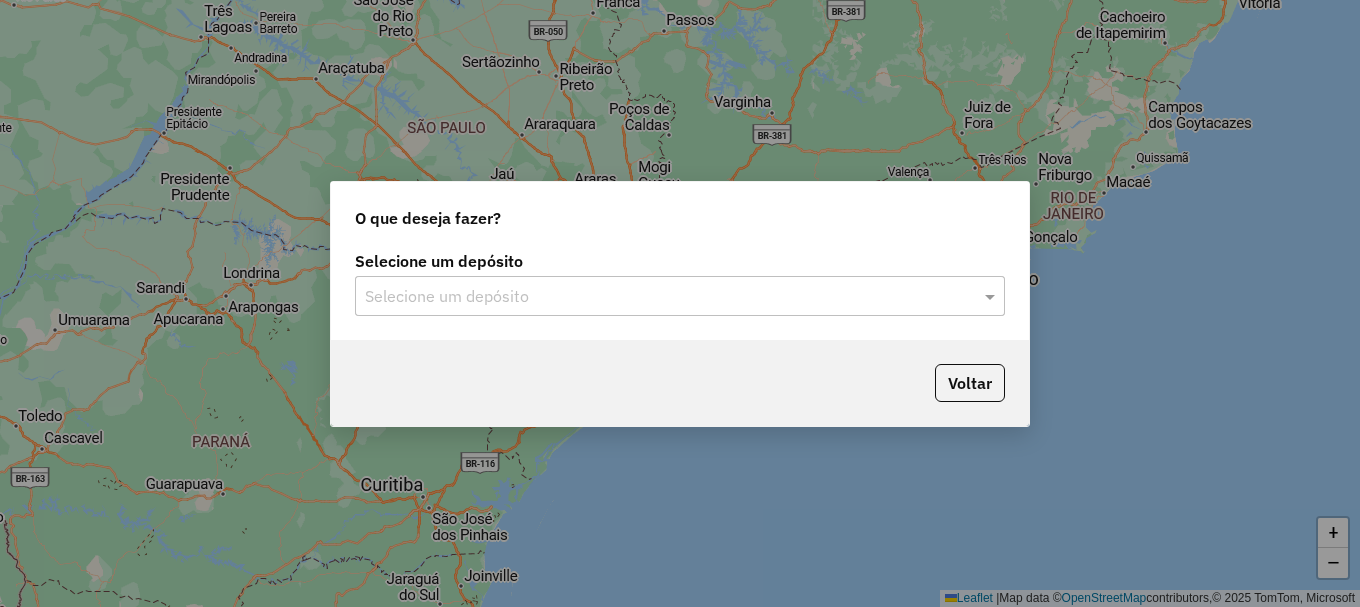 scroll, scrollTop: 0, scrollLeft: 0, axis: both 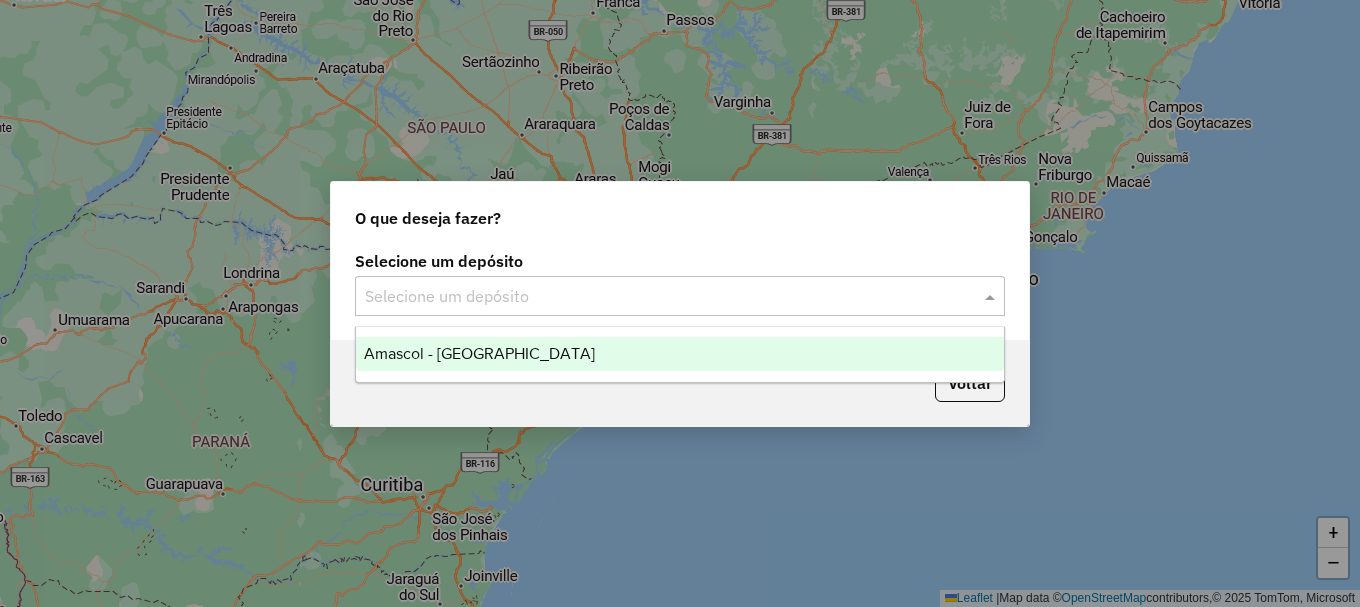 click 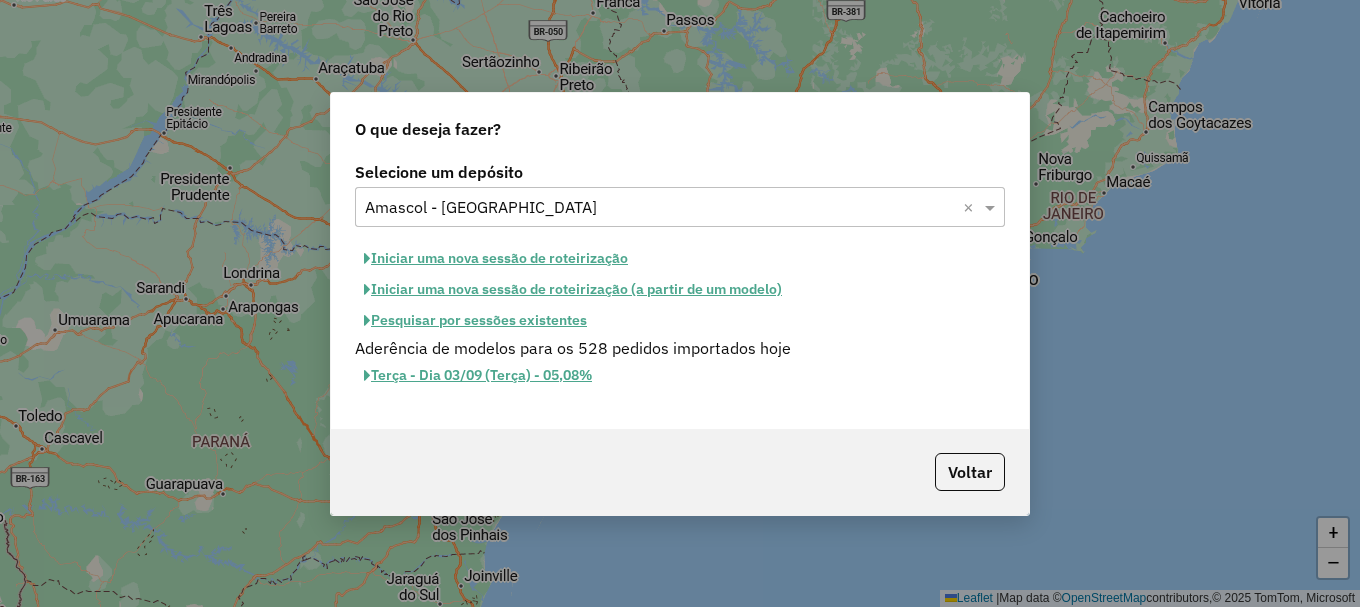 click on "Iniciar uma nova sessão de roteirização" 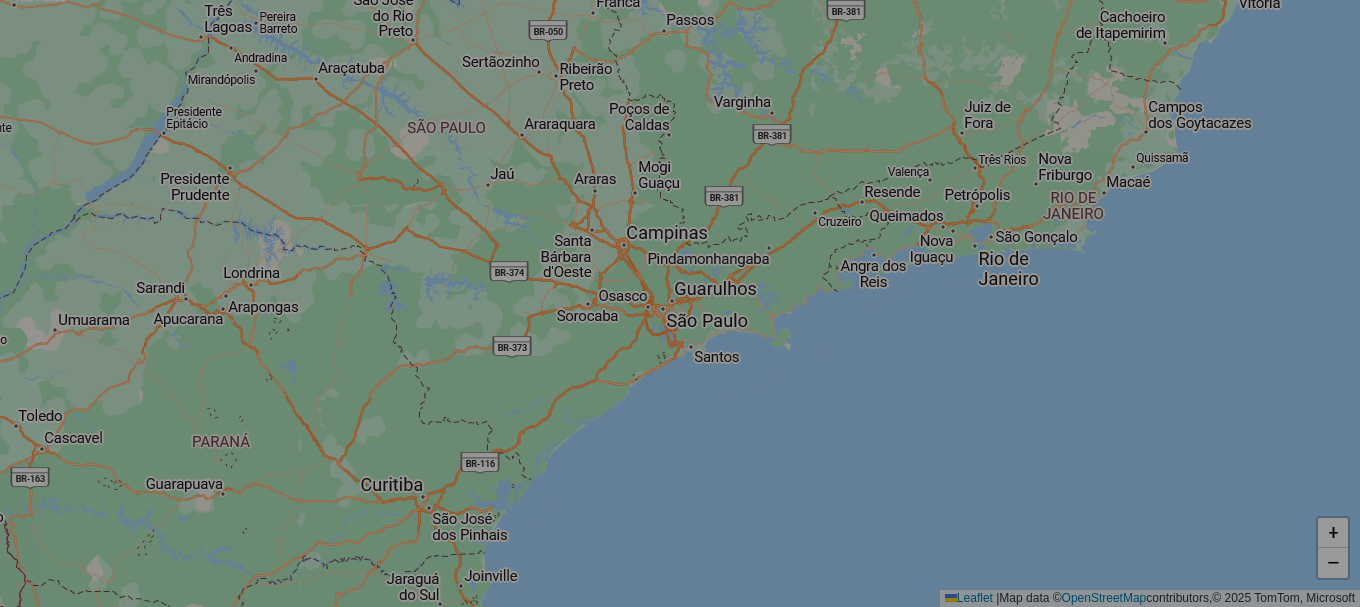 select on "*" 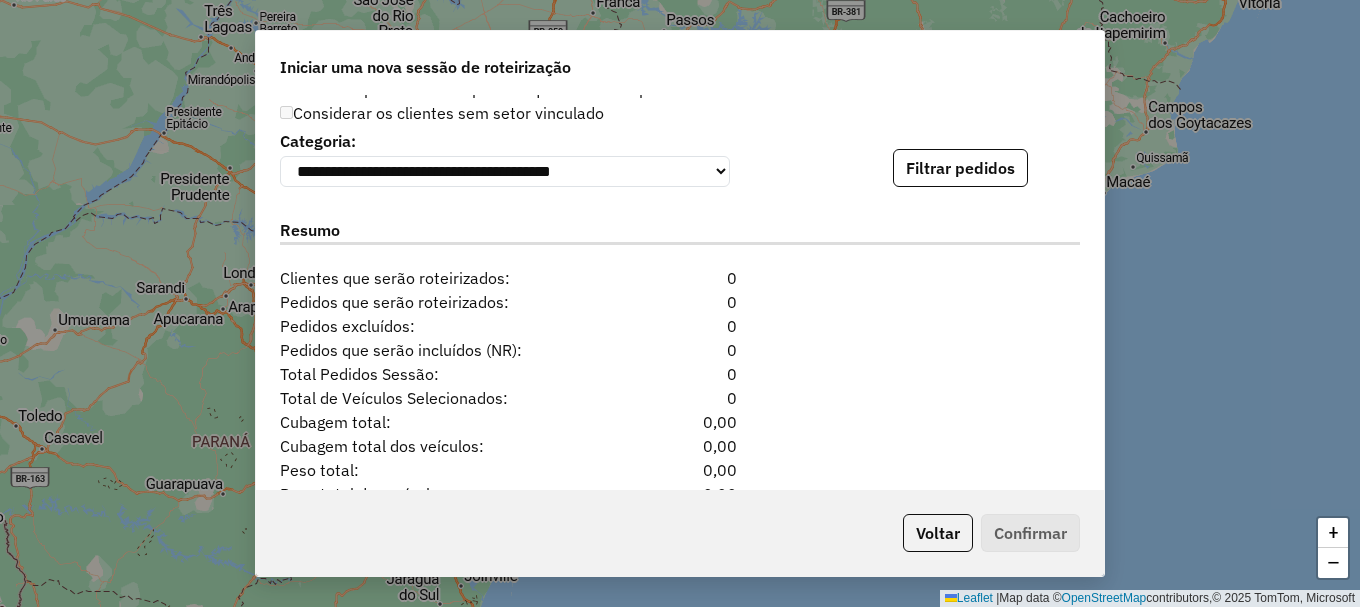 scroll, scrollTop: 1941, scrollLeft: 0, axis: vertical 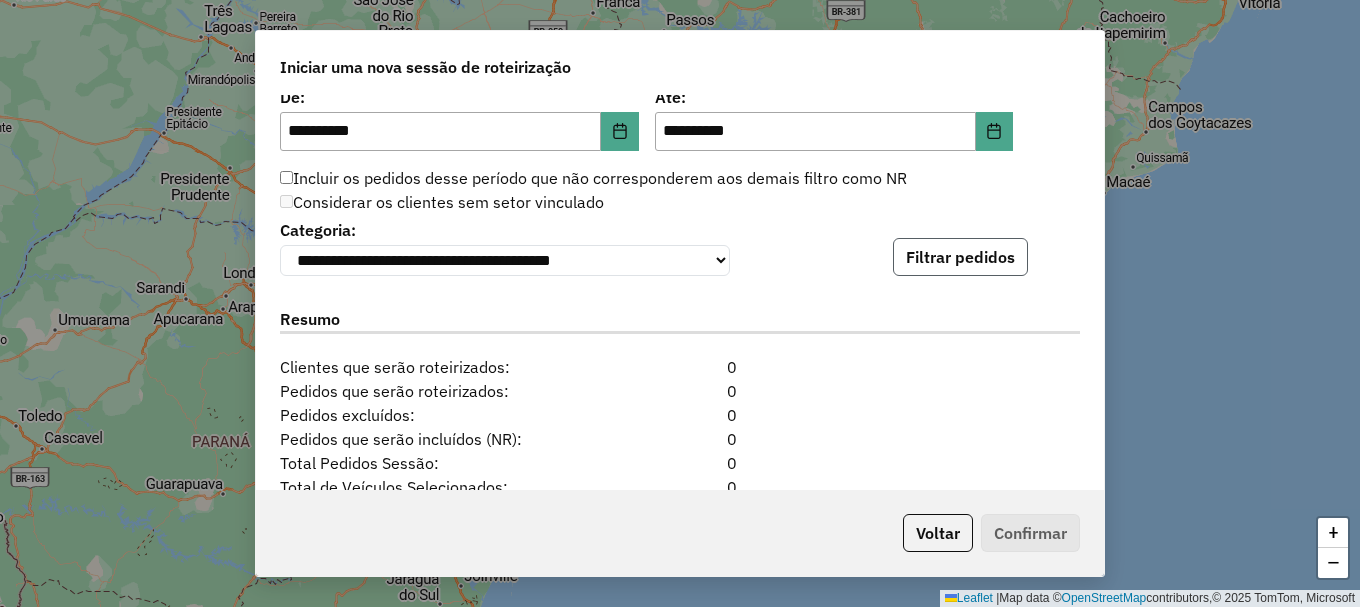 click on "Filtrar pedidos" 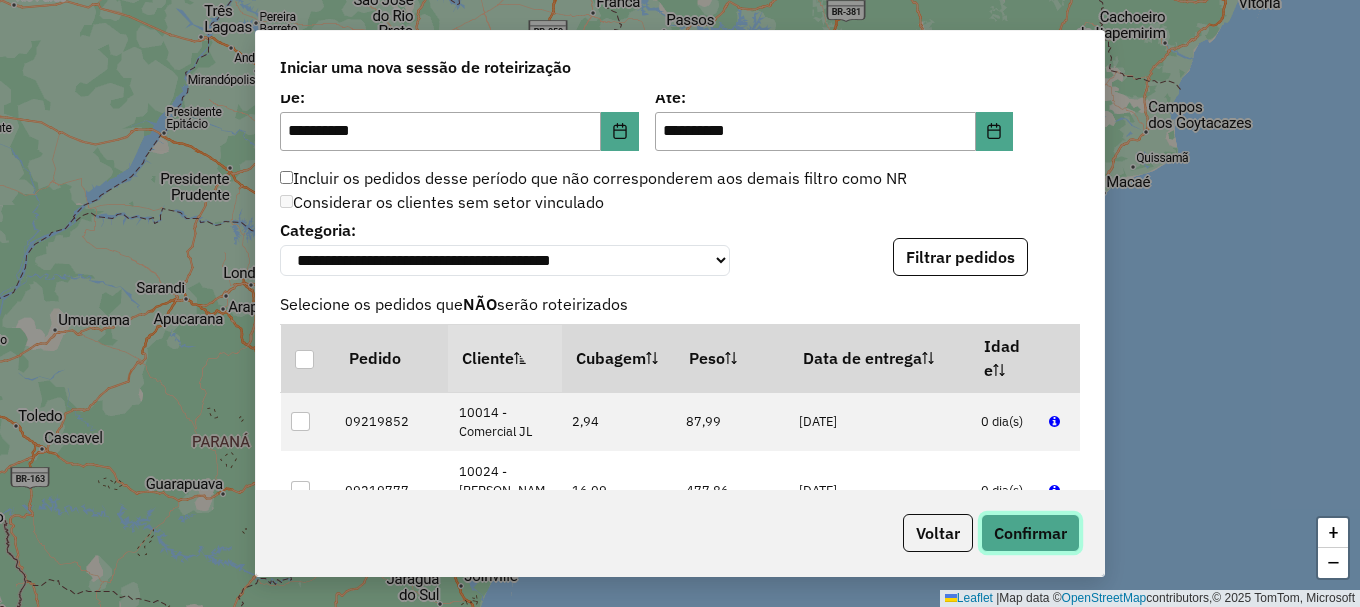 click on "Confirmar" 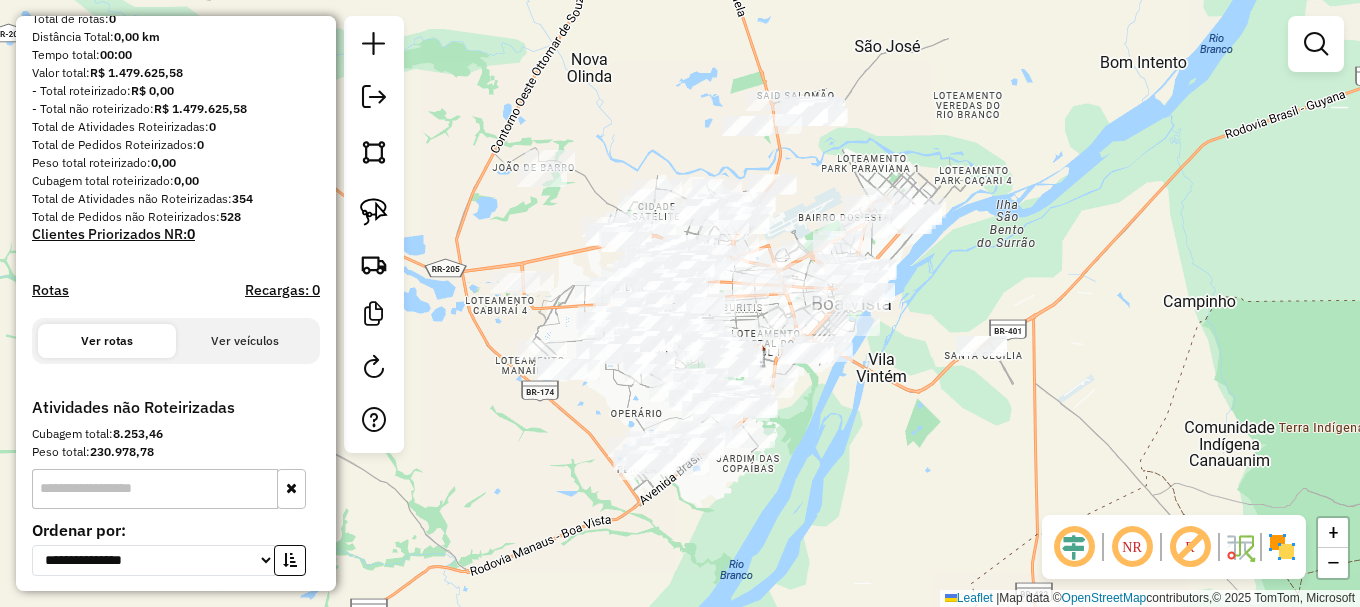 scroll, scrollTop: 377, scrollLeft: 0, axis: vertical 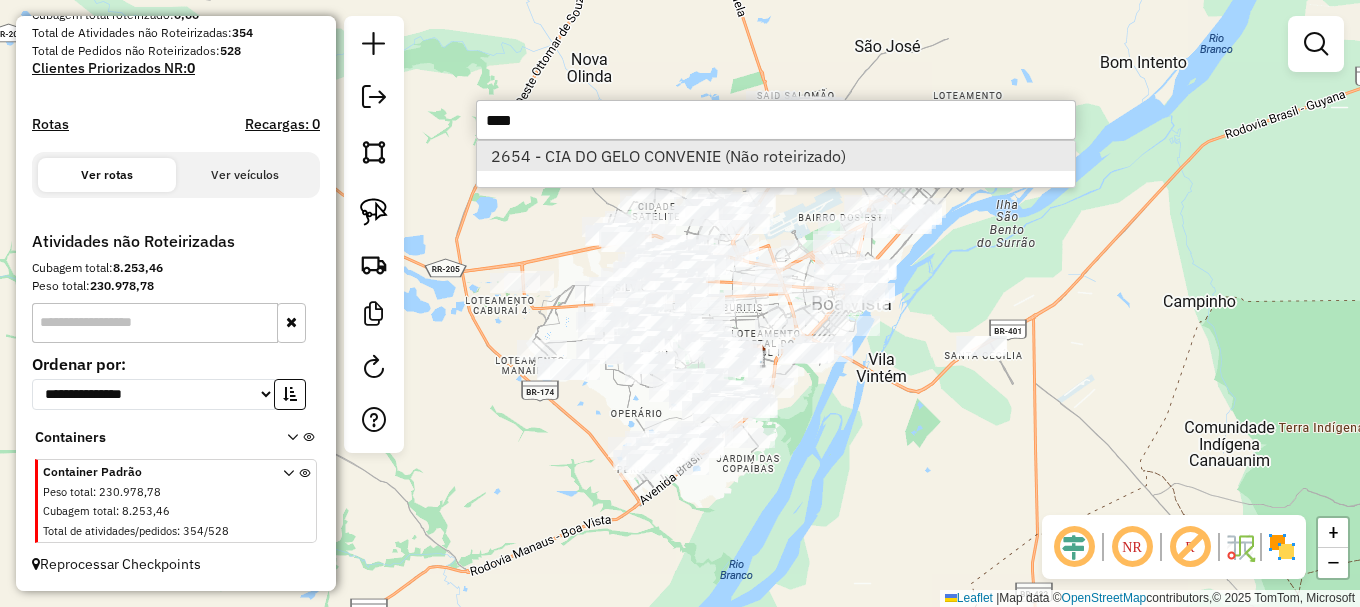type on "****" 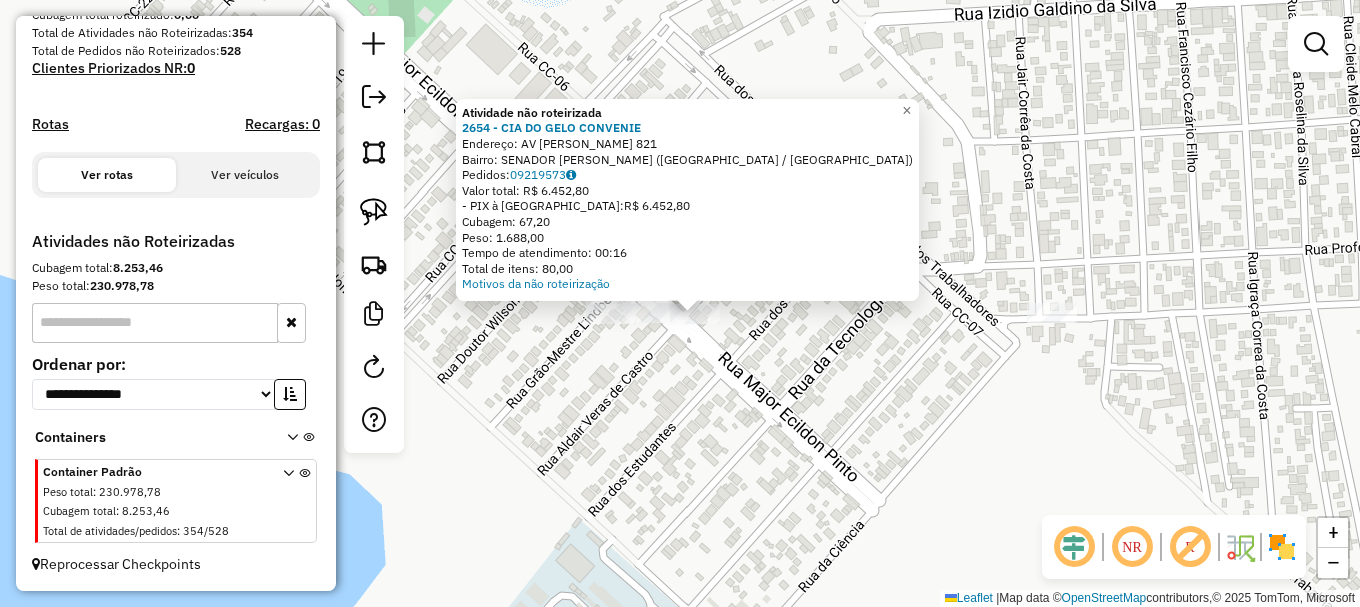drag, startPoint x: 680, startPoint y: 219, endPoint x: 708, endPoint y: 466, distance: 248.58199 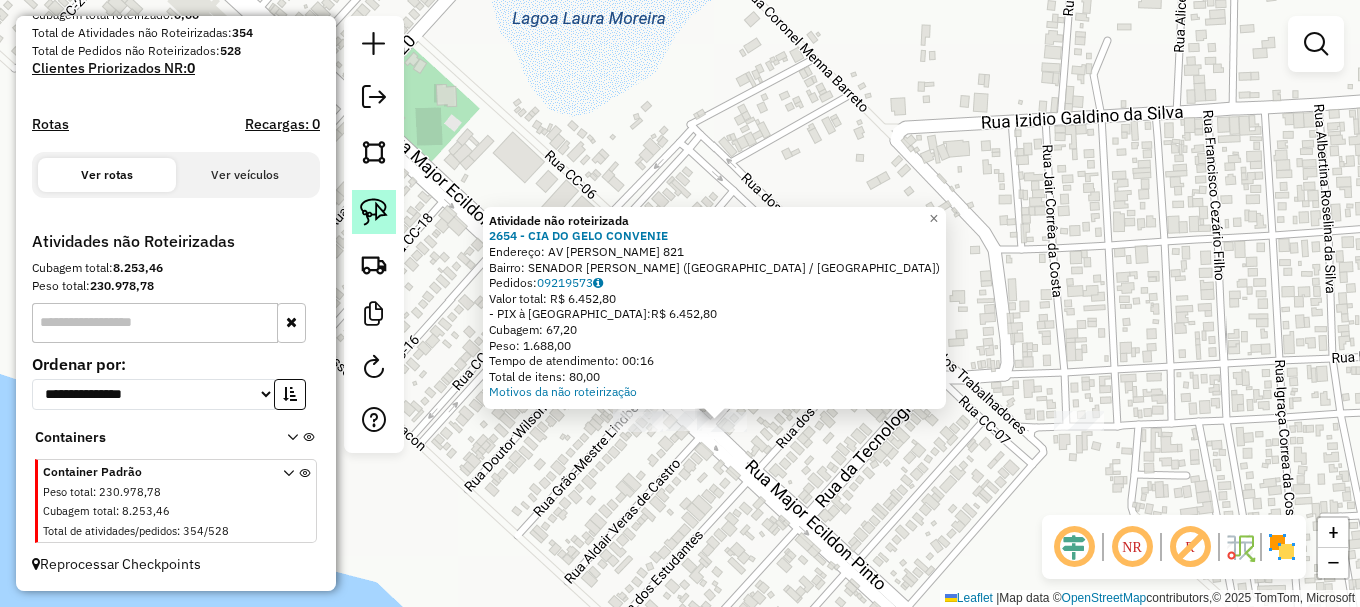 click 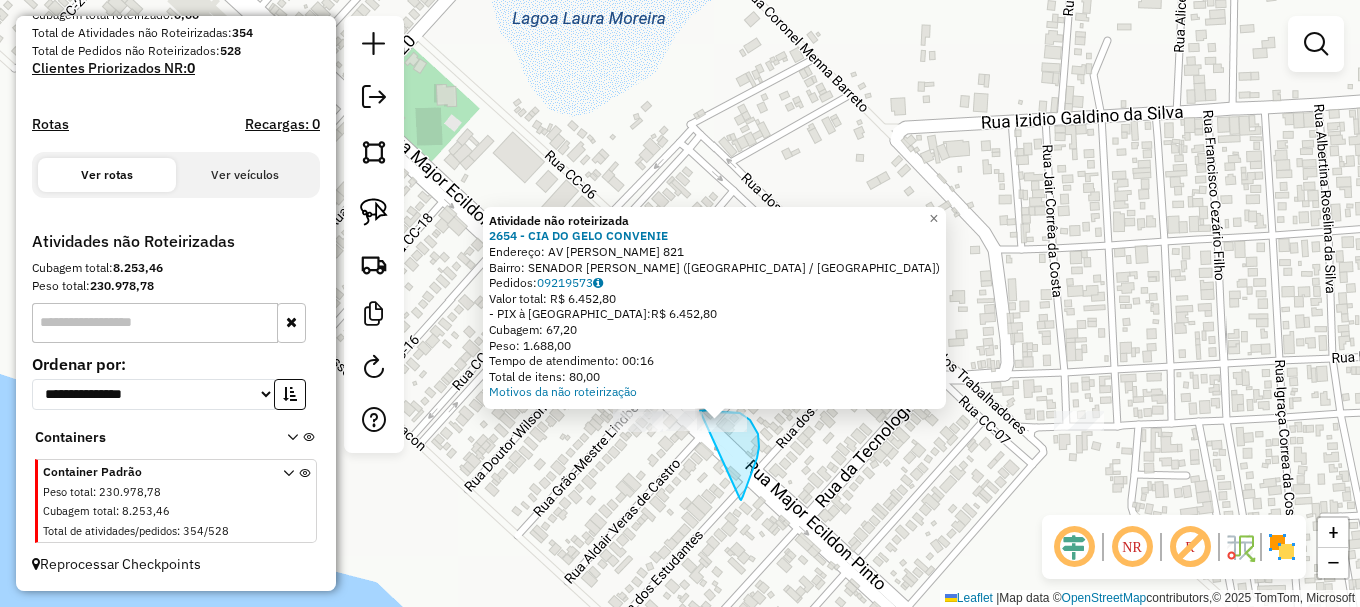click on "Atividade não roteirizada 2654 - CIA DO GELO CONVENIE  Endereço: AV  FELINTO BARBOSA MONTEIRO      821   Bairro: SENADOR HELIO CAMPOS (BOA VISTA / RR)   Pedidos:  09219573   Valor total: R$ 6.452,80   - PIX à Vista:  R$ 6.452,80   Cubagem: 67,20   Peso: 1.688,00   Tempo de atendimento: 00:16   Total de itens: 80,00  Motivos da não roteirização × Janela de atendimento Grade de atendimento Capacidade Transportadoras Veículos Cliente Pedidos  Rotas Selecione os dias de semana para filtrar as janelas de atendimento  Seg   Ter   Qua   Qui   Sex   Sáb   Dom  Informe o período da janela de atendimento: De: Até:  Filtrar exatamente a janela do cliente  Considerar janela de atendimento padrão  Selecione os dias de semana para filtrar as grades de atendimento  Seg   Ter   Qua   Qui   Sex   Sáb   Dom   Considerar clientes sem dia de atendimento cadastrado  Clientes fora do dia de atendimento selecionado Filtrar as atividades entre os valores definidos abaixo:  Peso mínimo:   Peso máximo:   De:   Até:  +" 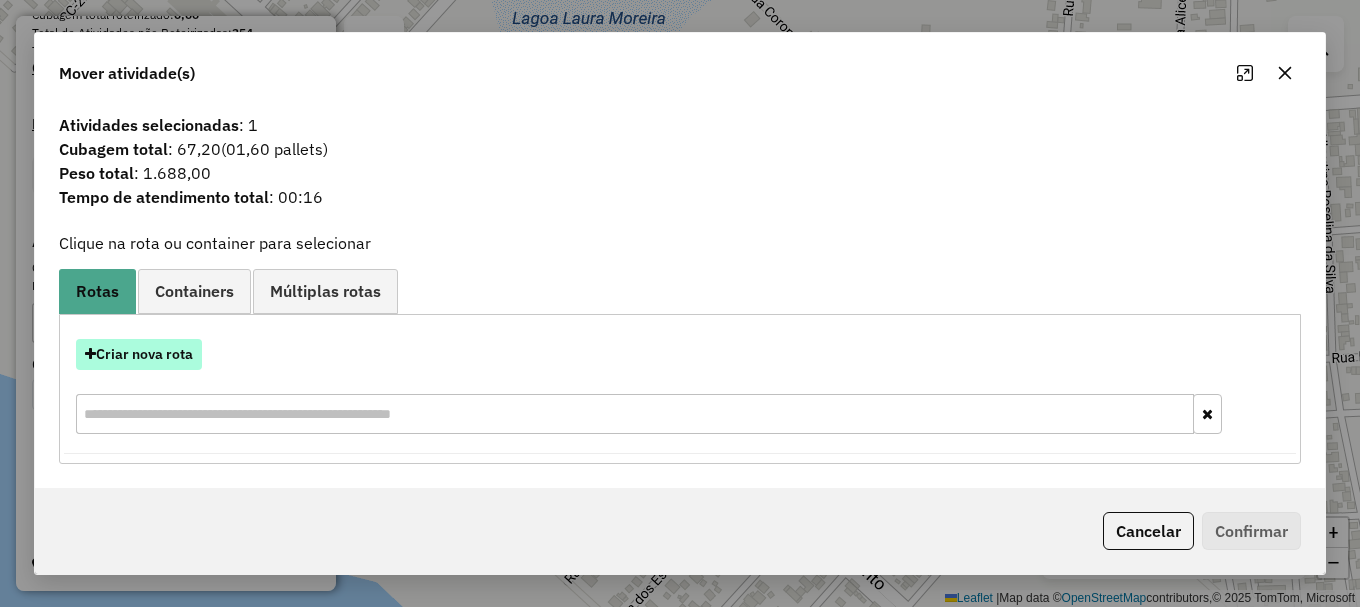 click on "Criar nova rota" at bounding box center [139, 354] 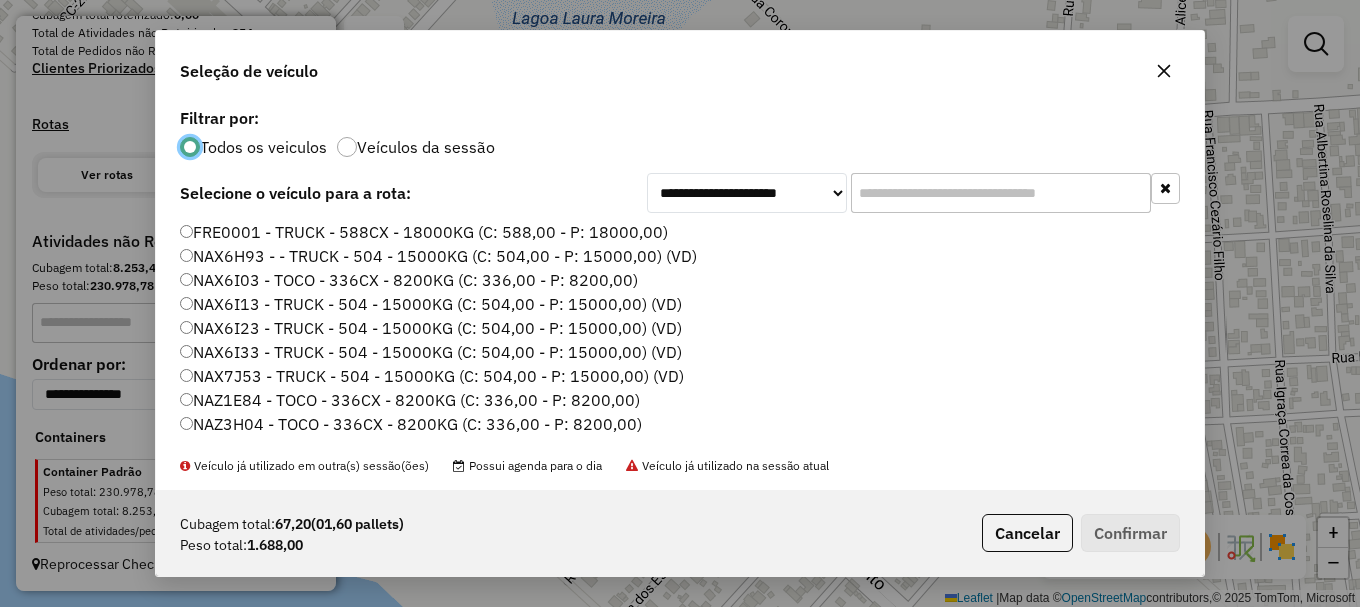 scroll, scrollTop: 11, scrollLeft: 6, axis: both 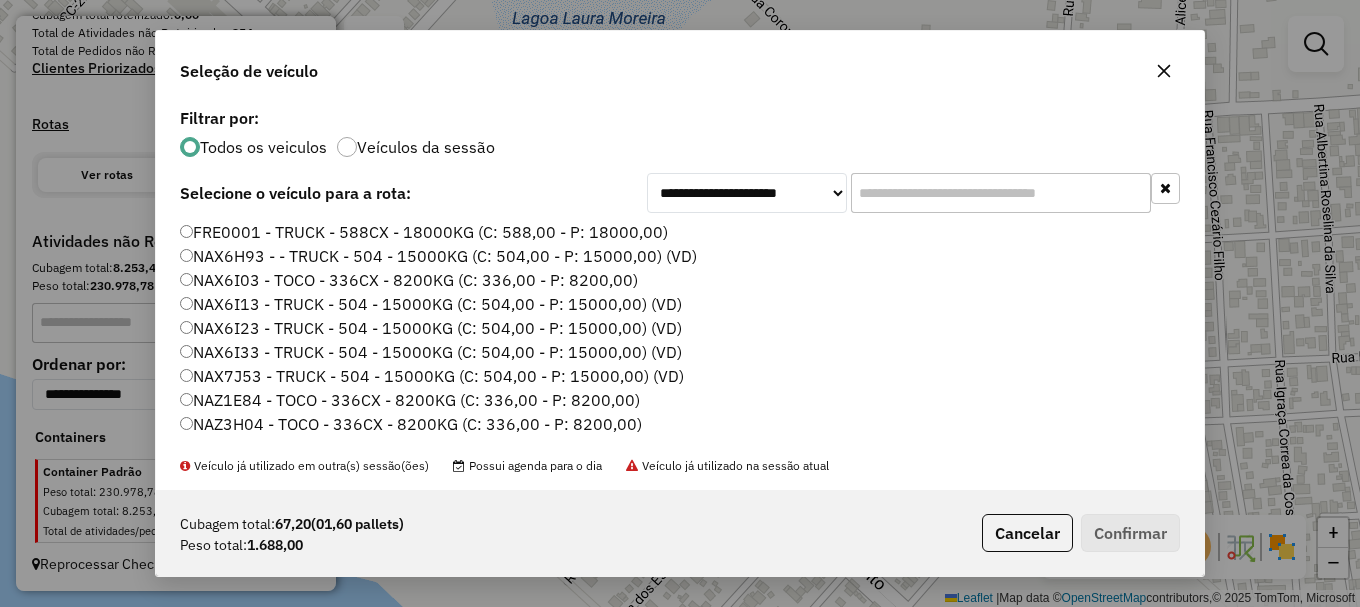 click on "FRE0001 - TRUCK - 588CX - 18000KG (C: 588,00 - P: 18000,00)" 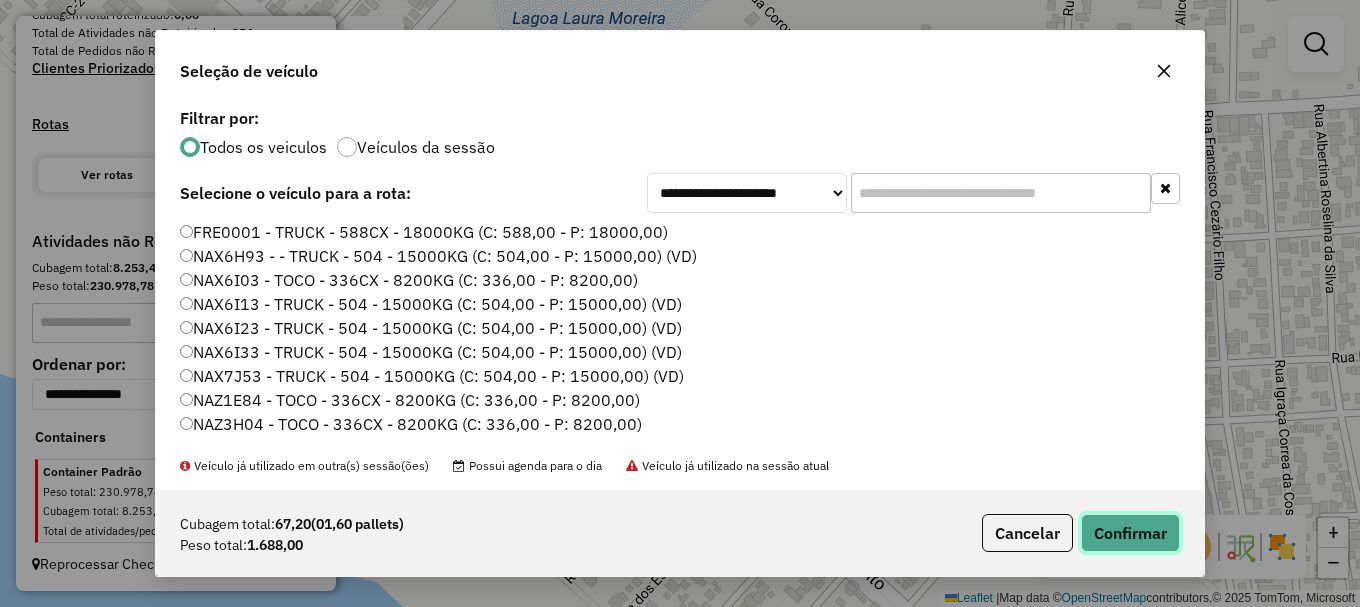 click on "Confirmar" 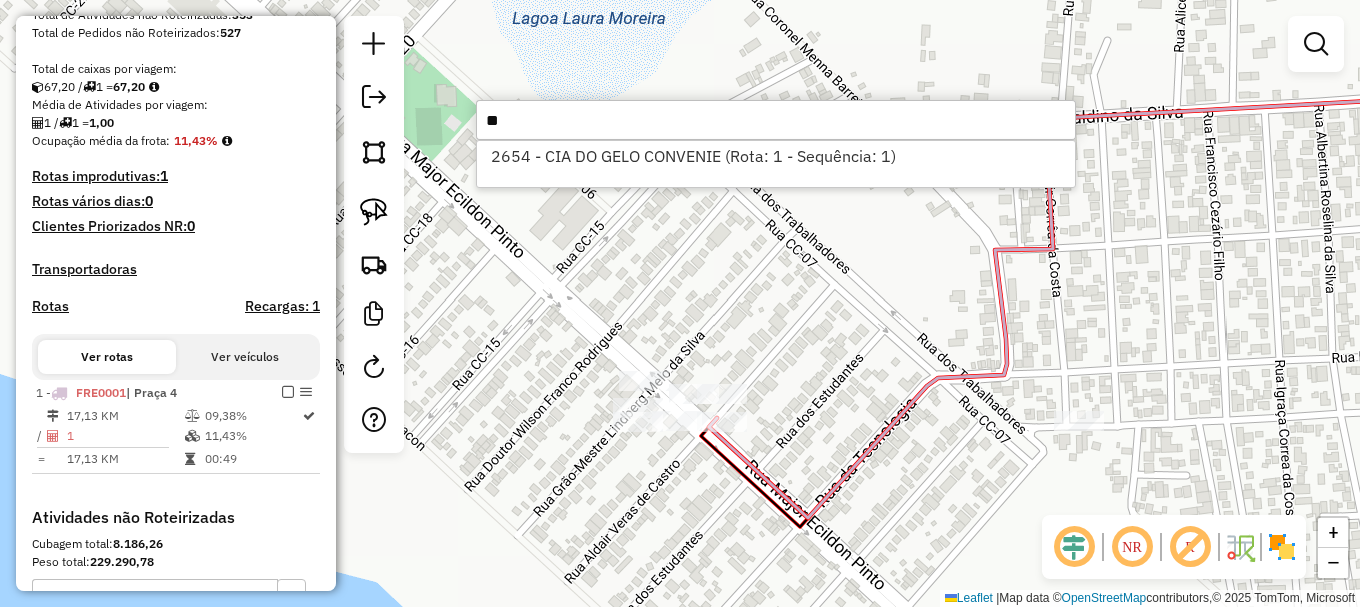 type on "*" 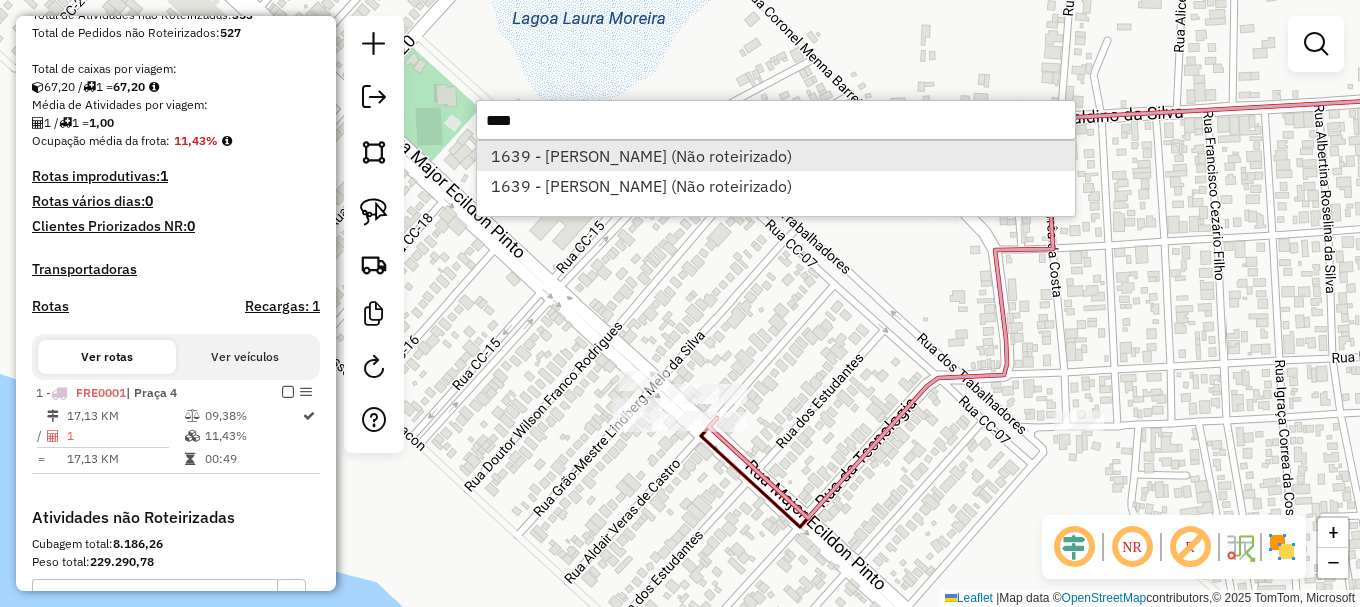 type on "****" 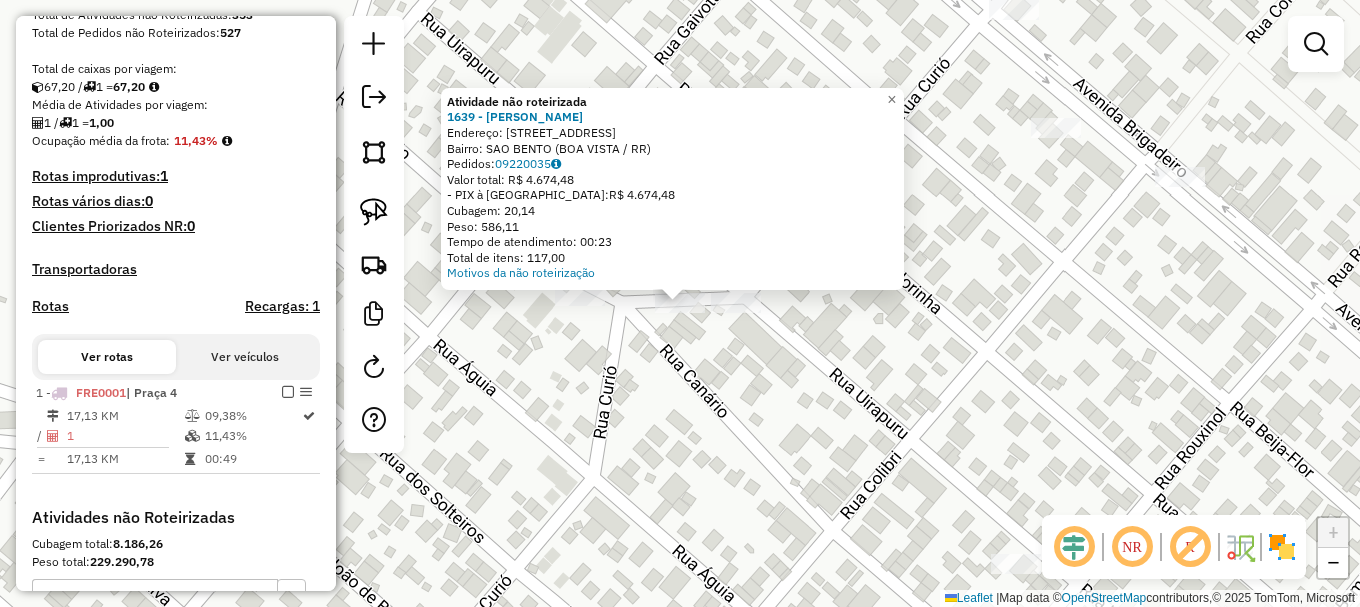 click on "Atividade não roteirizada 1639 - ELDA [PERSON_NAME]  Endereço: [STREET_ADDRESS]   Bairro: SAO BENTO ([GEOGRAPHIC_DATA] / RR)   Pedidos:  09220035   Valor total: R$ 4.674,48   - PIX à Vista:  R$ 4.674,48   Cubagem: 20,14   Peso: 586,11   Tempo de atendimento: 00:23   Total de itens: 117,00  Motivos da não roteirização × Janela de atendimento Grade de atendimento Capacidade Transportadoras Veículos Cliente Pedidos  Rotas Selecione os dias de semana para filtrar as janelas de atendimento  Seg   Ter   Qua   Qui   Sex   Sáb   Dom  Informe o período da janela de atendimento: De: Até:  Filtrar exatamente a janela do cliente  Considerar janela de atendimento padrão  Selecione os dias de semana para filtrar as grades de atendimento  Seg   Ter   Qua   Qui   Sex   Sáb   Dom   Considerar clientes sem dia de atendimento cadastrado  Clientes fora do dia de atendimento selecionado Filtrar as atividades entre os valores definidos abaixo:  Peso mínimo:   Peso máximo:   Cubagem mínima:   De:   De:" 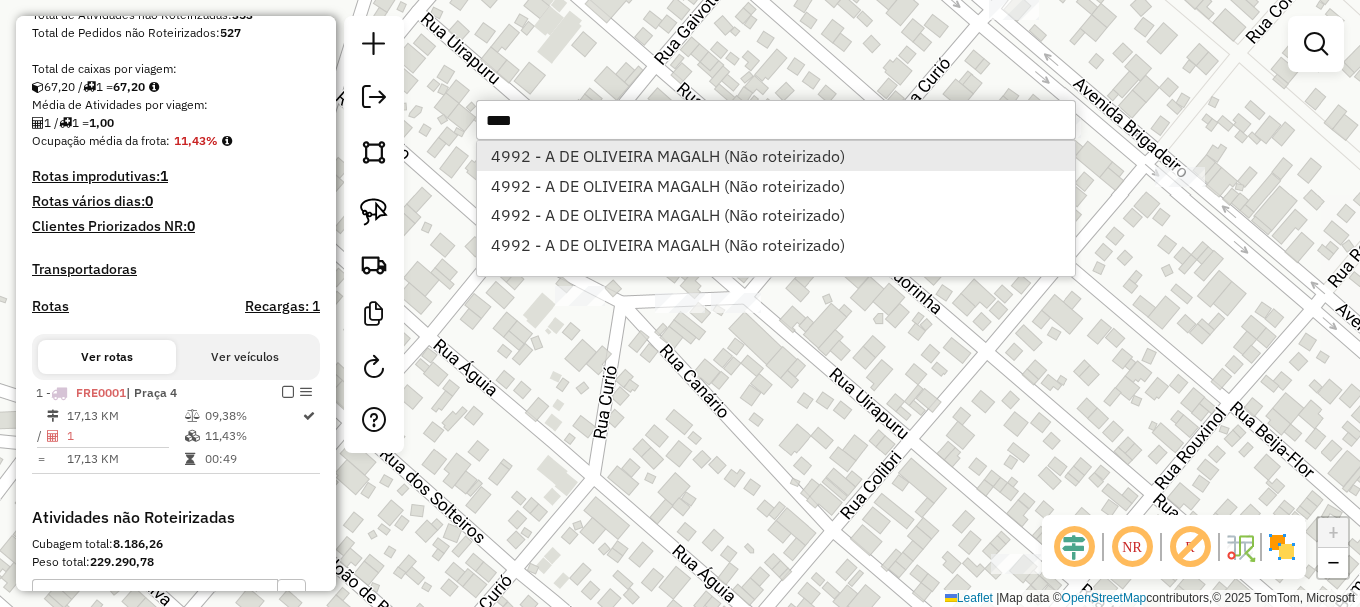 type on "****" 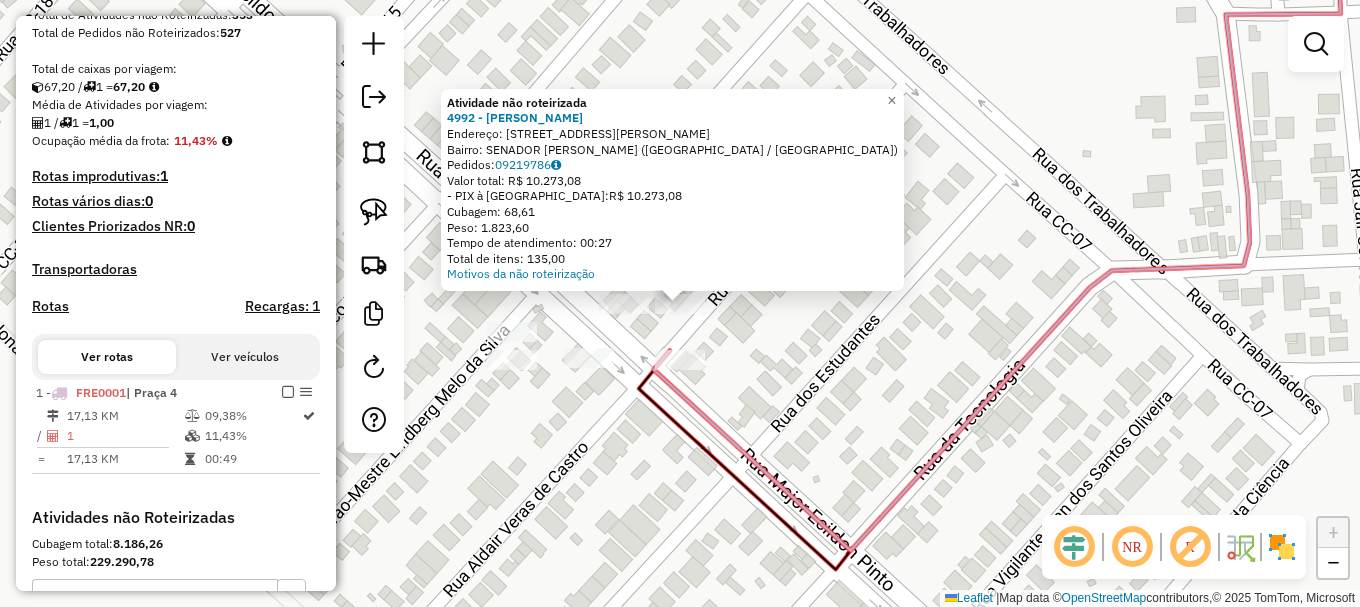 click on "Atividade não roteirizada 4992 - A DE OLIVEIRA MAGALH  Endereço: AV  FELINTO BARBOSA MONTEIRO      1175   Bairro: SENADOR HELIO CAMPOS (BOA VISTA / RR)   Pedidos:  09219786   Valor total: R$ 10.273,08   - PIX à Vista:  R$ 10.273,08   Cubagem: 68,61   Peso: 1.823,60   Tempo de atendimento: 00:27   Total de itens: 135,00  Motivos da não roteirização × Janela de atendimento Grade de atendimento Capacidade Transportadoras Veículos Cliente Pedidos  Rotas Selecione os dias de semana para filtrar as janelas de atendimento  Seg   Ter   Qua   Qui   Sex   Sáb   Dom  Informe o período da janela de atendimento: De: Até:  Filtrar exatamente a janela do cliente  Considerar janela de atendimento padrão  Selecione os dias de semana para filtrar as grades de atendimento  Seg   Ter   Qua   Qui   Sex   Sáb   Dom   Considerar clientes sem dia de atendimento cadastrado  Clientes fora do dia de atendimento selecionado Filtrar as atividades entre os valores definidos abaixo:  Peso mínimo:   Peso máximo:   De:   De:" 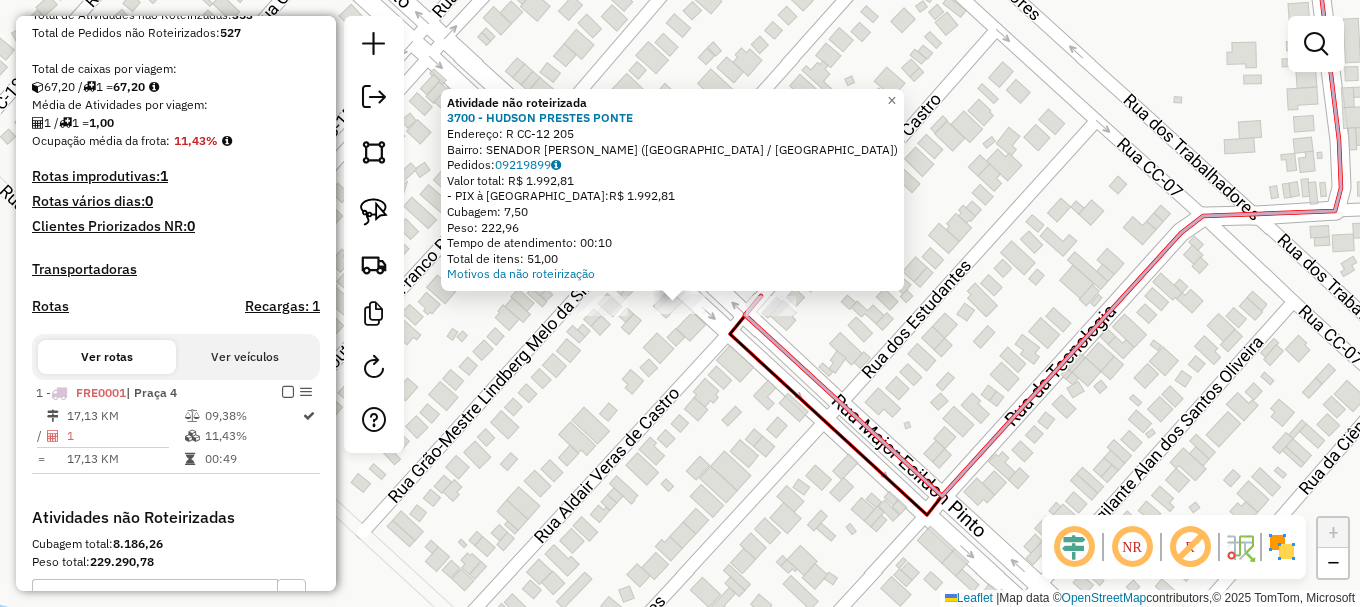 click on "Atividade não roteirizada 3700 - HUDSON PRESTES PONTE  Endereço: R   CC-12                         205   Bairro: SENADOR HELIO CAMPOS (BOA VISTA / RR)   Pedidos:  09219899   Valor total: R$ 1.992,81   - PIX à Vista:  R$ 1.992,81   Cubagem: 7,50   Peso: 222,96   Tempo de atendimento: 00:10   Total de itens: 51,00  Motivos da não roteirização × Janela de atendimento Grade de atendimento Capacidade Transportadoras Veículos Cliente Pedidos  Rotas Selecione os dias de semana para filtrar as janelas de atendimento  Seg   Ter   Qua   Qui   Sex   Sáb   Dom  Informe o período da janela de atendimento: De: Até:  Filtrar exatamente a janela do cliente  Considerar janela de atendimento padrão  Selecione os dias de semana para filtrar as grades de atendimento  Seg   Ter   Qua   Qui   Sex   Sáb   Dom   Considerar clientes sem dia de atendimento cadastrado  Clientes fora do dia de atendimento selecionado Filtrar as atividades entre os valores definidos abaixo:  Peso mínimo:   Peso máximo:   Cubagem mínima:" 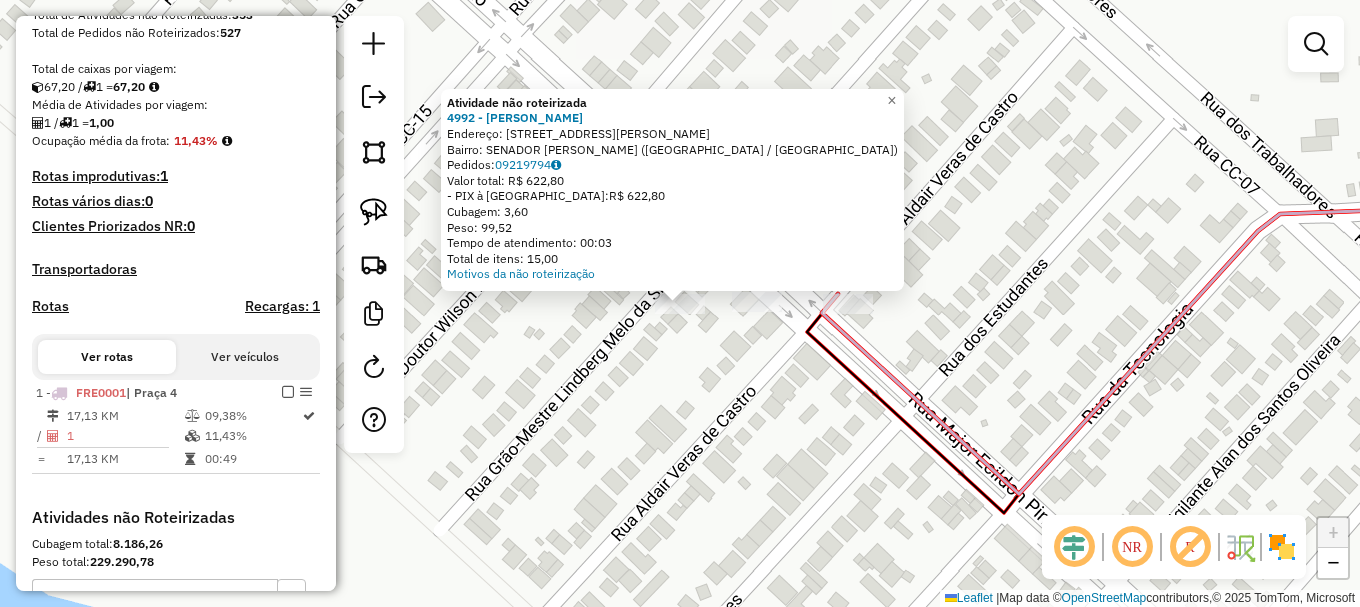 click on "Atividade não roteirizada 4992 - A DE OLIVEIRA MAGALH  Endereço: AV  FELINTO BARBOSA MONTEIRO      1175   Bairro: SENADOR HELIO CAMPOS (BOA VISTA / RR)   Pedidos:  09219794   Valor total: R$ 622,80   - PIX à Vista:  R$ 622,80   Cubagem: 3,60   Peso: 99,52   Tempo de atendimento: 00:03   Total de itens: 15,00  Motivos da não roteirização × Janela de atendimento Grade de atendimento Capacidade Transportadoras Veículos Cliente Pedidos  Rotas Selecione os dias de semana para filtrar as janelas de atendimento  Seg   Ter   Qua   Qui   Sex   Sáb   Dom  Informe o período da janela de atendimento: De: Até:  Filtrar exatamente a janela do cliente  Considerar janela de atendimento padrão  Selecione os dias de semana para filtrar as grades de atendimento  Seg   Ter   Qua   Qui   Sex   Sáb   Dom   Considerar clientes sem dia de atendimento cadastrado  Clientes fora do dia de atendimento selecionado Filtrar as atividades entre os valores definidos abaixo:  Peso mínimo:   Peso máximo:   Cubagem mínima:  De:" 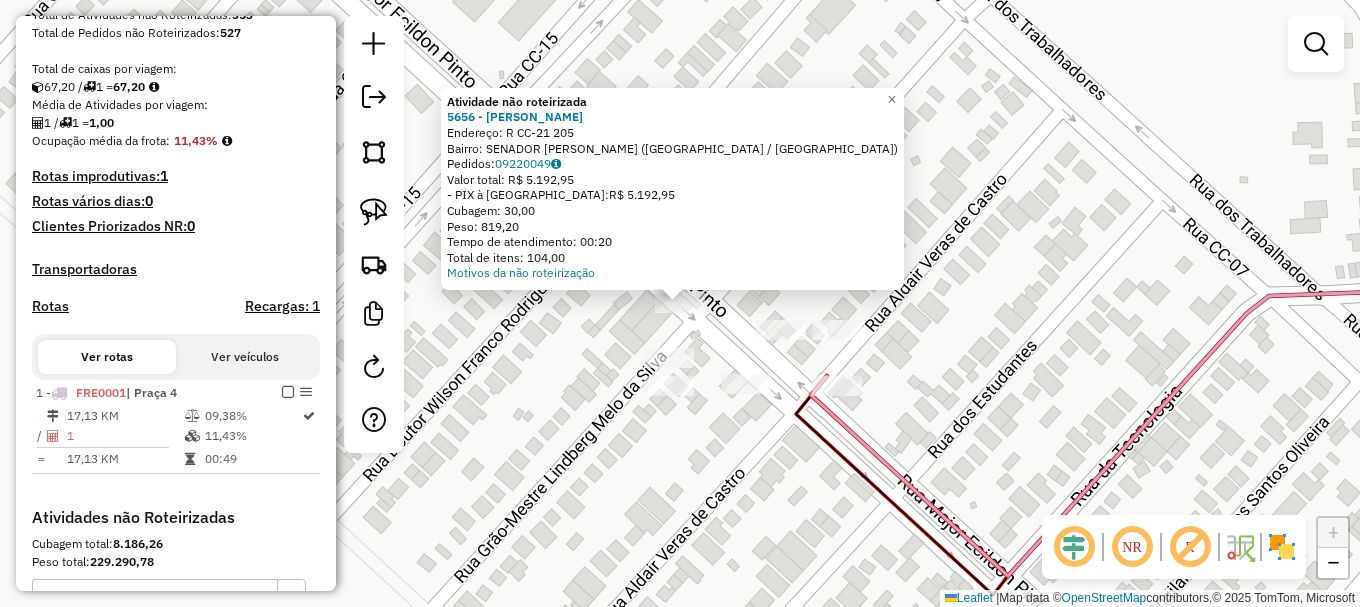 click on "Atividade não roteirizada 5656 - KAY KAROLINE SOARES  Endereço: R   CC-21                         205   Bairro: SENADOR HELIO CAMPOS (BOA VISTA / RR)   Pedidos:  09220049   Valor total: R$ 5.192,95   - PIX à Vista:  R$ 5.192,95   Cubagem: 30,00   Peso: 819,20   Tempo de atendimento: 00:20   Total de itens: 104,00  Motivos da não roteirização × Janela de atendimento Grade de atendimento Capacidade Transportadoras Veículos Cliente Pedidos  Rotas Selecione os dias de semana para filtrar as janelas de atendimento  Seg   Ter   Qua   Qui   Sex   Sáb   Dom  Informe o período da janela de atendimento: De: Até:  Filtrar exatamente a janela do cliente  Considerar janela de atendimento padrão  Selecione os dias de semana para filtrar as grades de atendimento  Seg   Ter   Qua   Qui   Sex   Sáb   Dom   Considerar clientes sem dia de atendimento cadastrado  Clientes fora do dia de atendimento selecionado Filtrar as atividades entre os valores definidos abaixo:  Peso mínimo:   Peso máximo:   Cubagem mínima:" 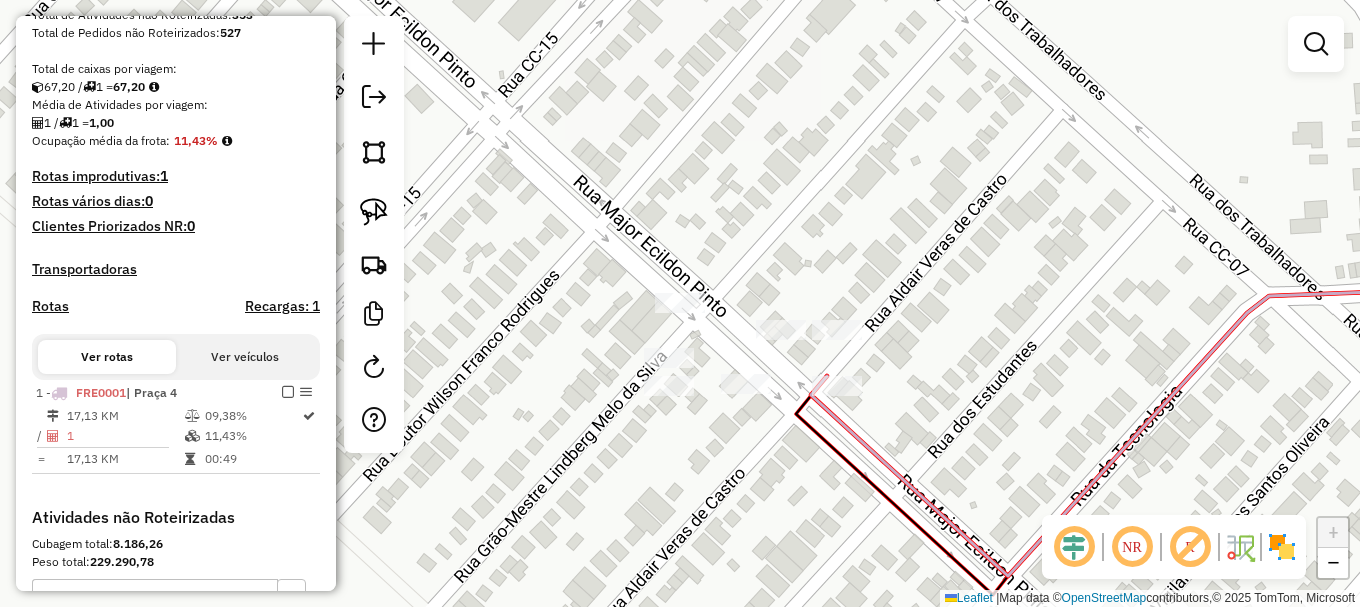 drag, startPoint x: 374, startPoint y: 208, endPoint x: 419, endPoint y: 253, distance: 63.63961 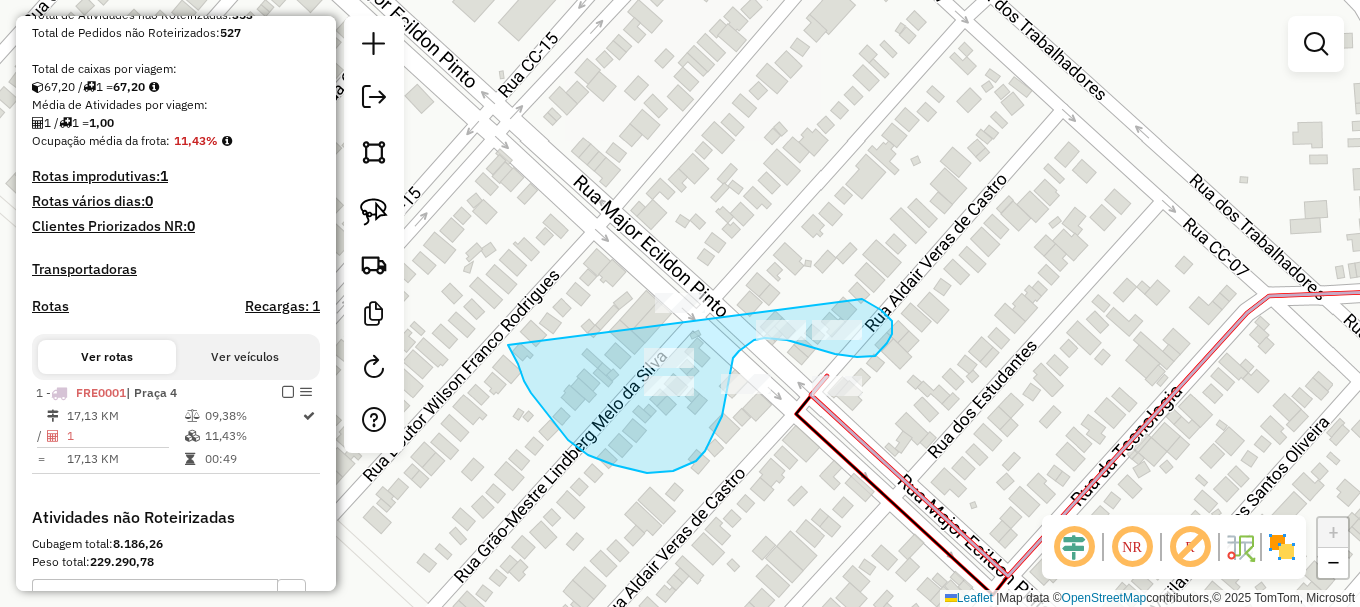 drag, startPoint x: 524, startPoint y: 381, endPoint x: 861, endPoint y: 297, distance: 347.3111 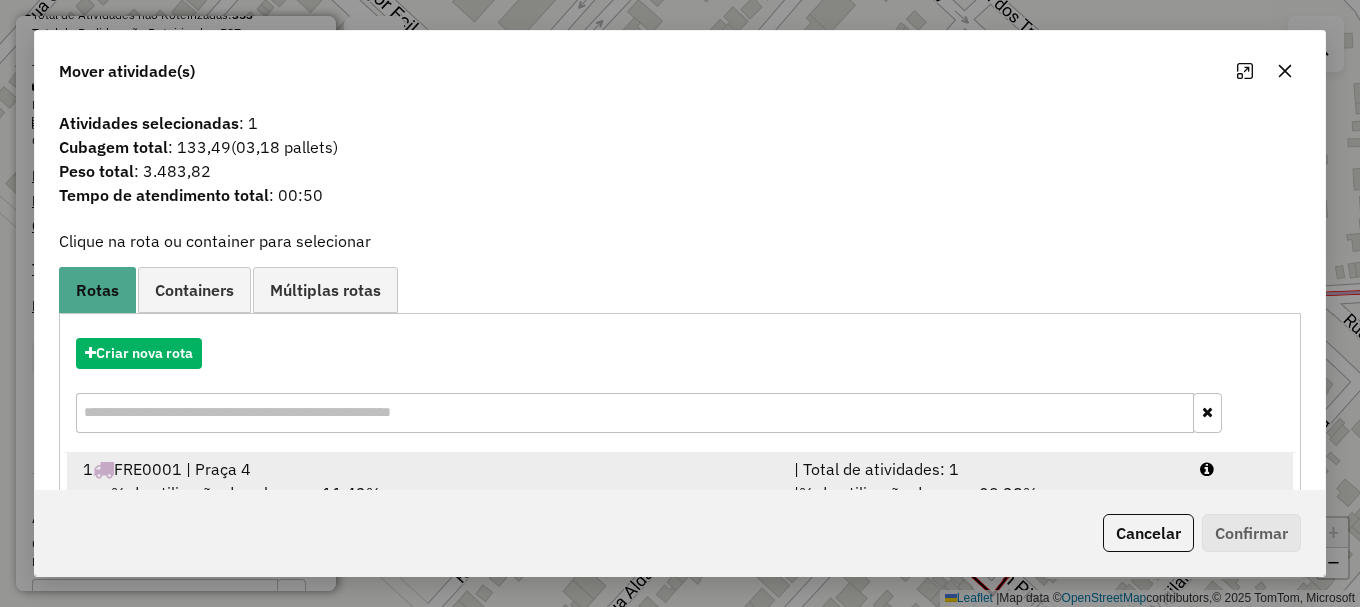 click on "| Total de atividades: 1" at bounding box center [985, 469] 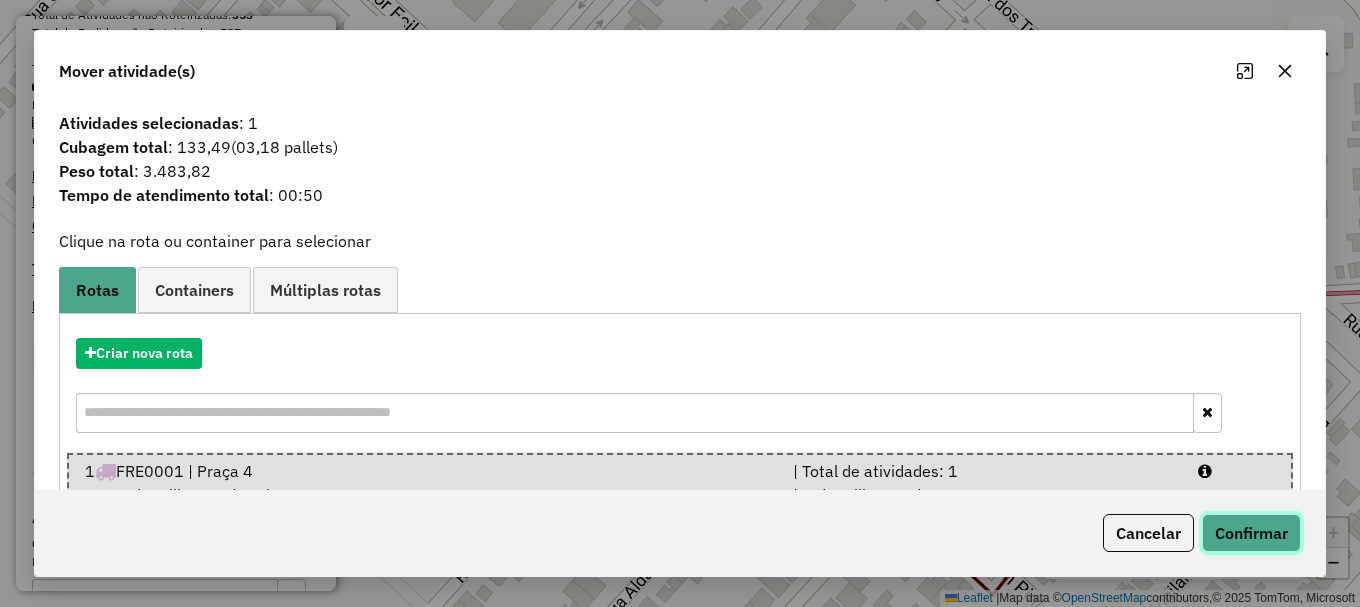 click on "Confirmar" 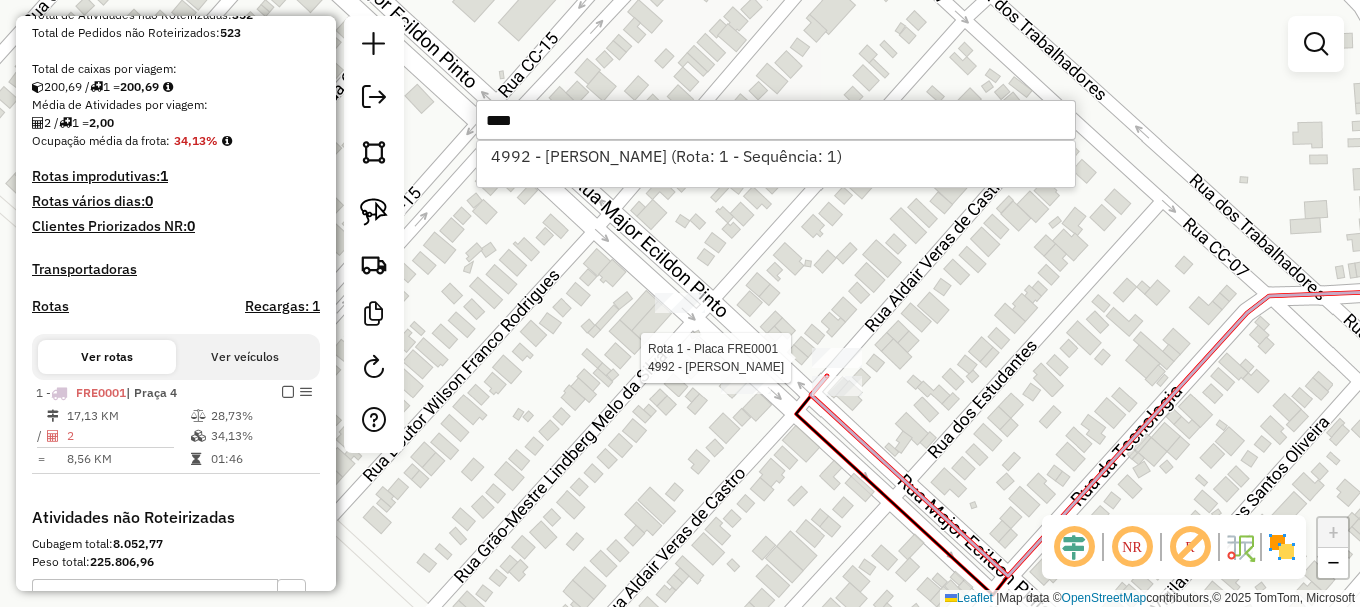 type on "****" 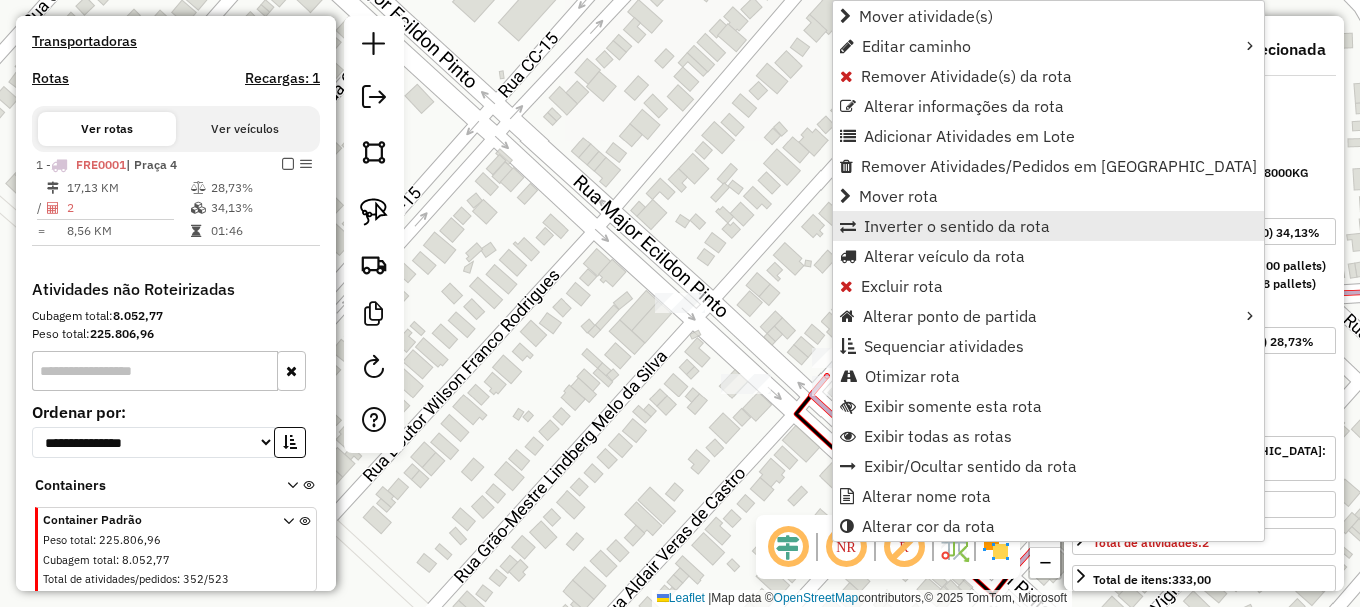 scroll, scrollTop: 672, scrollLeft: 0, axis: vertical 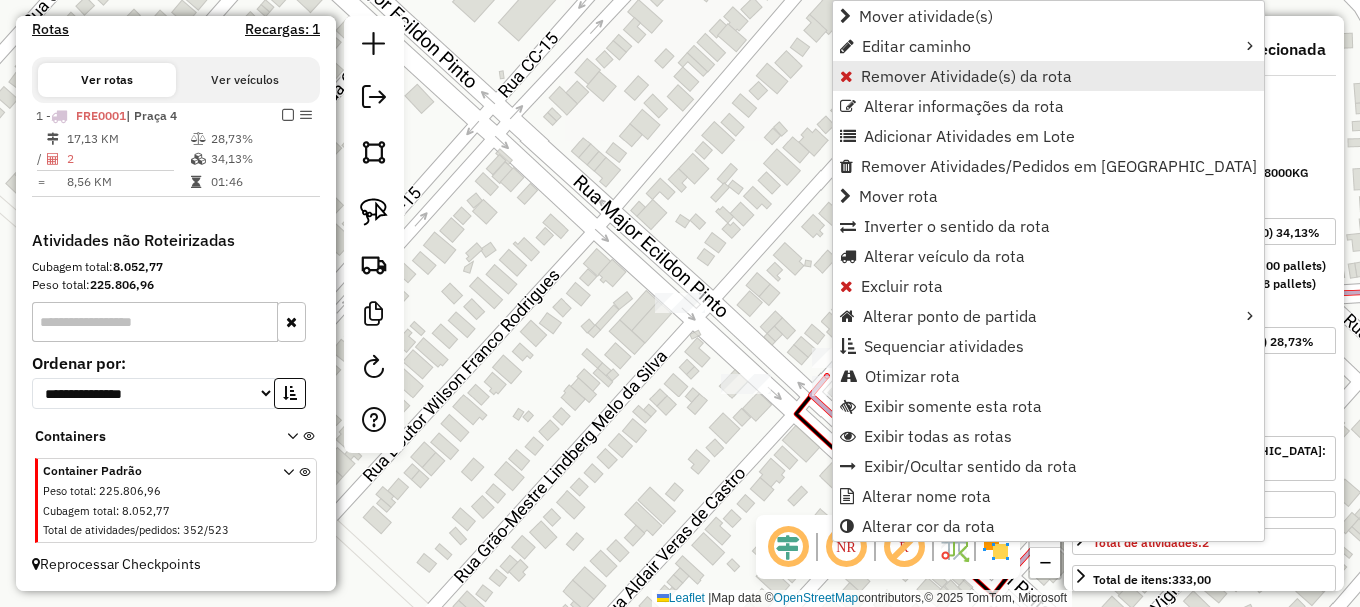 click on "Remover Atividade(s) da rota" at bounding box center [966, 76] 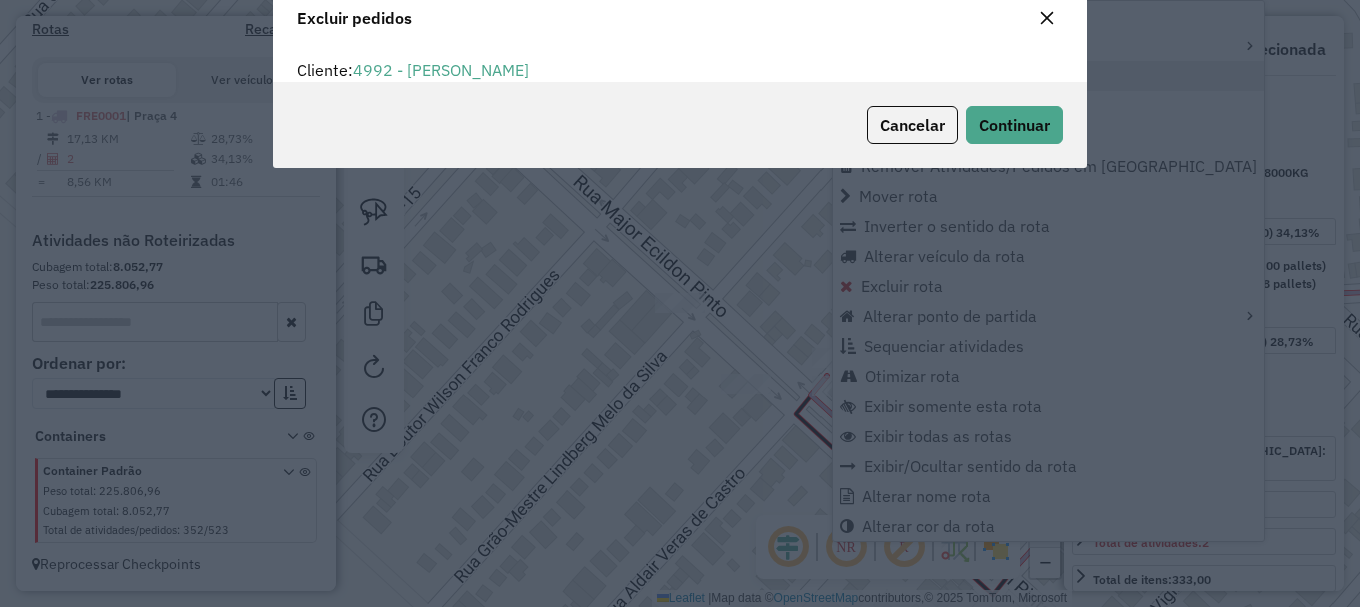 scroll, scrollTop: 12, scrollLeft: 6, axis: both 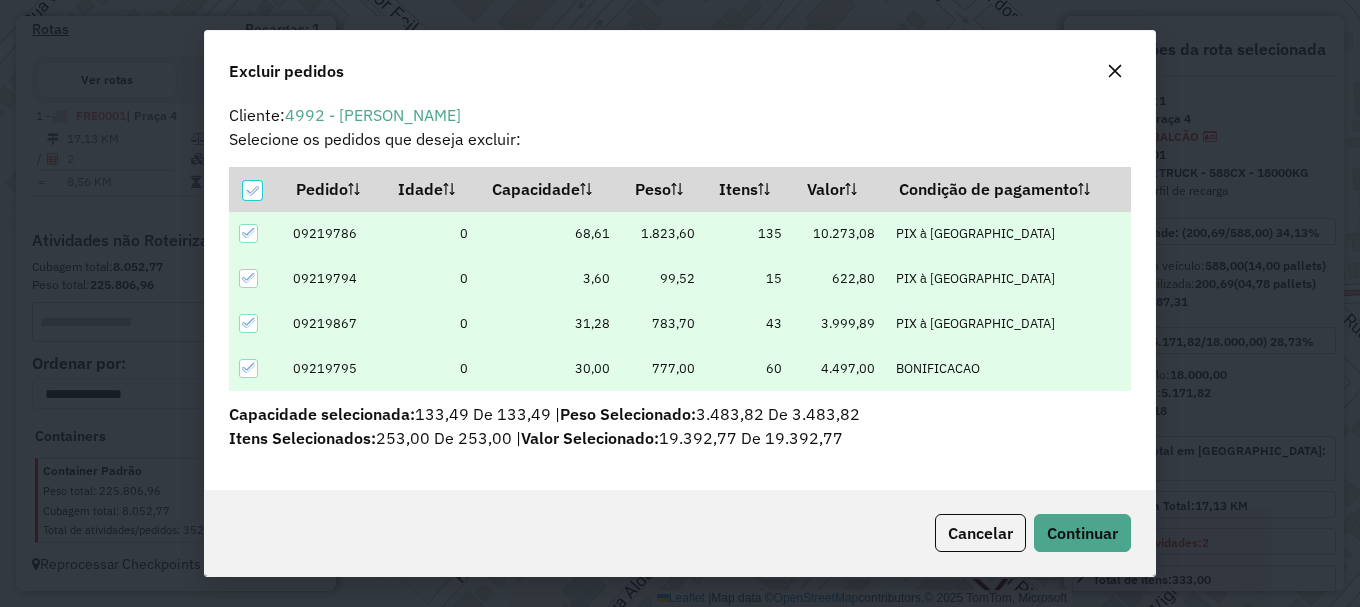 drag, startPoint x: 248, startPoint y: 277, endPoint x: 244, endPoint y: 257, distance: 20.396078 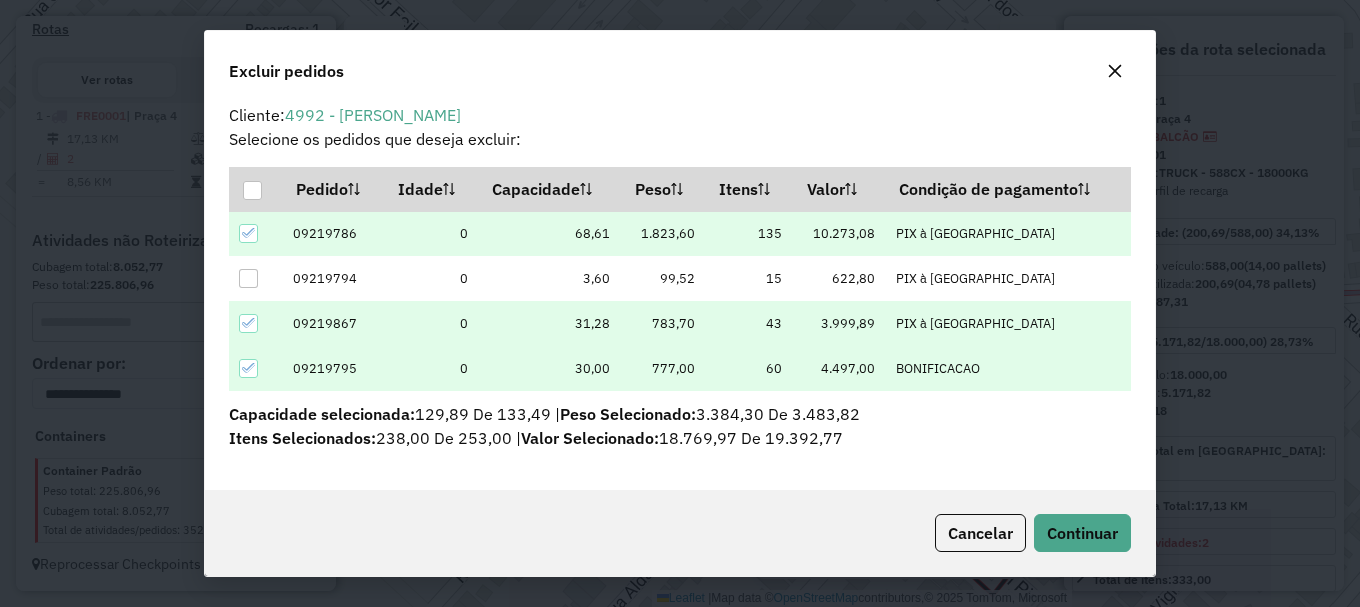 drag, startPoint x: 255, startPoint y: 226, endPoint x: 240, endPoint y: 304, distance: 79.429214 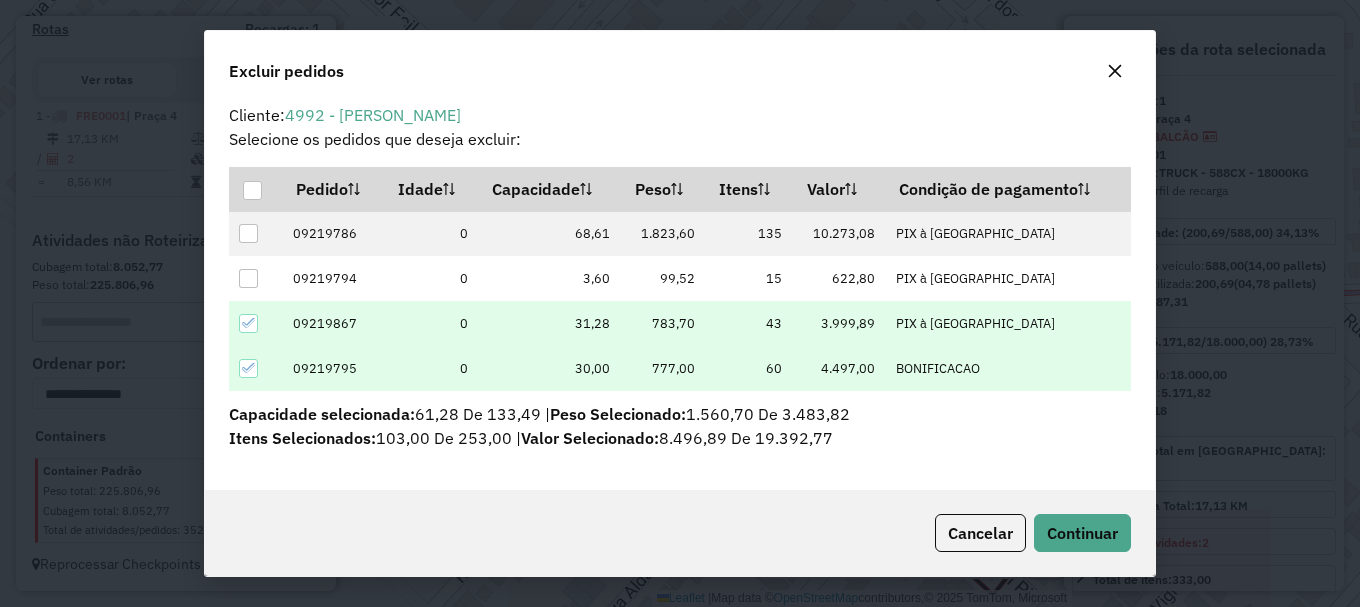 click 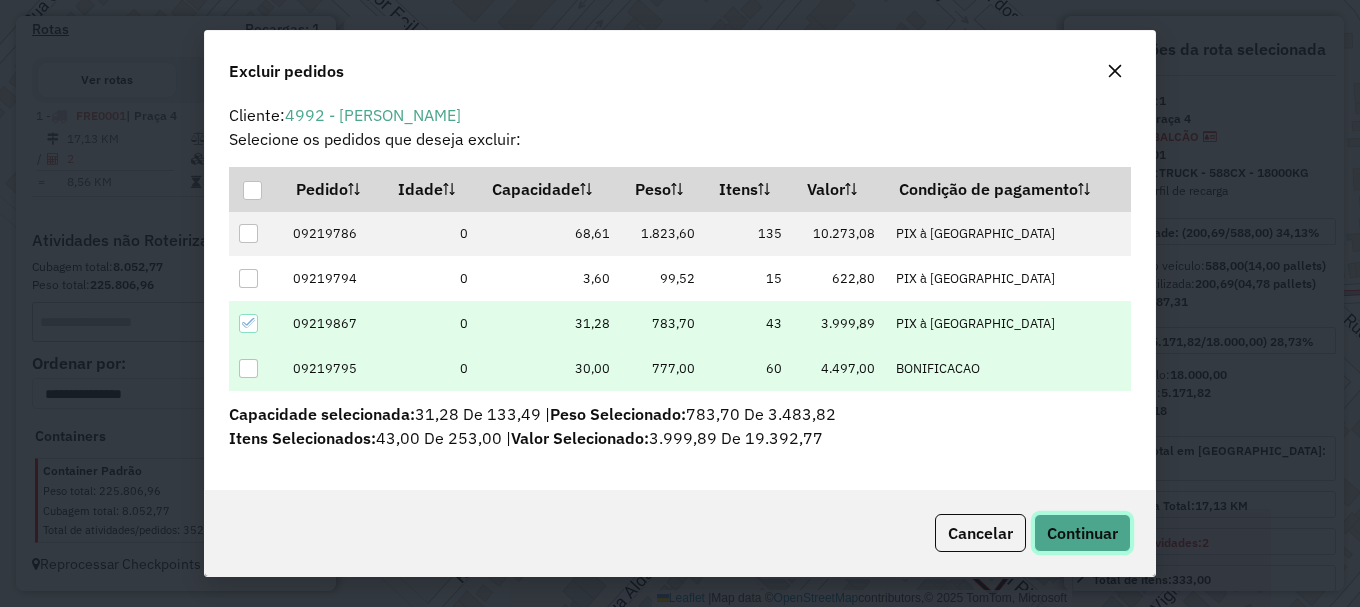 click on "Continuar" 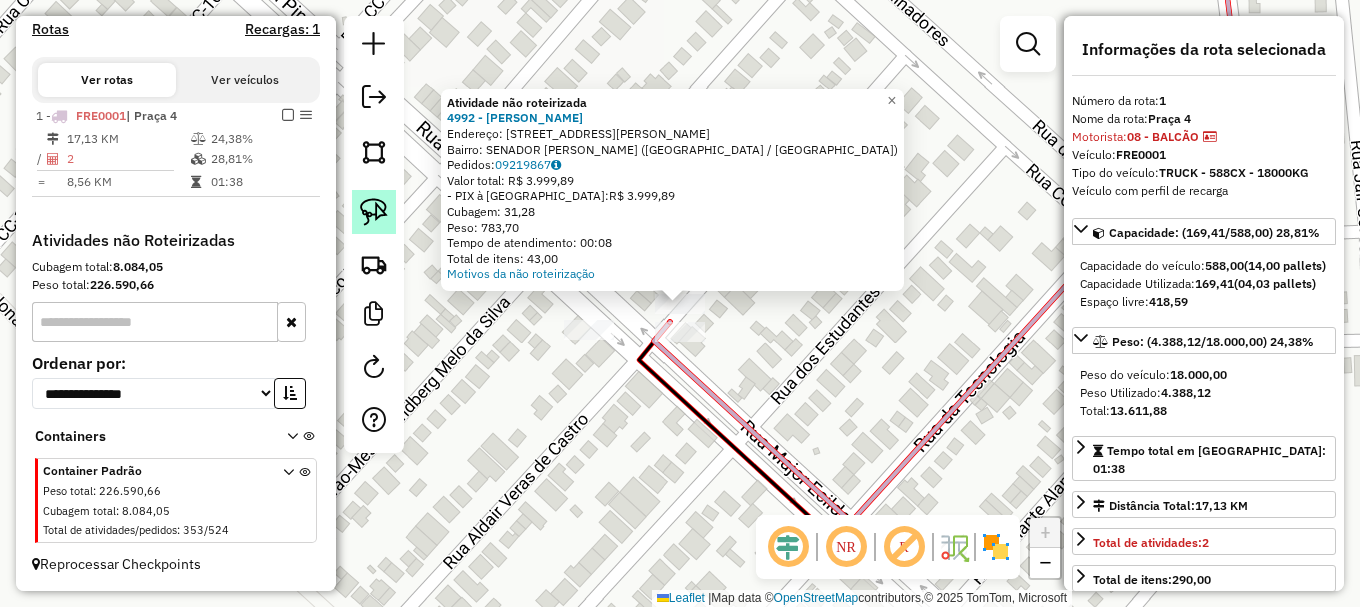 drag, startPoint x: 378, startPoint y: 205, endPoint x: 388, endPoint y: 215, distance: 14.142136 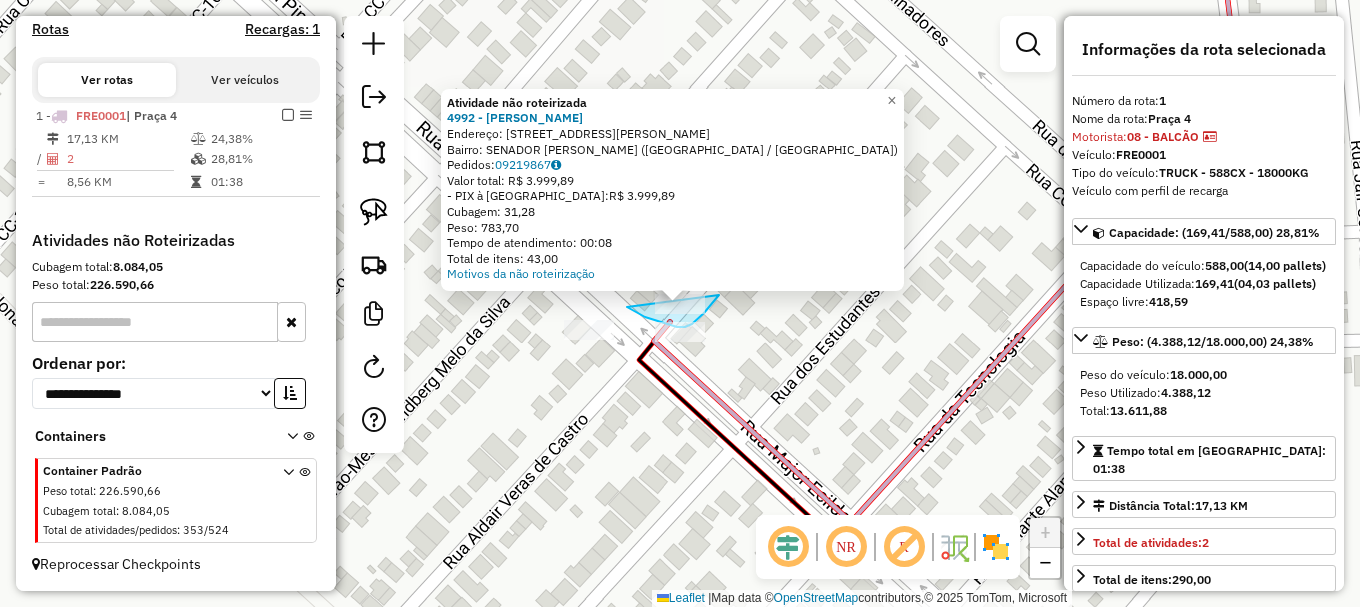 drag, startPoint x: 629, startPoint y: 308, endPoint x: 728, endPoint y: 269, distance: 106.404884 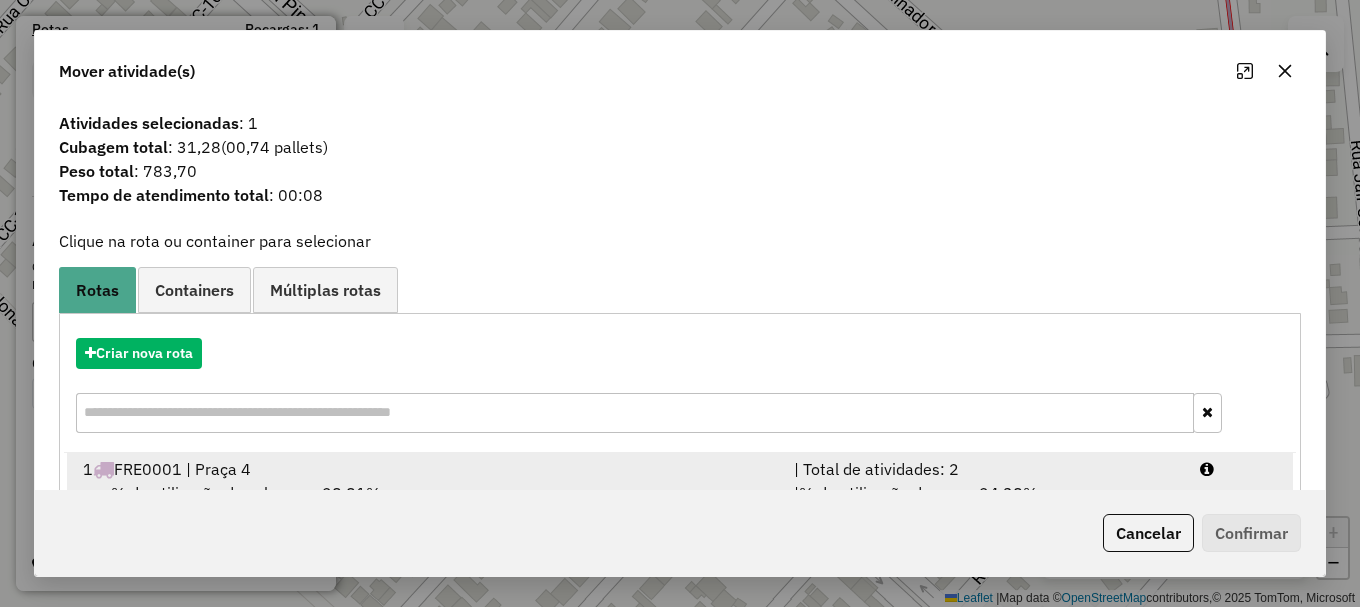 click on "1  FRE0001 | Praça 4  | Total de atividades: 2  % de utilização da cubagem: 28,81%  Cubagem disponível: 418,59   |  % de utilização do peso: 24,38%  | Peso disponível: 13.611,88" at bounding box center [680, 493] 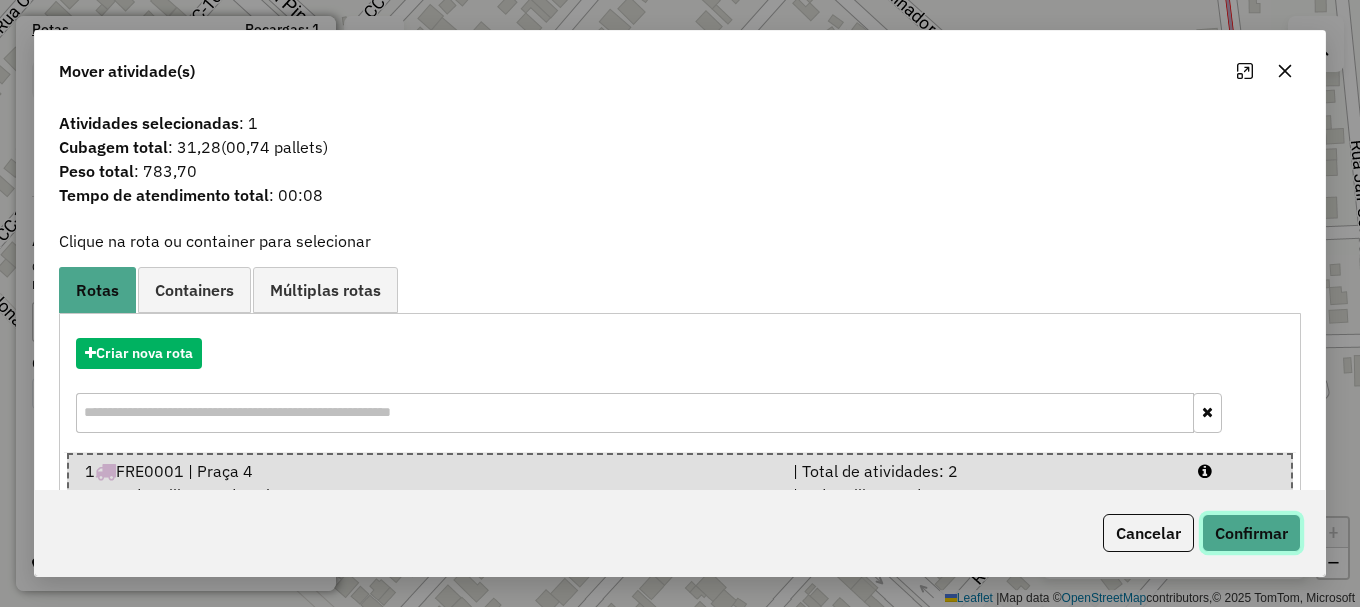 click on "Confirmar" 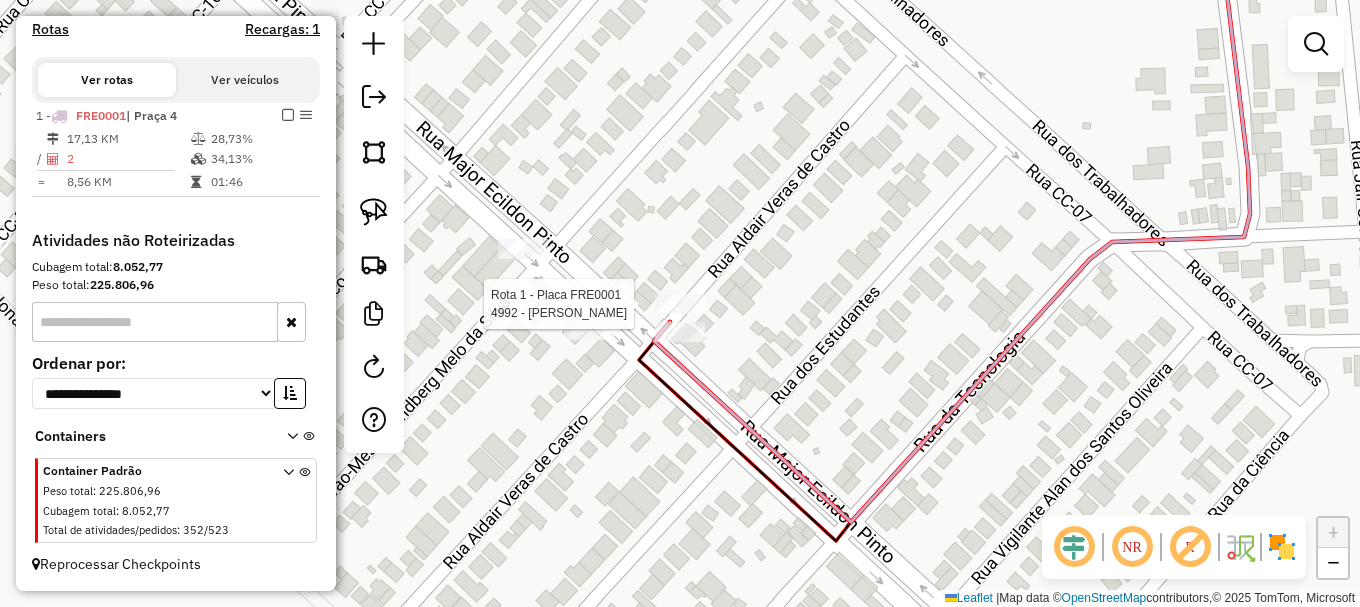 select on "**********" 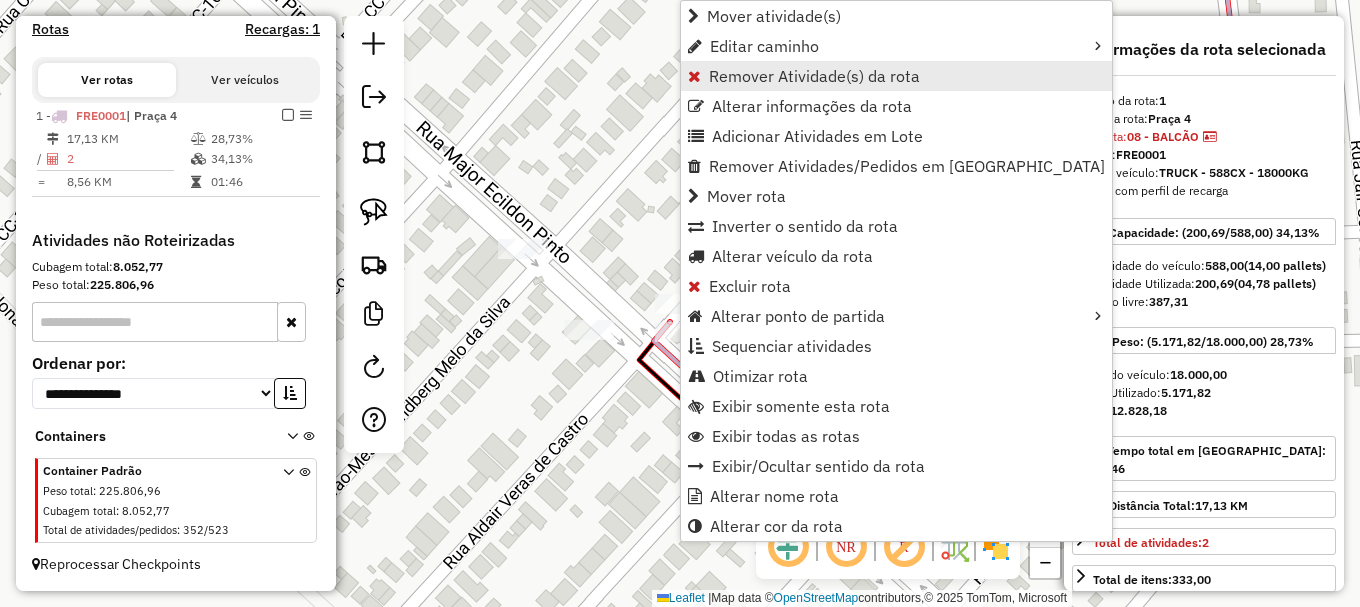 click on "Remover Atividade(s) da rota" at bounding box center (814, 76) 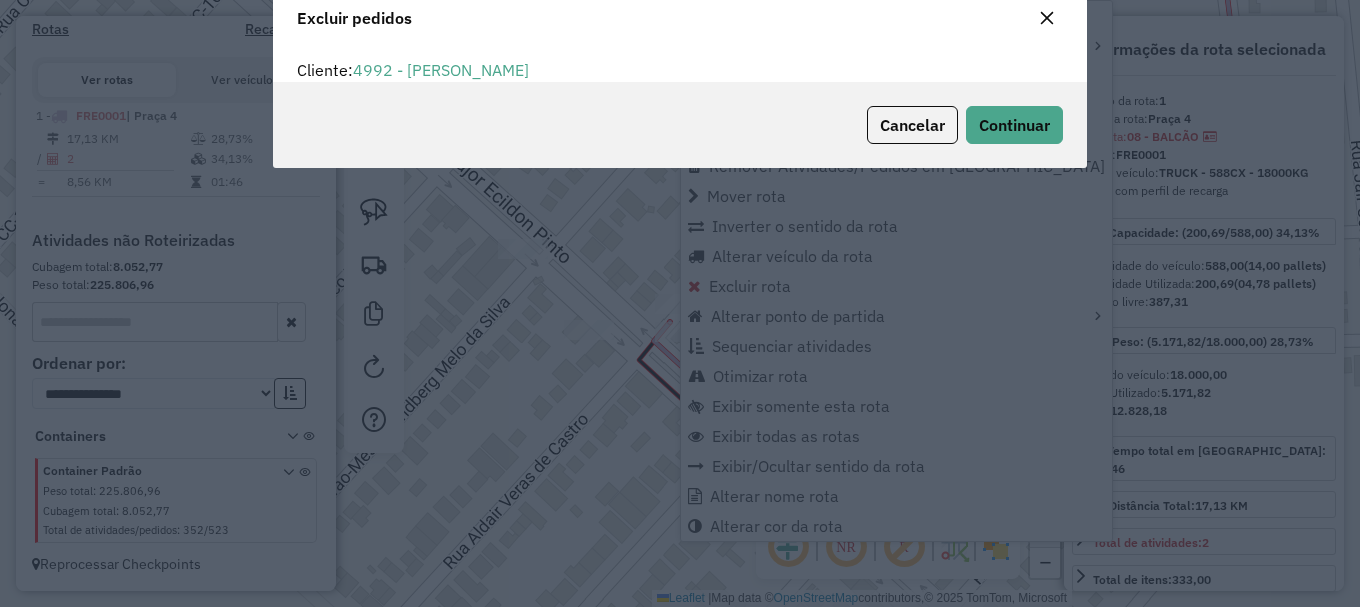 scroll, scrollTop: 12, scrollLeft: 6, axis: both 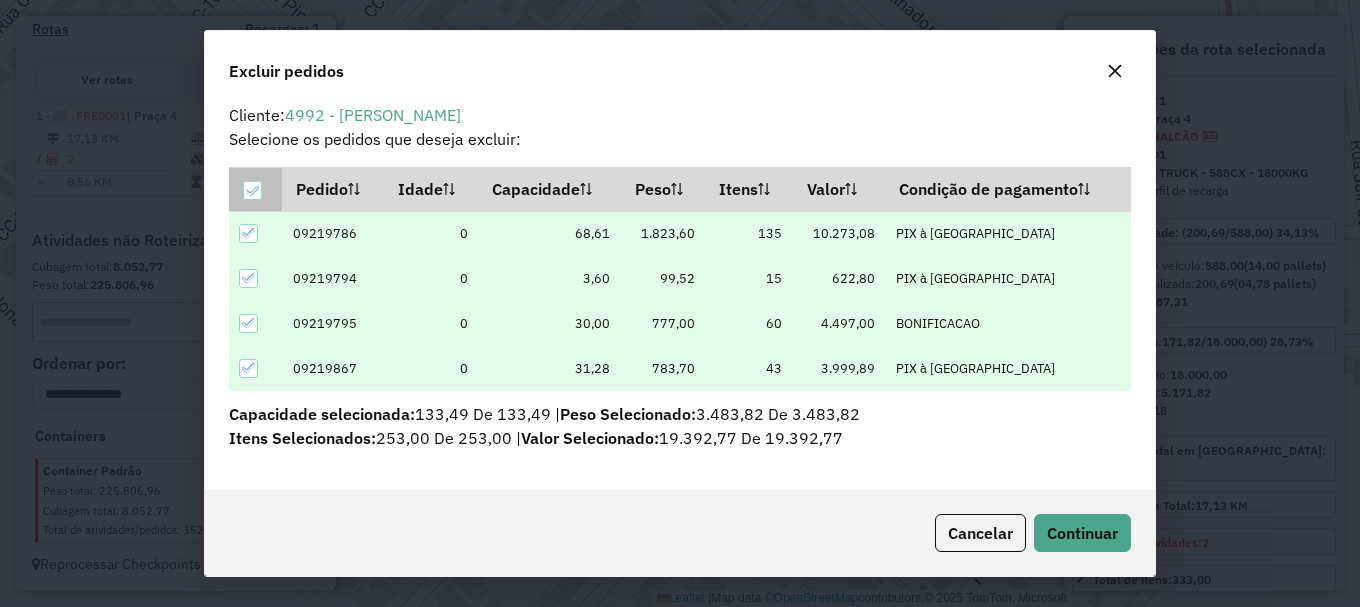 click at bounding box center [252, 190] 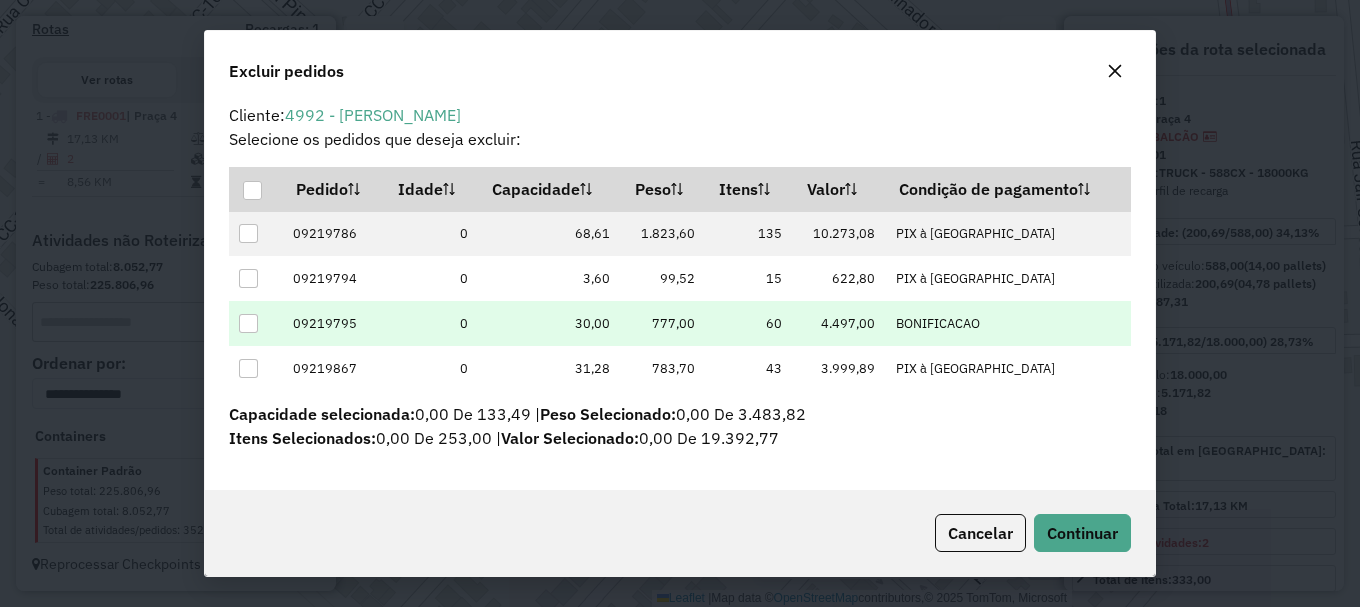 click at bounding box center [248, 323] 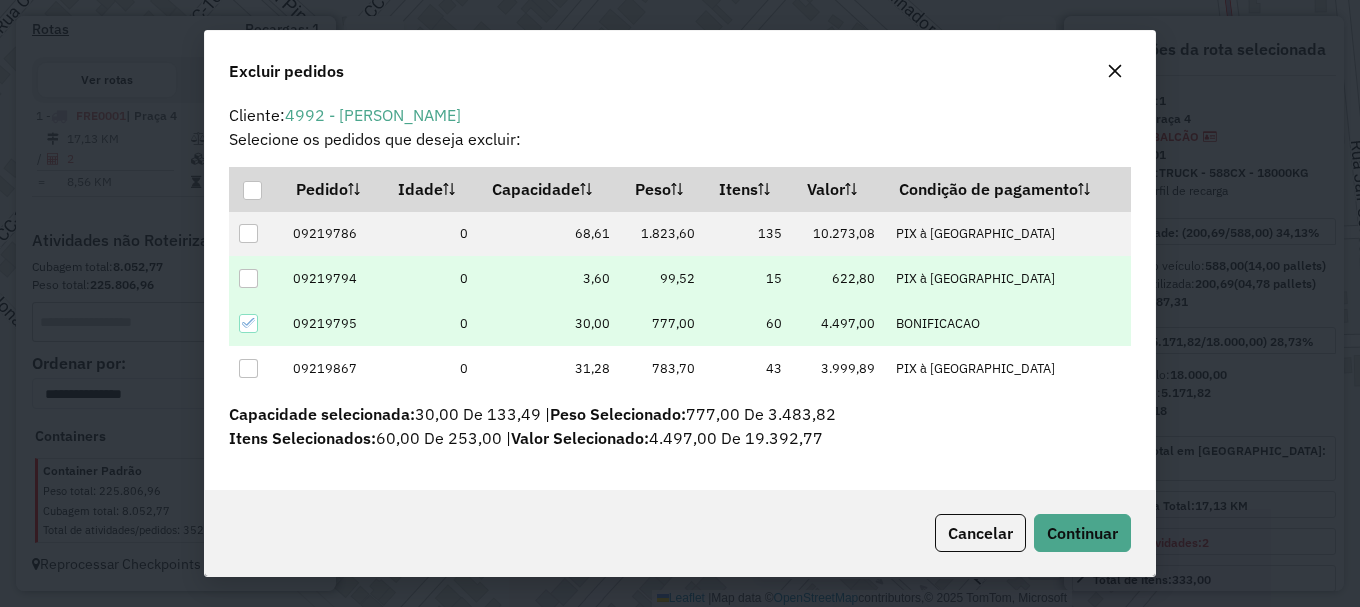 click at bounding box center [248, 278] 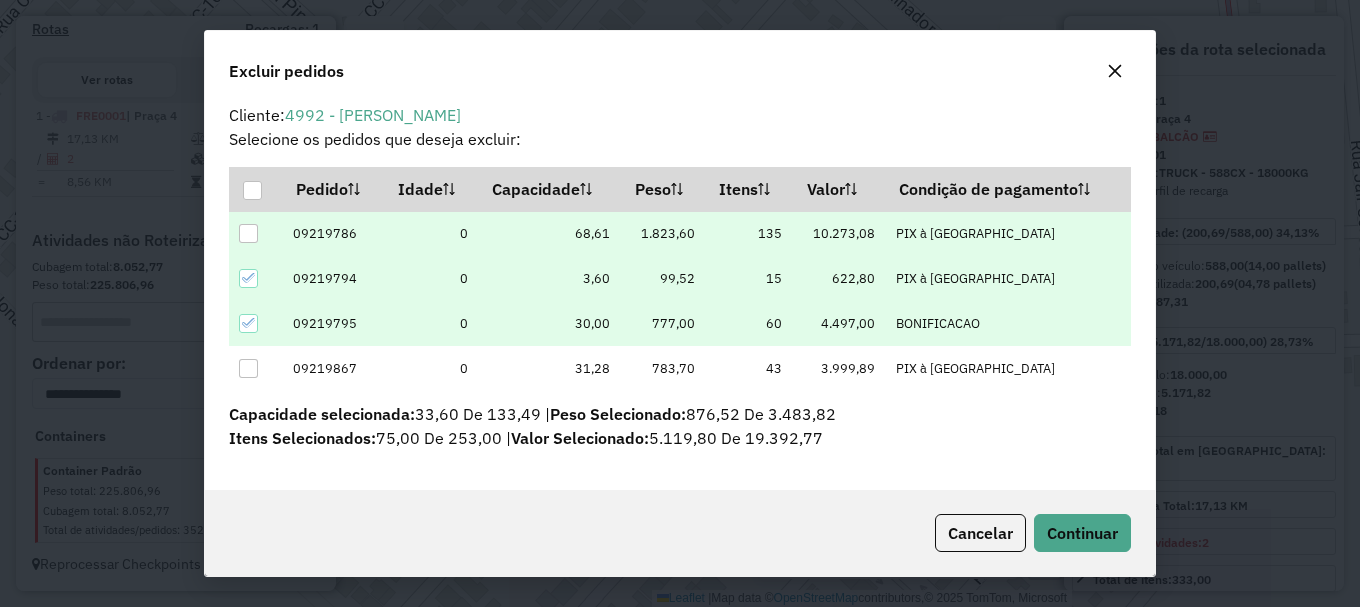 drag, startPoint x: 252, startPoint y: 231, endPoint x: 291, endPoint y: 271, distance: 55.86591 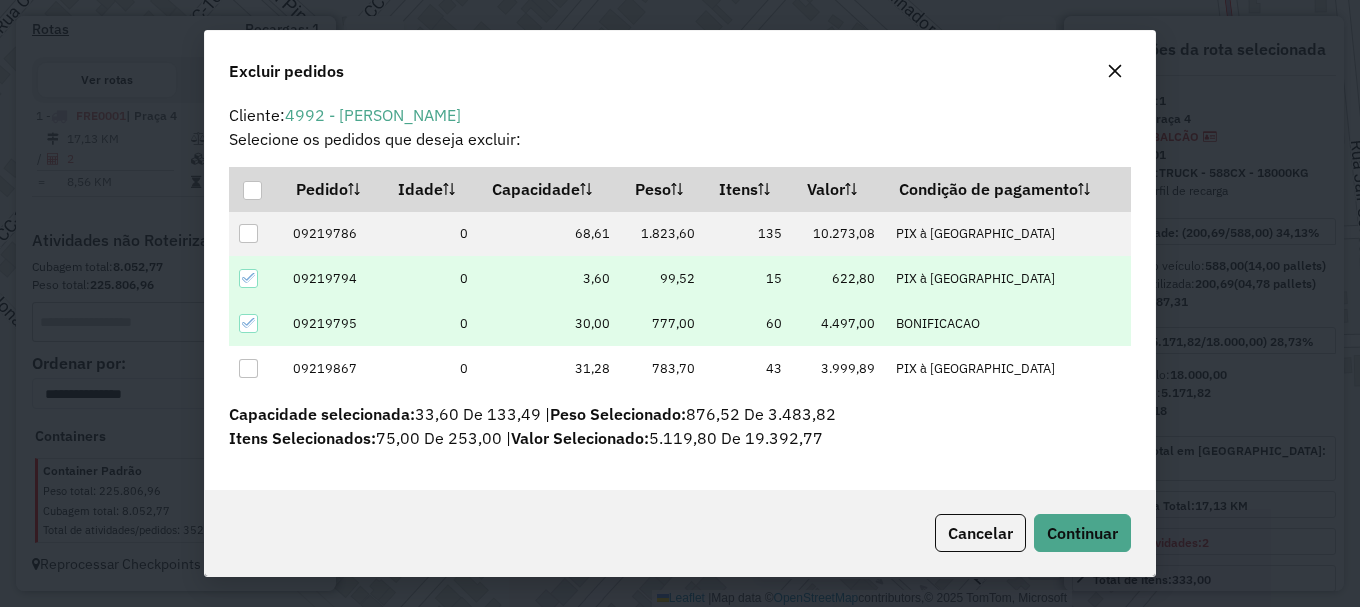 click at bounding box center (248, 233) 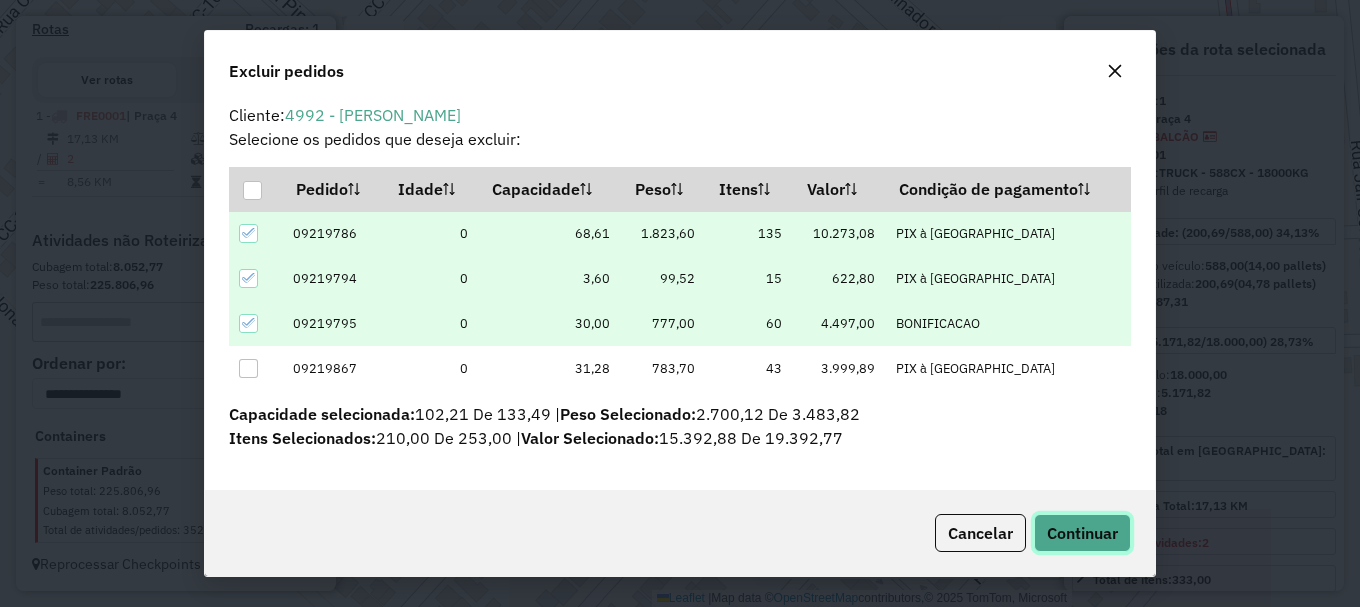 click on "Continuar" 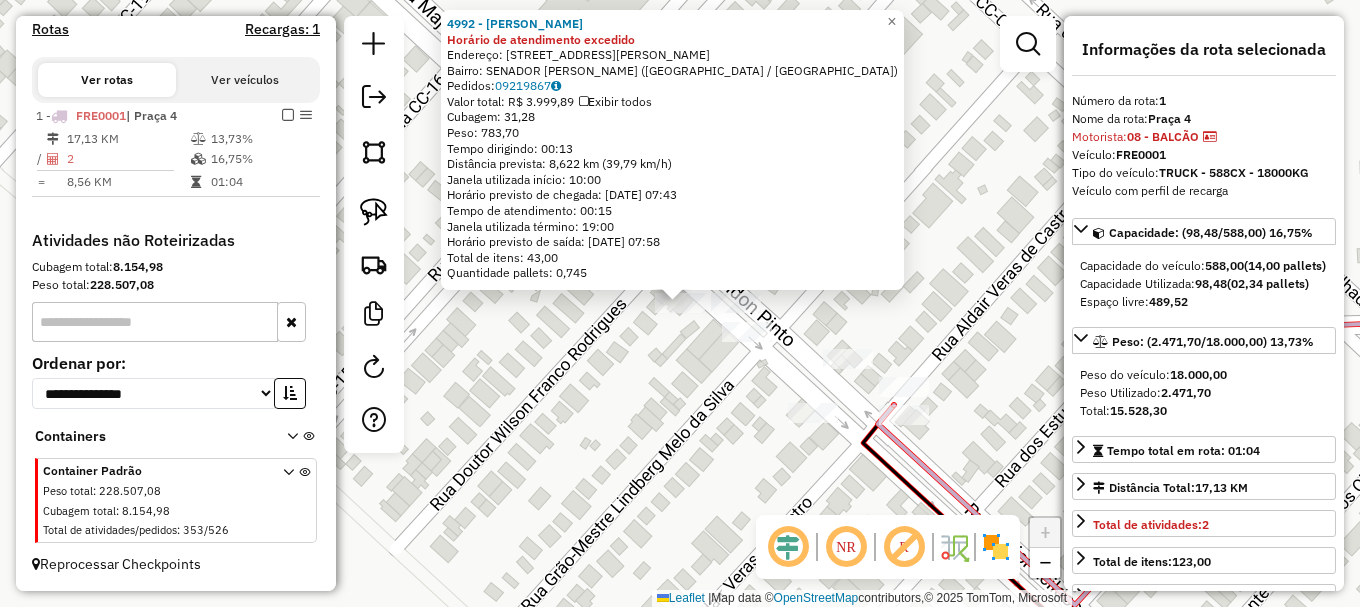 click at bounding box center (288, 115) 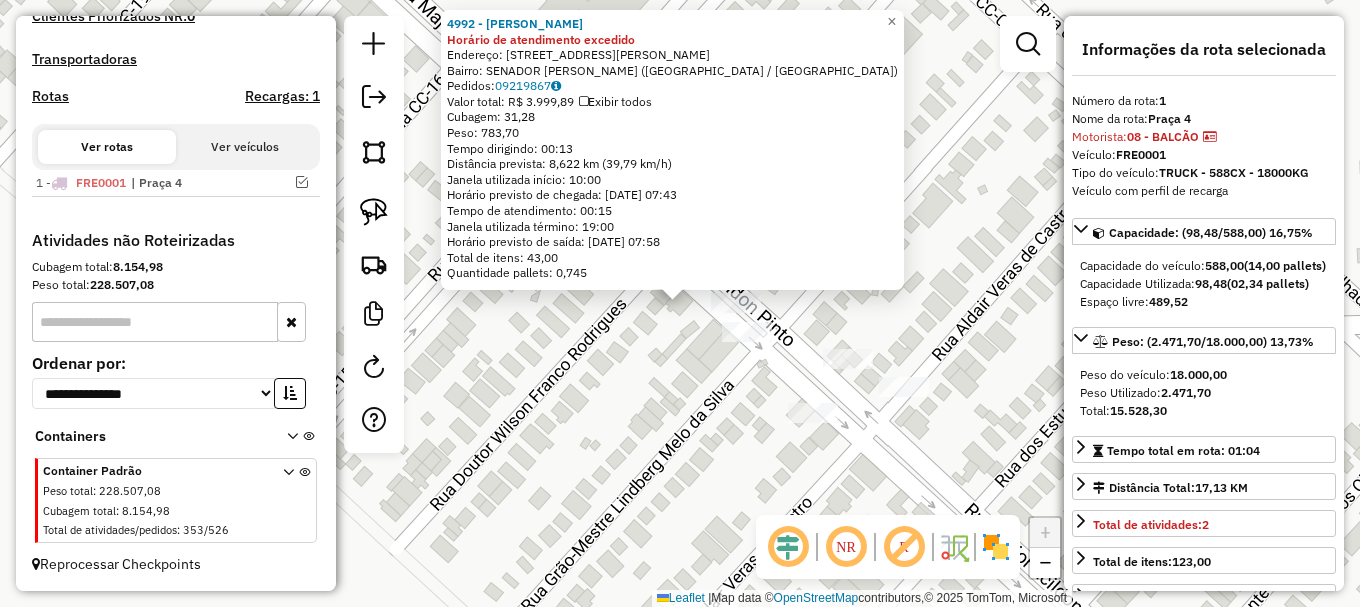 scroll, scrollTop: 605, scrollLeft: 0, axis: vertical 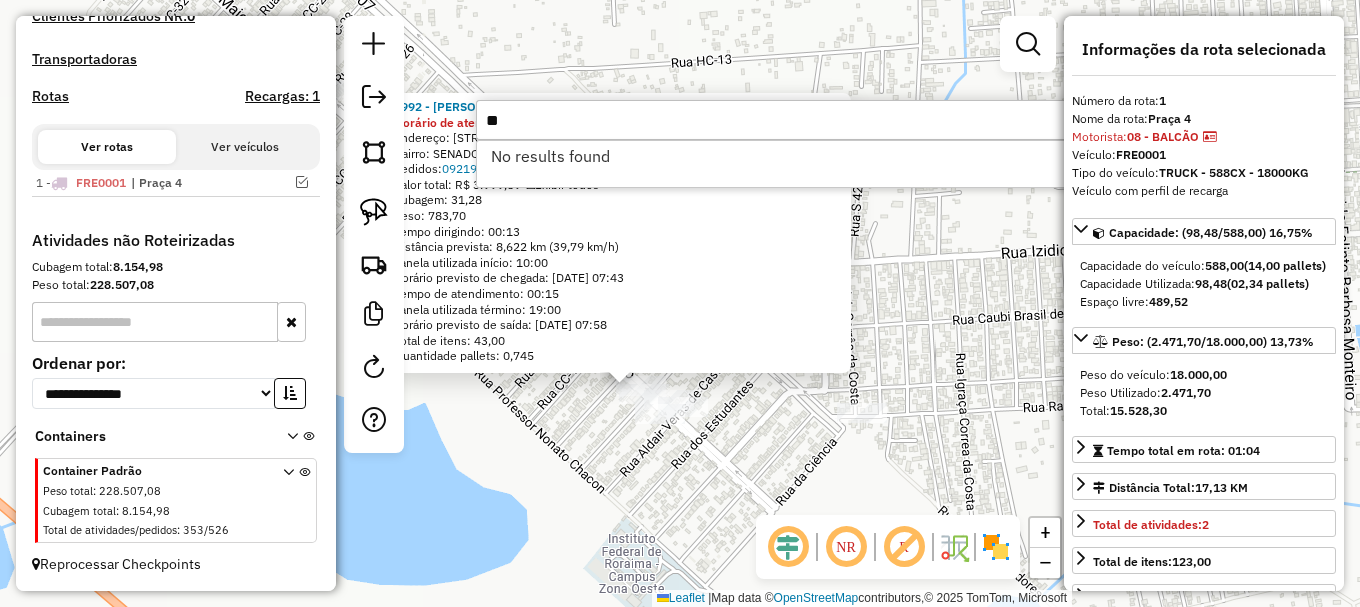 type on "*" 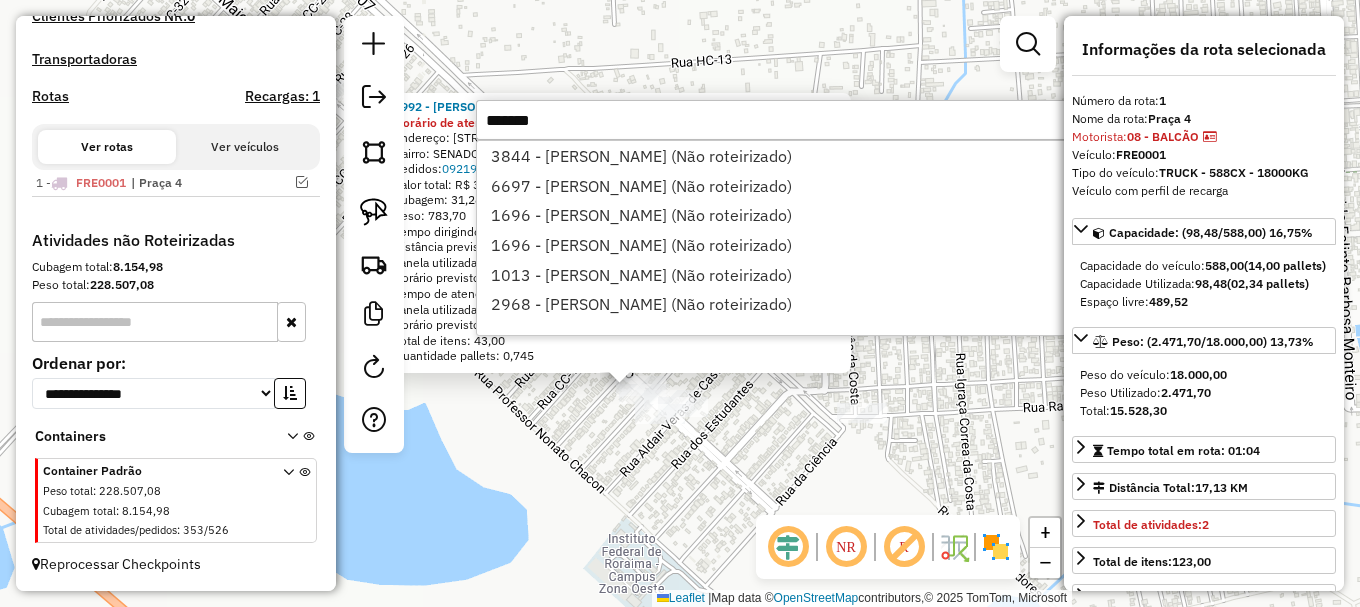 type on "*******" 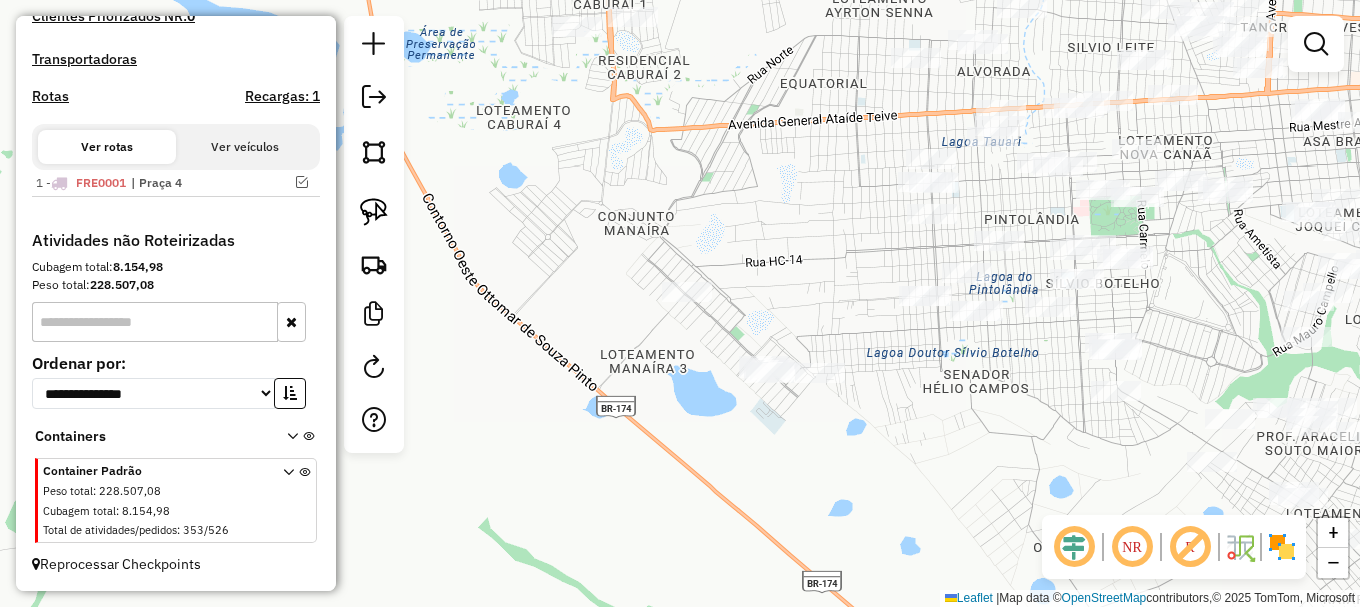 drag, startPoint x: 1071, startPoint y: 375, endPoint x: 660, endPoint y: 434, distance: 415.2132 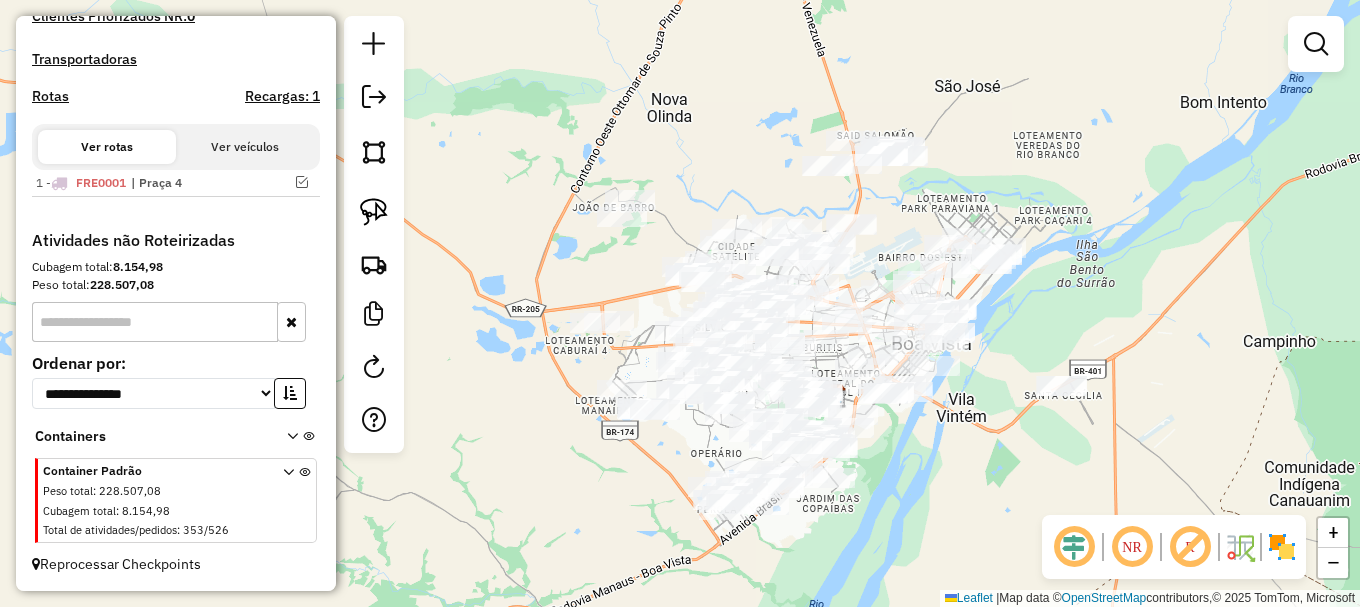 click on "Janela de atendimento Grade de atendimento Capacidade Transportadoras Veículos Cliente Pedidos  Rotas Selecione os dias de semana para filtrar as janelas de atendimento  Seg   Ter   Qua   Qui   Sex   Sáb   Dom  Informe o período da janela de atendimento: De: Até:  Filtrar exatamente a janela do cliente  Considerar janela de atendimento padrão  Selecione os dias de semana para filtrar as grades de atendimento  Seg   Ter   Qua   Qui   Sex   Sáb   Dom   Considerar clientes sem dia de atendimento cadastrado  Clientes fora do dia de atendimento selecionado Filtrar as atividades entre os valores definidos abaixo:  Peso mínimo:   Peso máximo:   Cubagem mínima:   Cubagem máxima:   De:   Até:  Filtrar as atividades entre o tempo de atendimento definido abaixo:  De:   Até:   Considerar capacidade total dos clientes não roteirizados Transportadora: Selecione um ou mais itens Tipo de veículo: Selecione um ou mais itens Veículo: Selecione um ou mais itens Motorista: Selecione um ou mais itens Nome: Rótulo:" 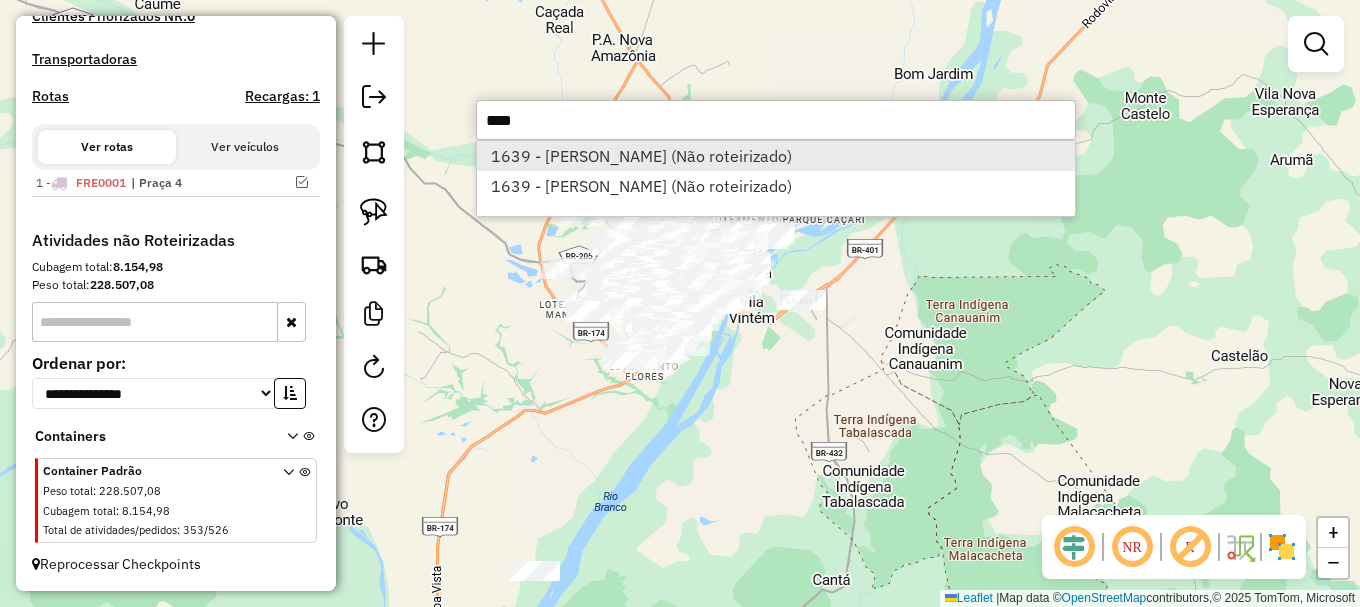 type on "****" 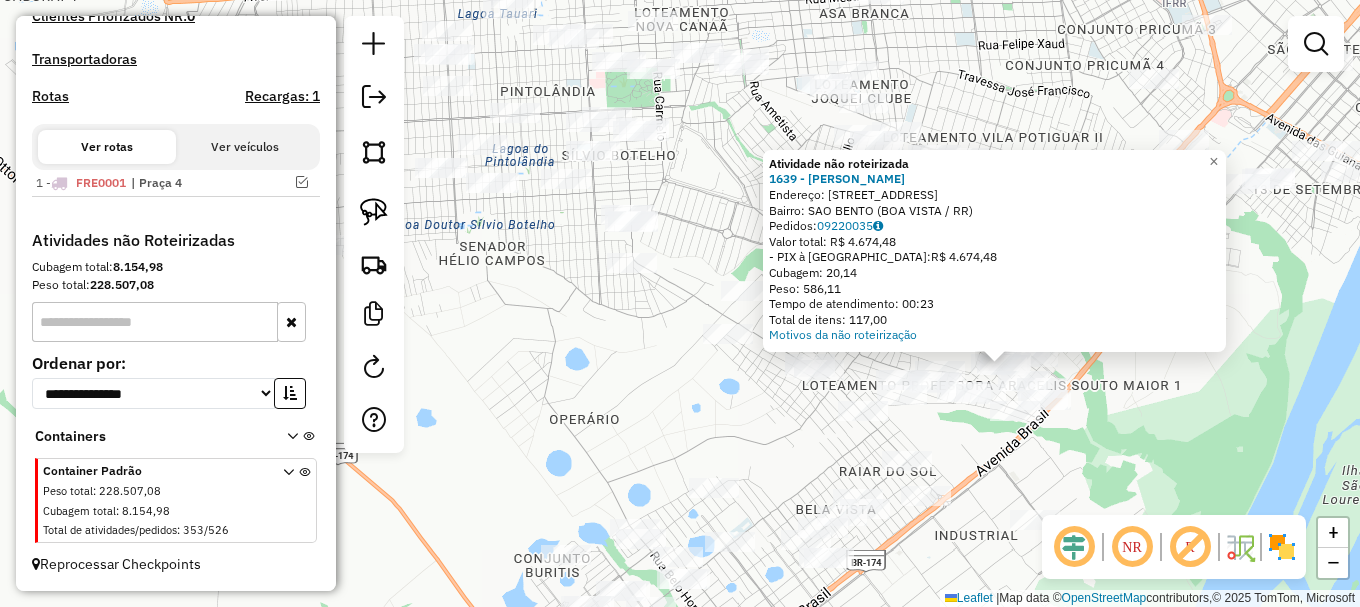 drag, startPoint x: 1101, startPoint y: 86, endPoint x: 929, endPoint y: 129, distance: 177.29355 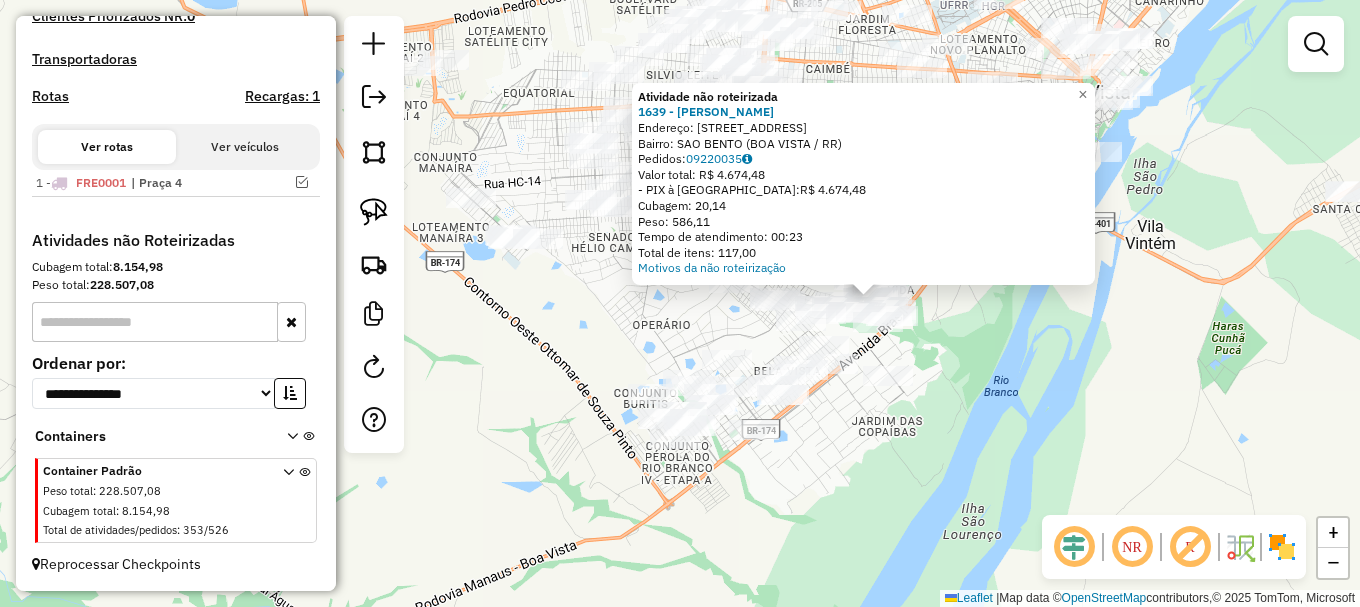 click on "Atividade não roteirizada 1639 - ELDA [PERSON_NAME]  Endereço: [STREET_ADDRESS]   Bairro: SAO BENTO ([GEOGRAPHIC_DATA] / RR)   Pedidos:  09220035   Valor total: R$ 4.674,48   - PIX à Vista:  R$ 4.674,48   Cubagem: 20,14   Peso: 586,11   Tempo de atendimento: 00:23   Total de itens: 117,00  Motivos da não roteirização × Janela de atendimento Grade de atendimento Capacidade Transportadoras Veículos Cliente Pedidos  Rotas Selecione os dias de semana para filtrar as janelas de atendimento  Seg   Ter   Qua   Qui   Sex   Sáb   Dom  Informe o período da janela de atendimento: De: Até:  Filtrar exatamente a janela do cliente  Considerar janela de atendimento padrão  Selecione os dias de semana para filtrar as grades de atendimento  Seg   Ter   Qua   Qui   Sex   Sáb   Dom   Considerar clientes sem dia de atendimento cadastrado  Clientes fora do dia de atendimento selecionado Filtrar as atividades entre os valores definidos abaixo:  Peso mínimo:   Peso máximo:   Cubagem mínima:   De:   De:" 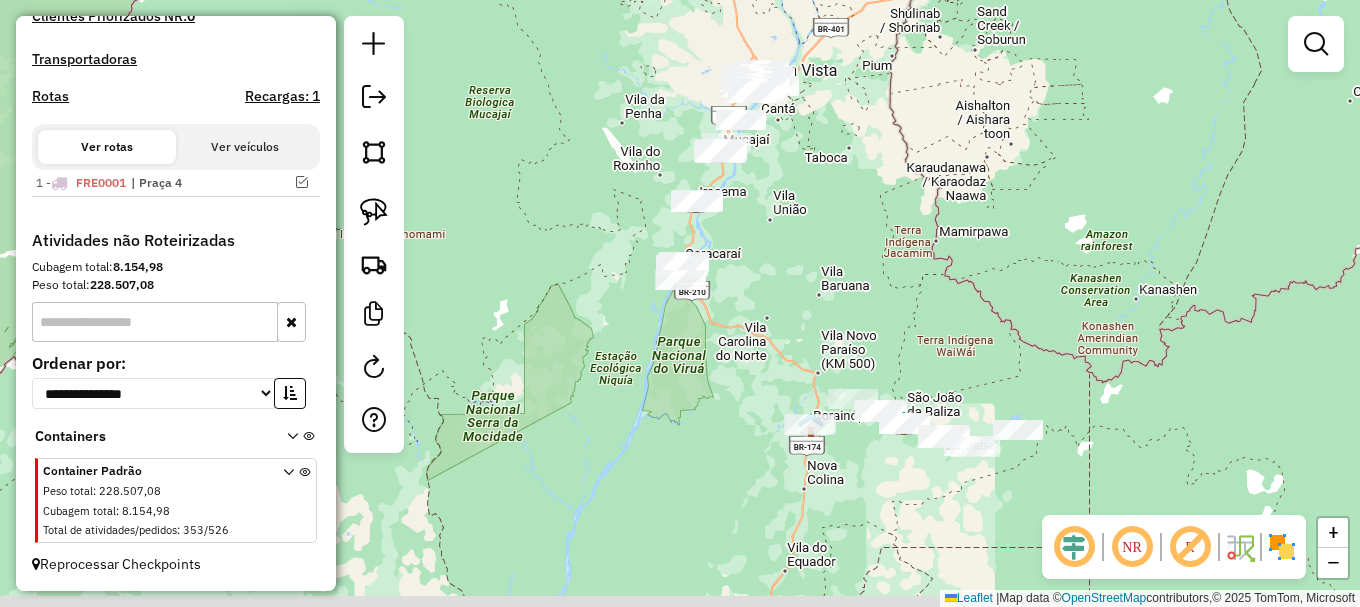 drag, startPoint x: 728, startPoint y: 497, endPoint x: 753, endPoint y: 214, distance: 284.10208 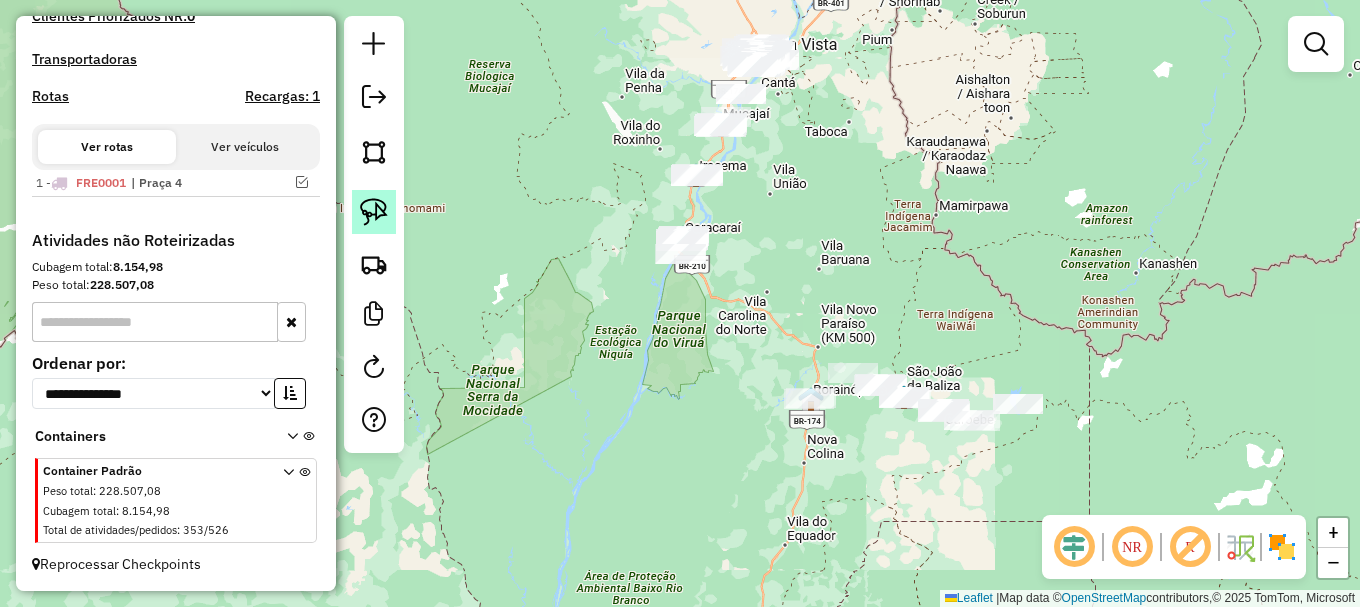 click 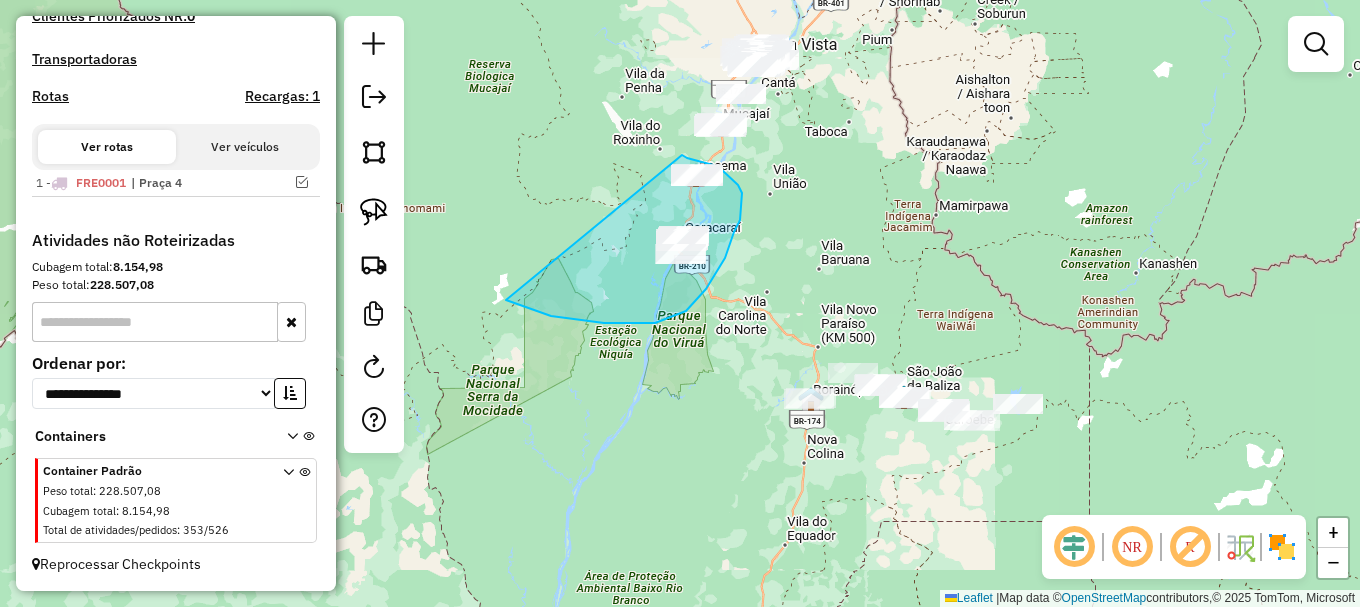 drag, startPoint x: 551, startPoint y: 316, endPoint x: 682, endPoint y: 155, distance: 207.56204 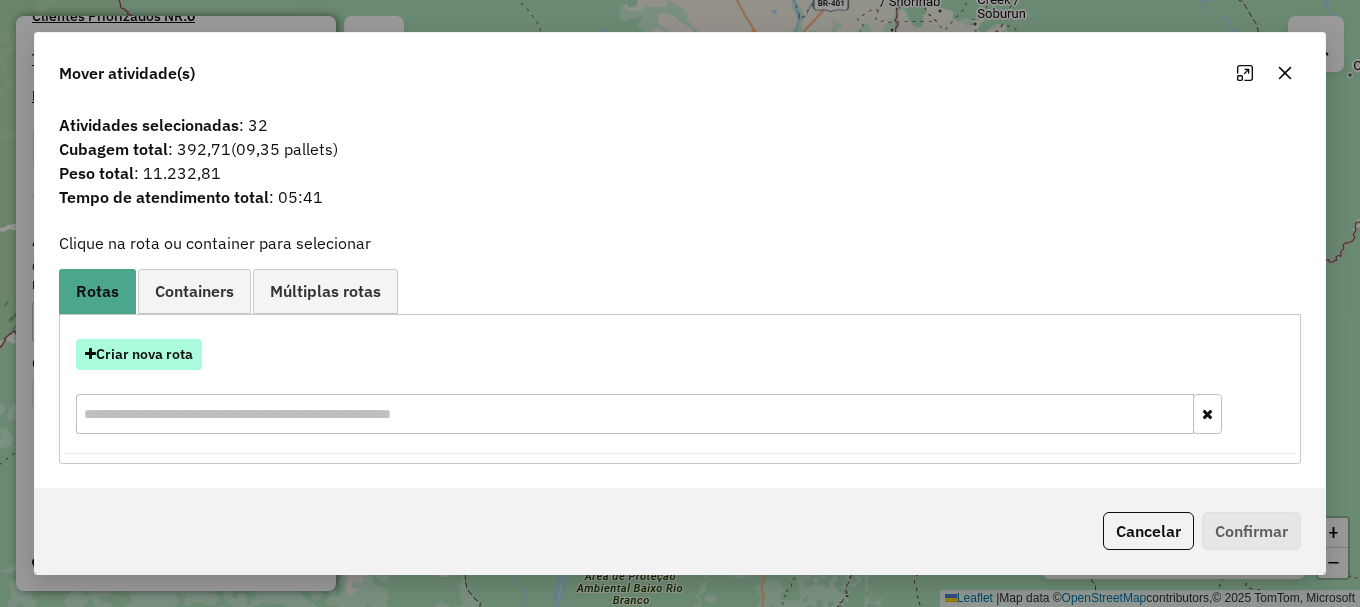 click on "Criar nova rota" at bounding box center (139, 354) 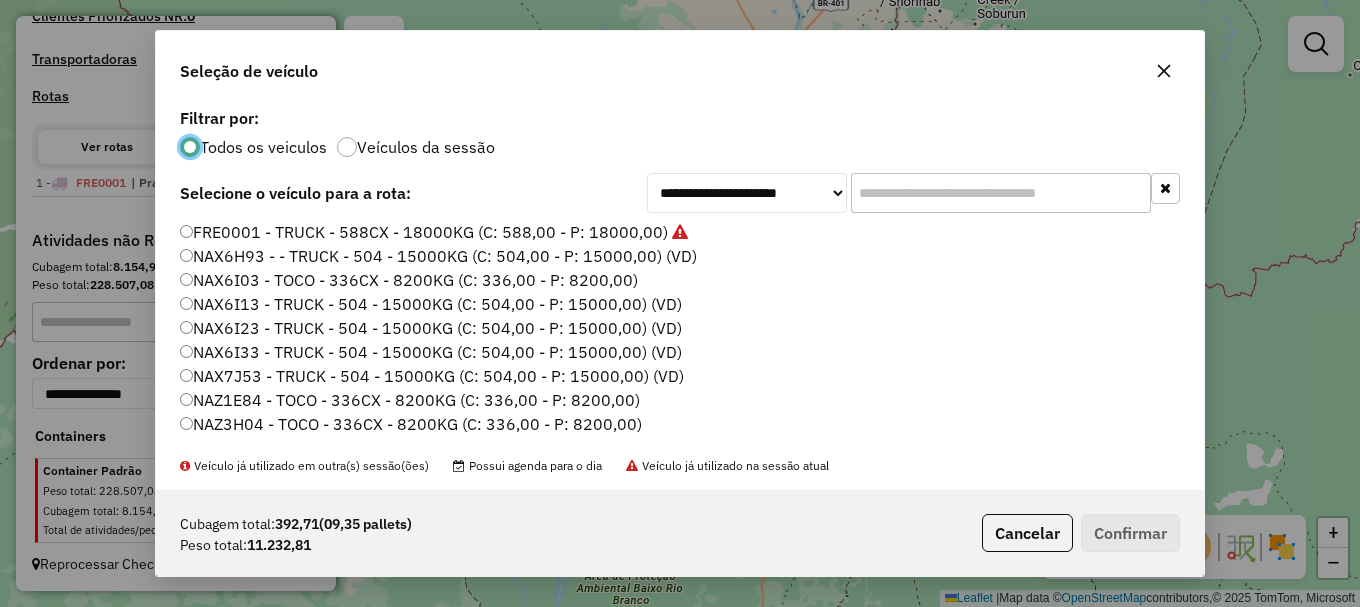 scroll, scrollTop: 11, scrollLeft: 6, axis: both 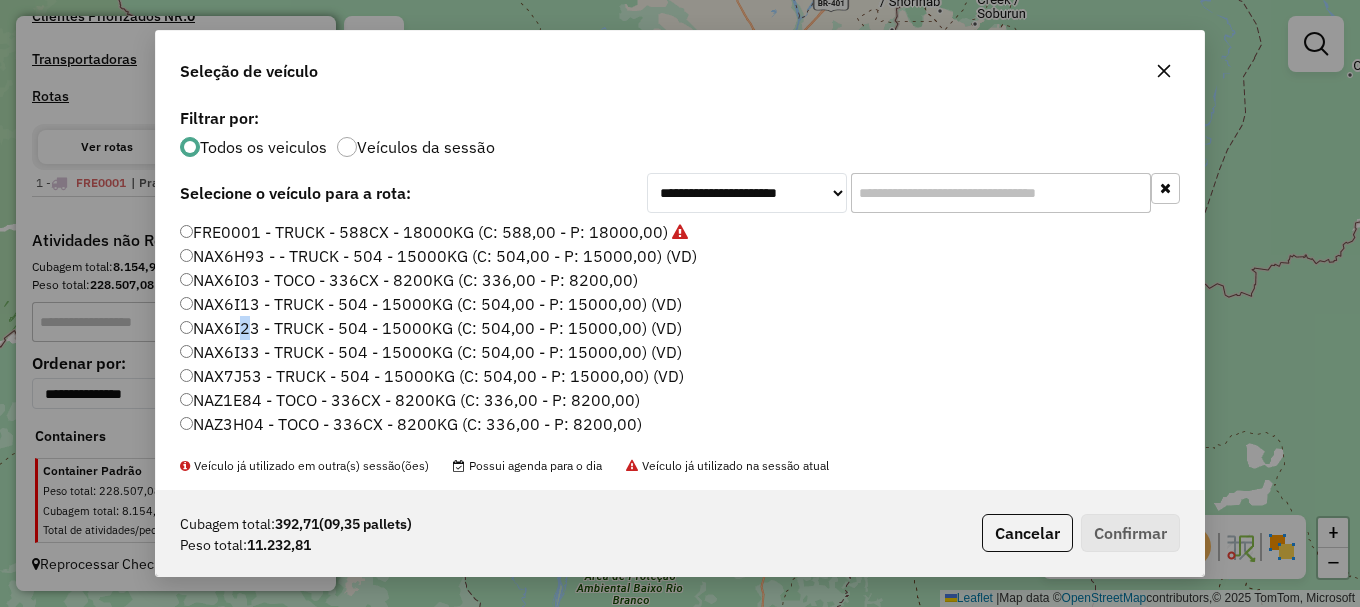 click on "NAX6I23 - TRUCK - 504 - 15000KG (C: 504,00 - P: 15000,00) (VD)" 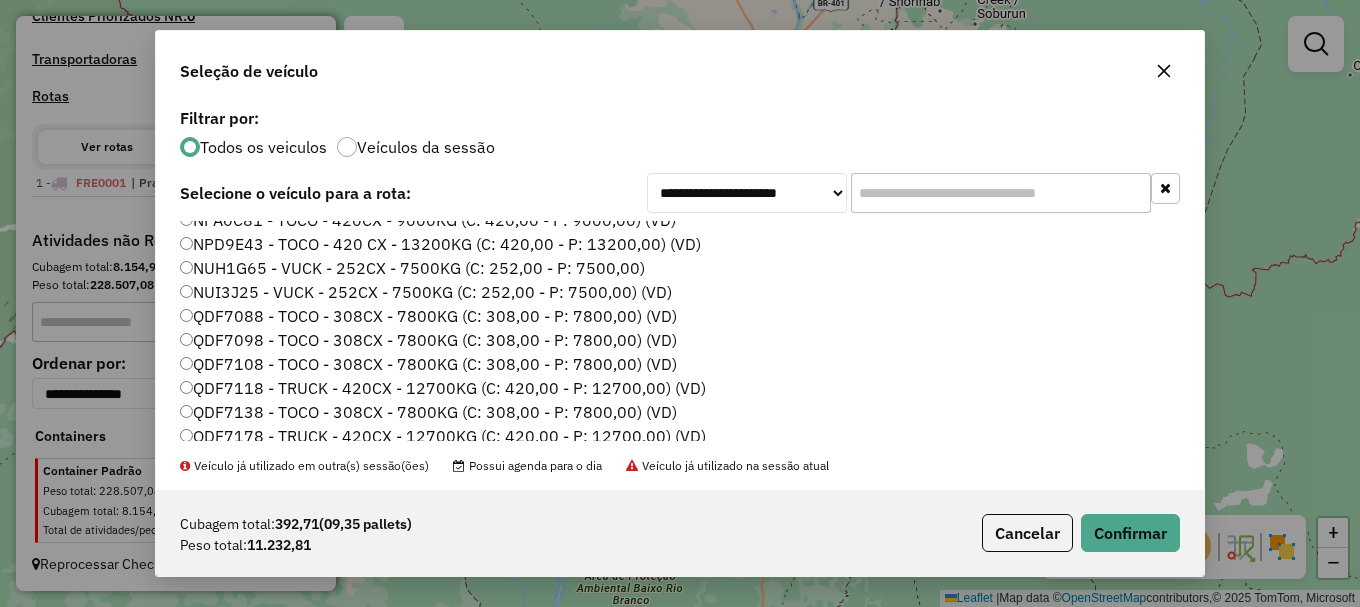 scroll, scrollTop: 668, scrollLeft: 0, axis: vertical 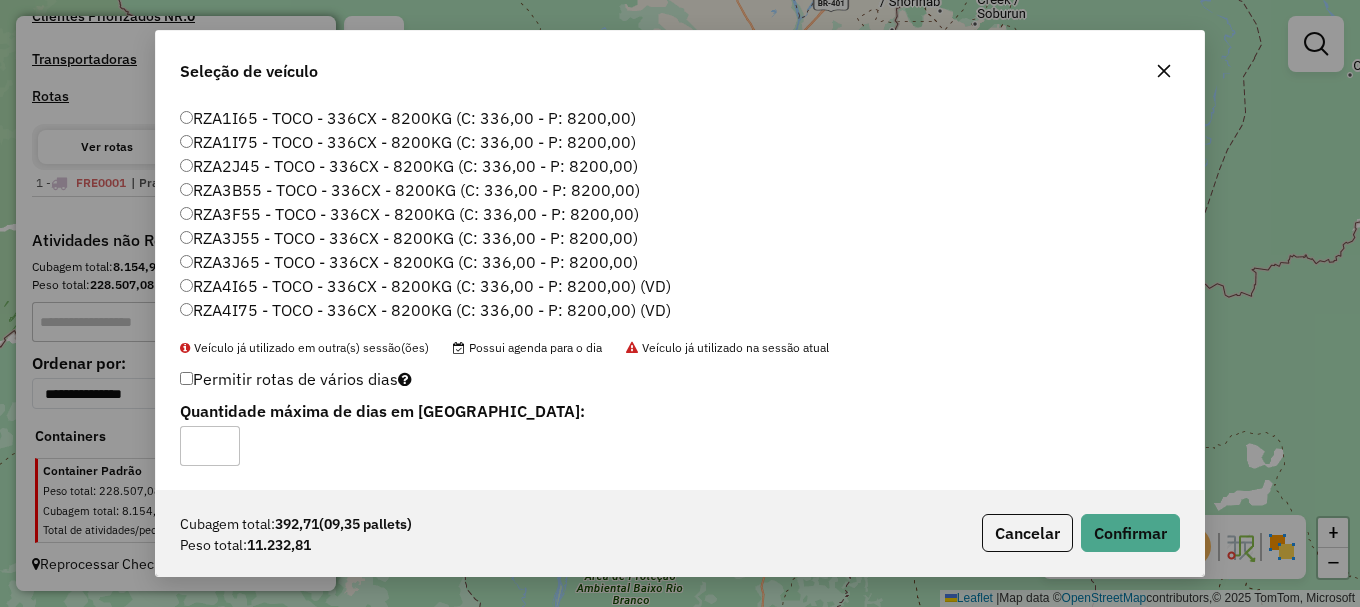click on "Permitir rotas de vários dias" 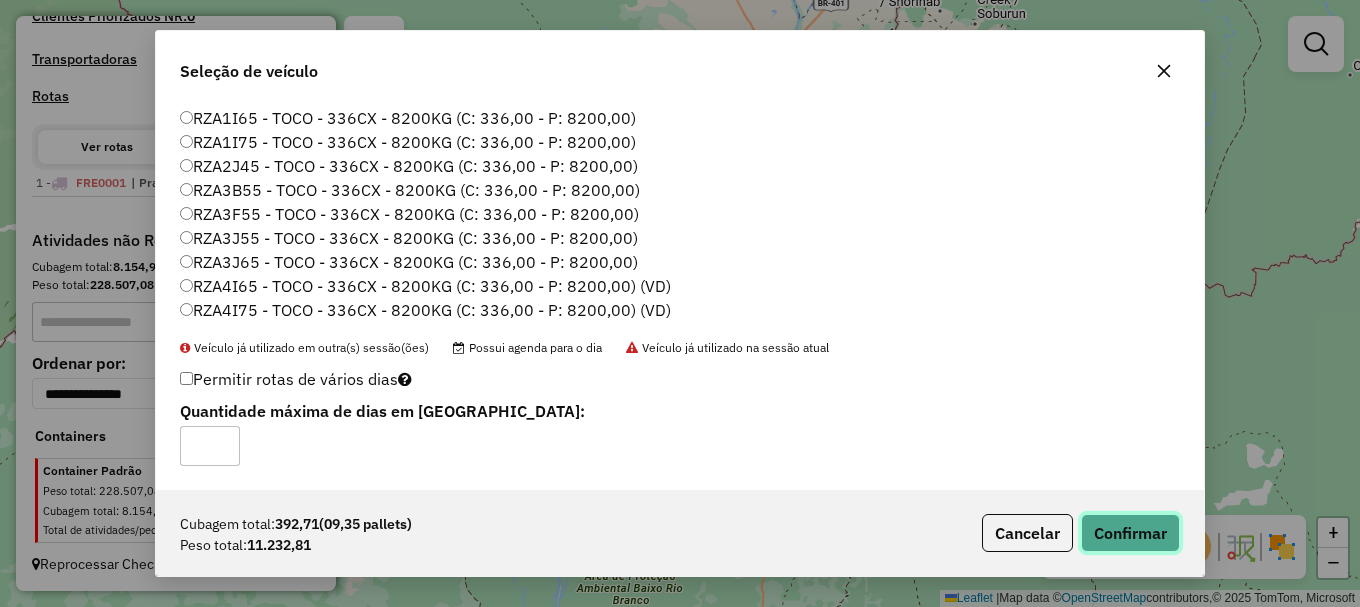 click on "Confirmar" 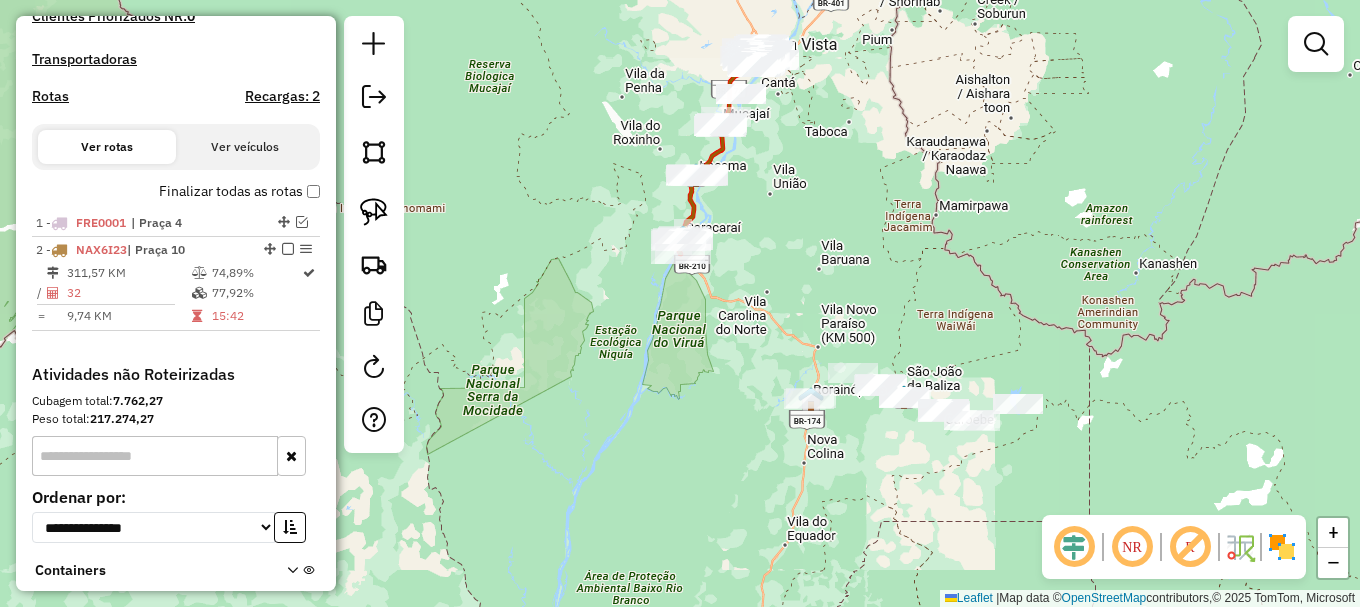scroll, scrollTop: 690, scrollLeft: 0, axis: vertical 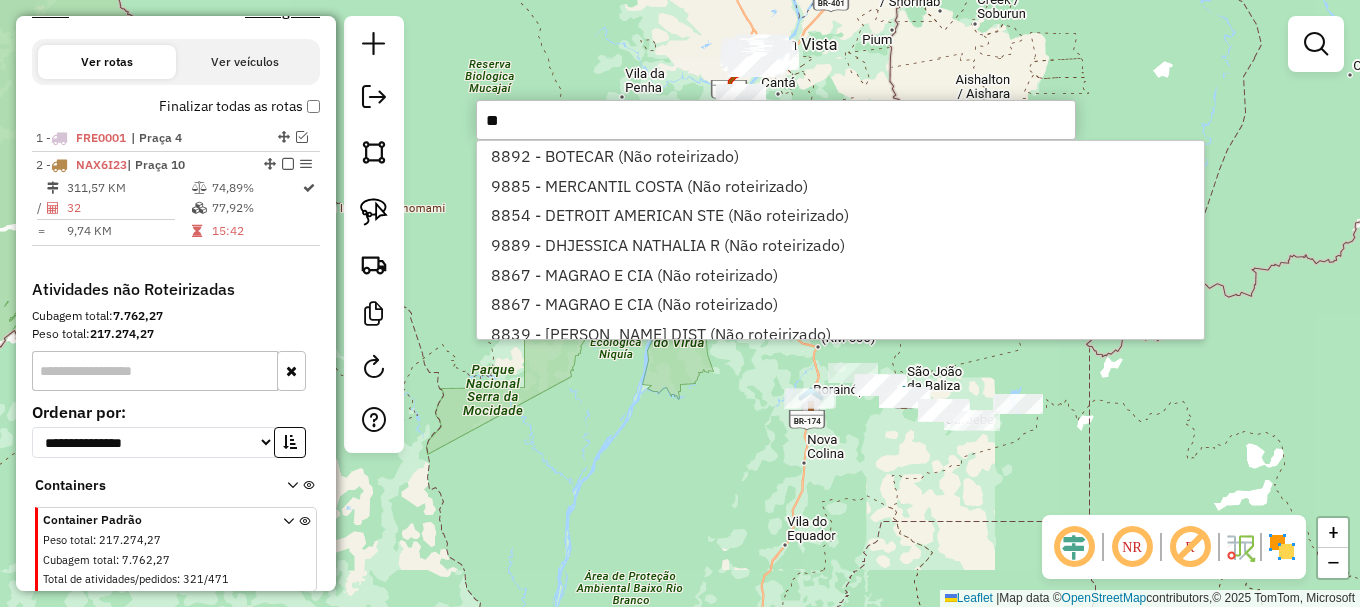 type on "*" 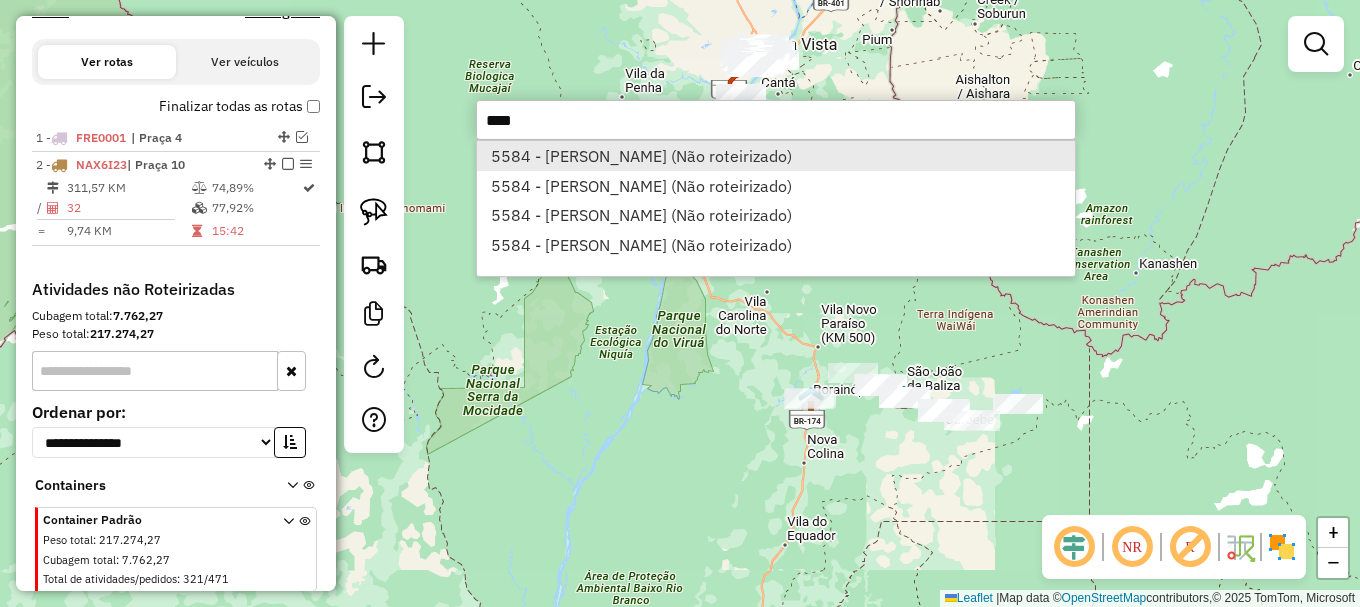 type on "****" 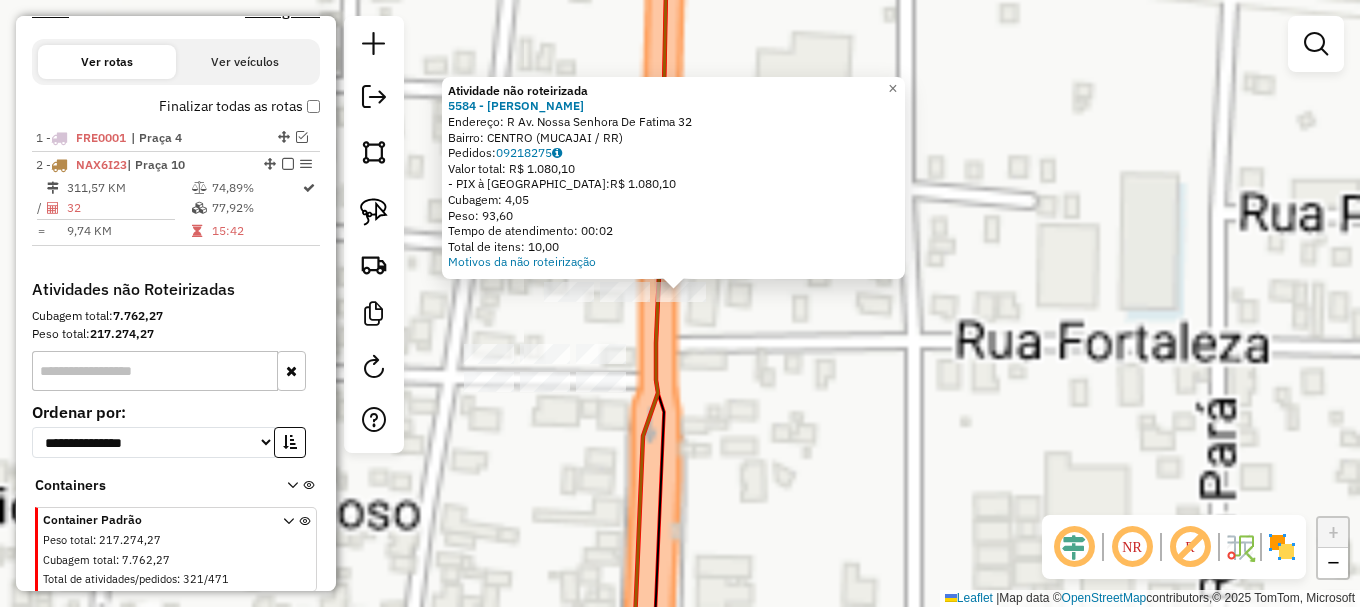 drag, startPoint x: 726, startPoint y: 366, endPoint x: 687, endPoint y: 354, distance: 40.804413 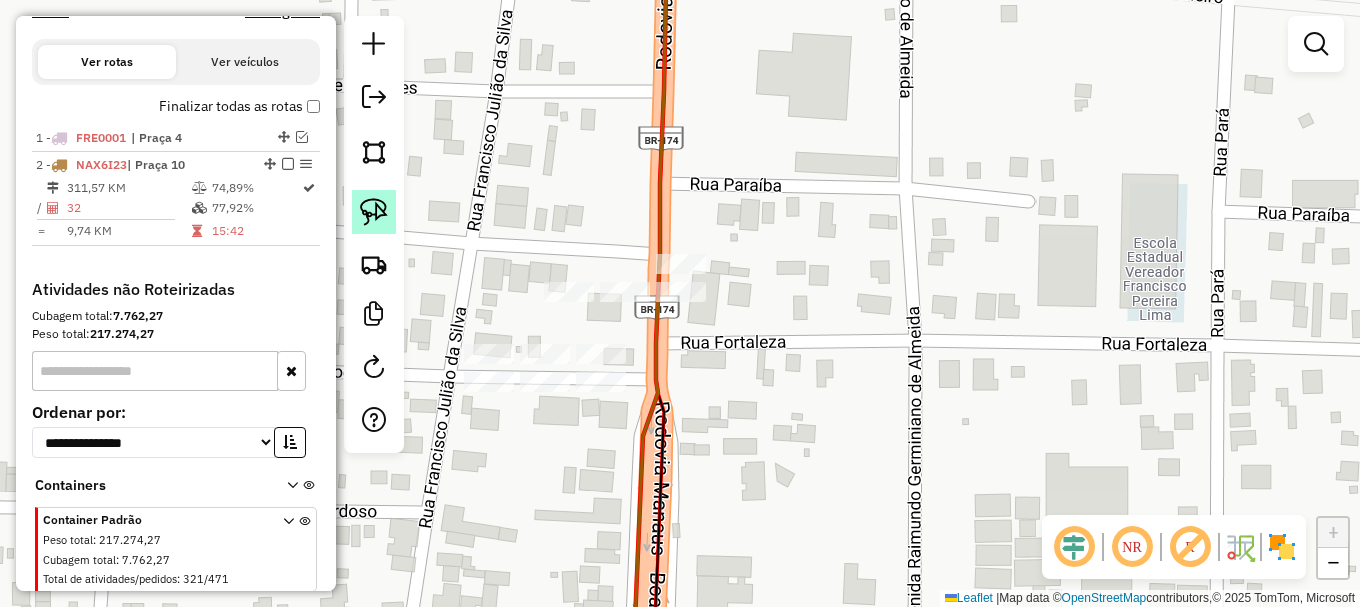 click 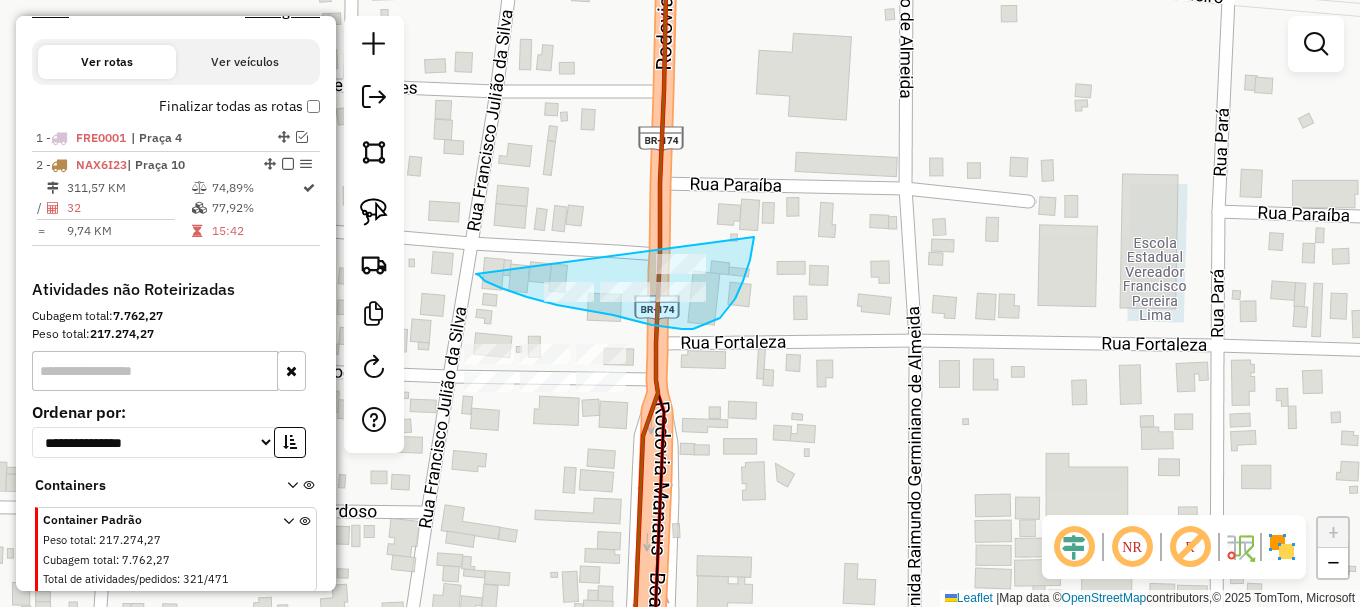 drag, startPoint x: 476, startPoint y: 274, endPoint x: 742, endPoint y: 188, distance: 279.5568 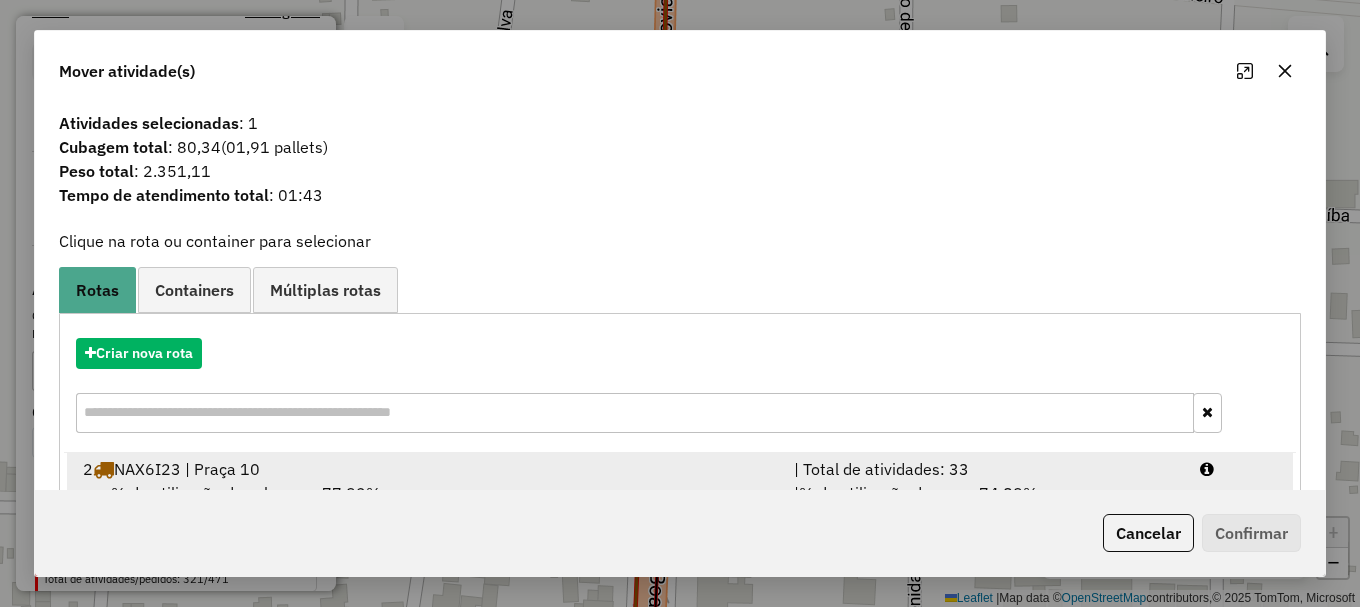 click at bounding box center (1239, 469) 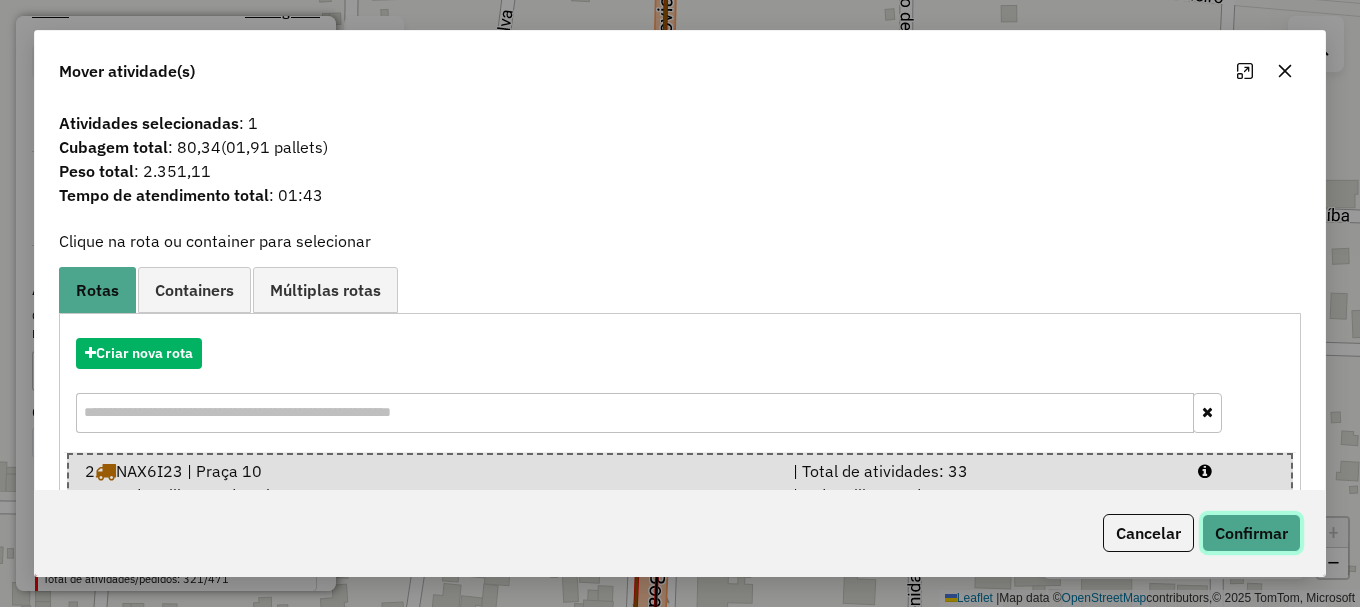 click on "Confirmar" 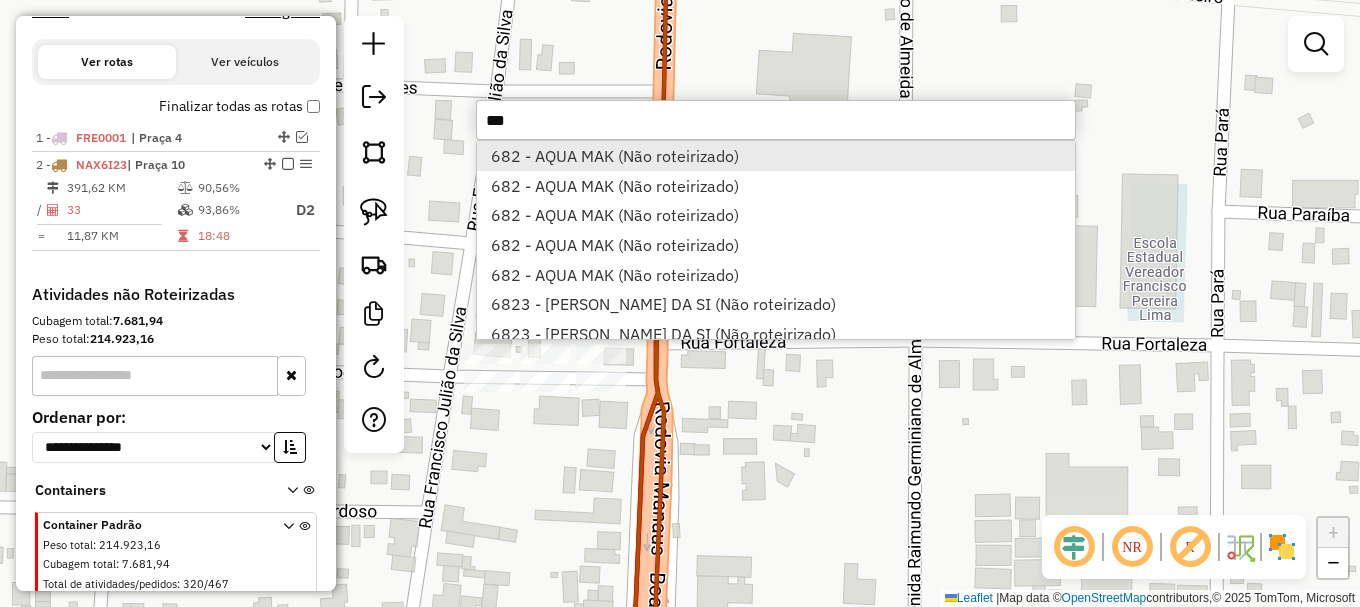 type on "***" 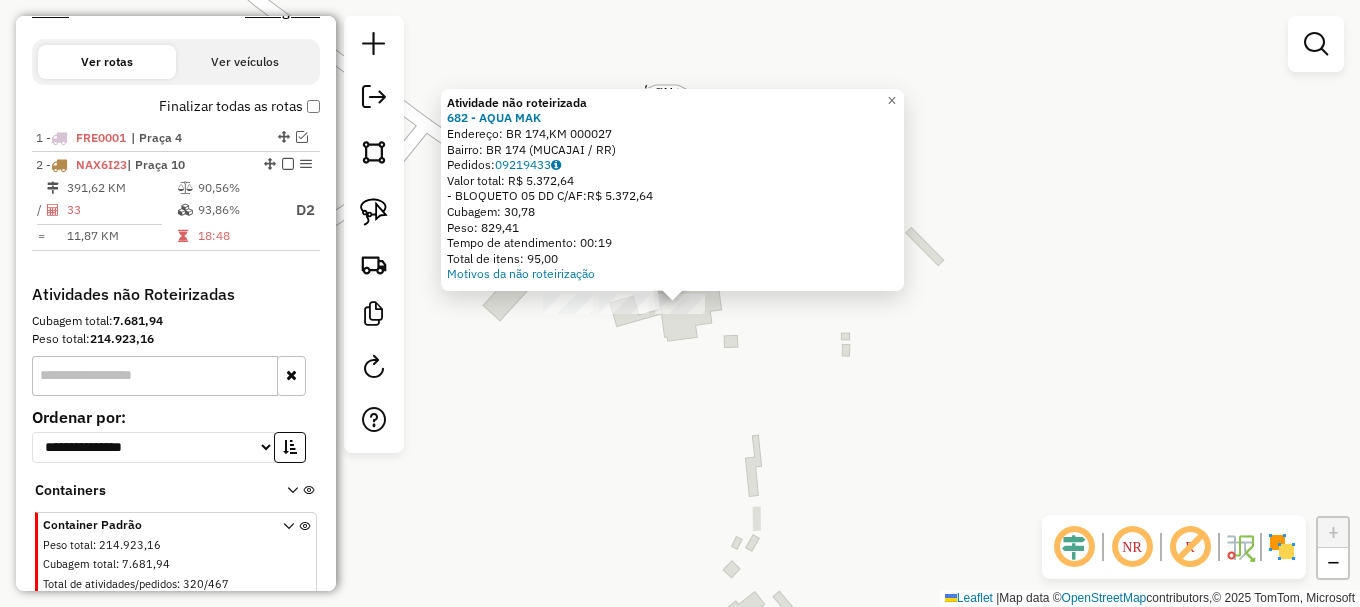 click on "Atividade não roteirizada 682 - AQUA MAK  Endereço:  BR 174,KM 000027   Bairro: BR 174 (MUCAJAI / RR)   Pedidos:  09219433   Valor total: R$ 5.372,64   - BLOQUETO 05 DD C/AF:  R$ 5.372,64   Cubagem: 30,78   Peso: 829,41   Tempo de atendimento: 00:19   Total de itens: 95,00  Motivos da não roteirização × Janela de atendimento Grade de atendimento Capacidade Transportadoras Veículos Cliente Pedidos  Rotas Selecione os dias de semana para filtrar as janelas de atendimento  Seg   Ter   Qua   Qui   Sex   Sáb   Dom  Informe o período da janela de atendimento: De: Até:  Filtrar exatamente a janela do cliente  Considerar janela de atendimento padrão  Selecione os dias de semana para filtrar as grades de atendimento  Seg   Ter   Qua   Qui   Sex   Sáb   Dom   Considerar clientes sem dia de atendimento cadastrado  Clientes fora do dia de atendimento selecionado Filtrar as atividades entre os valores definidos abaixo:  Peso mínimo:   Peso máximo:   Cubagem mínima:   Cubagem máxima:   De:   Até:   De:  +" 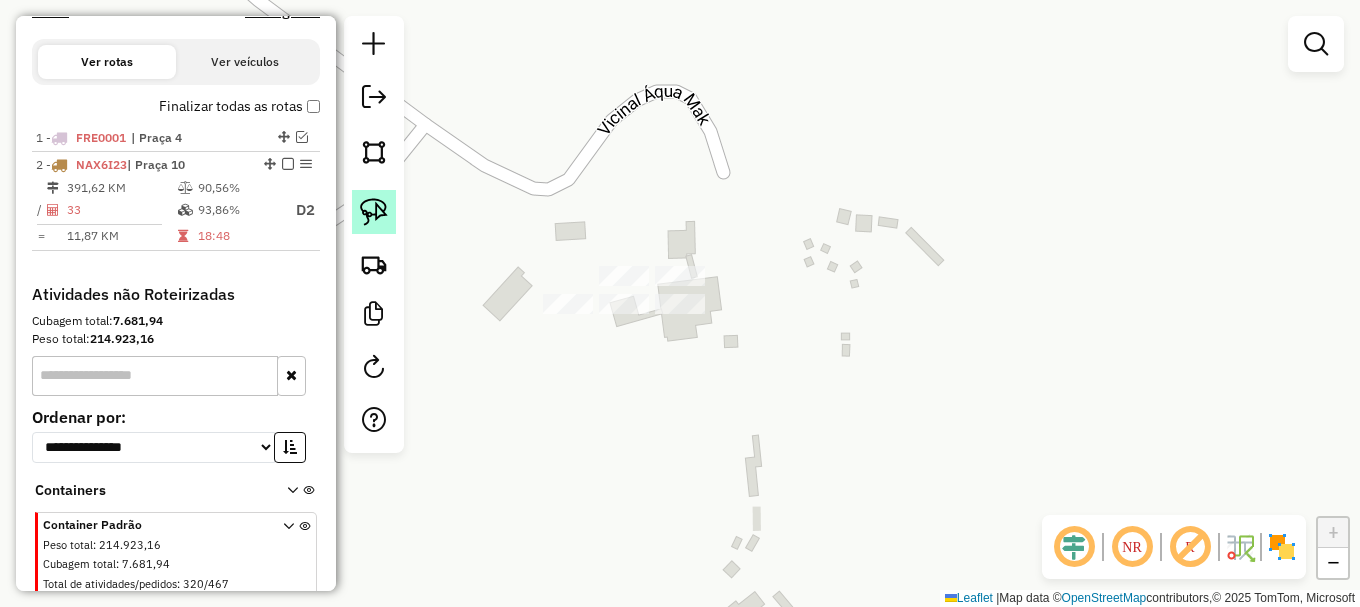 click 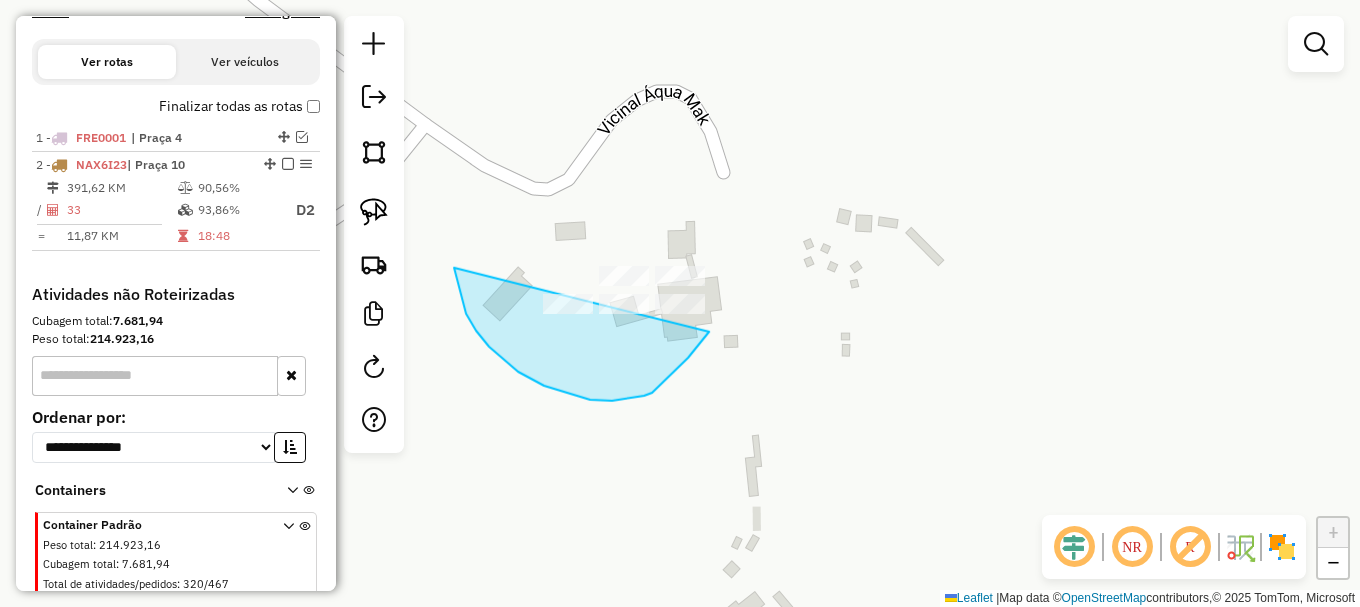 drag, startPoint x: 466, startPoint y: 313, endPoint x: 748, endPoint y: 186, distance: 309.2782 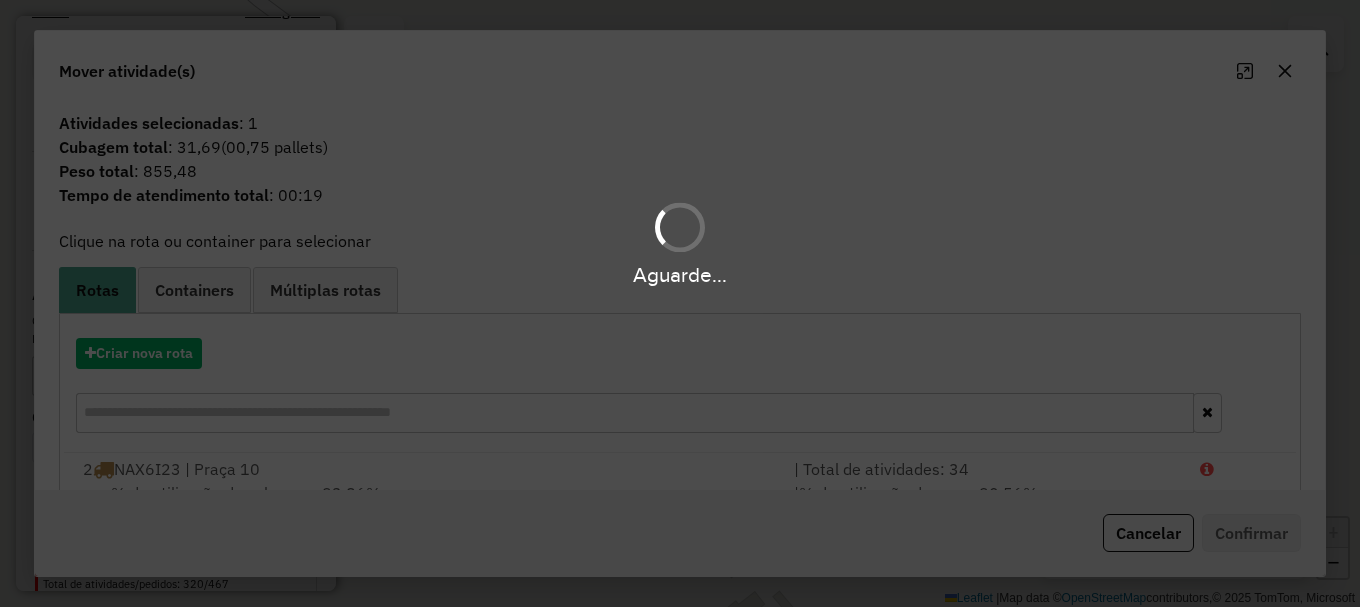 click on "Aguarde..." at bounding box center [680, 303] 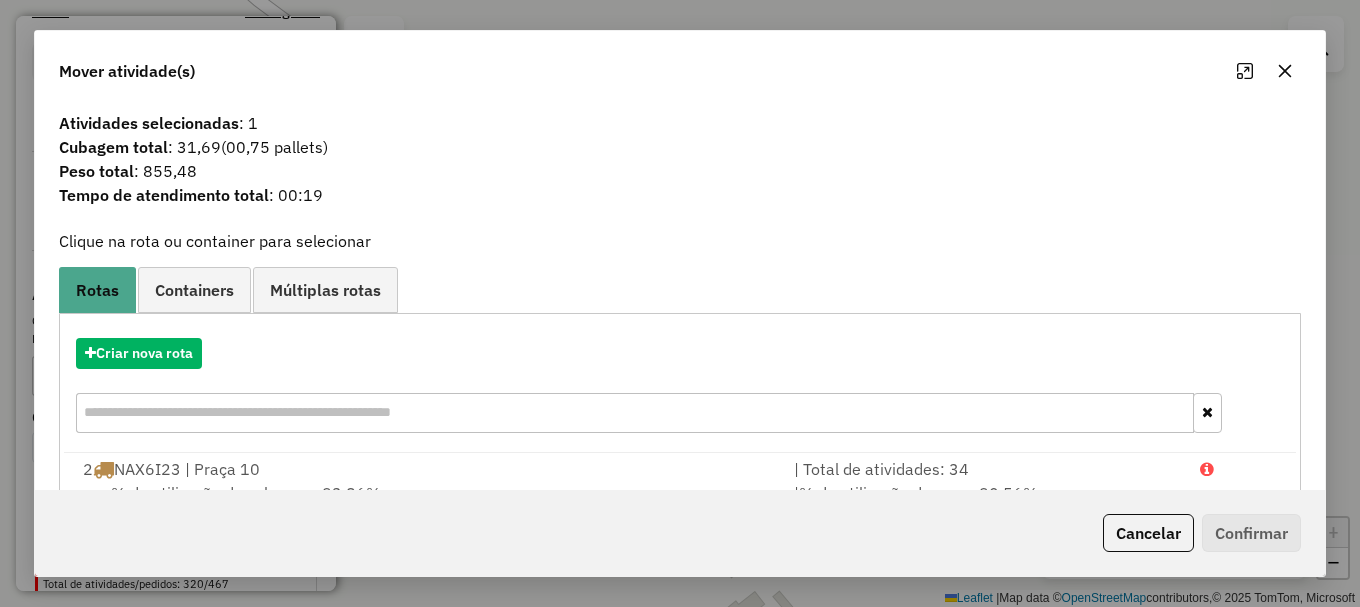 click at bounding box center [1239, 469] 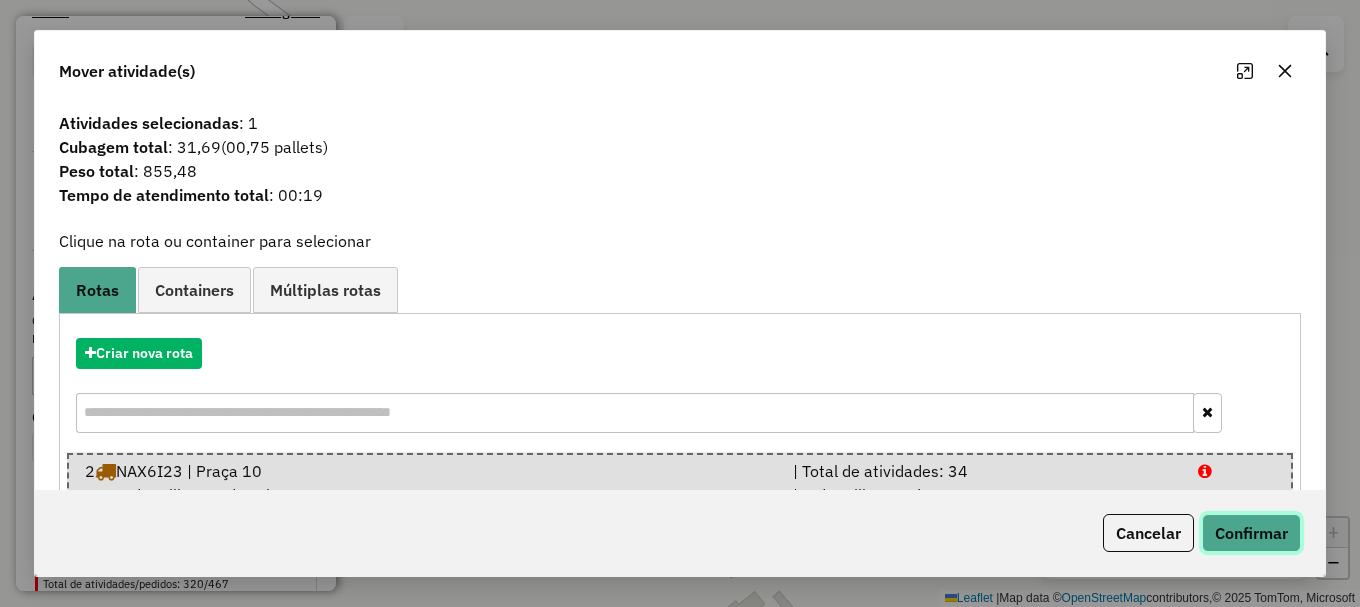 click on "Confirmar" 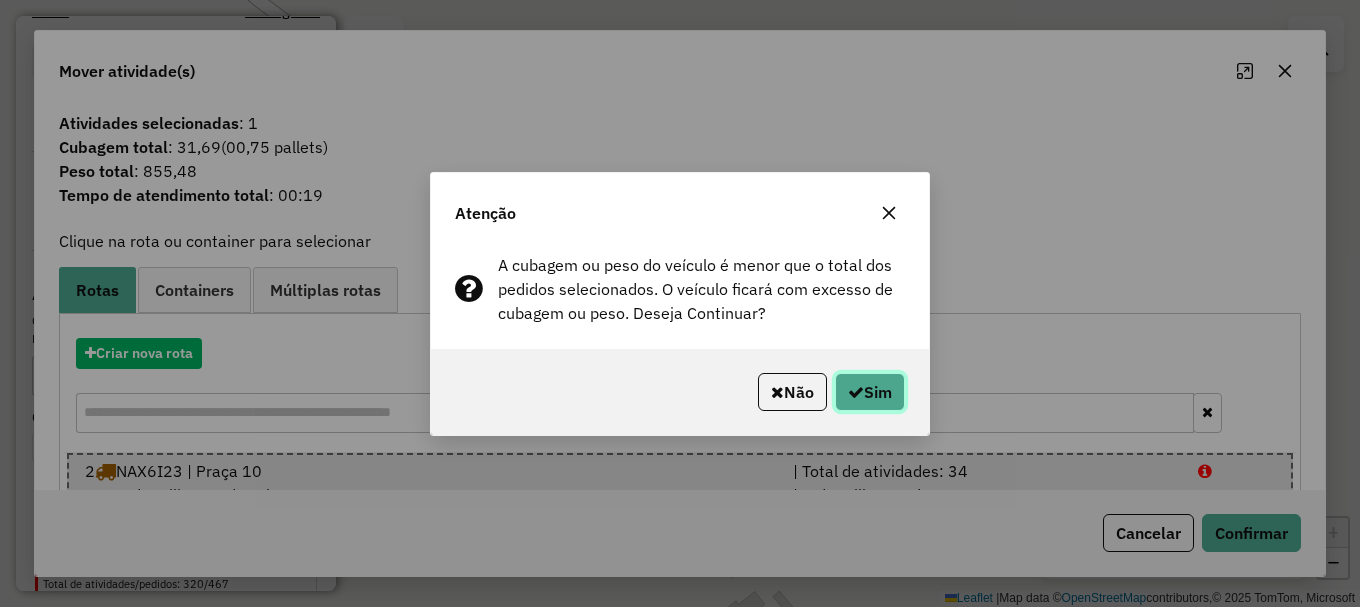 click on "Sim" 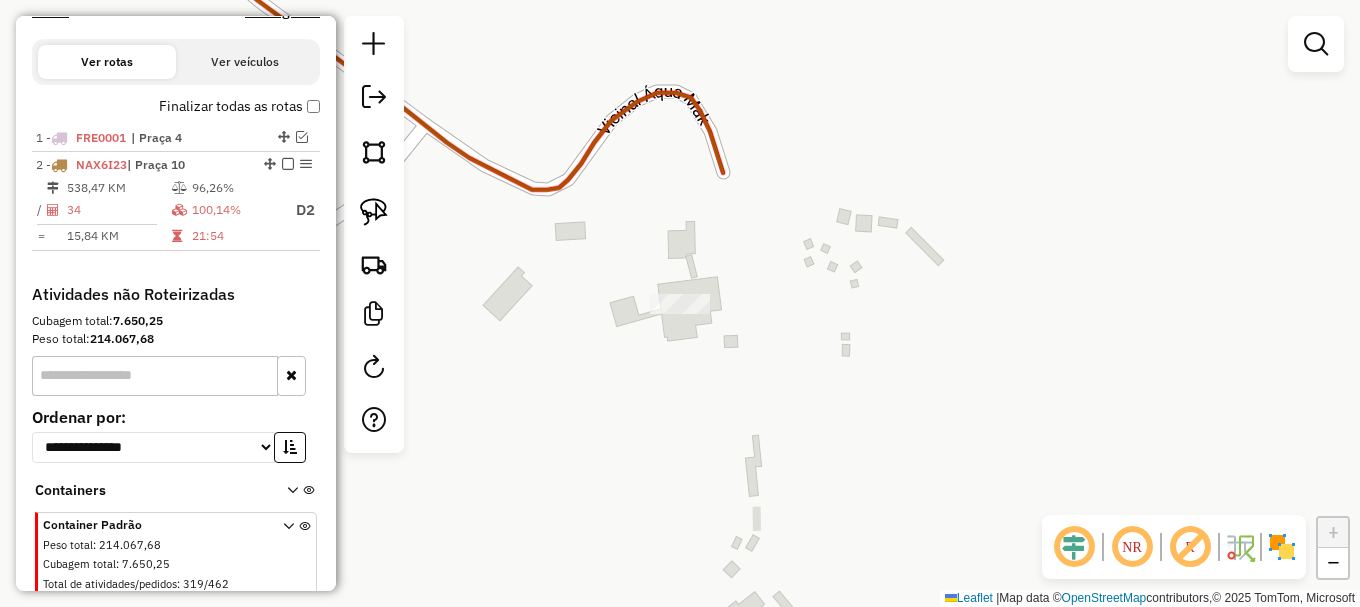 click 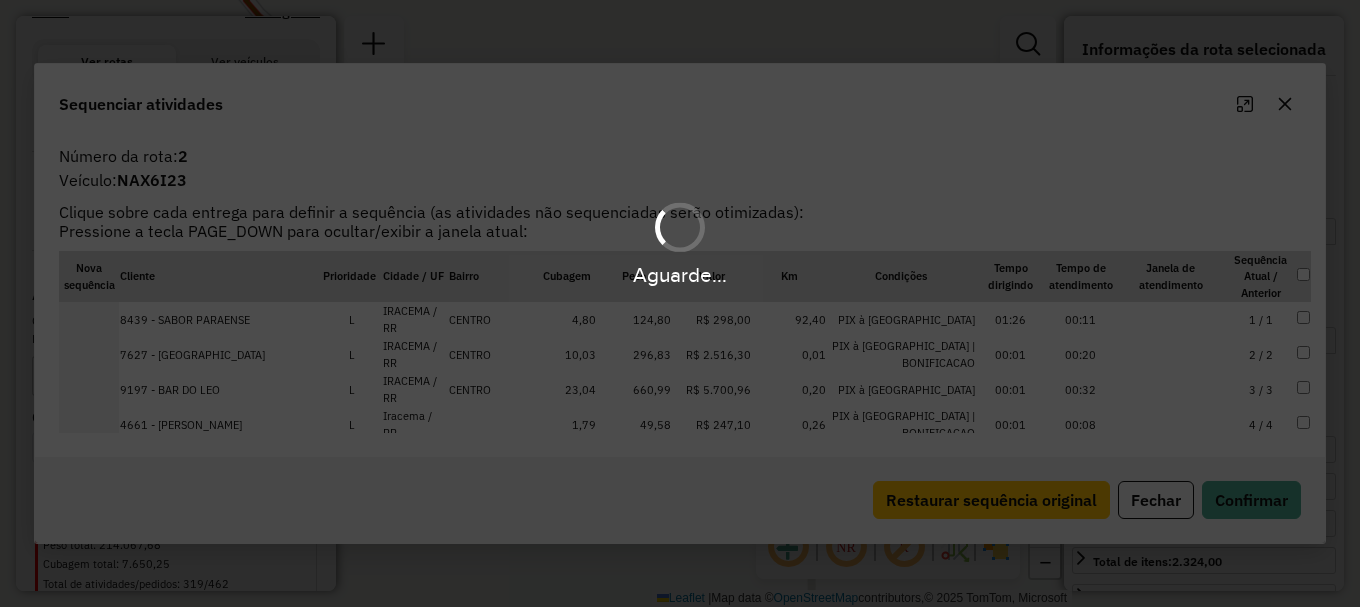 scroll, scrollTop: 761, scrollLeft: 0, axis: vertical 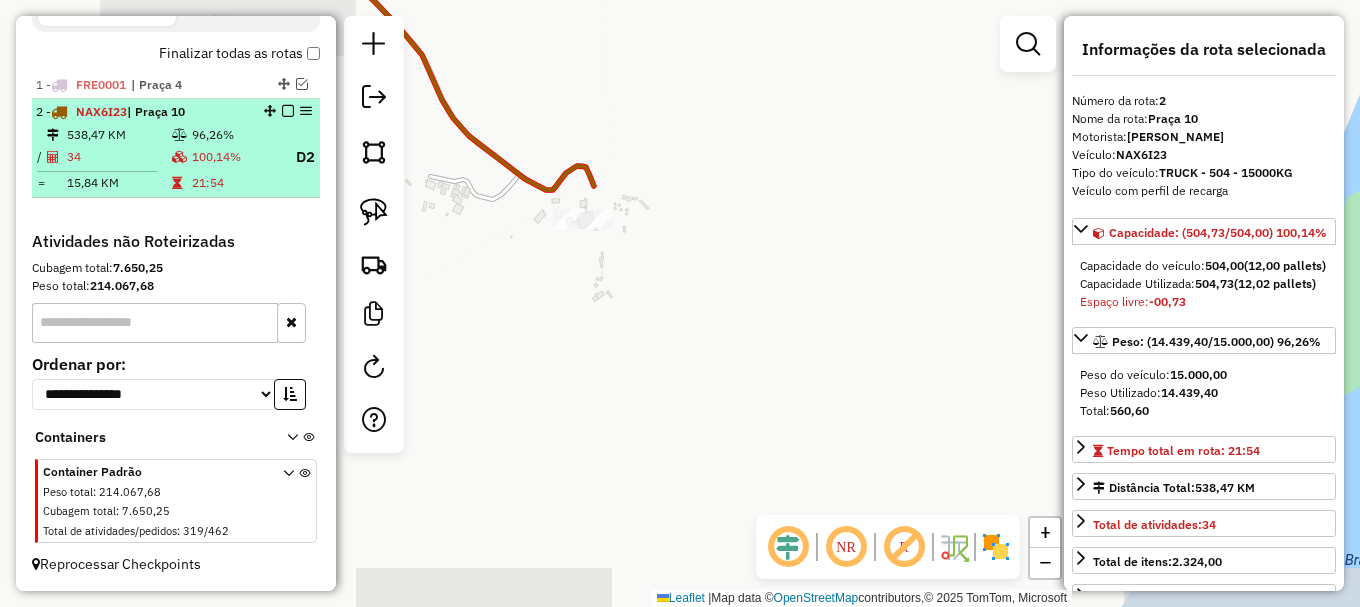 click at bounding box center (288, 111) 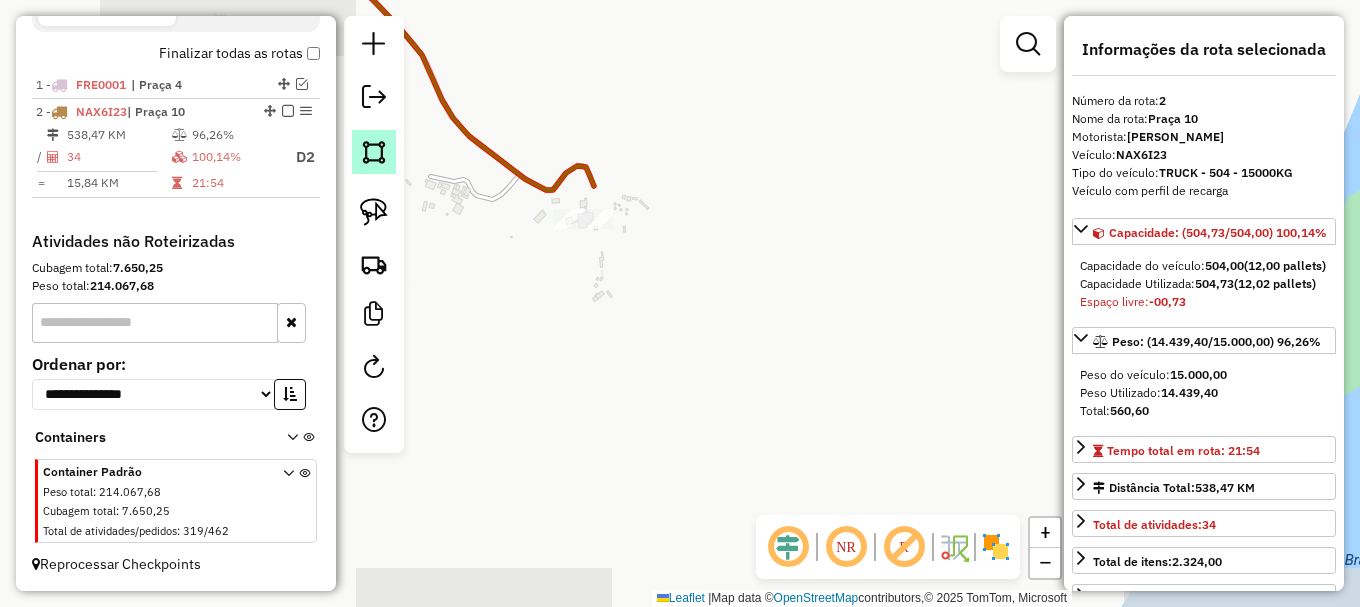 scroll, scrollTop: 690, scrollLeft: 0, axis: vertical 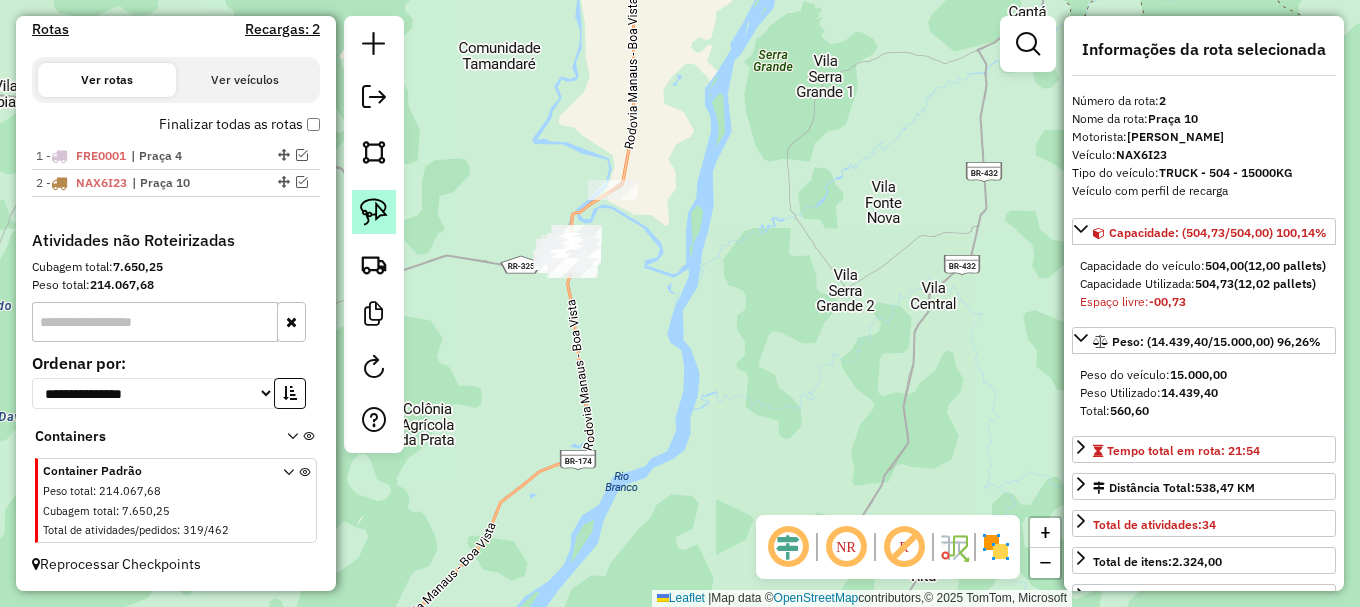 click 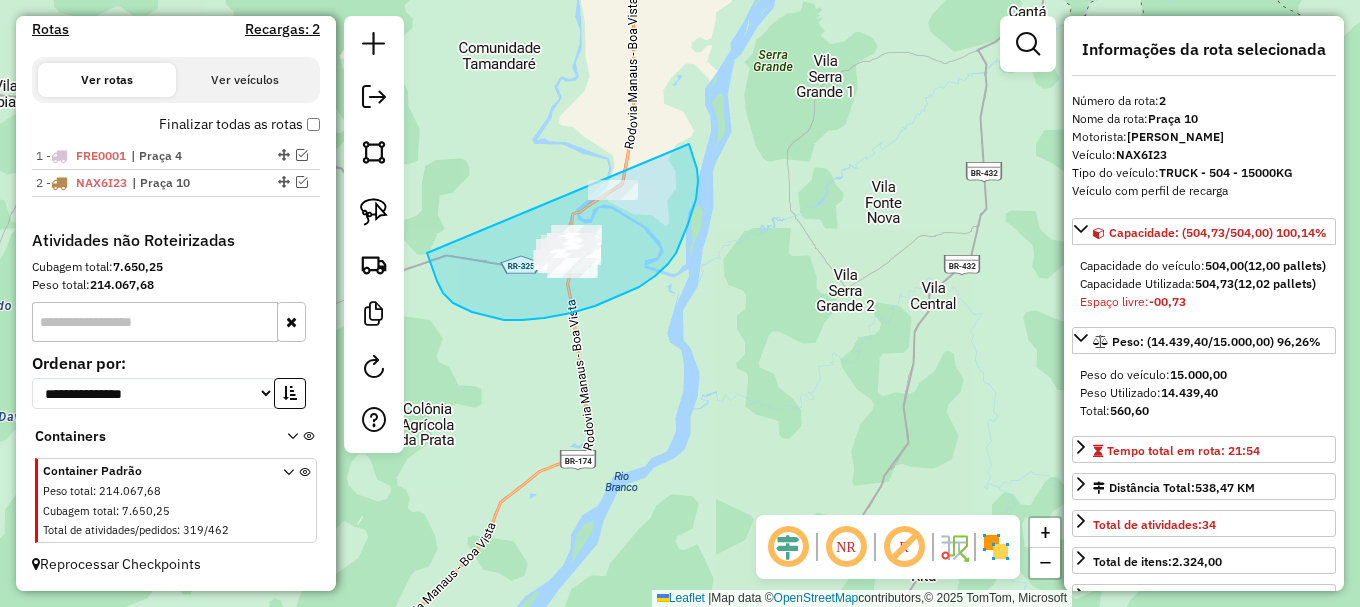drag, startPoint x: 429, startPoint y: 258, endPoint x: 663, endPoint y: 96, distance: 284.60498 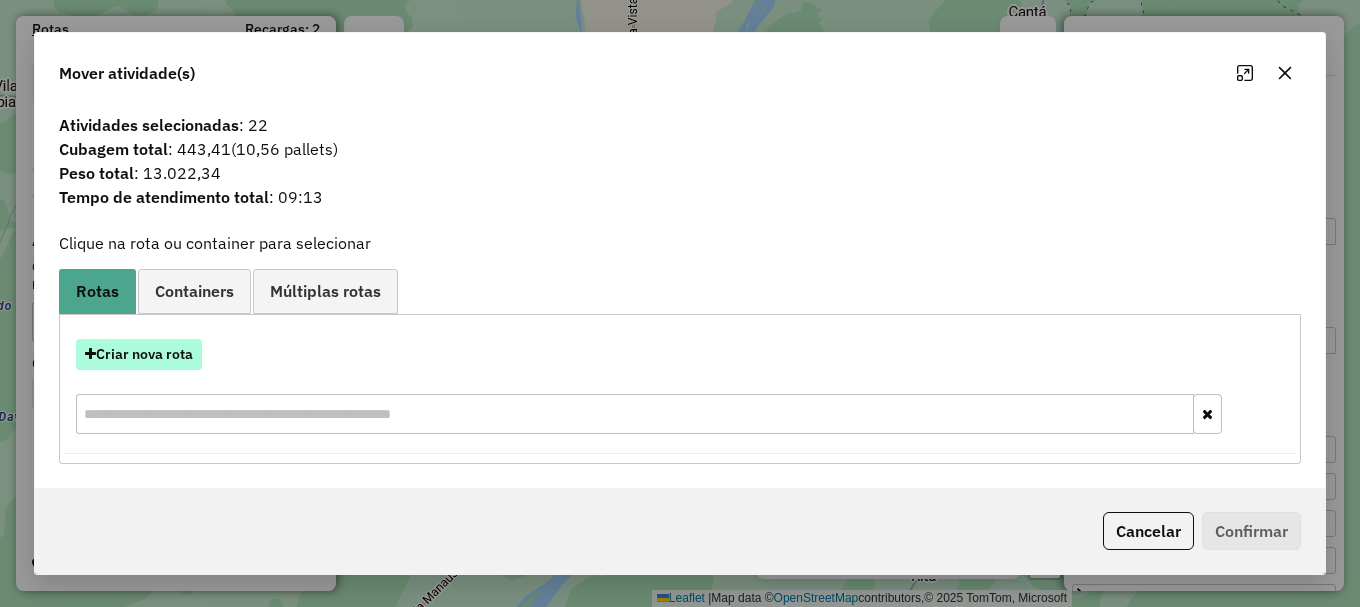 click on "Criar nova rota" at bounding box center [139, 354] 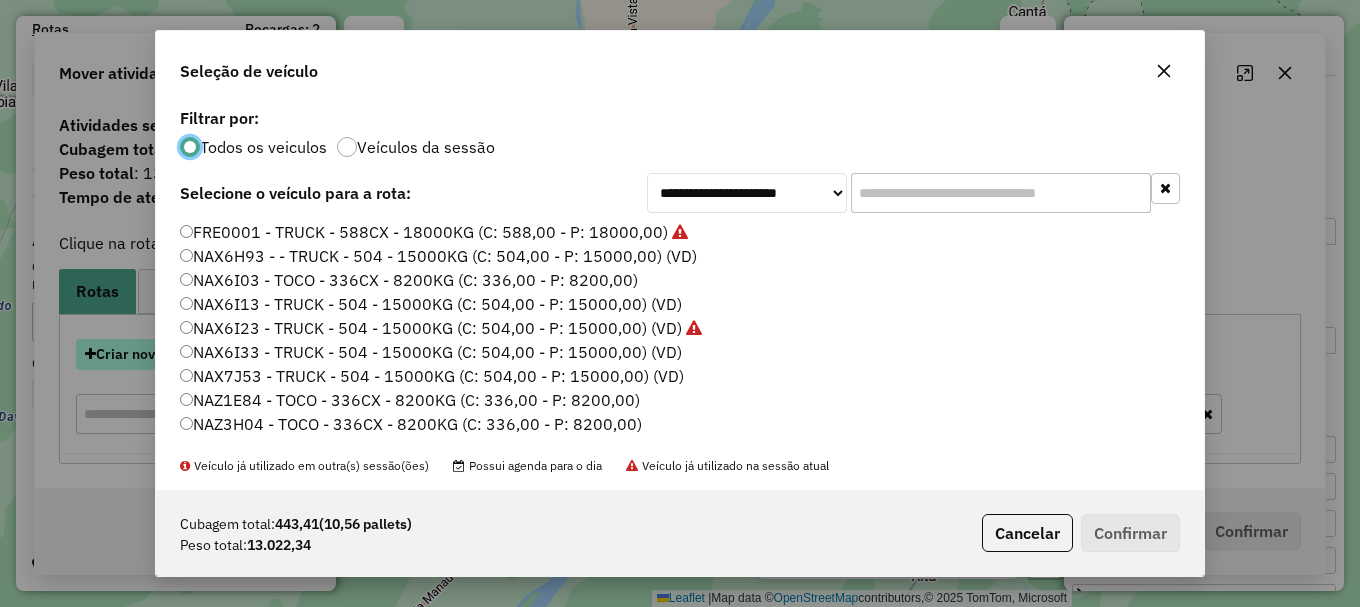 scroll, scrollTop: 11, scrollLeft: 6, axis: both 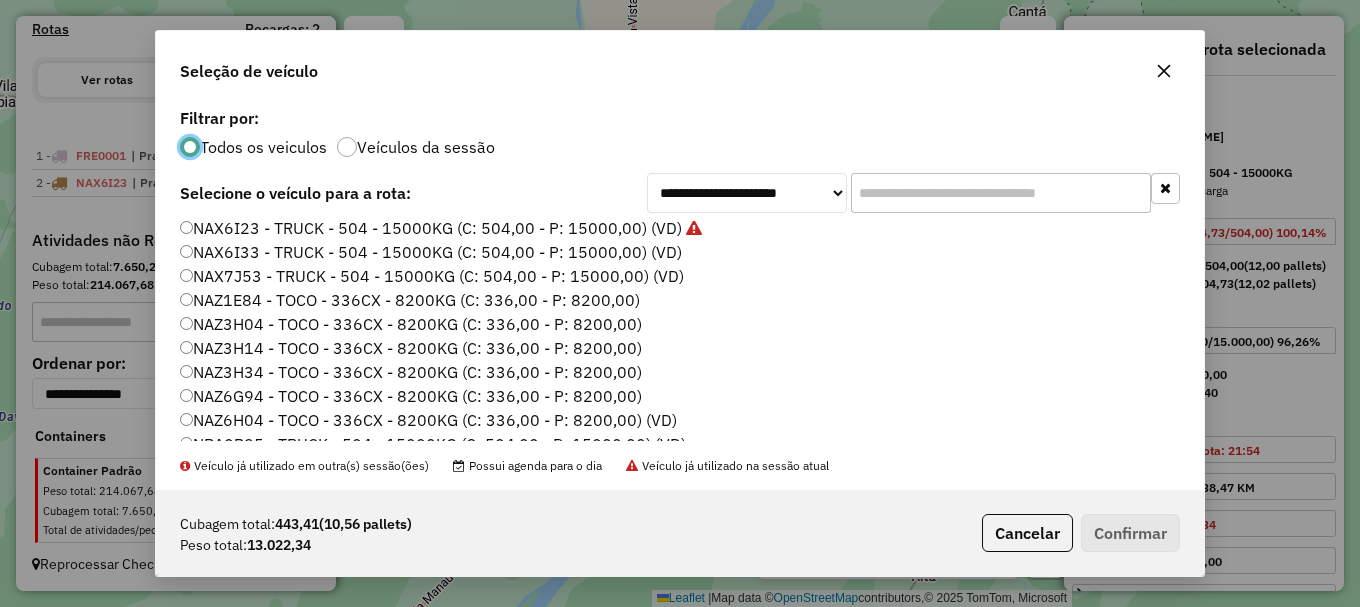 click on "NAZ6G94 - TOCO - 336CX - 8200KG (C: 336,00 - P: 8200,00)" 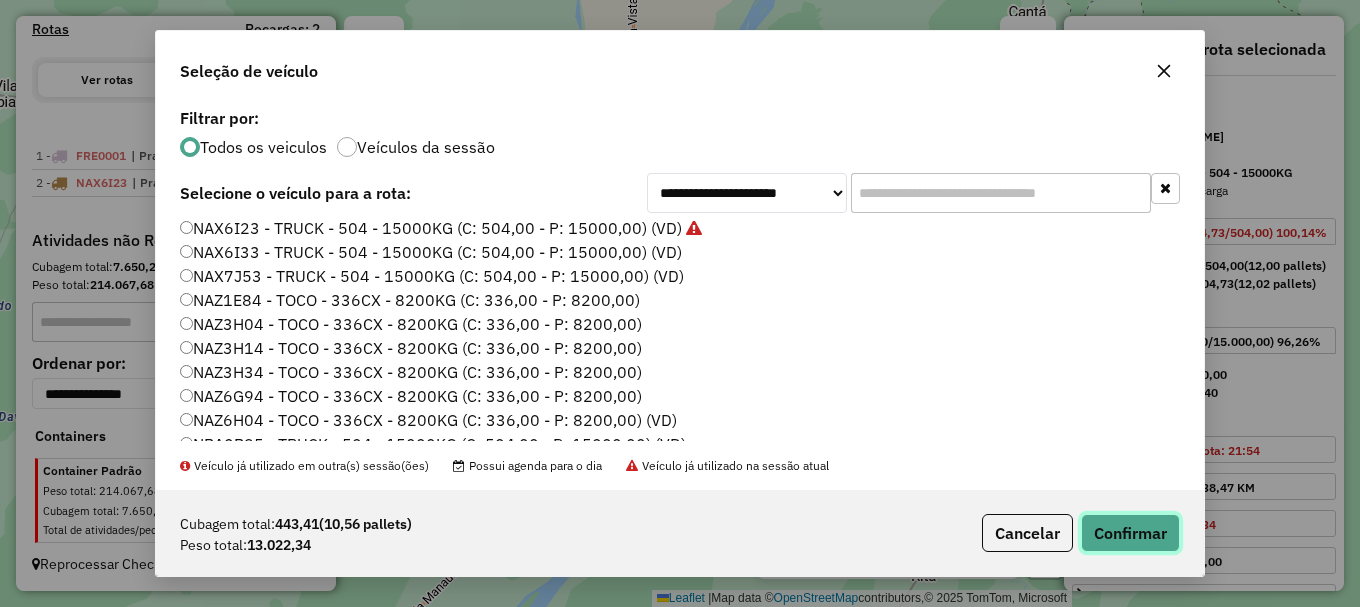 click on "Confirmar" 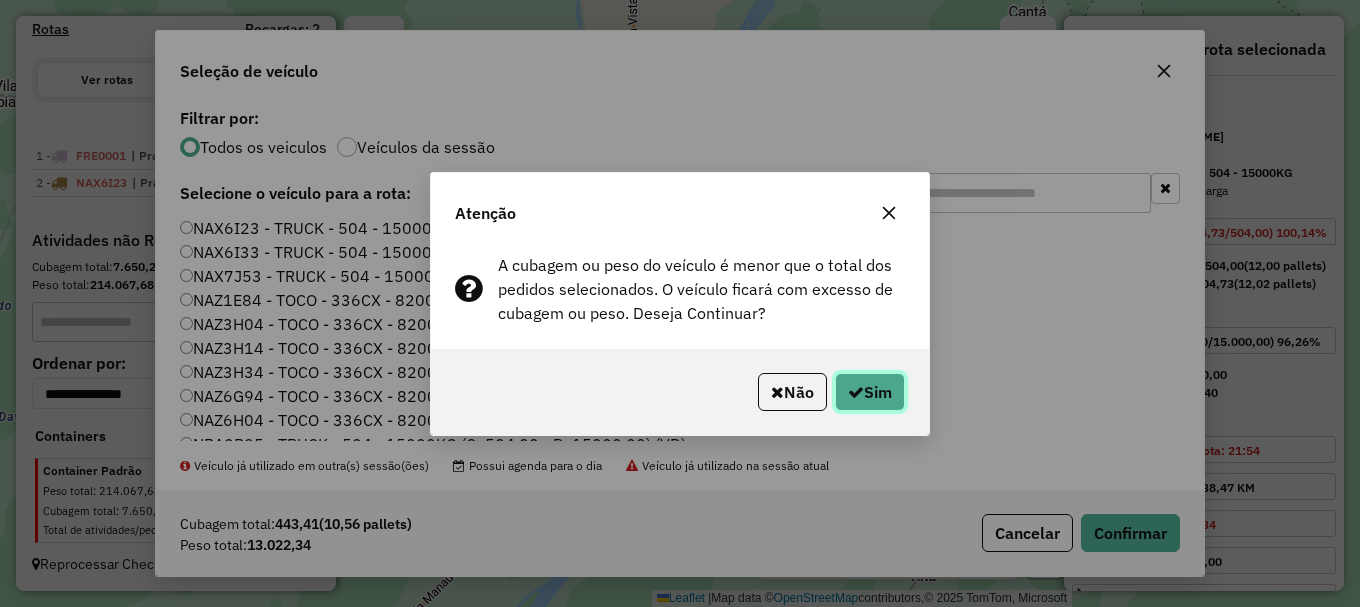 click on "Sim" 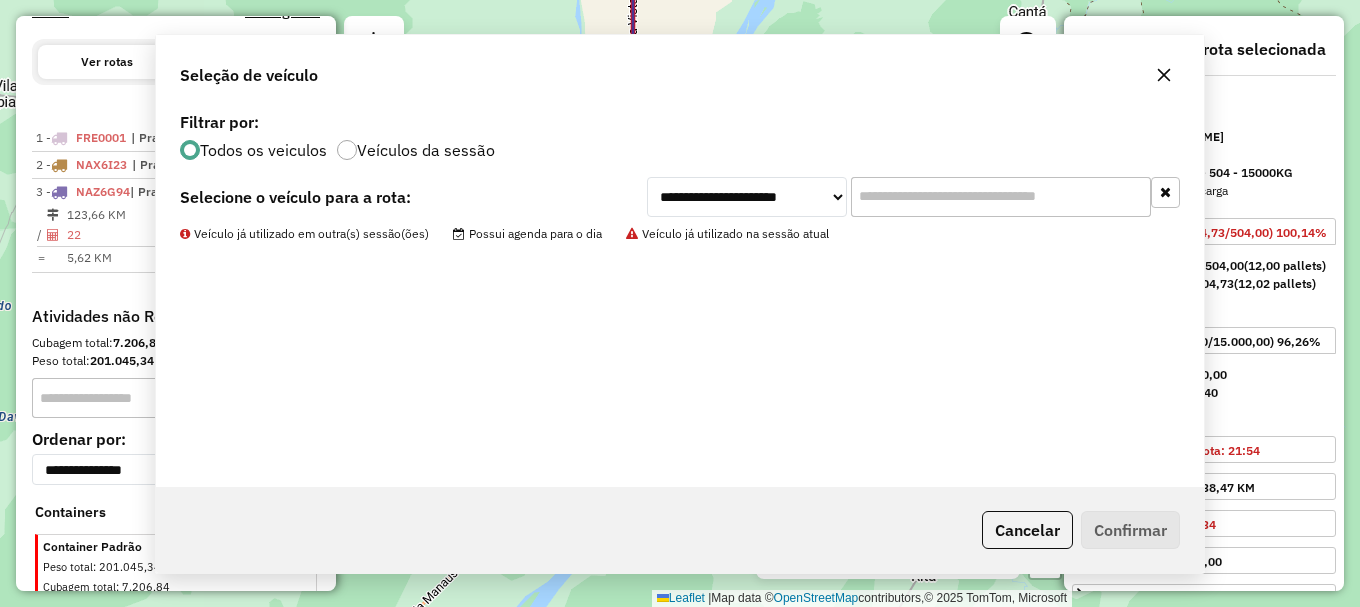 scroll, scrollTop: 784, scrollLeft: 0, axis: vertical 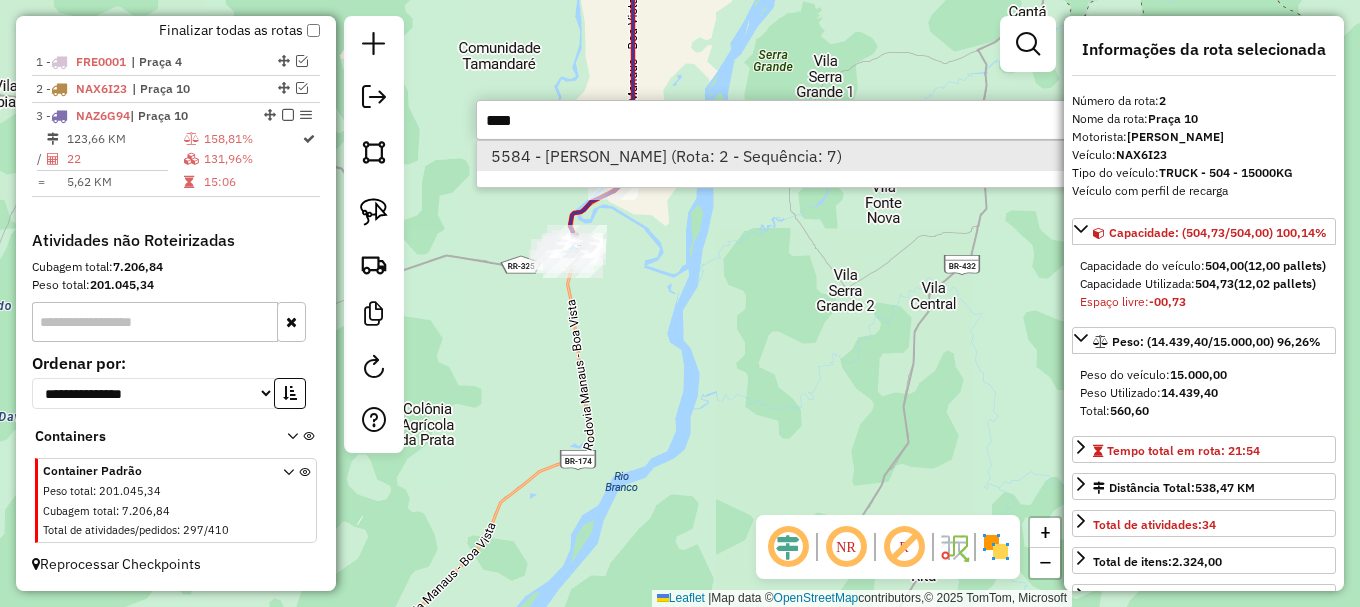 type on "****" 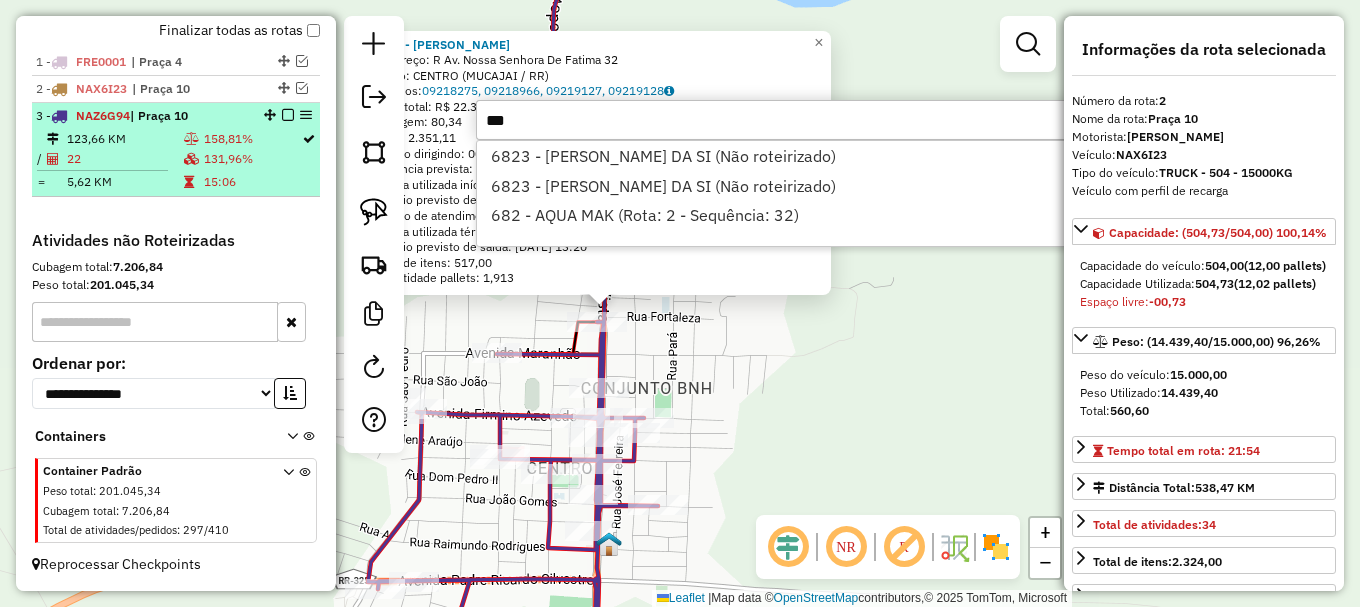 type on "***" 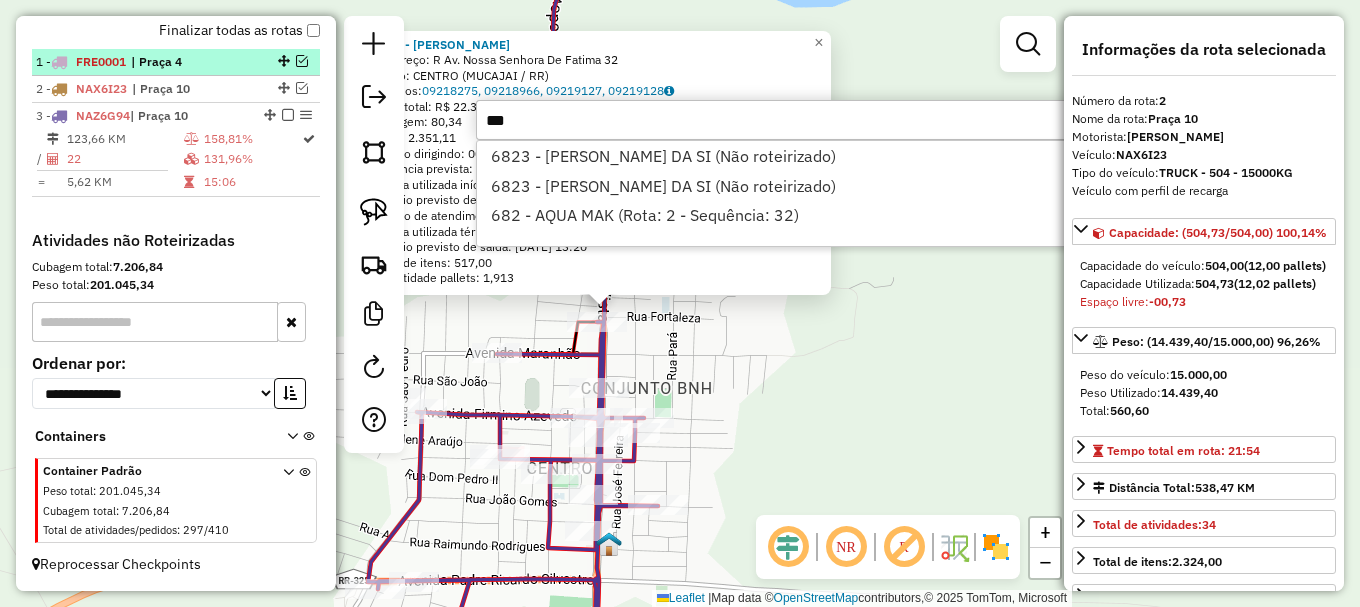 click at bounding box center [288, 115] 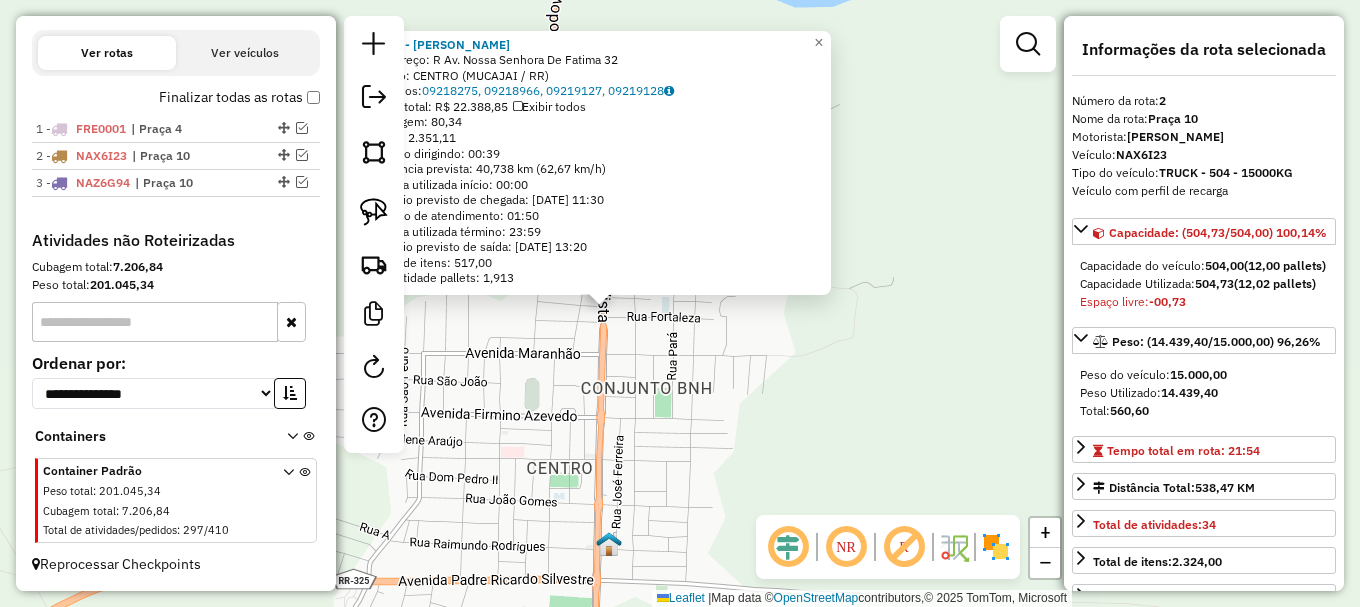 scroll, scrollTop: 717, scrollLeft: 0, axis: vertical 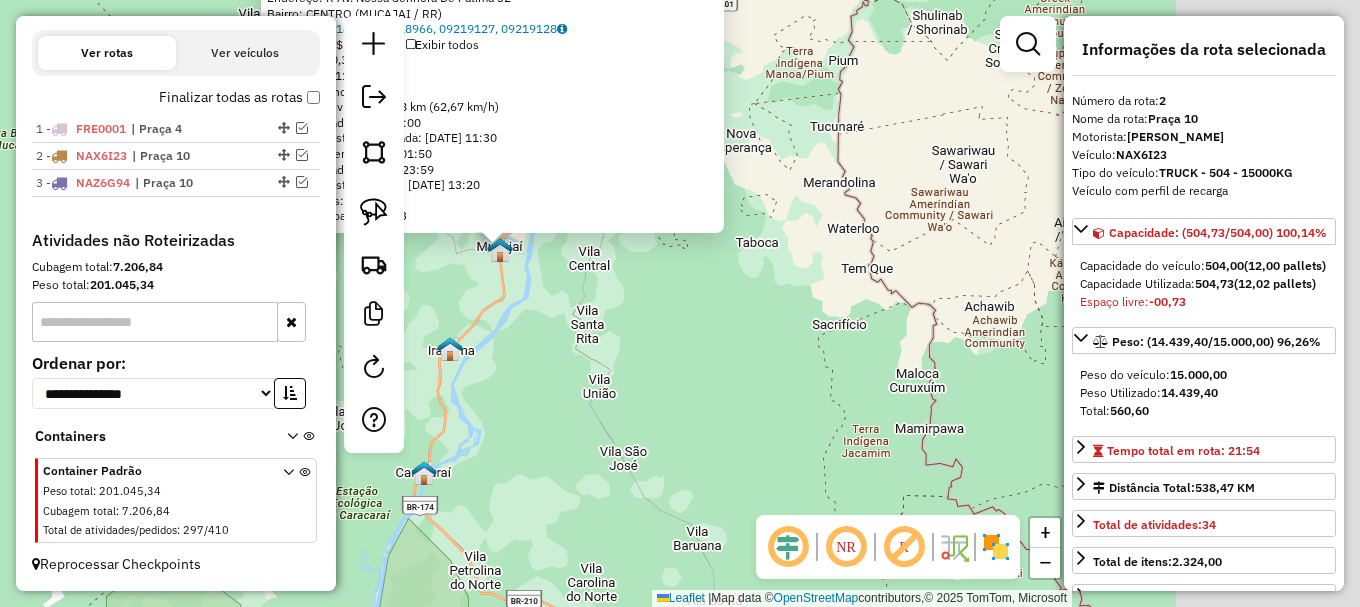 drag, startPoint x: 734, startPoint y: 490, endPoint x: 473, endPoint y: 233, distance: 366.29224 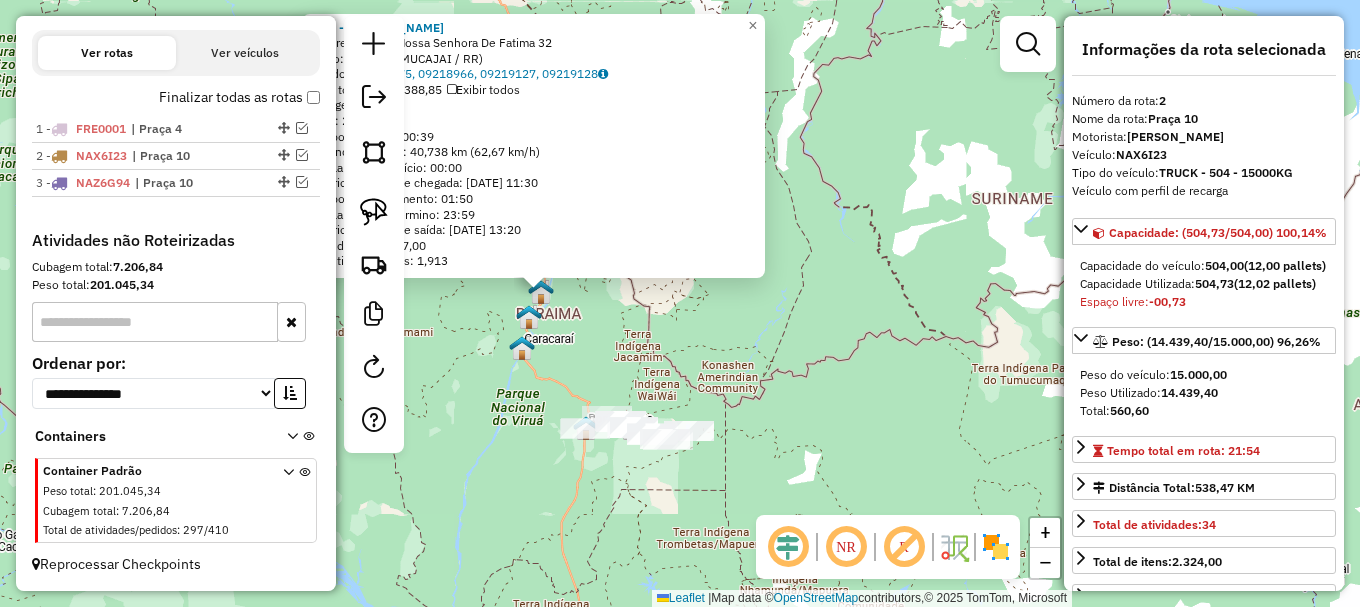 drag, startPoint x: 678, startPoint y: 371, endPoint x: 716, endPoint y: 216, distance: 159.5901 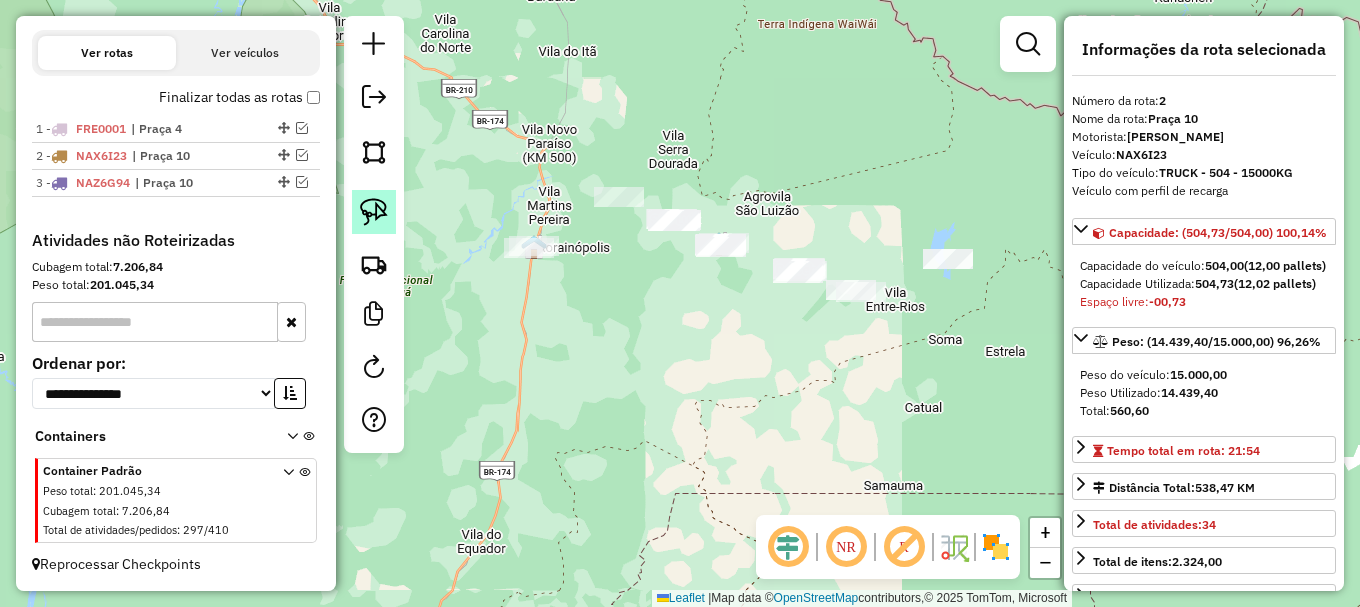 click 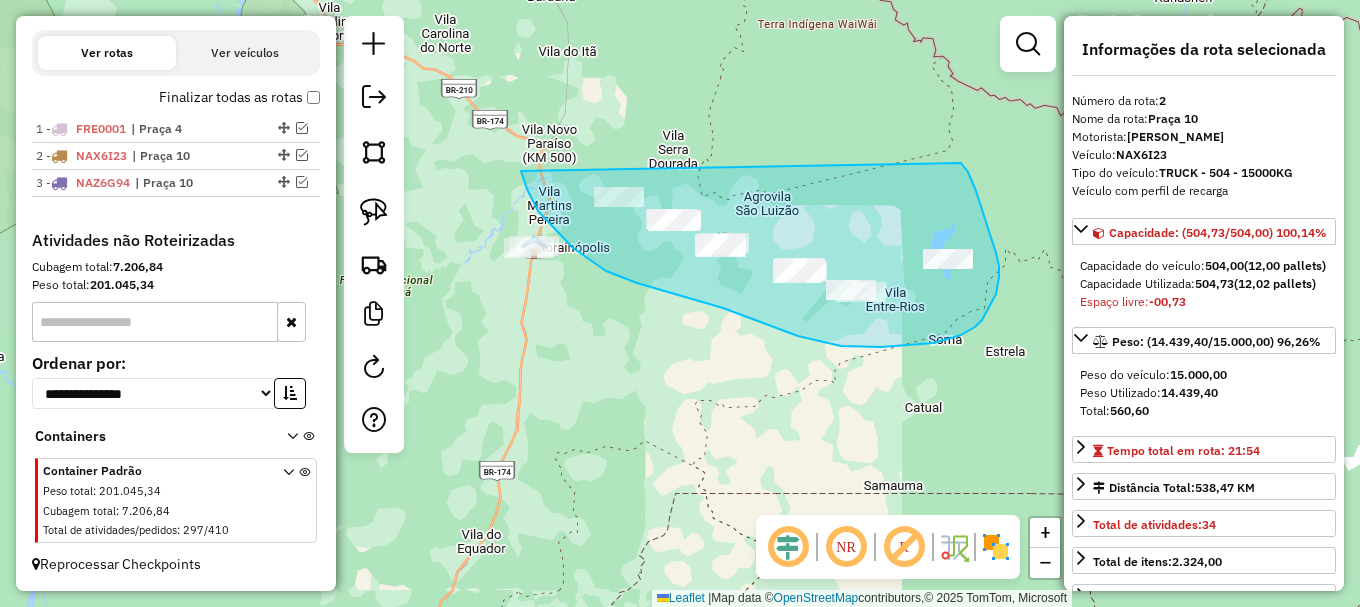 drag, startPoint x: 521, startPoint y: 171, endPoint x: 960, endPoint y: 160, distance: 439.1378 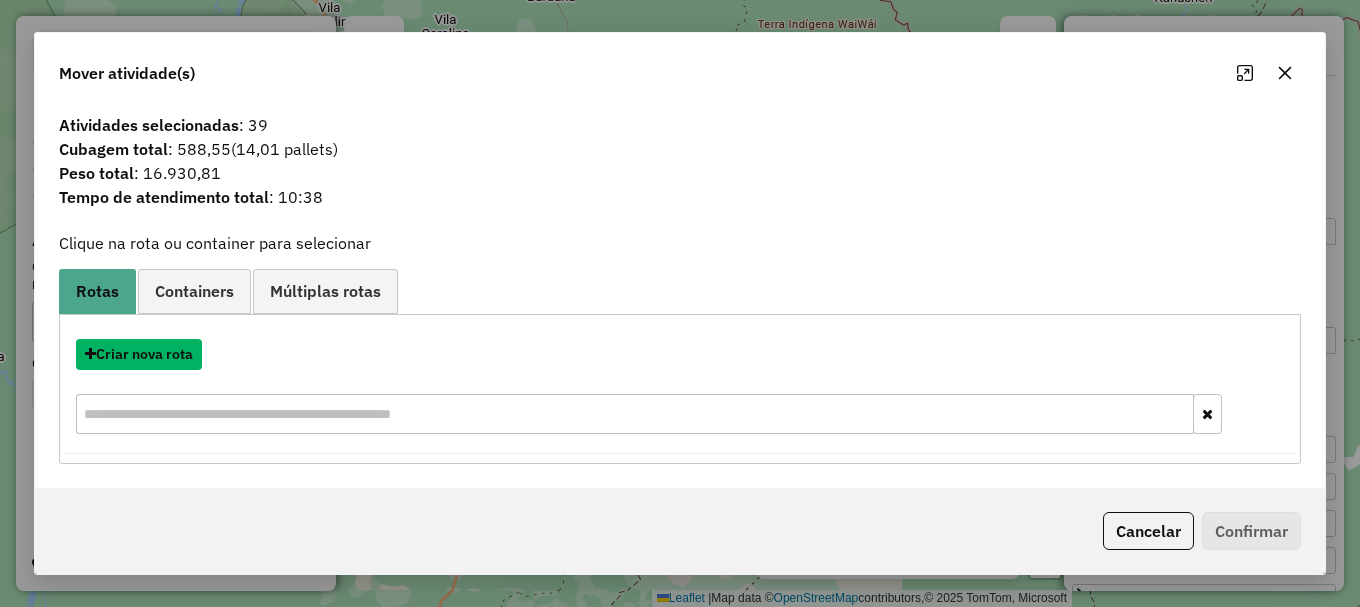 click on "Criar nova rota" at bounding box center [139, 354] 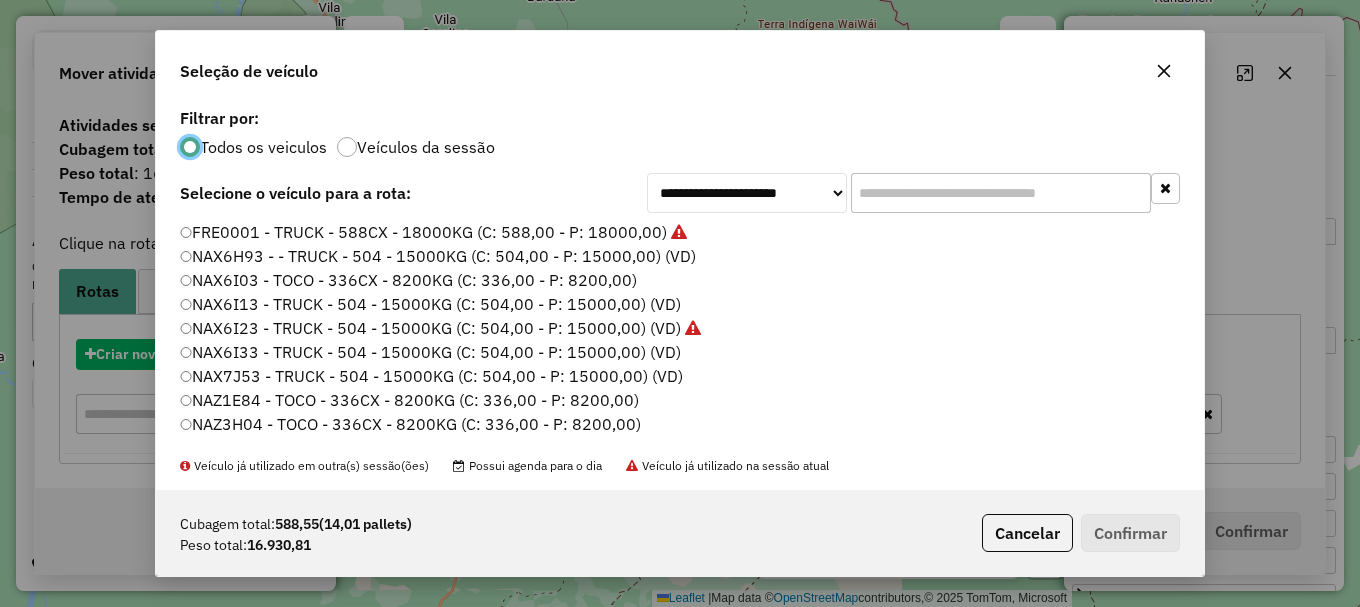 scroll, scrollTop: 11, scrollLeft: 6, axis: both 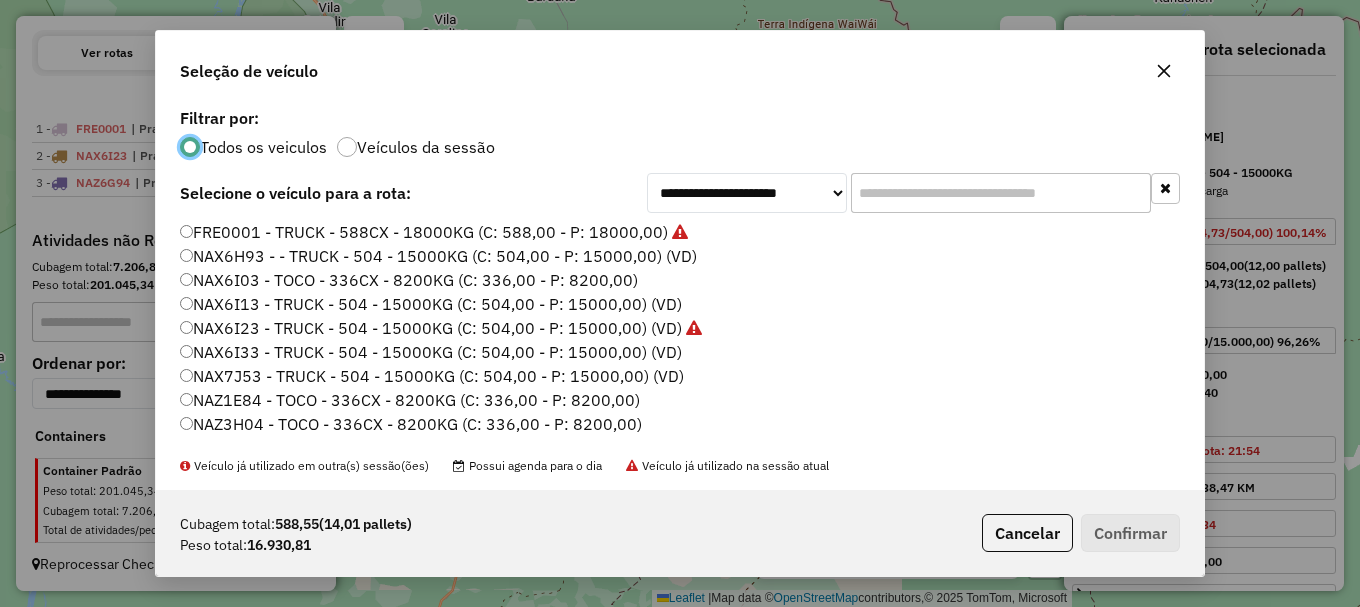 click on "NAX6I33 - TRUCK - 504 - 15000KG (C: 504,00 - P: 15000,00) (VD)" 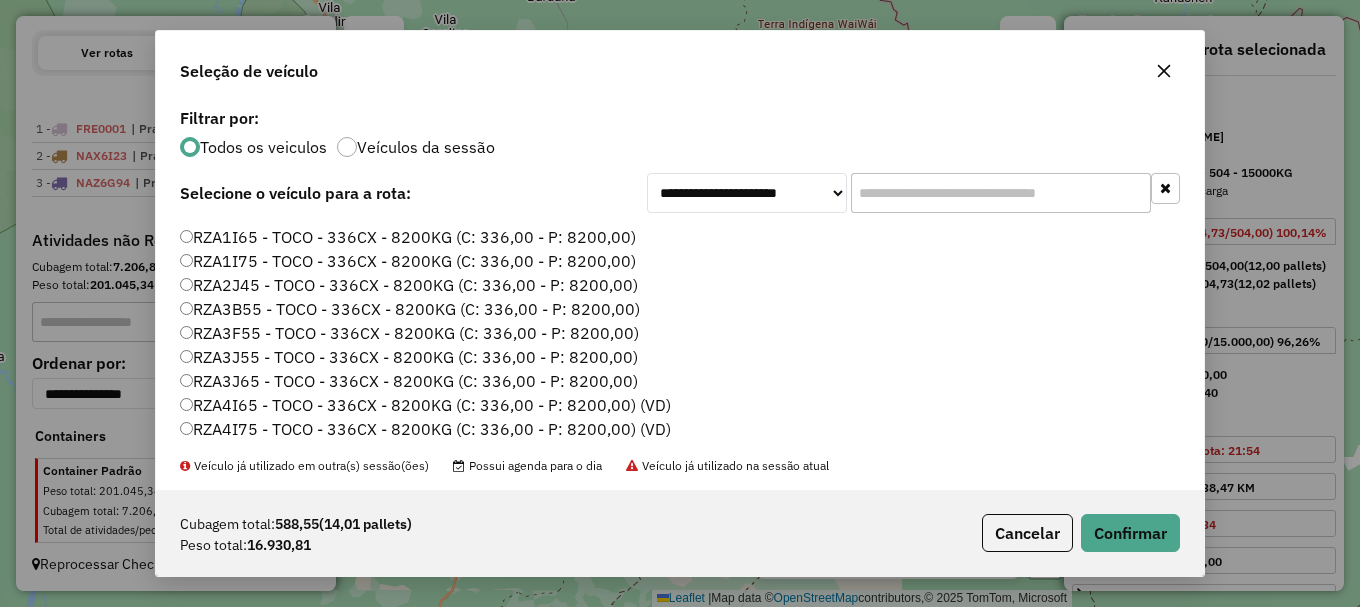 scroll, scrollTop: 668, scrollLeft: 0, axis: vertical 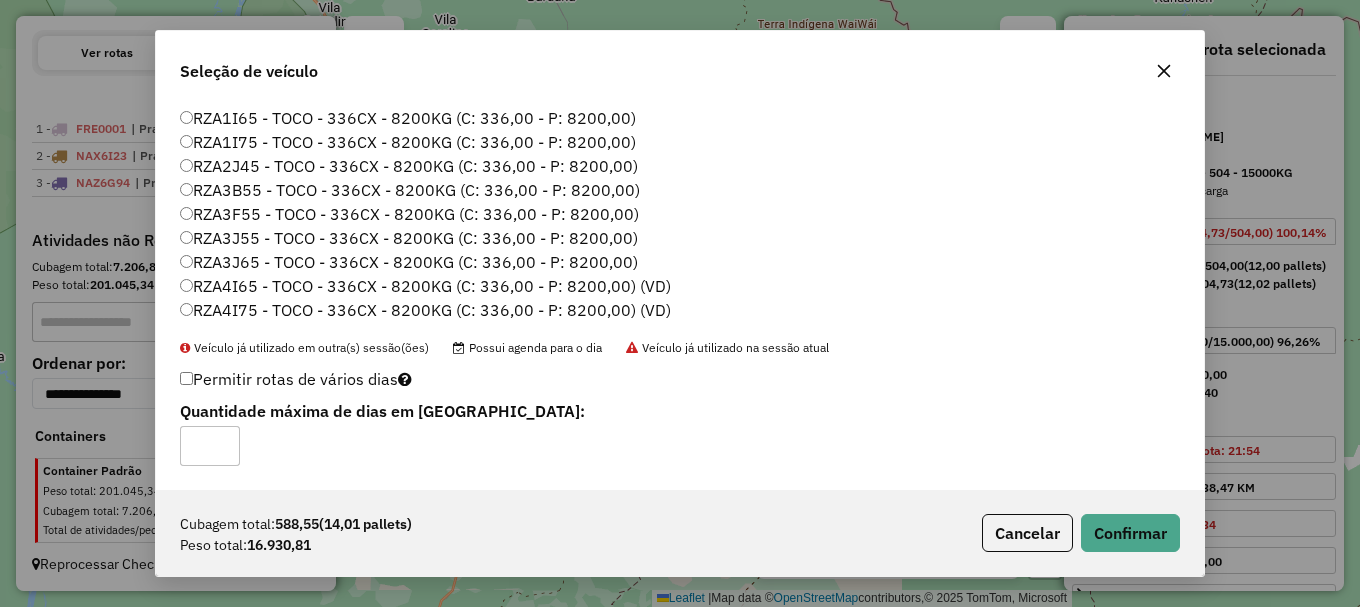 type on "*" 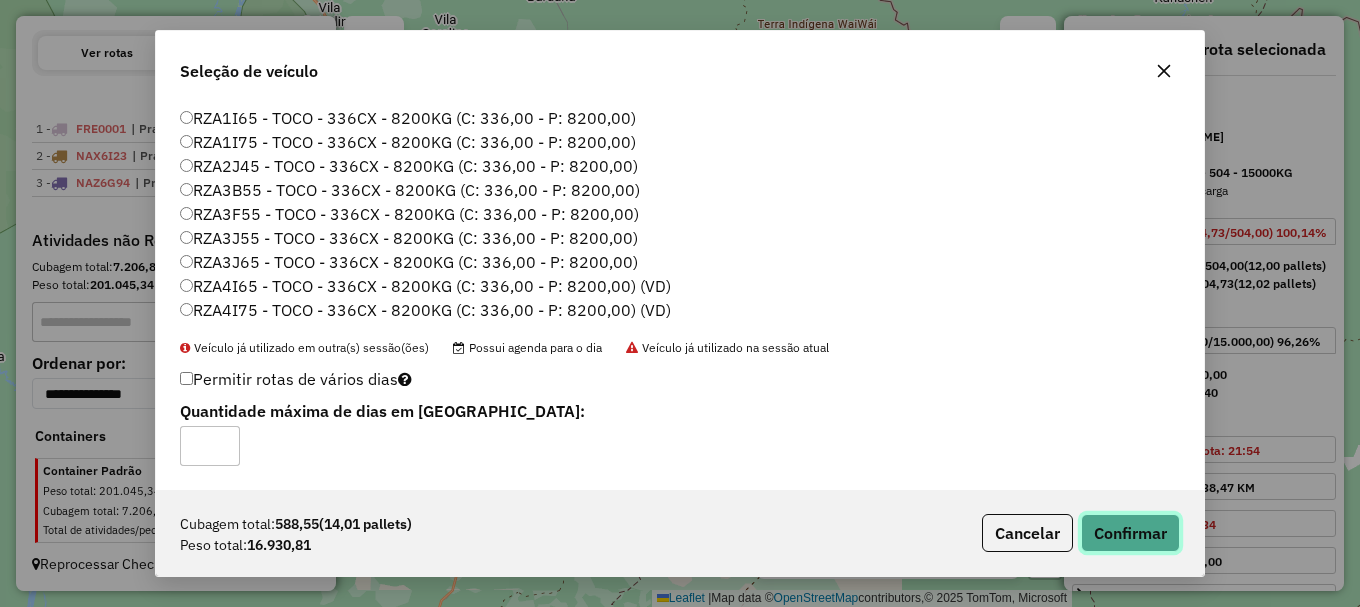 click on "Confirmar" 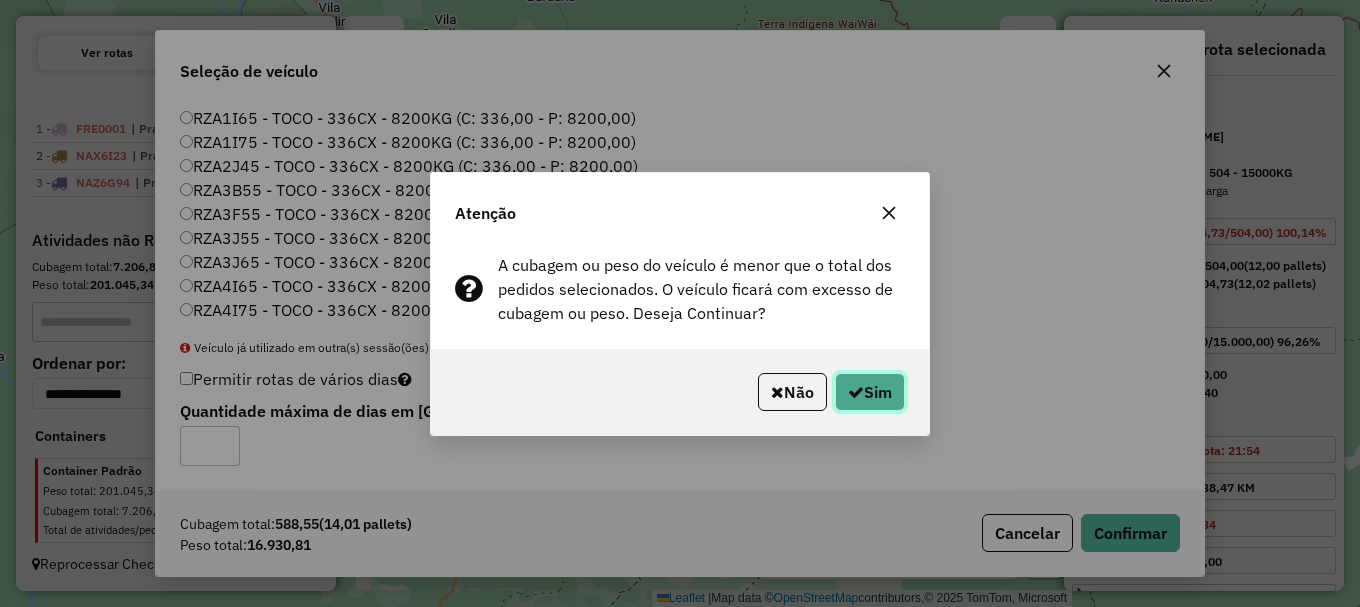 click on "Sim" 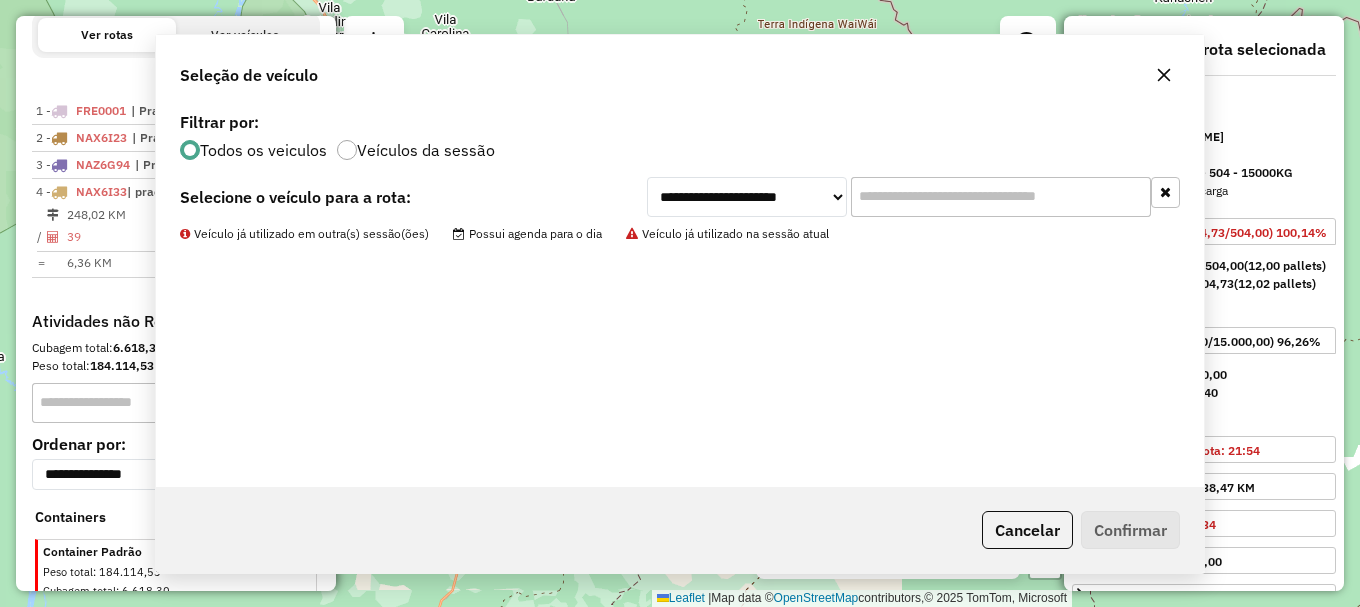 scroll, scrollTop: 815, scrollLeft: 0, axis: vertical 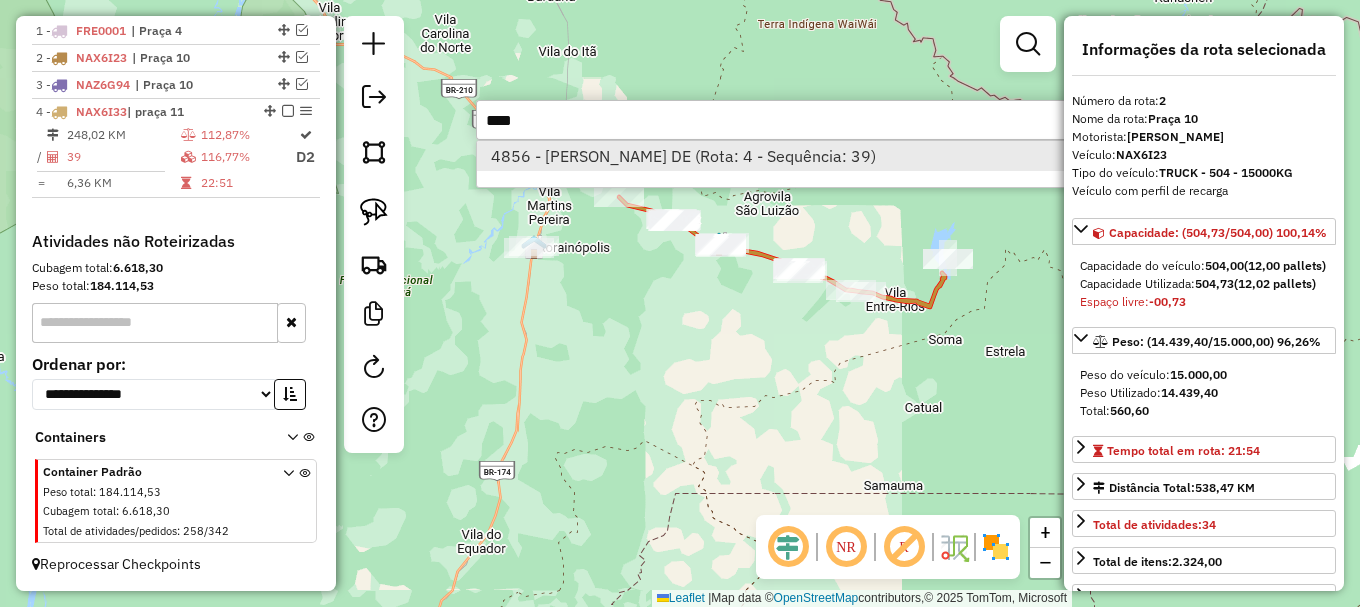 type on "****" 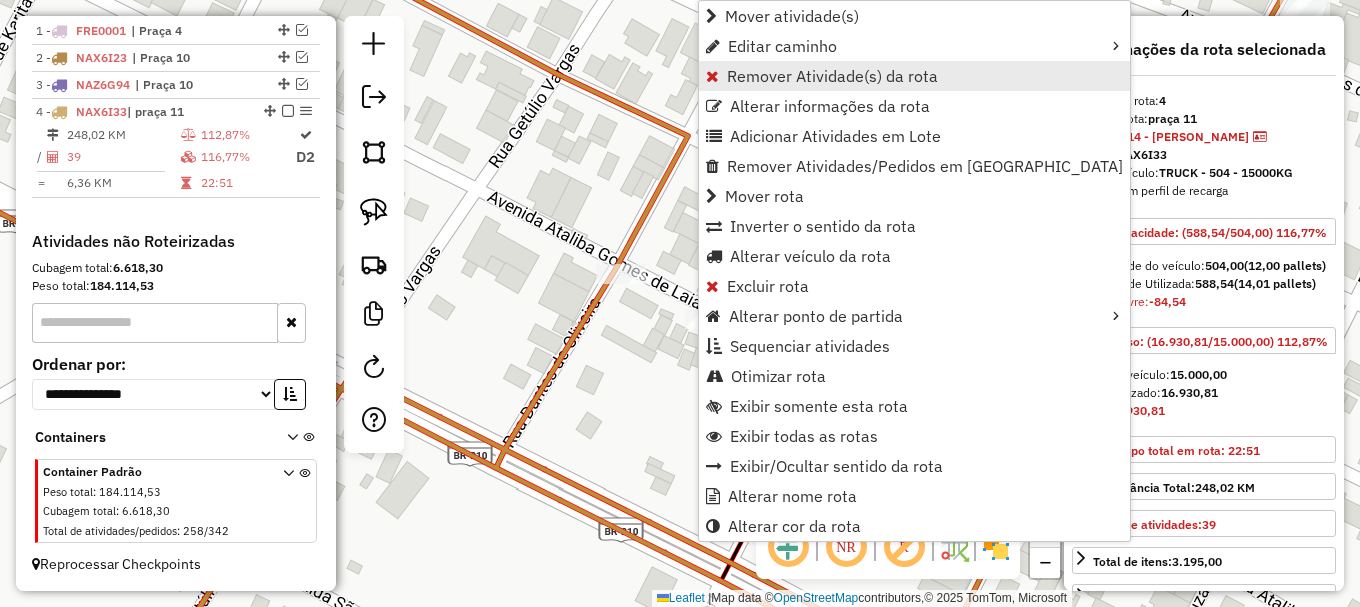click on "Remover Atividade(s) da rota" at bounding box center [832, 76] 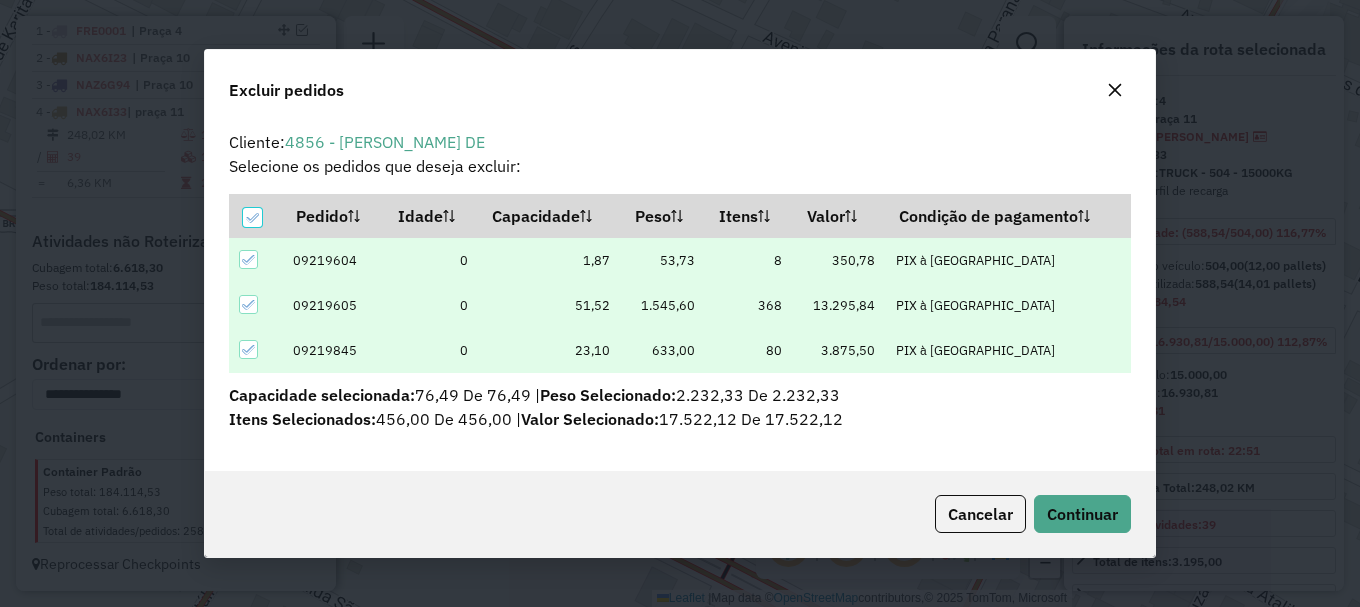 scroll, scrollTop: 0, scrollLeft: 0, axis: both 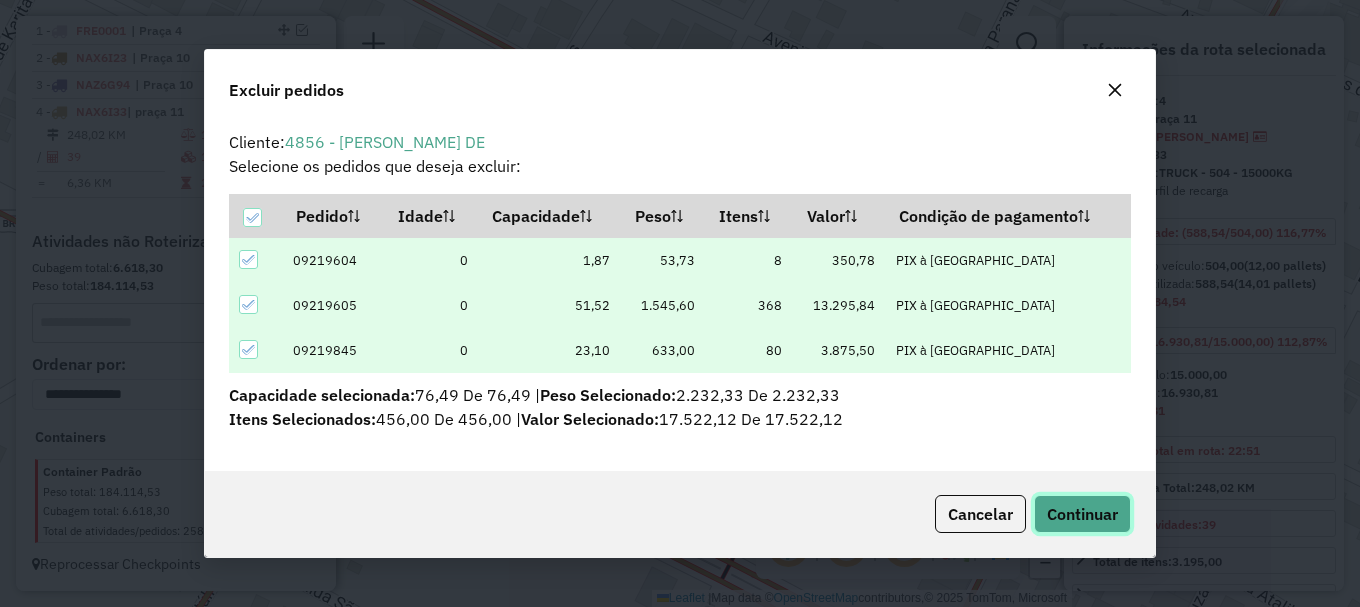 click on "Continuar" 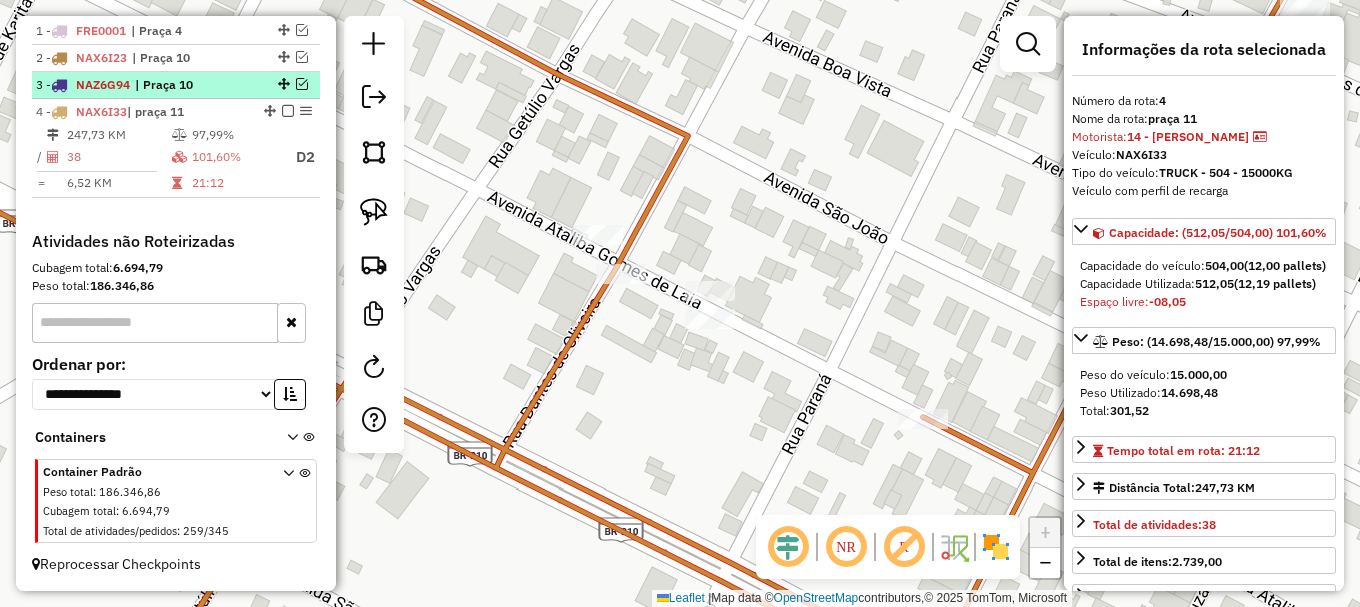 click at bounding box center (302, 84) 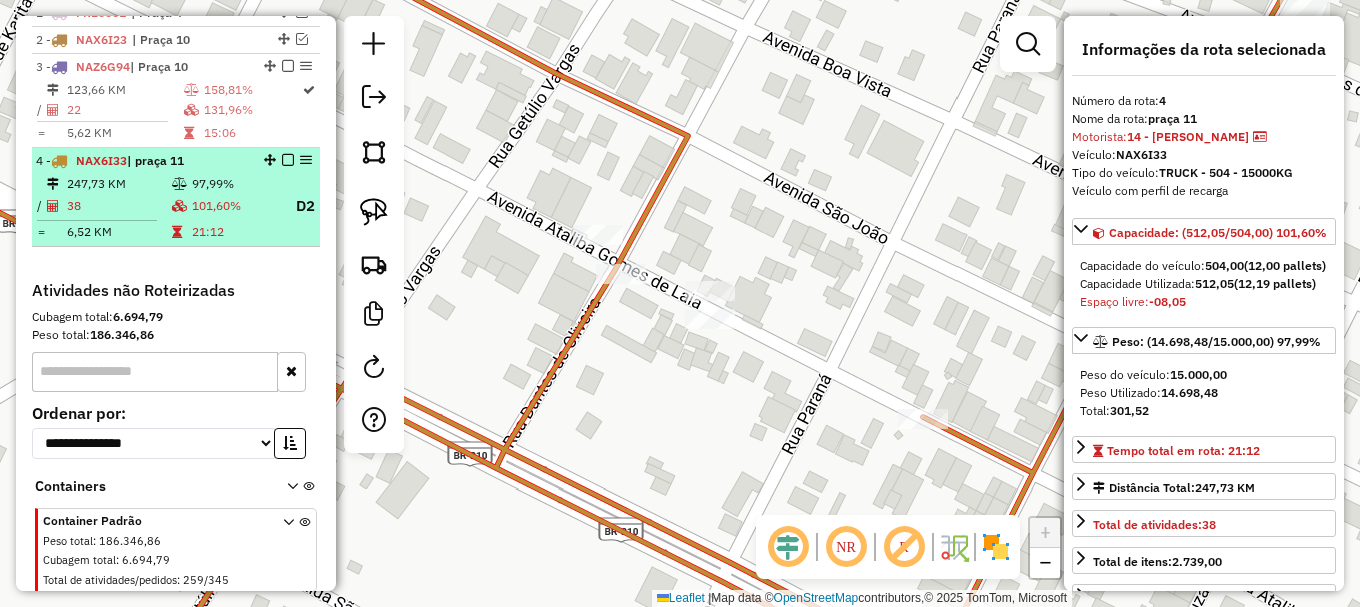 click at bounding box center [288, 160] 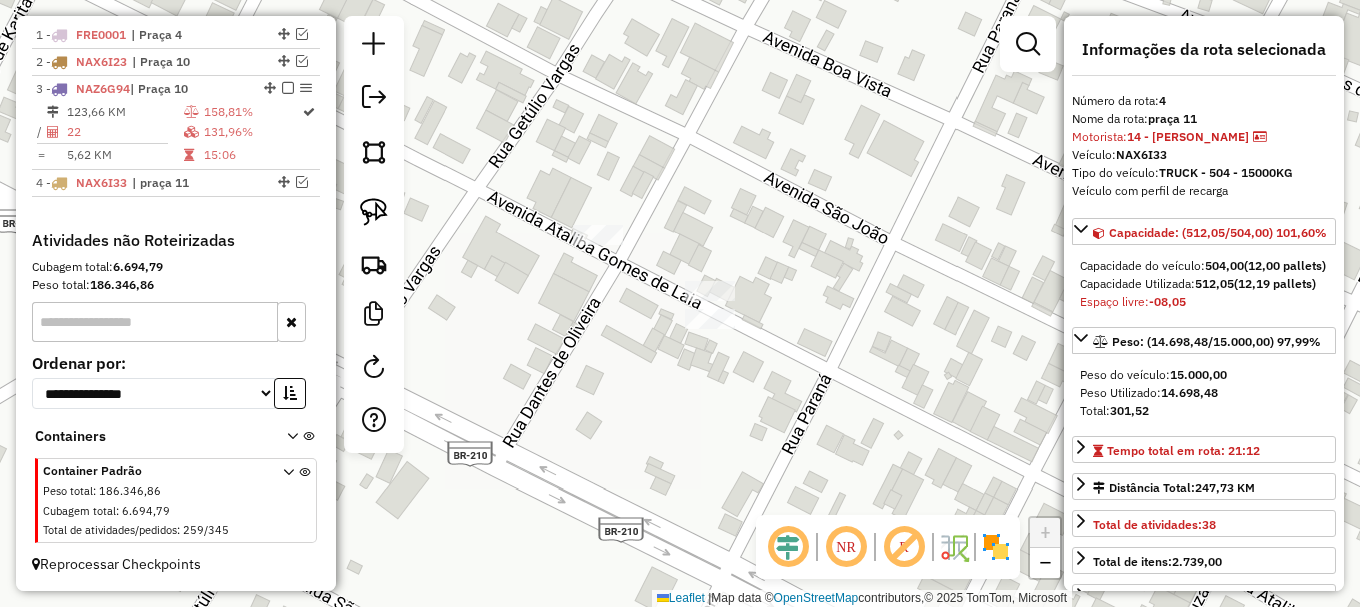 click on "Janela de atendimento Grade de atendimento Capacidade Transportadoras Veículos Cliente Pedidos  Rotas Selecione os dias de semana para filtrar as janelas de atendimento  Seg   Ter   Qua   Qui   Sex   Sáb   Dom  Informe o período da janela de atendimento: De: Até:  Filtrar exatamente a janela do cliente  Considerar janela de atendimento padrão  Selecione os dias de semana para filtrar as grades de atendimento  Seg   Ter   Qua   Qui   Sex   Sáb   Dom   Considerar clientes sem dia de atendimento cadastrado  Clientes fora do dia de atendimento selecionado Filtrar as atividades entre os valores definidos abaixo:  Peso mínimo:   Peso máximo:   Cubagem mínima:   Cubagem máxima:   De:   Até:  Filtrar as atividades entre o tempo de atendimento definido abaixo:  De:   Até:   Considerar capacidade total dos clientes não roteirizados Transportadora: Selecione um ou mais itens Tipo de veículo: Selecione um ou mais itens Veículo: Selecione um ou mais itens Motorista: Selecione um ou mais itens Nome: Rótulo:" 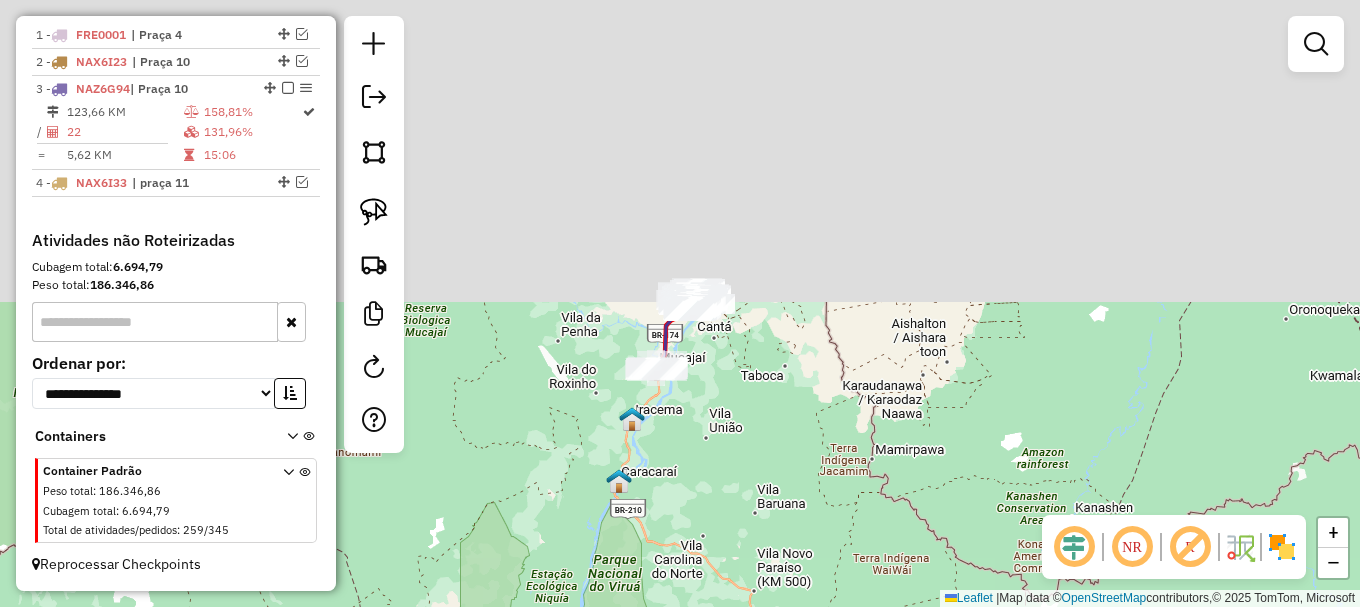 drag, startPoint x: 627, startPoint y: 70, endPoint x: 702, endPoint y: 454, distance: 391.25568 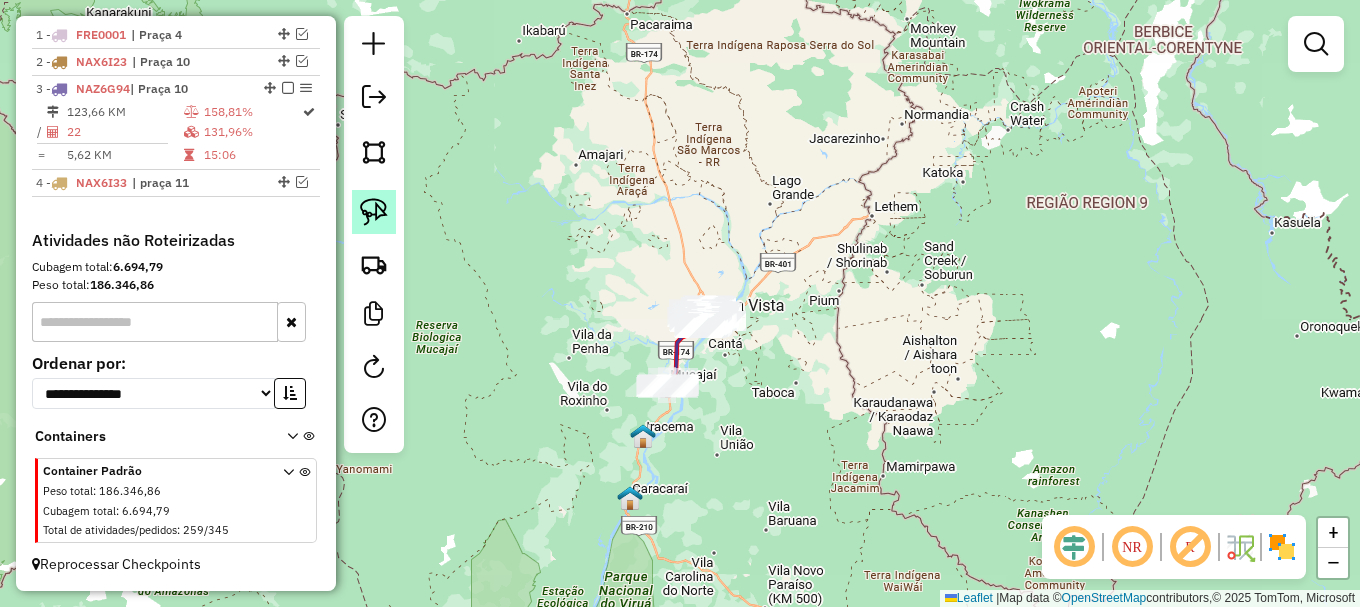 click 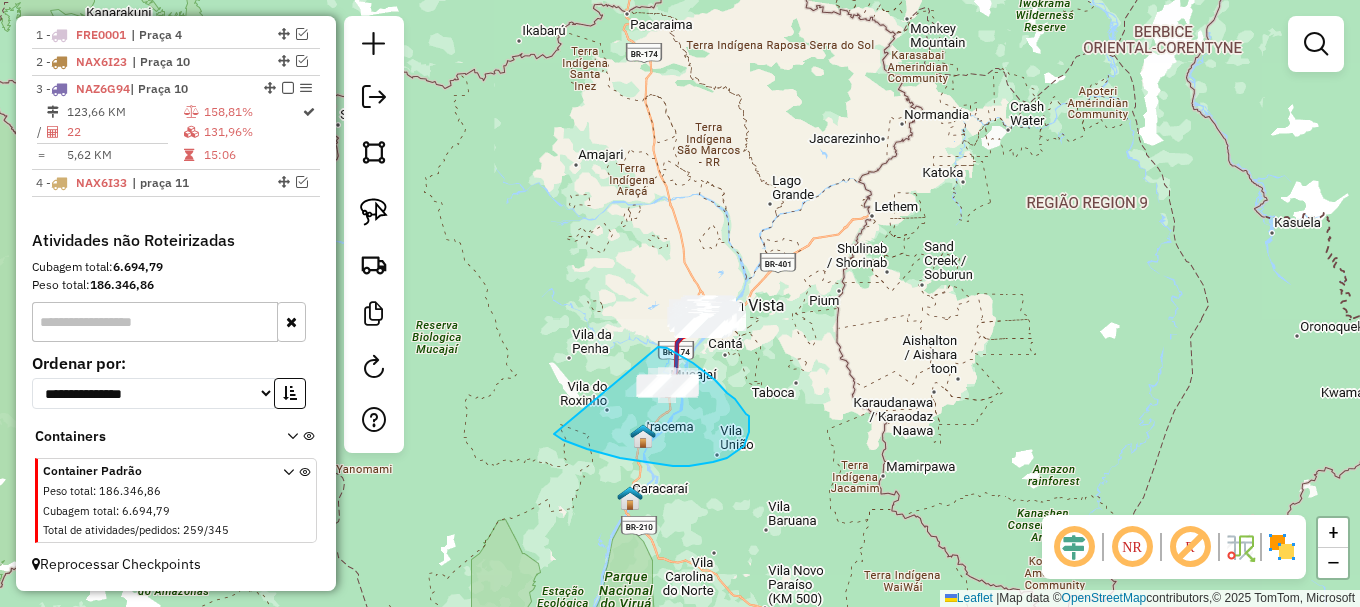 drag, startPoint x: 587, startPoint y: 449, endPoint x: 656, endPoint y: 347, distance: 123.146255 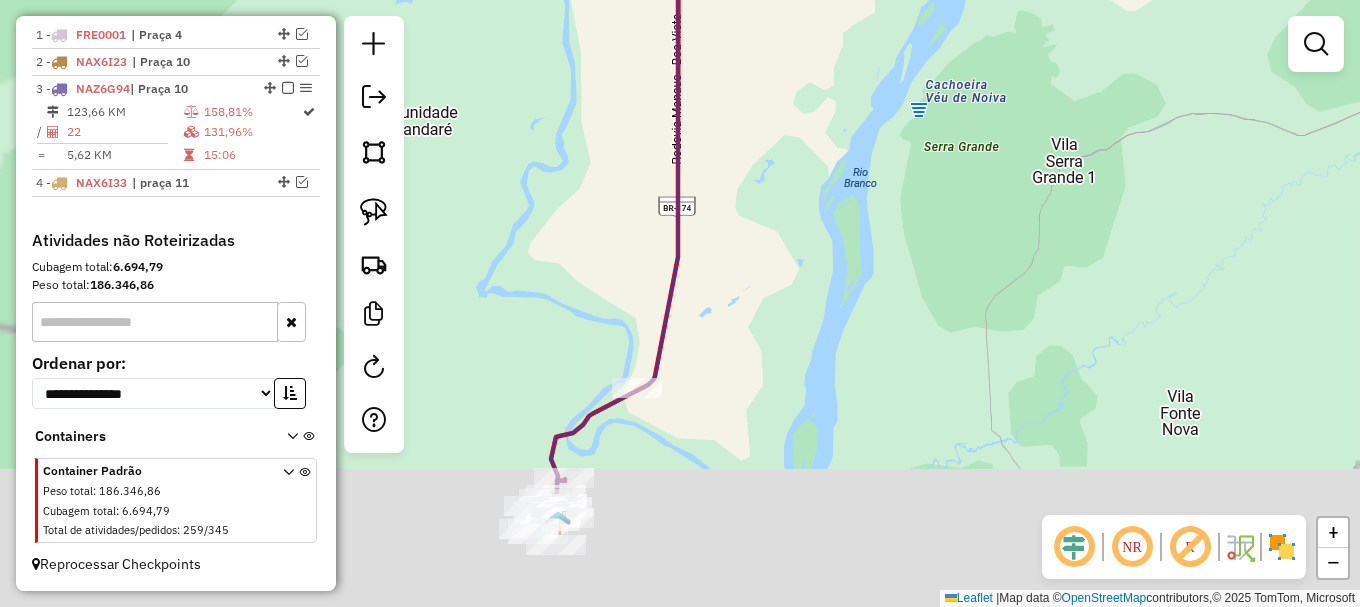 drag, startPoint x: 672, startPoint y: 468, endPoint x: 785, endPoint y: 225, distance: 267.9888 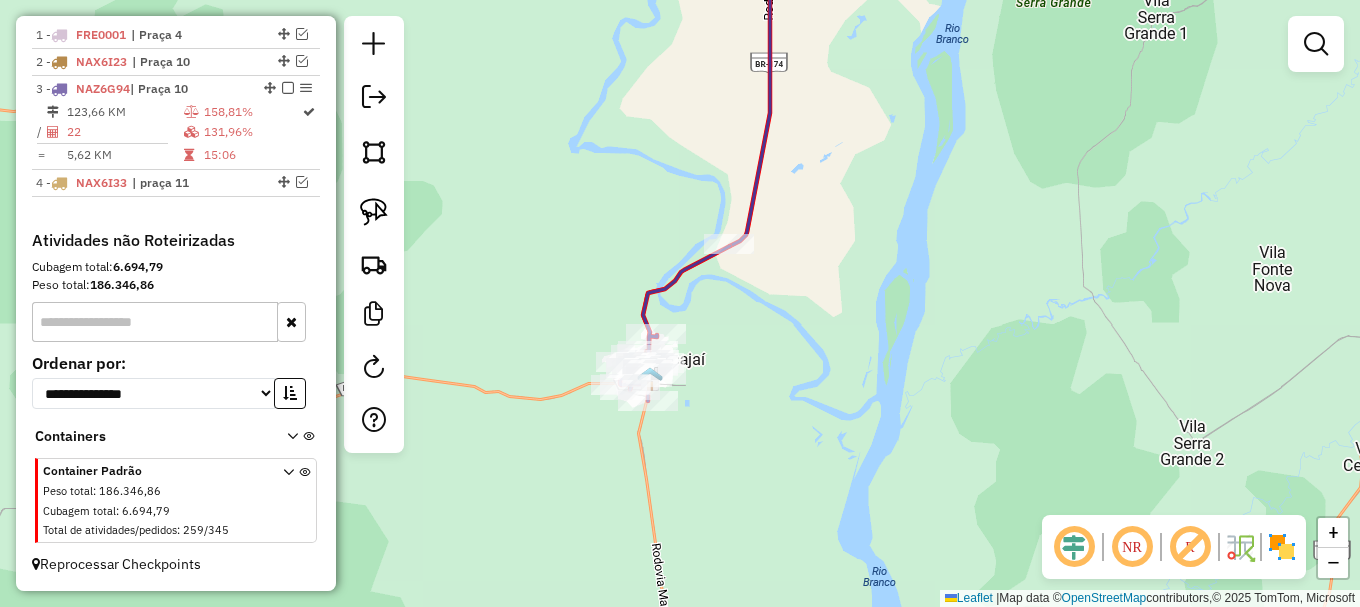 click 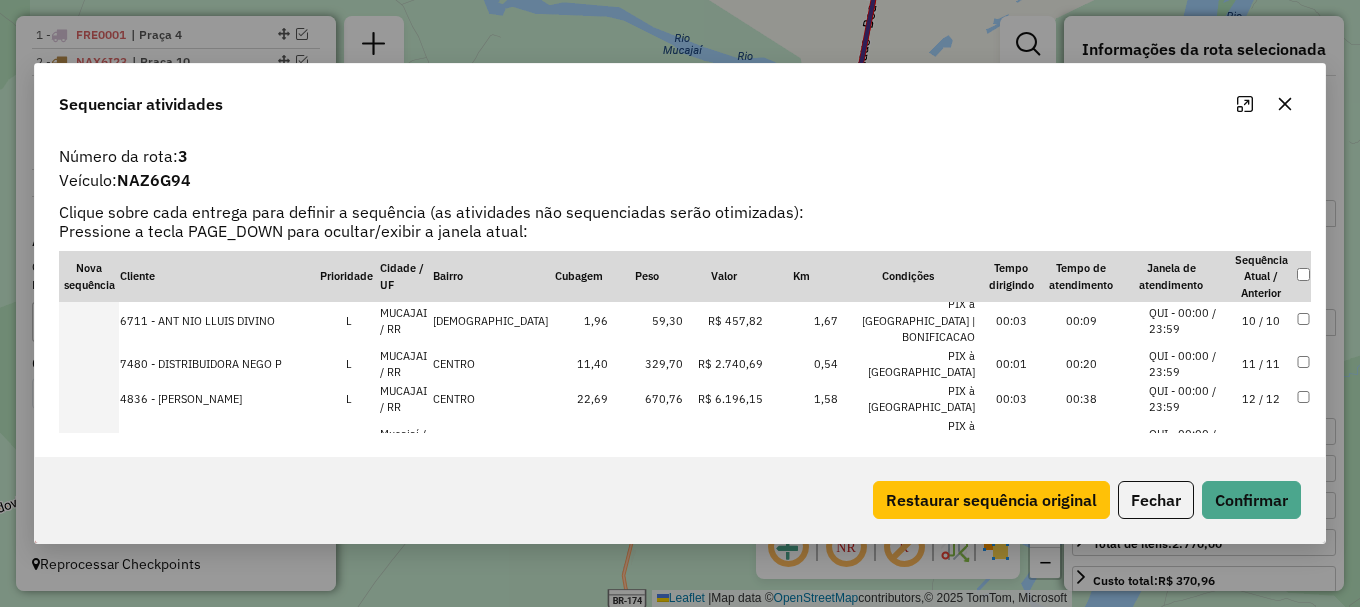scroll, scrollTop: 358, scrollLeft: 0, axis: vertical 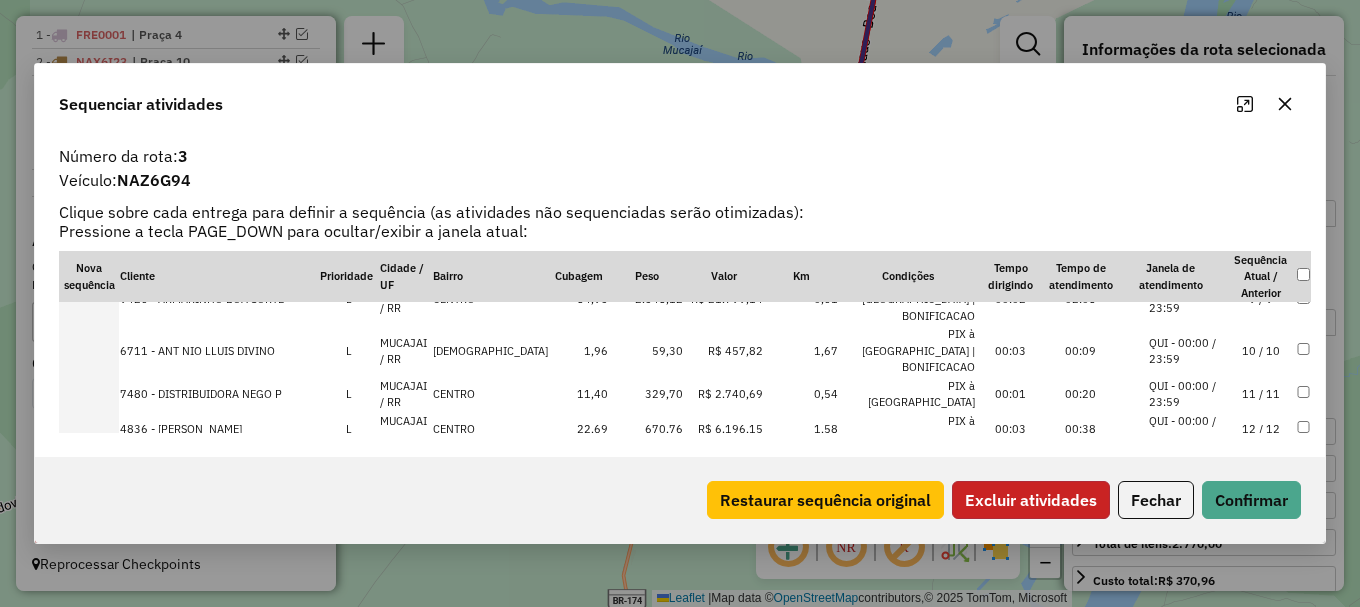 click on "Excluir atividades" 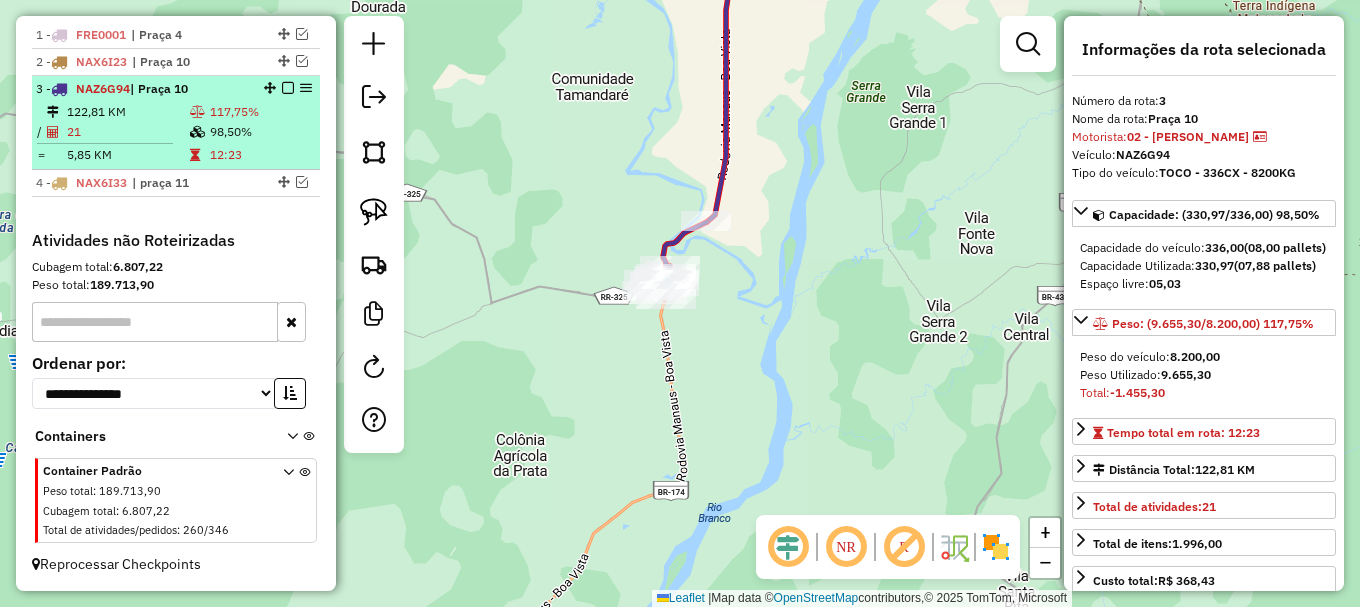 click at bounding box center [288, 88] 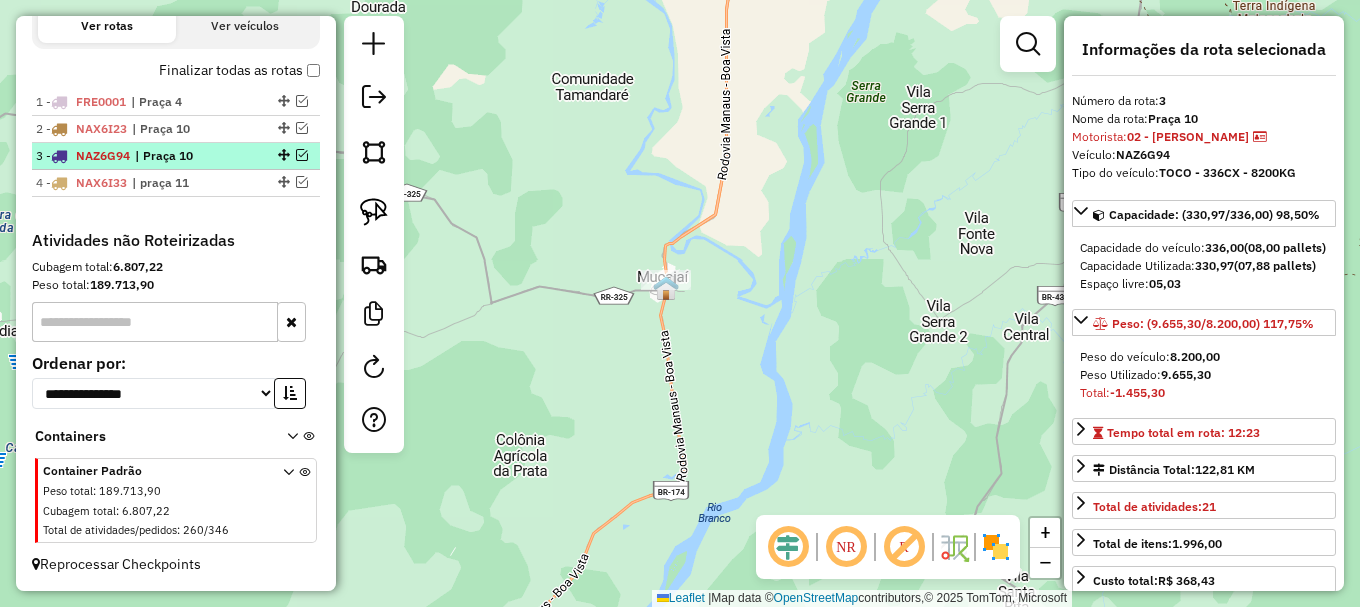scroll, scrollTop: 744, scrollLeft: 0, axis: vertical 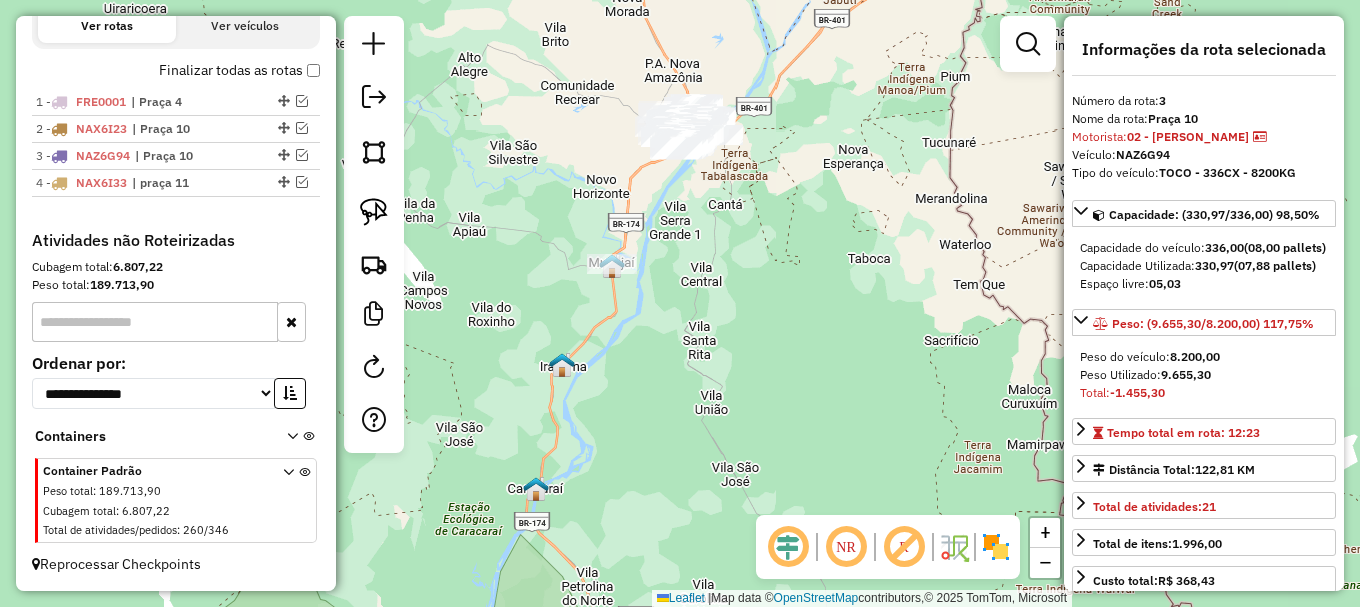 click on "Janela de atendimento Grade de atendimento Capacidade Transportadoras Veículos Cliente Pedidos  Rotas Selecione os dias de semana para filtrar as janelas de atendimento  Seg   Ter   Qua   Qui   Sex   Sáb   Dom  Informe o período da janela de atendimento: De: Até:  Filtrar exatamente a janela do cliente  Considerar janela de atendimento padrão  Selecione os dias de semana para filtrar as grades de atendimento  Seg   Ter   Qua   Qui   Sex   Sáb   Dom   Considerar clientes sem dia de atendimento cadastrado  Clientes fora do dia de atendimento selecionado Filtrar as atividades entre os valores definidos abaixo:  Peso mínimo:   Peso máximo:   Cubagem mínima:   Cubagem máxima:   De:   Até:  Filtrar as atividades entre o tempo de atendimento definido abaixo:  De:   Até:   Considerar capacidade total dos clientes não roteirizados Transportadora: Selecione um ou mais itens Tipo de veículo: Selecione um ou mais itens Veículo: Selecione um ou mais itens Motorista: Selecione um ou mais itens Nome: Rótulo:" 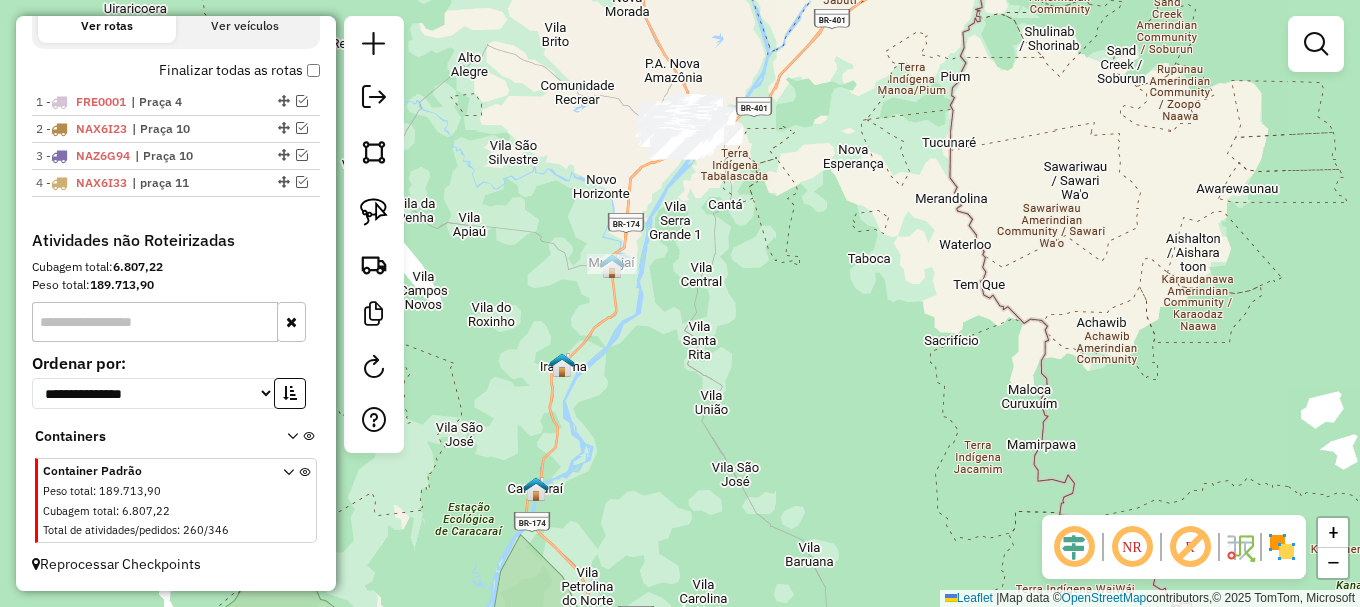 click on "Janela de atendimento Grade de atendimento Capacidade Transportadoras Veículos Cliente Pedidos  Rotas Selecione os dias de semana para filtrar as janelas de atendimento  Seg   Ter   Qua   Qui   Sex   Sáb   Dom  Informe o período da janela de atendimento: De: Até:  Filtrar exatamente a janela do cliente  Considerar janela de atendimento padrão  Selecione os dias de semana para filtrar as grades de atendimento  Seg   Ter   Qua   Qui   Sex   Sáb   Dom   Considerar clientes sem dia de atendimento cadastrado  Clientes fora do dia de atendimento selecionado Filtrar as atividades entre os valores definidos abaixo:  Peso mínimo:   Peso máximo:   Cubagem mínima:   Cubagem máxima:   De:   Até:  Filtrar as atividades entre o tempo de atendimento definido abaixo:  De:   Até:   Considerar capacidade total dos clientes não roteirizados Transportadora: Selecione um ou mais itens Tipo de veículo: Selecione um ou mais itens Veículo: Selecione um ou mais itens Motorista: Selecione um ou mais itens Nome: Rótulo:" 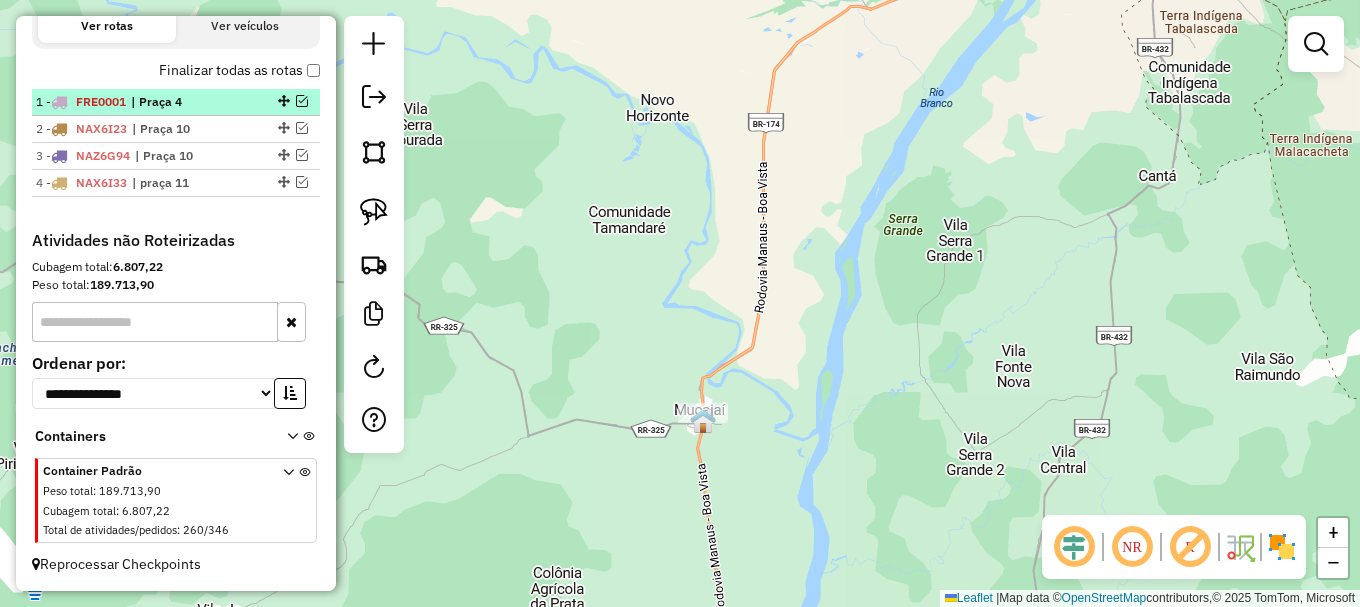 click at bounding box center [302, 101] 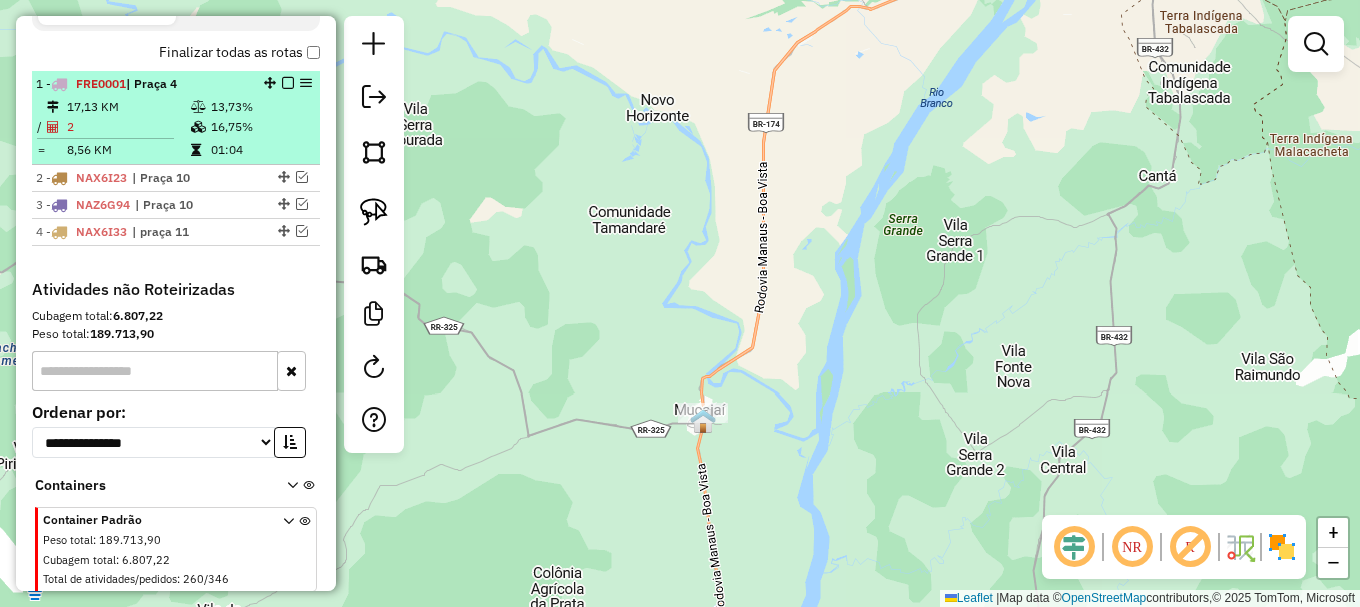 scroll, scrollTop: 811, scrollLeft: 0, axis: vertical 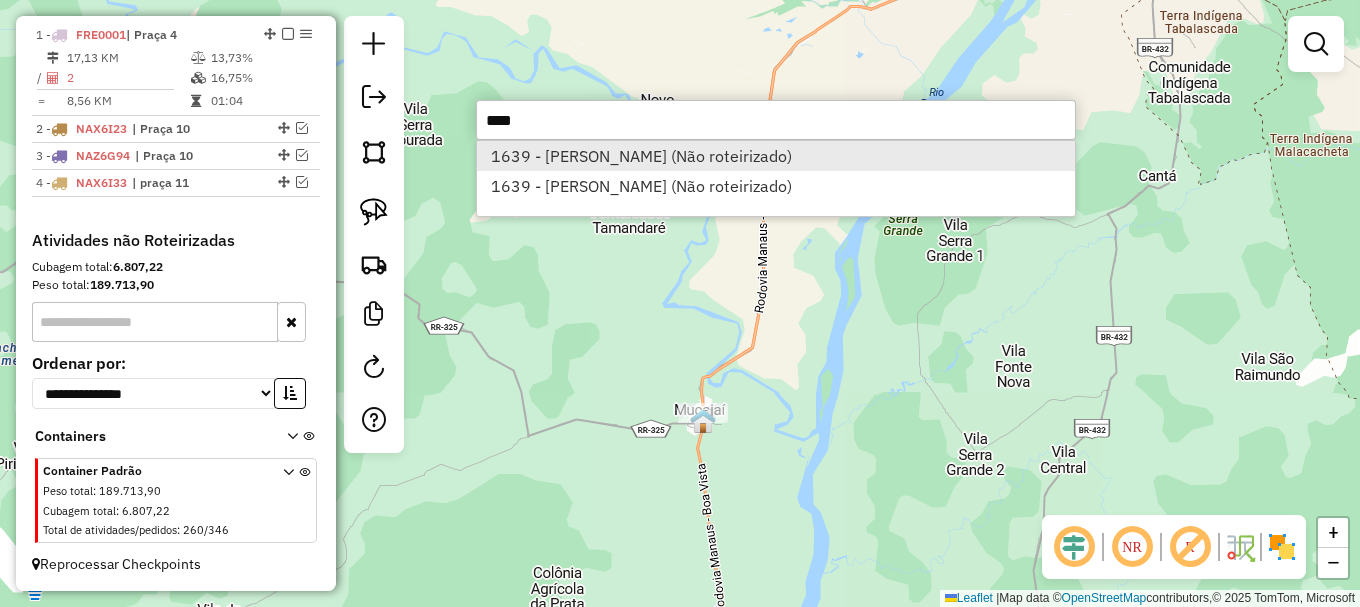 type on "****" 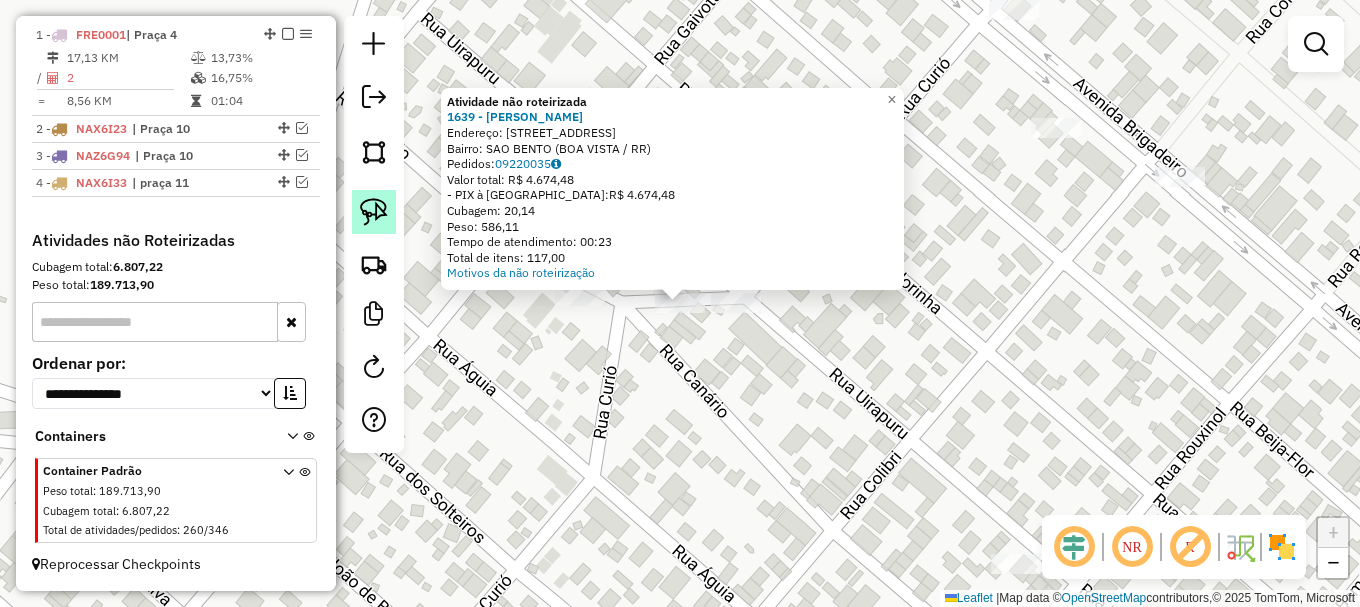 click 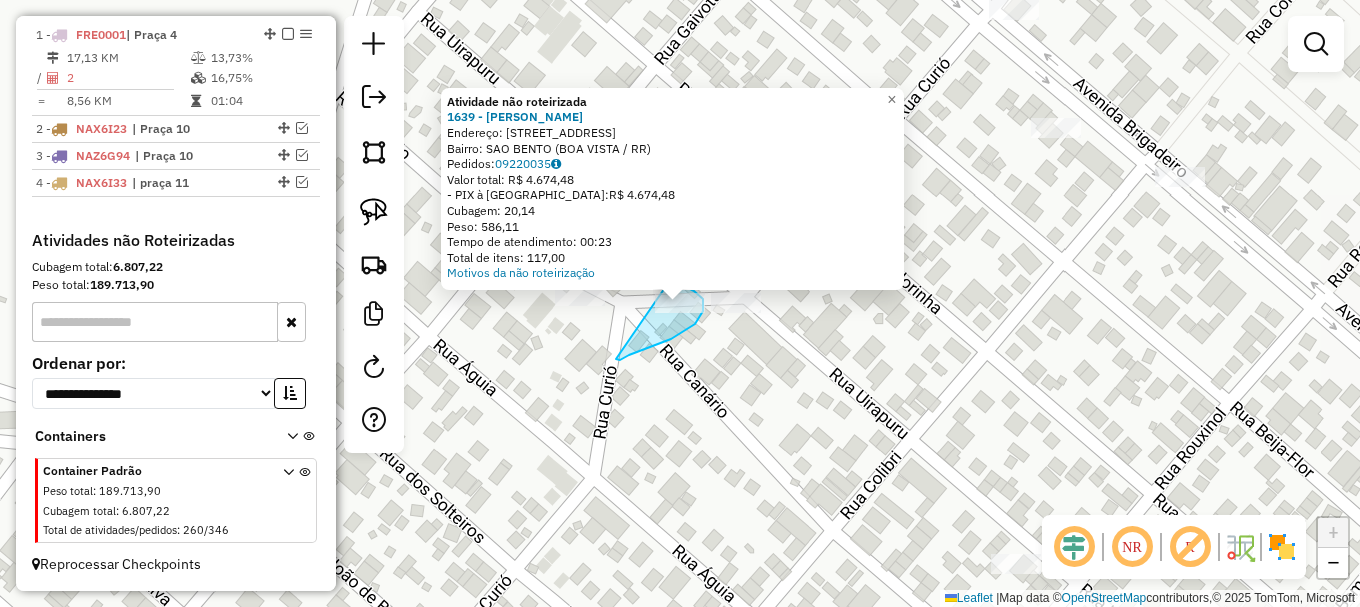 drag, startPoint x: 620, startPoint y: 360, endPoint x: 668, endPoint y: 277, distance: 95.880135 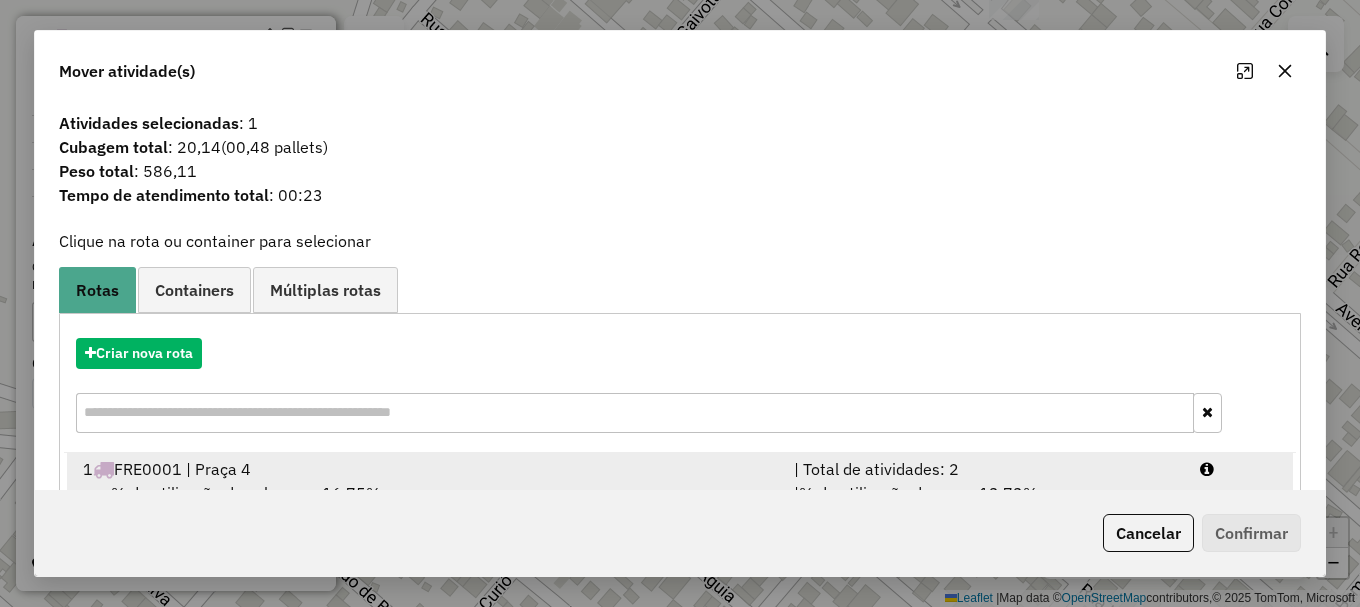 click at bounding box center [1239, 469] 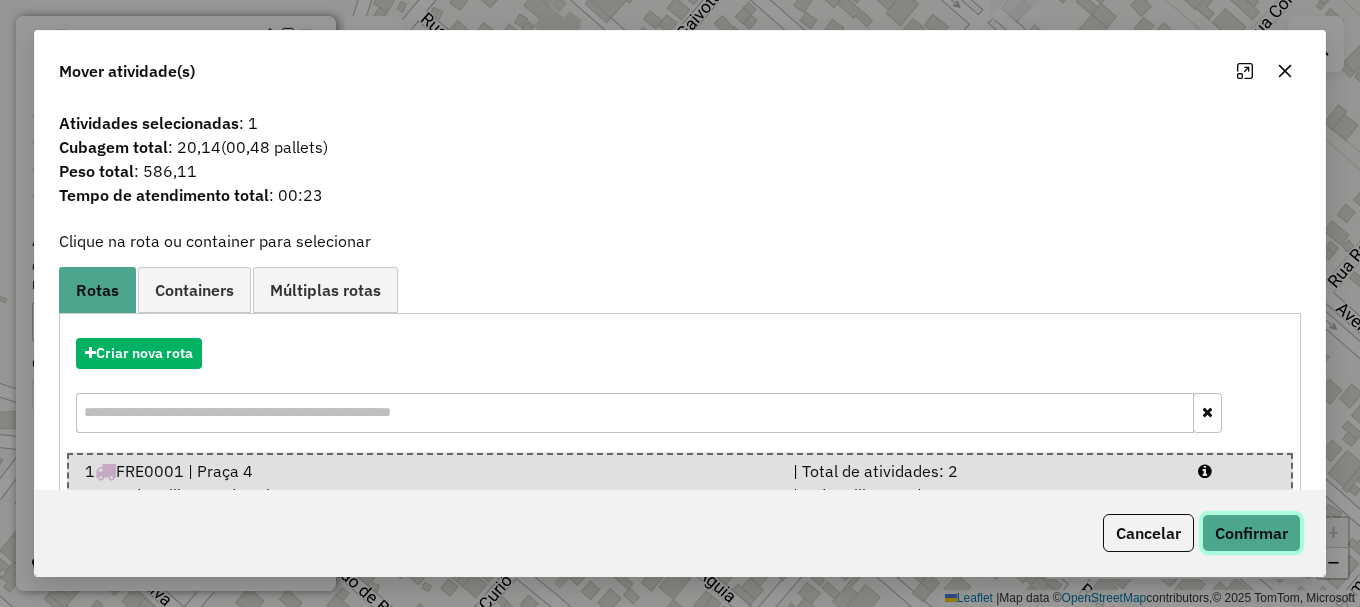 click on "Confirmar" 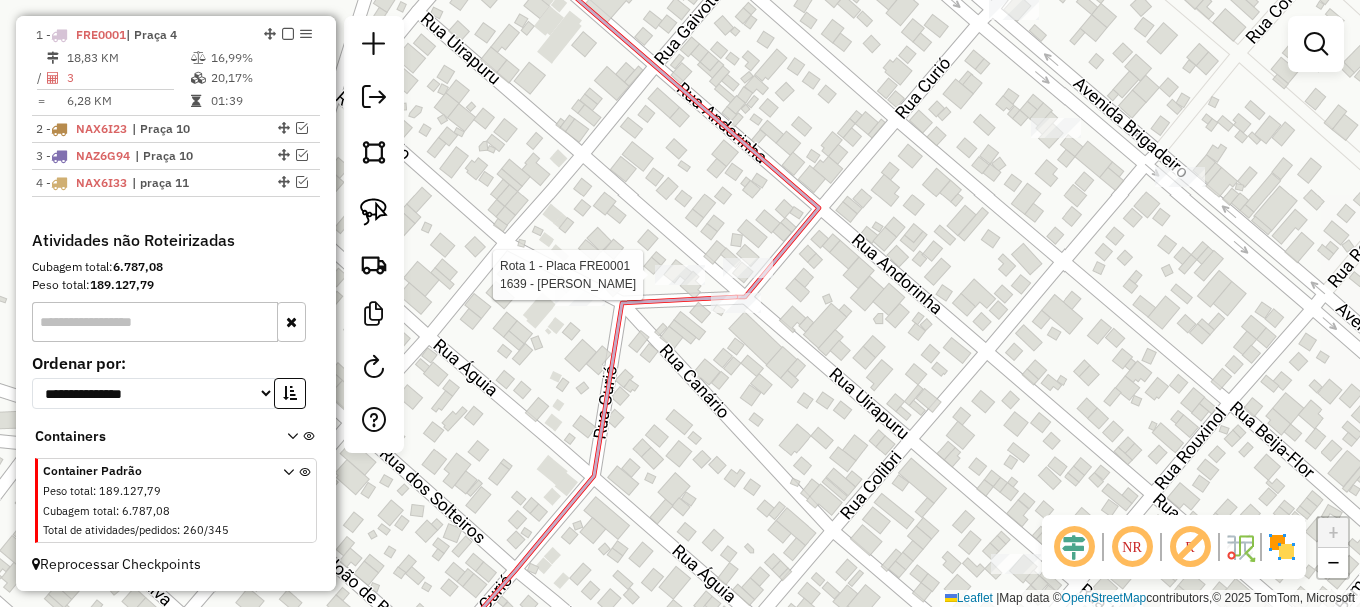select on "**********" 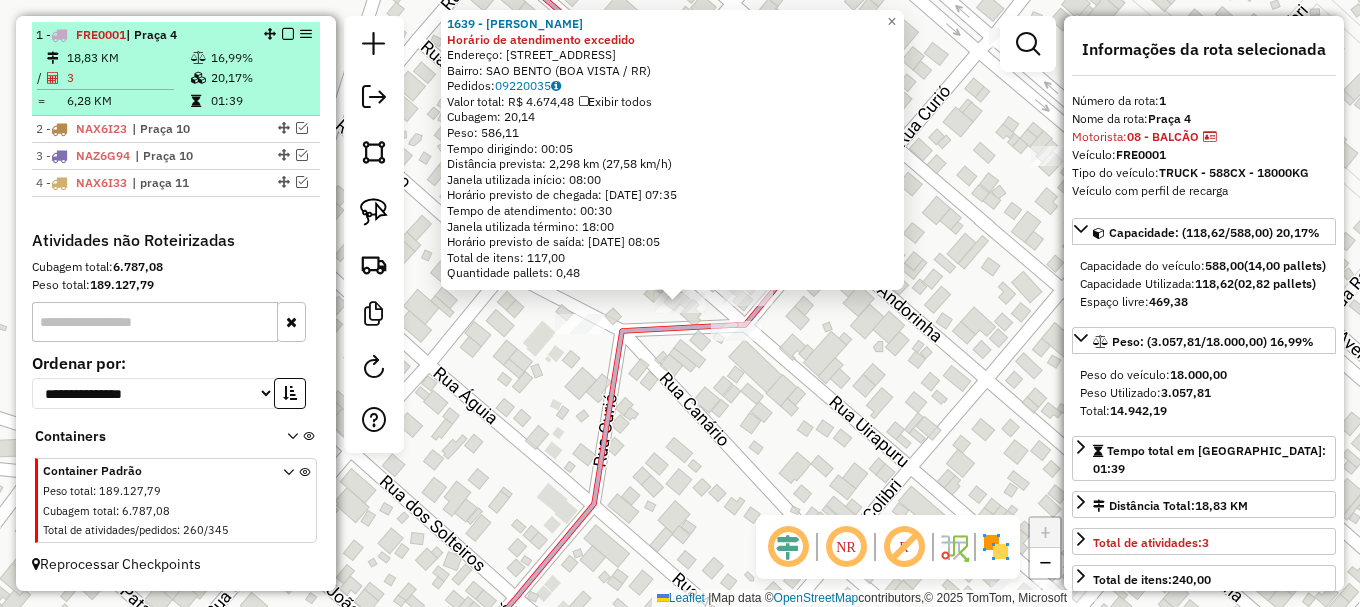 click at bounding box center [288, 34] 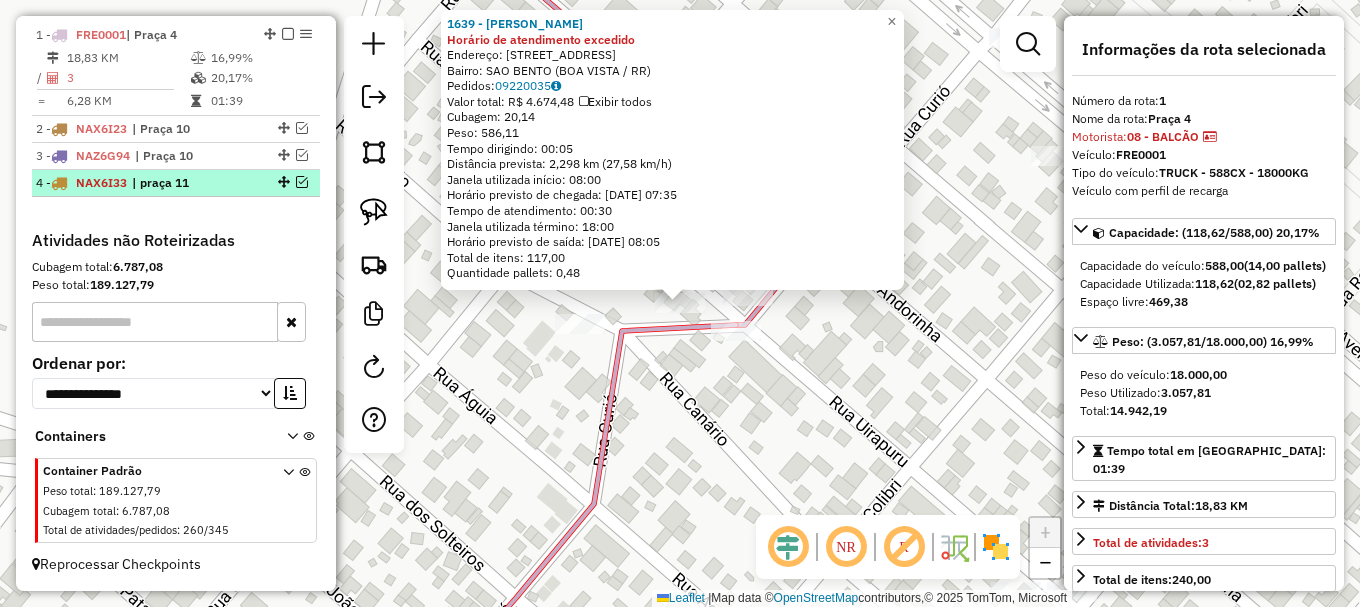 scroll, scrollTop: 744, scrollLeft: 0, axis: vertical 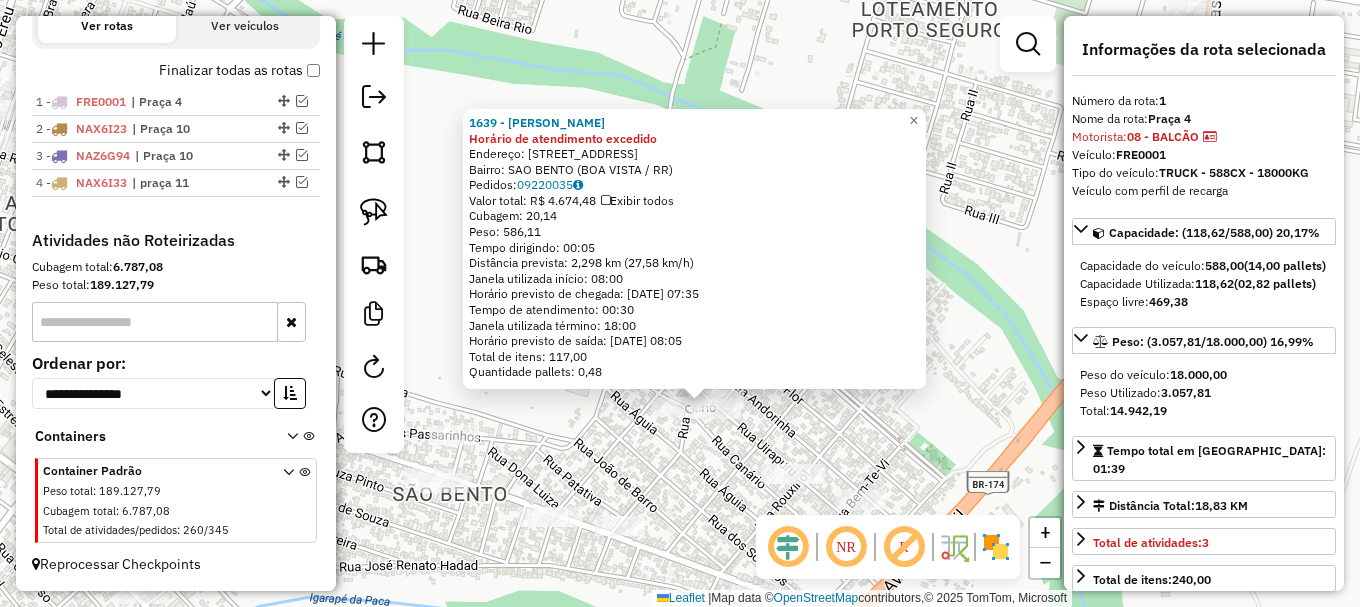 click on "1639 - ELDA CAMILO MACUXI Horário de atendimento excedido  Endereço: R   CURIO                         223   Bairro: SAO BENTO (BOA VISTA / RR)   Pedidos:  09220035   Valor total: R$ 4.674,48   Exibir todos   Cubagem: 20,14  Peso: 586,11  Tempo dirigindo: 00:05   Distância prevista: 2,298 km (27,58 km/h)   Janela utilizada início: 08:00   Horário previsto de chegada: 10/07/2025 07:35   Tempo de atendimento: 00:30   Janela utilizada término: 18:00   Horário previsto de saída: 10/07/2025 08:05   Total de itens: 117,00   Quantidade pallets: 0,48  × Janela de atendimento Grade de atendimento Capacidade Transportadoras Veículos Cliente Pedidos  Rotas Selecione os dias de semana para filtrar as janelas de atendimento  Seg   Ter   Qua   Qui   Sex   Sáb   Dom  Informe o período da janela de atendimento: De: Até:  Filtrar exatamente a janela do cliente  Considerar janela de atendimento padrão  Selecione os dias de semana para filtrar as grades de atendimento  Seg   Ter   Qua   Qui   Sex   Sáb   Dom  De:" 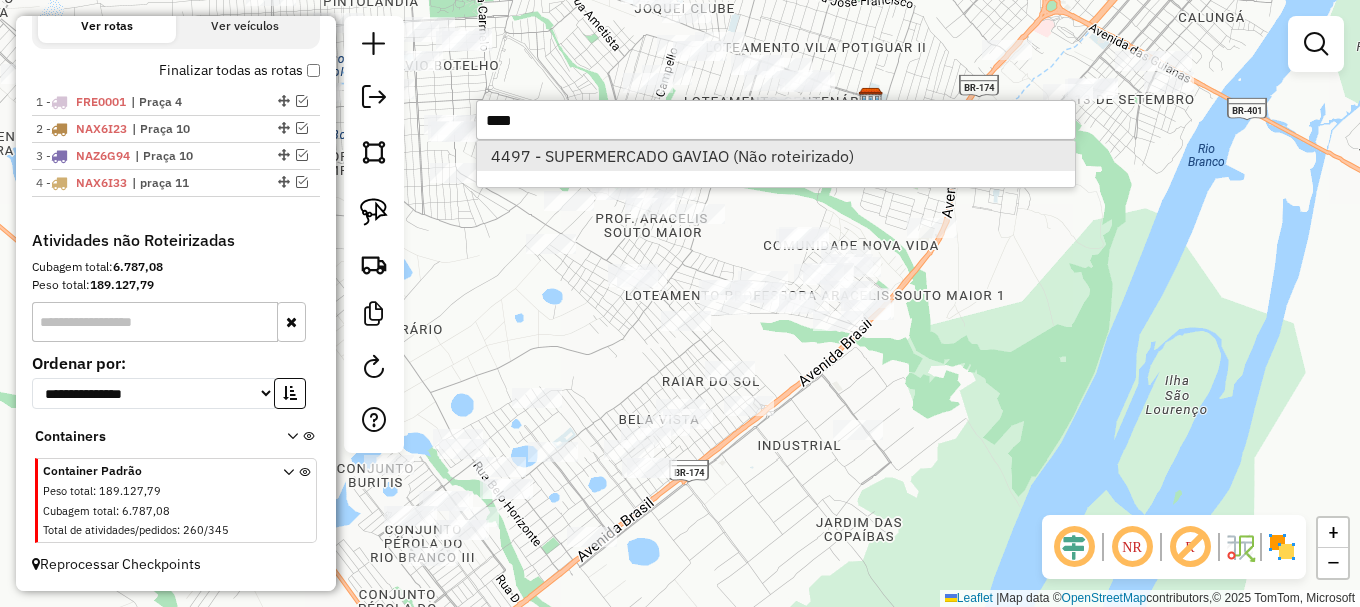 type on "****" 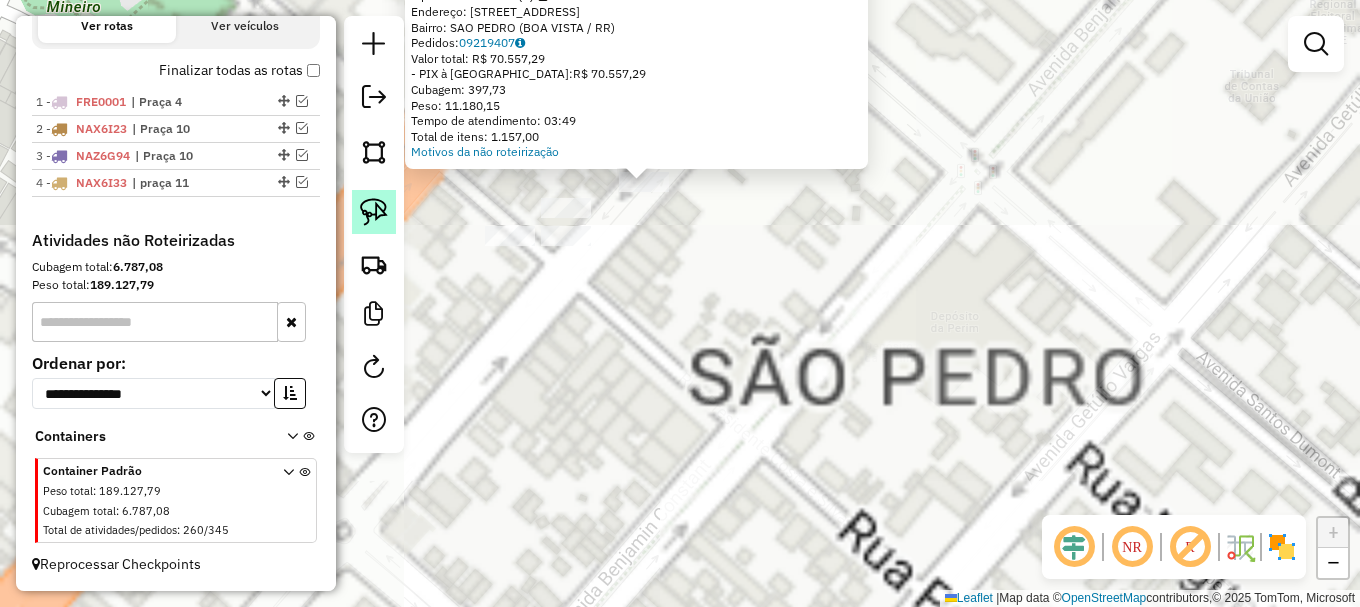 click 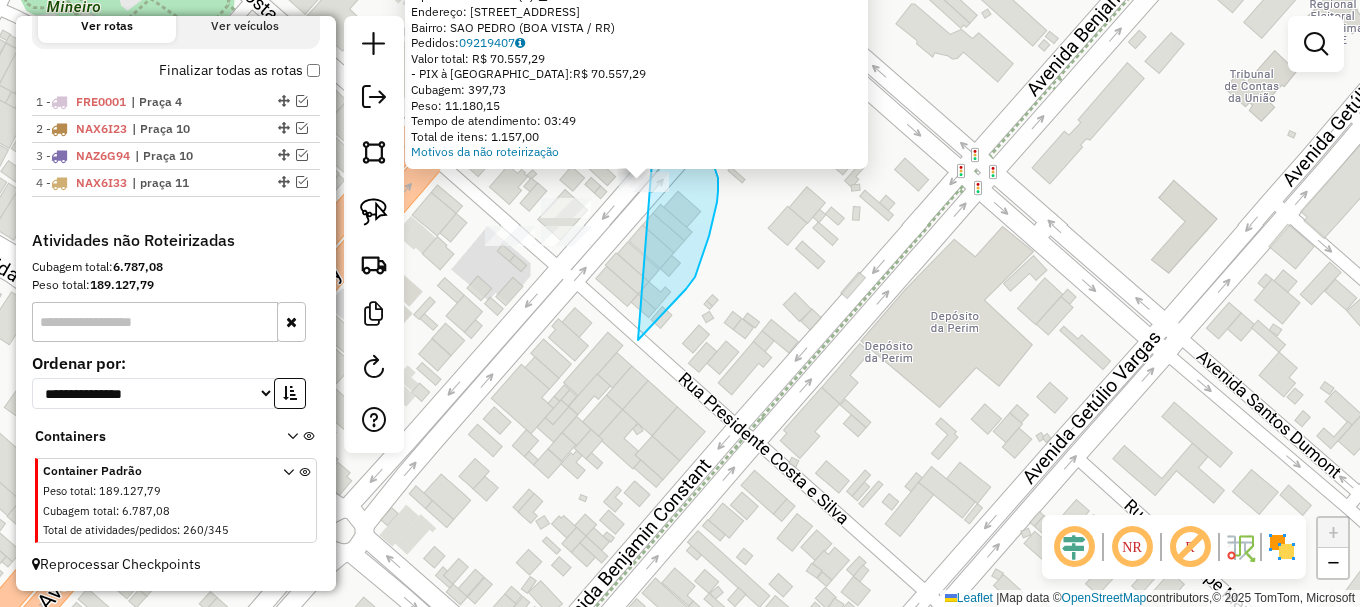 drag, startPoint x: 695, startPoint y: 277, endPoint x: 592, endPoint y: 155, distance: 159.66527 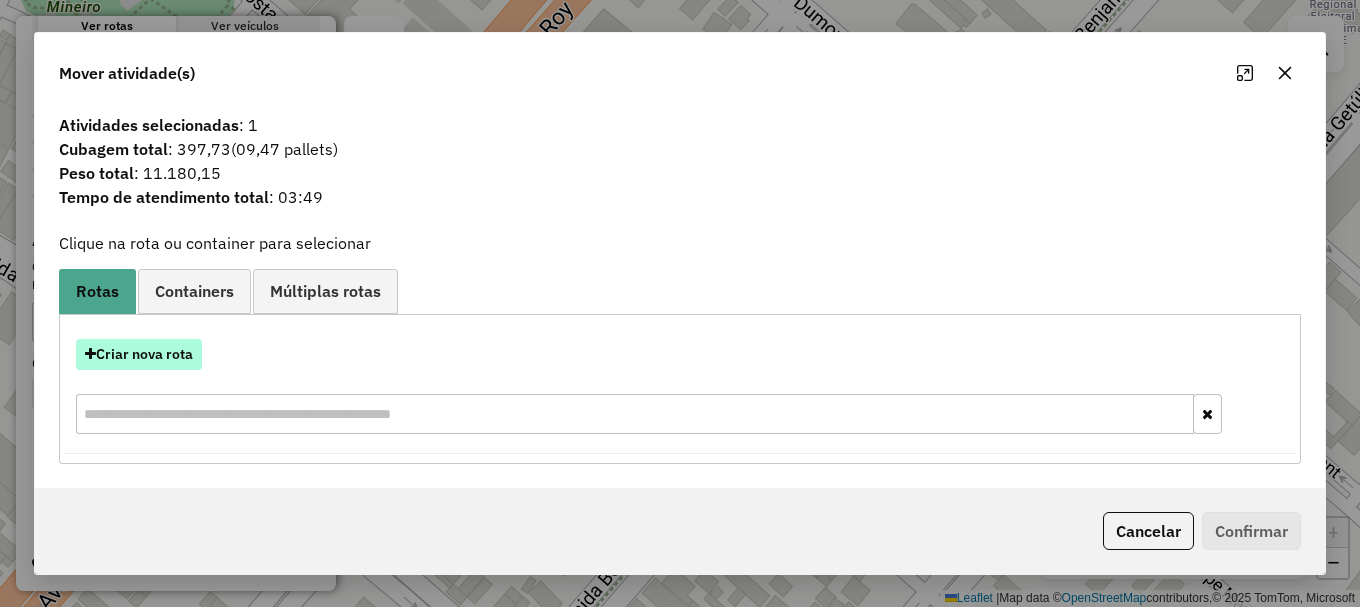 click on "Criar nova rota" at bounding box center [139, 354] 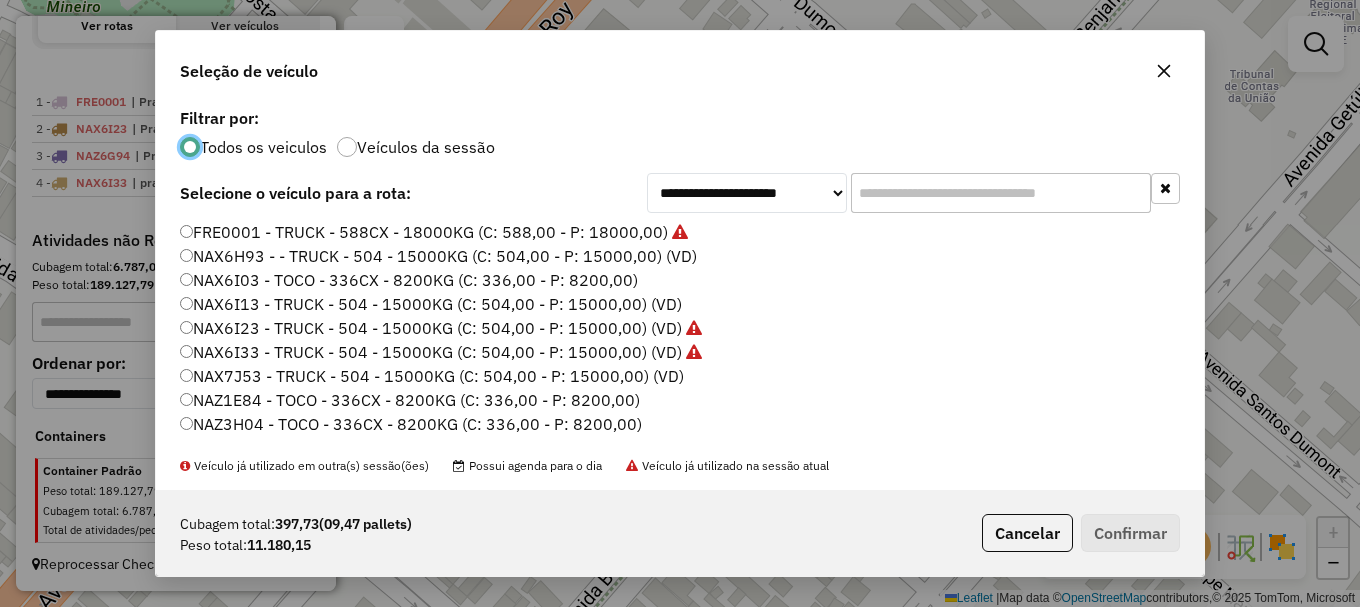 scroll, scrollTop: 11, scrollLeft: 6, axis: both 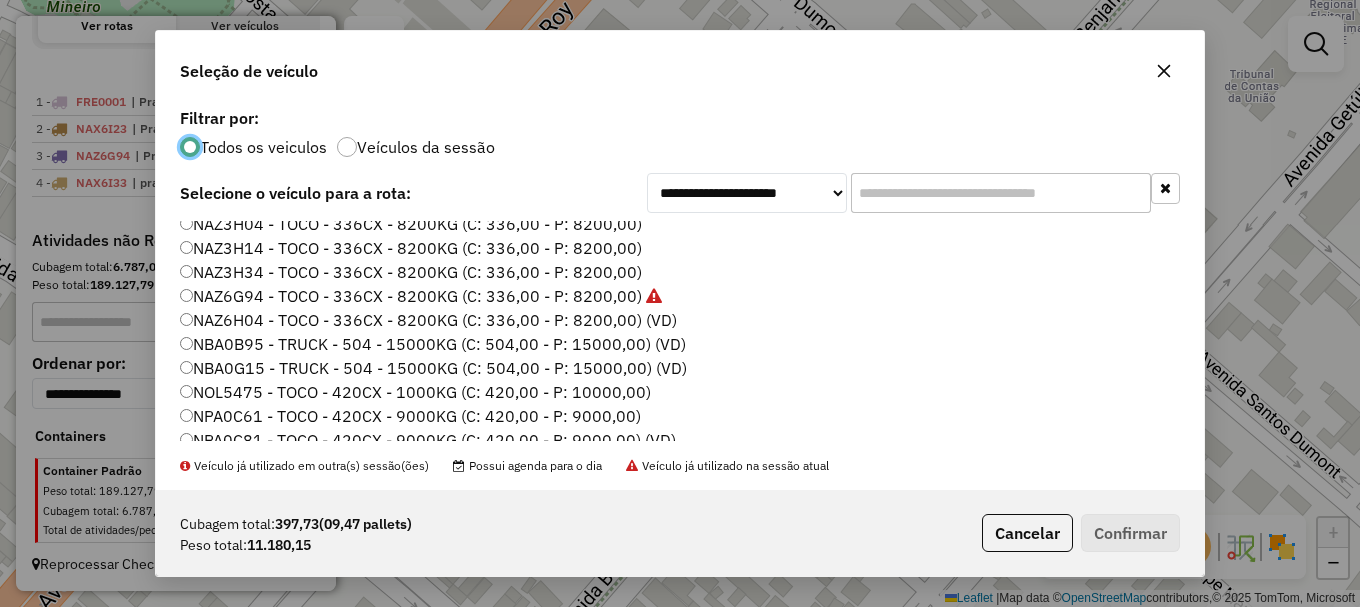 click on "NBA0B95 - TRUCK - 504 - 15000KG (C: 504,00 - P: 15000,00) (VD)" 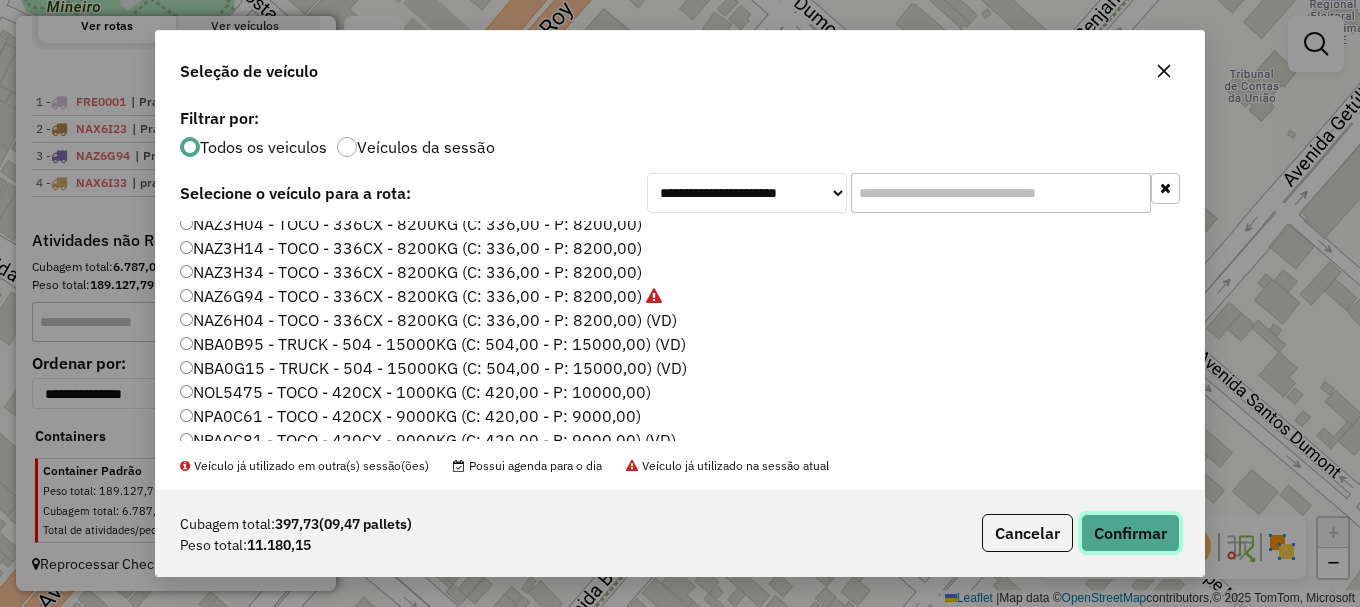 click on "Confirmar" 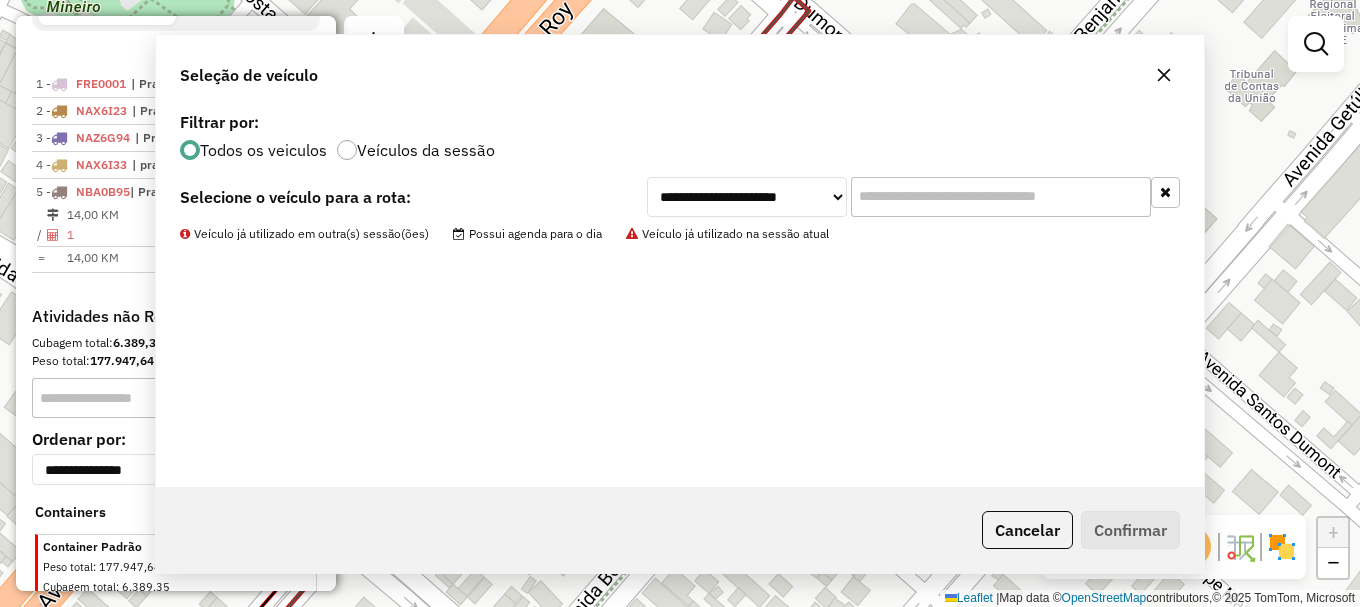 scroll, scrollTop: 815, scrollLeft: 0, axis: vertical 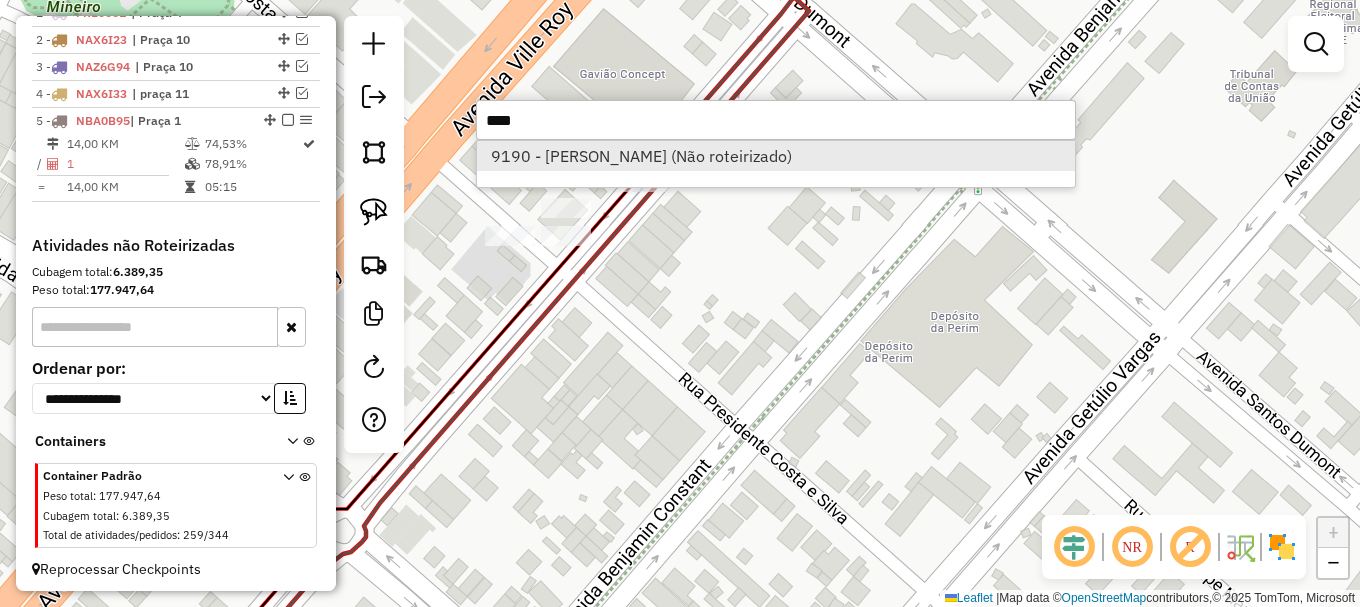 type on "****" 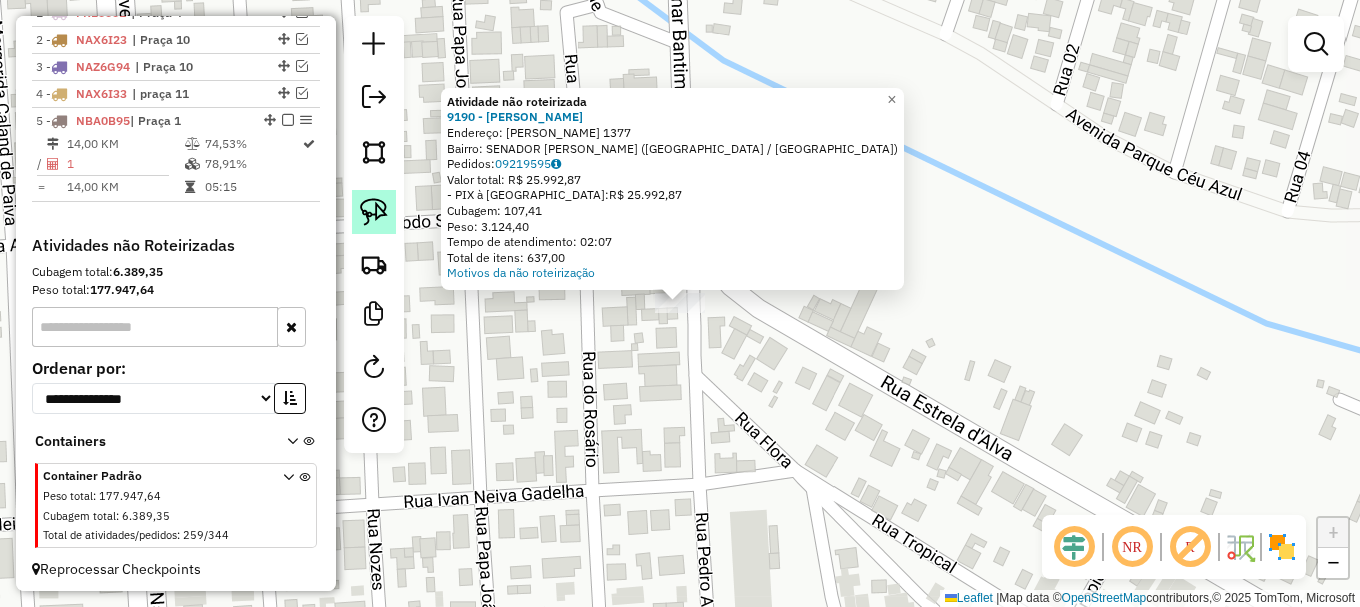 click 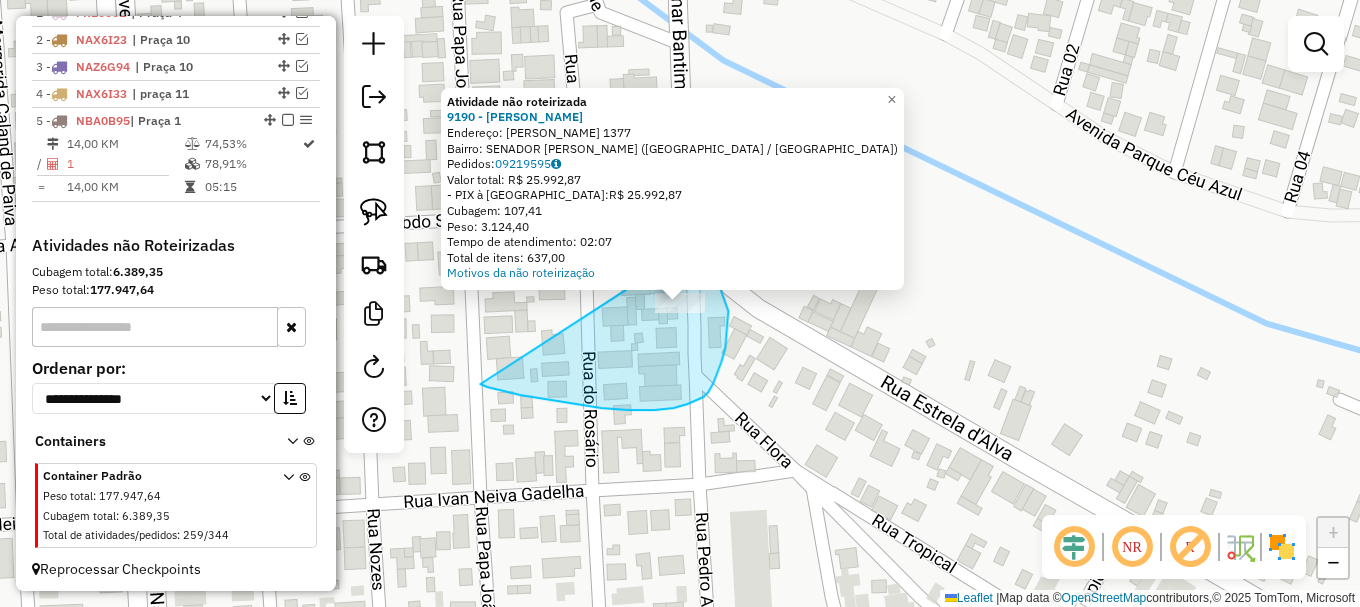 drag, startPoint x: 503, startPoint y: 391, endPoint x: 701, endPoint y: 241, distance: 248.4029 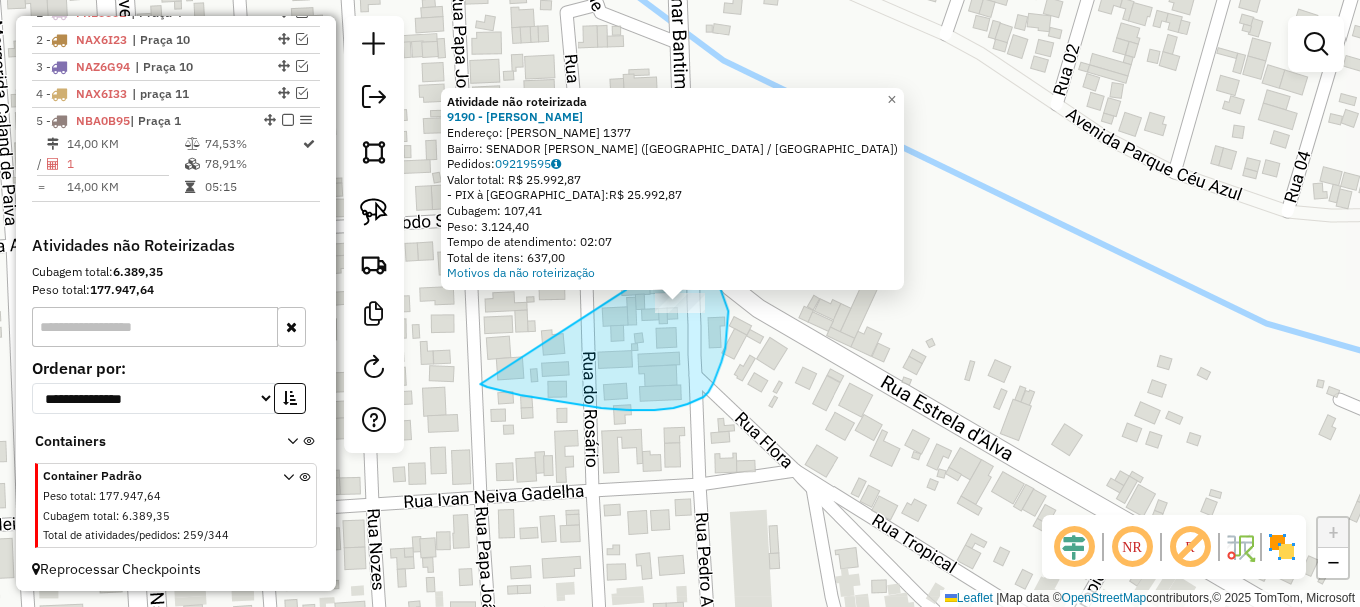 click on "Atividade não roteirizada 9190 - MARILENA ROTH  Endereço:  IZIDIO GALDINO DA SILVA 1377   Bairro: SENADOR HELIO CAMPOS (BOA VISTA / RR)   Pedidos:  09219595   Valor total: R$ 25.992,87   - PIX à Vista:  R$ 25.992,87   Cubagem: 107,41   Peso: 3.124,40   Tempo de atendimento: 02:07   Total de itens: 637,00  Motivos da não roteirização × Janela de atendimento Grade de atendimento Capacidade Transportadoras Veículos Cliente Pedidos  Rotas Selecione os dias de semana para filtrar as janelas de atendimento  Seg   Ter   Qua   Qui   Sex   Sáb   Dom  Informe o período da janela de atendimento: De: Até:  Filtrar exatamente a janela do cliente  Considerar janela de atendimento padrão  Selecione os dias de semana para filtrar as grades de atendimento  Seg   Ter   Qua   Qui   Sex   Sáb   Dom   Considerar clientes sem dia de atendimento cadastrado  Clientes fora do dia de atendimento selecionado Filtrar as atividades entre os valores definidos abaixo:  Peso mínimo:   Peso máximo:   Cubagem mínima:   De:  +" 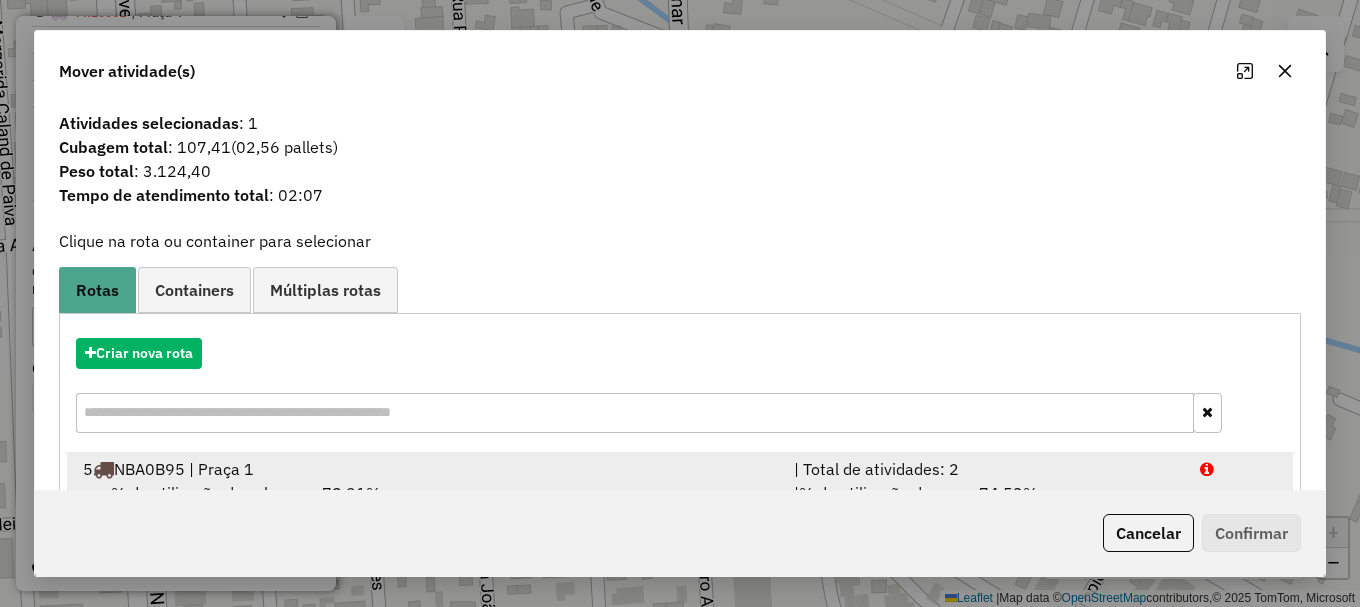 click at bounding box center (1239, 469) 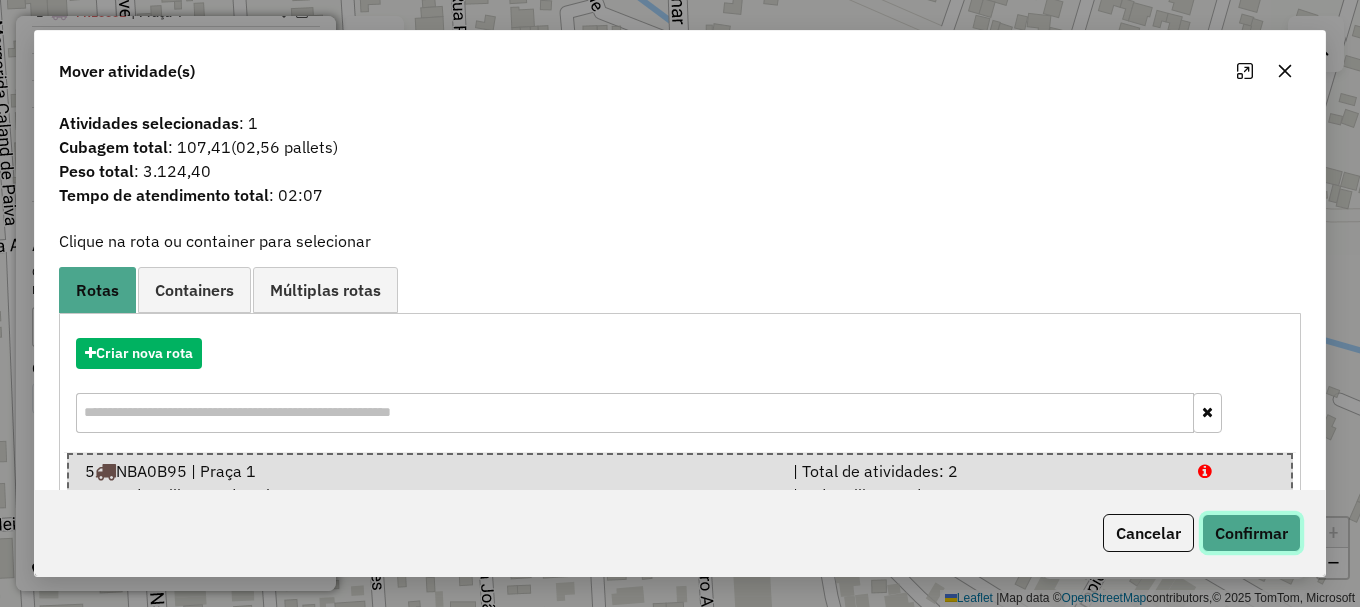 click on "Confirmar" 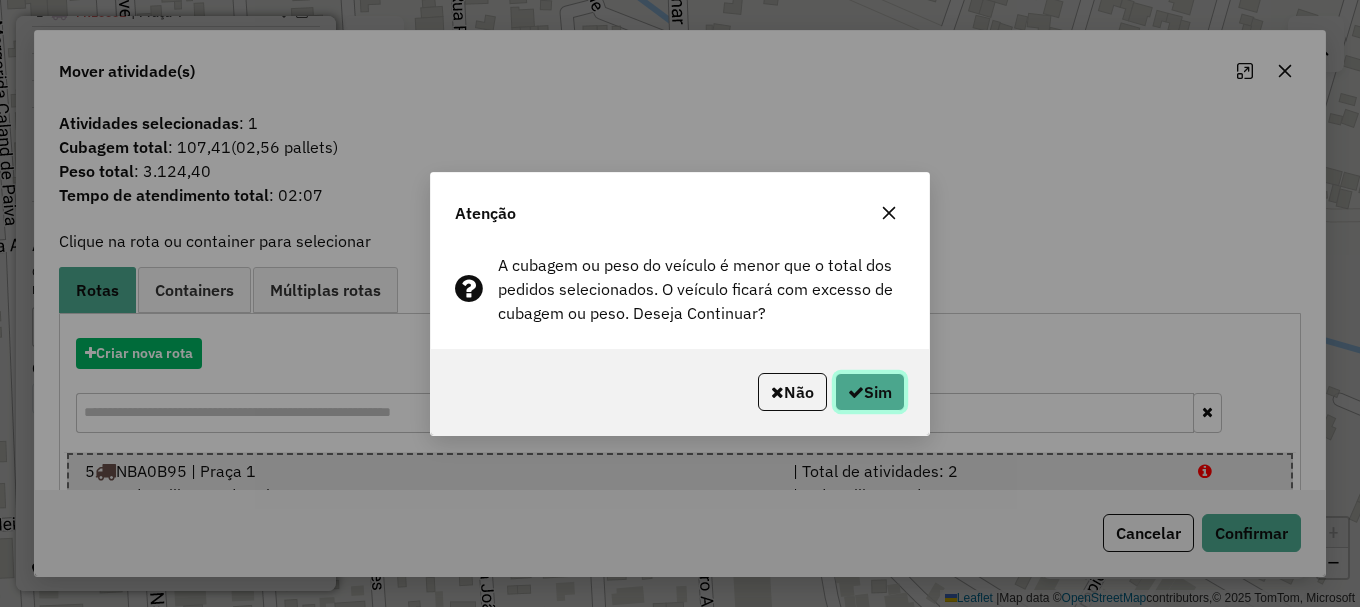 click on "Sim" 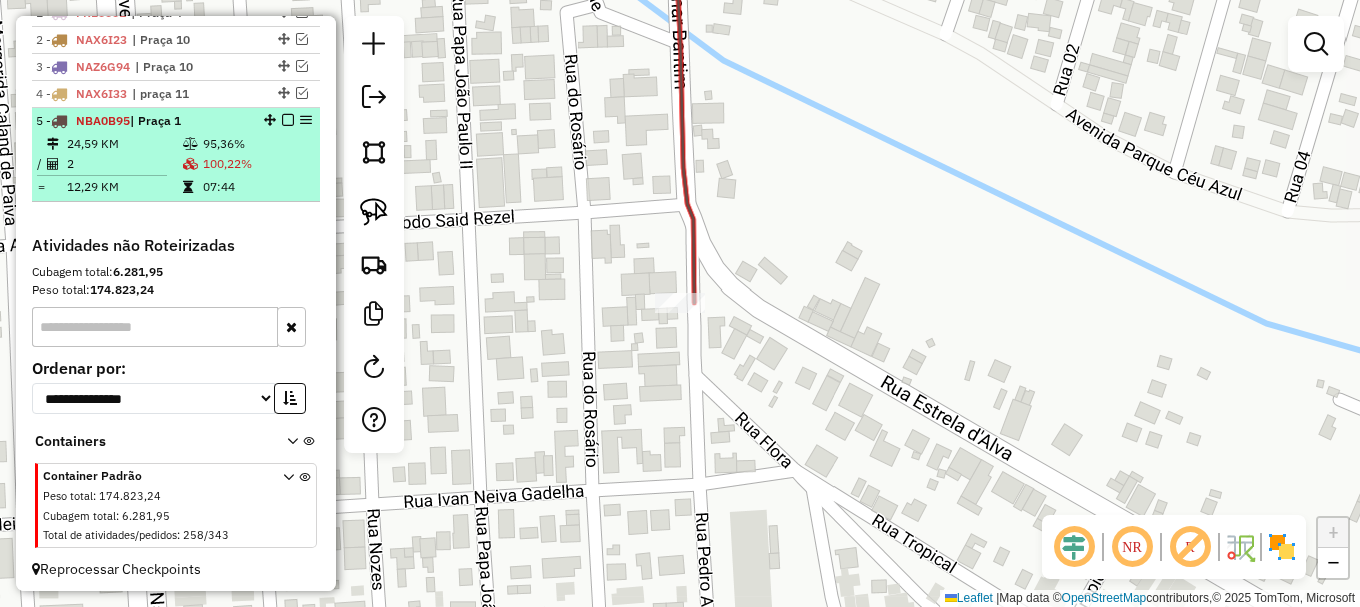 click at bounding box center (288, 120) 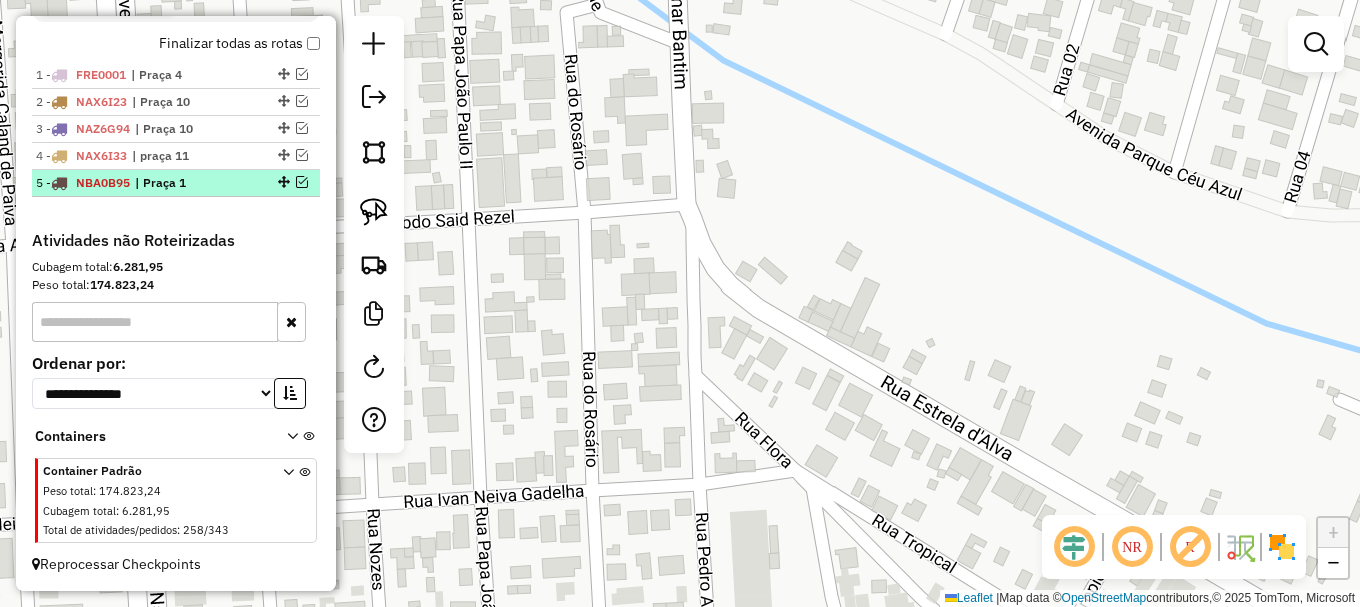 scroll, scrollTop: 771, scrollLeft: 0, axis: vertical 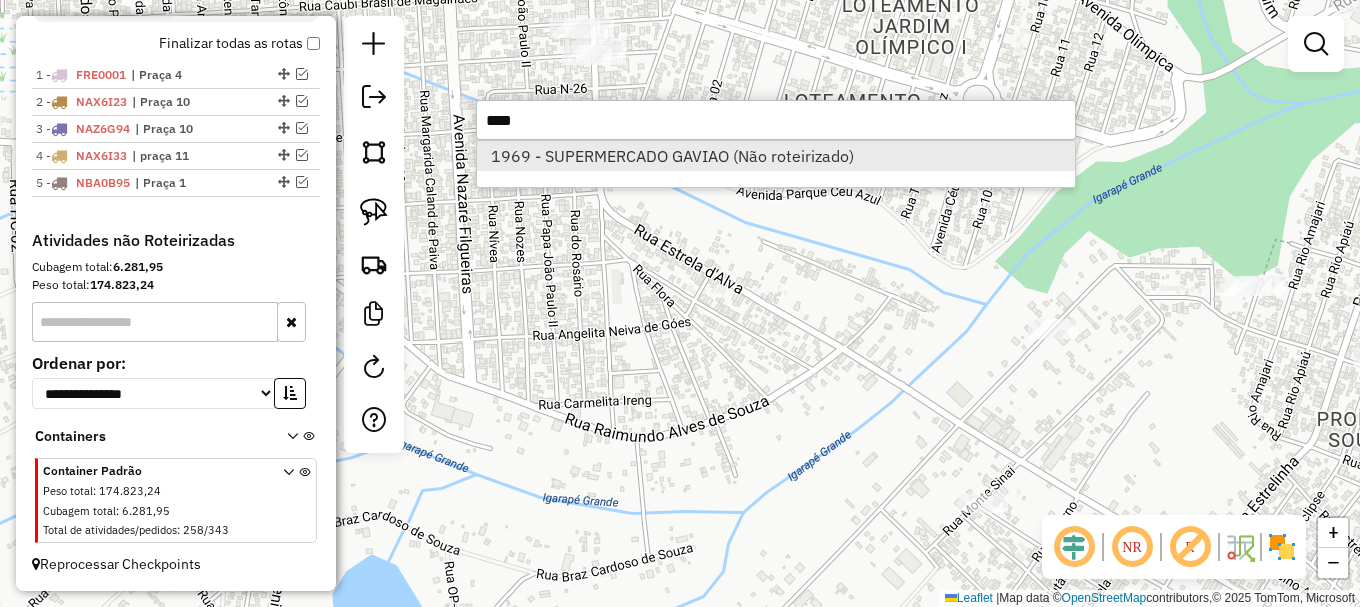 type on "****" 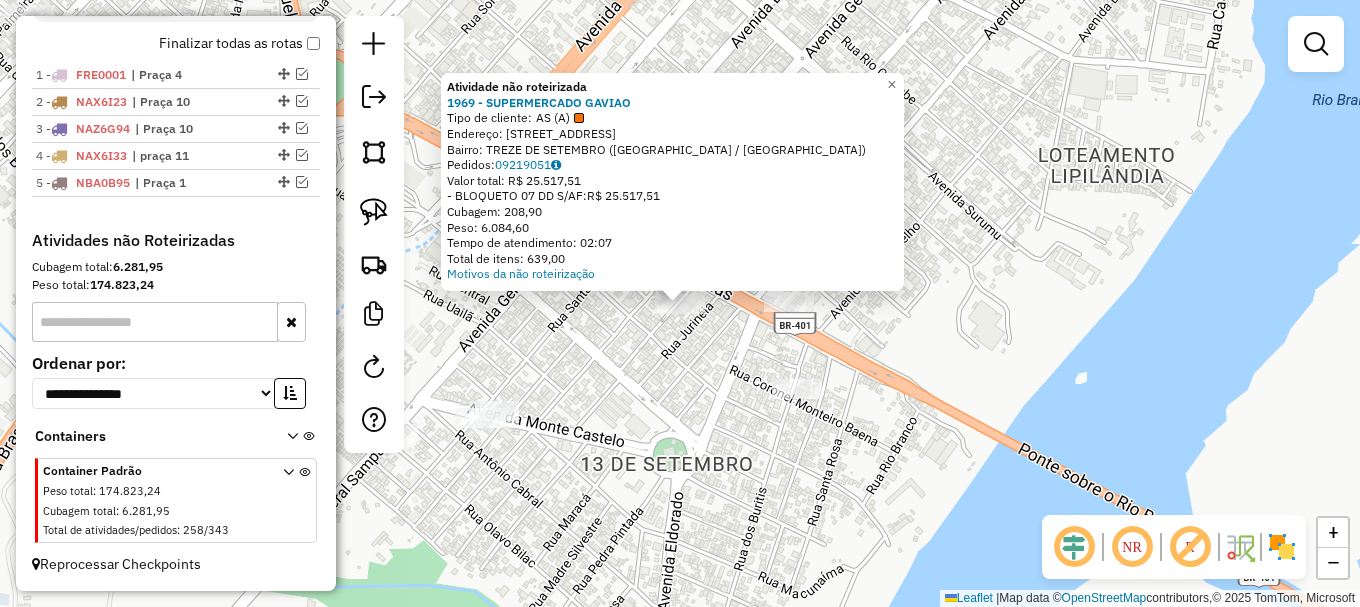 drag, startPoint x: 381, startPoint y: 209, endPoint x: 400, endPoint y: 233, distance: 30.610456 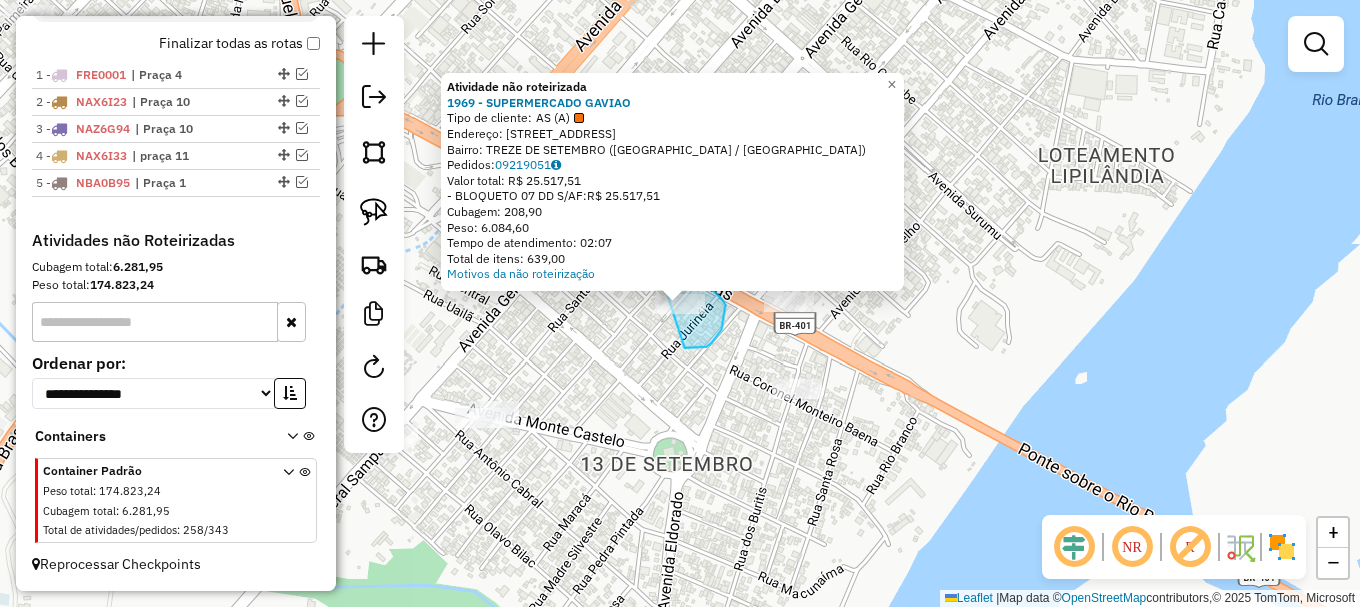 drag, startPoint x: 713, startPoint y: 339, endPoint x: 614, endPoint y: 302, distance: 105.68822 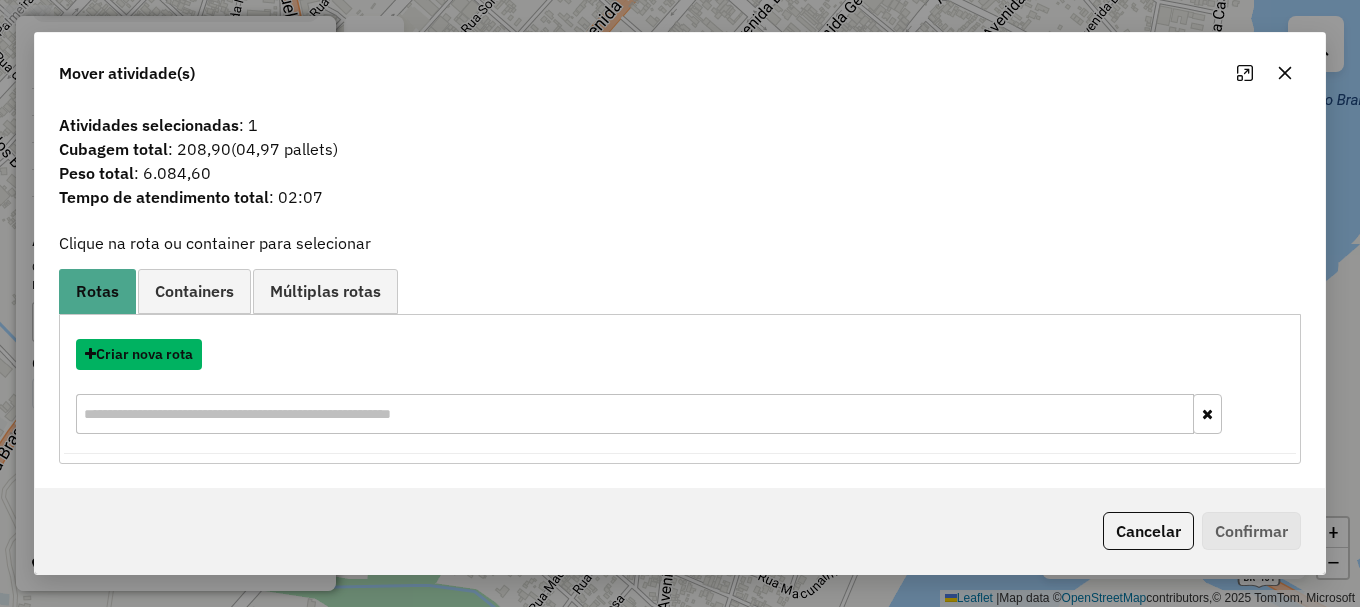 click on "Criar nova rota" at bounding box center [139, 354] 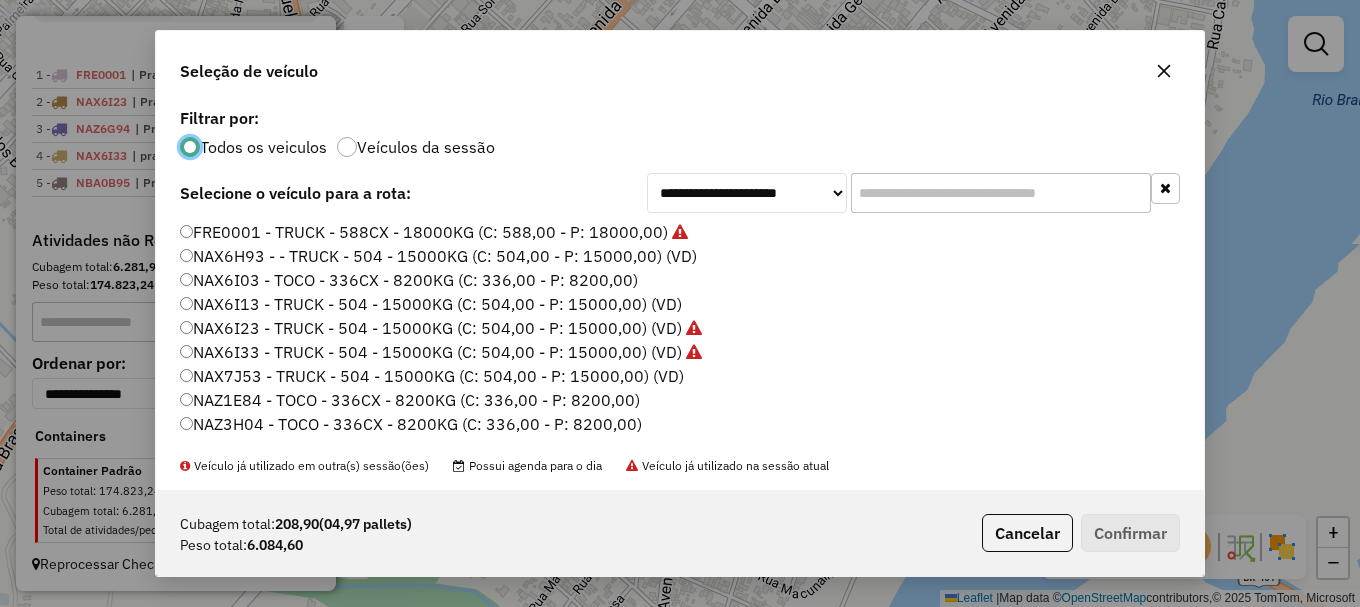 scroll, scrollTop: 11, scrollLeft: 6, axis: both 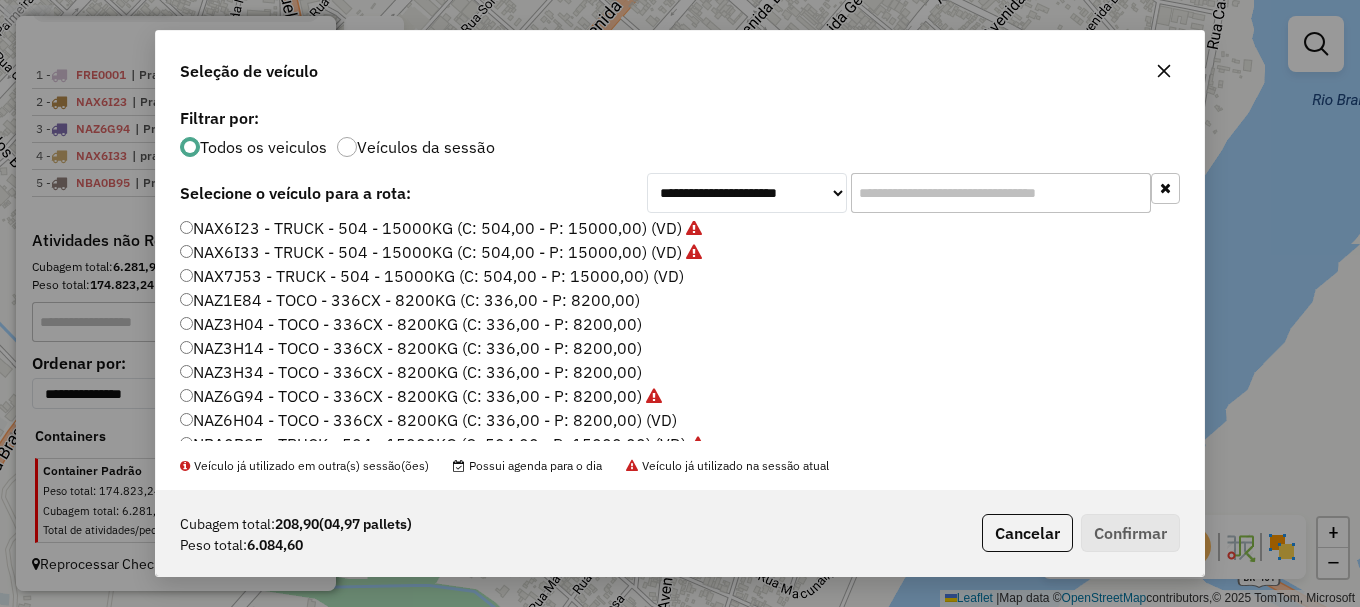 click on "NAZ6H04 - TOCO - 336CX - 8200KG (C: 336,00 - P: 8200,00) (VD)" 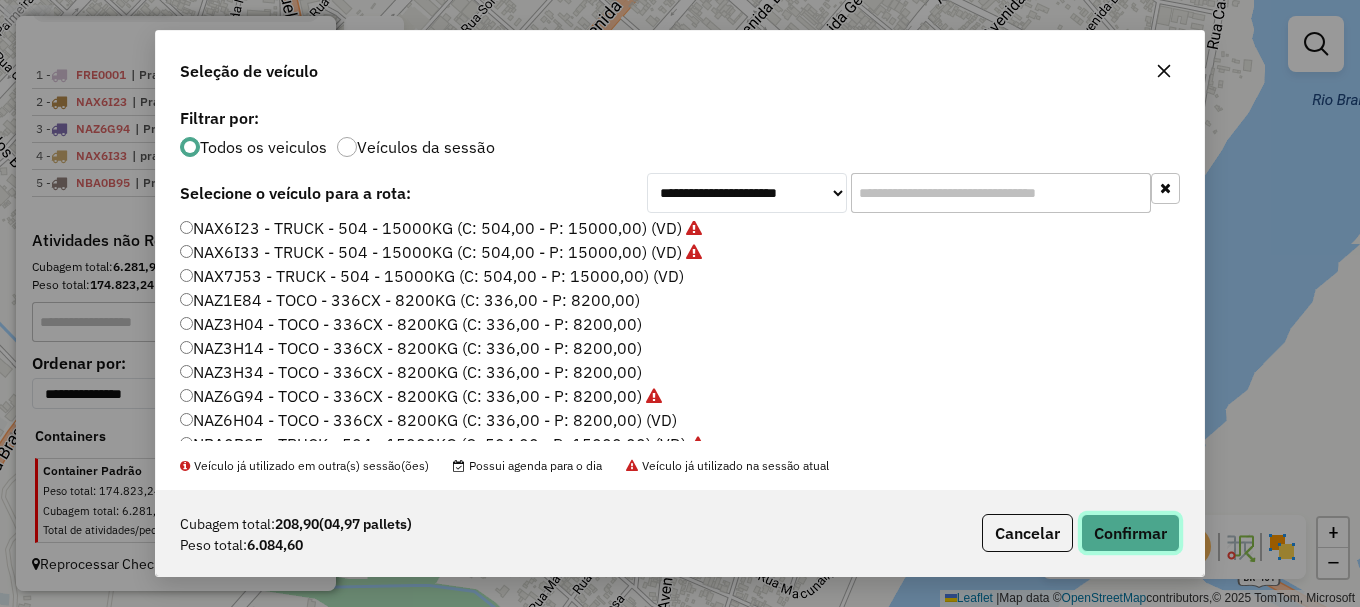 click on "Confirmar" 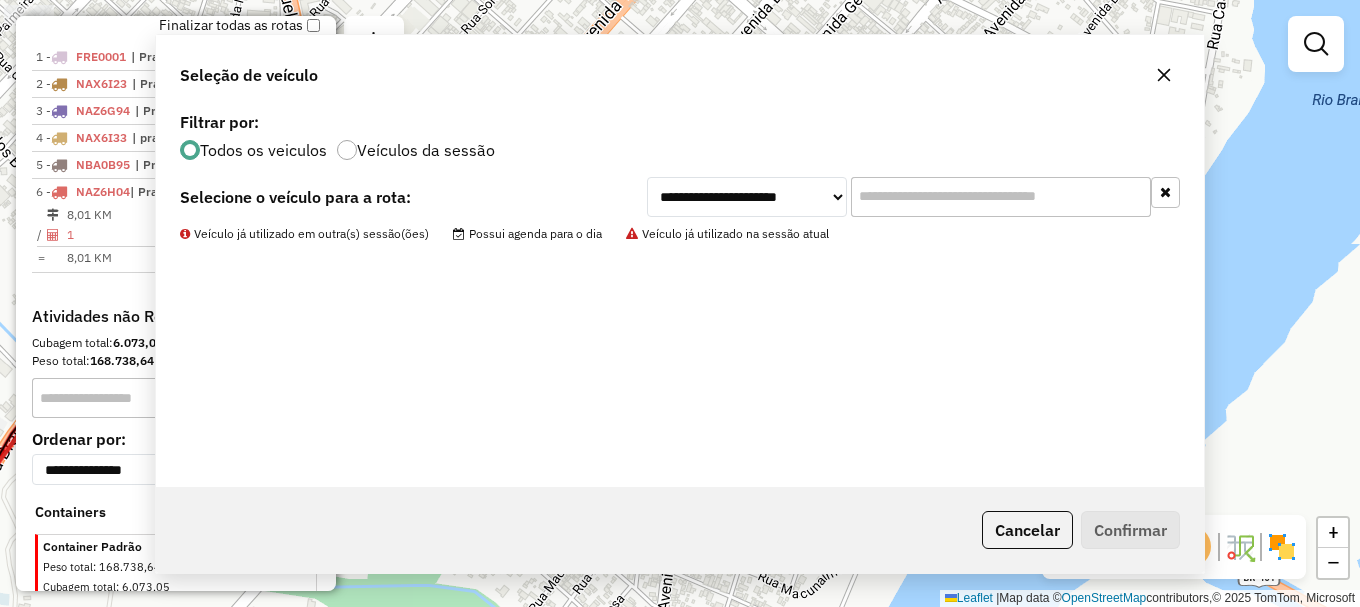 scroll, scrollTop: 815, scrollLeft: 0, axis: vertical 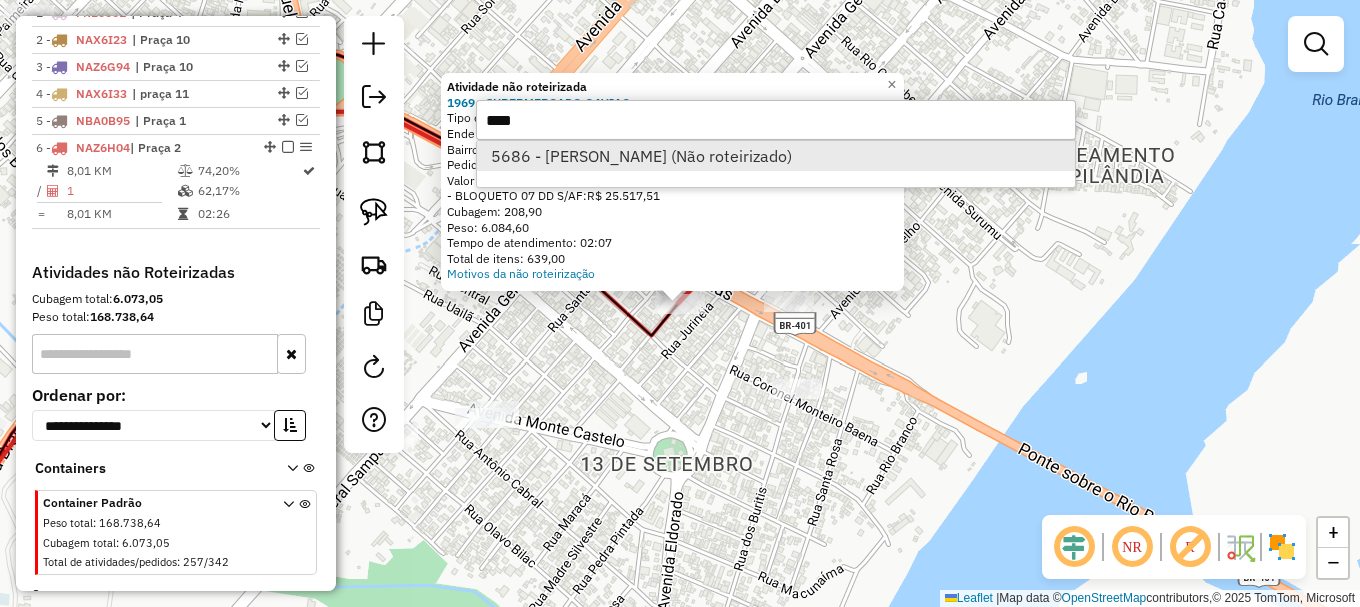 type on "****" 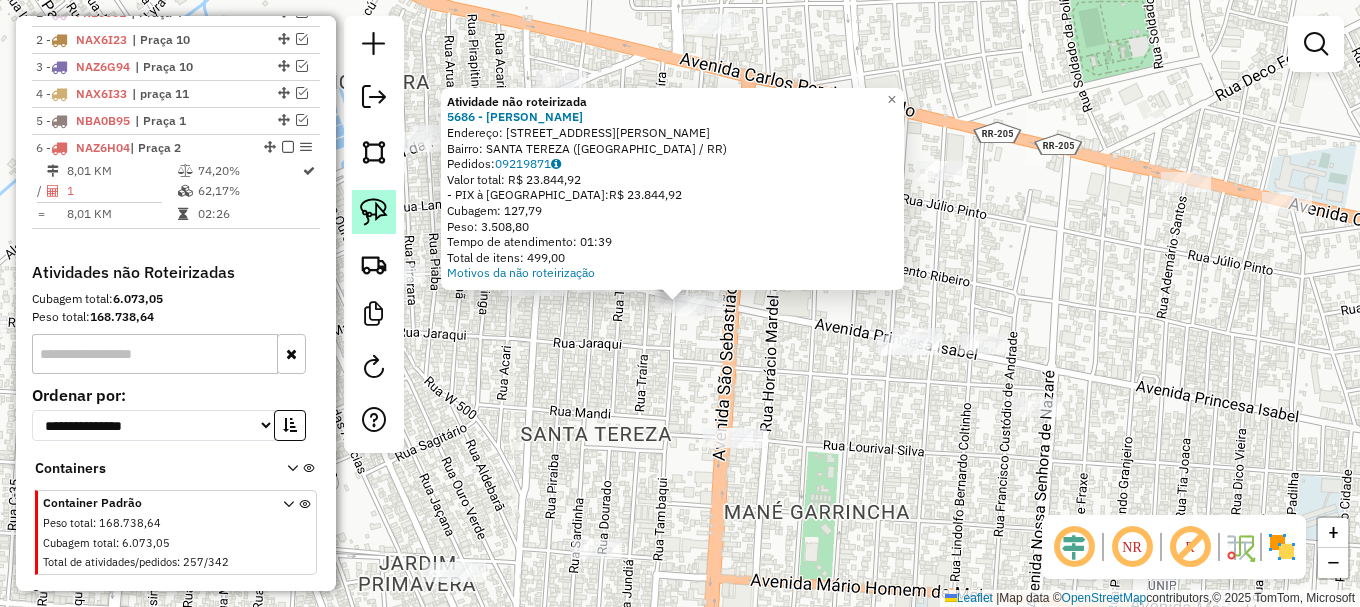 click 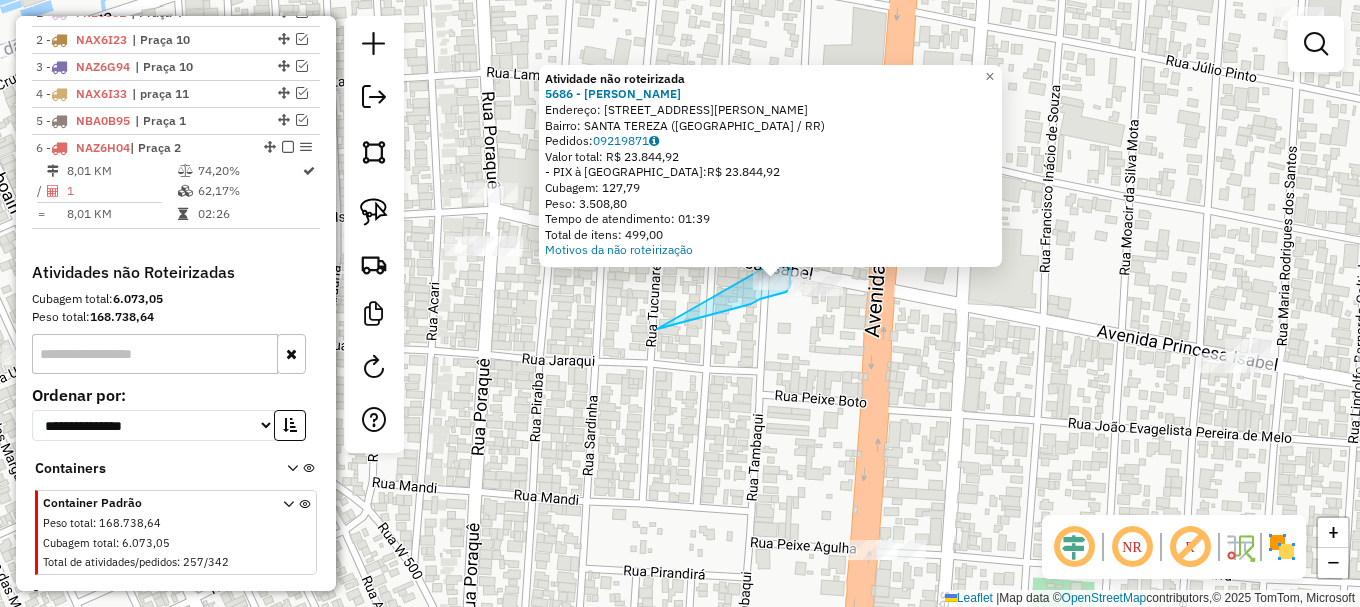 drag, startPoint x: 657, startPoint y: 329, endPoint x: 784, endPoint y: 255, distance: 146.98639 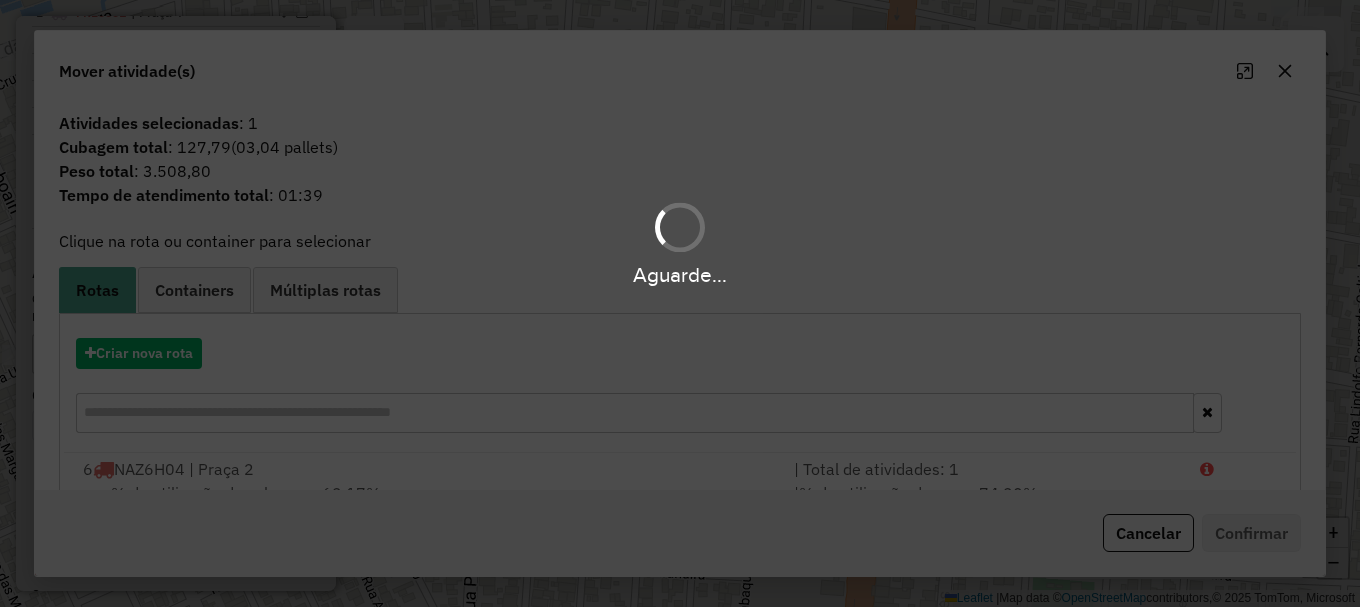 click on "Aguarde...  Pop-up bloqueado!  Seu navegador bloqueou automáticamente a abertura de uma nova janela.   Acesse as configurações e adicione o endereço do sistema a lista de permissão.   Fechar  Informações da Sessão 963244 - 10/07/2025     Criação: 09/07/2025 20:23   Depósito:  Amascol - Boa Vista  Total de rotas:  6  Distância Total:  960,43 km  Tempo total:  67:18  Custo total:  R$ 3.574,80  Valor total:  R$ 1.479.625,58  - Total roteirizado:  R$ 424.332,08  - Total não roteirizado:  R$ 1.055.293,50  Total de Atividades Roteirizadas:  99  Total de Pedidos Roteirizados:  186  Peso total roteirizado:  62.240,14  Cubagem total roteirizado:  2.180,39  Total de Atividades não Roteirizadas:  257  Total de Pedidos não Roteirizados:  342 Total de caixas por viagem:  2.180,39 /   6 =  363,40 Média de Atividades por viagem:  99 /   6 =  16,50 Ocupação média da frota:  85,68%   Rotas improdutivas:  1  Rotas vários dias:  2  Clientes Priorizados NR:  0  Transportadoras  Rotas  Recargas: 5   1 -" at bounding box center [680, 303] 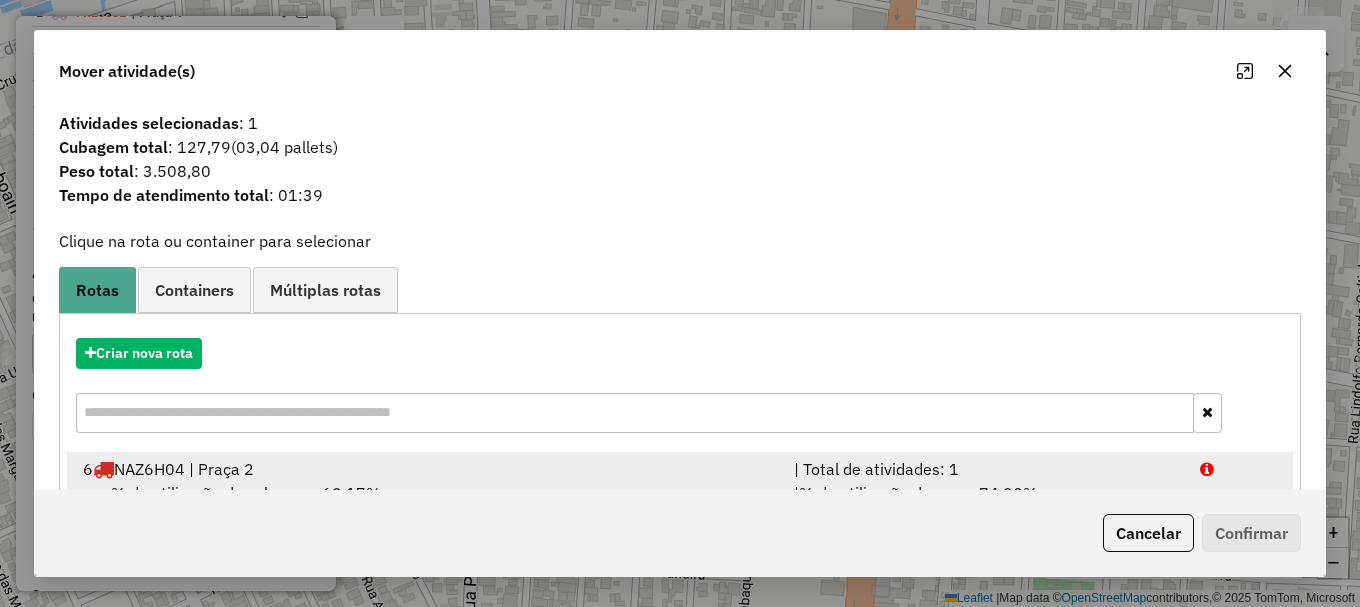 click on "6  NAZ6H04 | Praça 2  | Total de atividades: 1  % de utilização da cubagem: 62,17%  Cubagem disponível: 127,11   |  % de utilização do peso: 74,20%  | Peso disponível: 2.115,40" at bounding box center (680, 493) 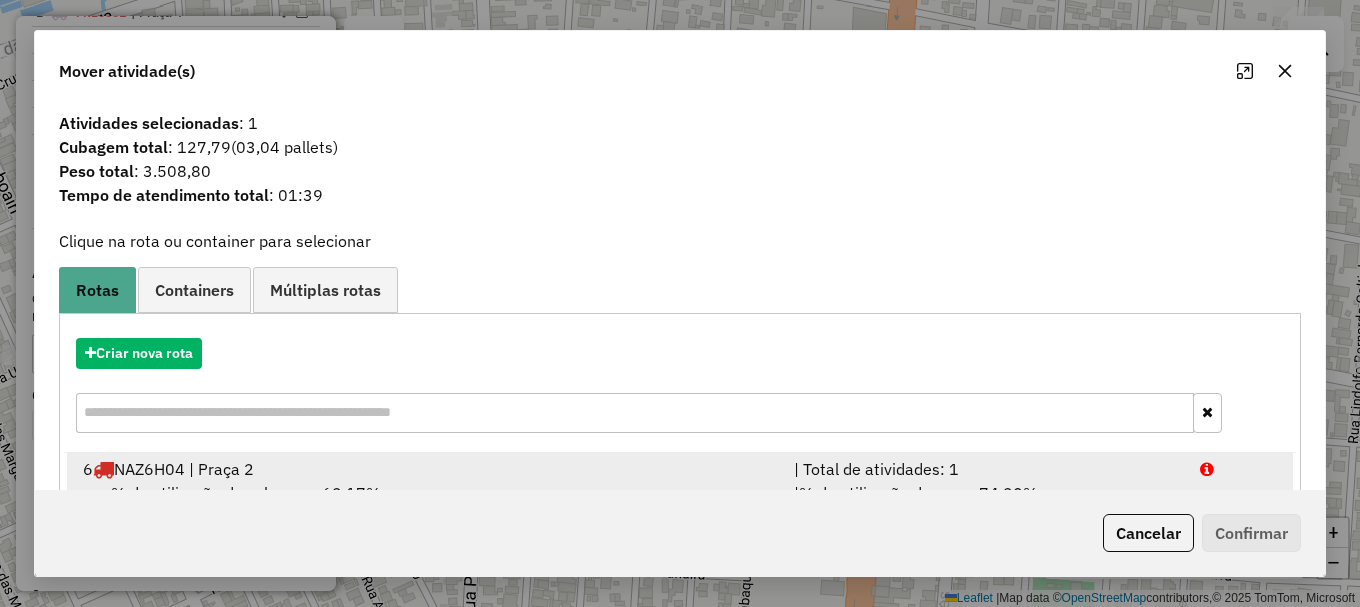 scroll, scrollTop: 20, scrollLeft: 0, axis: vertical 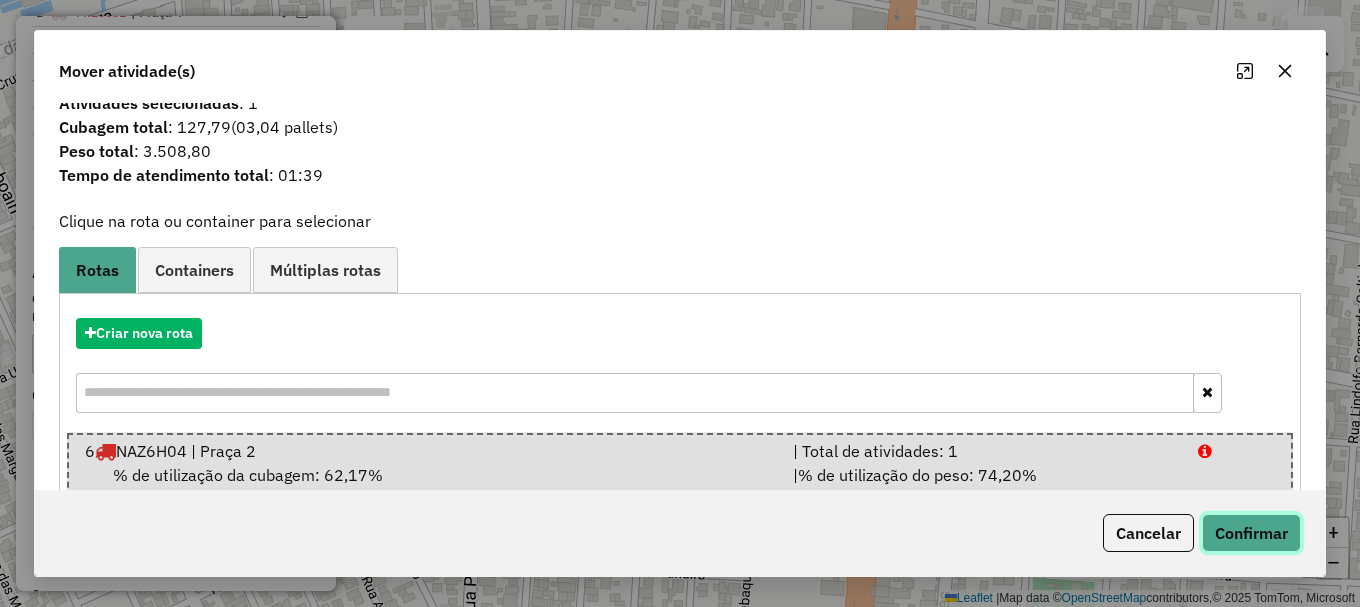 click on "Confirmar" 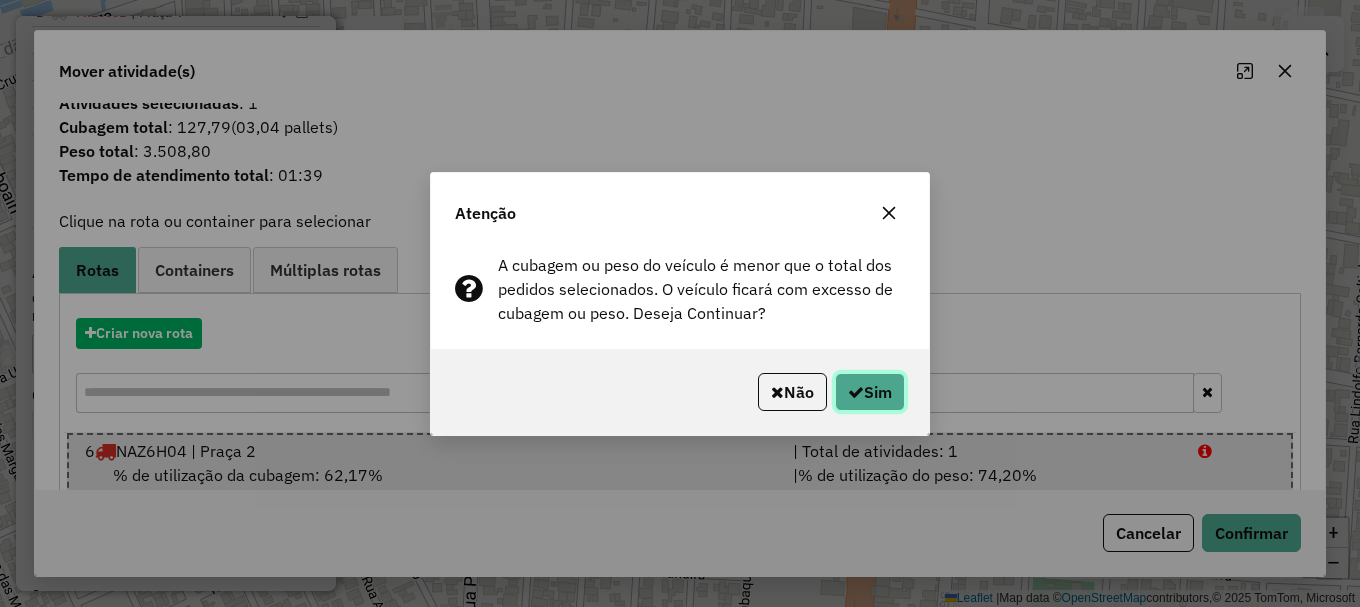 click on "Sim" 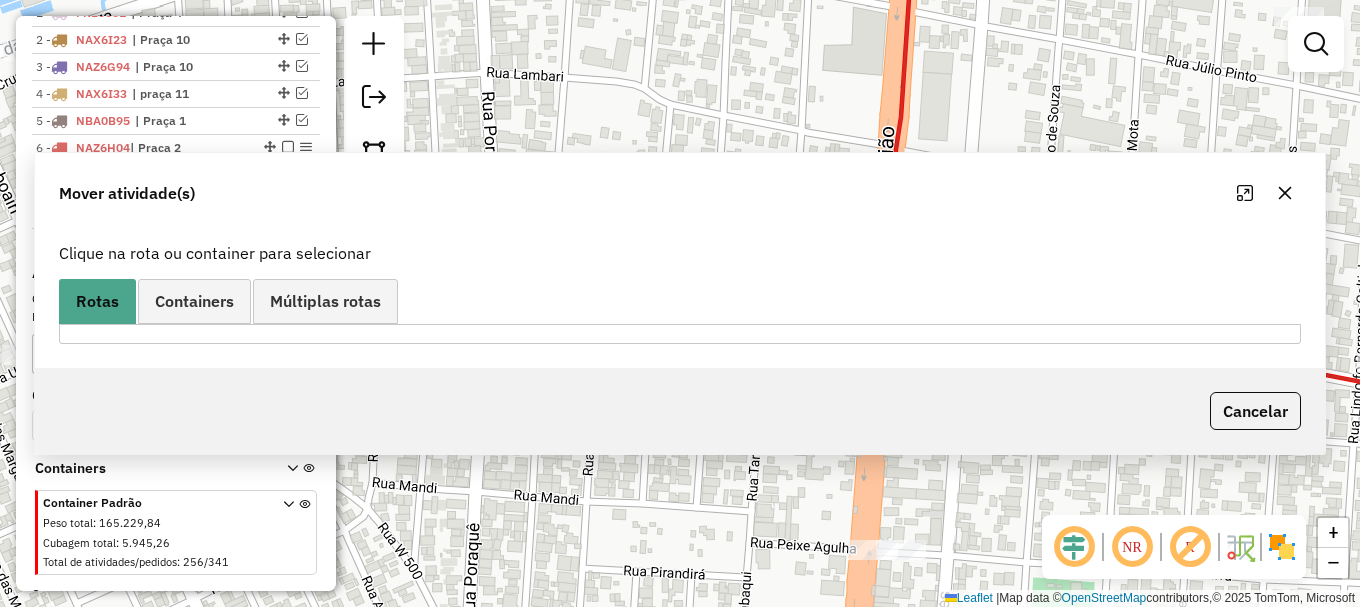scroll, scrollTop: 0, scrollLeft: 0, axis: both 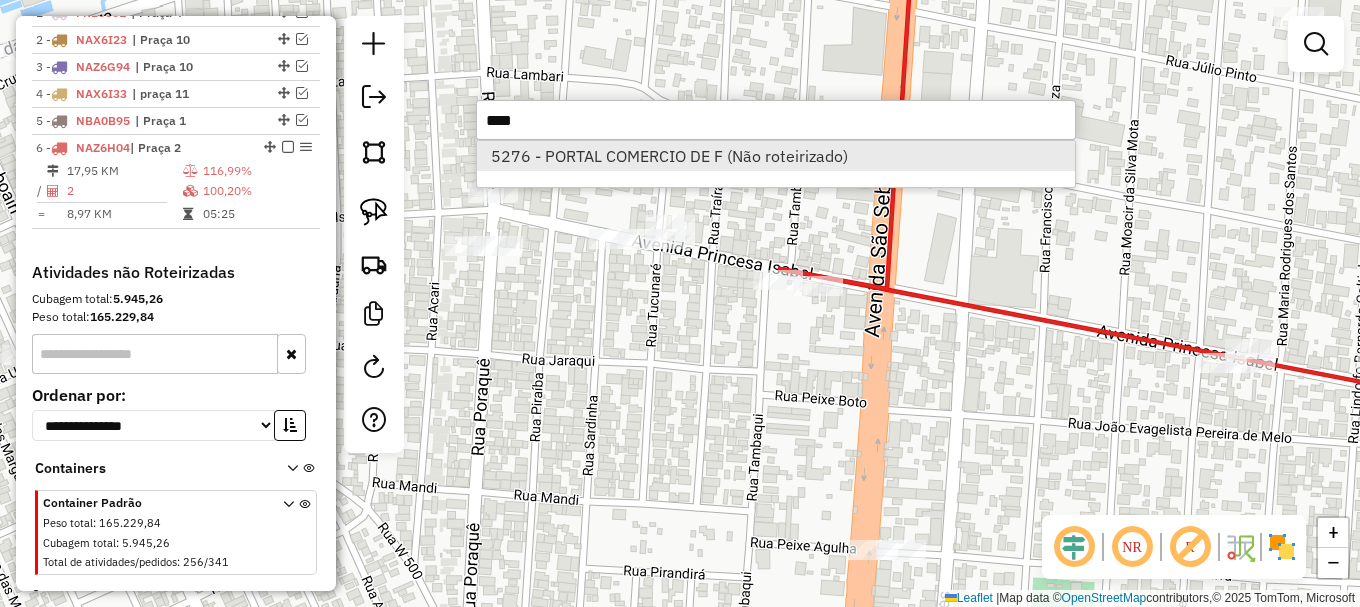 type on "****" 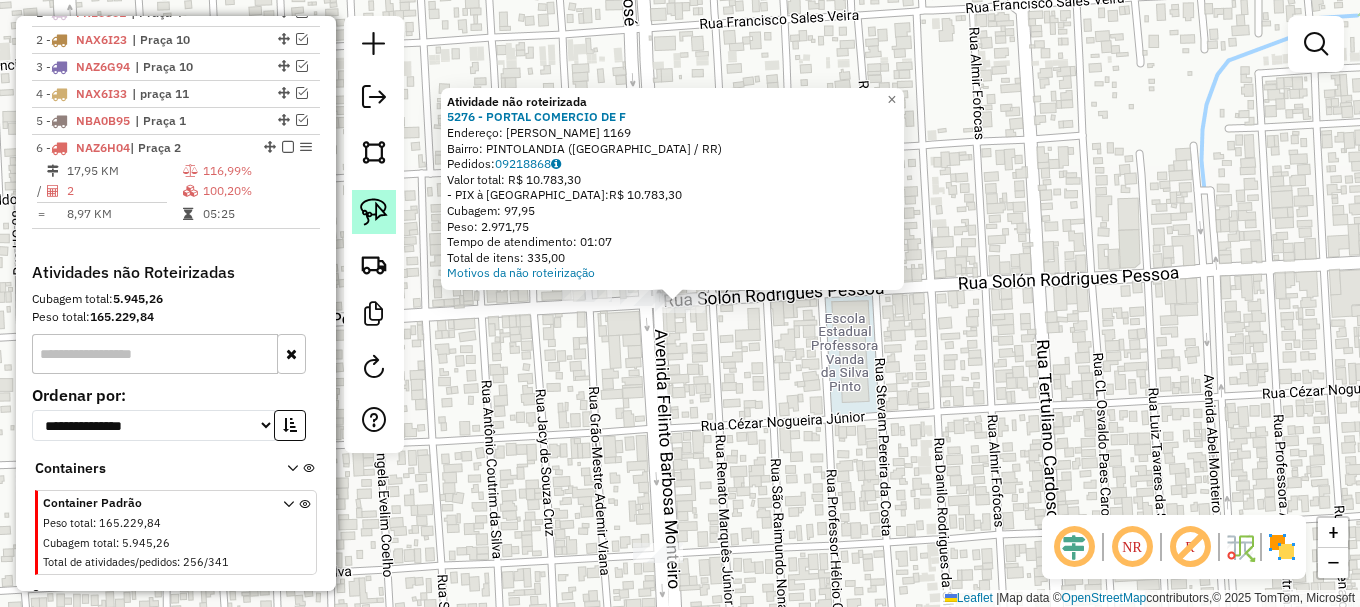click 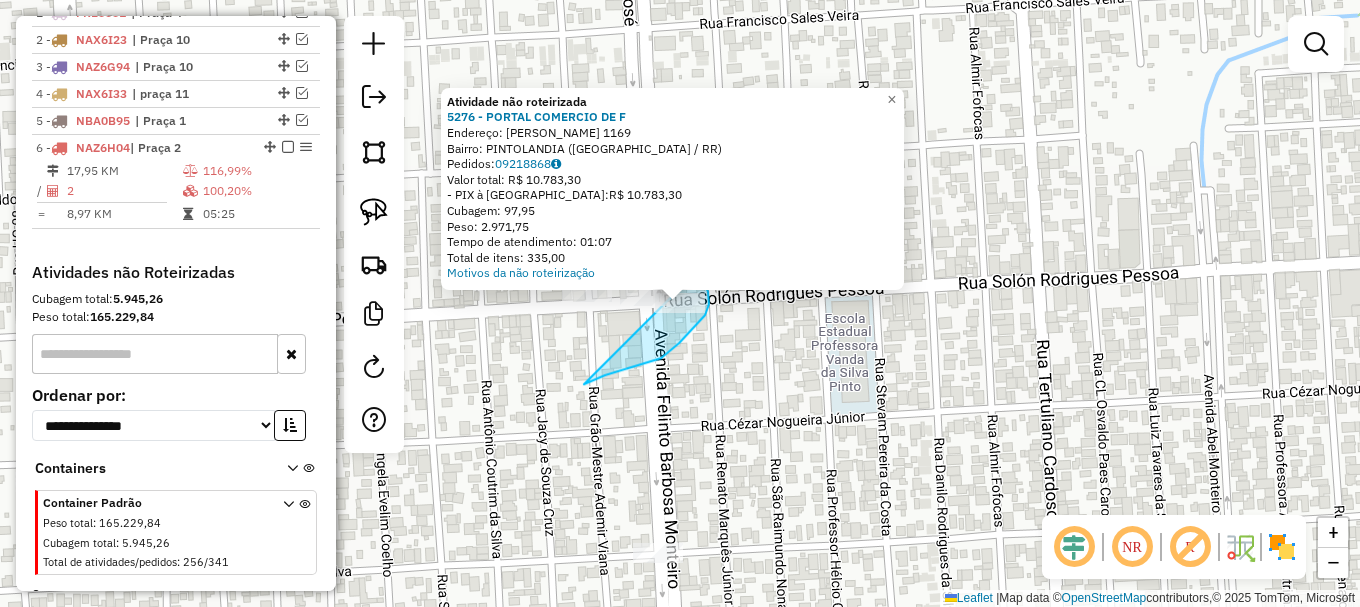 drag, startPoint x: 625, startPoint y: 369, endPoint x: 695, endPoint y: 264, distance: 126.1943 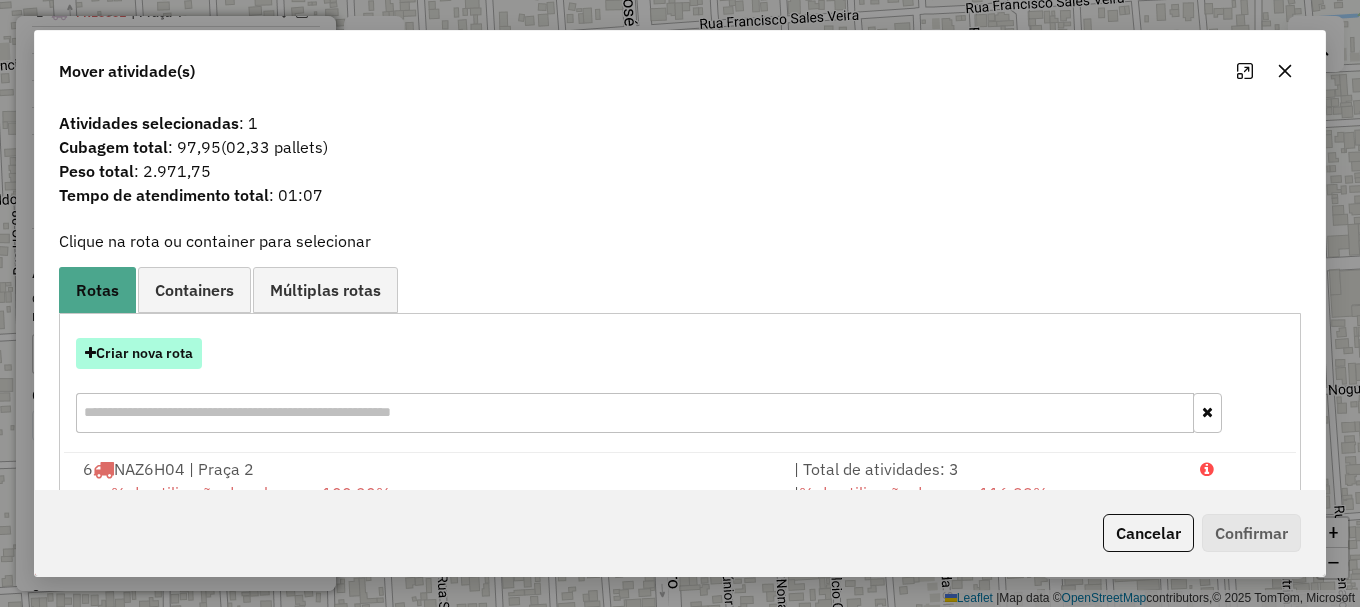click on "Criar nova rota" at bounding box center (139, 353) 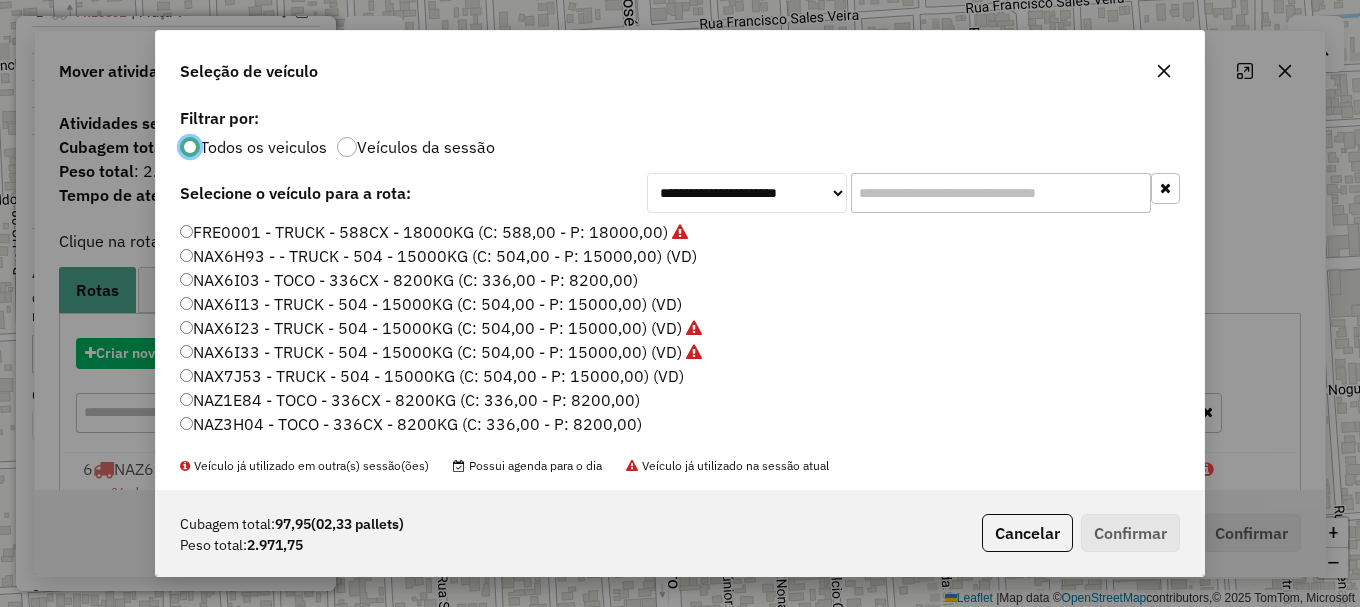 scroll, scrollTop: 11, scrollLeft: 6, axis: both 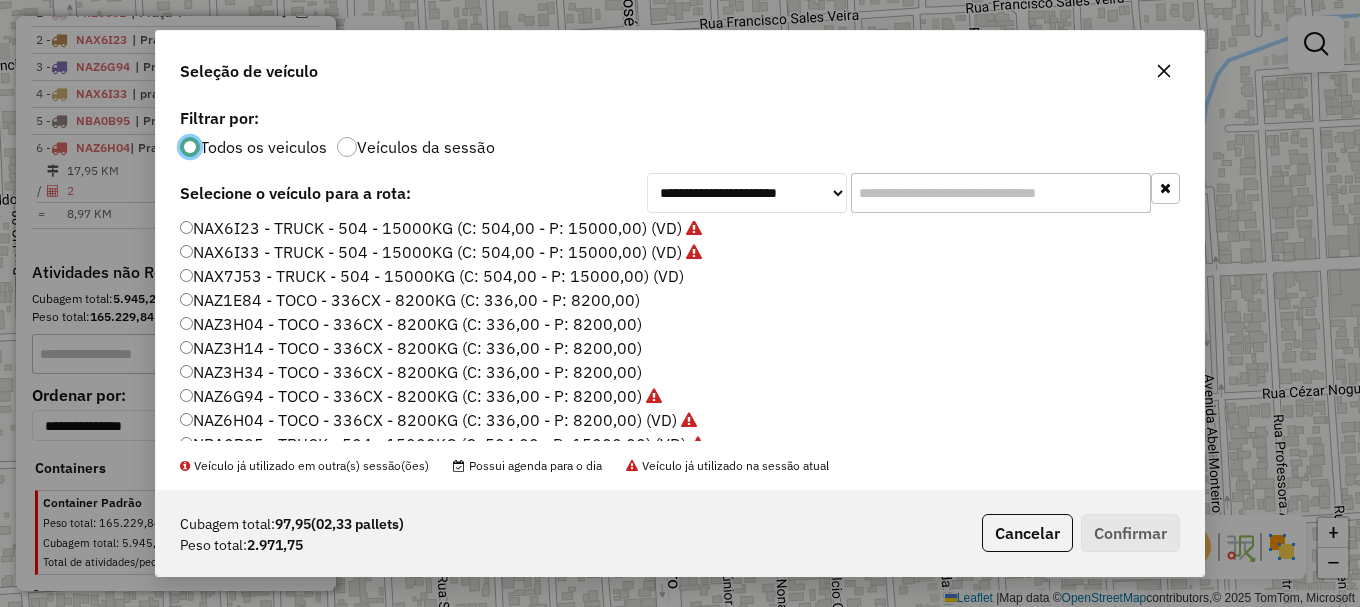 click on "NAZ6H04 - TOCO - 336CX - 8200KG (C: 336,00 - P: 8200,00) (VD)" 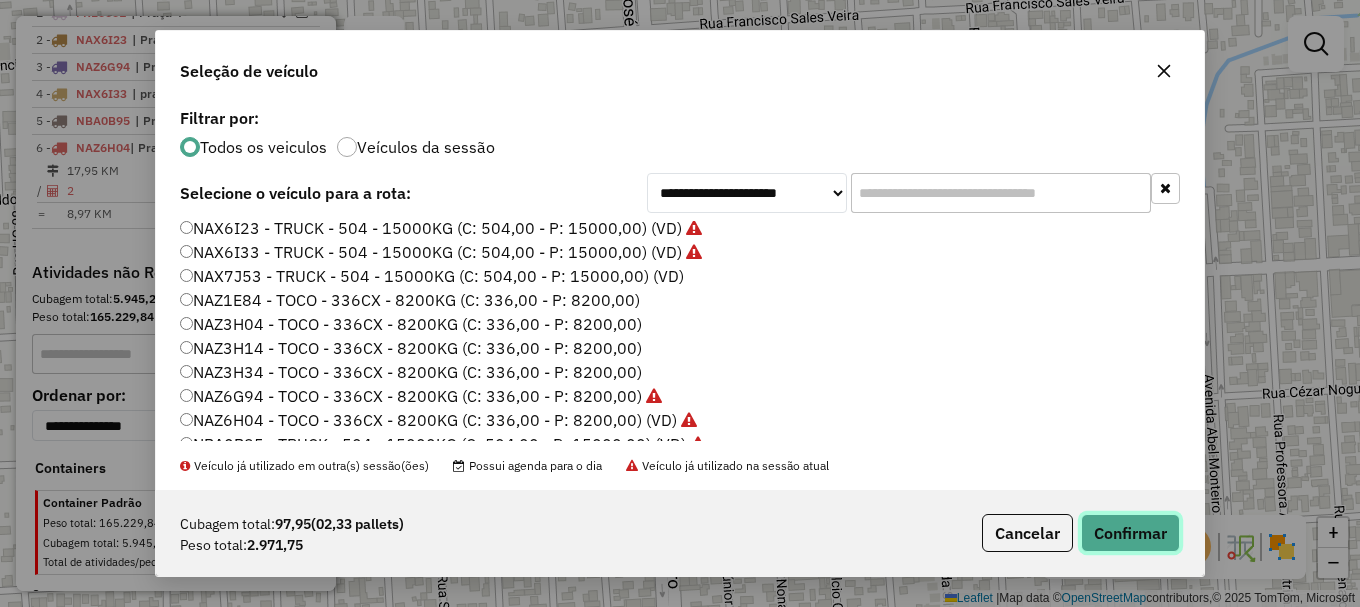 click on "Confirmar" 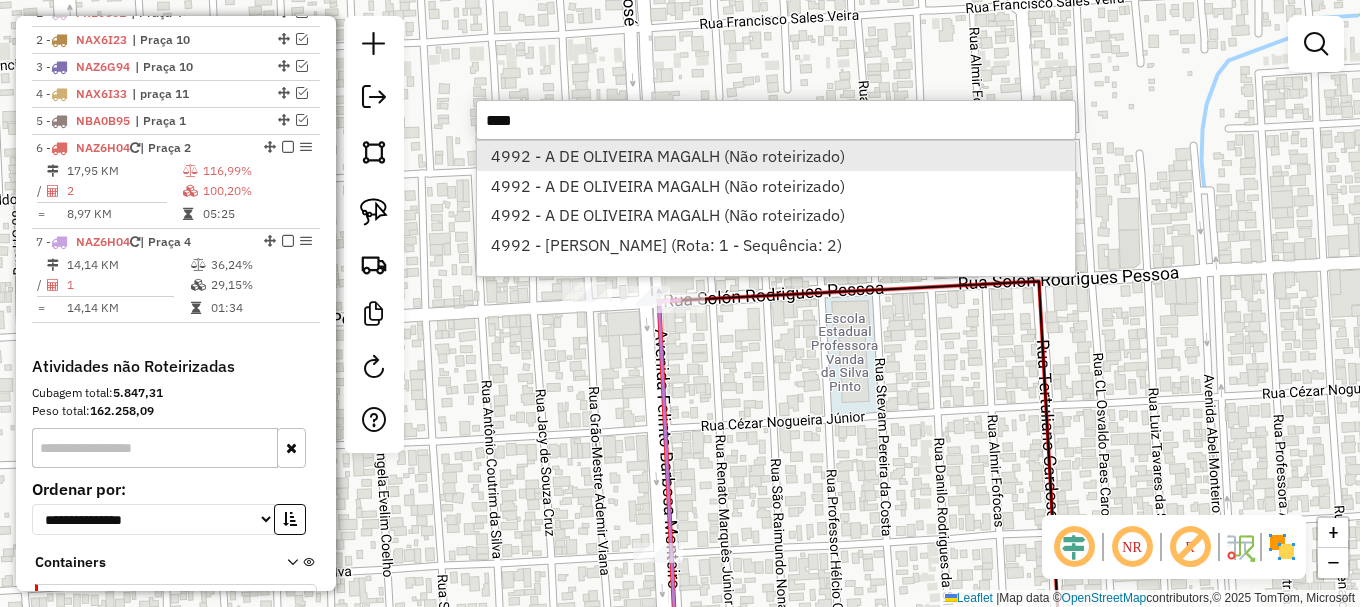 type on "****" 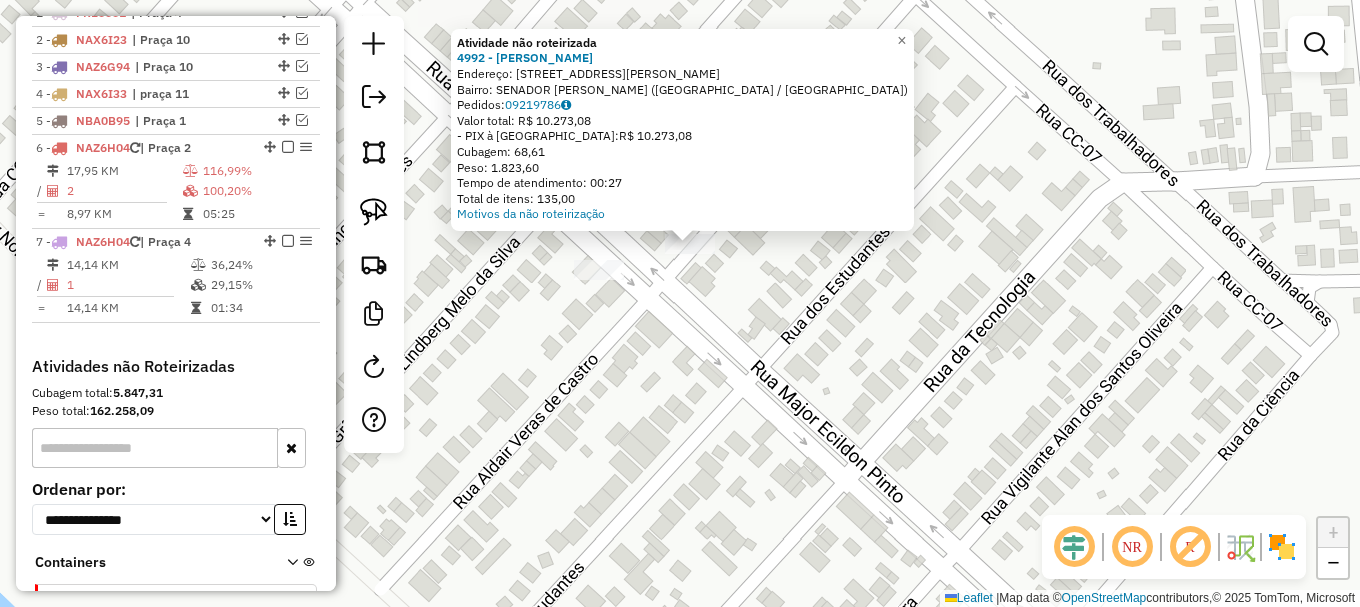 click on "Atividade não roteirizada 4992 - A DE OLIVEIRA MAGALH  Endereço: AV  FELINTO BARBOSA MONTEIRO      1175   Bairro: SENADOR HELIO CAMPOS (BOA VISTA / RR)   Pedidos:  09219786   Valor total: R$ 10.273,08   - PIX à Vista:  R$ 10.273,08   Cubagem: 68,61   Peso: 1.823,60   Tempo de atendimento: 00:27   Total de itens: 135,00  Motivos da não roteirização × Janela de atendimento Grade de atendimento Capacidade Transportadoras Veículos Cliente Pedidos  Rotas Selecione os dias de semana para filtrar as janelas de atendimento  Seg   Ter   Qua   Qui   Sex   Sáb   Dom  Informe o período da janela de atendimento: De: Até:  Filtrar exatamente a janela do cliente  Considerar janela de atendimento padrão  Selecione os dias de semana para filtrar as grades de atendimento  Seg   Ter   Qua   Qui   Sex   Sáb   Dom   Considerar clientes sem dia de atendimento cadastrado  Clientes fora do dia de atendimento selecionado Filtrar as atividades entre os valores definidos abaixo:  Peso mínimo:   Peso máximo:   De:   De:" 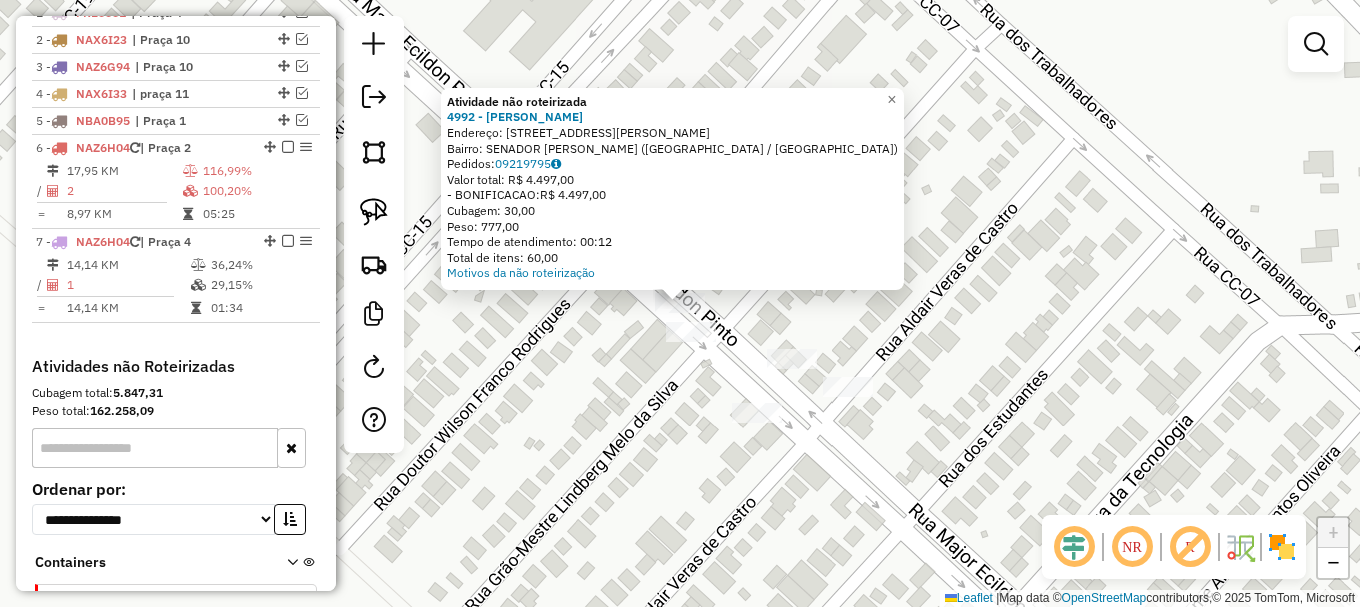 click 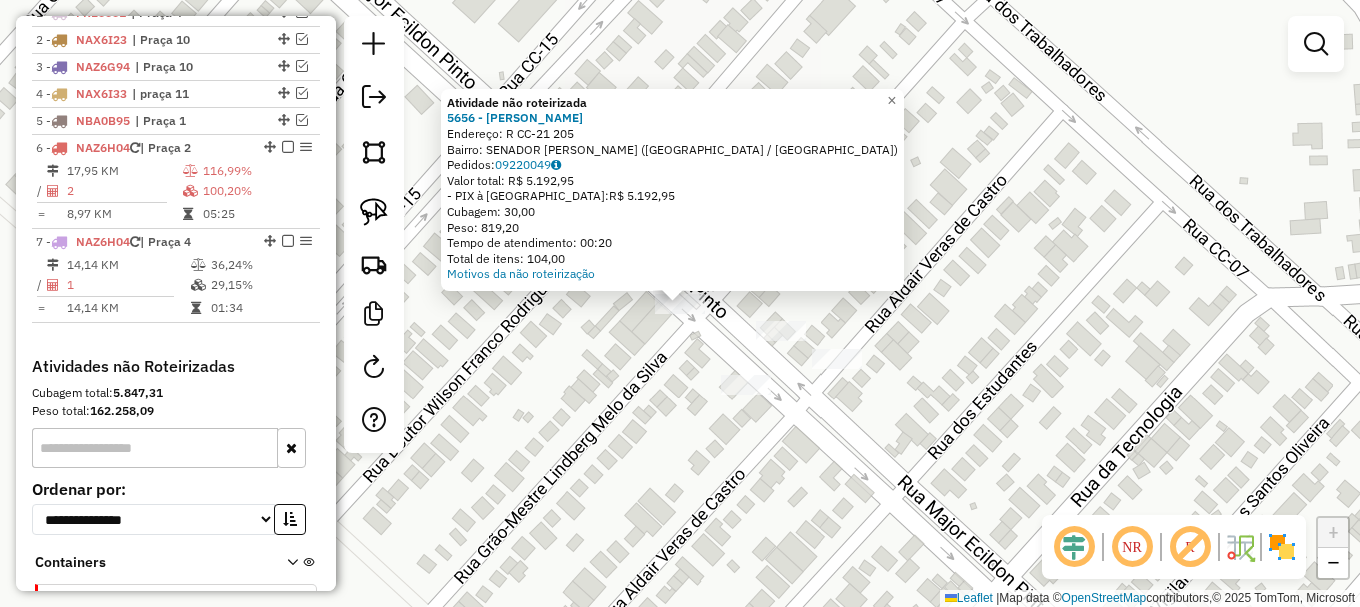 drag, startPoint x: 677, startPoint y: 353, endPoint x: 514, endPoint y: 307, distance: 169.36647 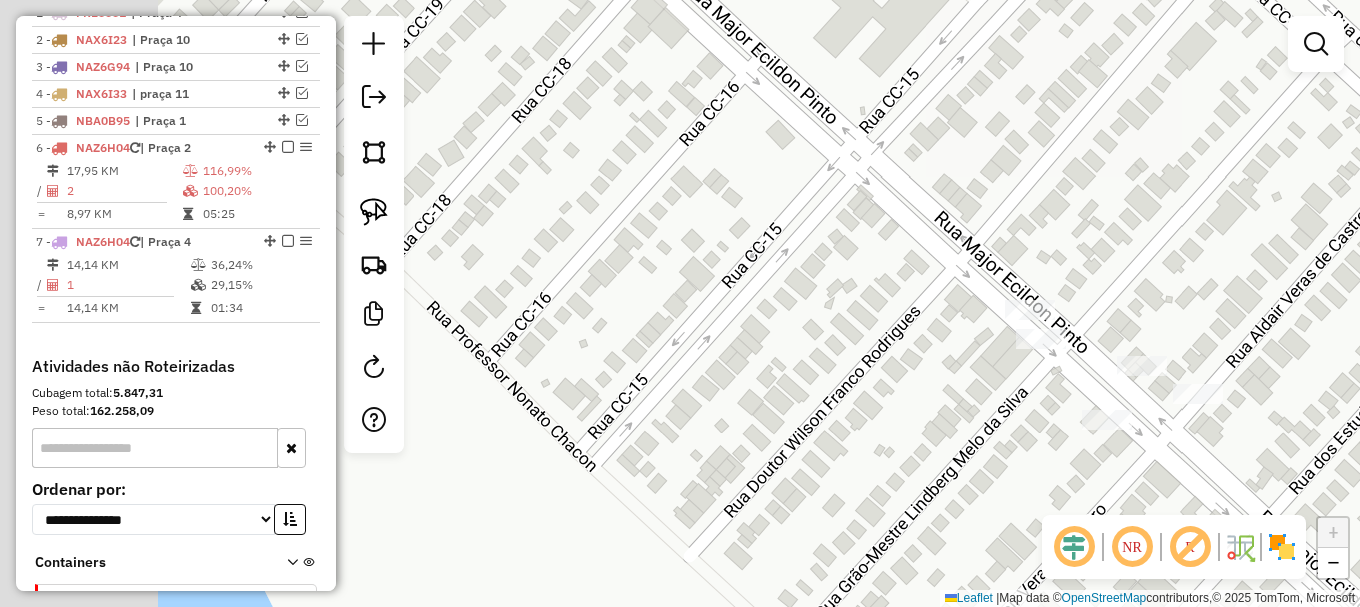 drag, startPoint x: 485, startPoint y: 422, endPoint x: 546, endPoint y: 334, distance: 107.07474 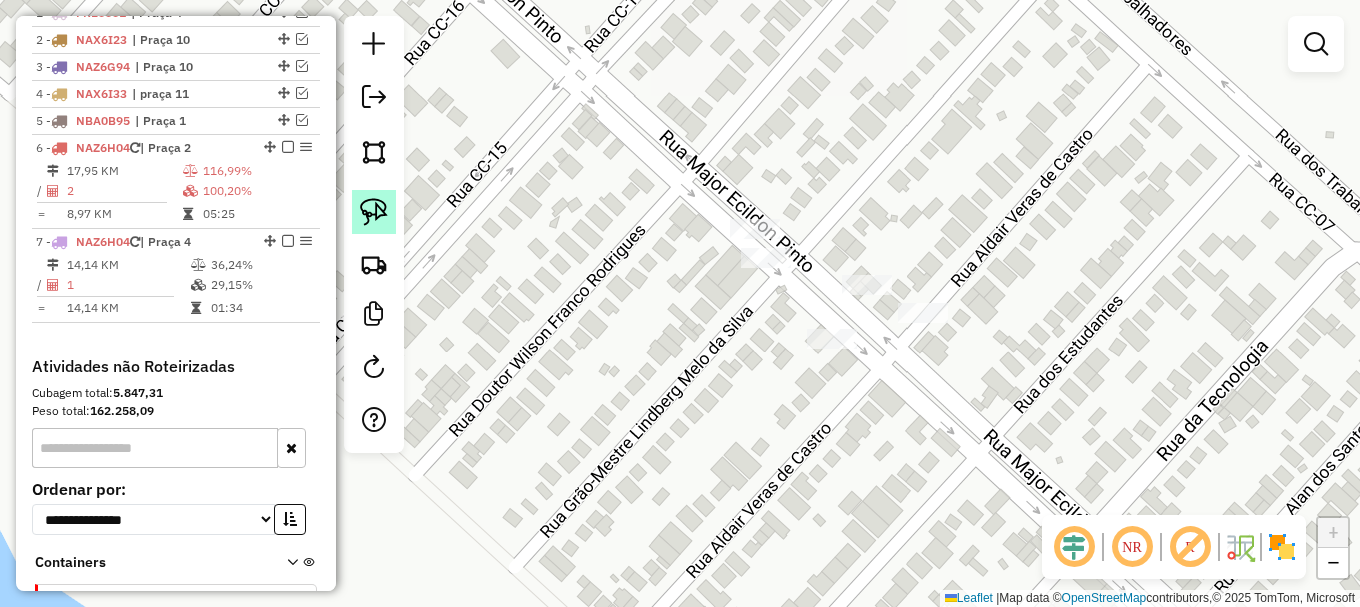click 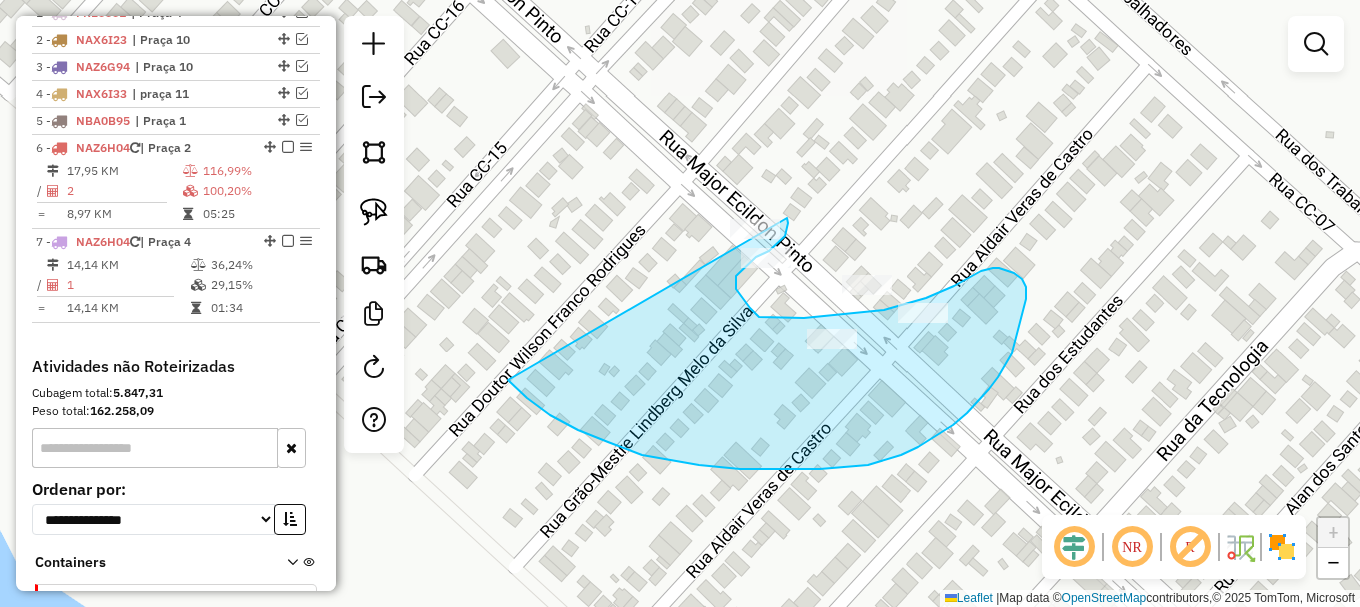 drag, startPoint x: 527, startPoint y: 398, endPoint x: 715, endPoint y: 170, distance: 295.51312 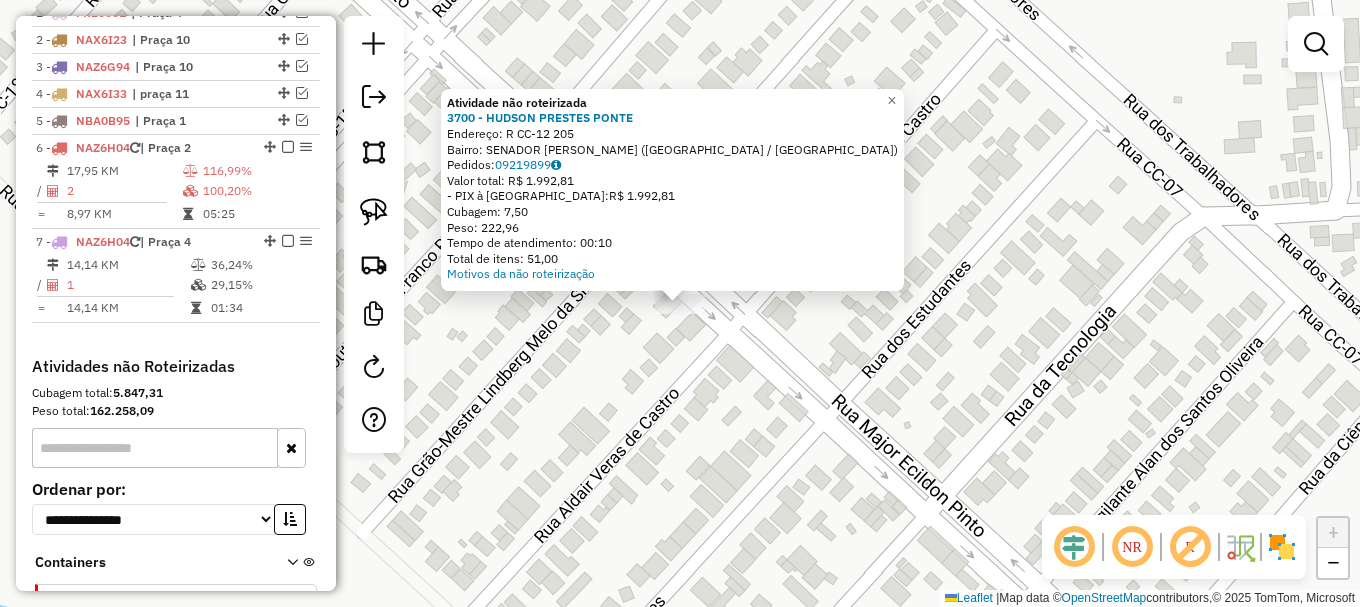 click on "Atividade não roteirizada 3700 - HUDSON PRESTES PONTE  Endereço: R   CC-12                         205   Bairro: SENADOR HELIO CAMPOS (BOA VISTA / RR)   Pedidos:  09219899   Valor total: R$ 1.992,81   - PIX à Vista:  R$ 1.992,81   Cubagem: 7,50   Peso: 222,96   Tempo de atendimento: 00:10   Total de itens: 51,00  Motivos da não roteirização × Janela de atendimento Grade de atendimento Capacidade Transportadoras Veículos Cliente Pedidos  Rotas Selecione os dias de semana para filtrar as janelas de atendimento  Seg   Ter   Qua   Qui   Sex   Sáb   Dom  Informe o período da janela de atendimento: De: Até:  Filtrar exatamente a janela do cliente  Considerar janela de atendimento padrão  Selecione os dias de semana para filtrar as grades de atendimento  Seg   Ter   Qua   Qui   Sex   Sáb   Dom   Considerar clientes sem dia de atendimento cadastrado  Clientes fora do dia de atendimento selecionado Filtrar as atividades entre os valores definidos abaixo:  Peso mínimo:   Peso máximo:   Cubagem mínima:" 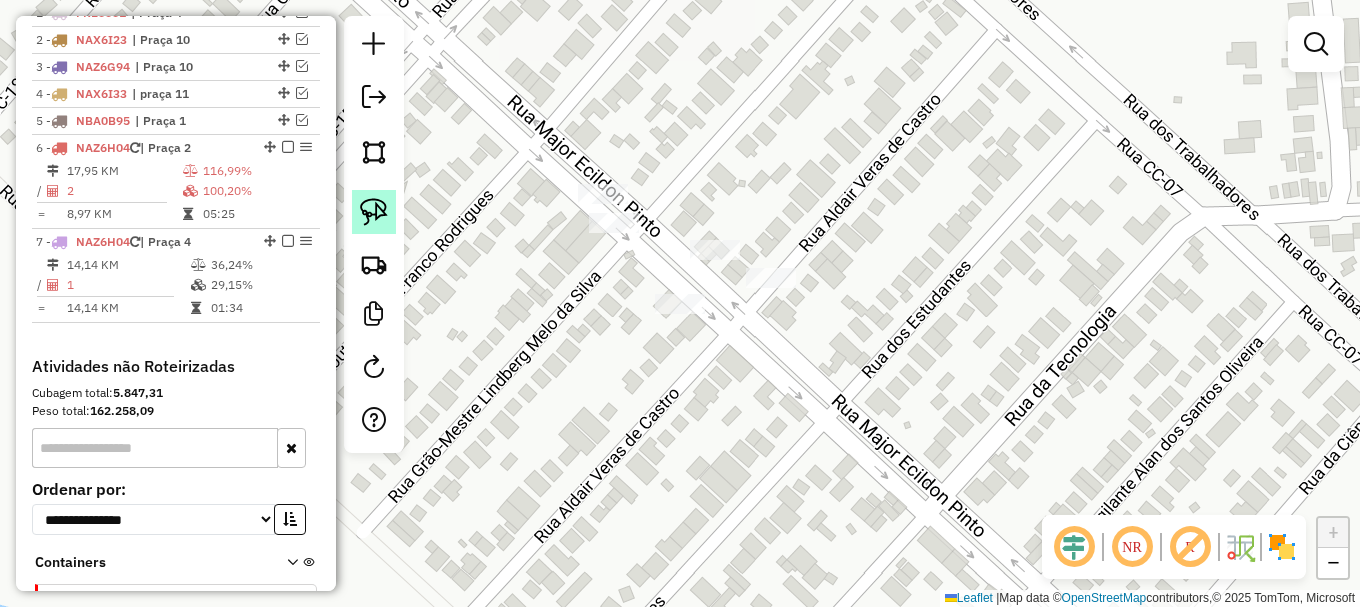 click 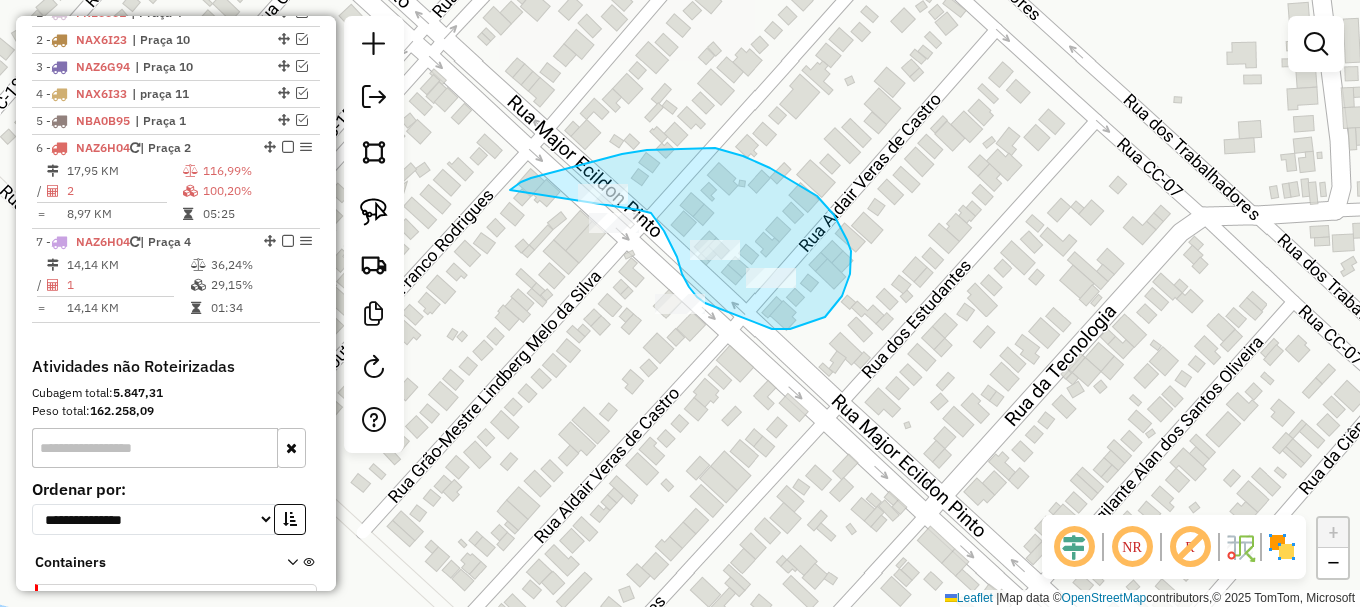 drag, startPoint x: 512, startPoint y: 188, endPoint x: 639, endPoint y: 209, distance: 128.72452 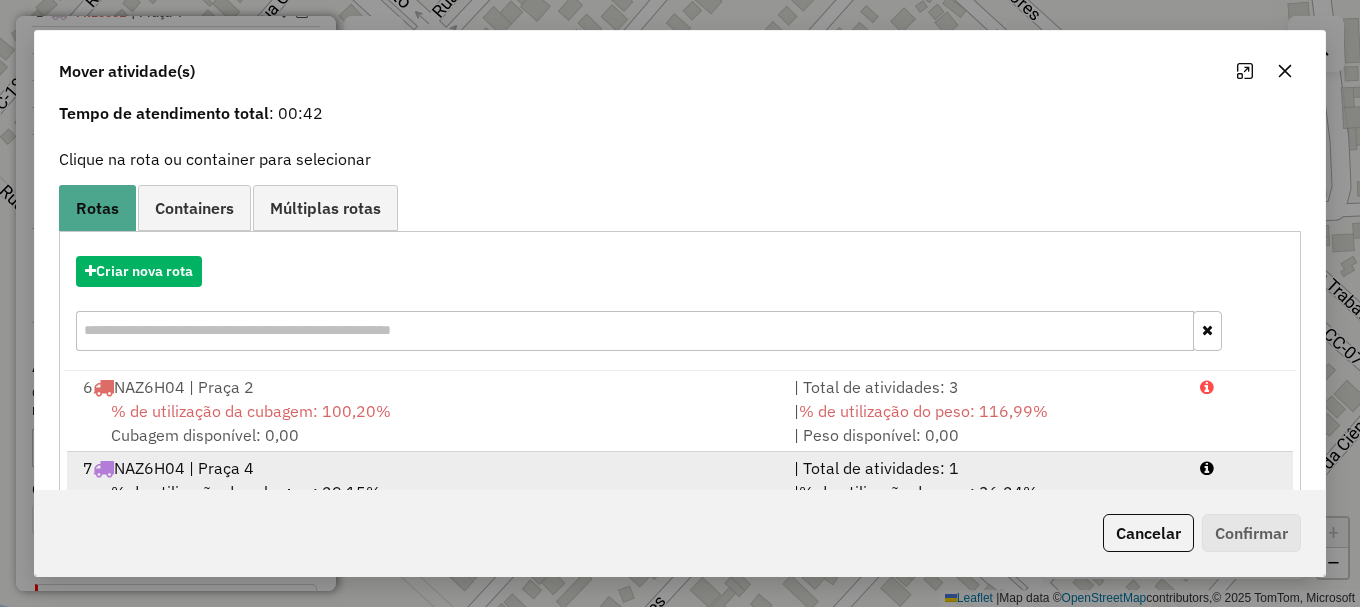 scroll, scrollTop: 159, scrollLeft: 0, axis: vertical 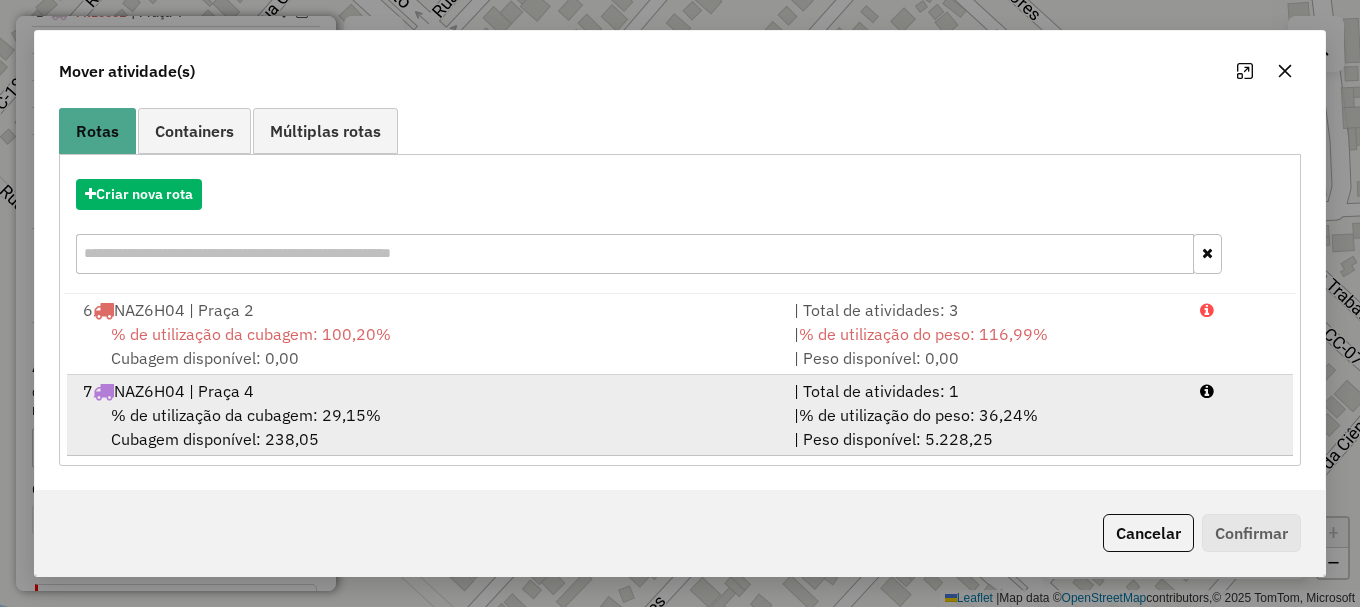click on "7  NAZ6H04 | Praça 4  | Total de atividades: 1  % de utilização da cubagem: 29,15%  Cubagem disponível: 238,05   |  % de utilização do peso: 36,24%  | Peso disponível: 5.228,25" at bounding box center (680, 415) 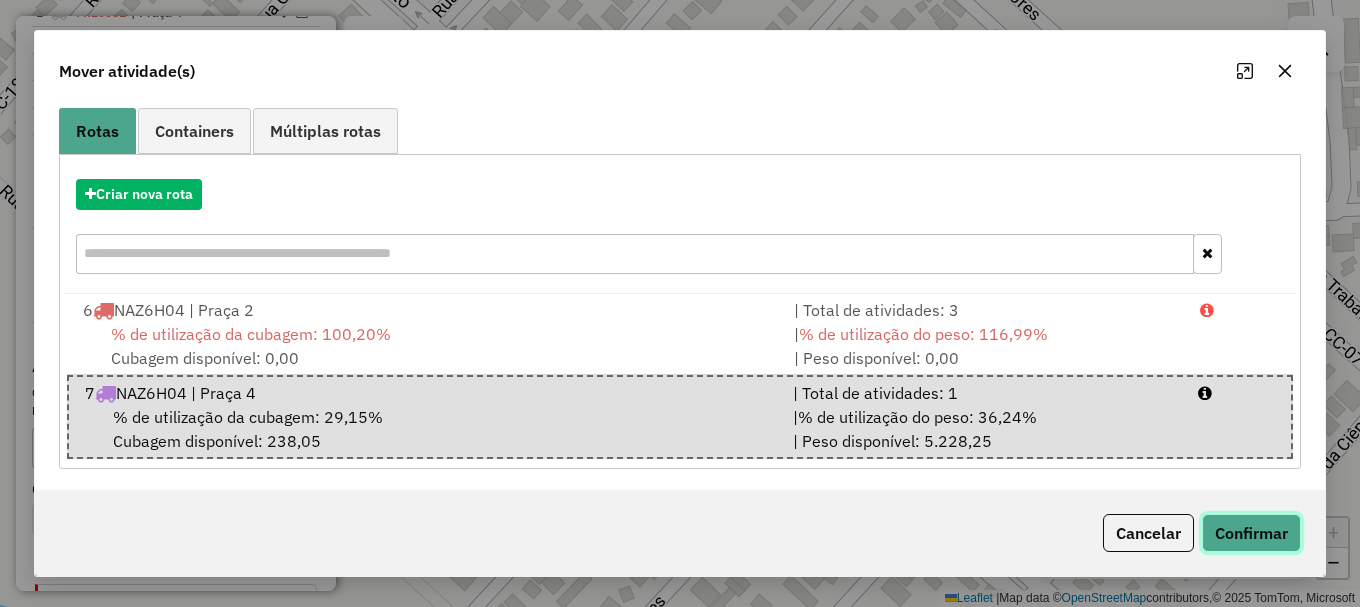 click on "Confirmar" 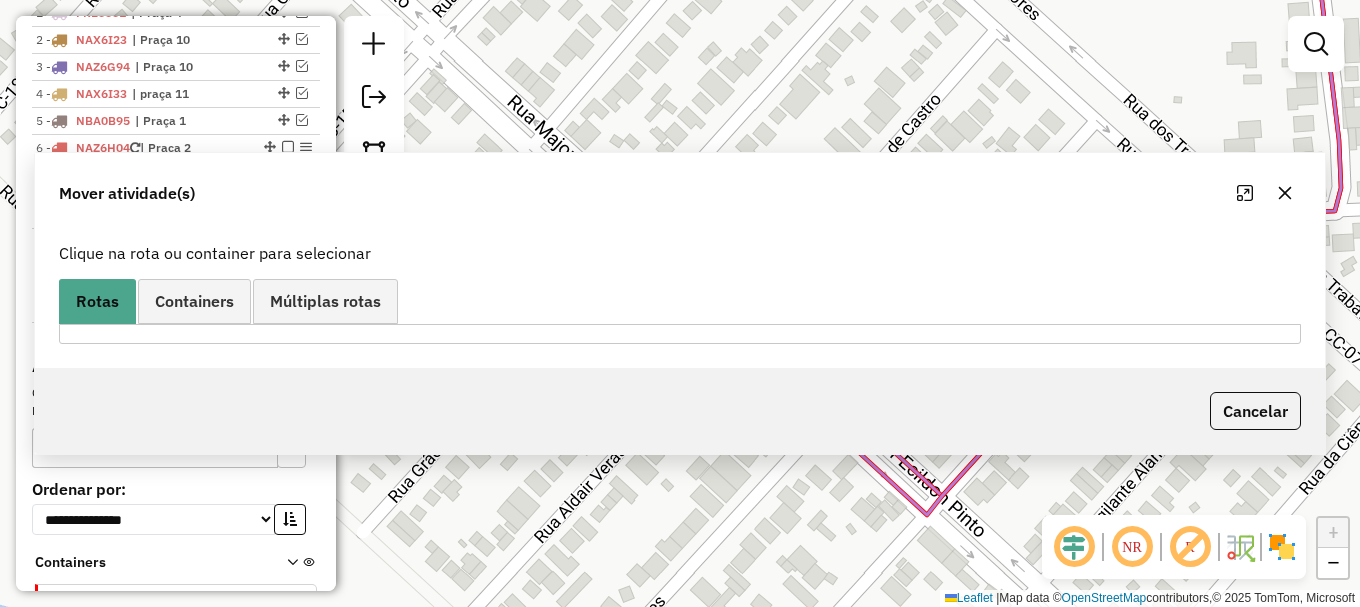 scroll, scrollTop: 0, scrollLeft: 0, axis: both 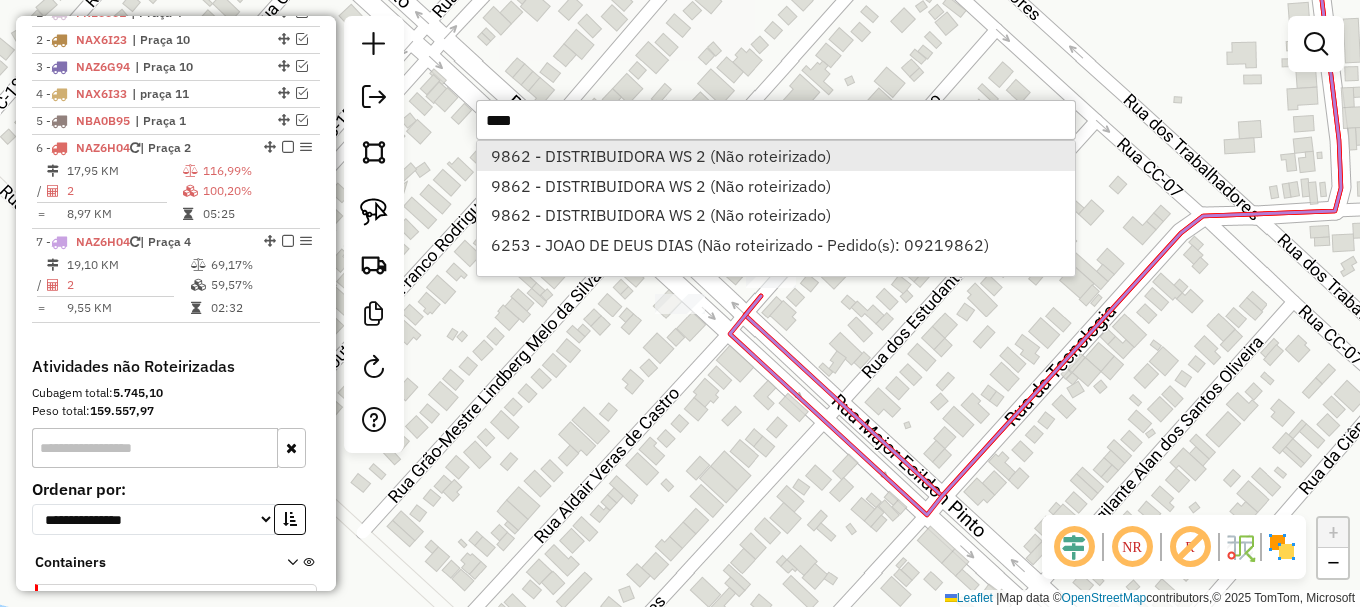 type on "****" 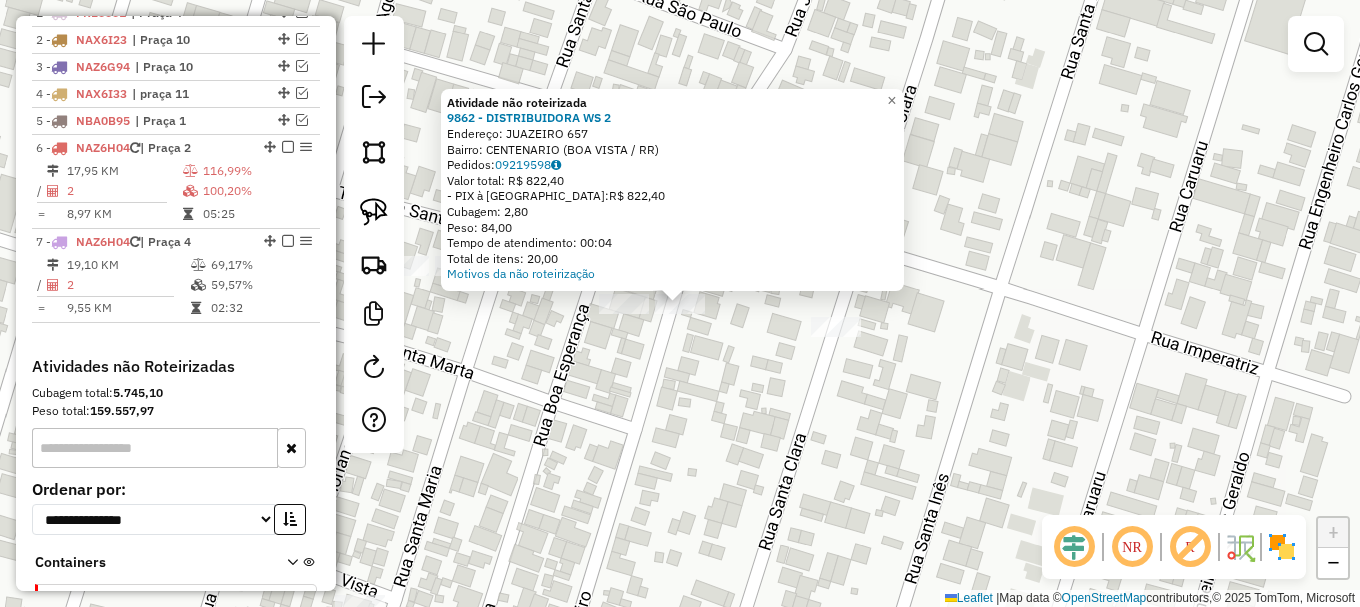 drag, startPoint x: 383, startPoint y: 194, endPoint x: 420, endPoint y: 249, distance: 66.287254 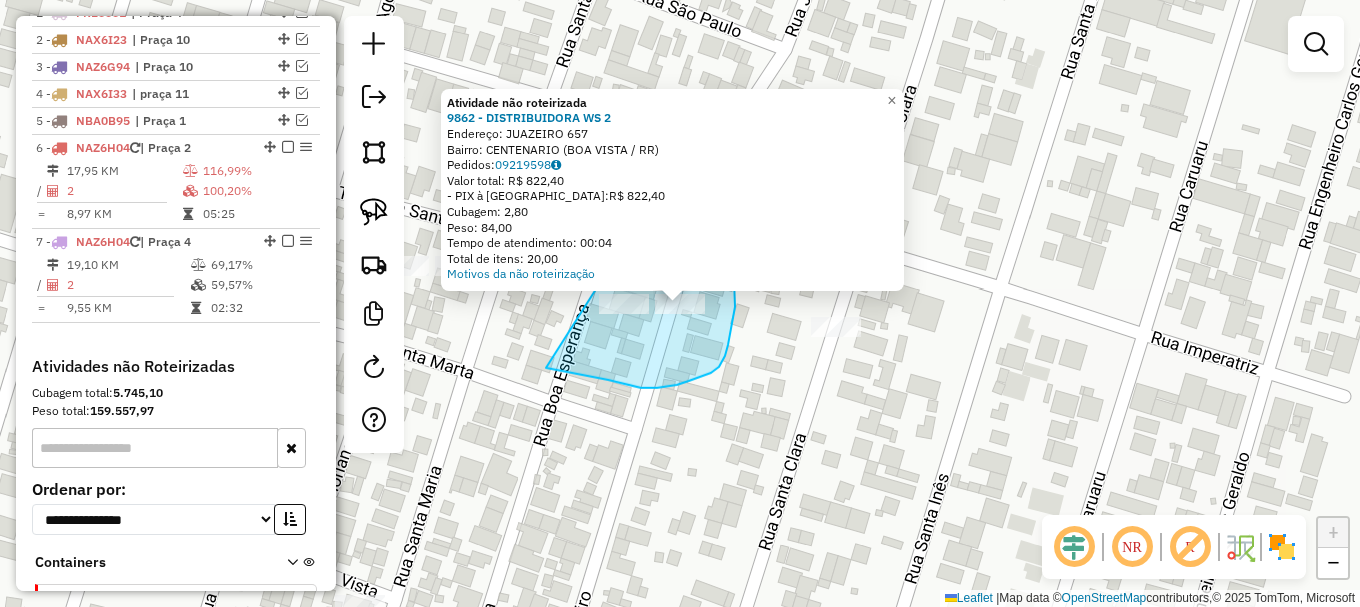 drag, startPoint x: 548, startPoint y: 367, endPoint x: 640, endPoint y: 127, distance: 257.02917 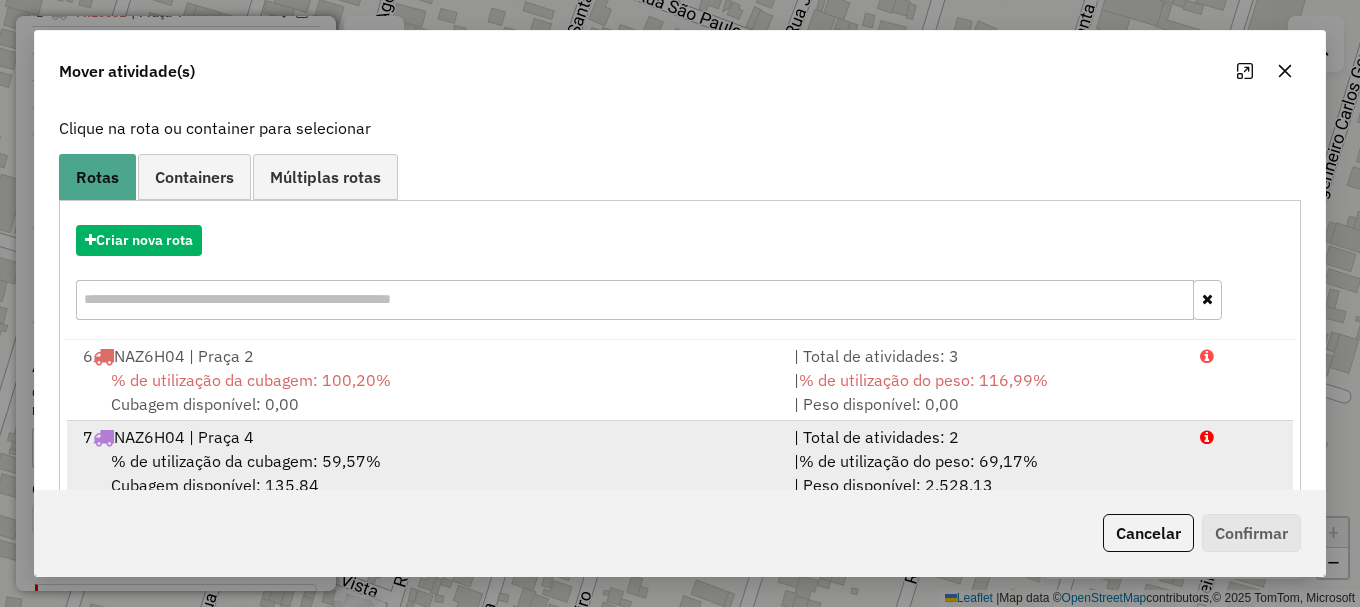 scroll, scrollTop: 159, scrollLeft: 0, axis: vertical 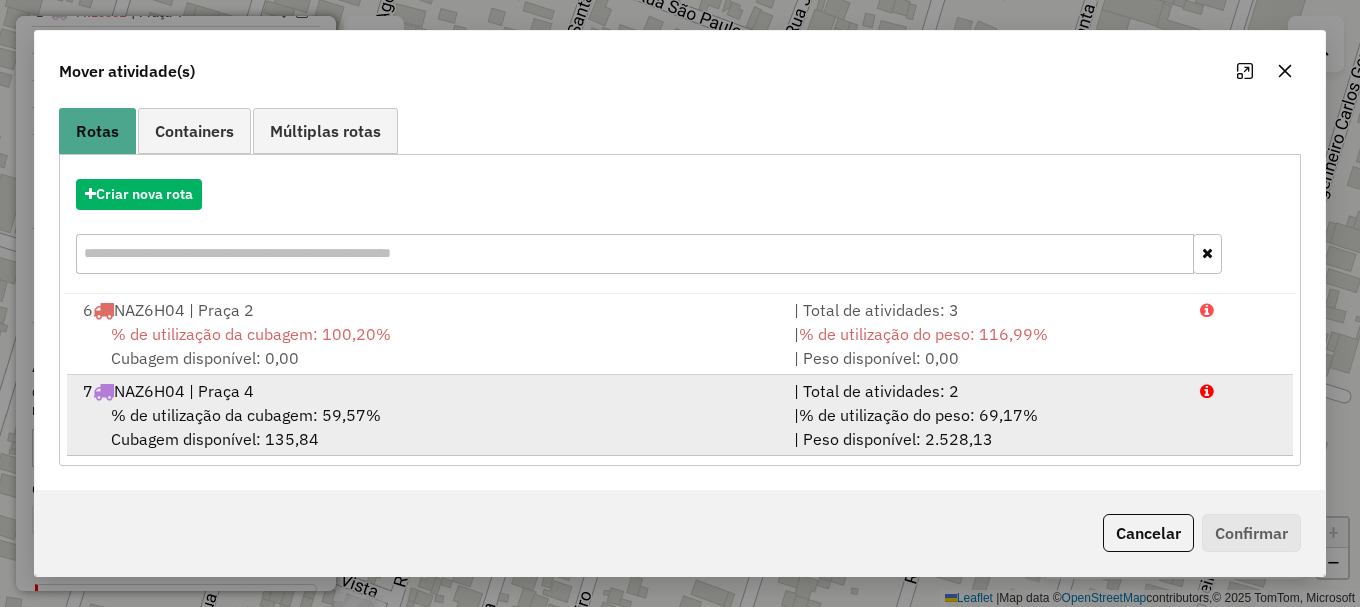 click at bounding box center (1239, 391) 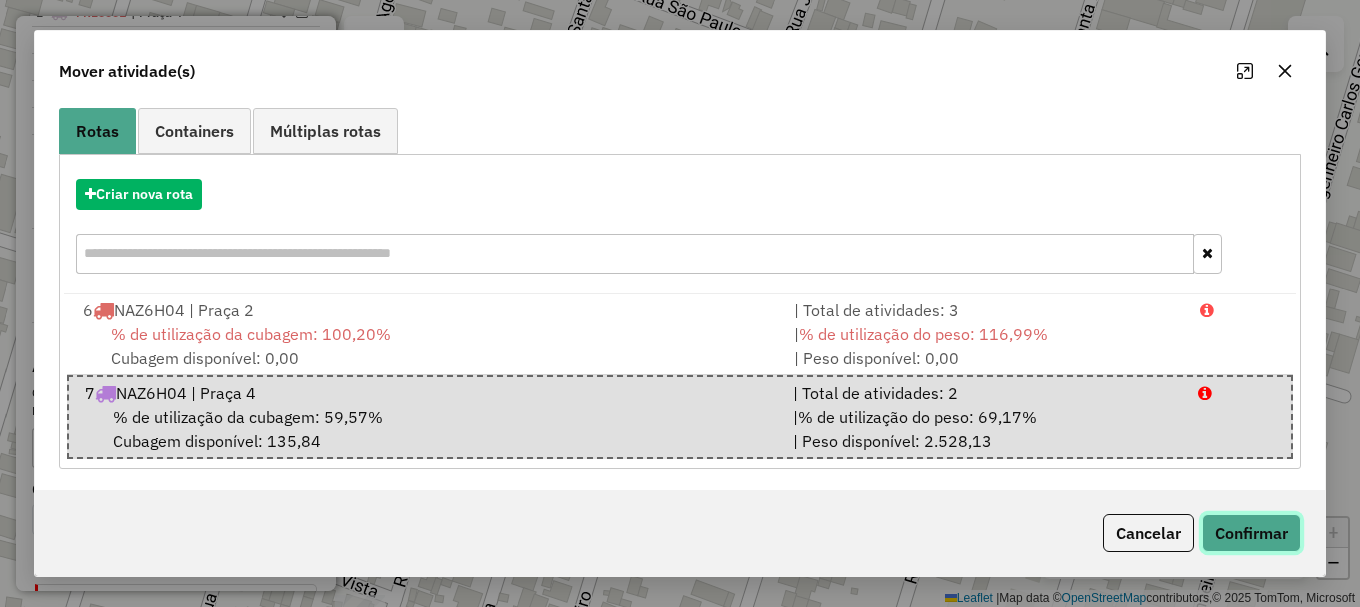 click on "Confirmar" 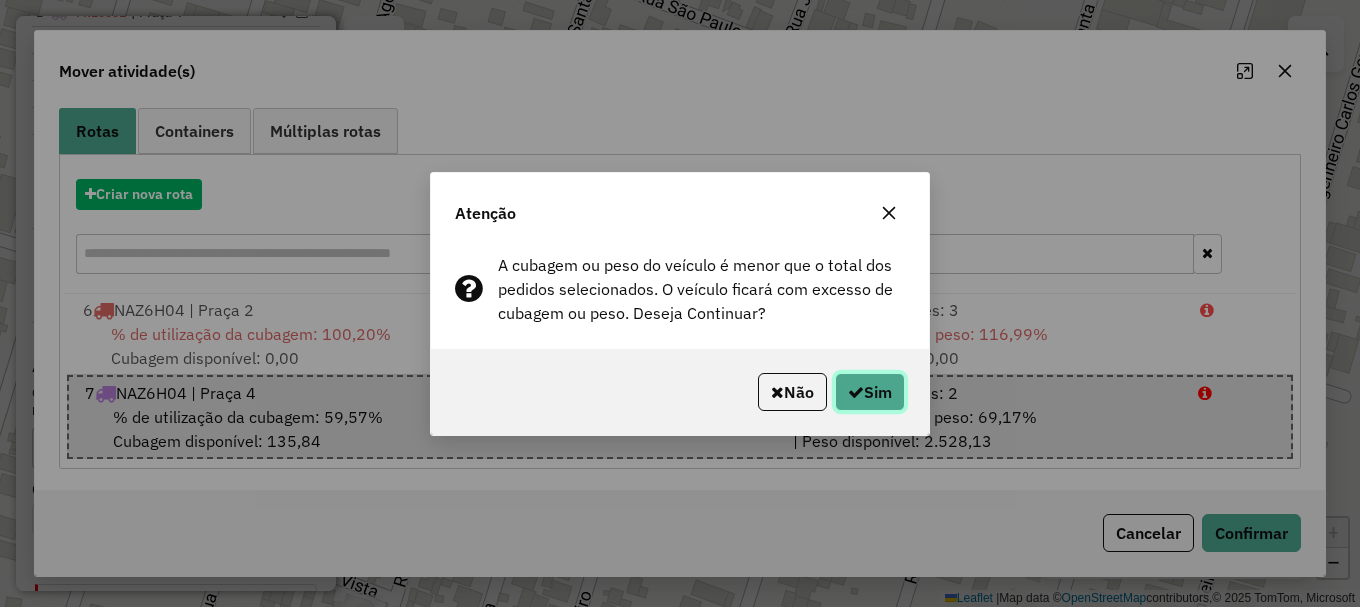 click on "Sim" 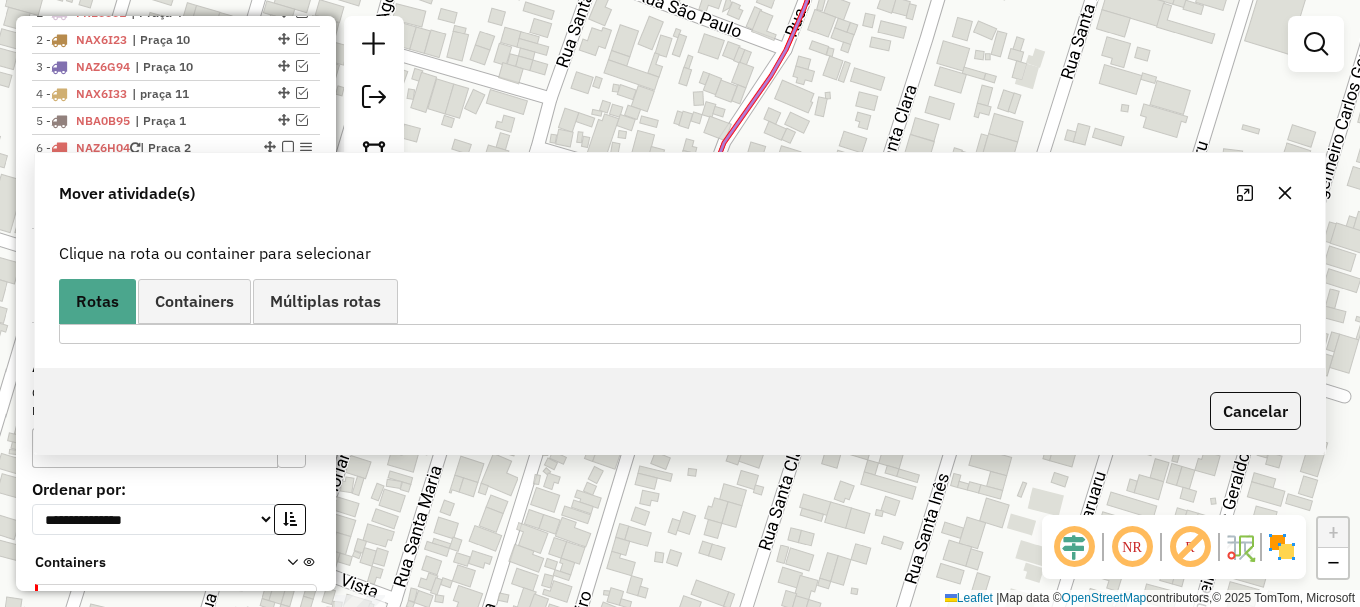 scroll, scrollTop: 0, scrollLeft: 0, axis: both 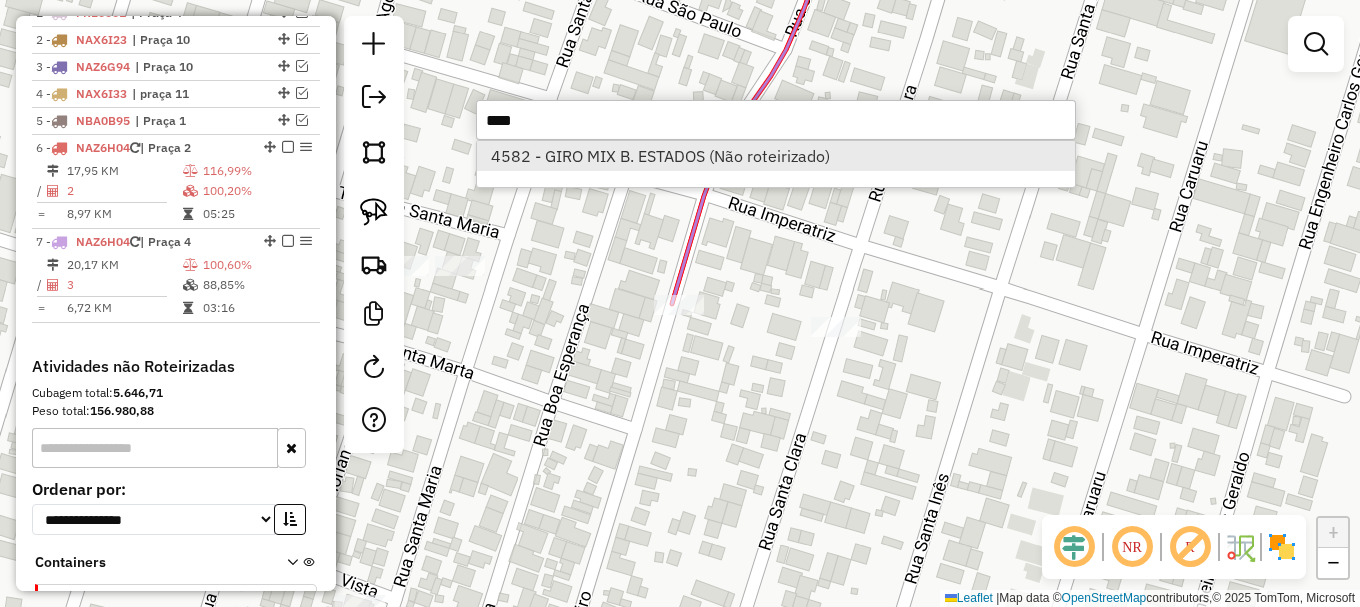 type on "****" 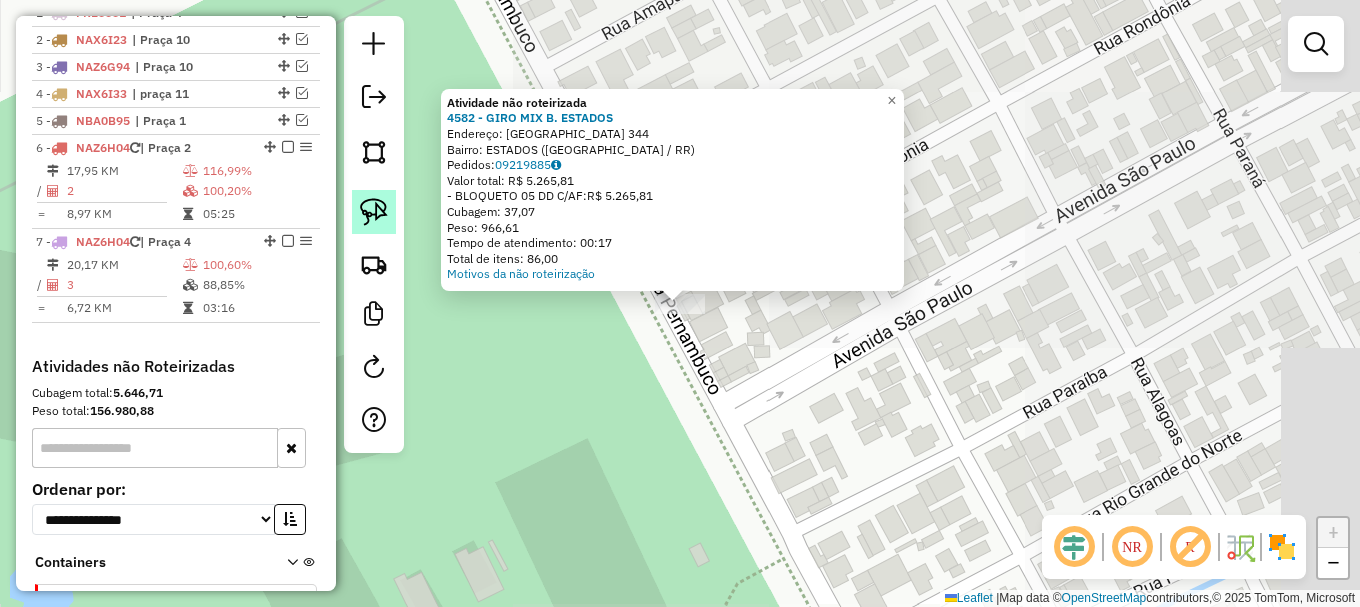 click 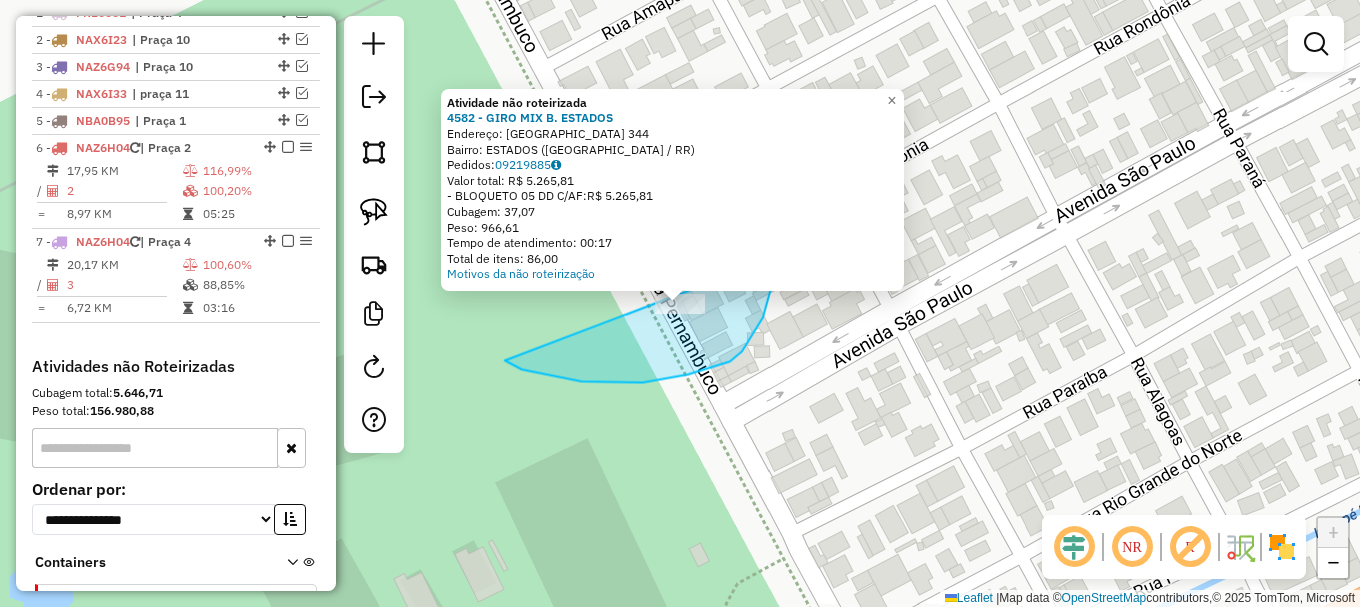 drag, startPoint x: 582, startPoint y: 381, endPoint x: 748, endPoint y: 220, distance: 231.25095 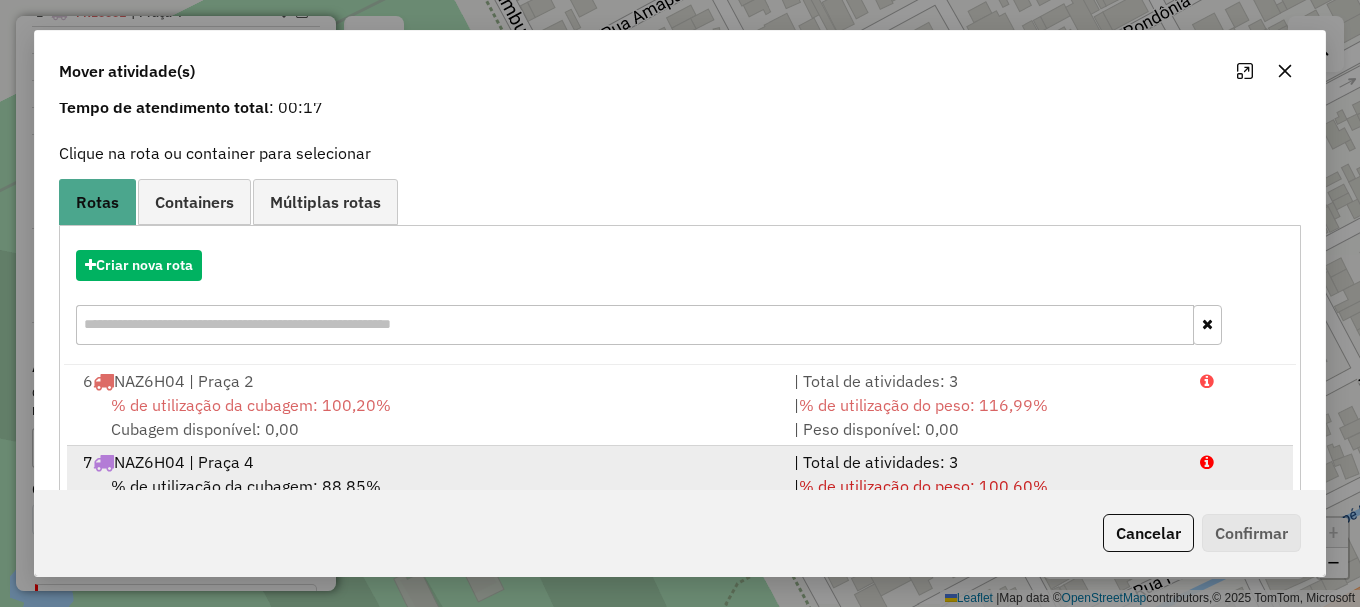 scroll, scrollTop: 159, scrollLeft: 0, axis: vertical 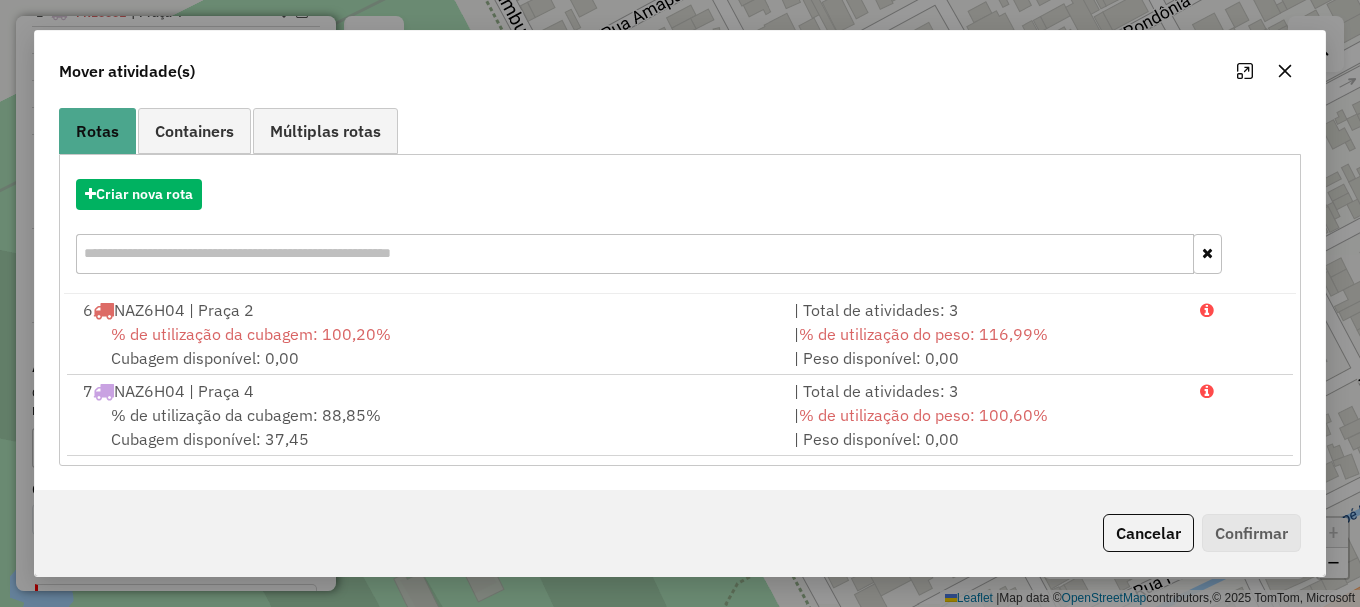 drag, startPoint x: 1228, startPoint y: 430, endPoint x: 1239, endPoint y: 463, distance: 34.785053 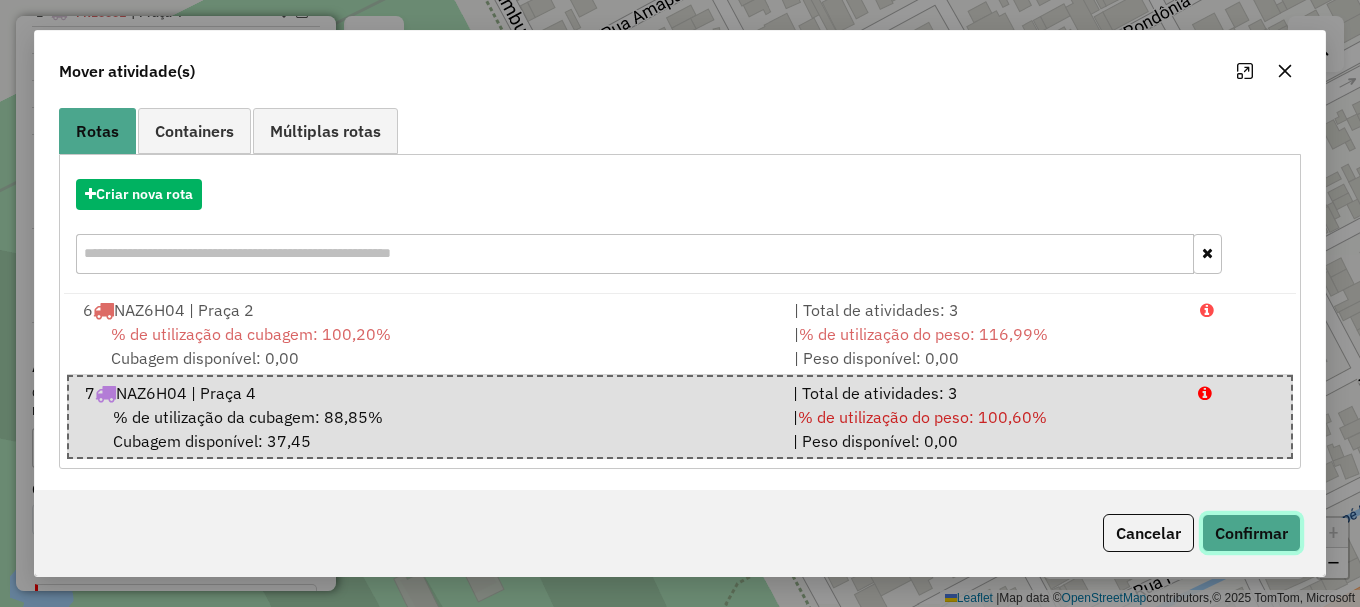 click on "Confirmar" 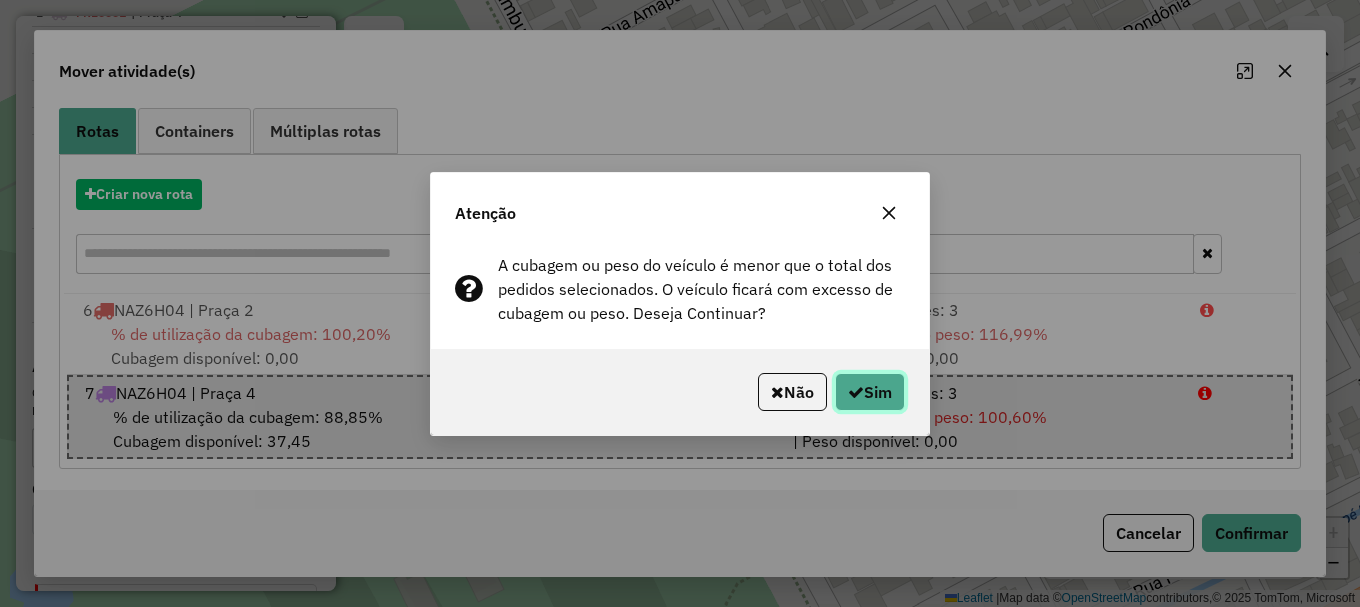 click on "Sim" 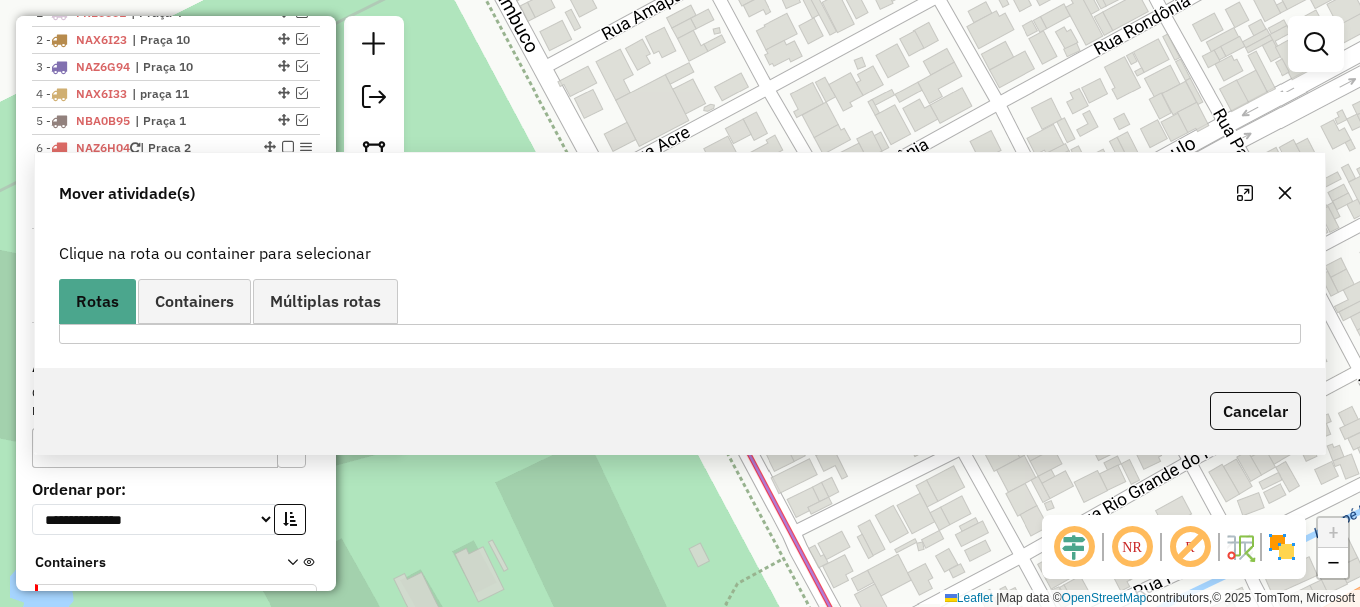 scroll, scrollTop: 0, scrollLeft: 0, axis: both 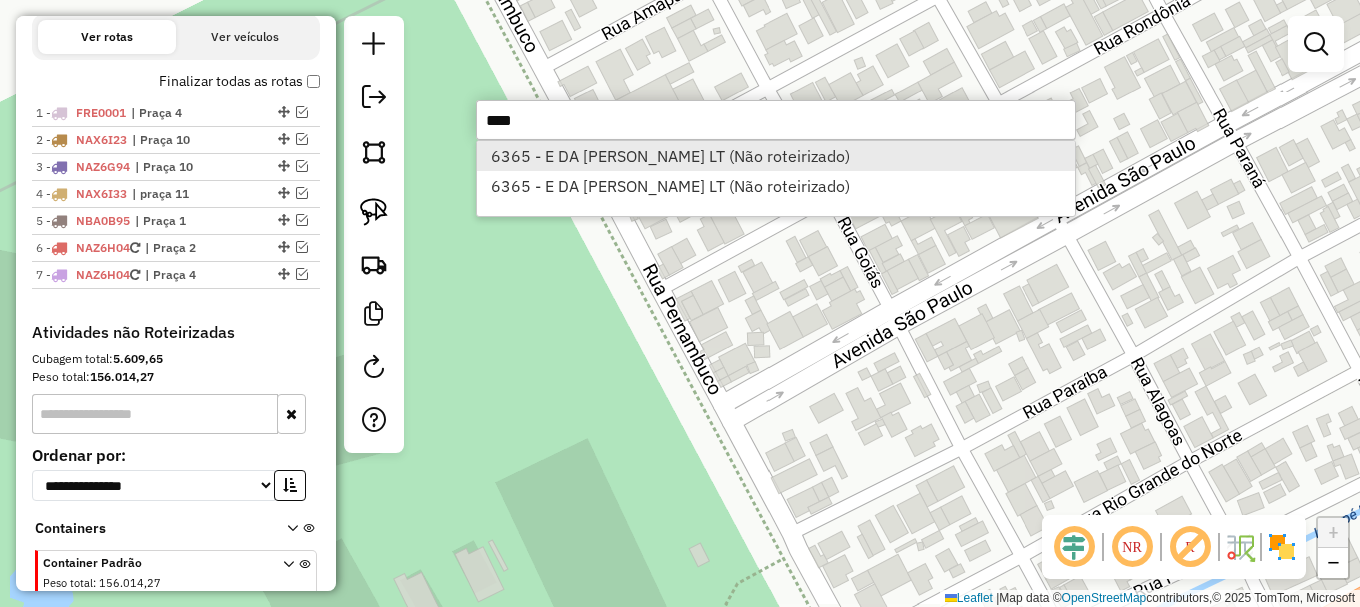 type on "****" 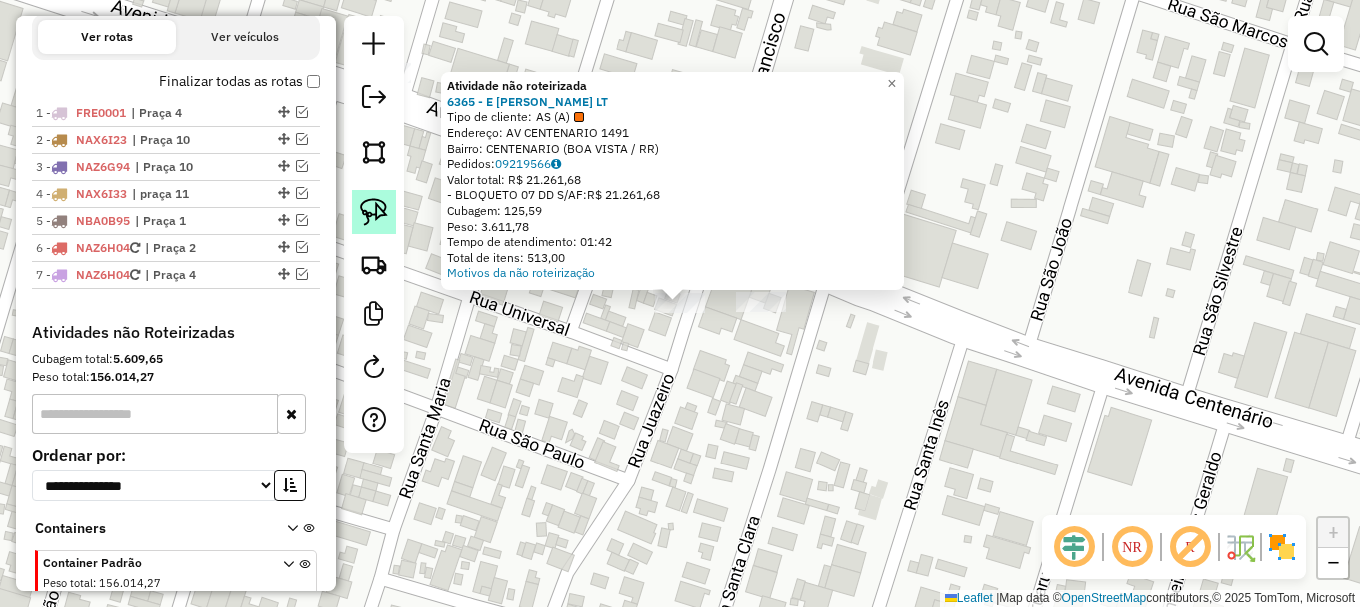click 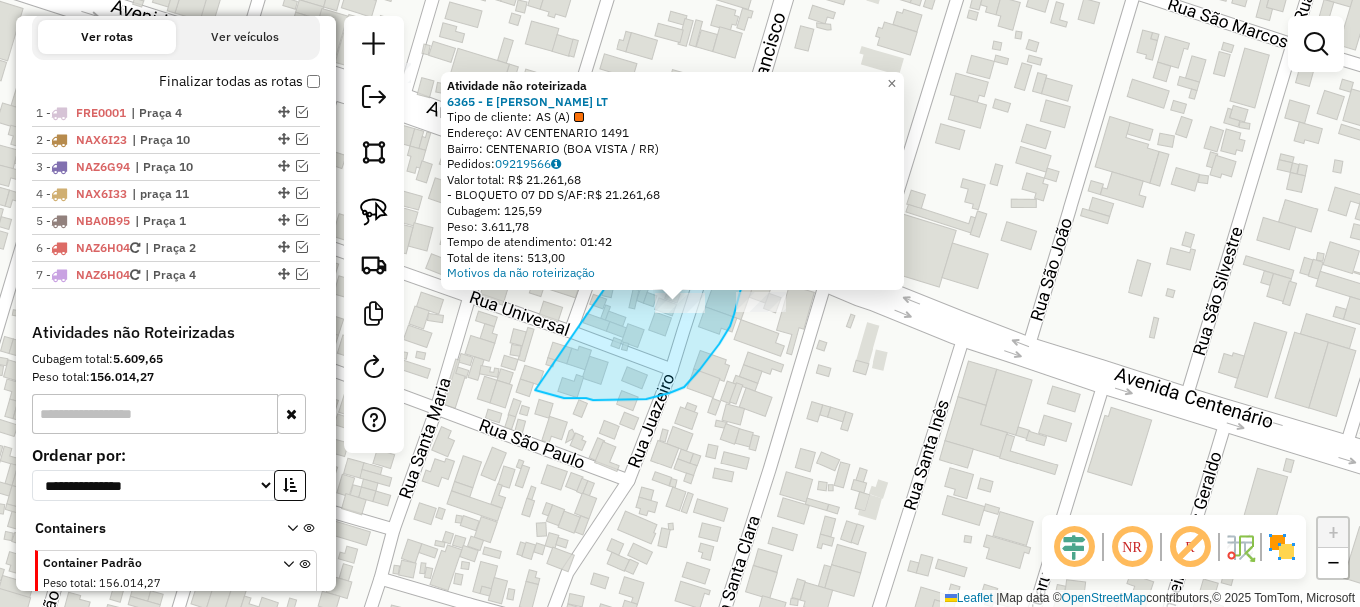 drag, startPoint x: 535, startPoint y: 390, endPoint x: 690, endPoint y: 151, distance: 284.86136 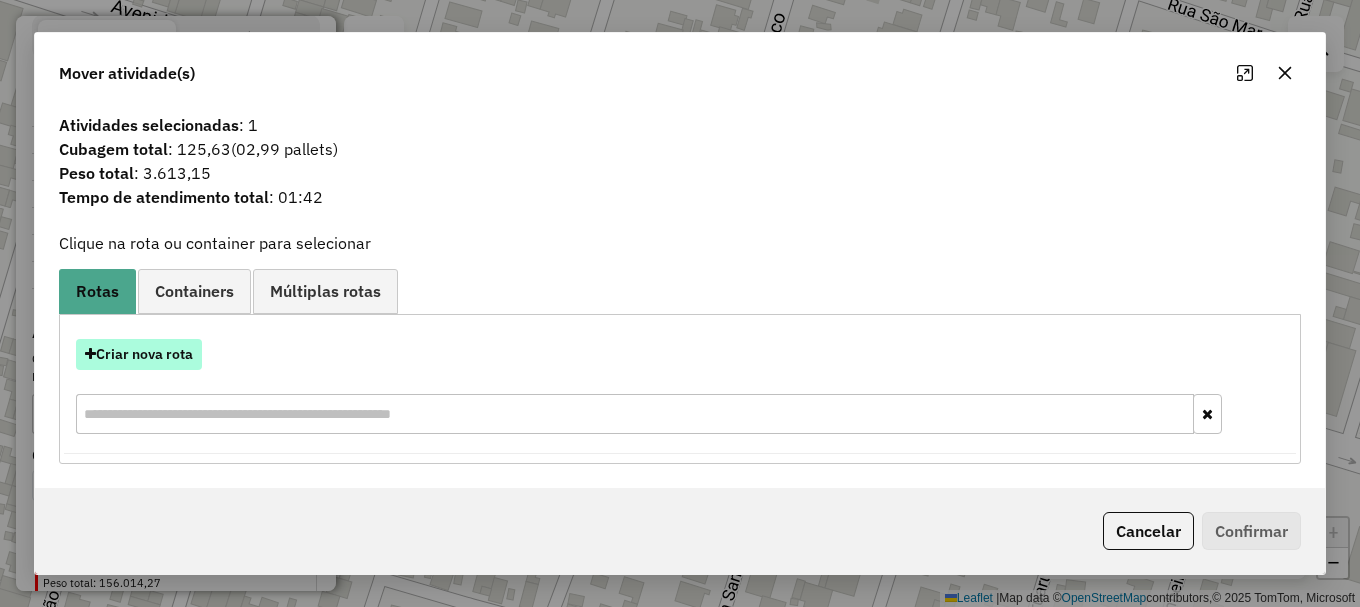 click on "Criar nova rota" at bounding box center (139, 354) 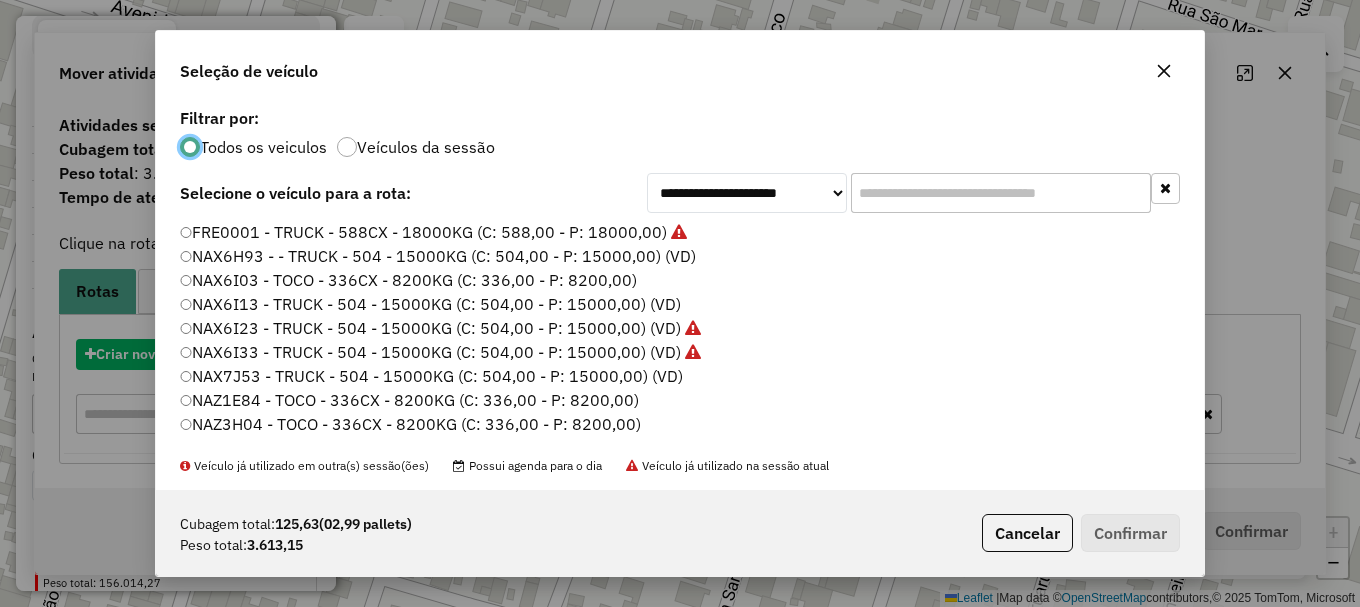 scroll, scrollTop: 11, scrollLeft: 6, axis: both 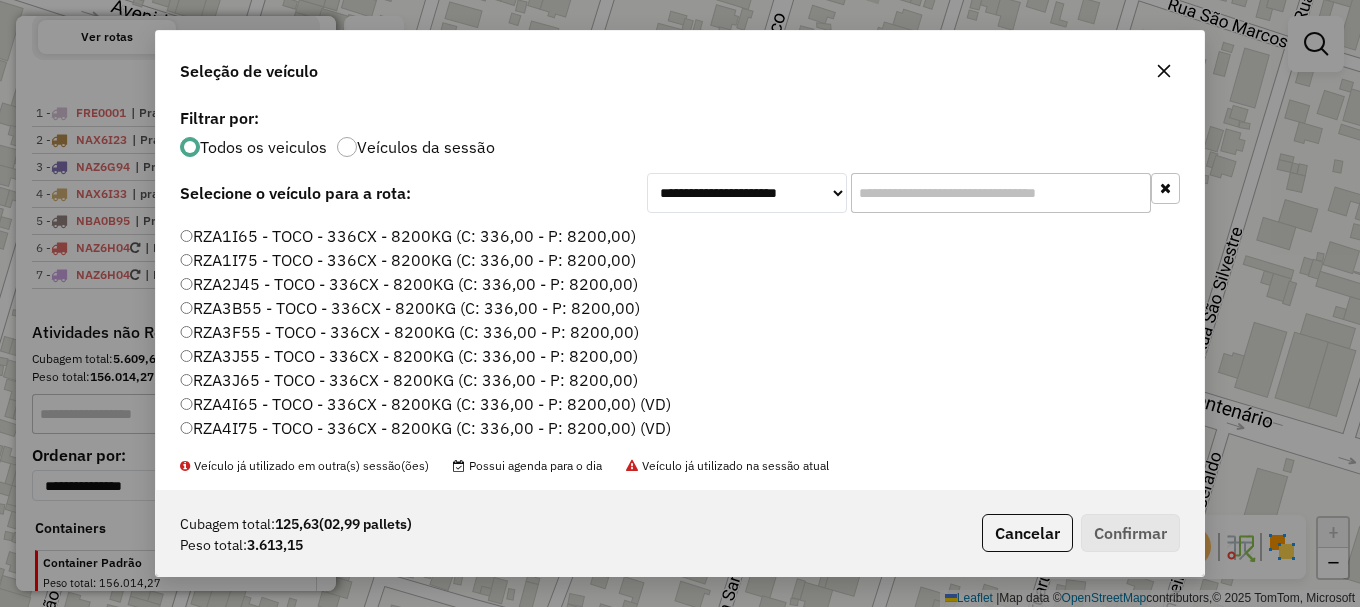 click on "RZA4I65 - TOCO - 336CX - 8200KG (C: 336,00 - P: 8200,00) (VD)" 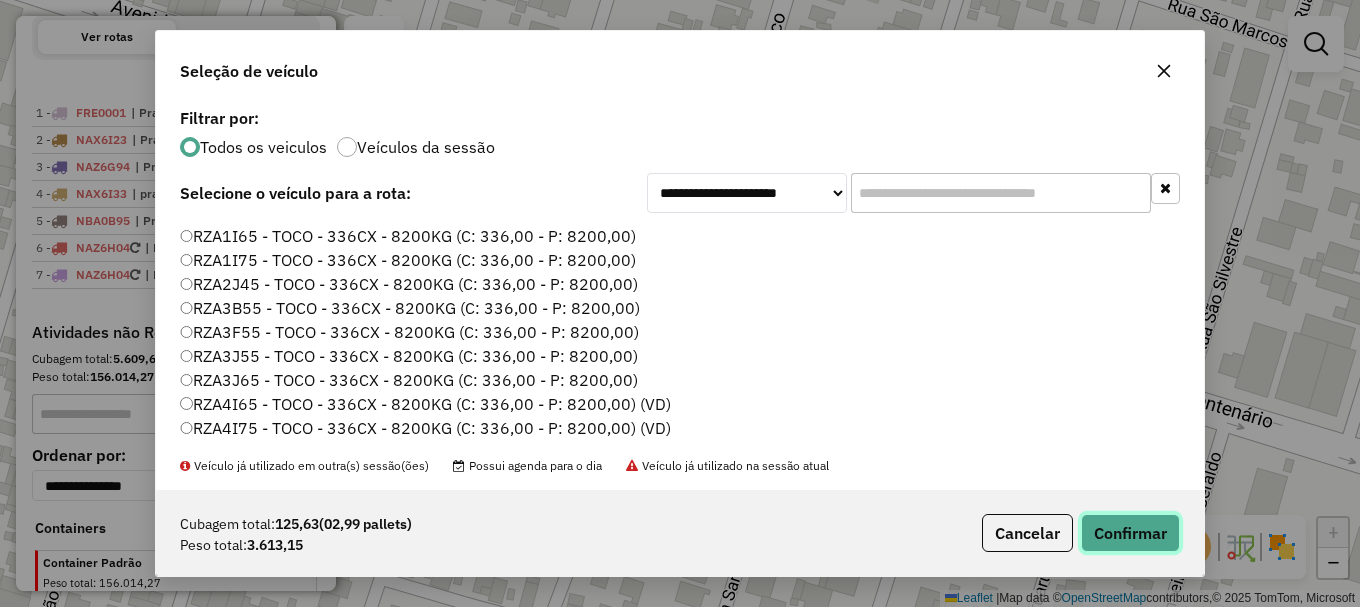 click on "Confirmar" 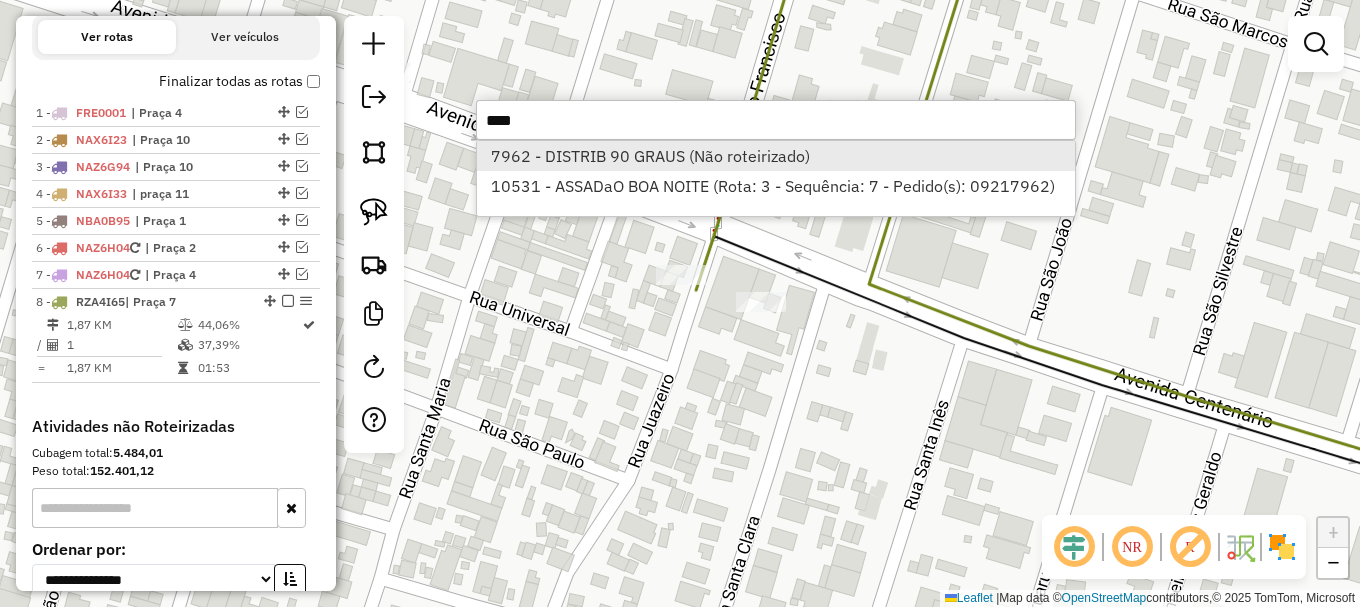 type on "****" 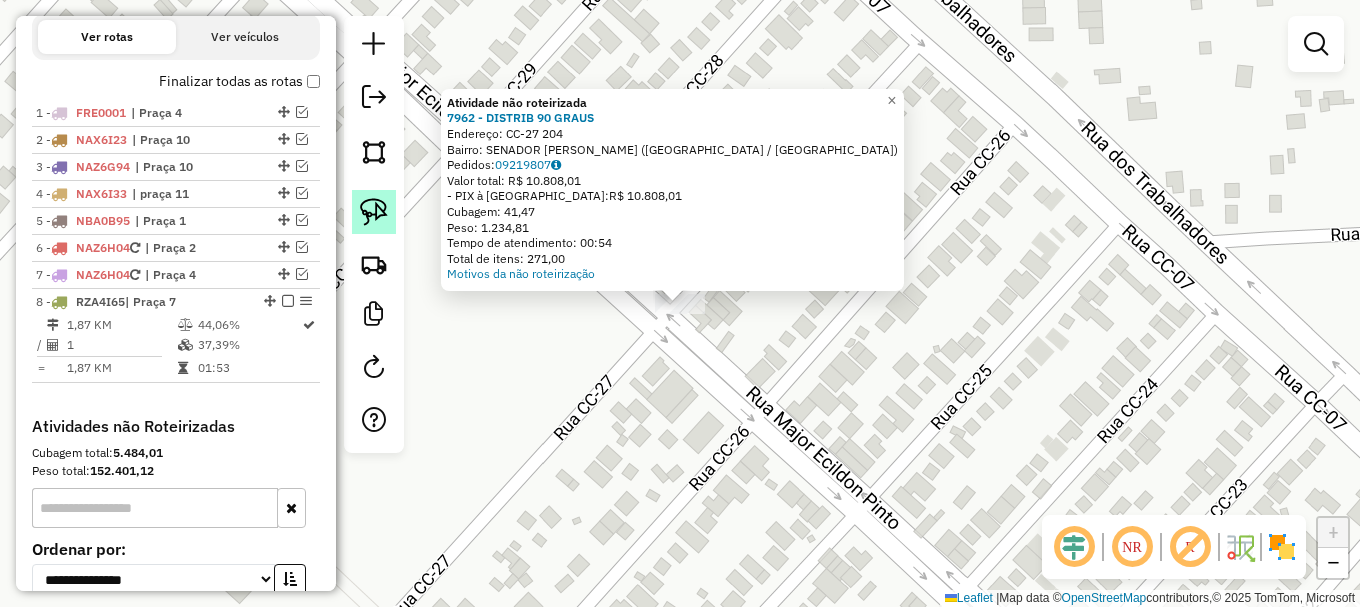 click 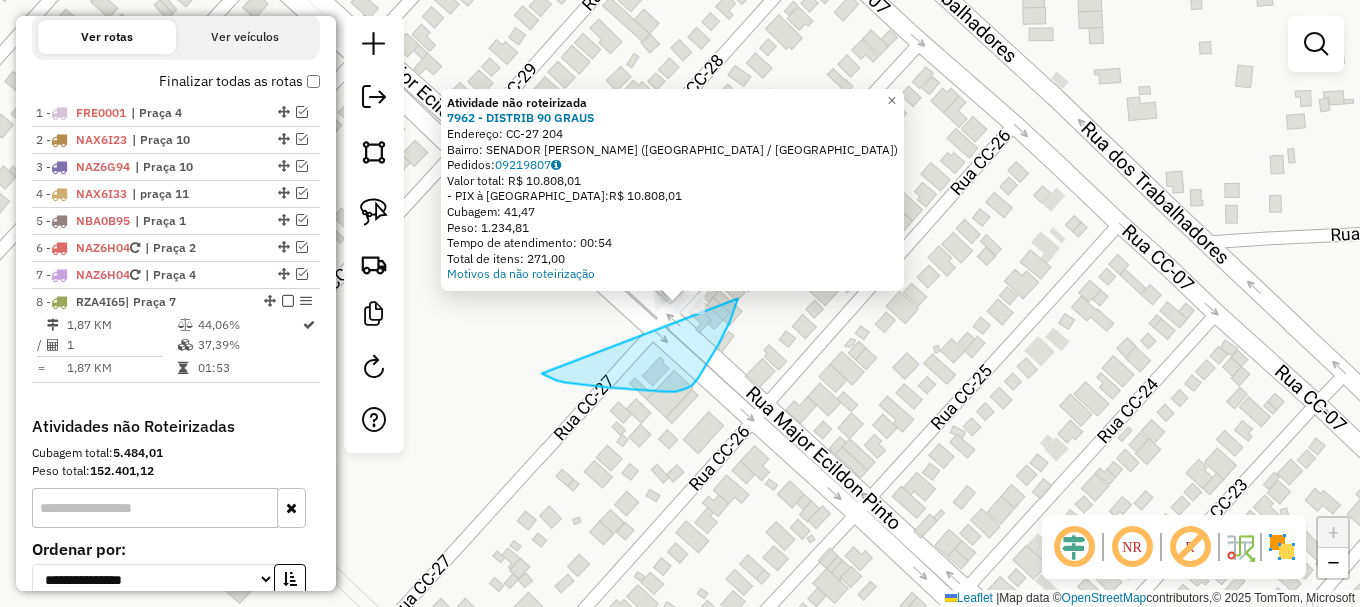 drag, startPoint x: 566, startPoint y: 382, endPoint x: 726, endPoint y: 227, distance: 222.7667 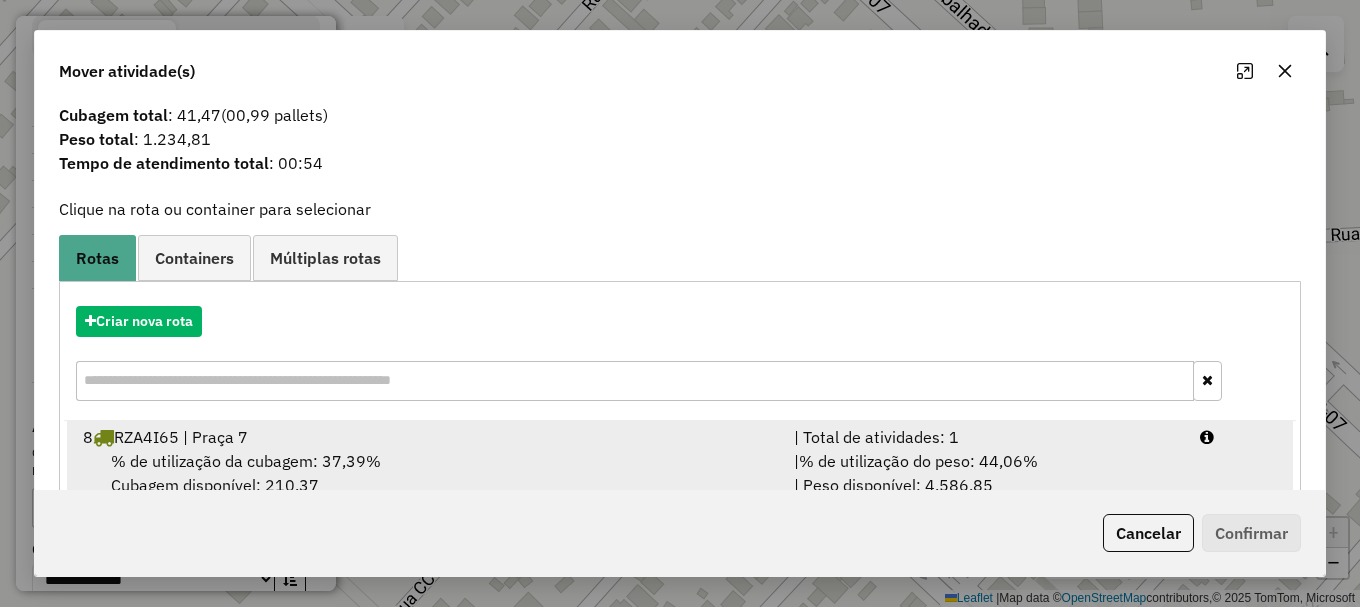 scroll, scrollTop: 78, scrollLeft: 0, axis: vertical 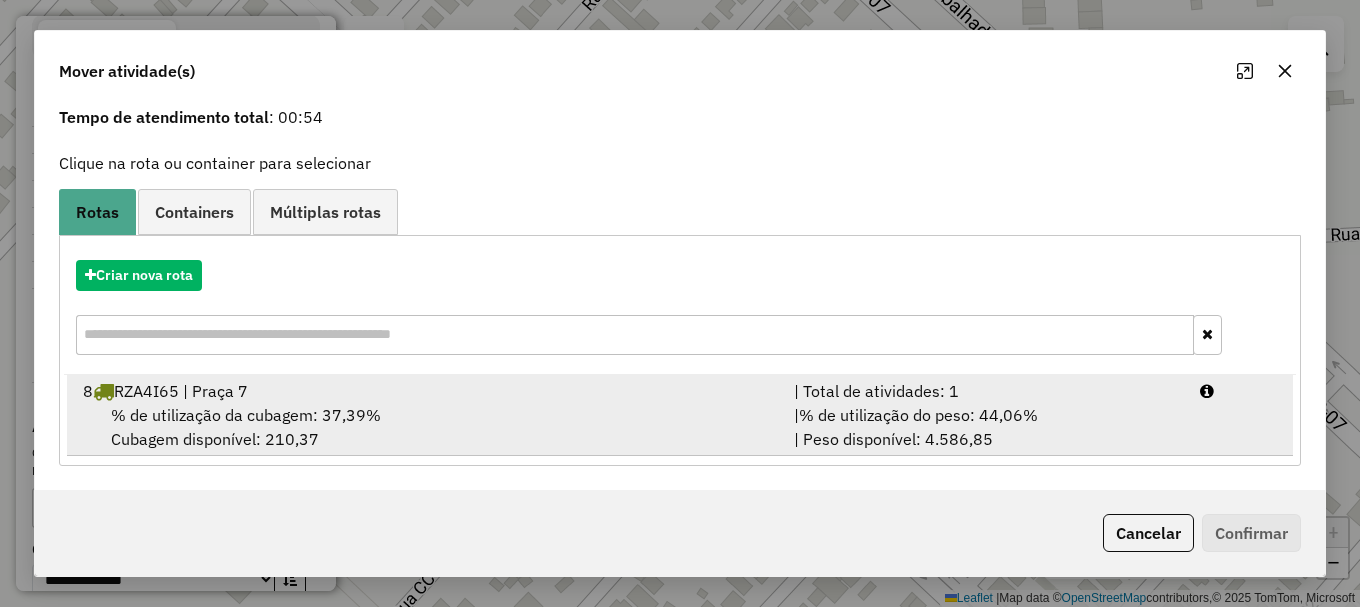 click on "8  RZA4I65 | Praça 7  | Total de atividades: 1  % de utilização da cubagem: 37,39%  Cubagem disponível: 210,37   |  % de utilização do peso: 44,06%  | Peso disponível: 4.586,85" at bounding box center [680, 415] 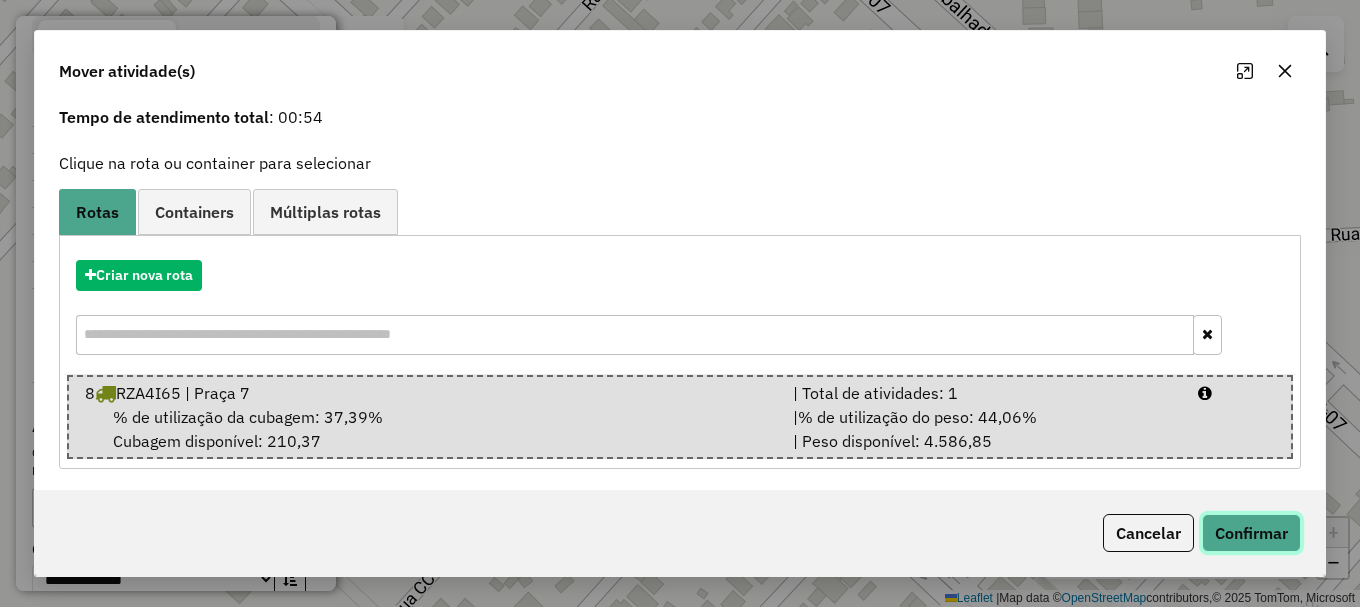 click on "Confirmar" 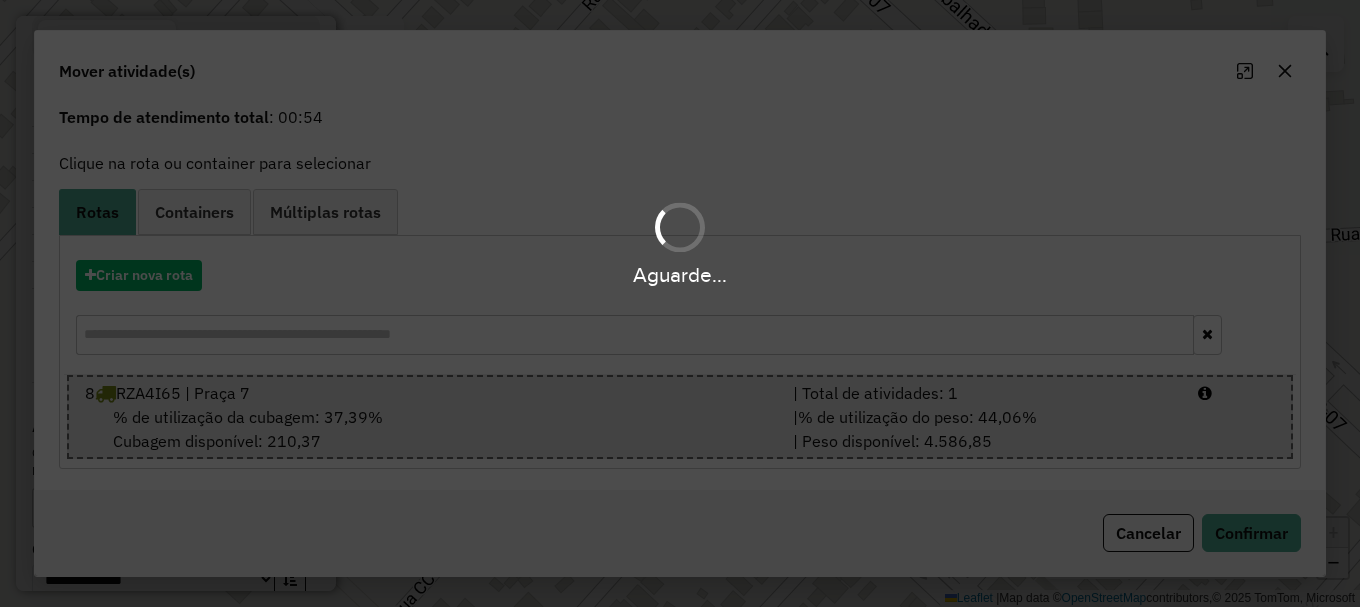 scroll, scrollTop: 0, scrollLeft: 0, axis: both 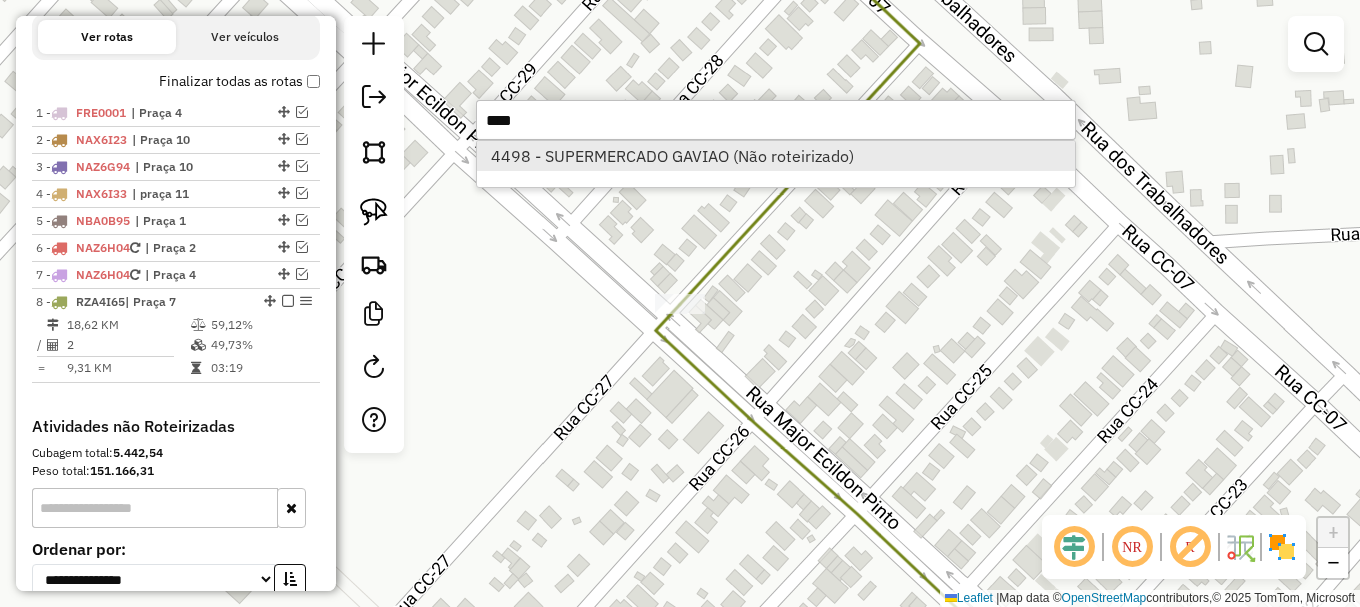 type on "****" 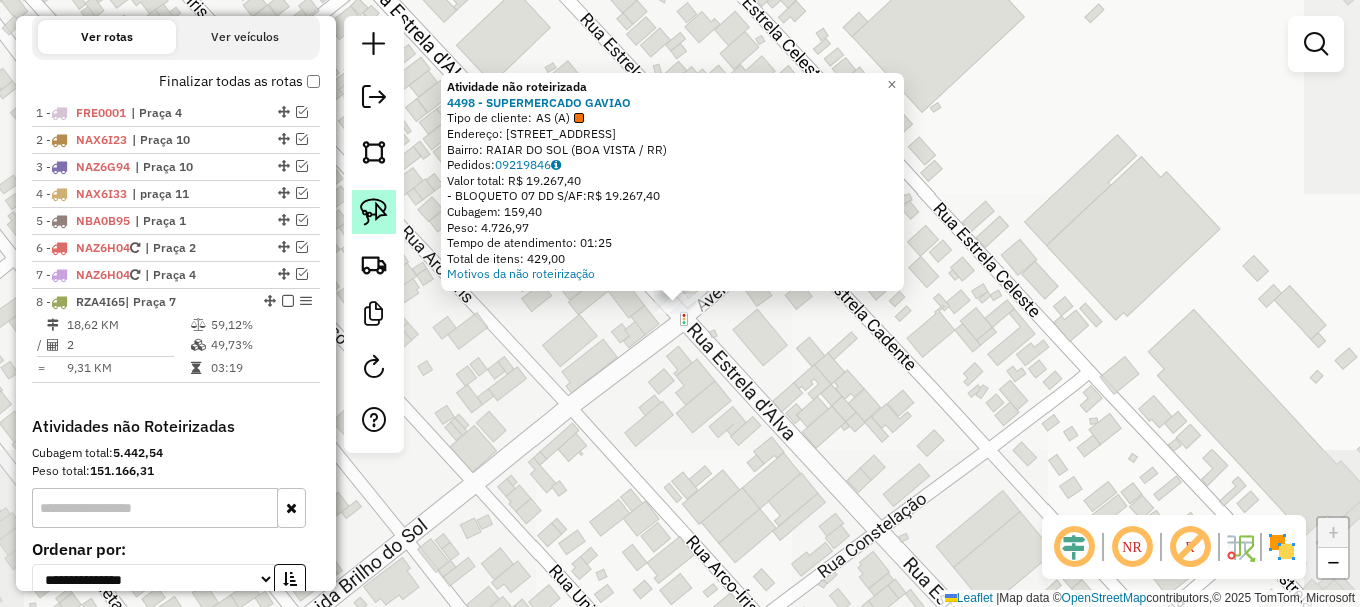 click 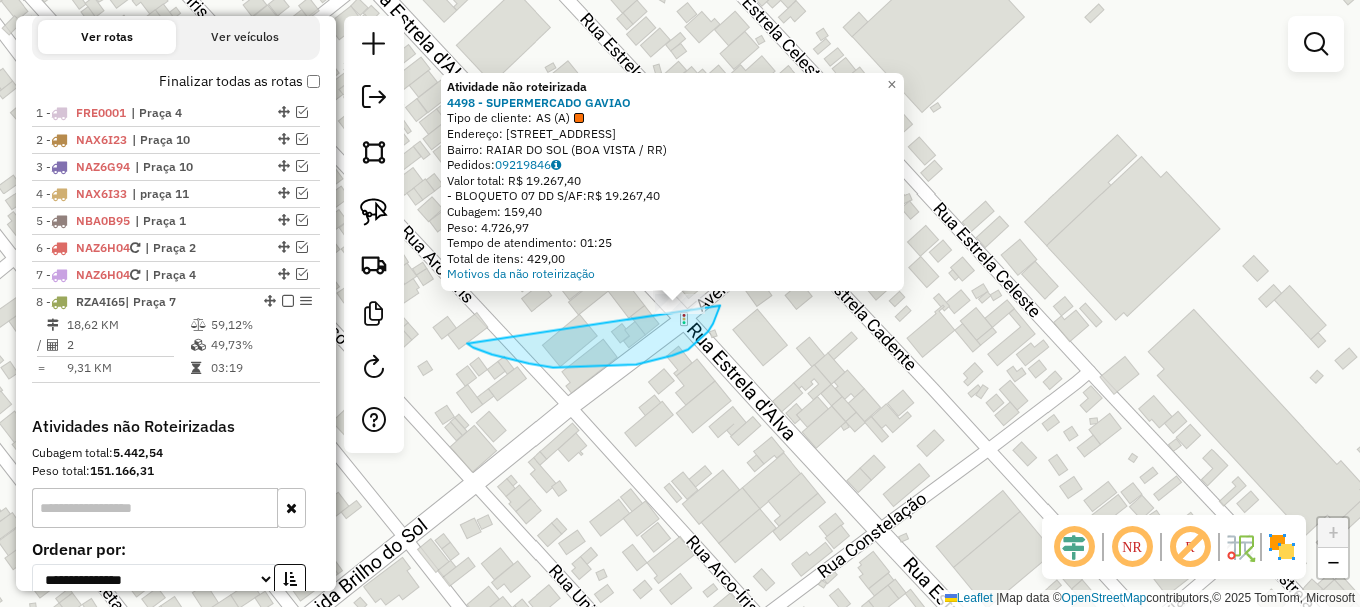 drag, startPoint x: 553, startPoint y: 367, endPoint x: 731, endPoint y: 243, distance: 216.93317 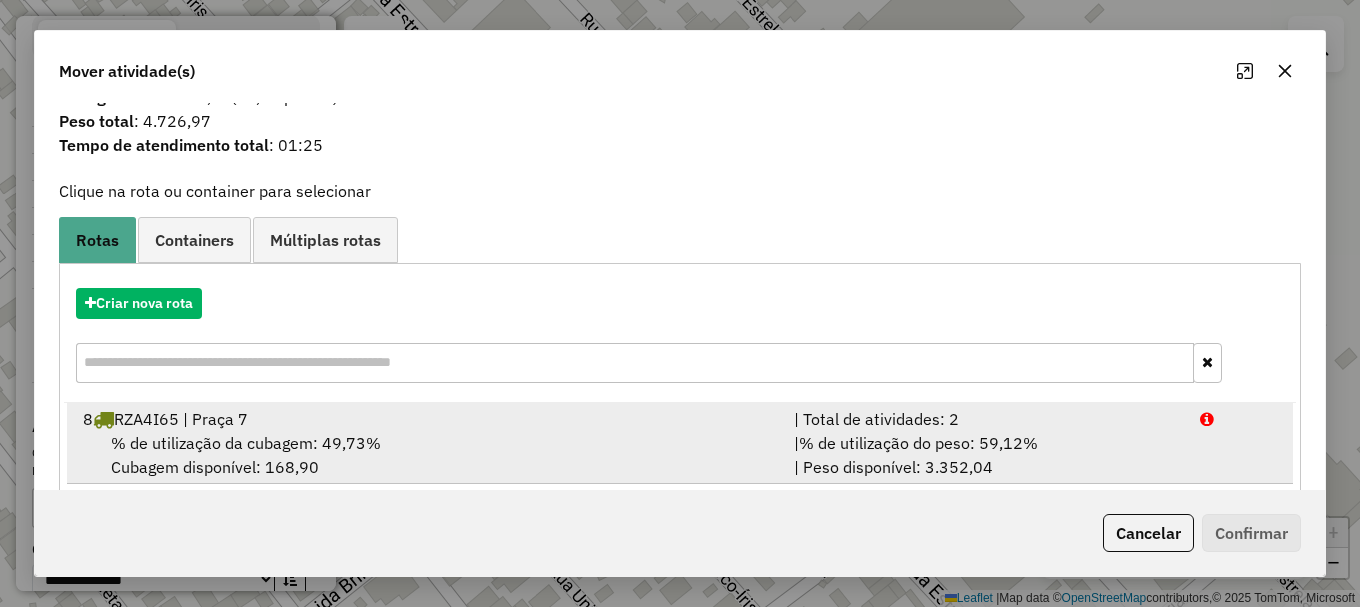 scroll, scrollTop: 78, scrollLeft: 0, axis: vertical 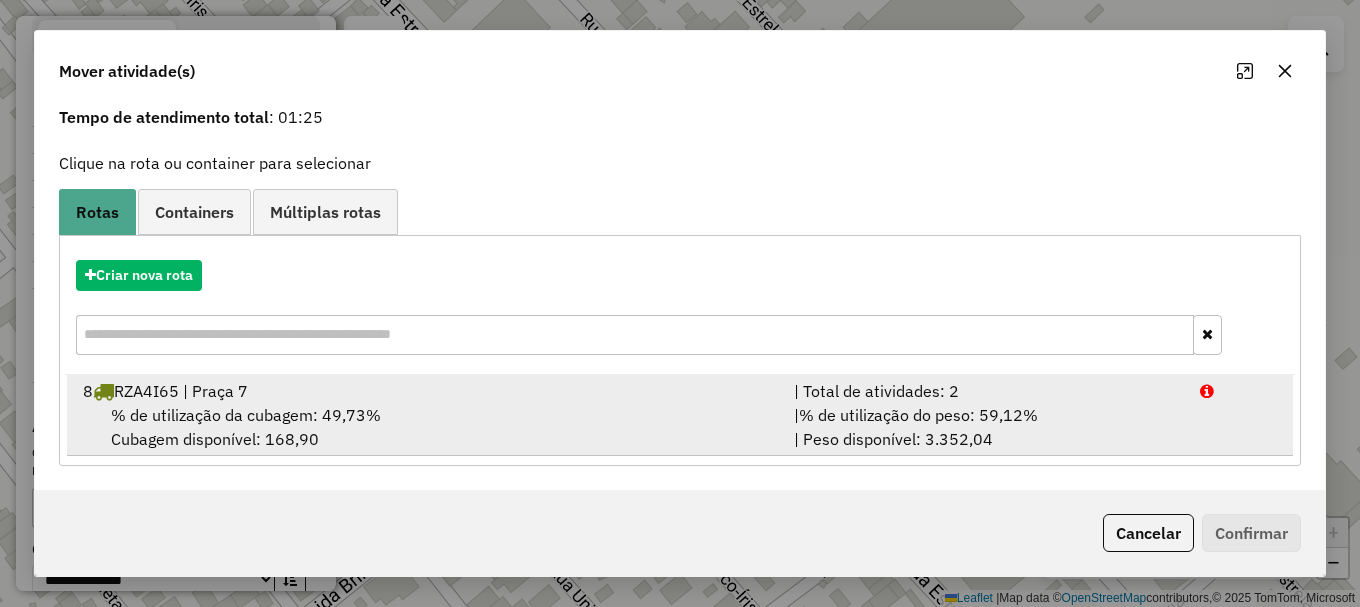 click on "8  RZA4I65 | Praça 7  | Total de atividades: 2  % de utilização da cubagem: 49,73%  Cubagem disponível: 168,90   |  % de utilização do peso: 59,12%  | Peso disponível: 3.352,04" at bounding box center [680, 415] 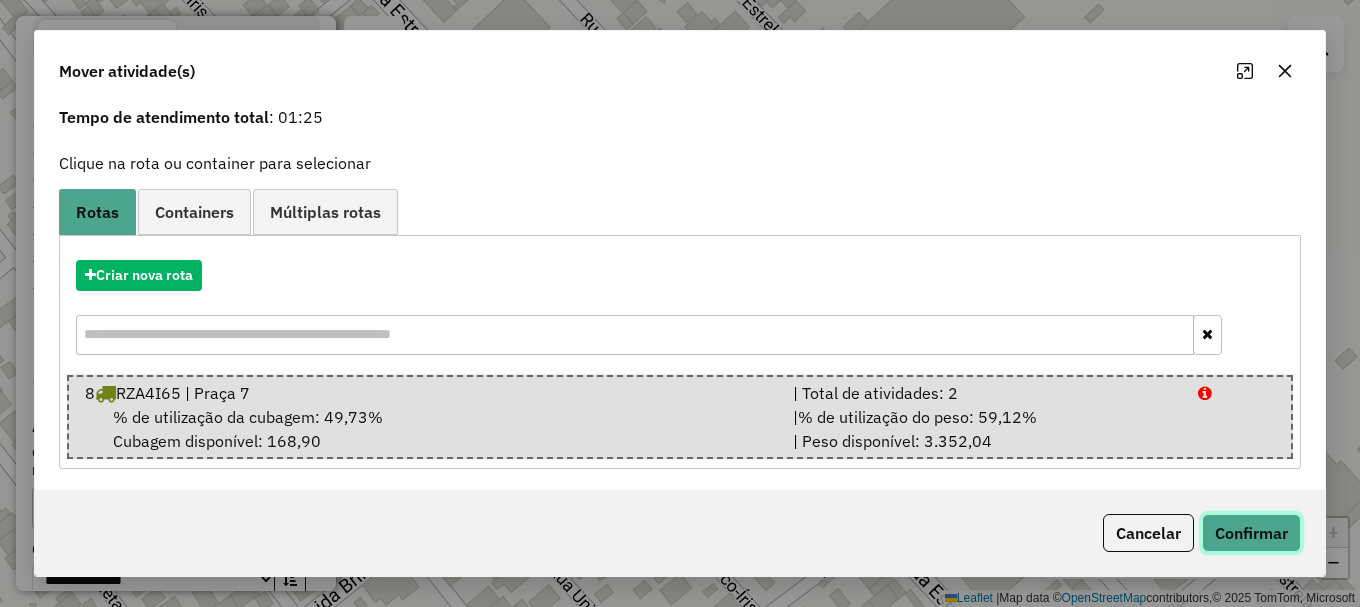 click on "Confirmar" 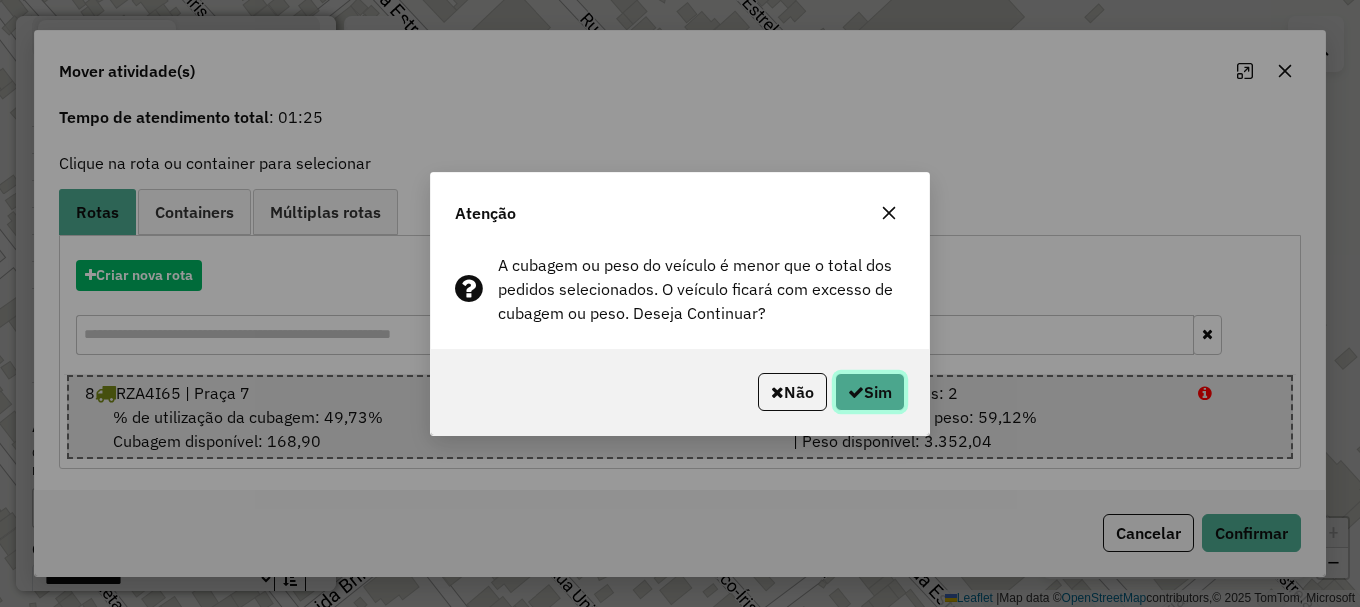 click on "Sim" 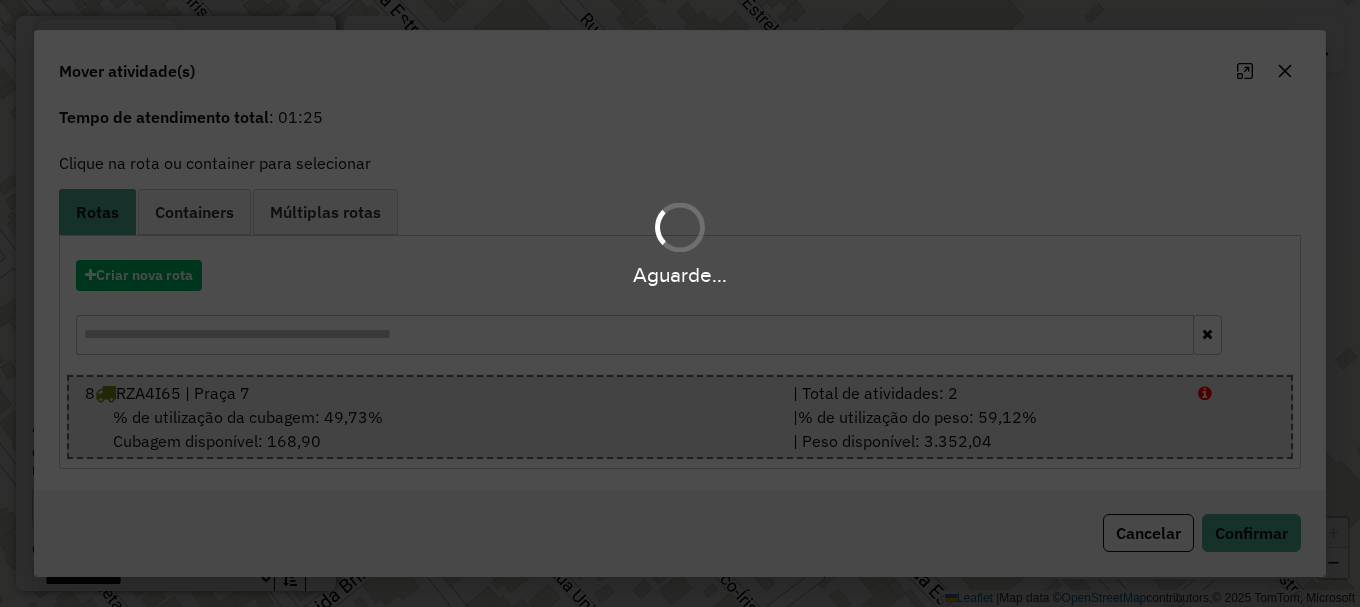 scroll, scrollTop: 0, scrollLeft: 0, axis: both 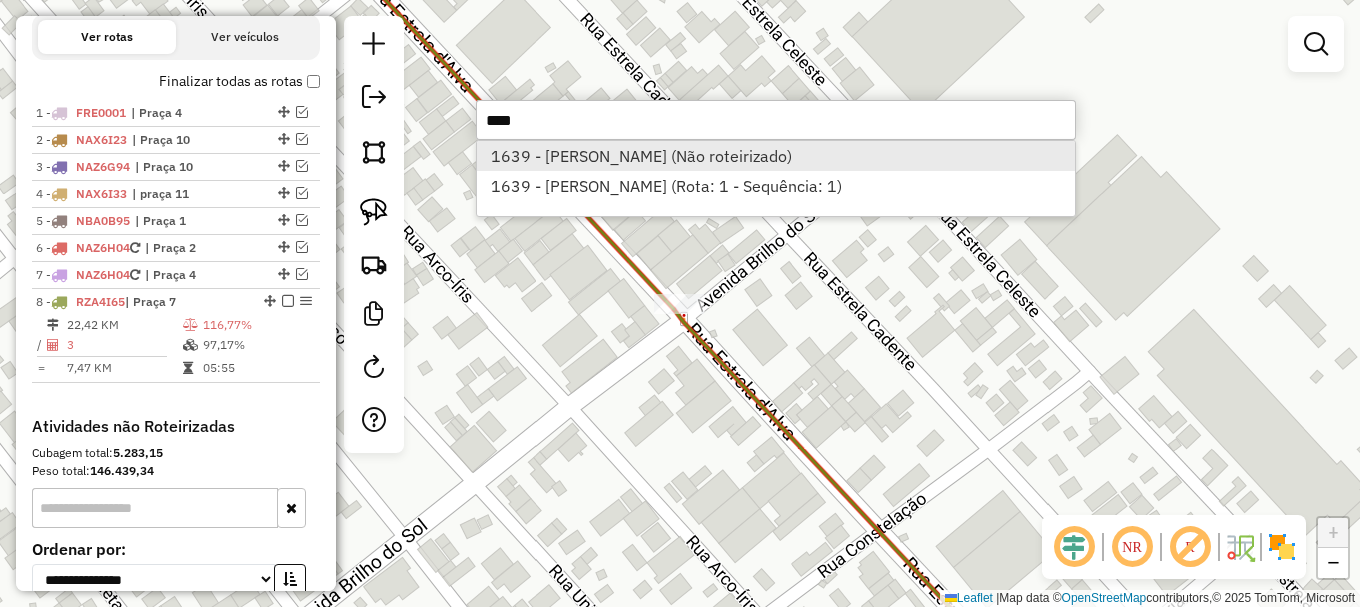 type on "****" 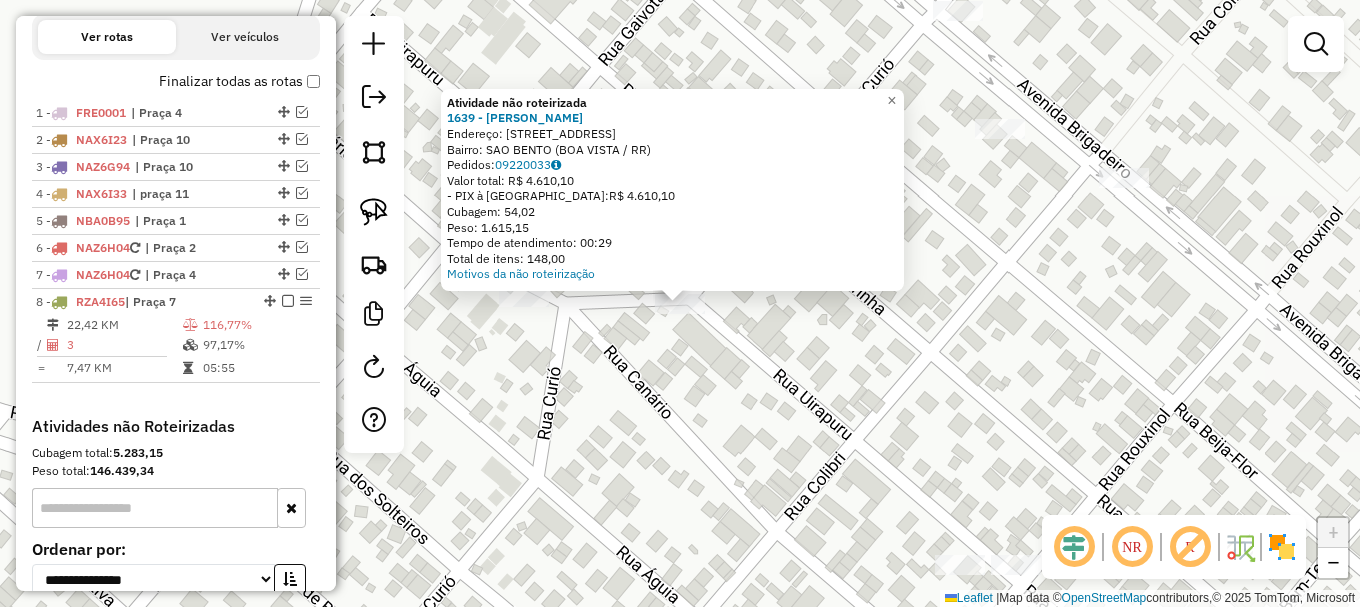 drag, startPoint x: 369, startPoint y: 209, endPoint x: 494, endPoint y: 350, distance: 188.43036 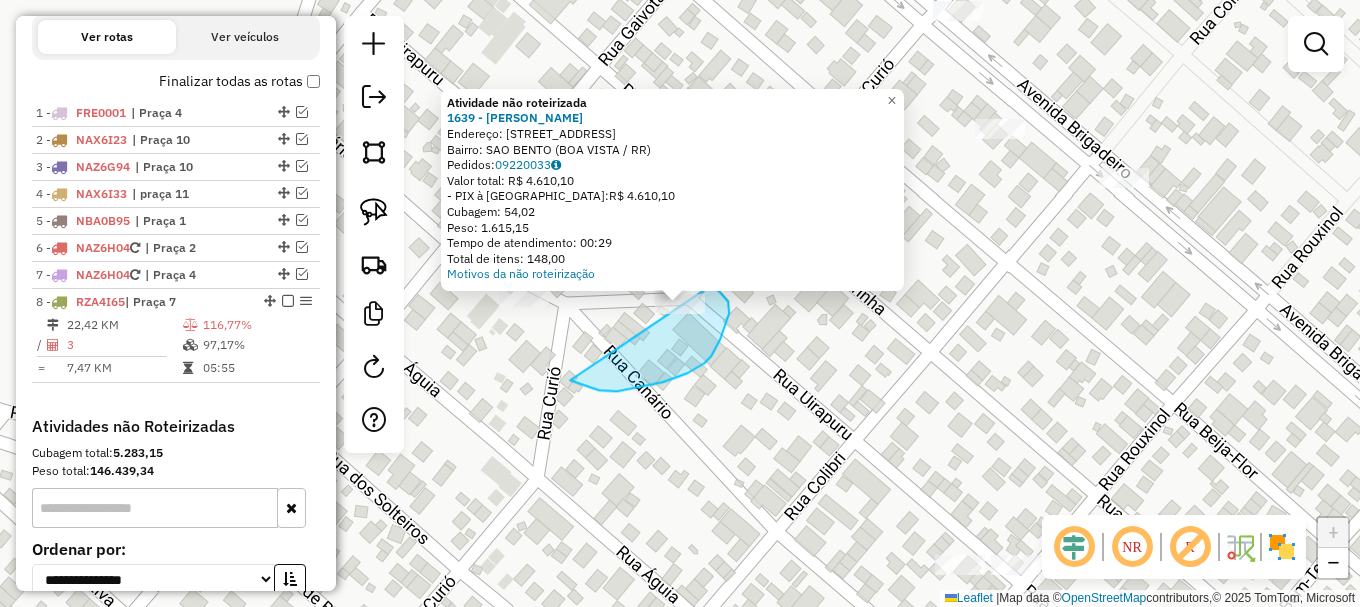 drag, startPoint x: 617, startPoint y: 391, endPoint x: 677, endPoint y: 272, distance: 133.2704 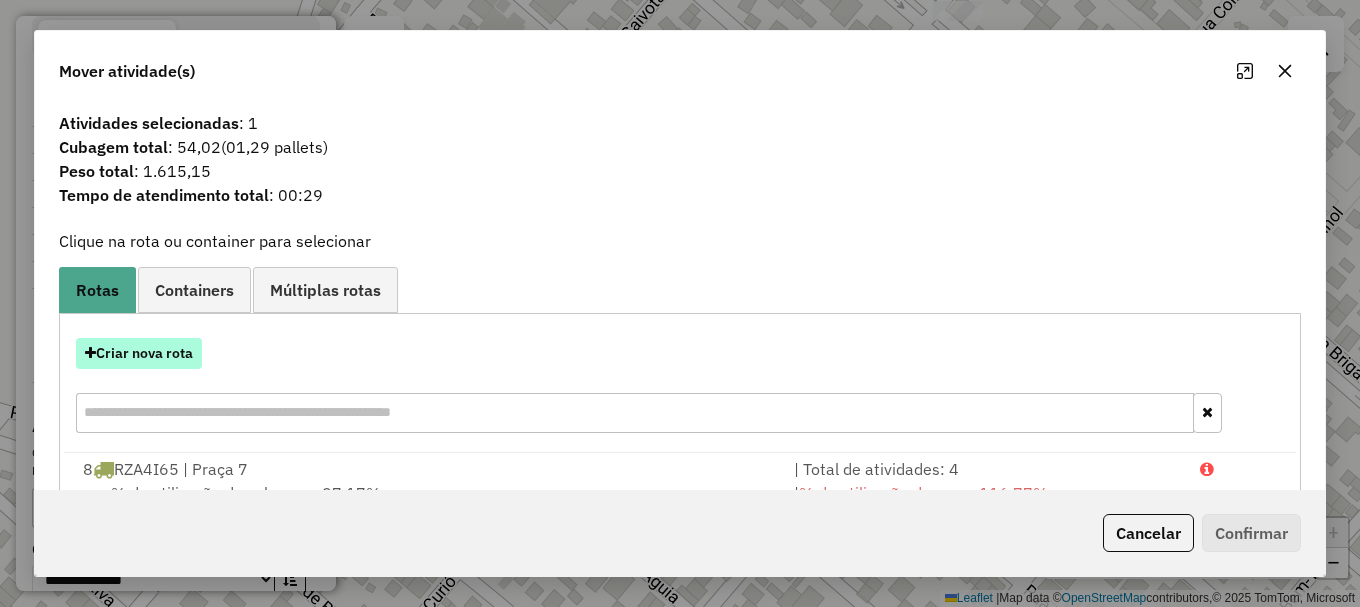 click on "Criar nova rota" at bounding box center [139, 353] 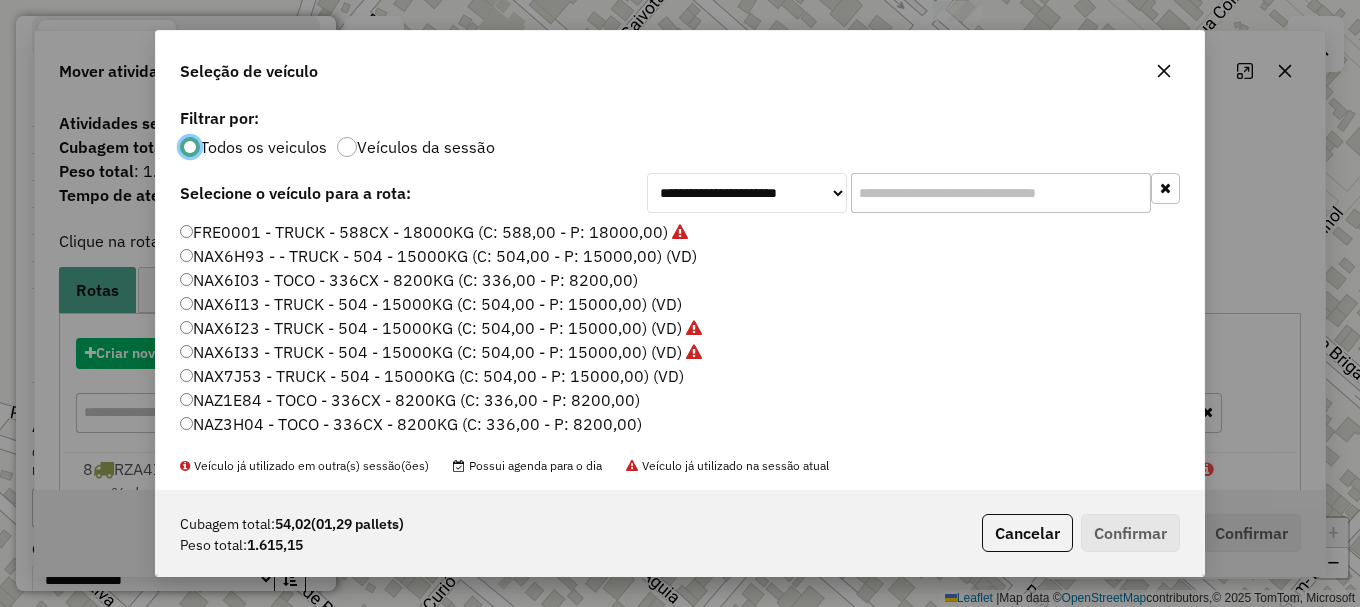 scroll, scrollTop: 11, scrollLeft: 6, axis: both 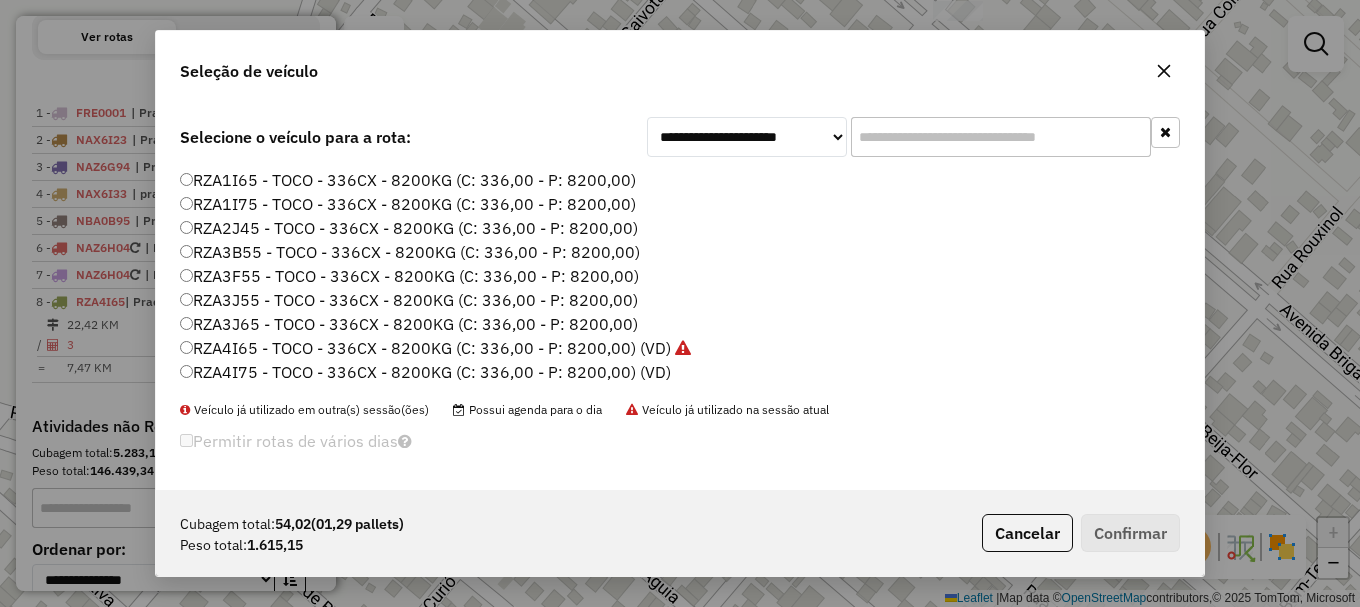 click on "RZA4I65 - TOCO - 336CX - 8200KG (C: 336,00 - P: 8200,00) (VD)" 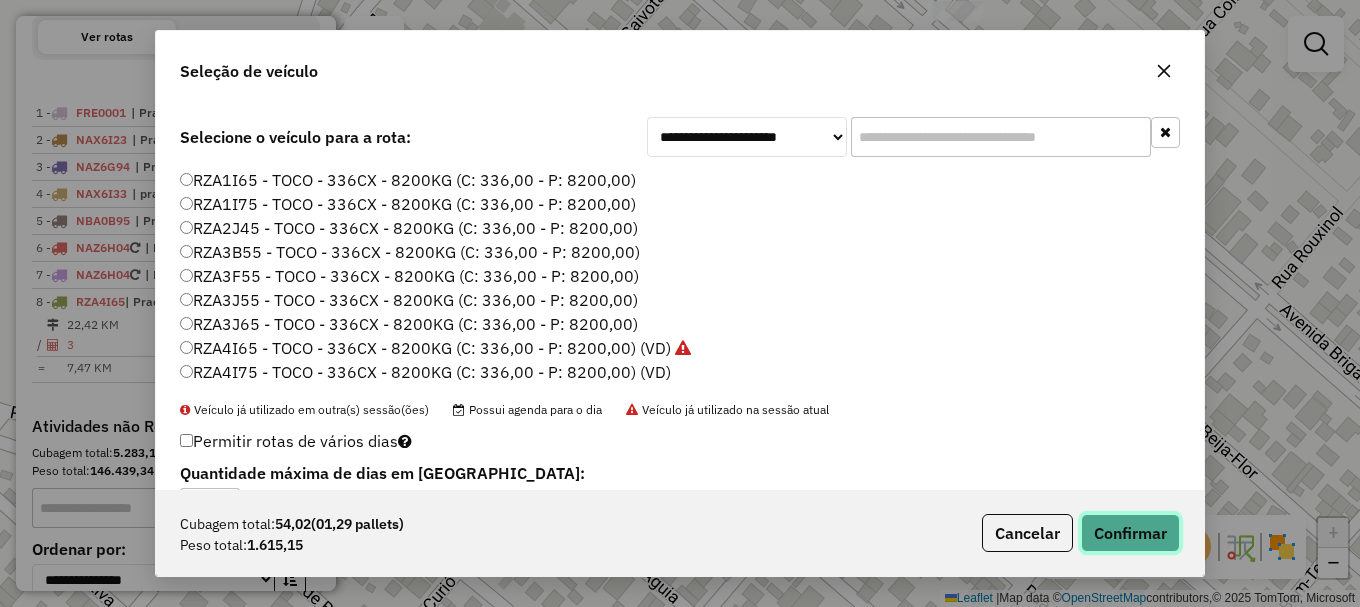 click on "Confirmar" 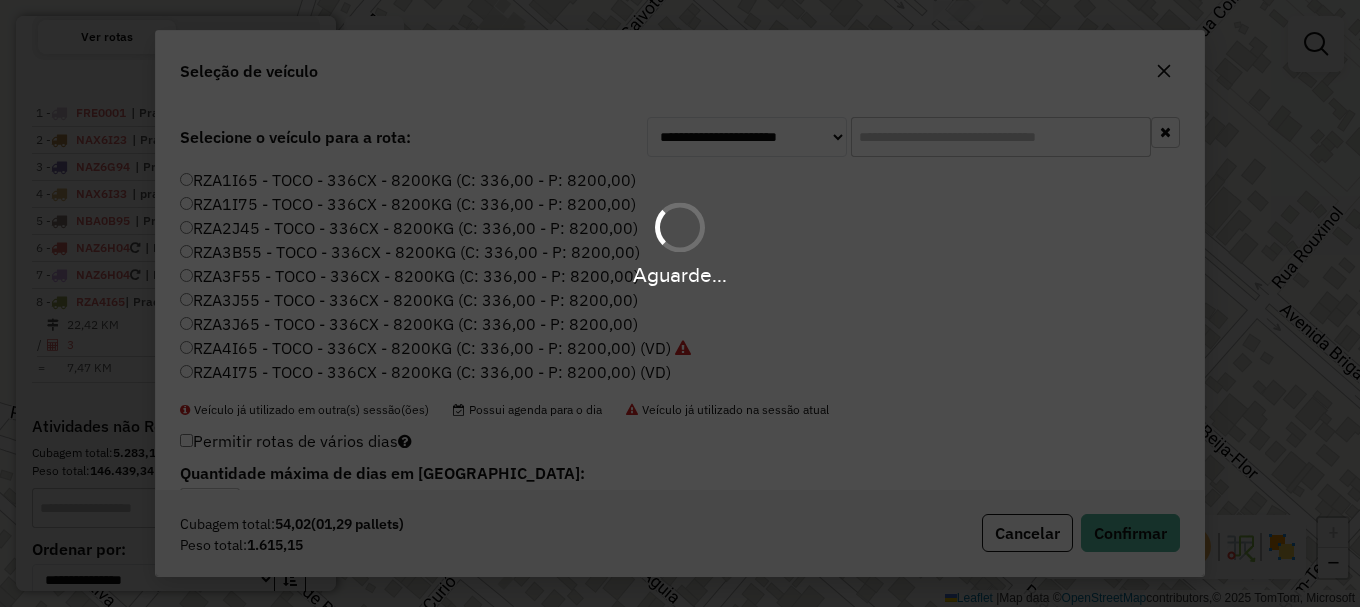 scroll, scrollTop: 0, scrollLeft: 0, axis: both 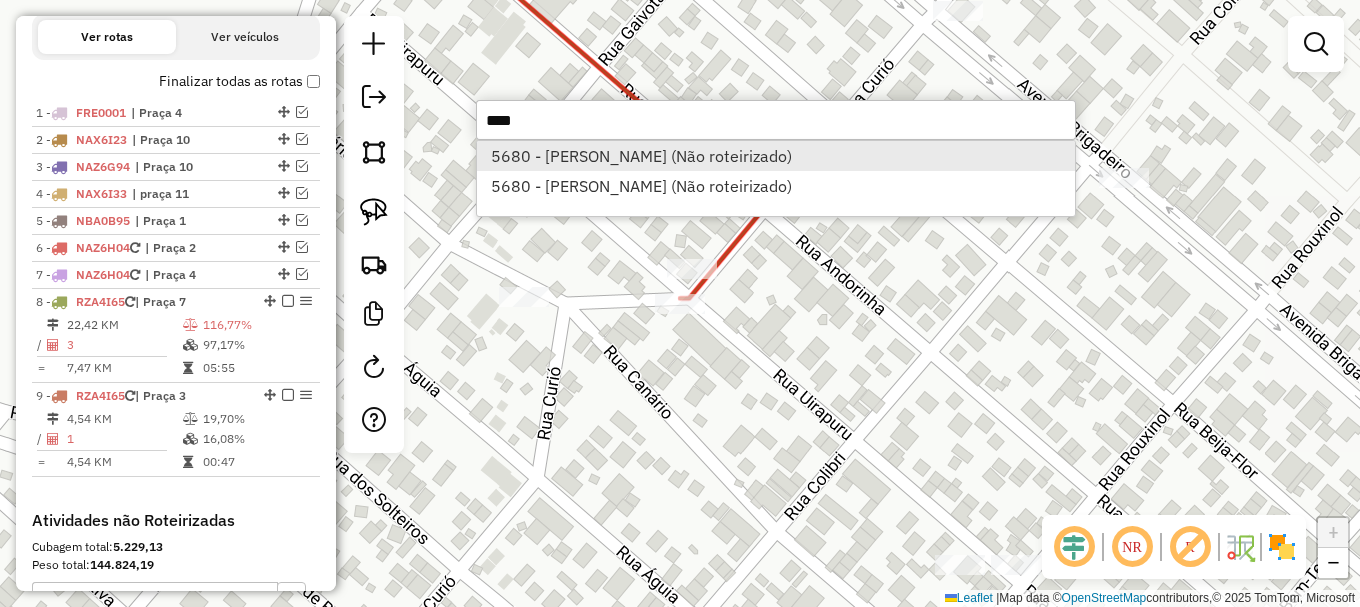 type on "****" 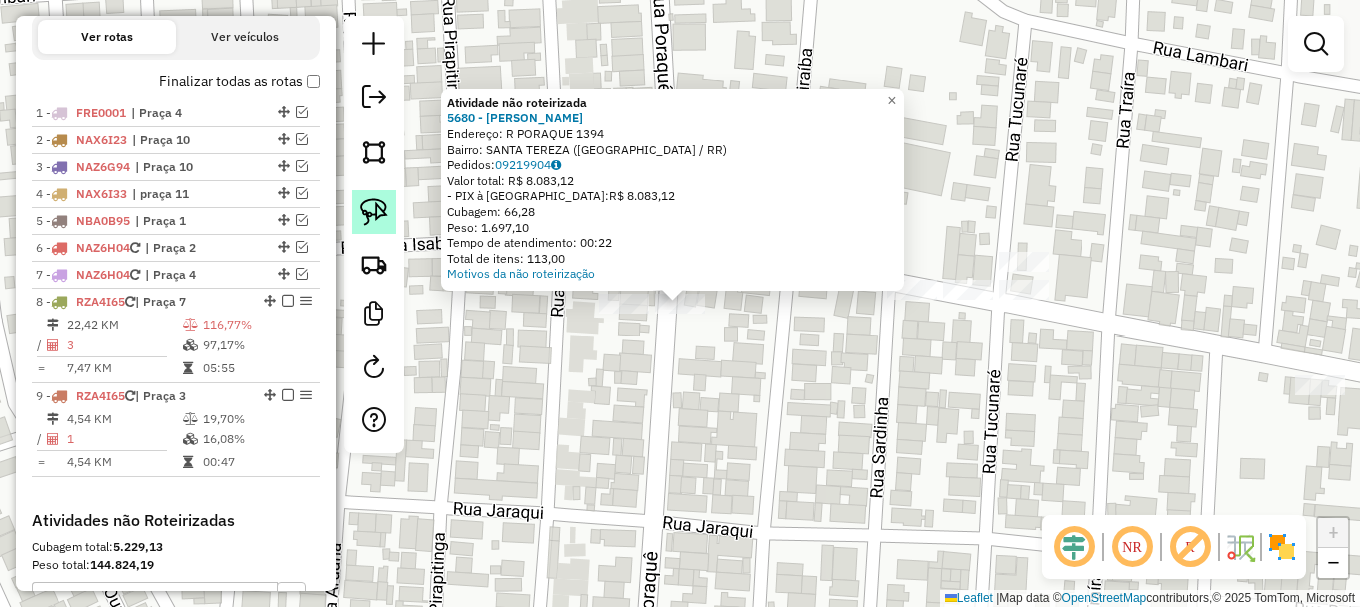 click 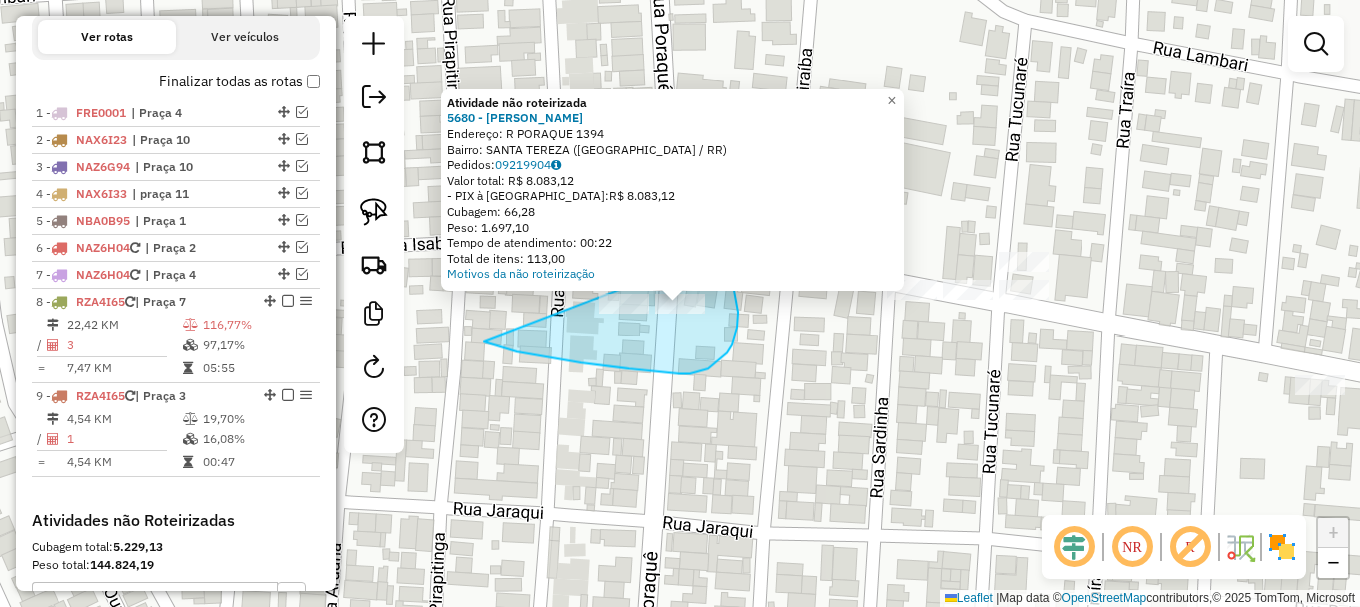 drag, startPoint x: 581, startPoint y: 362, endPoint x: 704, endPoint y: 257, distance: 161.72198 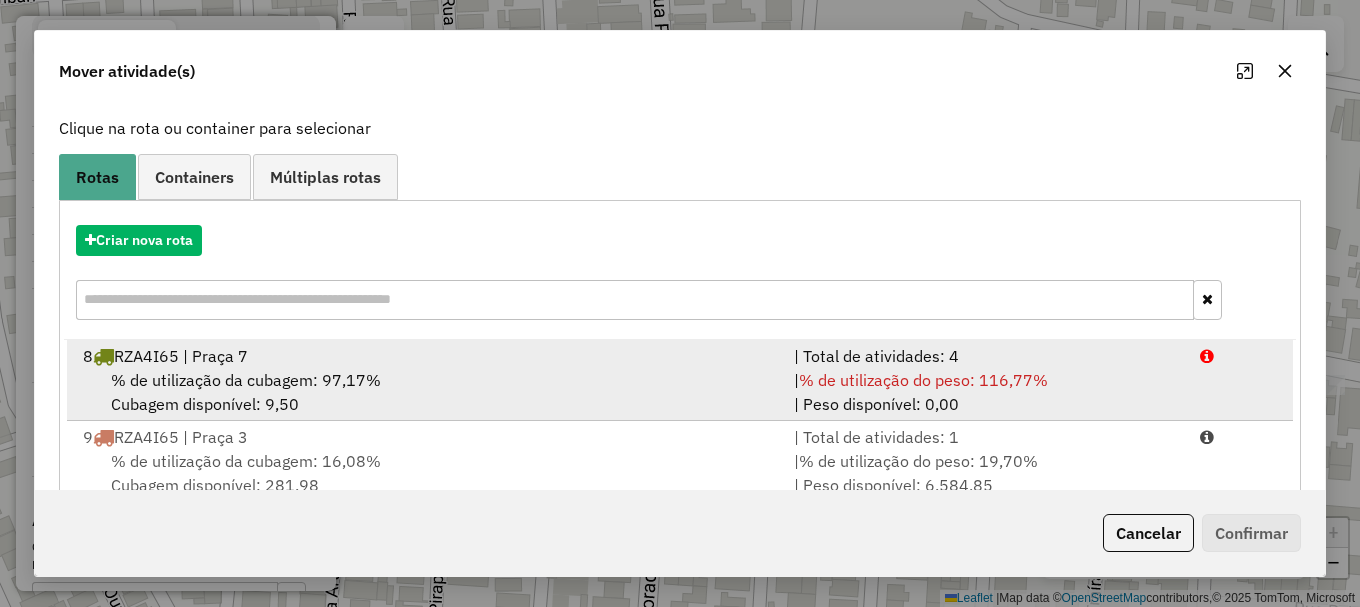 scroll, scrollTop: 159, scrollLeft: 0, axis: vertical 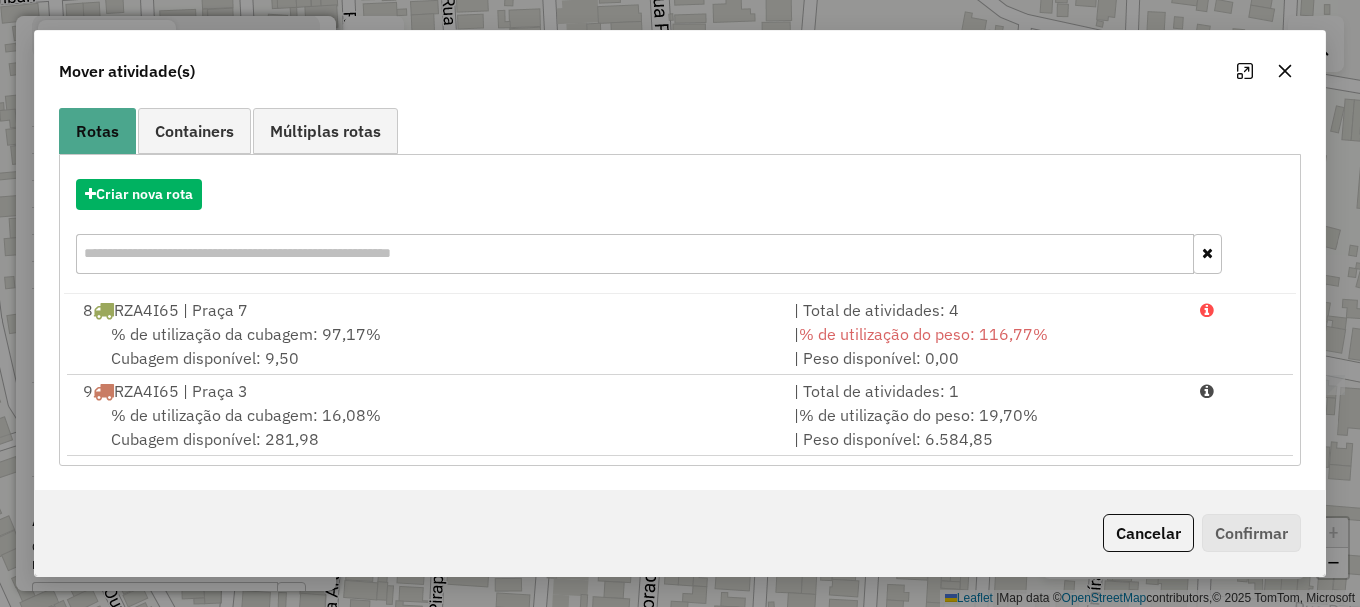 drag, startPoint x: 1161, startPoint y: 405, endPoint x: 1191, endPoint y: 499, distance: 98.67117 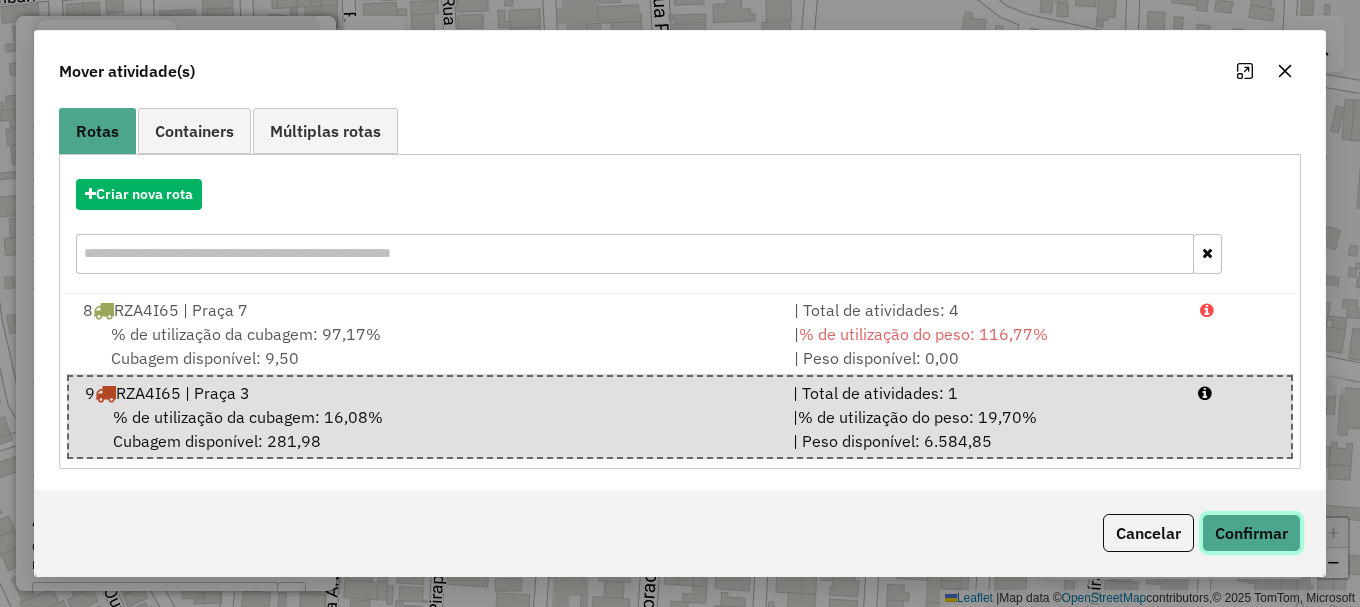 click on "Confirmar" 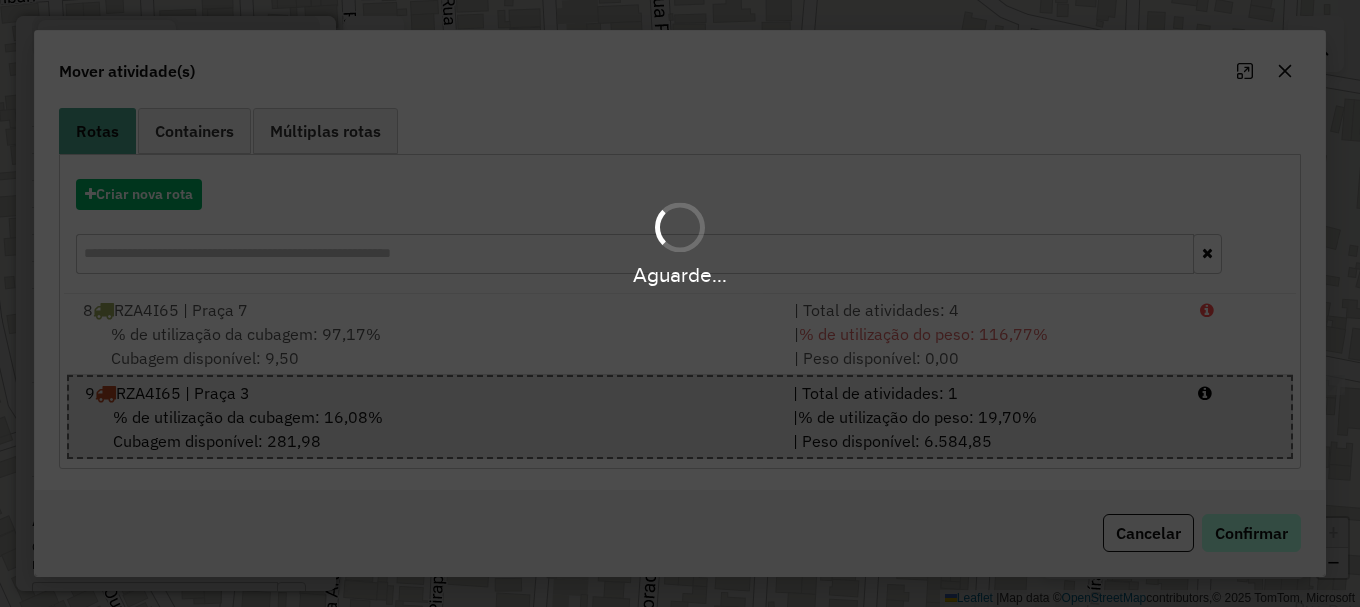scroll, scrollTop: 0, scrollLeft: 0, axis: both 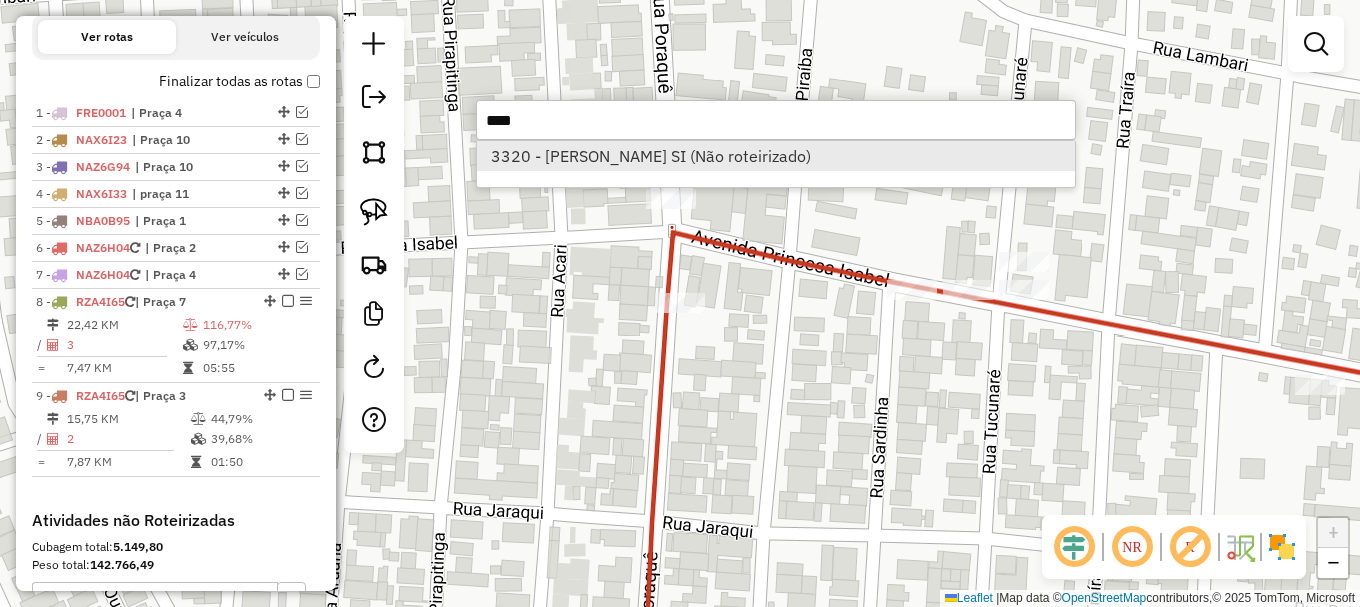 type on "****" 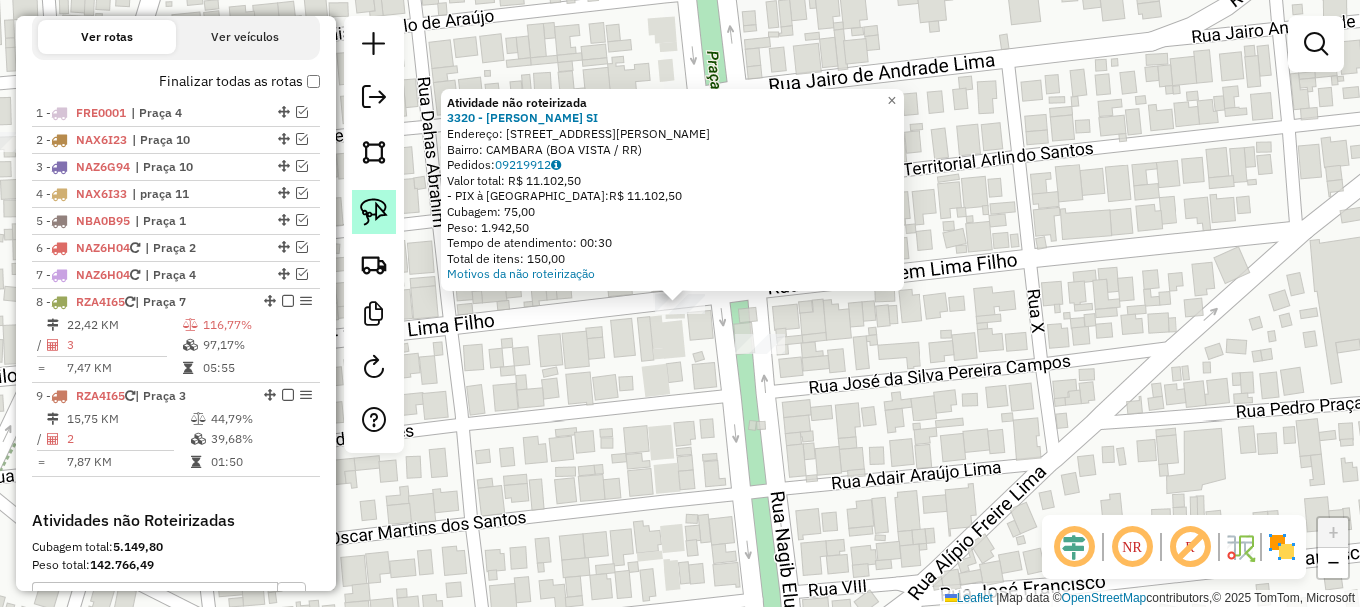 click 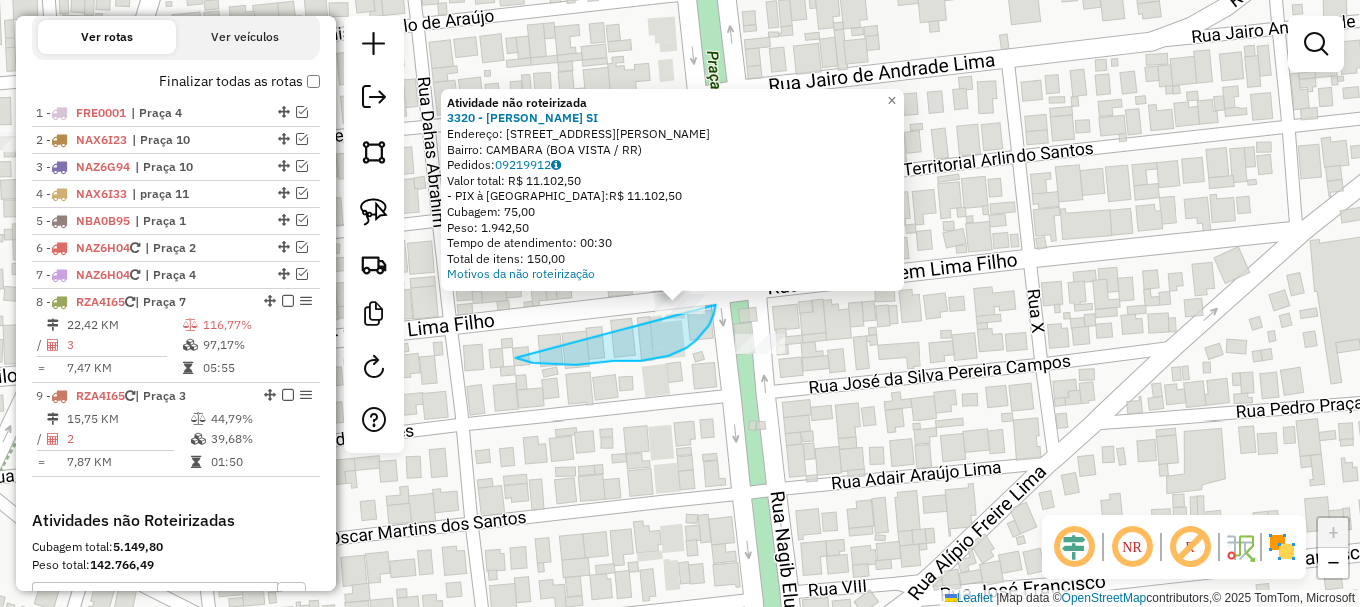 drag, startPoint x: 614, startPoint y: 360, endPoint x: 703, endPoint y: 266, distance: 129.44884 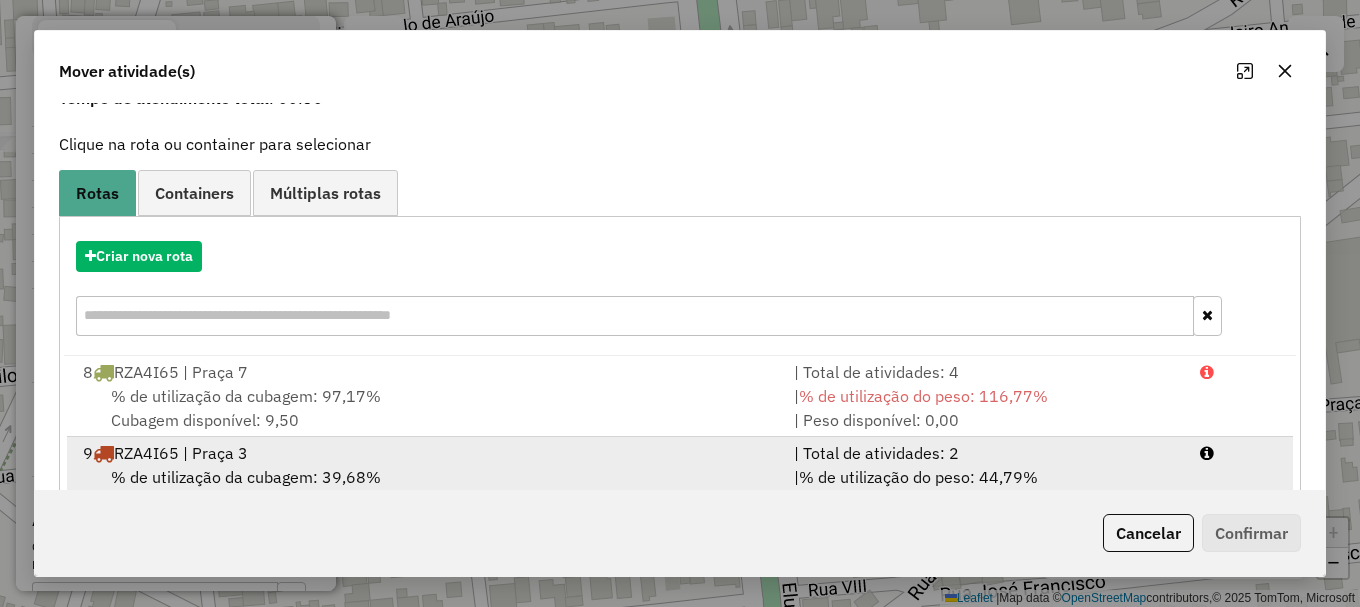 scroll, scrollTop: 159, scrollLeft: 0, axis: vertical 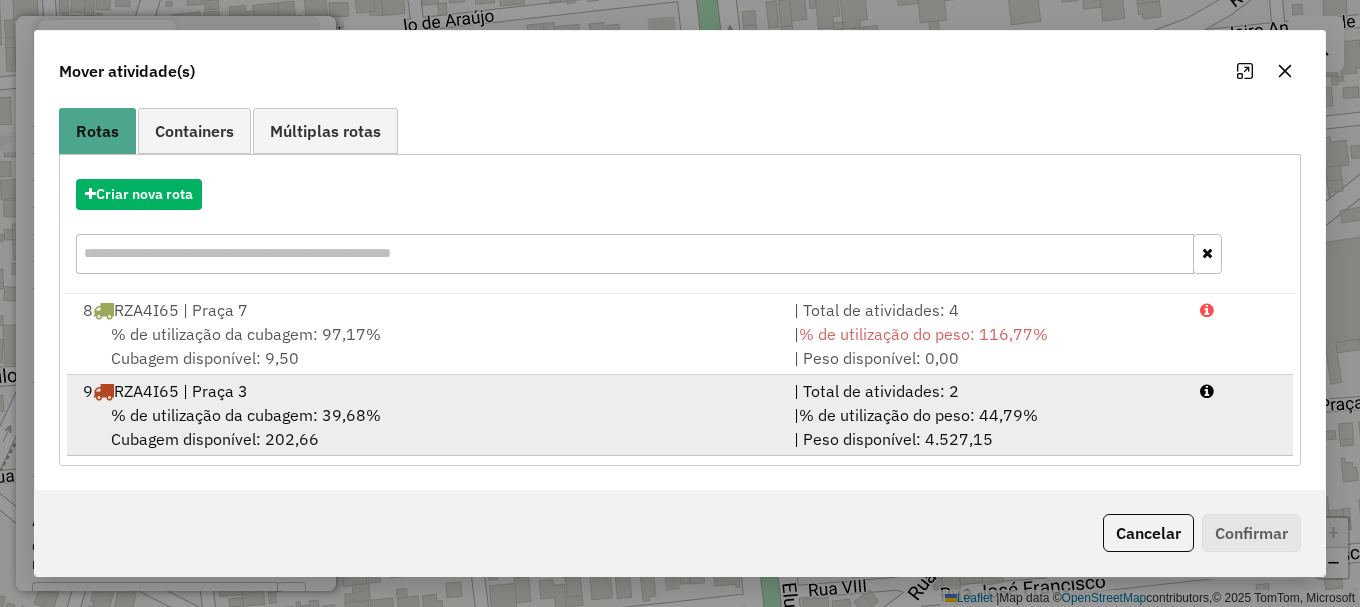 click on "9  RZA4I65 | Praça 3  | Total de atividades: 2  % de utilização da cubagem: 39,68%  Cubagem disponível: 202,66   |  % de utilização do peso: 44,79%  | Peso disponível: 4.527,15" at bounding box center [680, 415] 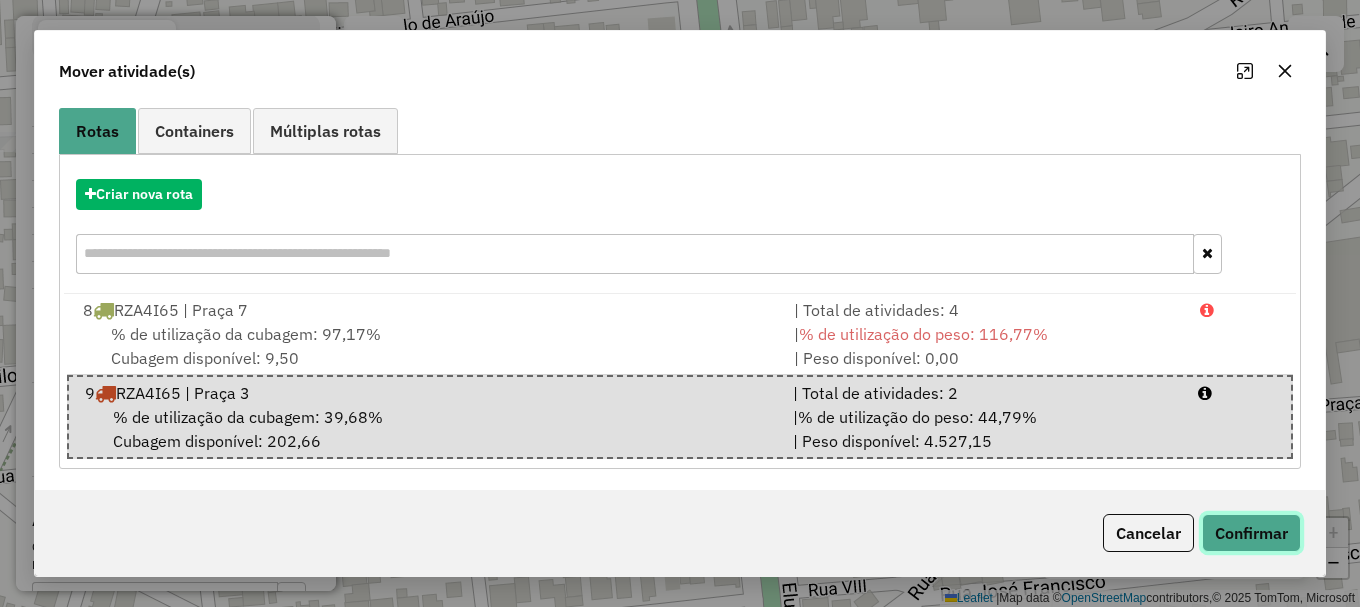 click on "Confirmar" 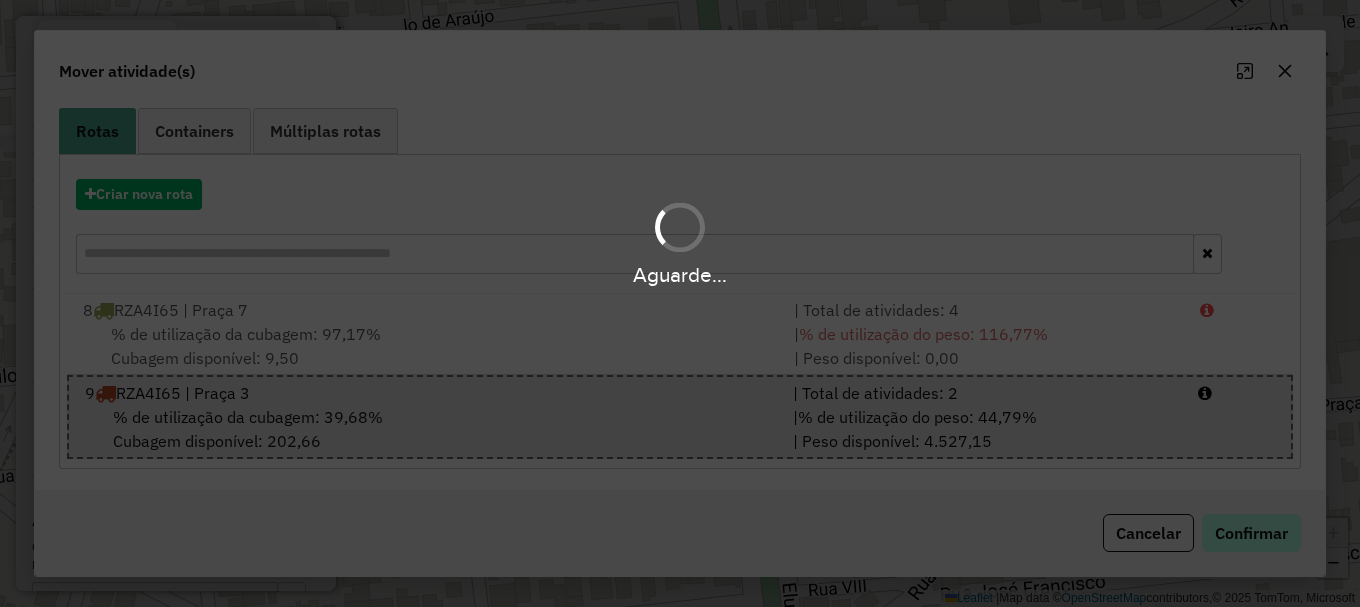 scroll, scrollTop: 0, scrollLeft: 0, axis: both 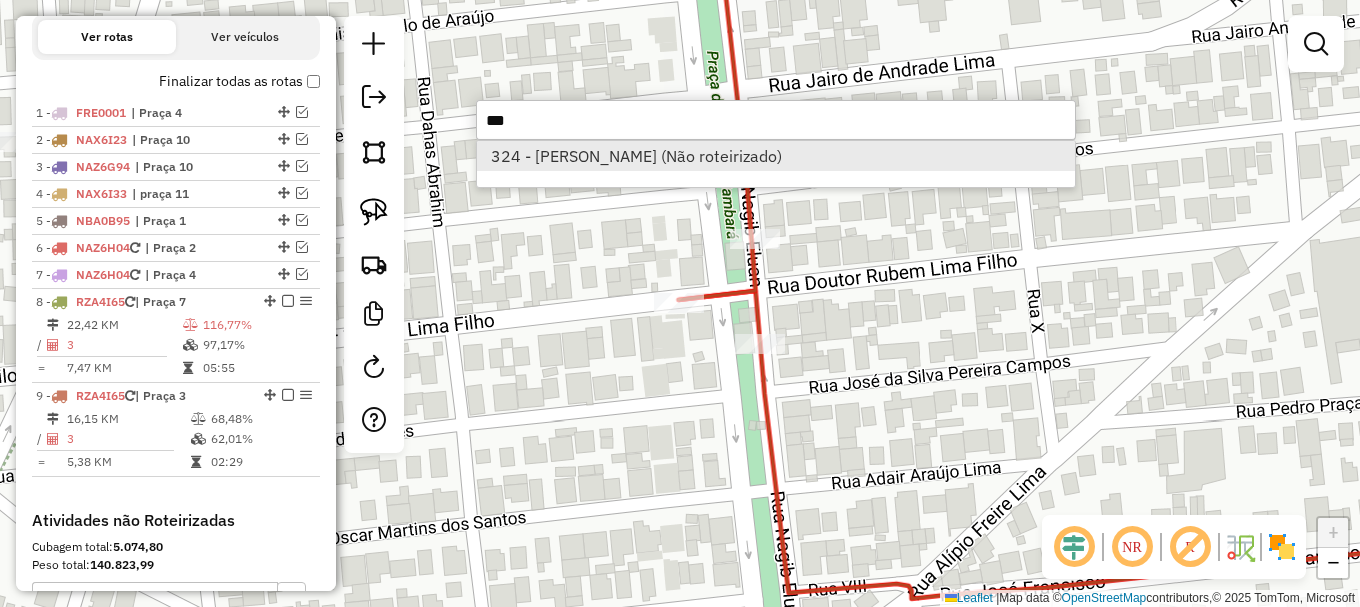 type on "***" 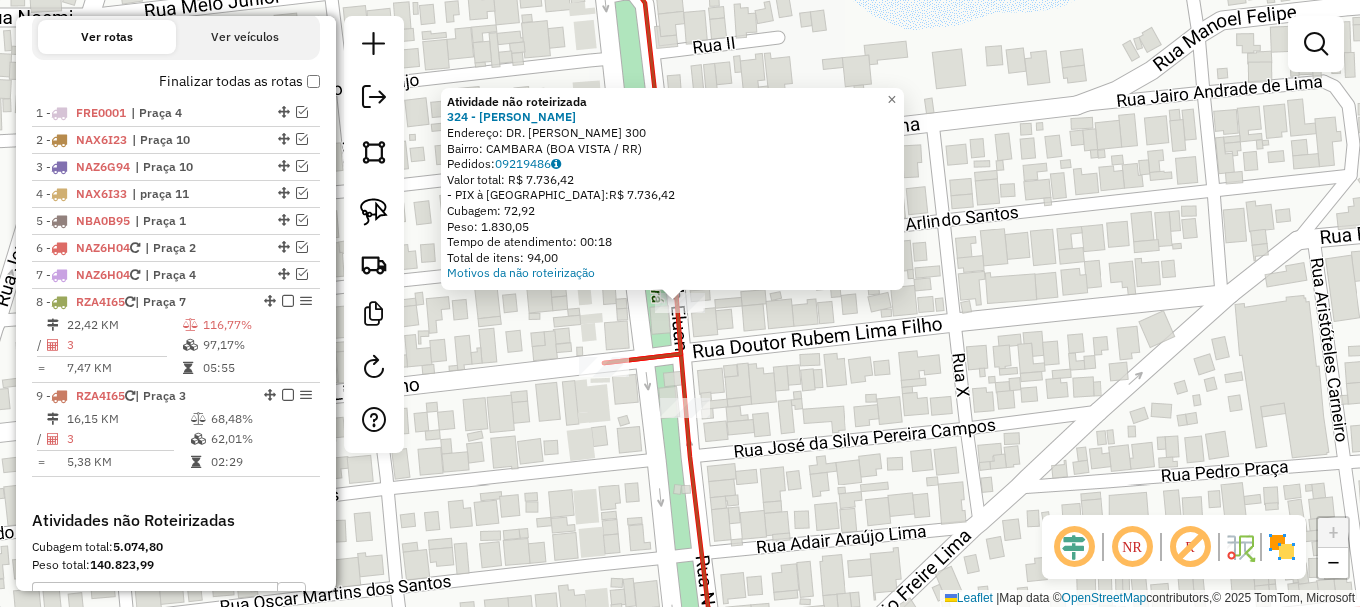 drag, startPoint x: 369, startPoint y: 201, endPoint x: 405, endPoint y: 251, distance: 61.611687 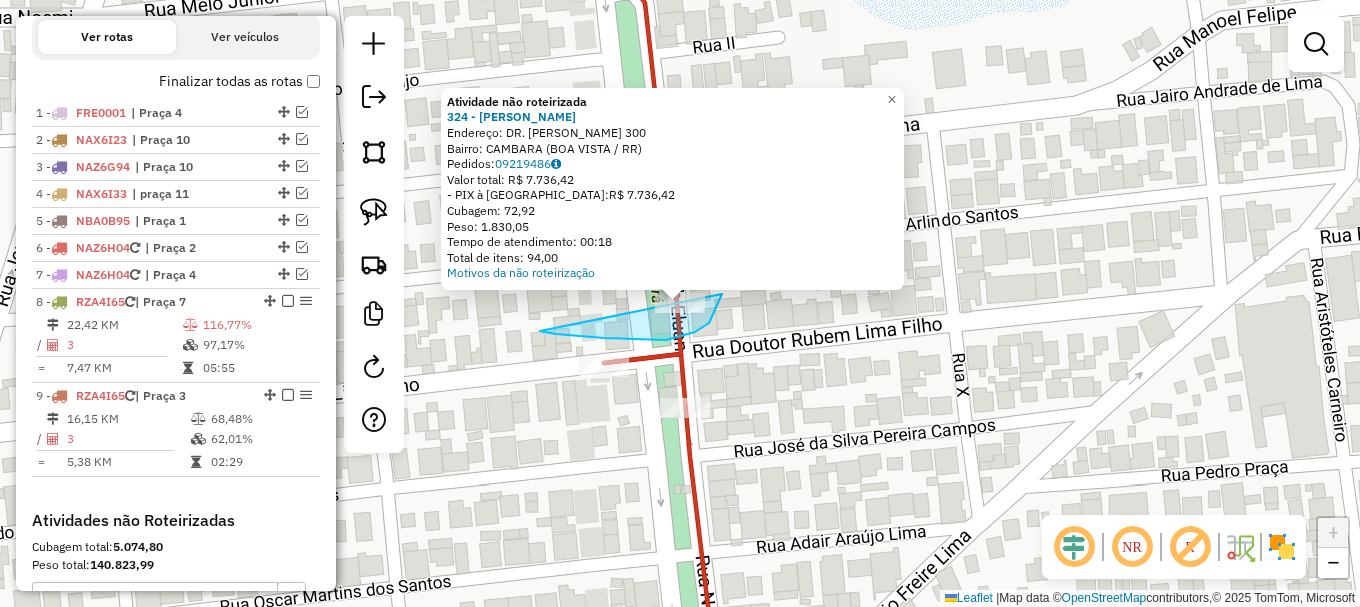 drag, startPoint x: 578, startPoint y: 336, endPoint x: 715, endPoint y: 257, distance: 158.14551 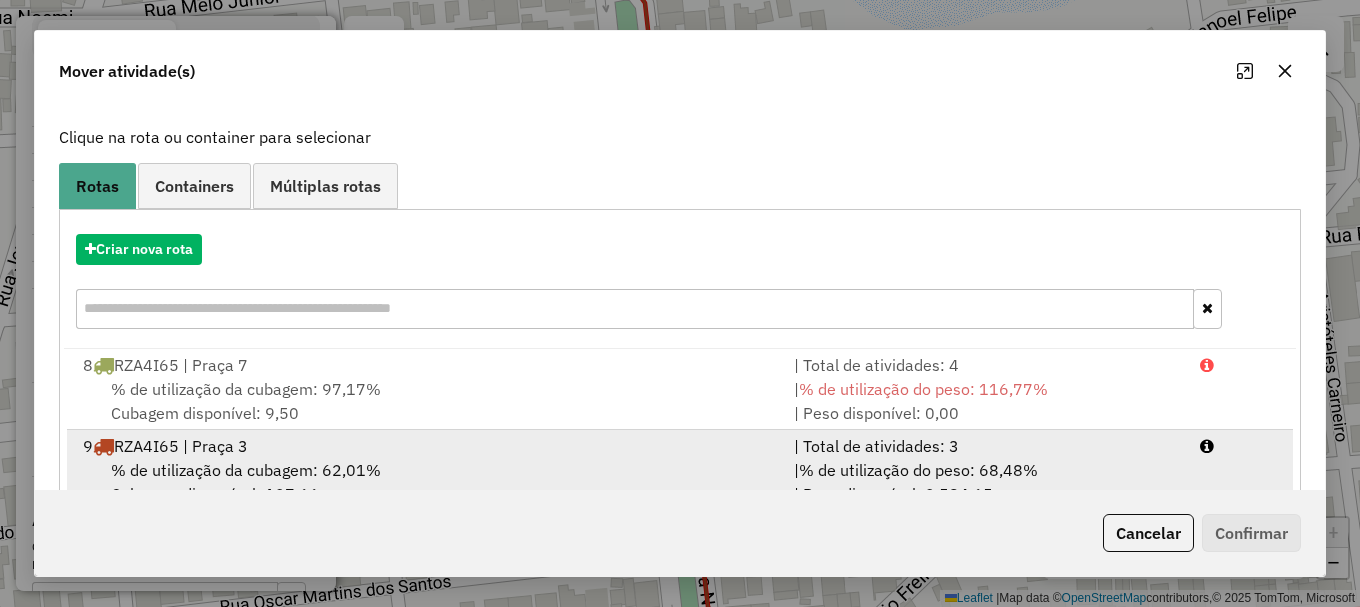 scroll, scrollTop: 159, scrollLeft: 0, axis: vertical 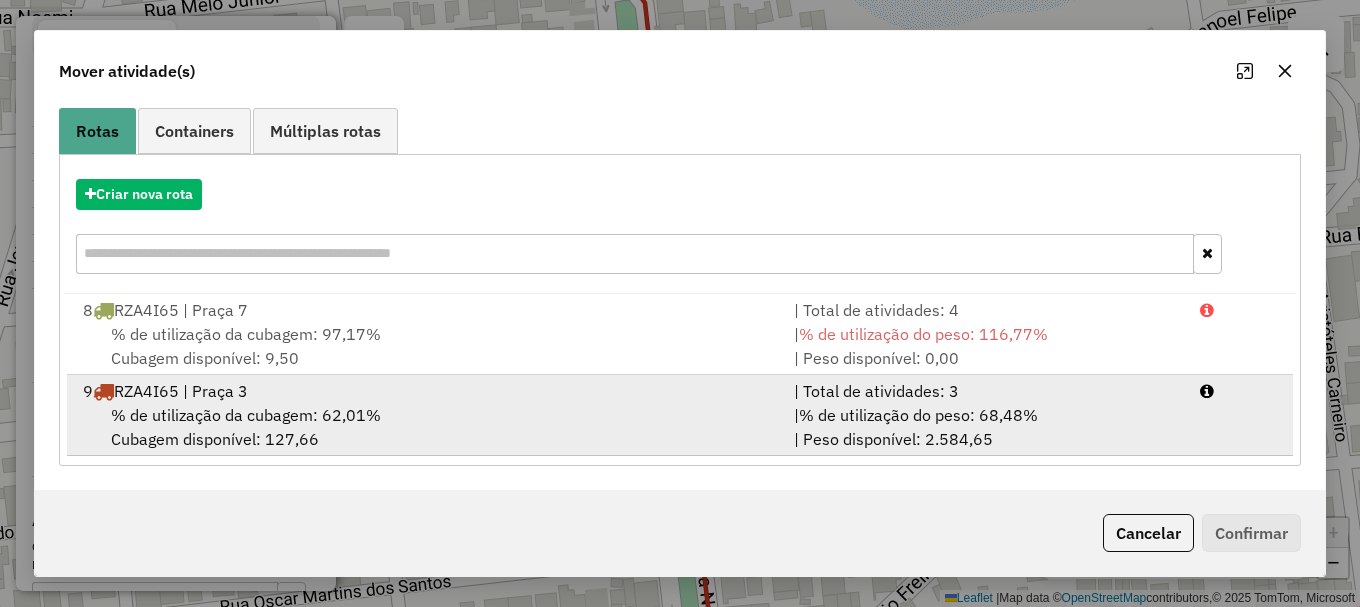 click on "|  % de utilização do peso: 68,48%  | Peso disponível: 2.584,65" at bounding box center [985, 427] 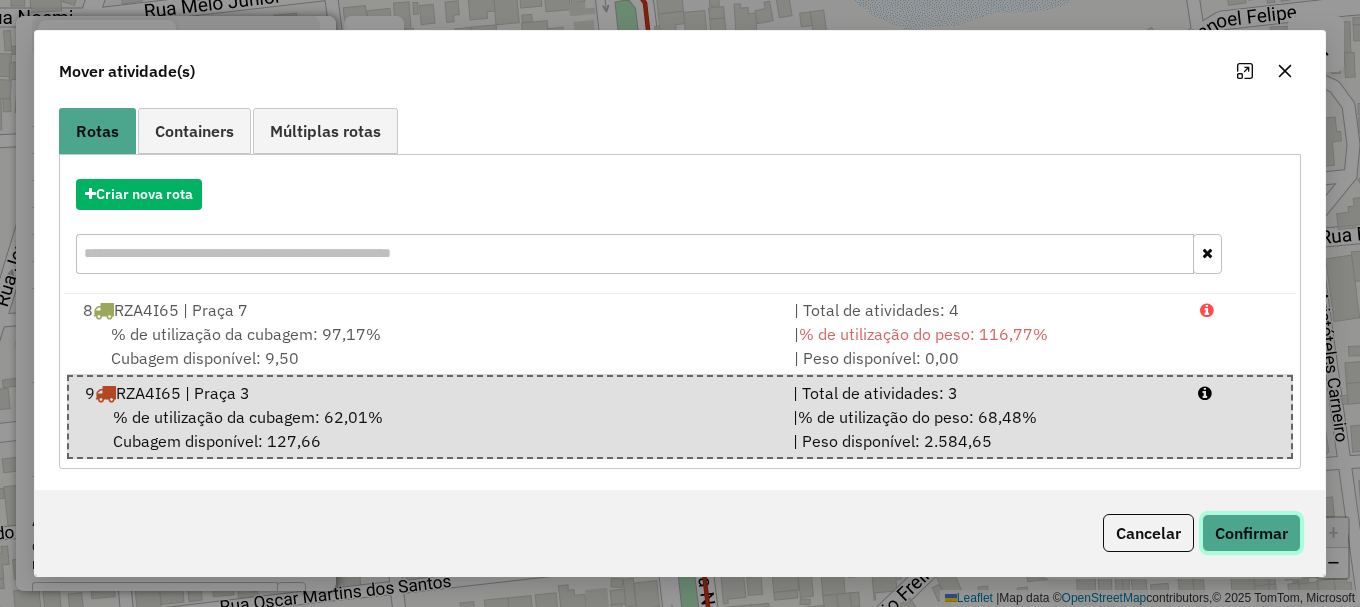 click on "Confirmar" 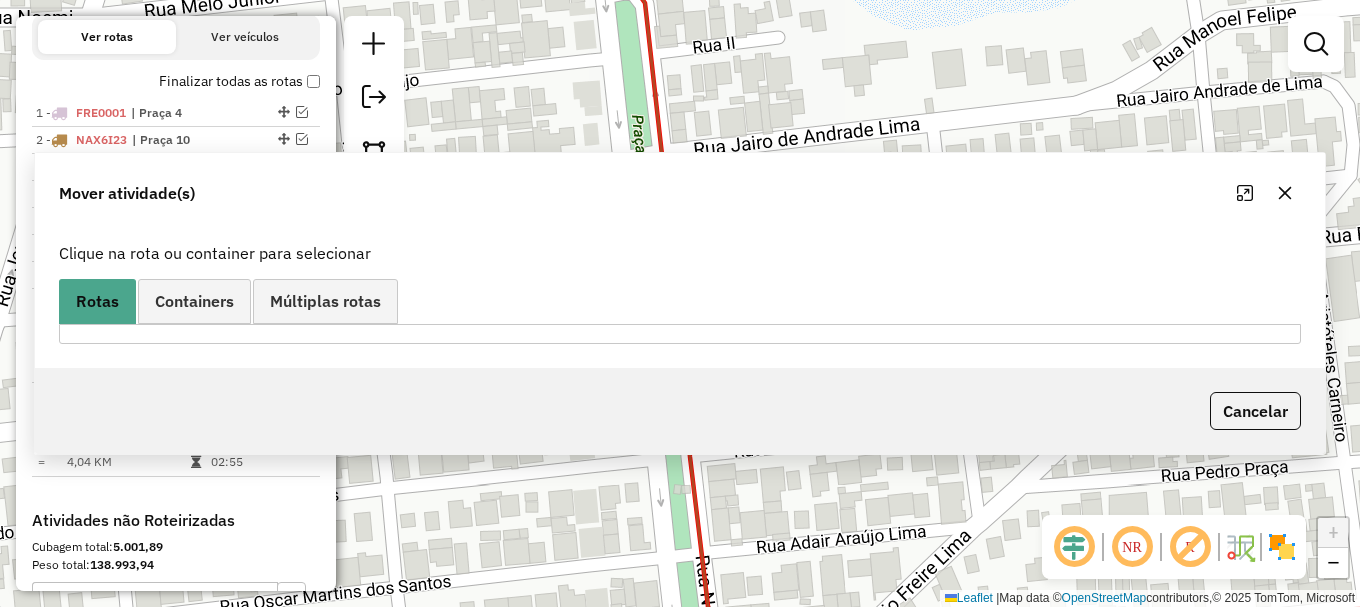 scroll, scrollTop: 0, scrollLeft: 0, axis: both 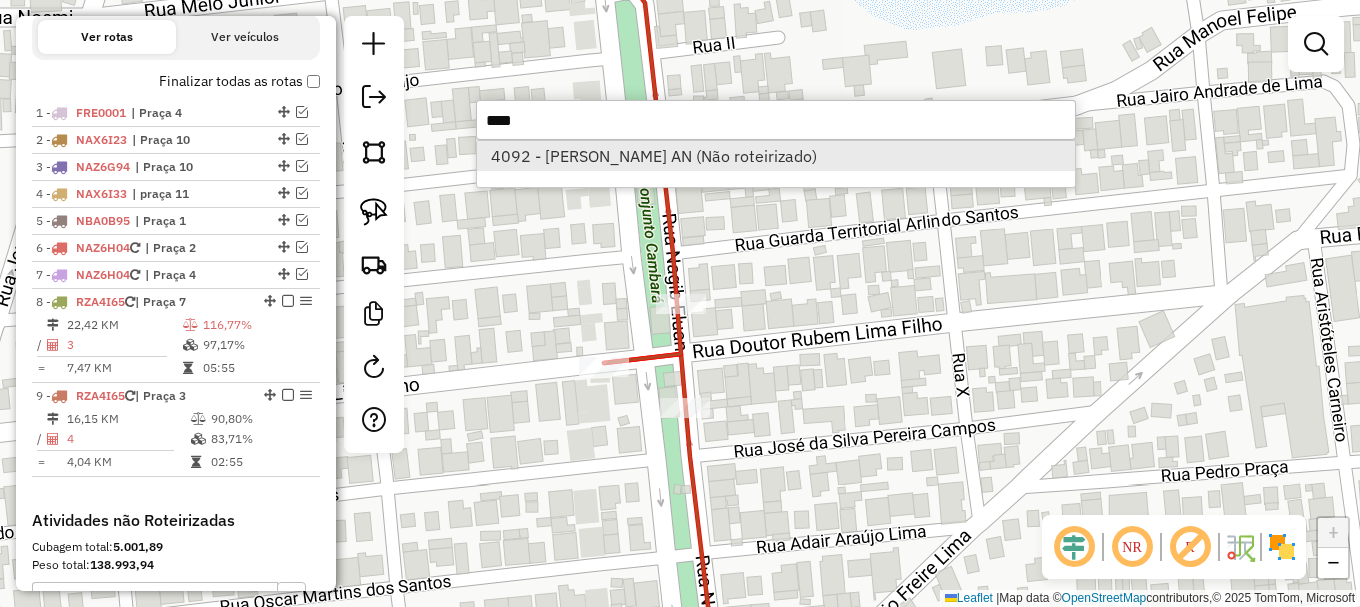 type on "****" 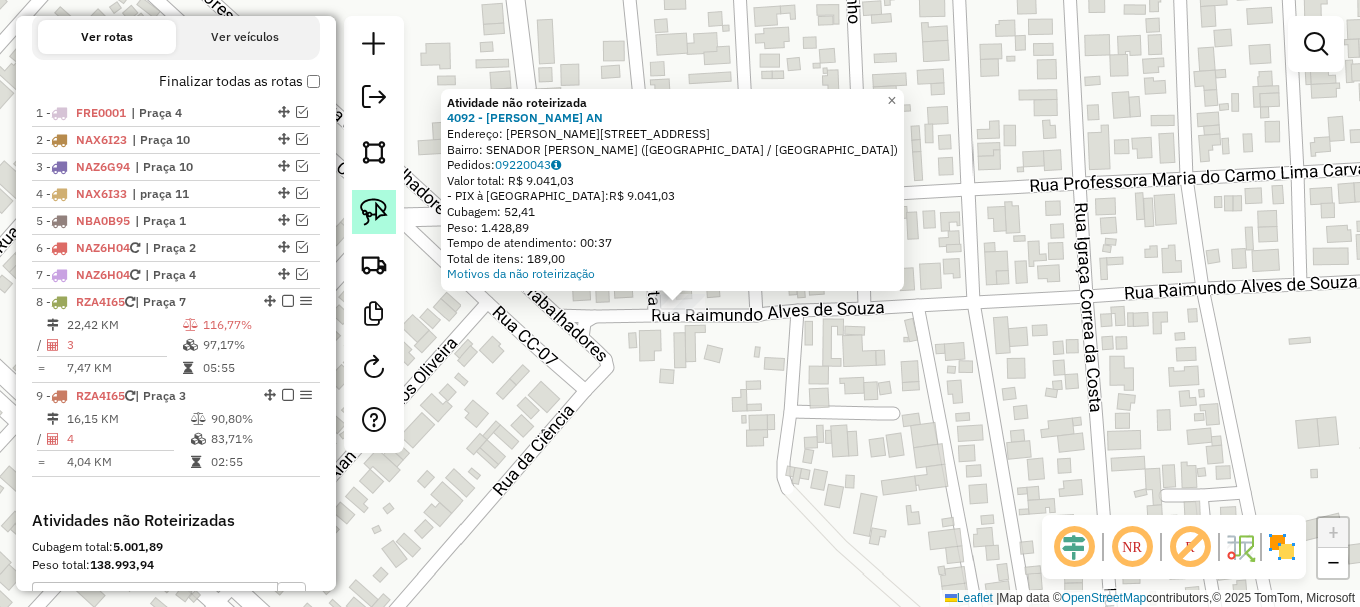 click 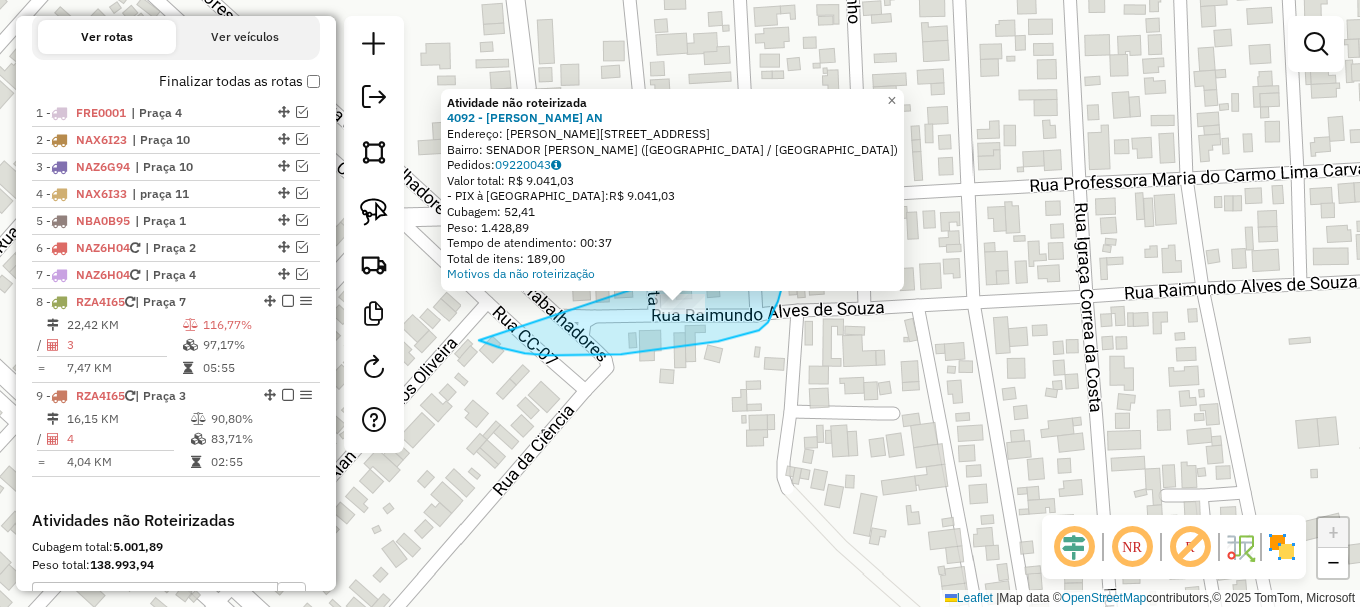 drag, startPoint x: 656, startPoint y: 350, endPoint x: 769, endPoint y: 238, distance: 159.1006 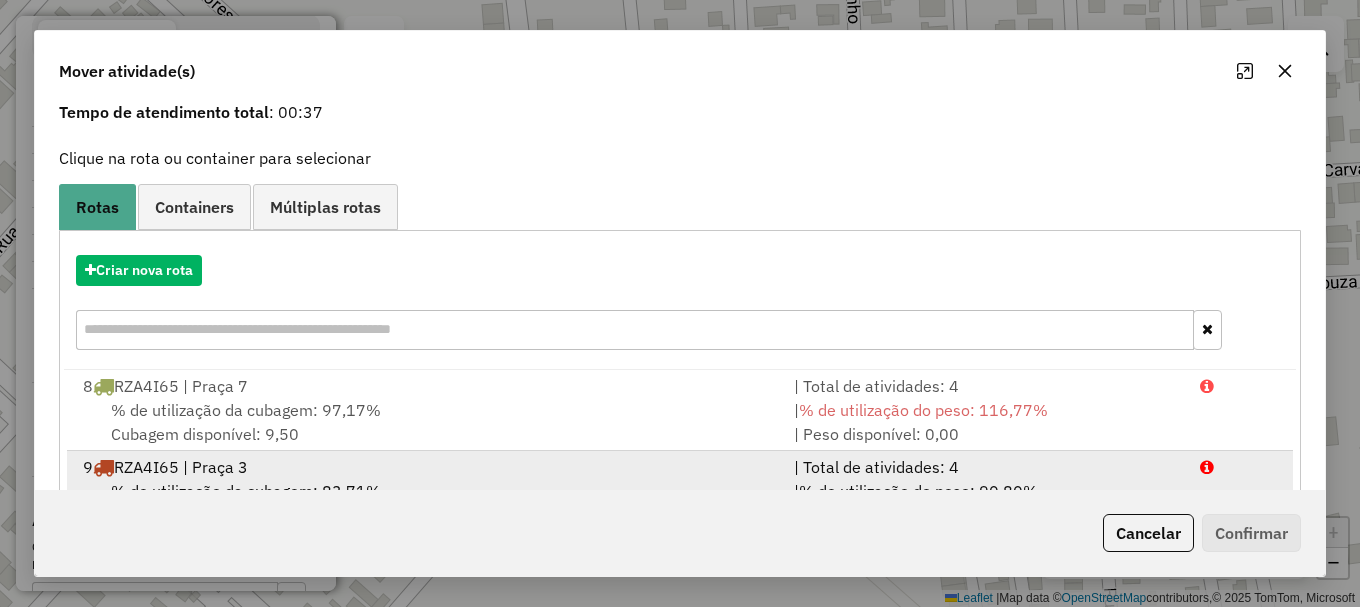 scroll, scrollTop: 159, scrollLeft: 0, axis: vertical 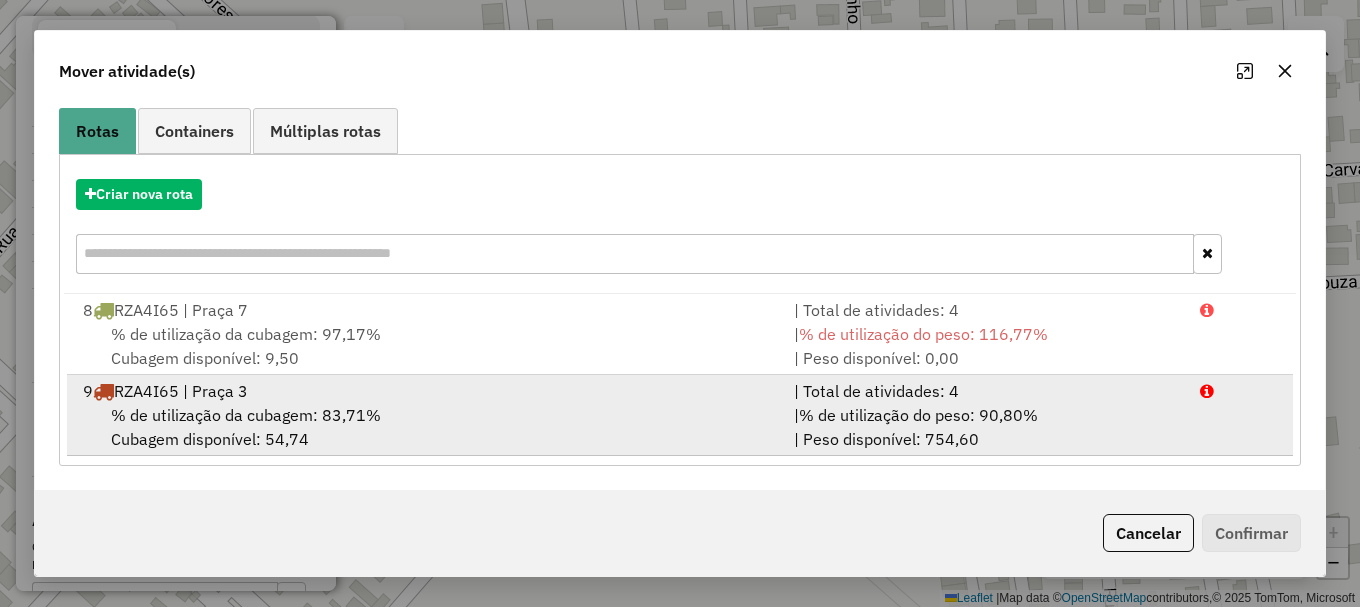click at bounding box center (1239, 391) 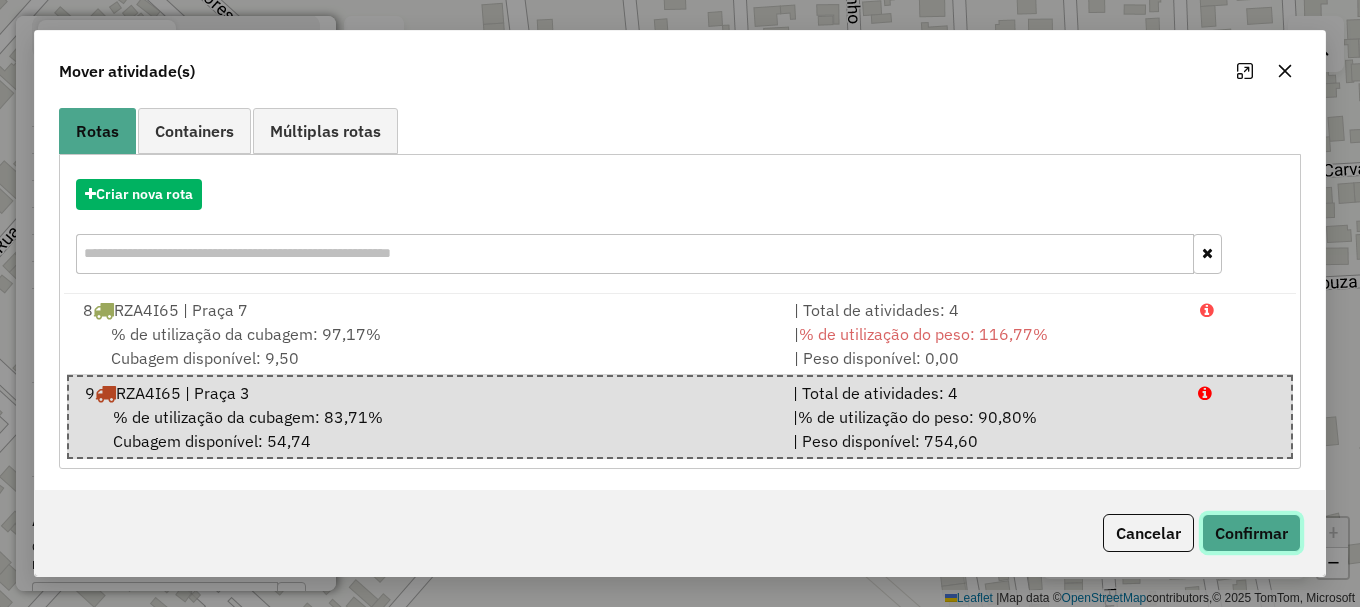 click on "Confirmar" 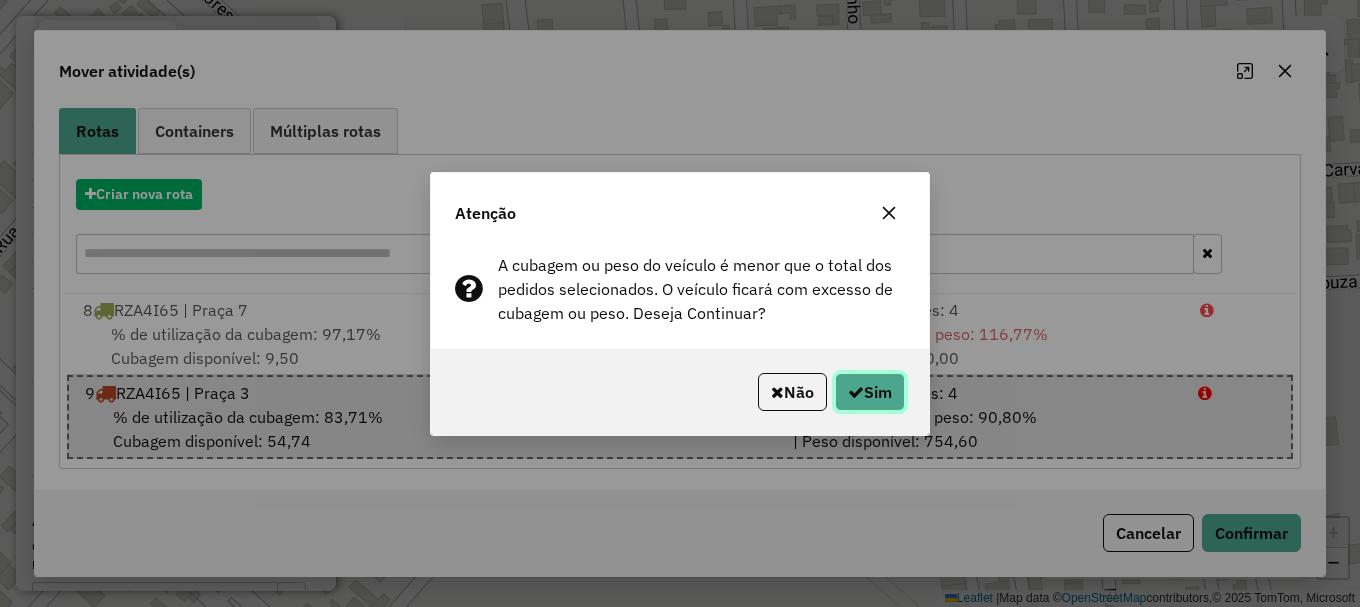 click 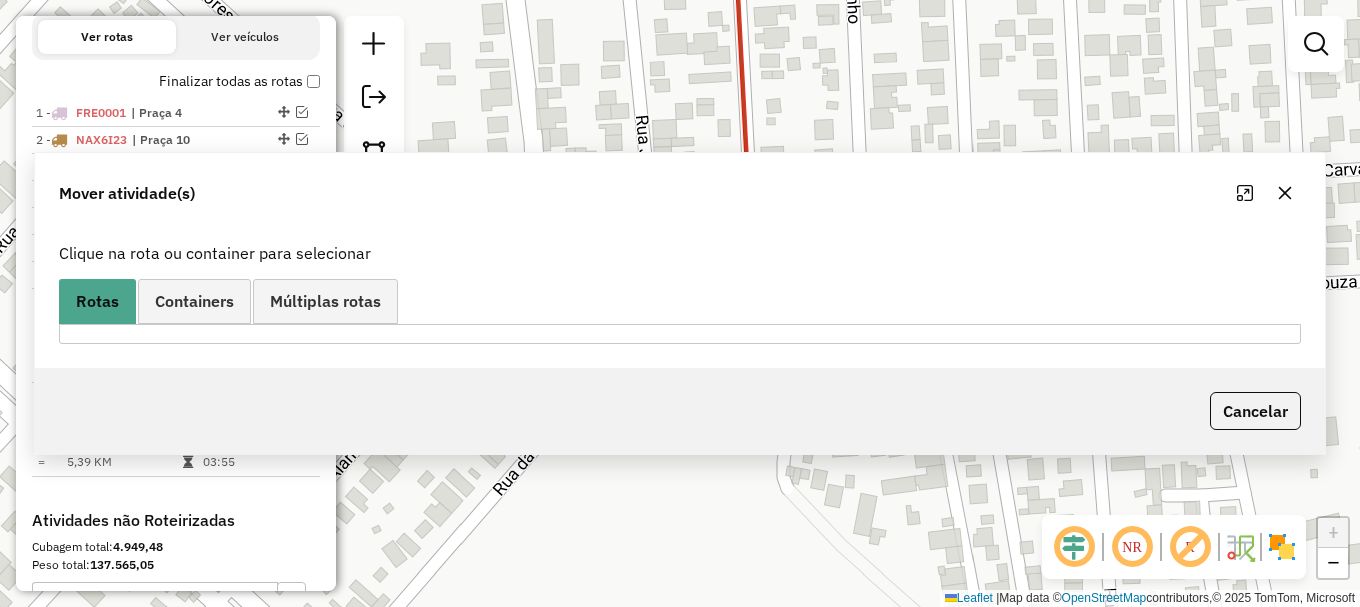 scroll, scrollTop: 0, scrollLeft: 0, axis: both 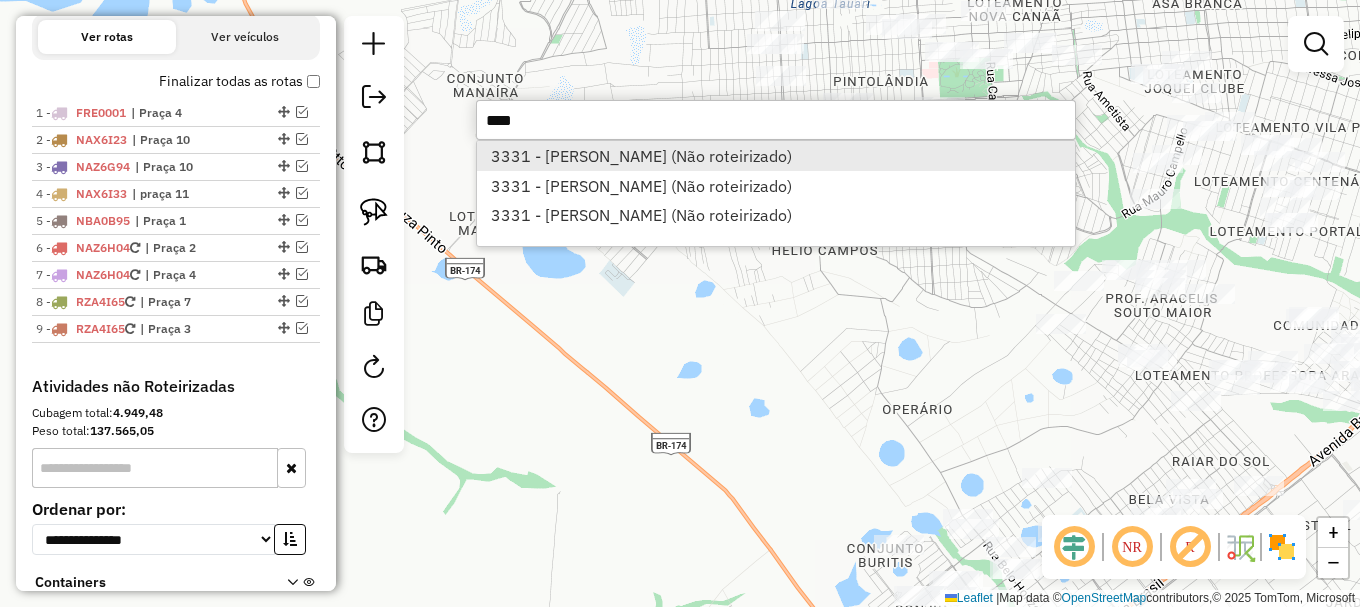 type on "****" 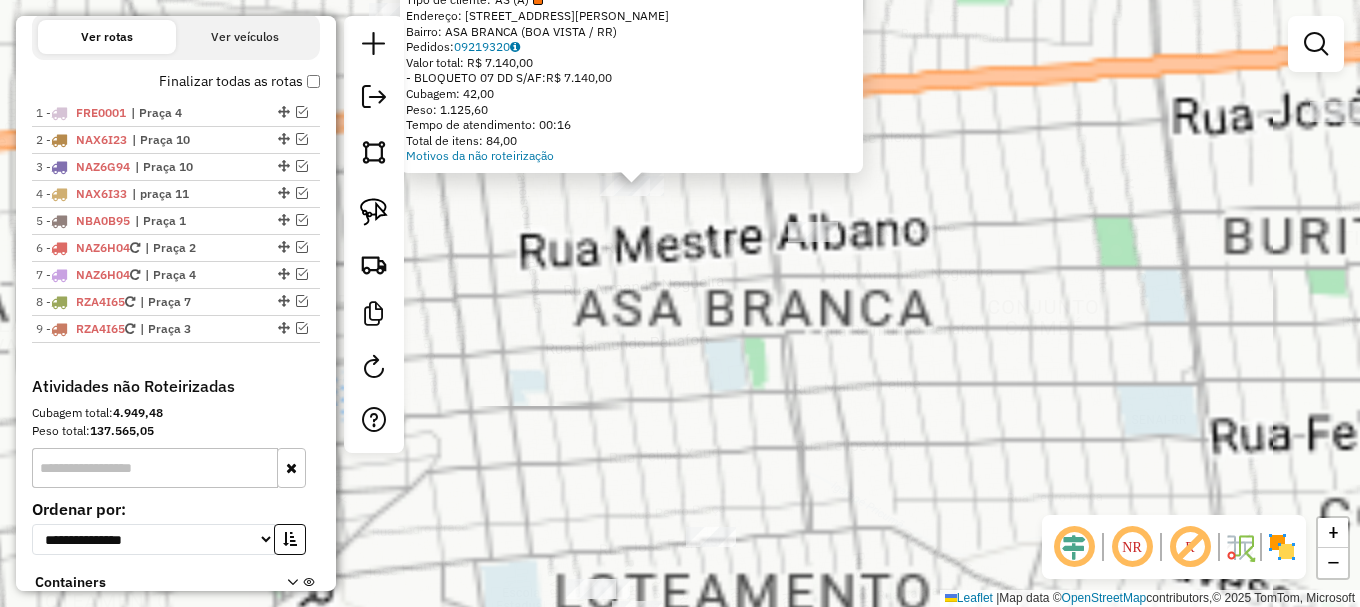 click on "Atividade não roteirizada 3331 - FRANCISCO MONTEIRO B  Tipo de cliente:   AS (A)   Endereço: R   RUA JOSE ALEIXO               2657   Bairro: ASA BRANCA (BOA VISTA / RR)   Pedidos:  09219320   Valor total: R$ 7.140,00   - BLOQUETO 07 DD S/AF:  R$ 7.140,00   Cubagem: 42,00   Peso: 1.125,60   Tempo de atendimento: 00:16   Total de itens: 84,00  Motivos da não roteirização × Janela de atendimento Grade de atendimento Capacidade Transportadoras Veículos Cliente Pedidos  Rotas Selecione os dias de semana para filtrar as janelas de atendimento  Seg   Ter   Qua   Qui   Sex   Sáb   Dom  Informe o período da janela de atendimento: De: Até:  Filtrar exatamente a janela do cliente  Considerar janela de atendimento padrão  Selecione os dias de semana para filtrar as grades de atendimento  Seg   Ter   Qua   Qui   Sex   Sáb   Dom   Considerar clientes sem dia de atendimento cadastrado  Clientes fora do dia de atendimento selecionado Filtrar as atividades entre os valores definidos abaixo:  Peso mínimo:   De:" 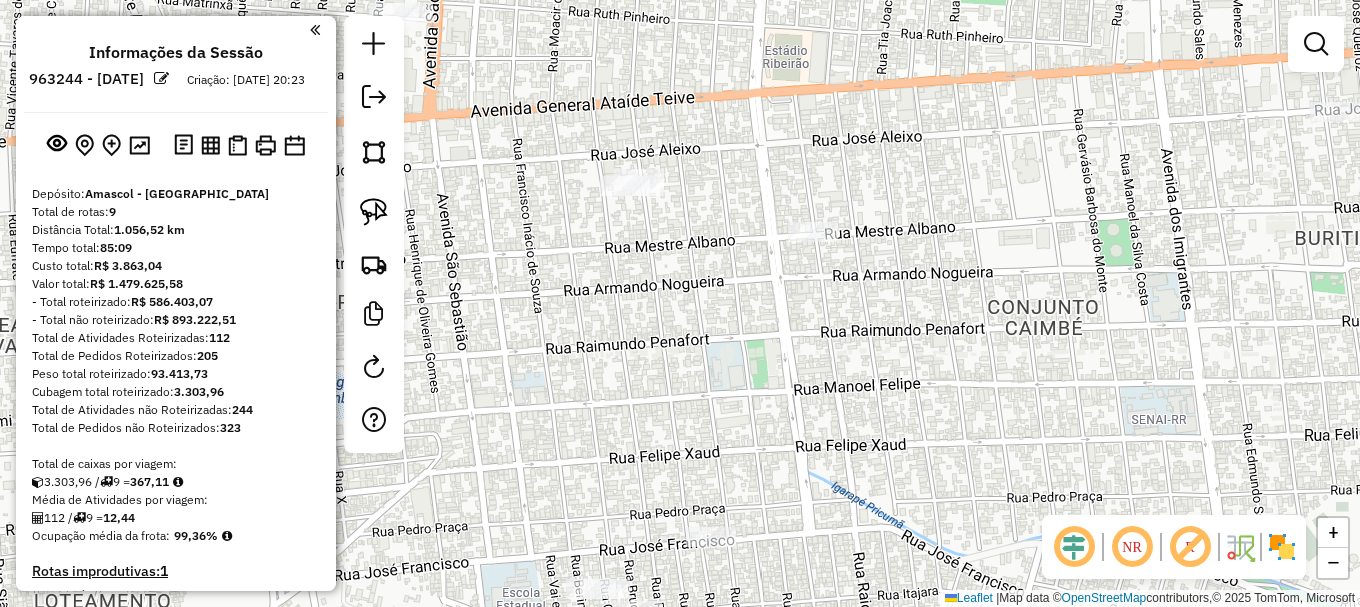 click 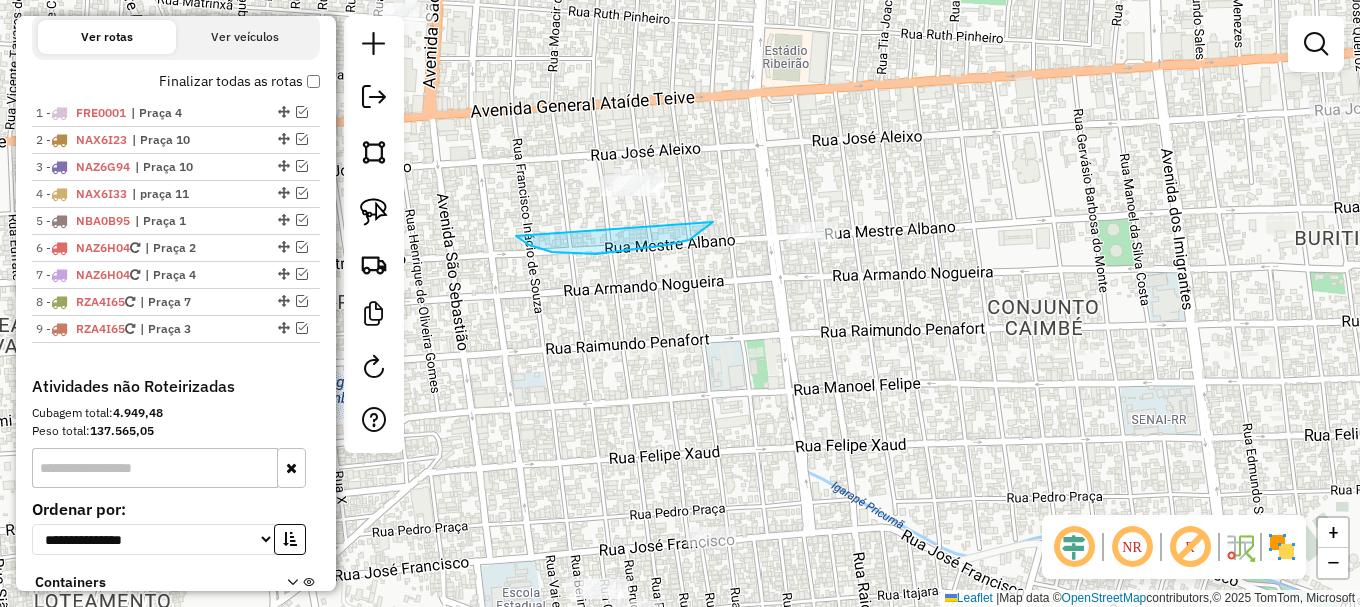 drag, startPoint x: 689, startPoint y: 240, endPoint x: 670, endPoint y: 82, distance: 159.1383 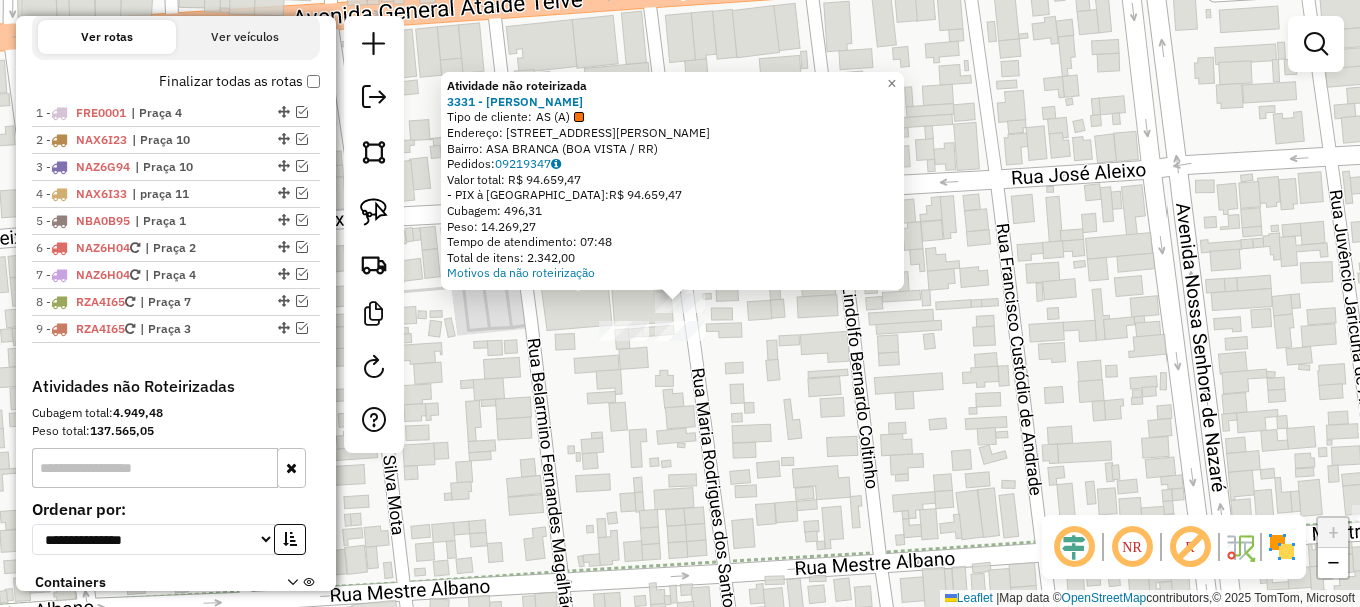drag, startPoint x: 417, startPoint y: 220, endPoint x: 407, endPoint y: 215, distance: 11.18034 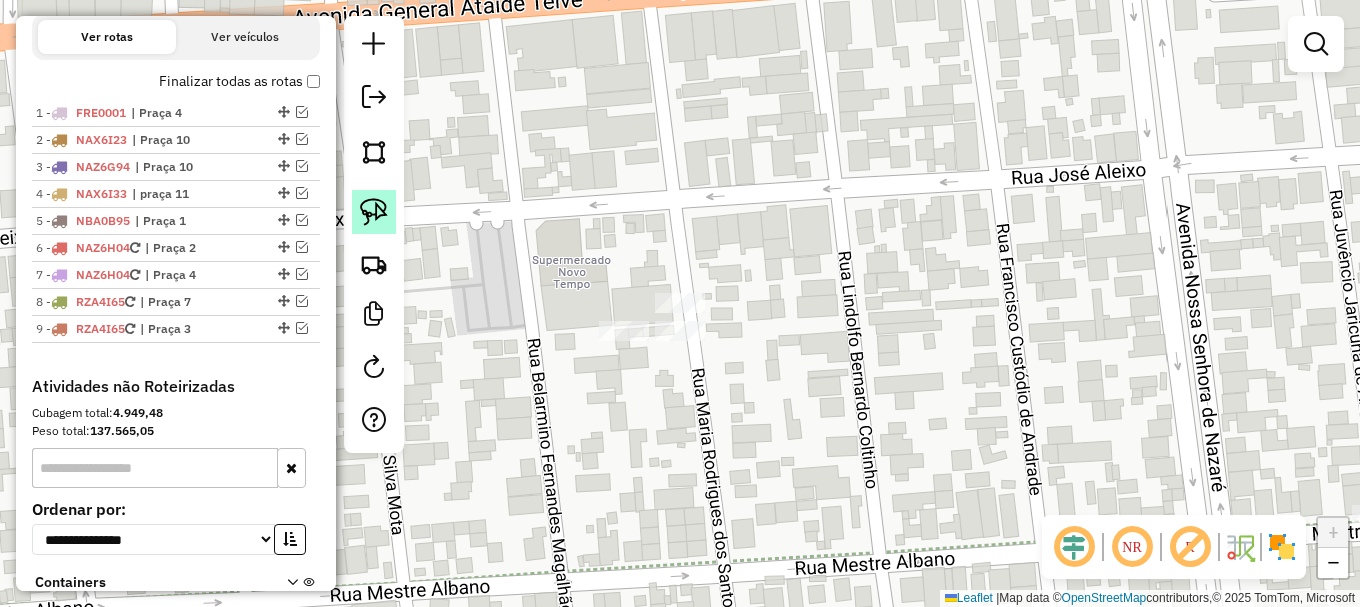 click 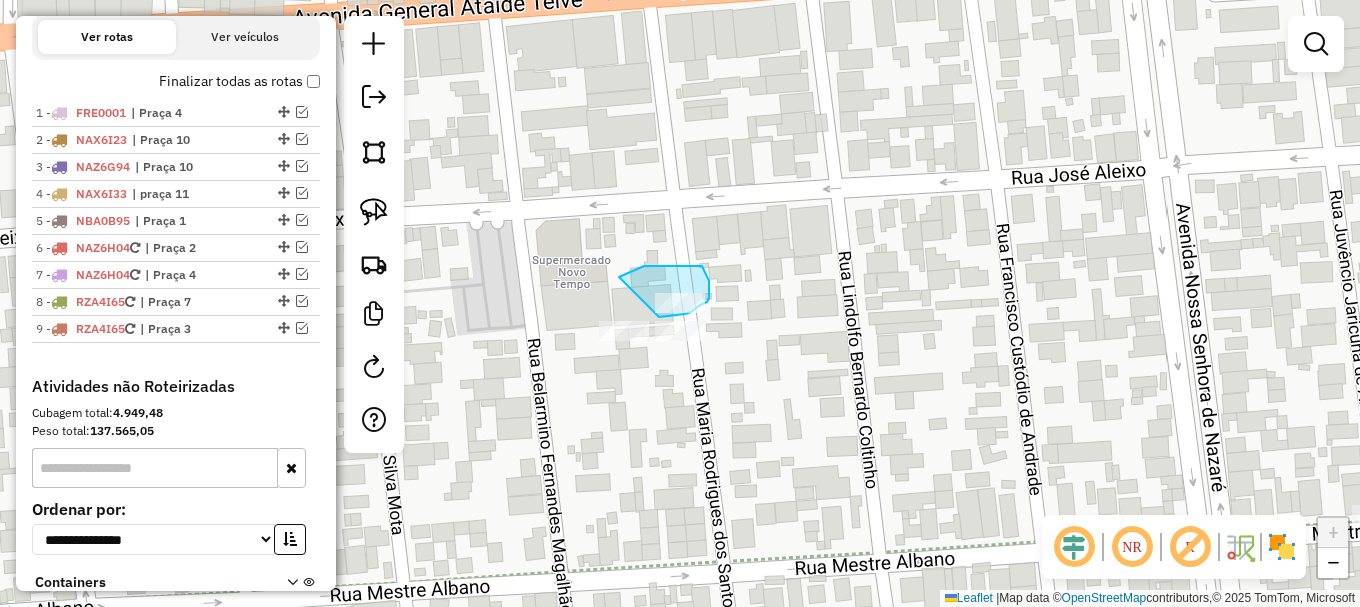 drag, startPoint x: 639, startPoint y: 268, endPoint x: 655, endPoint y: 317, distance: 51.546097 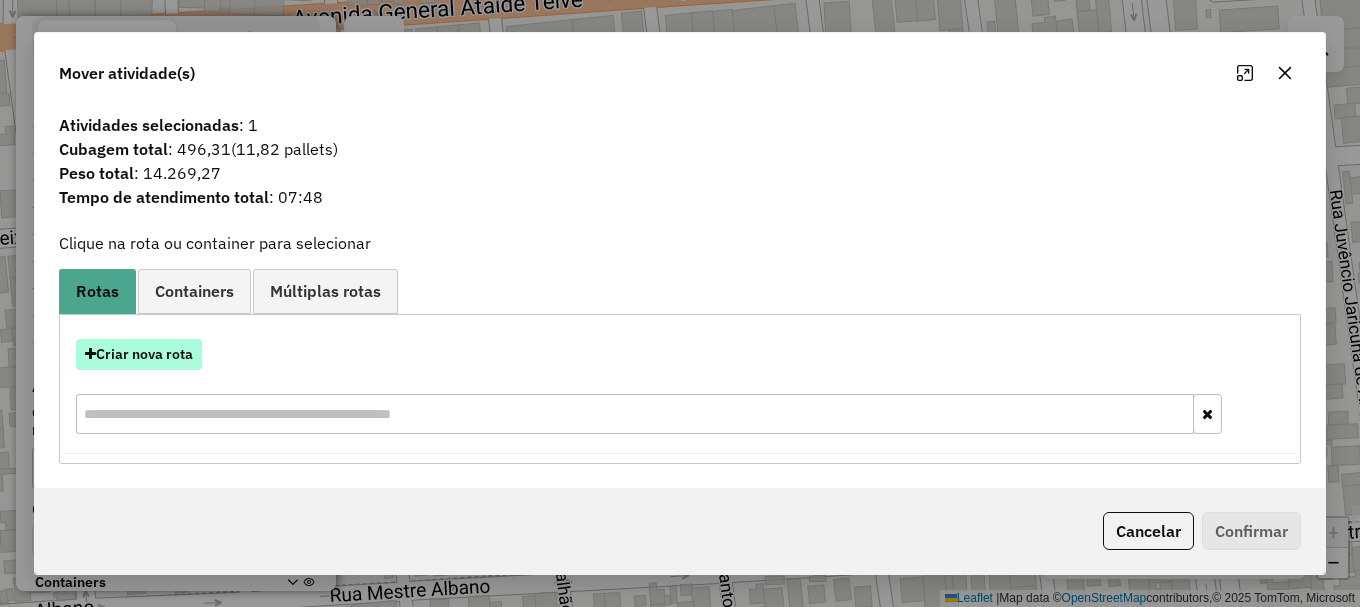 click on "Criar nova rota" at bounding box center (139, 354) 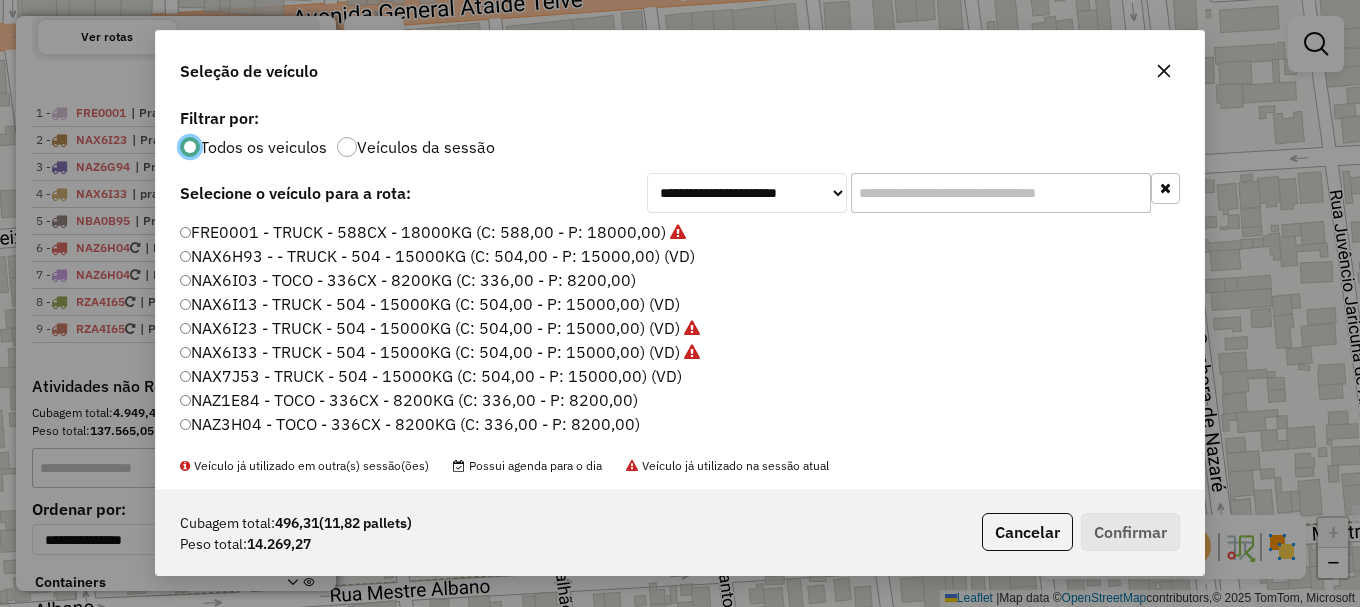 scroll, scrollTop: 11, scrollLeft: 6, axis: both 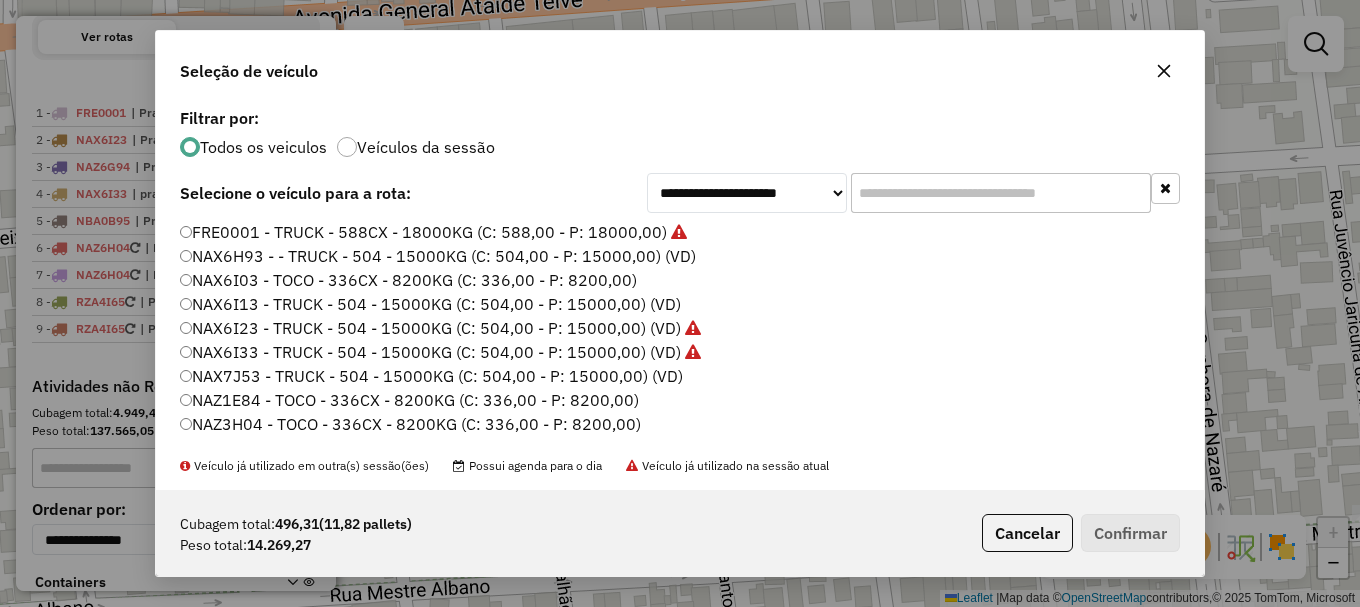 click on "NAX7J53 - TRUCK - 504 - 15000KG (C: 504,00 - P: 15000,00) (VD)" 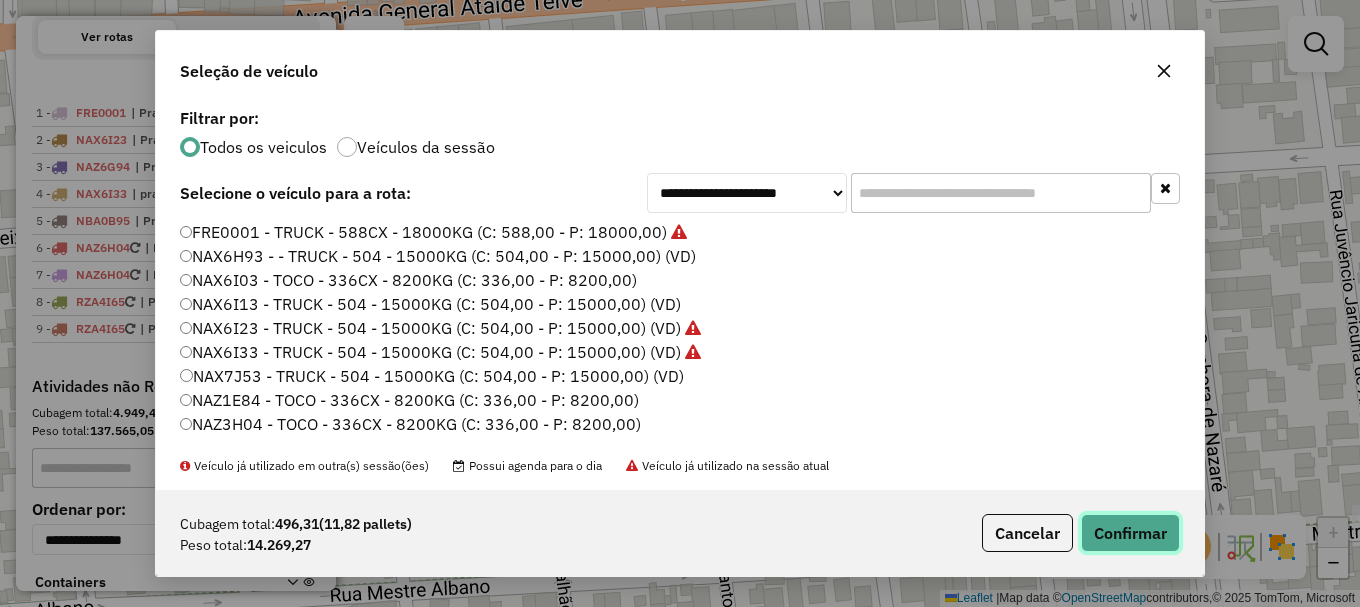 click on "Confirmar" 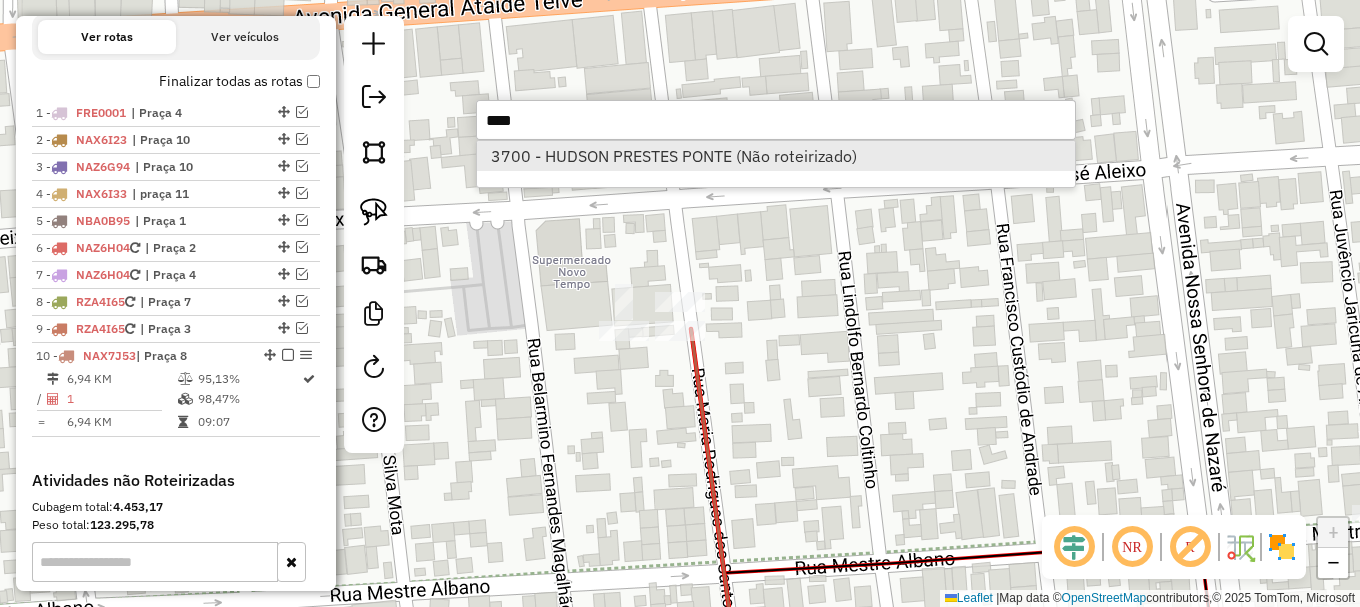 type on "****" 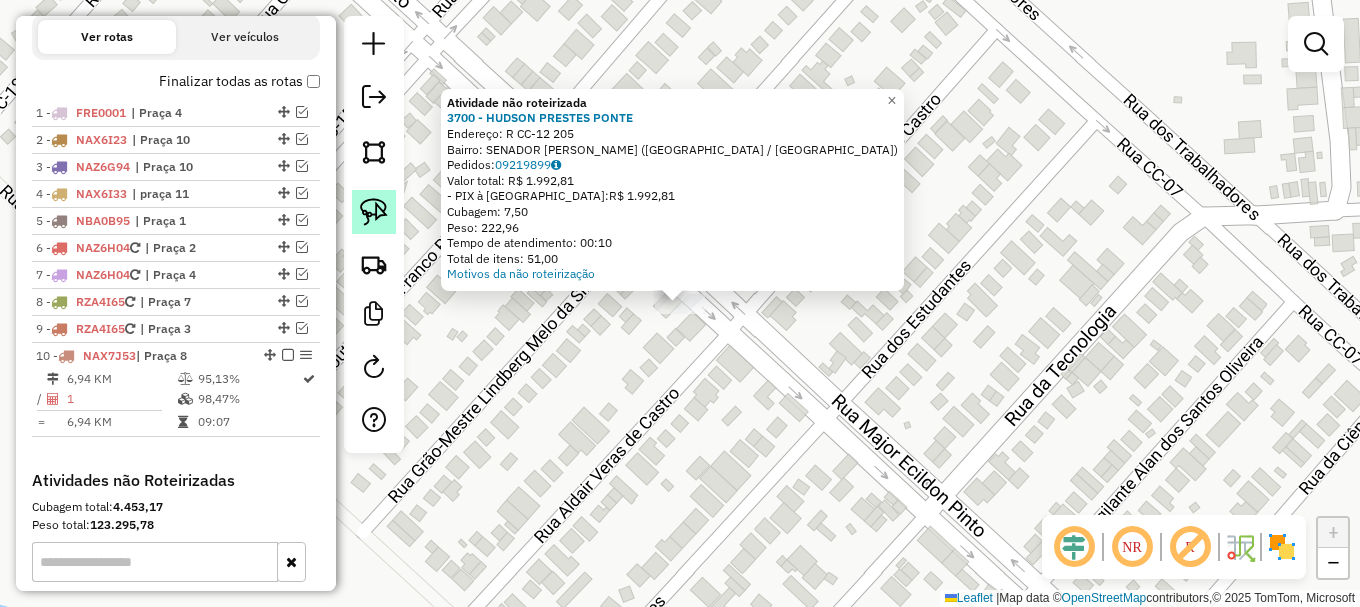 click 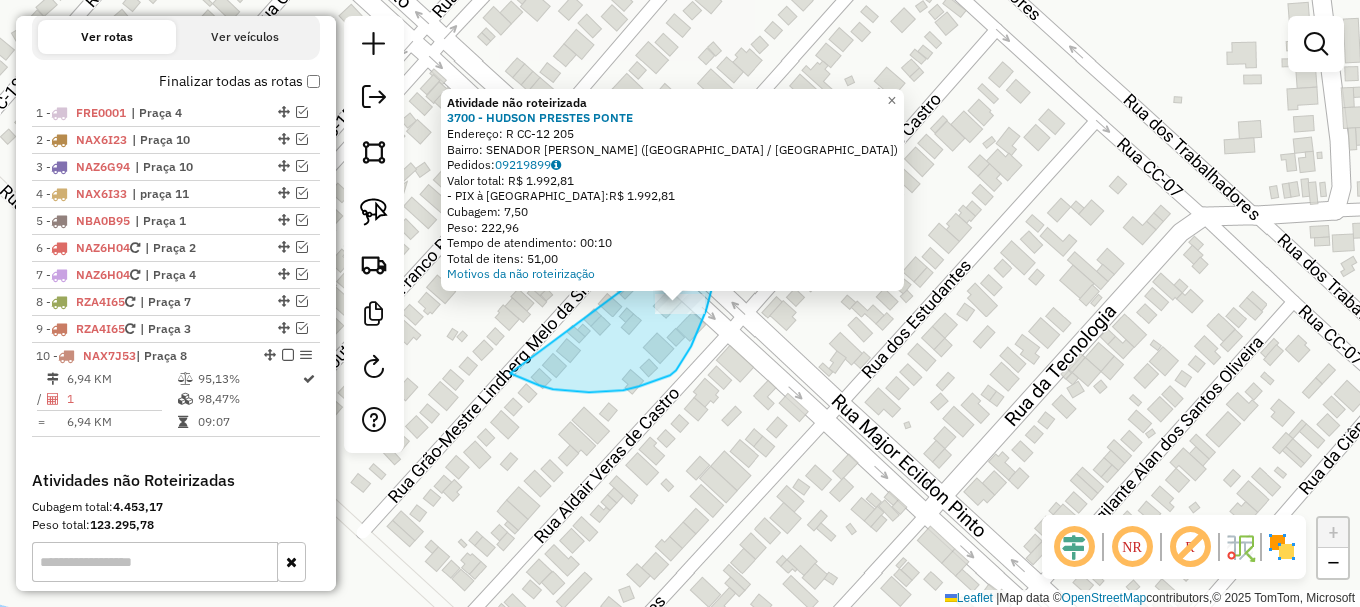 drag, startPoint x: 525, startPoint y: 379, endPoint x: 717, endPoint y: 219, distance: 249.928 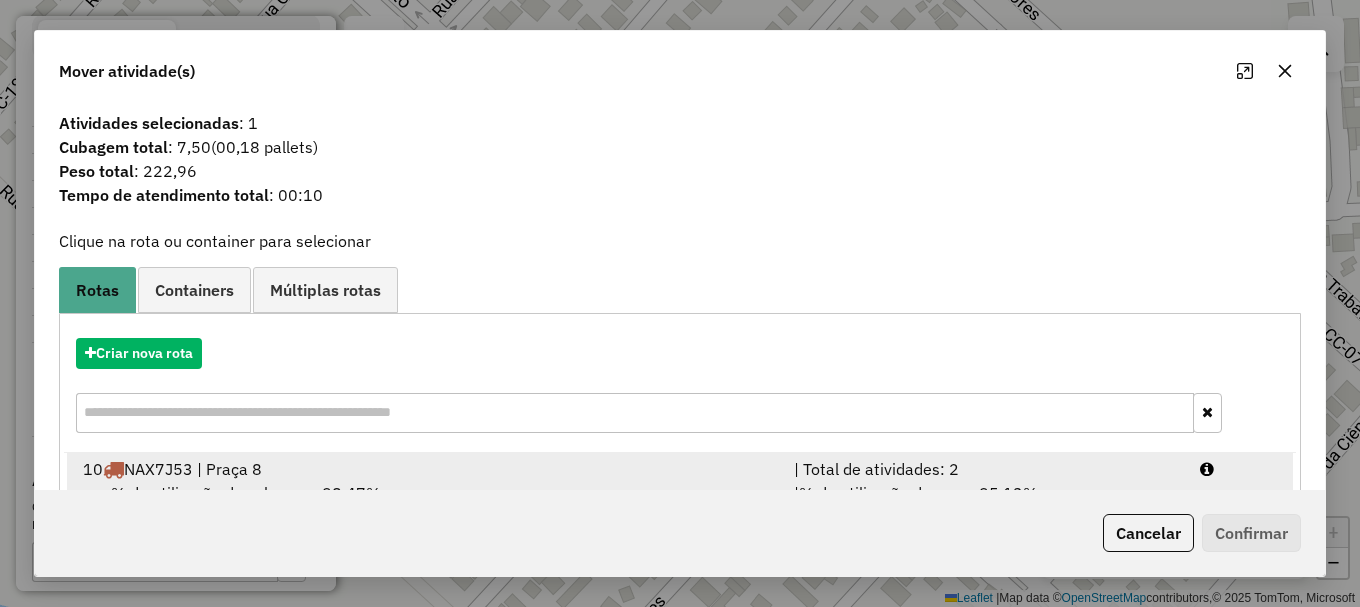 click at bounding box center (1239, 469) 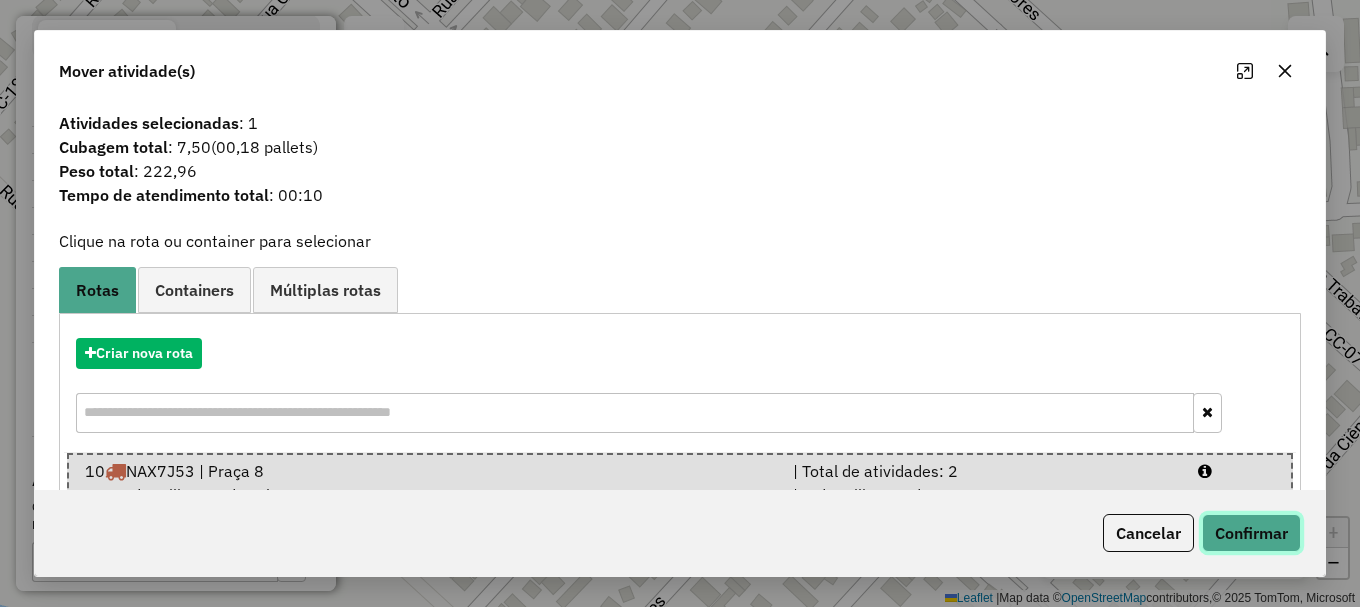 click on "Confirmar" 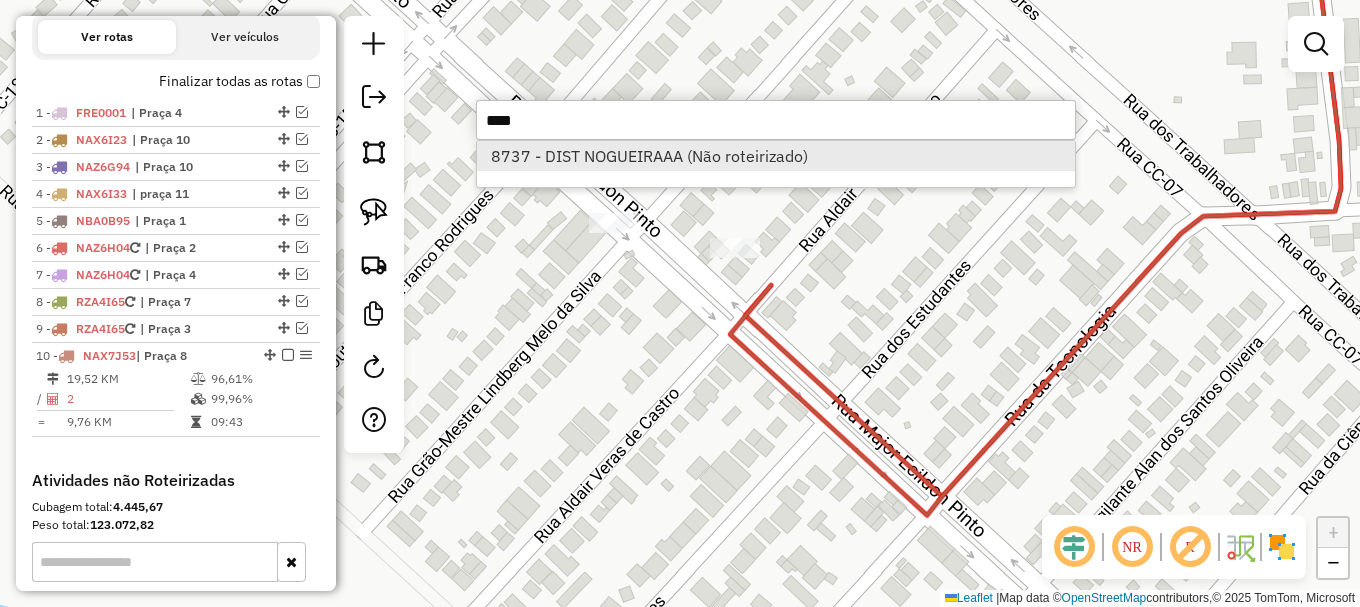 type on "****" 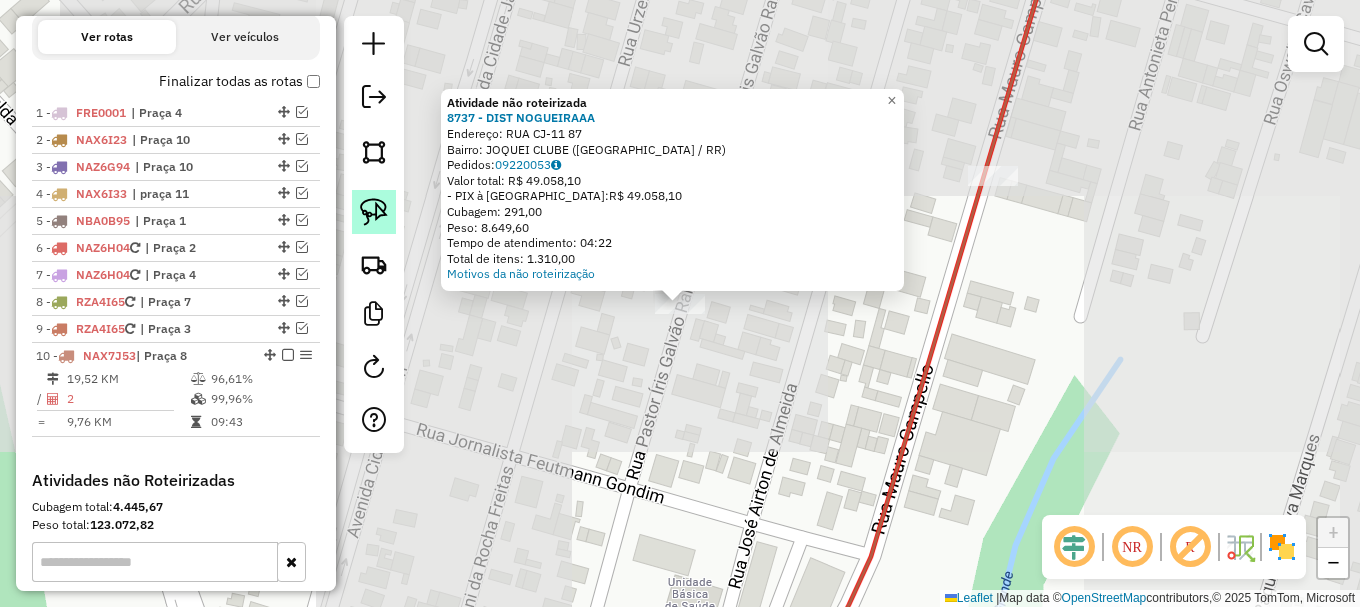 click 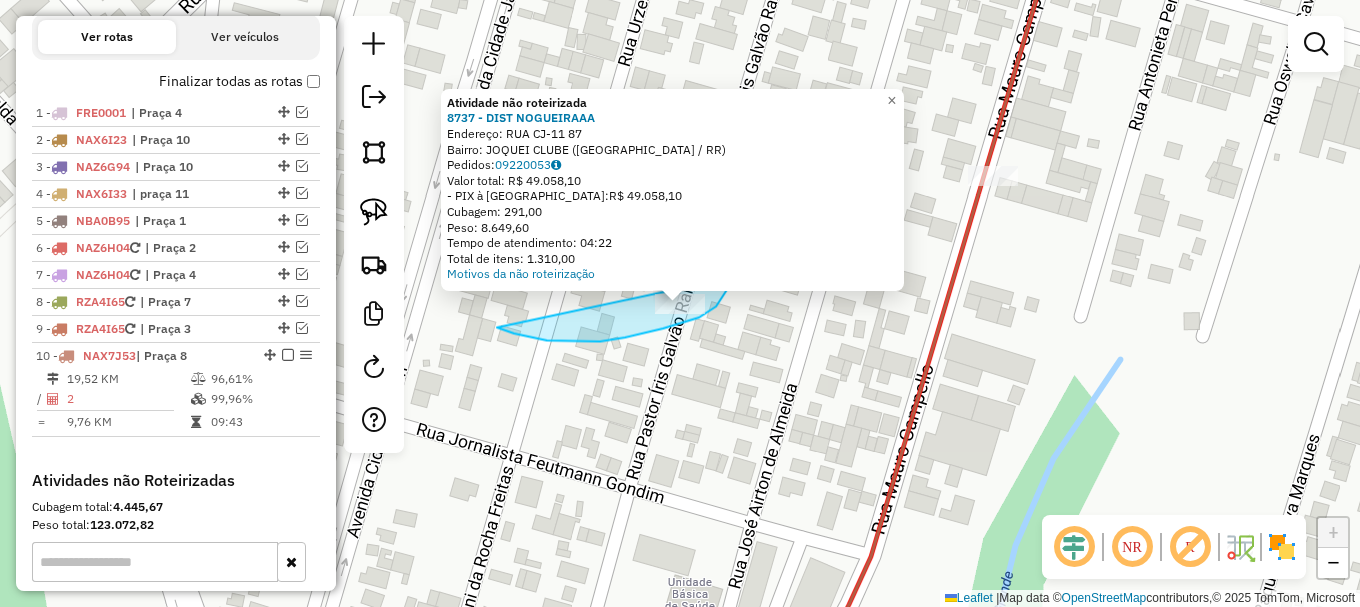 drag, startPoint x: 514, startPoint y: 333, endPoint x: 731, endPoint y: 277, distance: 224.10934 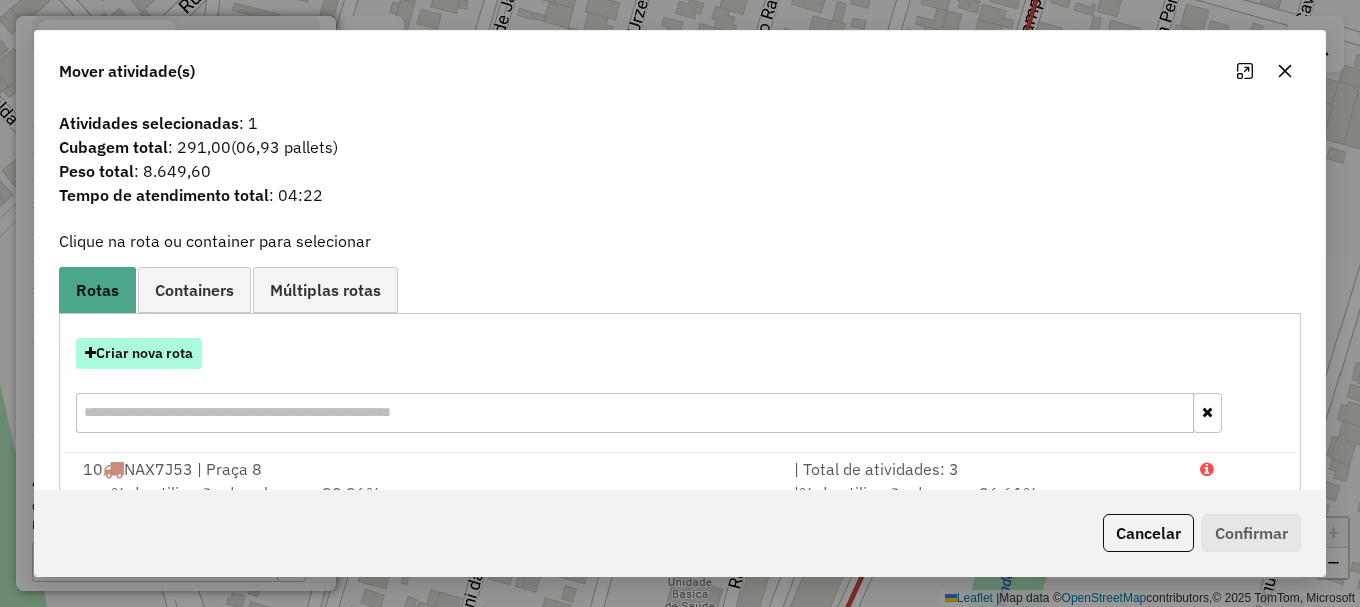 click on "Criar nova rota" at bounding box center (139, 353) 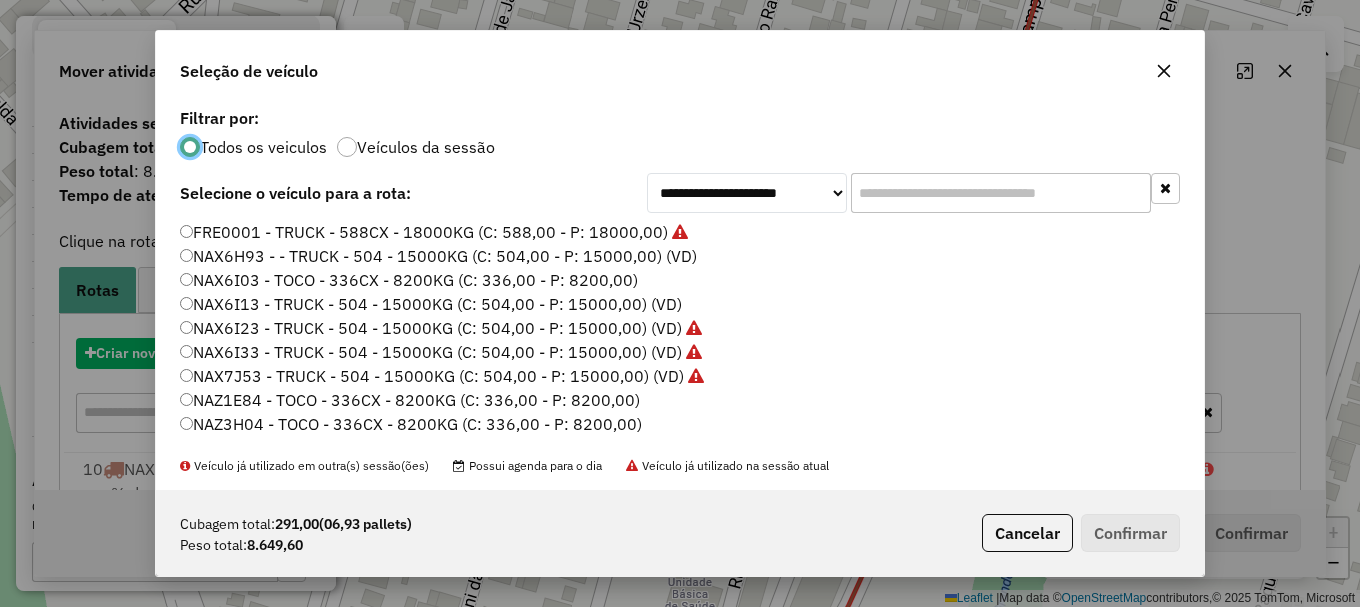 scroll, scrollTop: 11, scrollLeft: 6, axis: both 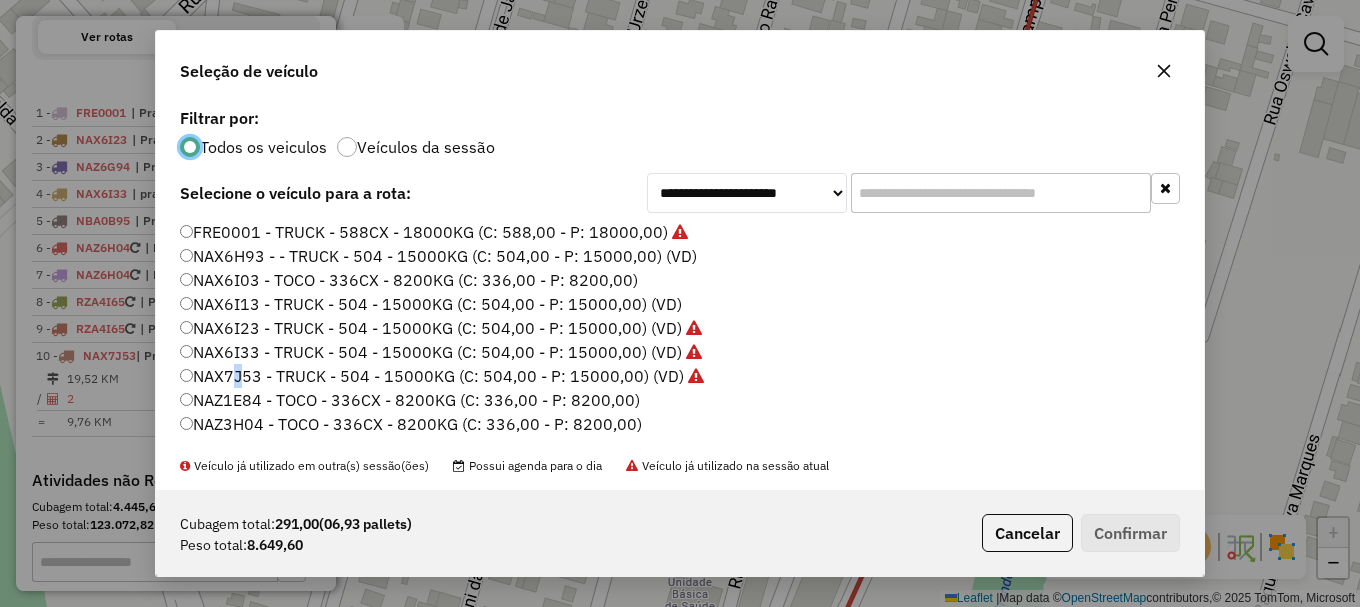 click on "NAX7J53 - TRUCK - 504 - 15000KG (C: 504,00 - P: 15000,00) (VD)" 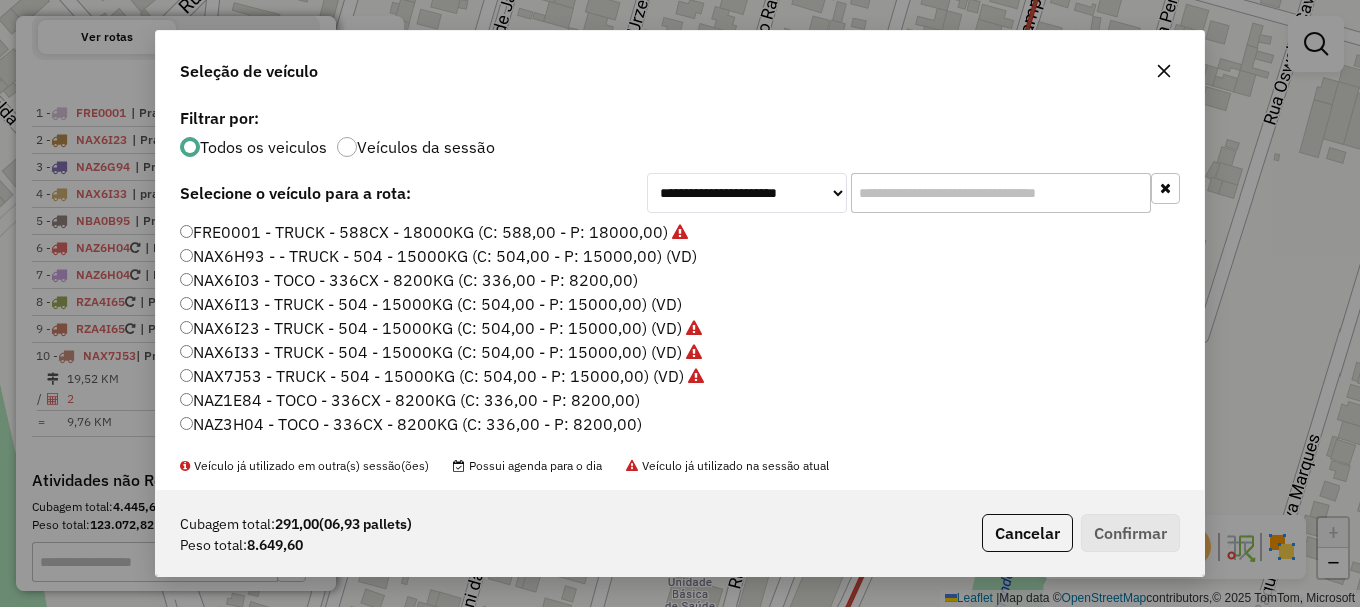 click on "NAX7J53 - TRUCK - 504 - 15000KG (C: 504,00 - P: 15000,00) (VD)" 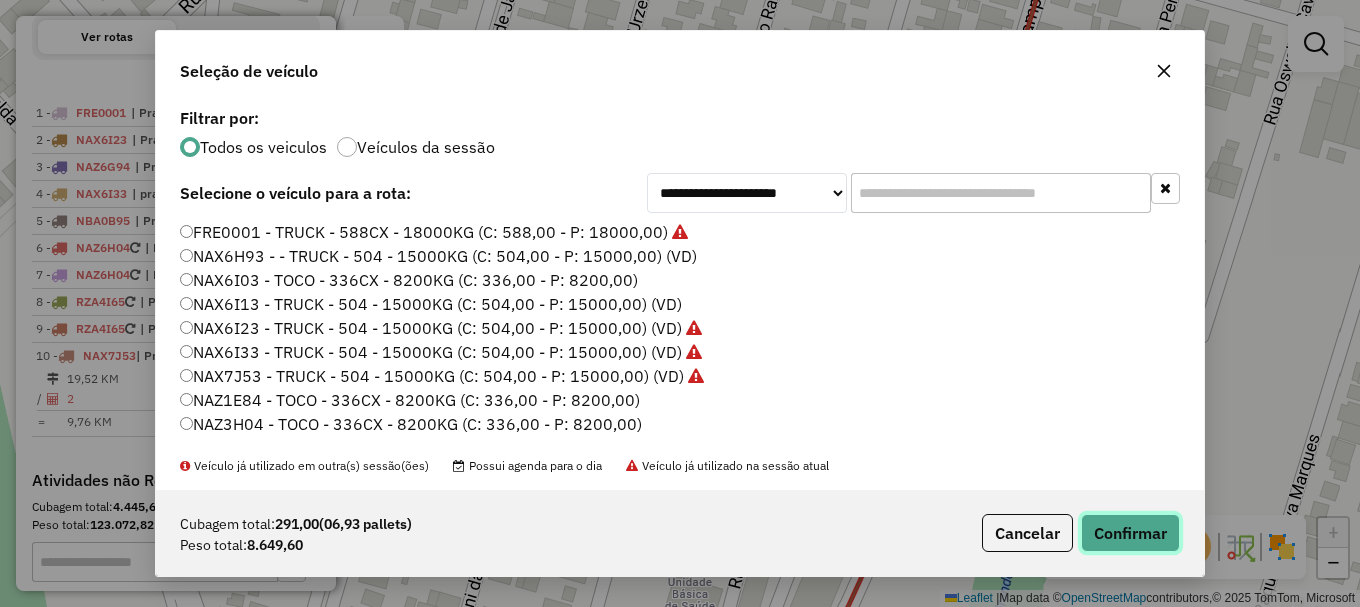 click on "Confirmar" 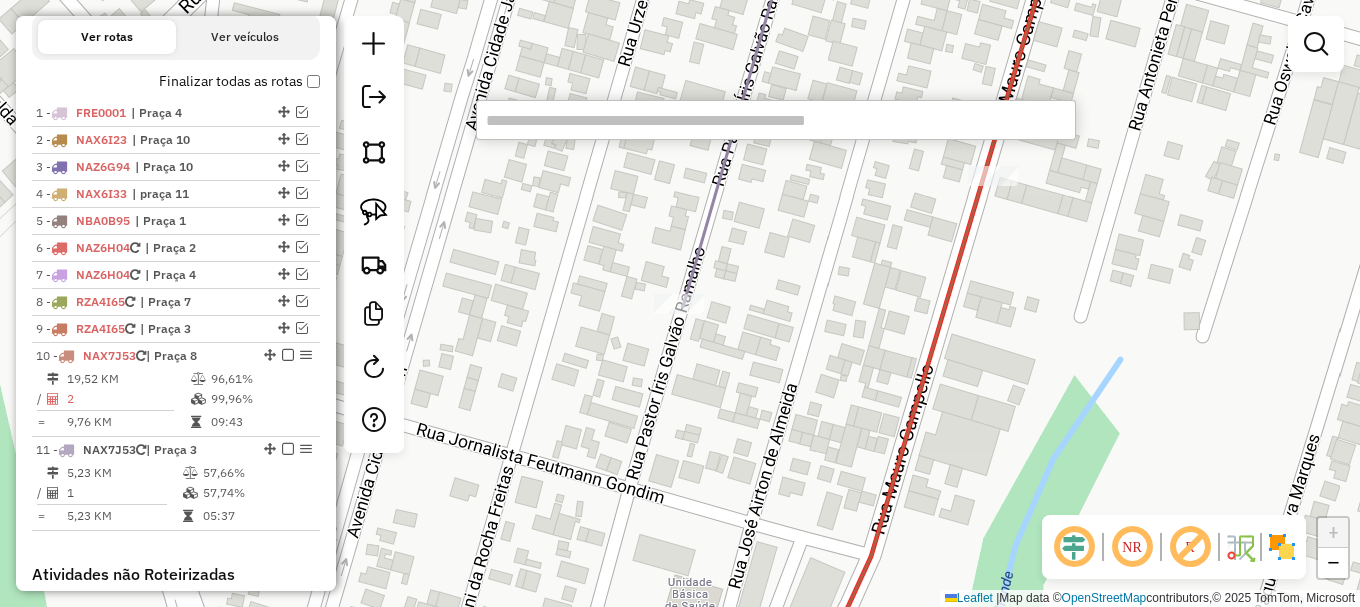 type on "*" 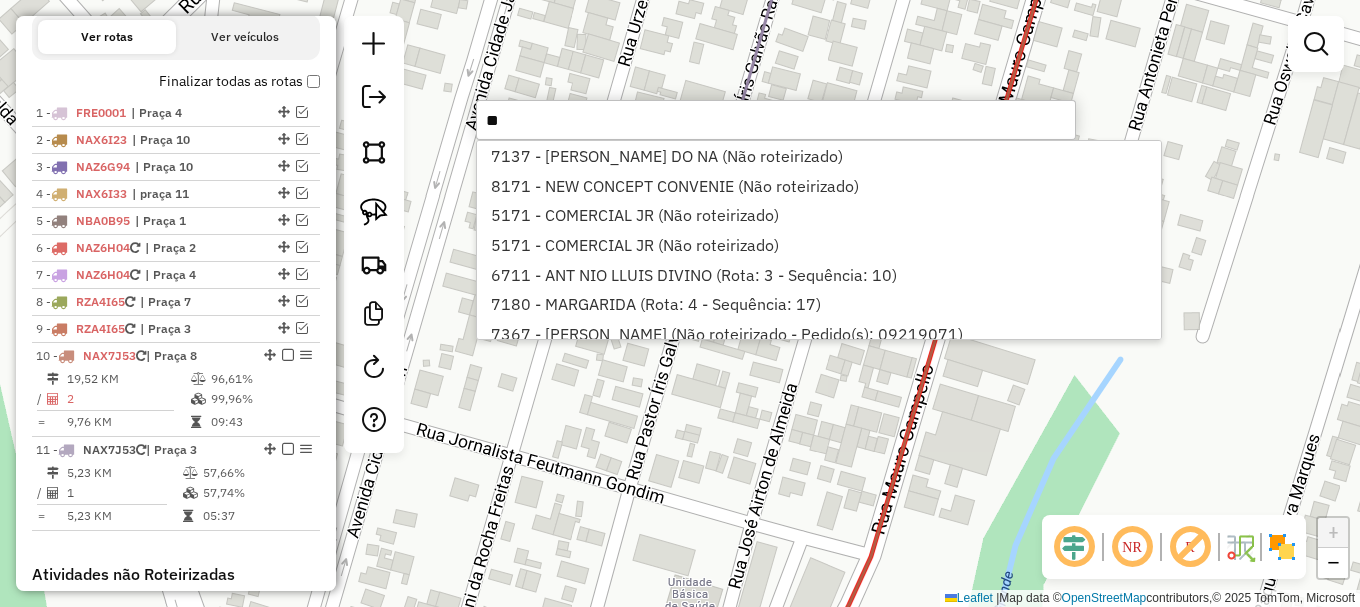 type on "*" 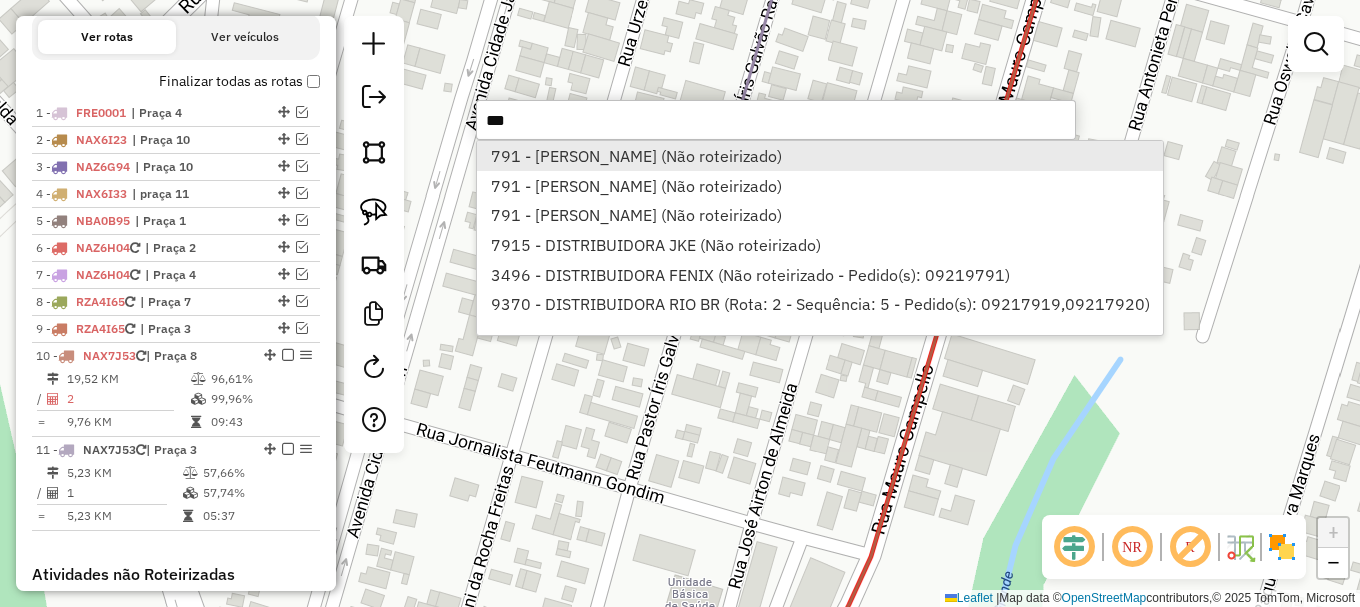 type on "***" 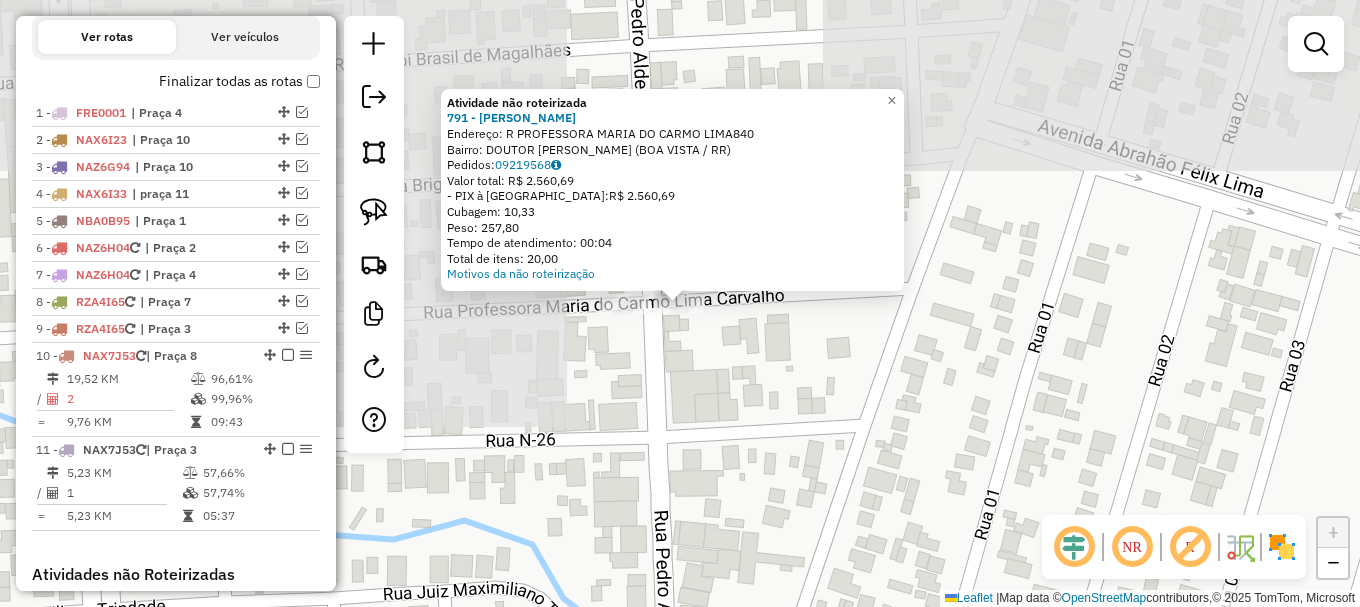 click on "Atividade não roteirizada 791 - JOSE RIBAMAR FERREIR  Endereço: R   PROFESSORA MARIA DO CARMO LIMA840   Bairro: DOUTOR SILVIO BOTELHO (BOA VISTA / RR)   Pedidos:  09219568   Valor total: R$ 2.560,69   - PIX à Vista:  R$ 2.560,69   Cubagem: 10,33   Peso: 257,80   Tempo de atendimento: 00:04   Total de itens: 20,00  Motivos da não roteirização × Janela de atendimento Grade de atendimento Capacidade Transportadoras Veículos Cliente Pedidos  Rotas Selecione os dias de semana para filtrar as janelas de atendimento  Seg   Ter   Qua   Qui   Sex   Sáb   Dom  Informe o período da janela de atendimento: De: Até:  Filtrar exatamente a janela do cliente  Considerar janela de atendimento padrão  Selecione os dias de semana para filtrar as grades de atendimento  Seg   Ter   Qua   Qui   Sex   Sáb   Dom   Considerar clientes sem dia de atendimento cadastrado  Clientes fora do dia de atendimento selecionado Filtrar as atividades entre os valores definidos abaixo:  Peso mínimo:   Peso máximo:   Cubagem mínima:" 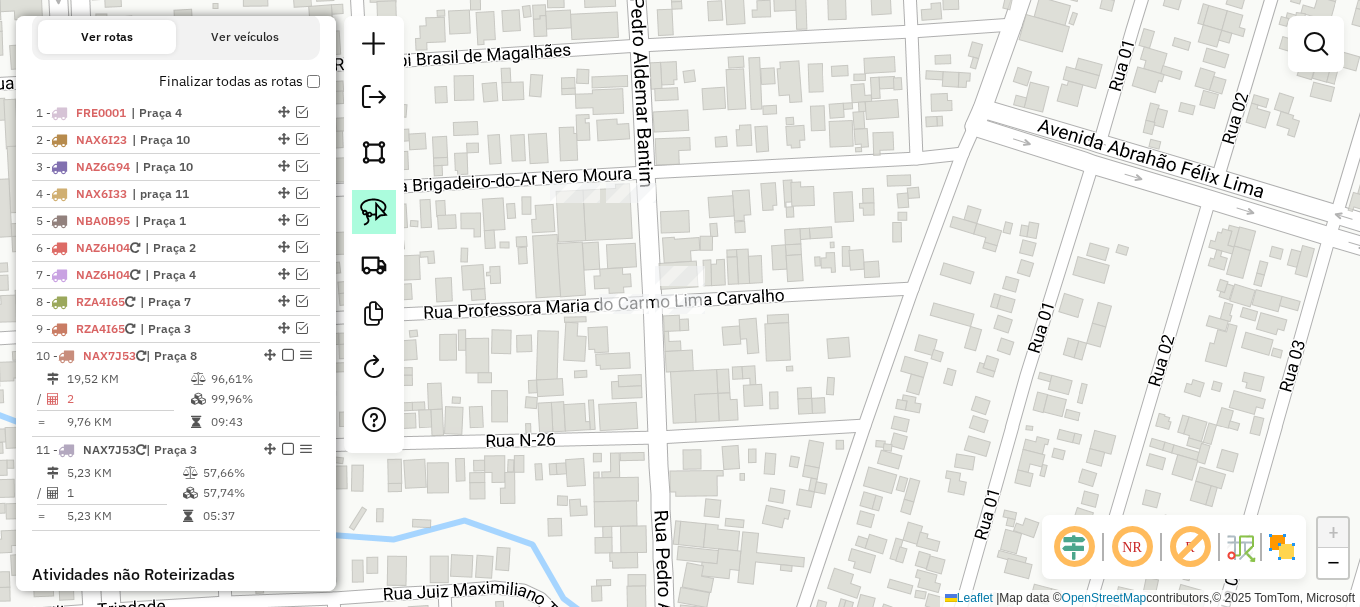 click 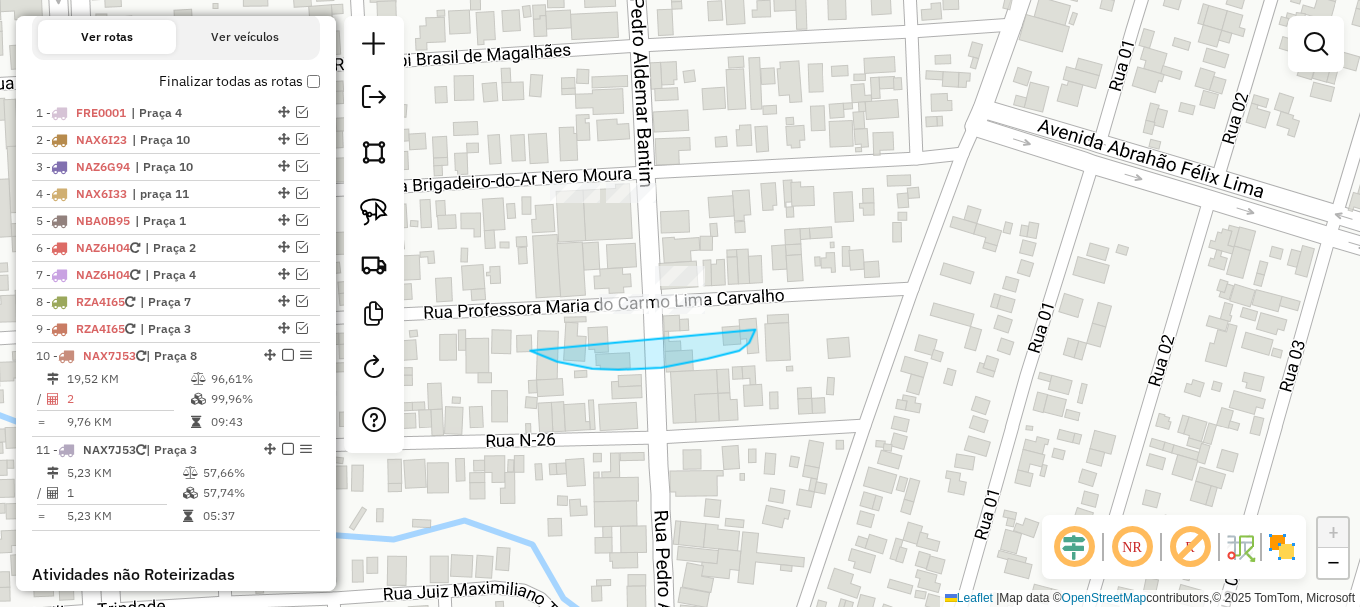 drag, startPoint x: 661, startPoint y: 367, endPoint x: 735, endPoint y: 201, distance: 181.74707 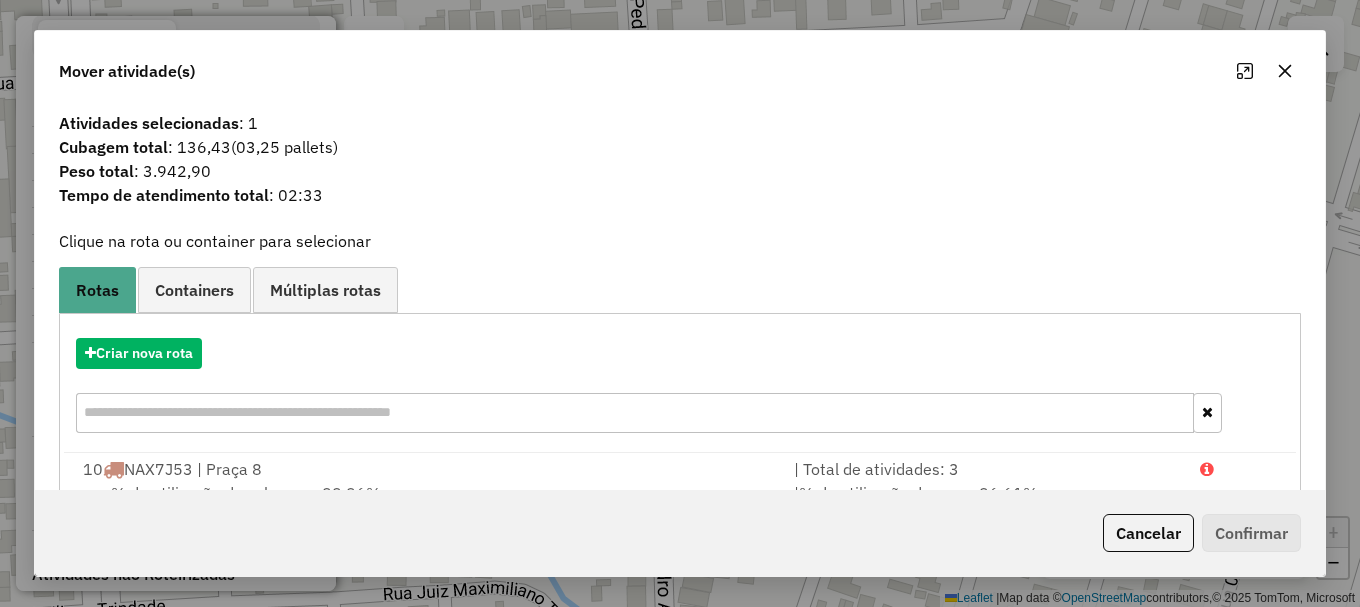 scroll, scrollTop: 159, scrollLeft: 0, axis: vertical 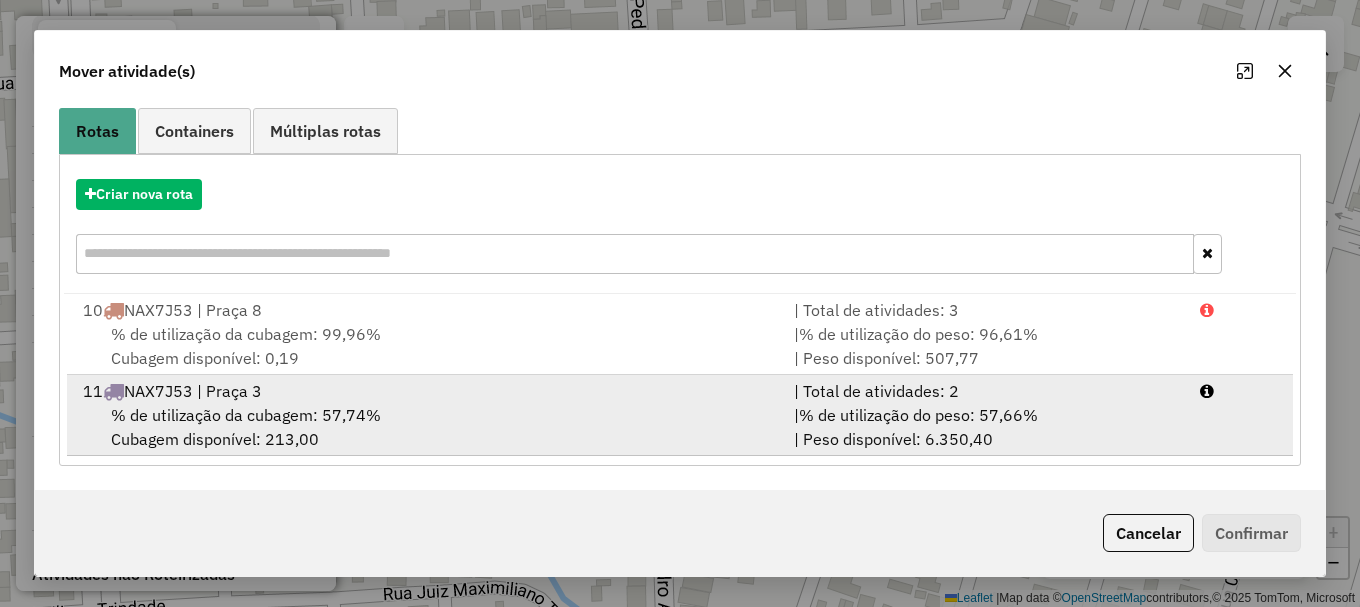 click on "11  NAX7J53 | Praça 3  | Total de atividades: 2  % de utilização da cubagem: 57,74%  Cubagem disponível: 213,00   |  % de utilização do peso: 57,66%  | Peso disponível: 6.350,40" at bounding box center [680, 415] 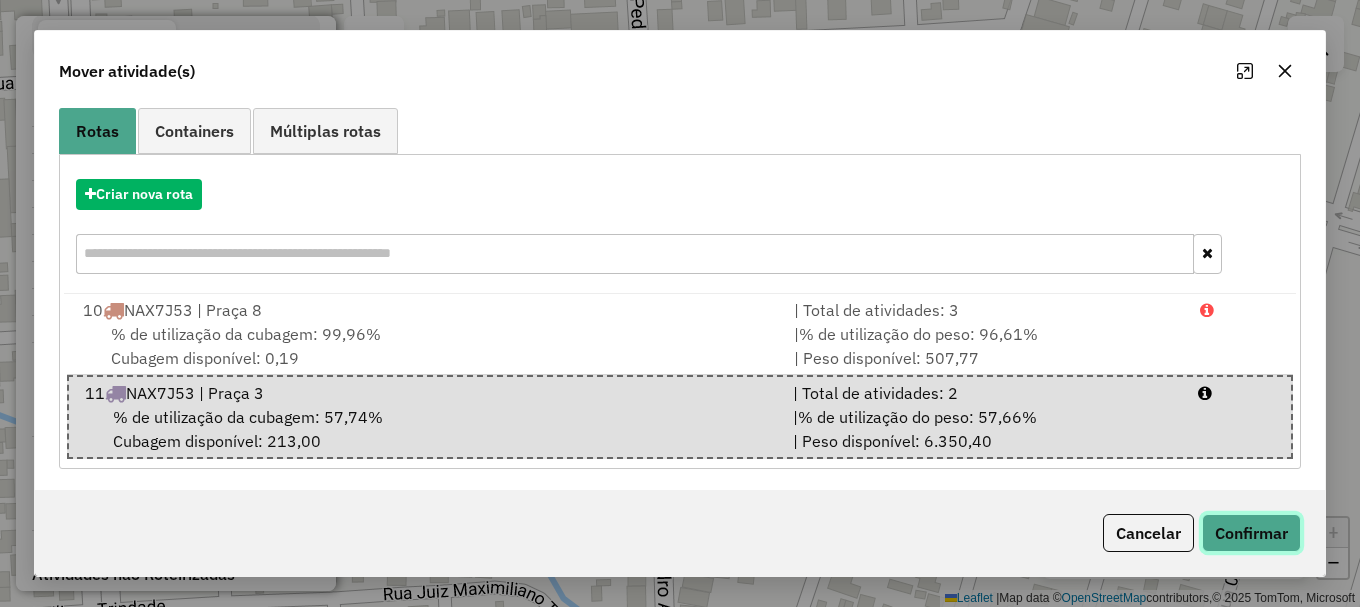 click on "Confirmar" 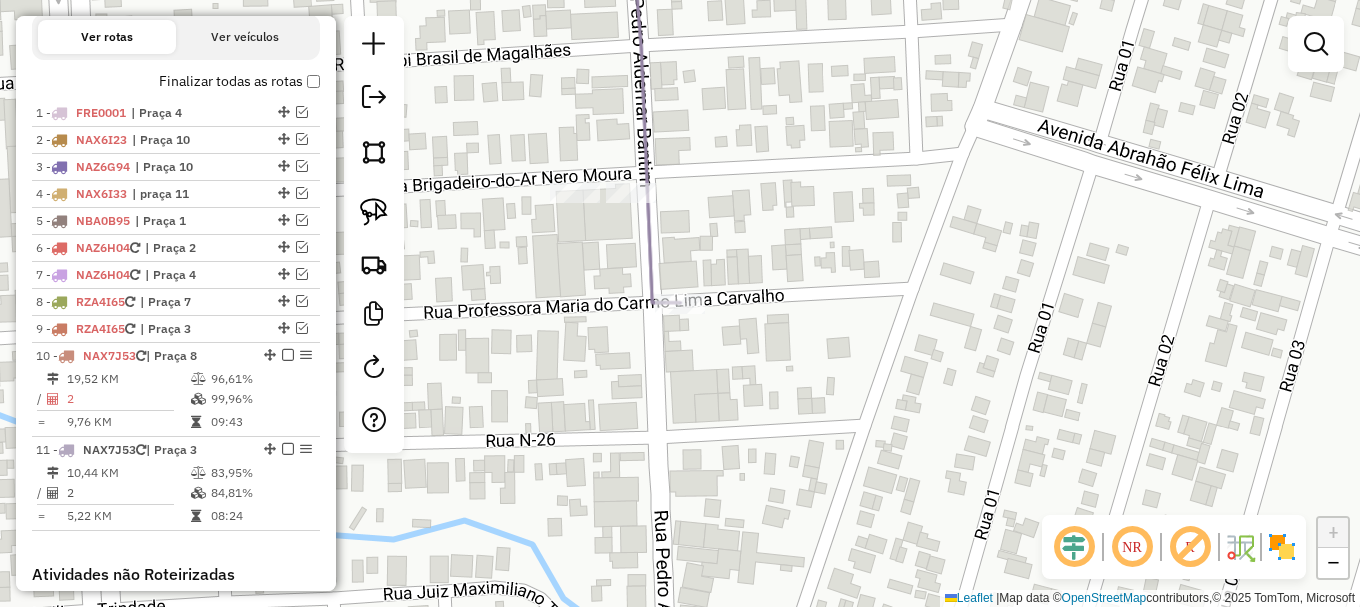 scroll, scrollTop: 0, scrollLeft: 0, axis: both 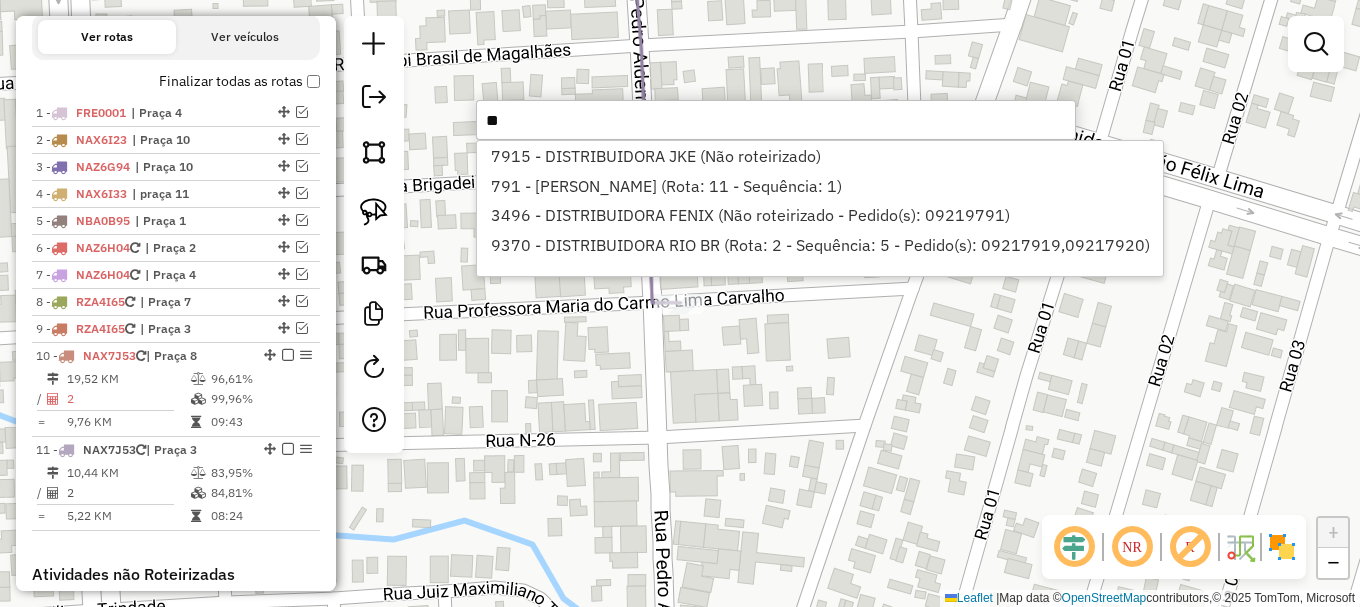type on "*" 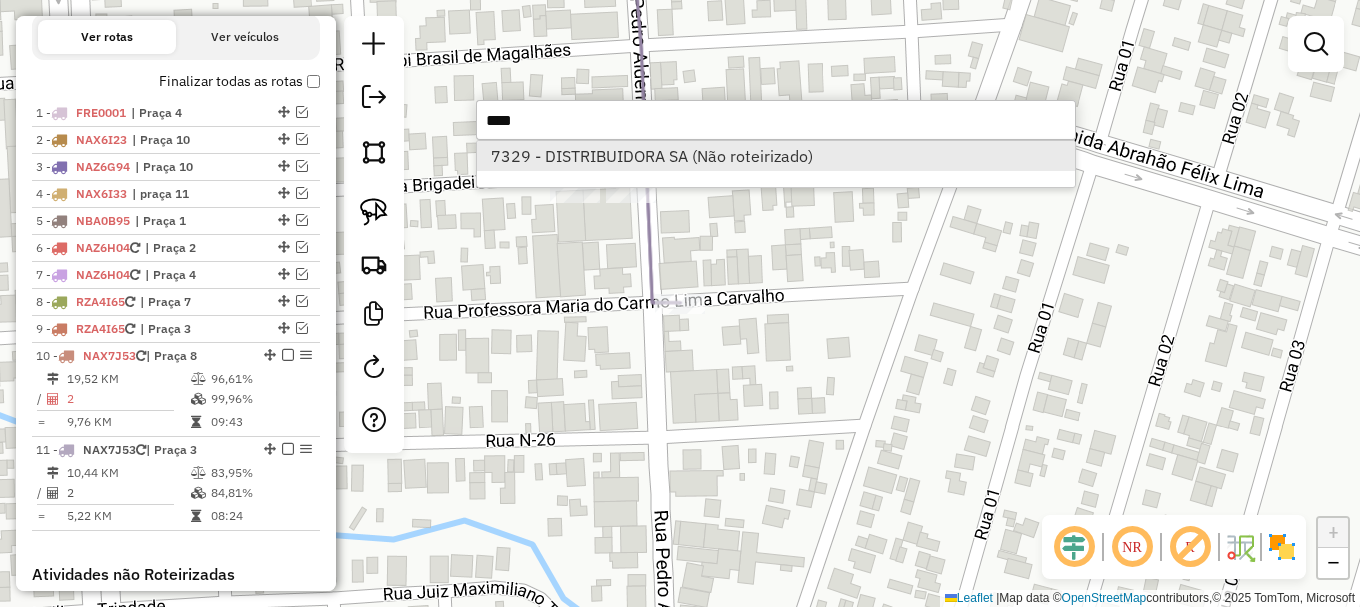 type on "****" 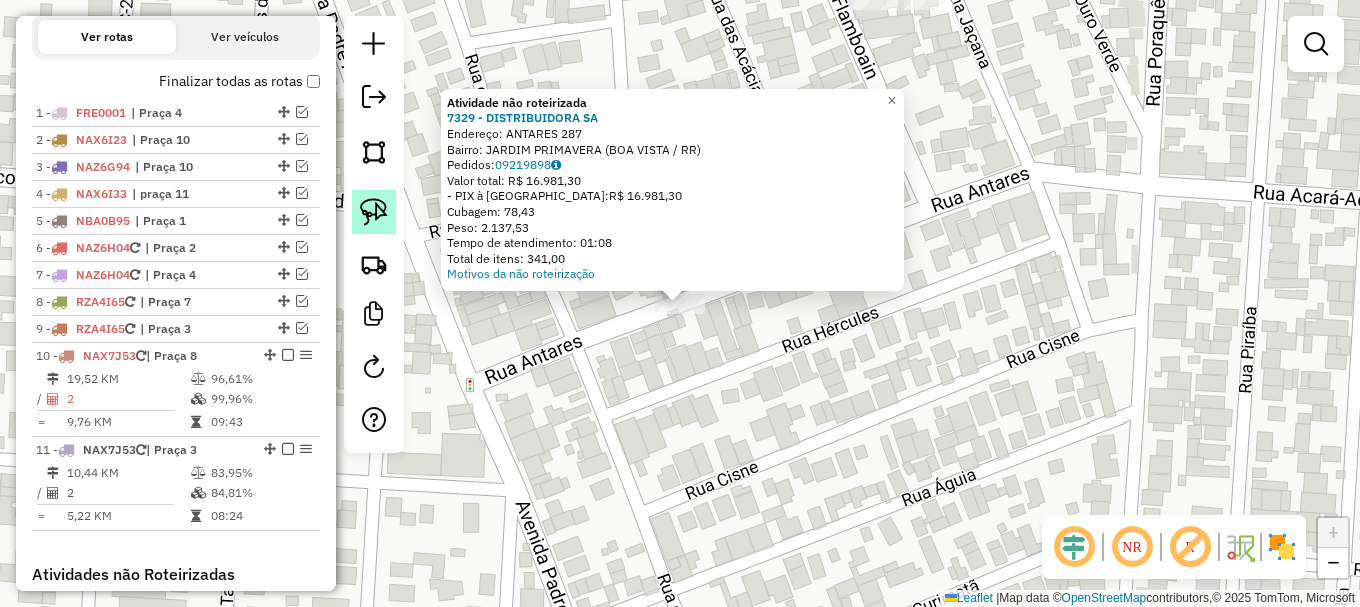 click 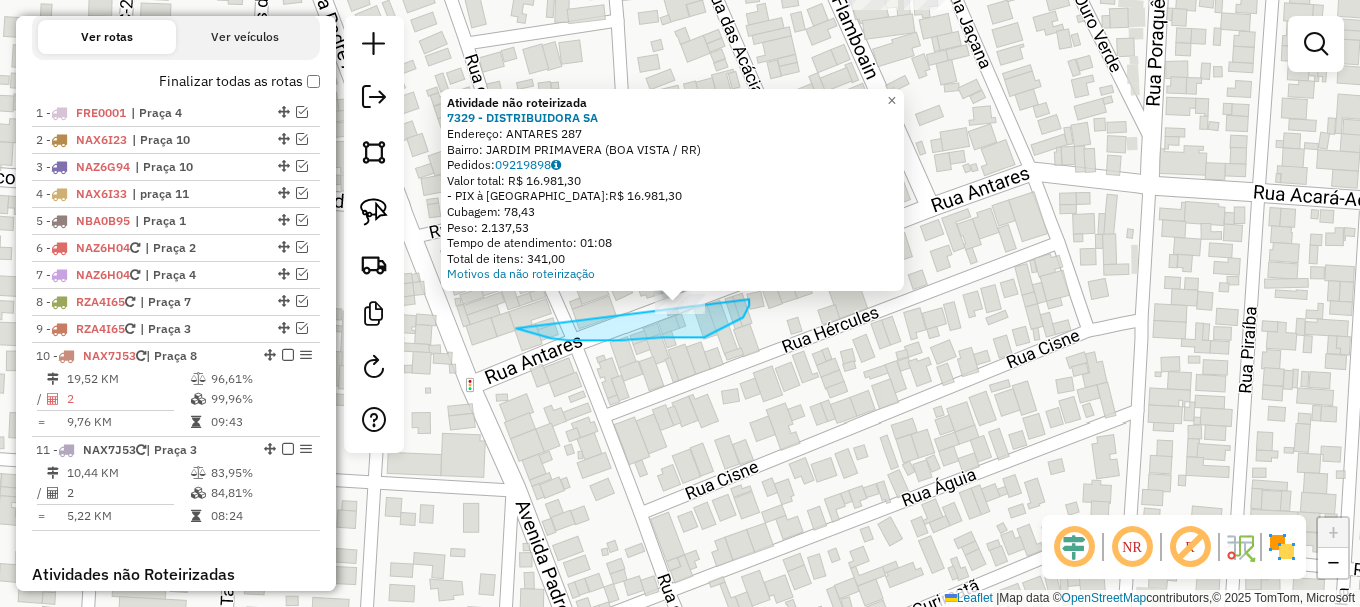 drag, startPoint x: 532, startPoint y: 333, endPoint x: 725, endPoint y: 273, distance: 202.11136 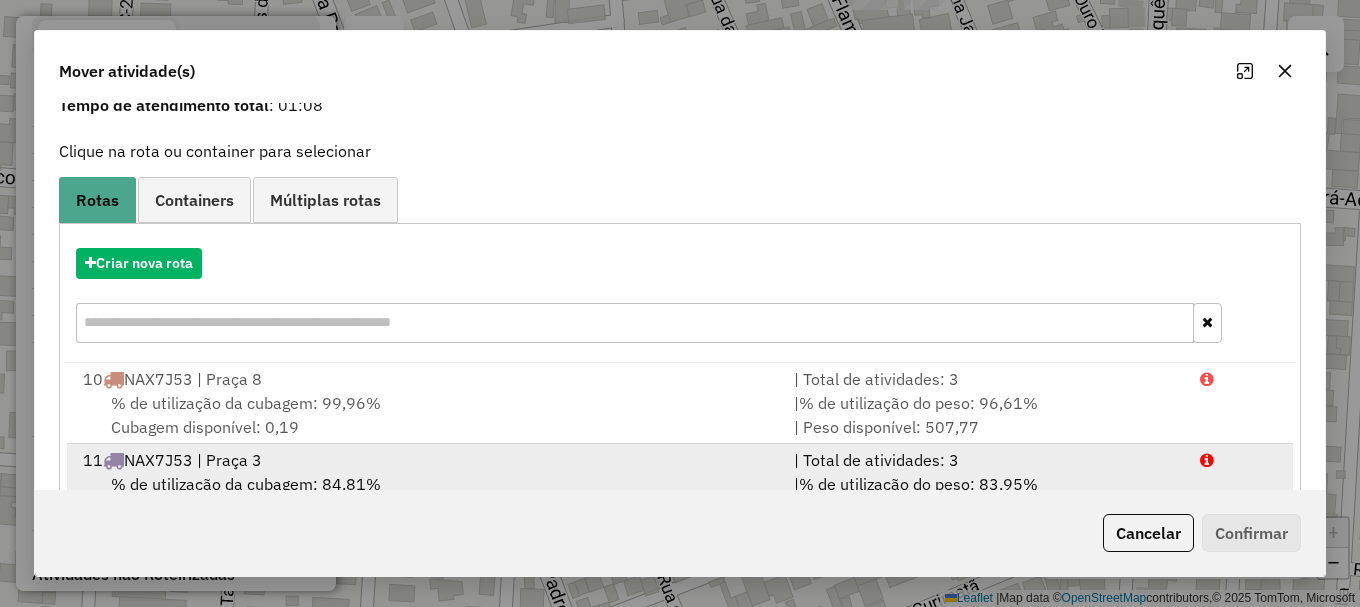 scroll, scrollTop: 159, scrollLeft: 0, axis: vertical 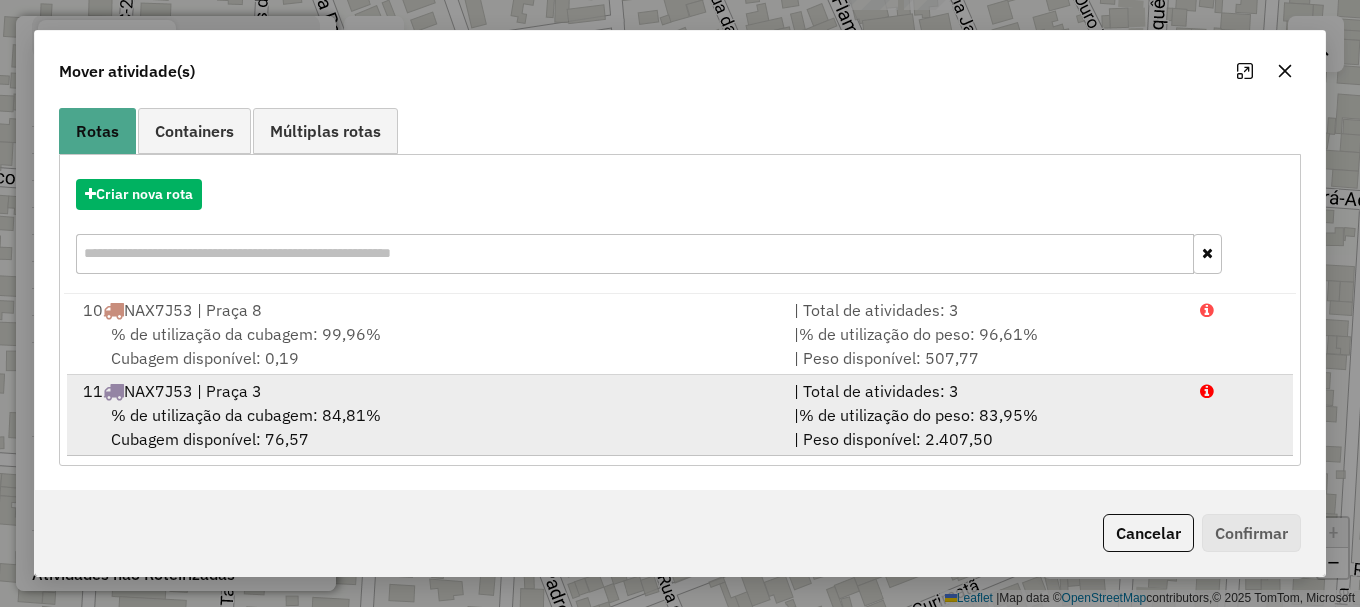 click on "11  NAX7J53 | Praça 3  | Total de atividades: 3  % de utilização da cubagem: 84,81%  Cubagem disponível: 76,57   |  % de utilização do peso: 83,95%  | Peso disponível: 2.407,50" at bounding box center [680, 415] 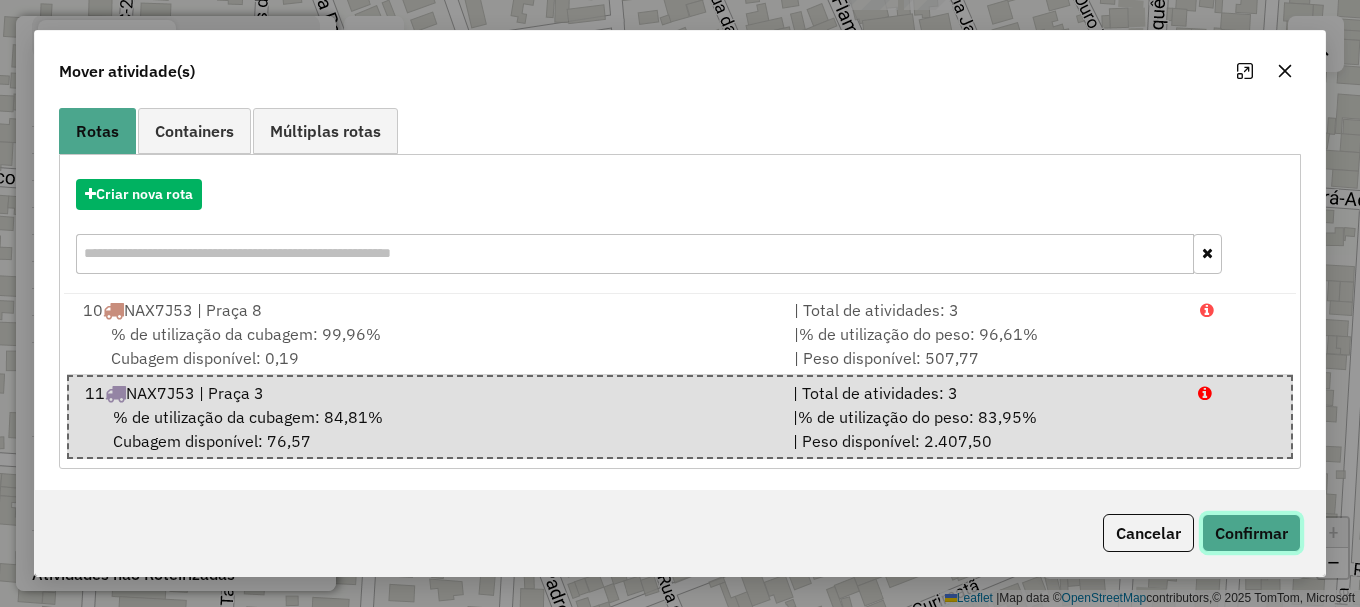 click on "Confirmar" 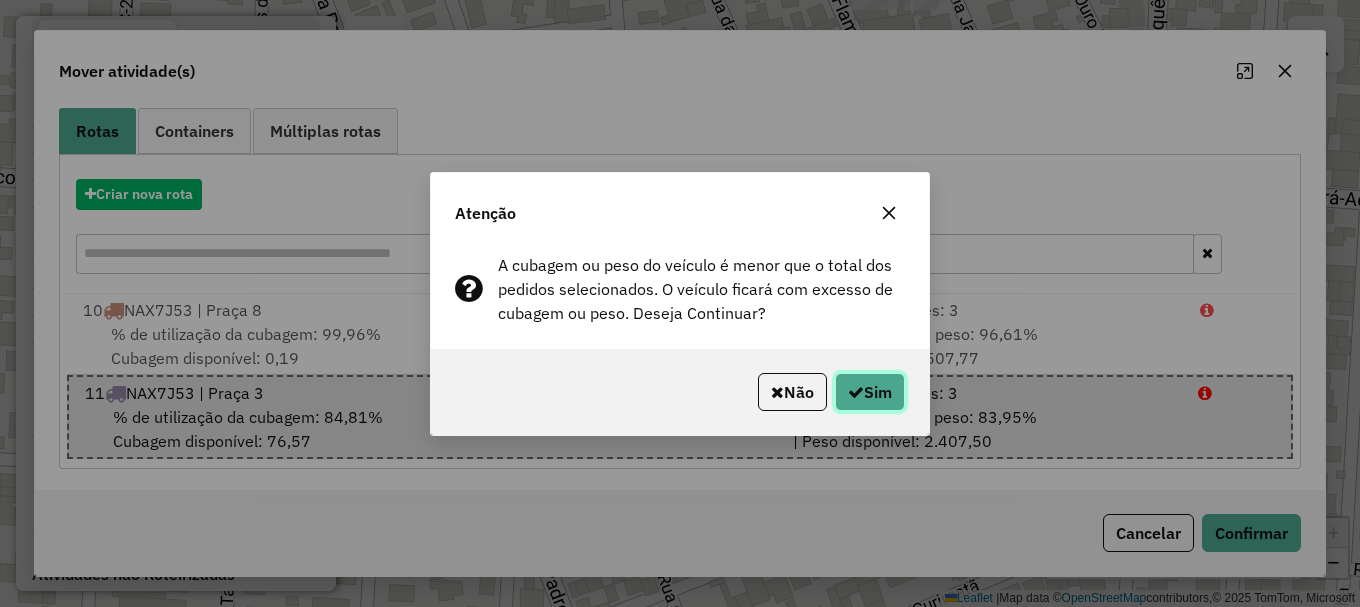 click on "Sim" 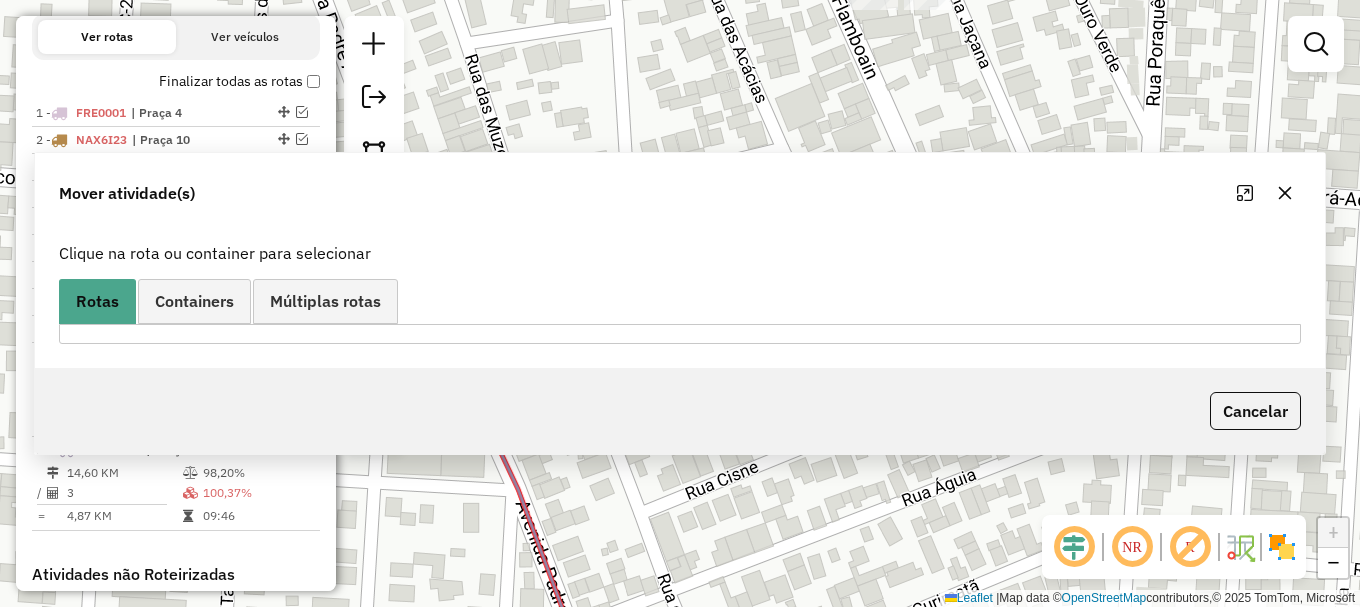 scroll, scrollTop: 0, scrollLeft: 0, axis: both 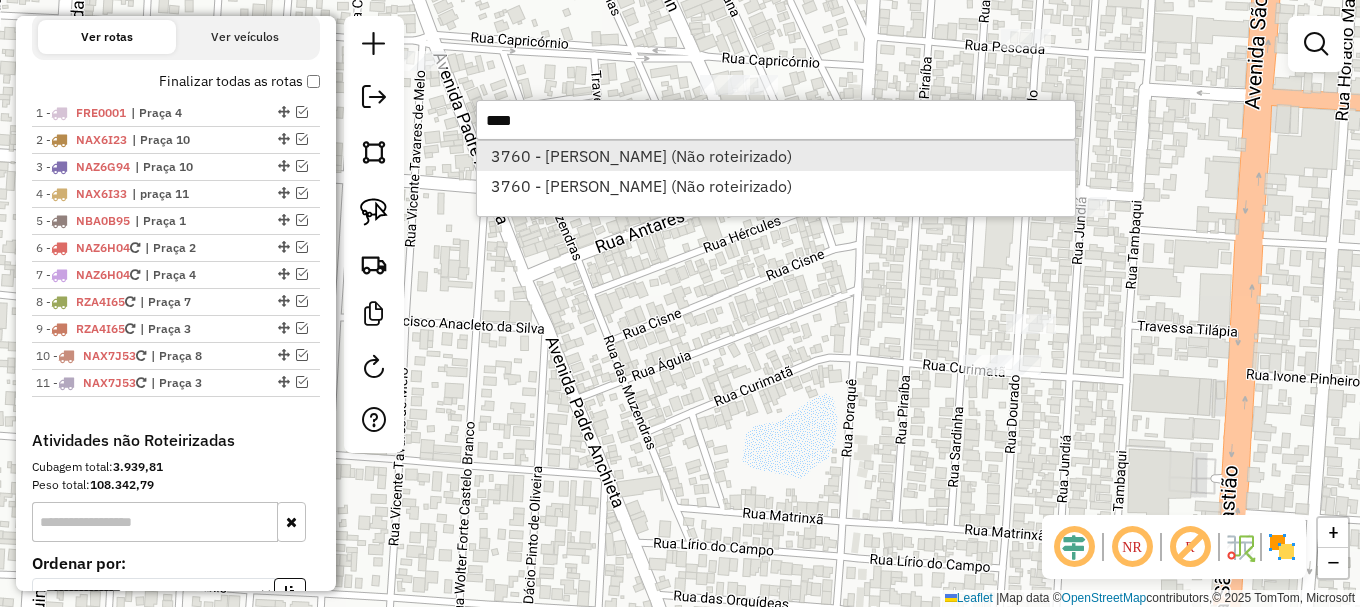 type on "****" 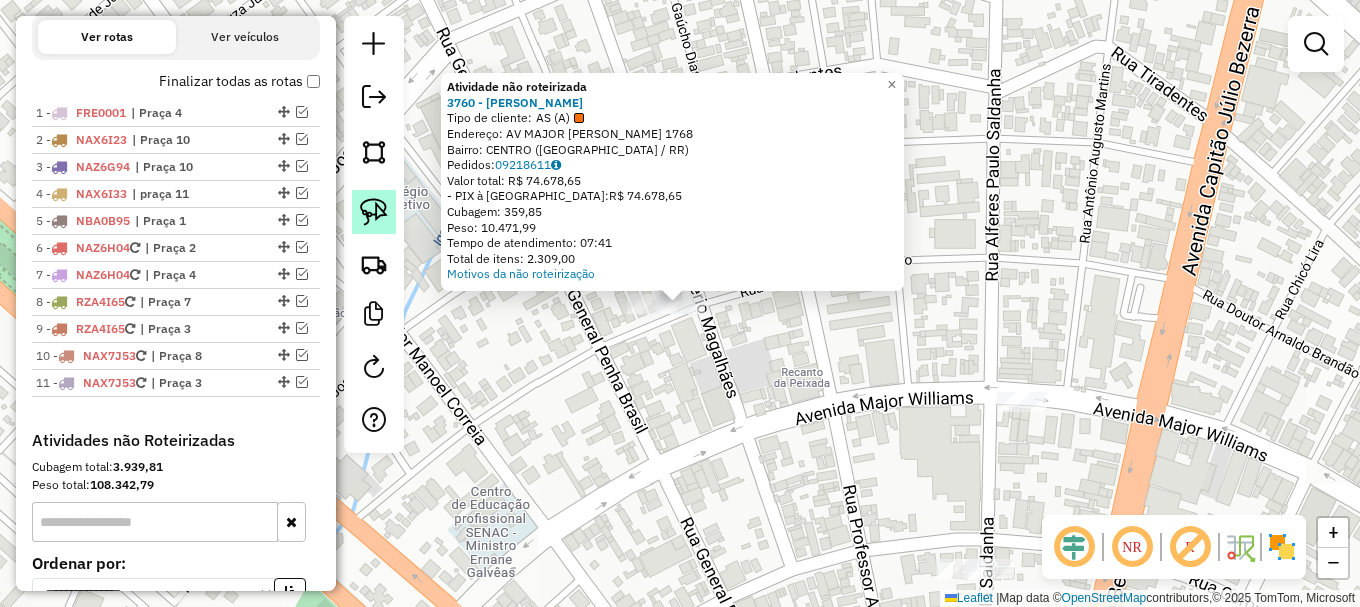 click 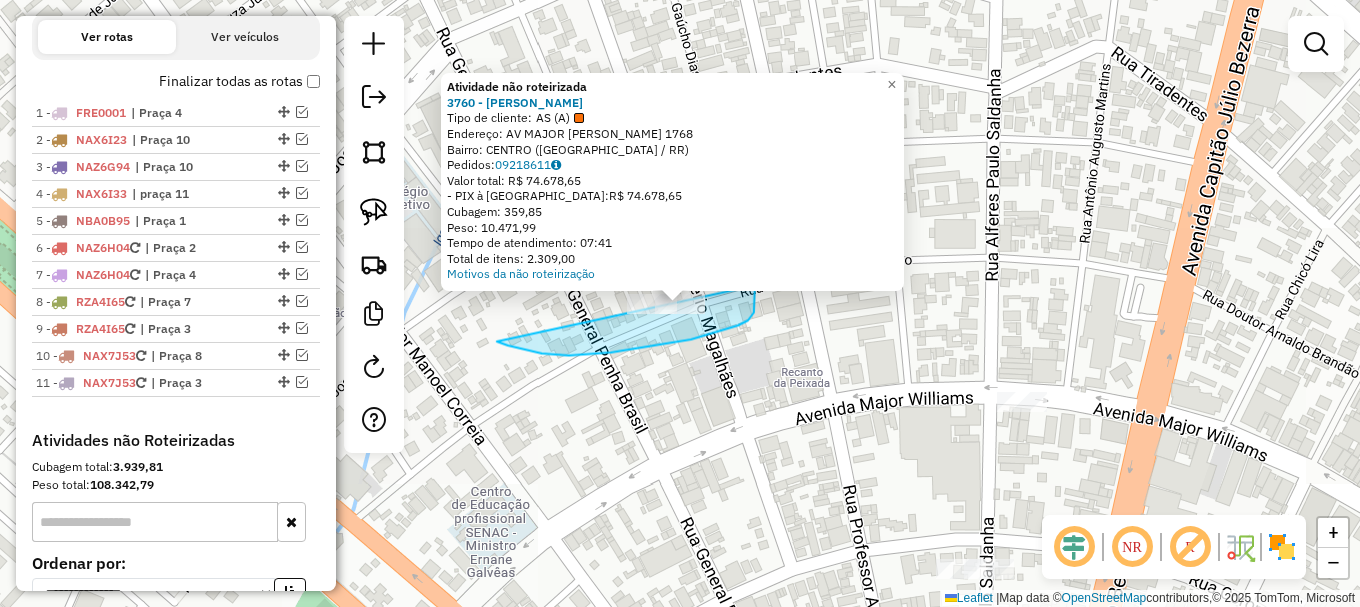 drag, startPoint x: 569, startPoint y: 355, endPoint x: 736, endPoint y: 256, distance: 194.13913 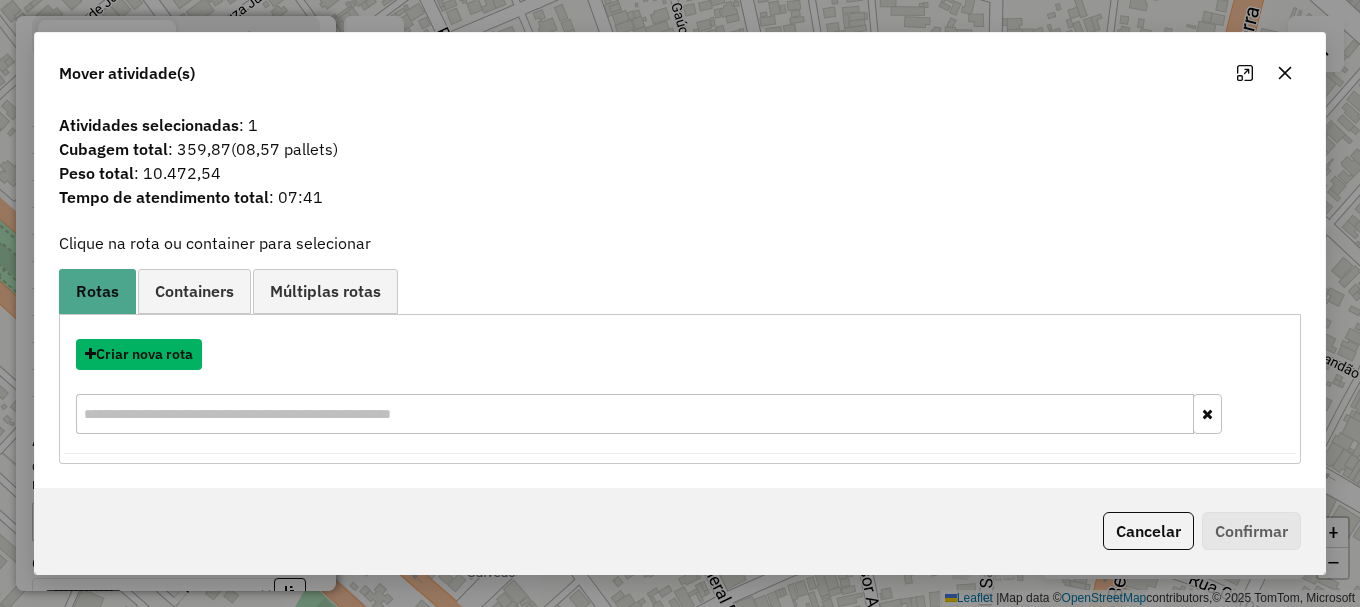 click on "Criar nova rota" at bounding box center (139, 354) 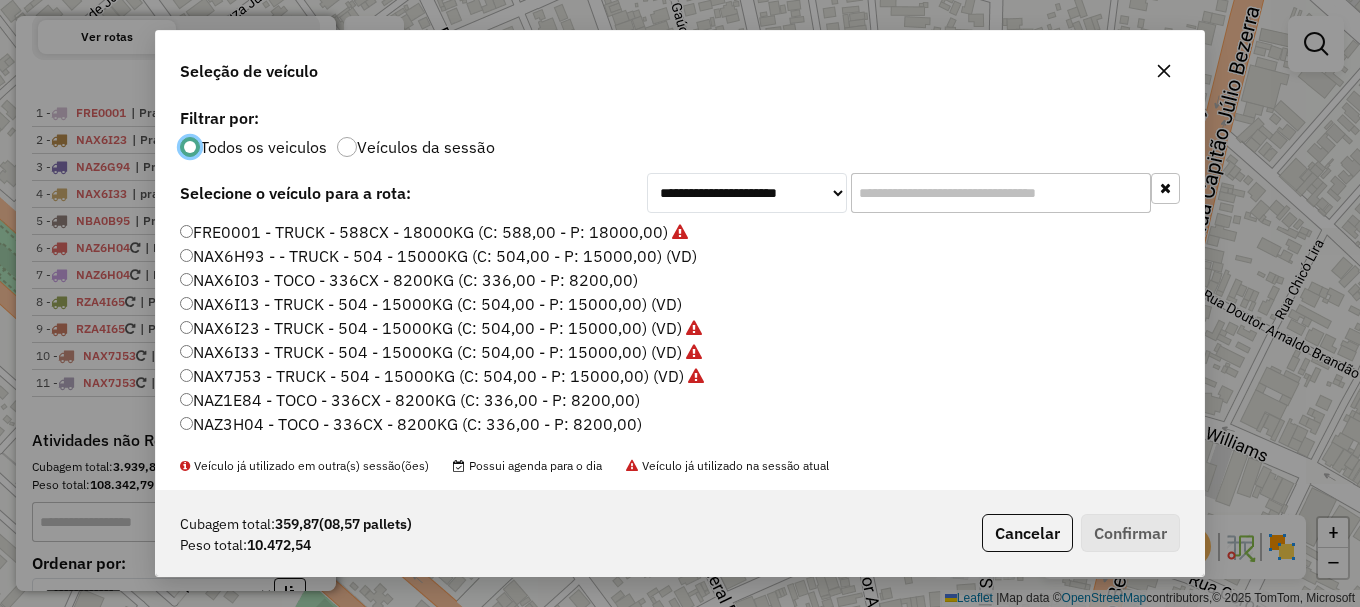 scroll, scrollTop: 11, scrollLeft: 6, axis: both 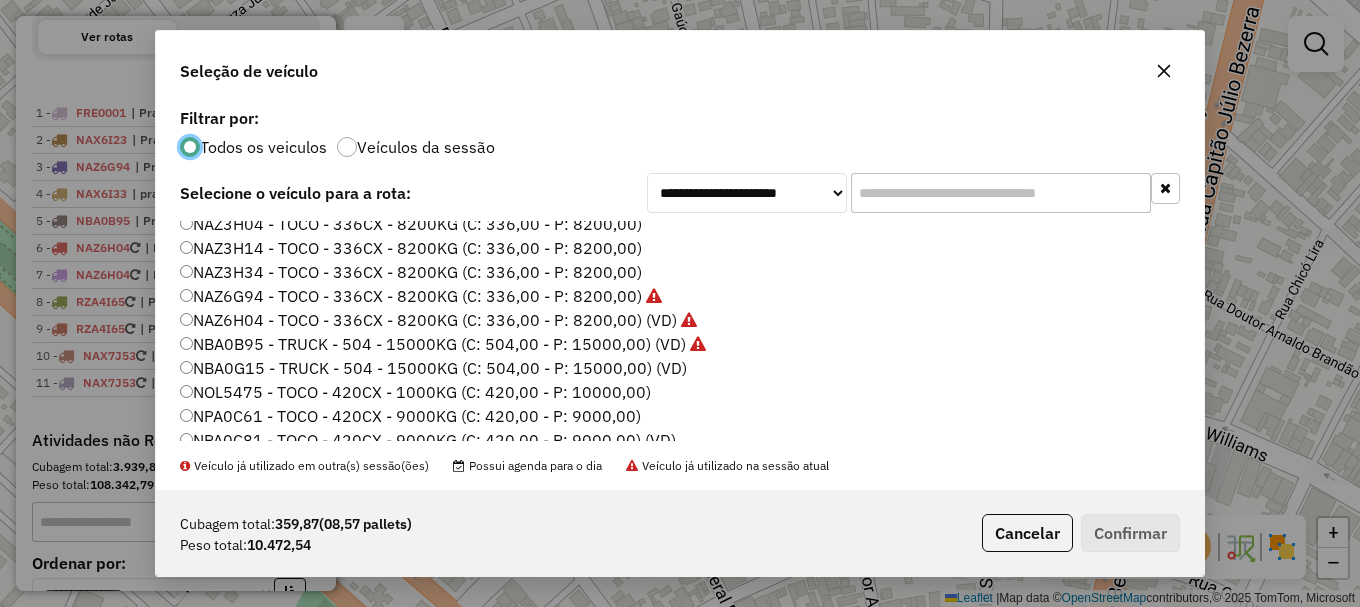 click on "NBA0G15 - TRUCK - 504 - 15000KG (C: 504,00 - P: 15000,00) (VD)" 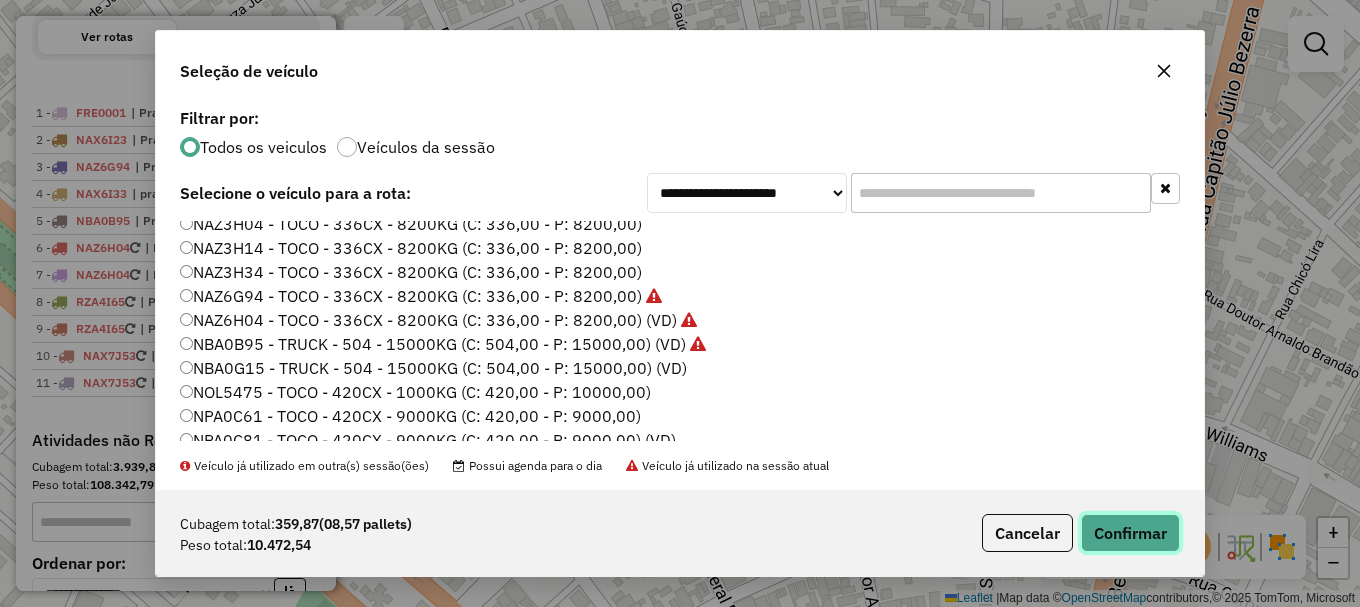 click on "Confirmar" 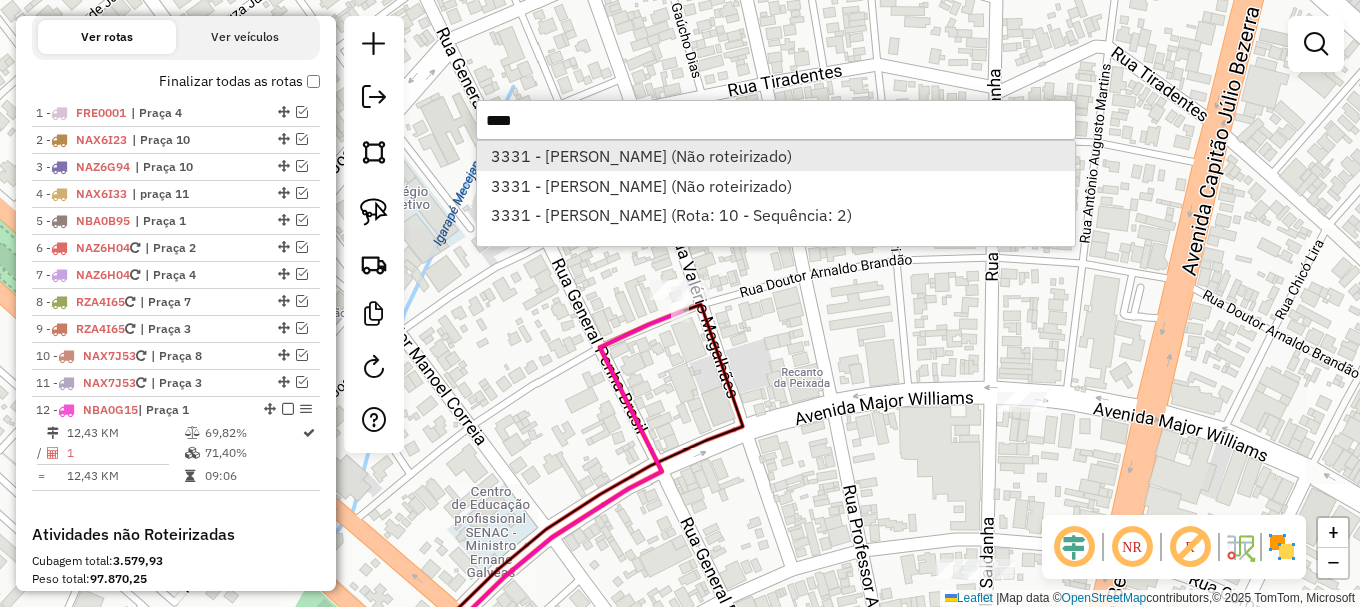 type on "****" 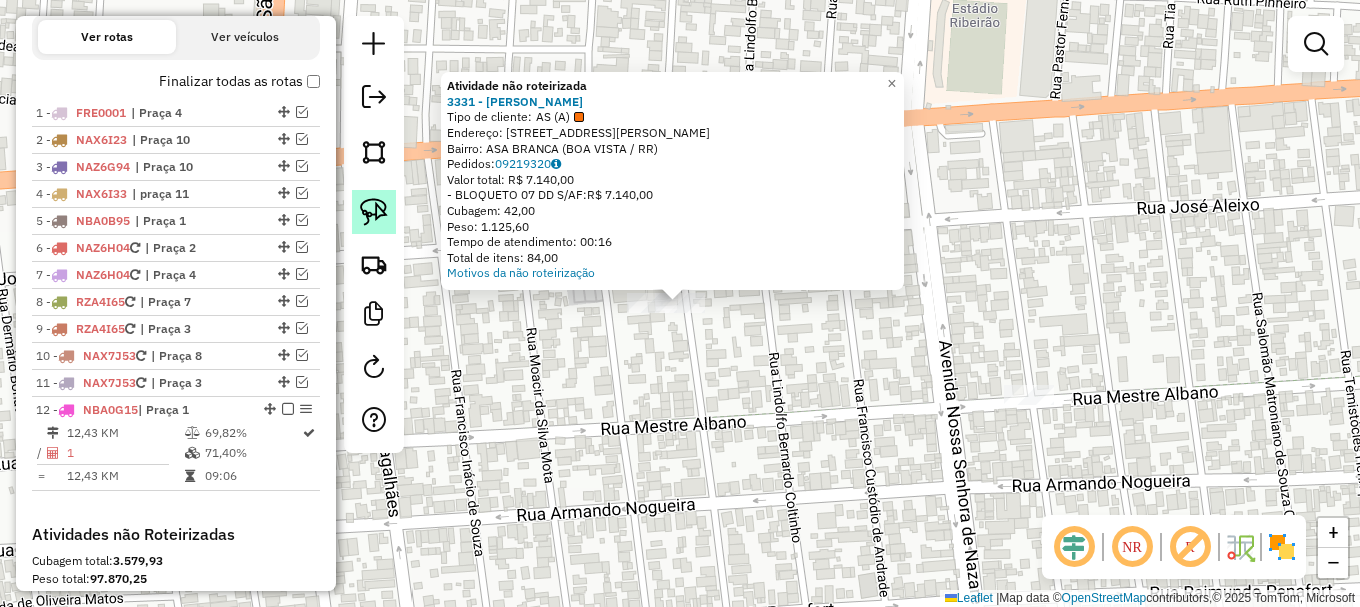 click 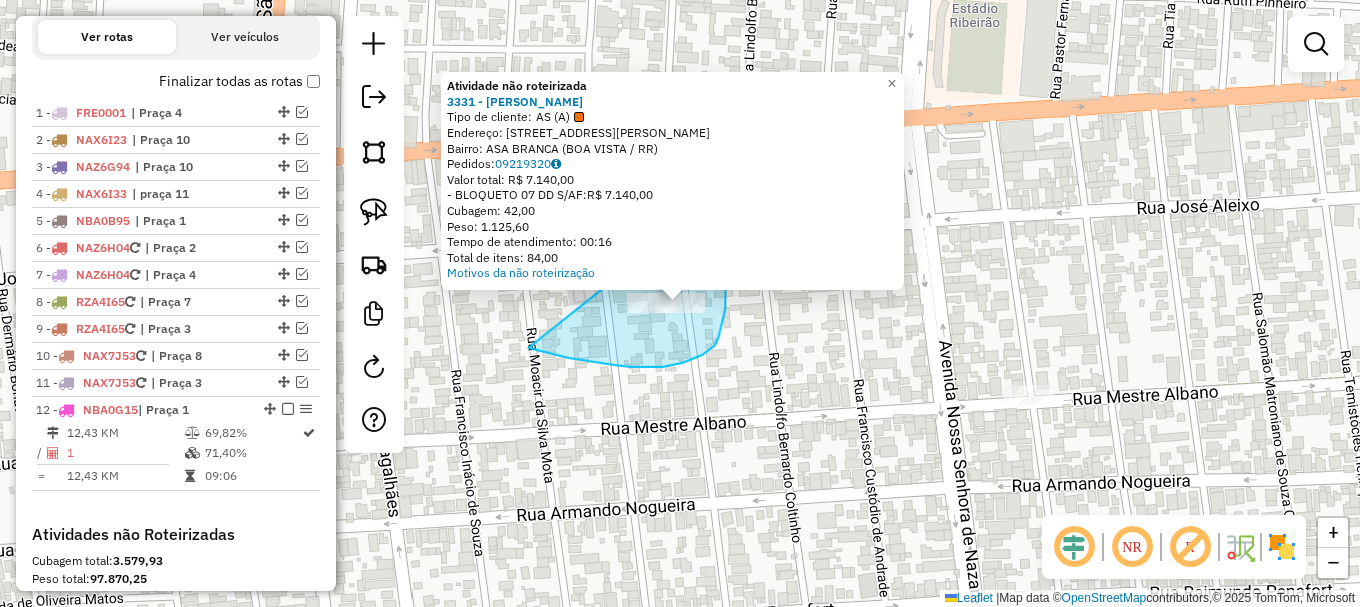 drag, startPoint x: 585, startPoint y: 360, endPoint x: 693, endPoint y: 213, distance: 182.40887 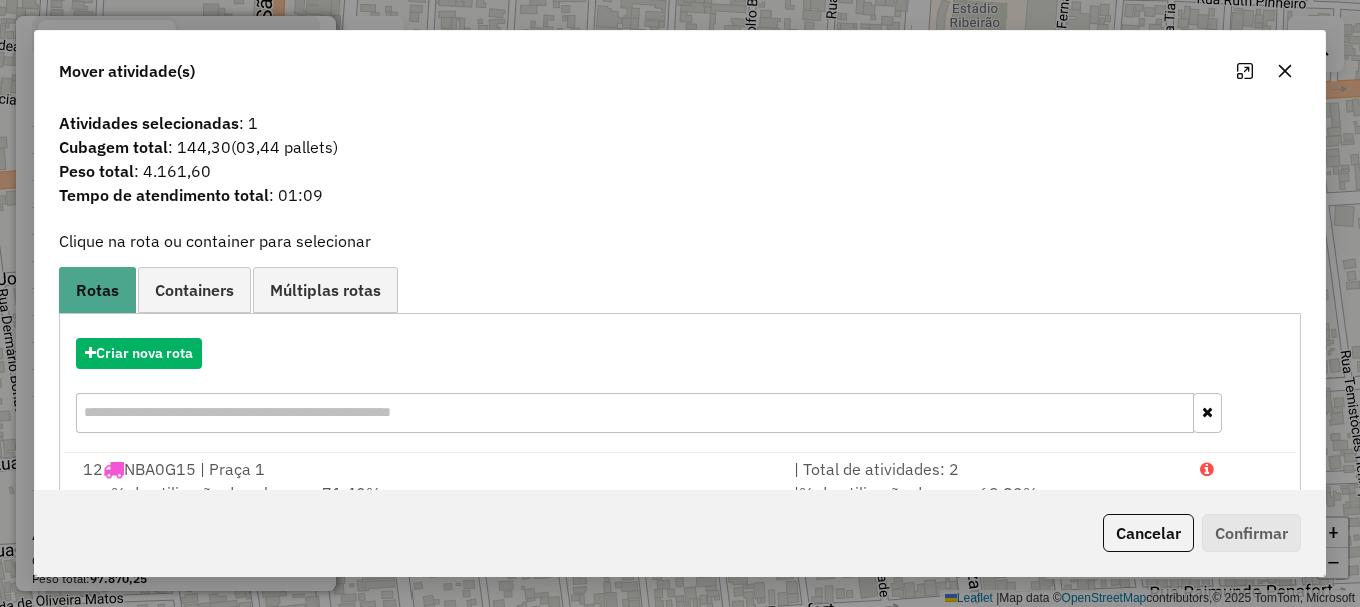 scroll, scrollTop: 78, scrollLeft: 0, axis: vertical 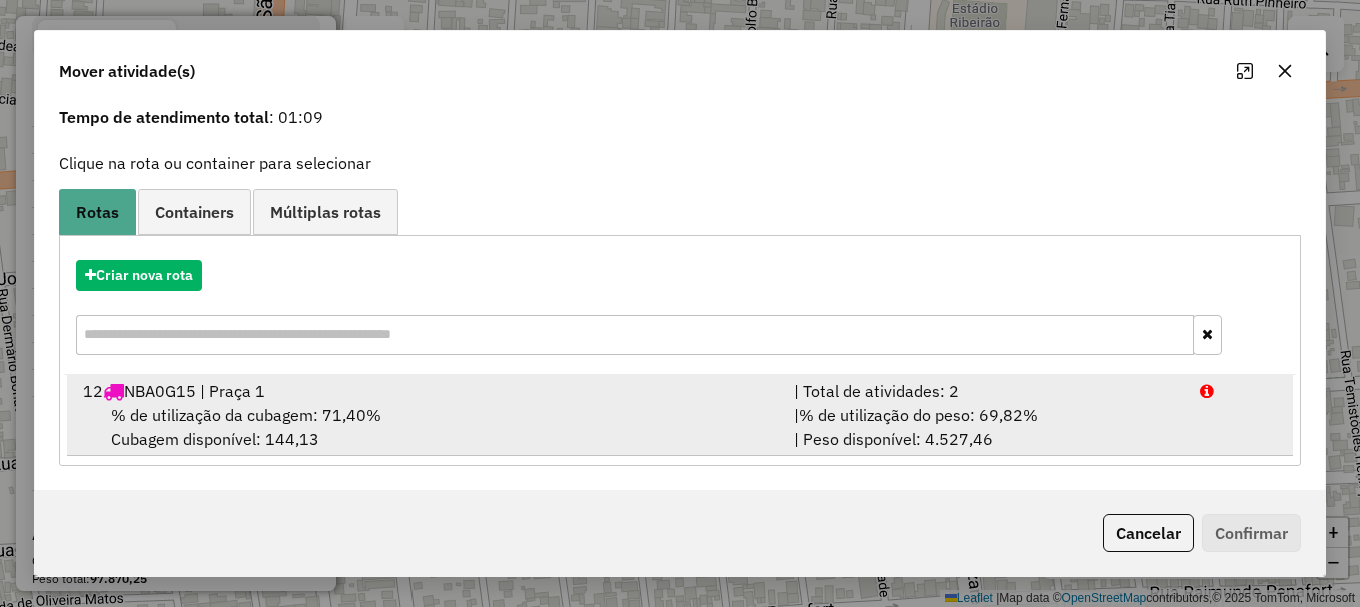 click on "|  % de utilização do peso: 69,82%  | Peso disponível: 4.527,46" at bounding box center [985, 427] 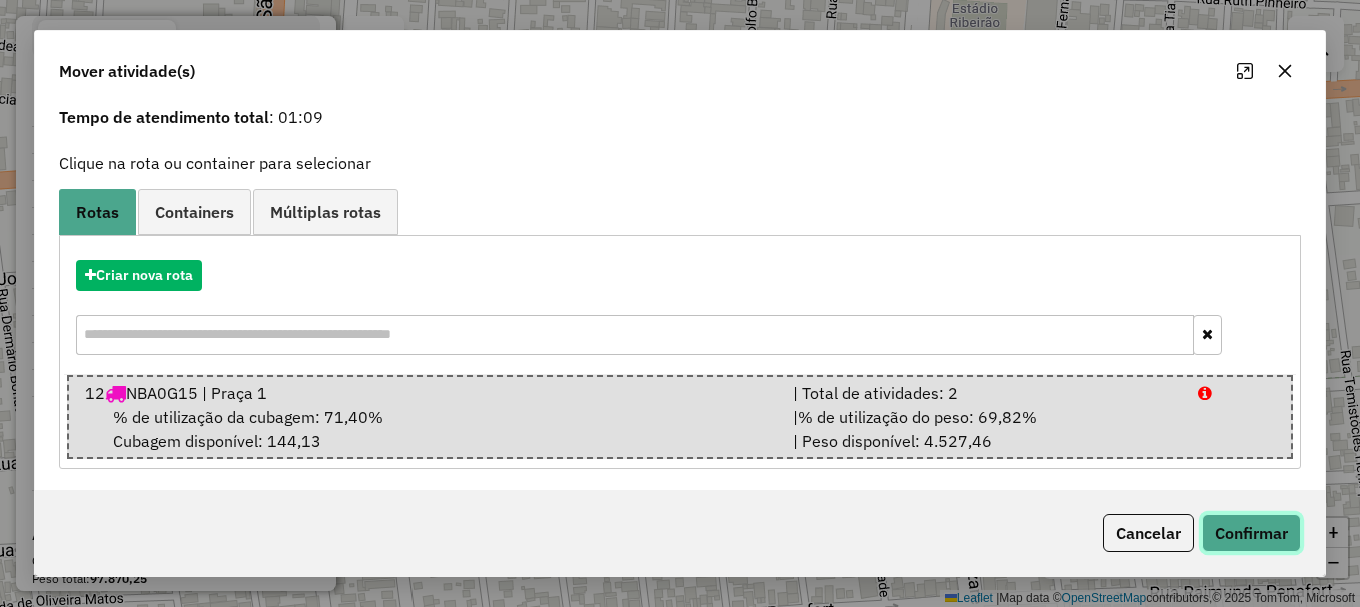 click on "Confirmar" 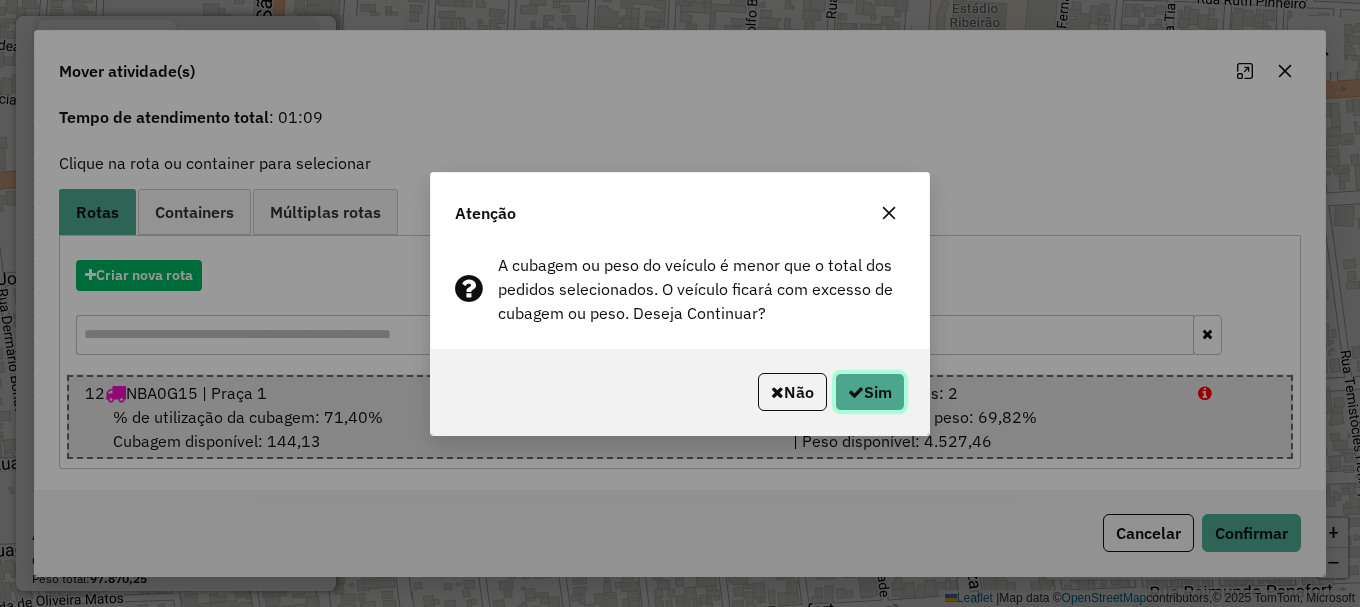 click on "Sim" 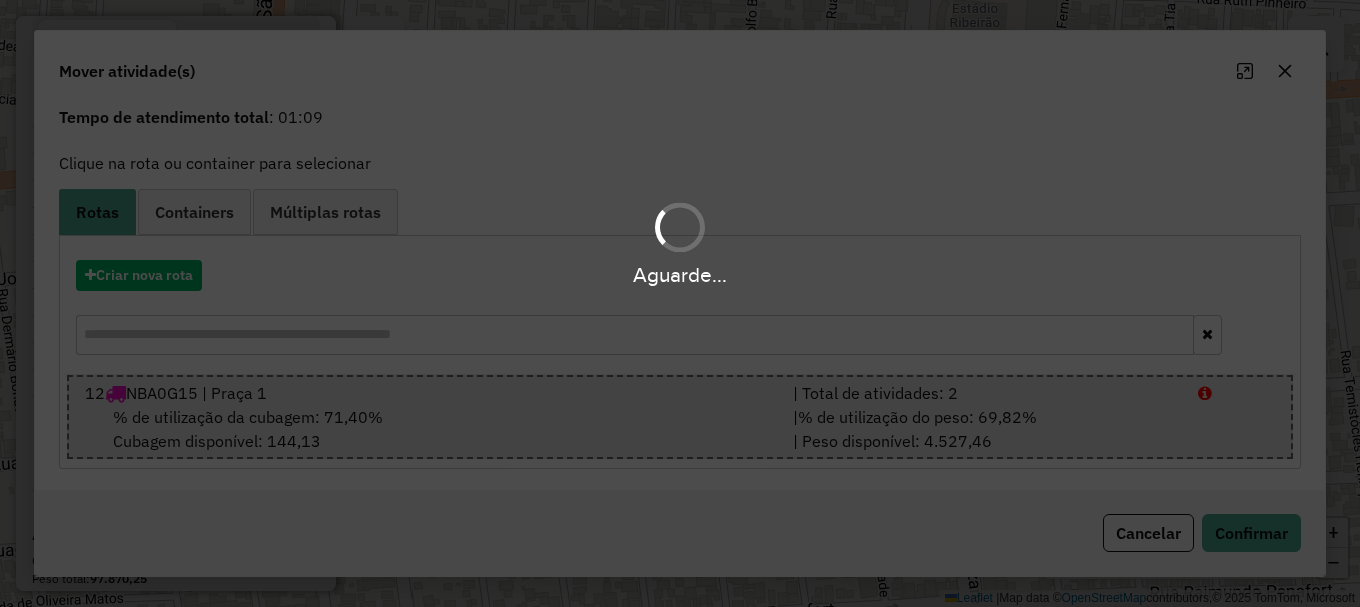scroll, scrollTop: 0, scrollLeft: 0, axis: both 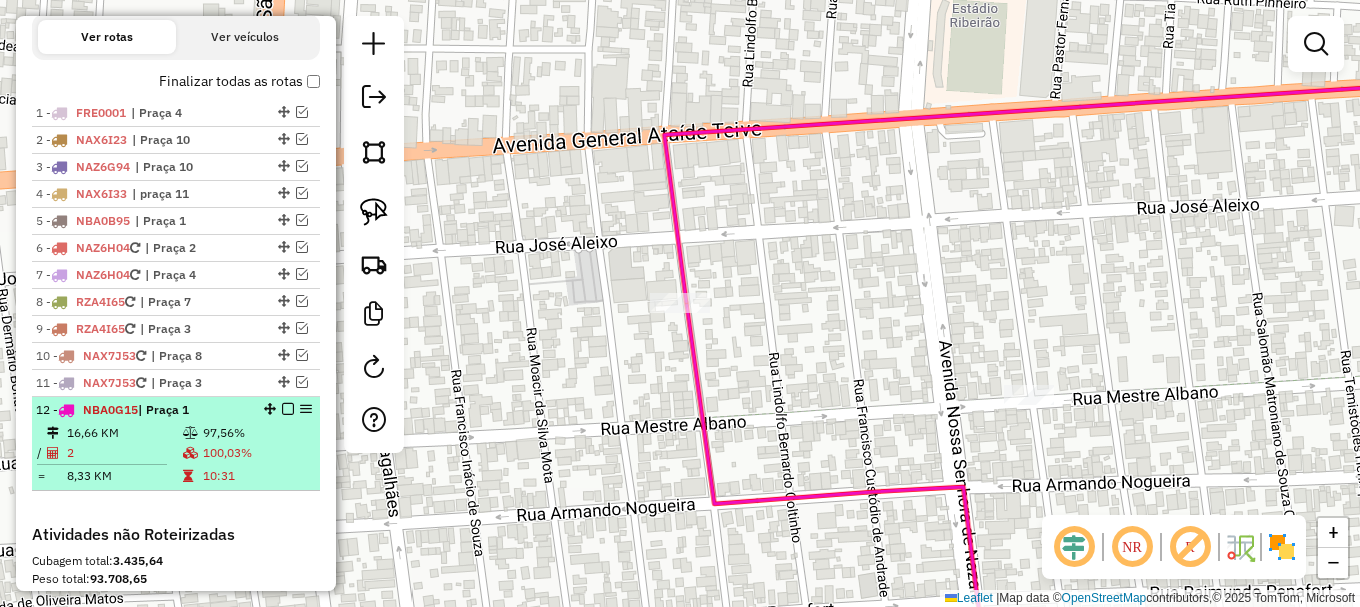 click at bounding box center (288, 409) 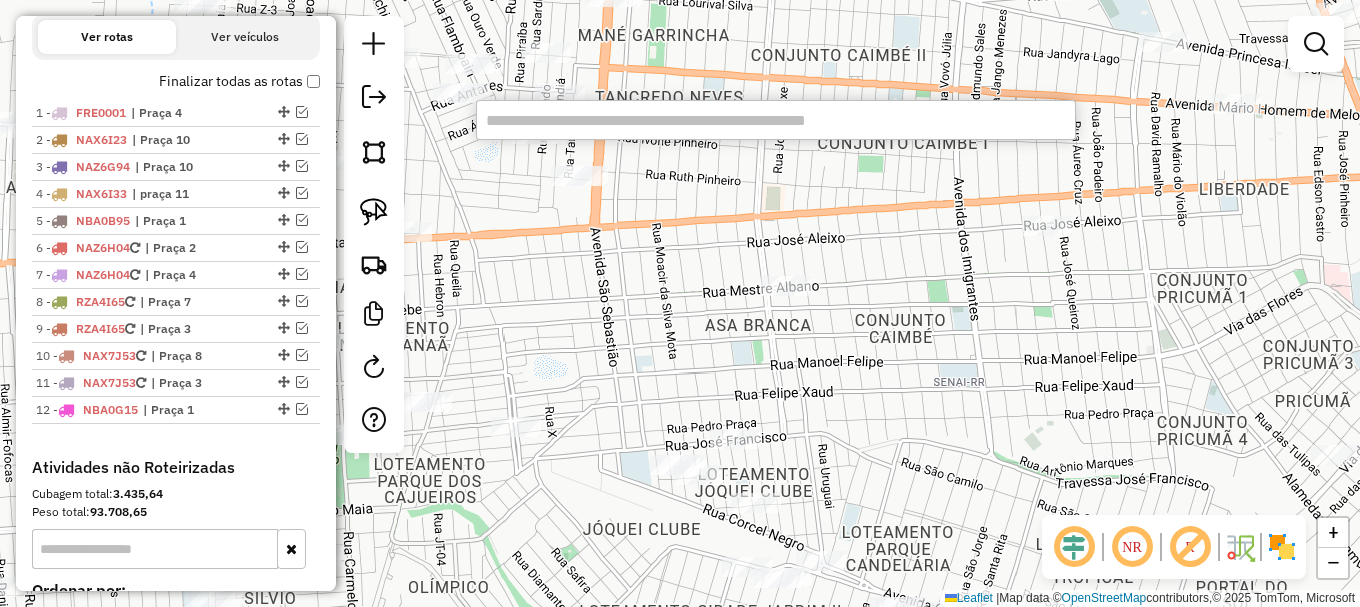 type on "*" 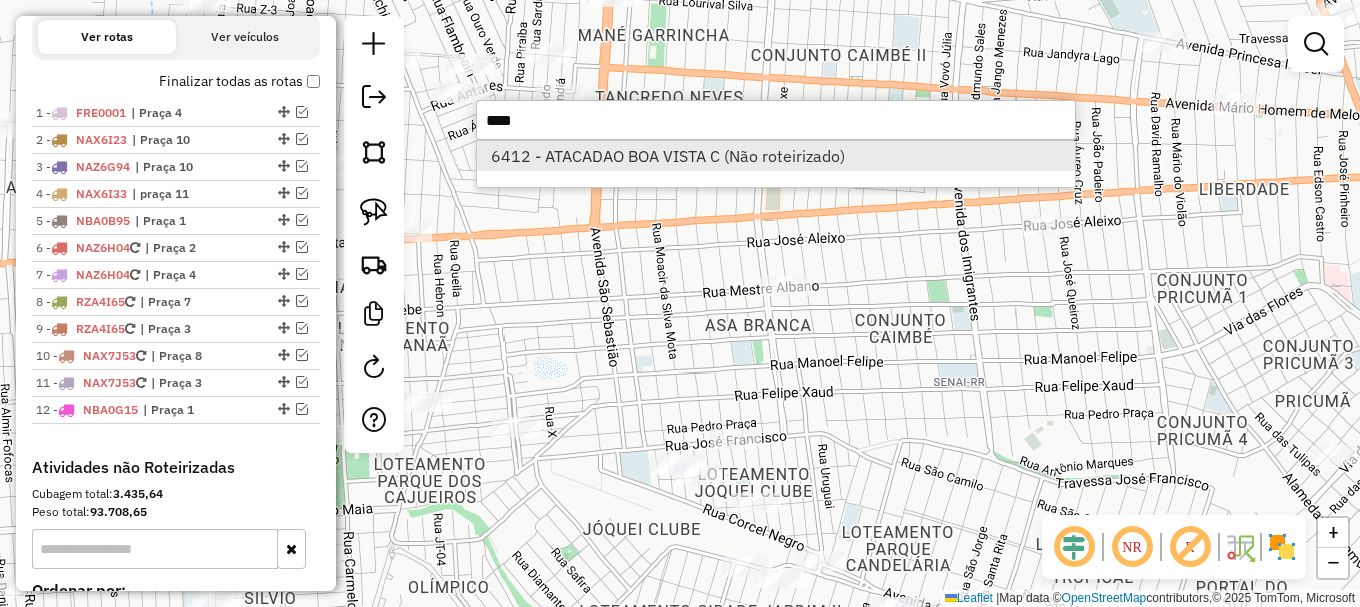 type on "****" 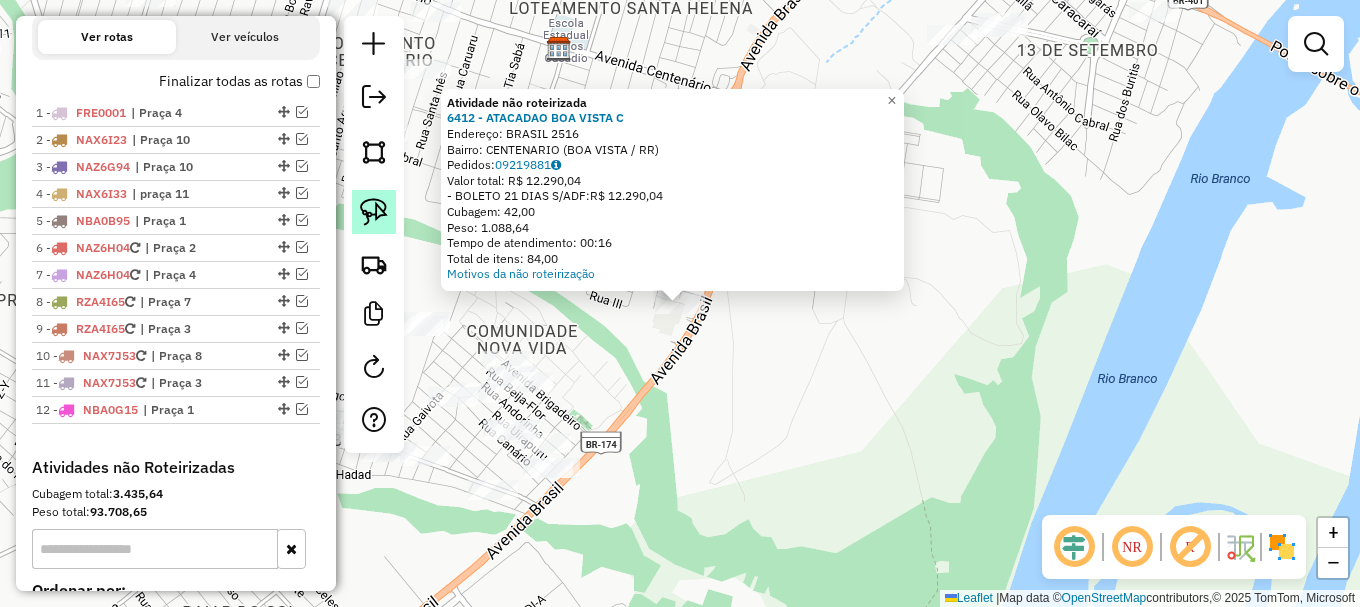 click 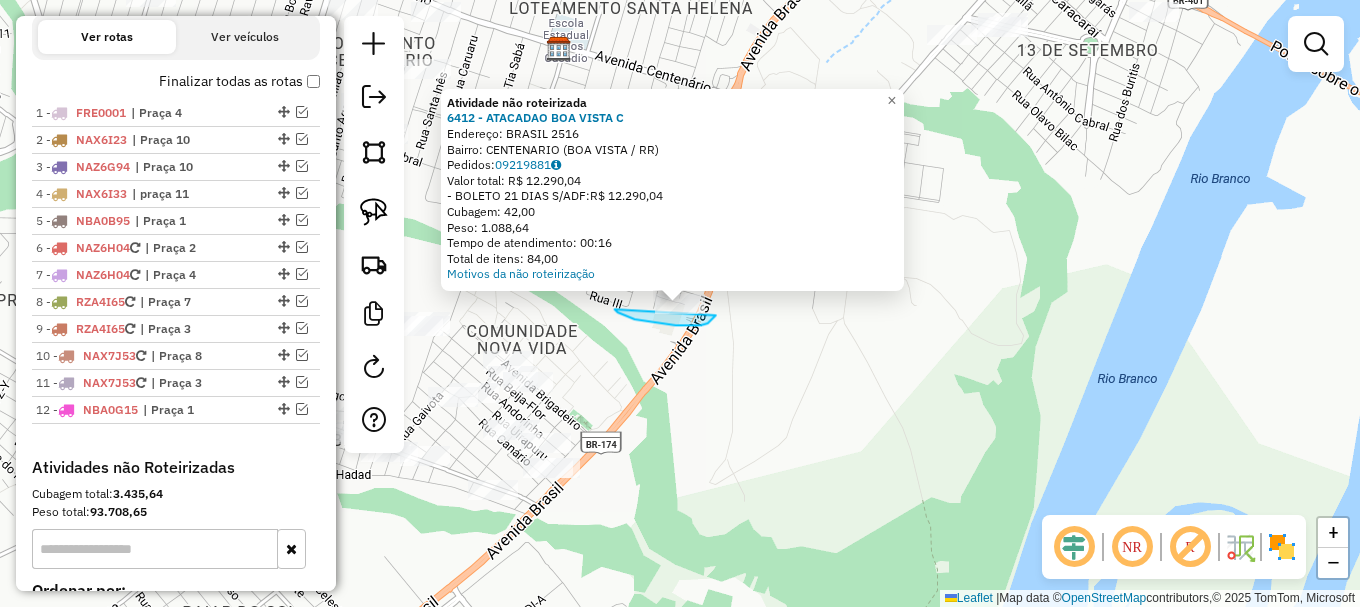 drag, startPoint x: 616, startPoint y: 309, endPoint x: 721, endPoint y: 276, distance: 110.06362 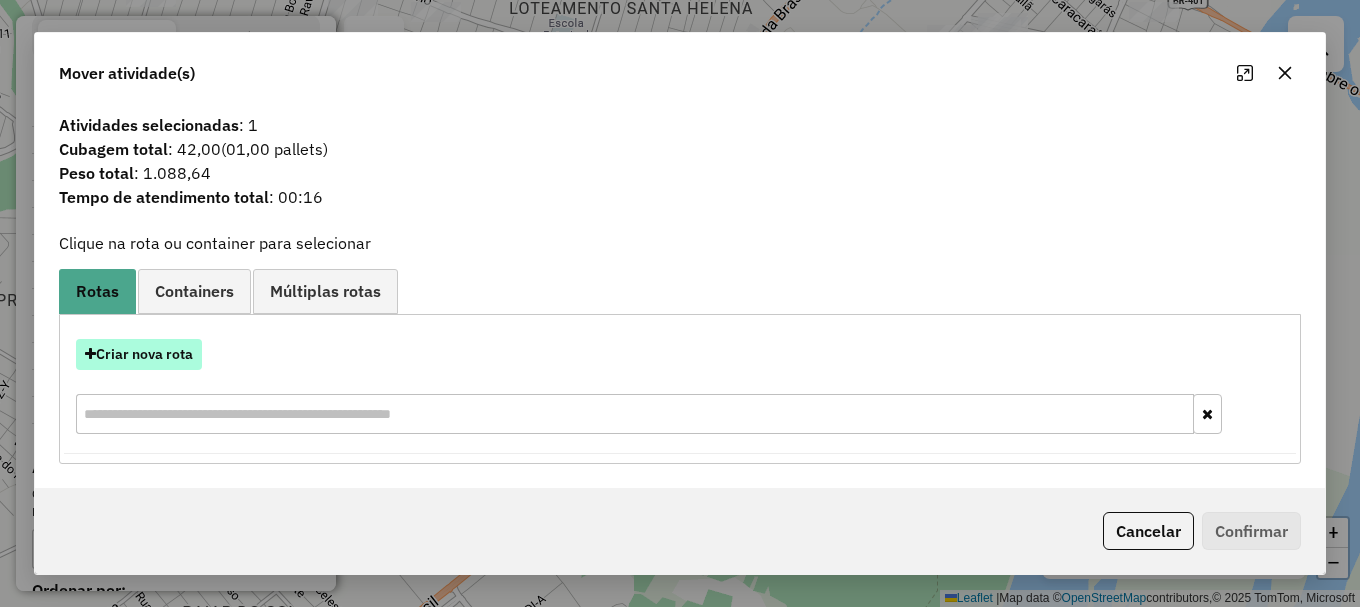 click on "Criar nova rota" at bounding box center (139, 354) 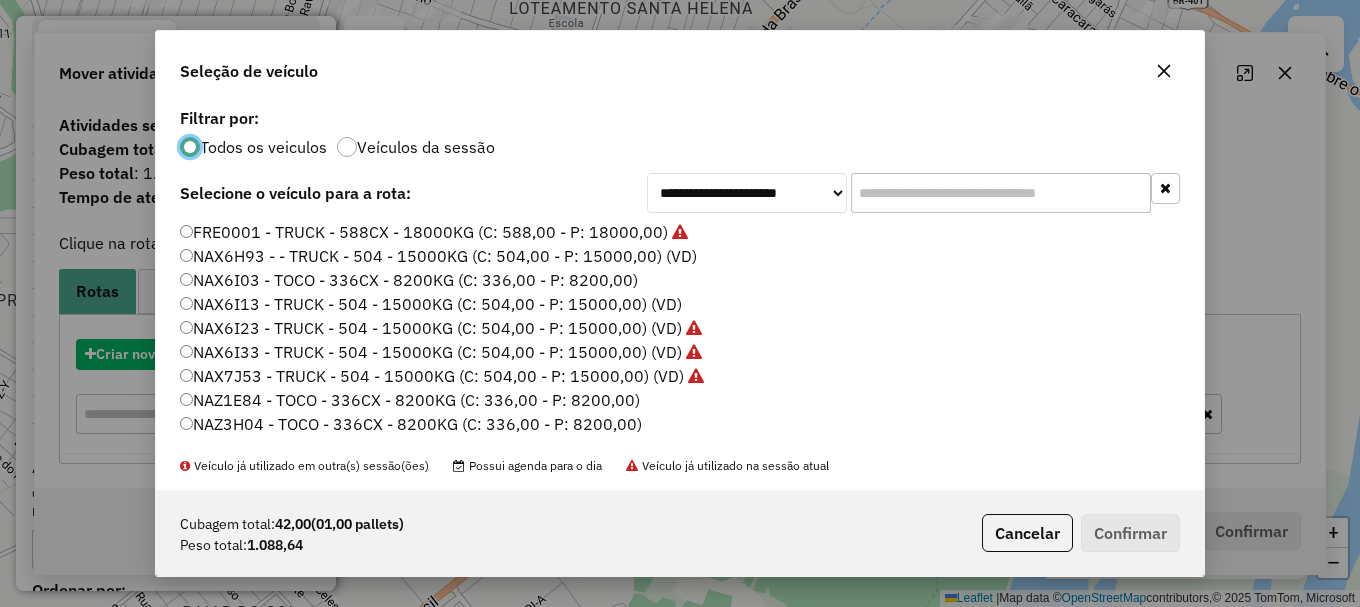 scroll, scrollTop: 11, scrollLeft: 6, axis: both 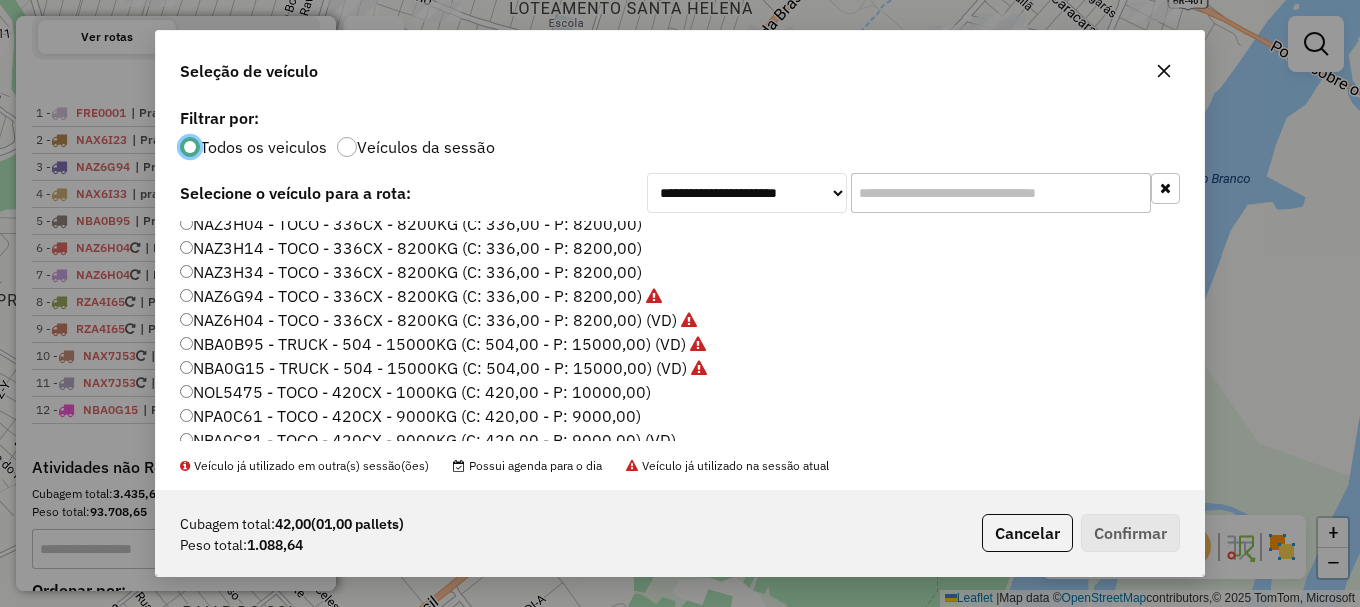 click on "NOL5475 - TOCO - 420CX - 1000KG (C: 420,00 - P: 10000,00)" 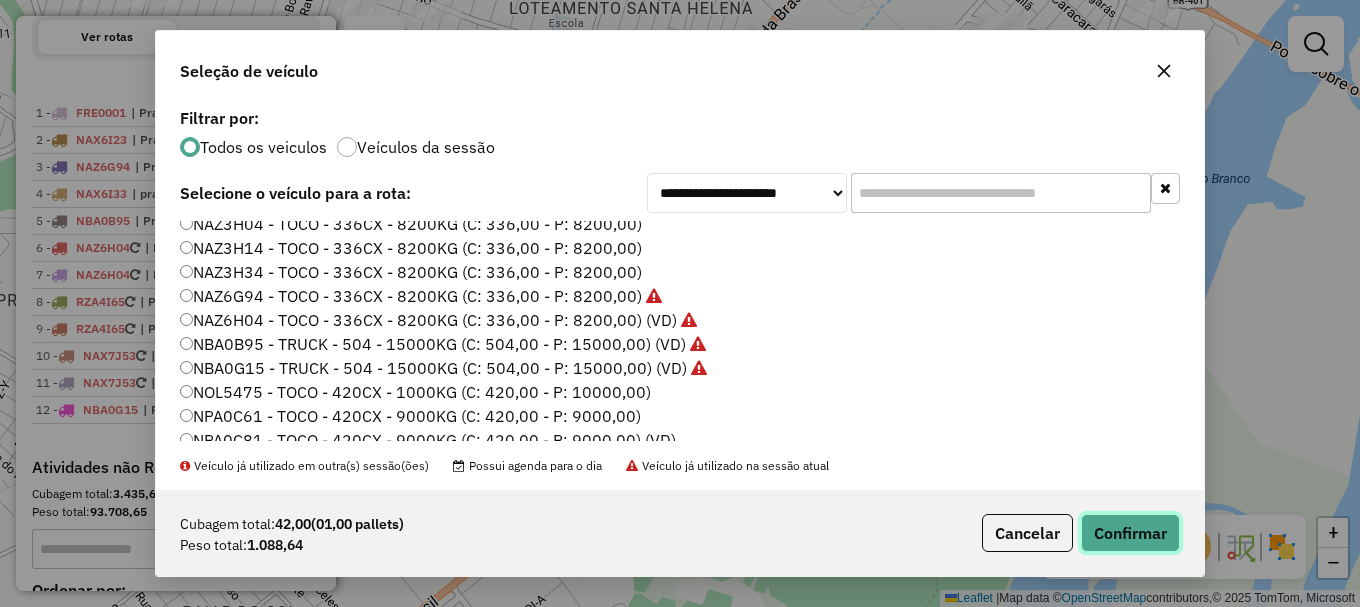 click on "Confirmar" 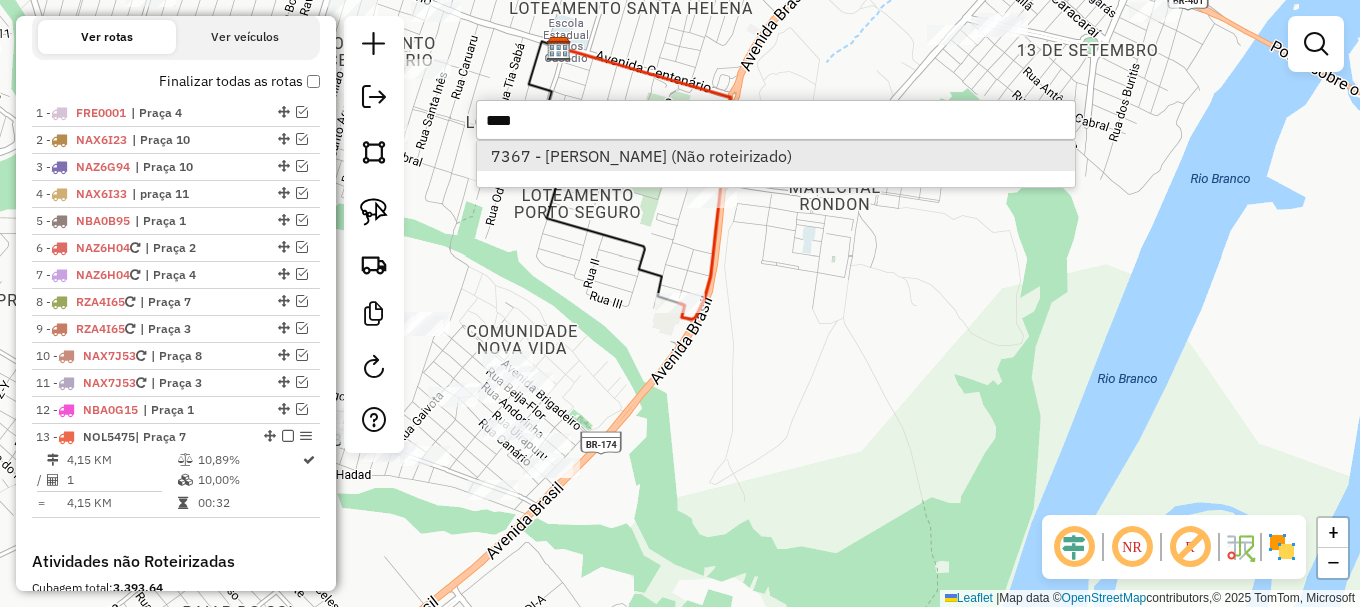 type on "****" 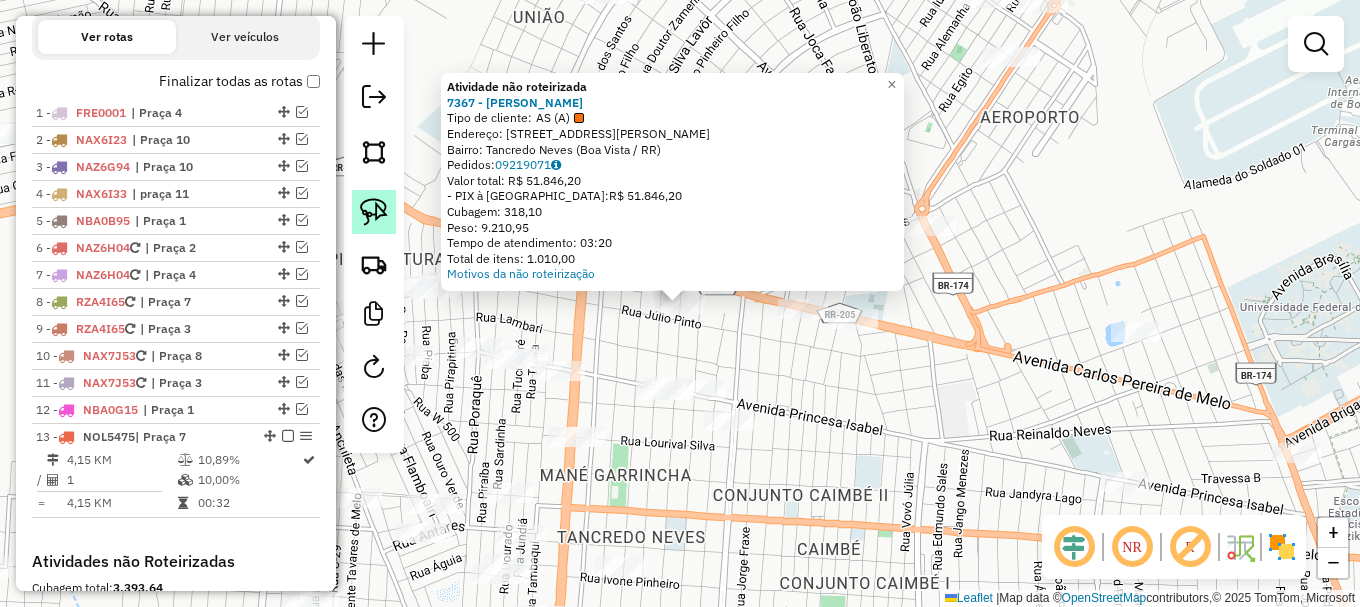 click 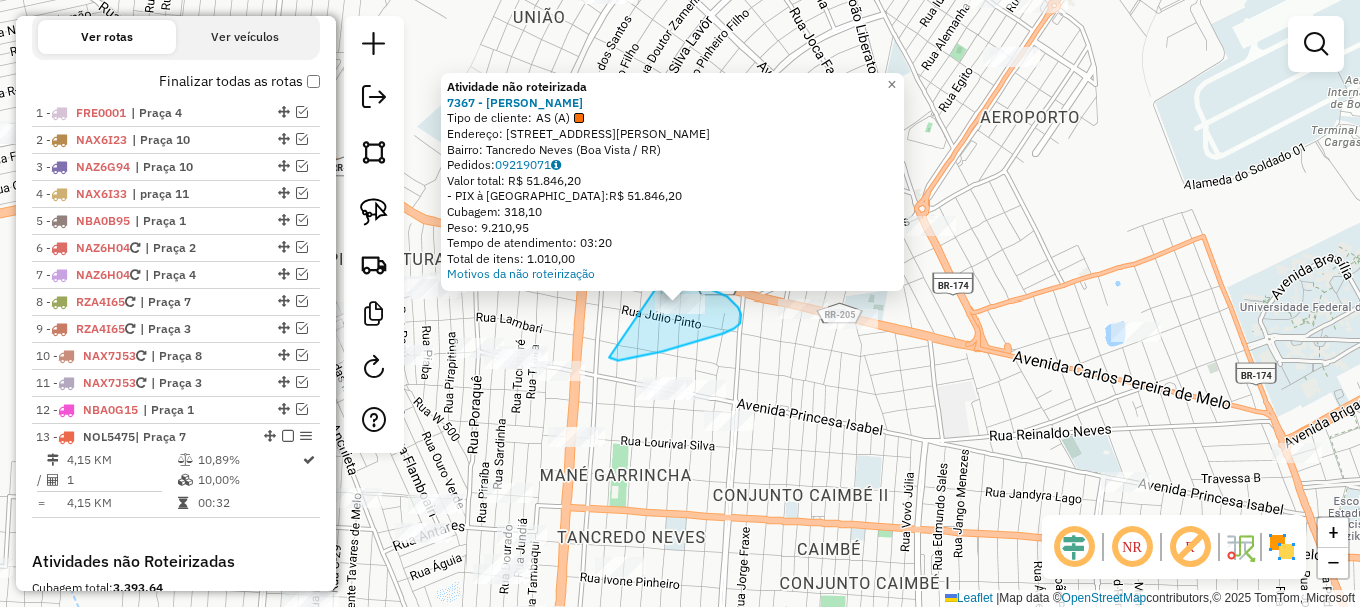 drag, startPoint x: 610, startPoint y: 358, endPoint x: 663, endPoint y: 271, distance: 101.87247 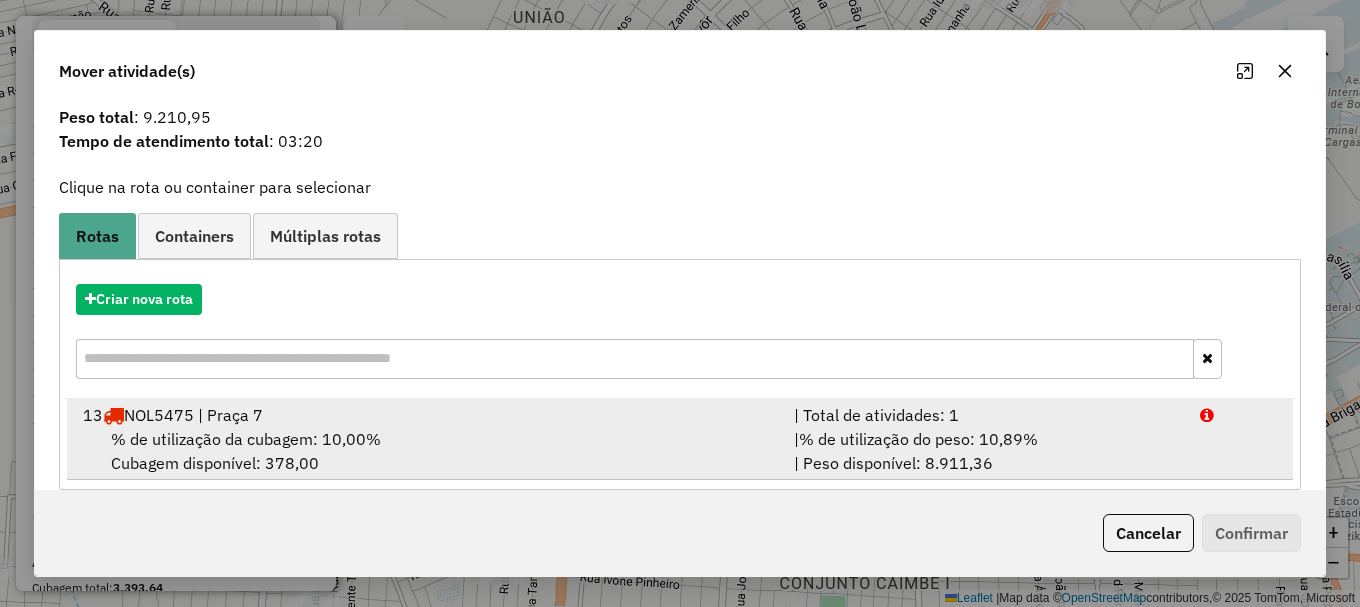 scroll, scrollTop: 78, scrollLeft: 0, axis: vertical 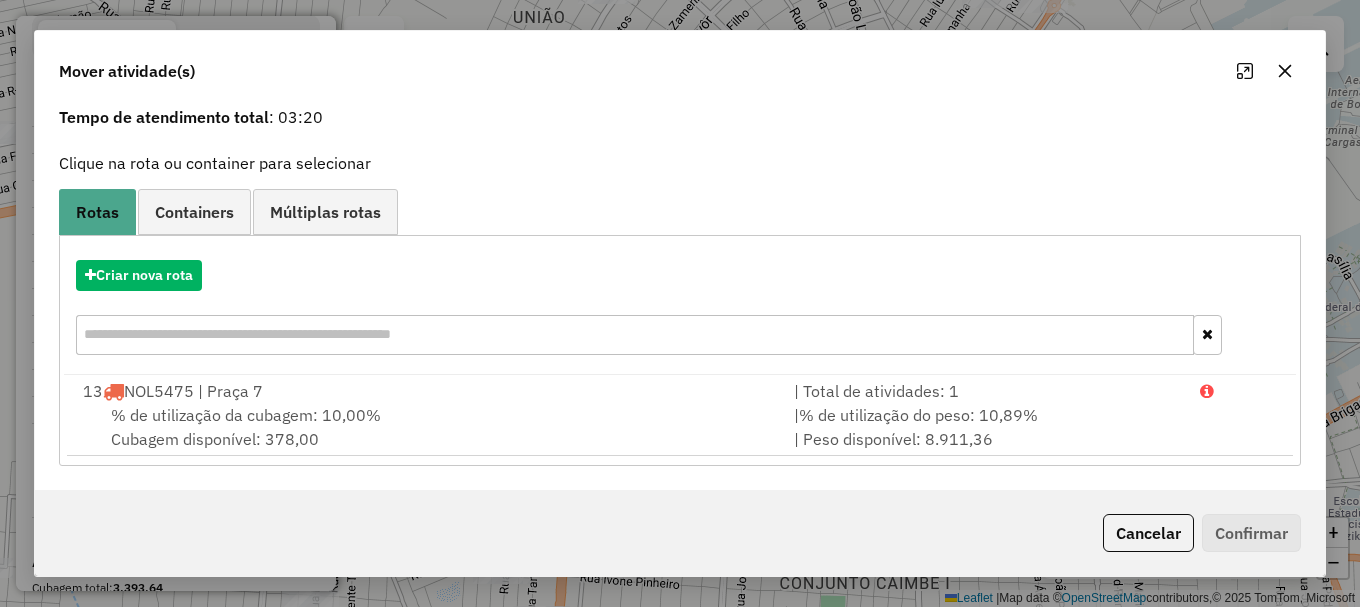 drag, startPoint x: 1196, startPoint y: 425, endPoint x: 1227, endPoint y: 482, distance: 64.884514 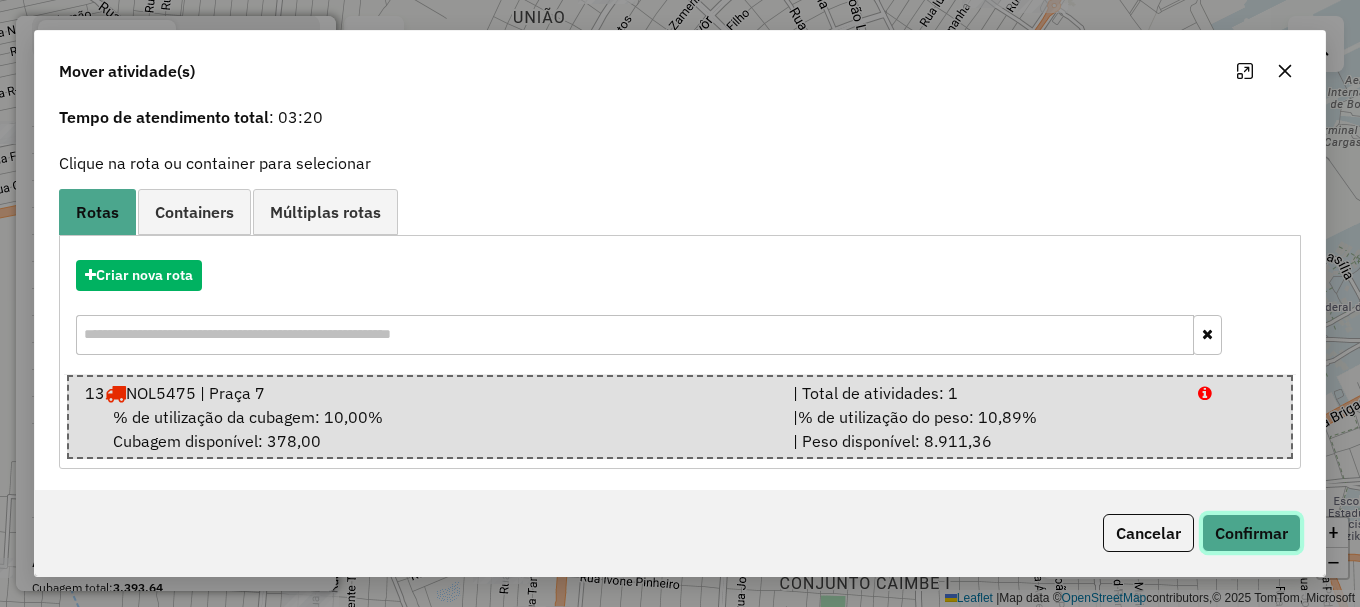 click on "Confirmar" 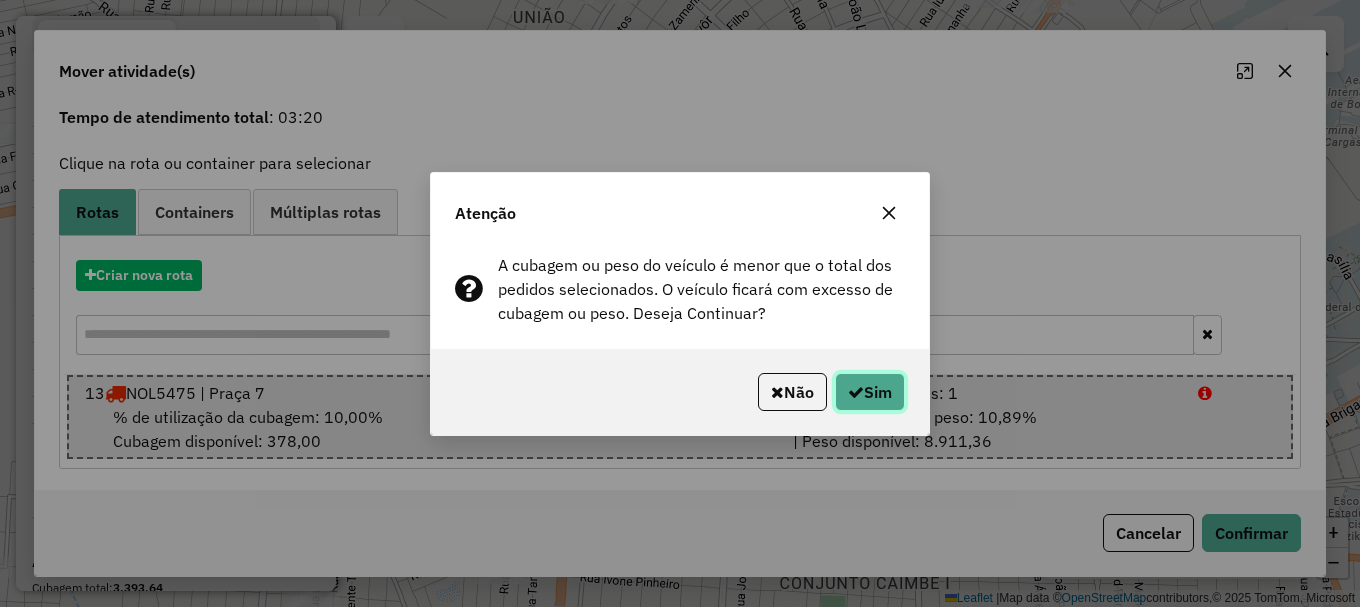click on "Sim" 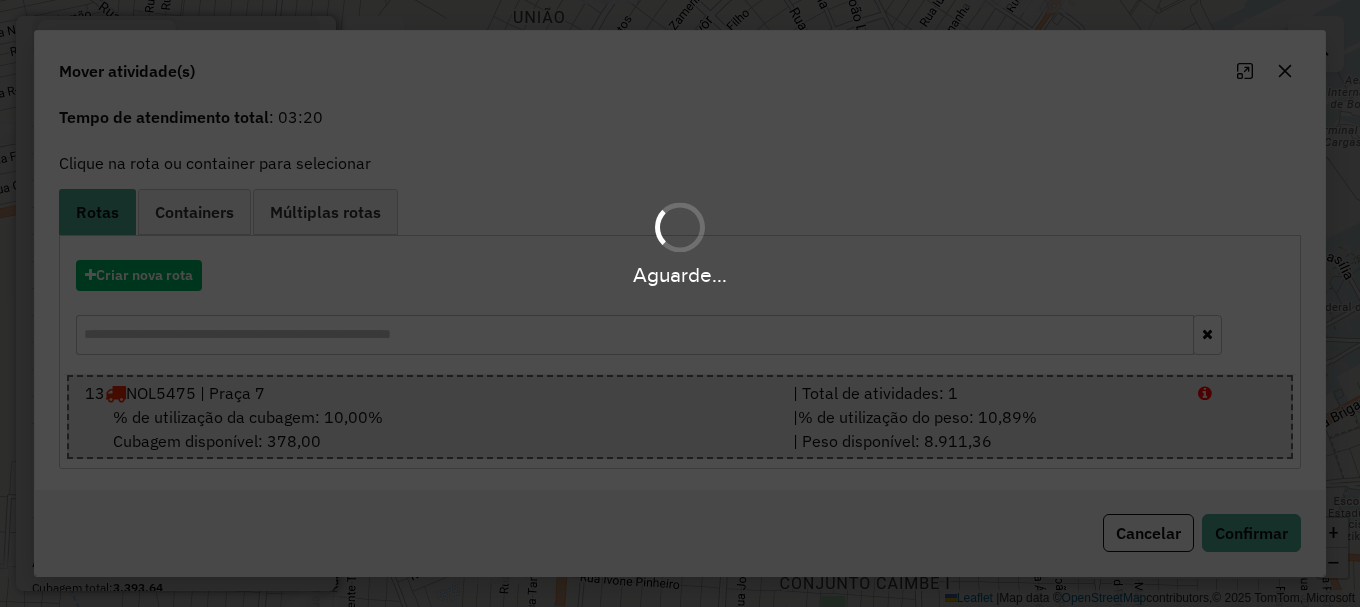 scroll, scrollTop: 0, scrollLeft: 0, axis: both 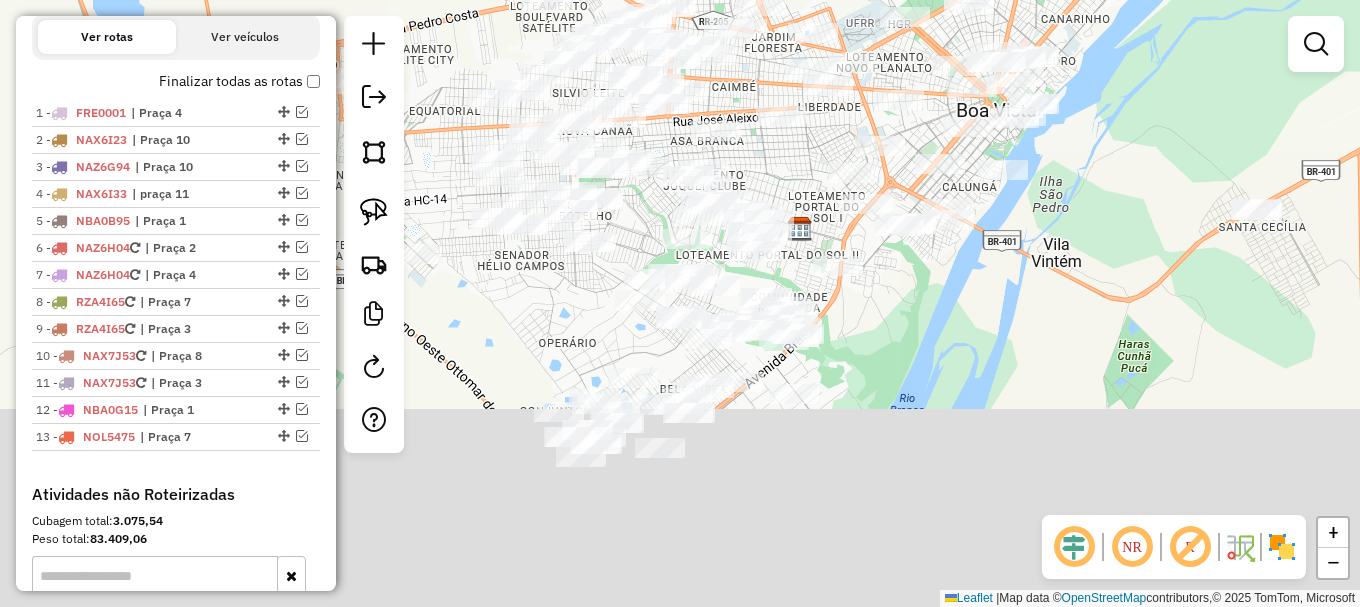 drag, startPoint x: 812, startPoint y: 559, endPoint x: 886, endPoint y: 293, distance: 276.10144 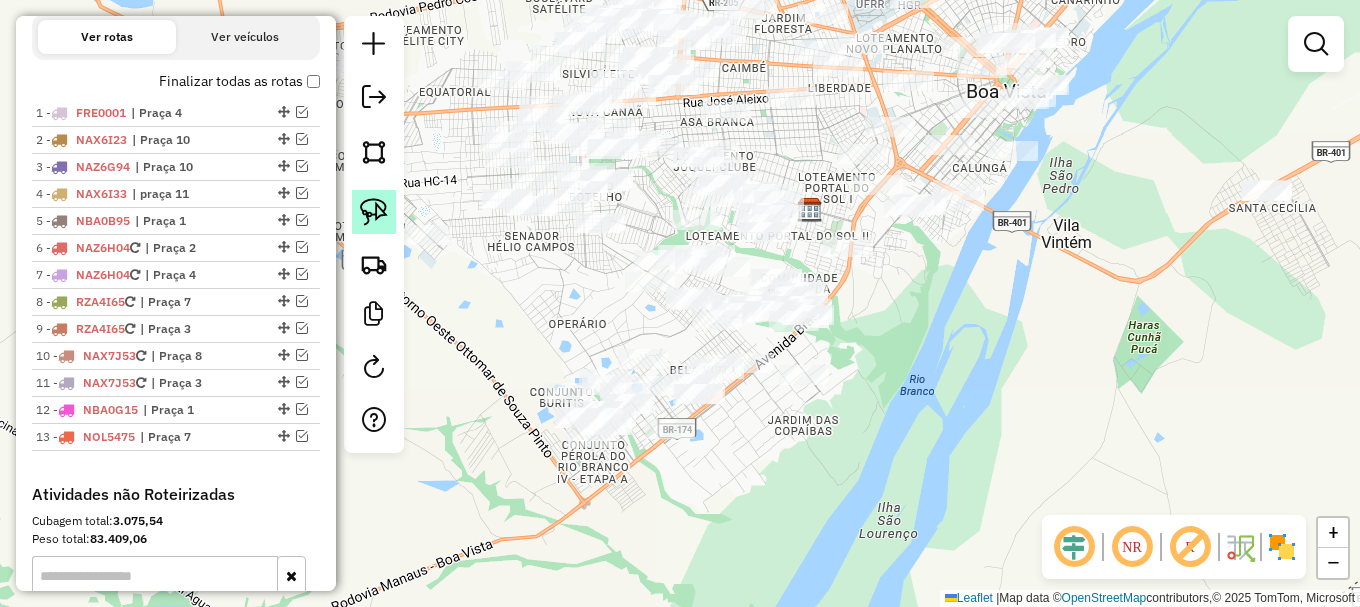 click 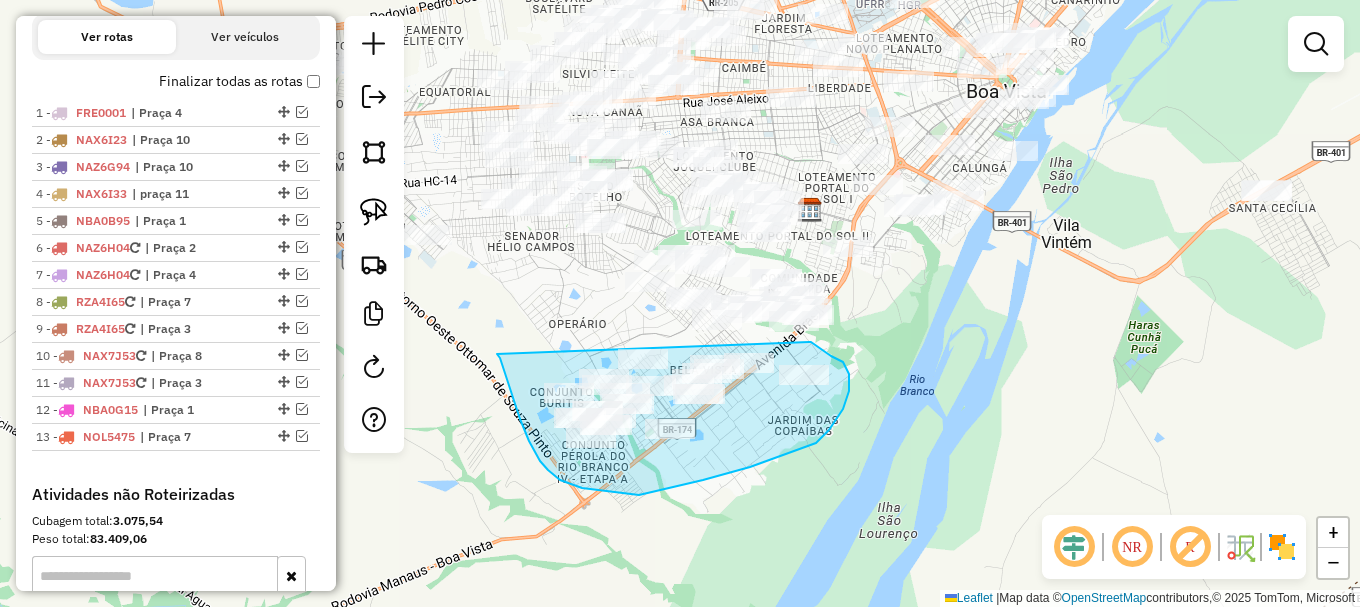 drag, startPoint x: 520, startPoint y: 419, endPoint x: 809, endPoint y: 342, distance: 299.08194 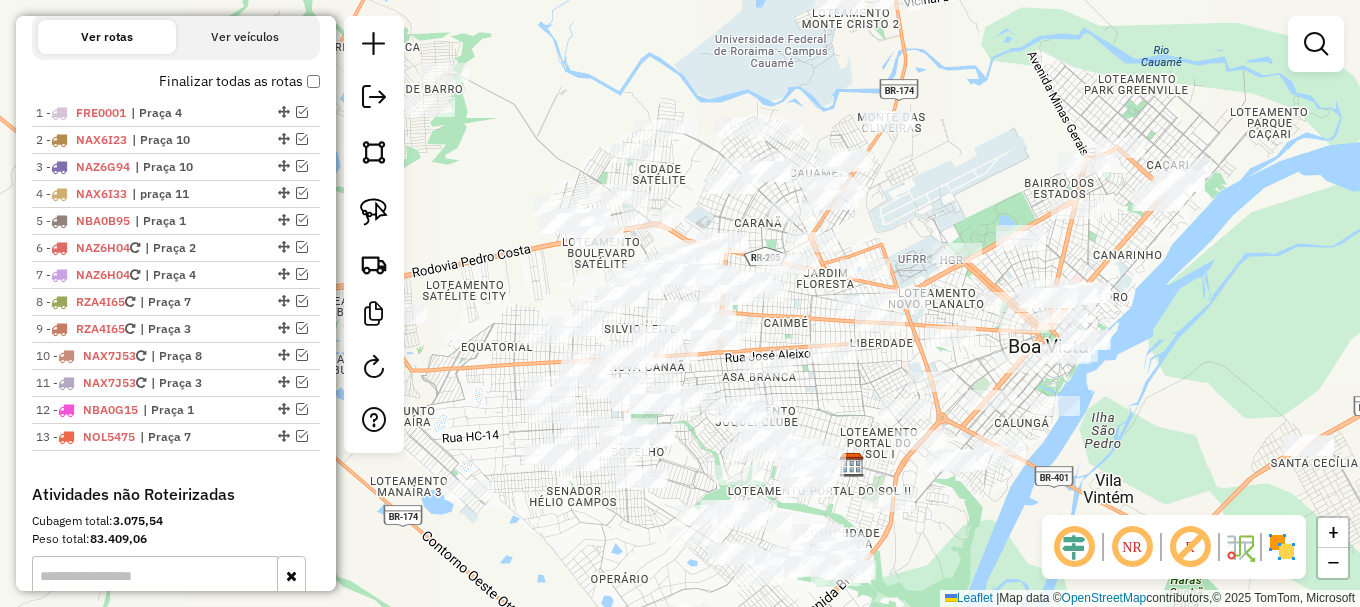 drag, startPoint x: 637, startPoint y: 318, endPoint x: 685, endPoint y: 583, distance: 269.31207 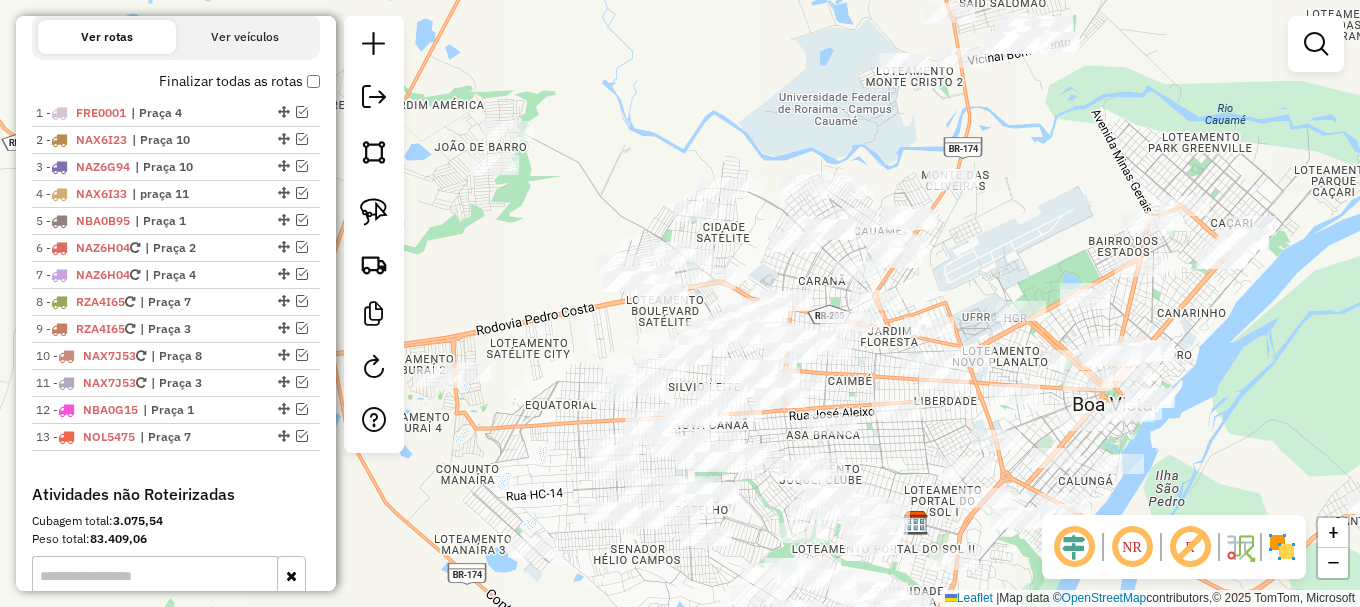 drag, startPoint x: 928, startPoint y: 176, endPoint x: 1032, endPoint y: 240, distance: 122.1147 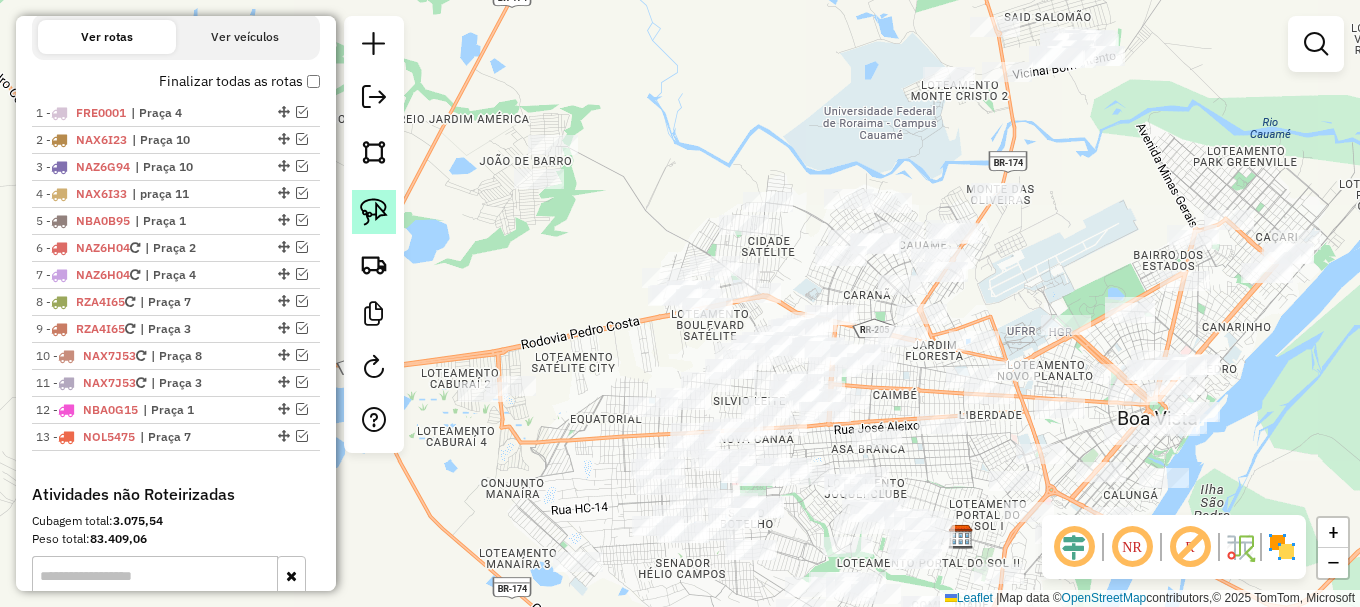 click 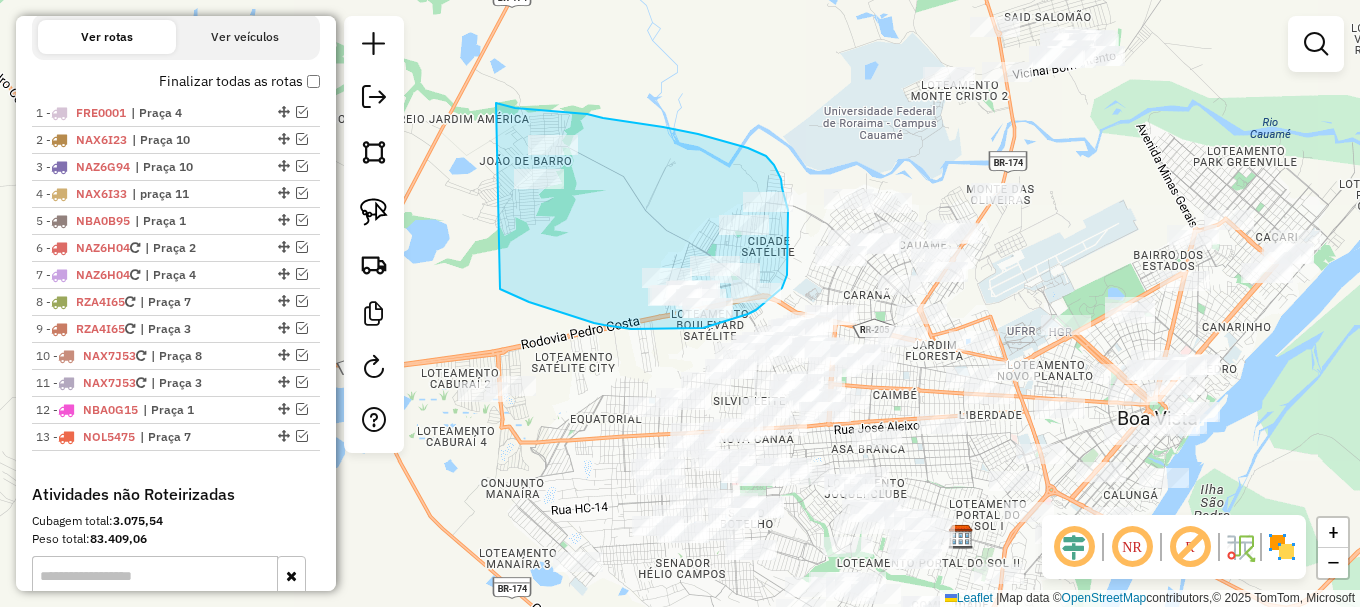 drag, startPoint x: 508, startPoint y: 293, endPoint x: 483, endPoint y: 102, distance: 192.62918 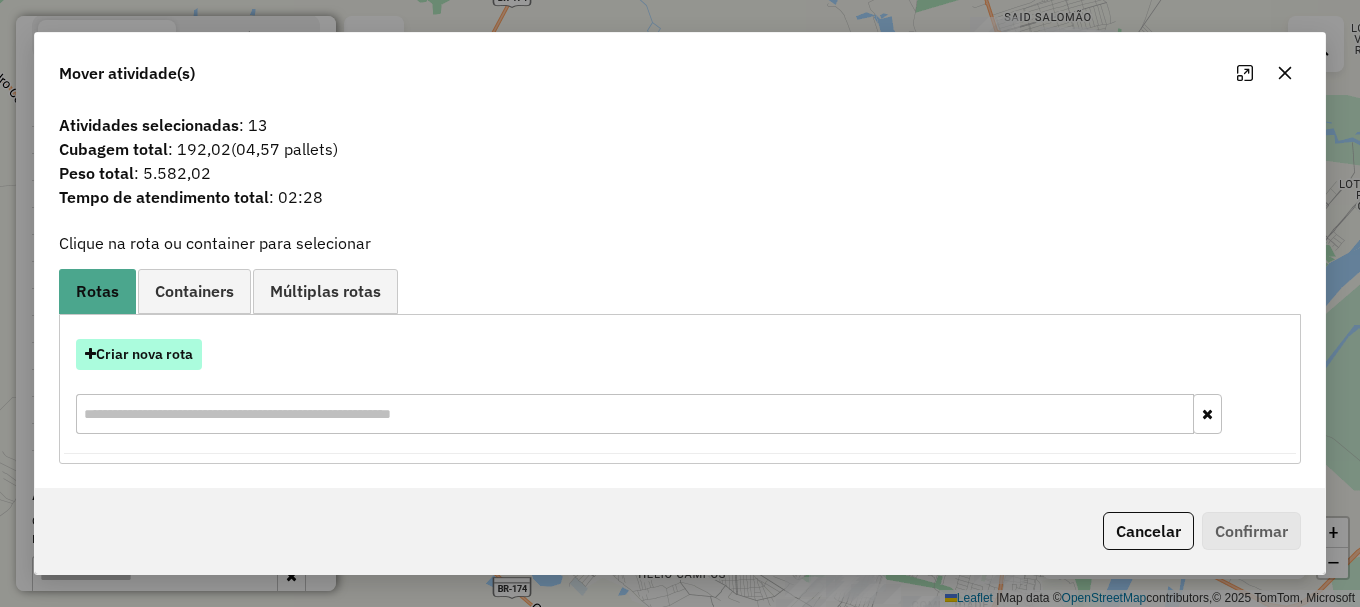 click on "Criar nova rota" at bounding box center (139, 354) 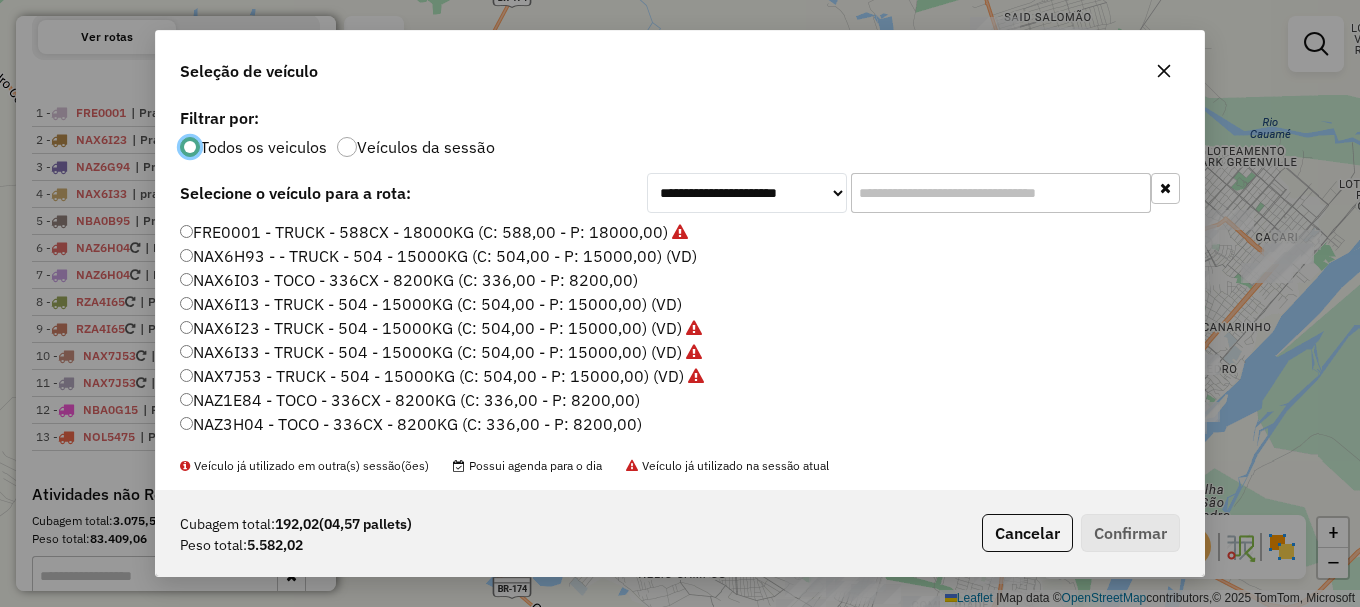 scroll, scrollTop: 11, scrollLeft: 6, axis: both 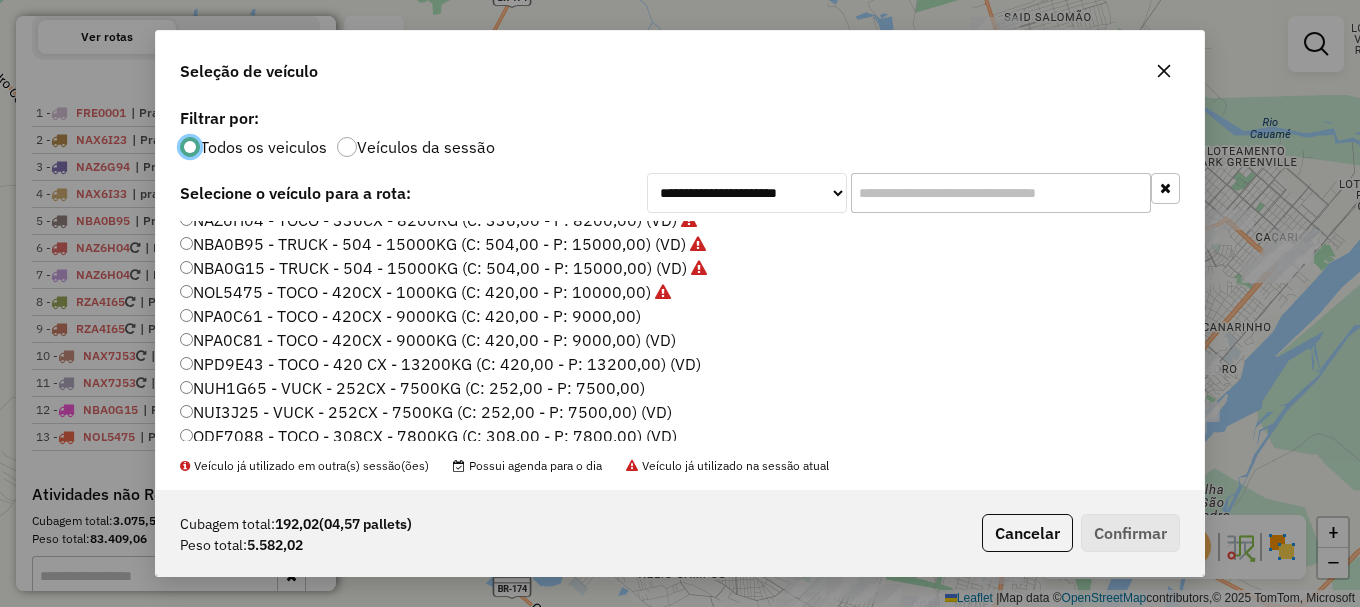click on "NUI3J25 - VUCK - 252CX - 7500KG (C: 252,00 - P: 7500,00) (VD)" 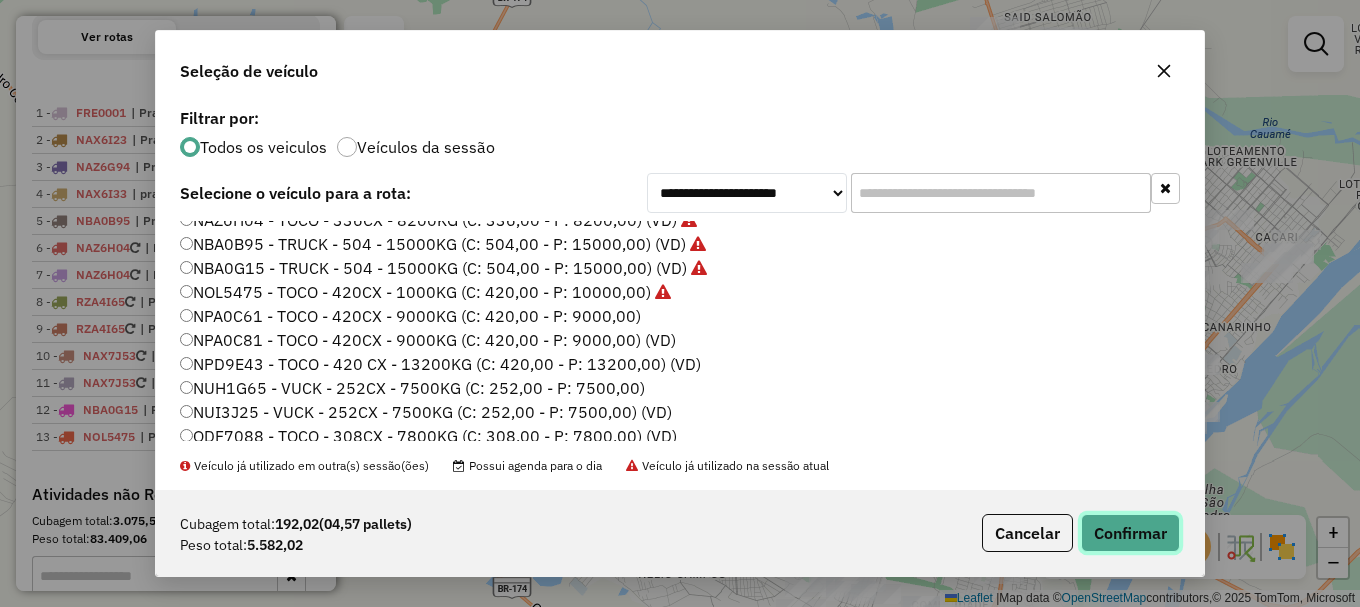 click on "Confirmar" 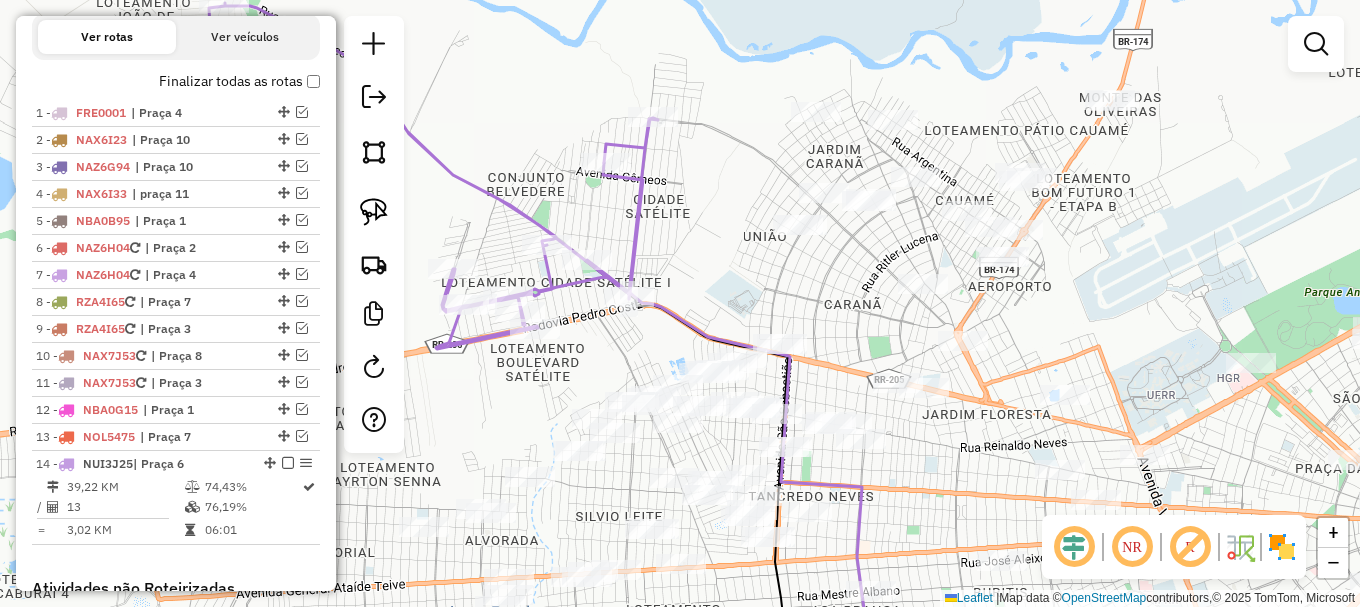 drag, startPoint x: 771, startPoint y: 331, endPoint x: 683, endPoint y: 380, distance: 100.72239 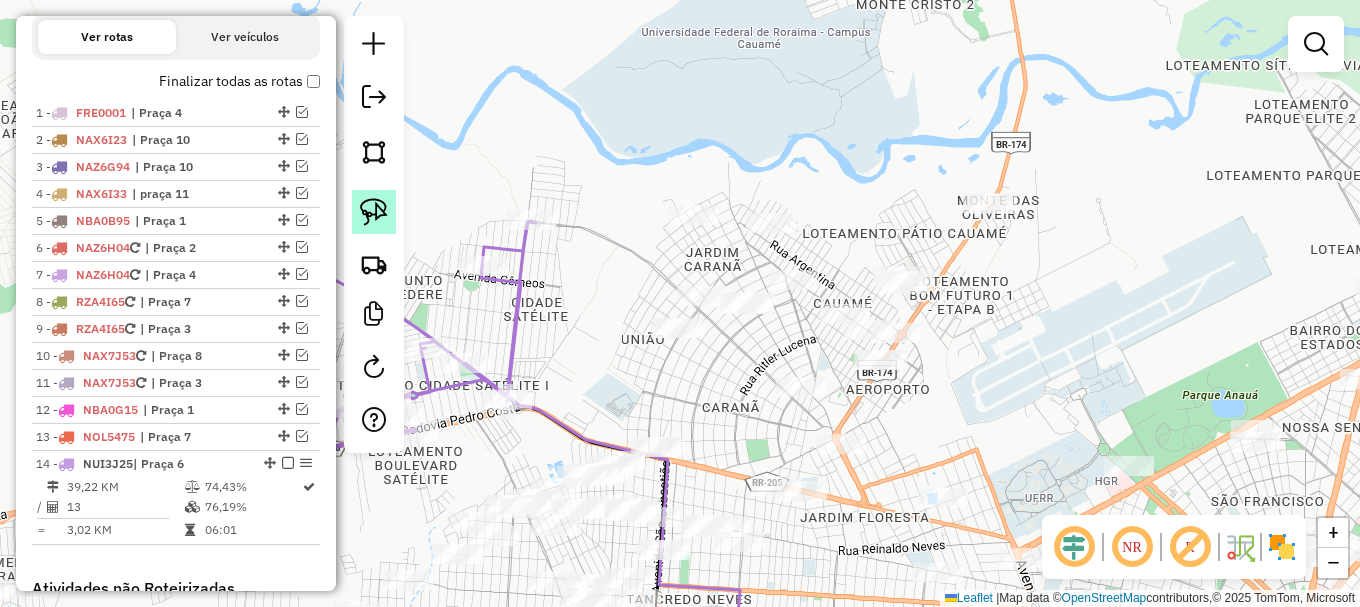 click 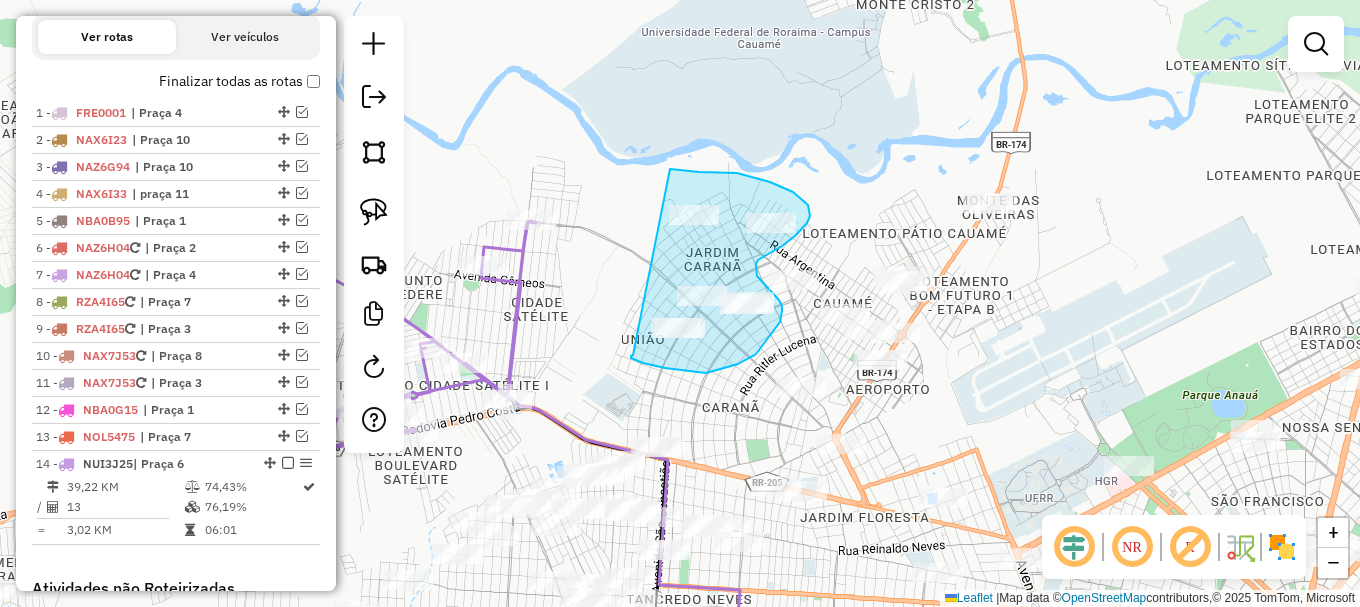 drag, startPoint x: 633, startPoint y: 355, endPoint x: 663, endPoint y: 170, distance: 187.41664 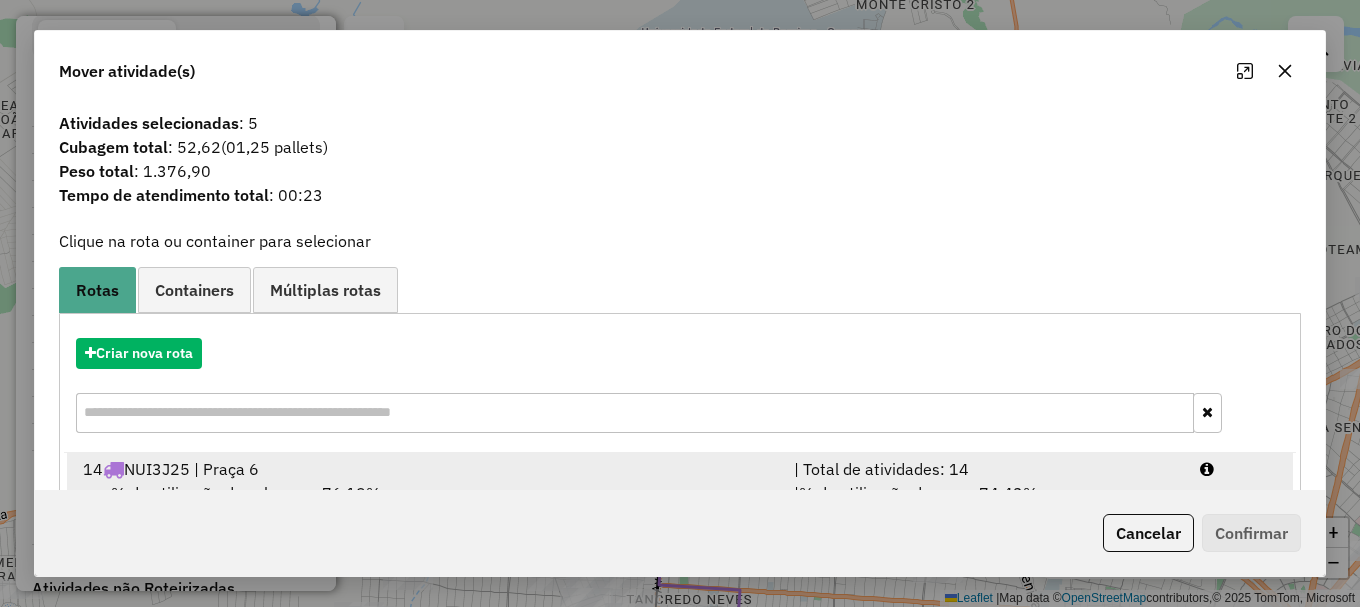 click at bounding box center [1239, 469] 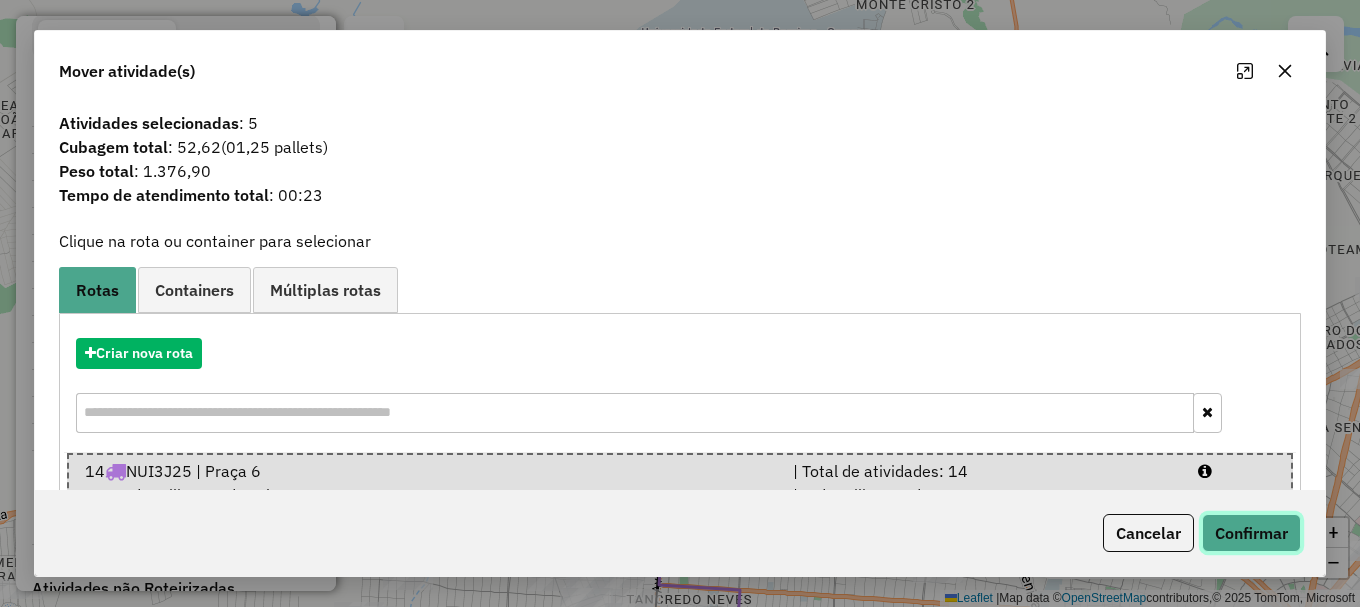 click on "Confirmar" 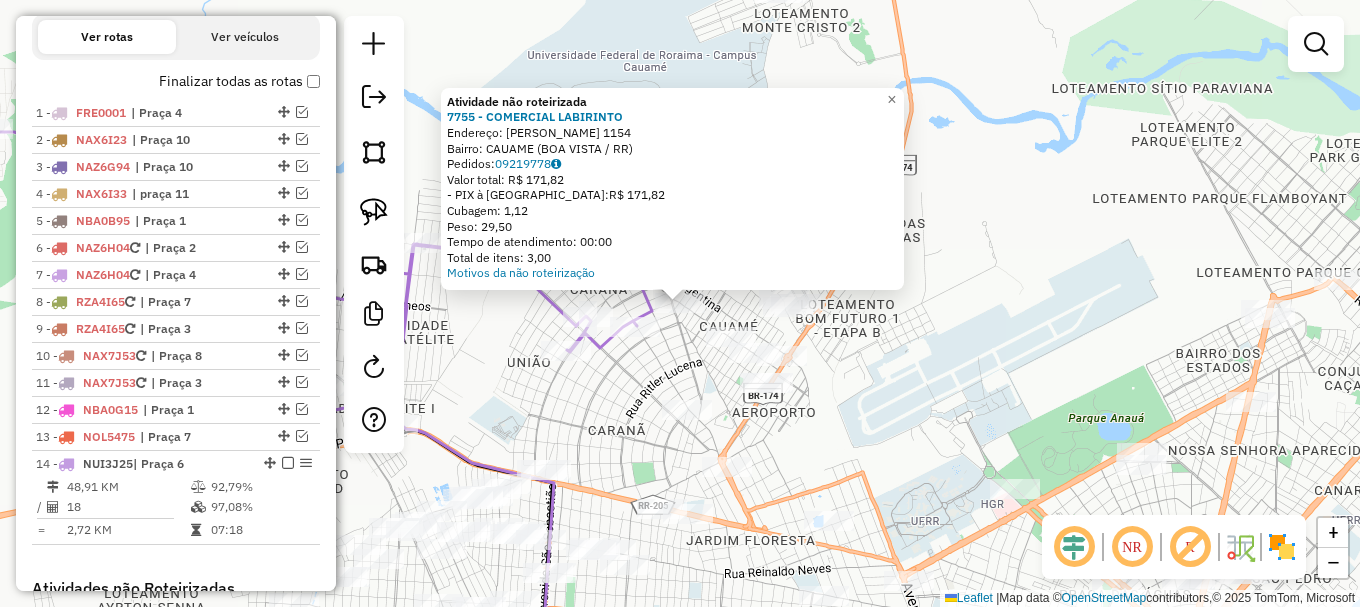 click on "Atividade não roteirizada 7755 - COMERCIAL LABIRINTO  Endereço:  JAEL BARRADAS 1154   Bairro: CAUAME (BOA VISTA / RR)   Pedidos:  09219778   Valor total: R$ 171,82   - PIX à Vista:  R$ 171,82   Cubagem: 1,12   Peso: 29,50   Tempo de atendimento: 00:00   Total de itens: 3,00  Motivos da não roteirização × Janela de atendimento Grade de atendimento Capacidade Transportadoras Veículos Cliente Pedidos  Rotas Selecione os dias de semana para filtrar as janelas de atendimento  Seg   Ter   Qua   Qui   Sex   Sáb   Dom  Informe o período da janela de atendimento: De: Até:  Filtrar exatamente a janela do cliente  Considerar janela de atendimento padrão  Selecione os dias de semana para filtrar as grades de atendimento  Seg   Ter   Qua   Qui   Sex   Sáb   Dom   Considerar clientes sem dia de atendimento cadastrado  Clientes fora do dia de atendimento selecionado Filtrar as atividades entre os valores definidos abaixo:  Peso mínimo:   Peso máximo:   Cubagem mínima:   Cubagem máxima:   De:   Até:   De:" 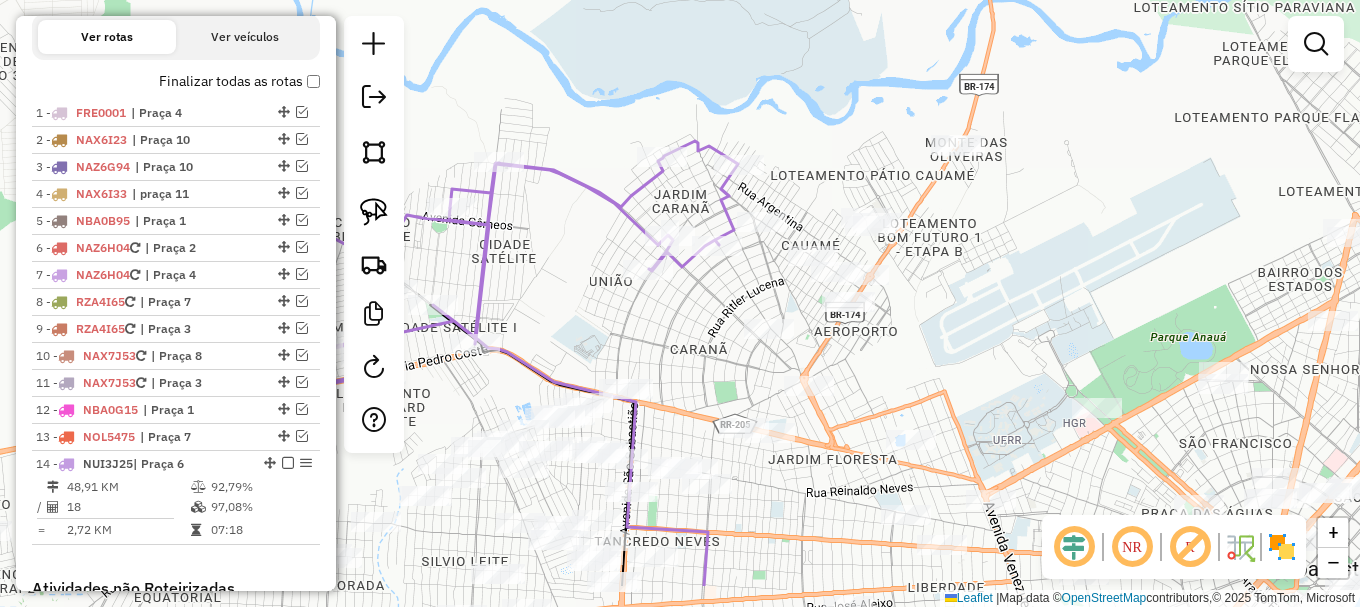 drag, startPoint x: 586, startPoint y: 404, endPoint x: 671, endPoint y: 320, distance: 119.503136 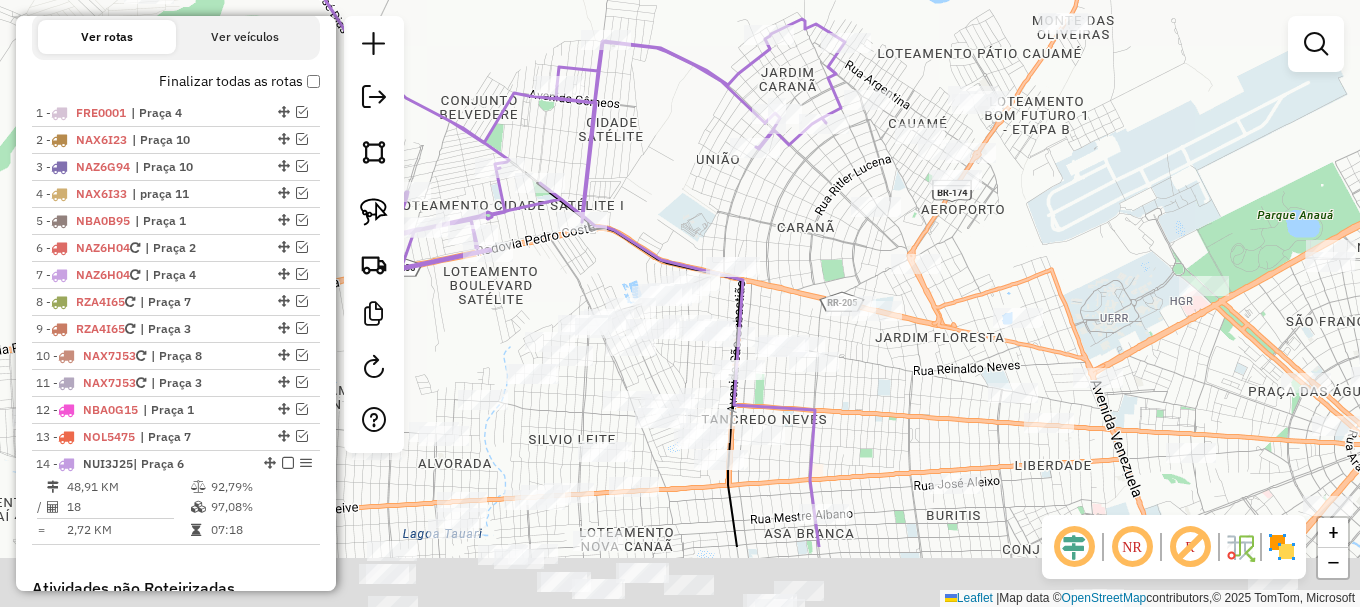 drag, startPoint x: 651, startPoint y: 352, endPoint x: 763, endPoint y: 230, distance: 165.61401 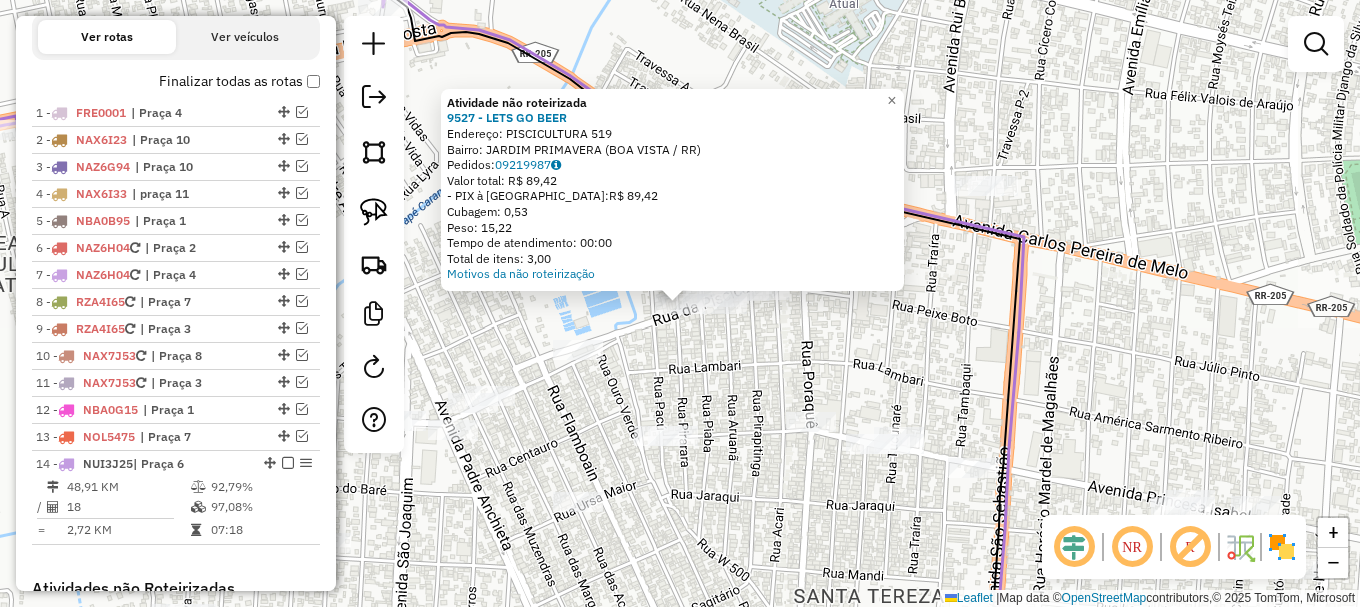 click on "Atividade não roteirizada 9527 - LETS GO BEER  Endereço:  PISCICULTURA 519   Bairro: JARDIM PRIMAVERA (BOA VISTA / RR)   Pedidos:  09219987   Valor total: R$ 89,42   - PIX à Vista:  R$ 89,42   Cubagem: 0,53   Peso: 15,22   Tempo de atendimento: 00:00   Total de itens: 3,00  Motivos da não roteirização × Janela de atendimento Grade de atendimento Capacidade Transportadoras Veículos Cliente Pedidos  Rotas Selecione os dias de semana para filtrar as janelas de atendimento  Seg   Ter   Qua   Qui   Sex   Sáb   Dom  Informe o período da janela de atendimento: De: Até:  Filtrar exatamente a janela do cliente  Considerar janela de atendimento padrão  Selecione os dias de semana para filtrar as grades de atendimento  Seg   Ter   Qua   Qui   Sex   Sáb   Dom   Considerar clientes sem dia de atendimento cadastrado  Clientes fora do dia de atendimento selecionado Filtrar as atividades entre os valores definidos abaixo:  Peso mínimo:   Peso máximo:   Cubagem mínima:   Cubagem máxima:   De:   Até:   De:  +" 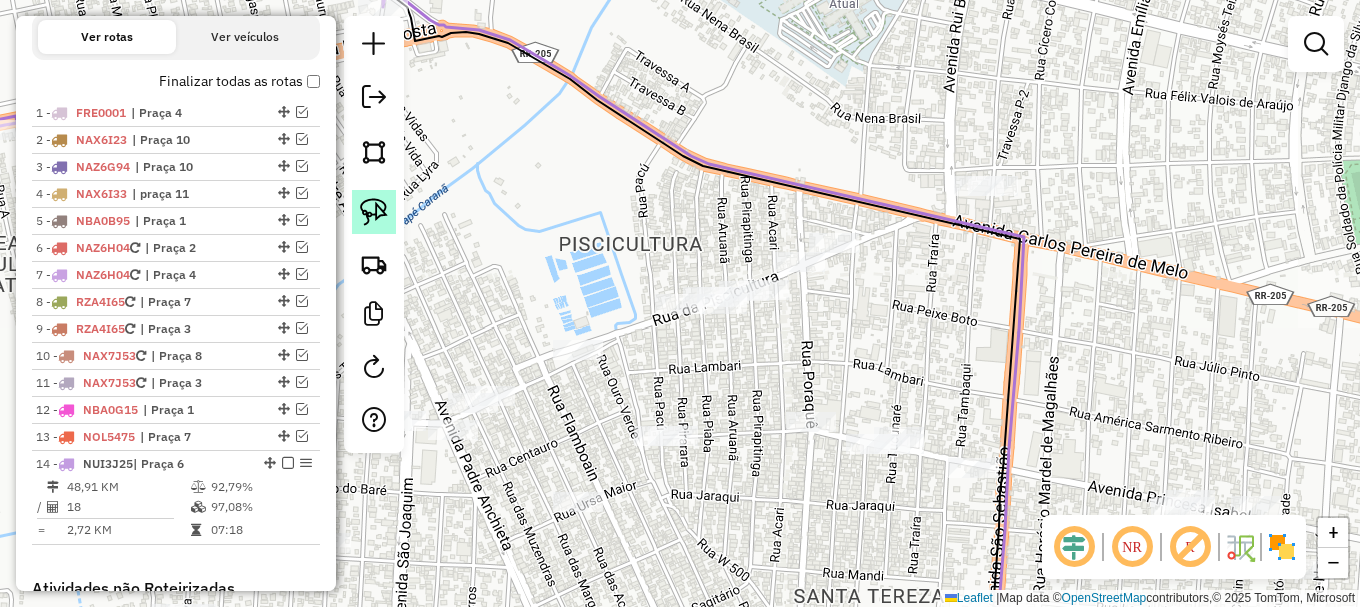 click 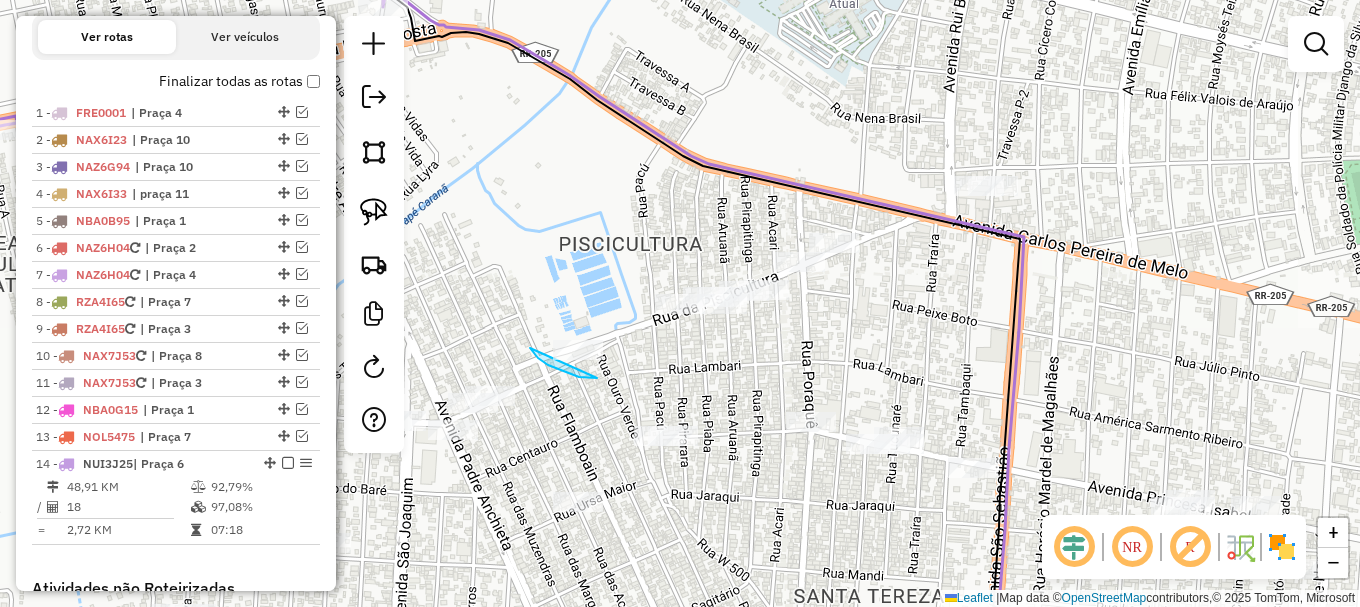 drag, startPoint x: 538, startPoint y: 358, endPoint x: 616, endPoint y: 294, distance: 100.89599 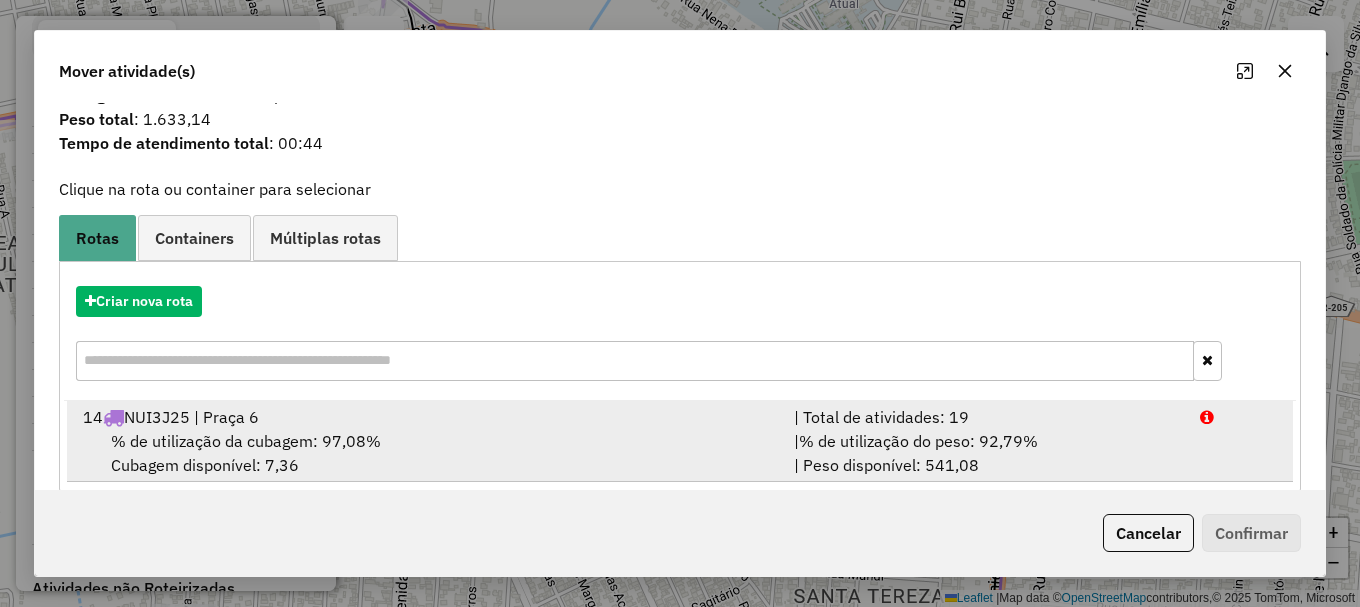 scroll, scrollTop: 78, scrollLeft: 0, axis: vertical 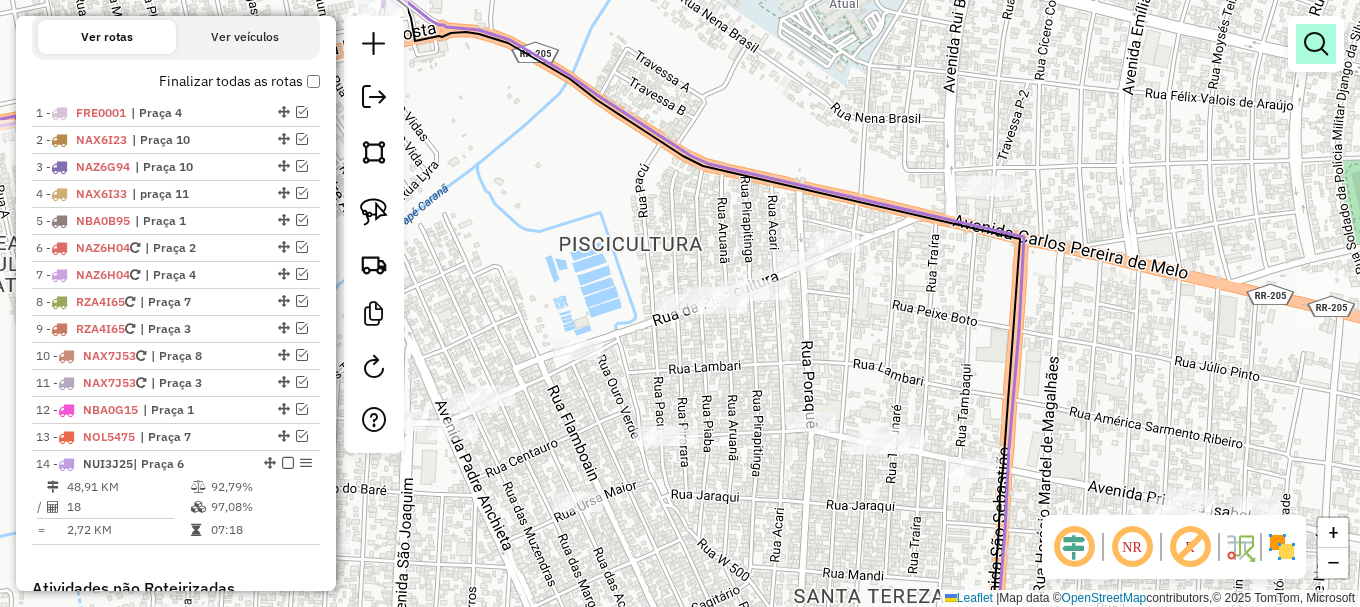 click at bounding box center [1316, 44] 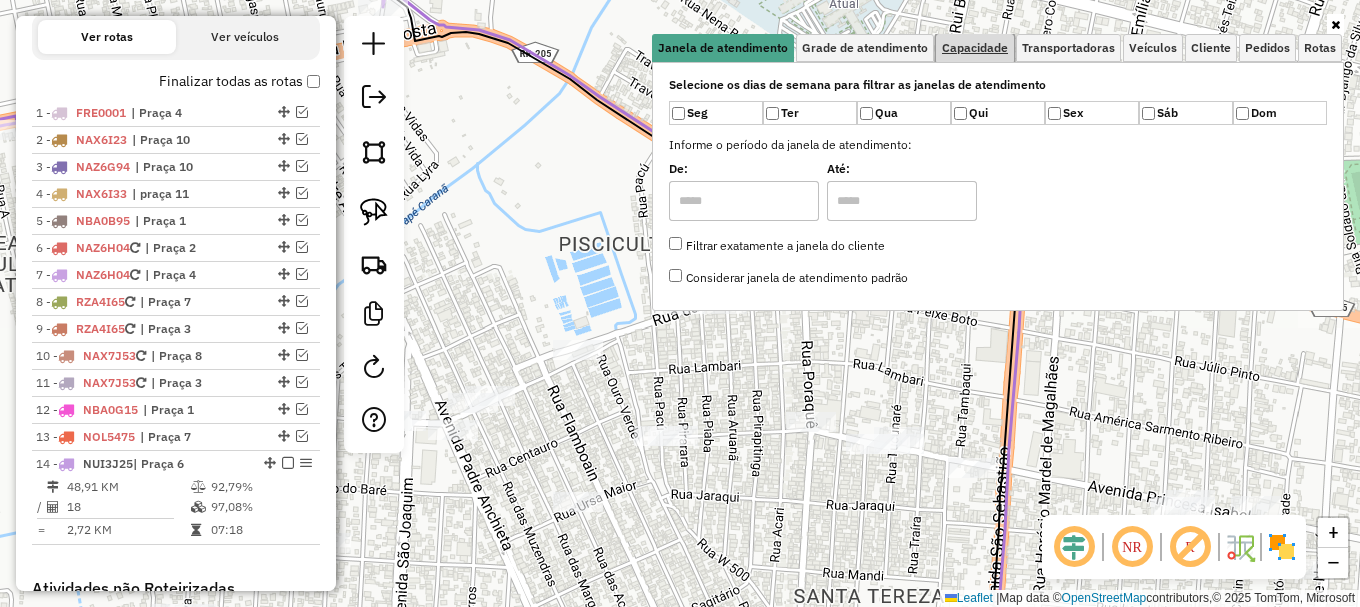 click on "Capacidade" at bounding box center (975, 48) 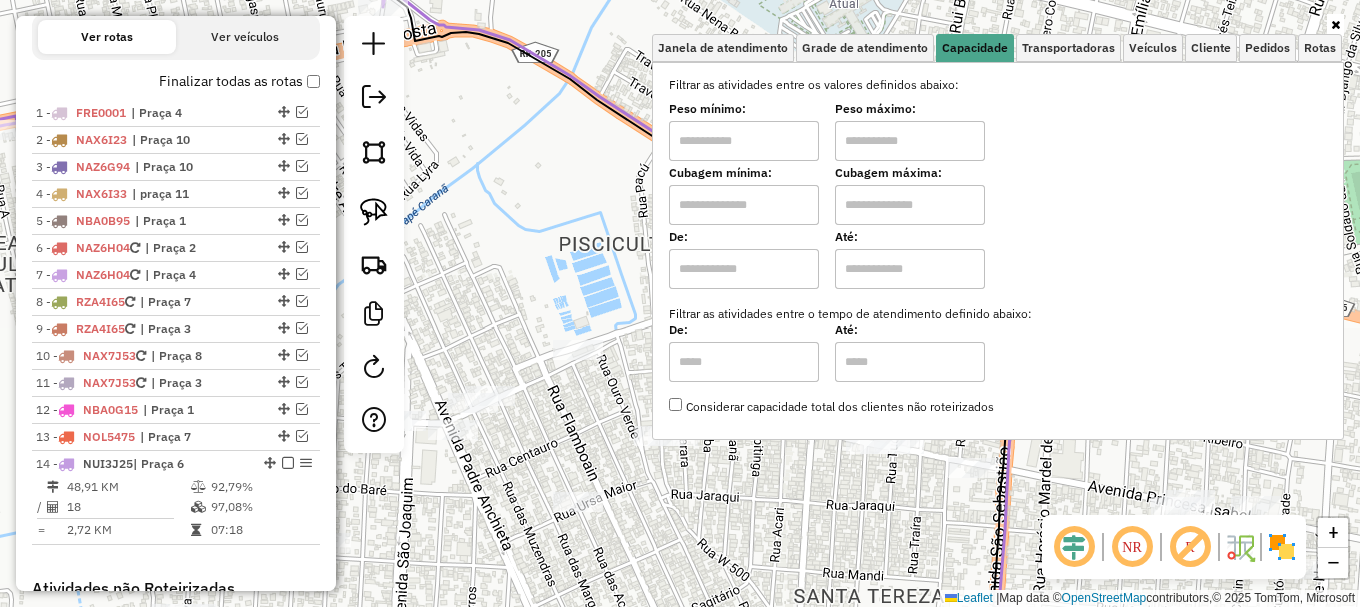click at bounding box center [910, 205] 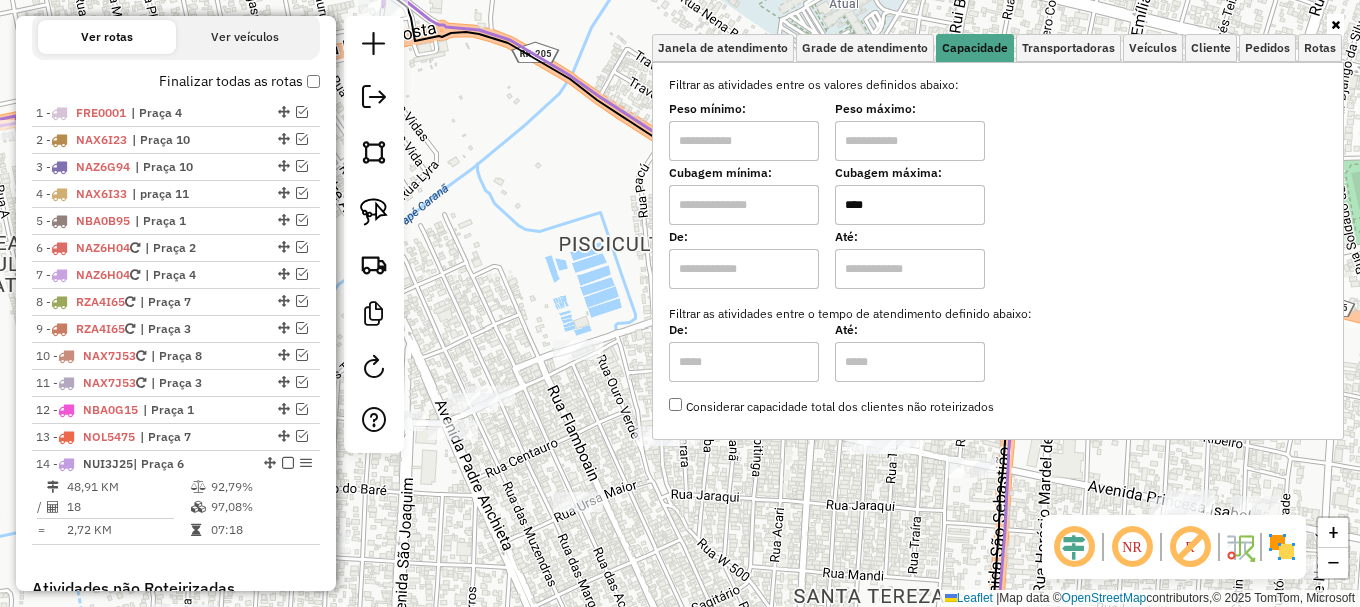 type on "****" 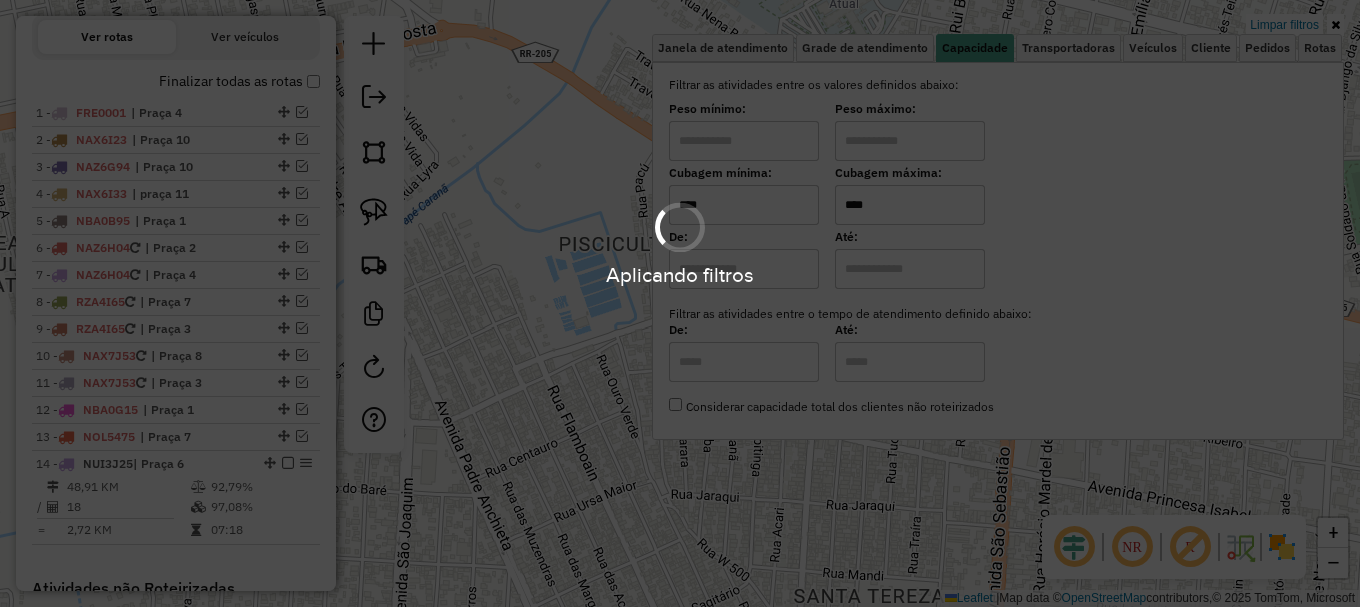 click on "Aplicando filtros" at bounding box center [680, 242] 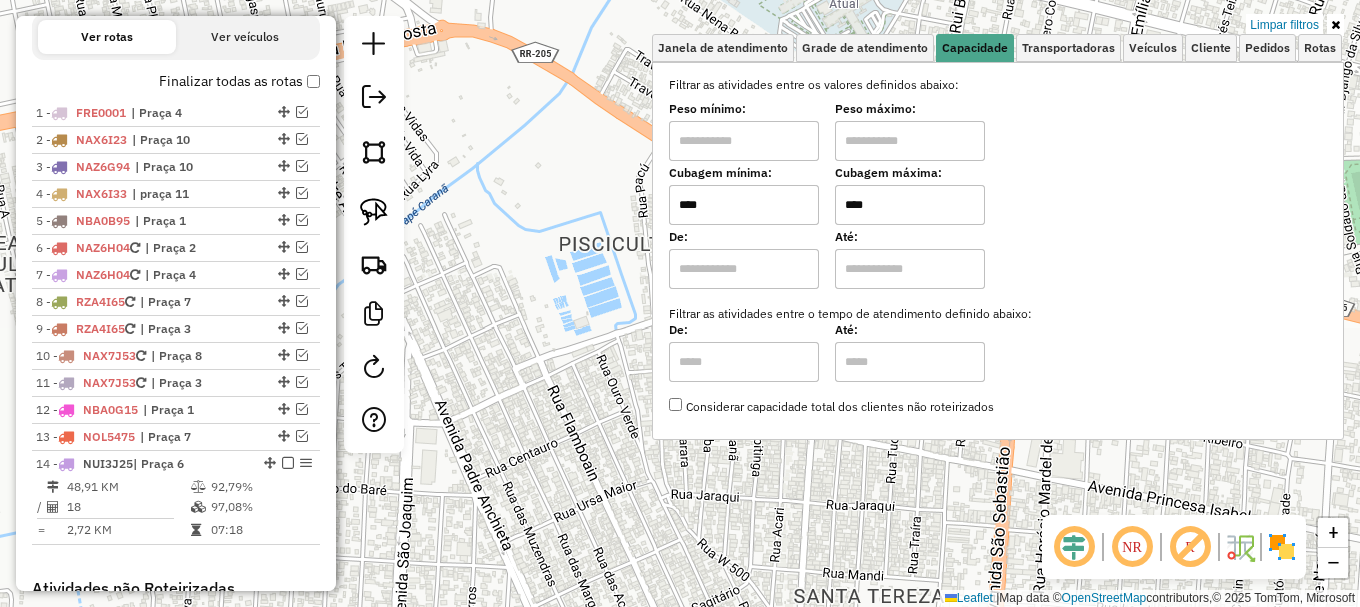 click on "Limpar filtros Janela de atendimento Grade de atendimento Capacidade Transportadoras Veículos Cliente Pedidos  Rotas Selecione os dias de semana para filtrar as janelas de atendimento  Seg   Ter   Qua   Qui   Sex   Sáb   Dom  Informe o período da janela de atendimento: De: Até:  Filtrar exatamente a janela do cliente  Considerar janela de atendimento padrão  Selecione os dias de semana para filtrar as grades de atendimento  Seg   Ter   Qua   Qui   Sex   Sáb   Dom   Considerar clientes sem dia de atendimento cadastrado  Clientes fora do dia de atendimento selecionado Filtrar as atividades entre os valores definidos abaixo:  Peso mínimo:   Peso máximo:   Cubagem mínima:  ****  Cubagem máxima:  ****  De:   Até:  Filtrar as atividades entre o tempo de atendimento definido abaixo:  De:   Até:   Considerar capacidade total dos clientes não roteirizados Transportadora: Selecione um ou mais itens Tipo de veículo: Selecione um ou mais itens Veículo: Selecione um ou mais itens Motorista: Nome: Rótulo: +" 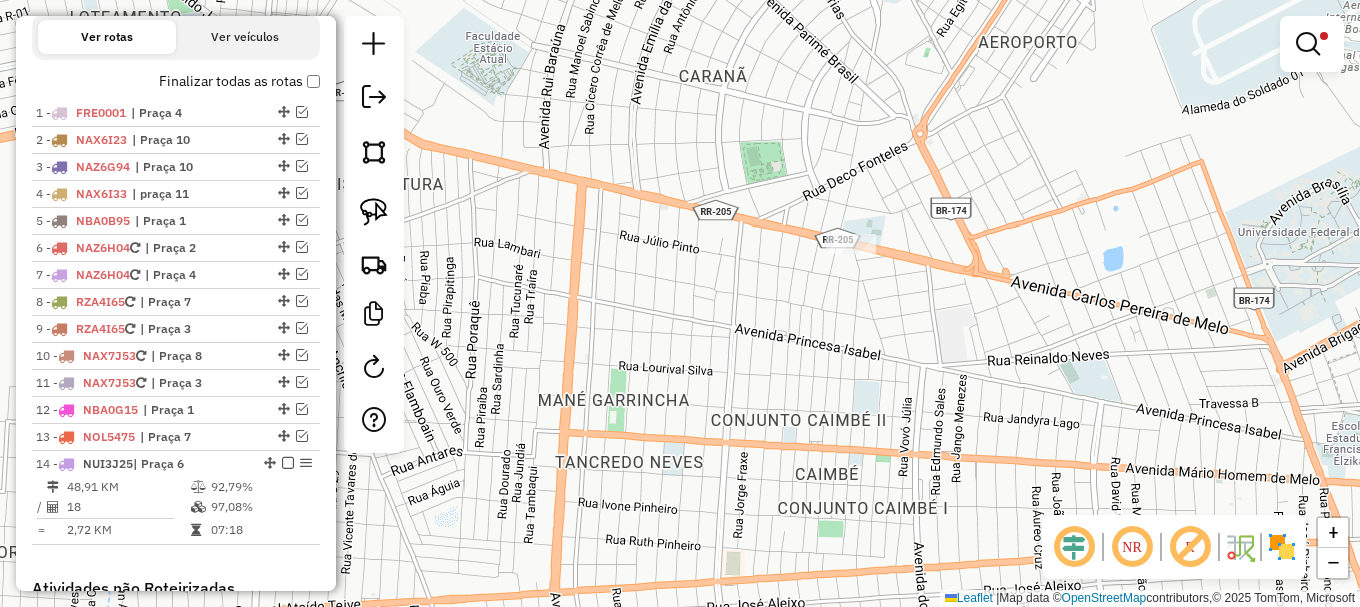 drag, startPoint x: 737, startPoint y: 165, endPoint x: 795, endPoint y: 297, distance: 144.18044 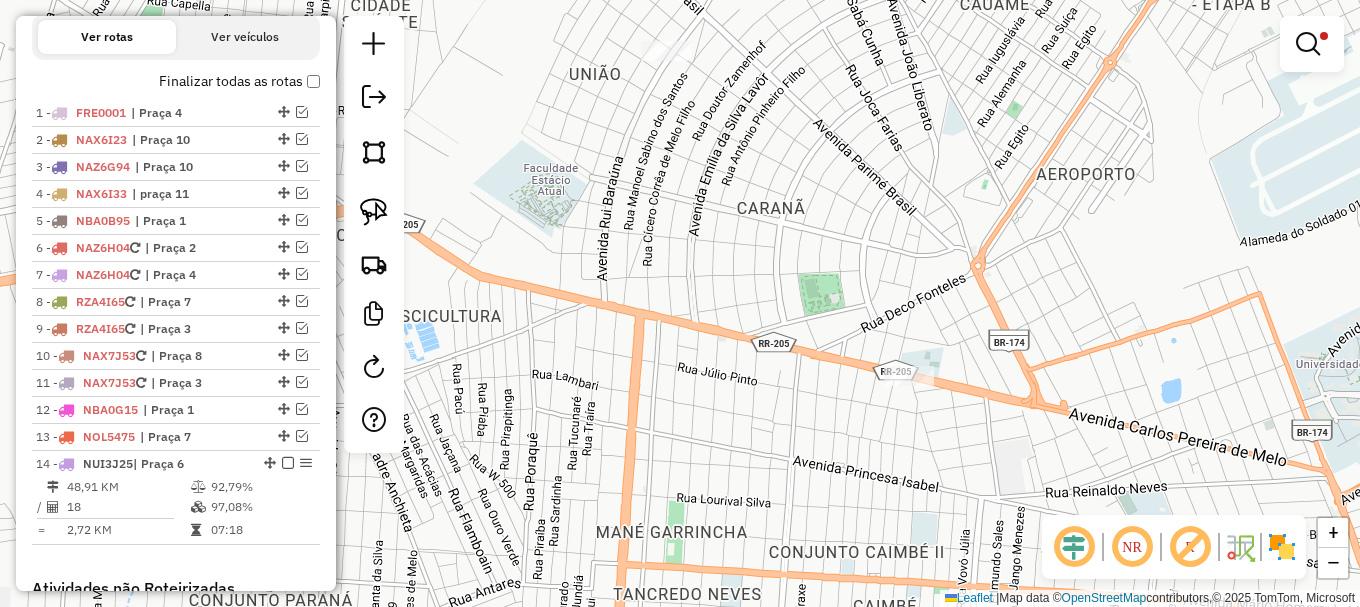 drag, startPoint x: 662, startPoint y: 276, endPoint x: 812, endPoint y: 195, distance: 170.47287 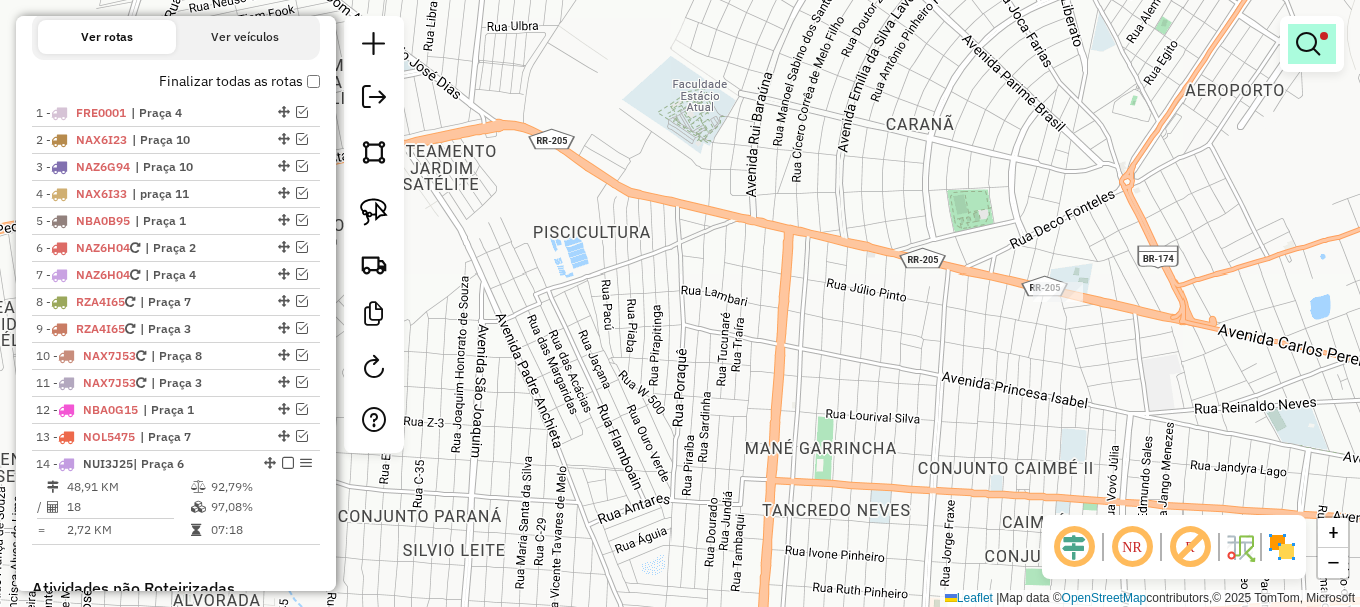 click at bounding box center (1308, 44) 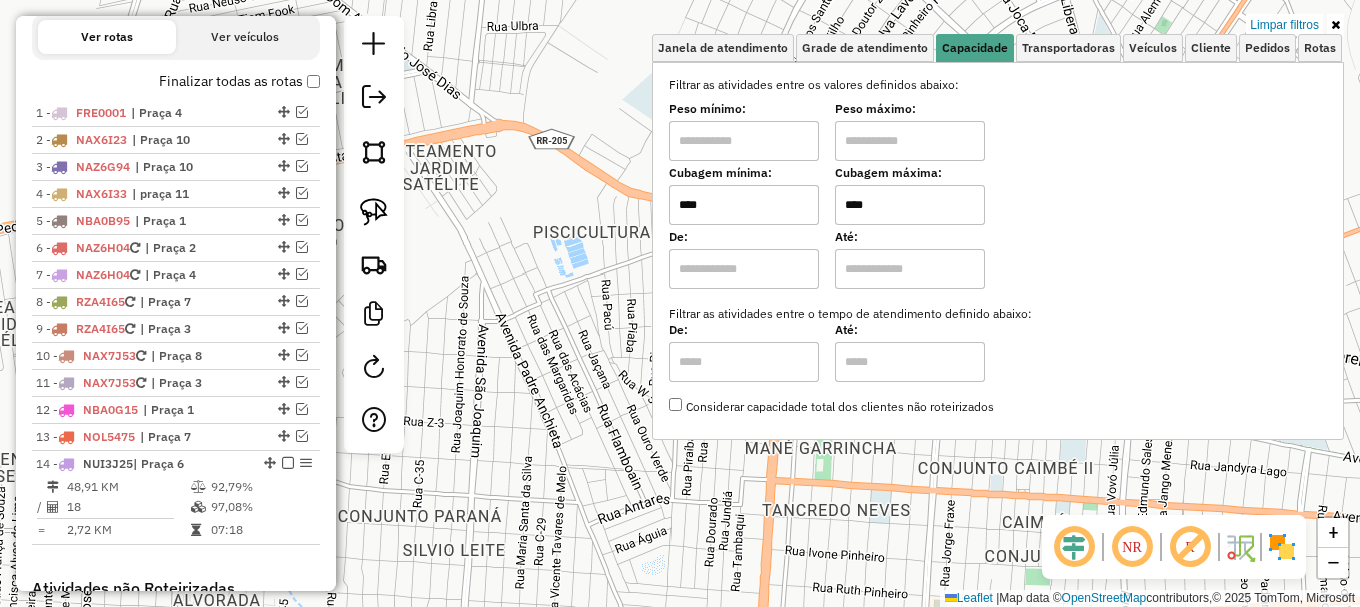 click on "****" at bounding box center (744, 205) 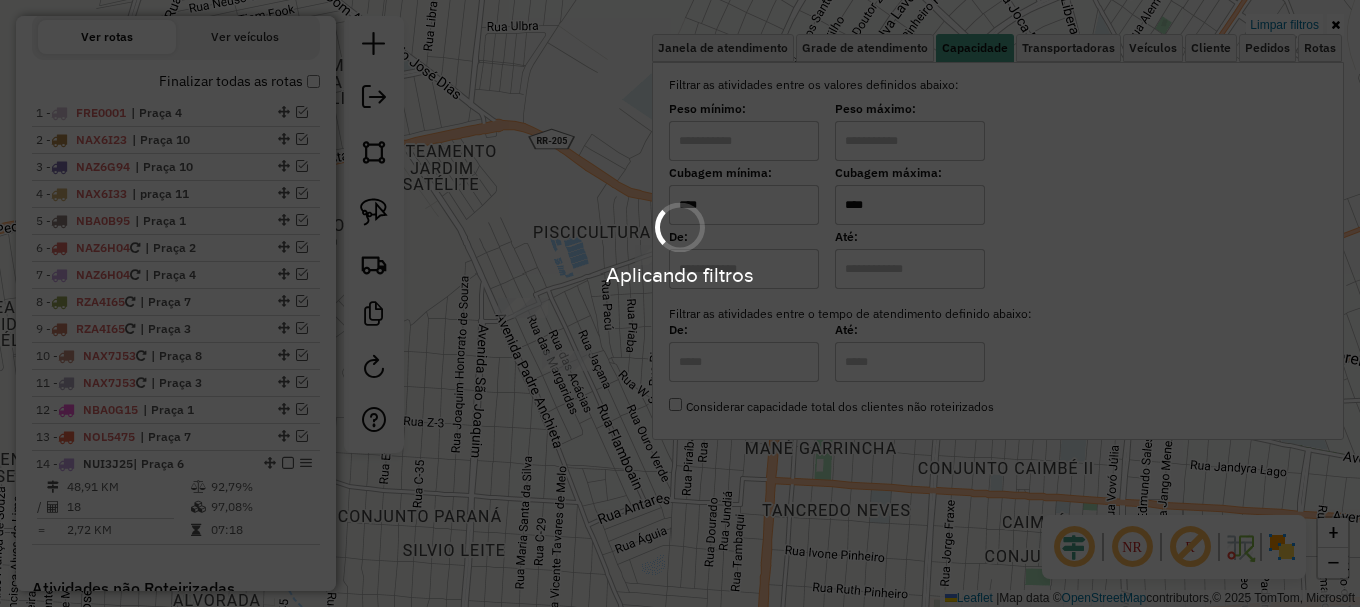 type on "****" 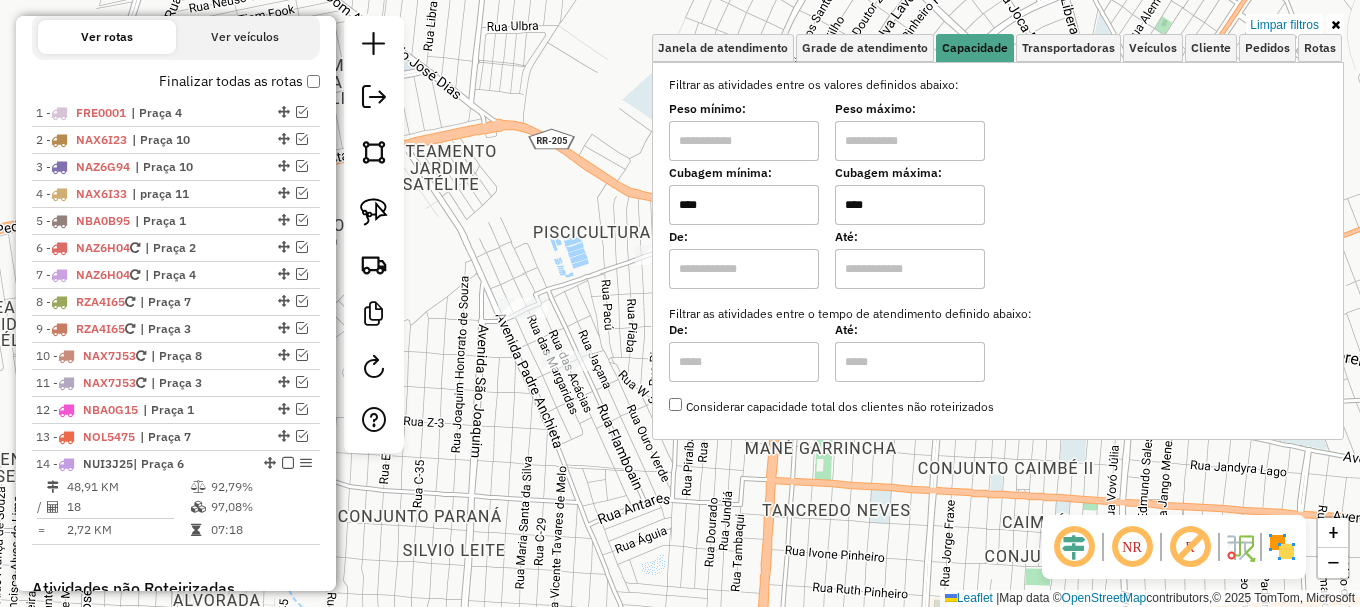 click on "Limpar filtros Janela de atendimento Grade de atendimento Capacidade Transportadoras Veículos Cliente Pedidos  Rotas Selecione os dias de semana para filtrar as janelas de atendimento  Seg   Ter   Qua   Qui   Sex   Sáb   Dom  Informe o período da janela de atendimento: De: Até:  Filtrar exatamente a janela do cliente  Considerar janela de atendimento padrão  Selecione os dias de semana para filtrar as grades de atendimento  Seg   Ter   Qua   Qui   Sex   Sáb   Dom   Considerar clientes sem dia de atendimento cadastrado  Clientes fora do dia de atendimento selecionado Filtrar as atividades entre os valores definidos abaixo:  Peso mínimo:   Peso máximo:   Cubagem mínima:  ****  Cubagem máxima:  ****  De:   Até:  Filtrar as atividades entre o tempo de atendimento definido abaixo:  De:   Até:   Considerar capacidade total dos clientes não roteirizados Transportadora: Selecione um ou mais itens Tipo de veículo: Selecione um ou mais itens Veículo: Selecione um ou mais itens Motorista: Nome: Rótulo: +" 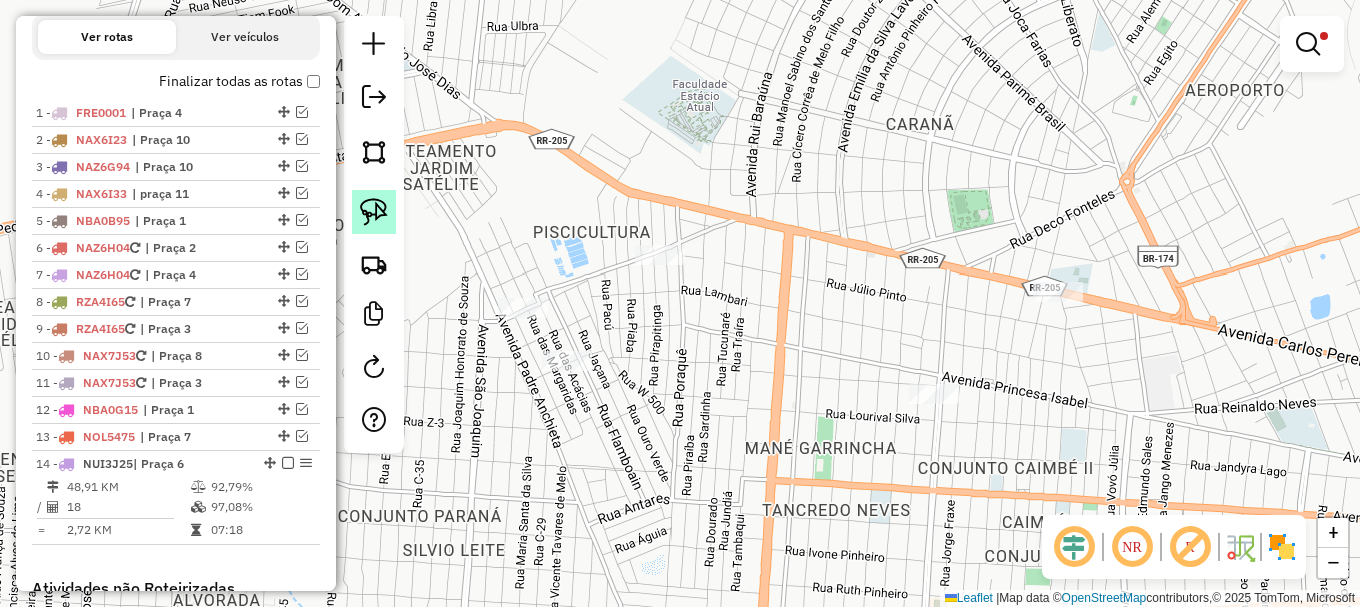 click 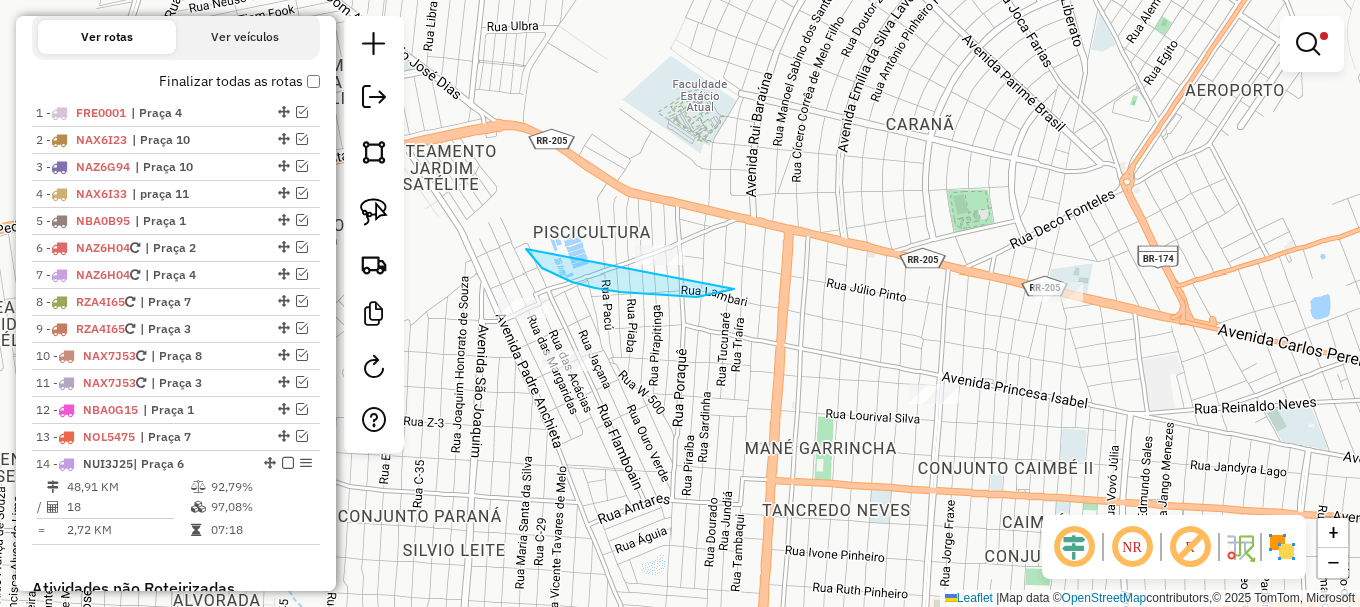 drag, startPoint x: 620, startPoint y: 292, endPoint x: 764, endPoint y: 186, distance: 178.80716 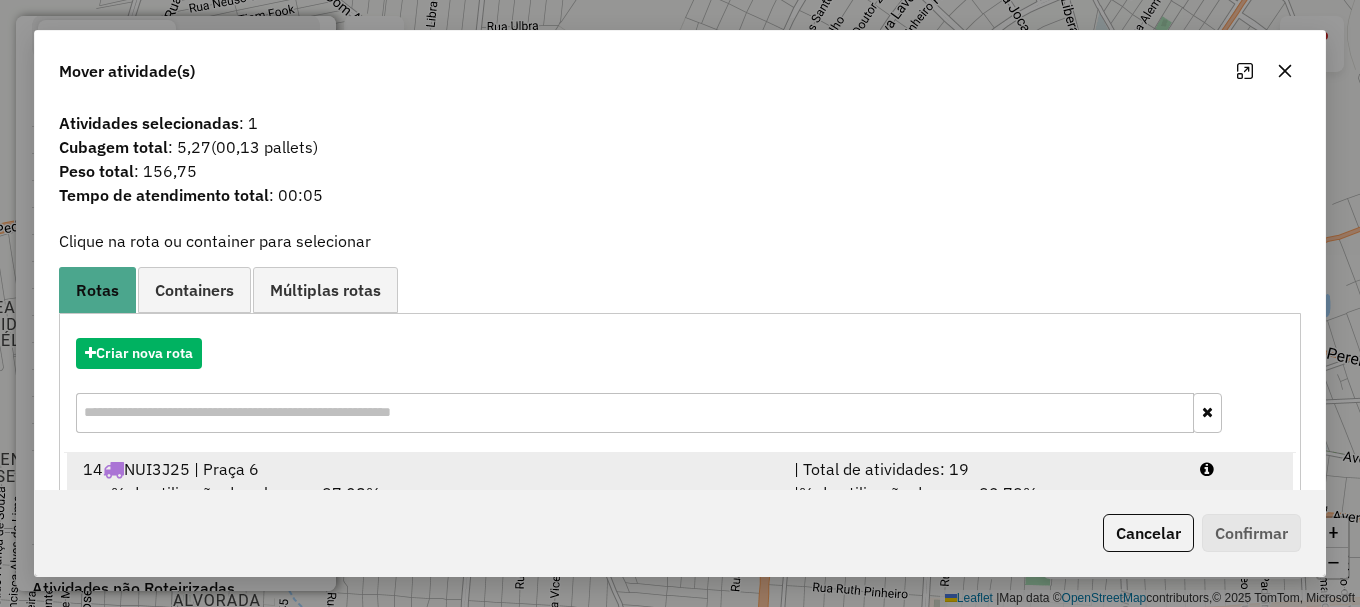 click at bounding box center (1239, 469) 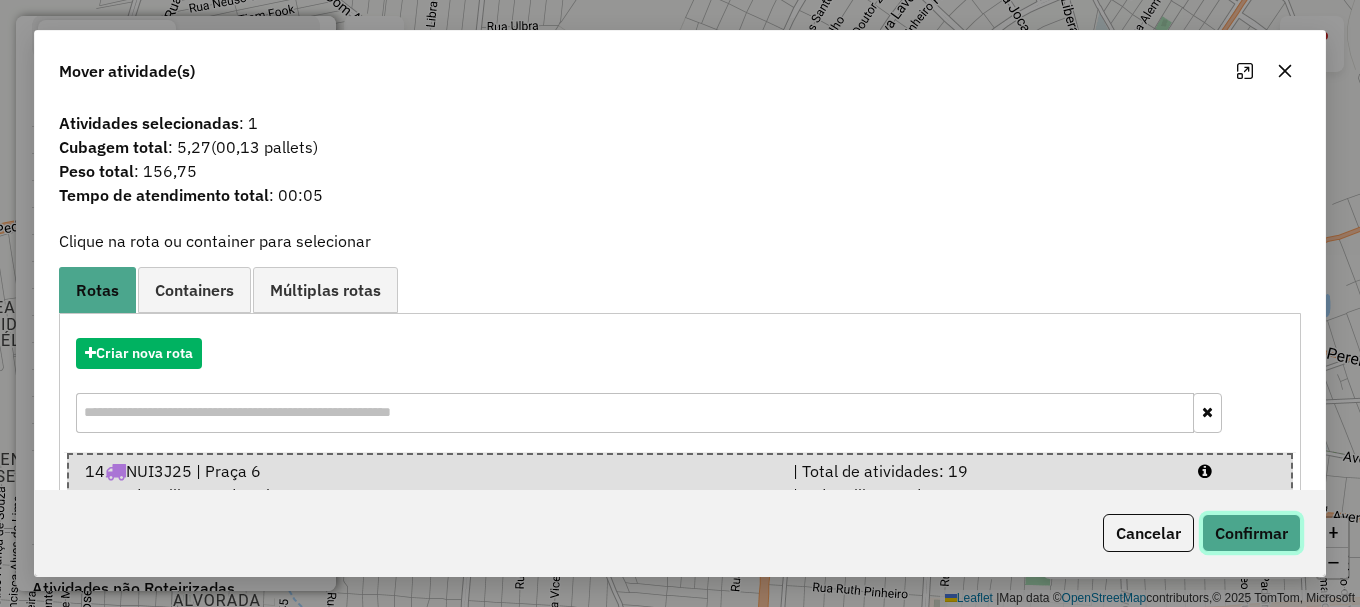 click on "Confirmar" 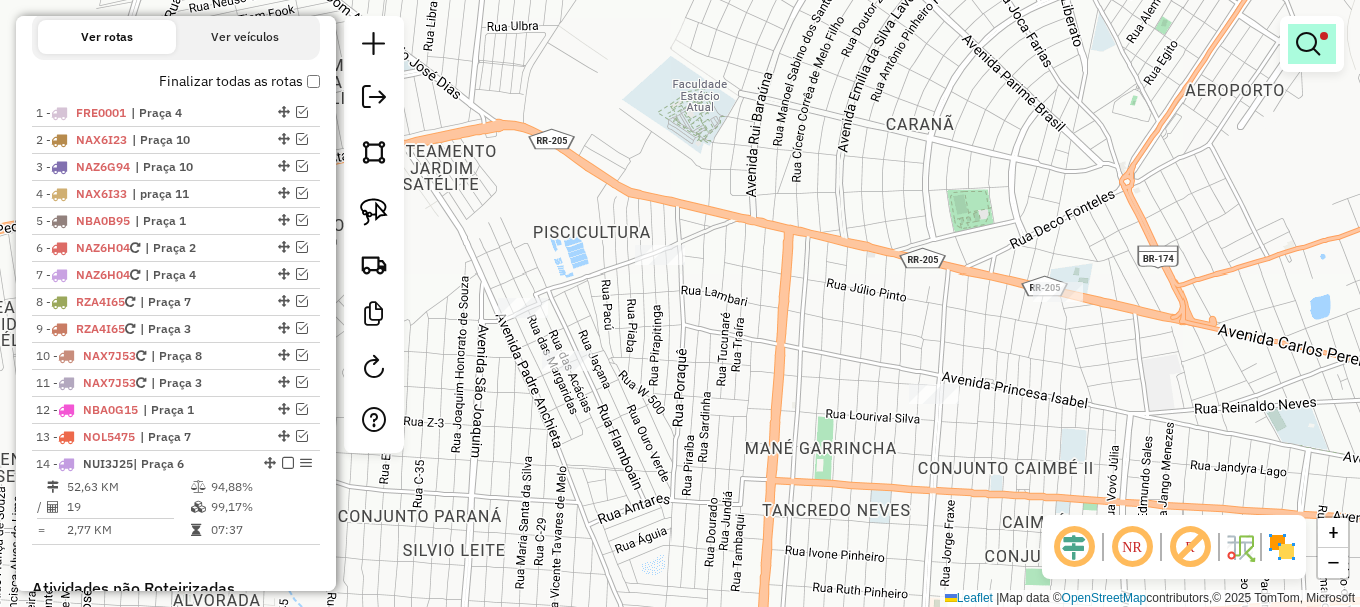 click at bounding box center [1308, 44] 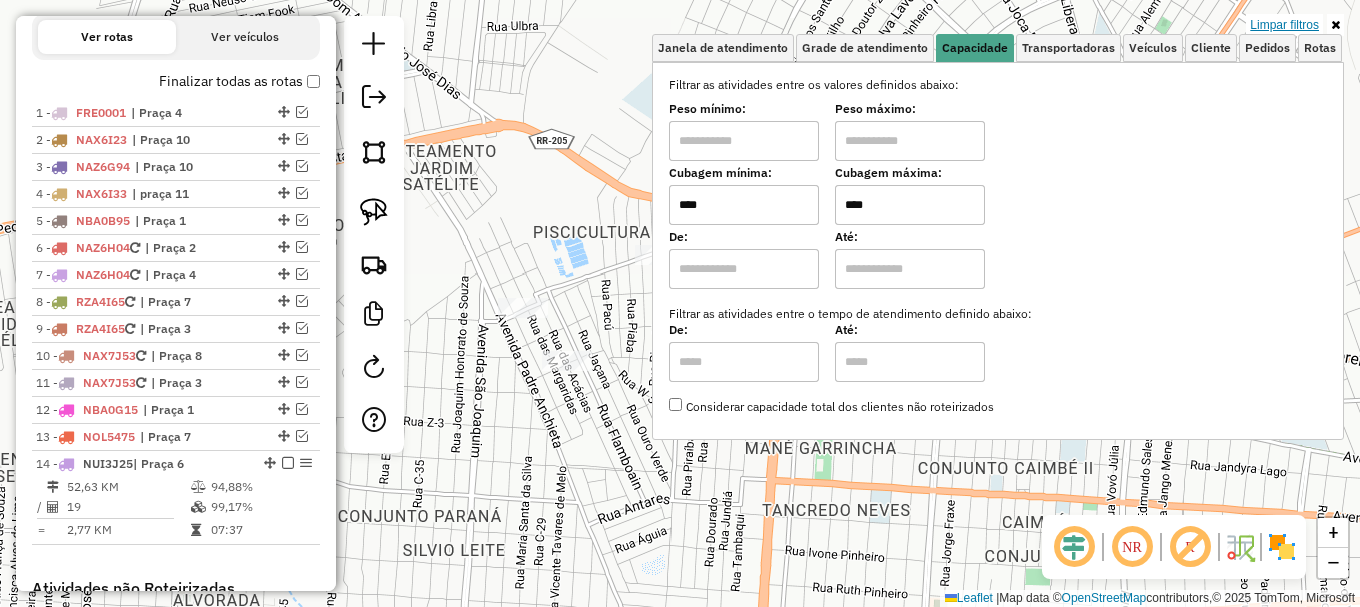 click on "Limpar filtros" at bounding box center (1284, 25) 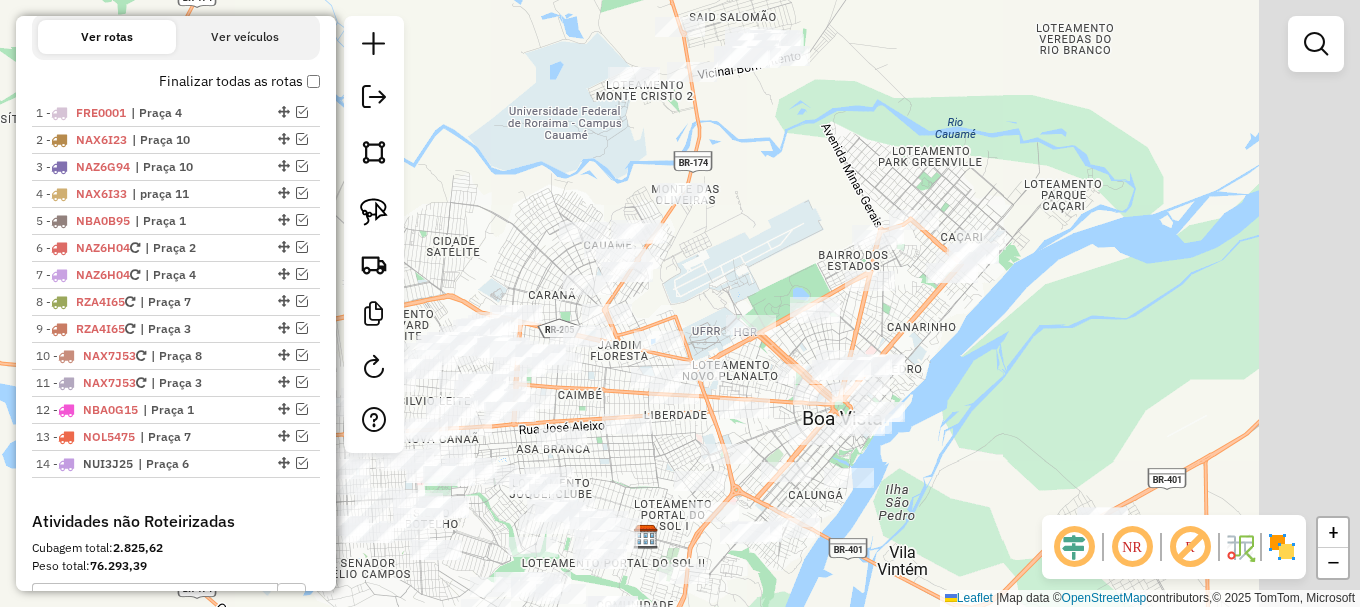 drag, startPoint x: 973, startPoint y: 145, endPoint x: 659, endPoint y: 311, distance: 355.17883 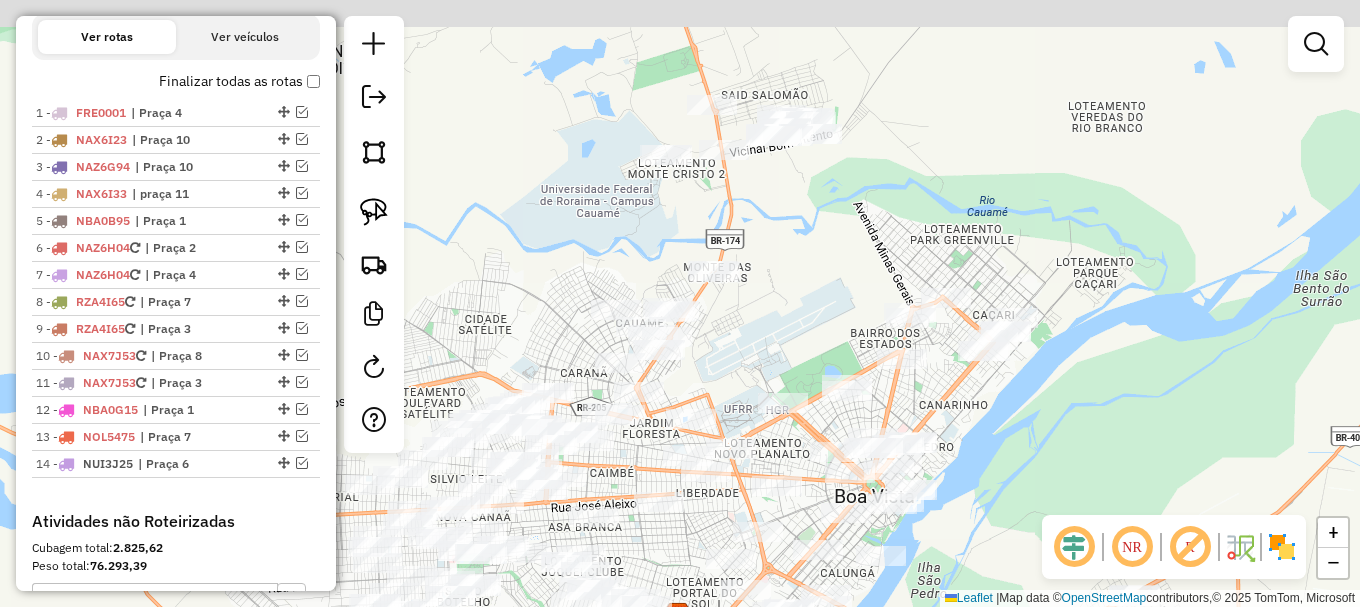 drag, startPoint x: 671, startPoint y: 267, endPoint x: 789, endPoint y: 306, distance: 124.277916 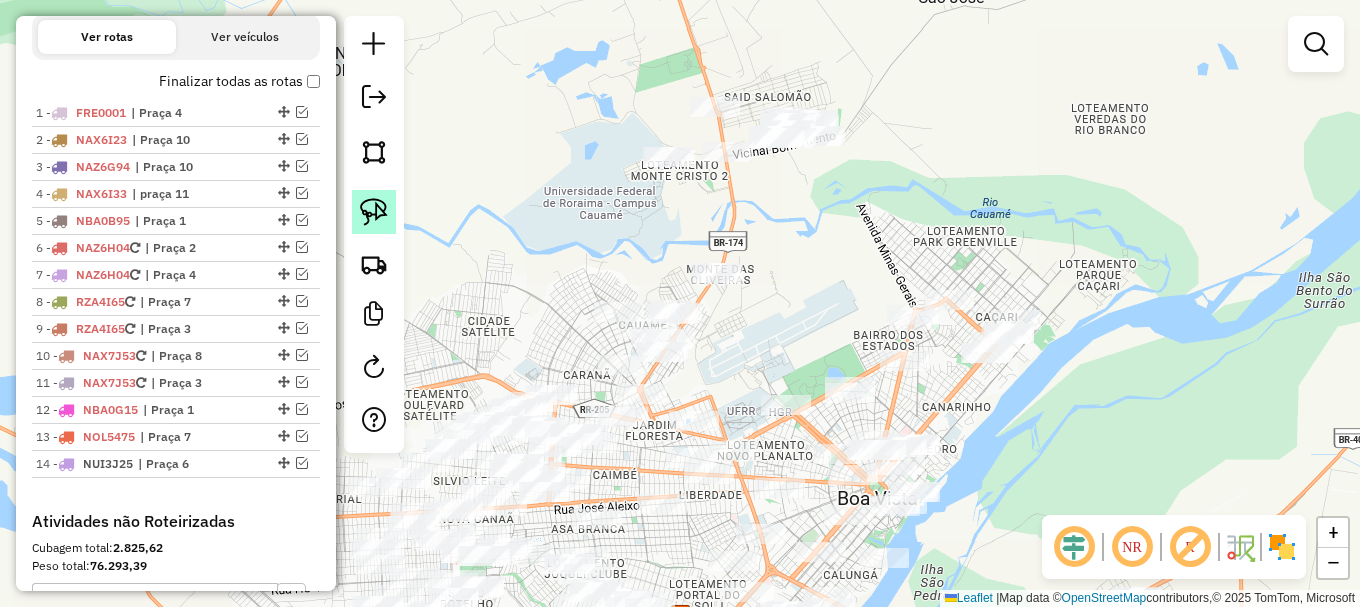 click 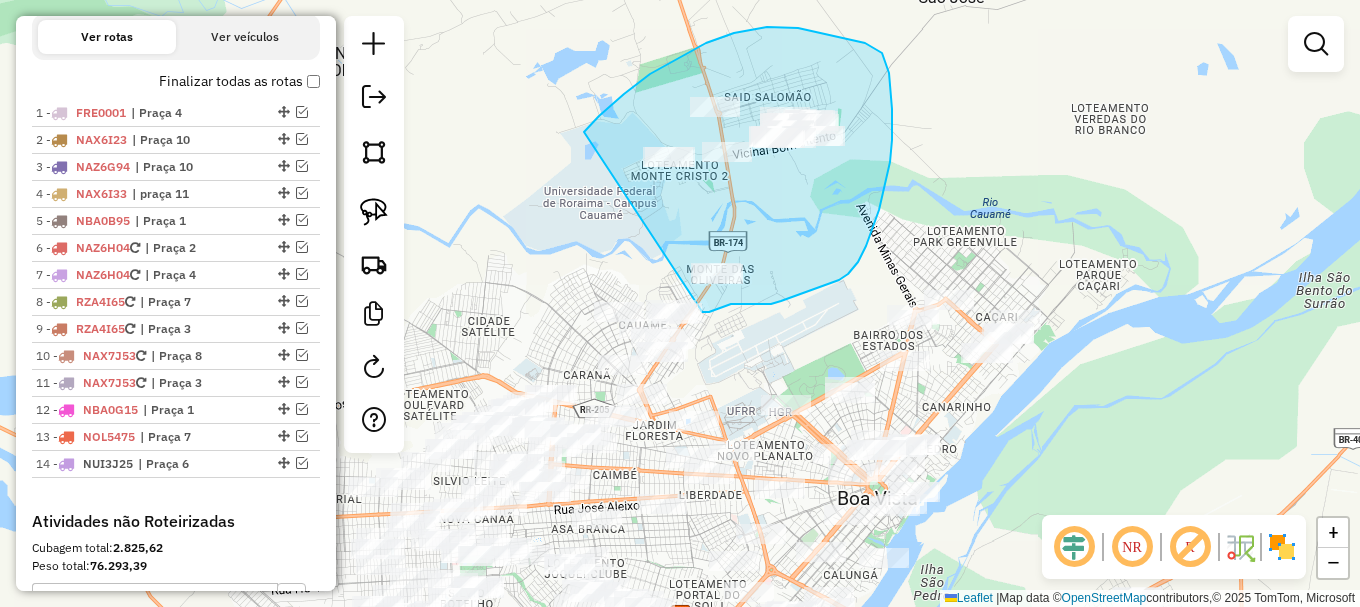 drag, startPoint x: 584, startPoint y: 132, endPoint x: 693, endPoint y: 297, distance: 197.75237 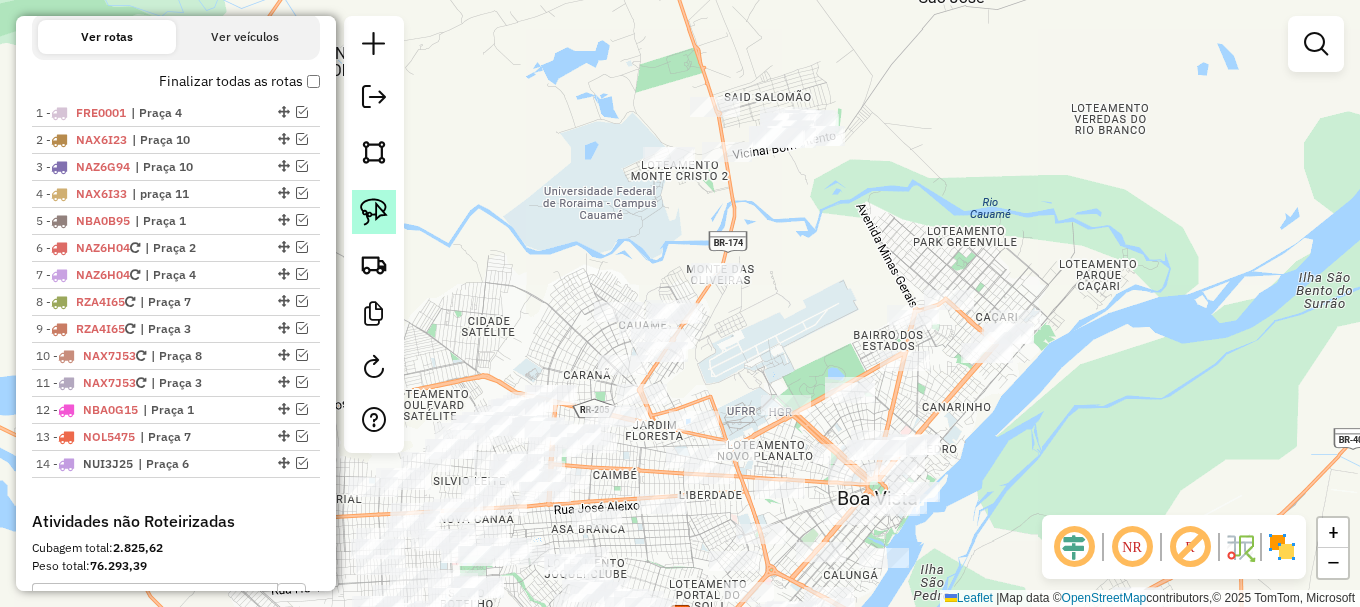 click 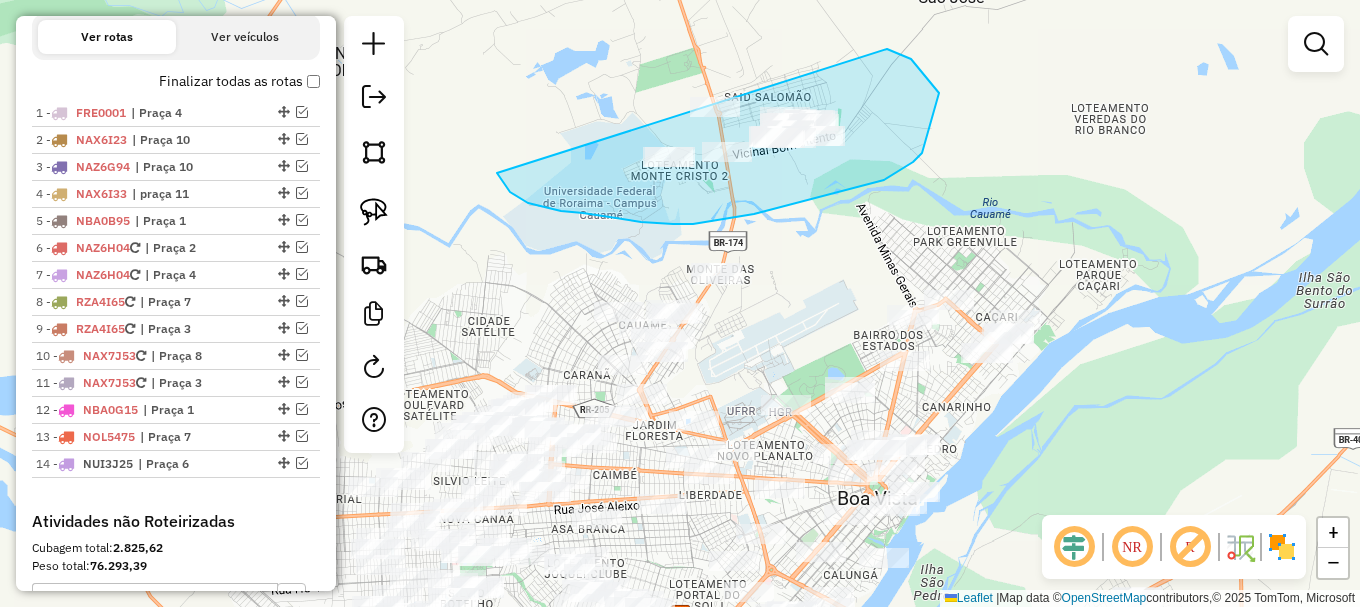 drag, startPoint x: 498, startPoint y: 175, endPoint x: 784, endPoint y: 25, distance: 322.9489 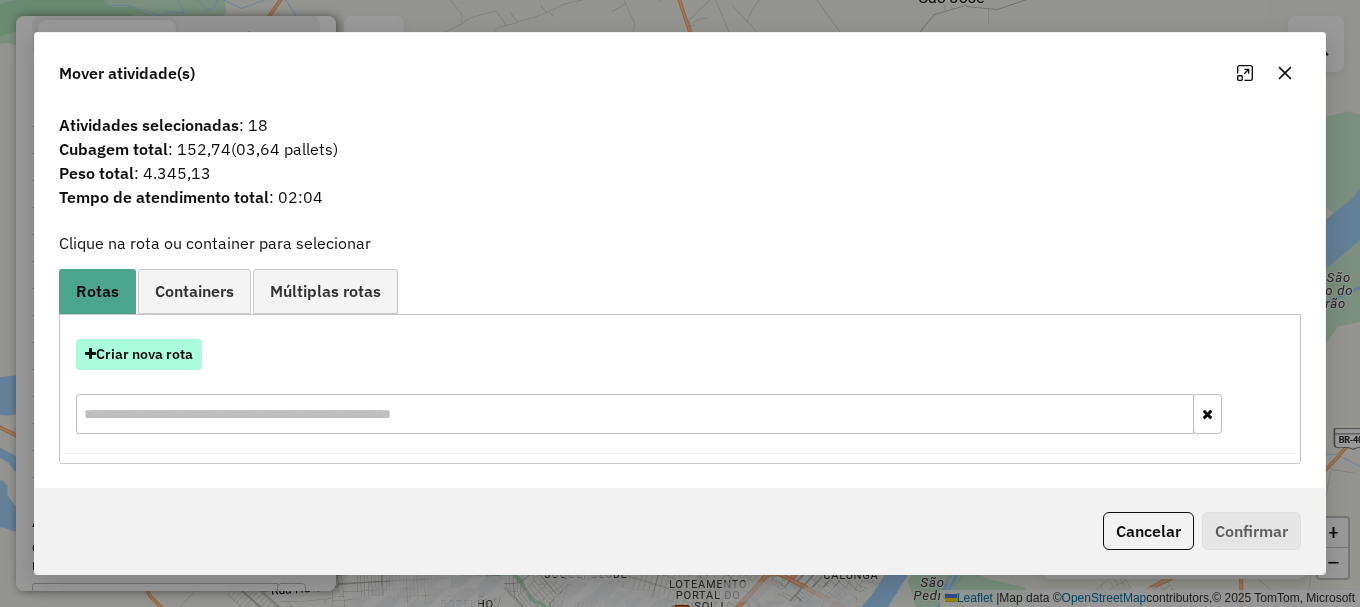 click on "Criar nova rota" at bounding box center (139, 354) 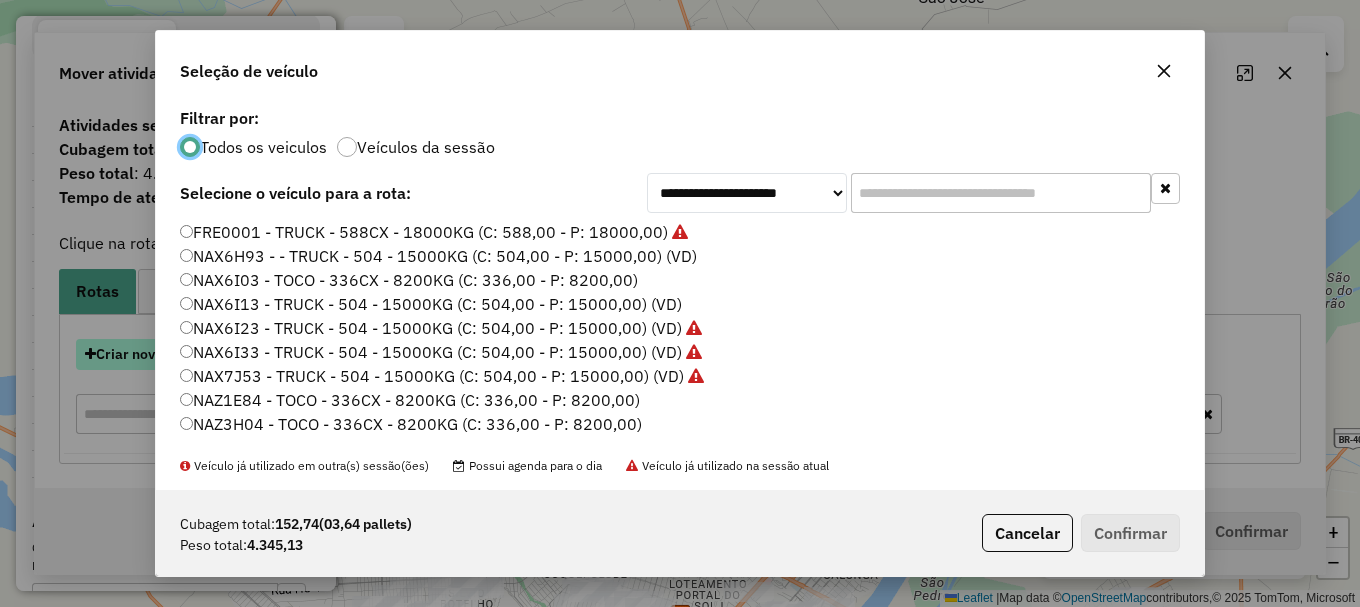 scroll, scrollTop: 11, scrollLeft: 6, axis: both 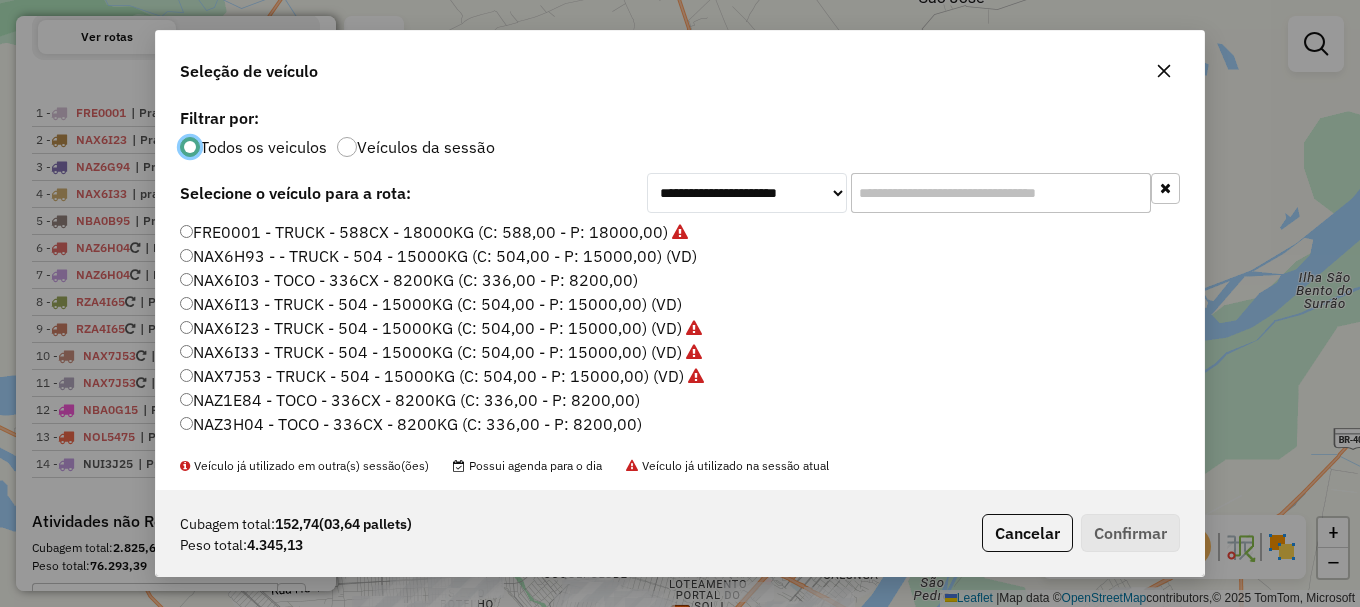 click on "NAX6I03 - TOCO - 336CX - 8200KG (C: 336,00 - P: 8200,00)" 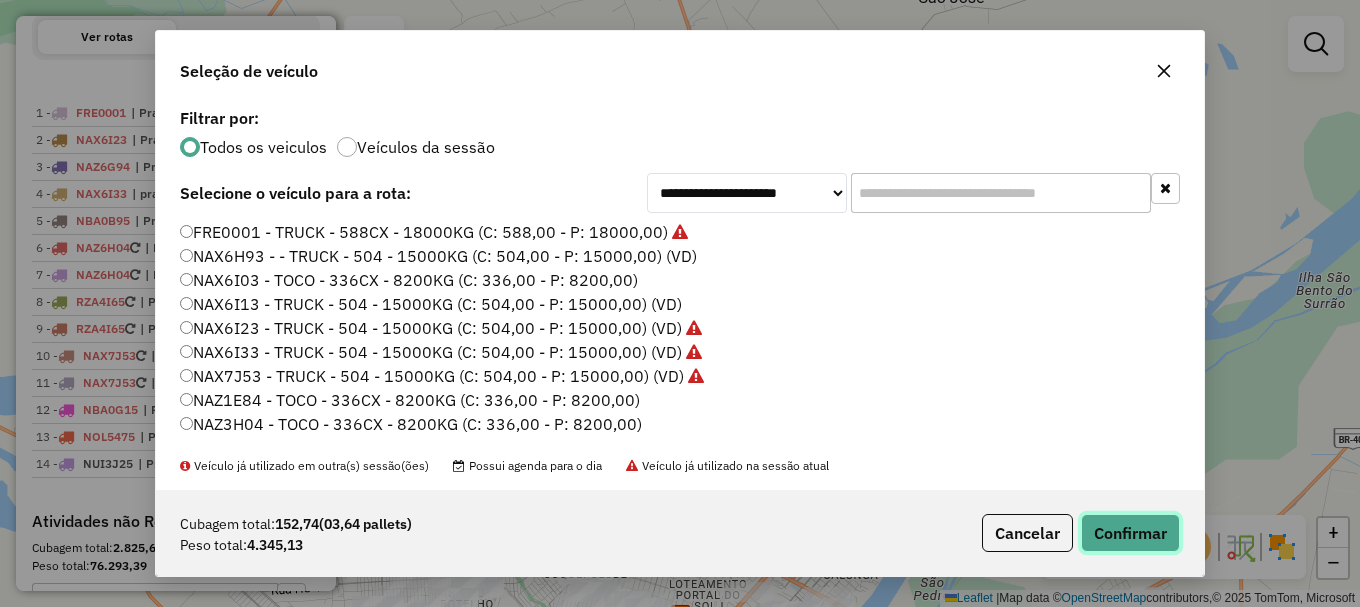 click on "Confirmar" 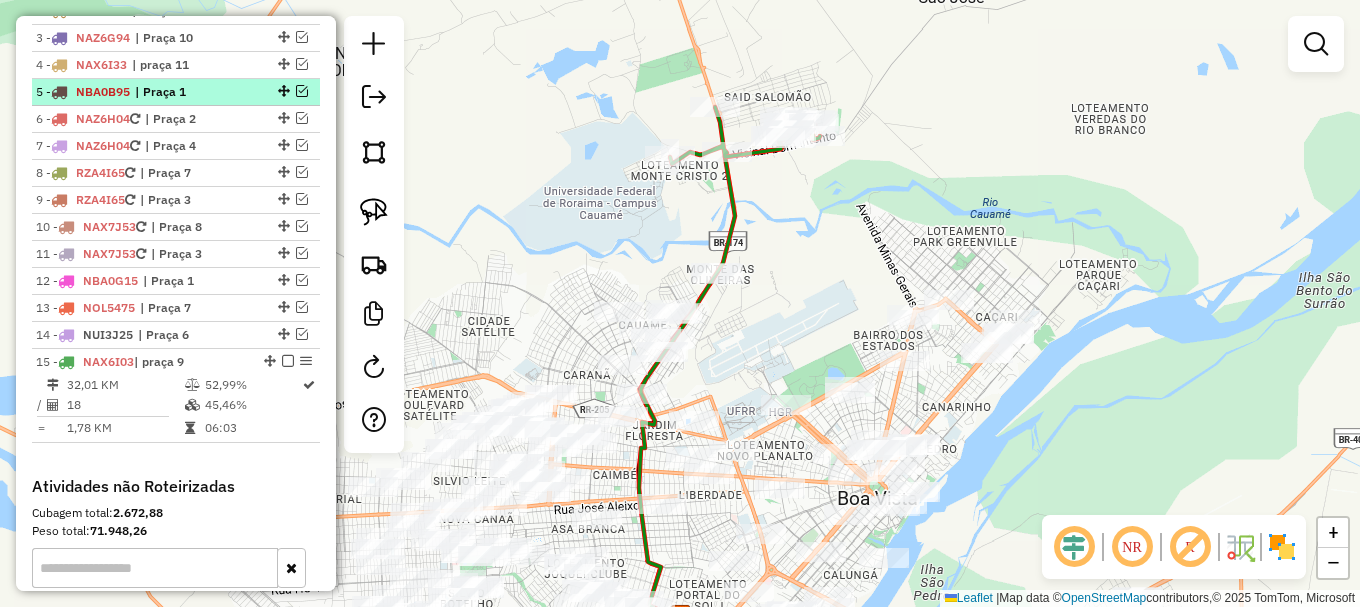scroll, scrollTop: 915, scrollLeft: 0, axis: vertical 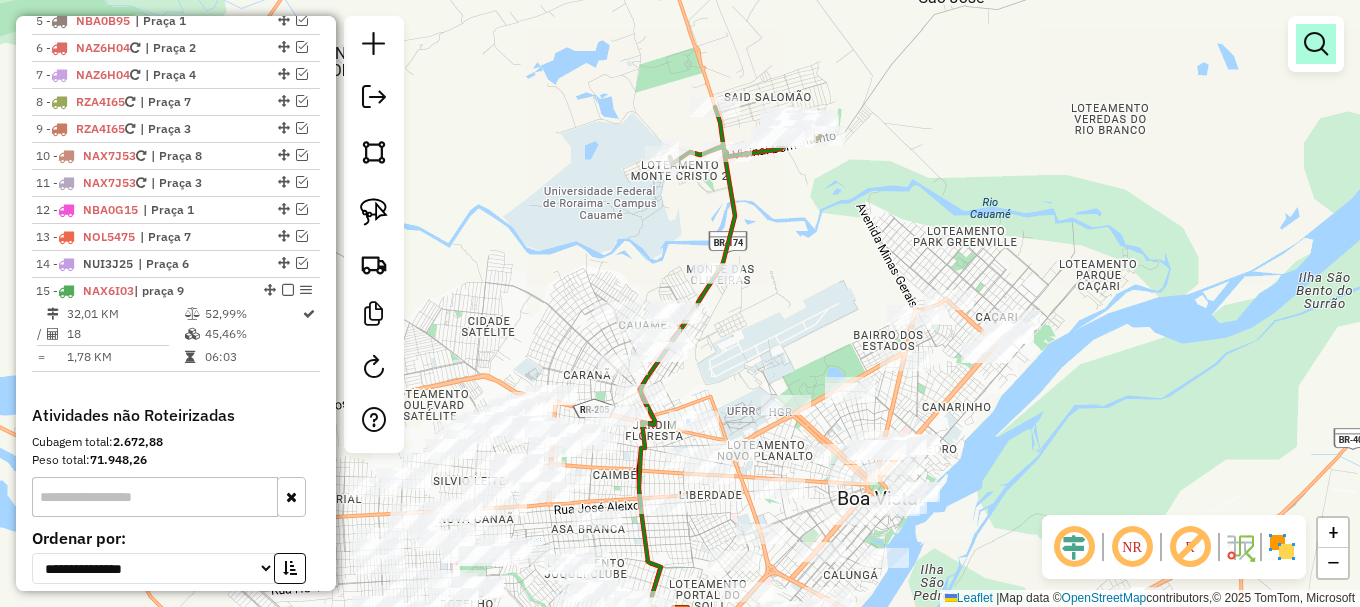 click at bounding box center (1316, 44) 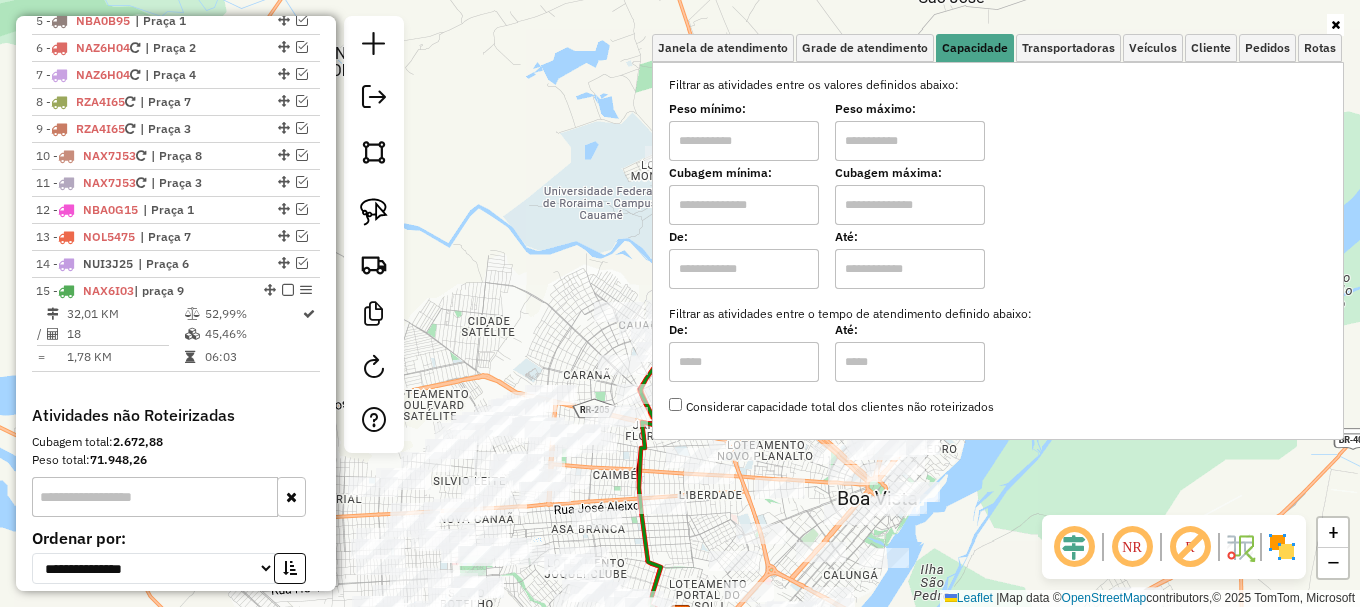 click at bounding box center [744, 205] 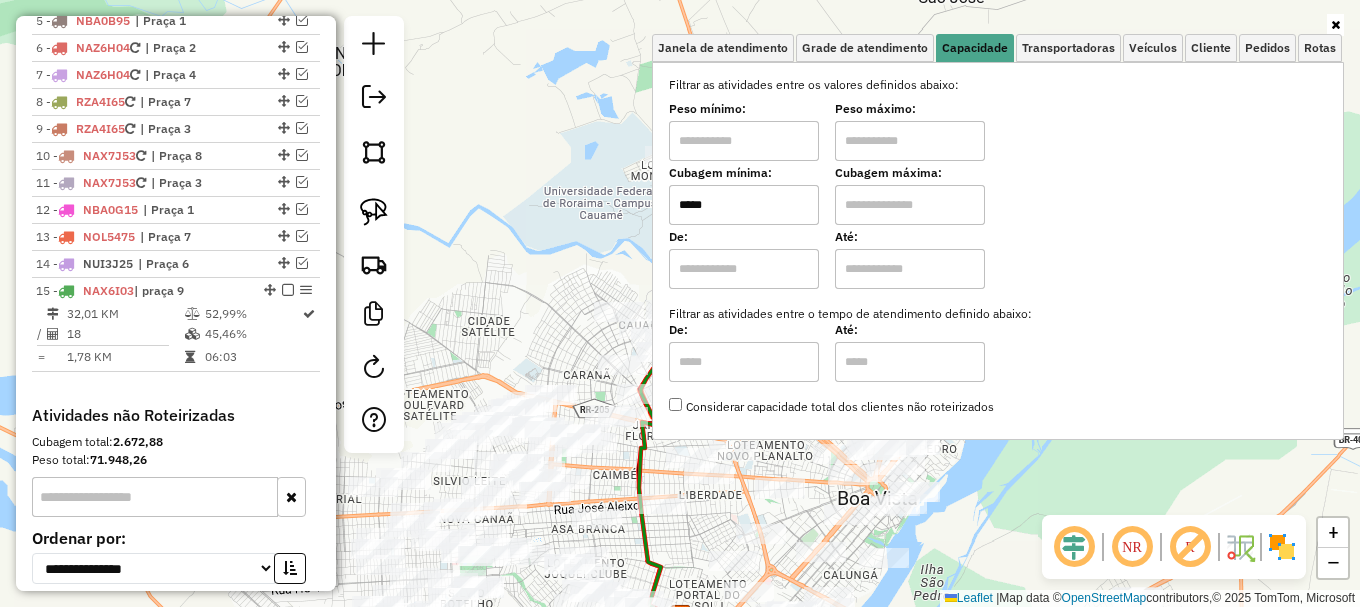 click at bounding box center [910, 205] 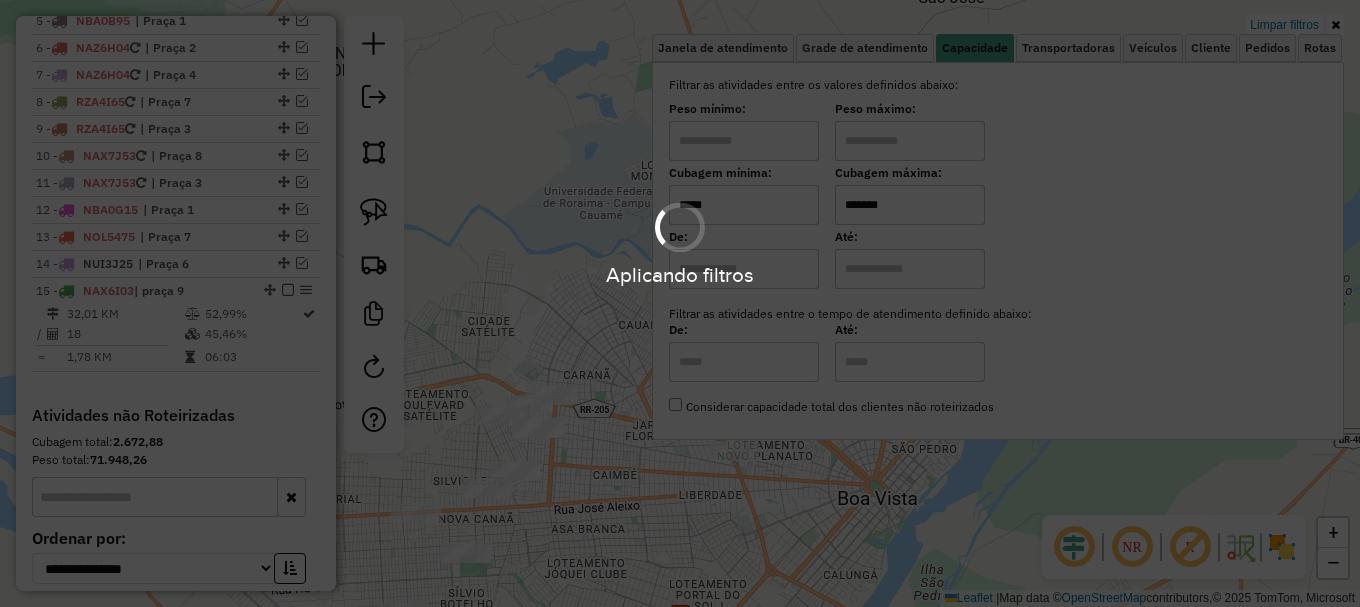 click on "Aplicando filtros  Pop-up bloqueado!  Seu navegador bloqueou automáticamente a abertura de uma nova janela.   Acesse as configurações e adicione o endereço do sistema a lista de permissão.   Fechar  Informações da Sessão 963244 - 10/07/2025     Criação: 09/07/2025 20:23   Depósito:  Amascol - Boa Vista  Total de rotas:  15  Distância Total:  1.207,53 km  Tempo total:  134:03  Custo total:  R$ 5.019,25  Valor total:  R$ 1.479.625,58  - Total roteirizado:  R$ 1.001.142,11  - Total não roteirizado:  R$ 478.483,47  Total de Atividades Roteirizadas:  158  Total de Pedidos Roteirizados:  273  Peso total roteirizado:  159.030,52  Cubagem total roteirizado:  5.580,55  Total de Atividades não Roteirizadas:  199  Total de Pedidos não Roteirizados:  255 Total de caixas por viagem:  5.580,55 /   15 =  372,04 Média de Atividades por viagem:  158 /   15 =  10,53 Ocupação média da frota:  96,65%   Rotas improdutivas:  1  Rotas vários dias:  2  Clientes Priorizados NR:  0  Transportadoras  Rotas  1 -  /" at bounding box center [680, 303] 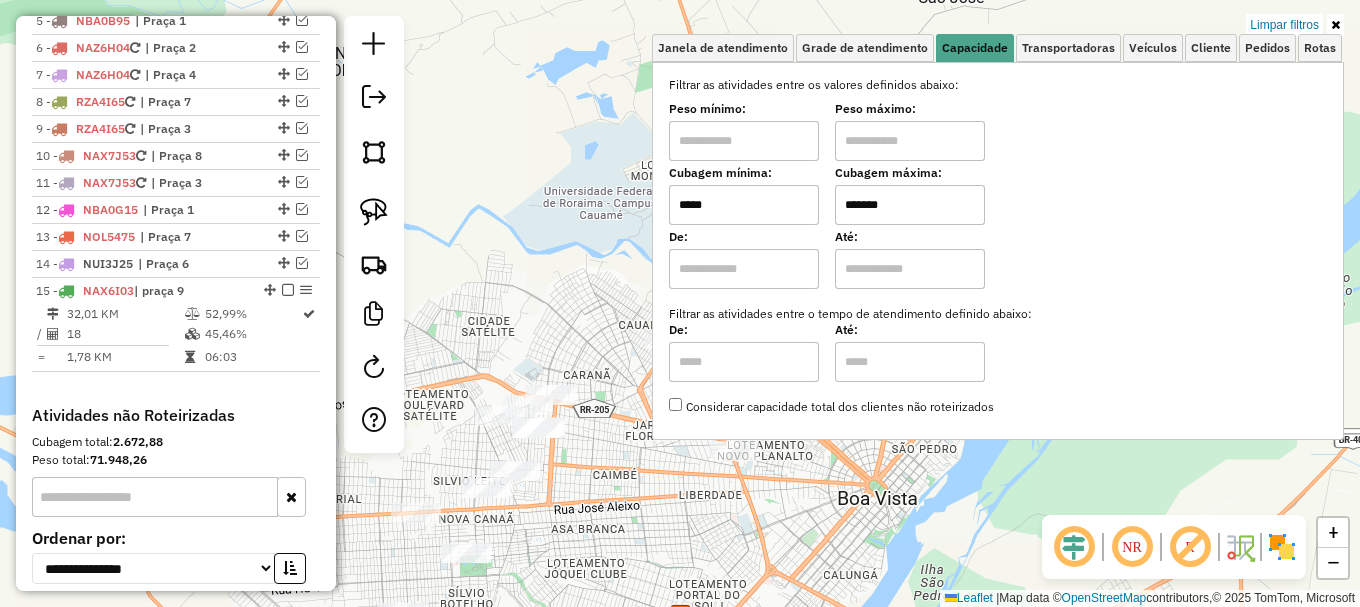 click on "Limpar filtros Janela de atendimento Grade de atendimento Capacidade Transportadoras Veículos Cliente Pedidos  Rotas Selecione os dias de semana para filtrar as janelas de atendimento  Seg   Ter   Qua   Qui   Sex   Sáb   Dom  Informe o período da janela de atendimento: De: Até:  Filtrar exatamente a janela do cliente  Considerar janela de atendimento padrão  Selecione os dias de semana para filtrar as grades de atendimento  Seg   Ter   Qua   Qui   Sex   Sáb   Dom   Considerar clientes sem dia de atendimento cadastrado  Clientes fora do dia de atendimento selecionado Filtrar as atividades entre os valores definidos abaixo:  Peso mínimo:   Peso máximo:   Cubagem mínima:  *****  Cubagem máxima:  *******  De:   Até:  Filtrar as atividades entre o tempo de atendimento definido abaixo:  De:   Até:   Considerar capacidade total dos clientes não roteirizados Transportadora: Selecione um ou mais itens Tipo de veículo: Selecione um ou mais itens Veículo: Selecione um ou mais itens Motorista: Nome: Setor:" 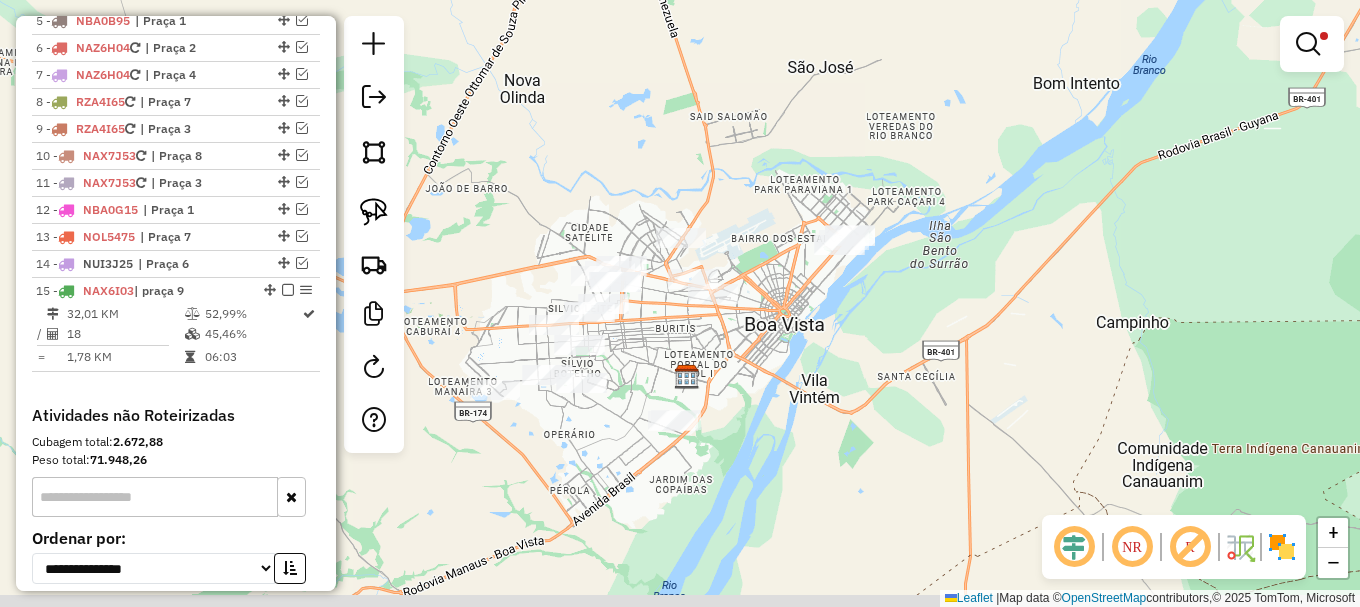 drag, startPoint x: 690, startPoint y: 241, endPoint x: 748, endPoint y: 206, distance: 67.74216 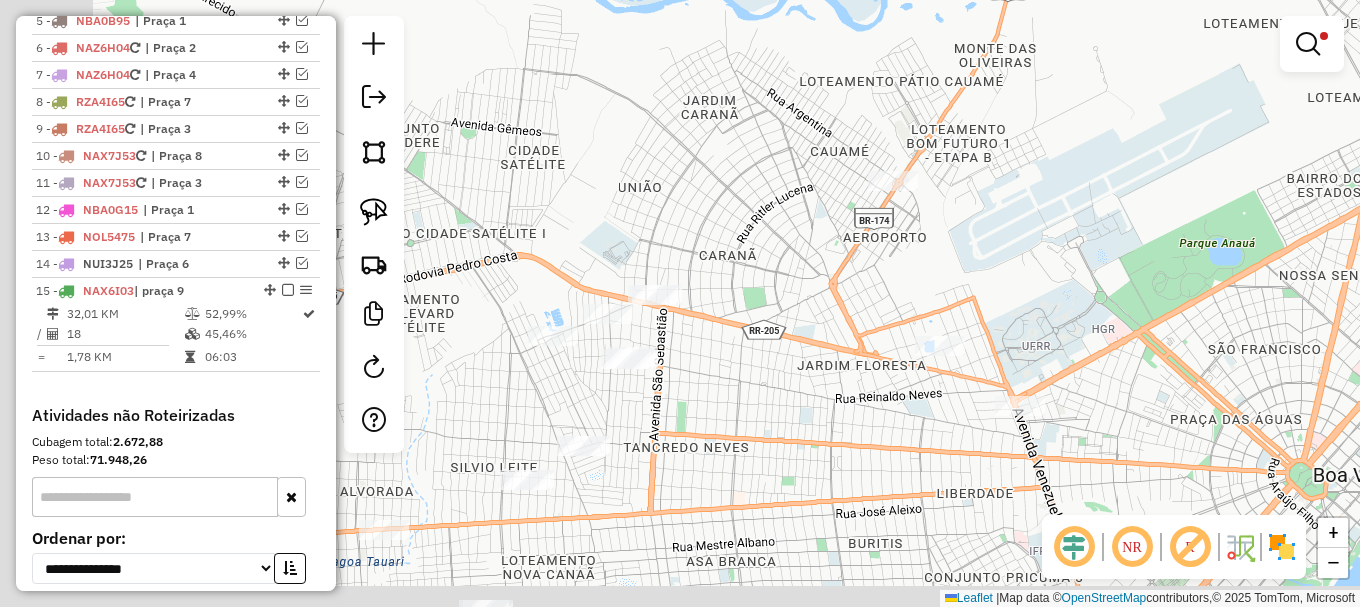 drag, startPoint x: 651, startPoint y: 311, endPoint x: 811, endPoint y: 265, distance: 166.48123 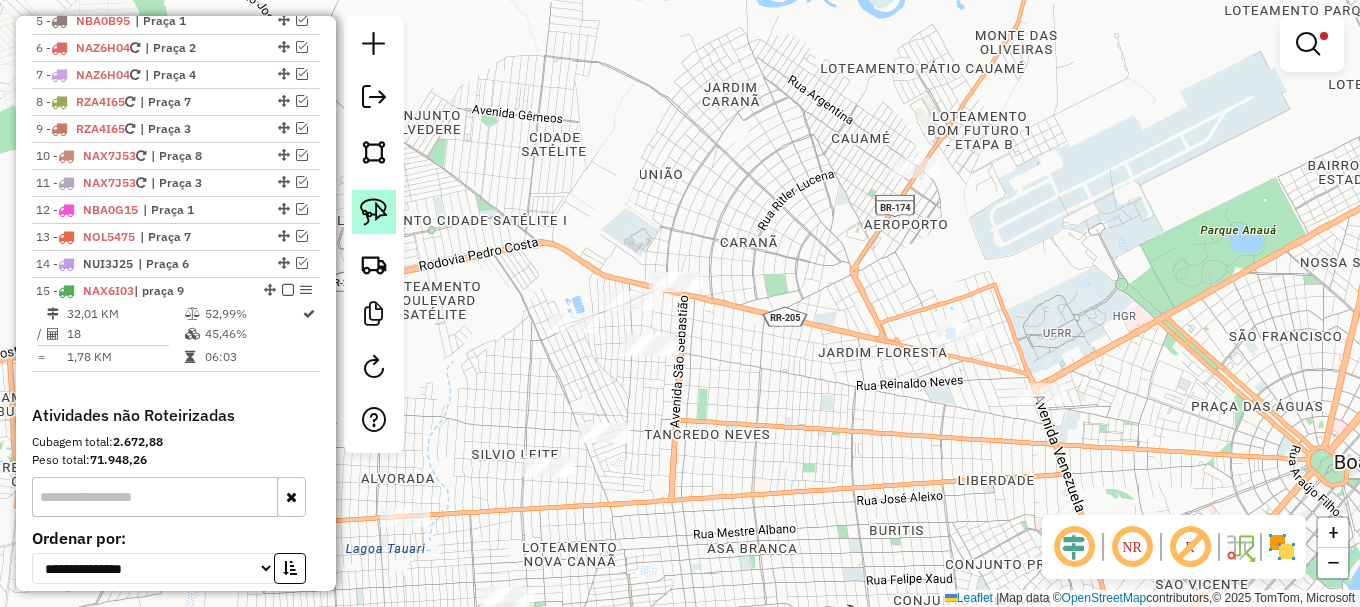 click 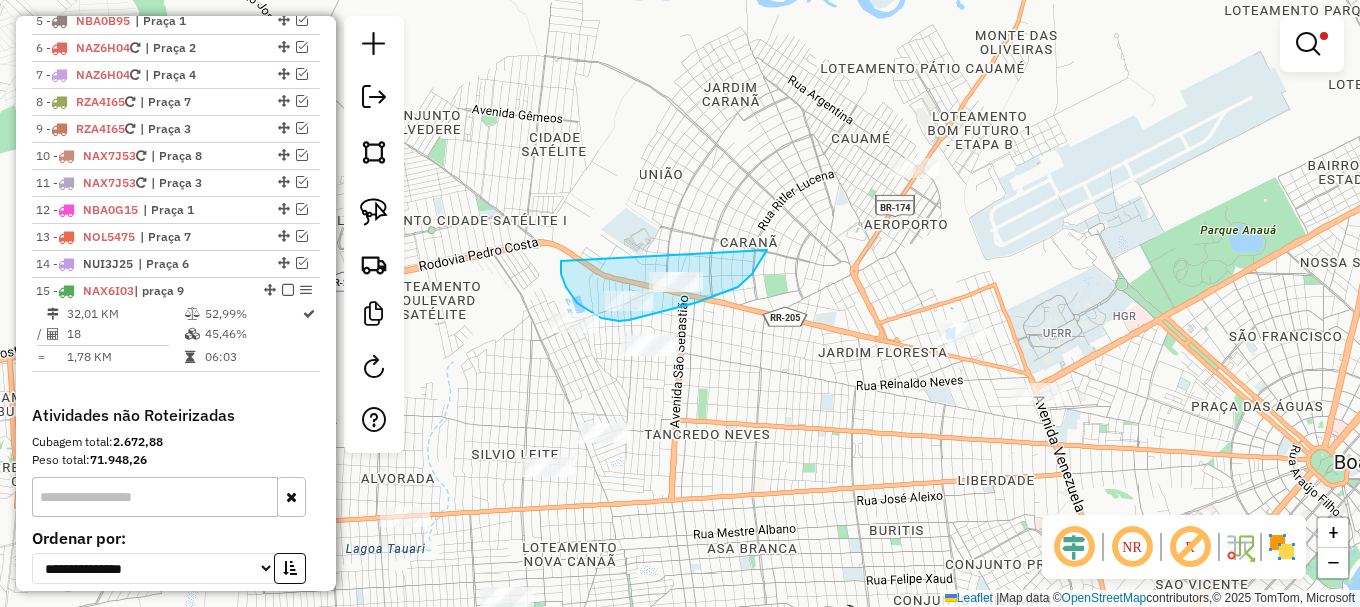 drag, startPoint x: 561, startPoint y: 261, endPoint x: 776, endPoint y: 237, distance: 216.33539 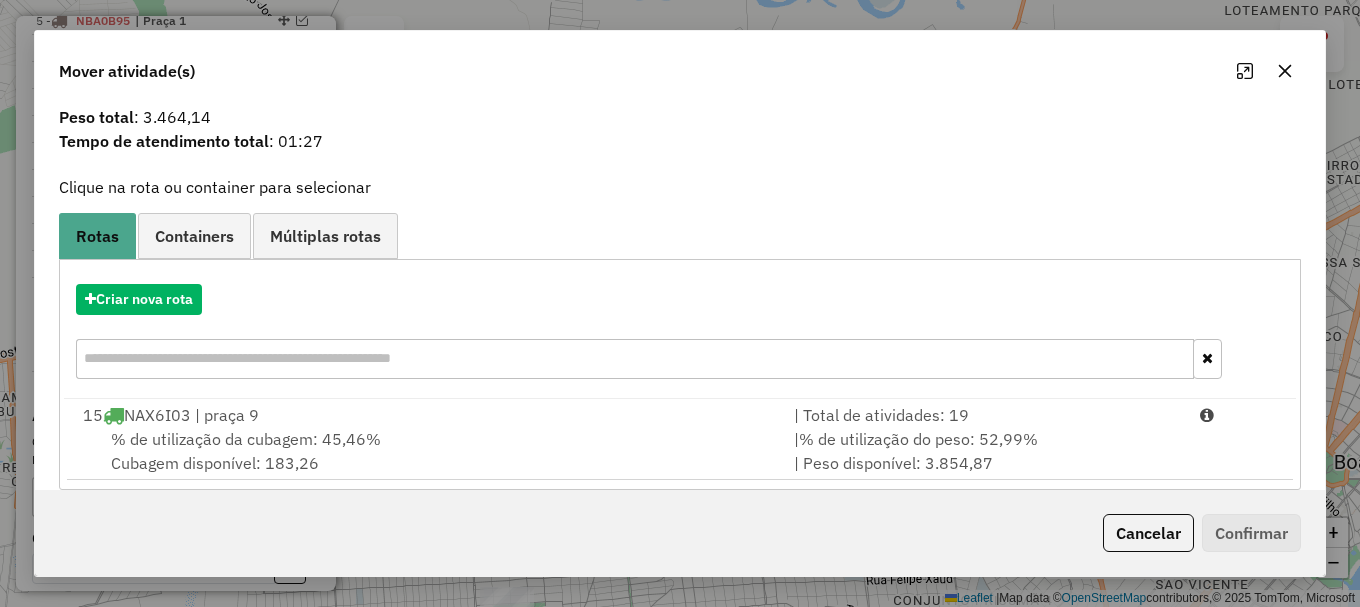 scroll, scrollTop: 78, scrollLeft: 0, axis: vertical 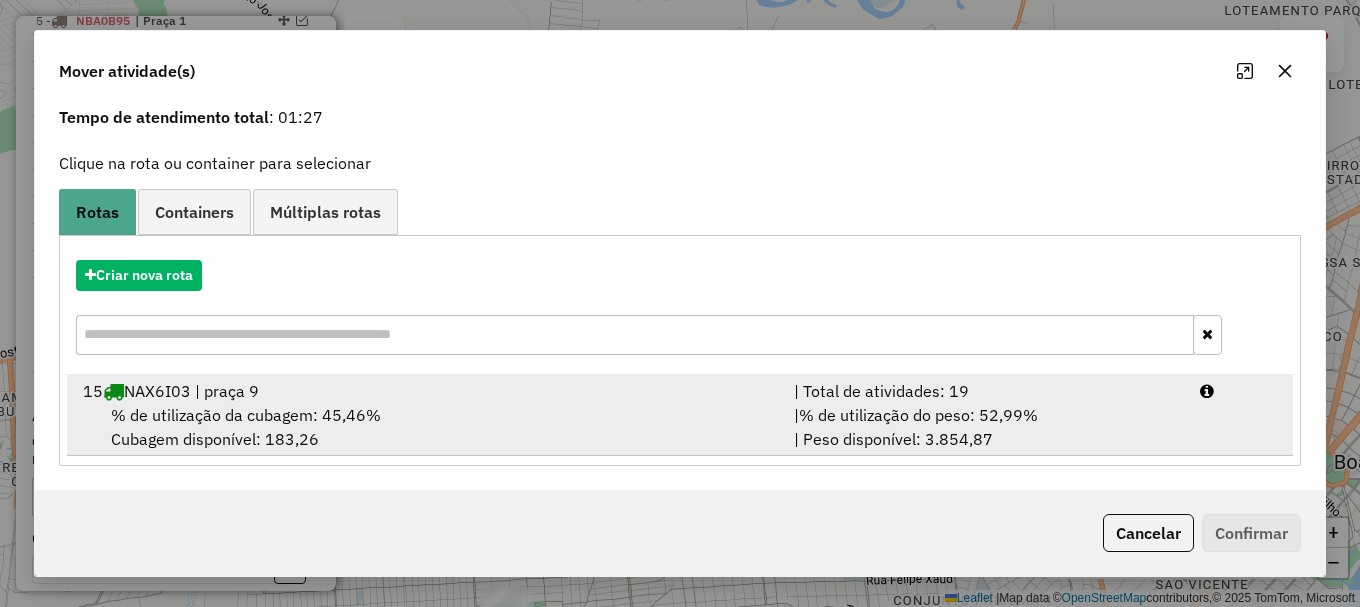 click on "15  NAX6I03 | praça 9  | Total de atividades: 19  % de utilização da cubagem: 45,46%  Cubagem disponível: 183,26   |  % de utilização do peso: 52,99%  | Peso disponível: 3.854,87" at bounding box center (680, 415) 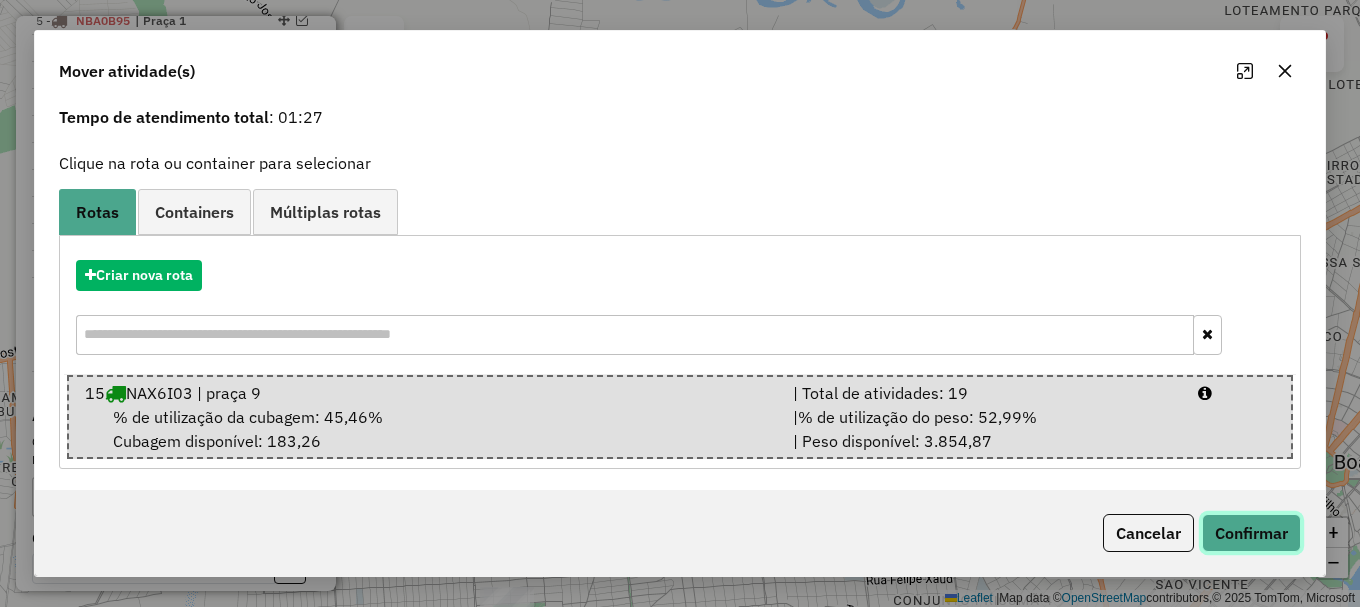 click on "Confirmar" 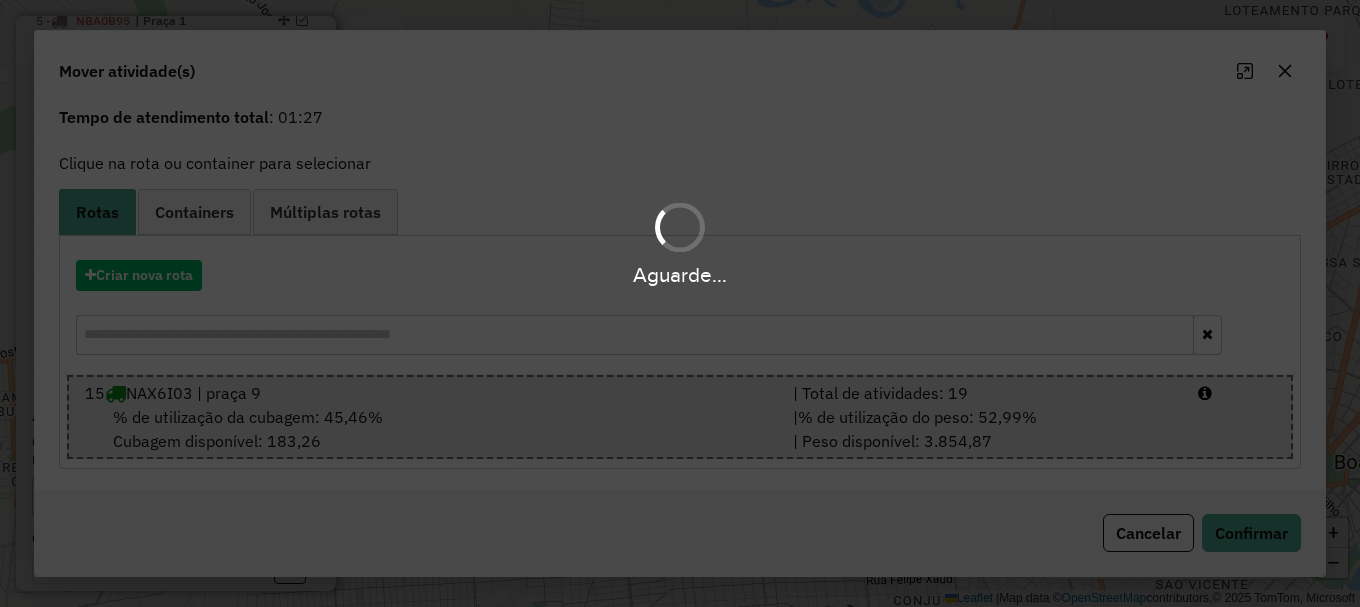 scroll, scrollTop: 0, scrollLeft: 0, axis: both 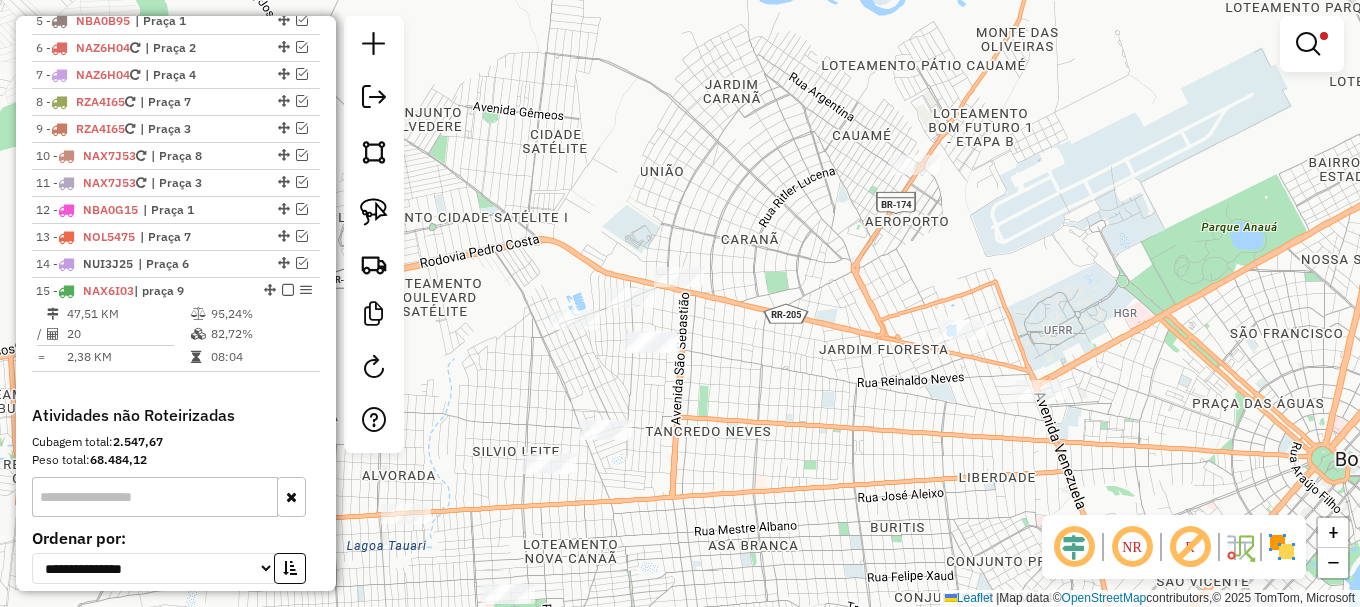 drag, startPoint x: 846, startPoint y: 323, endPoint x: 707, endPoint y: 289, distance: 143.09787 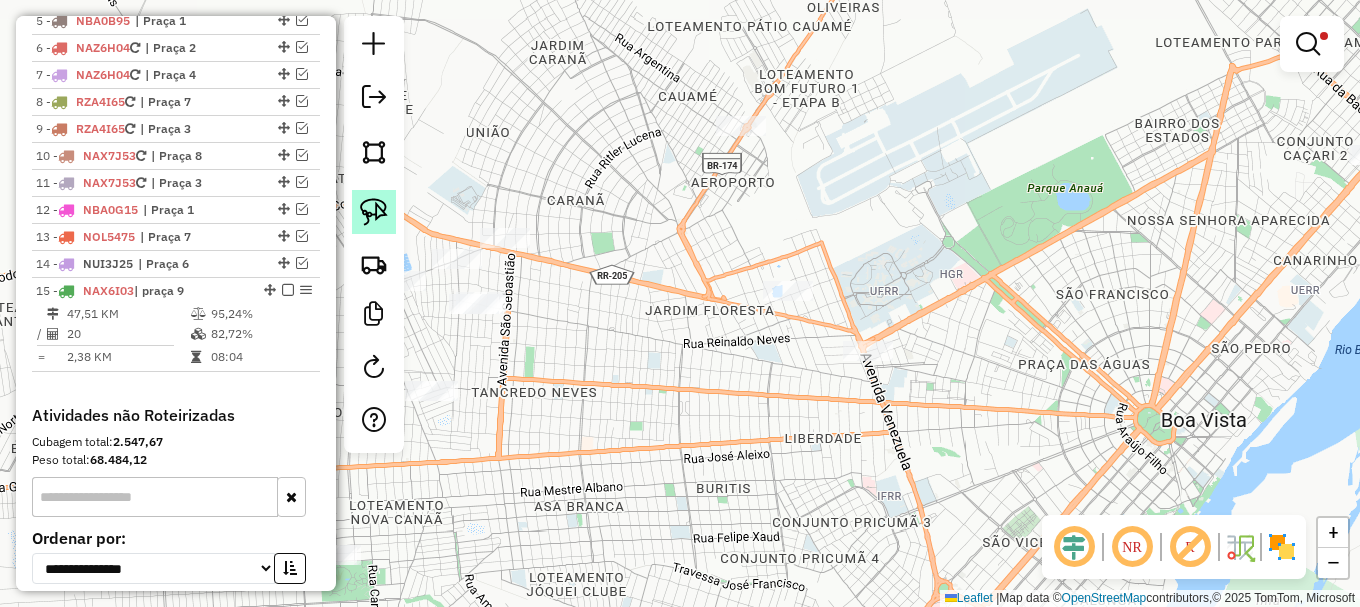 drag, startPoint x: 380, startPoint y: 213, endPoint x: 506, endPoint y: 308, distance: 157.8005 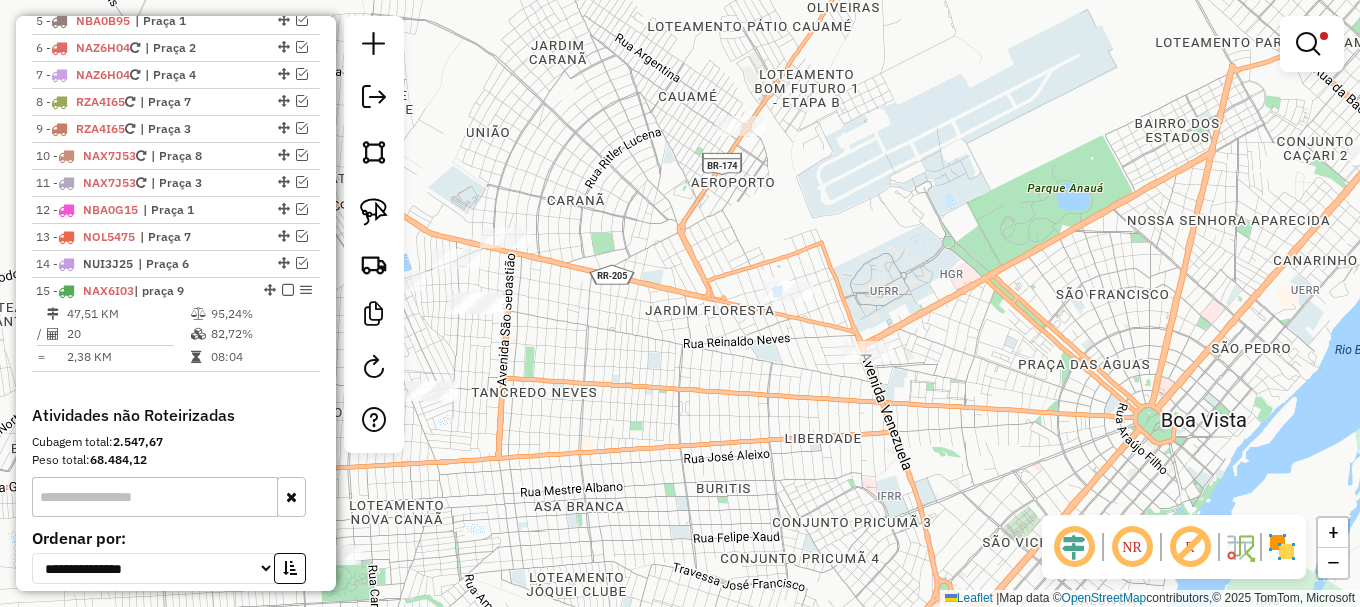click 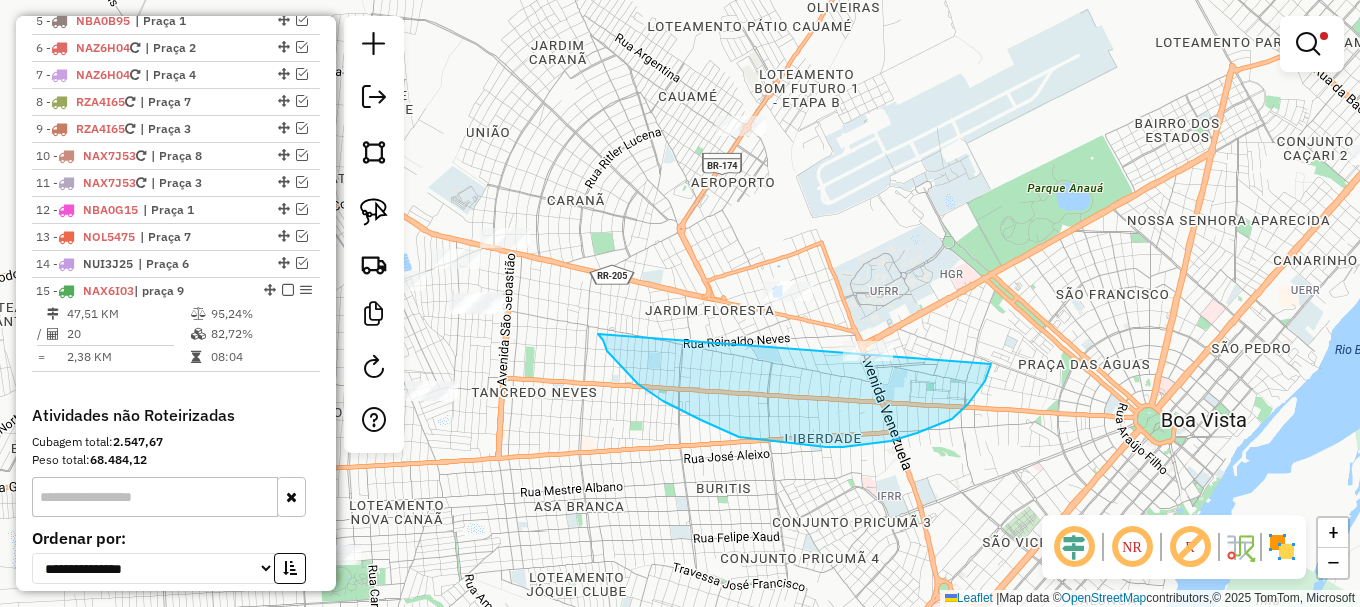 drag, startPoint x: 638, startPoint y: 384, endPoint x: 933, endPoint y: 209, distance: 343.00146 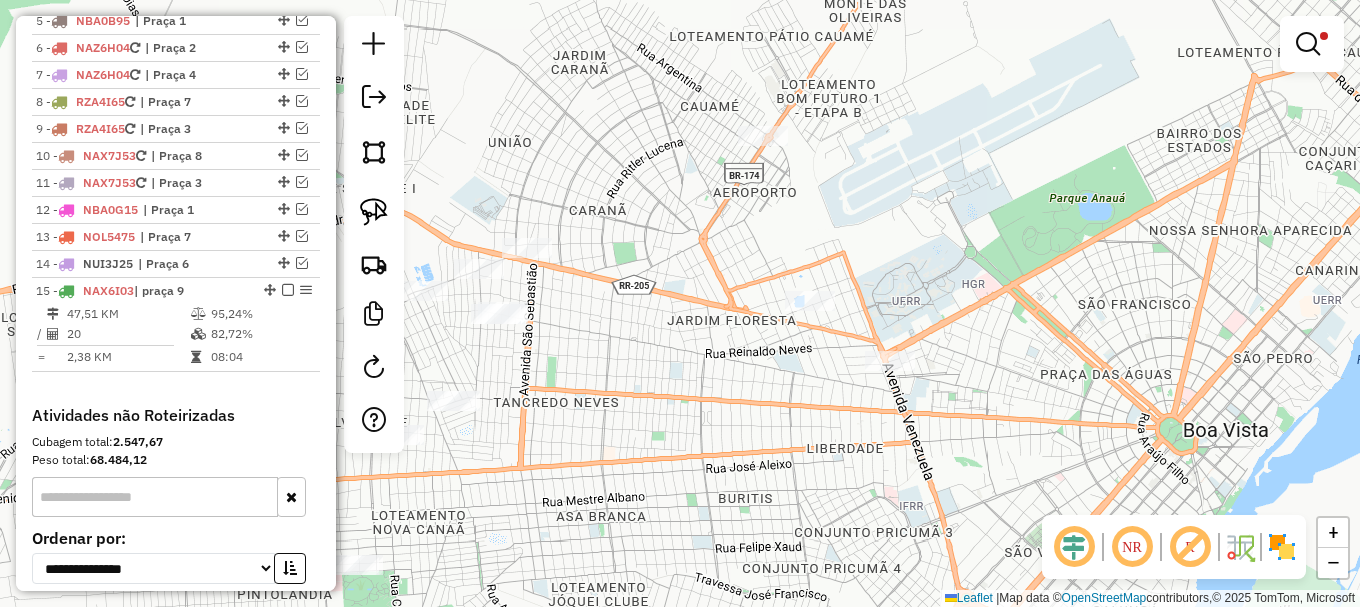 drag, startPoint x: 761, startPoint y: 237, endPoint x: 952, endPoint y: 255, distance: 191.8463 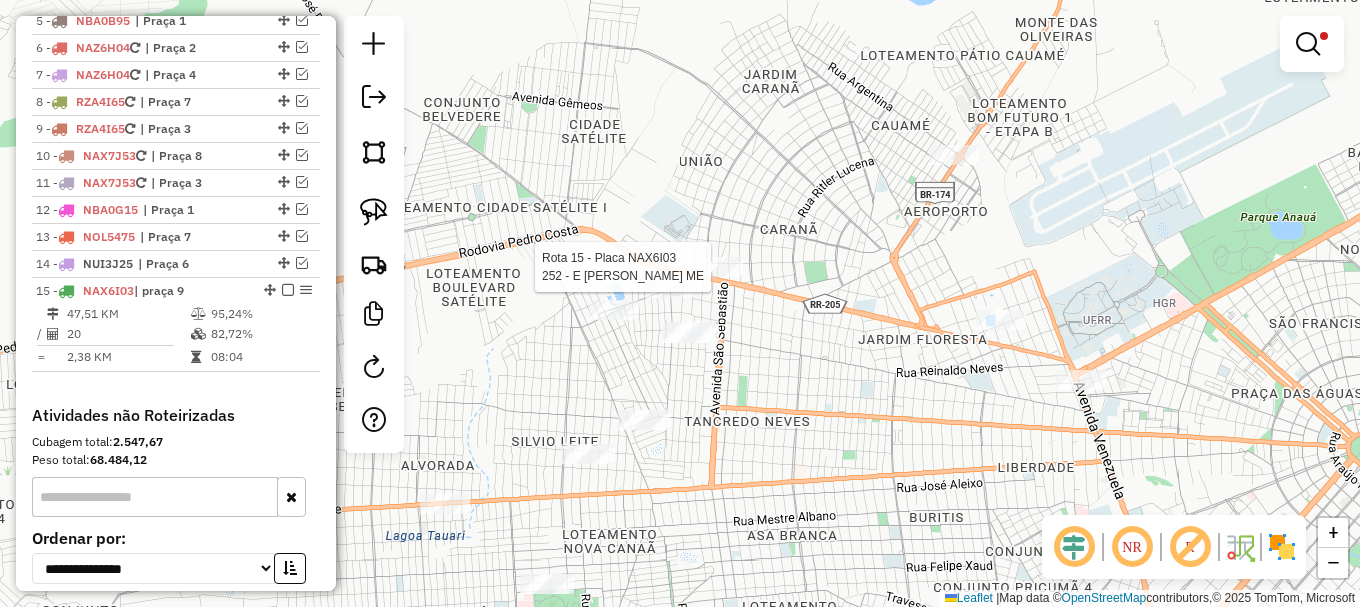 select on "**********" 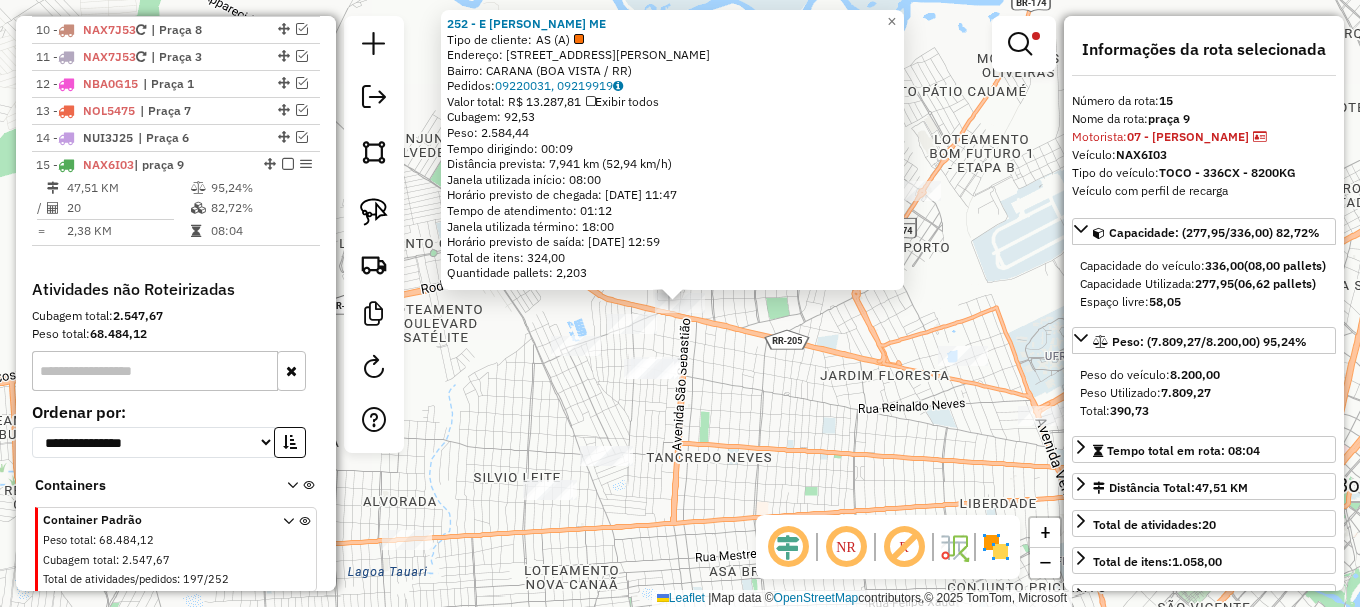 scroll, scrollTop: 1108, scrollLeft: 0, axis: vertical 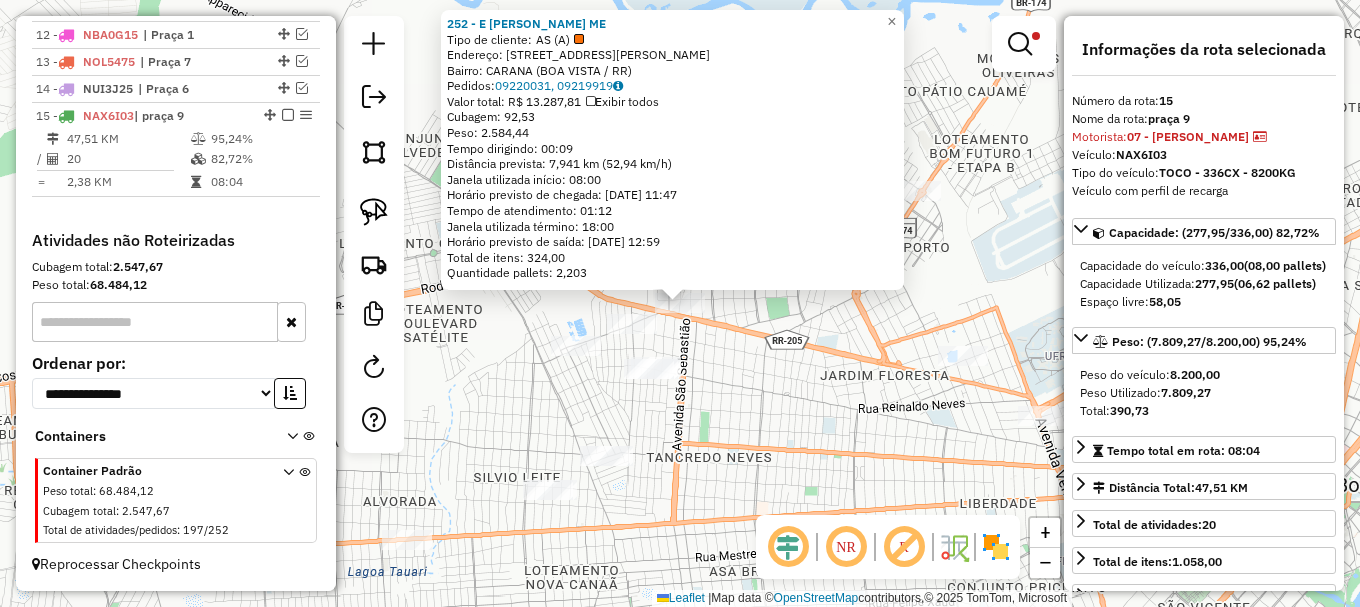 click on "252 - E DA SILVA AGUIAR ME  Tipo de cliente:   AS (A)   Endereço: AV  CARLOS PEREIRA DE MELO        3256   Bairro: CARANA (BOA VISTA / RR)   Pedidos:  09220031, 09219919   Valor total: R$ 13.287,81   Exibir todos   Cubagem: 92,53  Peso: 2.584,44  Tempo dirigindo: 00:09   Distância prevista: 7,941 km (52,94 km/h)   Janela utilizada início: 08:00   Horário previsto de chegada: 10/07/2025 11:47   Tempo de atendimento: 01:12   Janela utilizada término: 18:00   Horário previsto de saída: 10/07/2025 12:59   Total de itens: 324,00   Quantidade pallets: 2,203  × Limpar filtros Janela de atendimento Grade de atendimento Capacidade Transportadoras Veículos Cliente Pedidos  Rotas Selecione os dias de semana para filtrar as janelas de atendimento  Seg   Ter   Qua   Qui   Sex   Sáb   Dom  Informe o período da janela de atendimento: De: Até:  Filtrar exatamente a janela do cliente  Considerar janela de atendimento padrão  Selecione os dias de semana para filtrar as grades de atendimento  Seg   Ter   Qua   Qui" 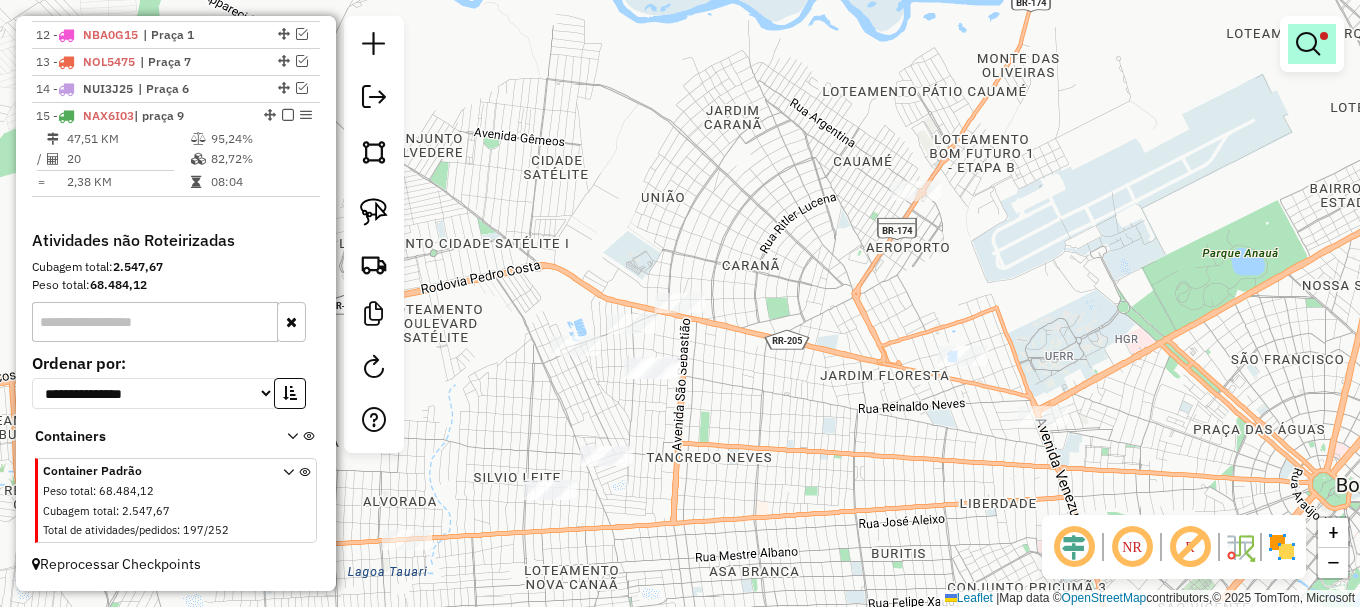 click at bounding box center (1308, 44) 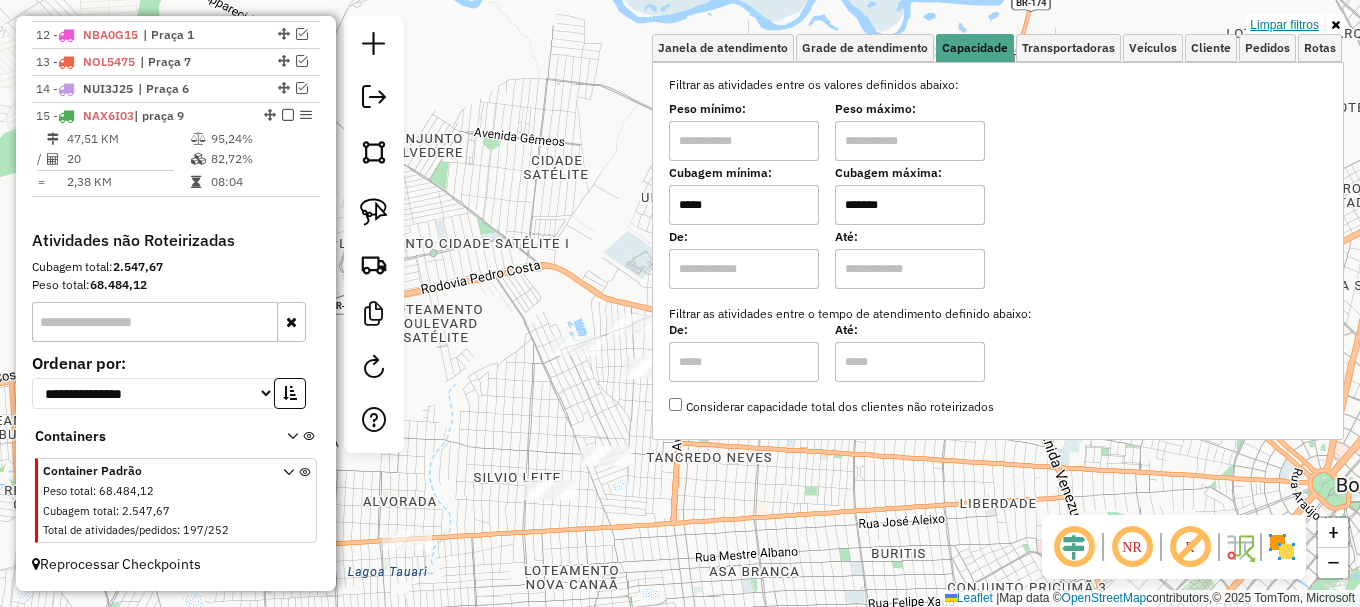 click on "Limpar filtros" at bounding box center [1284, 25] 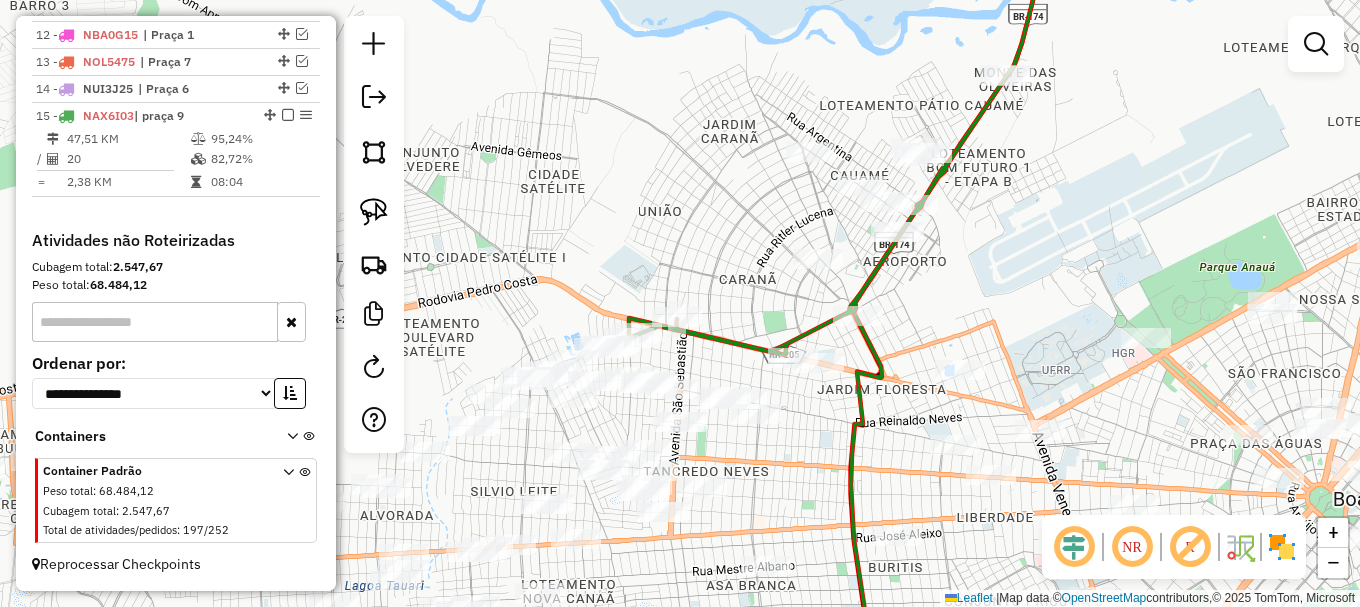 drag, startPoint x: 1041, startPoint y: 187, endPoint x: 916, endPoint y: 345, distance: 201.46712 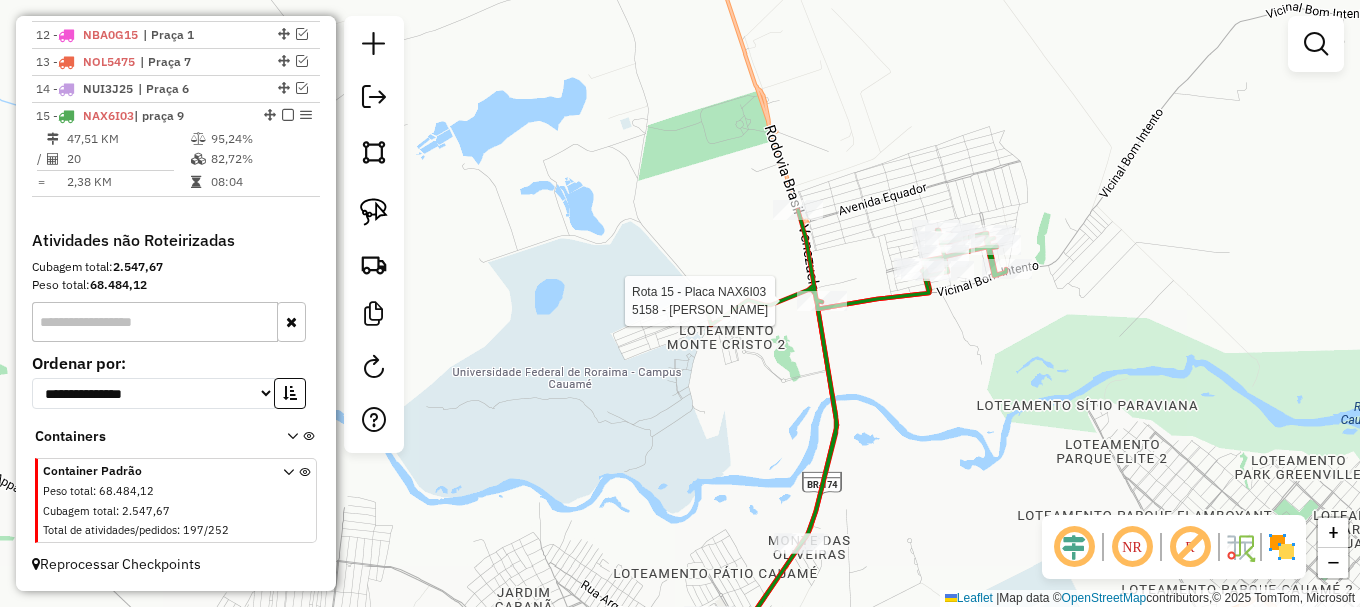 select on "**********" 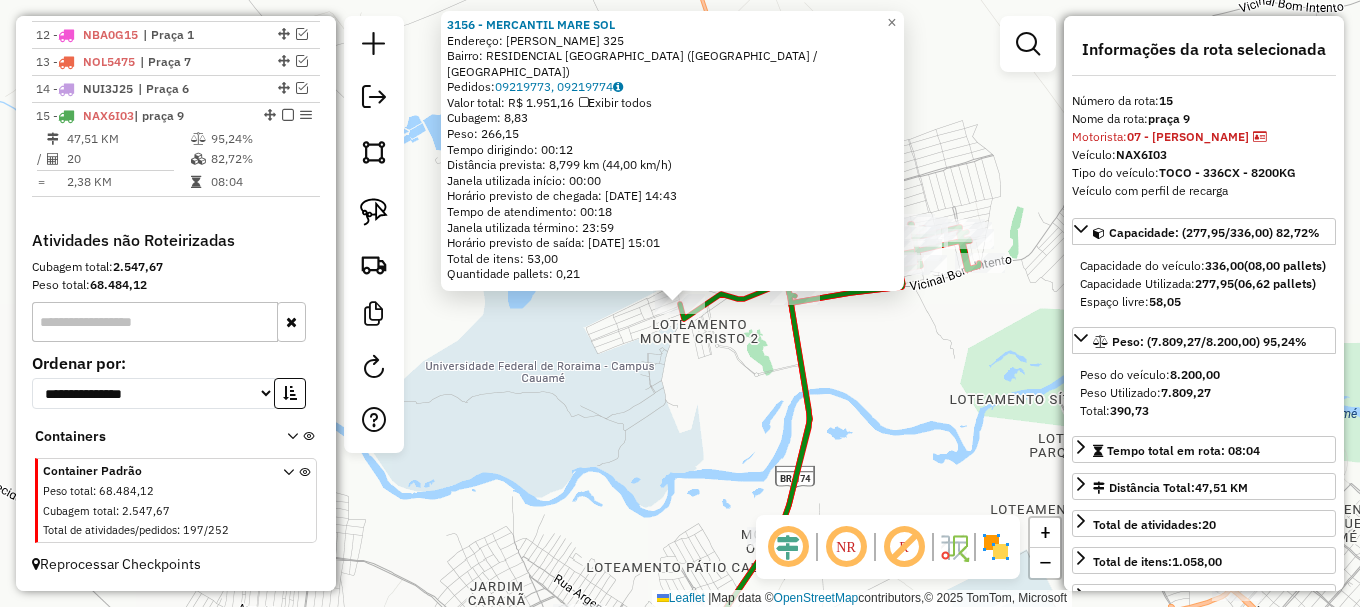 click on "3156 - MERCANTIL MARE SOL  Endereço:  AMANDA BONATES 325   Bairro: RESIDENCIAL MONTE CRISTO (BOA VISTA / RR)   Pedidos:  09219773, 09219774   Valor total: R$ 1.951,16   Exibir todos   Cubagem: 8,83  Peso: 266,15  Tempo dirigindo: 00:12   Distância prevista: 8,799 km (44,00 km/h)   Janela utilizada início: 00:00   Horário previsto de chegada: 10/07/2025 14:43   Tempo de atendimento: 00:18   Janela utilizada término: 23:59   Horário previsto de saída: 10/07/2025 15:01   Total de itens: 53,00   Quantidade pallets: 0,21  × Janela de atendimento Grade de atendimento Capacidade Transportadoras Veículos Cliente Pedidos  Rotas Selecione os dias de semana para filtrar as janelas de atendimento  Seg   Ter   Qua   Qui   Sex   Sáb   Dom  Informe o período da janela de atendimento: De: Até:  Filtrar exatamente a janela do cliente  Considerar janela de atendimento padrão  Selecione os dias de semana para filtrar as grades de atendimento  Seg   Ter   Qua   Qui   Sex   Sáb   Dom   Peso mínimo:   Peso máximo:" 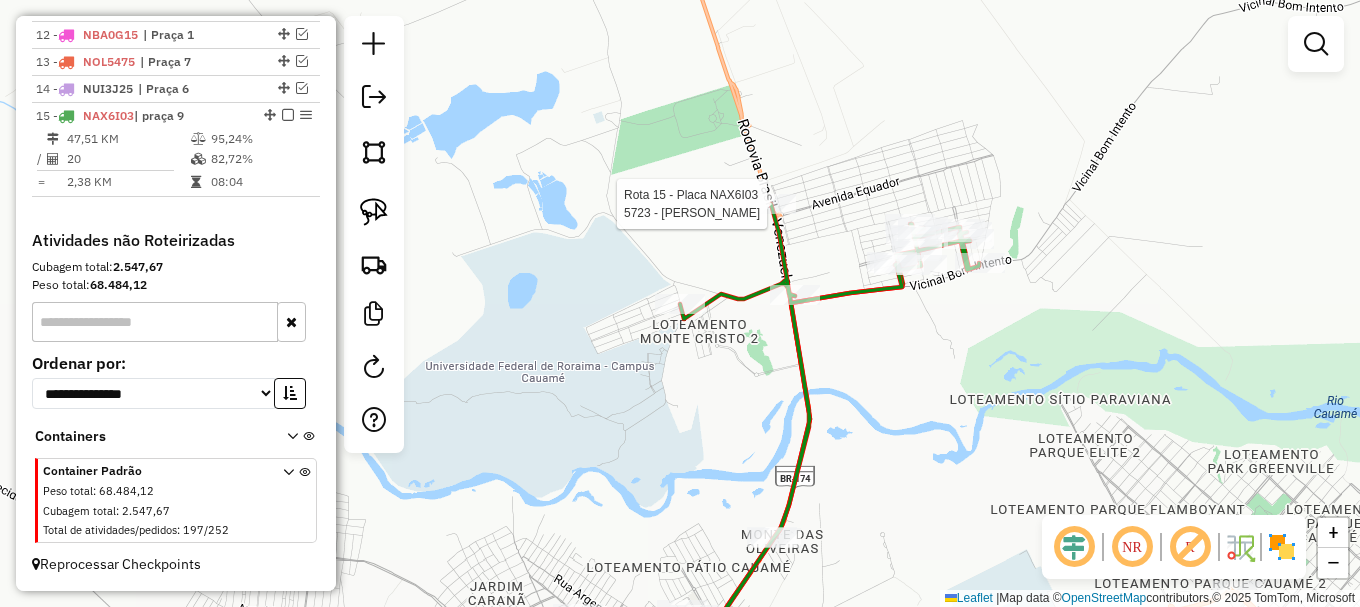 select on "**********" 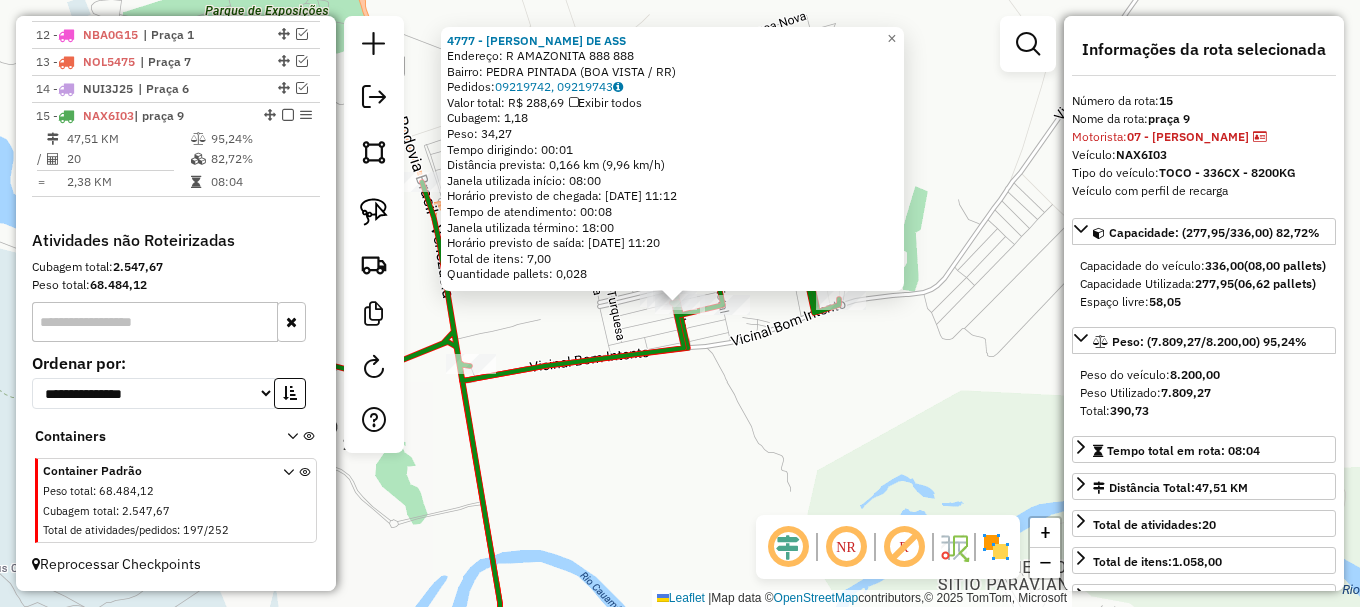 click 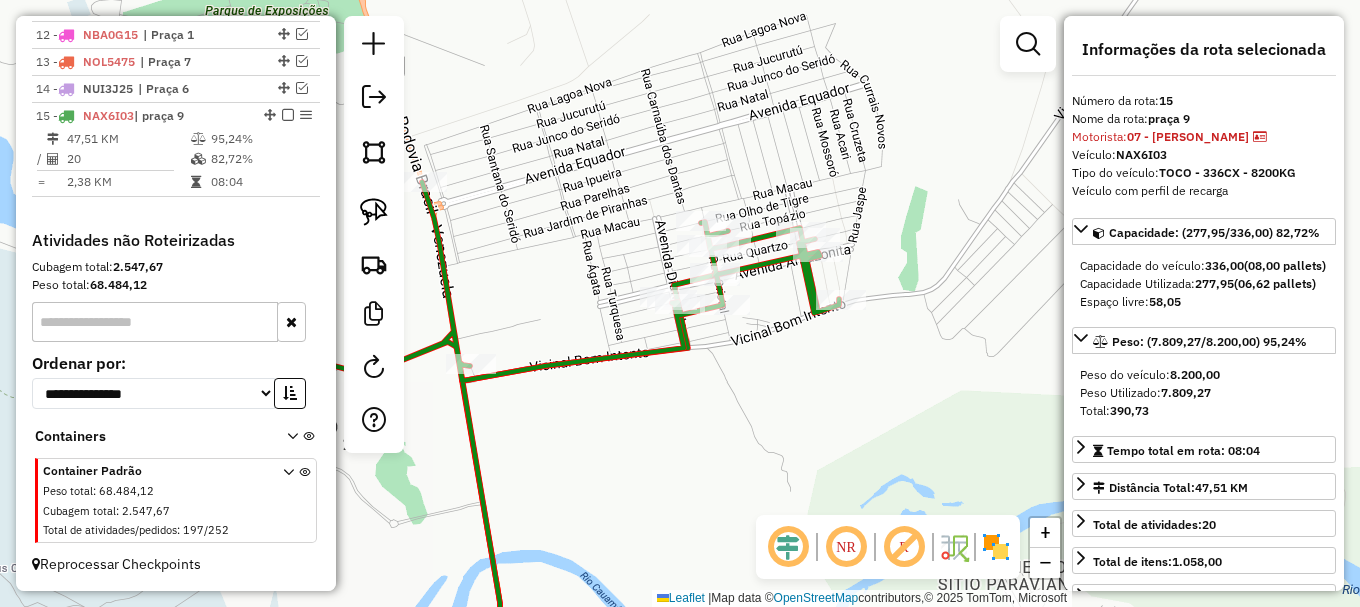 click 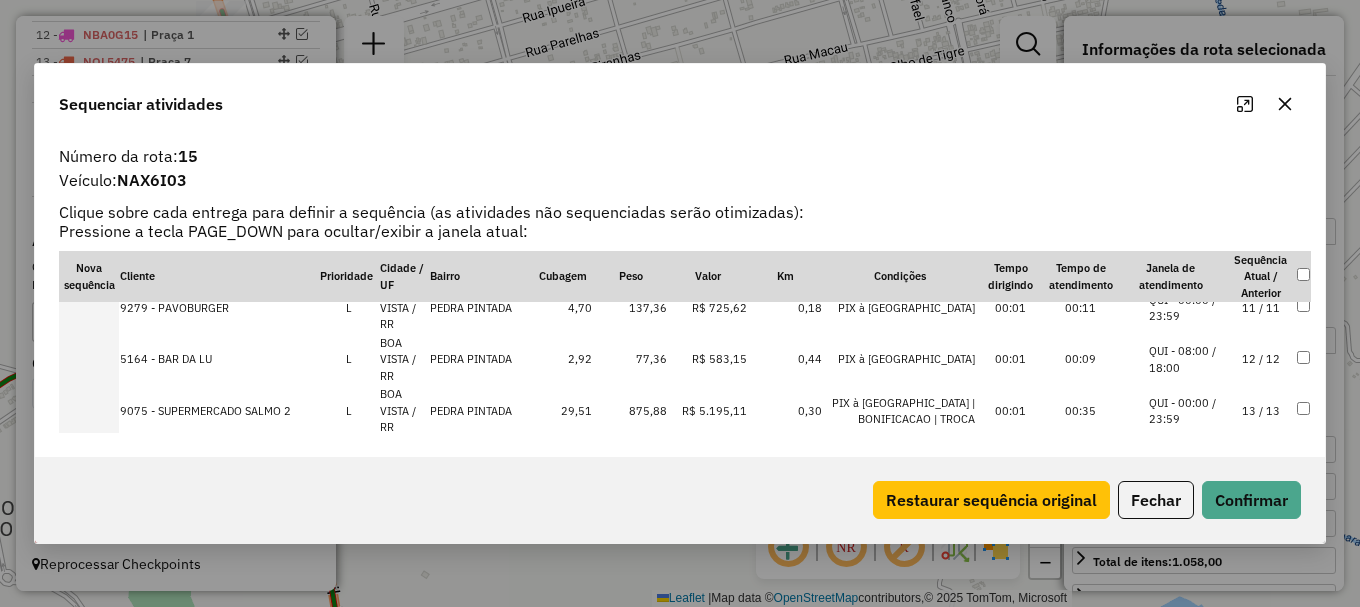 scroll, scrollTop: 588, scrollLeft: 0, axis: vertical 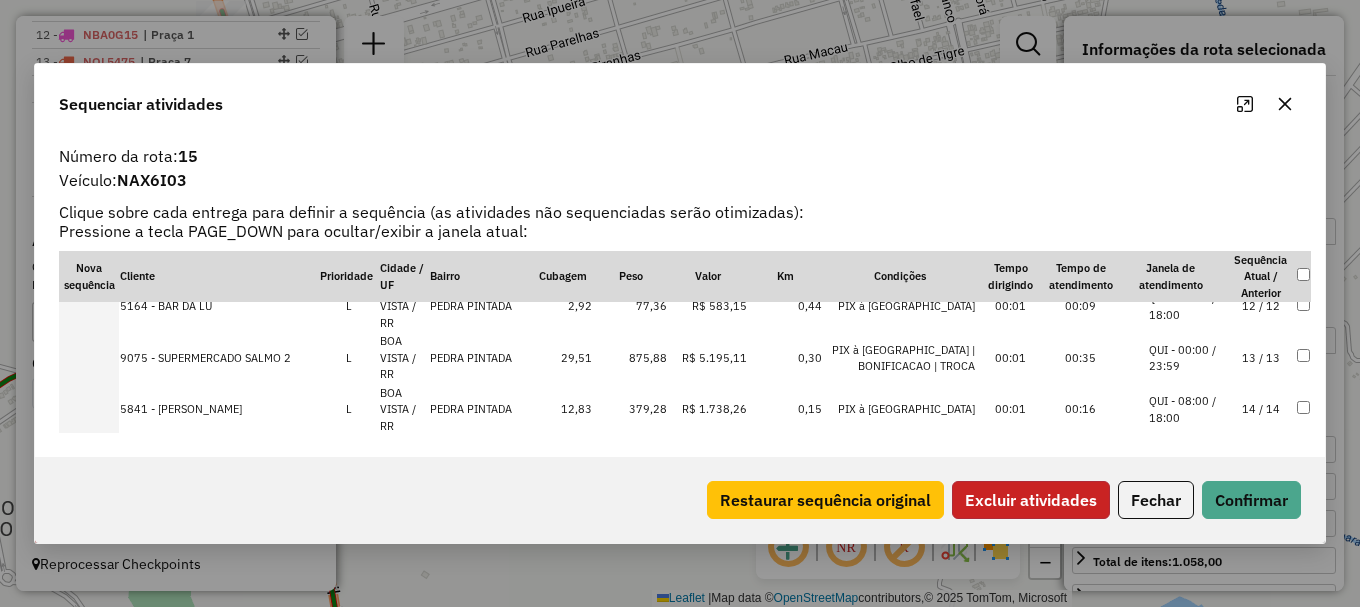 click on "Excluir atividades" 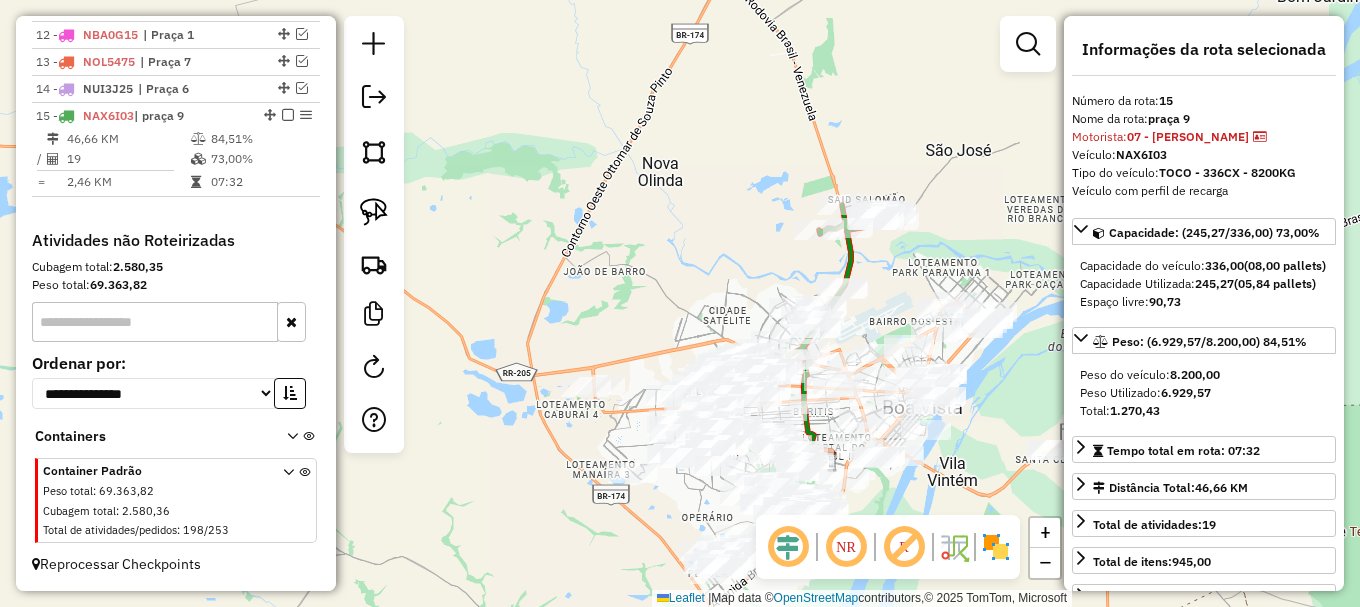 drag, startPoint x: 703, startPoint y: 429, endPoint x: 767, endPoint y: 233, distance: 206.18439 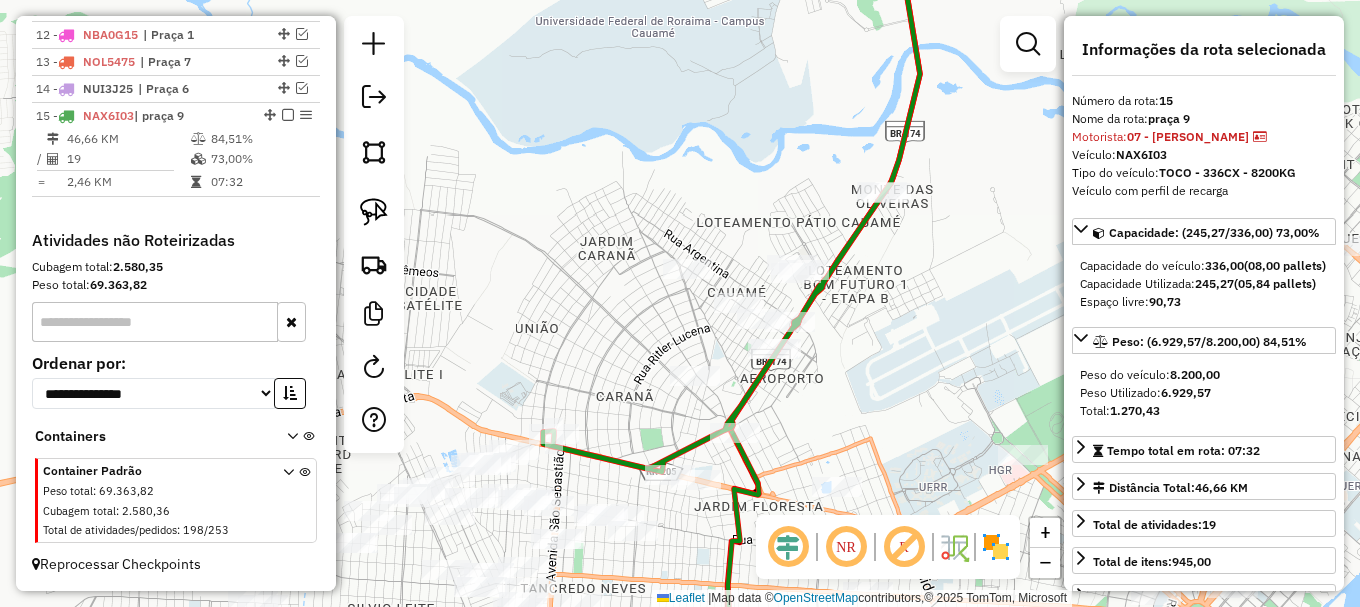 drag, startPoint x: 582, startPoint y: 362, endPoint x: 682, endPoint y: 247, distance: 152.3975 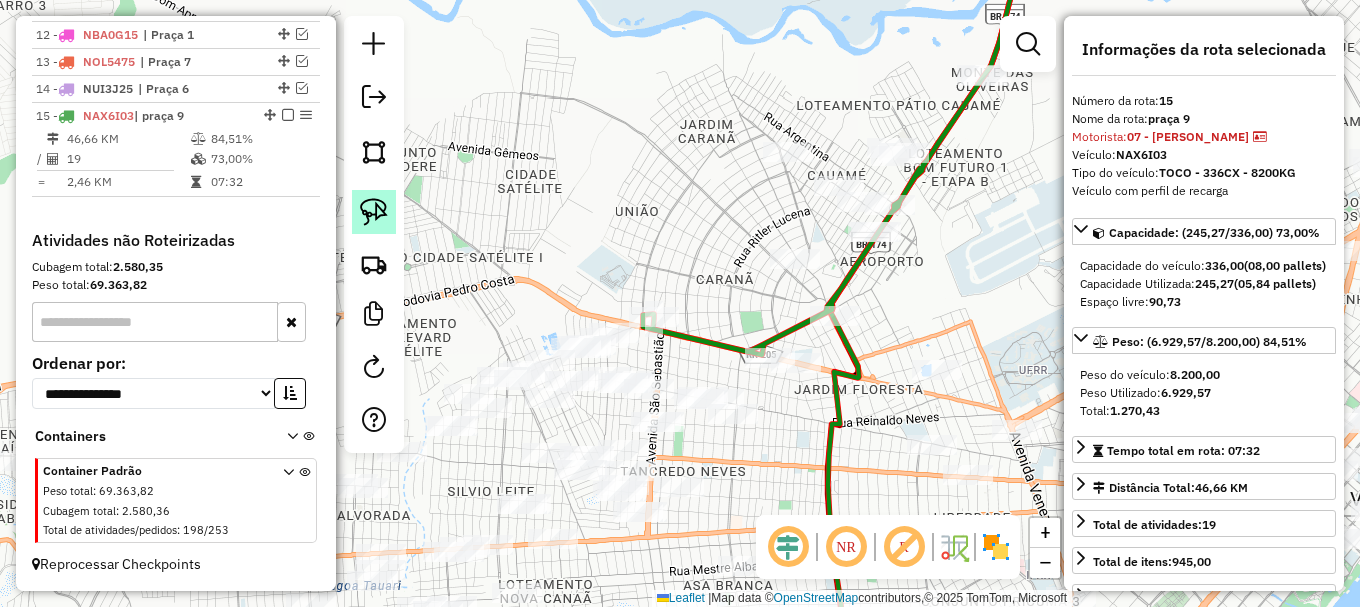 click 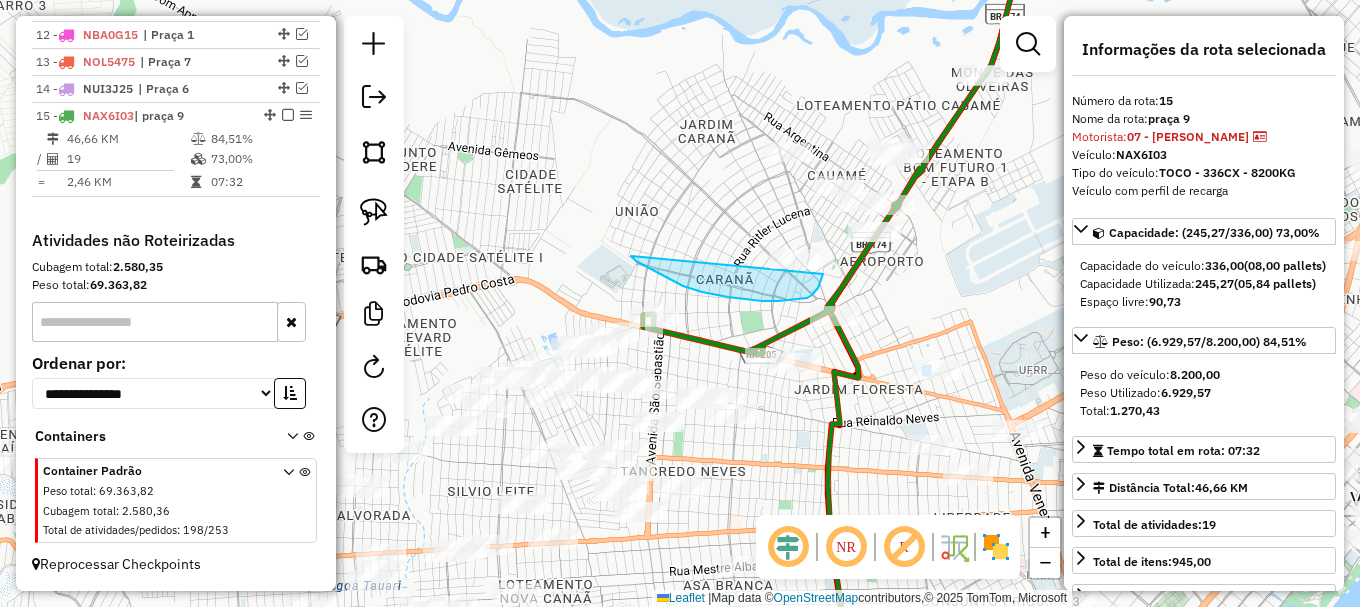 drag, startPoint x: 651, startPoint y: 269, endPoint x: 818, endPoint y: 226, distance: 172.4471 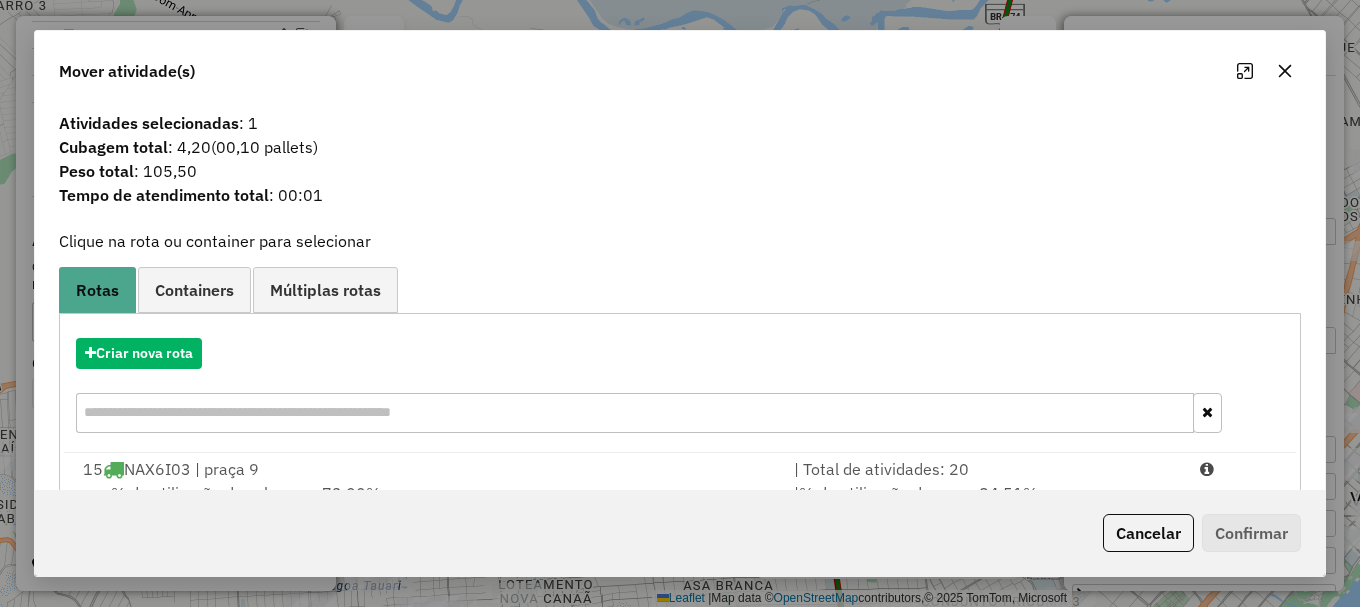scroll, scrollTop: 78, scrollLeft: 0, axis: vertical 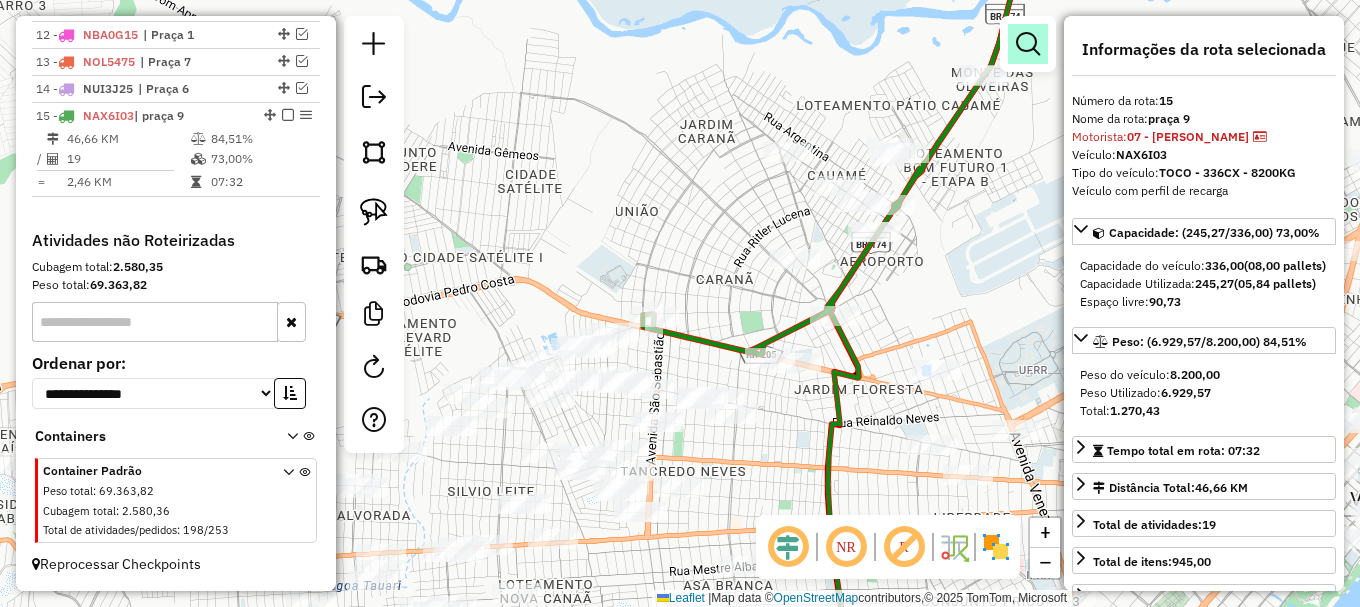 click at bounding box center [1028, 44] 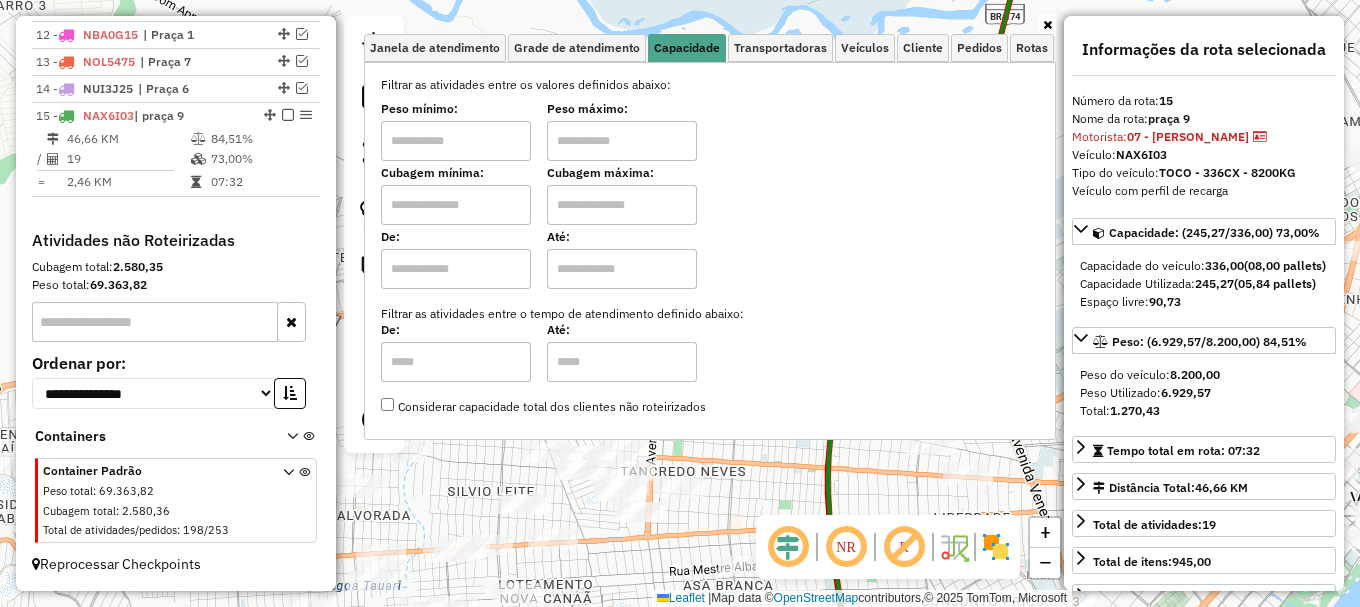click at bounding box center [622, 141] 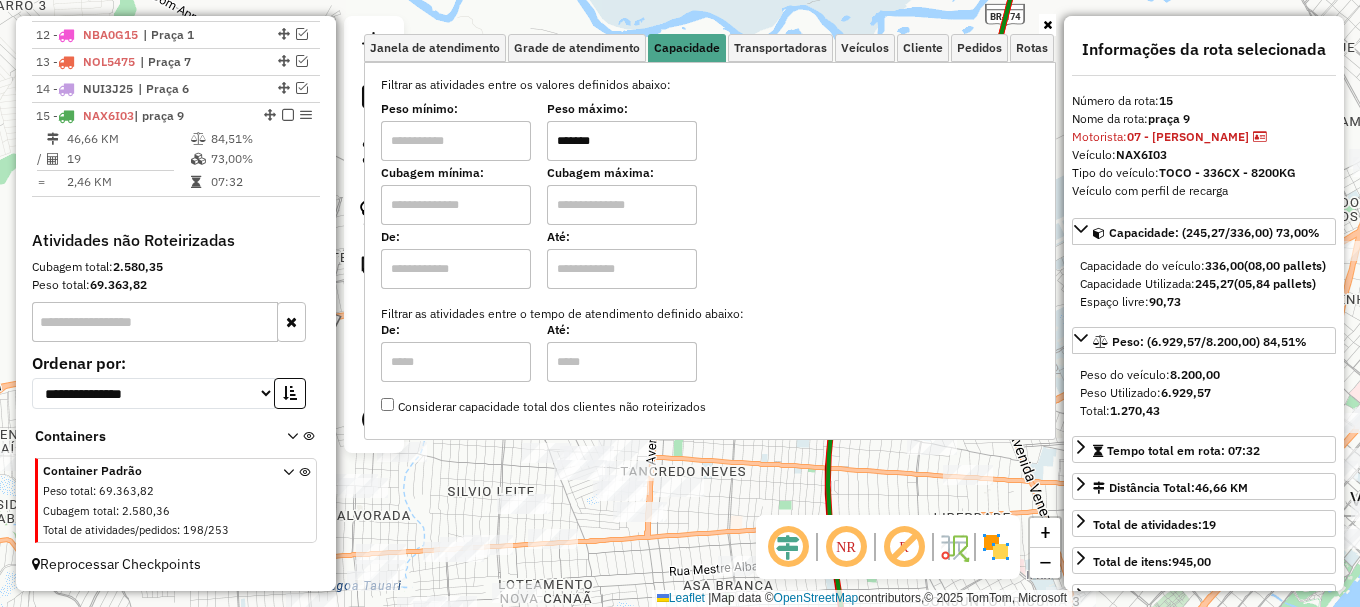 type on "*******" 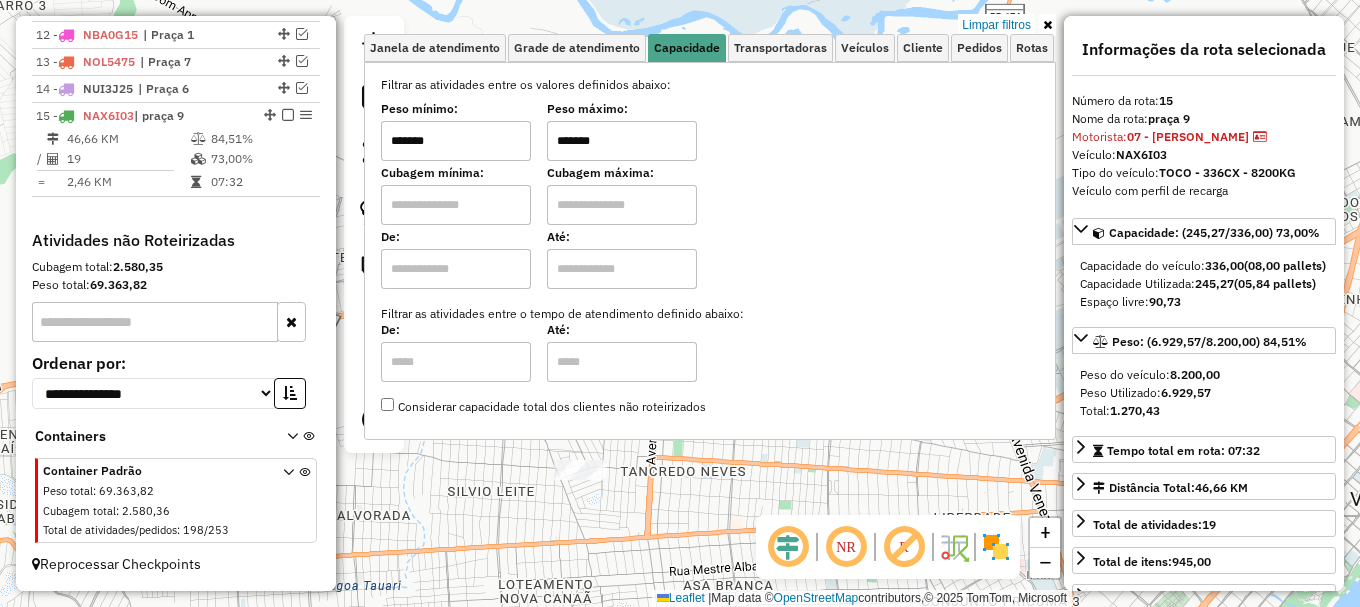type on "*******" 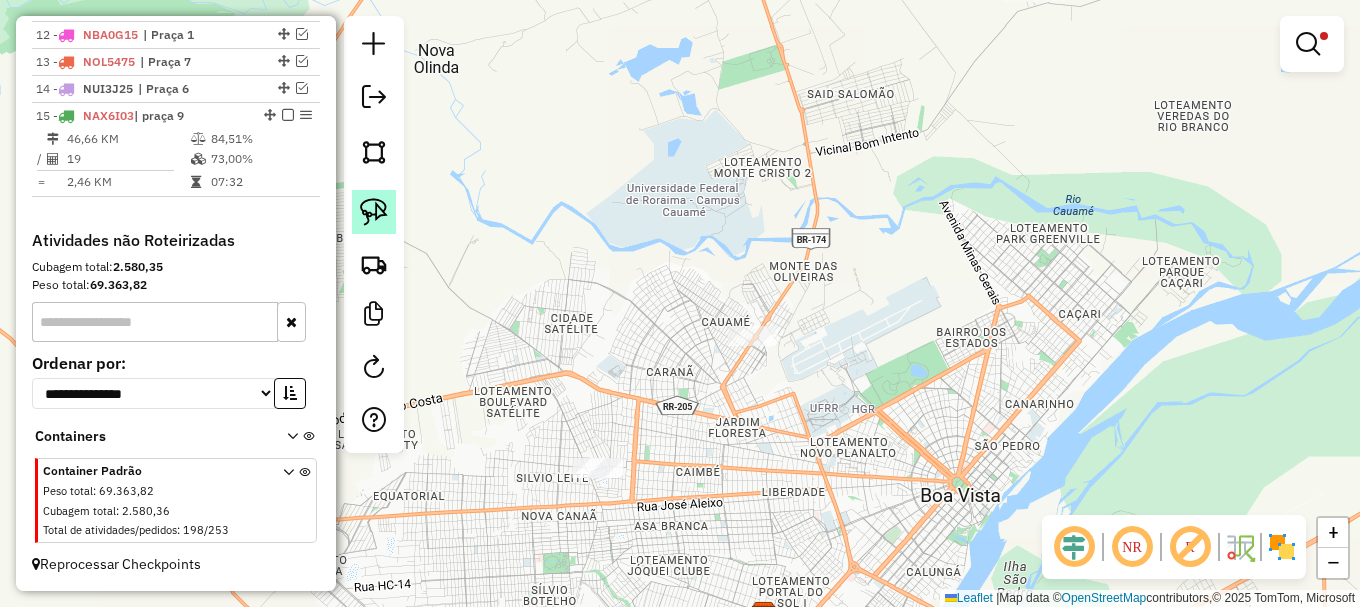 click 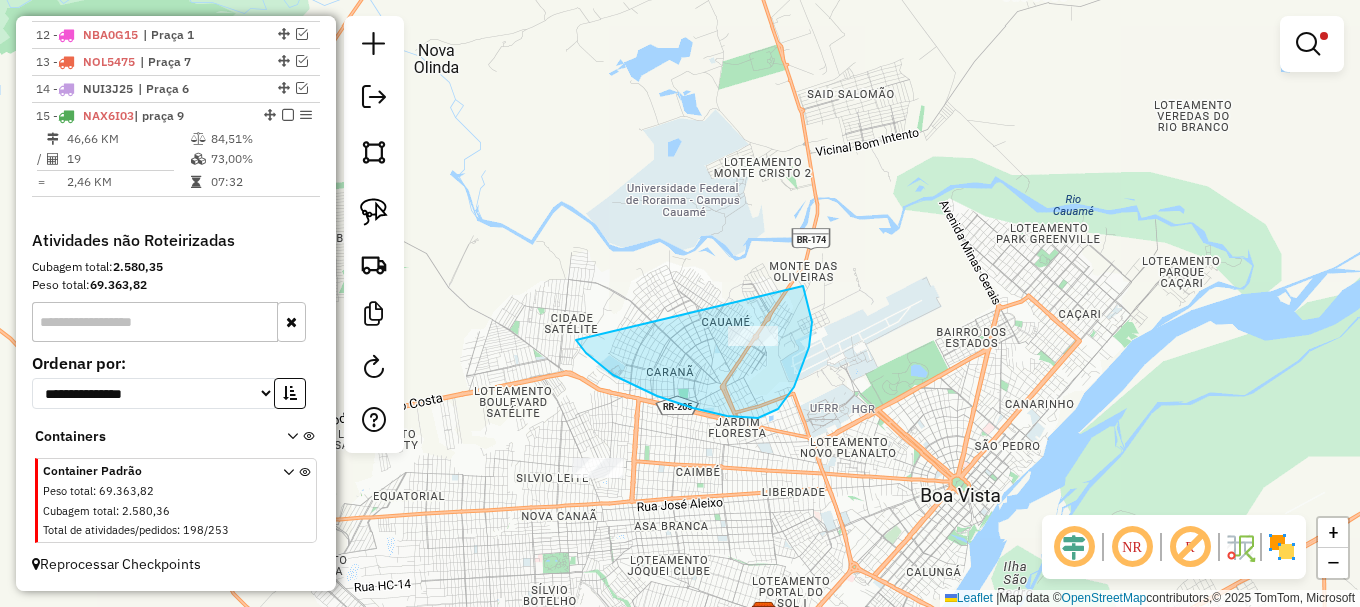drag, startPoint x: 670, startPoint y: 400, endPoint x: 803, endPoint y: 286, distance: 175.17134 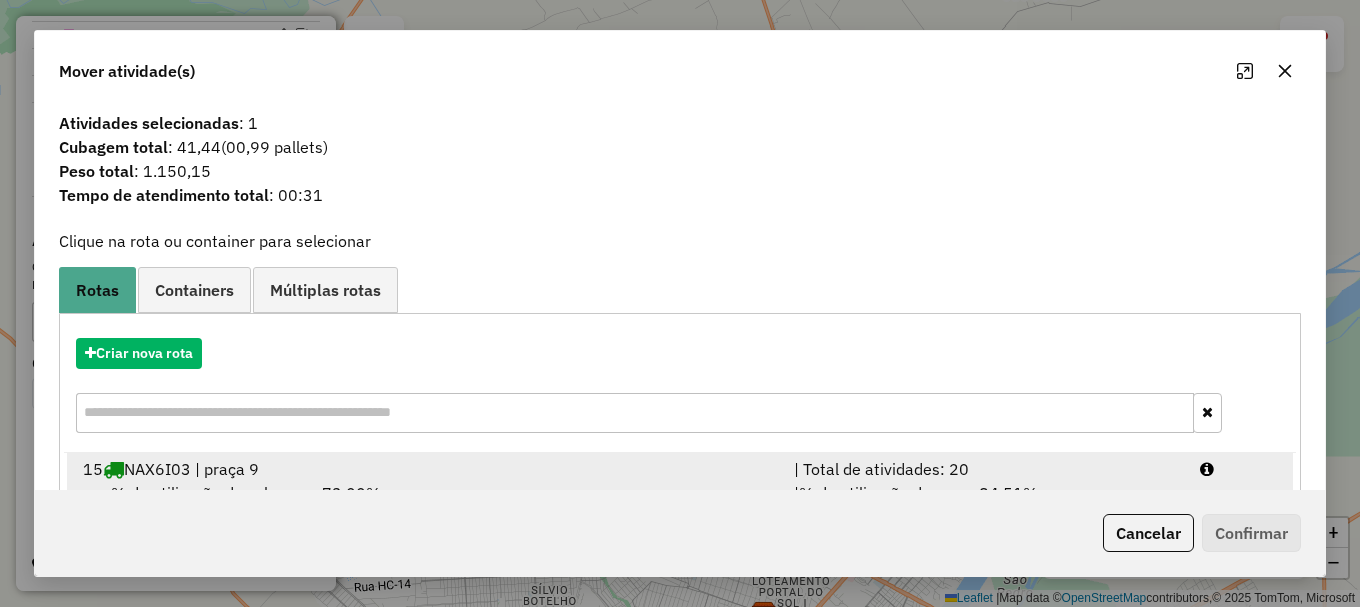 click at bounding box center [1239, 469] 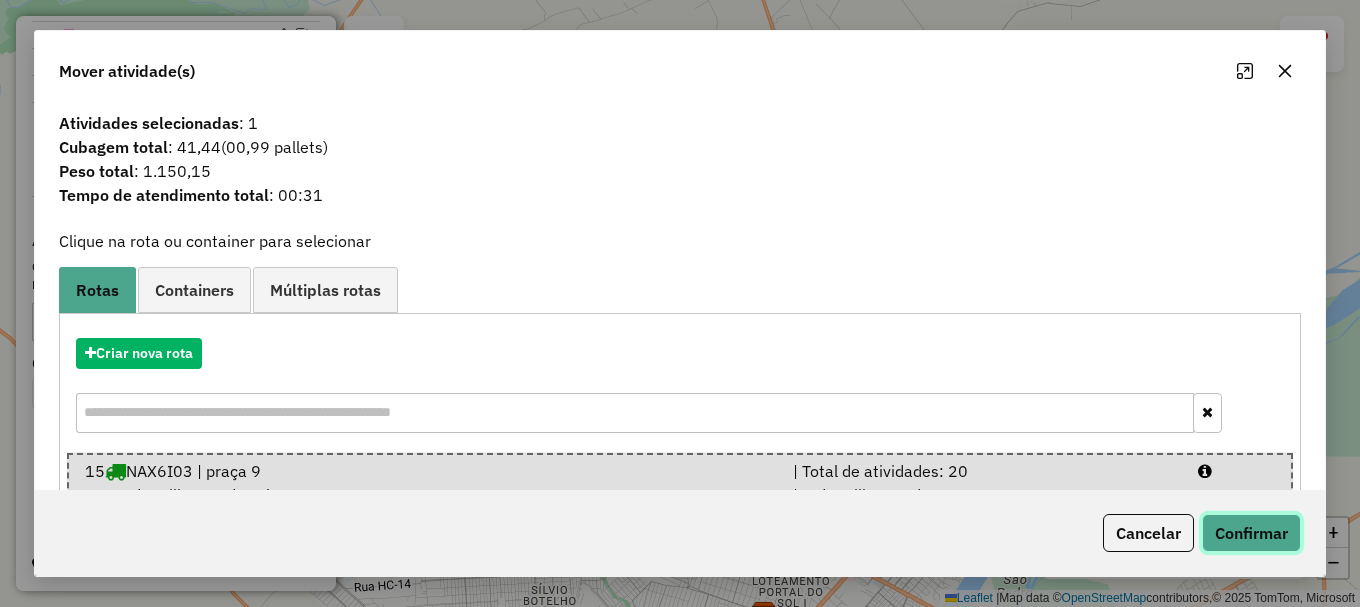 click on "Confirmar" 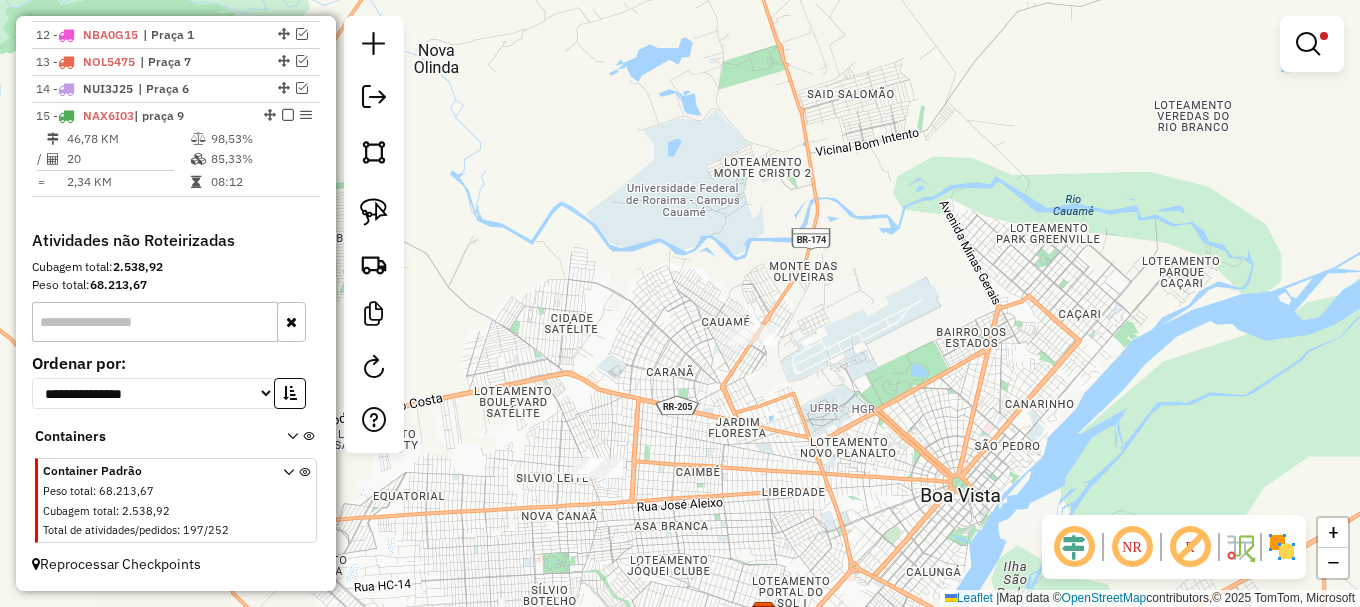 click at bounding box center (1308, 44) 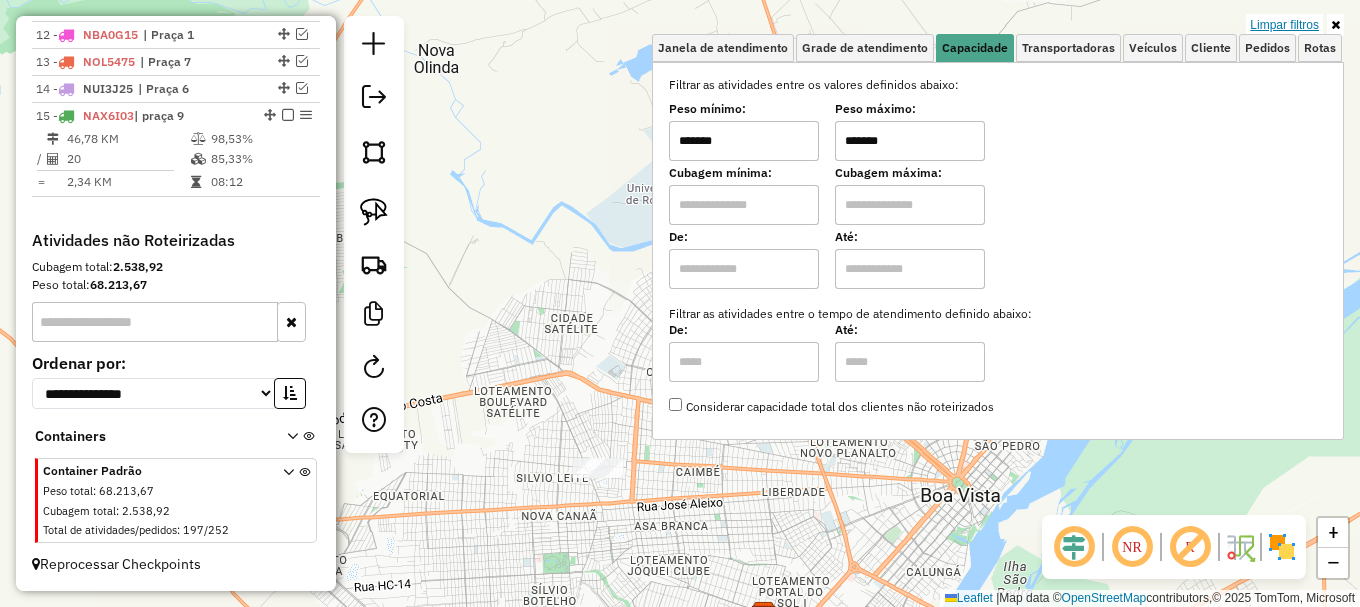 click on "Limpar filtros" at bounding box center (1284, 25) 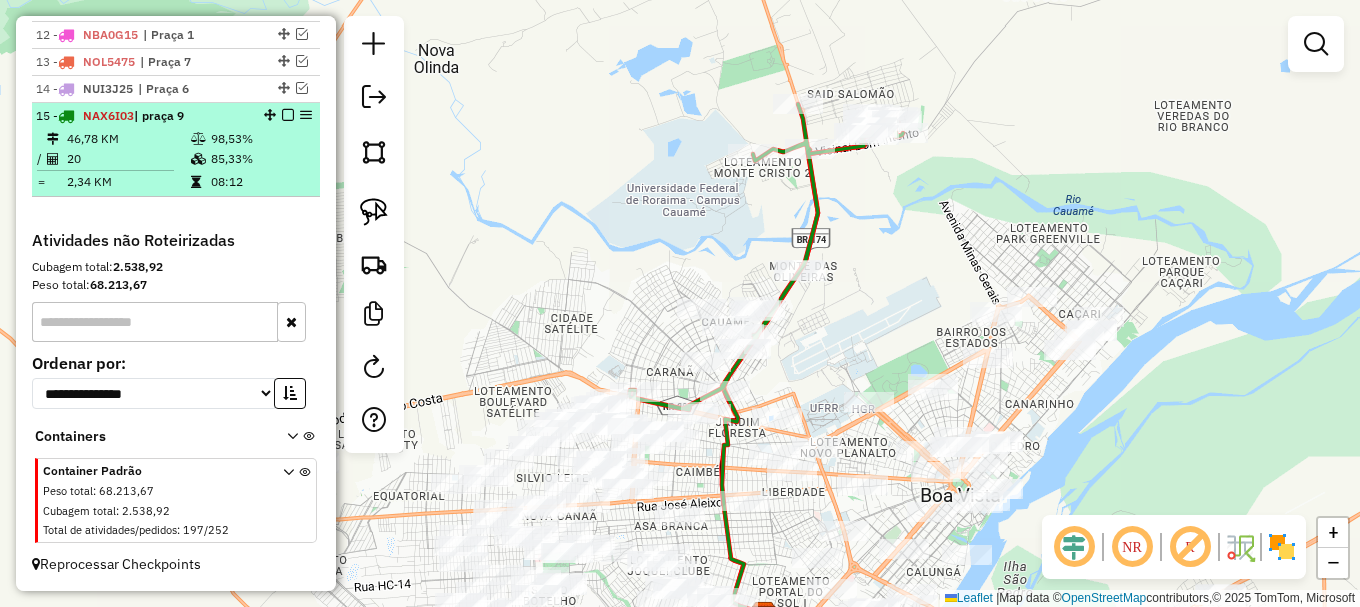 click at bounding box center (288, 115) 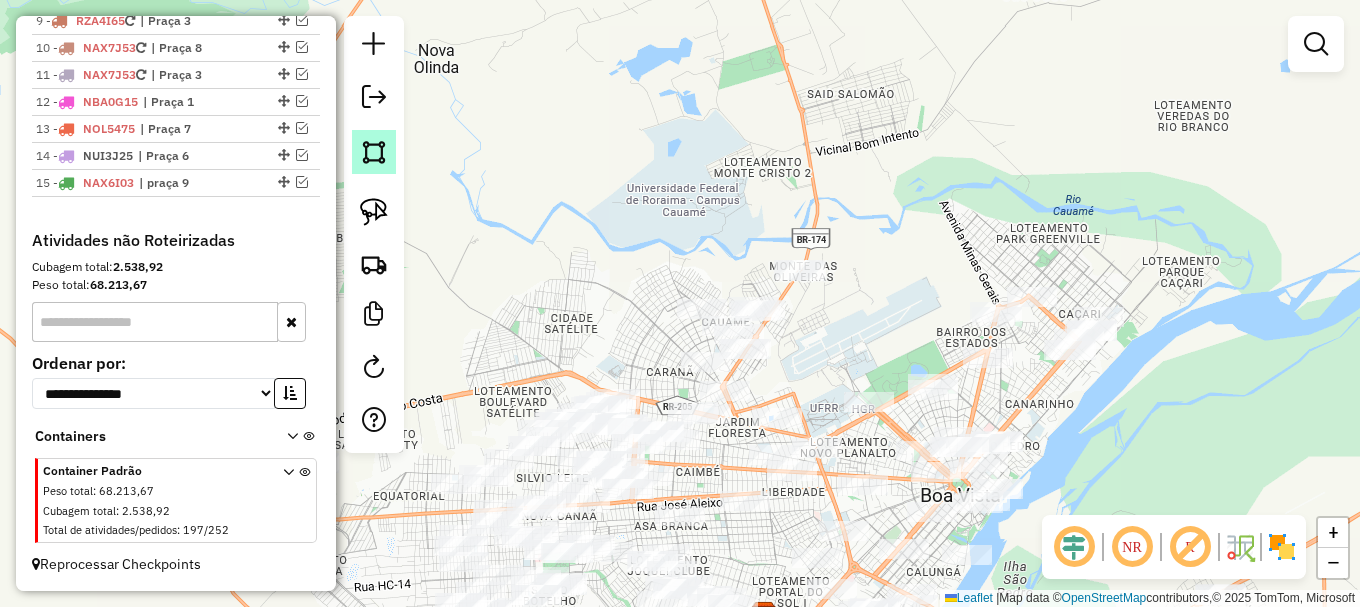scroll, scrollTop: 1041, scrollLeft: 0, axis: vertical 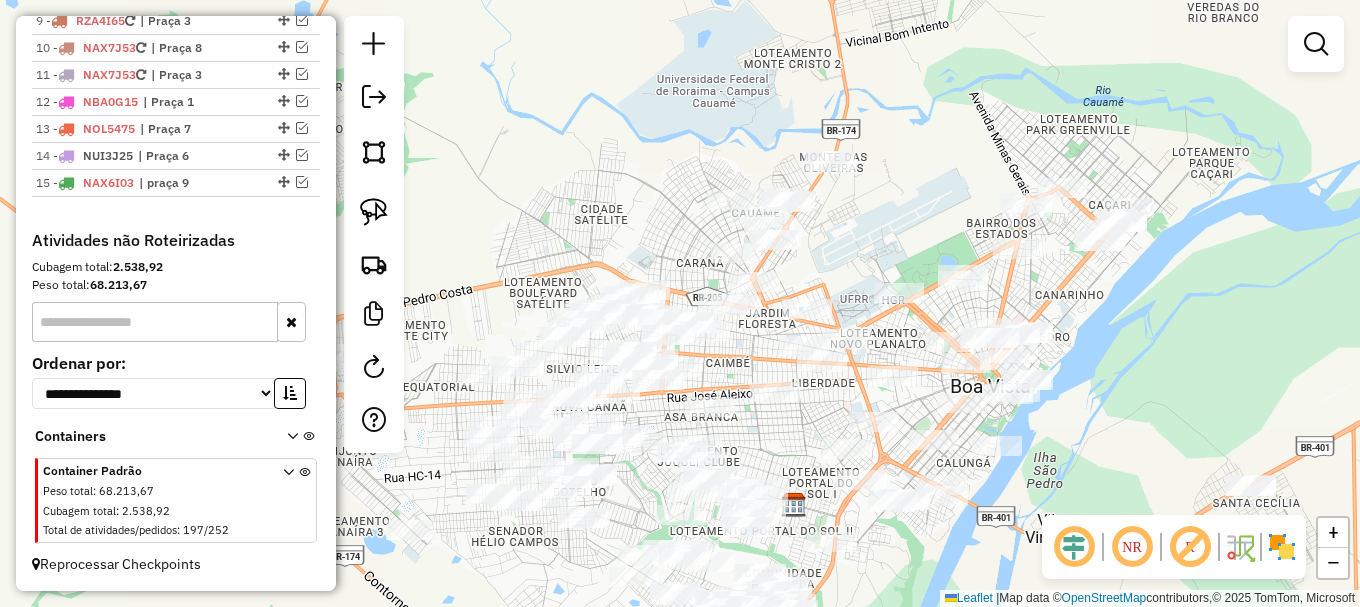 drag, startPoint x: 870, startPoint y: 320, endPoint x: 972, endPoint y: 93, distance: 248.86342 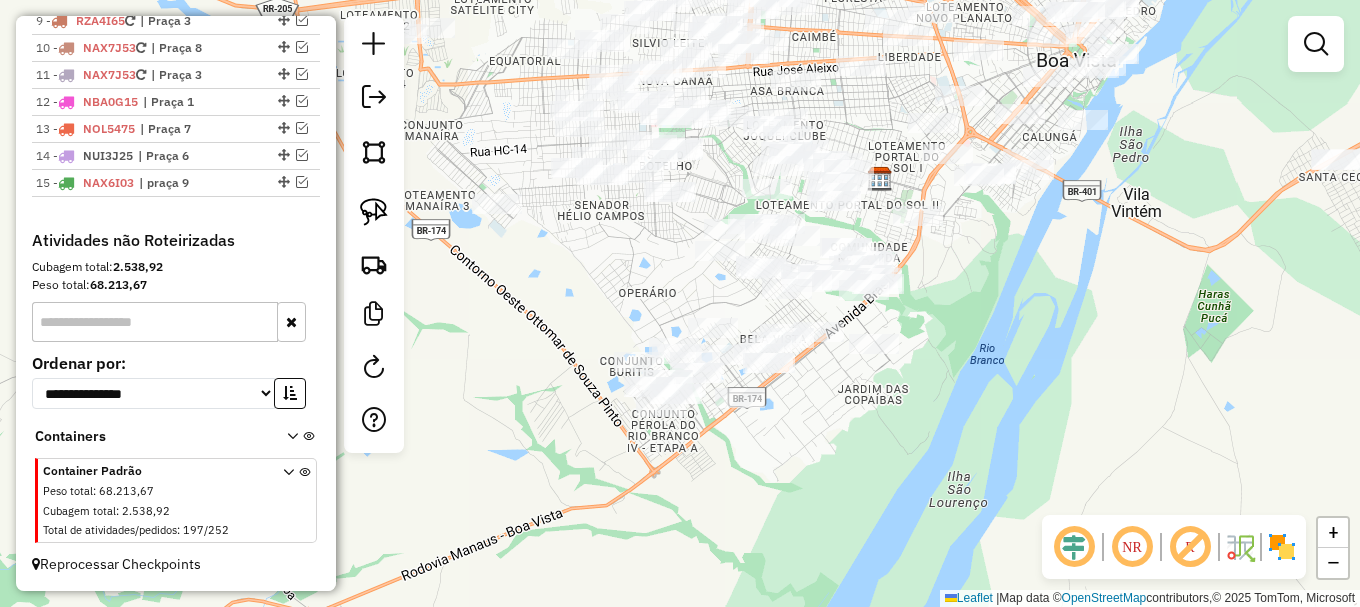 drag, startPoint x: 1010, startPoint y: 510, endPoint x: 1025, endPoint y: 303, distance: 207.54277 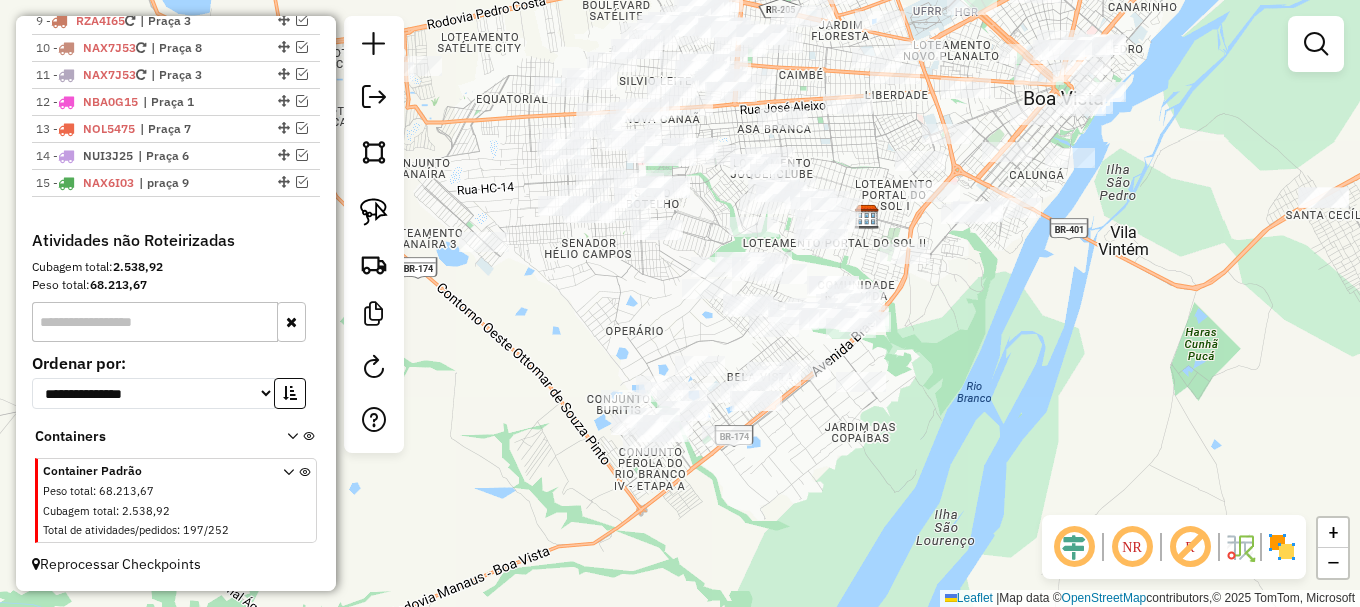 drag, startPoint x: 1057, startPoint y: 258, endPoint x: 930, endPoint y: 457, distance: 236.07202 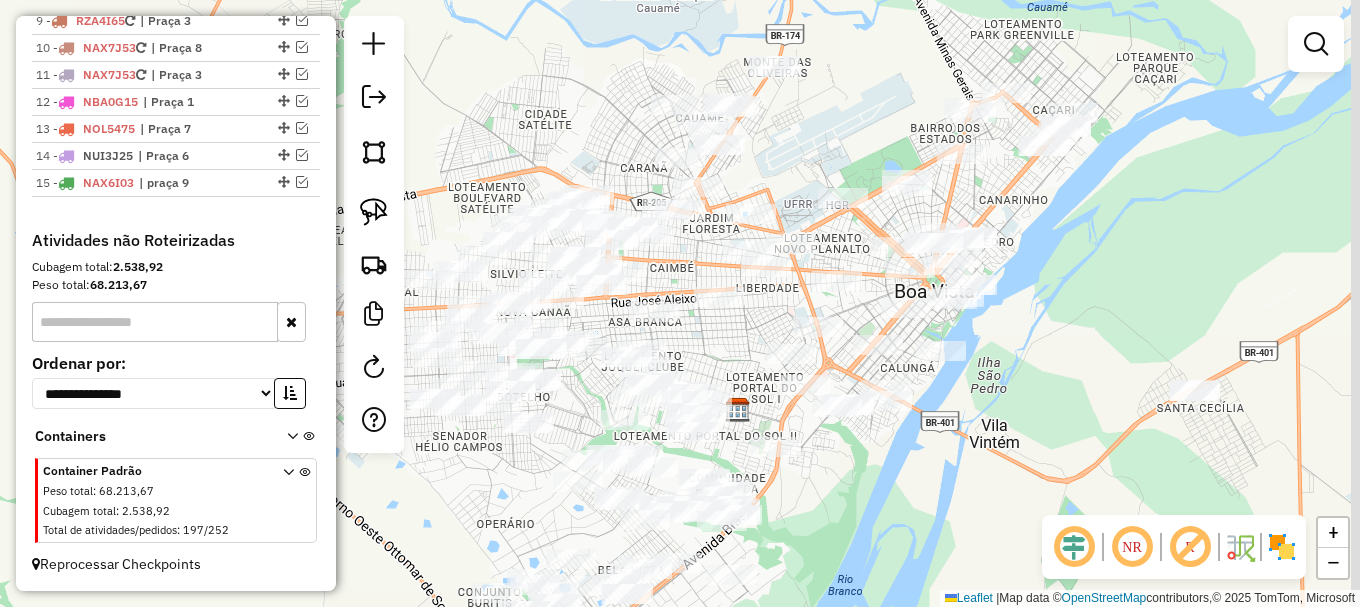 drag, startPoint x: 1082, startPoint y: 346, endPoint x: 1003, endPoint y: 423, distance: 110.317726 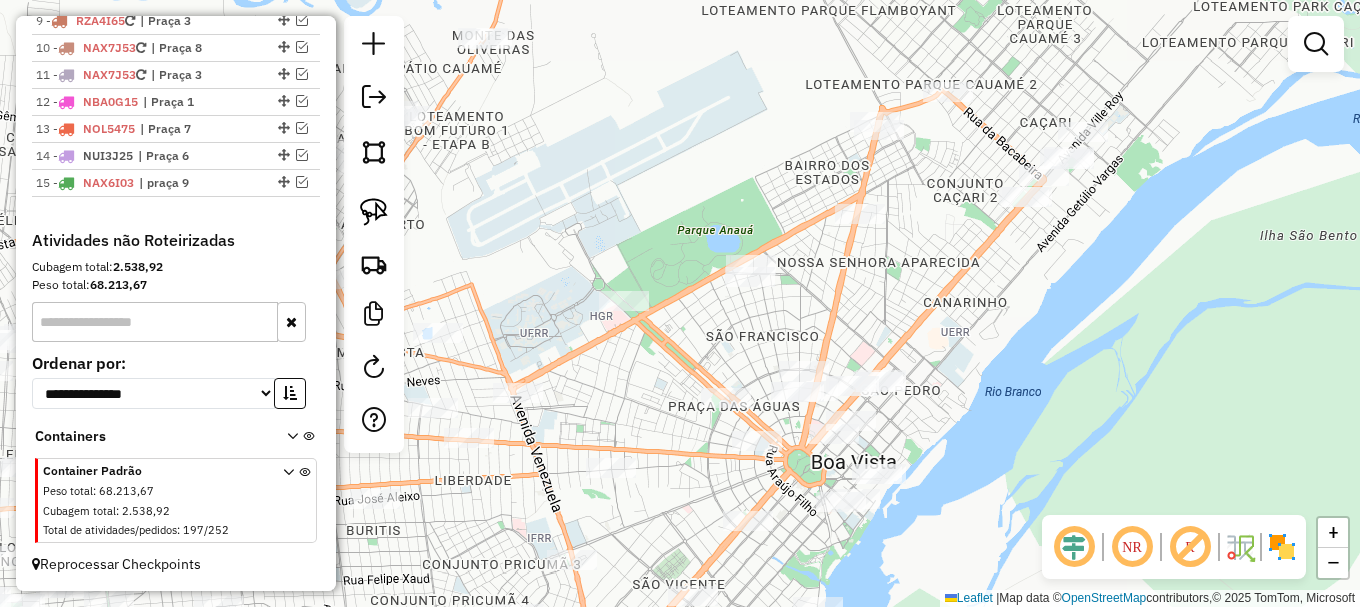 drag, startPoint x: 972, startPoint y: 277, endPoint x: 980, endPoint y: 379, distance: 102.31325 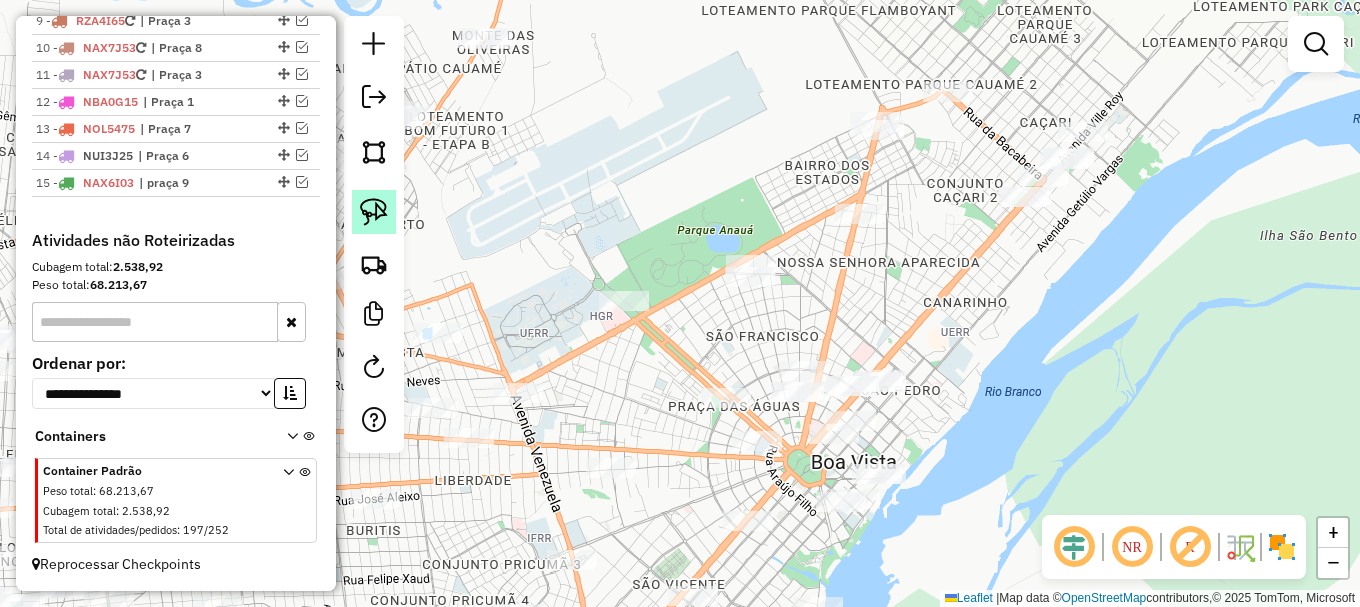 click 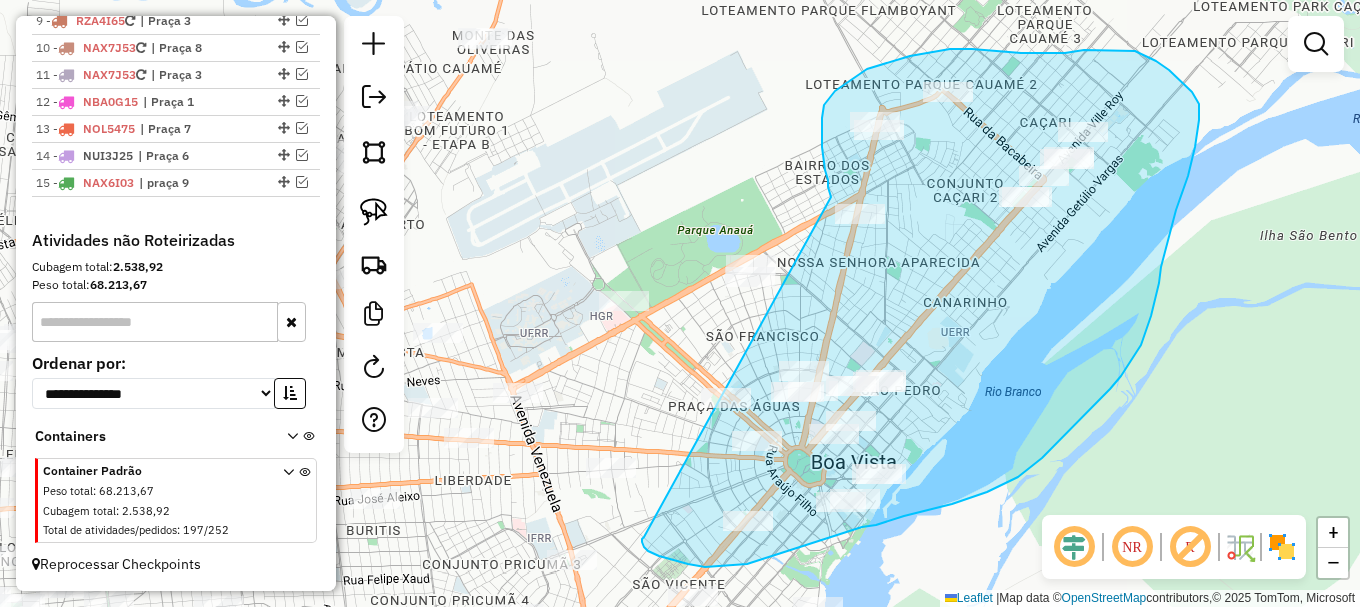 drag, startPoint x: 644, startPoint y: 537, endPoint x: 833, endPoint y: 212, distance: 375.9601 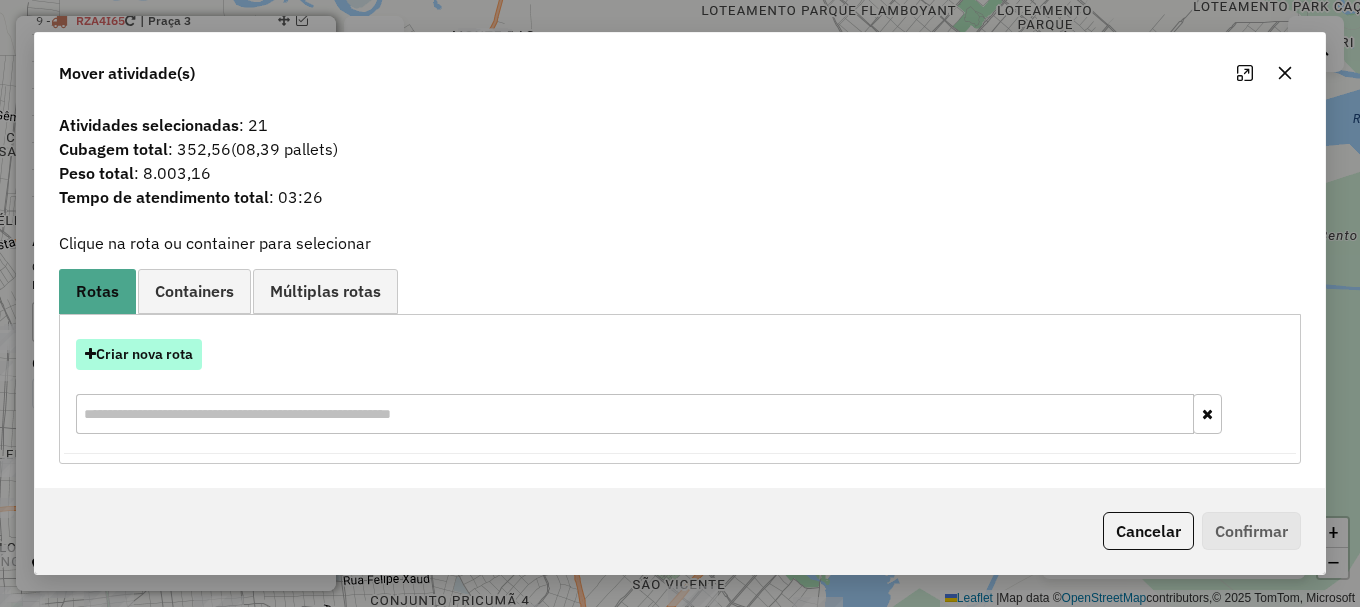 click on "Criar nova rota" at bounding box center [139, 354] 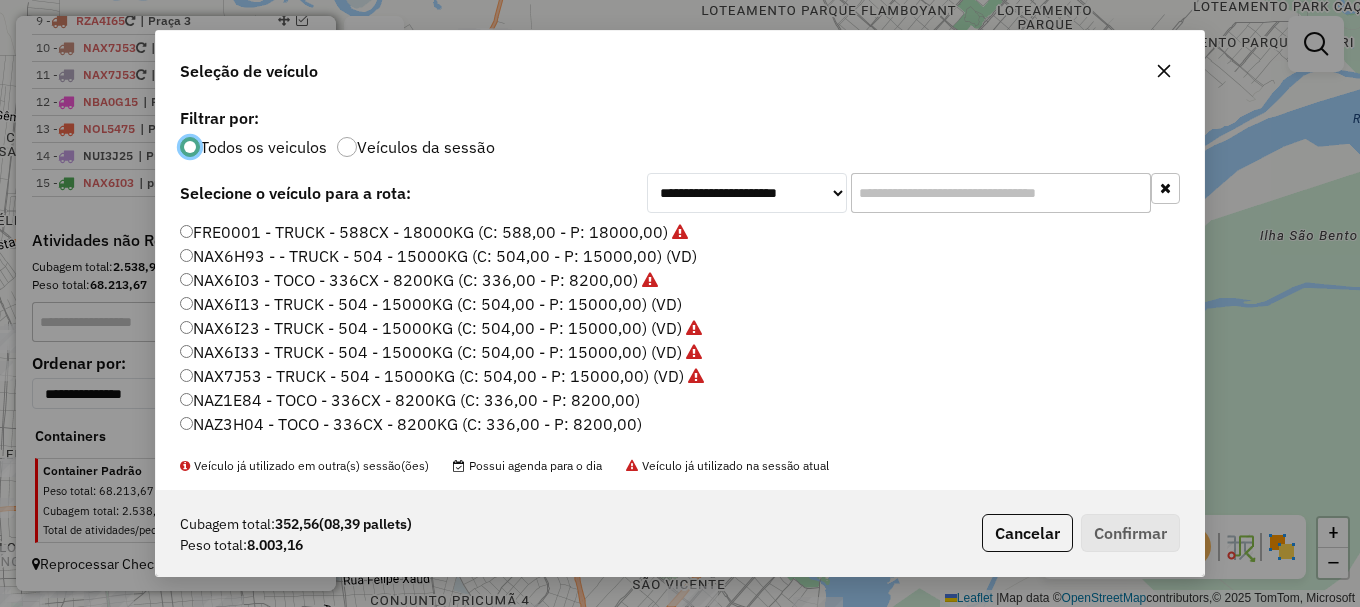 scroll, scrollTop: 11, scrollLeft: 6, axis: both 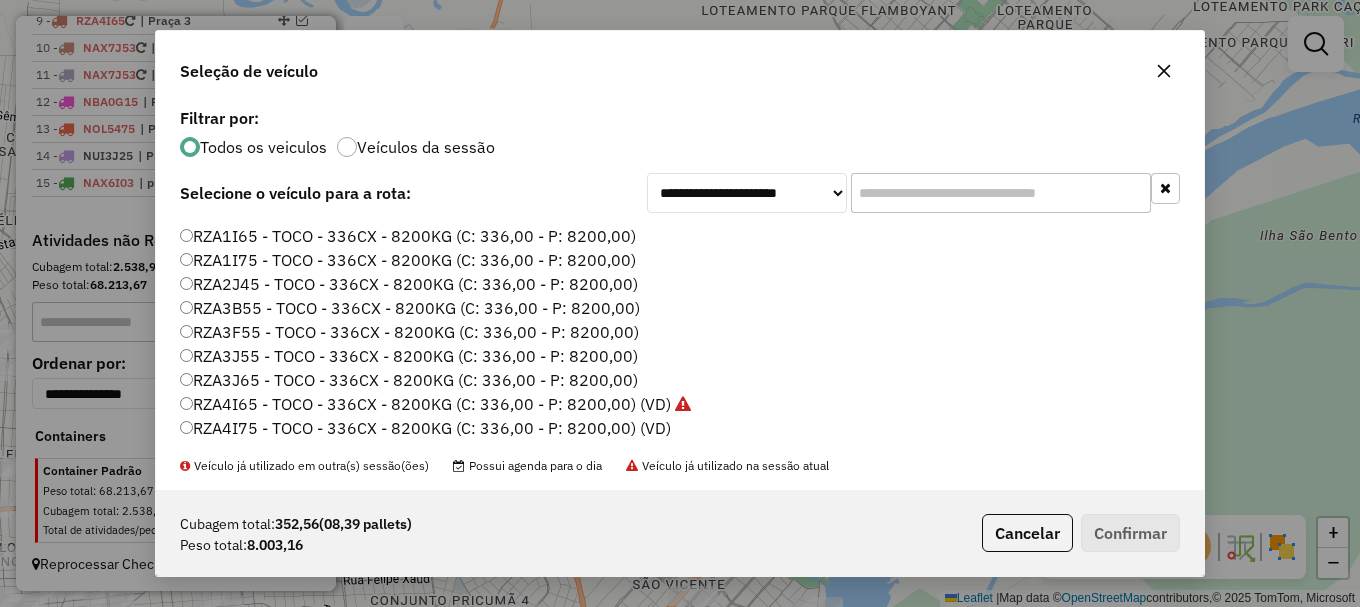 click on "RZA1I65 - TOCO - 336CX - 8200KG (C: 336,00 - P: 8200,00)" 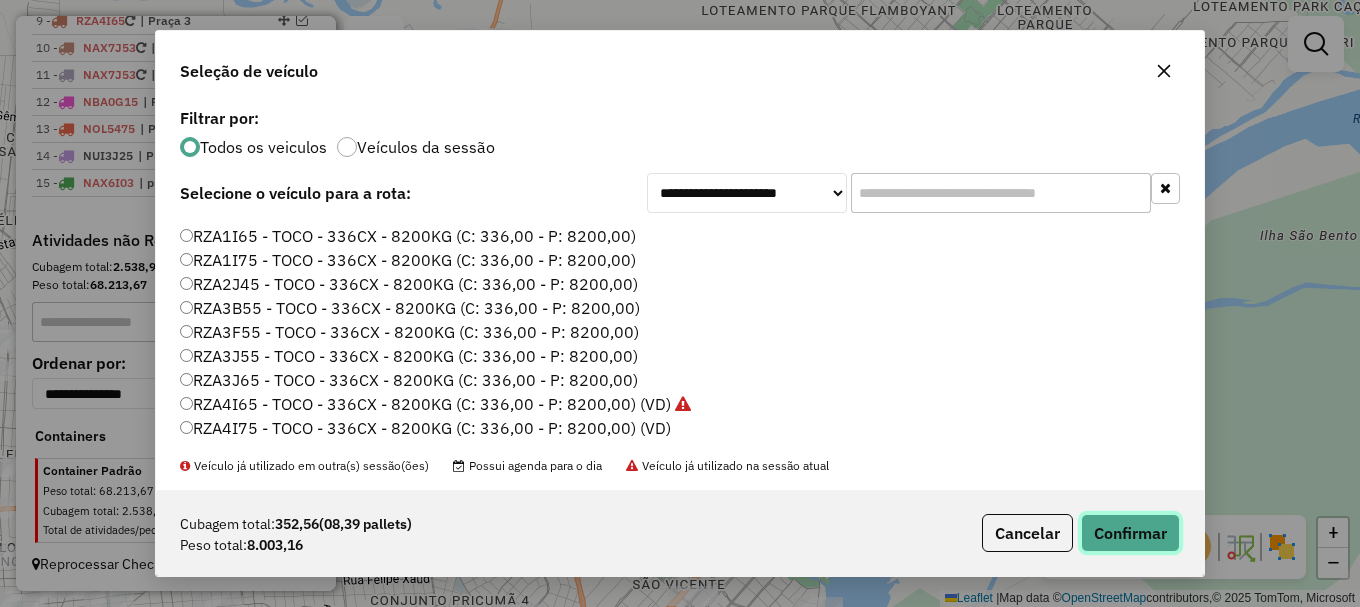 click on "Confirmar" 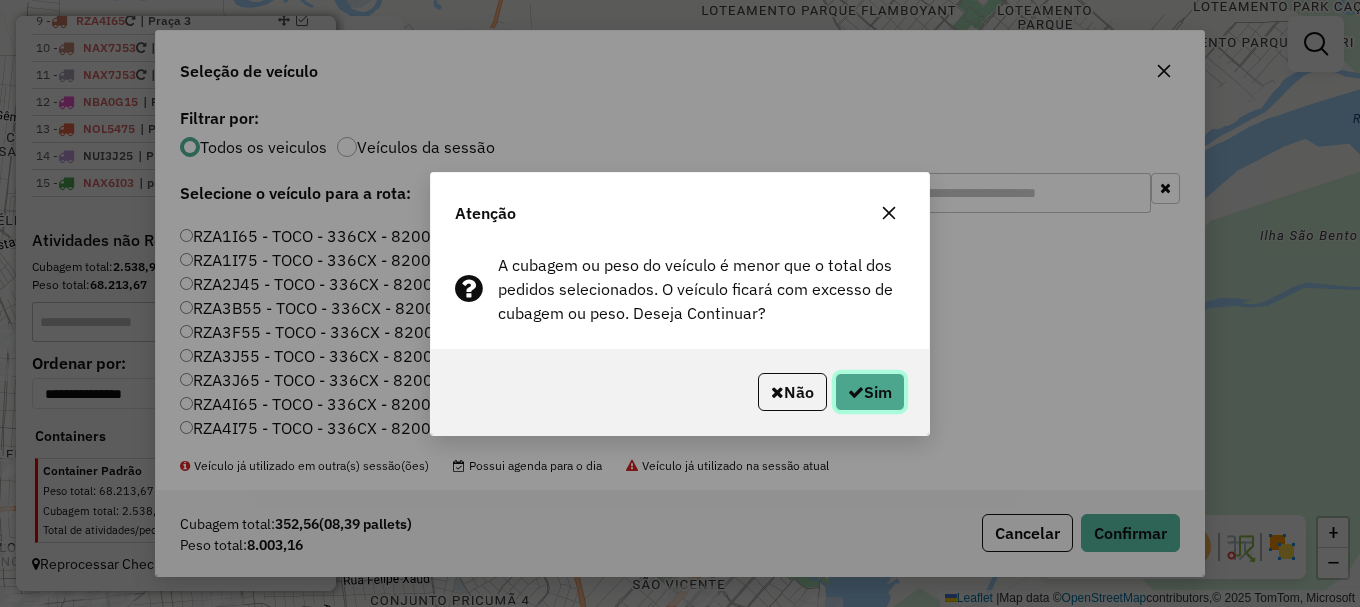 click on "Sim" 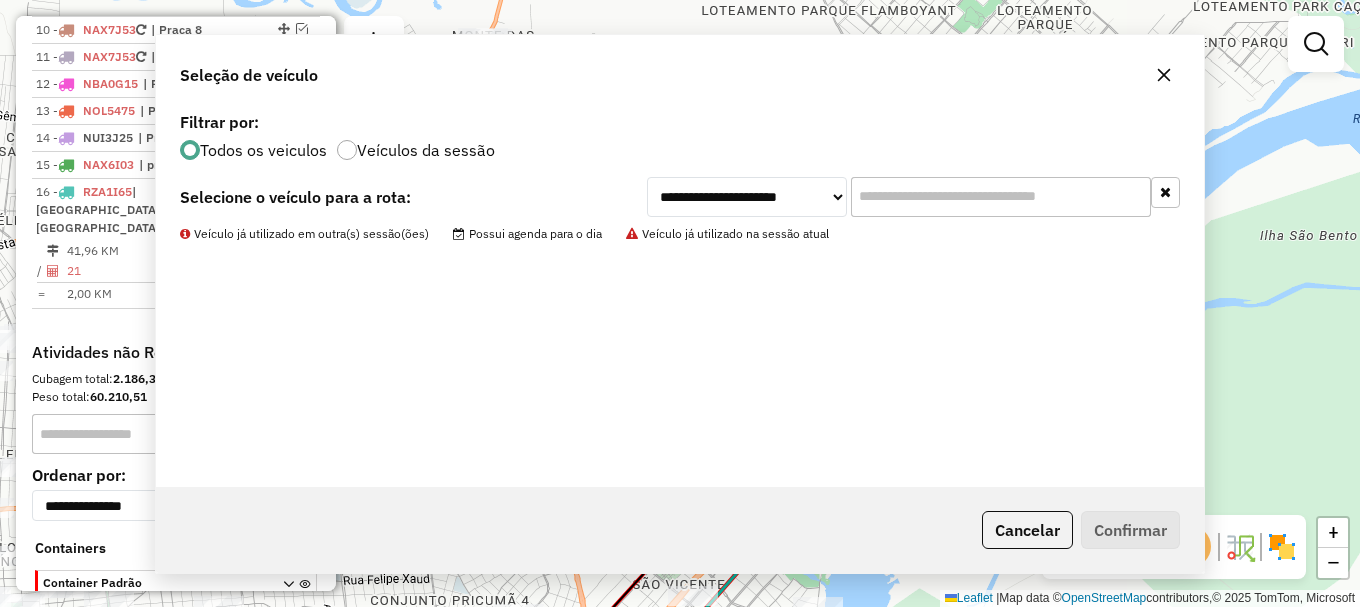 scroll, scrollTop: 1108, scrollLeft: 0, axis: vertical 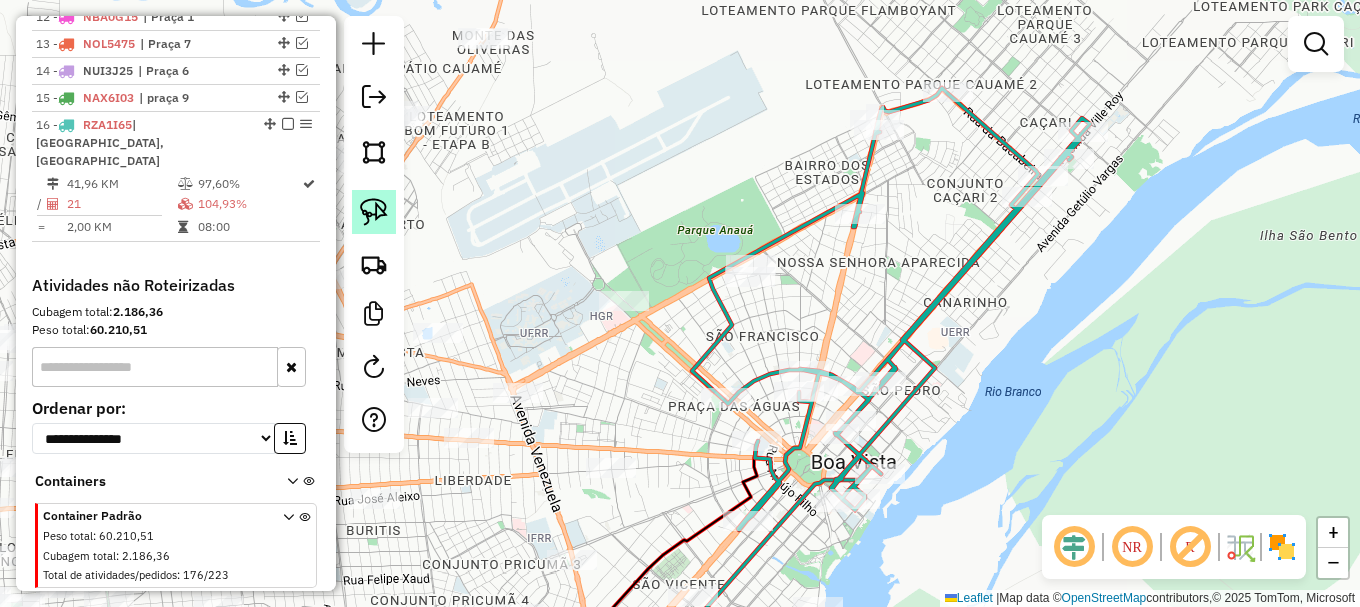 click 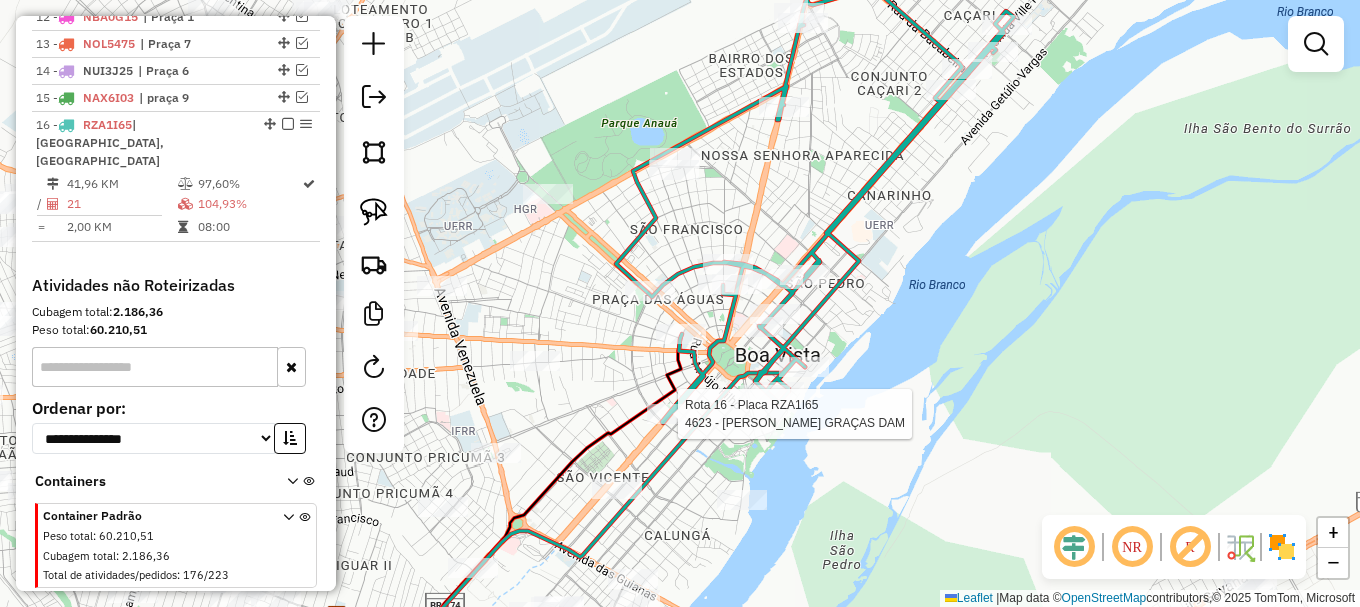select on "**********" 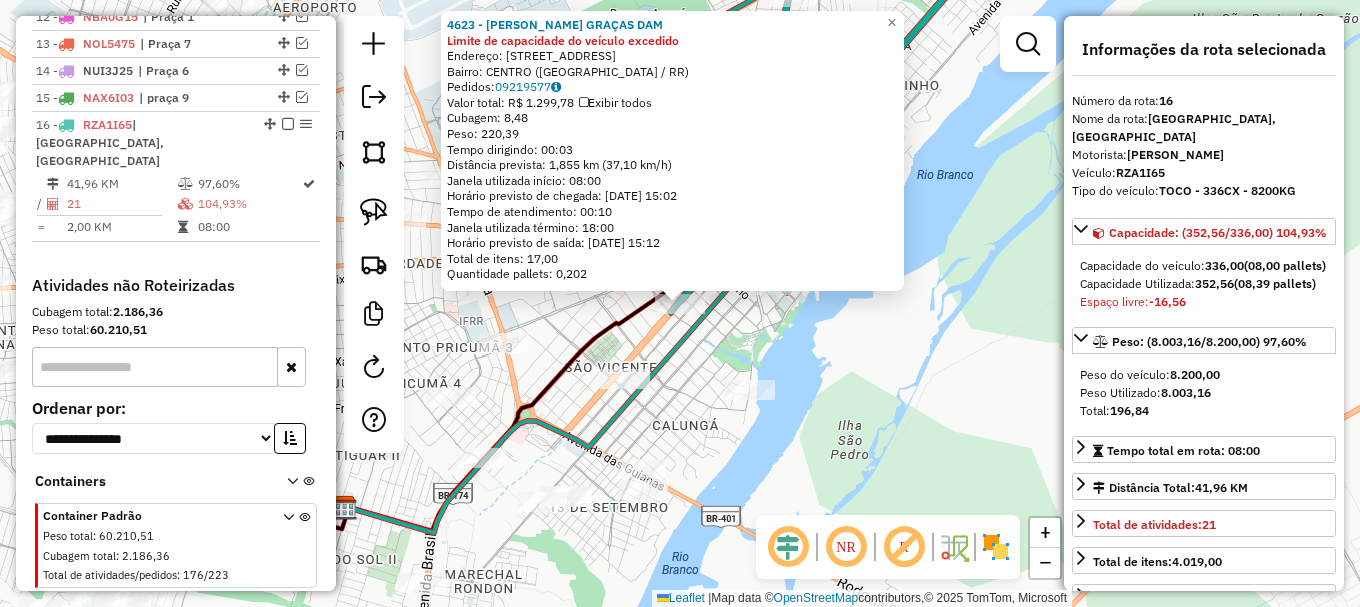 scroll, scrollTop: 1135, scrollLeft: 0, axis: vertical 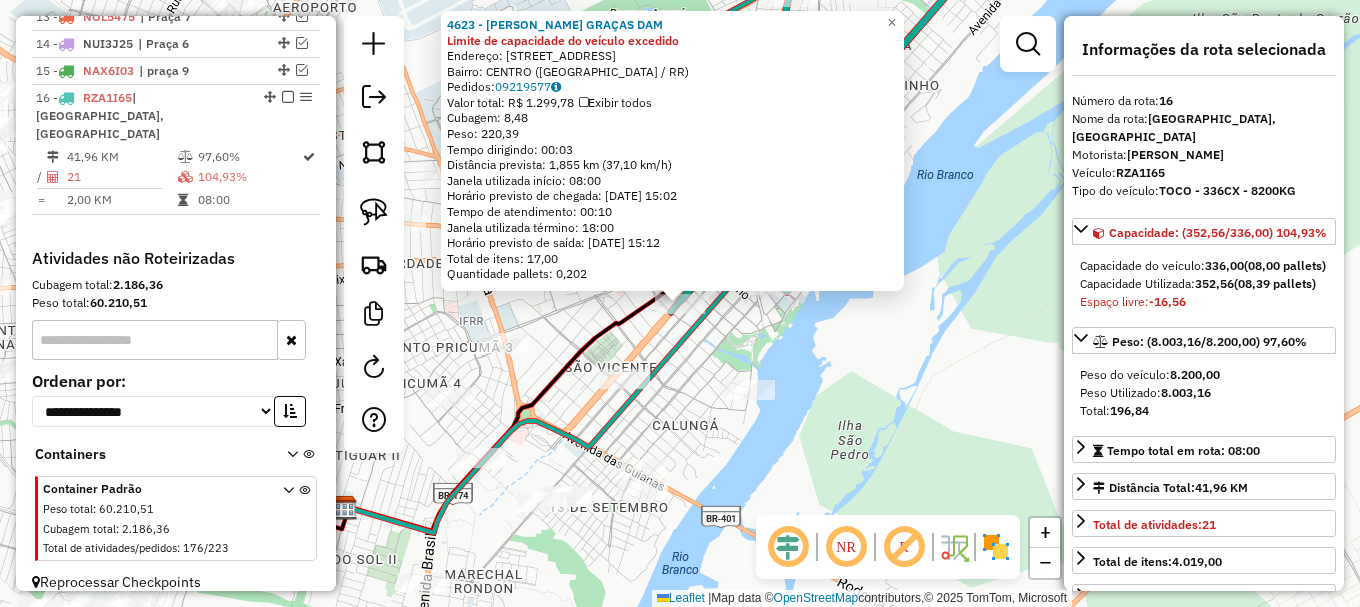 click on "4623 - MARIA DAS GRAÇAS DAM Limite de capacidade do veículo excedido  Endereço: AV  VILLE ROY                     7001   Bairro: CENTRO (BOA VISTA / RR)   Pedidos:  09219577   Valor total: R$ 1.299,78   Exibir todos   Cubagem: 8,48  Peso: 220,39  Tempo dirigindo: 00:03   Distância prevista: 1,855 km (37,10 km/h)   Janela utilizada início: 08:00   Horário previsto de chegada: 10/07/2025 15:02   Tempo de atendimento: 00:10   Janela utilizada término: 18:00   Horário previsto de saída: 10/07/2025 15:12   Total de itens: 17,00   Quantidade pallets: 0,202  × Janela de atendimento Grade de atendimento Capacidade Transportadoras Veículos Cliente Pedidos  Rotas Selecione os dias de semana para filtrar as janelas de atendimento  Seg   Ter   Qua   Qui   Sex   Sáb   Dom  Informe o período da janela de atendimento: De: Até:  Filtrar exatamente a janela do cliente  Considerar janela de atendimento padrão  Selecione os dias de semana para filtrar as grades de atendimento  Seg   Ter   Qua   Qui   Sex   Sáb" 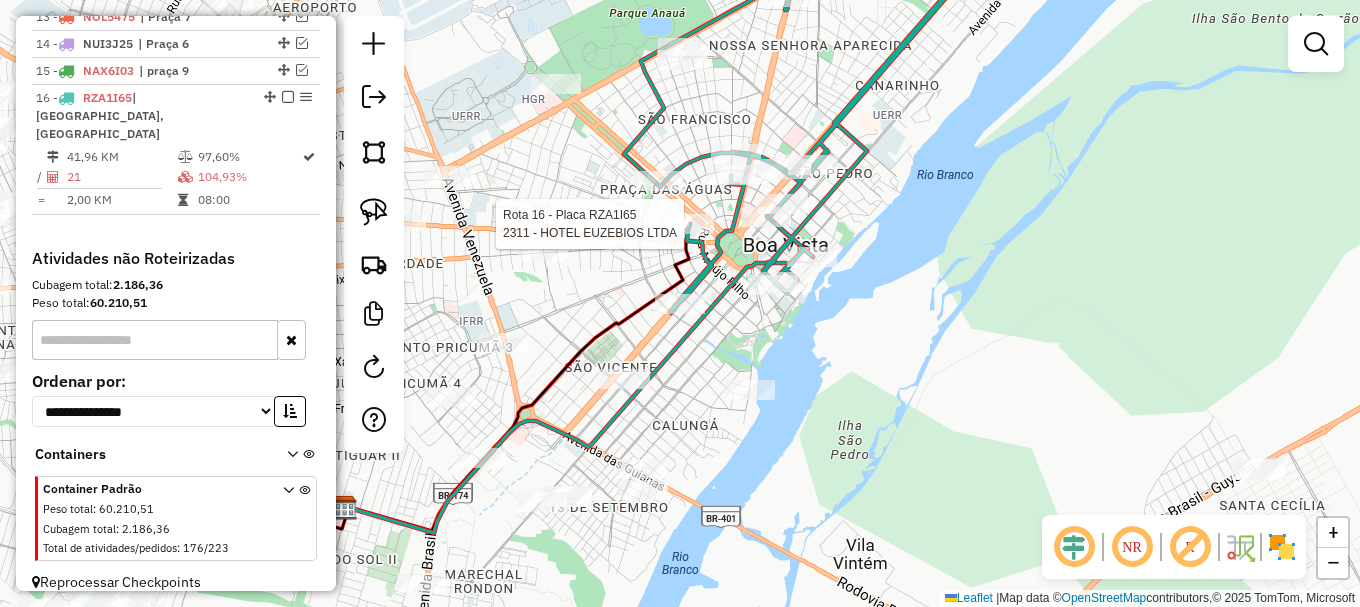 select on "**********" 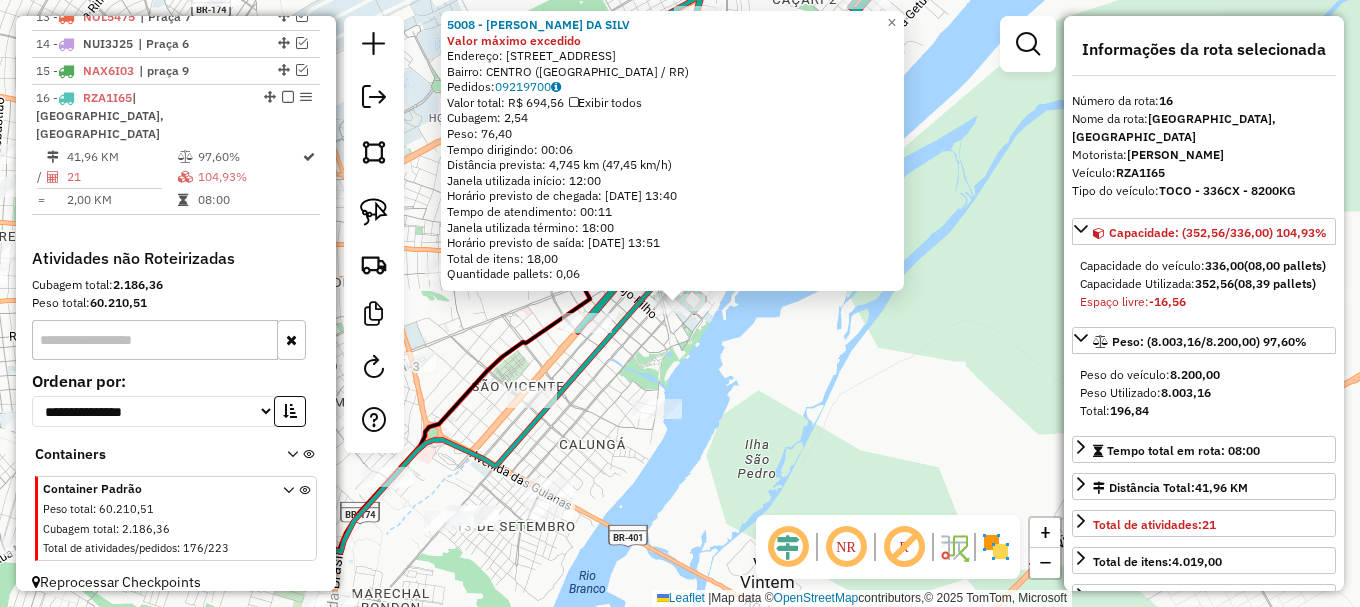 click on "5008 - ELZA BATISTA DA SILV Valor máximo excedido  Endereço: AV  Av Sebastiao Diniz            45   Bairro: CENTRO (BOA VISTA / RR)   Pedidos:  09219700   Valor total: R$ 694,56   Exibir todos   Cubagem: 2,54  Peso: 76,40  Tempo dirigindo: 00:06   Distância prevista: 4,745 km (47,45 km/h)   Janela utilizada início: 12:00   Horário previsto de chegada: 10/07/2025 13:40   Tempo de atendimento: 00:11   Janela utilizada término: 18:00   Horário previsto de saída: 10/07/2025 13:51   Total de itens: 18,00   Quantidade pallets: 0,06  × Janela de atendimento Grade de atendimento Capacidade Transportadoras Veículos Cliente Pedidos  Rotas Selecione os dias de semana para filtrar as janelas de atendimento  Seg   Ter   Qua   Qui   Sex   Sáb   Dom  Informe o período da janela de atendimento: De: Até:  Filtrar exatamente a janela do cliente  Considerar janela de atendimento padrão  Selecione os dias de semana para filtrar as grades de atendimento  Seg   Ter   Qua   Qui   Sex   Sáb   Dom   Peso mínimo:  De:" 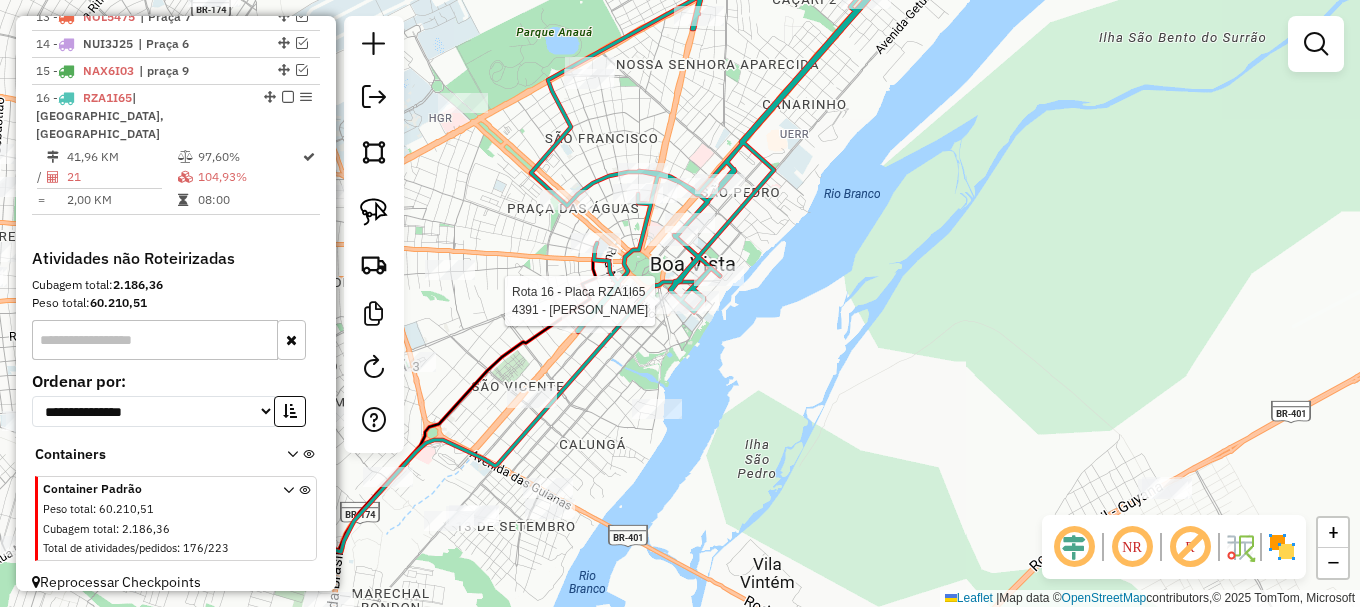 select on "**********" 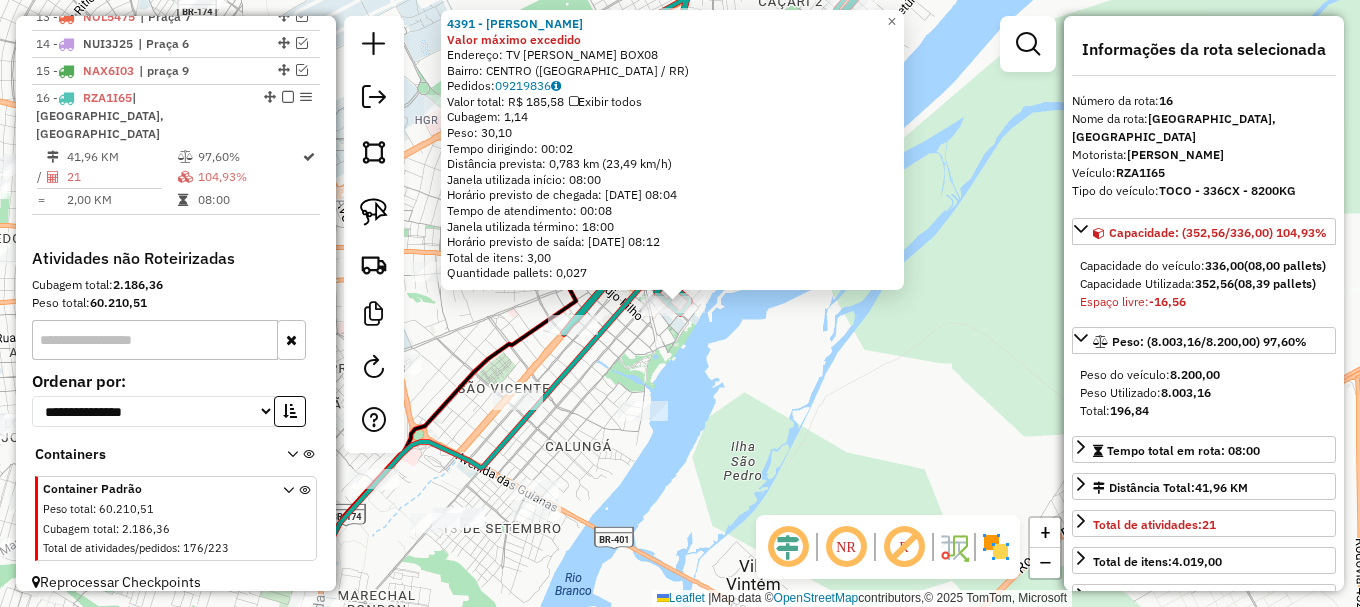 click on "Rota 16 - Placa RZA1I65  4391 - KENI RIBEIRO DE LIMA 4391 - KENI RIBEIRO DE LIMA Valor máximo excedido  Endereço: TV  SILVIO LEITE                  BOX08   Bairro: CENTRO (BOA VISTA / RR)   Pedidos:  09219836   Valor total: R$ 185,58   Exibir todos   Cubagem: 1,14  Peso: 30,10  Tempo dirigindo: 00:02   Distância prevista: 0,783 km (23,49 km/h)   Janela utilizada início: 08:00   Horário previsto de chegada: 10/07/2025 08:04   Tempo de atendimento: 00:08   Janela utilizada término: 18:00   Horário previsto de saída: 10/07/2025 08:12   Total de itens: 3,00   Quantidade pallets: 0,027  × Janela de atendimento Grade de atendimento Capacidade Transportadoras Veículos Cliente Pedidos  Rotas Selecione os dias de semana para filtrar as janelas de atendimento  Seg   Ter   Qua   Qui   Sex   Sáb   Dom  Informe o período da janela de atendimento: De: Até:  Filtrar exatamente a janela do cliente  Considerar janela de atendimento padrão  Selecione os dias de semana para filtrar as grades de atendimento  Seg  +" 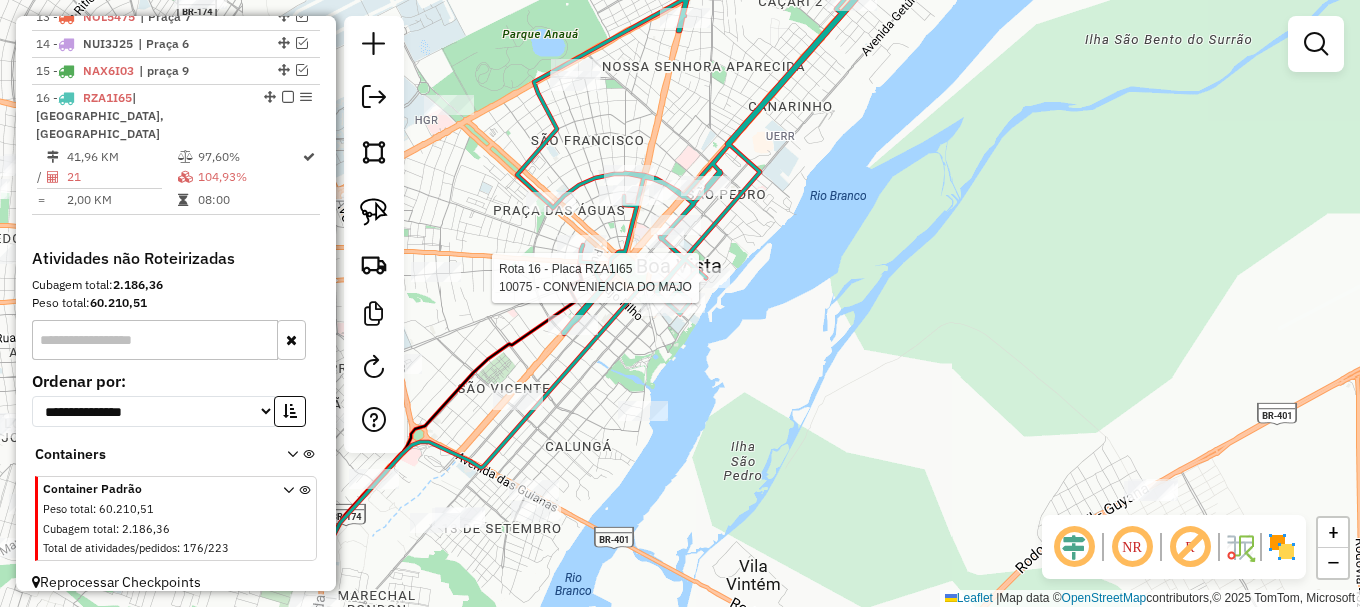 select on "**********" 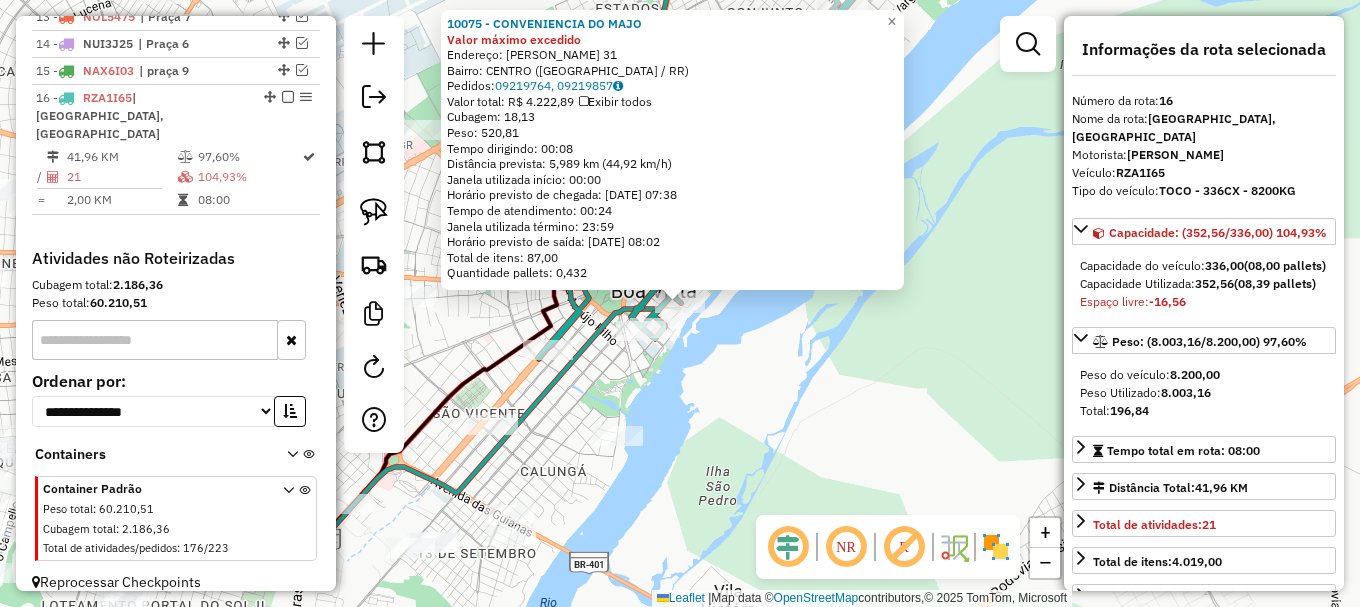 click on "10075 - CONVENIENCIA DO MAJO Valor máximo excedido  Endereço:  ALFREDO CRUZ 31   Bairro: CENTRO (BOA VISTA / RR)   Pedidos:  09219764, 09219857   Valor total: R$ 4.222,89   Exibir todos   Cubagem: 18,13  Peso: 520,81  Tempo dirigindo: 00:08   Distância prevista: 5,989 km (44,92 km/h)   Janela utilizada início: 00:00   Horário previsto de chegada: 10/07/2025 07:38   Tempo de atendimento: 00:24   Janela utilizada término: 23:59   Horário previsto de saída: 10/07/2025 08:02   Total de itens: 87,00   Quantidade pallets: 0,432  × Janela de atendimento Grade de atendimento Capacidade Transportadoras Veículos Cliente Pedidos  Rotas Selecione os dias de semana para filtrar as janelas de atendimento  Seg   Ter   Qua   Qui   Sex   Sáb   Dom  Informe o período da janela de atendimento: De: Até:  Filtrar exatamente a janela do cliente  Considerar janela de atendimento padrão  Selecione os dias de semana para filtrar as grades de atendimento  Seg   Ter   Qua   Qui   Sex   Sáb   Dom   Peso mínimo:   De:  +" 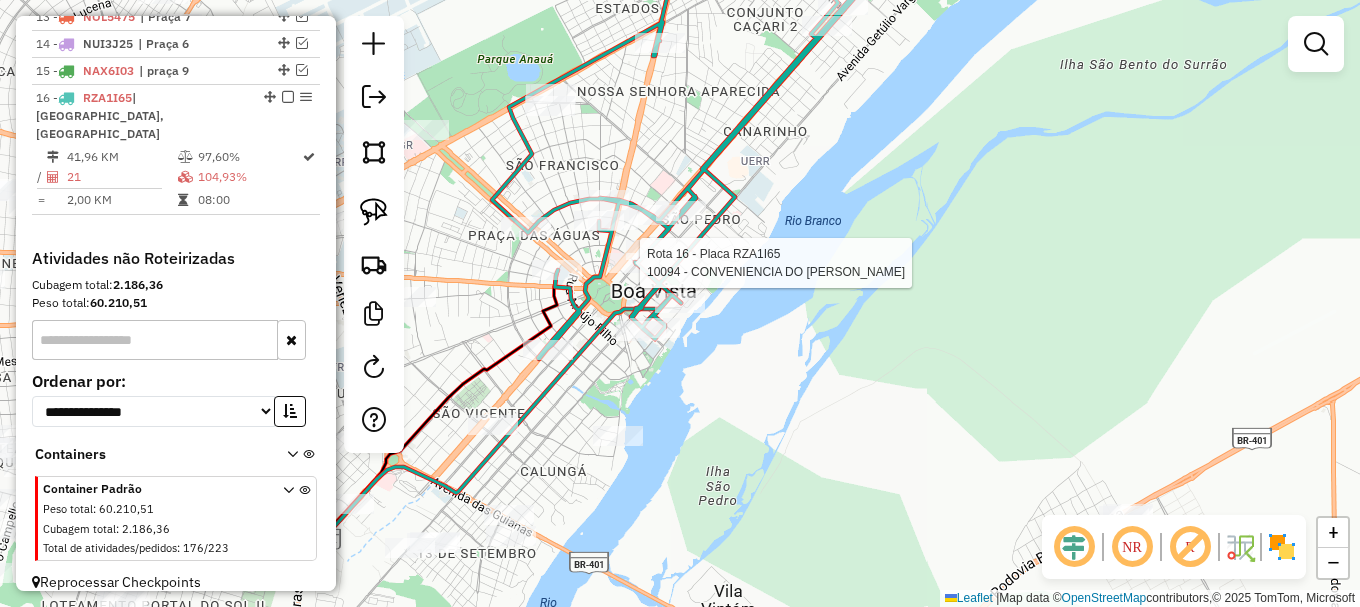 select on "**********" 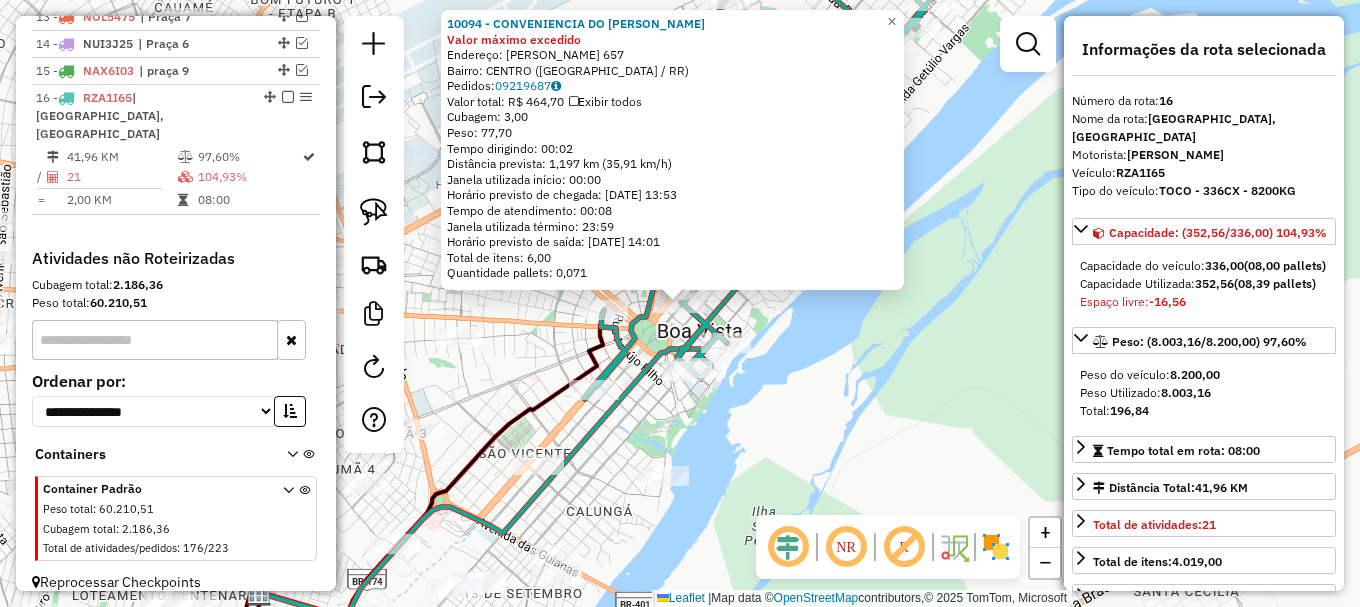 click on "Rota 16 - Placa RZA1I65  10094 - CONVENIENCIA DO CARL 10094 - CONVENIENCIA DO CARL Valor máximo excedido  Endereço:  ALFREDO CRUZ 657   Bairro: CENTRO (BOA VISTA / RR)   Pedidos:  09219687   Valor total: R$ 464,70   Exibir todos   Cubagem: 3,00  Peso: 77,70  Tempo dirigindo: 00:02   Distância prevista: 1,197 km (35,91 km/h)   Janela utilizada início: 00:00   Horário previsto de chegada: 10/07/2025 13:53   Tempo de atendimento: 00:08   Janela utilizada término: 23:59   Horário previsto de saída: 10/07/2025 14:01   Total de itens: 6,00   Quantidade pallets: 0,071  × Janela de atendimento Grade de atendimento Capacidade Transportadoras Veículos Cliente Pedidos  Rotas Selecione os dias de semana para filtrar as janelas de atendimento  Seg   Ter   Qua   Qui   Sex   Sáb   Dom  Informe o período da janela de atendimento: De: Até:  Filtrar exatamente a janela do cliente  Considerar janela de atendimento padrão  Selecione os dias de semana para filtrar as grades de atendimento  Seg   Ter   Qua   Qui  De:" 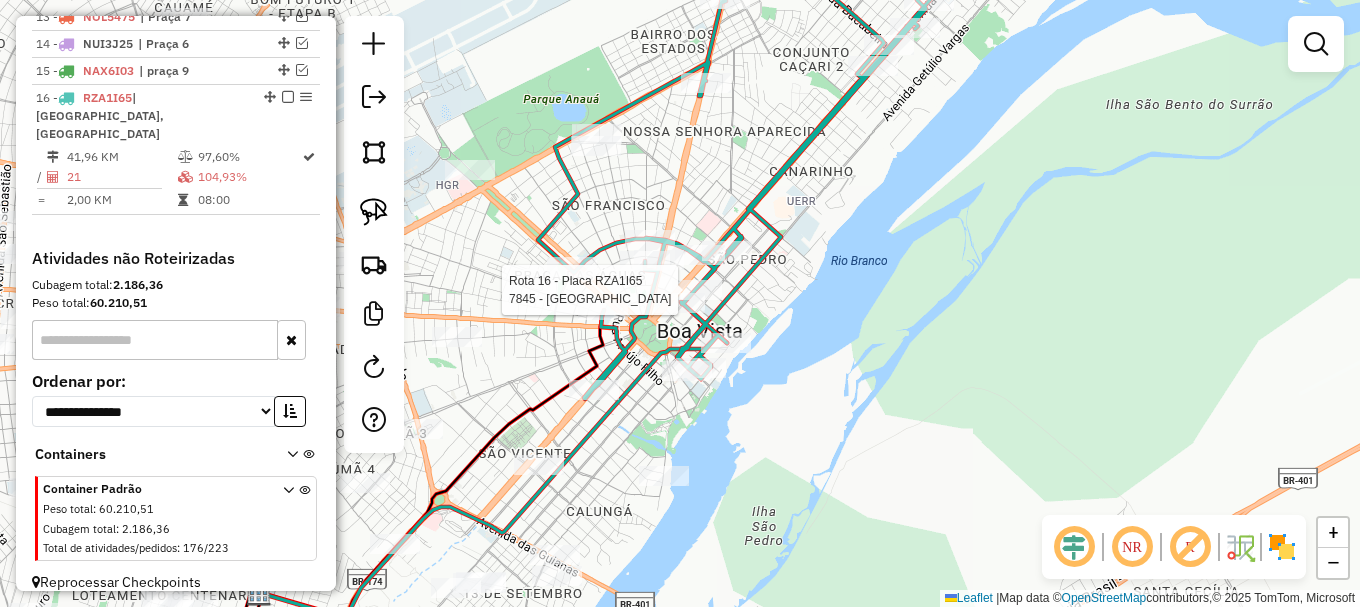 select on "**********" 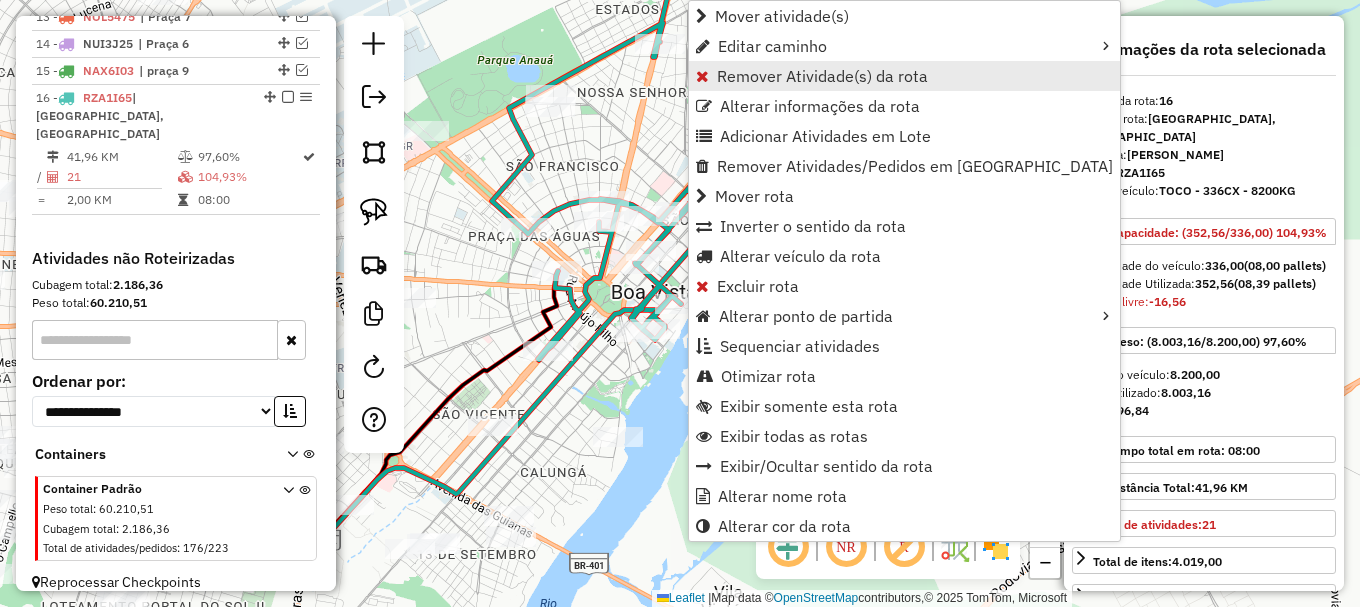 click on "Remover Atividade(s) da rota" at bounding box center [822, 76] 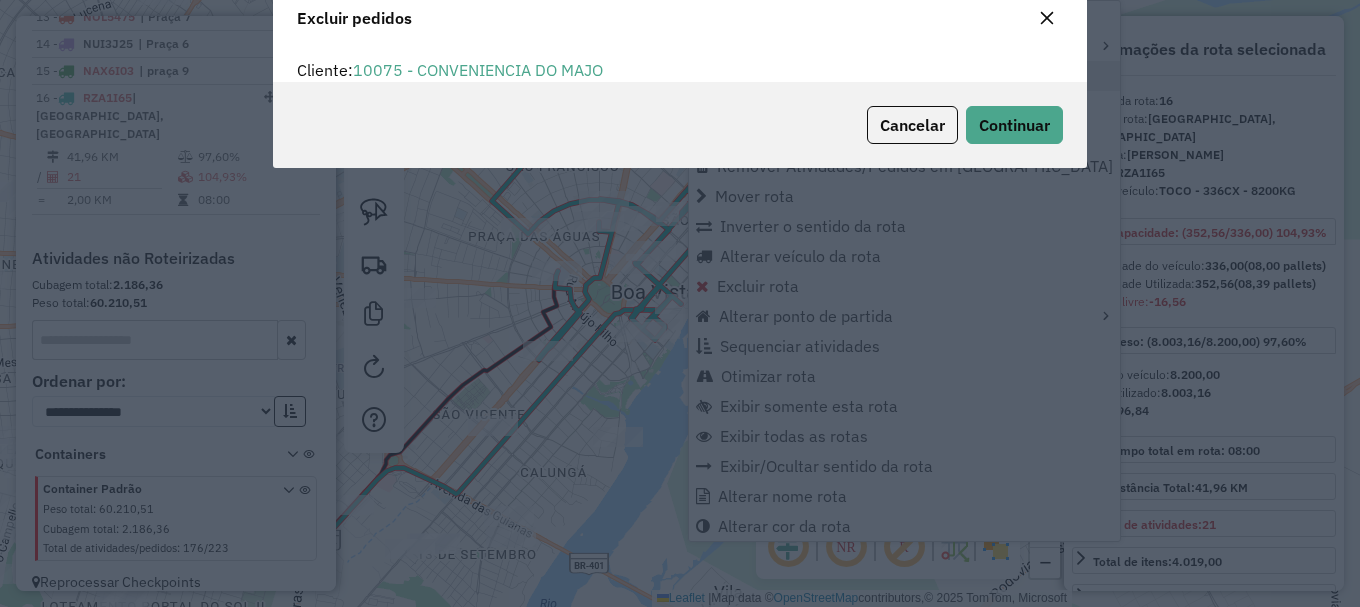 scroll, scrollTop: 12, scrollLeft: 6, axis: both 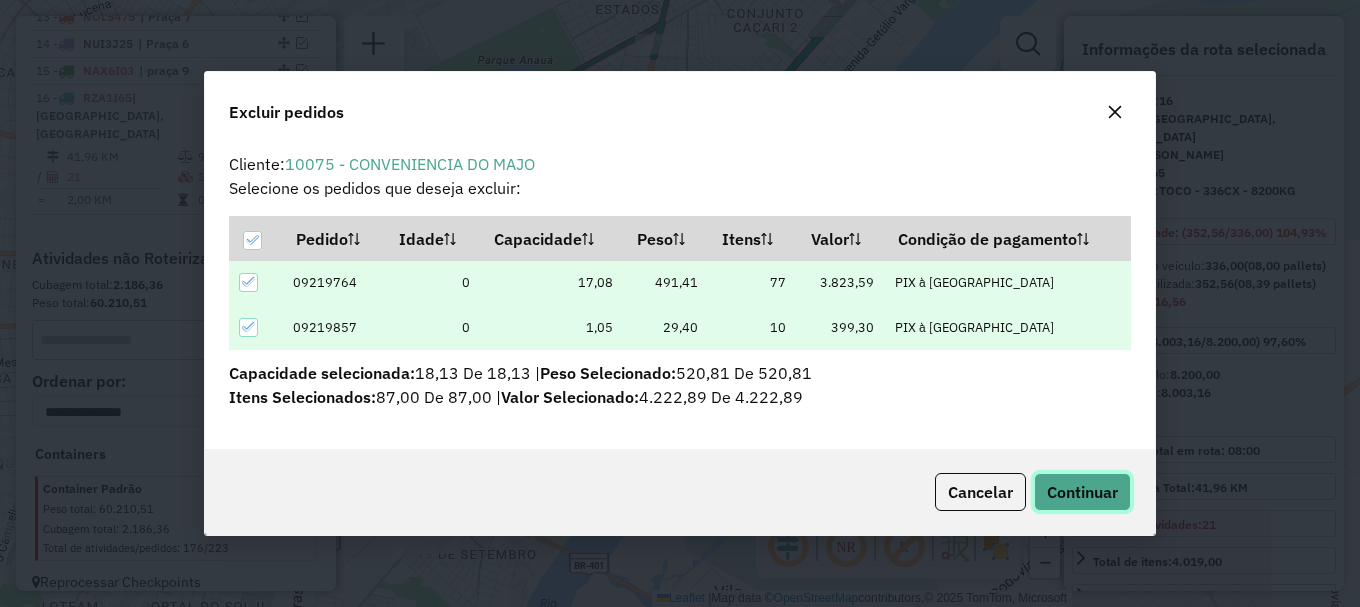 click on "Continuar" 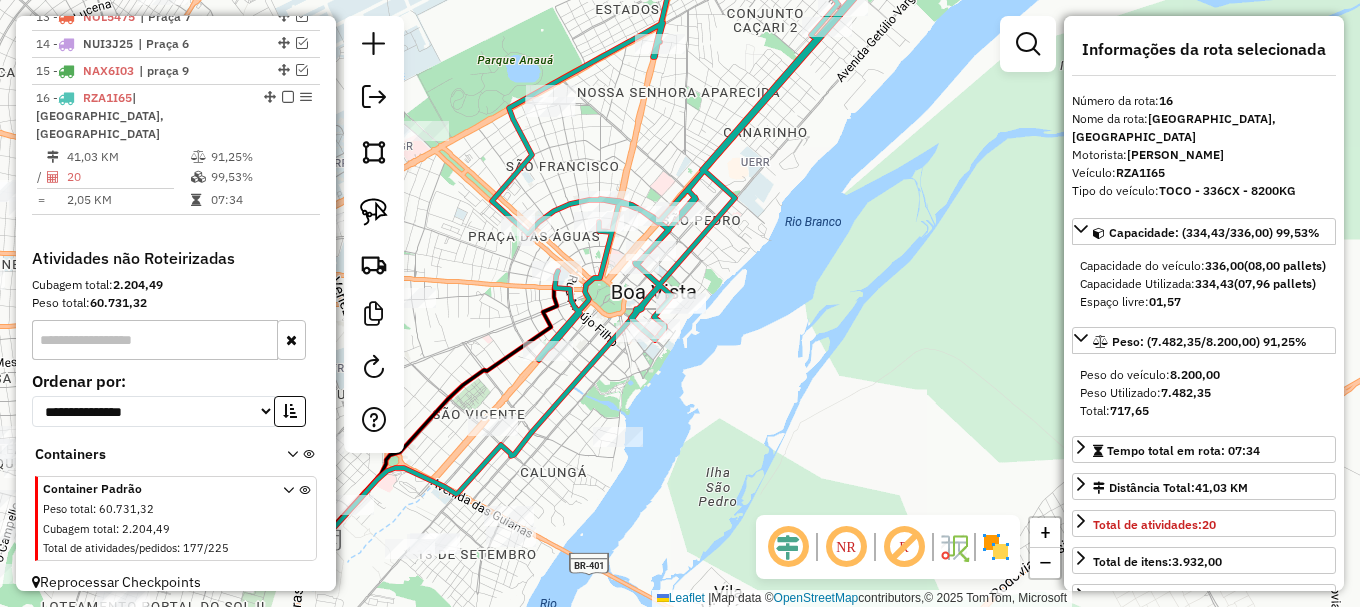 drag, startPoint x: 574, startPoint y: 482, endPoint x: 616, endPoint y: 455, distance: 49.92995 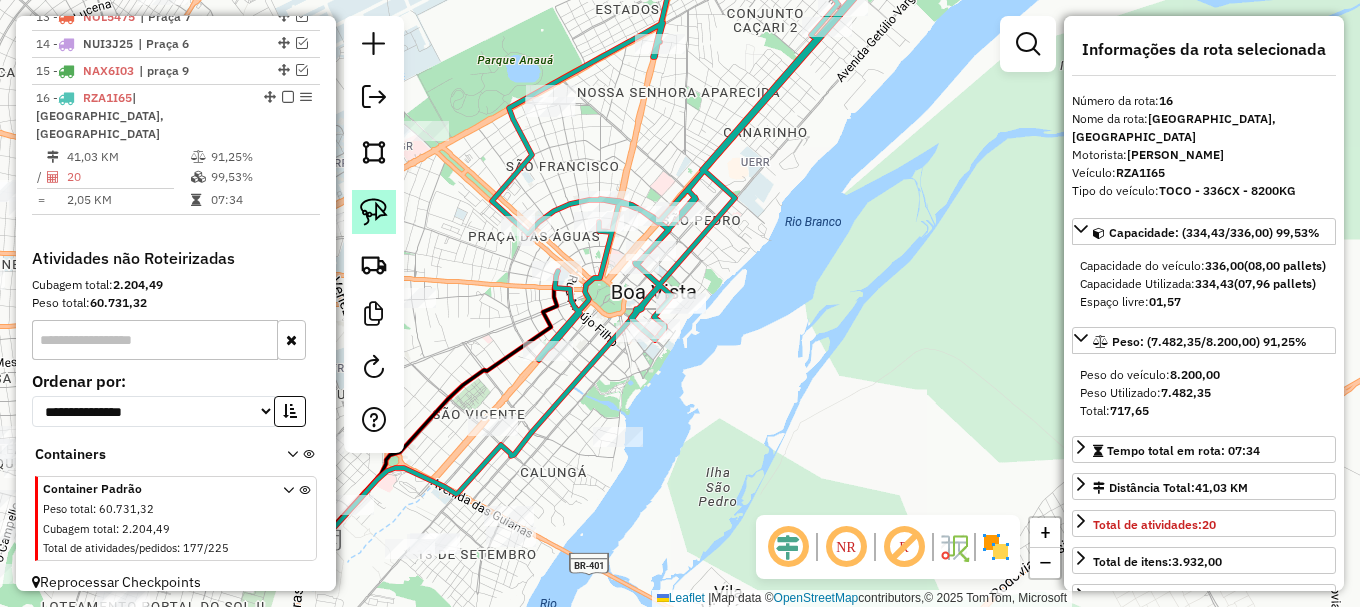 click 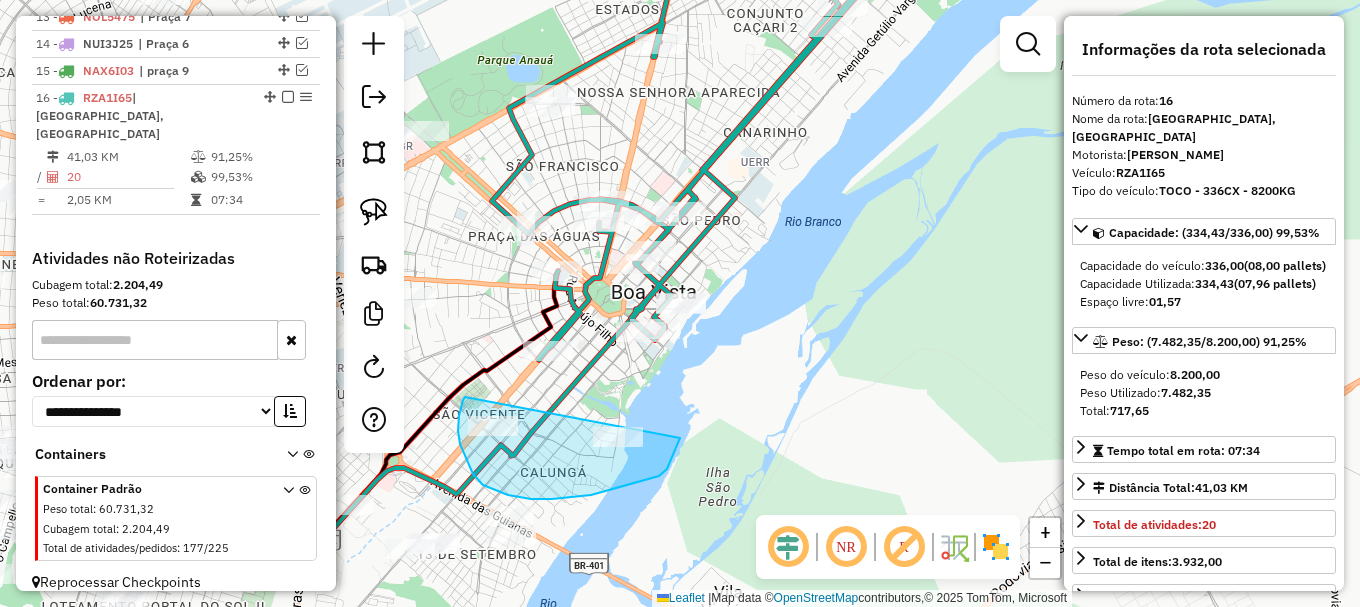 drag, startPoint x: 471, startPoint y: 468, endPoint x: 689, endPoint y: 405, distance: 226.92068 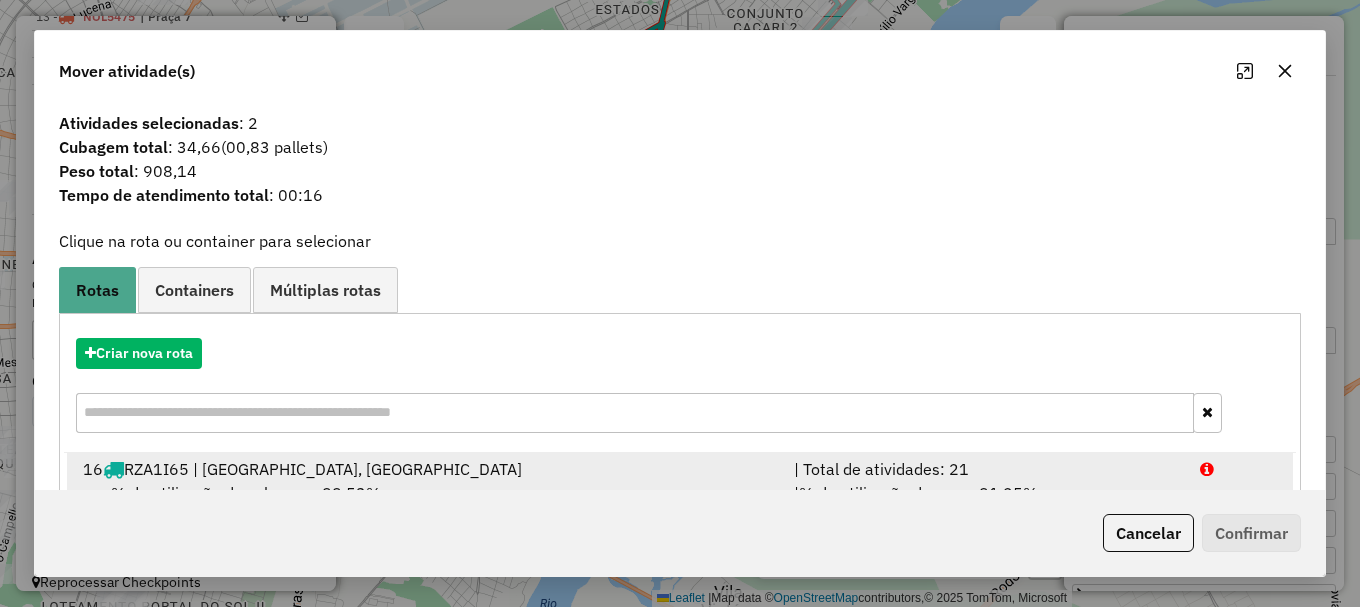 click on "| Total de atividades: 21" at bounding box center (985, 469) 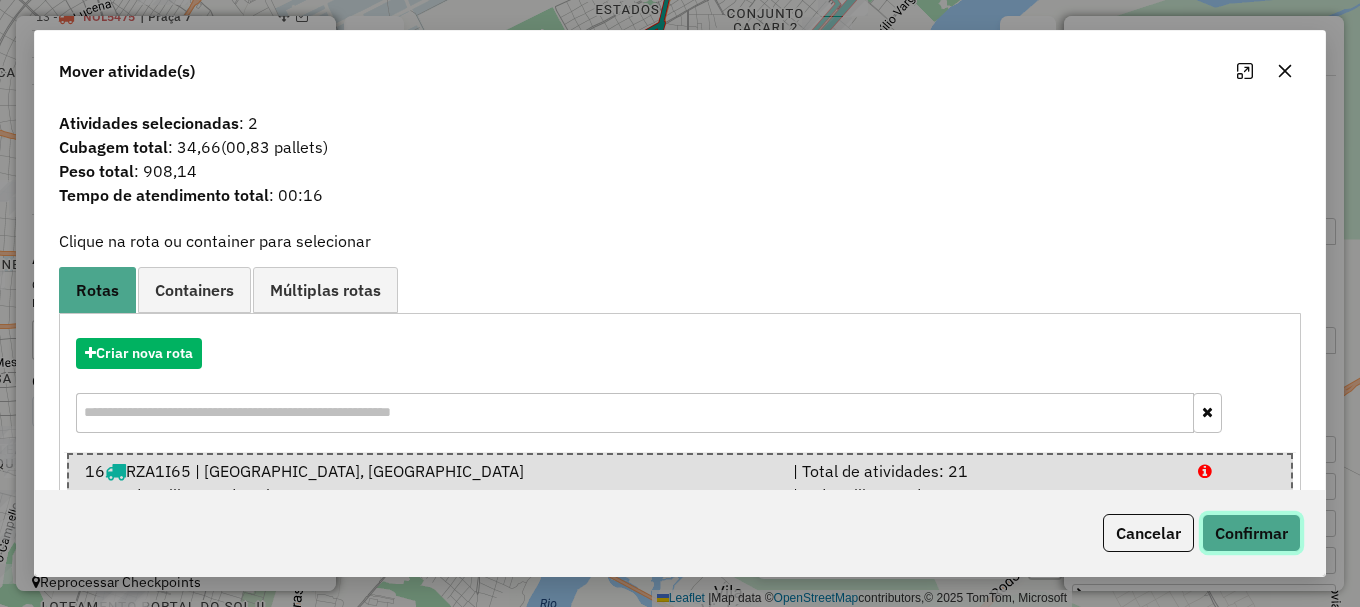 click on "Confirmar" 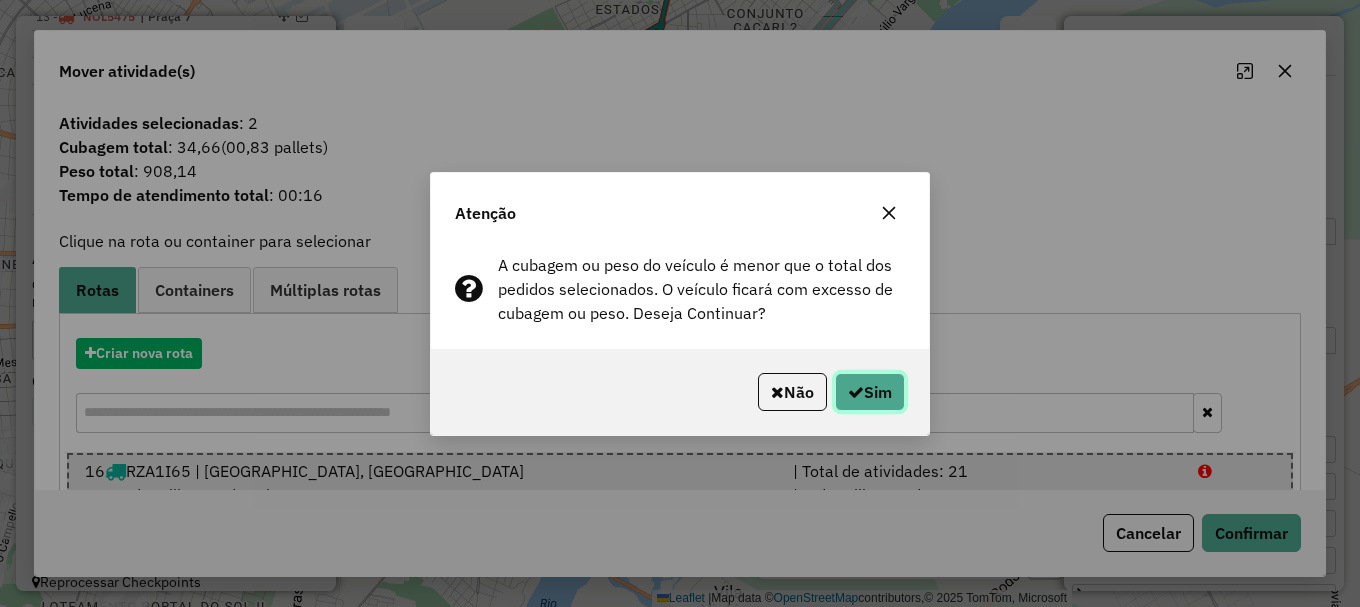 click 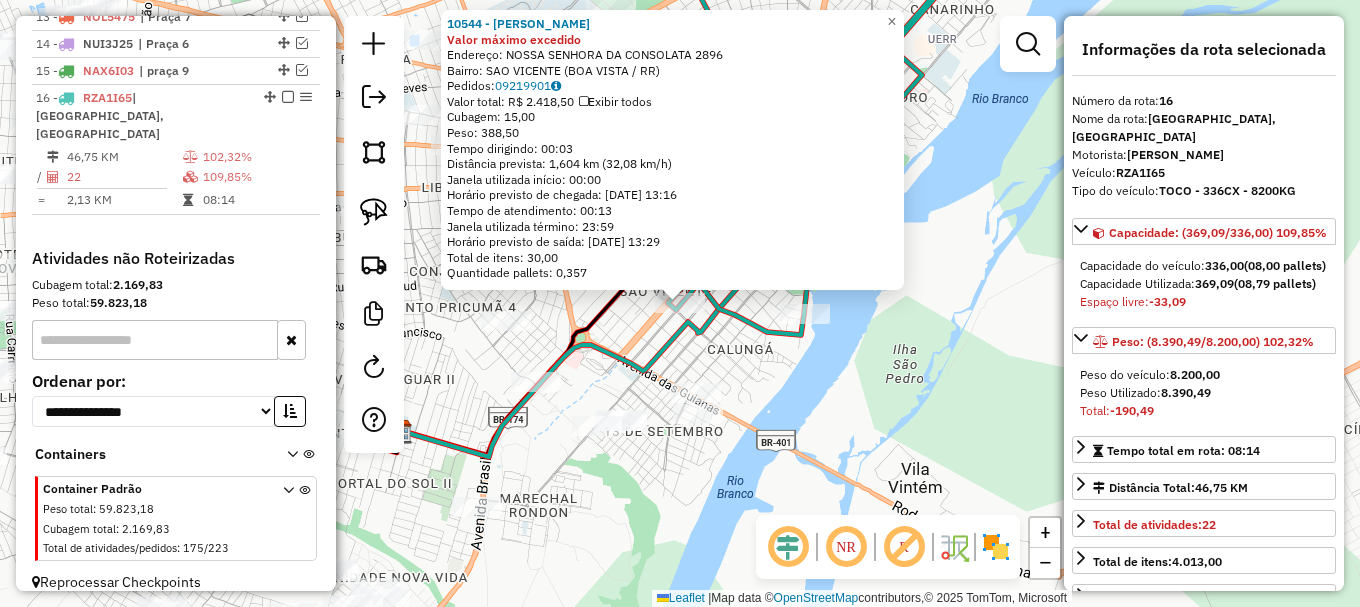 click 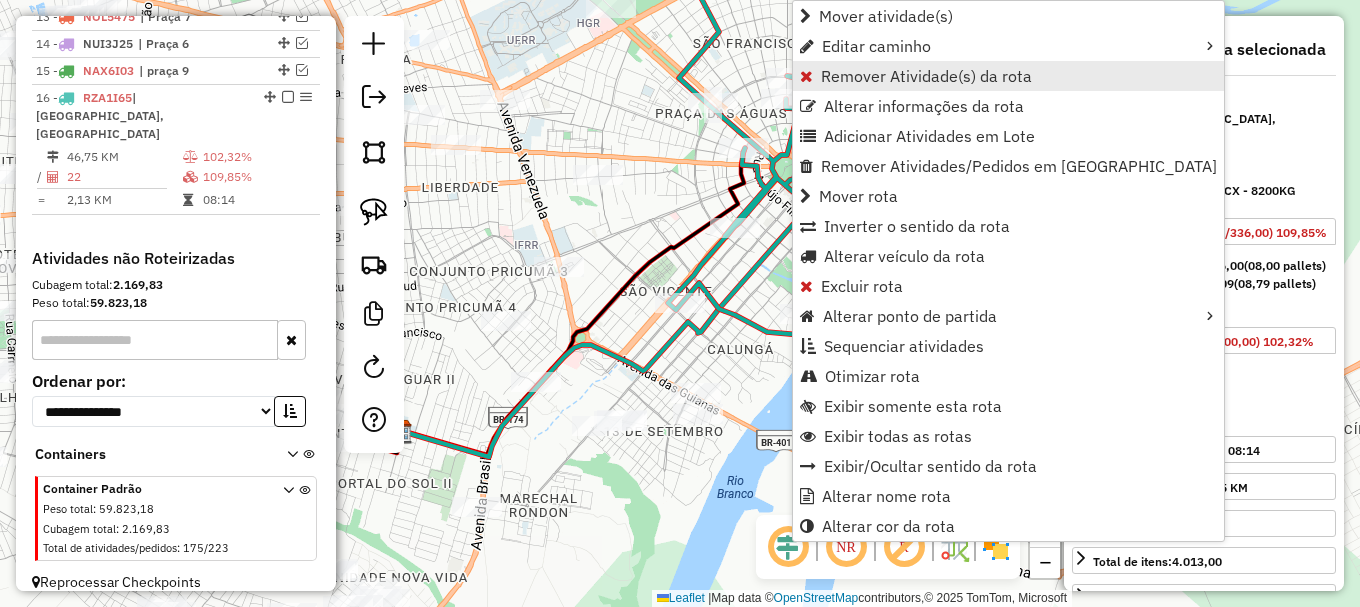 click on "Remover Atividade(s) da rota" at bounding box center [926, 76] 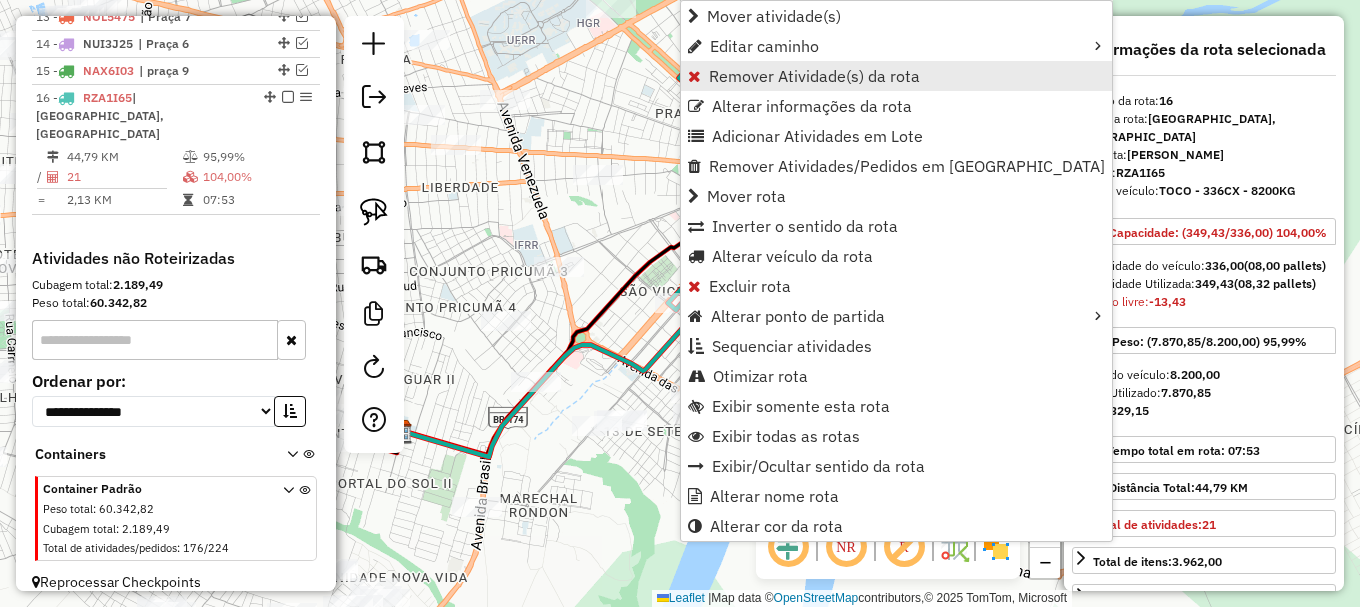 click on "Remover Atividade(s) da rota" at bounding box center (814, 76) 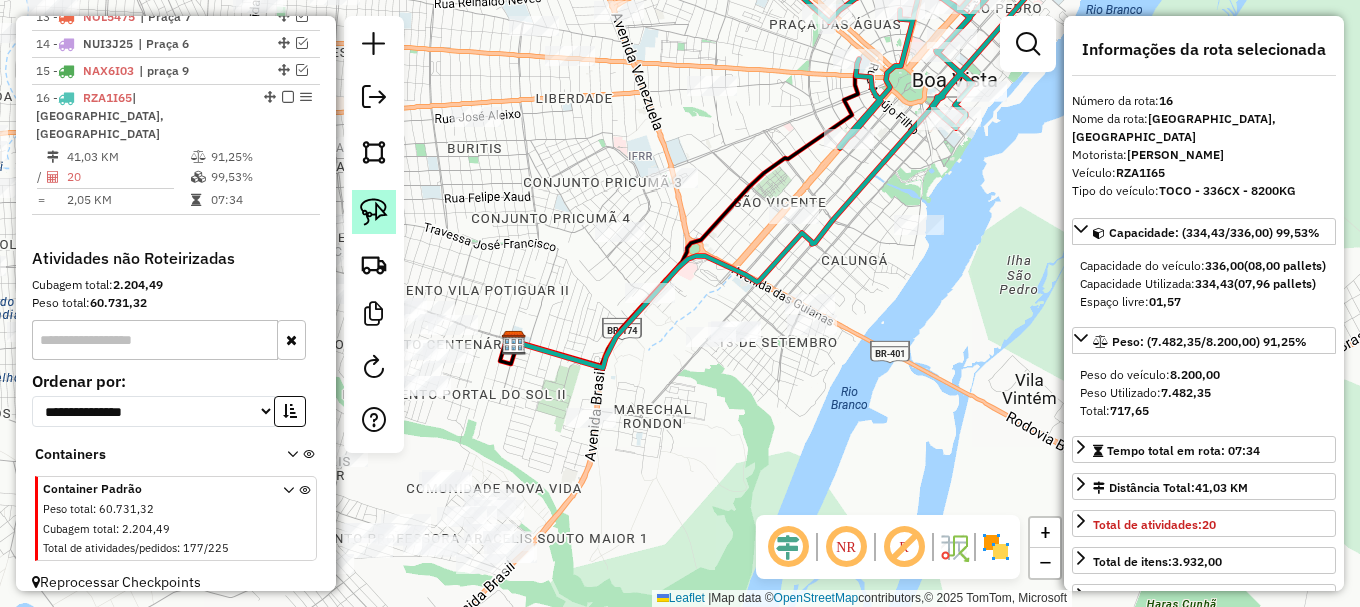 click 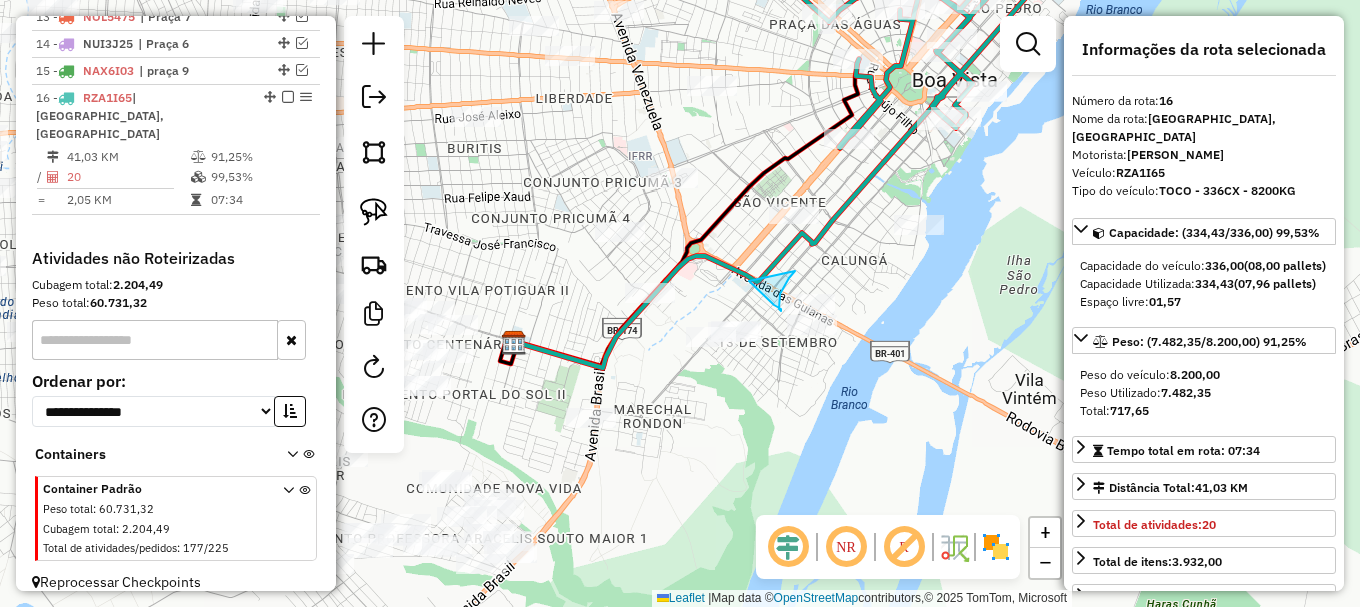 drag, startPoint x: 793, startPoint y: 273, endPoint x: 727, endPoint y: 272, distance: 66.007576 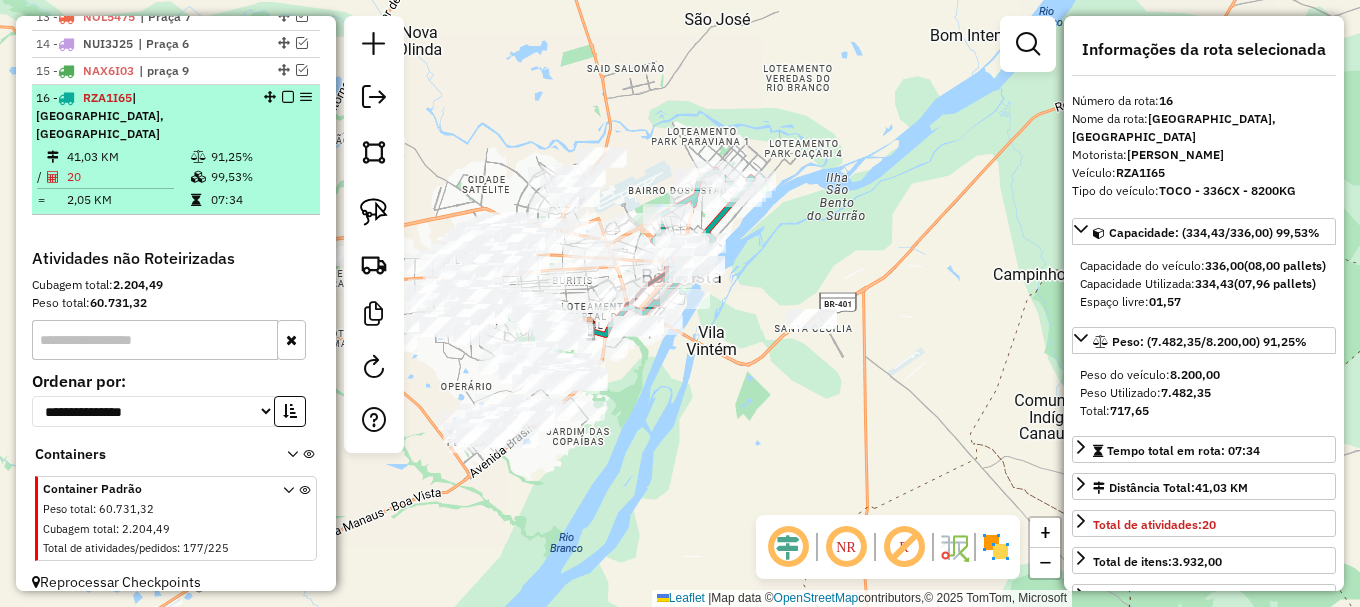 click at bounding box center (288, 97) 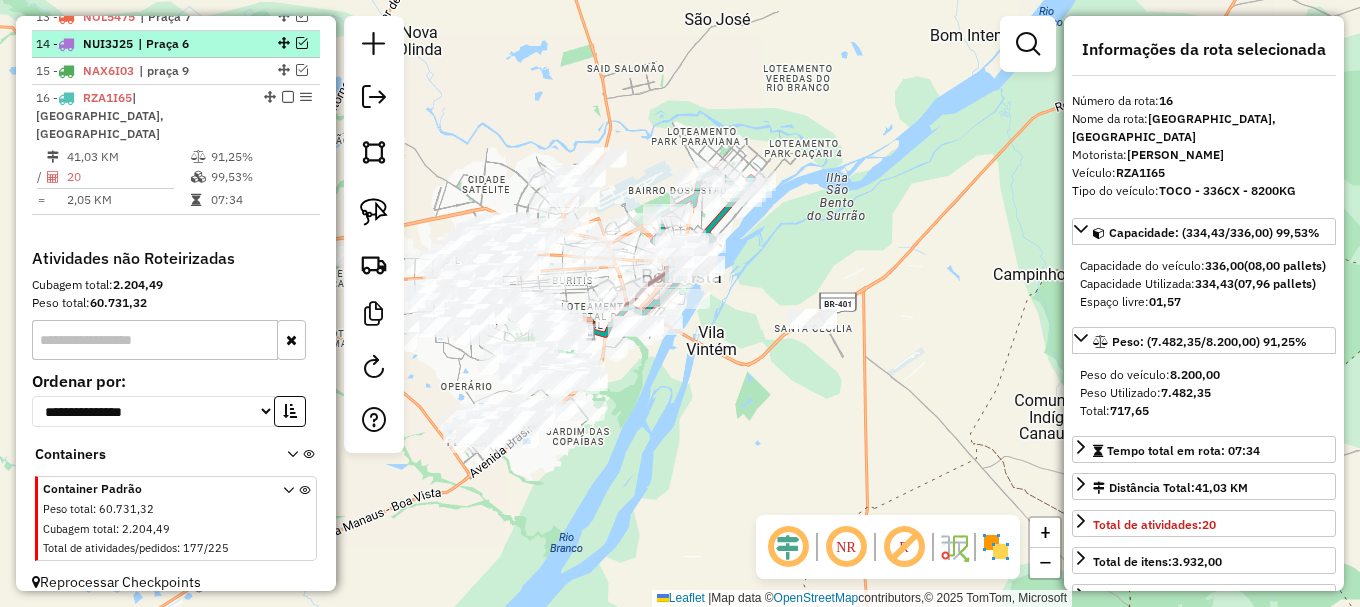 scroll, scrollTop: 1068, scrollLeft: 0, axis: vertical 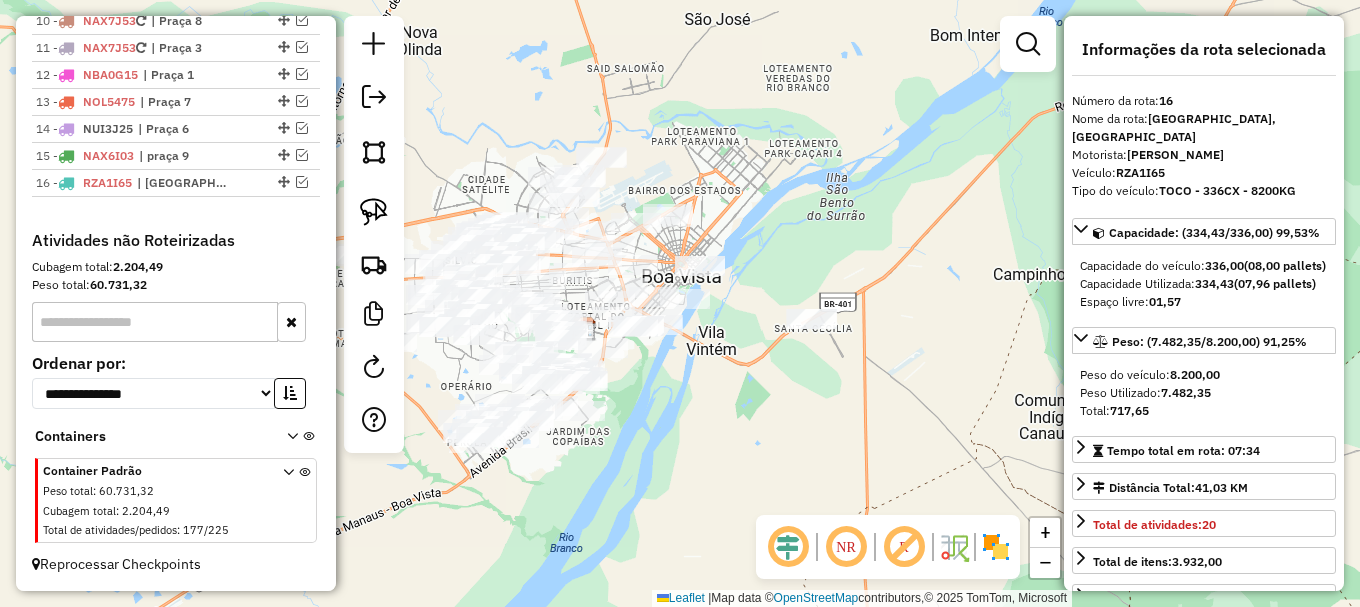 drag, startPoint x: 692, startPoint y: 114, endPoint x: 722, endPoint y: 108, distance: 30.594116 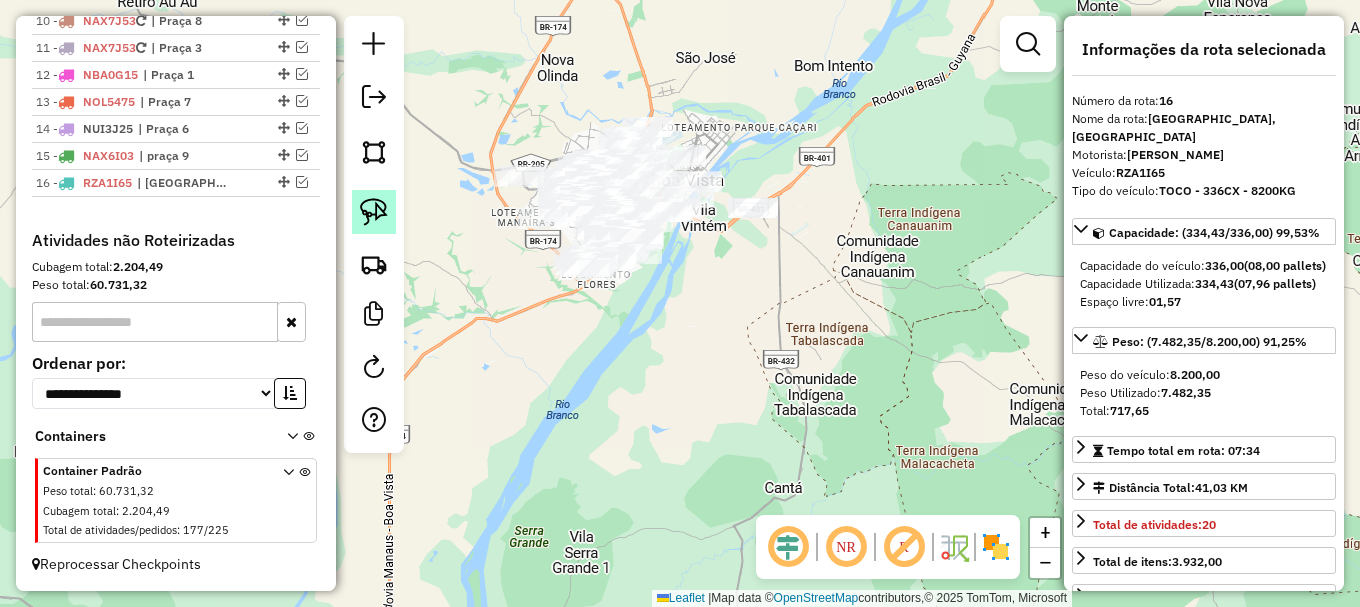 drag, startPoint x: 376, startPoint y: 202, endPoint x: 387, endPoint y: 194, distance: 13.601471 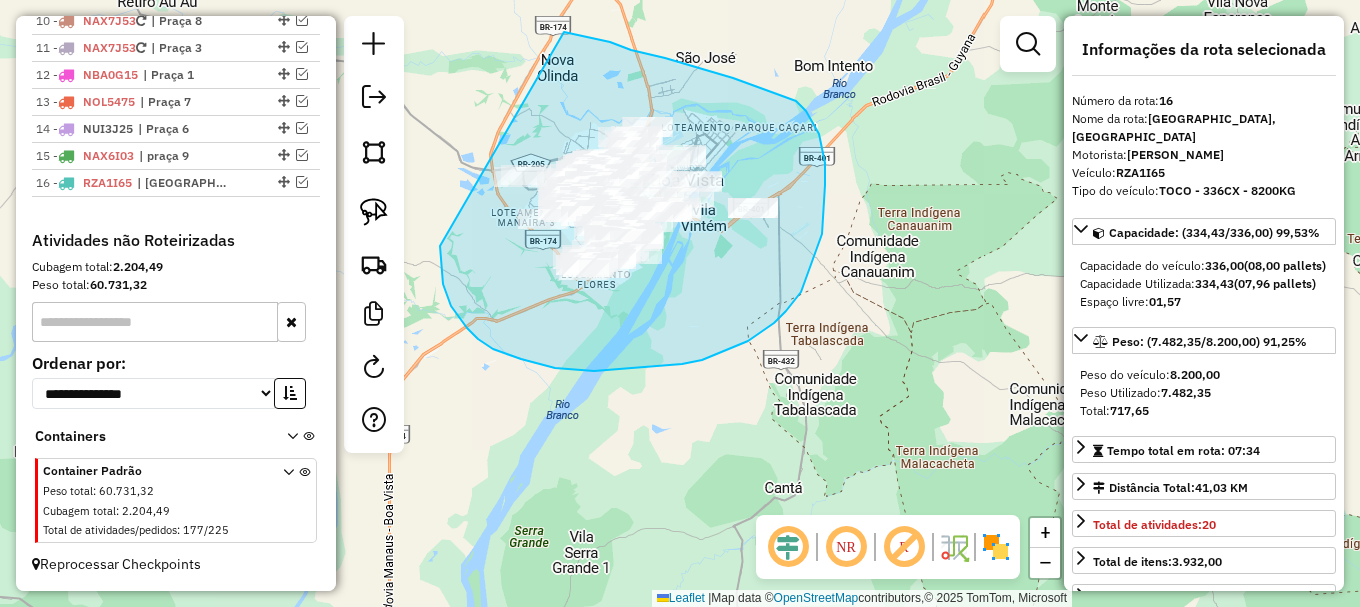 drag, startPoint x: 440, startPoint y: 256, endPoint x: 541, endPoint y: 28, distance: 249.3692 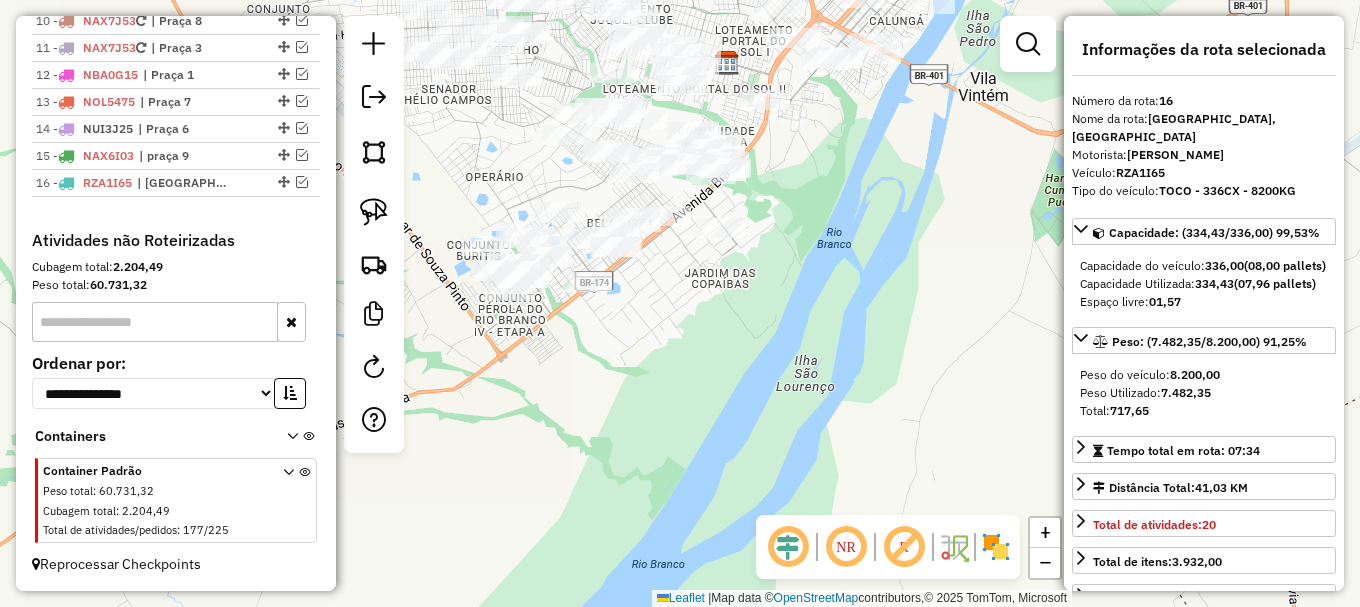 drag, startPoint x: 854, startPoint y: 196, endPoint x: 755, endPoint y: 410, distance: 235.79016 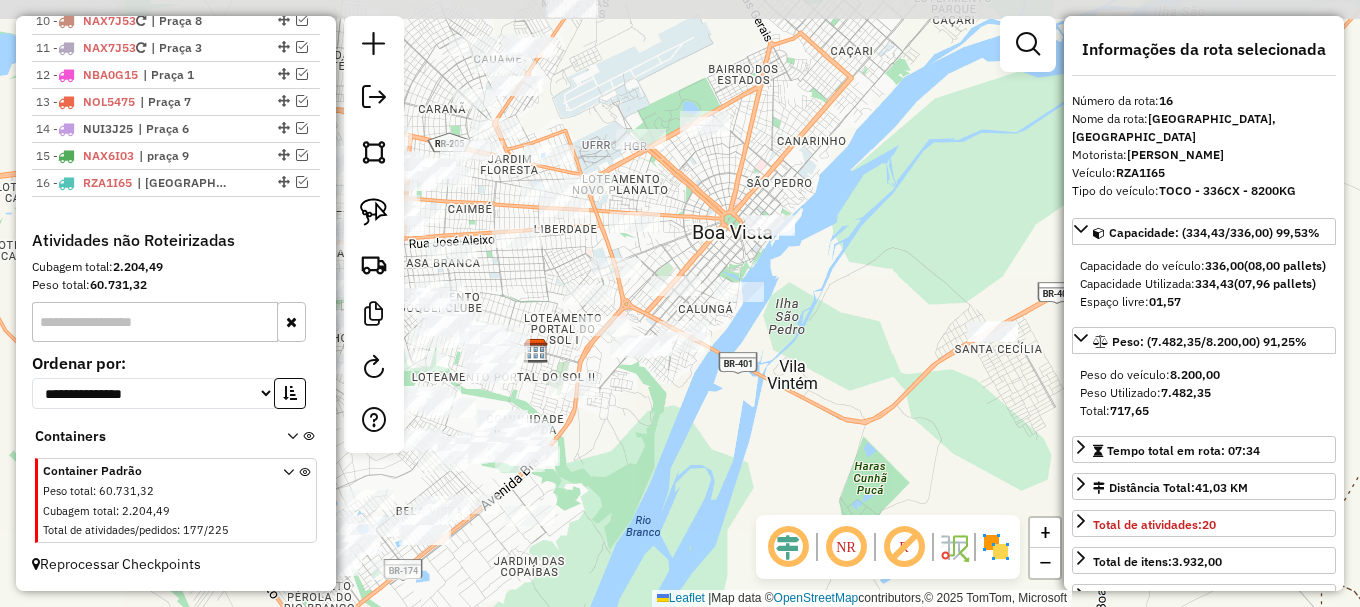 drag, startPoint x: 822, startPoint y: 350, endPoint x: 659, endPoint y: 421, distance: 177.792 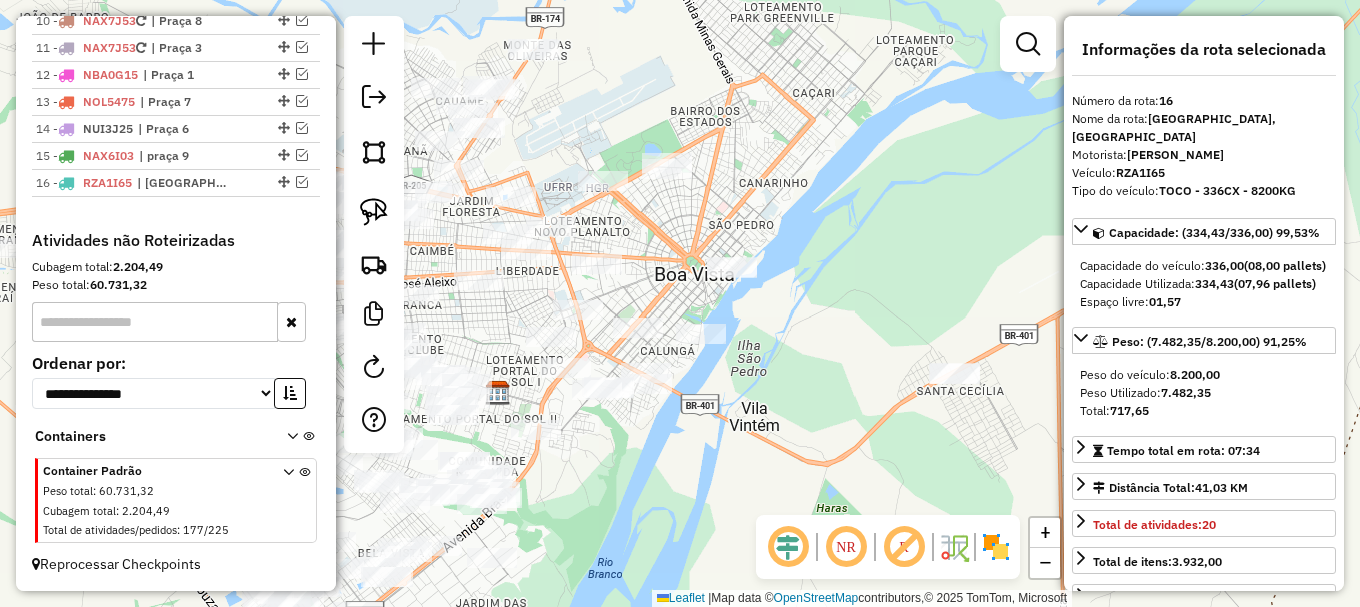 drag, startPoint x: 607, startPoint y: 487, endPoint x: 623, endPoint y: 539, distance: 54.405884 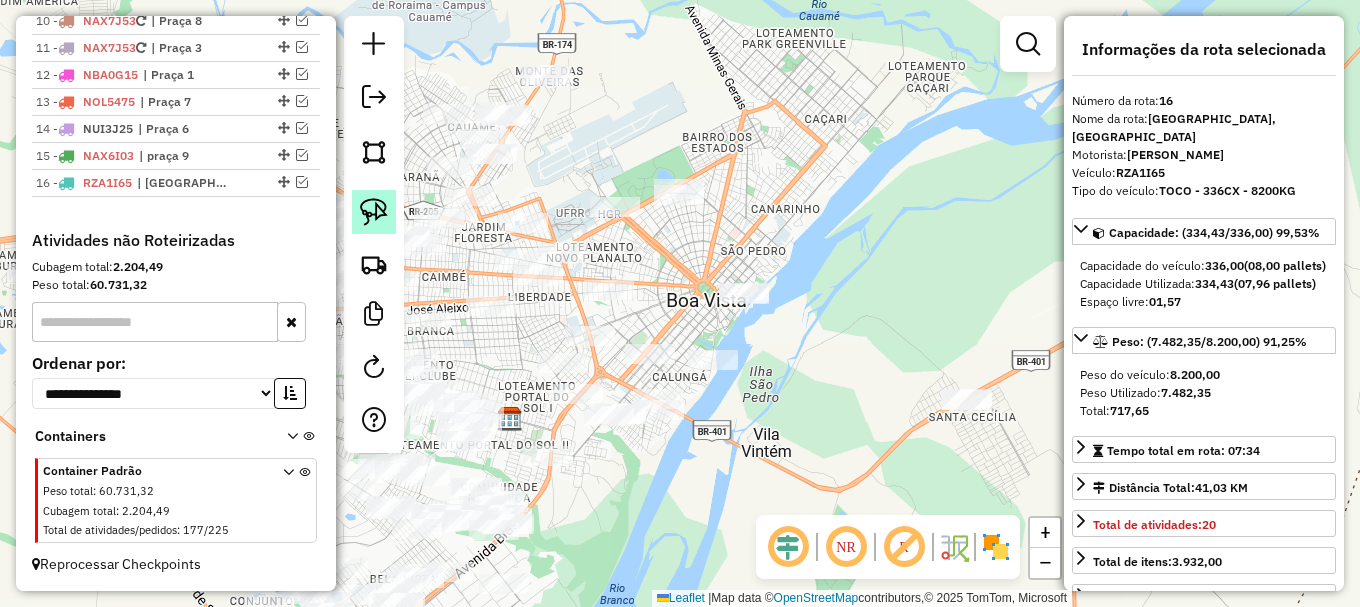 click 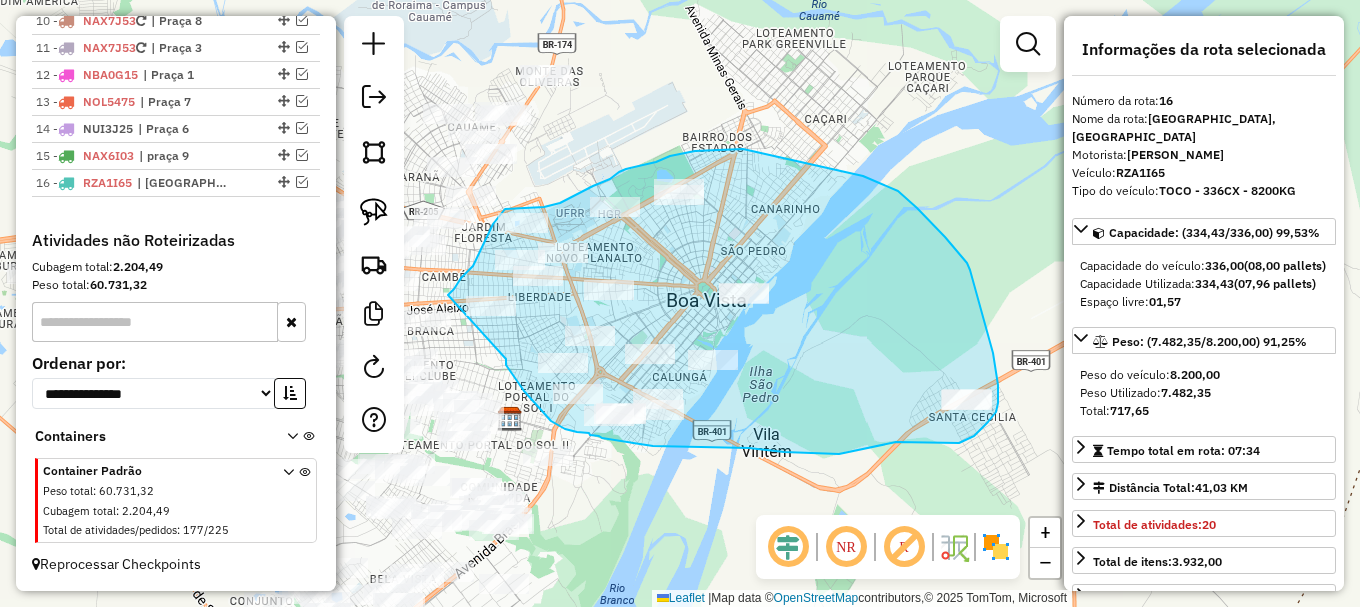 drag, startPoint x: 506, startPoint y: 359, endPoint x: 445, endPoint y: 300, distance: 84.8646 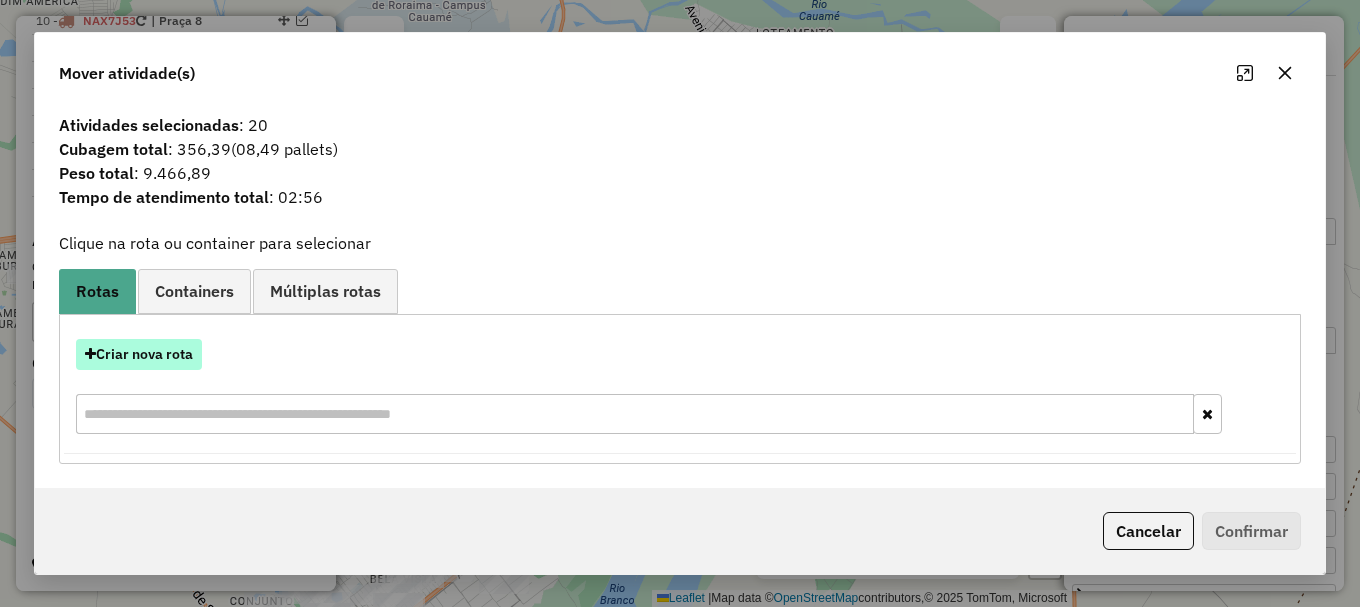 click on "Criar nova rota" at bounding box center (139, 354) 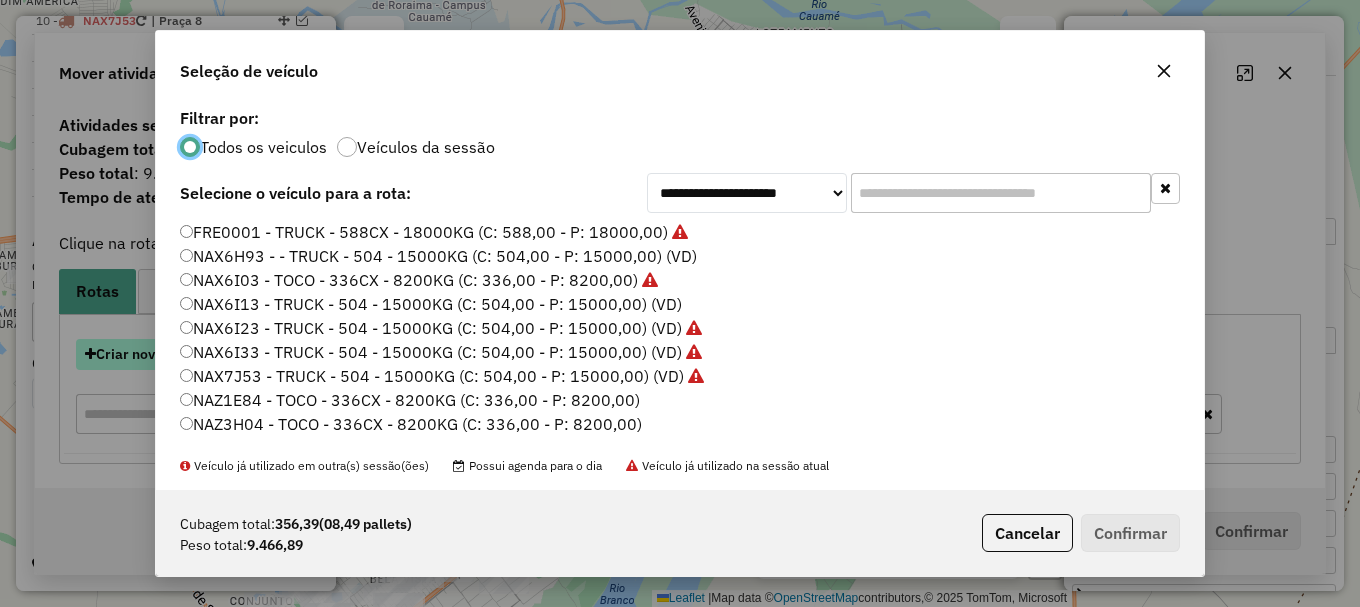 scroll, scrollTop: 11, scrollLeft: 6, axis: both 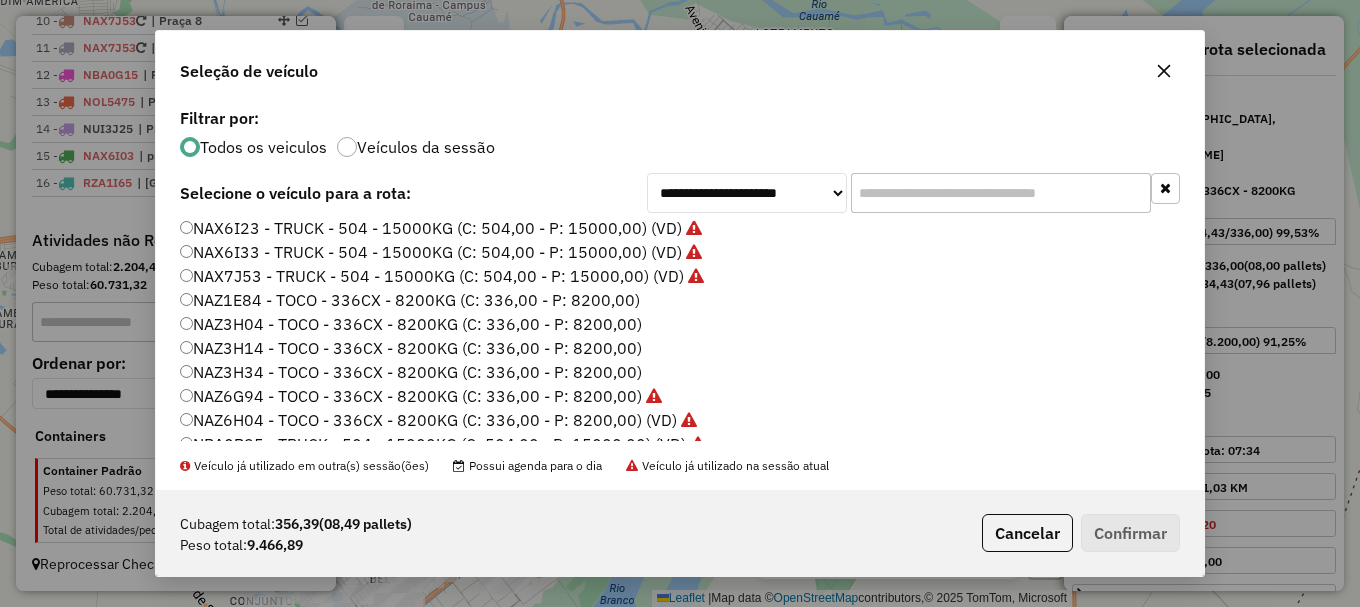 click on "NAZ3H14 - TOCO - 336CX - 8200KG (C: 336,00 - P: 8200,00)" 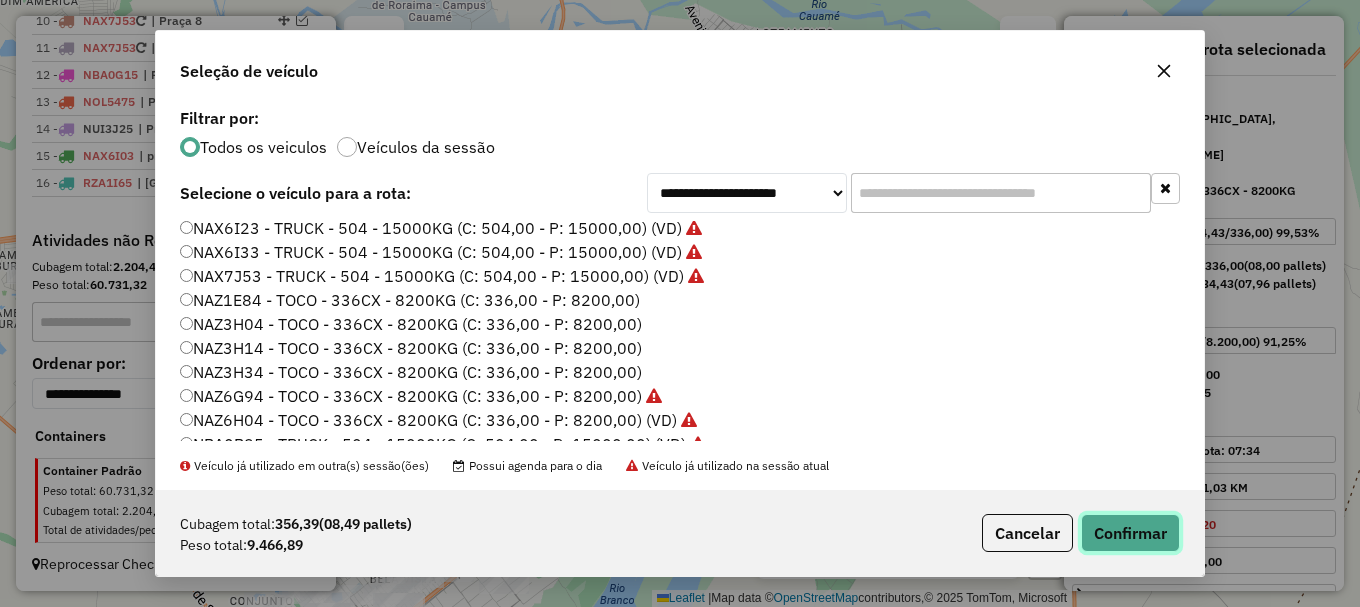 click on "Confirmar" 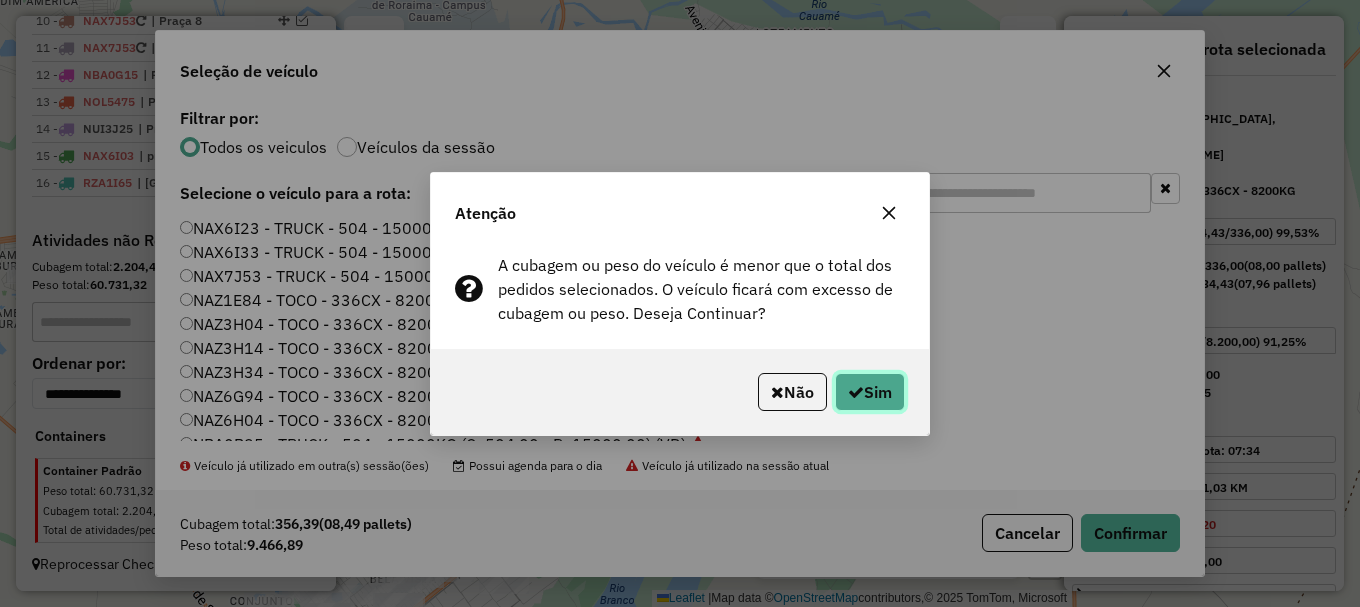 click on "Sim" 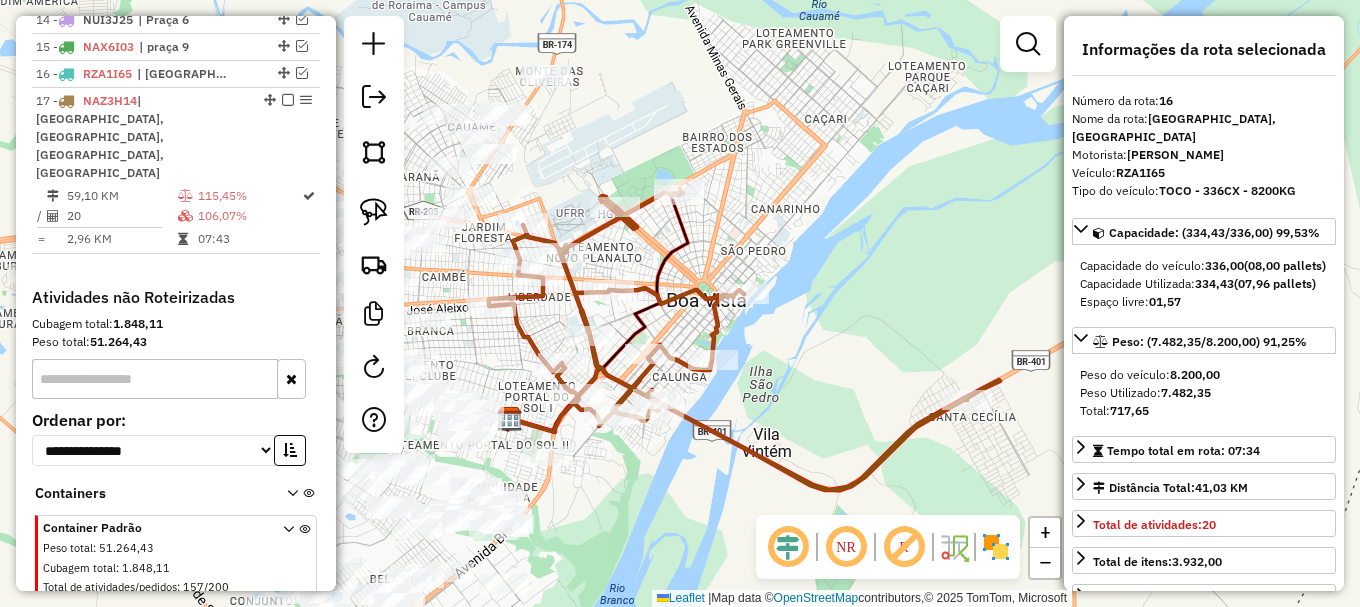 scroll, scrollTop: 1180, scrollLeft: 0, axis: vertical 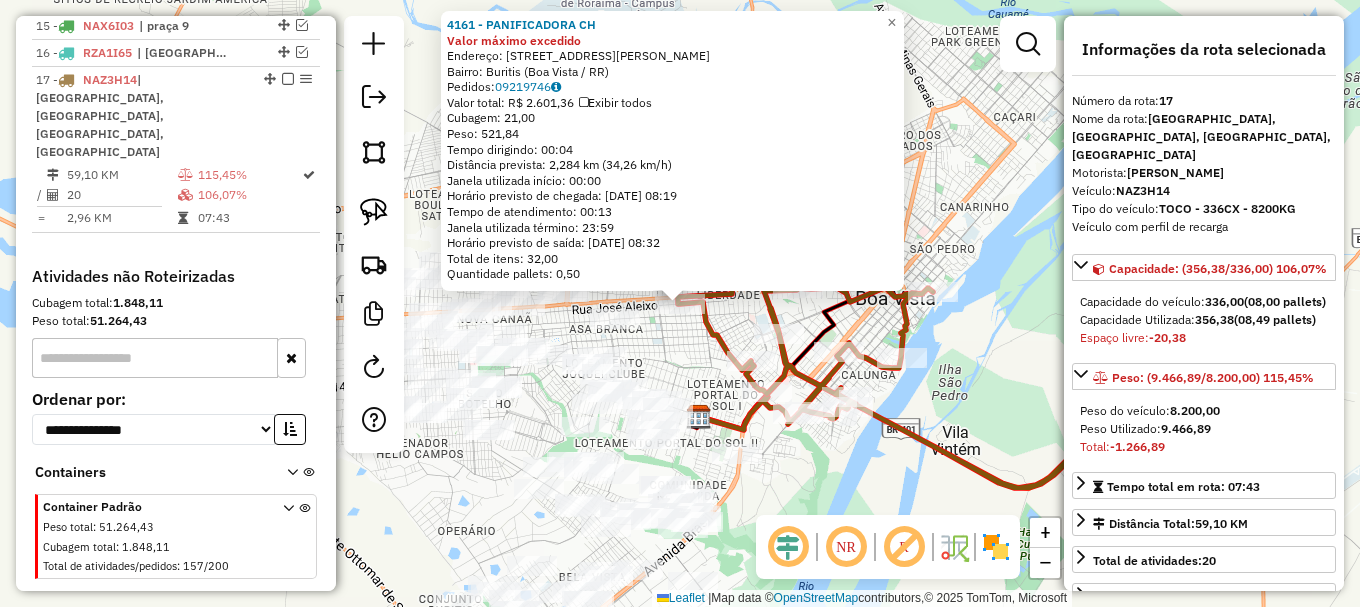 click on "4161 - PANIFICADORA CH Valor máximo excedido  Endereço: Rua José Aleixo, 935   Bairro: Buritis (Boa Vista / RR)   Pedidos:  09219746   Valor total: R$ 2.601,36   Exibir todos   Cubagem: 21,00  Peso: 521,84  Tempo dirigindo: 00:04   Distância prevista: 2,284 km (34,26 km/h)   Janela utilizada início: 00:00   Horário previsto de chegada: 10/07/2025 08:19   Tempo de atendimento: 00:13   Janela utilizada término: 23:59   Horário previsto de saída: 10/07/2025 08:32   Total de itens: 32,00   Quantidade pallets: 0,50  × Janela de atendimento Grade de atendimento Capacidade Transportadoras Veículos Cliente Pedidos  Rotas Selecione os dias de semana para filtrar as janelas de atendimento  Seg   Ter   Qua   Qui   Sex   Sáb   Dom  Informe o período da janela de atendimento: De: Até:  Filtrar exatamente a janela do cliente  Considerar janela de atendimento padrão  Selecione os dias de semana para filtrar as grades de atendimento  Seg   Ter   Qua   Qui   Sex   Sáb   Dom   Peso mínimo:   Peso máximo:  De:" 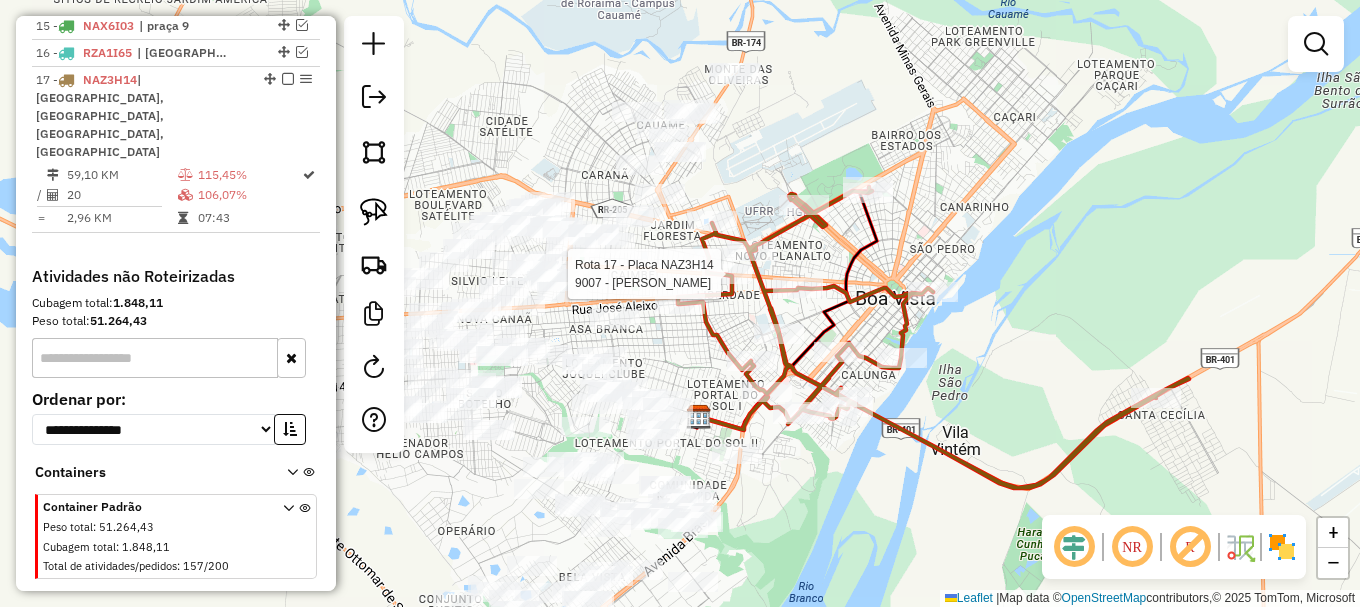select on "**********" 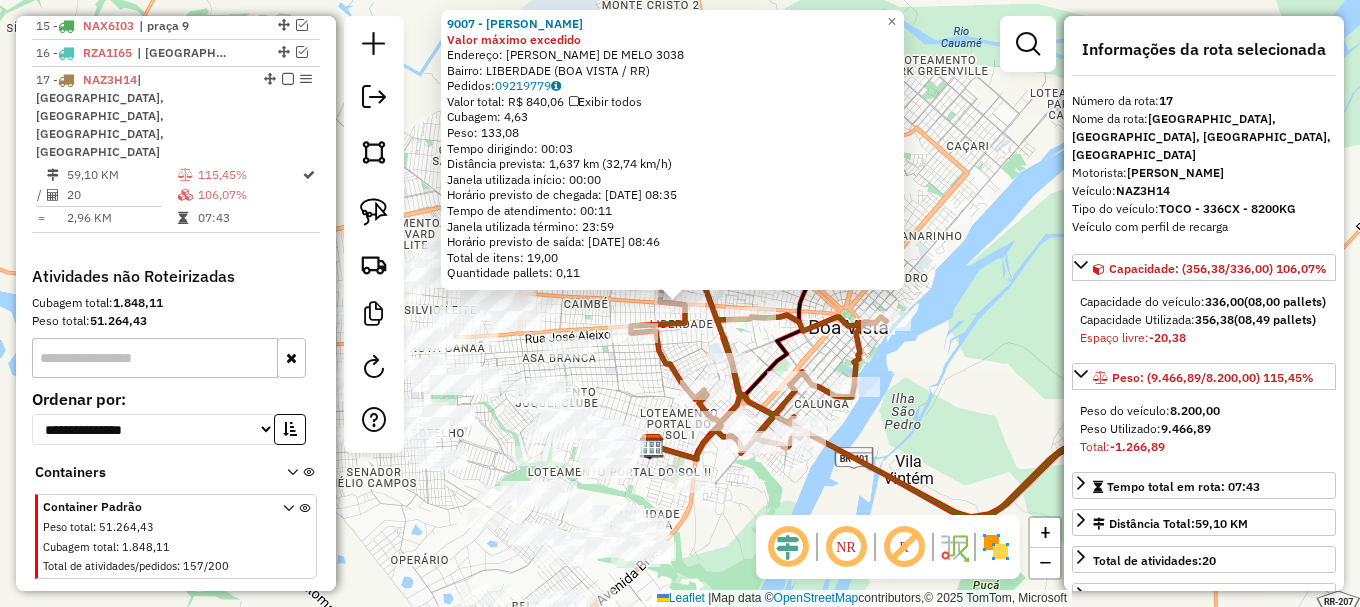click 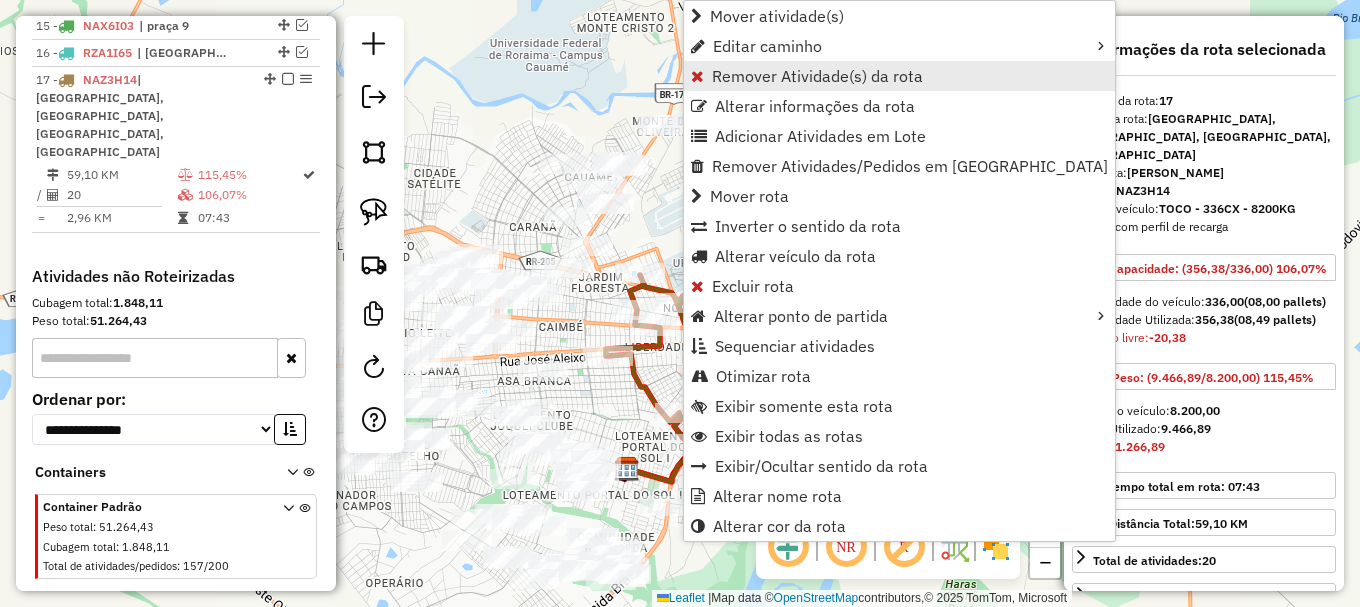 click on "Remover Atividade(s) da rota" at bounding box center (817, 76) 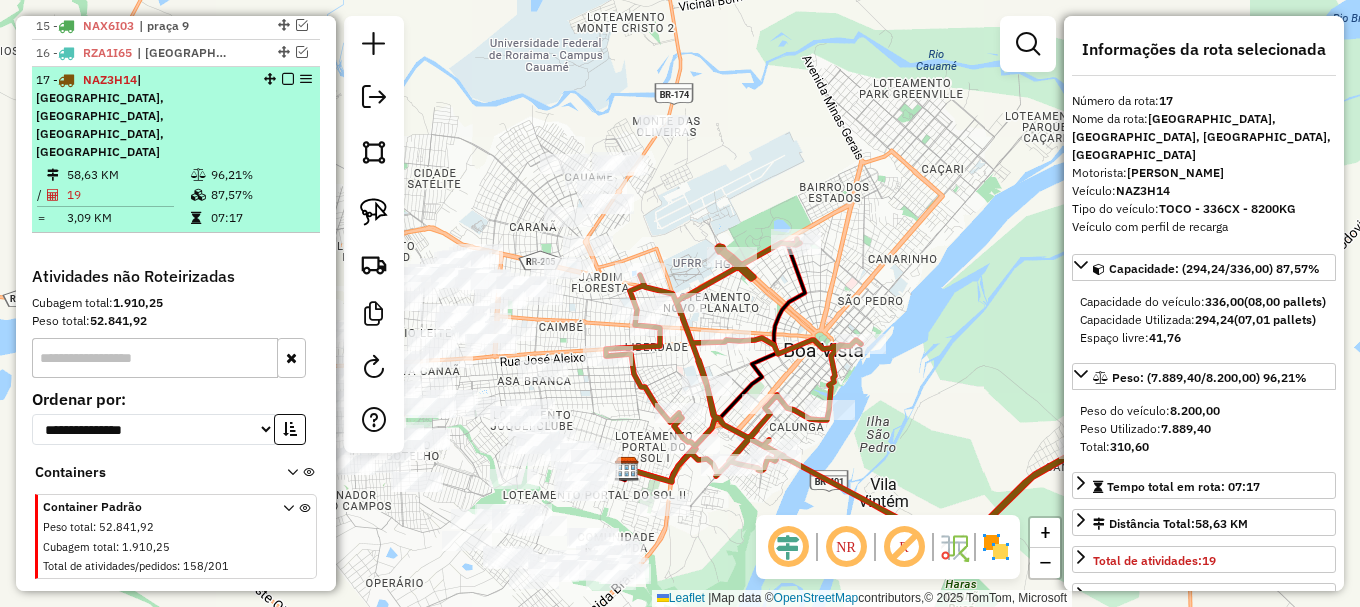 click at bounding box center [288, 79] 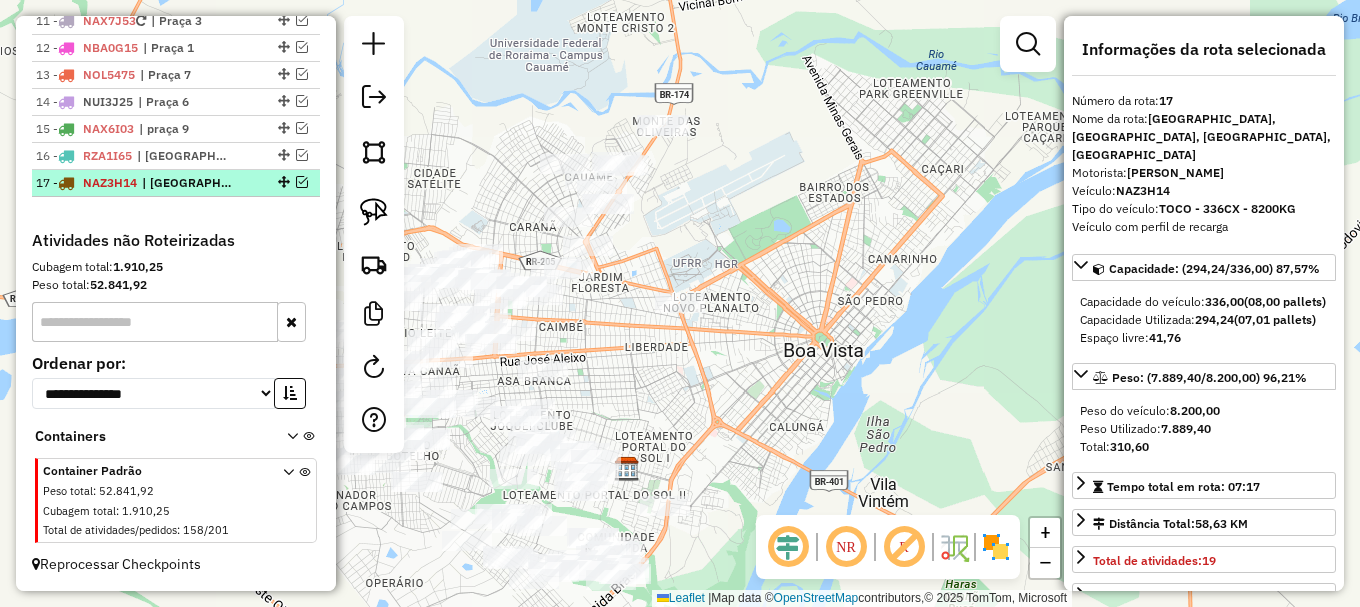 scroll, scrollTop: 1095, scrollLeft: 0, axis: vertical 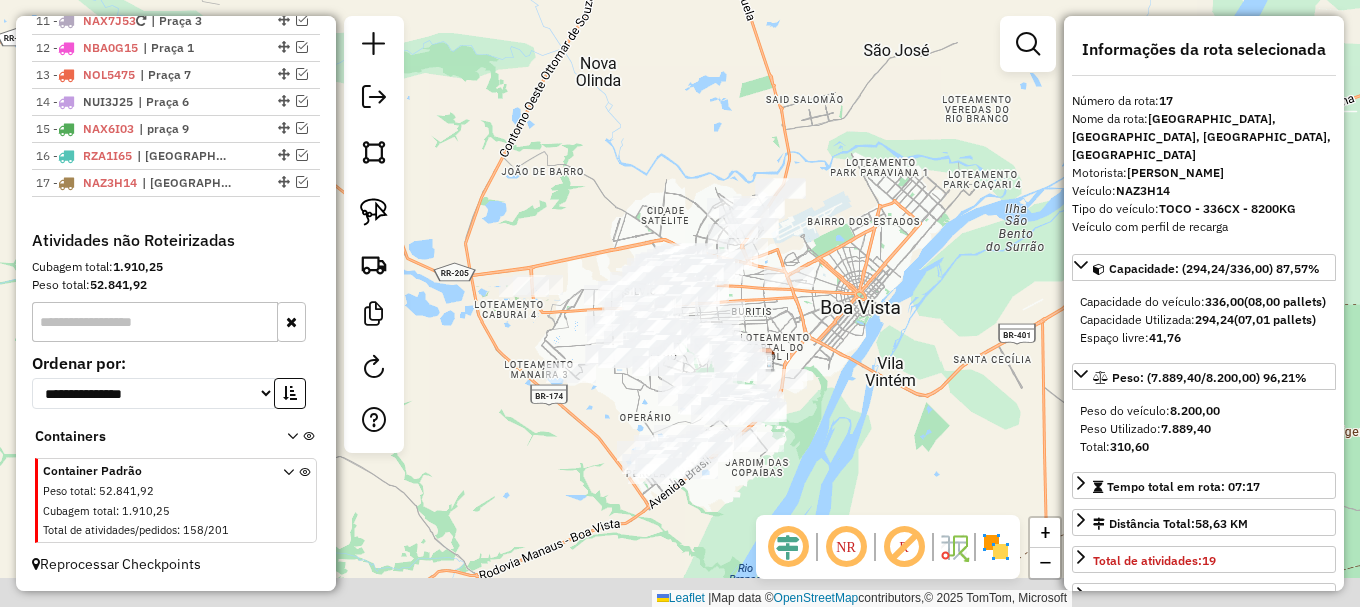 drag, startPoint x: 782, startPoint y: 355, endPoint x: 833, endPoint y: 320, distance: 61.854668 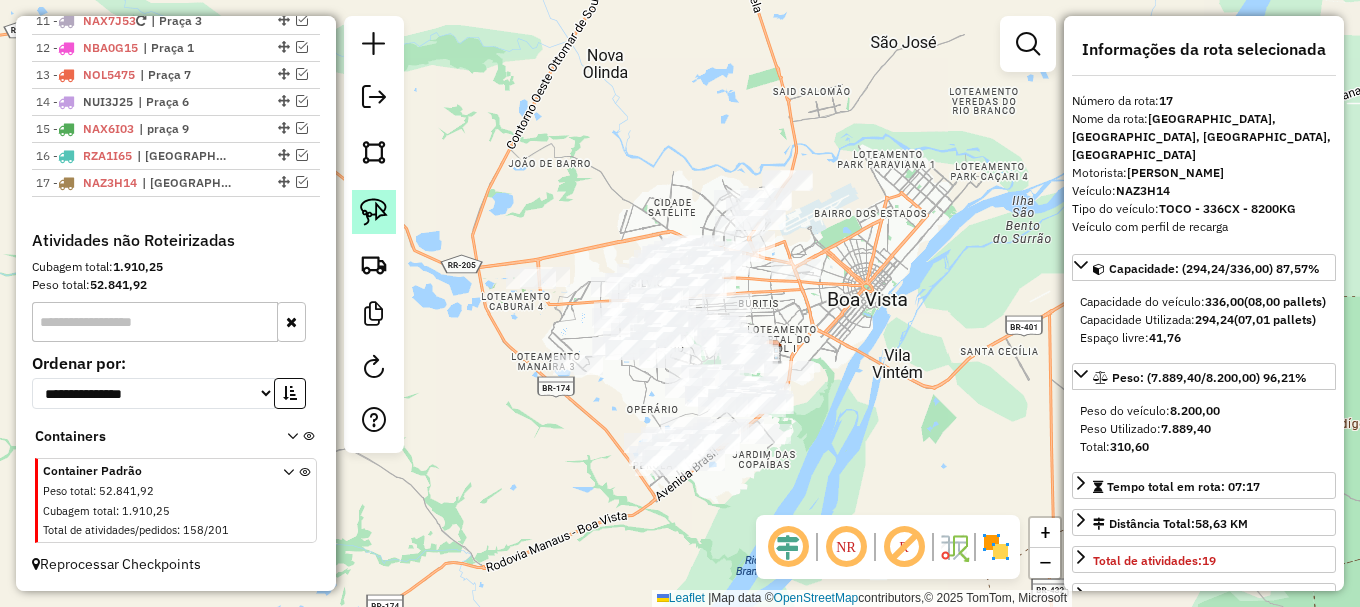 click 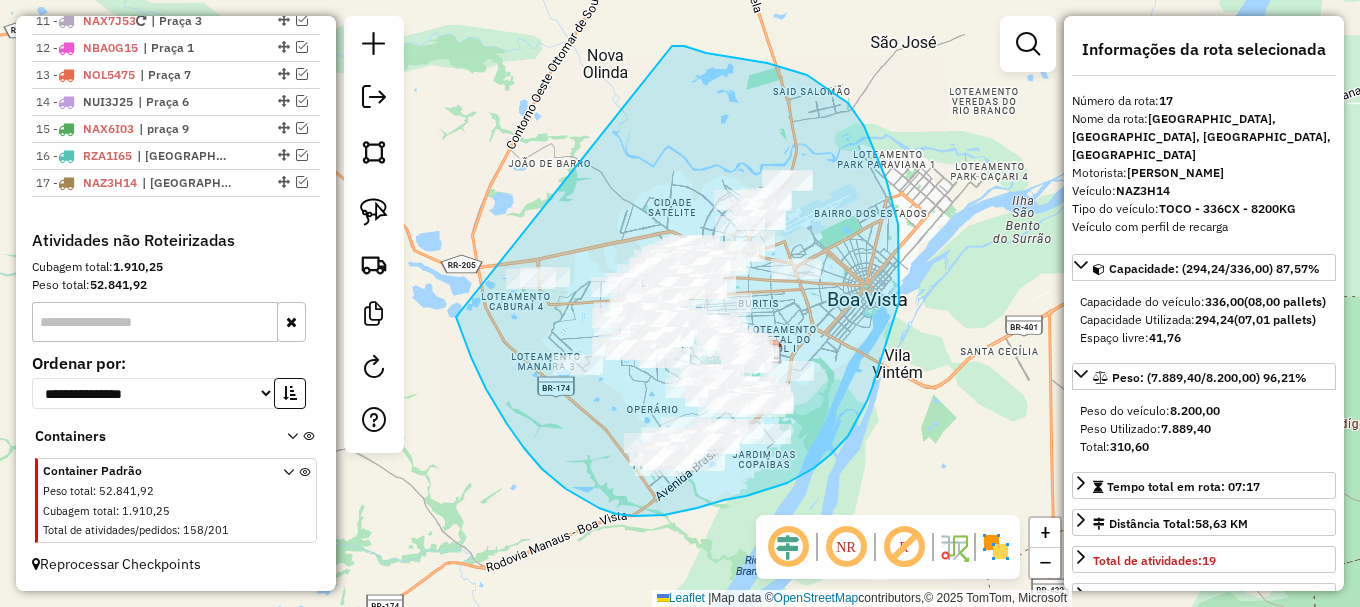 drag, startPoint x: 466, startPoint y: 344, endPoint x: 672, endPoint y: 45, distance: 363.09366 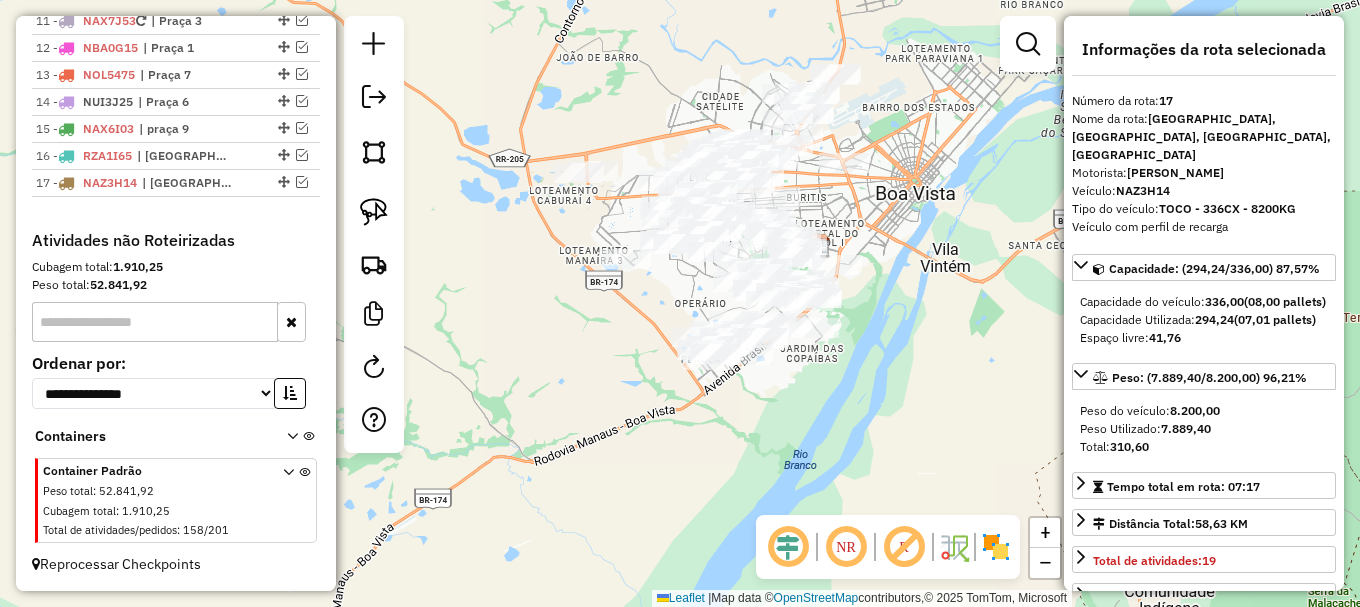 drag, startPoint x: 708, startPoint y: 476, endPoint x: 774, endPoint y: 350, distance: 142.23924 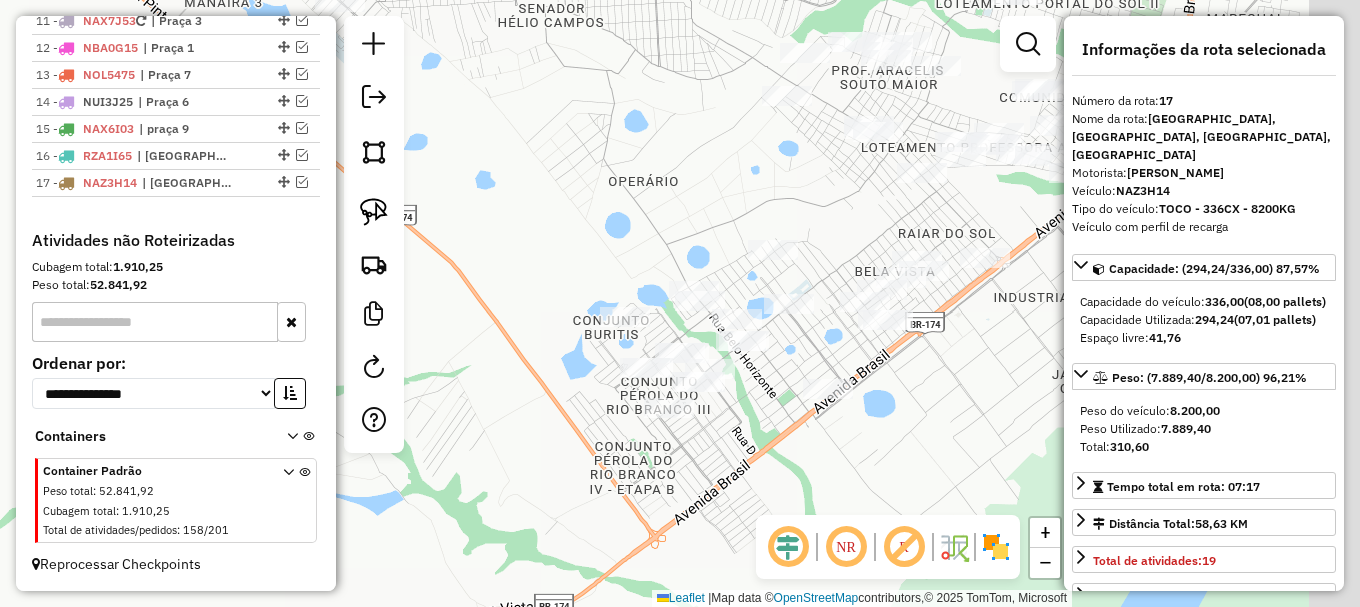 drag, startPoint x: 693, startPoint y: 318, endPoint x: 614, endPoint y: 283, distance: 86.40602 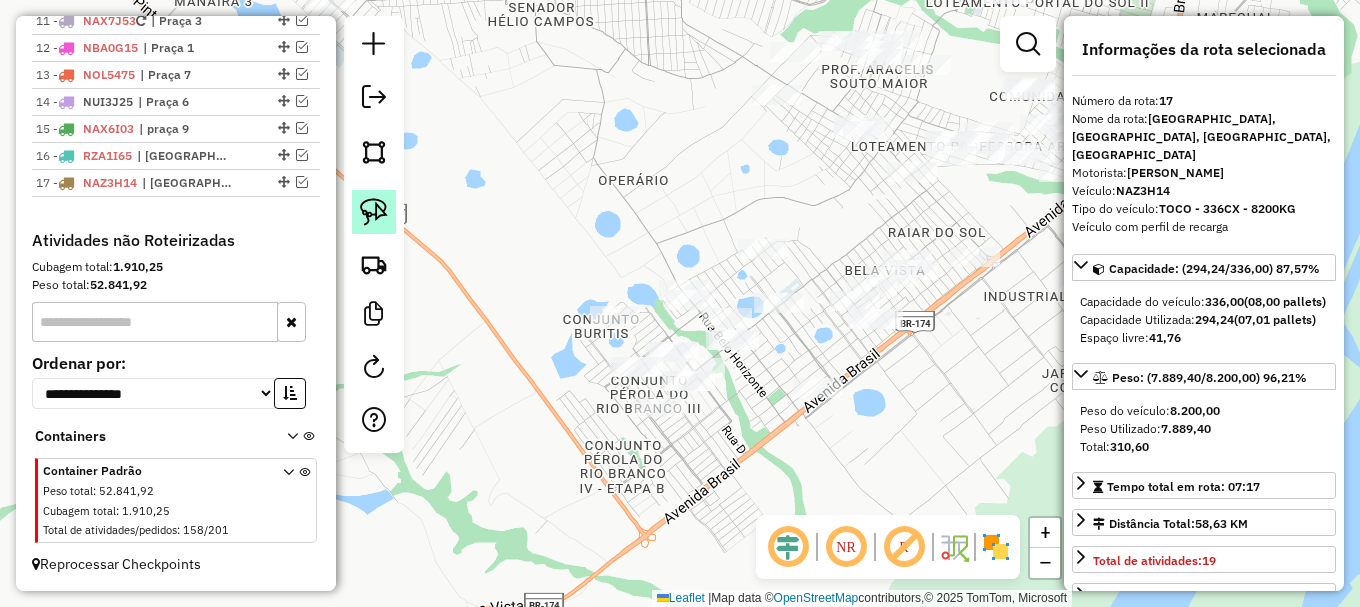 click 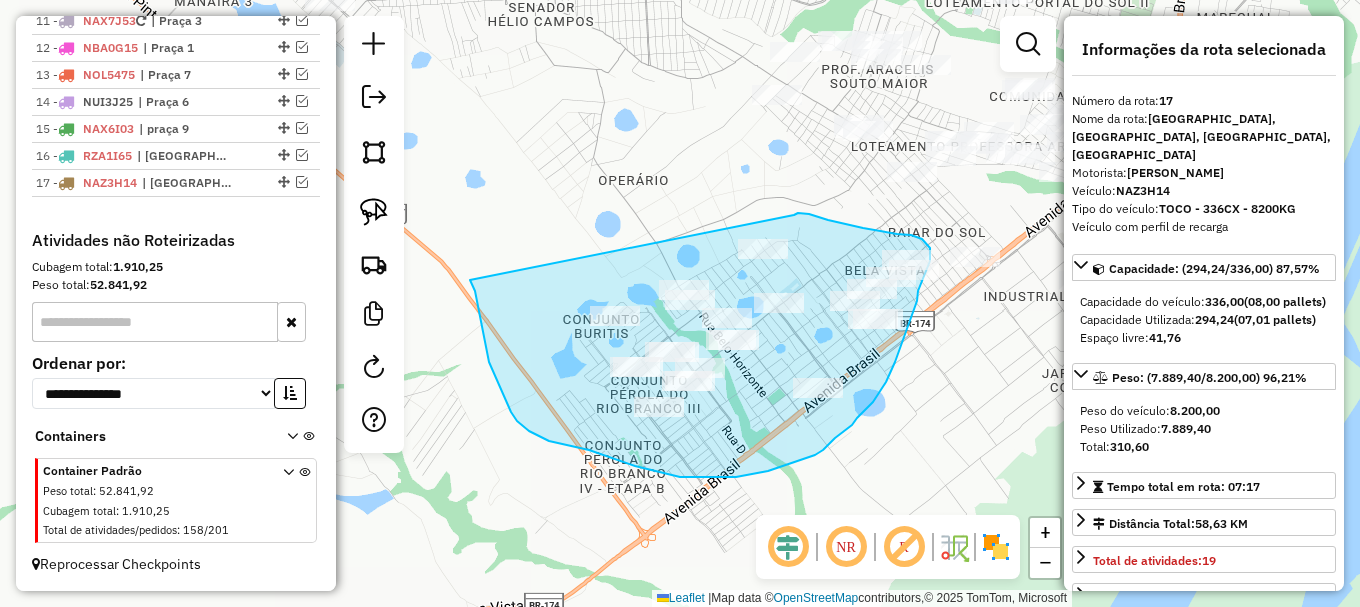 drag, startPoint x: 481, startPoint y: 319, endPoint x: 794, endPoint y: 215, distance: 329.8257 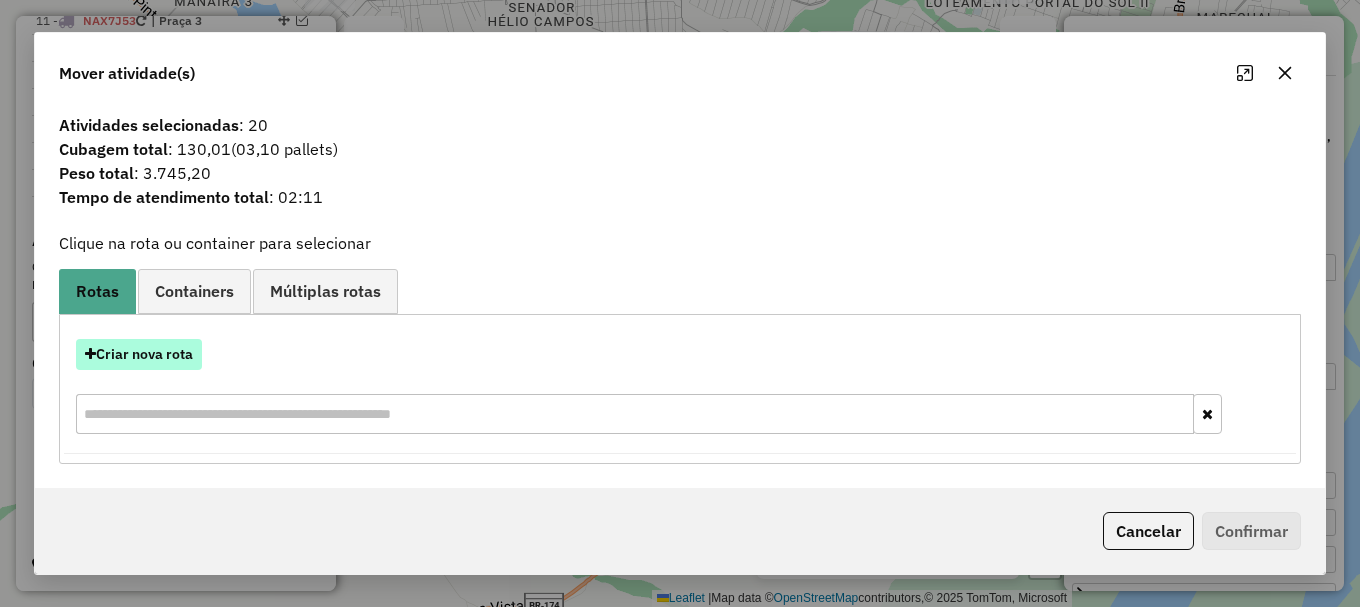 click on "Criar nova rota" at bounding box center (139, 354) 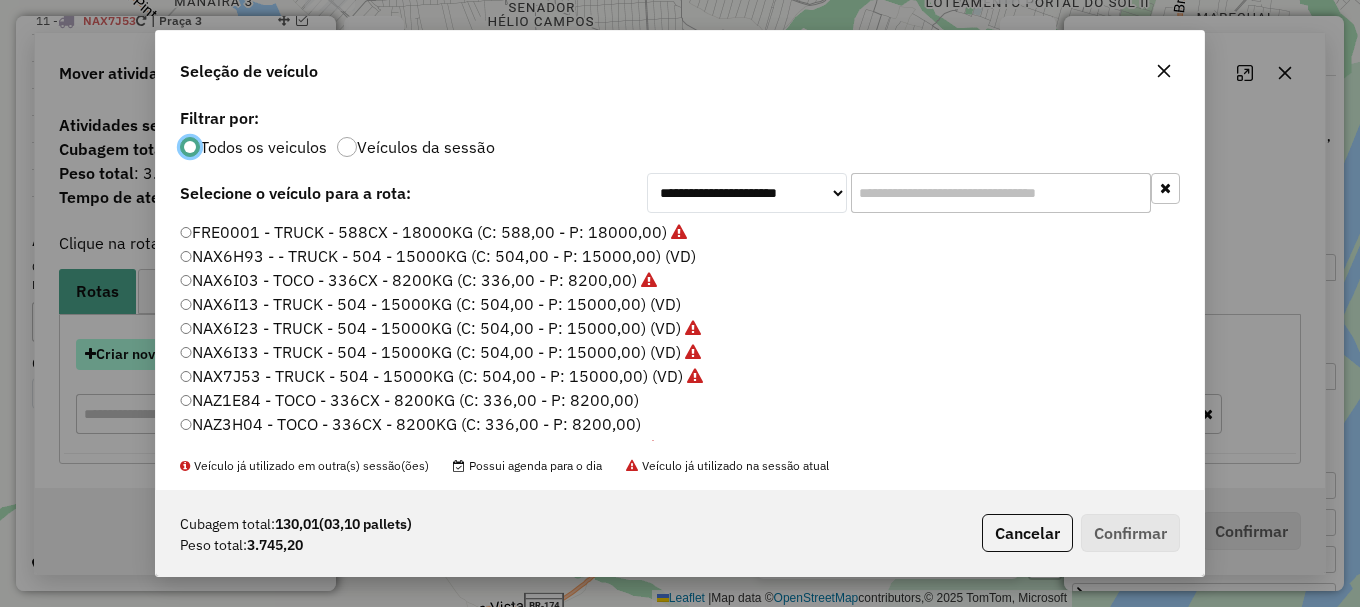 scroll, scrollTop: 11, scrollLeft: 6, axis: both 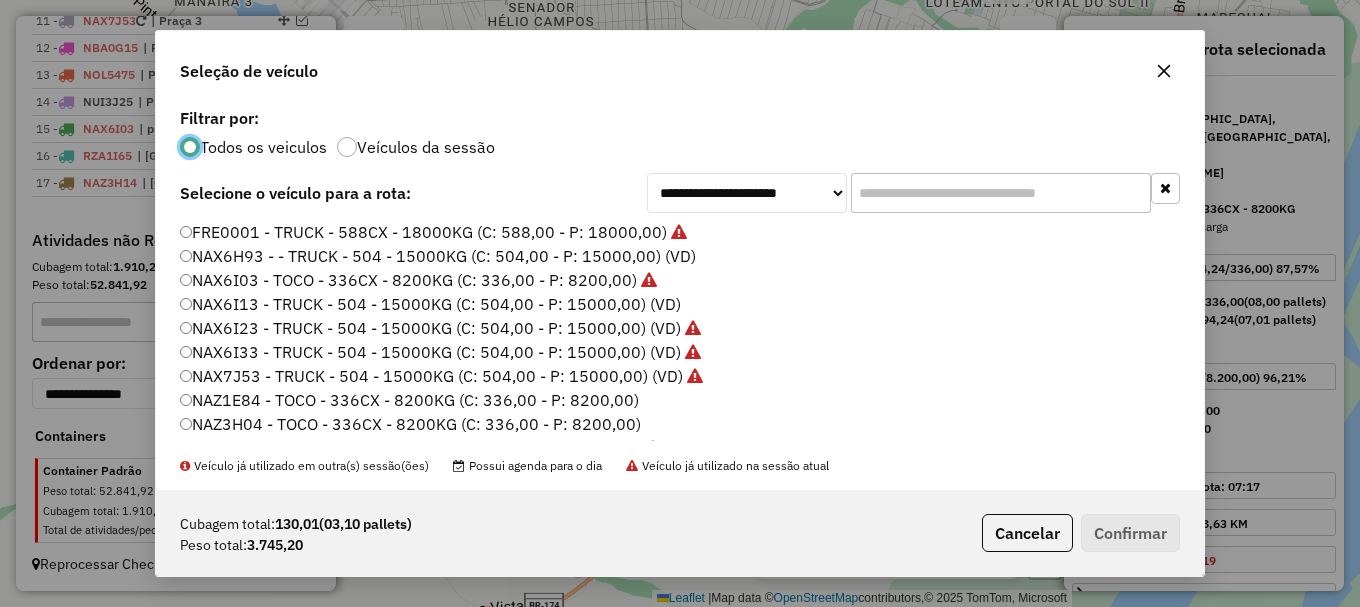 click on "NAZ3H04 - TOCO - 336CX - 8200KG (C: 336,00 - P: 8200,00)" 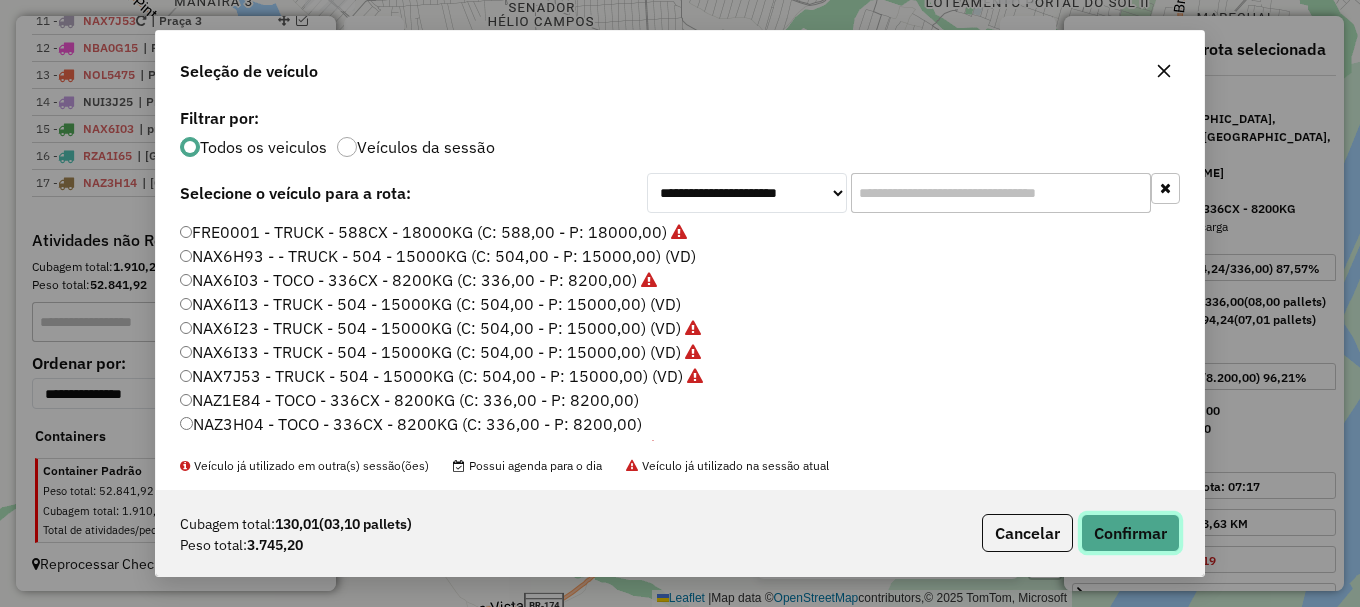 click on "Confirmar" 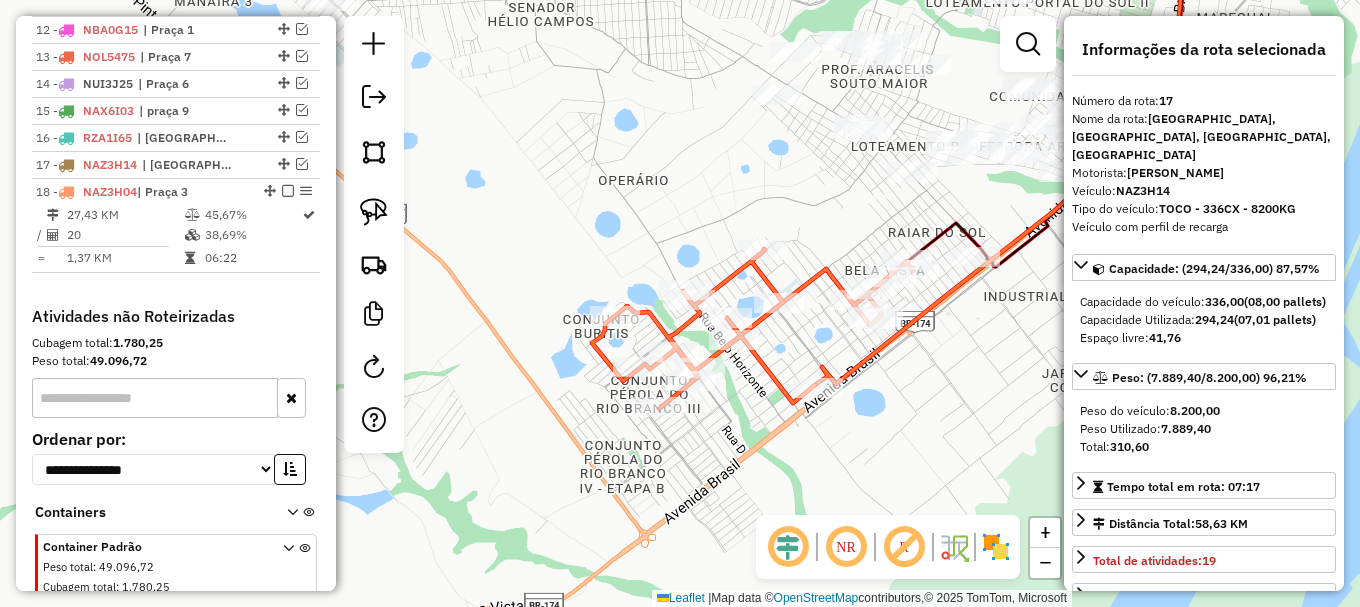 scroll, scrollTop: 1189, scrollLeft: 0, axis: vertical 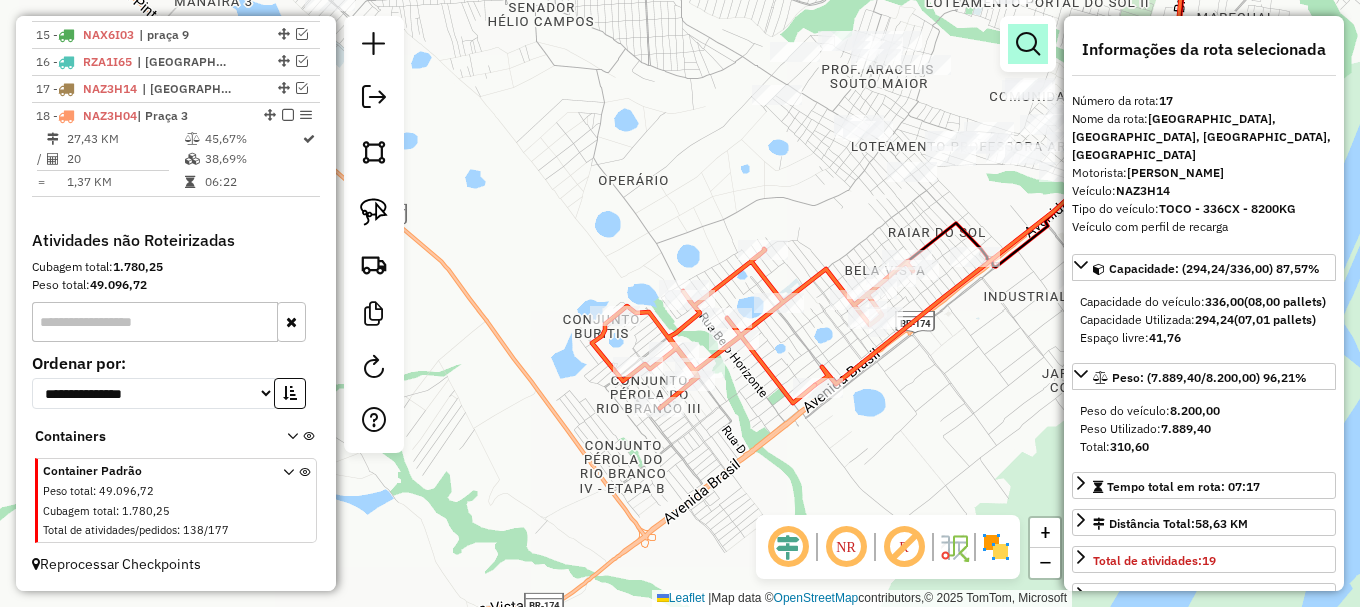 click at bounding box center (1028, 44) 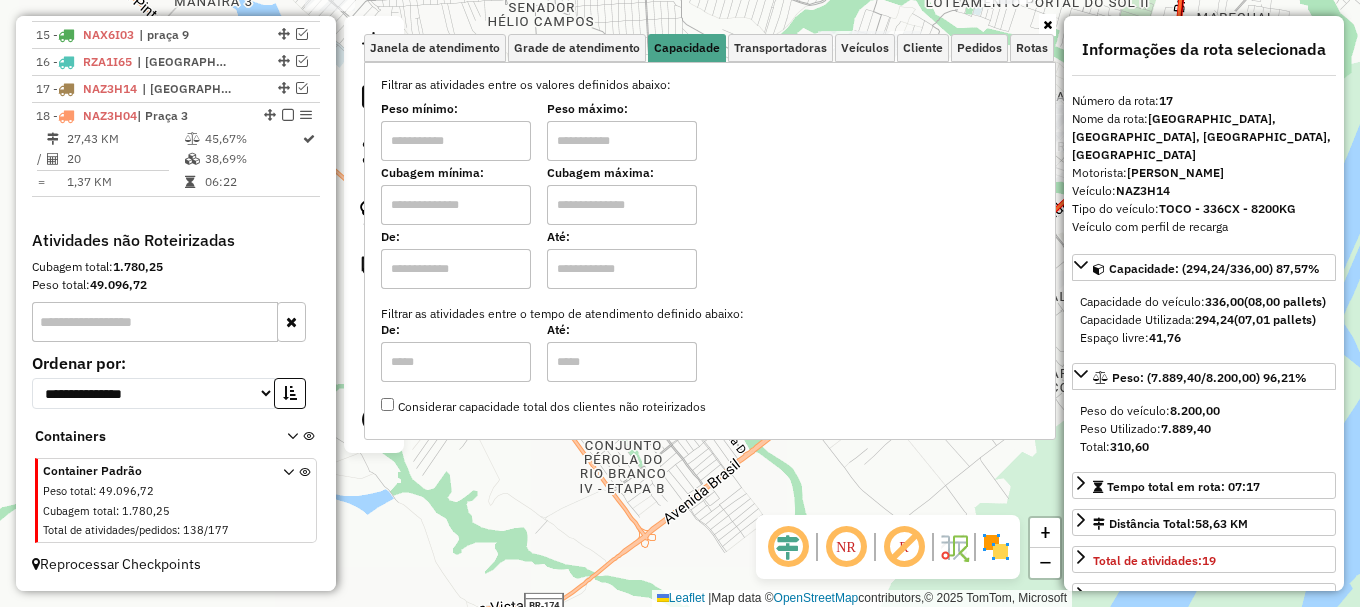 click at bounding box center [456, 205] 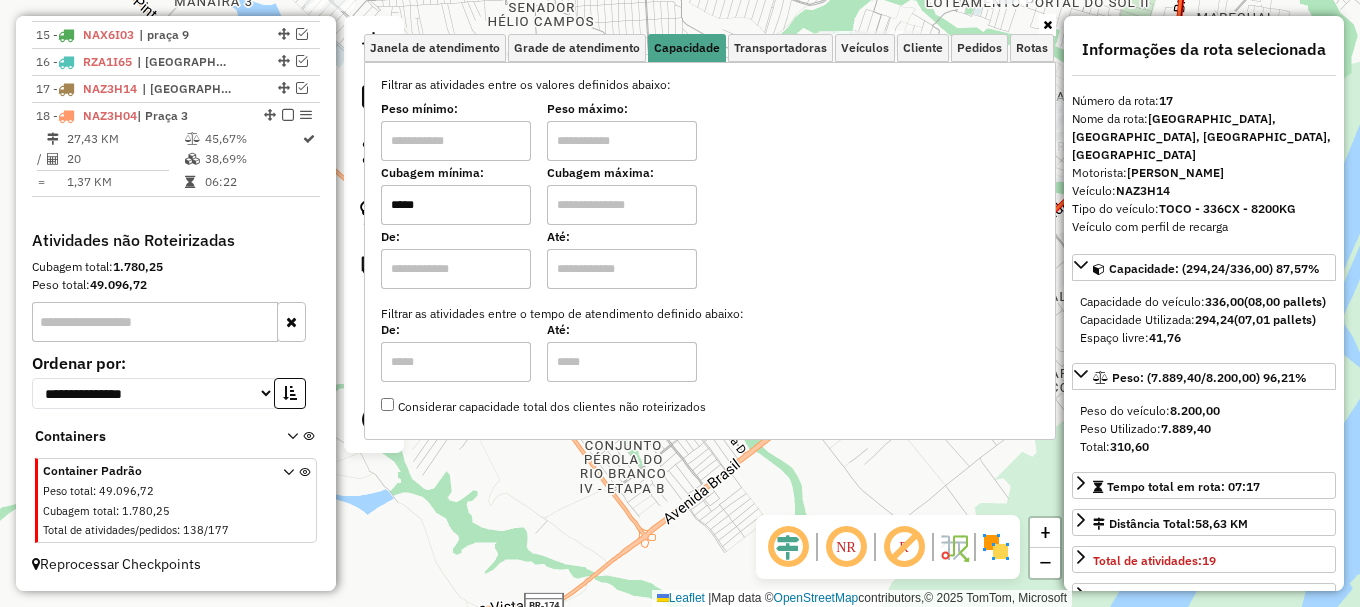 click at bounding box center (622, 205) 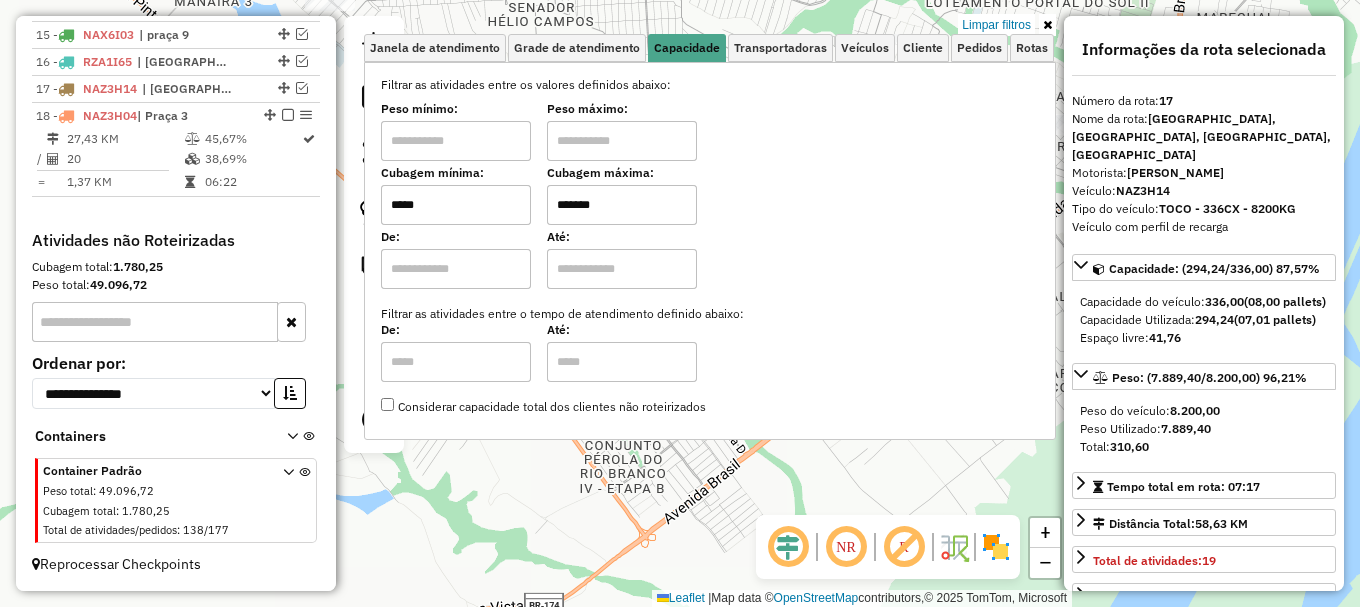 click on "Limpar filtros Janela de atendimento Grade de atendimento Capacidade Transportadoras Veículos Cliente Pedidos  Rotas Selecione os dias de semana para filtrar as janelas de atendimento  Seg   Ter   Qua   Qui   Sex   Sáb   Dom  Informe o período da janela de atendimento: De: Até:  Filtrar exatamente a janela do cliente  Considerar janela de atendimento padrão  Selecione os dias de semana para filtrar as grades de atendimento  Seg   Ter   Qua   Qui   Sex   Sáb   Dom   Considerar clientes sem dia de atendimento cadastrado  Clientes fora do dia de atendimento selecionado Filtrar as atividades entre os valores definidos abaixo:  Peso mínimo:   Peso máximo:   Cubagem mínima:  *****  Cubagem máxima:  *******  De:   Até:  Filtrar as atividades entre o tempo de atendimento definido abaixo:  De:   Até:   Considerar capacidade total dos clientes não roteirizados Transportadora: Selecione um ou mais itens Tipo de veículo: Selecione um ou mais itens Veículo: Selecione um ou mais itens Motorista: Nome: Setor:" 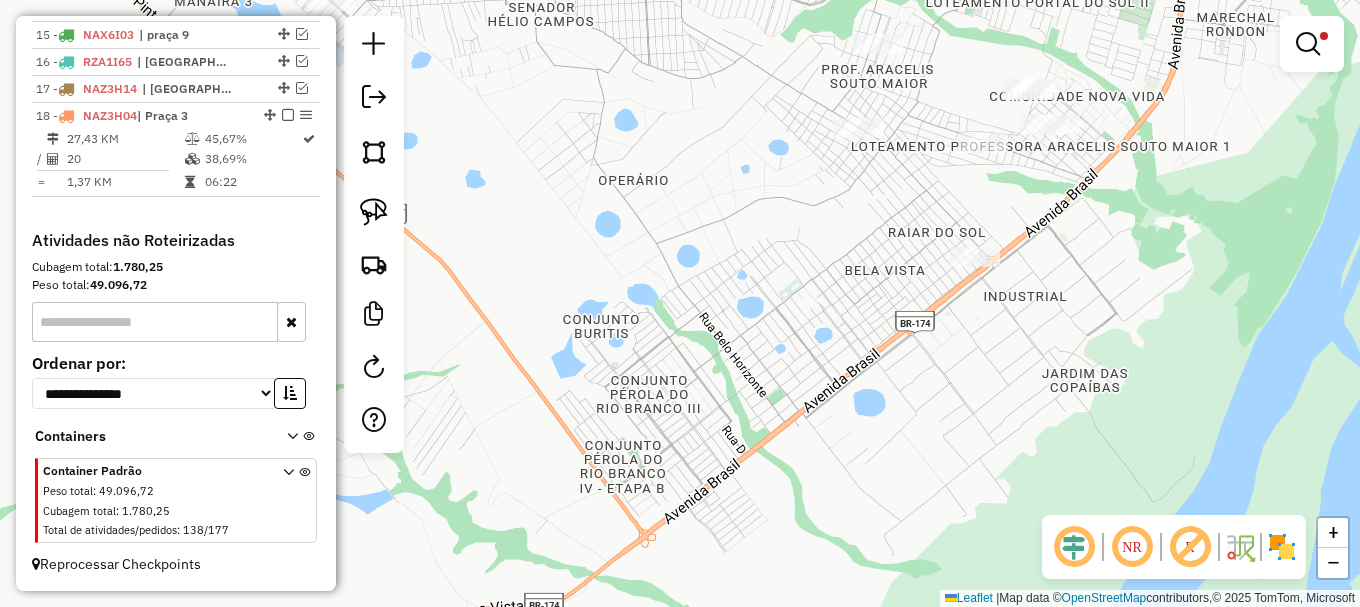 click on "Limpar filtros Janela de atendimento Grade de atendimento Capacidade Transportadoras Veículos Cliente Pedidos  Rotas Selecione os dias de semana para filtrar as janelas de atendimento  Seg   Ter   Qua   Qui   Sex   Sáb   Dom  Informe o período da janela de atendimento: De: Até:  Filtrar exatamente a janela do cliente  Considerar janela de atendimento padrão  Selecione os dias de semana para filtrar as grades de atendimento  Seg   Ter   Qua   Qui   Sex   Sáb   Dom   Considerar clientes sem dia de atendimento cadastrado  Clientes fora do dia de atendimento selecionado Filtrar as atividades entre os valores definidos abaixo:  Peso mínimo:   Peso máximo:   Cubagem mínima:  *****  Cubagem máxima:  *******  De:   Até:  Filtrar as atividades entre o tempo de atendimento definido abaixo:  De:   Até:   Considerar capacidade total dos clientes não roteirizados Transportadora: Selecione um ou mais itens Tipo de veículo: Selecione um ou mais itens Veículo: Selecione um ou mais itens Motorista: Nome: Setor:" 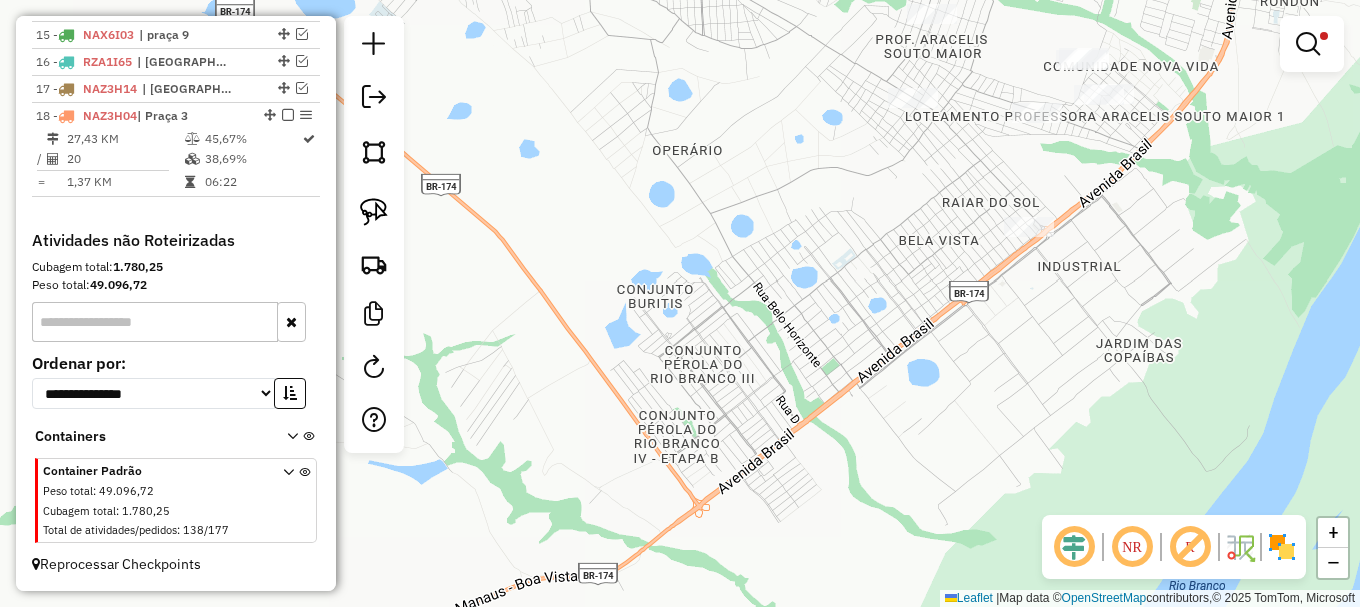 drag, startPoint x: 808, startPoint y: 351, endPoint x: 666, endPoint y: 406, distance: 152.27934 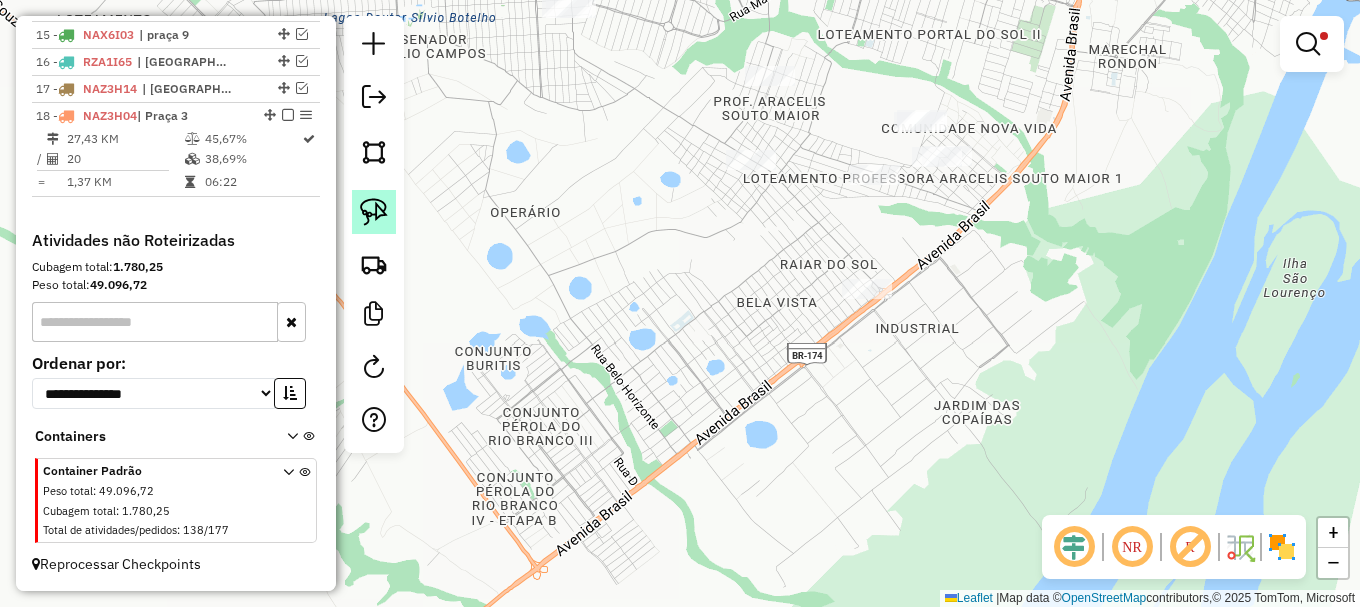 click 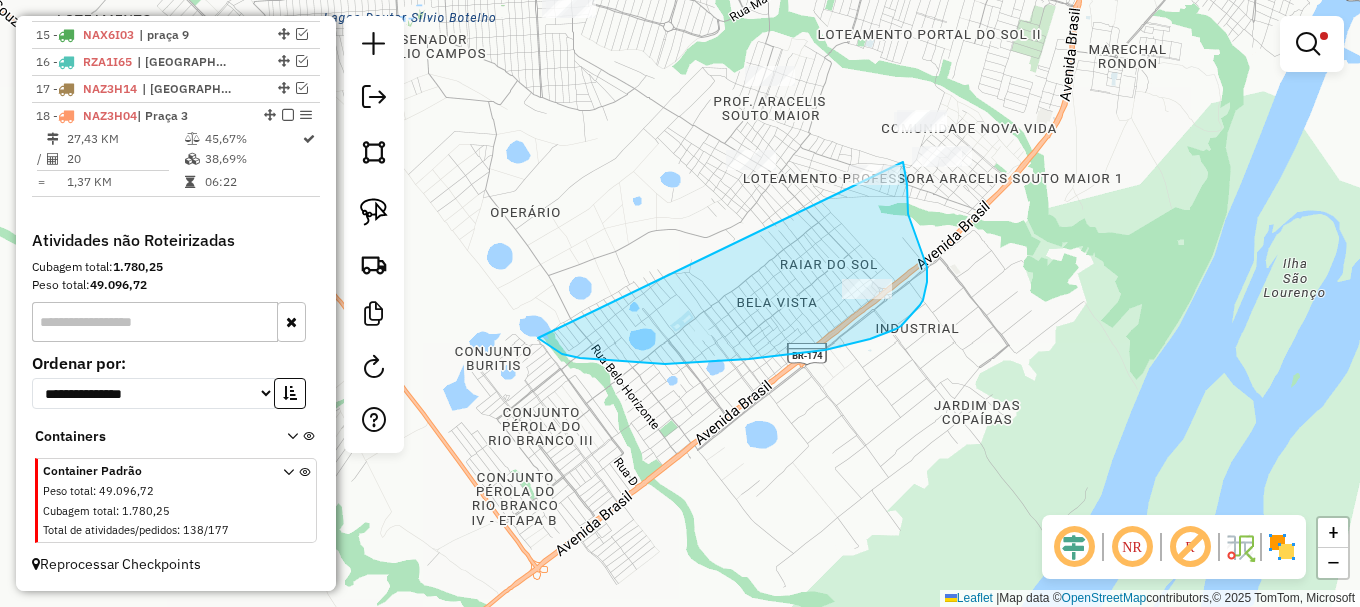 drag, startPoint x: 665, startPoint y: 364, endPoint x: 882, endPoint y: 144, distance: 309.01294 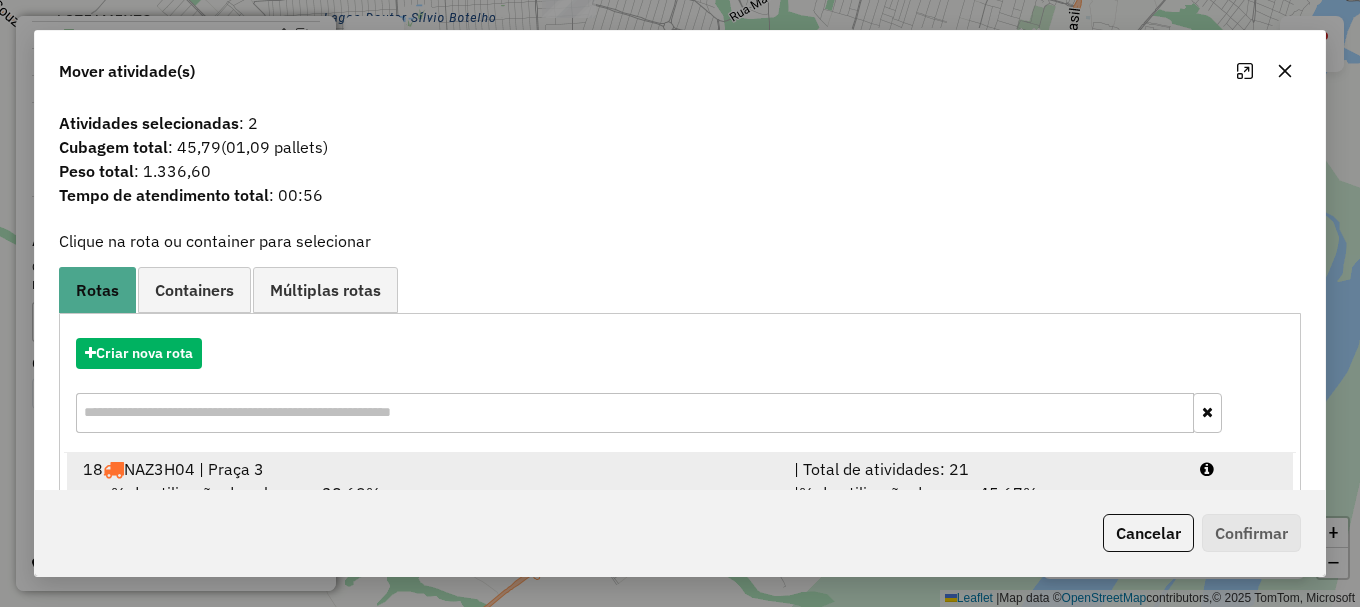 click at bounding box center (1239, 469) 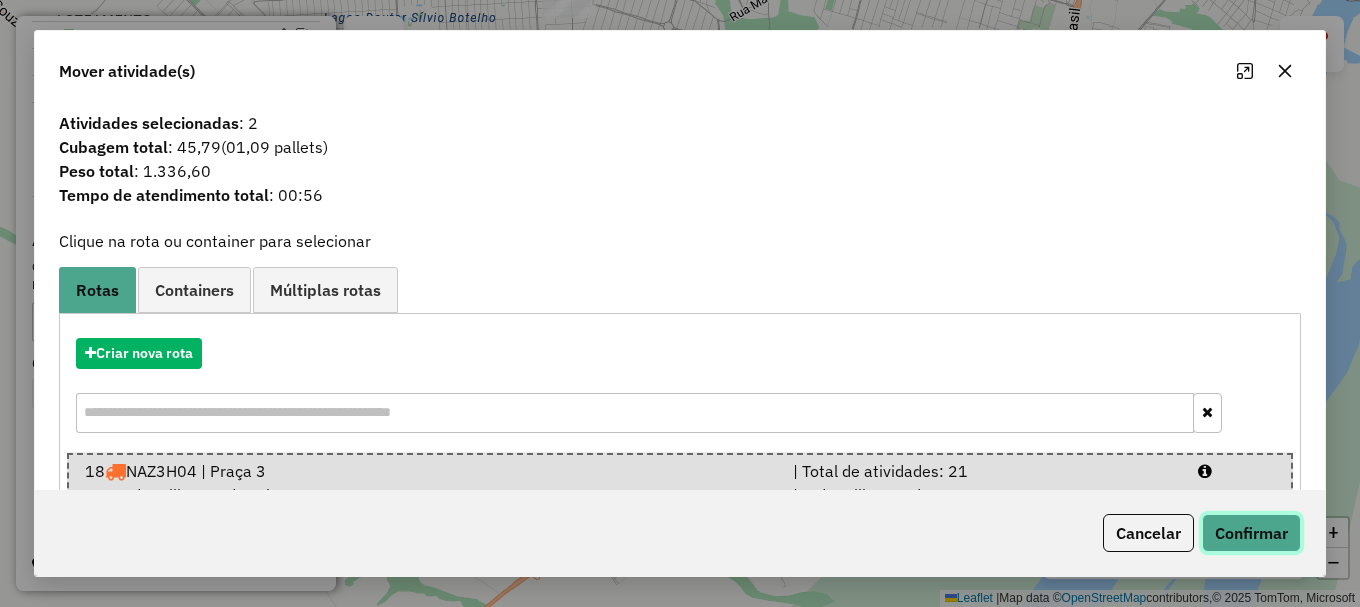 click on "Confirmar" 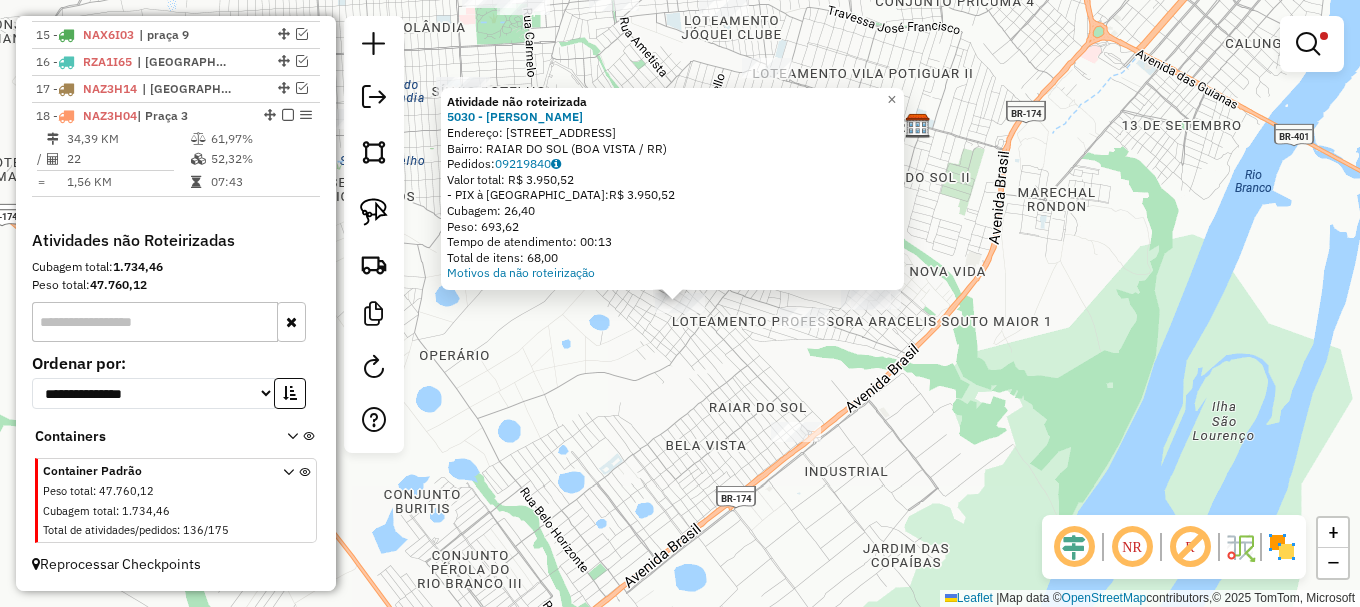 drag, startPoint x: 633, startPoint y: 370, endPoint x: 558, endPoint y: 292, distance: 108.20813 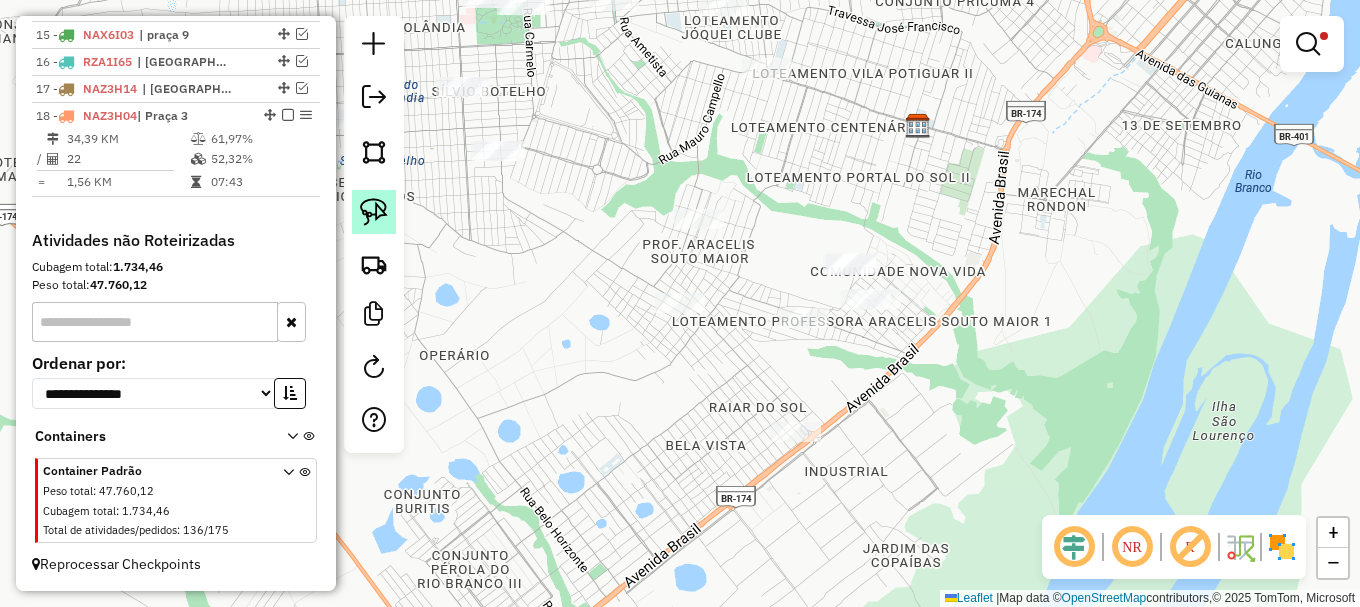 click 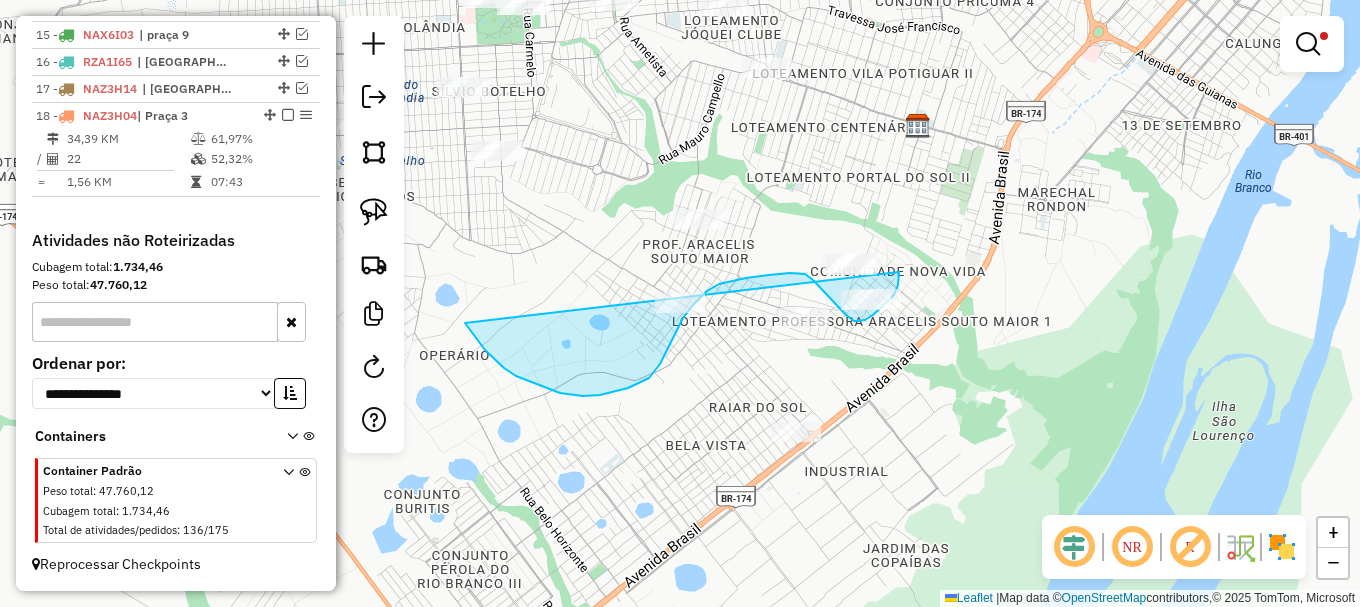 drag, startPoint x: 485, startPoint y: 350, endPoint x: 899, endPoint y: 269, distance: 421.8495 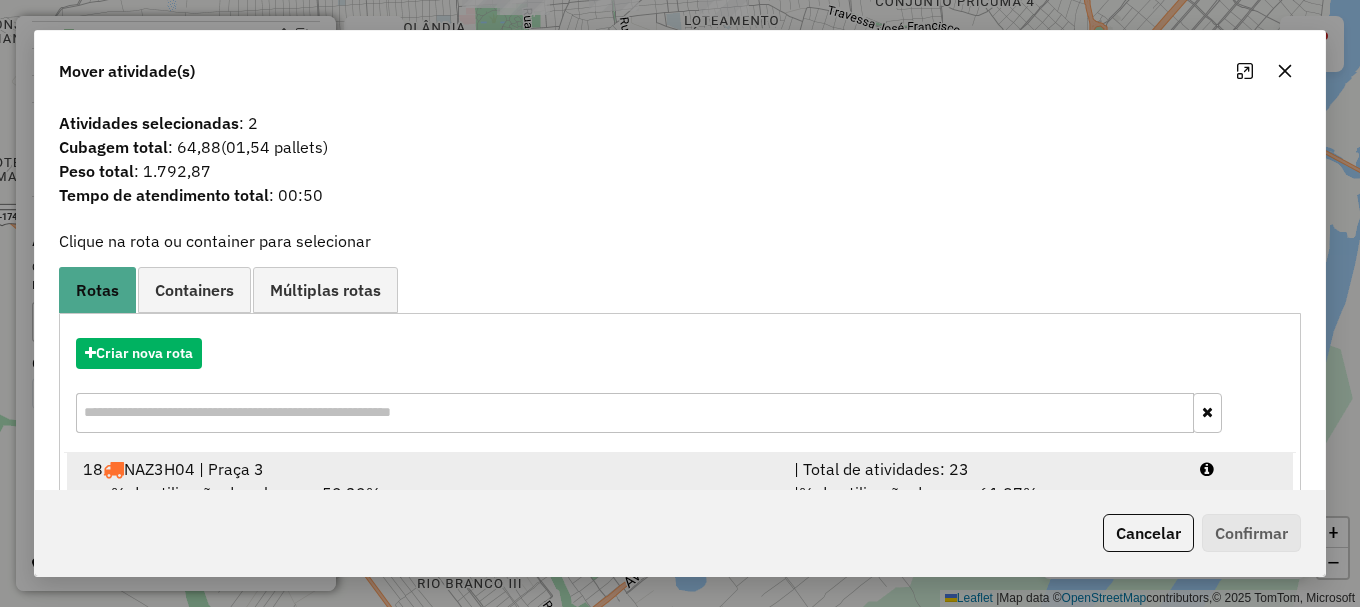 scroll, scrollTop: 78, scrollLeft: 0, axis: vertical 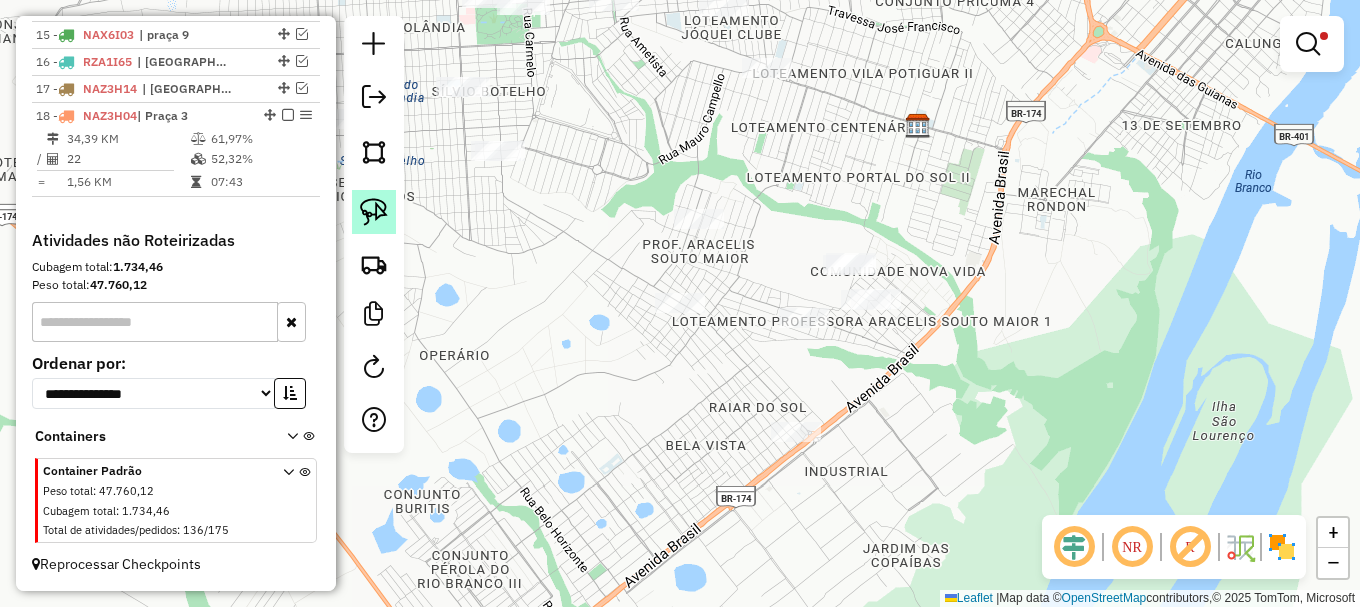 click 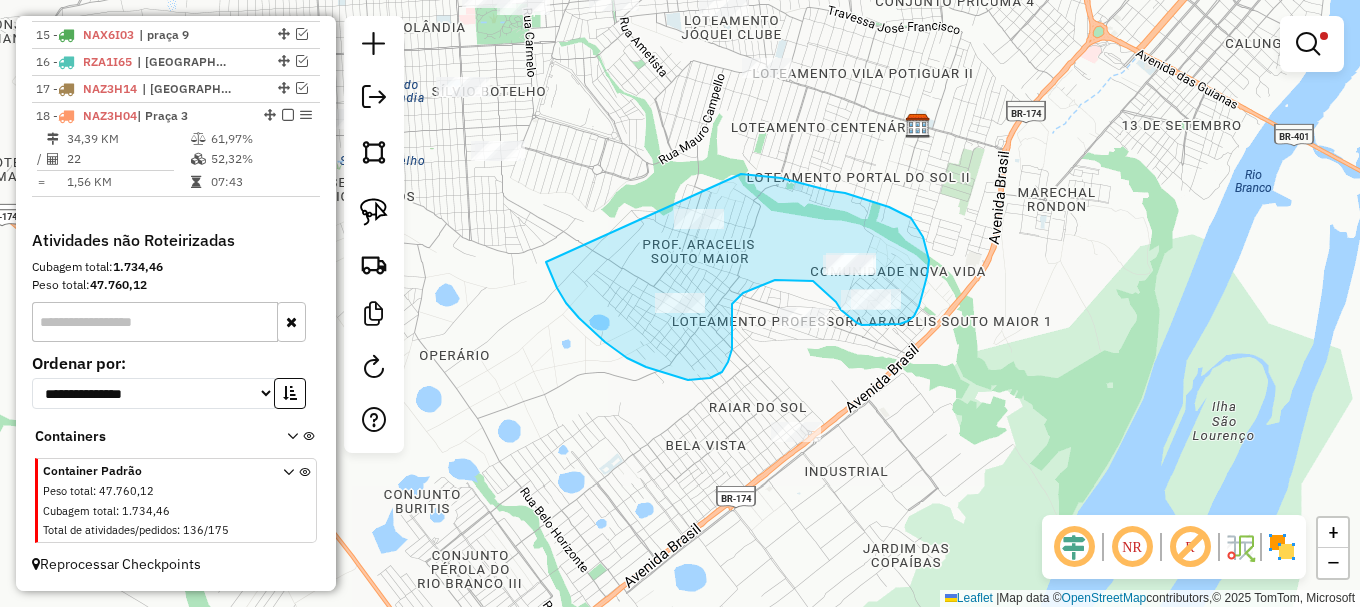 drag, startPoint x: 552, startPoint y: 276, endPoint x: 741, endPoint y: 174, distance: 214.76732 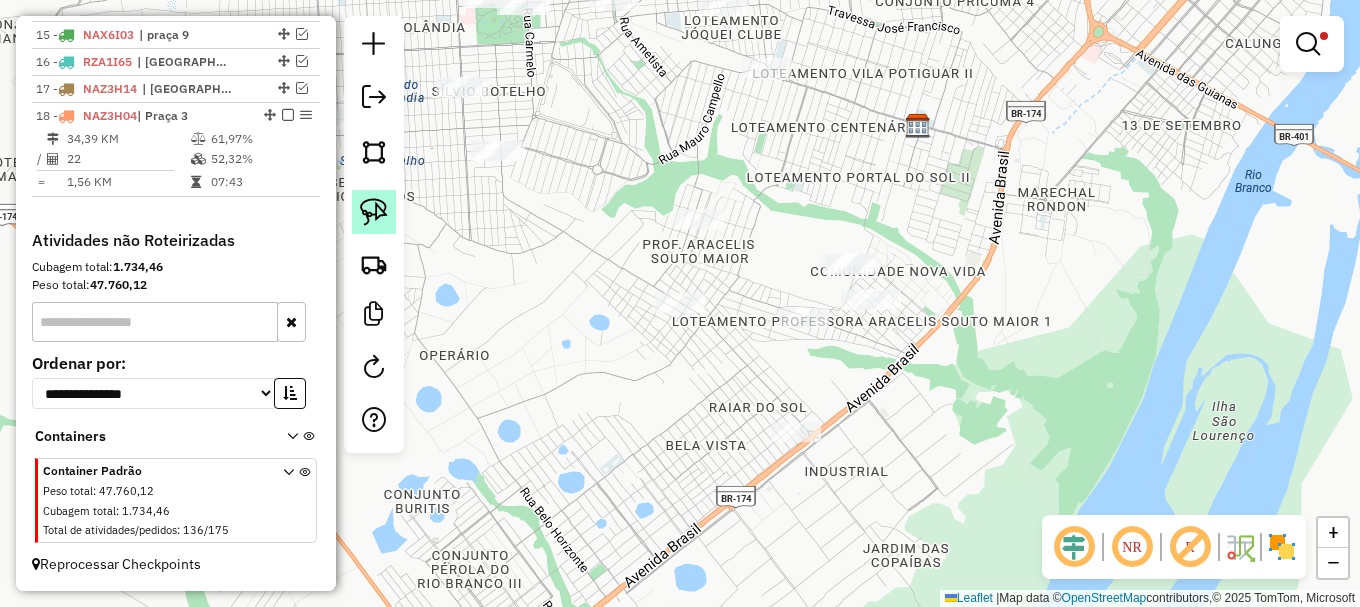 click 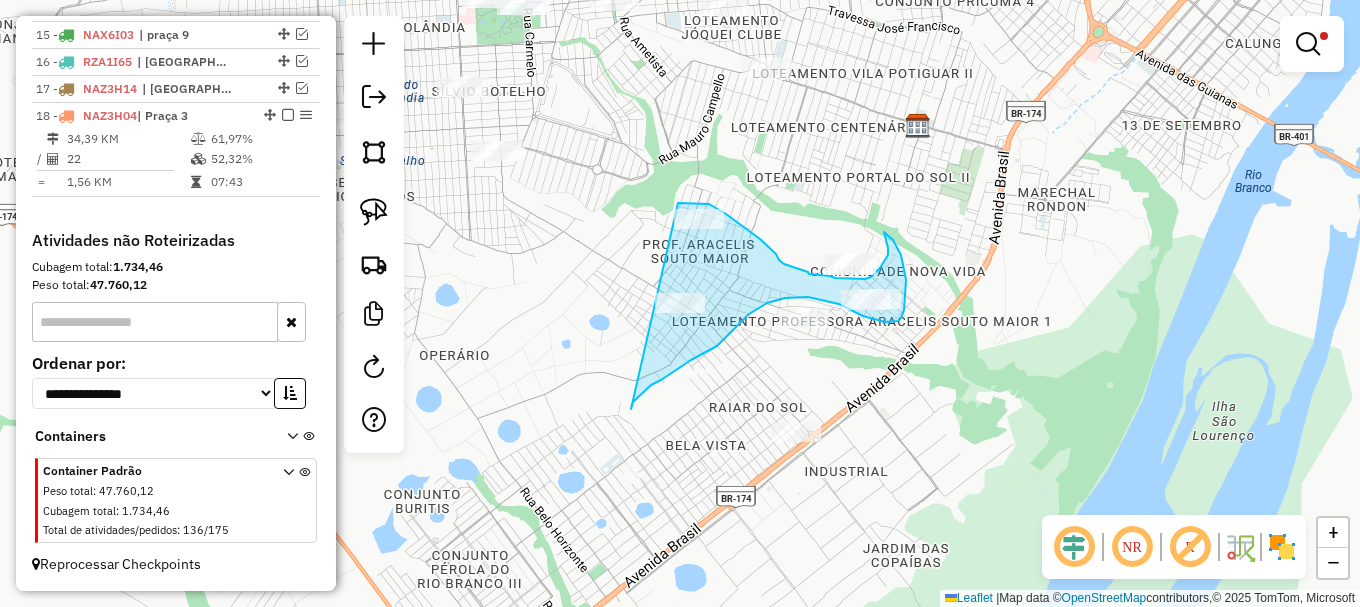 drag, startPoint x: 631, startPoint y: 409, endPoint x: 663, endPoint y: 201, distance: 210.44714 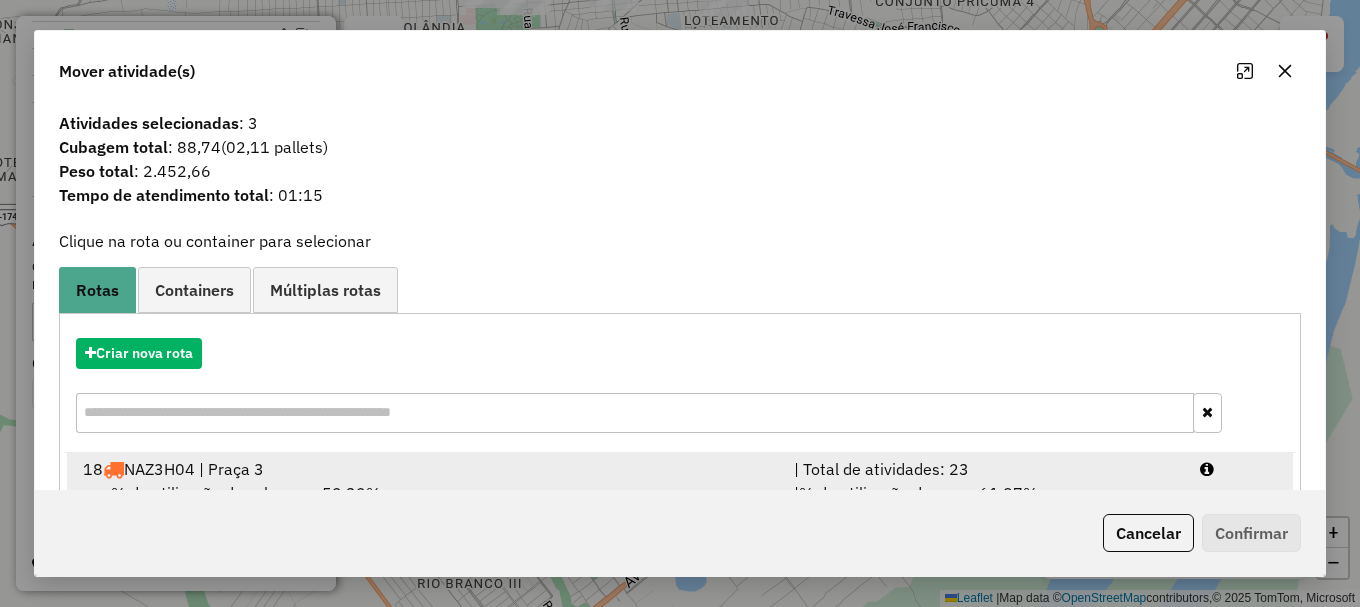 click at bounding box center [1239, 469] 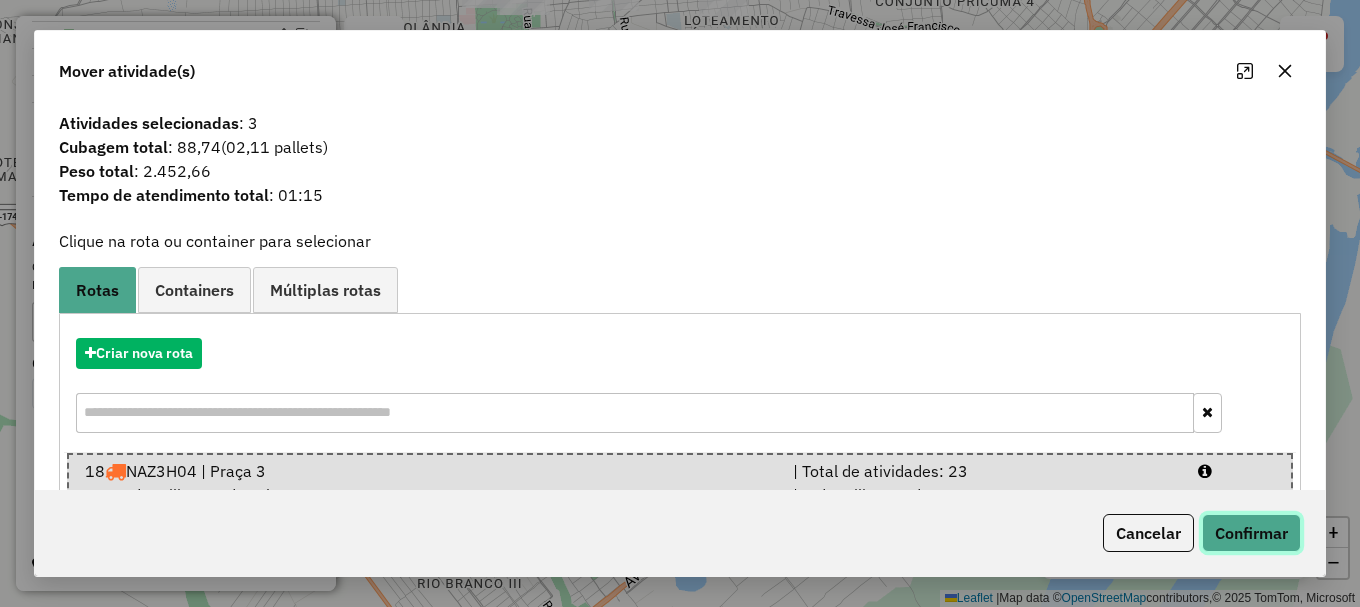 click on "Confirmar" 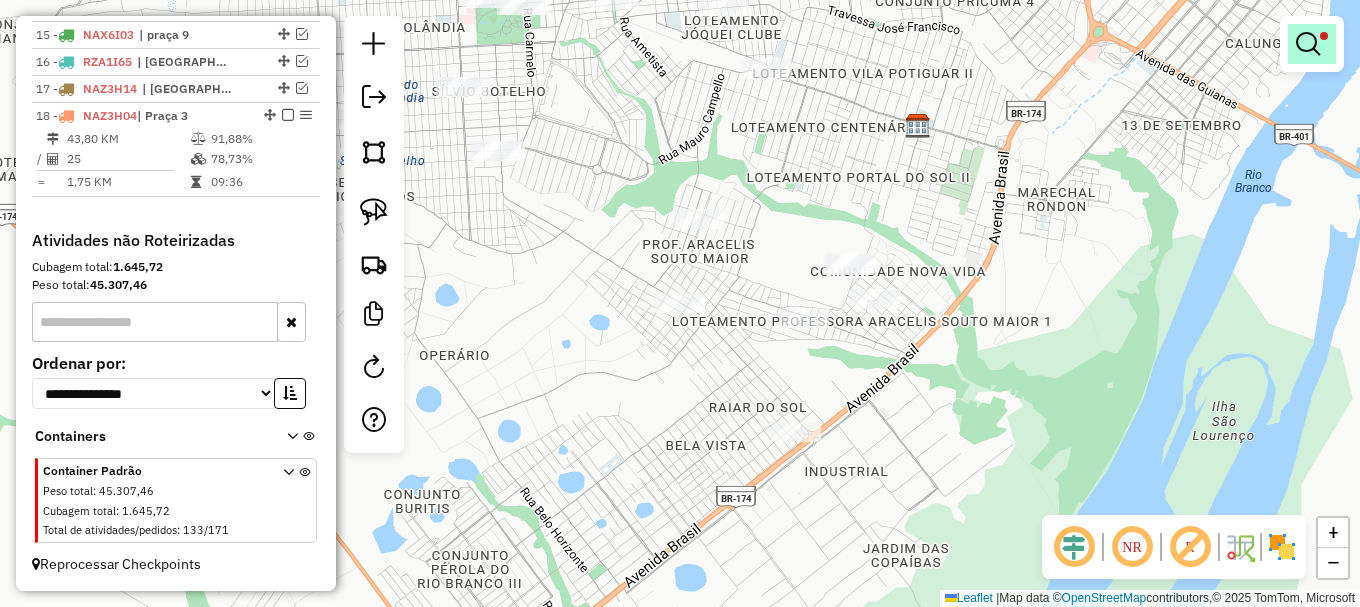 click at bounding box center (1308, 44) 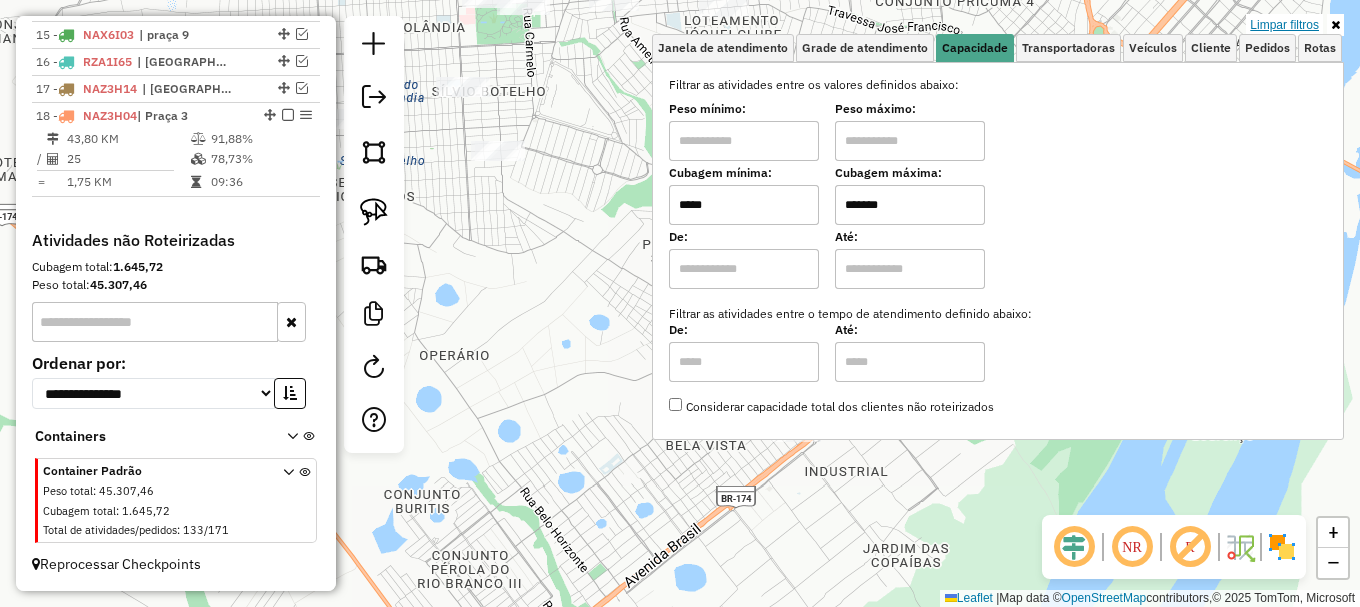 click on "Limpar filtros" at bounding box center [1284, 25] 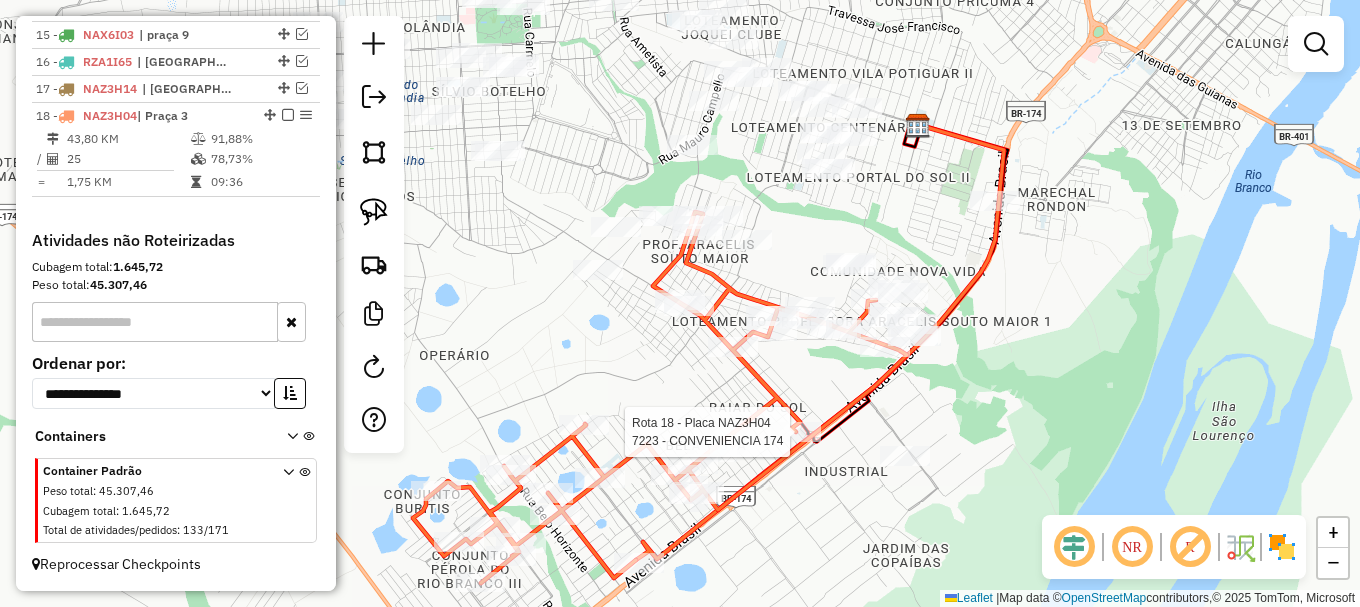 select on "**********" 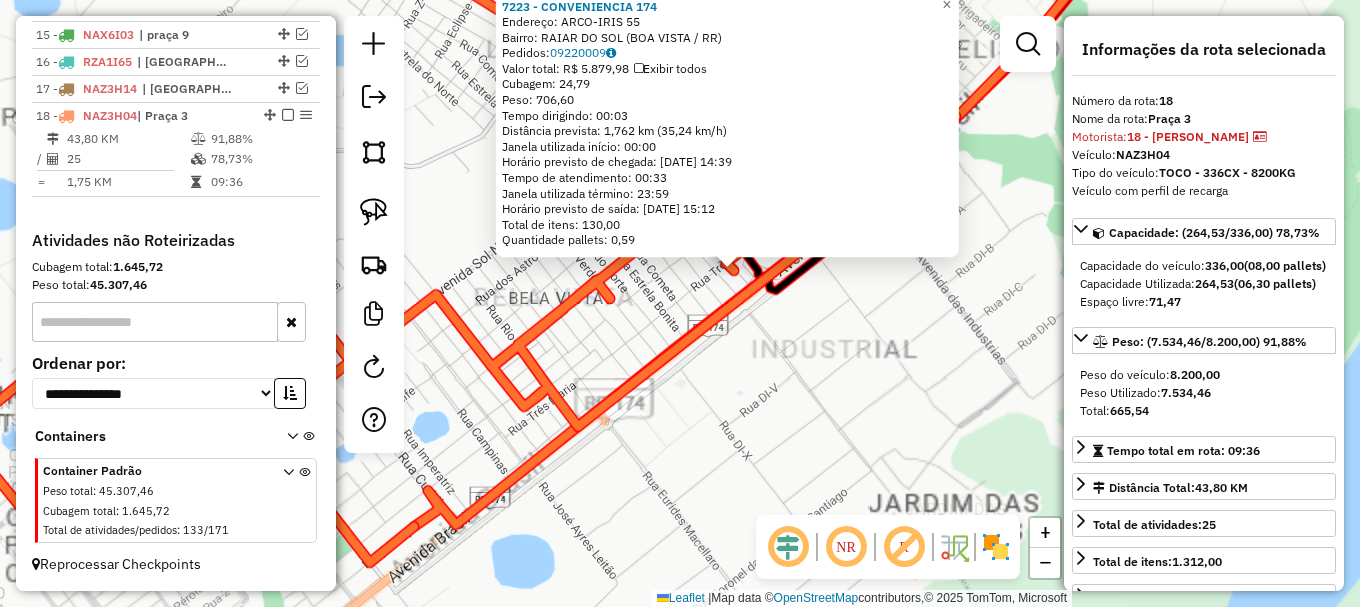 click on "7223 - CONVENIENCIA 174  Endereço:  ARCO-IRIS 55   Bairro: RAIAR DO SOL (BOA VISTA / RR)   Pedidos:  09220009   Valor total: R$ 5.879,98   Exibir todos   Cubagem: 24,79  Peso: 706,60  Tempo dirigindo: 00:03   Distância prevista: 1,762 km (35,24 km/h)   Janela utilizada início: 00:00   Horário previsto de chegada: 10/07/2025 14:39   Tempo de atendimento: 00:33   Janela utilizada término: 23:59   Horário previsto de saída: 10/07/2025 15:12   Total de itens: 130,00   Quantidade pallets: 0,59  × Janela de atendimento Grade de atendimento Capacidade Transportadoras Veículos Cliente Pedidos  Rotas Selecione os dias de semana para filtrar as janelas de atendimento  Seg   Ter   Qua   Qui   Sex   Sáb   Dom  Informe o período da janela de atendimento: De: Até:  Filtrar exatamente a janela do cliente  Considerar janela de atendimento padrão  Selecione os dias de semana para filtrar as grades de atendimento  Seg   Ter   Qua   Qui   Sex   Sáb   Dom   Considerar clientes sem dia de atendimento cadastrado De:" 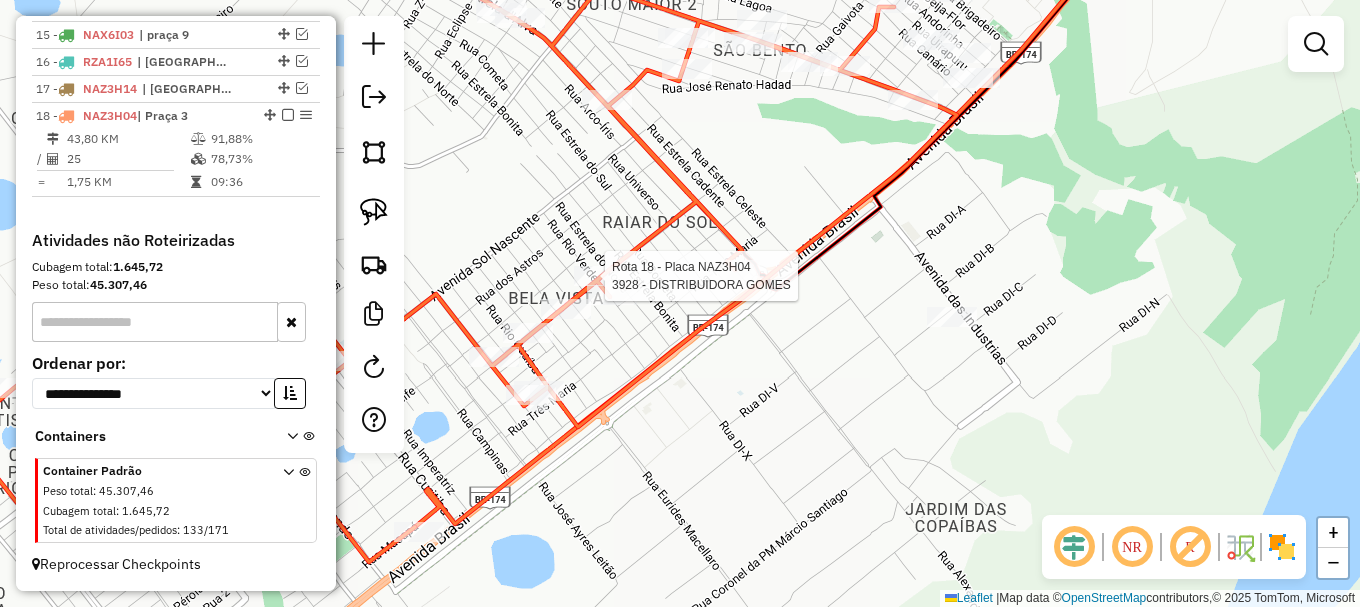 select on "**********" 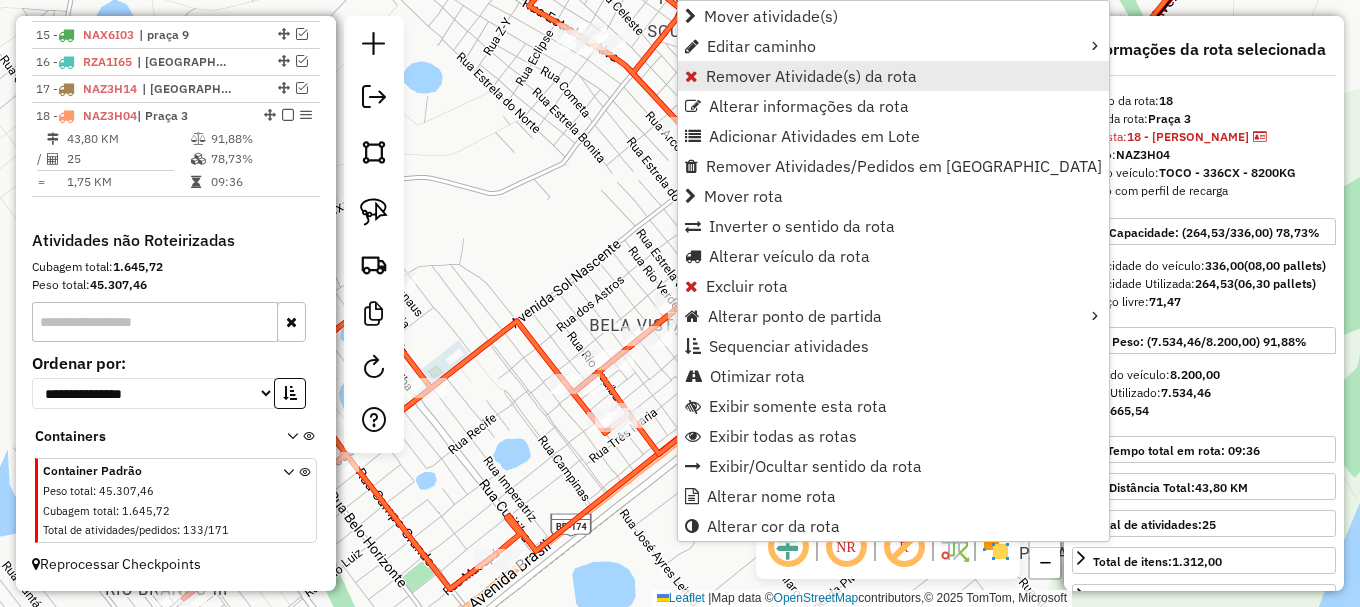 click on "Remover Atividade(s) da rota" at bounding box center [811, 76] 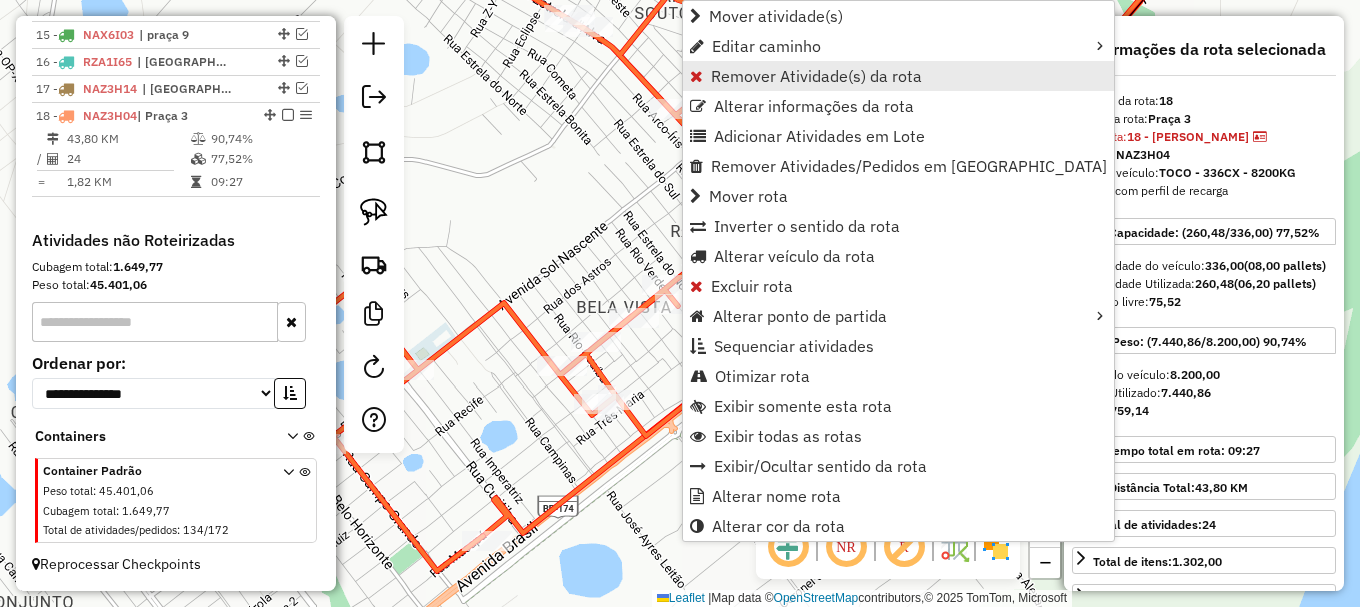 click on "Remover Atividade(s) da rota" at bounding box center (816, 76) 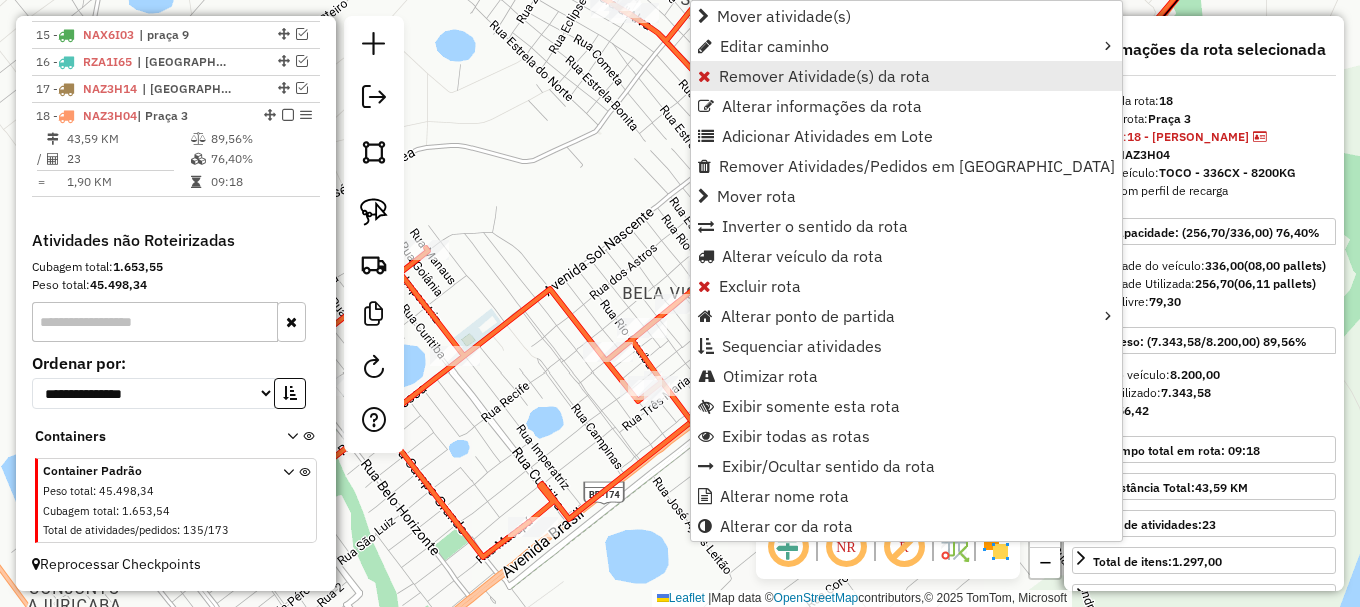 click on "Remover Atividade(s) da rota" at bounding box center (824, 76) 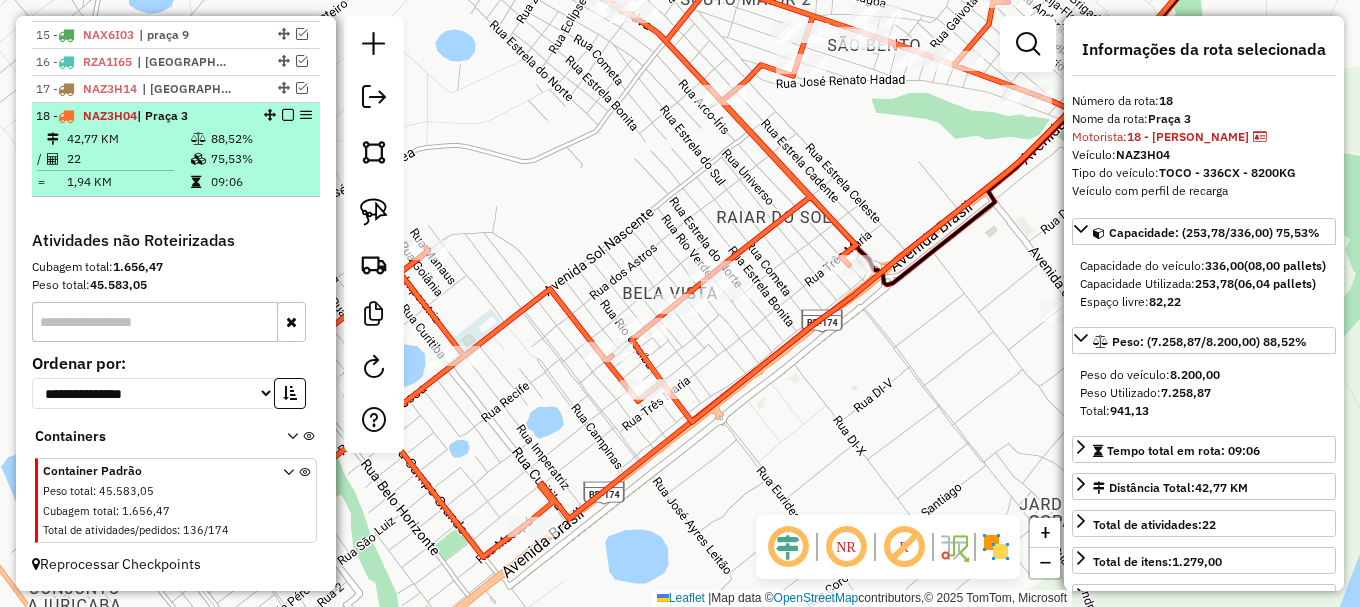 click at bounding box center [288, 115] 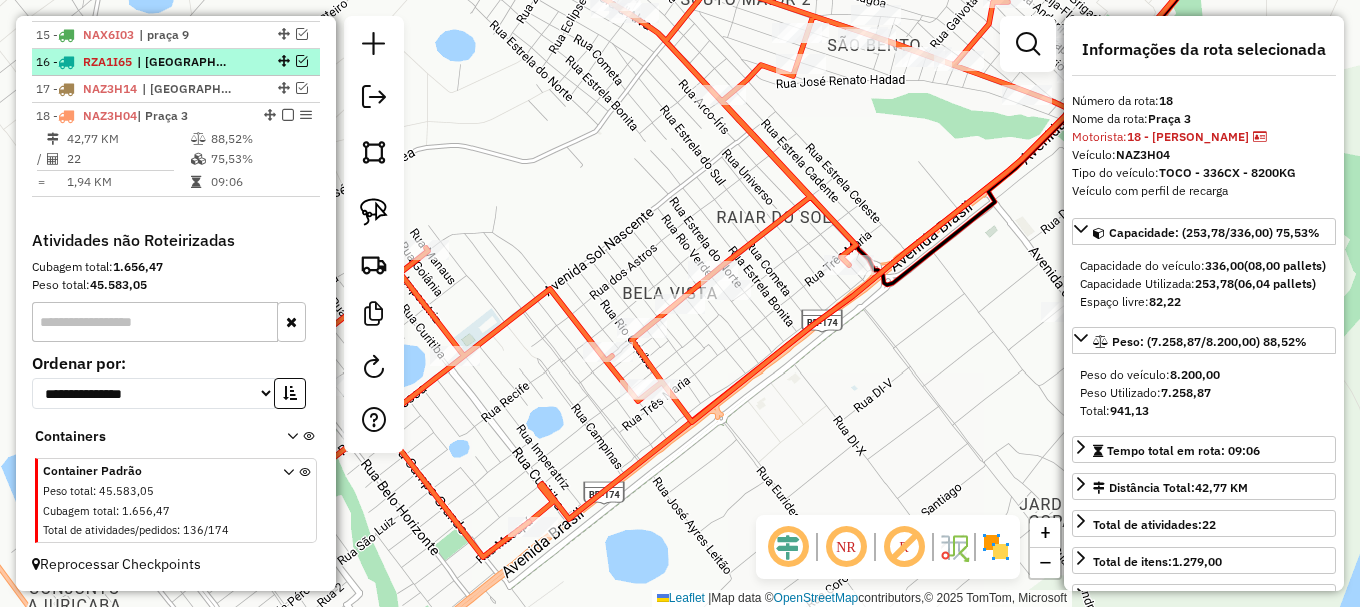 scroll, scrollTop: 1122, scrollLeft: 0, axis: vertical 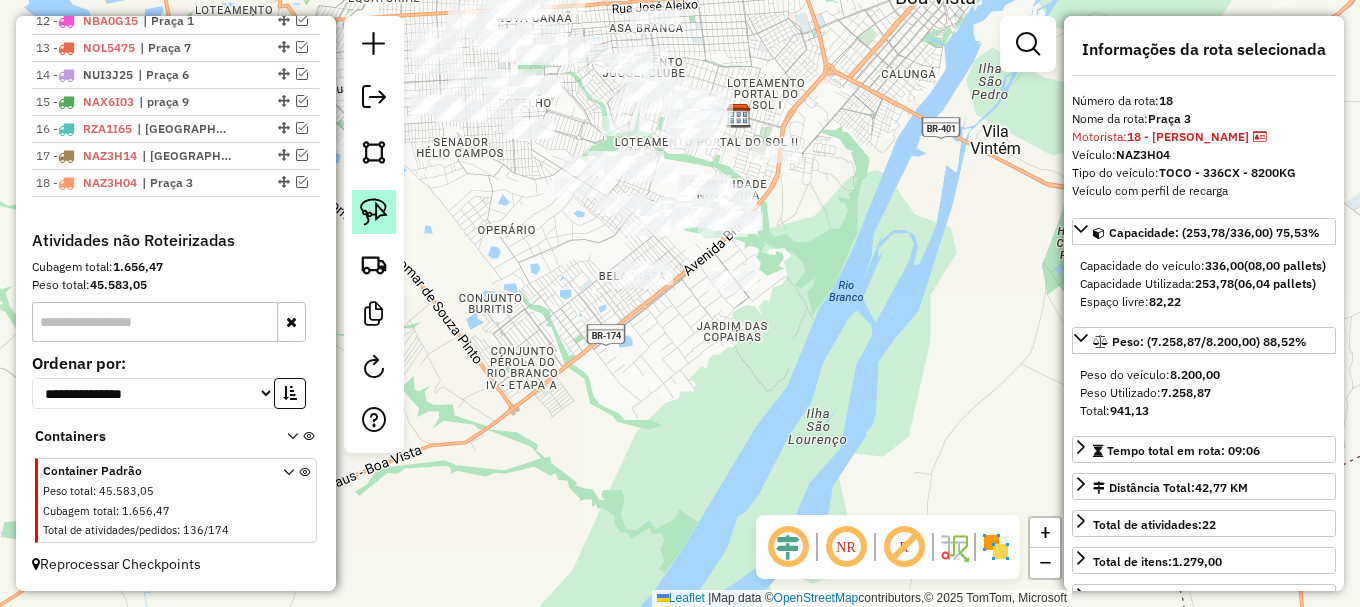 click 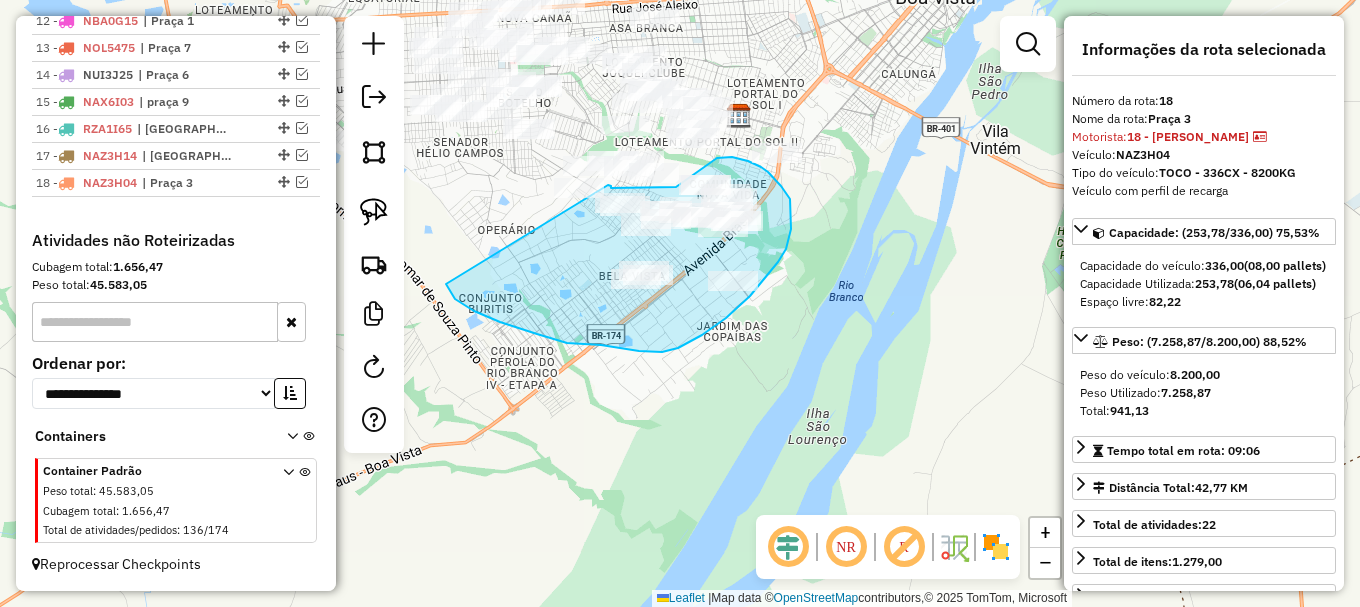 drag, startPoint x: 453, startPoint y: 297, endPoint x: 607, endPoint y: 188, distance: 188.67168 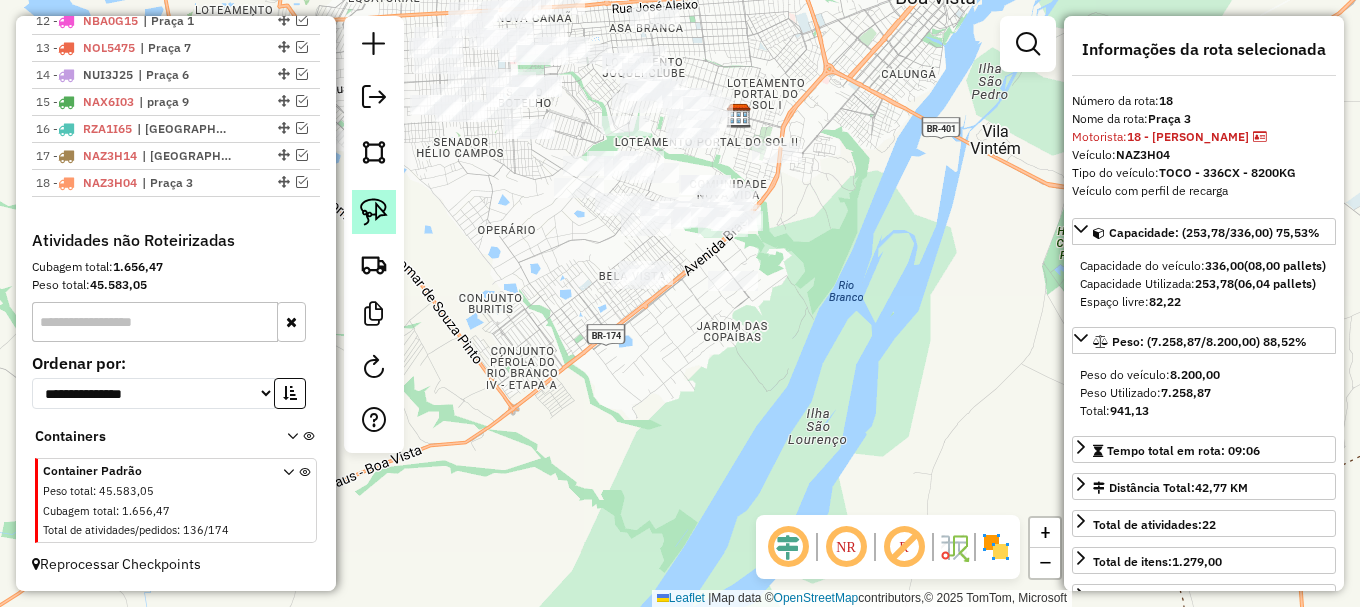click 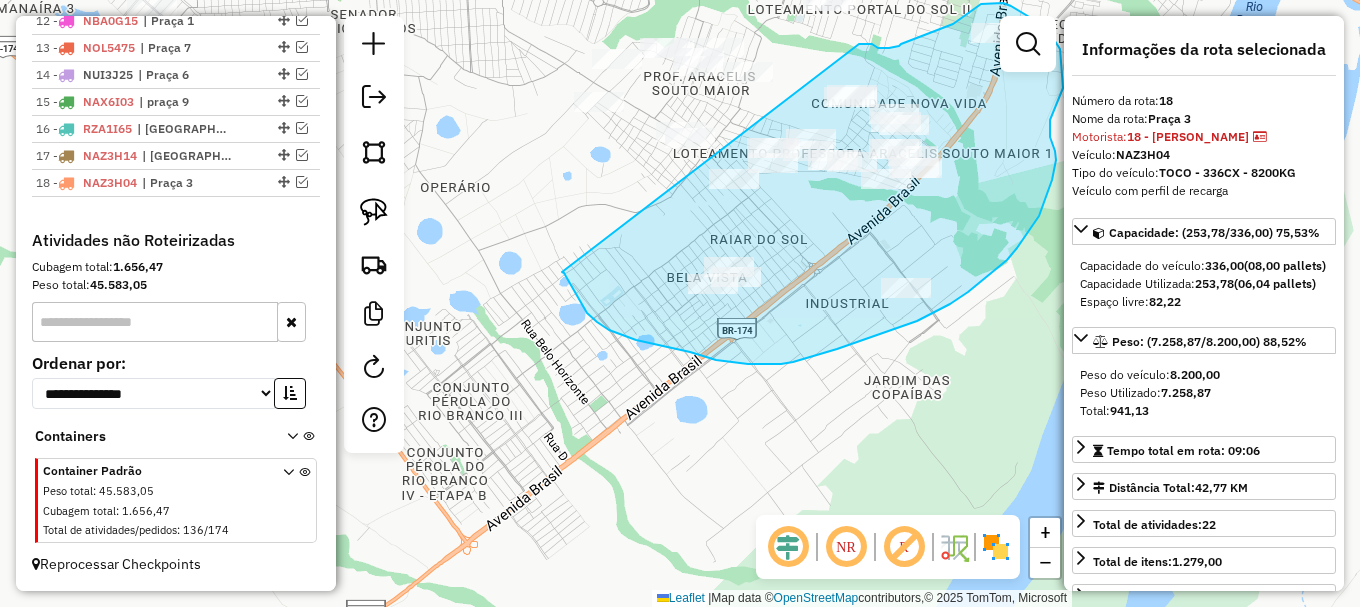 drag, startPoint x: 562, startPoint y: 272, endPoint x: 855, endPoint y: 53, distance: 365.8005 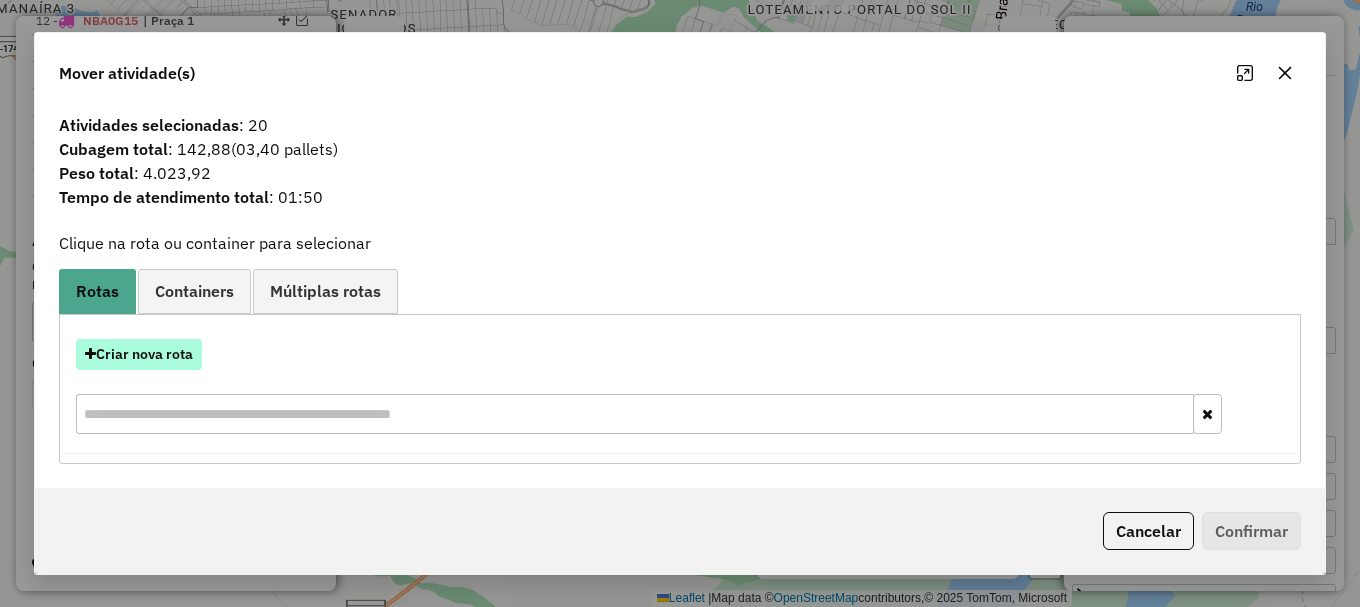 click on "Criar nova rota" at bounding box center [139, 354] 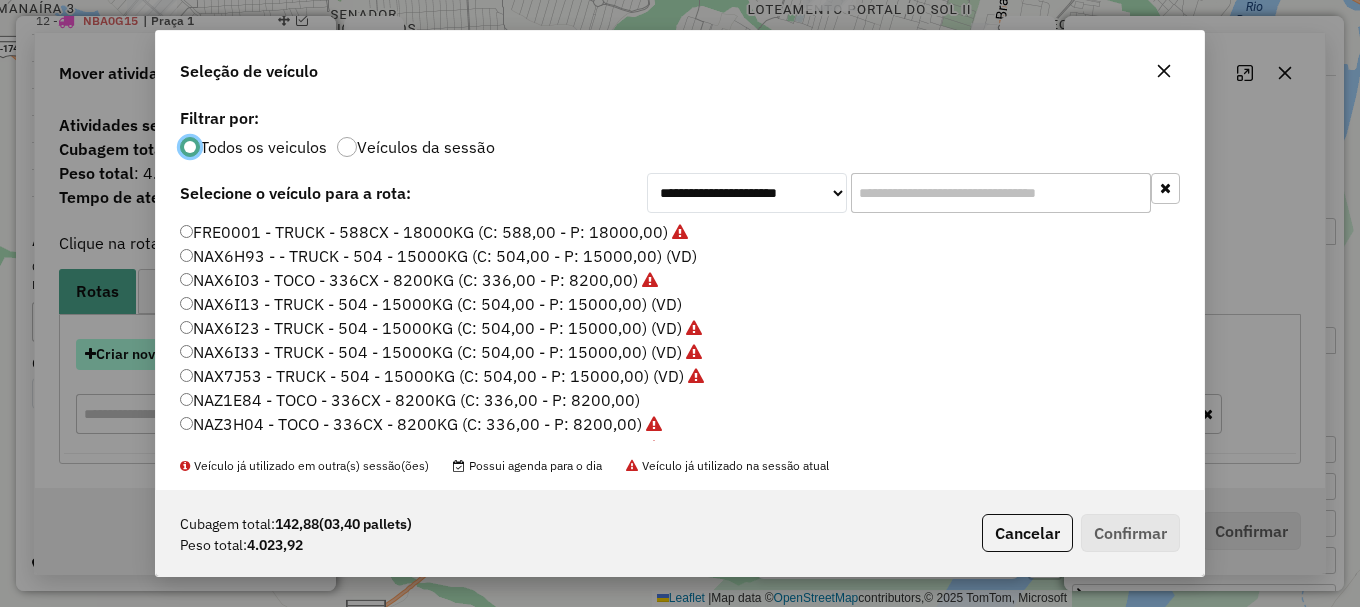 scroll, scrollTop: 11, scrollLeft: 6, axis: both 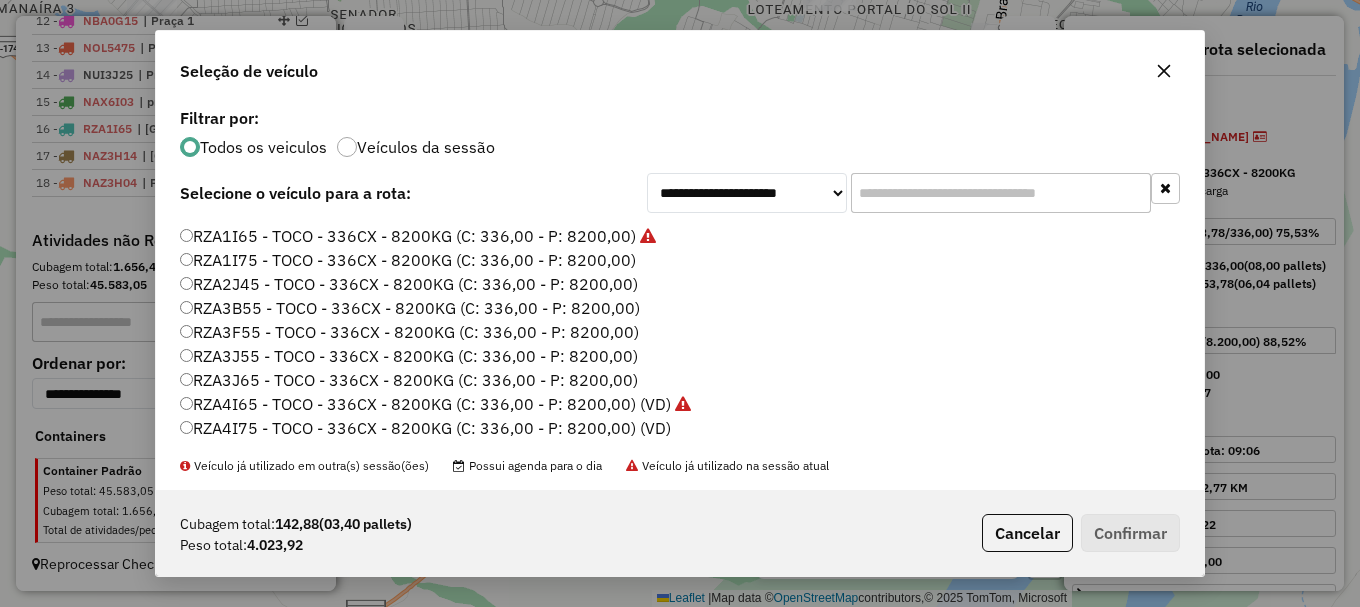 click on "RZA2J45 - TOCO - 336CX - 8200KG (C: 336,00 - P: 8200,00)" 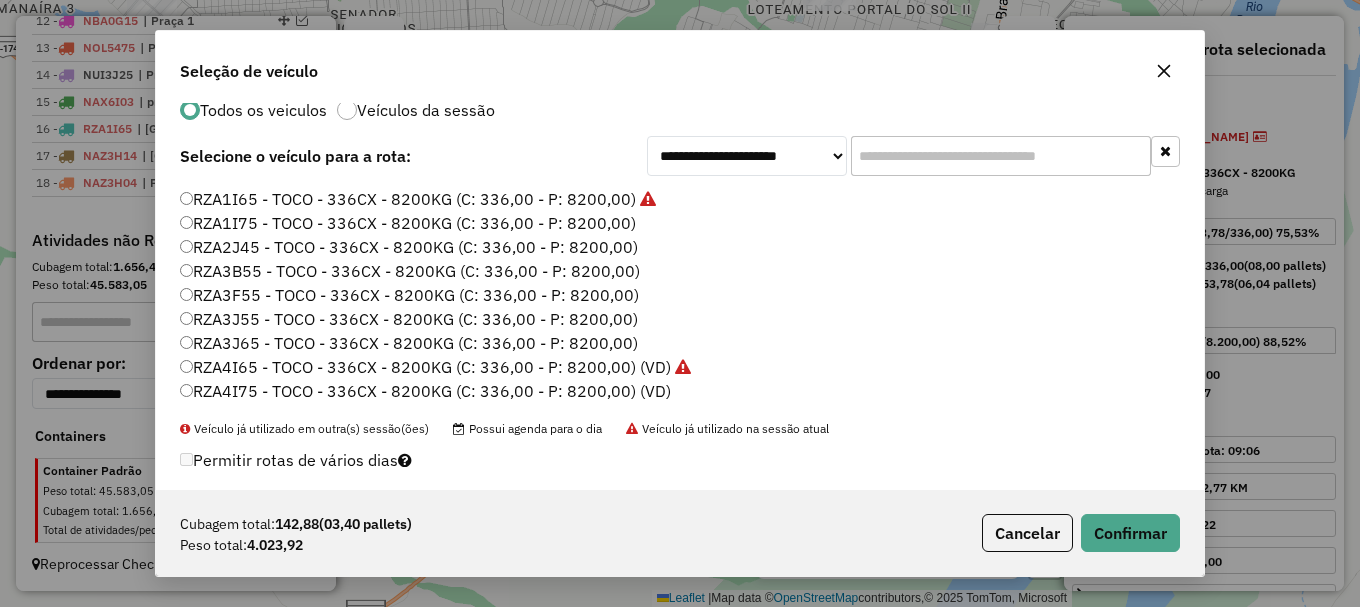 scroll, scrollTop: 56, scrollLeft: 0, axis: vertical 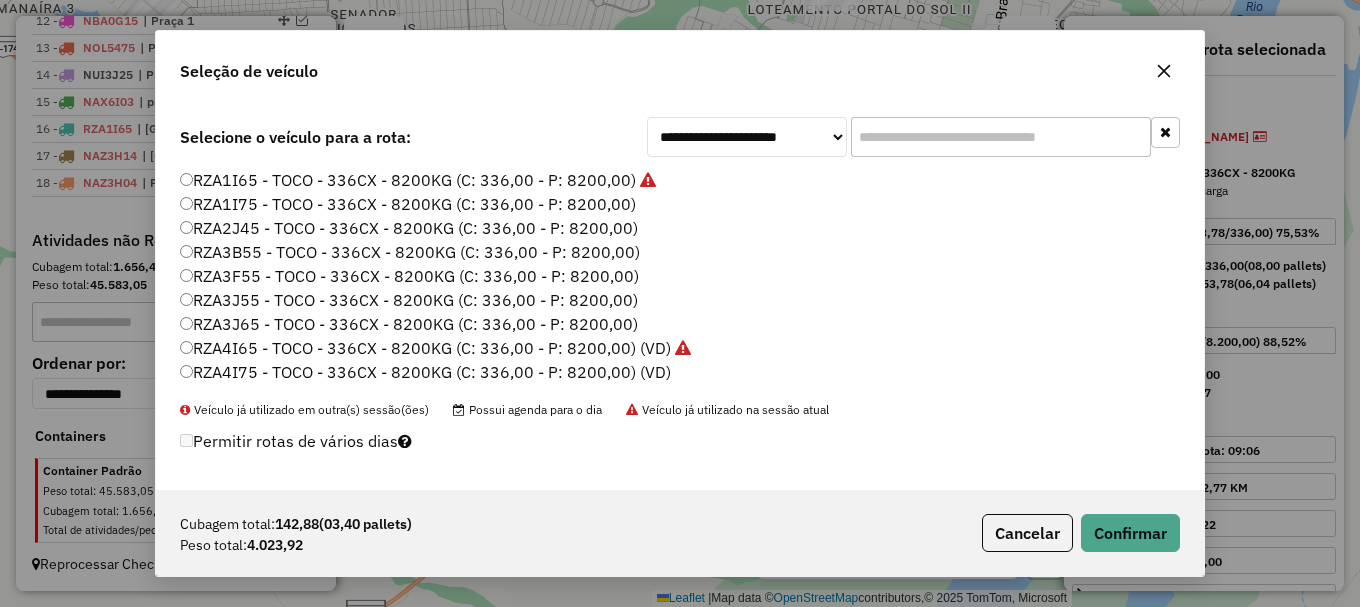 click on "RZA1I75 - TOCO - 336CX - 8200KG (C: 336,00 - P: 8200,00)" 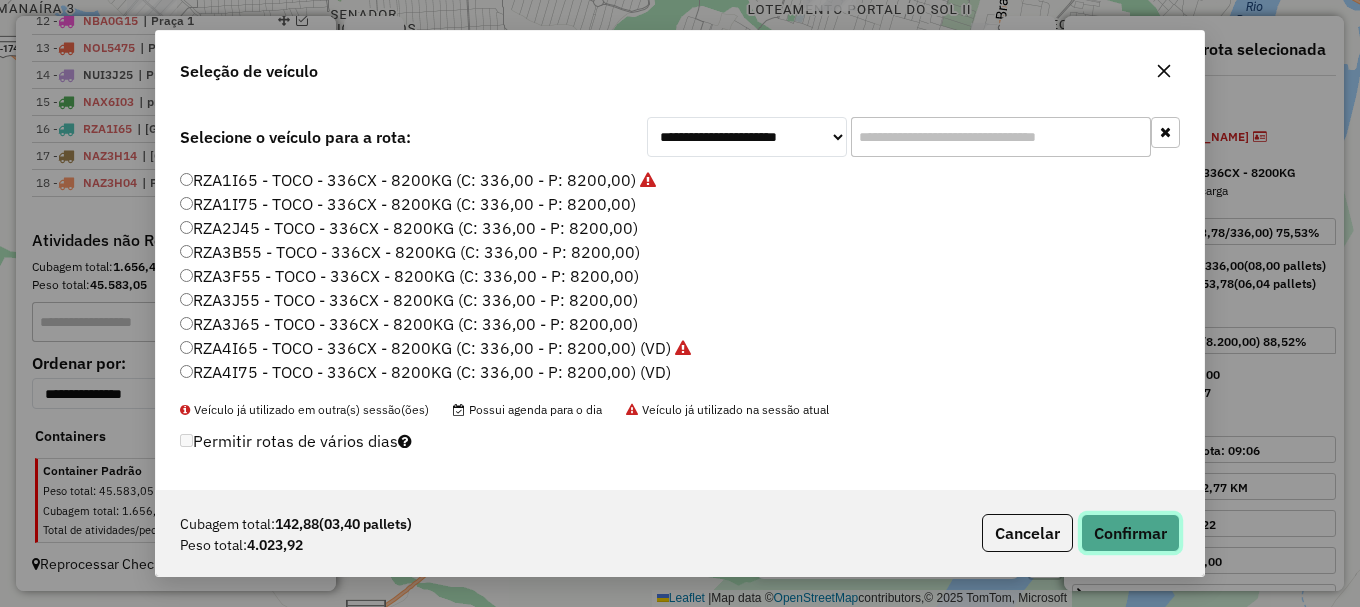 click on "Confirmar" 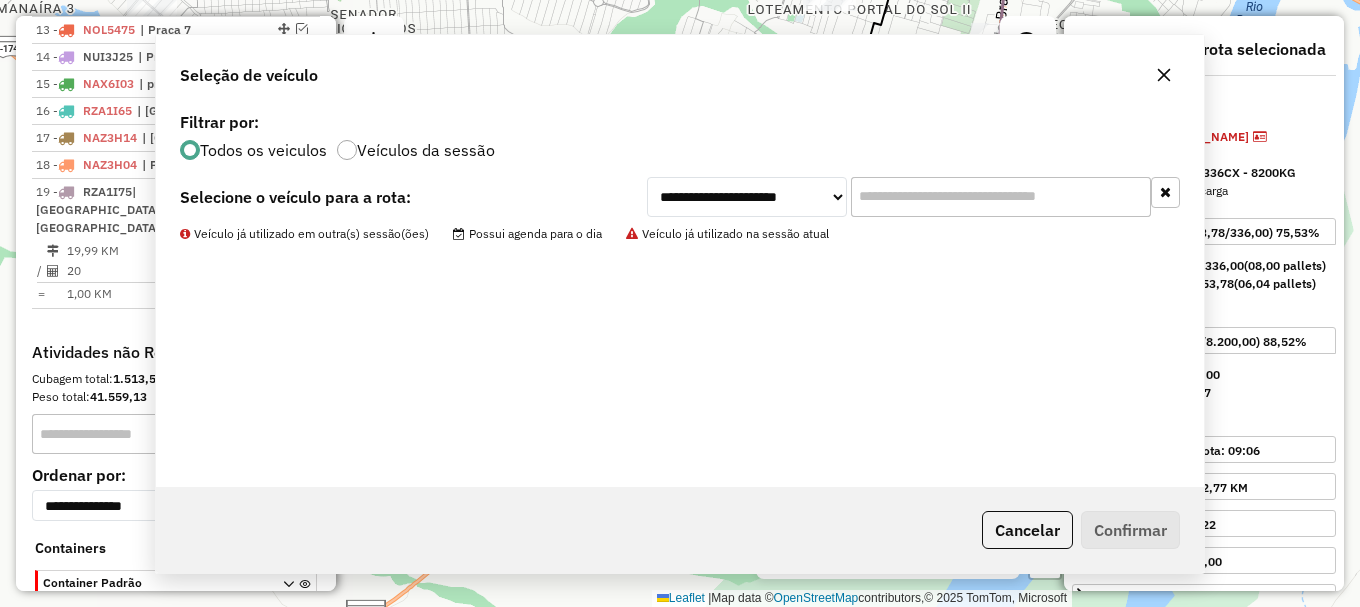 scroll, scrollTop: 1213, scrollLeft: 0, axis: vertical 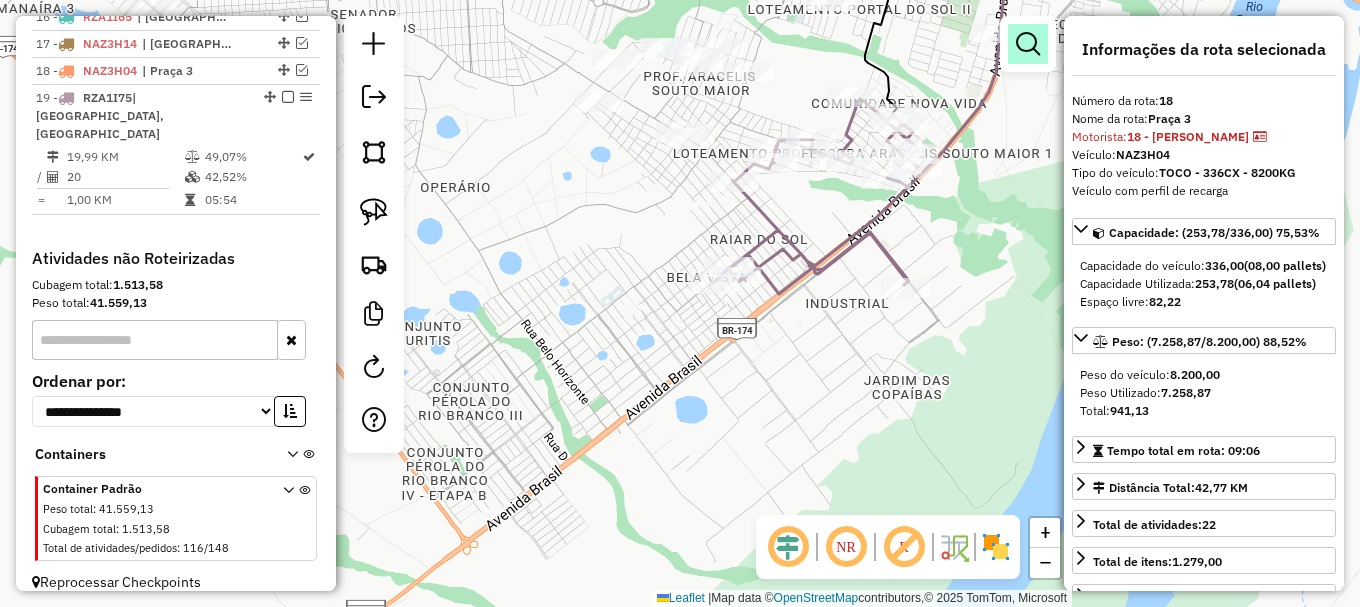 click at bounding box center (1028, 44) 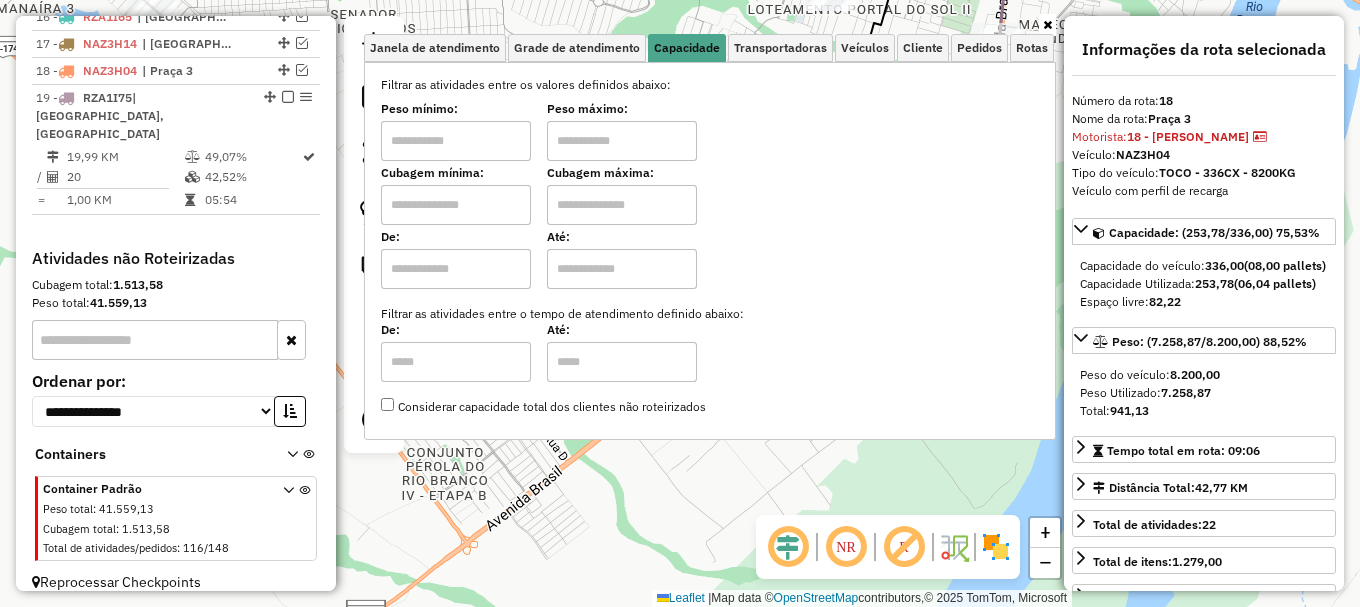 click at bounding box center (456, 205) 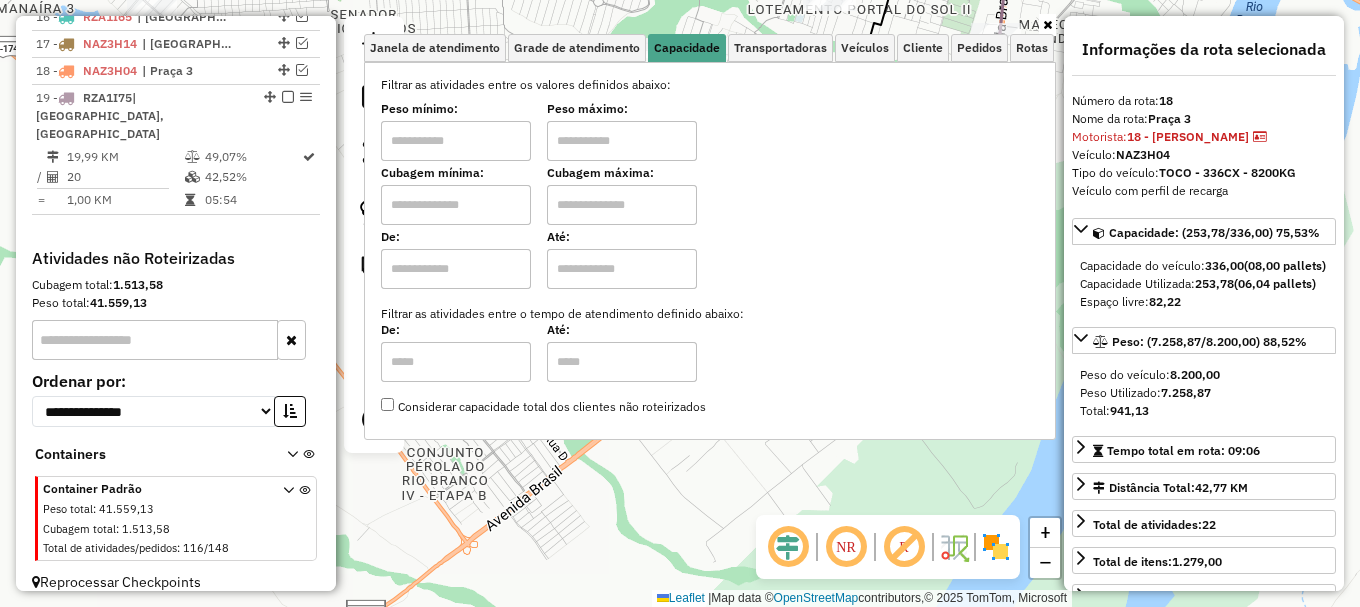 type on "*****" 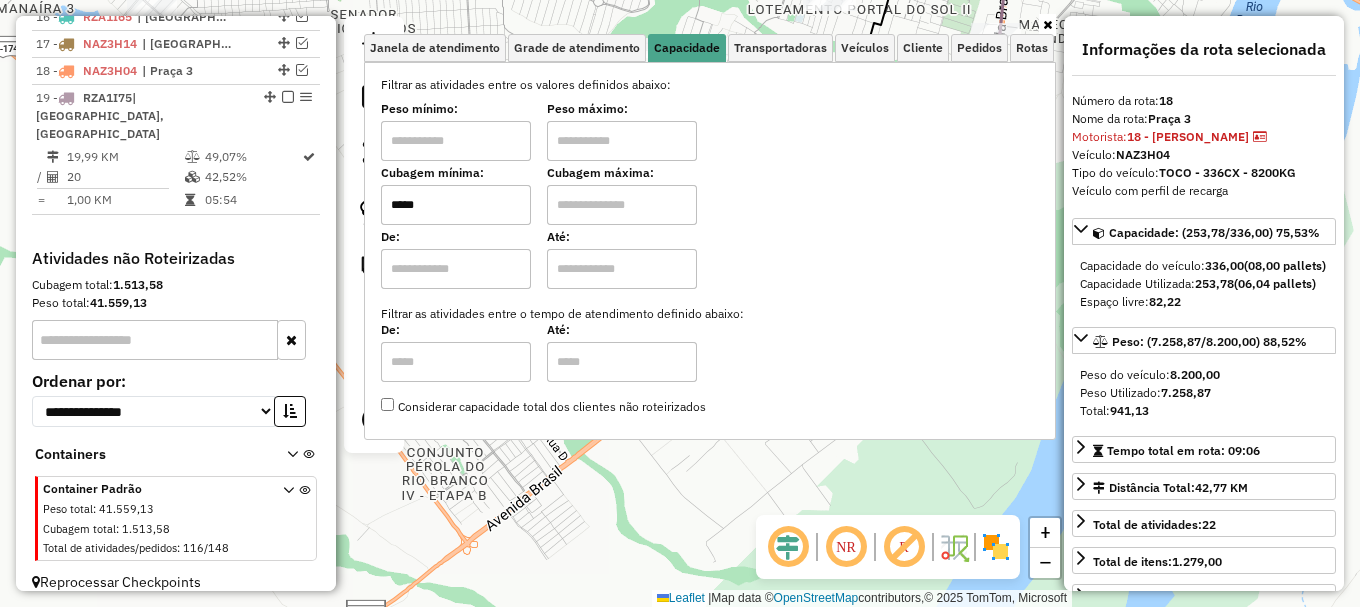click at bounding box center [622, 205] 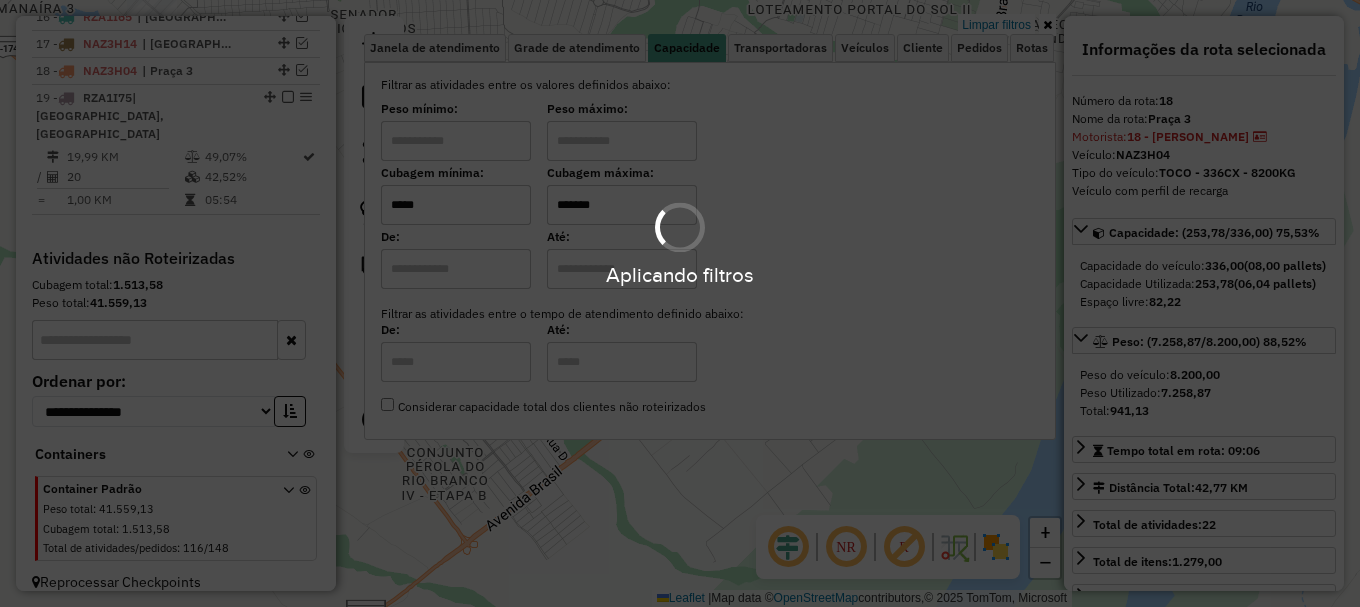 click on "Aplicando filtros" at bounding box center (680, 303) 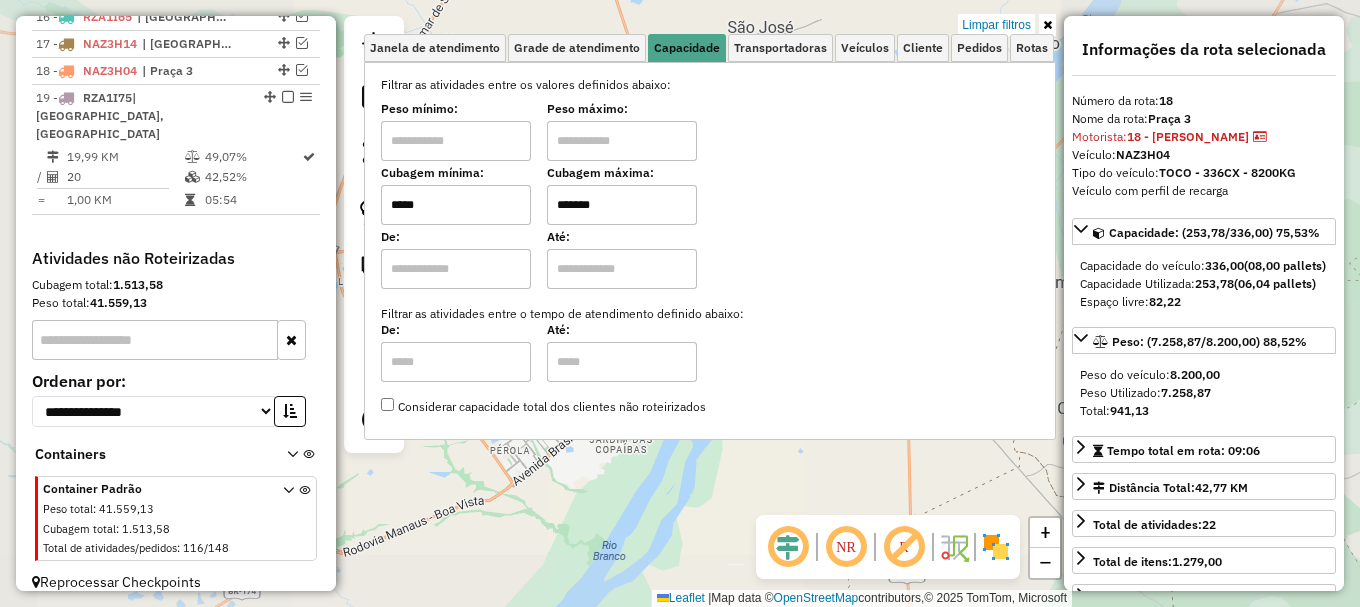 click on "Limpar filtros Janela de atendimento Grade de atendimento Capacidade Transportadoras Veículos Cliente Pedidos  Rotas Selecione os dias de semana para filtrar as janelas de atendimento  Seg   Ter   Qua   Qui   Sex   Sáb   Dom  Informe o período da janela de atendimento: De: Até:  Filtrar exatamente a janela do cliente  Considerar janela de atendimento padrão  Selecione os dias de semana para filtrar as grades de atendimento  Seg   Ter   Qua   Qui   Sex   Sáb   Dom   Considerar clientes sem dia de atendimento cadastrado  Clientes fora do dia de atendimento selecionado Filtrar as atividades entre os valores definidos abaixo:  Peso mínimo:   Peso máximo:   Cubagem mínima:  *****  Cubagem máxima:  *******  De:   Até:  Filtrar as atividades entre o tempo de atendimento definido abaixo:  De:   Até:   Considerar capacidade total dos clientes não roteirizados Transportadora: Selecione um ou mais itens Tipo de veículo: Selecione um ou mais itens Veículo: Selecione um ou mais itens Motorista: Nome: Setor:" 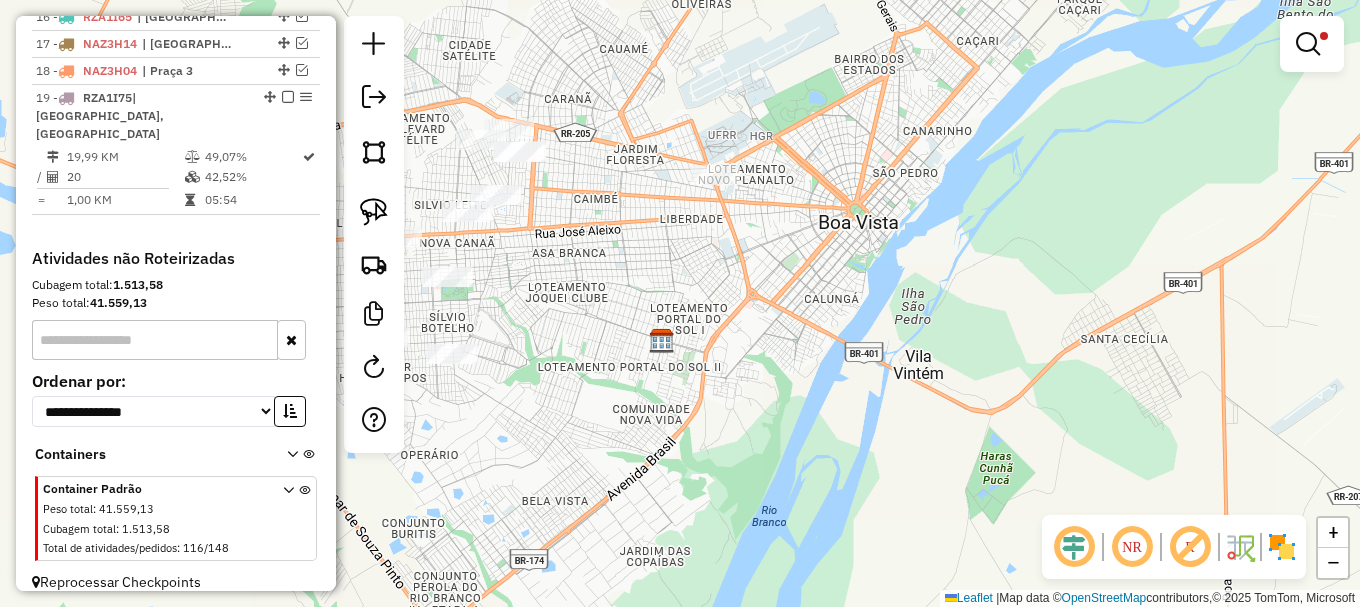 drag, startPoint x: 534, startPoint y: 342, endPoint x: 726, endPoint y: 349, distance: 192.12756 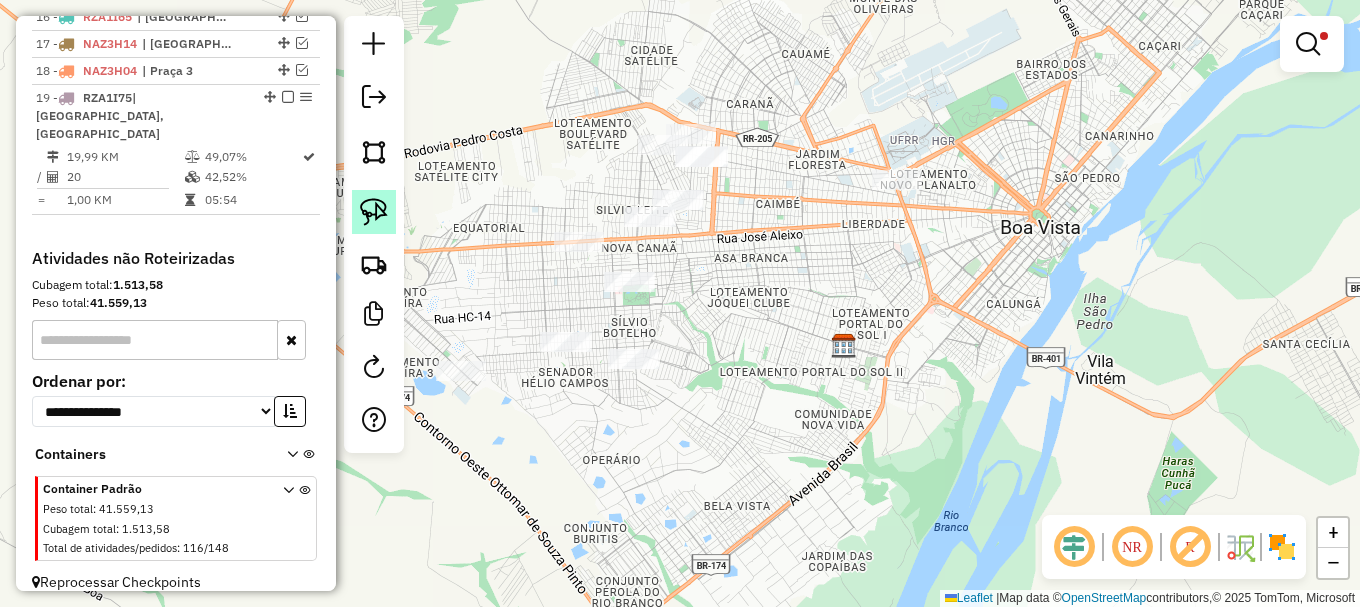 click 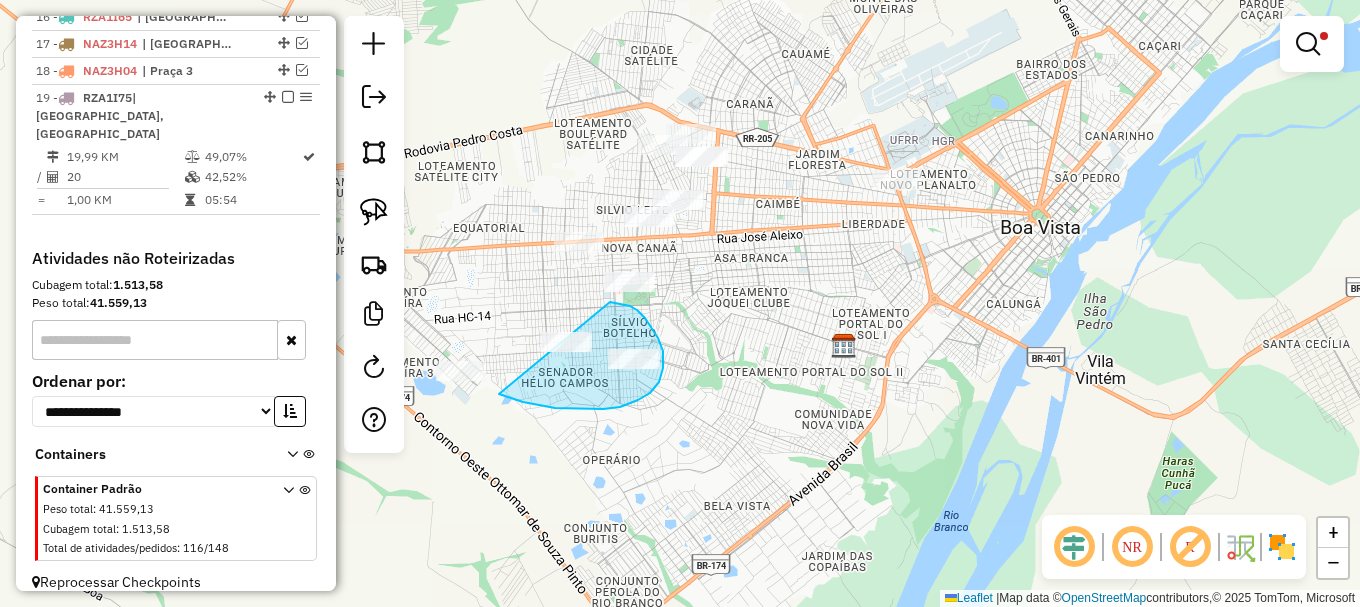 drag, startPoint x: 539, startPoint y: 405, endPoint x: 549, endPoint y: 293, distance: 112.44554 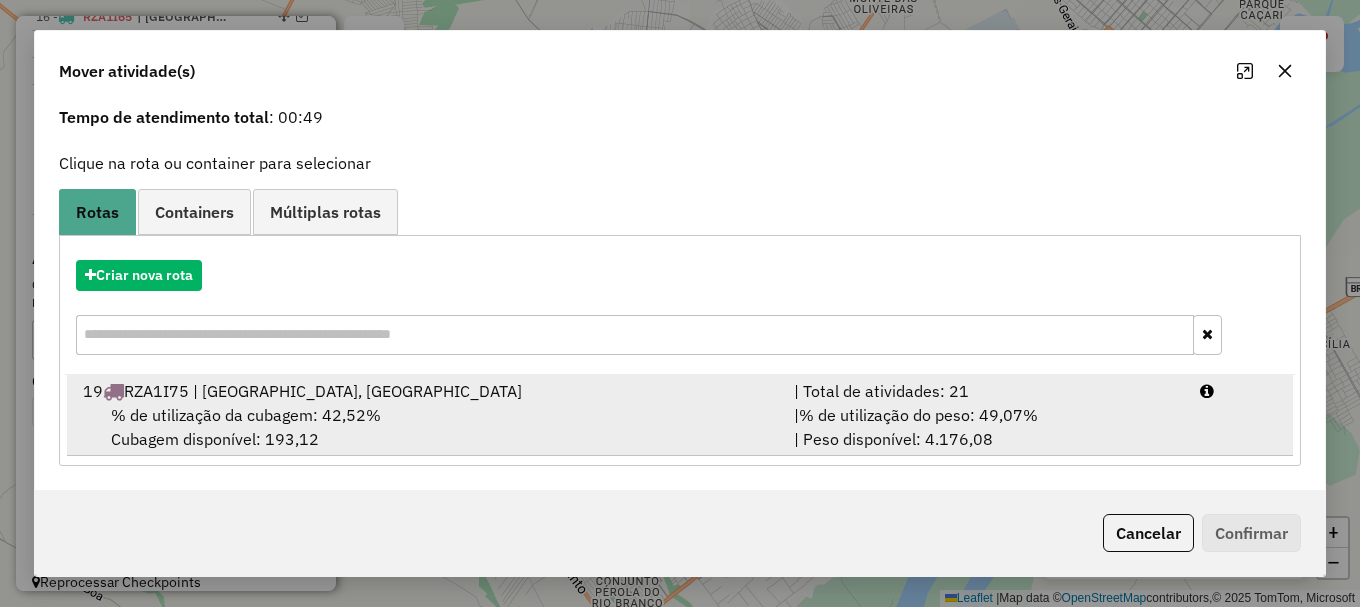 scroll, scrollTop: 0, scrollLeft: 0, axis: both 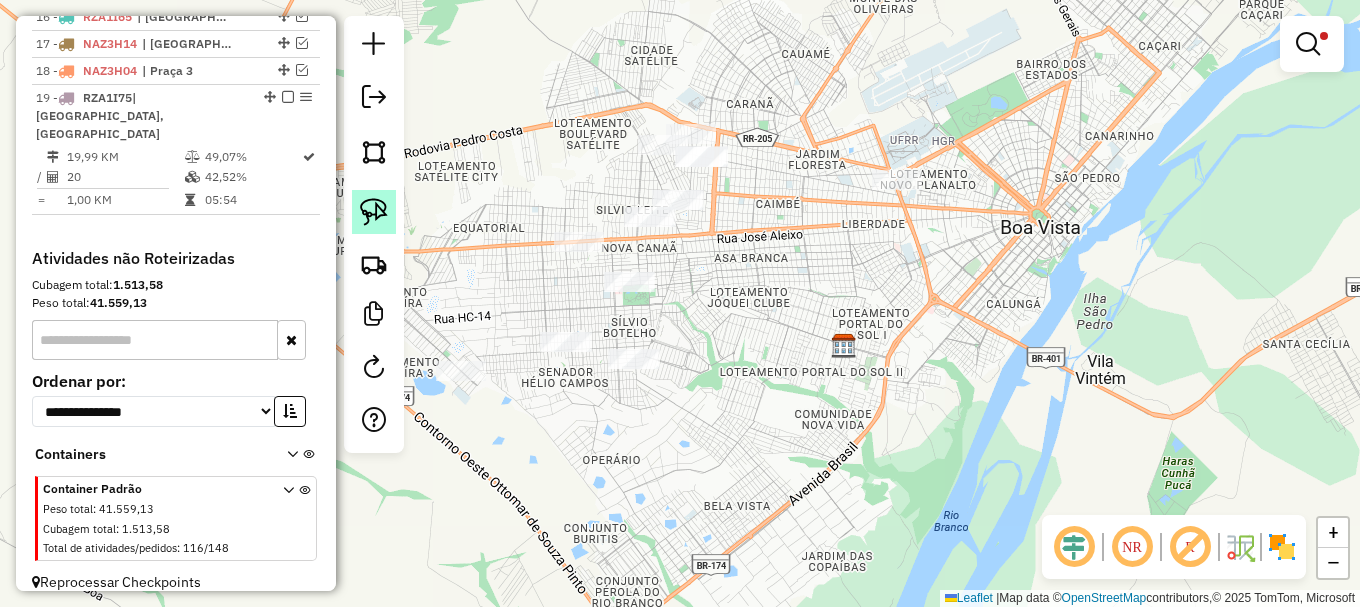 click 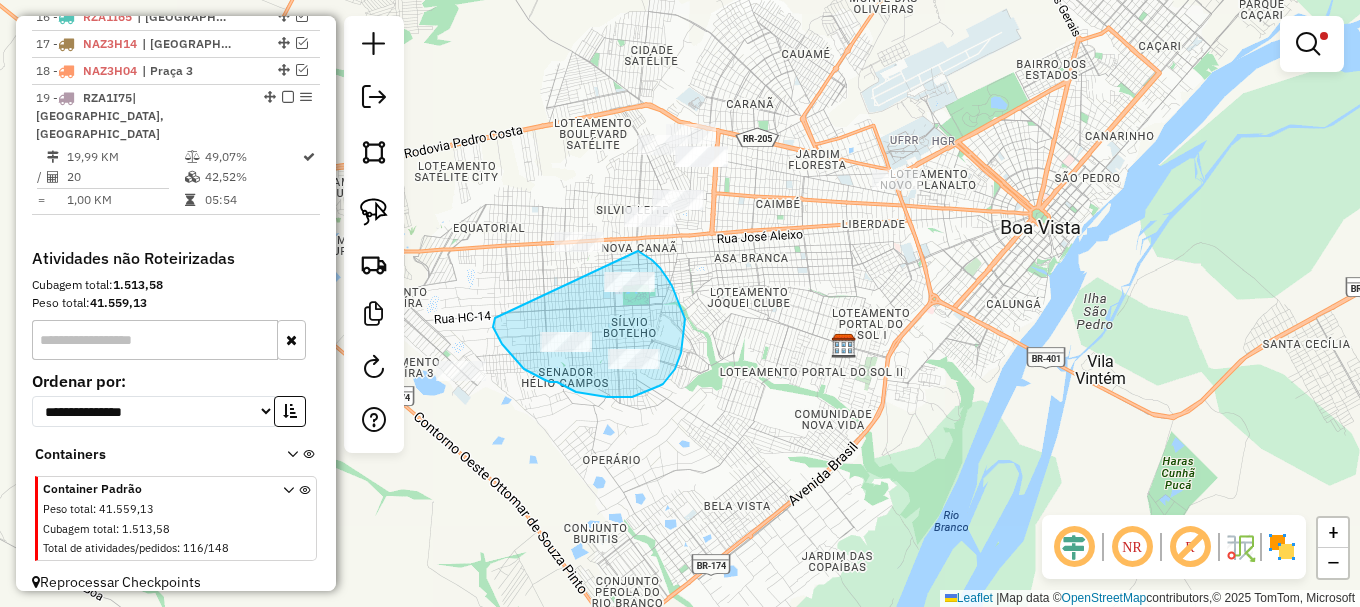 drag, startPoint x: 513, startPoint y: 357, endPoint x: 638, endPoint y: 251, distance: 163.89326 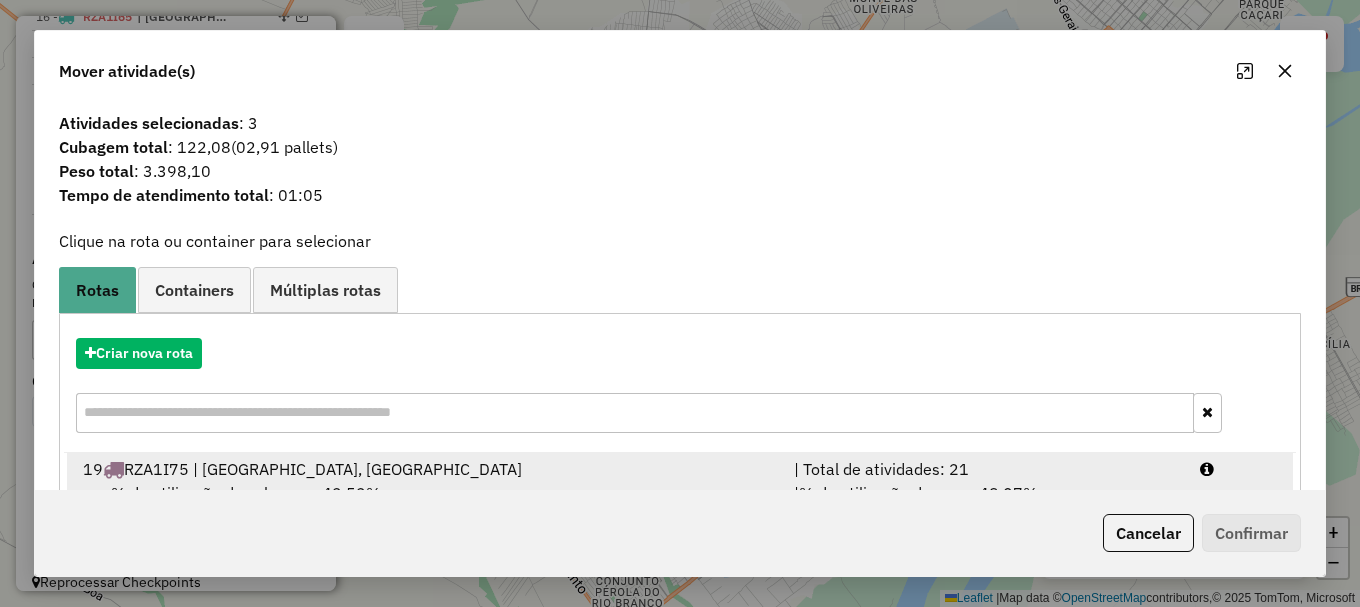 click at bounding box center (1239, 469) 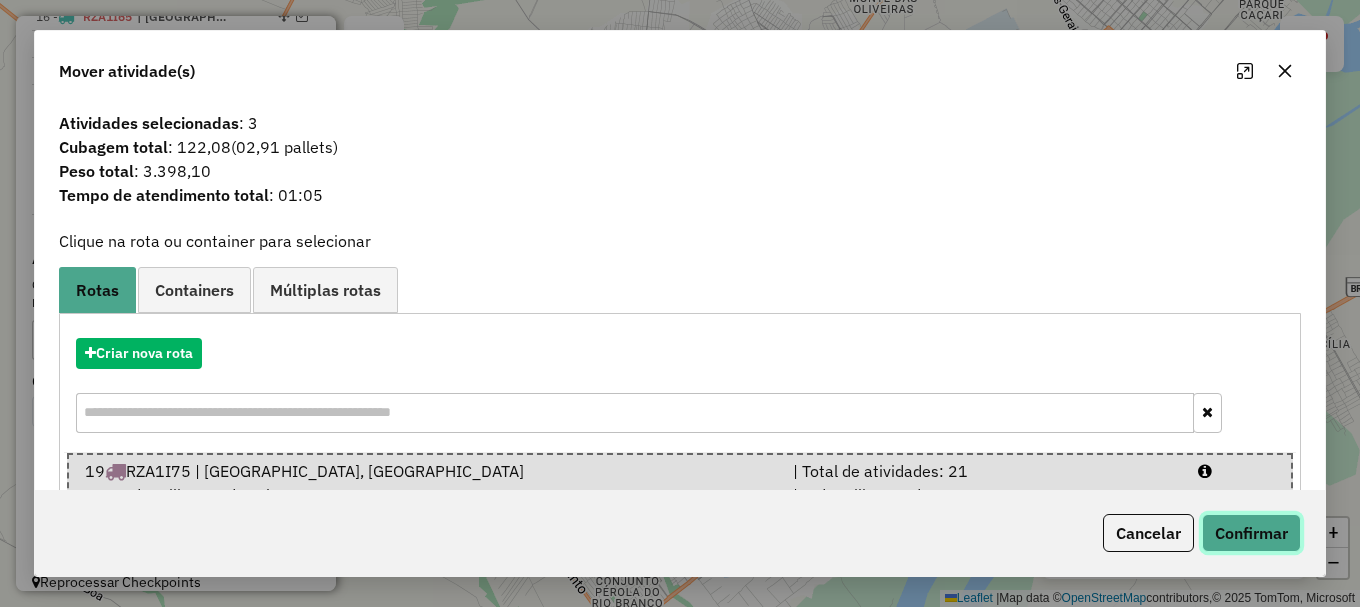 click on "Confirmar" 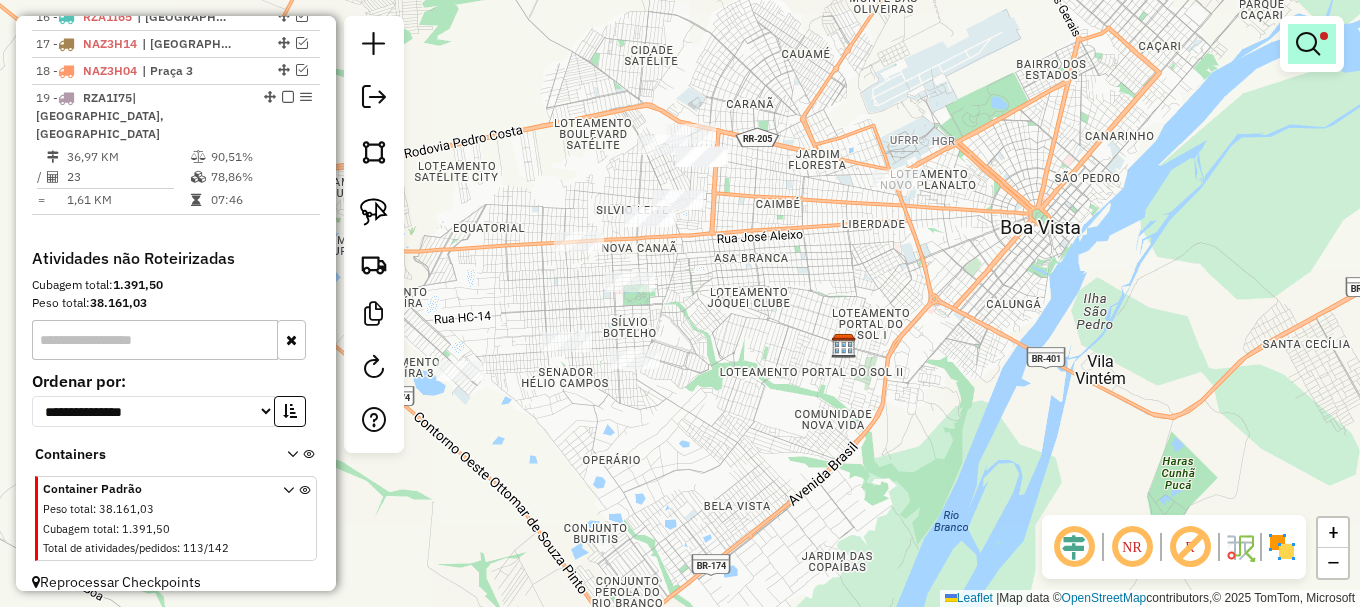 click at bounding box center (1312, 44) 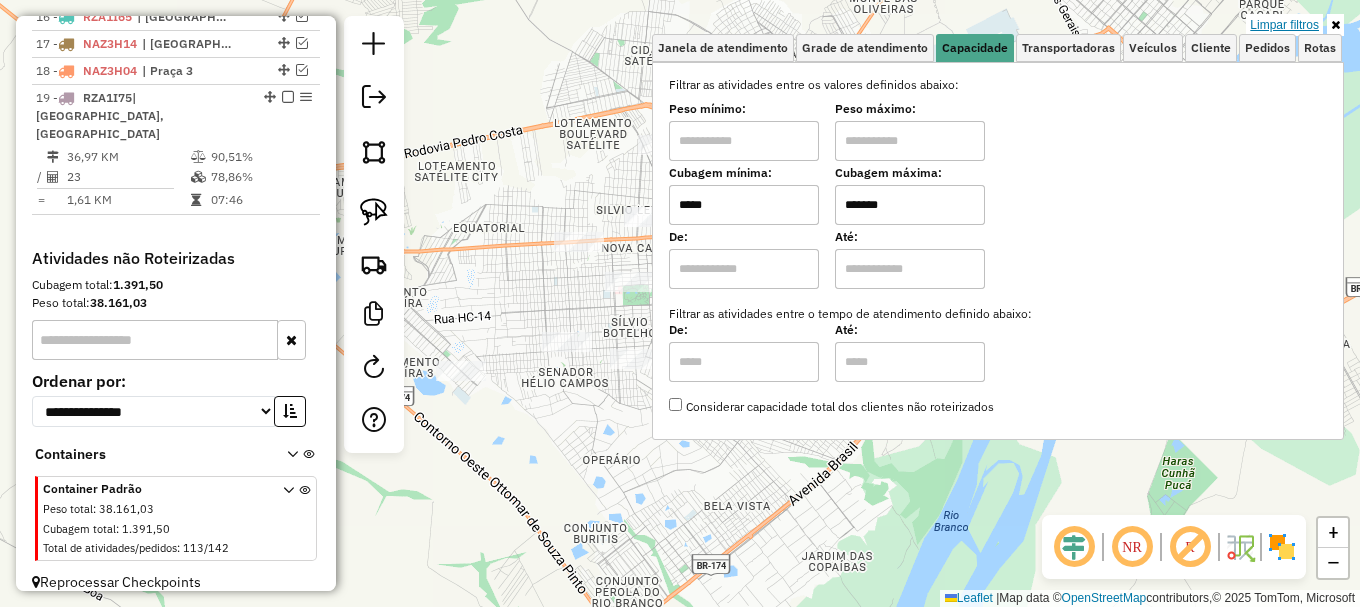 click on "Limpar filtros" at bounding box center [1284, 25] 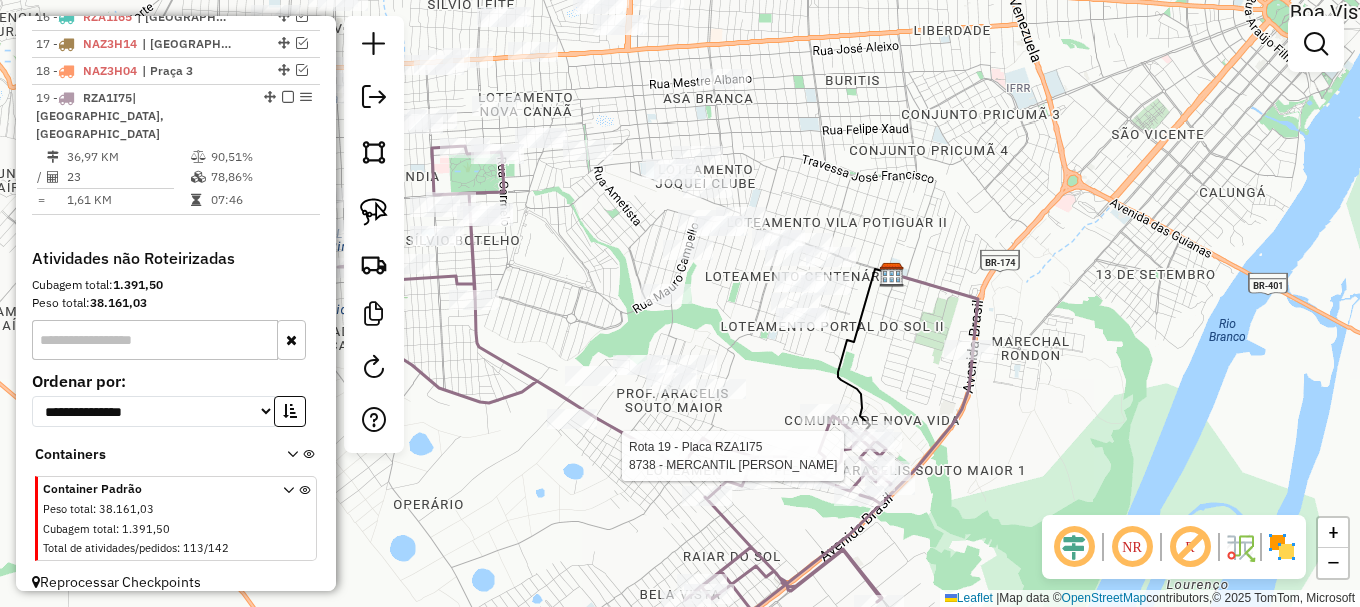 select on "**********" 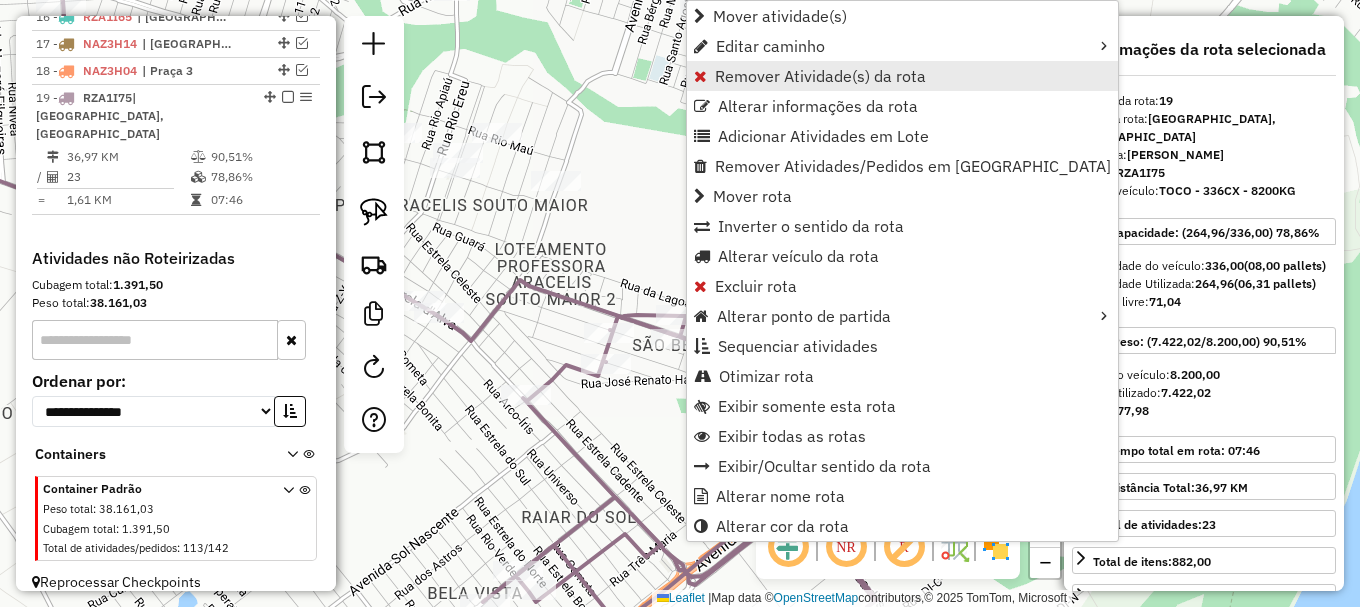 click on "Remover Atividade(s) da rota" at bounding box center [820, 76] 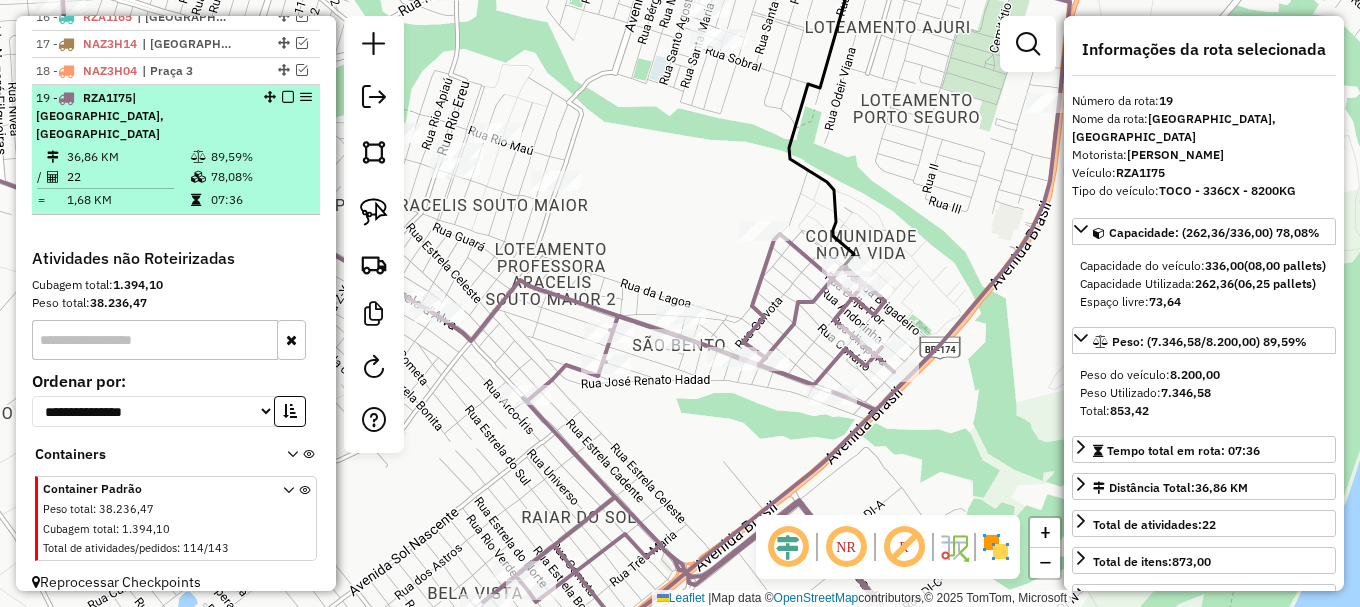 click at bounding box center (288, 97) 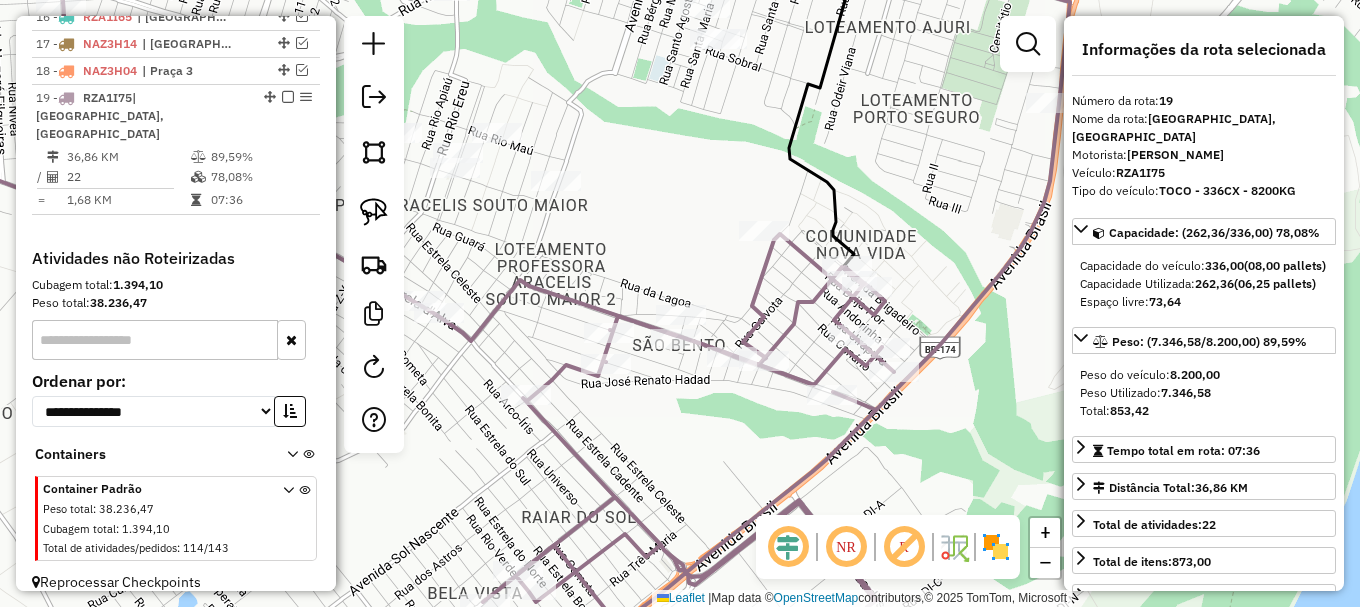 scroll, scrollTop: 1149, scrollLeft: 0, axis: vertical 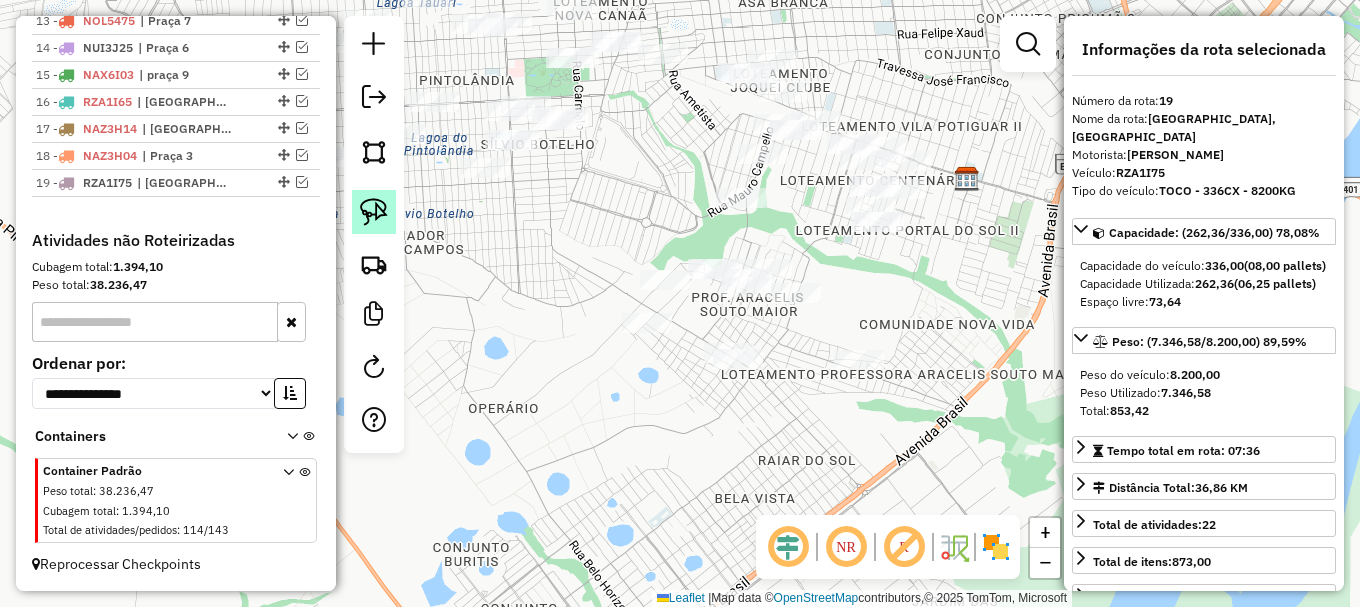 click 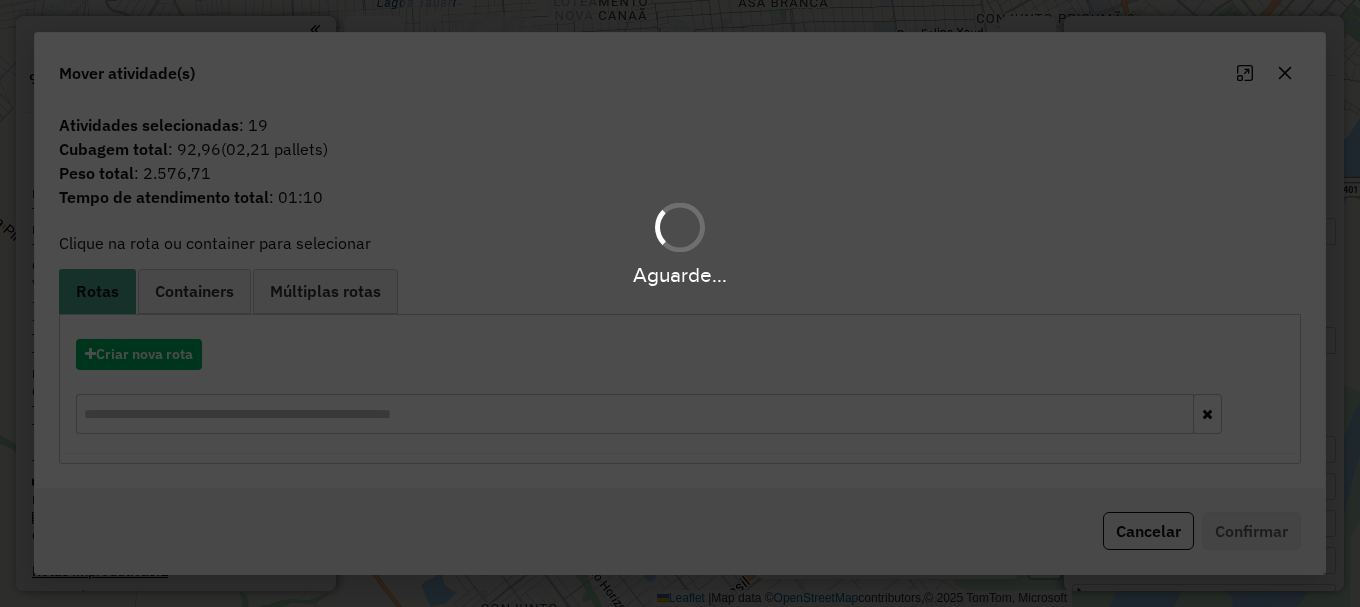 select on "**********" 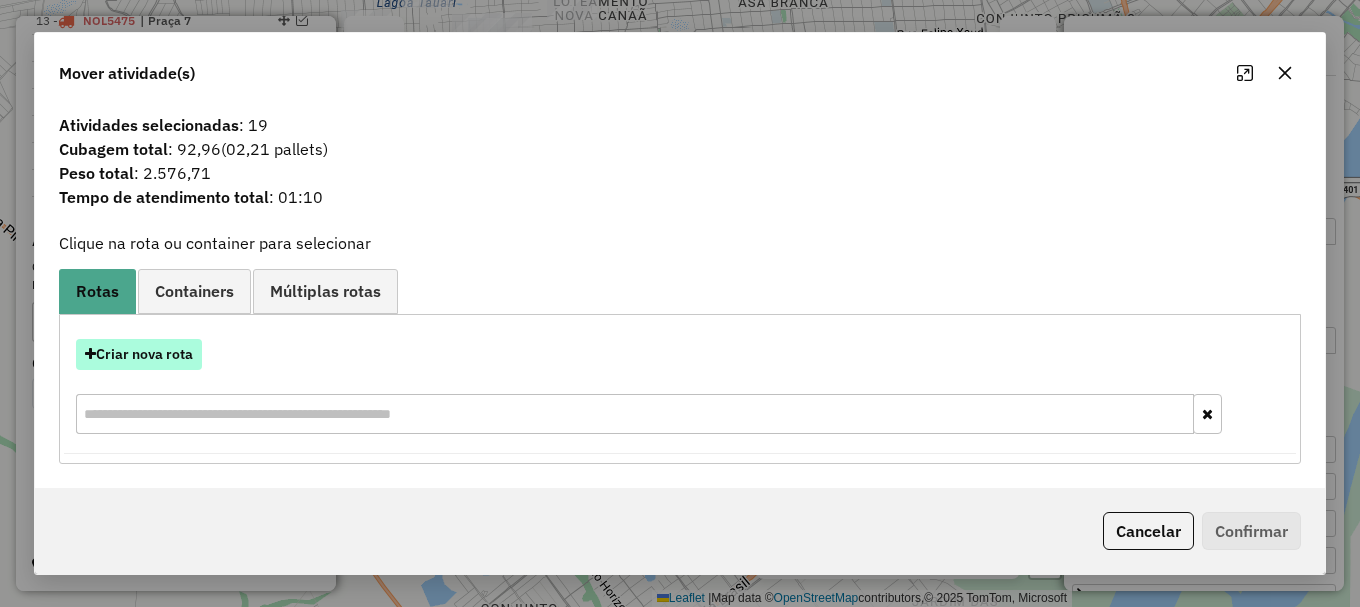 click on "Criar nova rota" at bounding box center [139, 354] 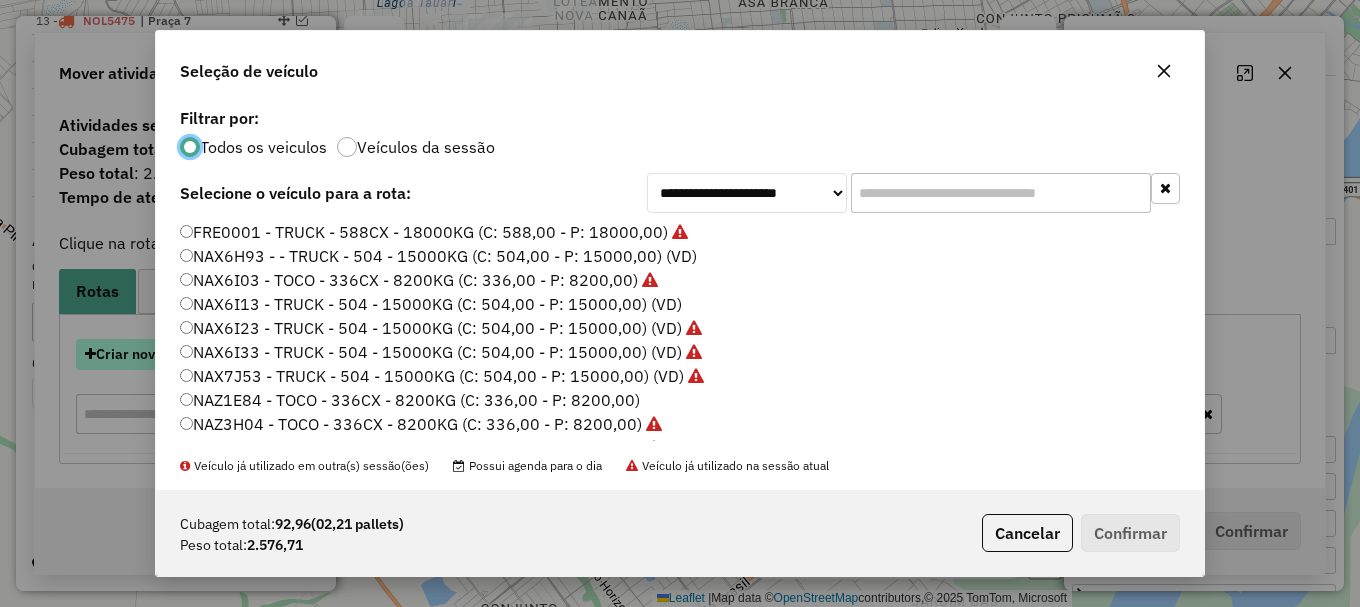 scroll, scrollTop: 11, scrollLeft: 6, axis: both 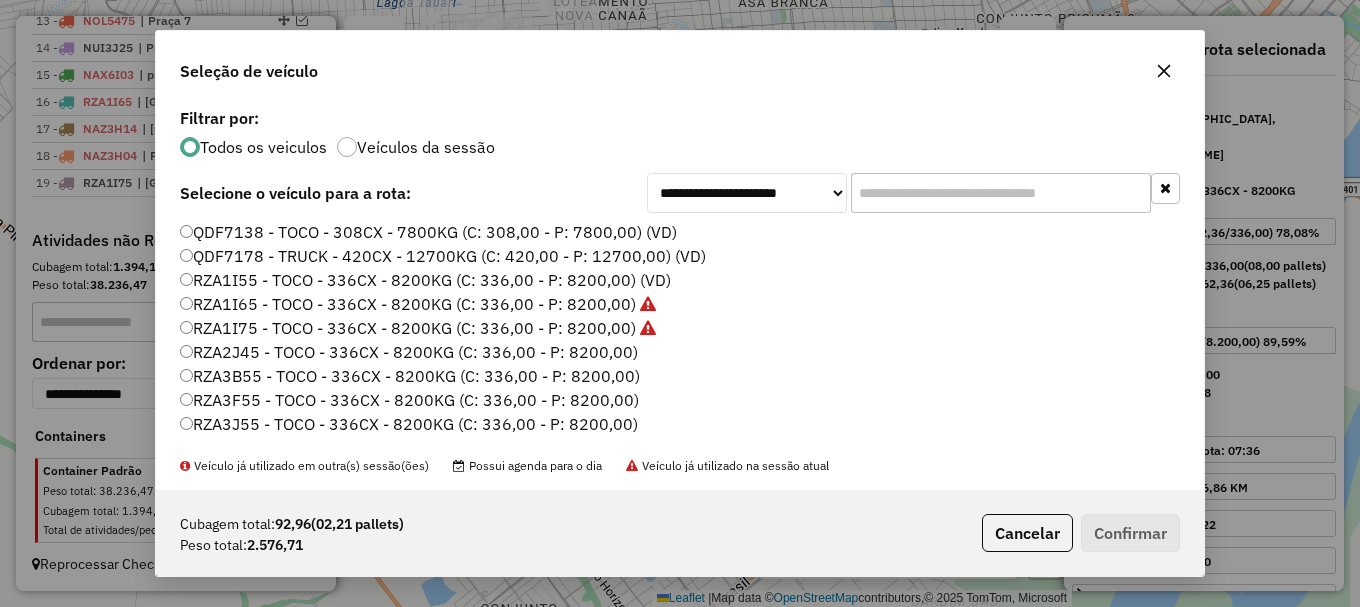 click on "RZA3J55 - TOCO - 336CX - 8200KG (C: 336,00 - P: 8200,00)" 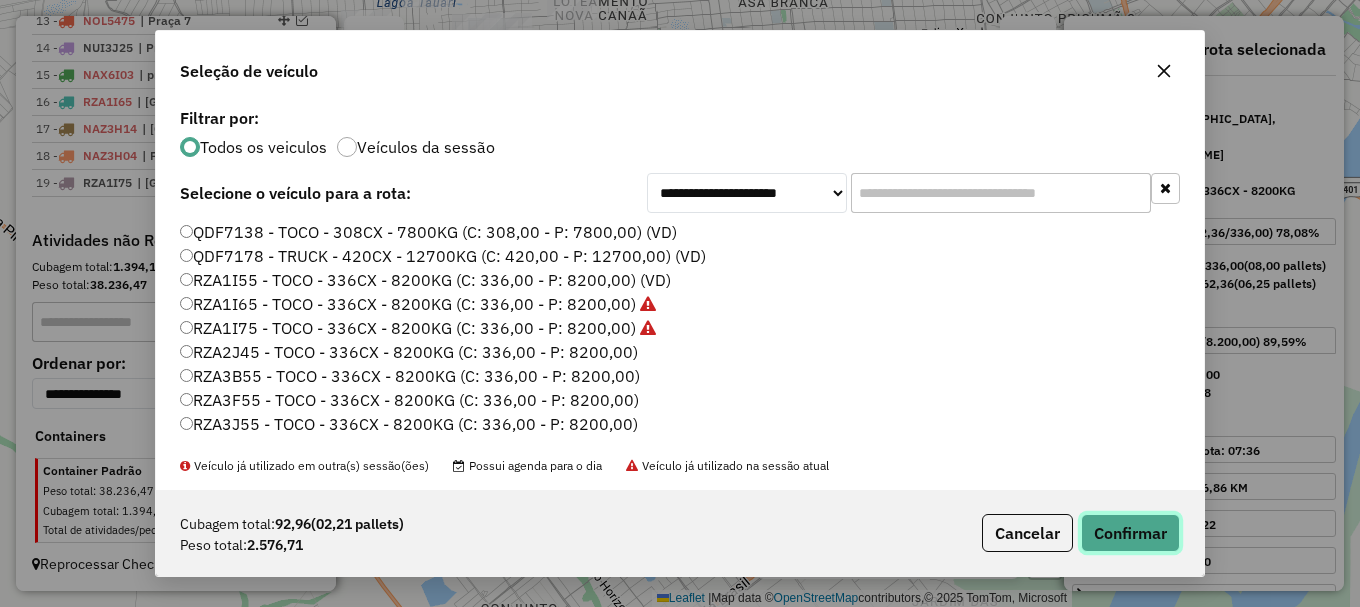 click on "Confirmar" 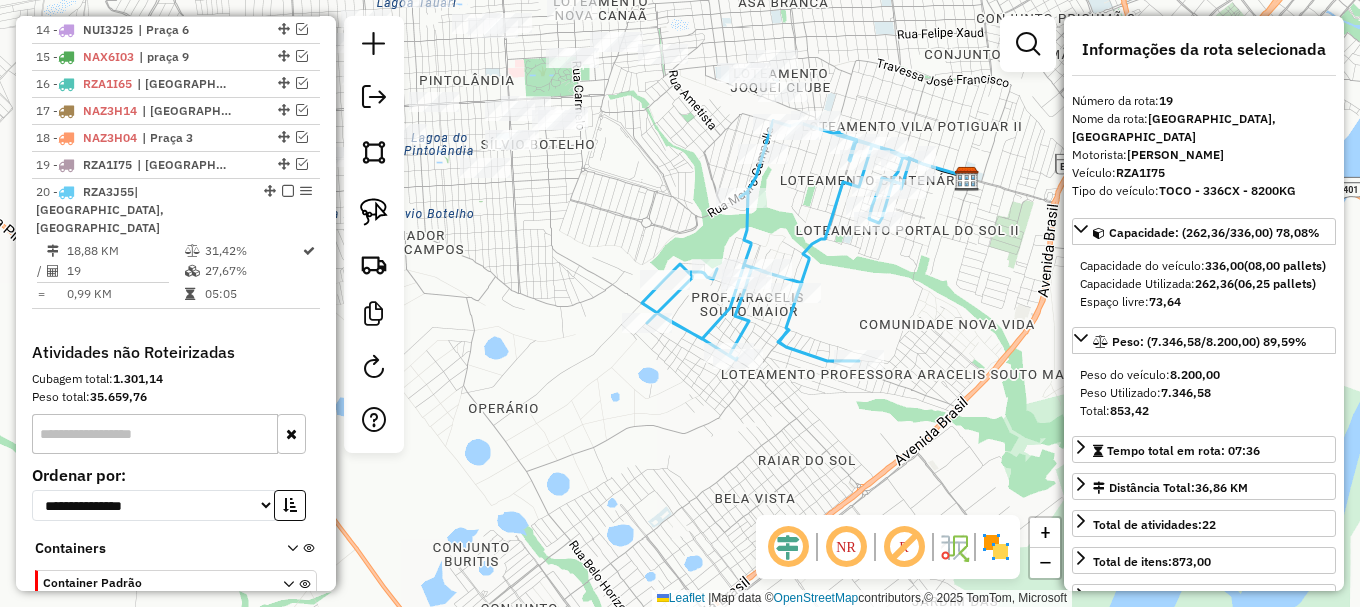 scroll, scrollTop: 1243, scrollLeft: 0, axis: vertical 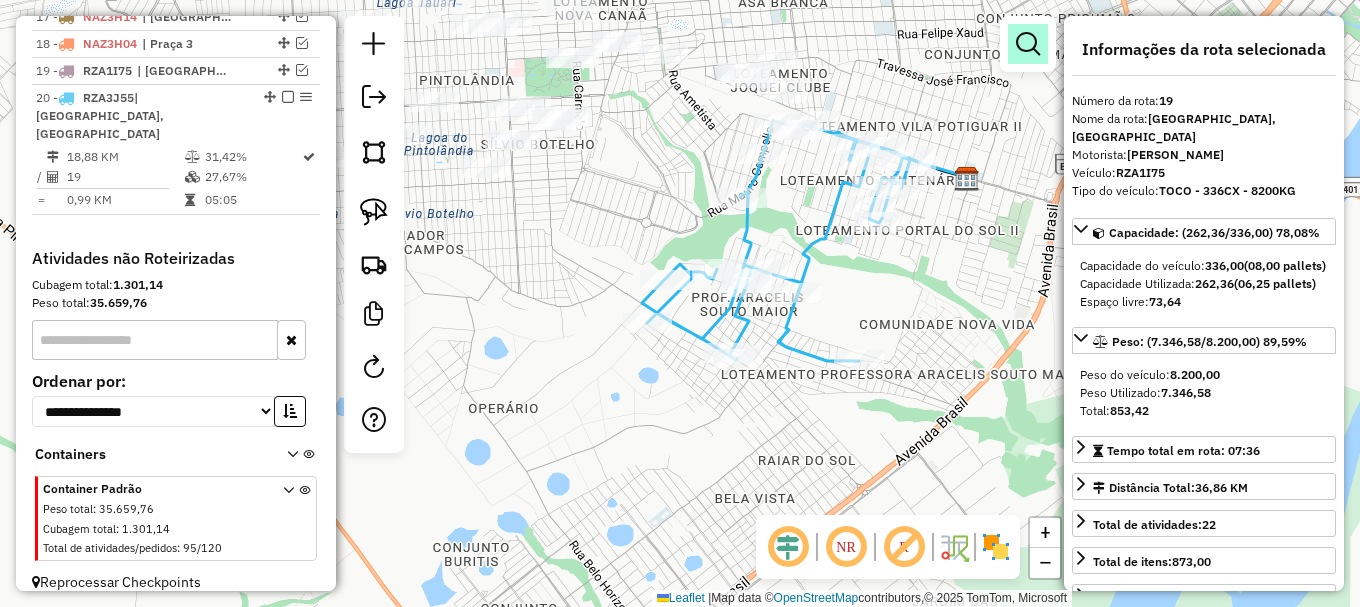 click at bounding box center [1028, 44] 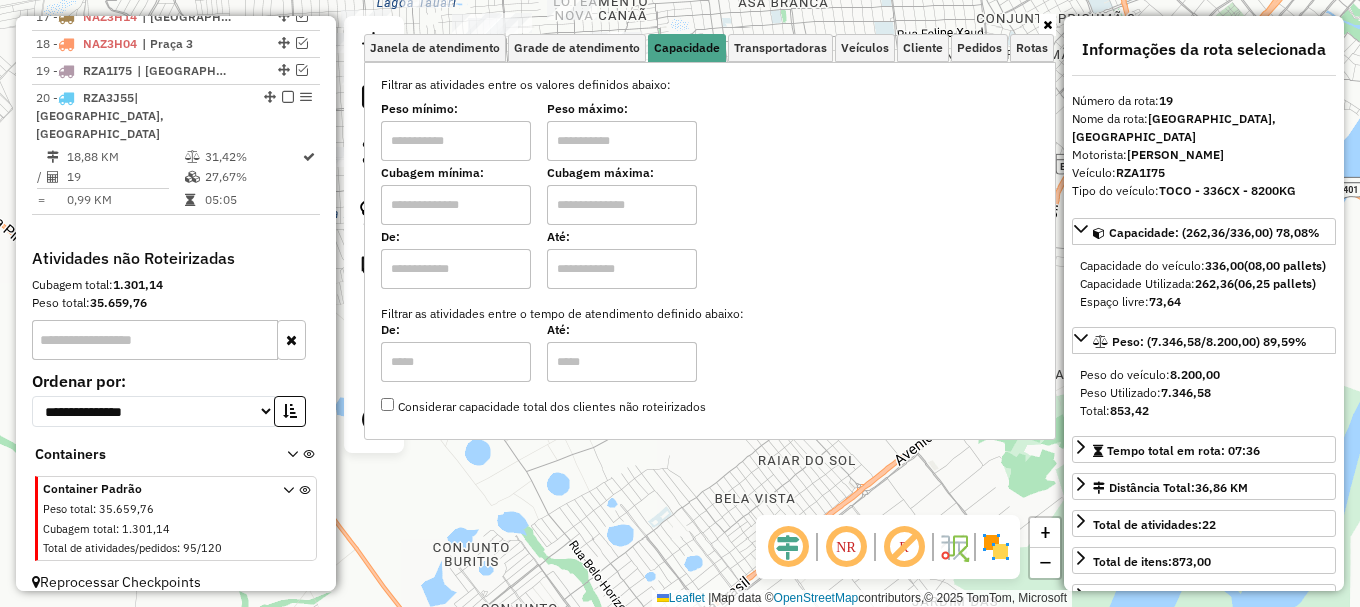 click at bounding box center [456, 205] 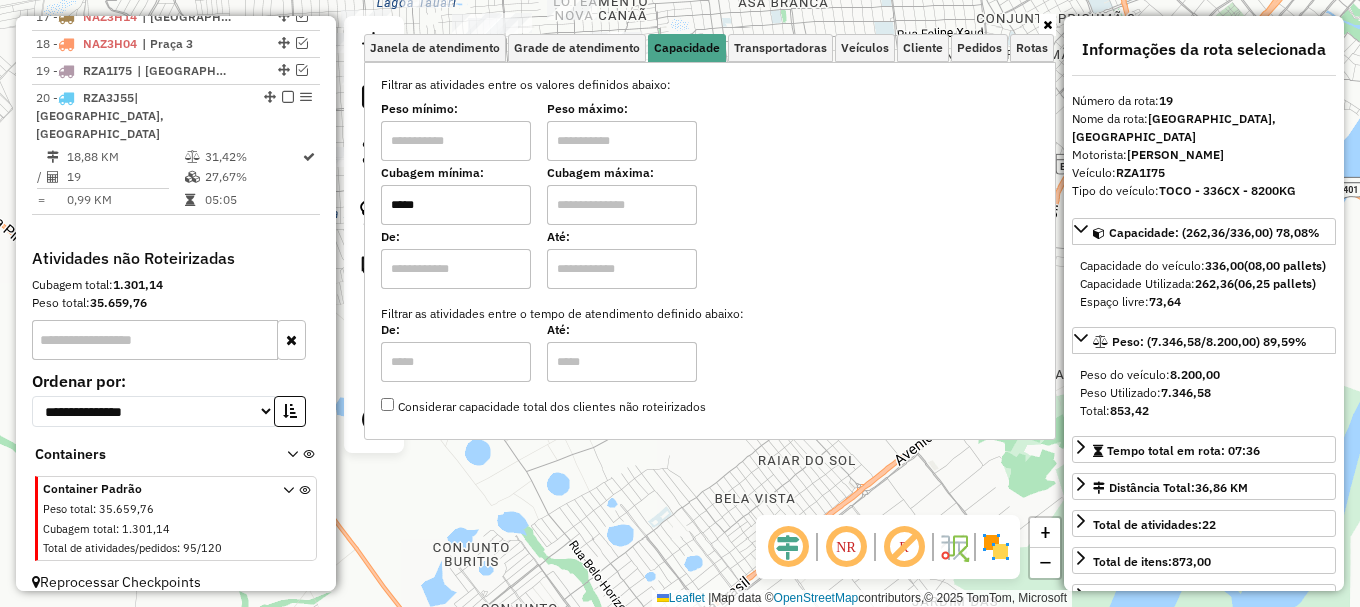 click at bounding box center [622, 205] 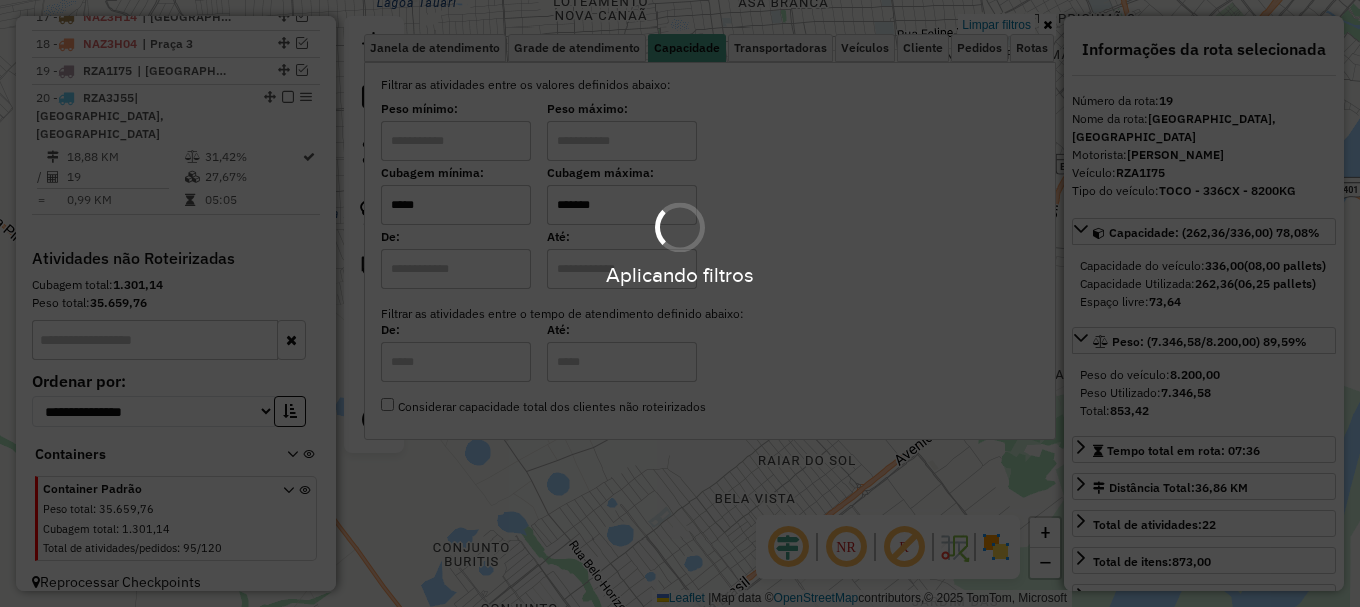 click on "Aplicando filtros" at bounding box center (680, 303) 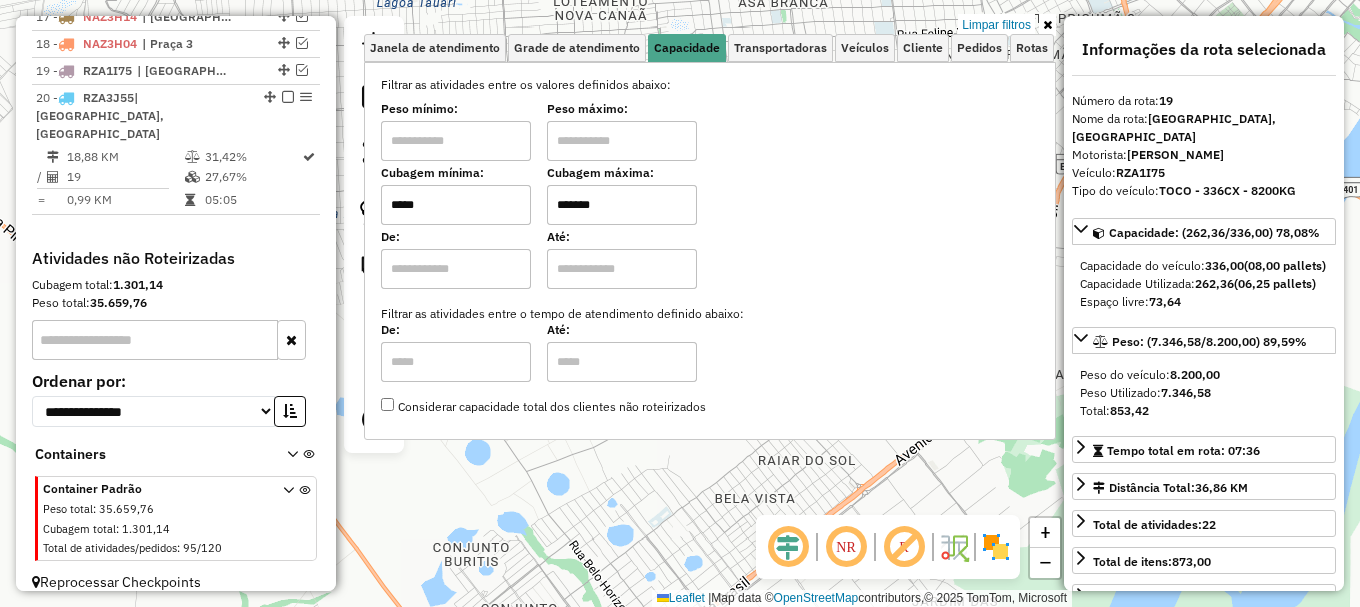 click on "Limpar filtros Janela de atendimento Grade de atendimento Capacidade Transportadoras Veículos Cliente Pedidos  Rotas Selecione os dias de semana para filtrar as janelas de atendimento  Seg   Ter   Qua   Qui   Sex   Sáb   Dom  Informe o período da janela de atendimento: De: Até:  Filtrar exatamente a janela do cliente  Considerar janela de atendimento padrão  Selecione os dias de semana para filtrar as grades de atendimento  Seg   Ter   Qua   Qui   Sex   Sáb   Dom   Considerar clientes sem dia de atendimento cadastrado  Clientes fora do dia de atendimento selecionado Filtrar as atividades entre os valores definidos abaixo:  Peso mínimo:   Peso máximo:   Cubagem mínima:  *****  Cubagem máxima:  *******  De:   Até:  Filtrar as atividades entre o tempo de atendimento definido abaixo:  De:   Até:   Considerar capacidade total dos clientes não roteirizados Transportadora: Selecione um ou mais itens Tipo de veículo: Selecione um ou mais itens Veículo: Selecione um ou mais itens Motorista: Nome: Setor:" 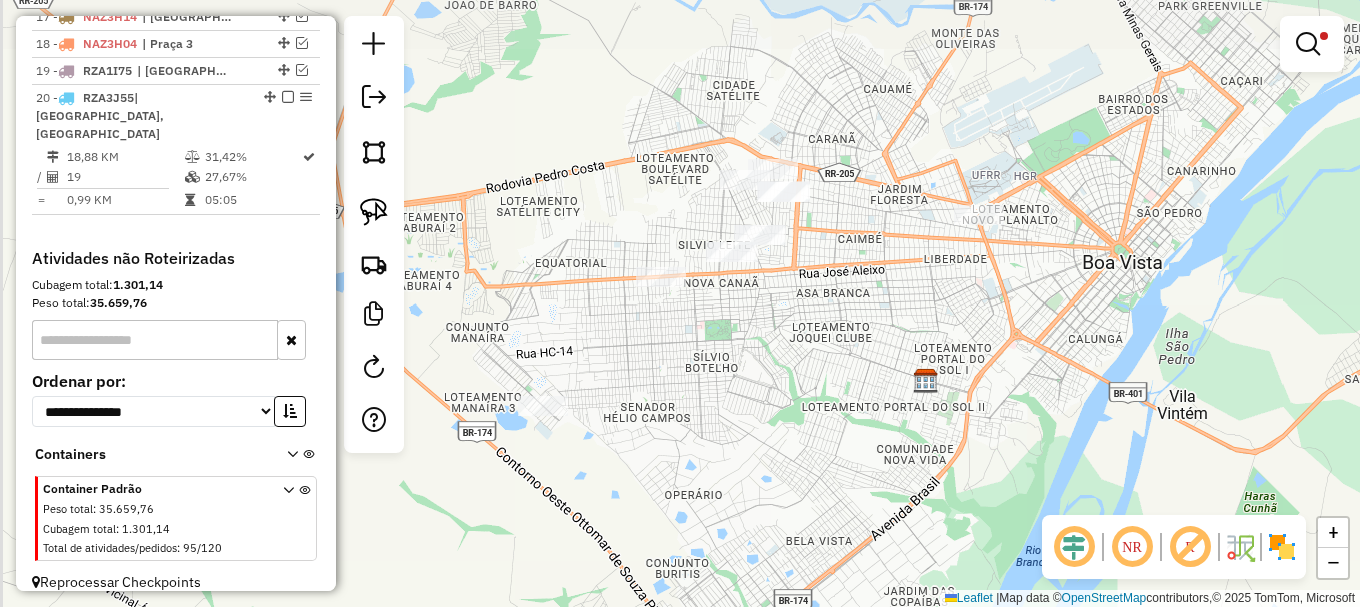drag, startPoint x: 665, startPoint y: 316, endPoint x: 798, endPoint y: 326, distance: 133.37541 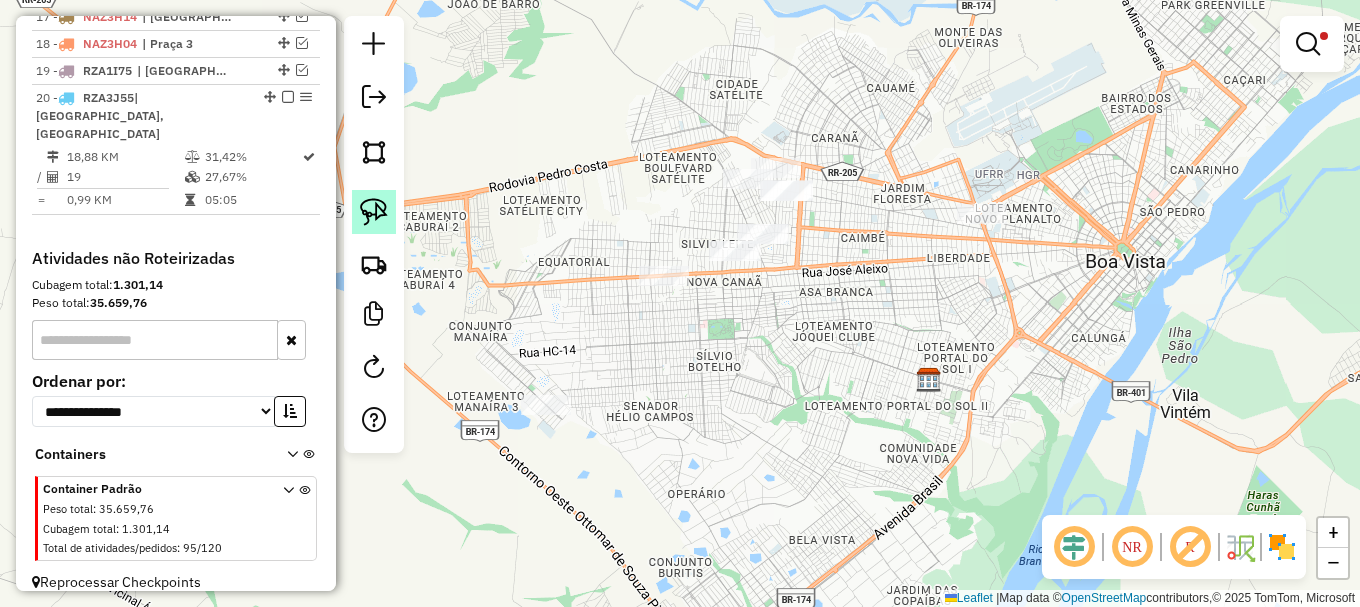 click 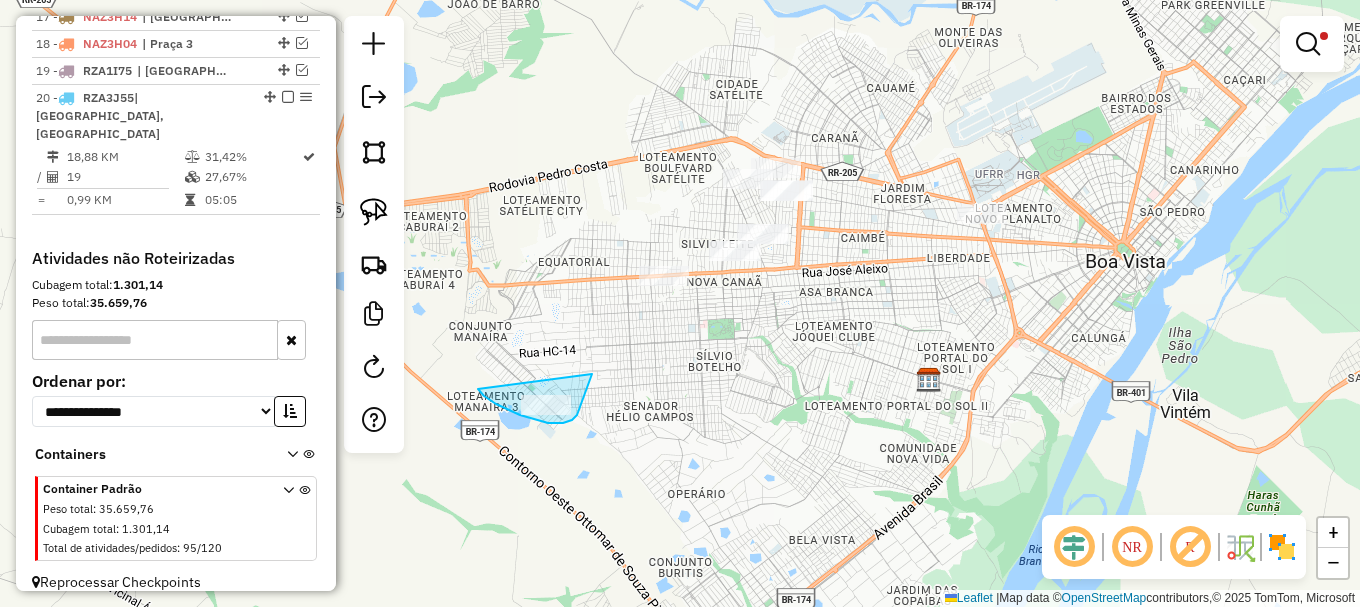 drag, startPoint x: 478, startPoint y: 389, endPoint x: 599, endPoint y: 335, distance: 132.50282 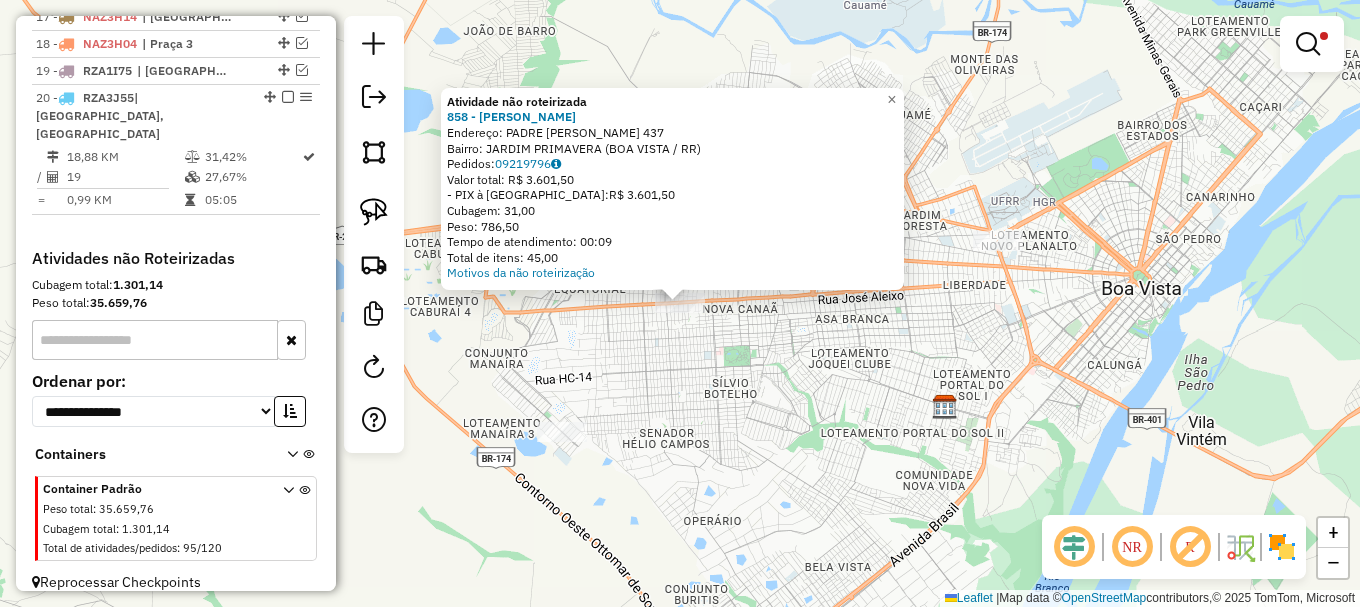click on "Atividade não roteirizada 858 - COMERCIAL LOPES  Endereço:  PADRE ANCHIETA 437   Bairro: JARDIM PRIMAVERA (BOA VISTA / RR)   Pedidos:  09219796   Valor total: R$ 3.601,50   - PIX à Vista:  R$ 3.601,50   Cubagem: 31,00   Peso: 786,50   Tempo de atendimento: 00:09   Total de itens: 45,00  Motivos da não roteirização × Limpar filtros Janela de atendimento Grade de atendimento Capacidade Transportadoras Veículos Cliente Pedidos  Rotas Selecione os dias de semana para filtrar as janelas de atendimento  Seg   Ter   Qua   Qui   Sex   Sáb   Dom  Informe o período da janela de atendimento: De: Até:  Filtrar exatamente a janela do cliente  Considerar janela de atendimento padrão  Selecione os dias de semana para filtrar as grades de atendimento  Seg   Ter   Qua   Qui   Sex   Sáb   Dom   Considerar clientes sem dia de atendimento cadastrado  Clientes fora do dia de atendimento selecionado Filtrar as atividades entre os valores definidos abaixo:  Peso mínimo:   Peso máximo:   Cubagem mínima:  *****  De:" 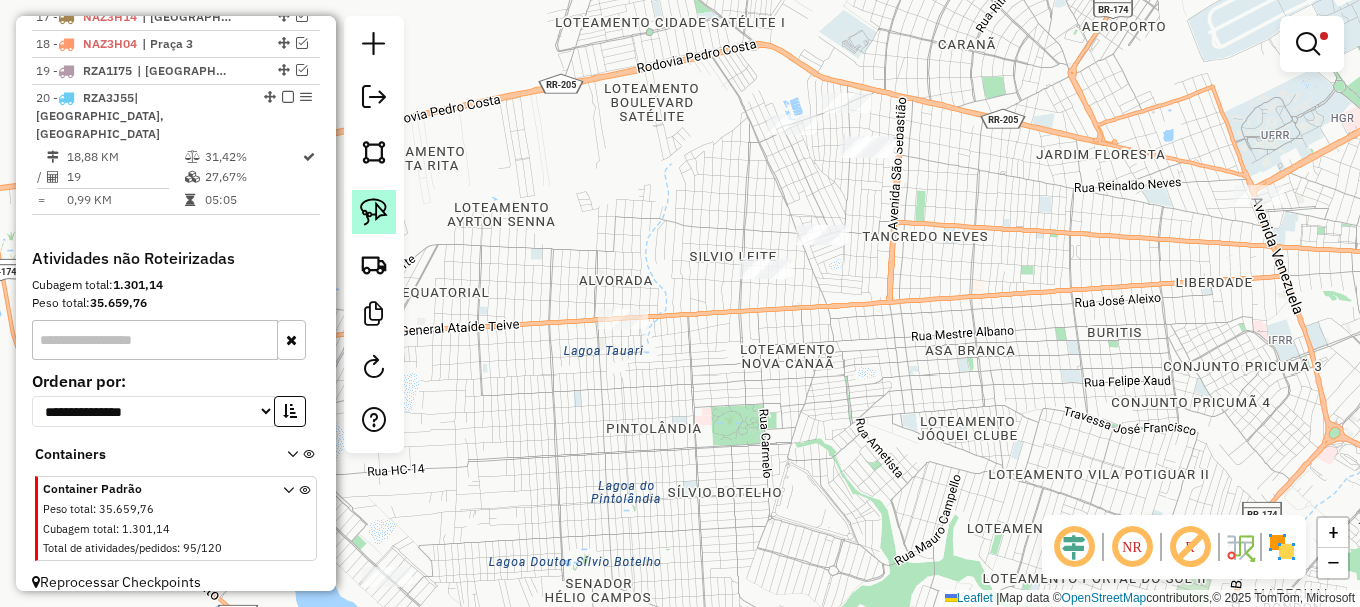 click 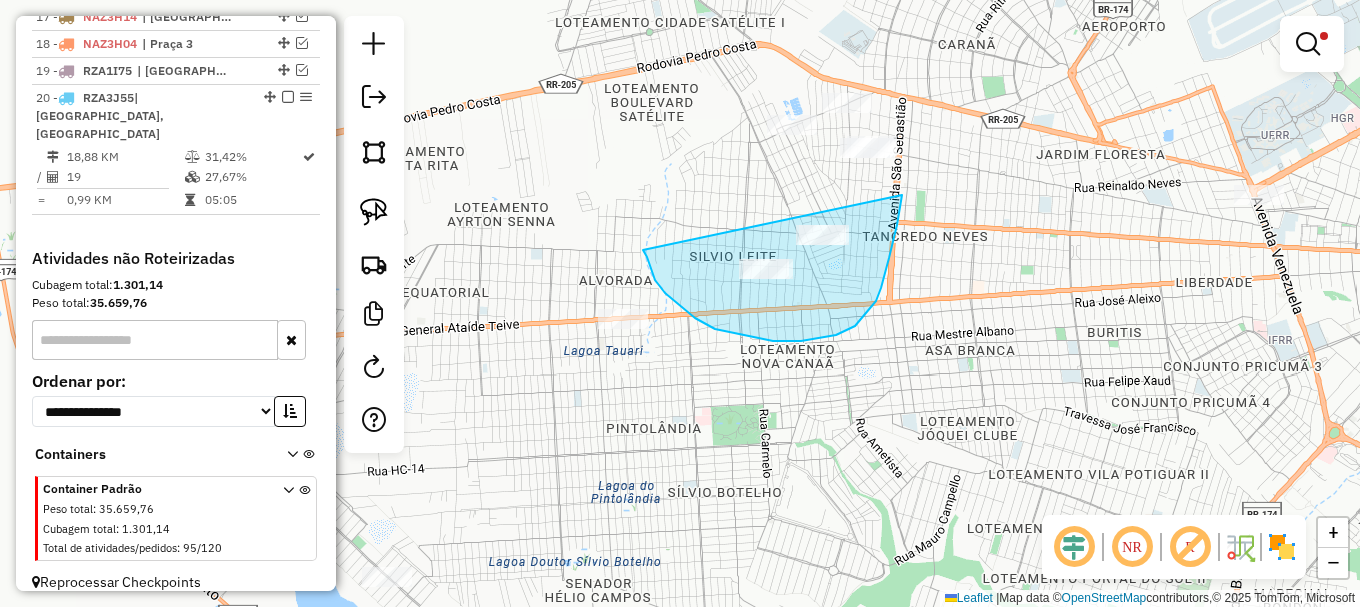 drag, startPoint x: 695, startPoint y: 318, endPoint x: 887, endPoint y: 196, distance: 227.48187 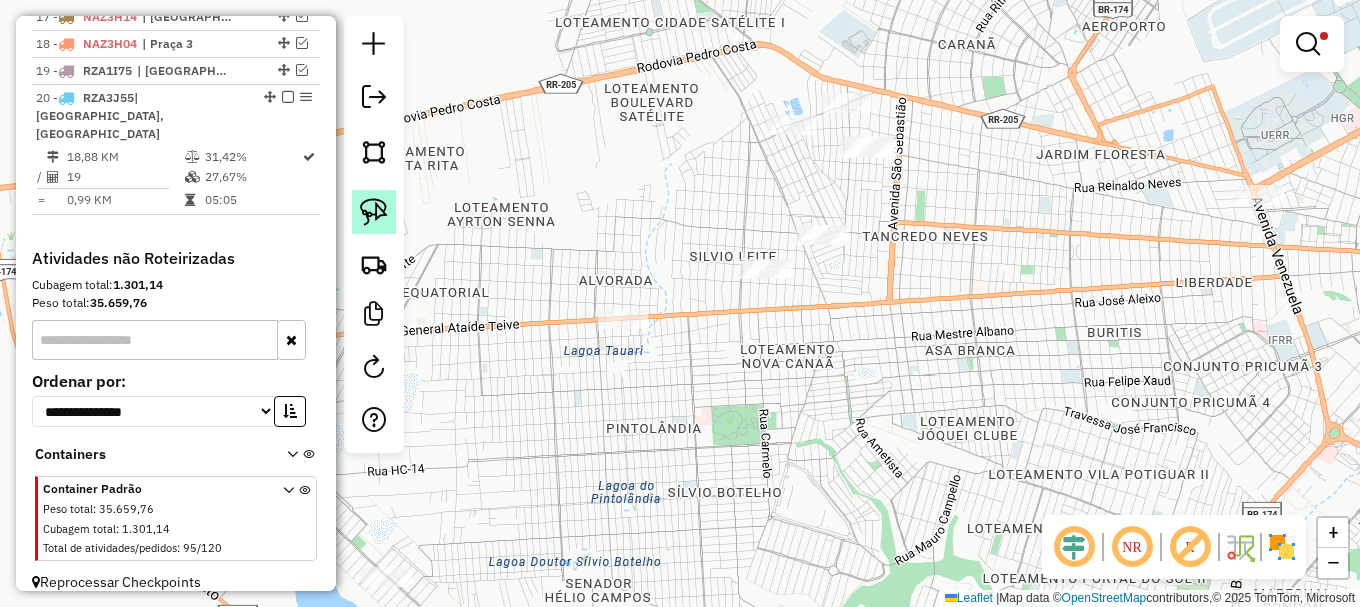 click 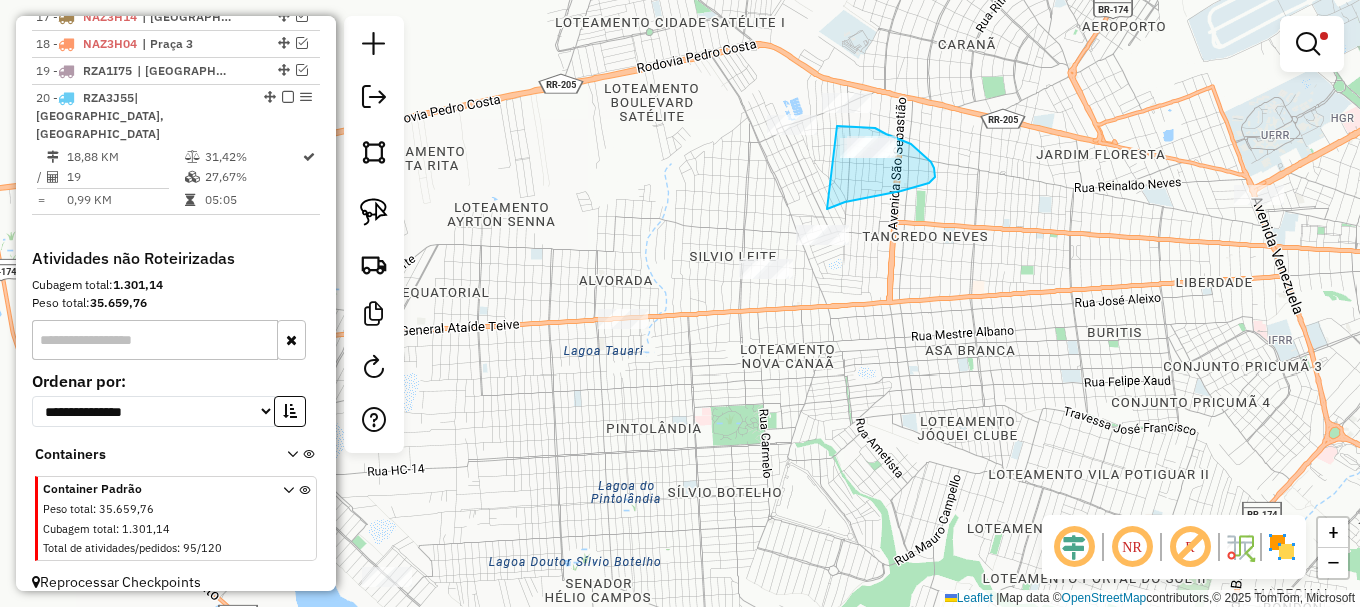 drag, startPoint x: 827, startPoint y: 209, endPoint x: 837, endPoint y: 126, distance: 83.60024 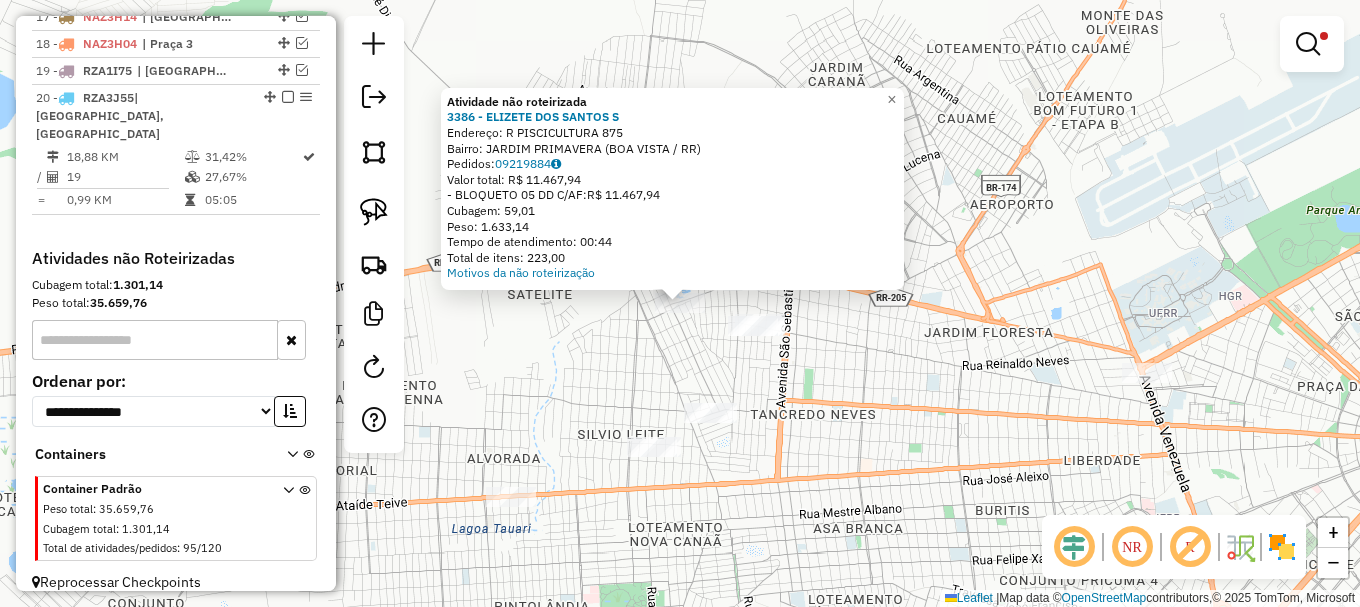 drag, startPoint x: 690, startPoint y: 362, endPoint x: 711, endPoint y: 337, distance: 32.649654 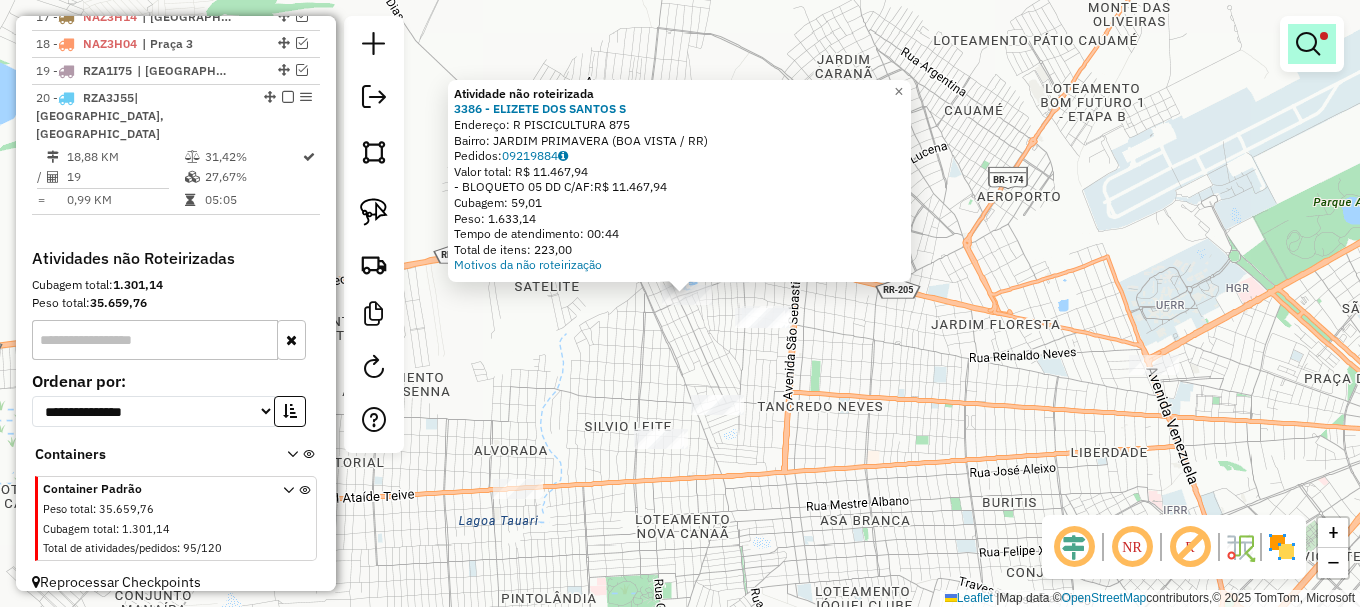 click at bounding box center (1308, 44) 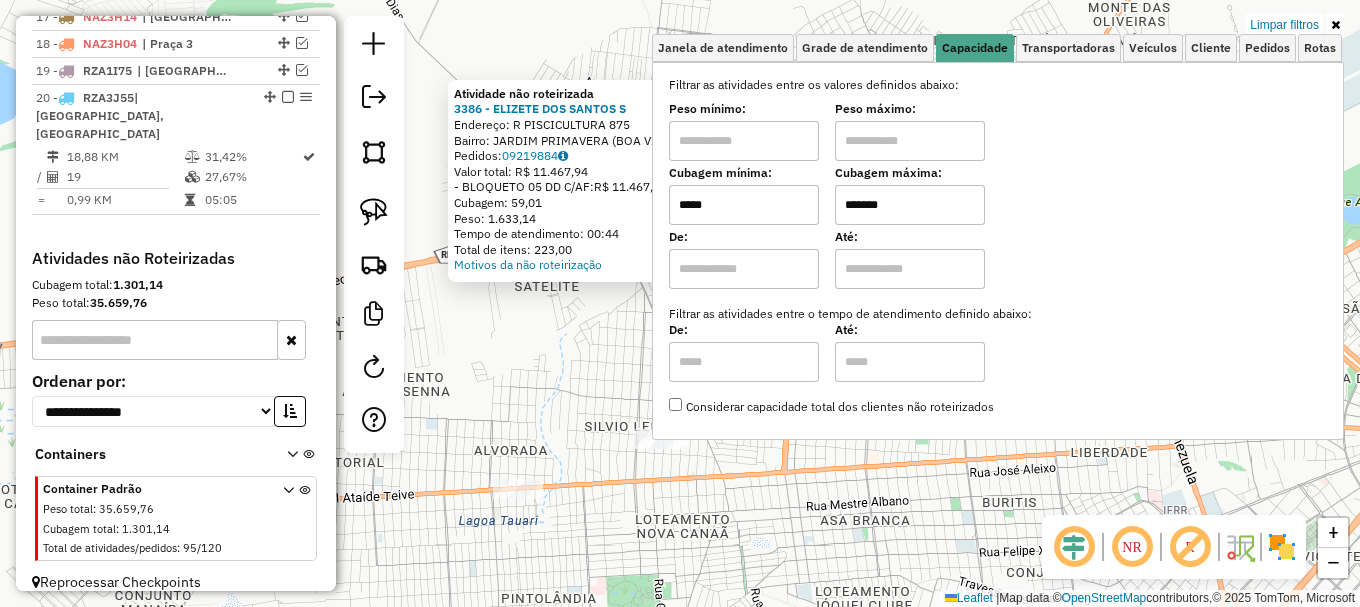 click on "*****" at bounding box center (744, 205) 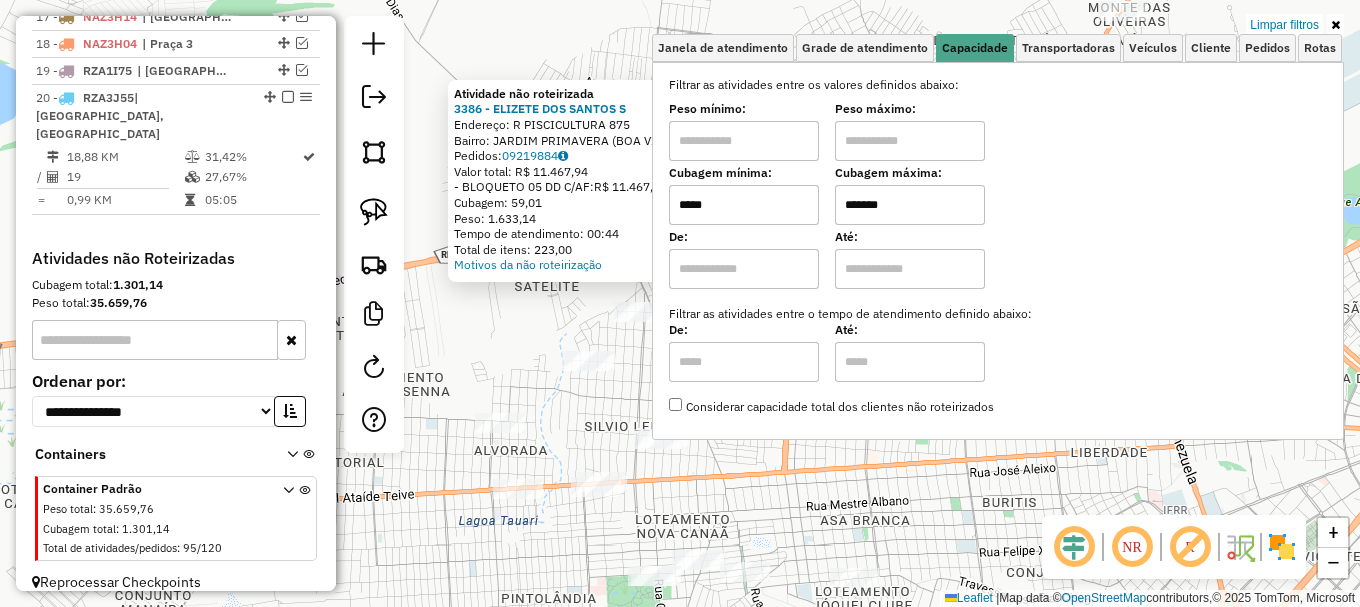 type on "*****" 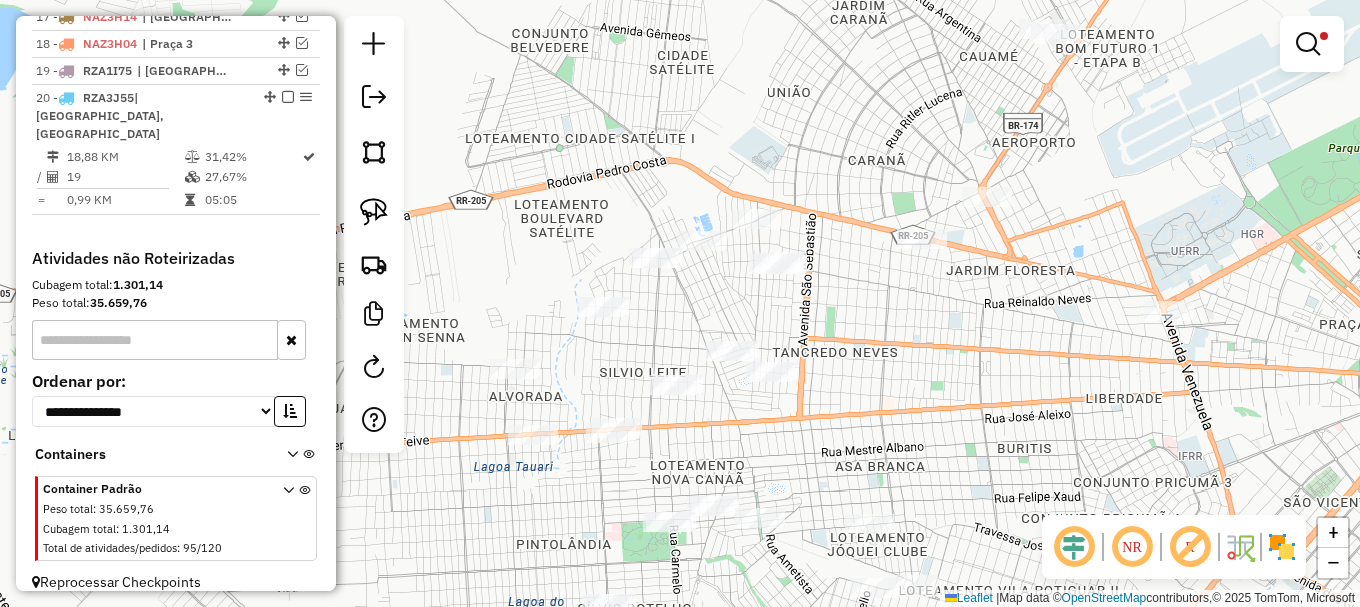 drag, startPoint x: 804, startPoint y: 514, endPoint x: 769, endPoint y: 155, distance: 360.7021 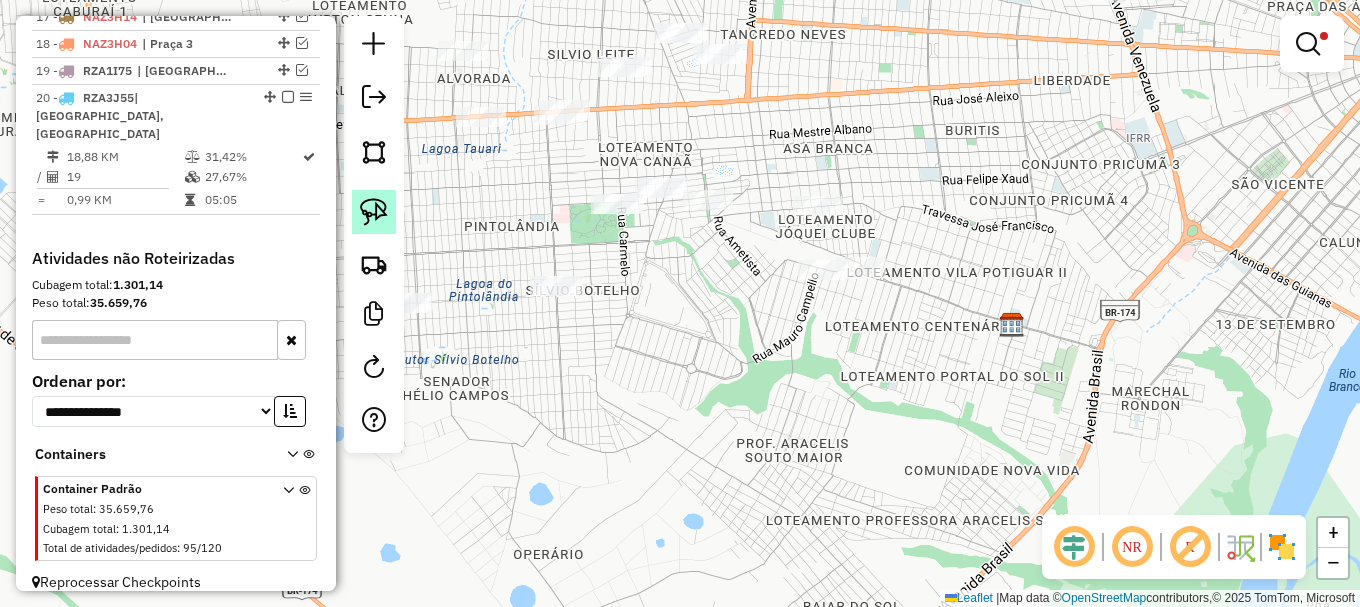 click 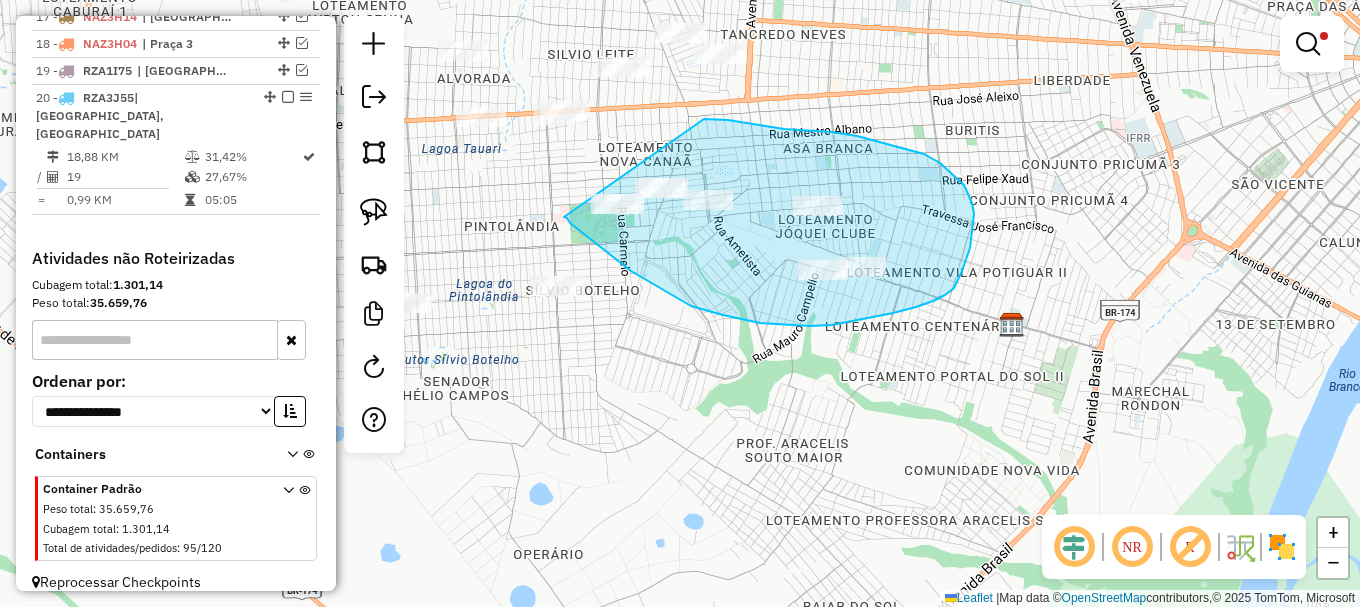 drag, startPoint x: 567, startPoint y: 218, endPoint x: 659, endPoint y: 132, distance: 125.93649 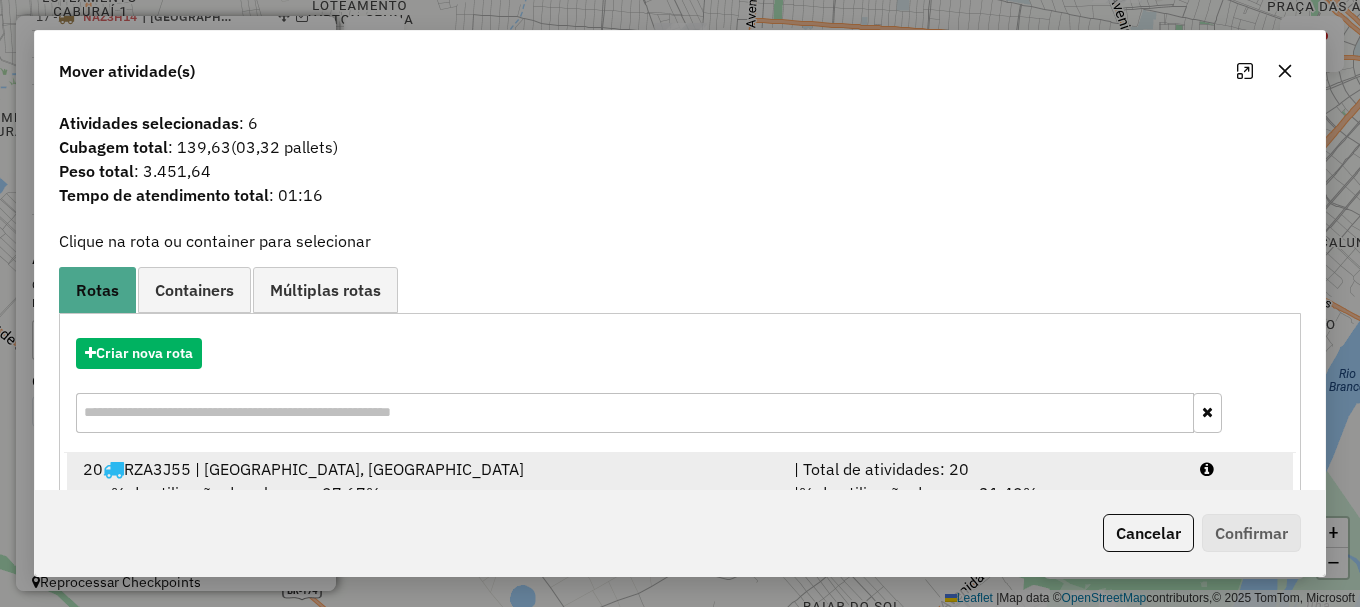 click at bounding box center [1239, 469] 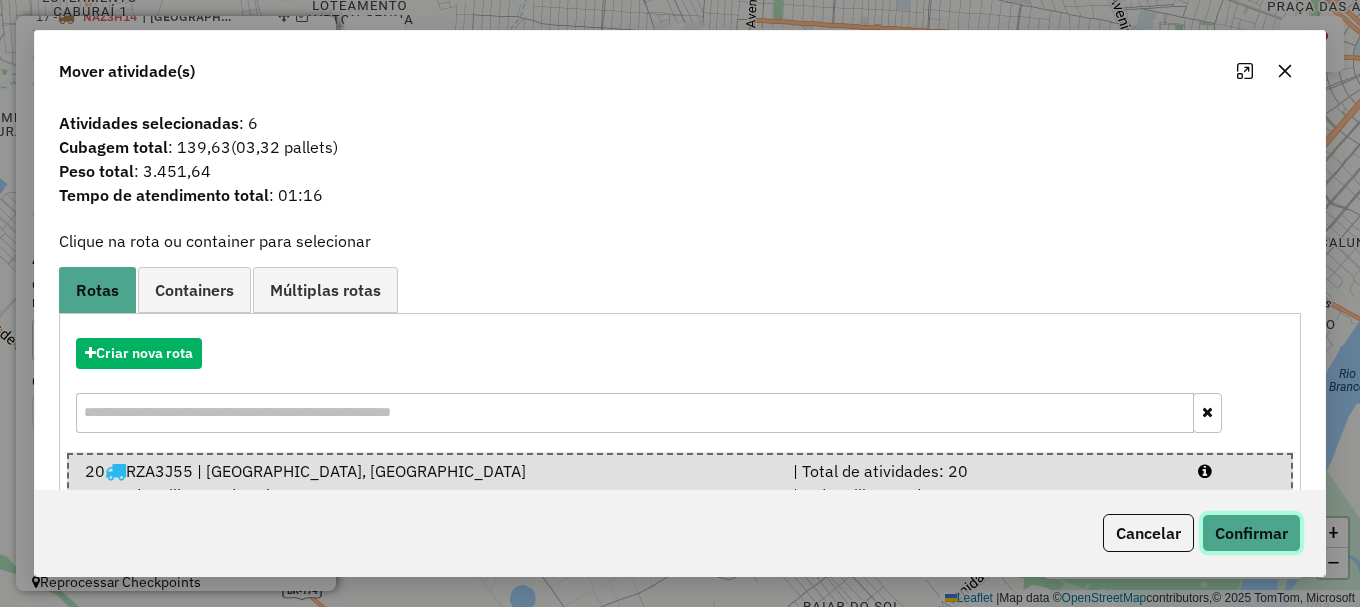 click on "Confirmar" 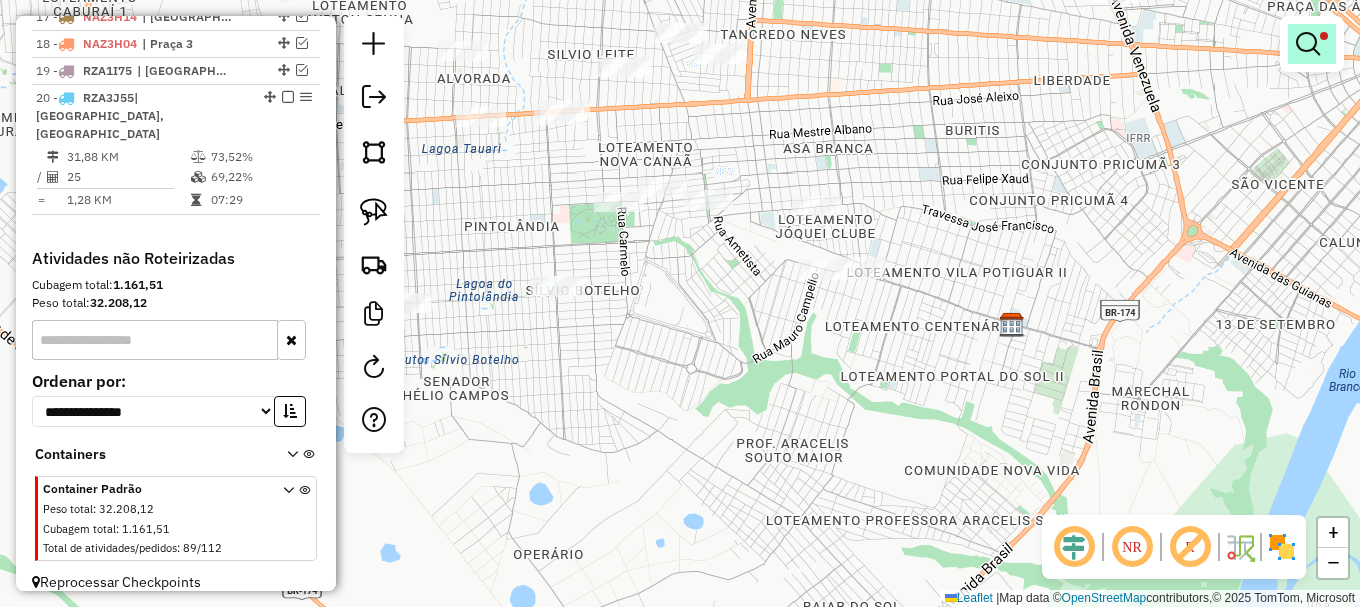click at bounding box center [1308, 44] 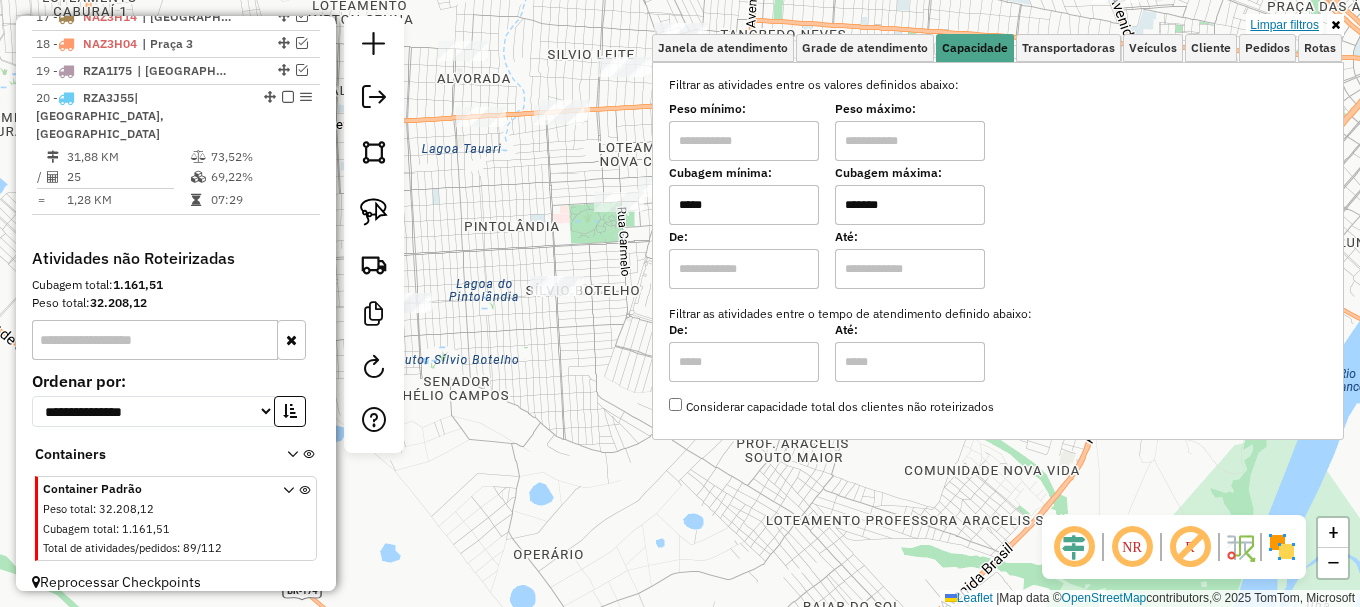 click on "Limpar filtros" at bounding box center [1284, 25] 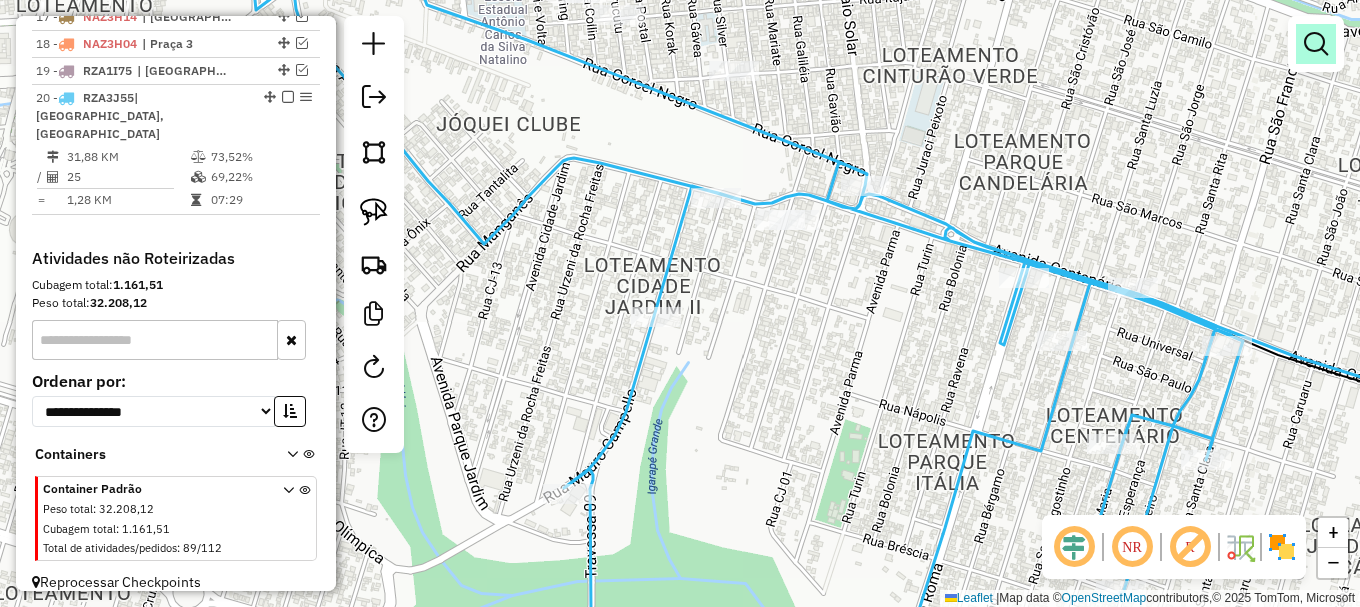 click at bounding box center [1316, 44] 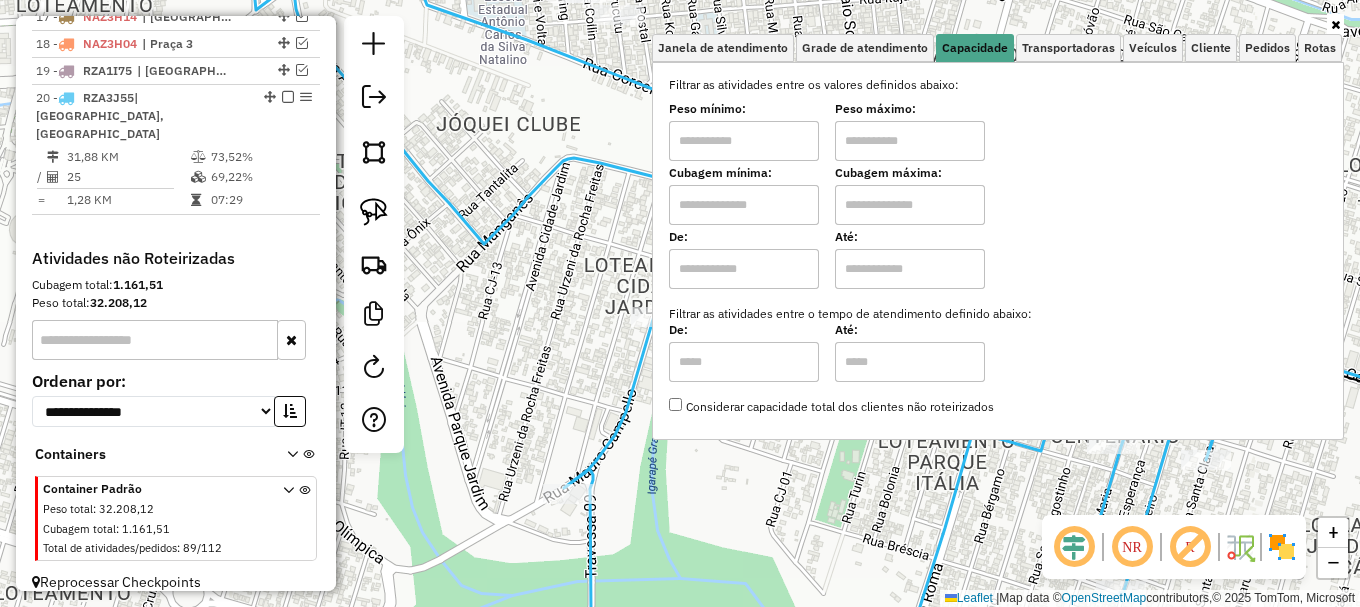 click at bounding box center [744, 205] 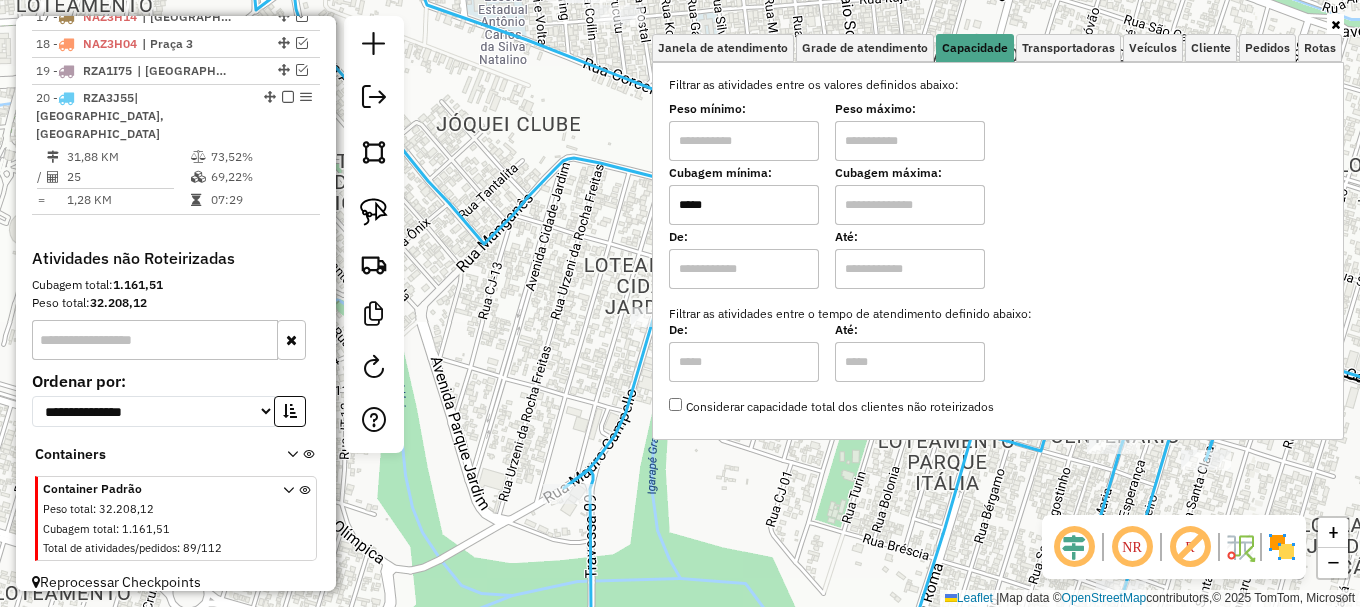 type on "*****" 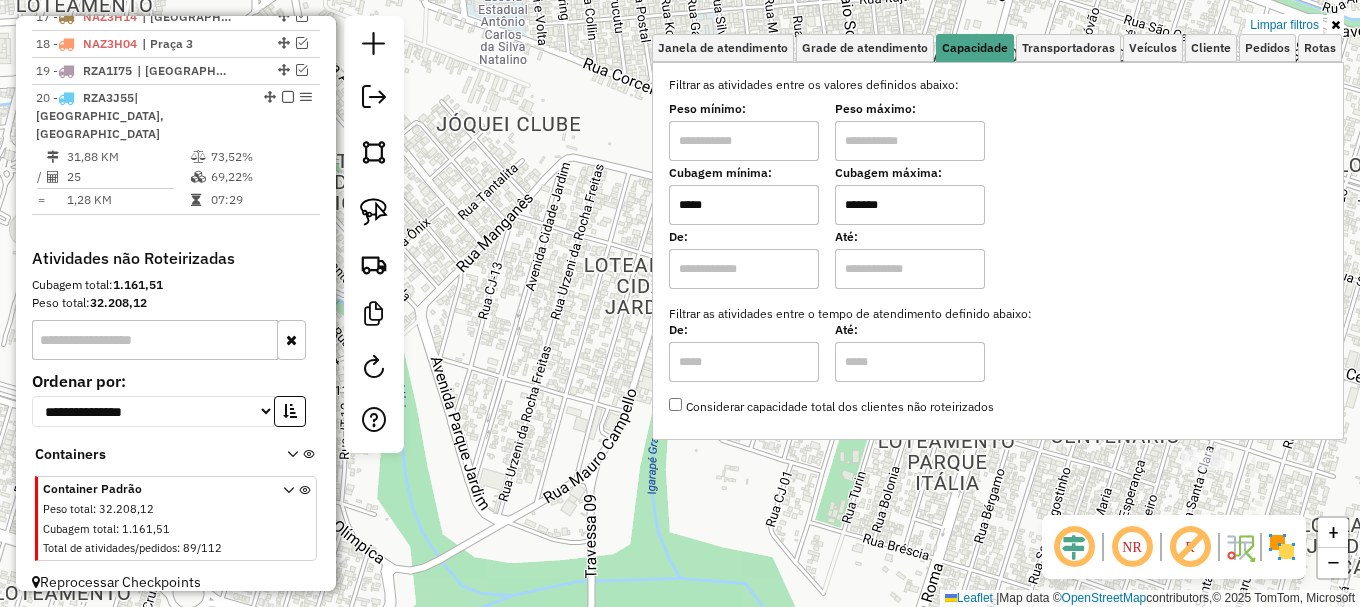 click on "Limpar filtros Janela de atendimento Grade de atendimento Capacidade Transportadoras Veículos Cliente Pedidos  Rotas Selecione os dias de semana para filtrar as janelas de atendimento  Seg   Ter   Qua   Qui   Sex   Sáb   Dom  Informe o período da janela de atendimento: De: Até:  Filtrar exatamente a janela do cliente  Considerar janela de atendimento padrão  Selecione os dias de semana para filtrar as grades de atendimento  Seg   Ter   Qua   Qui   Sex   Sáb   Dom   Considerar clientes sem dia de atendimento cadastrado  Clientes fora do dia de atendimento selecionado Filtrar as atividades entre os valores definidos abaixo:  Peso mínimo:   Peso máximo:   Cubagem mínima:  *****  Cubagem máxima:  *******  De:   Até:  Filtrar as atividades entre o tempo de atendimento definido abaixo:  De:   Até:   Considerar capacidade total dos clientes não roteirizados Transportadora: Selecione um ou mais itens Tipo de veículo: Selecione um ou mais itens Veículo: Selecione um ou mais itens Motorista: Nome: Setor:" 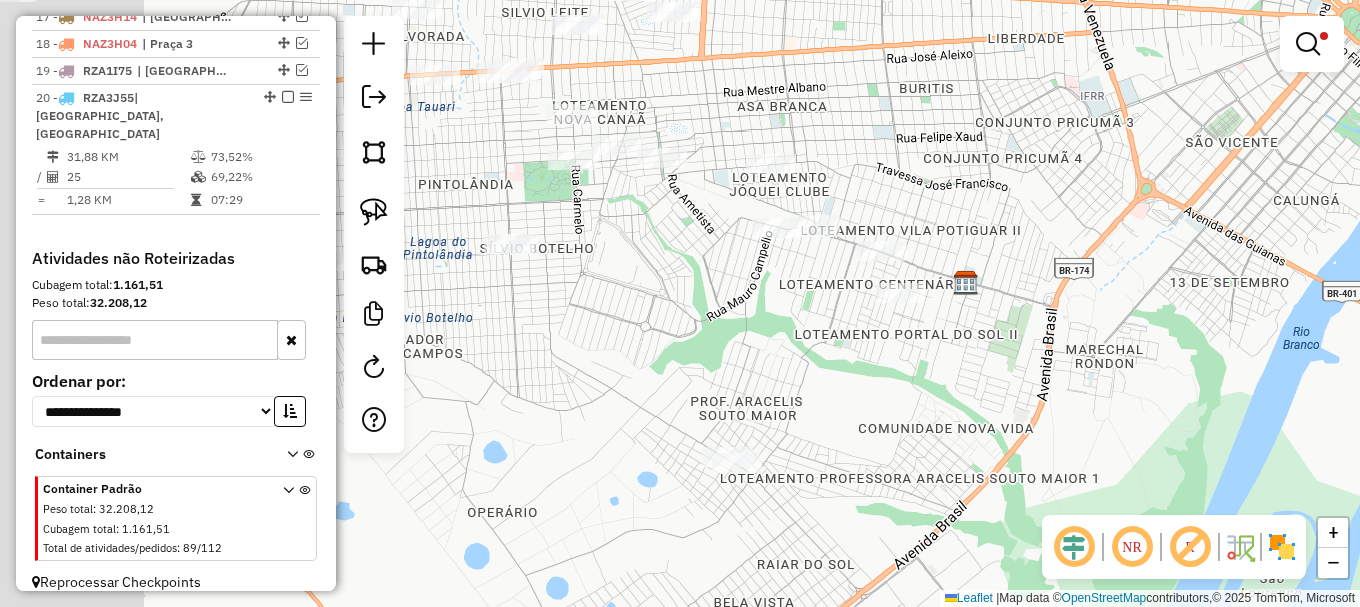 drag, startPoint x: 555, startPoint y: 299, endPoint x: 762, endPoint y: 259, distance: 210.82932 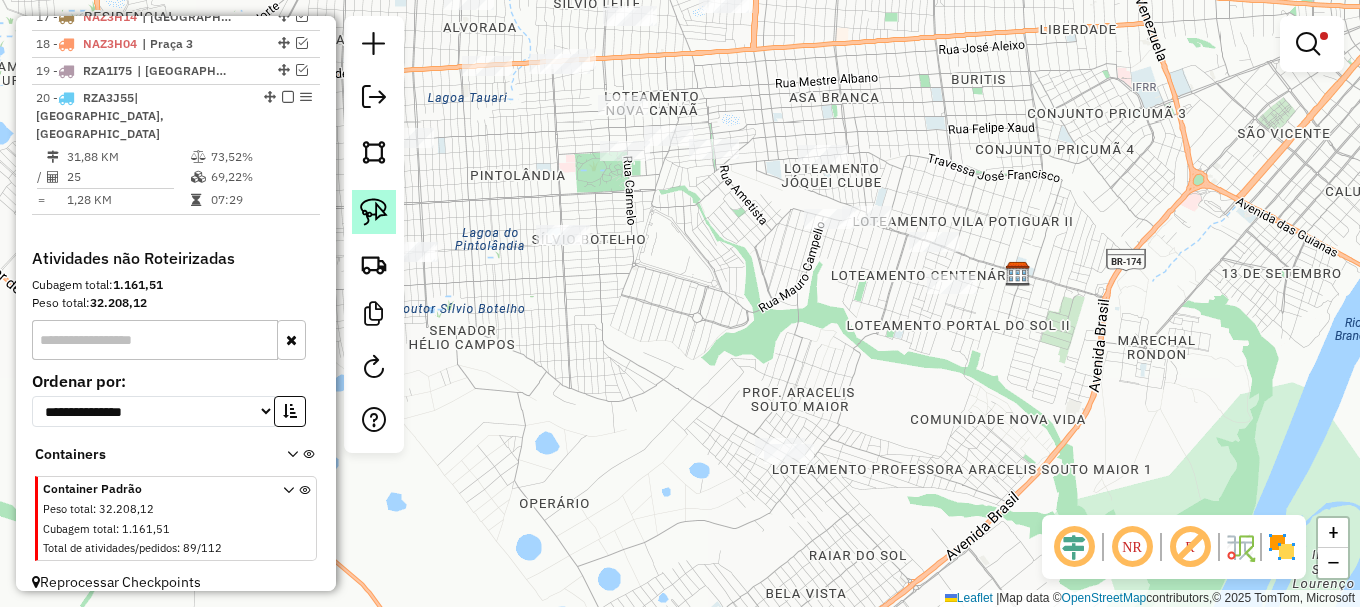 click 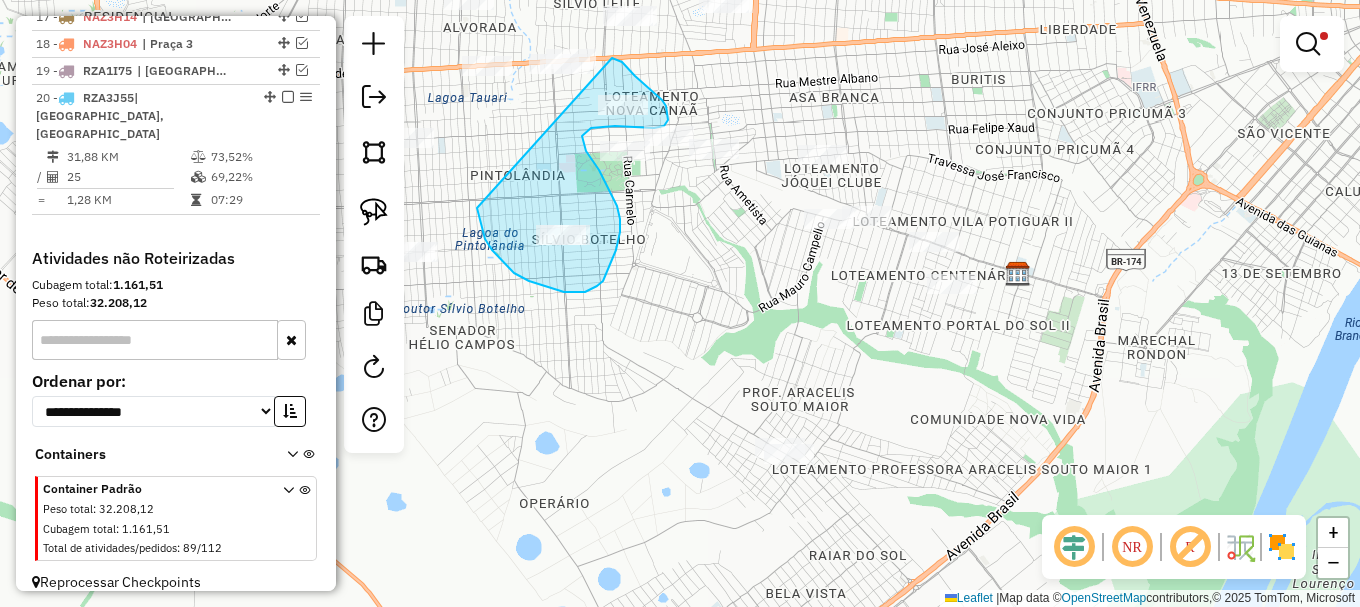 drag, startPoint x: 477, startPoint y: 208, endPoint x: 612, endPoint y: 58, distance: 201.80437 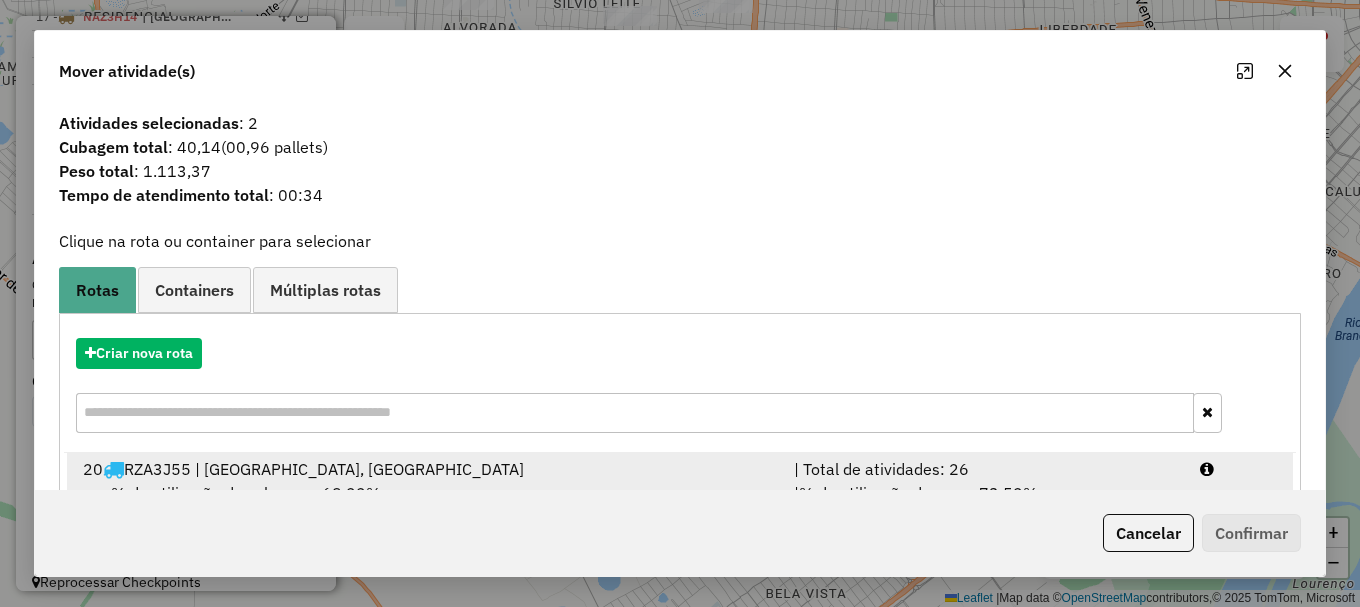 click at bounding box center (1239, 469) 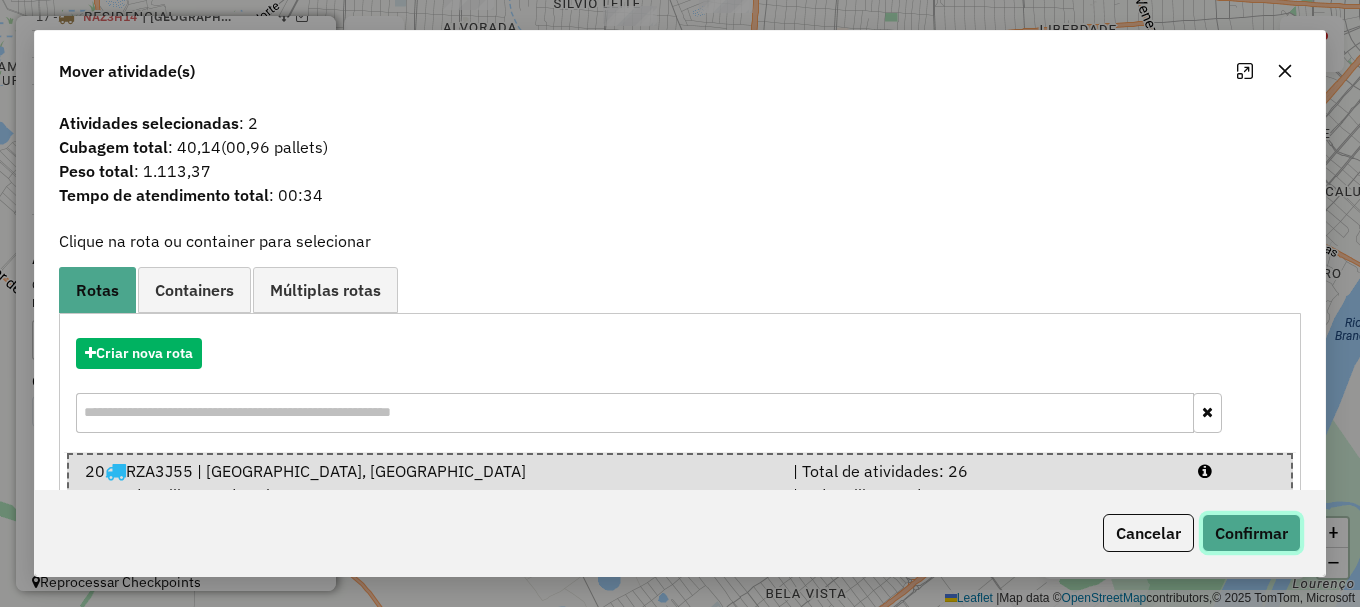 click on "Confirmar" 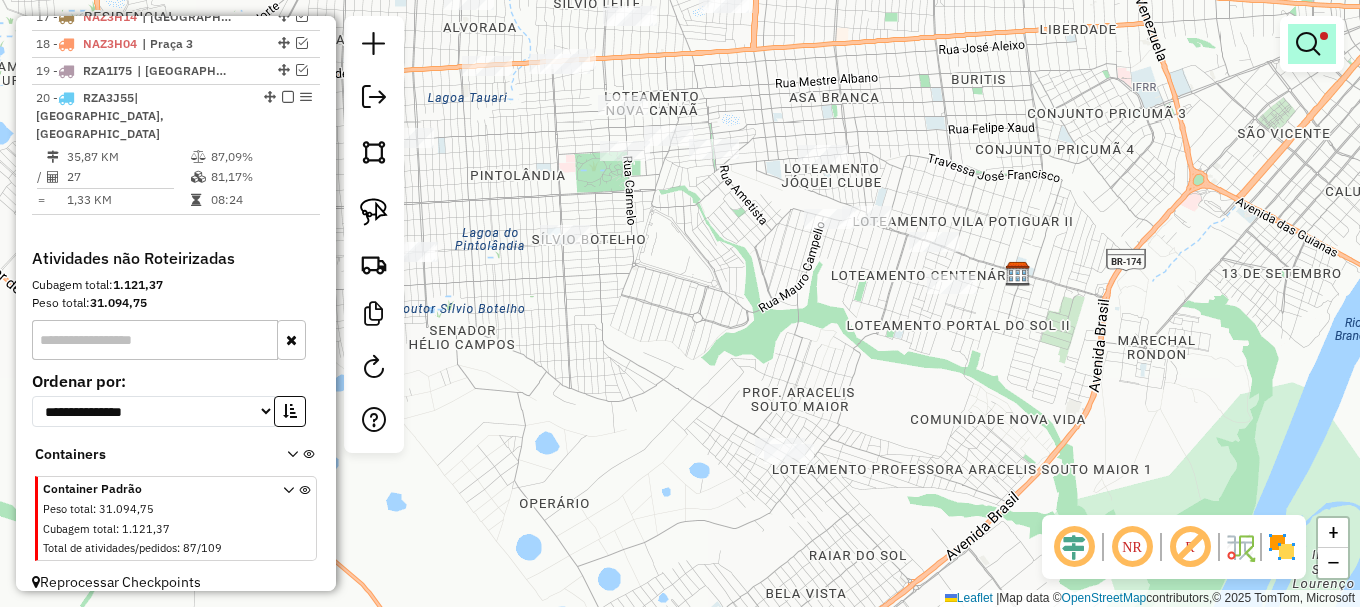 click at bounding box center (1308, 44) 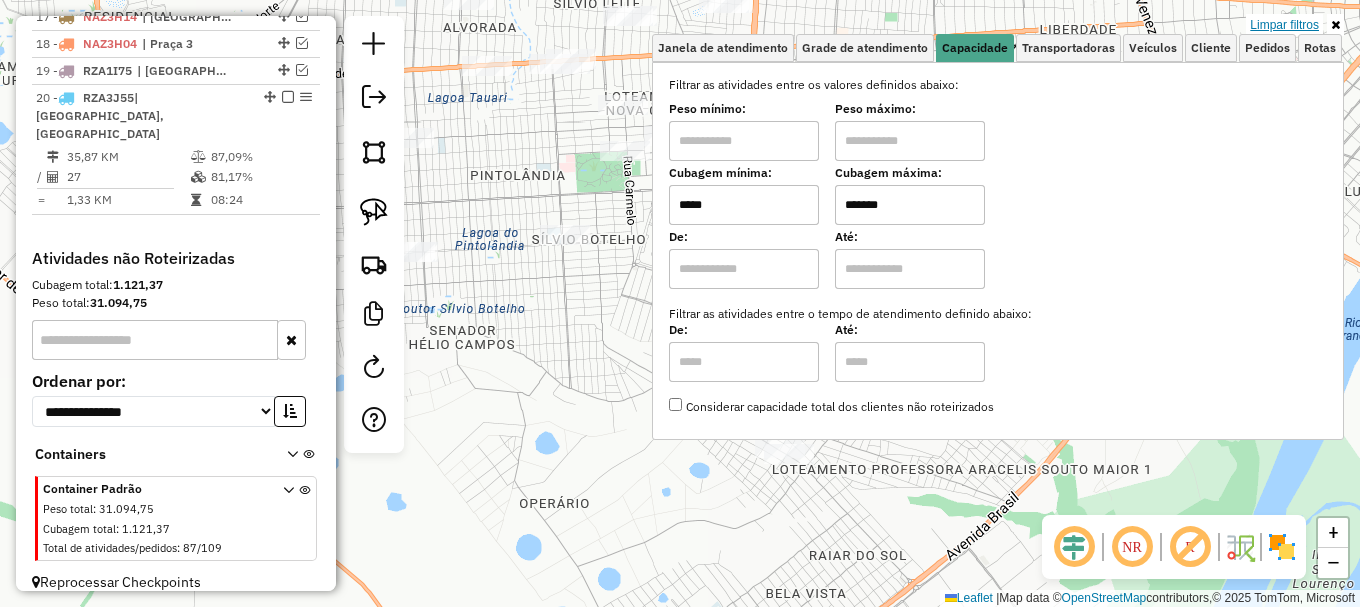 click on "Limpar filtros" at bounding box center [1284, 25] 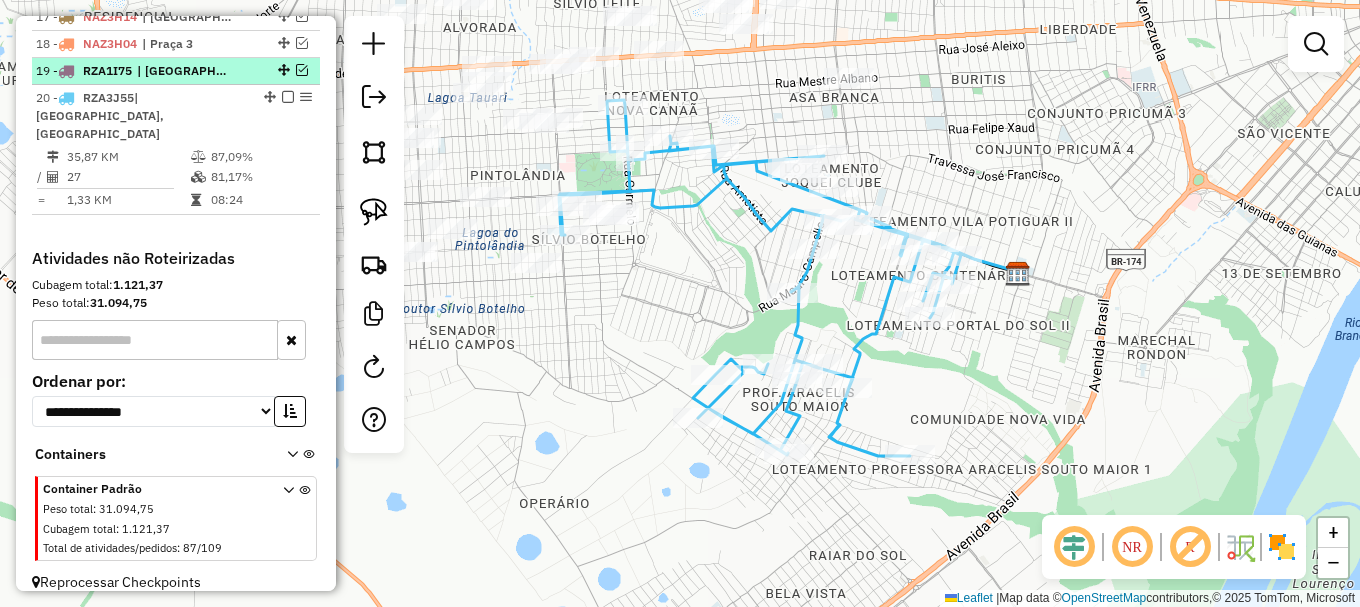 click at bounding box center (302, 70) 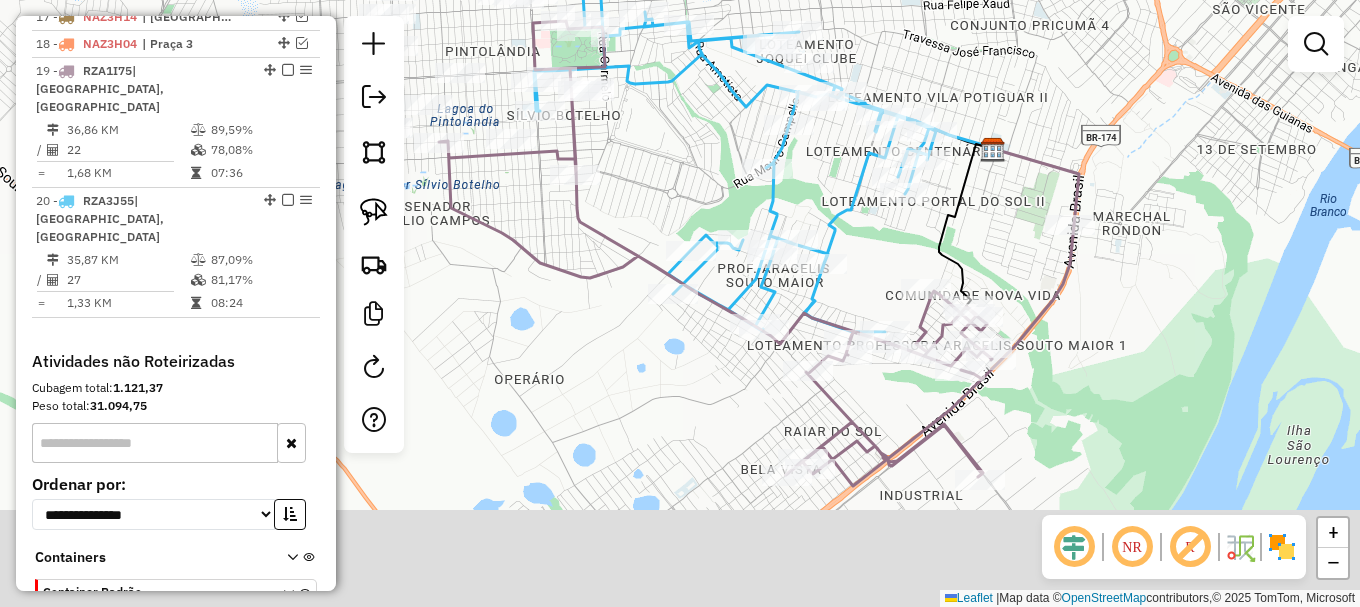 drag, startPoint x: 861, startPoint y: 404, endPoint x: 835, endPoint y: 302, distance: 105.26158 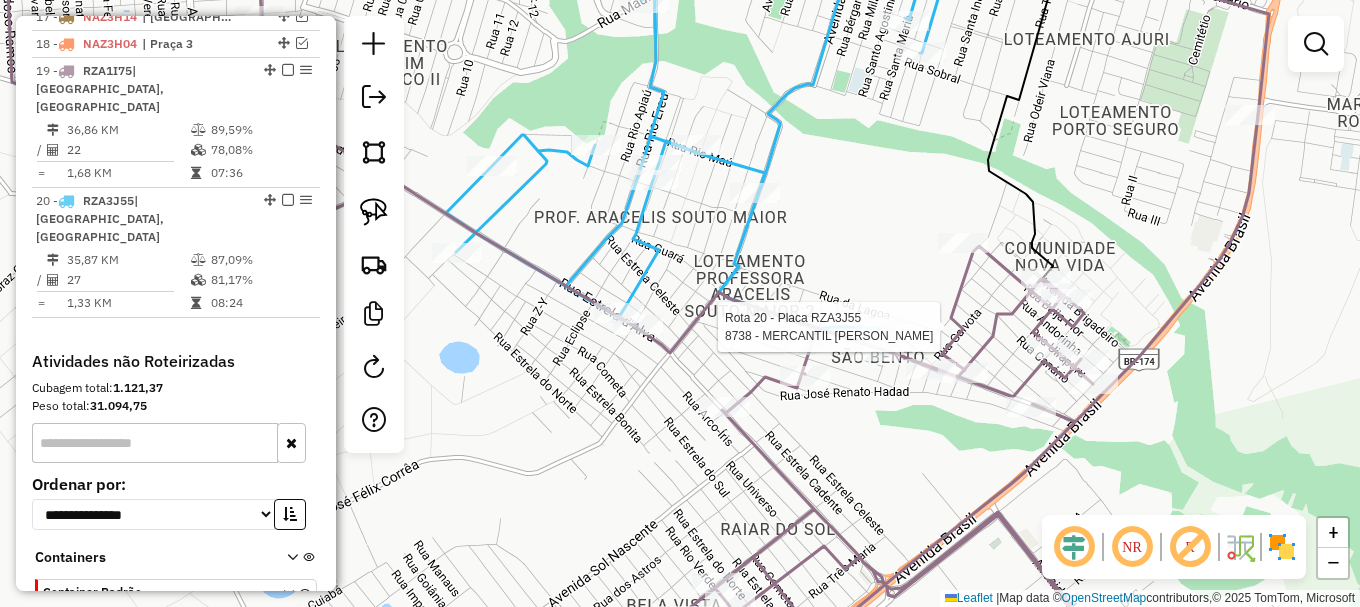 select on "**********" 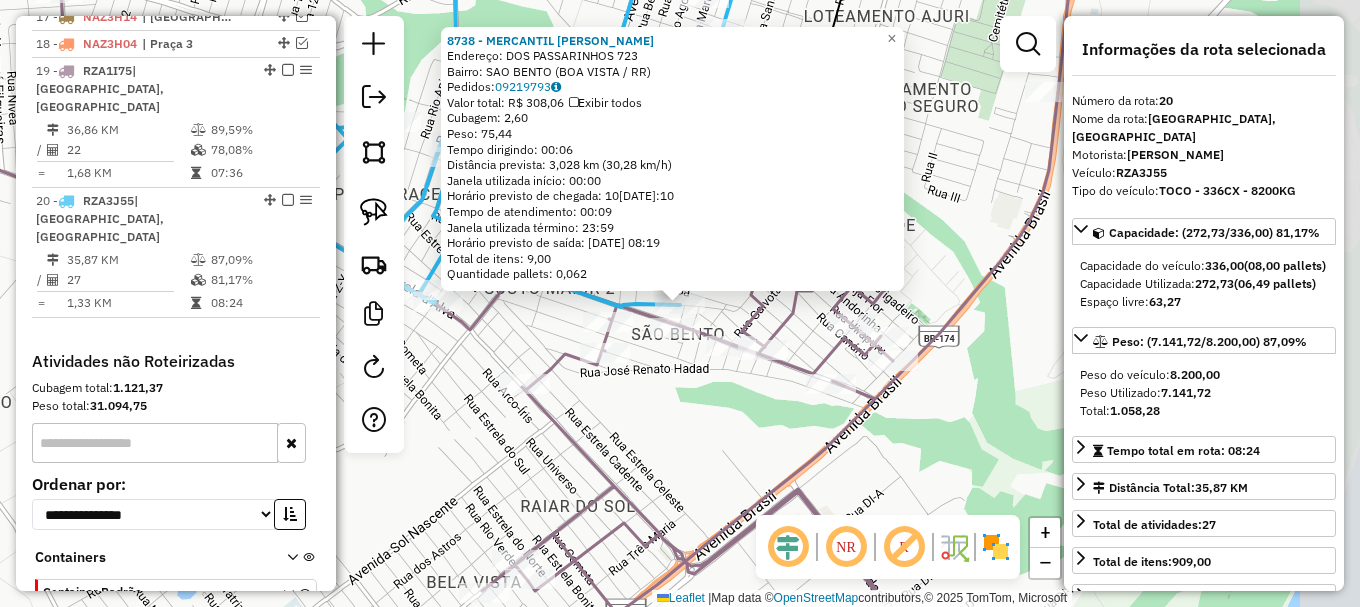 scroll, scrollTop: 1310, scrollLeft: 0, axis: vertical 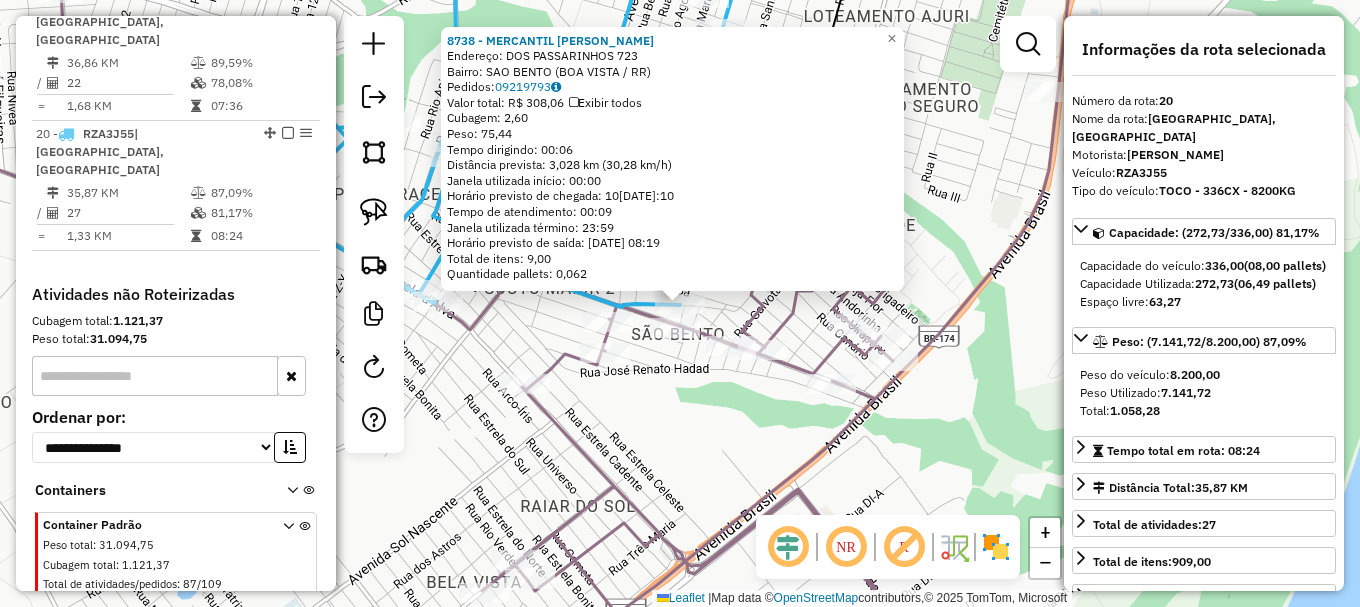 click on "Rota 19 - Placa RZA1I75  4998 - CONVENIENCIA JR 8738 - MERCANTIL YANN  Endereço:  DOS PASSARINHOS 723   Bairro: SAO BENTO (BOA VISTA / RR)   Pedidos:  09219793   Valor total: R$ 308,06   Exibir todos   Cubagem: 2,60  Peso: 75,44  Tempo dirigindo: 00:06   Distância prevista: 3,028 km (30,28 km/h)   Janela utilizada início: 00:00   Horário previsto de chegada: 10/07/2025 08:10   Tempo de atendimento: 00:09   Janela utilizada término: 23:59   Horário previsto de saída: 10/07/2025 08:19   Total de itens: 9,00   Quantidade pallets: 0,062  × Janela de atendimento Grade de atendimento Capacidade Transportadoras Veículos Cliente Pedidos  Rotas Selecione os dias de semana para filtrar as janelas de atendimento  Seg   Ter   Qua   Qui   Sex   Sáb   Dom  Informe o período da janela de atendimento: De: Até:  Filtrar exatamente a janela do cliente  Considerar janela de atendimento padrão  Selecione os dias de semana para filtrar as grades de atendimento  Seg   Ter   Qua   Qui   Sex   Sáb   Dom   De:   Até:" 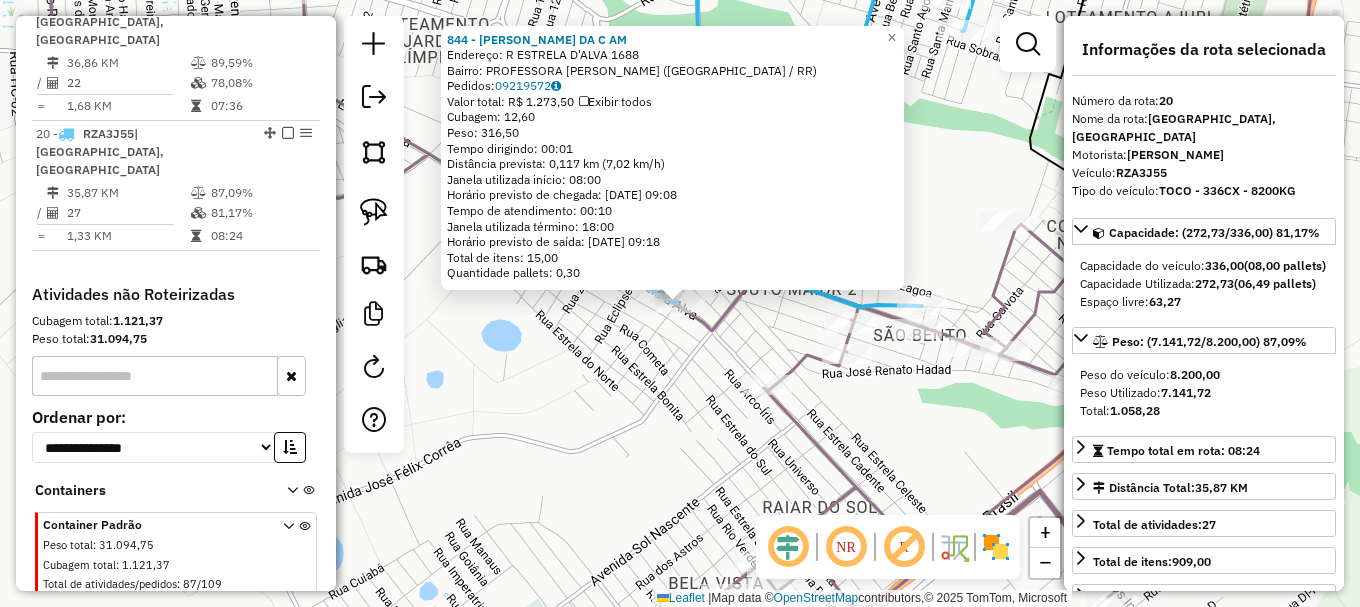 click on "844 - SANDRA MARIA DA C AM  Endereço: R   ESTRELA D'ALVA                1688   Bairro: PROFESSORA ARACELI SOUTO MAIO (BOA VISTA / RR)   Pedidos:  09219572   Valor total: R$ 1.273,50   Exibir todos   Cubagem: 12,60  Peso: 316,50  Tempo dirigindo: 00:01   Distância prevista: 0,117 km (7,02 km/h)   Janela utilizada início: 08:00   Horário previsto de chegada: 10/07/2025 09:08   Tempo de atendimento: 00:10   Janela utilizada término: 18:00   Horário previsto de saída: 10/07/2025 09:18   Total de itens: 15,00   Quantidade pallets: 0,30  × Janela de atendimento Grade de atendimento Capacidade Transportadoras Veículos Cliente Pedidos  Rotas Selecione os dias de semana para filtrar as janelas de atendimento  Seg   Ter   Qua   Qui   Sex   Sáb   Dom  Informe o período da janela de atendimento: De: Até:  Filtrar exatamente a janela do cliente  Considerar janela de atendimento padrão  Selecione os dias de semana para filtrar as grades de atendimento  Seg   Ter   Qua   Qui   Sex   Sáb   Dom   Peso mínimo:" 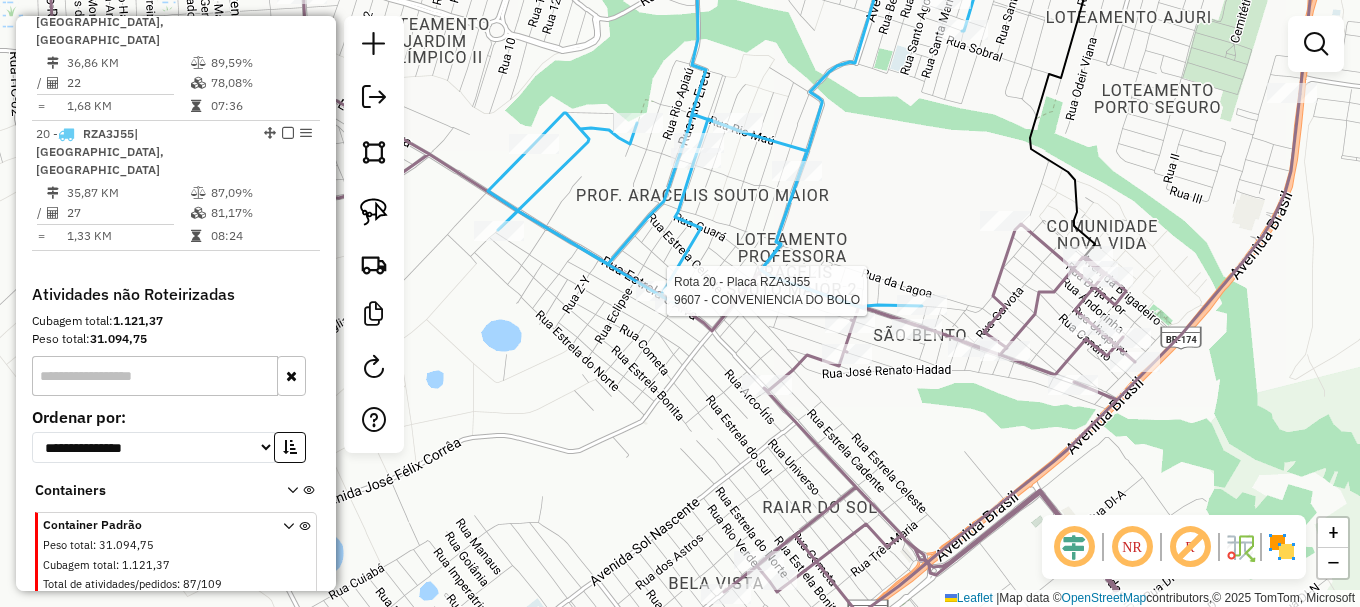 select on "**********" 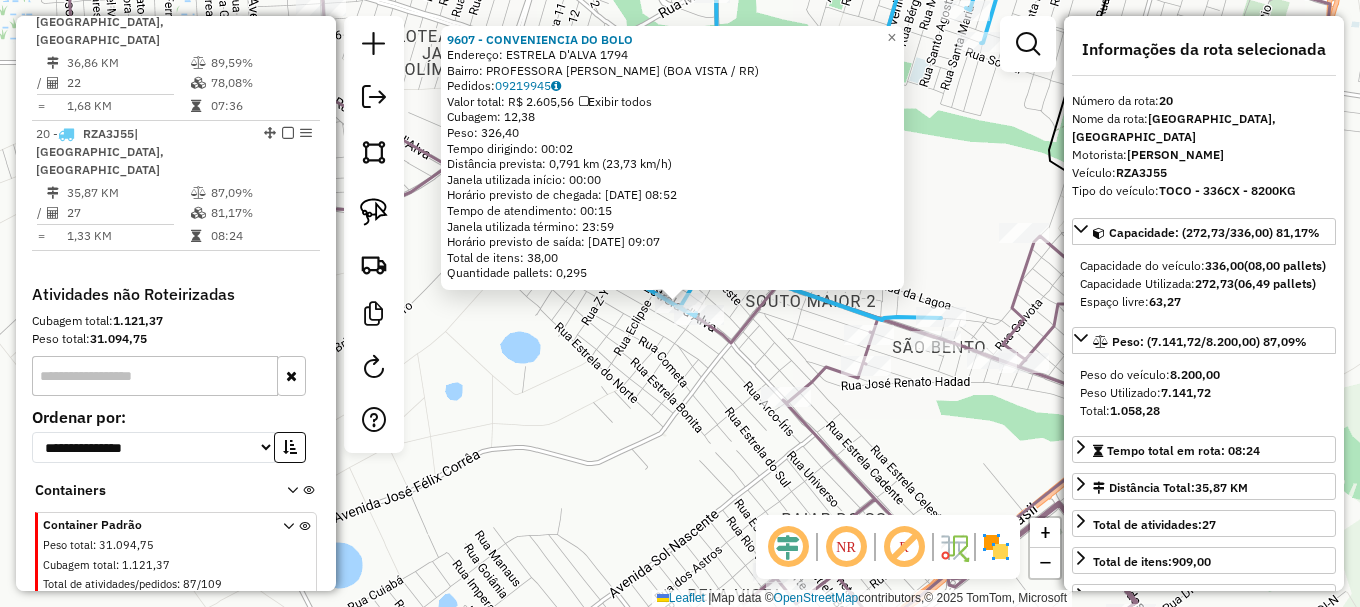 click on "9607 - CONVENIENCIA DO BOLO  Endereço:  ESTRELA D'ALVA 1794   Bairro: PROFESSORA ARACELI SOUTO MAIOR (BOA VISTA / RR)   Pedidos:  09219945   Valor total: R$ 2.605,56   Exibir todos   Cubagem: 12,38  Peso: 326,40  Tempo dirigindo: 00:02   Distância prevista: 0,791 km (23,73 km/h)   Janela utilizada início: 00:00   Horário previsto de chegada: 10/07/2025 08:52   Tempo de atendimento: 00:15   Janela utilizada término: 23:59   Horário previsto de saída: 10/07/2025 09:07   Total de itens: 38,00   Quantidade pallets: 0,295  × Janela de atendimento Grade de atendimento Capacidade Transportadoras Veículos Cliente Pedidos  Rotas Selecione os dias de semana para filtrar as janelas de atendimento  Seg   Ter   Qua   Qui   Sex   Sáb   Dom  Informe o período da janela de atendimento: De: Até:  Filtrar exatamente a janela do cliente  Considerar janela de atendimento padrão  Selecione os dias de semana para filtrar as grades de atendimento  Seg   Ter   Qua   Qui   Sex   Sáb   Dom   Peso mínimo:   De:   Até:" 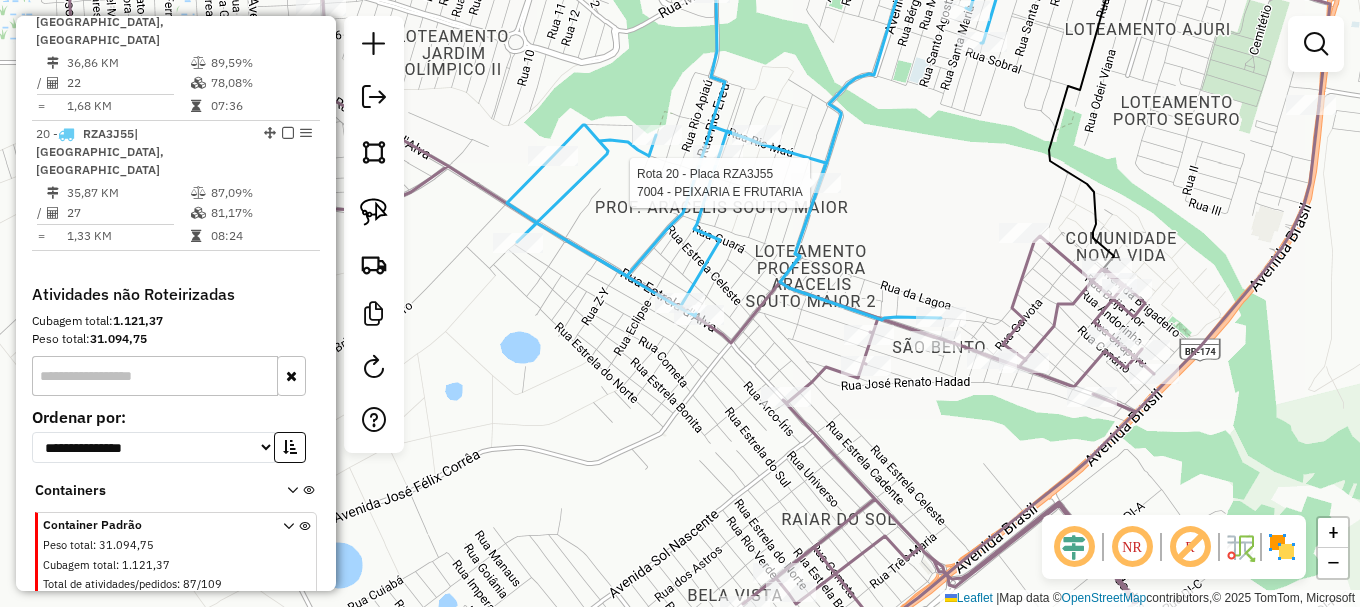 select on "**********" 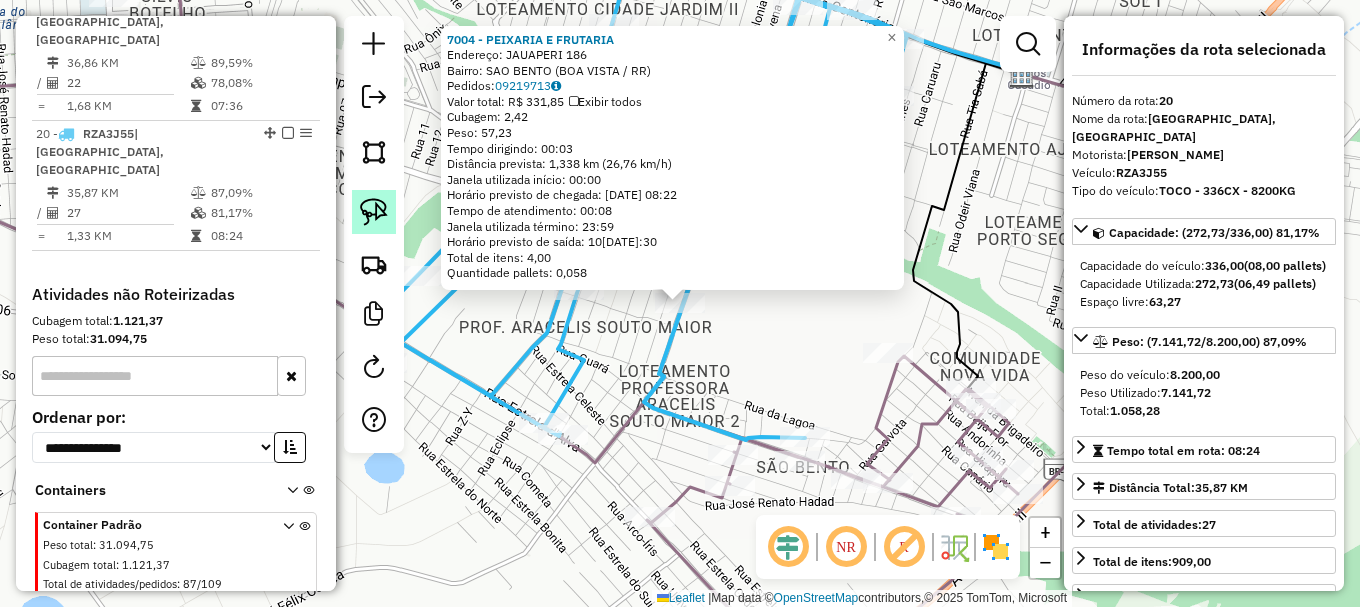 click 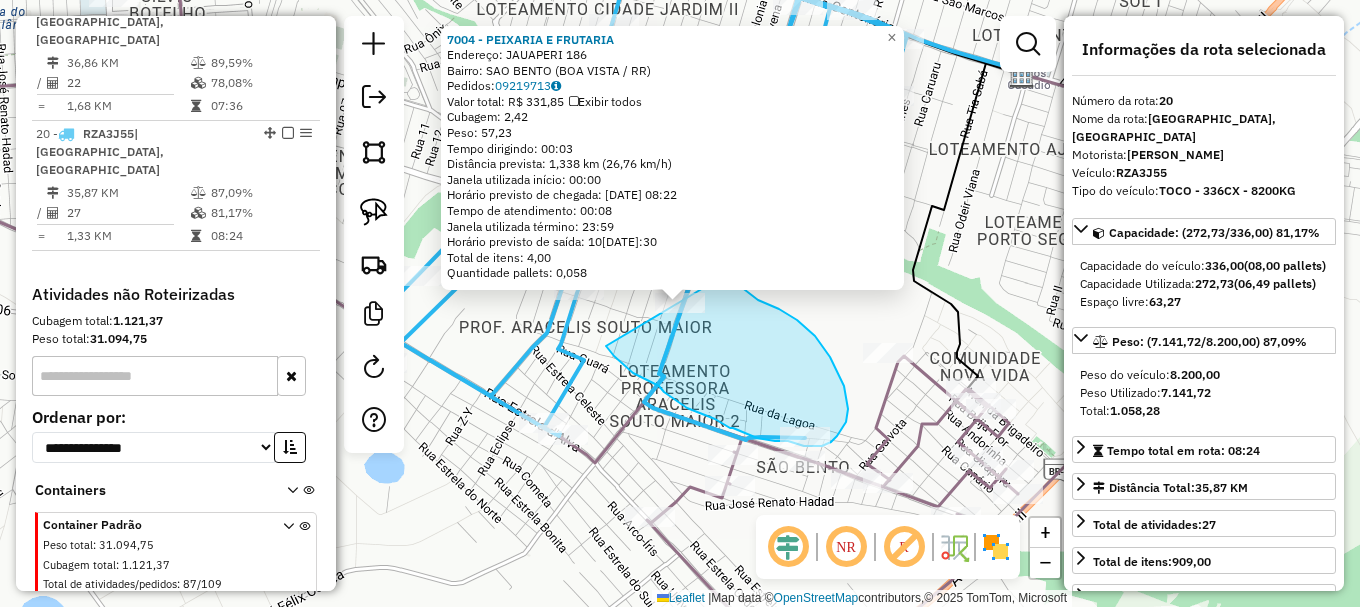 drag, startPoint x: 617, startPoint y: 358, endPoint x: 677, endPoint y: 274, distance: 103.227905 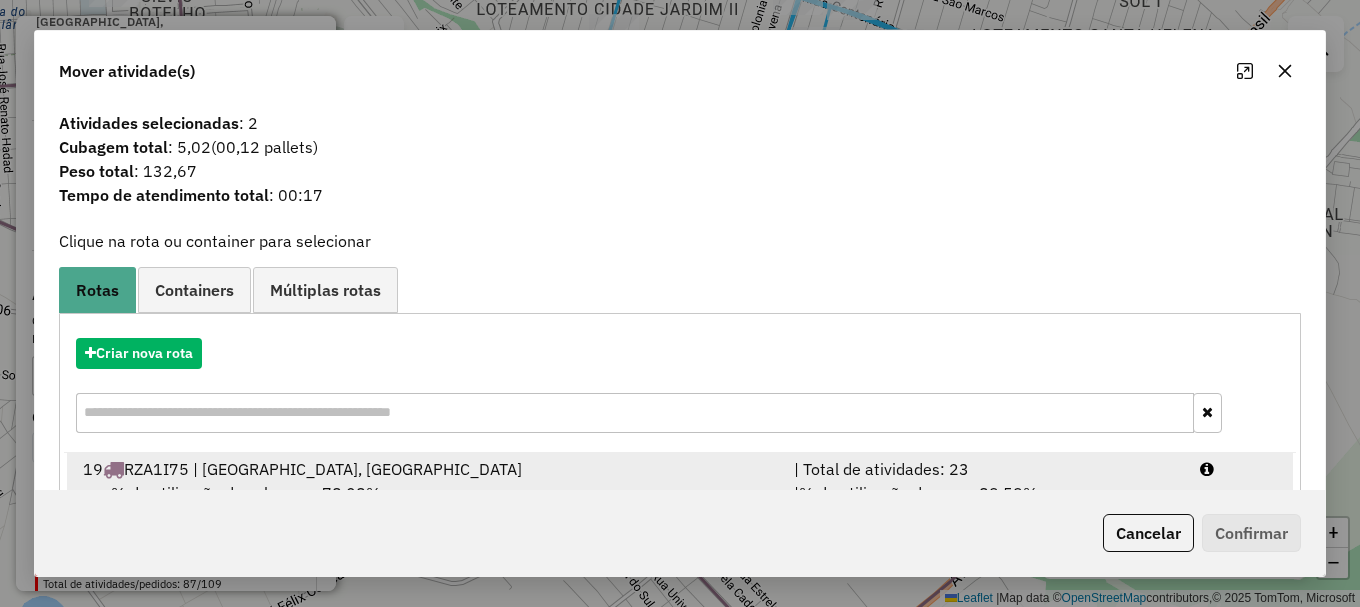 click at bounding box center (1239, 469) 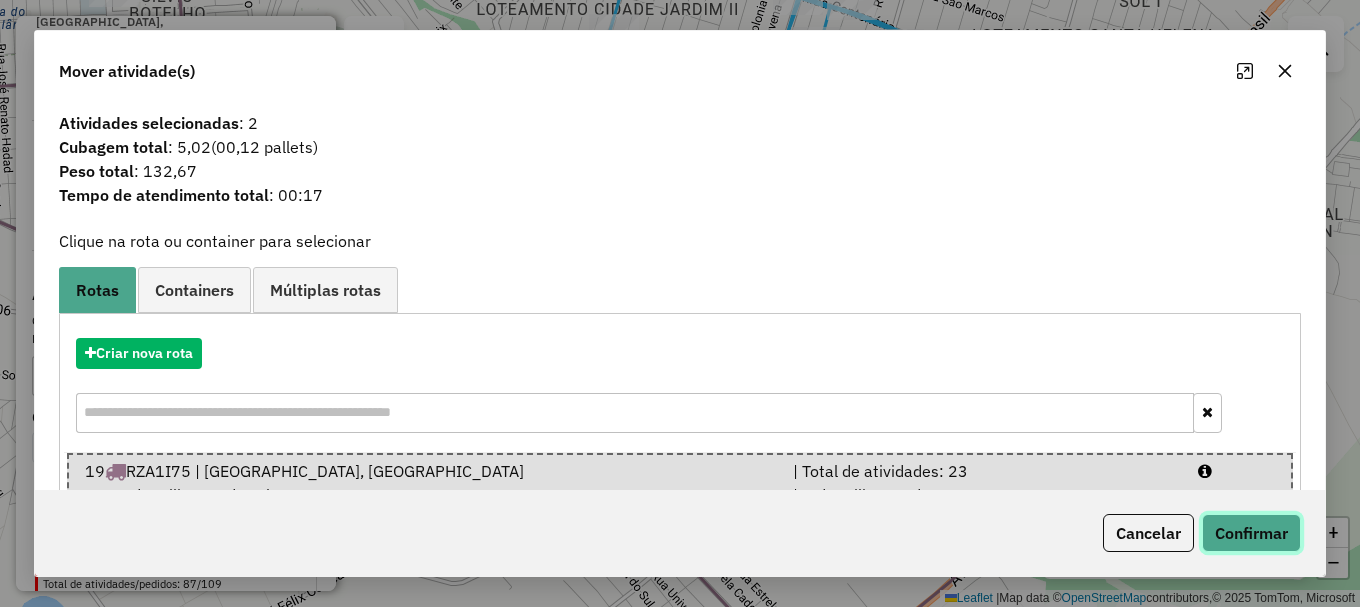 click on "Confirmar" 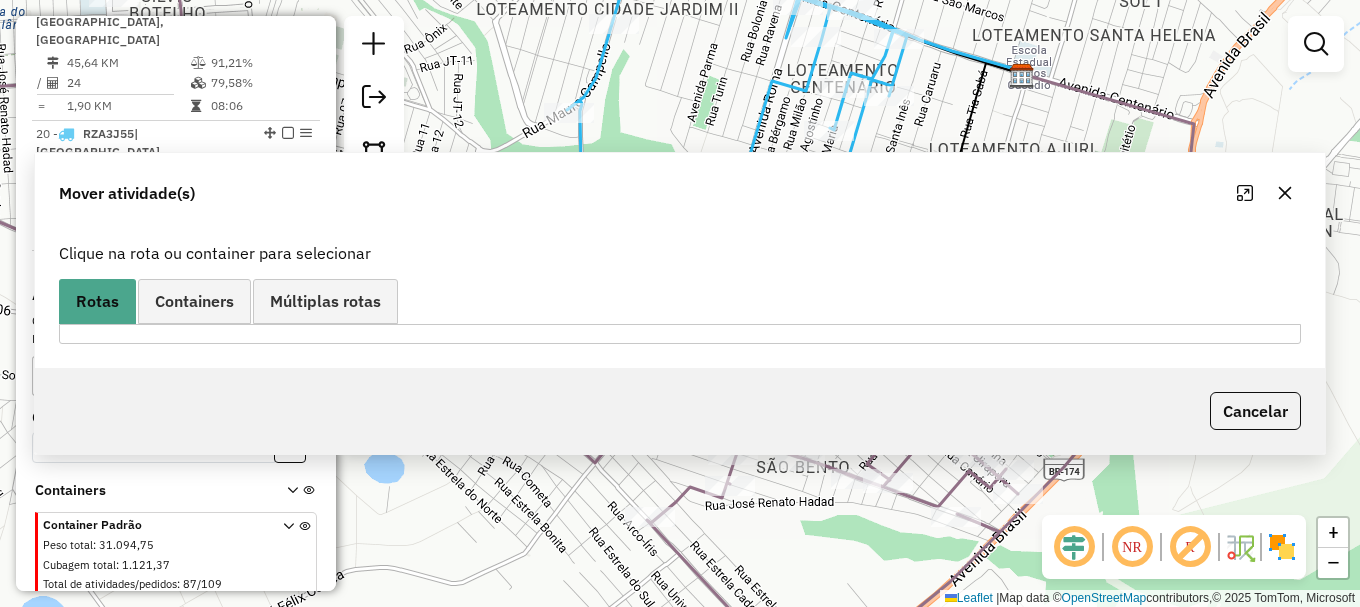 scroll, scrollTop: 1122, scrollLeft: 0, axis: vertical 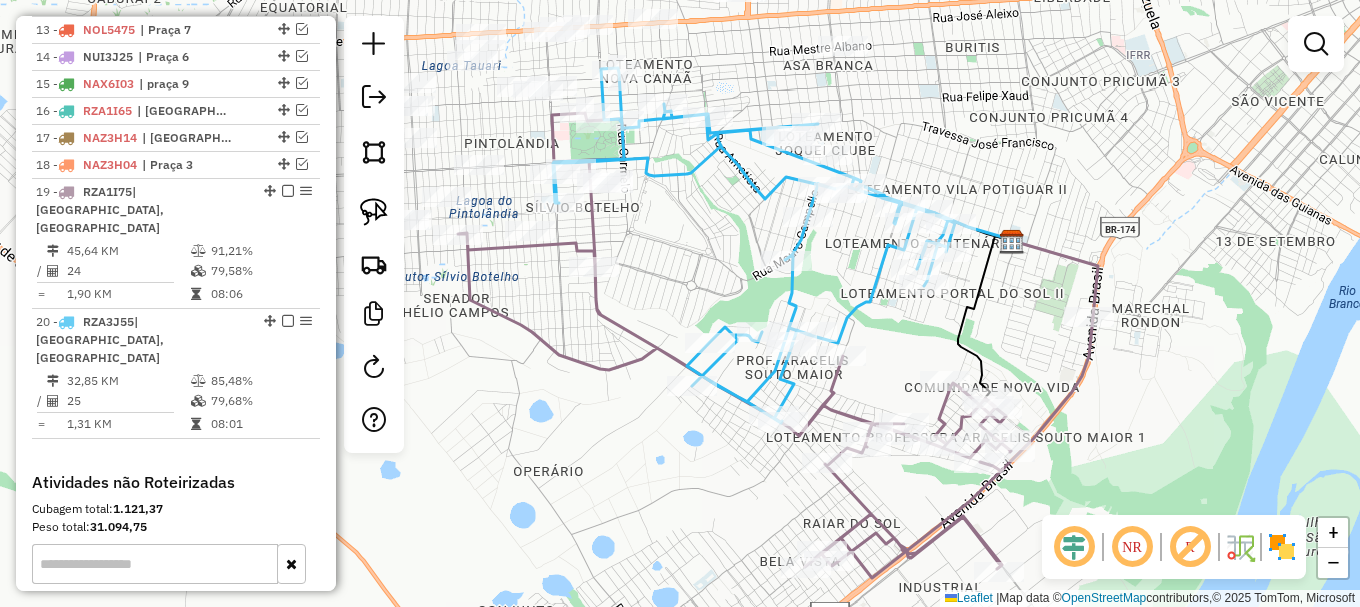 drag, startPoint x: 571, startPoint y: 190, endPoint x: 704, endPoint y: 240, distance: 142.088 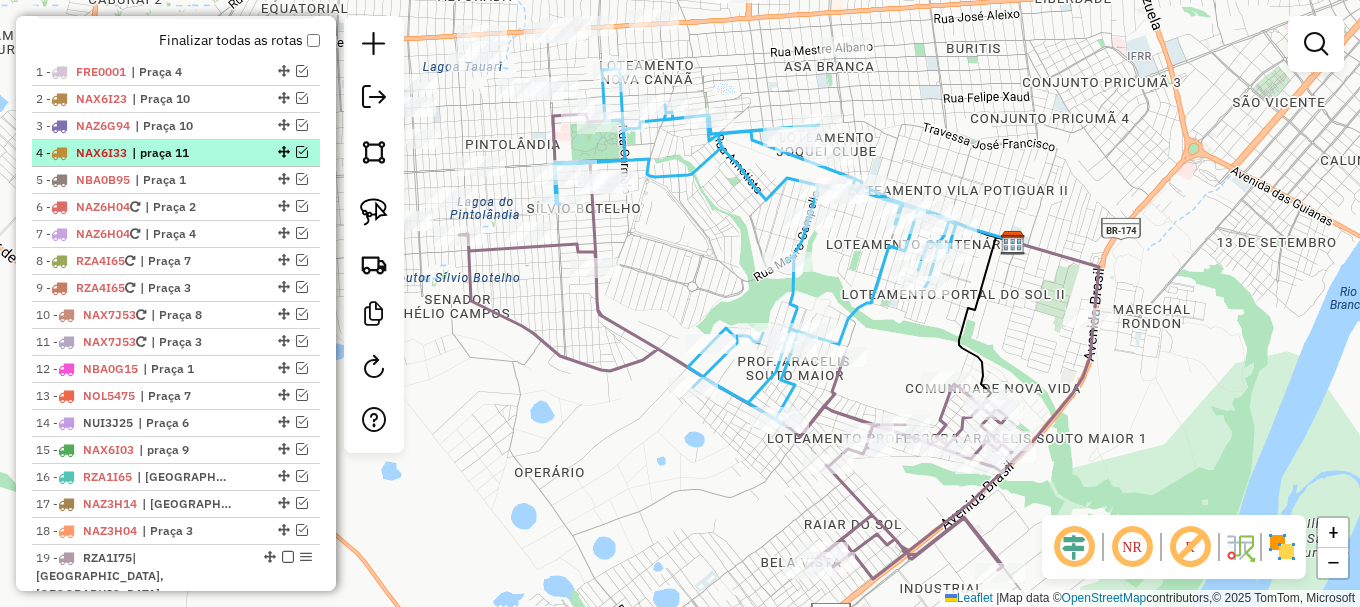 scroll, scrollTop: 722, scrollLeft: 0, axis: vertical 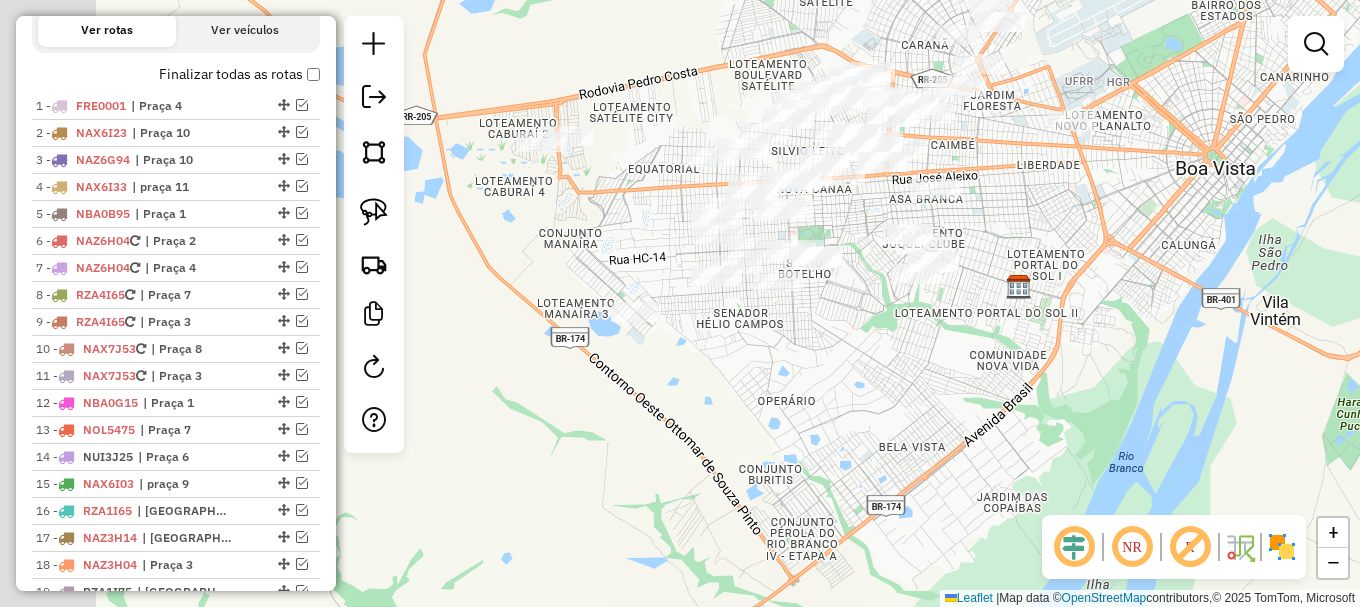 drag, startPoint x: 687, startPoint y: 250, endPoint x: 893, endPoint y: 336, distance: 223.23082 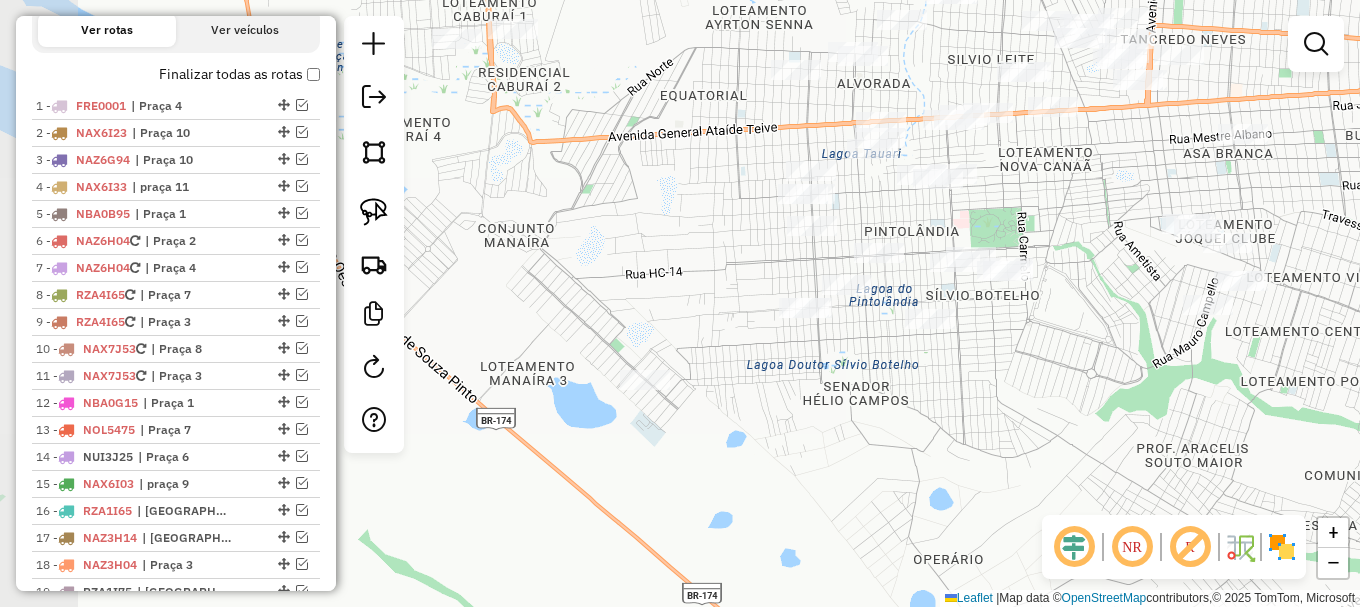 drag, startPoint x: 830, startPoint y: 338, endPoint x: 944, endPoint y: 374, distance: 119.54916 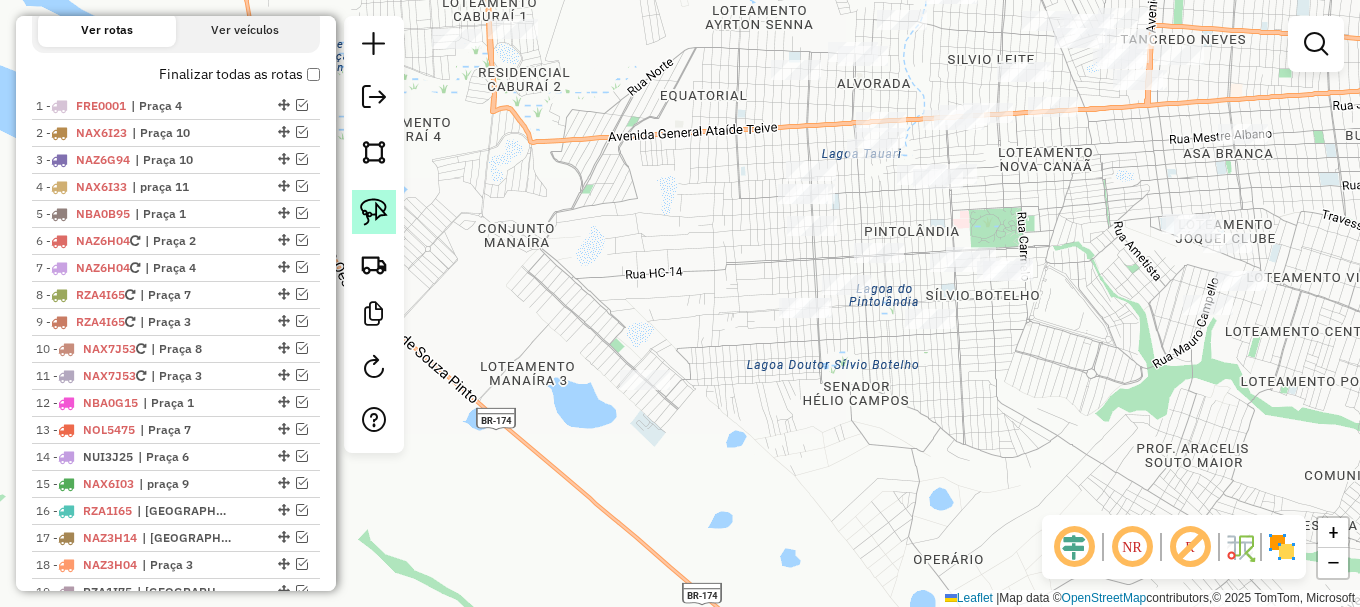 click 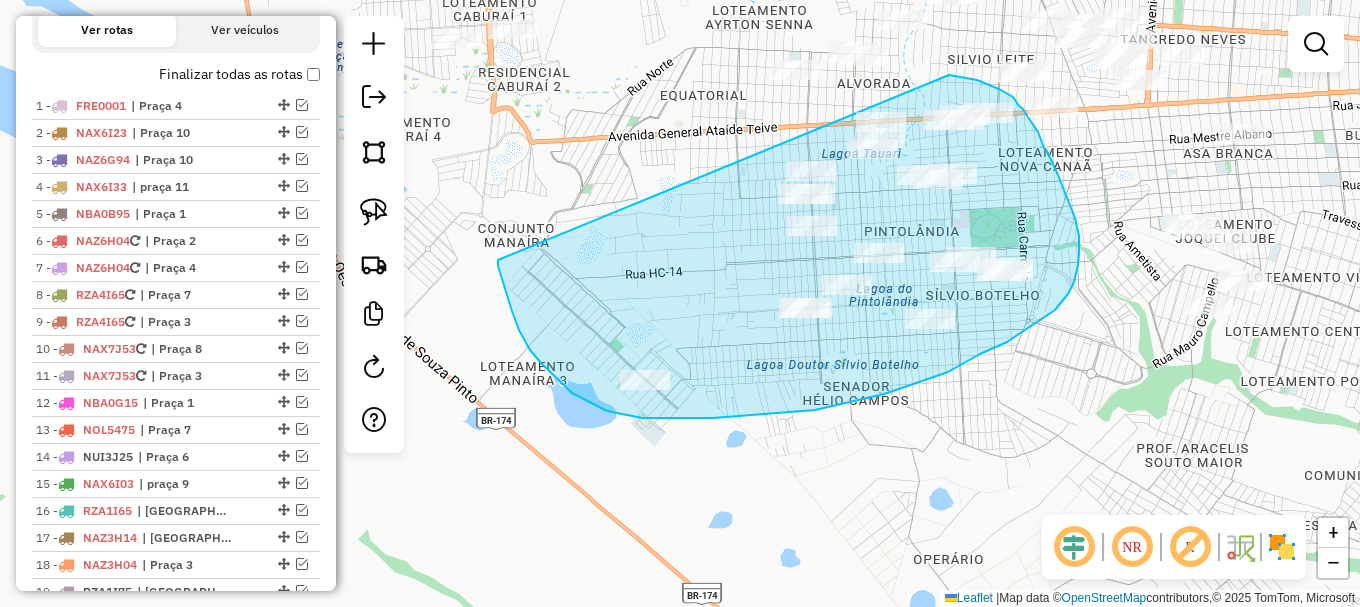 drag, startPoint x: 502, startPoint y: 279, endPoint x: 940, endPoint y: 73, distance: 484.02478 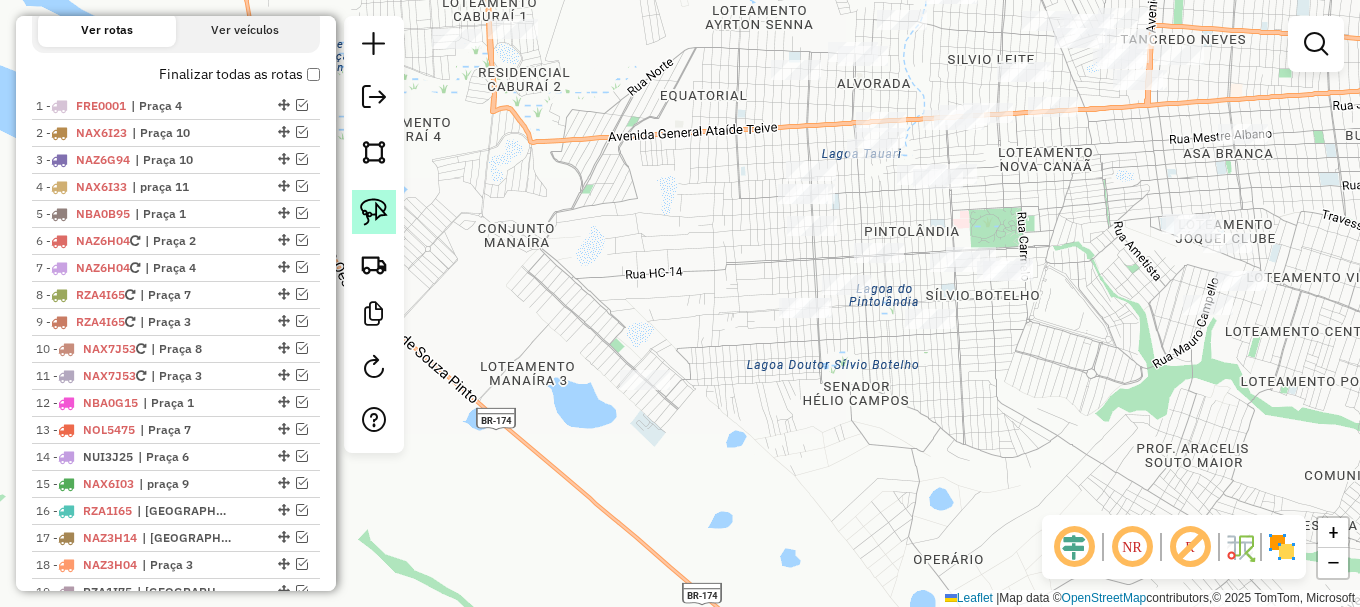 click 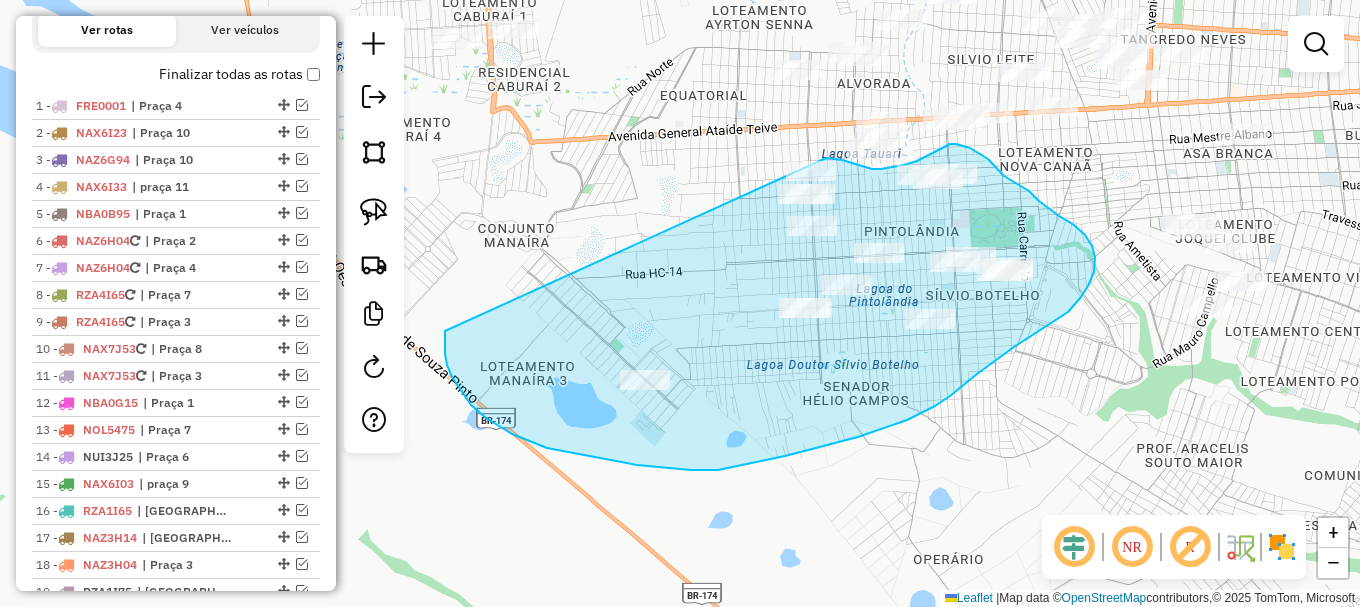 drag, startPoint x: 445, startPoint y: 342, endPoint x: 786, endPoint y: 150, distance: 391.33746 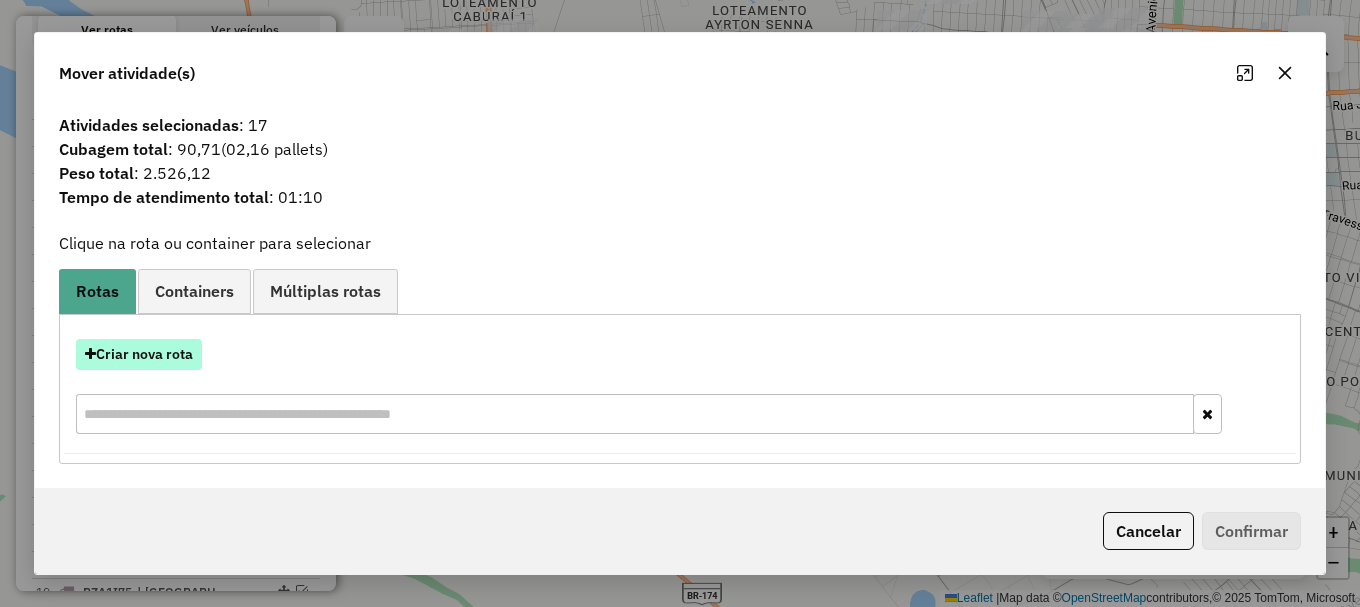 click on "Criar nova rota" at bounding box center (139, 354) 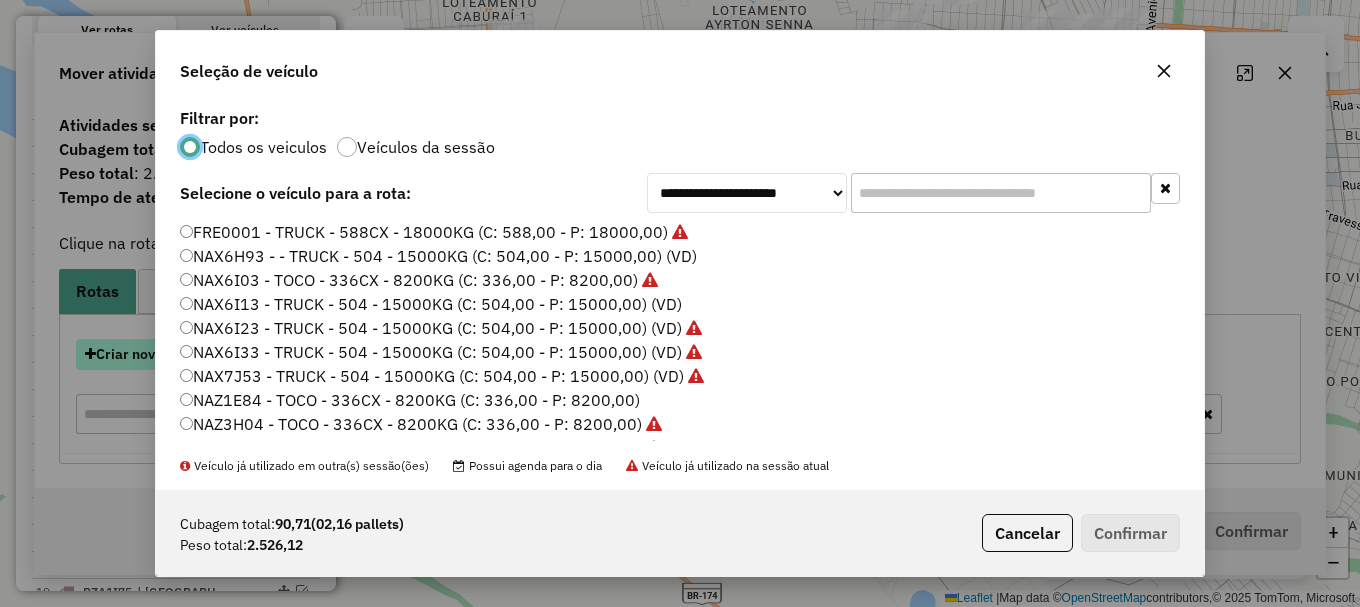 scroll, scrollTop: 11, scrollLeft: 6, axis: both 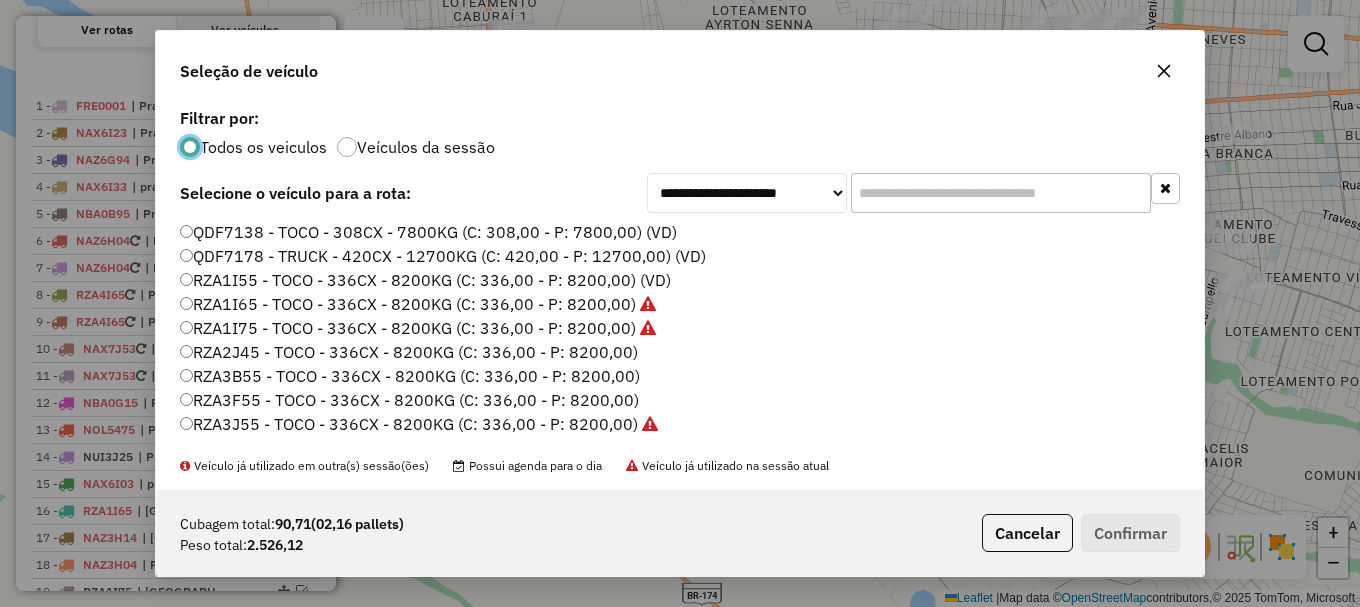click on "RZA2J45 - TOCO - 336CX - 8200KG (C: 336,00 - P: 8200,00)" 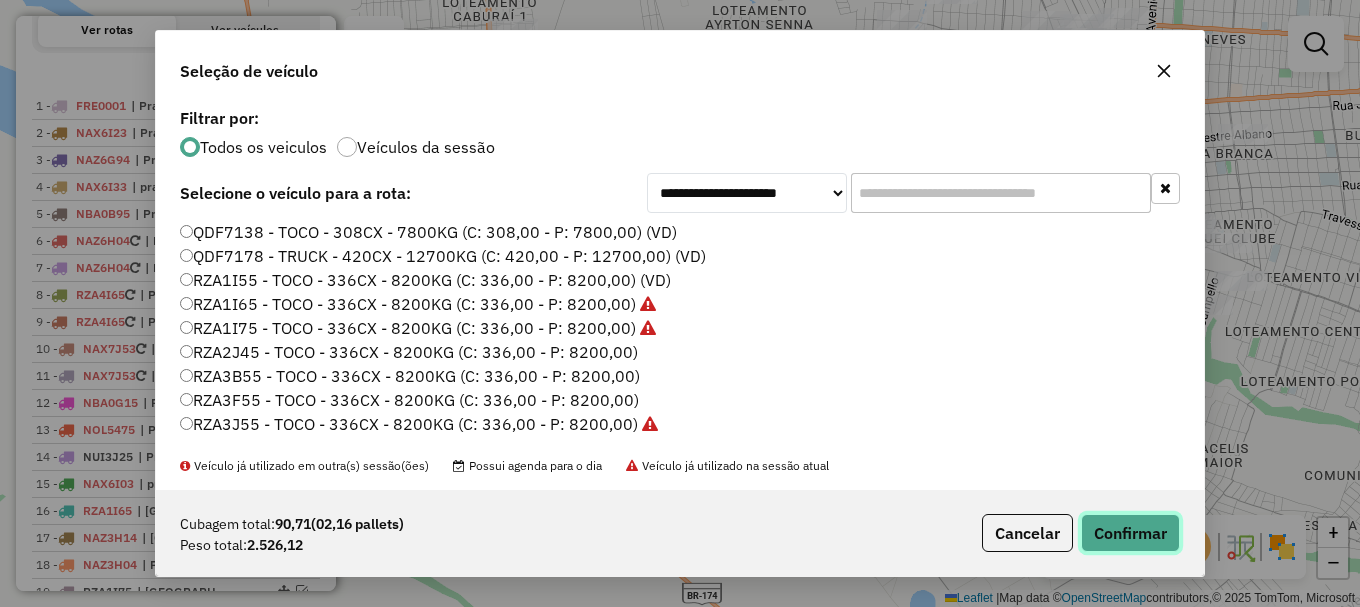 click on "Confirmar" 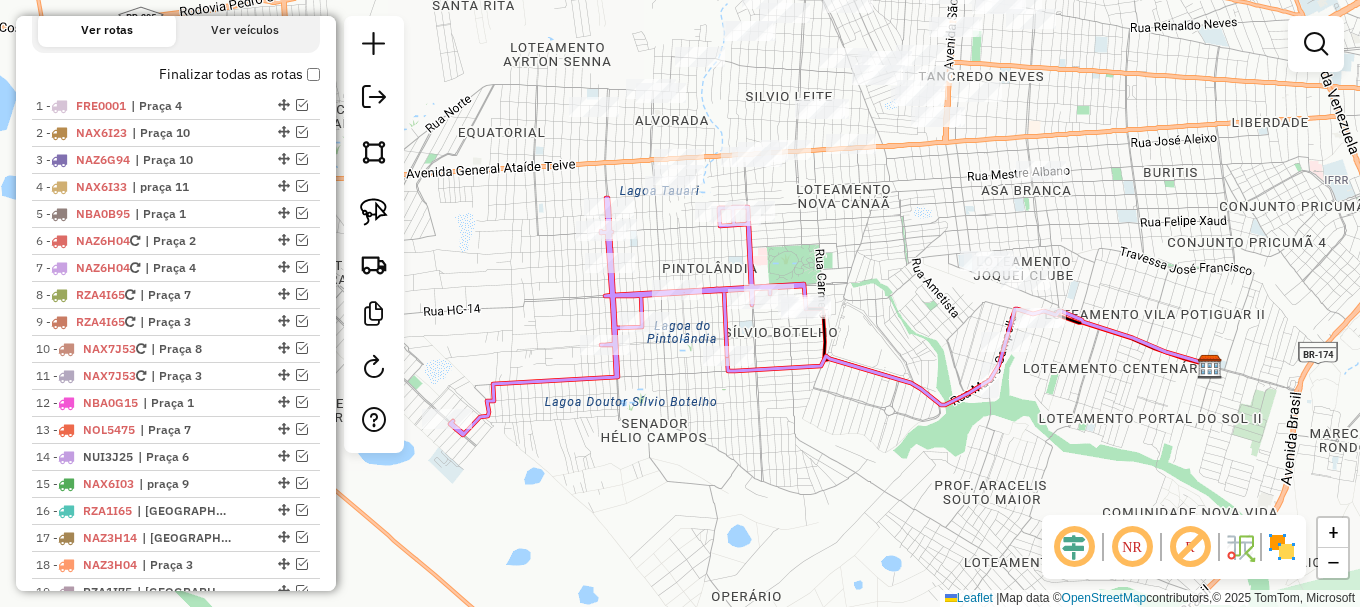 drag, startPoint x: 1094, startPoint y: 266, endPoint x: 857, endPoint y: 303, distance: 239.8708 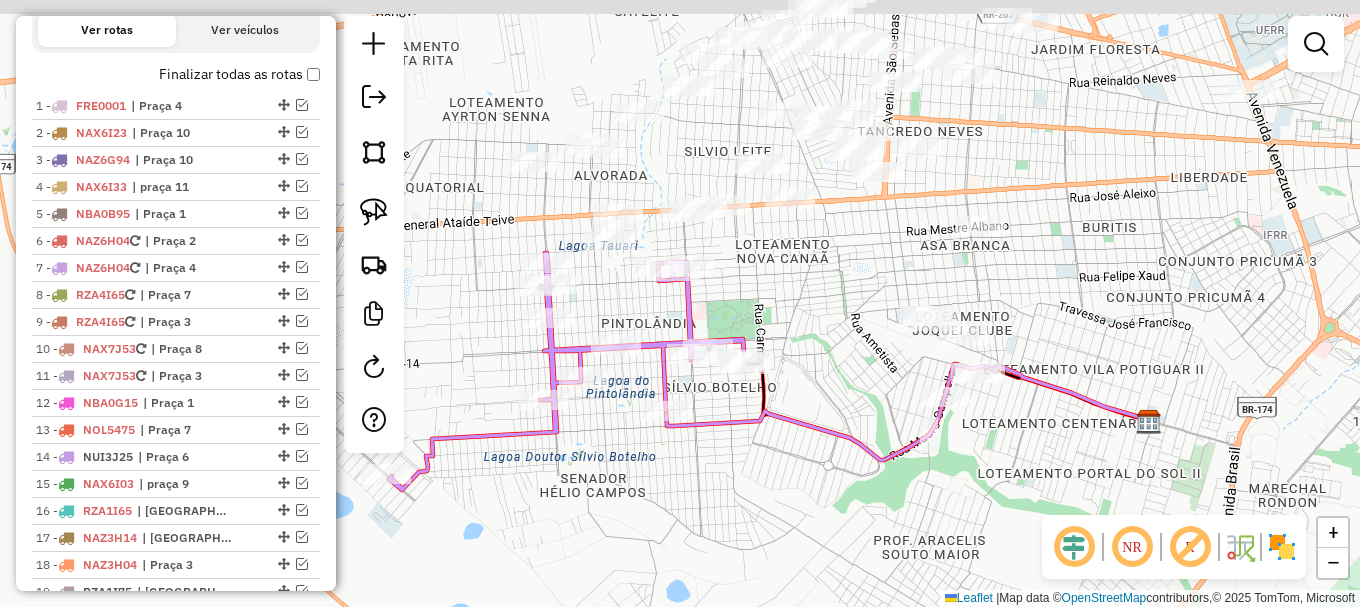 drag, startPoint x: 808, startPoint y: 297, endPoint x: 902, endPoint y: 404, distance: 142.42542 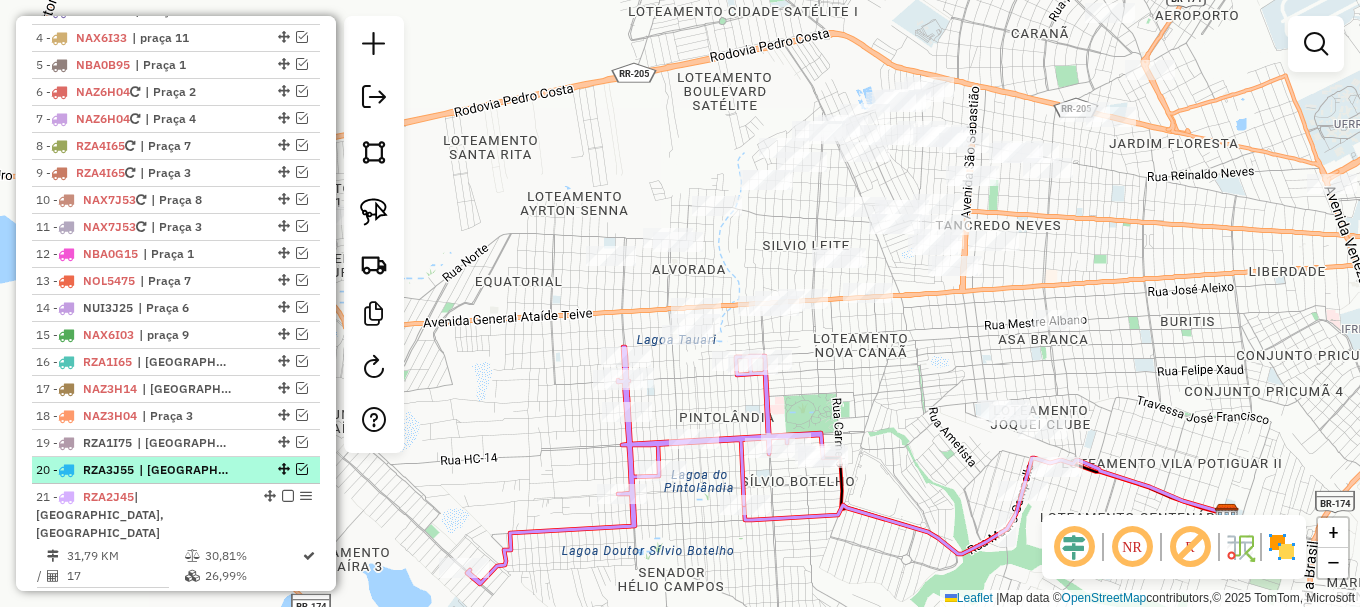 scroll, scrollTop: 1122, scrollLeft: 0, axis: vertical 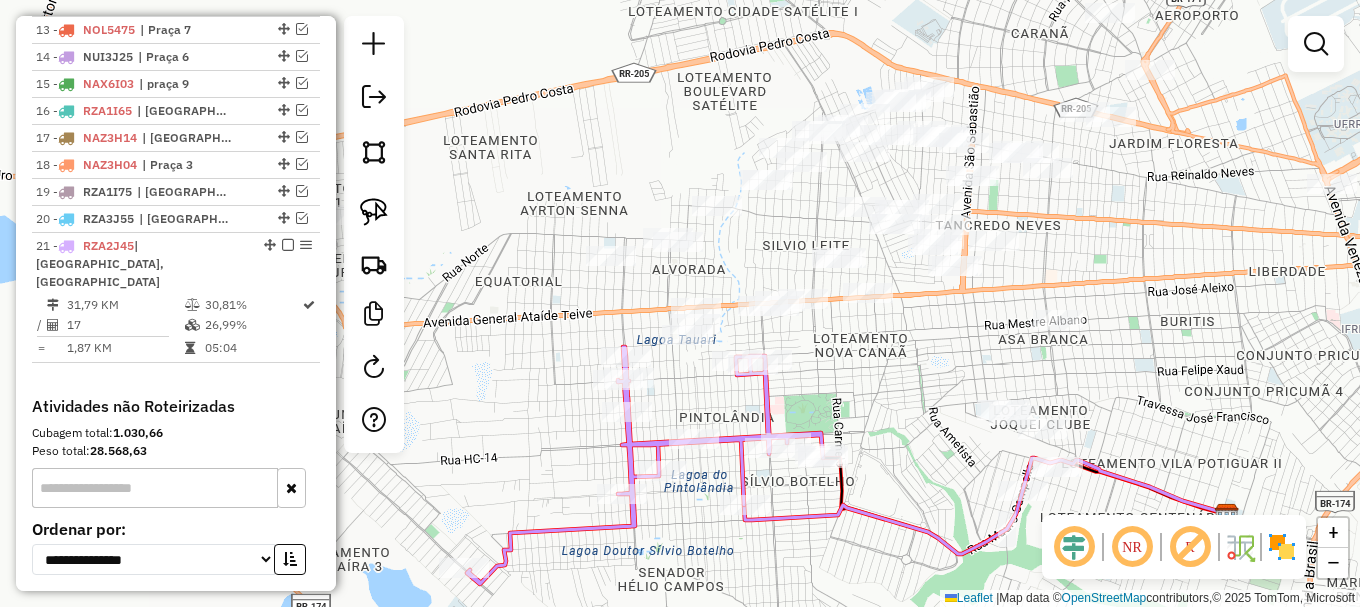 drag, startPoint x: 1321, startPoint y: 38, endPoint x: 1276, endPoint y: 51, distance: 46.840153 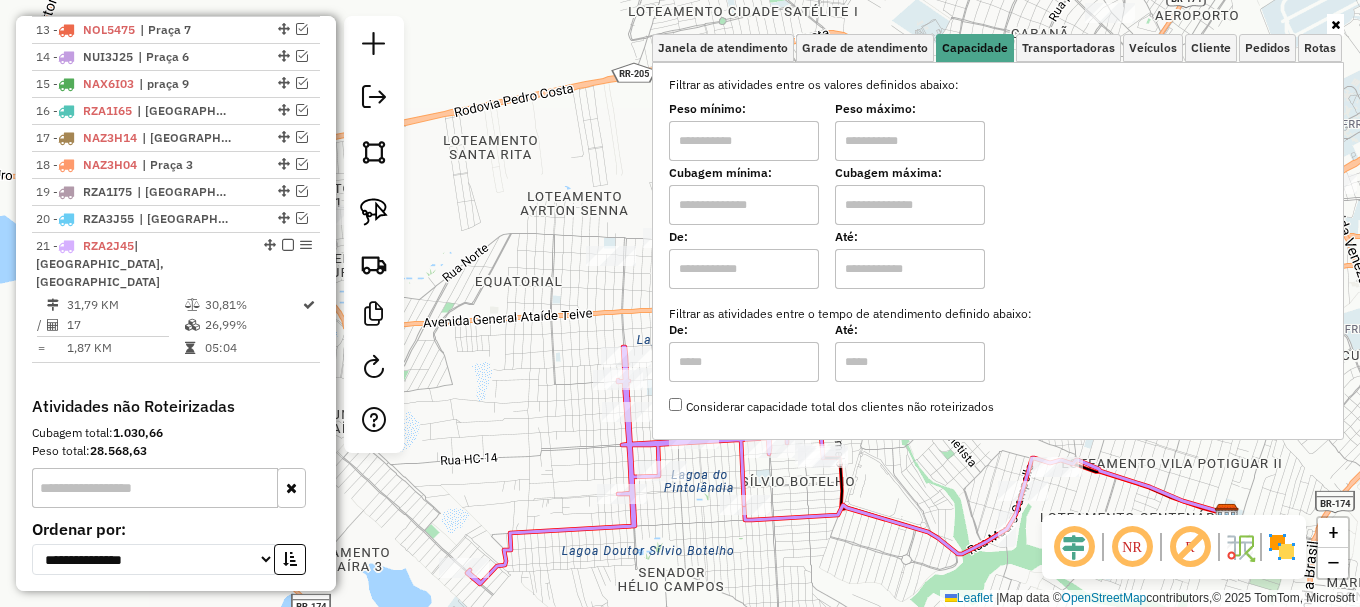 click at bounding box center (744, 205) 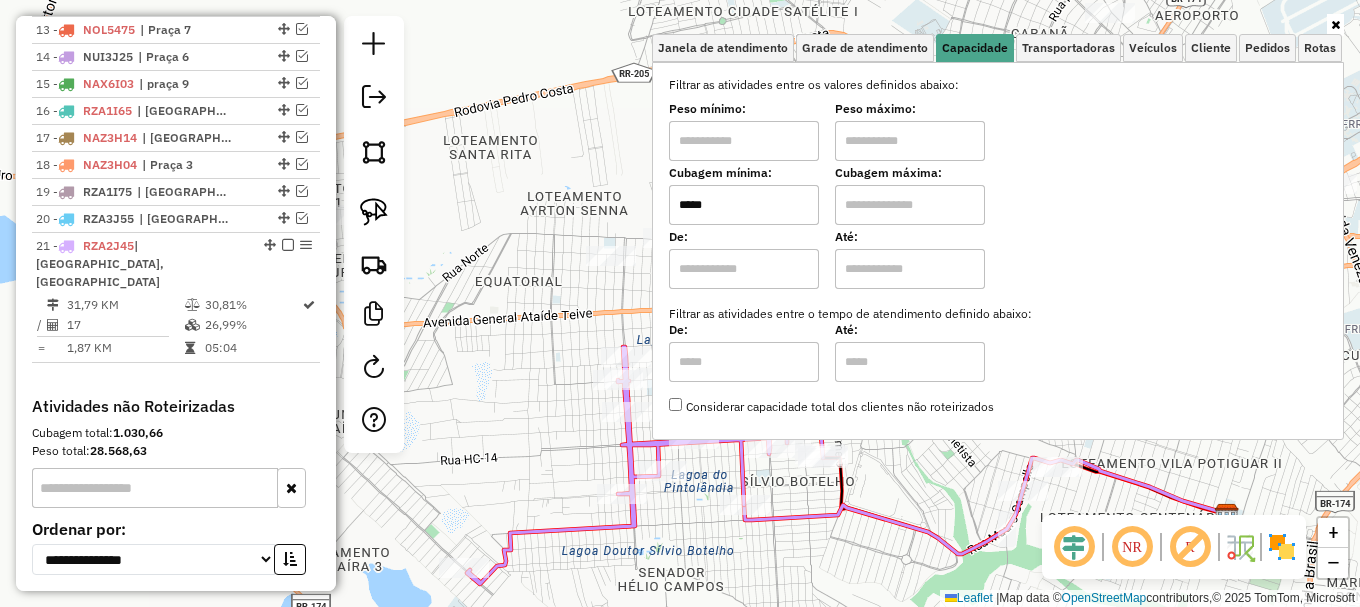 click at bounding box center (910, 205) 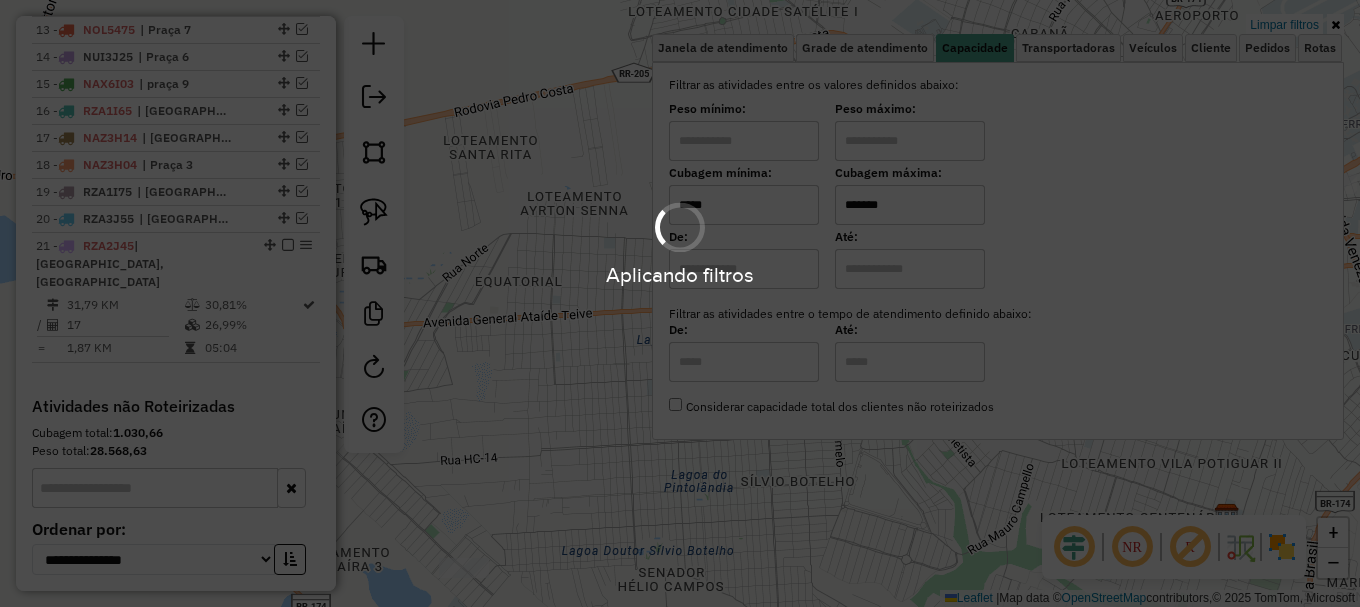 click on "Aplicando filtros  Pop-up bloqueado!  Seu navegador bloqueou automáticamente a abertura de uma nova janela.   Acesse as configurações e adicione o endereço do sistema a lista de permissão.   Fechar  Informações da Sessão 963244 - 10/07/2025     Criação: 09/07/2025 20:23   Depósito:  Amascol - Boa Vista  Total de rotas:  21  Distância Total:  1.475,01 km  Tempo total:  181:21  Custo total:  R$ 5.821,68  Valor total:  R$ 1.479.625,56  - Total roteirizado:  R$ 1.289.522,99  - Total não roteirizado:  R$ 190.102,57  Total de Atividades Roteirizadas:  287  Total de Pedidos Roteirizados:  437  Peso total roteirizado:  202.410,15  Cubagem total roteirizado:  7.222,75  Total de Atividades não Roteirizadas:  70  Total de Pedidos não Roteirizados:  91 Total de caixas por viagem:  7.222,75 /   21 =  343,94 Média de Atividades por viagem:  287 /   21 =  13,67 Ocupação média da frota:  94,62%   Rotas improdutivas:  1  Rotas vários dias:  2  Clientes Priorizados NR:  0  Transportadoras  Rotas  1 -" at bounding box center [680, 303] 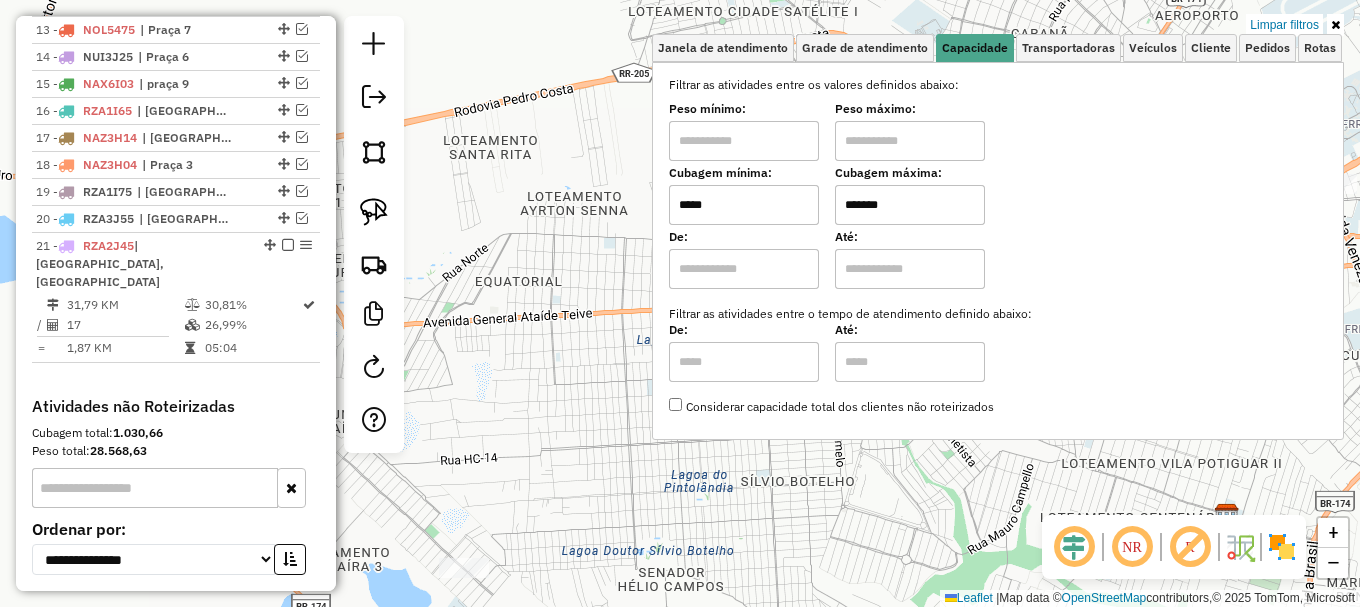 click on "Limpar filtros Janela de atendimento Grade de atendimento Capacidade Transportadoras Veículos Cliente Pedidos  Rotas Selecione os dias de semana para filtrar as janelas de atendimento  Seg   Ter   Qua   Qui   Sex   Sáb   Dom  Informe o período da janela de atendimento: De: Até:  Filtrar exatamente a janela do cliente  Considerar janela de atendimento padrão  Selecione os dias de semana para filtrar as grades de atendimento  Seg   Ter   Qua   Qui   Sex   Sáb   Dom   Considerar clientes sem dia de atendimento cadastrado  Clientes fora do dia de atendimento selecionado Filtrar as atividades entre os valores definidos abaixo:  Peso mínimo:   Peso máximo:   Cubagem mínima:  *****  Cubagem máxima:  *******  De:   Até:  Filtrar as atividades entre o tempo de atendimento definido abaixo:  De:   Até:   Considerar capacidade total dos clientes não roteirizados Transportadora: Selecione um ou mais itens Tipo de veículo: Selecione um ou mais itens Veículo: Selecione um ou mais itens Motorista: Nome: Setor:" 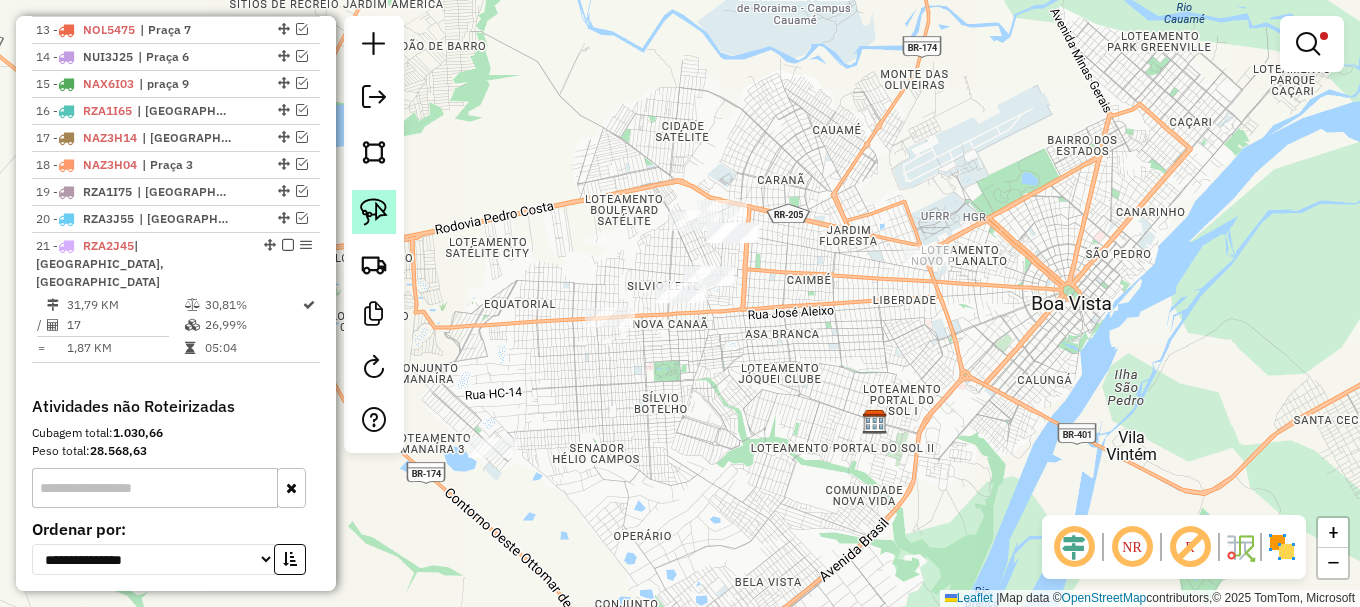 click 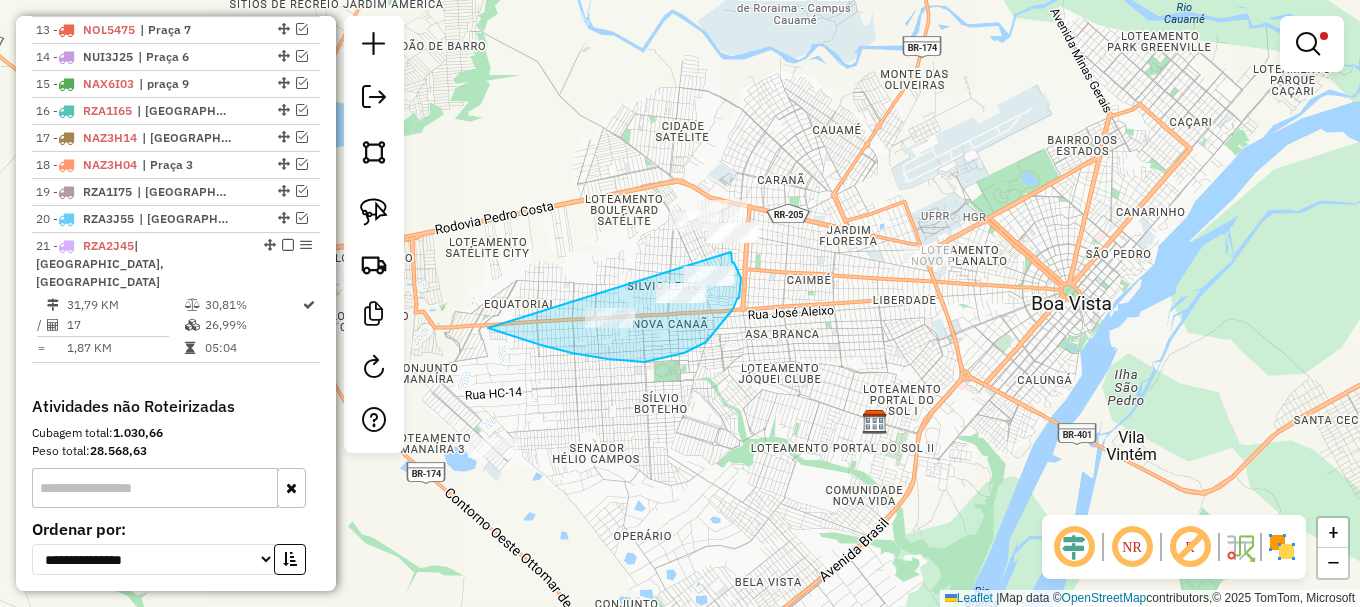 drag, startPoint x: 557, startPoint y: 349, endPoint x: 731, endPoint y: 252, distance: 199.21094 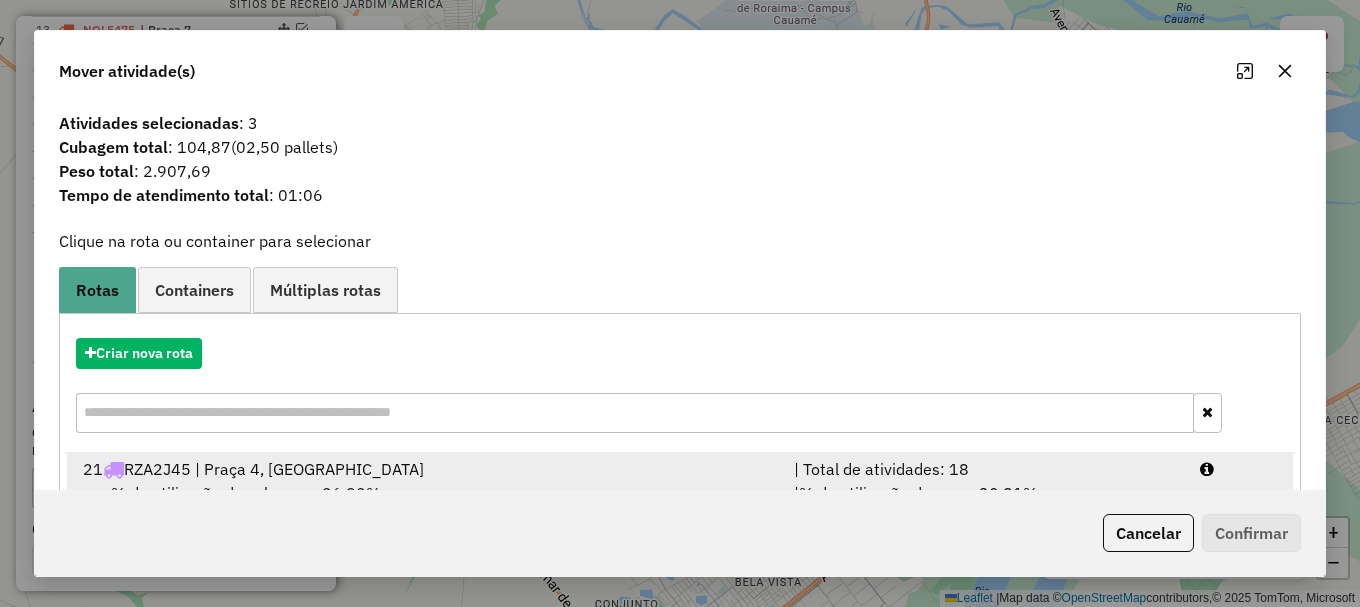 click at bounding box center [1239, 469] 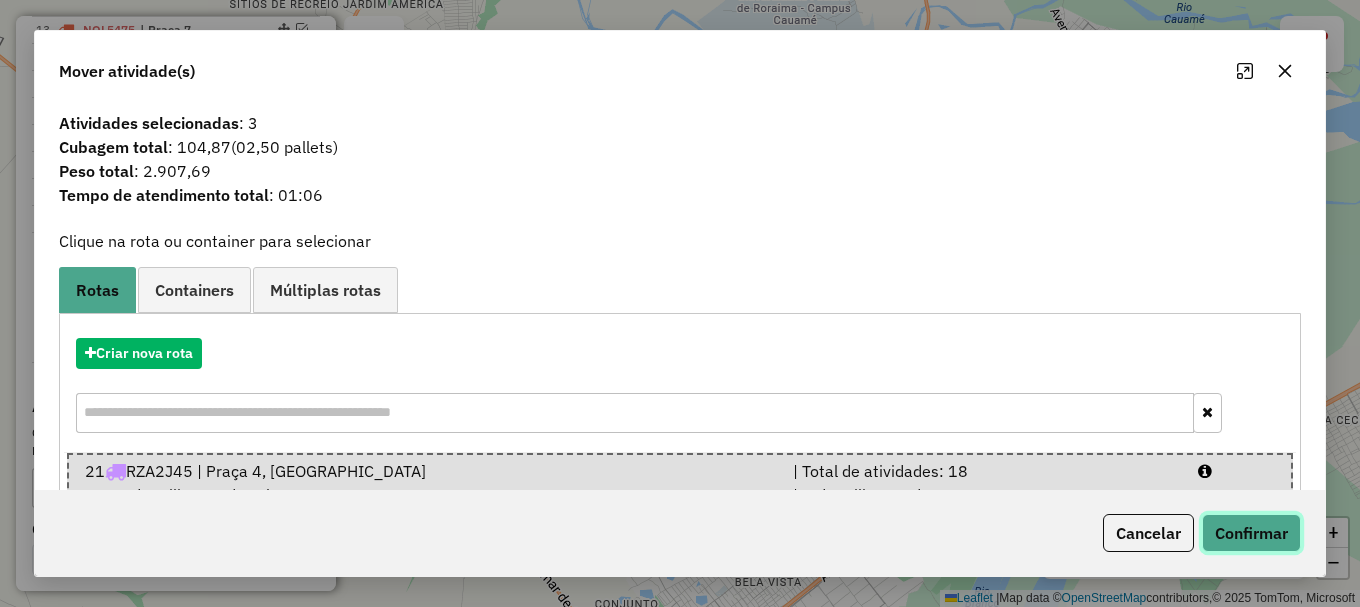 click on "Confirmar" 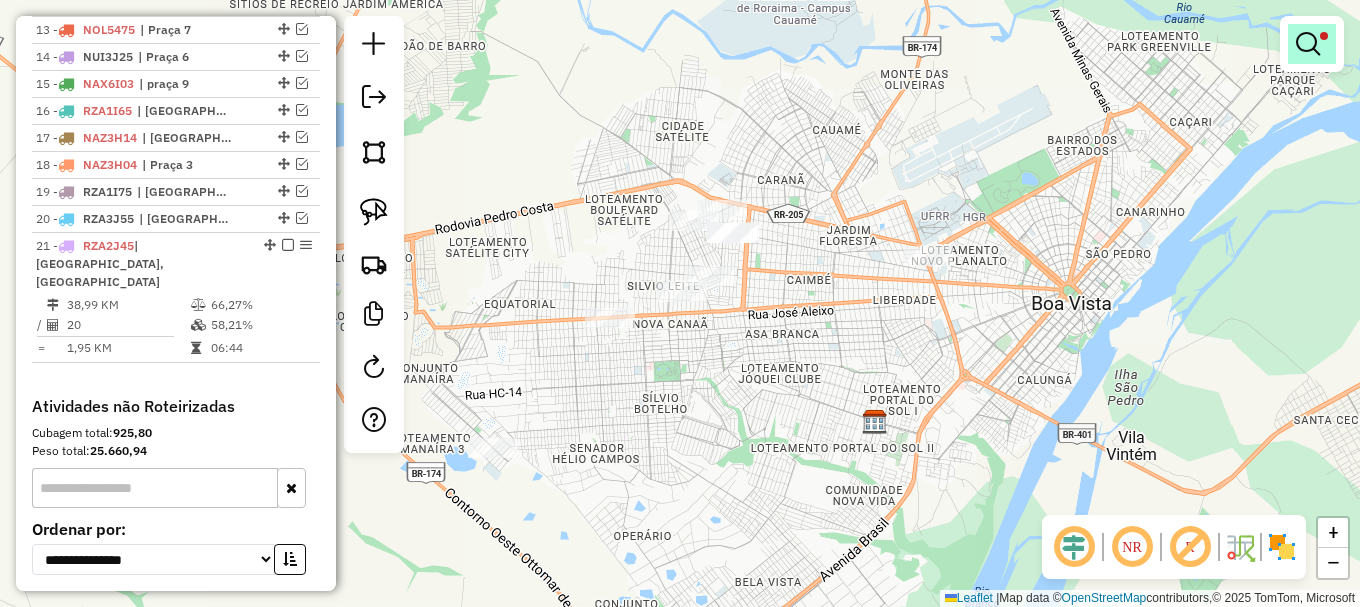 click at bounding box center [1308, 44] 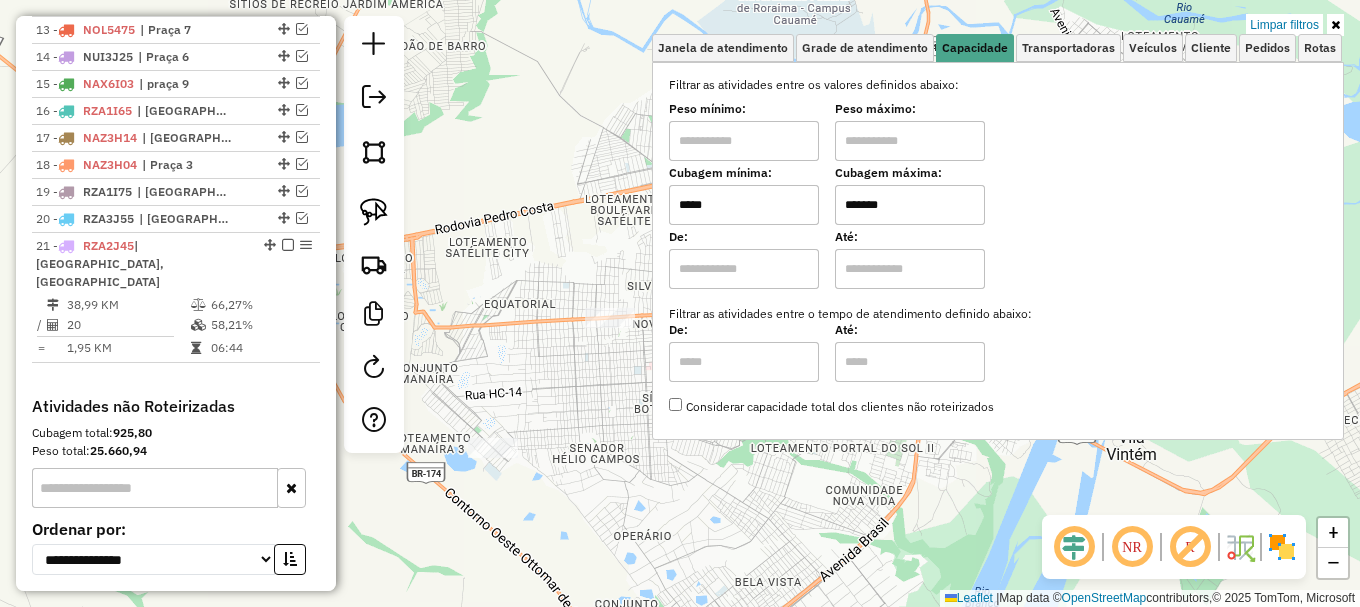 click on "*****" at bounding box center (744, 205) 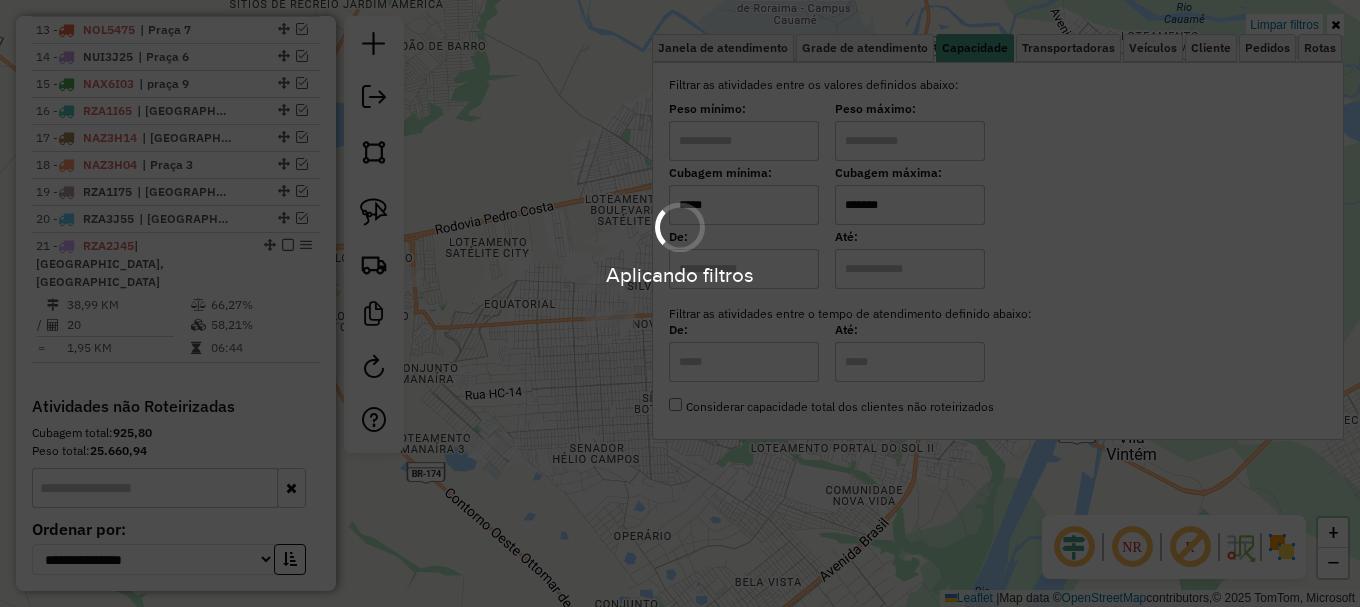 type on "*****" 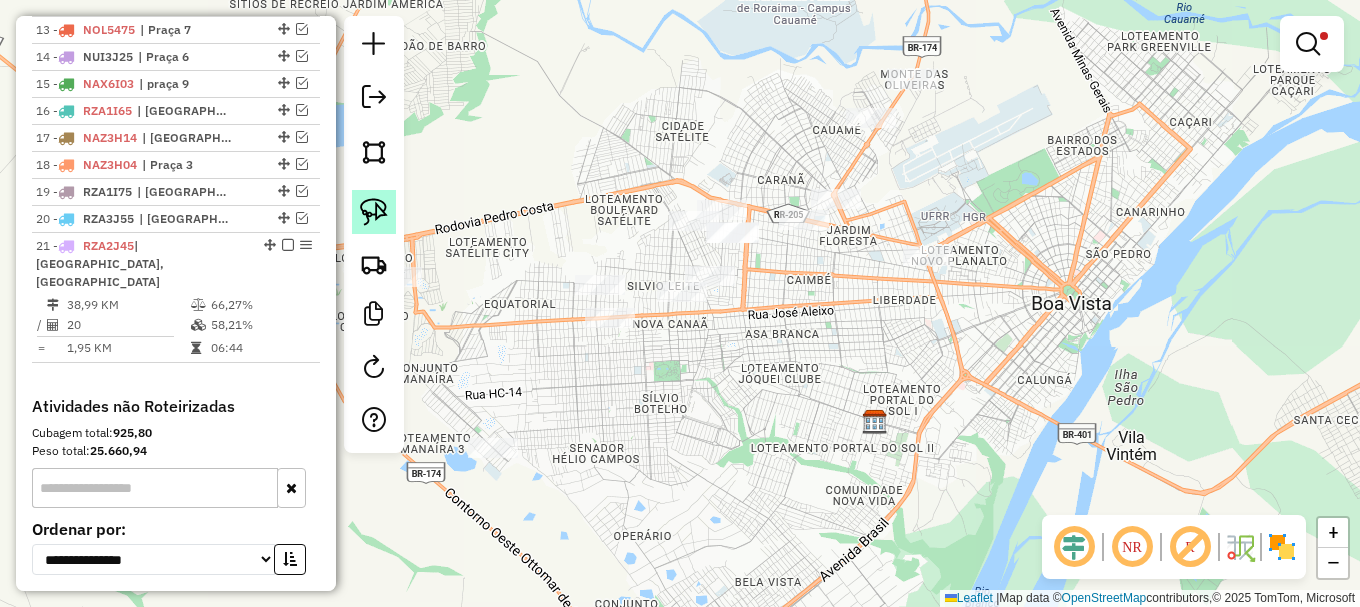 click 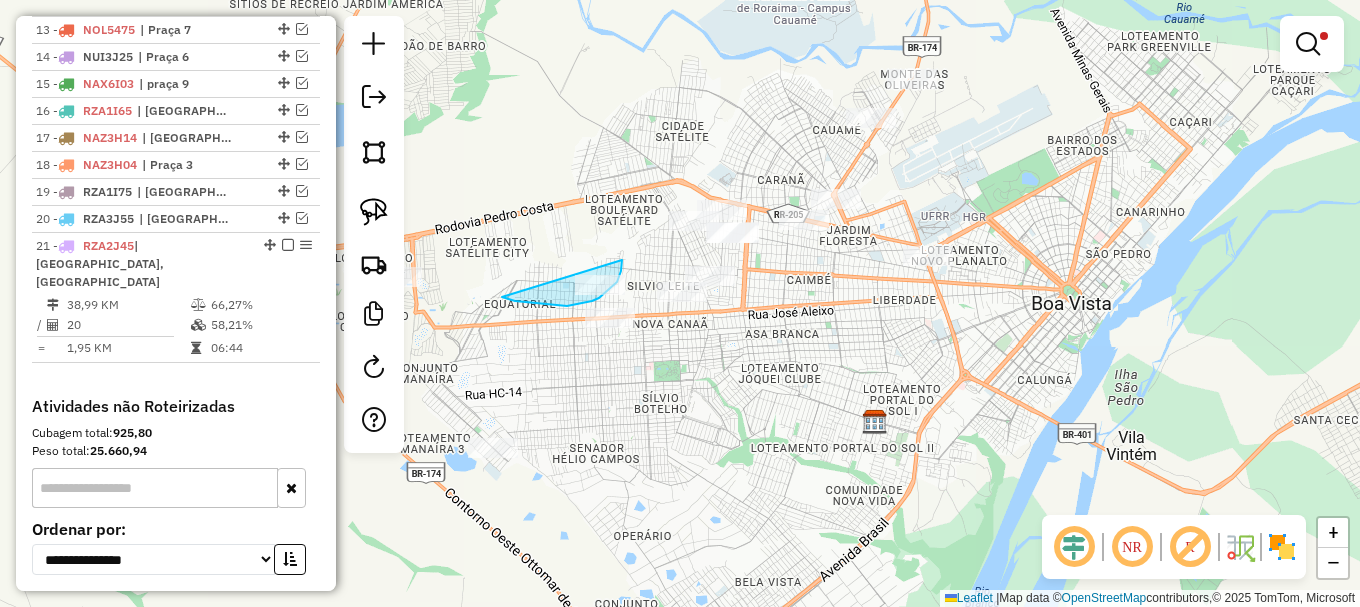 drag, startPoint x: 525, startPoint y: 302, endPoint x: 622, endPoint y: 260, distance: 105.702415 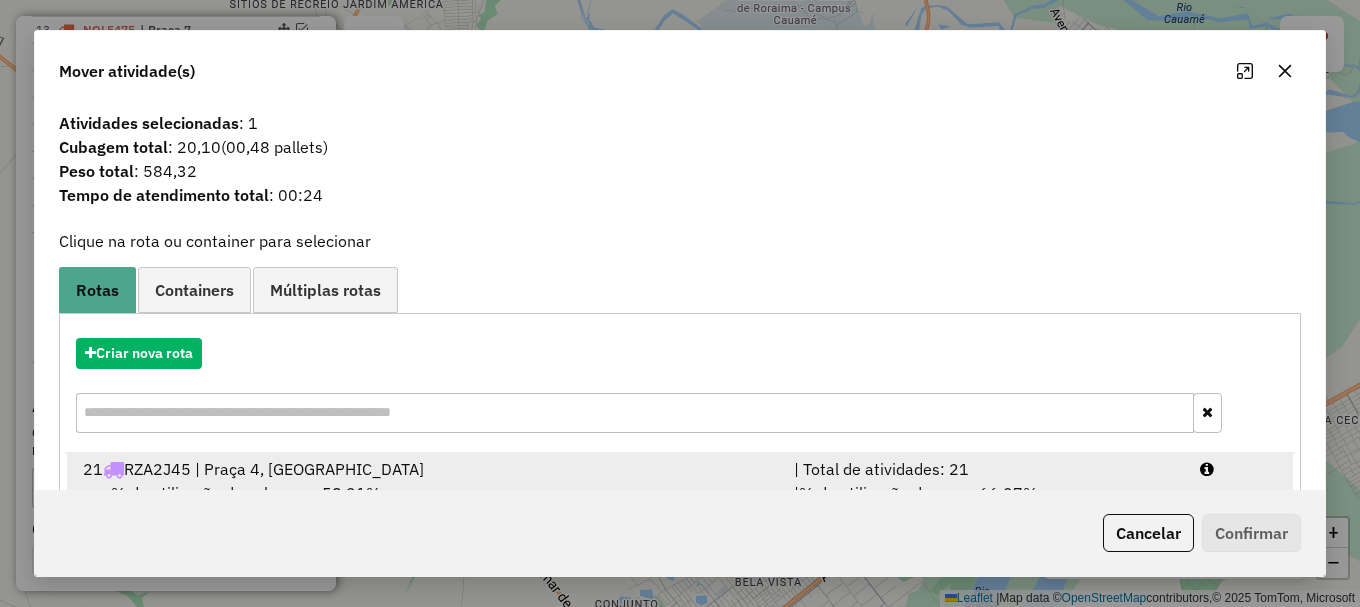 click at bounding box center (1239, 469) 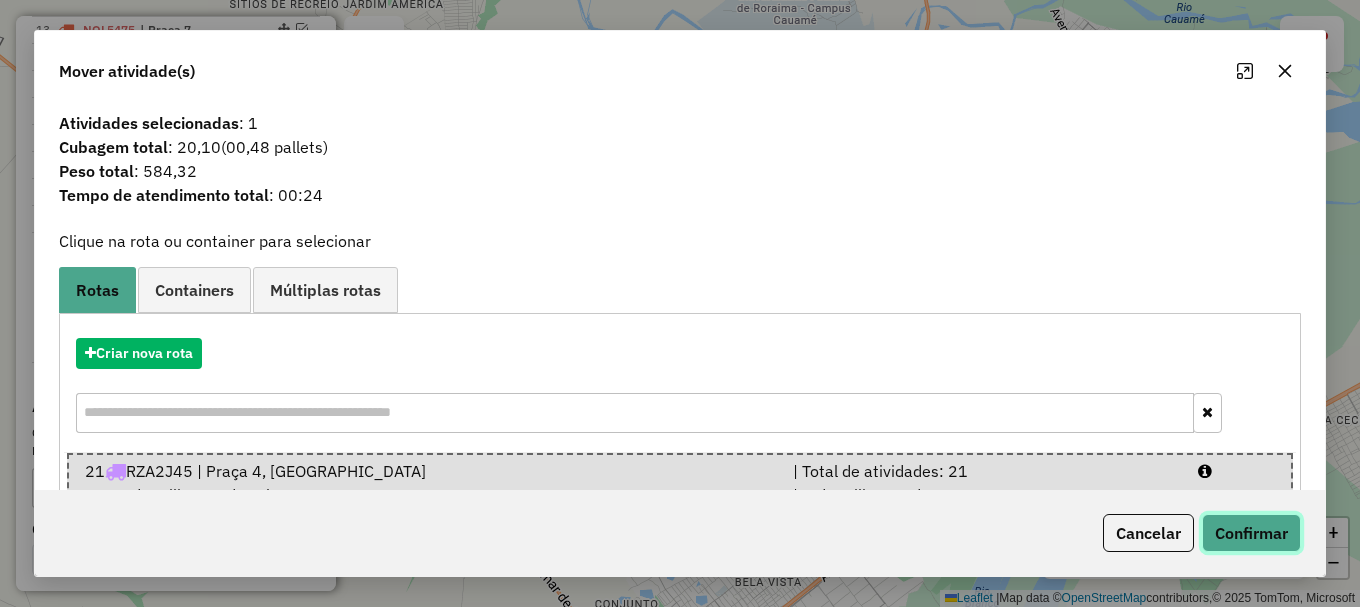 click on "Confirmar" 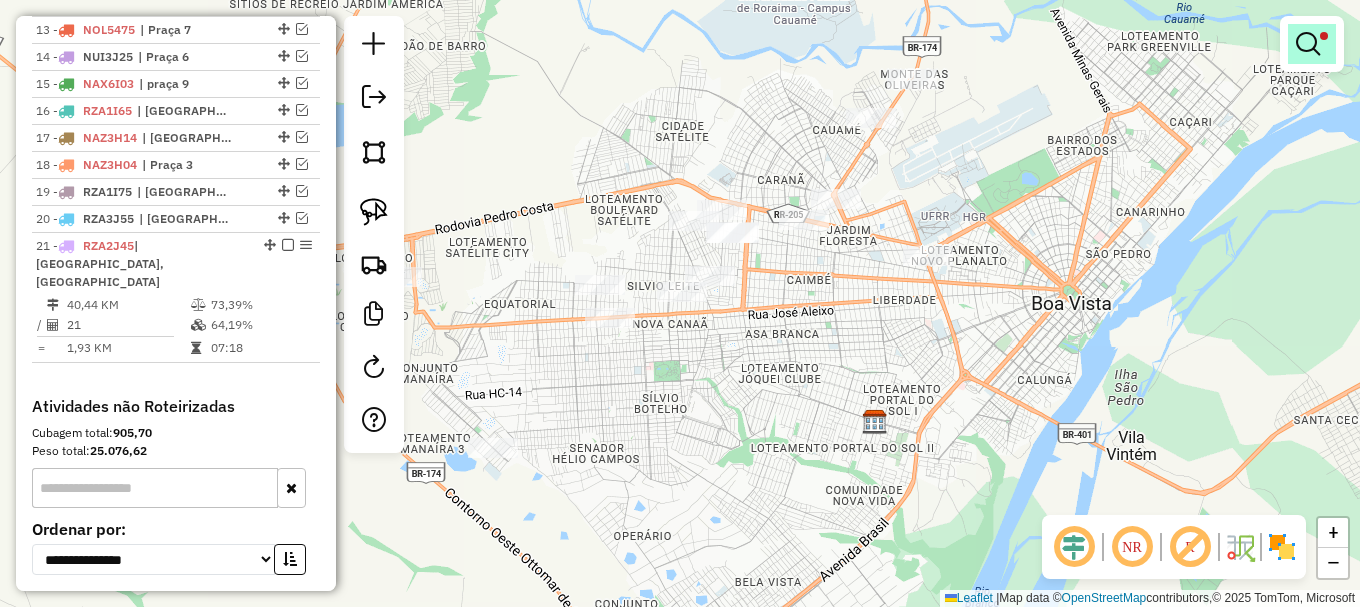 click at bounding box center [1308, 44] 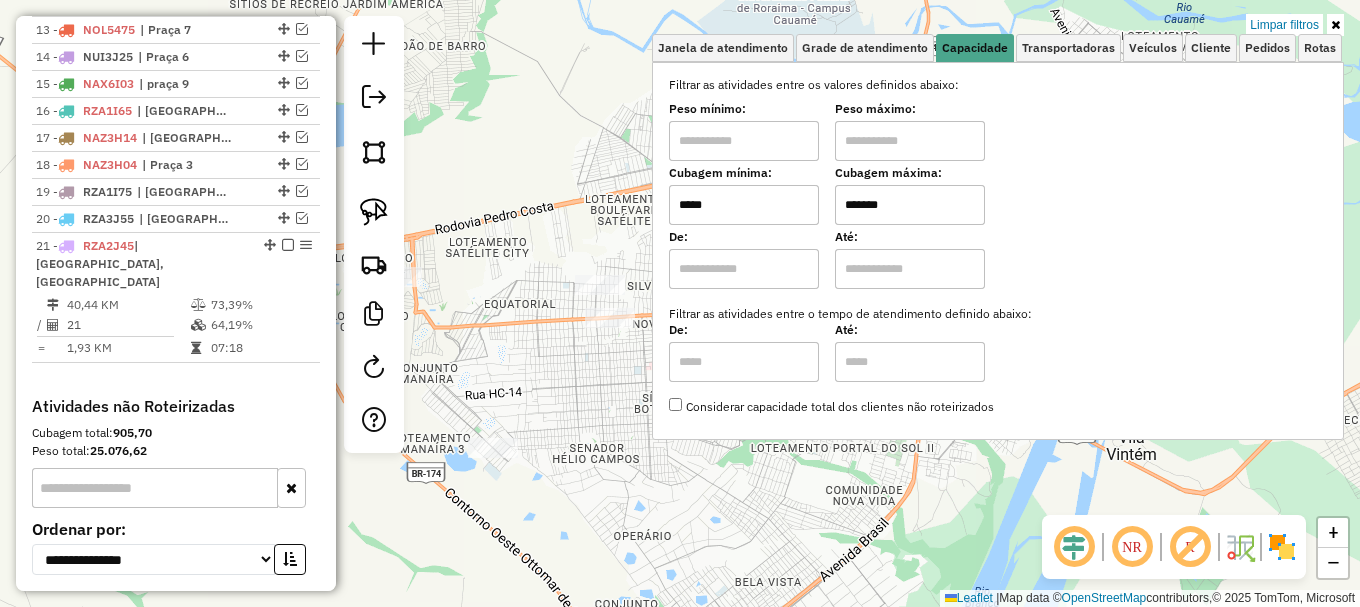 click on "*****" at bounding box center [744, 205] 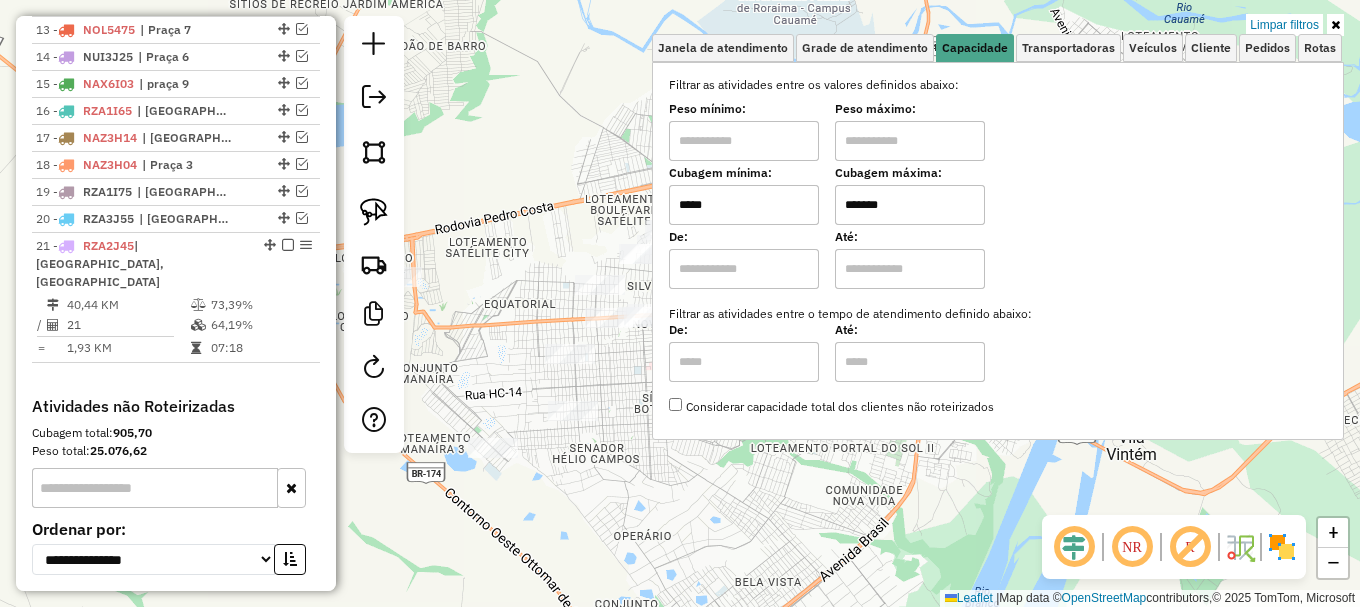 type on "*****" 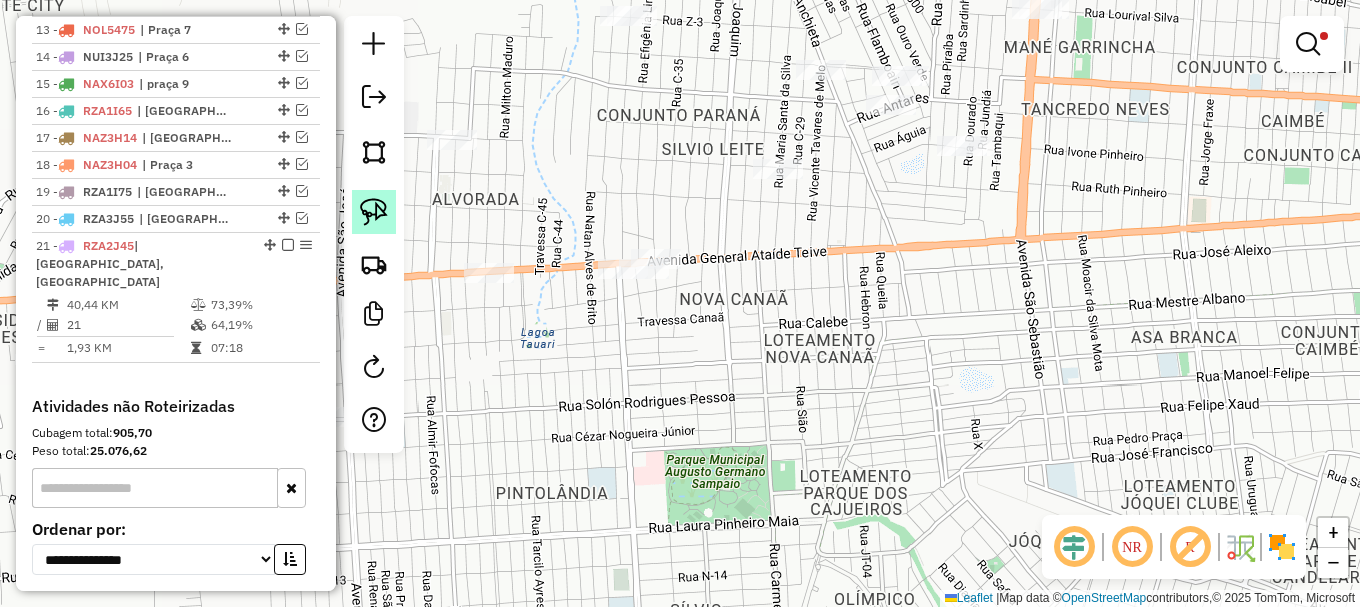 click 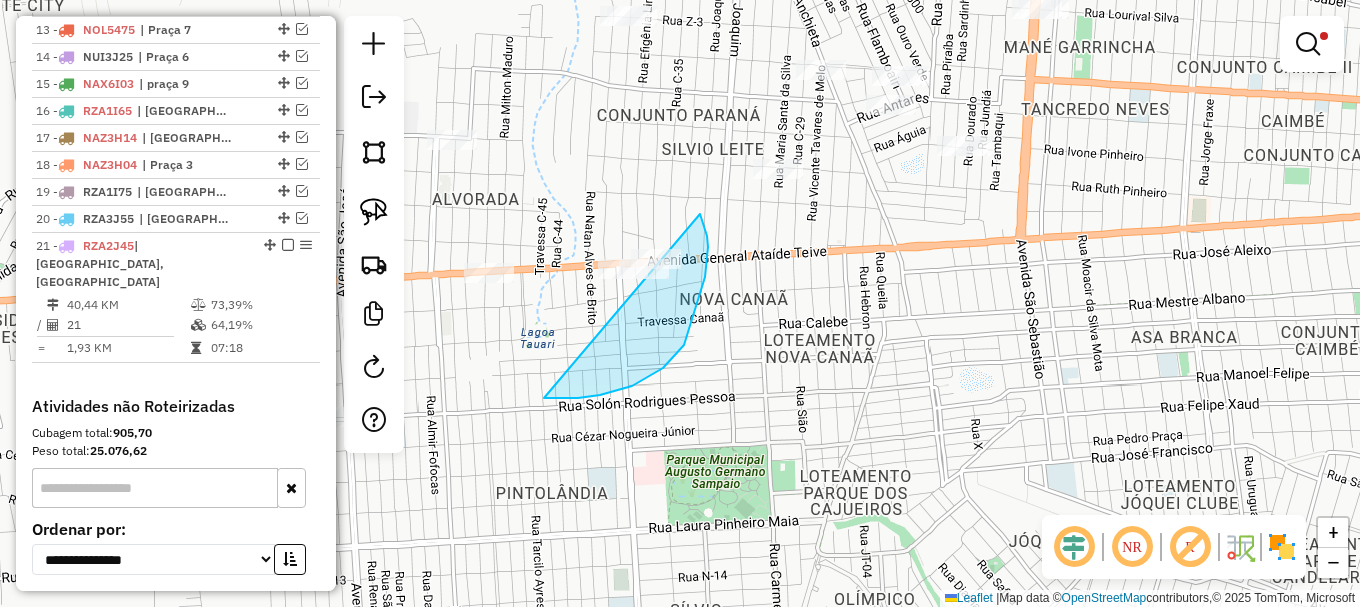 drag, startPoint x: 564, startPoint y: 398, endPoint x: 608, endPoint y: 164, distance: 238.10081 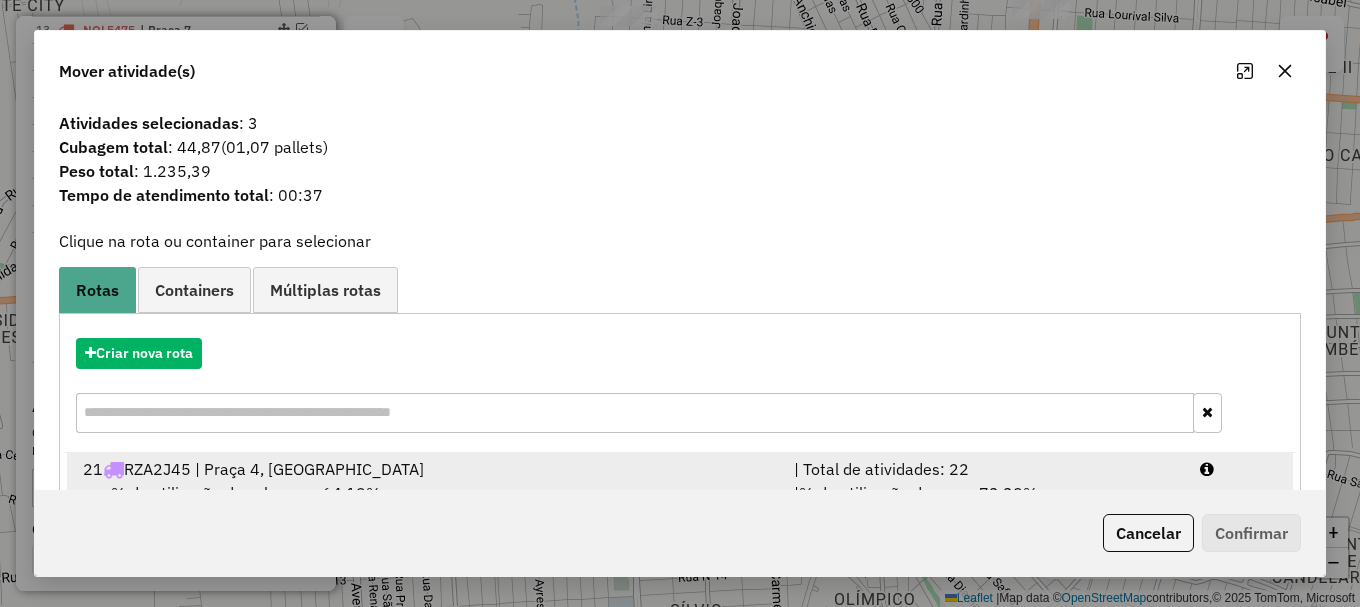 click at bounding box center [1239, 469] 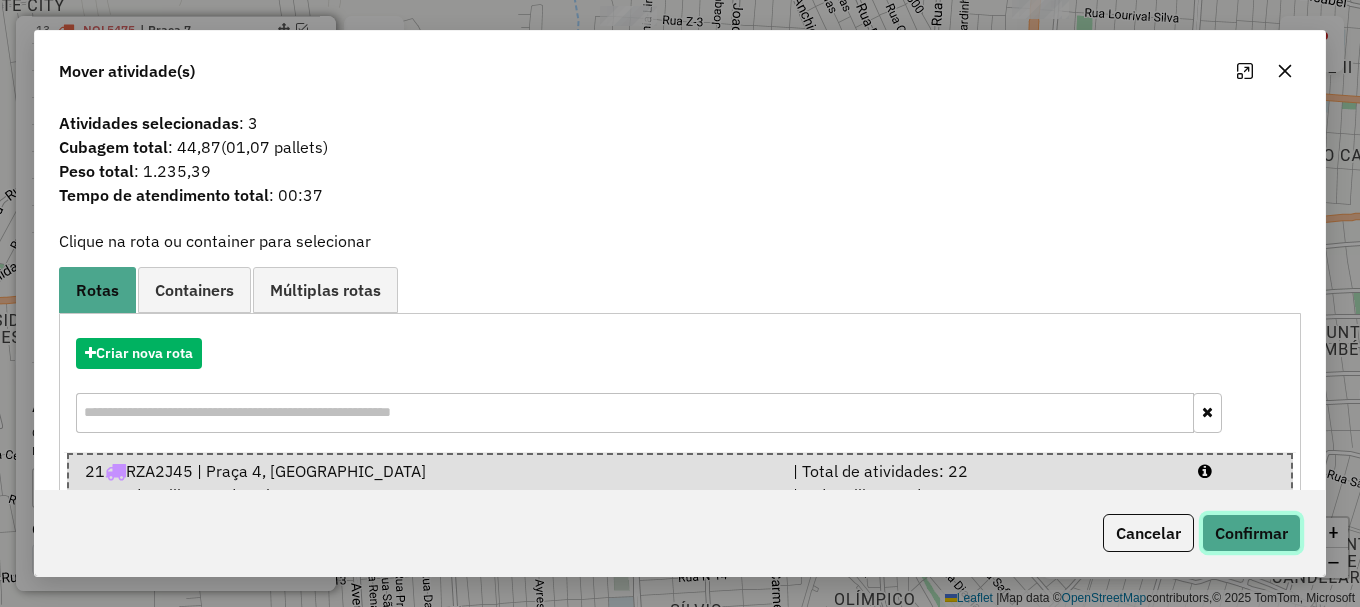 click on "Confirmar" 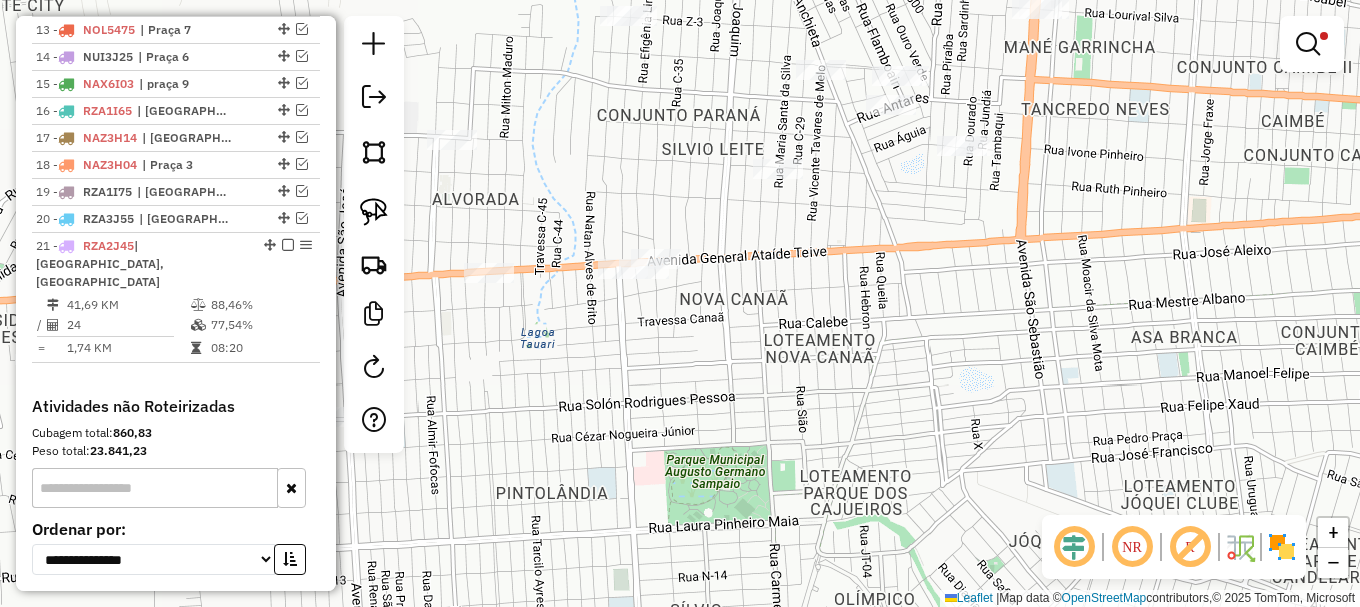 click at bounding box center (1308, 44) 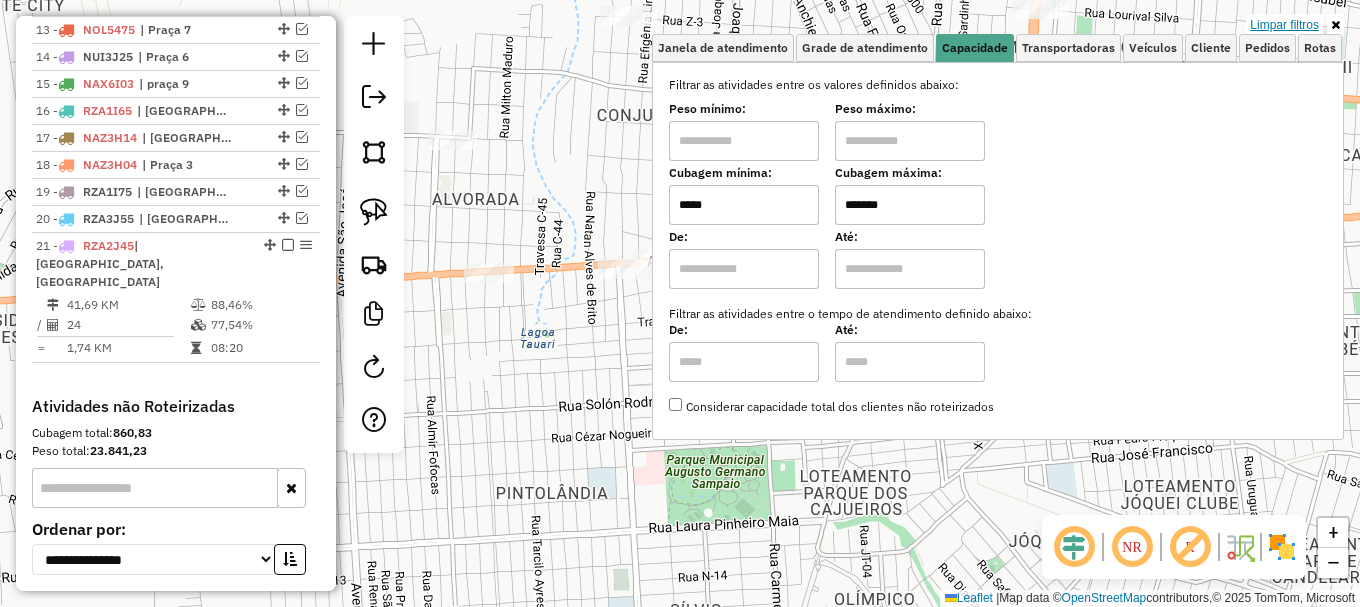 drag, startPoint x: 1288, startPoint y: 19, endPoint x: 1207, endPoint y: 49, distance: 86.37708 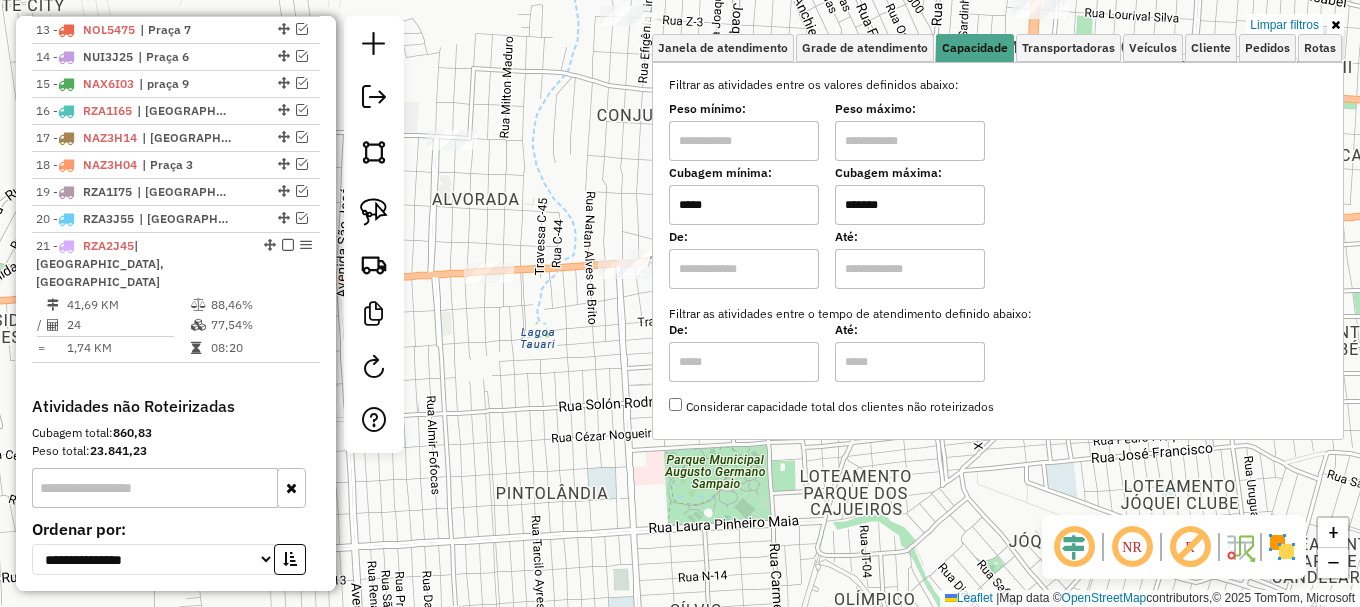 click on "Limpar filtros" at bounding box center (1284, 25) 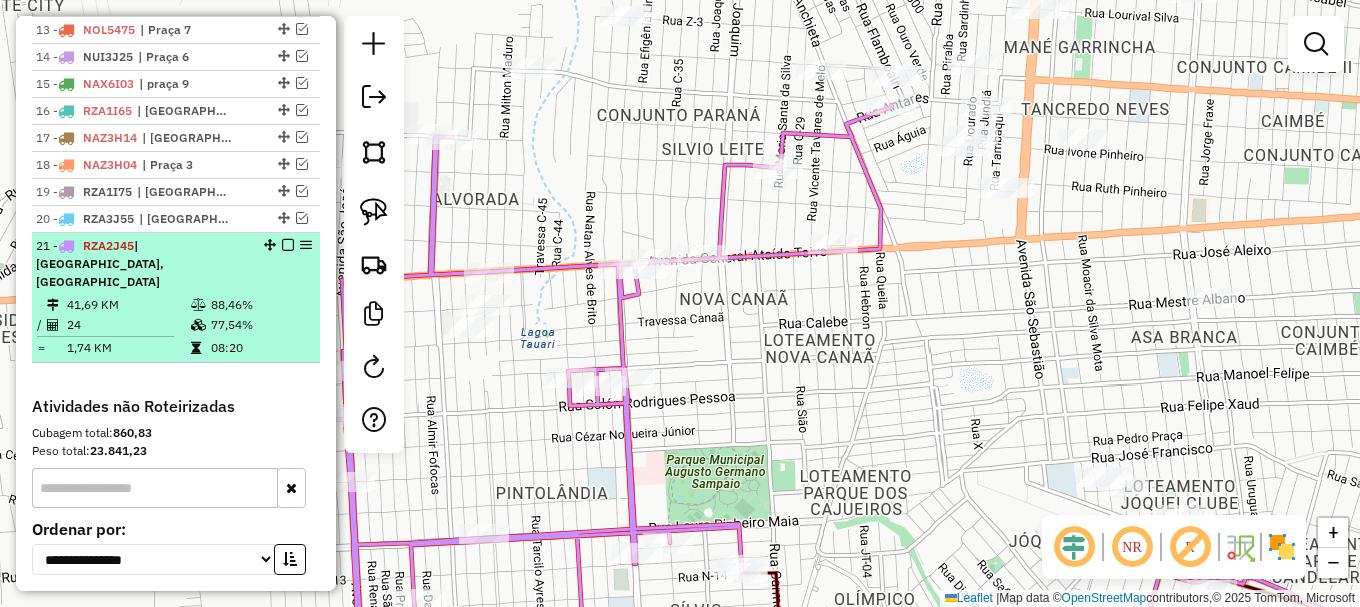 click at bounding box center (288, 245) 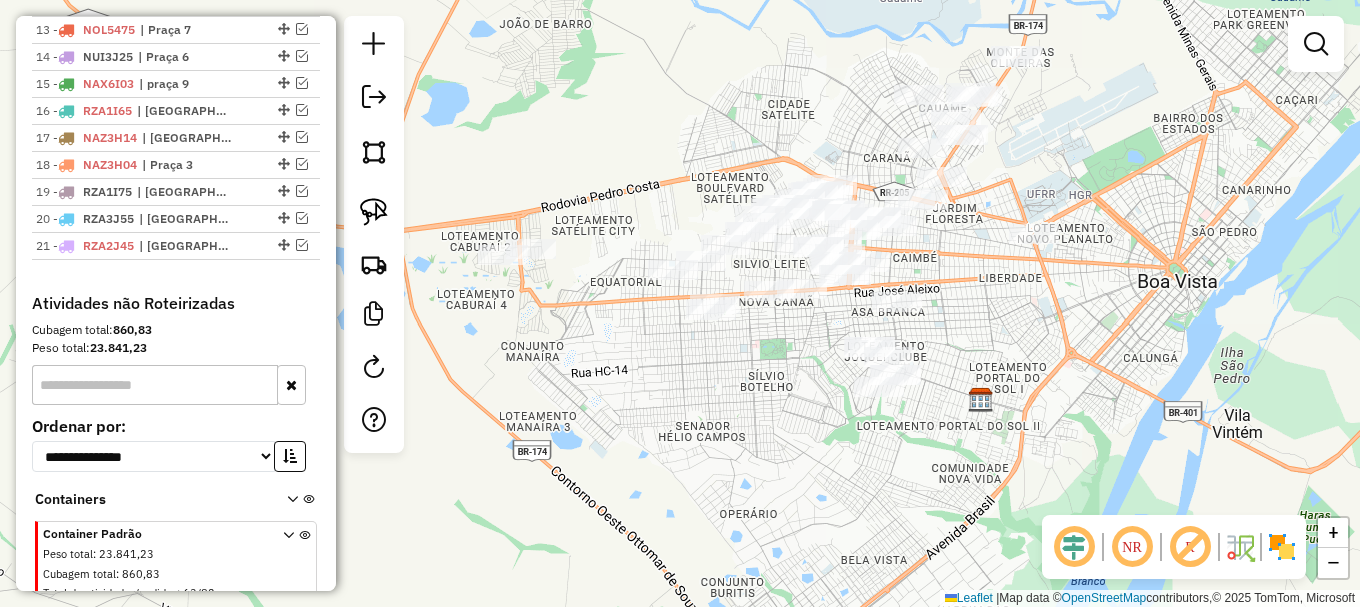 drag, startPoint x: 699, startPoint y: 373, endPoint x: 848, endPoint y: 374, distance: 149.00336 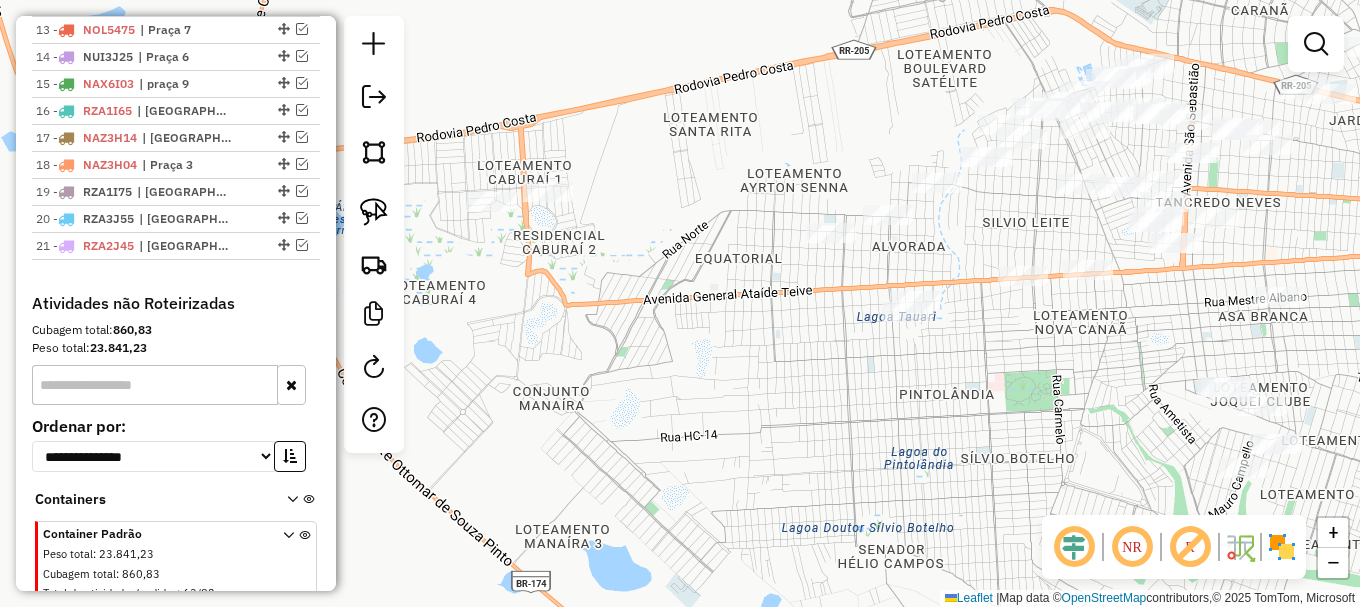drag, startPoint x: 899, startPoint y: 360, endPoint x: 1016, endPoint y: 392, distance: 121.29716 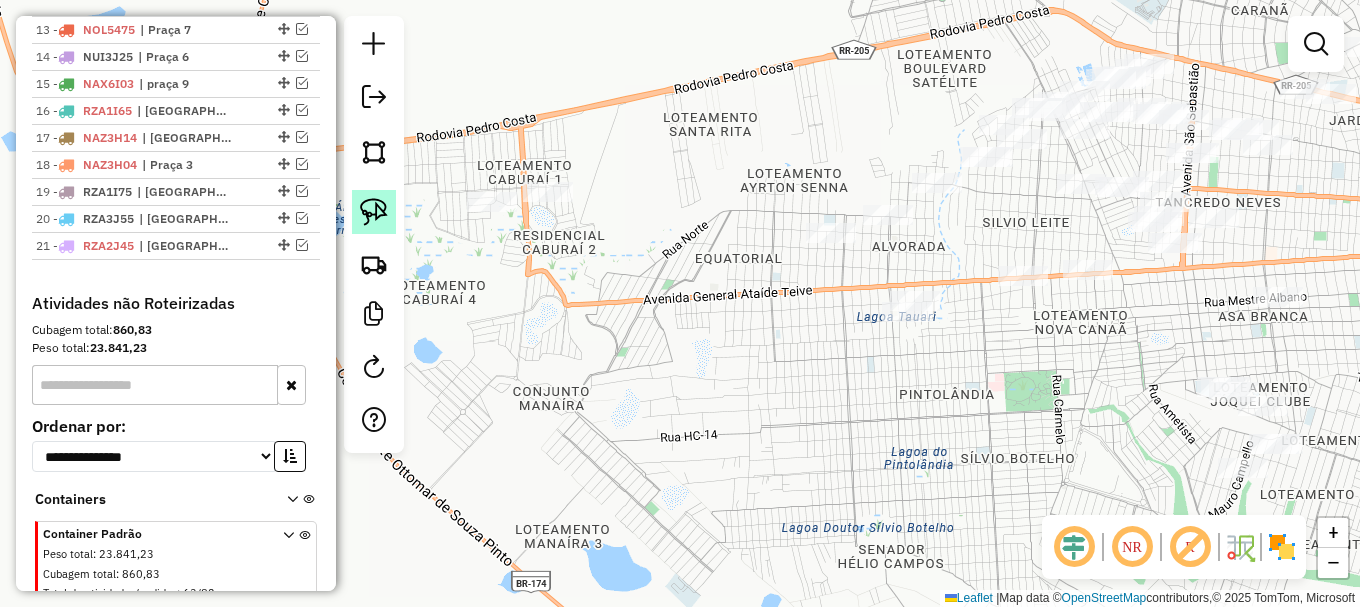 click 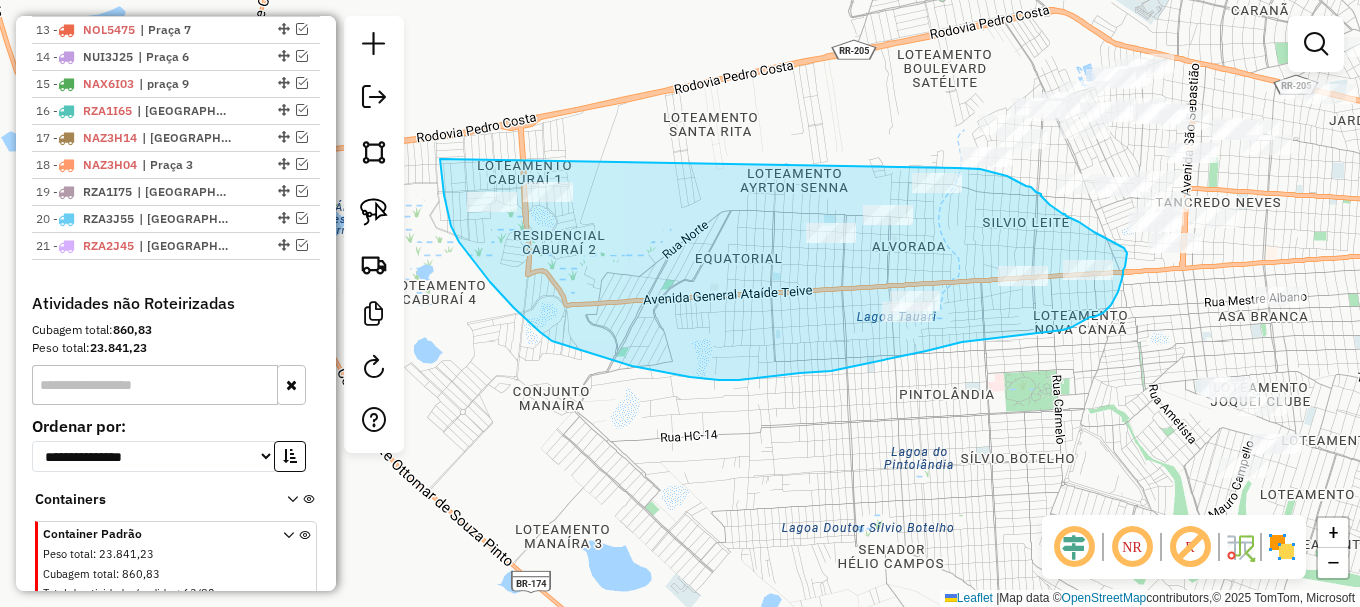 drag, startPoint x: 440, startPoint y: 163, endPoint x: 952, endPoint y: 168, distance: 512.0244 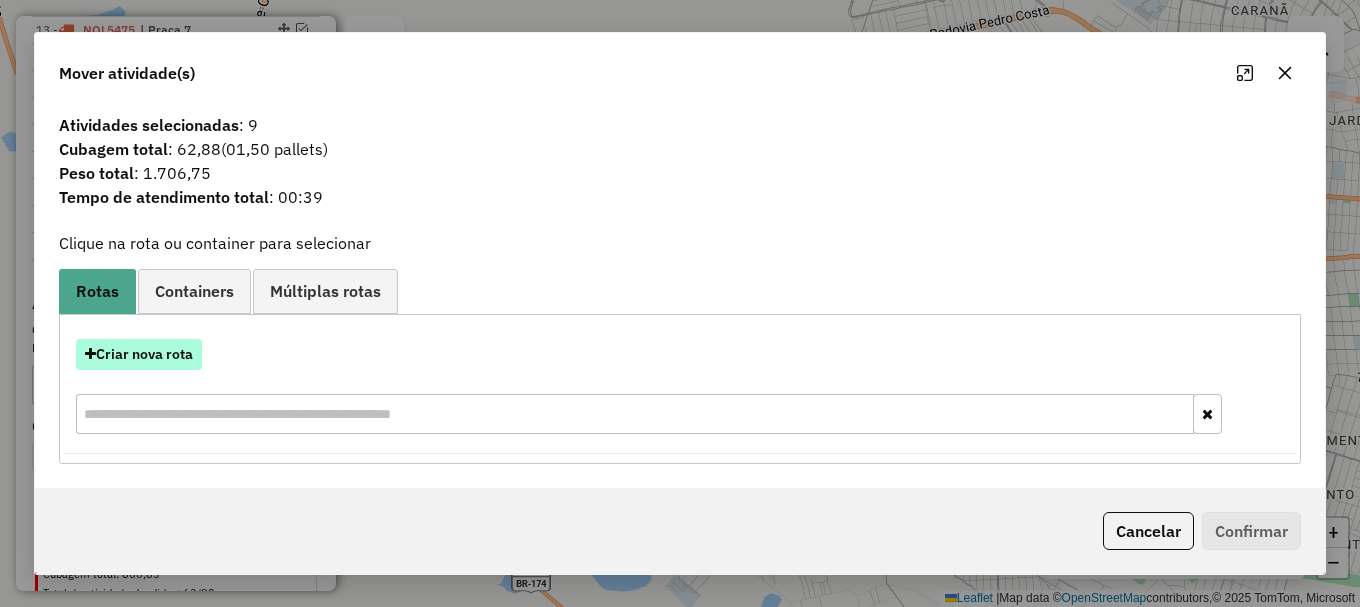 click on "Criar nova rota" at bounding box center (139, 354) 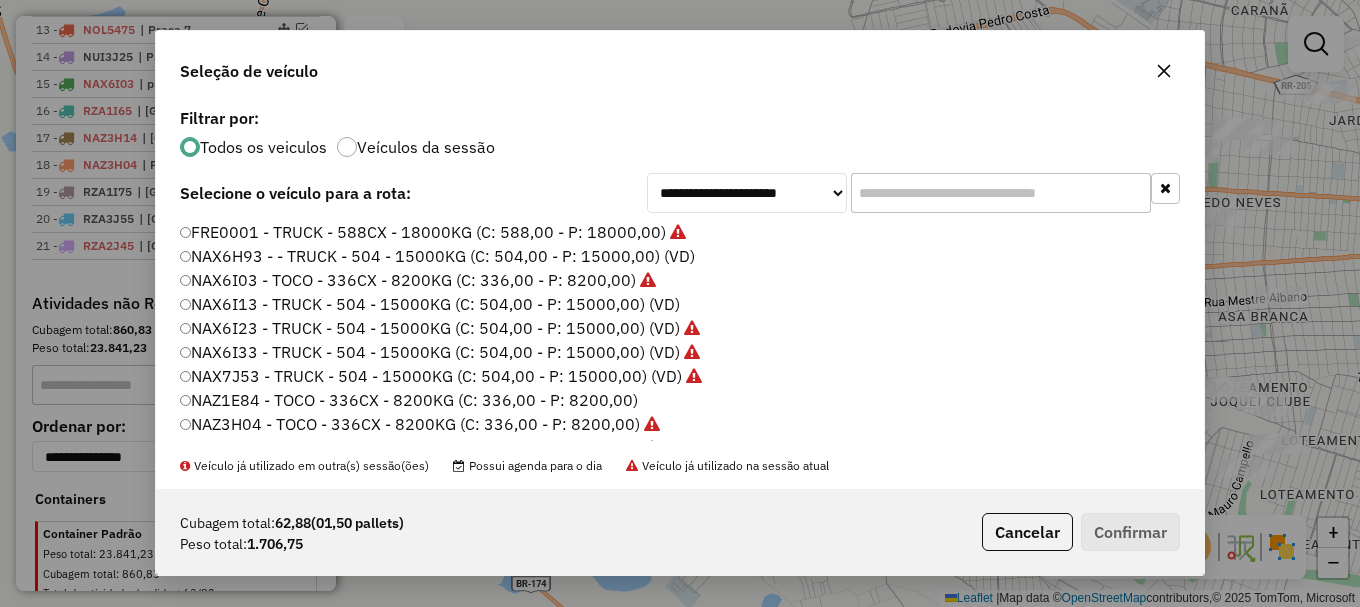 scroll, scrollTop: 11, scrollLeft: 6, axis: both 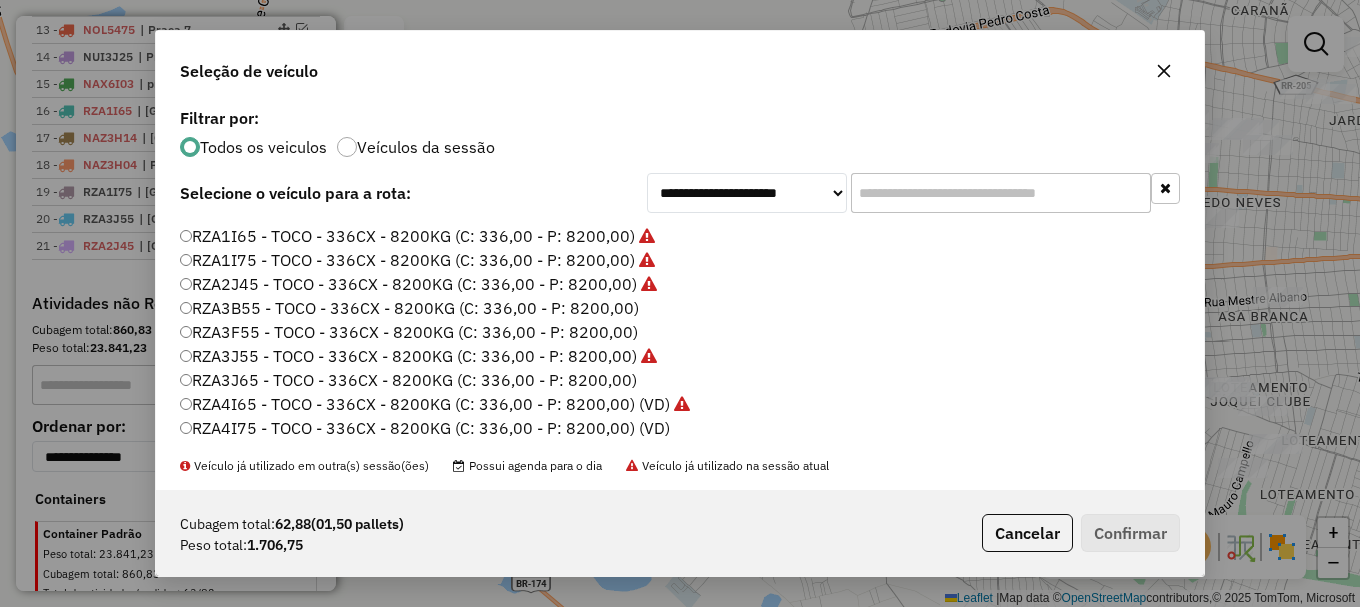 click on "RZA4I75 - TOCO - 336CX - 8200KG (C: 336,00 - P: 8200,00) (VD)" 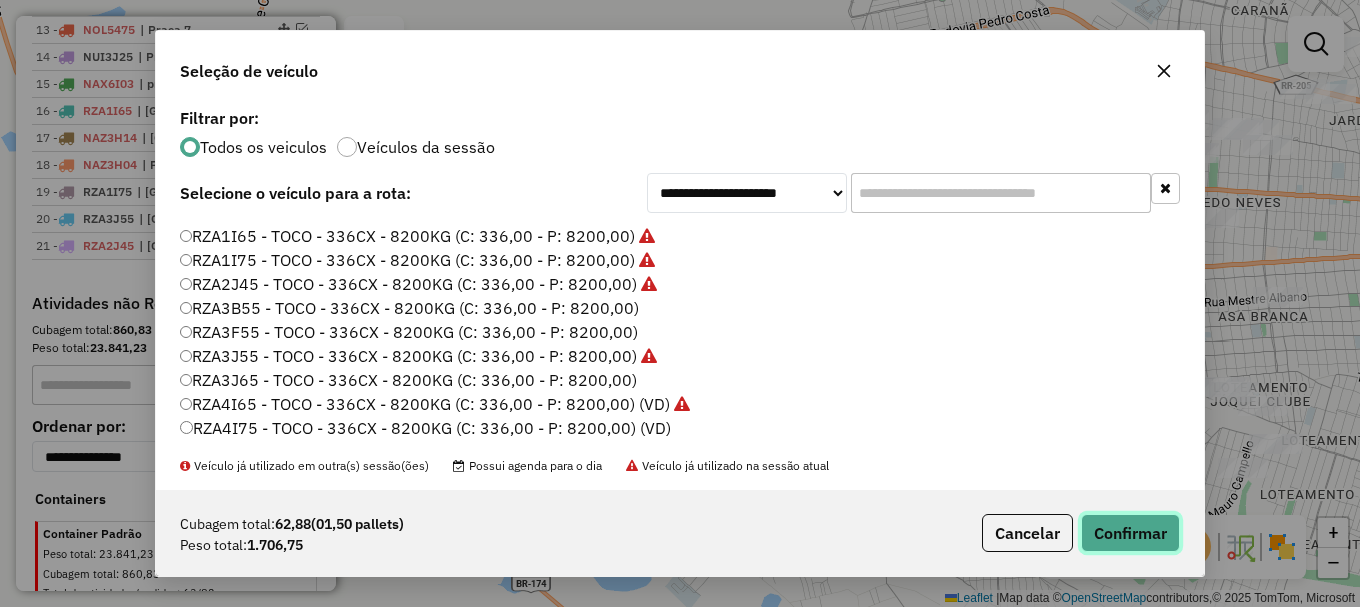 click on "Confirmar" 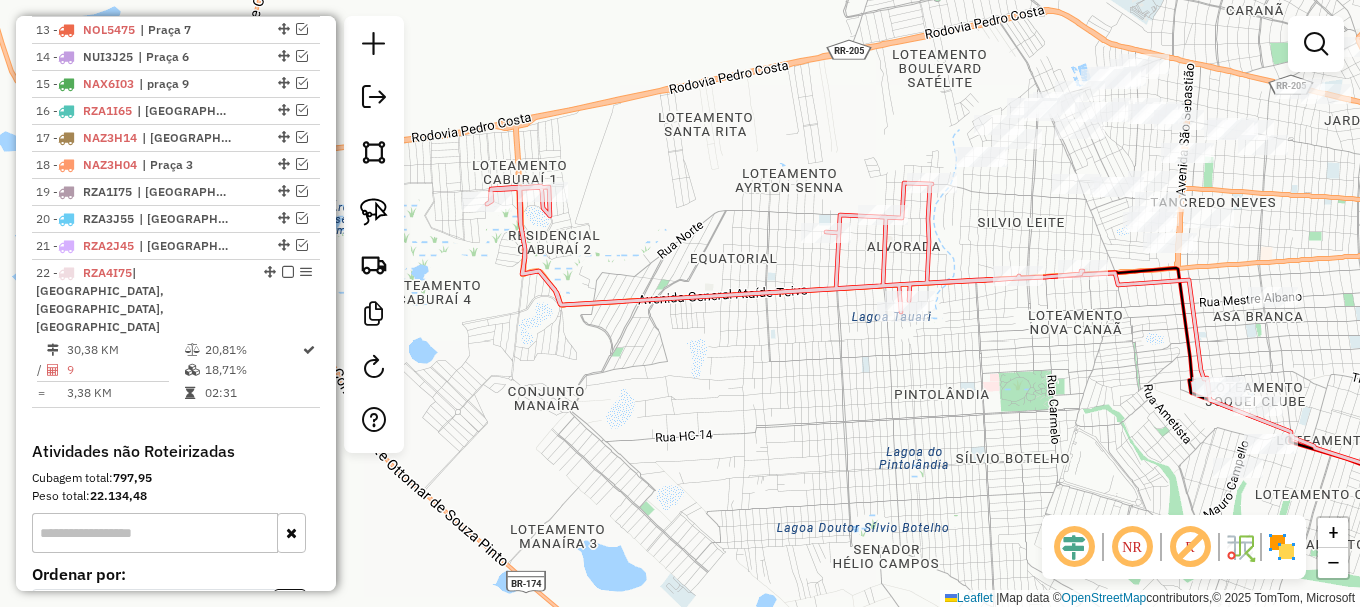 drag, startPoint x: 1074, startPoint y: 384, endPoint x: 804, endPoint y: 453, distance: 278.67725 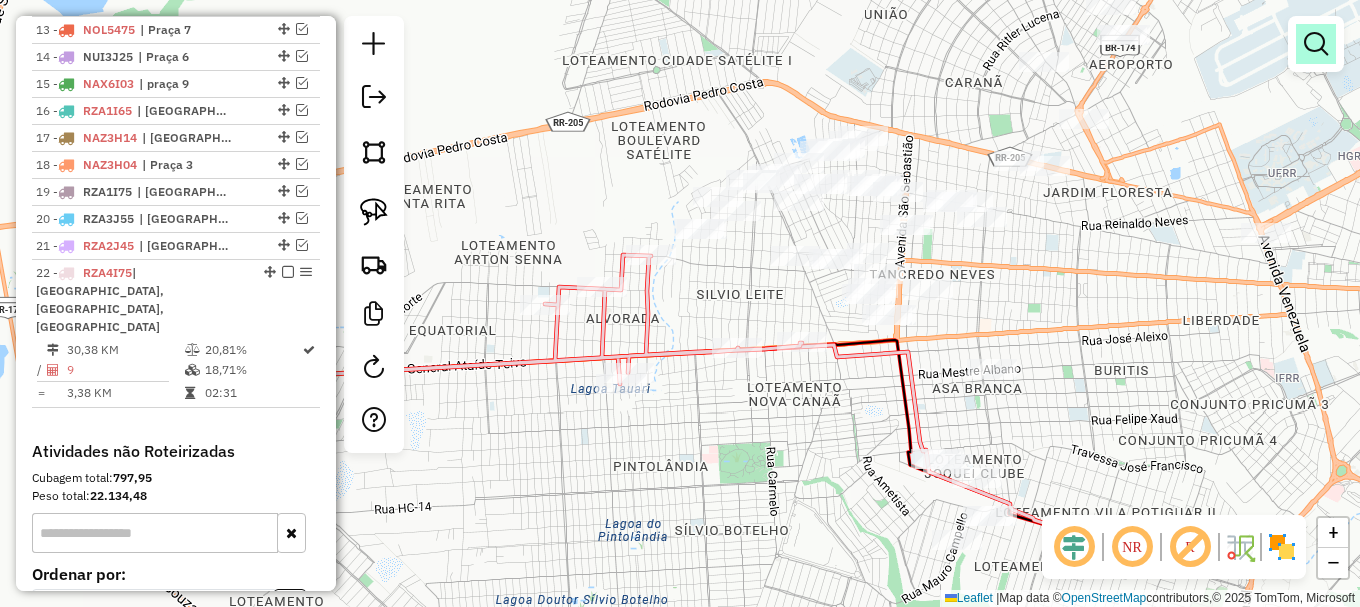 click at bounding box center [1316, 44] 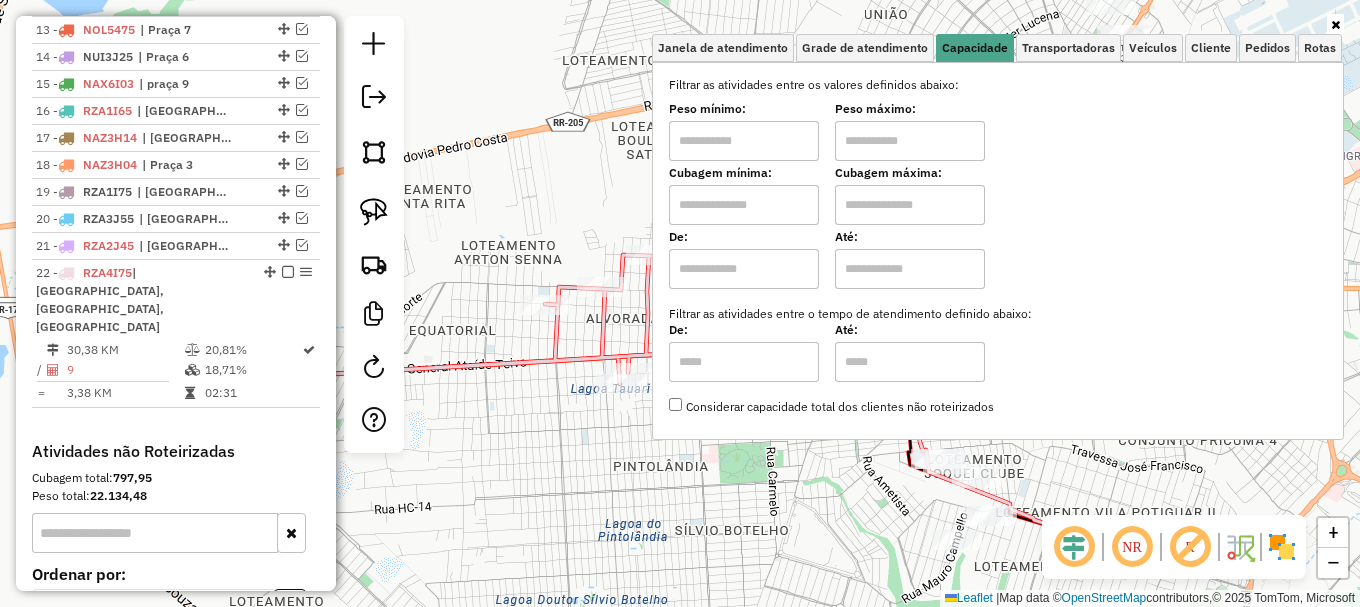 click on "Janela de atendimento Grade de atendimento Capacidade Transportadoras Veículos Cliente Pedidos  Rotas Selecione os dias de semana para filtrar as janelas de atendimento  Seg   Ter   Qua   Qui   Sex   Sáb   Dom  Informe o período da janela de atendimento: De: Até:  Filtrar exatamente a janela do cliente  Considerar janela de atendimento padrão  Selecione os dias de semana para filtrar as grades de atendimento  Seg   Ter   Qua   Qui   Sex   Sáb   Dom   Considerar clientes sem dia de atendimento cadastrado  Clientes fora do dia de atendimento selecionado Filtrar as atividades entre os valores definidos abaixo:  Peso mínimo:   Peso máximo:   Cubagem mínima:   Cubagem máxima:   De:   Até:  Filtrar as atividades entre o tempo de atendimento definido abaixo:  De:   Até:   Considerar capacidade total dos clientes não roteirizados Transportadora: Selecione um ou mais itens Tipo de veículo: Selecione um ou mais itens Veículo: Selecione um ou mais itens Motorista: Selecione um ou mais itens Nome: Rótulo:" 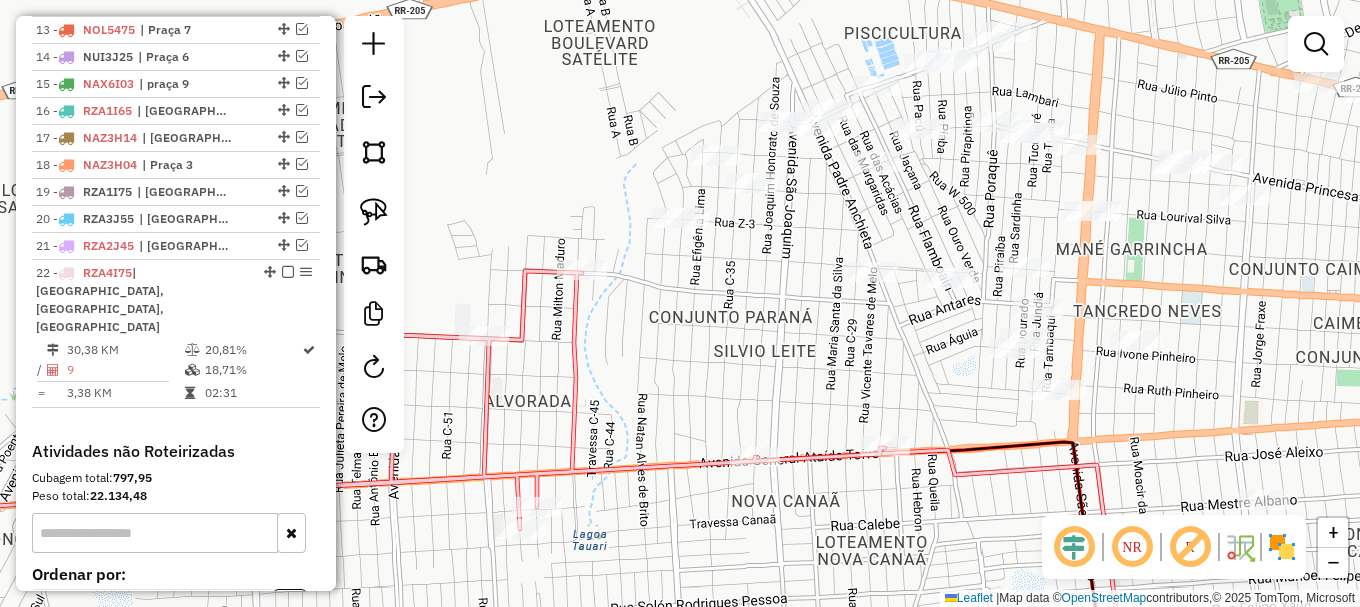 drag, startPoint x: 745, startPoint y: 284, endPoint x: 798, endPoint y: 331, distance: 70.837845 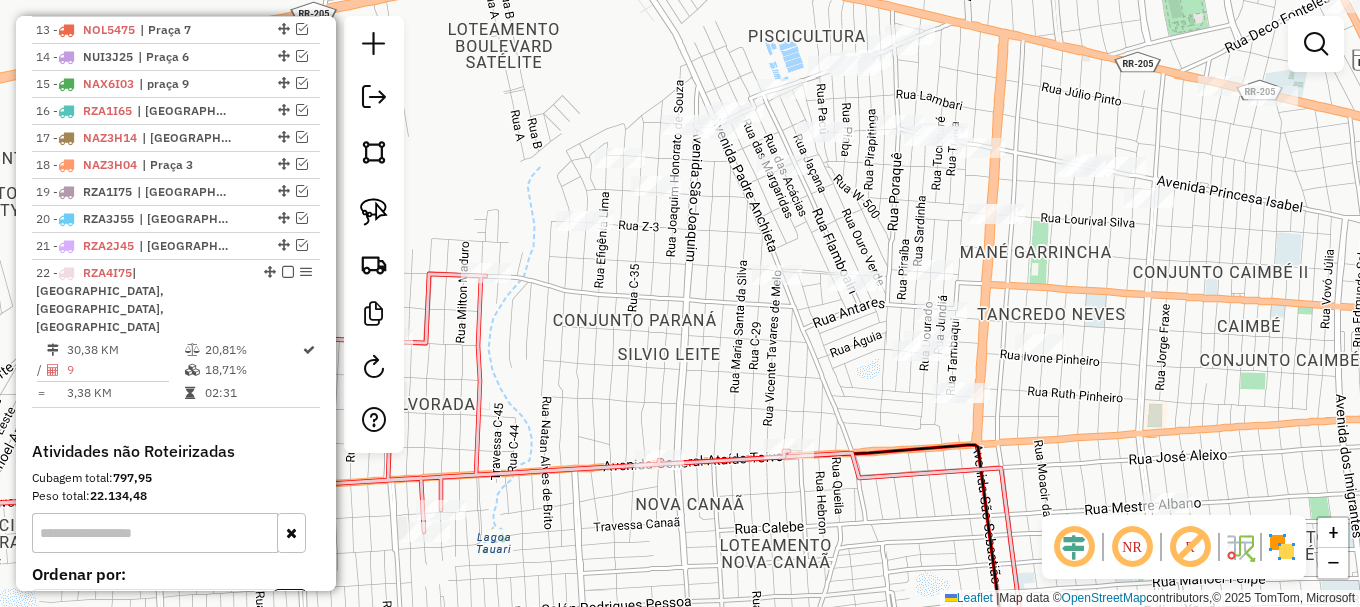 drag, startPoint x: 856, startPoint y: 359, endPoint x: 675, endPoint y: 349, distance: 181.27603 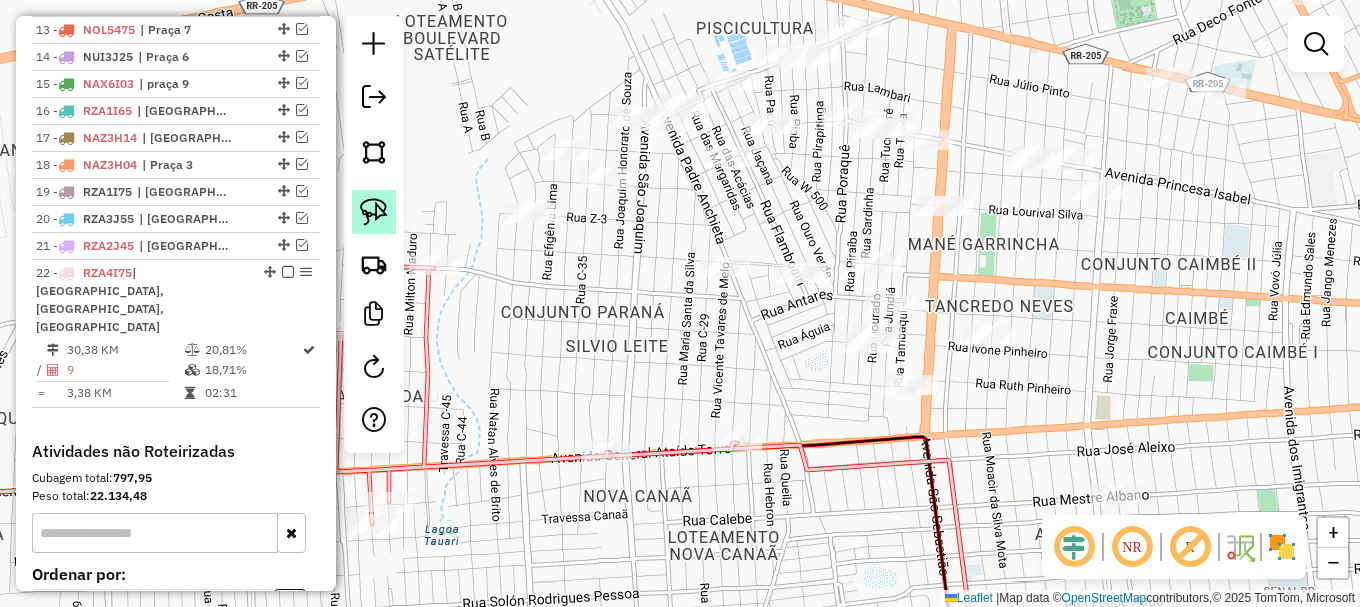 click 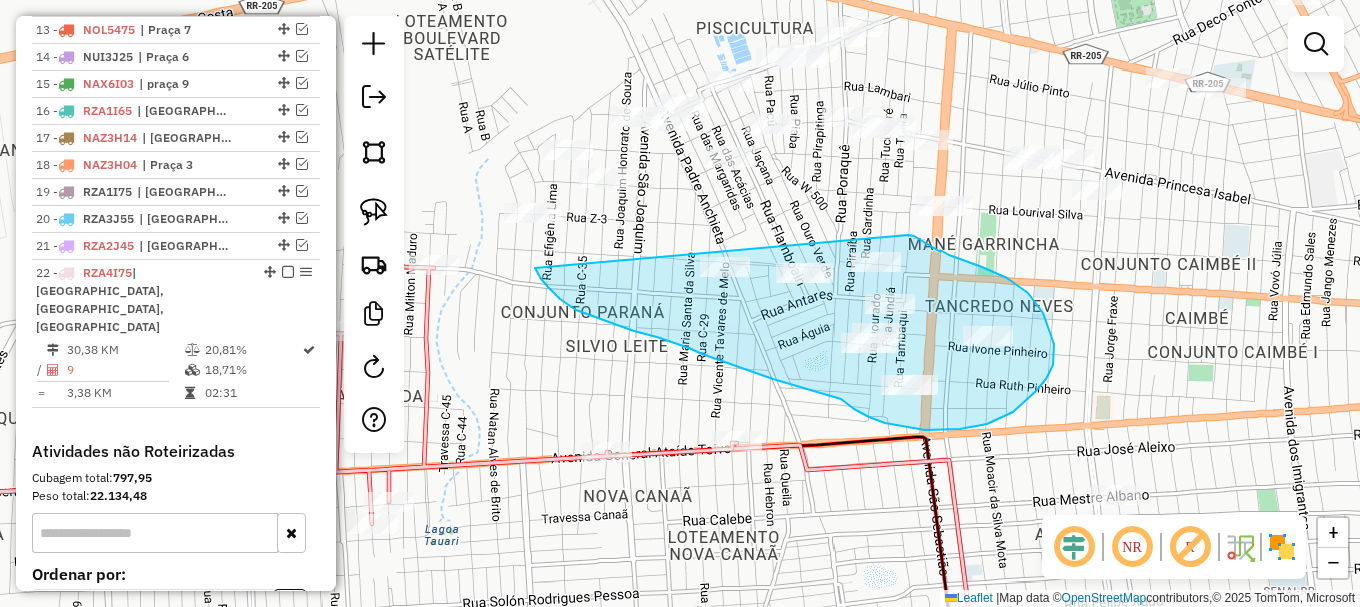 drag, startPoint x: 535, startPoint y: 268, endPoint x: 907, endPoint y: 235, distance: 373.46085 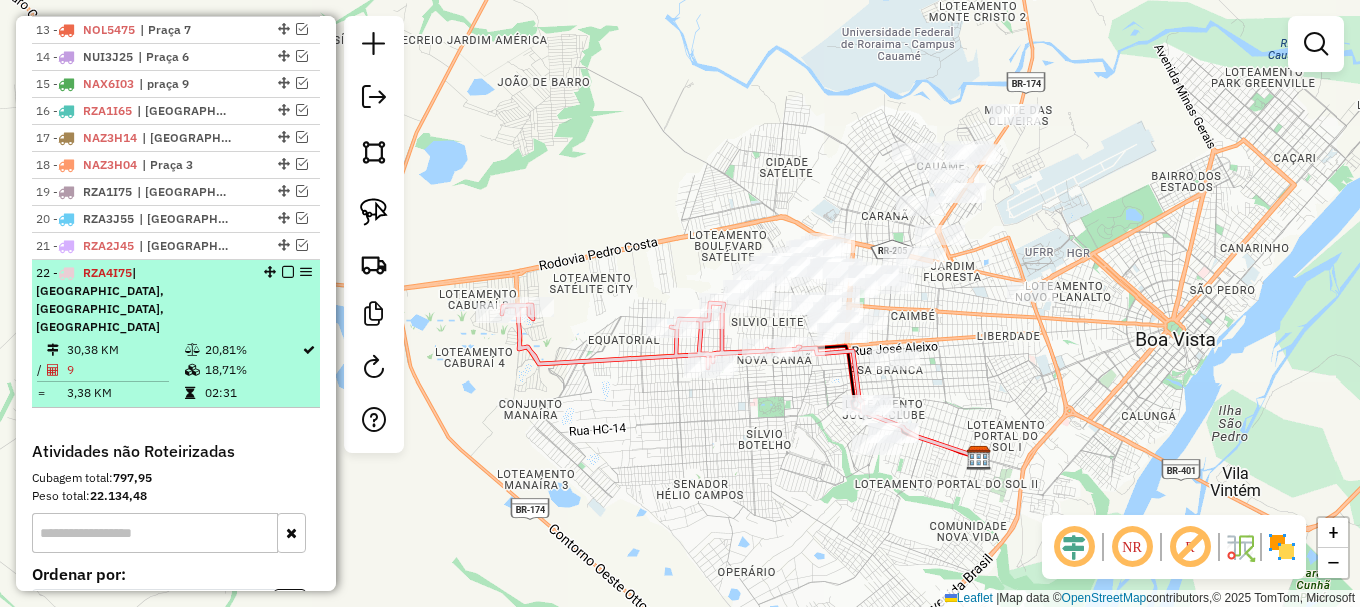 click at bounding box center (288, 272) 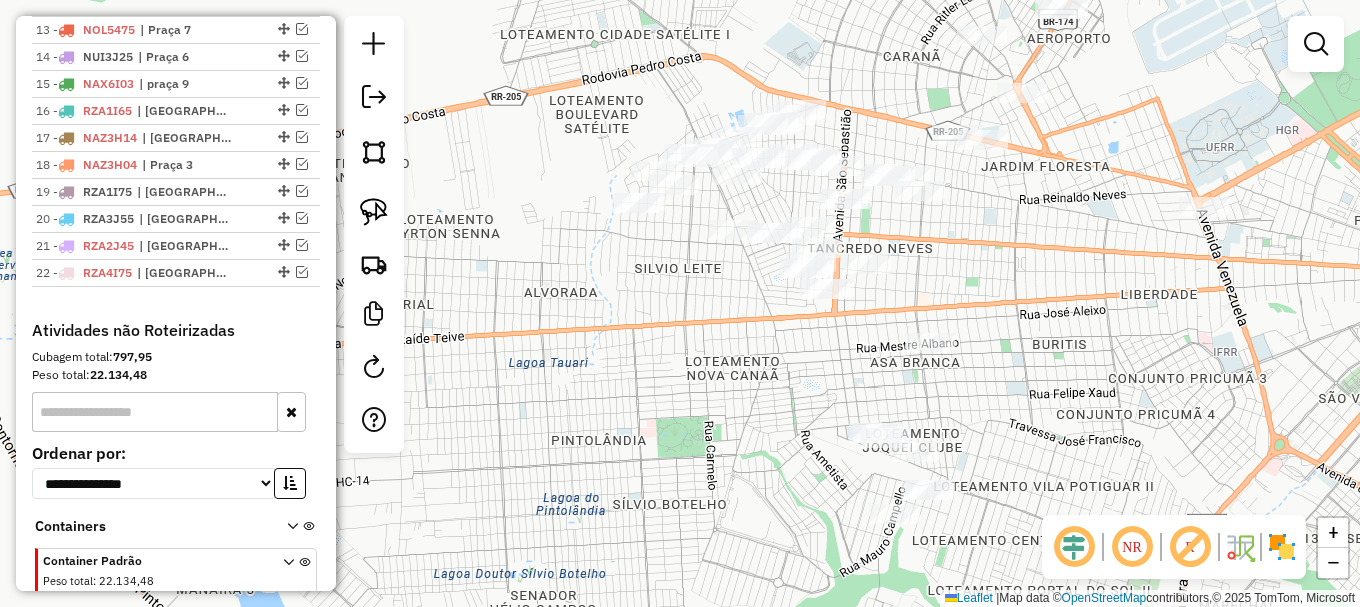drag, startPoint x: 817, startPoint y: 393, endPoint x: 730, endPoint y: 347, distance: 98.4124 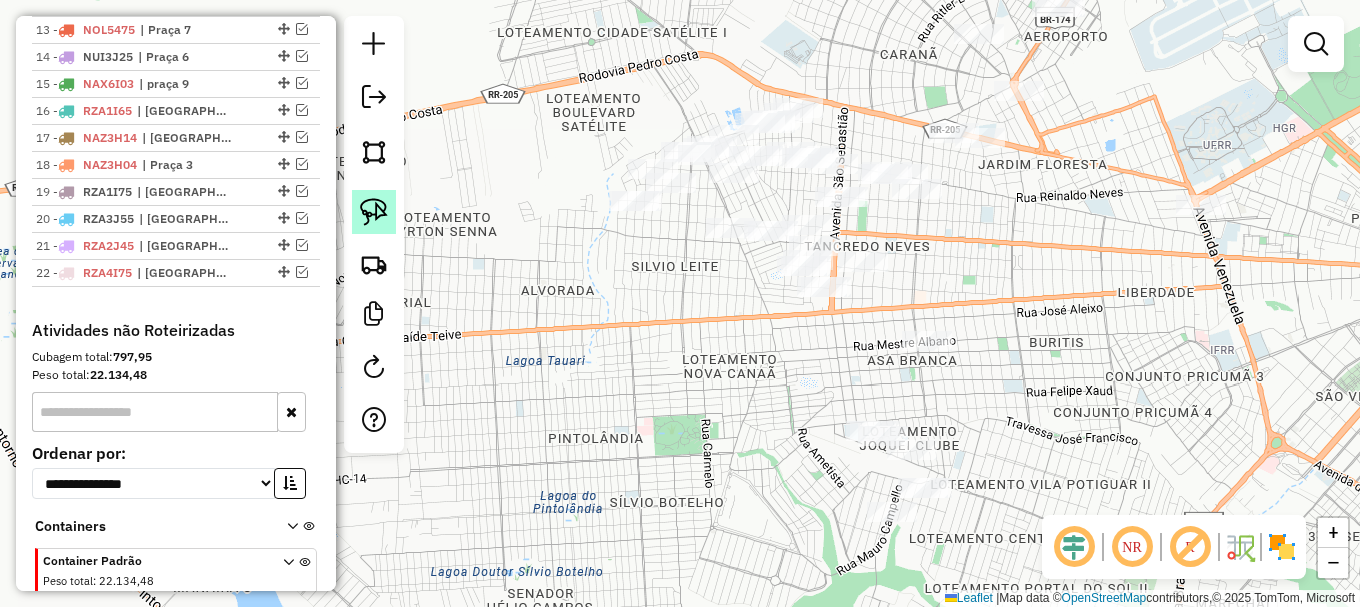 click 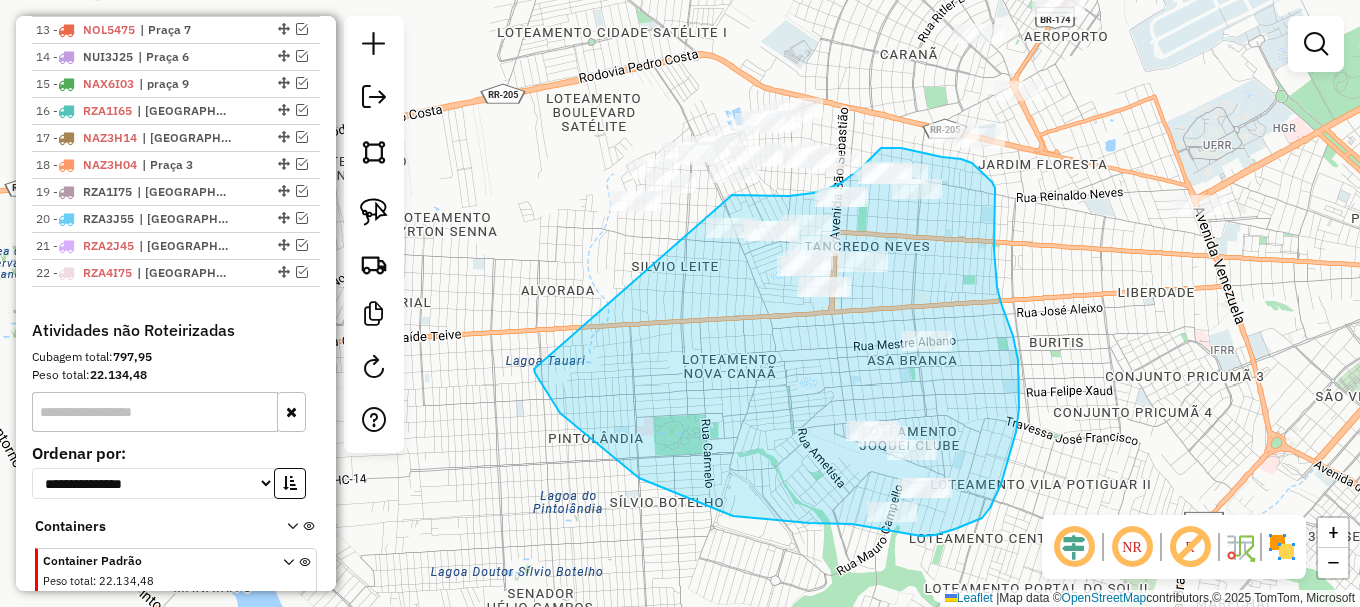 drag, startPoint x: 560, startPoint y: 413, endPoint x: 717, endPoint y: 200, distance: 264.60913 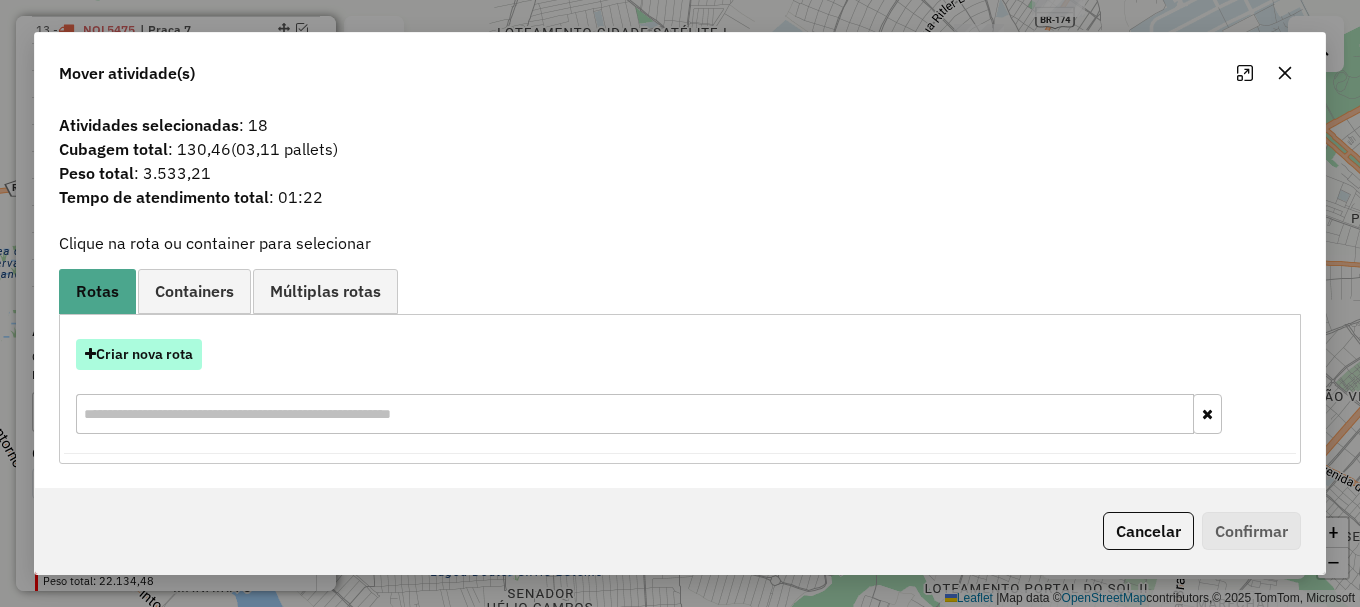 click on "Criar nova rota" at bounding box center [139, 354] 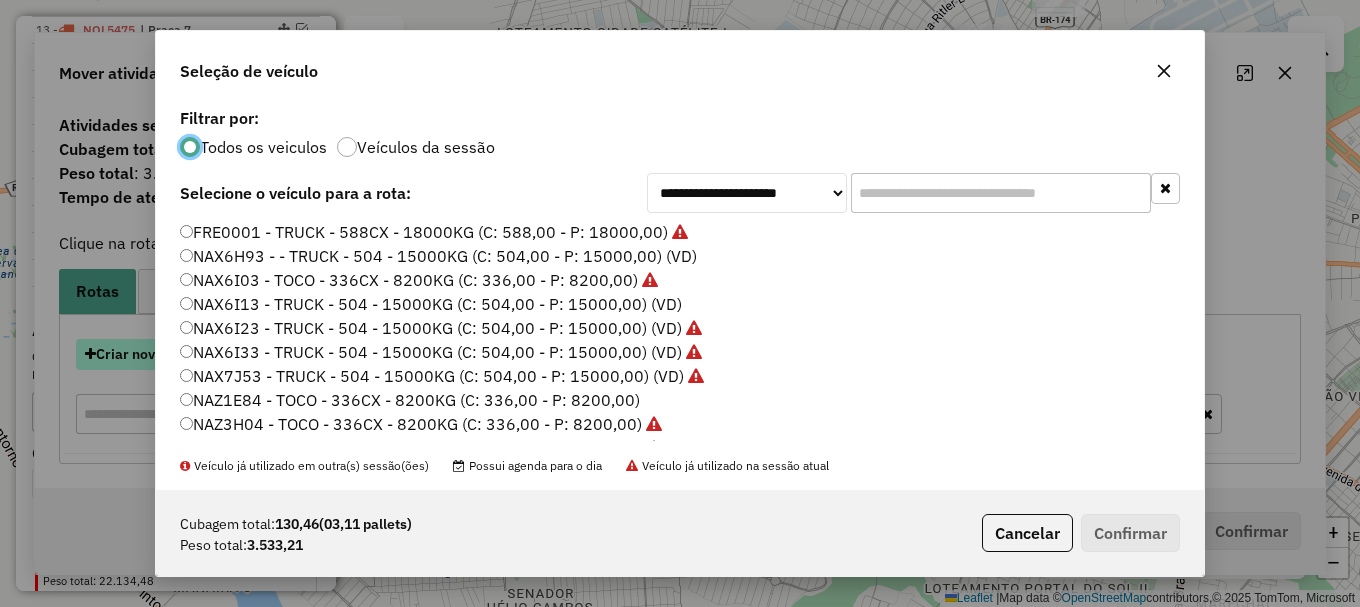 scroll, scrollTop: 11, scrollLeft: 6, axis: both 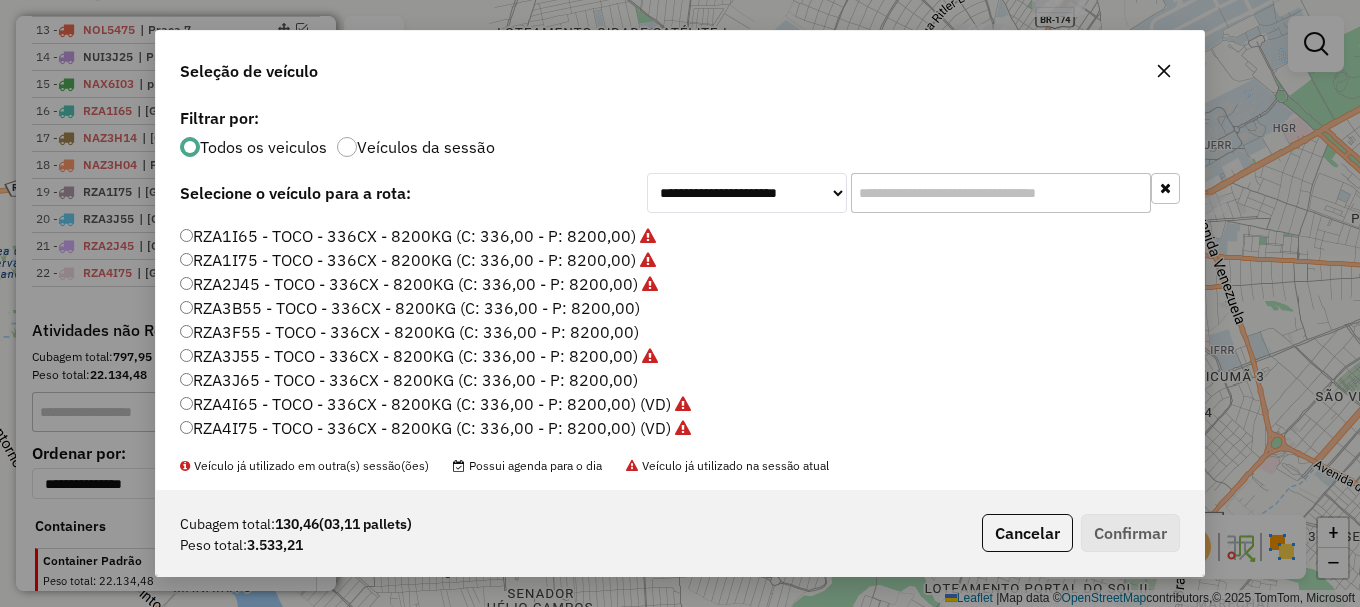 click on "RZA3J65 - TOCO - 336CX - 8200KG (C: 336,00 - P: 8200,00)" 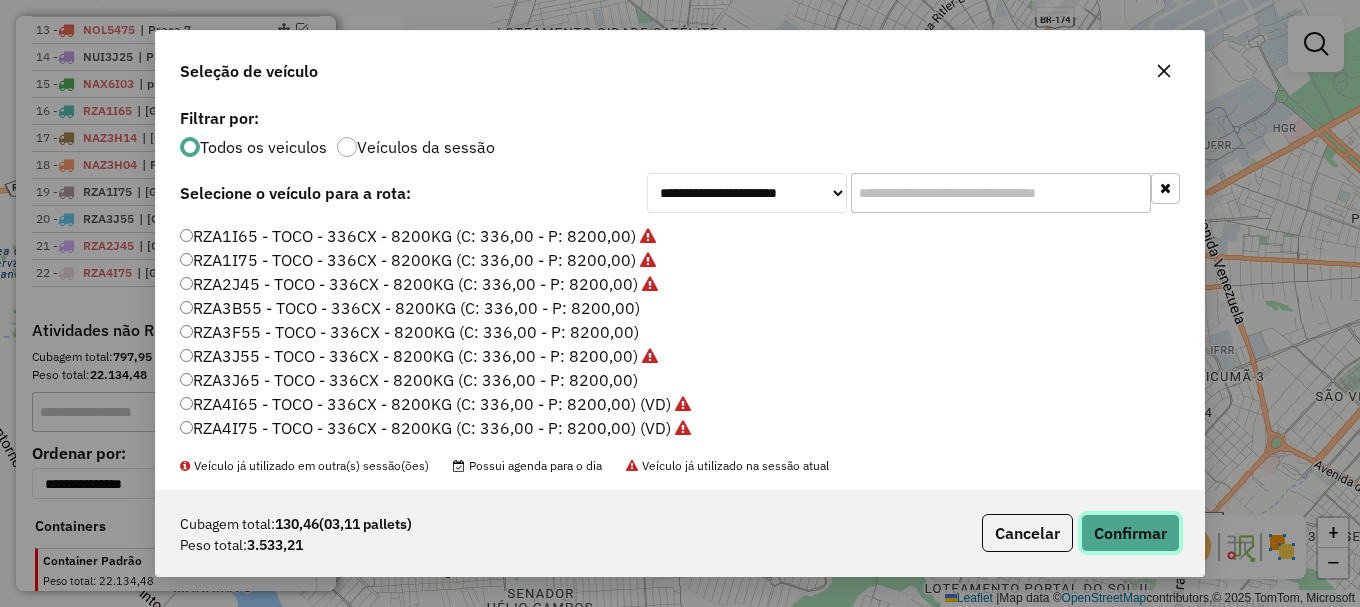 click on "Confirmar" 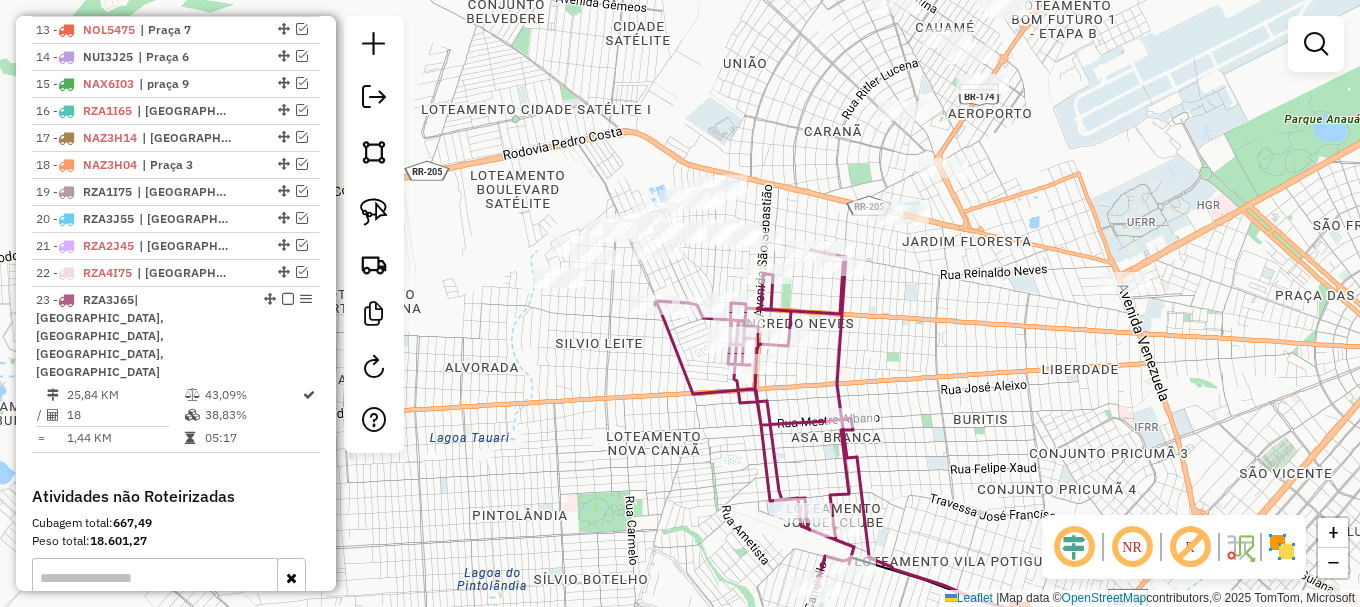 drag, startPoint x: 989, startPoint y: 257, endPoint x: 800, endPoint y: 407, distance: 241.29028 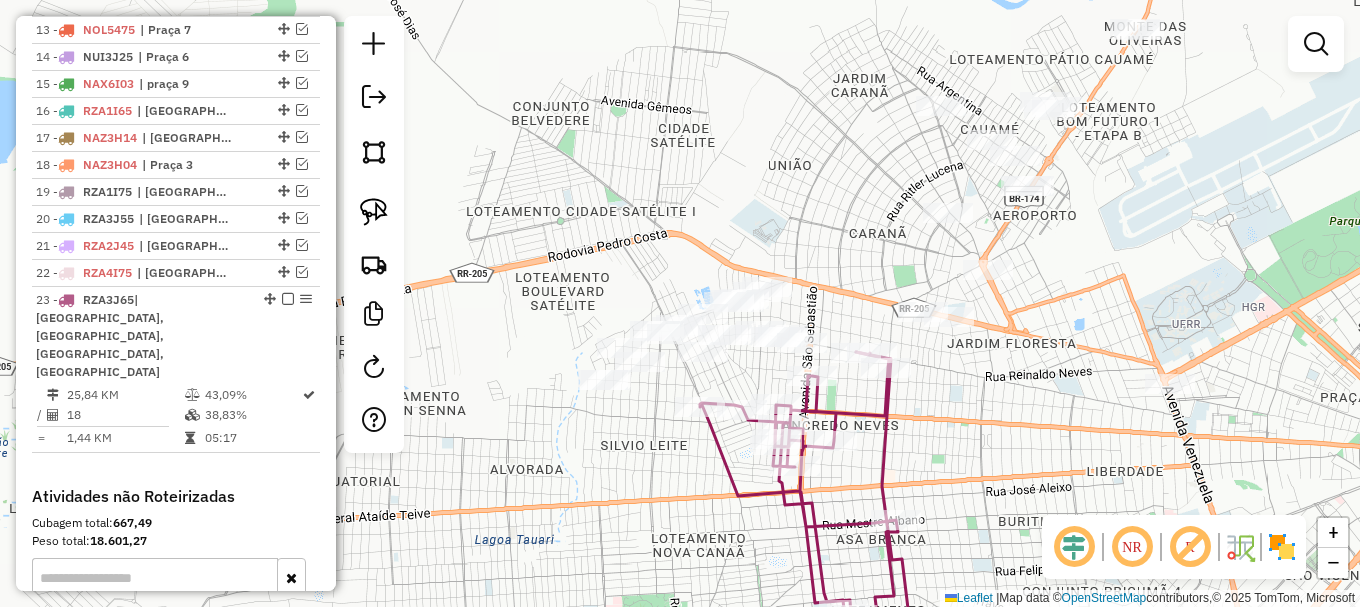 drag, startPoint x: 568, startPoint y: 351, endPoint x: 729, endPoint y: 384, distance: 164.3472 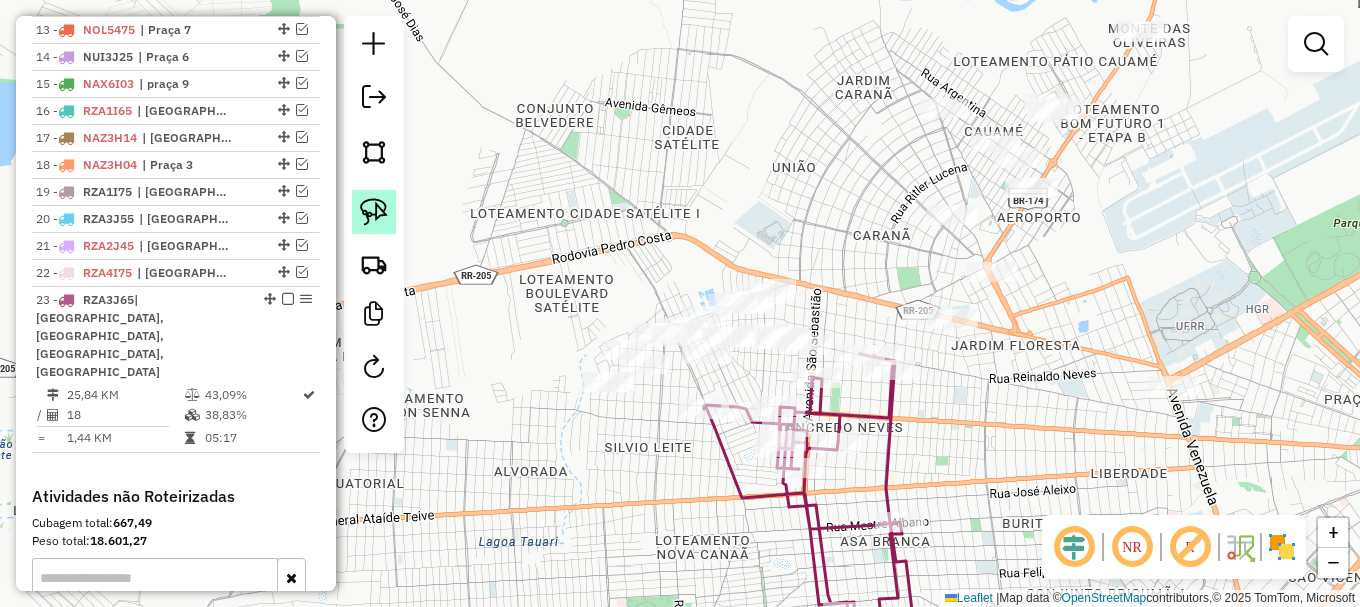 click 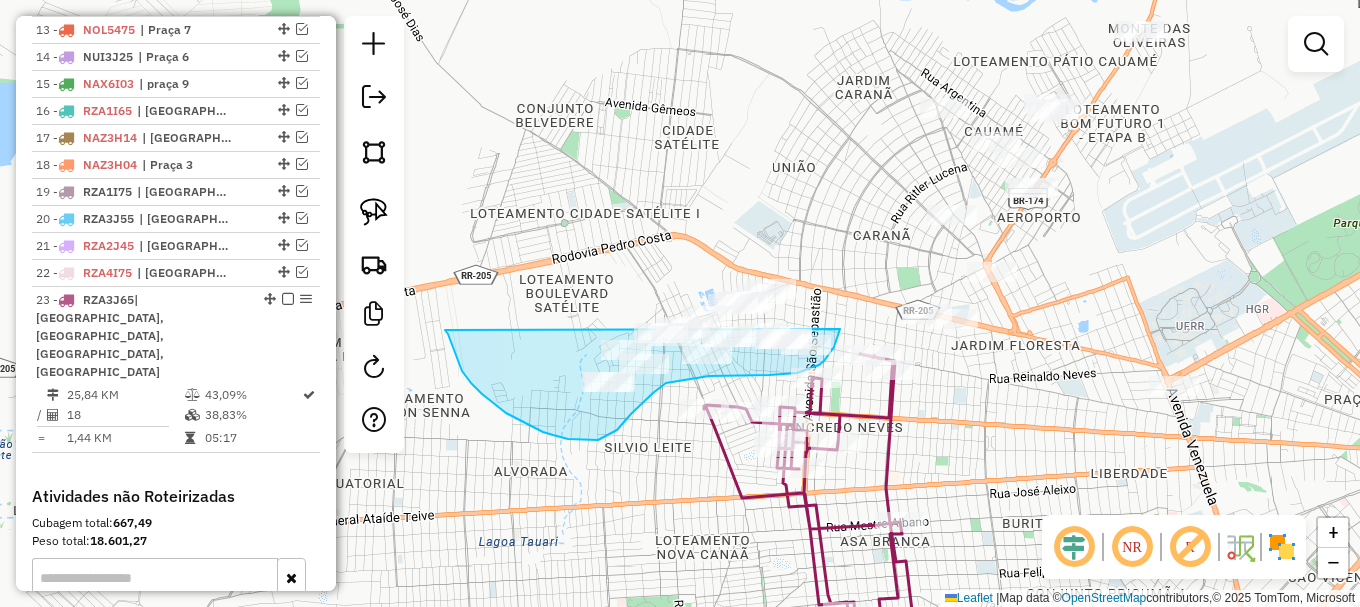 drag, startPoint x: 462, startPoint y: 371, endPoint x: 789, endPoint y: 246, distance: 350.07715 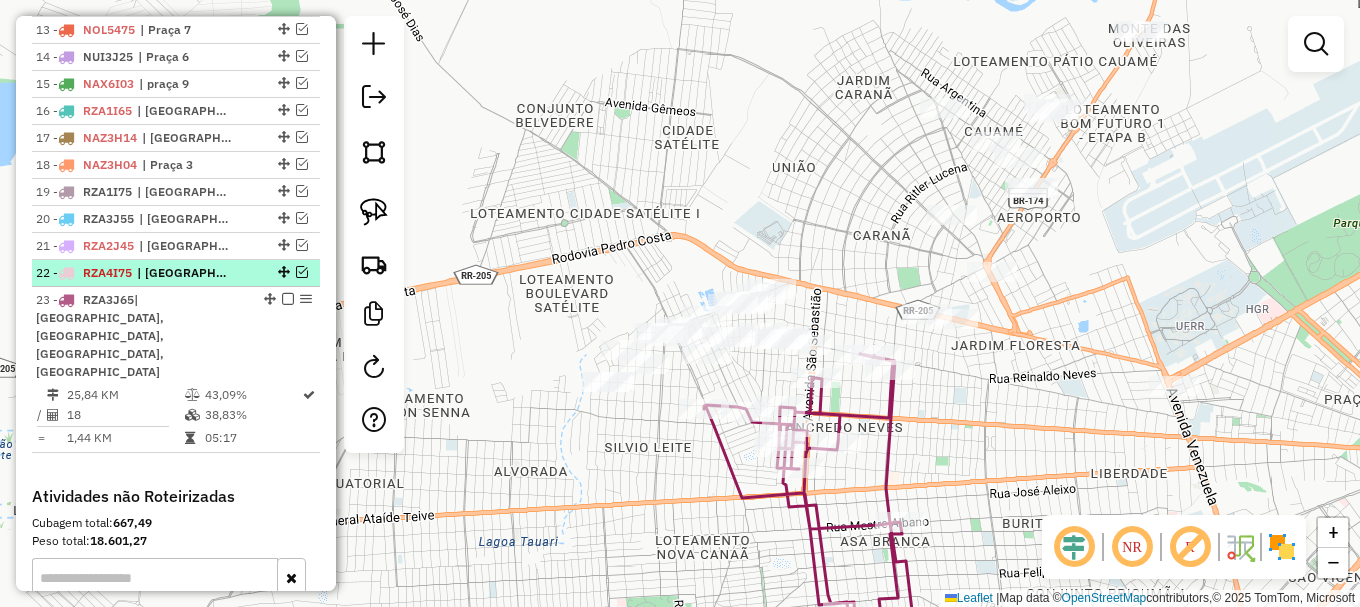 click at bounding box center (302, 272) 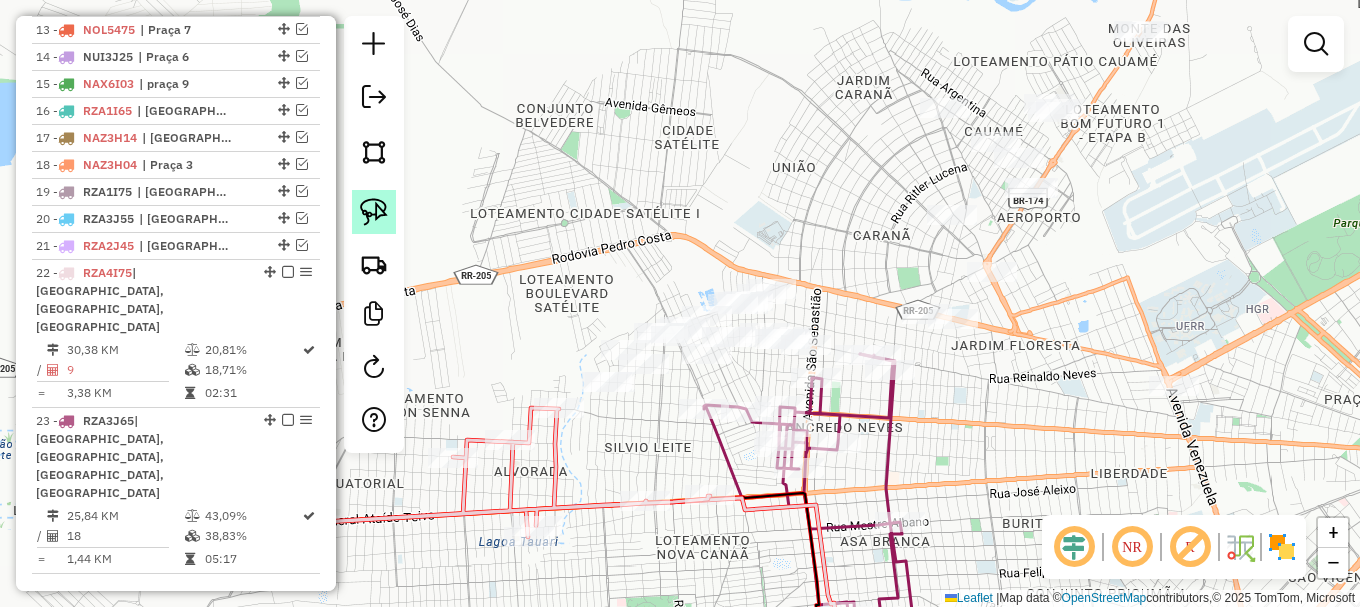 drag, startPoint x: 371, startPoint y: 214, endPoint x: 395, endPoint y: 225, distance: 26.400757 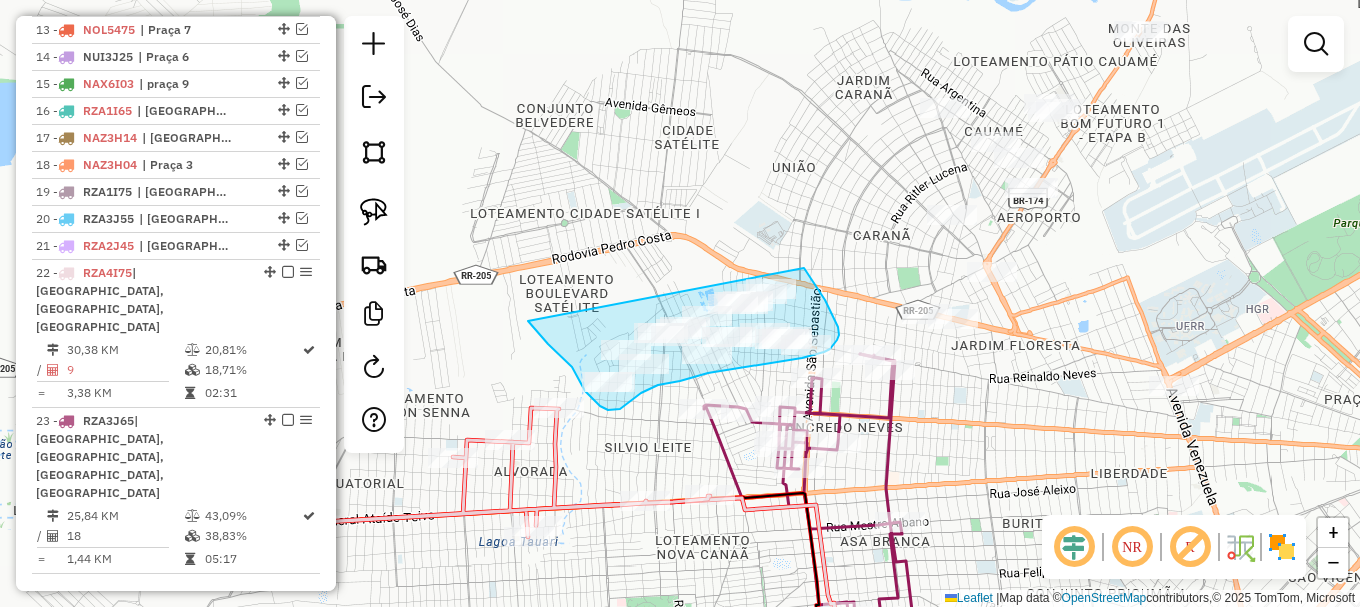 drag, startPoint x: 531, startPoint y: 325, endPoint x: 800, endPoint y: 260, distance: 276.74176 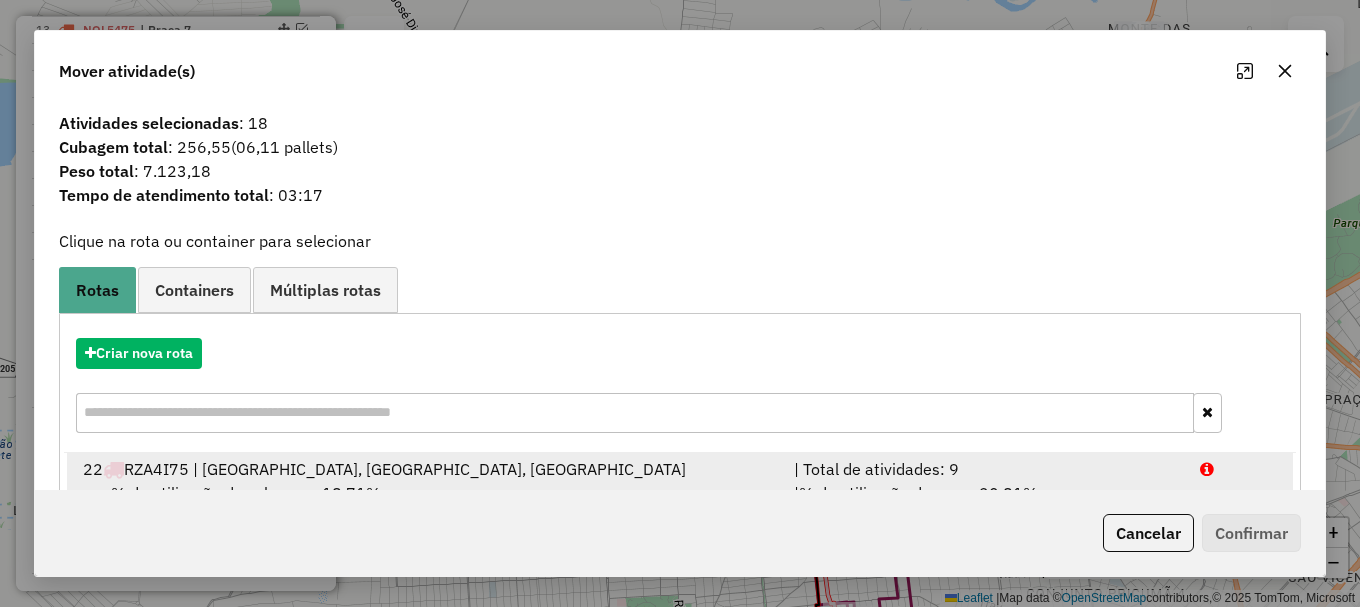 click at bounding box center [1239, 469] 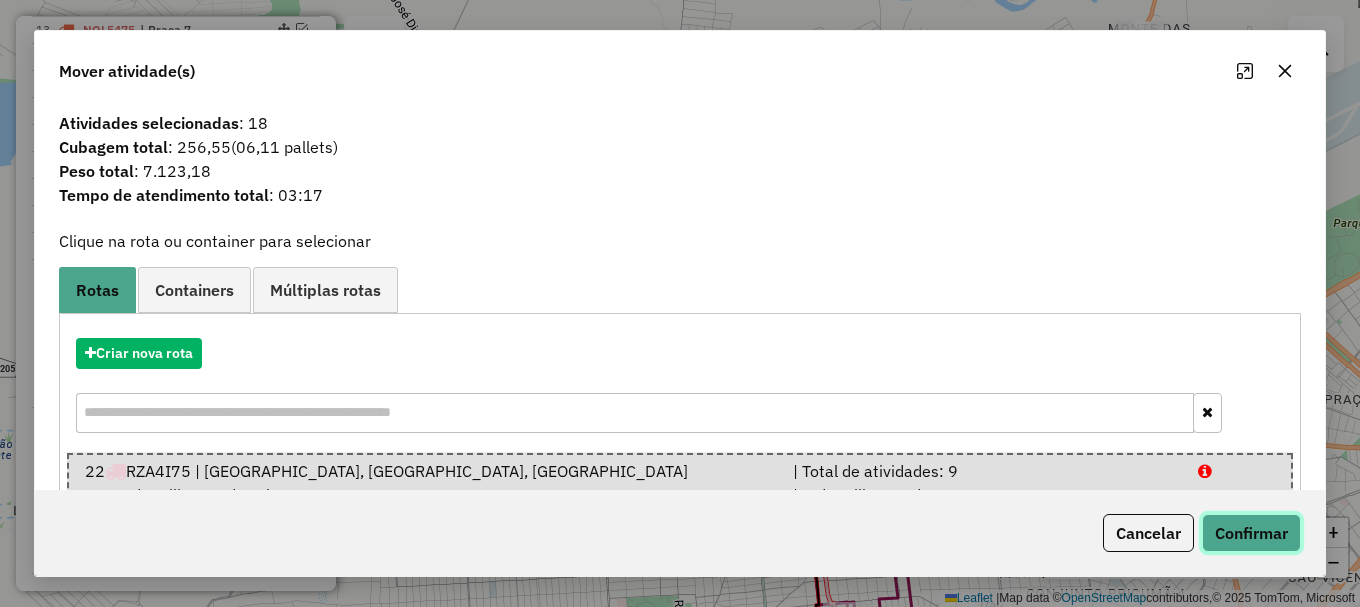 click on "Confirmar" 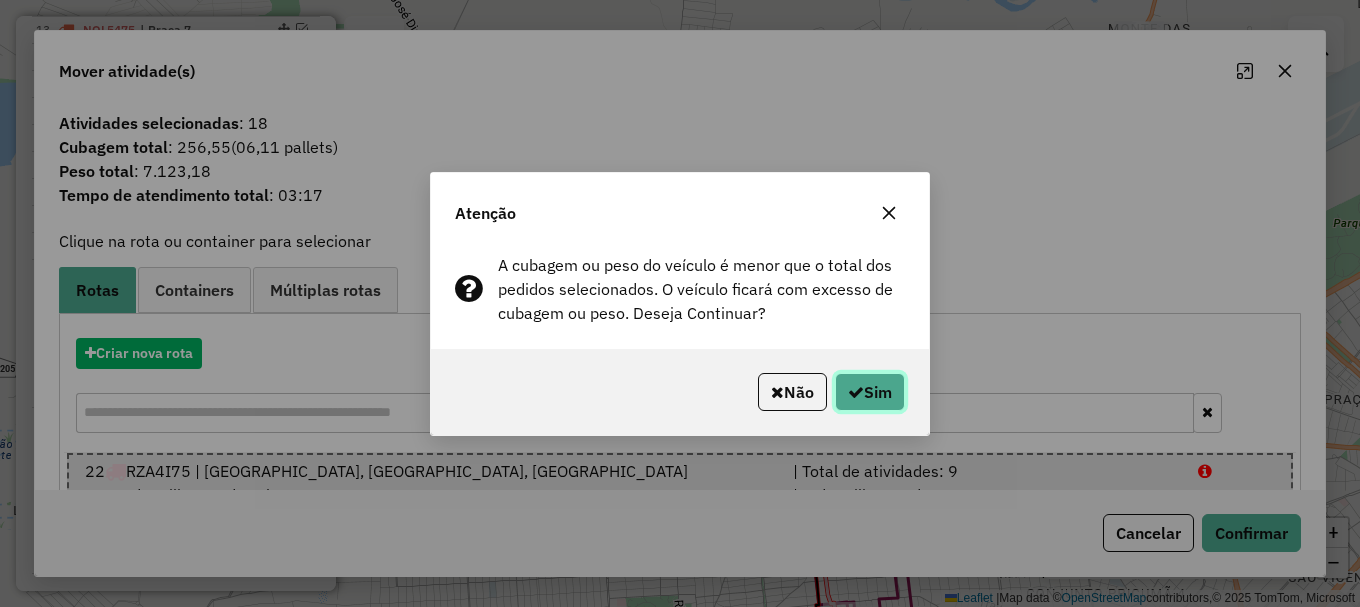 click 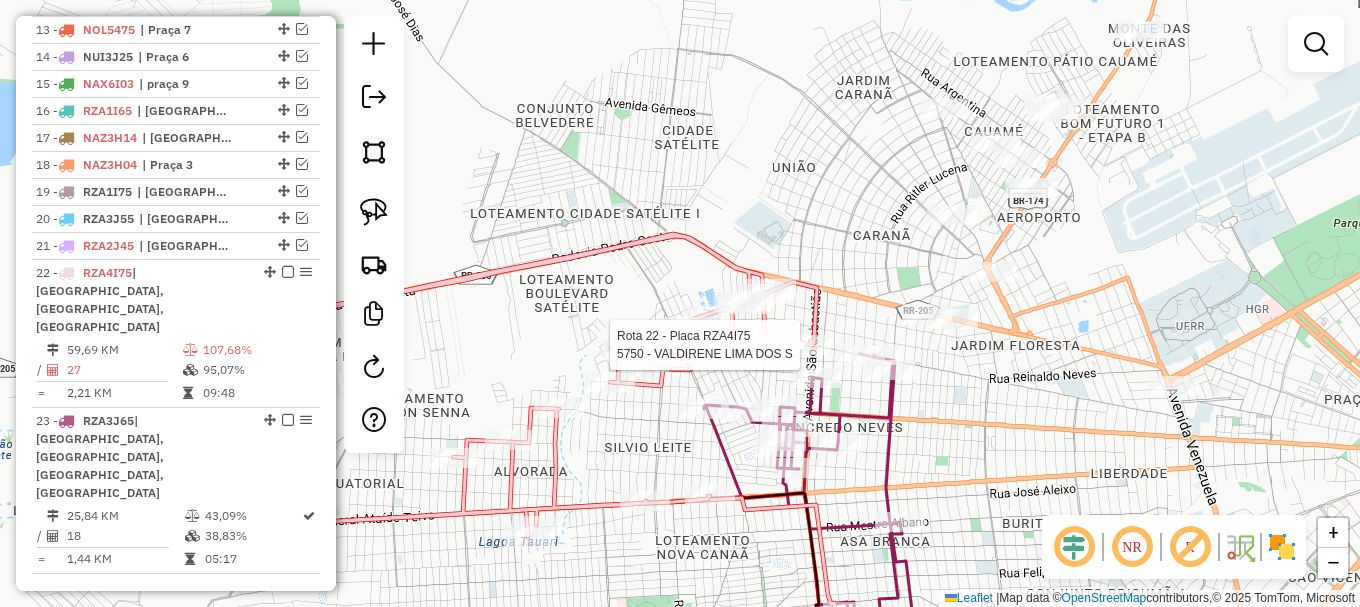 select on "**********" 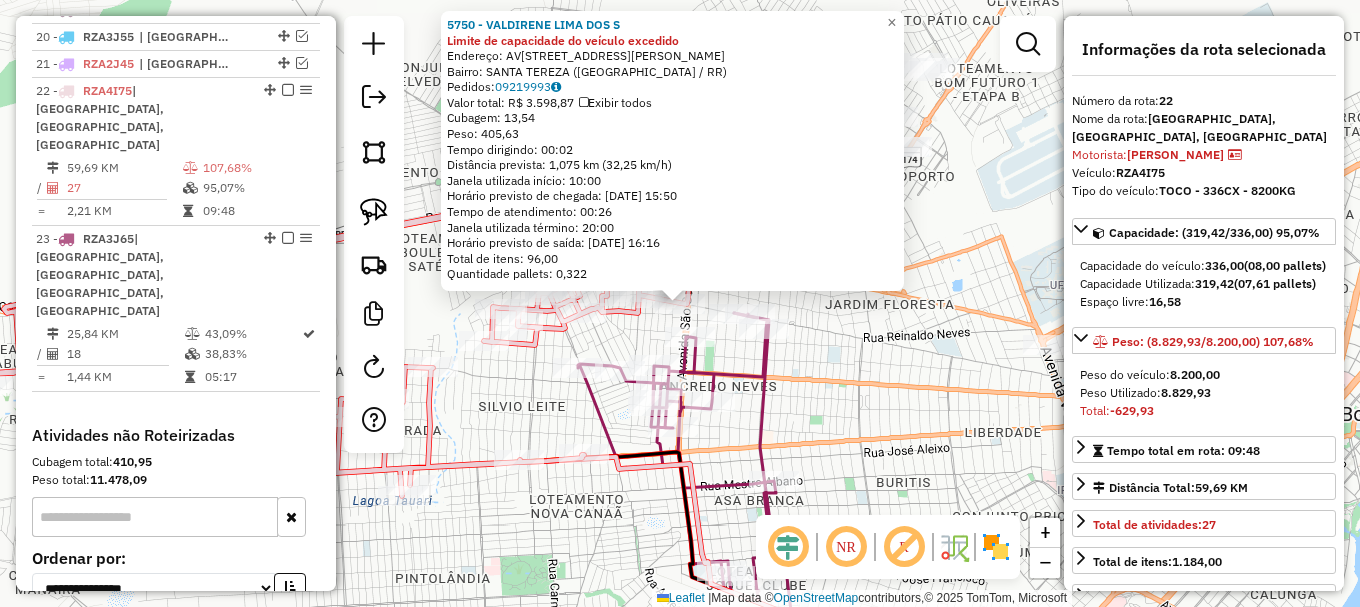 scroll, scrollTop: 1384, scrollLeft: 0, axis: vertical 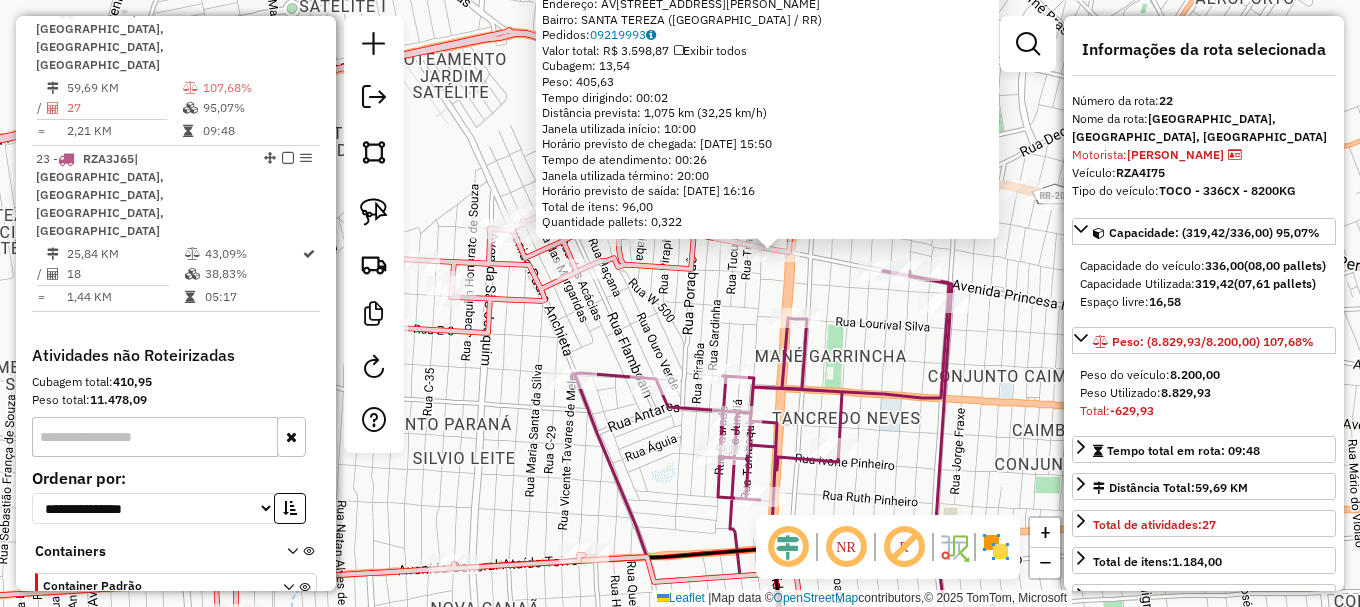 click on "5750 - VALDIRENE LIMA DOS S Limite de capacidade do veículo excedido  Endereço: AV  PRINCESA ISABEL               3623   Bairro: SANTA TEREZA (BOA VISTA / RR)   Pedidos:  09219993   Valor total: R$ 3.598,87   Exibir todos   Cubagem: 13,54  Peso: 405,63  Tempo dirigindo: 00:02   Distância prevista: 1,075 km (32,25 km/h)   Janela utilizada início: 10:00   Horário previsto de chegada: 10/07/2025 15:50   Tempo de atendimento: 00:26   Janela utilizada término: 20:00   Horário previsto de saída: 10/07/2025 16:16   Total de itens: 96,00   Quantidade pallets: 0,322  × Janela de atendimento Grade de atendimento Capacidade Transportadoras Veículos Cliente Pedidos  Rotas Selecione os dias de semana para filtrar as janelas de atendimento  Seg   Ter   Qua   Qui   Sex   Sáb   Dom  Informe o período da janela de atendimento: De: Até:  Filtrar exatamente a janela do cliente  Considerar janela de atendimento padrão  Selecione os dias de semana para filtrar as grades de atendimento  Seg   Ter   Qua   Qui   Sex  +" 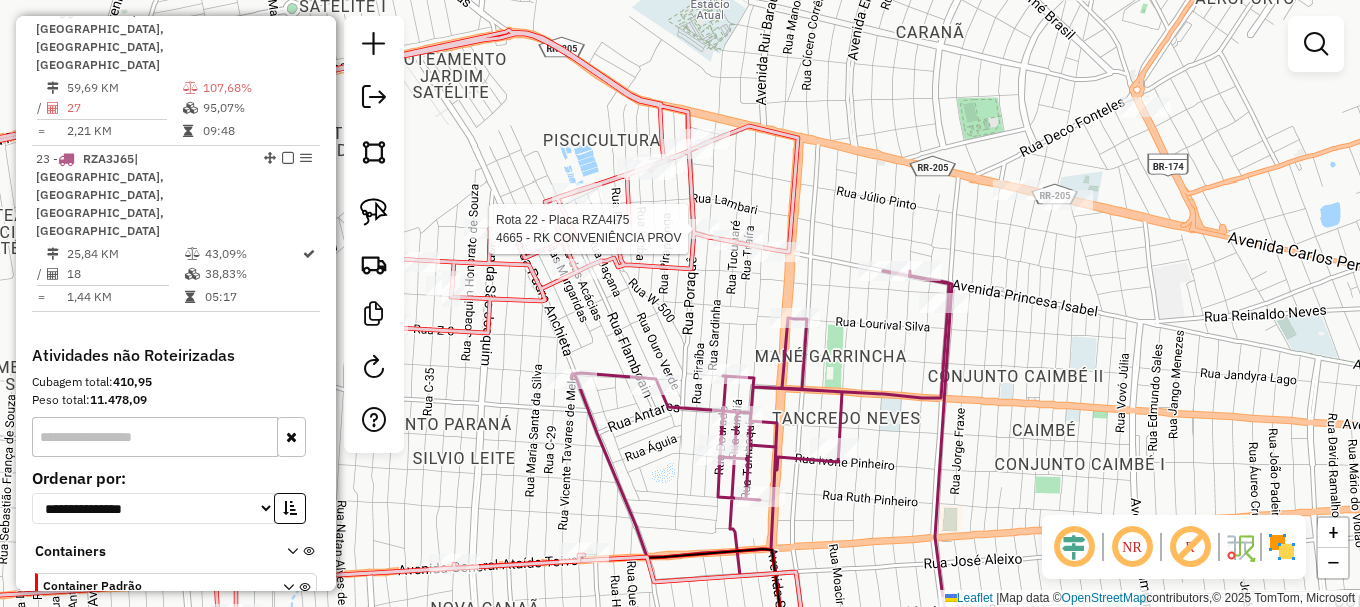 select on "**********" 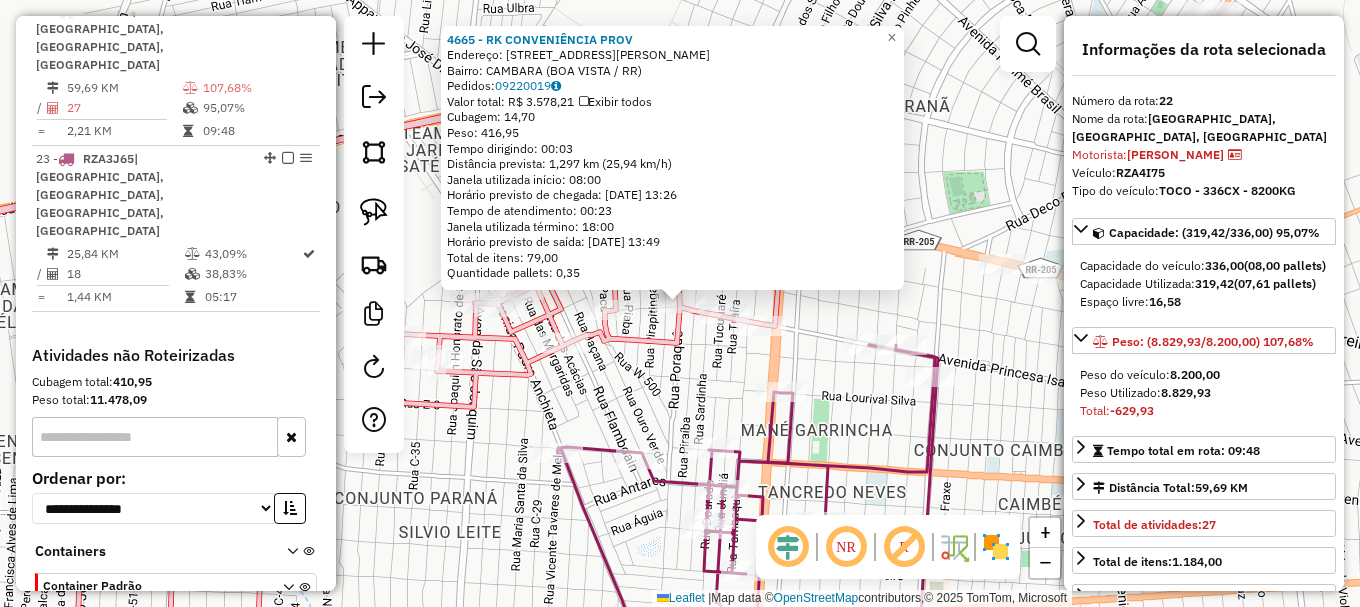drag, startPoint x: 372, startPoint y: 224, endPoint x: 512, endPoint y: 336, distance: 179.28748 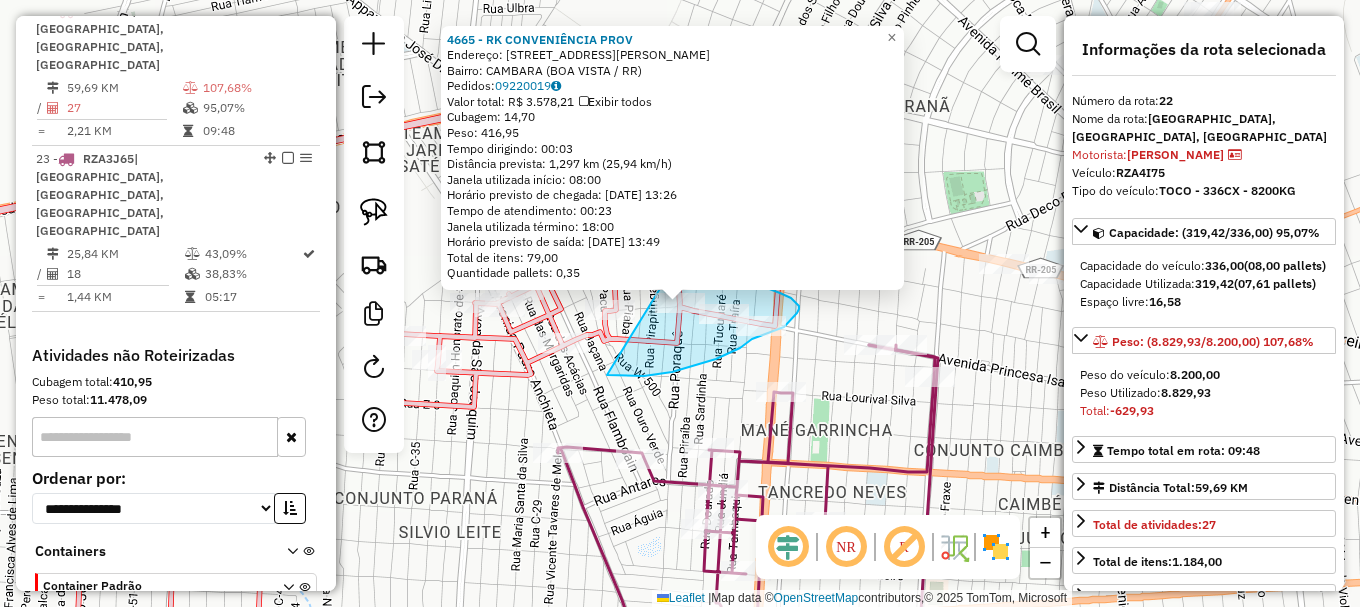 drag, startPoint x: 677, startPoint y: 370, endPoint x: 675, endPoint y: 254, distance: 116.01724 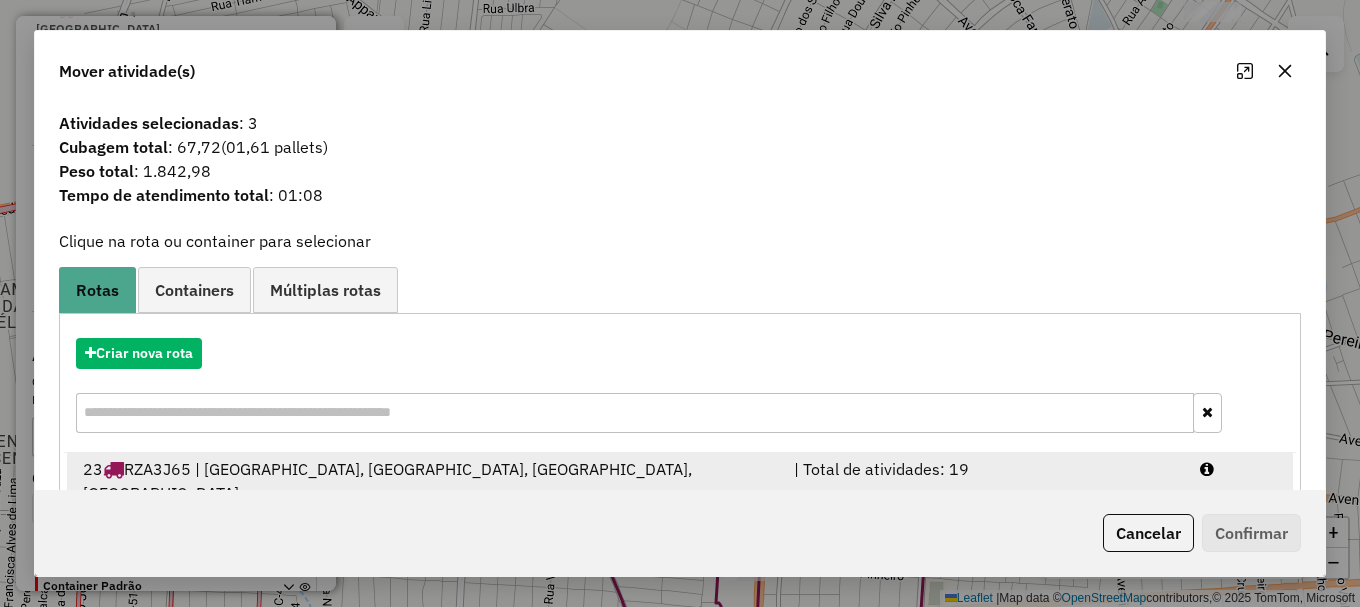 click at bounding box center [1207, 469] 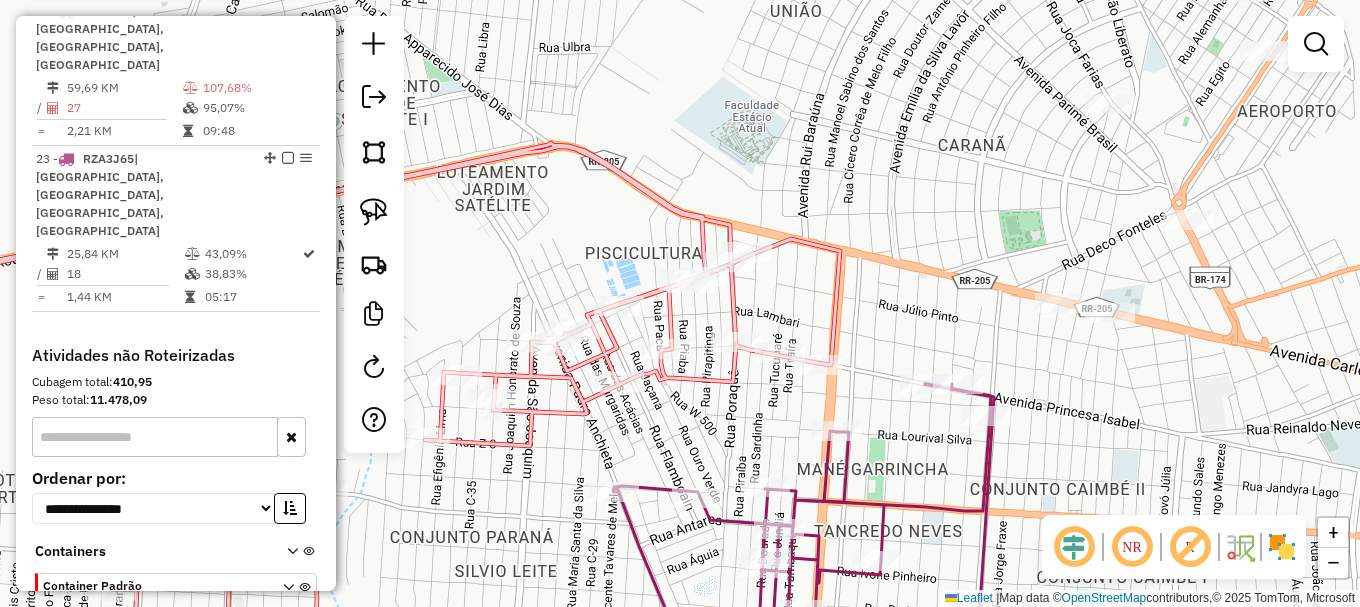 drag, startPoint x: 674, startPoint y: 383, endPoint x: 737, endPoint y: 406, distance: 67.06713 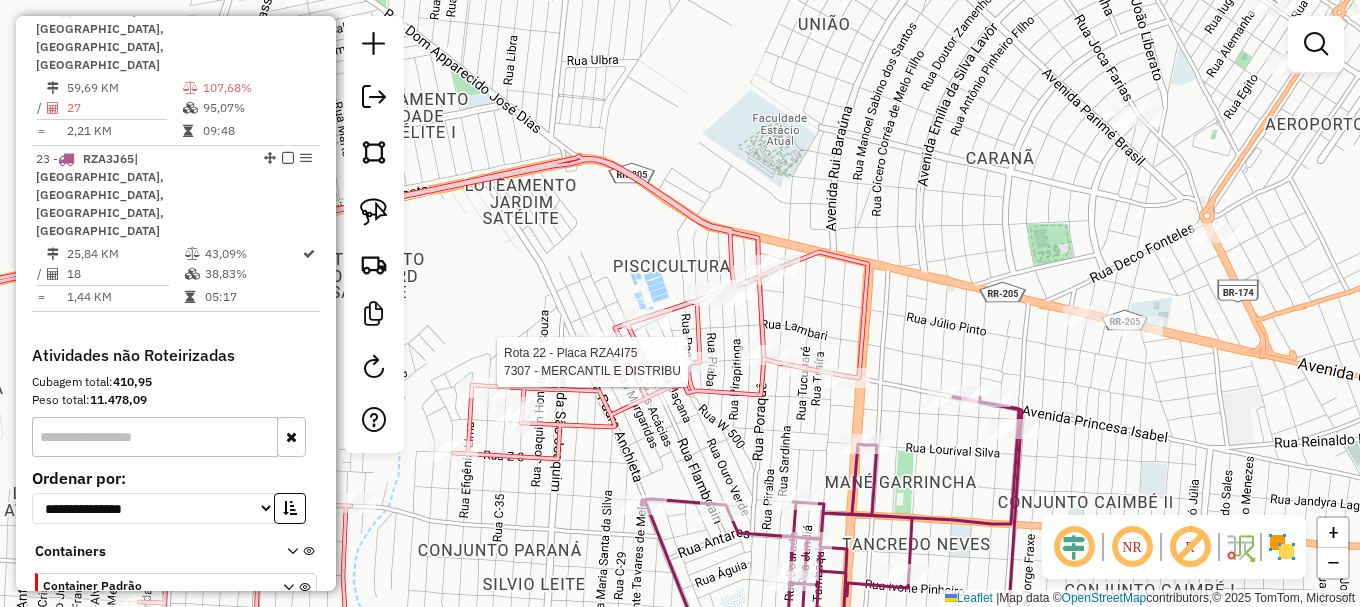 select on "**********" 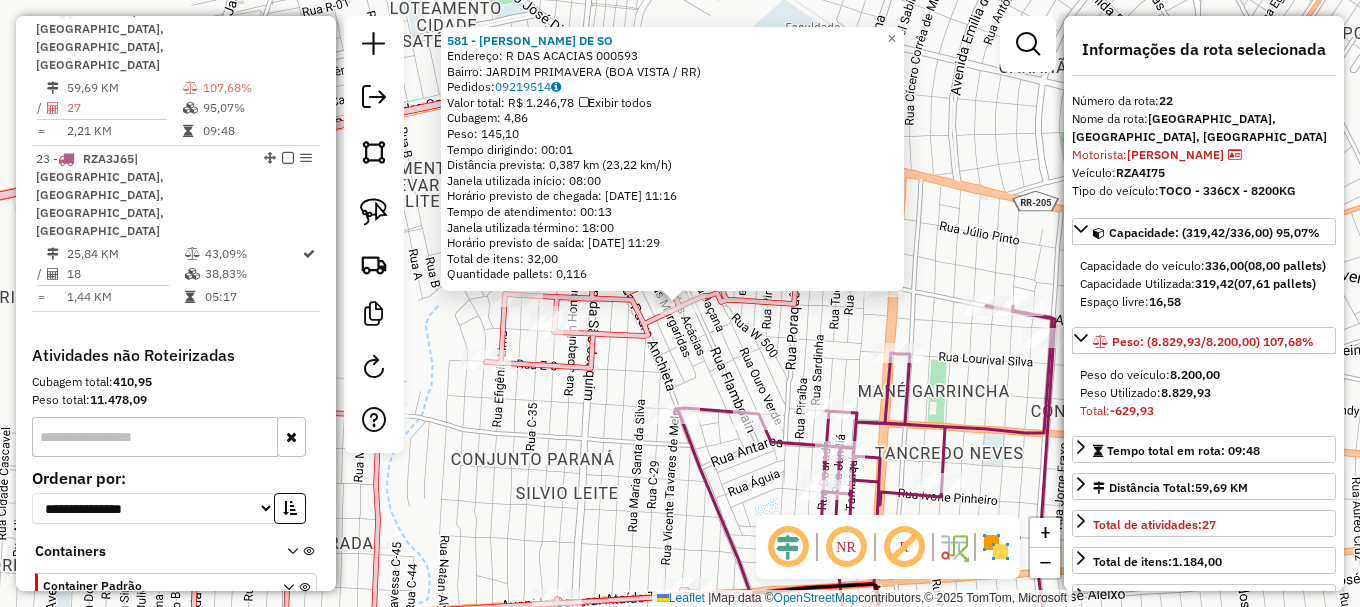 click on "581 - FRANCISCO GAMA DE SO  Endereço: R   DAS ACACIAS                   000593   Bairro: JARDIM PRIMAVERA (BOA VISTA / RR)   Pedidos:  09219514   Valor total: R$ 1.246,78   Exibir todos   Cubagem: 4,86  Peso: 145,10  Tempo dirigindo: 00:01   Distância prevista: 0,387 km (23,22 km/h)   Janela utilizada início: 08:00   Horário previsto de chegada: 10/07/2025 11:16   Tempo de atendimento: 00:13   Janela utilizada término: 18:00   Horário previsto de saída: 10/07/2025 11:29   Total de itens: 32,00   Quantidade pallets: 0,116  × Janela de atendimento Grade de atendimento Capacidade Transportadoras Veículos Cliente Pedidos  Rotas Selecione os dias de semana para filtrar as janelas de atendimento  Seg   Ter   Qua   Qui   Sex   Sáb   Dom  Informe o período da janela de atendimento: De: Até:  Filtrar exatamente a janela do cliente  Considerar janela de atendimento padrão  Selecione os dias de semana para filtrar as grades de atendimento  Seg   Ter   Qua   Qui   Sex   Sáb   Dom   Peso mínimo:   De:  De:" 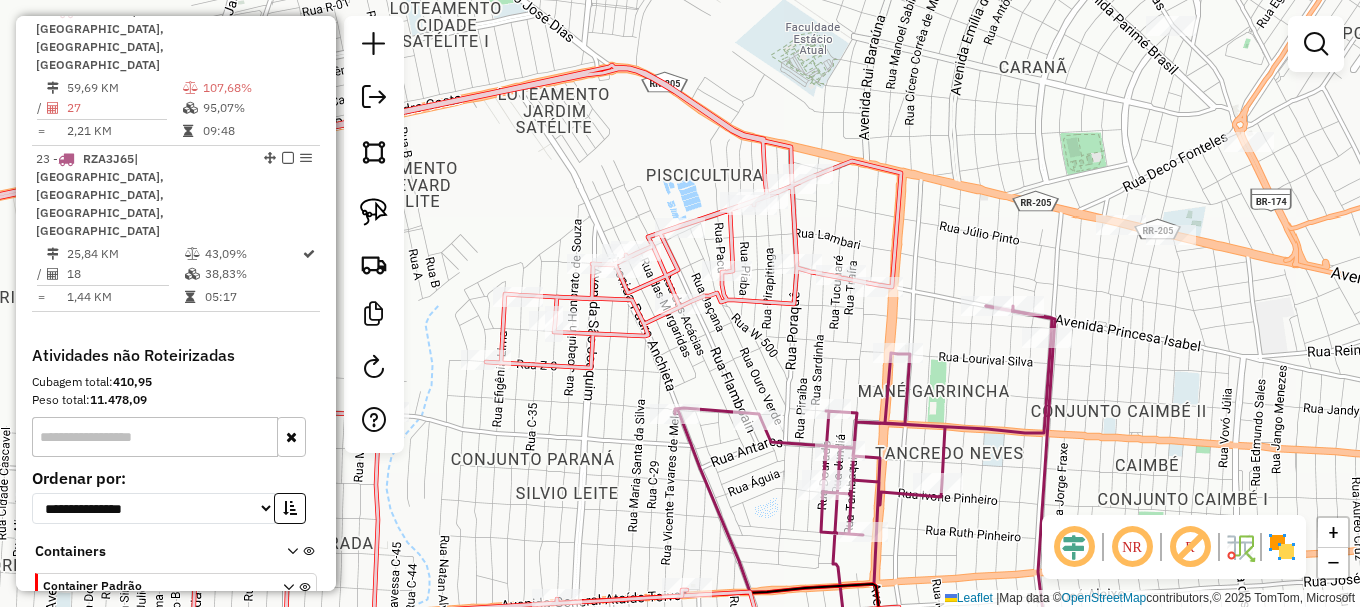 click 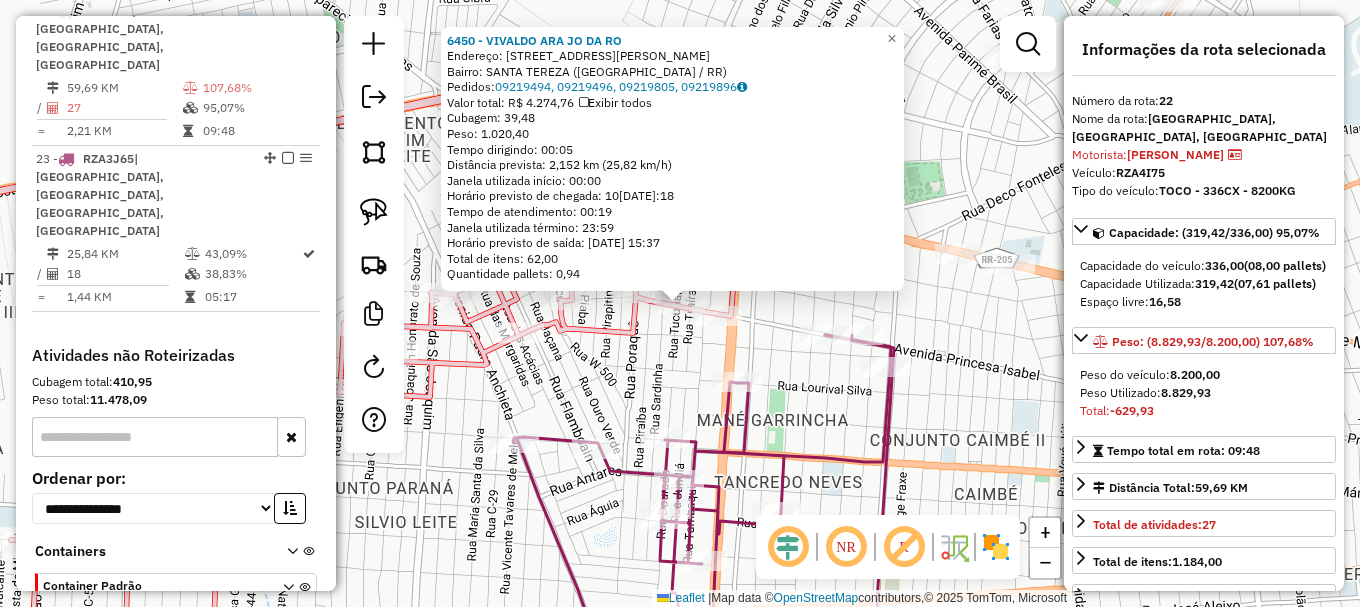 click on "Rota 22 - Placa RZA4I75  5750 - VALDIRENE LIMA DOS S 6450 - VIVALDO ARA JO DA RO  Endereço: AV  PRINCESA ISABEL               3618   Bairro: SANTA TEREZA (BOA VISTA / RR)   Pedidos:  09219494, 09219496, 09219805, 09219896   Valor total: R$ 4.274,76   Exibir todos   Cubagem: 39,48  Peso: 1.020,40  Tempo dirigindo: 00:05   Distância prevista: 2,152 km (25,82 km/h)   Janela utilizada início: 00:00   Horário previsto de chegada: 10/07/2025 15:18   Tempo de atendimento: 00:19   Janela utilizada término: 23:59   Horário previsto de saída: 10/07/2025 15:37   Total de itens: 62,00   Quantidade pallets: 0,94  × Janela de atendimento Grade de atendimento Capacidade Transportadoras Veículos Cliente Pedidos  Rotas Selecione os dias de semana para filtrar as janelas de atendimento  Seg   Ter   Qua   Qui   Sex   Sáb   Dom  Informe o período da janela de atendimento: De: Até:  Filtrar exatamente a janela do cliente  Considerar janela de atendimento padrão   Seg   Ter   Qua   Qui   Sex   Sáb   Dom   De:   De:" 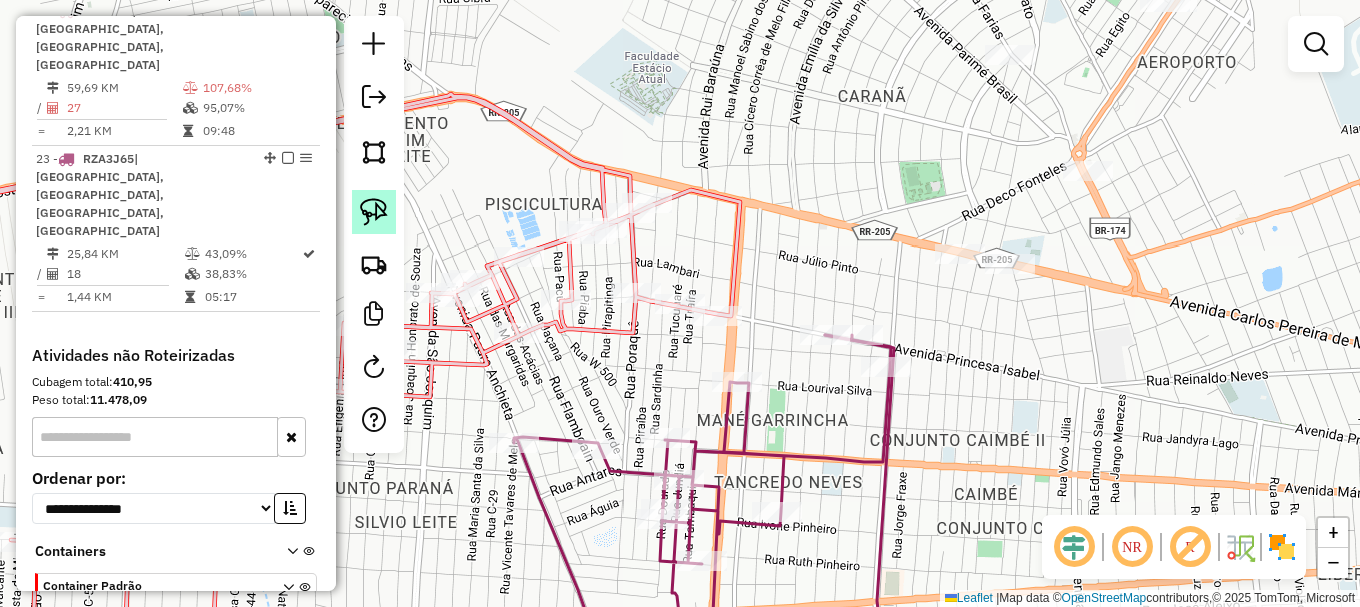 click 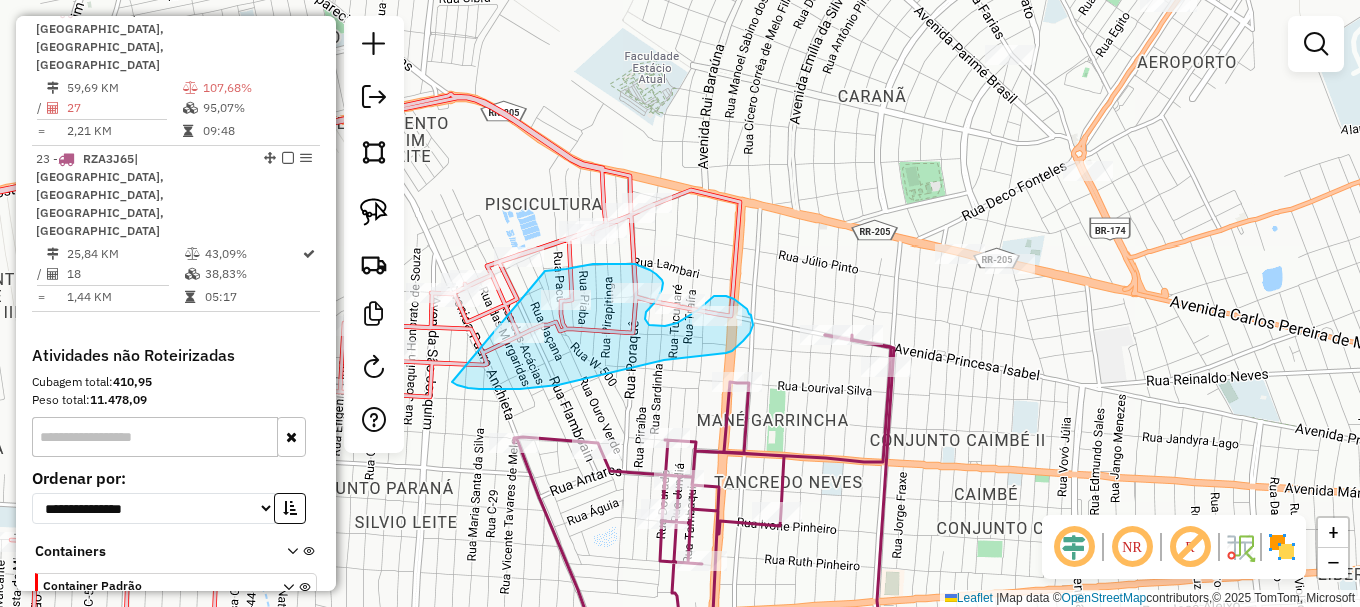 drag, startPoint x: 454, startPoint y: 383, endPoint x: 542, endPoint y: 274, distance: 140.08926 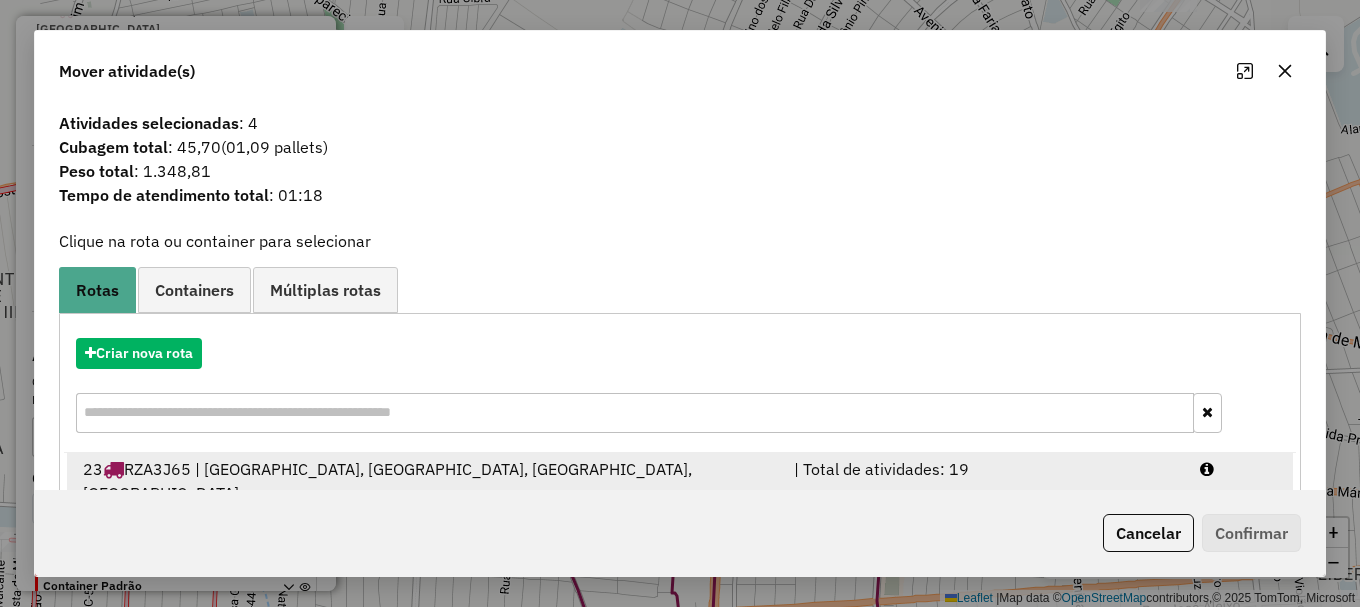 click at bounding box center (1239, 481) 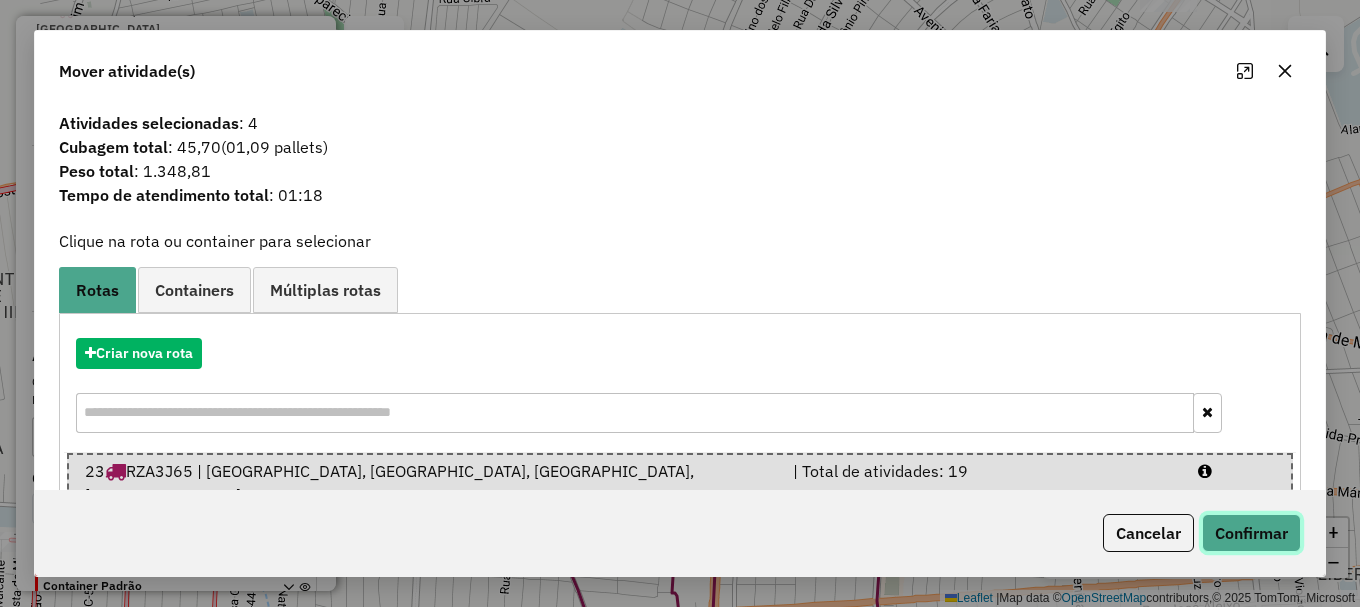 click on "Confirmar" 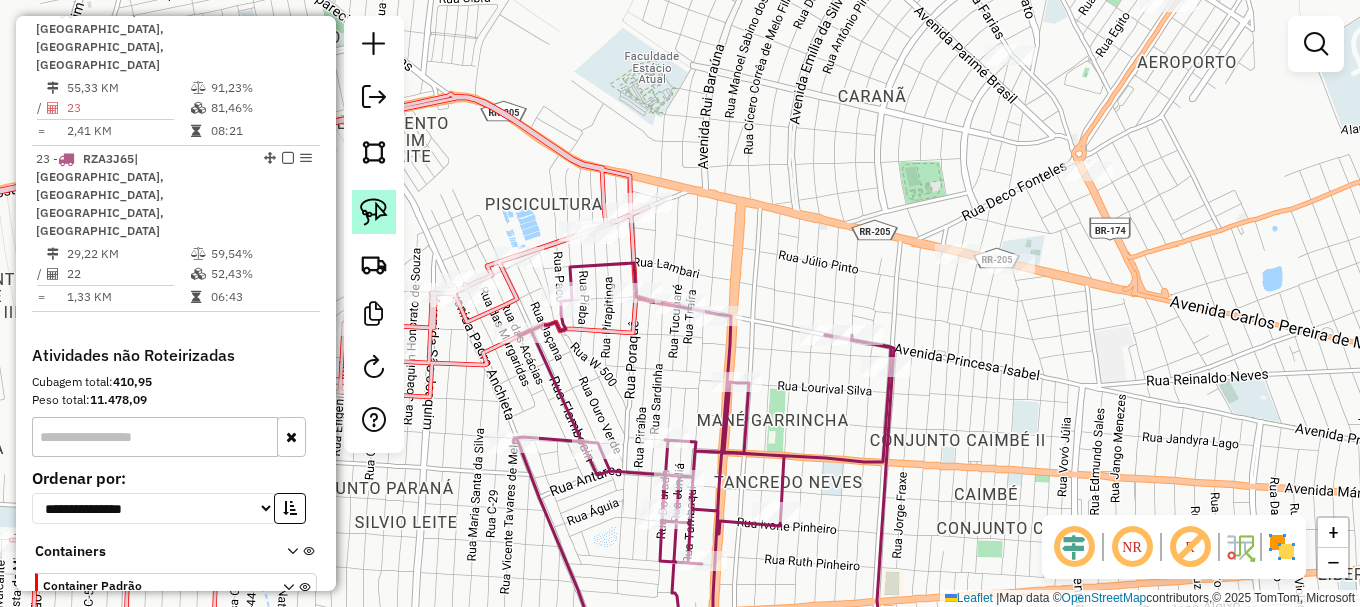 click 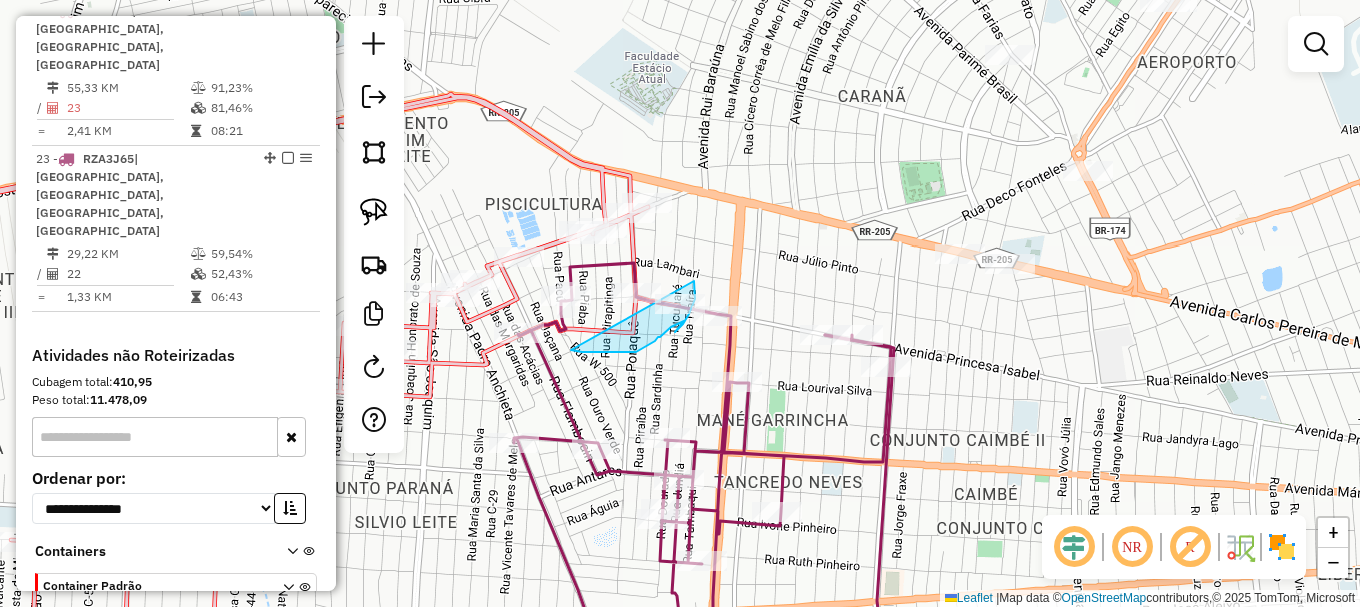 drag, startPoint x: 629, startPoint y: 352, endPoint x: 694, endPoint y: 280, distance: 97 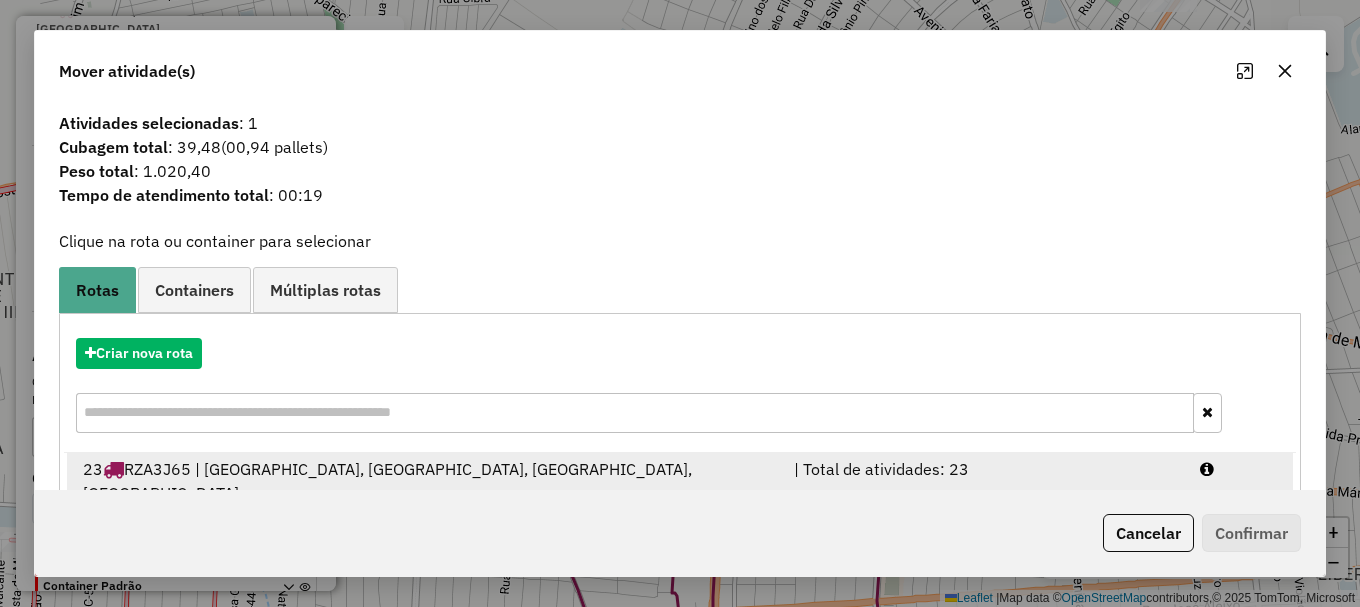 click at bounding box center (1239, 481) 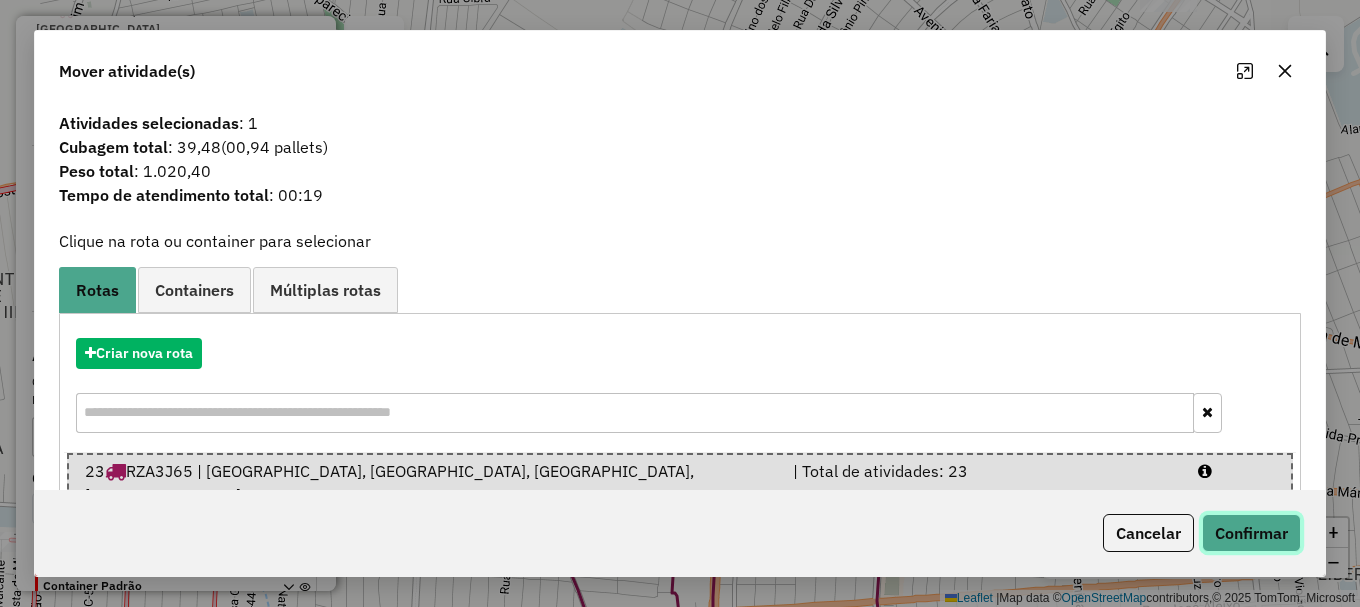 click on "Confirmar" 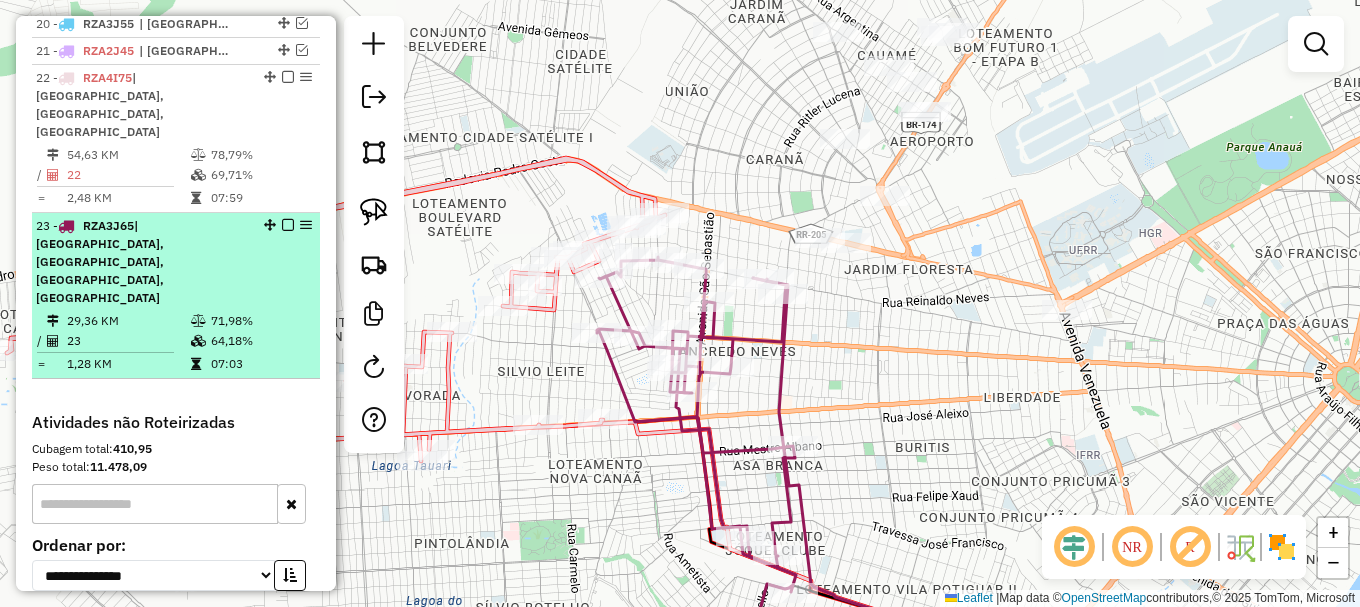 scroll, scrollTop: 1284, scrollLeft: 0, axis: vertical 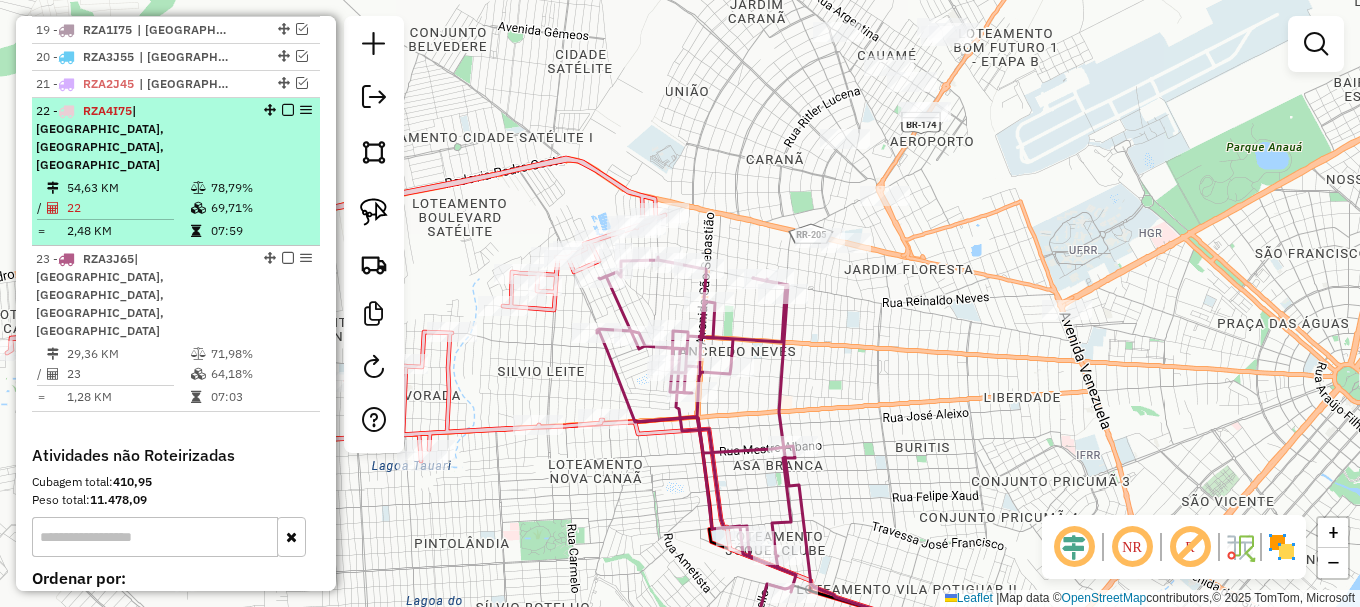 click at bounding box center (288, 110) 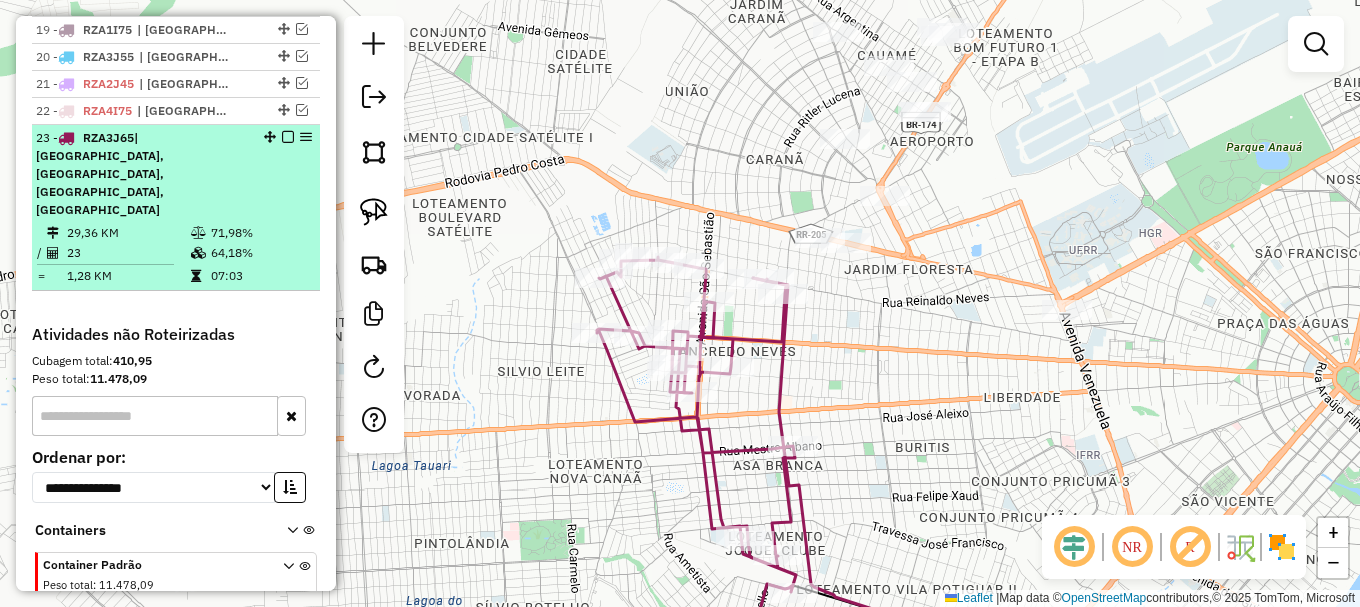 click at bounding box center [288, 137] 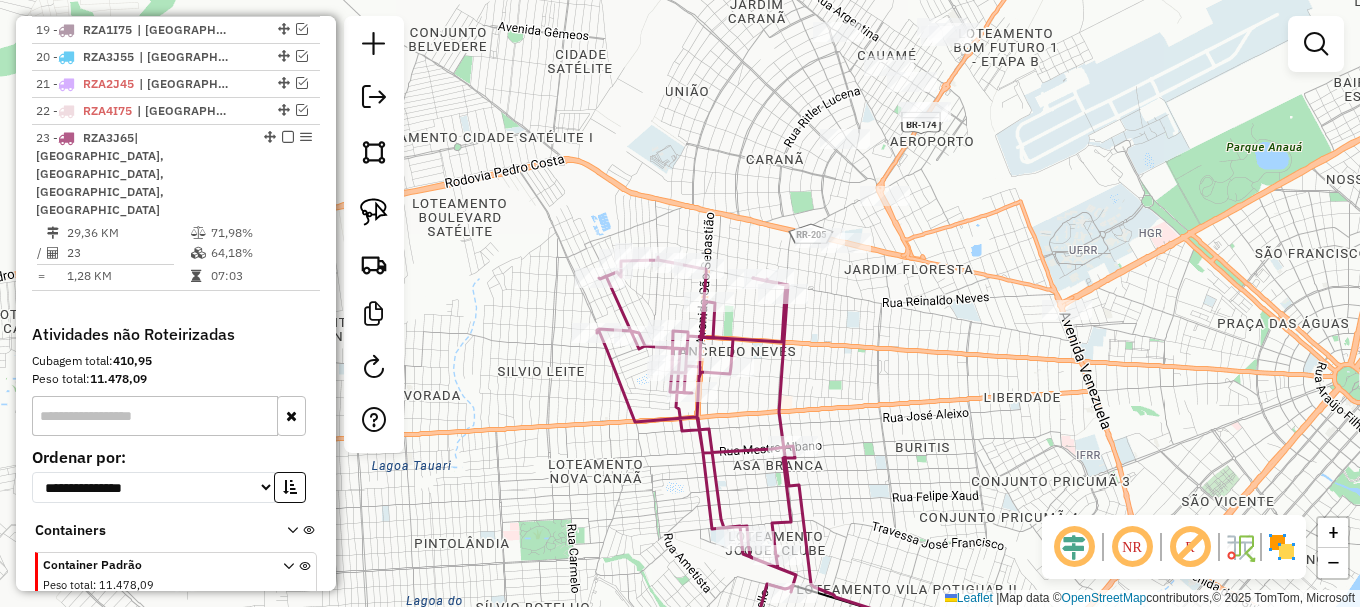 scroll, scrollTop: 1257, scrollLeft: 0, axis: vertical 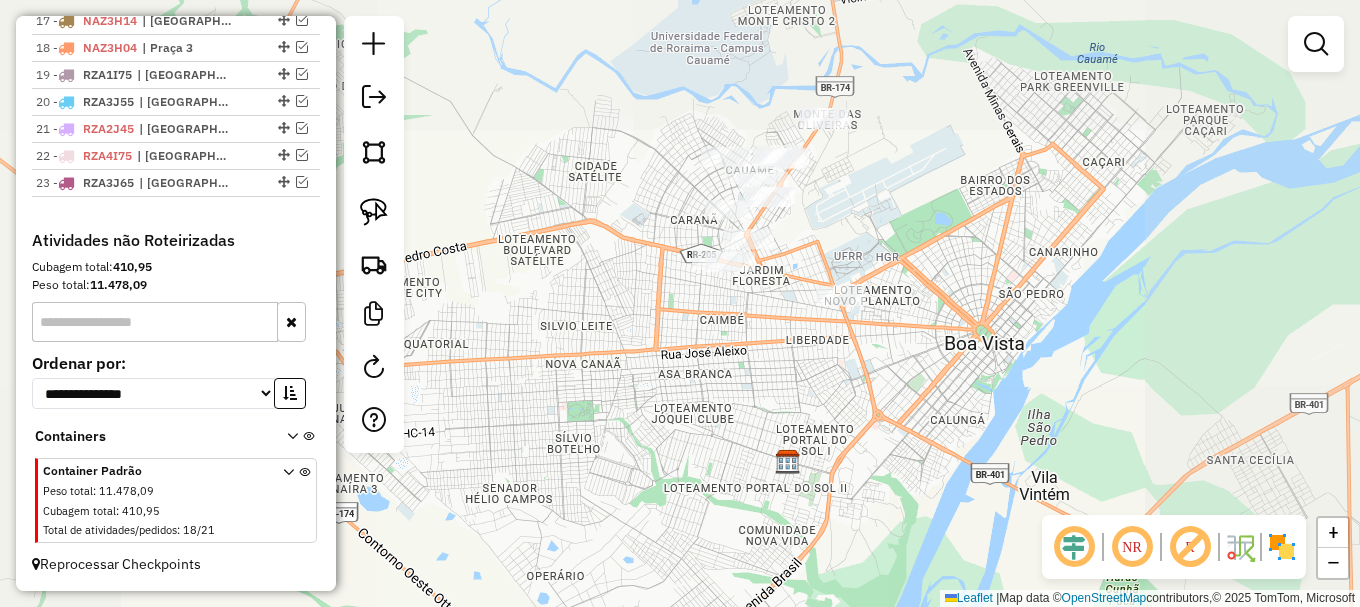 drag, startPoint x: 662, startPoint y: 277, endPoint x: 647, endPoint y: 352, distance: 76.48529 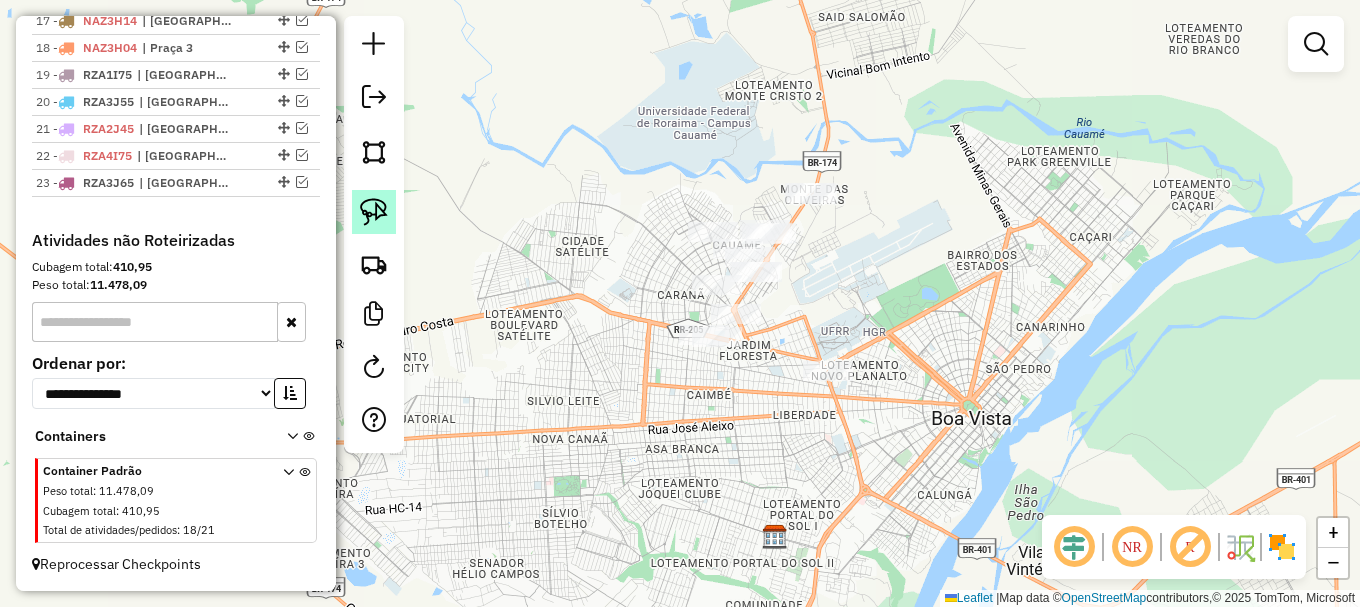 click 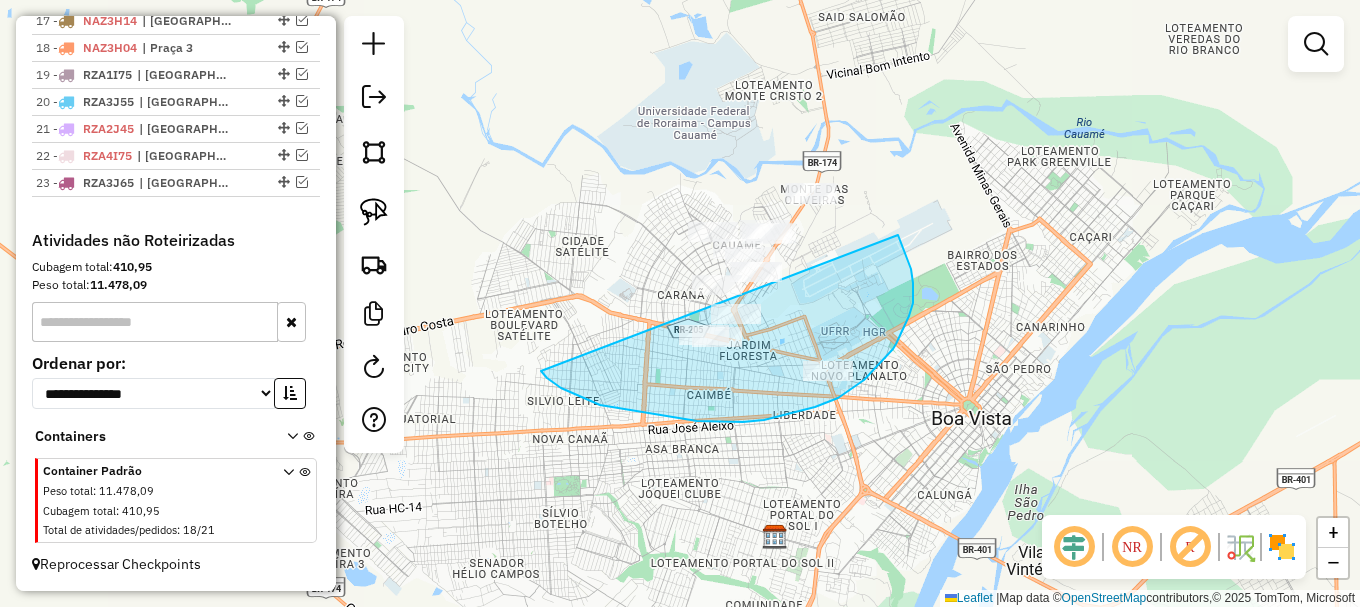 drag, startPoint x: 650, startPoint y: 413, endPoint x: 820, endPoint y: 96, distance: 359.70682 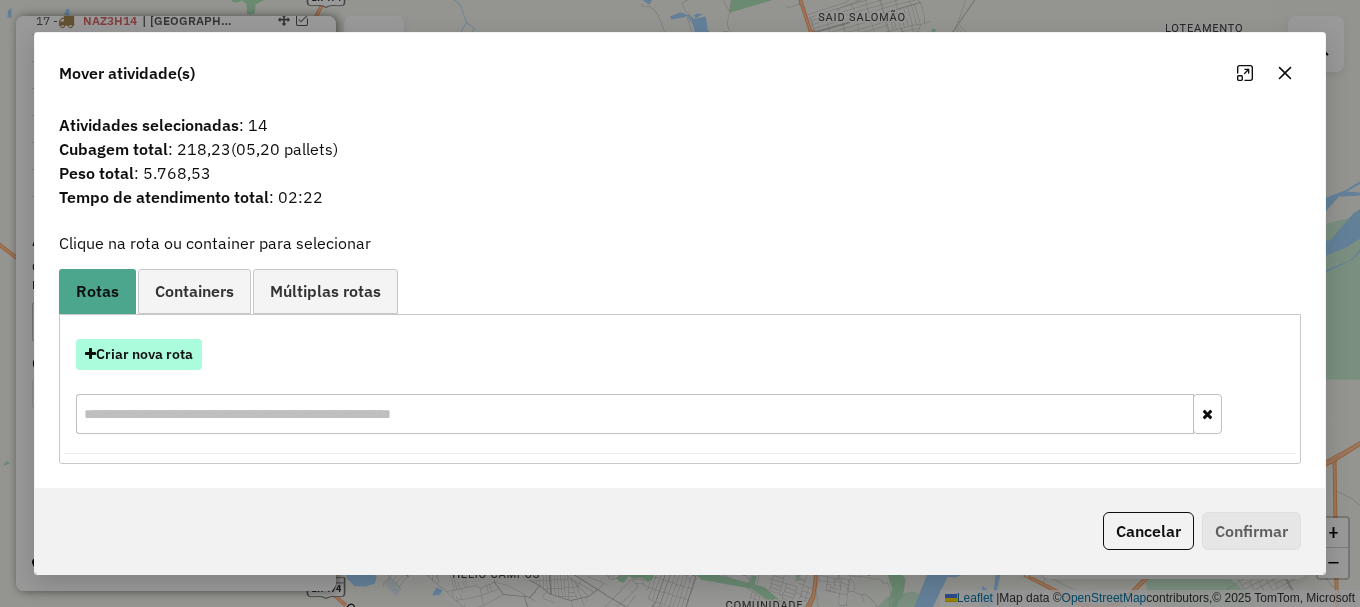 click on "Criar nova rota" at bounding box center [139, 354] 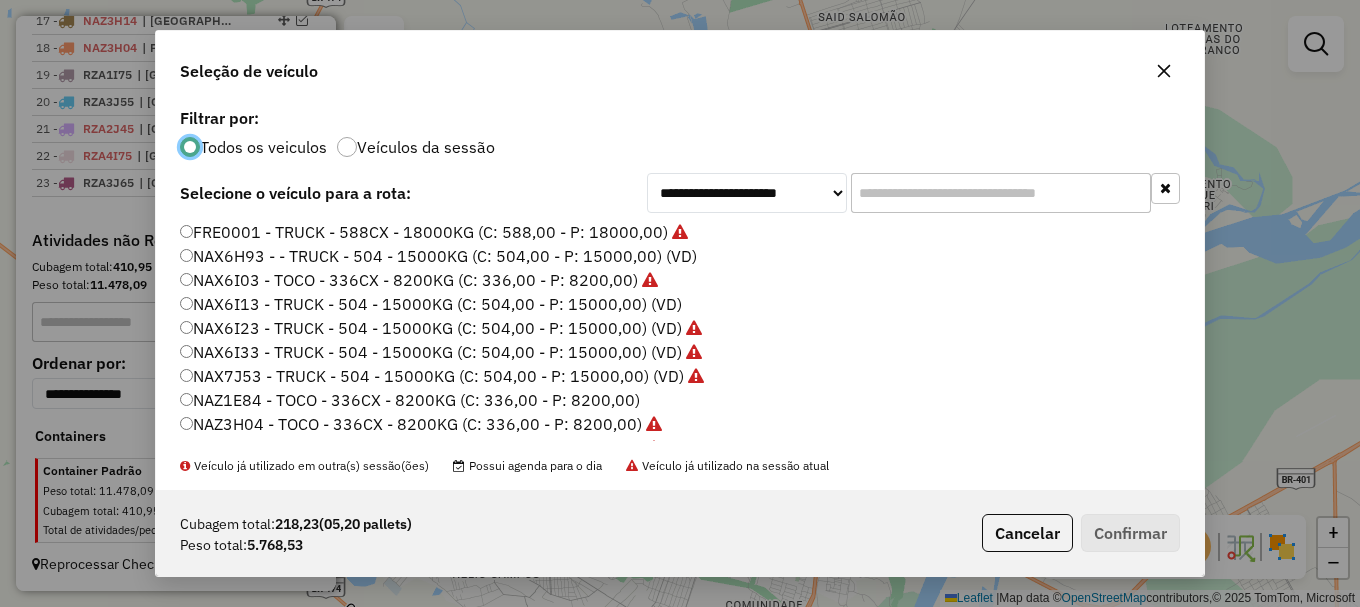 scroll, scrollTop: 11, scrollLeft: 6, axis: both 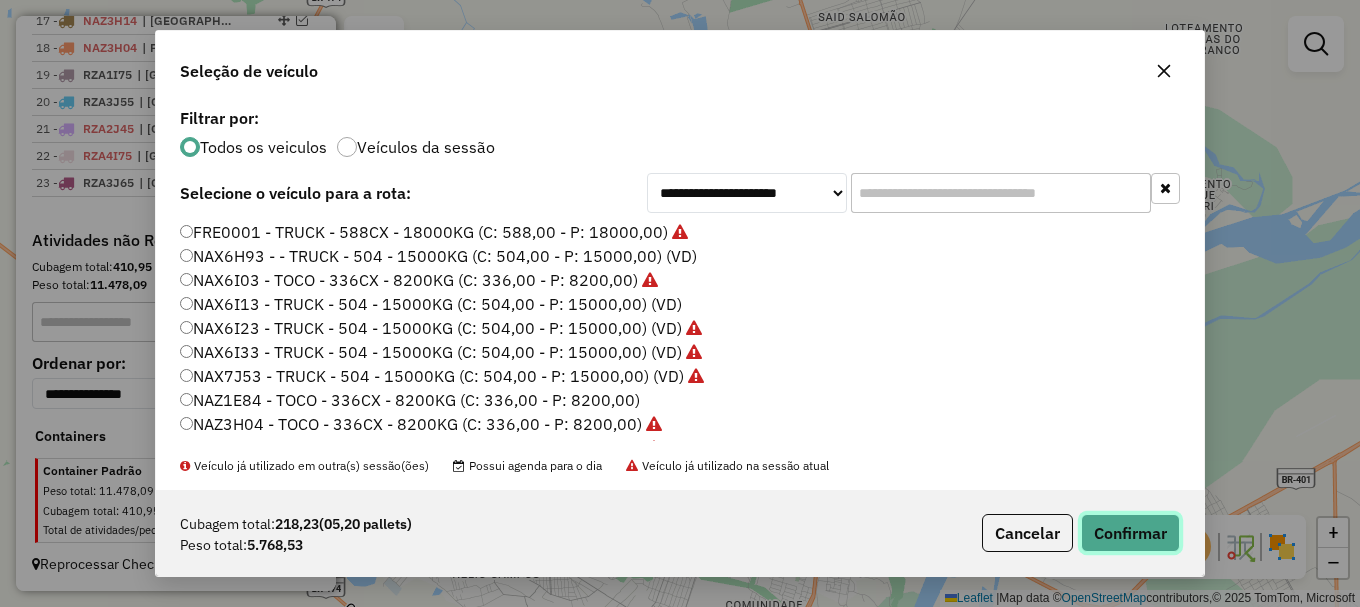 drag, startPoint x: 1139, startPoint y: 535, endPoint x: 1118, endPoint y: 527, distance: 22.472204 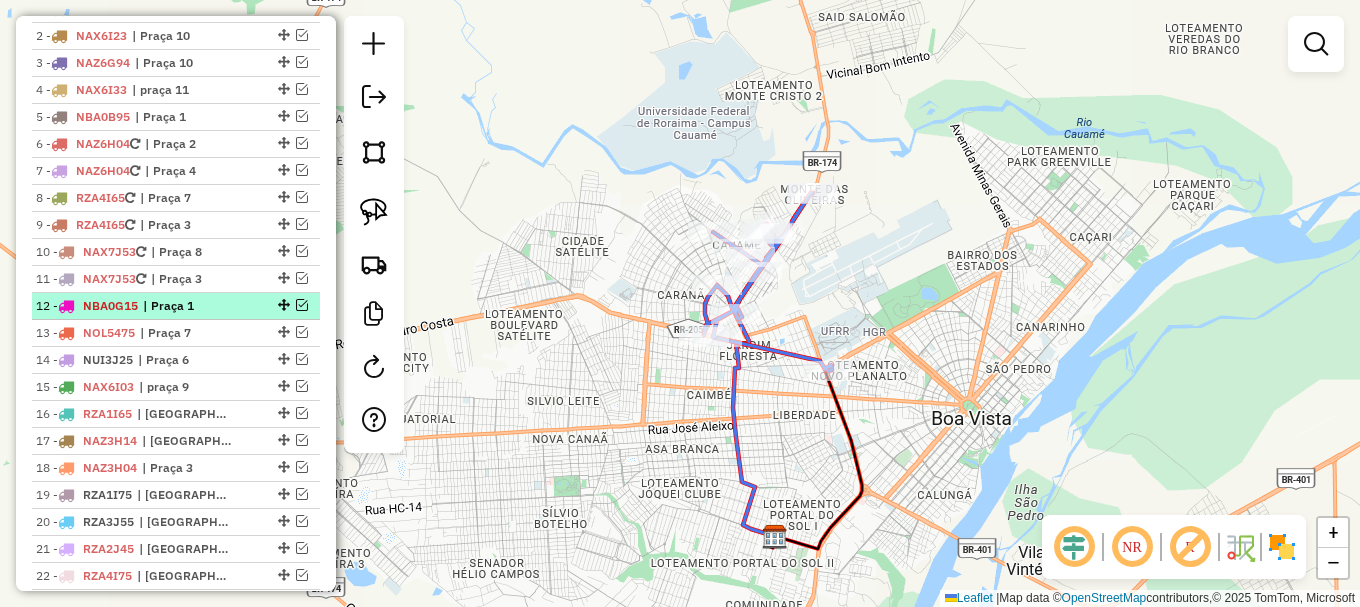 scroll, scrollTop: 784, scrollLeft: 0, axis: vertical 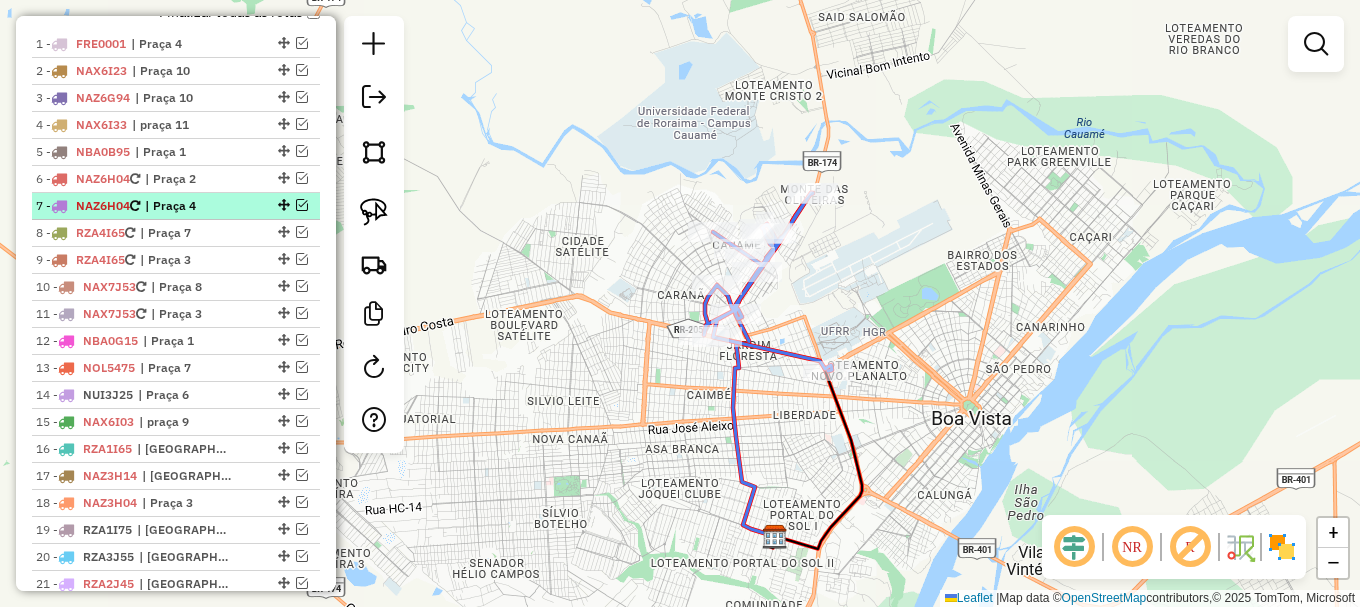 click at bounding box center (302, 205) 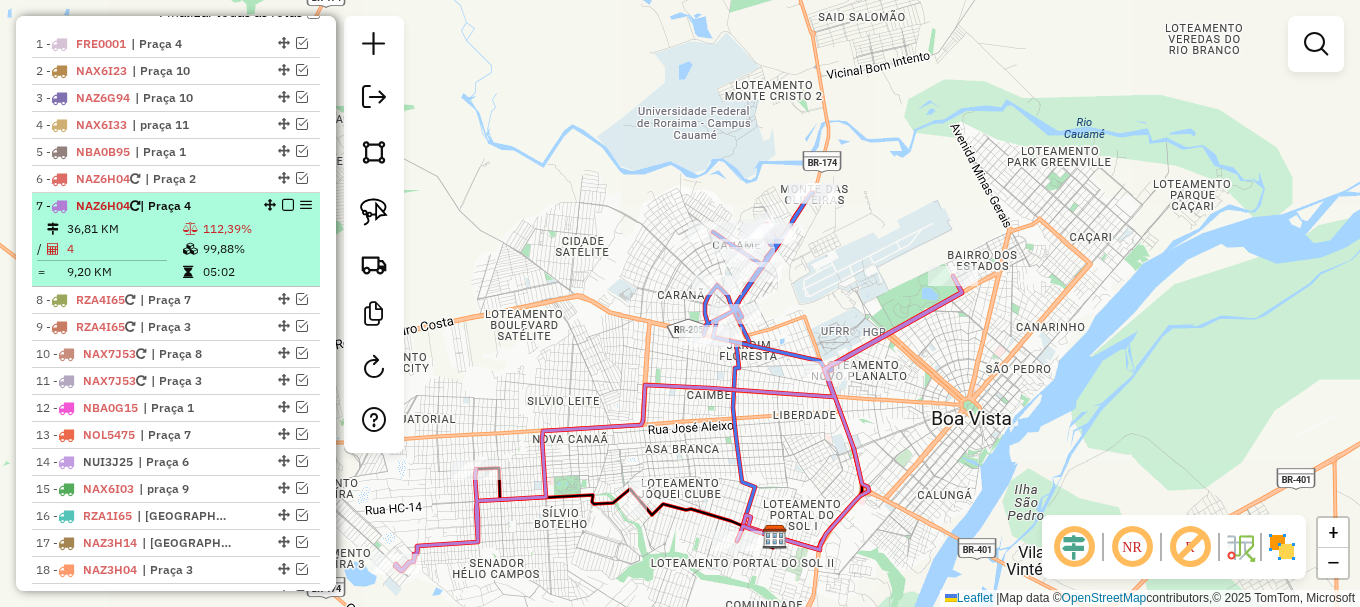 click at bounding box center [288, 205] 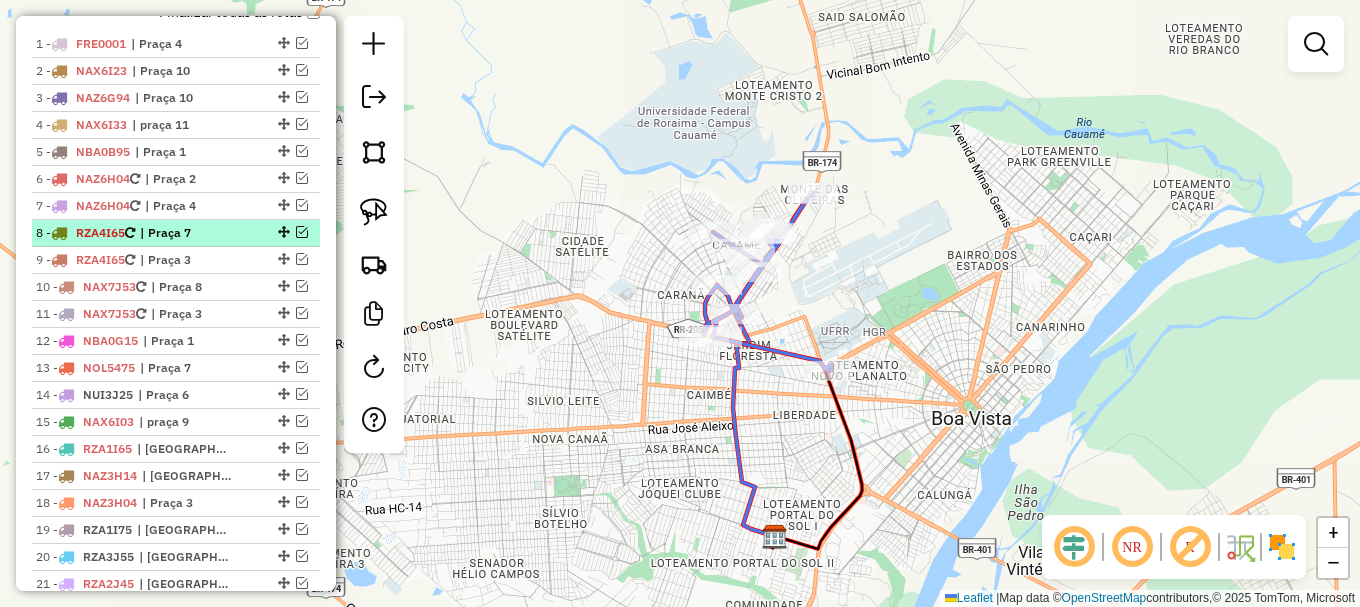 click at bounding box center [302, 232] 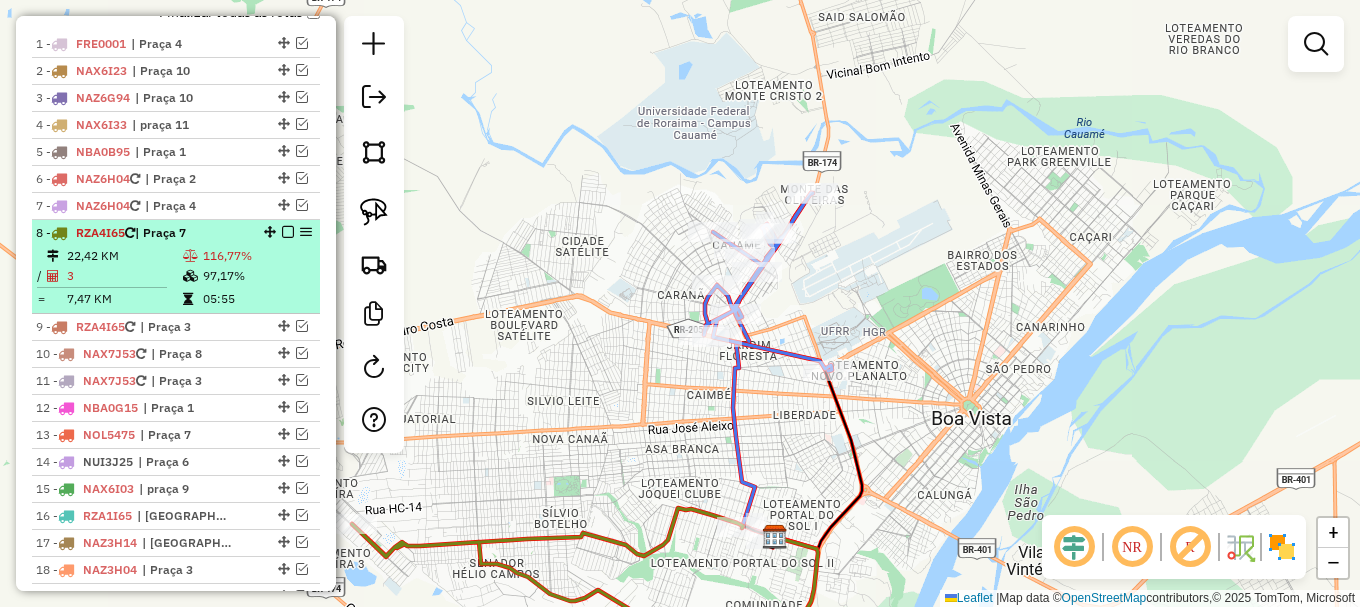 click at bounding box center (288, 232) 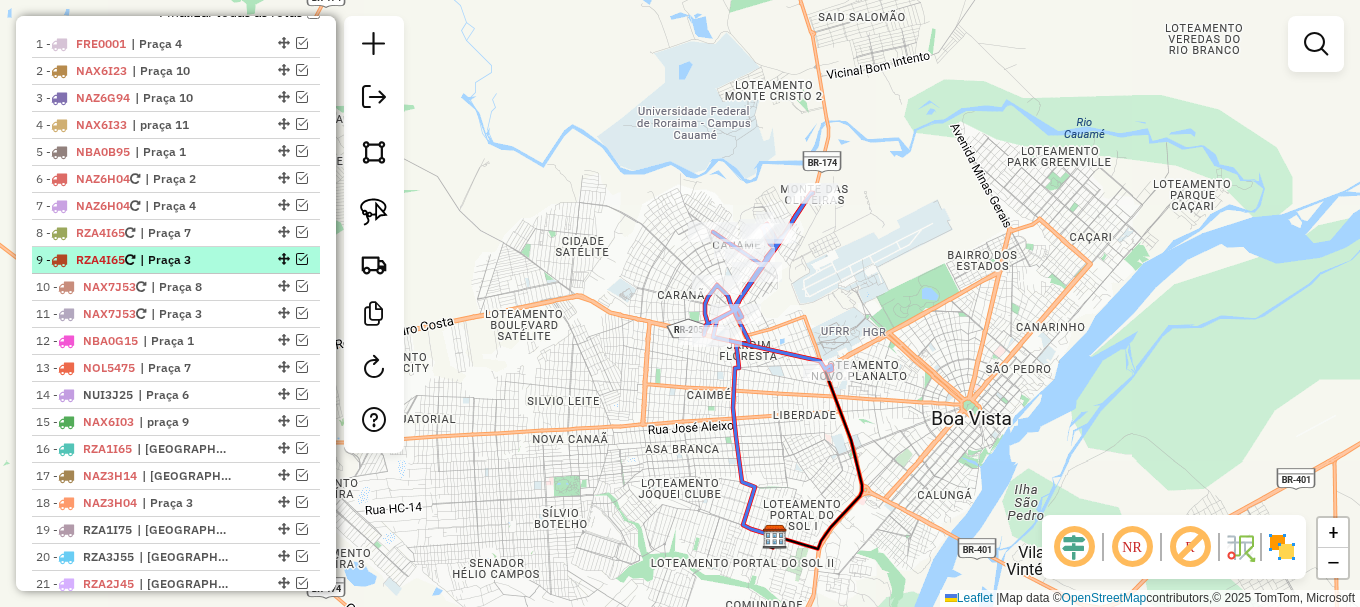 click at bounding box center (302, 259) 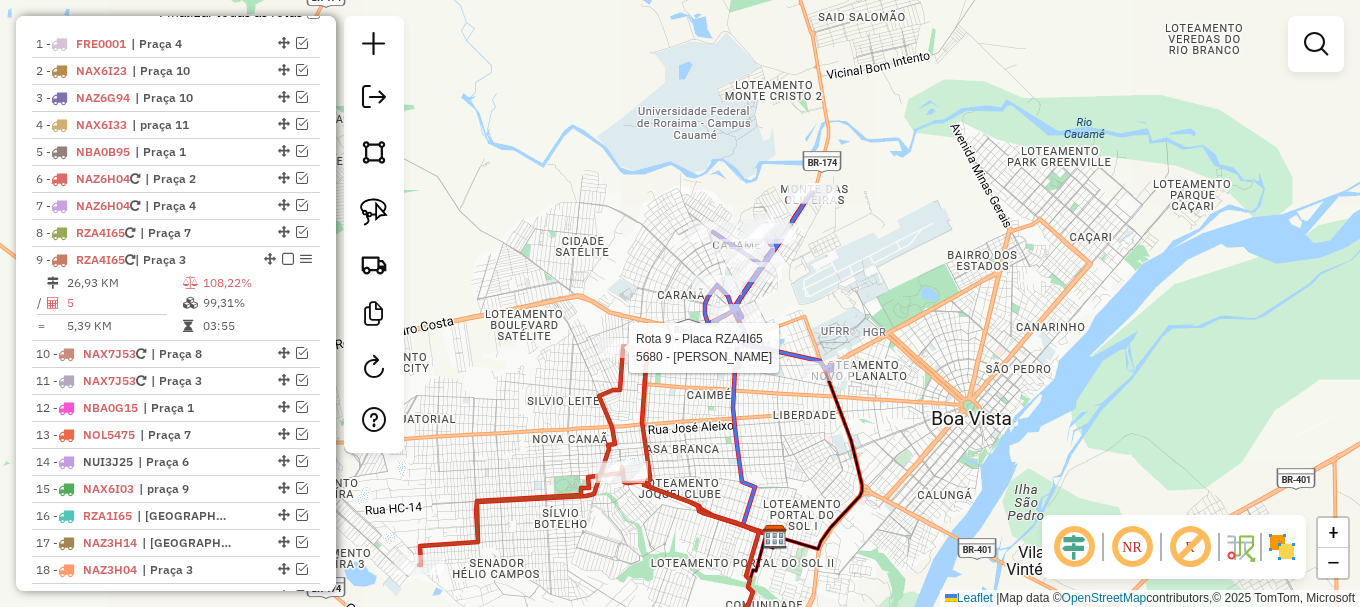 select on "**********" 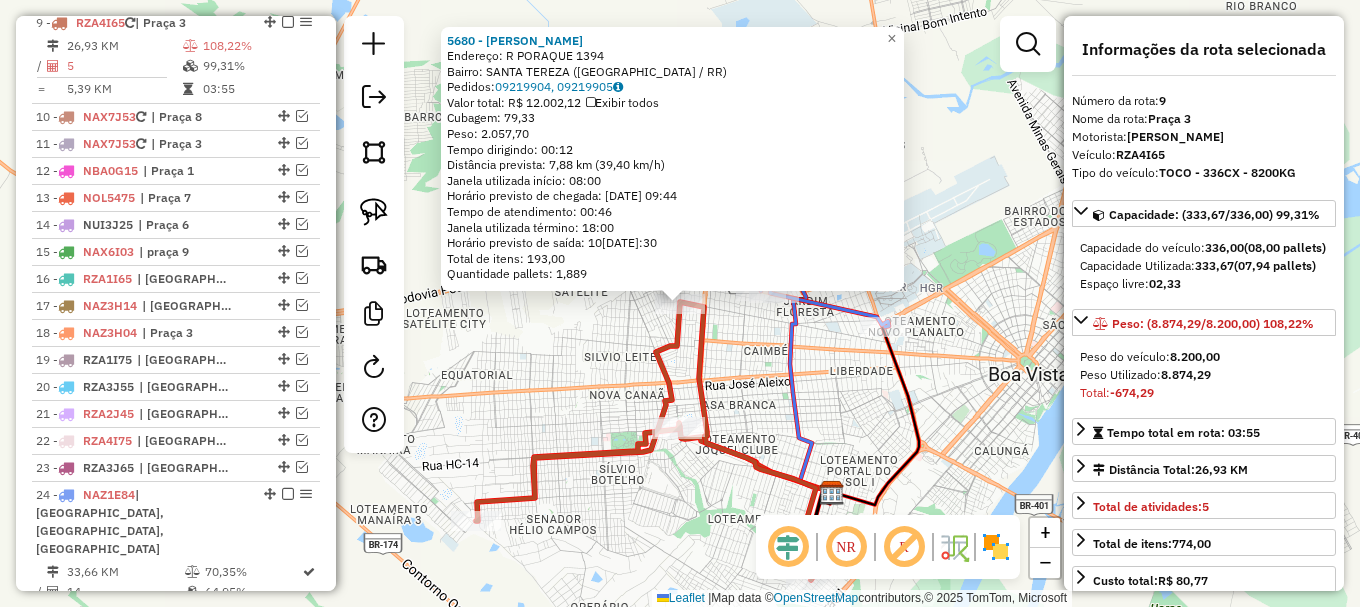 scroll, scrollTop: 1033, scrollLeft: 0, axis: vertical 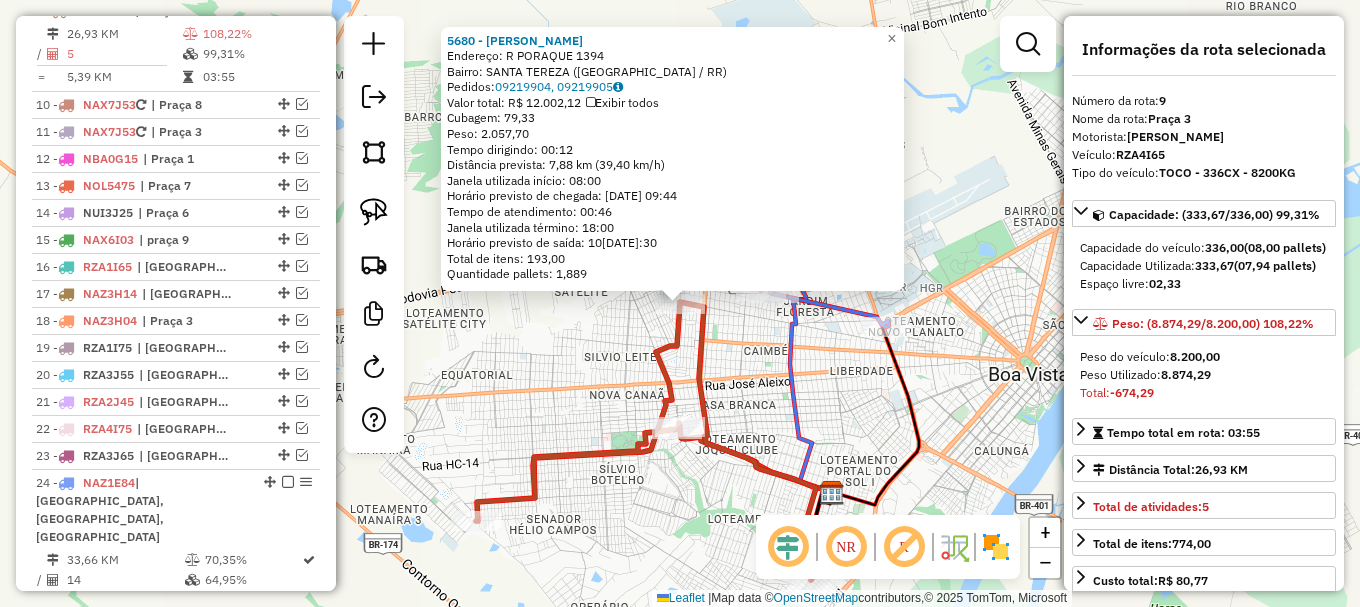 click on "5680 - ITALO RENATO SANTOS  Endereço: R   PORAQUE                       1394   Bairro: SANTA TEREZA (BOA VISTA / RR)   Pedidos:  09219904, 09219905   Valor total: R$ 12.002,12   Exibir todos   Cubagem: 79,33  Peso: 2.057,70  Tempo dirigindo: 00:12   Distância prevista: 7,88 km (39,40 km/h)   Janela utilizada início: 08:00   Horário previsto de chegada: 10/07/2025 09:44   Tempo de atendimento: 00:46   Janela utilizada término: 18:00   Horário previsto de saída: 10/07/2025 10:30   Total de itens: 193,00   Quantidade pallets: 1,889  × Janela de atendimento Grade de atendimento Capacidade Transportadoras Veículos Cliente Pedidos  Rotas Selecione os dias de semana para filtrar as janelas de atendimento  Seg   Ter   Qua   Qui   Sex   Sáb   Dom  Informe o período da janela de atendimento: De: Até:  Filtrar exatamente a janela do cliente  Considerar janela de atendimento padrão  Selecione os dias de semana para filtrar as grades de atendimento  Seg   Ter   Qua   Qui   Sex   Sáb   Dom   Peso mínimo:  +" 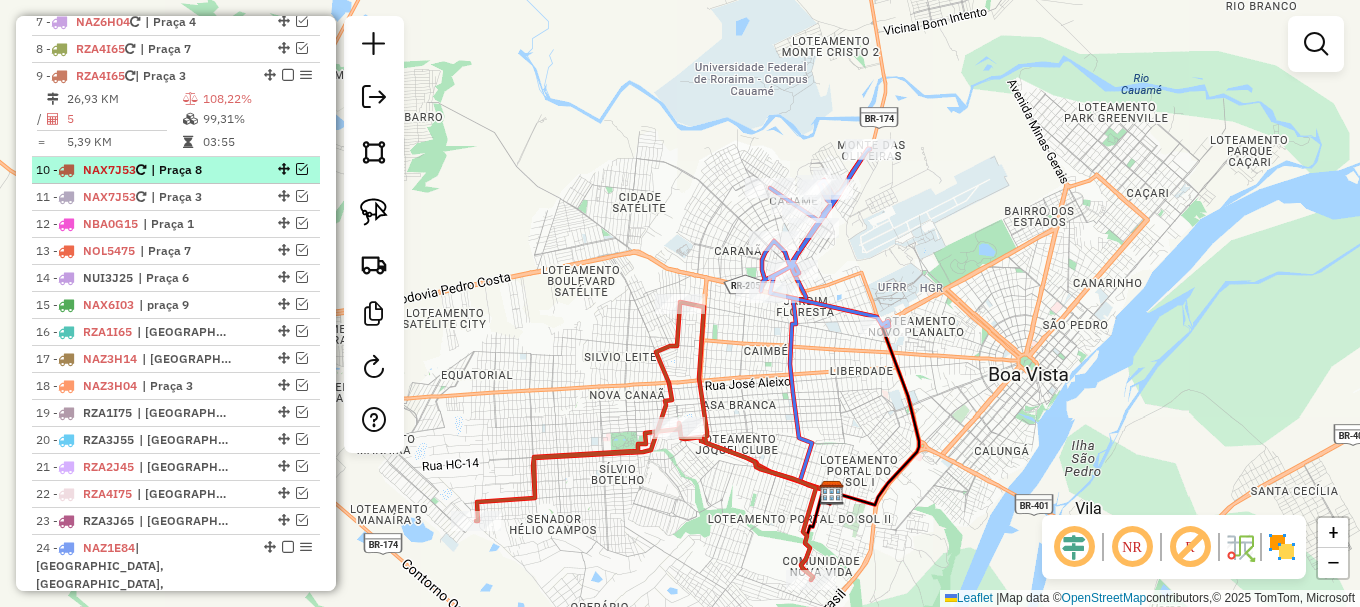 scroll, scrollTop: 933, scrollLeft: 0, axis: vertical 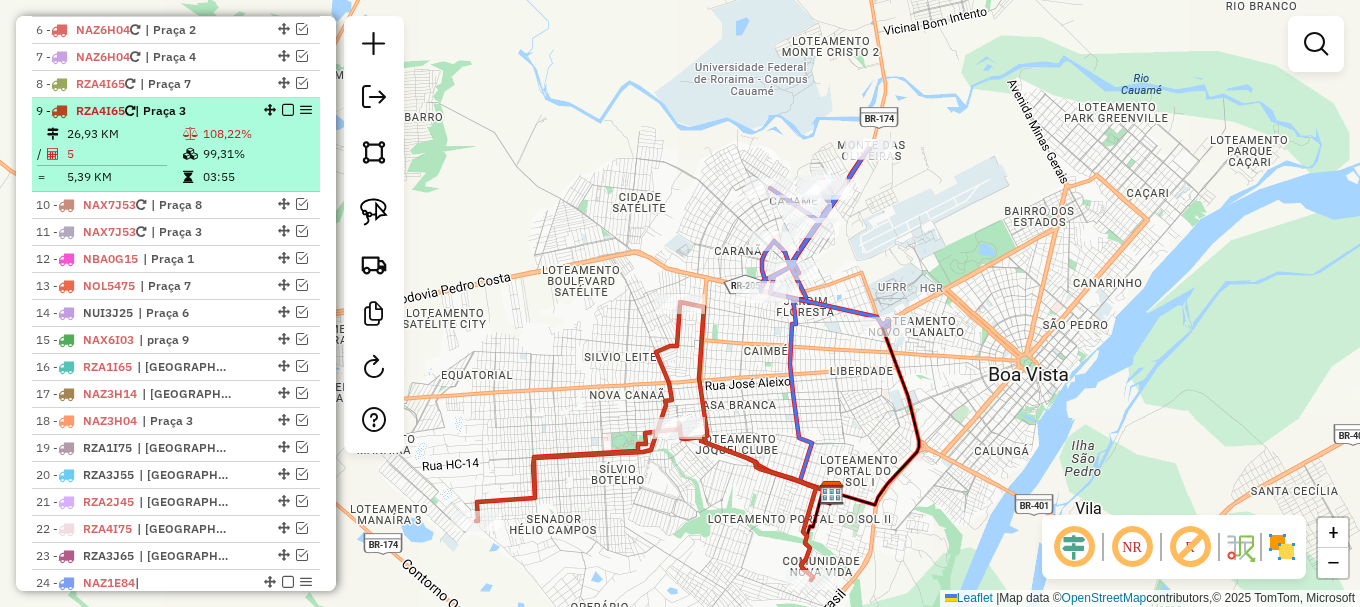 click at bounding box center (288, 110) 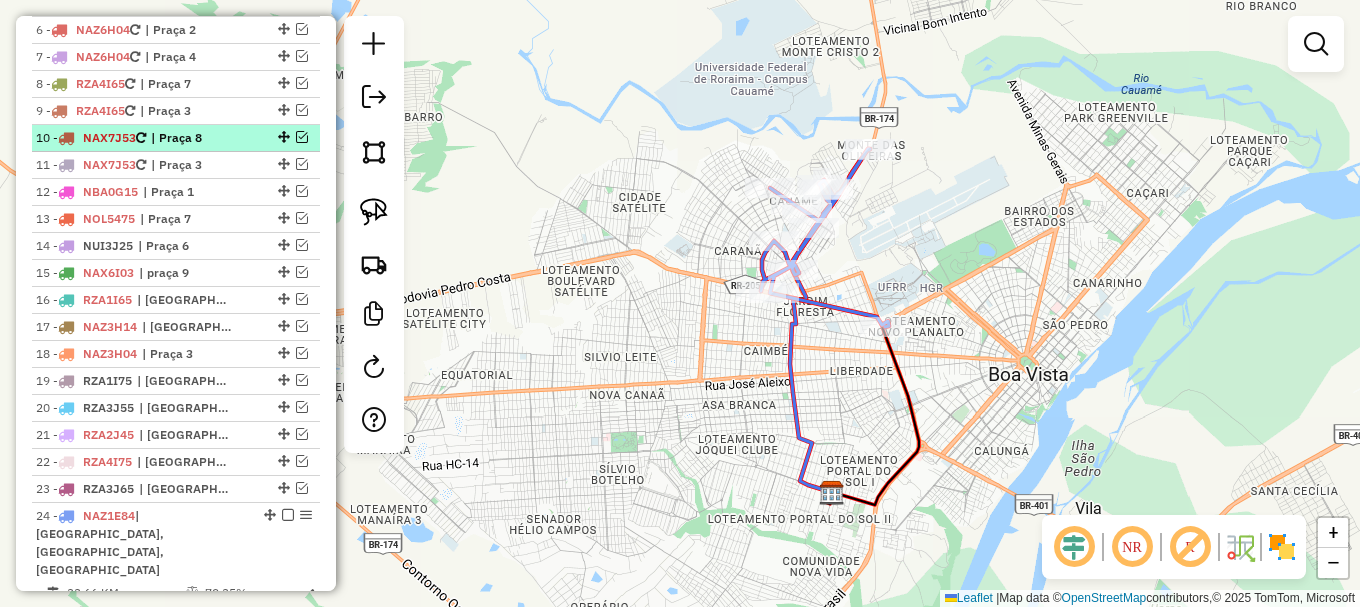 click at bounding box center (302, 137) 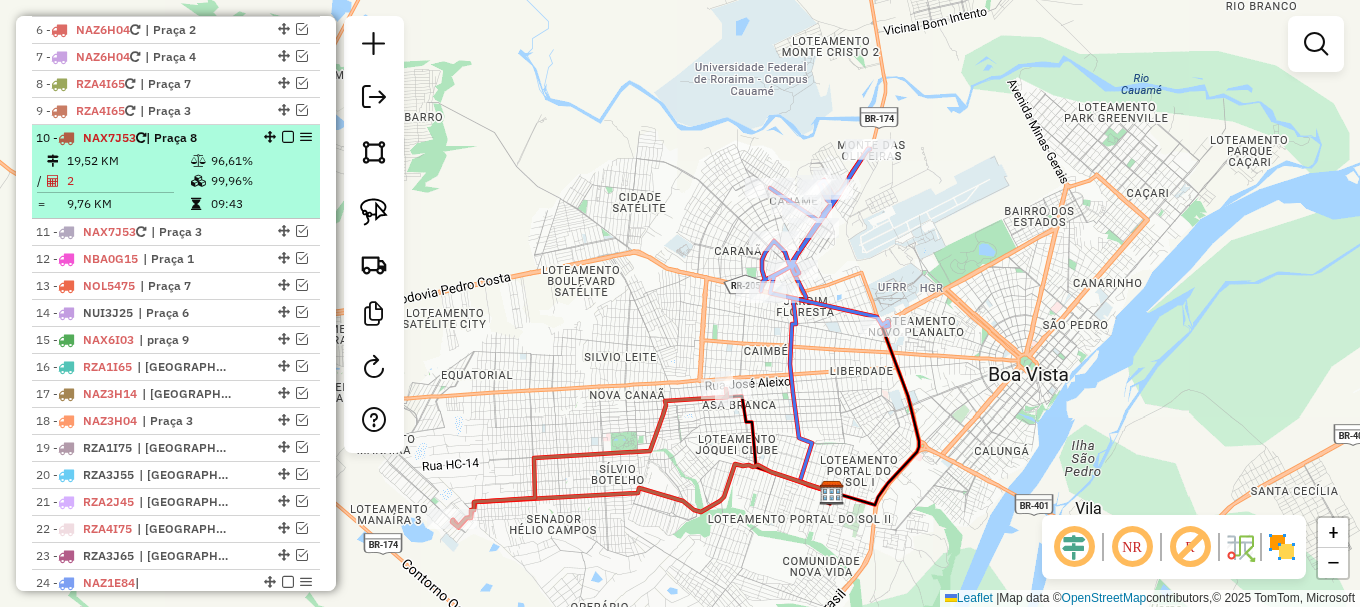 click at bounding box center [288, 137] 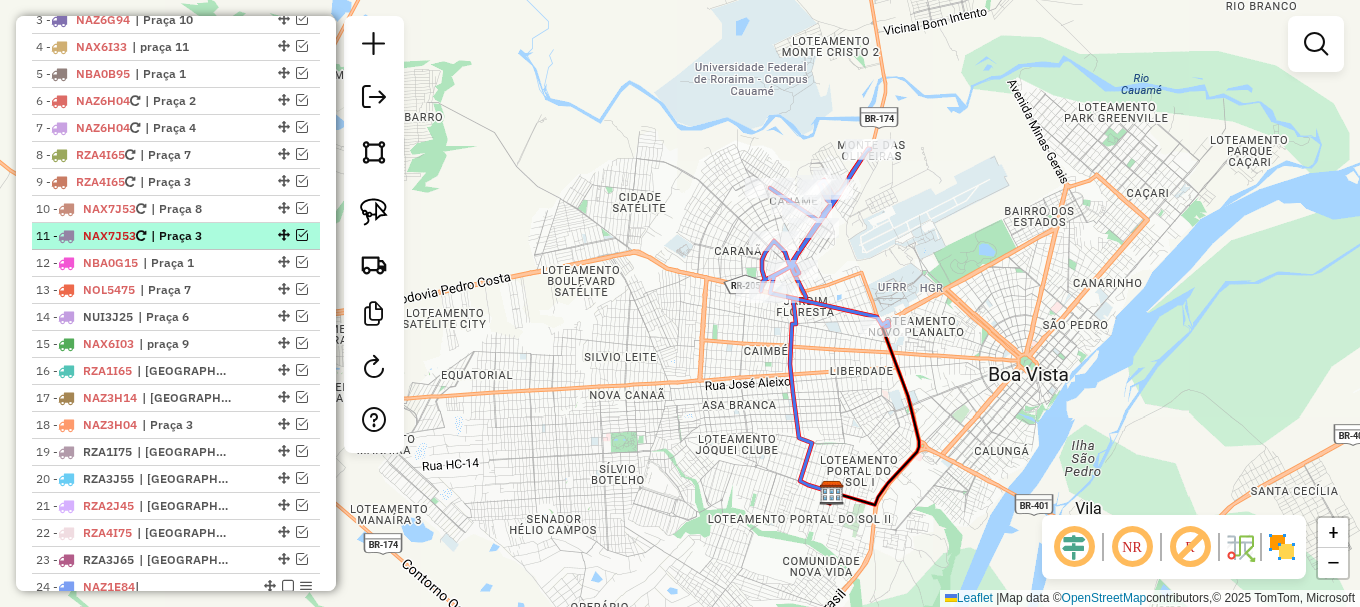 scroll, scrollTop: 833, scrollLeft: 0, axis: vertical 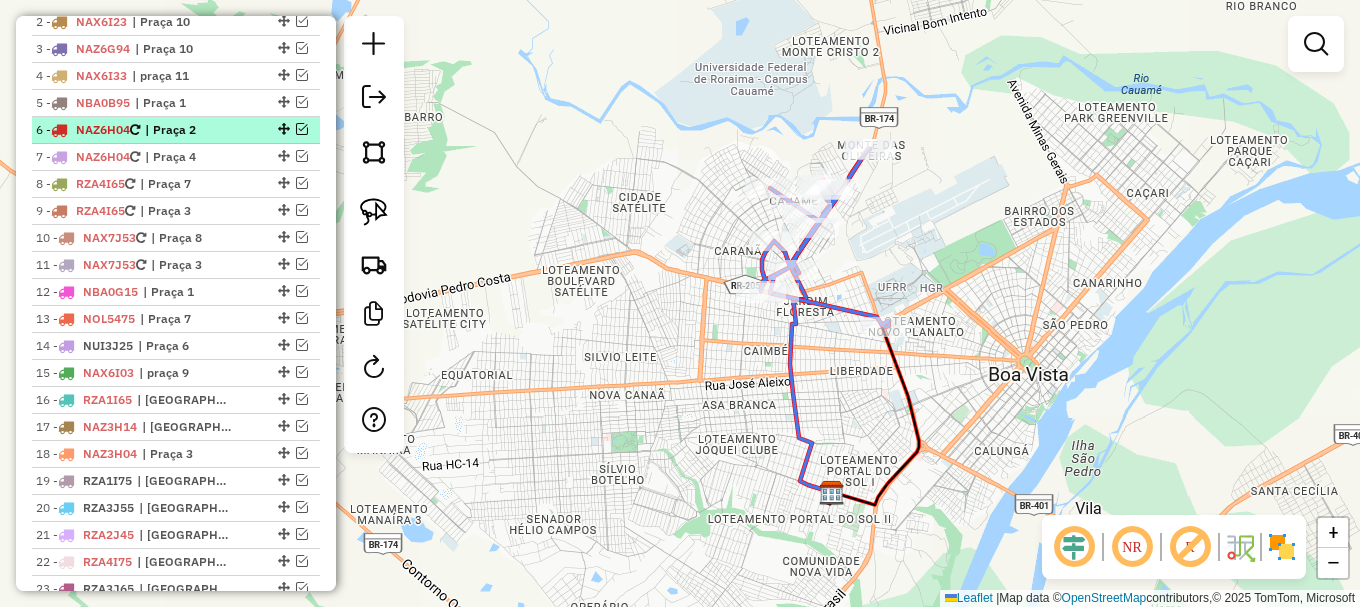click at bounding box center (302, 129) 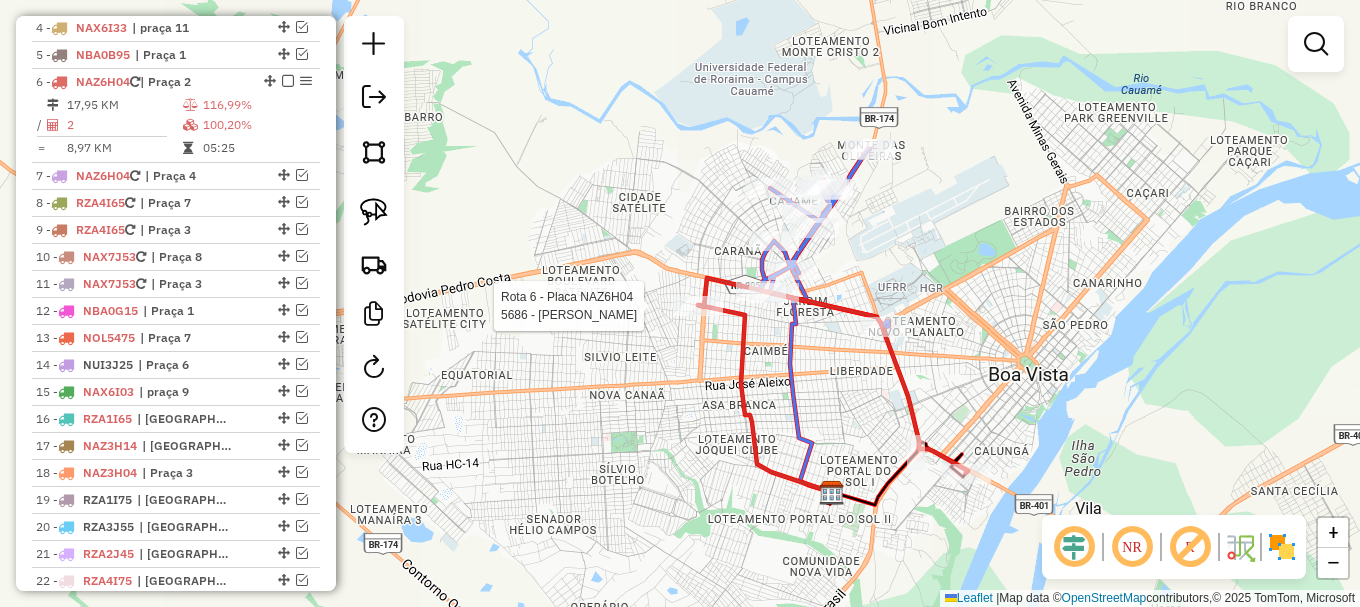 select on "**********" 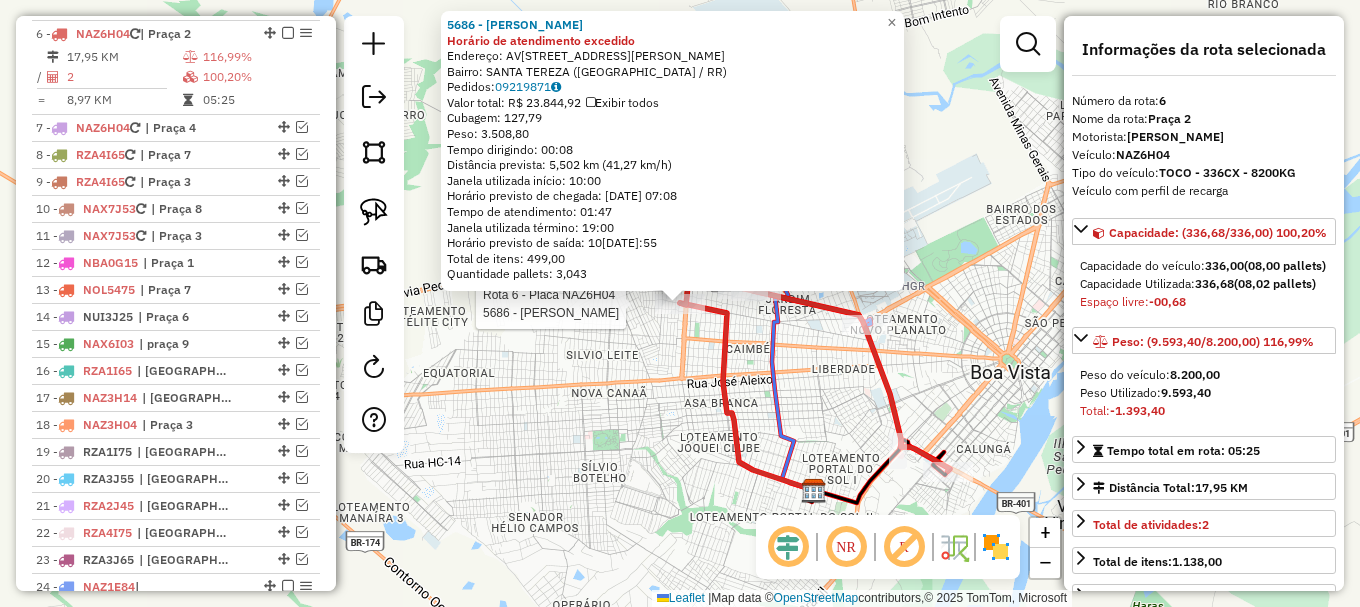 scroll, scrollTop: 952, scrollLeft: 0, axis: vertical 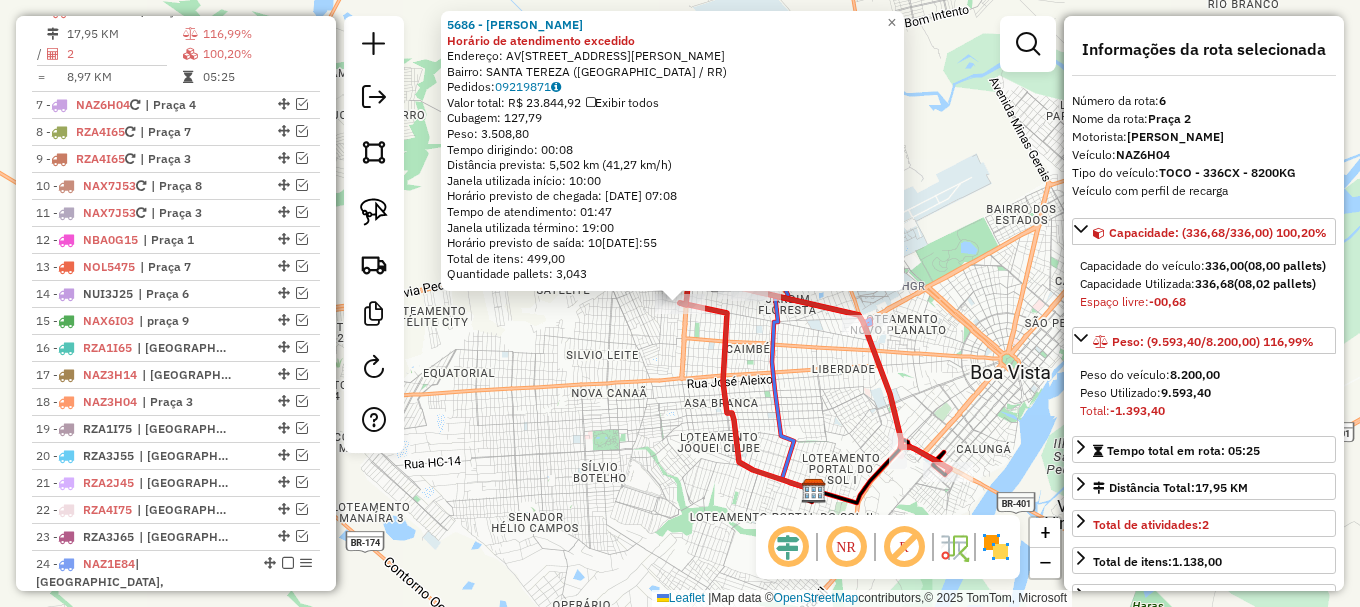 click on "Rota 6 - Placa NAZ6H04  5686 - MARCELA PRADO DE LIM 5686 - MARCELA PRADO DE LIM Horário de atendimento excedido  Endereço: AV  PRINCESA ISABEL               3675   Bairro: SANTA TEREZA (BOA VISTA / RR)   Pedidos:  09219871   Valor total: R$ 23.844,92   Exibir todos   Cubagem: 127,79  Peso: 3.508,80  Tempo dirigindo: 00:08   Distância prevista: 5,502 km (41,27 km/h)   Janela utilizada início: 10:00   Horário previsto de chegada: 10/07/2025 07:08   Tempo de atendimento: 01:47   Janela utilizada término: 19:00   Horário previsto de saída: 10/07/2025 08:55   Total de itens: 499,00   Quantidade pallets: 3,043  × Janela de atendimento Grade de atendimento Capacidade Transportadoras Veículos Cliente Pedidos  Rotas Selecione os dias de semana para filtrar as janelas de atendimento  Seg   Ter   Qua   Qui   Sex   Sáb   Dom  Informe o período da janela de atendimento: De: Até:  Filtrar exatamente a janela do cliente  Considerar janela de atendimento padrão   Seg   Ter   Qua   Qui   Sex   Sáb   Dom   De:" 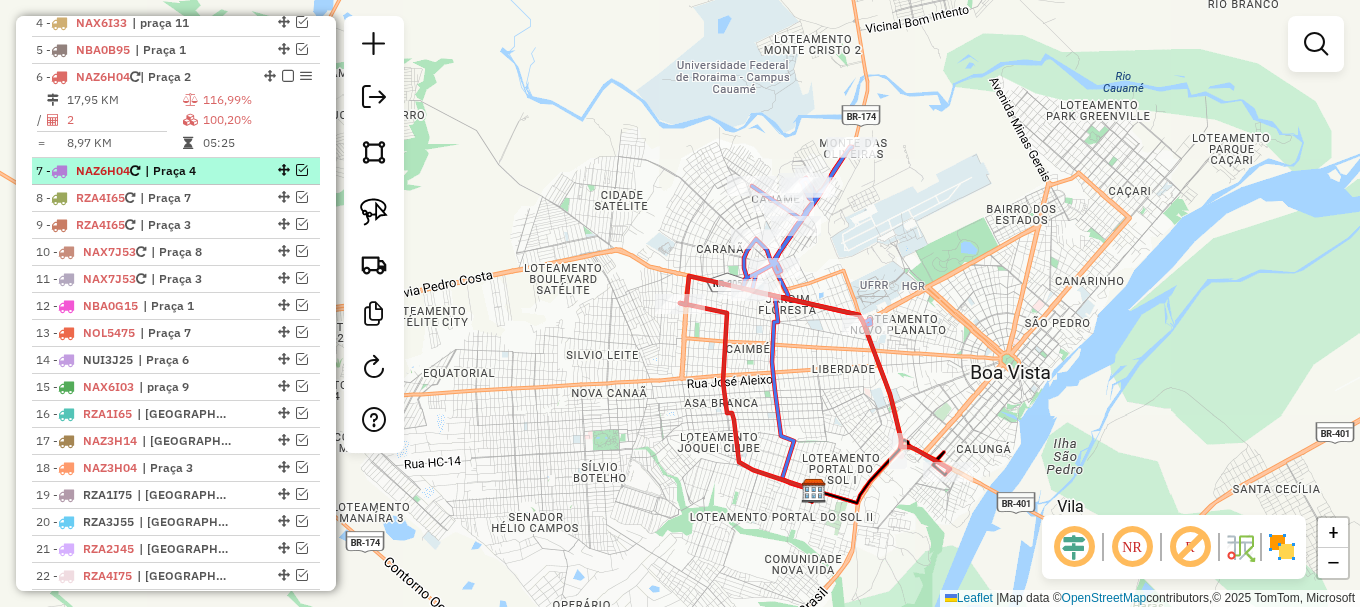 scroll, scrollTop: 852, scrollLeft: 0, axis: vertical 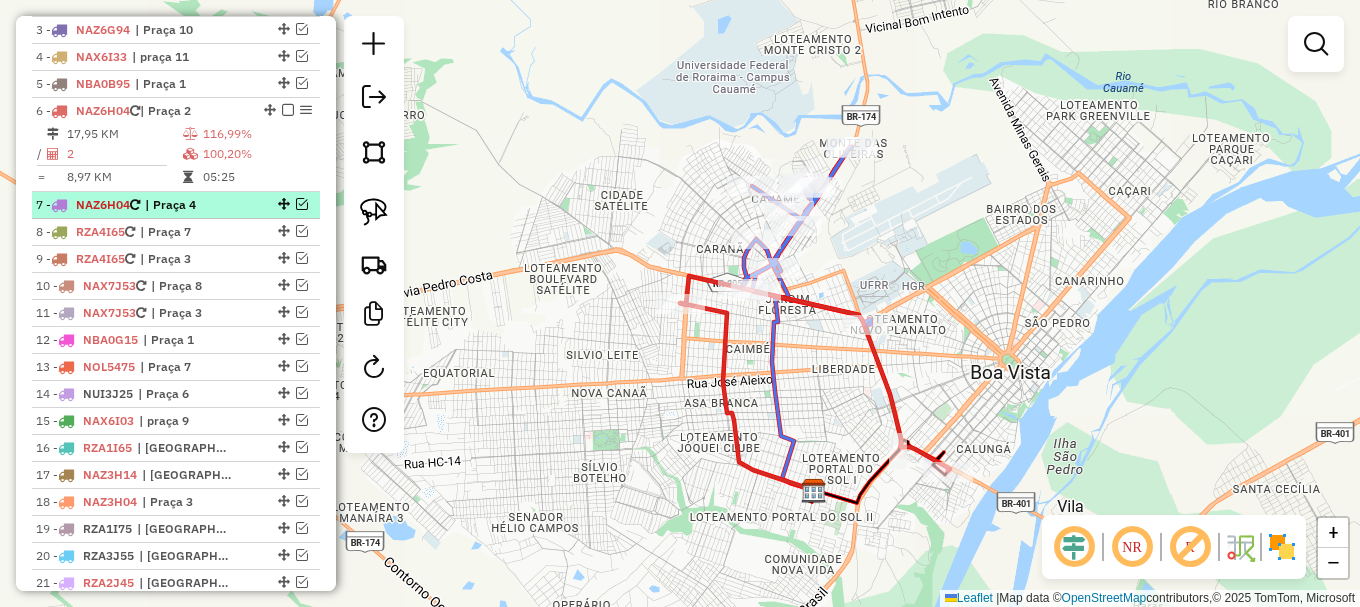 click at bounding box center (302, 204) 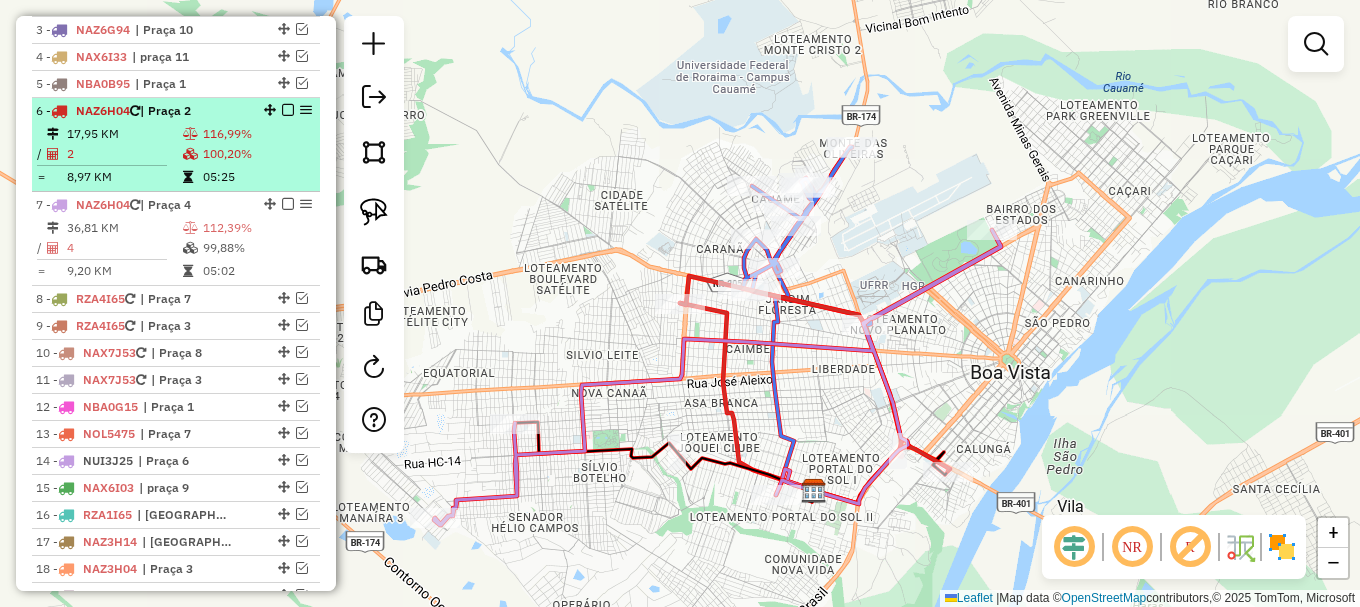 click at bounding box center [288, 110] 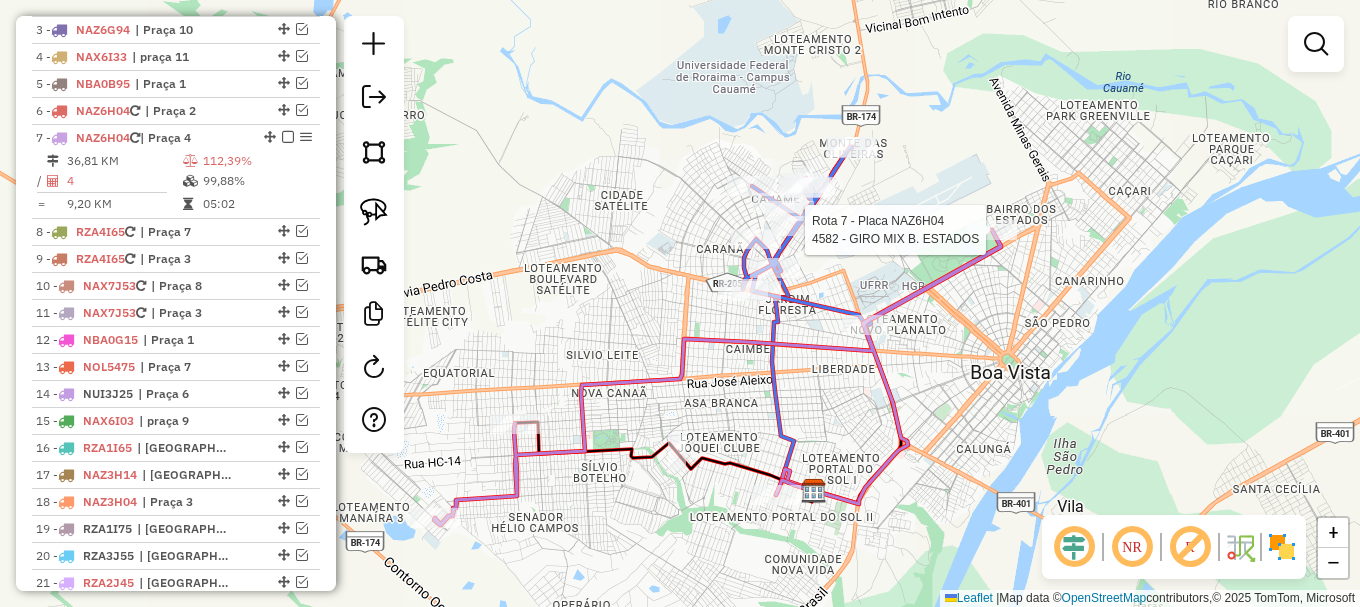 select on "**********" 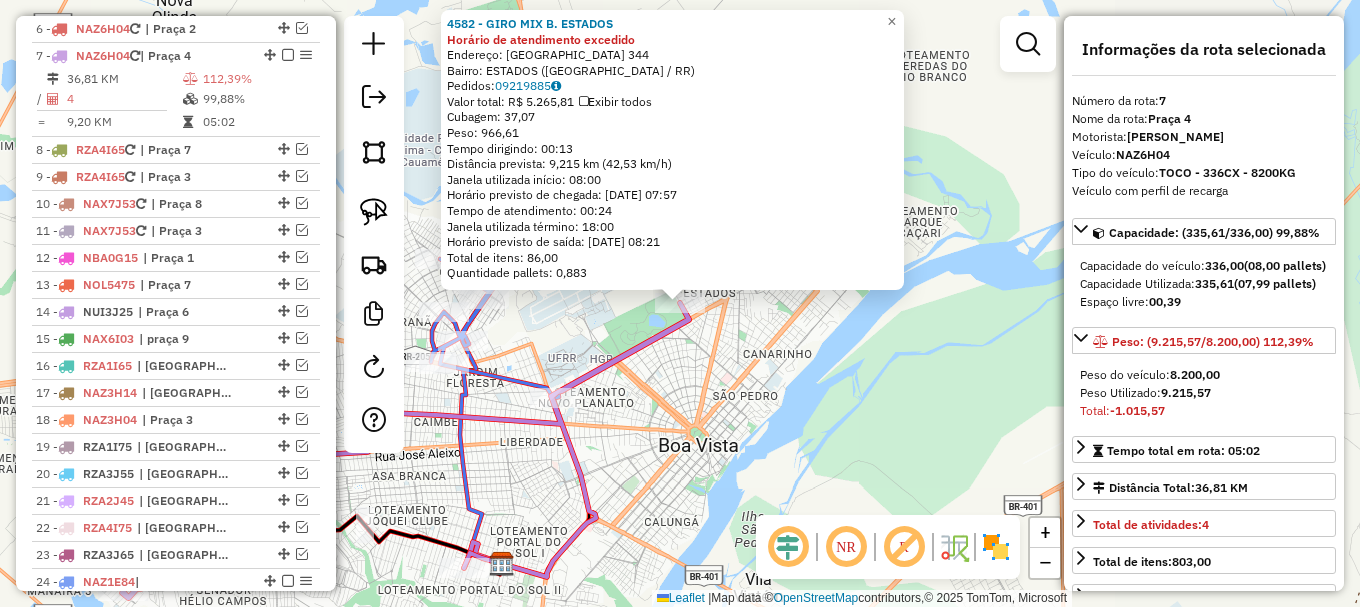 scroll, scrollTop: 979, scrollLeft: 0, axis: vertical 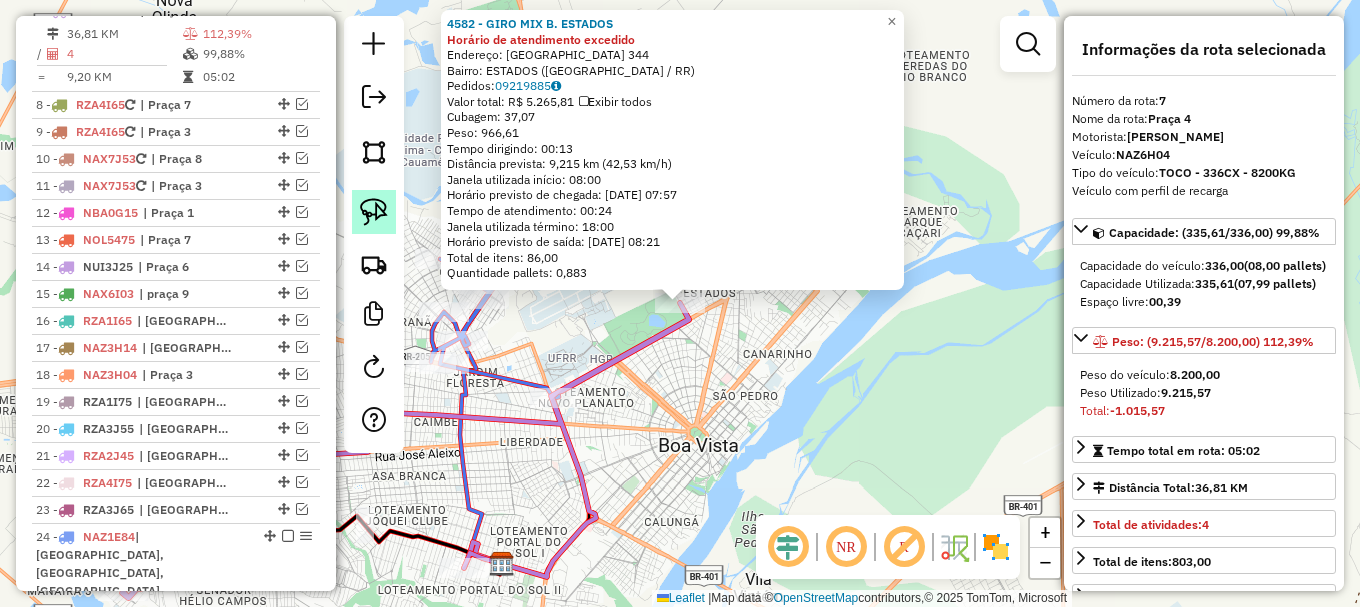 click 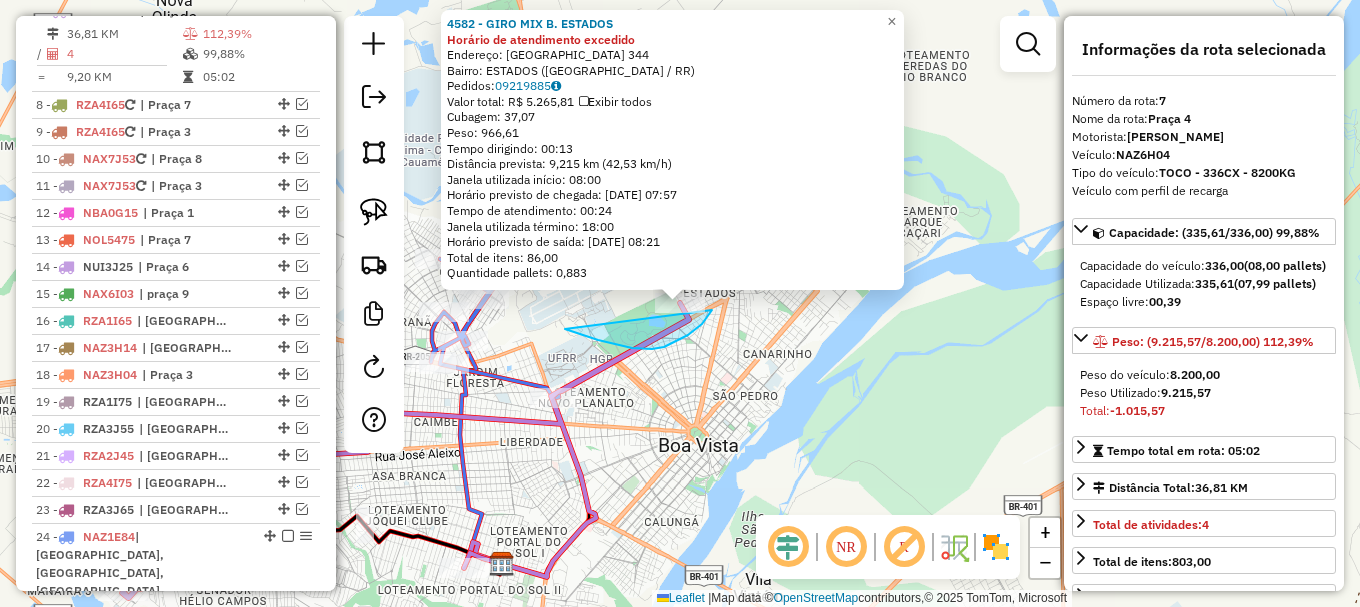 drag, startPoint x: 598, startPoint y: 340, endPoint x: 720, endPoint y: 256, distance: 148.12157 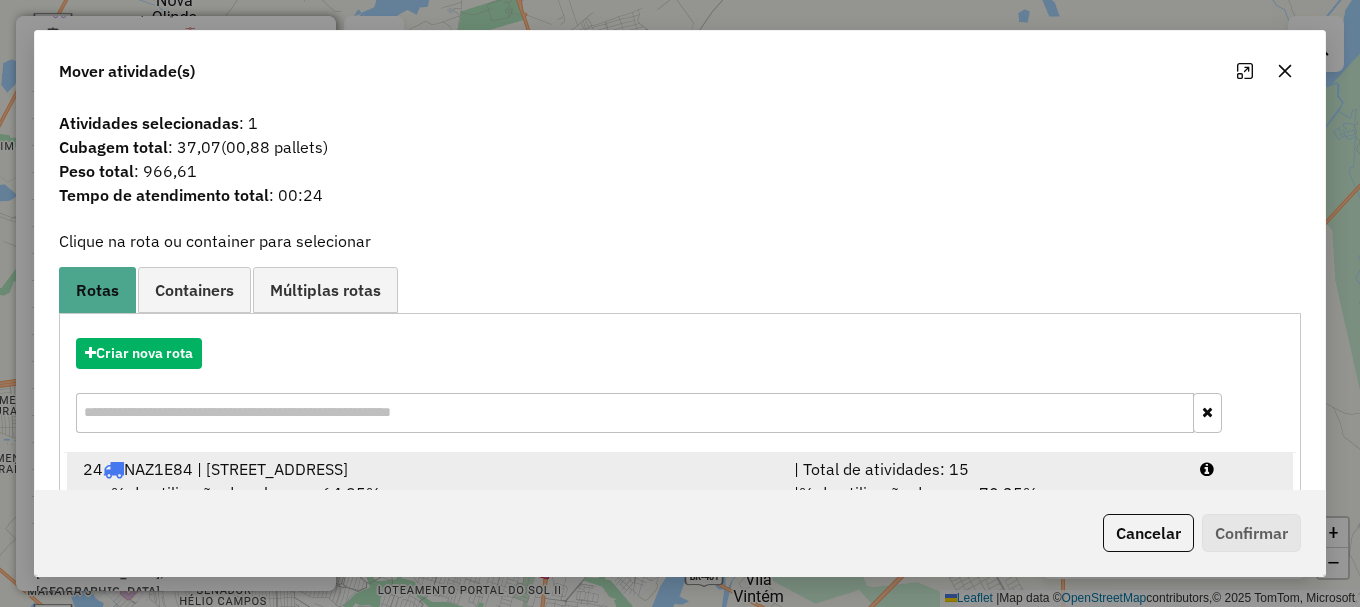 click at bounding box center [1239, 469] 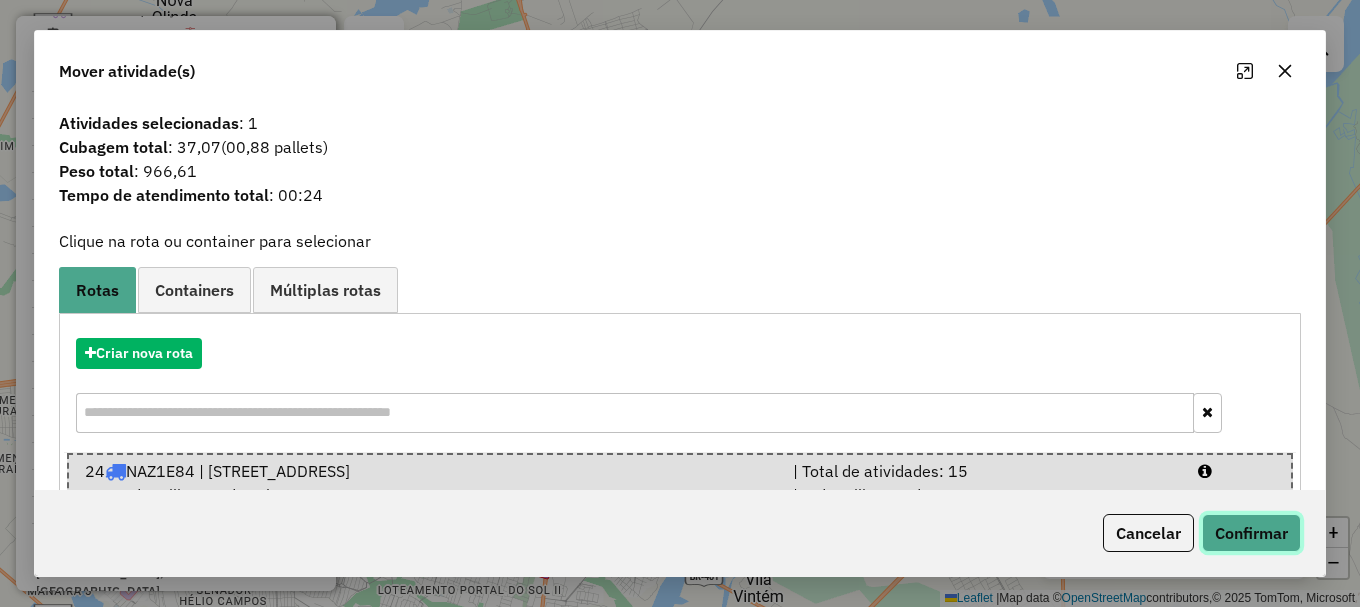 click on "Confirmar" 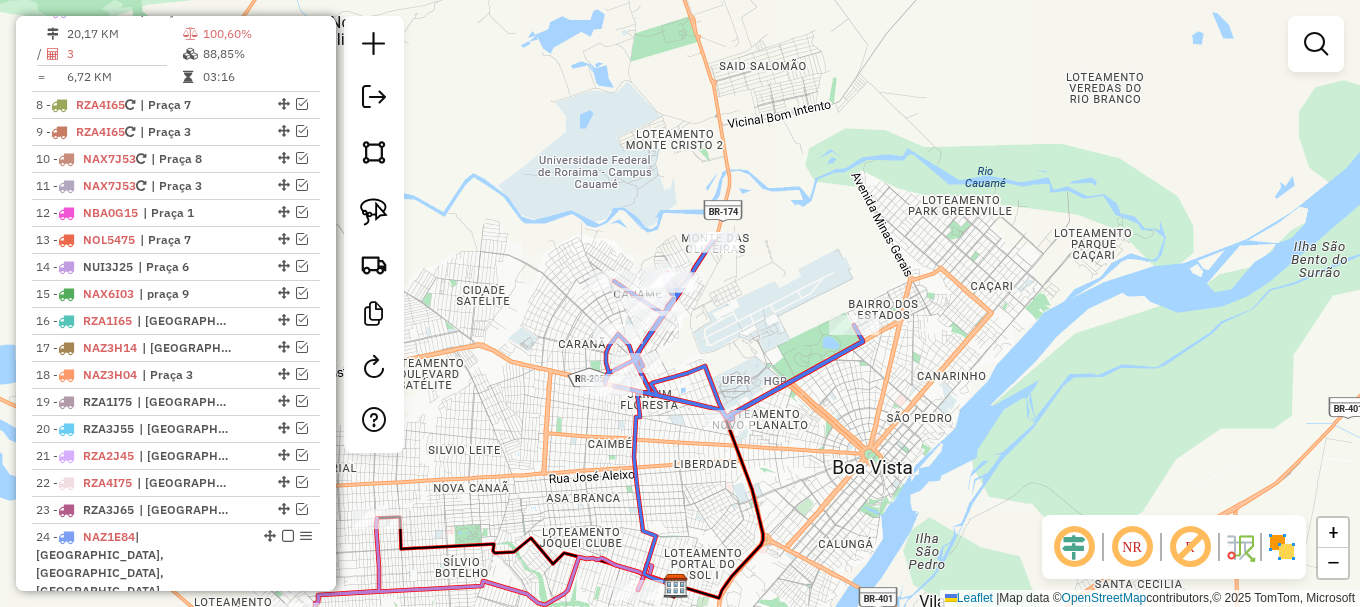 drag, startPoint x: 588, startPoint y: 164, endPoint x: 638, endPoint y: 168, distance: 50.159744 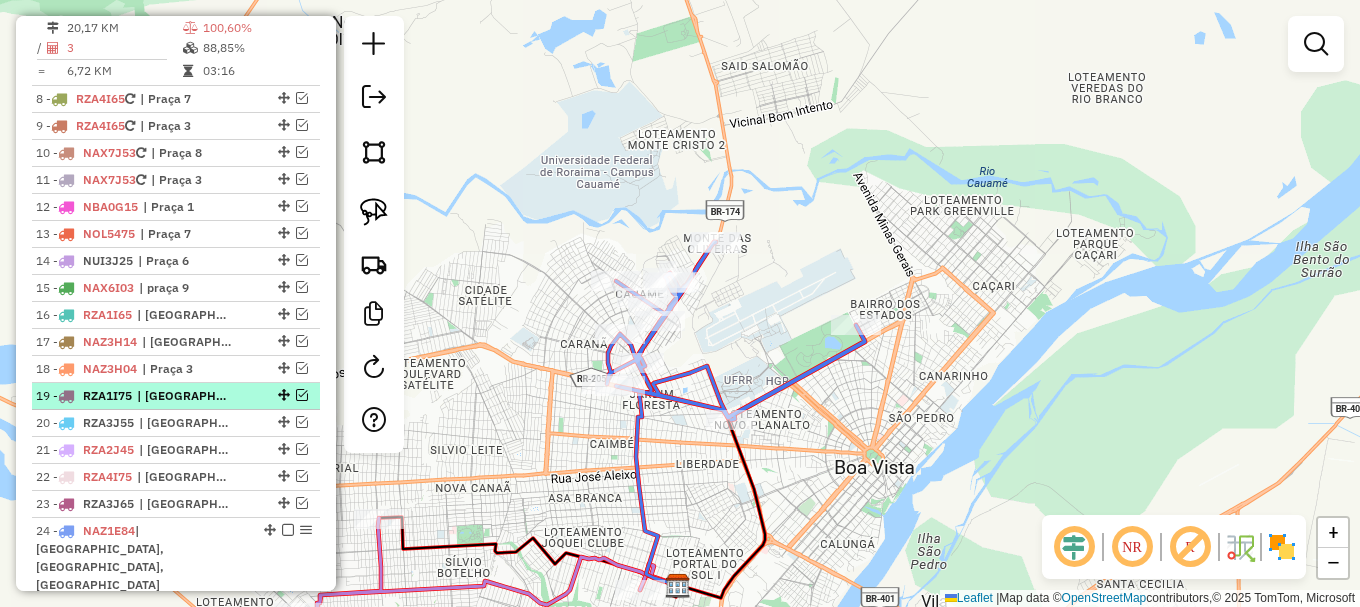 scroll, scrollTop: 979, scrollLeft: 0, axis: vertical 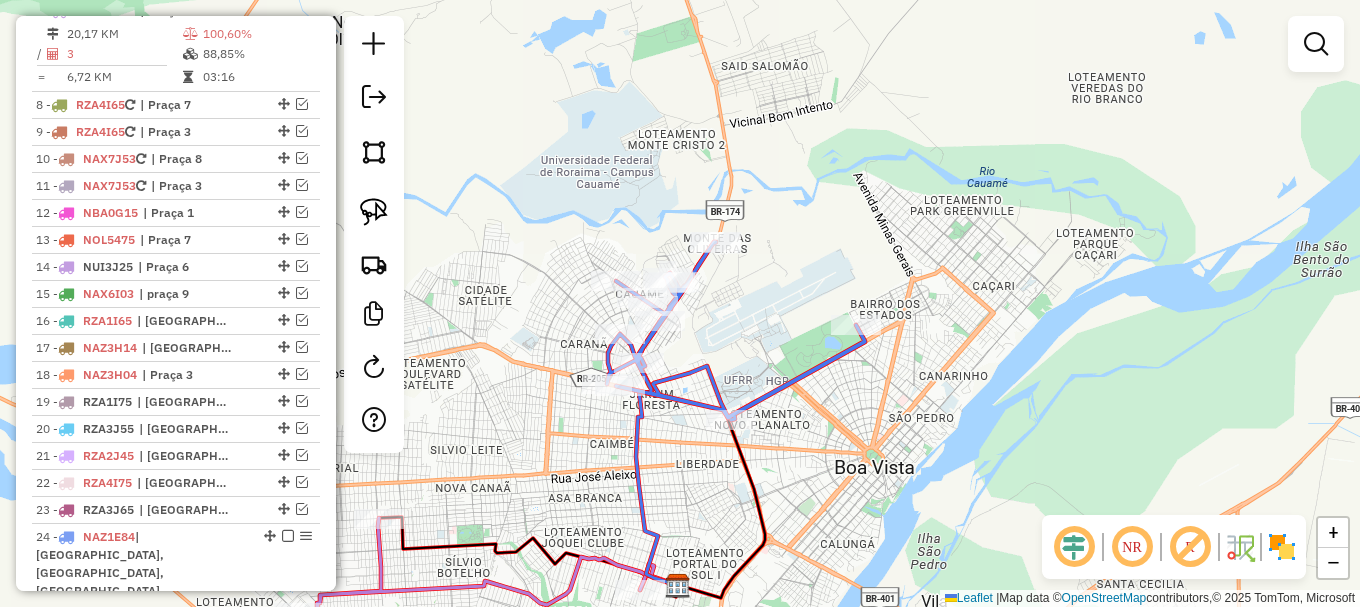 click 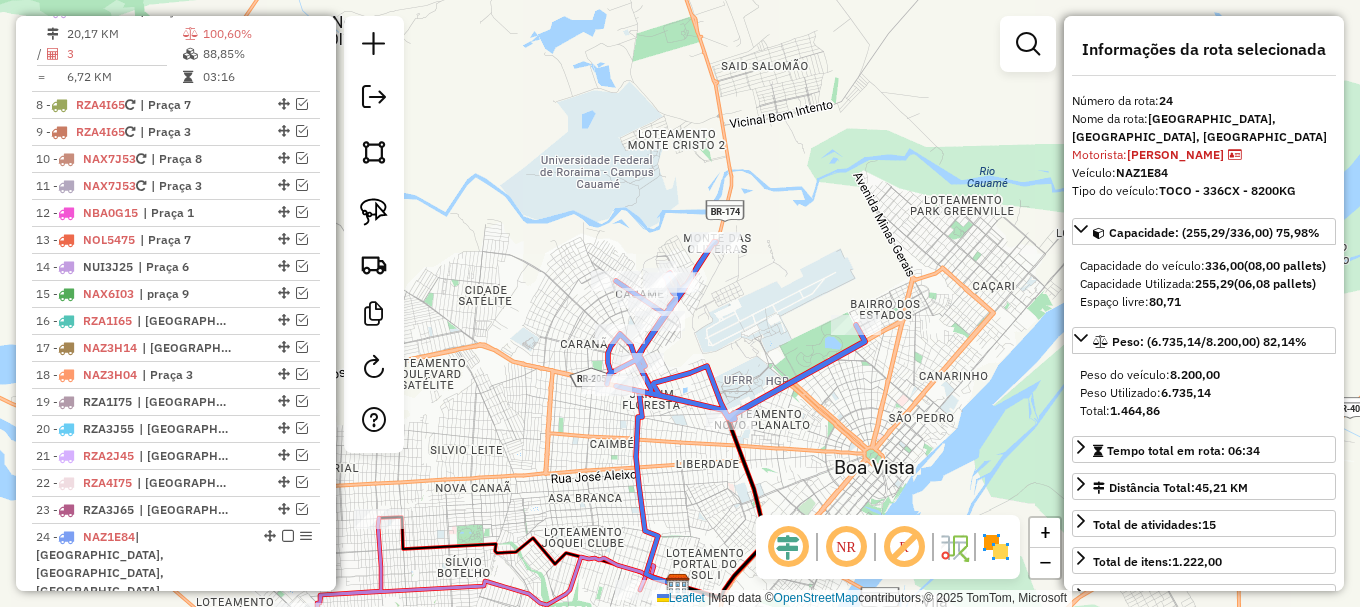 click 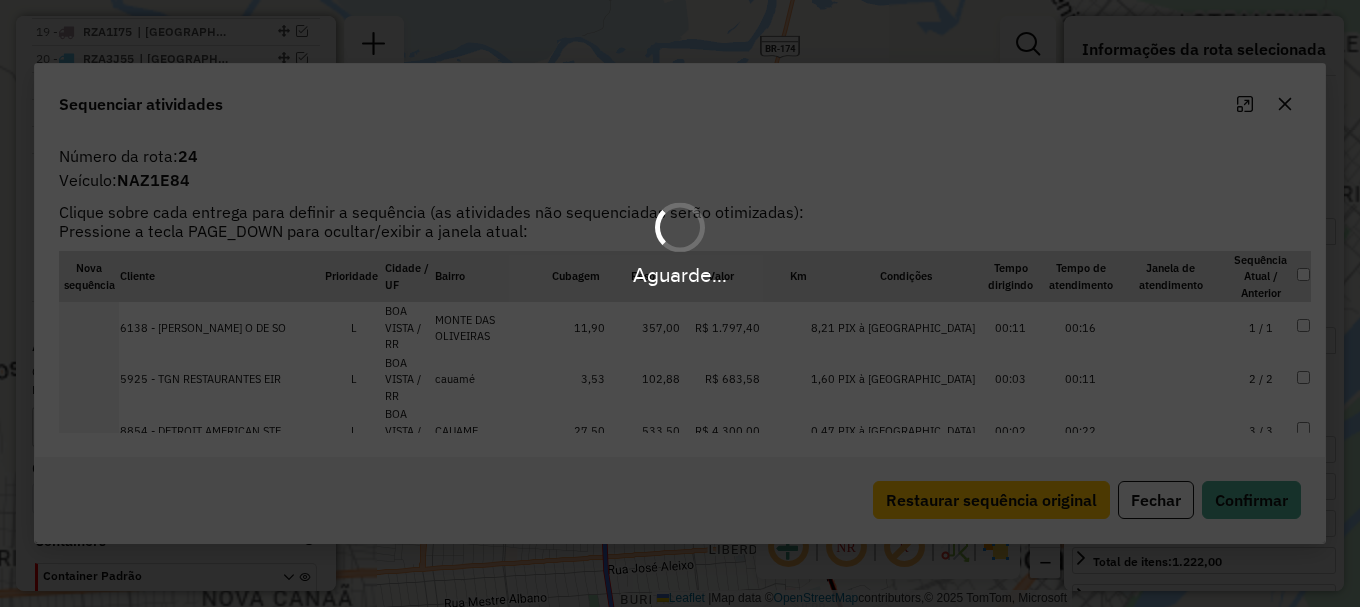 scroll, scrollTop: 1436, scrollLeft: 0, axis: vertical 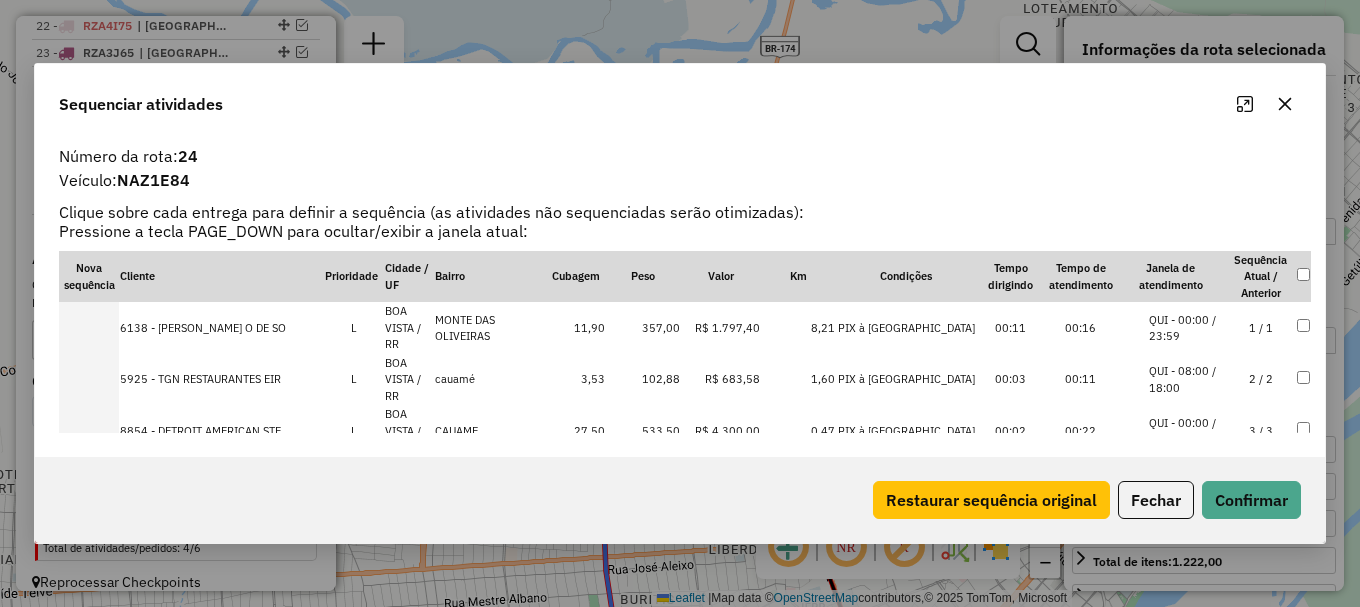 click on "QUI - 00:00 / 23:59" at bounding box center [1187, 431] 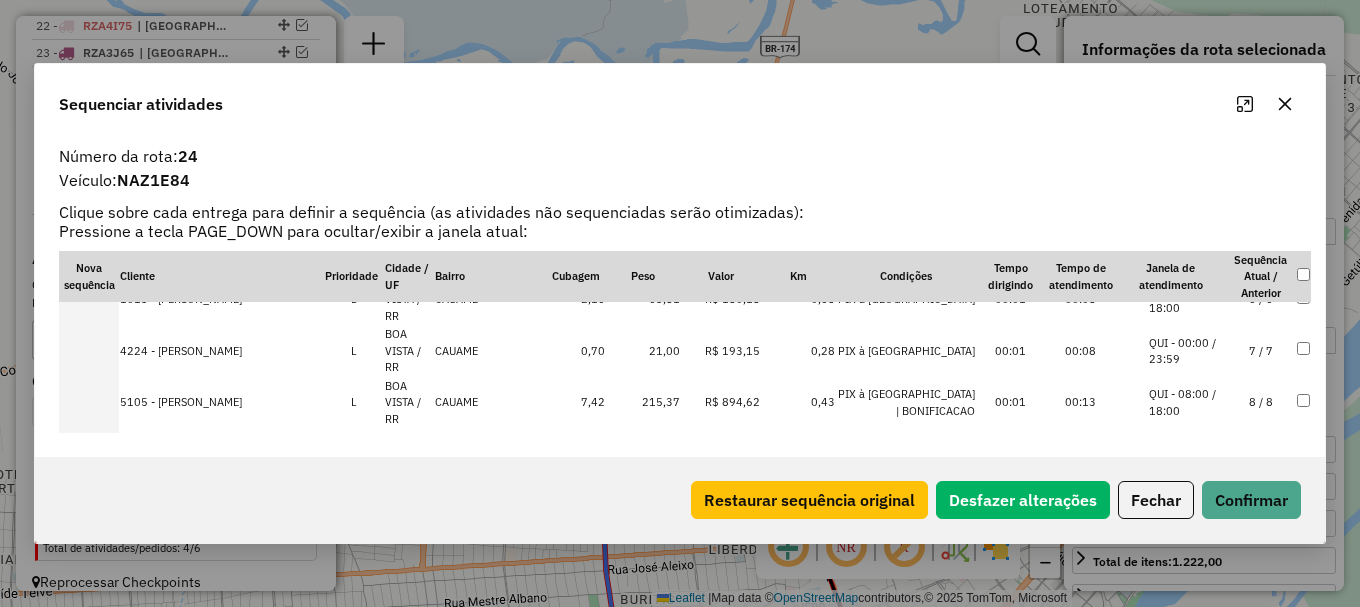 scroll, scrollTop: 413, scrollLeft: 0, axis: vertical 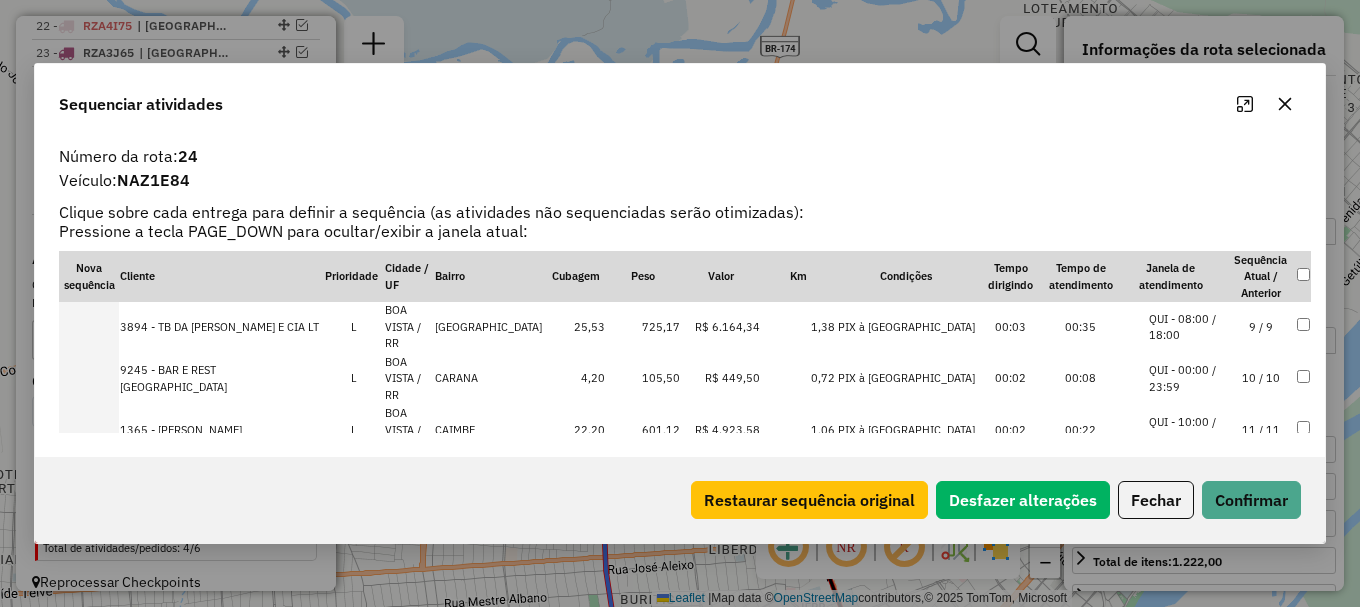 click on "QUI - 08:00 / 18:00" at bounding box center [1187, 619] 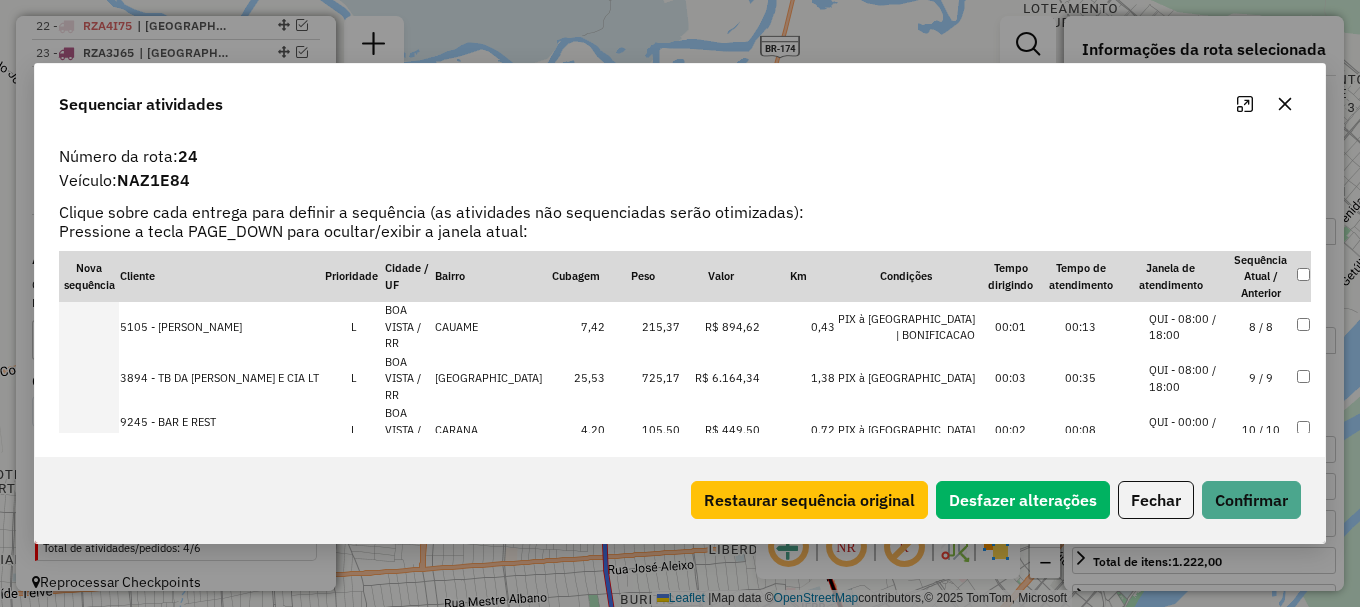 click on "QUI - 00:00 / 23:59" at bounding box center [1187, 627] 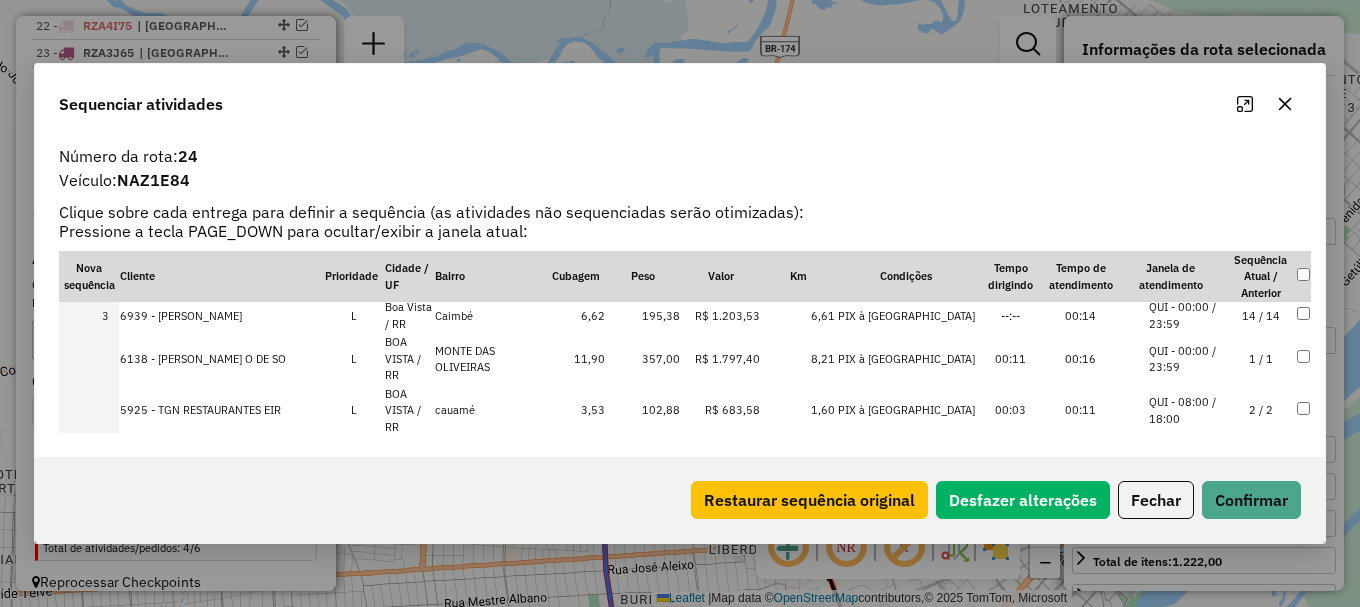 scroll, scrollTop: 0, scrollLeft: 0, axis: both 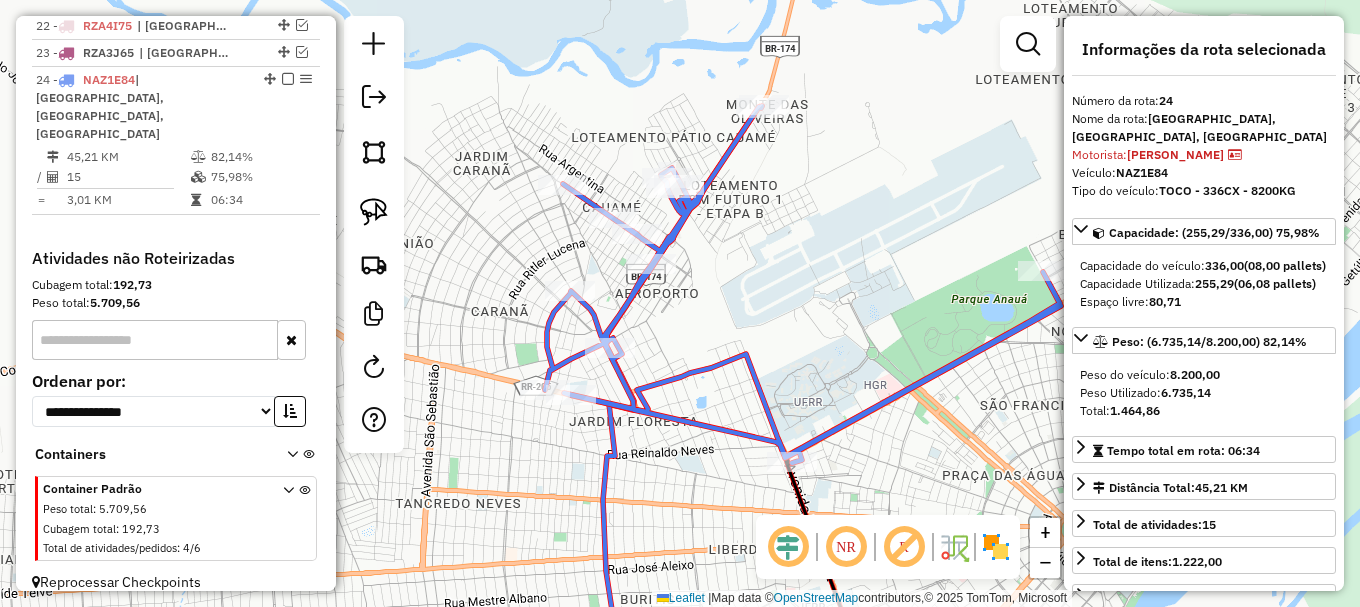 click 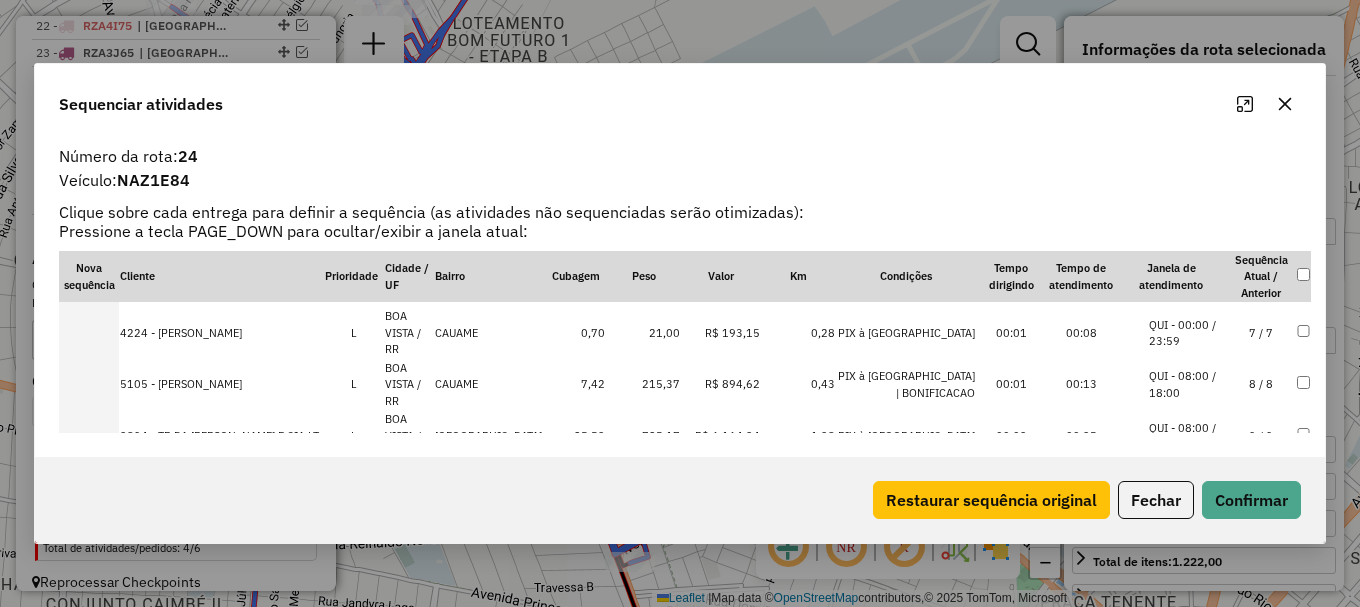 scroll, scrollTop: 413, scrollLeft: 0, axis: vertical 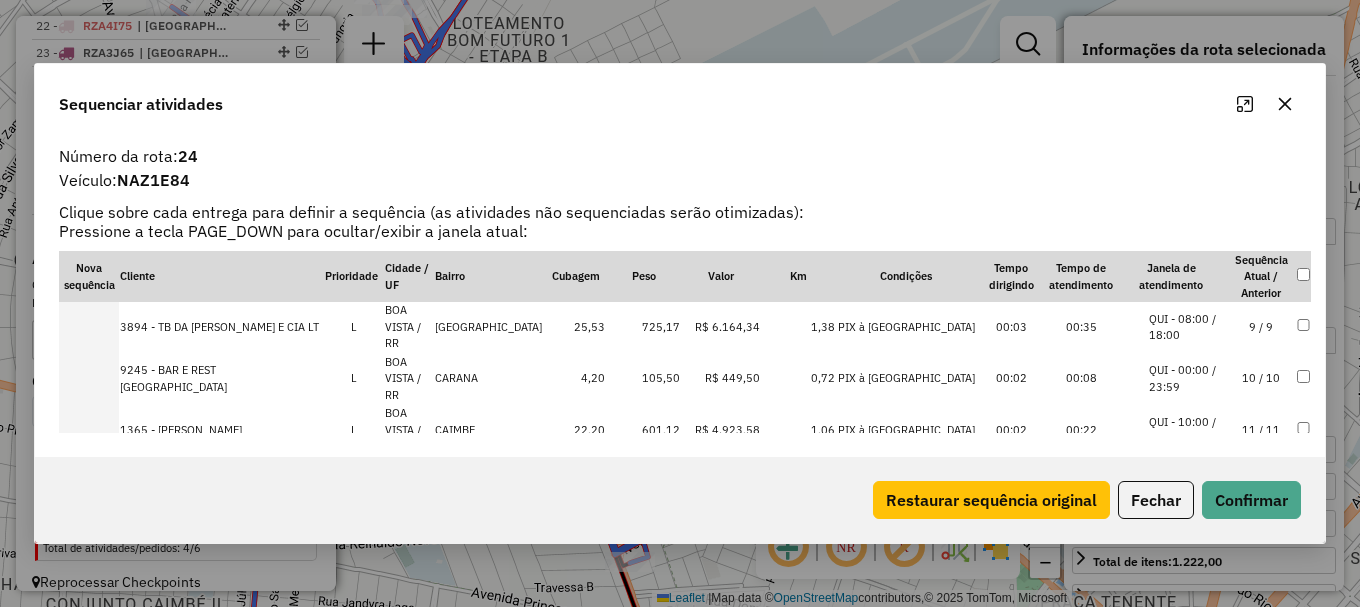 click on "QUI - 08:00 / 18:00" at bounding box center [1187, 533] 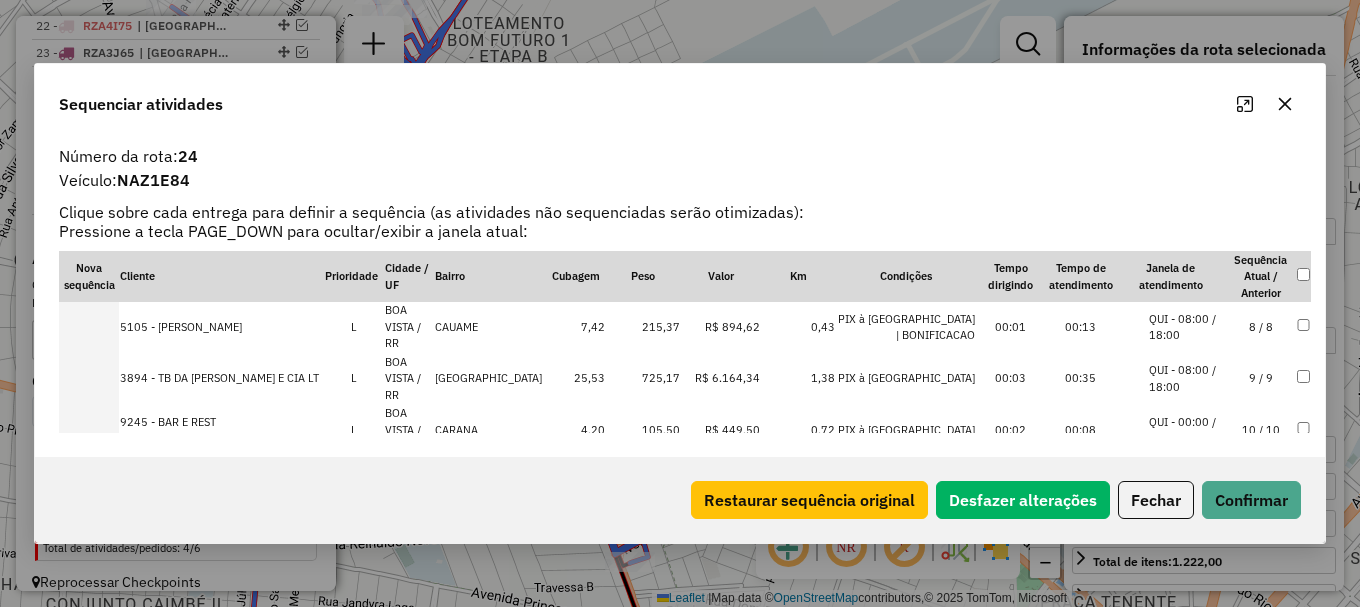 click on "15 / 15" at bounding box center (1261, 620) 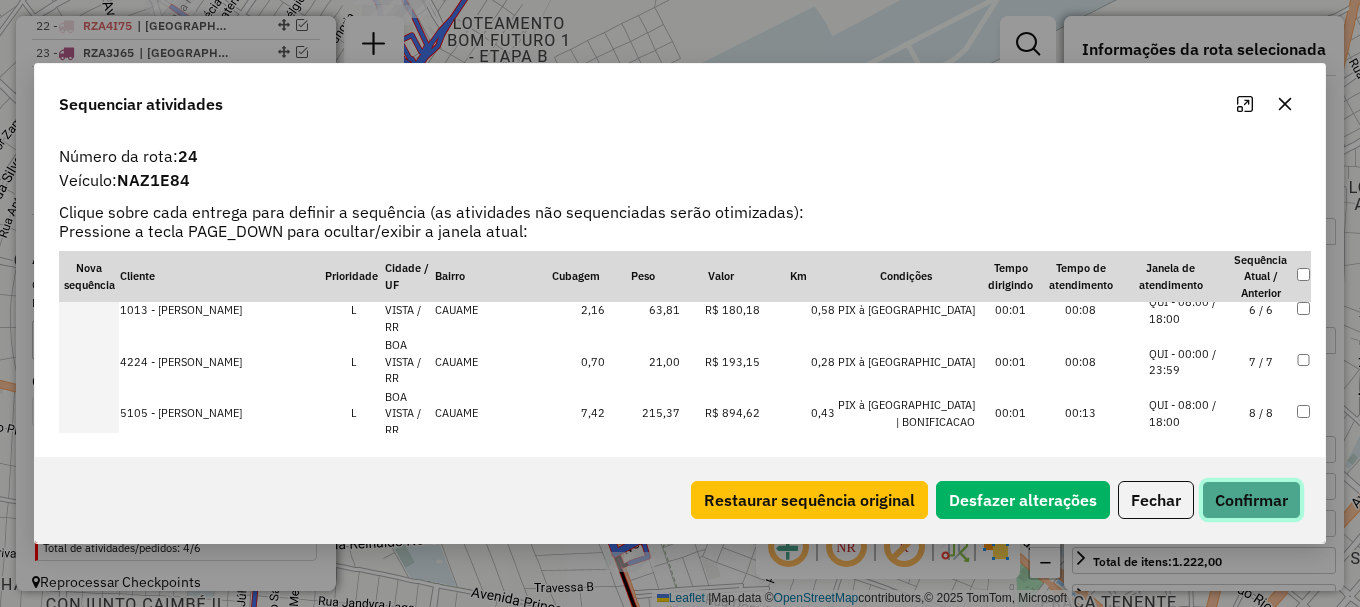 click on "Confirmar" 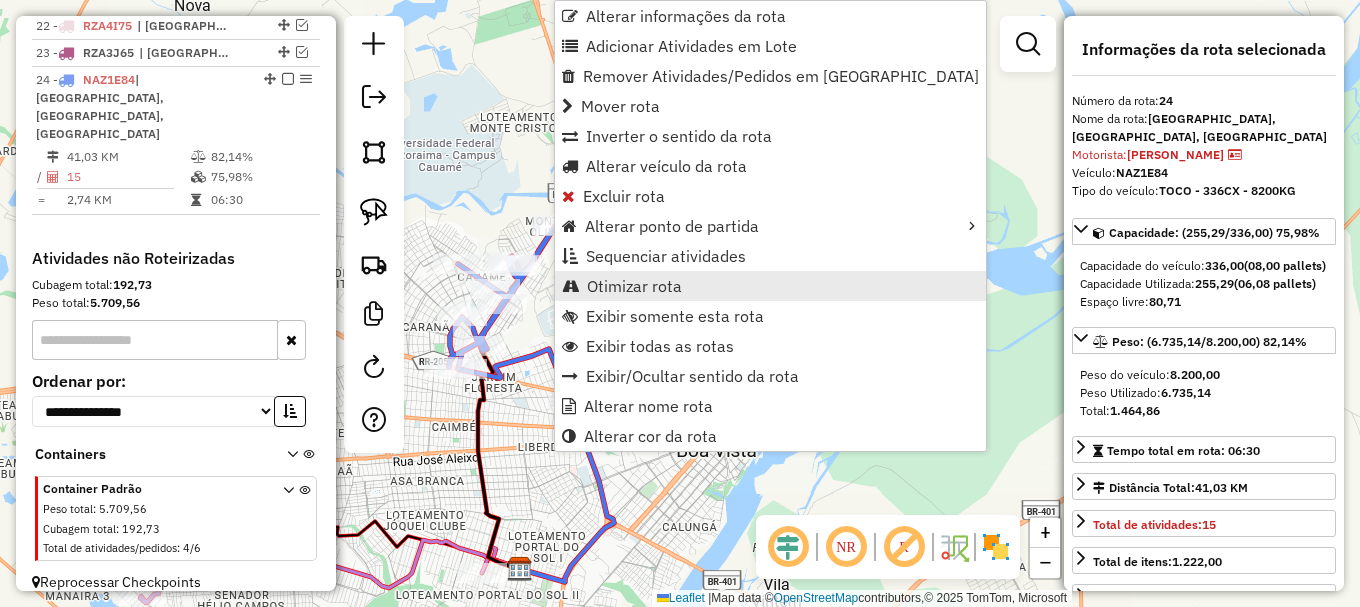 click on "Otimizar rota" at bounding box center (634, 286) 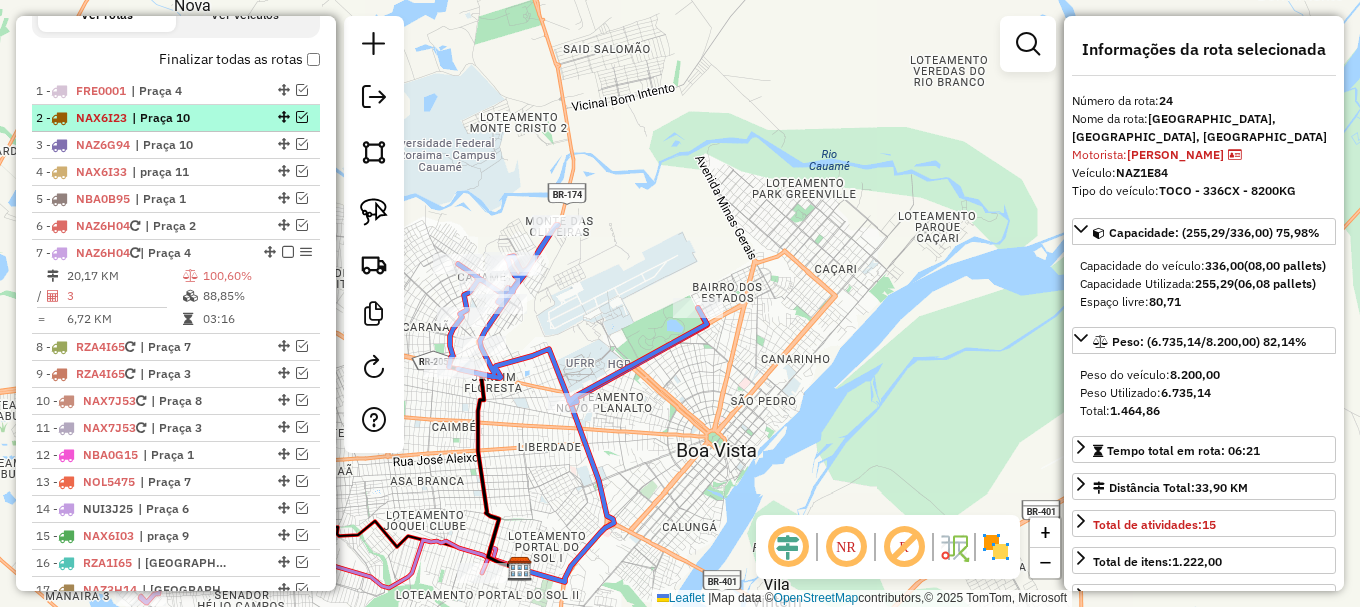 scroll, scrollTop: 736, scrollLeft: 0, axis: vertical 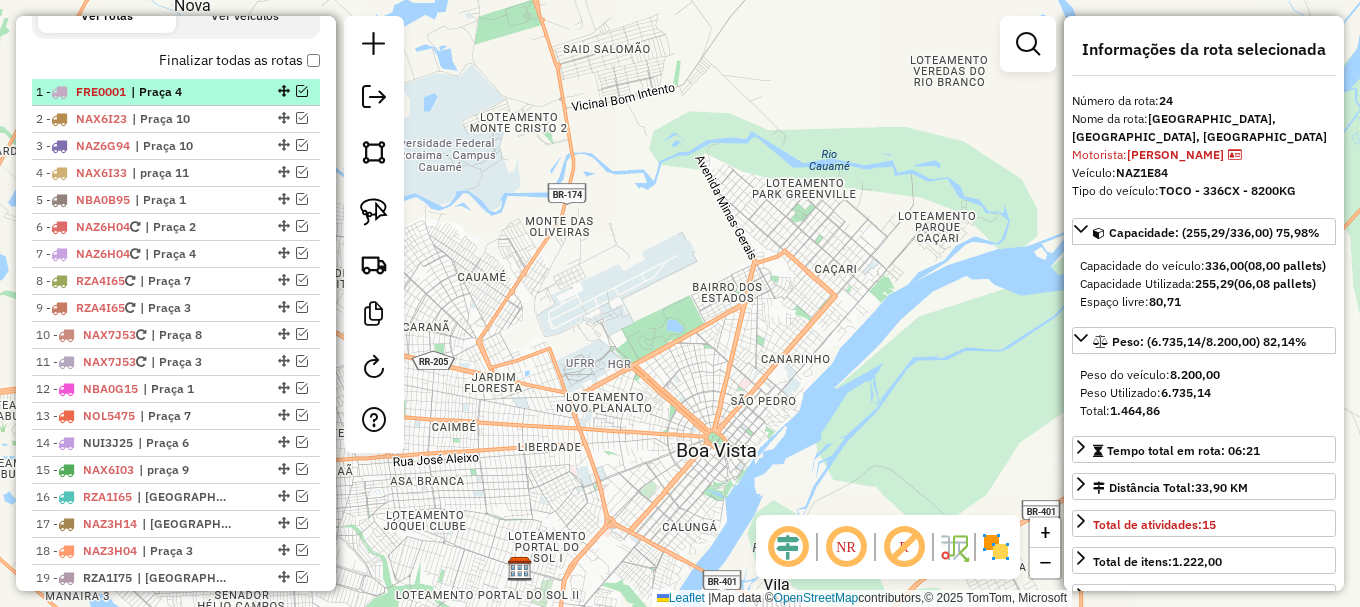 click at bounding box center (302, 91) 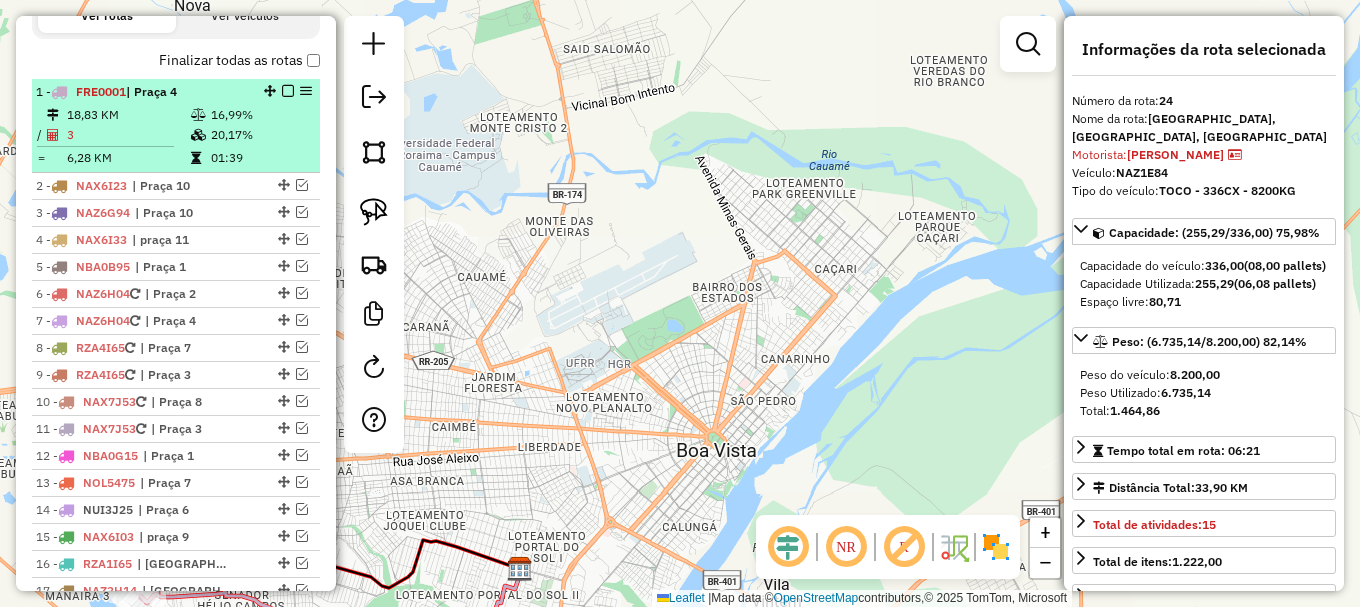 click on "01:39" at bounding box center [260, 158] 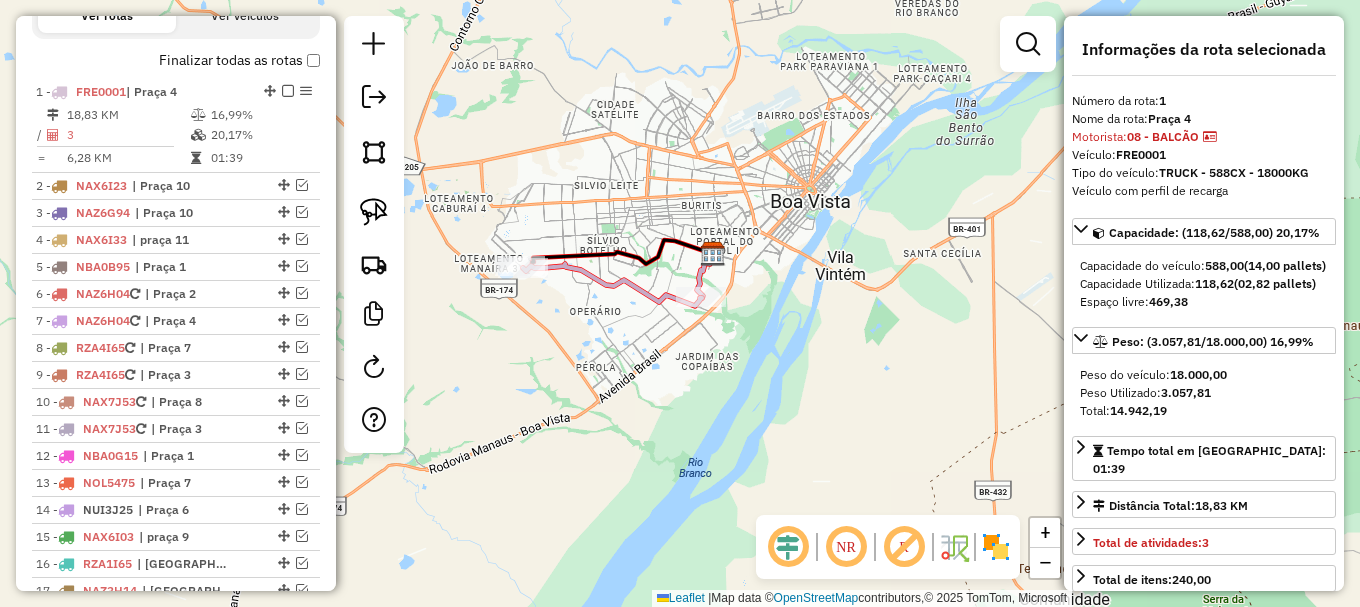 click on "Janela de atendimento Grade de atendimento Capacidade Transportadoras Veículos Cliente Pedidos  Rotas Selecione os dias de semana para filtrar as janelas de atendimento  Seg   Ter   Qua   Qui   Sex   Sáb   Dom  Informe o período da janela de atendimento: De: Até:  Filtrar exatamente a janela do cliente  Considerar janela de atendimento padrão  Selecione os dias de semana para filtrar as grades de atendimento  Seg   Ter   Qua   Qui   Sex   Sáb   Dom   Considerar clientes sem dia de atendimento cadastrado  Clientes fora do dia de atendimento selecionado Filtrar as atividades entre os valores definidos abaixo:  Peso mínimo:   Peso máximo:   Cubagem mínima:   Cubagem máxima:   De:   Até:  Filtrar as atividades entre o tempo de atendimento definido abaixo:  De:   Até:   Considerar capacidade total dos clientes não roteirizados Transportadora: Selecione um ou mais itens Tipo de veículo: Selecione um ou mais itens Veículo: Selecione um ou mais itens Motorista: Selecione um ou mais itens Nome: Rótulo:" 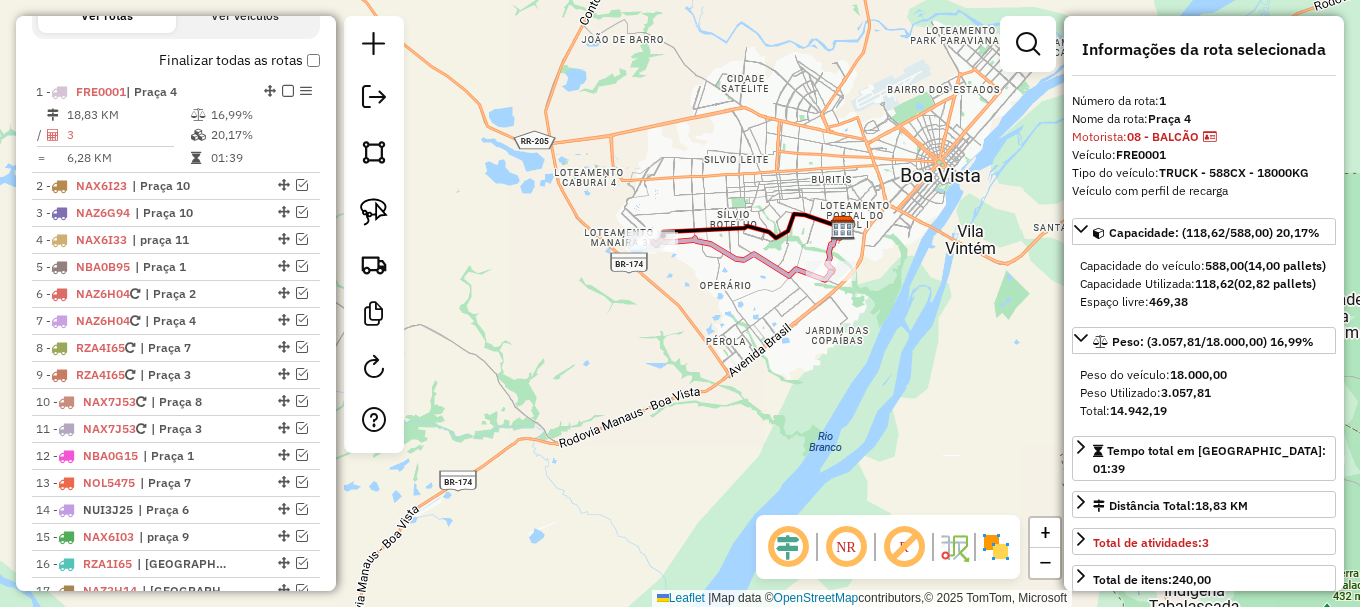 click 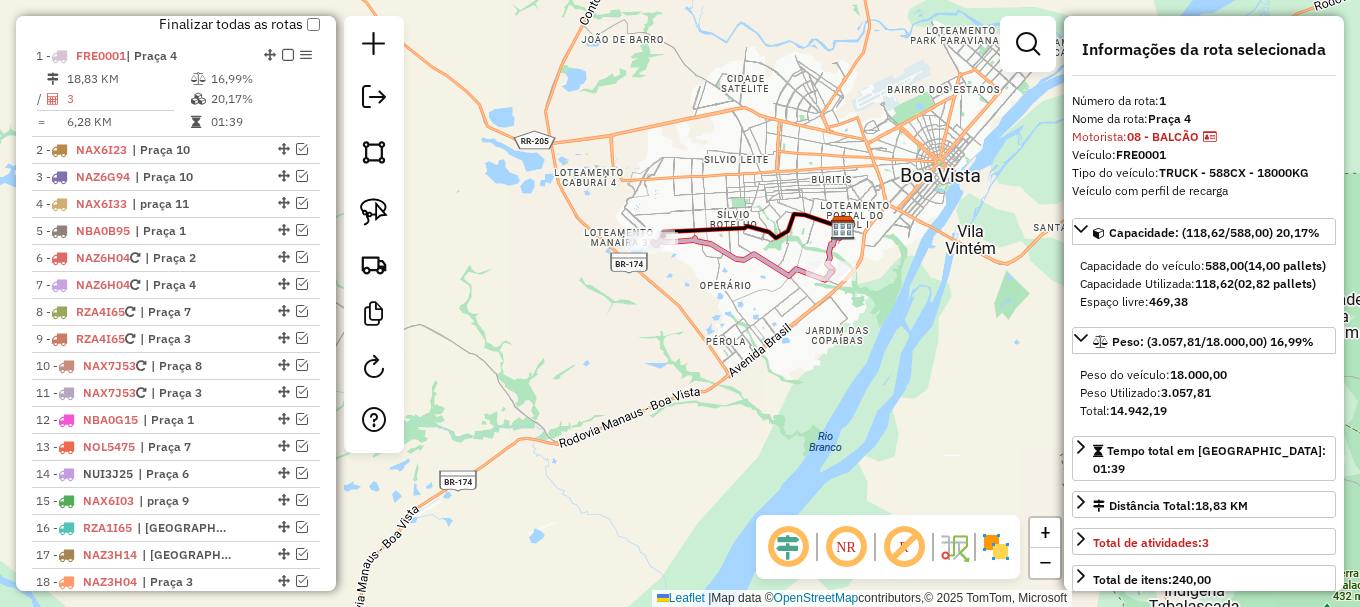 click 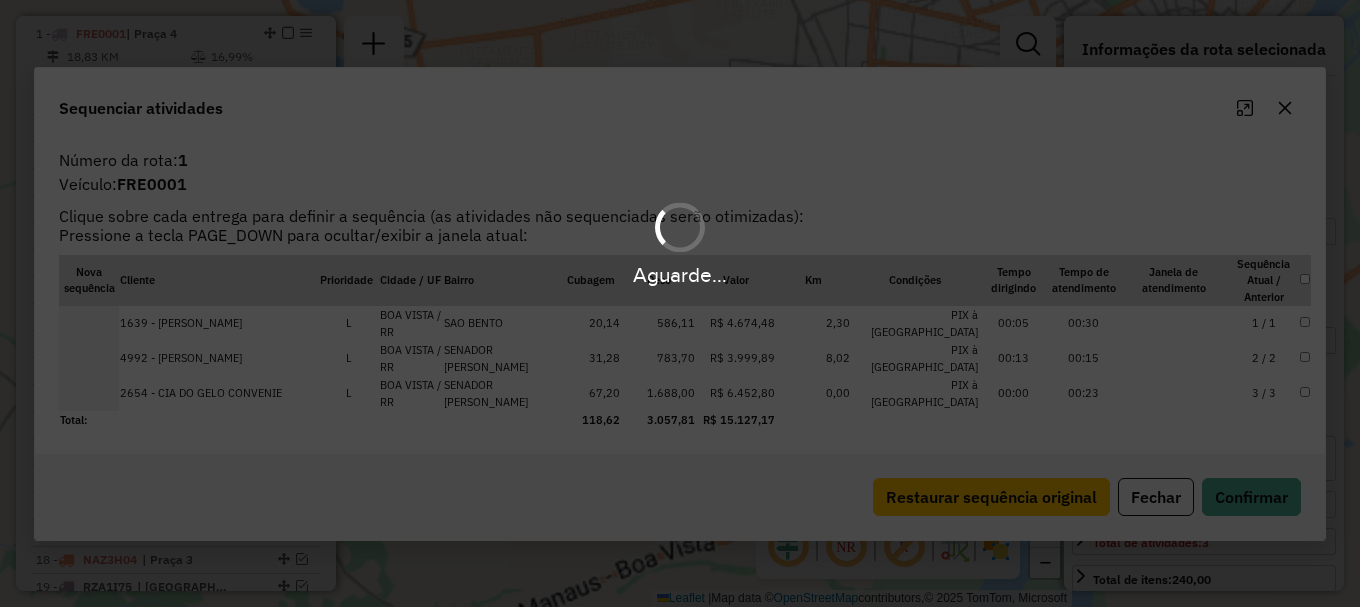 scroll, scrollTop: 817, scrollLeft: 0, axis: vertical 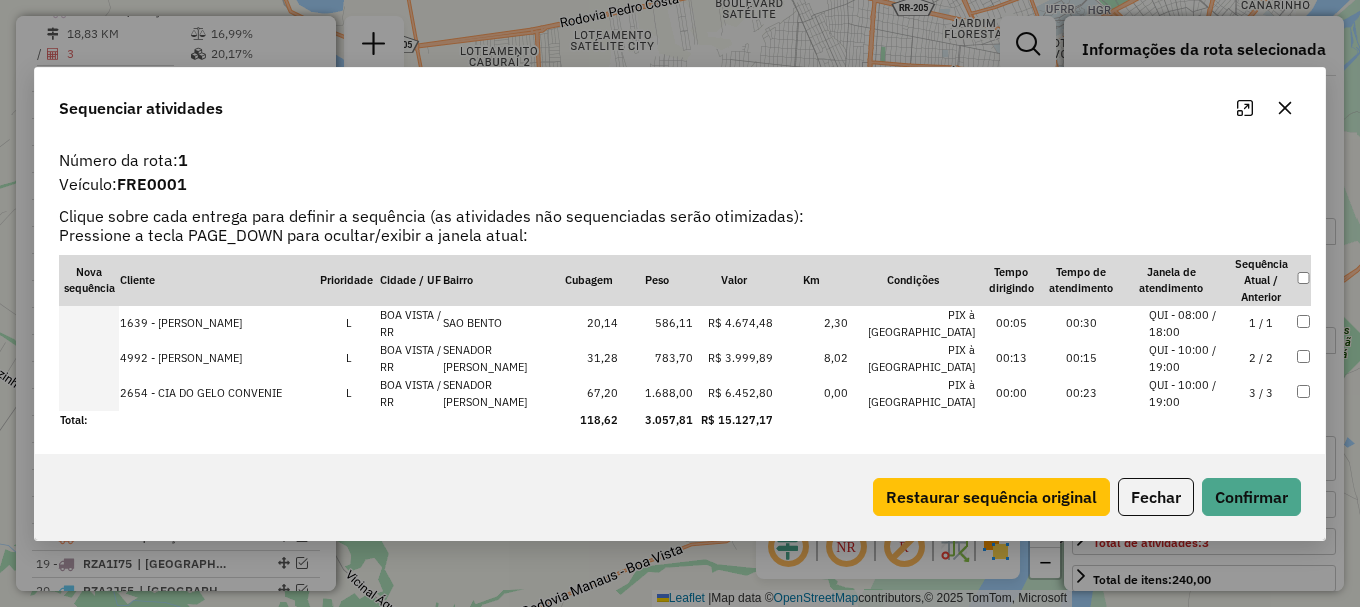 click at bounding box center (89, 393) 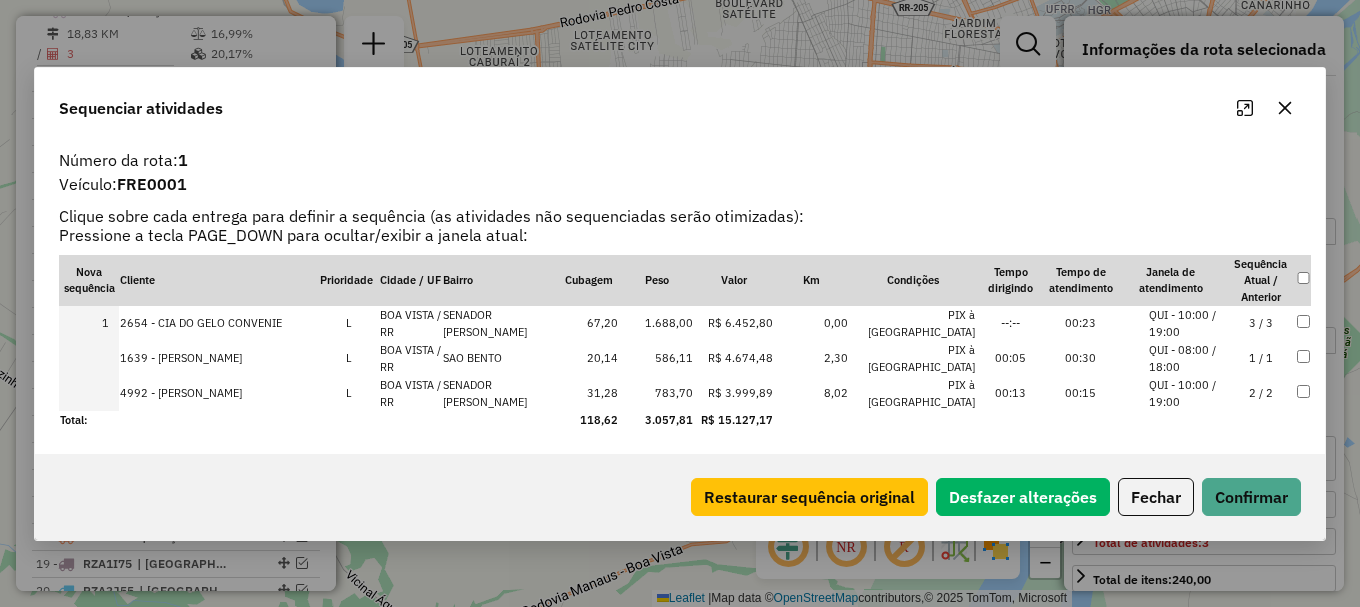 click at bounding box center (89, 358) 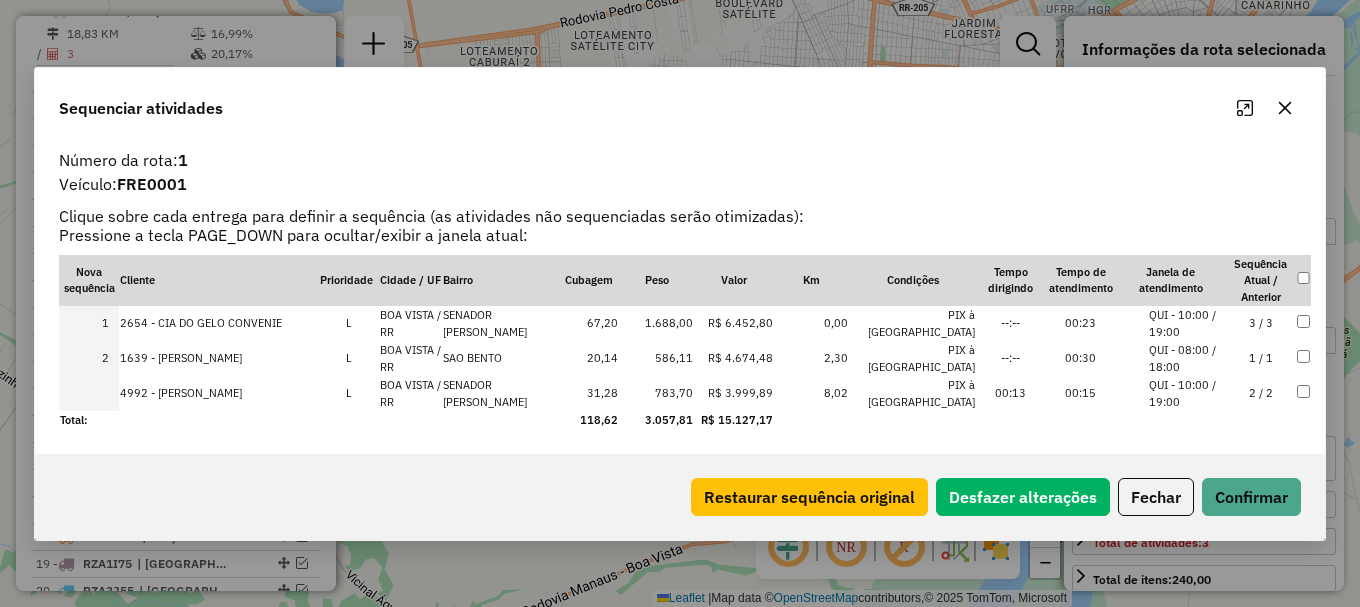click at bounding box center [89, 393] 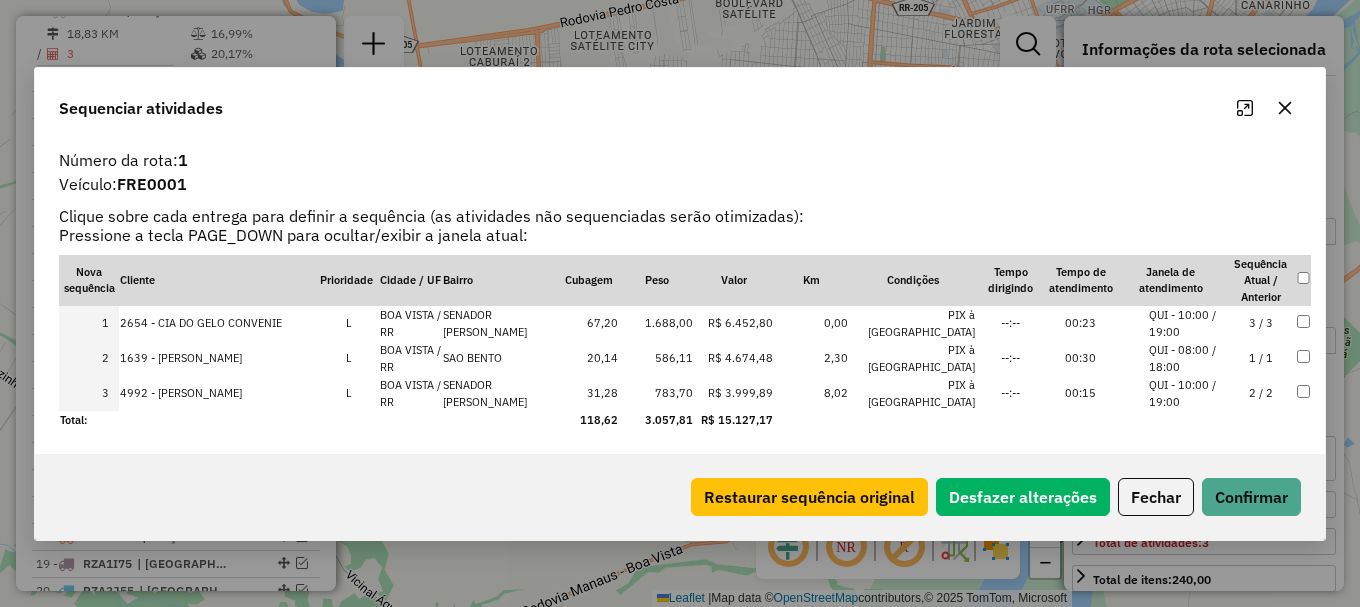 click on "Sequenciar atividades" 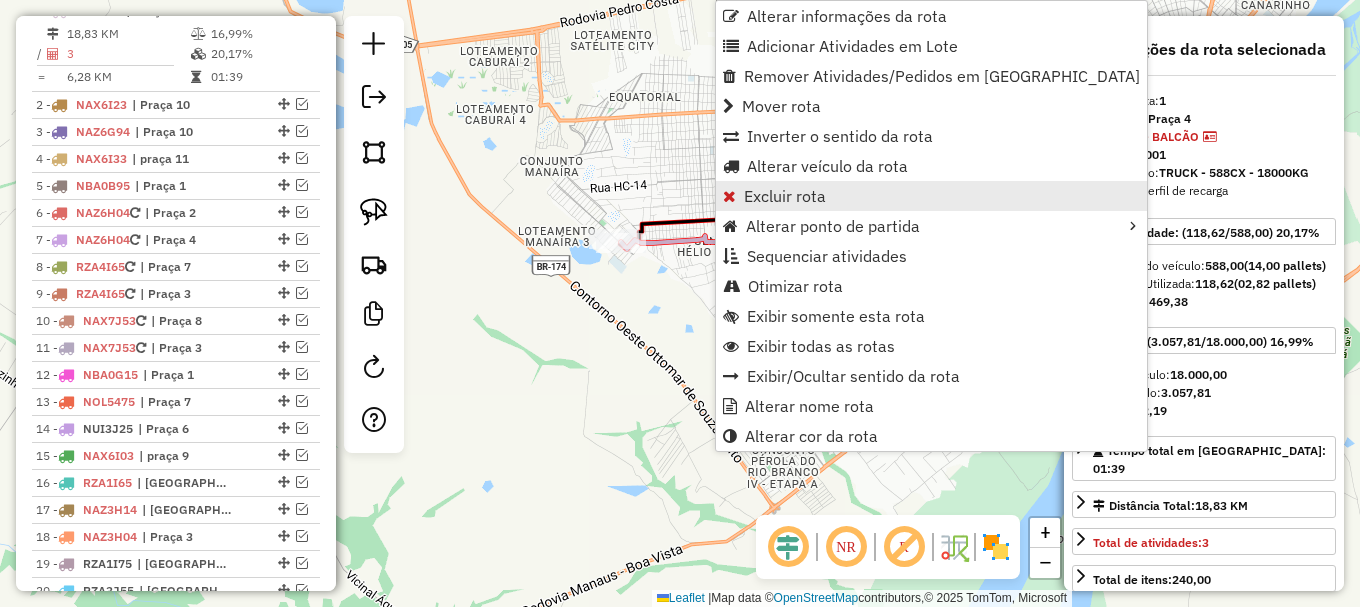 click on "Excluir rota" at bounding box center [785, 196] 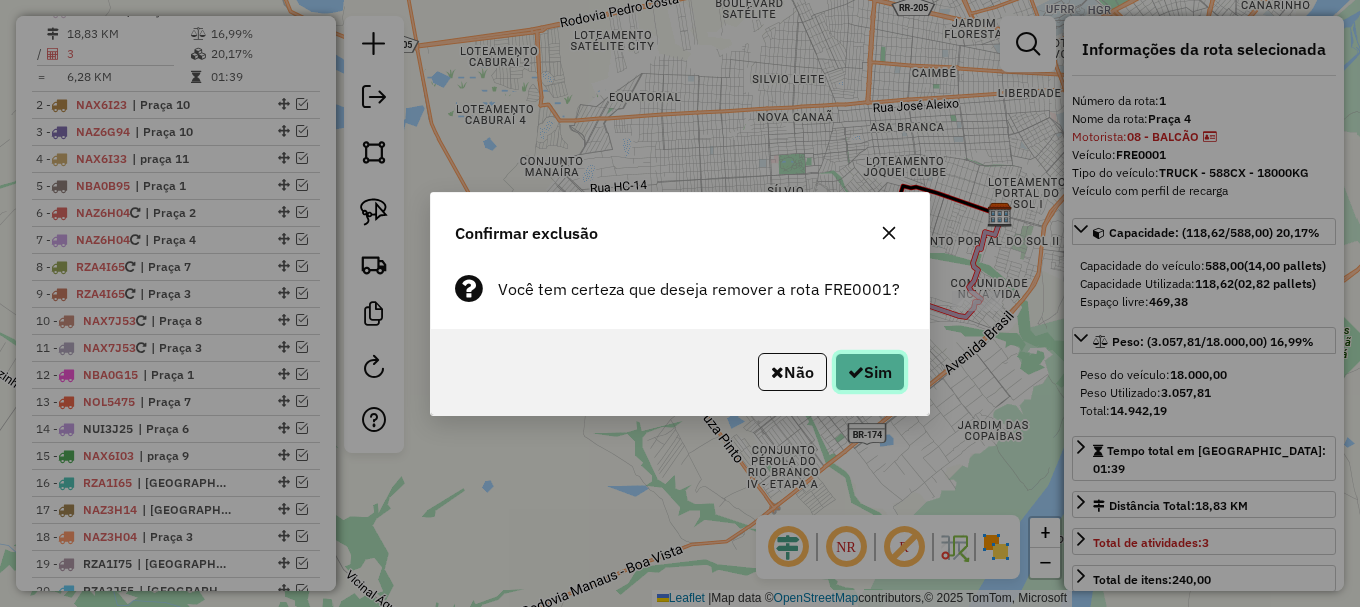click on "Sim" 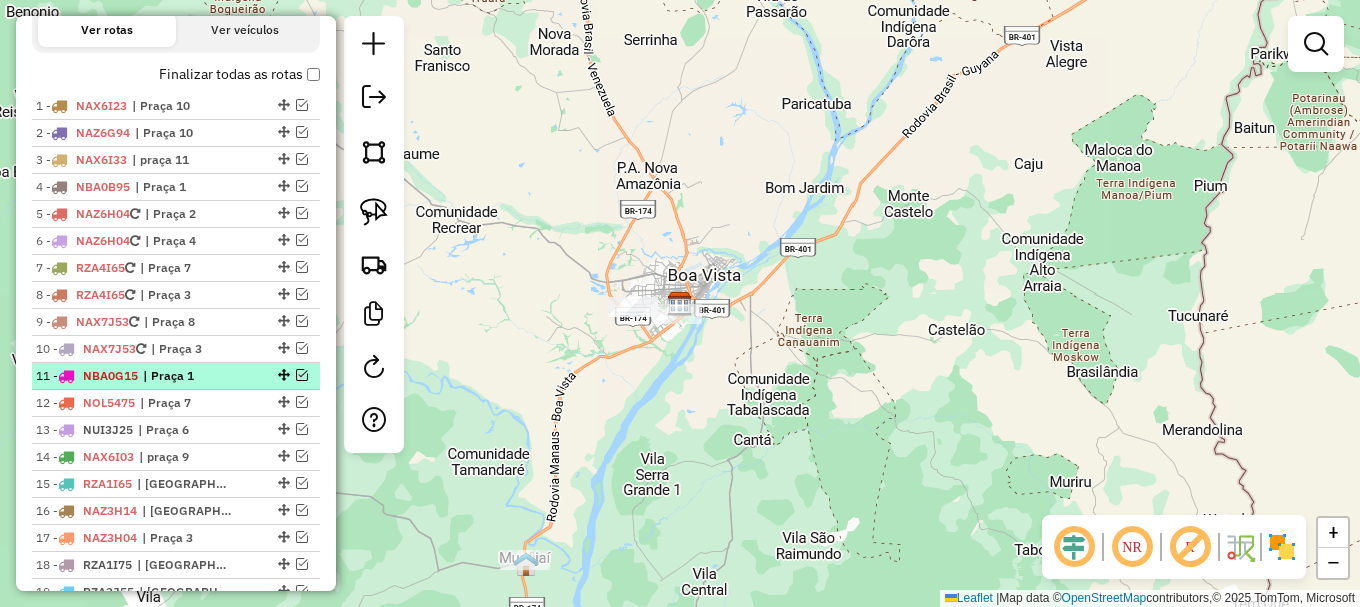 scroll, scrollTop: 592, scrollLeft: 0, axis: vertical 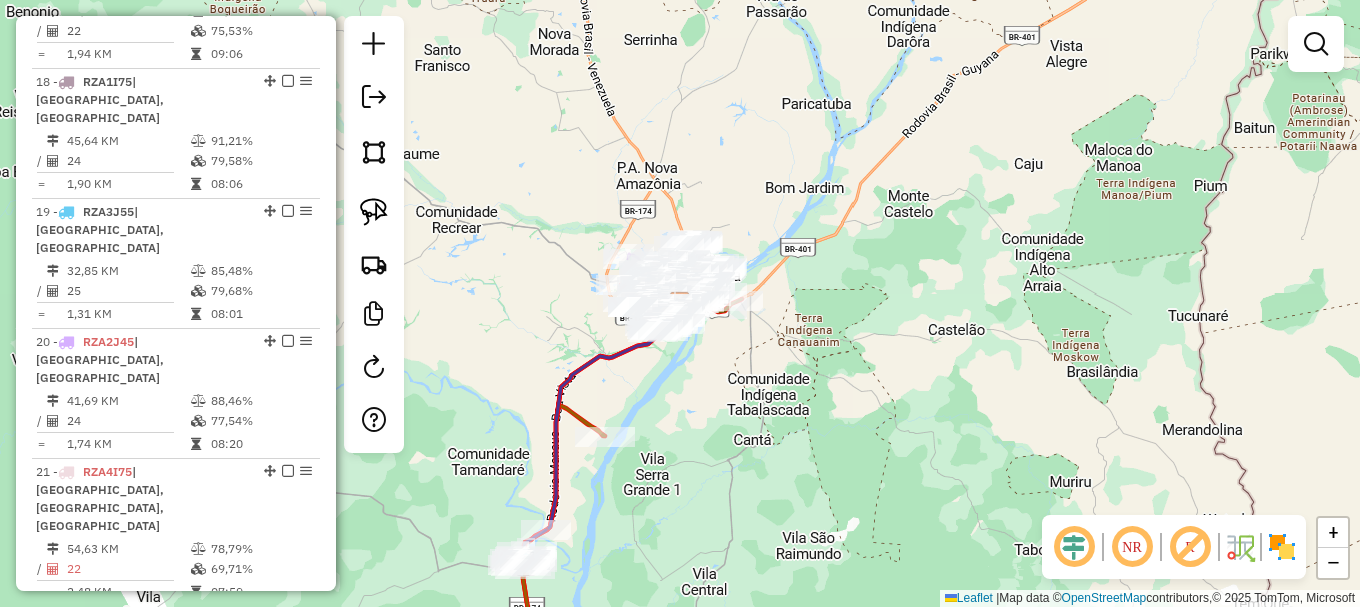 click on "Informações da Sessão 963244 - 10/07/2025     Criação: 09/07/2025 20:23   Depósito:  Amascol - Boa Vista  Total de rotas:  23  Distância Total:  1.567,33 km  Tempo total:  202:34  Custo total:  R$ 6.155,11  Valor total:  R$ 1.479.625,53  - Total roteirizado:  R$ 1.416.644,24  - Total não roteirizado:  R$ 62.981,29  Total de Atividades Roteirizadas:  350  Total de Pedidos Roteirizados:  519  Peso total roteirizado:  222.211,41  Cubagem total roteirizado:  7.942,07  Total de Atividades não Roteirizadas:  7  Total de Pedidos não Roteirizados:  9 Total de caixas por viagem:  7.942,07 /   23 =  345,31 Média de Atividades por viagem:  350 /   23 =  15,22 Ocupação média da frota:  97,64%   Rotas vários dias:  2  Clientes Priorizados NR:  0  Transportadoras  Rotas  Recargas: 13   Ver rotas   Ver veículos  Finalizar todas as rotas   1 -       NAX6I23   | Praça 10  538,47 KM   96,26%  /  34   100,14%   D2  =  15,84 KM   21:54   2 -       NAZ6G94   | Praça 10  122,81 KM   117,75%  /  21   98,50%" at bounding box center [176, 303] 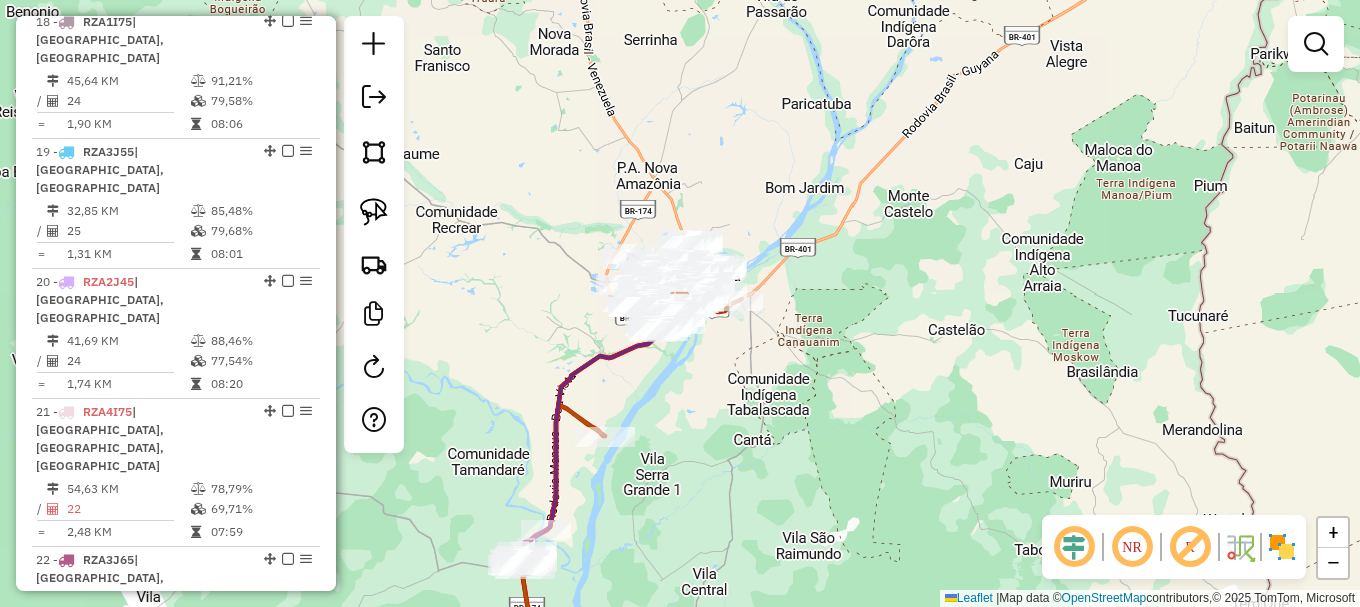 scroll, scrollTop: 2508, scrollLeft: 0, axis: vertical 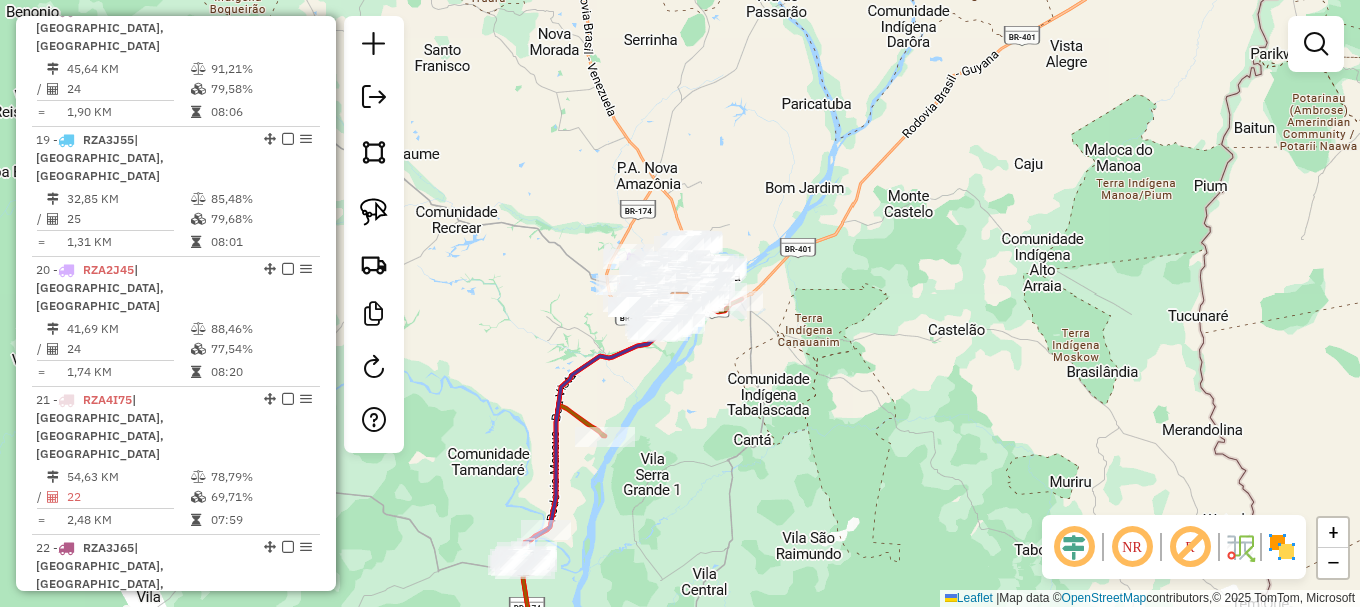 click on "Janela de atendimento Grade de atendimento Capacidade Transportadoras Veículos Cliente Pedidos  Rotas Selecione os dias de semana para filtrar as janelas de atendimento  Seg   Ter   Qua   Qui   Sex   Sáb   Dom  Informe o período da janela de atendimento: De: Até:  Filtrar exatamente a janela do cliente  Considerar janela de atendimento padrão  Selecione os dias de semana para filtrar as grades de atendimento  Seg   Ter   Qua   Qui   Sex   Sáb   Dom   Considerar clientes sem dia de atendimento cadastrado  Clientes fora do dia de atendimento selecionado Filtrar as atividades entre os valores definidos abaixo:  Peso mínimo:   Peso máximo:   Cubagem mínima:   Cubagem máxima:   De:   Até:  Filtrar as atividades entre o tempo de atendimento definido abaixo:  De:   Até:   Considerar capacidade total dos clientes não roteirizados Transportadora: Selecione um ou mais itens Tipo de veículo: Selecione um ou mais itens Veículo: Selecione um ou mais itens Motorista: Selecione um ou mais itens Nome: Rótulo:" 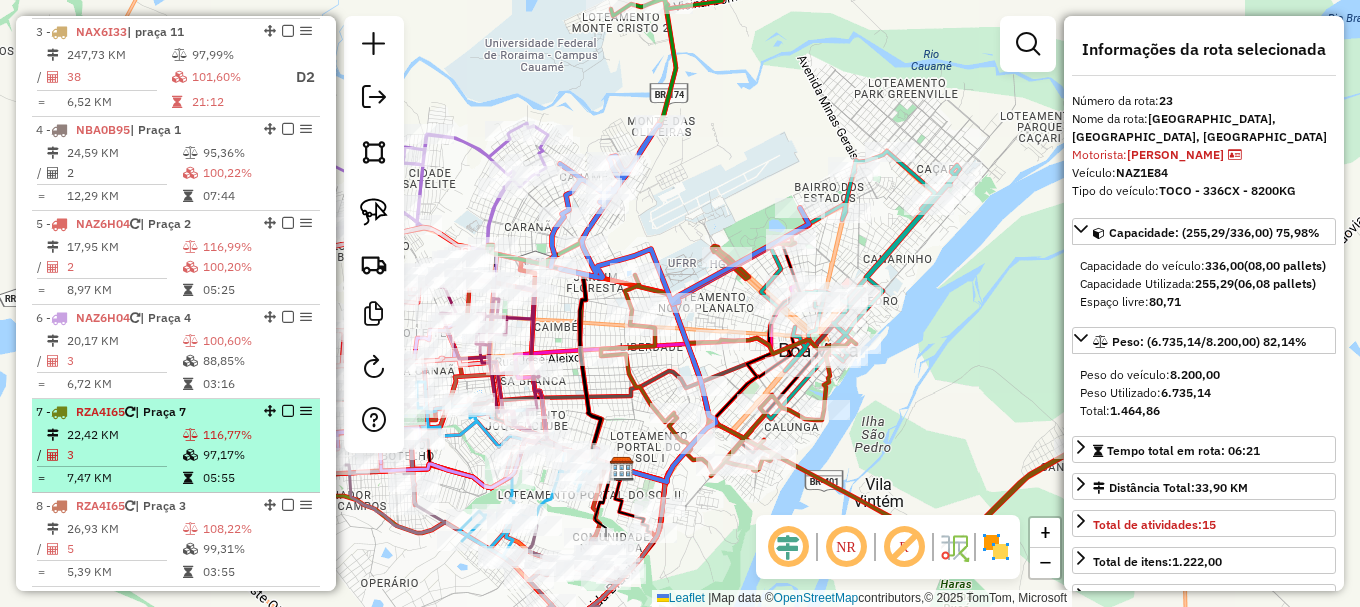 scroll, scrollTop: 708, scrollLeft: 0, axis: vertical 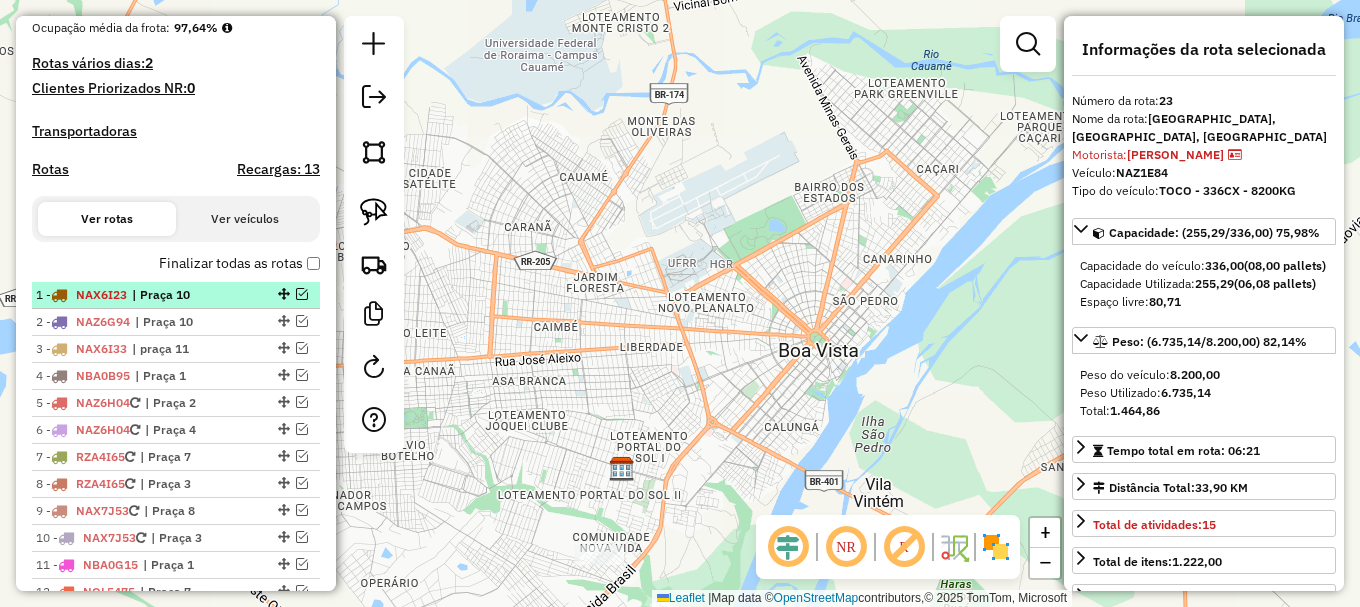 click at bounding box center [302, 294] 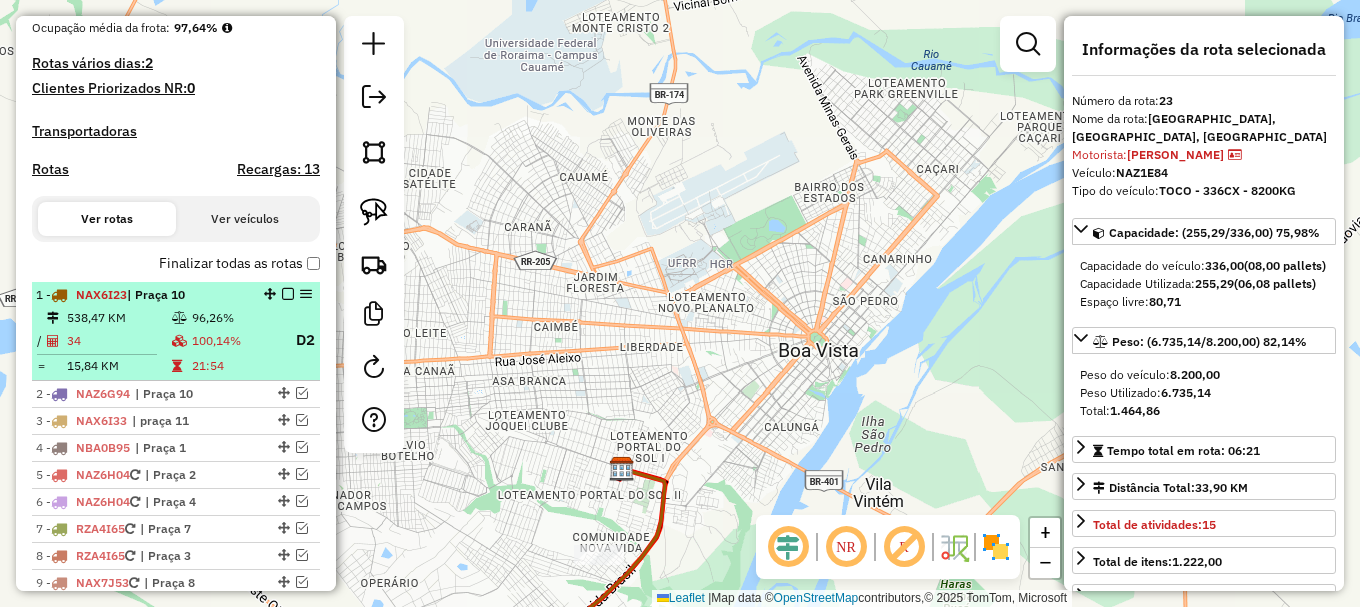 click on "96,26%" at bounding box center (235, 318) 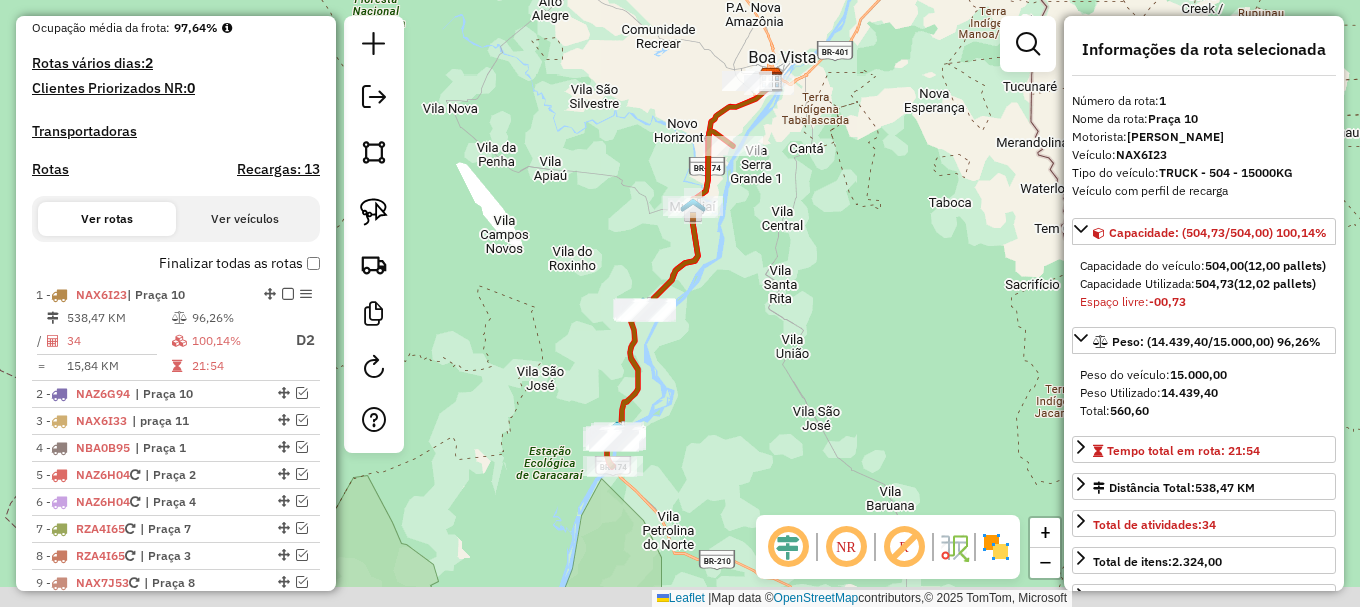drag, startPoint x: 718, startPoint y: 393, endPoint x: 773, endPoint y: 222, distance: 179.6274 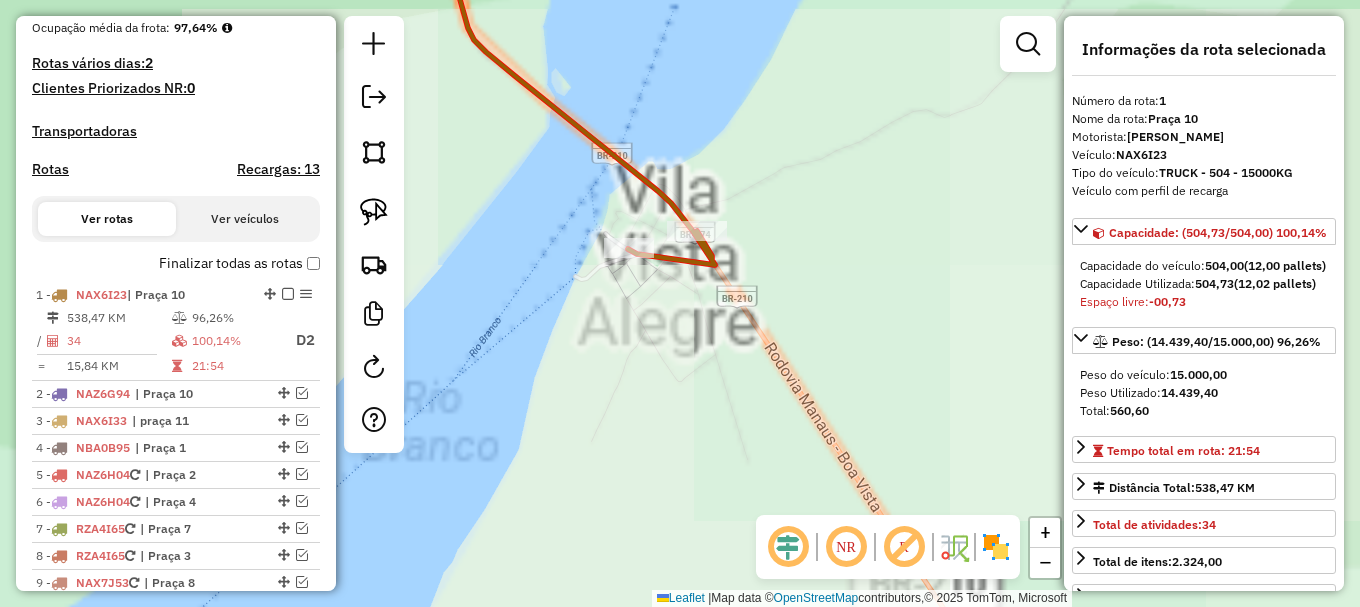 drag, startPoint x: 645, startPoint y: 306, endPoint x: 690, endPoint y: 310, distance: 45.17743 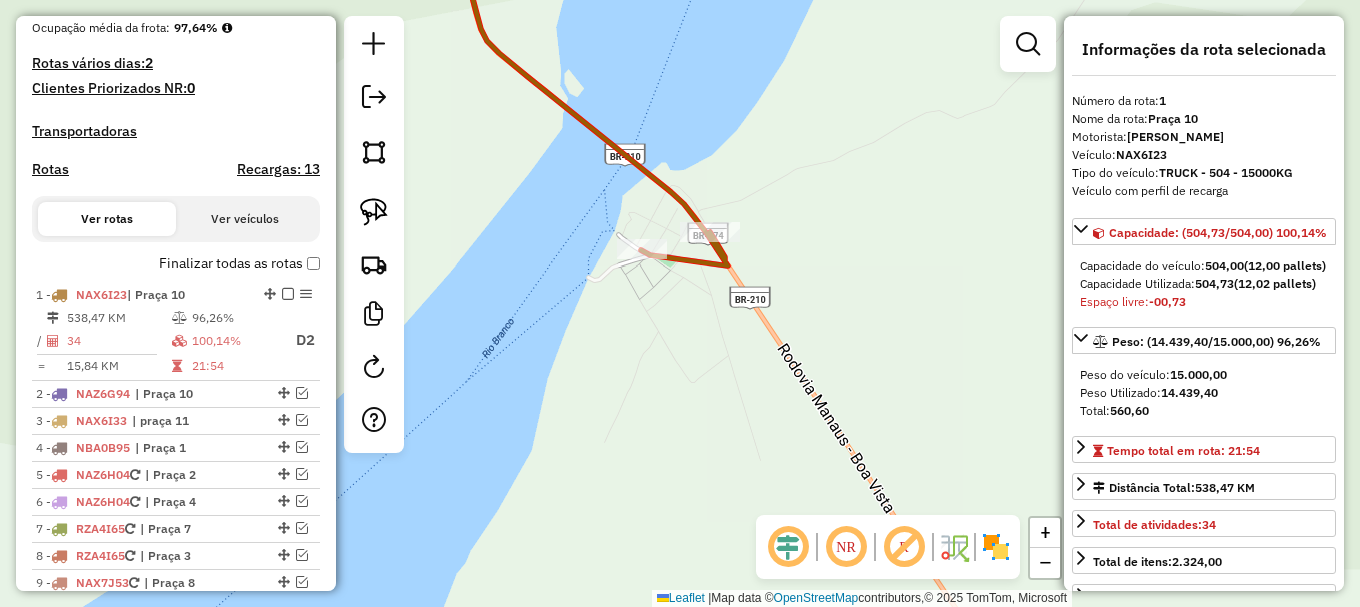 drag, startPoint x: 551, startPoint y: 244, endPoint x: 664, endPoint y: 349, distance: 154.25304 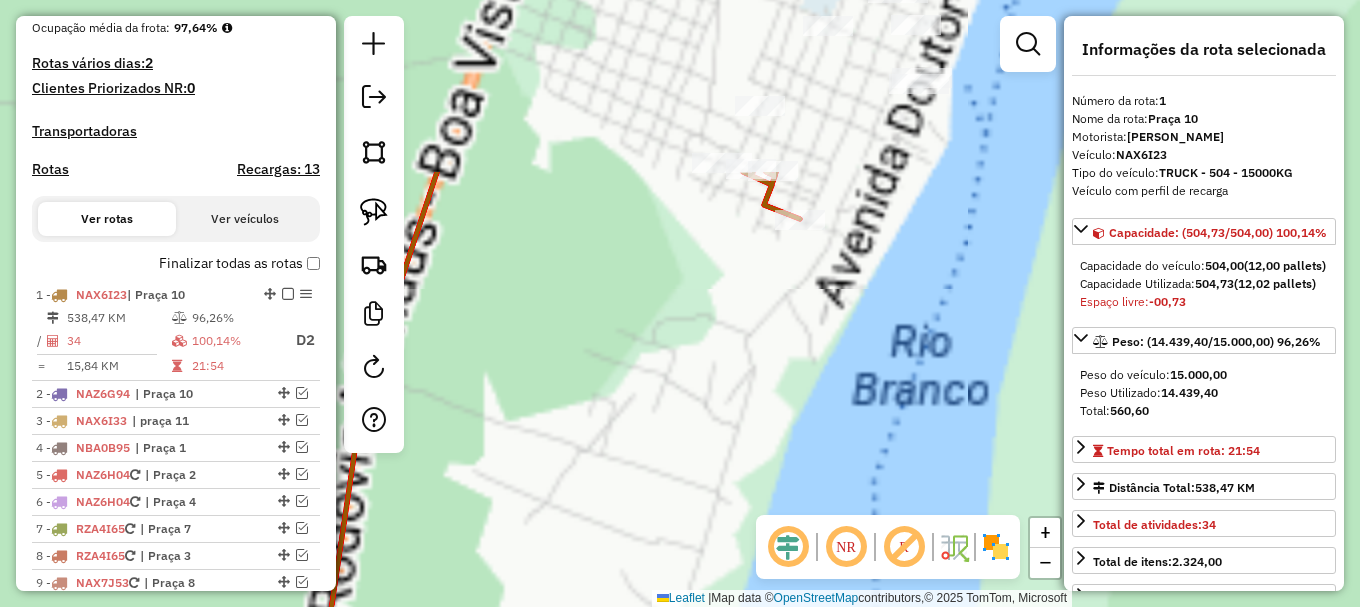 drag, startPoint x: 692, startPoint y: 240, endPoint x: 705, endPoint y: 413, distance: 173.48775 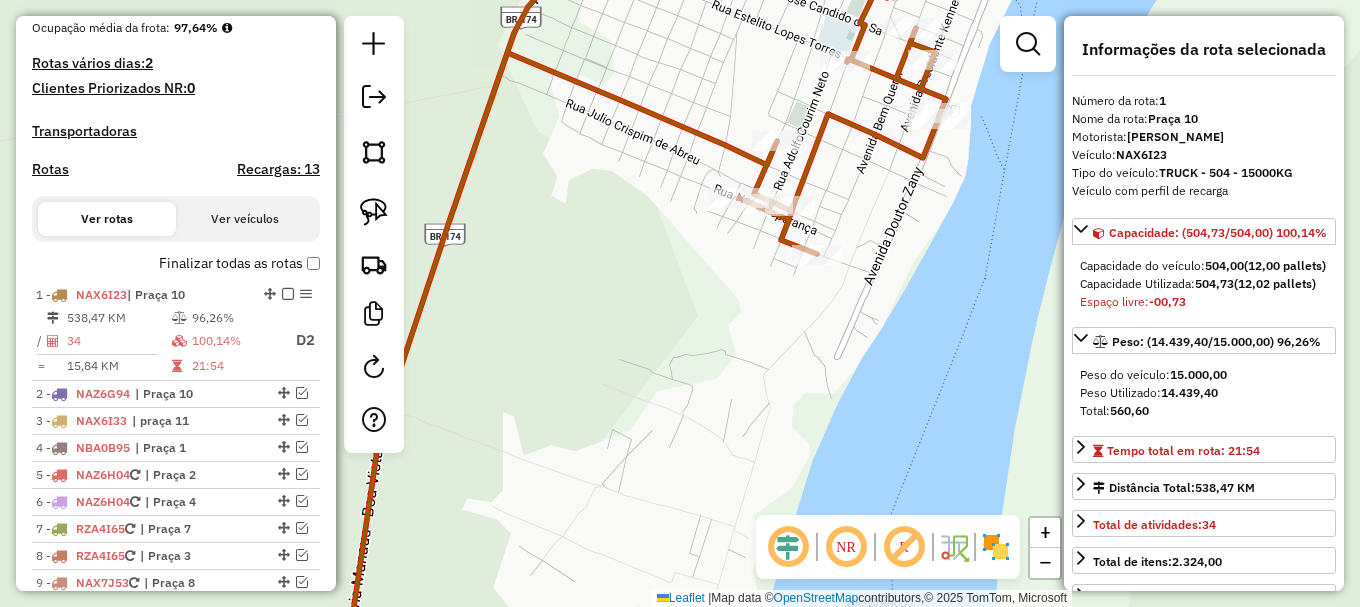 click 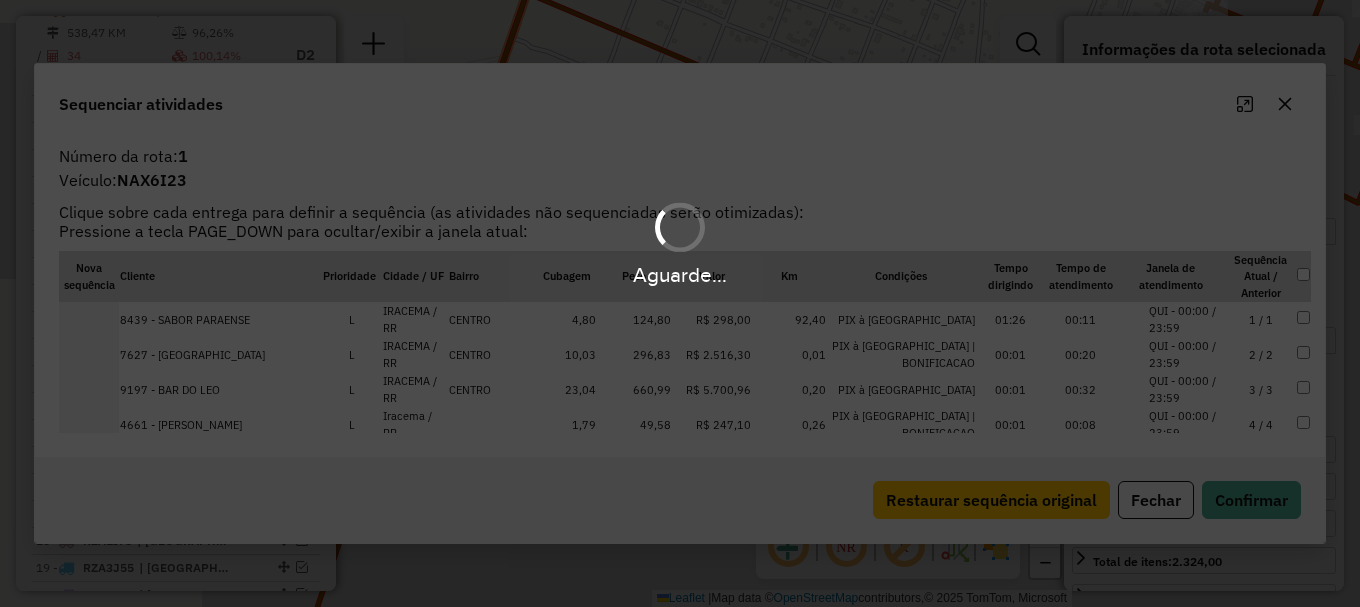 scroll, scrollTop: 792, scrollLeft: 0, axis: vertical 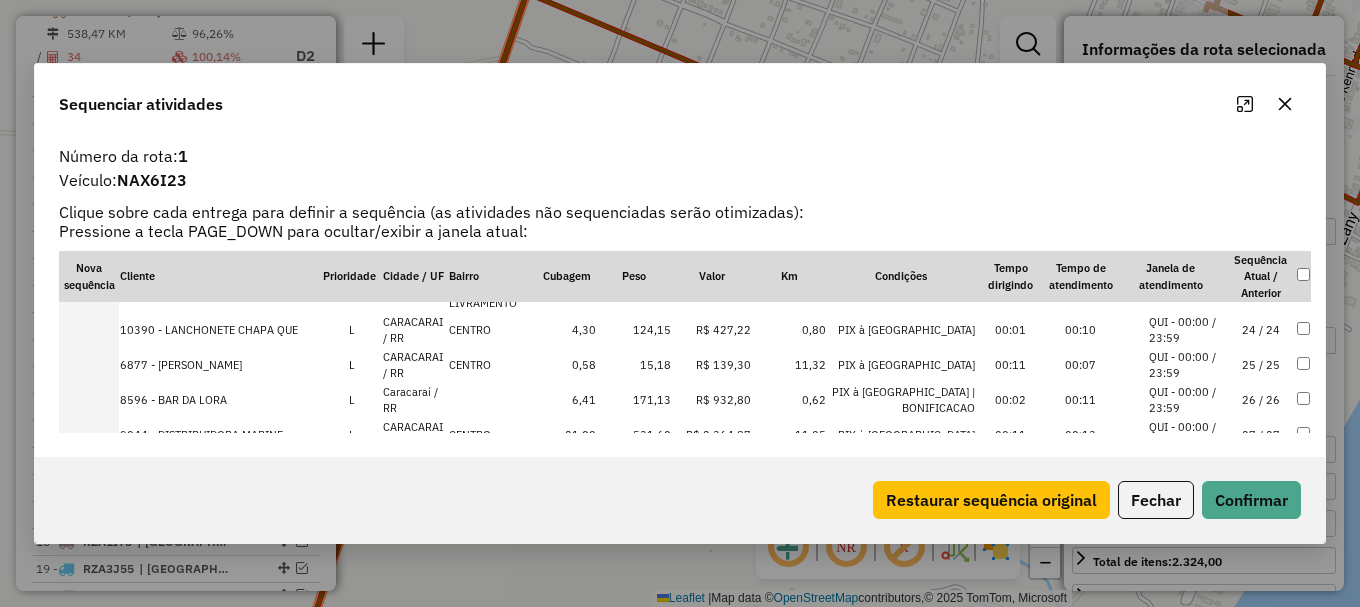 click on "QUI - 00:00 / 23:59" at bounding box center (1187, 365) 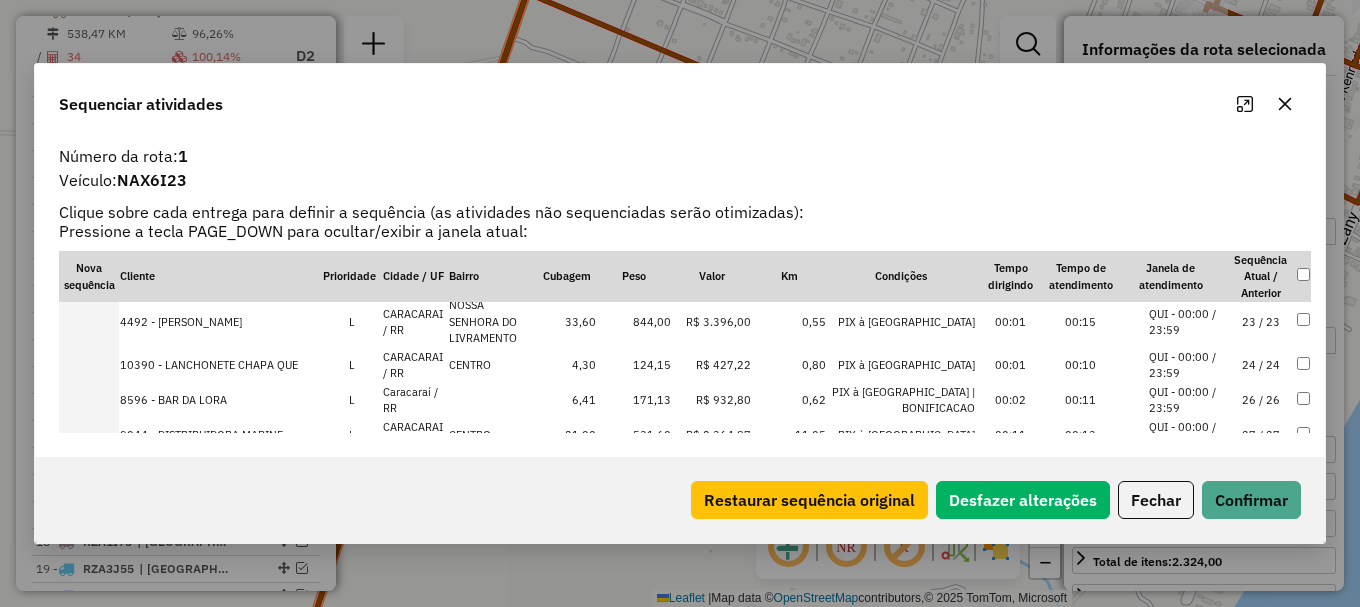 scroll, scrollTop: 879, scrollLeft: 0, axis: vertical 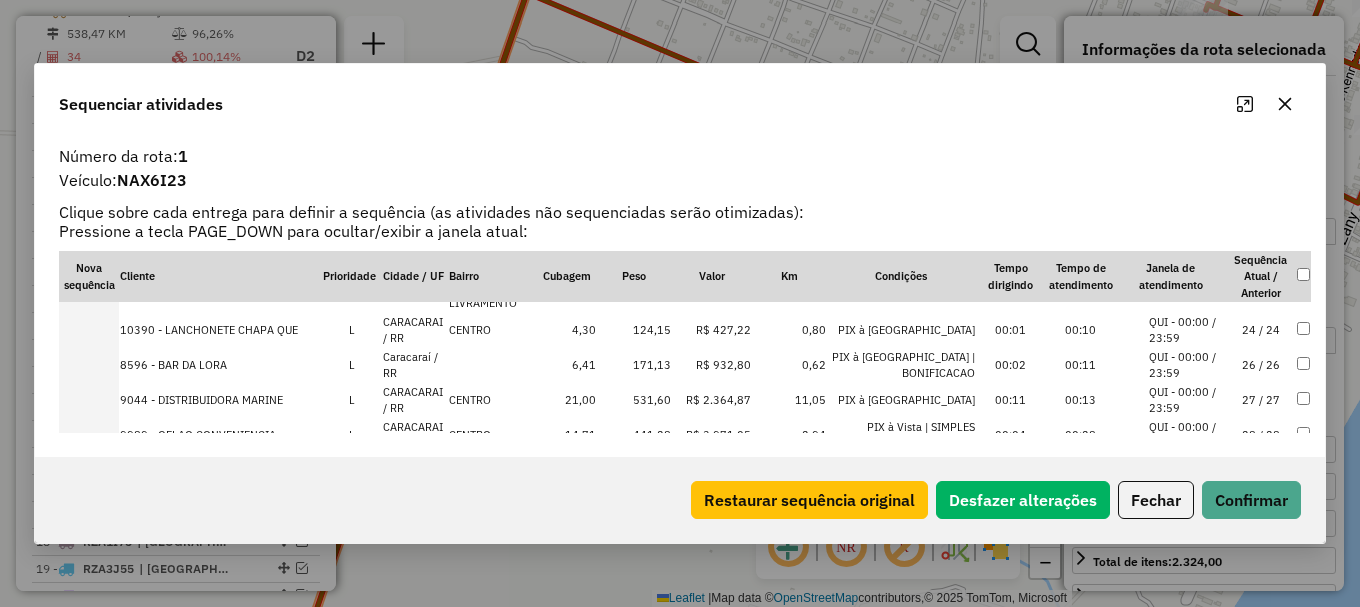 click on "QUI - 00:00 / 23:59" at bounding box center [1187, 365] 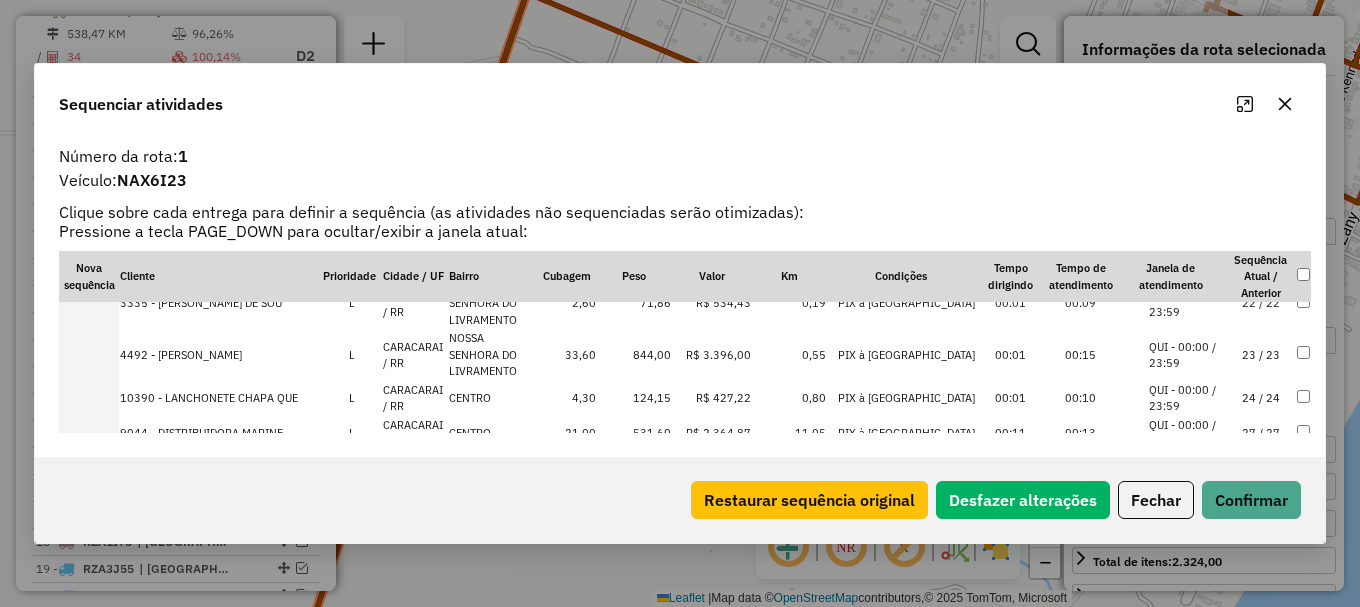 scroll, scrollTop: 814, scrollLeft: 0, axis: vertical 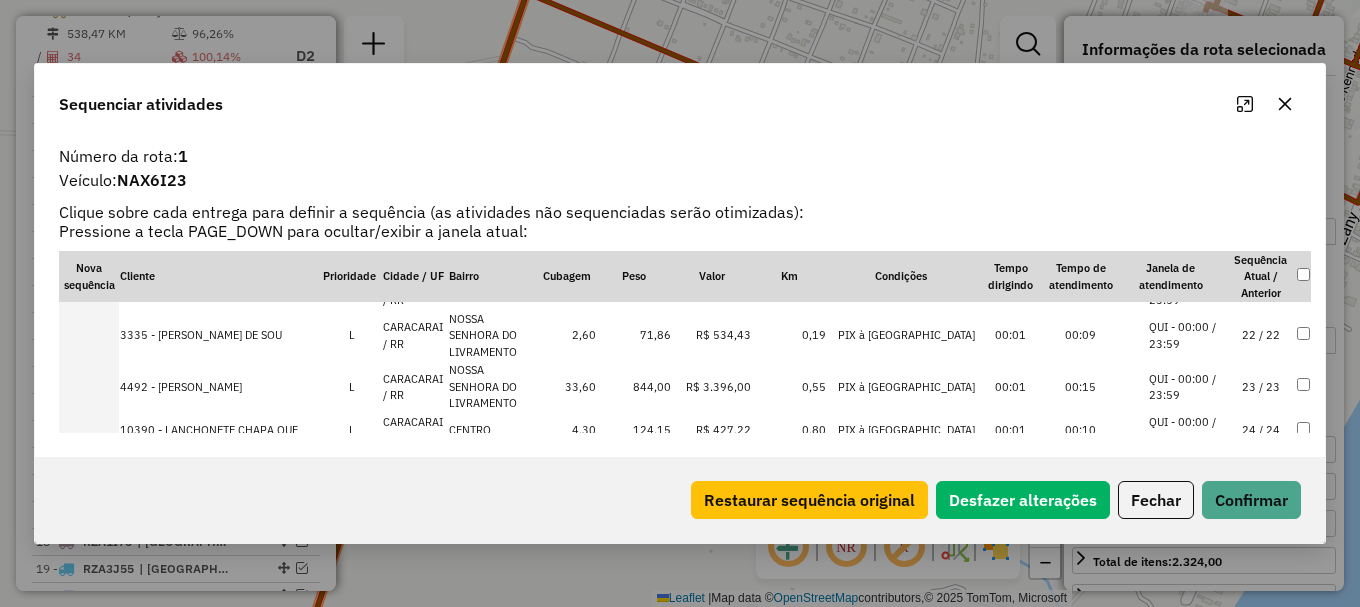 click on "QUI - 00:00 / 23:59" at bounding box center (1187, 387) 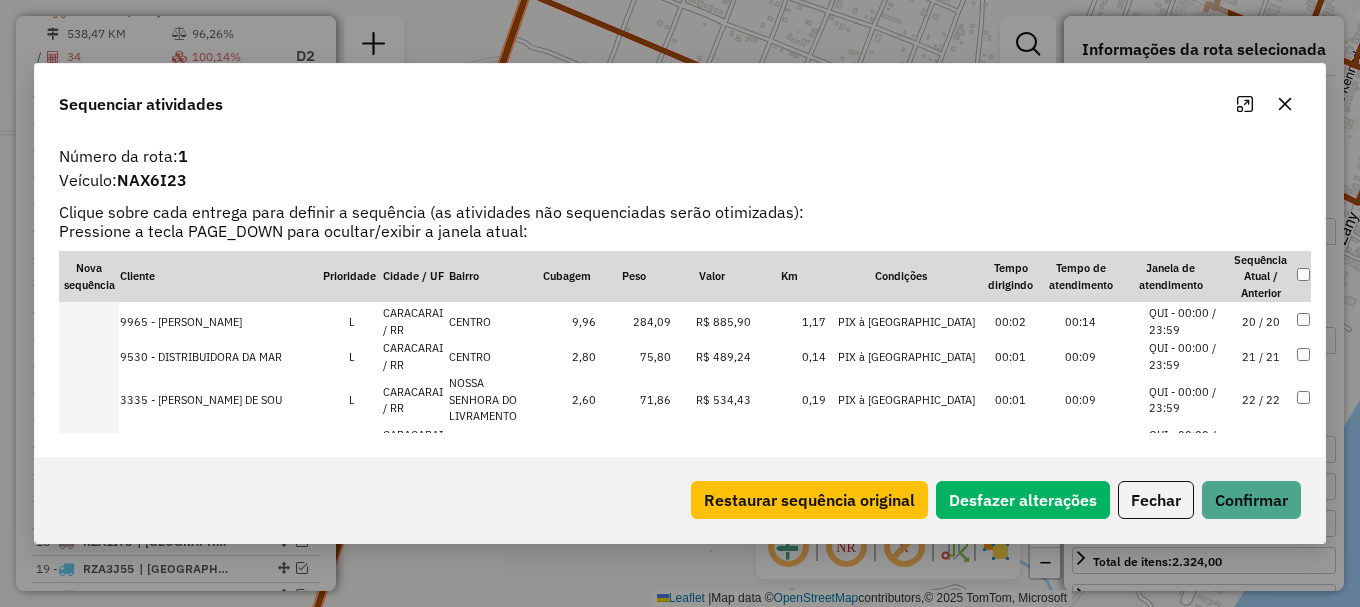 scroll, scrollTop: 766, scrollLeft: 0, axis: vertical 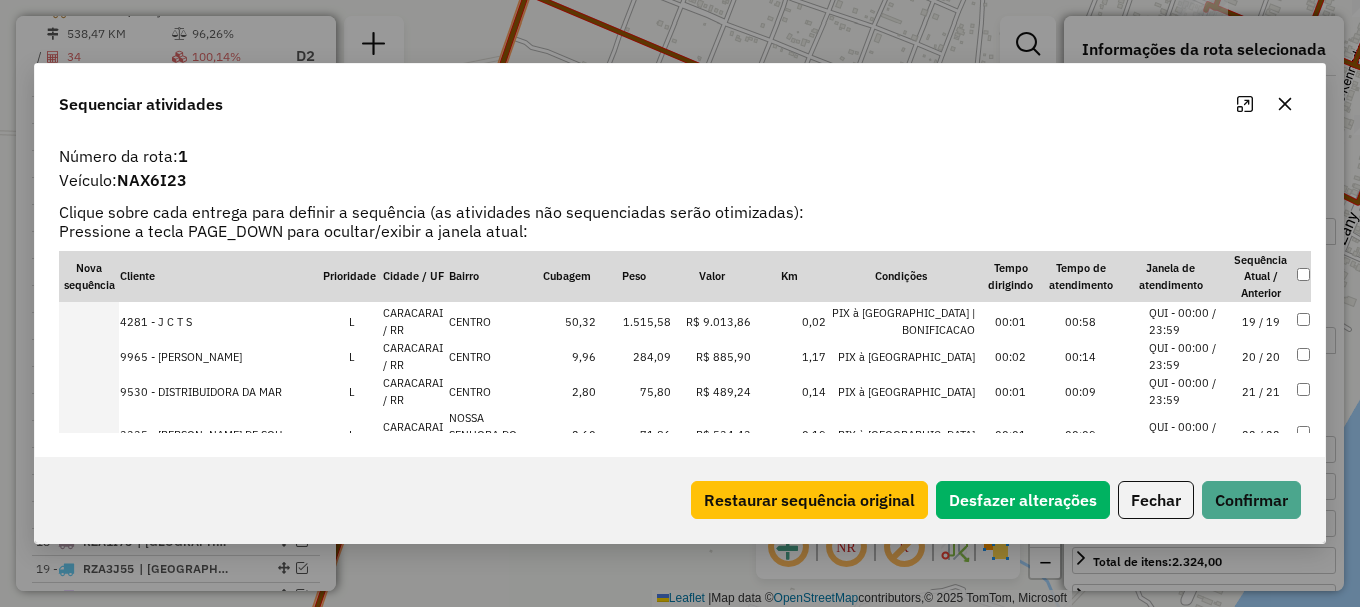 click on "QUI - 00:00 / 23:59" at bounding box center (1187, 391) 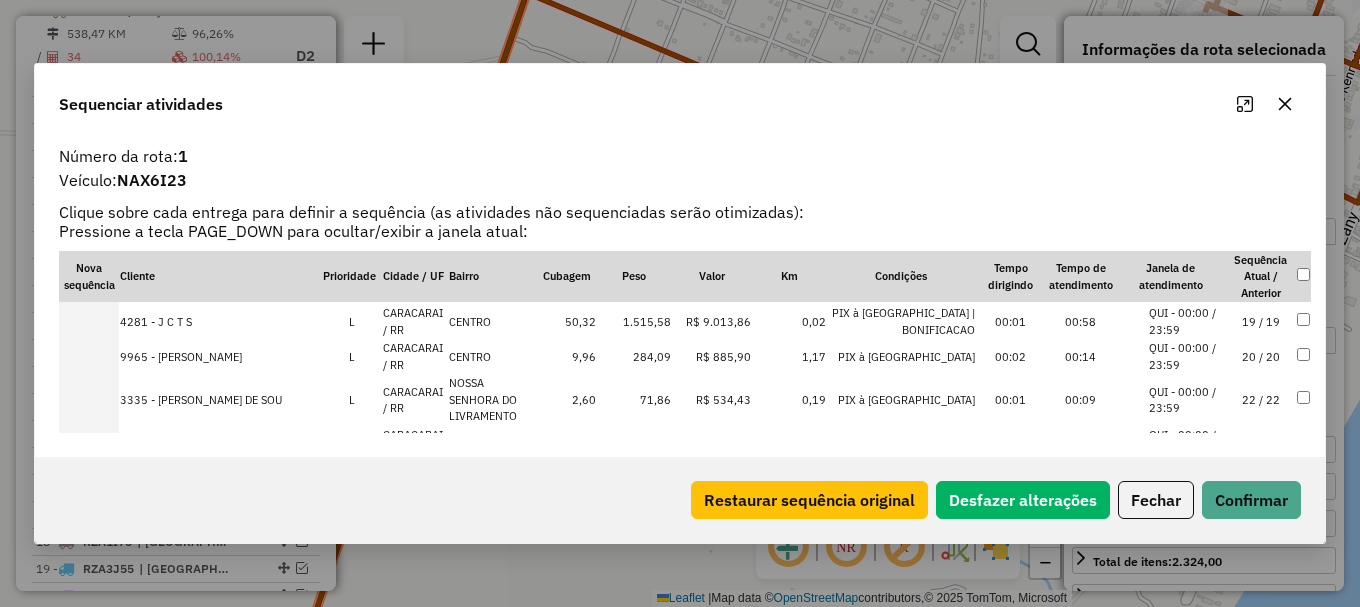 click on "QUI - 00:00 / 23:59" at bounding box center [1187, 356] 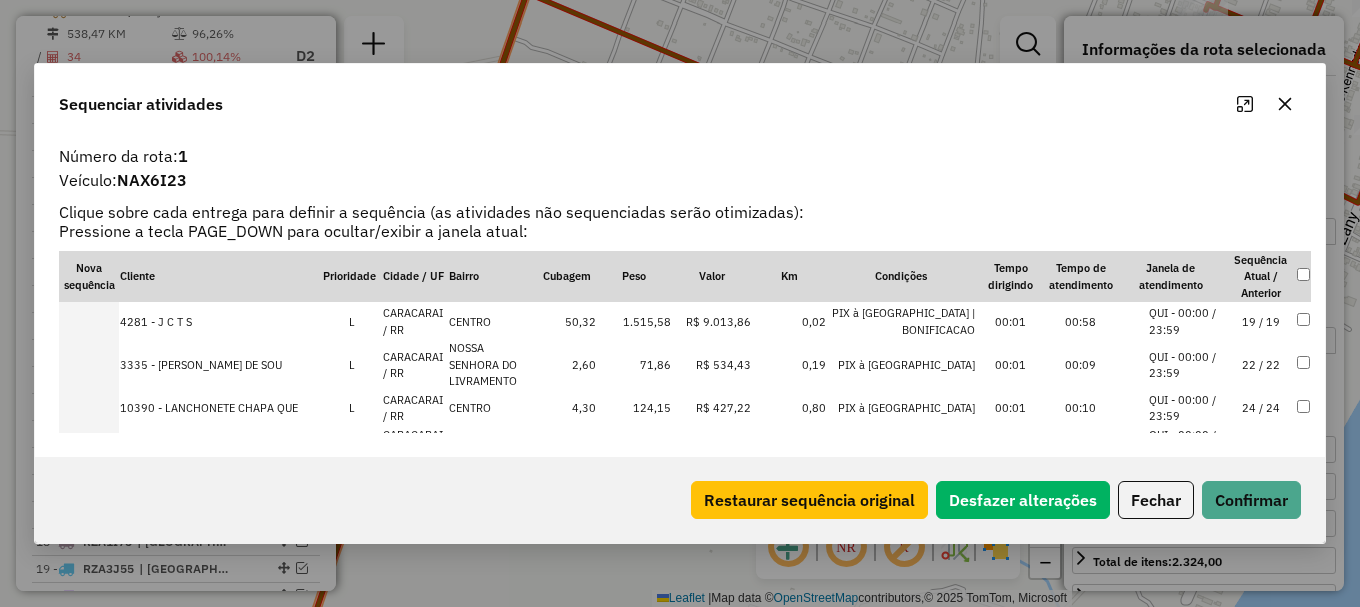 click on "QUI - 00:00 / 23:59" at bounding box center (1187, 365) 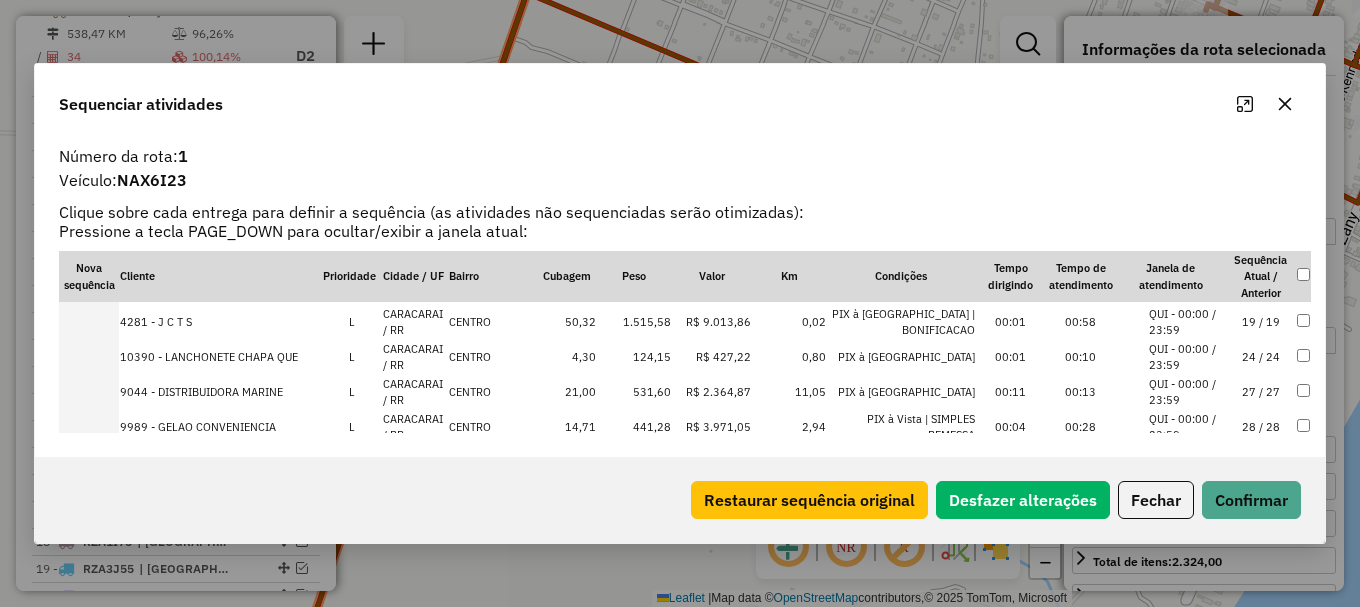 drag, startPoint x: 1180, startPoint y: 354, endPoint x: 1191, endPoint y: 383, distance: 31.016125 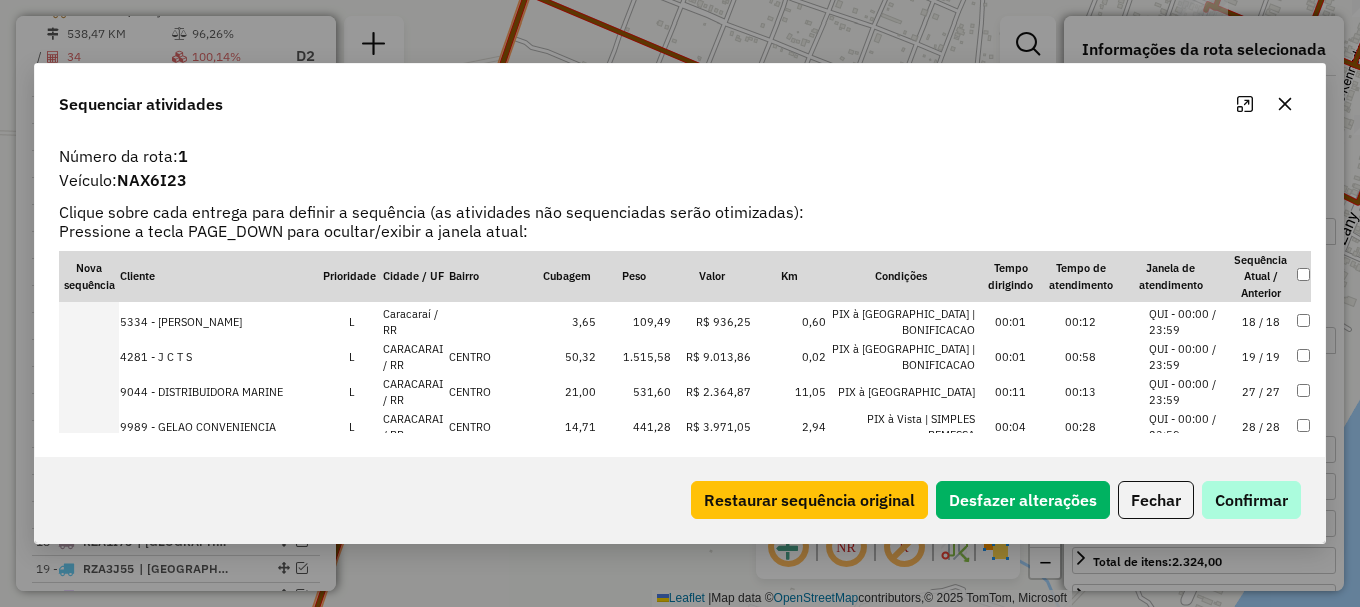 scroll, scrollTop: 922, scrollLeft: 0, axis: vertical 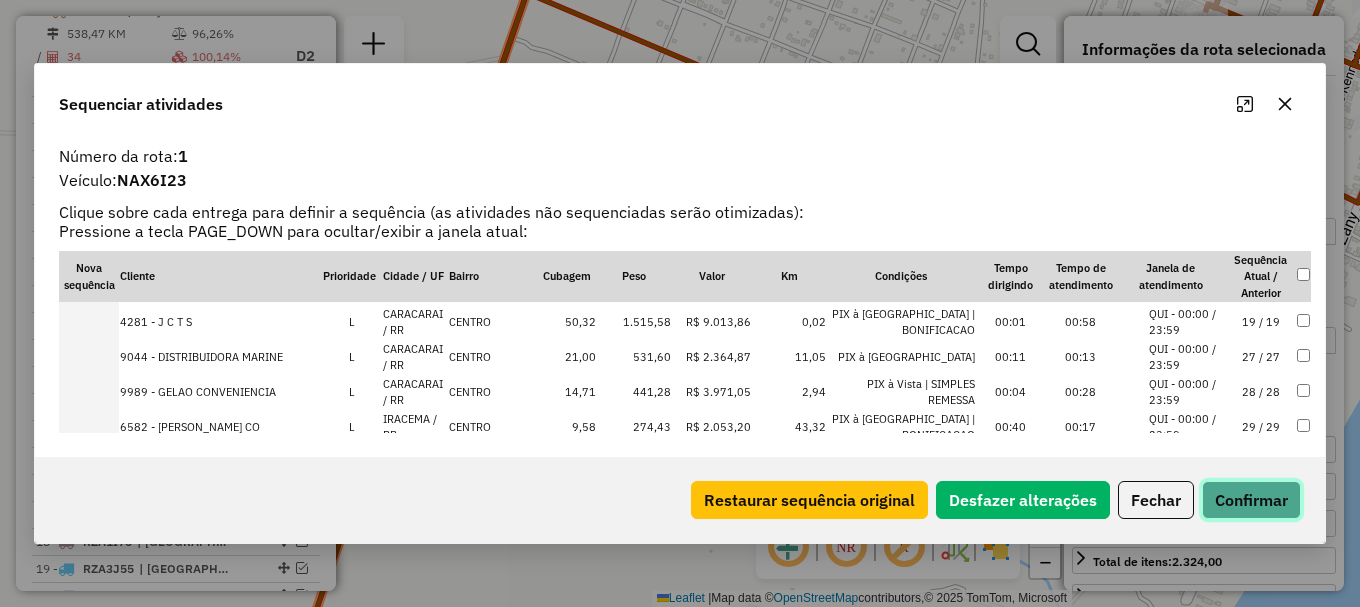 click on "Confirmar" 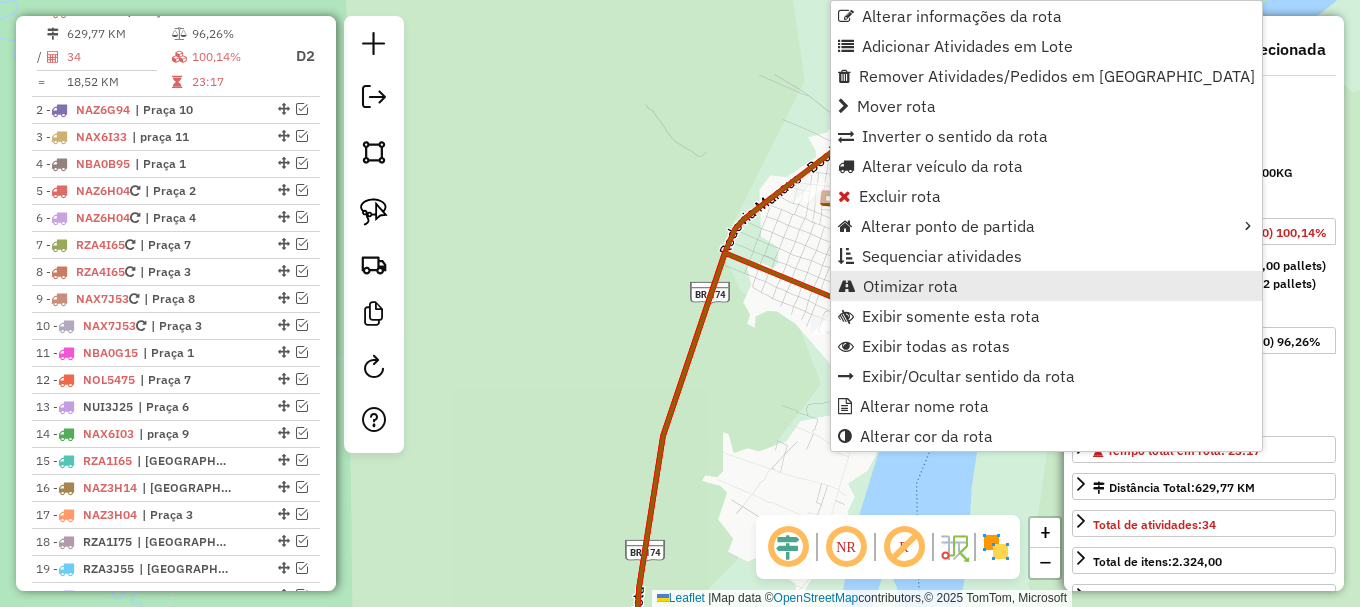 click on "Otimizar rota" at bounding box center (910, 286) 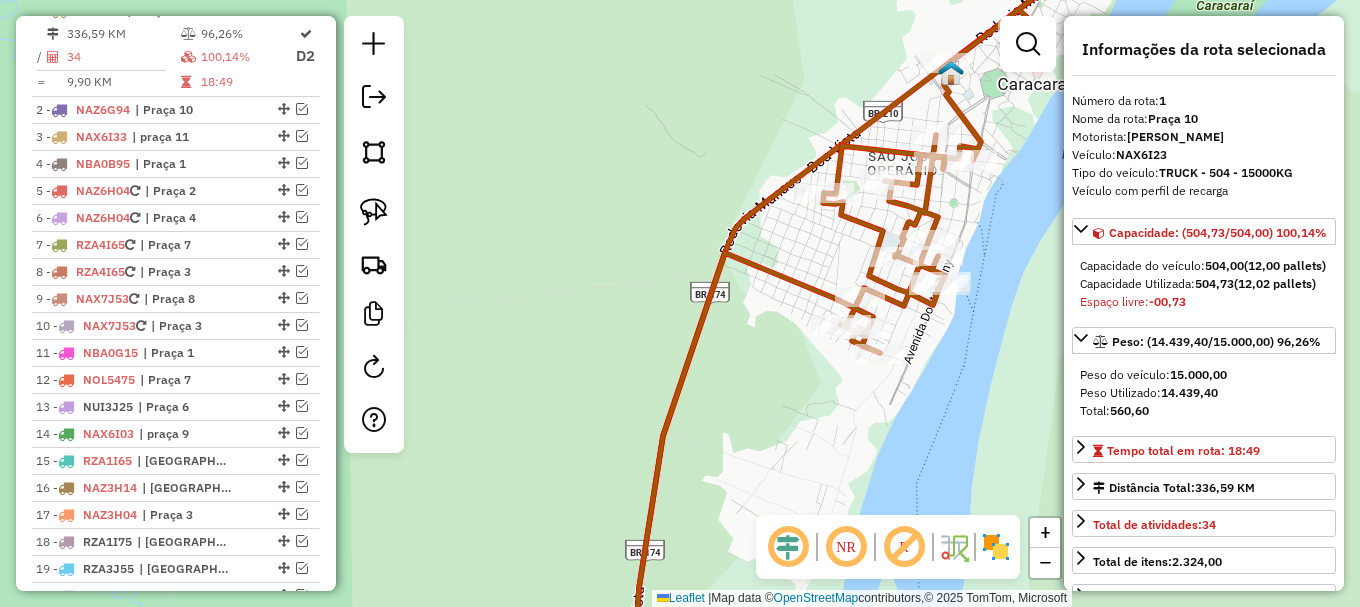 click 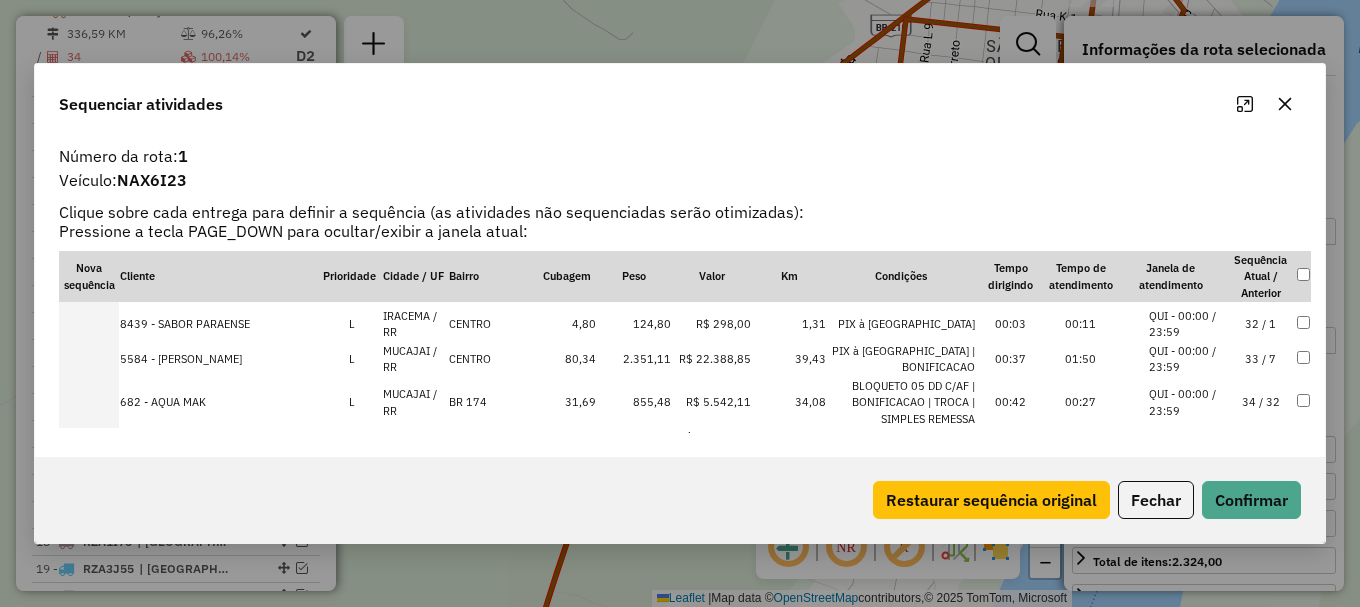 scroll, scrollTop: 1144, scrollLeft: 0, axis: vertical 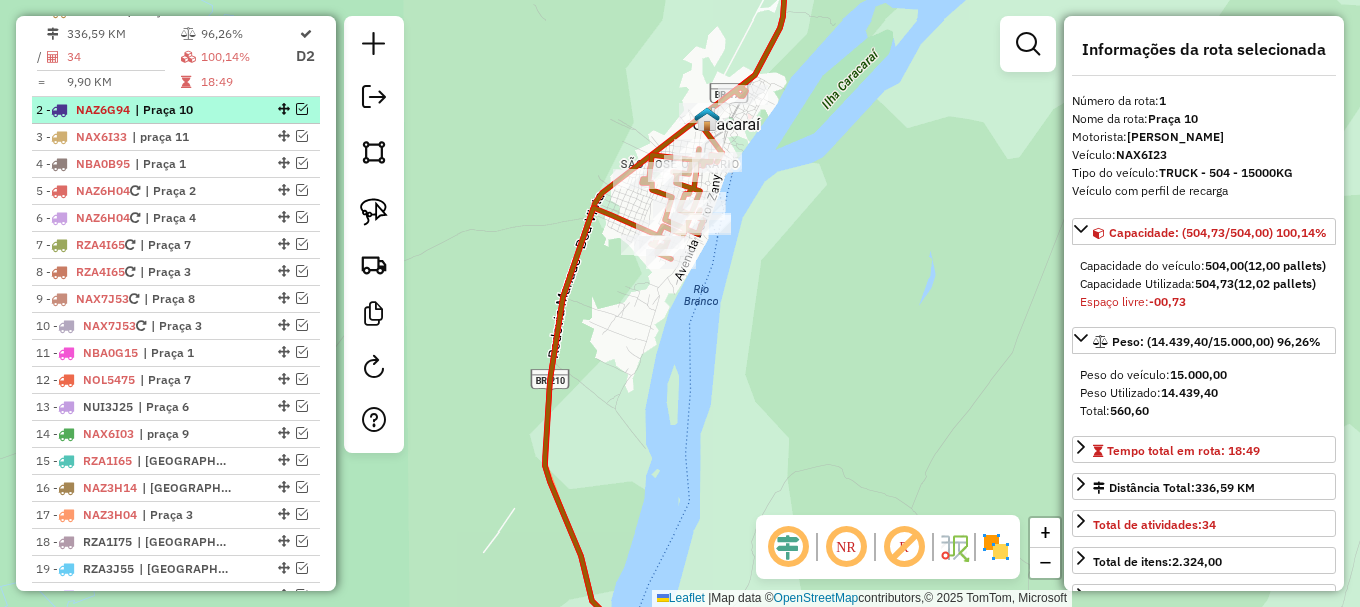 click at bounding box center [302, 109] 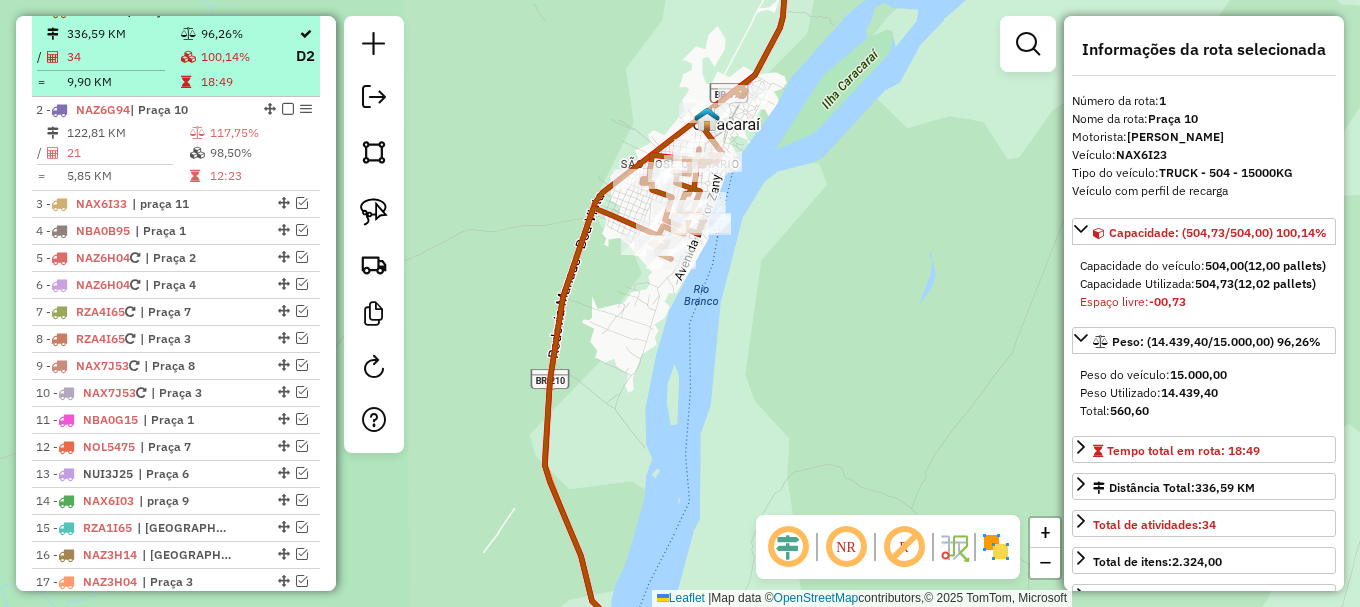 click at bounding box center (288, 10) 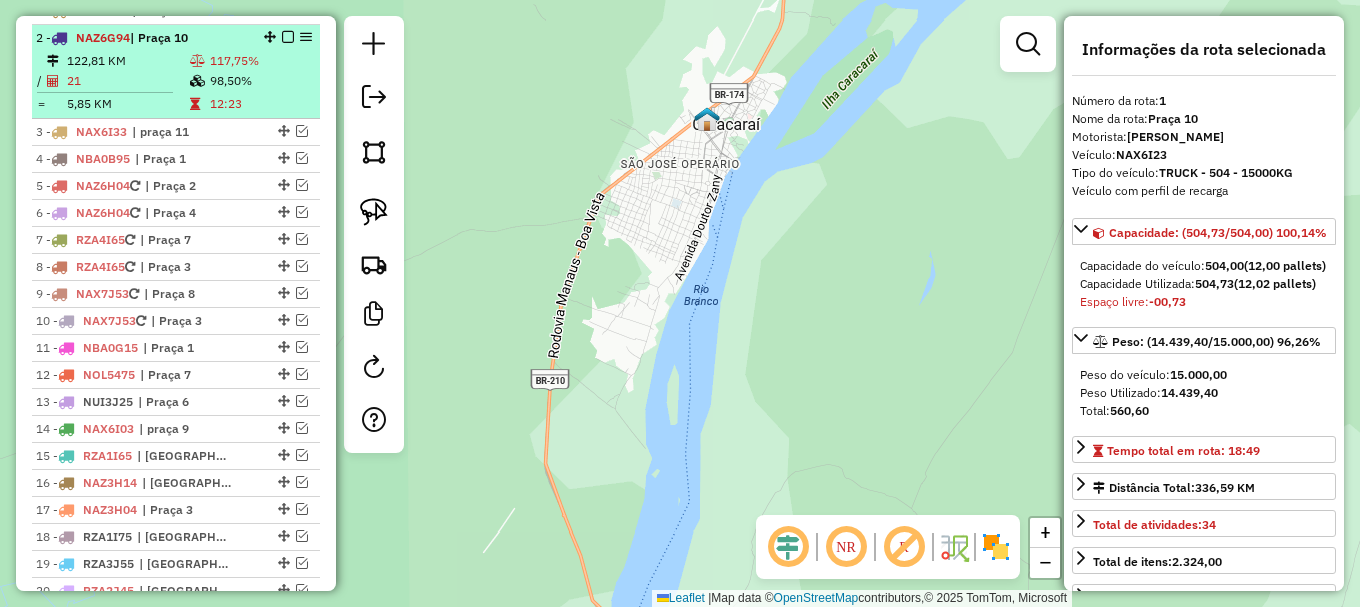 click on "117,75%" at bounding box center [260, 61] 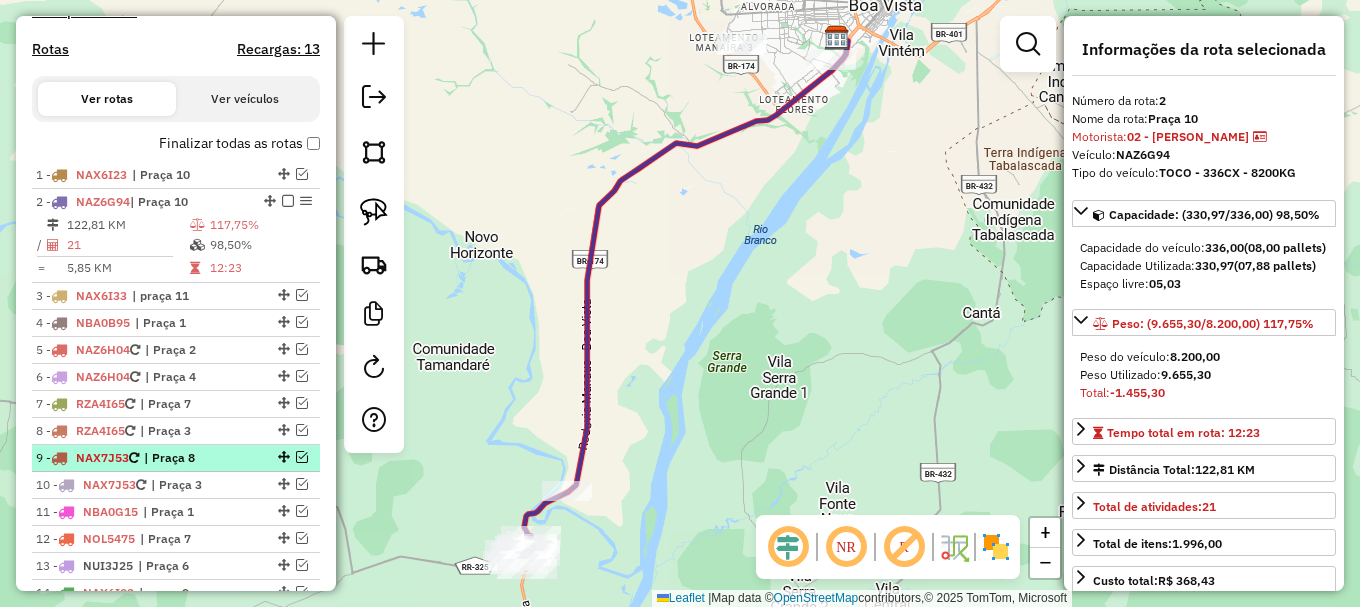 scroll, scrollTop: 592, scrollLeft: 0, axis: vertical 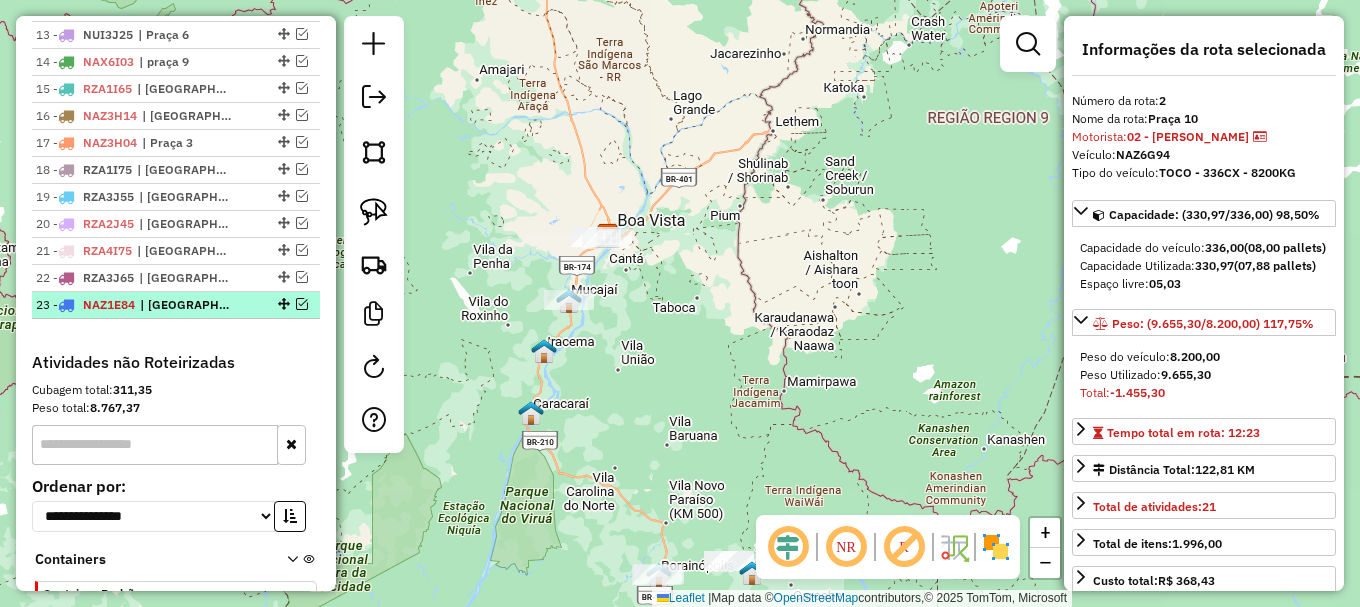 click at bounding box center (302, 304) 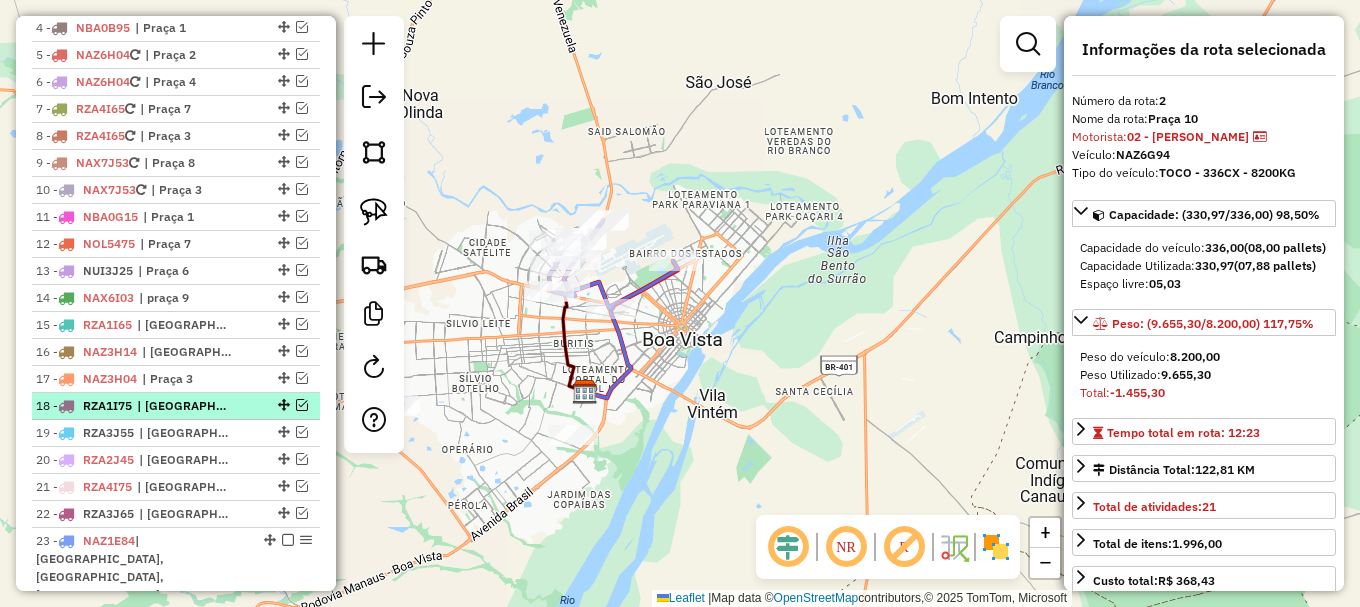scroll, scrollTop: 792, scrollLeft: 0, axis: vertical 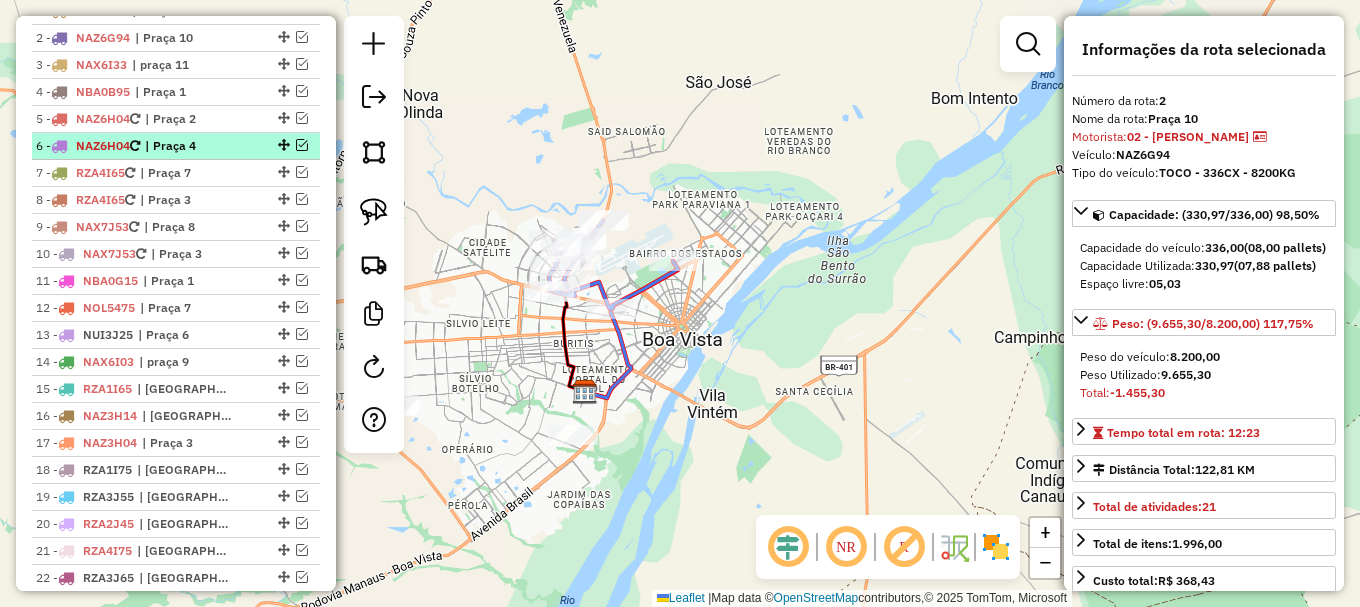 click at bounding box center (302, 145) 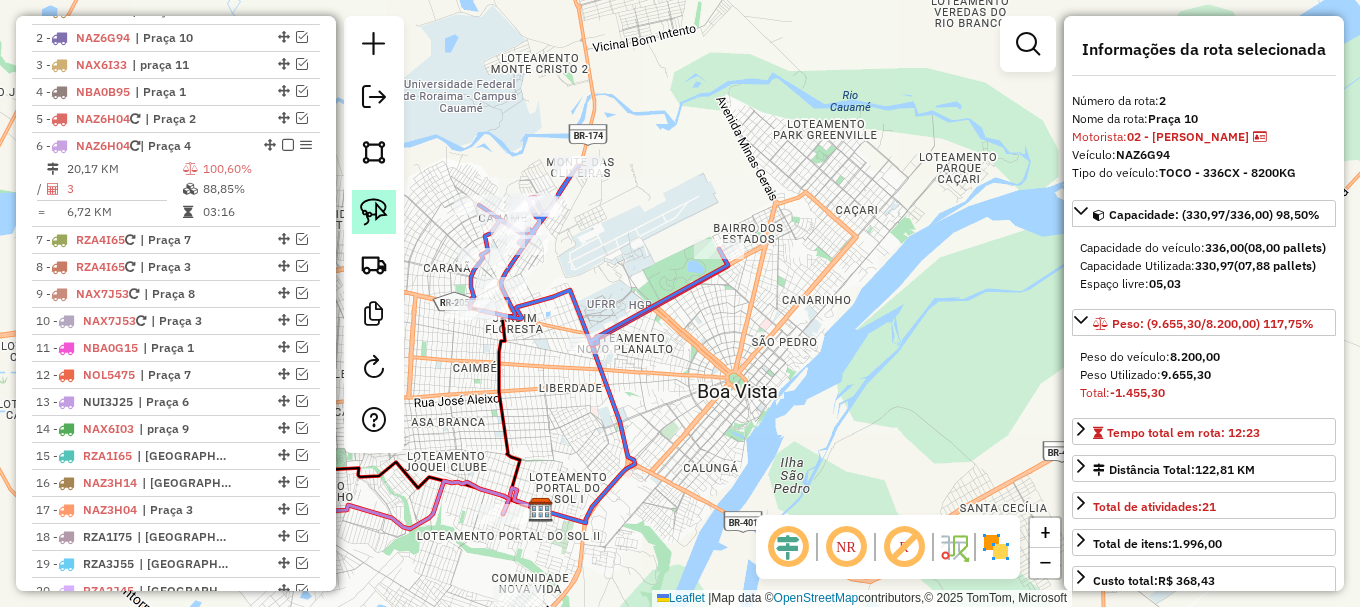 click 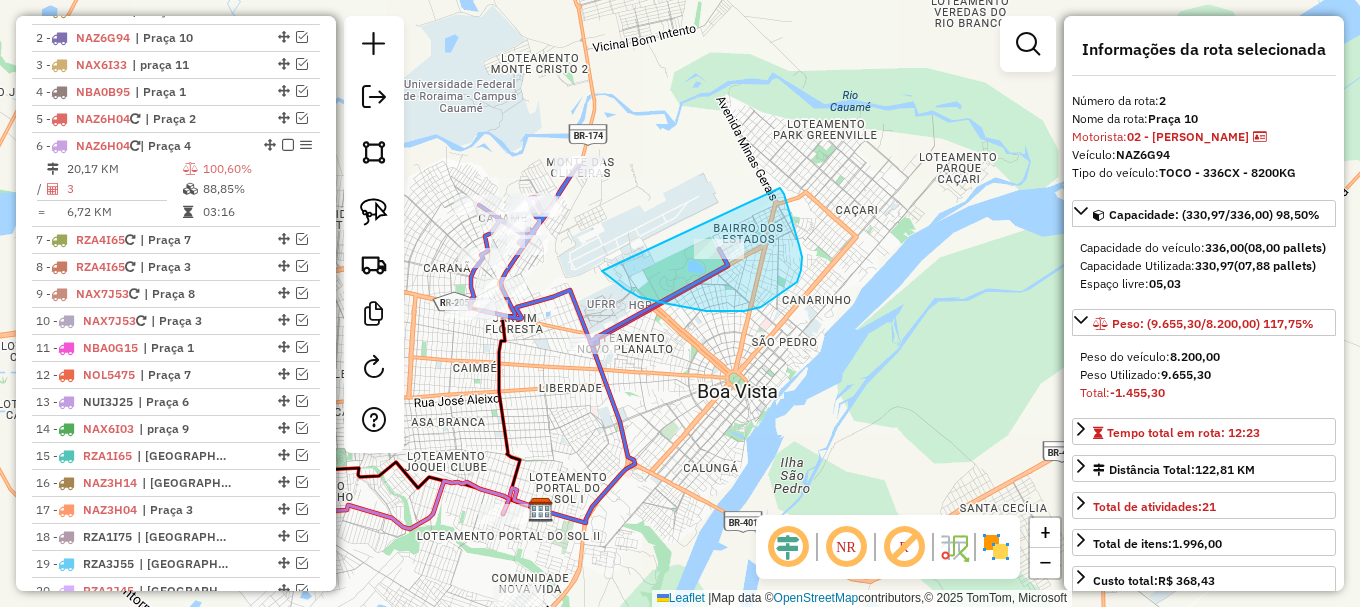 drag, startPoint x: 664, startPoint y: 303, endPoint x: 766, endPoint y: 172, distance: 166.0271 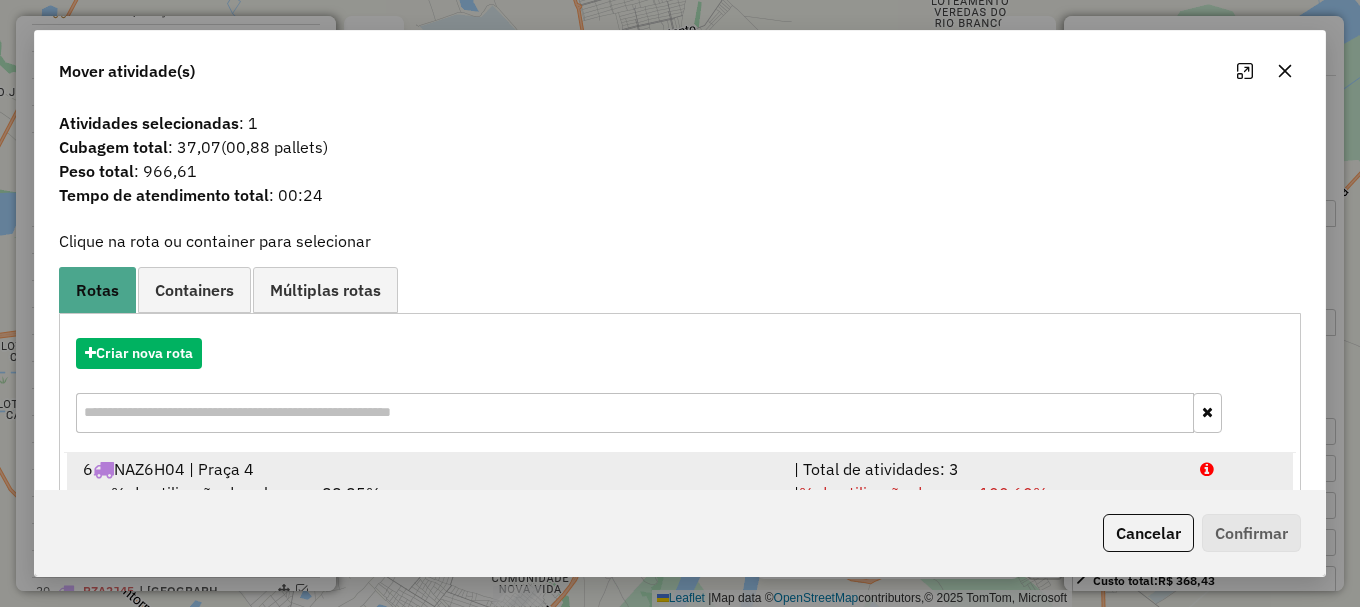 click at bounding box center [1239, 469] 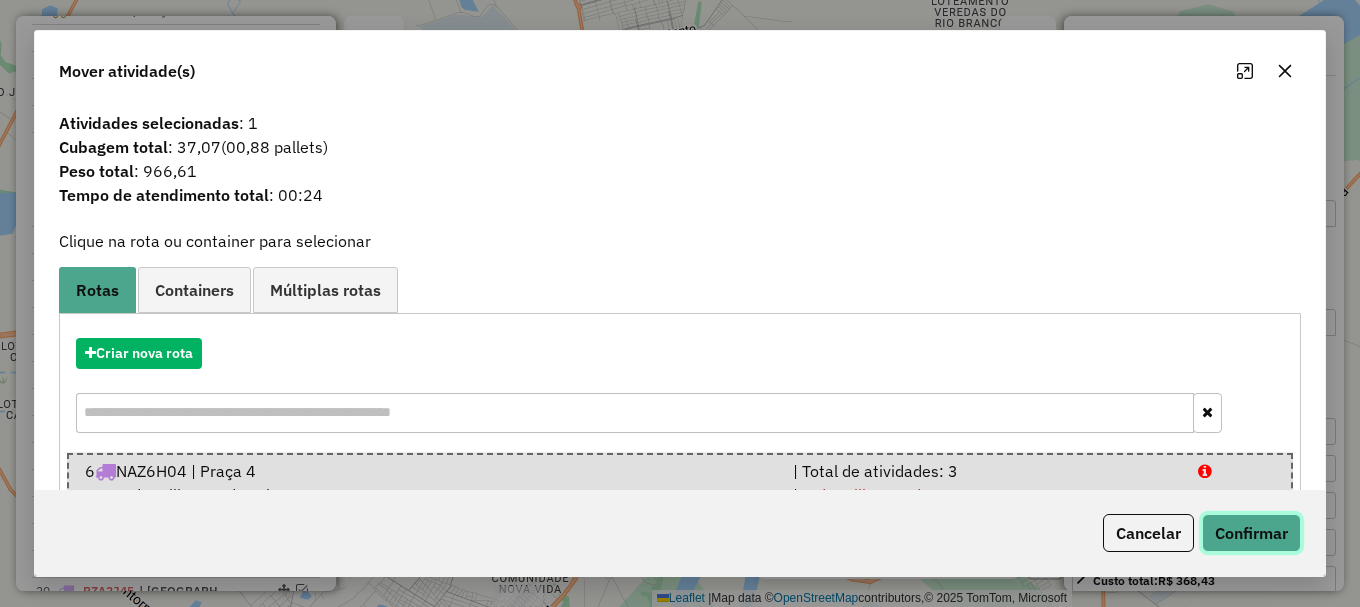 click on "Confirmar" 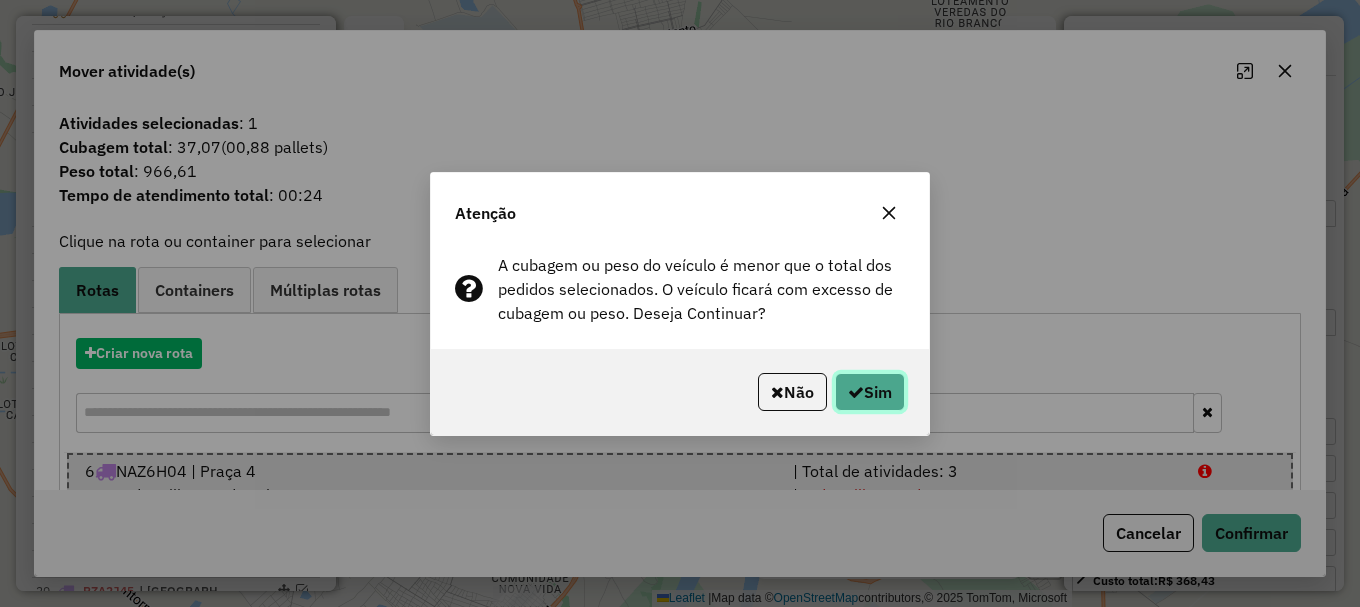 click on "Sim" 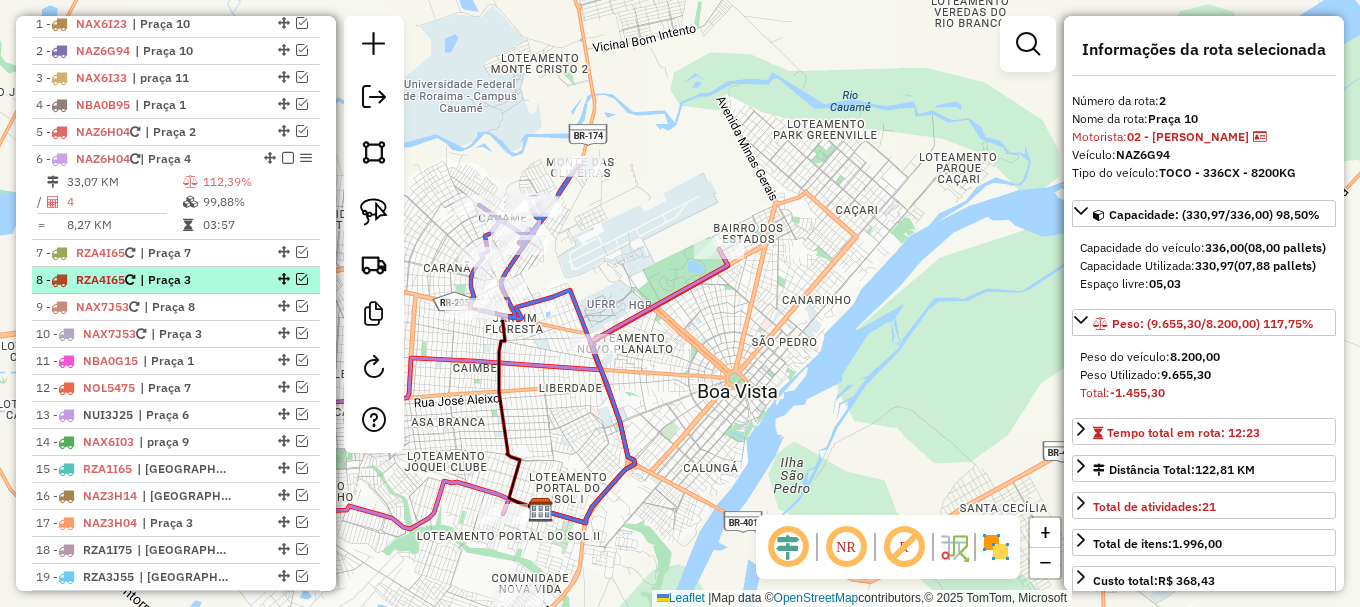 scroll, scrollTop: 719, scrollLeft: 0, axis: vertical 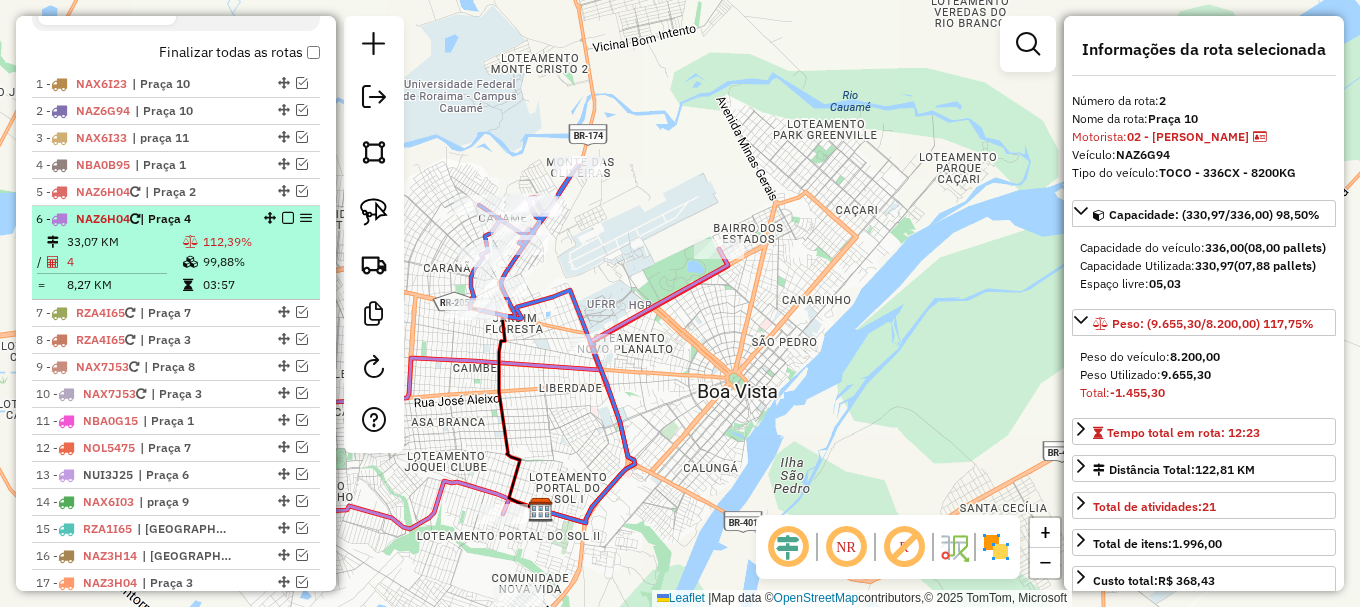 click at bounding box center [288, 218] 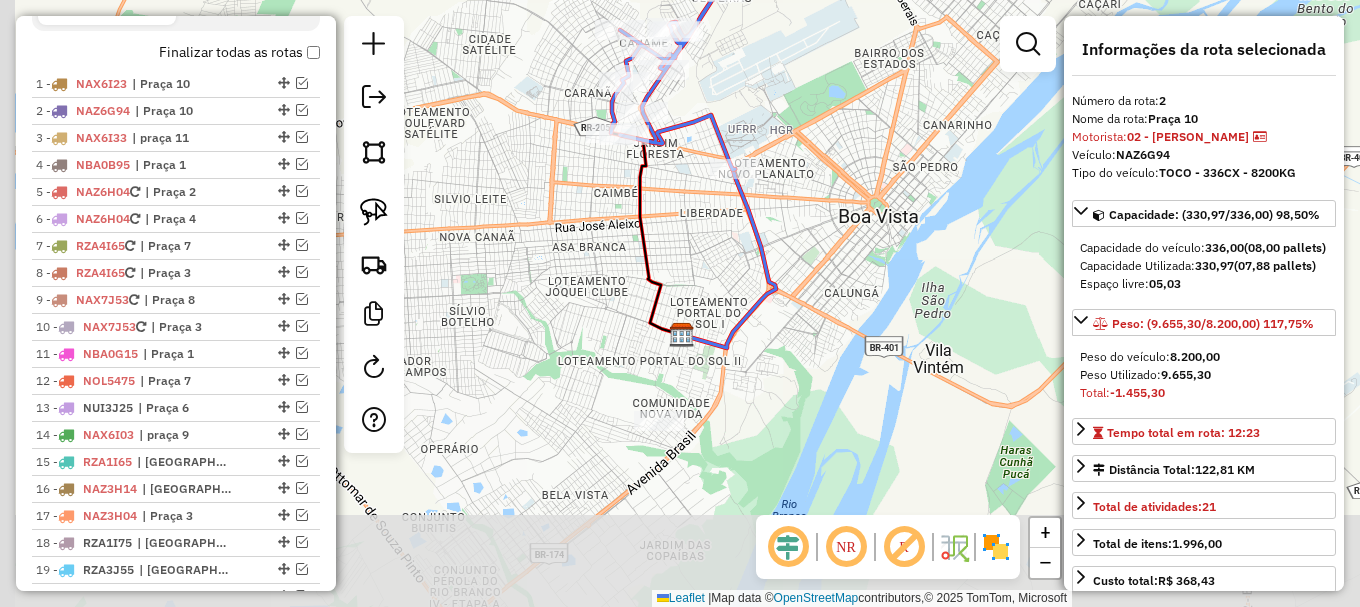drag, startPoint x: 431, startPoint y: 439, endPoint x: 617, endPoint y: 207, distance: 297.355 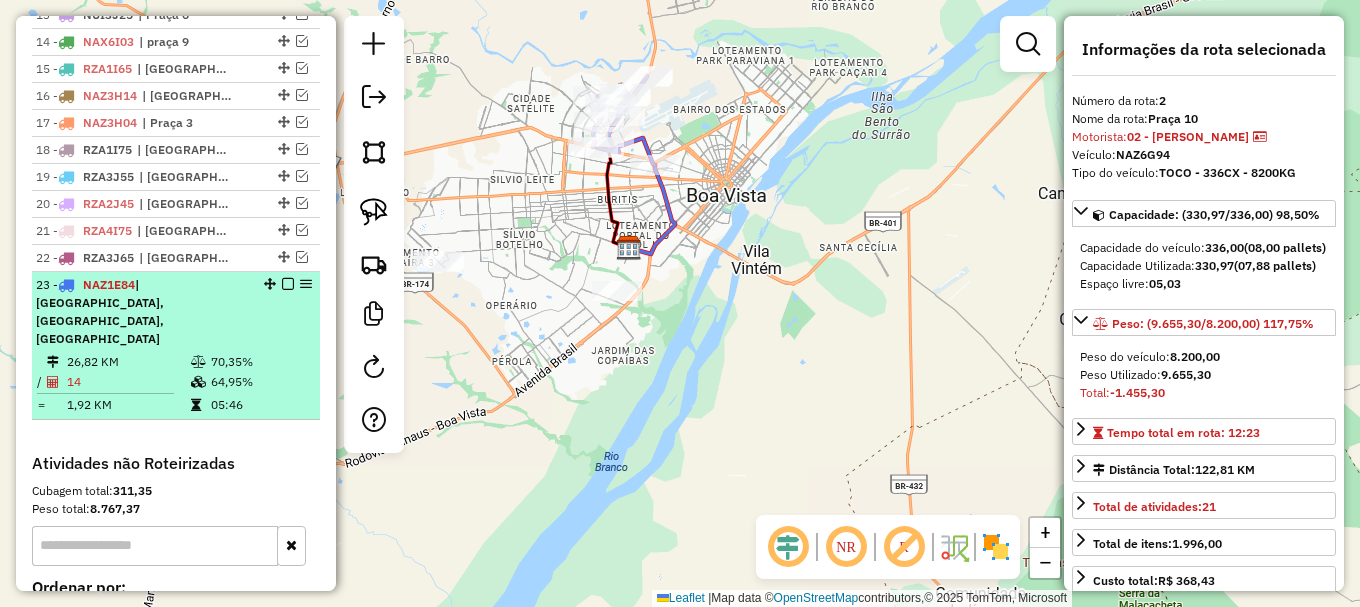 scroll, scrollTop: 1119, scrollLeft: 0, axis: vertical 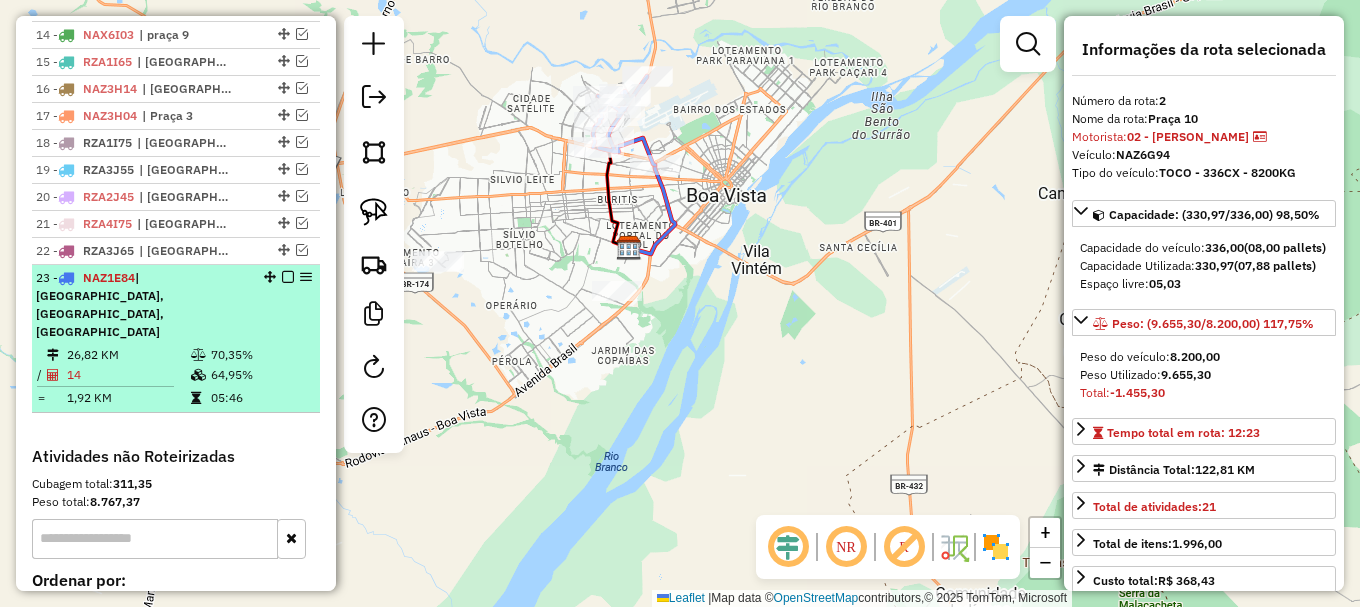 click at bounding box center [288, 277] 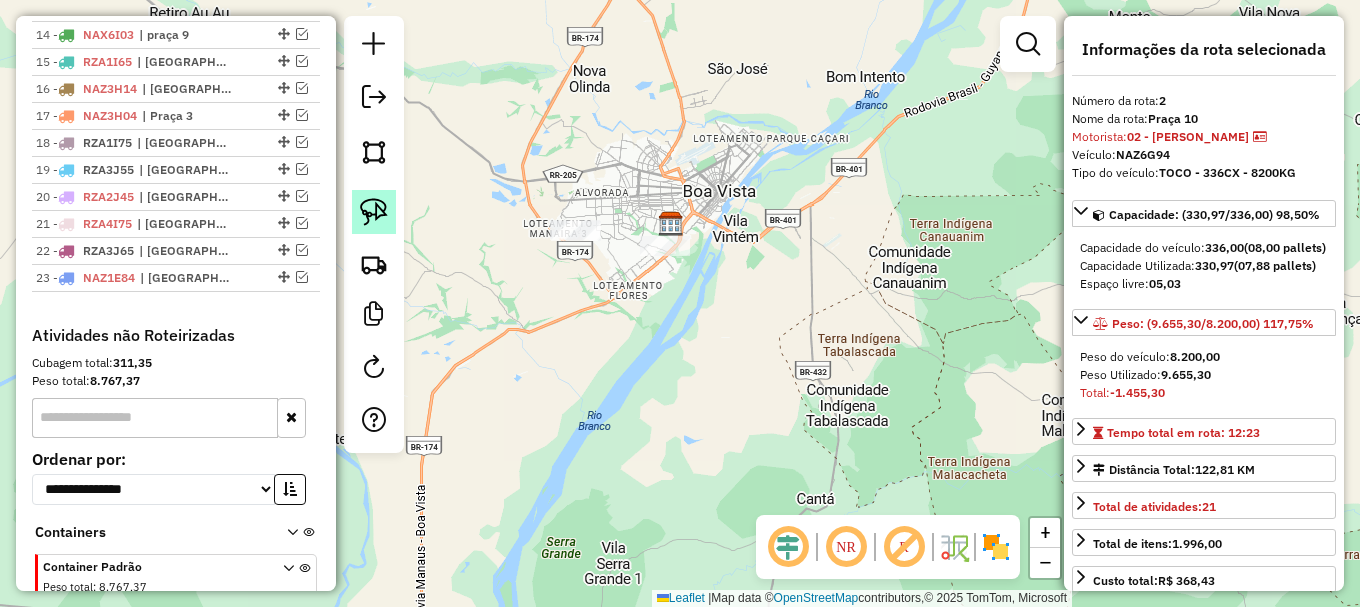 click 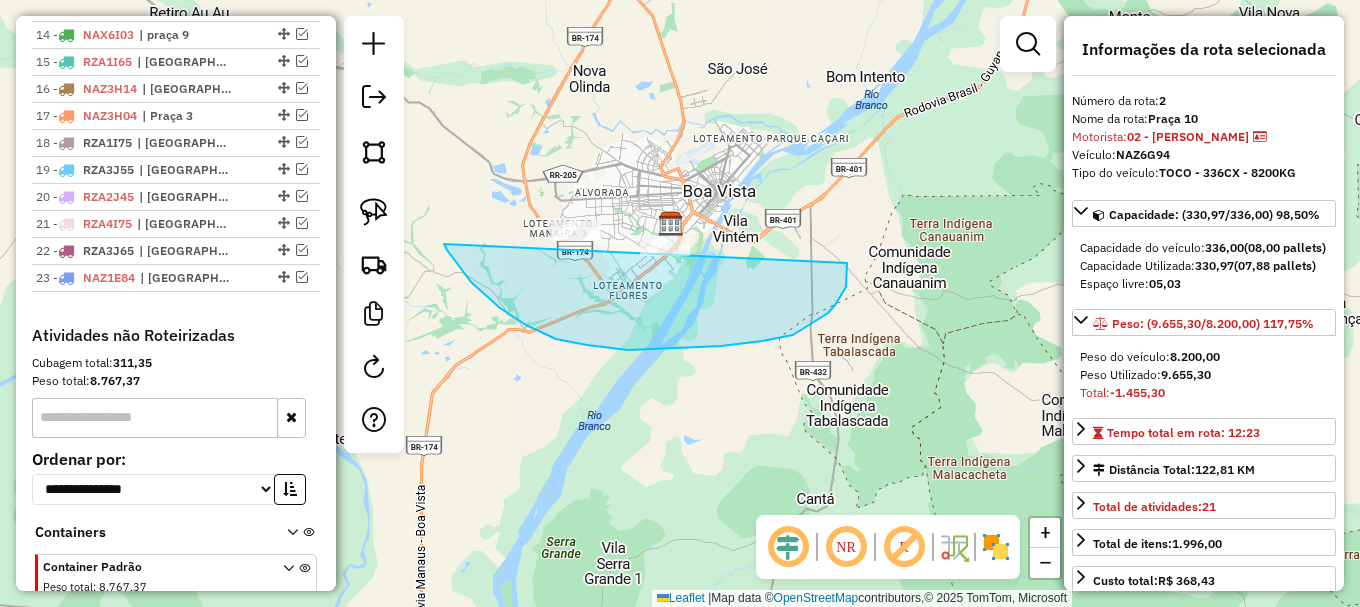drag, startPoint x: 447, startPoint y: 250, endPoint x: 767, endPoint y: 146, distance: 336.47586 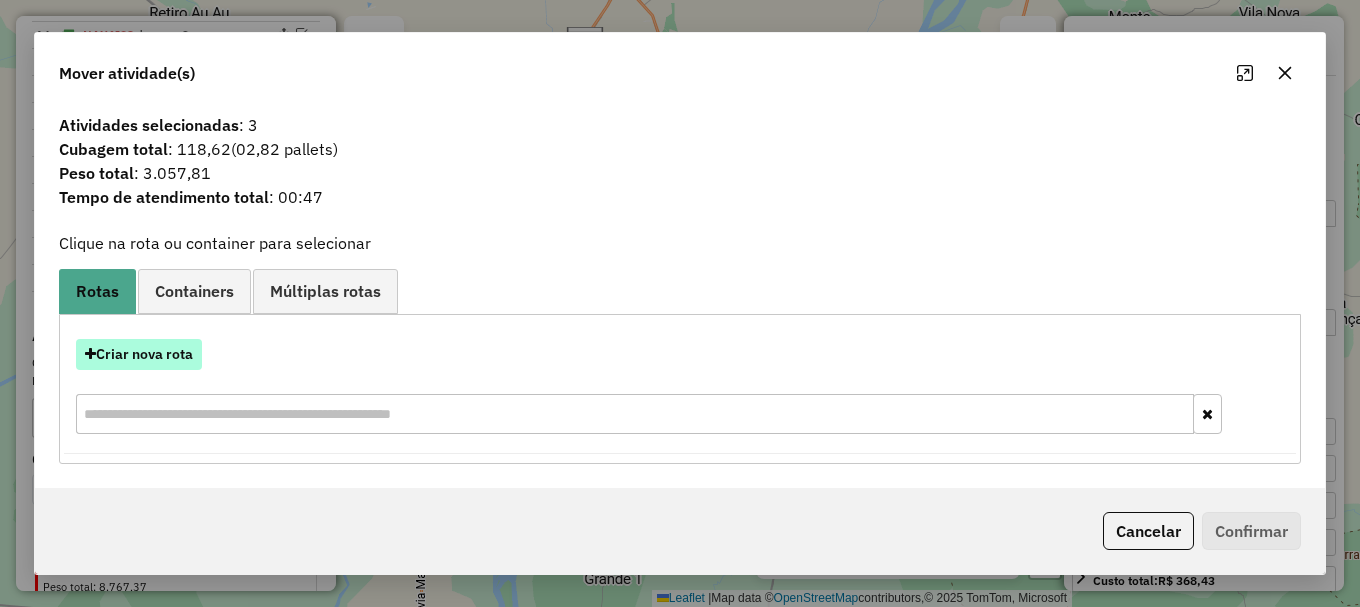 click on "Criar nova rota" at bounding box center [139, 354] 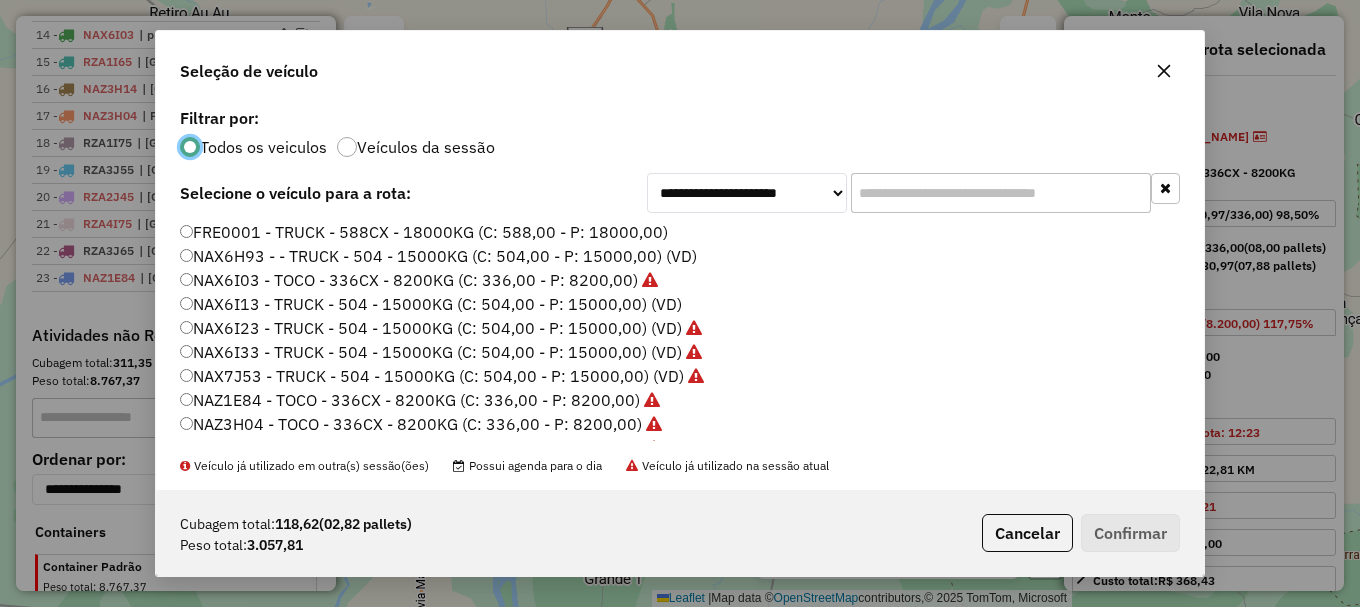 scroll, scrollTop: 11, scrollLeft: 6, axis: both 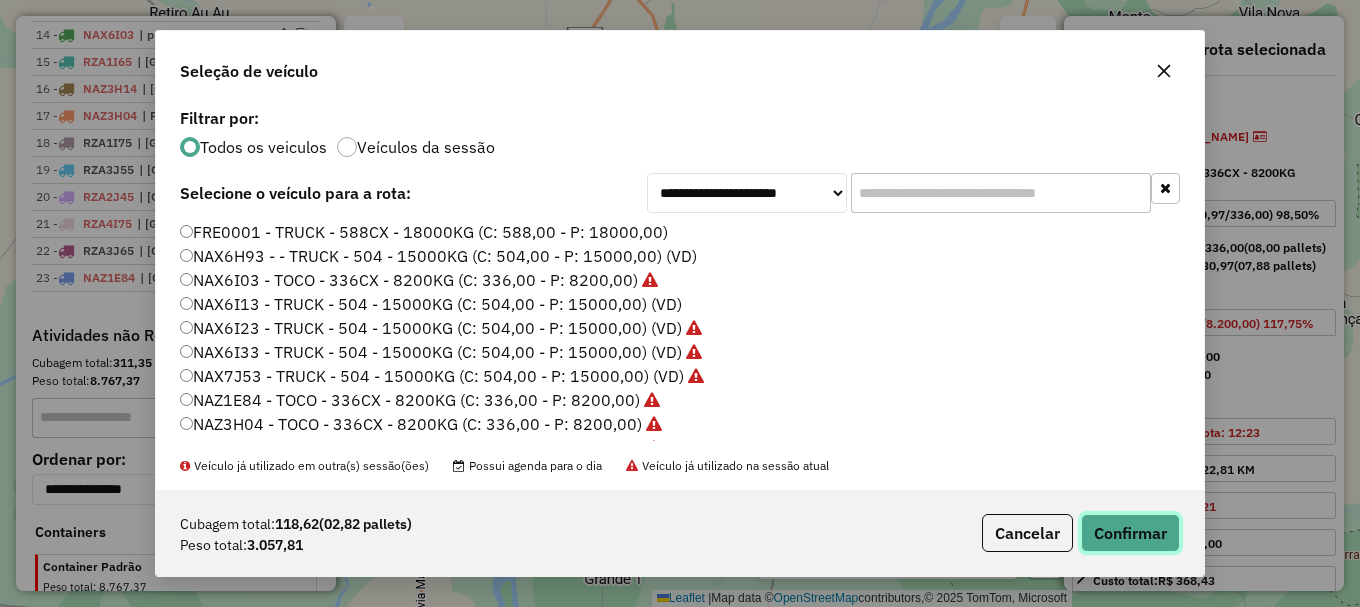 click on "Confirmar" 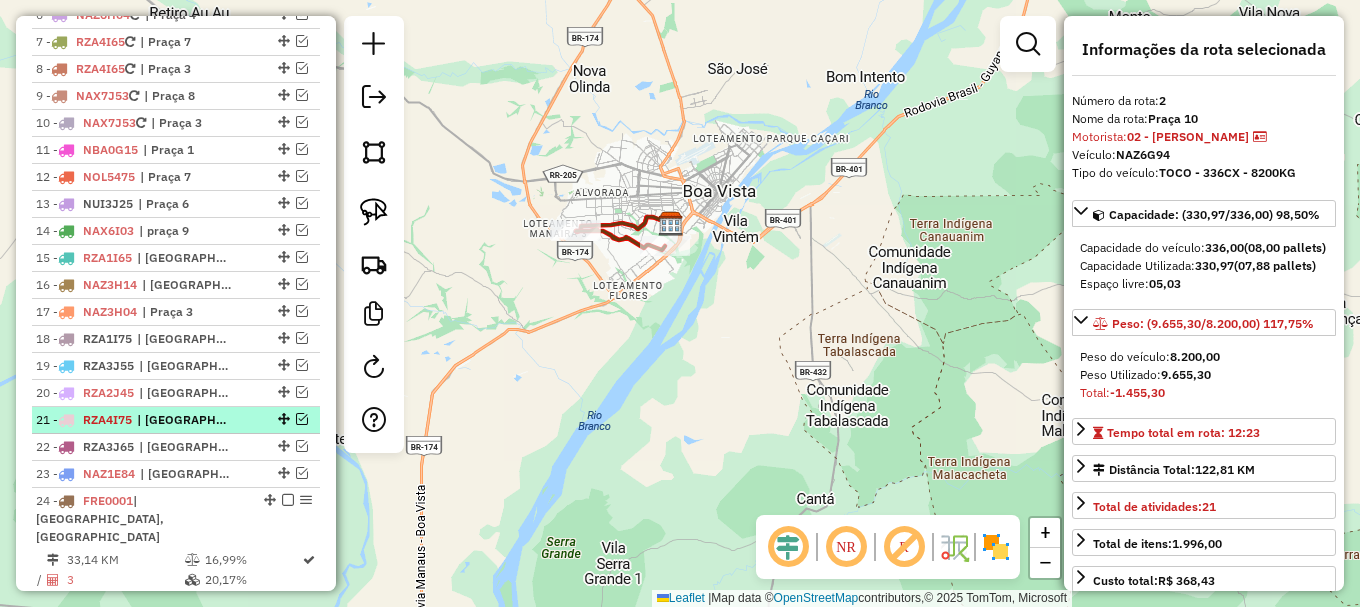 scroll, scrollTop: 1119, scrollLeft: 0, axis: vertical 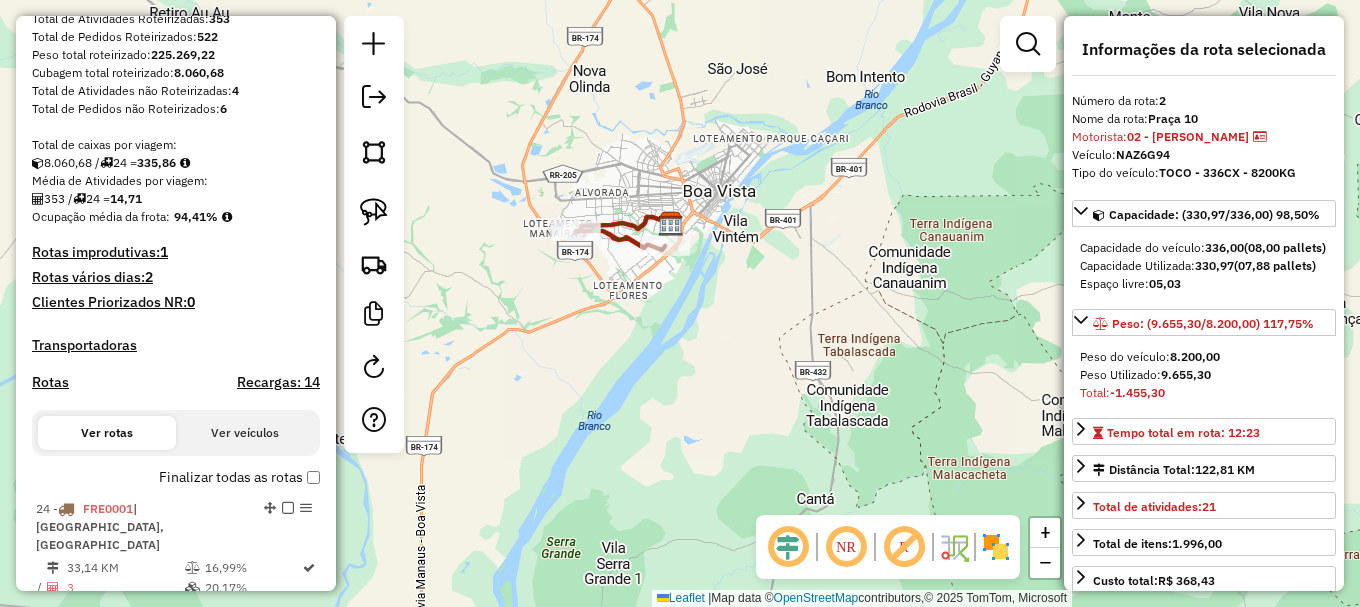 drag, startPoint x: 265, startPoint y: 346, endPoint x: 251, endPoint y: 237, distance: 109.89541 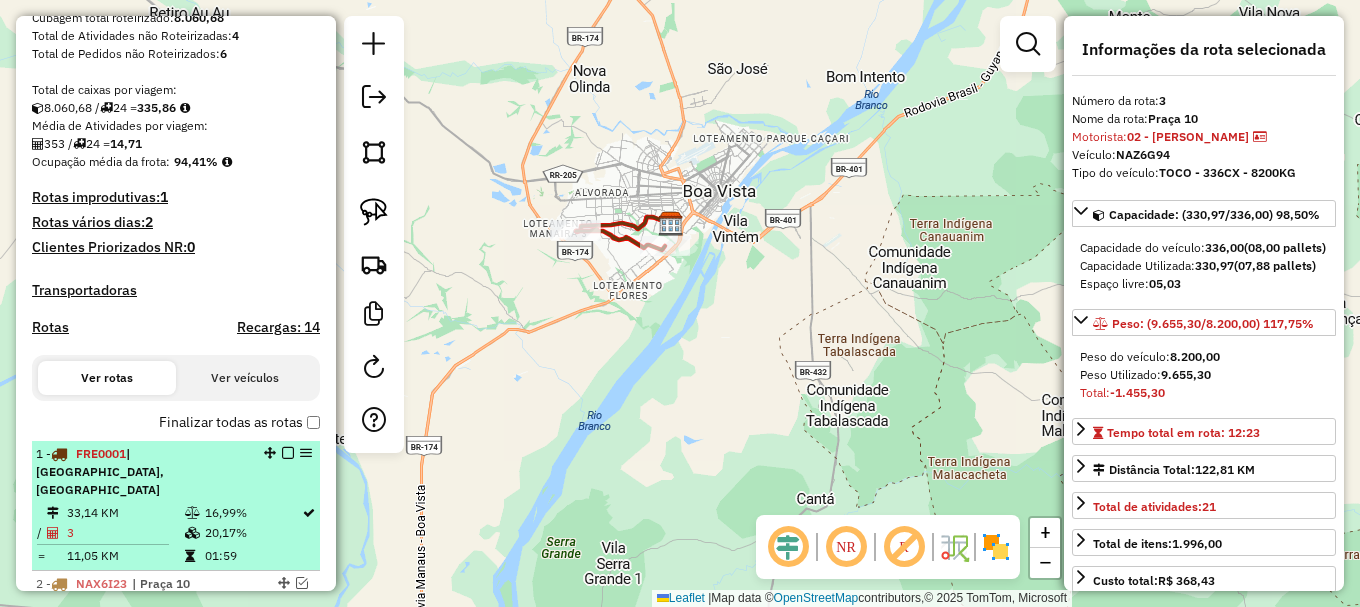 scroll, scrollTop: 619, scrollLeft: 0, axis: vertical 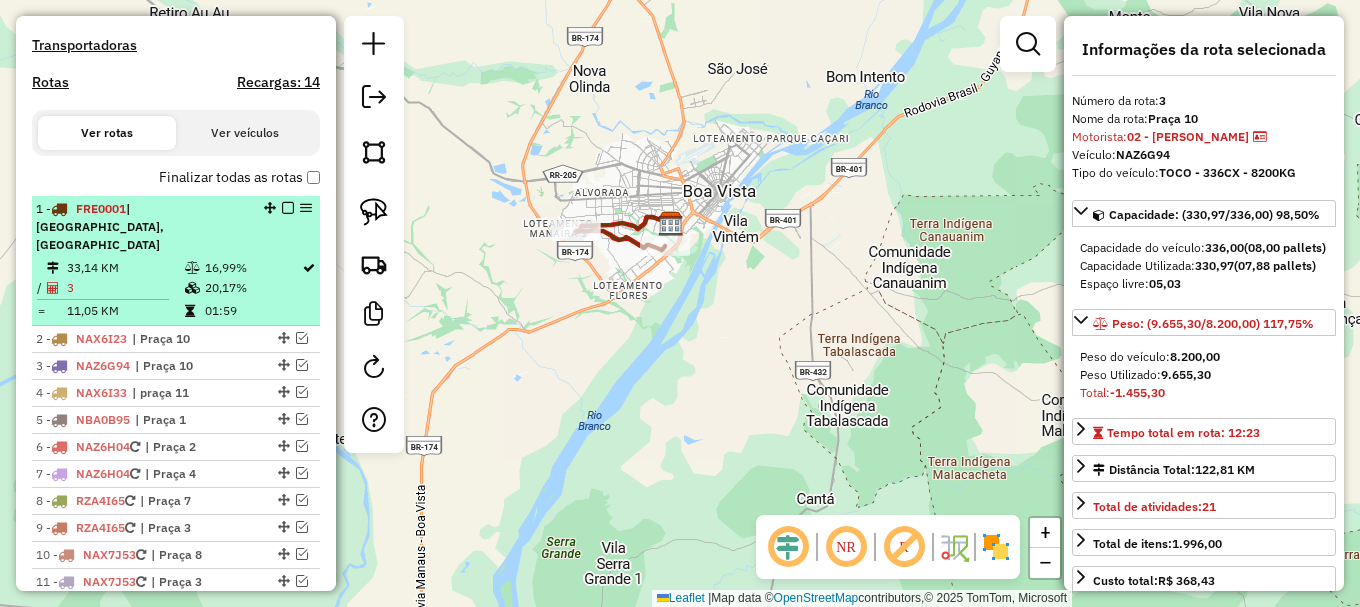 click at bounding box center (288, 208) 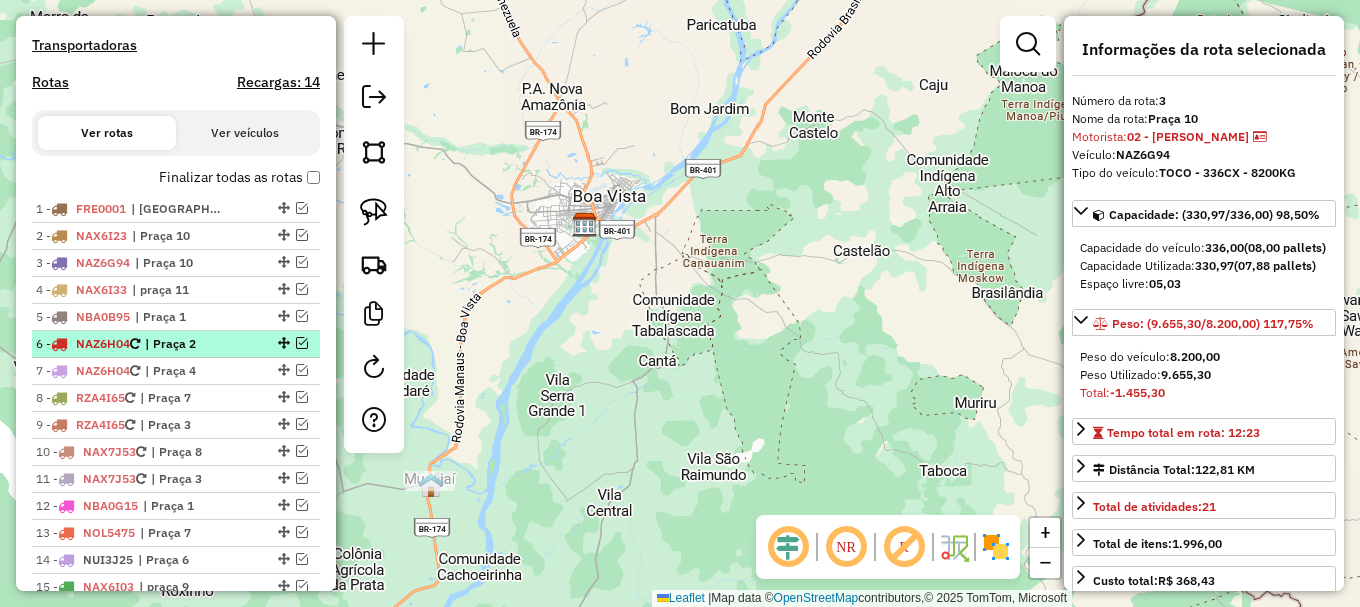 click at bounding box center [302, 343] 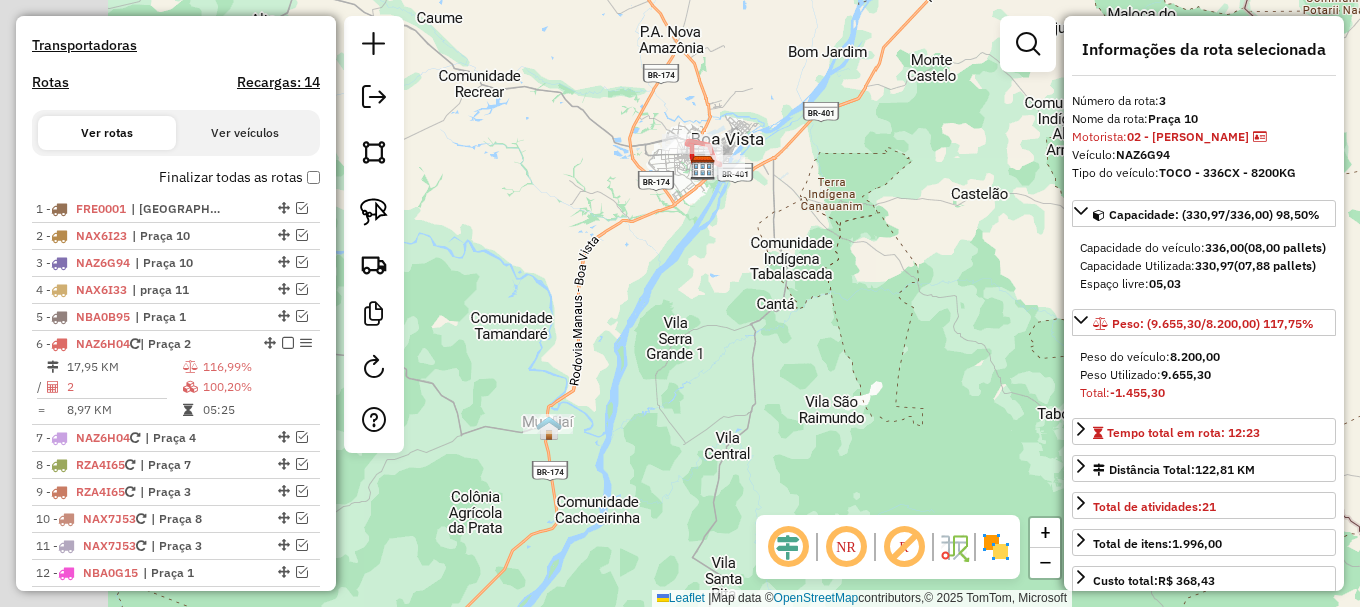 drag, startPoint x: 493, startPoint y: 272, endPoint x: 588, endPoint y: 224, distance: 106.437775 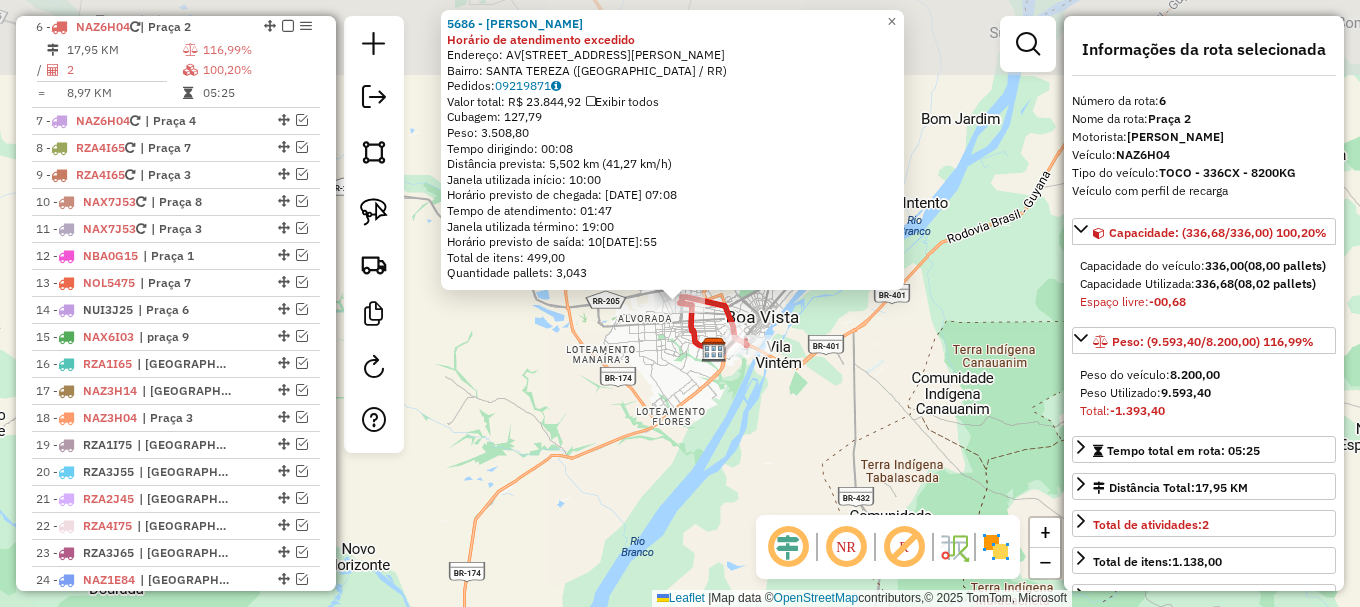 scroll, scrollTop: 952, scrollLeft: 0, axis: vertical 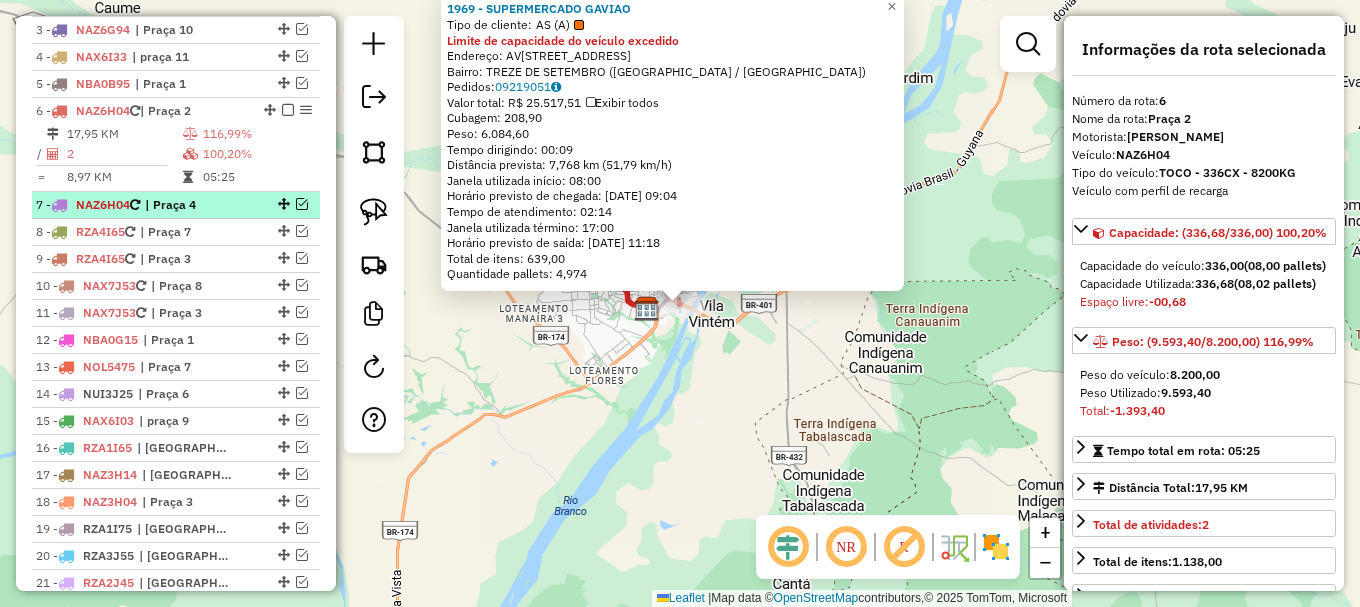 click at bounding box center (302, 204) 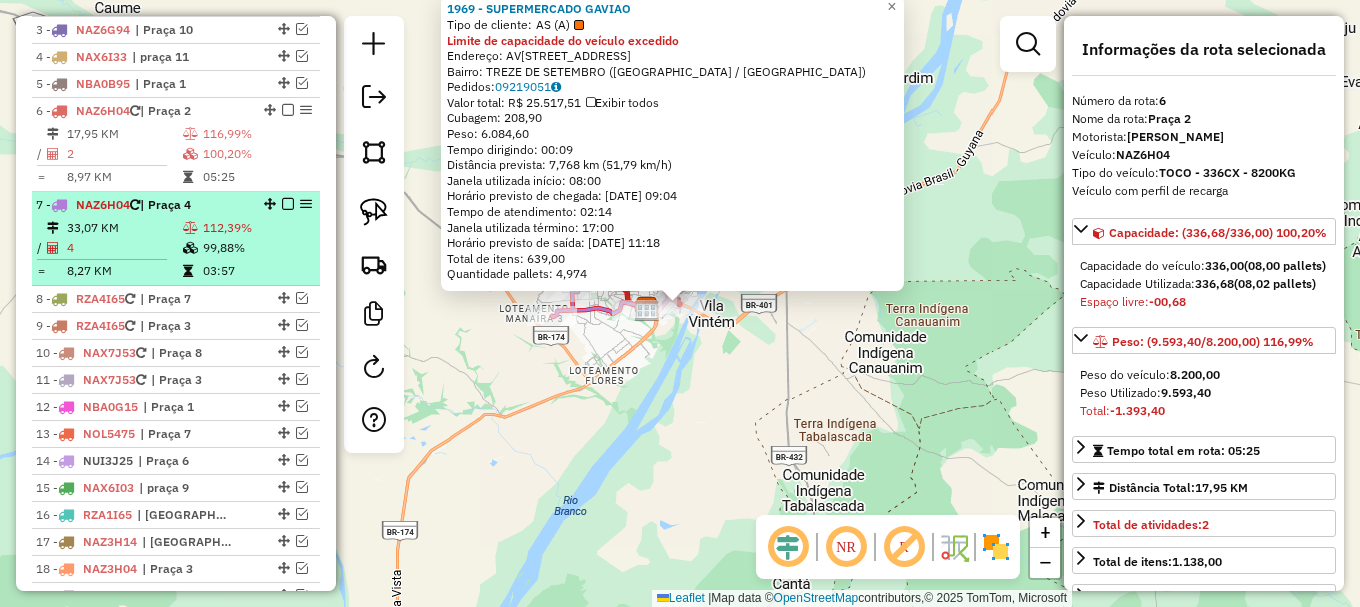click at bounding box center [288, 204] 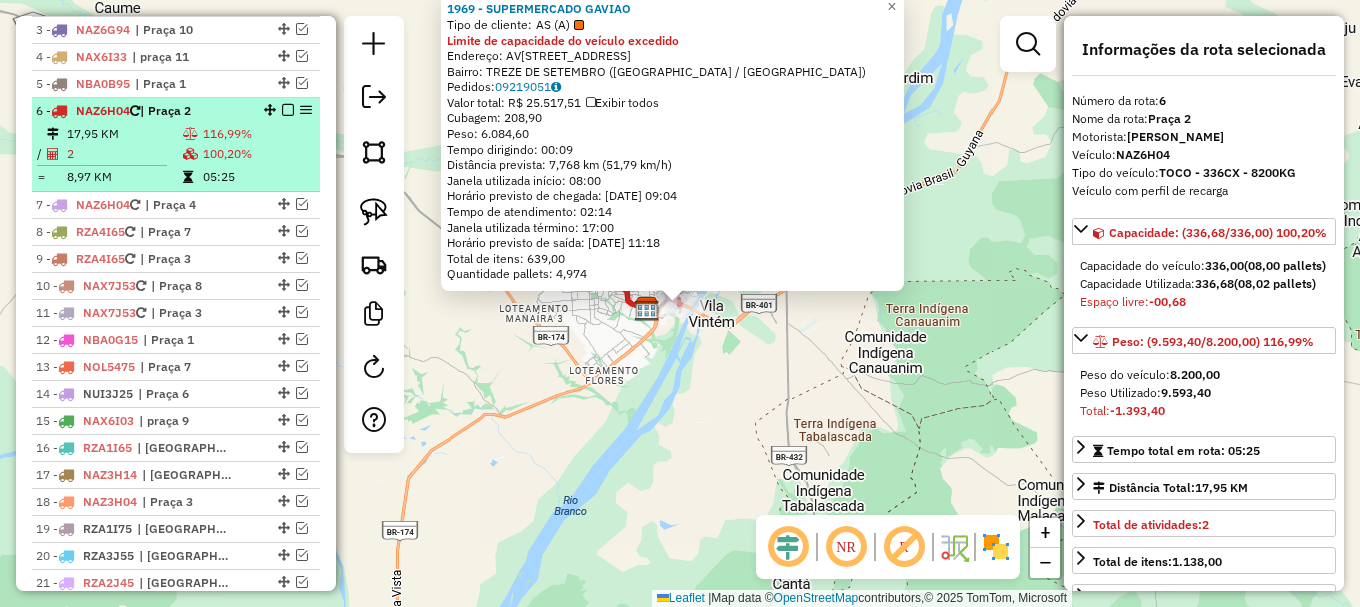 click at bounding box center [288, 110] 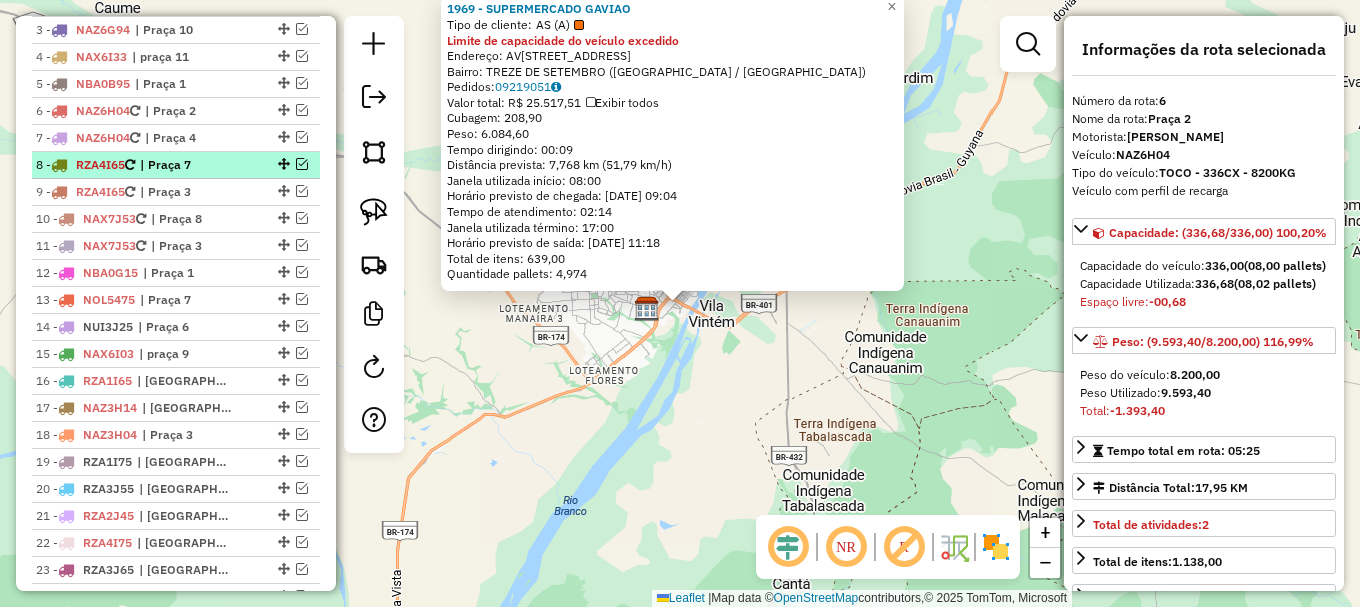 click at bounding box center (302, 164) 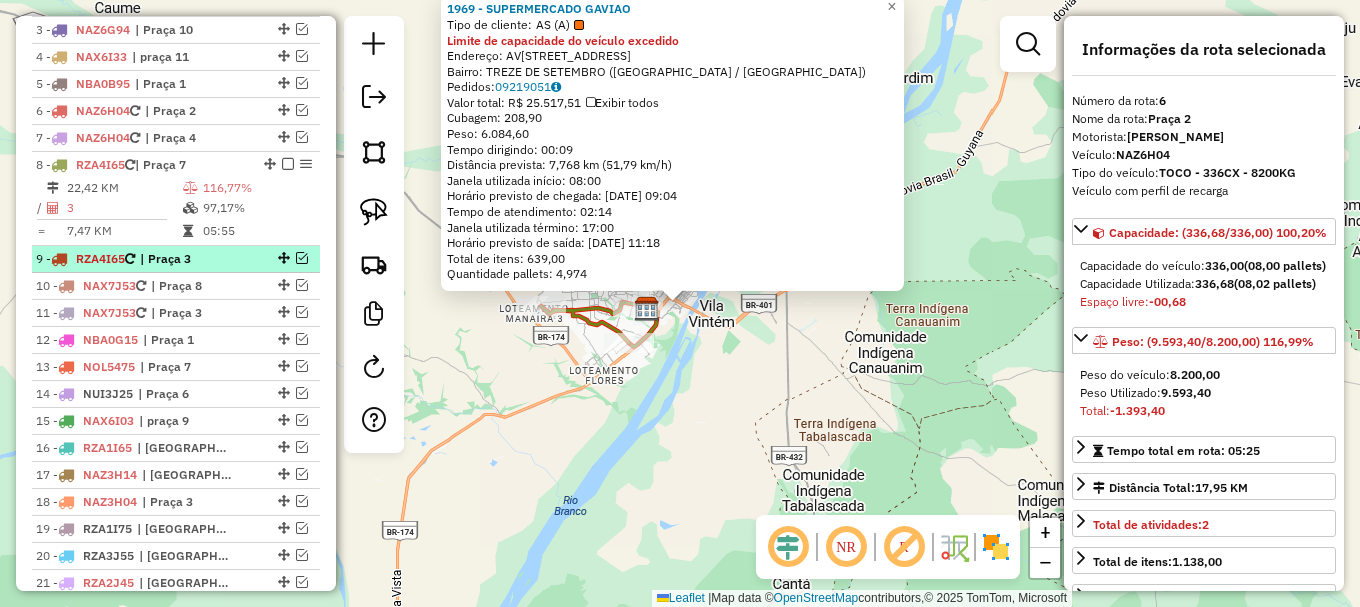 click at bounding box center [282, 258] 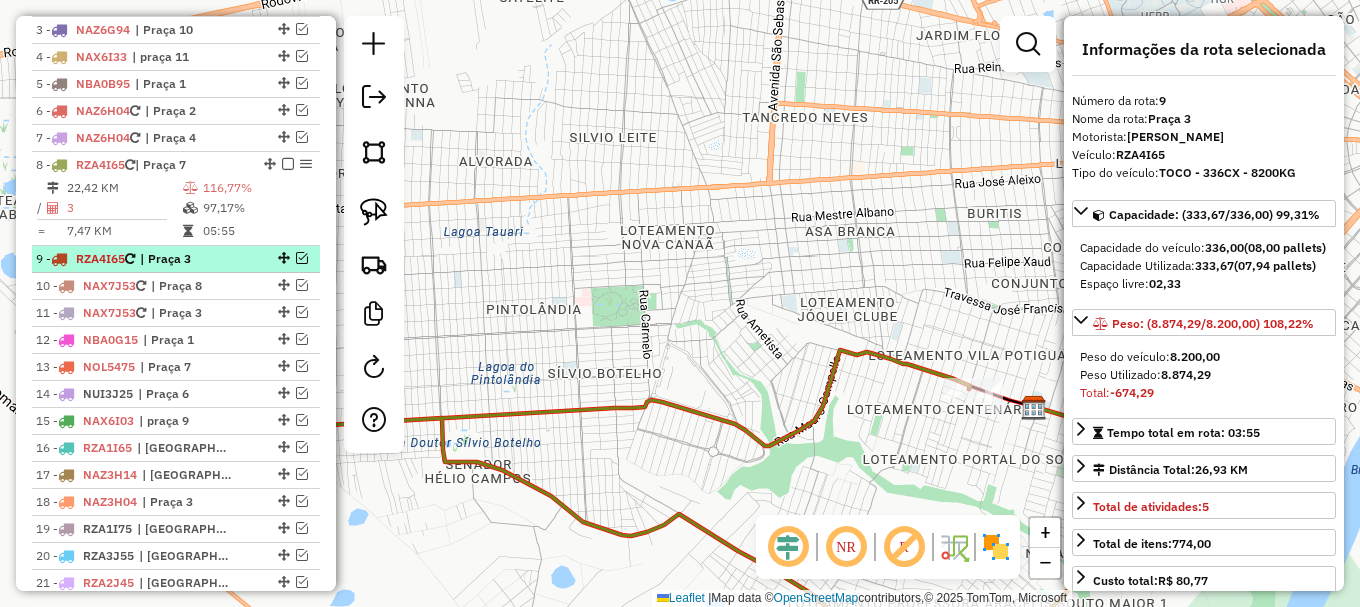 click at bounding box center [302, 258] 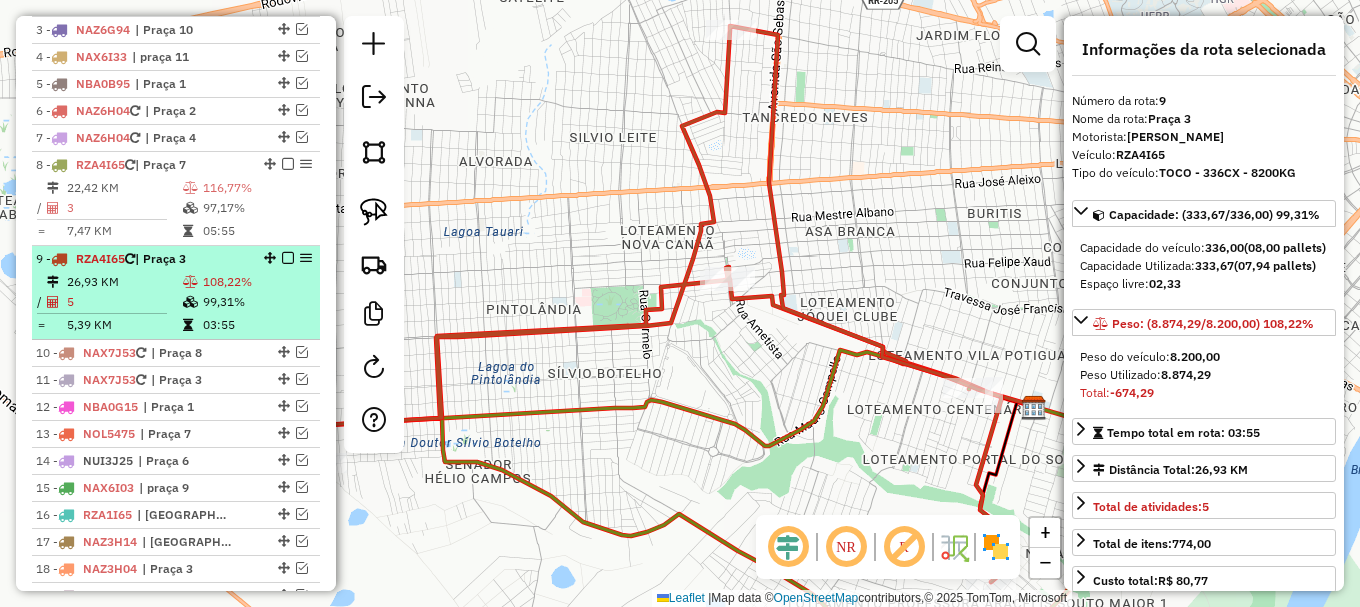 click at bounding box center (282, 258) 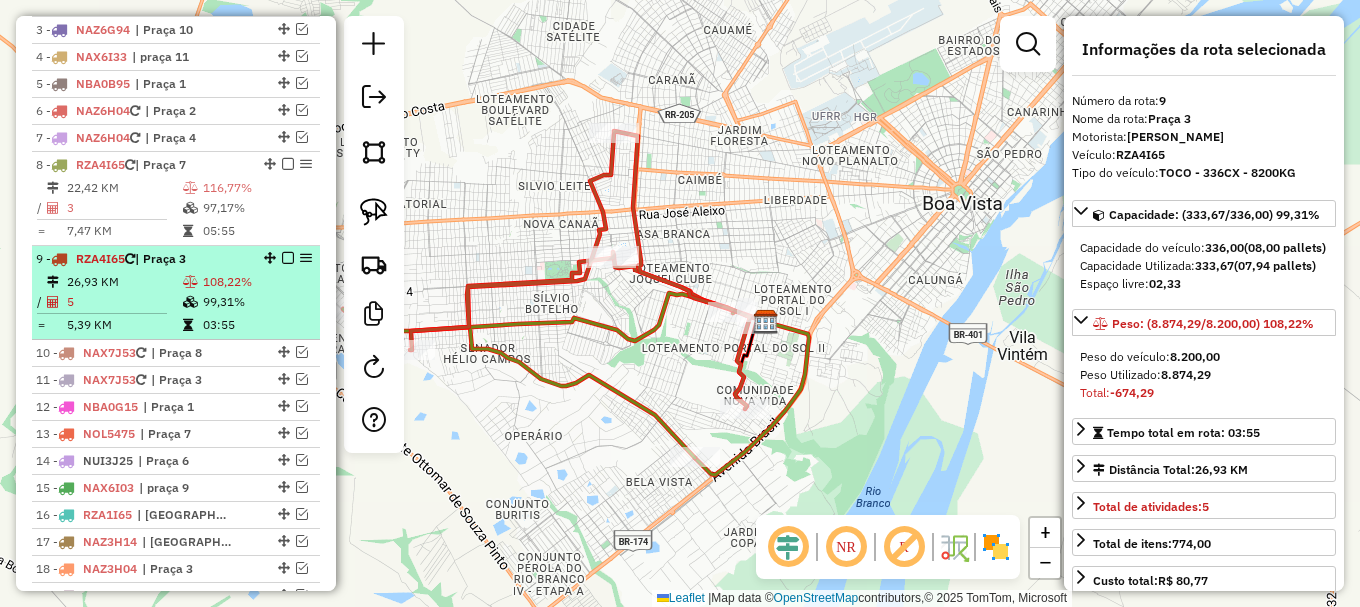 click at bounding box center (288, 258) 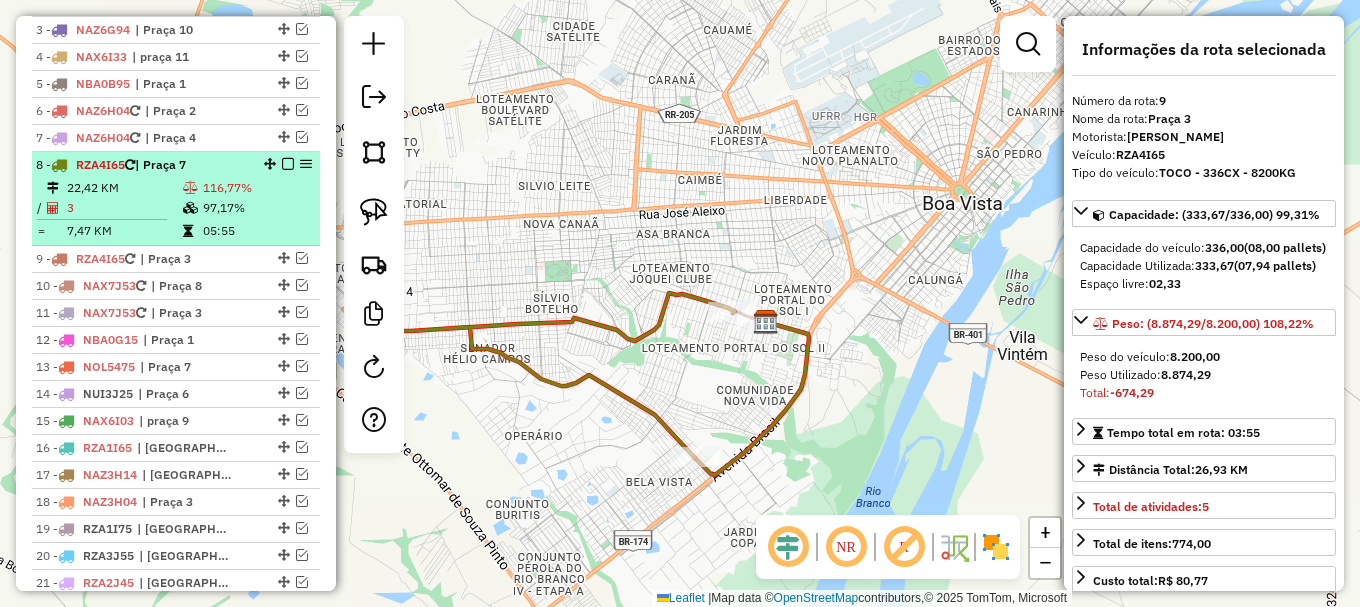 click at bounding box center [288, 164] 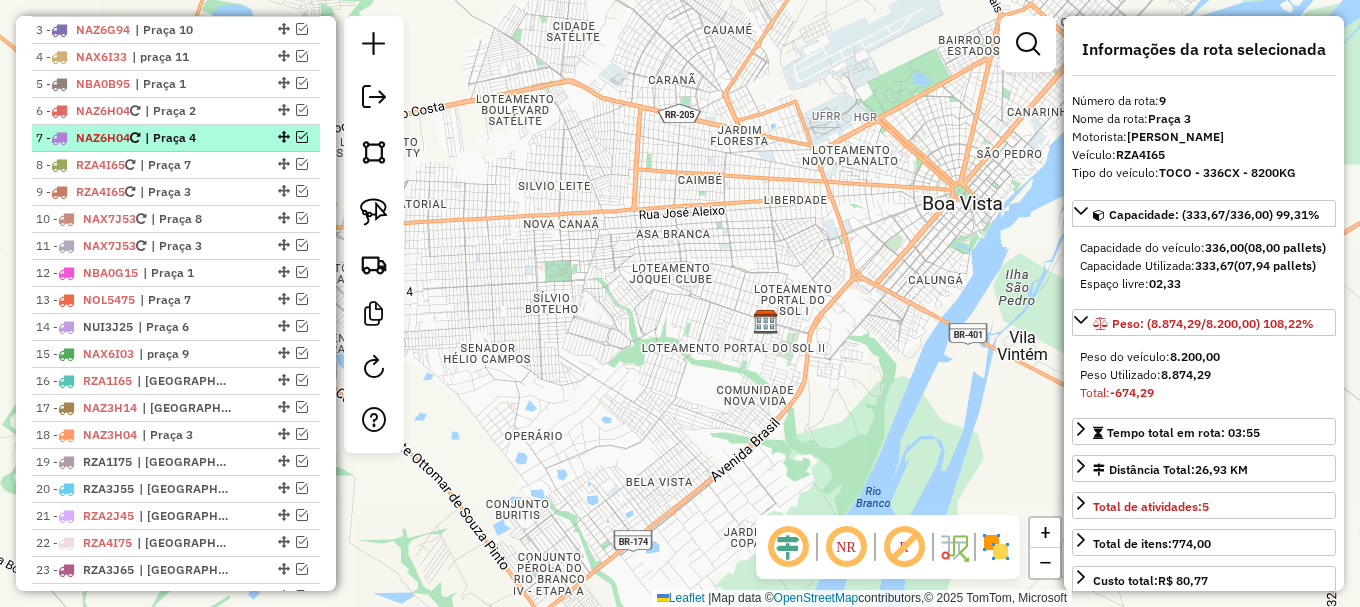 click at bounding box center [302, 137] 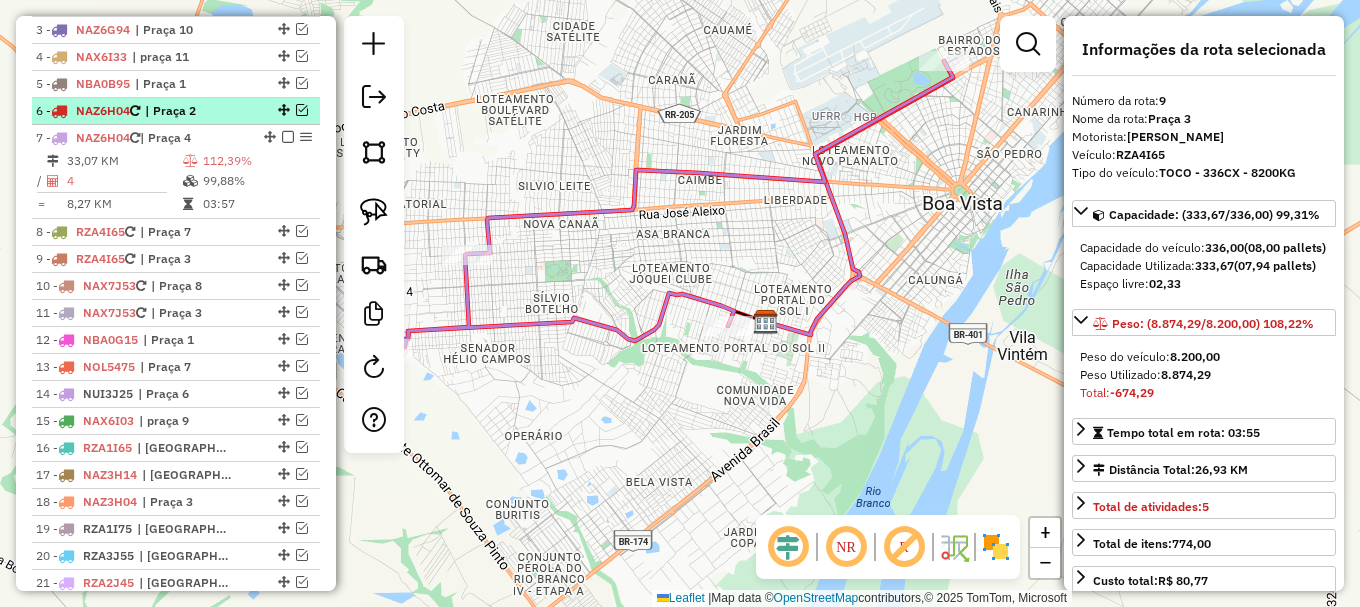 click at bounding box center (302, 110) 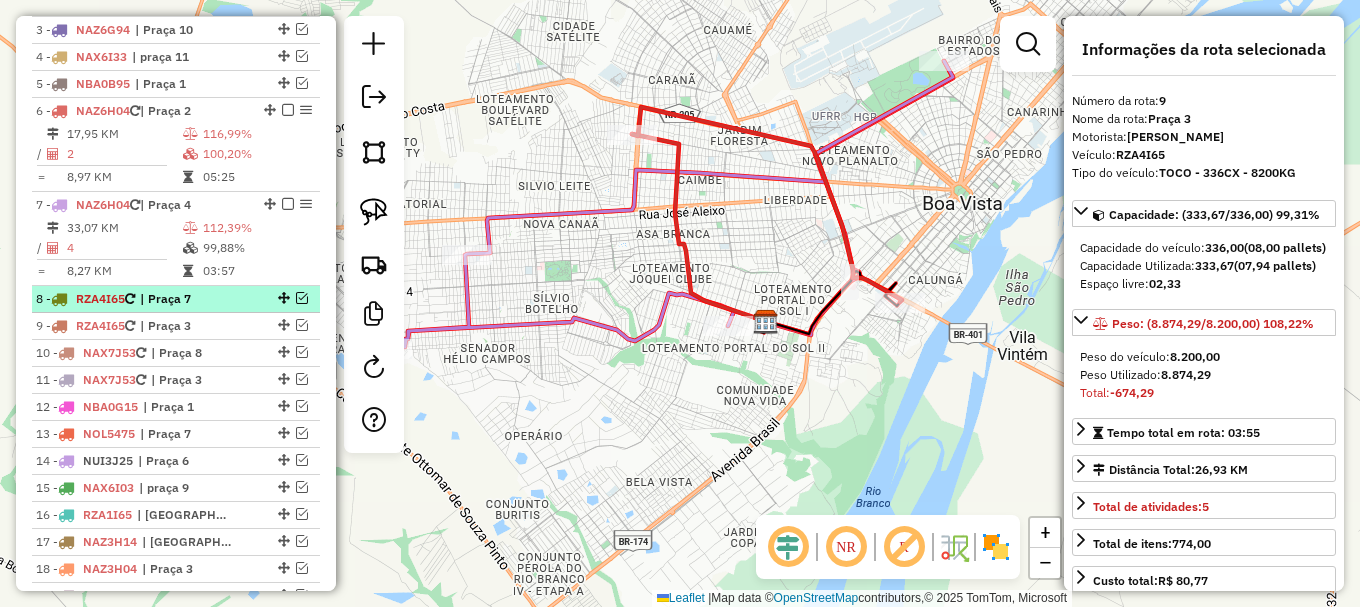 click at bounding box center [302, 298] 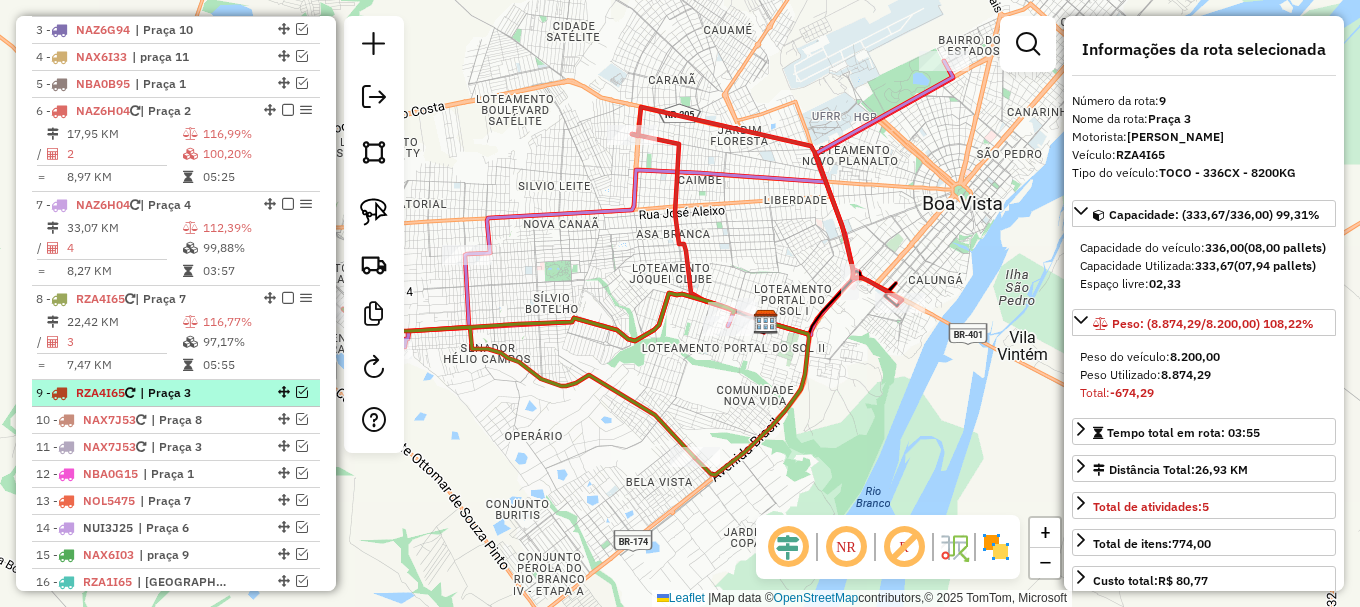 click at bounding box center (302, 392) 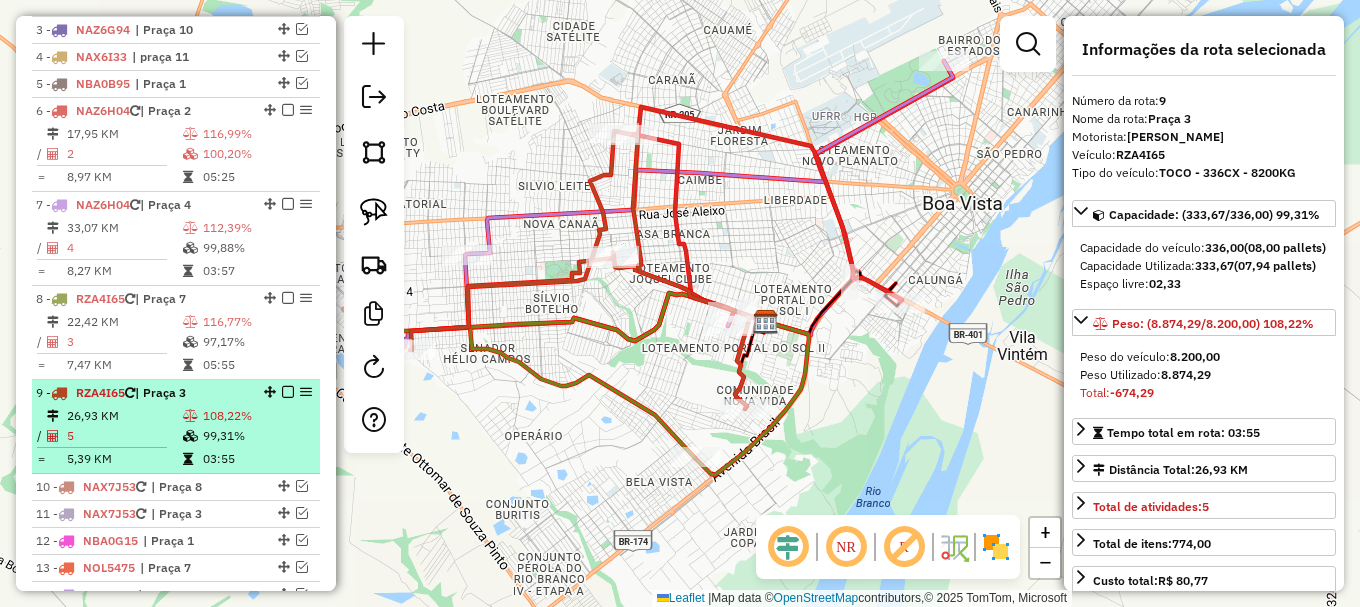 click at bounding box center (288, 392) 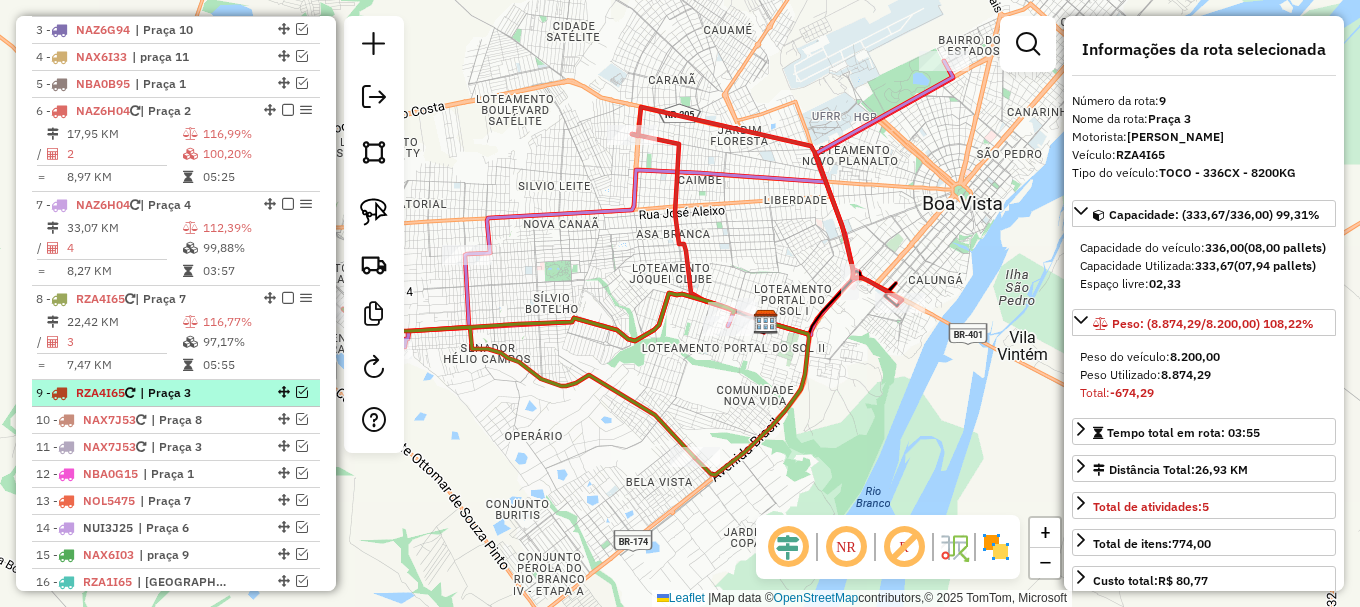 click at bounding box center [302, 392] 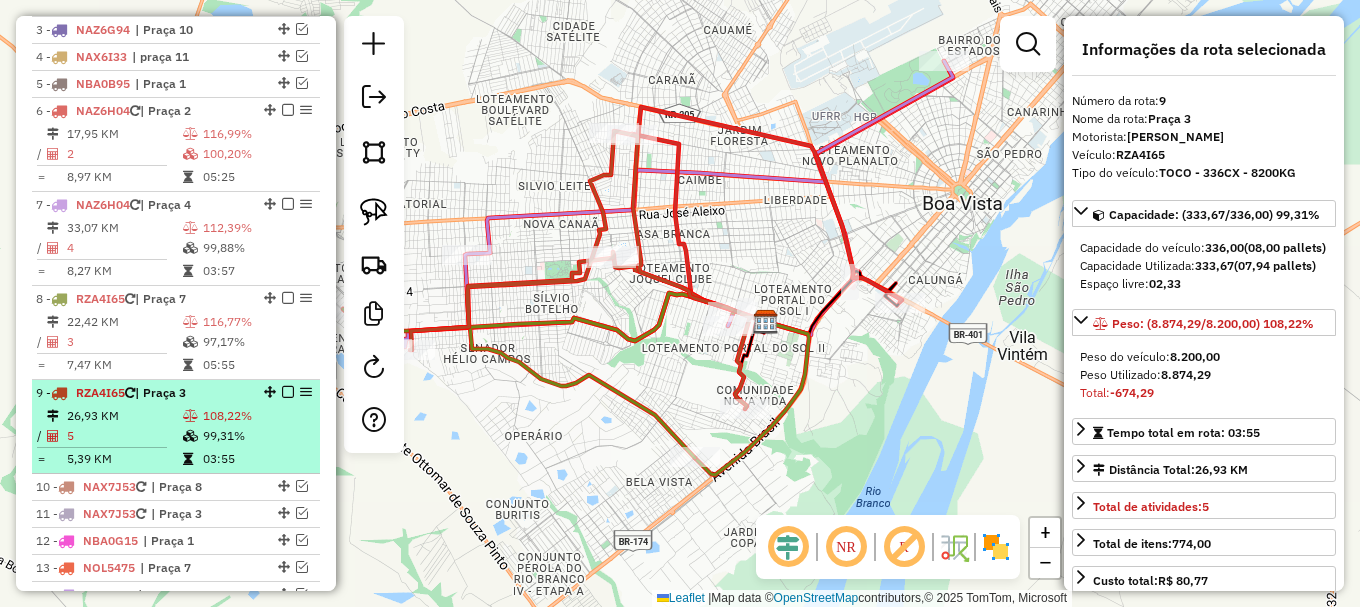 click at bounding box center [288, 392] 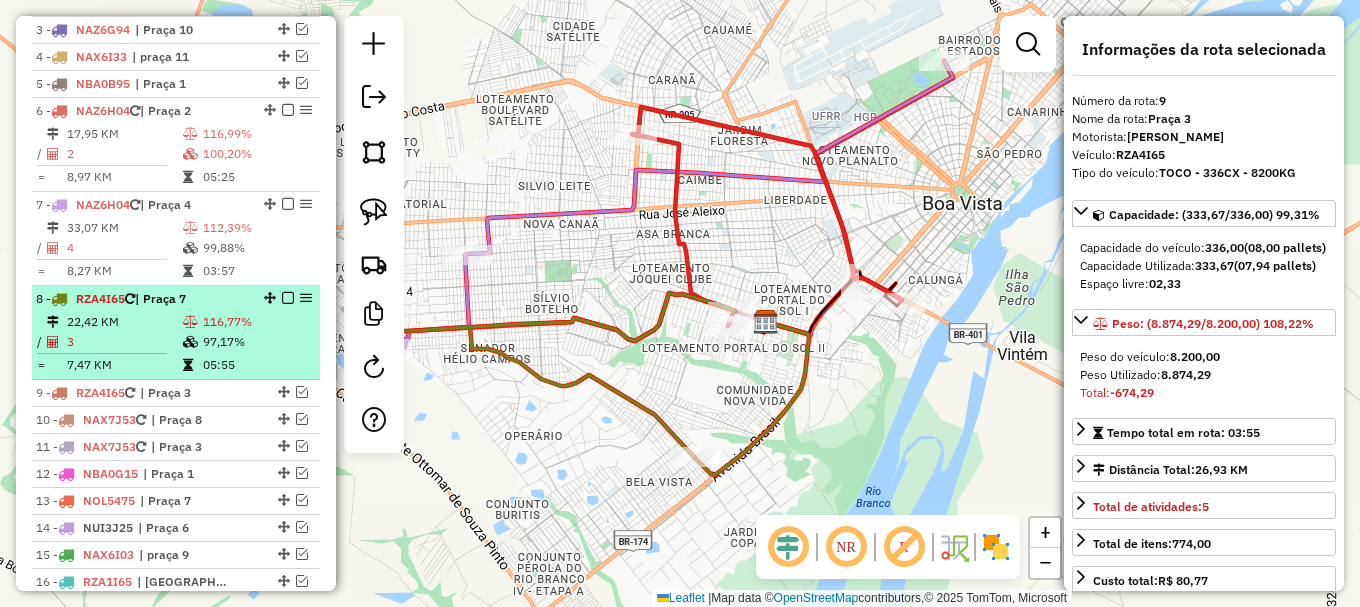 click at bounding box center (288, 298) 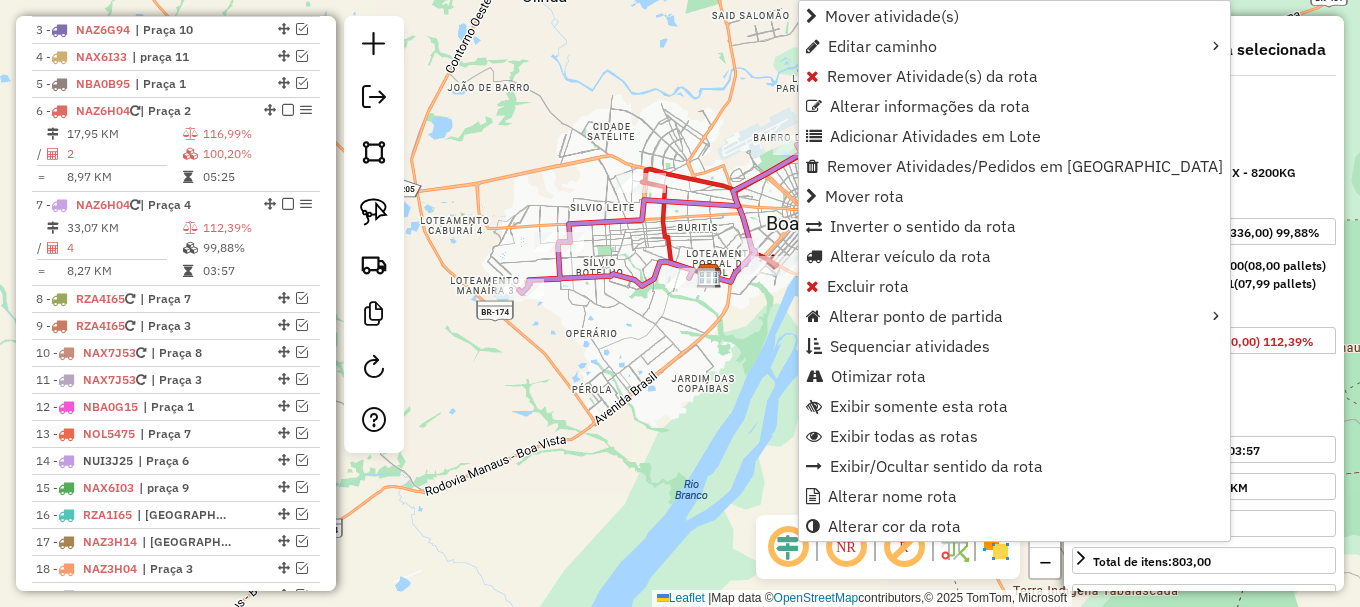 scroll, scrollTop: 1046, scrollLeft: 0, axis: vertical 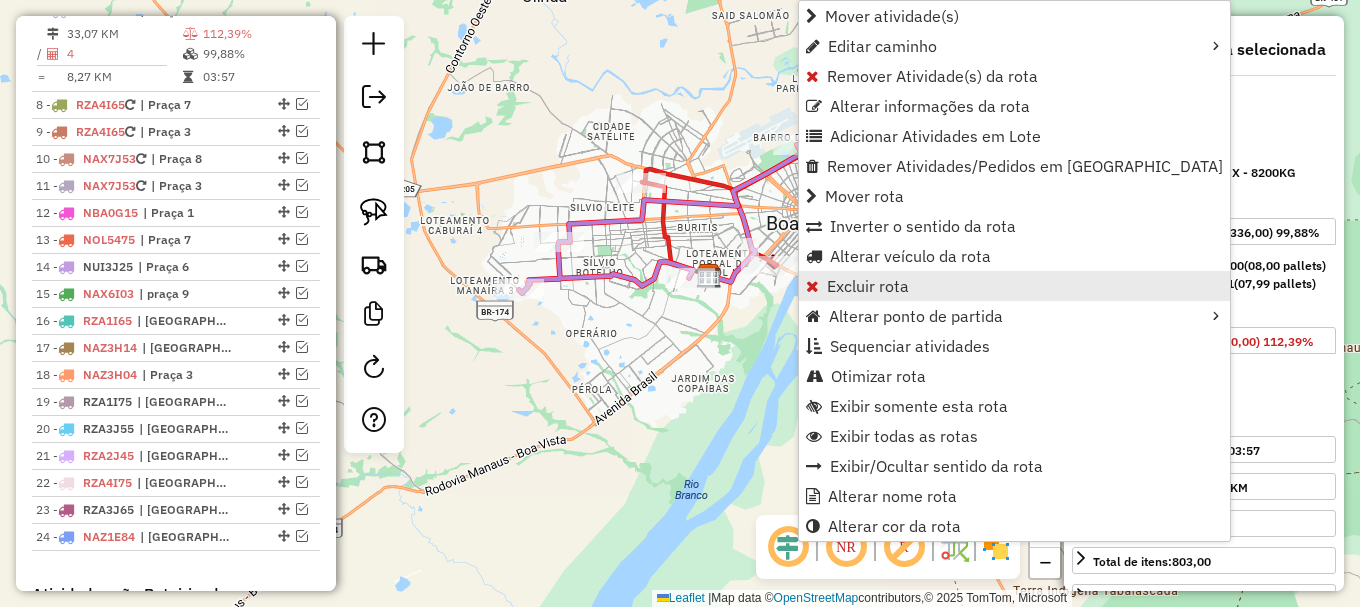 click on "Excluir rota" at bounding box center [868, 286] 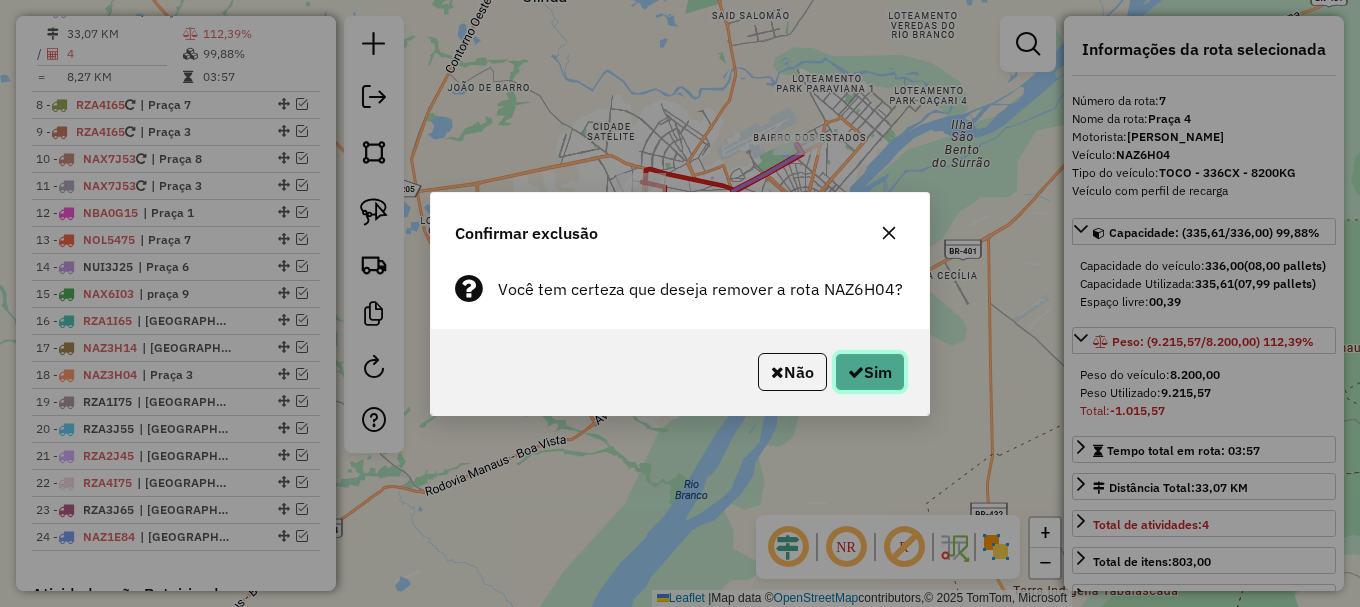 click on "Sim" 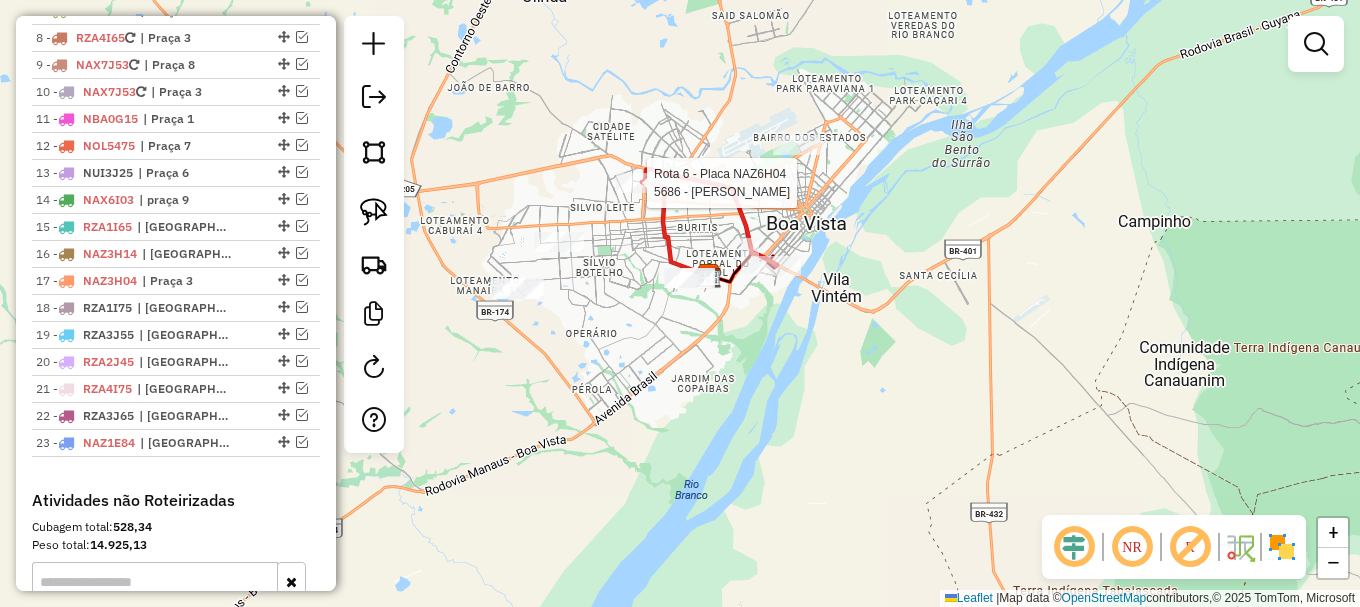 select on "**********" 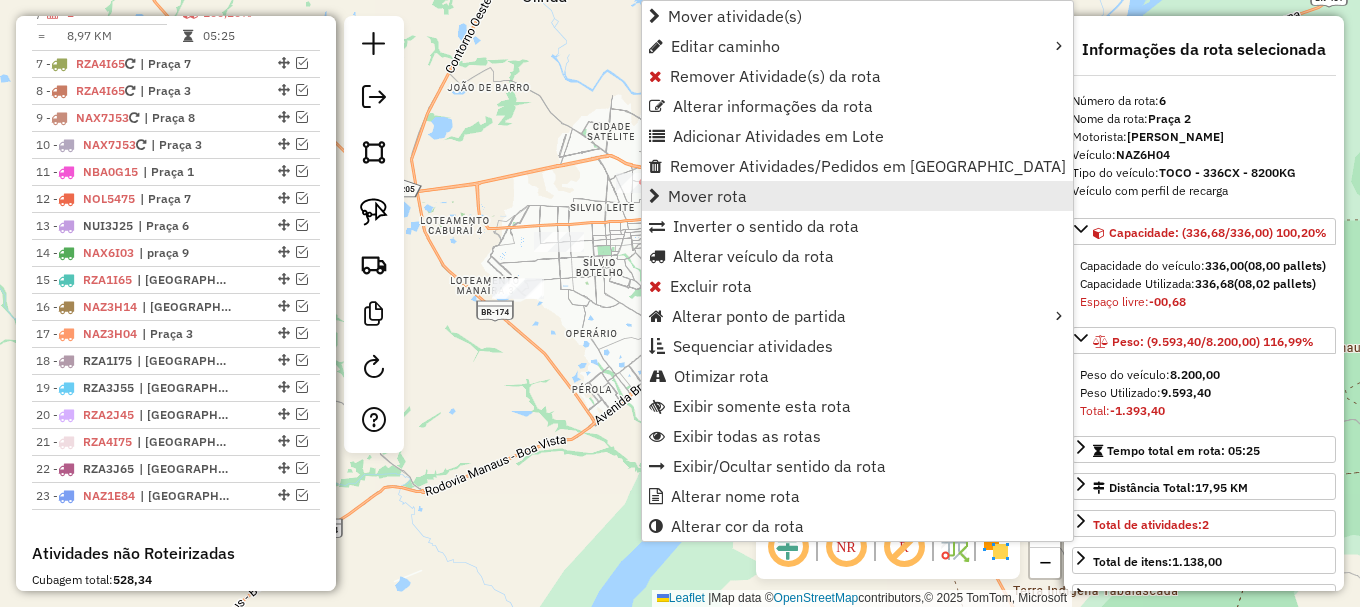scroll, scrollTop: 952, scrollLeft: 0, axis: vertical 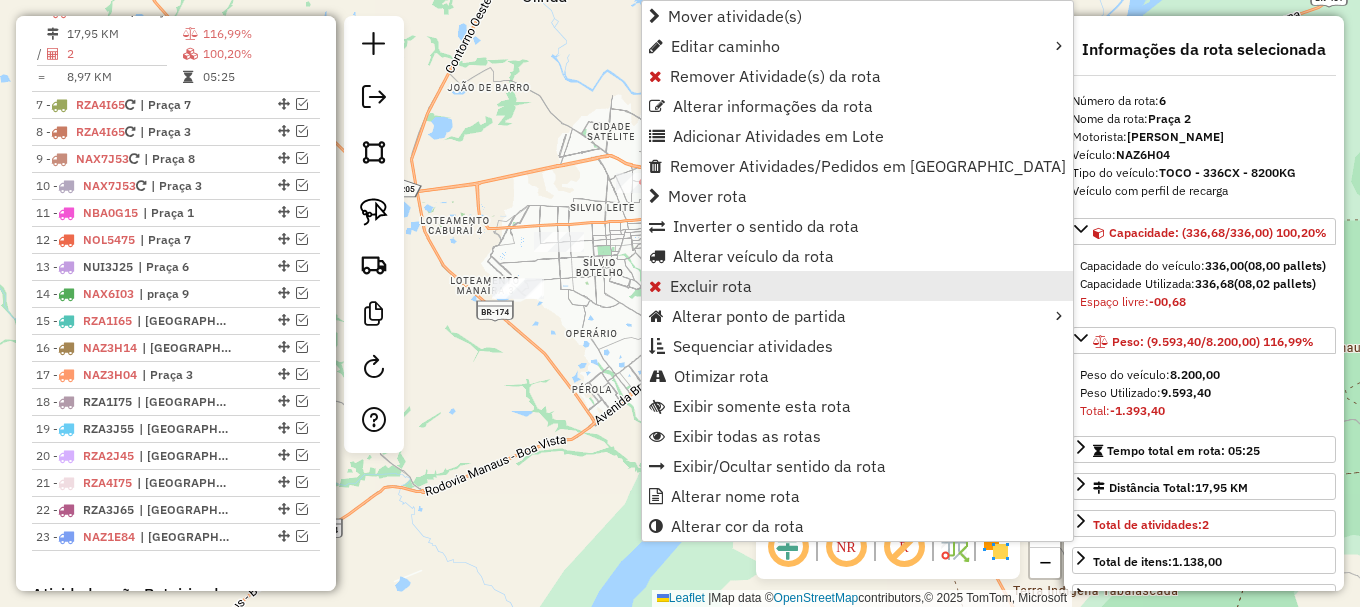 click on "Excluir rota" at bounding box center [857, 286] 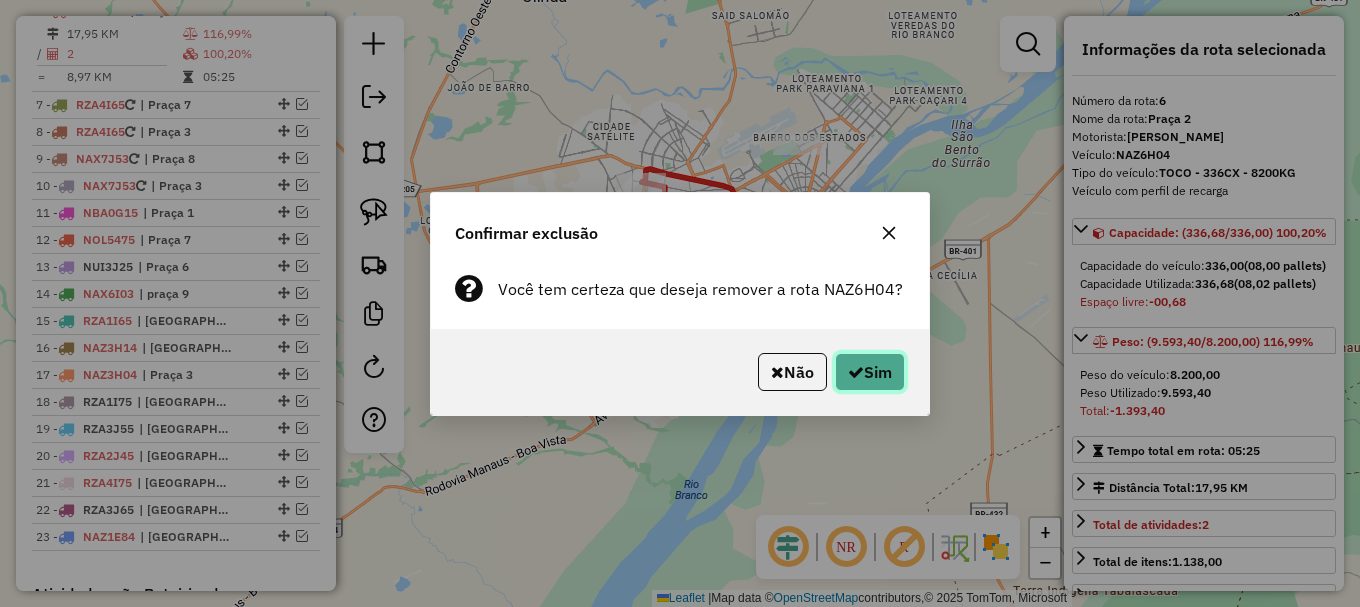 click on "Sim" 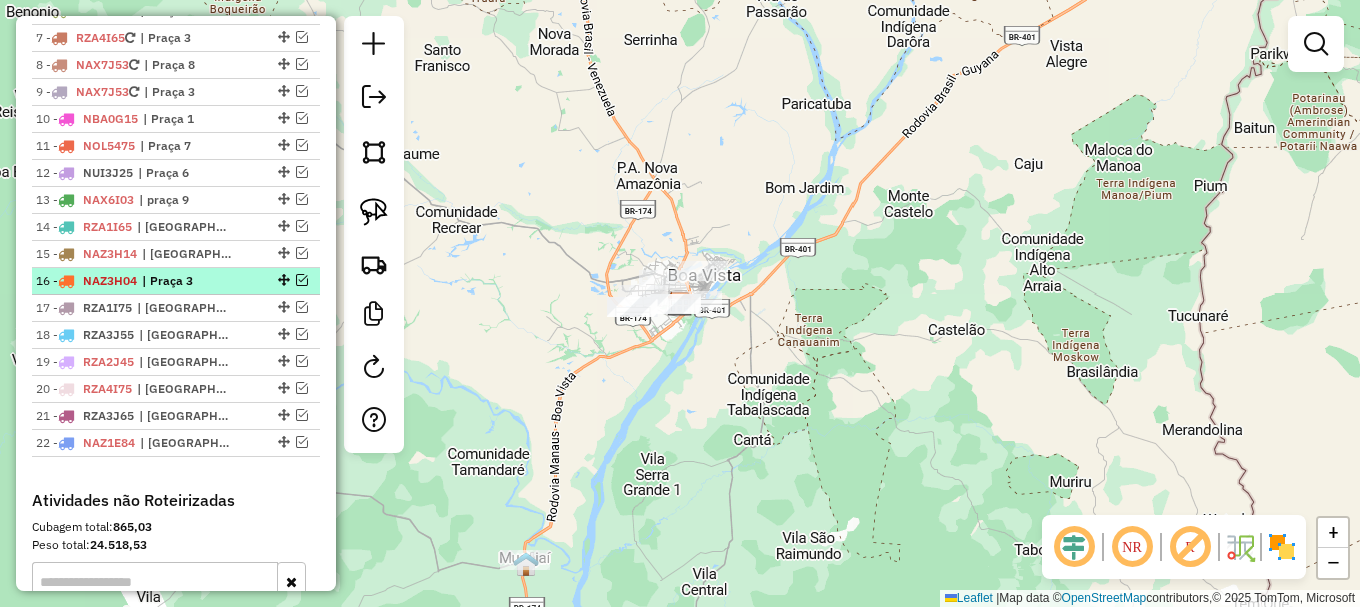 scroll, scrollTop: 852, scrollLeft: 0, axis: vertical 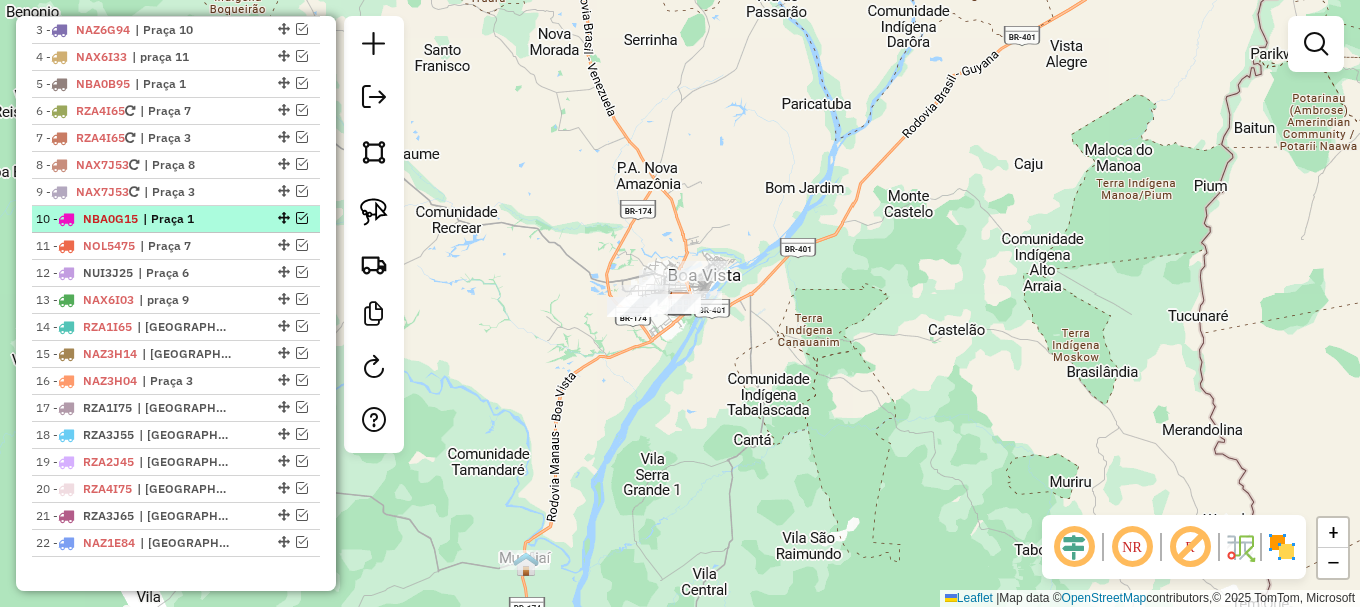 click at bounding box center [302, 218] 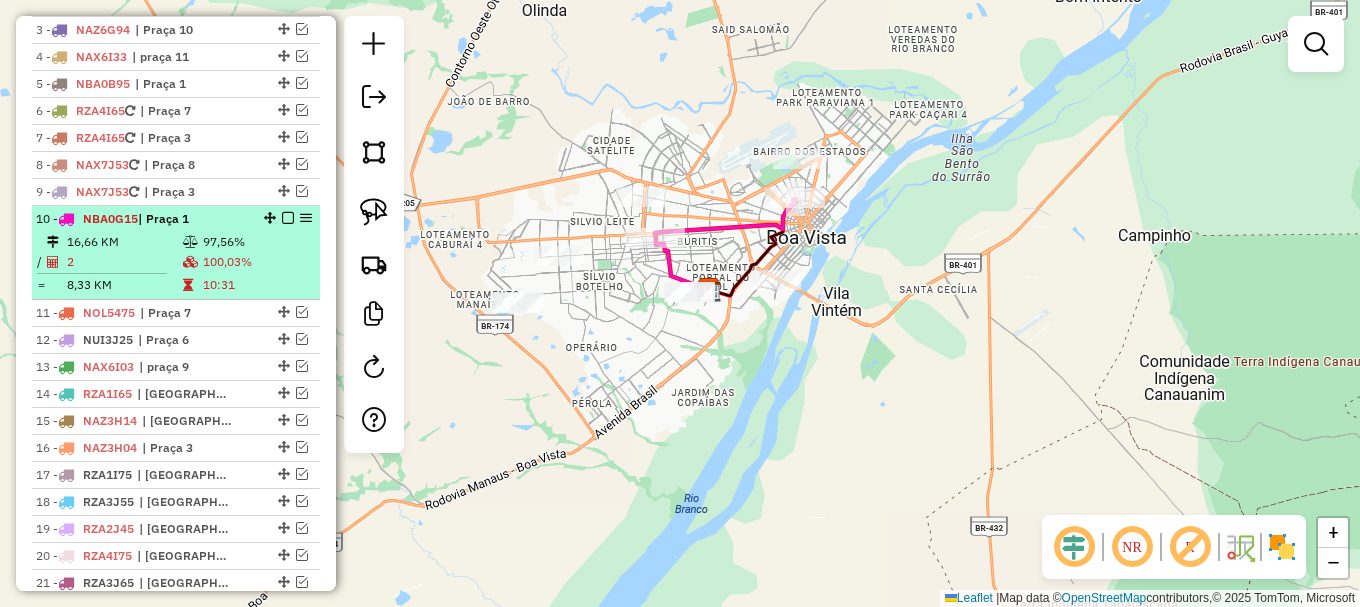 click at bounding box center (288, 218) 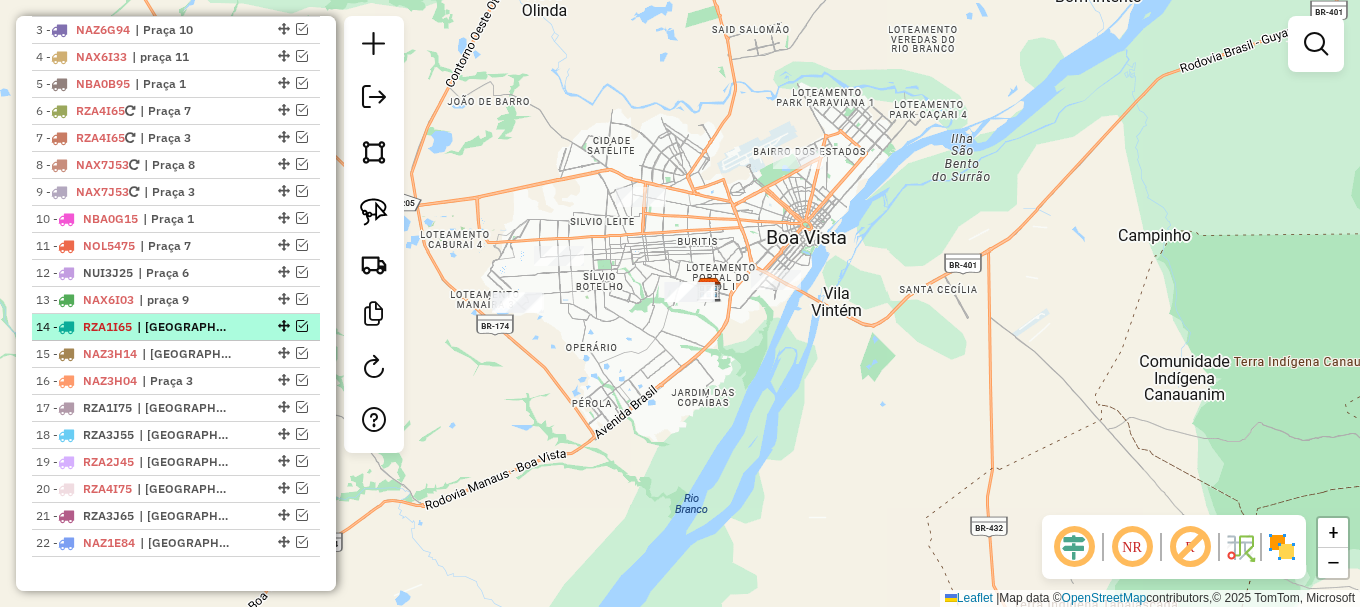 click at bounding box center [302, 326] 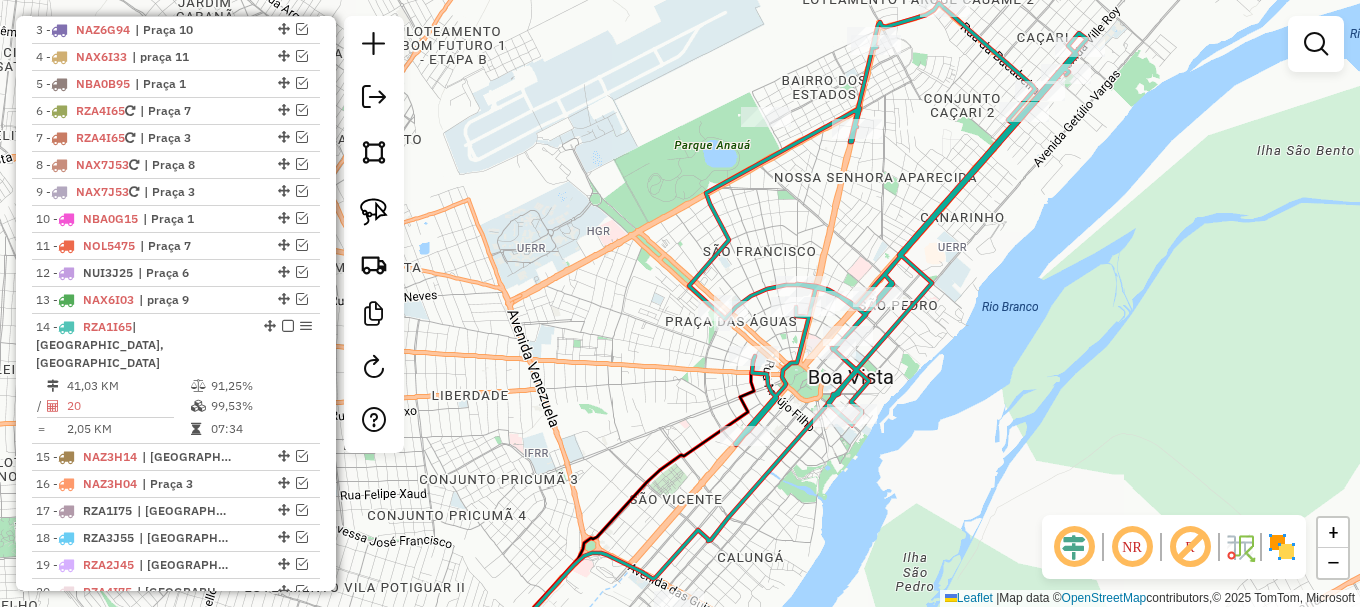 drag, startPoint x: 668, startPoint y: 285, endPoint x: 739, endPoint y: 237, distance: 85.70297 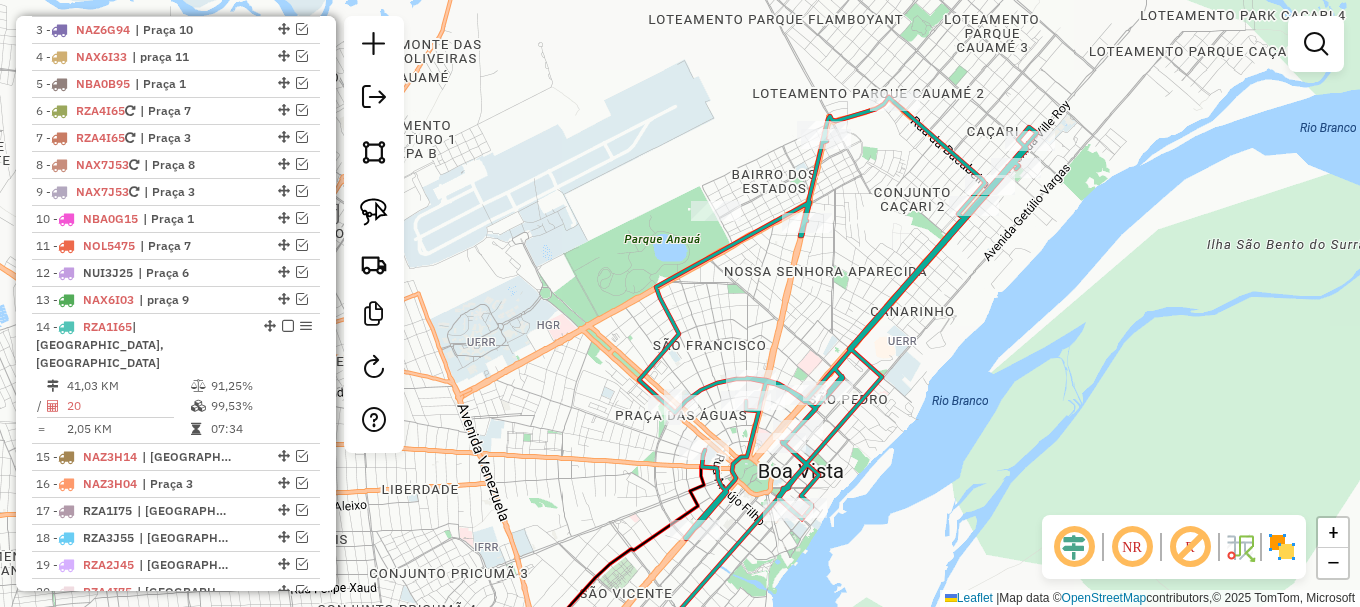 drag, startPoint x: 775, startPoint y: 228, endPoint x: 740, endPoint y: 264, distance: 50.20956 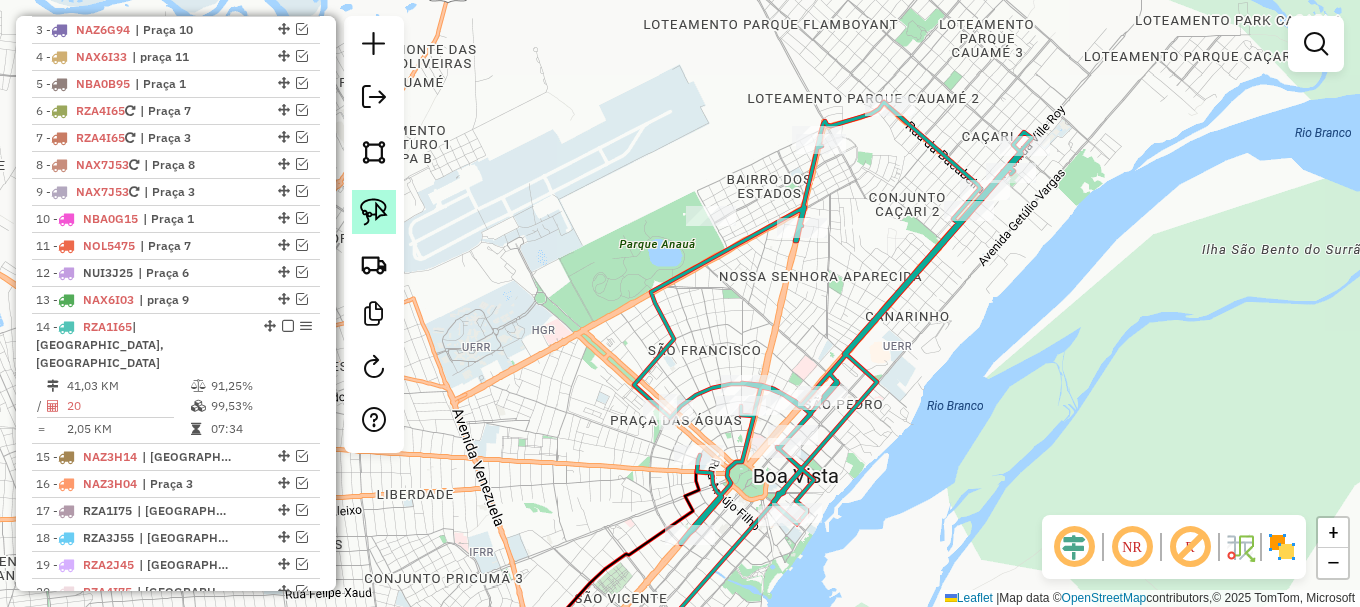 click 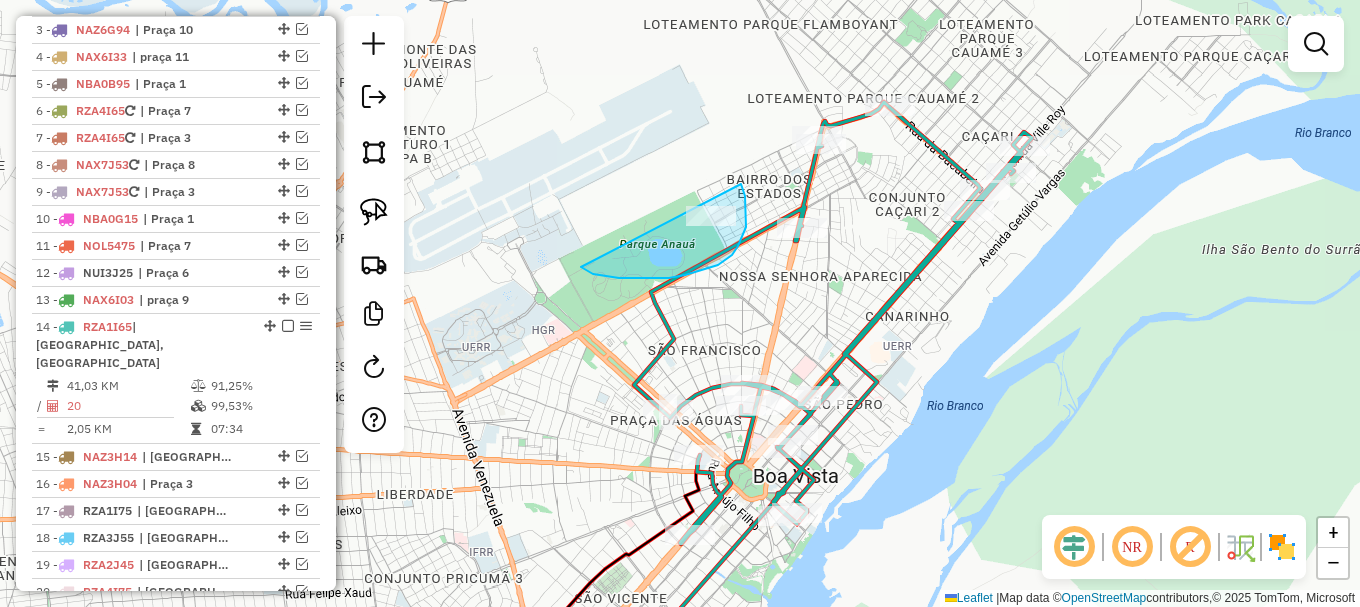 drag, startPoint x: 669, startPoint y: 278, endPoint x: 724, endPoint y: 151, distance: 138.39798 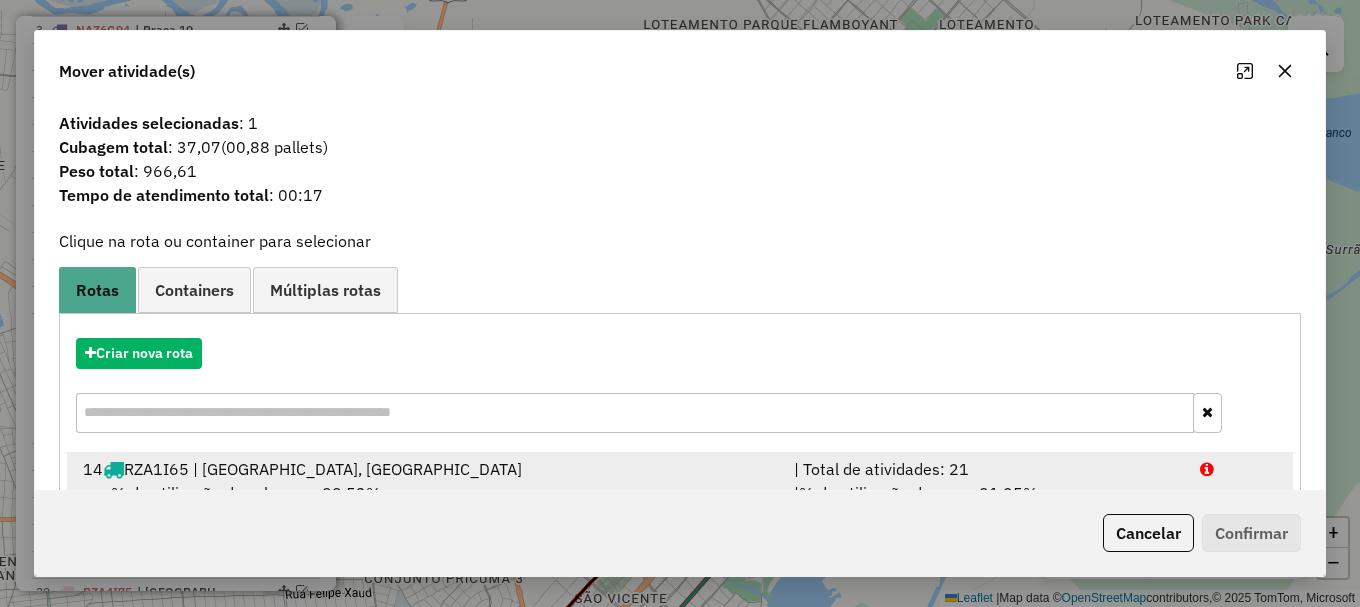 scroll, scrollTop: 78, scrollLeft: 0, axis: vertical 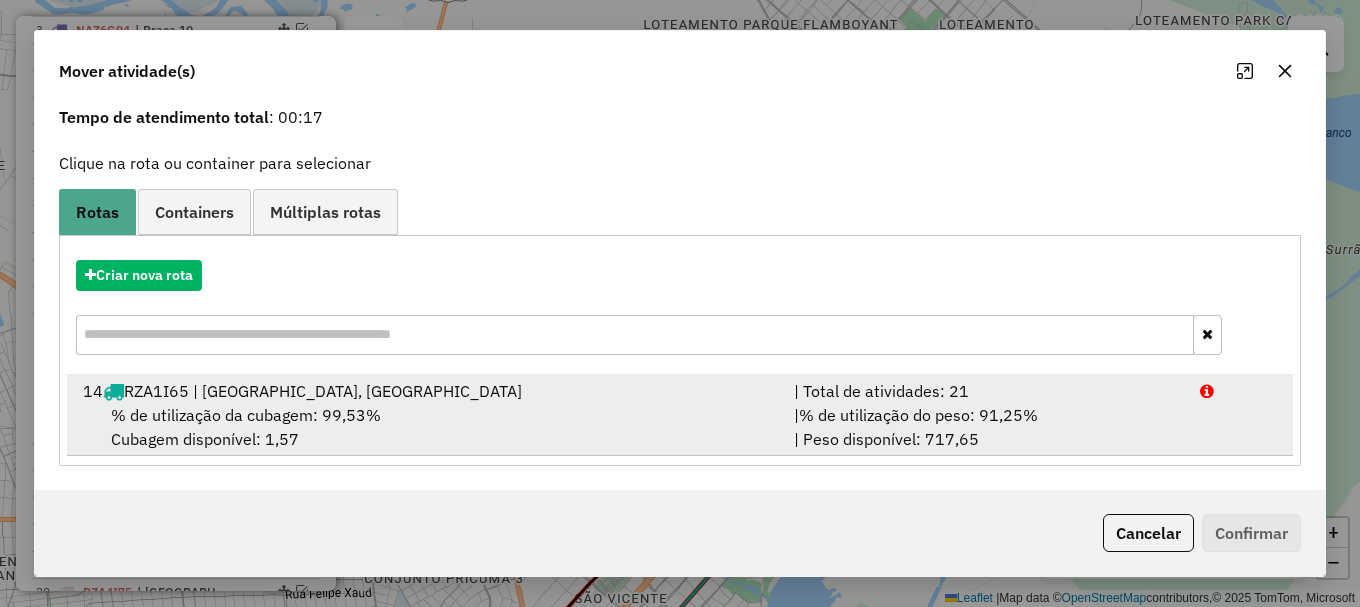 click on "14  RZA1I65 | Praça 1, Praça 2  | Total de atividades: 21  % de utilização da cubagem: 99,53%  Cubagem disponível: 1,57   |  % de utilização do peso: 91,25%  | Peso disponível: 717,65" at bounding box center [680, 415] 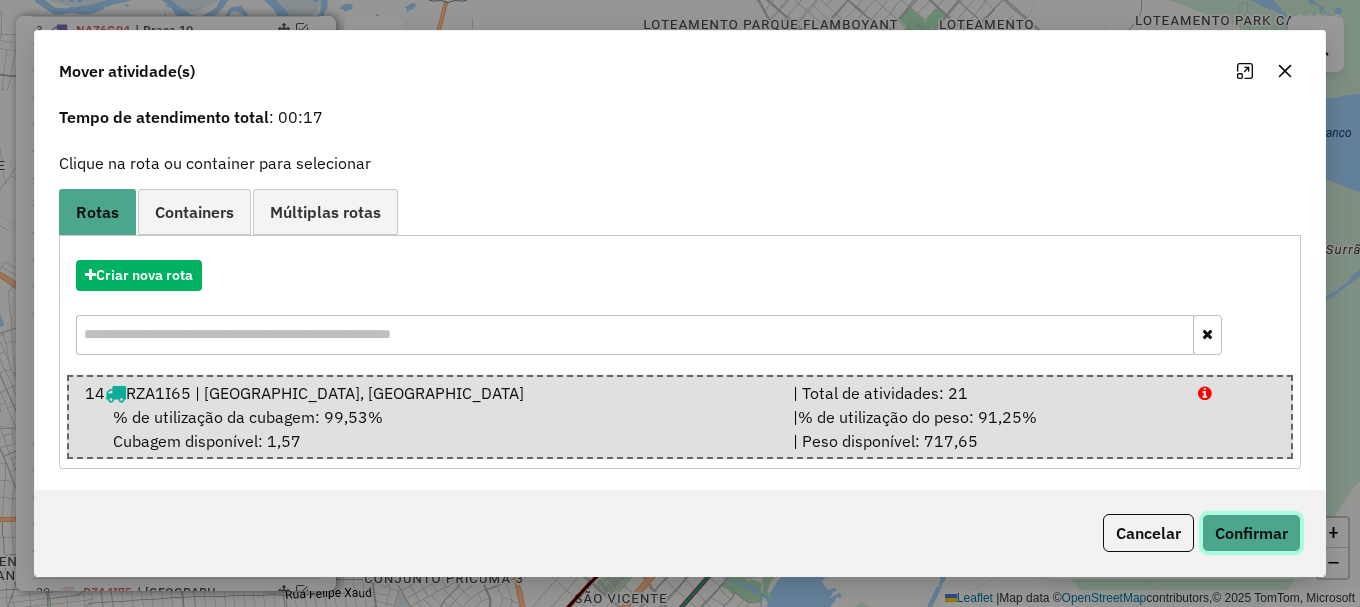 click on "Confirmar" 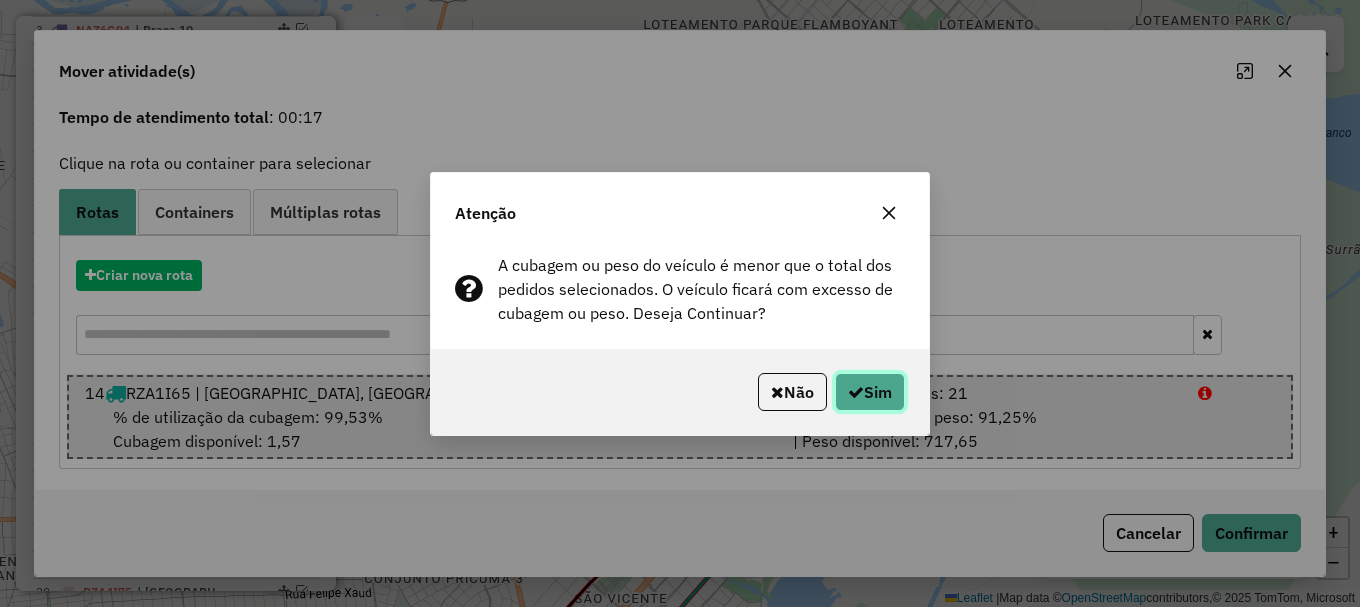 click on "Sim" 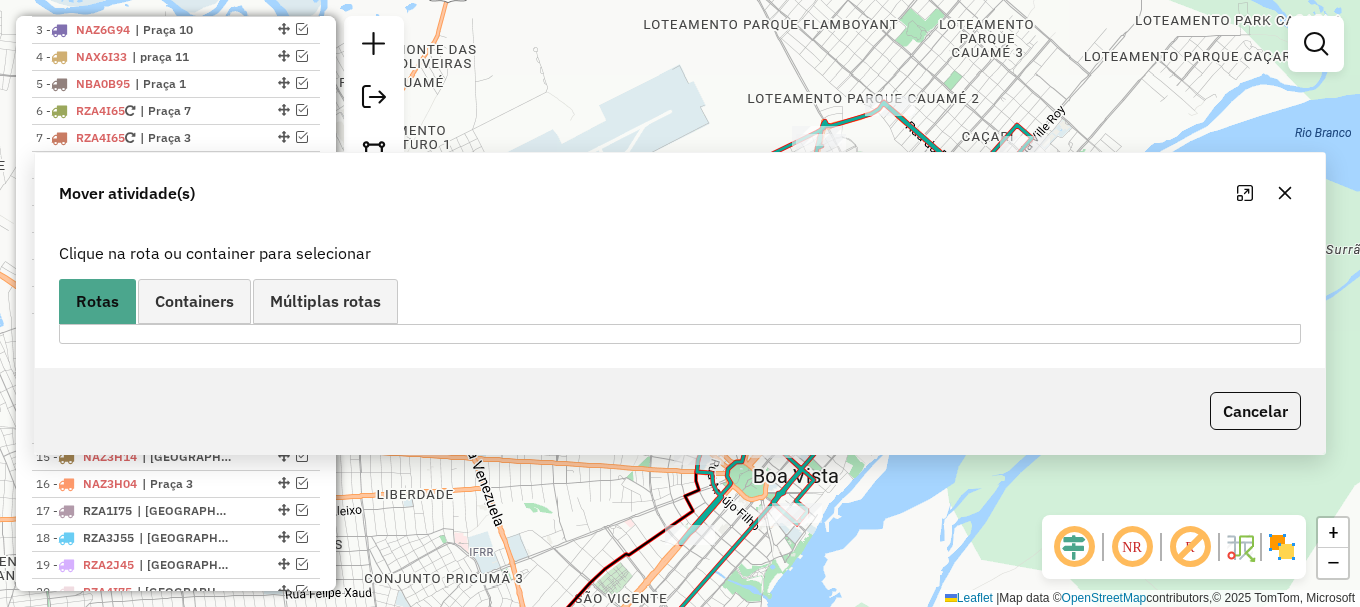 scroll, scrollTop: 0, scrollLeft: 0, axis: both 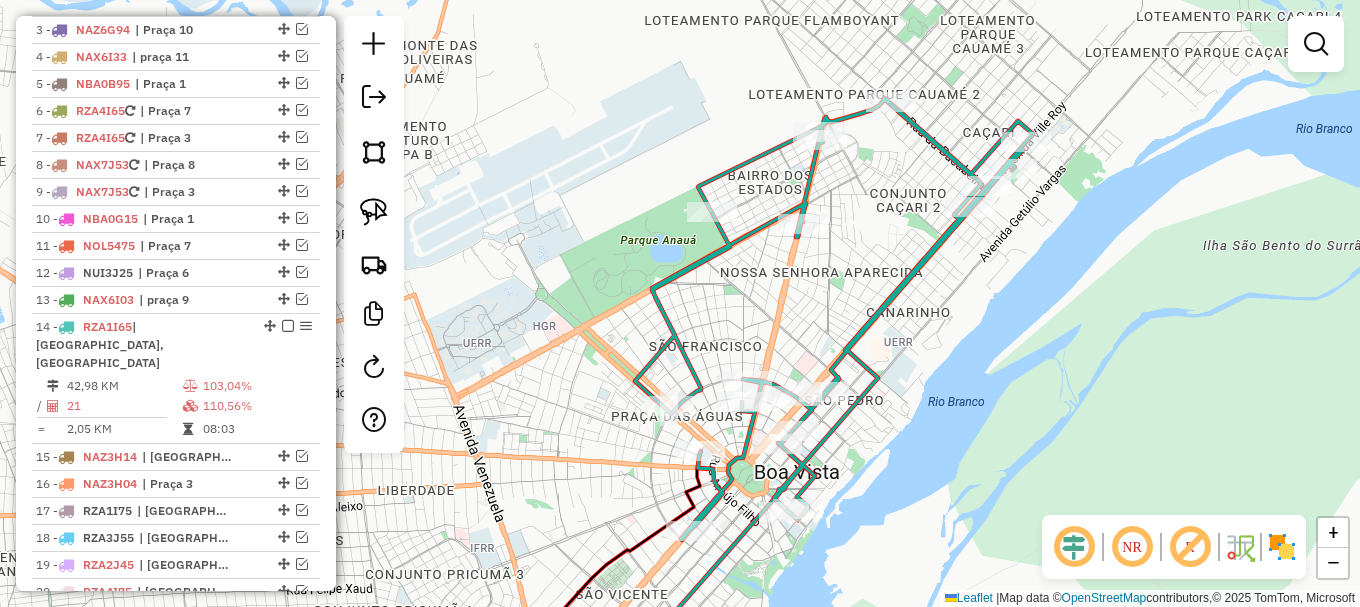drag, startPoint x: 600, startPoint y: 406, endPoint x: 579, endPoint y: 170, distance: 236.93248 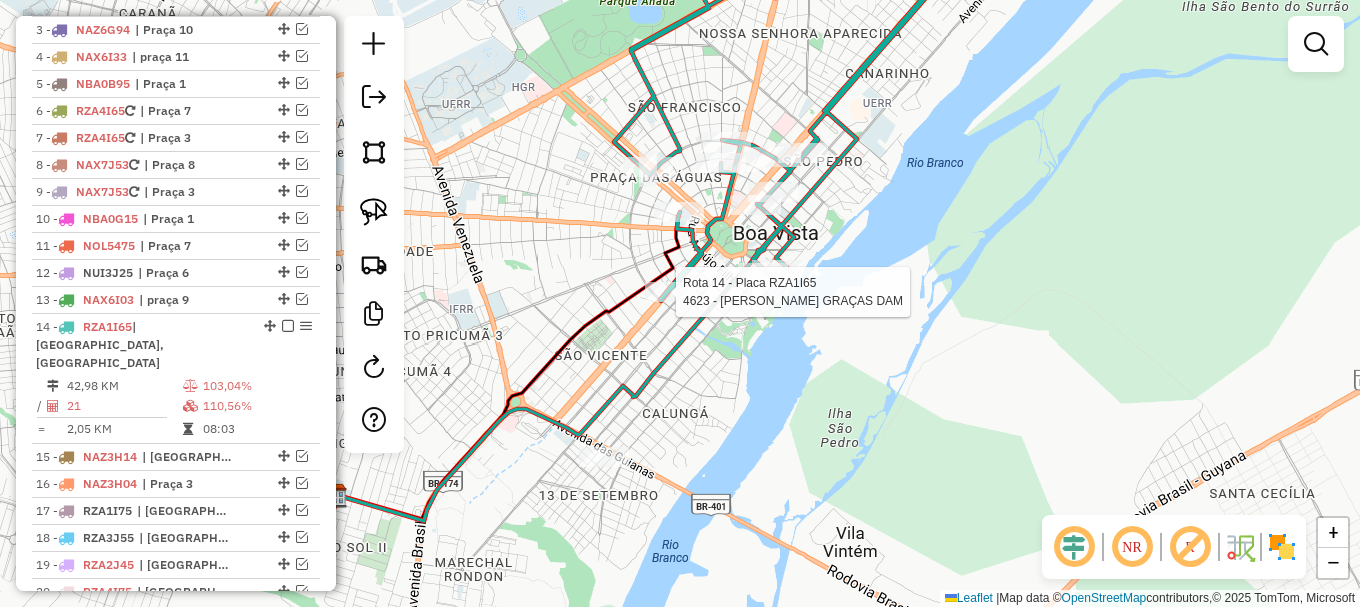 select on "**********" 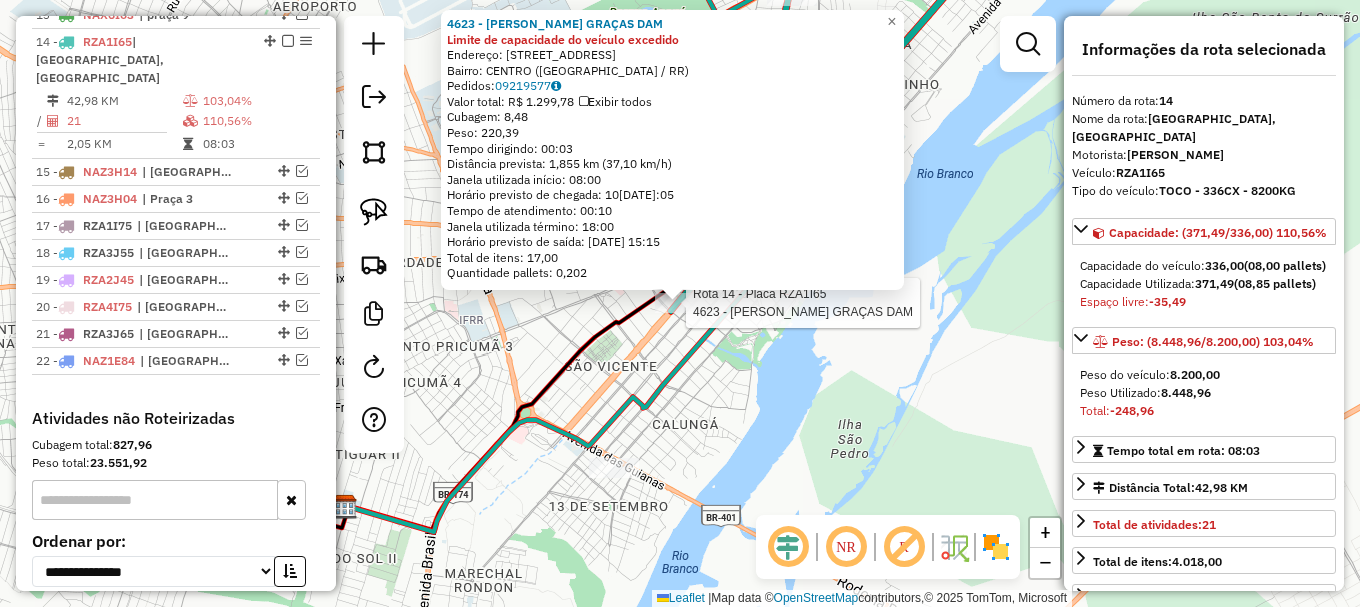 scroll, scrollTop: 1168, scrollLeft: 0, axis: vertical 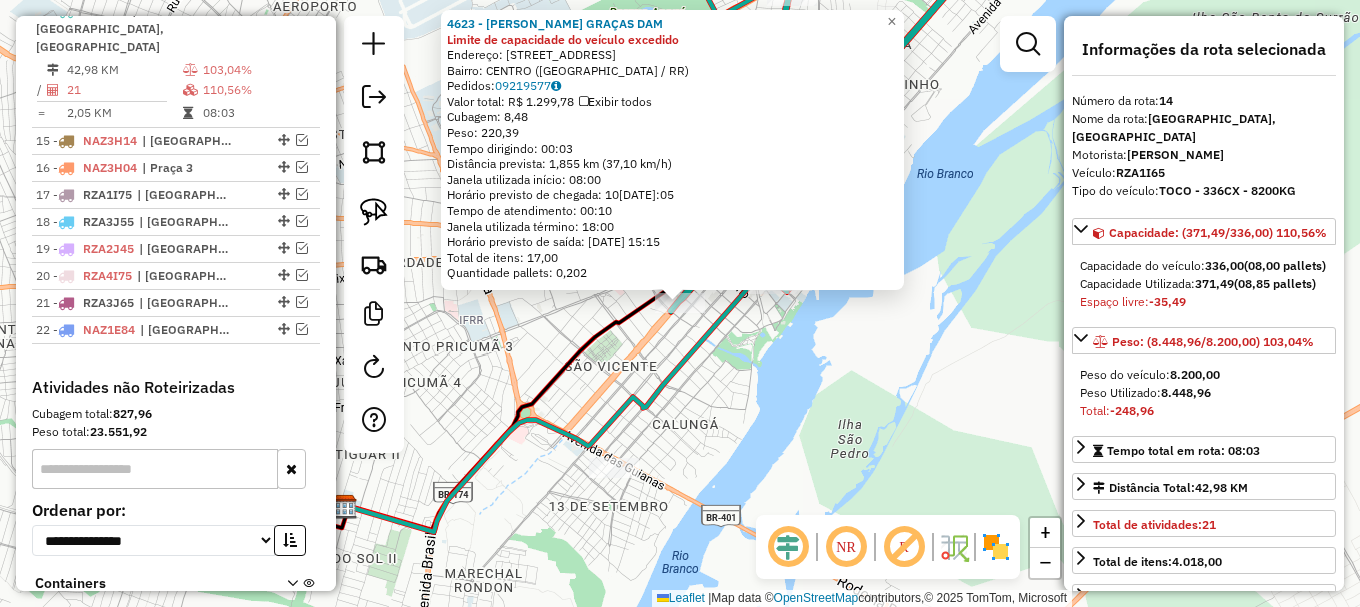 click 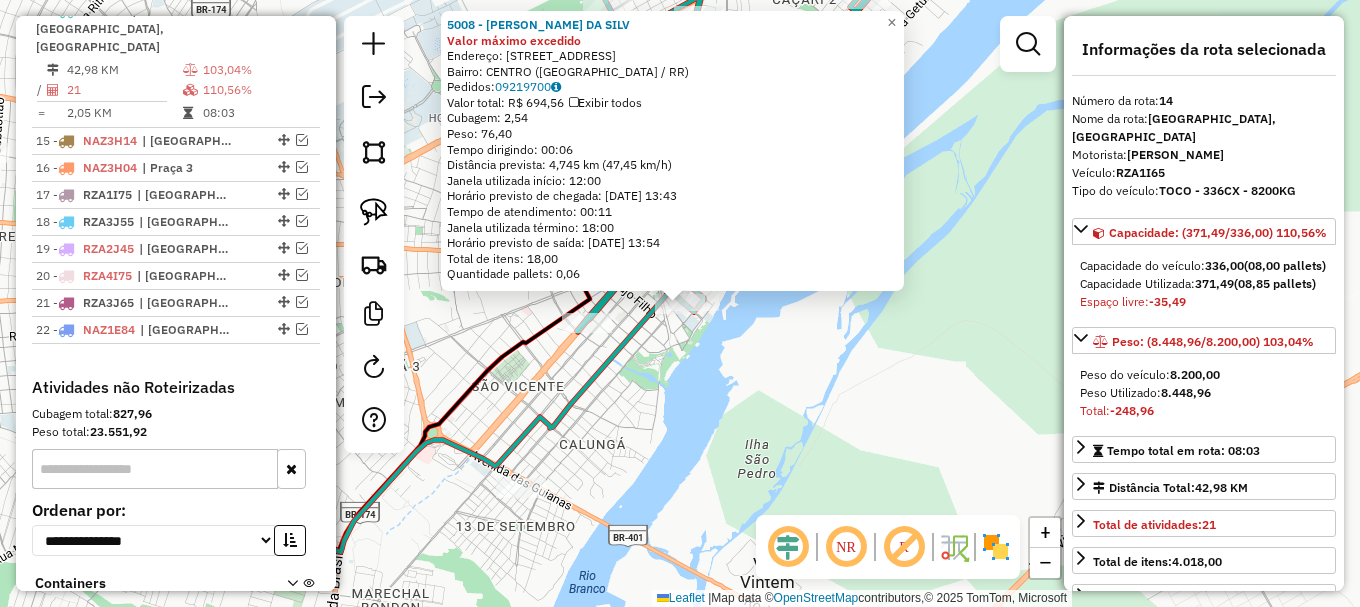 click on "5008 - ELZA BATISTA DA SILV Valor máximo excedido  Endereço: AV  Av Sebastiao Diniz            45   Bairro: CENTRO (BOA VISTA / RR)   Pedidos:  09219700   Valor total: R$ 694,56   Exibir todos   Cubagem: 2,54  Peso: 76,40  Tempo dirigindo: 00:06   Distância prevista: 4,745 km (47,45 km/h)   Janela utilizada início: 12:00   Horário previsto de chegada: 10/07/2025 13:43   Tempo de atendimento: 00:11   Janela utilizada término: 18:00   Horário previsto de saída: 10/07/2025 13:54   Total de itens: 18,00   Quantidade pallets: 0,06  × Janela de atendimento Grade de atendimento Capacidade Transportadoras Veículos Cliente Pedidos  Rotas Selecione os dias de semana para filtrar as janelas de atendimento  Seg   Ter   Qua   Qui   Sex   Sáb   Dom  Informe o período da janela de atendimento: De: Até:  Filtrar exatamente a janela do cliente  Considerar janela de atendimento padrão  Selecione os dias de semana para filtrar as grades de atendimento  Seg   Ter   Qua   Qui   Sex   Sáb   Dom   Peso mínimo:  De:" 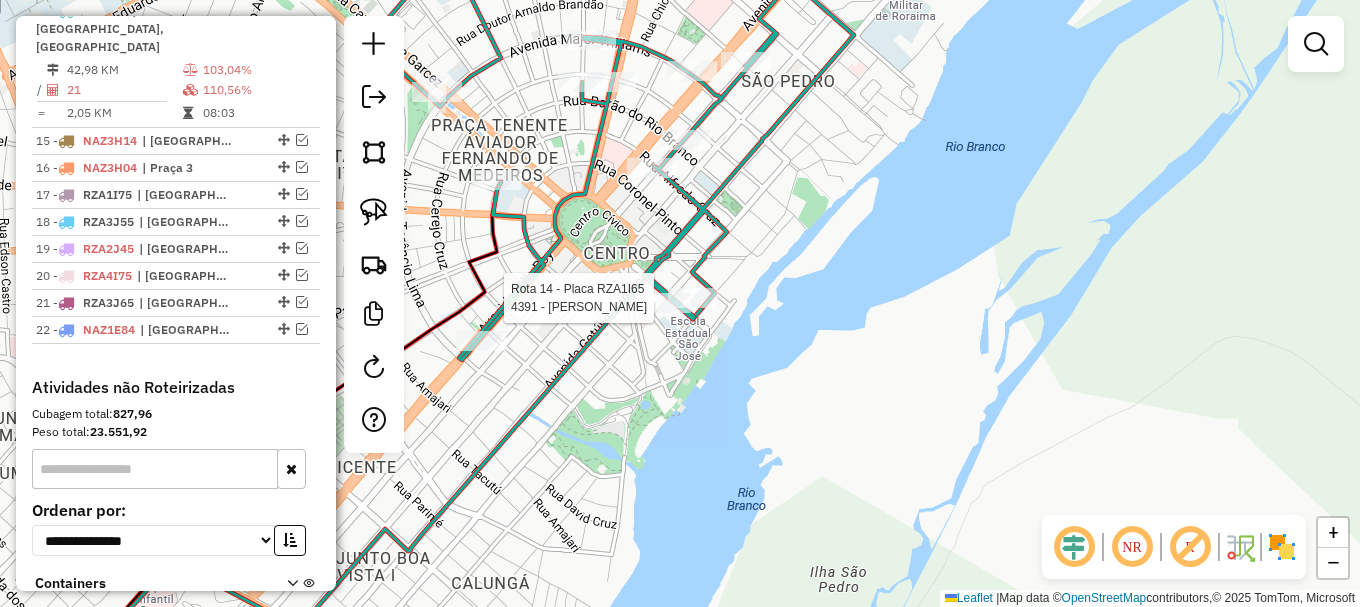 select on "**********" 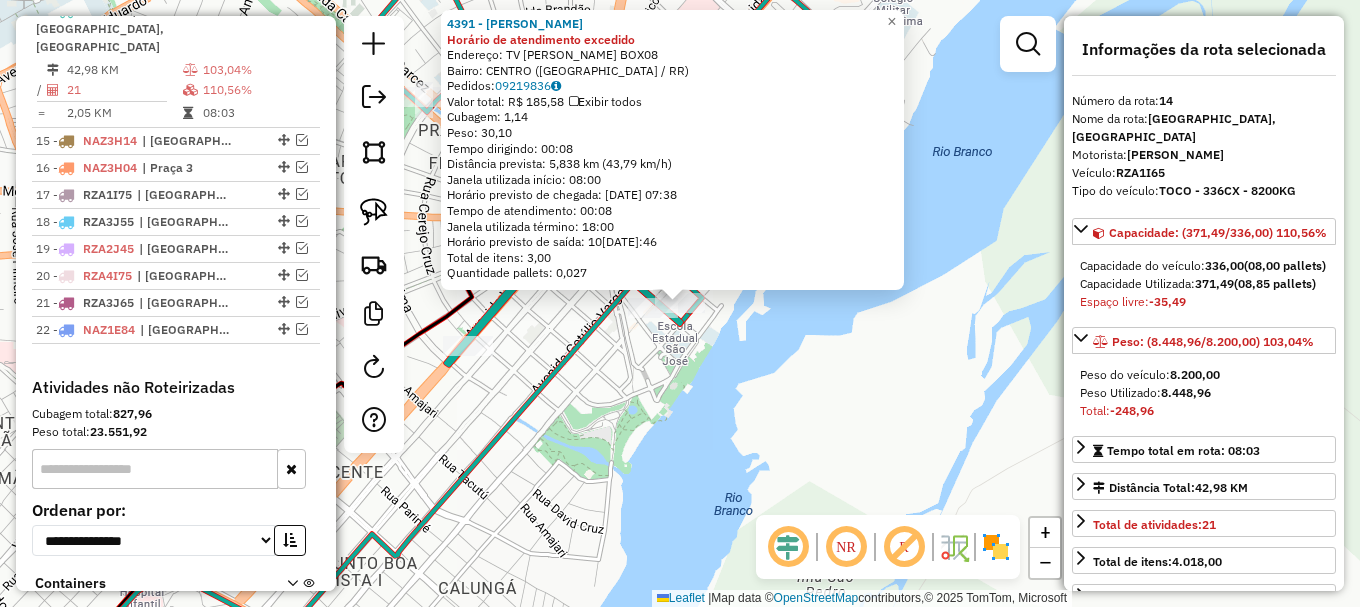 click on "4391 - KENI RIBEIRO DE LIMA Horário de atendimento excedido  Endereço: TV  SILVIO LEITE                  BOX08   Bairro: CENTRO (BOA VISTA / RR)   Pedidos:  09219836   Valor total: R$ 185,58   Exibir todos   Cubagem: 1,14  Peso: 30,10  Tempo dirigindo: 00:08   Distância prevista: 5,838 km (43,79 km/h)   Janela utilizada início: 08:00   Horário previsto de chegada: 10/07/2025 07:38   Tempo de atendimento: 00:08   Janela utilizada término: 18:00   Horário previsto de saída: 10/07/2025 07:46   Total de itens: 3,00   Quantidade pallets: 0,027  × Janela de atendimento Grade de atendimento Capacidade Transportadoras Veículos Cliente Pedidos  Rotas Selecione os dias de semana para filtrar as janelas de atendimento  Seg   Ter   Qua   Qui   Sex   Sáb   Dom  Informe o período da janela de atendimento: De: Até:  Filtrar exatamente a janela do cliente  Considerar janela de atendimento padrão  Selecione os dias de semana para filtrar as grades de atendimento  Seg   Ter   Qua   Qui   Sex   Sáb   Dom   De:  +" 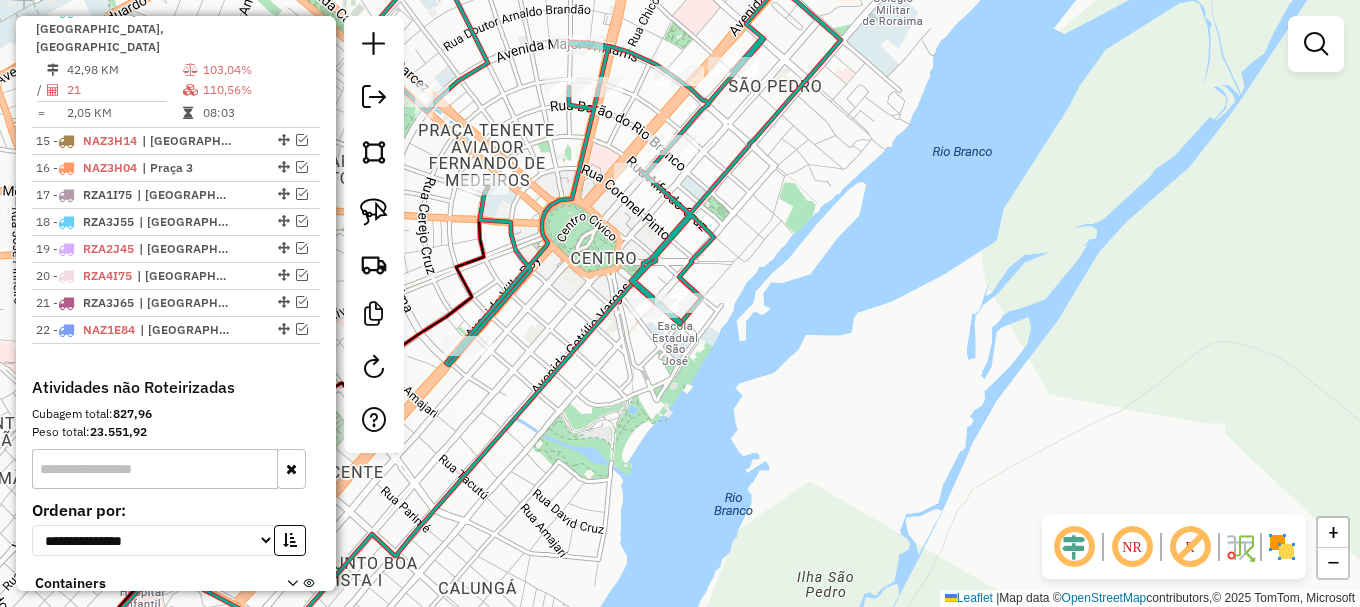 drag, startPoint x: 563, startPoint y: 329, endPoint x: 665, endPoint y: 439, distance: 150.01334 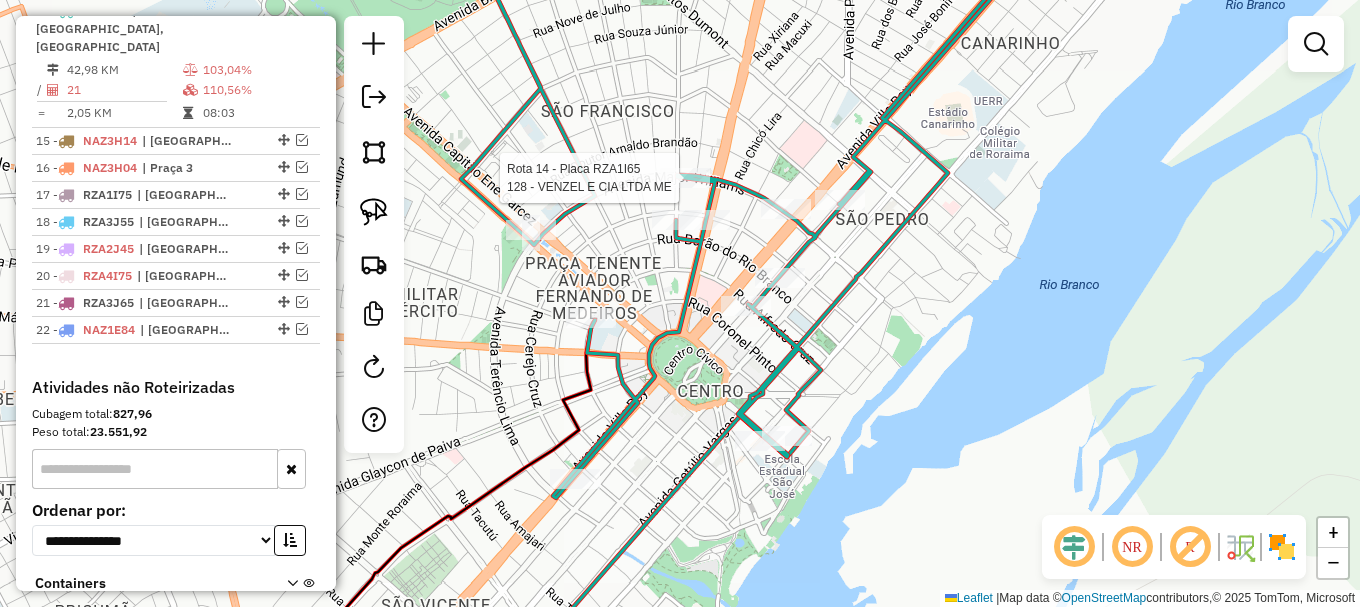 select on "**********" 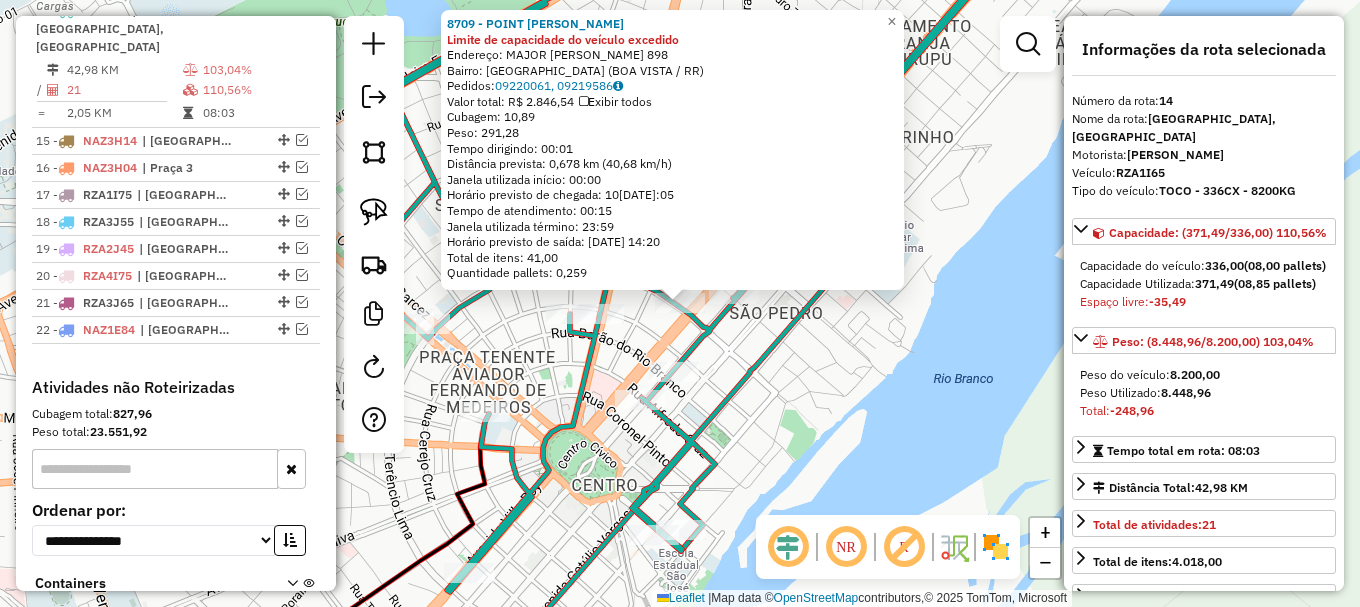 click 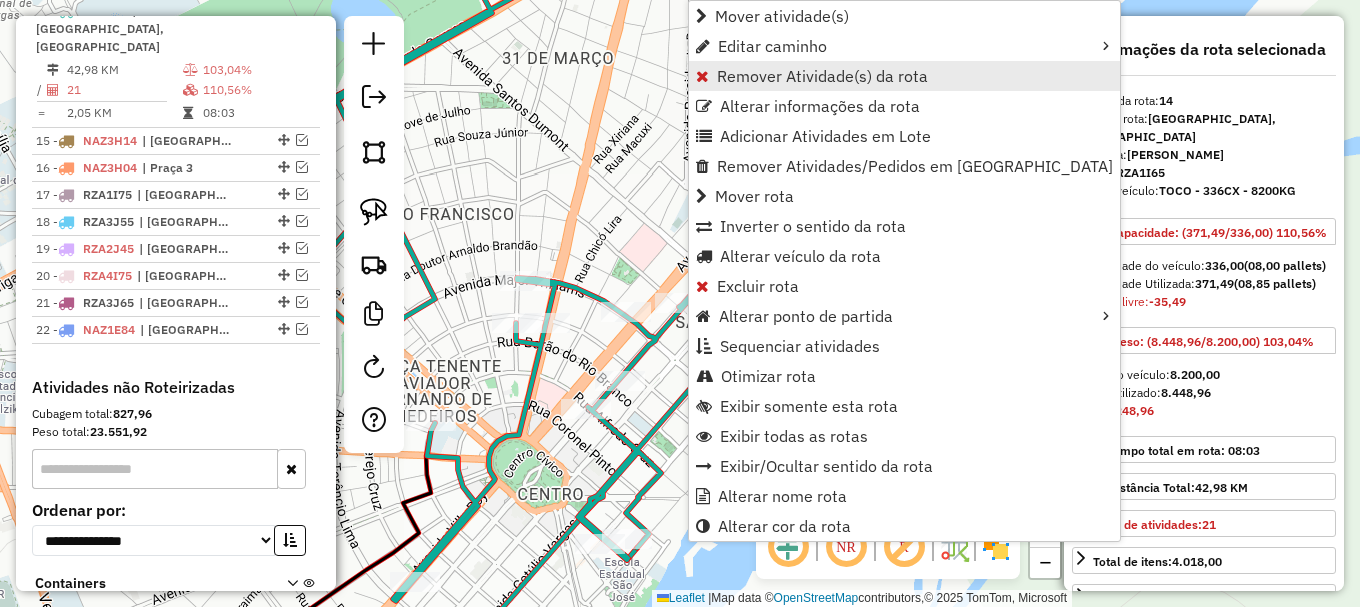click on "Remover Atividade(s) da rota" at bounding box center (822, 76) 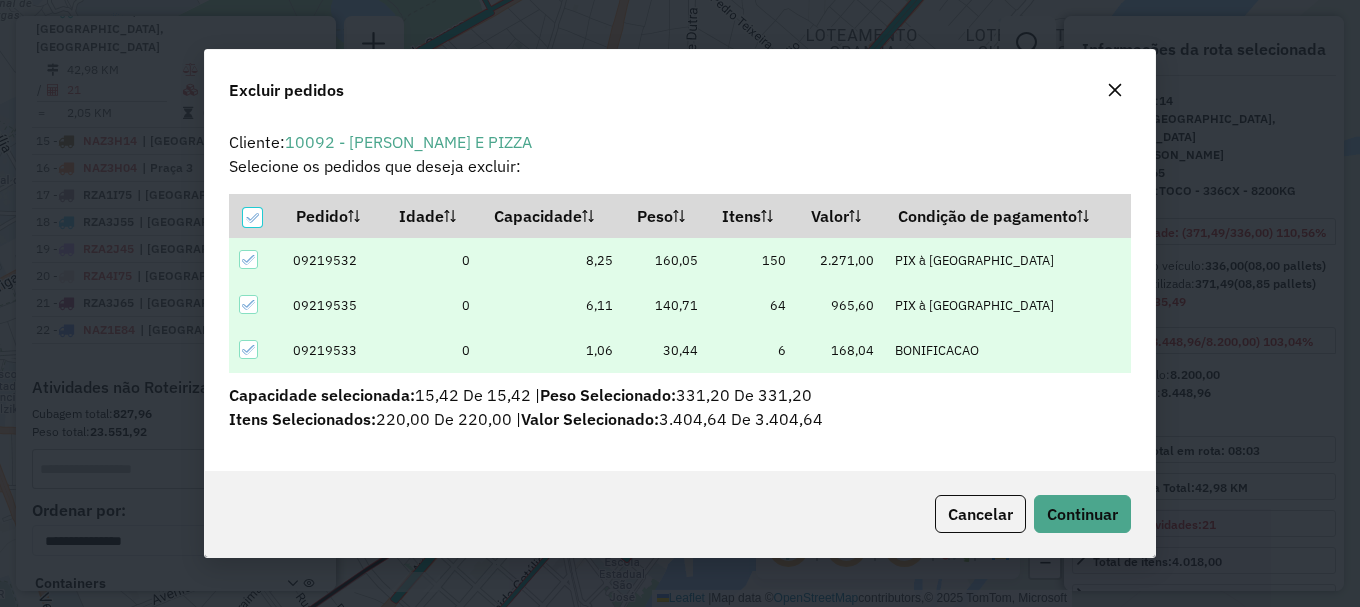 scroll, scrollTop: 0, scrollLeft: 0, axis: both 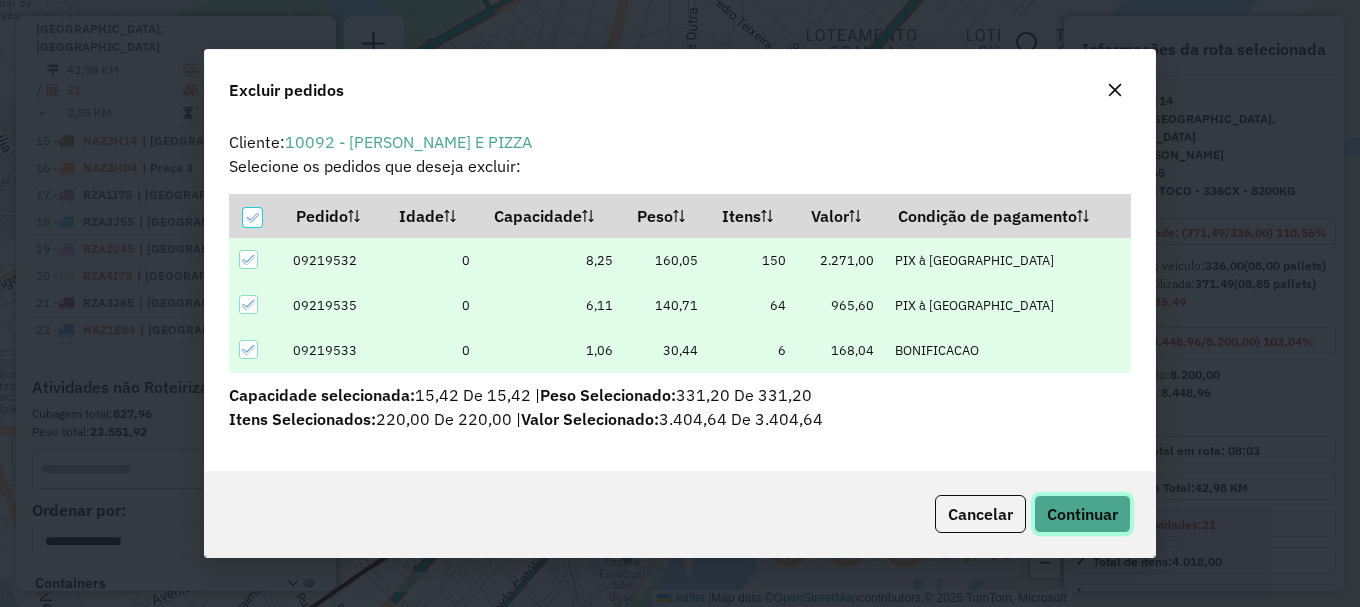 click on "Continuar" 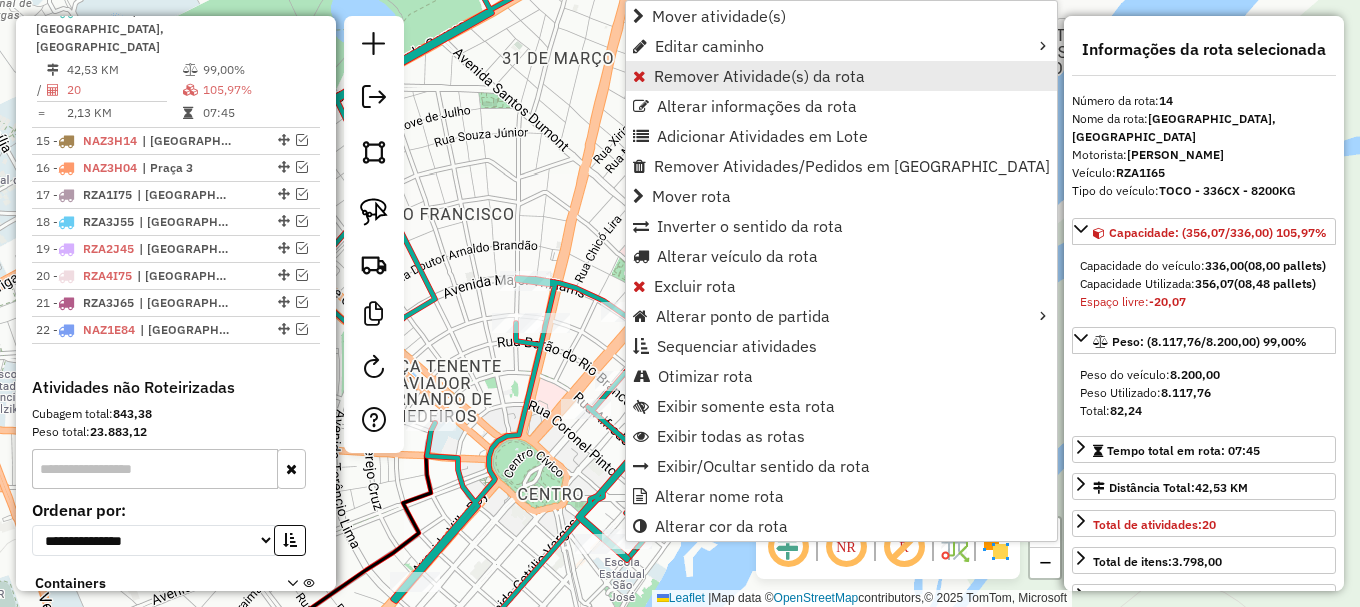 click on "Remover Atividade(s) da rota" at bounding box center [759, 76] 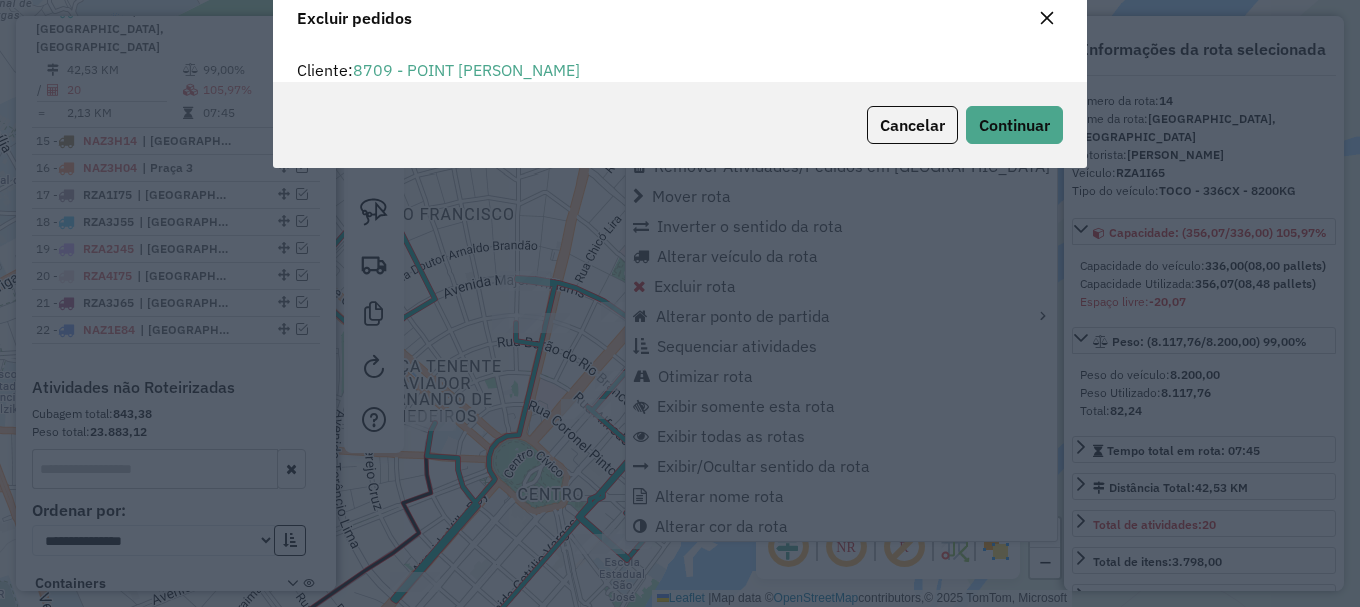 scroll, scrollTop: 12, scrollLeft: 6, axis: both 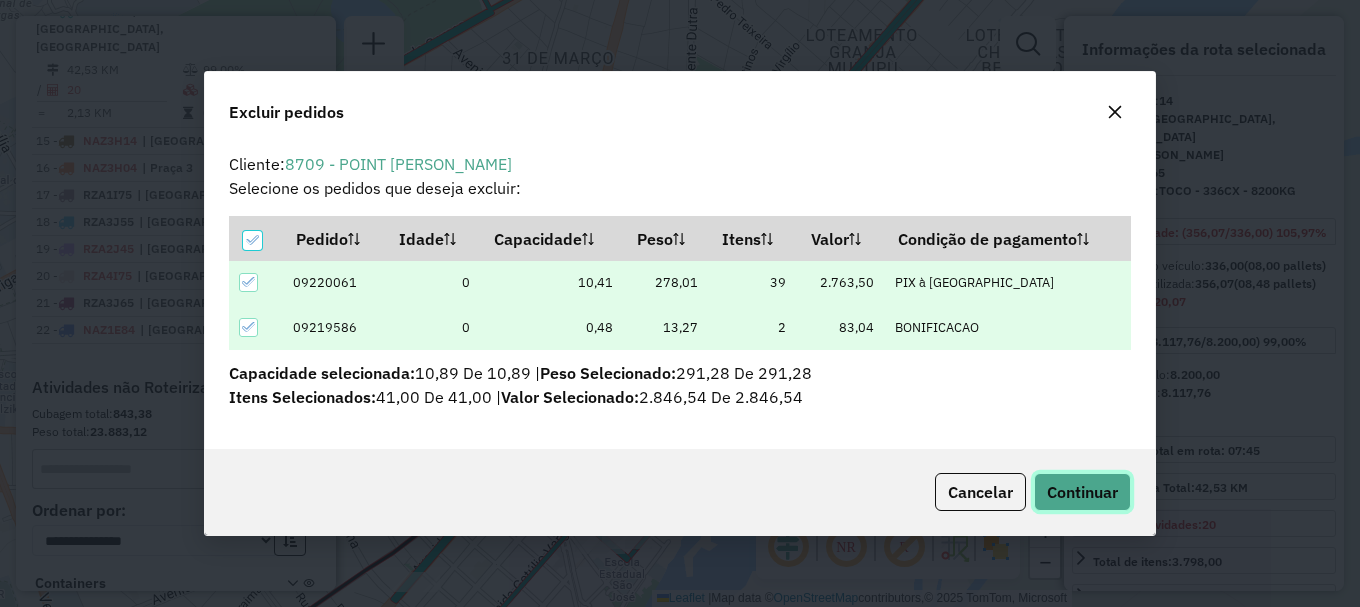 click on "Continuar" 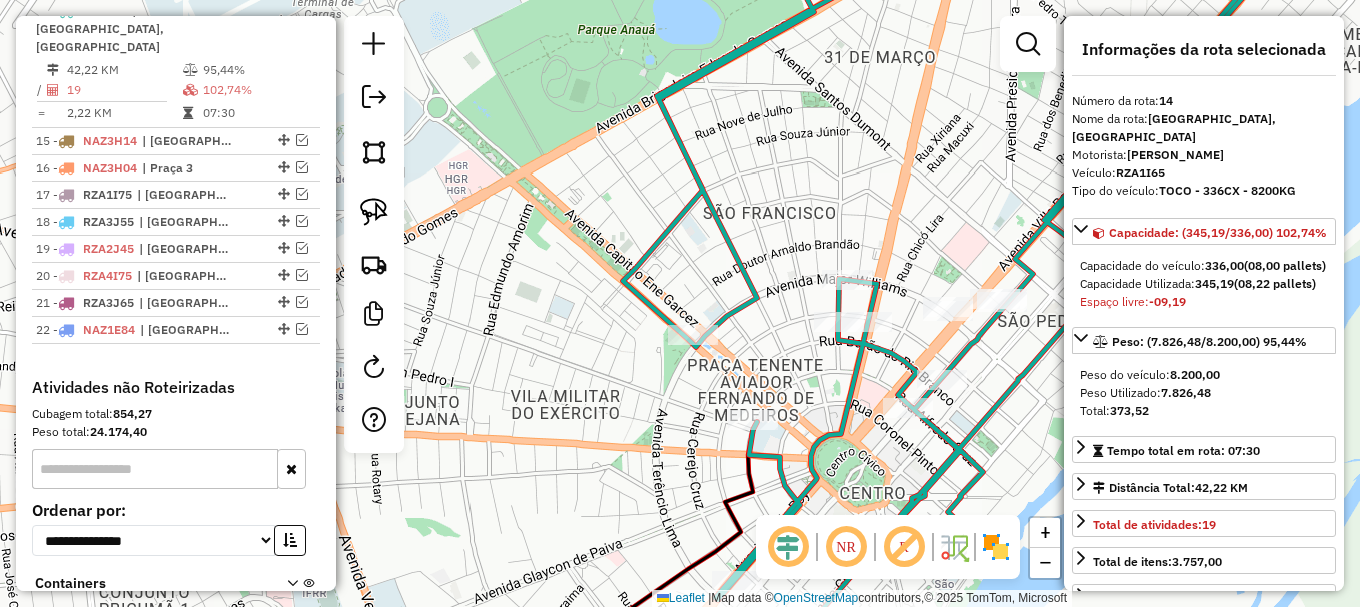 drag, startPoint x: 477, startPoint y: 222, endPoint x: 799, endPoint y: 221, distance: 322.00156 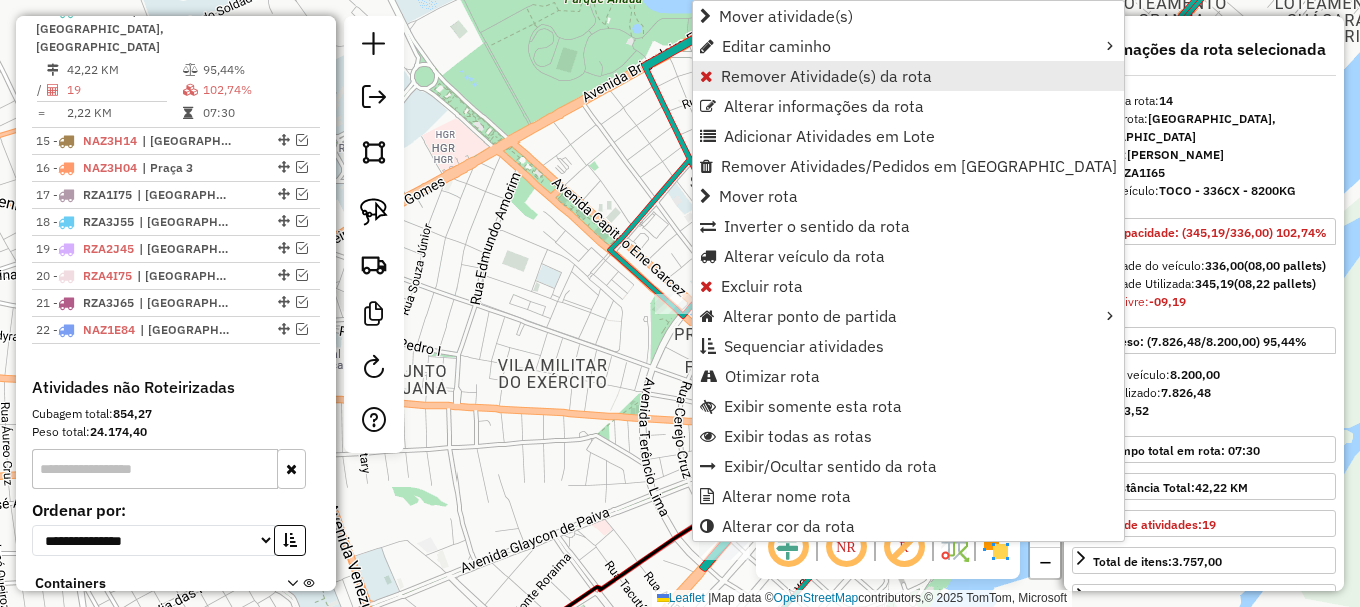 click on "Remover Atividade(s) da rota" at bounding box center [826, 76] 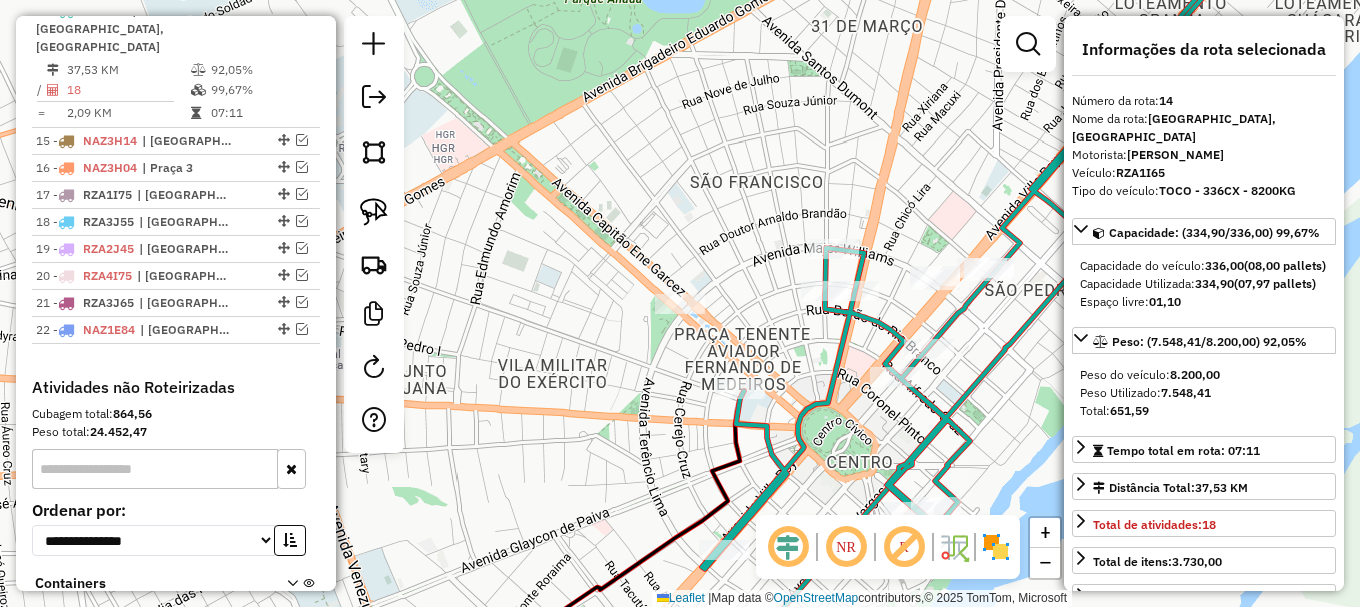drag, startPoint x: 550, startPoint y: 438, endPoint x: 588, endPoint y: 204, distance: 237.0654 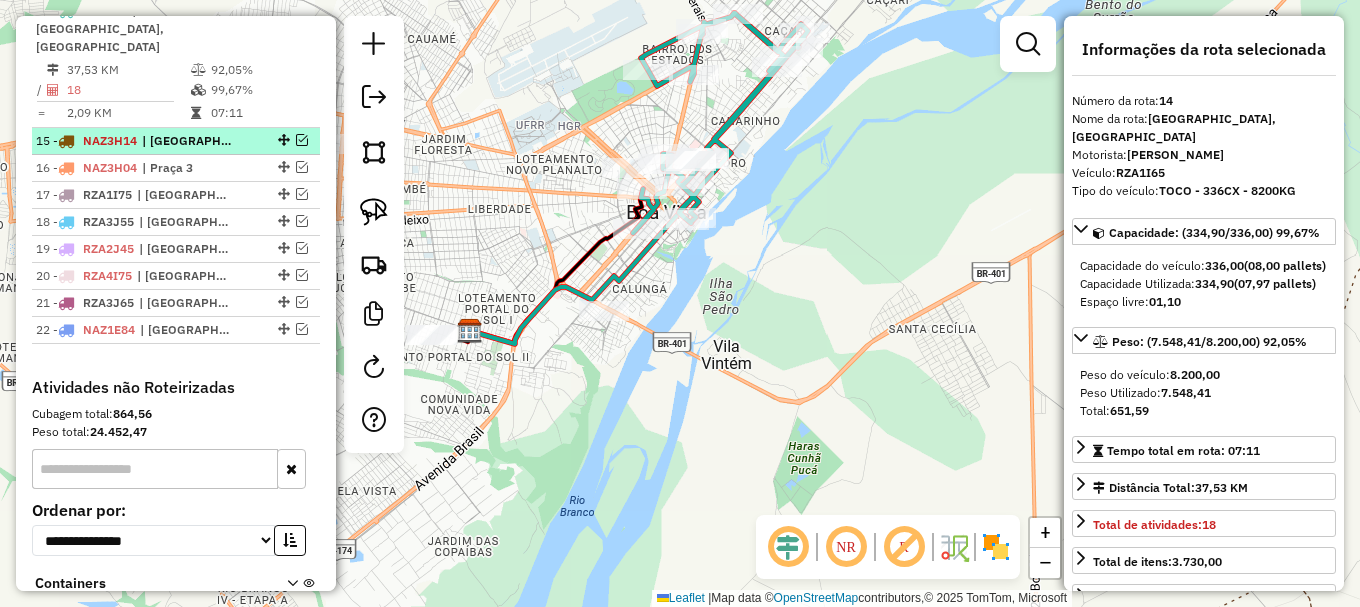 click at bounding box center [302, 140] 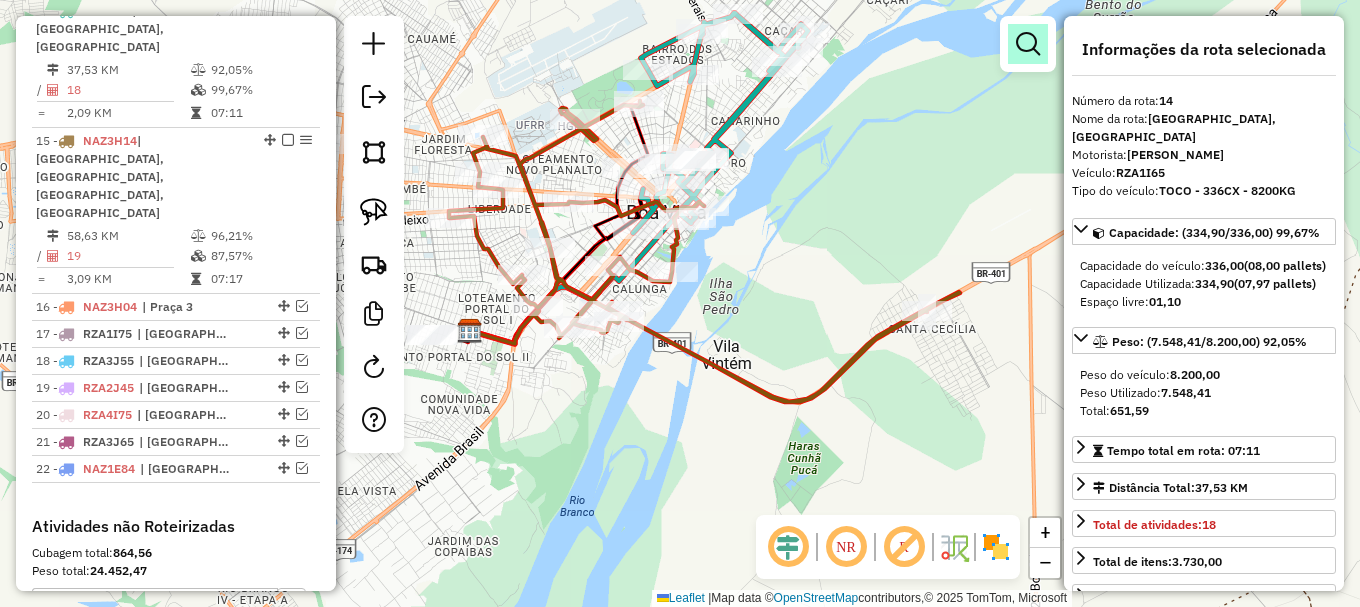 click at bounding box center [1028, 44] 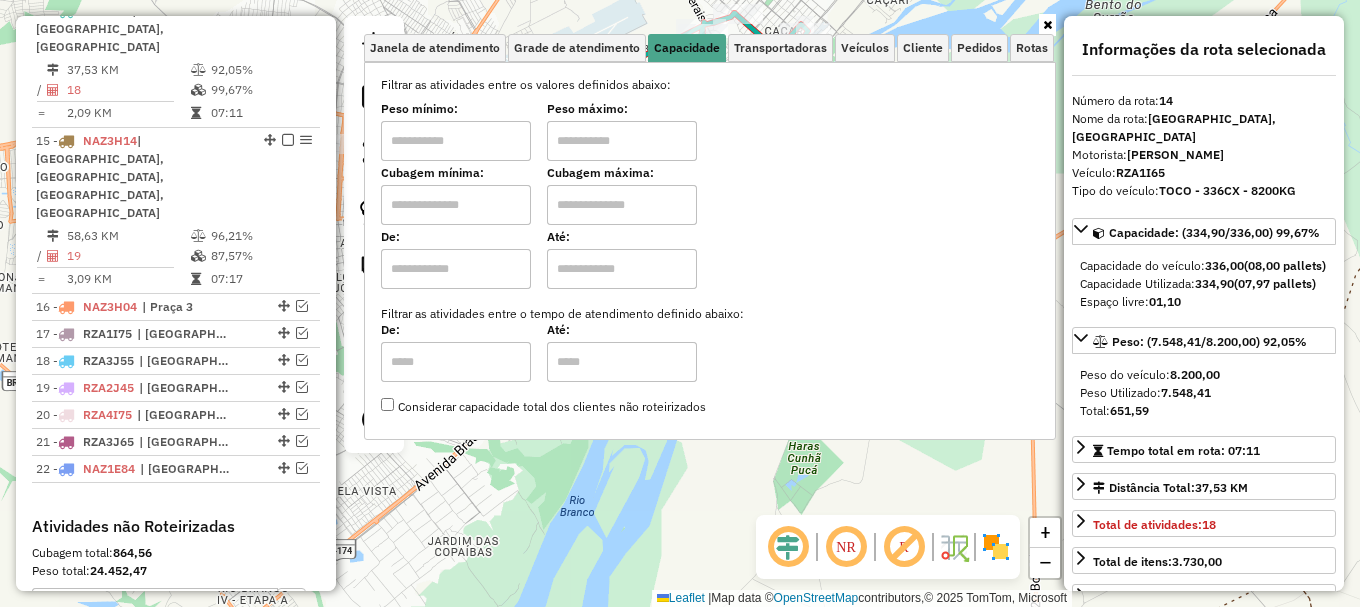 click at bounding box center (456, 205) 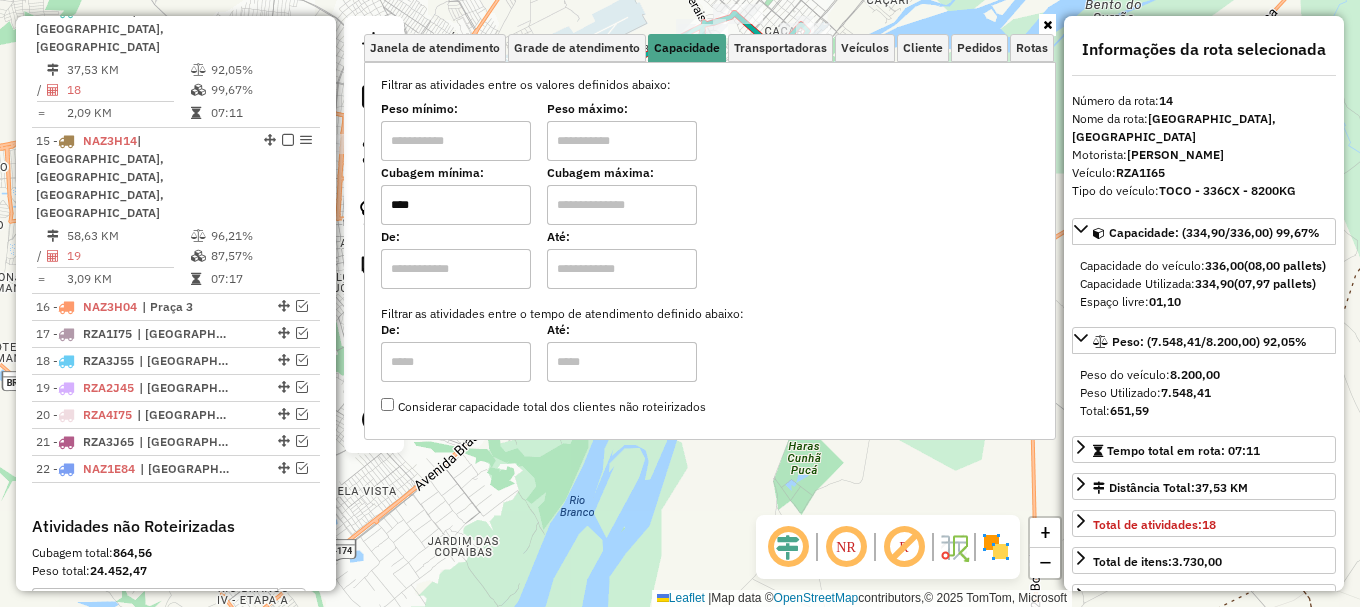 click at bounding box center (622, 205) 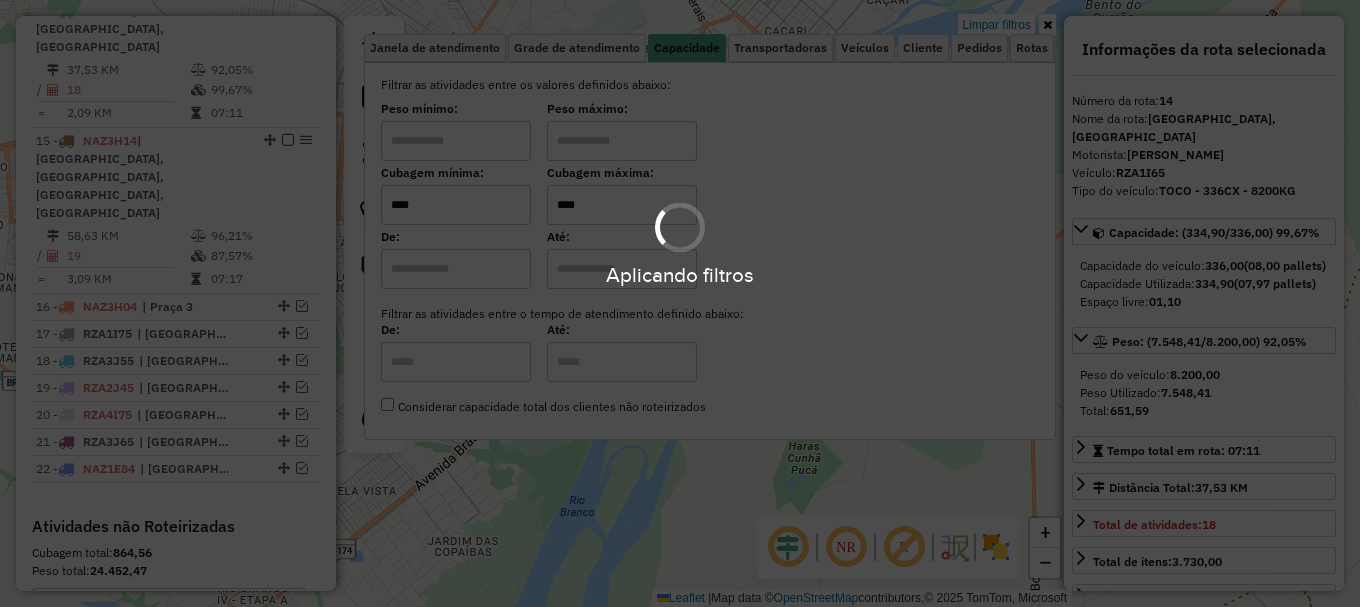 click on "Aplicando filtros  Pop-up bloqueado!  Seu navegador bloqueou automáticamente a abertura de uma nova janela.   Acesse as configurações e adicione o endereço do sistema a lista de permissão.   Fechar  Informações da Sessão 963244 - 10/07/2025     Criação: 09/07/2025 20:23   Depósito:  Amascol - Boa Vista  Total de rotas:  22  Distância Total:  1.349,89 km  Tempo total:  191:49  Custo total:  R$ 5.403,39  Valor total:  R$ 1.479.625,53  - Total roteirizado:  R$ 1.337.294,86  - Total não roteirizado:  R$ 142.330,67  Total de Atividades Roteirizadas:  345  Total de Pedidos Roteirizados:  507  Peso total roteirizado:  206.526,31  Cubagem total roteirizado:  7.388,86  Total de Atividades não Roteirizadas:  12  Total de Pedidos não Roteirizados:  21 Total de caixas por viagem:  7.388,86 /   22 =  335,86 Média de Atividades por viagem:  345 /   22 =  15,68 Ocupação média da frota:  92,57%   Rotas improdutivas:  1  Rotas vários dias:  2  Clientes Priorizados NR:  1  Transportadoras  Rotas  1 -" at bounding box center [680, 303] 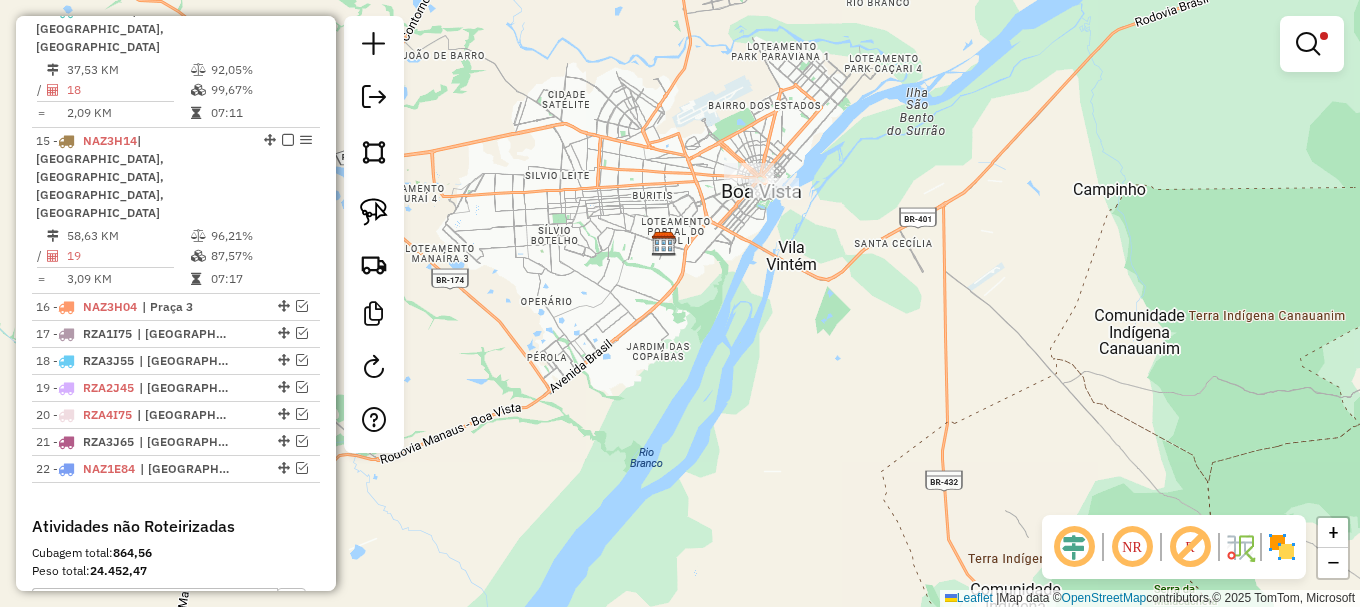 drag, startPoint x: 821, startPoint y: 201, endPoint x: 791, endPoint y: 282, distance: 86.37708 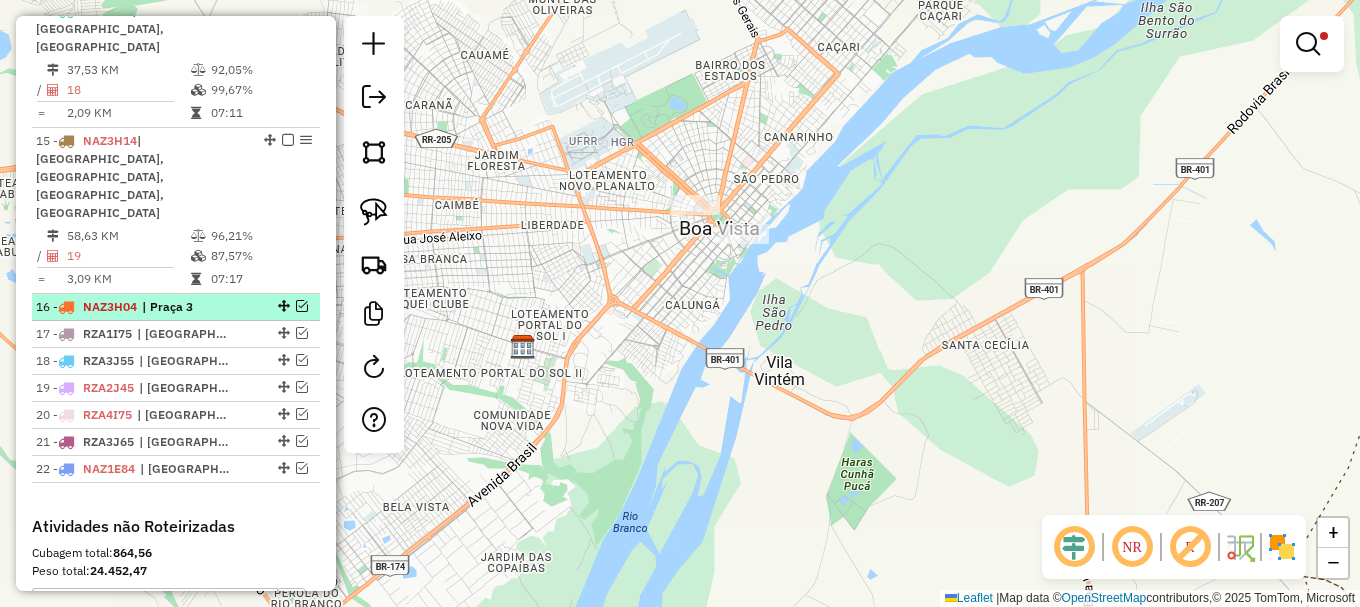 scroll, scrollTop: 1068, scrollLeft: 0, axis: vertical 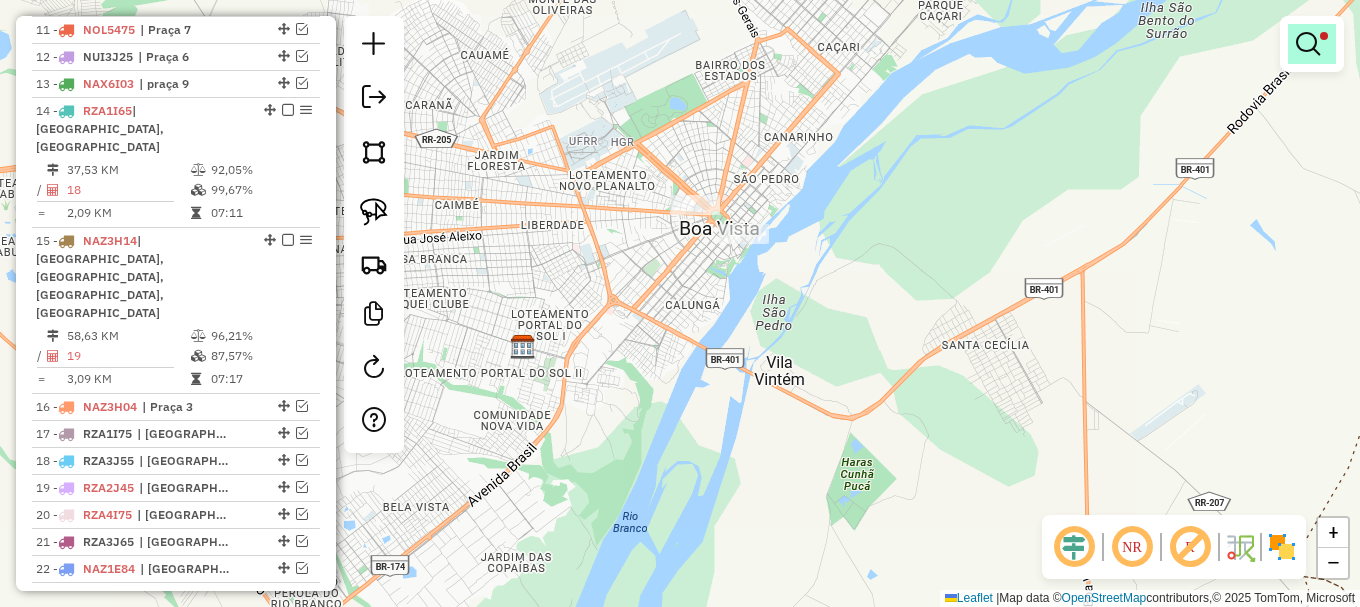 click at bounding box center (1308, 44) 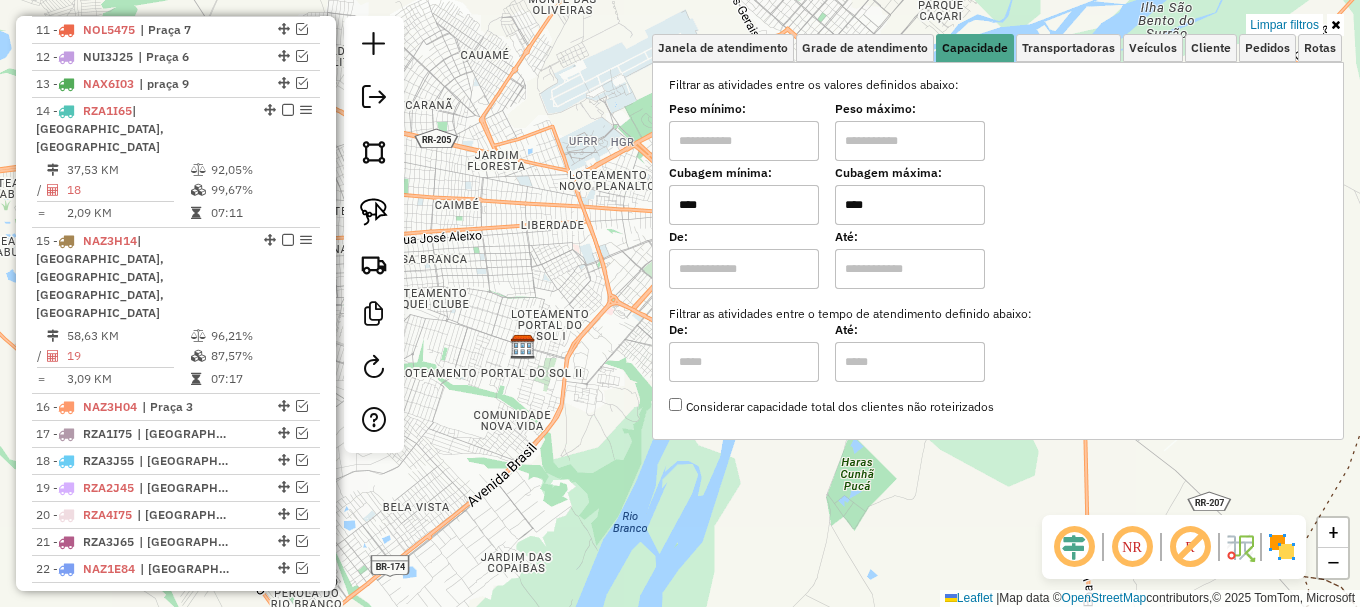 click on "****" at bounding box center [910, 205] 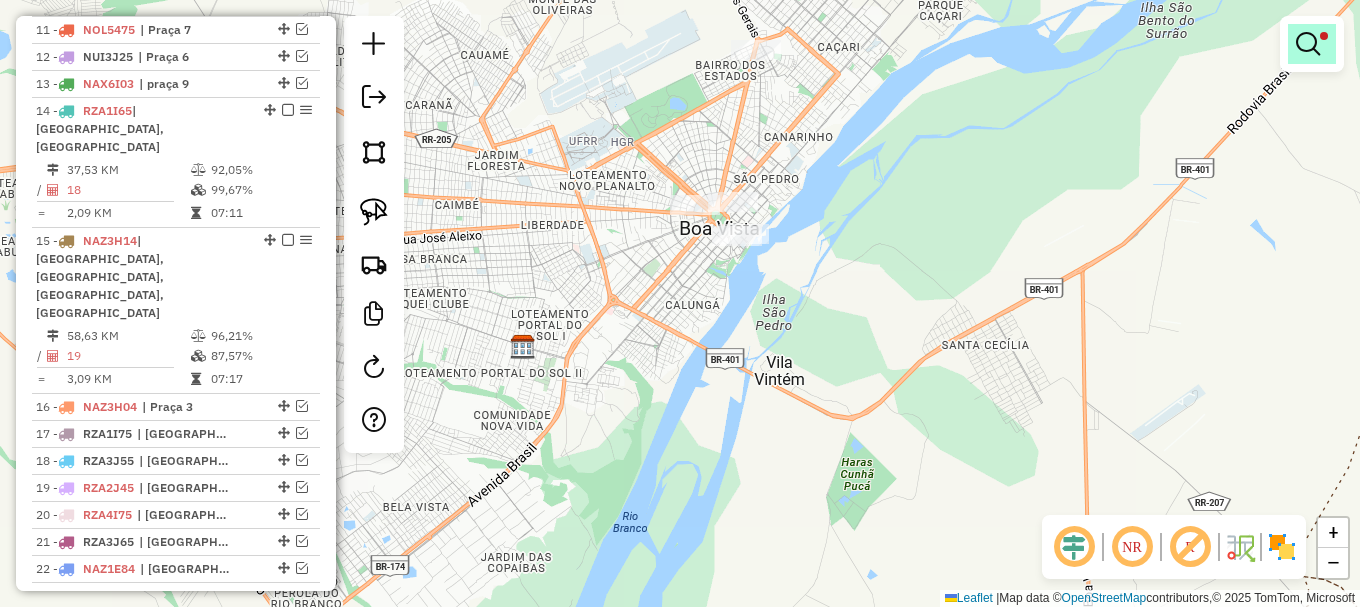 click at bounding box center (1308, 44) 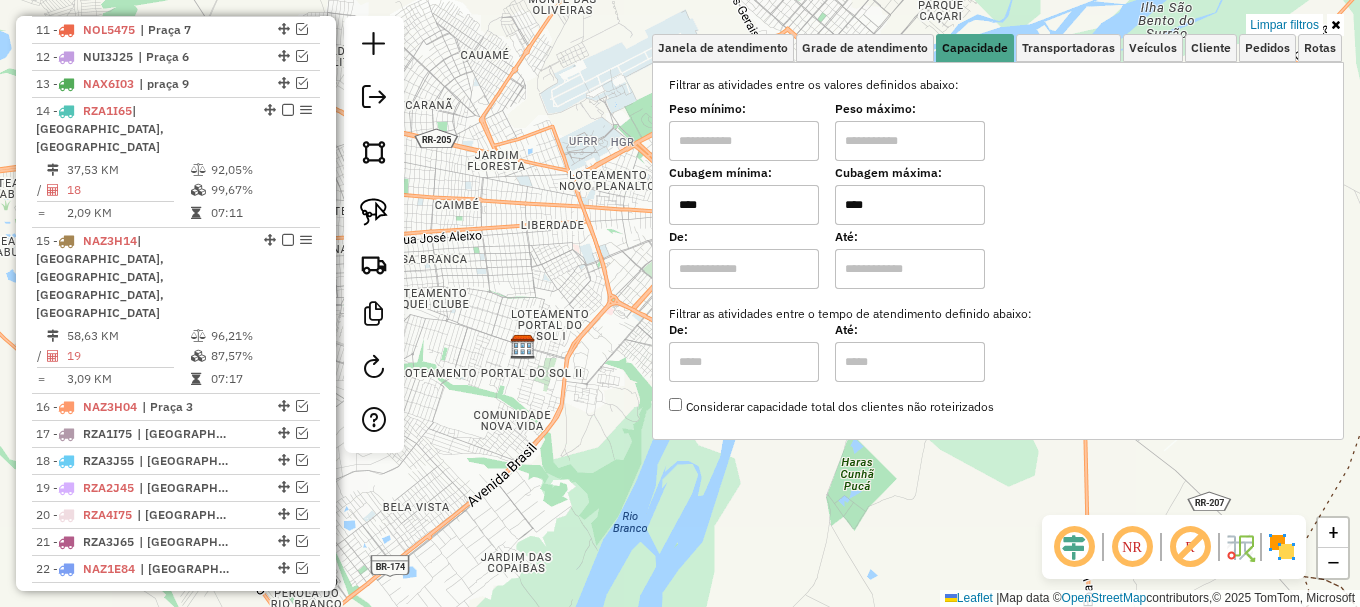 click on "****" at bounding box center (910, 205) 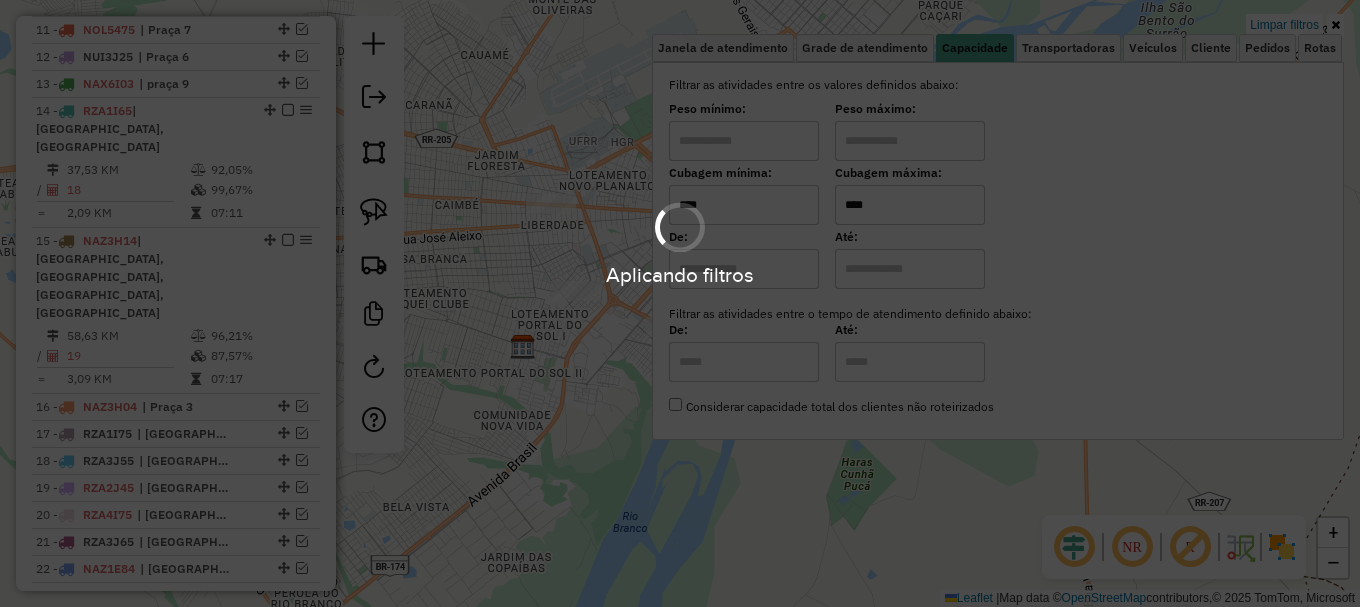type on "****" 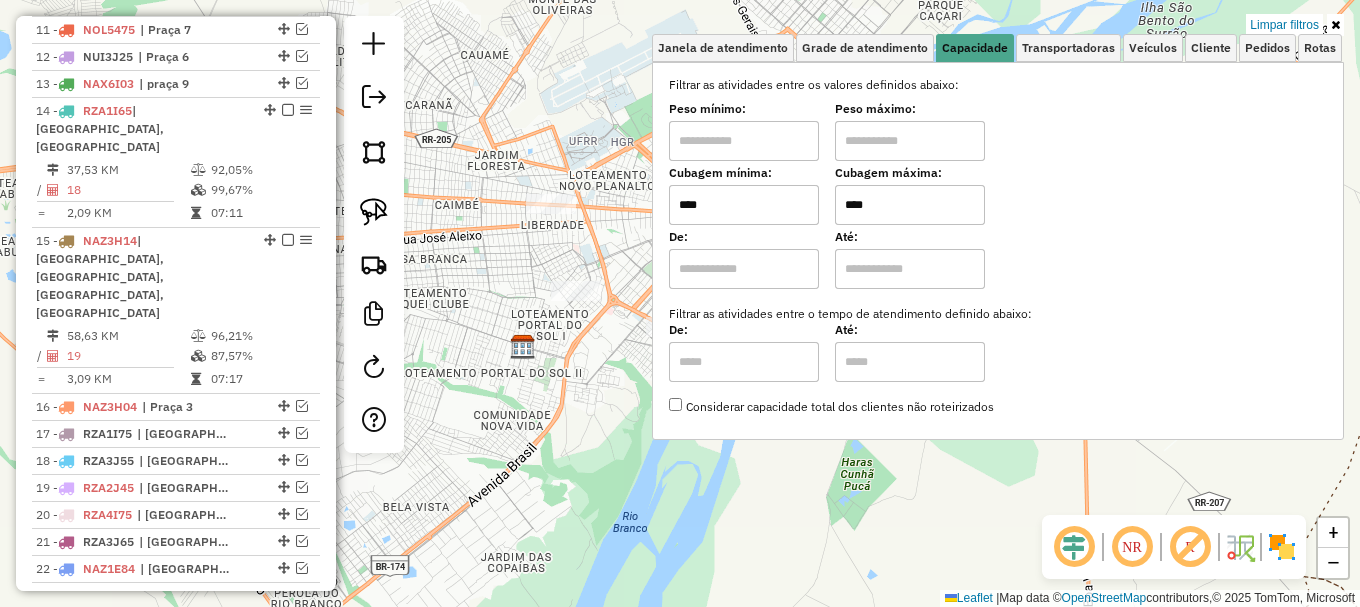 click on "Limpar filtros Janela de atendimento Grade de atendimento Capacidade Transportadoras Veículos Cliente Pedidos  Rotas Selecione os dias de semana para filtrar as janelas de atendimento  Seg   Ter   Qua   Qui   Sex   Sáb   Dom  Informe o período da janela de atendimento: De: Até:  Filtrar exatamente a janela do cliente  Considerar janela de atendimento padrão  Selecione os dias de semana para filtrar as grades de atendimento  Seg   Ter   Qua   Qui   Sex   Sáb   Dom   Considerar clientes sem dia de atendimento cadastrado  Clientes fora do dia de atendimento selecionado Filtrar as atividades entre os valores definidos abaixo:  Peso mínimo:   Peso máximo:   Cubagem mínima:  ****  Cubagem máxima:  ****  De:   Até:  Filtrar as atividades entre o tempo de atendimento definido abaixo:  De:   Até:   Considerar capacidade total dos clientes não roteirizados Transportadora: Selecione um ou mais itens Tipo de veículo: Selecione um ou mais itens Veículo: Selecione um ou mais itens Motorista: Nome: Rótulo: +" 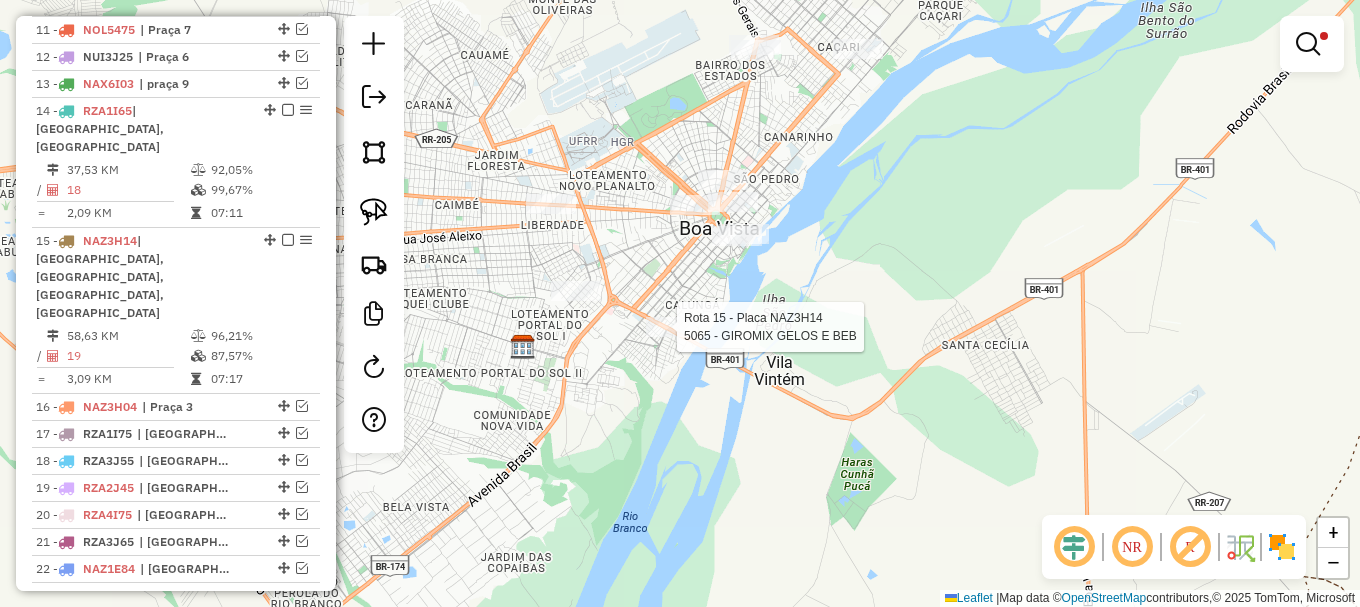 select on "**********" 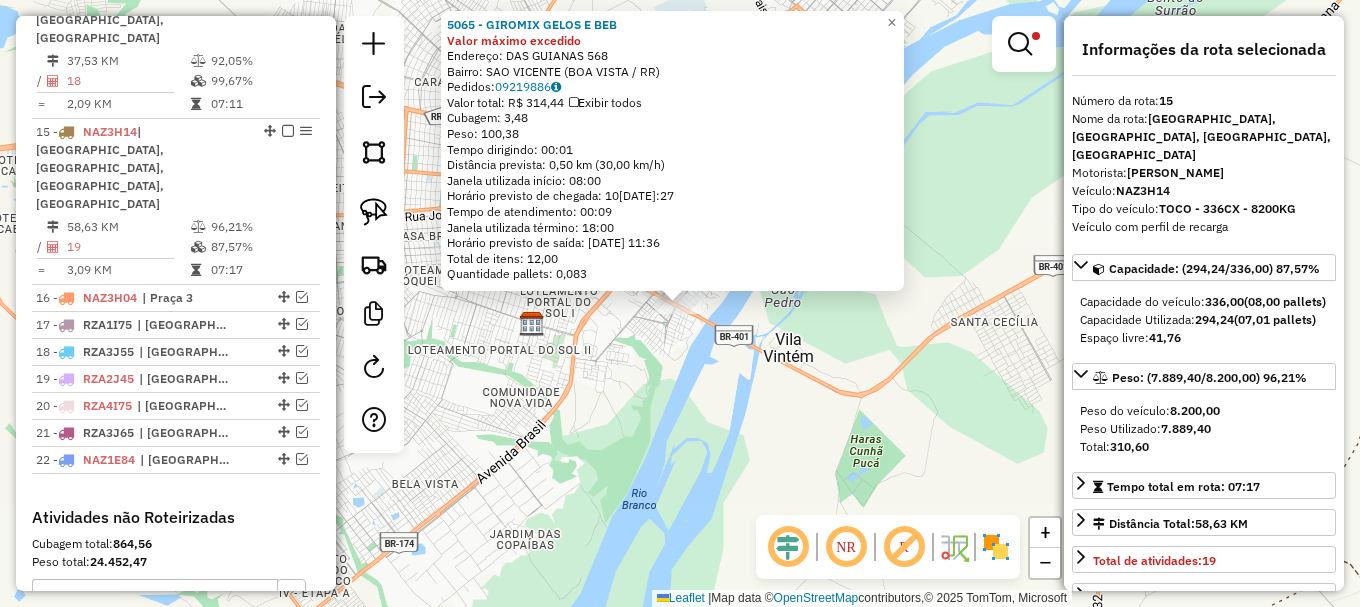 scroll, scrollTop: 1262, scrollLeft: 0, axis: vertical 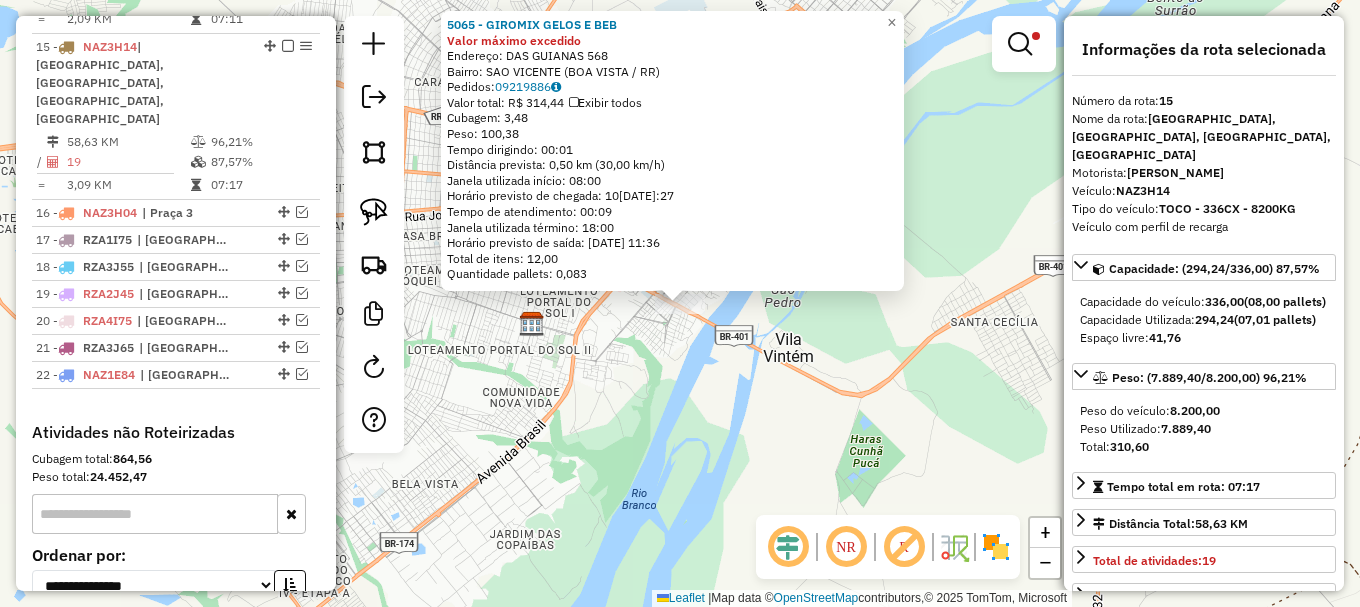 click on "5065 - GIROMIX GELOS E BEB Valor máximo excedido  Endereço:  DAS GUIANAS 568   Bairro: SAO VICENTE (BOA VISTA / RR)   Pedidos:  09219886   Valor total: R$ 314,44   Exibir todos   Cubagem: 3,48  Peso: 100,38  Tempo dirigindo: 00:01   Distância prevista: 0,50 km (30,00 km/h)   Janela utilizada início: 08:00   Horário previsto de chegada: 10/07/2025 11:27   Tempo de atendimento: 00:09   Janela utilizada término: 18:00   Horário previsto de saída: 10/07/2025 11:36   Total de itens: 12,00   Quantidade pallets: 0,083  × Limpar filtros Janela de atendimento Grade de atendimento Capacidade Transportadoras Veículos Cliente Pedidos  Rotas Selecione os dias de semana para filtrar as janelas de atendimento  Seg   Ter   Qua   Qui   Sex   Sáb   Dom  Informe o período da janela de atendimento: De: Até:  Filtrar exatamente a janela do cliente  Considerar janela de atendimento padrão  Selecione os dias de semana para filtrar as grades de atendimento  Seg   Ter   Qua   Qui   Sex   Sáb   Dom   Peso mínimo:  ****" 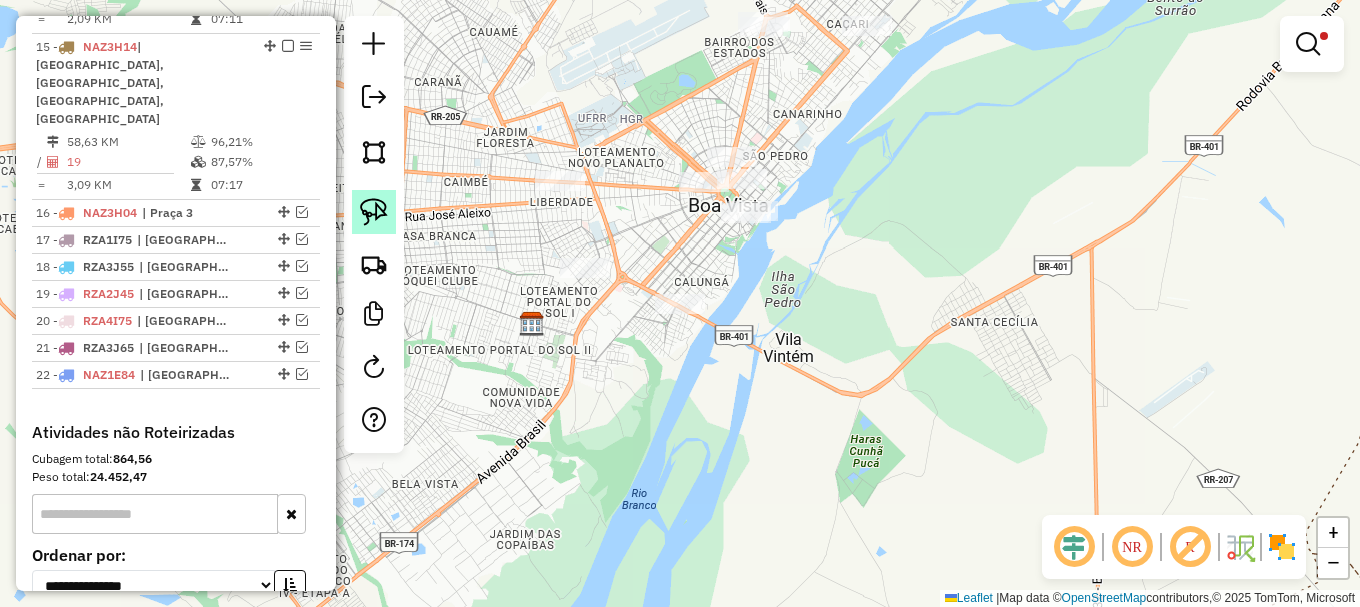 click 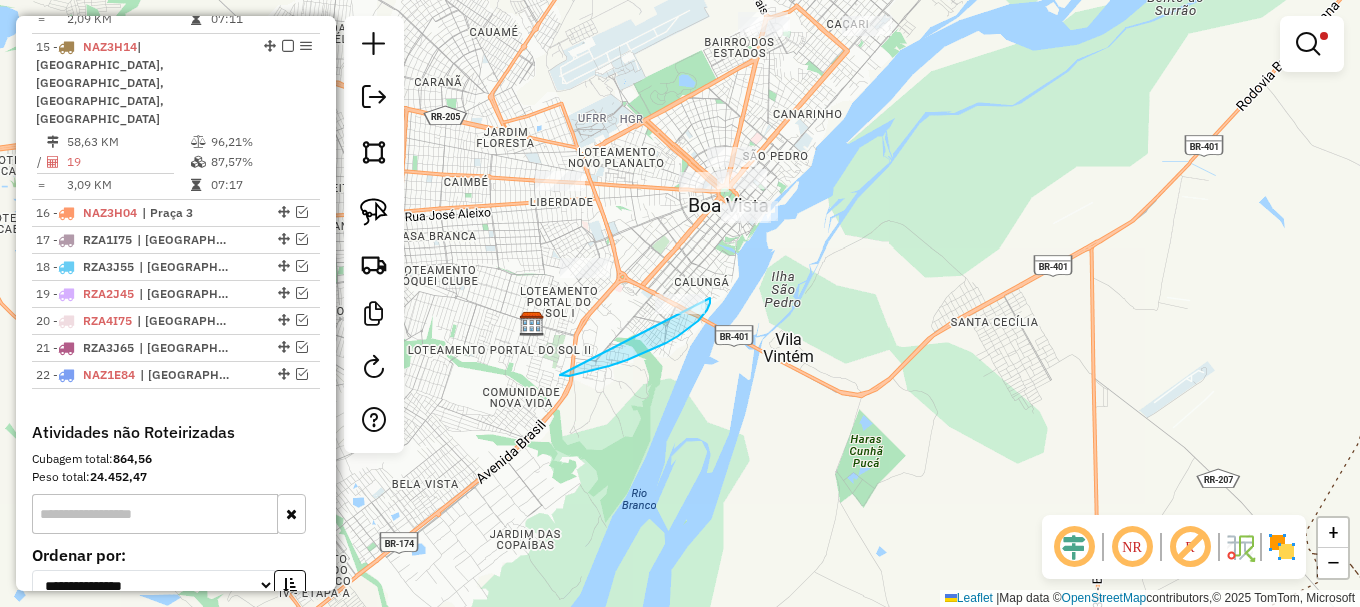 drag, startPoint x: 564, startPoint y: 376, endPoint x: 688, endPoint y: 251, distance: 176.07101 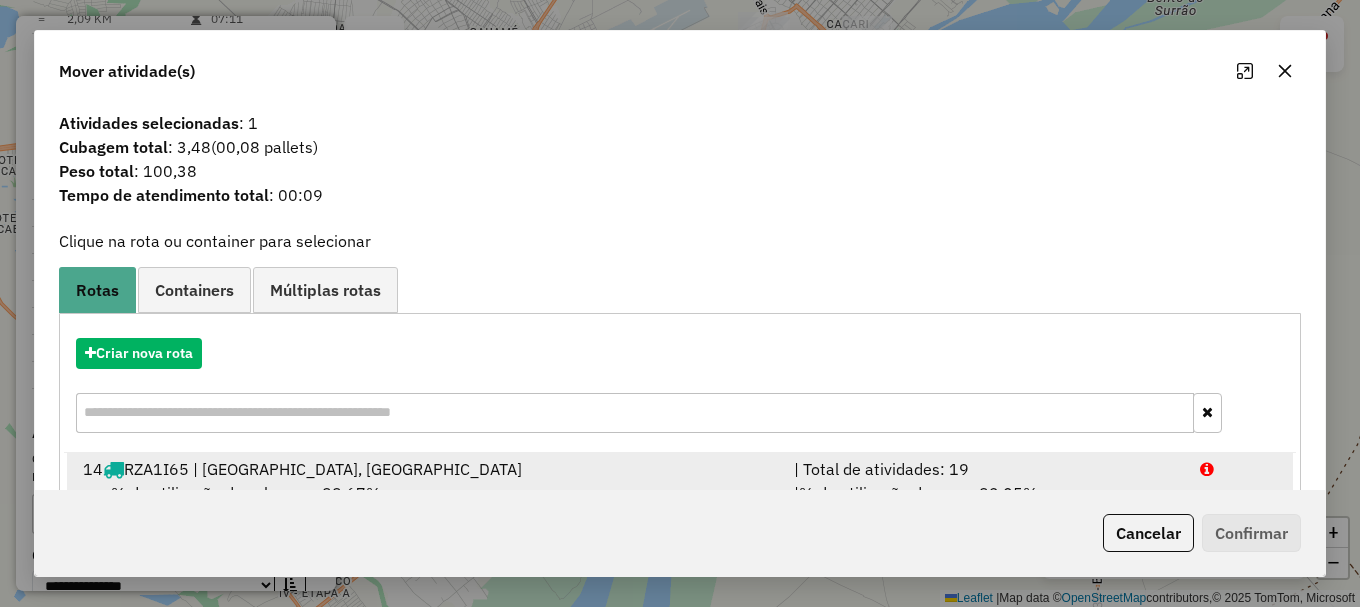 click at bounding box center (1207, 469) 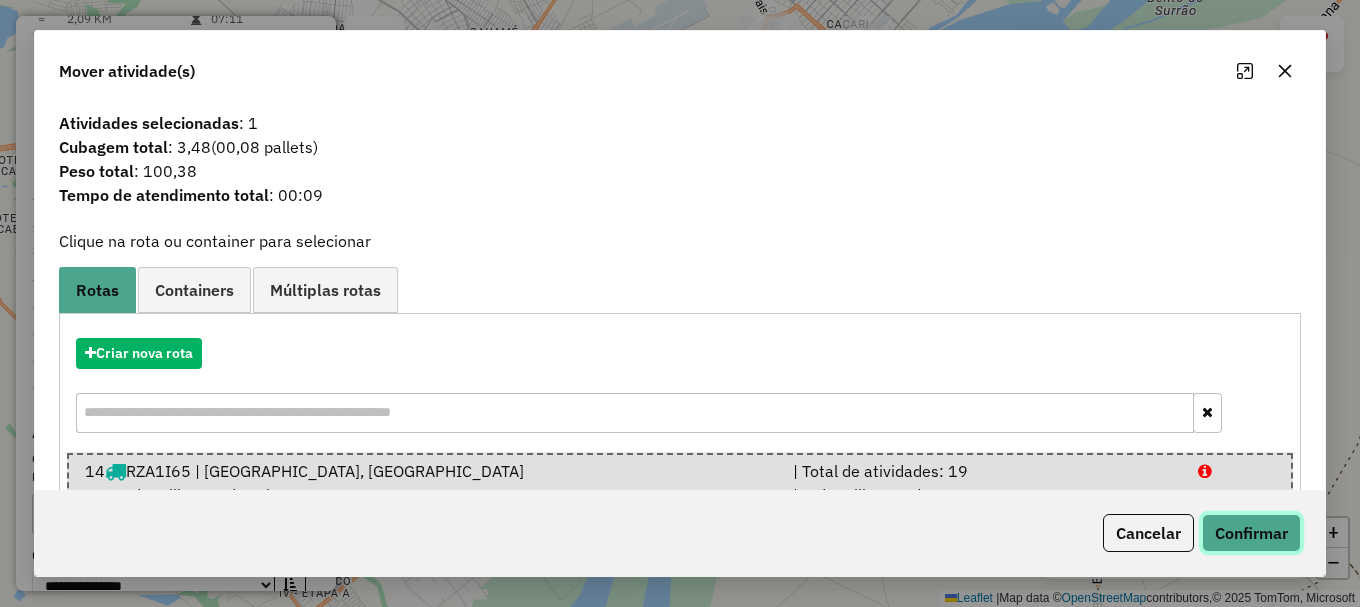 click on "Confirmar" 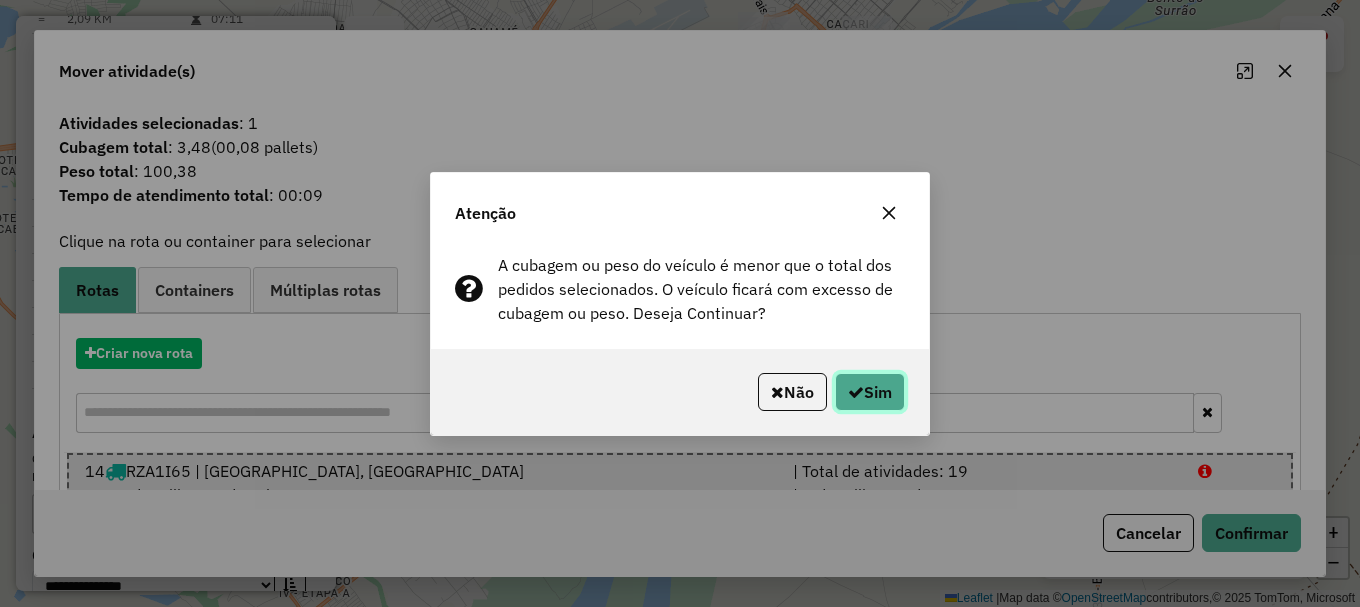 click on "Sim" 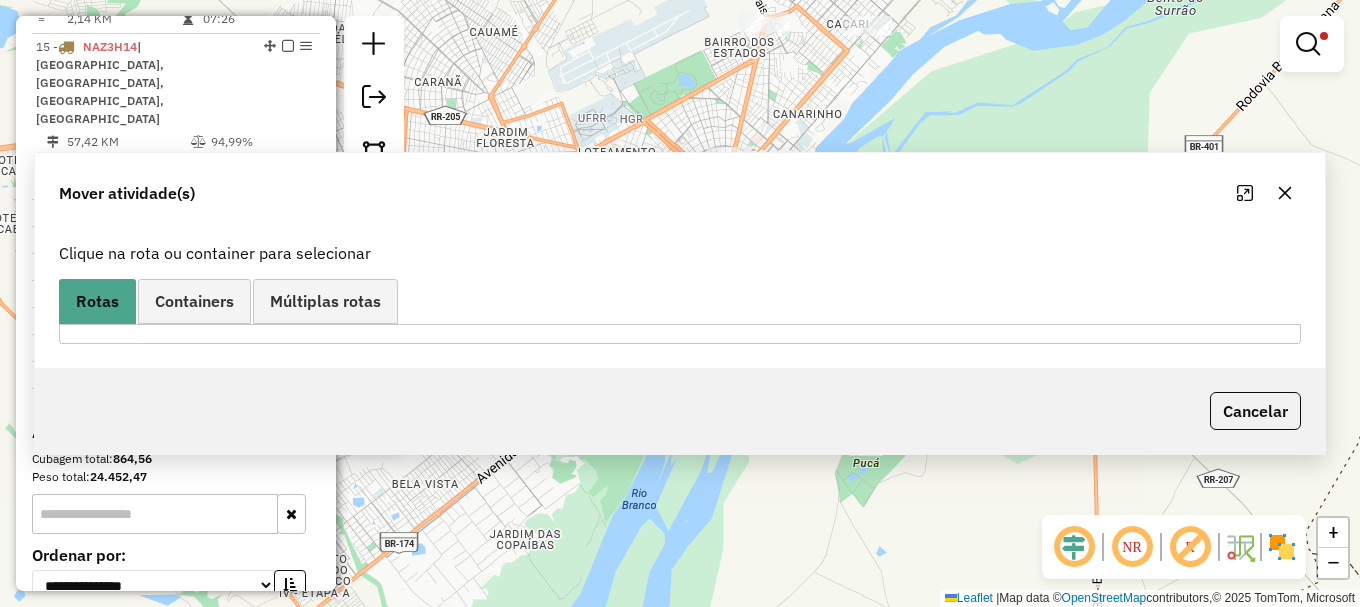 scroll, scrollTop: 1056, scrollLeft: 0, axis: vertical 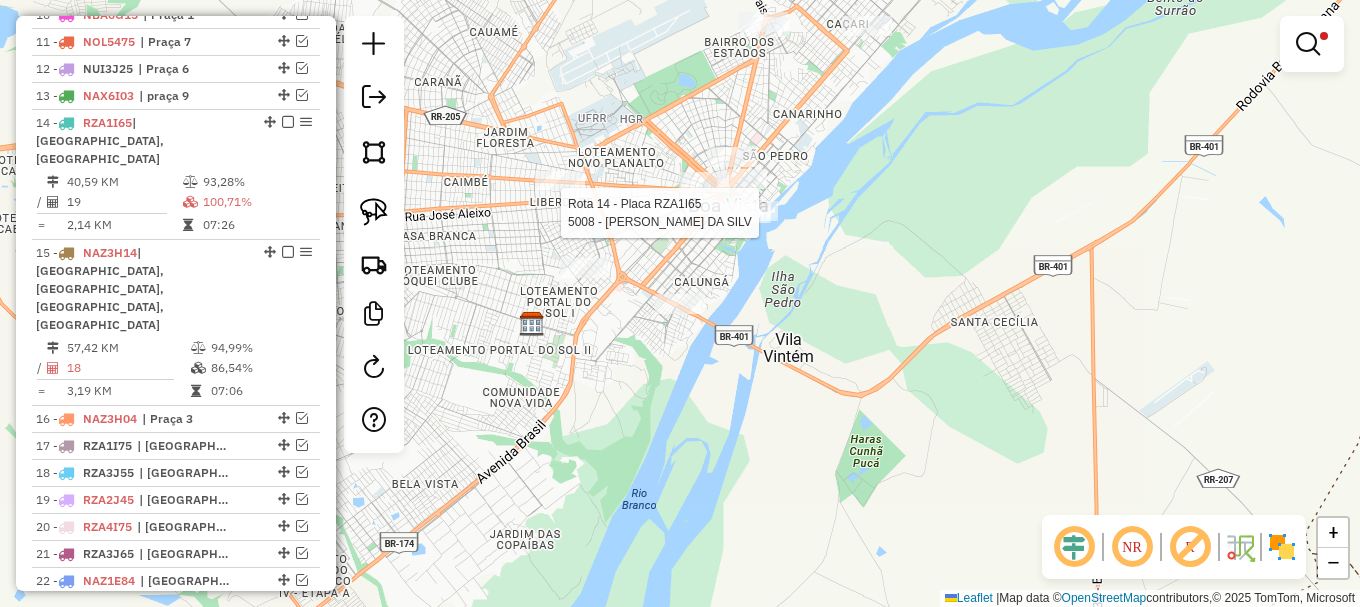 select on "**********" 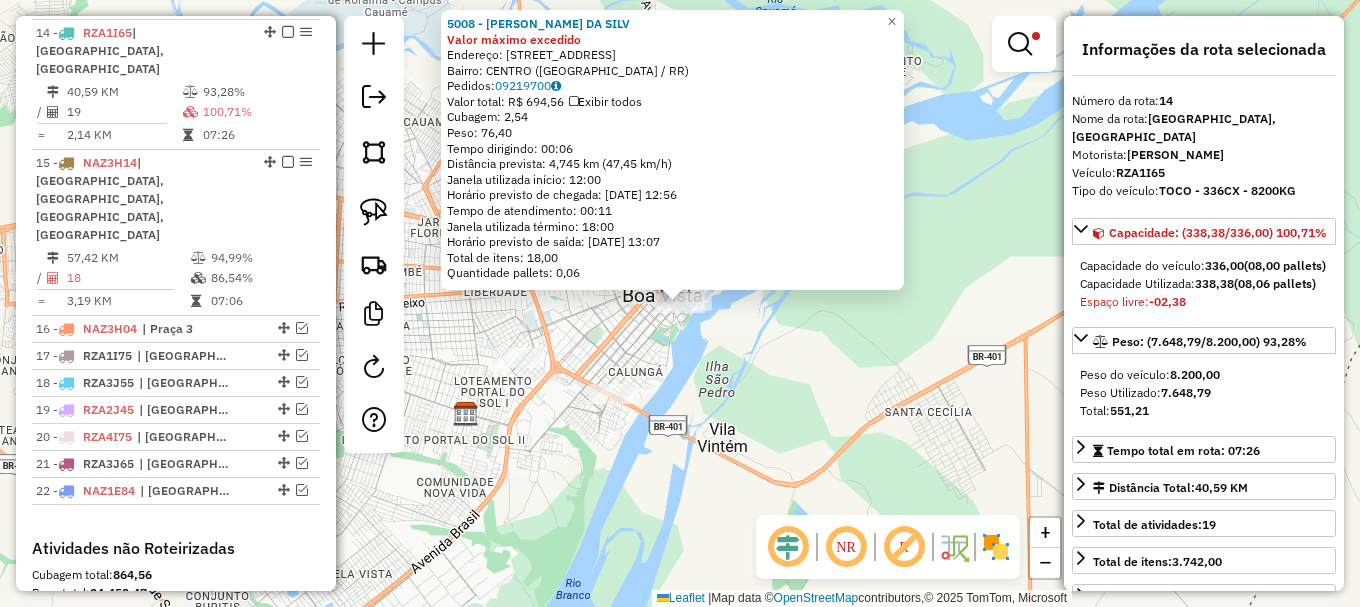 scroll, scrollTop: 1168, scrollLeft: 0, axis: vertical 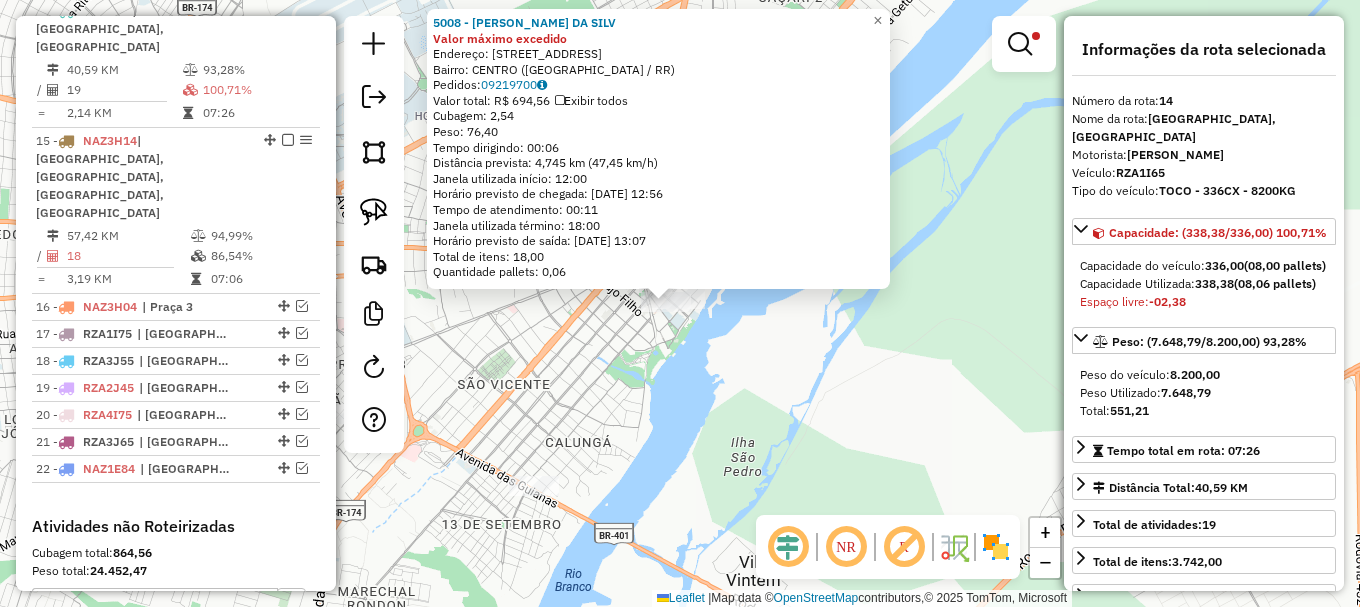 click on "5008 - ELZA BATISTA DA SILV Valor máximo excedido  Endereço: AV  Av Sebastiao Diniz            45   Bairro: CENTRO (BOA VISTA / RR)   Pedidos:  09219700   Valor total: R$ 694,56   Exibir todos   Cubagem: 2,54  Peso: 76,40  Tempo dirigindo: 00:06   Distância prevista: 4,745 km (47,45 km/h)   Janela utilizada início: 12:00   Horário previsto de chegada: 10/07/2025 12:56   Tempo de atendimento: 00:11   Janela utilizada término: 18:00   Horário previsto de saída: 10/07/2025 13:07   Total de itens: 18,00   Quantidade pallets: 0,06  × Limpar filtros Janela de atendimento Grade de atendimento Capacidade Transportadoras Veículos Cliente Pedidos  Rotas Selecione os dias de semana para filtrar as janelas de atendimento  Seg   Ter   Qua   Qui   Sex   Sáb   Dom  Informe o período da janela de atendimento: De: Até:  Filtrar exatamente a janela do cliente  Considerar janela de atendimento padrão  Selecione os dias de semana para filtrar as grades de atendimento  Seg   Ter   Qua   Qui   Sex   Sáb   Dom  ****" 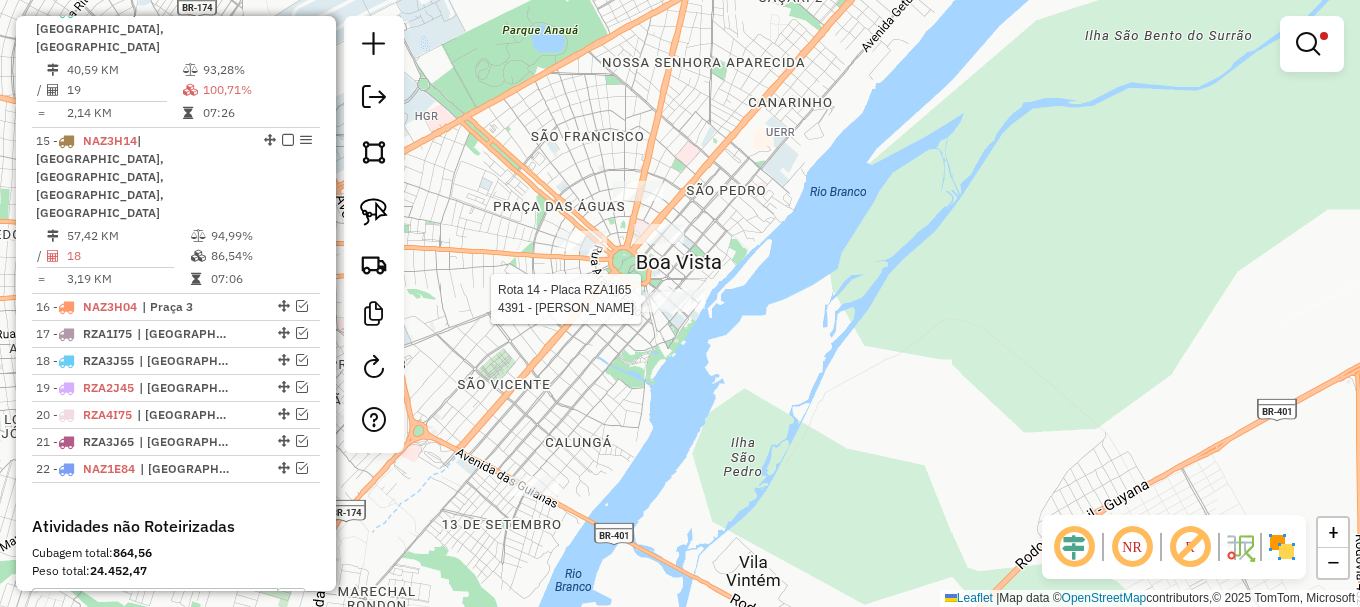 select on "**********" 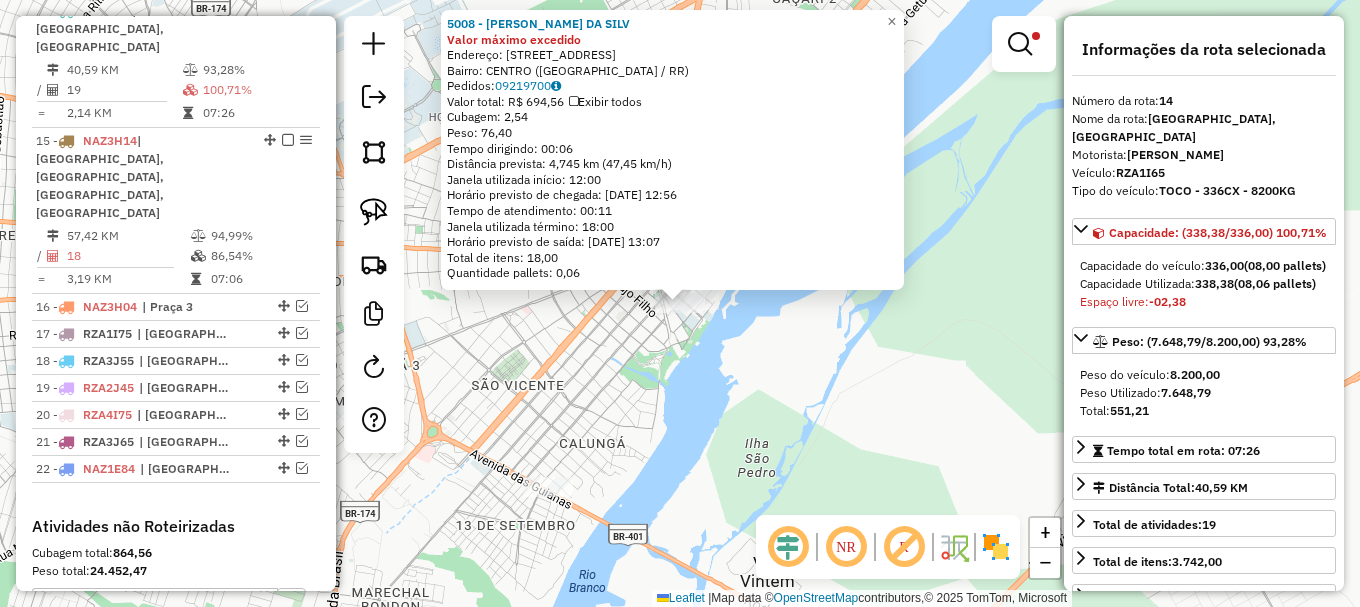 click on "5008 - ELZA BATISTA DA SILV Valor máximo excedido  Endereço: AV  Av Sebastiao Diniz            45   Bairro: CENTRO (BOA VISTA / RR)   Pedidos:  09219700   Valor total: R$ 694,56   Exibir todos   Cubagem: 2,54  Peso: 76,40  Tempo dirigindo: 00:06   Distância prevista: 4,745 km (47,45 km/h)   Janela utilizada início: 12:00   Horário previsto de chegada: 10/07/2025 12:56   Tempo de atendimento: 00:11   Janela utilizada término: 18:00   Horário previsto de saída: 10/07/2025 13:07   Total de itens: 18,00   Quantidade pallets: 0,06  × Limpar filtros Janela de atendimento Grade de atendimento Capacidade Transportadoras Veículos Cliente Pedidos  Rotas Selecione os dias de semana para filtrar as janelas de atendimento  Seg   Ter   Qua   Qui   Sex   Sáb   Dom  Informe o período da janela de atendimento: De: Até:  Filtrar exatamente a janela do cliente  Considerar janela de atendimento padrão  Selecione os dias de semana para filtrar as grades de atendimento  Seg   Ter   Qua   Qui   Sex   Sáb   Dom  ****" 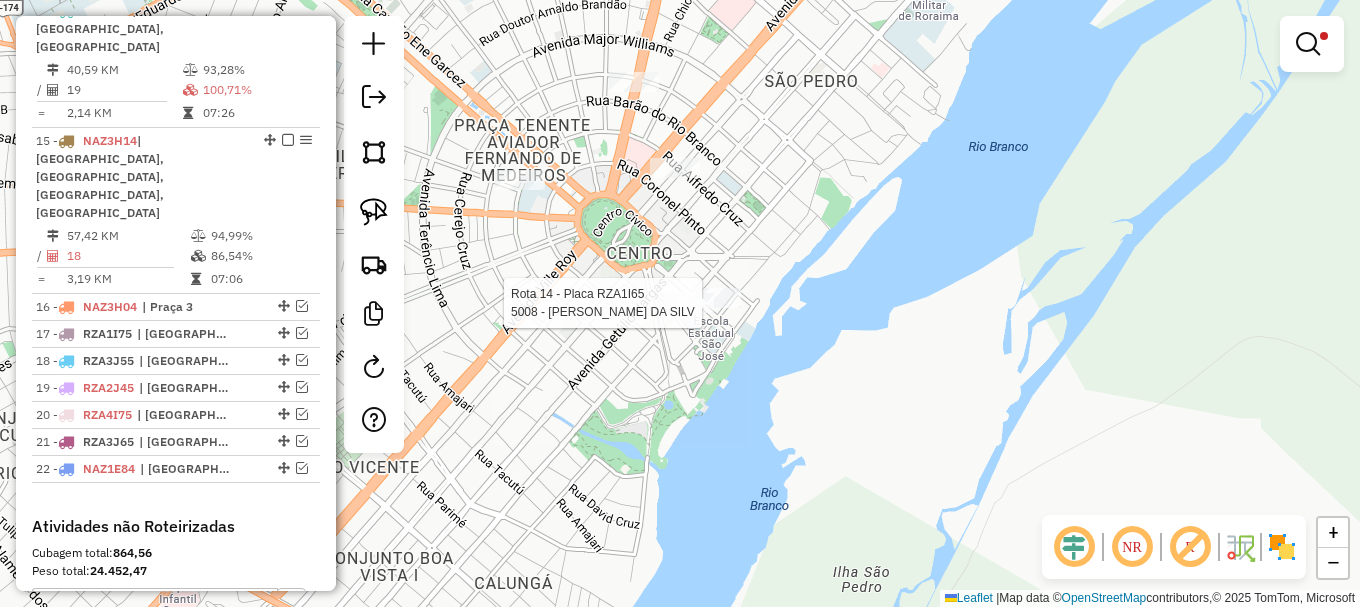 select on "**********" 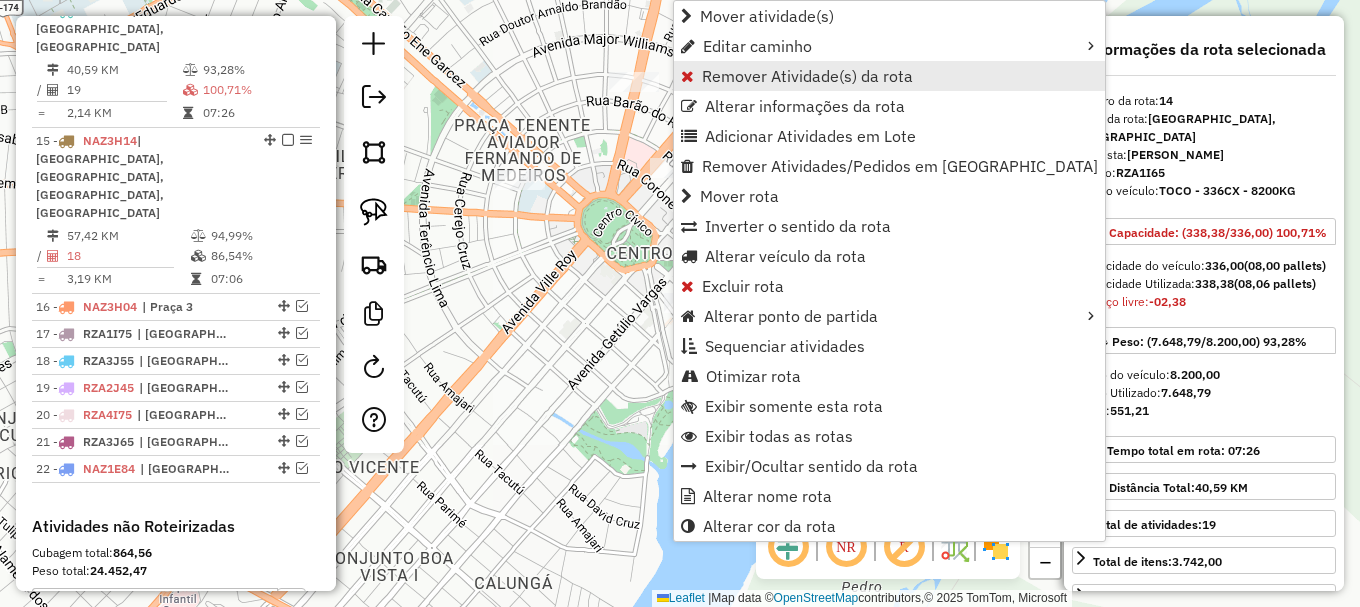 click on "Remover Atividade(s) da rota" at bounding box center [807, 76] 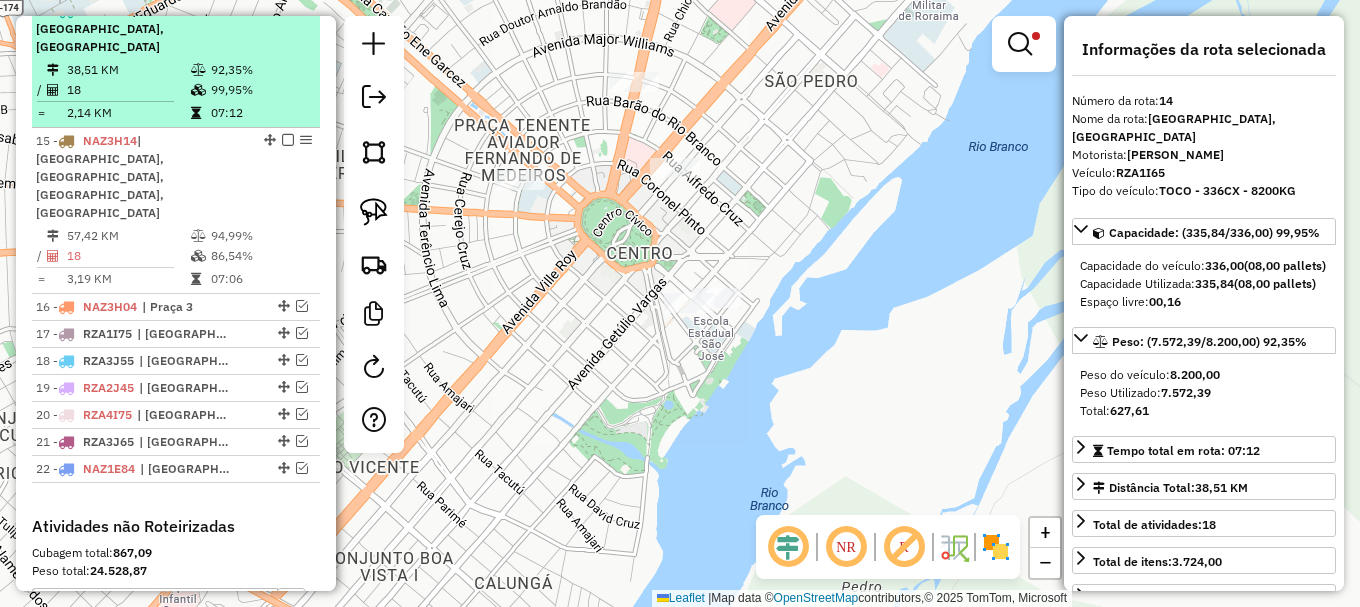 click at bounding box center (288, 10) 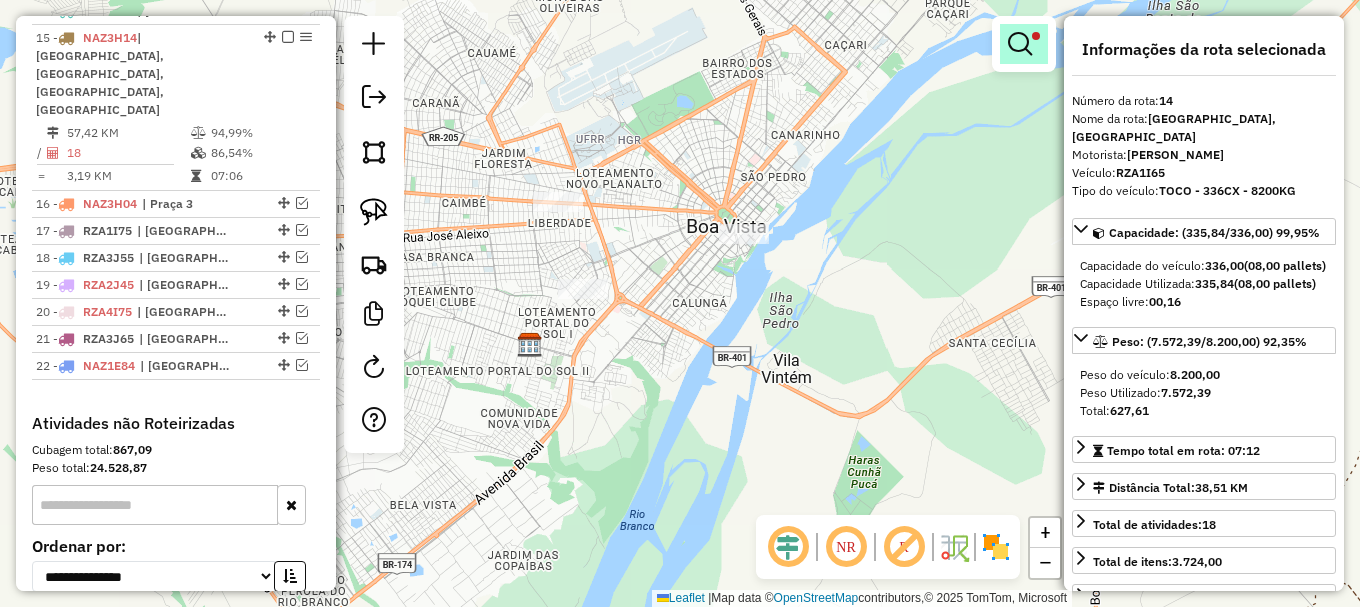 click at bounding box center [1020, 44] 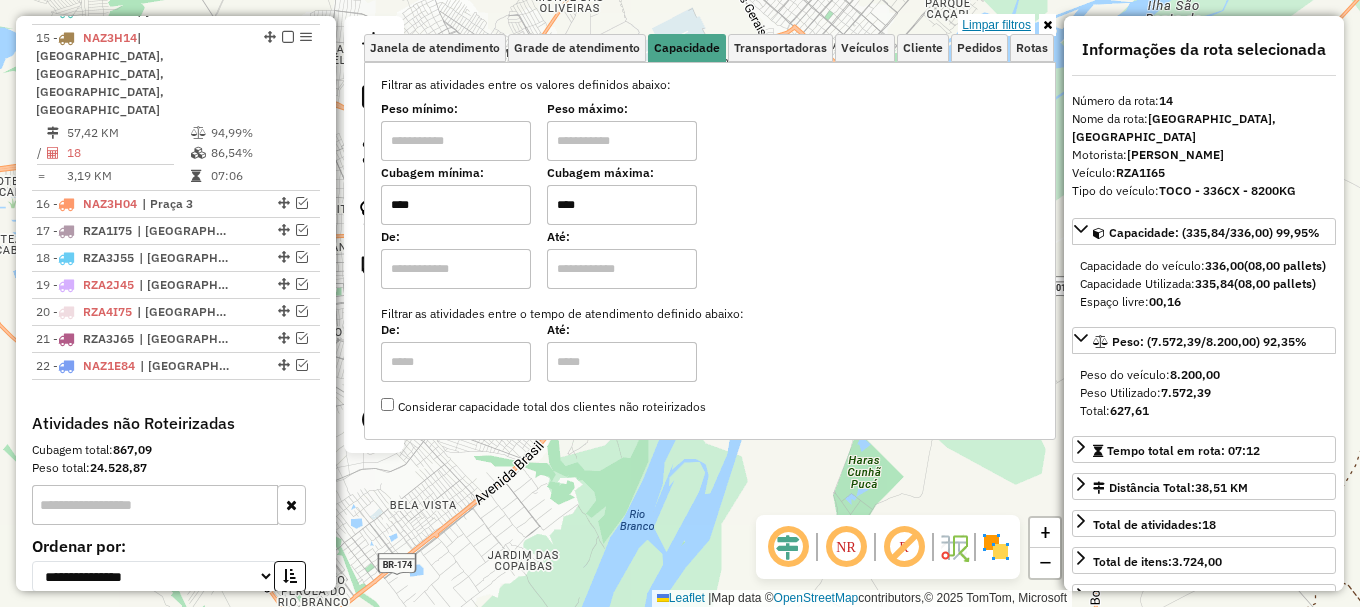 click on "Limpar filtros" at bounding box center [996, 25] 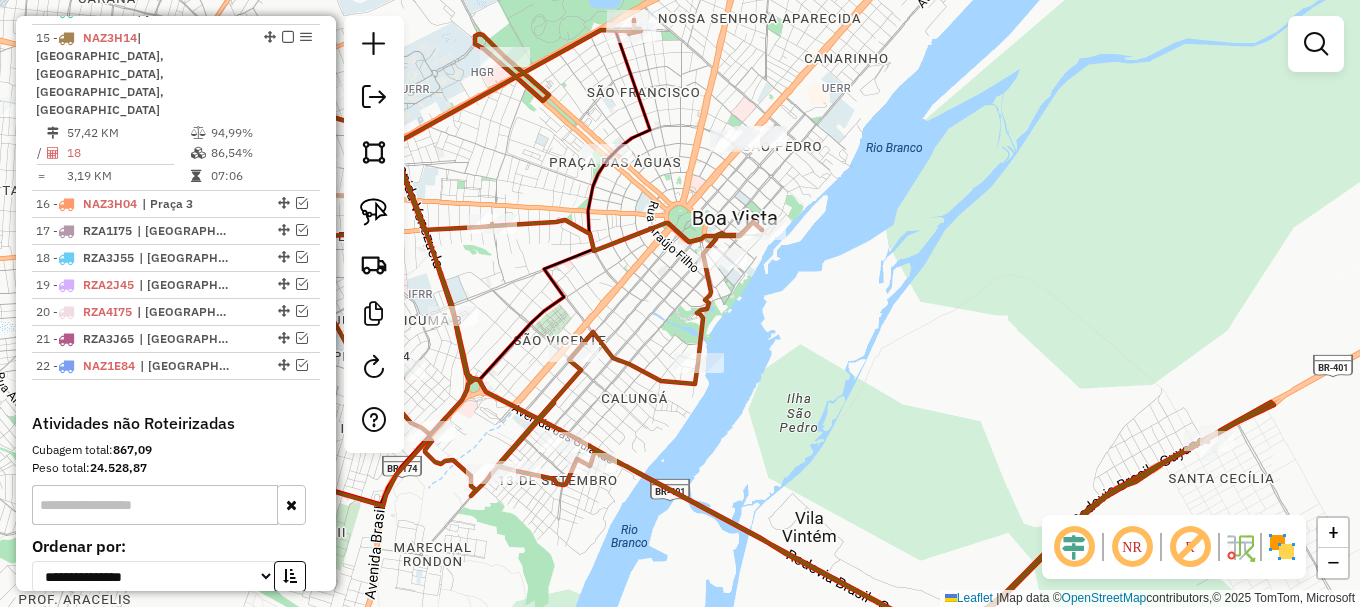 drag, startPoint x: 374, startPoint y: 208, endPoint x: 450, endPoint y: 250, distance: 86.833176 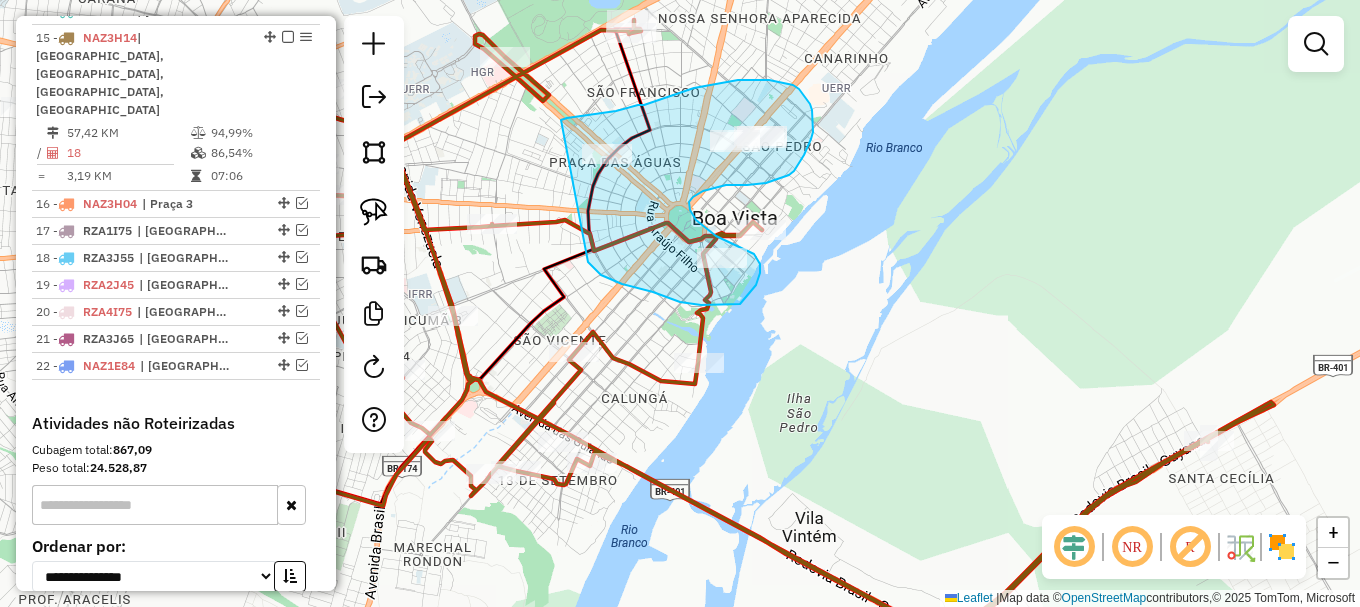 drag, startPoint x: 636, startPoint y: 288, endPoint x: 559, endPoint y: 122, distance: 182.98907 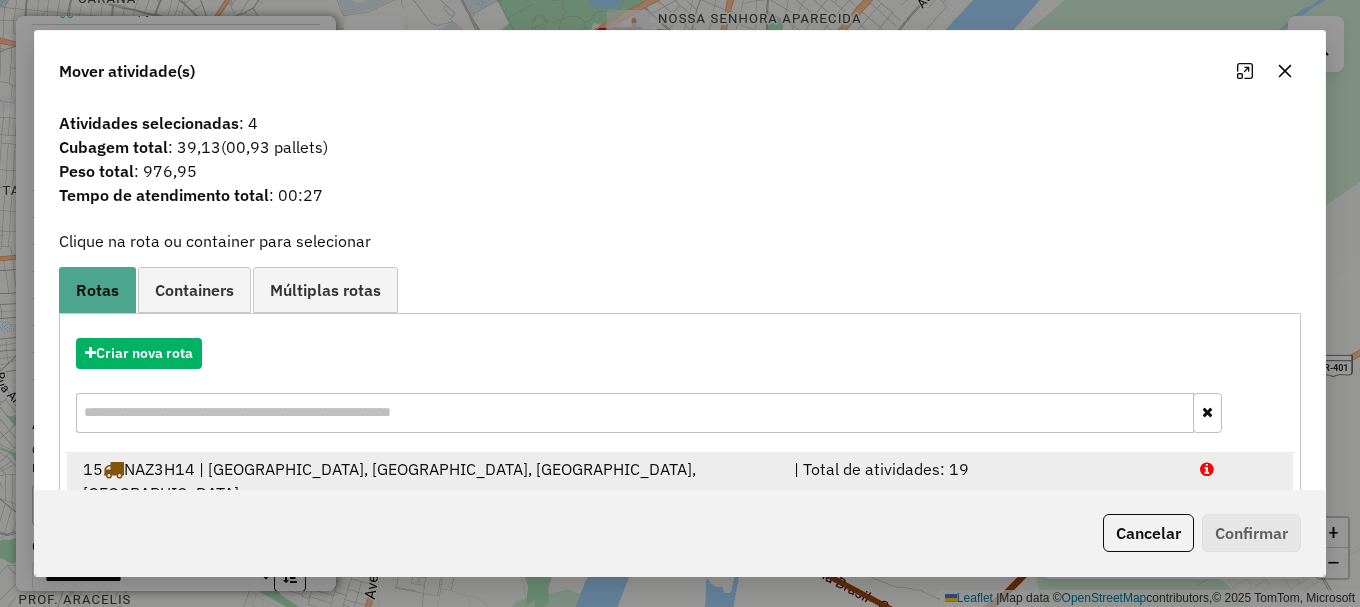 click at bounding box center (1239, 481) 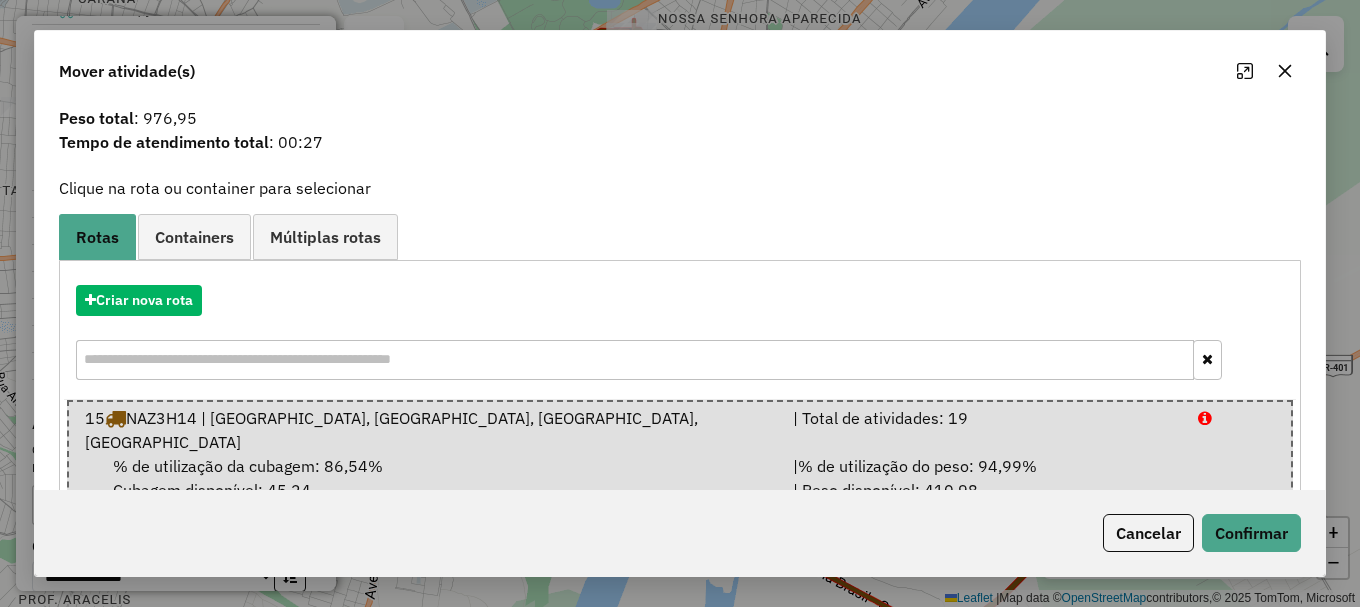 scroll, scrollTop: 81, scrollLeft: 0, axis: vertical 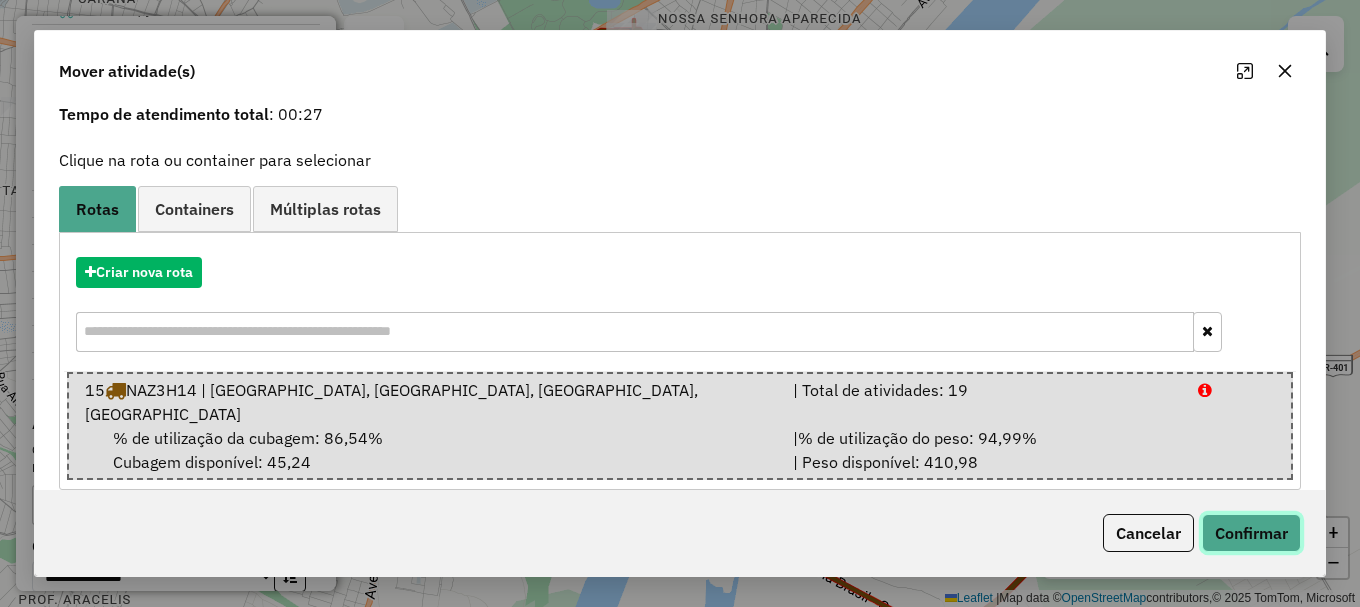 click on "Confirmar" 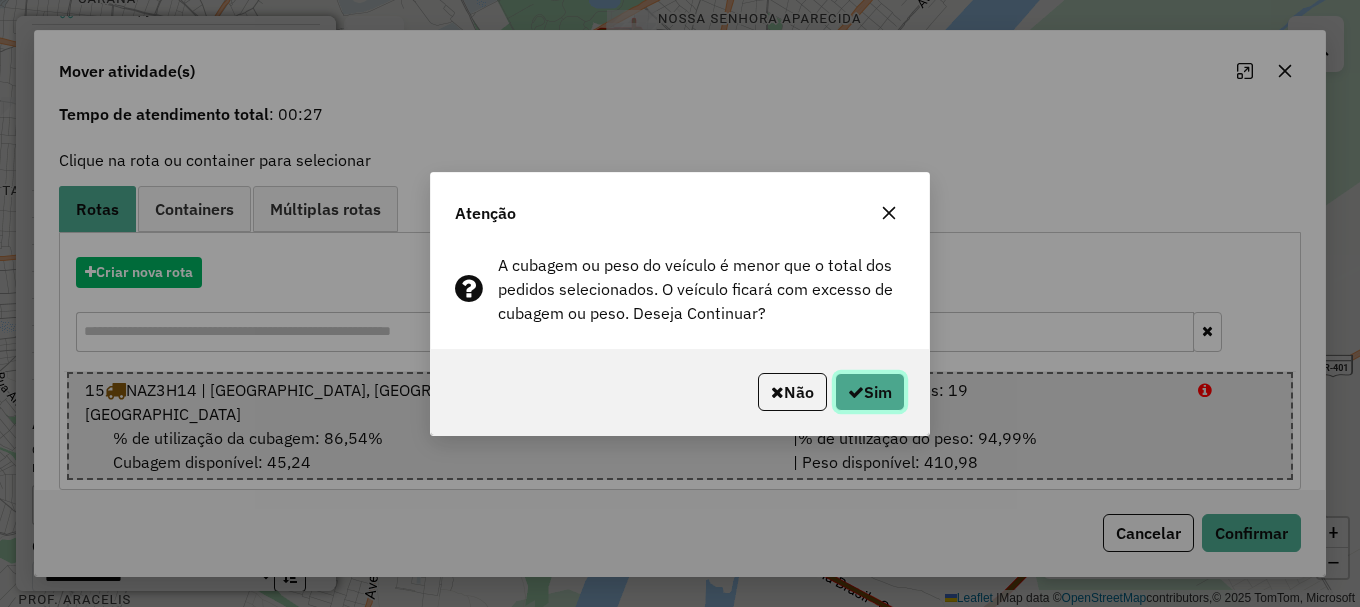 click on "Sim" 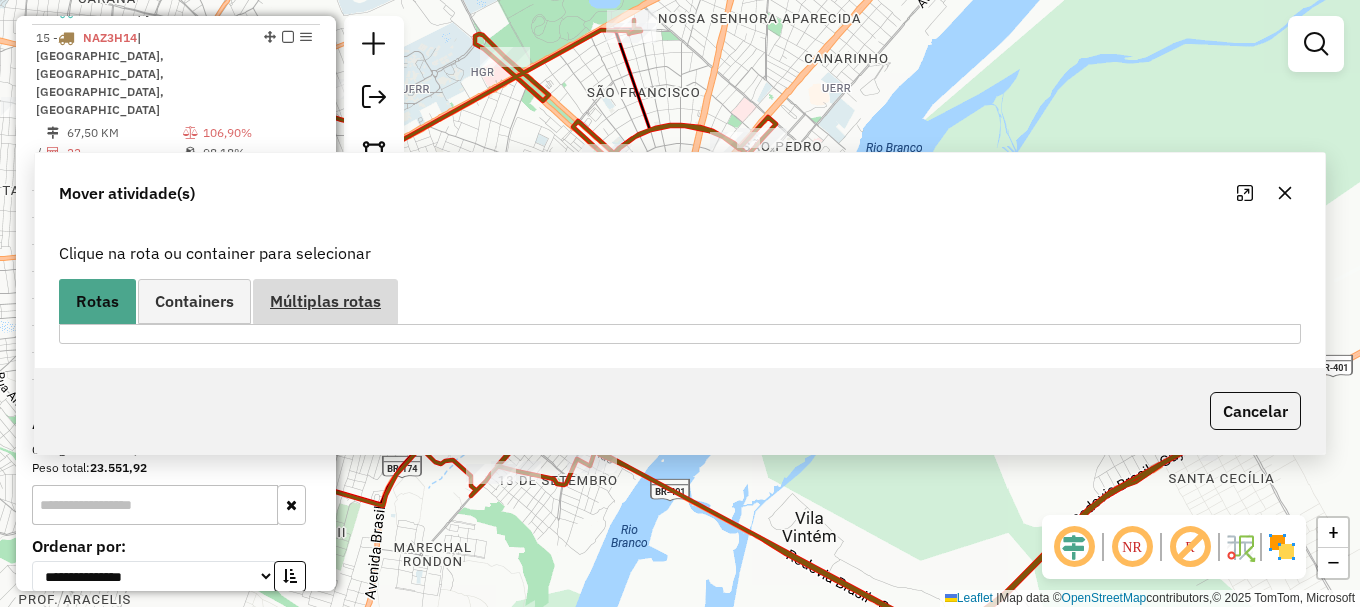 scroll, scrollTop: 0, scrollLeft: 0, axis: both 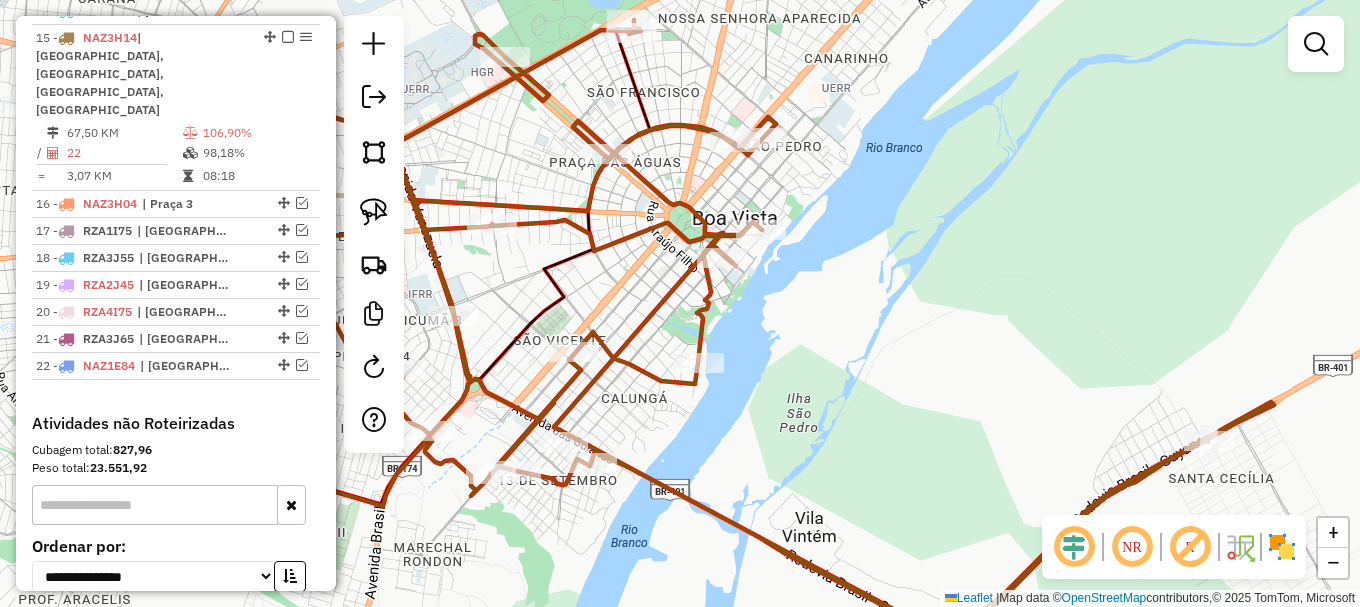 drag, startPoint x: 720, startPoint y: 170, endPoint x: 782, endPoint y: 136, distance: 70.71068 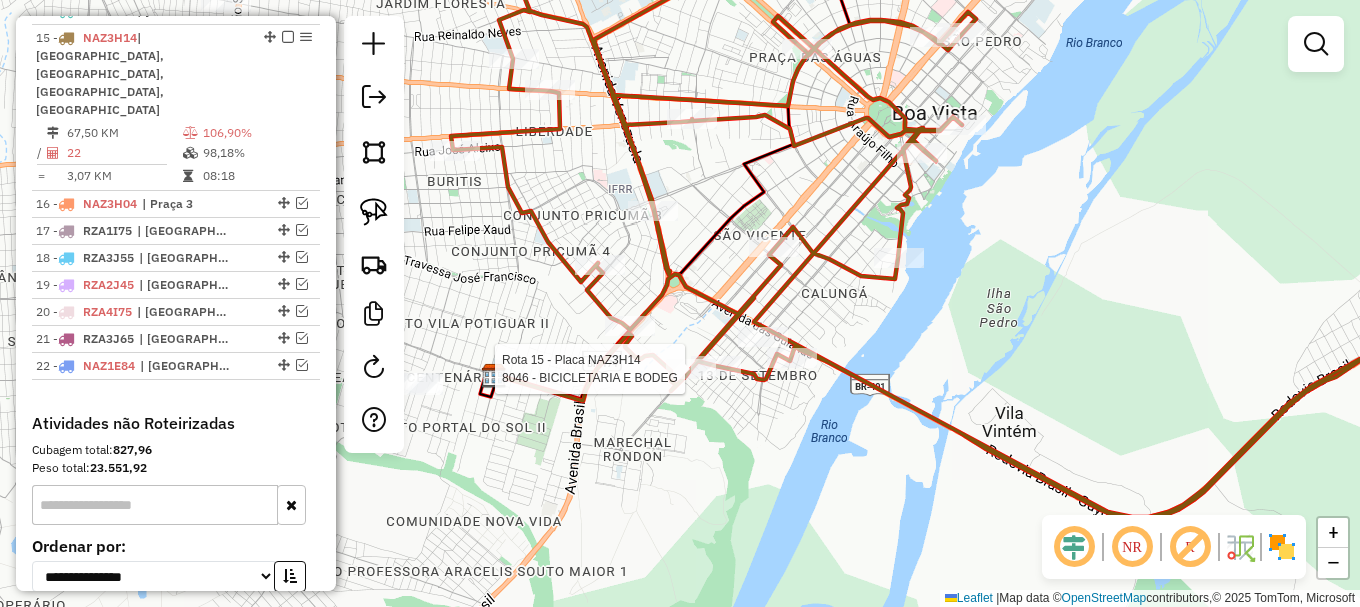 select on "**********" 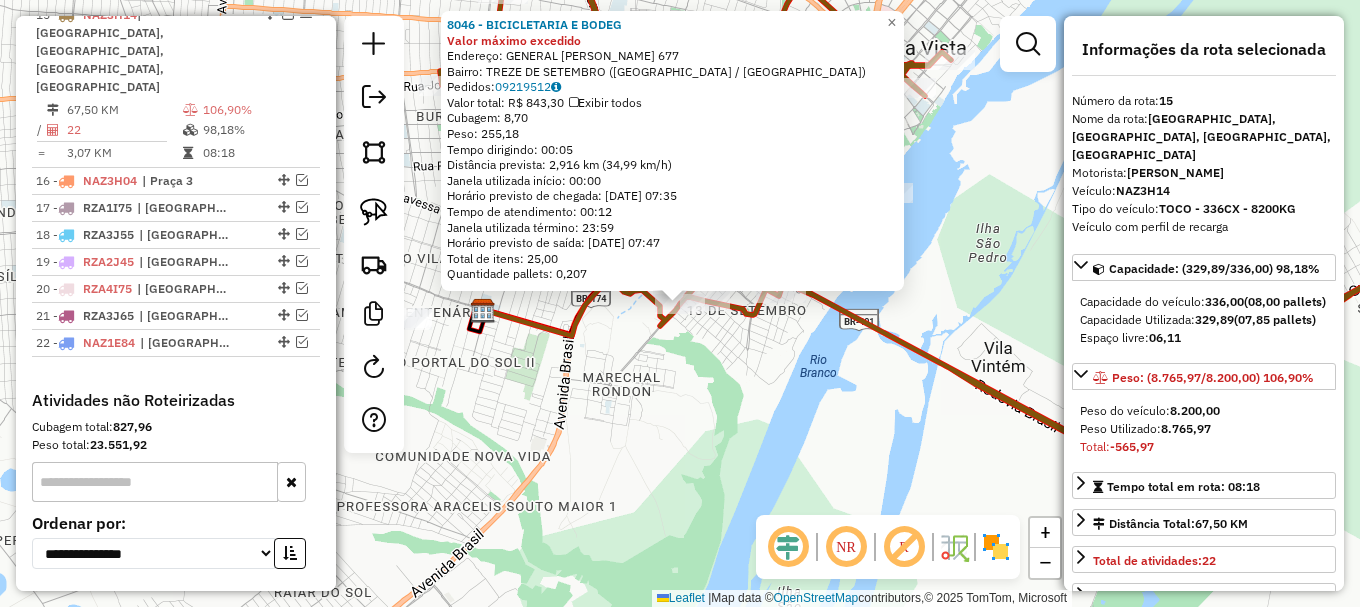scroll, scrollTop: 1195, scrollLeft: 0, axis: vertical 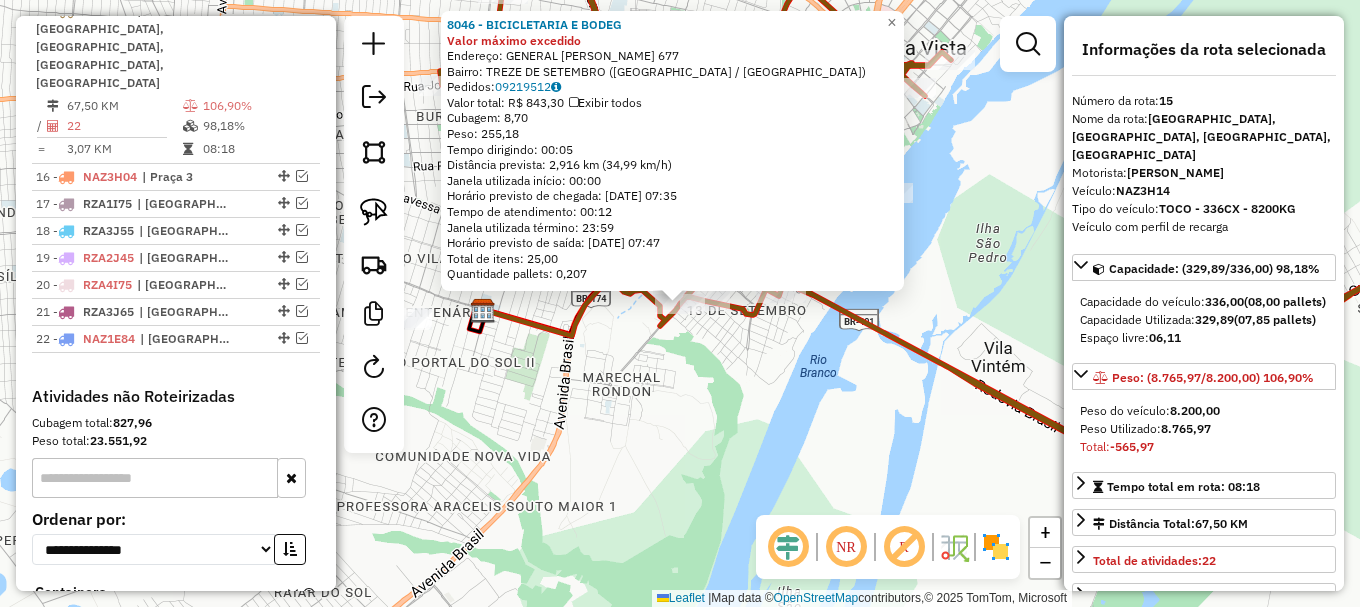 click on "8046 - BICICLETARIA E BODEG Valor máximo excedido  Endereço:  GENERAL SAMPAIO 677   Bairro: TREZE DE SETEMBRO (BOA VISTA / RR)   Pedidos:  09219512   Valor total: R$ 843,30   Exibir todos   Cubagem: 8,70  Peso: 255,18  Tempo dirigindo: 00:05   Distância prevista: 2,916 km (34,99 km/h)   Janela utilizada início: 00:00   Horário previsto de chegada: 10/07/2025 07:35   Tempo de atendimento: 00:12   Janela utilizada término: 23:59   Horário previsto de saída: 10/07/2025 07:47   Total de itens: 25,00   Quantidade pallets: 0,207  × Janela de atendimento Grade de atendimento Capacidade Transportadoras Veículos Cliente Pedidos  Rotas Selecione os dias de semana para filtrar as janelas de atendimento  Seg   Ter   Qua   Qui   Sex   Sáb   Dom  Informe o período da janela de atendimento: De: Até:  Filtrar exatamente a janela do cliente  Considerar janela de atendimento padrão  Selecione os dias de semana para filtrar as grades de atendimento  Seg   Ter   Qua   Qui   Sex   Sáb   Dom   Peso mínimo:   De:  +" 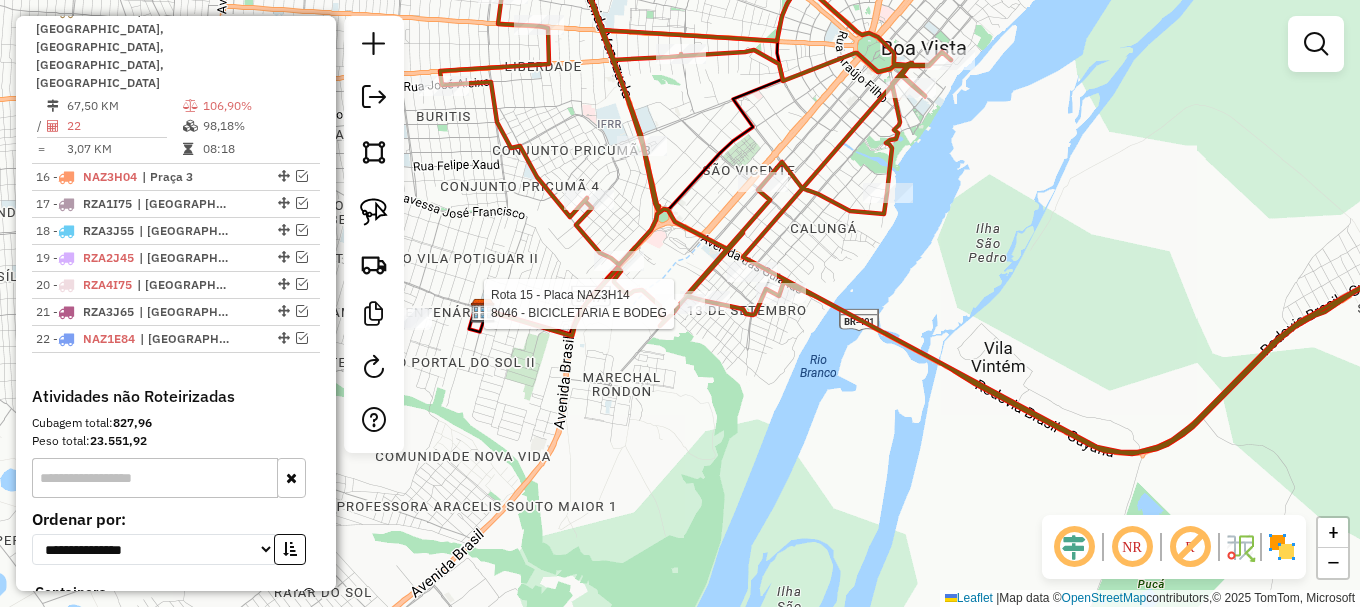 select on "**********" 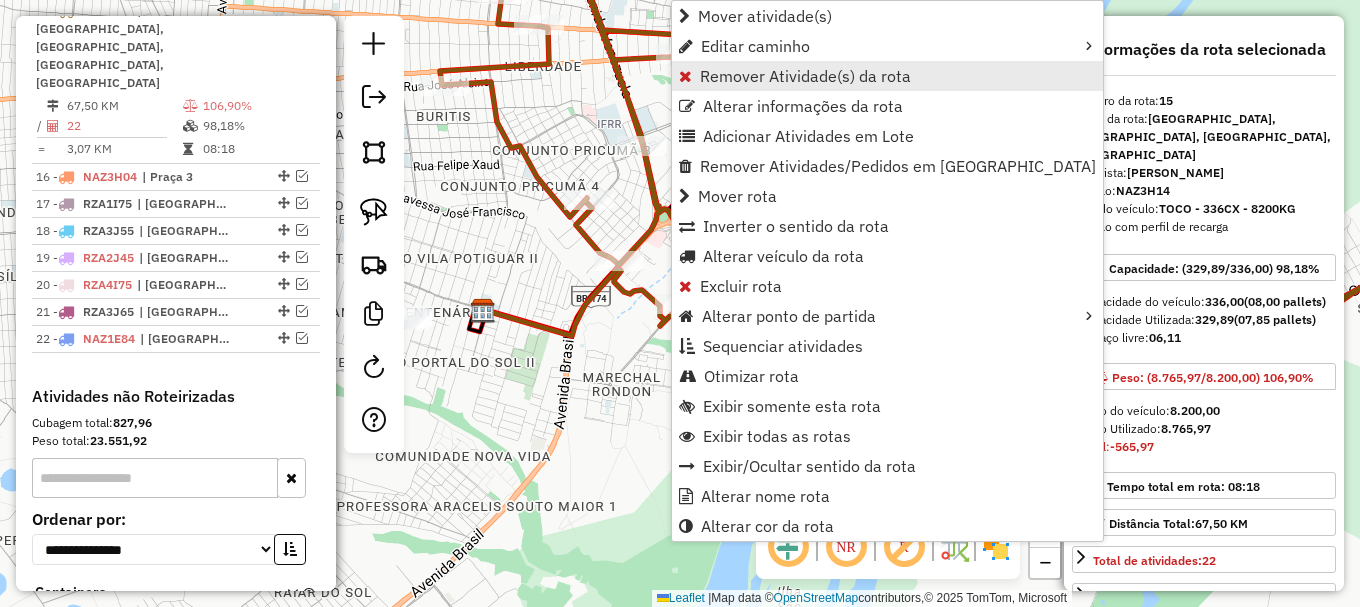 click on "Remover Atividade(s) da rota" at bounding box center (805, 76) 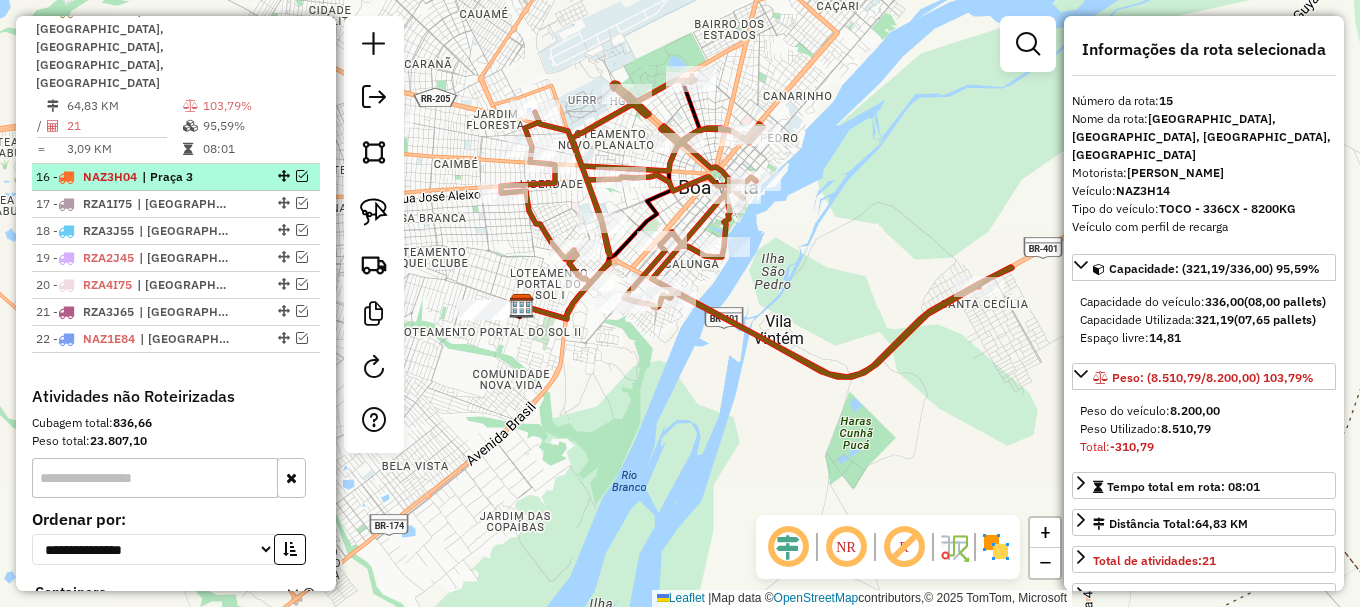 click at bounding box center [302, 176] 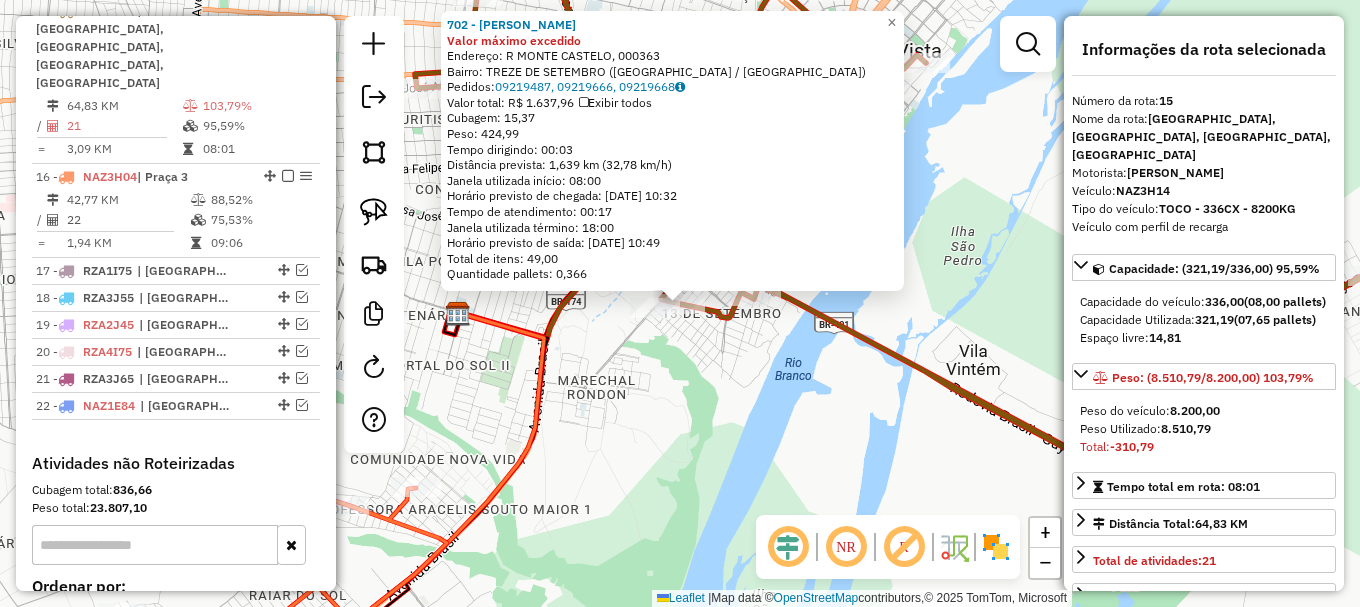 click on "702 - JORGE ALVISE Valor máximo excedido  Endereço: R   MONTE CASTELO,                000363   Bairro: TREZE DE SETEMBRO (BOA VISTA / RR)   Pedidos:  09219487, 09219666, 09219668   Valor total: R$ 1.637,96   Exibir todos   Cubagem: 15,37  Peso: 424,99  Tempo dirigindo: 00:03   Distância prevista: 1,639 km (32,78 km/h)   Janela utilizada início: 08:00   Horário previsto de chegada: 10/07/2025 10:32   Tempo de atendimento: 00:17   Janela utilizada término: 18:00   Horário previsto de saída: 10/07/2025 10:49   Total de itens: 49,00   Quantidade pallets: 0,366  × Janela de atendimento Grade de atendimento Capacidade Transportadoras Veículos Cliente Pedidos  Rotas Selecione os dias de semana para filtrar as janelas de atendimento  Seg   Ter   Qua   Qui   Sex   Sáb   Dom  Informe o período da janela de atendimento: De: Até:  Filtrar exatamente a janela do cliente  Considerar janela de atendimento padrão  Selecione os dias de semana para filtrar as grades de atendimento  Seg   Ter   Qua   Qui   Sex  +" 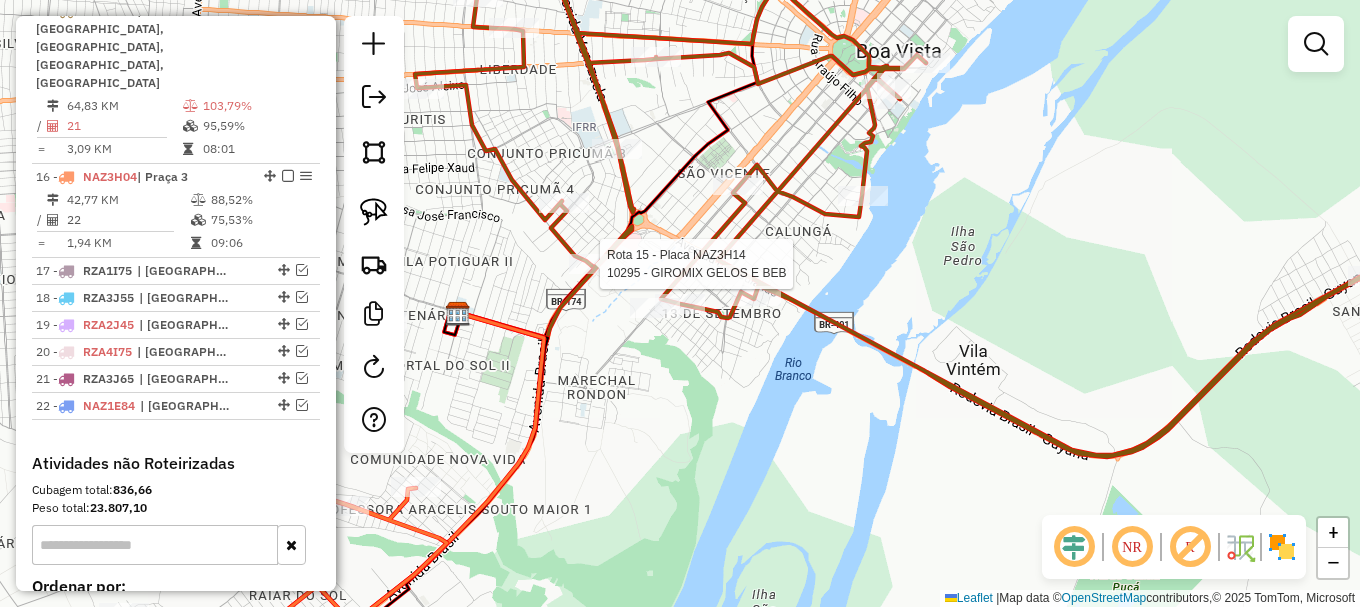 select on "**********" 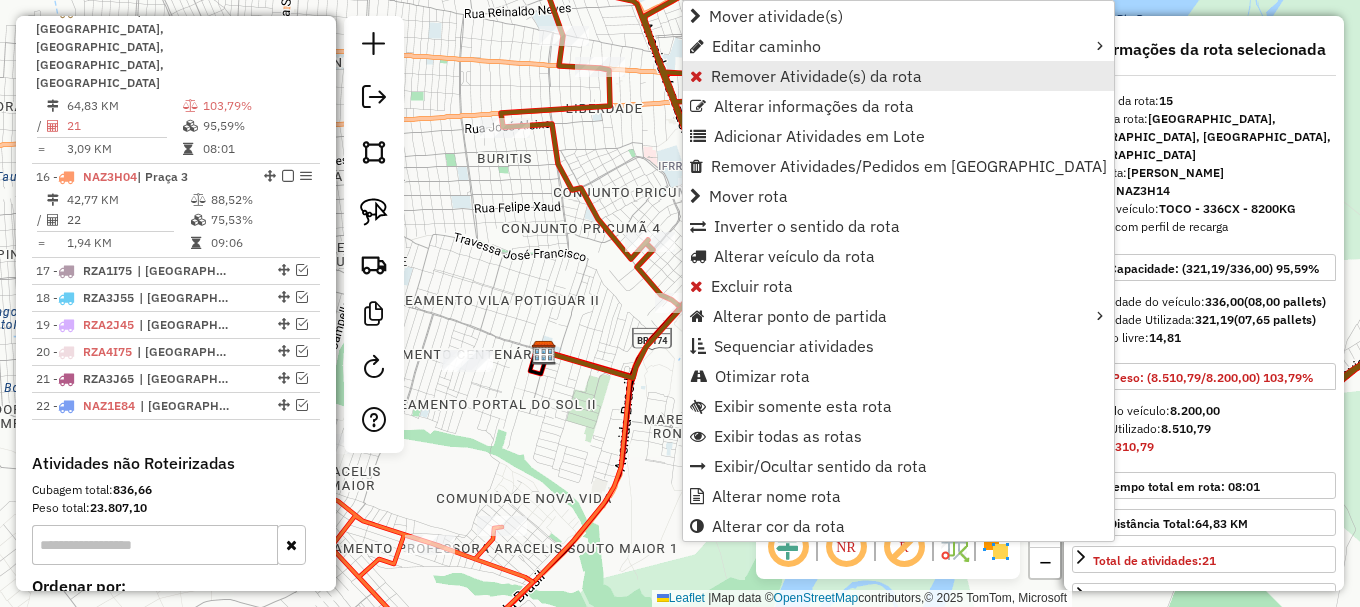 click on "Remover Atividade(s) da rota" at bounding box center (816, 76) 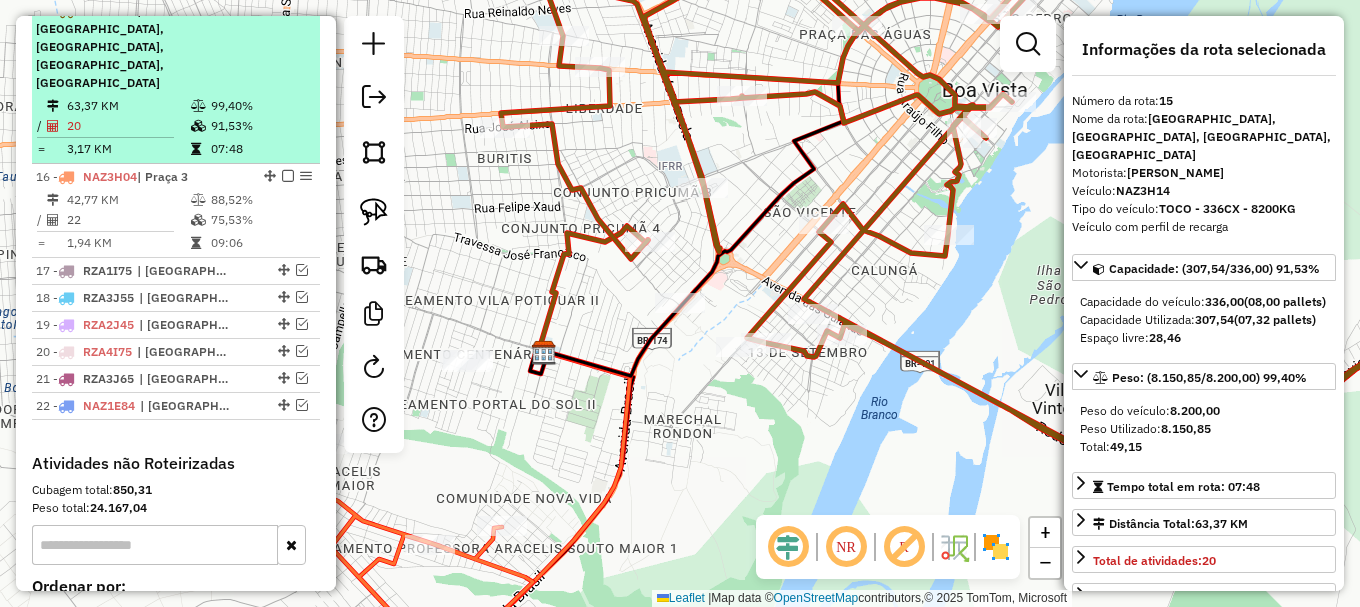 click at bounding box center (288, 10) 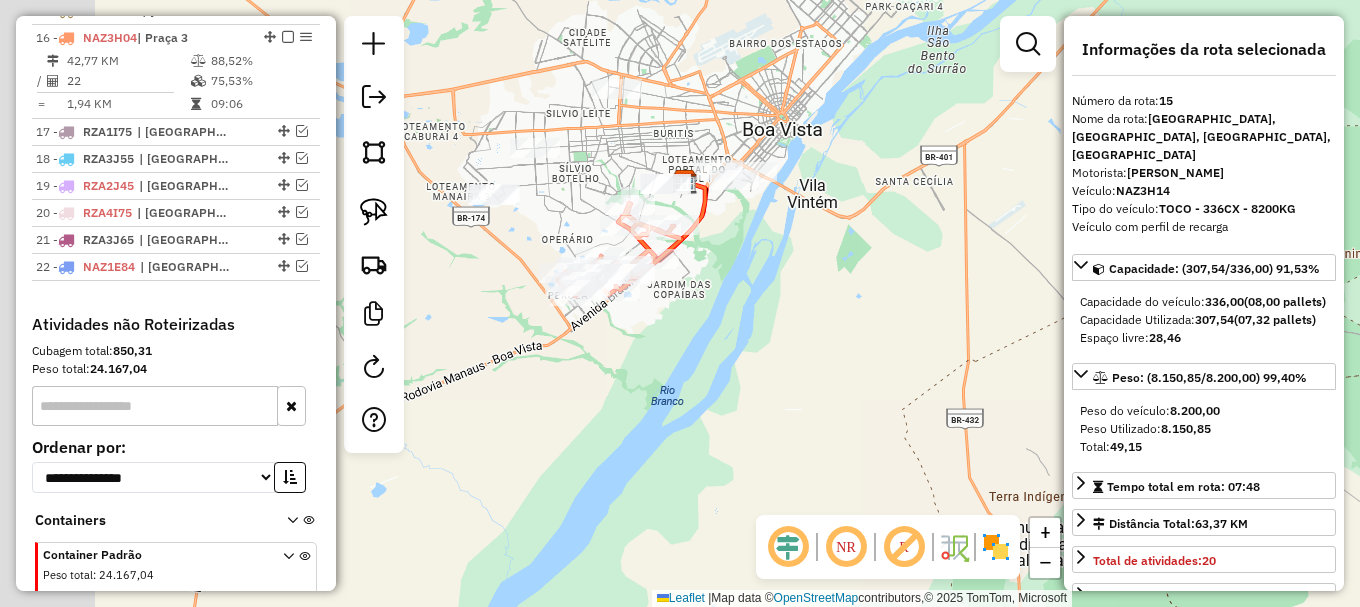 drag, startPoint x: 684, startPoint y: 113, endPoint x: 729, endPoint y: 93, distance: 49.24429 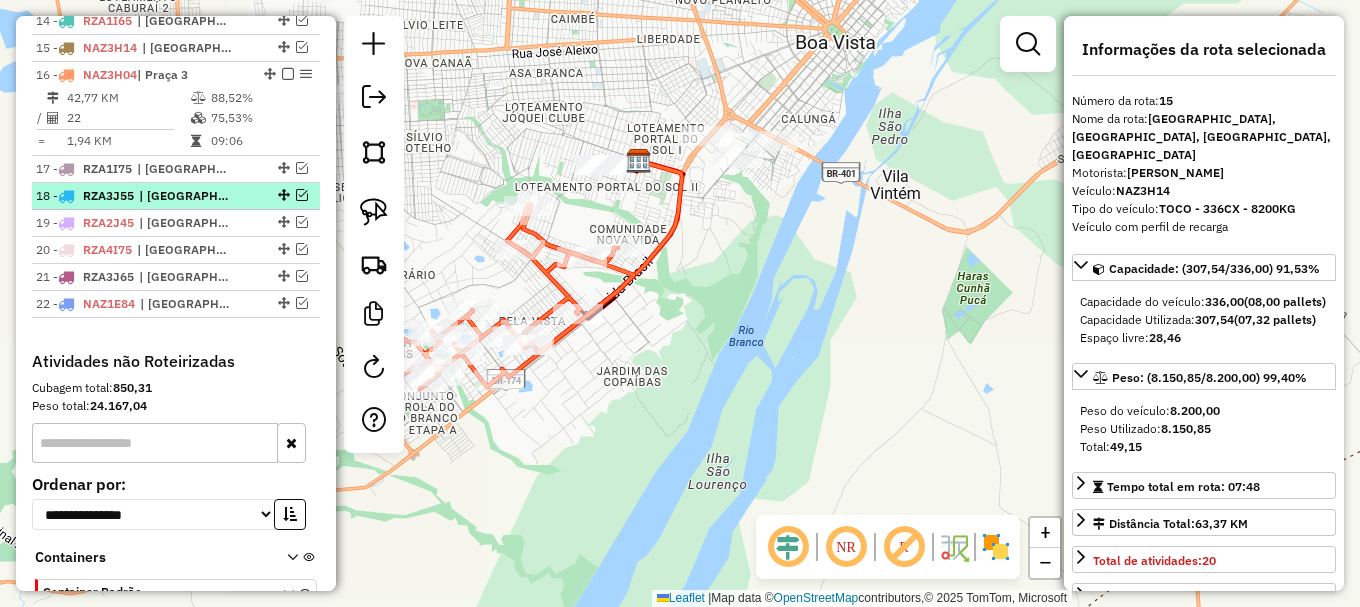 scroll, scrollTop: 1095, scrollLeft: 0, axis: vertical 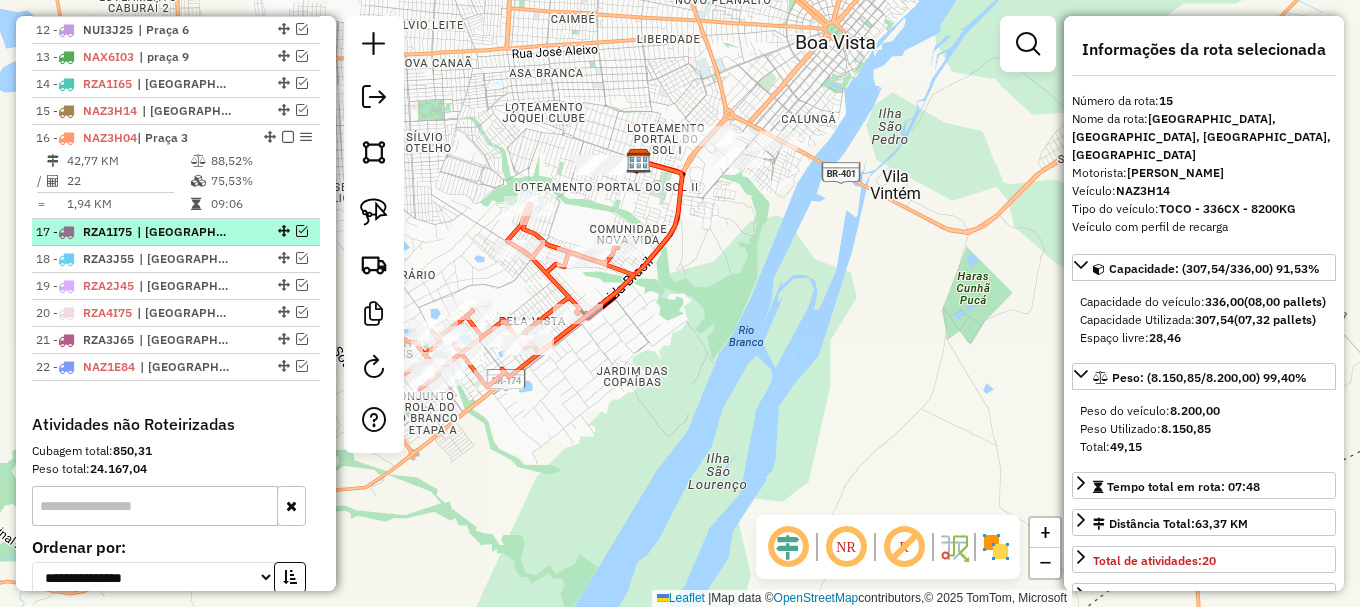 click at bounding box center [302, 231] 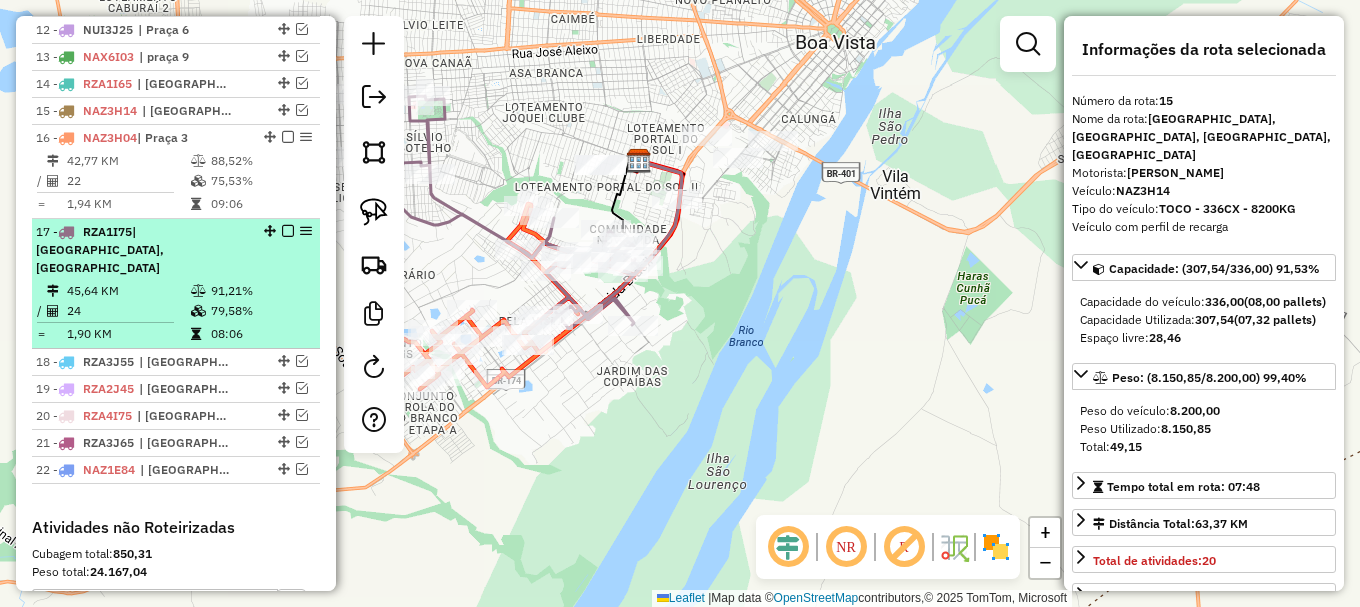 click at bounding box center (288, 231) 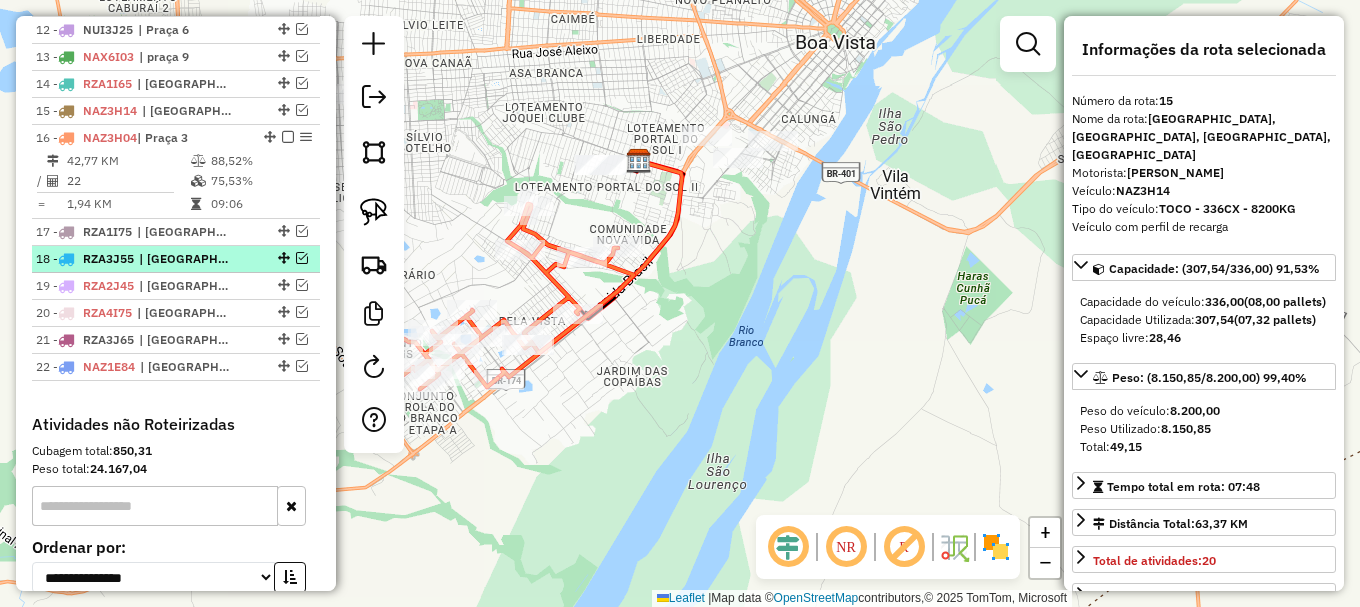 click at bounding box center (302, 258) 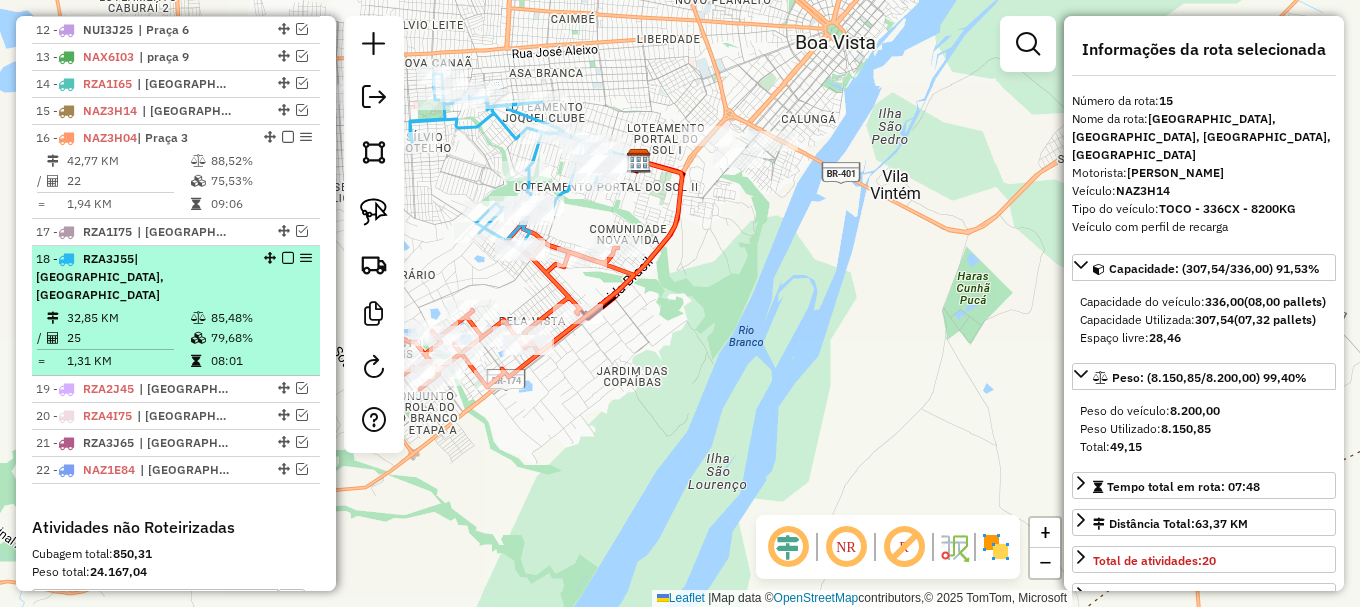 click at bounding box center [288, 258] 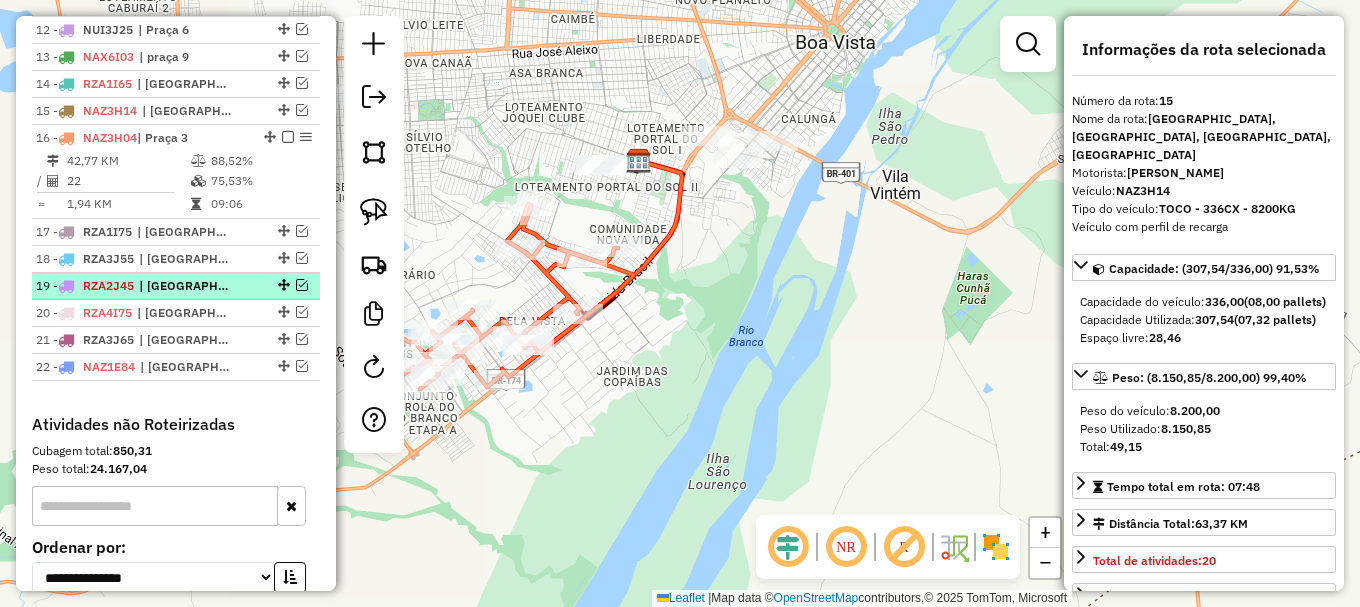 click at bounding box center [302, 285] 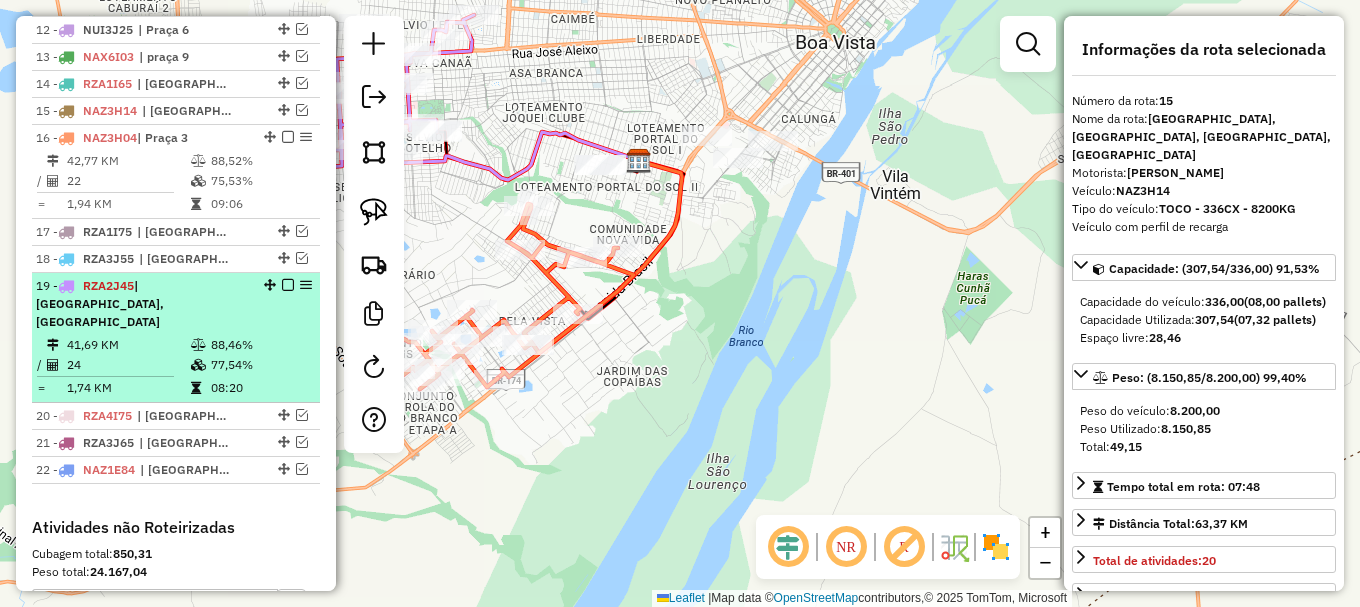 click at bounding box center (288, 285) 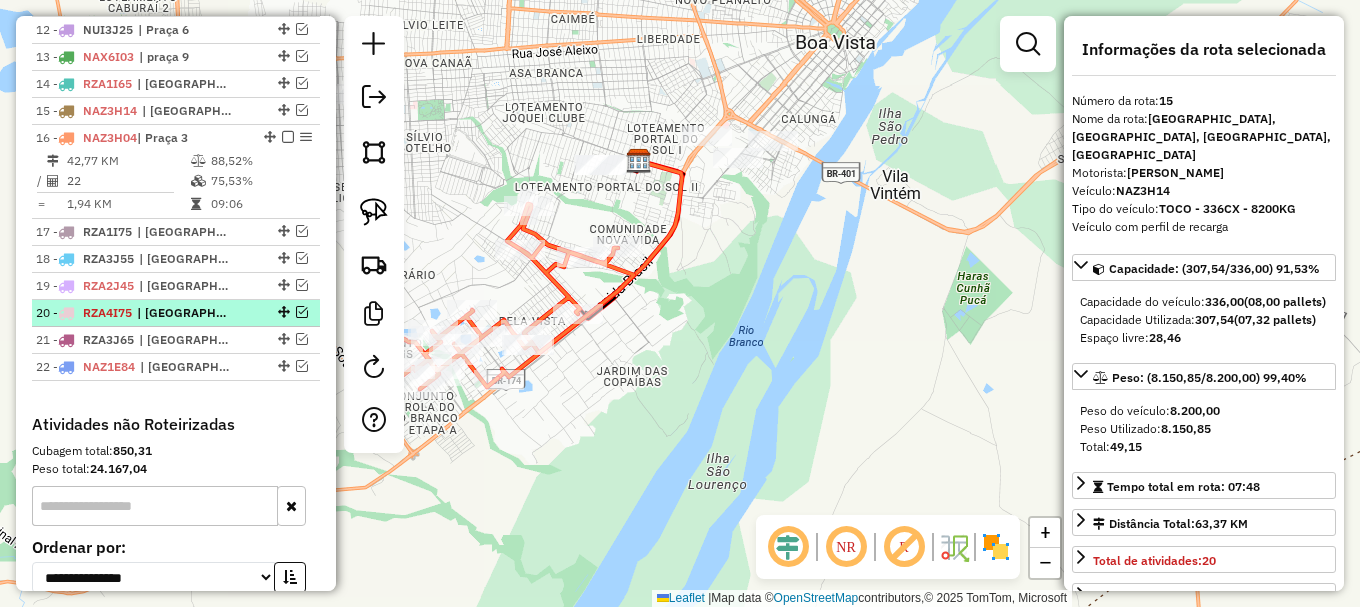 click at bounding box center (302, 312) 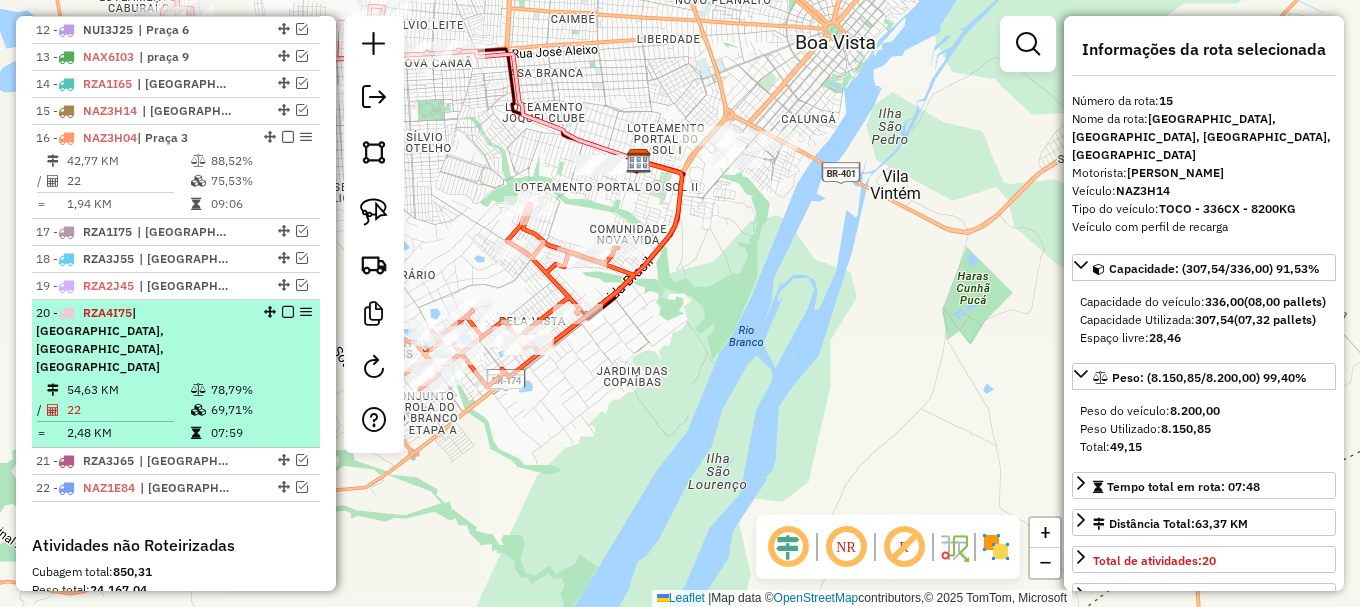 click at bounding box center [288, 312] 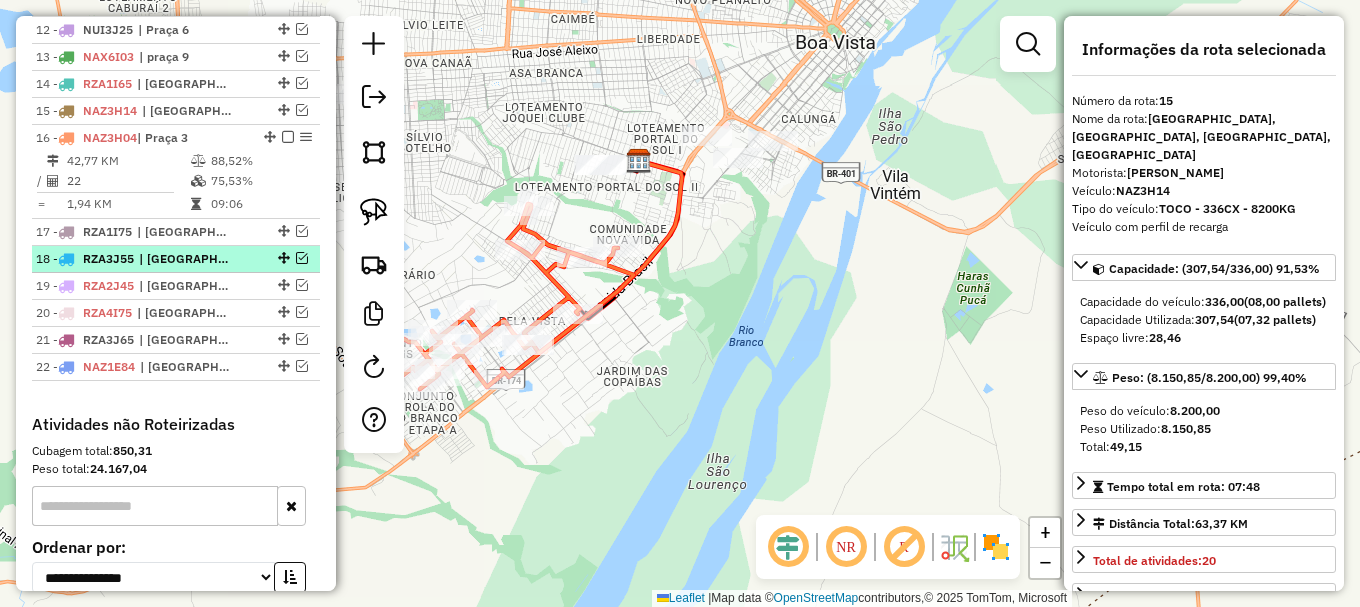 click at bounding box center [302, 258] 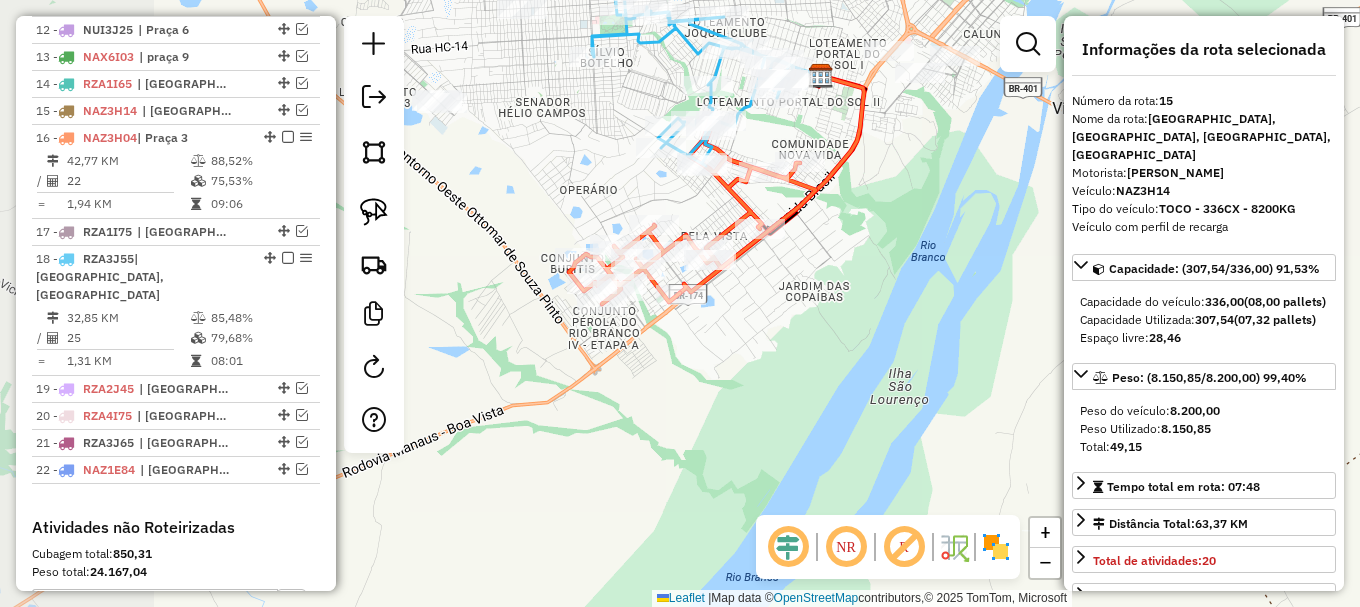 drag, startPoint x: 658, startPoint y: 217, endPoint x: 783, endPoint y: 148, distance: 142.77956 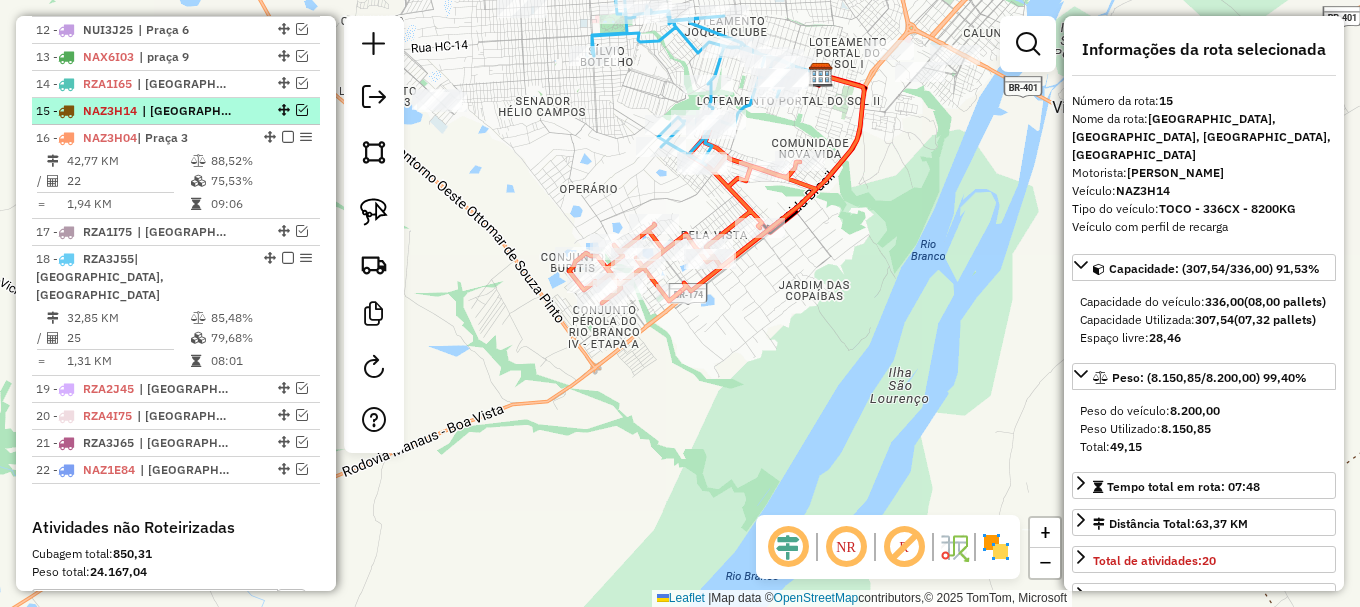 click at bounding box center (302, 110) 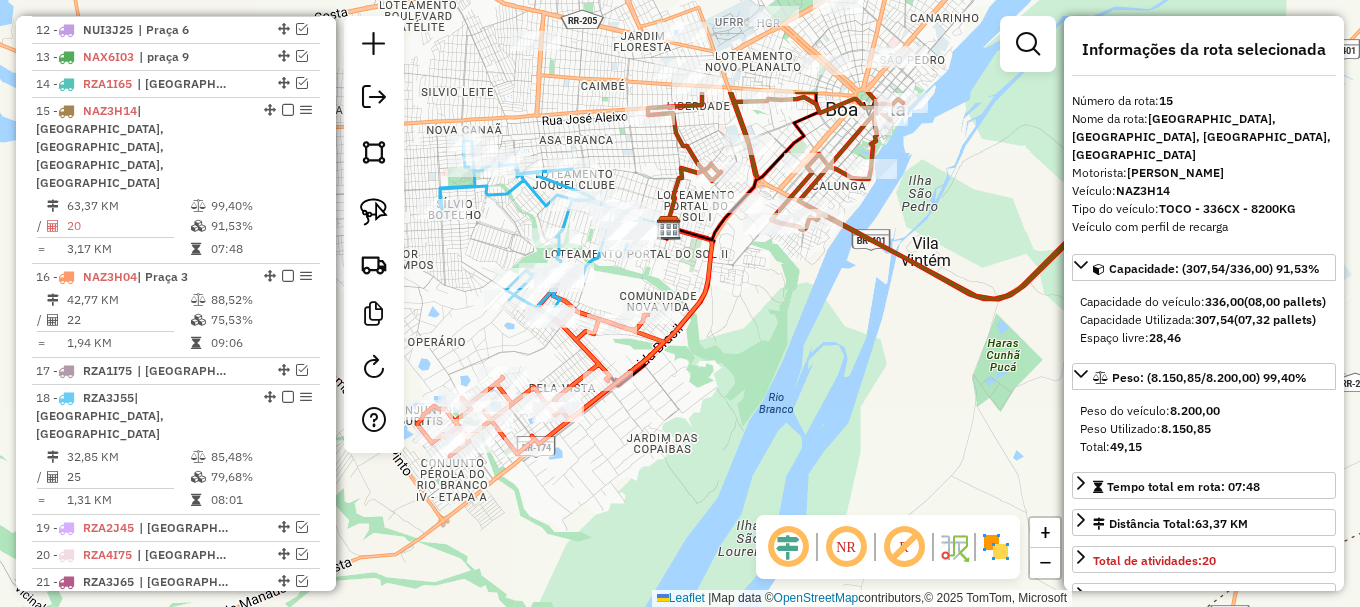drag, startPoint x: 899, startPoint y: 167, endPoint x: 708, endPoint y: 328, distance: 249.80392 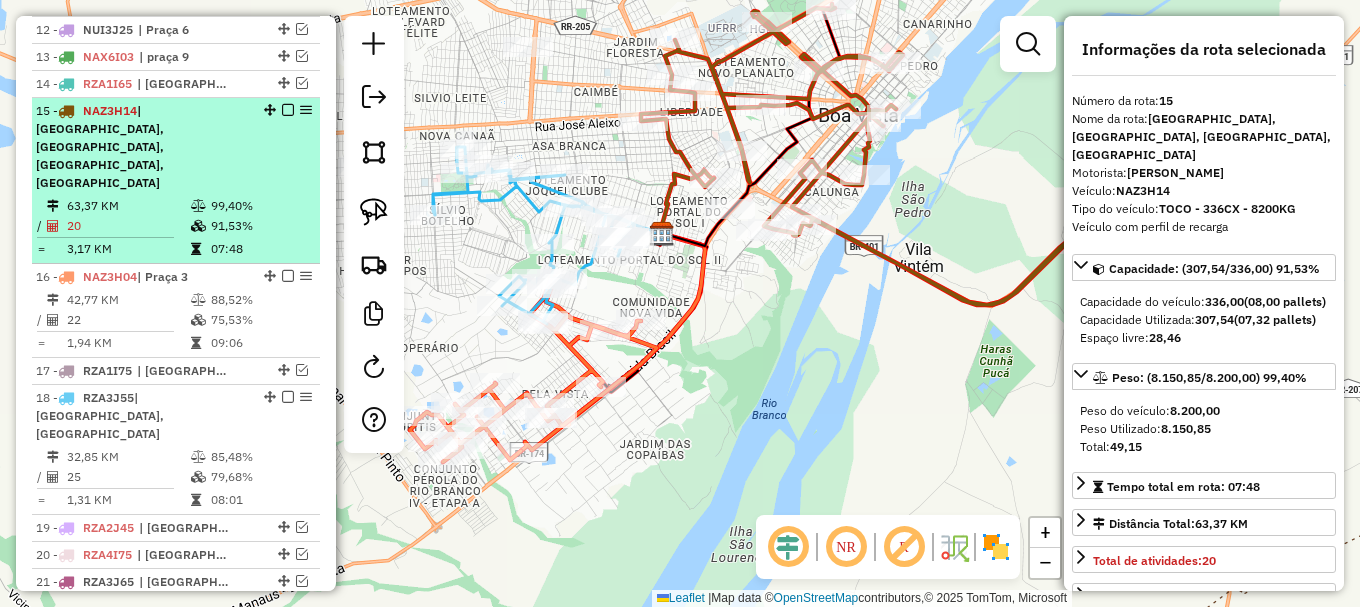 click at bounding box center (288, 110) 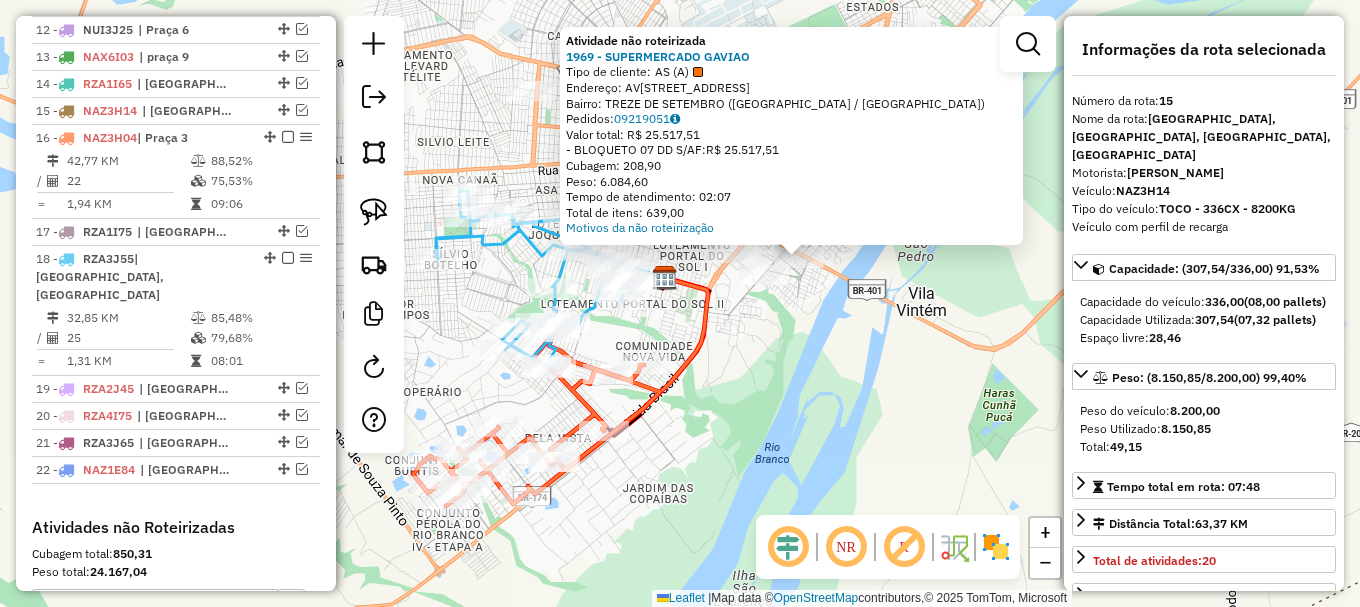 drag, startPoint x: 616, startPoint y: 396, endPoint x: 768, endPoint y: 322, distance: 169.0562 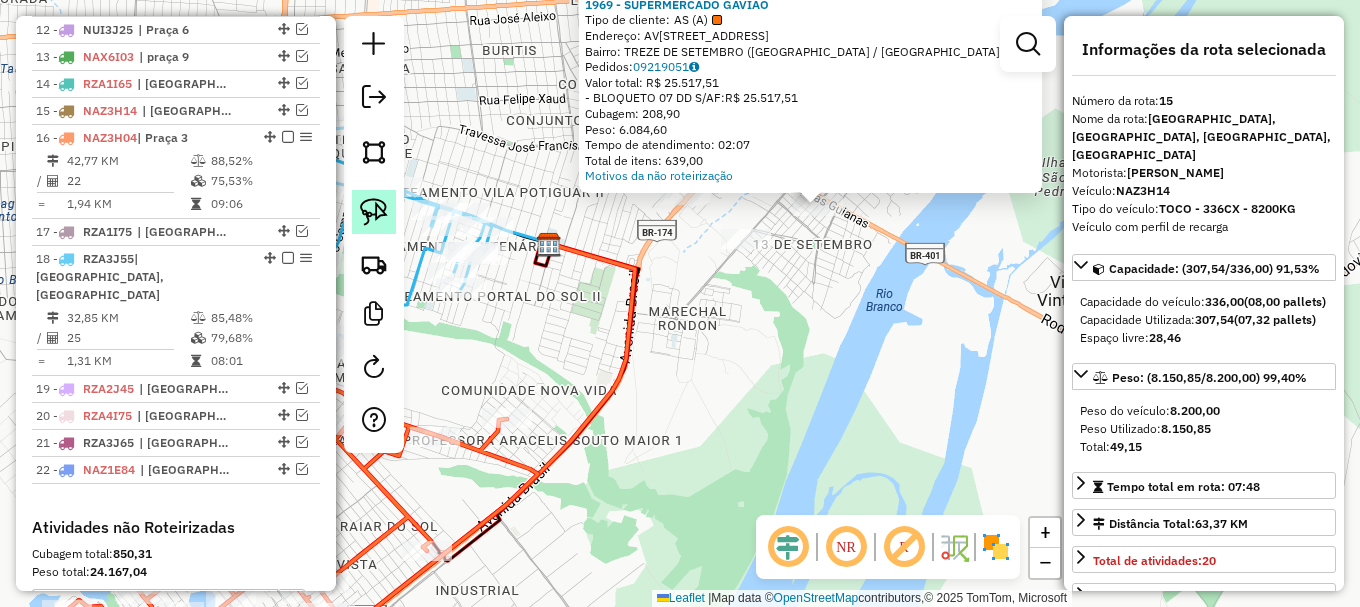 click 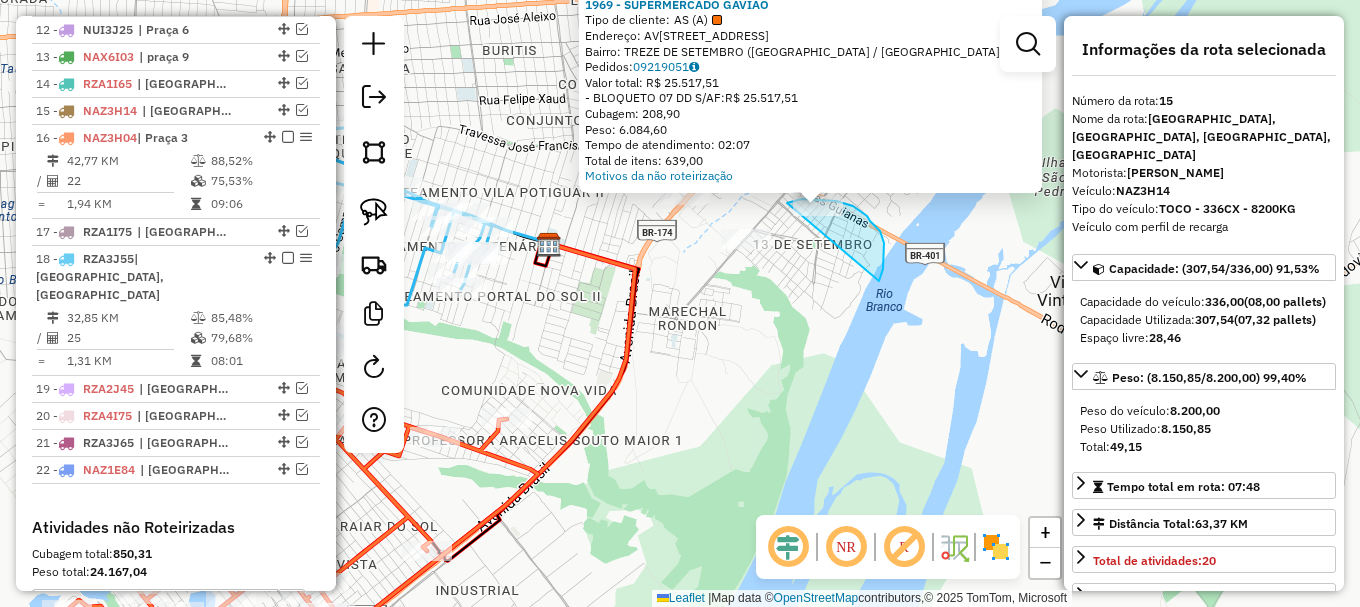 drag, startPoint x: 880, startPoint y: 279, endPoint x: 787, endPoint y: 203, distance: 120.10412 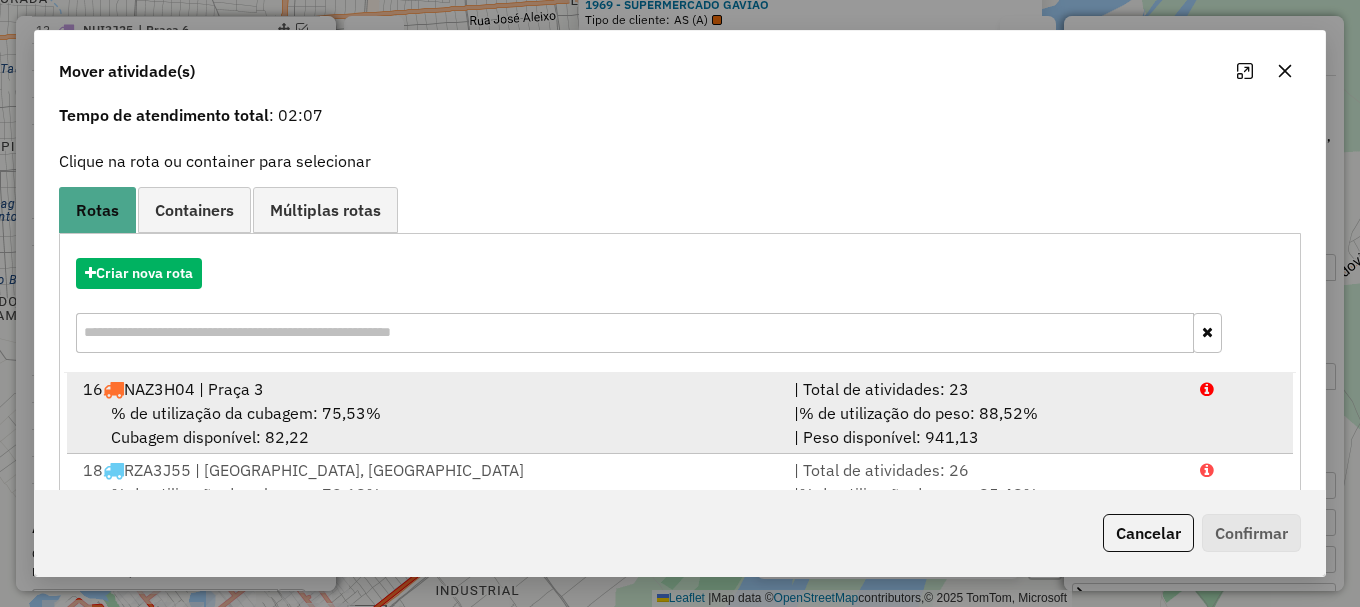 scroll, scrollTop: 159, scrollLeft: 0, axis: vertical 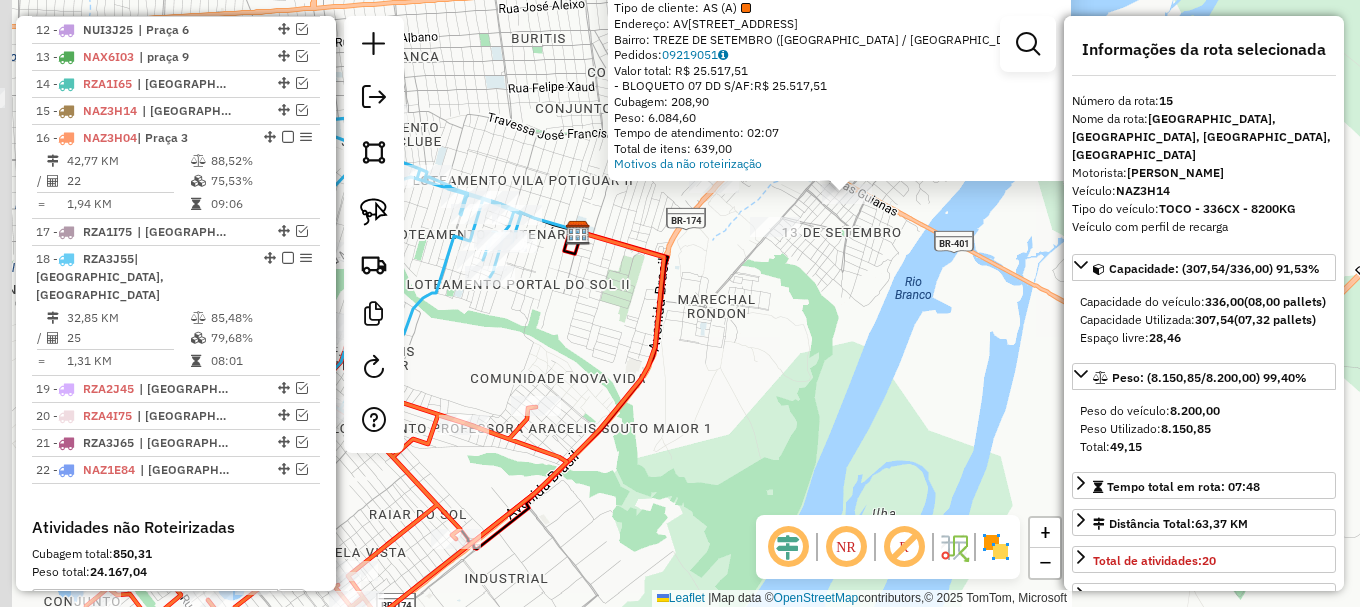 click on "Atividade não roteirizada 1969 - SUPERMERCADO GAVIAO  Tipo de cliente:   AS (A)   Endereço: AV  DAS GUIANAS                   673   Bairro: TREZE DE SETEMBRO (BOA VISTA / RR)   Pedidos:  09219051   Valor total: R$ 25.517,51   - BLOQUETO 07 DD S/AF:  R$ 25.517,51   Cubagem: 208,90   Peso: 6.084,60   Tempo de atendimento: 02:07   Total de itens: 639,00  Motivos da não roteirização × Janela de atendimento Grade de atendimento Capacidade Transportadoras Veículos Cliente Pedidos  Rotas Selecione os dias de semana para filtrar as janelas de atendimento  Seg   Ter   Qua   Qui   Sex   Sáb   Dom  Informe o período da janela de atendimento: De: Até:  Filtrar exatamente a janela do cliente  Considerar janela de atendimento padrão  Selecione os dias de semana para filtrar as grades de atendimento  Seg   Ter   Qua   Qui   Sex   Sáb   Dom   Considerar clientes sem dia de atendimento cadastrado  Clientes fora do dia de atendimento selecionado Filtrar as atividades entre os valores definidos abaixo:  De:   Até:" 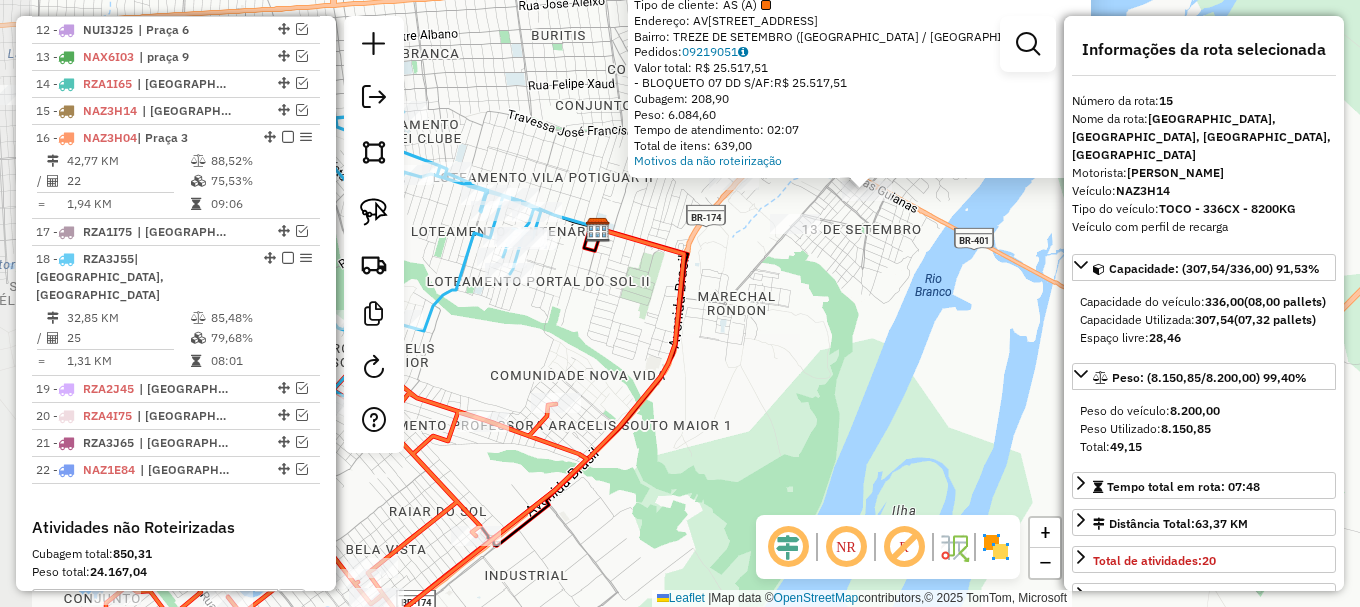 click on "Atividade não roteirizada 1969 - SUPERMERCADO GAVIAO  Tipo de cliente:   AS (A)   Endereço: AV  DAS GUIANAS                   673   Bairro: TREZE DE SETEMBRO (BOA VISTA / RR)   Pedidos:  09219051   Valor total: R$ 25.517,51   - BLOQUETO 07 DD S/AF:  R$ 25.517,51   Cubagem: 208,90   Peso: 6.084,60   Tempo de atendimento: 02:07   Total de itens: 639,00  Motivos da não roteirização × Janela de atendimento Grade de atendimento Capacidade Transportadoras Veículos Cliente Pedidos  Rotas Selecione os dias de semana para filtrar as janelas de atendimento  Seg   Ter   Qua   Qui   Sex   Sáb   Dom  Informe o período da janela de atendimento: De: Até:  Filtrar exatamente a janela do cliente  Considerar janela de atendimento padrão  Selecione os dias de semana para filtrar as grades de atendimento  Seg   Ter   Qua   Qui   Sex   Sáb   Dom   Considerar clientes sem dia de atendimento cadastrado  Clientes fora do dia de atendimento selecionado Filtrar as atividades entre os valores definidos abaixo:  De:   Até:" 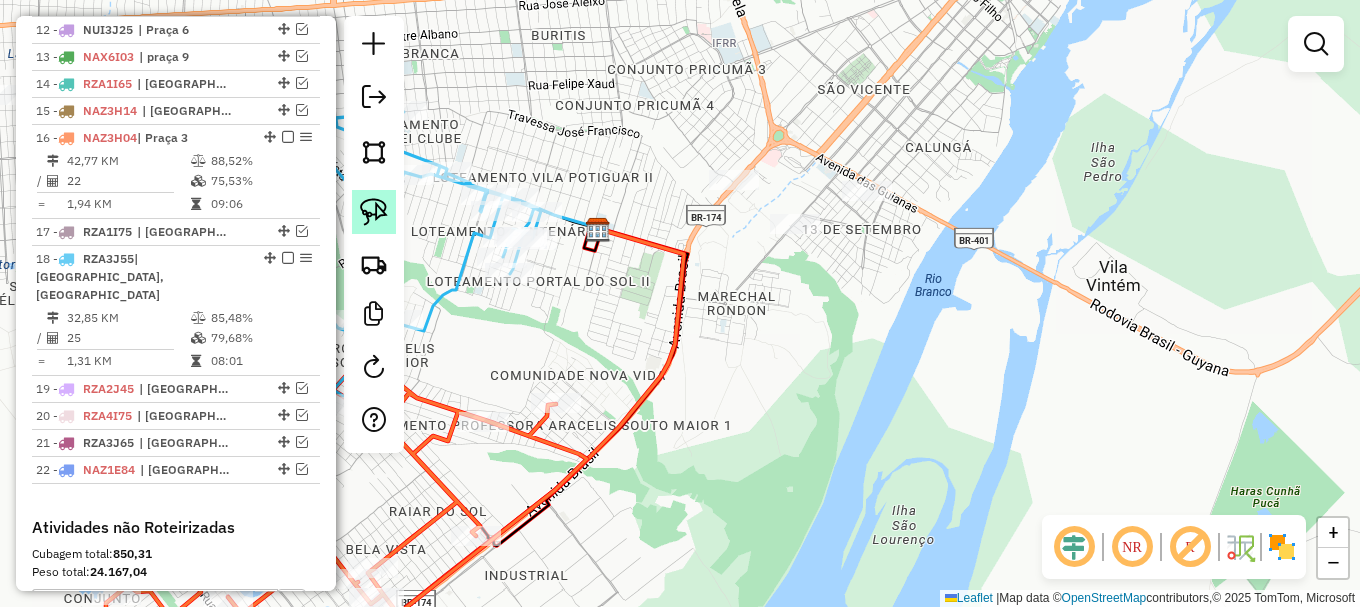 click 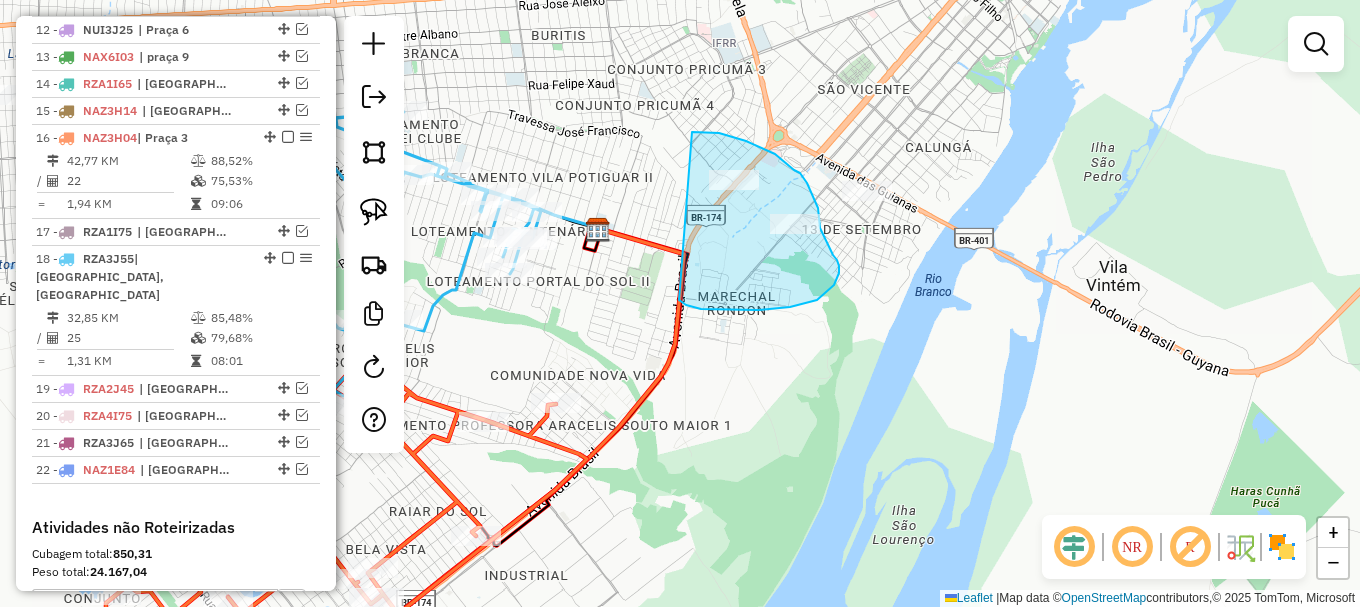 drag, startPoint x: 701, startPoint y: 309, endPoint x: 692, endPoint y: 132, distance: 177.22867 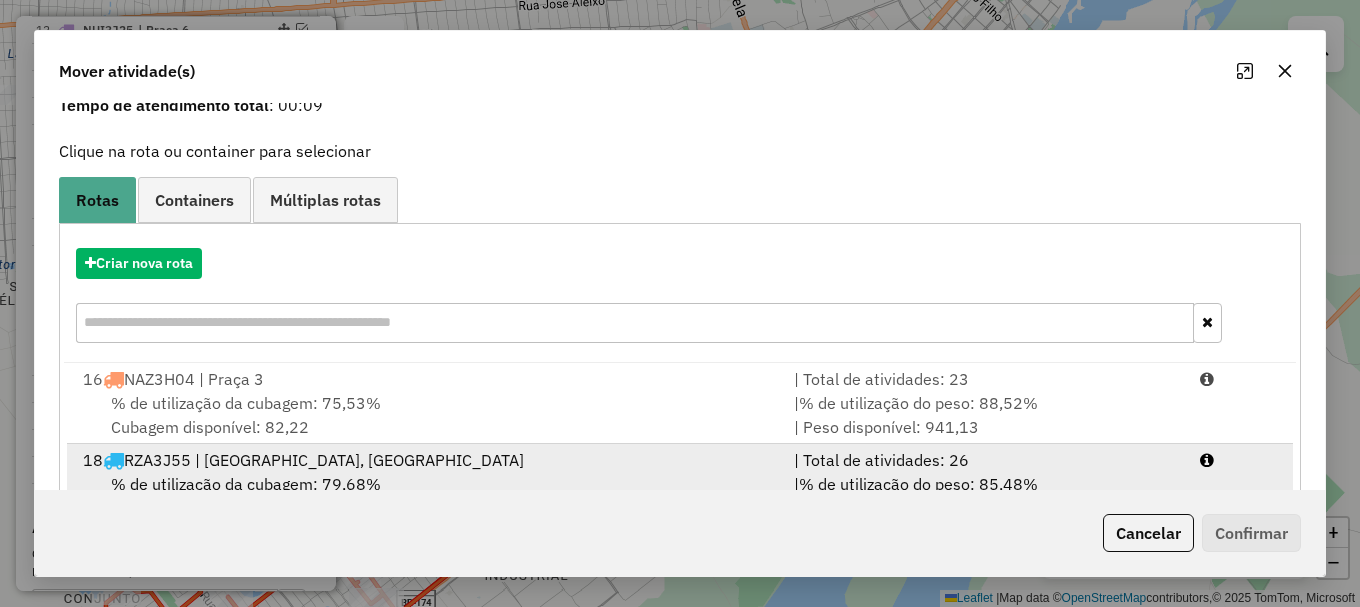 scroll, scrollTop: 159, scrollLeft: 0, axis: vertical 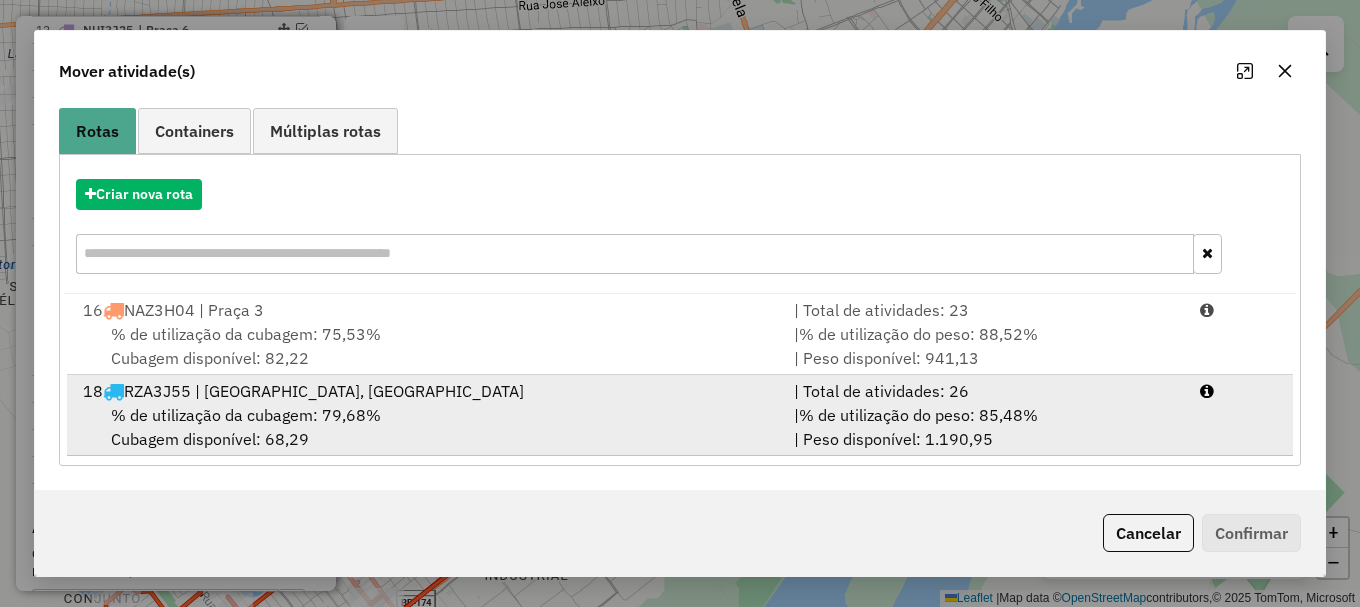 click on "|  % de utilização do peso: 85,48%  | Peso disponível: 1.190,95" at bounding box center (985, 427) 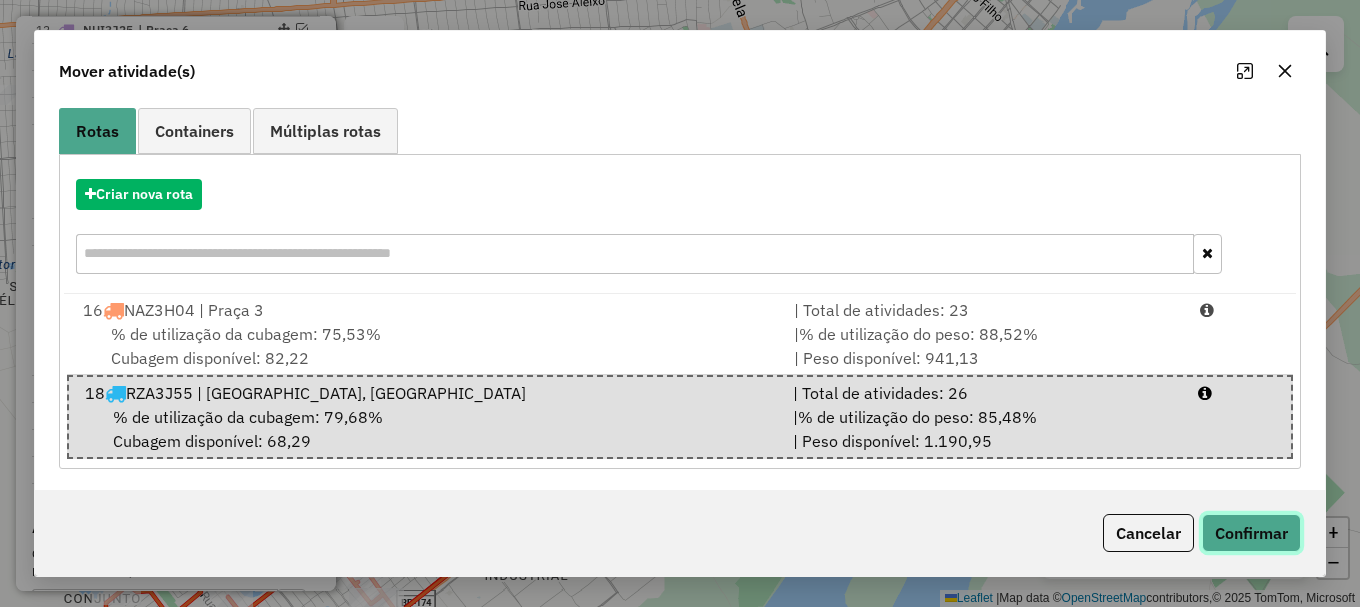 click on "Confirmar" 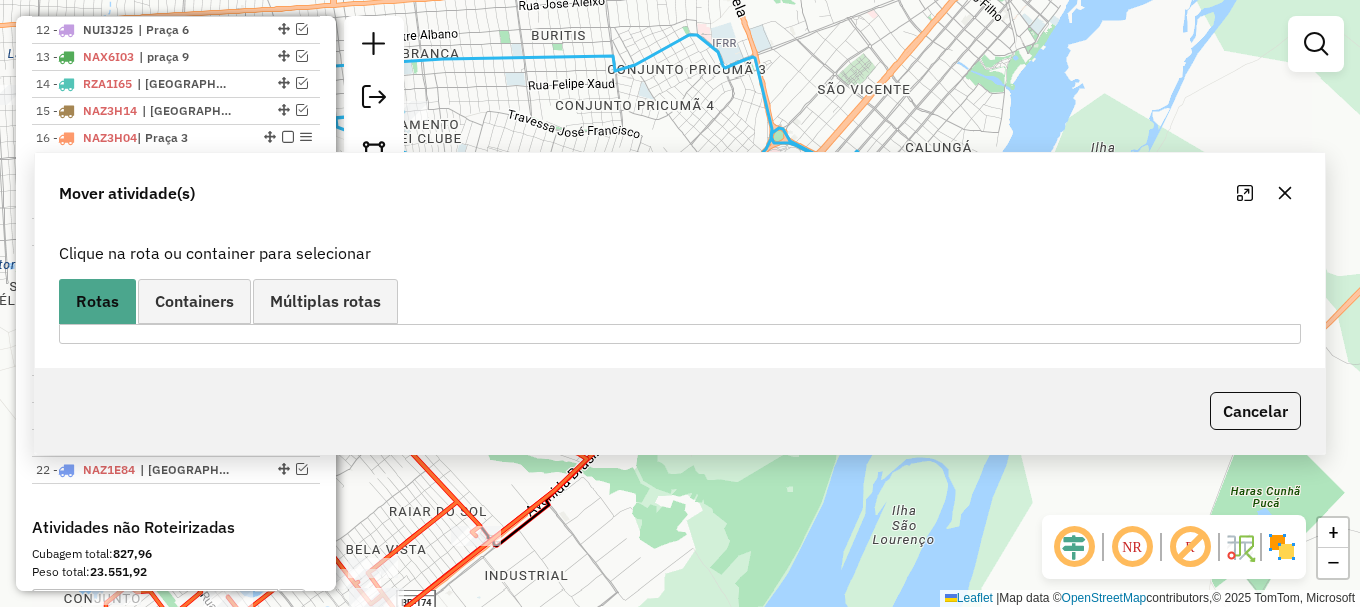 scroll, scrollTop: 0, scrollLeft: 0, axis: both 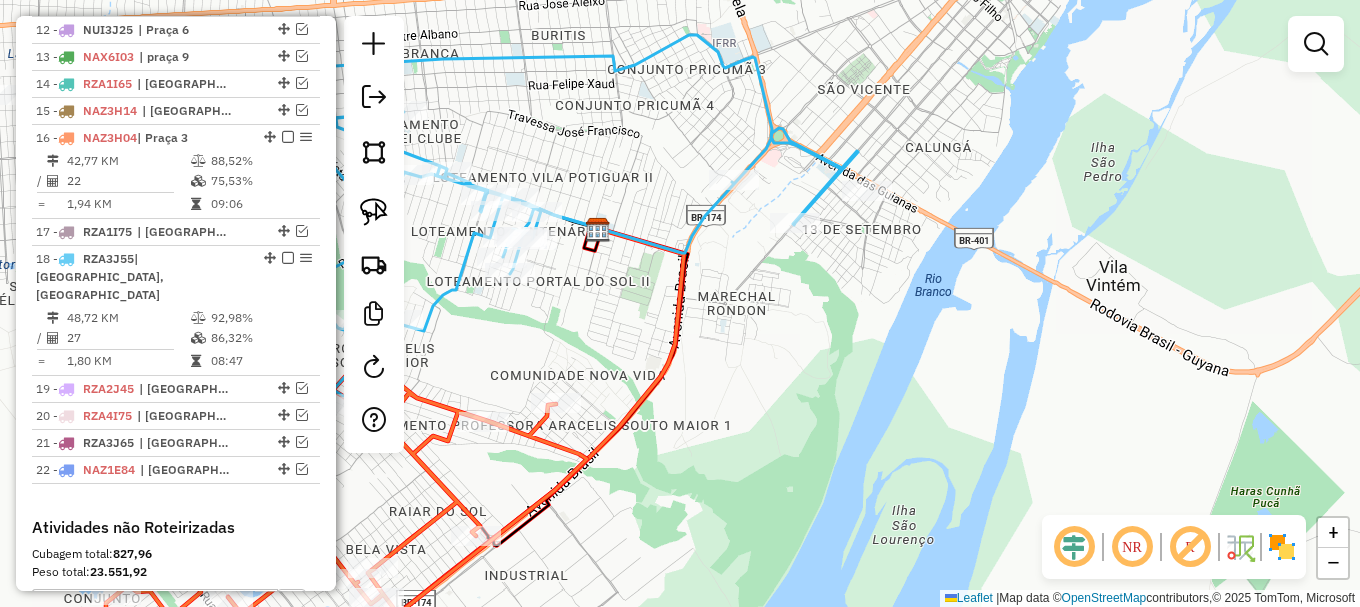 drag, startPoint x: 601, startPoint y: 308, endPoint x: 811, endPoint y: 262, distance: 214.97906 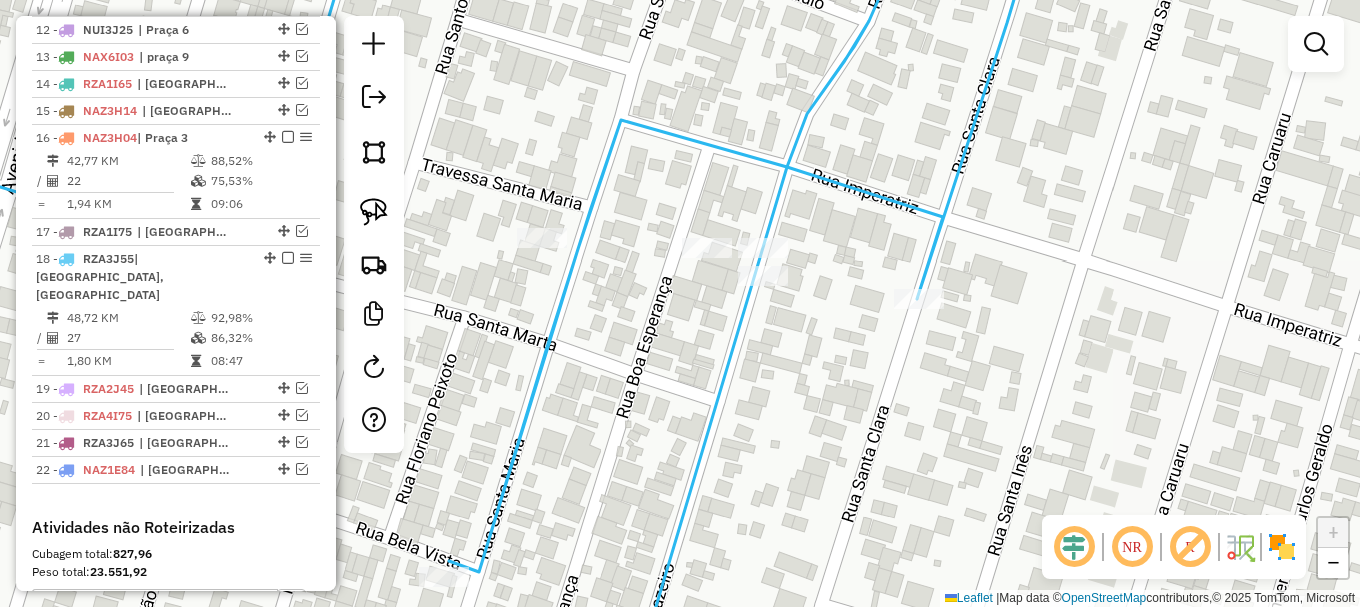 drag, startPoint x: 379, startPoint y: 218, endPoint x: 470, endPoint y: 314, distance: 132.27623 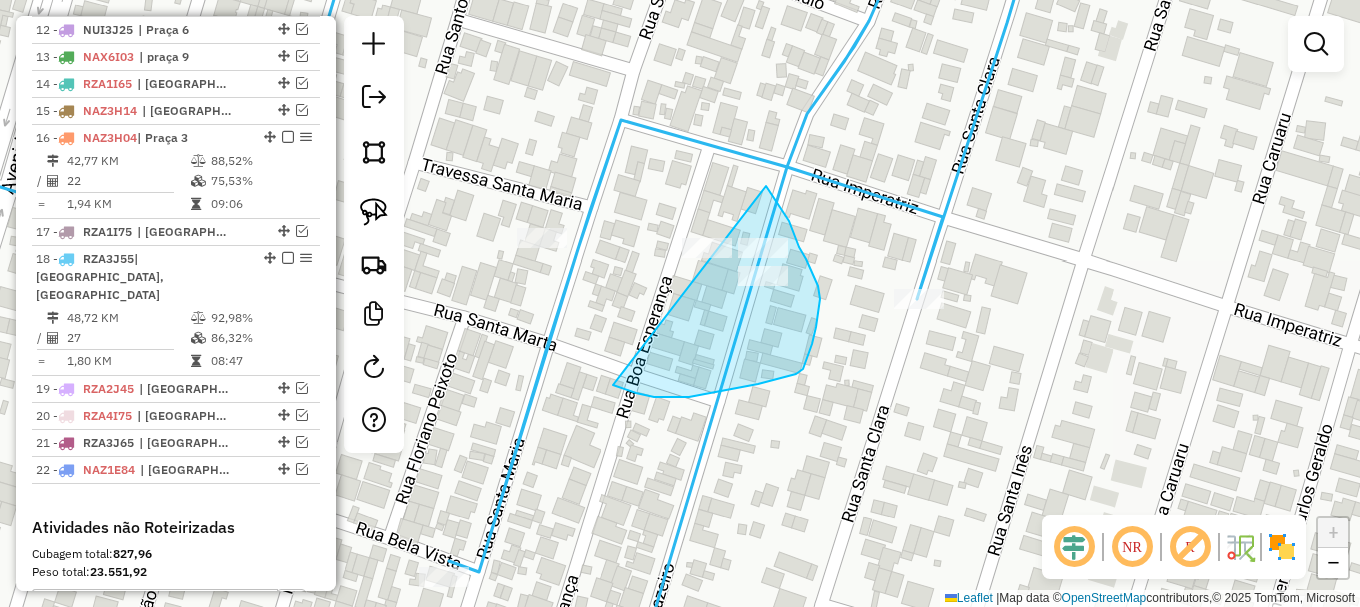 drag, startPoint x: 625, startPoint y: 389, endPoint x: 663, endPoint y: 144, distance: 247.92943 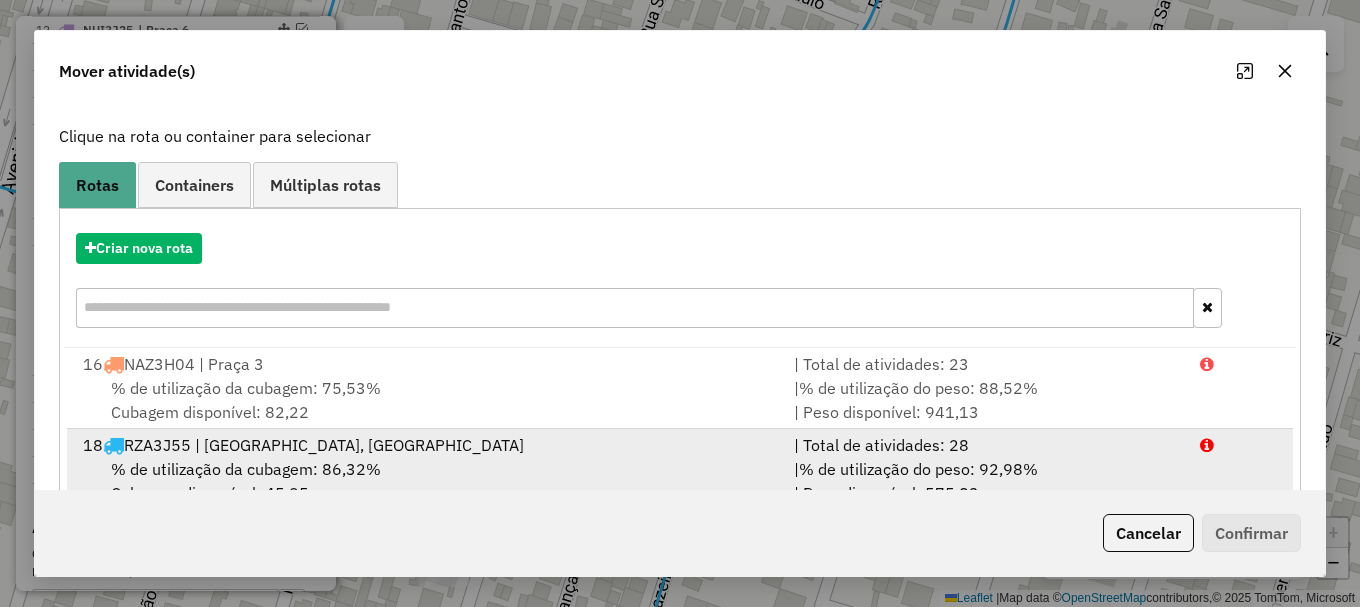 scroll, scrollTop: 159, scrollLeft: 0, axis: vertical 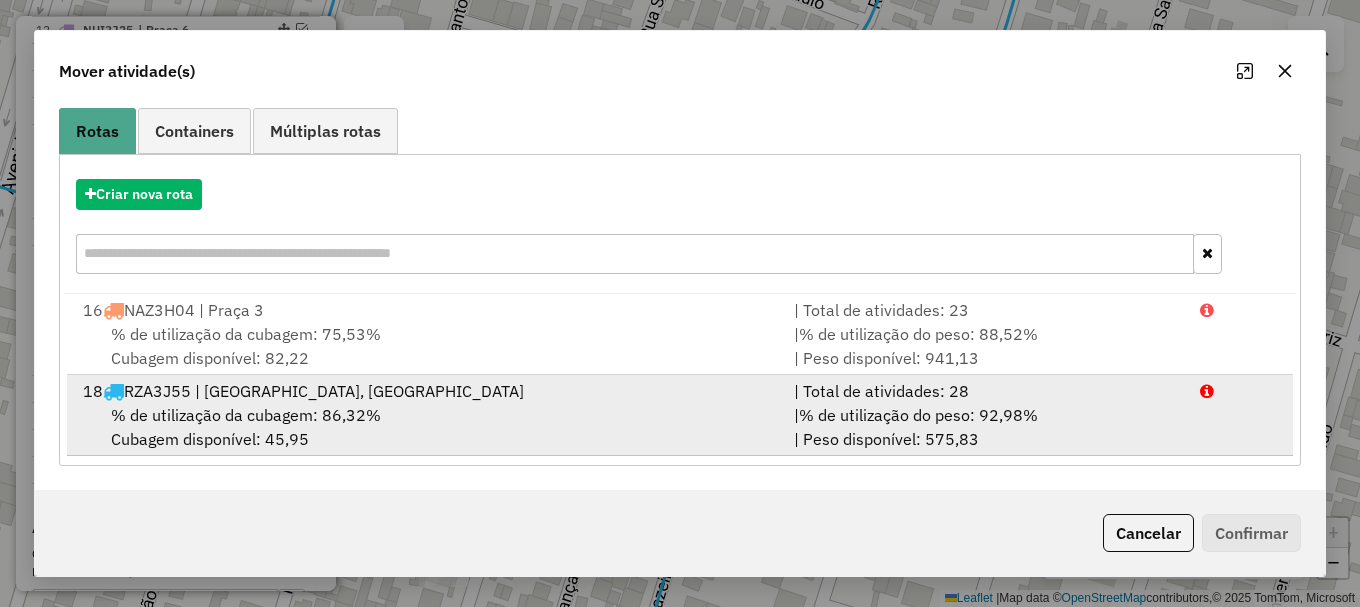 click at bounding box center (1239, 391) 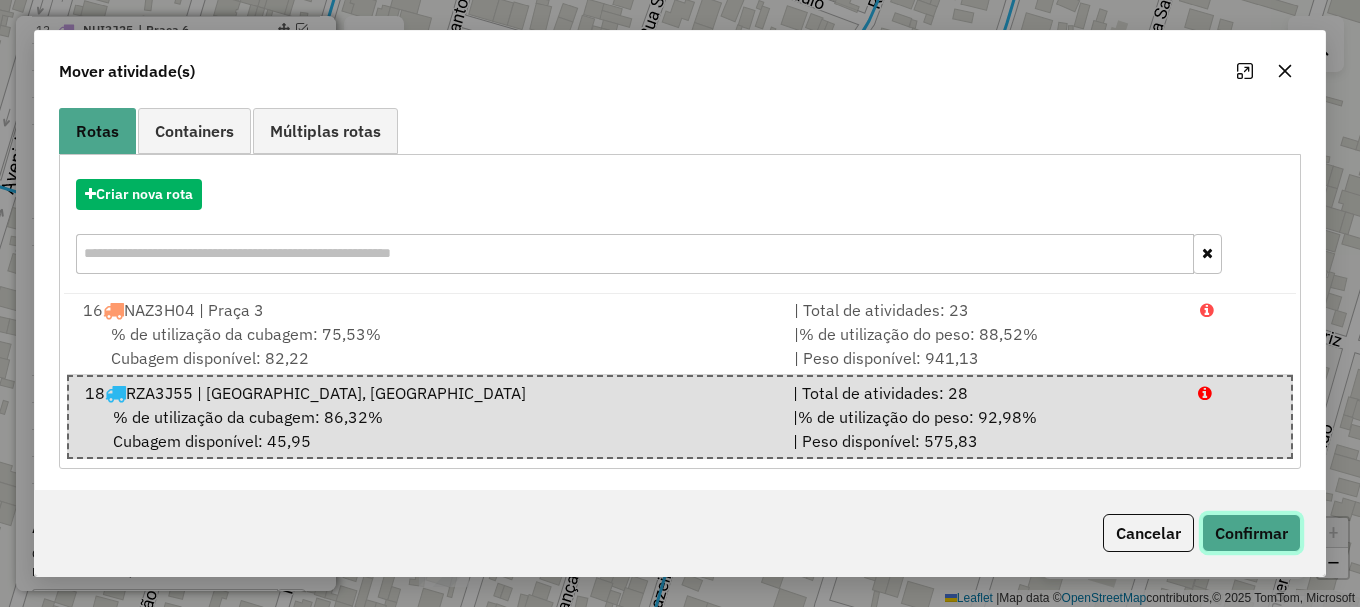 click on "Confirmar" 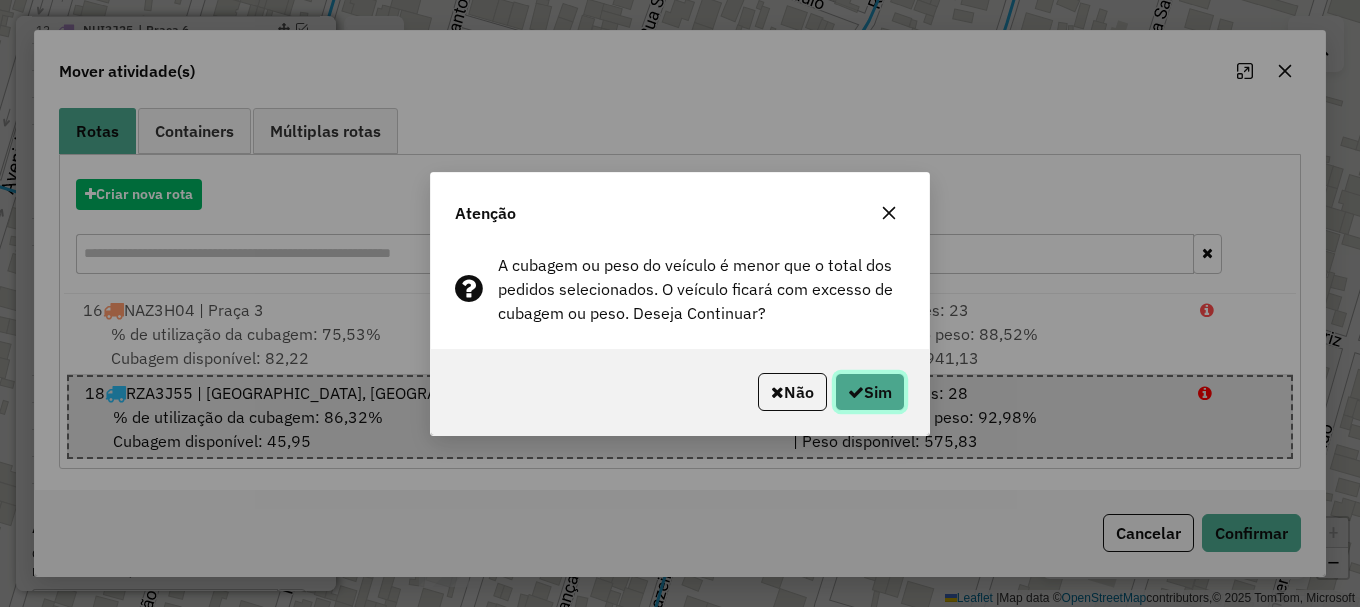 click on "Sim" 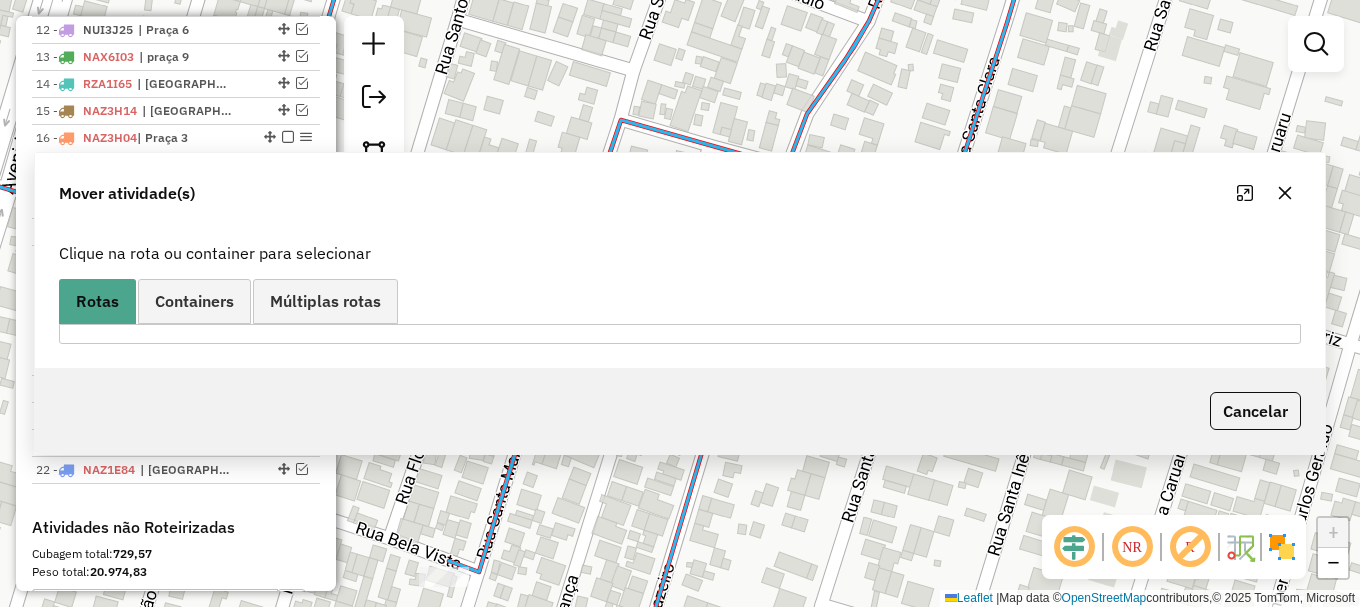 scroll, scrollTop: 0, scrollLeft: 0, axis: both 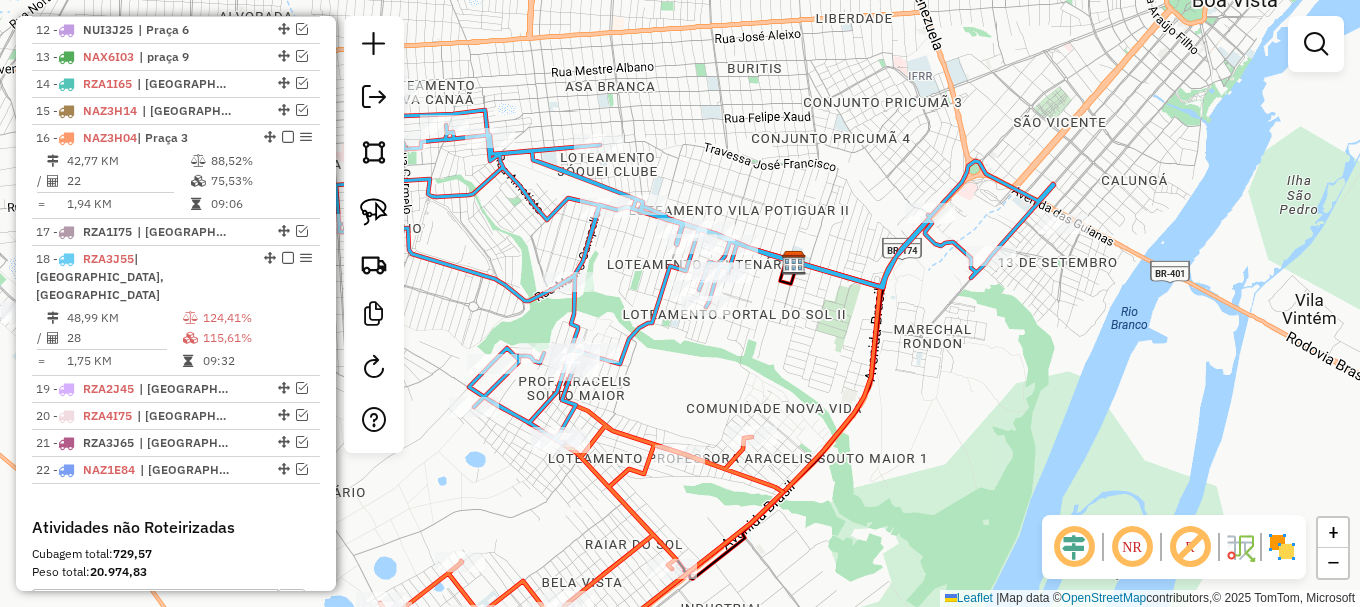 drag, startPoint x: 697, startPoint y: 390, endPoint x: 850, endPoint y: 223, distance: 226.49062 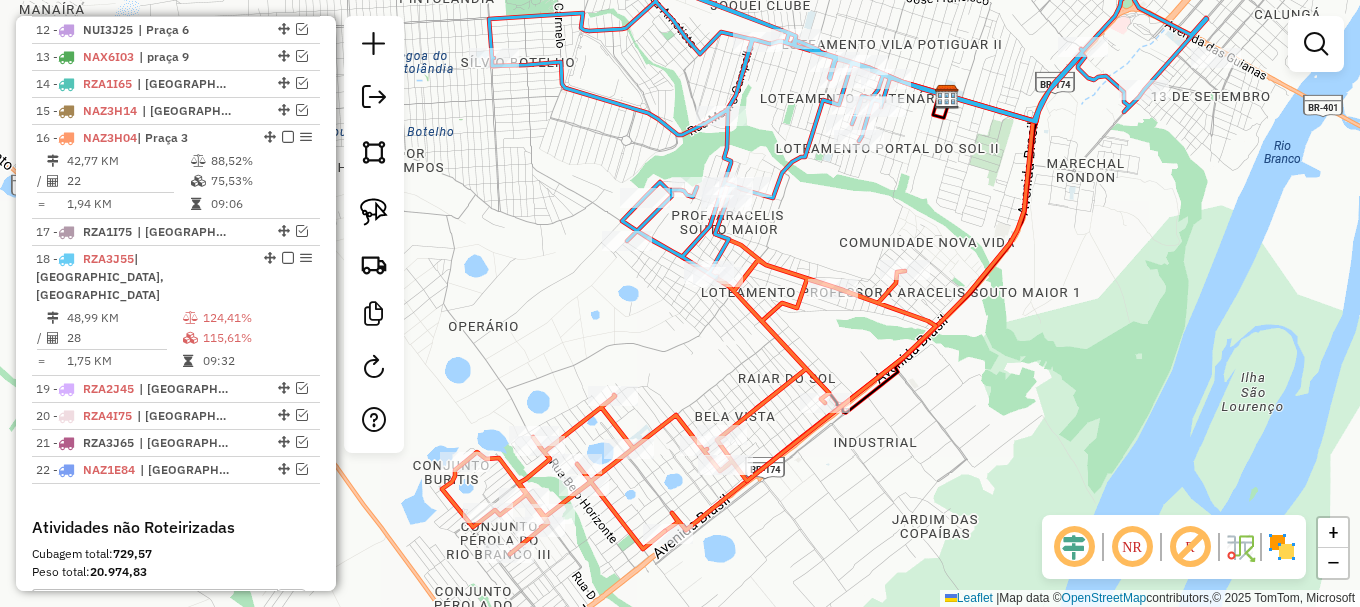 drag, startPoint x: 893, startPoint y: 222, endPoint x: 811, endPoint y: 166, distance: 99.29753 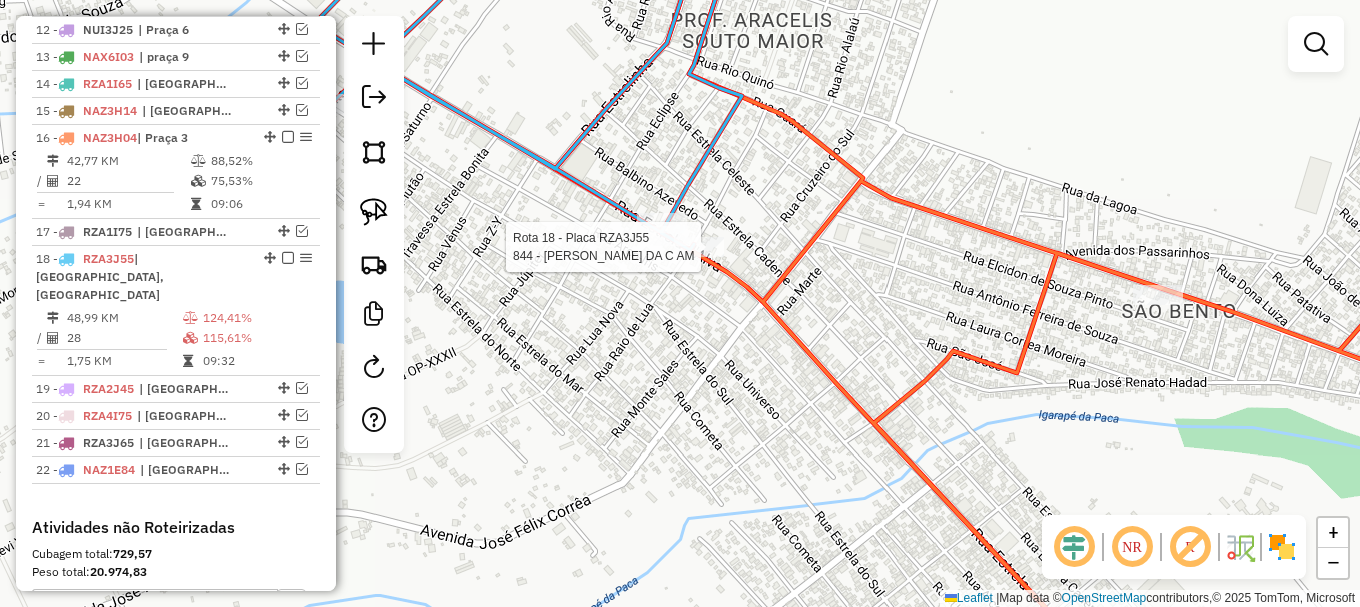 select on "**********" 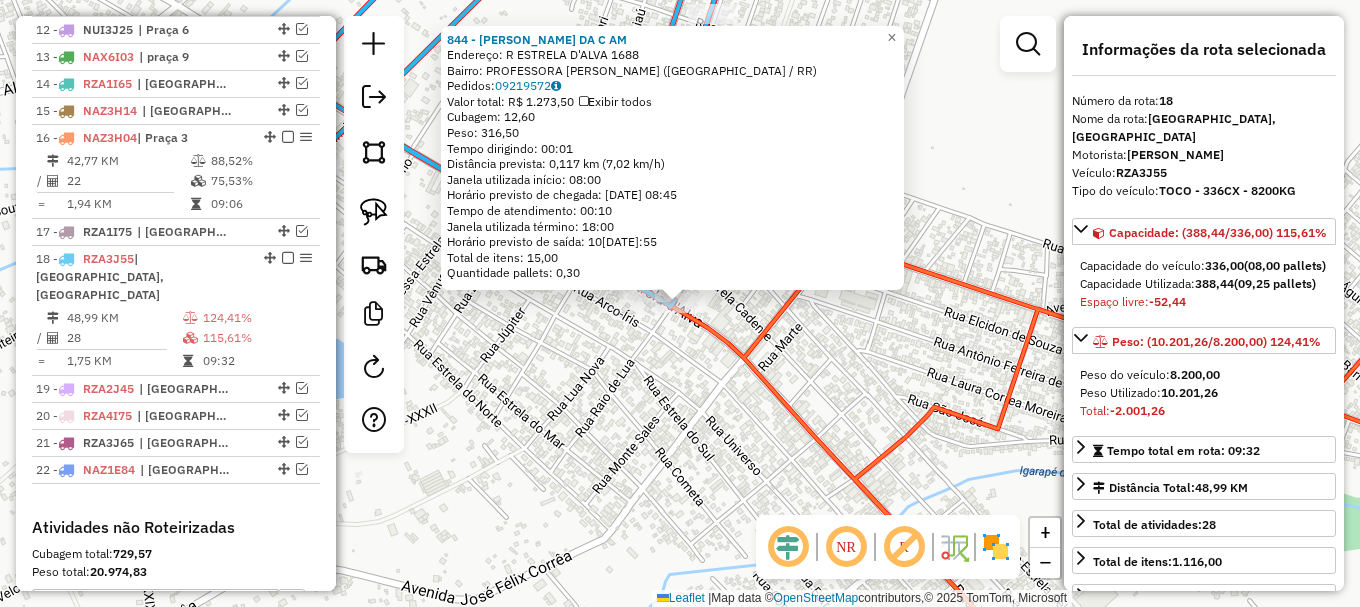scroll, scrollTop: 1343, scrollLeft: 0, axis: vertical 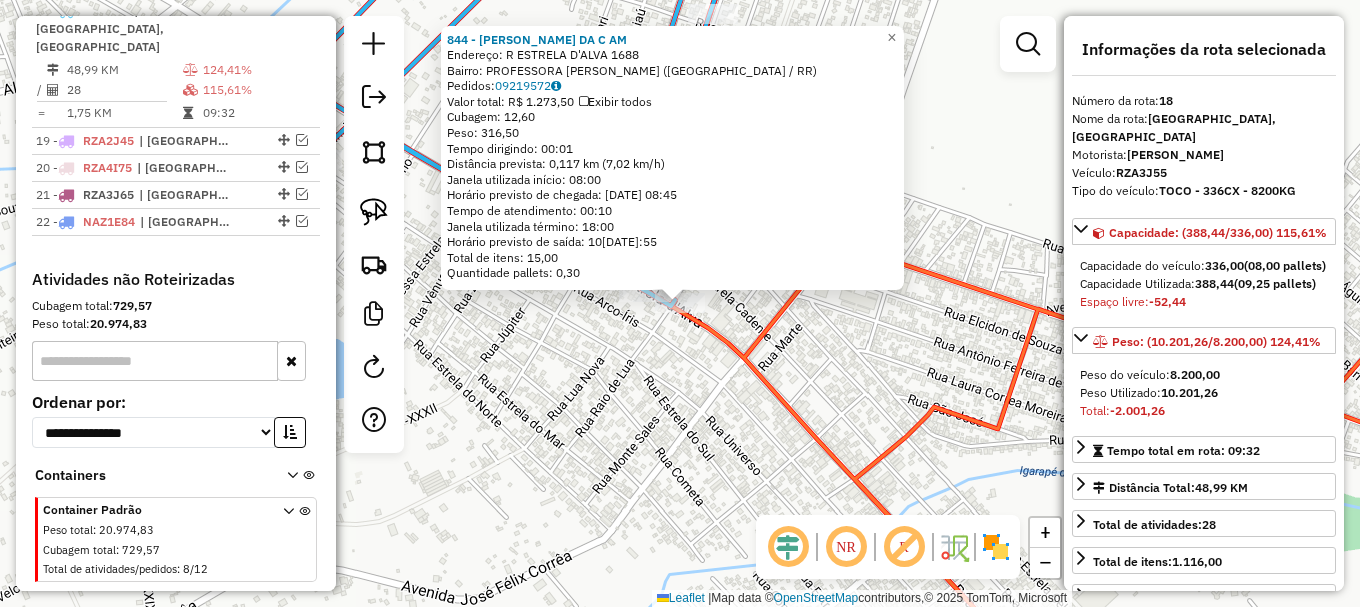 drag, startPoint x: 628, startPoint y: 366, endPoint x: 636, endPoint y: 357, distance: 12.0415945 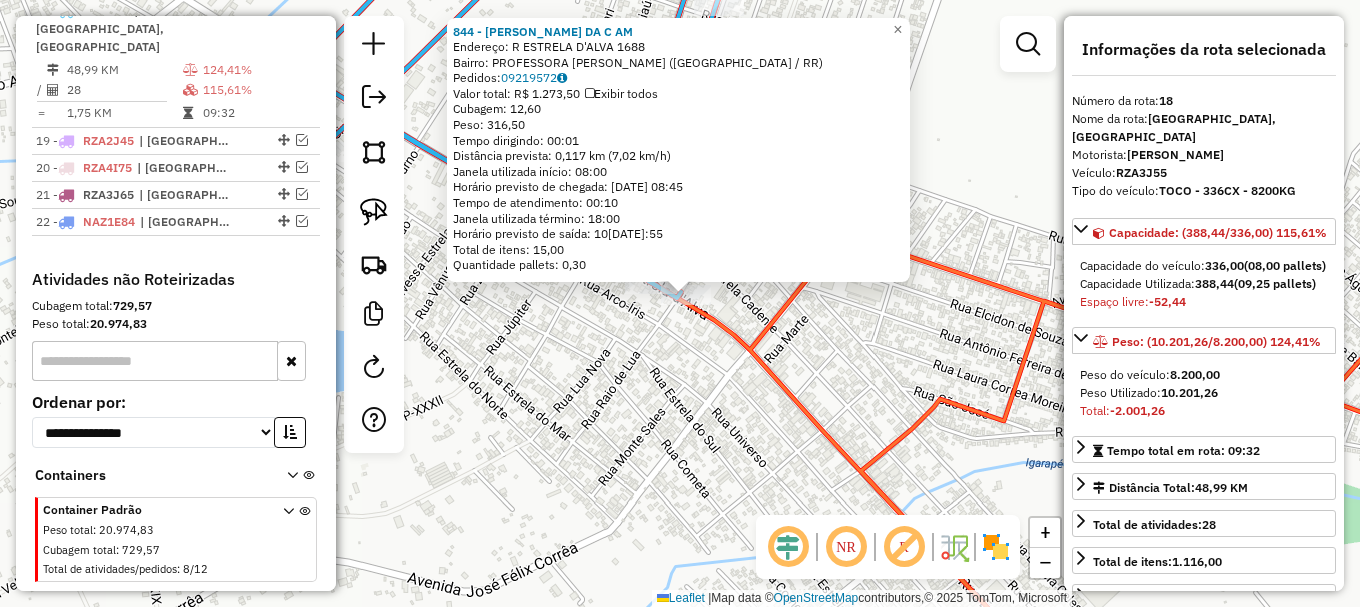 click on "Rota 16 - Placa NAZ3H04  5030 - PAULO EDSON  GOMES D 844 - SANDRA MARIA DA C AM  Endereço: R   ESTRELA D'ALVA                1688   Bairro: PROFESSORA ARACELI SOUTO MAIO (BOA VISTA / RR)   Pedidos:  09219572   Valor total: R$ 1.273,50   Exibir todos   Cubagem: 12,60  Peso: 316,50  Tempo dirigindo: 00:01   Distância prevista: 0,117 km (7,02 km/h)   Janela utilizada início: 08:00   Horário previsto de chegada: 10/07/2025 08:45   Tempo de atendimento: 00:10   Janela utilizada término: 18:00   Horário previsto de saída: 10/07/2025 08:55   Total de itens: 15,00   Quantidade pallets: 0,30  × Janela de atendimento Grade de atendimento Capacidade Transportadoras Veículos Cliente Pedidos  Rotas Selecione os dias de semana para filtrar as janelas de atendimento  Seg   Ter   Qua   Qui   Sex   Sáb   Dom  Informe o período da janela de atendimento: De: Até:  Filtrar exatamente a janela do cliente  Considerar janela de atendimento padrão  Selecione os dias de semana para filtrar as grades de atendimento  Seg" 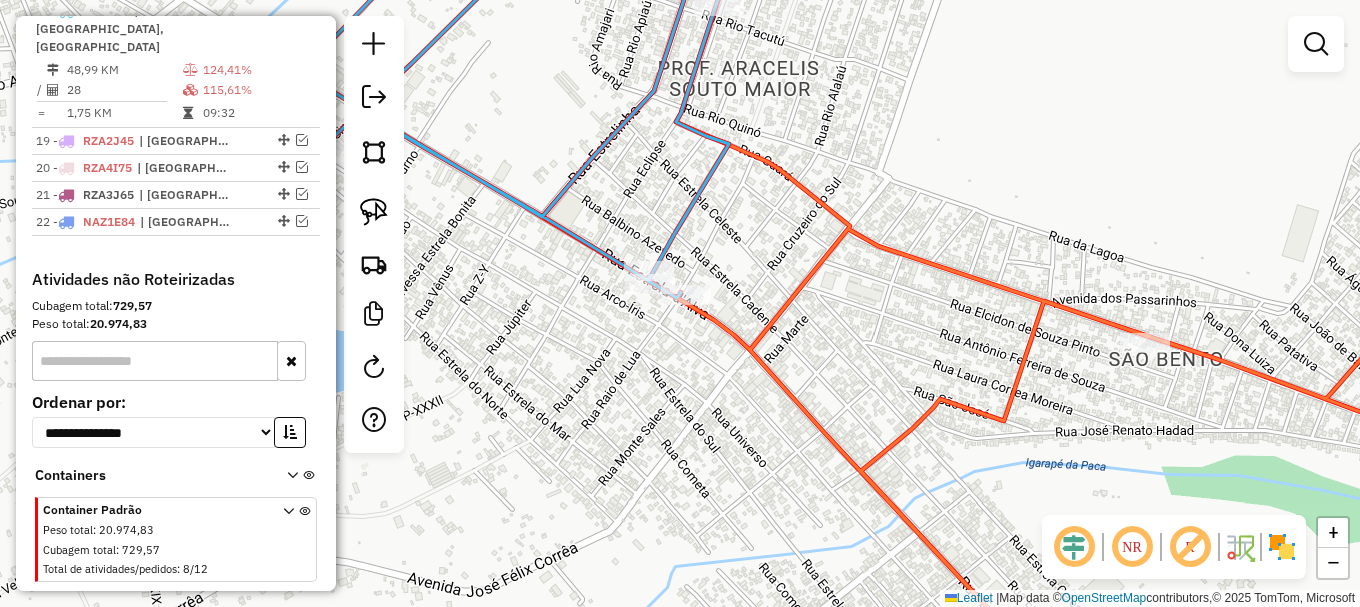 click on "Rota 16 - Placa NAZ3H04  5030 - PAULO EDSON  GOMES D Rota 18 - Placa RZA3J55  9607 - CONVENIENCIA DO BOLO Janela de atendimento Grade de atendimento Capacidade Transportadoras Veículos Cliente Pedidos  Rotas Selecione os dias de semana para filtrar as janelas de atendimento  Seg   Ter   Qua   Qui   Sex   Sáb   Dom  Informe o período da janela de atendimento: De: Até:  Filtrar exatamente a janela do cliente  Considerar janela de atendimento padrão  Selecione os dias de semana para filtrar as grades de atendimento  Seg   Ter   Qua   Qui   Sex   Sáb   Dom   Considerar clientes sem dia de atendimento cadastrado  Clientes fora do dia de atendimento selecionado Filtrar as atividades entre os valores definidos abaixo:  Peso mínimo:   Peso máximo:   Cubagem mínima:   Cubagem máxima:   De:   Até:  Filtrar as atividades entre o tempo de atendimento definido abaixo:  De:   Até:   Considerar capacidade total dos clientes não roteirizados Transportadora: Selecione um ou mais itens Tipo de veículo: Veículo:" 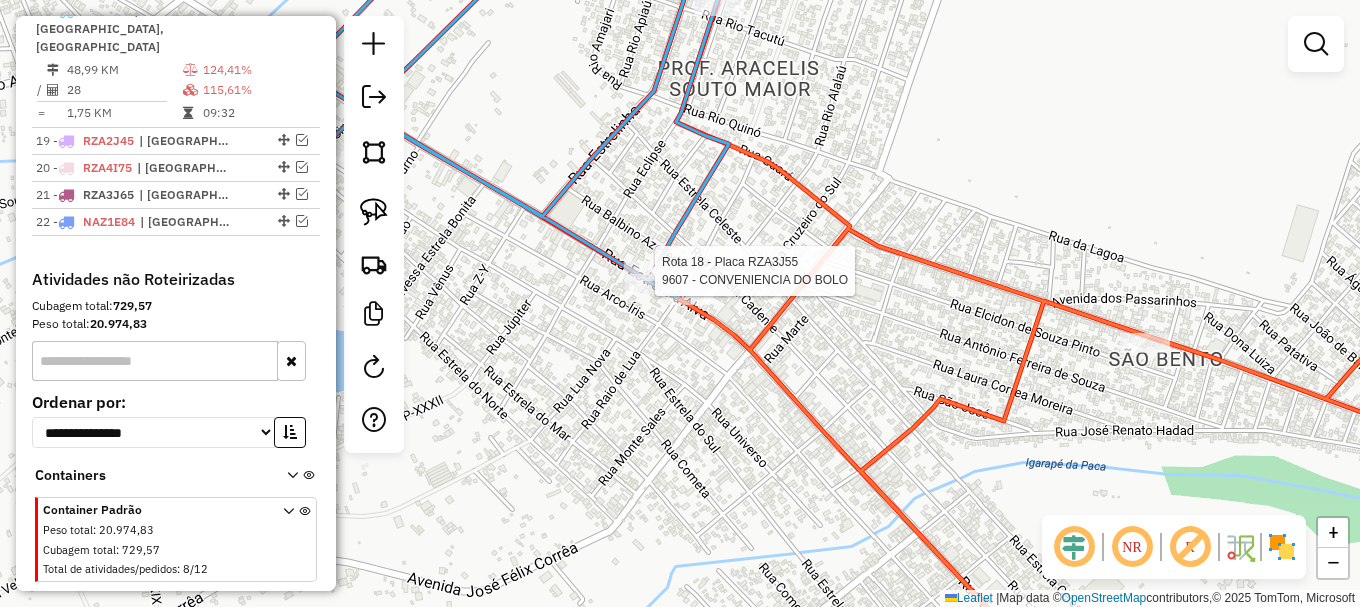 select on "**********" 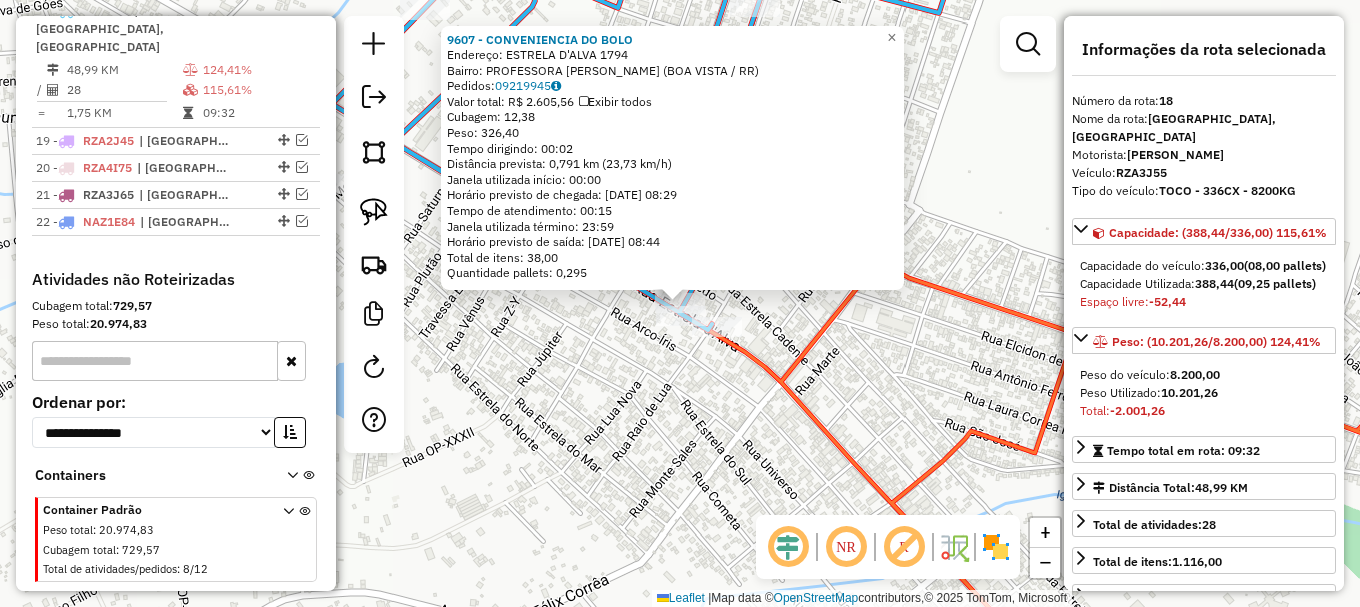 click on "9607 - CONVENIENCIA DO BOLO  Endereço:  ESTRELA D'ALVA 1794   Bairro: PROFESSORA ARACELI SOUTO MAIOR (BOA VISTA / RR)   Pedidos:  09219945   Valor total: R$ 2.605,56   Exibir todos   Cubagem: 12,38  Peso: 326,40  Tempo dirigindo: 00:02   Distância prevista: 0,791 km (23,73 km/h)   Janela utilizada início: 00:00   Horário previsto de chegada: 10/07/2025 08:29   Tempo de atendimento: 00:15   Janela utilizada término: 23:59   Horário previsto de saída: 10/07/2025 08:44   Total de itens: 38,00   Quantidade pallets: 0,295  × Janela de atendimento Grade de atendimento Capacidade Transportadoras Veículos Cliente Pedidos  Rotas Selecione os dias de semana para filtrar as janelas de atendimento  Seg   Ter   Qua   Qui   Sex   Sáb   Dom  Informe o período da janela de atendimento: De: Até:  Filtrar exatamente a janela do cliente  Considerar janela de atendimento padrão  Selecione os dias de semana para filtrar as grades de atendimento  Seg   Ter   Qua   Qui   Sex   Sáb   Dom   Peso mínimo:   De:   Até:" 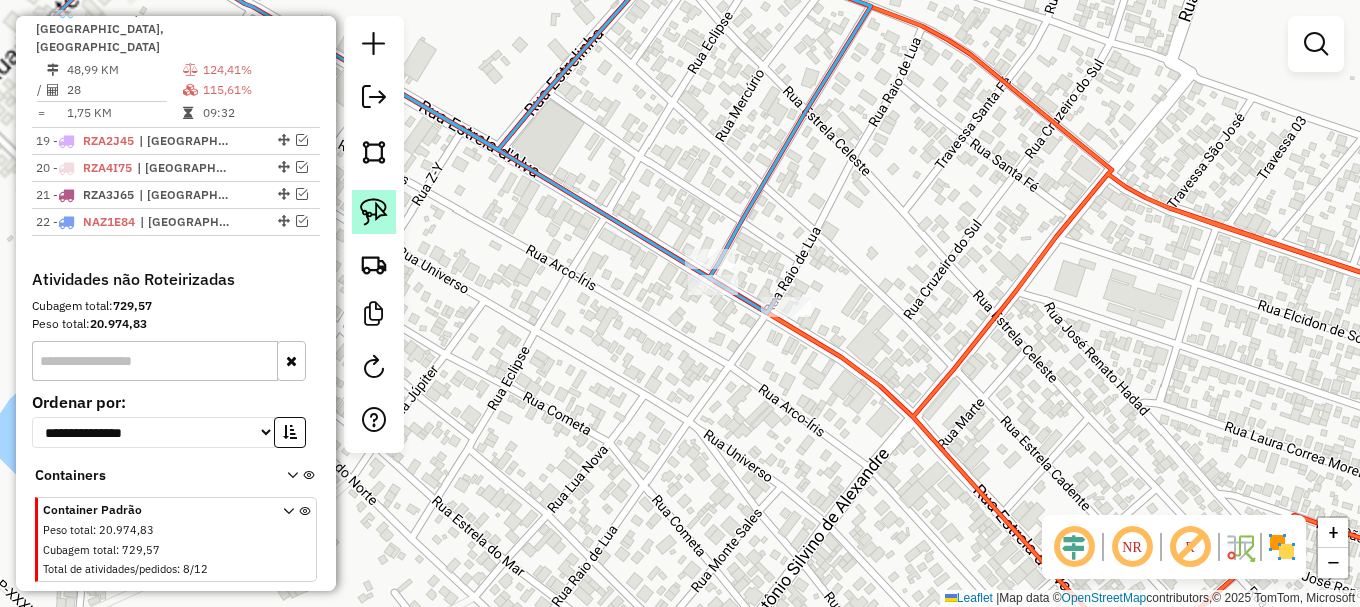 click 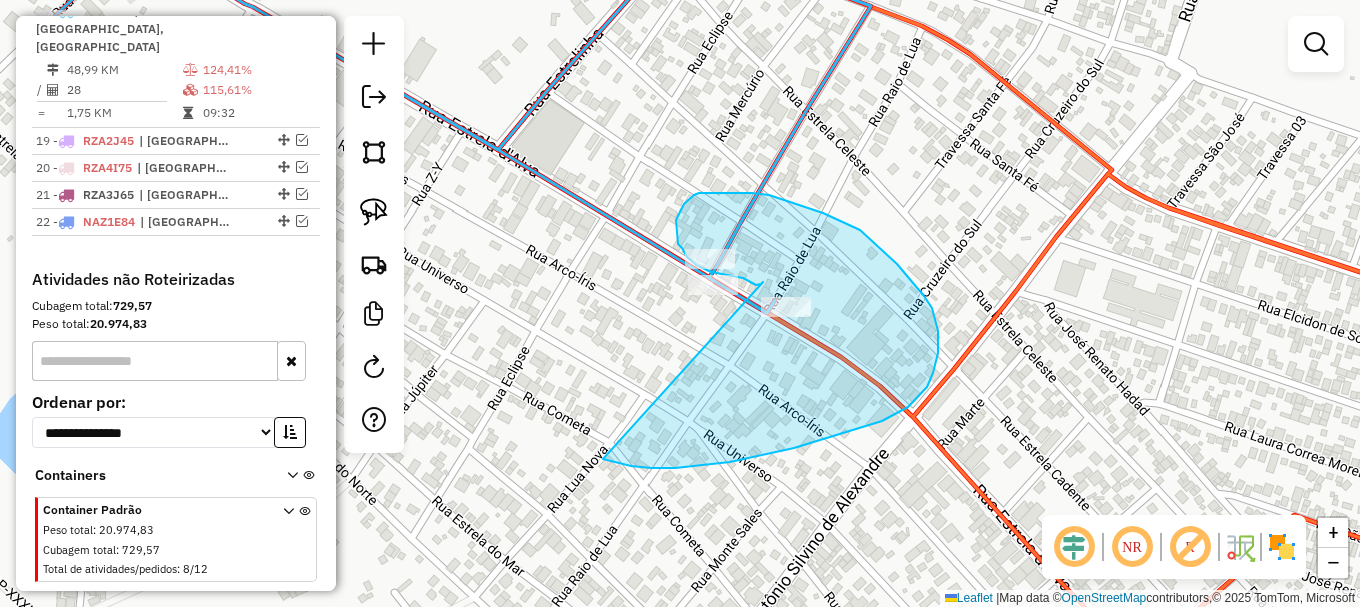 drag, startPoint x: 631, startPoint y: 466, endPoint x: 768, endPoint y: 277, distance: 233.43094 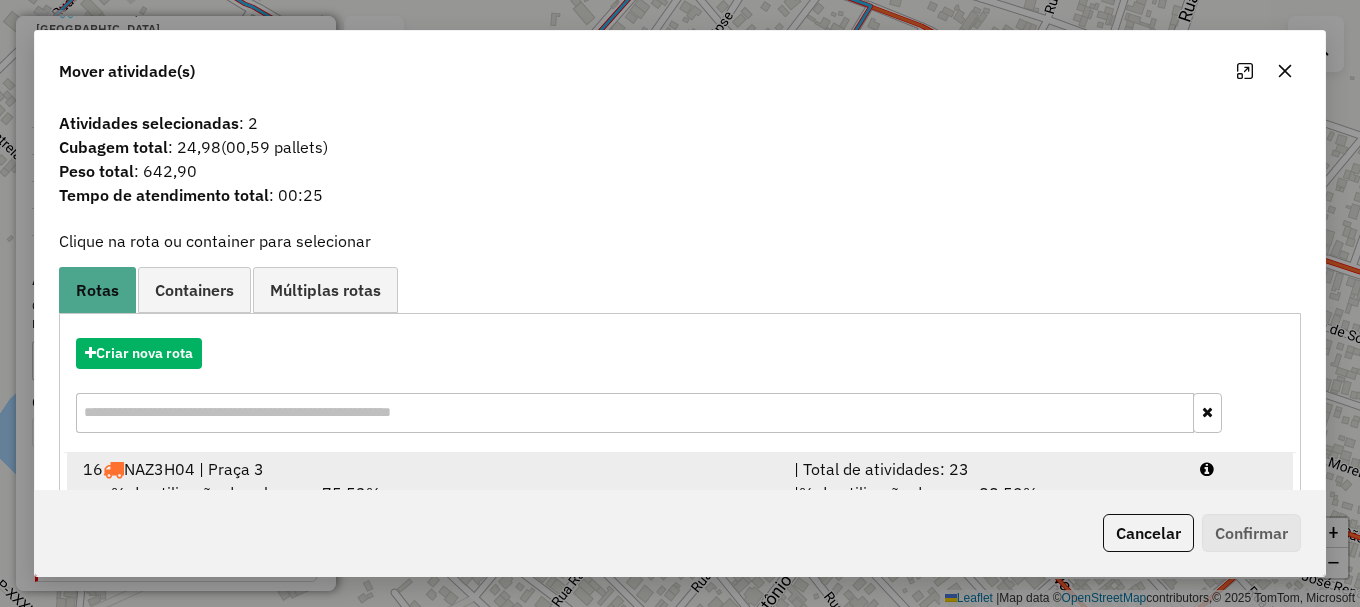 click at bounding box center (1239, 469) 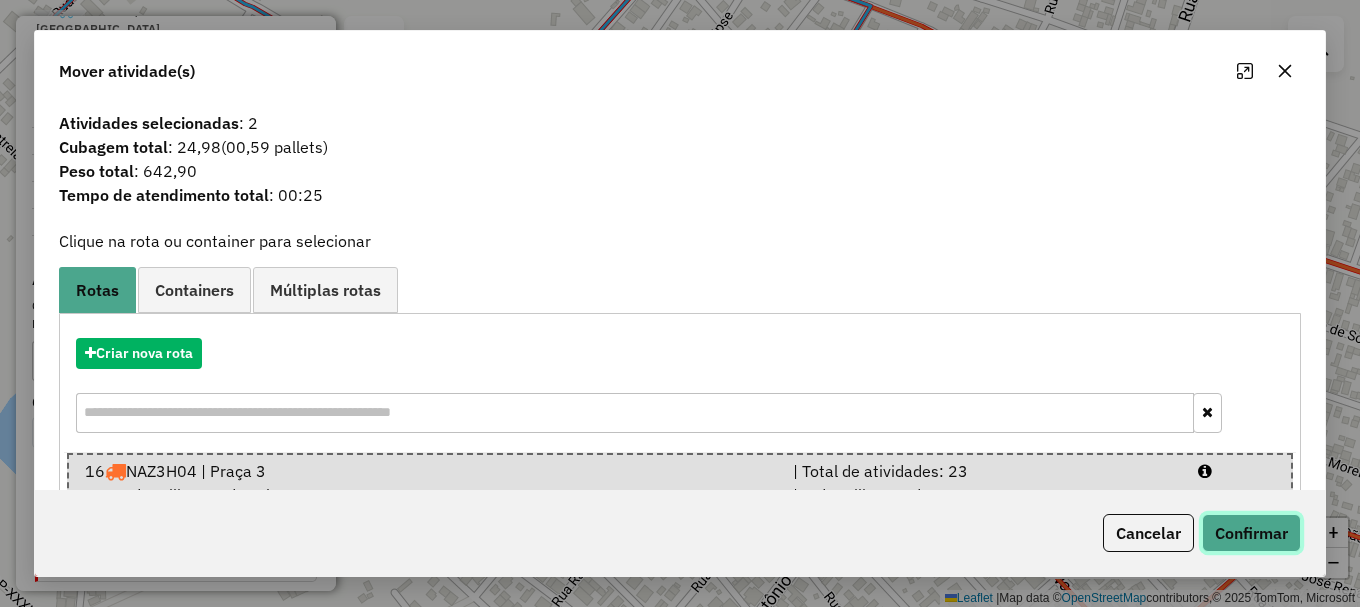 drag, startPoint x: 1264, startPoint y: 543, endPoint x: 1246, endPoint y: 534, distance: 20.12461 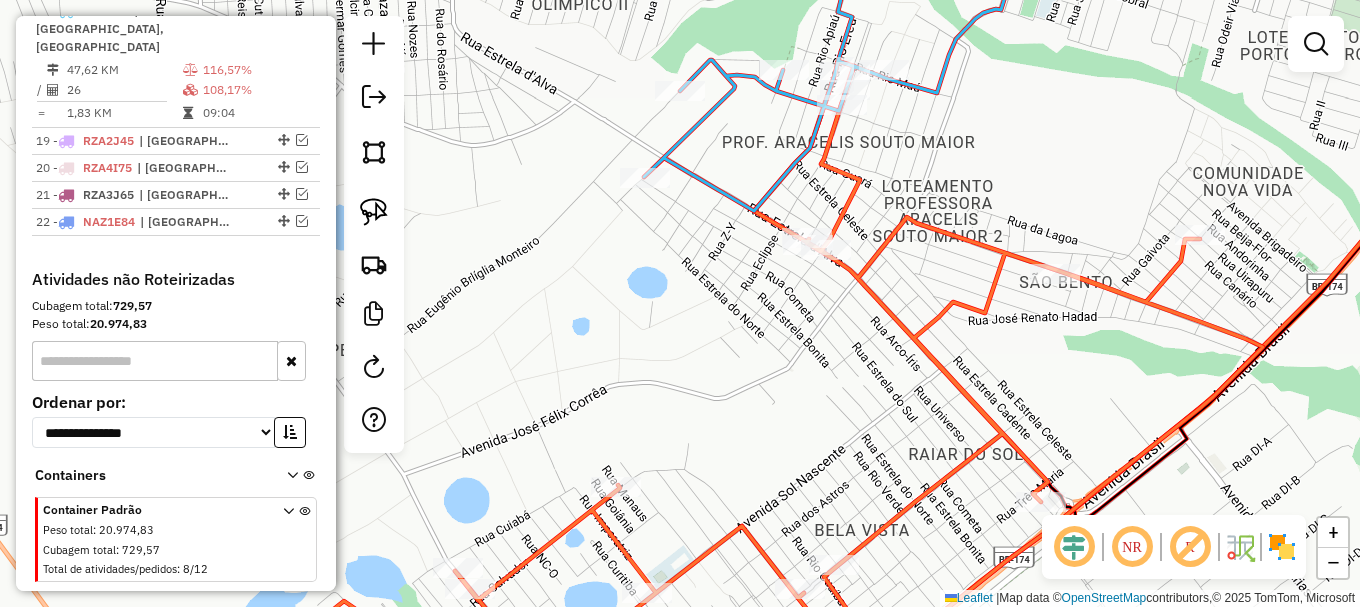 scroll, scrollTop: 1143, scrollLeft: 0, axis: vertical 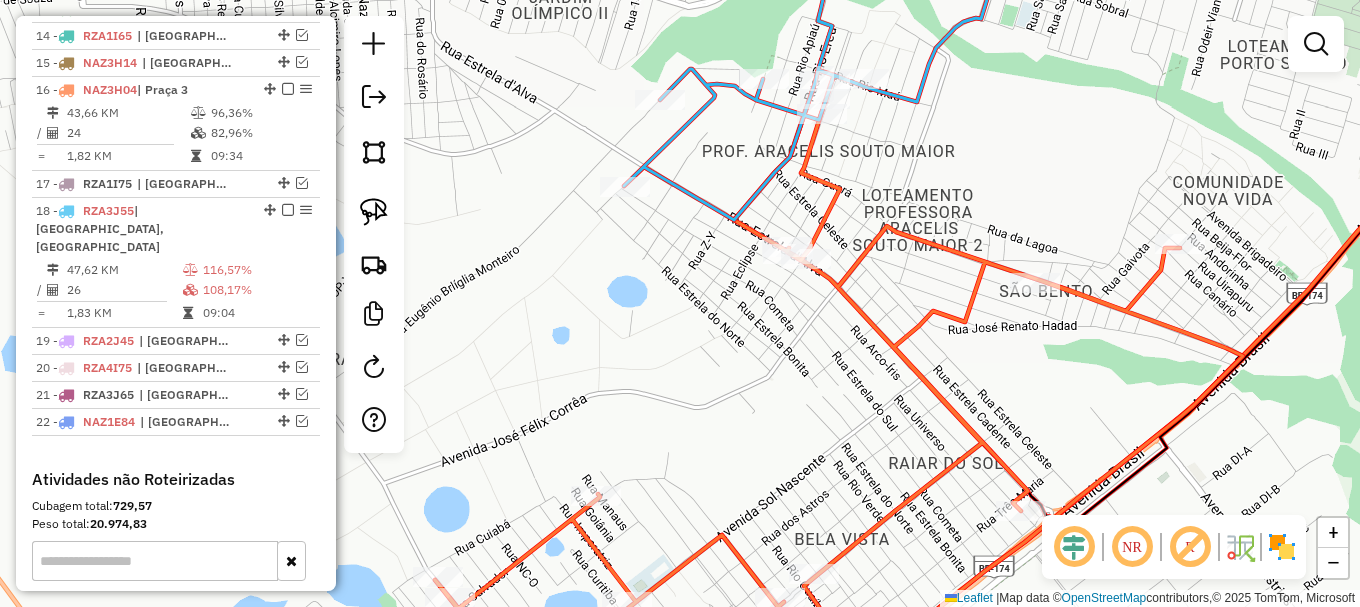 drag, startPoint x: 736, startPoint y: 296, endPoint x: 684, endPoint y: 254, distance: 66.8431 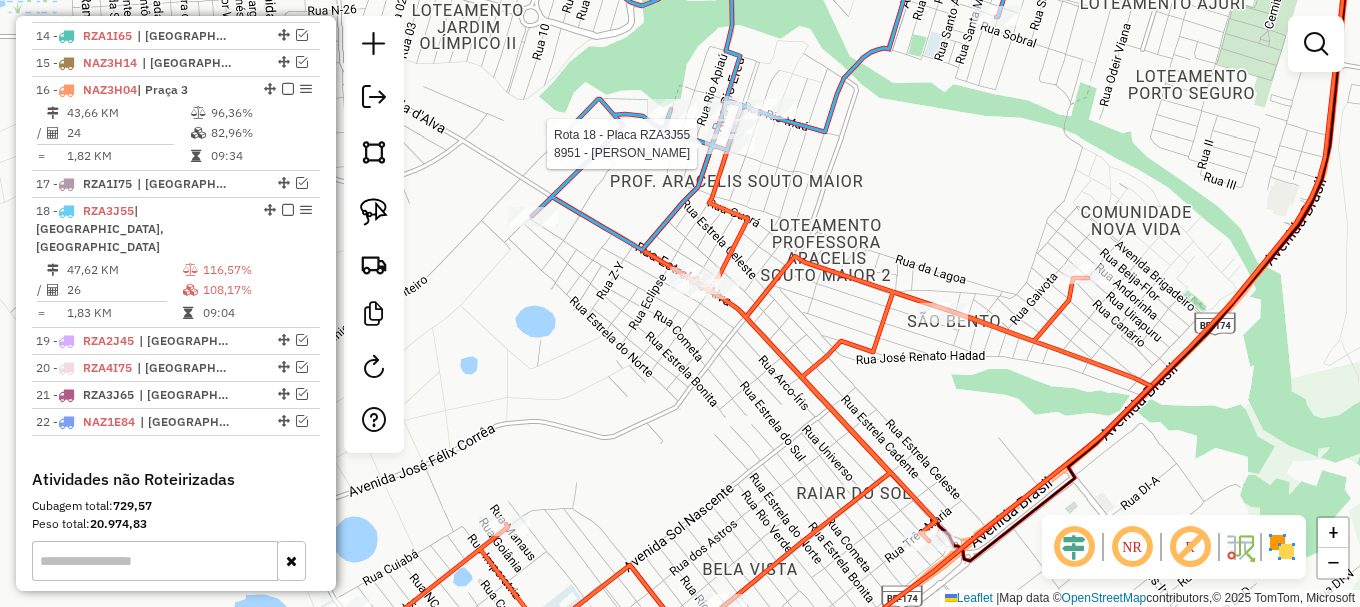 select on "**********" 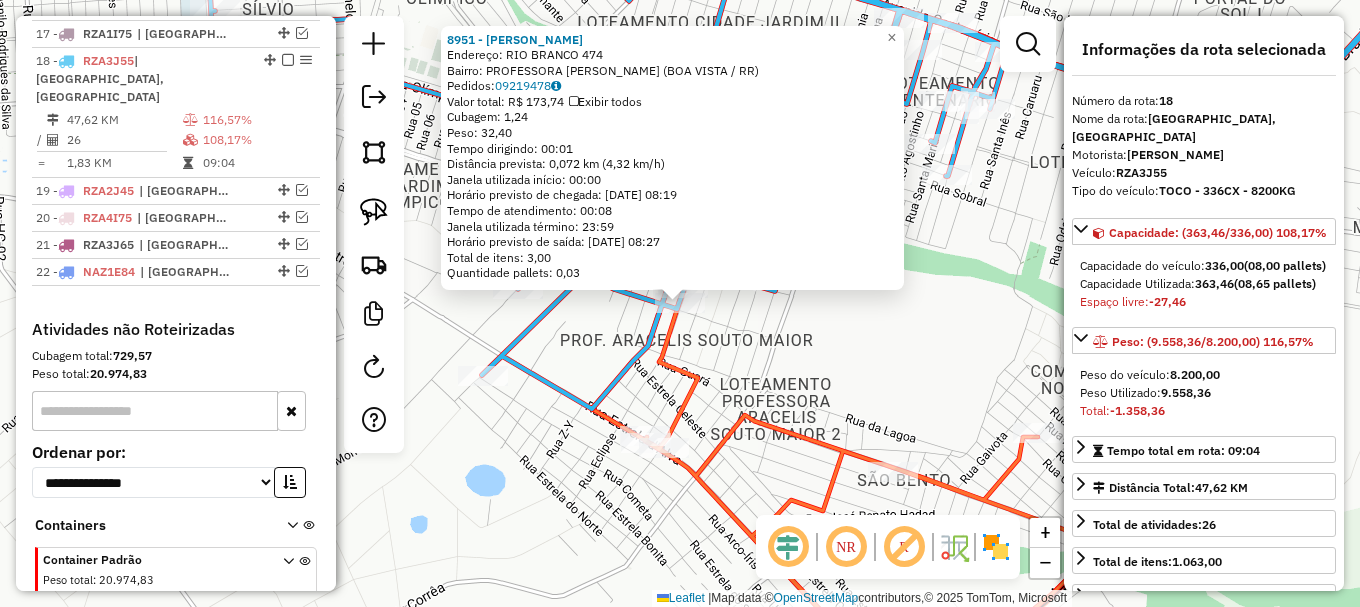 scroll, scrollTop: 1343, scrollLeft: 0, axis: vertical 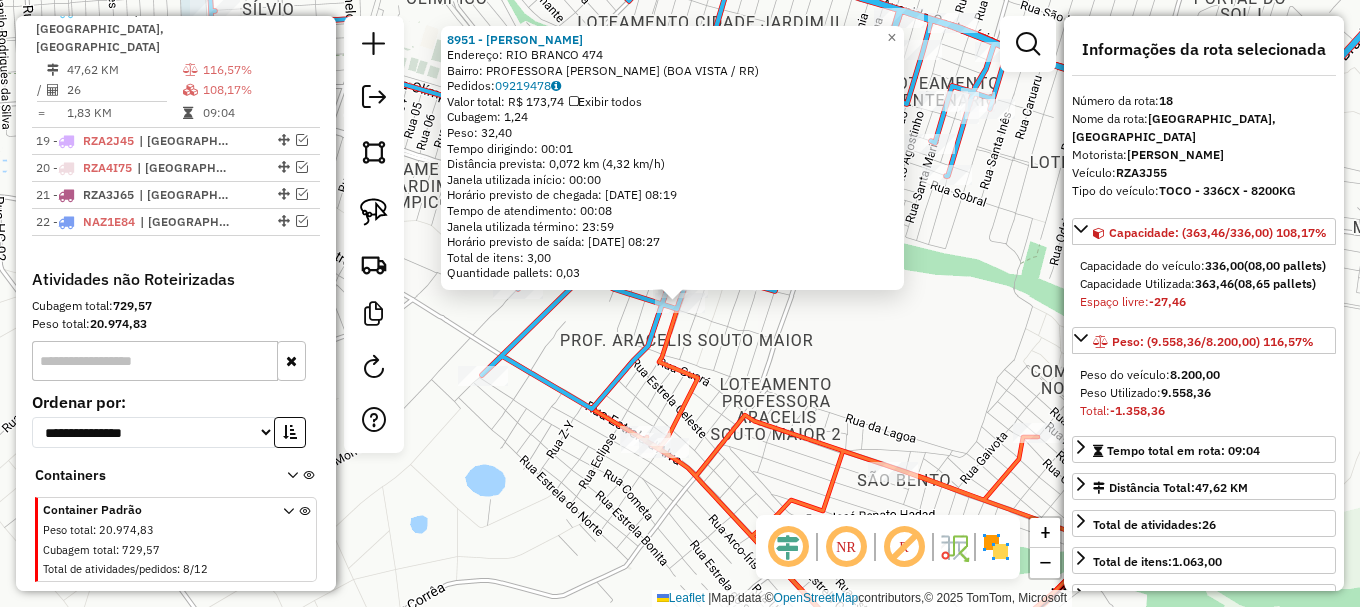 drag, startPoint x: 751, startPoint y: 337, endPoint x: 705, endPoint y: 316, distance: 50.566788 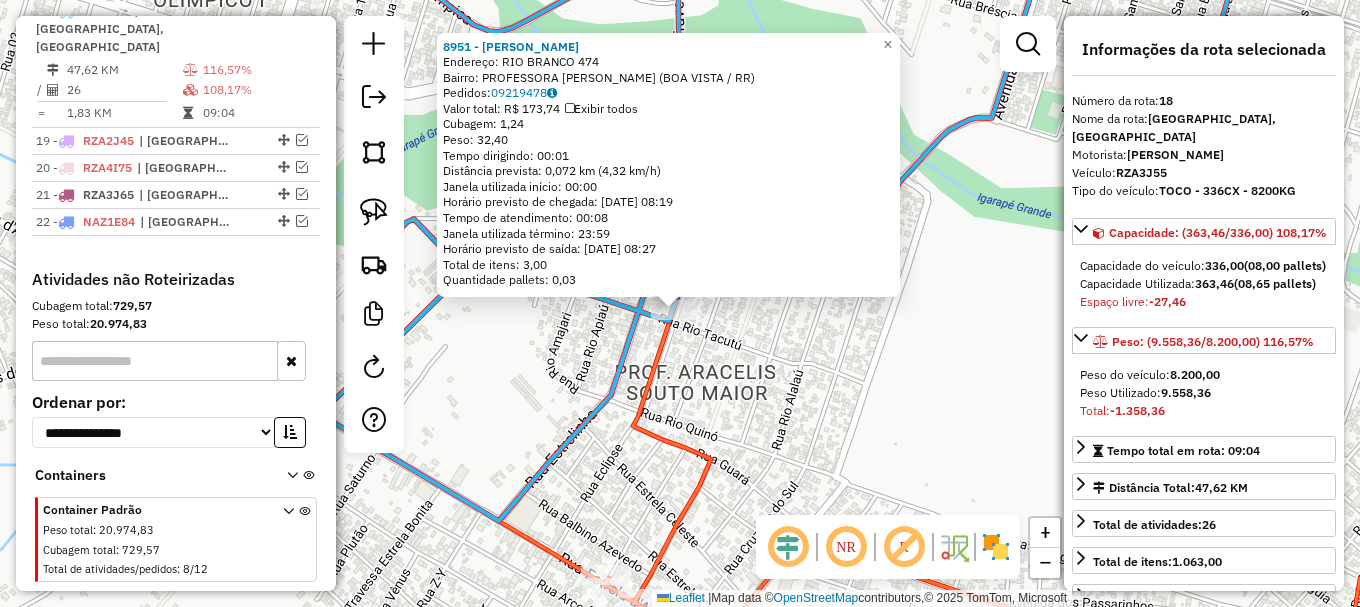 click on "8951 - DIOZATAN SILVA DIAS  Endereço:  RIO BRANCO 474   Bairro: PROFESSORA ARACELI SOUTO MAIOR (BOA VISTA / RR)   Pedidos:  09219478   Valor total: R$ 173,74   Exibir todos   Cubagem: 1,24  Peso: 32,40  Tempo dirigindo: 00:01   Distância prevista: 0,072 km (4,32 km/h)   Janela utilizada início: 00:00   Horário previsto de chegada: 10/07/2025 08:19   Tempo de atendimento: 00:08   Janela utilizada término: 23:59   Horário previsto de saída: 10/07/2025 08:27   Total de itens: 3,00   Quantidade pallets: 0,03  × Janela de atendimento Grade de atendimento Capacidade Transportadoras Veículos Cliente Pedidos  Rotas Selecione os dias de semana para filtrar as janelas de atendimento  Seg   Ter   Qua   Qui   Sex   Sáb   Dom  Informe o período da janela de atendimento: De: Até:  Filtrar exatamente a janela do cliente  Considerar janela de atendimento padrão  Selecione os dias de semana para filtrar as grades de atendimento  Seg   Ter   Qua   Qui   Sex   Sáb   Dom   Peso mínimo:   Peso máximo:   De:   De:" 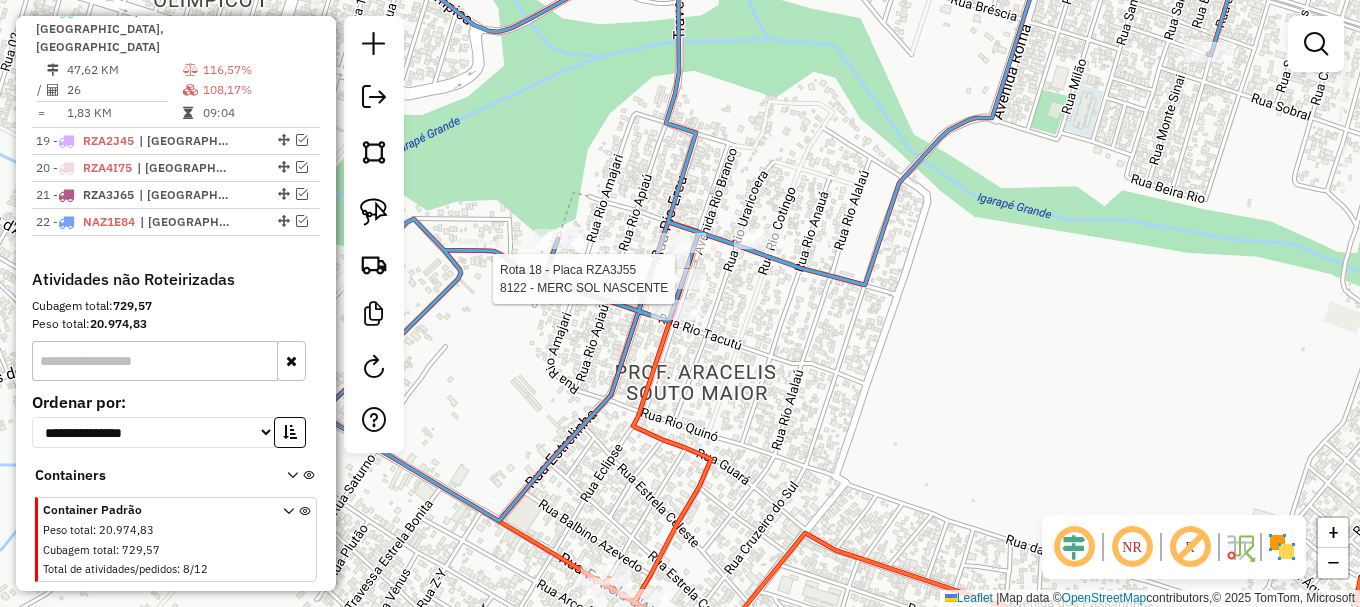 select on "**********" 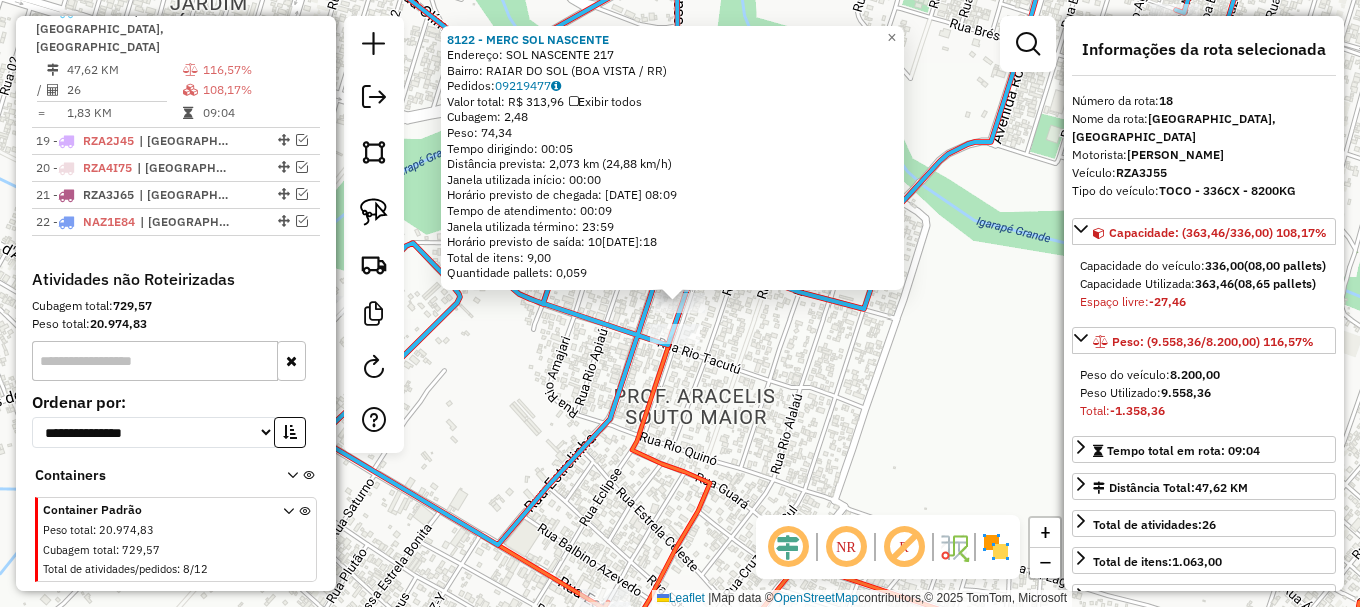 drag, startPoint x: 771, startPoint y: 337, endPoint x: 761, endPoint y: 309, distance: 29.732138 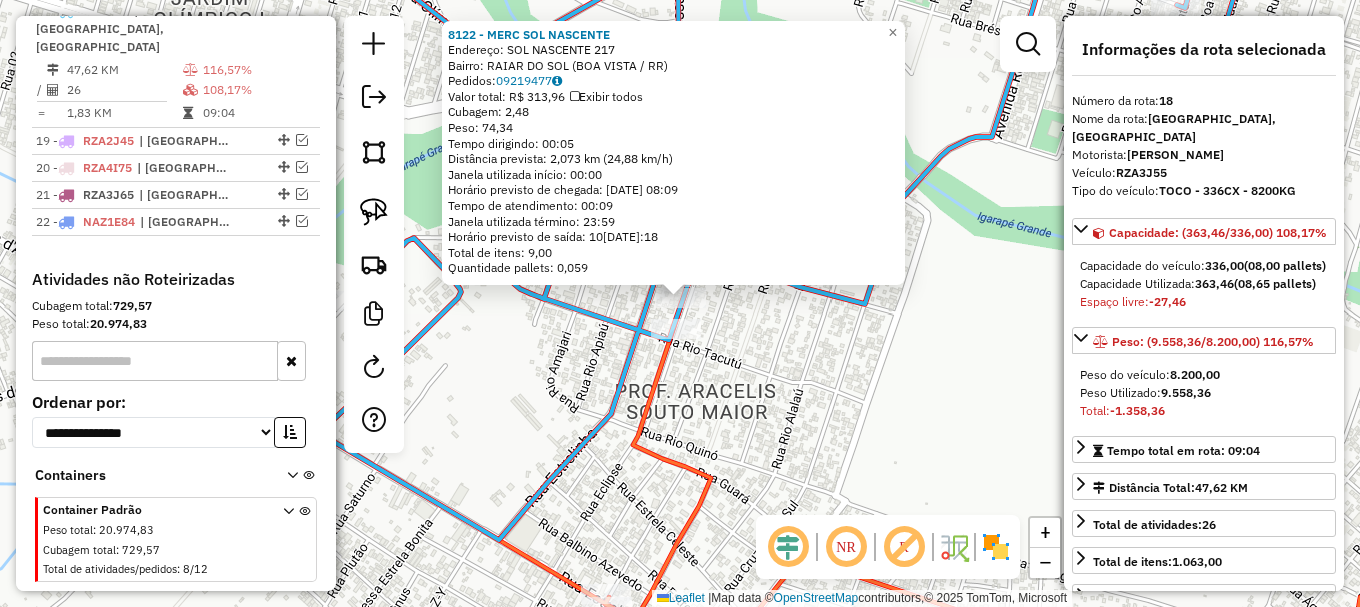 click on "8122 - MERC SOL NASCENTE  Endereço:  SOL NASCENTE 217   Bairro: RAIAR DO SOL (BOA VISTA / RR)   Pedidos:  09219477   Valor total: R$ 313,96   Exibir todos   Cubagem: 2,48  Peso: 74,34  Tempo dirigindo: 00:05   Distância prevista: 2,073 km (24,88 km/h)   Janela utilizada início: 00:00   Horário previsto de chegada: 10/07/2025 08:09   Tempo de atendimento: 00:09   Janela utilizada término: 23:59   Horário previsto de saída: 10/07/2025 08:18   Total de itens: 9,00   Quantidade pallets: 0,059  × Janela de atendimento Grade de atendimento Capacidade Transportadoras Veículos Cliente Pedidos  Rotas Selecione os dias de semana para filtrar as janelas de atendimento  Seg   Ter   Qua   Qui   Sex   Sáb   Dom  Informe o período da janela de atendimento: De: Até:  Filtrar exatamente a janela do cliente  Considerar janela de atendimento padrão  Selecione os dias de semana para filtrar as grades de atendimento  Seg   Ter   Qua   Qui   Sex   Sáb   Dom   Considerar clientes sem dia de atendimento cadastrado De:" 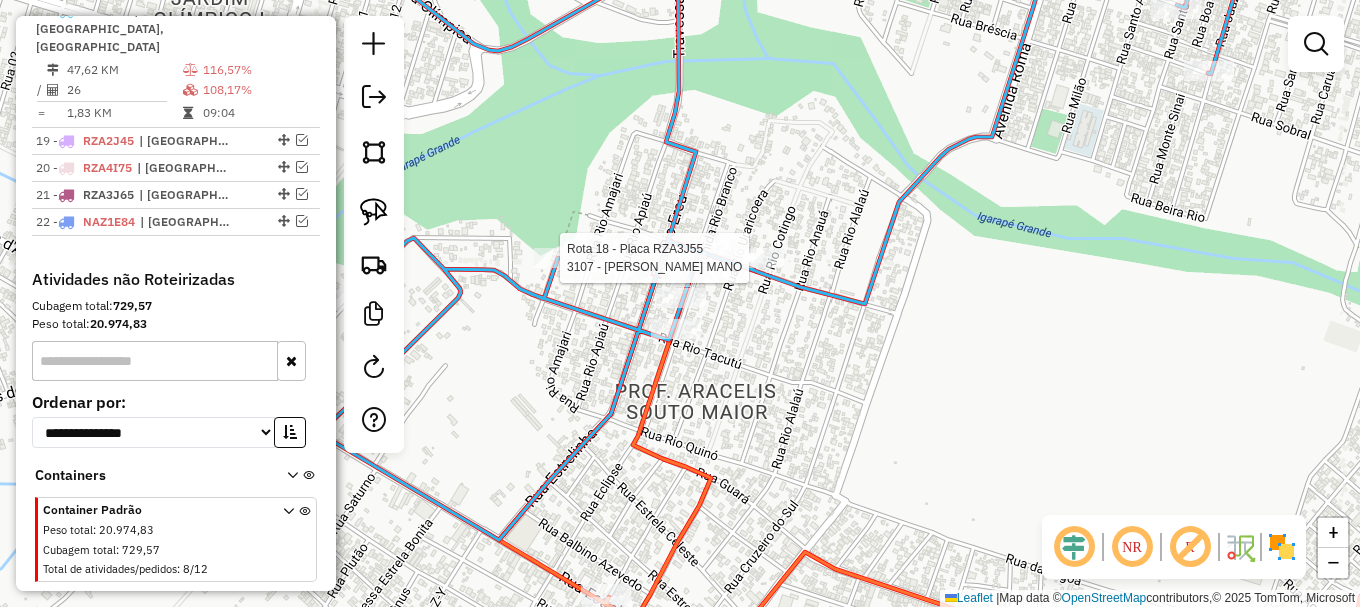 select on "**********" 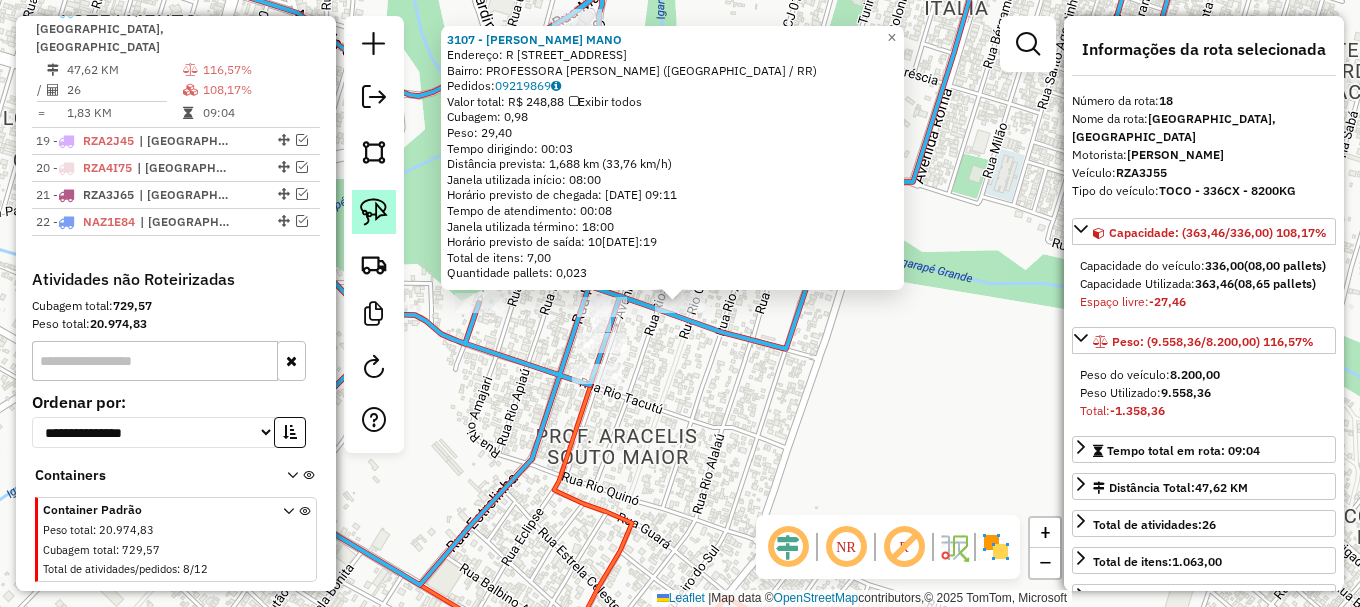 click 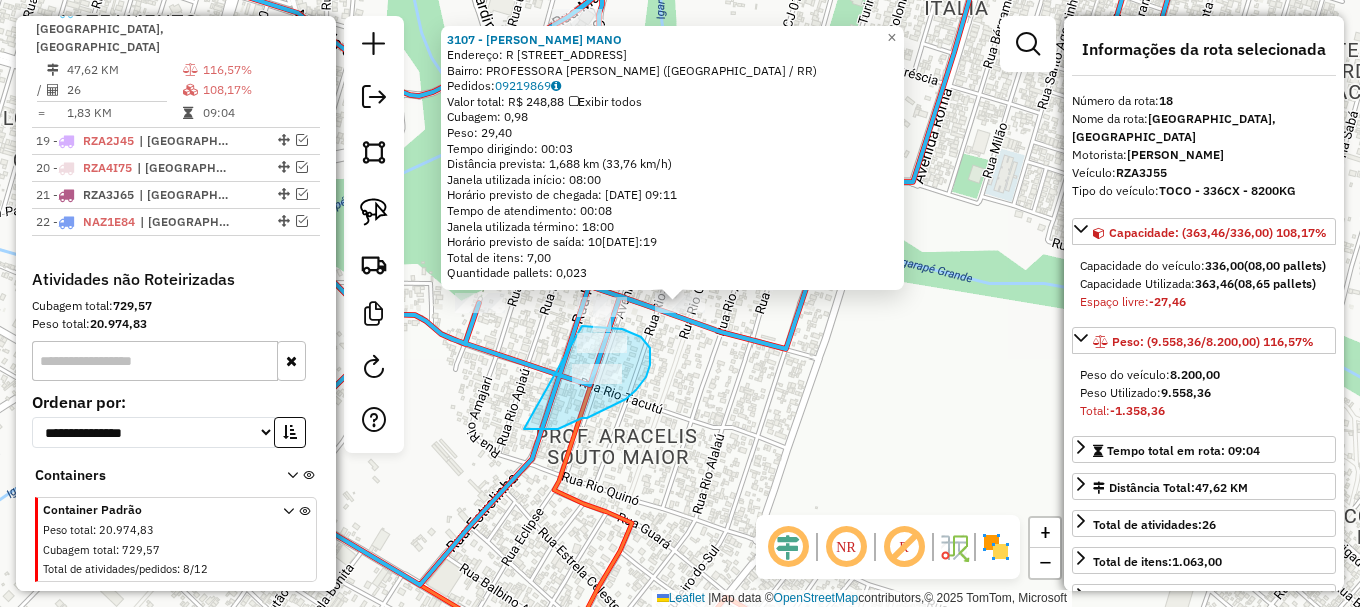 drag, startPoint x: 544, startPoint y: 430, endPoint x: 582, endPoint y: 326, distance: 110.724884 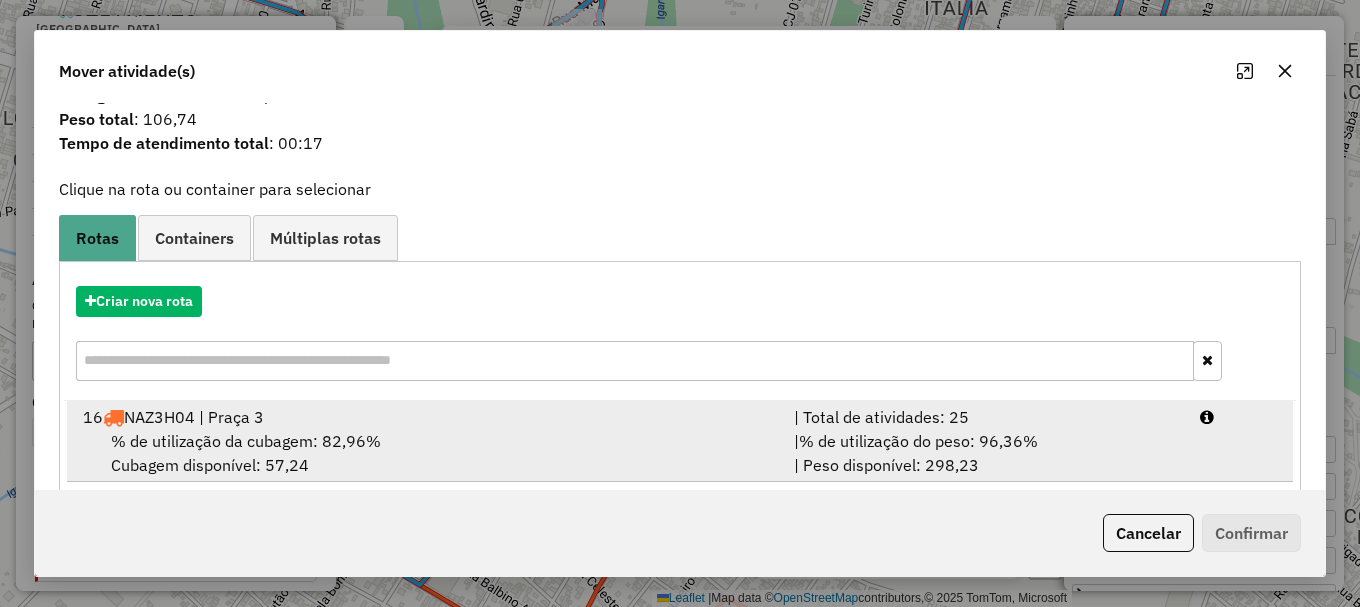 scroll, scrollTop: 78, scrollLeft: 0, axis: vertical 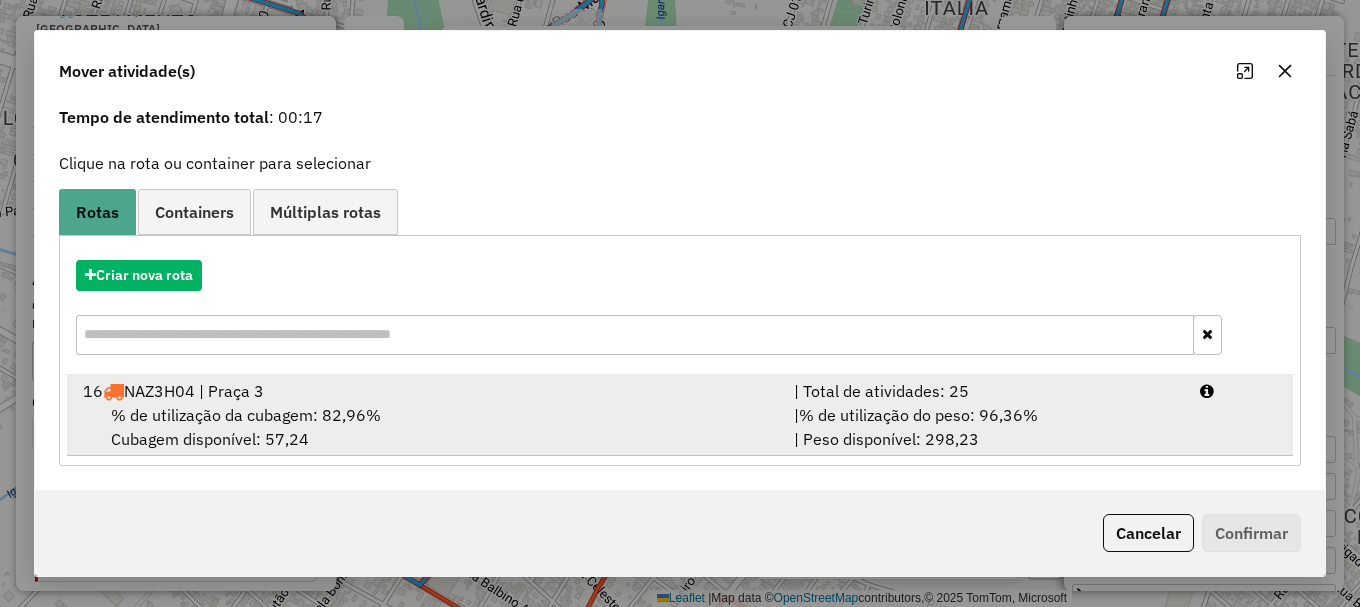 click on "16  NAZ3H04 | Praça 3  | Total de atividades: 25  % de utilização da cubagem: 82,96%  Cubagem disponível: 57,24   |  % de utilização do peso: 96,36%  | Peso disponível: 298,23" at bounding box center [680, 415] 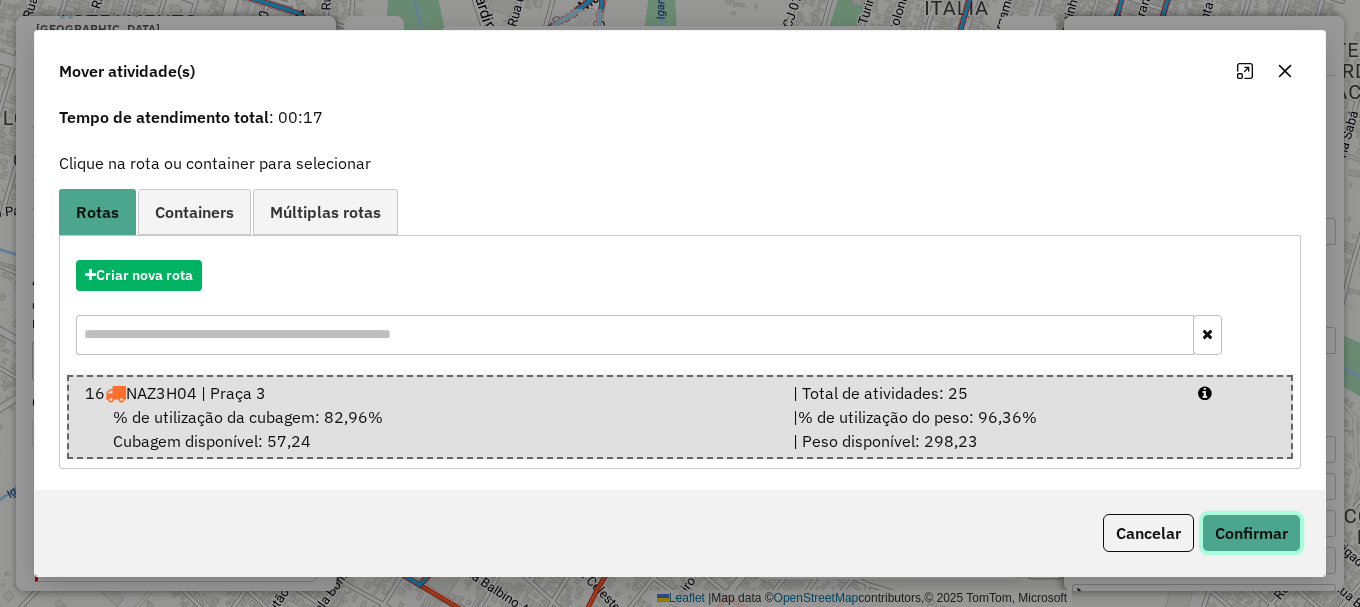 click on "Confirmar" 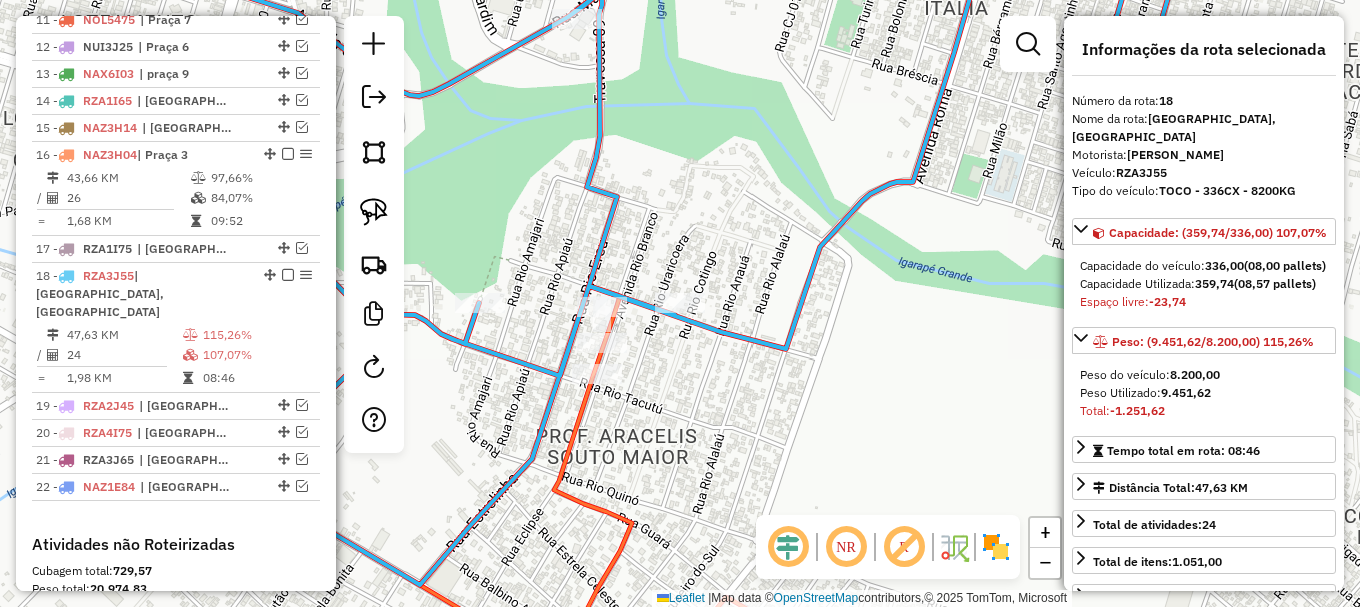 scroll, scrollTop: 1043, scrollLeft: 0, axis: vertical 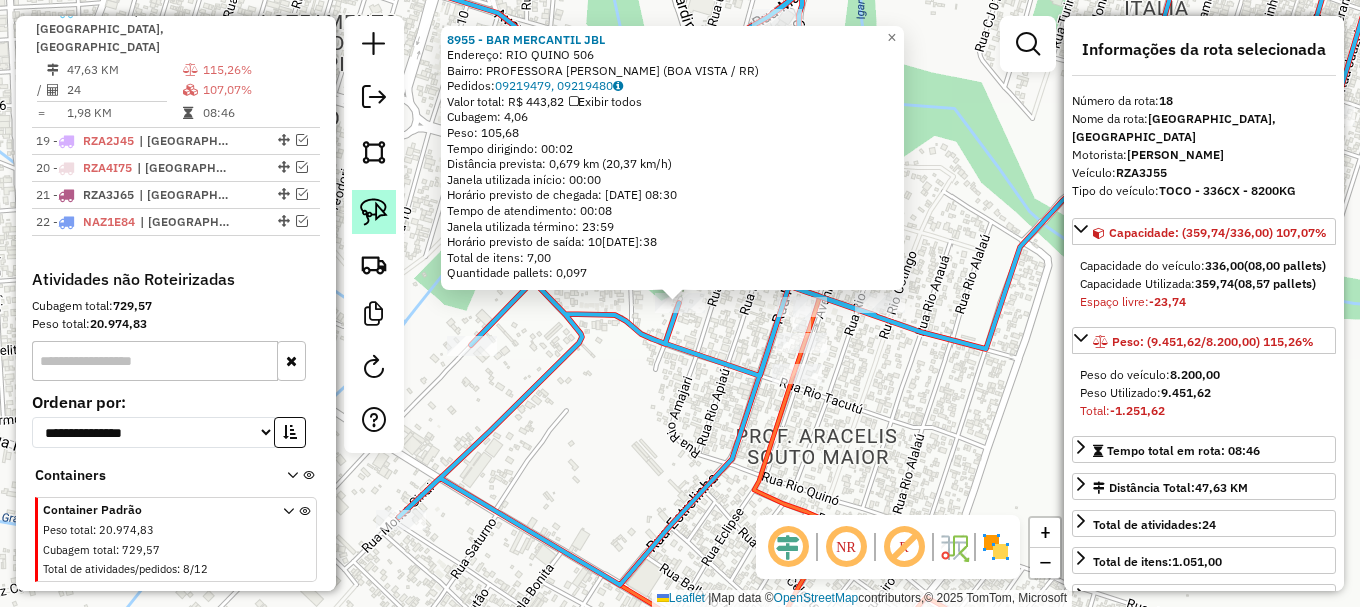 click 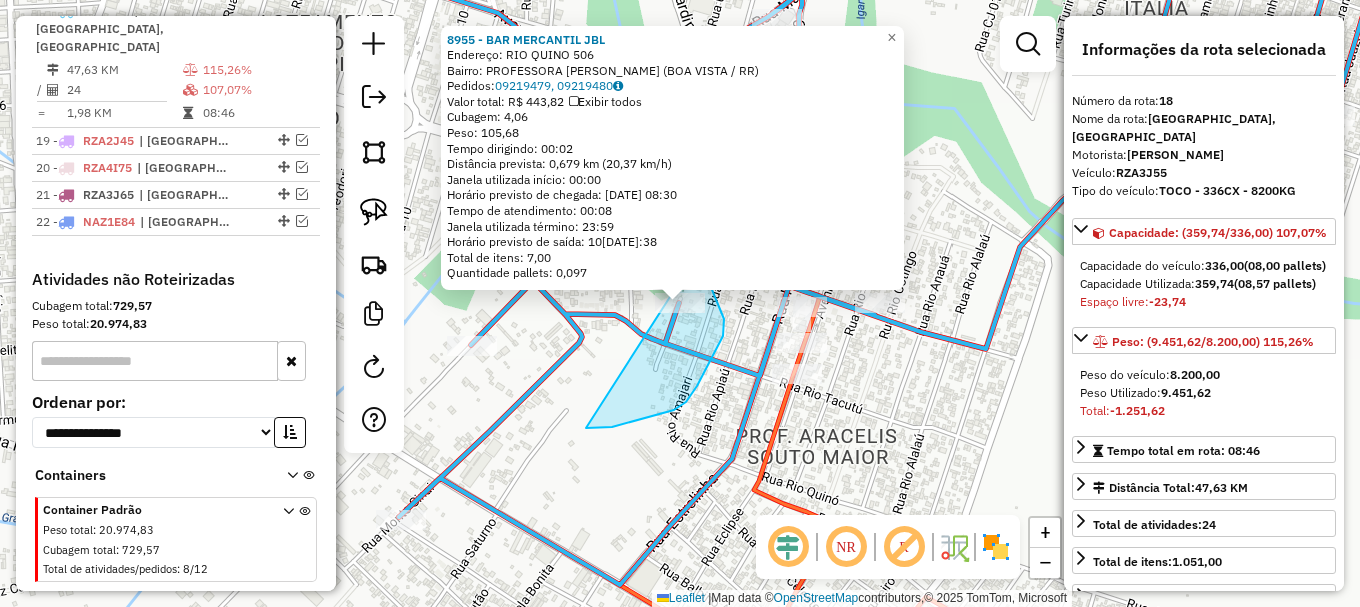 drag, startPoint x: 629, startPoint y: 423, endPoint x: 658, endPoint y: 243, distance: 182.32115 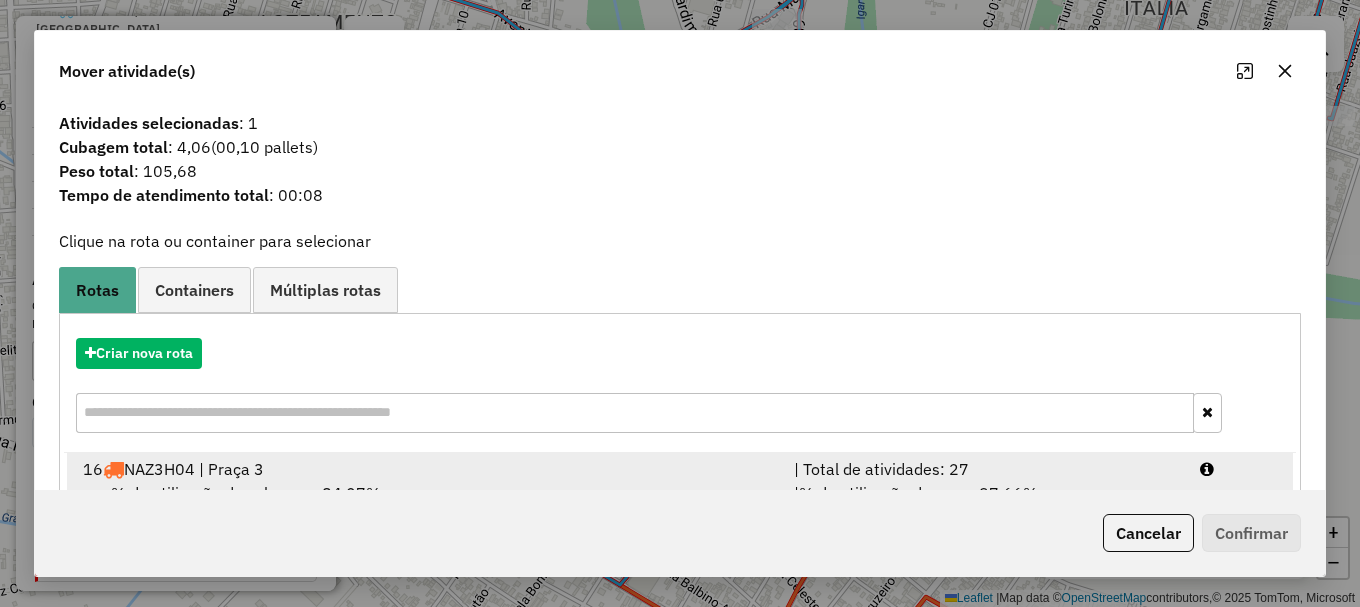 click at bounding box center [1239, 469] 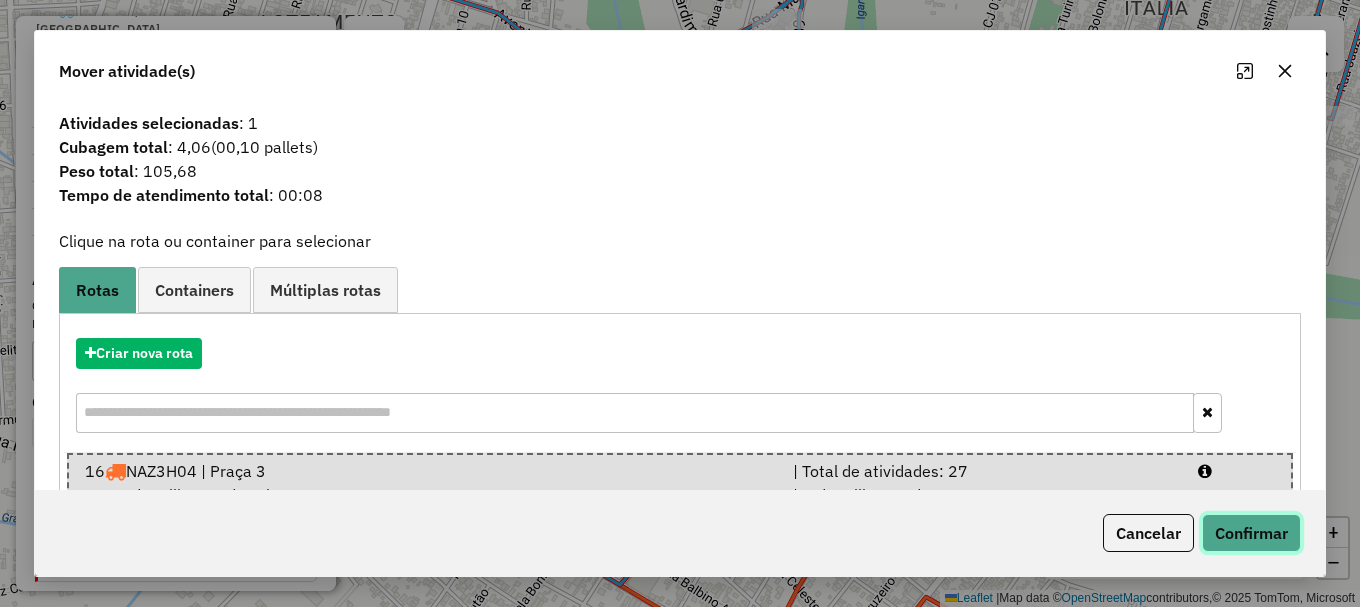 click on "Confirmar" 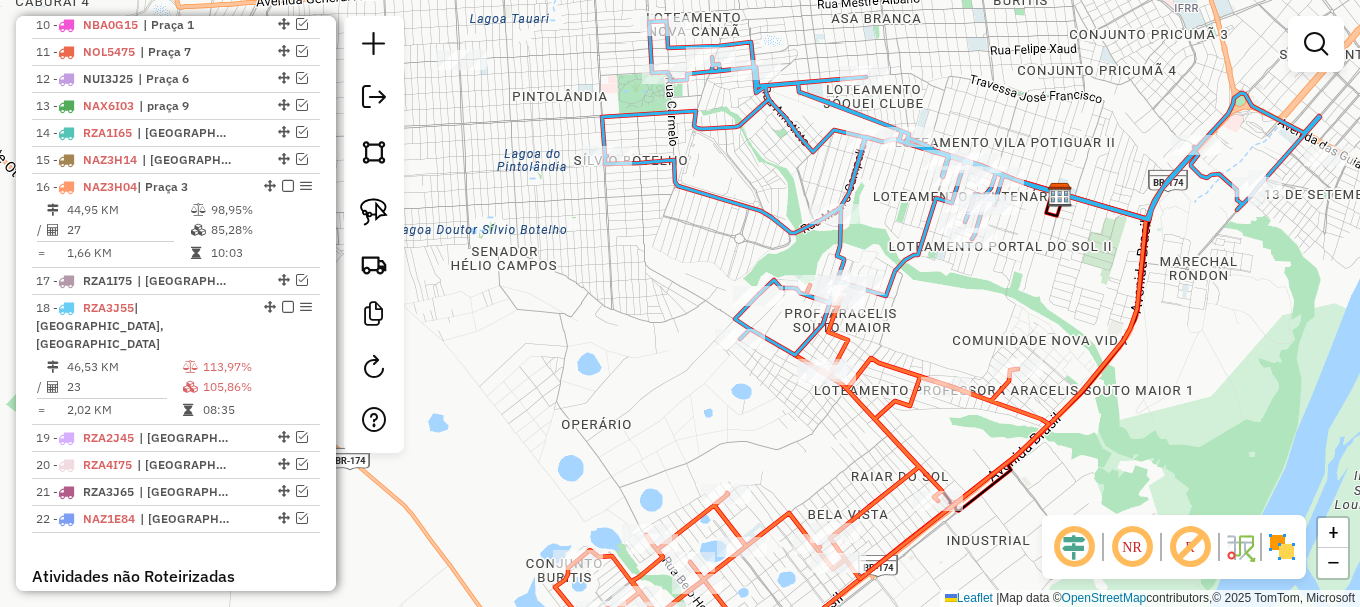 scroll, scrollTop: 1043, scrollLeft: 0, axis: vertical 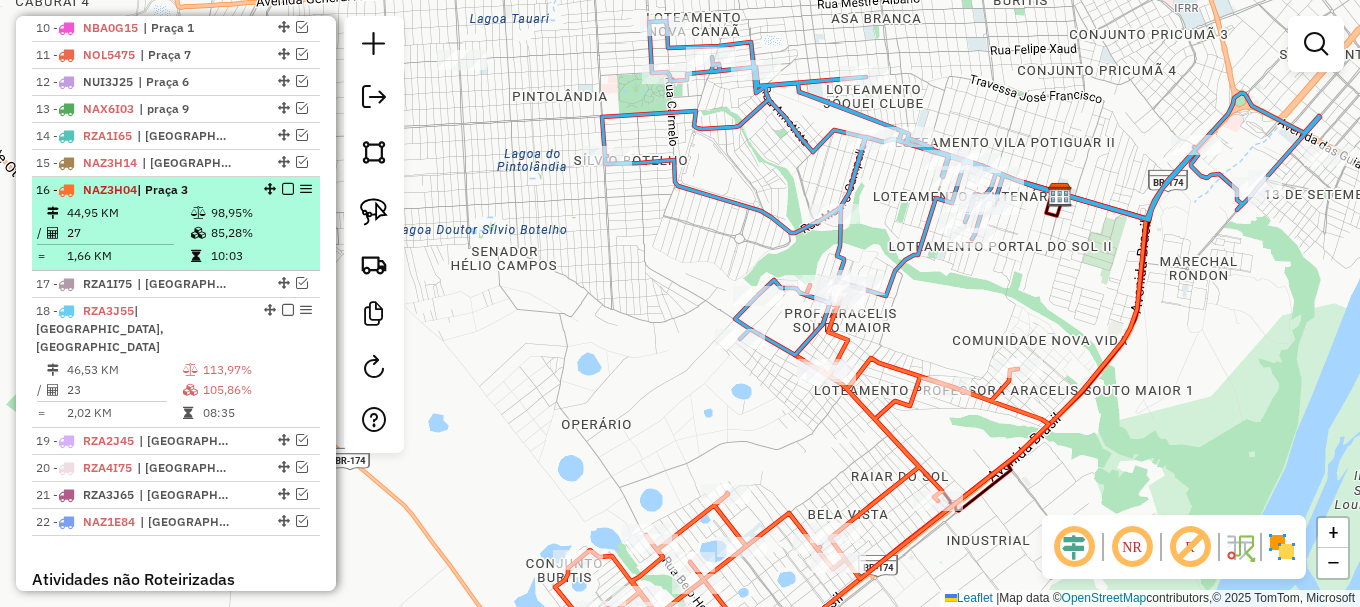 click at bounding box center [288, 189] 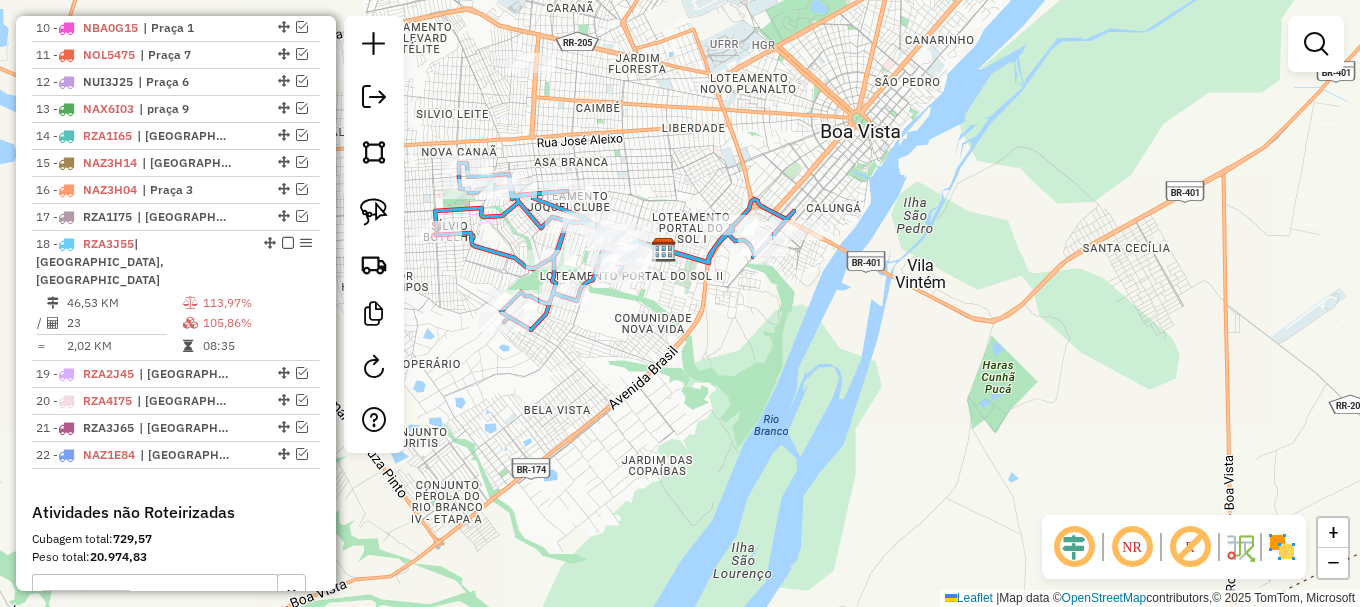drag, startPoint x: 735, startPoint y: 292, endPoint x: 913, endPoint y: 382, distance: 199.45927 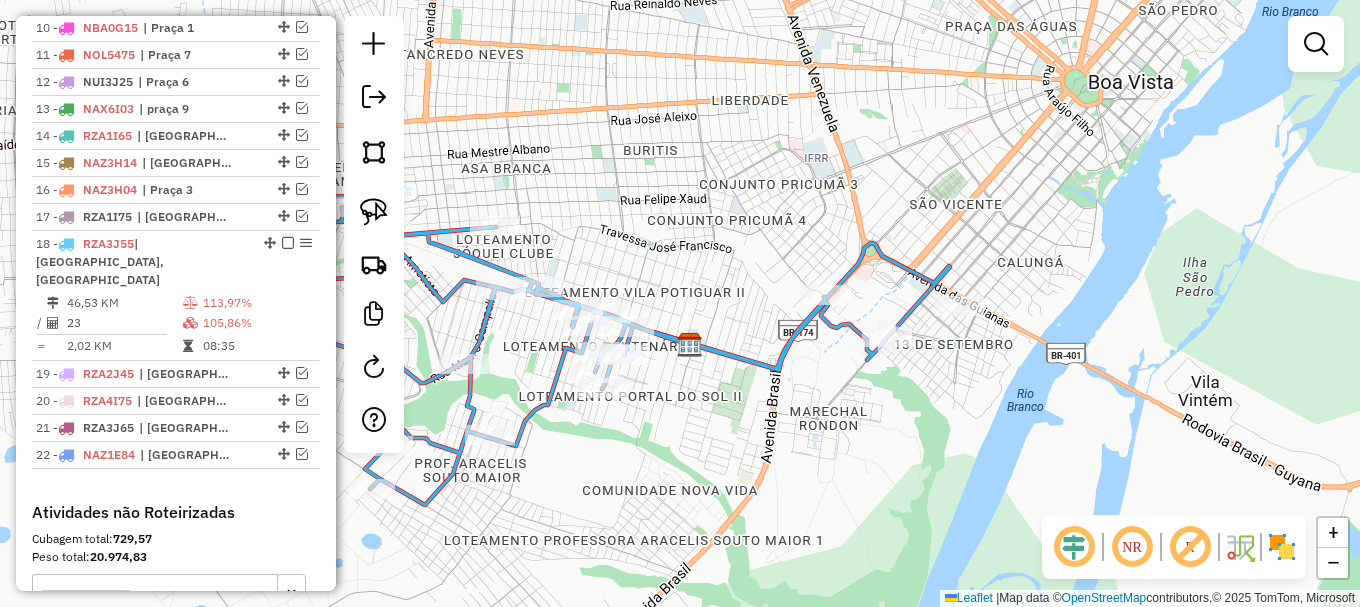 drag, startPoint x: 374, startPoint y: 211, endPoint x: 572, endPoint y: 340, distance: 236.31546 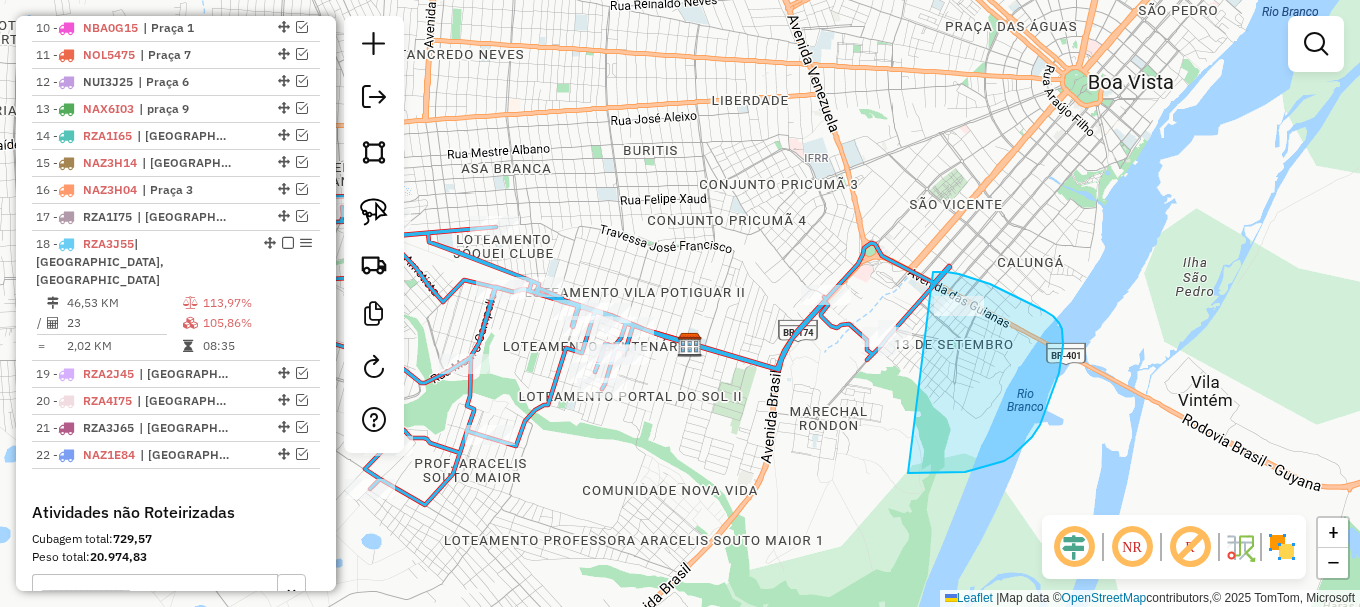 drag, startPoint x: 1012, startPoint y: 456, endPoint x: 933, endPoint y: 272, distance: 200.24236 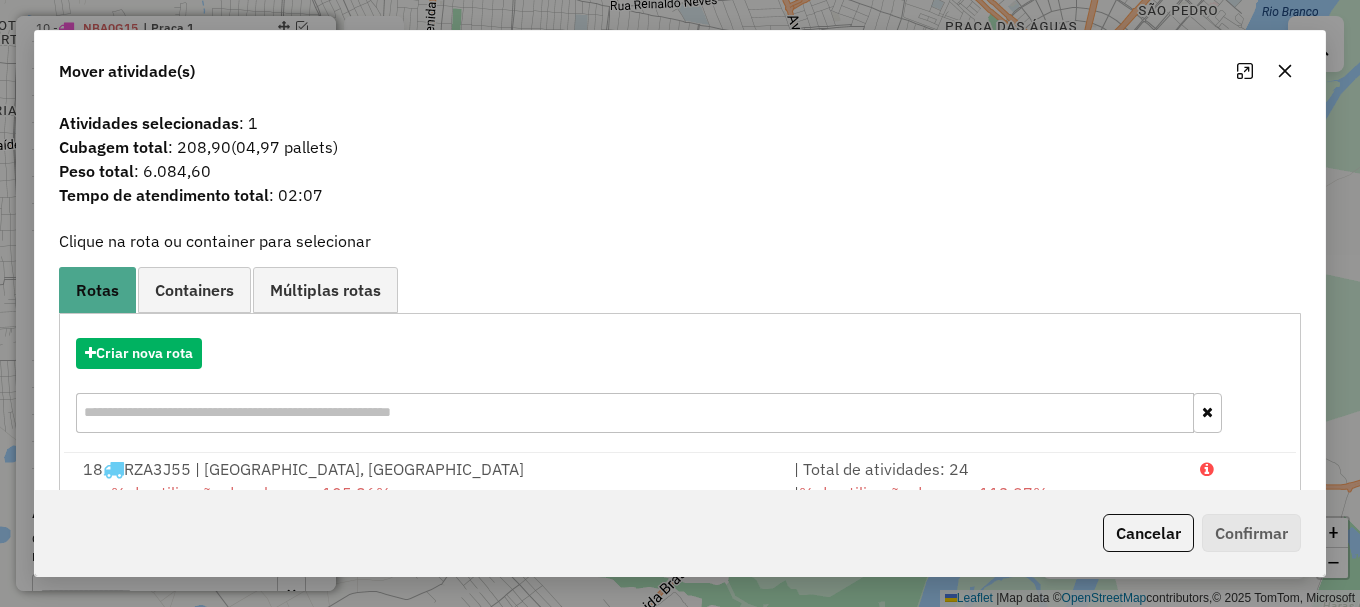 click on "| Total de atividades: 24" at bounding box center (985, 469) 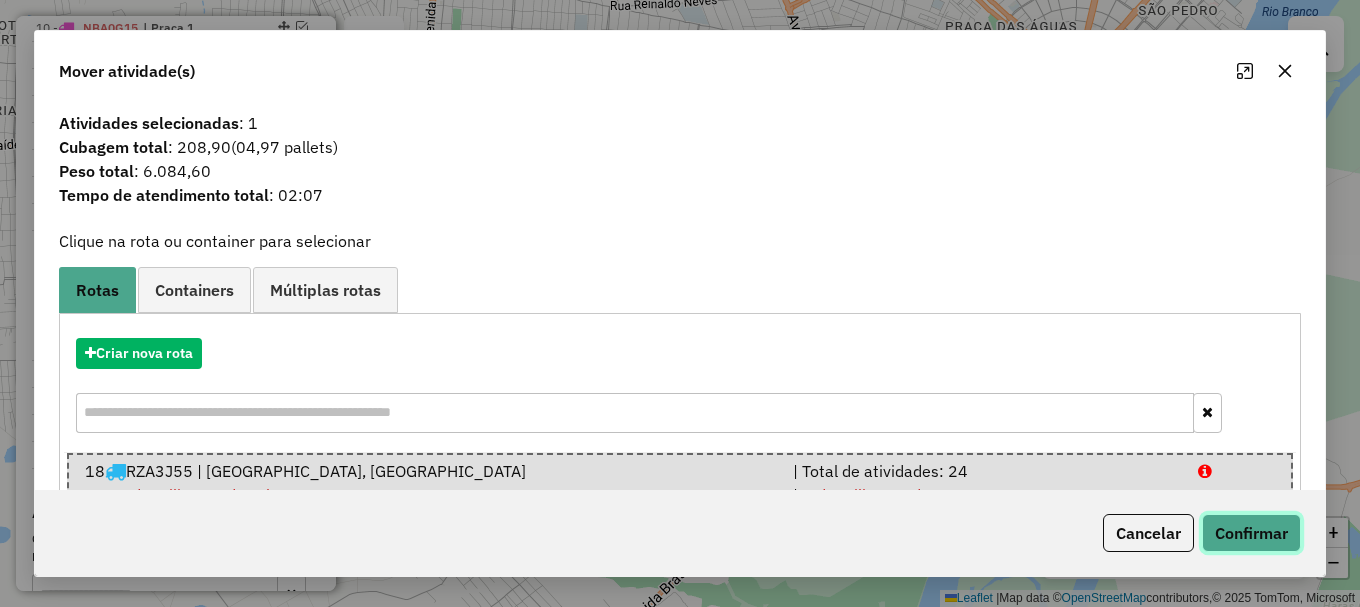 click on "Confirmar" 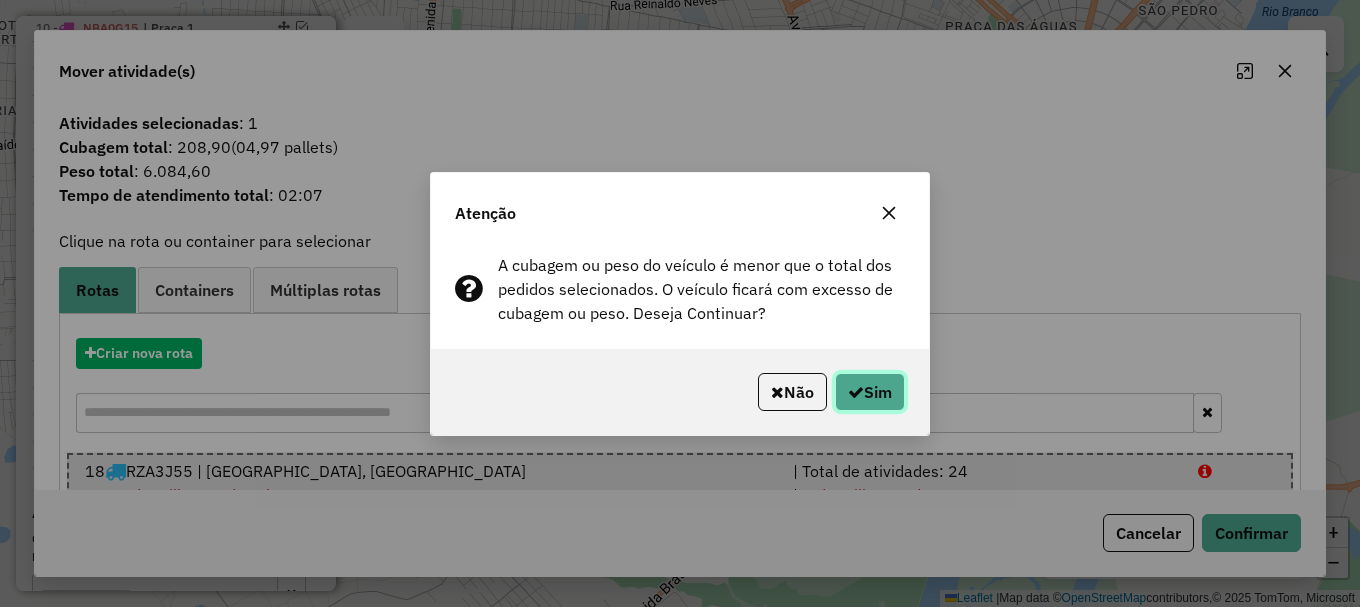 click 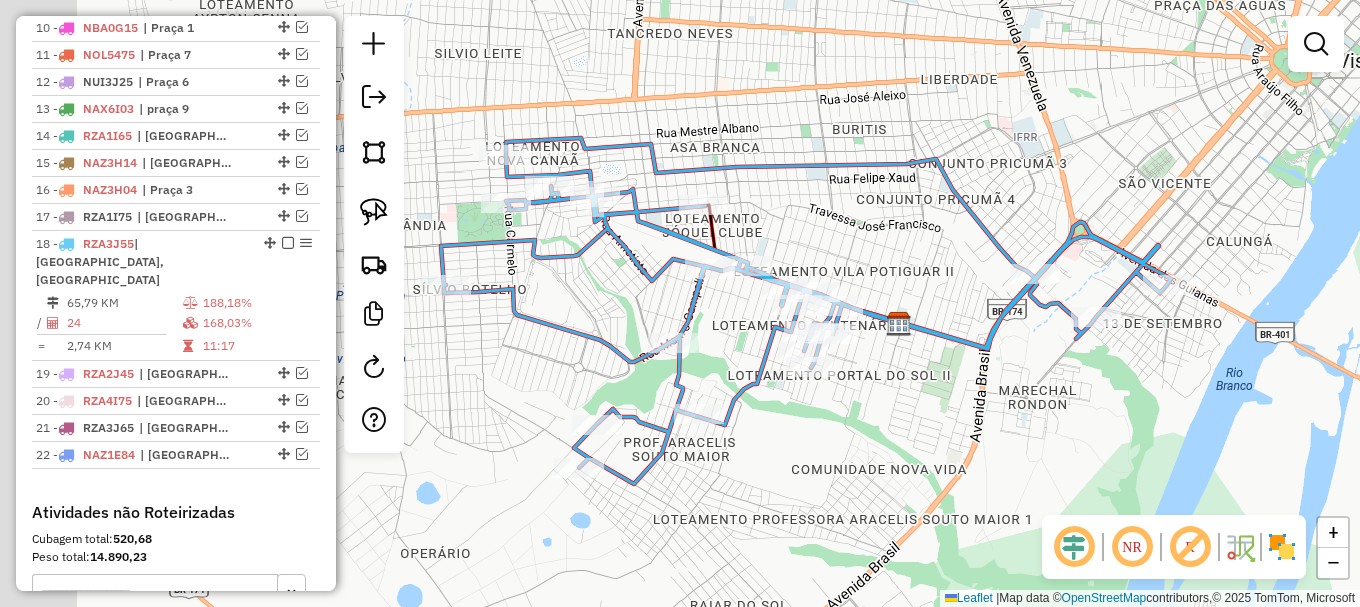drag, startPoint x: 605, startPoint y: 200, endPoint x: 1006, endPoint y: 165, distance: 402.52454 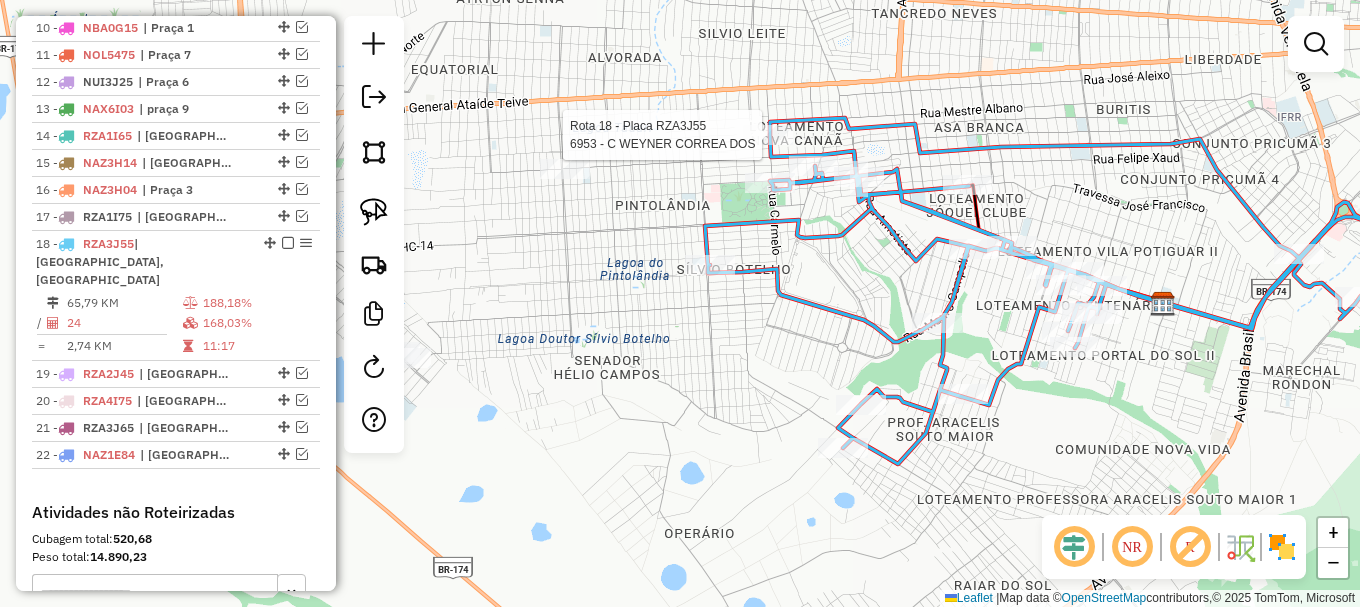 select on "**********" 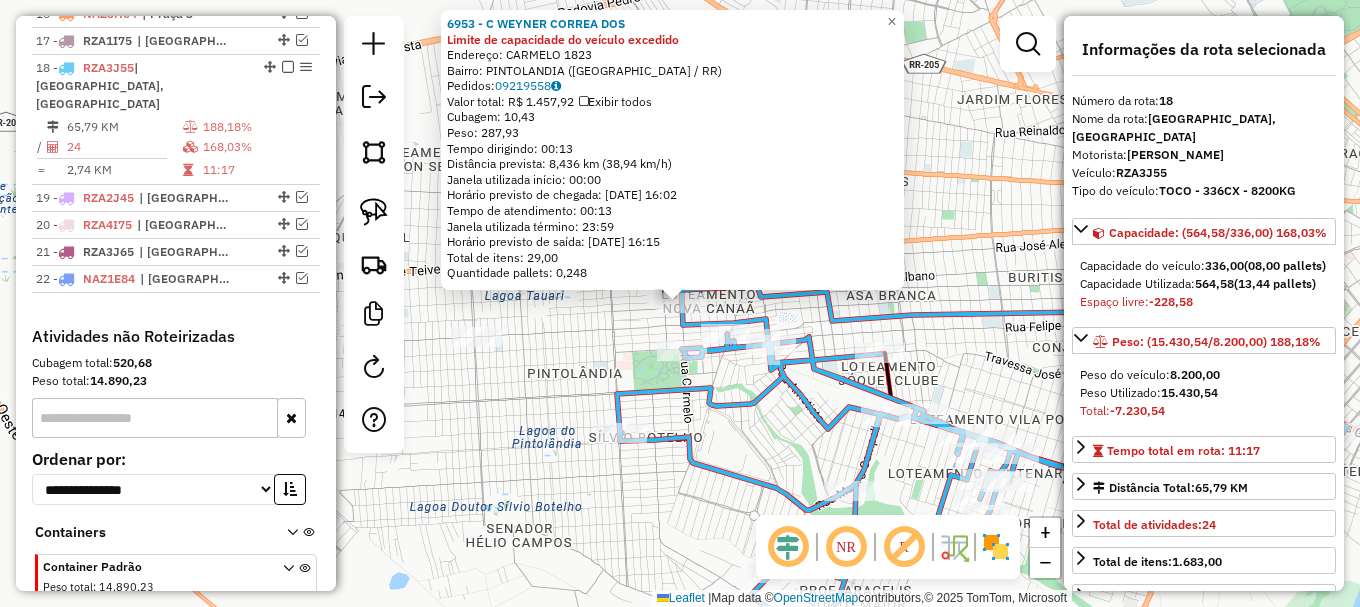 scroll, scrollTop: 1276, scrollLeft: 0, axis: vertical 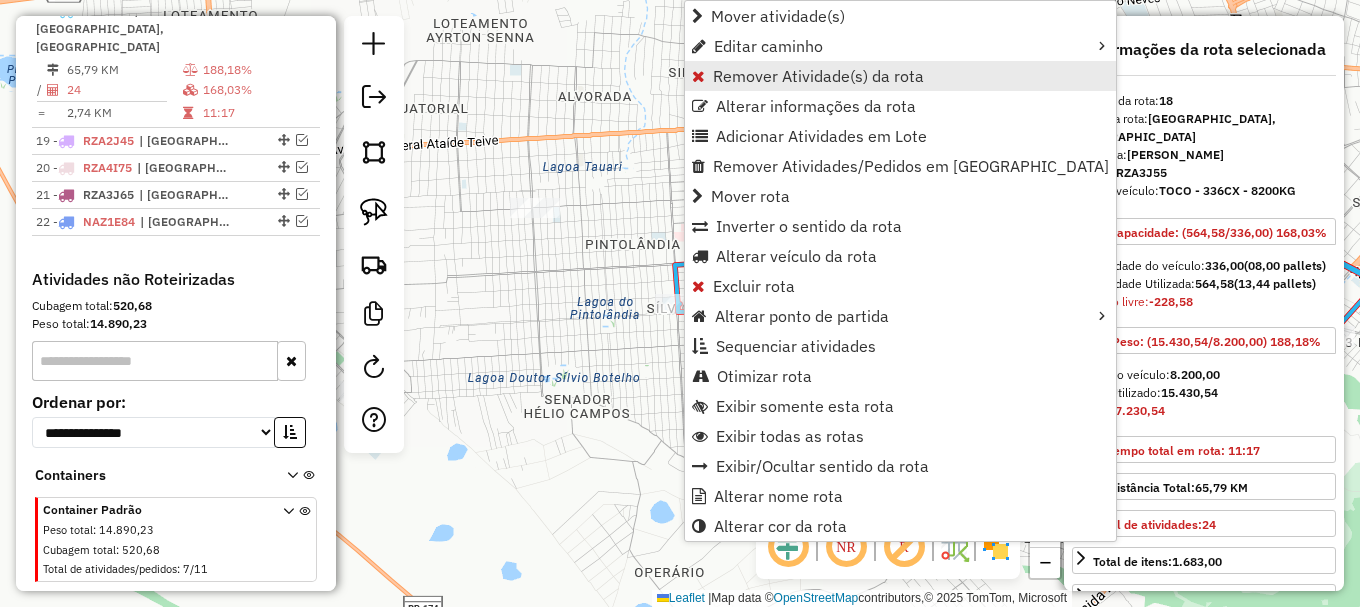 click on "Remover Atividade(s) da rota" at bounding box center [818, 76] 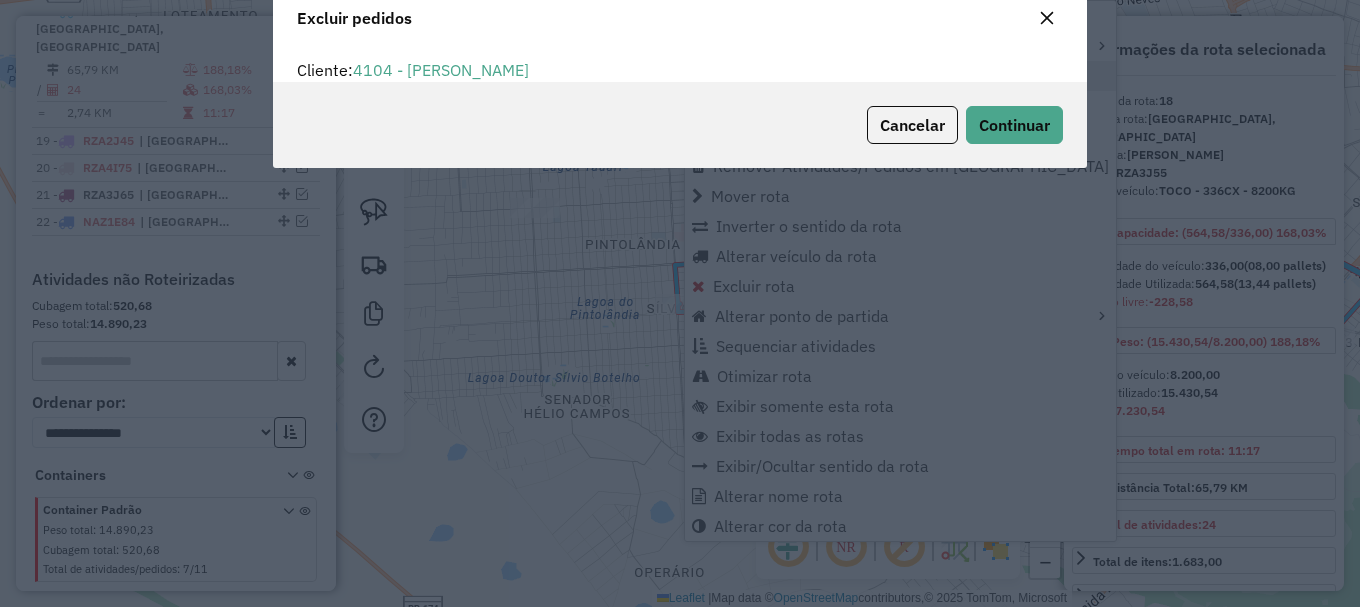 scroll, scrollTop: 82, scrollLeft: 0, axis: vertical 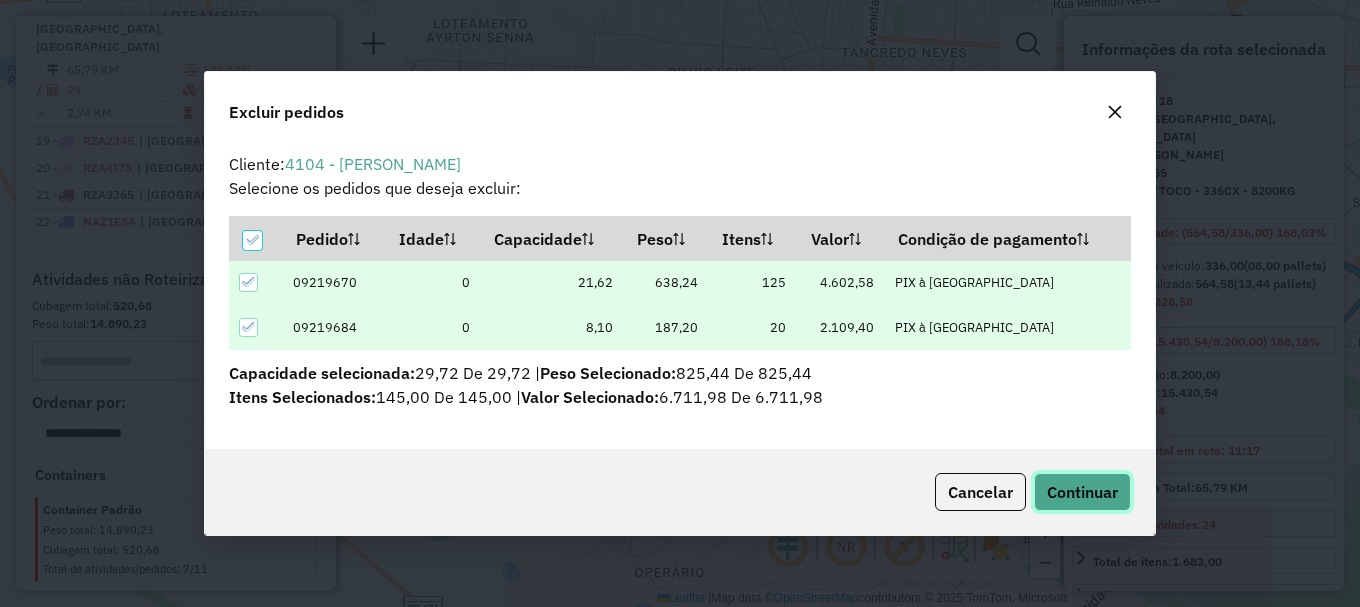 click on "Continuar" 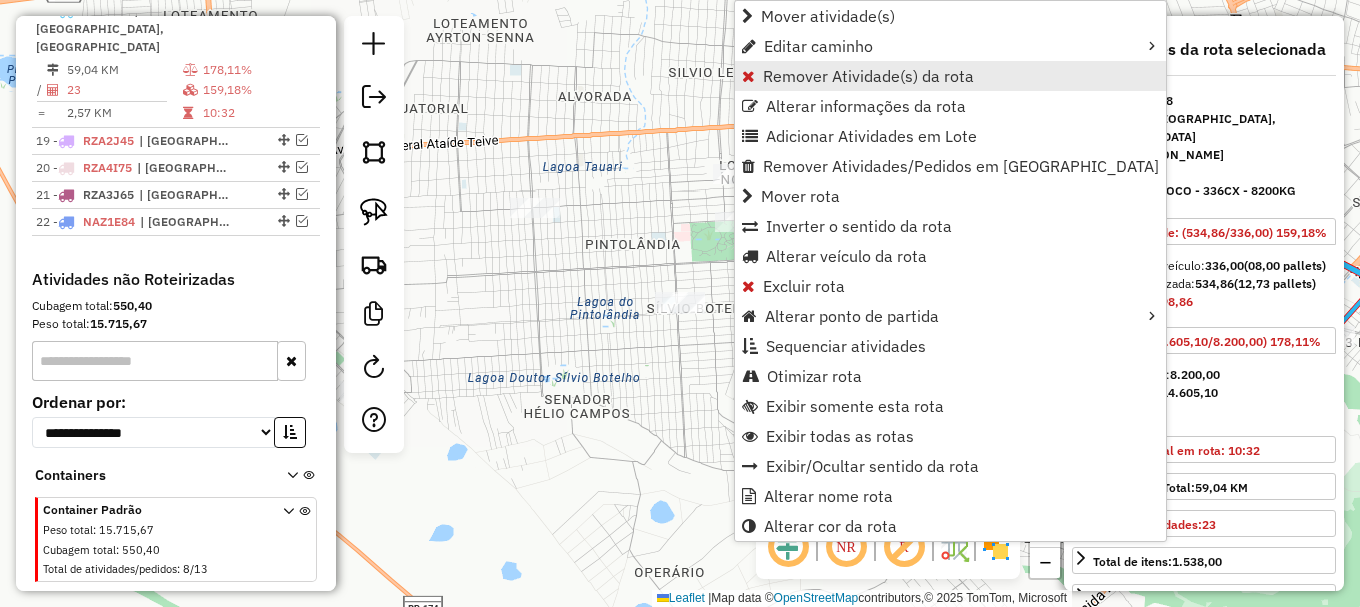 click on "Remover Atividade(s) da rota" at bounding box center (950, 76) 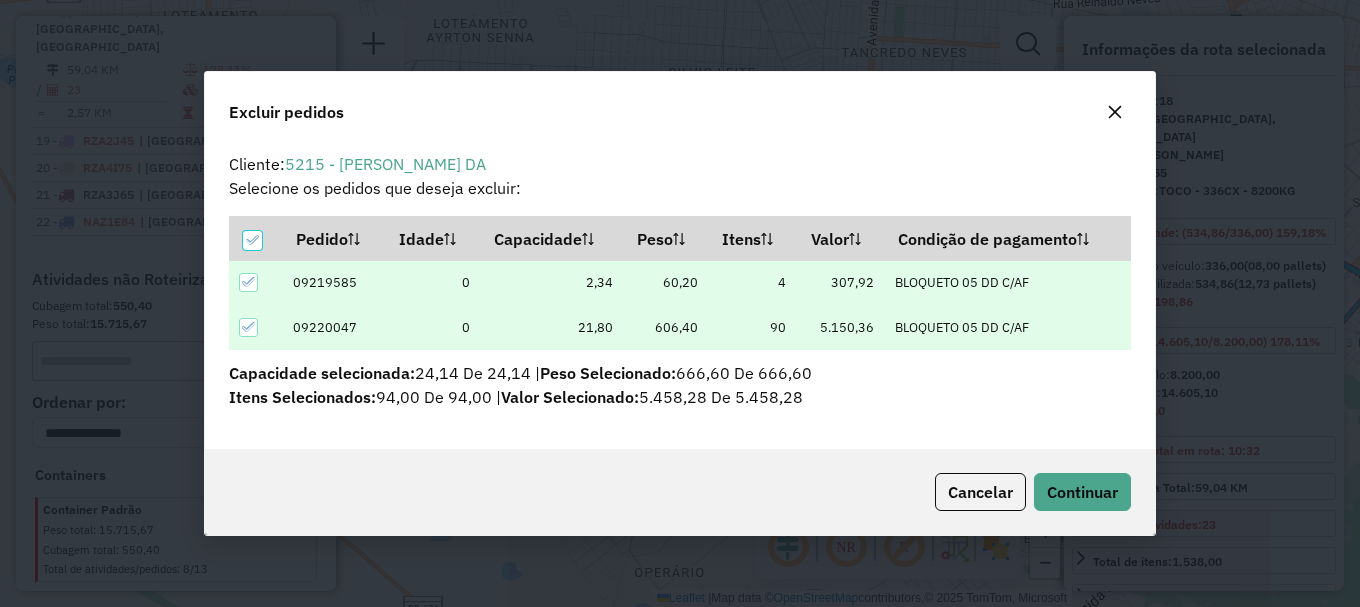 scroll, scrollTop: 0, scrollLeft: 0, axis: both 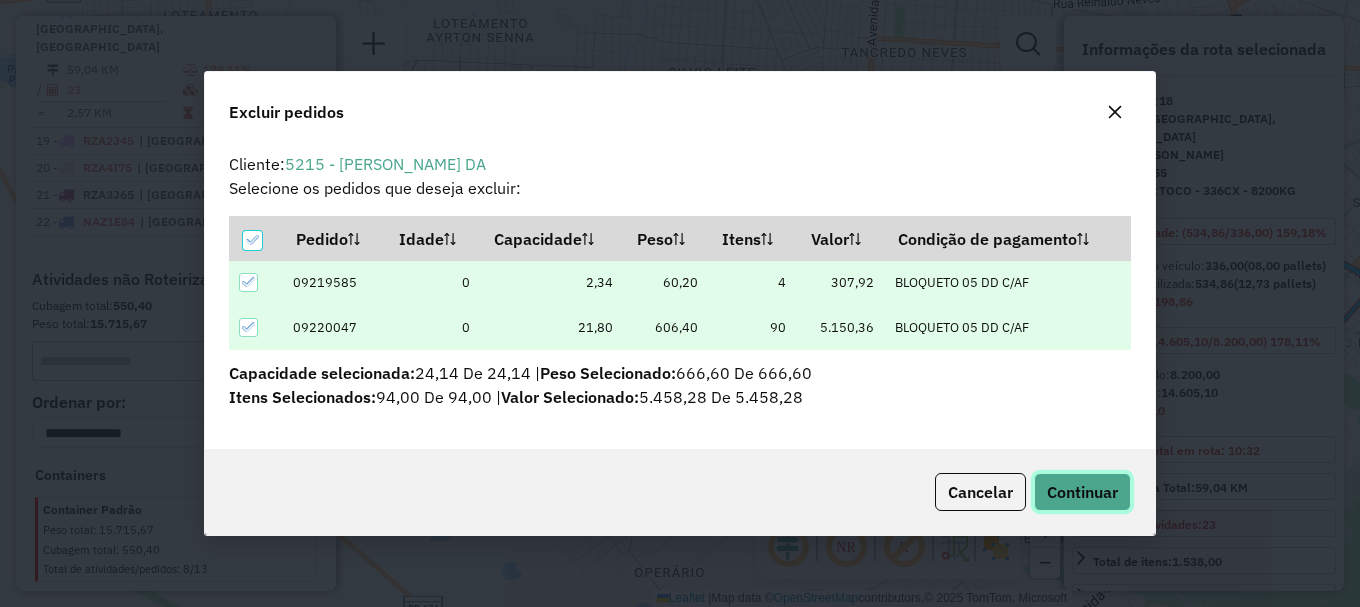 click on "Continuar" 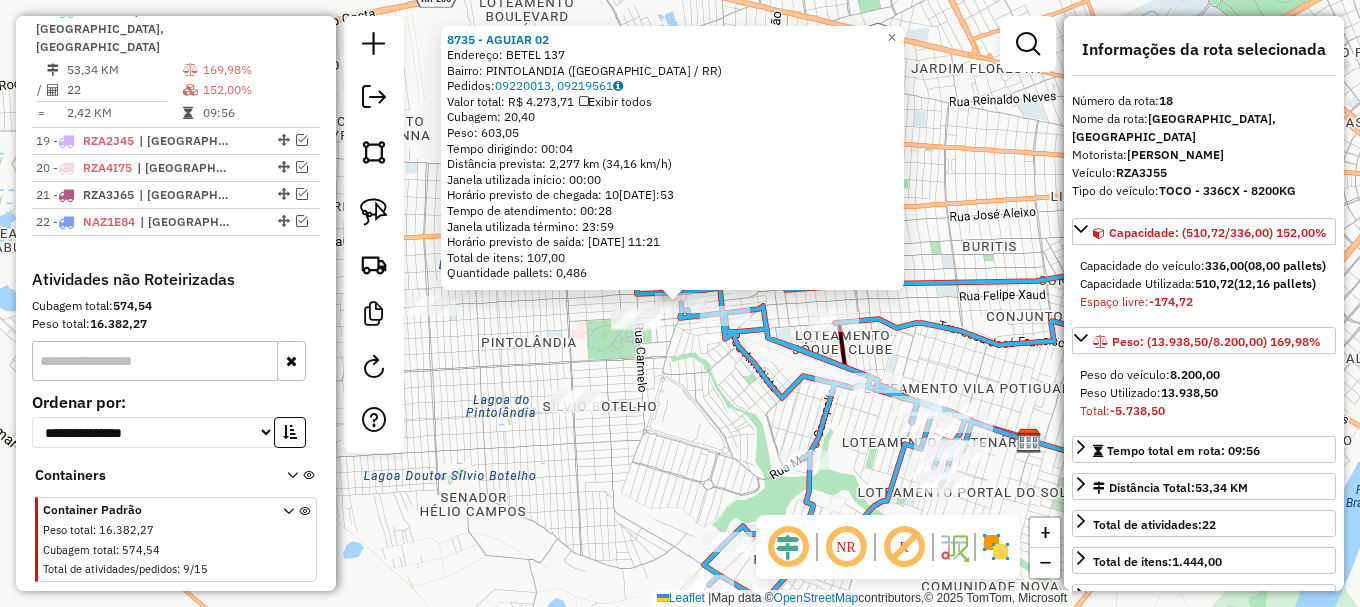 click 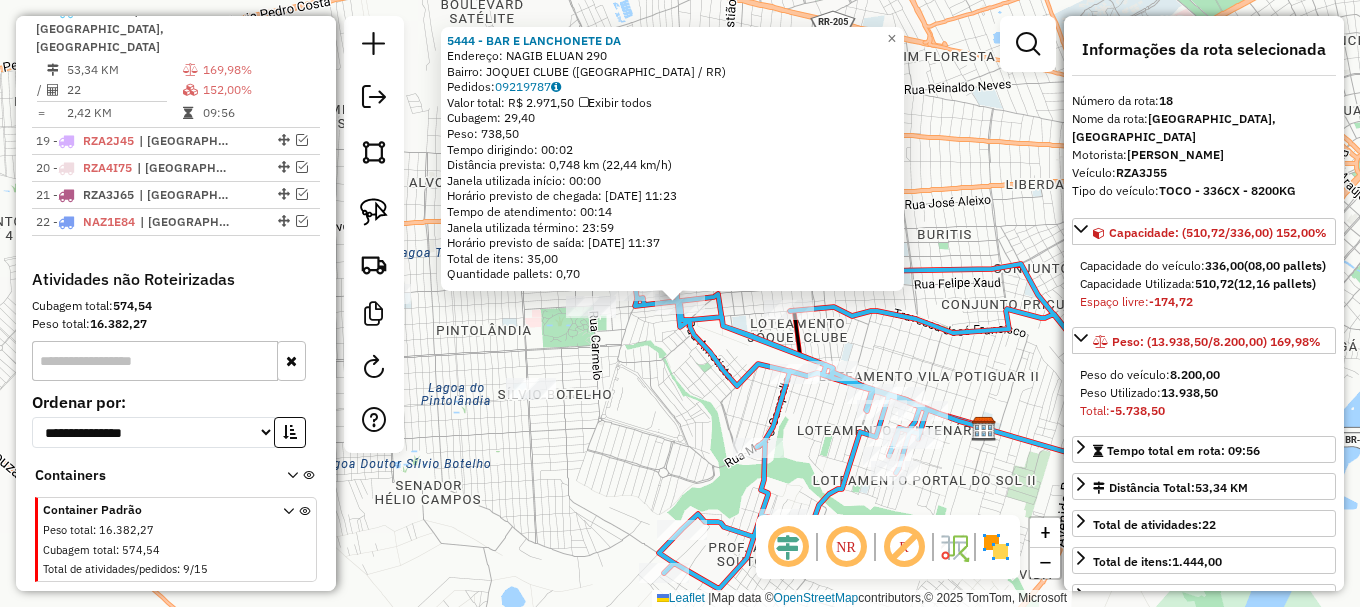 click on "5444 - BAR E LANCHONETE DA  Endereço:  NAGIB ELUAN 290   Bairro: JOQUEI CLUBE (BOA VISTA / RR)   Pedidos:  09219787   Valor total: R$ 2.971,50   Exibir todos   Cubagem: 29,40  Peso: 738,50  Tempo dirigindo: 00:02   Distância prevista: 0,748 km (22,44 km/h)   Janela utilizada início: 00:00   Horário previsto de chegada: 10/07/2025 11:23   Tempo de atendimento: 00:14   Janela utilizada término: 23:59   Horário previsto de saída: 10/07/2025 11:37   Total de itens: 35,00   Quantidade pallets: 0,70  × Janela de atendimento Grade de atendimento Capacidade Transportadoras Veículos Cliente Pedidos  Rotas Selecione os dias de semana para filtrar as janelas de atendimento  Seg   Ter   Qua   Qui   Sex   Sáb   Dom  Informe o período da janela de atendimento: De: Até:  Filtrar exatamente a janela do cliente  Considerar janela de atendimento padrão  Selecione os dias de semana para filtrar as grades de atendimento  Seg   Ter   Qua   Qui   Sex   Sáb   Dom   Considerar clientes sem dia de atendimento cadastrado" 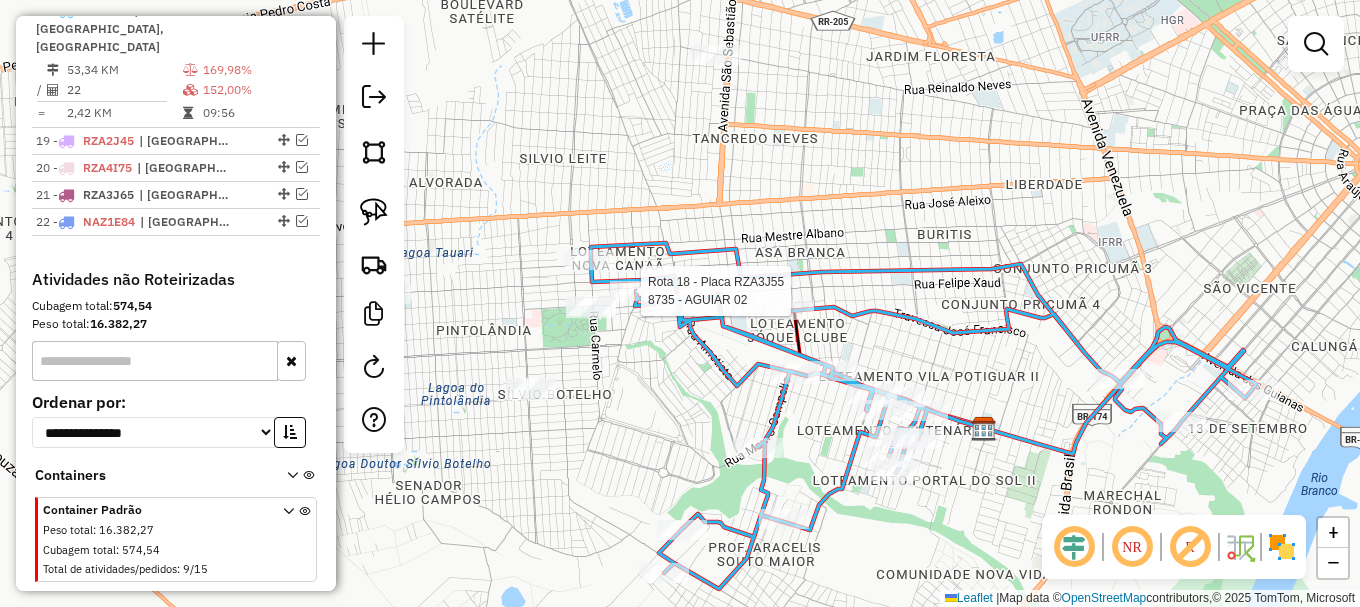 select on "**********" 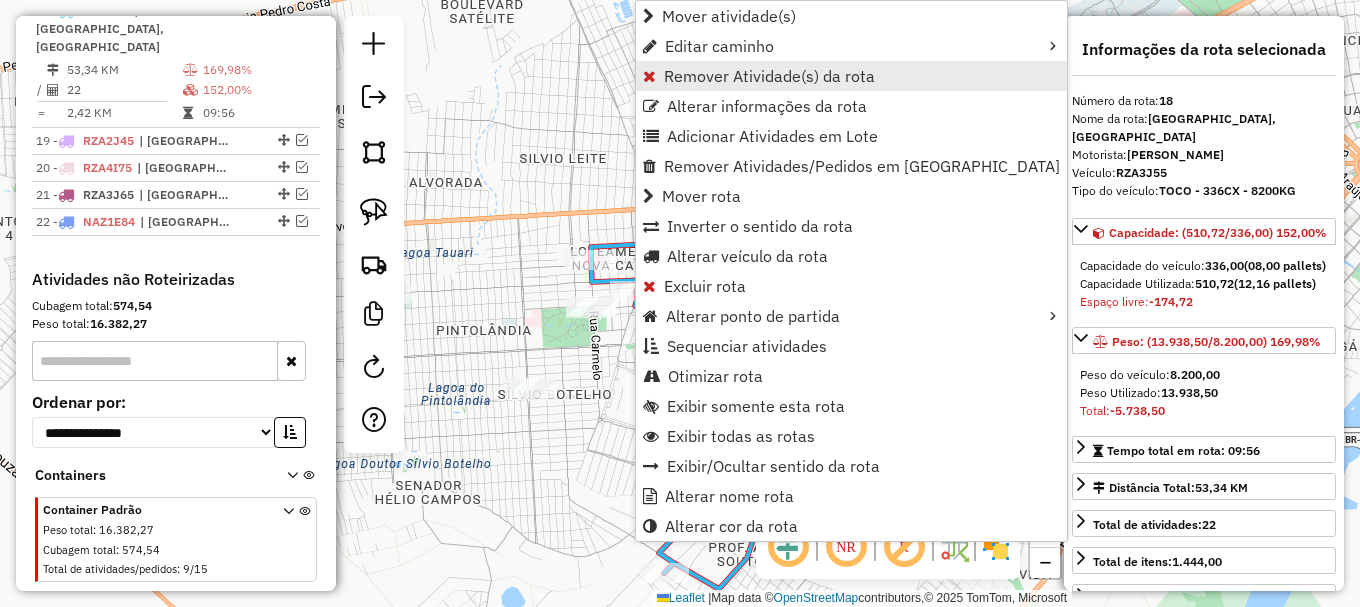 click on "Remover Atividade(s) da rota" at bounding box center (769, 76) 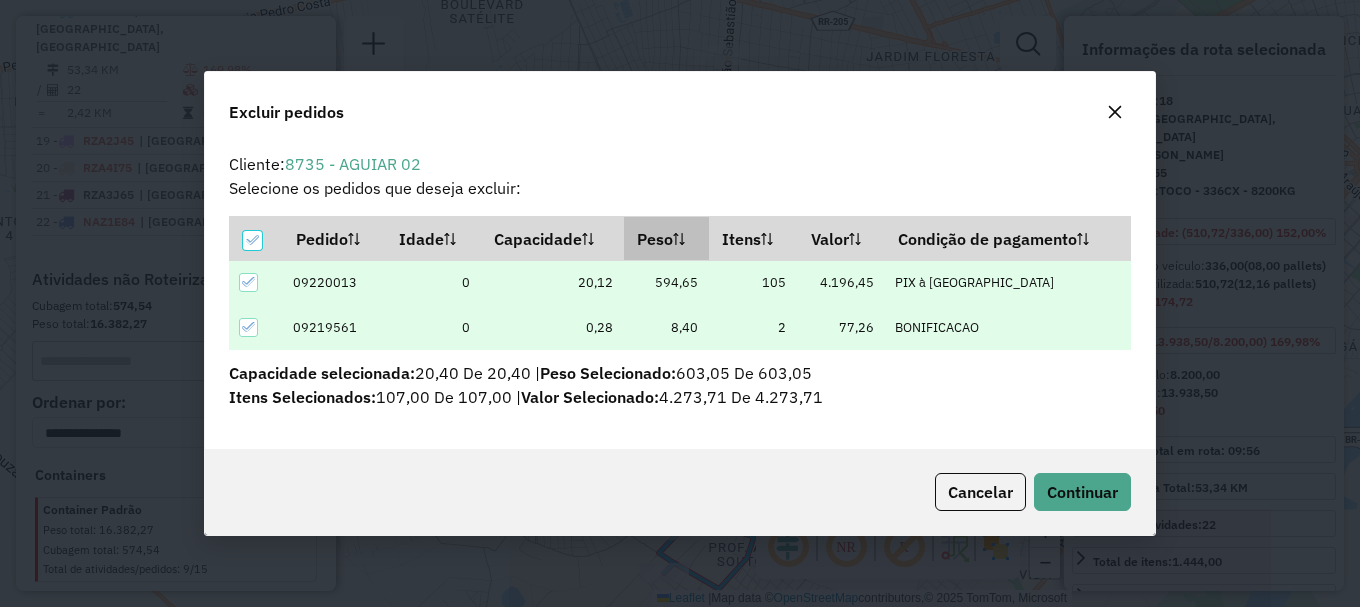 scroll, scrollTop: 0, scrollLeft: 0, axis: both 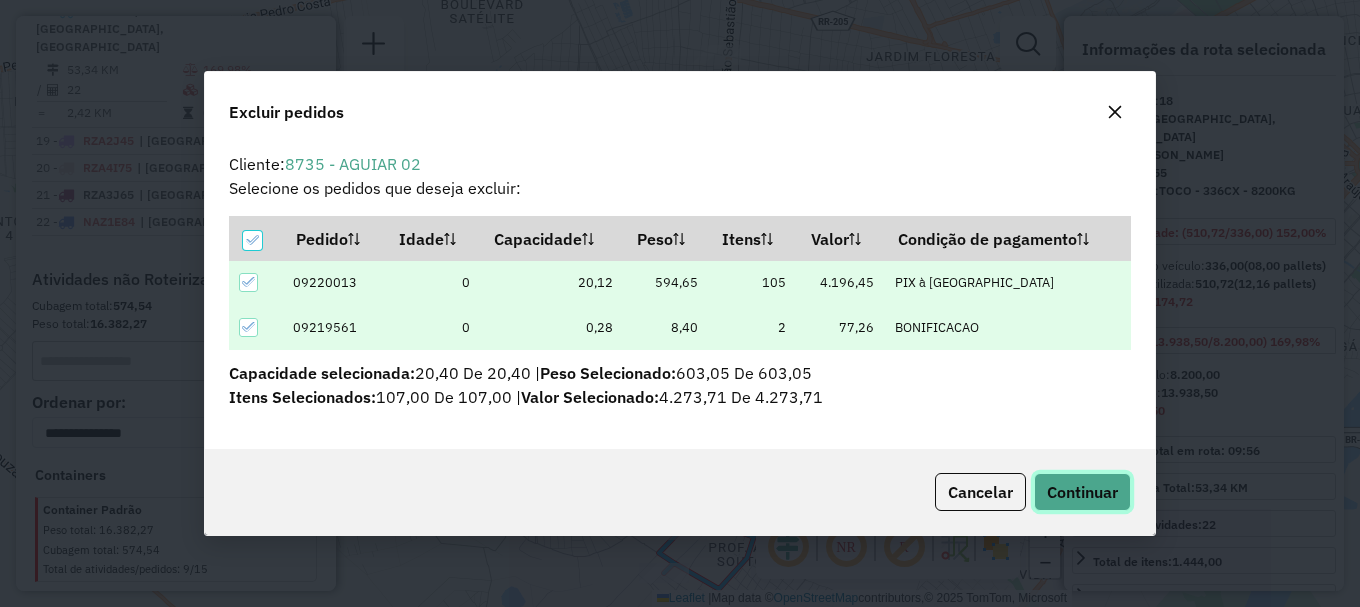 click on "Continuar" 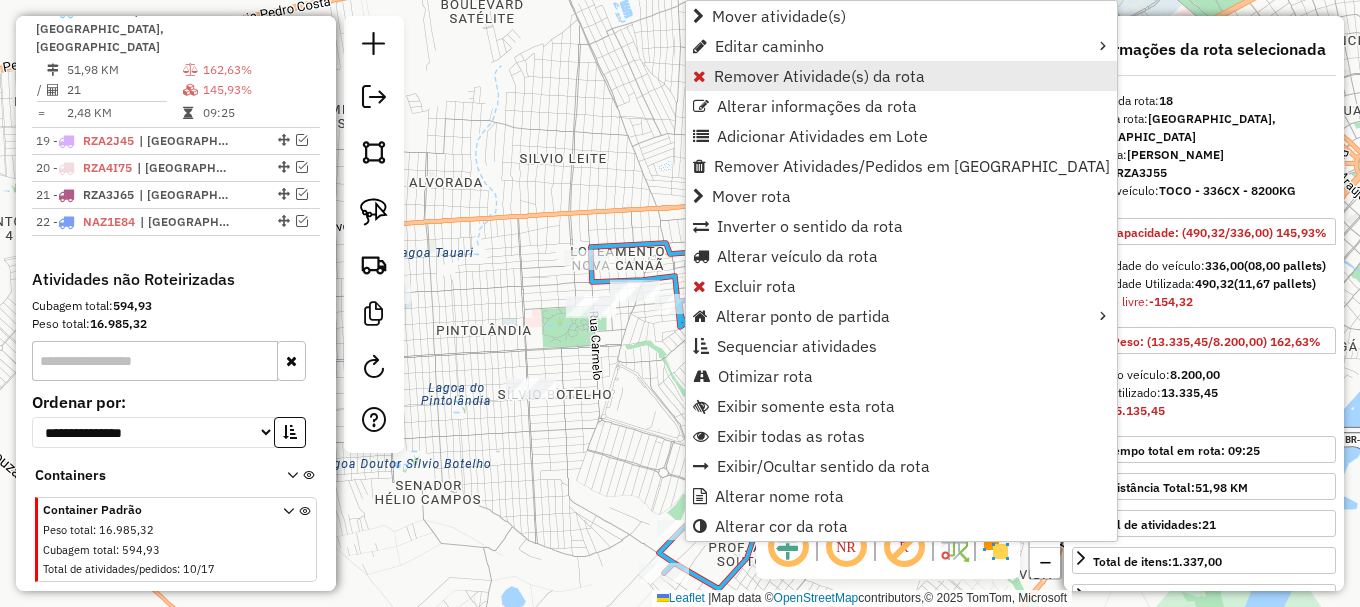 click on "Remover Atividade(s) da rota" at bounding box center (819, 76) 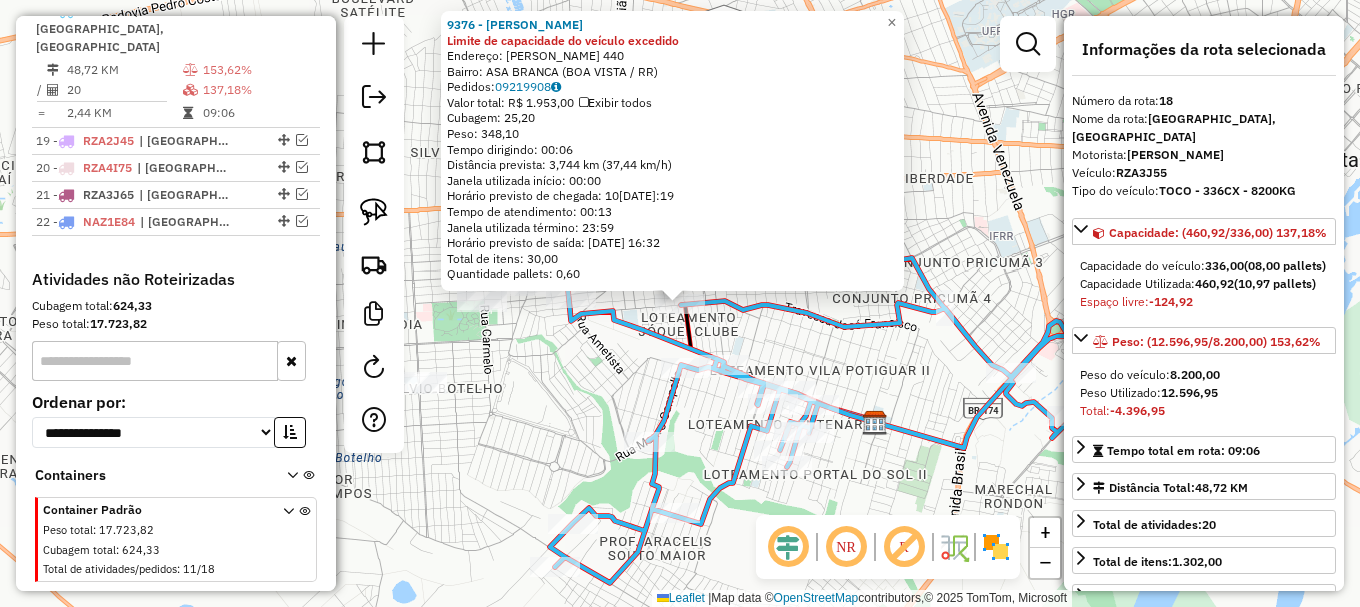 click 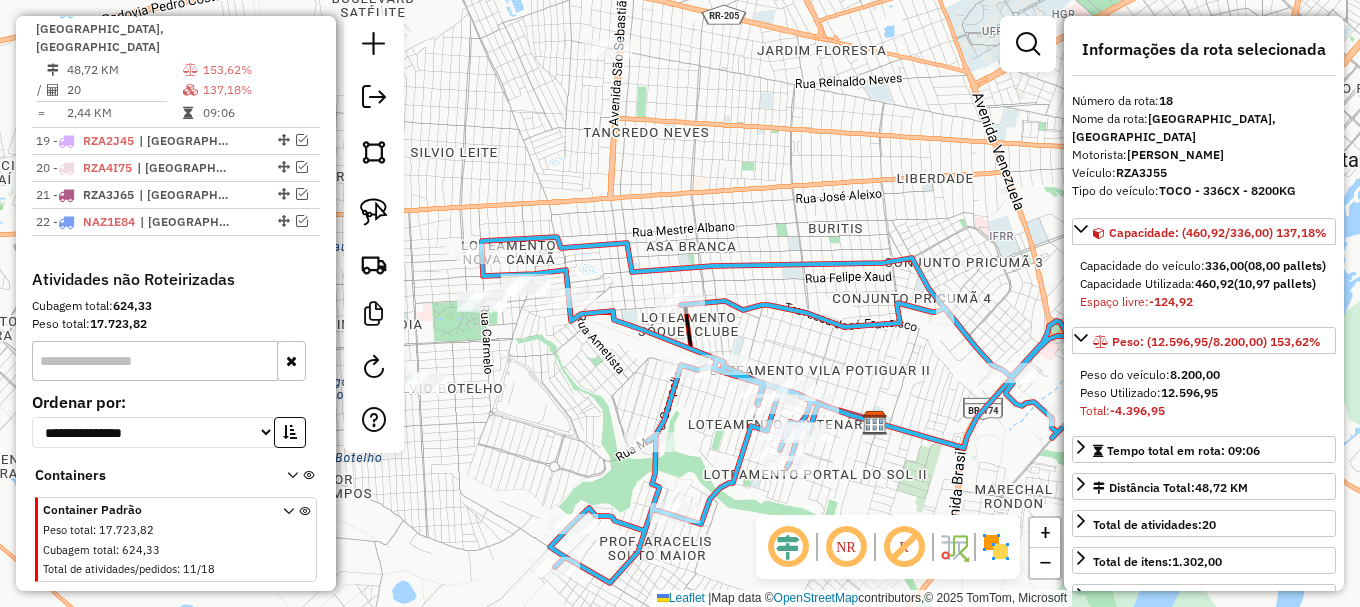 click 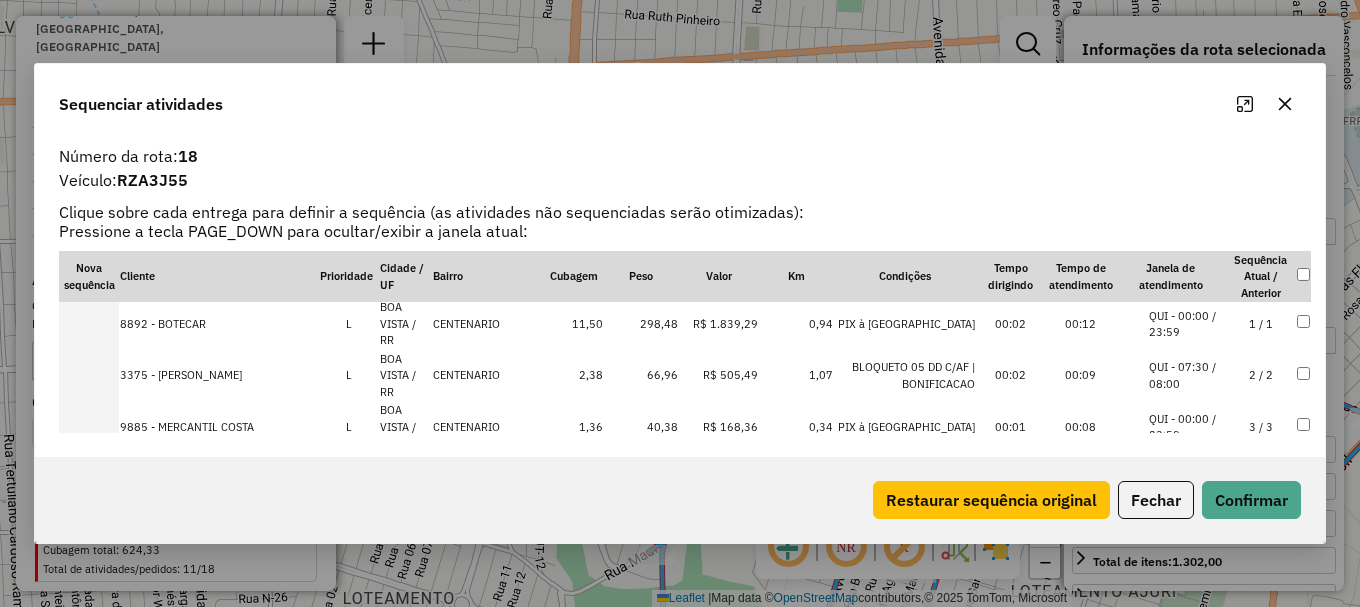 scroll, scrollTop: 0, scrollLeft: 0, axis: both 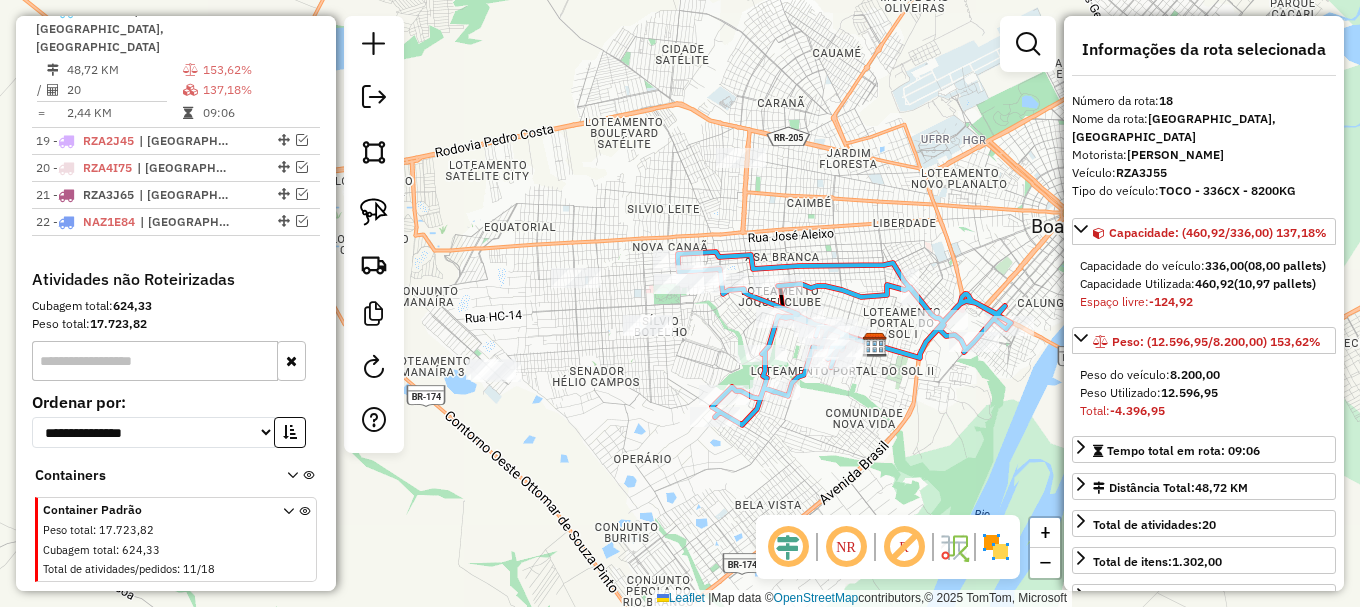 drag, startPoint x: 665, startPoint y: 378, endPoint x: 528, endPoint y: 257, distance: 182.78403 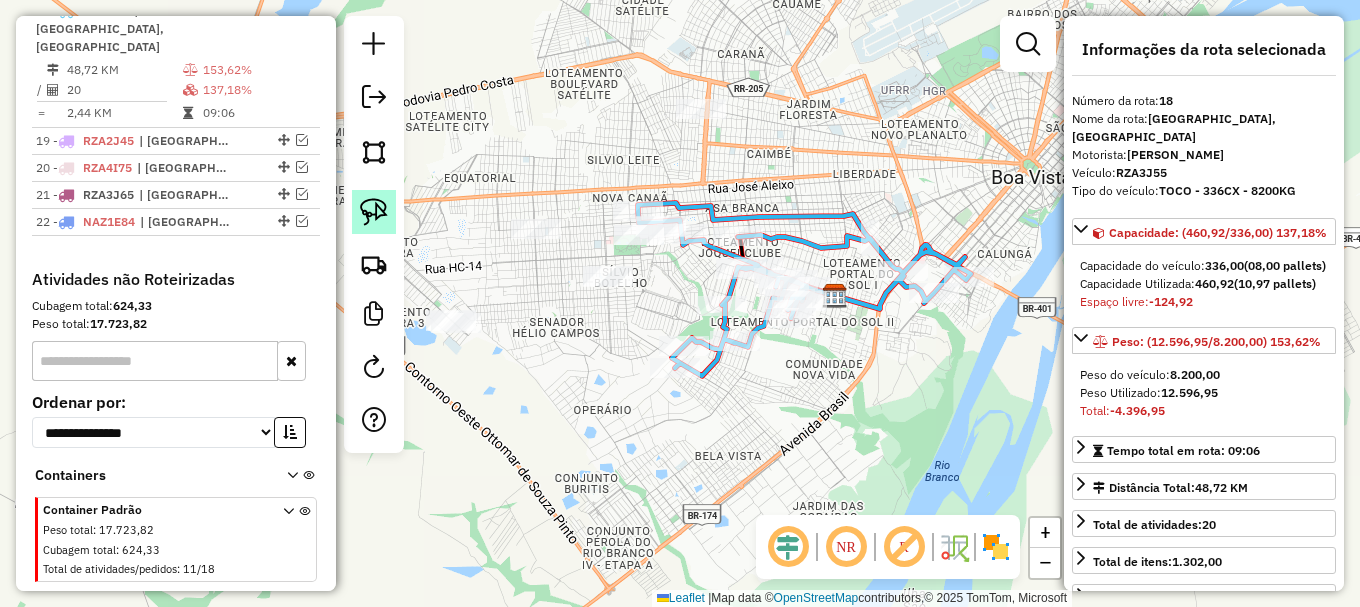 click 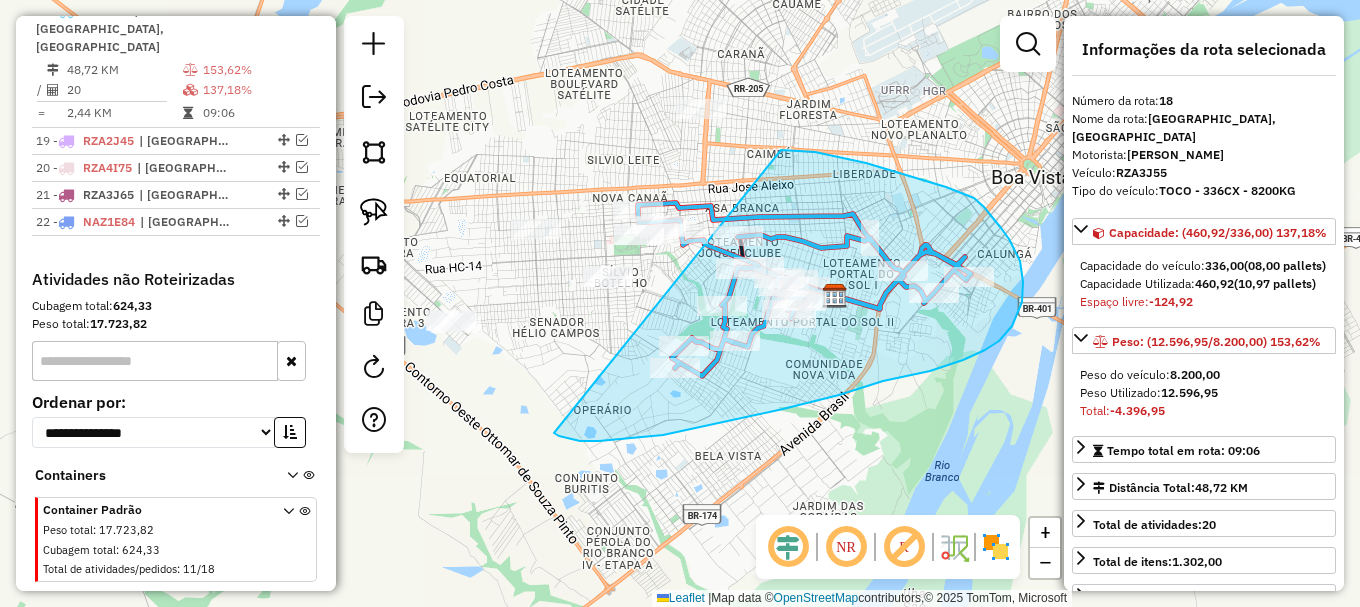 drag, startPoint x: 568, startPoint y: 438, endPoint x: 781, endPoint y: 150, distance: 358.20804 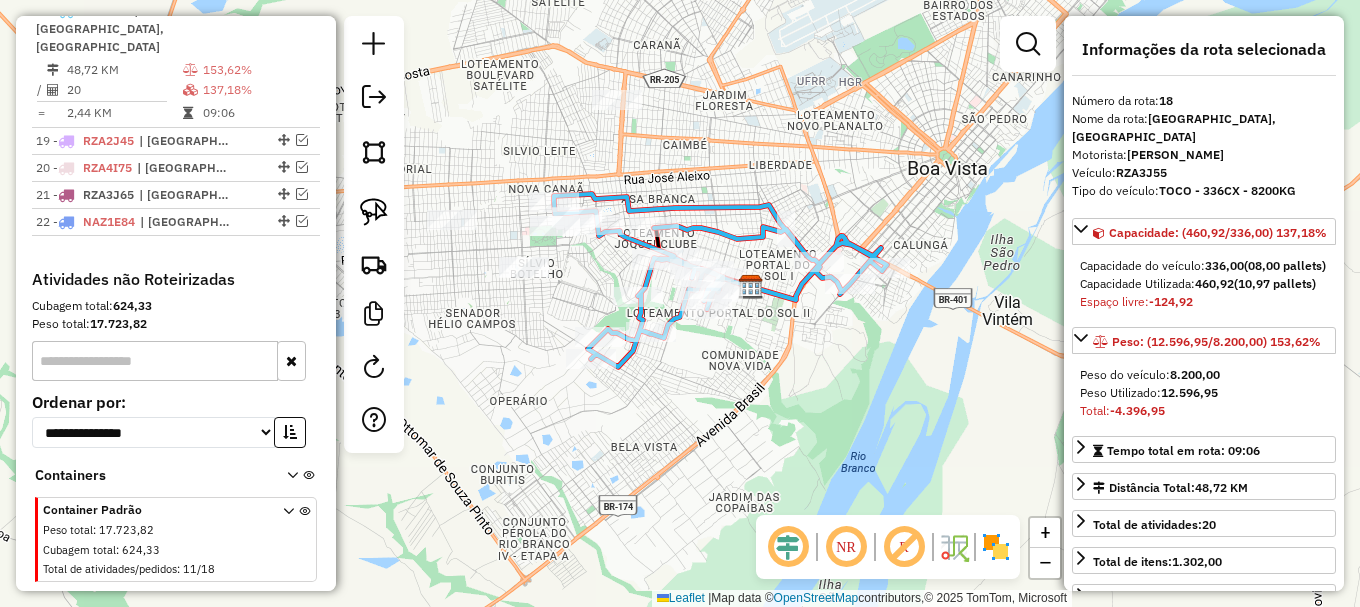 drag, startPoint x: 937, startPoint y: 335, endPoint x: 857, endPoint y: 326, distance: 80.50466 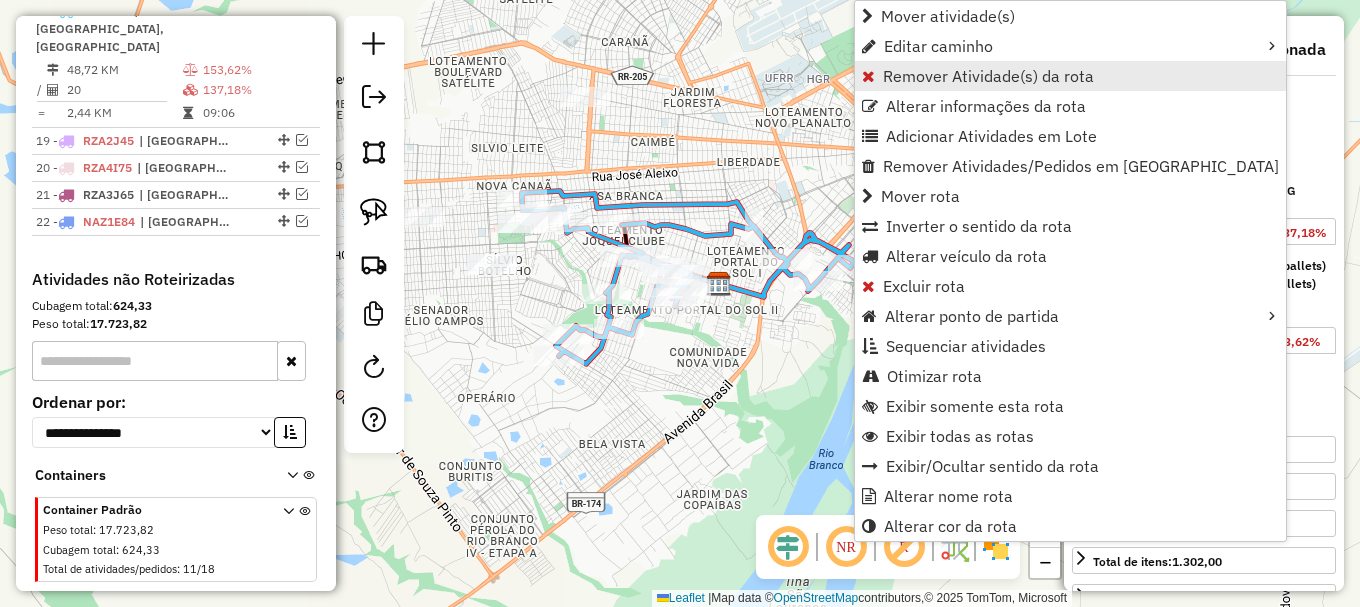 click on "Remover Atividade(s) da rota" at bounding box center (988, 76) 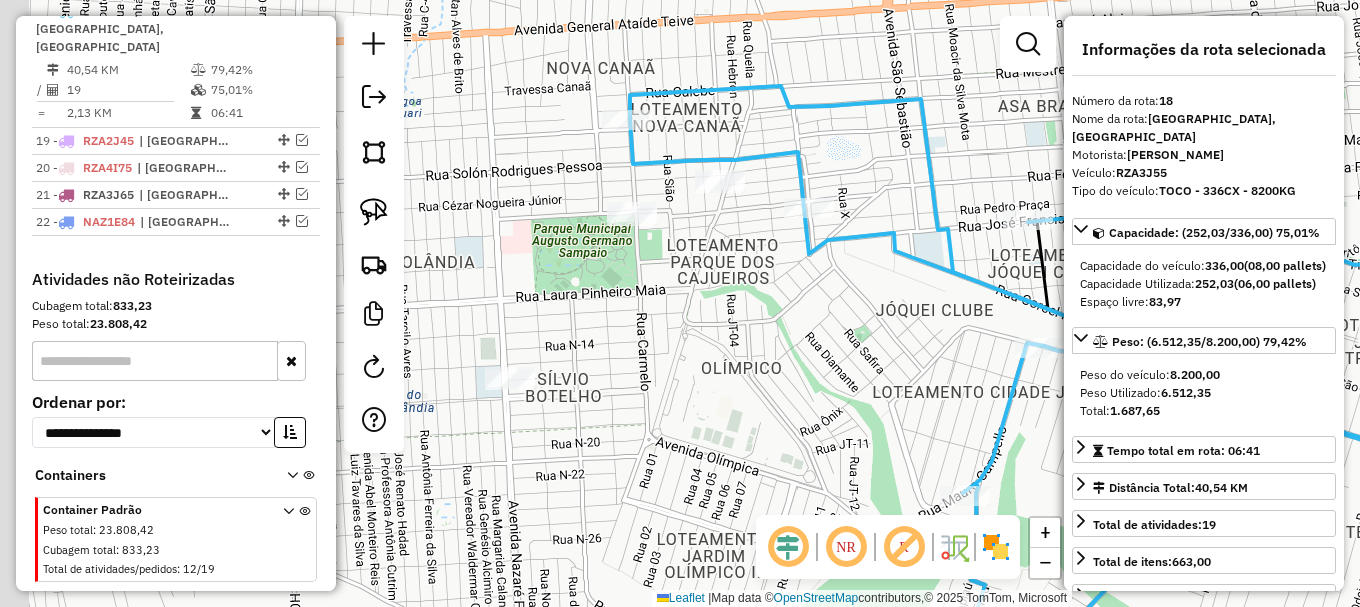 drag, startPoint x: 548, startPoint y: 274, endPoint x: 830, endPoint y: 225, distance: 286.22543 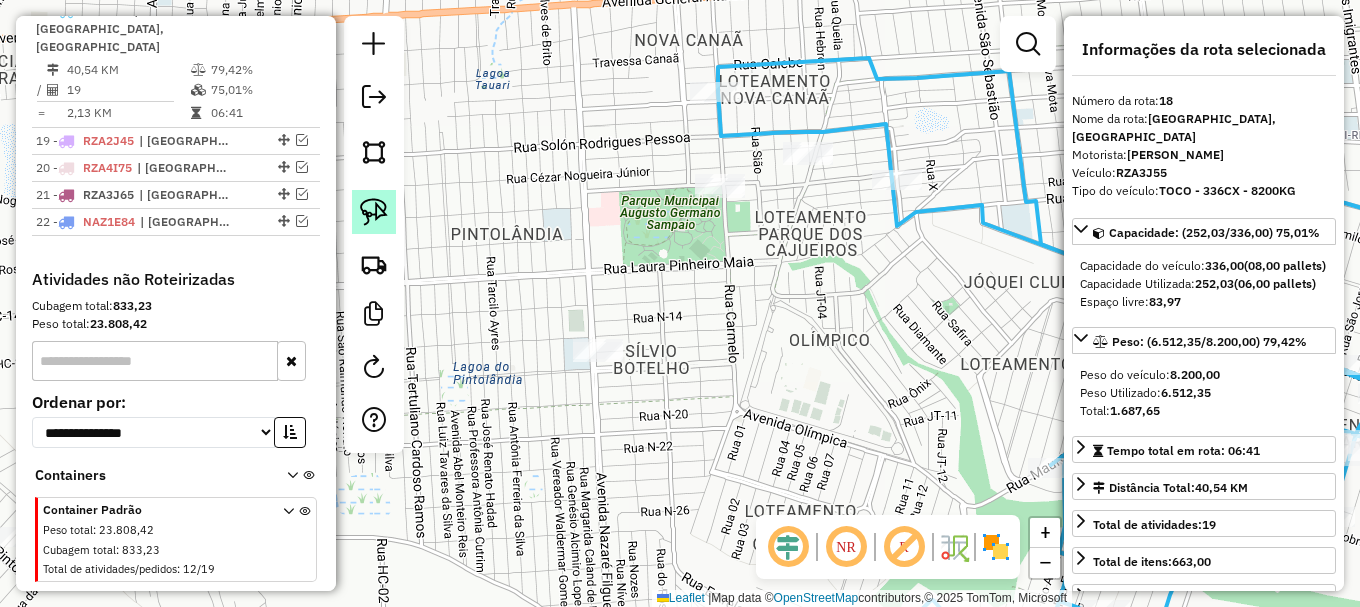 click 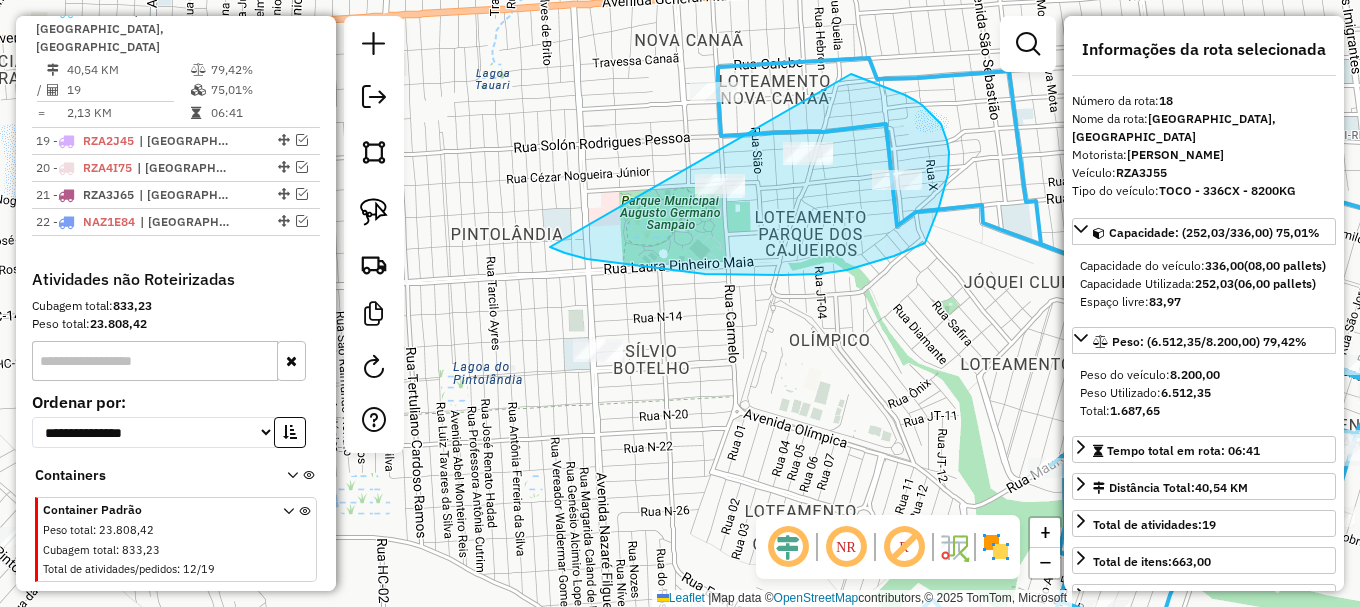 drag, startPoint x: 587, startPoint y: 259, endPoint x: 830, endPoint y: 64, distance: 311.56702 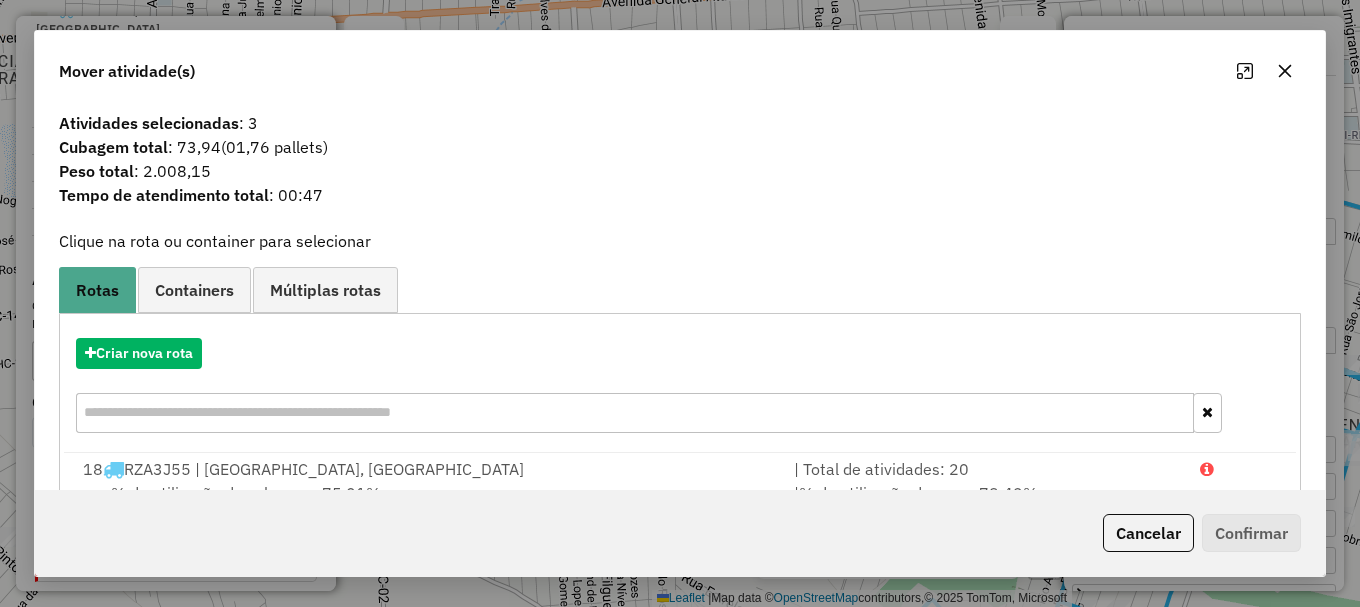 scroll, scrollTop: 78, scrollLeft: 0, axis: vertical 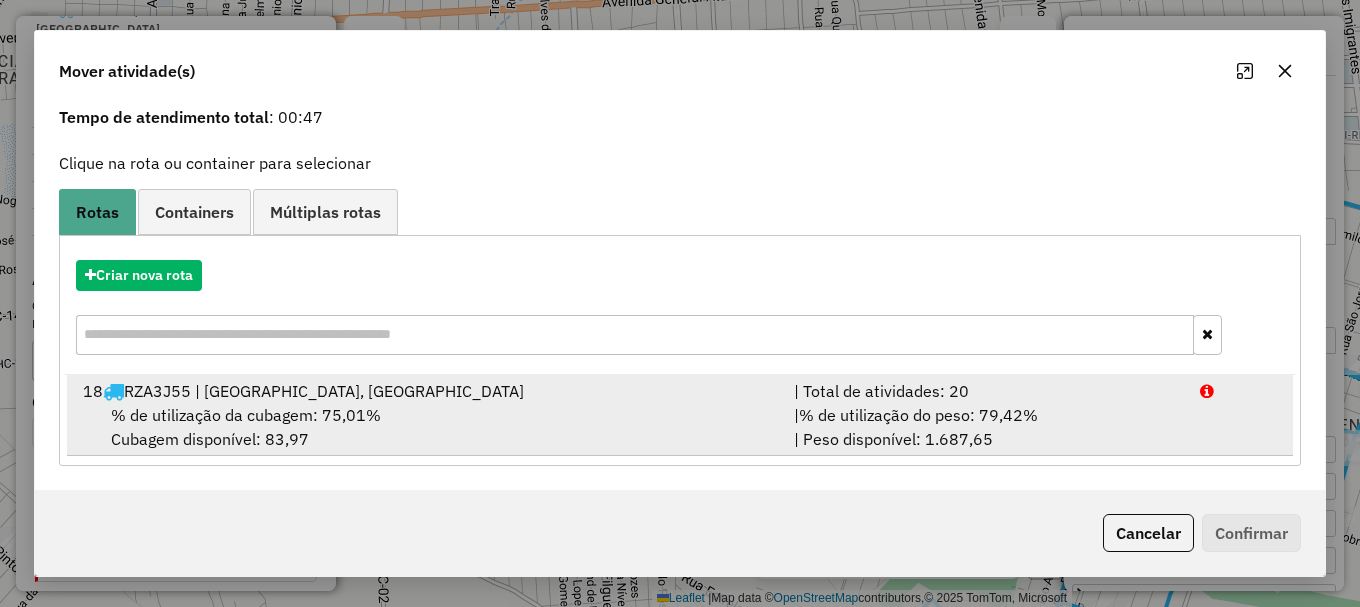 click on "18  RZA3J55 | Praça 3, Praça 7  | Total de atividades: 20  % de utilização da cubagem: 75,01%  Cubagem disponível: 83,97   |  % de utilização do peso: 79,42%  | Peso disponível: 1.687,65" at bounding box center [680, 415] 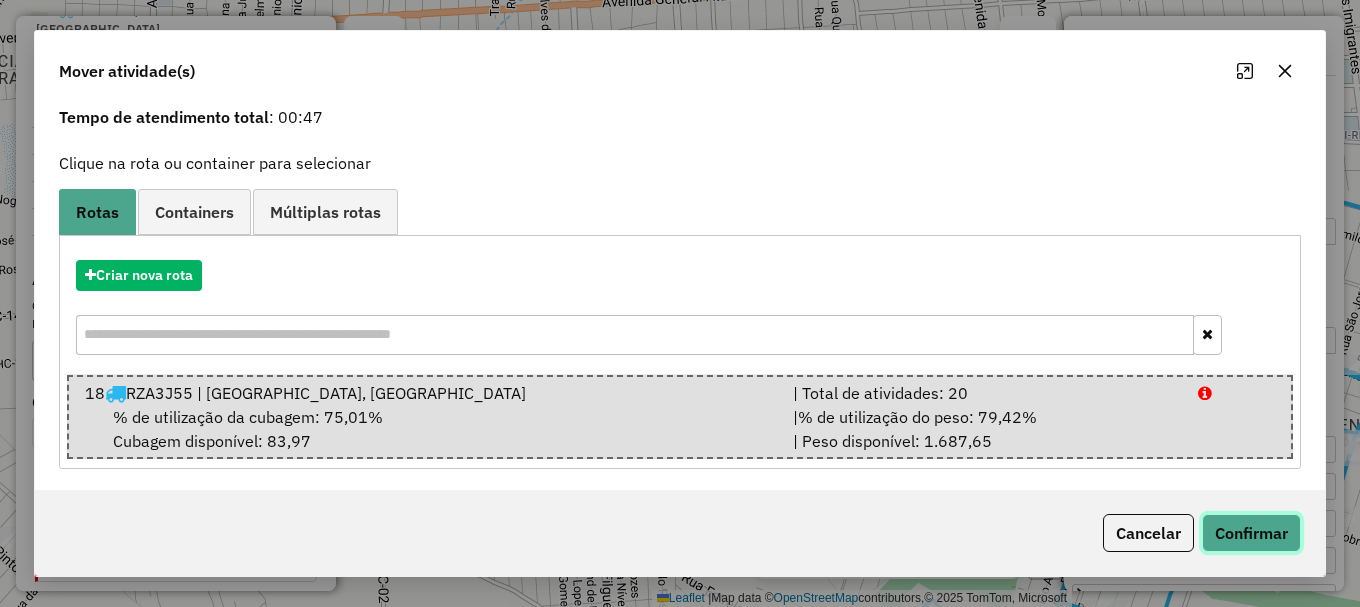 click on "Confirmar" 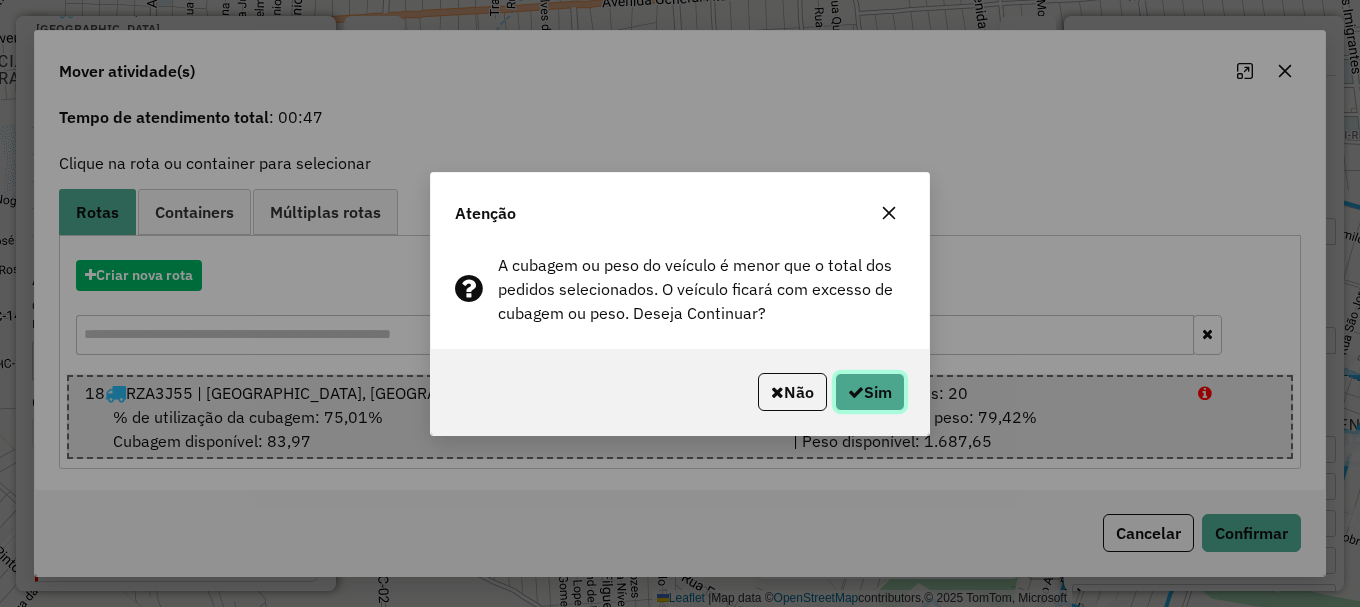 click on "Sim" 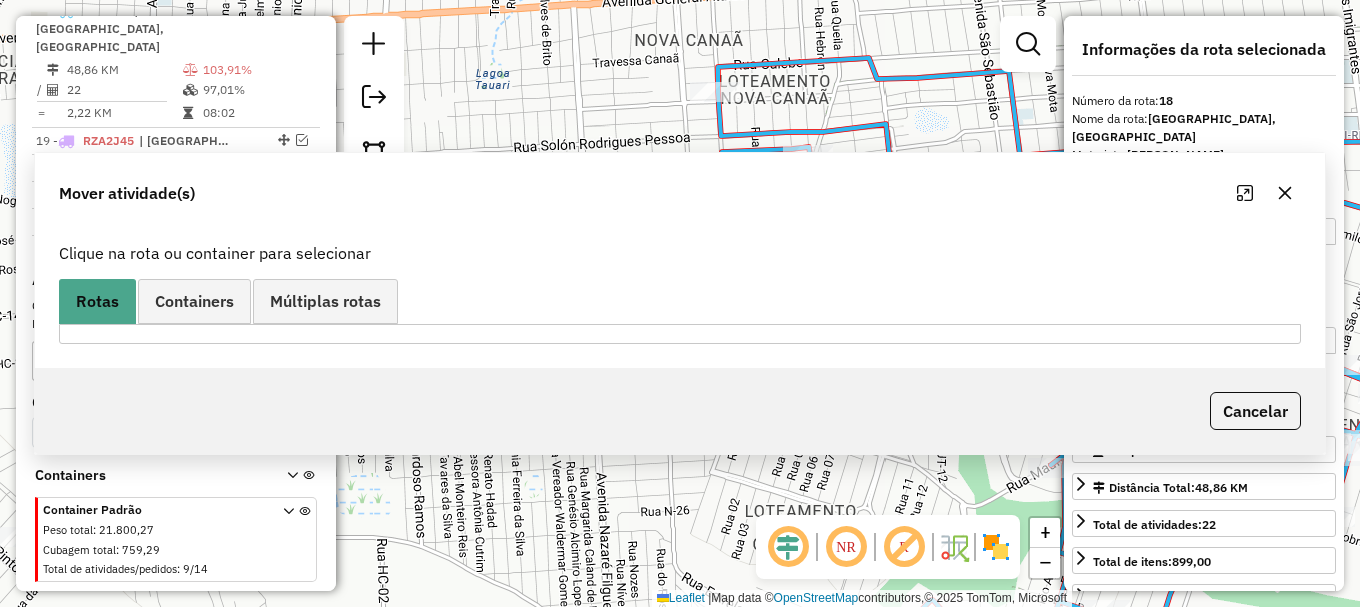 scroll, scrollTop: 0, scrollLeft: 0, axis: both 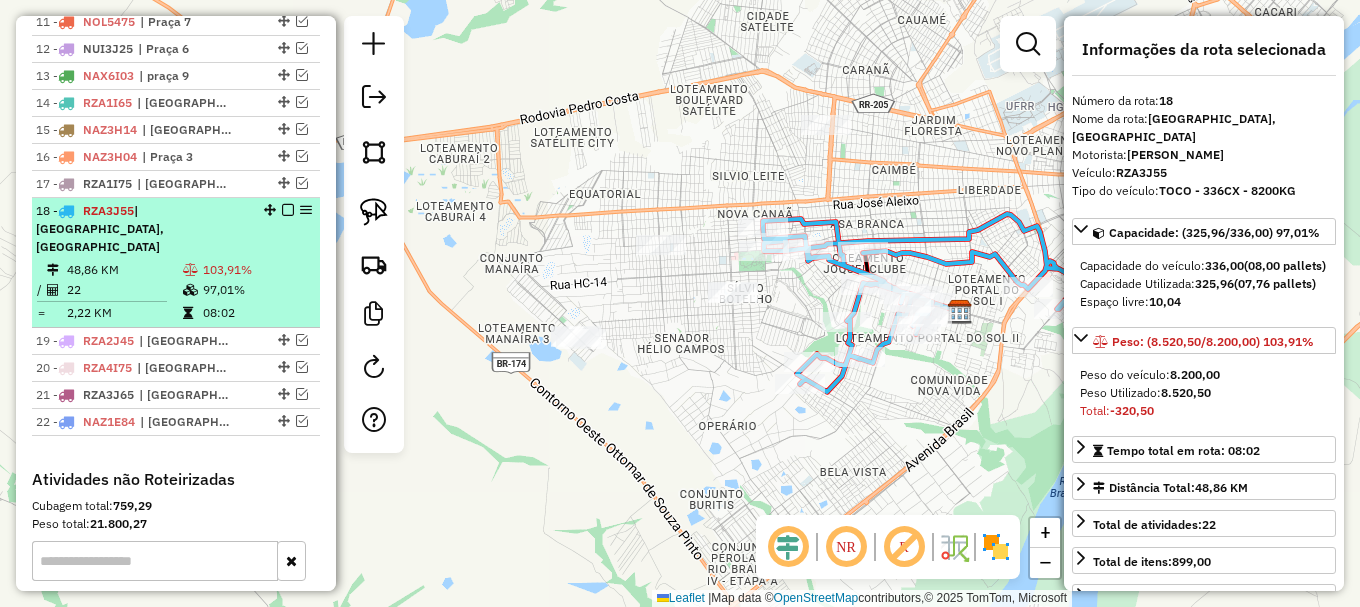 click at bounding box center (288, 210) 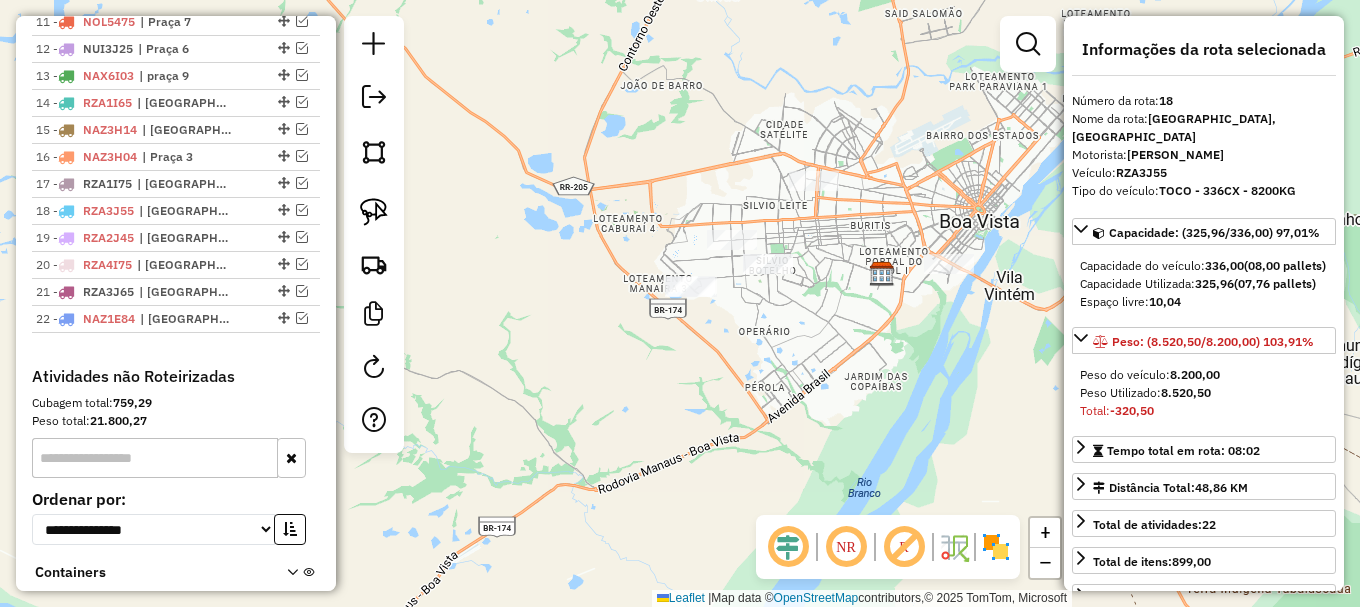 drag, startPoint x: 890, startPoint y: 302, endPoint x: 817, endPoint y: 288, distance: 74.330345 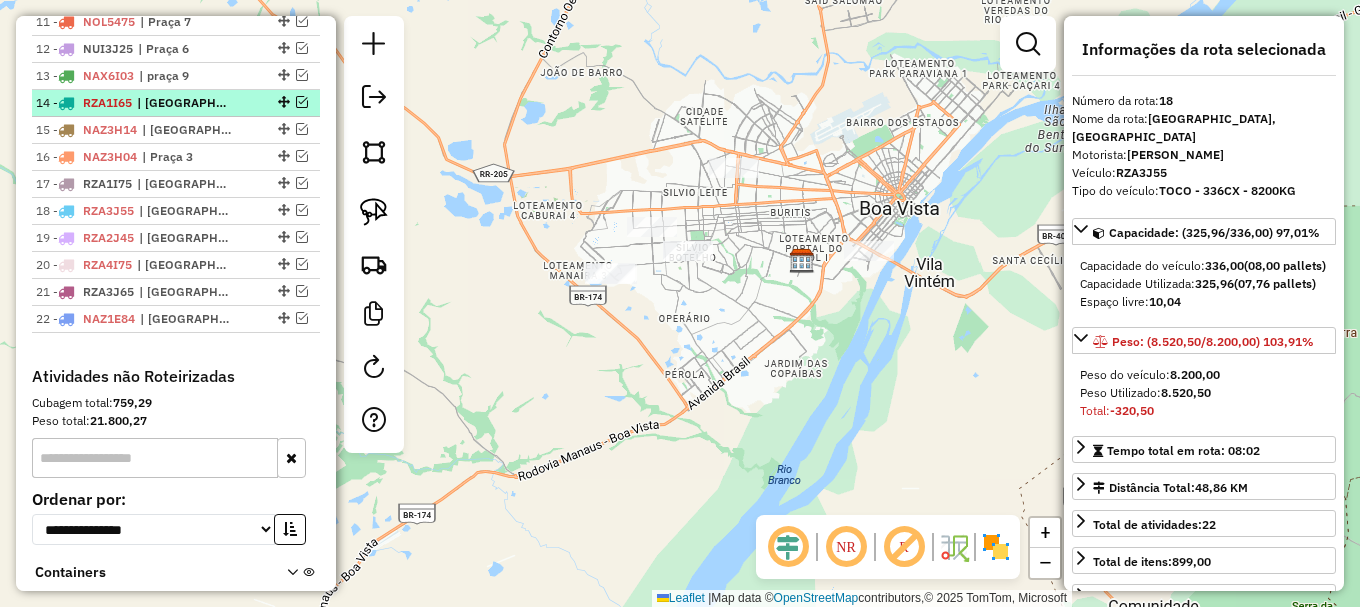 click at bounding box center (302, 102) 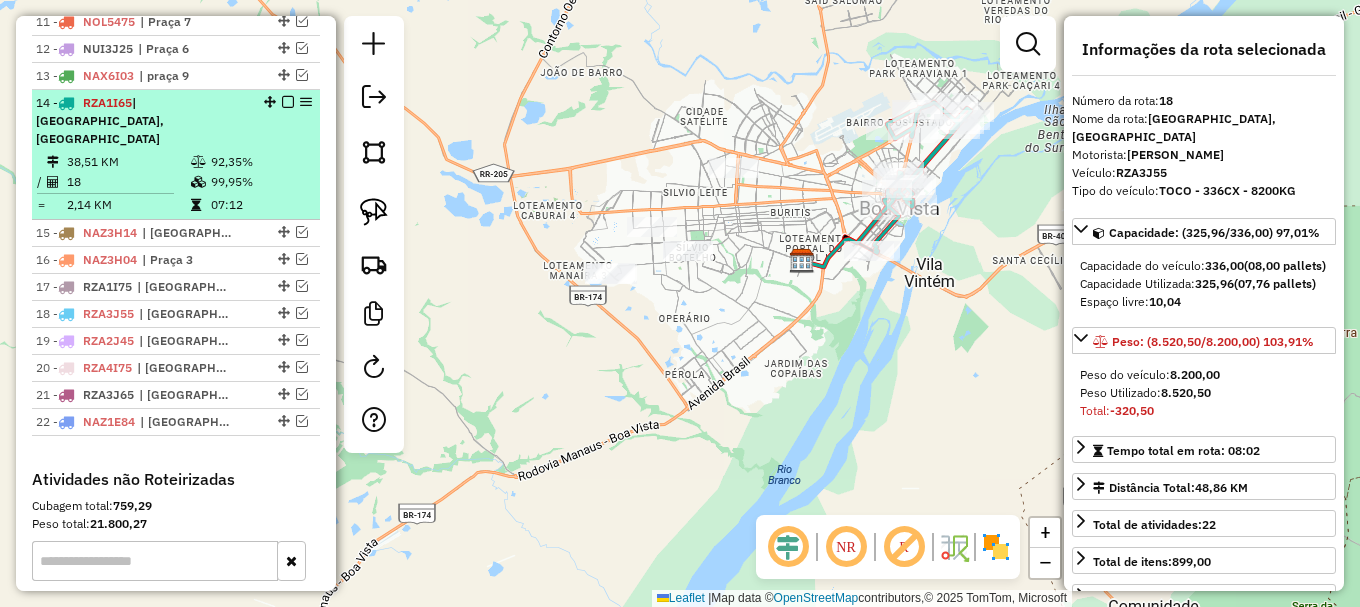 click at bounding box center (288, 102) 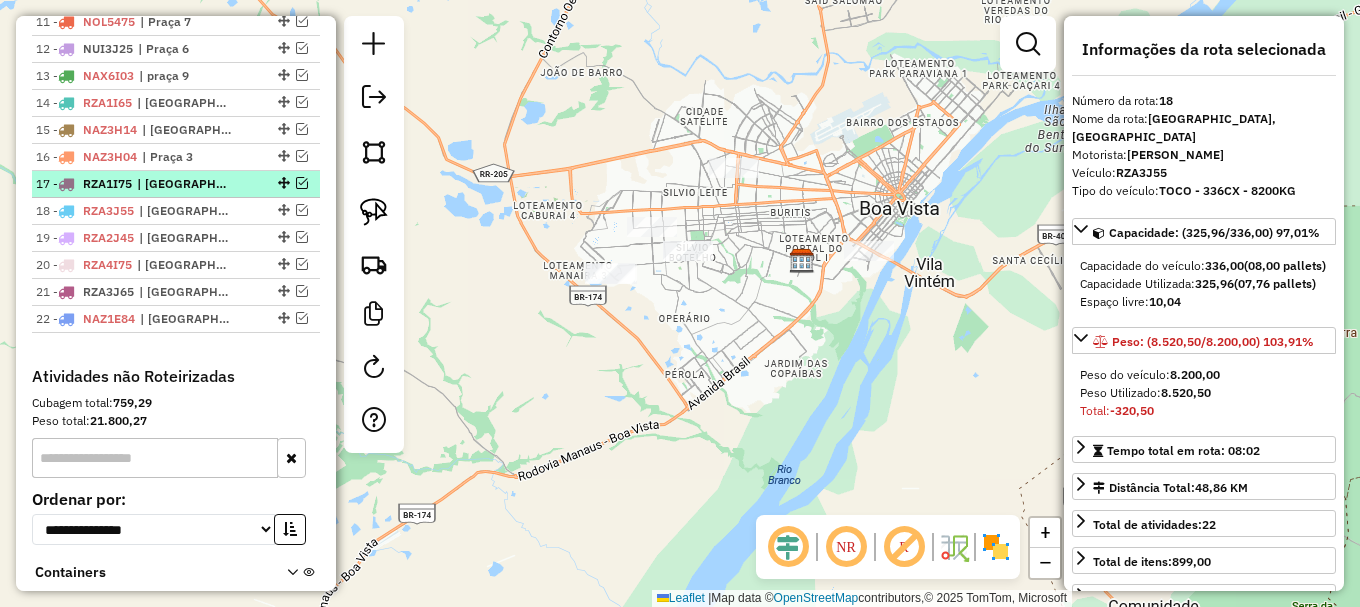click at bounding box center [302, 183] 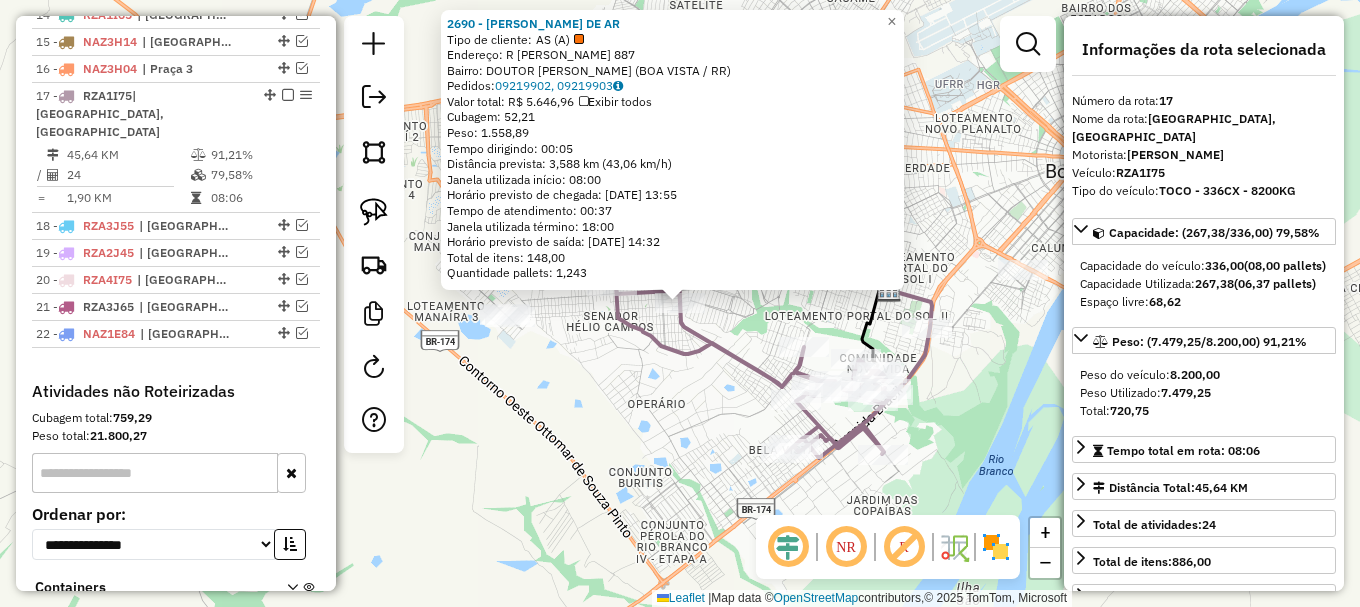 scroll, scrollTop: 1249, scrollLeft: 0, axis: vertical 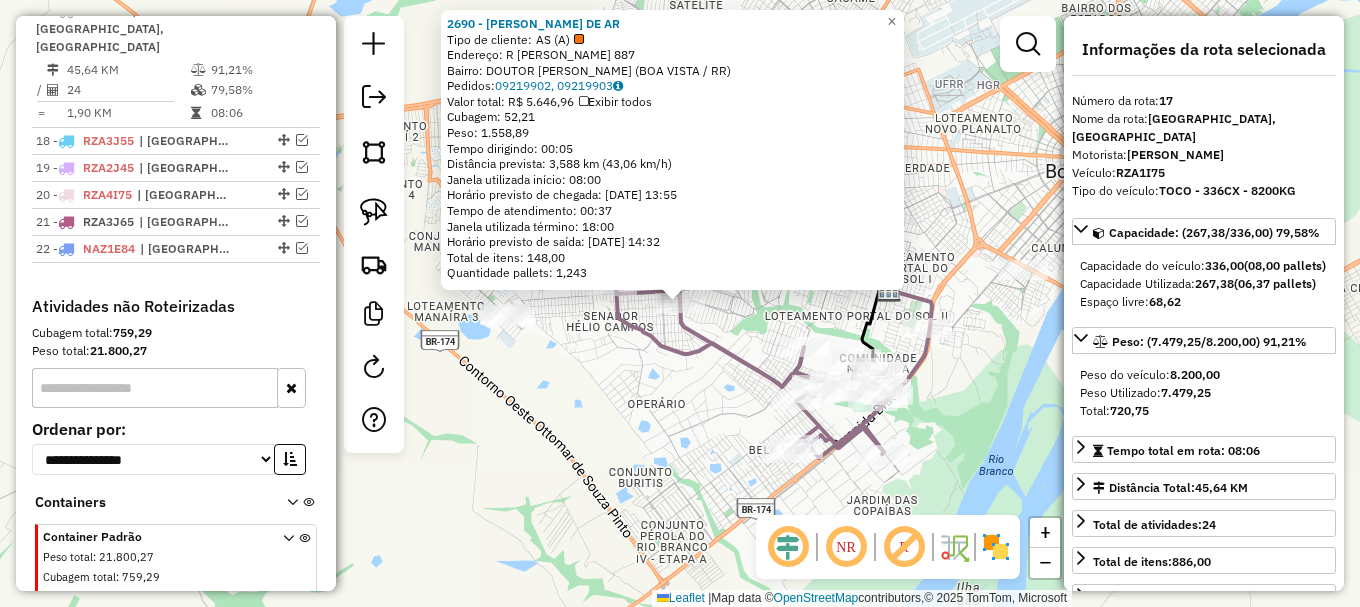 click on "2690 - DONIZETE ALVES DE AR  Tipo de cliente:   AS (A)   Endereço: R   PEDRO ALDEMAR BANTIM          887   Bairro: DOUTOR SILVIO BOTELHO (BOA VISTA / RR)   Pedidos:  09219902, 09219903   Valor total: R$ 5.646,96   Exibir todos   Cubagem: 52,21  Peso: 1.558,89  Tempo dirigindo: 00:05   Distância prevista: 3,588 km (43,06 km/h)   Janela utilizada início: 08:00   Horário previsto de chegada: 10/07/2025 13:55   Tempo de atendimento: 00:37   Janela utilizada término: 18:00   Horário previsto de saída: 10/07/2025 14:32   Total de itens: 148,00   Quantidade pallets: 1,243  × Janela de atendimento Grade de atendimento Capacidade Transportadoras Veículos Cliente Pedidos  Rotas Selecione os dias de semana para filtrar as janelas de atendimento  Seg   Ter   Qua   Qui   Sex   Sáb   Dom  Informe o período da janela de atendimento: De: Até:  Filtrar exatamente a janela do cliente  Considerar janela de atendimento padrão  Selecione os dias de semana para filtrar as grades de atendimento  Seg   Ter   Qua   Qui" 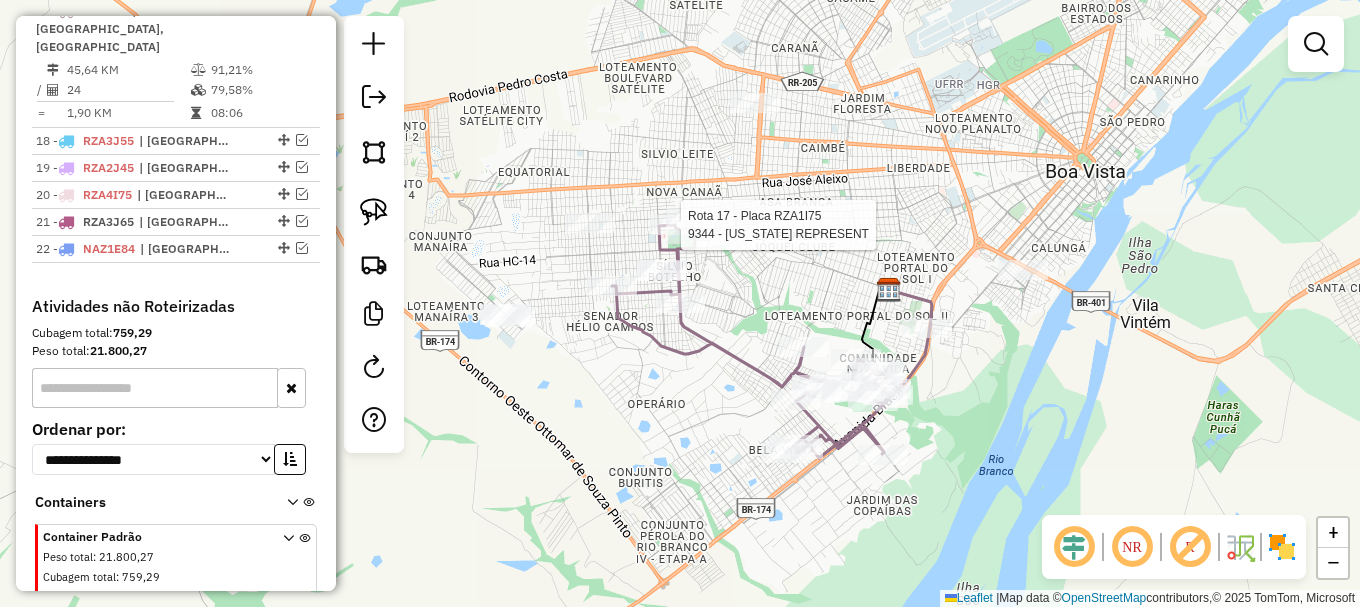 select on "**********" 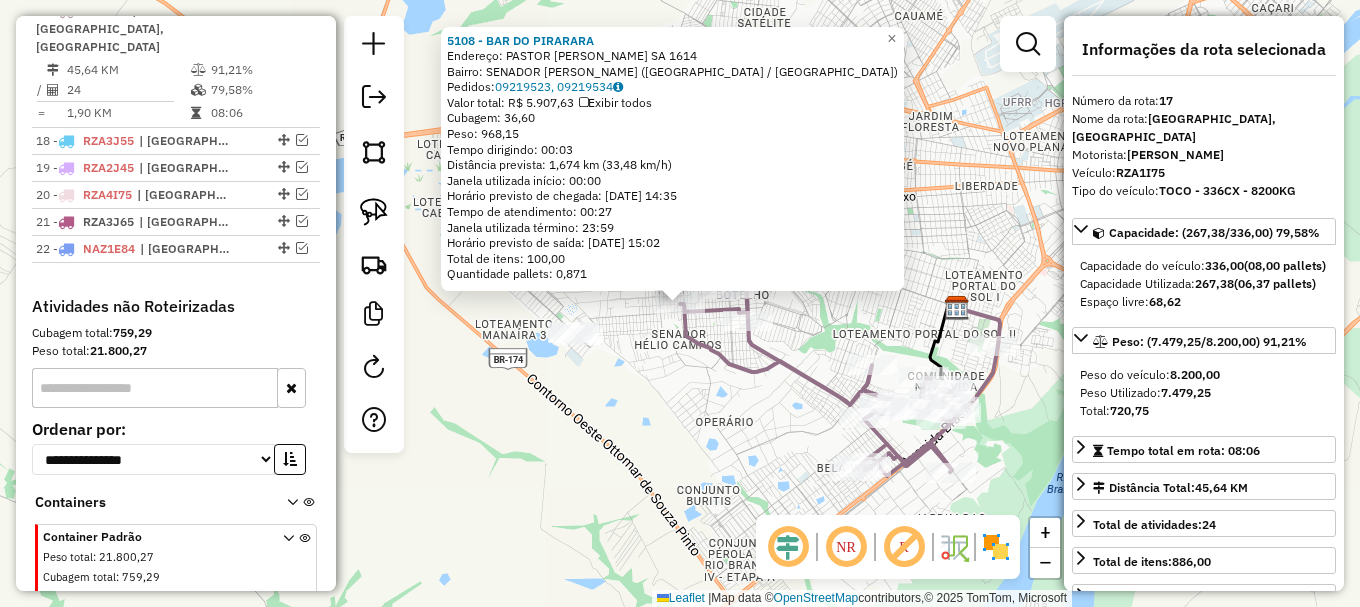 click on "5108 - BAR DO PIRARARA  Endereço:  PASTOR NICANOR FABRICIO DOS SA 1614   Bairro: SENADOR HELIO CAMPOS (BOA VISTA / RR)   Pedidos:  09219523, 09219534   Valor total: R$ 5.907,63   Exibir todos   Cubagem: 36,60  Peso: 968,15  Tempo dirigindo: 00:03   Distância prevista: 1,674 km (33,48 km/h)   Janela utilizada início: 00:00   Horário previsto de chegada: 10/07/2025 14:35   Tempo de atendimento: 00:27   Janela utilizada término: 23:59   Horário previsto de saída: 10/07/2025 15:02   Total de itens: 100,00   Quantidade pallets: 0,871  × Janela de atendimento Grade de atendimento Capacidade Transportadoras Veículos Cliente Pedidos  Rotas Selecione os dias de semana para filtrar as janelas de atendimento  Seg   Ter   Qua   Qui   Sex   Sáb   Dom  Informe o período da janela de atendimento: De: Até:  Filtrar exatamente a janela do cliente  Considerar janela de atendimento padrão  Selecione os dias de semana para filtrar as grades de atendimento  Seg   Ter   Qua   Qui   Sex   Sáb   Dom   Peso mínimo:  +" 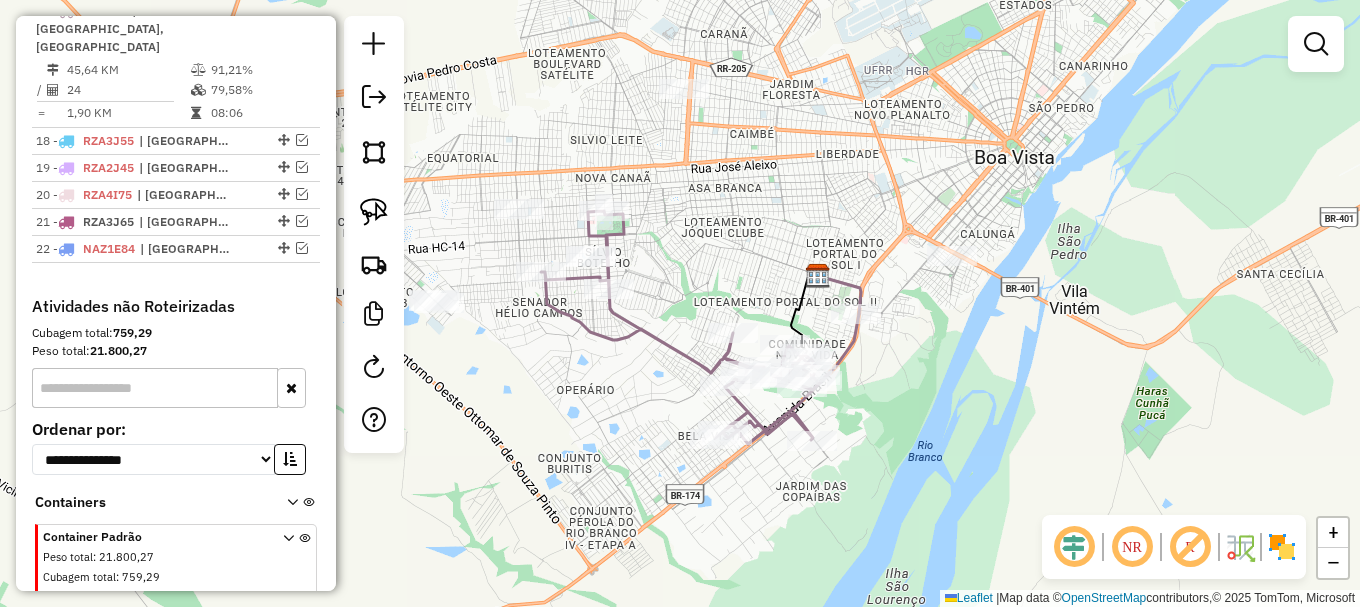 drag, startPoint x: 886, startPoint y: 307, endPoint x: 654, endPoint y: 238, distance: 242.04338 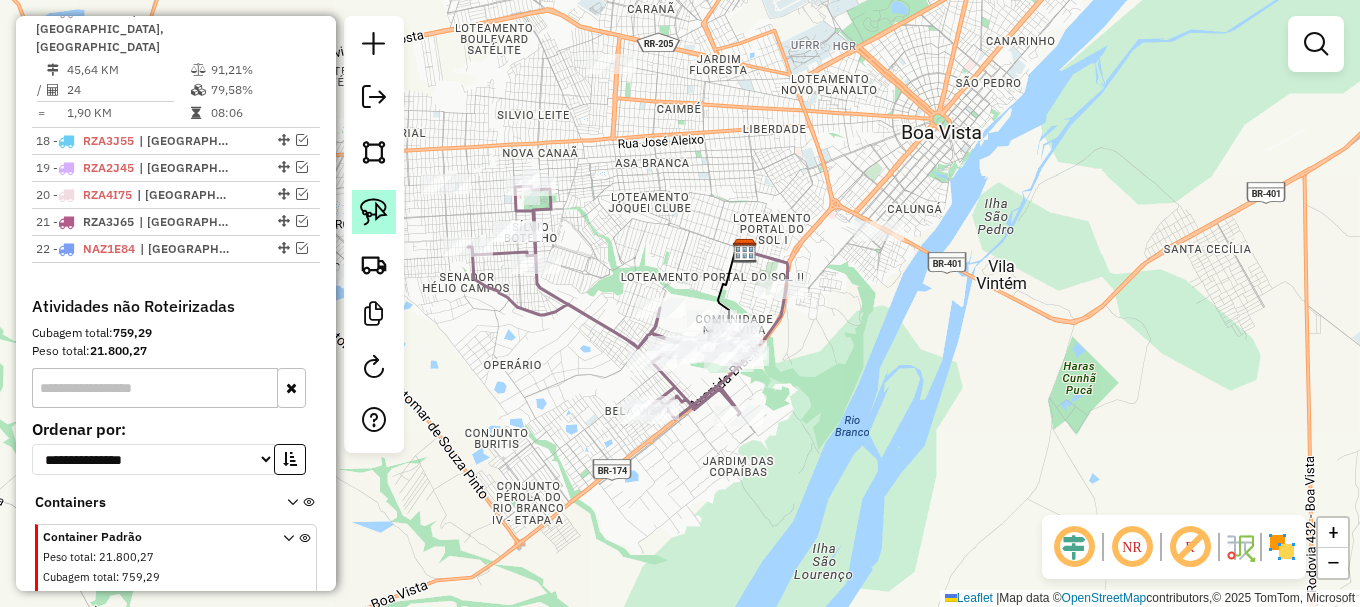 click 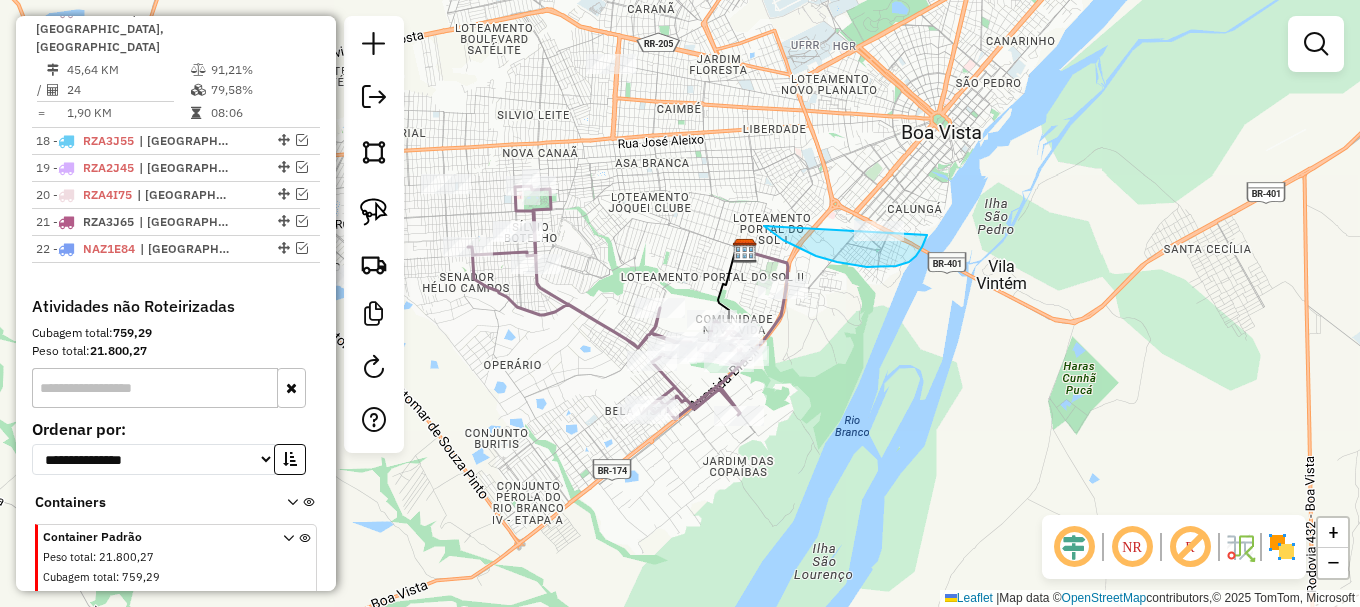 drag, startPoint x: 773, startPoint y: 233, endPoint x: 939, endPoint y: 201, distance: 169.0562 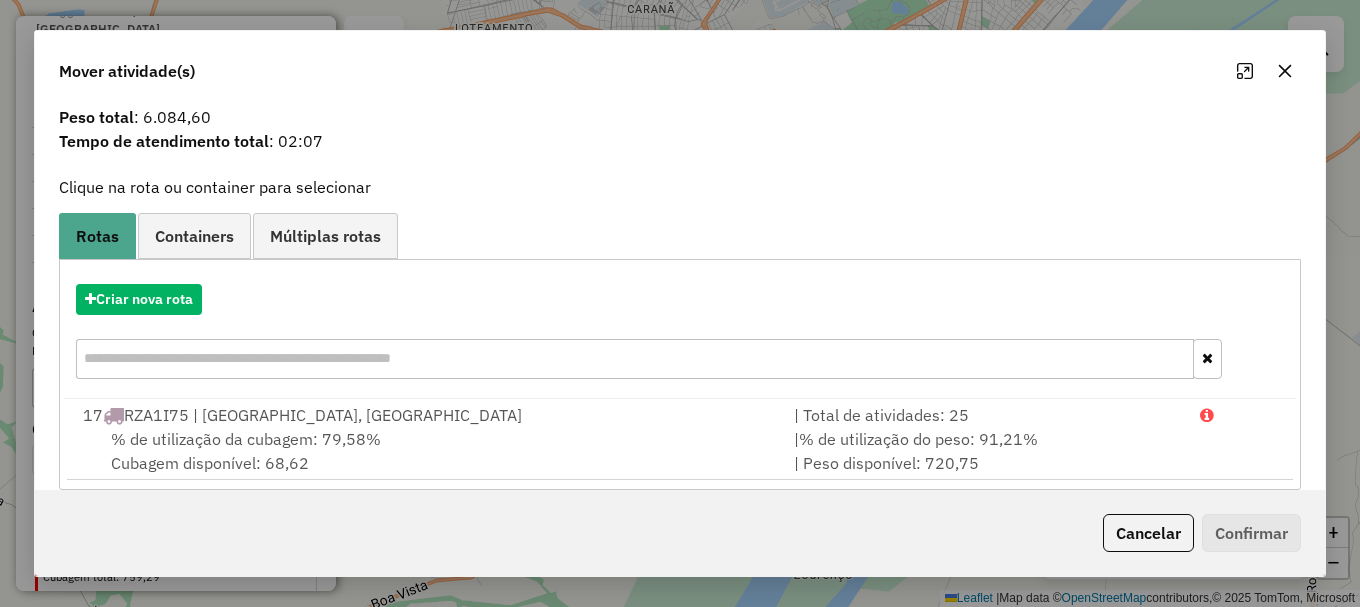 scroll, scrollTop: 78, scrollLeft: 0, axis: vertical 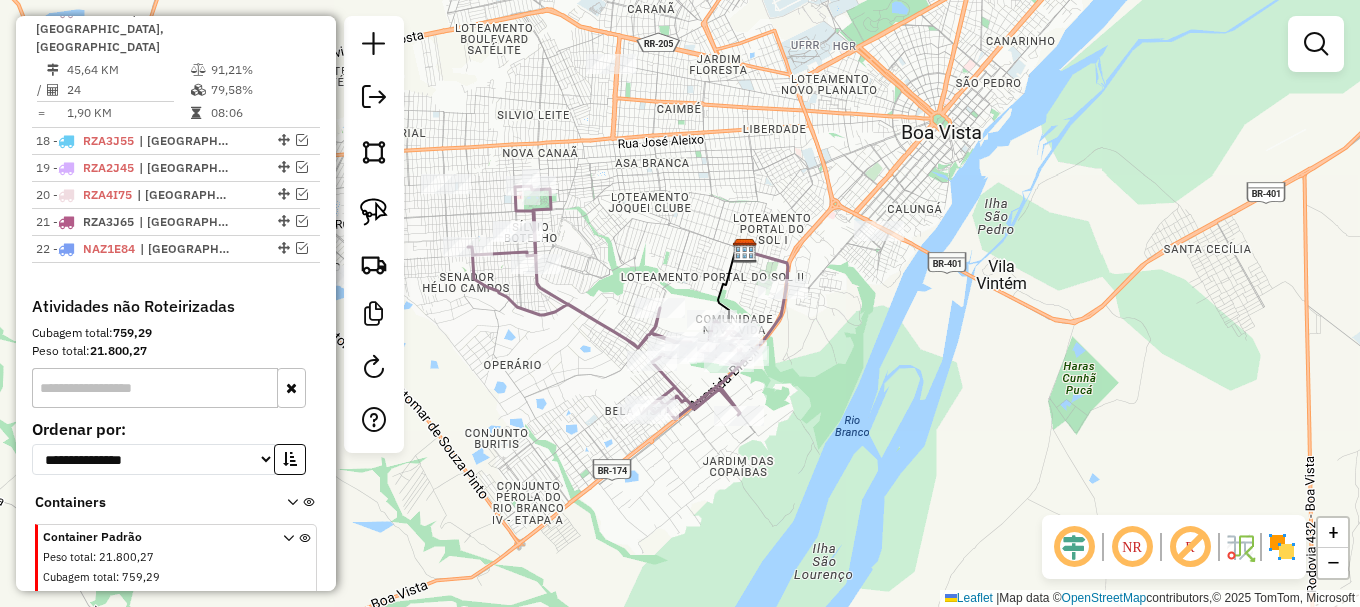 click 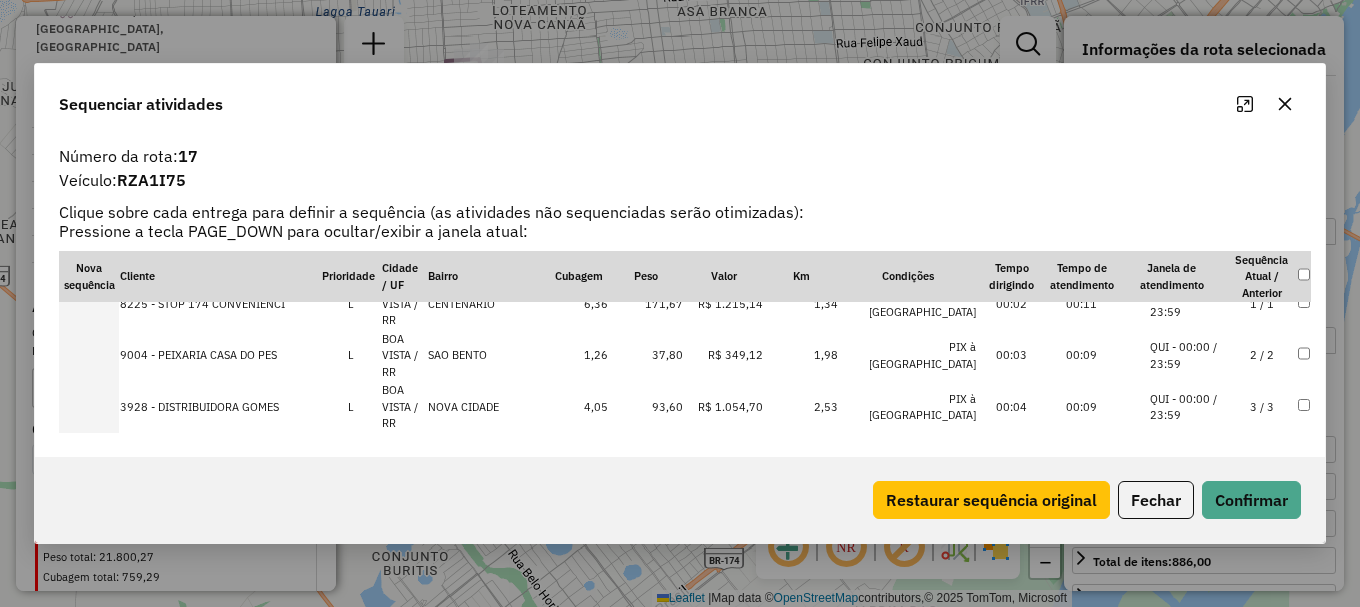 scroll, scrollTop: 0, scrollLeft: 0, axis: both 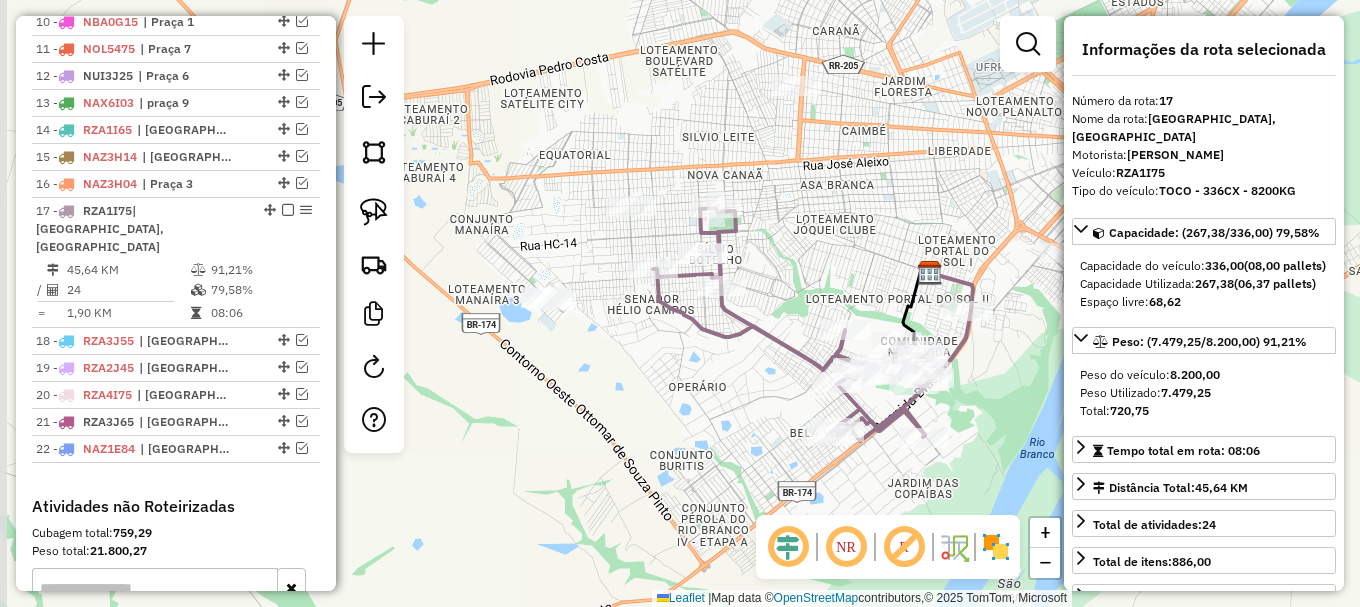 drag, startPoint x: 565, startPoint y: 288, endPoint x: 661, endPoint y: 318, distance: 100.57833 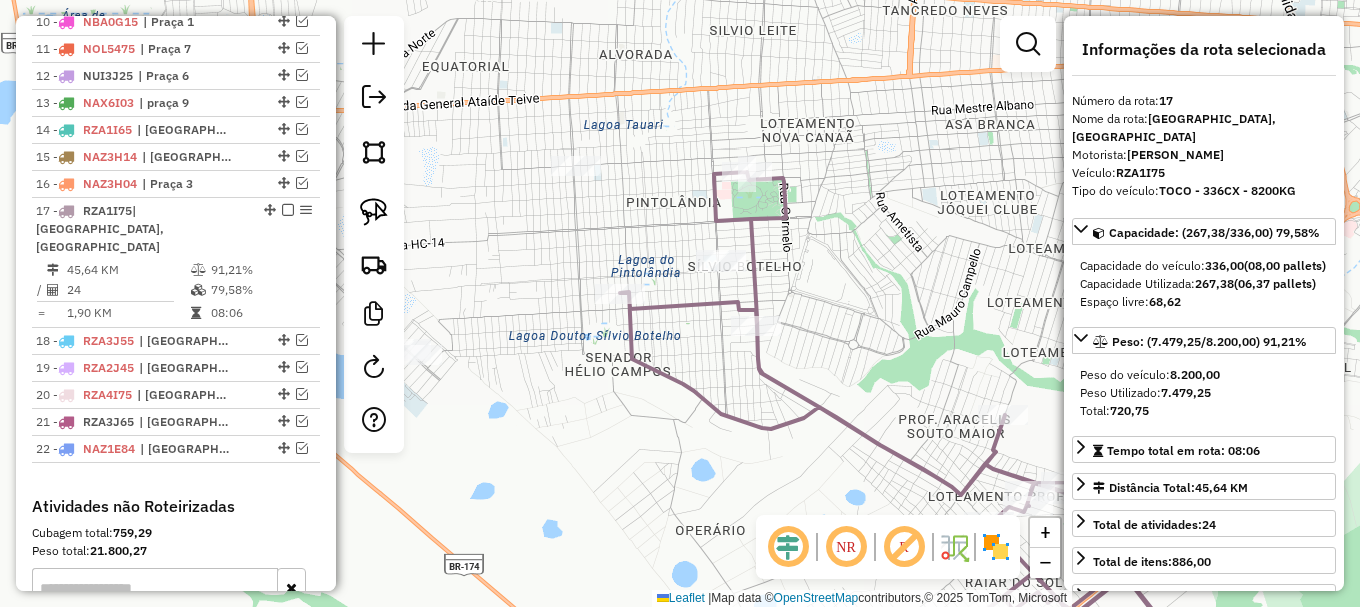 drag, startPoint x: 380, startPoint y: 212, endPoint x: 414, endPoint y: 222, distance: 35.44009 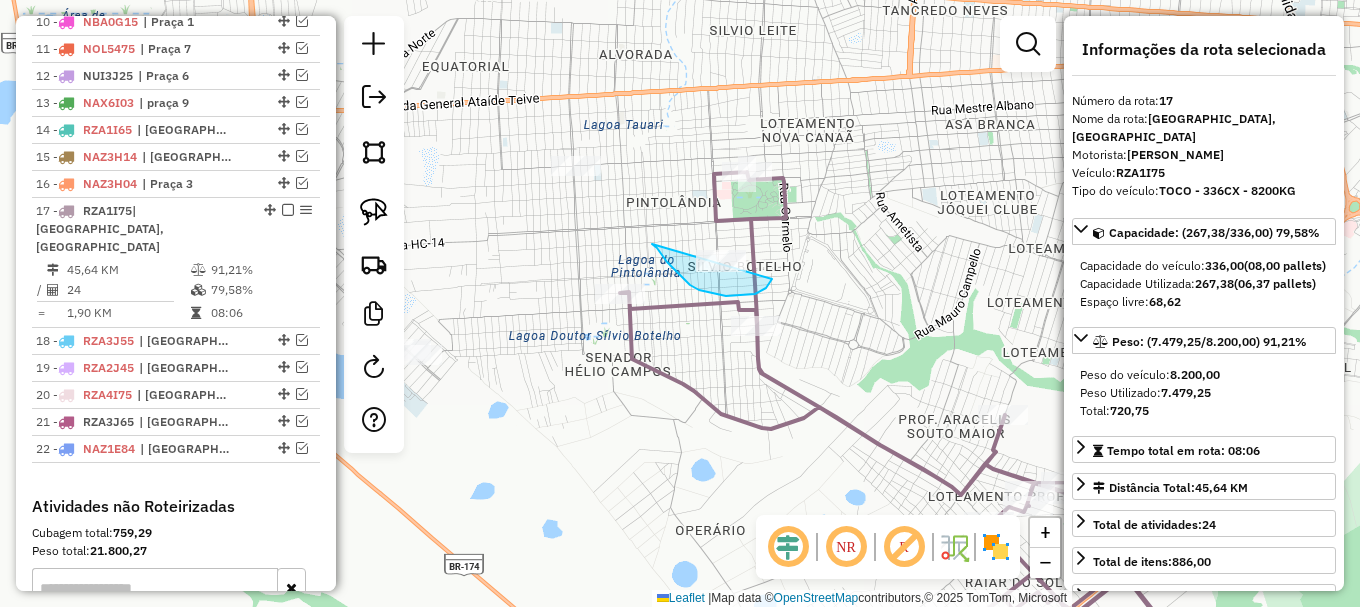 drag, startPoint x: 675, startPoint y: 270, endPoint x: 777, endPoint y: 237, distance: 107.205414 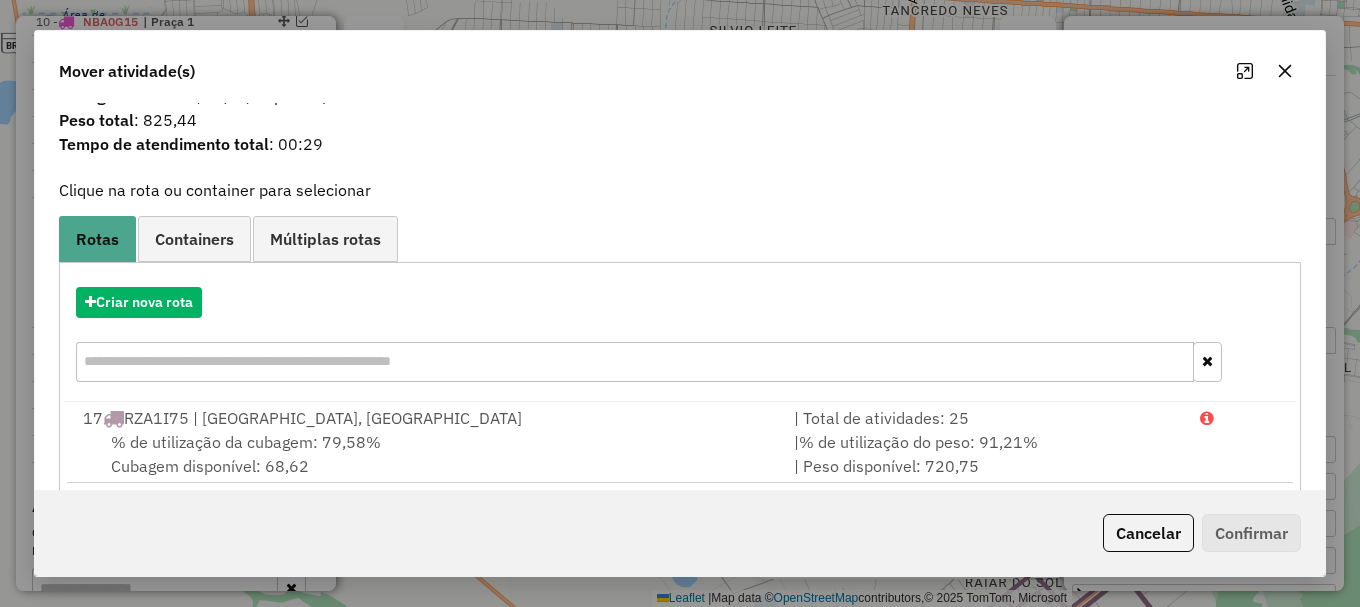scroll, scrollTop: 78, scrollLeft: 0, axis: vertical 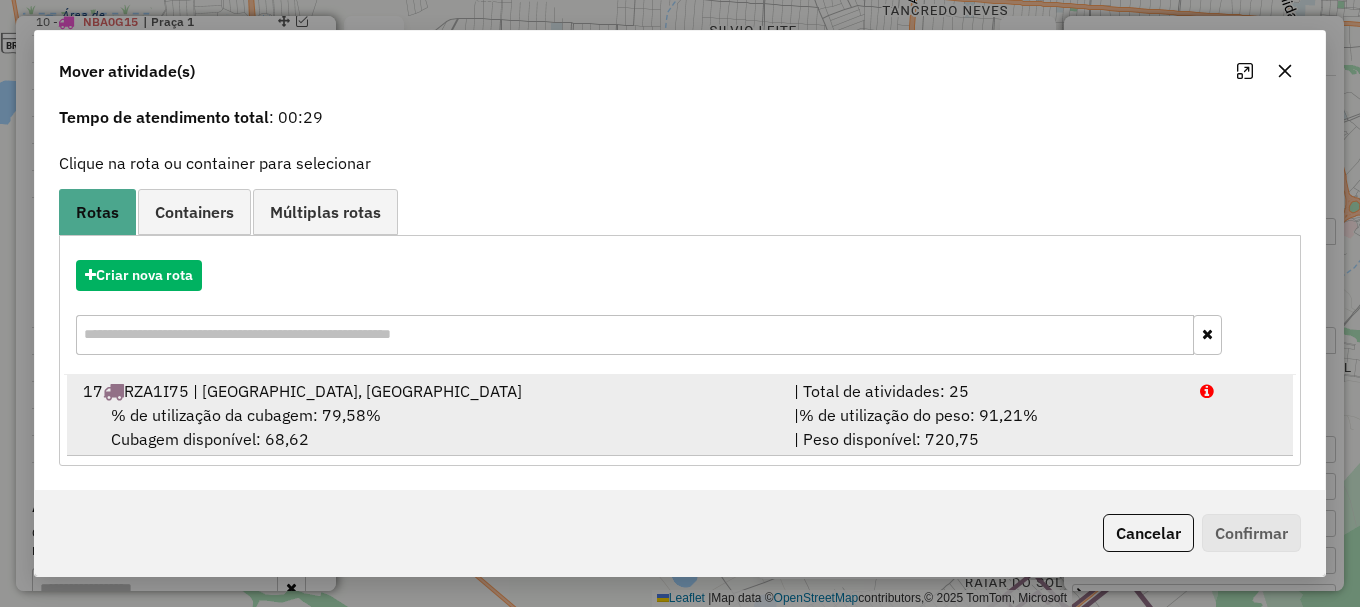 click on "|  % de utilização do peso: 91,21%  | Peso disponível: 720,75" at bounding box center (985, 427) 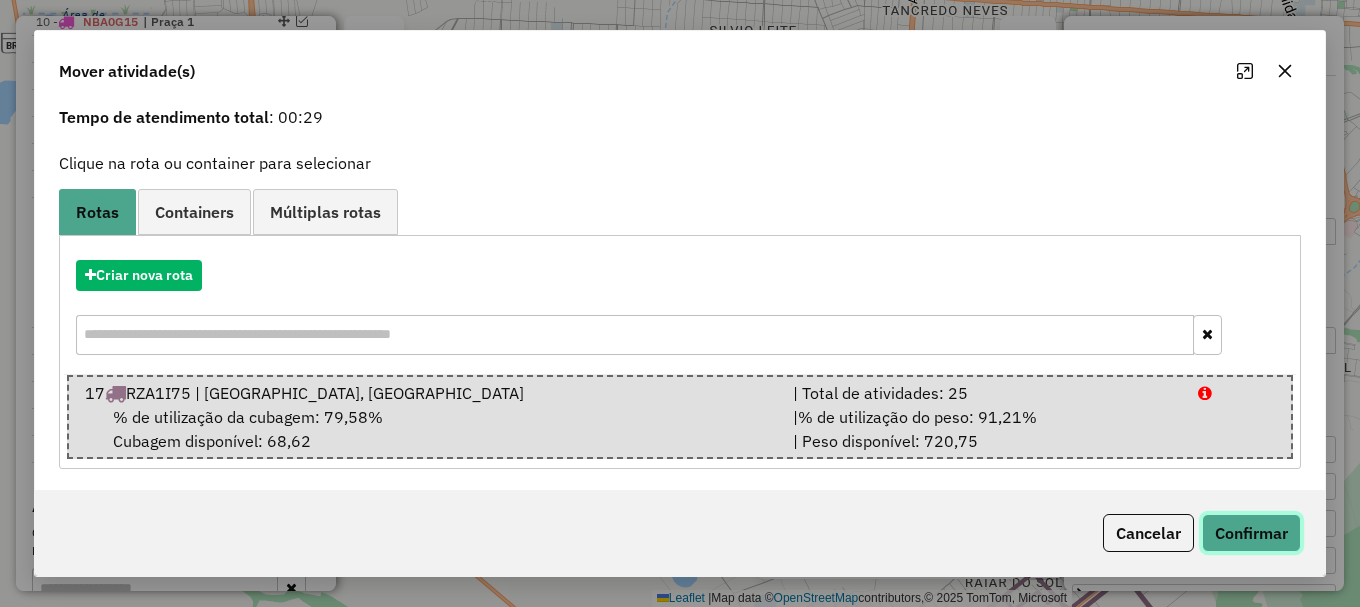 click on "Confirmar" 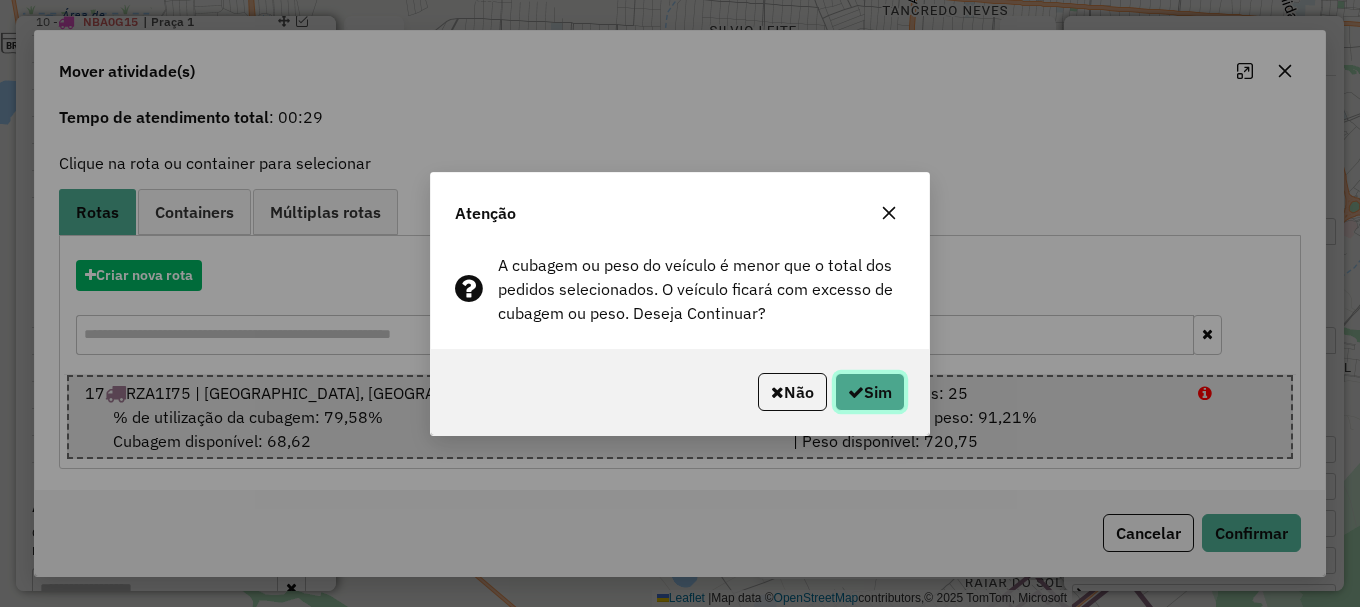 click on "Sim" 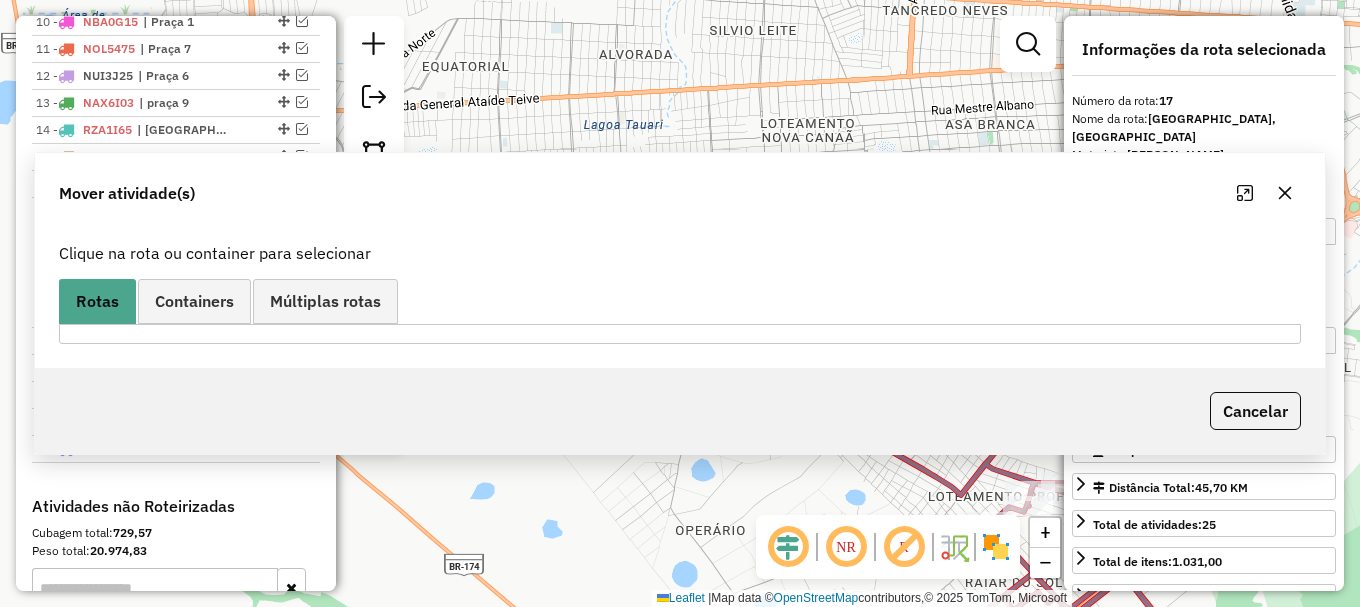 scroll, scrollTop: 0, scrollLeft: 0, axis: both 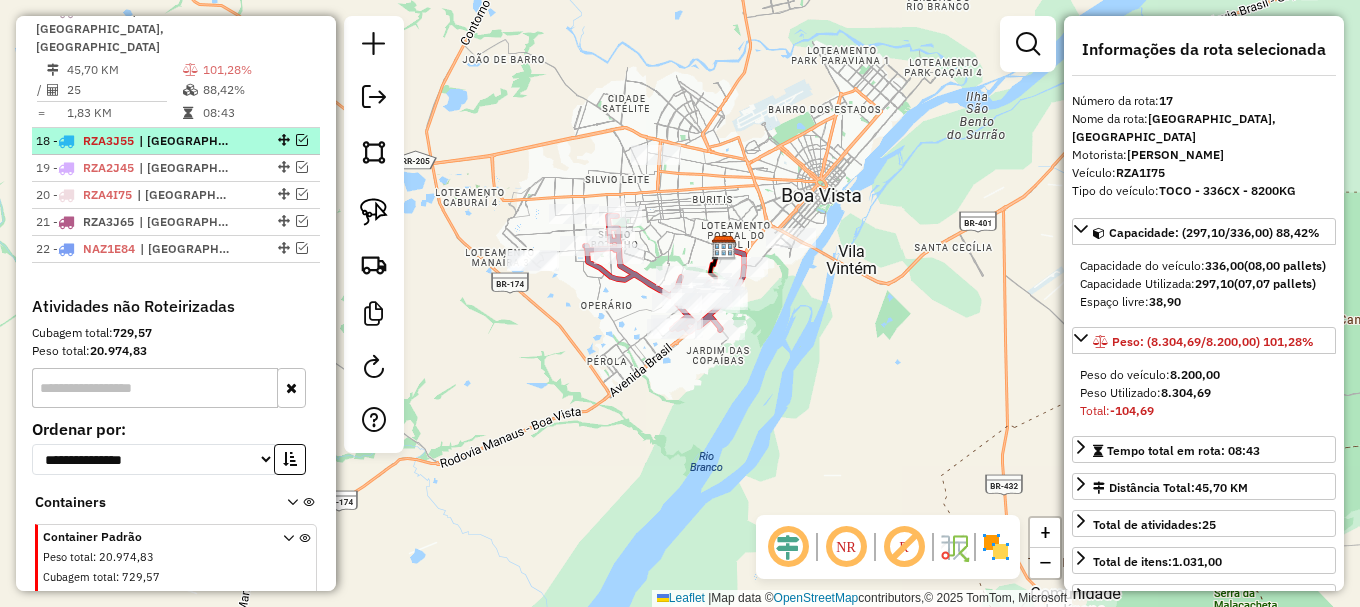 click at bounding box center [302, 140] 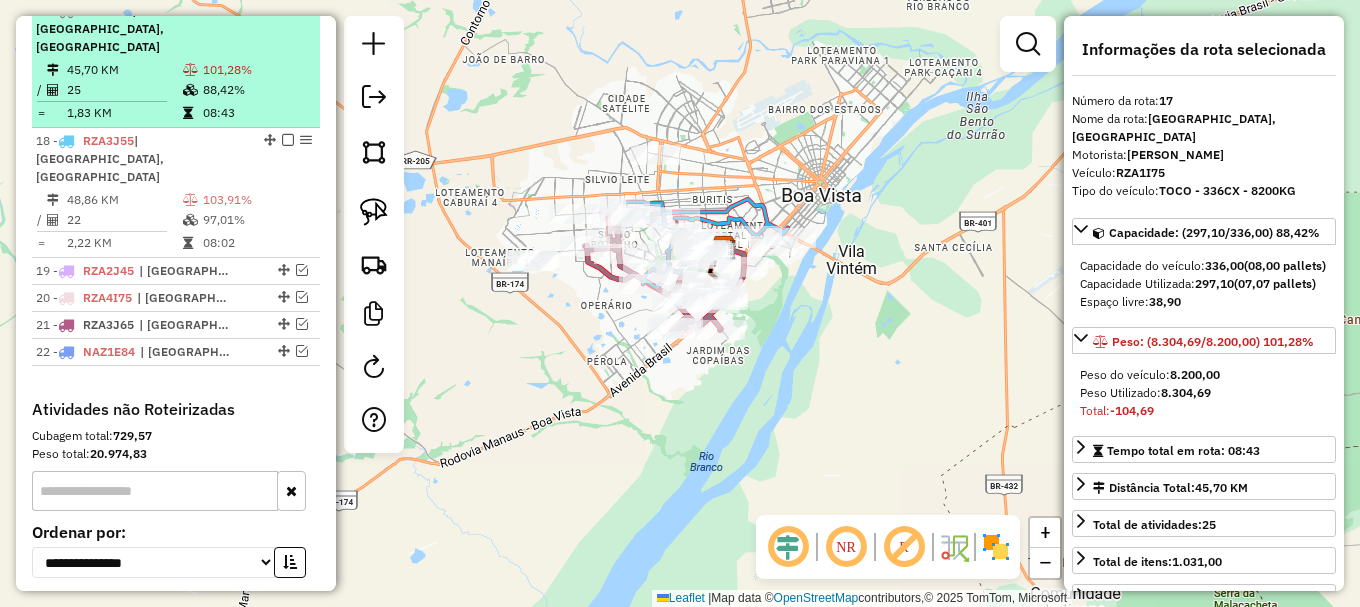click at bounding box center (288, 10) 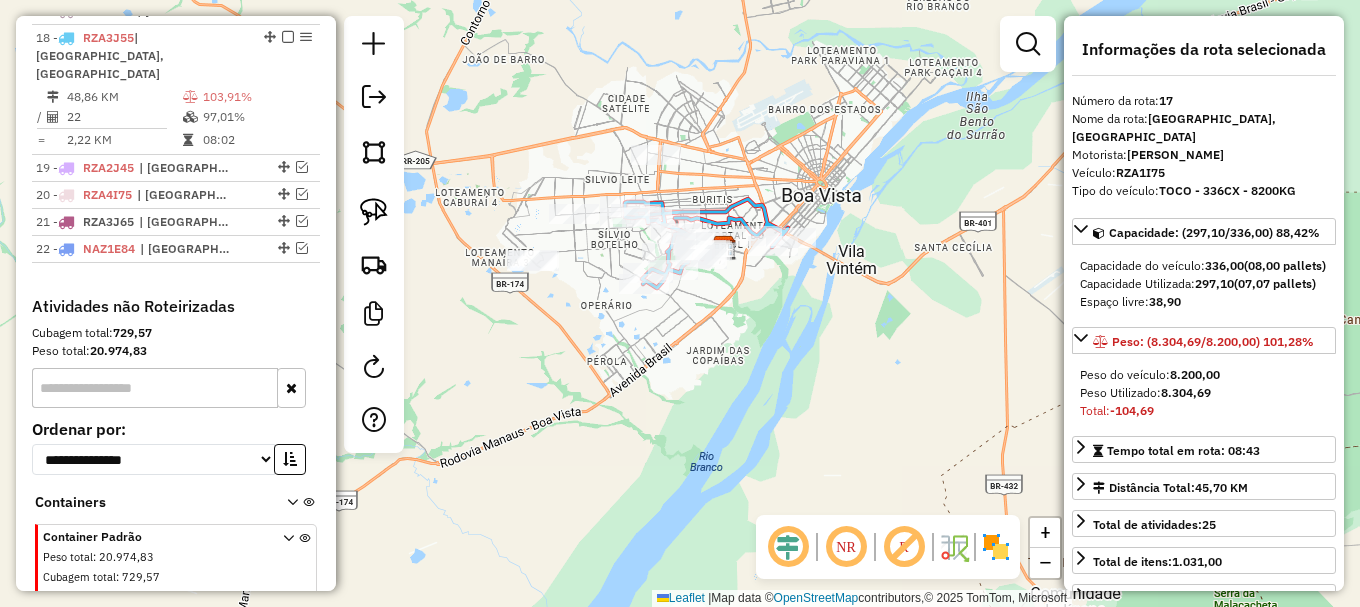 drag, startPoint x: 589, startPoint y: 155, endPoint x: 688, endPoint y: 129, distance: 102.357216 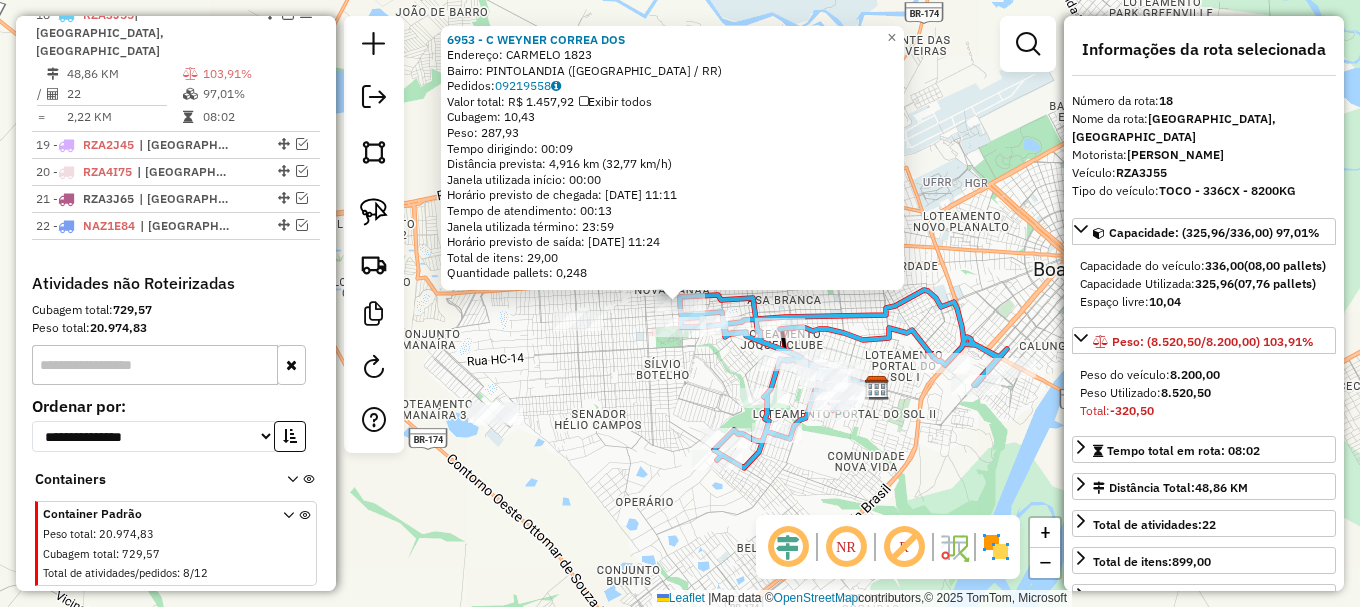 scroll, scrollTop: 1276, scrollLeft: 0, axis: vertical 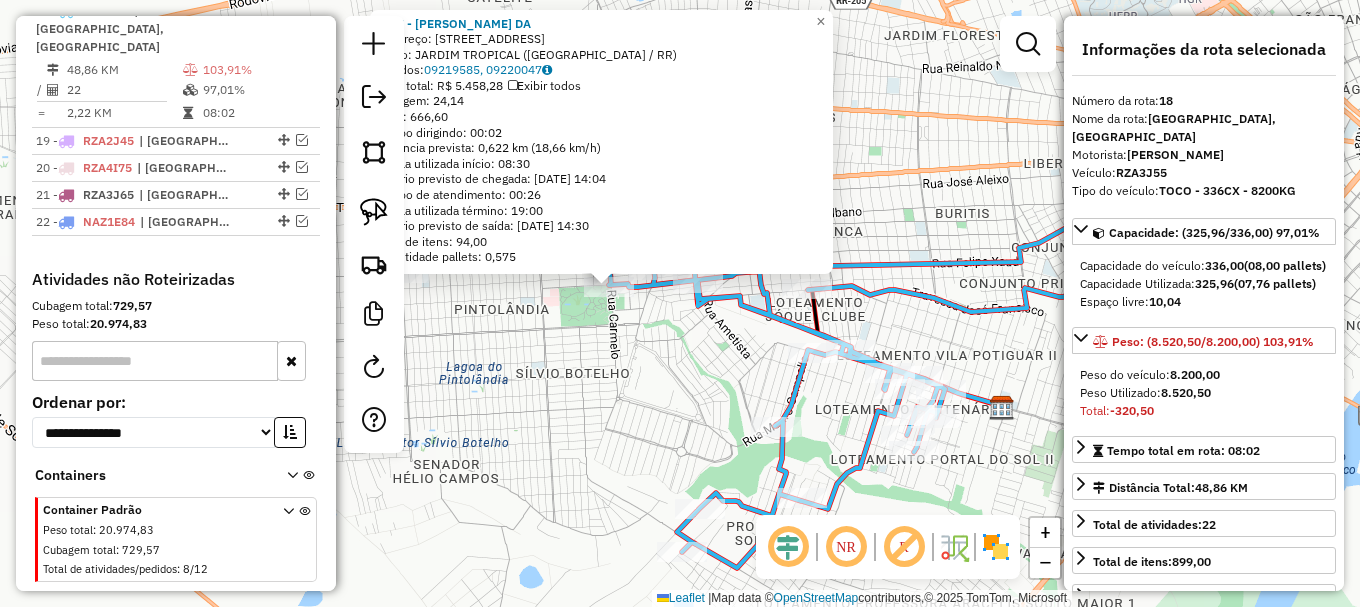 click on "5215 - [PERSON_NAME] DA  Endereço: R   CARMELO                       113   Bairro: [GEOGRAPHIC_DATA] (BOA VISTA / RR)   Pedidos:  09219585, 09220047   Valor total: R$ 5.458,28   Exibir todos   Cubagem: 24,14  Peso: 666,60  Tempo dirigindo: 00:02   Distância prevista: 0,622 km (18,66 km/h)   [GEOGRAPHIC_DATA] utilizada início: 08:30   Horário previsto de chegada: [DATE] 14:04   Tempo de atendimento: 00:26   Janela utilizada término: 19:00   Horário previsto de saída: [DATE] 14:30   Total de itens: 94,00   Quantidade pallets: 0,575  × Janela de atendimento Grade de atendimento Capacidade Transportadoras Veículos Cliente Pedidos  Rotas Selecione os dias de semana para filtrar as janelas de atendimento  Seg   Ter   Qua   Qui   Sex   Sáb   Dom  Informe o período da janela de atendimento: De: Até:  Filtrar exatamente a janela do cliente  Considerar janela de atendimento padrão  Selecione os dias de semana para filtrar as grades de atendimento  Seg   Ter   Qua   Qui   Sex   Sáb   Dom   Peso mínimo:  De:" 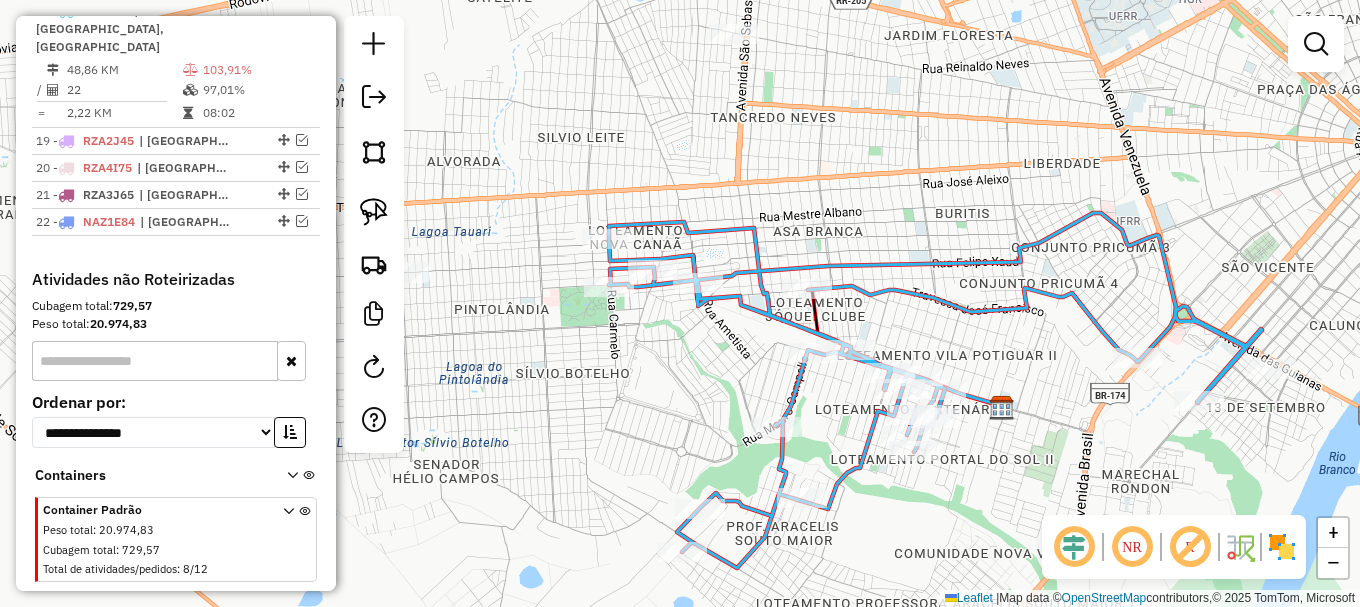 click 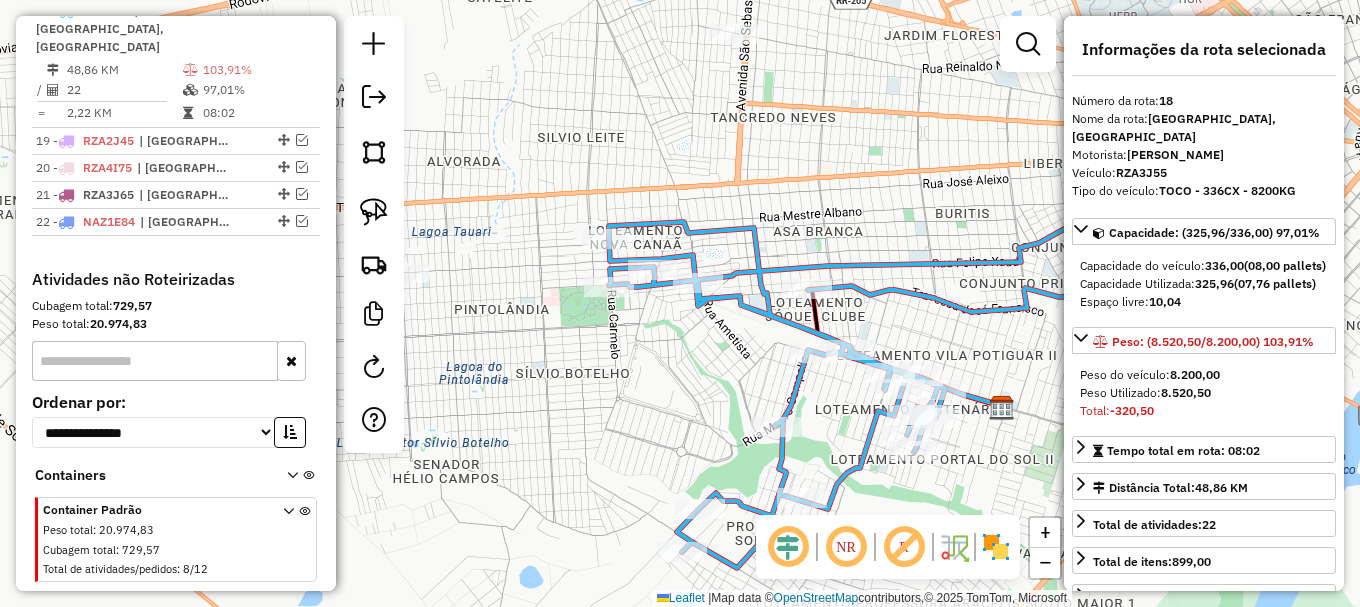 click 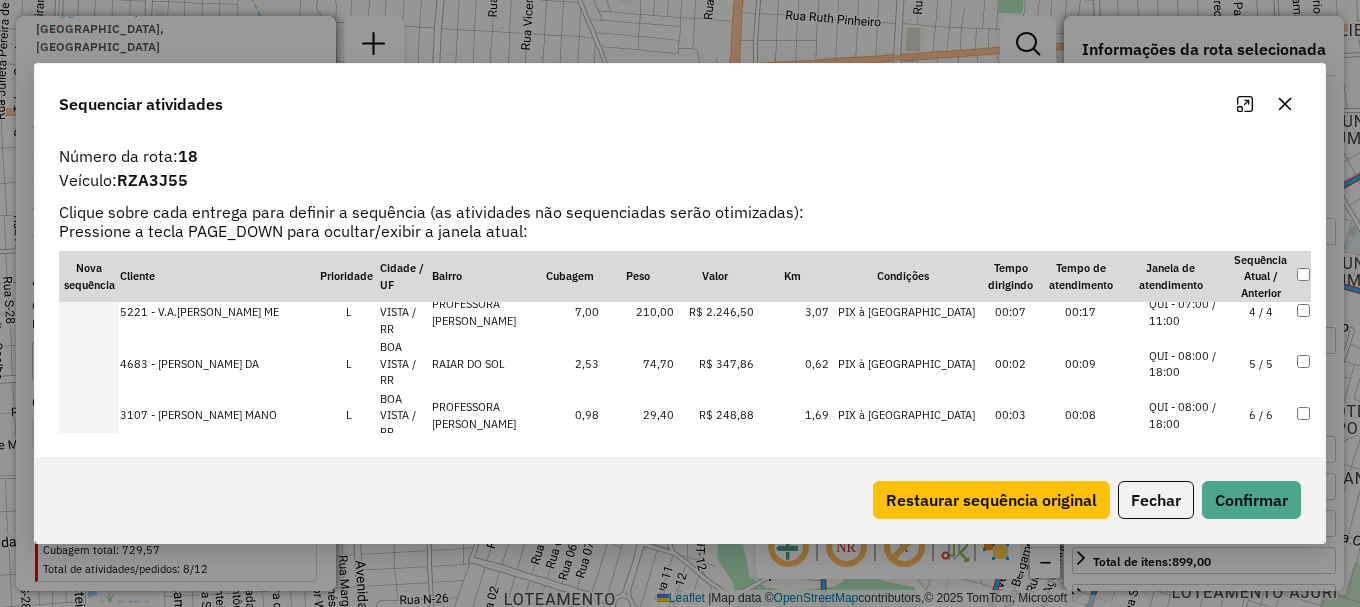 scroll, scrollTop: 200, scrollLeft: 0, axis: vertical 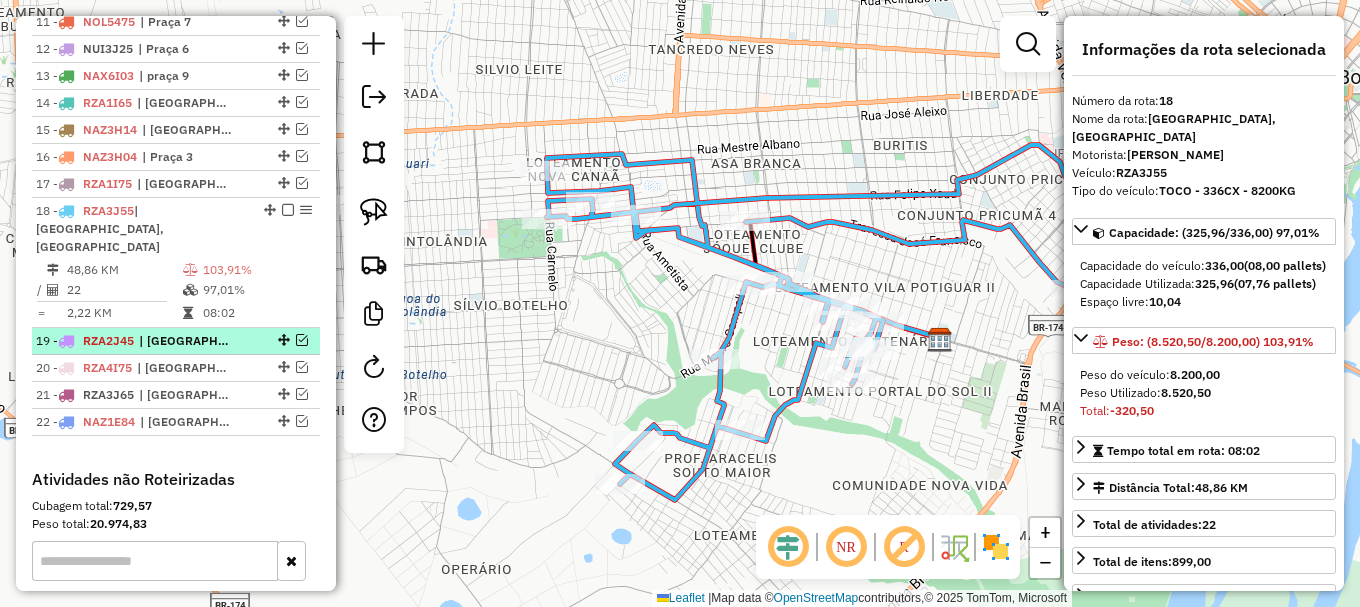 click at bounding box center (302, 340) 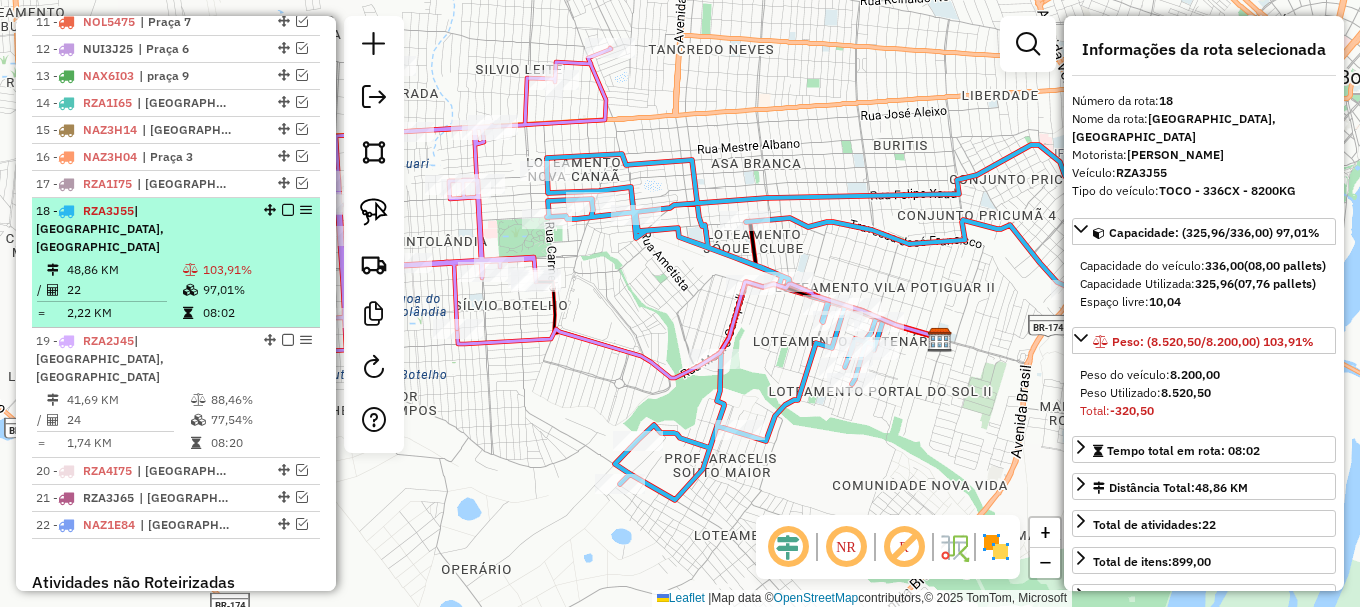 click at bounding box center (288, 210) 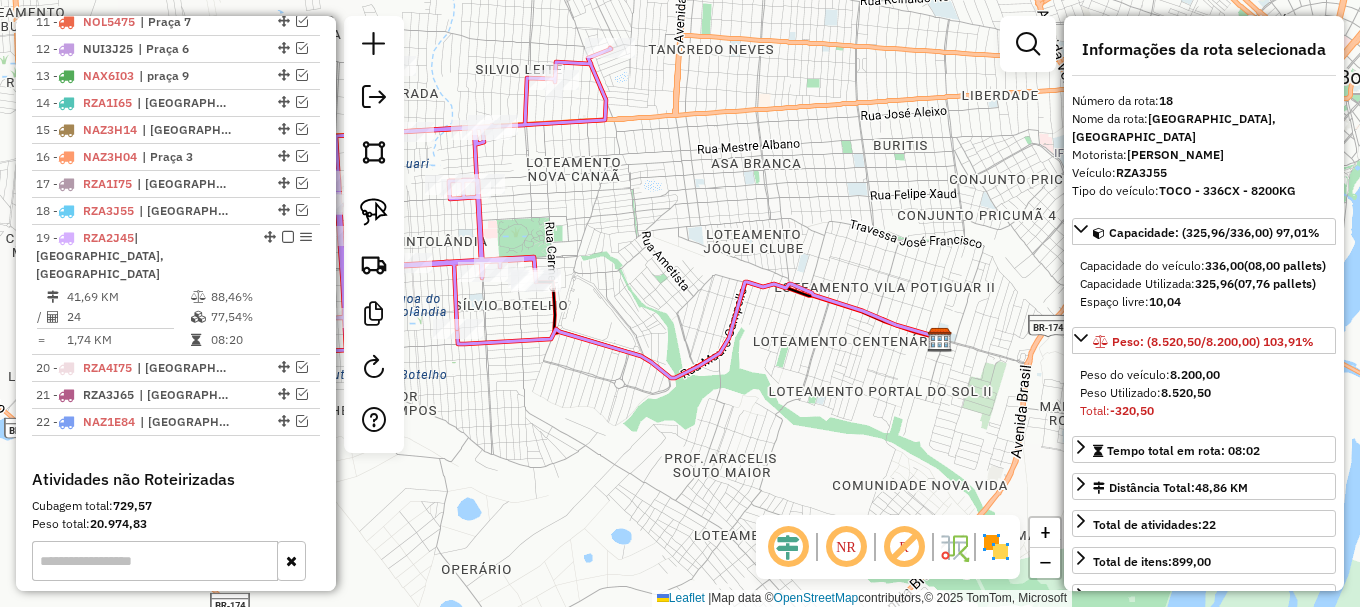 drag, startPoint x: 578, startPoint y: 264, endPoint x: 695, endPoint y: 269, distance: 117.10679 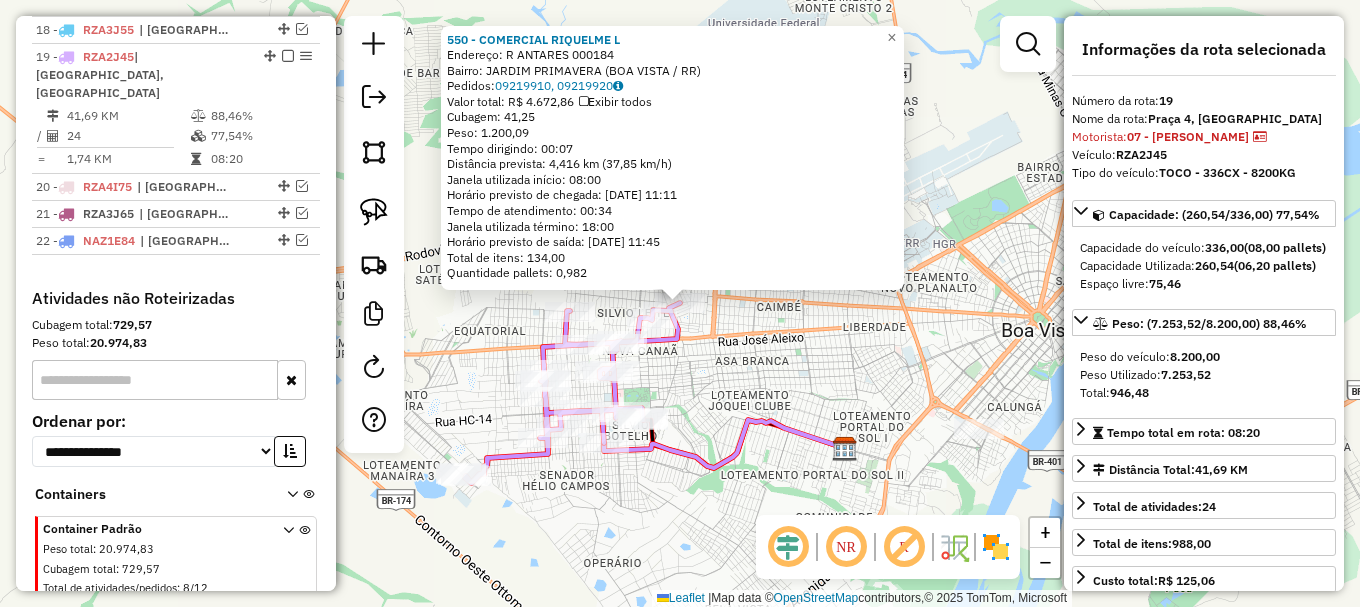 scroll, scrollTop: 1297, scrollLeft: 0, axis: vertical 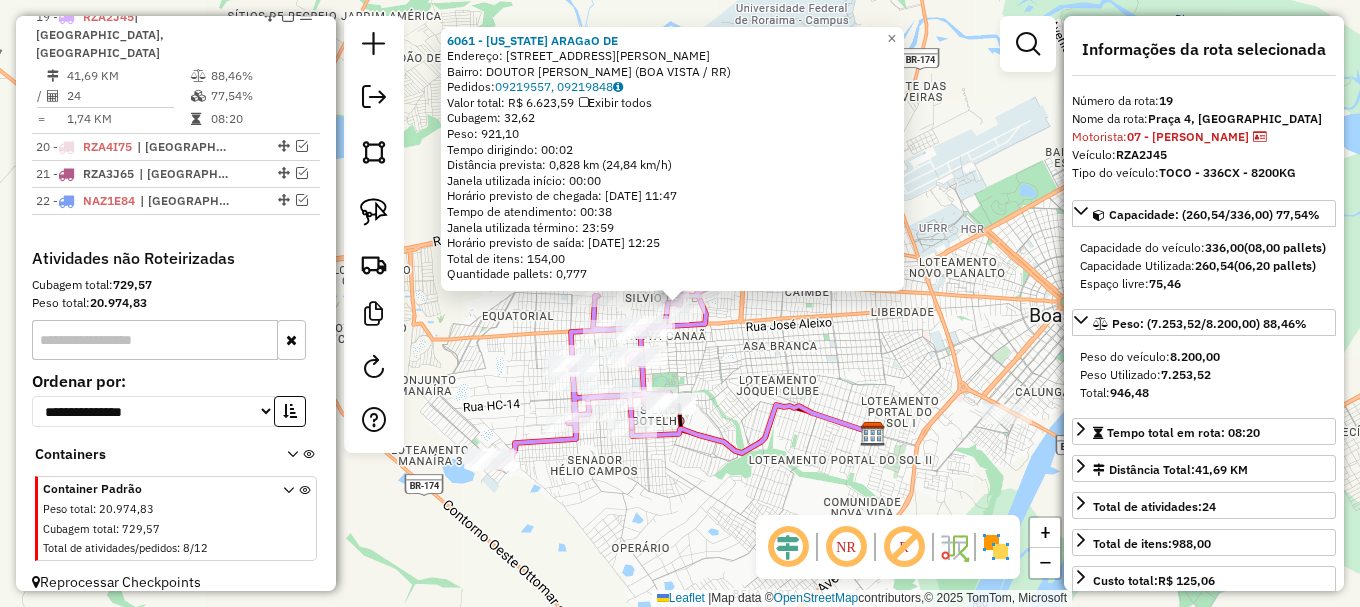 click on "Rota 19 - Placa RZA2J45  8171 - NEW CONCEPT CONVENIE 6061 - [US_STATE] ARAGaO DE  Endereço: [STREET_ADDRESS][PERSON_NAME]   Bairro: DOUTOR [PERSON_NAME] (BOA VISTA / RR)   Pedidos:  09219557, 09219848   Valor total: R$ 6.623,59   Exibir todos   Cubagem: 32,62  Peso: 921,10  Tempo dirigindo: 00:02   Distância prevista: 0,828 km (24,84 km/h)   [GEOGRAPHIC_DATA] utilizada início: 00:00   Horário previsto de chegada: [DATE] 11:47   Tempo de atendimento: 00:38   Janela utilizada término: 23:59   Horário previsto de saída: [DATE] 12:25   Total de itens: 154,00   Quantidade pallets: 0,777  × Janela de atendimento Grade de atendimento Capacidade Transportadoras Veículos Cliente Pedidos  Rotas Selecione os dias de semana para filtrar as janelas de atendimento  Seg   Ter   Qua   Qui   Sex   Sáb   Dom  Informe o período da janela de atendimento: De: Até:  Filtrar exatamente a janela do cliente  Considerar janela de atendimento padrão  Selecione os dias de semana para filtrar as grades de atendimento De:" 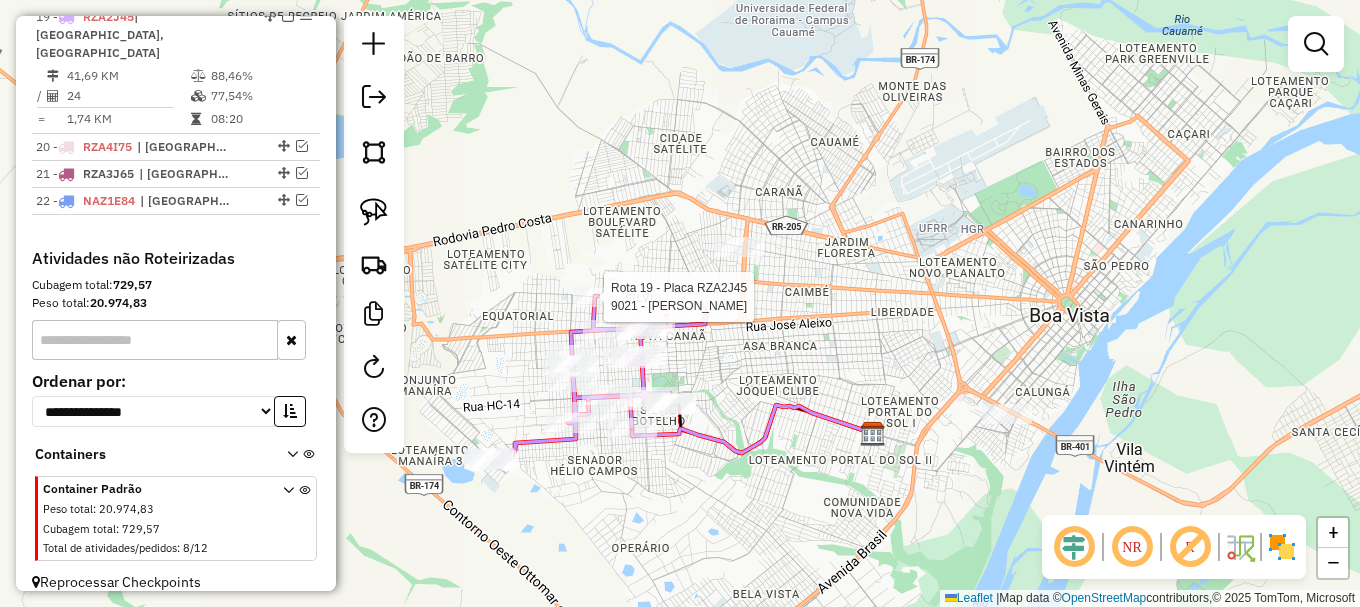select on "**********" 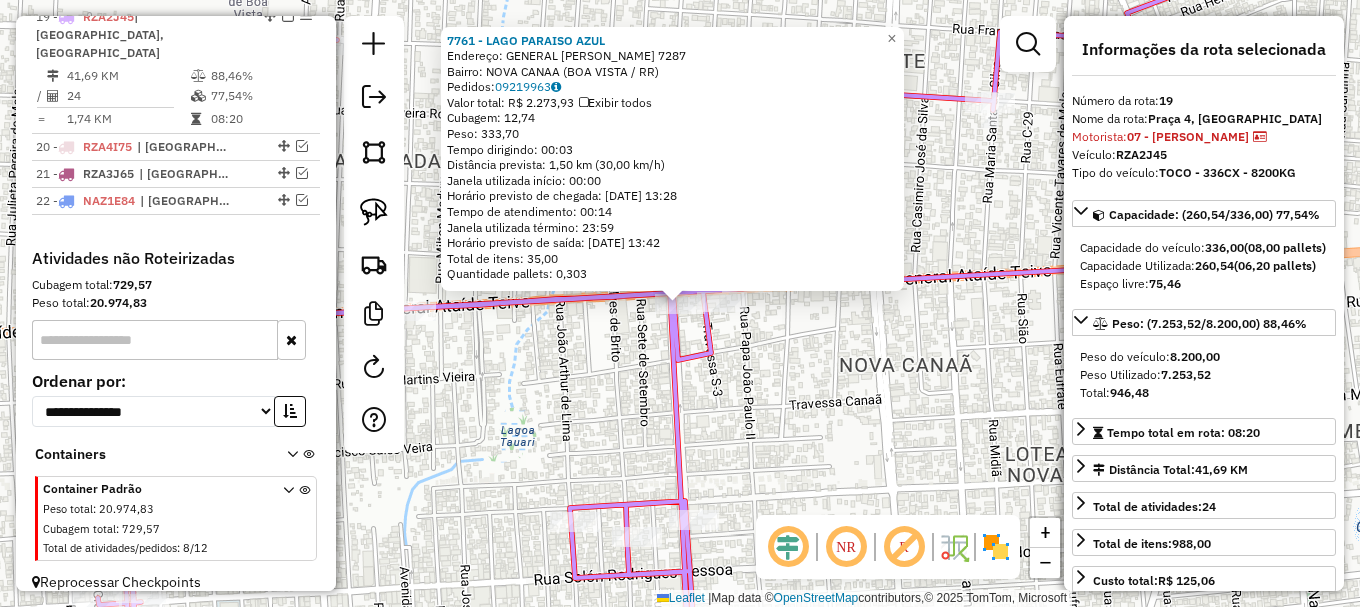 click on "7761 - LAGO PARAISO AZUL  Endereço:  GENERAL ATAIDE TEIVE 7287   Bairro: NOVA CANAA ([GEOGRAPHIC_DATA] / RR)   Pedidos:  09219963   Valor total: R$ 2.273,93   Exibir todos   Cubagem: 12,74  Peso: 333,70  Tempo dirigindo: 00:03   Distância prevista: 1,50 km (30,00 km/h)   [GEOGRAPHIC_DATA] utilizada início: 00:00   Horário previsto de chegada: [DATE] 13:28   Tempo de atendimento: 00:14   Janela utilizada término: 23:59   Horário previsto de saída: [DATE] 13:42   Total de itens: 35,00   Quantidade pallets: 0,303  × Janela de atendimento Grade de atendimento Capacidade Transportadoras Veículos Cliente Pedidos  Rotas Selecione os dias de semana para filtrar as janelas de atendimento  Seg   Ter   Qua   Qui   Sex   Sáb   Dom  Informe o período da janela de atendimento: De: Até:  Filtrar exatamente a janela do cliente  Considerar janela de atendimento padrão  Selecione os dias de semana para filtrar as grades de atendimento  Seg   Ter   Qua   Qui   Sex   Sáb   Dom   Clientes fora do dia de atendimento selecionado" 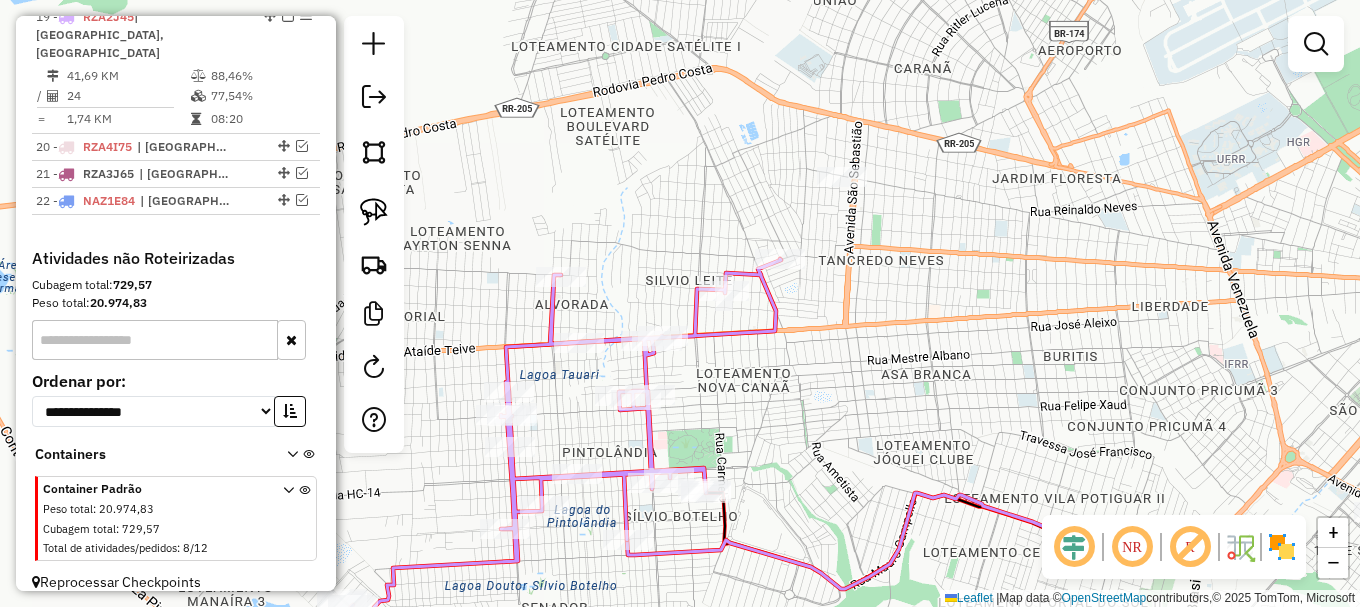 drag, startPoint x: 865, startPoint y: 426, endPoint x: 618, endPoint y: 312, distance: 272.0386 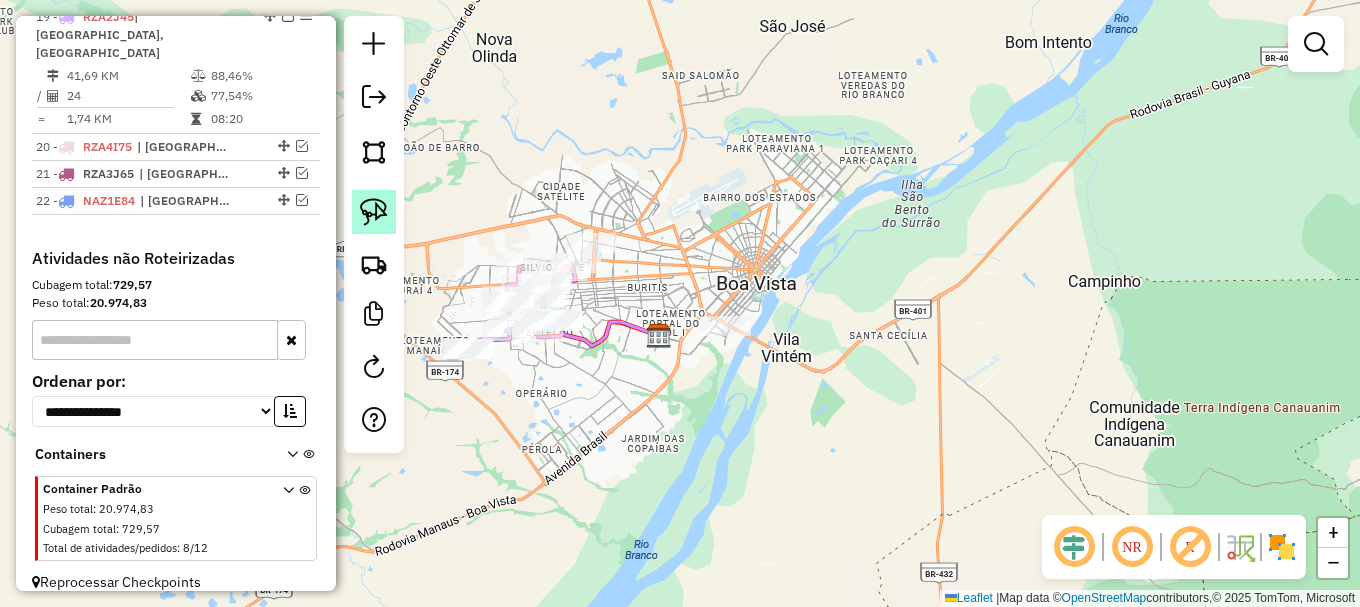 drag, startPoint x: 351, startPoint y: 215, endPoint x: 373, endPoint y: 230, distance: 26.627054 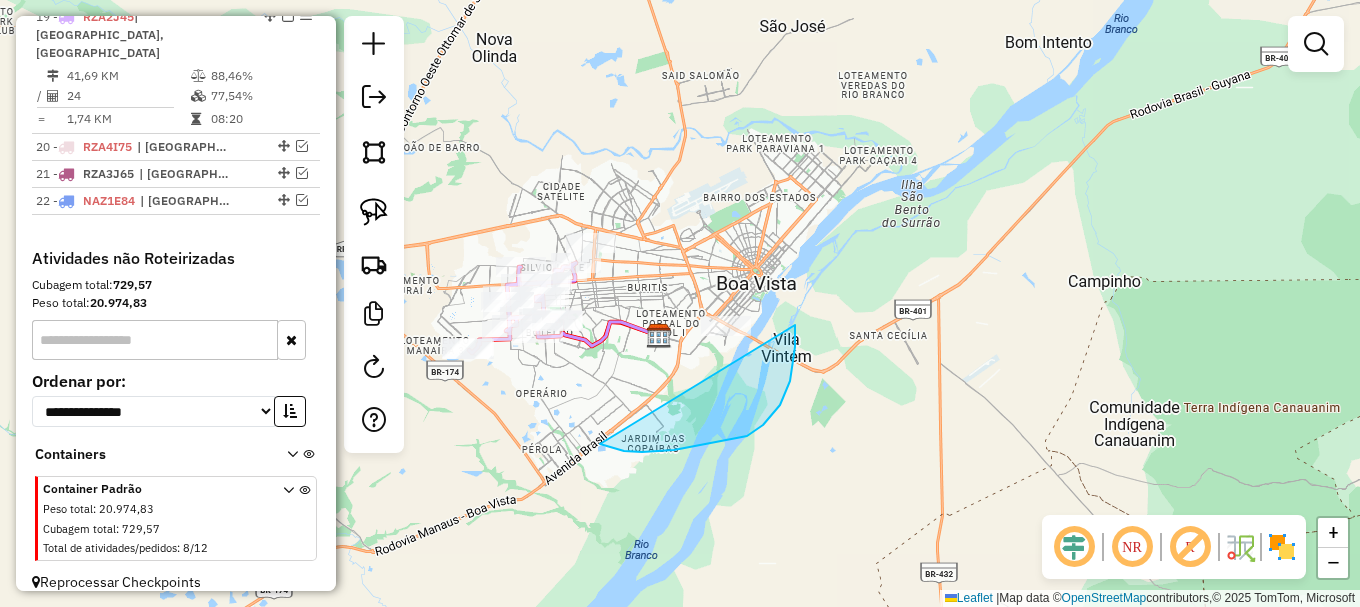 drag, startPoint x: 642, startPoint y: 452, endPoint x: 699, endPoint y: 198, distance: 260.3171 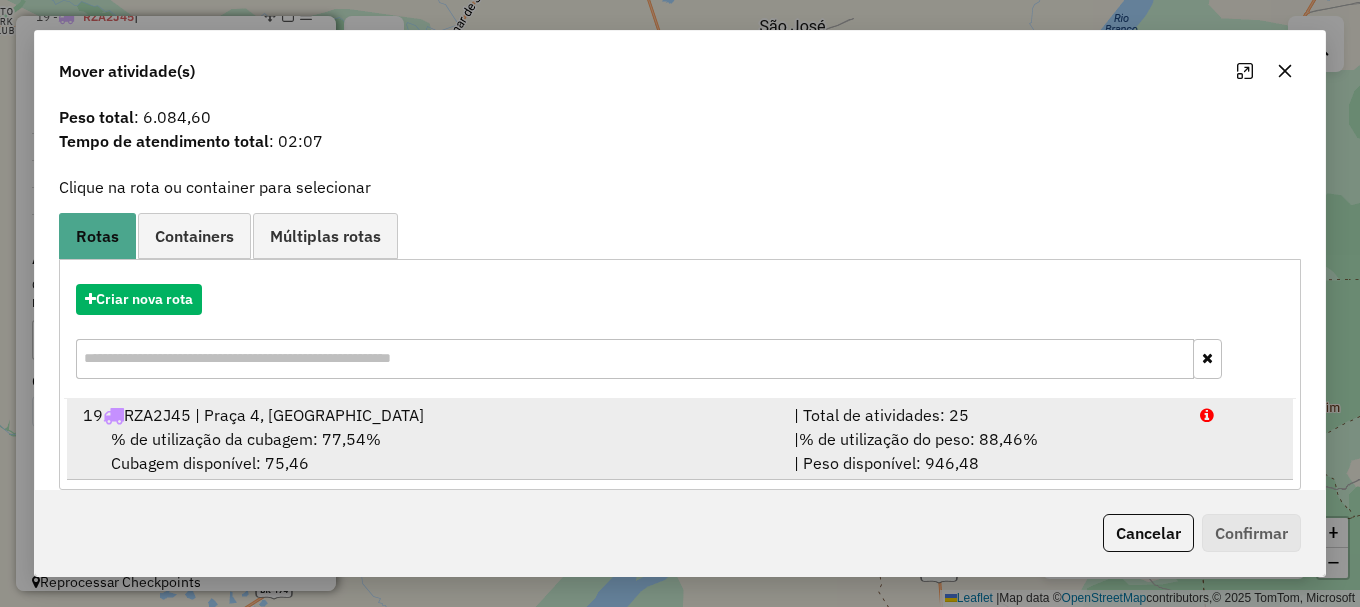 scroll, scrollTop: 78, scrollLeft: 0, axis: vertical 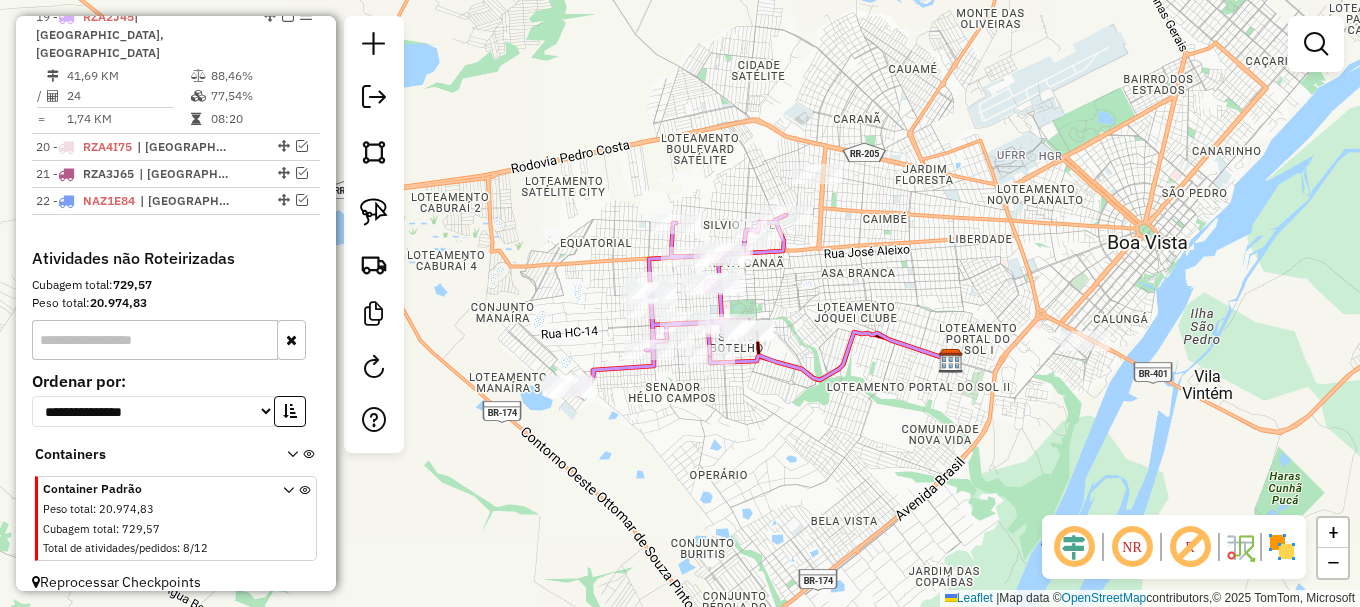drag, startPoint x: 564, startPoint y: 301, endPoint x: 674, endPoint y: 174, distance: 168.01488 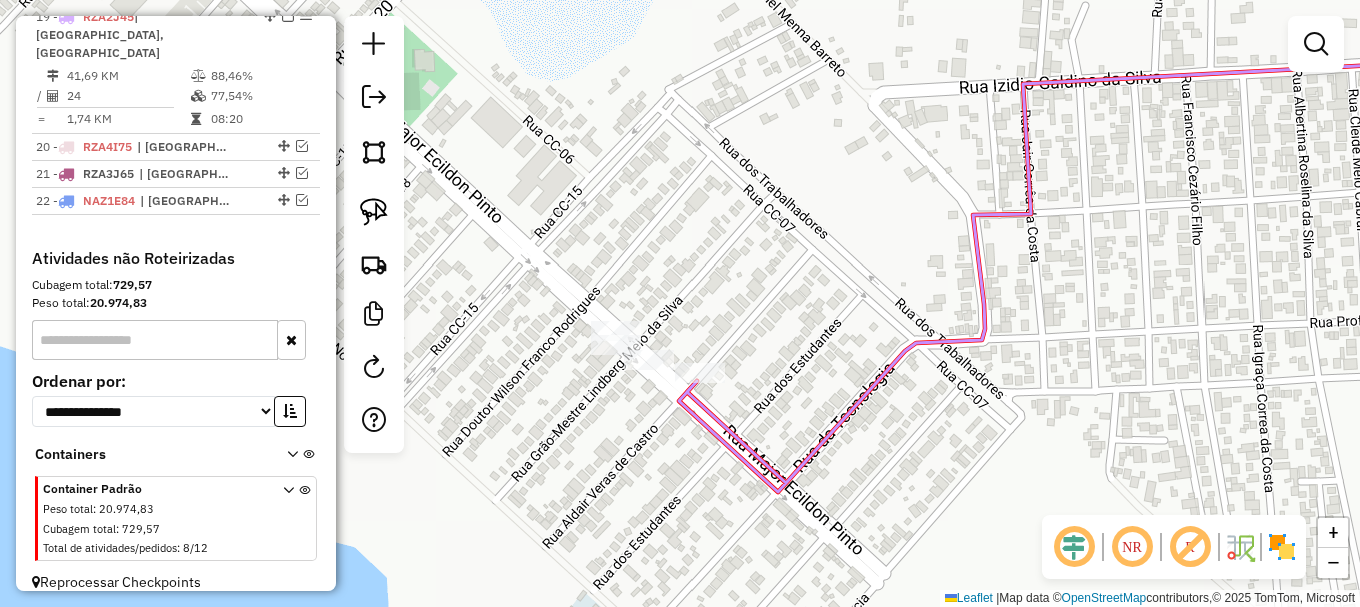 drag, startPoint x: 645, startPoint y: 251, endPoint x: 635, endPoint y: 139, distance: 112.44554 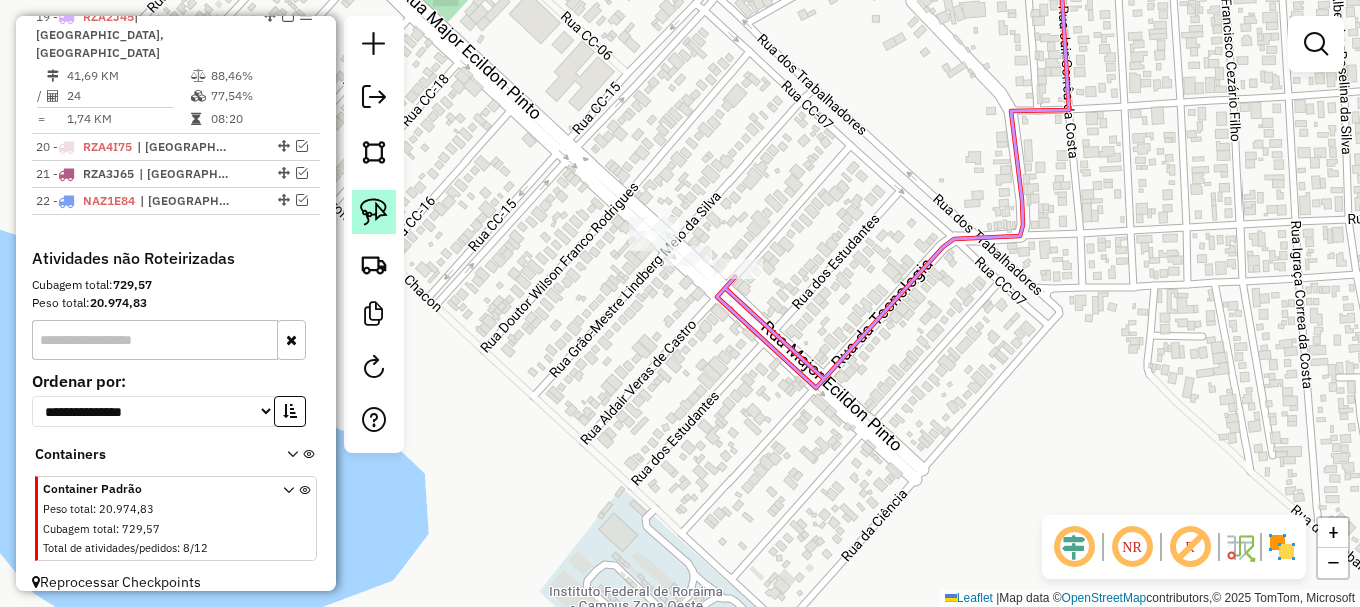 click 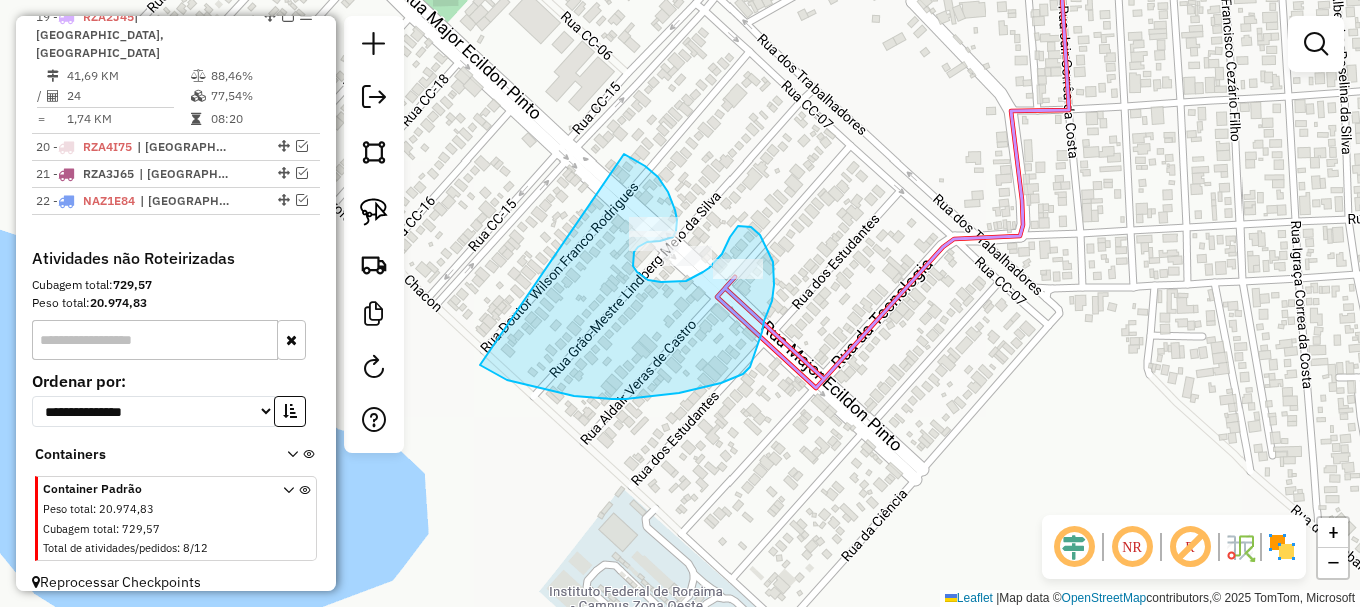 drag, startPoint x: 507, startPoint y: 380, endPoint x: 623, endPoint y: 154, distance: 254.0315 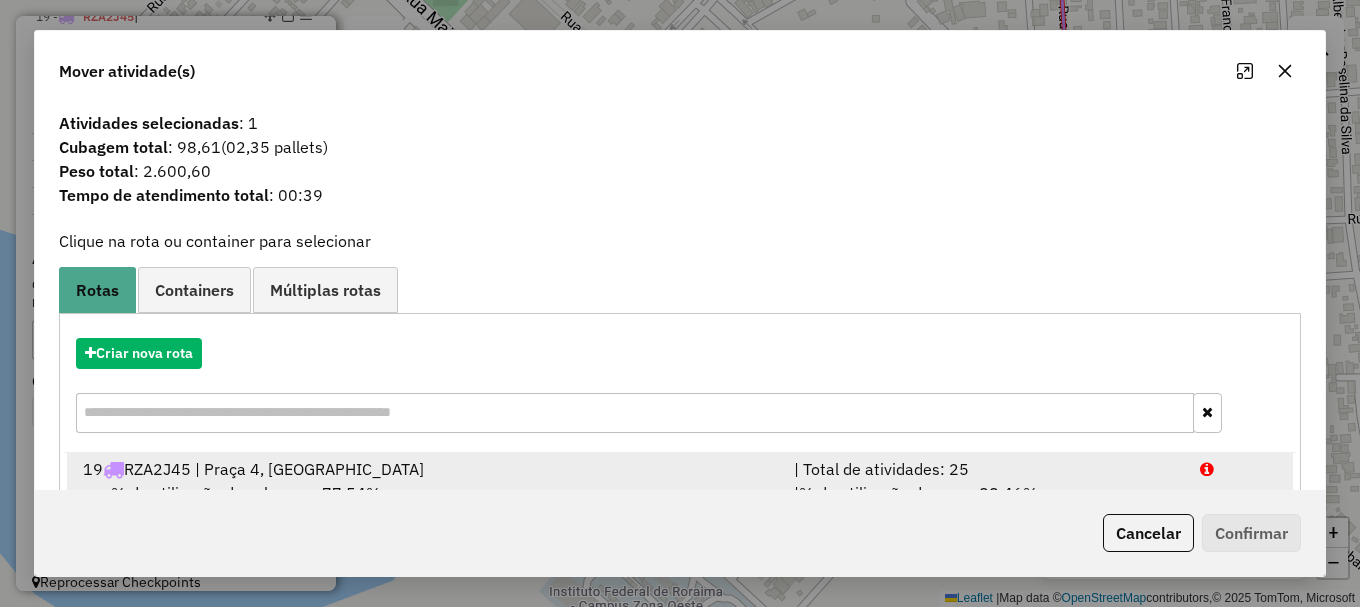 click at bounding box center [1239, 469] 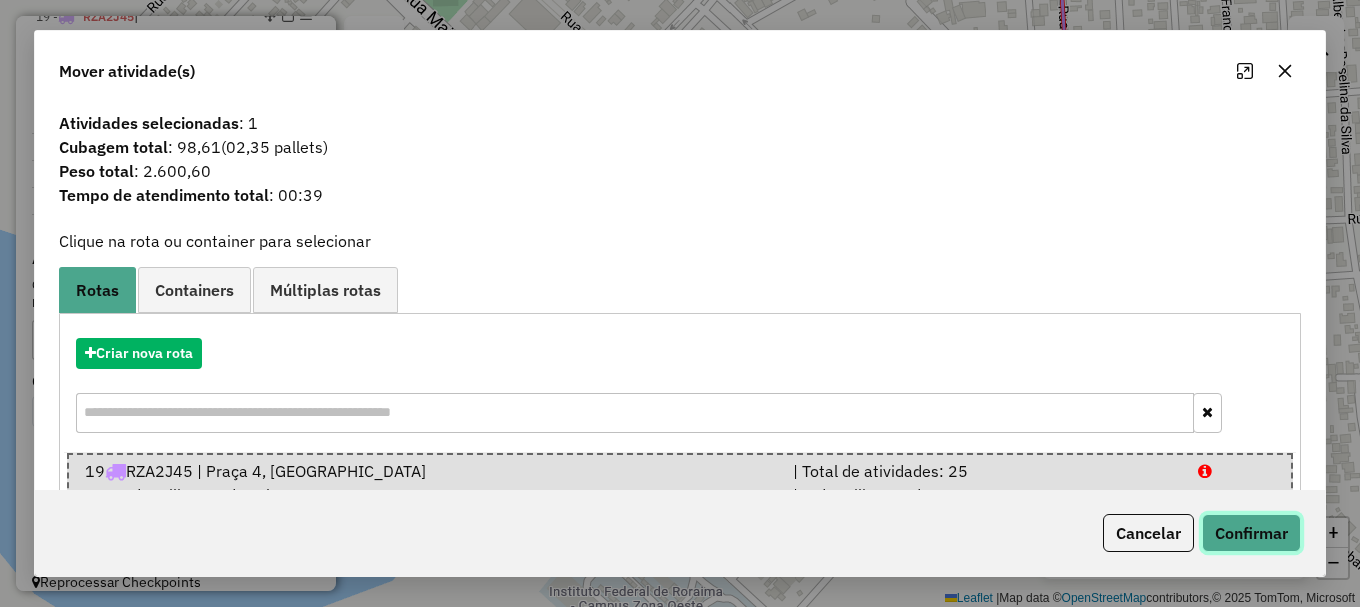 click on "Confirmar" 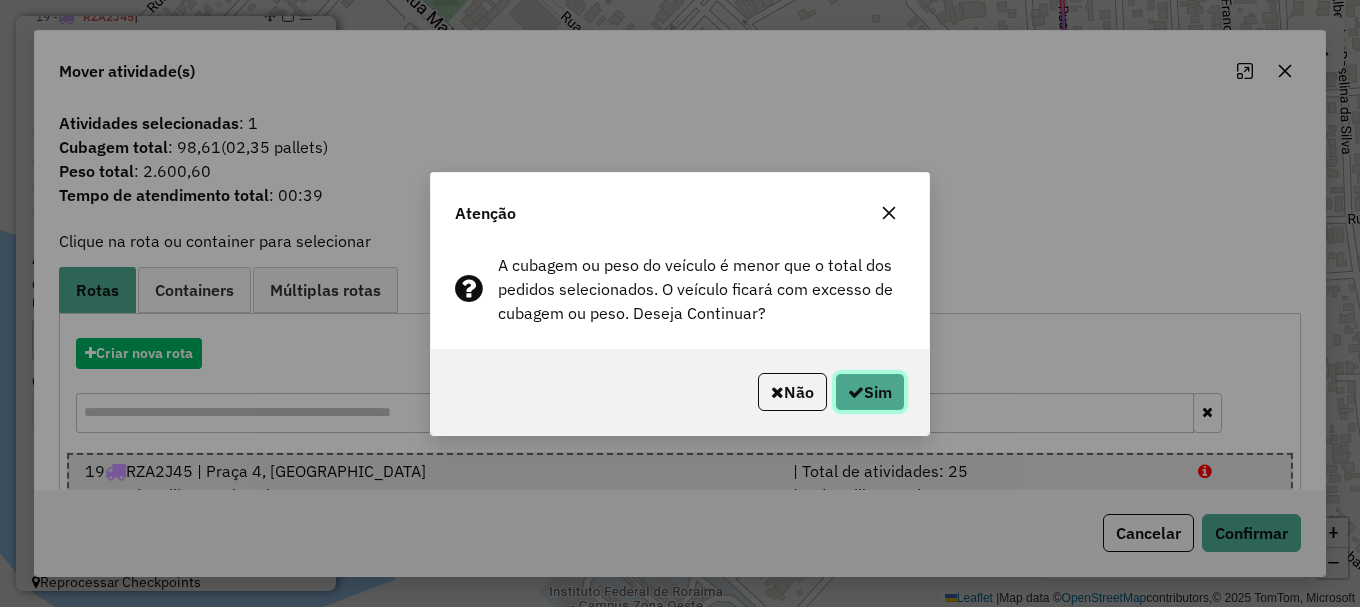 click on "Sim" 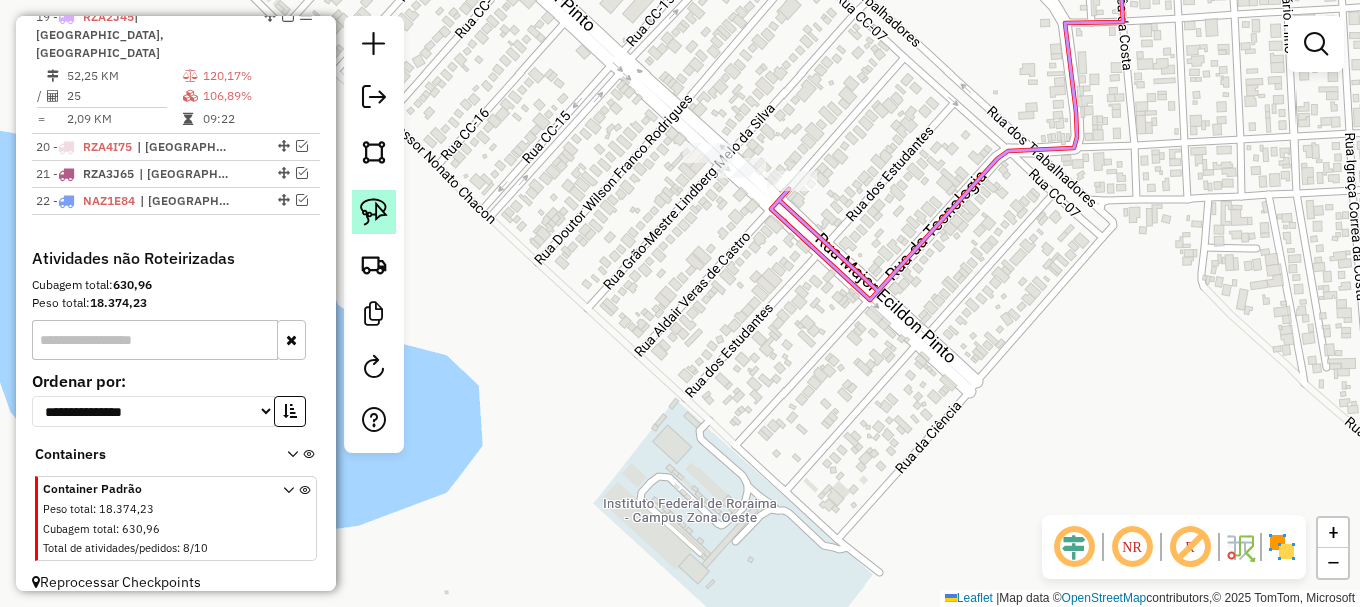 click 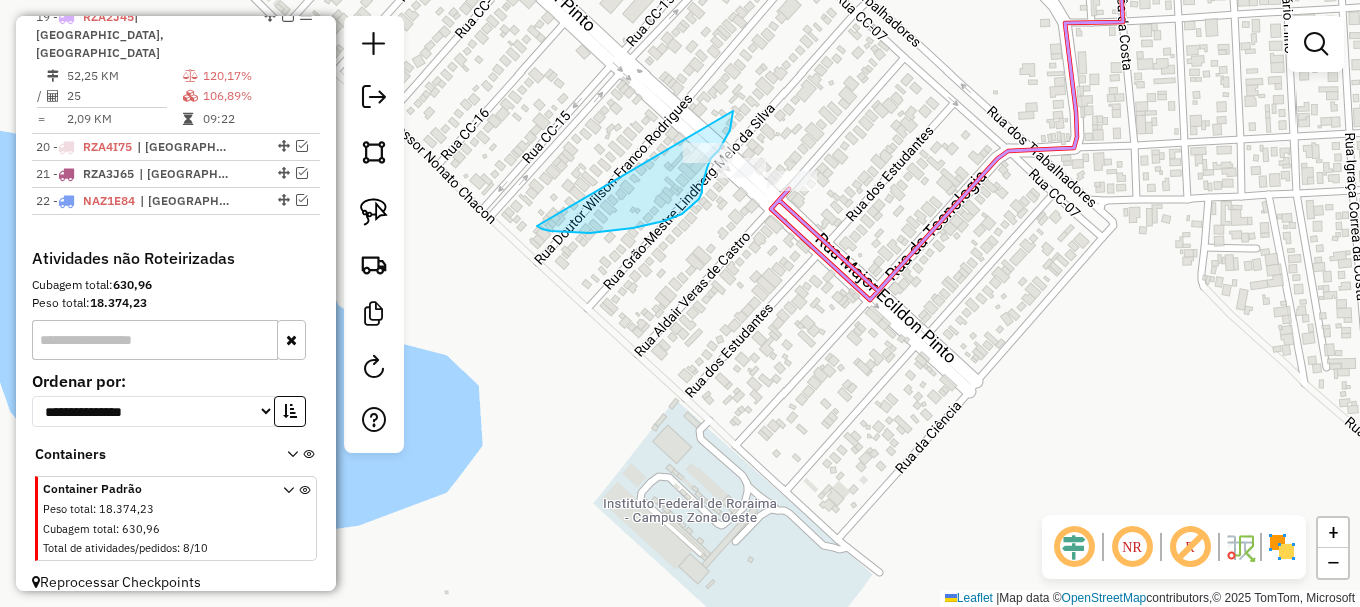 drag, startPoint x: 539, startPoint y: 227, endPoint x: 733, endPoint y: 111, distance: 226.0354 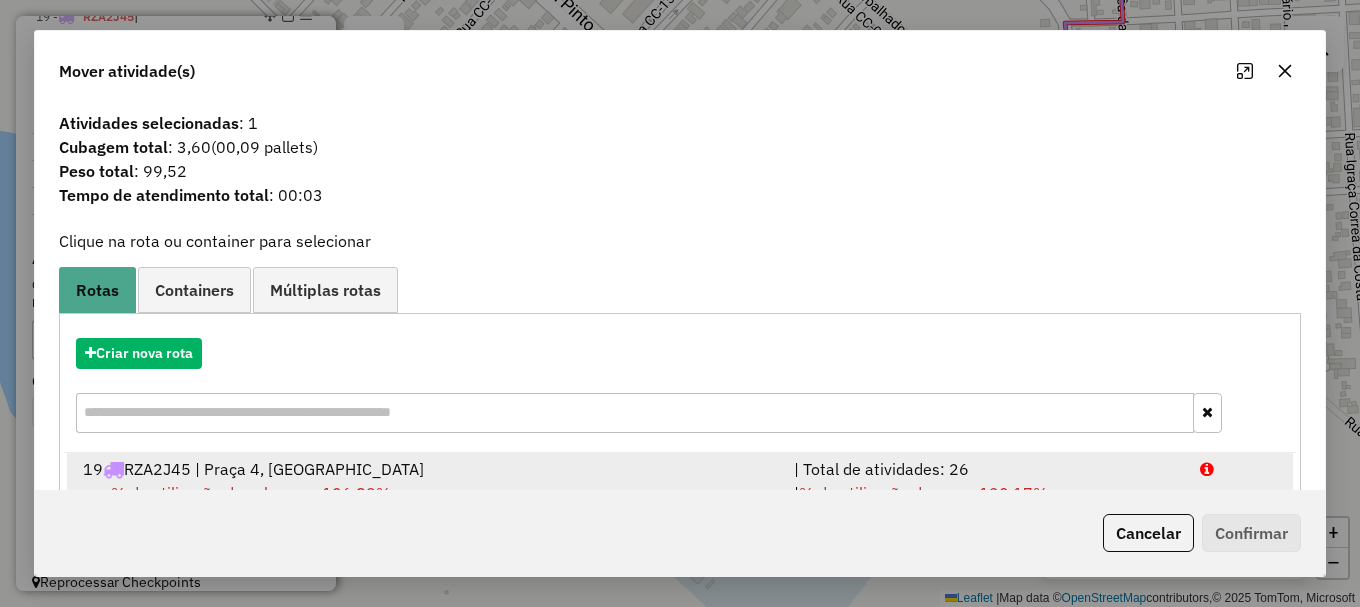 click at bounding box center [1239, 469] 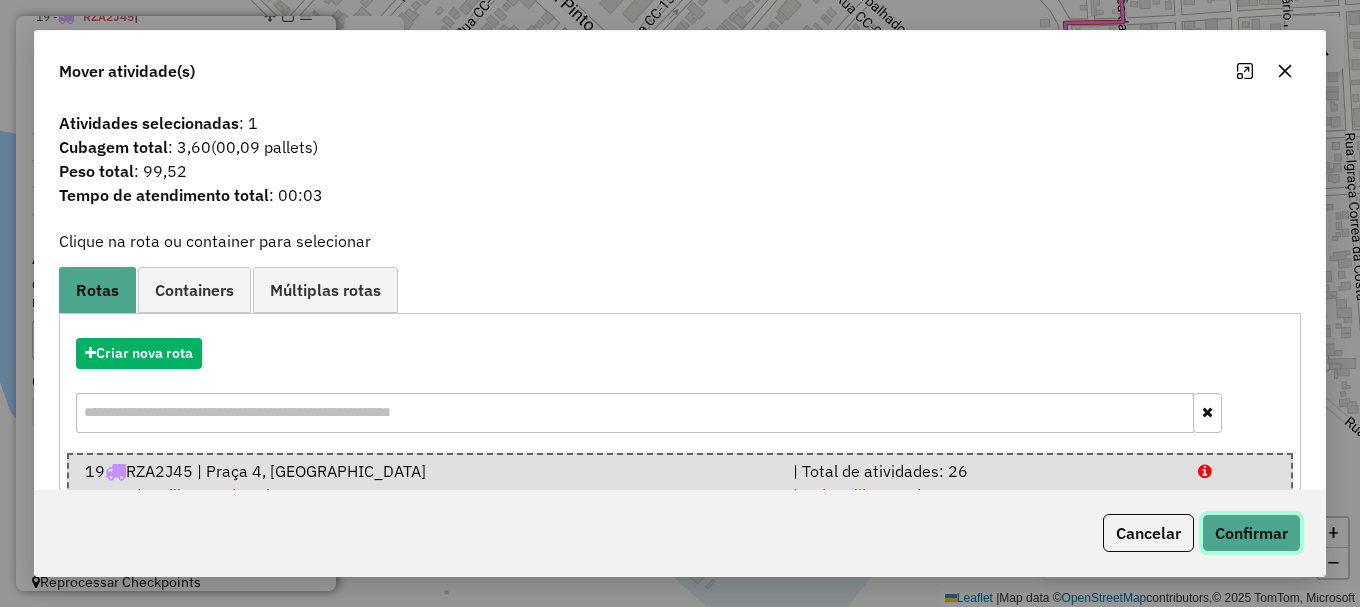 click on "Confirmar" 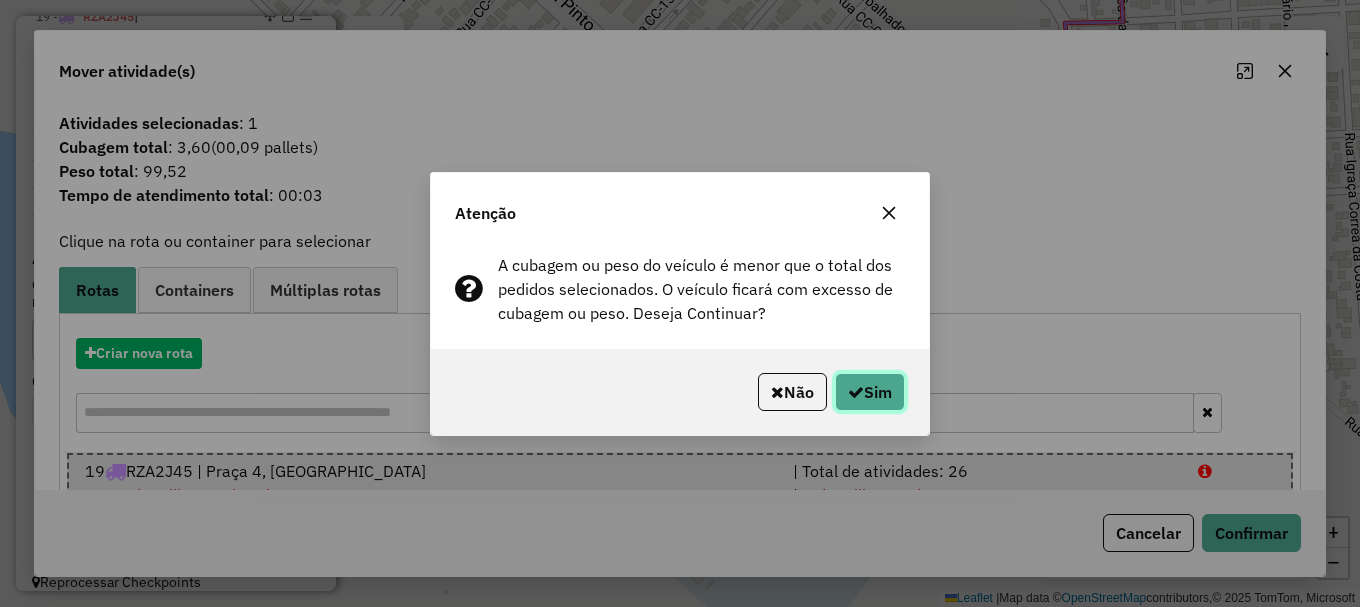 click on "Sim" 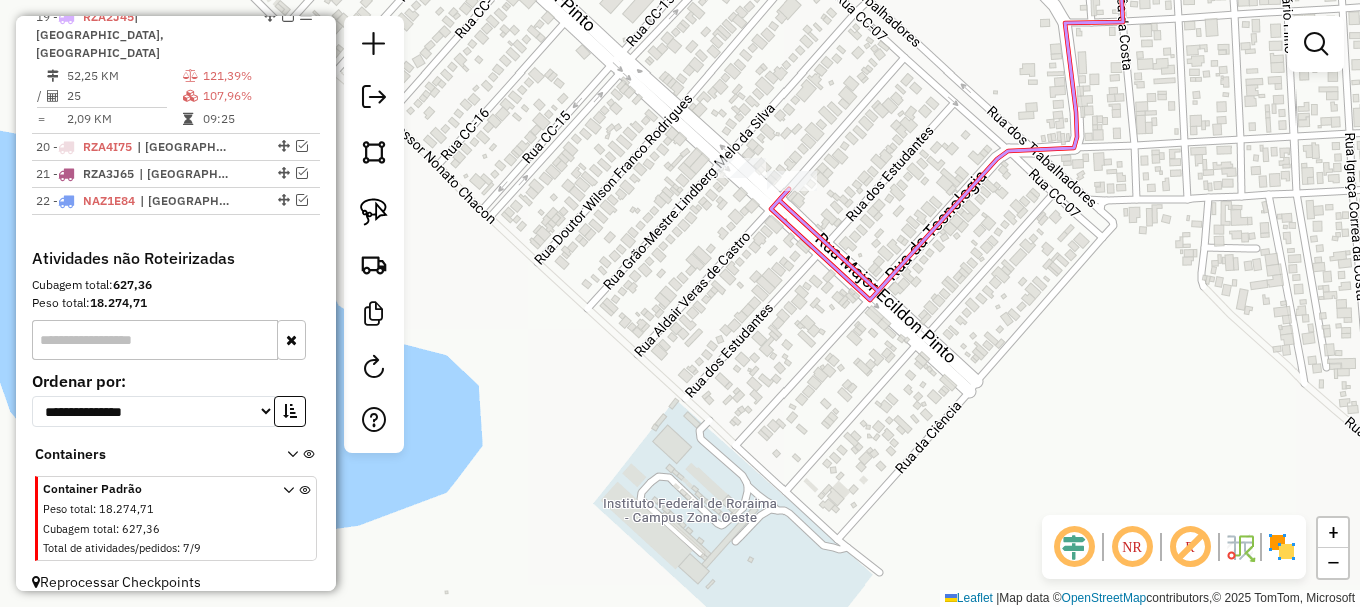 drag, startPoint x: 970, startPoint y: 126, endPoint x: 656, endPoint y: 283, distance: 351.06268 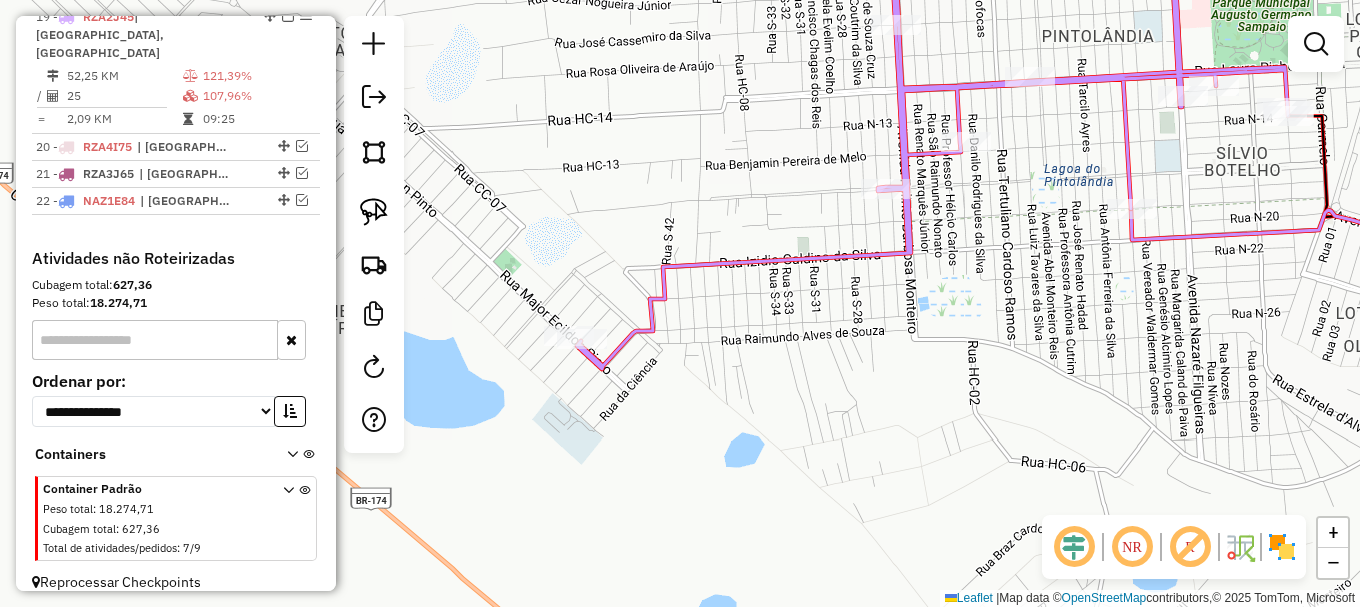 drag, startPoint x: 1012, startPoint y: 179, endPoint x: 603, endPoint y: 329, distance: 435.6386 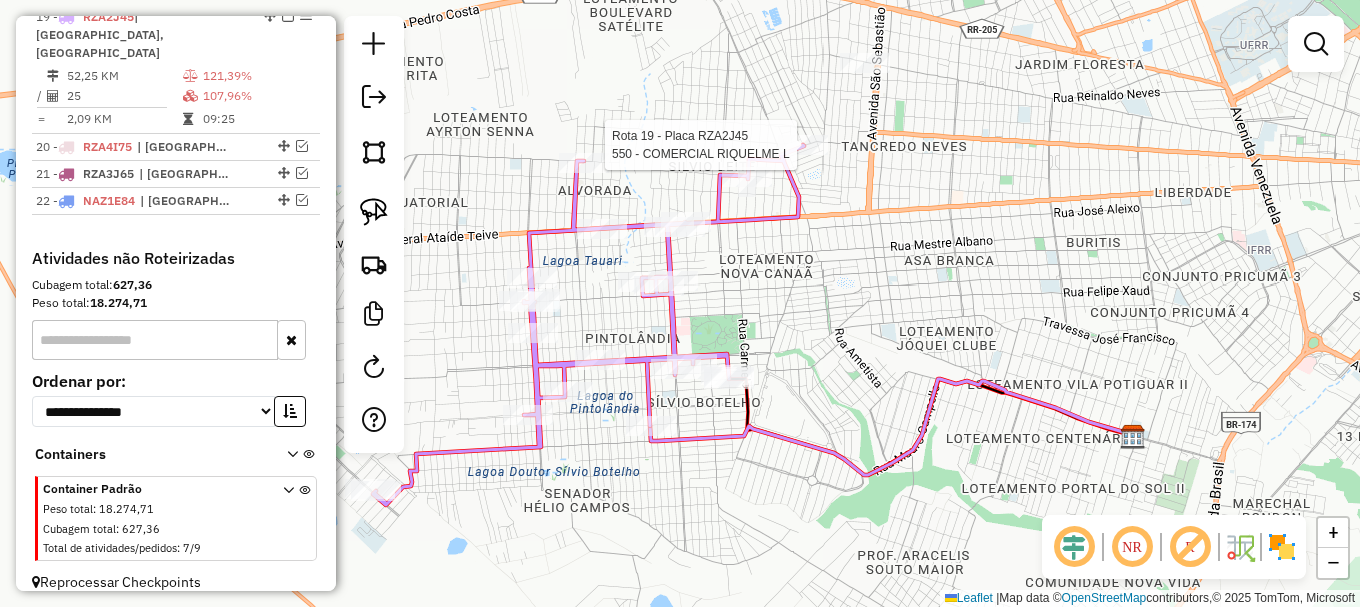 select on "**********" 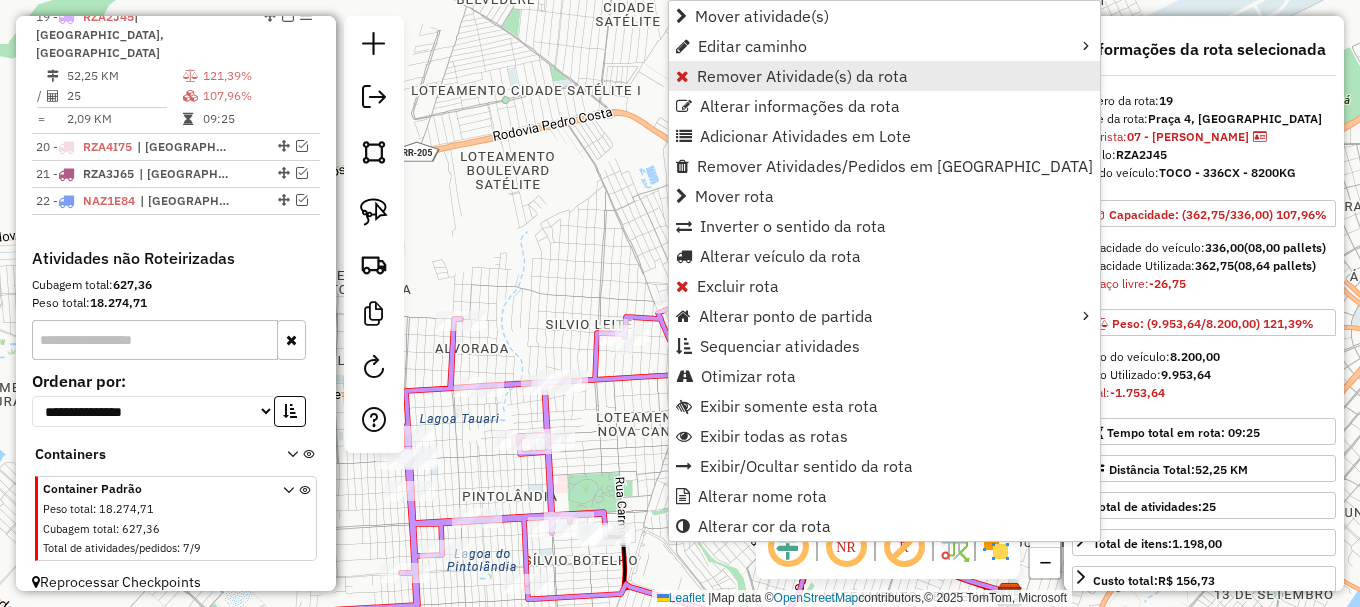 click on "Remover Atividade(s) da rota" at bounding box center [802, 76] 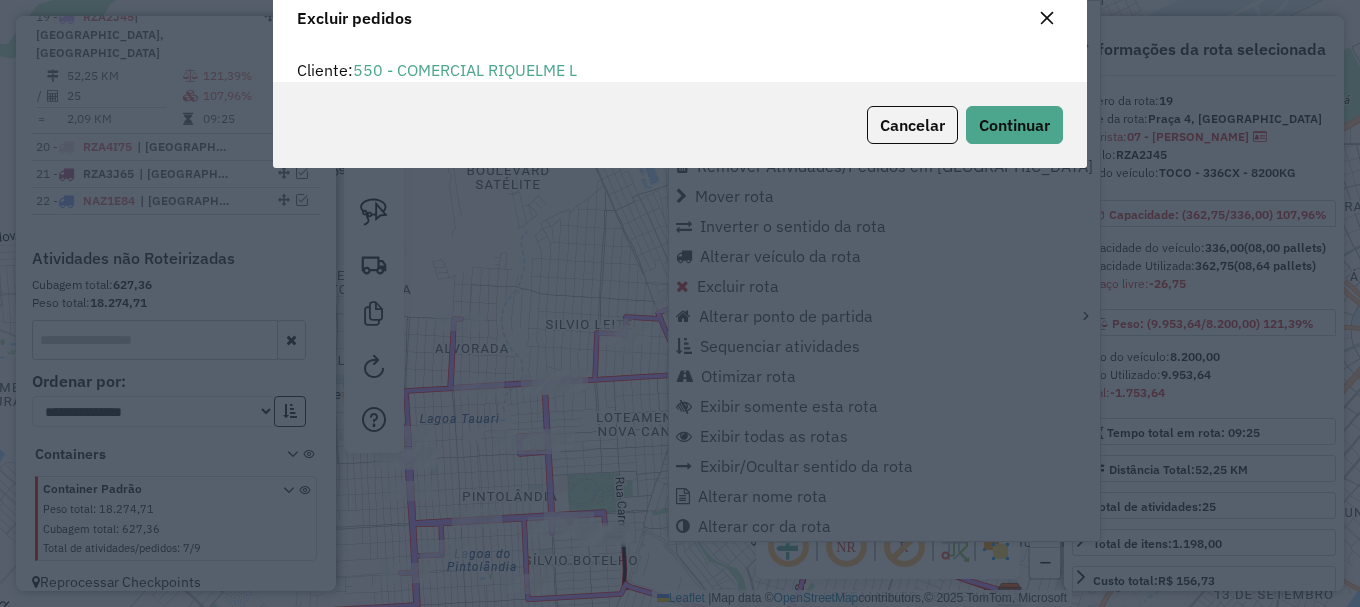 scroll, scrollTop: 82, scrollLeft: 0, axis: vertical 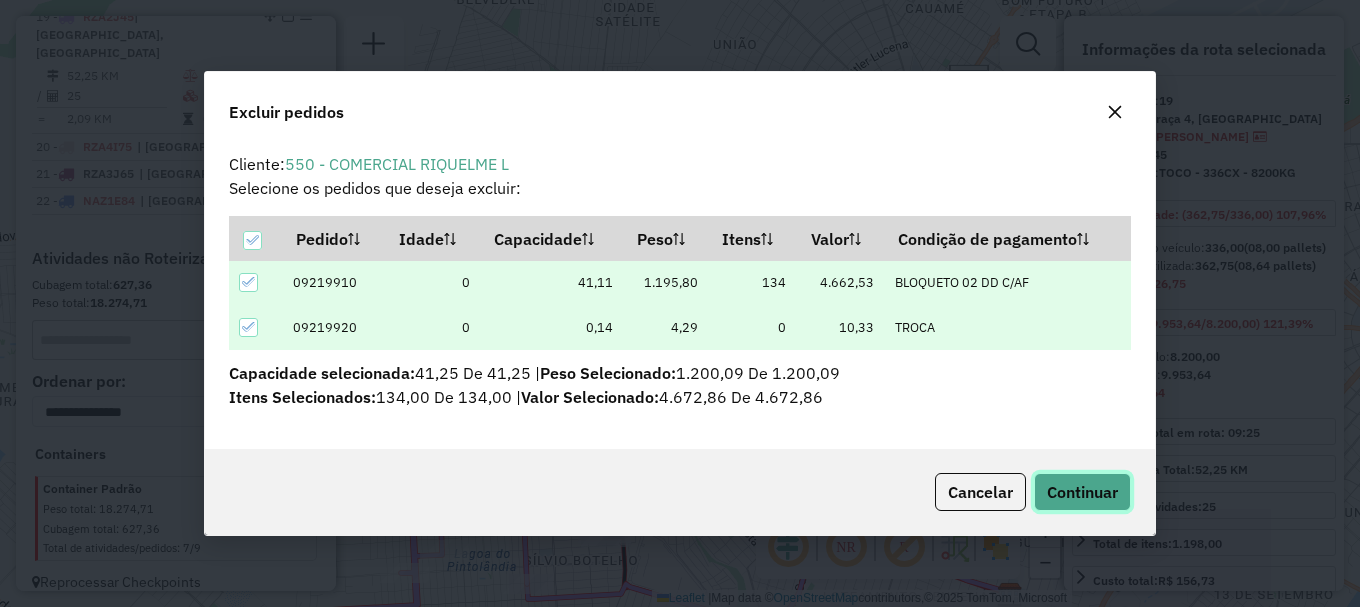 click on "Continuar" 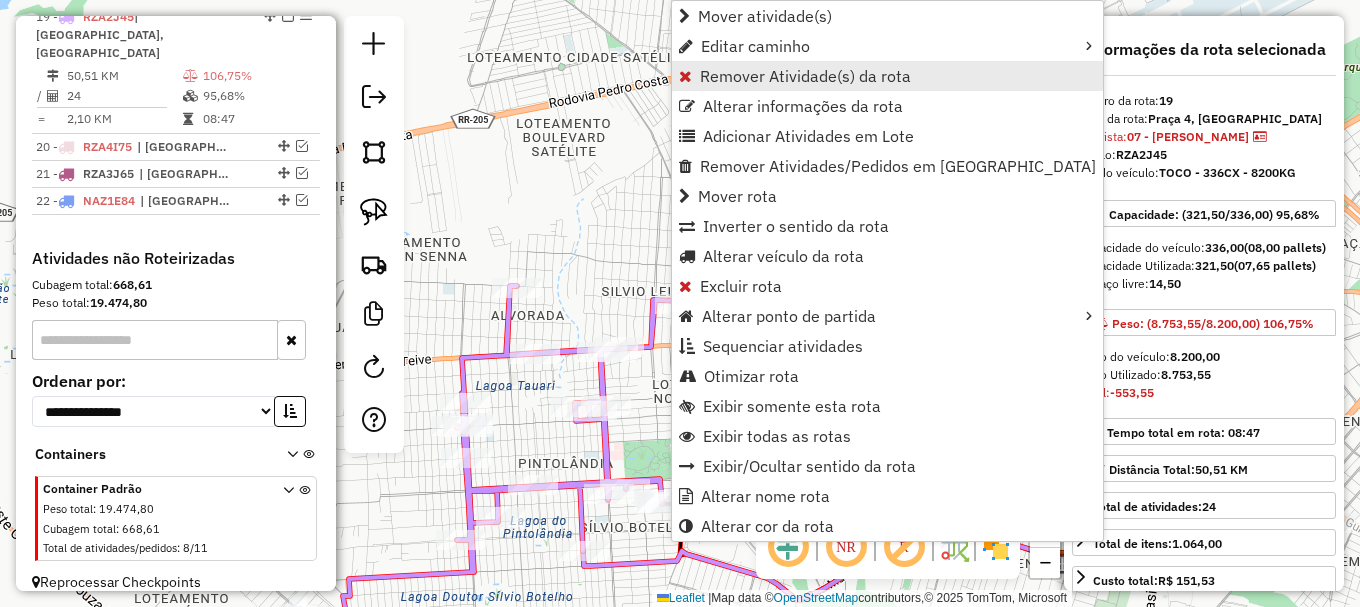 click on "Remover Atividade(s) da rota" at bounding box center [805, 76] 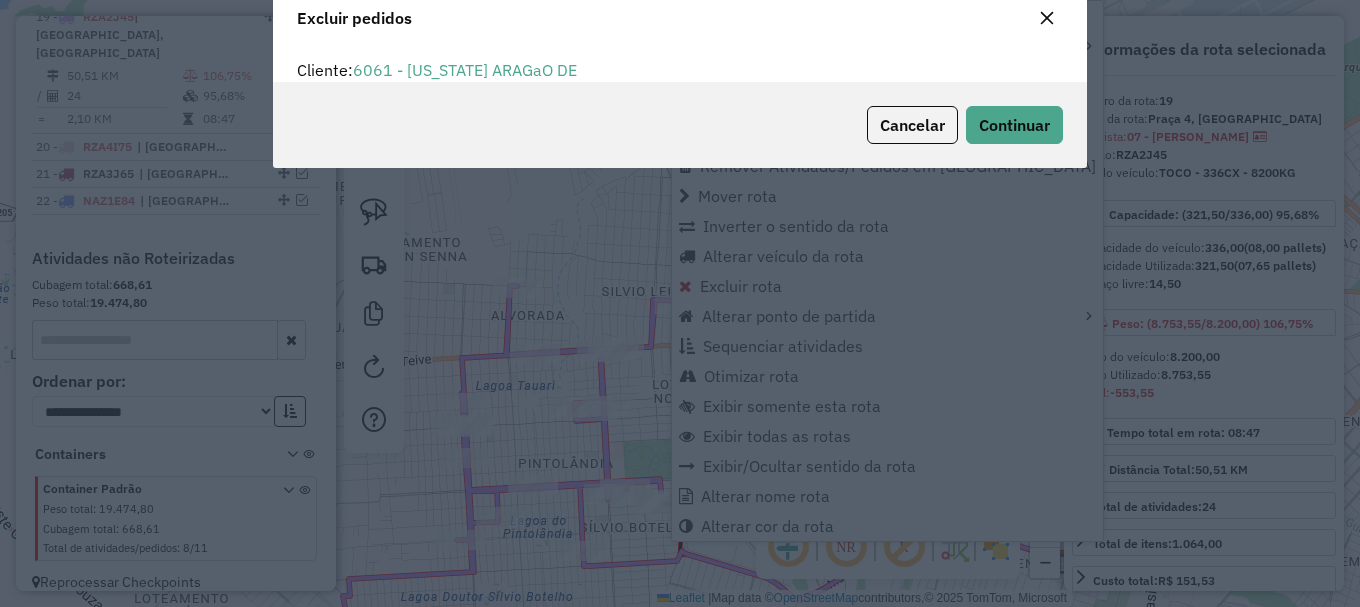 scroll, scrollTop: 12, scrollLeft: 6, axis: both 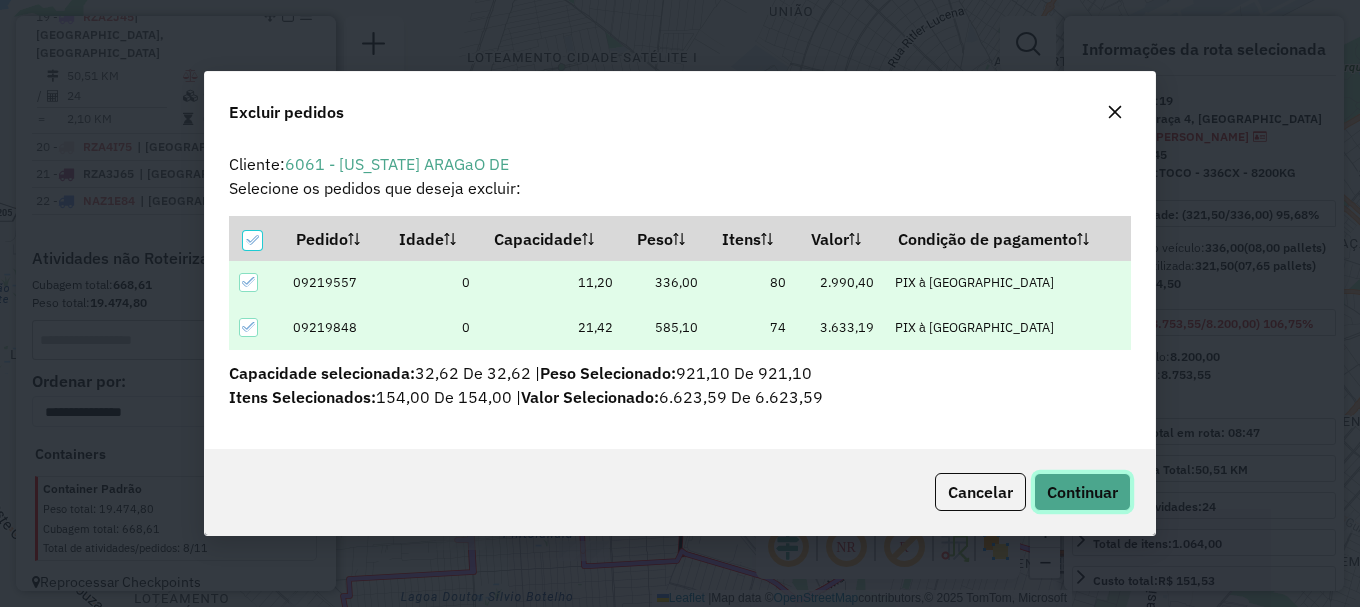 click on "Continuar" 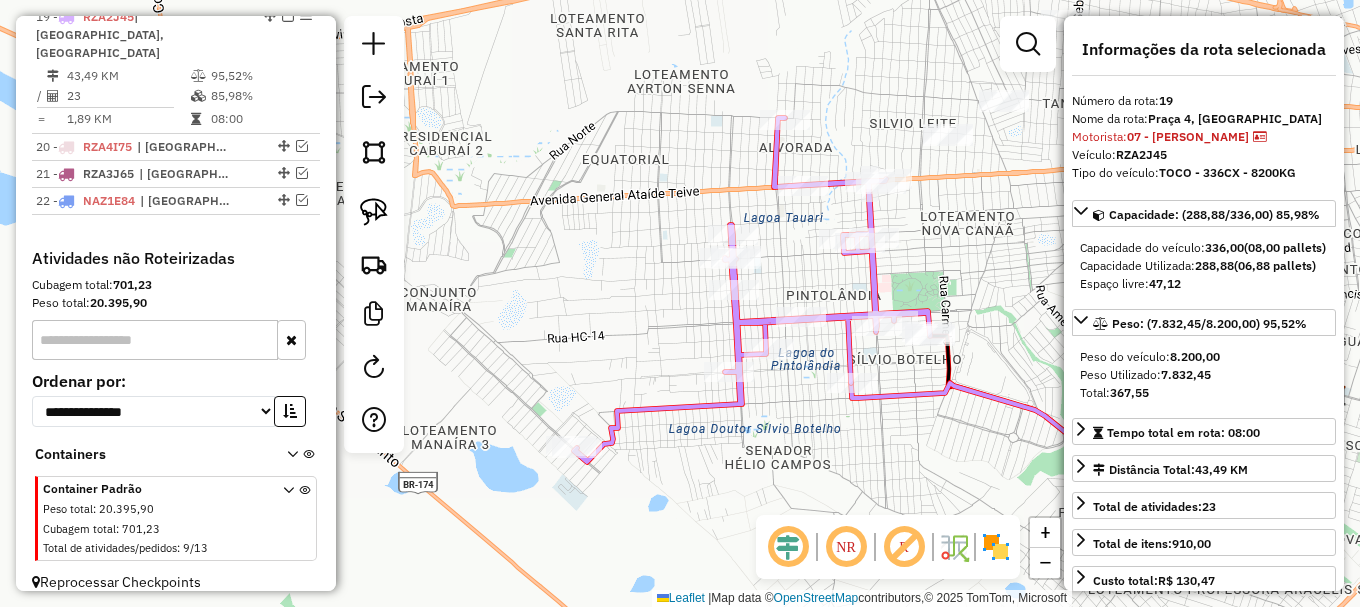drag, startPoint x: 679, startPoint y: 435, endPoint x: 980, endPoint y: 253, distance: 351.74564 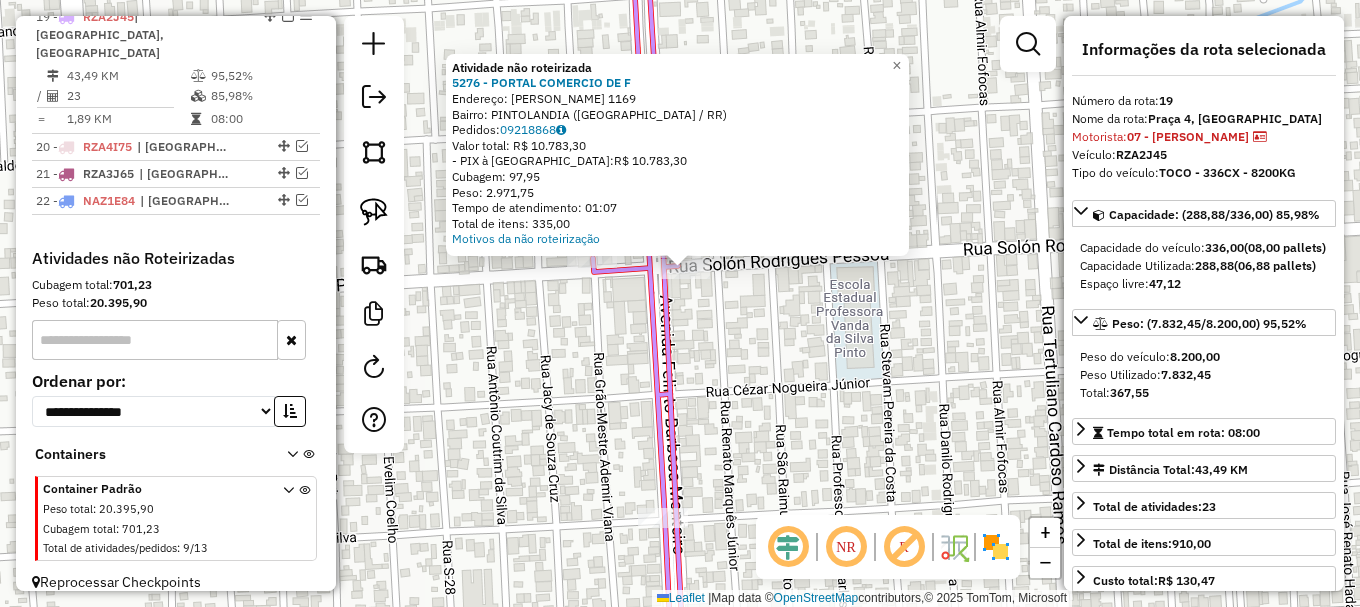 click on "Atividade não roteirizada 5276 - PORTAL COMERCIO DE F  Endereço: R   SOLON RODRIGUES PESSOA        1169   Bairro: [GEOGRAPHIC_DATA] ([GEOGRAPHIC_DATA] / RR)   Pedidos:  09218868   Valor total: R$ 10.783,30   - PIX à Vista:  R$ 10.783,30   Cubagem: 97,95   Peso: 2.971,75   Tempo de atendimento: 01:07   Total de itens: 335,00  Motivos da não roteirização × Janela de atendimento Grade de atendimento Capacidade Transportadoras Veículos Cliente Pedidos  Rotas Selecione os dias de semana para filtrar as janelas de atendimento  Seg   Ter   Qua   Qui   Sex   Sáb   Dom  Informe o período da janela de atendimento: De: Até:  Filtrar exatamente a janela do cliente  Considerar janela de atendimento padrão  Selecione os dias de semana para filtrar as grades de atendimento  Seg   Ter   Qua   Qui   Sex   Sáb   Dom   Considerar clientes sem dia de atendimento cadastrado  Clientes fora do dia de atendimento selecionado Filtrar as atividades entre os valores definidos abaixo:  Peso mínimo:   Peso máximo:   Cubagem mínima:  +" 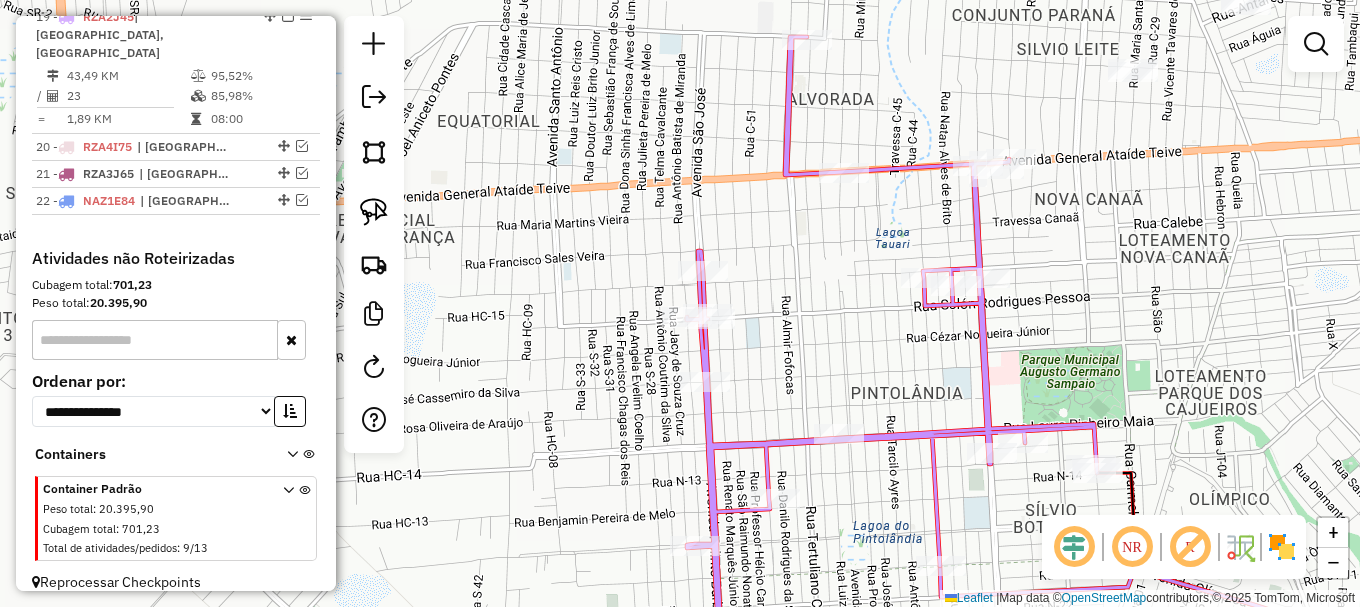 drag, startPoint x: 843, startPoint y: 270, endPoint x: 538, endPoint y: 390, distance: 327.75754 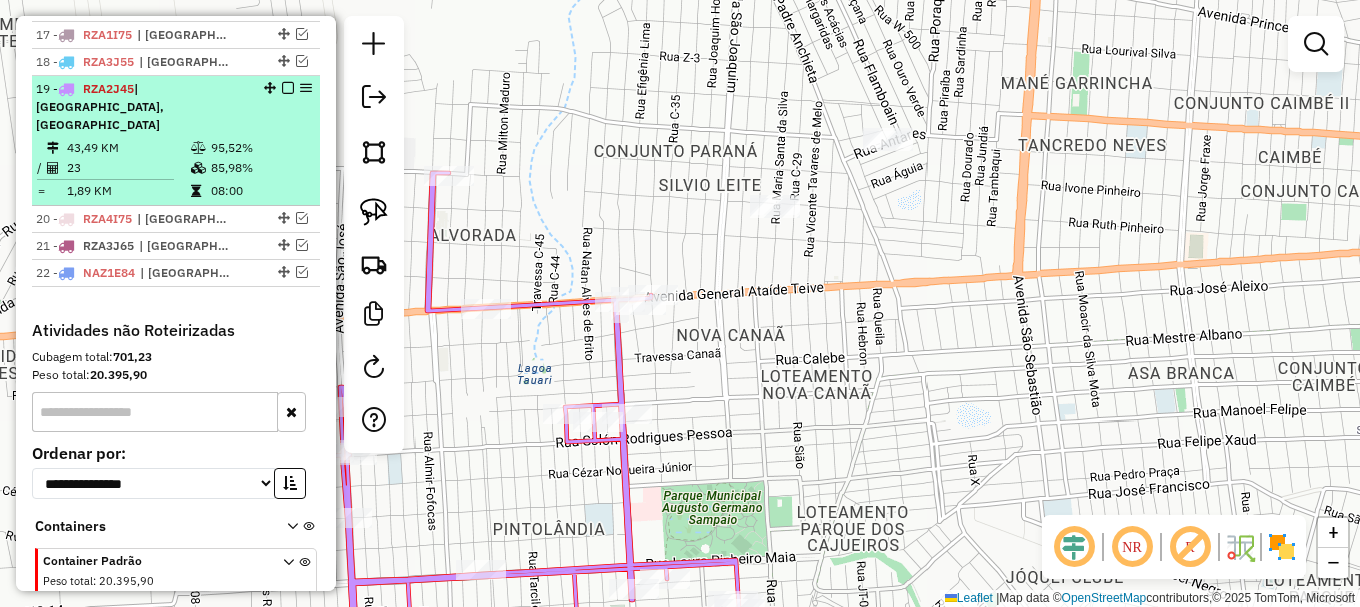 scroll, scrollTop: 1197, scrollLeft: 0, axis: vertical 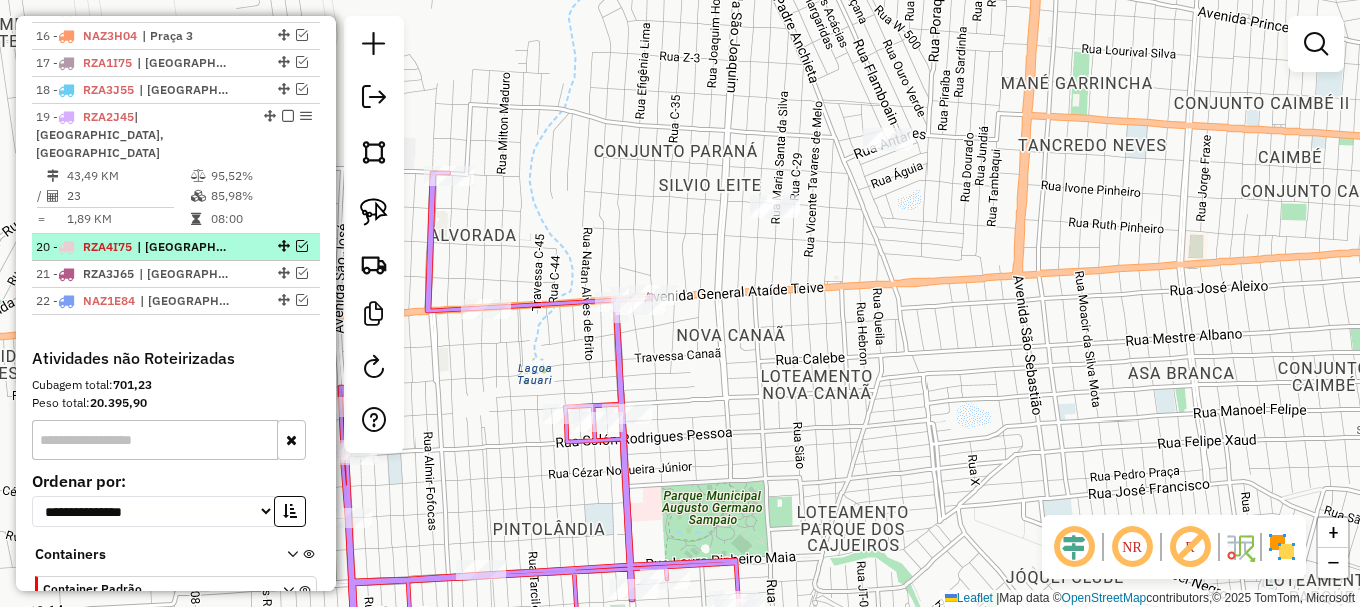 click at bounding box center [302, 246] 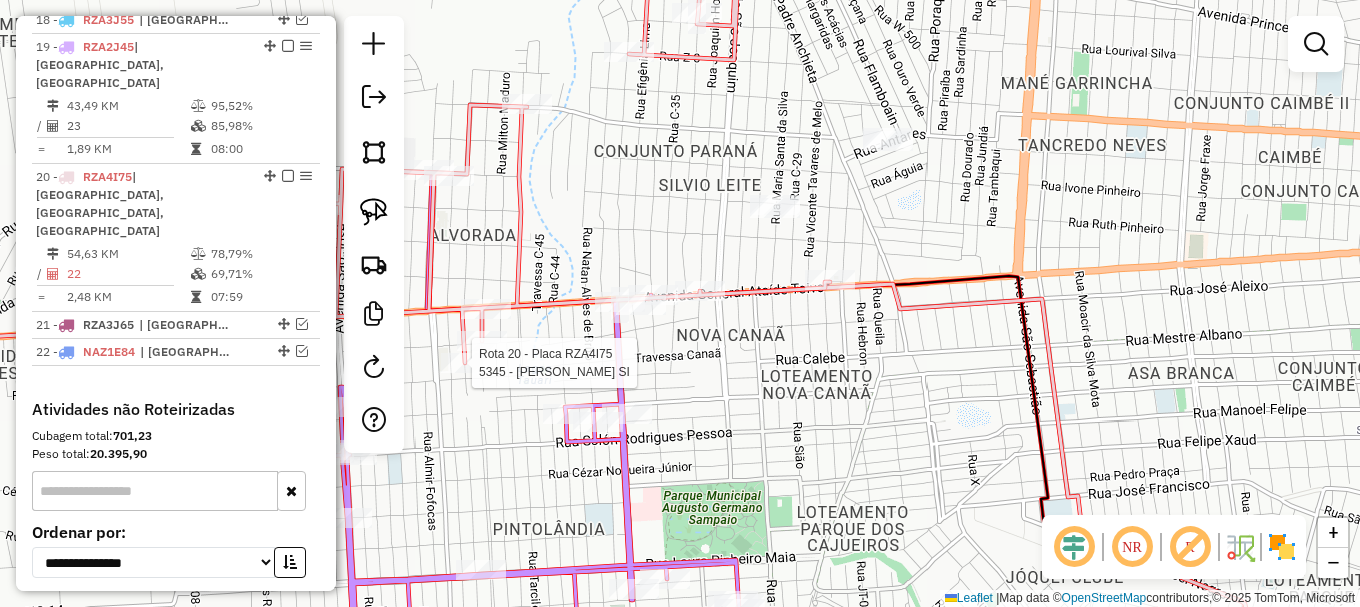 select on "**********" 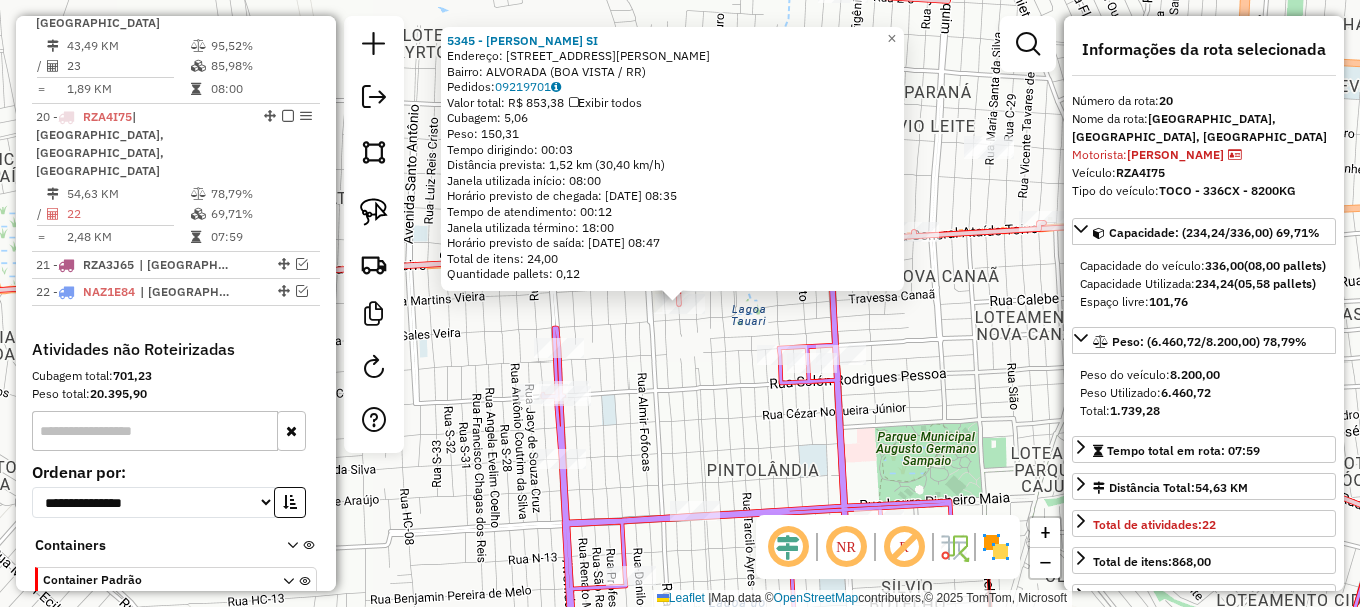 scroll, scrollTop: 1382, scrollLeft: 0, axis: vertical 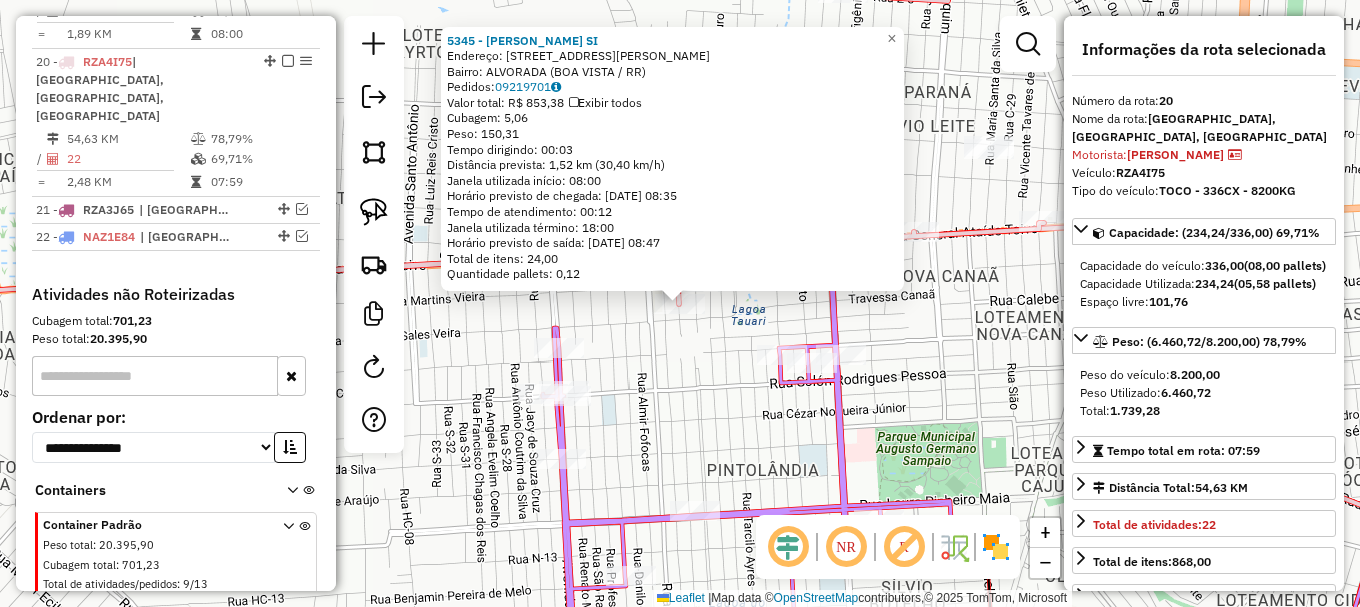 click on "5345 - [PERSON_NAME] SI  Endereço: R   [PERSON_NAME]           232   Bairro: ALVORADA (BOA VISTA / RR)   Pedidos:  09219701   Valor total: R$ 853,38   Exibir todos   Cubagem: 5,06  Peso: 150,31  Tempo dirigindo: 00:03   Distância prevista: 1,52 km (30,40 km/h)   [GEOGRAPHIC_DATA] utilizada início: 08:00   Horário previsto de chegada: [DATE] 08:35   Tempo de atendimento: 00:12   Janela utilizada término: 18:00   Horário previsto de saída: [DATE] 08:47   Total de itens: 24,00   Quantidade pallets: 0,12  × Janela de atendimento Grade de atendimento Capacidade Transportadoras Veículos Cliente Pedidos  Rotas Selecione os dias de semana para filtrar as janelas de atendimento  Seg   Ter   Qua   Qui   Sex   Sáb   Dom  Informe o período da janela de atendimento: De: Até:  Filtrar exatamente a janela do cliente  Considerar janela de atendimento padrão  Selecione os dias de semana para filtrar as grades de atendimento  Seg   Ter   Qua   Qui   Sex   Sáb   Dom   Peso mínimo:   Peso máximo:   De:  +" 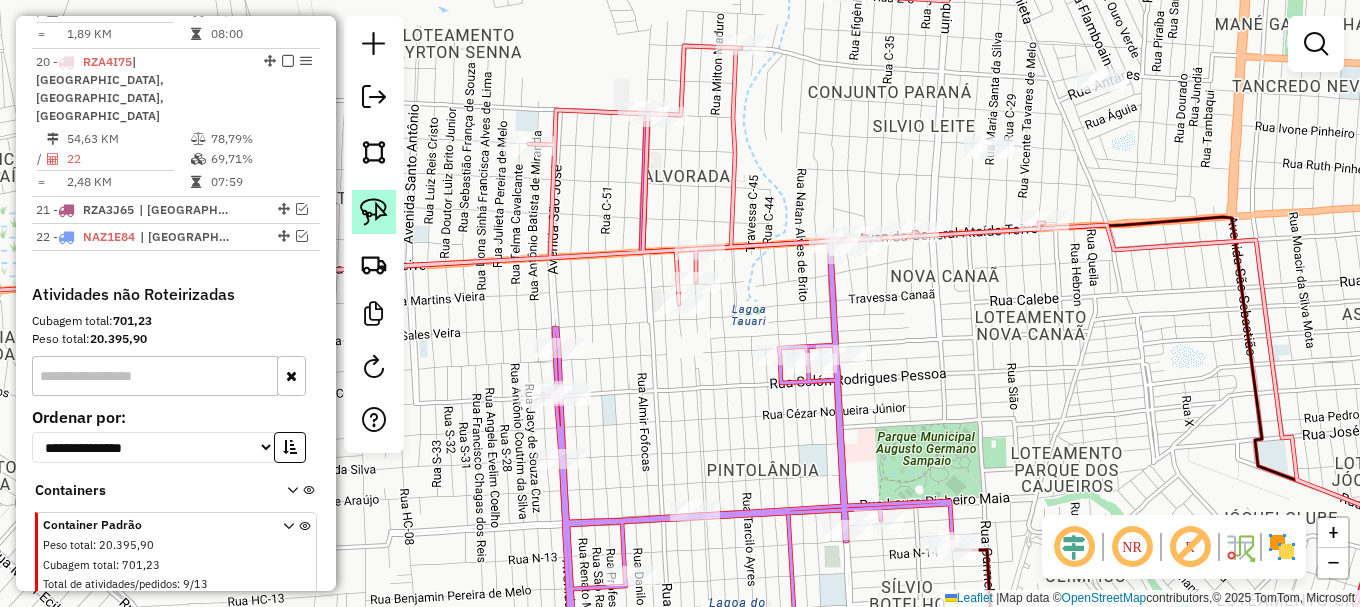 click 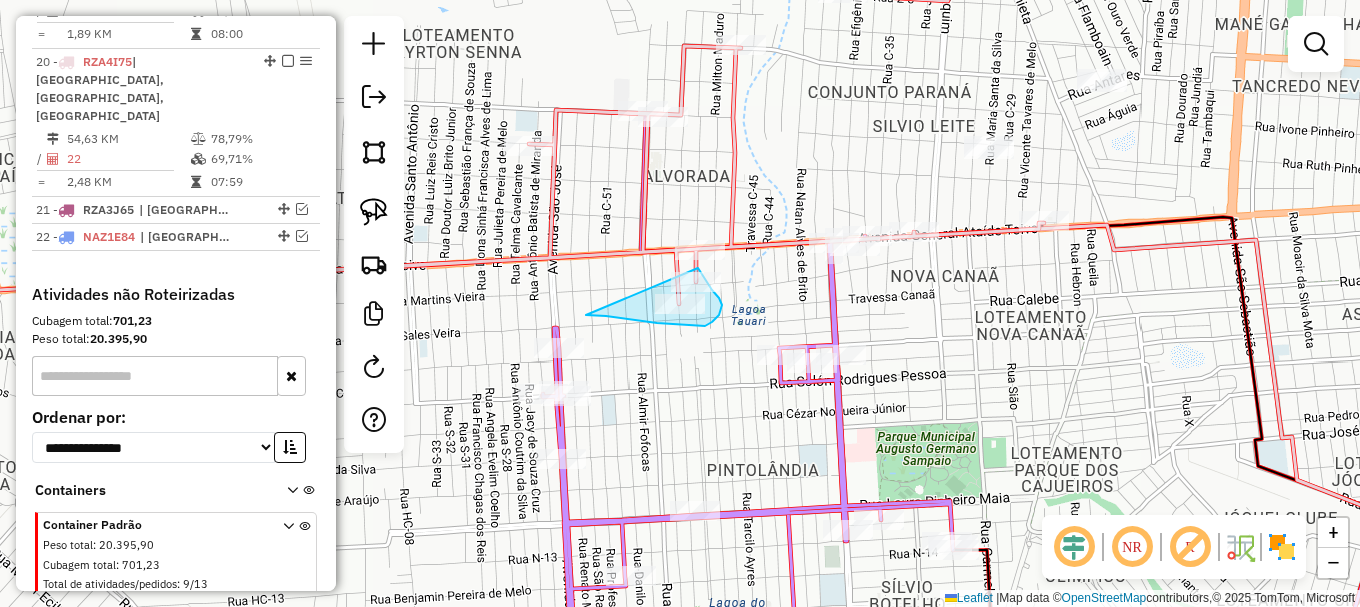 drag, startPoint x: 606, startPoint y: 316, endPoint x: 692, endPoint y: 260, distance: 102.625534 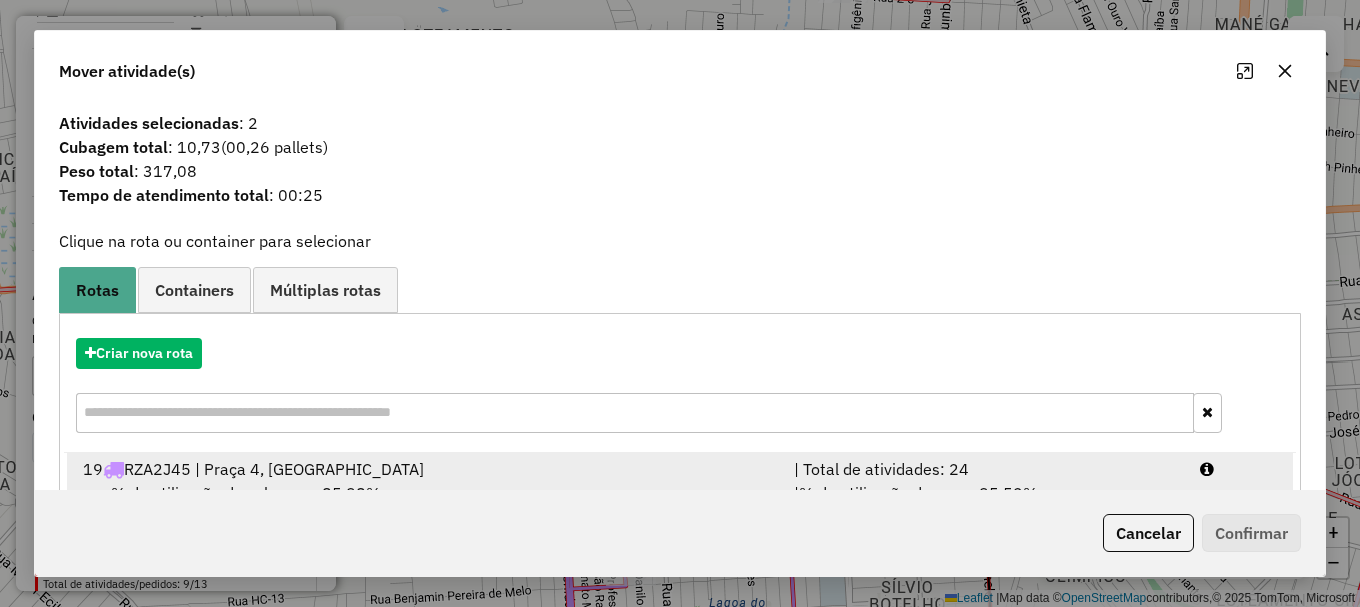 click on "| Total de atividades: 24" at bounding box center (985, 469) 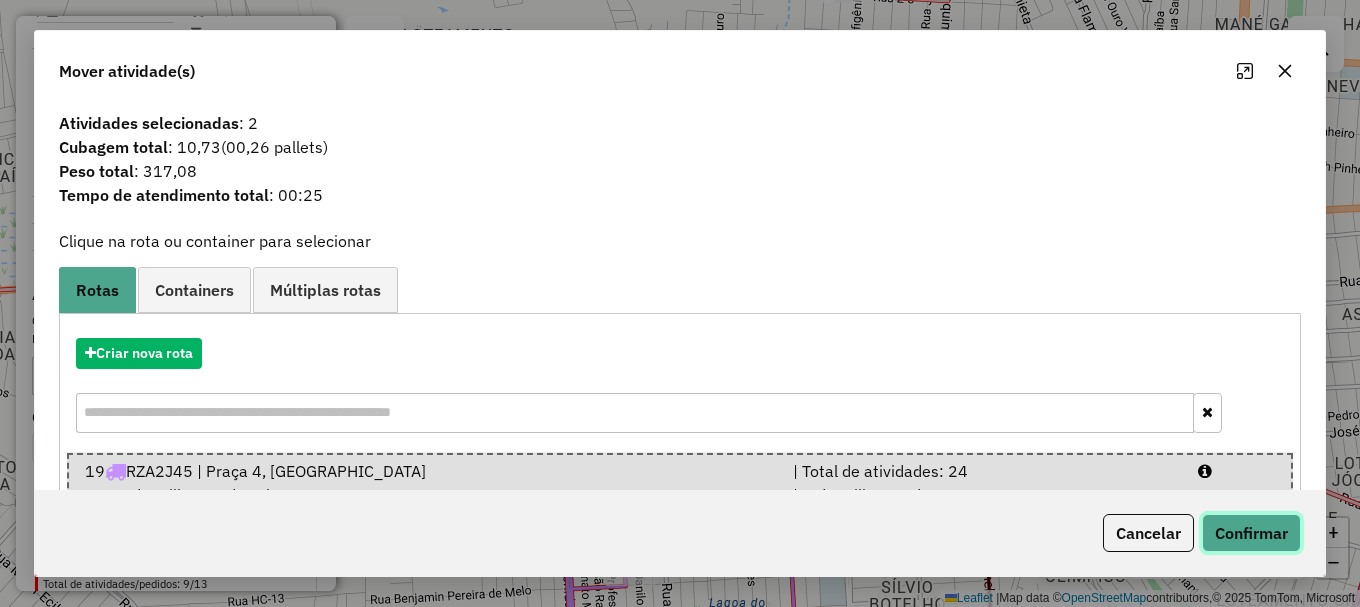 click on "Confirmar" 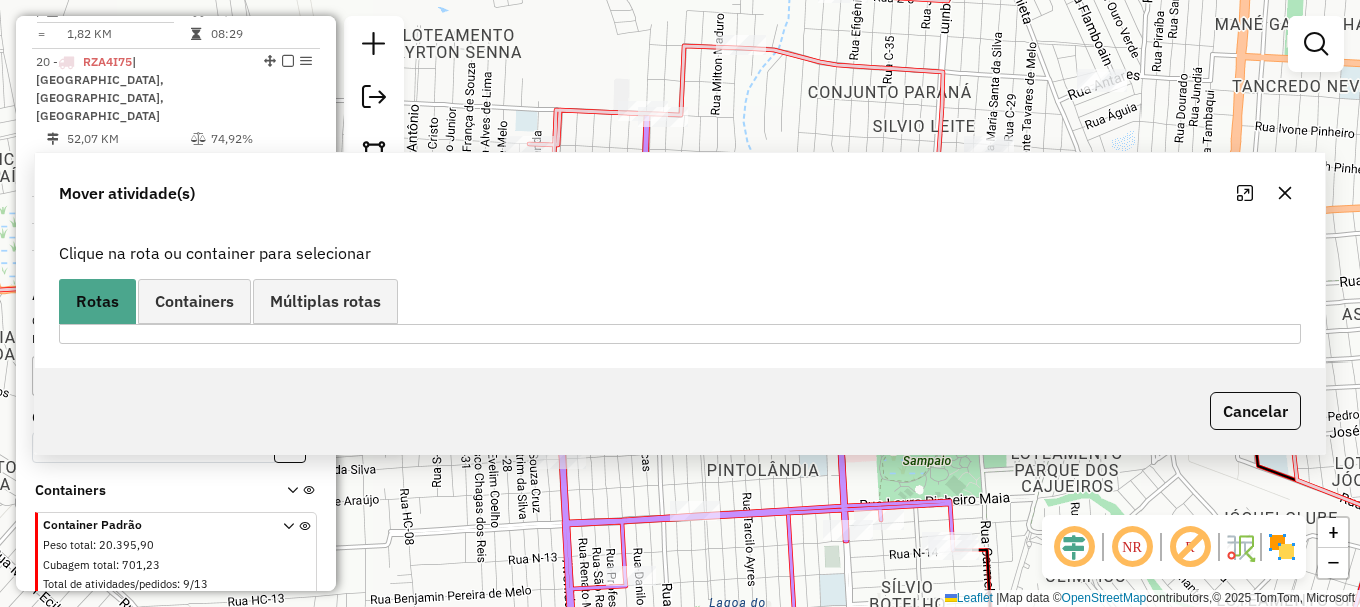 scroll, scrollTop: 1176, scrollLeft: 0, axis: vertical 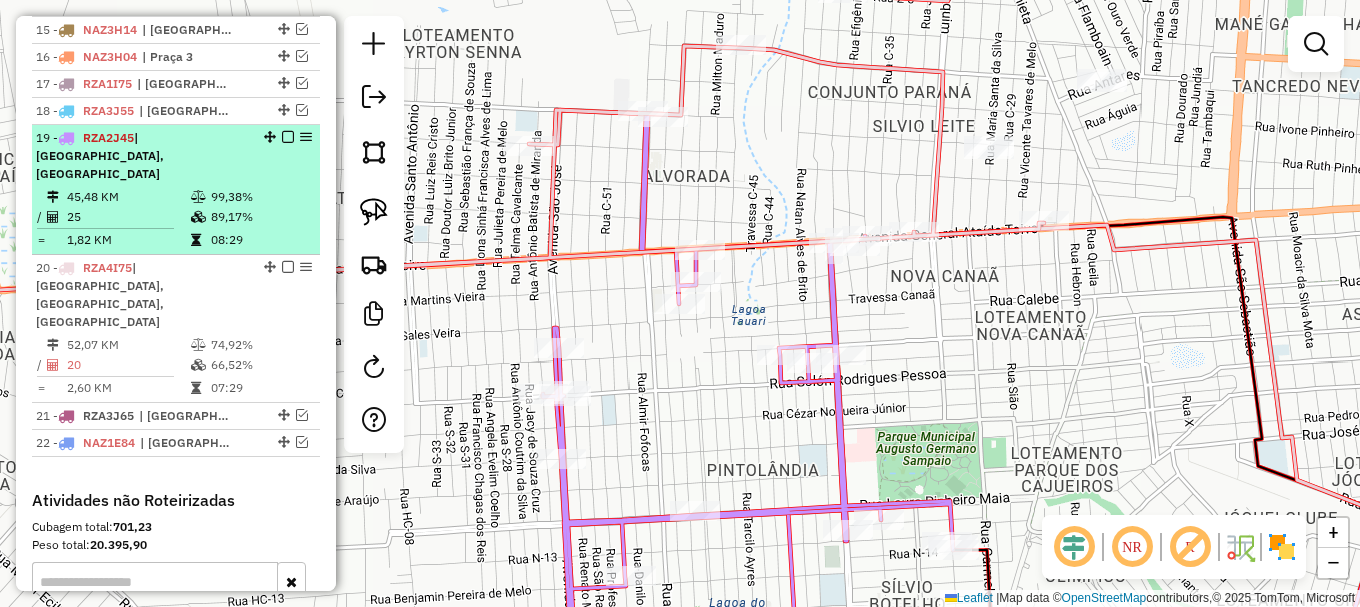 click at bounding box center [288, 137] 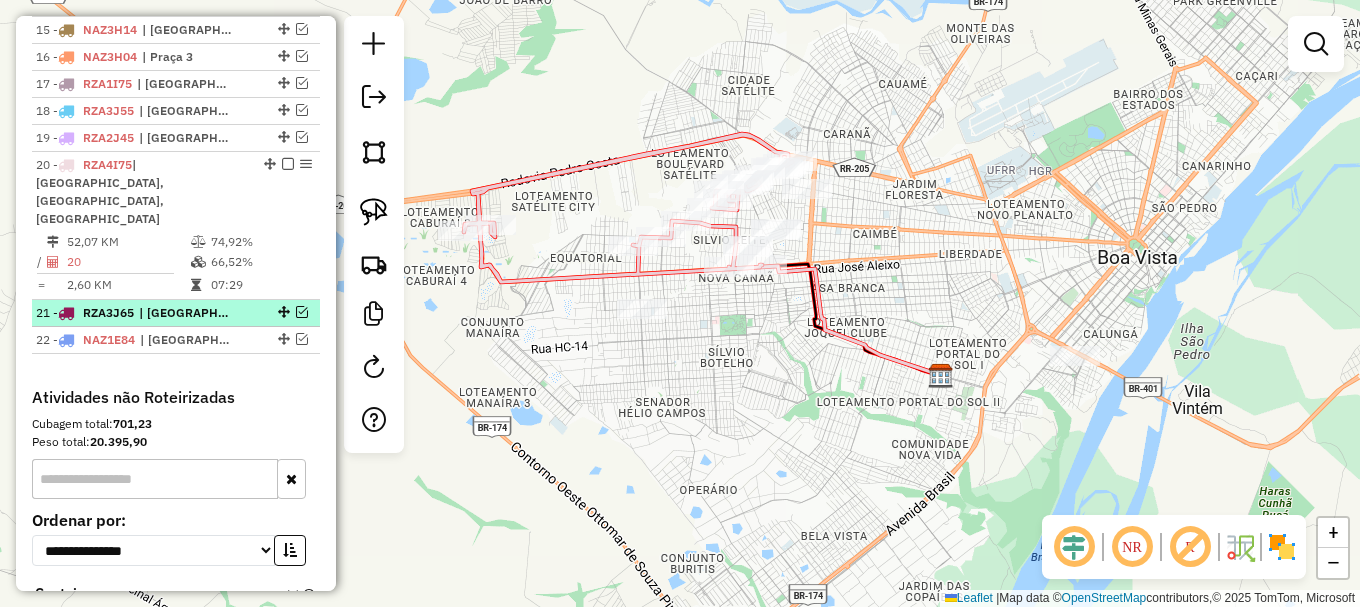 click at bounding box center (302, 312) 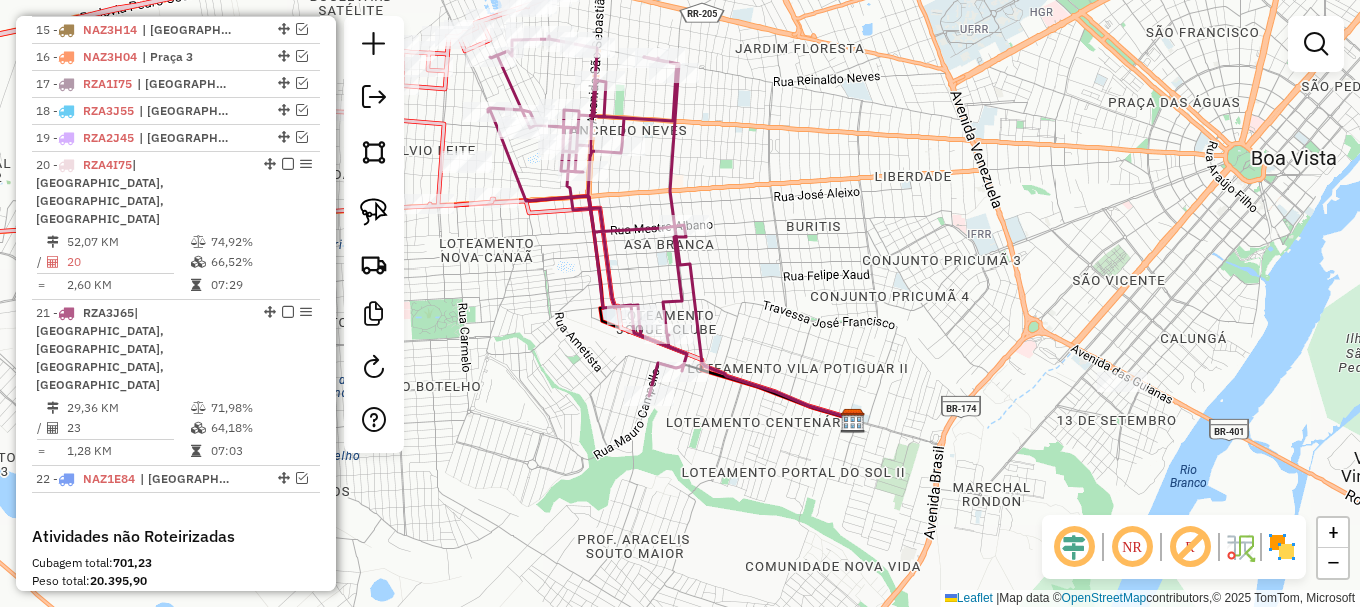 drag, startPoint x: 960, startPoint y: 319, endPoint x: 864, endPoint y: 338, distance: 97.862144 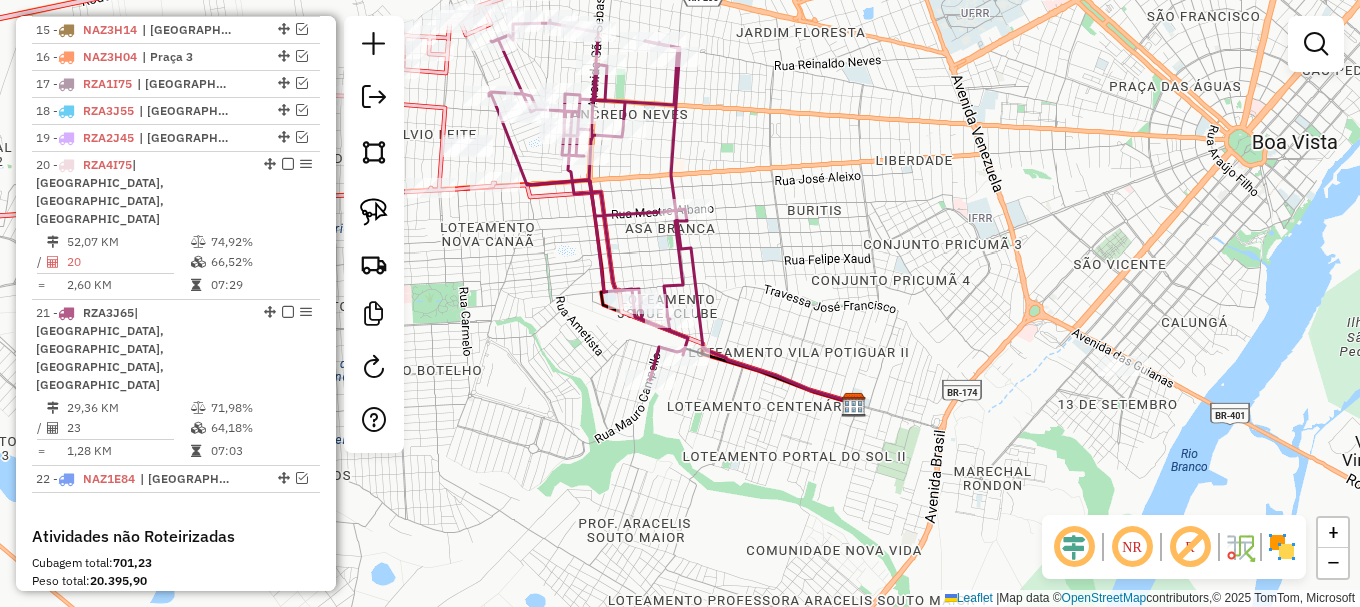 drag, startPoint x: 456, startPoint y: 270, endPoint x: 547, endPoint y: 237, distance: 96.79876 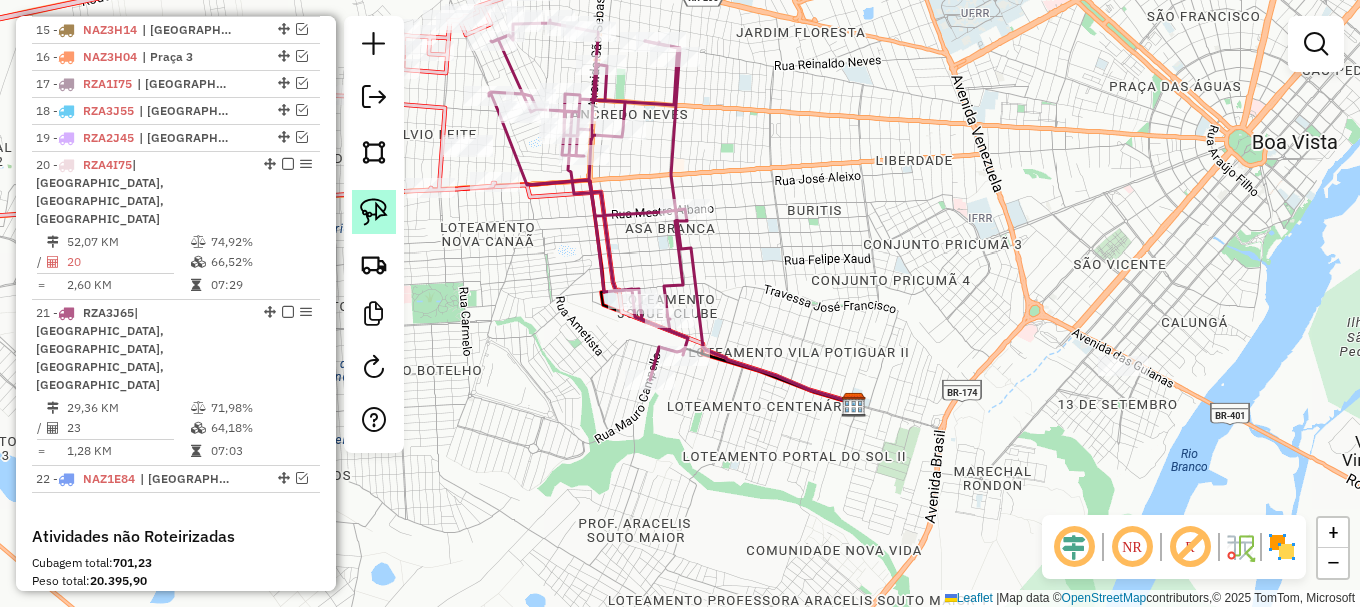 click 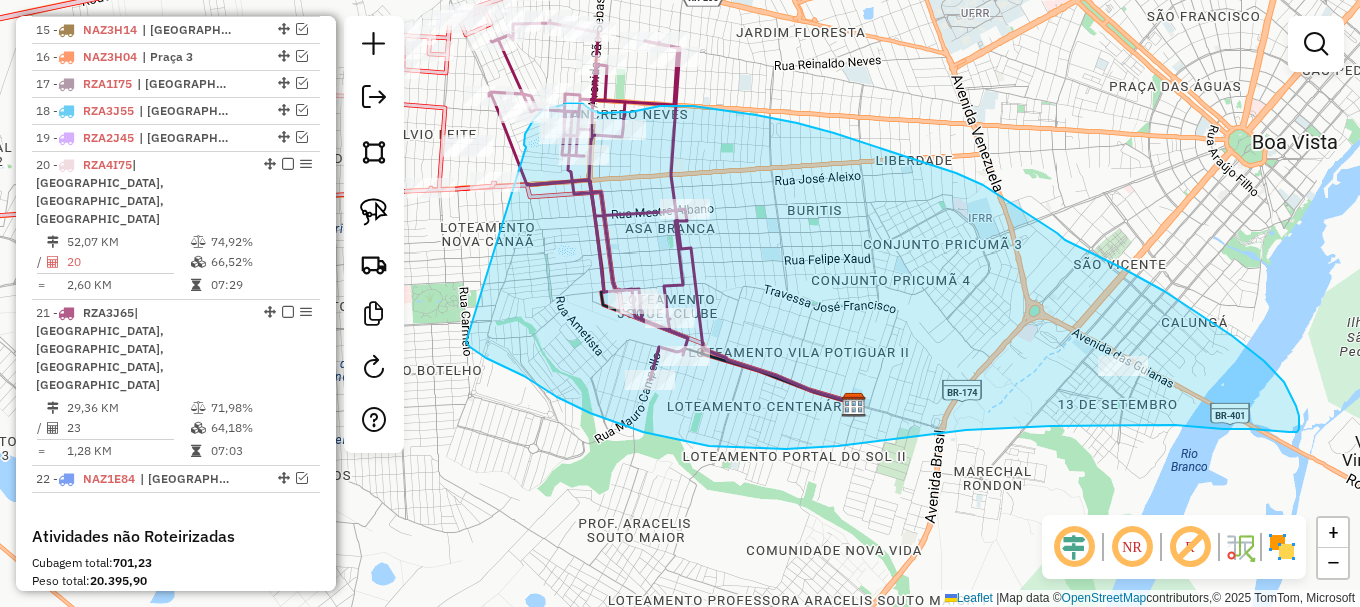 drag, startPoint x: 486, startPoint y: 358, endPoint x: 526, endPoint y: 148, distance: 213.77559 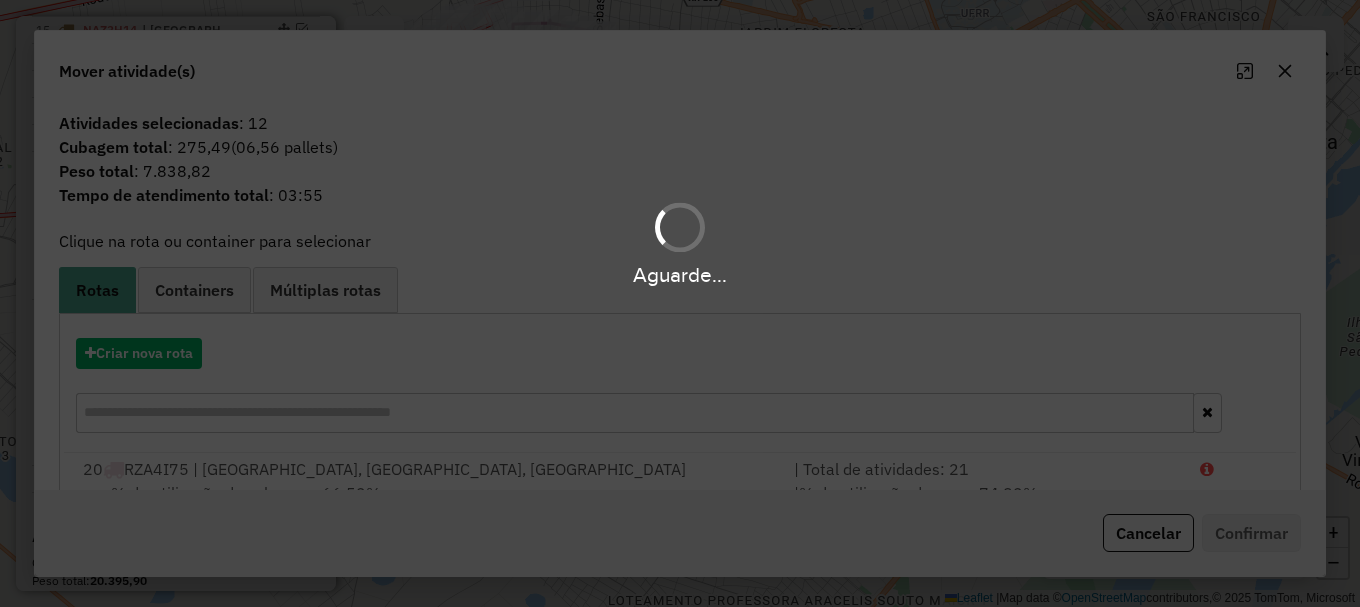 click on "Aguarde..." at bounding box center (680, 303) 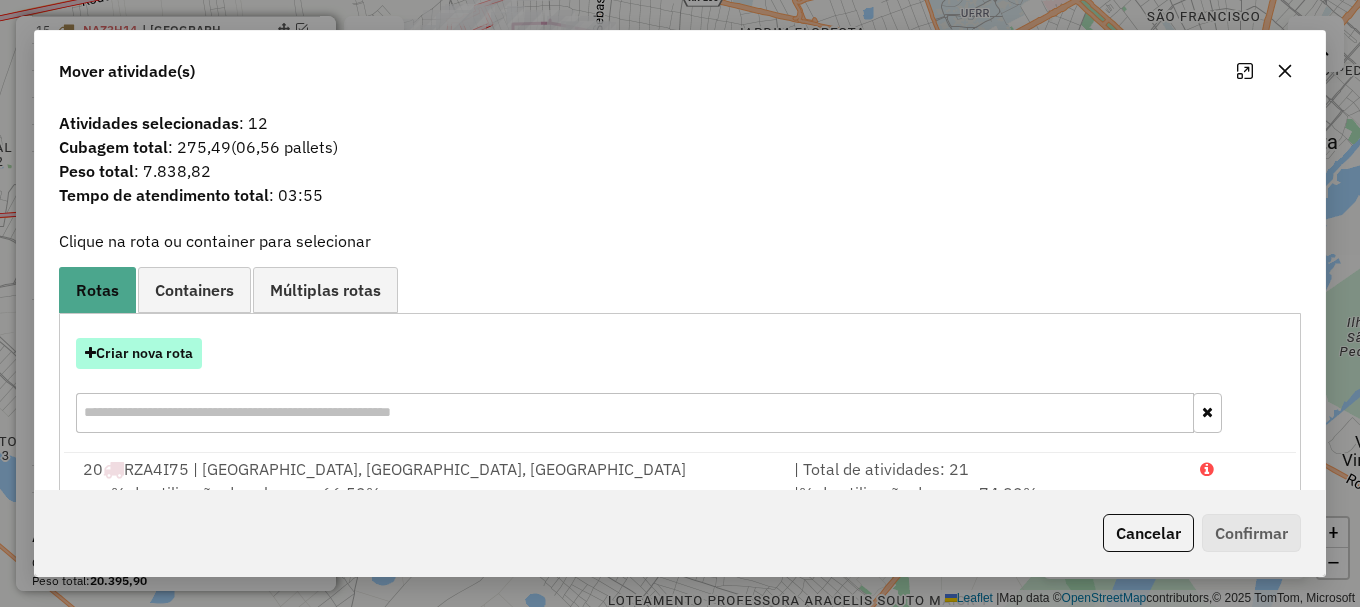 click on "Criar nova rota" at bounding box center [139, 353] 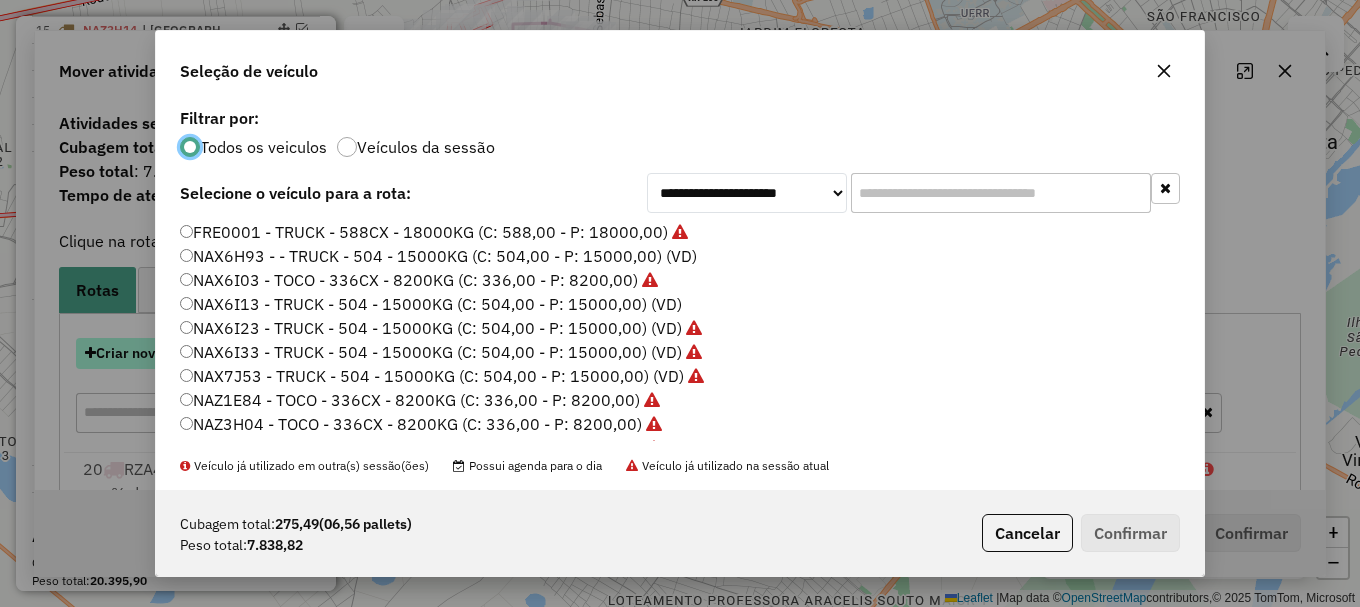 scroll, scrollTop: 11, scrollLeft: 6, axis: both 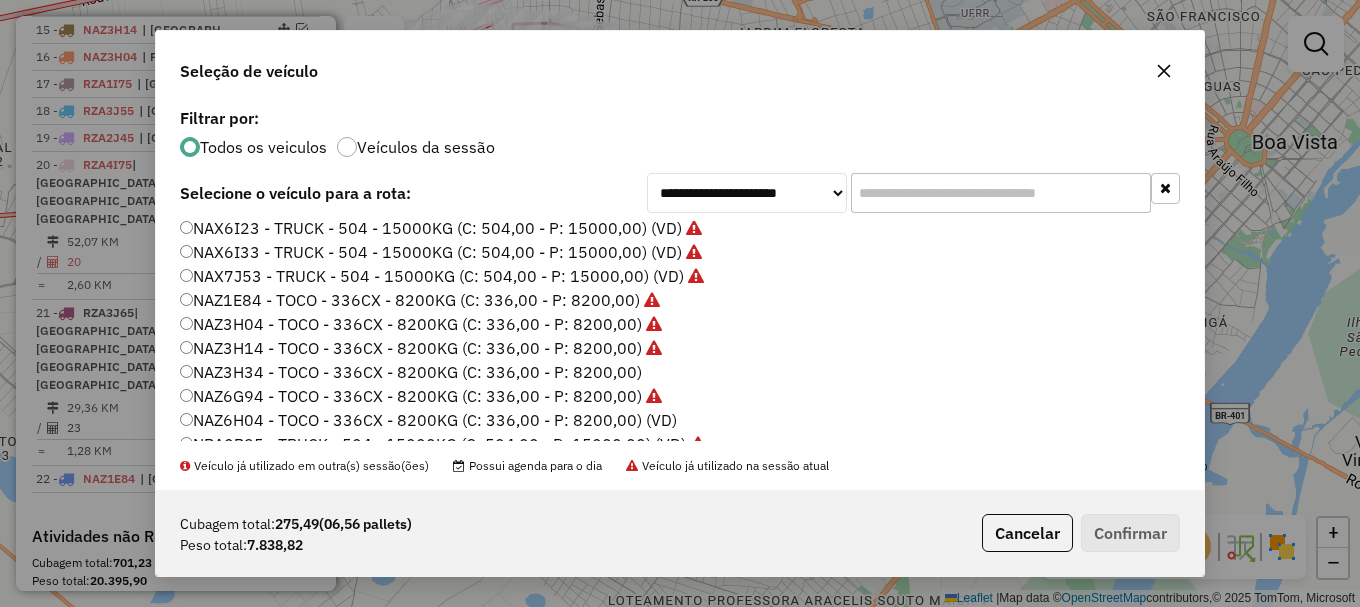 click on "NAZ6H04 - TOCO - 336CX - 8200KG (C: 336,00 - P: 8200,00) (VD)" 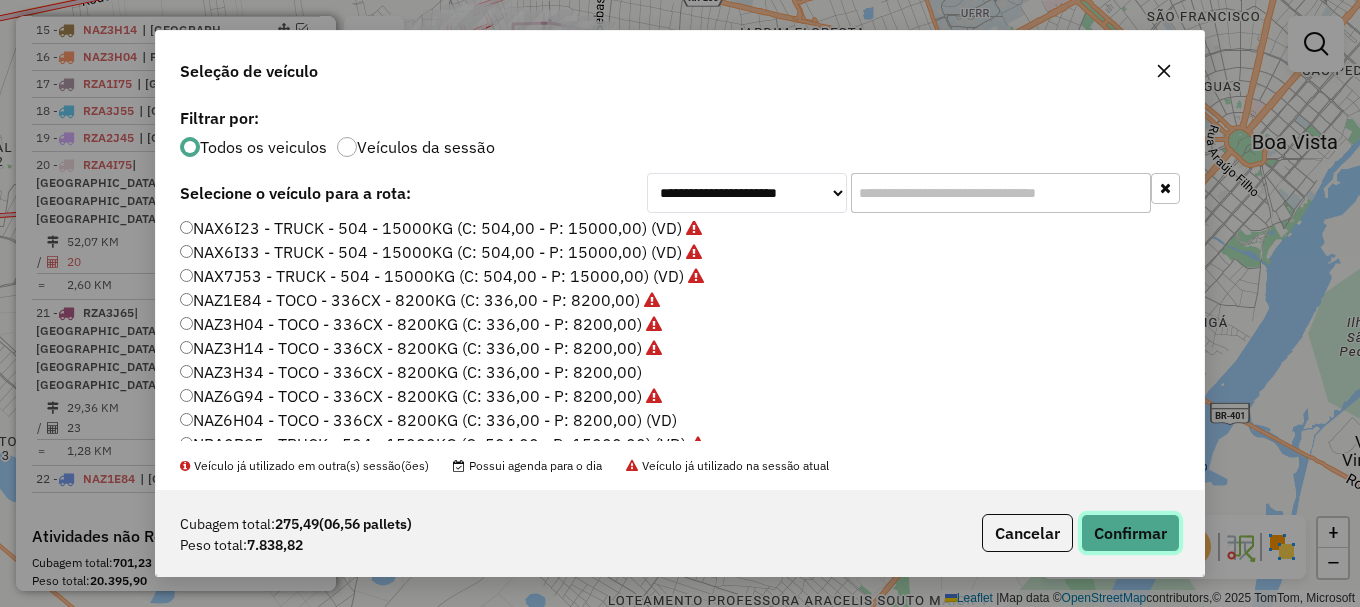 click on "Confirmar" 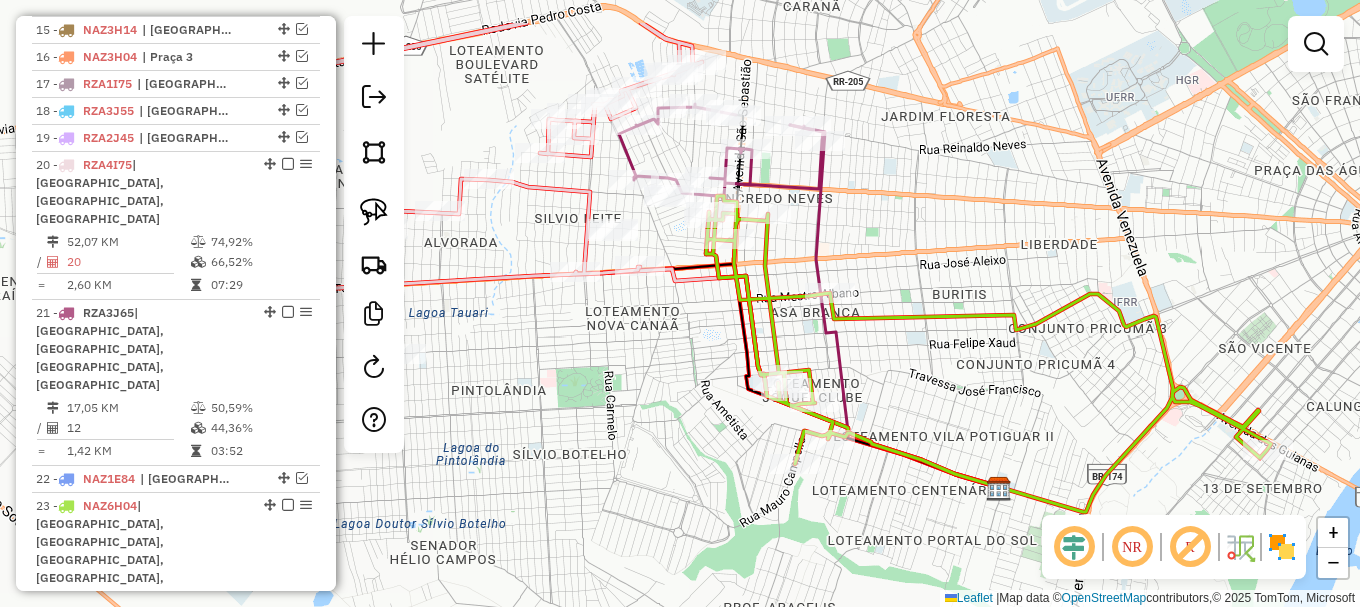 drag, startPoint x: 614, startPoint y: 317, endPoint x: 675, endPoint y: 326, distance: 61.66036 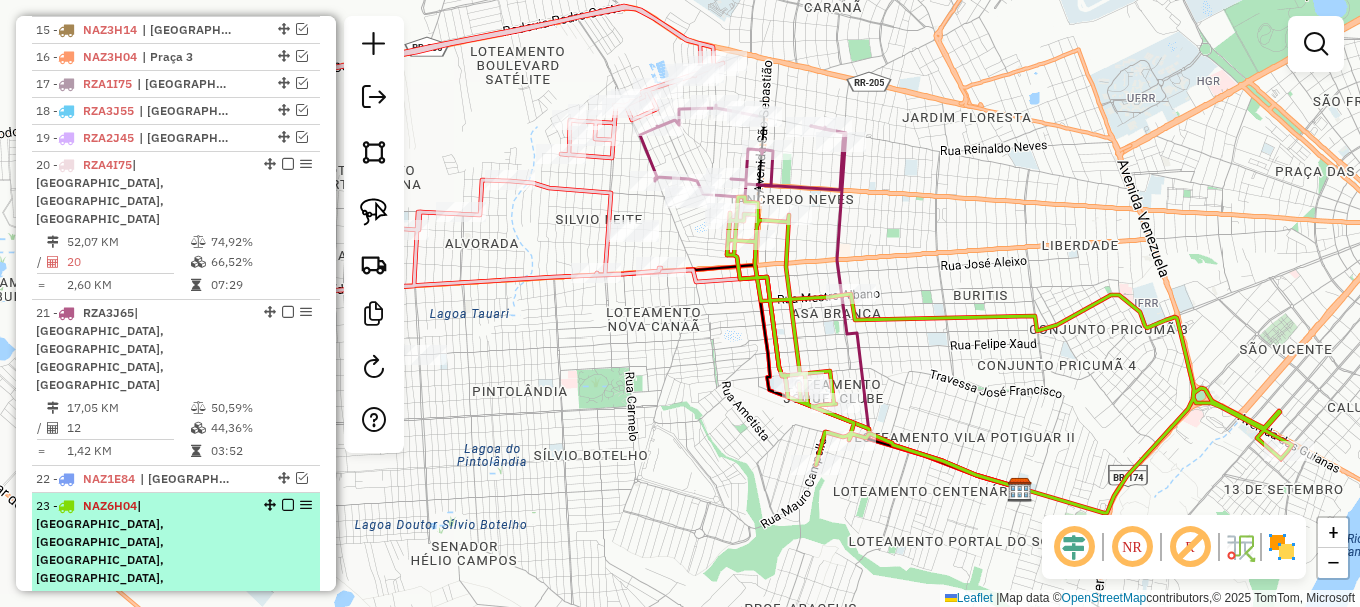click at bounding box center (288, 505) 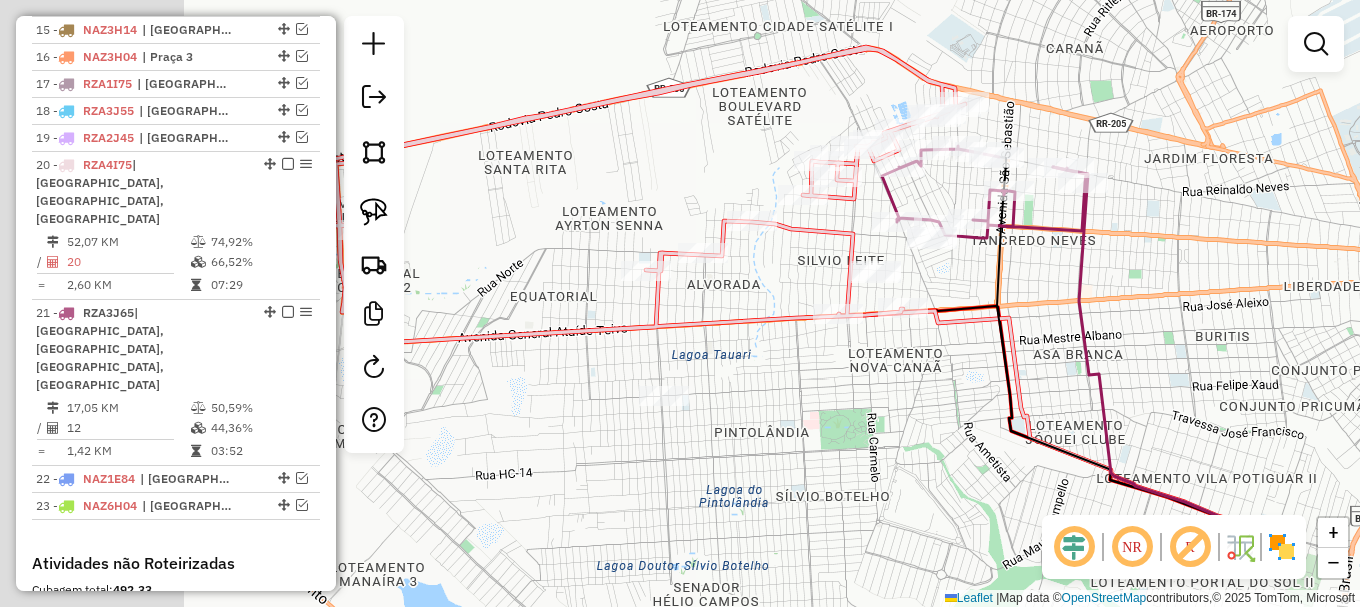 drag, startPoint x: 549, startPoint y: 377, endPoint x: 847, endPoint y: 421, distance: 301.2308 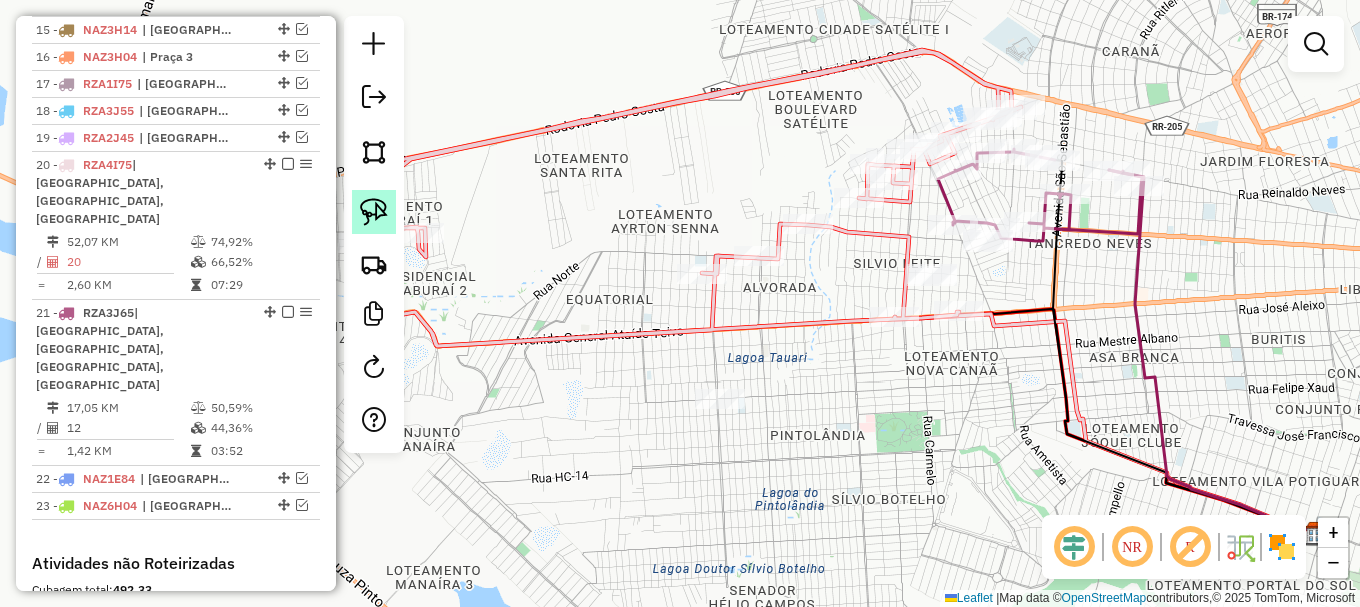 click 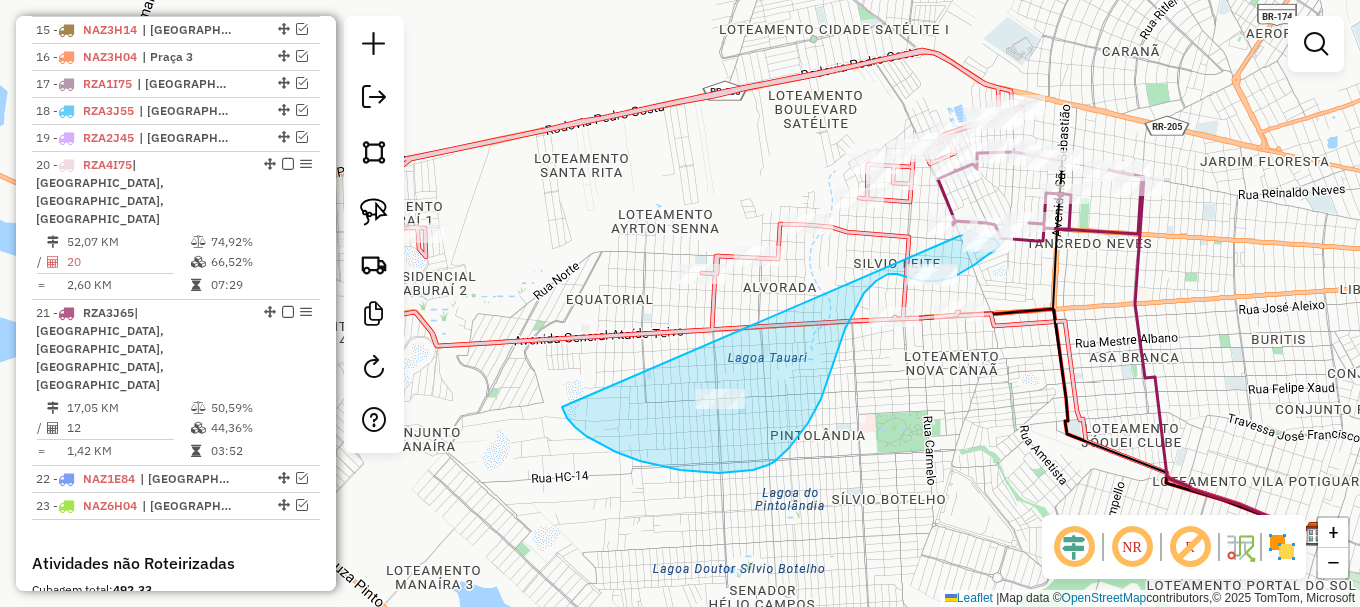 click on "Janela de atendimento Grade de atendimento Capacidade Transportadoras Veículos Cliente Pedidos  Rotas Selecione os dias de semana para filtrar as janelas de atendimento  Seg   Ter   Qua   Qui   Sex   Sáb   Dom  Informe o período da janela de atendimento: De: Até:  Filtrar exatamente a janela do cliente  Considerar janela de atendimento padrão  Selecione os dias de semana para filtrar as grades de atendimento  Seg   Ter   Qua   Qui   Sex   Sáb   Dom   Considerar clientes sem dia de atendimento cadastrado  Clientes fora do dia de atendimento selecionado Filtrar as atividades entre os valores definidos abaixo:  Peso mínimo:   Peso máximo:   Cubagem mínima:   Cubagem máxima:   De:   Até:  Filtrar as atividades entre o tempo de atendimento definido abaixo:  De:   Até:   Considerar capacidade total dos clientes não roteirizados Transportadora: Selecione um ou mais itens Tipo de veículo: Selecione um ou mais itens Veículo: Selecione um ou mais itens Motorista: Selecione um ou mais itens Nome: Rótulo:" 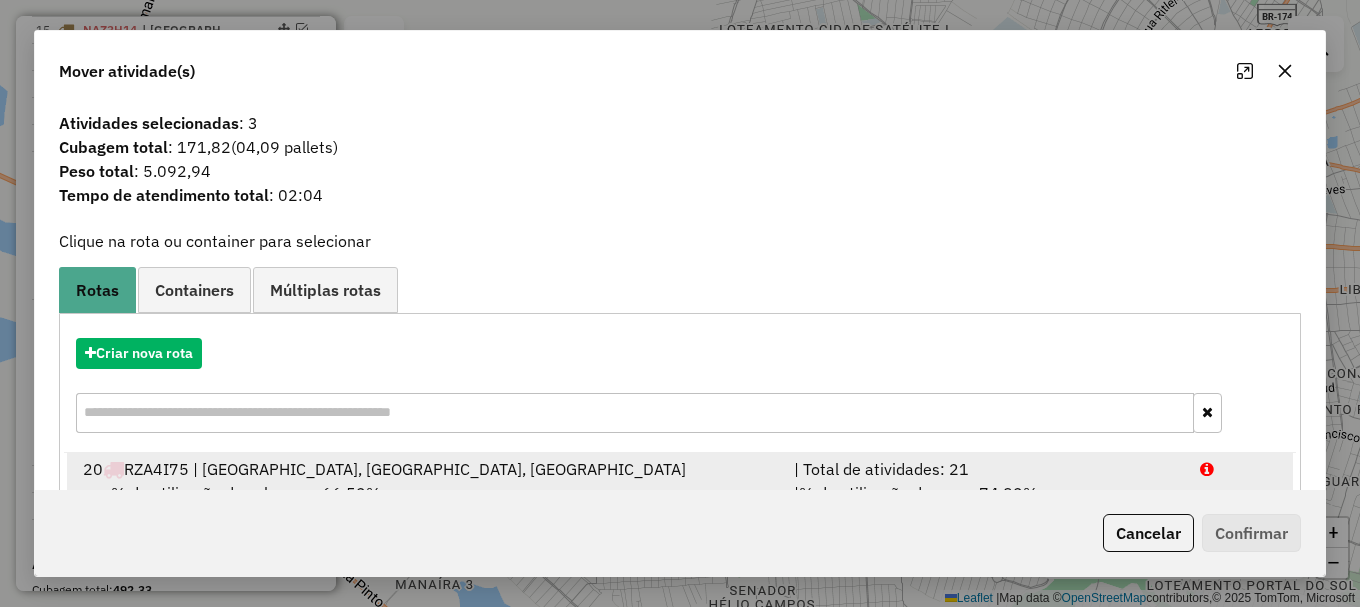 click at bounding box center [1239, 469] 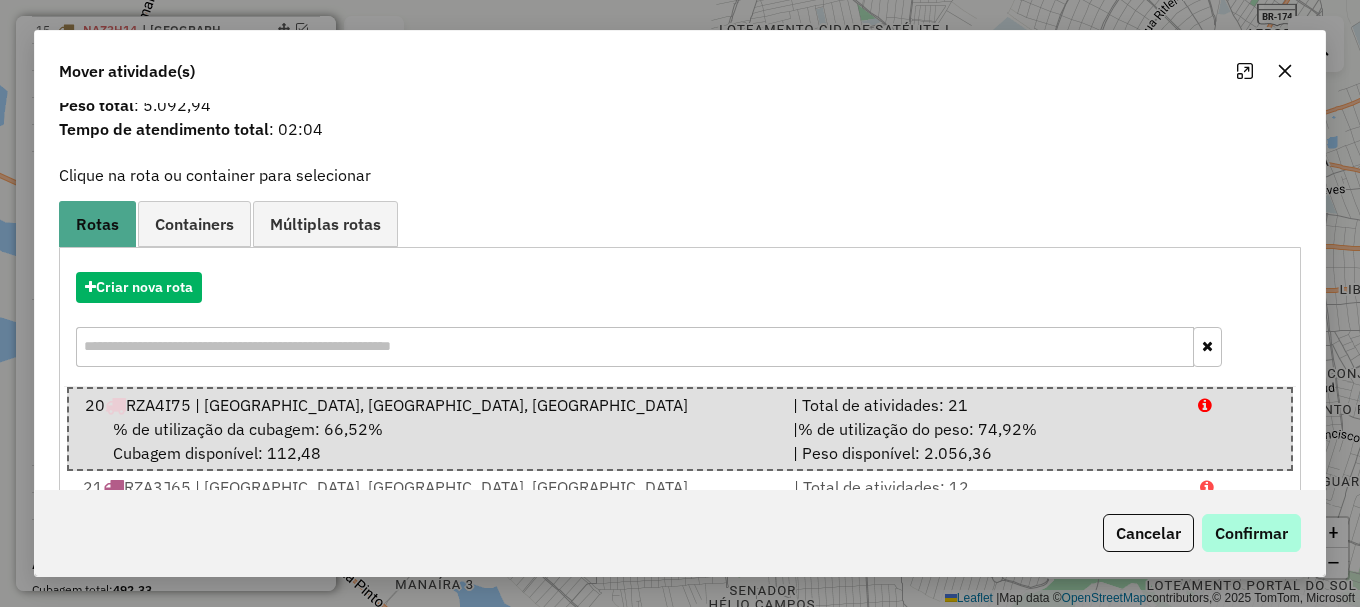 scroll, scrollTop: 100, scrollLeft: 0, axis: vertical 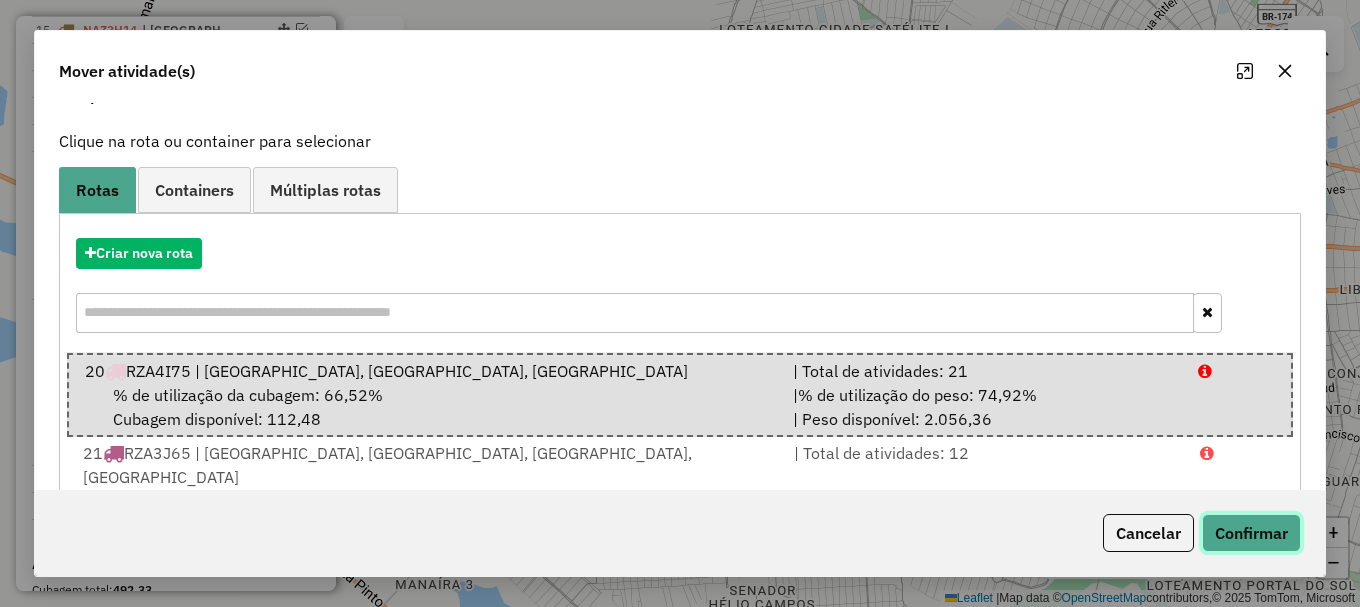 click on "Confirmar" 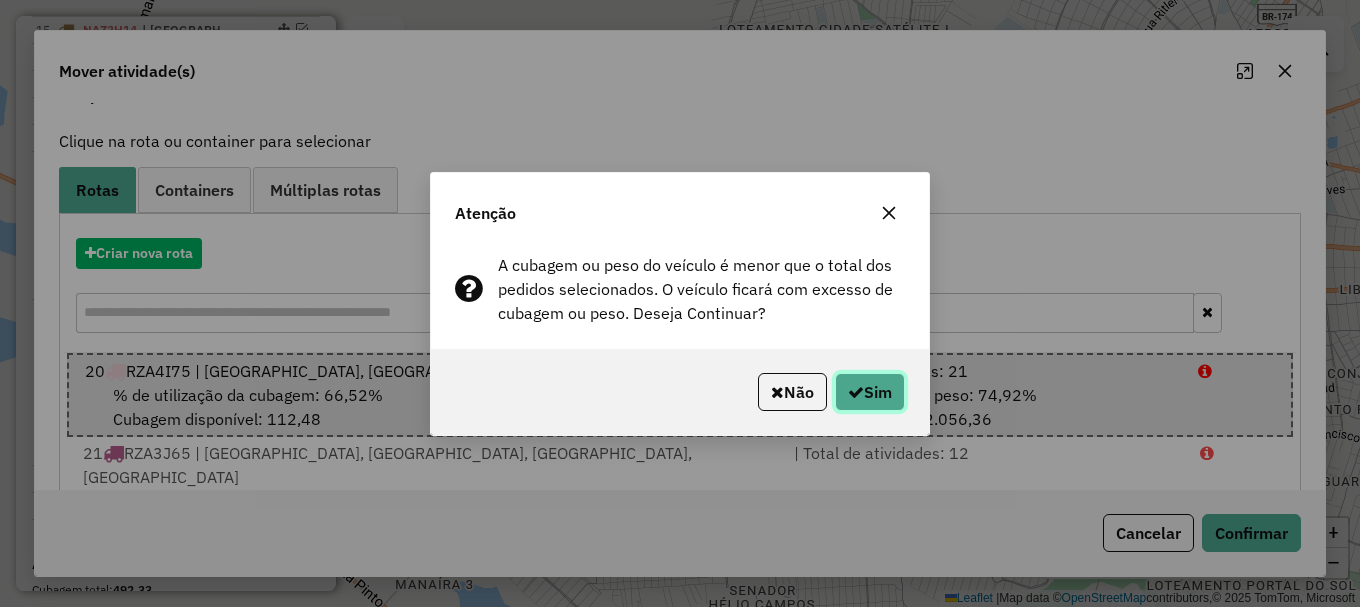 click on "Sim" 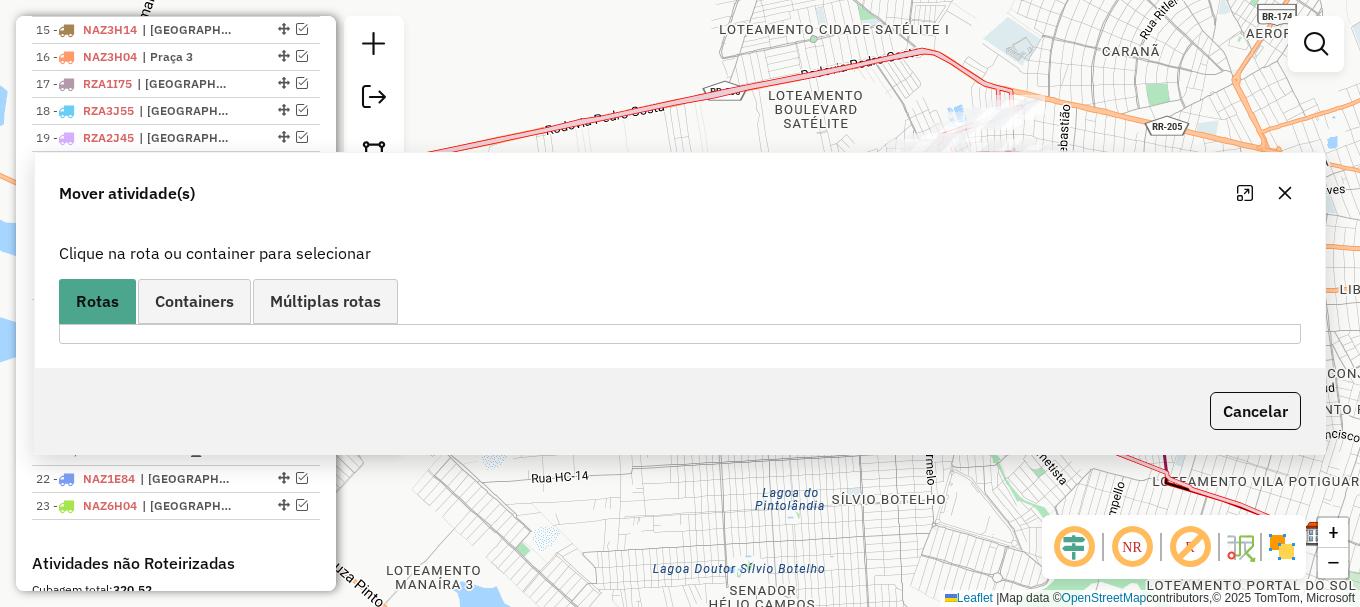 scroll, scrollTop: 0, scrollLeft: 0, axis: both 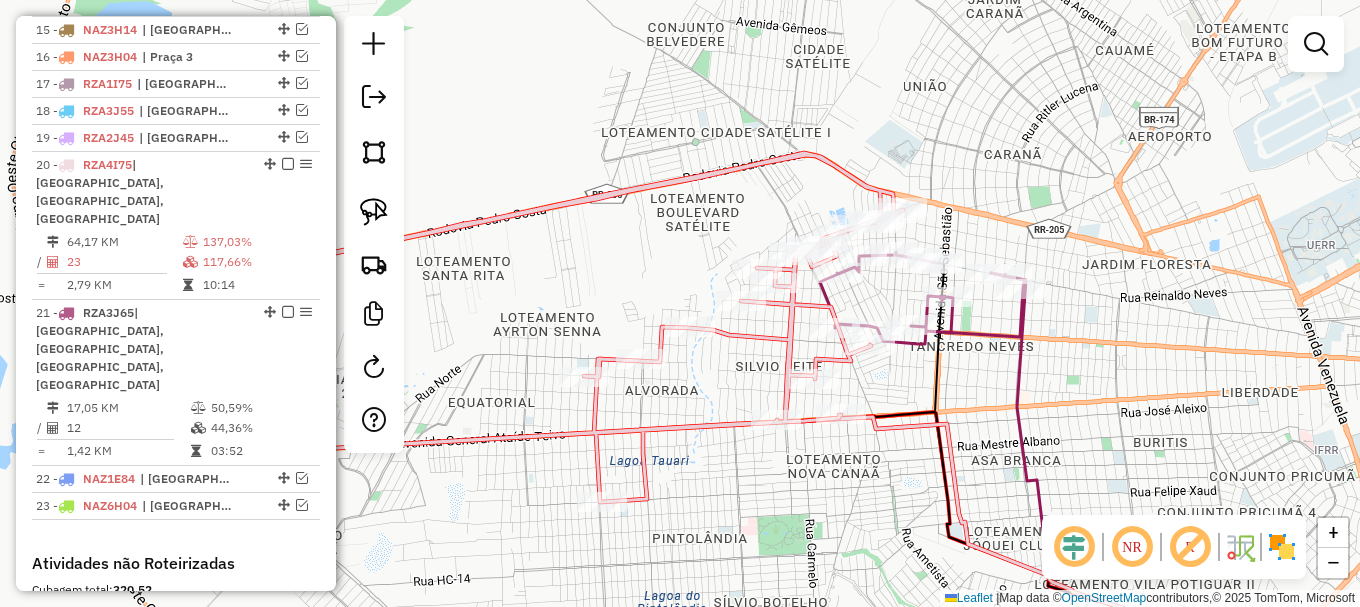 drag, startPoint x: 1054, startPoint y: 274, endPoint x: 853, endPoint y: 432, distance: 255.6658 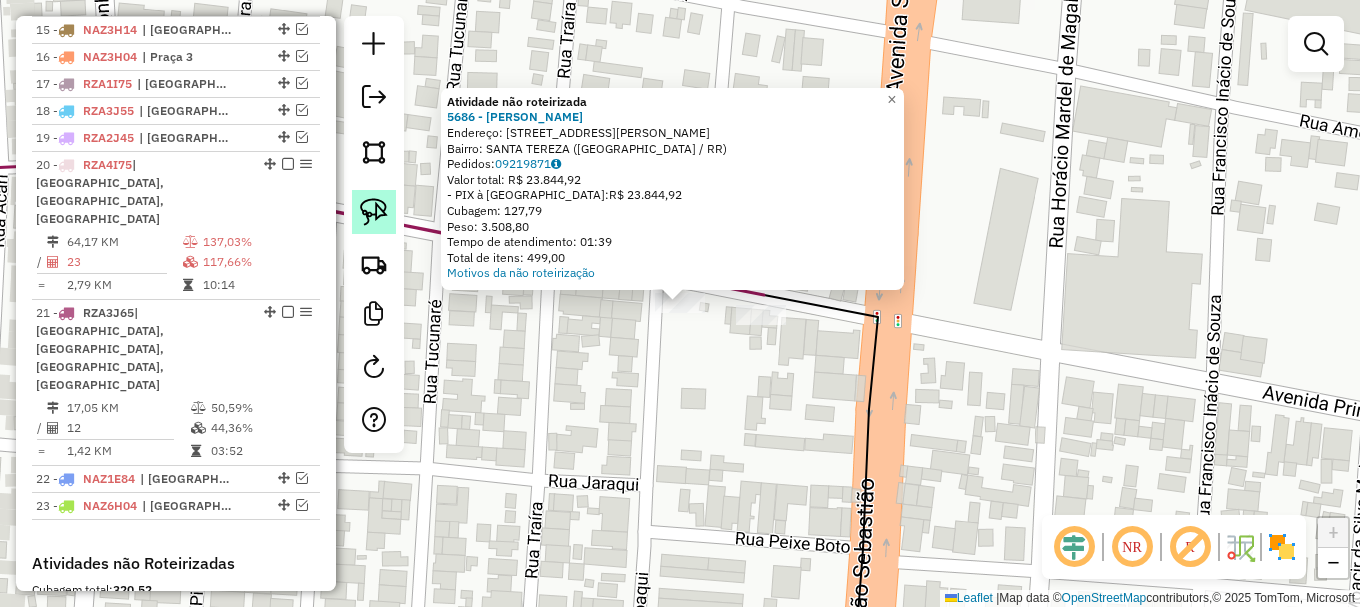 click 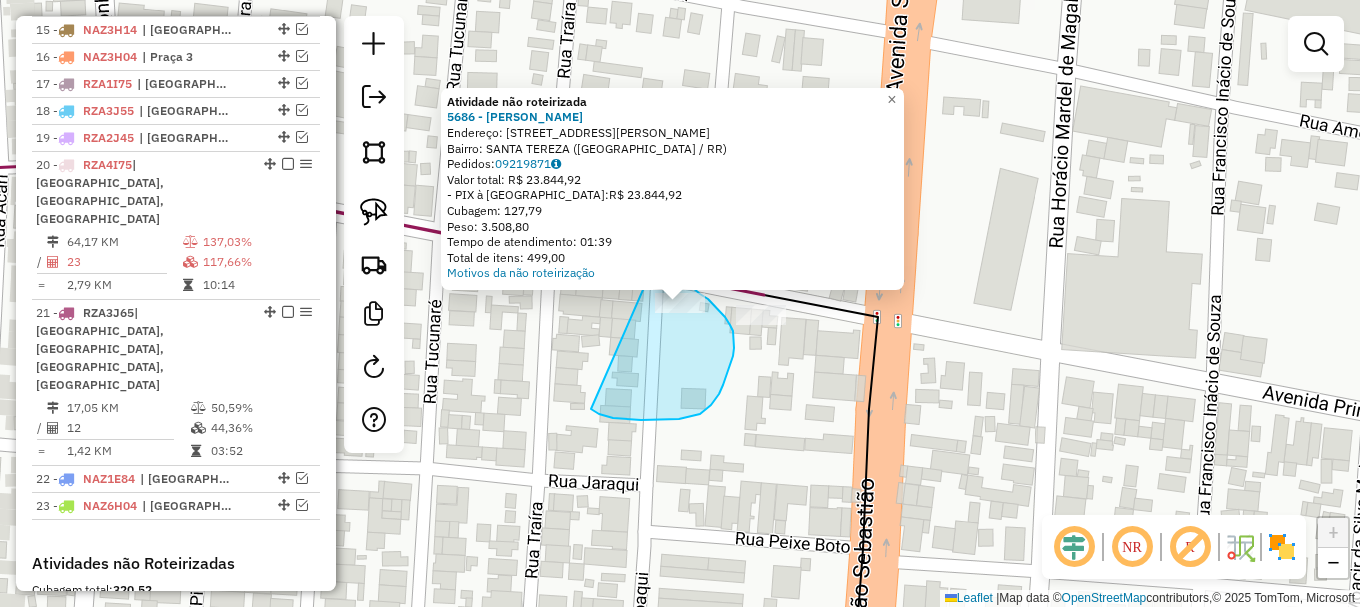 drag, startPoint x: 607, startPoint y: 417, endPoint x: 654, endPoint y: 259, distance: 164.84235 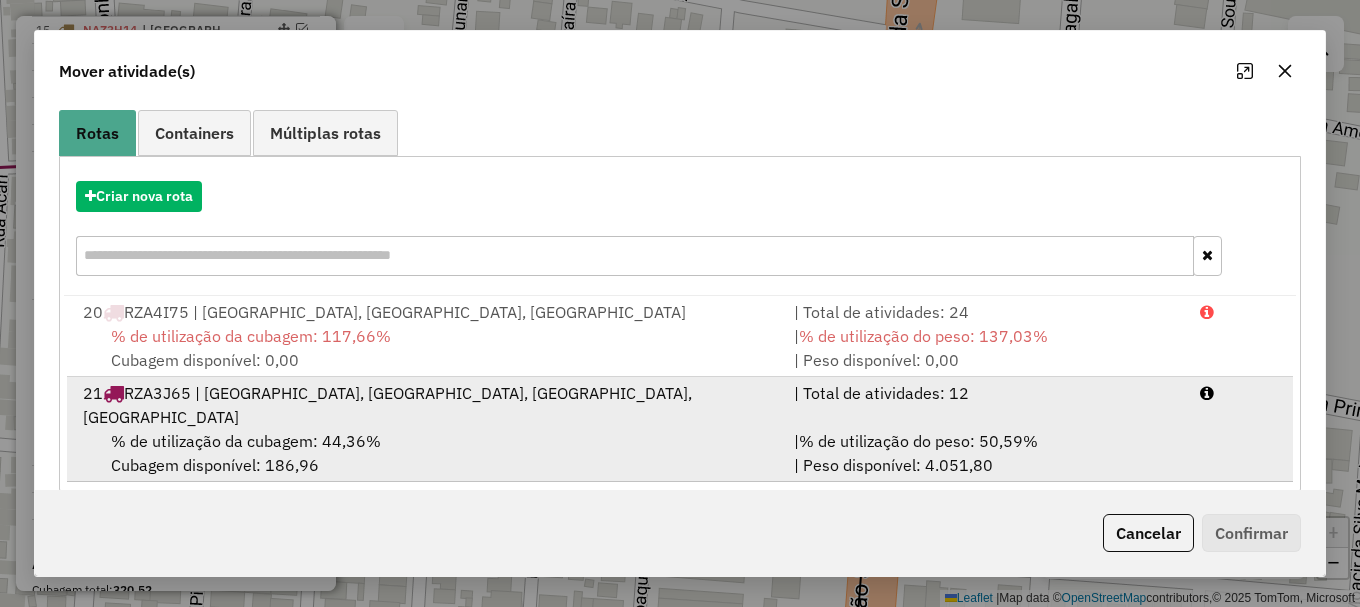 scroll, scrollTop: 159, scrollLeft: 0, axis: vertical 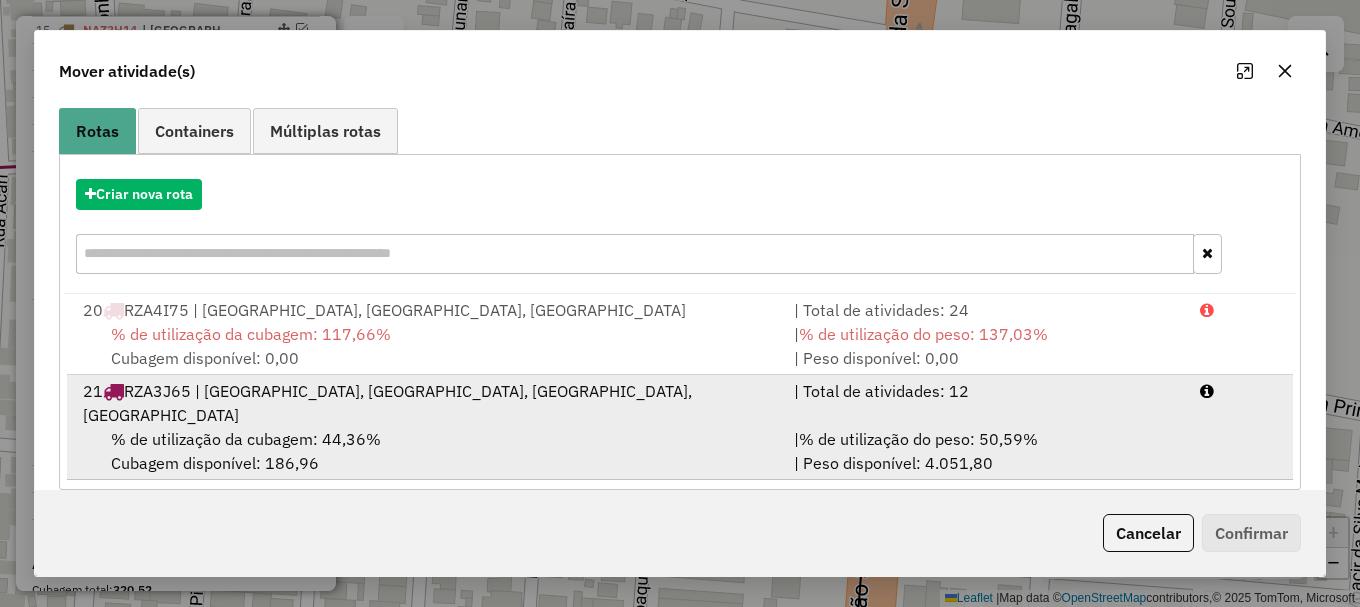 click on "21  RZA3J65 | [GEOGRAPHIC_DATA], [GEOGRAPHIC_DATA], [GEOGRAPHIC_DATA], [GEOGRAPHIC_DATA]  | Total de atividades: 12  % de utilização da cubagem: 44,36%  Cubagem disponível: 186,96   |  % de utilização do peso: 50,59%  | Peso disponível: 4.051,80" at bounding box center [680, 427] 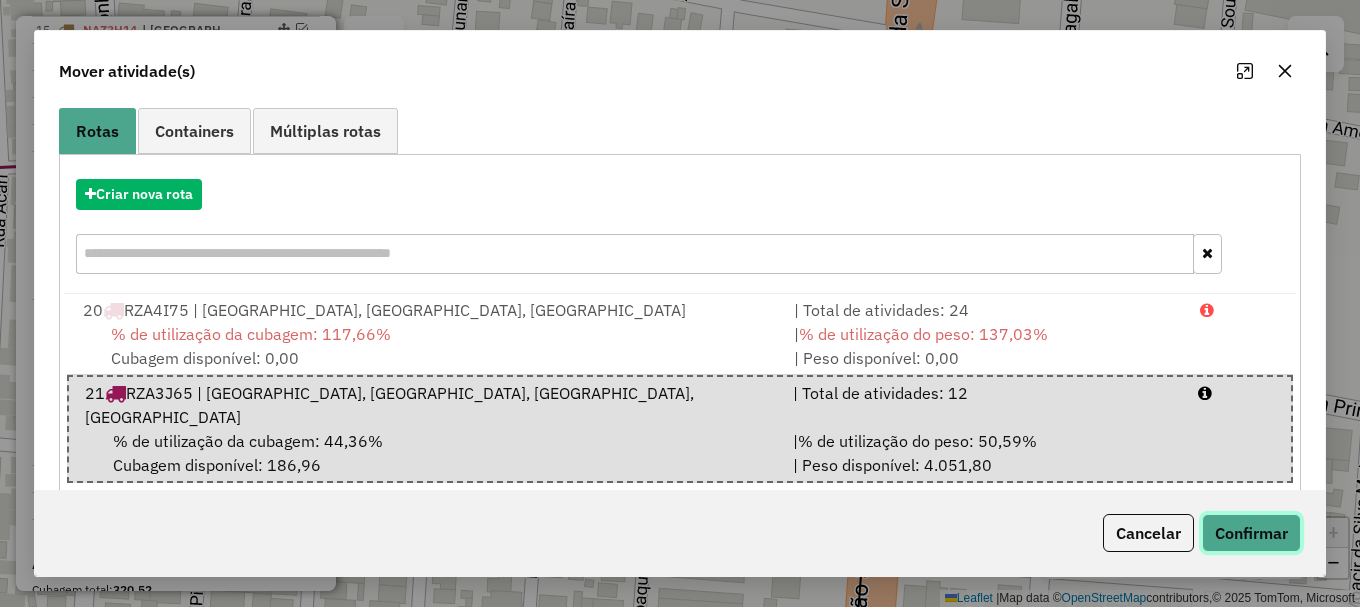 click on "Confirmar" 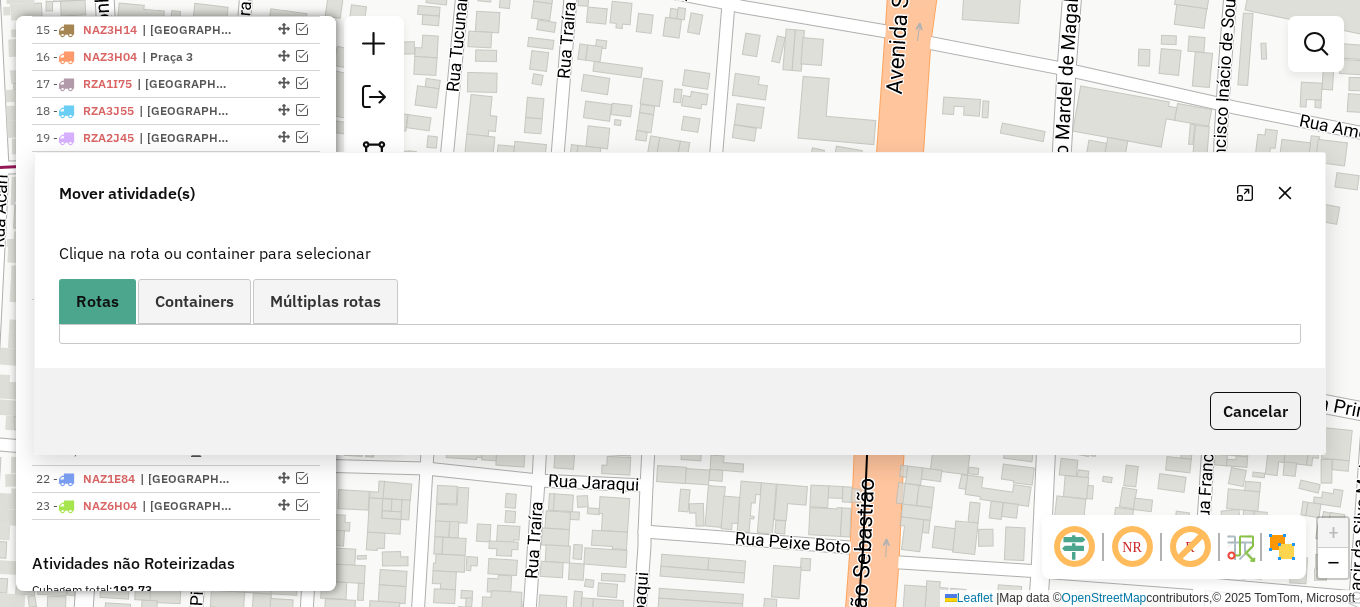 scroll, scrollTop: 0, scrollLeft: 0, axis: both 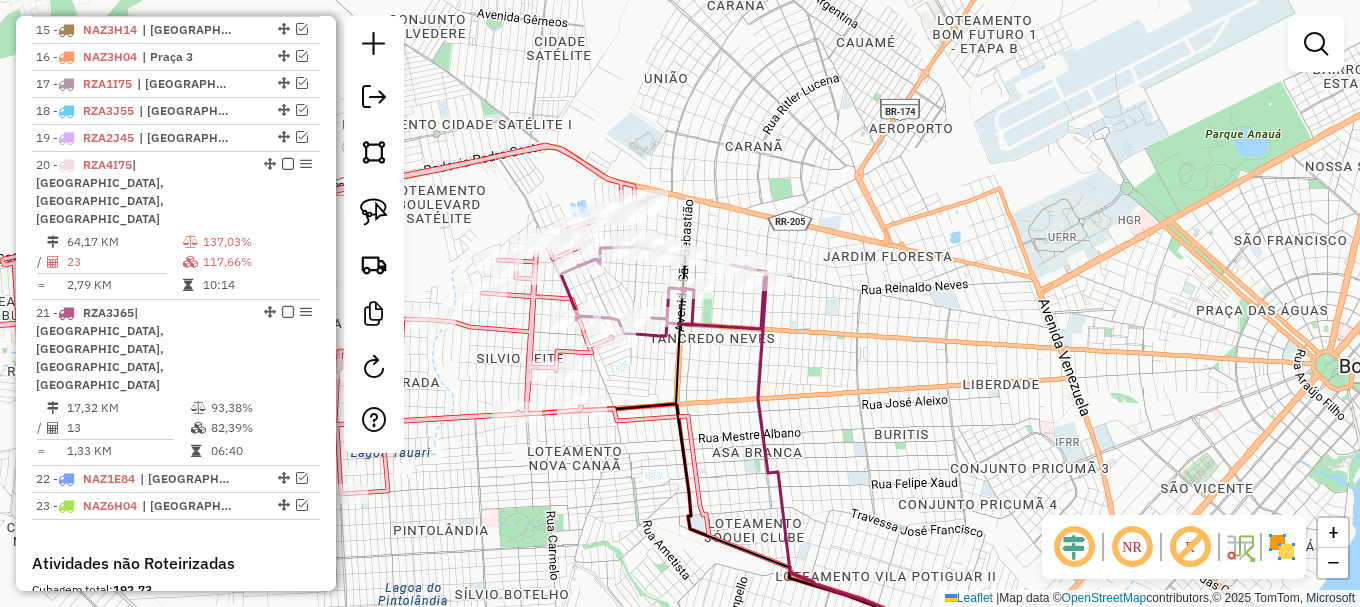 drag, startPoint x: 698, startPoint y: 360, endPoint x: 955, endPoint y: 301, distance: 263.68542 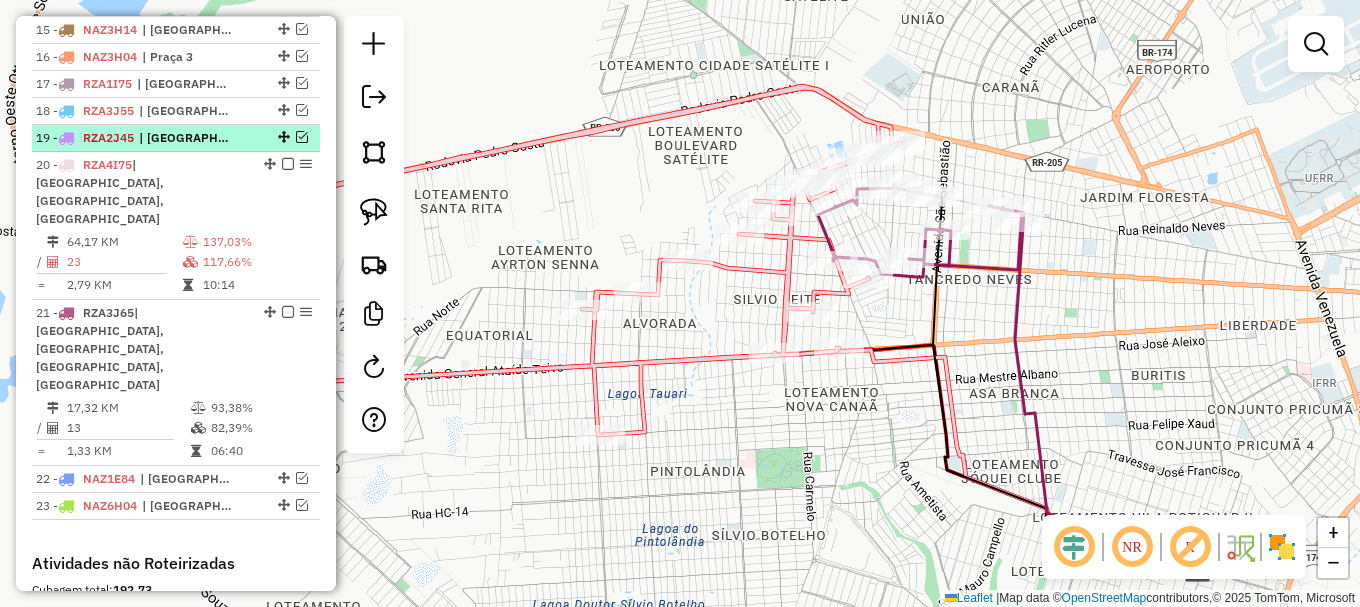 click at bounding box center [302, 137] 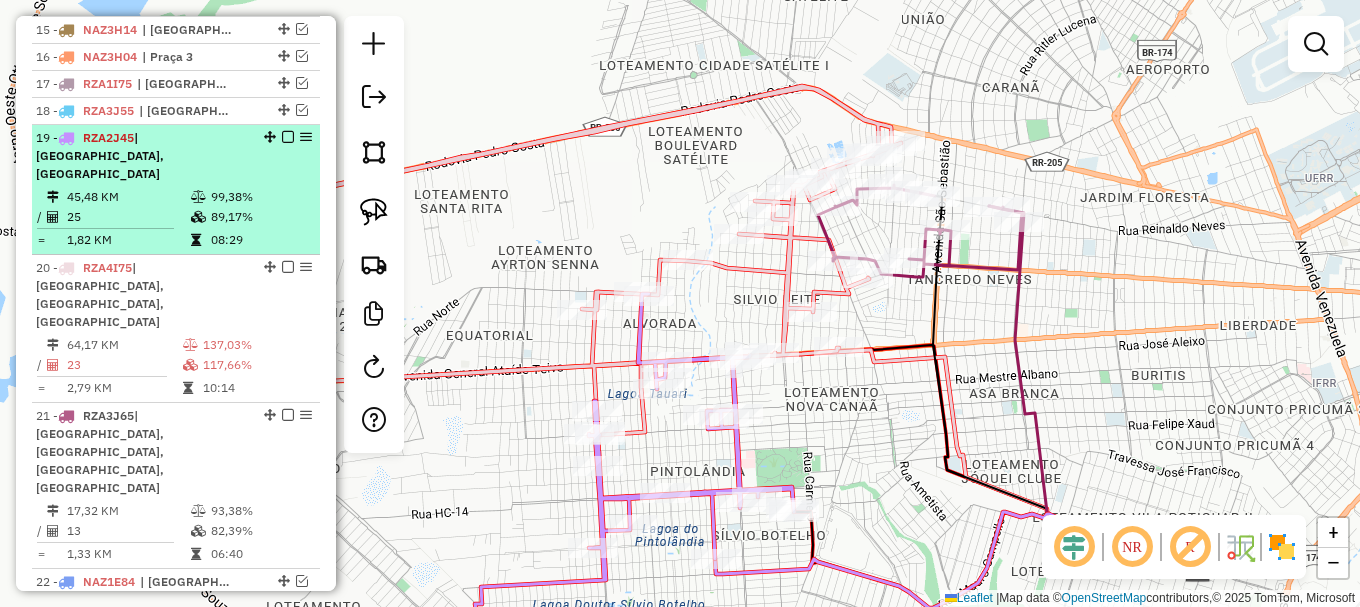 click at bounding box center (288, 137) 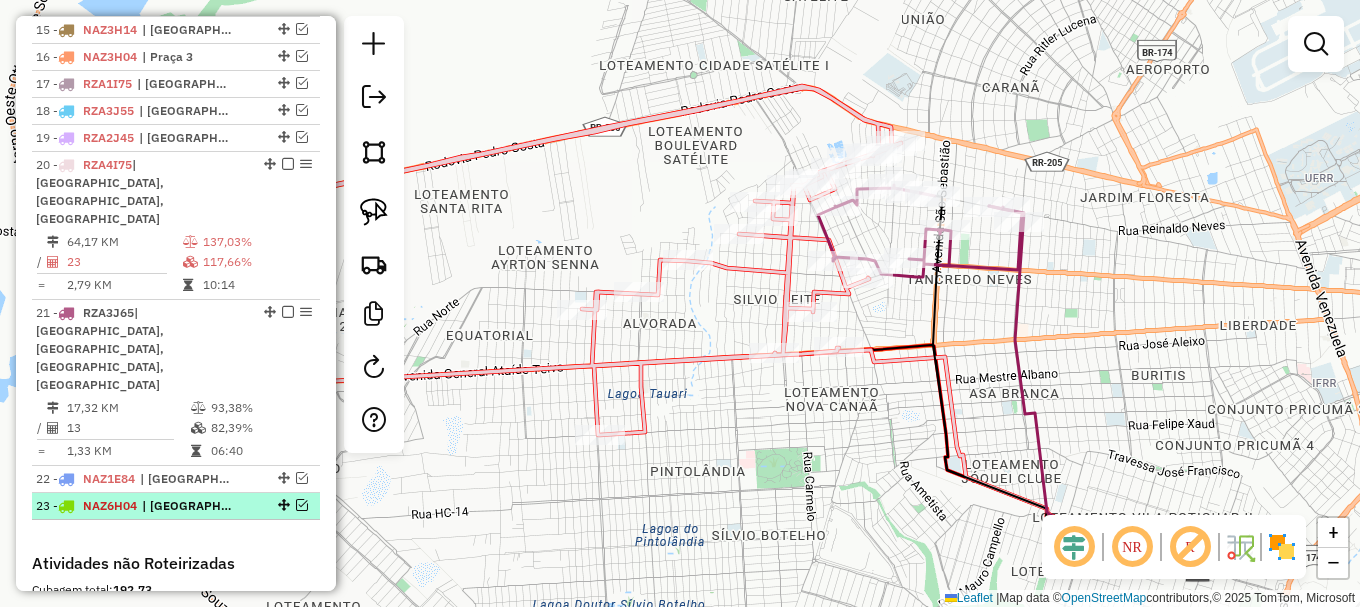 click at bounding box center (302, 505) 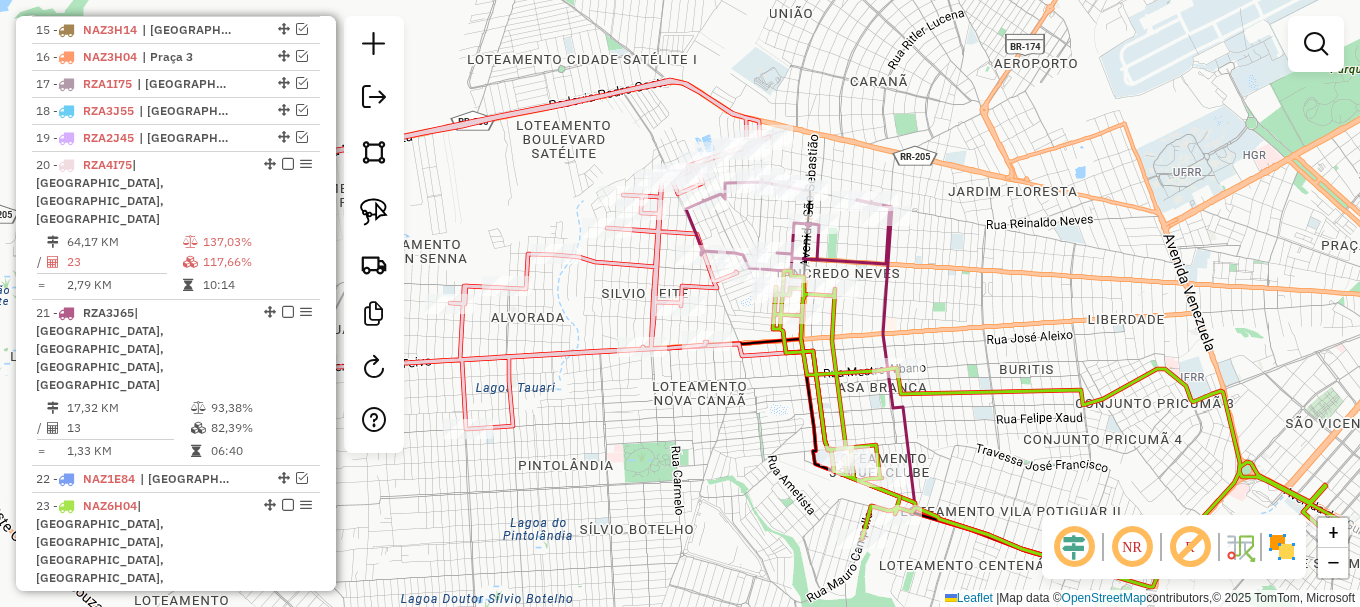 drag, startPoint x: 781, startPoint y: 455, endPoint x: 721, endPoint y: 447, distance: 60.530983 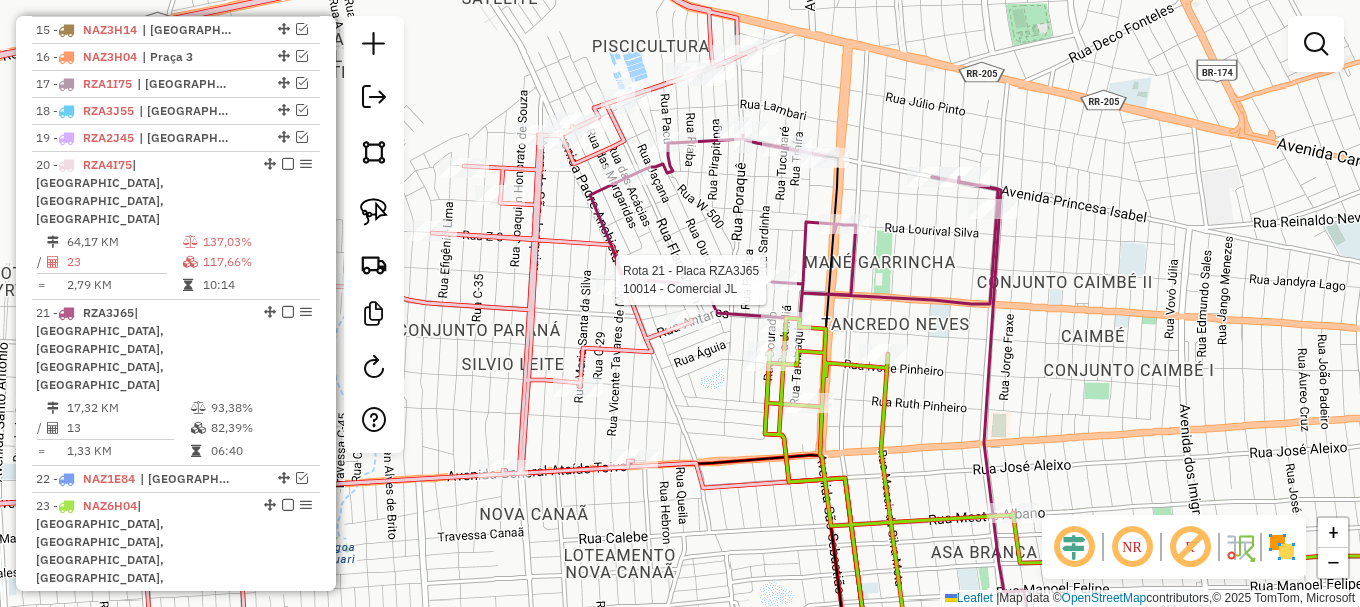 select on "**********" 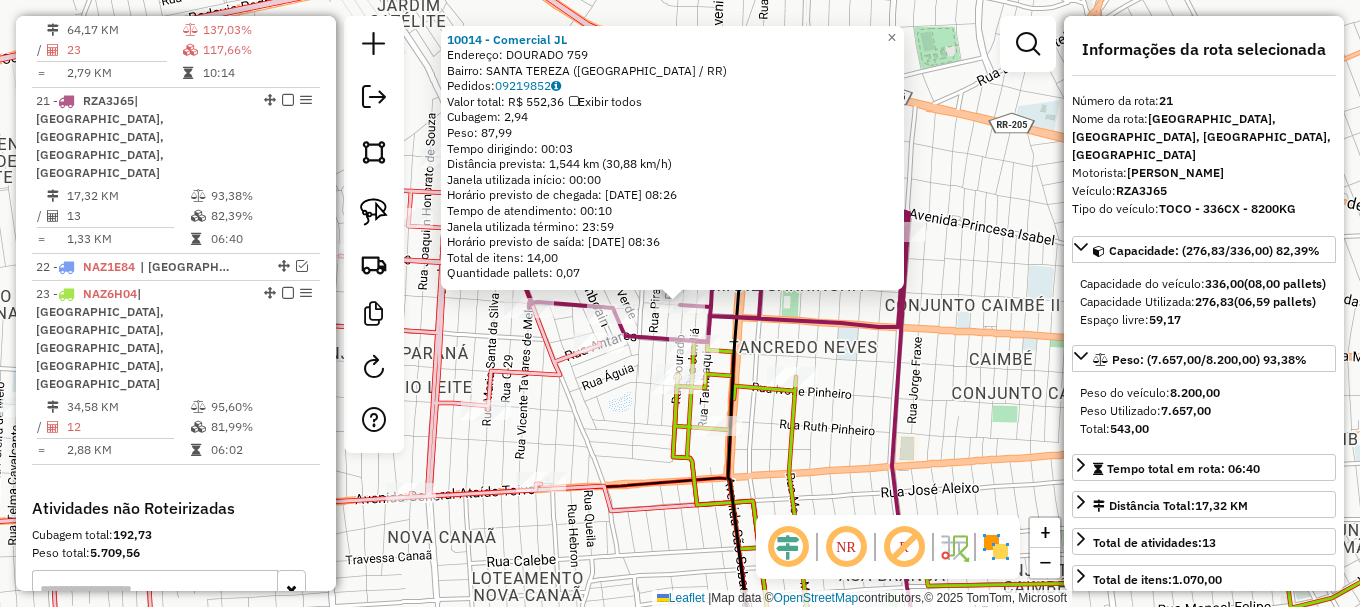 scroll, scrollTop: 1442, scrollLeft: 0, axis: vertical 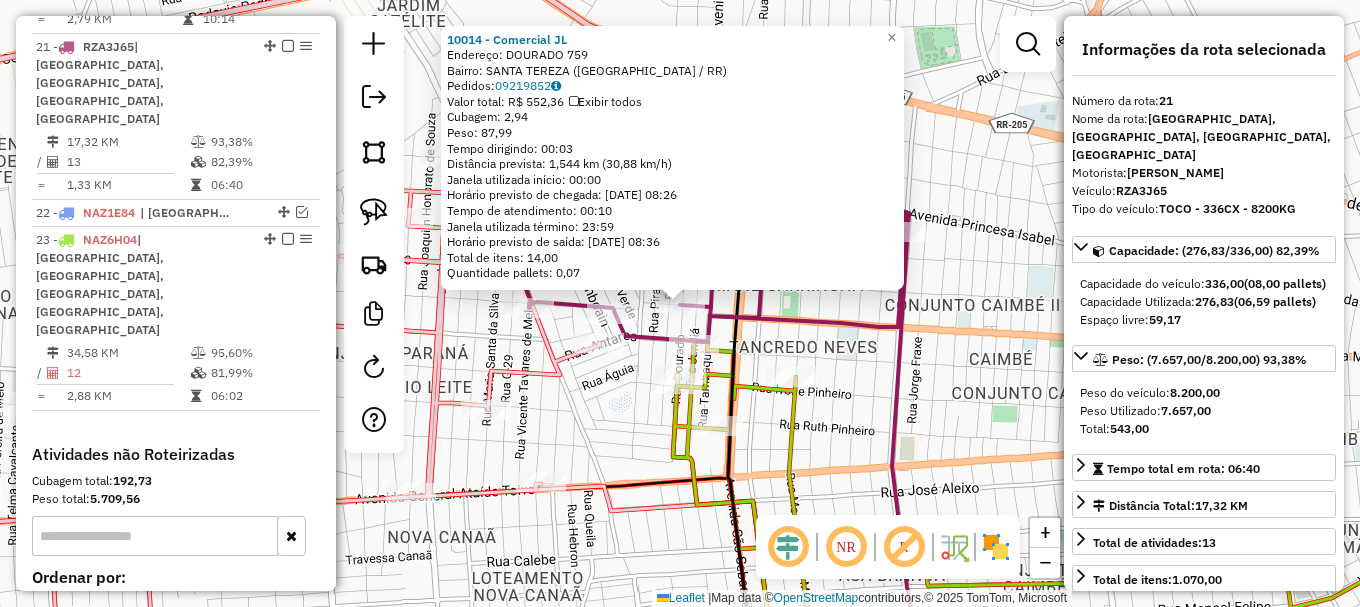 click on "10014 - Comercial JL  Endereço:  DOURADO 759   Bairro: [GEOGRAPHIC_DATA] ([GEOGRAPHIC_DATA] / RR)   Pedidos:  09219852   Valor total: R$ 552,36   Exibir todos   Cubagem: 2,94  Peso: 87,99  Tempo dirigindo: 00:03   Distância prevista: 1,544 km (30,88 km/h)   [GEOGRAPHIC_DATA] utilizada início: 00:00   Horário previsto de chegada: [DATE] 08:26   Tempo de atendimento: 00:10   Janela utilizada término: 23:59   Horário previsto de saída: [DATE] 08:36   Total de itens: 14,00   Quantidade pallets: 0,07  × Janela de atendimento Grade de atendimento Capacidade Transportadoras Veículos Cliente Pedidos  Rotas Selecione os dias de semana para filtrar as janelas de atendimento  Seg   Ter   Qua   Qui   Sex   Sáb   Dom  Informe o período da janela de atendimento: De: Até:  Filtrar exatamente a janela do cliente  Considerar janela de atendimento padrão  Selecione os dias de semana para filtrar as grades de atendimento  Seg   Ter   Qua   Qui   Sex   Sáb   Dom   Considerar clientes sem dia de atendimento cadastrado  De:   Até:" 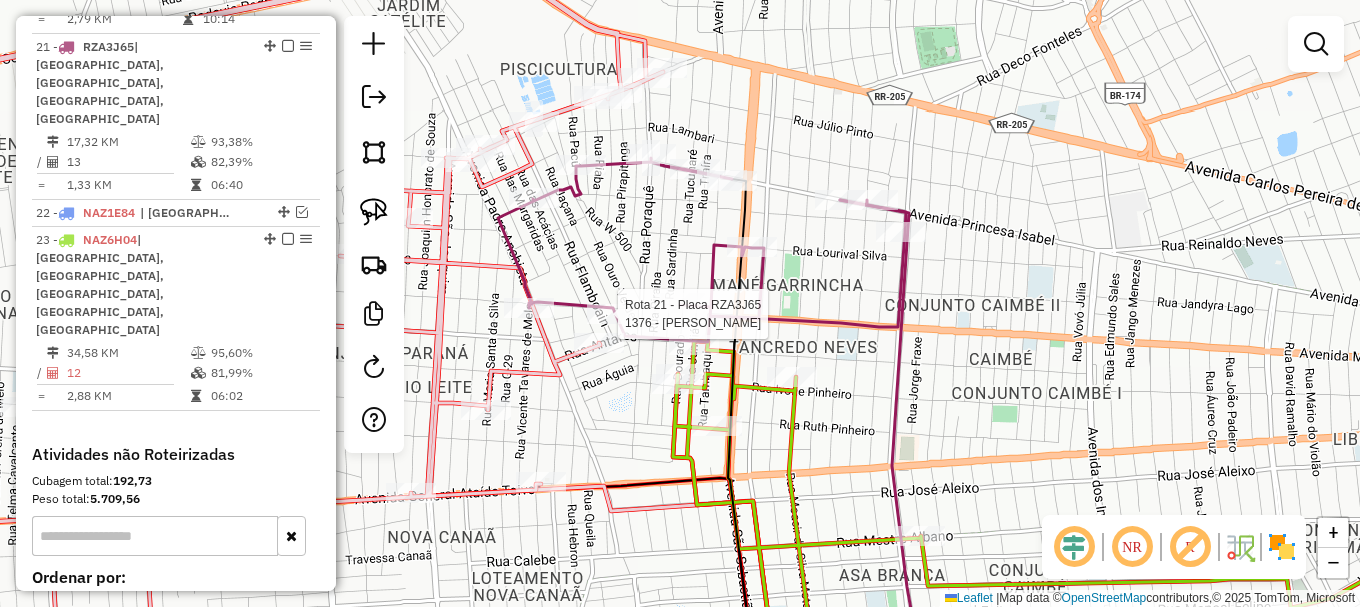 select on "**********" 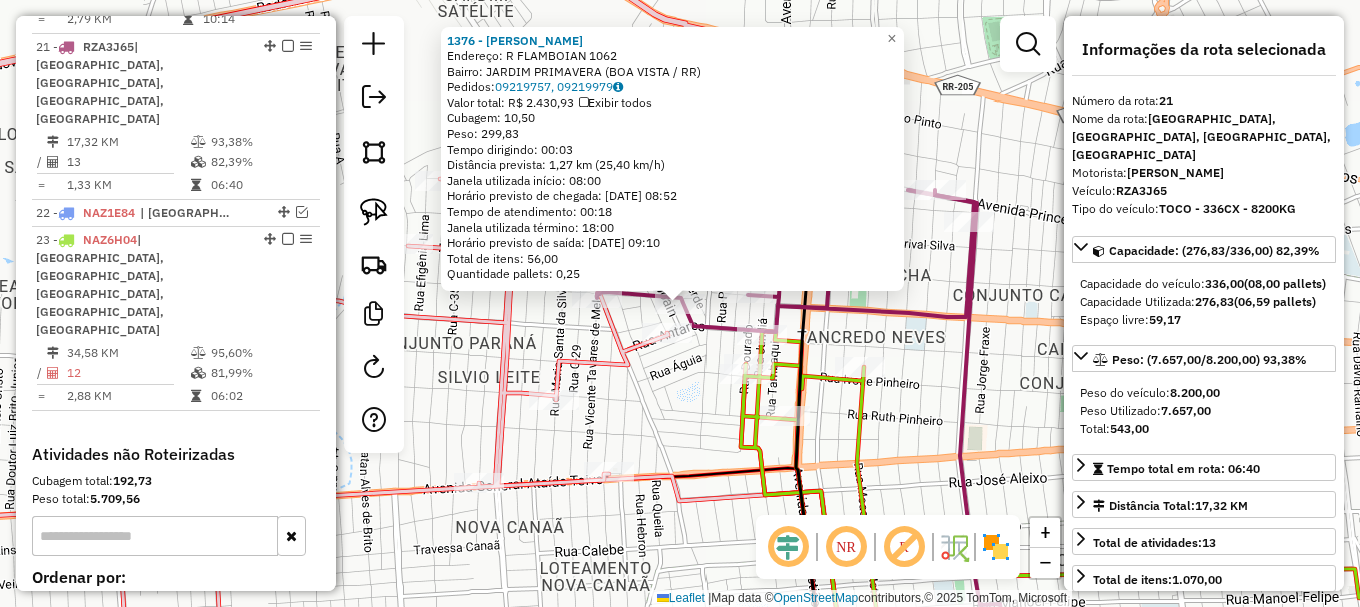 click on "Rota 20 - Placa RZA4I75  550 - COMERCIAL RIQUELME L 1376 - [PERSON_NAME] PIN  Endereço: R   FLAMBOIAN                     1062   Bairro: [GEOGRAPHIC_DATA] ([GEOGRAPHIC_DATA] / RR)   Pedidos:  09219757, 09219979   Valor total: R$ 2.430,93   Exibir todos   Cubagem: 10,50  Peso: 299,83  Tempo dirigindo: 00:03   Distância prevista: 1,27 km (25,40 km/h)   [GEOGRAPHIC_DATA] utilizada início: 08:00   Horário previsto de chegada: [DATE] 08:52   Tempo de atendimento: 00:18   Janela utilizada término: 18:00   Horário previsto de saída: [DATE] 09:10   Total de itens: 56,00   Quantidade pallets: 0,25  × Janela de atendimento Grade de atendimento Capacidade Transportadoras Veículos Cliente Pedidos  Rotas Selecione os dias de semana para filtrar as janelas de atendimento  Seg   Ter   Qua   Qui   Sex   Sáb   Dom  Informe o período da janela de atendimento: De: Até:  Filtrar exatamente a janela do cliente  Considerar janela de atendimento padrão  Selecione os dias de semana para filtrar as grades de atendimento  Seg  De:" 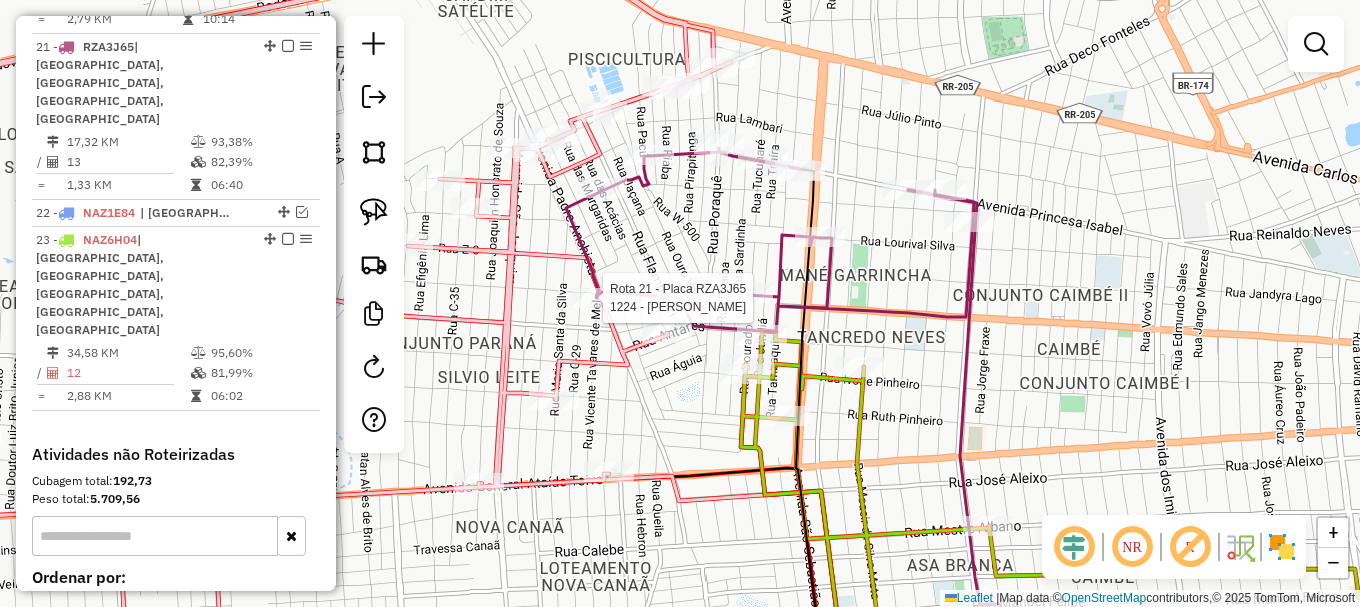select on "**********" 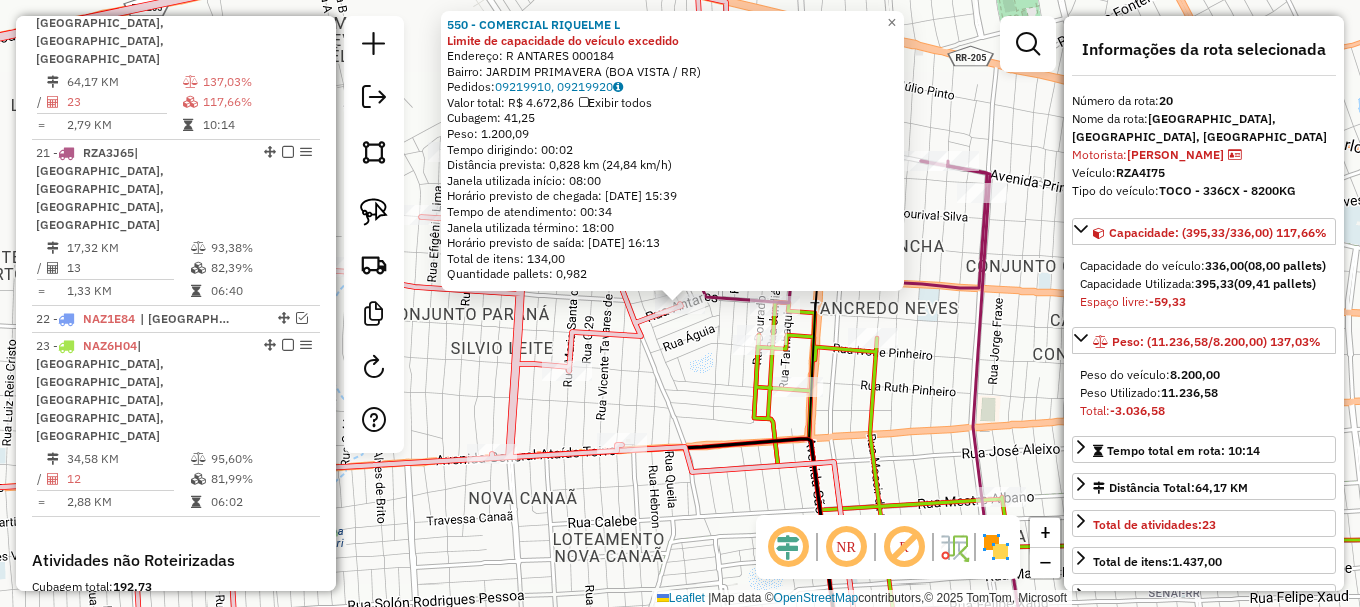 scroll, scrollTop: 1330, scrollLeft: 0, axis: vertical 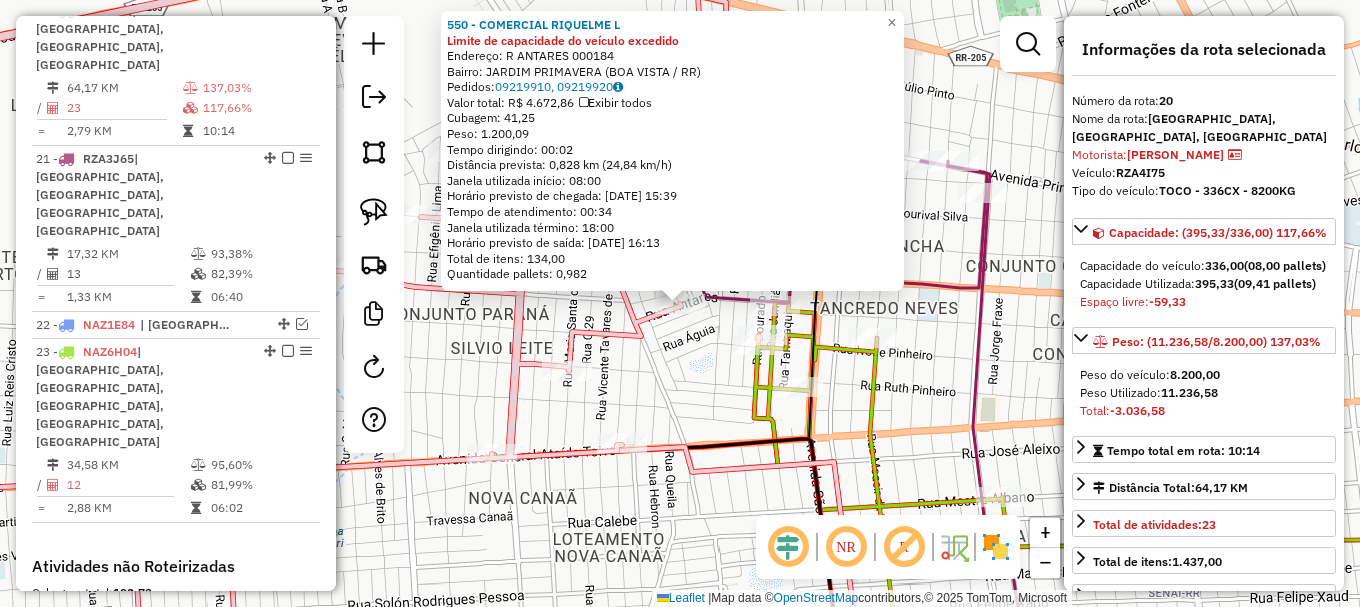 click on "550 - COMERCIAL RIQUELME L Limite de capacidade do veículo excedido  Endereço: R     ANTARES                     000184   Bairro: [GEOGRAPHIC_DATA] (BOA VISTA / RR)   Pedidos:  09219910, 09219920   Valor total: R$ 4.672,86   Exibir todos   Cubagem: 41,25  Peso: 1.200,09  Tempo dirigindo: 00:02   Distância prevista: 0,828 km (24,84 km/h)   [GEOGRAPHIC_DATA] utilizada início: 08:00   Horário previsto de chegada: [DATE] 15:39   Tempo de atendimento: 00:34   Janela utilizada término: 18:00   Horário previsto de saída: [DATE] 16:13   Total de itens: 134,00   Quantidade pallets: 0,982  × Janela de atendimento Grade de atendimento Capacidade Transportadoras Veículos Cliente Pedidos  Rotas Selecione os dias de semana para filtrar as janelas de atendimento  Seg   Ter   Qua   Qui   Sex   Sáb   Dom  Informe o período da janela de atendimento: De: Até:  Filtrar exatamente a janela do cliente  Considerar janela de atendimento padrão  Selecione os dias de semana para filtrar as grades de atendimento  Seg   Ter  +" 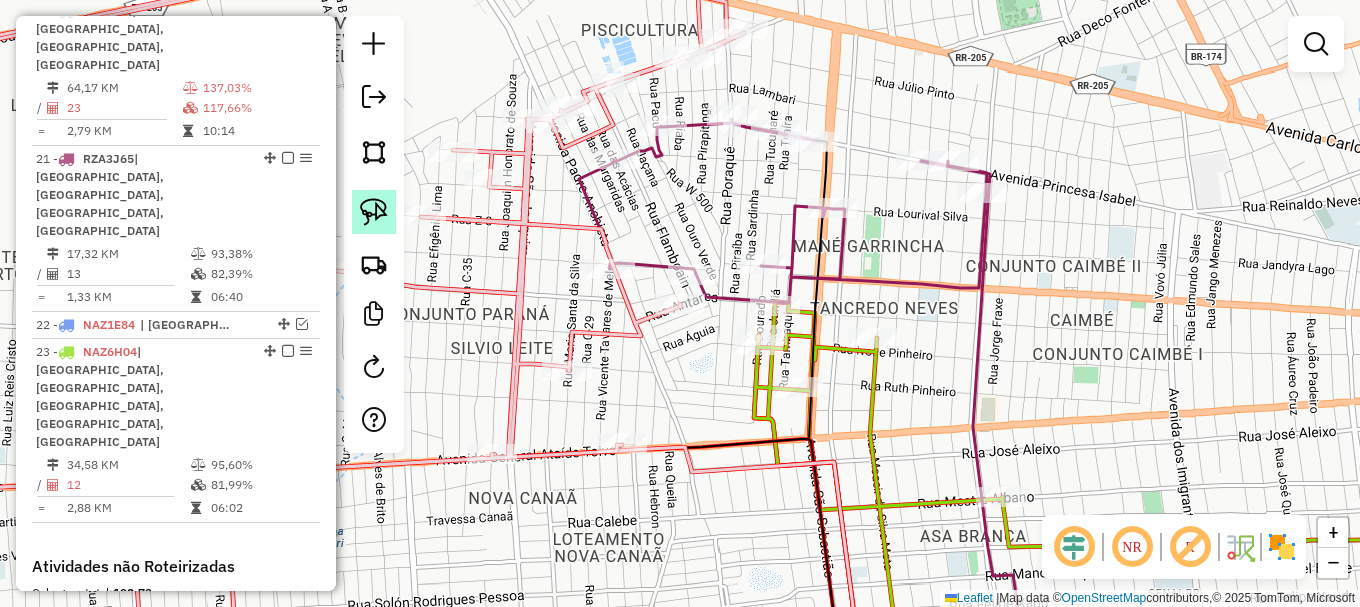 click 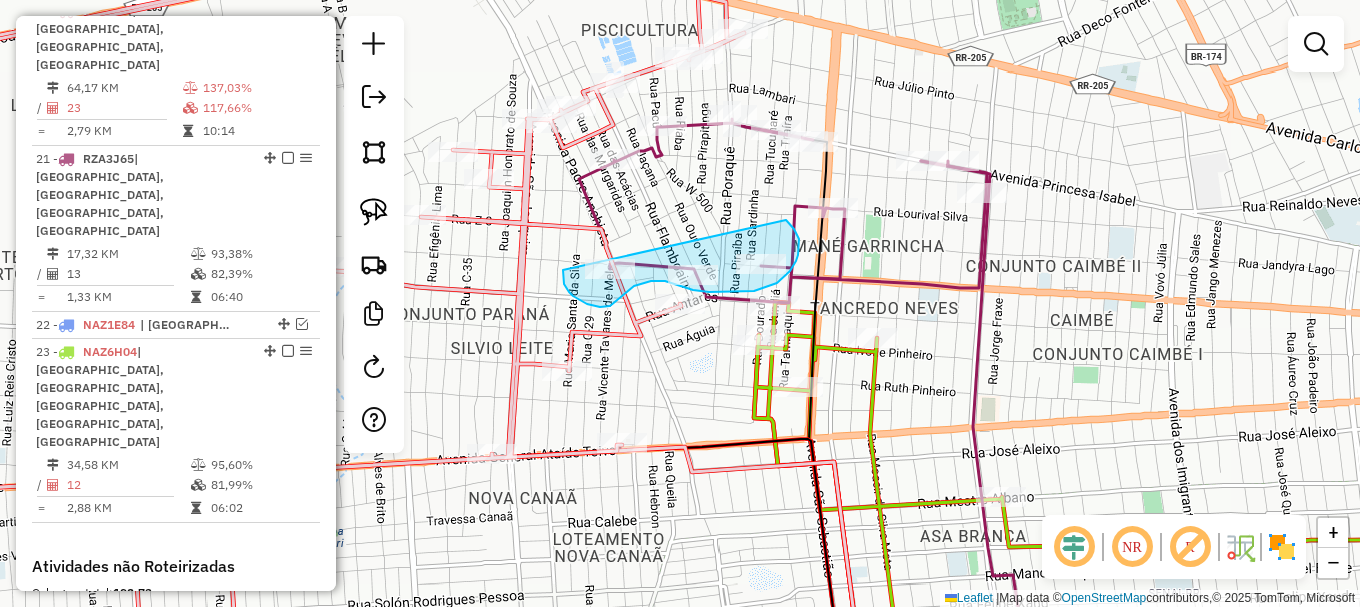 drag, startPoint x: 563, startPoint y: 270, endPoint x: 766, endPoint y: 215, distance: 210.3188 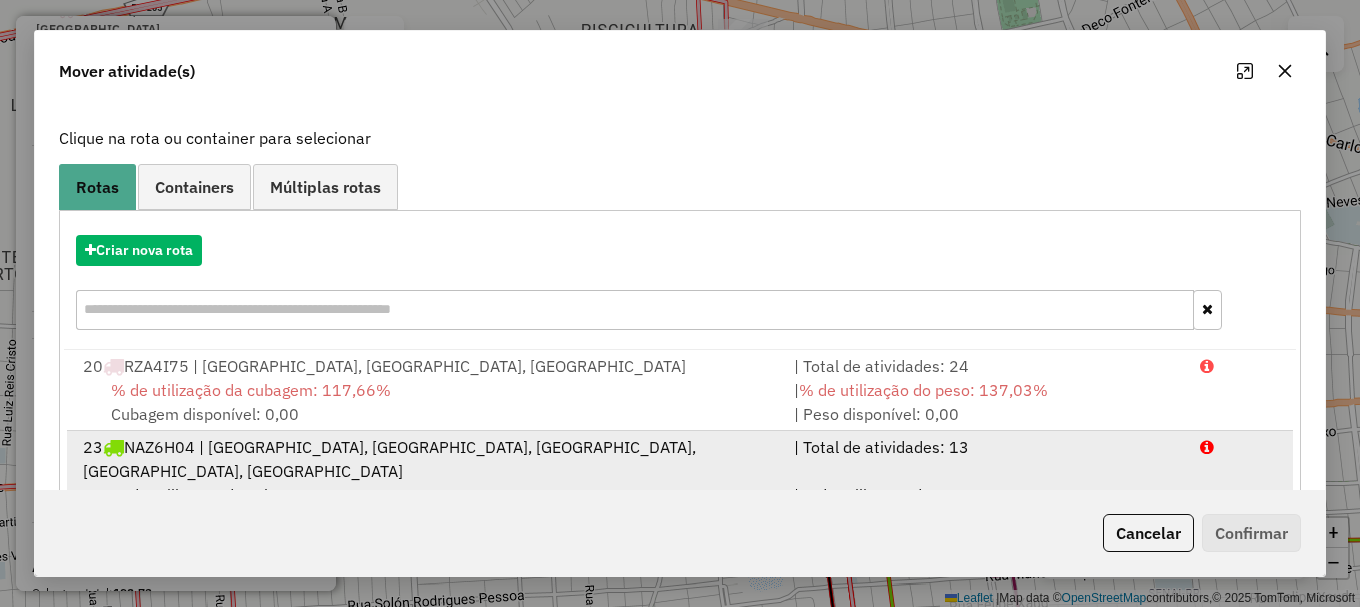 scroll, scrollTop: 159, scrollLeft: 0, axis: vertical 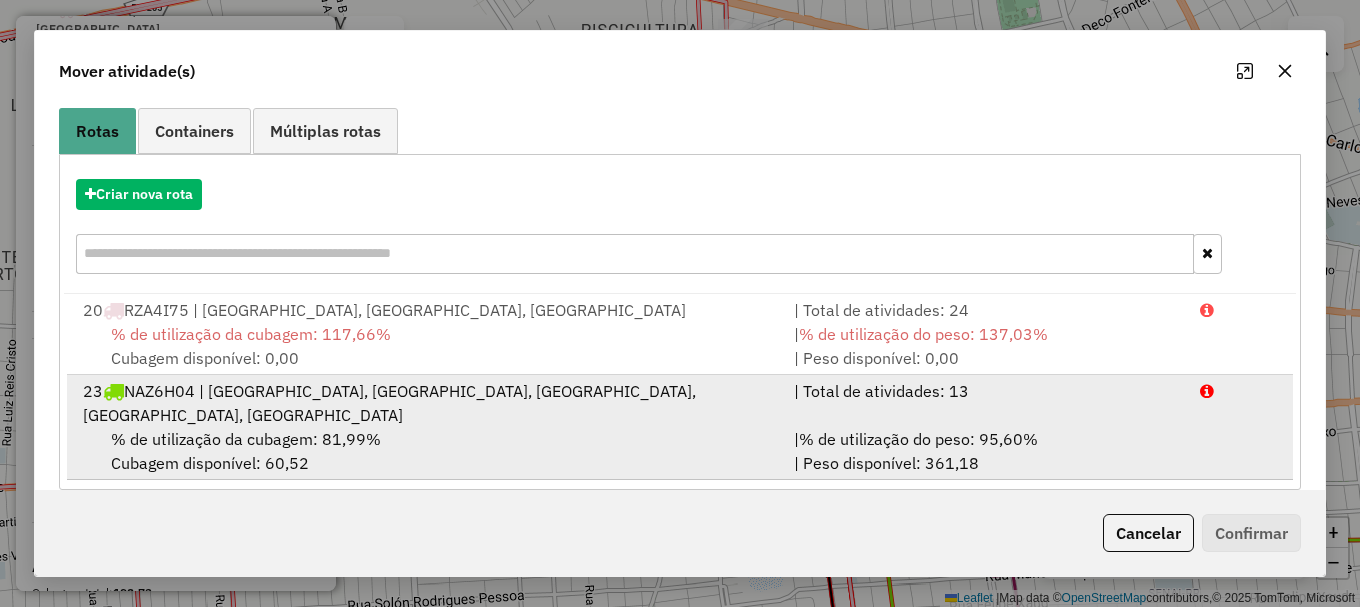 click on "23  NAZ6H04 | [GEOGRAPHIC_DATA], [GEOGRAPHIC_DATA], [GEOGRAPHIC_DATA], [GEOGRAPHIC_DATA], [GEOGRAPHIC_DATA]  | Total de atividades: 13  % de utilização da cubagem: 81,99%  Cubagem disponível: 60,52   |  % de utilização do peso: 95,60%  | Peso disponível: 361,18" at bounding box center (680, 427) 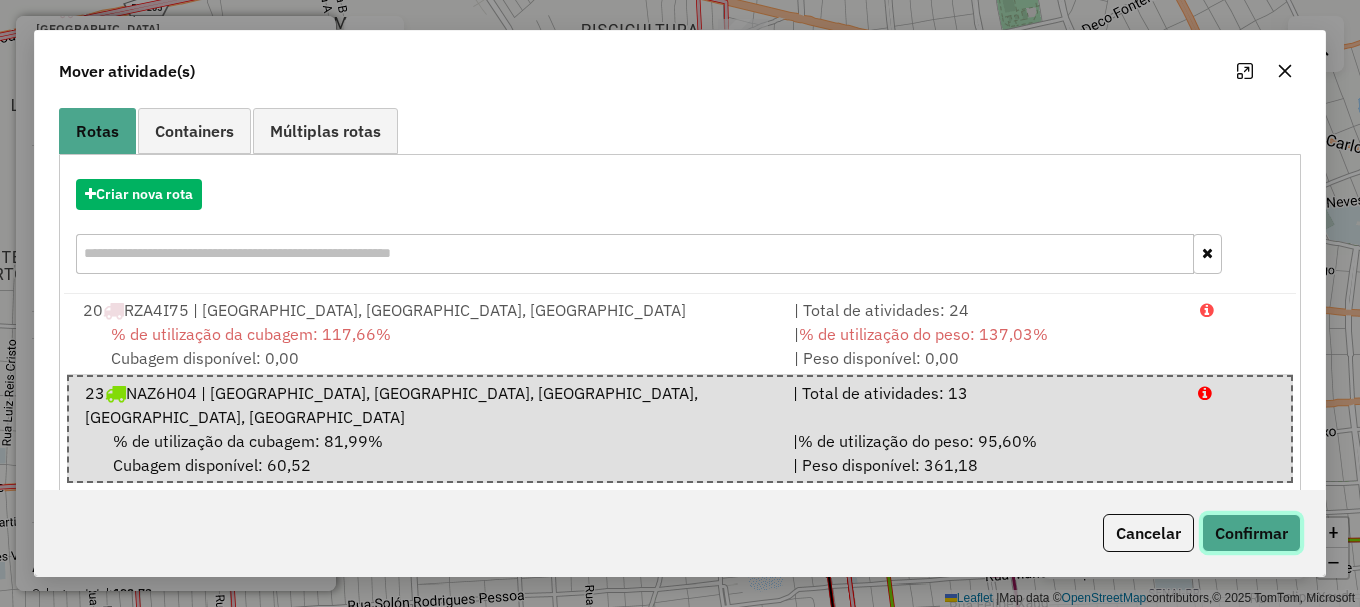 click on "Confirmar" 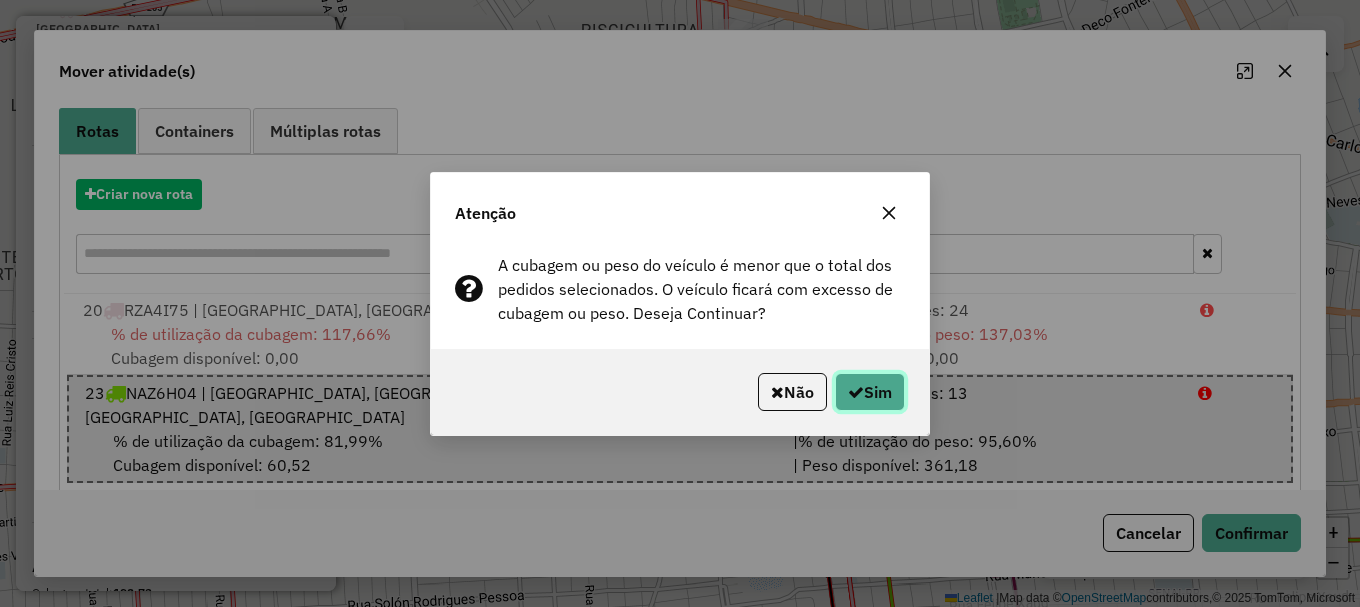 click on "Sim" 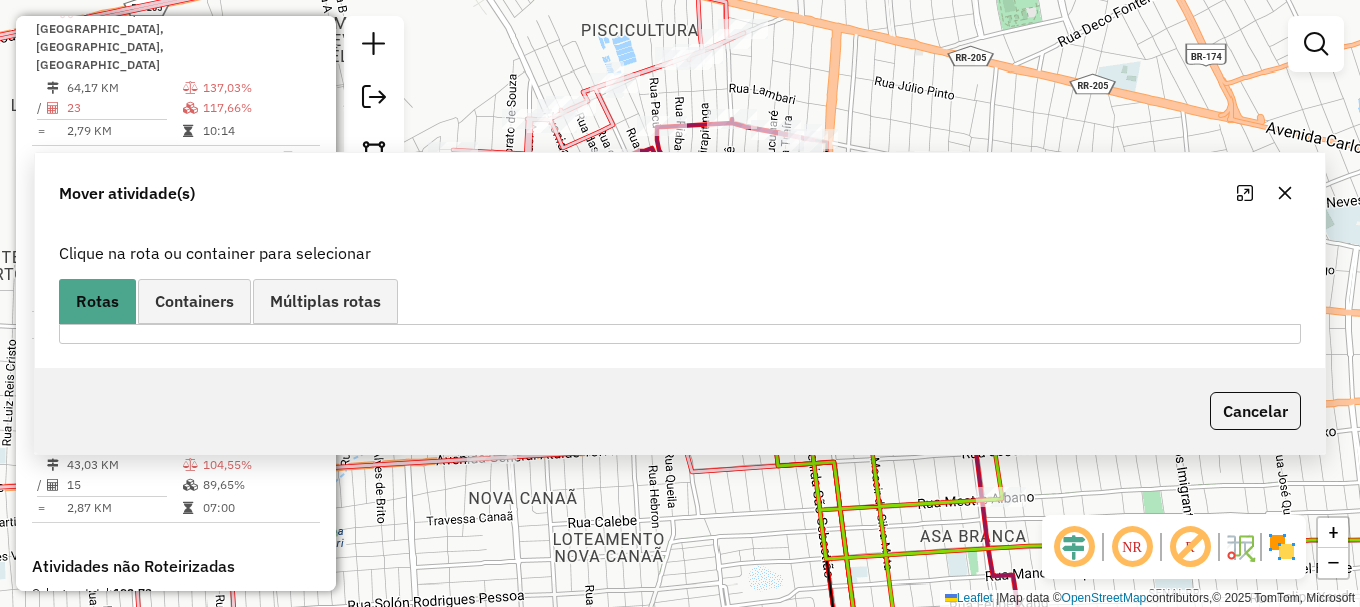 scroll, scrollTop: 0, scrollLeft: 0, axis: both 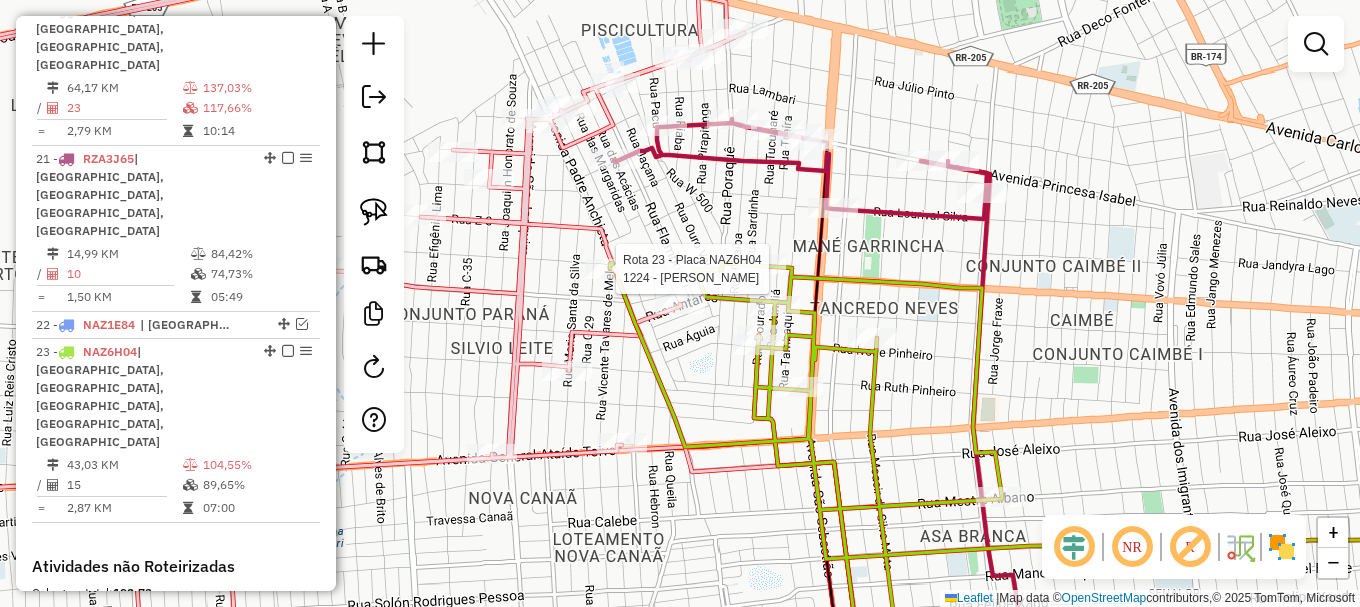 select on "**********" 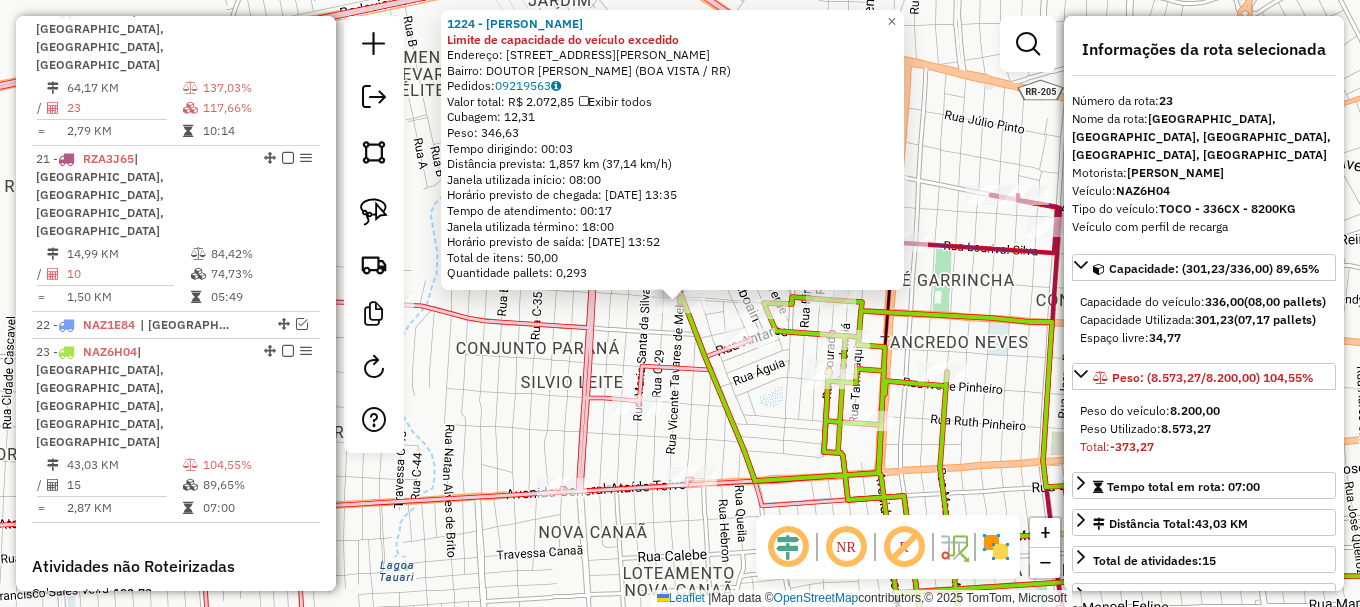 scroll, scrollTop: 1512, scrollLeft: 0, axis: vertical 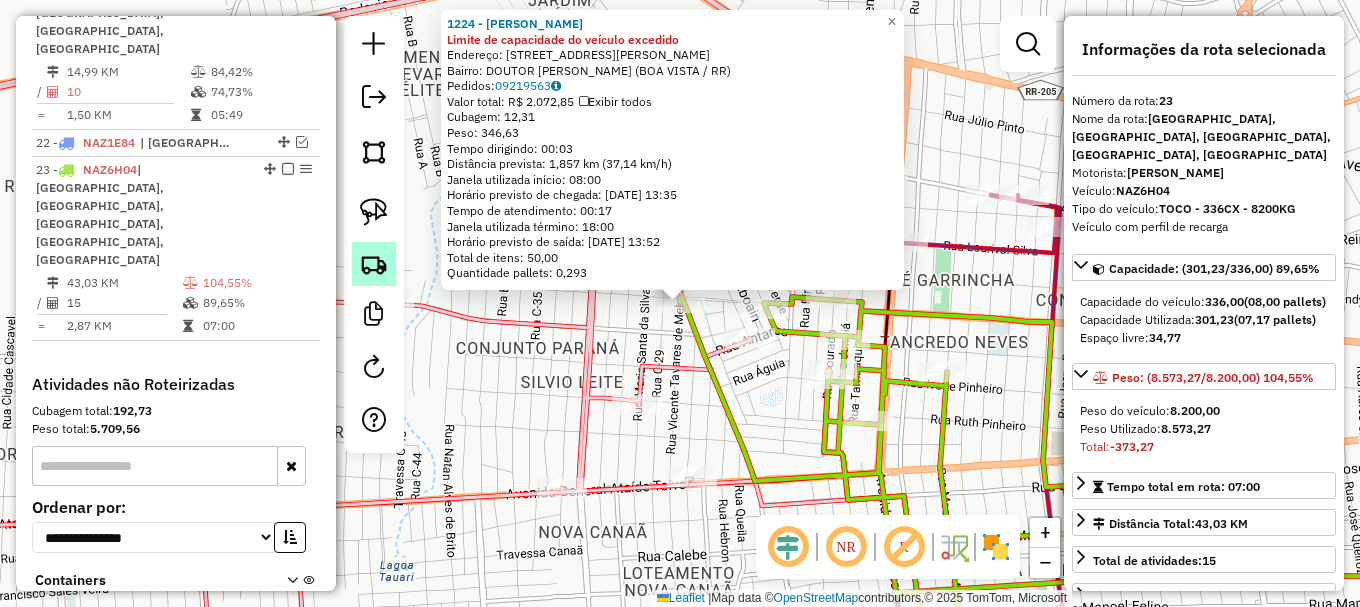 drag, startPoint x: 369, startPoint y: 213, endPoint x: 390, endPoint y: 246, distance: 39.115215 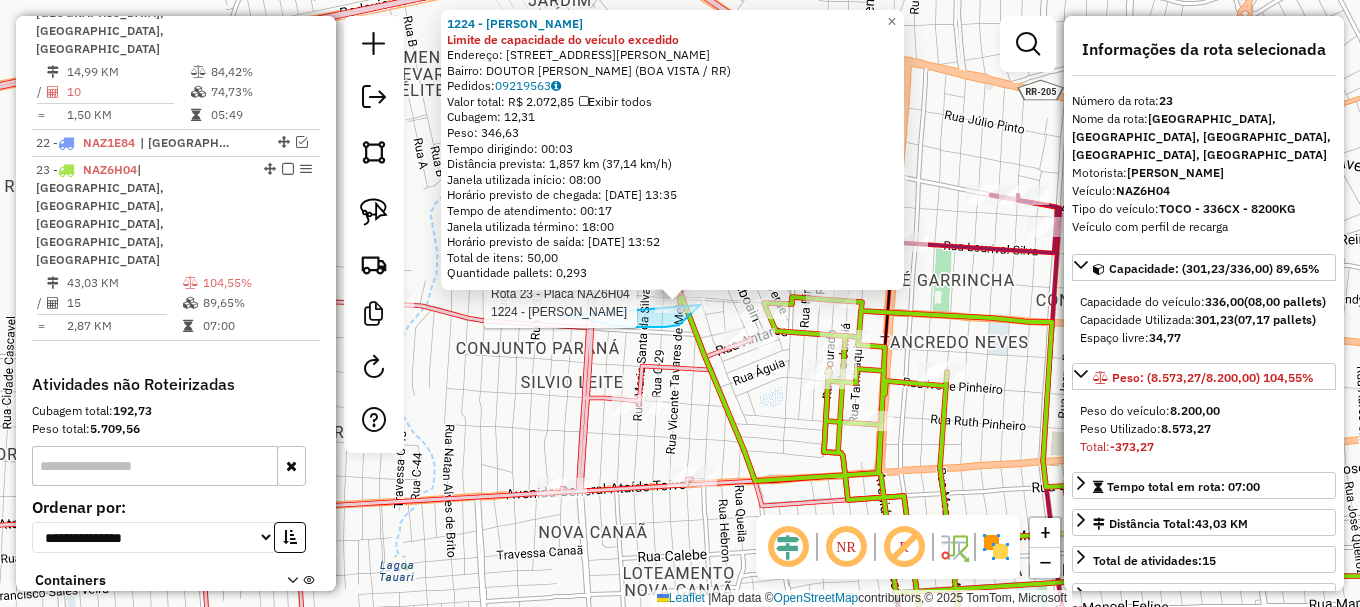drag, startPoint x: 575, startPoint y: 317, endPoint x: 701, endPoint y: 275, distance: 132.81566 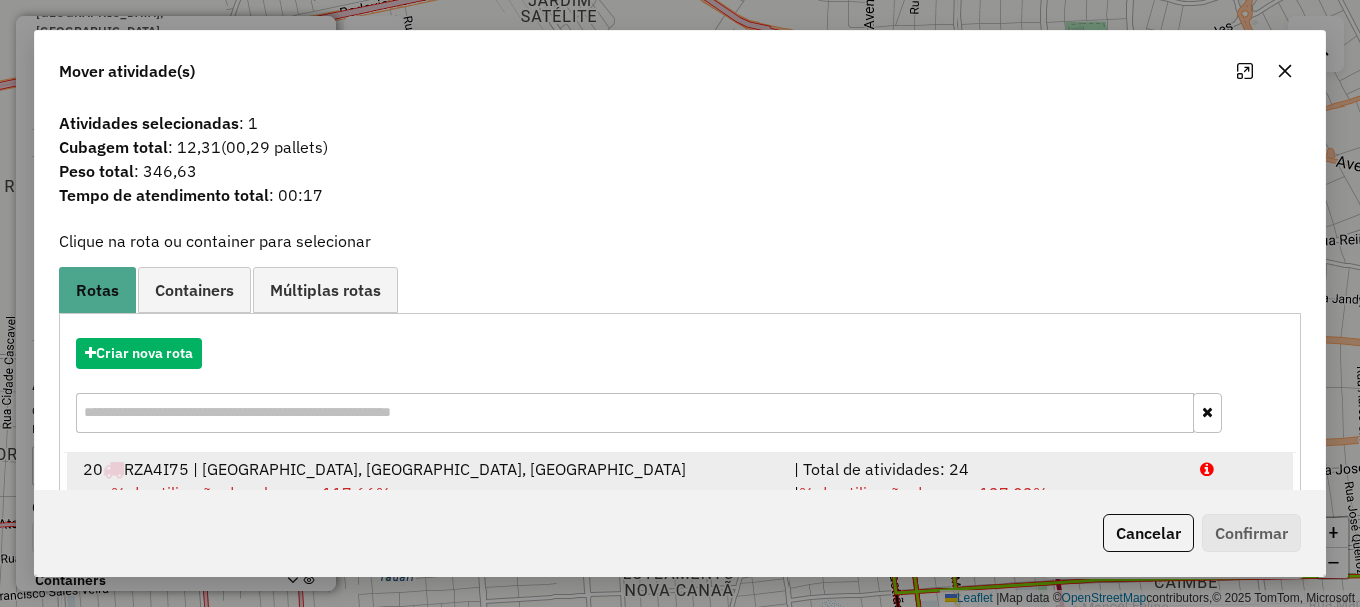 click at bounding box center [1239, 469] 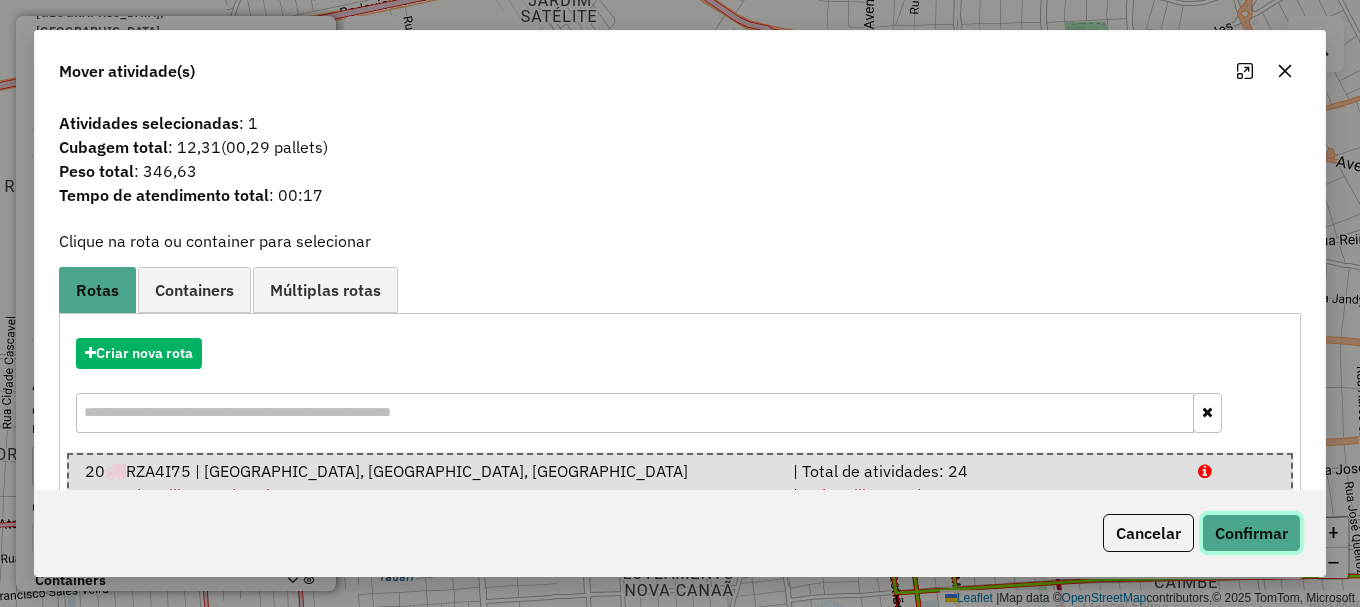 click on "Confirmar" 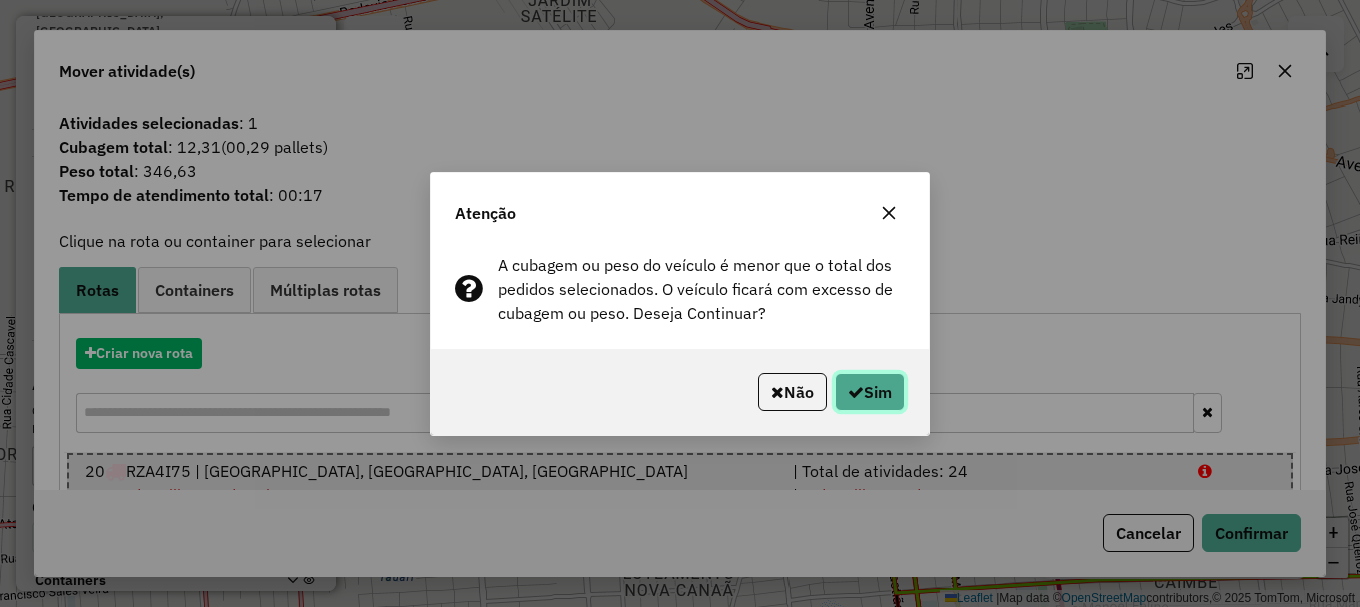 click on "Sim" 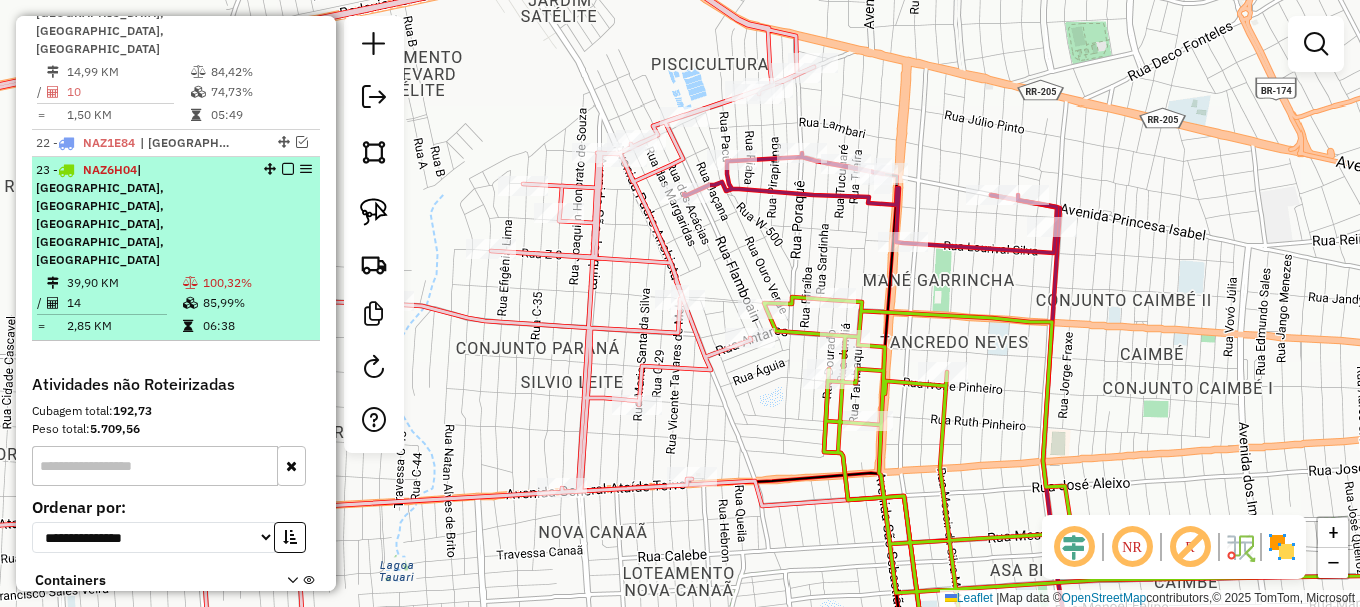 click at bounding box center [288, 169] 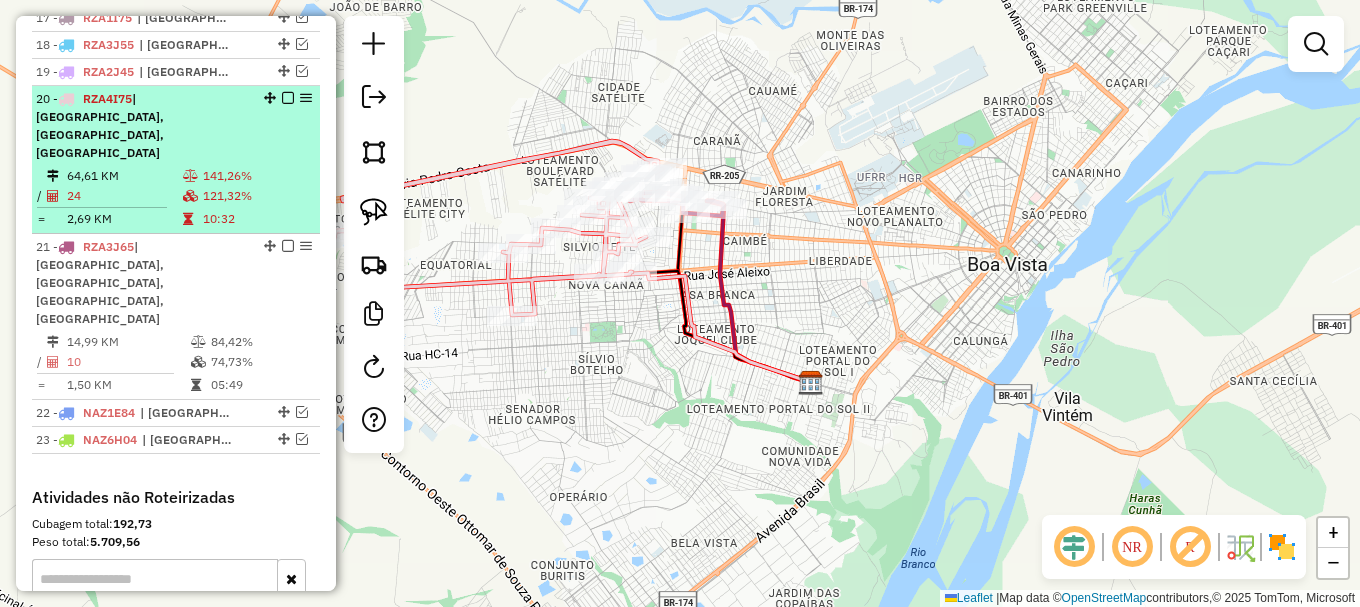 scroll, scrollTop: 1227, scrollLeft: 0, axis: vertical 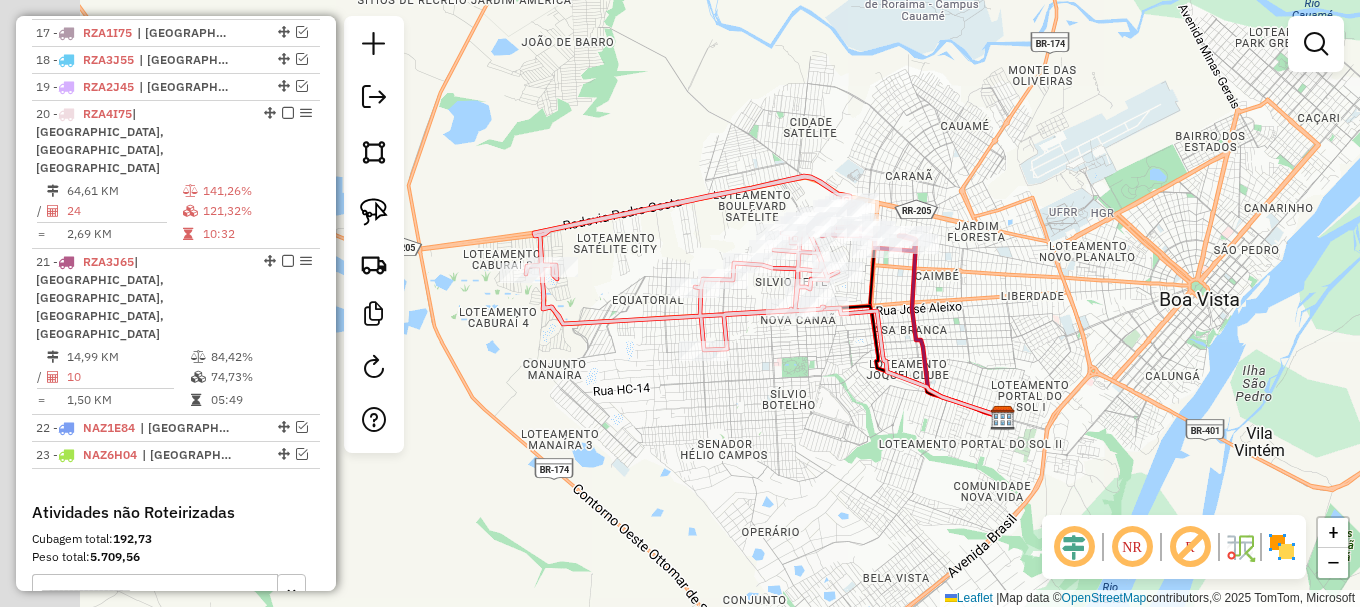 drag, startPoint x: 467, startPoint y: 80, endPoint x: 677, endPoint y: 110, distance: 212.13203 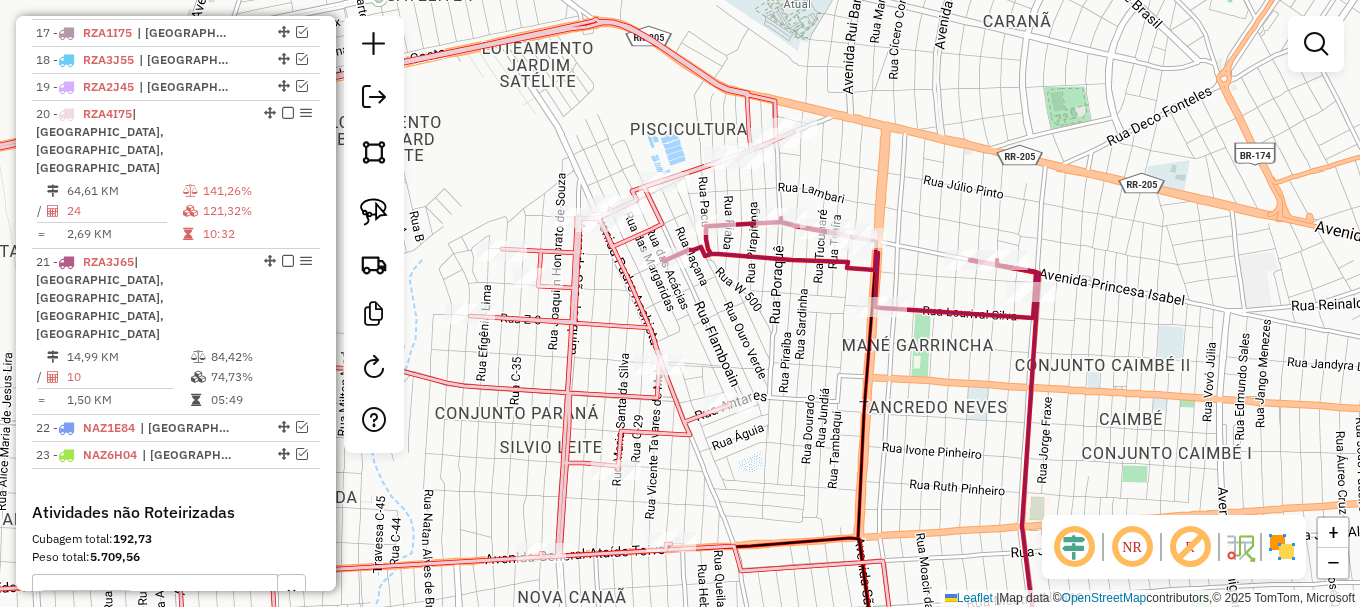 drag, startPoint x: 834, startPoint y: 109, endPoint x: 857, endPoint y: 232, distance: 125.13193 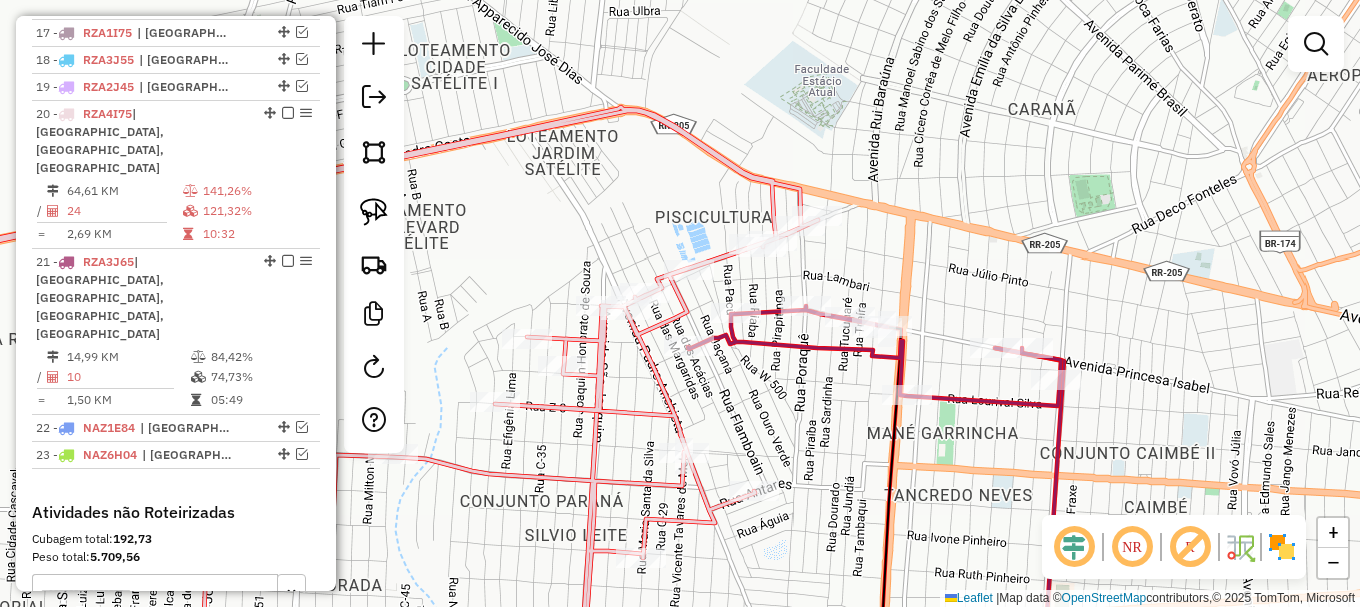 drag, startPoint x: 369, startPoint y: 215, endPoint x: 510, endPoint y: 260, distance: 148.00676 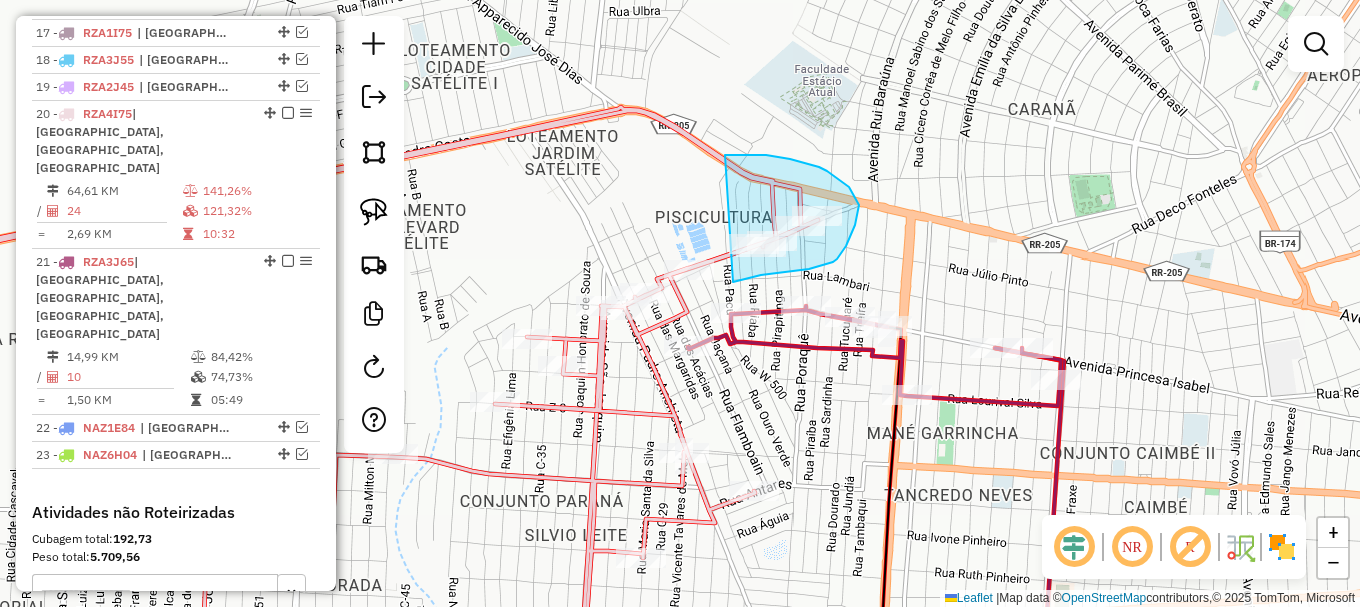 drag, startPoint x: 750, startPoint y: 278, endPoint x: 694, endPoint y: 166, distance: 125.21981 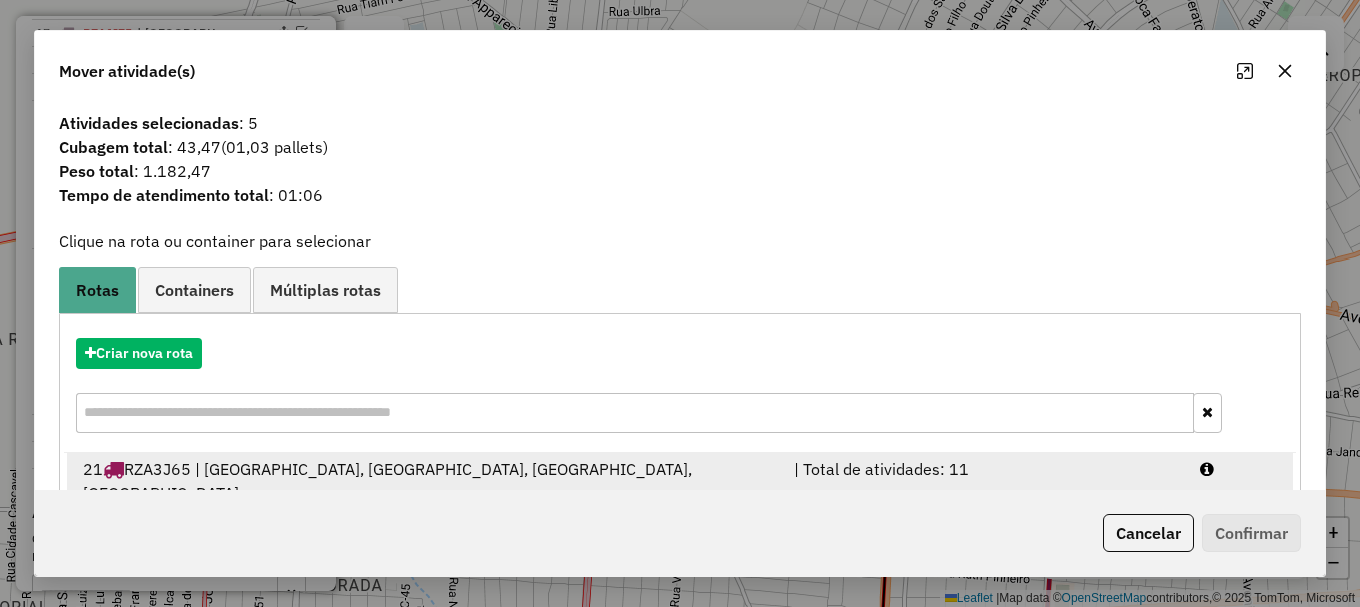drag, startPoint x: 1202, startPoint y: 469, endPoint x: 1221, endPoint y: 500, distance: 36.359318 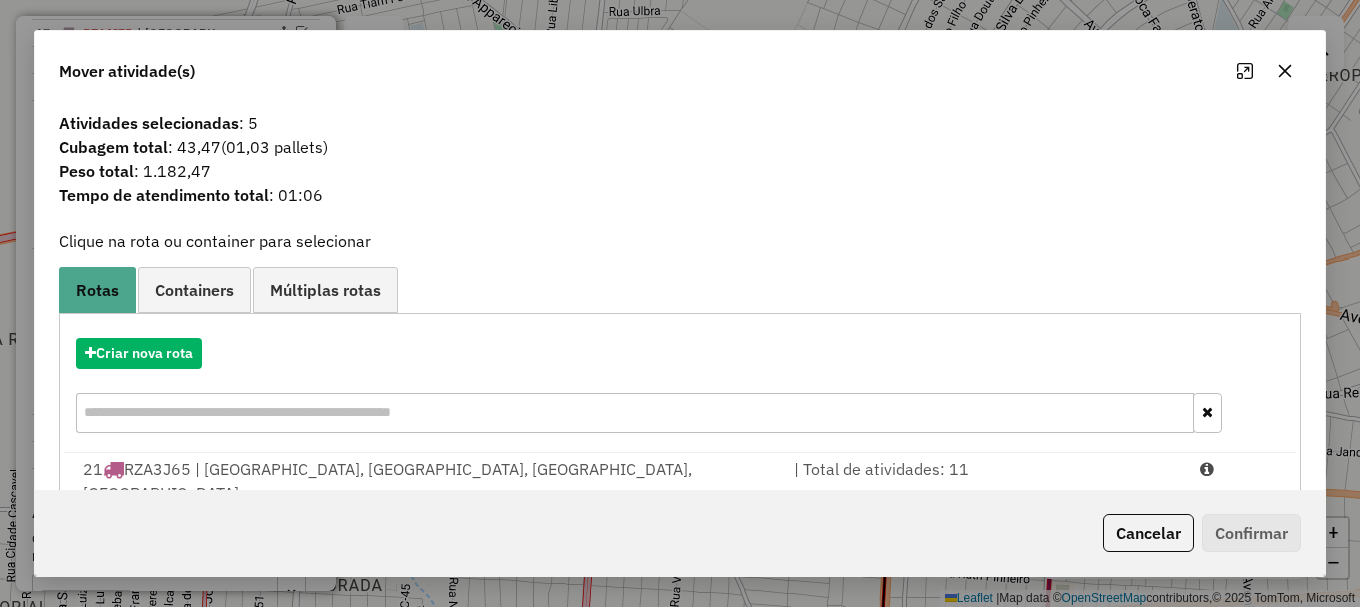 click at bounding box center [1207, 469] 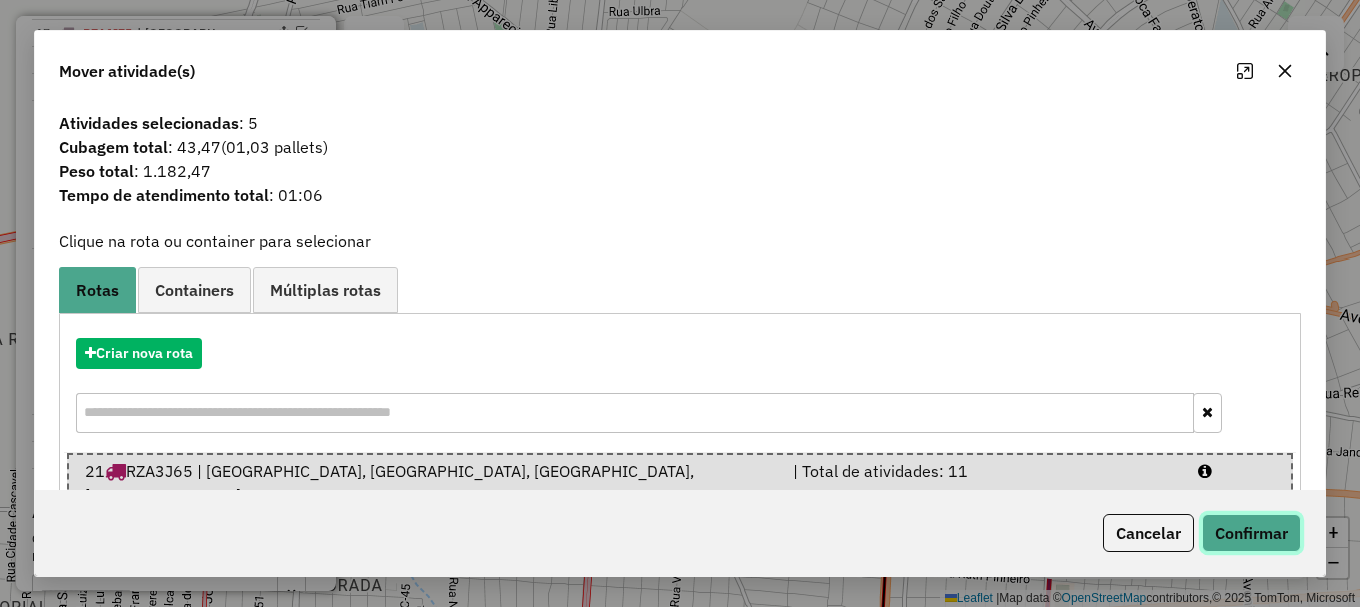 click on "Confirmar" 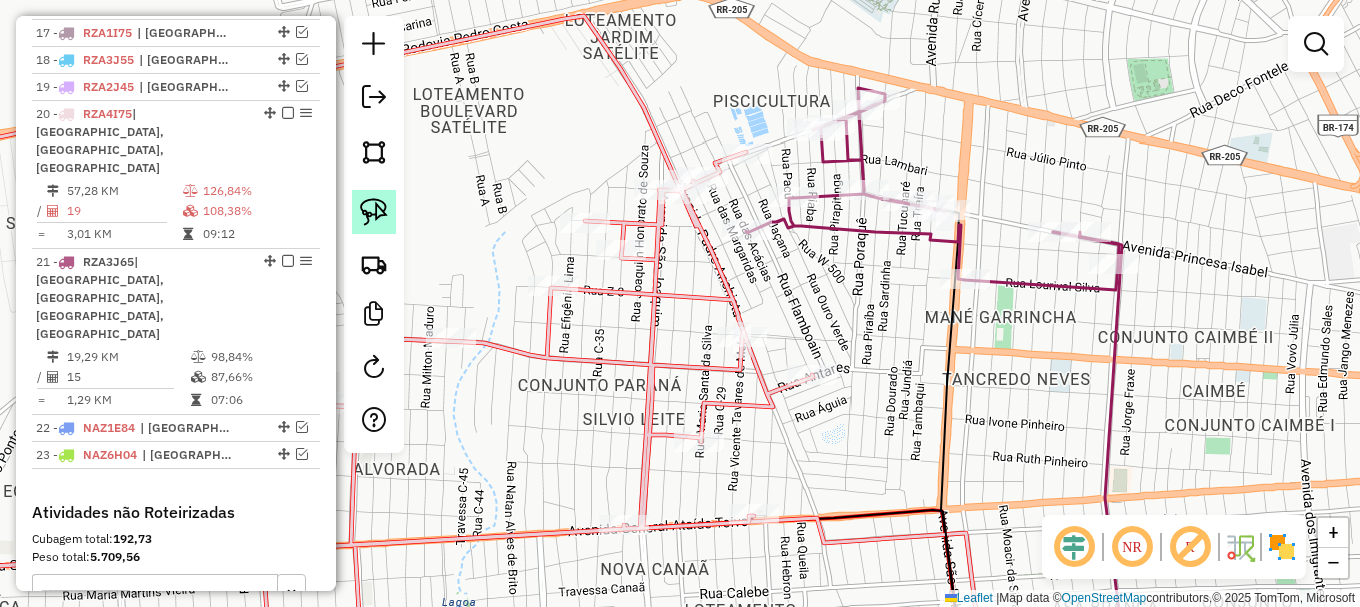 click 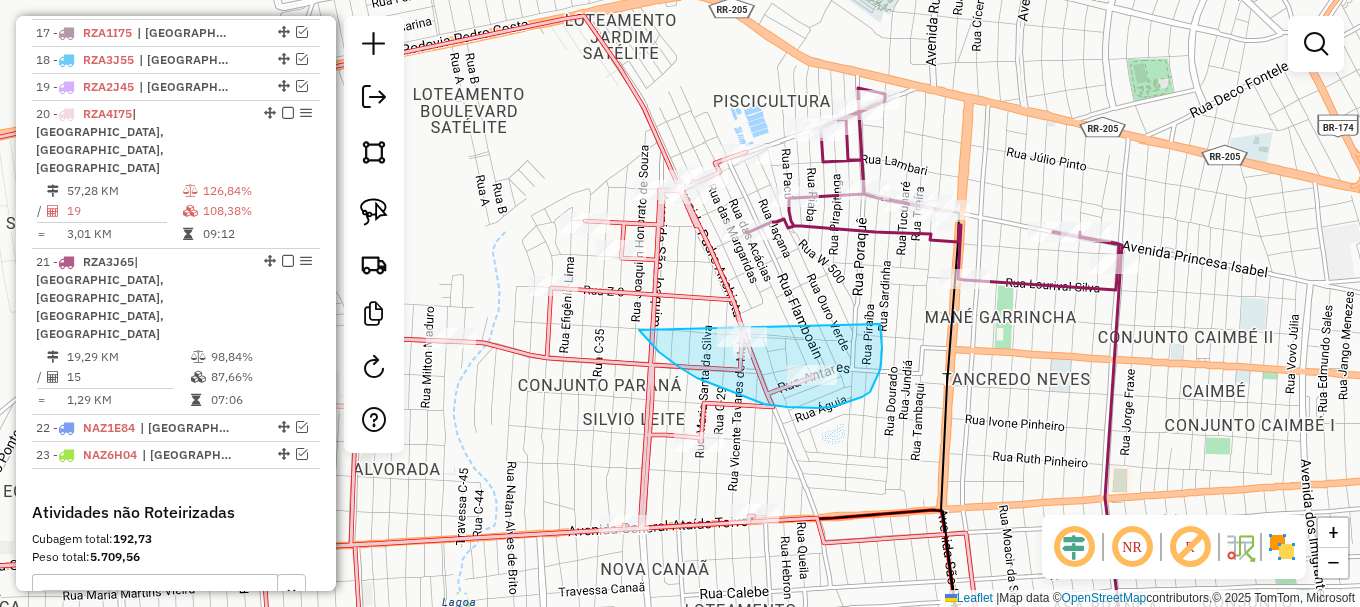 drag, startPoint x: 655, startPoint y: 347, endPoint x: 863, endPoint y: 283, distance: 217.62354 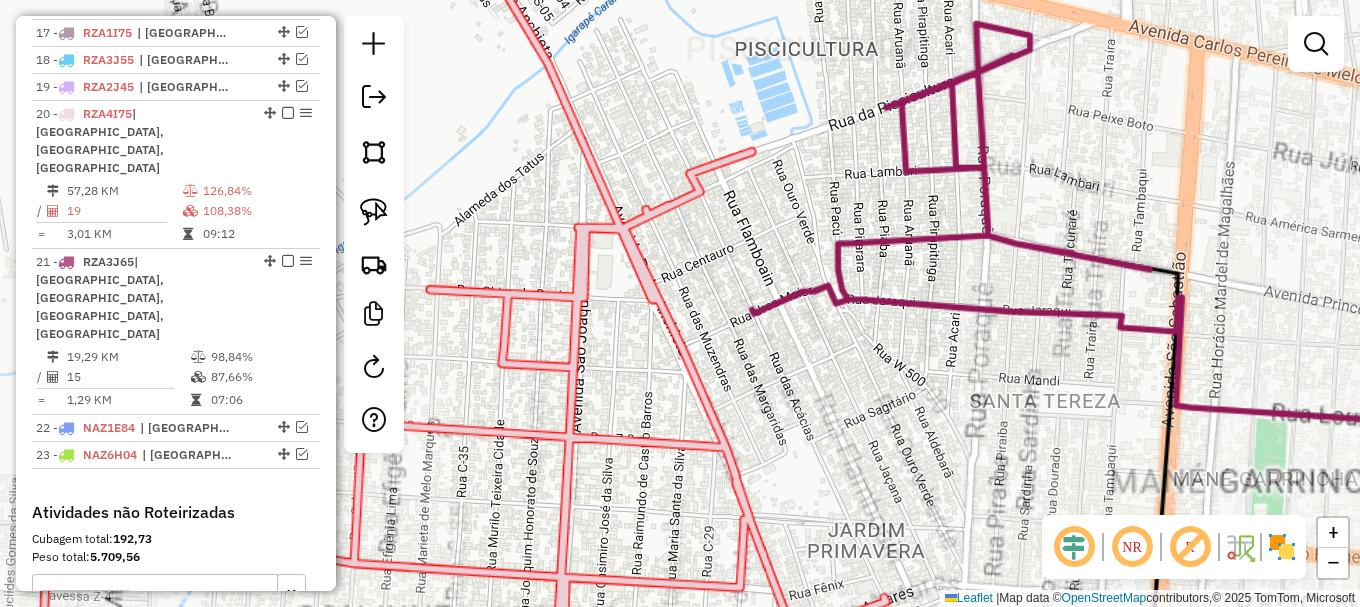 select on "**********" 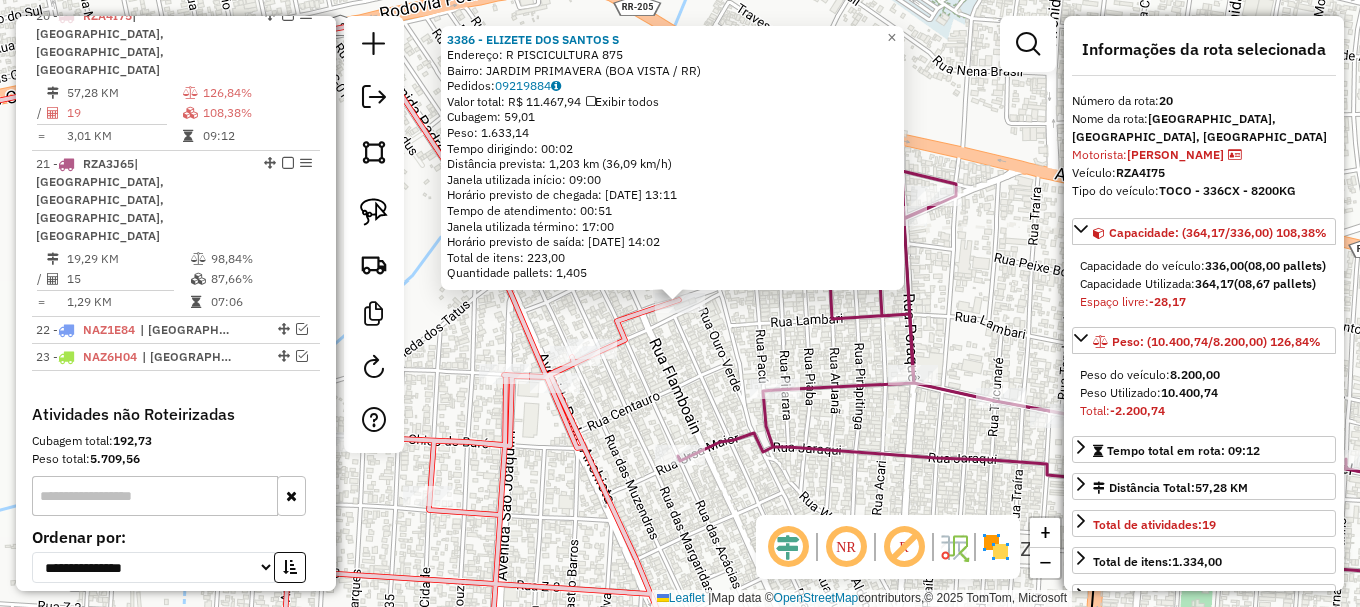 scroll, scrollTop: 1330, scrollLeft: 0, axis: vertical 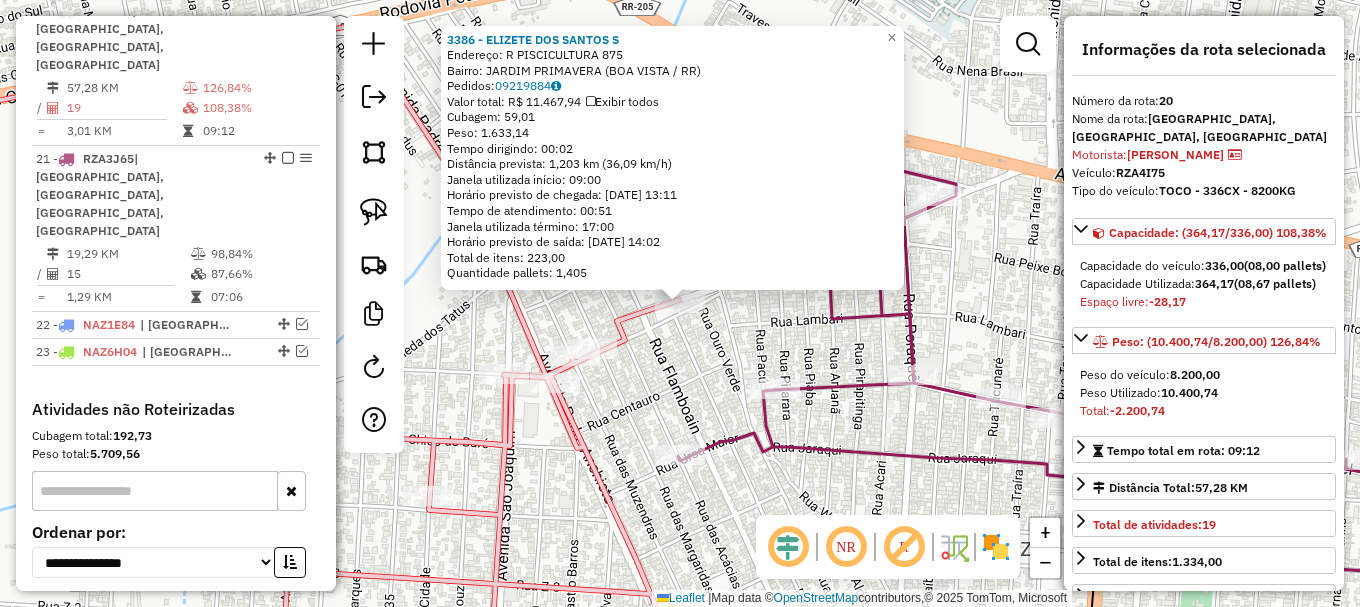 drag, startPoint x: 635, startPoint y: 421, endPoint x: 667, endPoint y: 151, distance: 271.88968 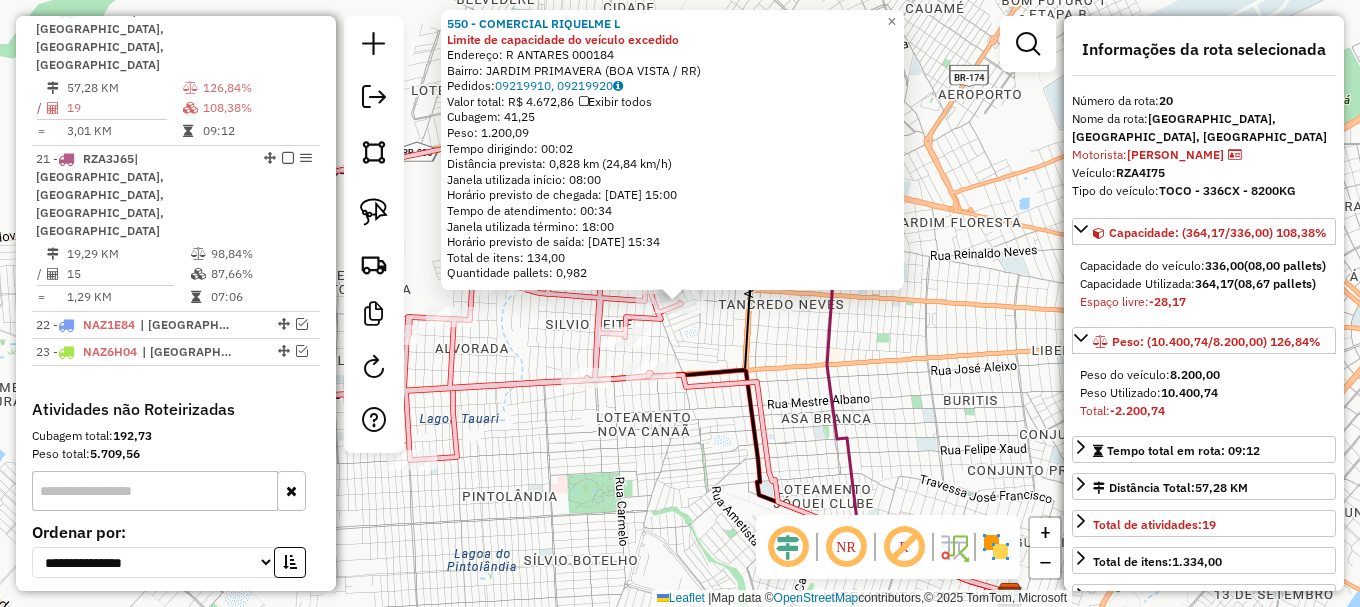 click 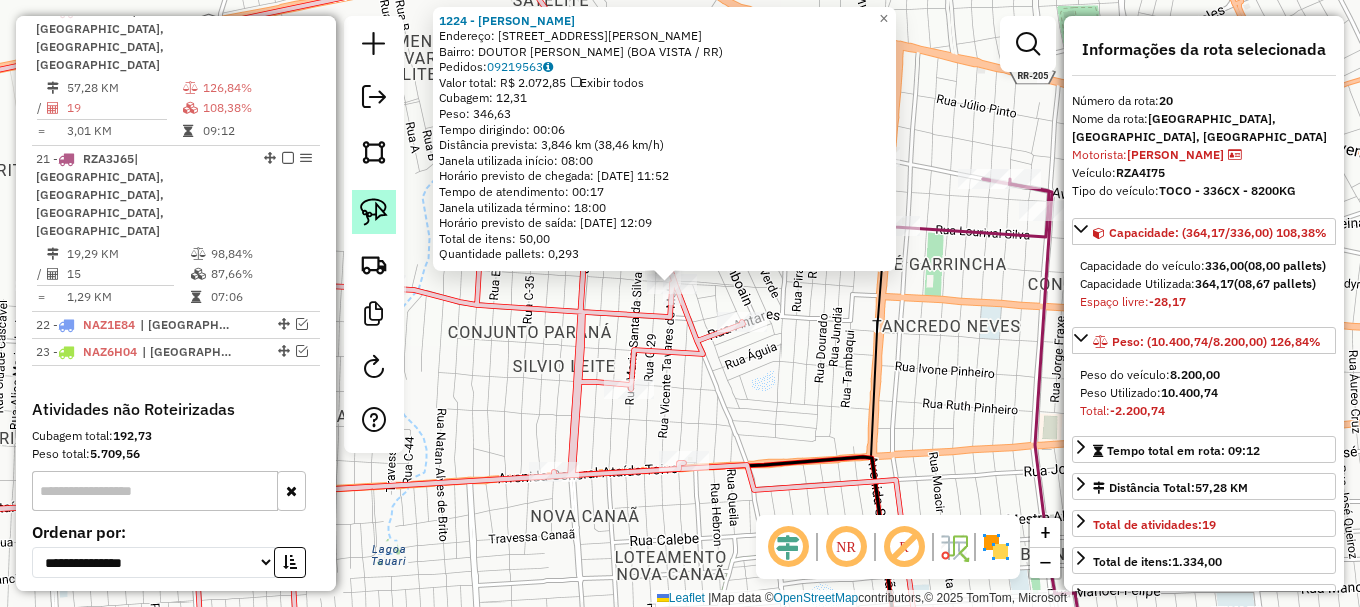 click 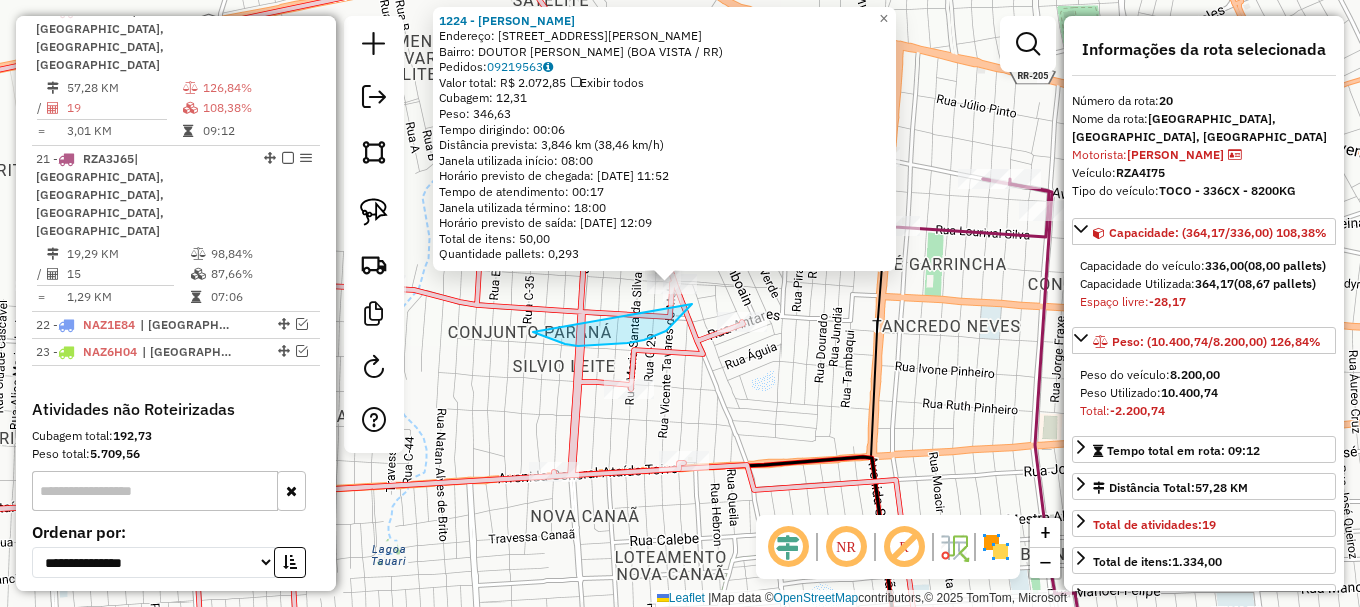 drag, startPoint x: 548, startPoint y: 338, endPoint x: 701, endPoint y: 242, distance: 180.62392 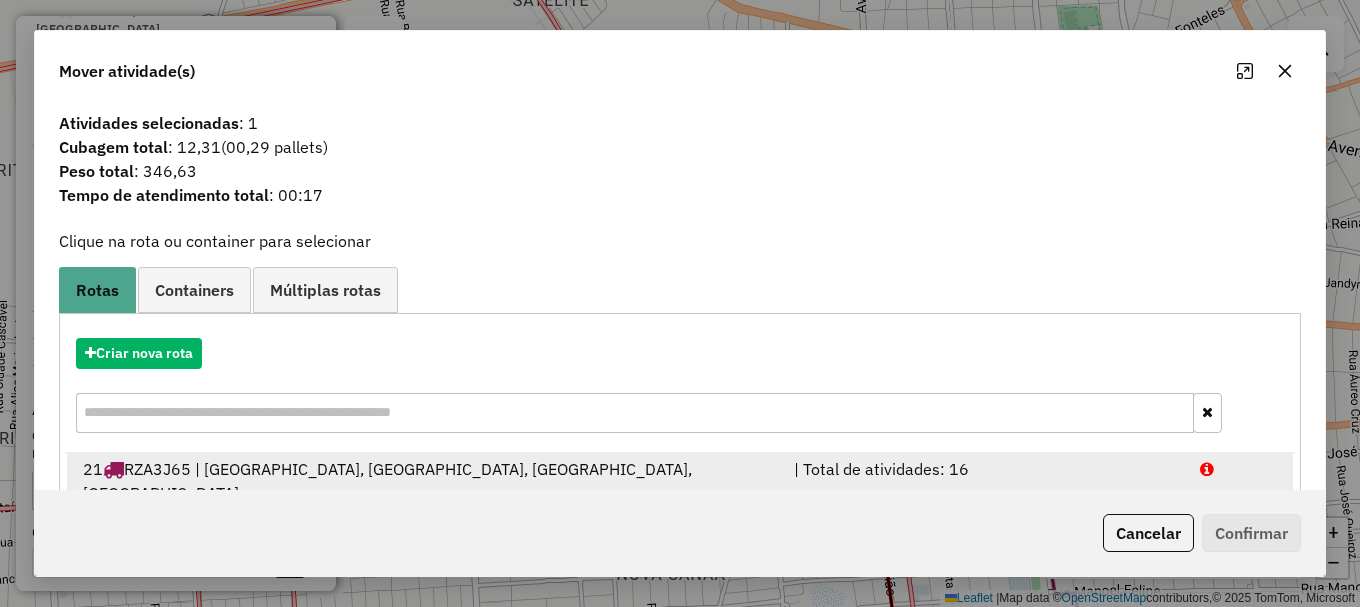click at bounding box center (1239, 481) 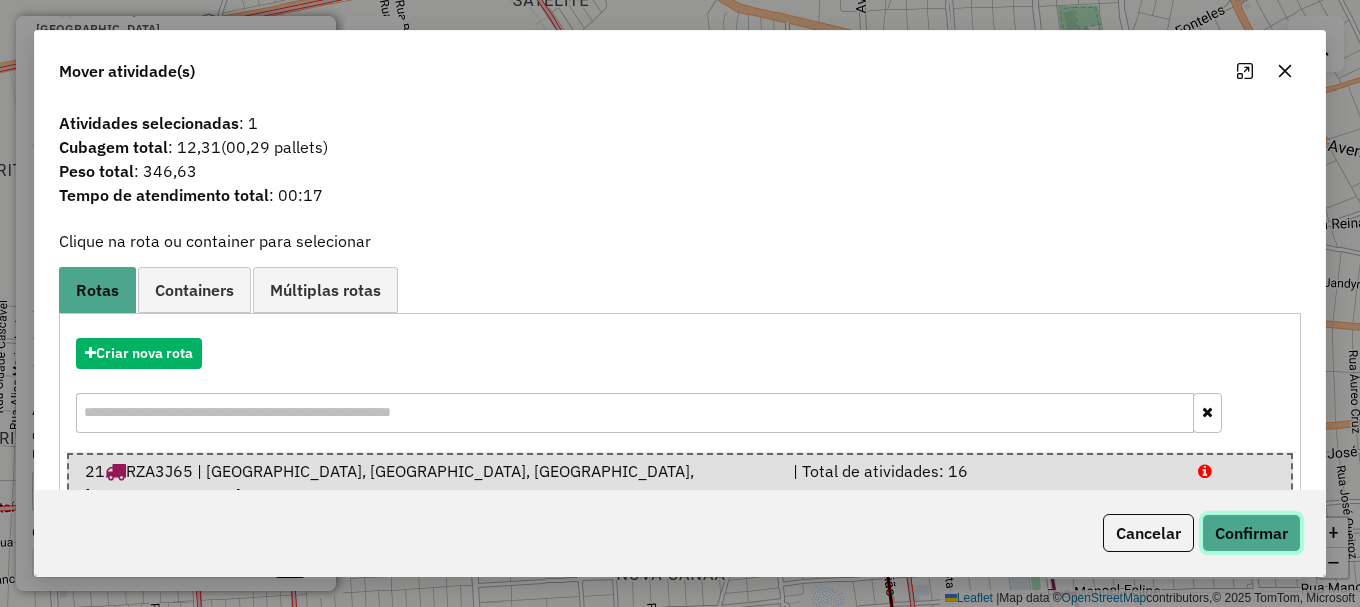 click on "Confirmar" 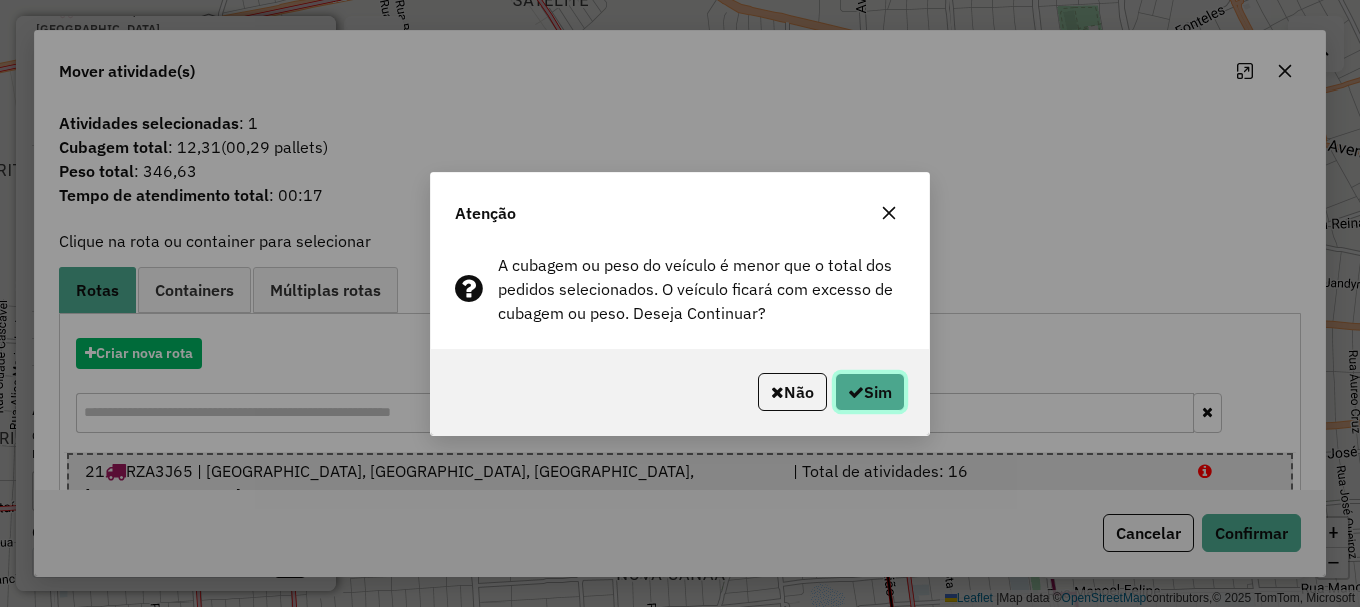 click on "Sim" 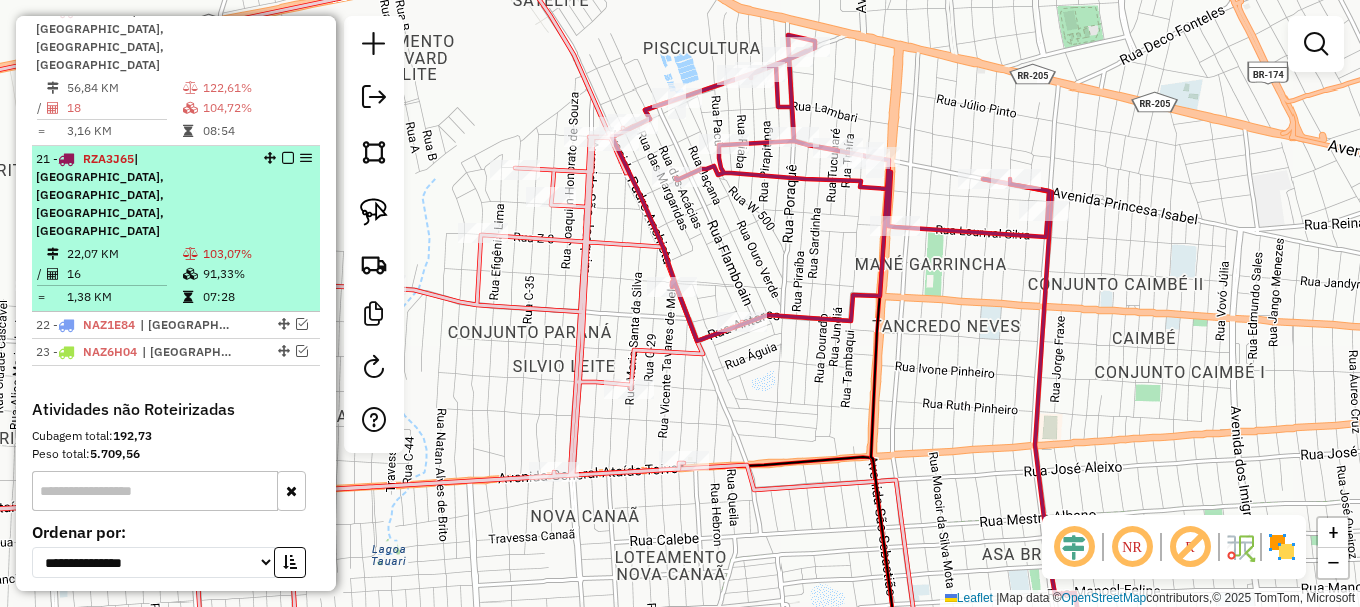 click at bounding box center (288, 158) 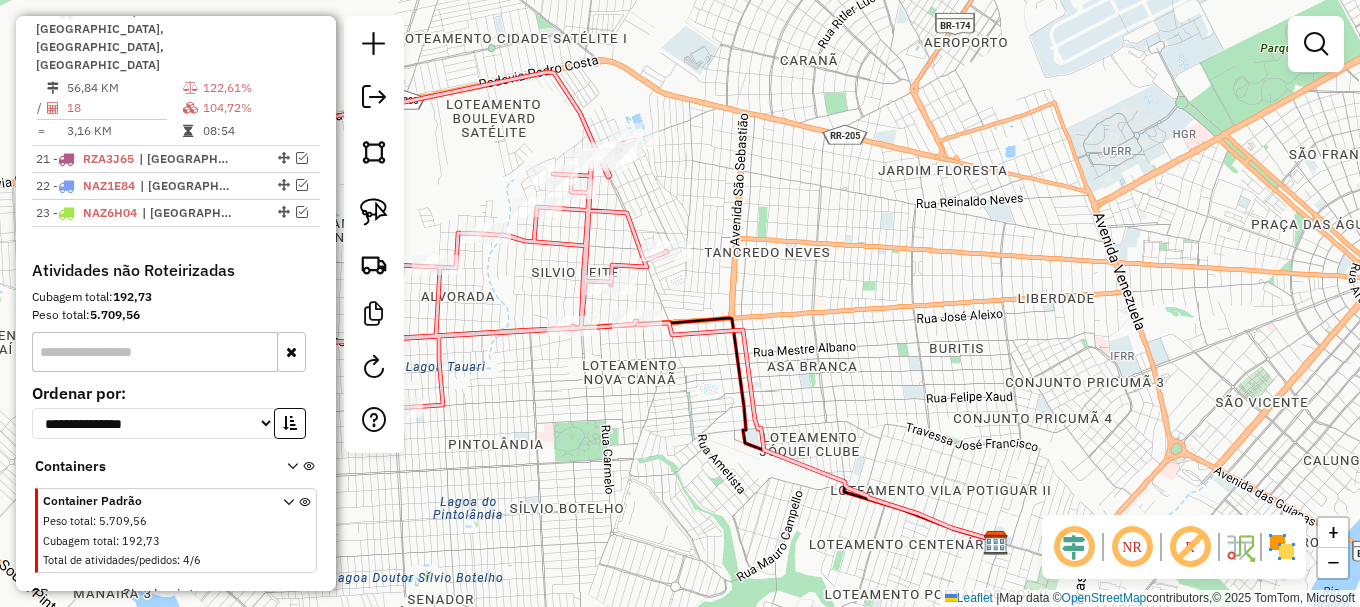 drag, startPoint x: 720, startPoint y: 157, endPoint x: 910, endPoint y: 186, distance: 192.20041 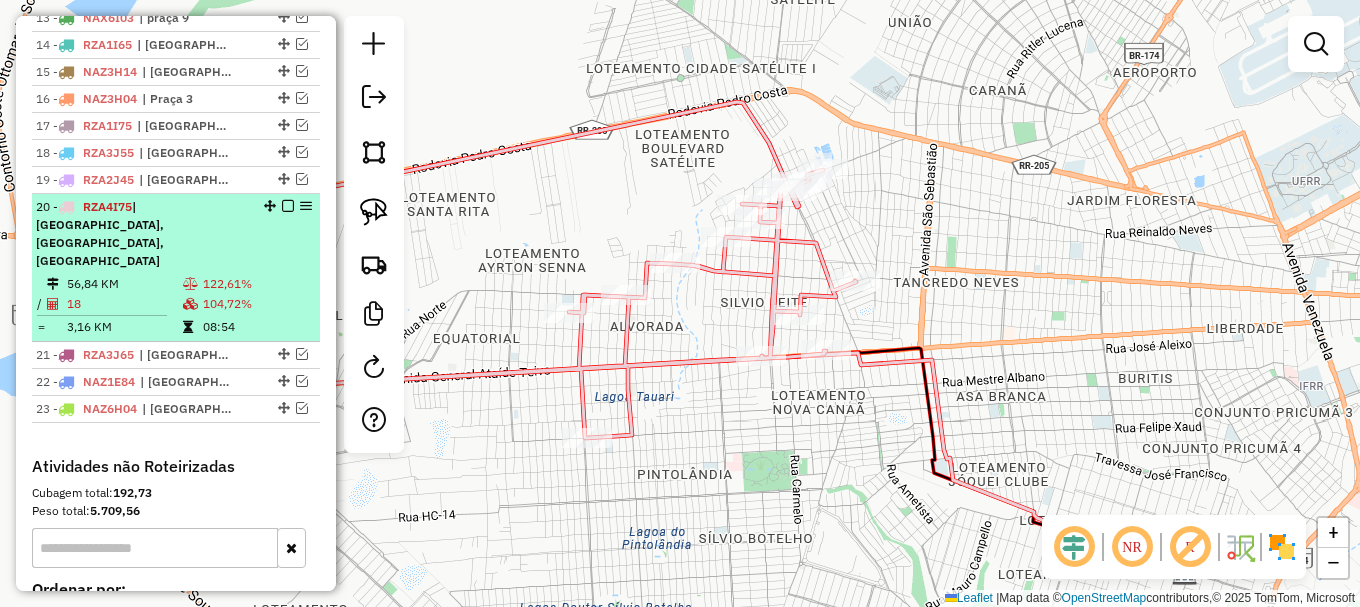 scroll, scrollTop: 1130, scrollLeft: 0, axis: vertical 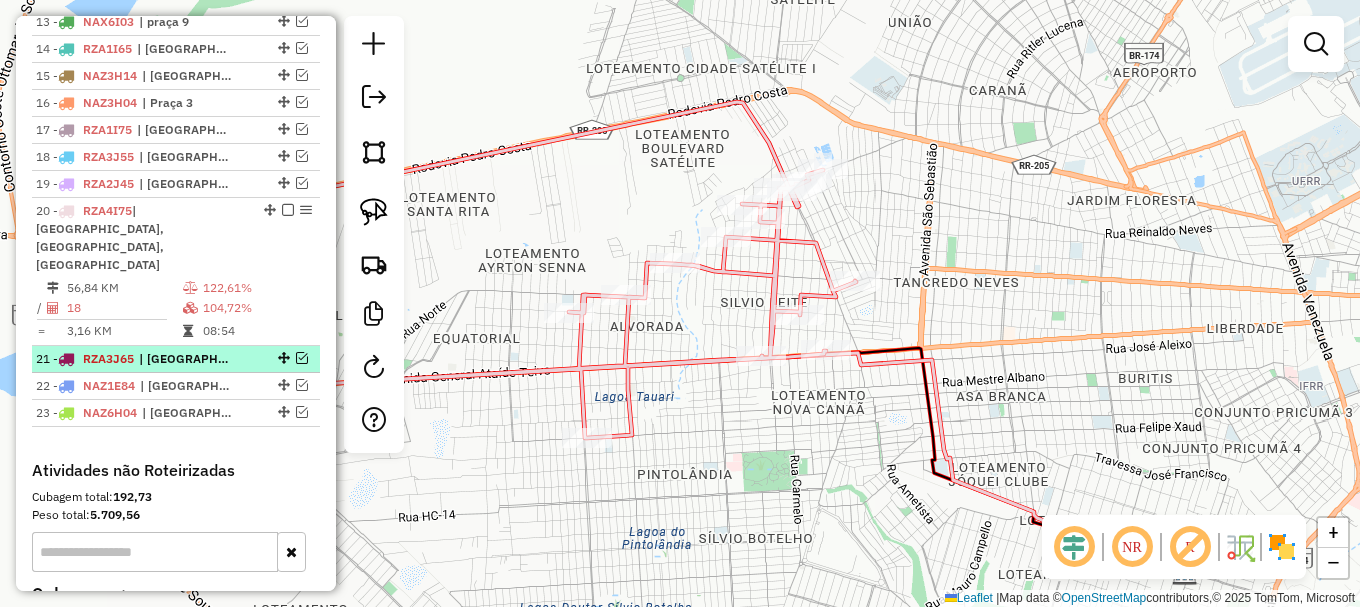 click at bounding box center (302, 358) 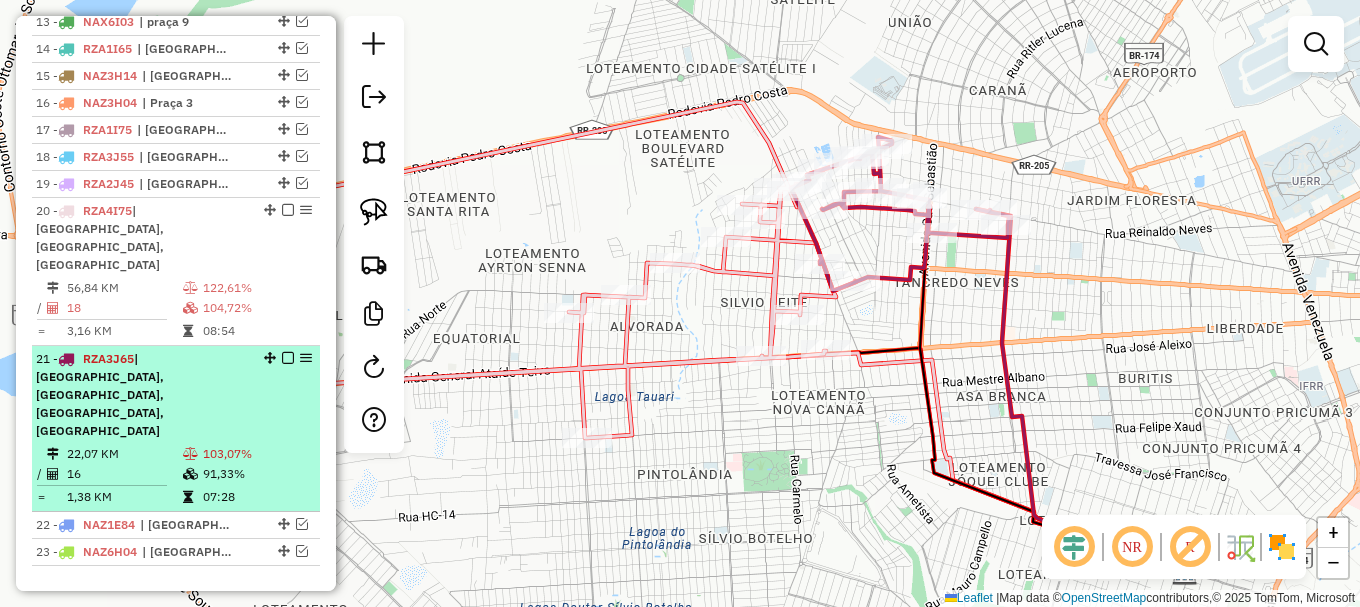 click at bounding box center [288, 358] 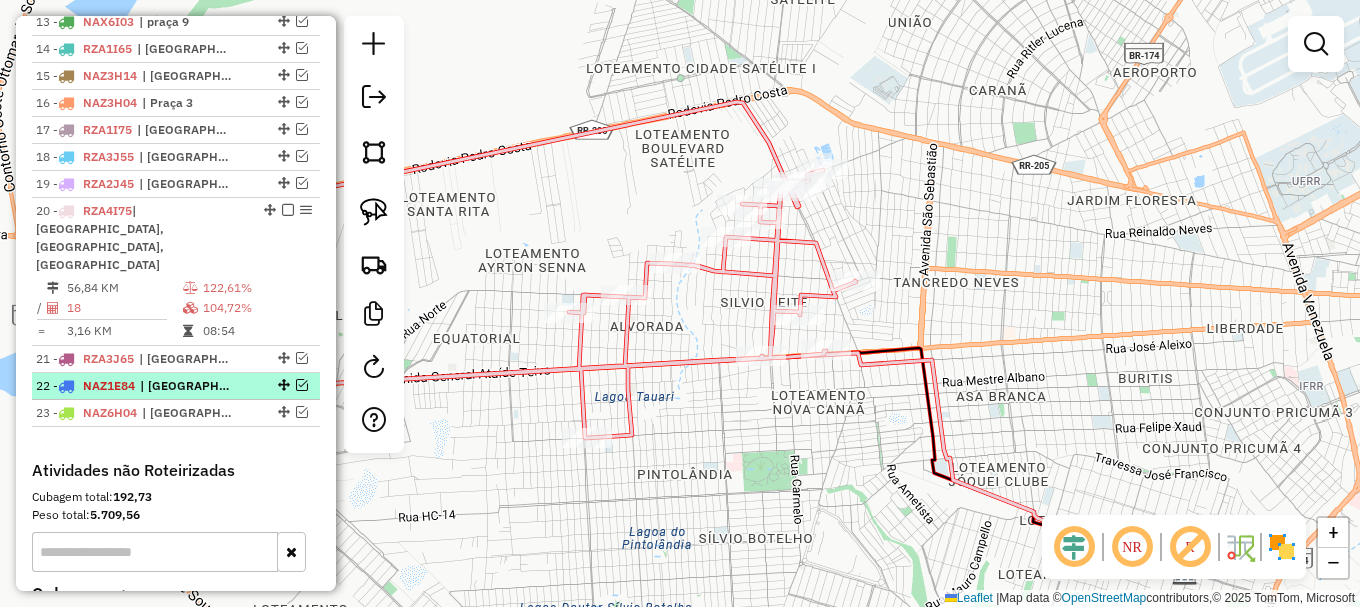 click at bounding box center (302, 385) 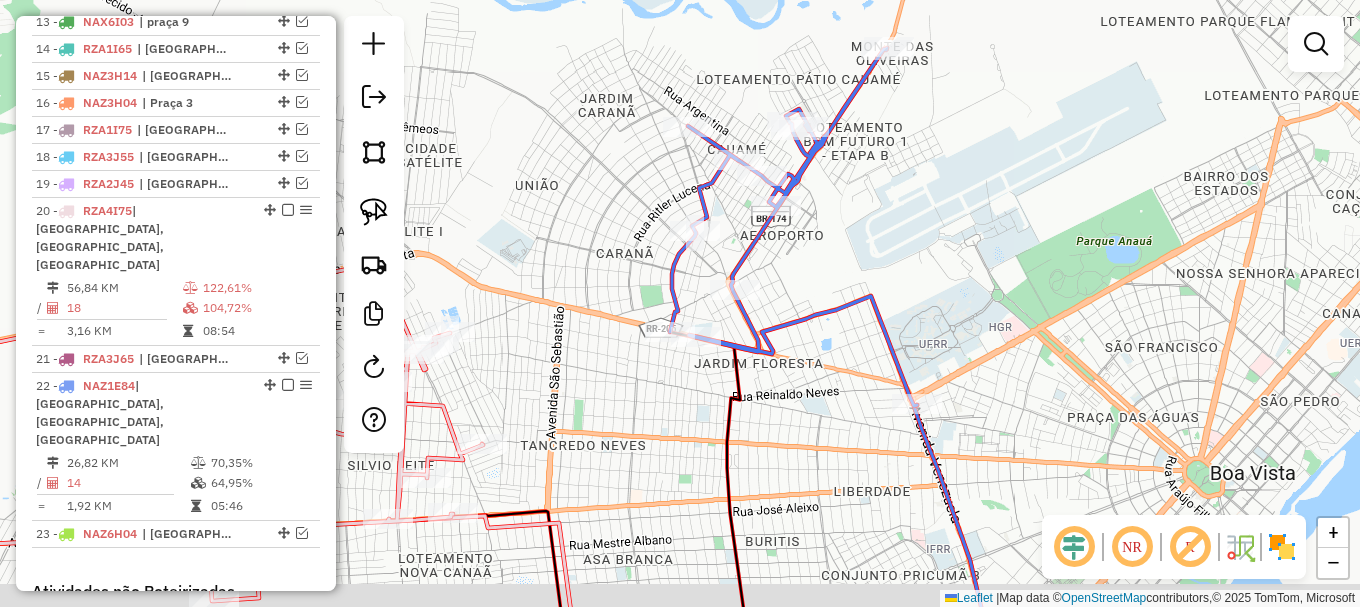 drag, startPoint x: 747, startPoint y: 277, endPoint x: 834, endPoint y: 203, distance: 114.21471 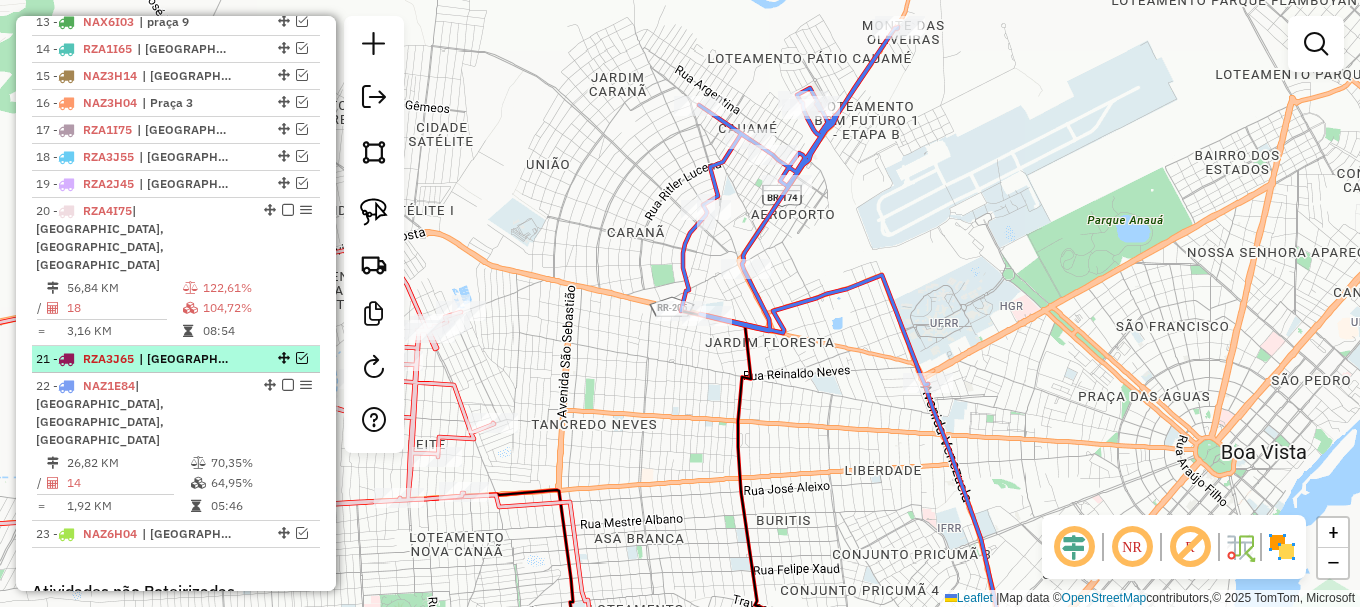 click at bounding box center (302, 358) 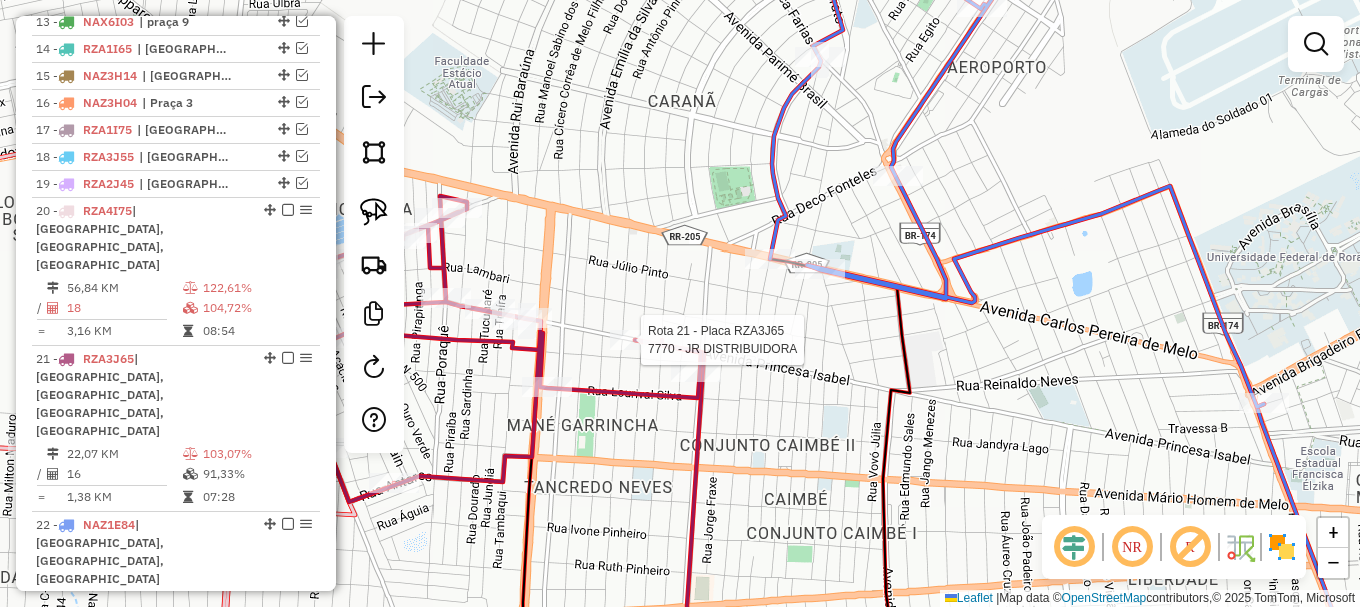 click 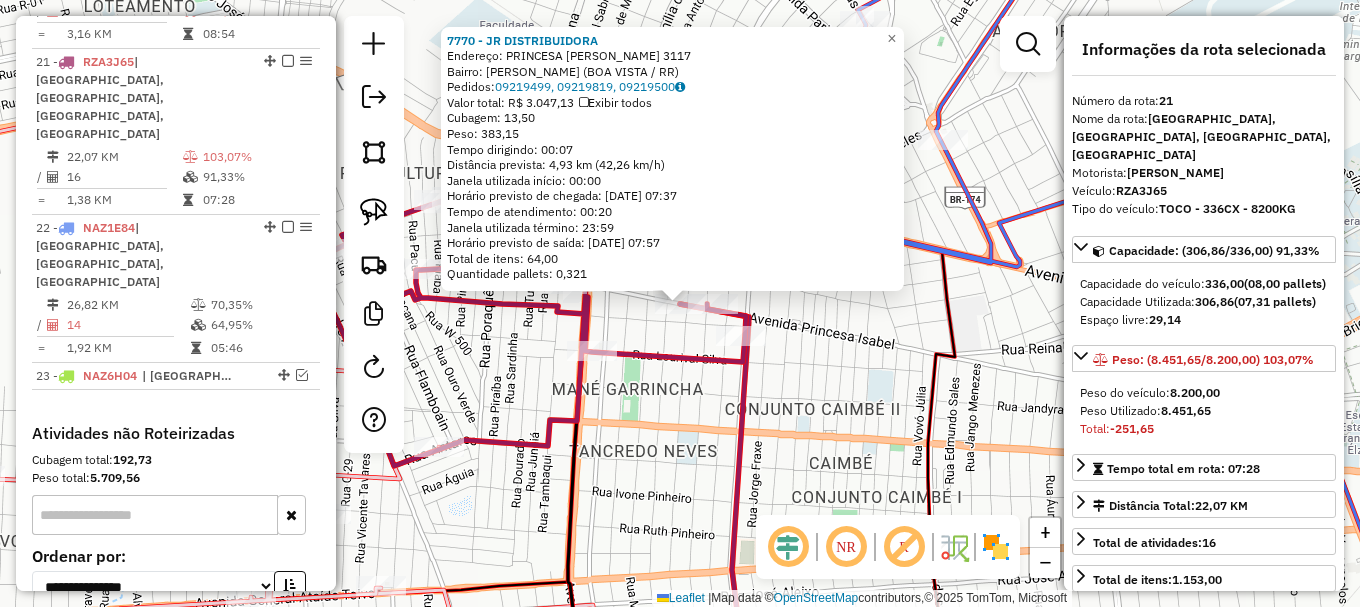 scroll, scrollTop: 1442, scrollLeft: 0, axis: vertical 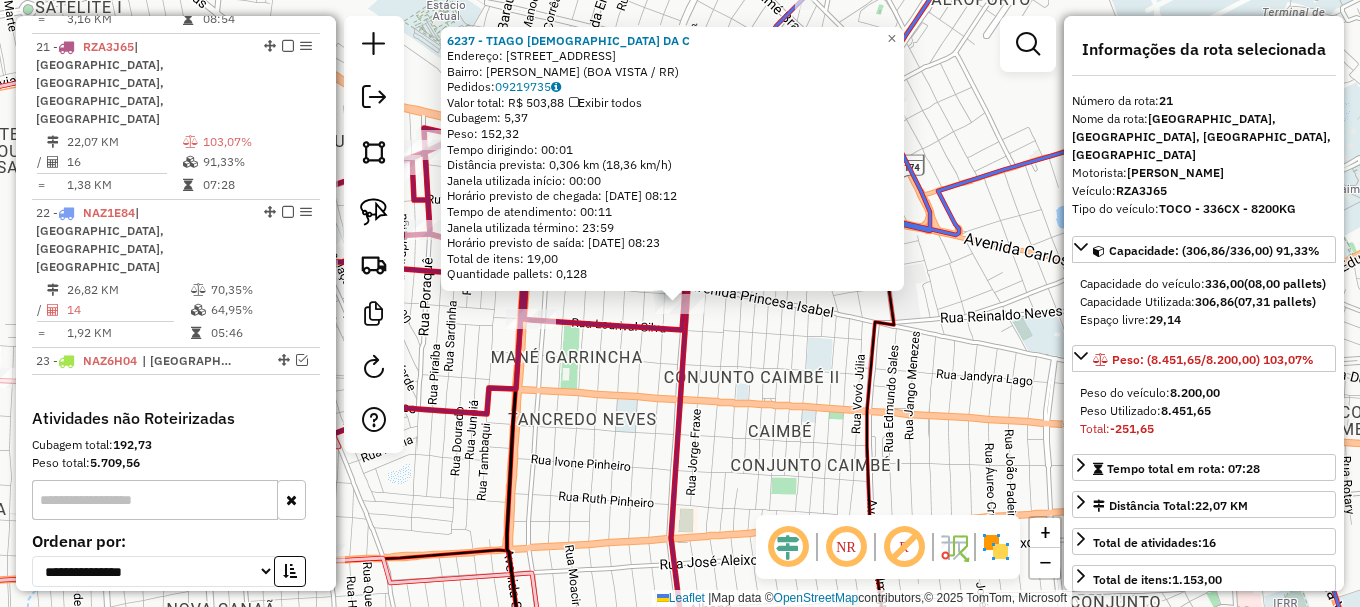 click 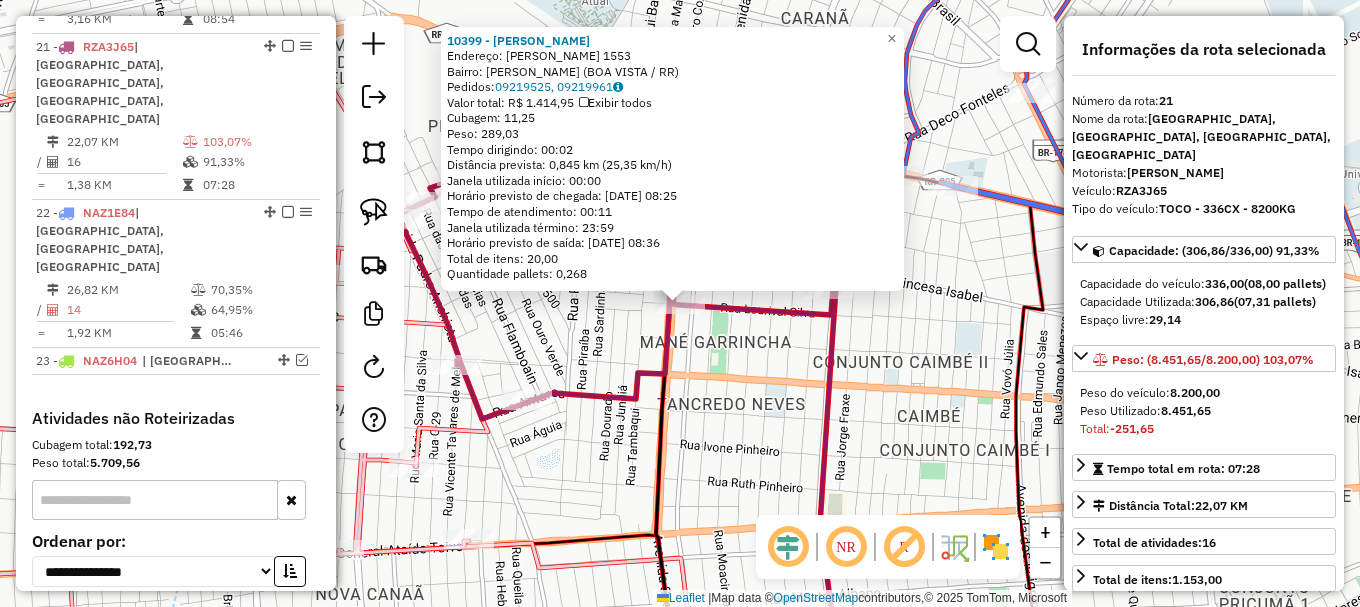 click on "10399 - [PERSON_NAME]:  [PERSON_NAME] 1553   Bairro: [PERSON_NAME] (BOA VISTA / RR)   Pedidos:  09219525, 09219961   Valor total: R$ 1.414,95   Exibir todos   Cubagem: 11,25  Peso: 289,03  Tempo dirigindo: 00:02   Distância prevista: 0,845 km (25,35 km/h)   [GEOGRAPHIC_DATA] utilizada início: 00:00   Horário previsto de chegada: [DATE] 08:25   Tempo de atendimento: 00:11   Janela utilizada término: 23:59   Horário previsto de saída: [DATE] 08:36   Total de itens: 20,00   Quantidade pallets: 0,268  × Janela de atendimento Grade de atendimento Capacidade Transportadoras Veículos Cliente Pedidos  Rotas Selecione os dias de semana para filtrar as janelas de atendimento  Seg   Ter   Qua   Qui   Sex   Sáb   Dom  Informe o período da janela de atendimento: De: Até:  Filtrar exatamente a janela do cliente  Considerar janela de atendimento padrão  Selecione os dias de semana para filtrar as grades de atendimento  Seg   Ter   Qua   Qui   Sex   Sáb   Dom   Peso mínimo:   Peso máximo:   De:   Até:" 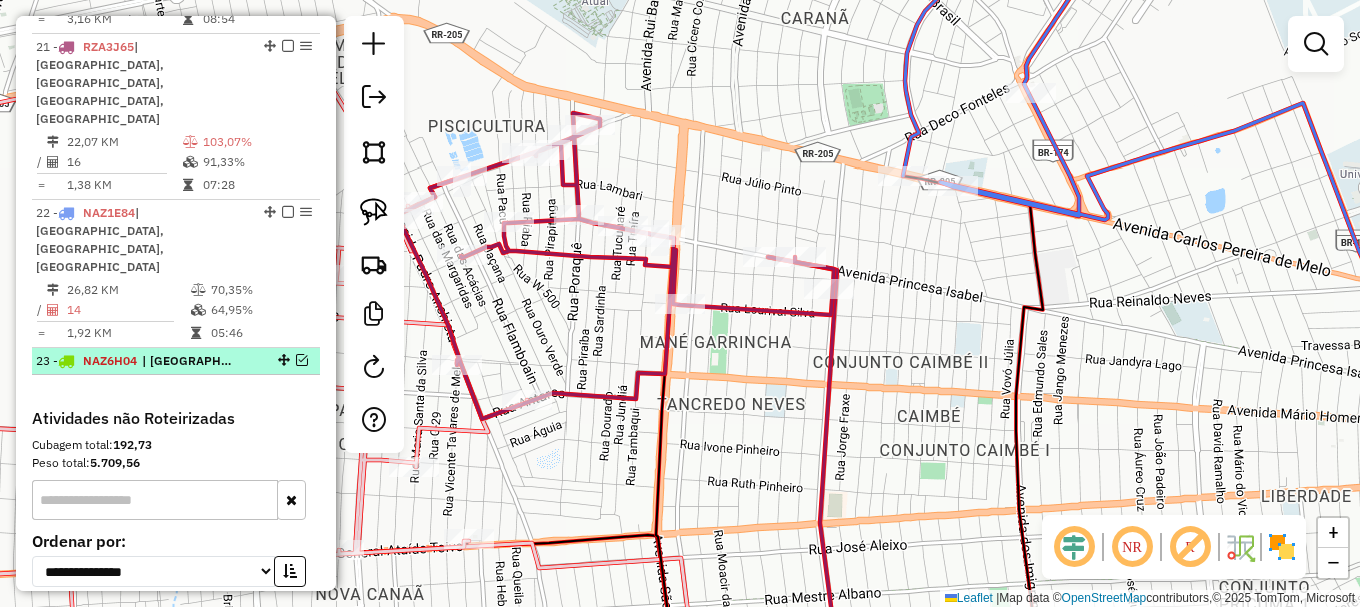 click at bounding box center (302, 360) 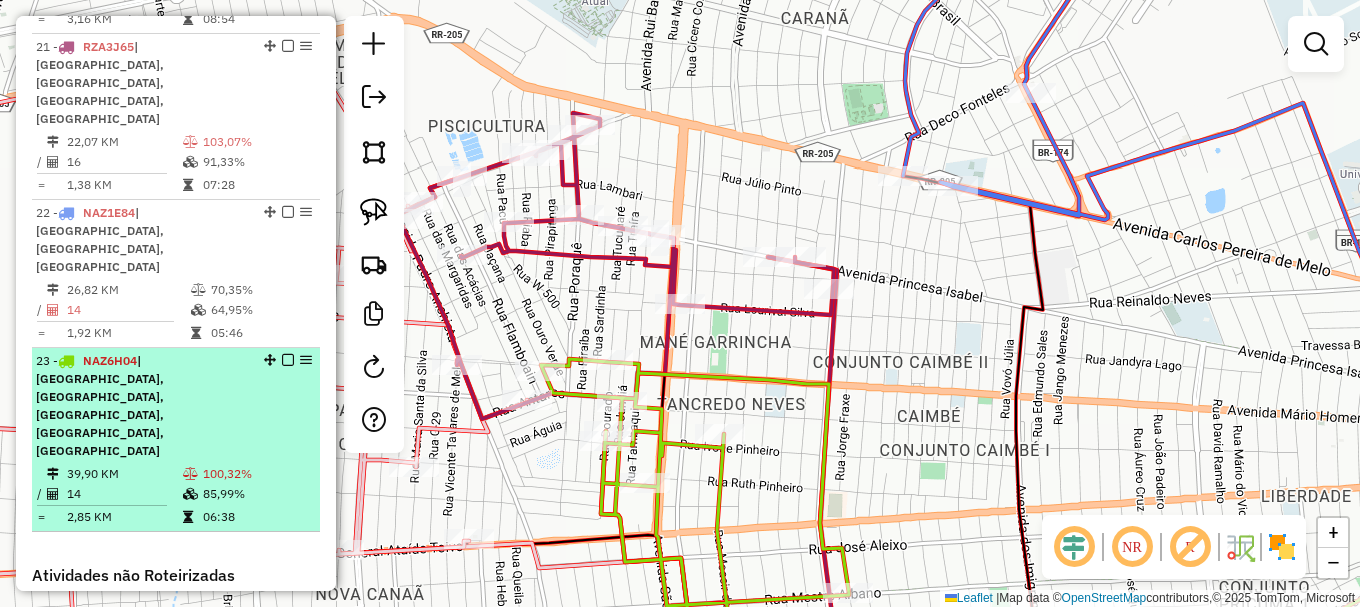 click at bounding box center [288, 360] 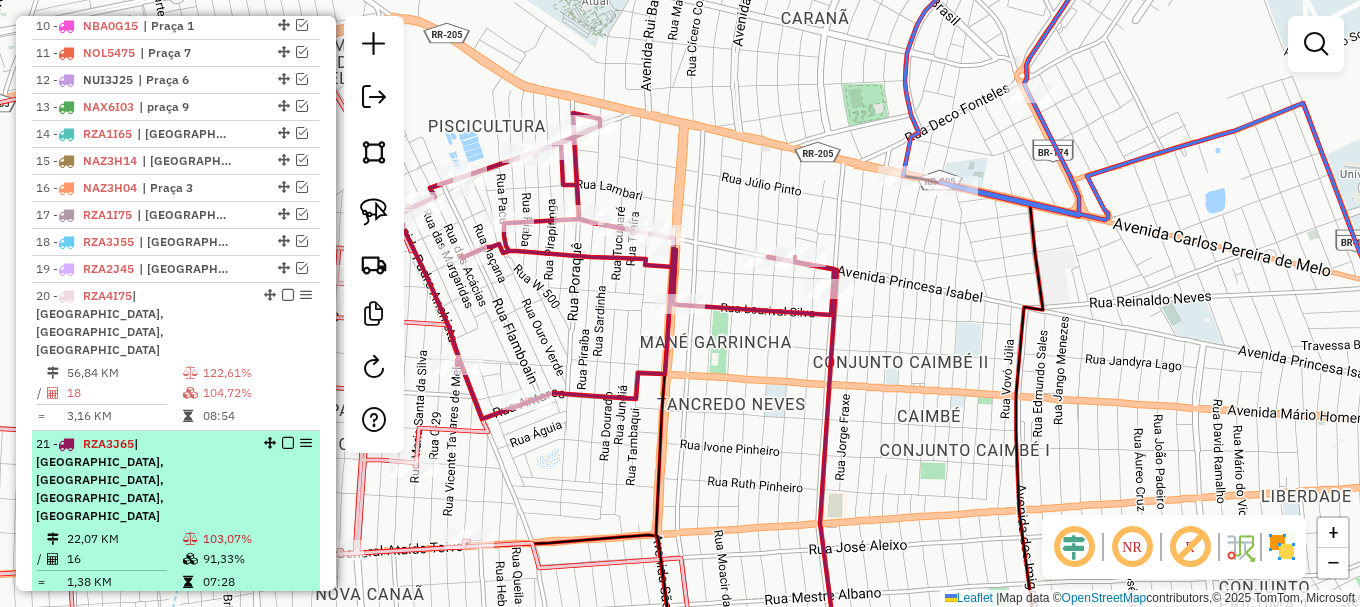 scroll, scrollTop: 1042, scrollLeft: 0, axis: vertical 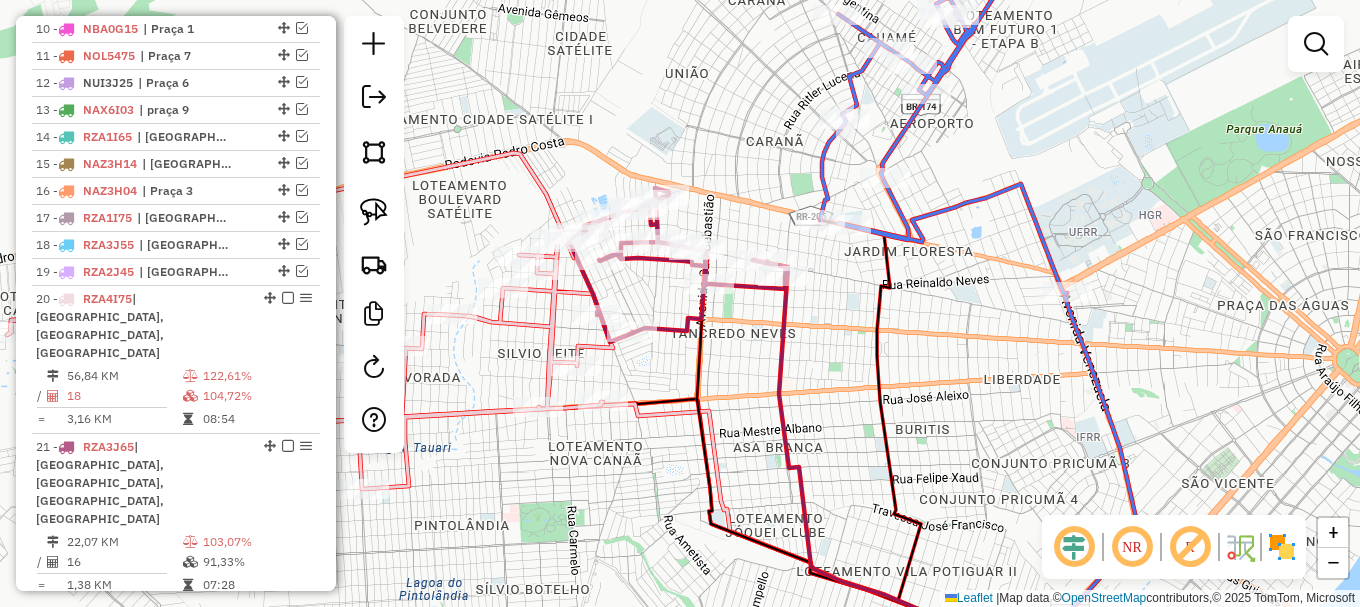 drag, startPoint x: 605, startPoint y: 353, endPoint x: 741, endPoint y: 338, distance: 136.8247 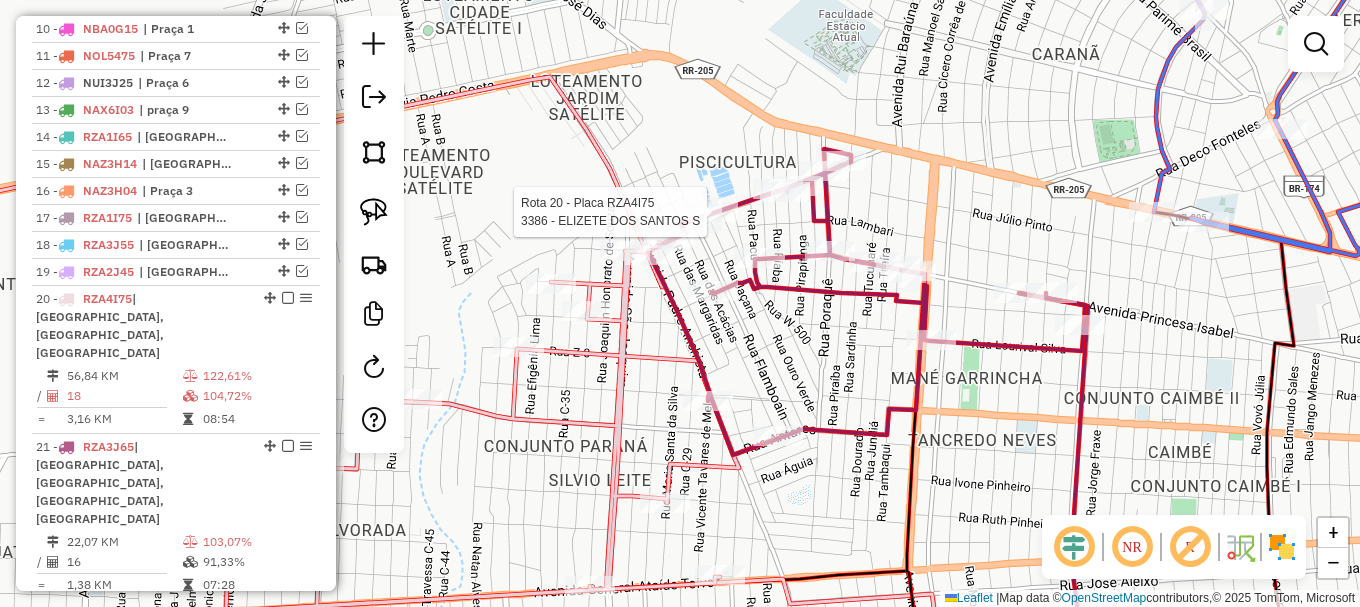 select on "**********" 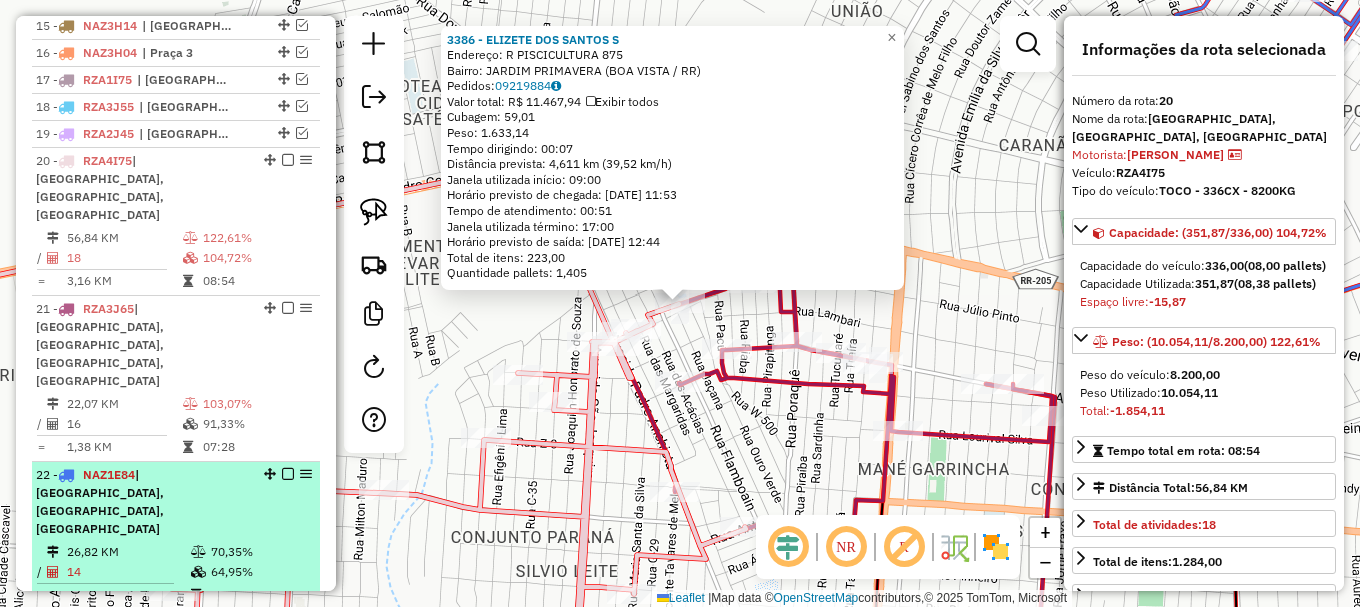 scroll, scrollTop: 1130, scrollLeft: 0, axis: vertical 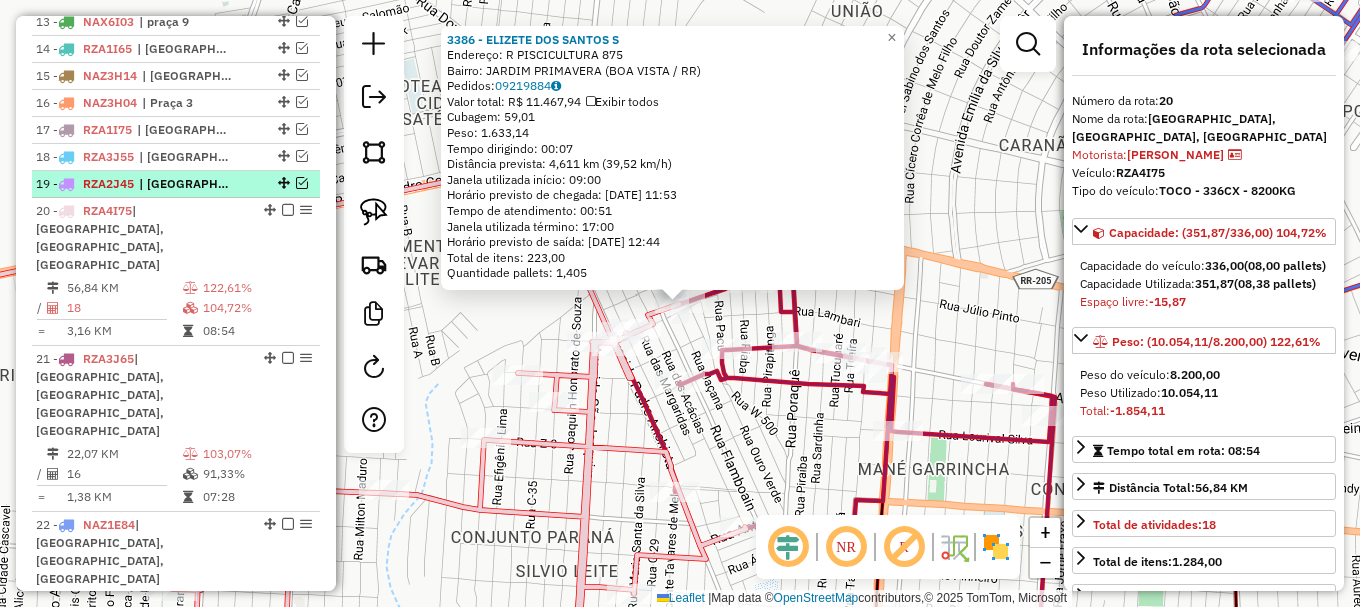 click at bounding box center [302, 183] 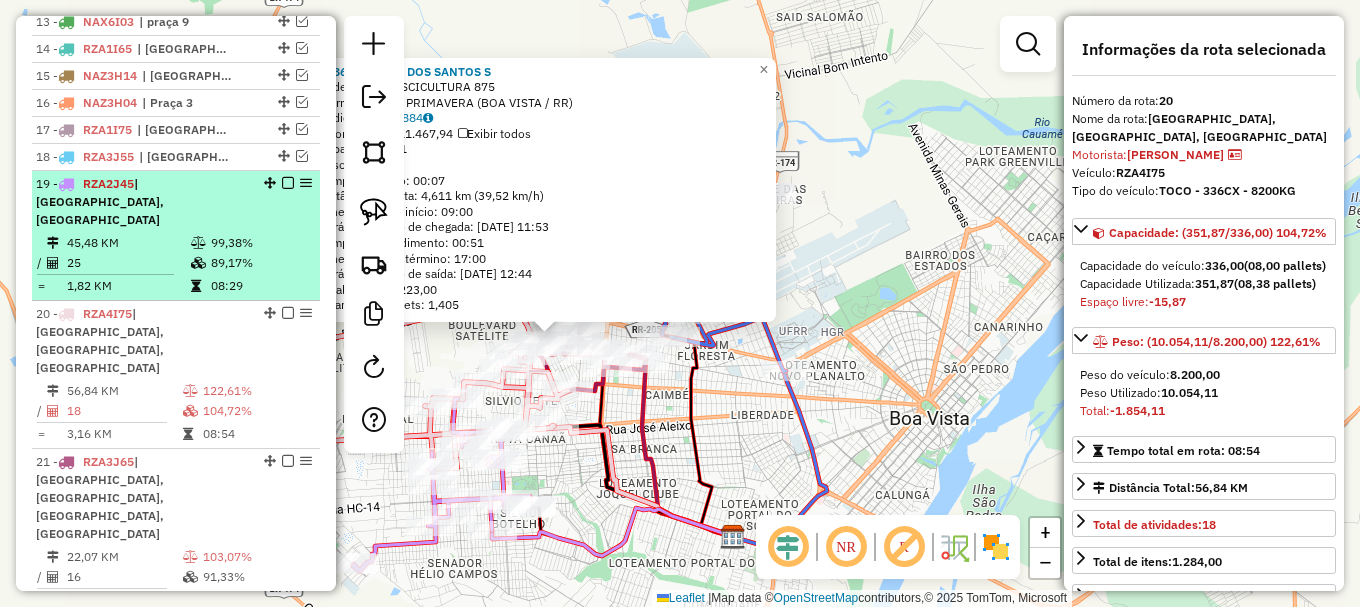 click at bounding box center [288, 183] 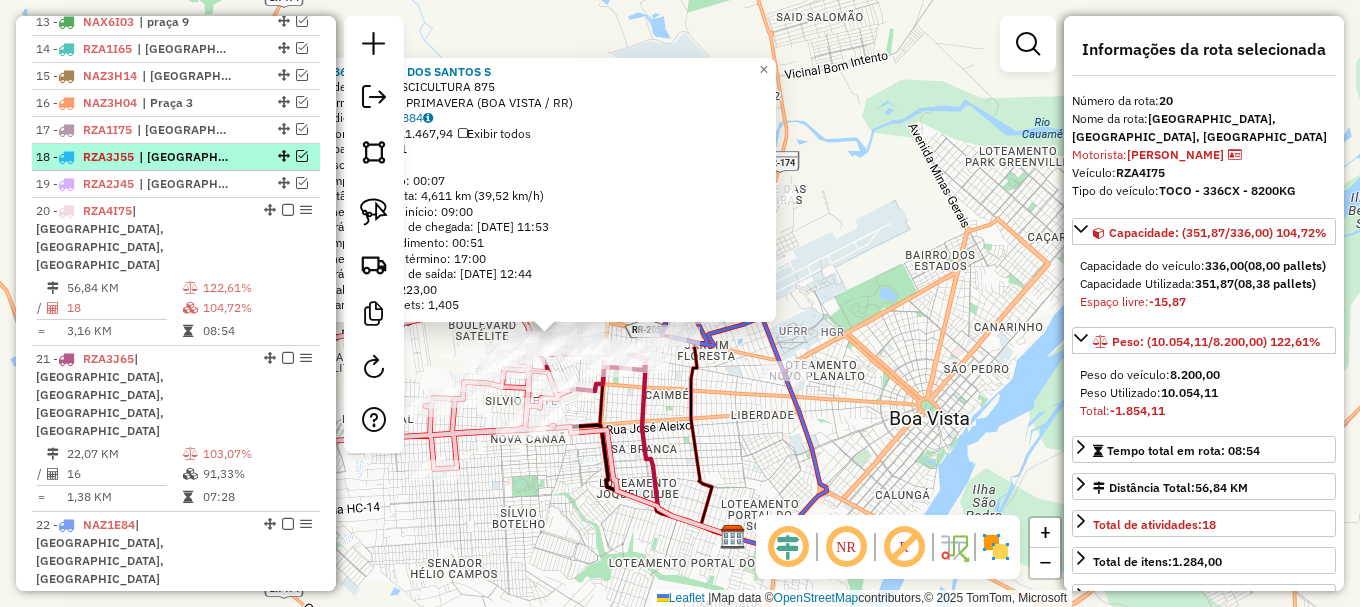 click at bounding box center (302, 156) 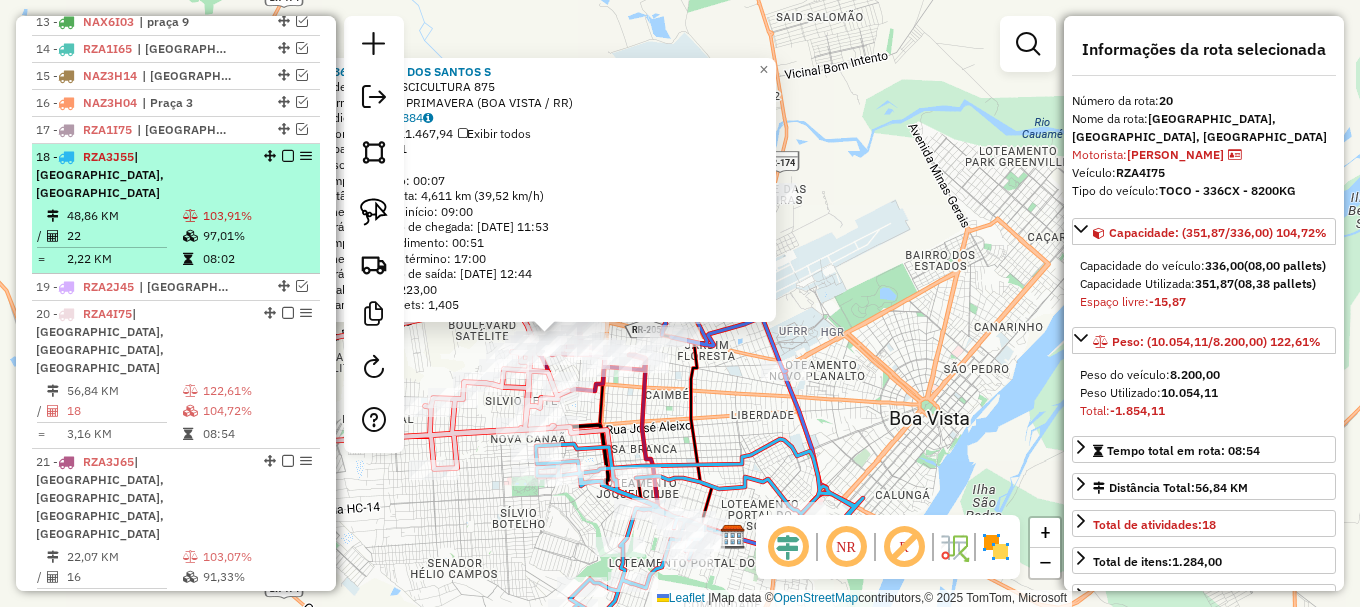 click at bounding box center (288, 156) 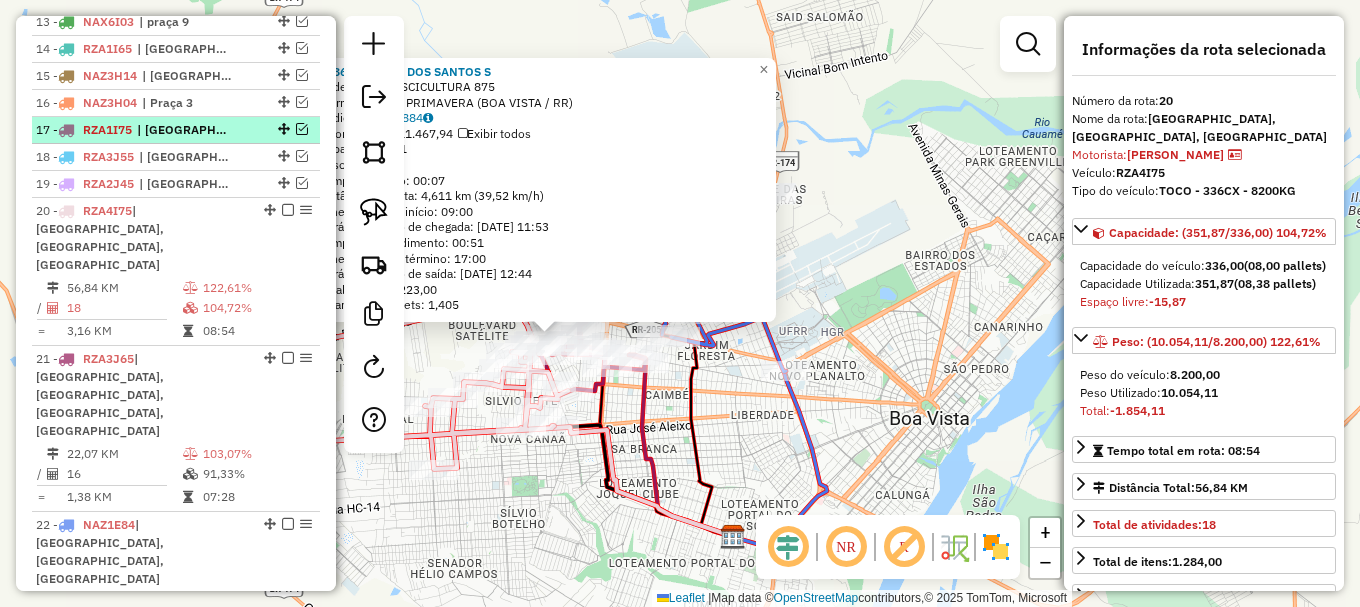 click at bounding box center (302, 129) 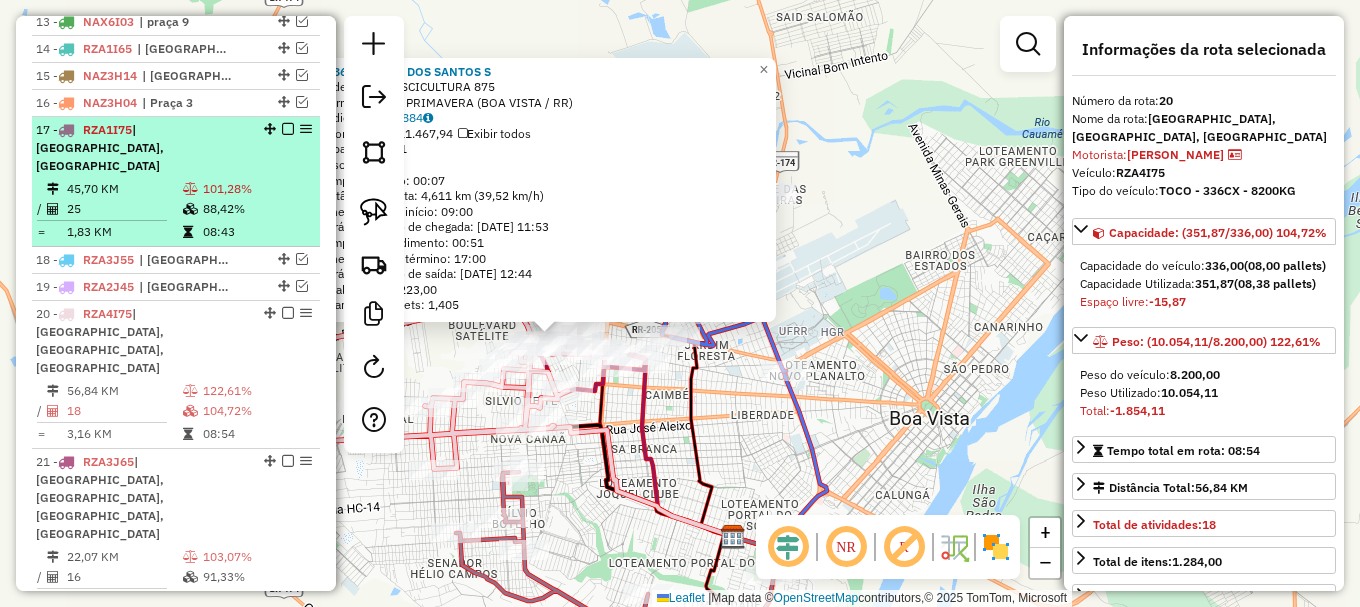 click at bounding box center (288, 129) 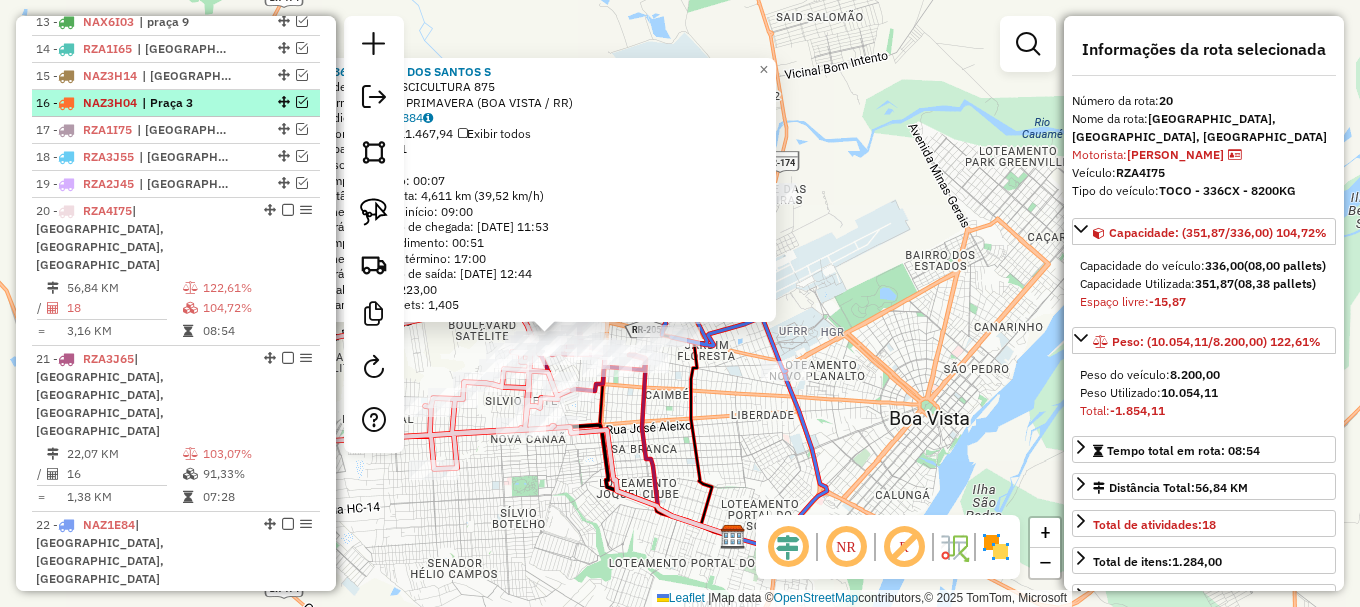 click at bounding box center [302, 102] 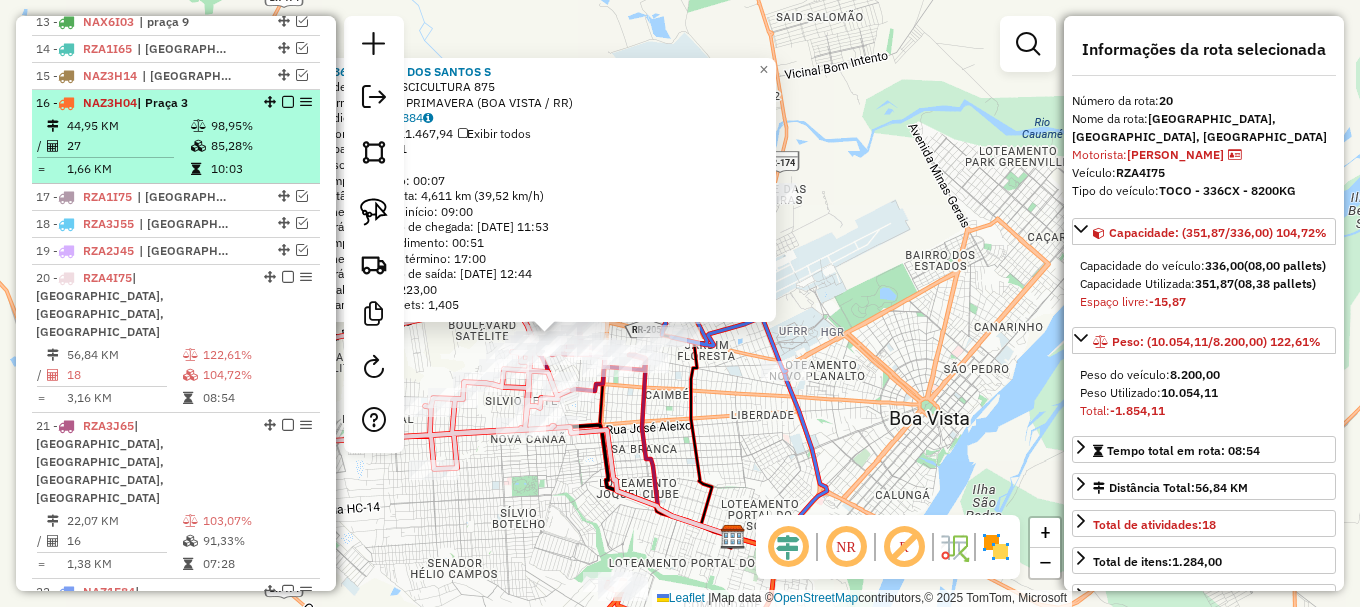 click at bounding box center [288, 102] 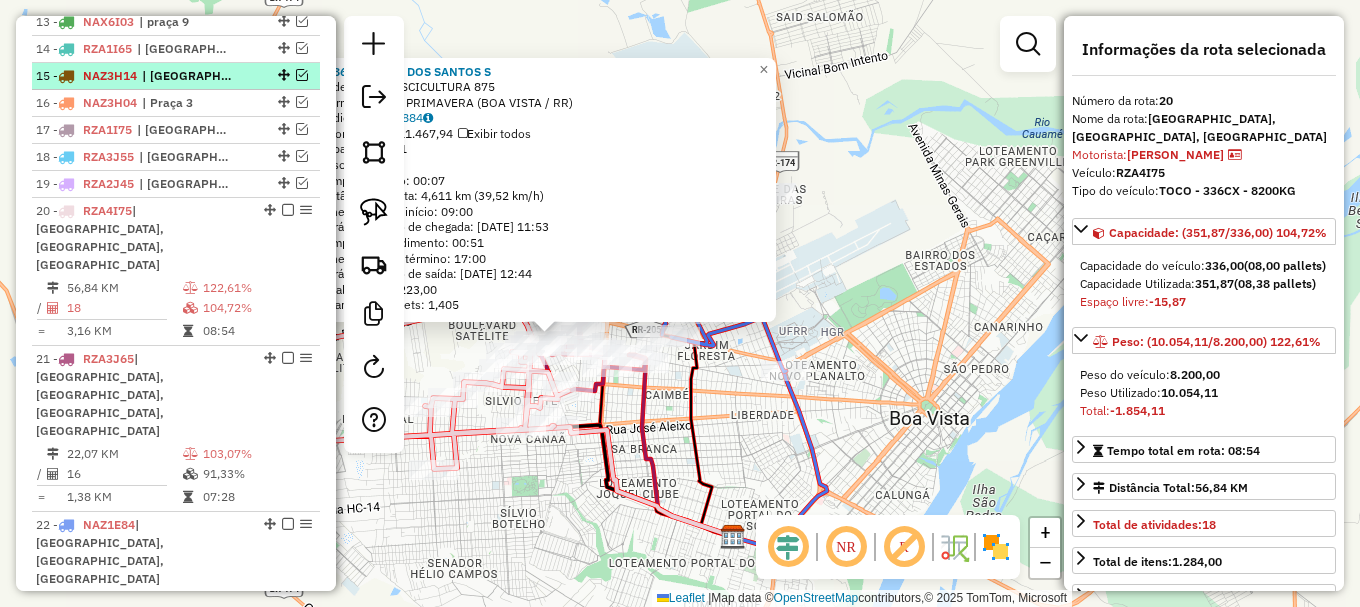 click at bounding box center [282, 75] 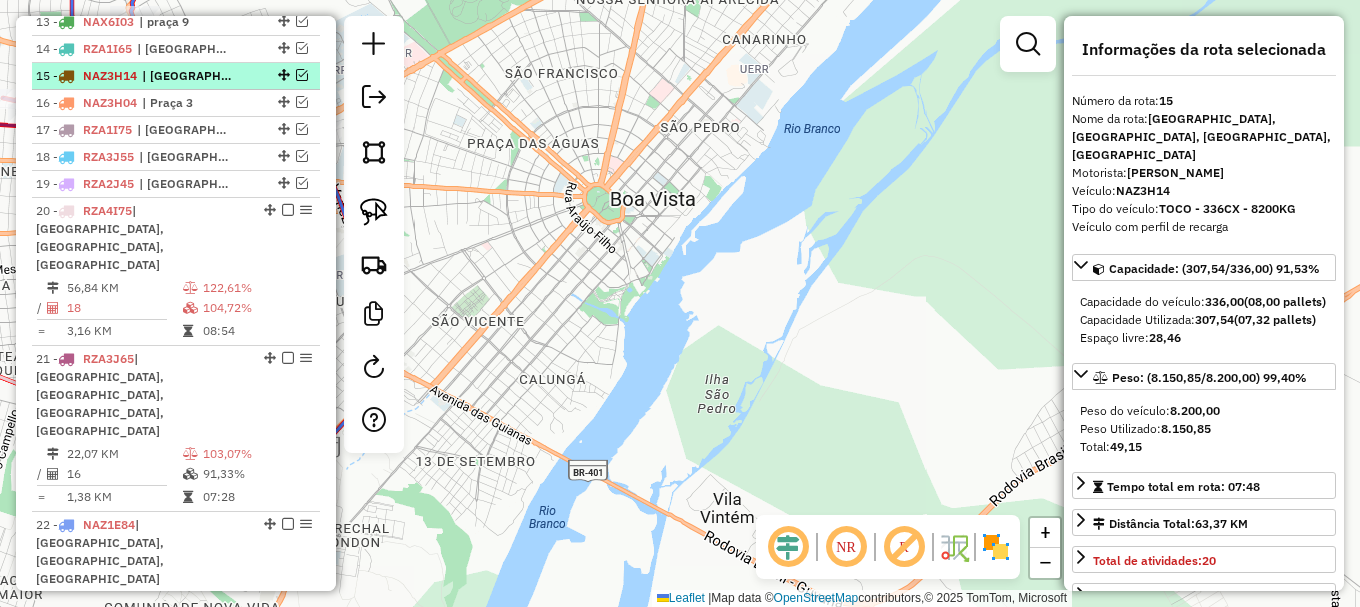 click at bounding box center (302, 75) 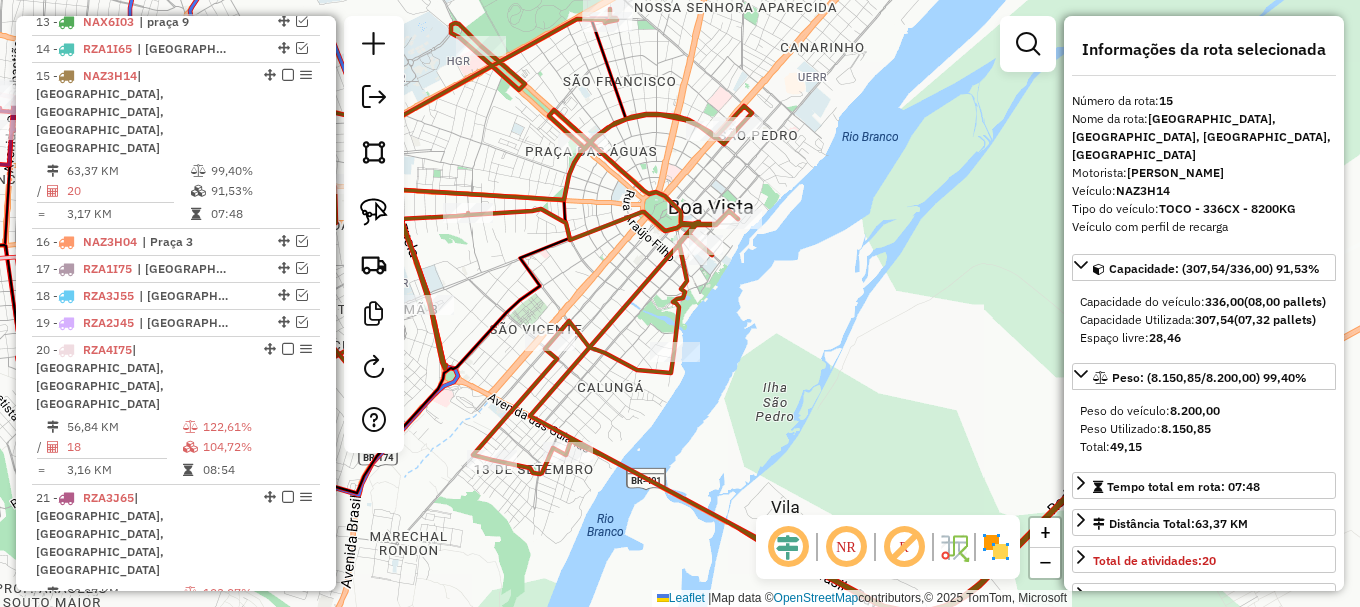 drag, startPoint x: 483, startPoint y: 203, endPoint x: 694, endPoint y: 185, distance: 211.76639 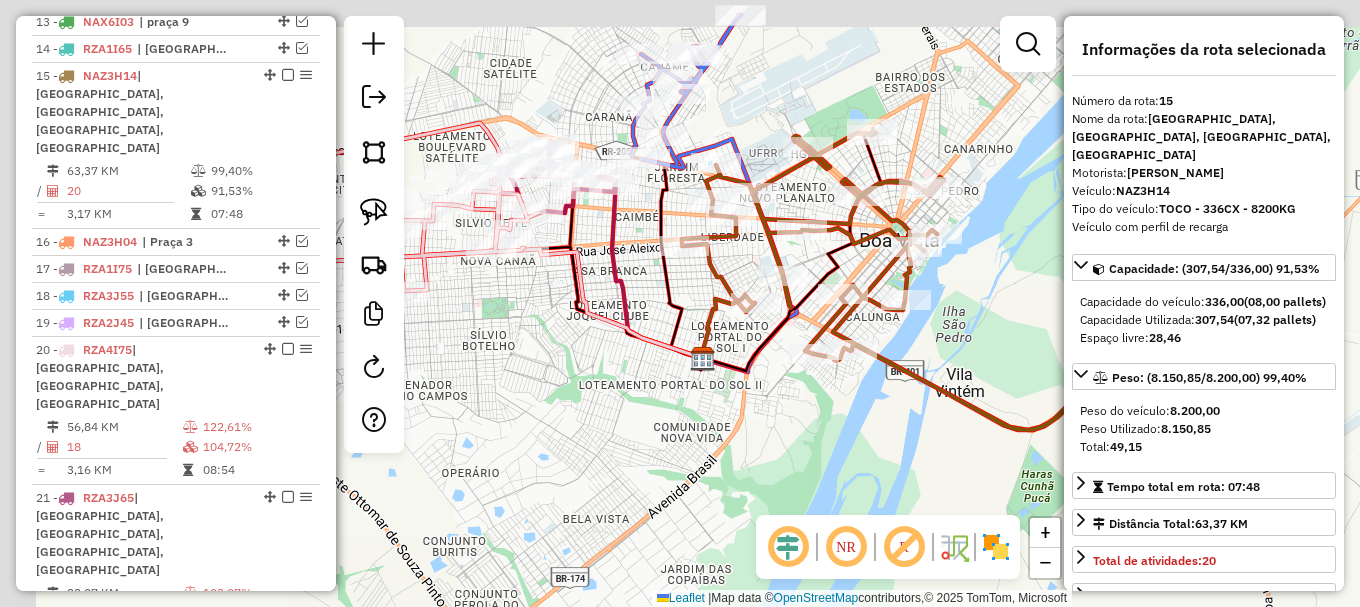 drag, startPoint x: 459, startPoint y: 210, endPoint x: 594, endPoint y: 247, distance: 139.97858 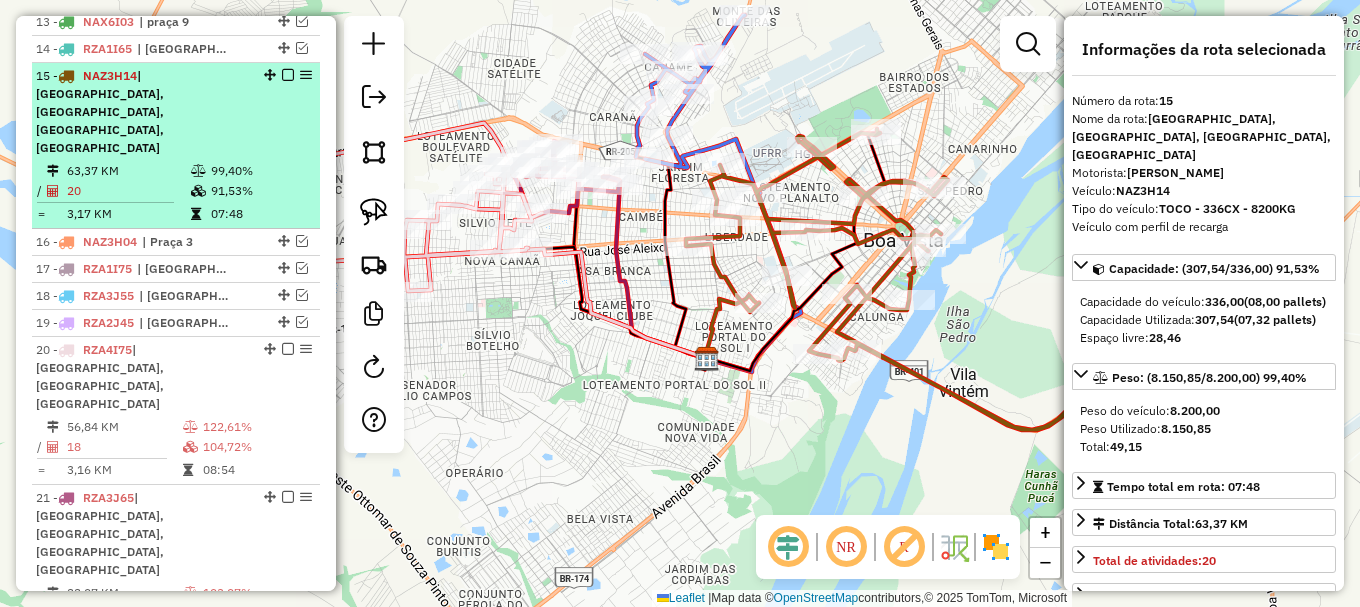 click at bounding box center (288, 75) 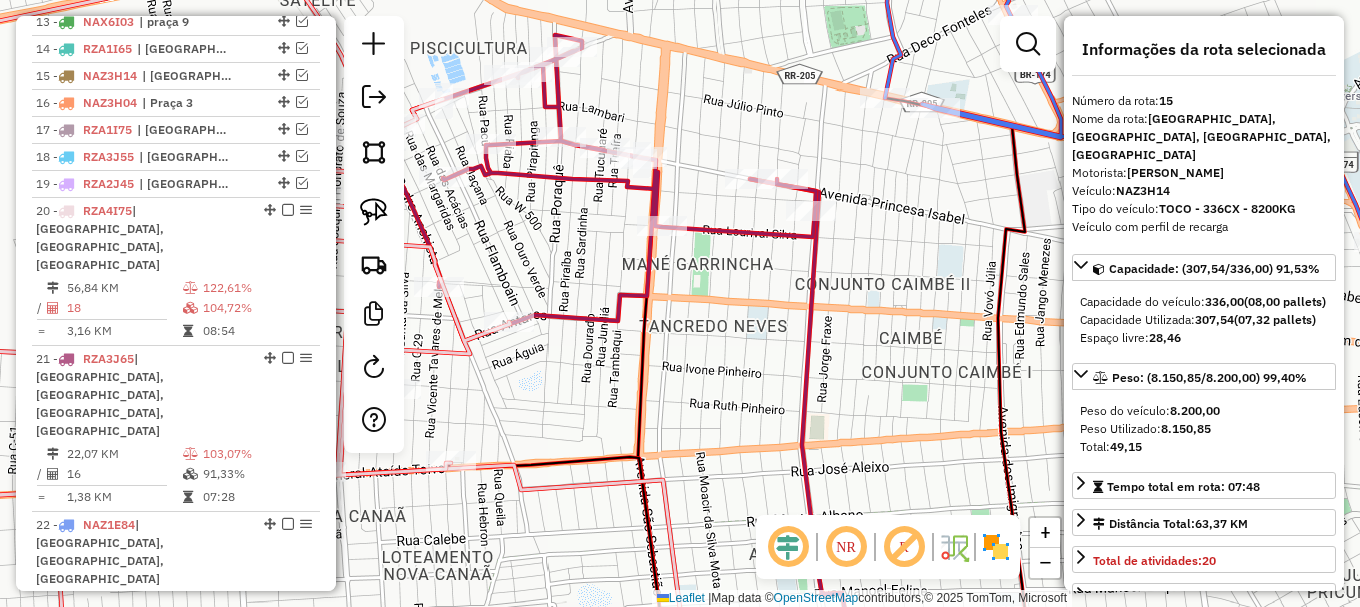 drag, startPoint x: 704, startPoint y: 172, endPoint x: 819, endPoint y: 185, distance: 115.73245 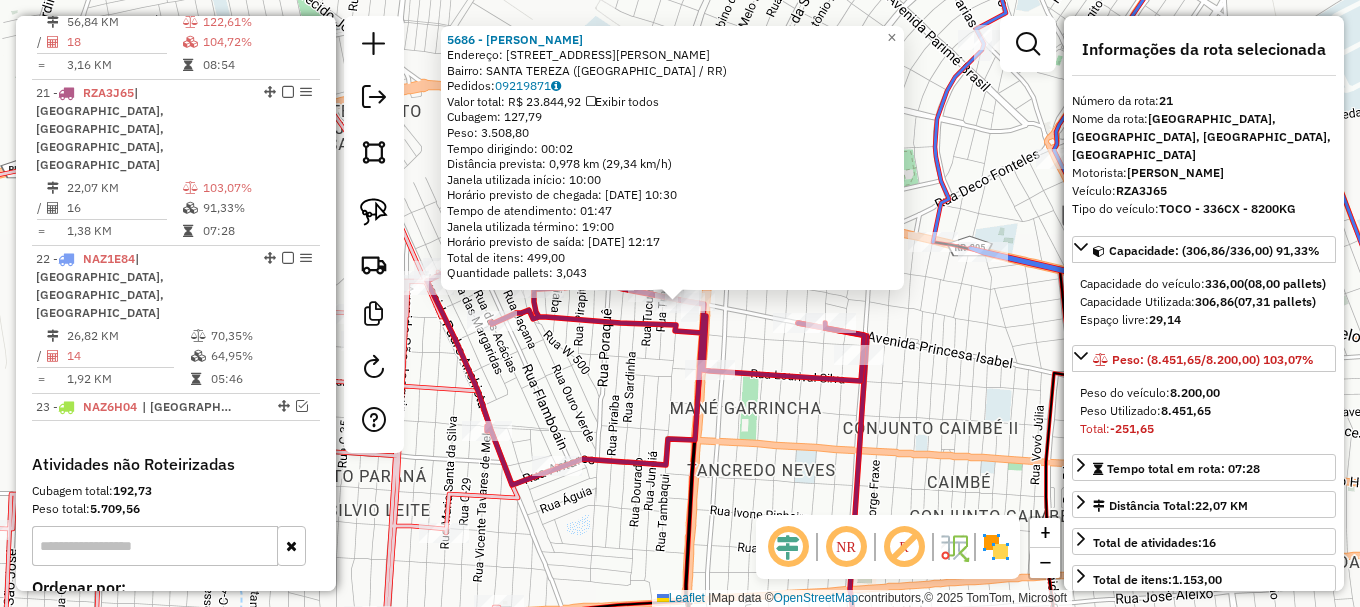 scroll, scrollTop: 1442, scrollLeft: 0, axis: vertical 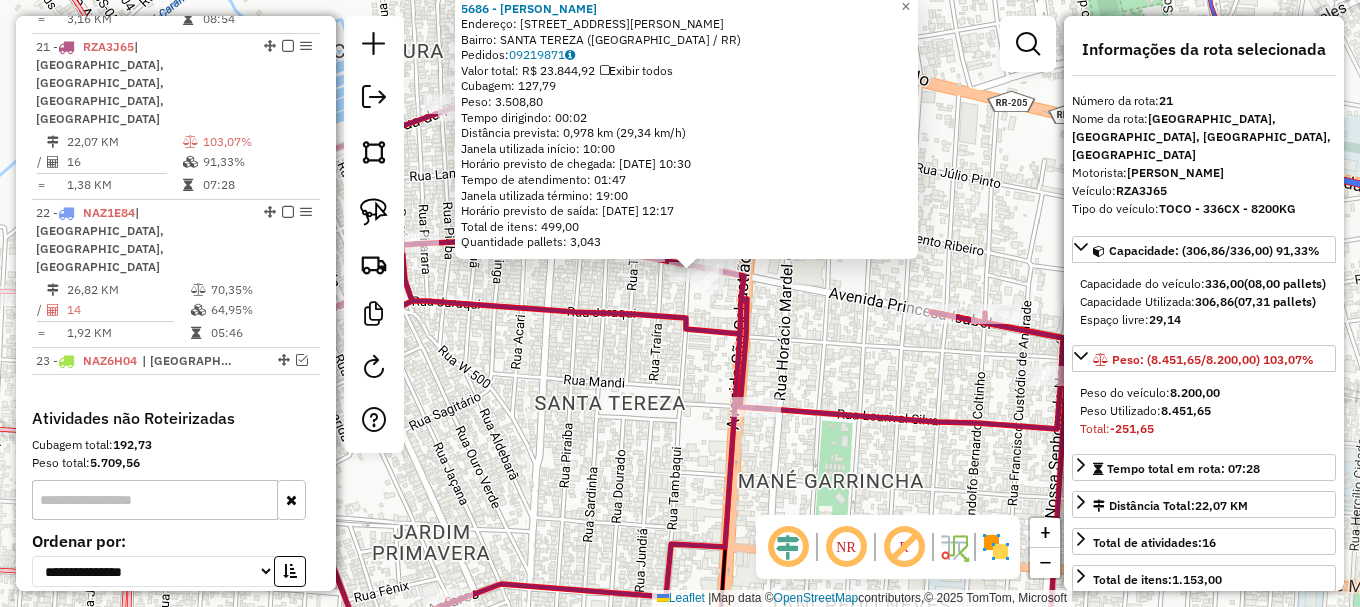 click on "5686 - [PERSON_NAME] DE [PERSON_NAME]: [STREET_ADDRESS][PERSON_NAME]   Bairro: [GEOGRAPHIC_DATA] ([GEOGRAPHIC_DATA] / RR)   Pedidos:  09219871   Valor total: R$ 23.844,92   Exibir todos   Cubagem: 127,79  Peso: 3.508,80  Tempo dirigindo: 00:02   Distância prevista: 0,978 km (29,34 km/h)   [GEOGRAPHIC_DATA] utilizada início: 10:00   Horário previsto de chegada: [DATE] 10:30   Tempo de atendimento: 01:47   Janela utilizada término: 19:00   Horário previsto de saída: [DATE] 12:17   Total de itens: 499,00   Quantidade pallets: 3,043  × Janela de atendimento Grade de atendimento Capacidade Transportadoras Veículos Cliente Pedidos  Rotas Selecione os dias de semana para filtrar as janelas de atendimento  Seg   Ter   Qua   Qui   Sex   Sáb   Dom  Informe o período da janela de atendimento: De: Até:  Filtrar exatamente a janela do cliente  Considerar janela de atendimento padrão  Selecione os dias de semana para filtrar as grades de atendimento  Seg   Ter   Qua   Qui   Sex   Sáb   Dom   Peso mínimo:   De:  De:" 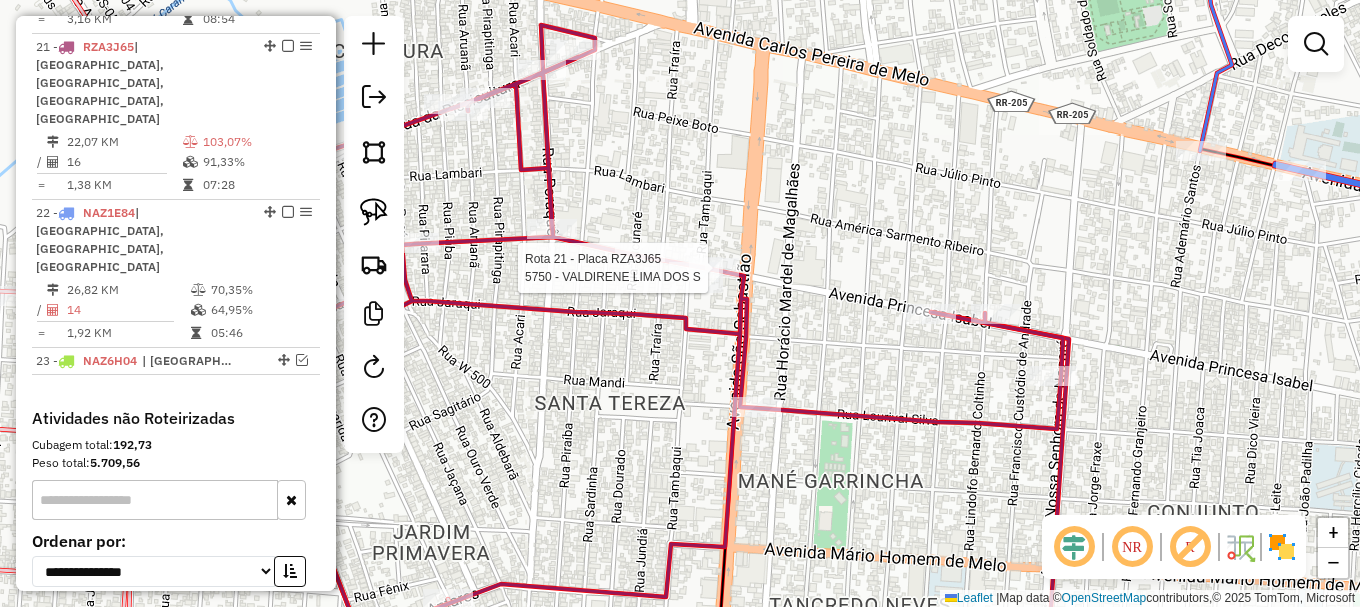 select on "**********" 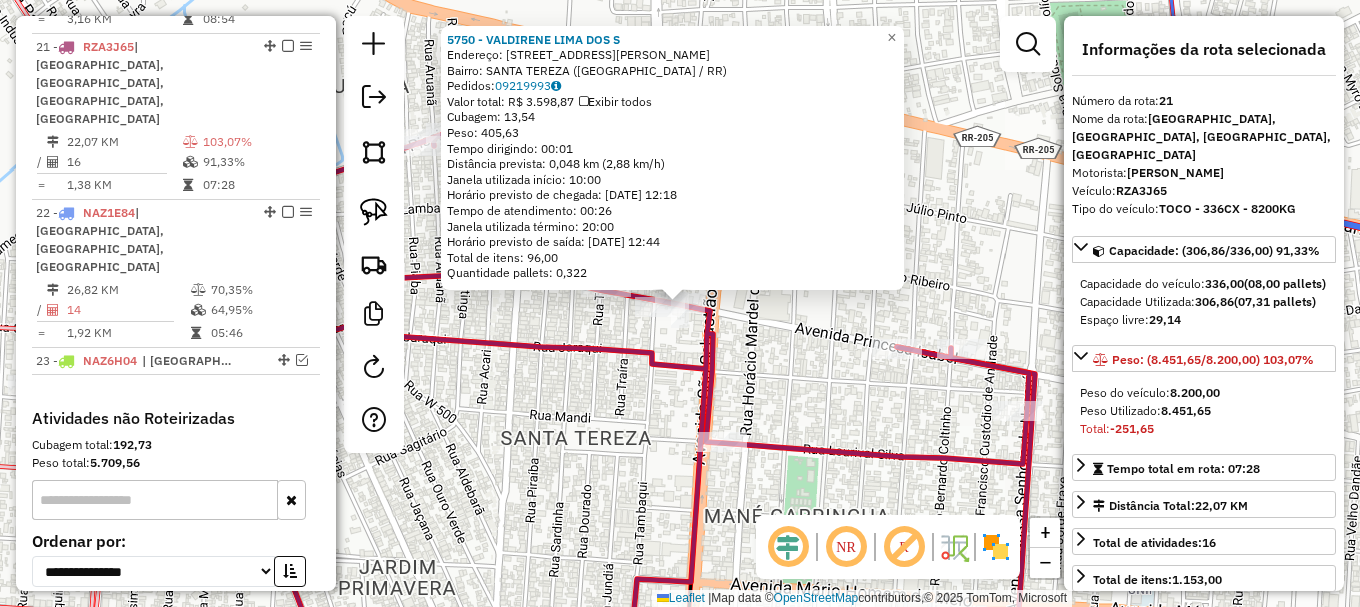 click on "5750 - [PERSON_NAME] DOS S  Endereço: [STREET_ADDRESS][PERSON_NAME]   Bairro: SANTA TEREZA ([GEOGRAPHIC_DATA] / RR)   Pedidos:  09219993   Valor total: R$ 3.598,87   Exibir todos   Cubagem: 13,54  Peso: 405,63  Tempo dirigindo: 00:01   Distância prevista: 0,048 km (2,88 km/h)   [GEOGRAPHIC_DATA] utilizada início: 10:00   Horário previsto de chegada: [DATE] 12:18   Tempo de atendimento: 00:26   Janela utilizada término: 20:00   Horário previsto de saída: [DATE] 12:44   Total de itens: 96,00   Quantidade pallets: 0,322  × Janela de atendimento Grade de atendimento Capacidade Transportadoras Veículos Cliente Pedidos  Rotas Selecione os dias de semana para filtrar as janelas de atendimento  Seg   Ter   Qua   Qui   Sex   Sáb   Dom  Informe o período da janela de atendimento: De: Até:  Filtrar exatamente a janela do cliente  Considerar janela de atendimento padrão  Selecione os dias de semana para filtrar as grades de atendimento  Seg   Ter   Qua   Qui   Sex   Sáb   Dom   Peso mínimo:   Peso máximo:" 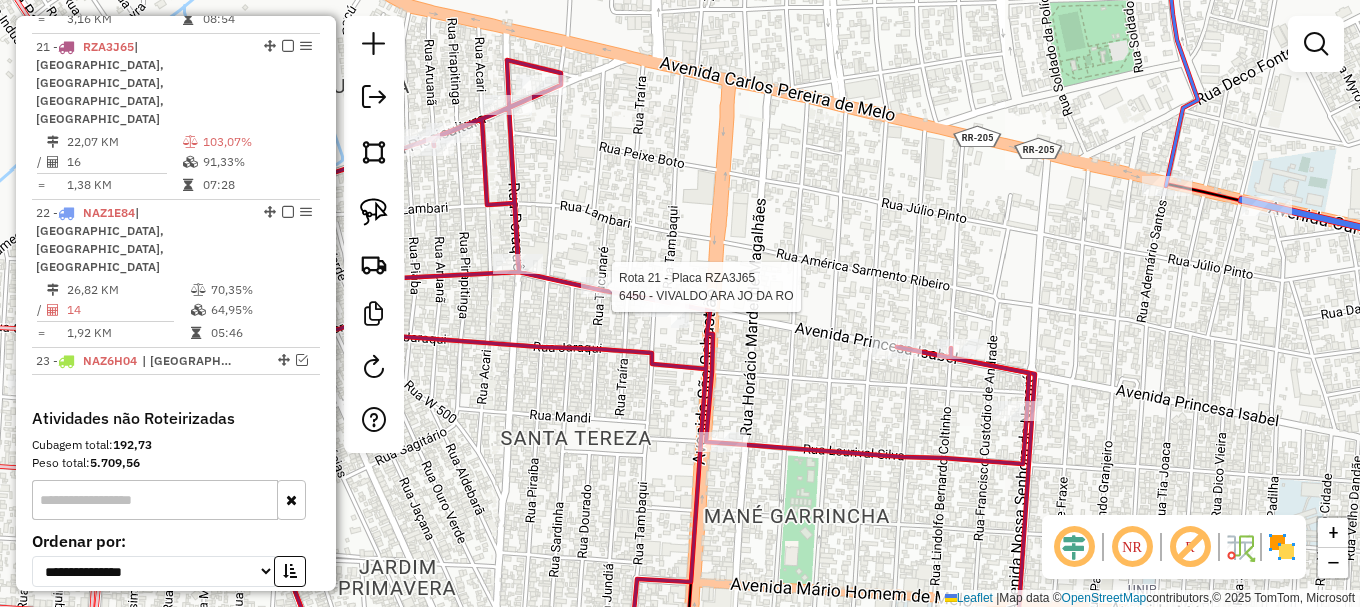 select on "**********" 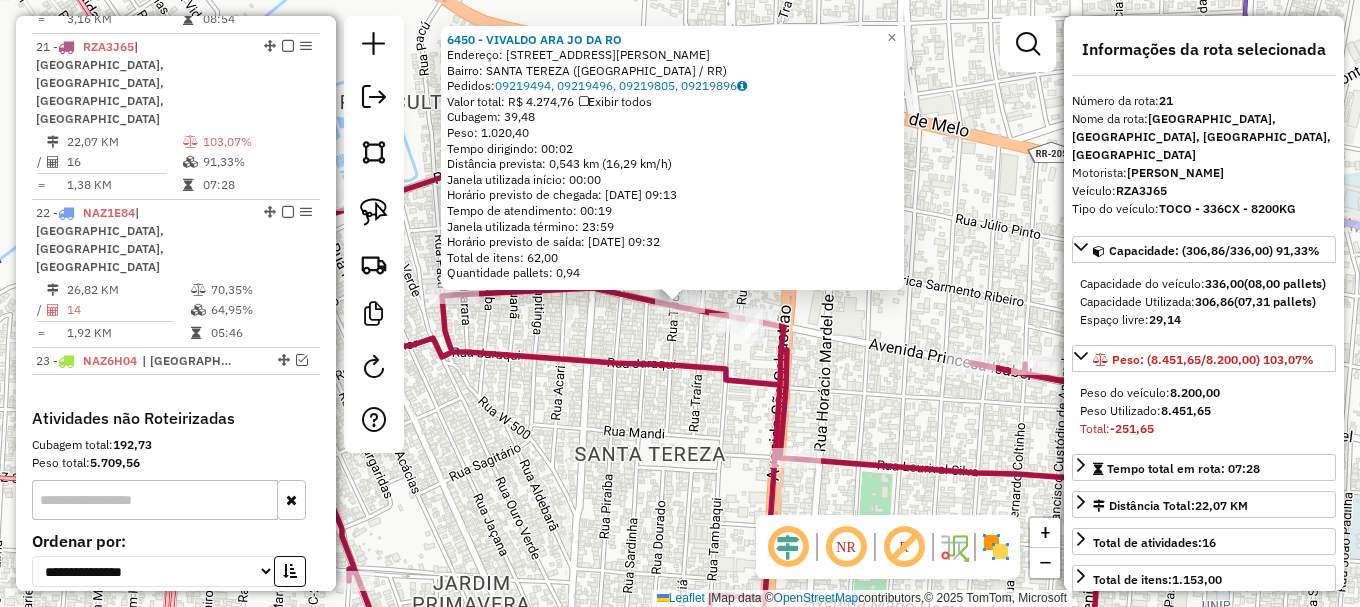 click 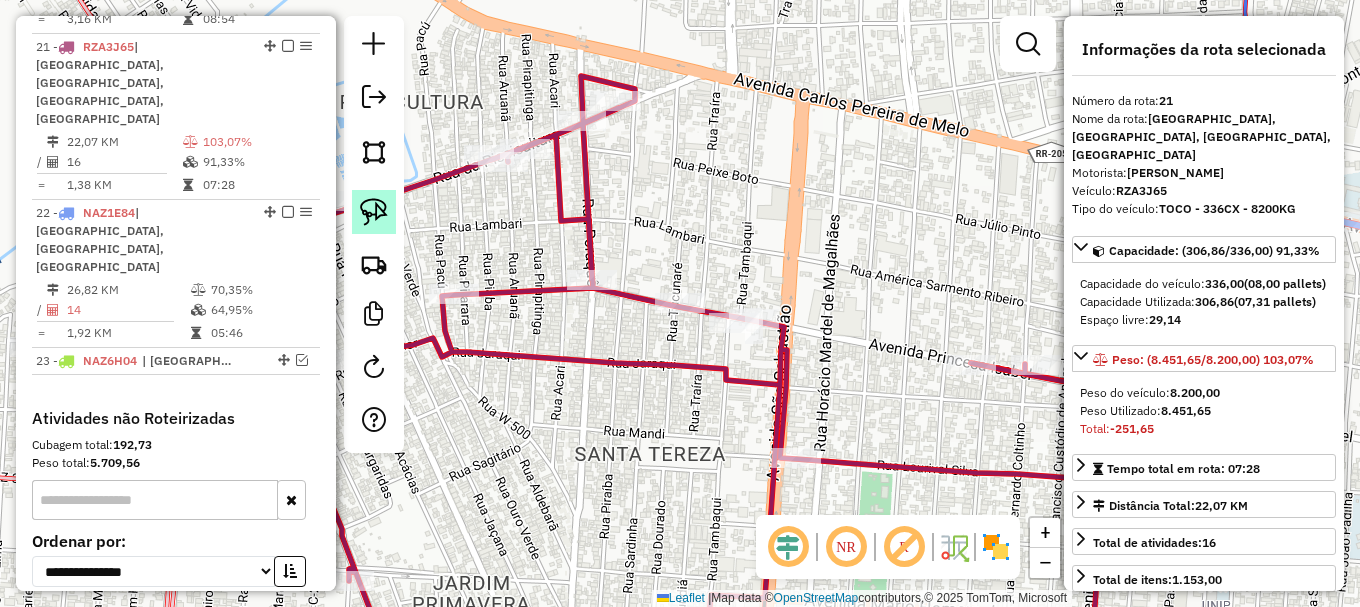click 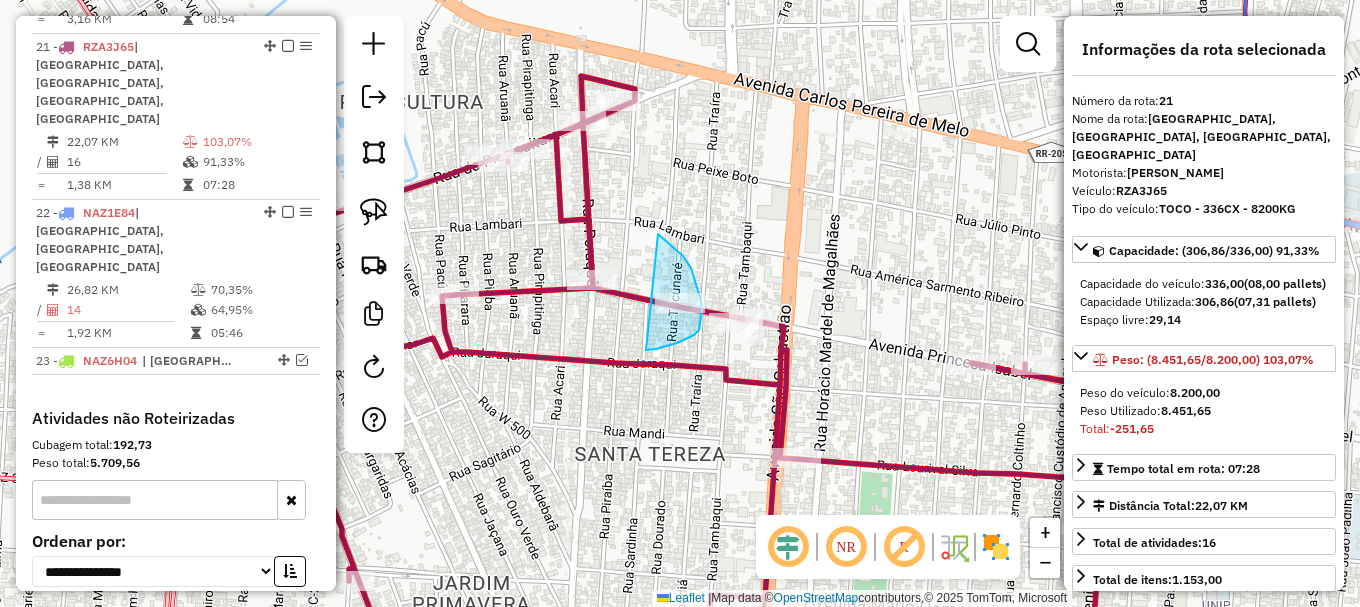 drag, startPoint x: 646, startPoint y: 350, endPoint x: 657, endPoint y: 233, distance: 117.51595 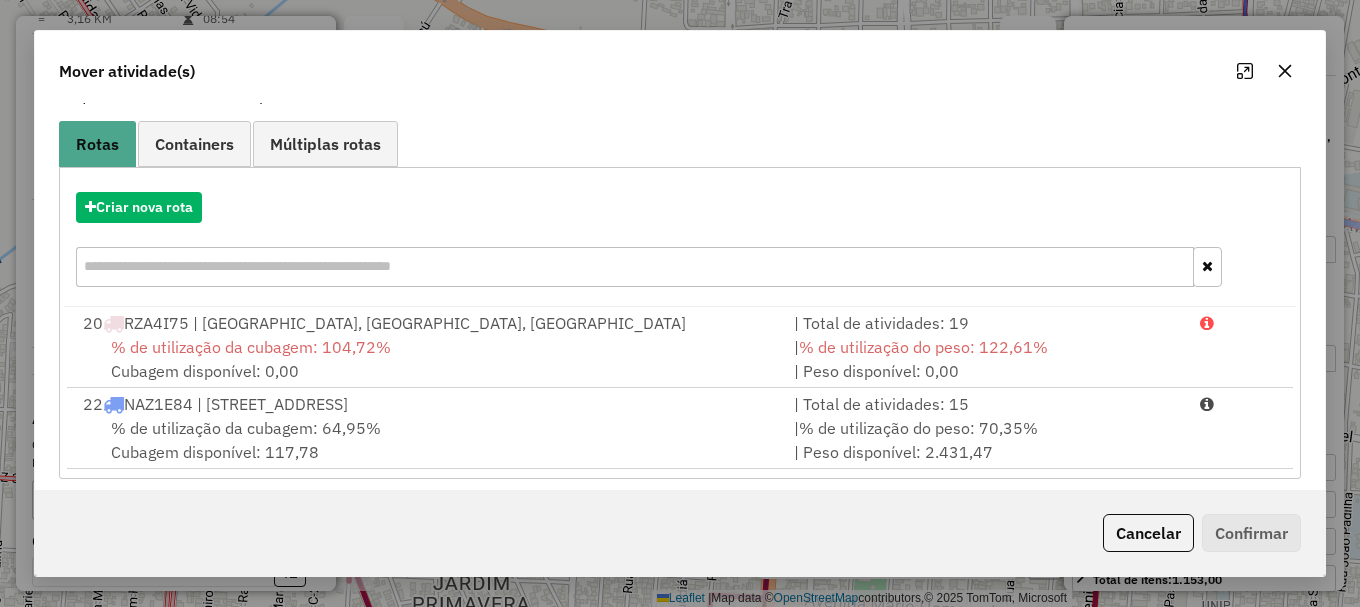 scroll, scrollTop: 159, scrollLeft: 0, axis: vertical 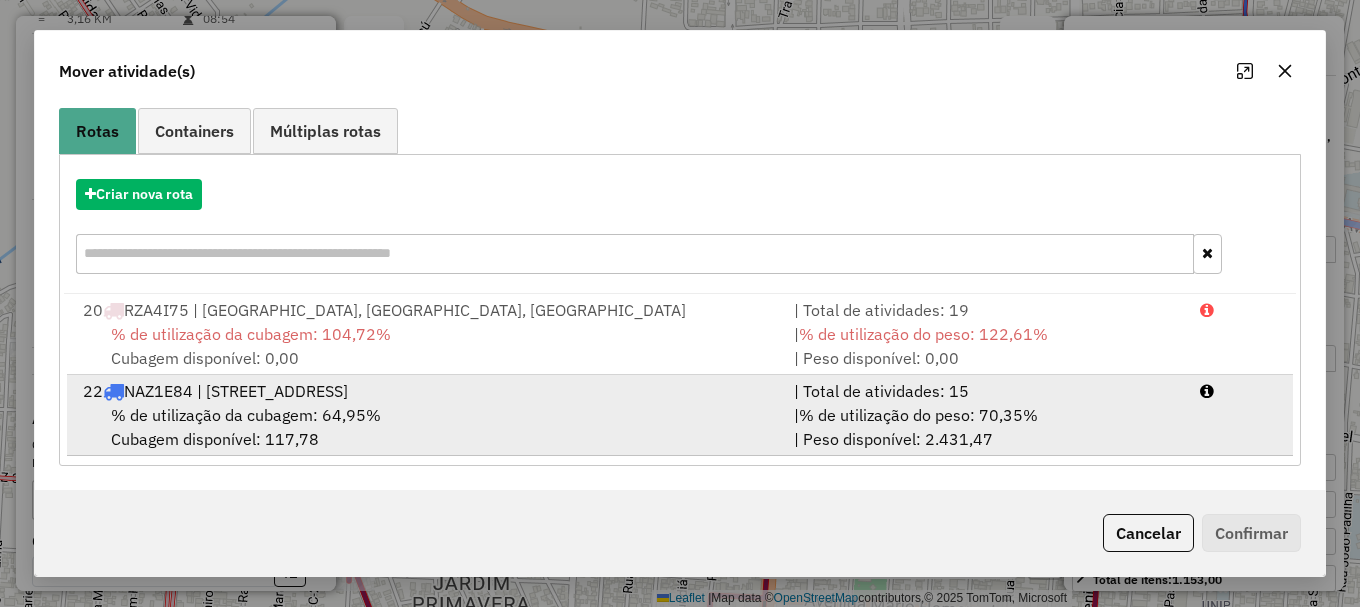 click at bounding box center [1239, 391] 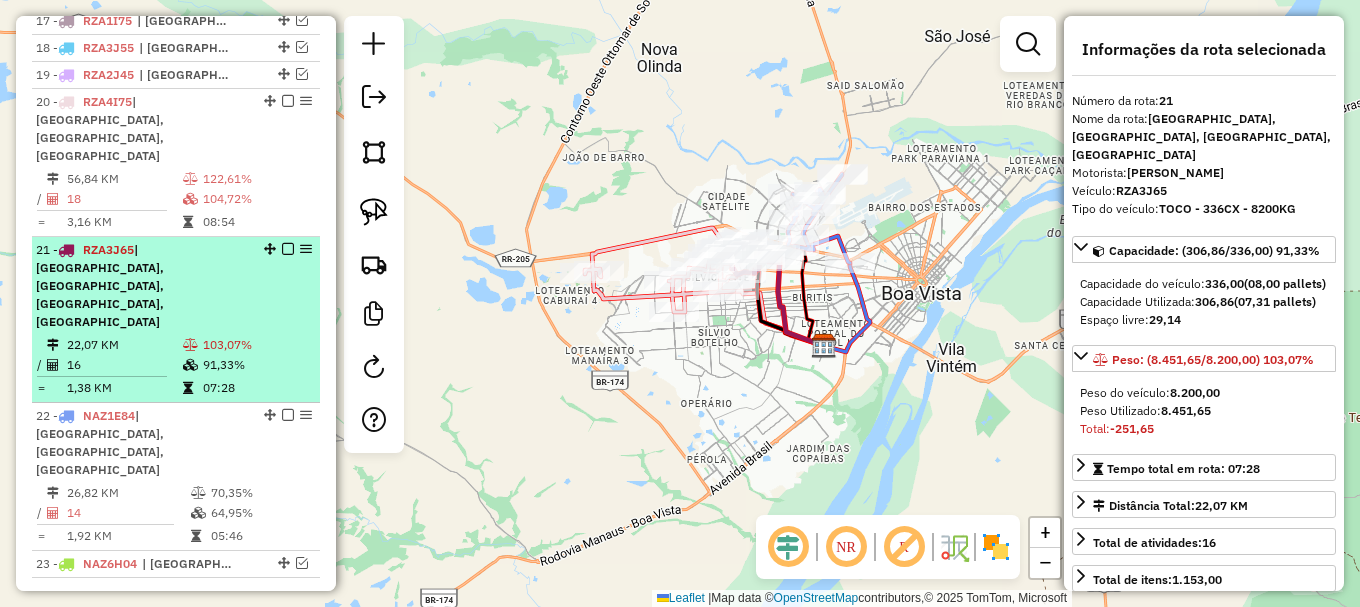 scroll, scrollTop: 1242, scrollLeft: 0, axis: vertical 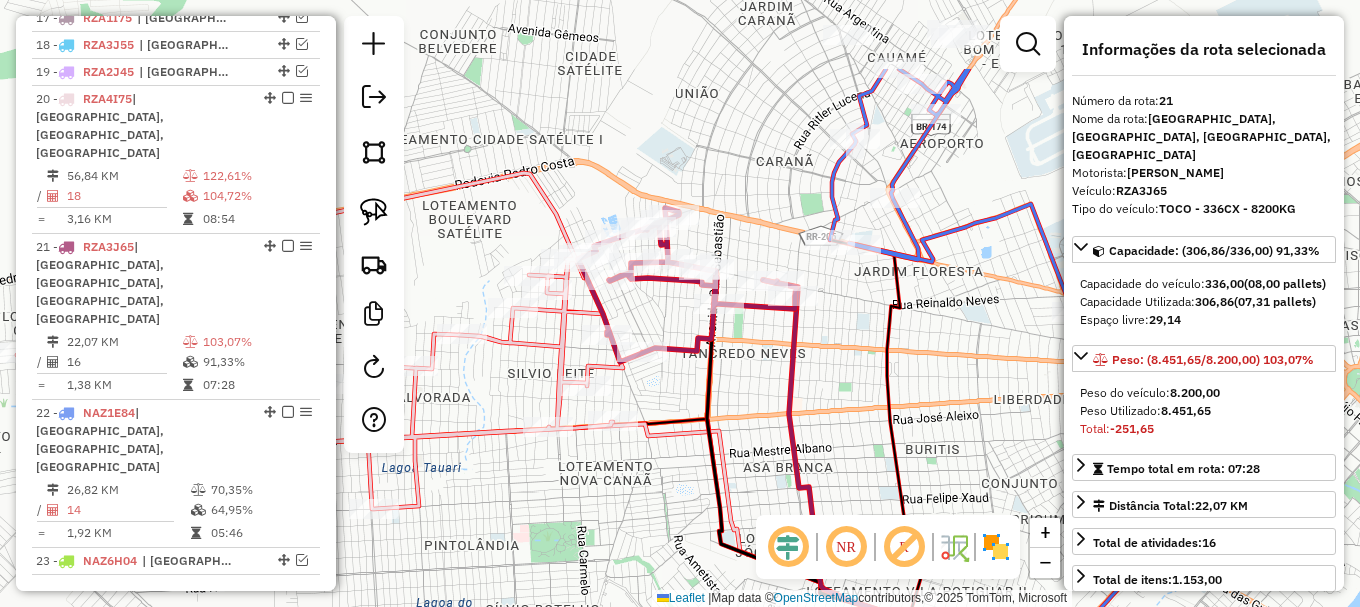 drag, startPoint x: 850, startPoint y: 343, endPoint x: 793, endPoint y: 376, distance: 65.863495 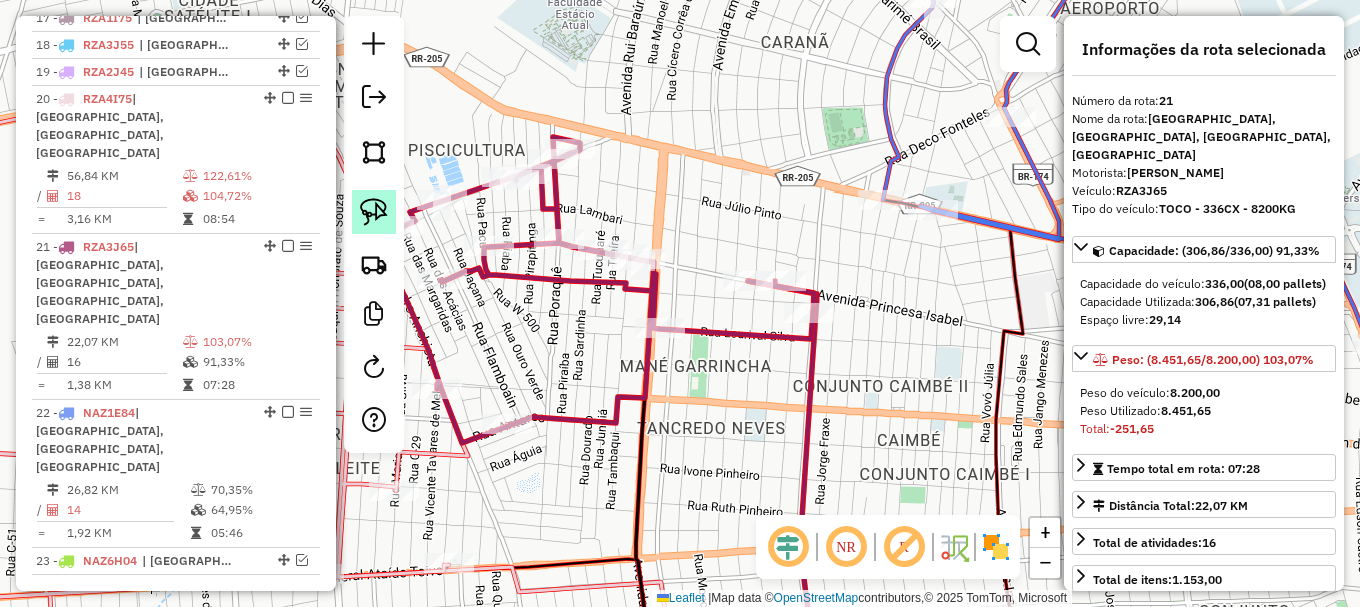click 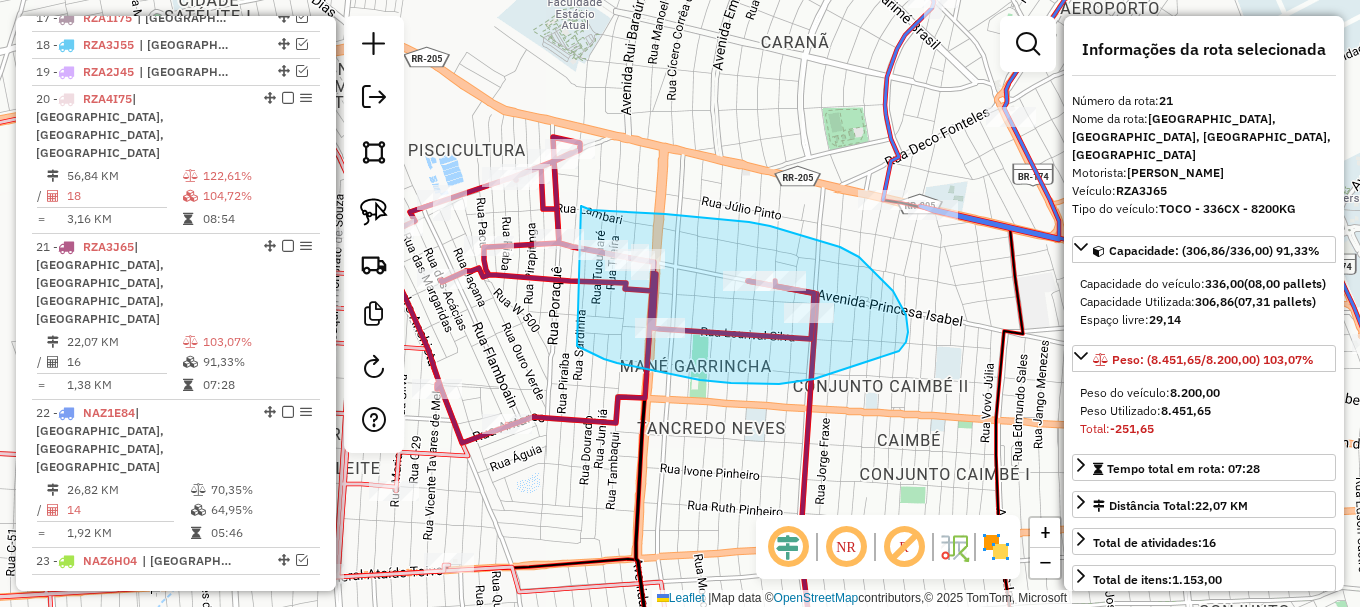drag, startPoint x: 676, startPoint y: 375, endPoint x: 581, endPoint y: 206, distance: 193.8711 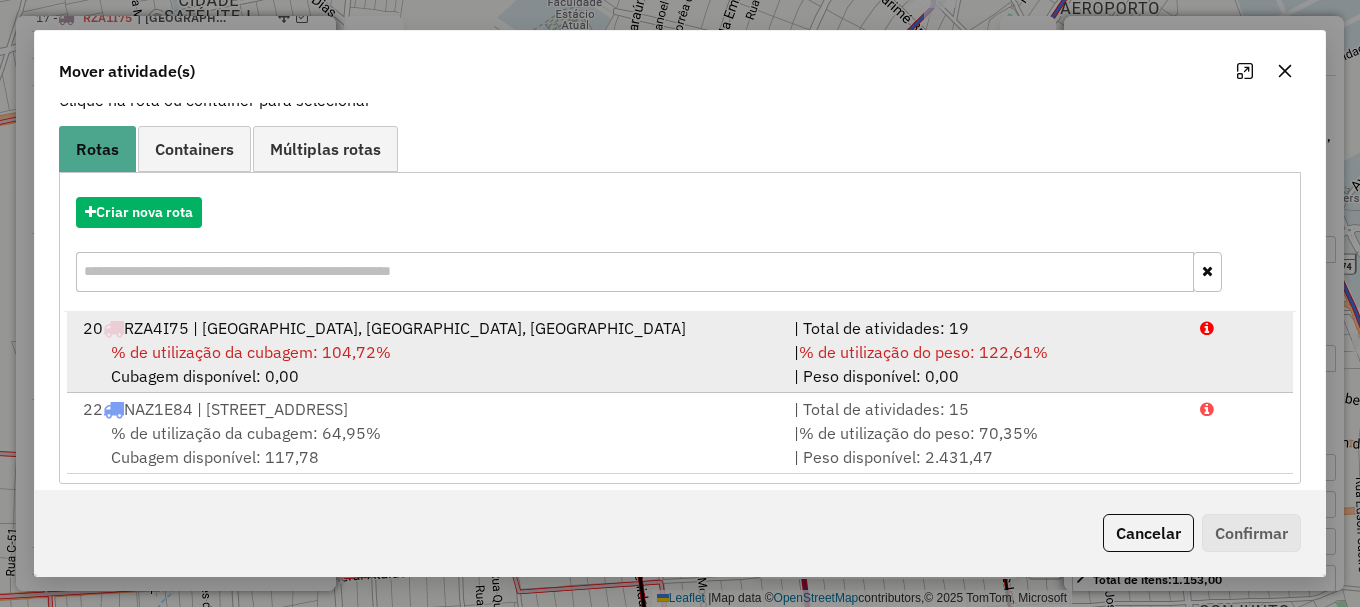 scroll, scrollTop: 159, scrollLeft: 0, axis: vertical 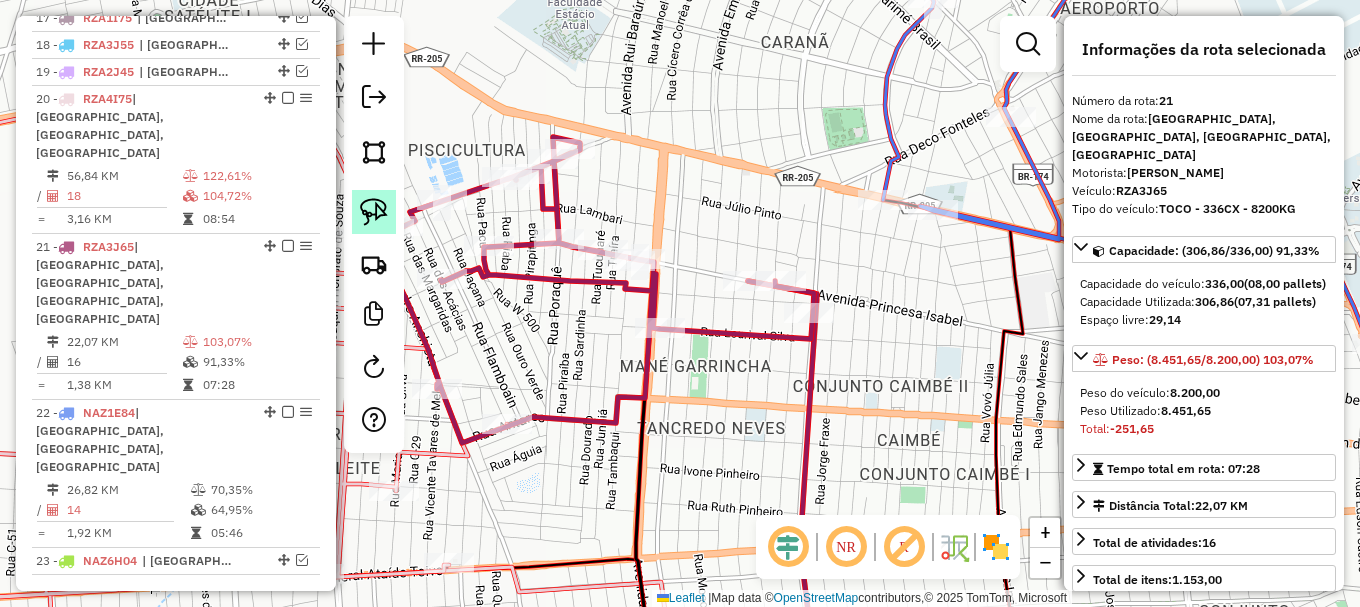 click 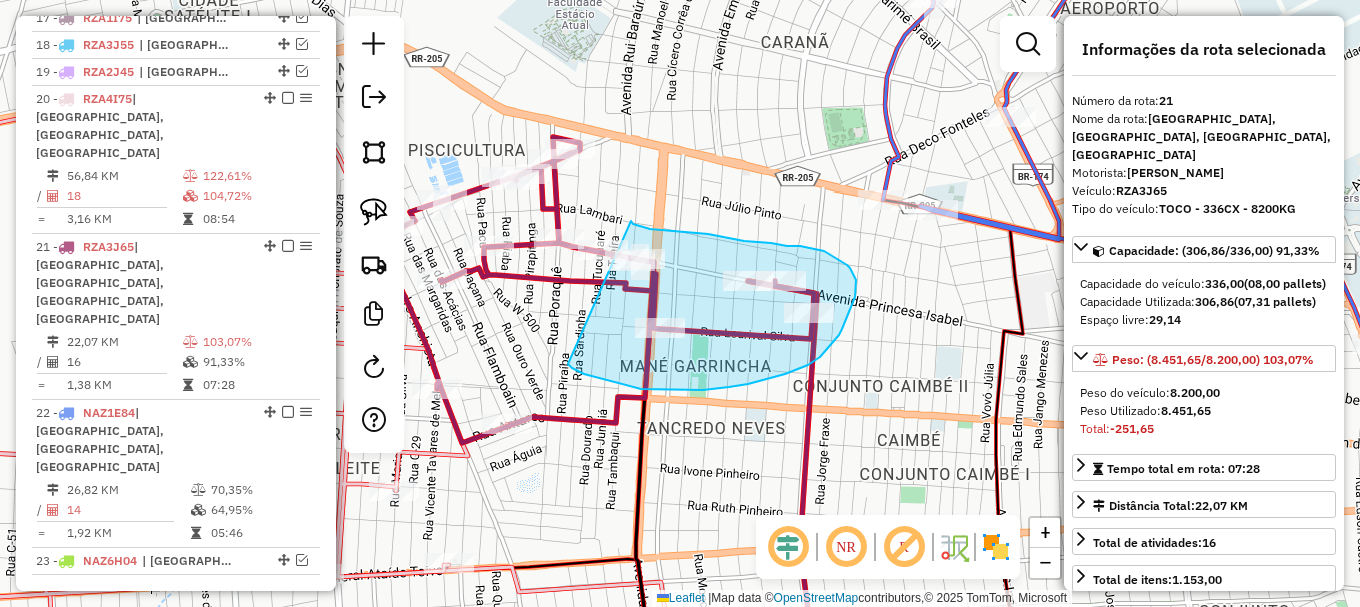 drag, startPoint x: 703, startPoint y: 390, endPoint x: 631, endPoint y: 221, distance: 183.69812 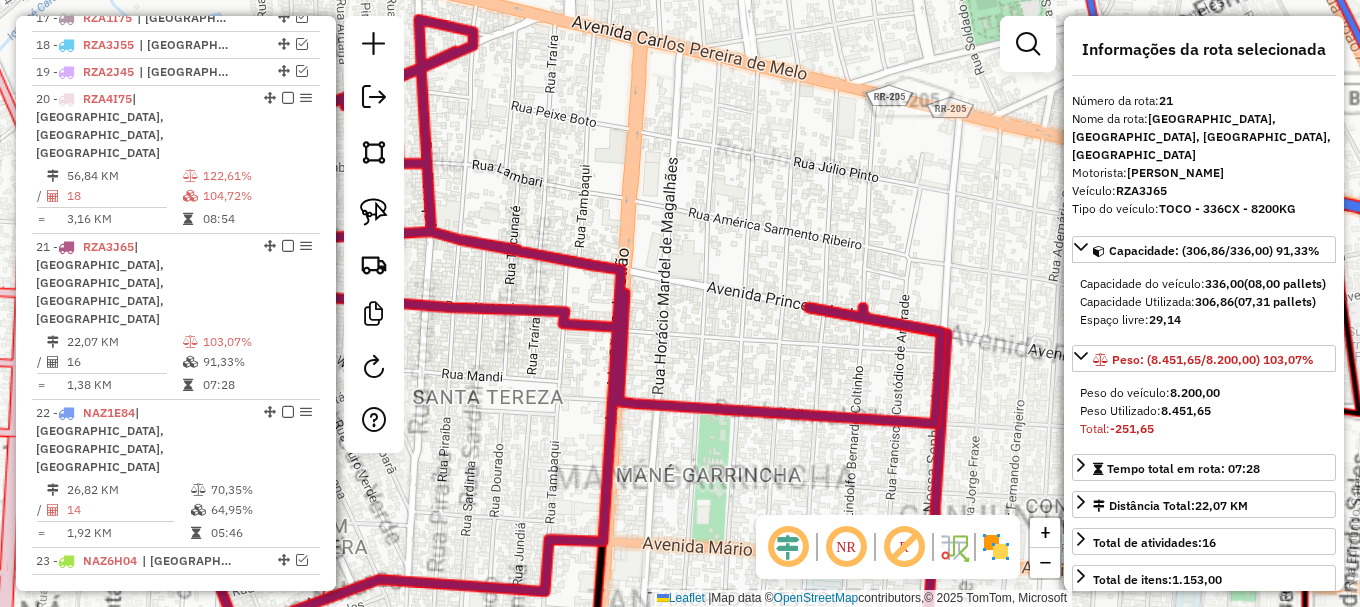 click on "Janela de atendimento Grade de atendimento Capacidade Transportadoras Veículos Cliente Pedidos  Rotas Selecione os dias de semana para filtrar as janelas de atendimento  Seg   Ter   Qua   Qui   Sex   Sáb   Dom  Informe o período da janela de atendimento: De: Até:  Filtrar exatamente a janela do cliente  Considerar janela de atendimento padrão  Selecione os dias de semana para filtrar as grades de atendimento  Seg   Ter   Qua   Qui   Sex   Sáb   Dom   Considerar clientes sem dia de atendimento cadastrado  Clientes fora do dia de atendimento selecionado Filtrar as atividades entre os valores definidos abaixo:  Peso mínimo:   Peso máximo:   Cubagem mínima:   Cubagem máxima:   De:   Até:  Filtrar as atividades entre o tempo de atendimento definido abaixo:  De:   Até:   Considerar capacidade total dos clientes não roteirizados Transportadora: Selecione um ou mais itens Tipo de veículo: Selecione um ou mais itens Veículo: Selecione um ou mais itens Motorista: Selecione um ou mais itens Nome: Rótulo:" 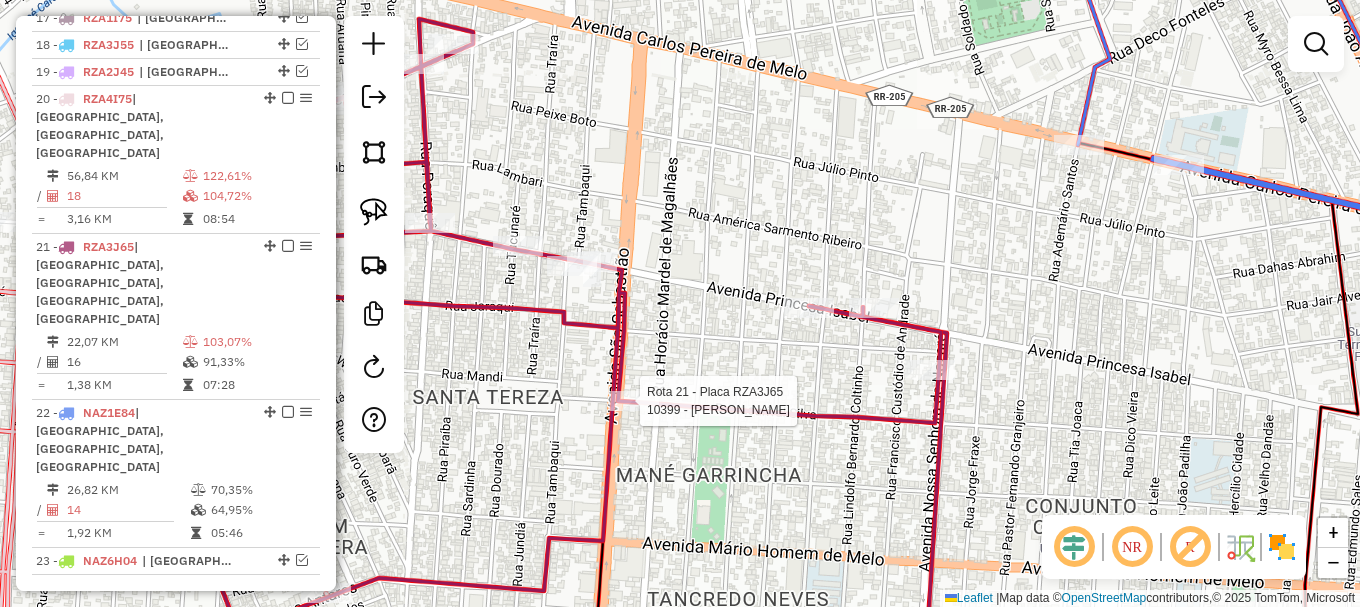 select on "**********" 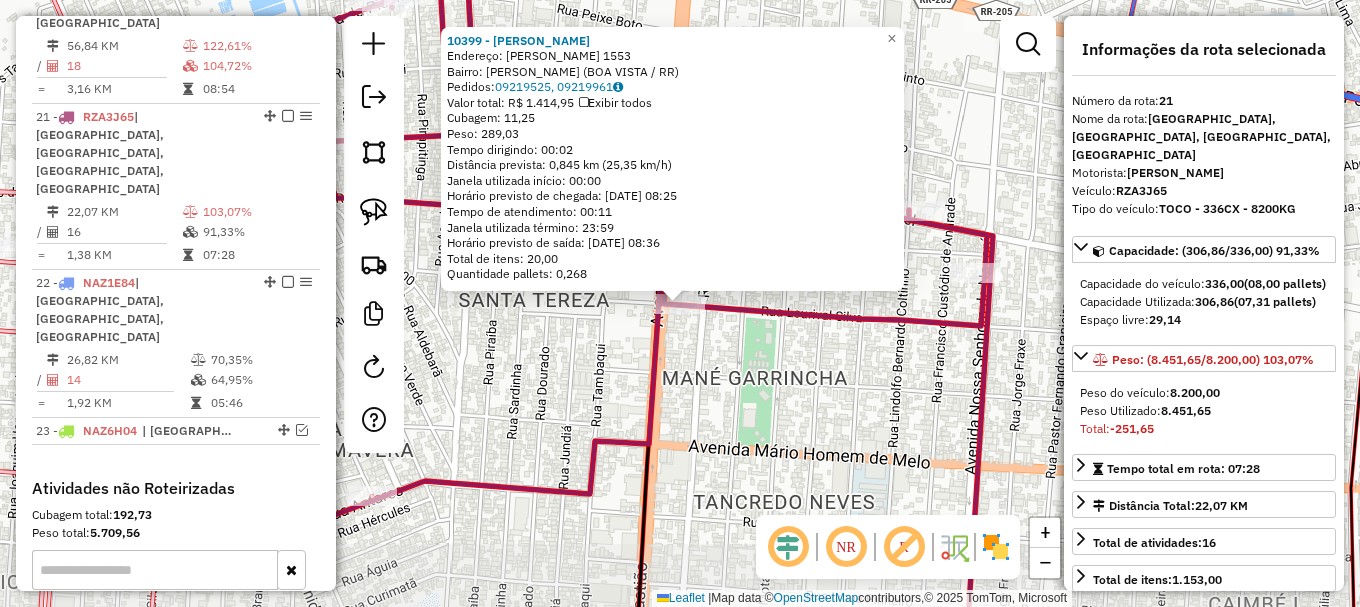scroll, scrollTop: 1442, scrollLeft: 0, axis: vertical 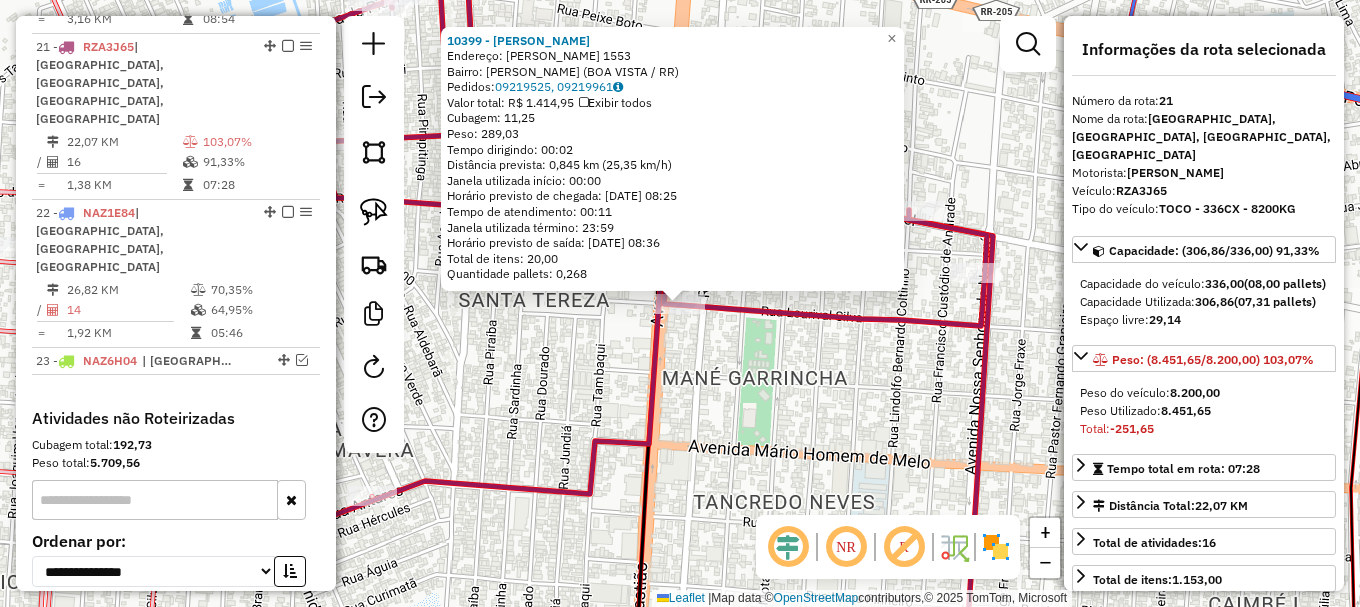 click on "10399 - [PERSON_NAME]:  [PERSON_NAME] 1553   Bairro: [PERSON_NAME] (BOA VISTA / RR)   Pedidos:  09219525, 09219961   Valor total: R$ 1.414,95   Exibir todos   Cubagem: 11,25  Peso: 289,03  Tempo dirigindo: 00:02   Distância prevista: 0,845 km (25,35 km/h)   [GEOGRAPHIC_DATA] utilizada início: 00:00   Horário previsto de chegada: [DATE] 08:25   Tempo de atendimento: 00:11   Janela utilizada término: 23:59   Horário previsto de saída: [DATE] 08:36   Total de itens: 20,00   Quantidade pallets: 0,268  × Janela de atendimento Grade de atendimento Capacidade Transportadoras Veículos Cliente Pedidos  Rotas Selecione os dias de semana para filtrar as janelas de atendimento  Seg   Ter   Qua   Qui   Sex   Sáb   Dom  Informe o período da janela de atendimento: De: Até:  Filtrar exatamente a janela do cliente  Considerar janela de atendimento padrão  Selecione os dias de semana para filtrar as grades de atendimento  Seg   Ter   Qua   Qui   Sex   Sáb   Dom   Peso mínimo:   Peso máximo:   De:   Até:" 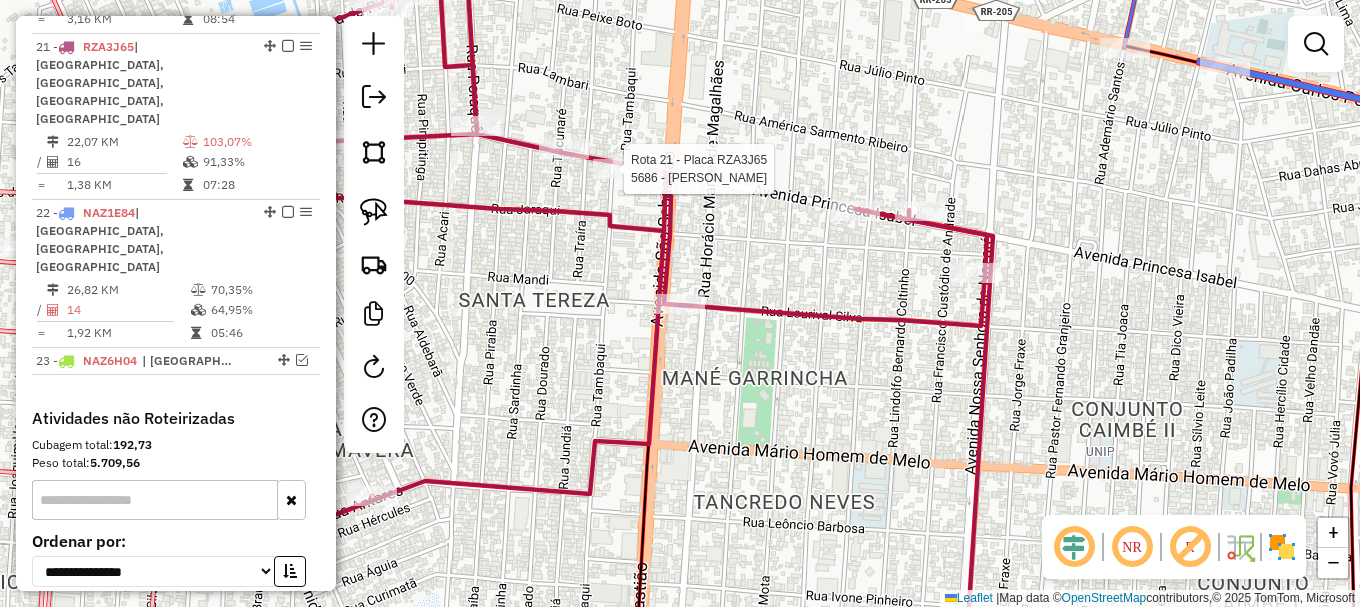select on "**********" 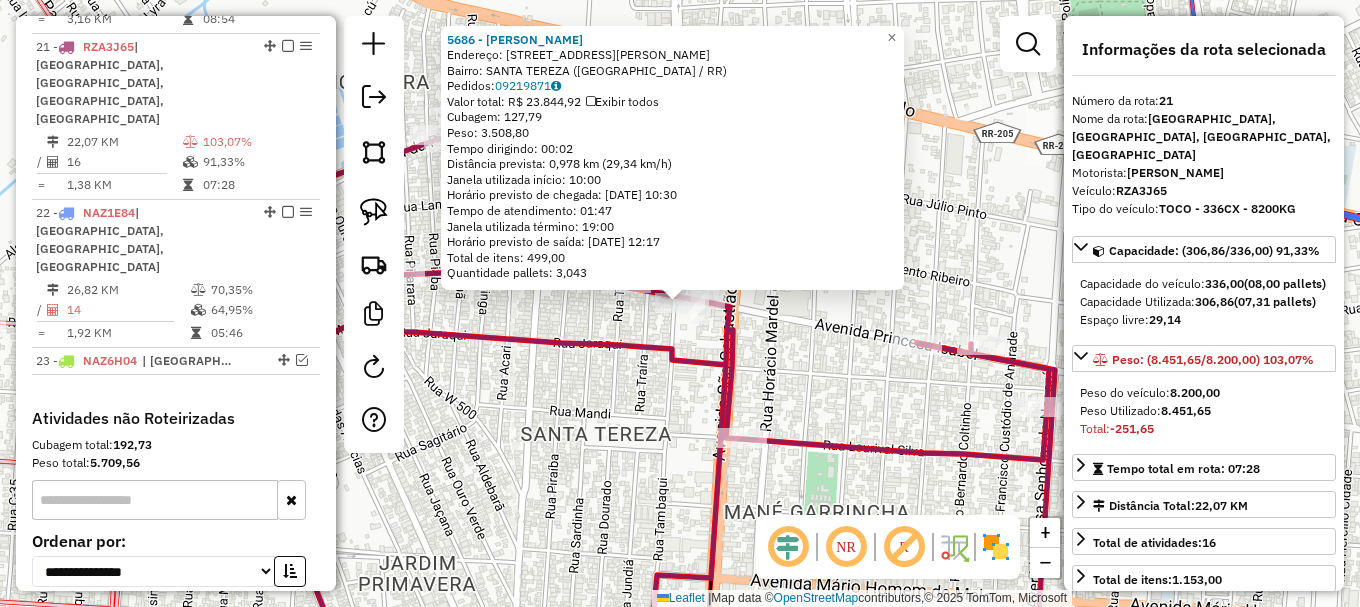click on "5686 - [PERSON_NAME] DE [PERSON_NAME]: [STREET_ADDRESS][PERSON_NAME]   Bairro: [GEOGRAPHIC_DATA] ([GEOGRAPHIC_DATA] / RR)   Pedidos:  09219871   Valor total: R$ 23.844,92   Exibir todos   Cubagem: 127,79  Peso: 3.508,80  Tempo dirigindo: 00:02   Distância prevista: 0,978 km (29,34 km/h)   [GEOGRAPHIC_DATA] utilizada início: 10:00   Horário previsto de chegada: [DATE] 10:30   Tempo de atendimento: 01:47   Janela utilizada término: 19:00   Horário previsto de saída: [DATE] 12:17   Total de itens: 499,00   Quantidade pallets: 3,043  × Janela de atendimento Grade de atendimento Capacidade Transportadoras Veículos Cliente Pedidos  Rotas Selecione os dias de semana para filtrar as janelas de atendimento  Seg   Ter   Qua   Qui   Sex   Sáb   Dom  Informe o período da janela de atendimento: De: Até:  Filtrar exatamente a janela do cliente  Considerar janela de atendimento padrão  Selecione os dias de semana para filtrar as grades de atendimento  Seg   Ter   Qua   Qui   Sex   Sáb   Dom   Peso mínimo:   De:  De:" 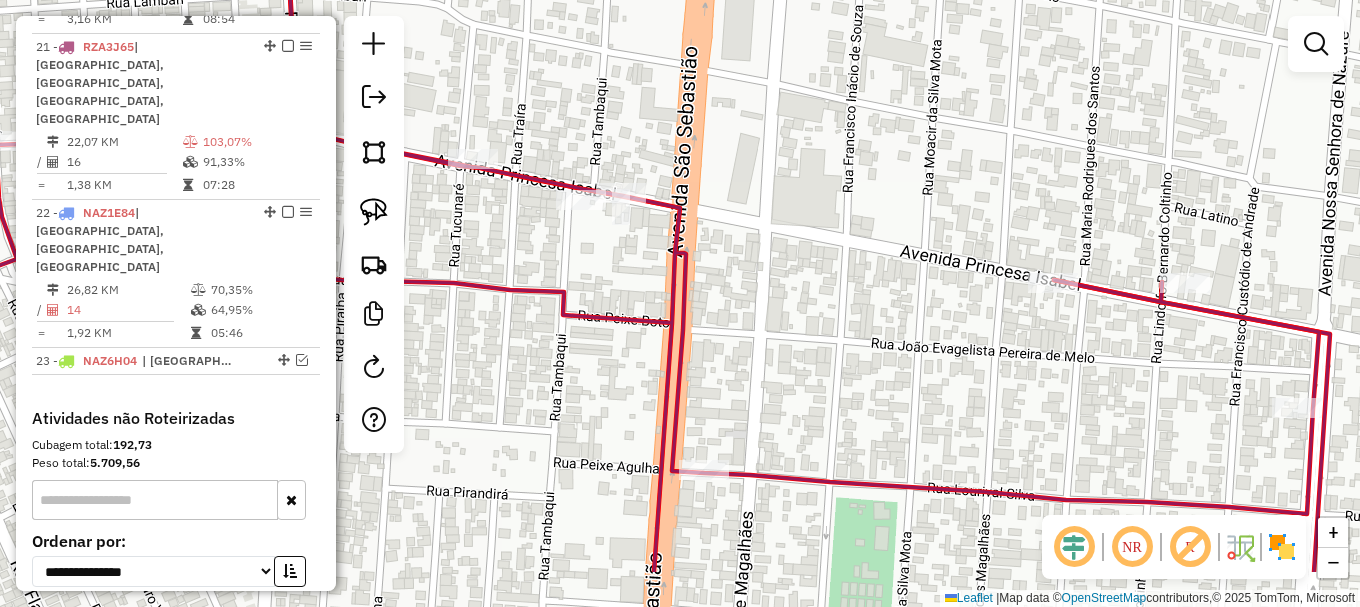 drag, startPoint x: 730, startPoint y: 324, endPoint x: 675, endPoint y: 234, distance: 105.47511 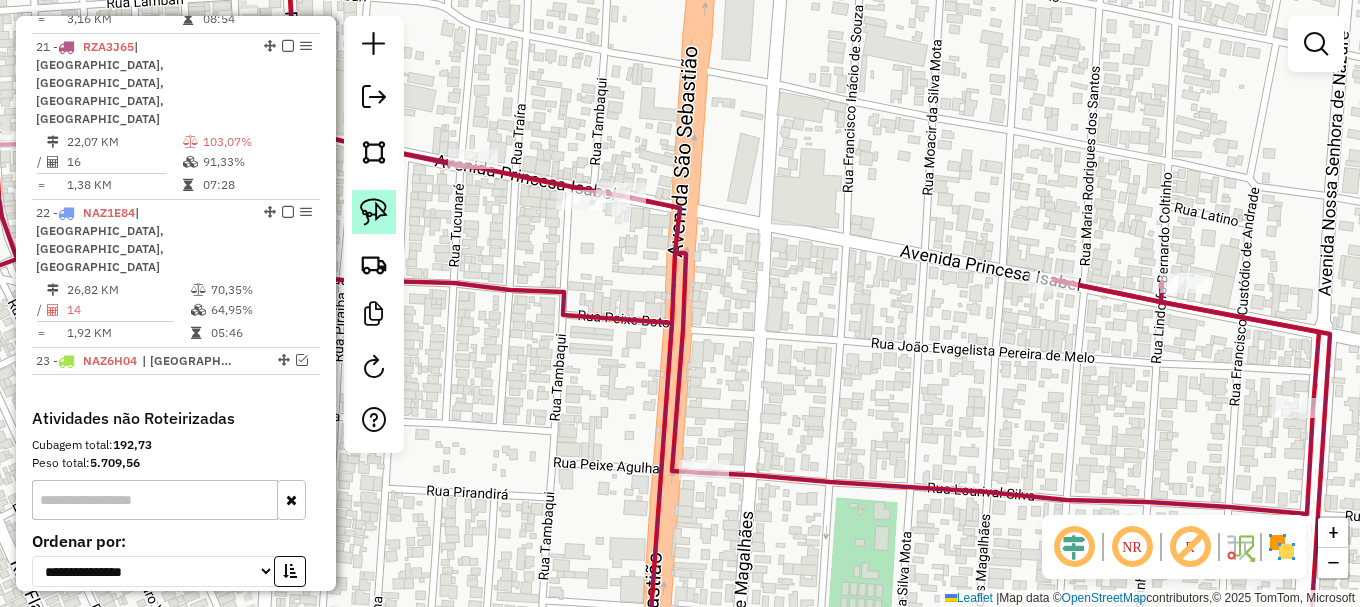 click 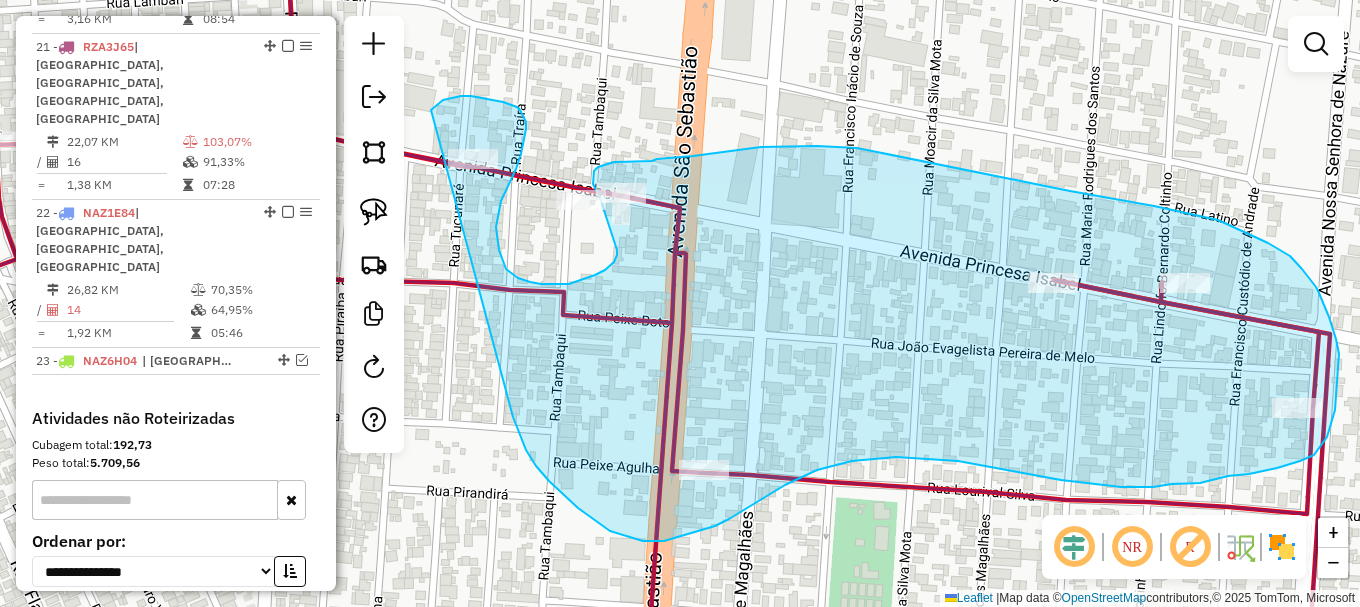 drag, startPoint x: 536, startPoint y: 466, endPoint x: 431, endPoint y: 110, distance: 371.16168 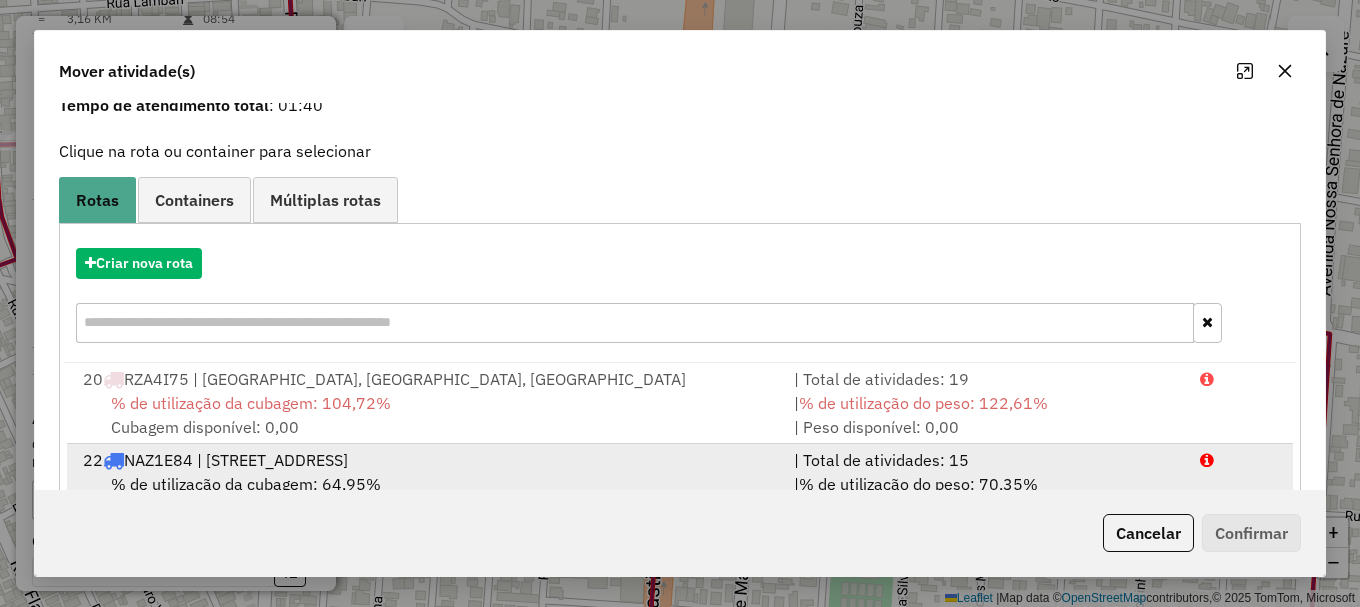 scroll, scrollTop: 159, scrollLeft: 0, axis: vertical 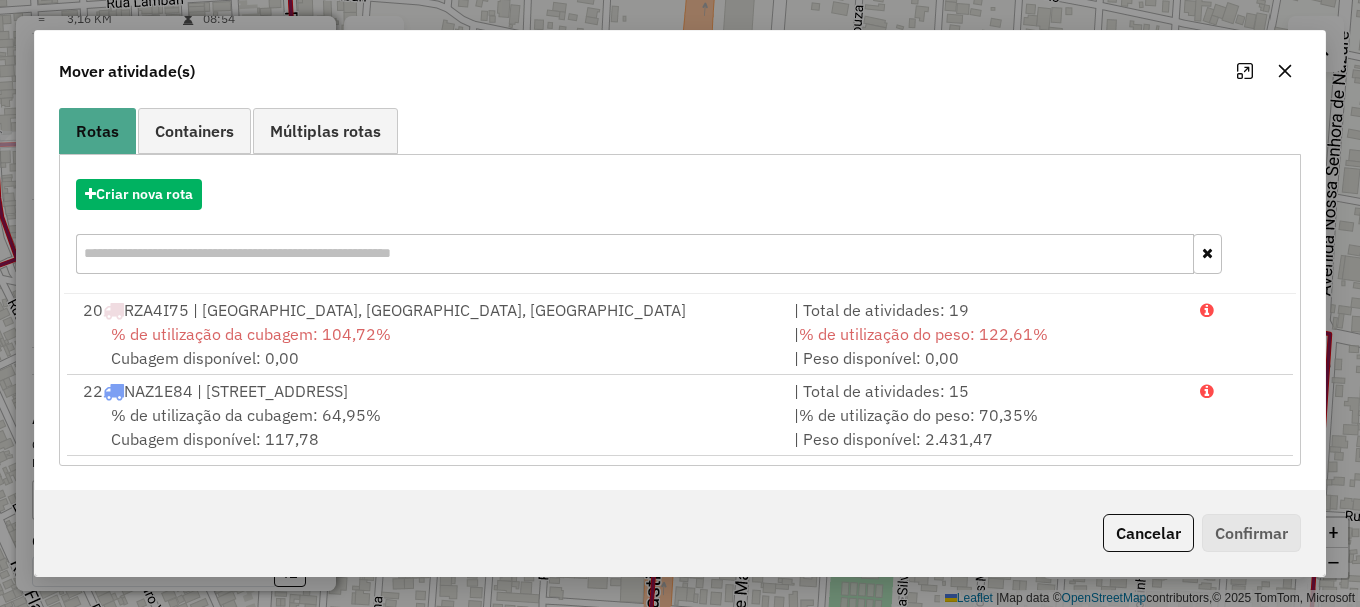 drag, startPoint x: 1204, startPoint y: 436, endPoint x: 1213, endPoint y: 493, distance: 57.706154 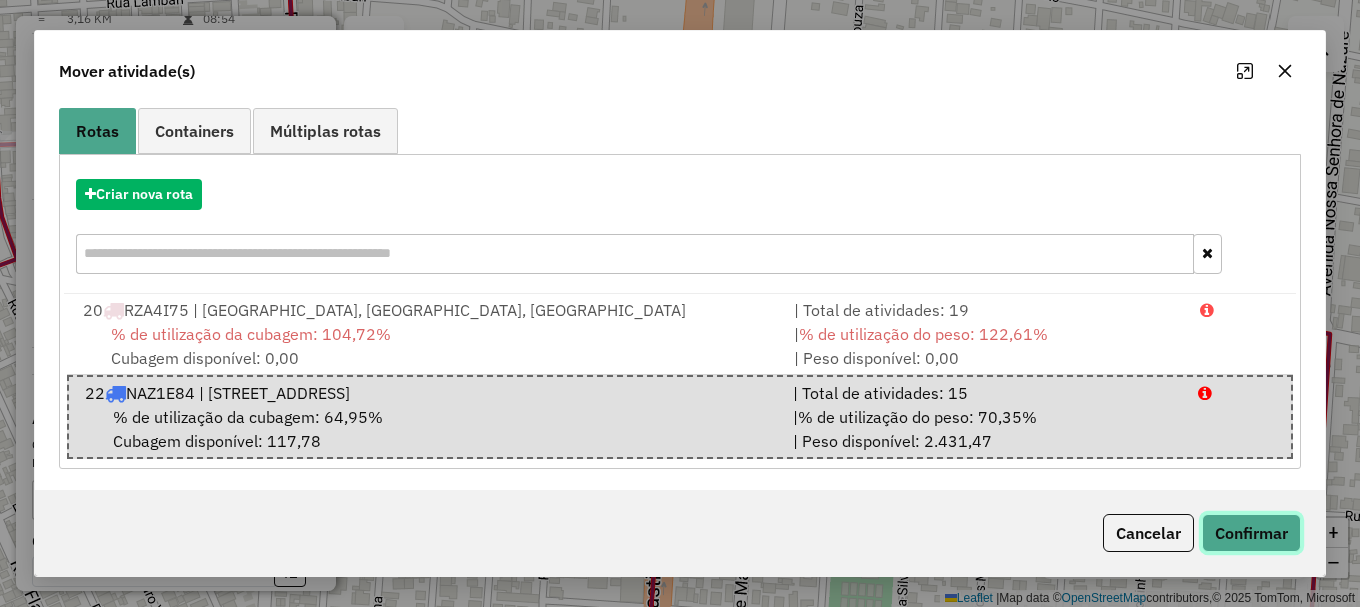click on "Confirmar" 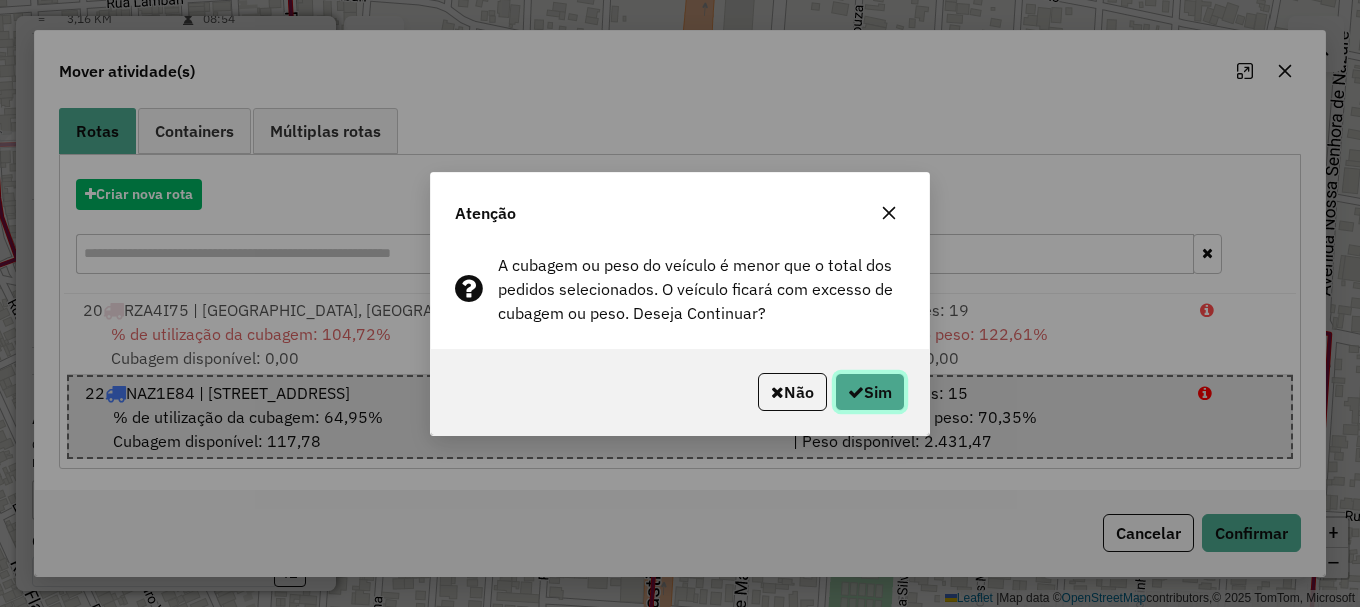 click on "Sim" 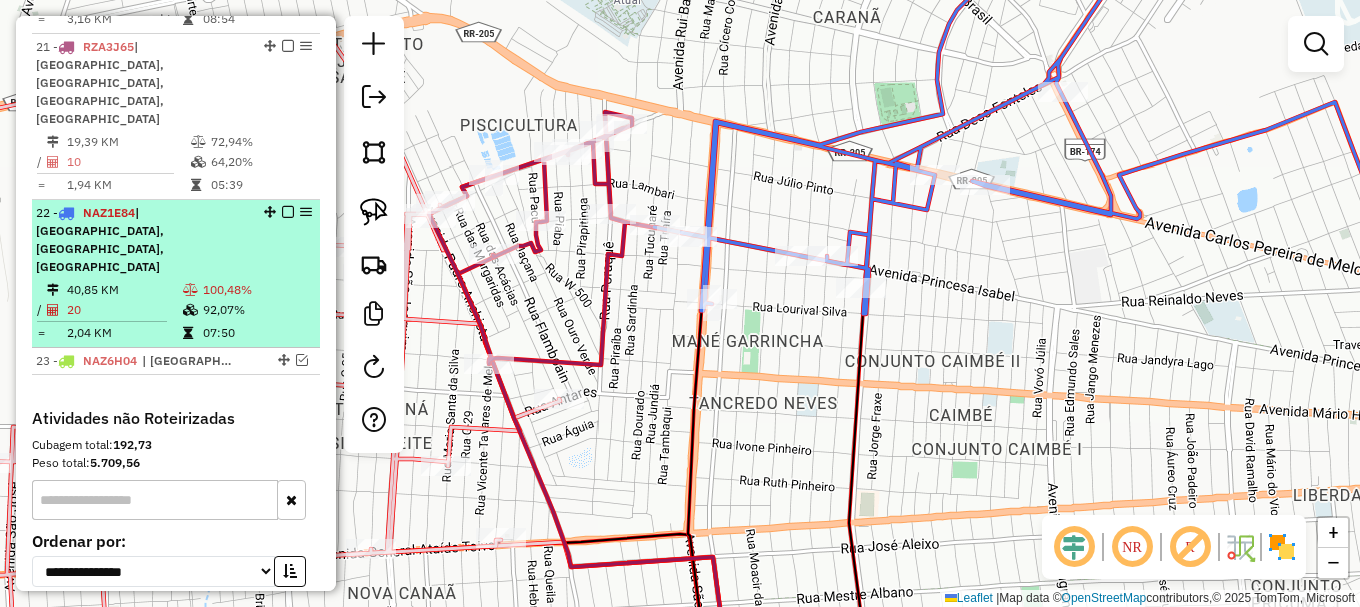 click at bounding box center (288, 212) 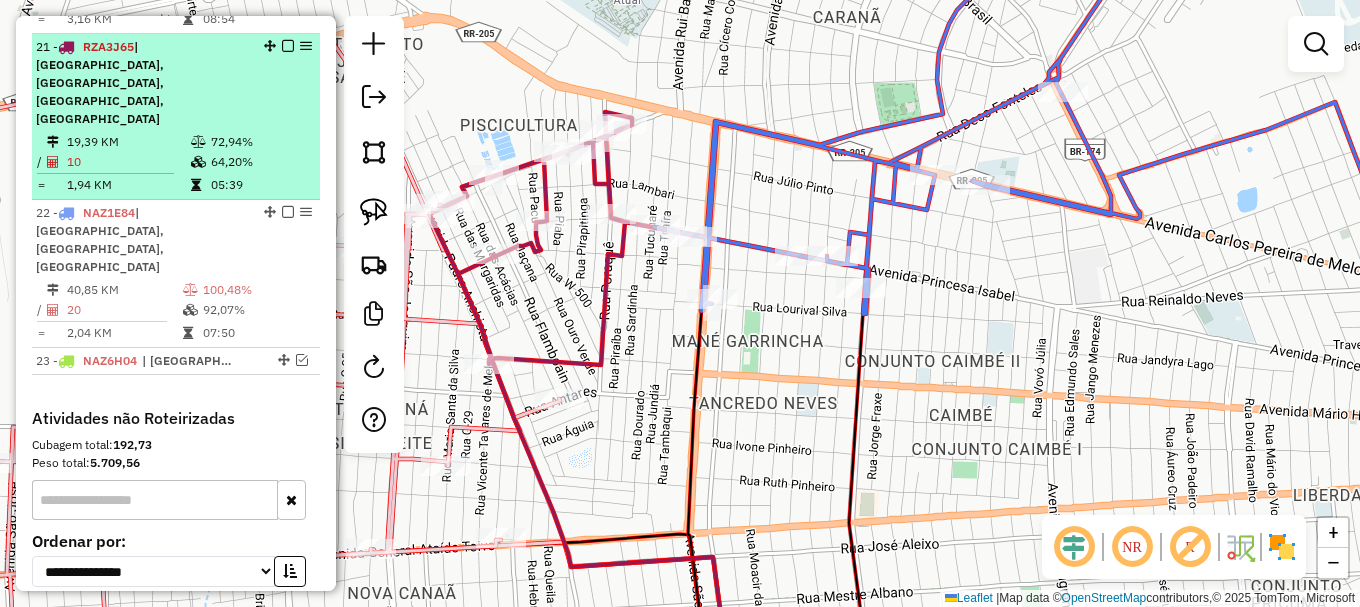 scroll, scrollTop: 1427, scrollLeft: 0, axis: vertical 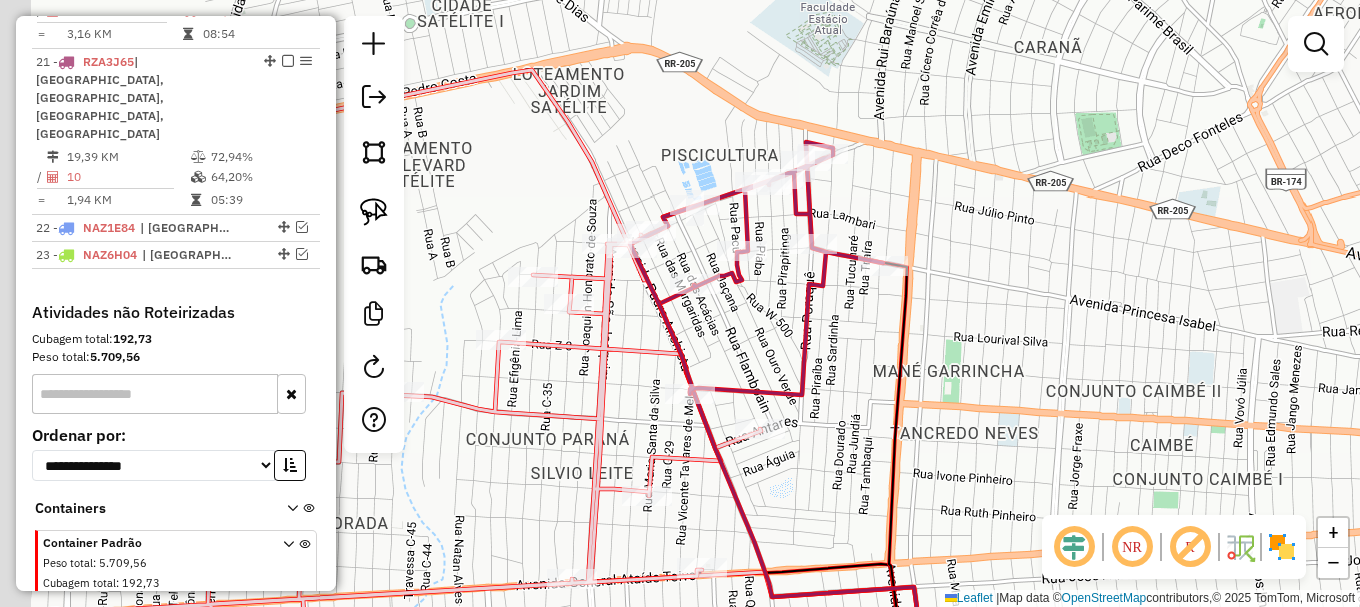drag, startPoint x: 526, startPoint y: 97, endPoint x: 904, endPoint y: 121, distance: 378.76114 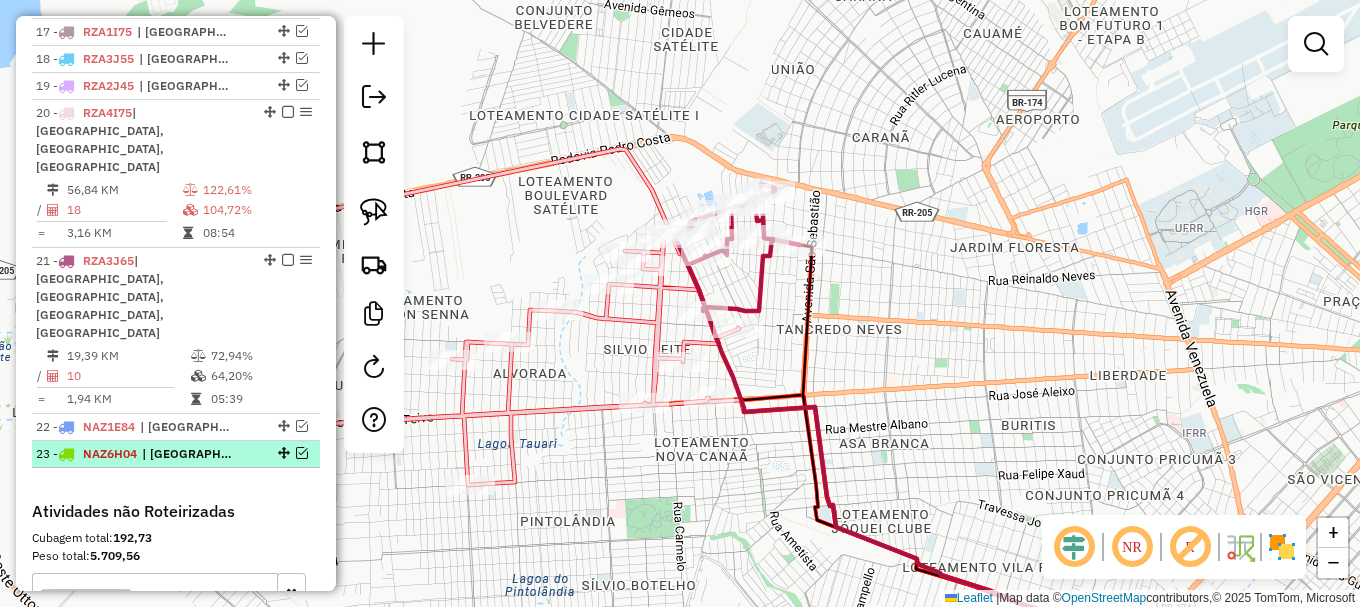 scroll, scrollTop: 1227, scrollLeft: 0, axis: vertical 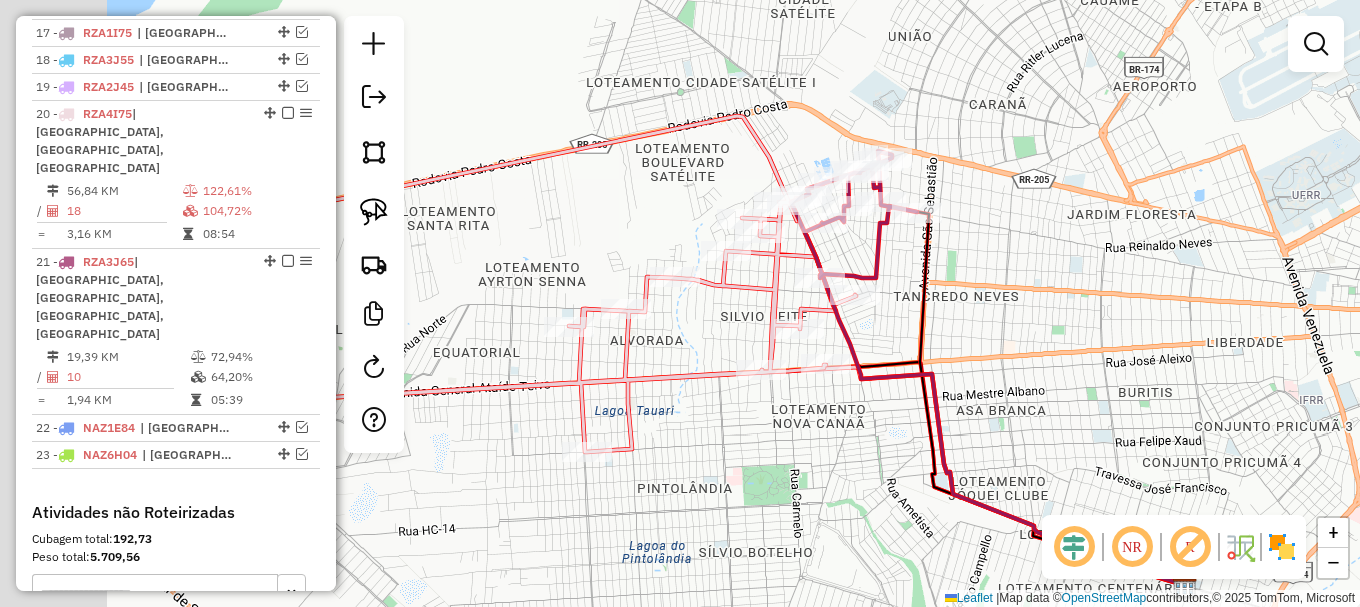 drag, startPoint x: 476, startPoint y: 216, endPoint x: 662, endPoint y: 171, distance: 191.36613 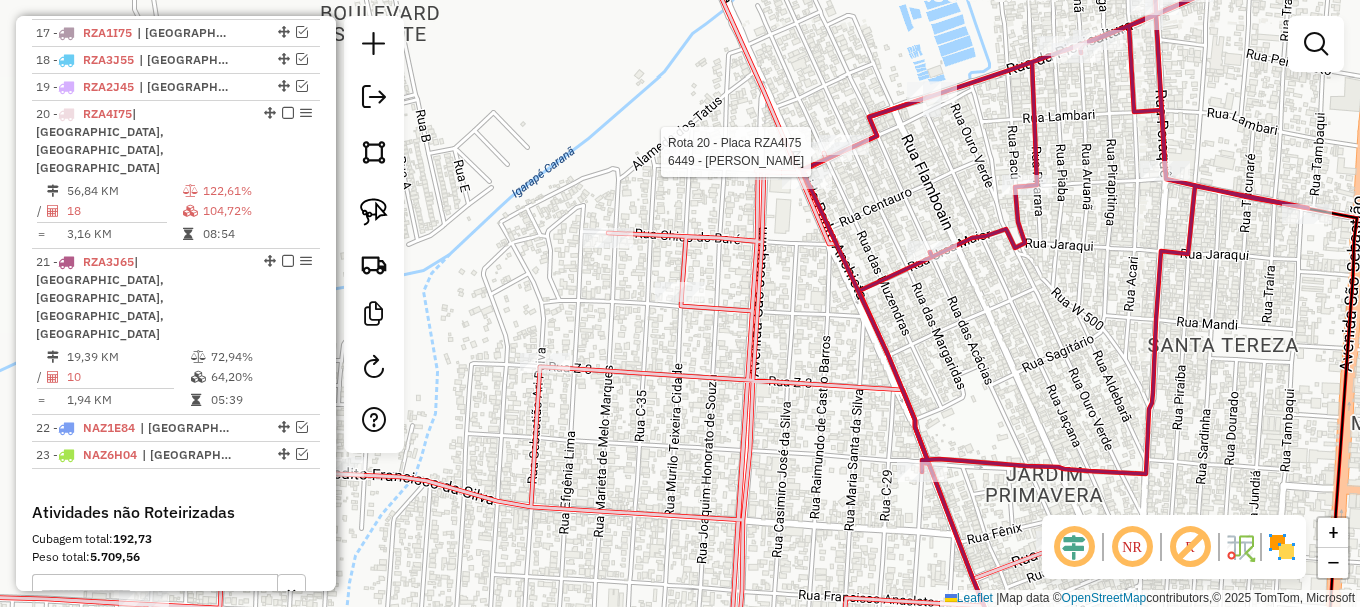 select on "**********" 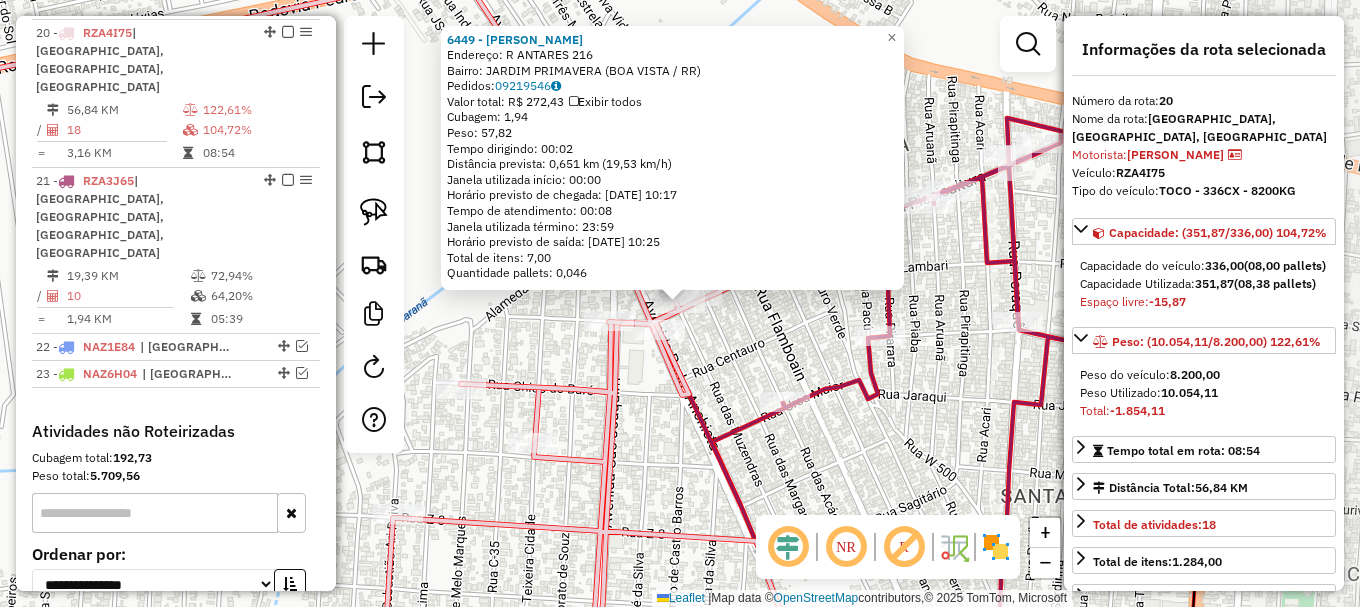 scroll, scrollTop: 1330, scrollLeft: 0, axis: vertical 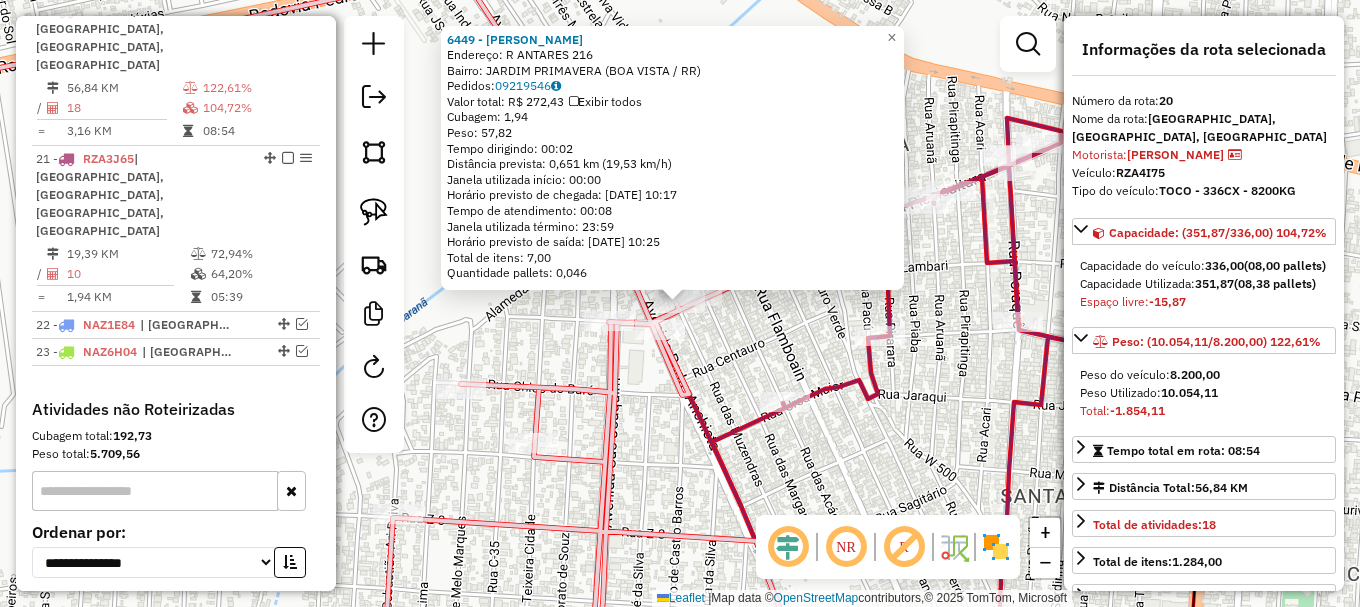 drag, startPoint x: 732, startPoint y: 361, endPoint x: 692, endPoint y: 346, distance: 42.72002 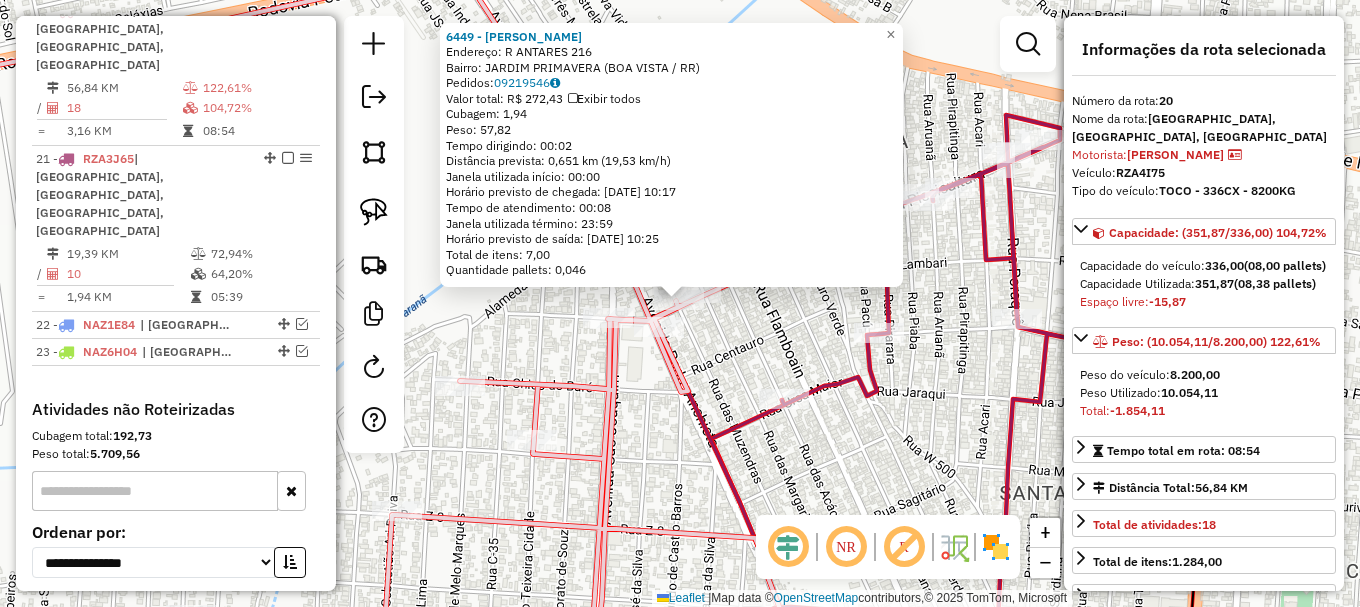 click on "6449 - DAYCON [PERSON_NAME]: R   ANTARES                       216   Bairro: [GEOGRAPHIC_DATA] (BOA VISTA / RR)   Pedidos:  09219546   Valor total: R$ 272,43   Exibir todos   Cubagem: 1,94  Peso: 57,82  Tempo dirigindo: 00:02   Distância prevista: 0,651 km (19,53 km/h)   [GEOGRAPHIC_DATA] utilizada início: 00:00   Horário previsto de chegada: [DATE] 10:17   Tempo de atendimento: 00:08   Janela utilizada término: 23:59   Horário previsto de saída: [DATE] 10:25   Total de itens: 7,00   Quantidade pallets: 0,046" 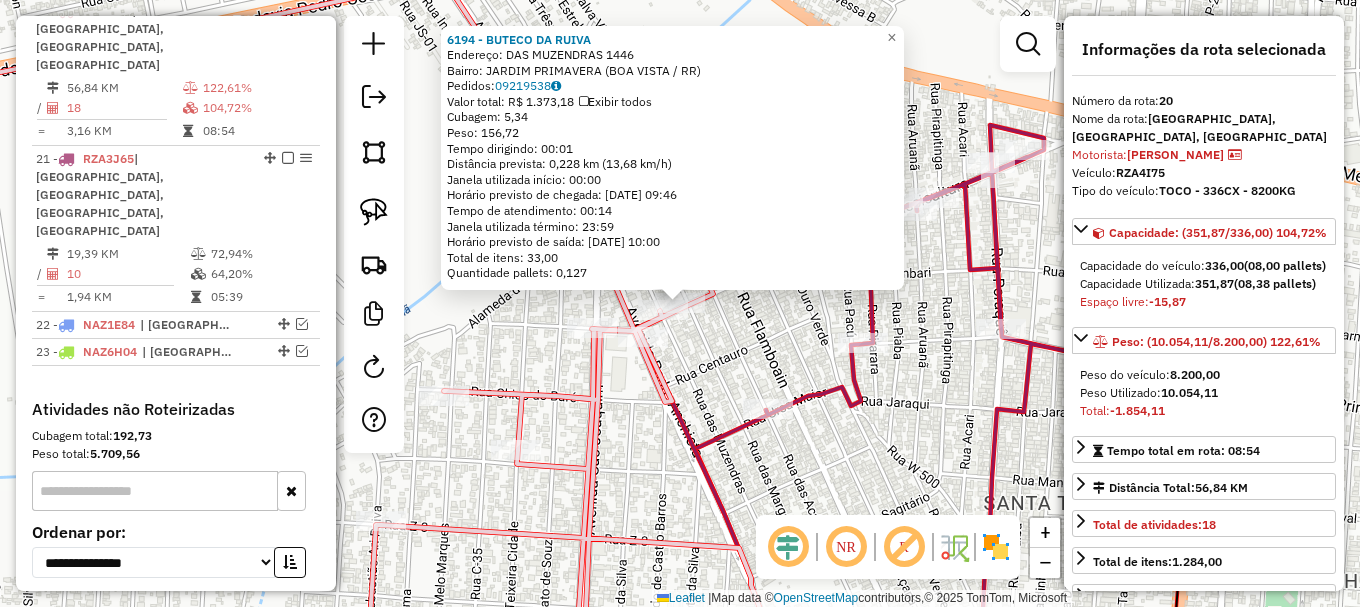 click on "6194 - BUTECO DA RUIVA  Endereço:  DAS MUZENDRAS 1446   Bairro: [GEOGRAPHIC_DATA] ([GEOGRAPHIC_DATA] / RR)   Pedidos:  09219538   Valor total: R$ 1.373,18   Exibir todos   Cubagem: 5,34  Peso: 156,72  Tempo dirigindo: 00:01   Distância prevista: 0,228 km (13,68 km/h)   [GEOGRAPHIC_DATA] utilizada início: 00:00   Horário previsto de chegada: [DATE] 09:46   Tempo de atendimento: 00:14   Janela utilizada término: 23:59   Horário previsto de saída: [DATE] 10:00   Total de itens: 33,00   Quantidade pallets: 0,127  × Janela de atendimento Grade de atendimento Capacidade Transportadoras Veículos Cliente Pedidos  Rotas Selecione os dias de semana para filtrar as janelas de atendimento  Seg   Ter   Qua   Qui   Sex   Sáb   Dom  Informe o período da janela de atendimento: De: Até:  Filtrar exatamente a janela do cliente  Considerar janela de atendimento padrão  Selecione os dias de semana para filtrar as grades de atendimento  Seg   Ter   Qua   Qui   Sex   Sáb   Dom   Clientes fora do dia de atendimento selecionado +" 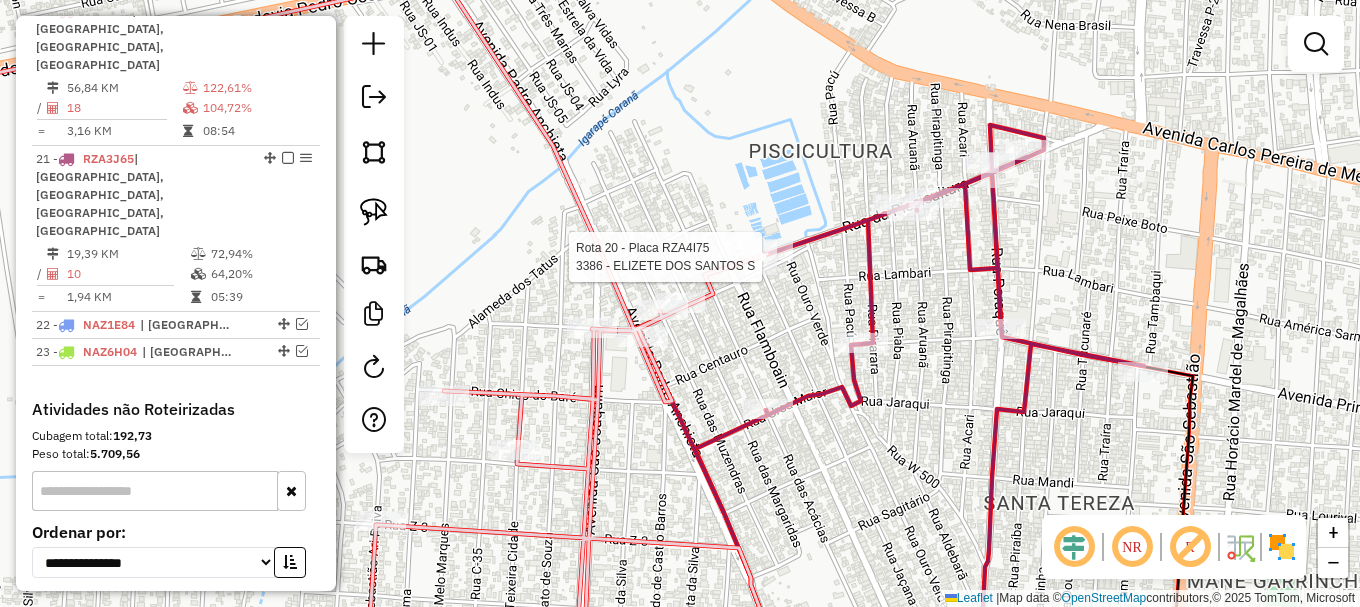 select on "**********" 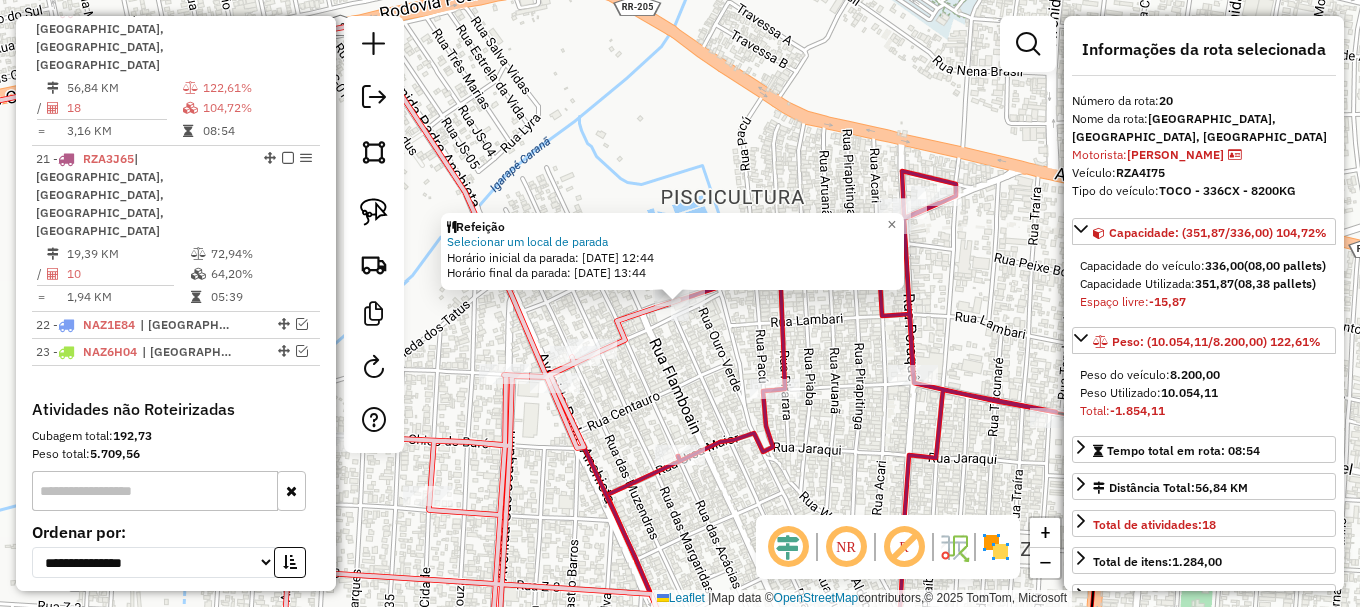 drag, startPoint x: 636, startPoint y: 357, endPoint x: 651, endPoint y: 327, distance: 33.54102 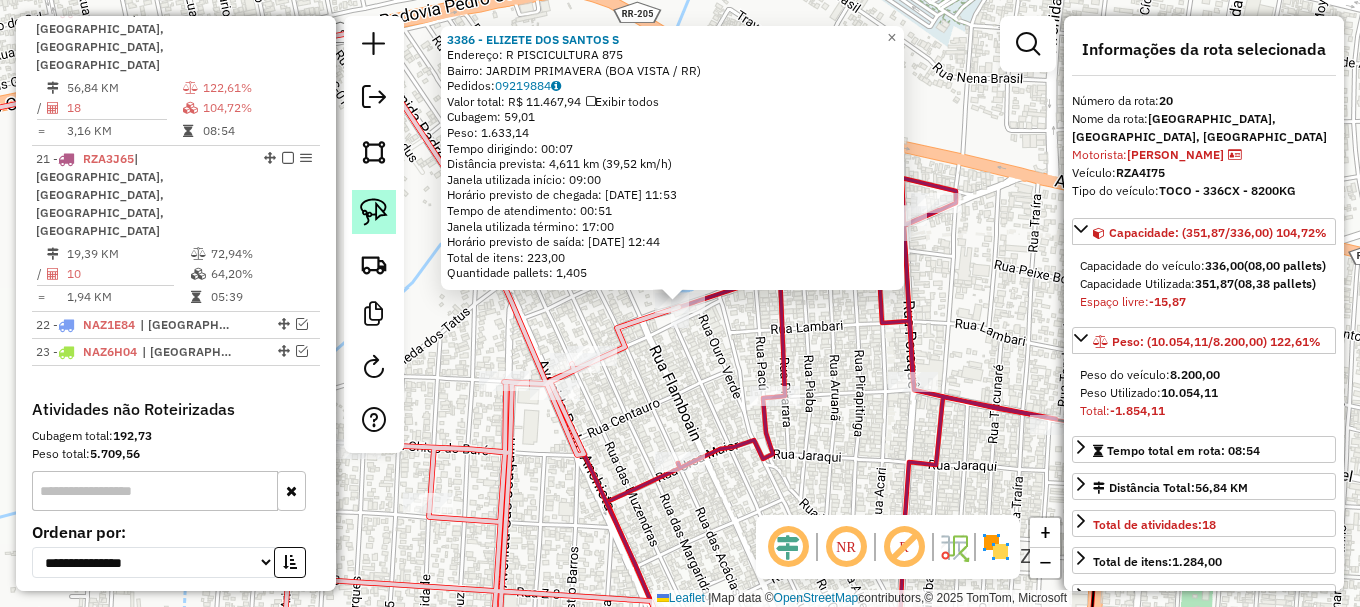 click 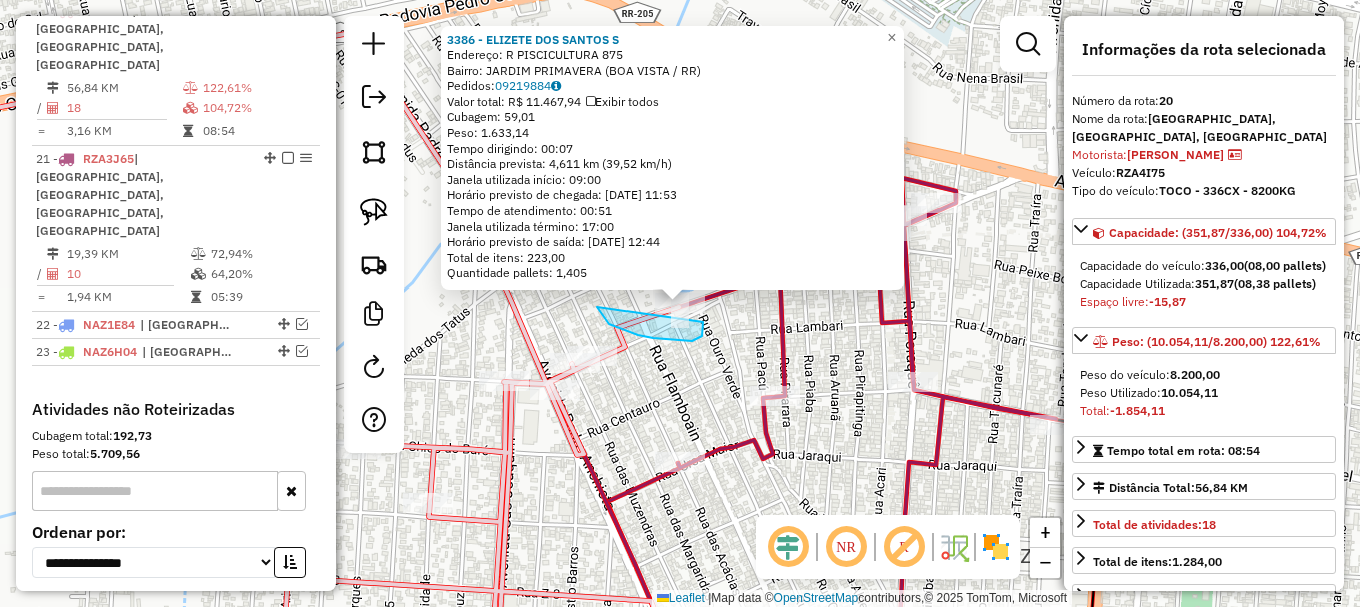 drag, startPoint x: 597, startPoint y: 307, endPoint x: 646, endPoint y: 349, distance: 64.53681 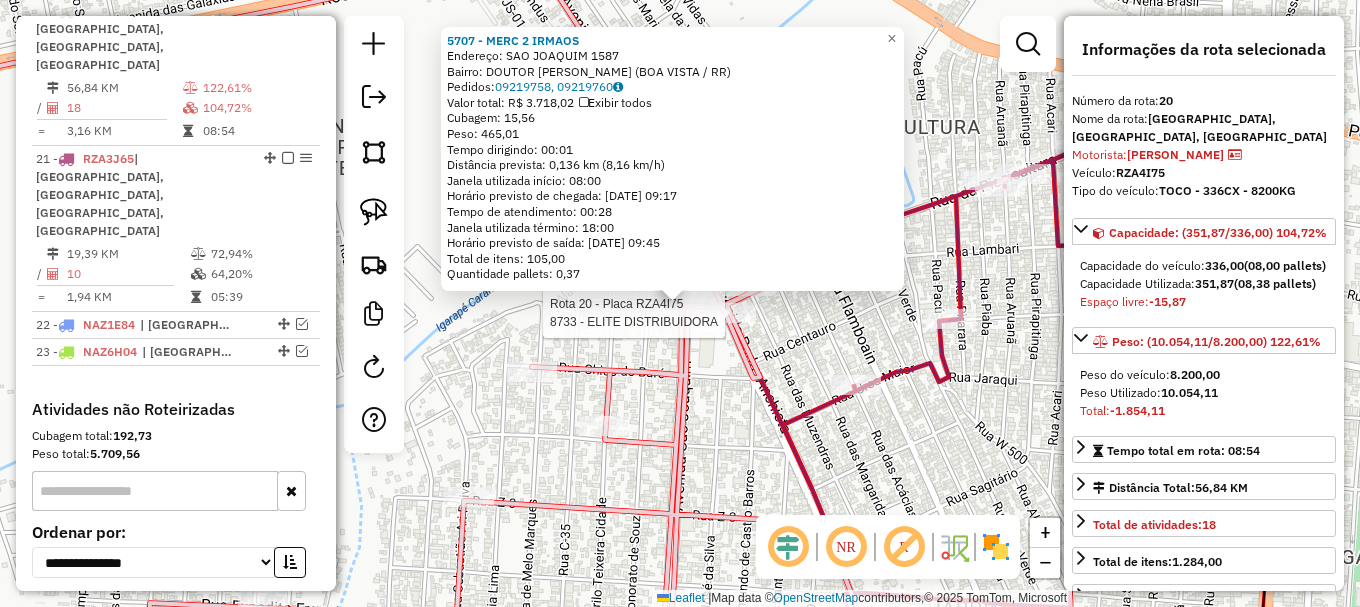 click on "Rota 20 - Placa RZA4I75  8733 - ELITE DISTRIBUIDORA 5707 - MERC 2 [PERSON_NAME]:  SAO JOAQUIM 1587   Bairro: DOUTOR [PERSON_NAME] (BOA VISTA / RR)   Pedidos:  09219758, 09219760   Valor total: R$ 3.718,02   Exibir todos   Cubagem: 15,56  Peso: 465,01  Tempo dirigindo: 00:01   Distância prevista: 0,136 km (8,16 km/h)   [GEOGRAPHIC_DATA] utilizada início: 08:00   Horário previsto de chegada: [DATE] 09:17   Tempo de atendimento: 00:28   Janela utilizada término: 18:00   Horário previsto de saída: [DATE] 09:45   Total de itens: 105,00   Quantidade pallets: 0,37  × Janela de atendimento Grade de atendimento Capacidade Transportadoras Veículos Cliente Pedidos  Rotas Selecione os dias de semana para filtrar as janelas de atendimento  Seg   Ter   Qua   Qui   Sex   Sáb   Dom  Informe o período da janela de atendimento: De: Até:  Filtrar exatamente a janela do cliente  Considerar janela de atendimento padrão  Selecione os dias de semana para filtrar as grades de atendimento  Seg   Ter   Qua   Qui   Sex  De:" 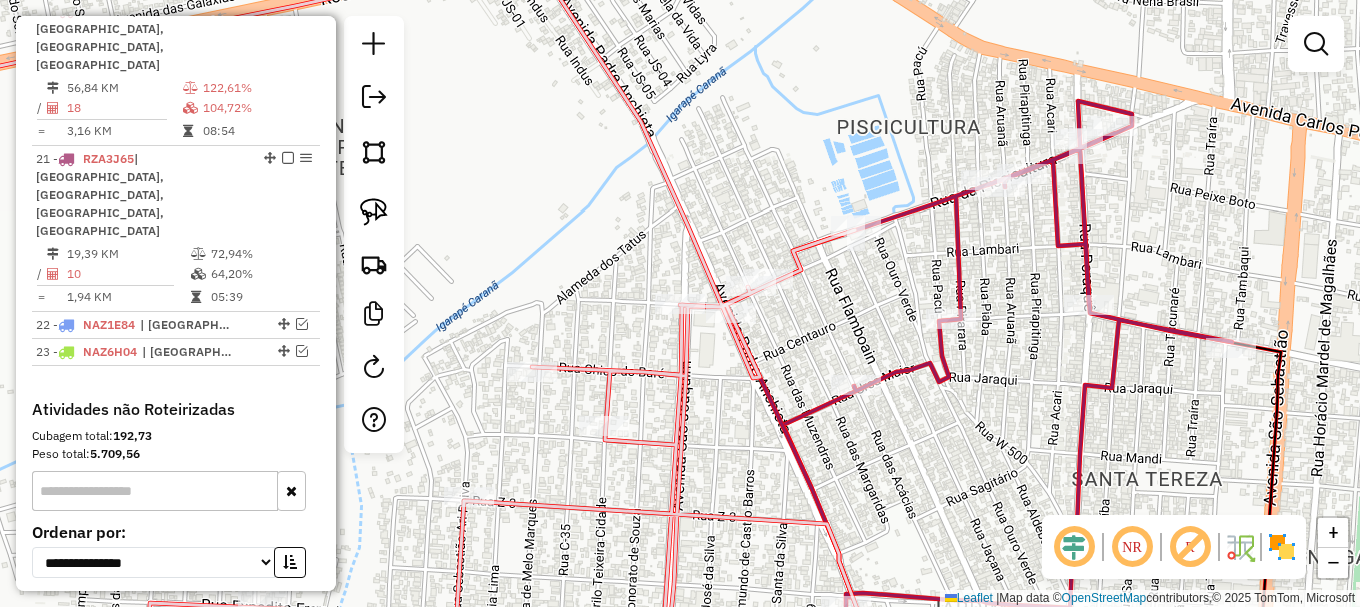 drag, startPoint x: 383, startPoint y: 215, endPoint x: 521, endPoint y: 238, distance: 139.90353 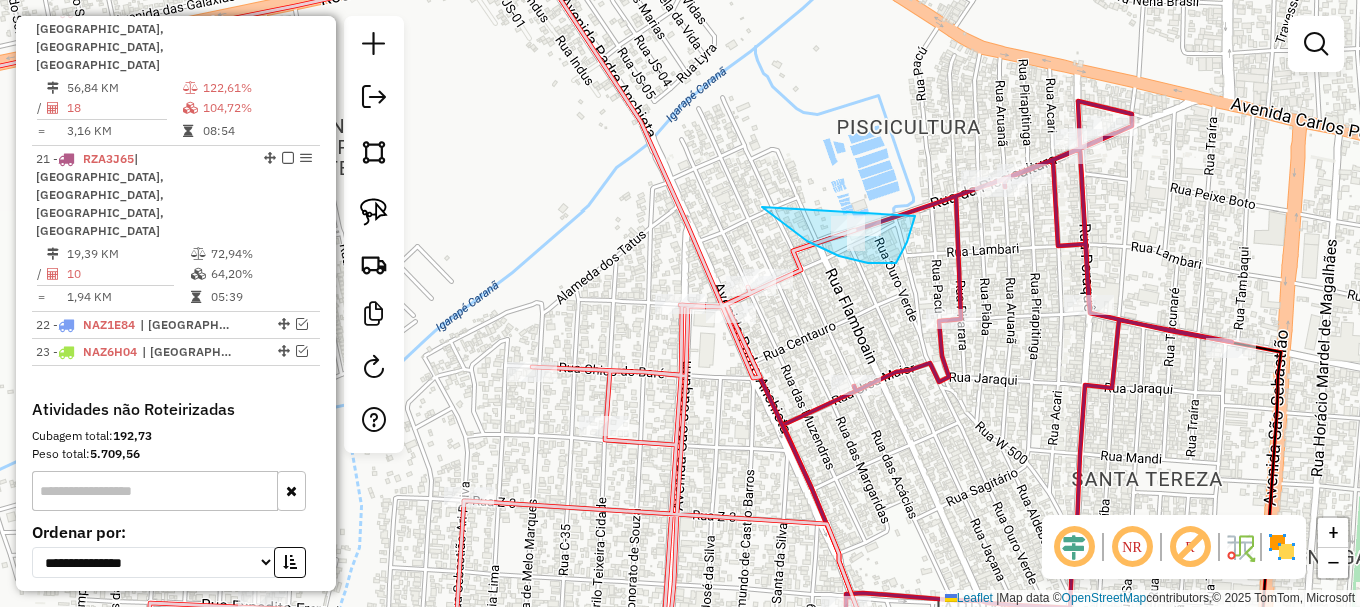 drag, startPoint x: 786, startPoint y: 226, endPoint x: 906, endPoint y: 181, distance: 128.16005 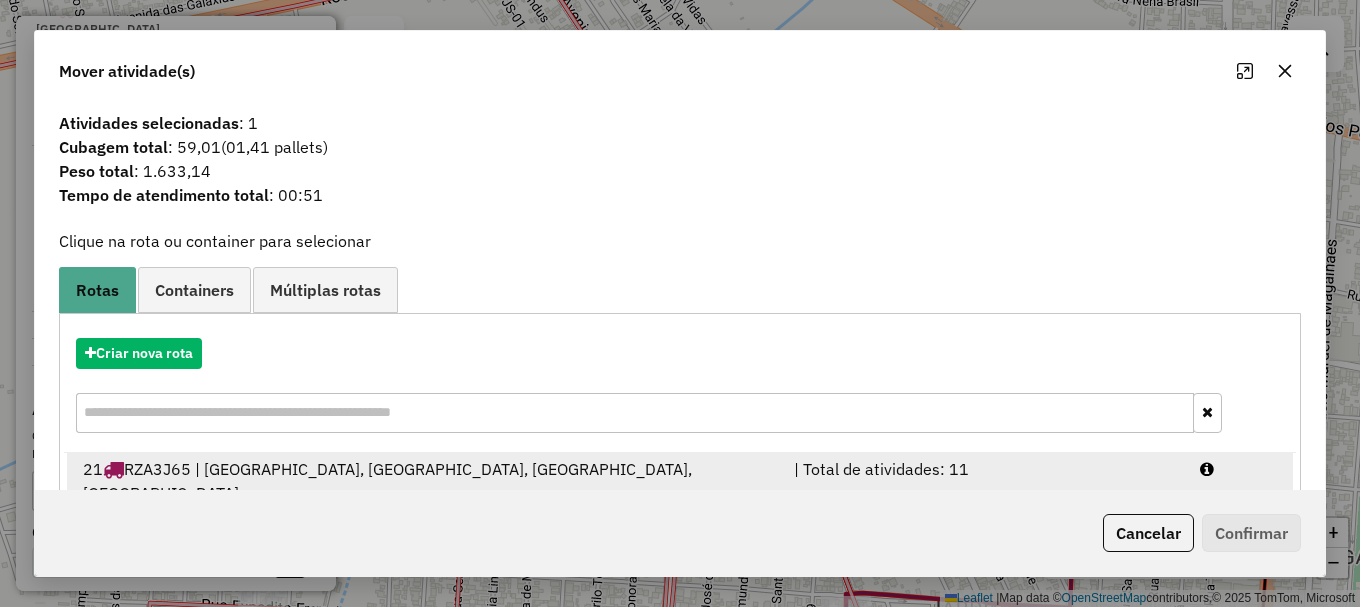 click at bounding box center [1239, 481] 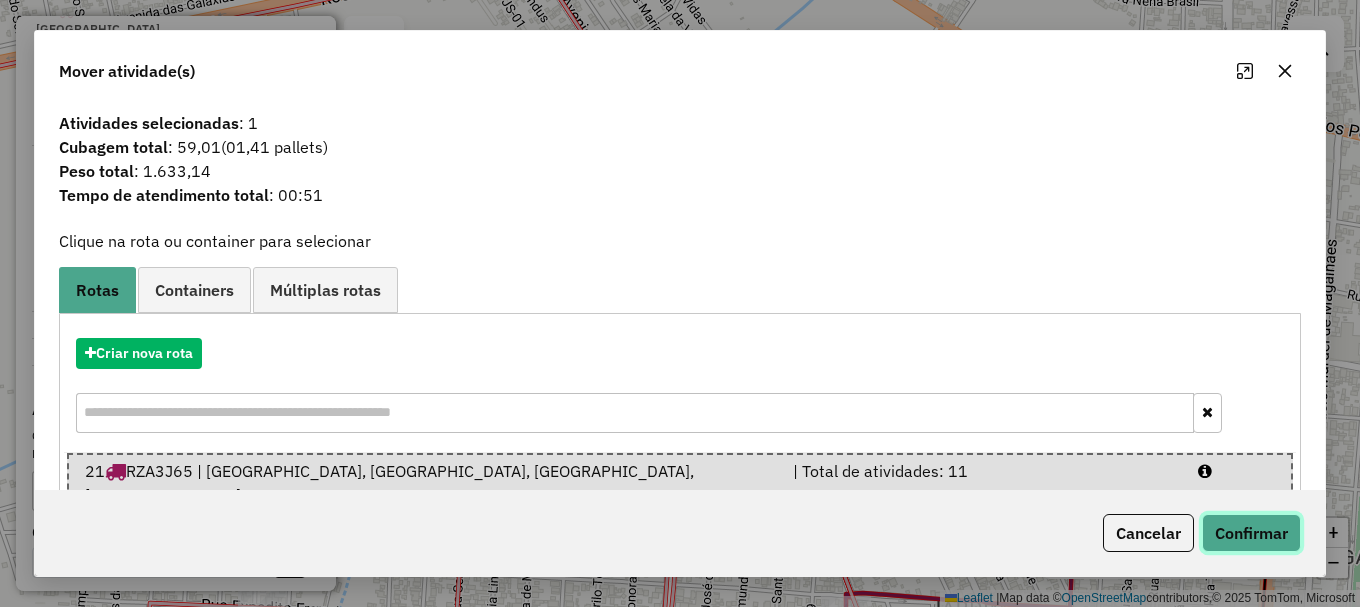 click on "Confirmar" 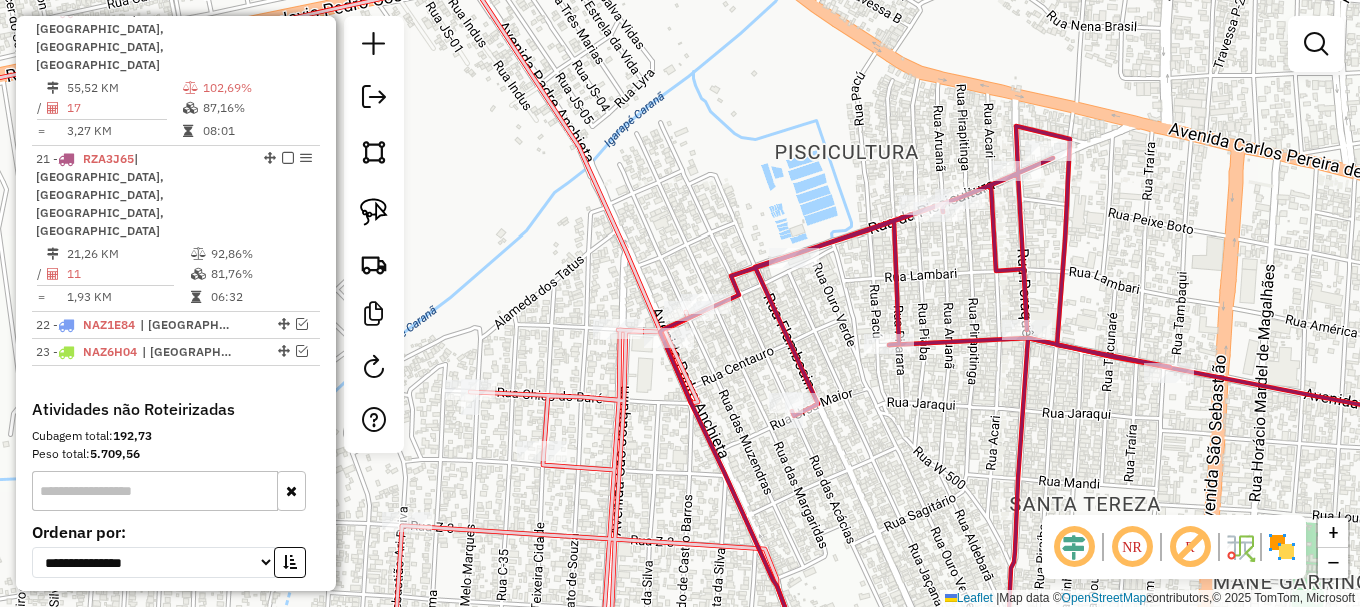 drag, startPoint x: 900, startPoint y: 162, endPoint x: 761, endPoint y: 227, distance: 153.44705 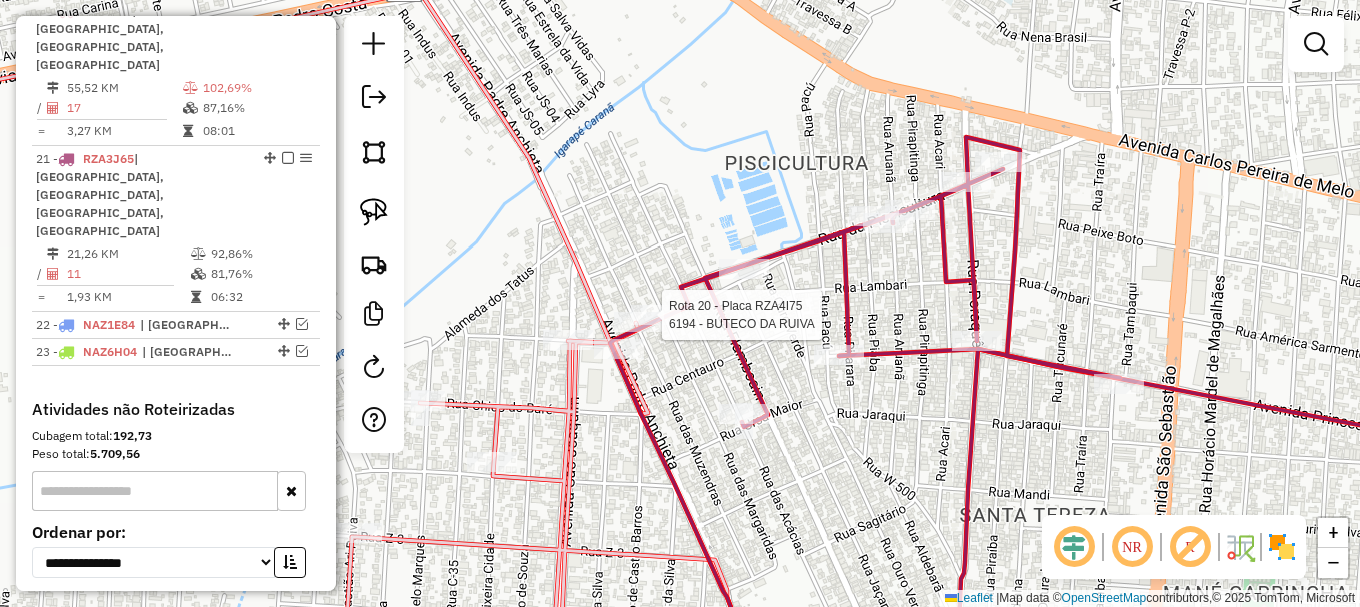 select on "**********" 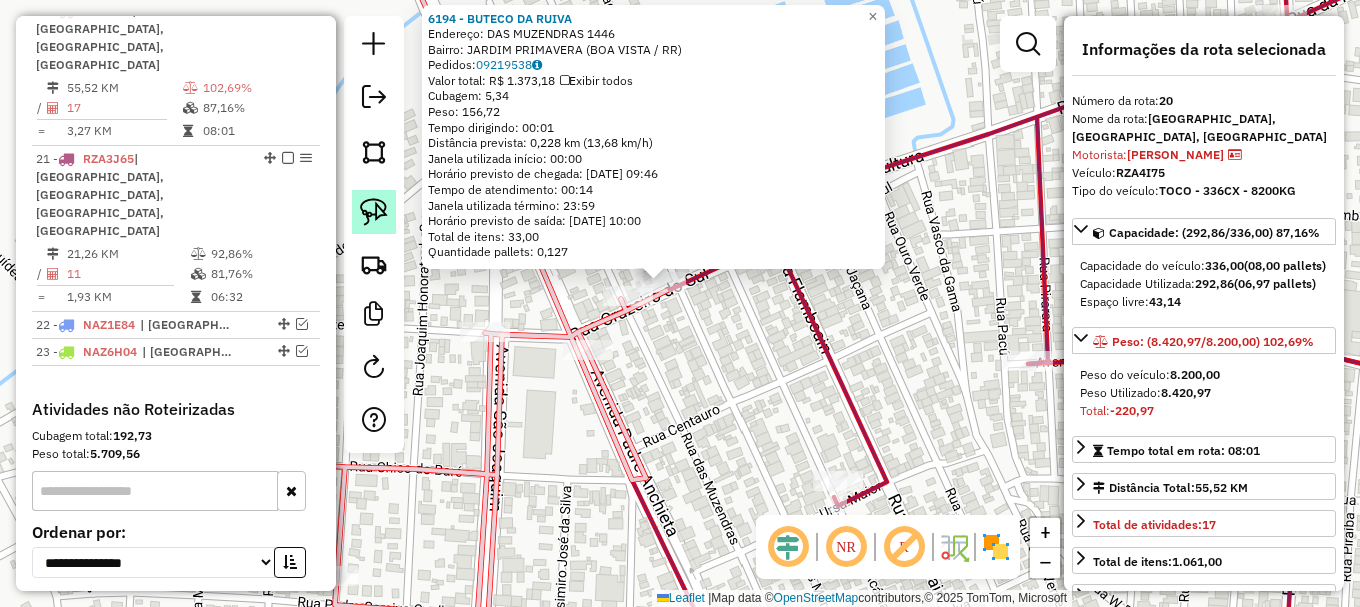click 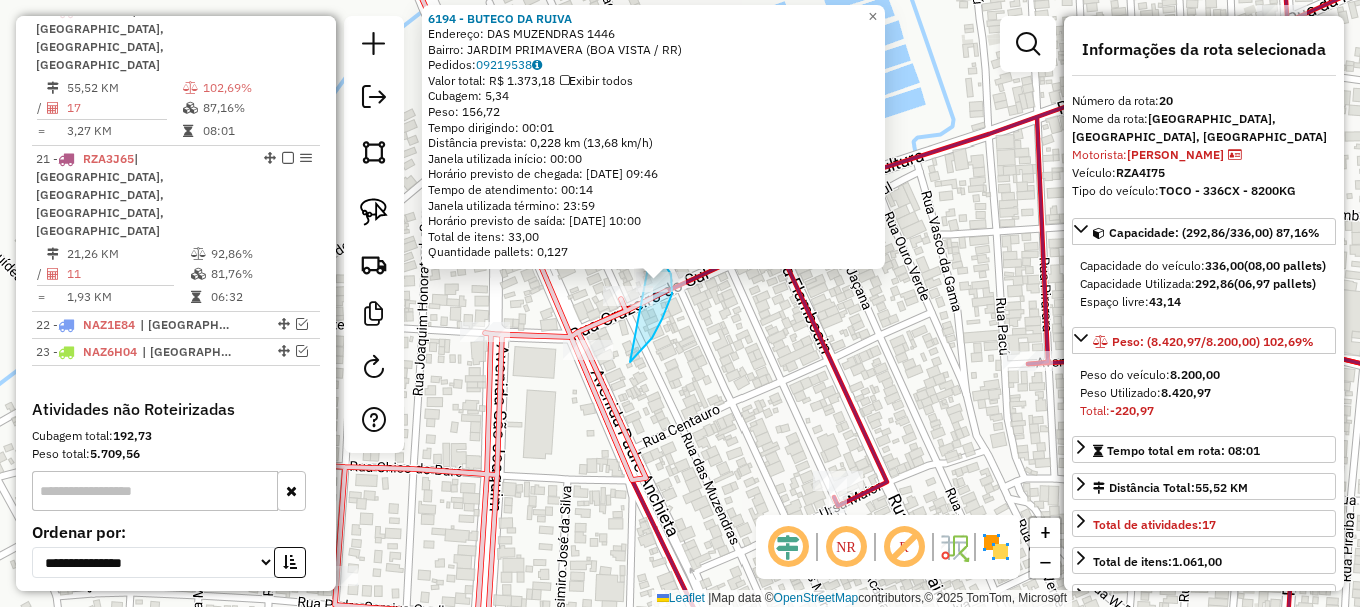drag, startPoint x: 634, startPoint y: 358, endPoint x: 652, endPoint y: 247, distance: 112.44999 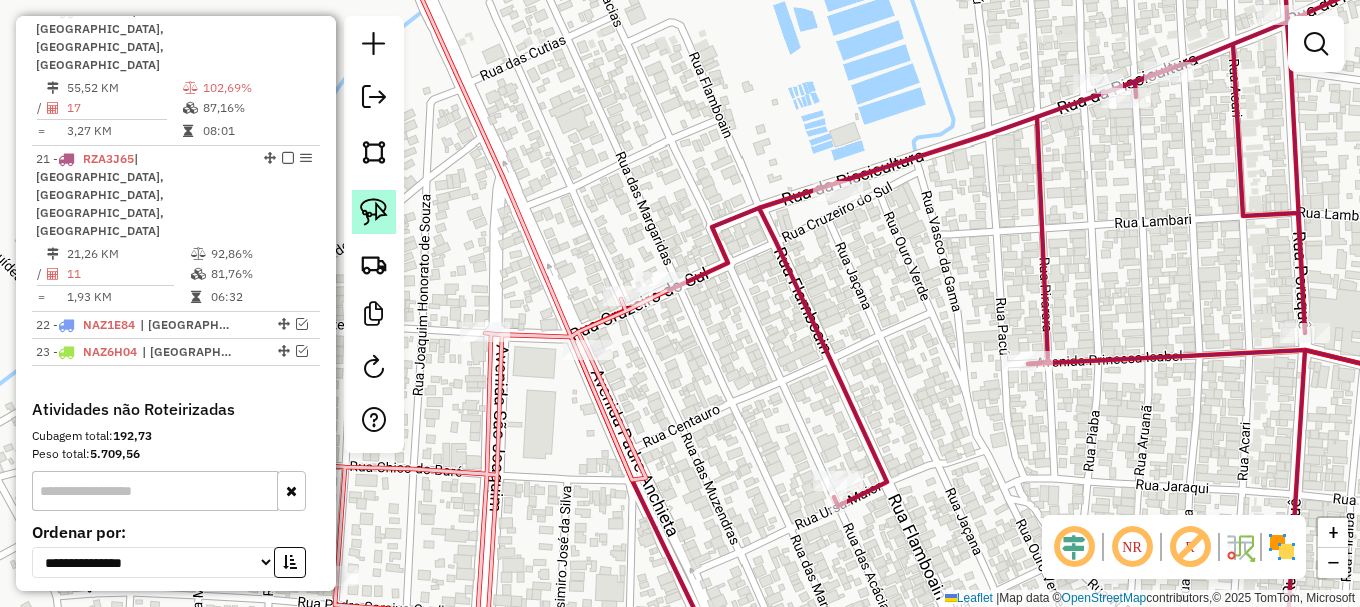 drag, startPoint x: 365, startPoint y: 210, endPoint x: 463, endPoint y: 278, distance: 119.28118 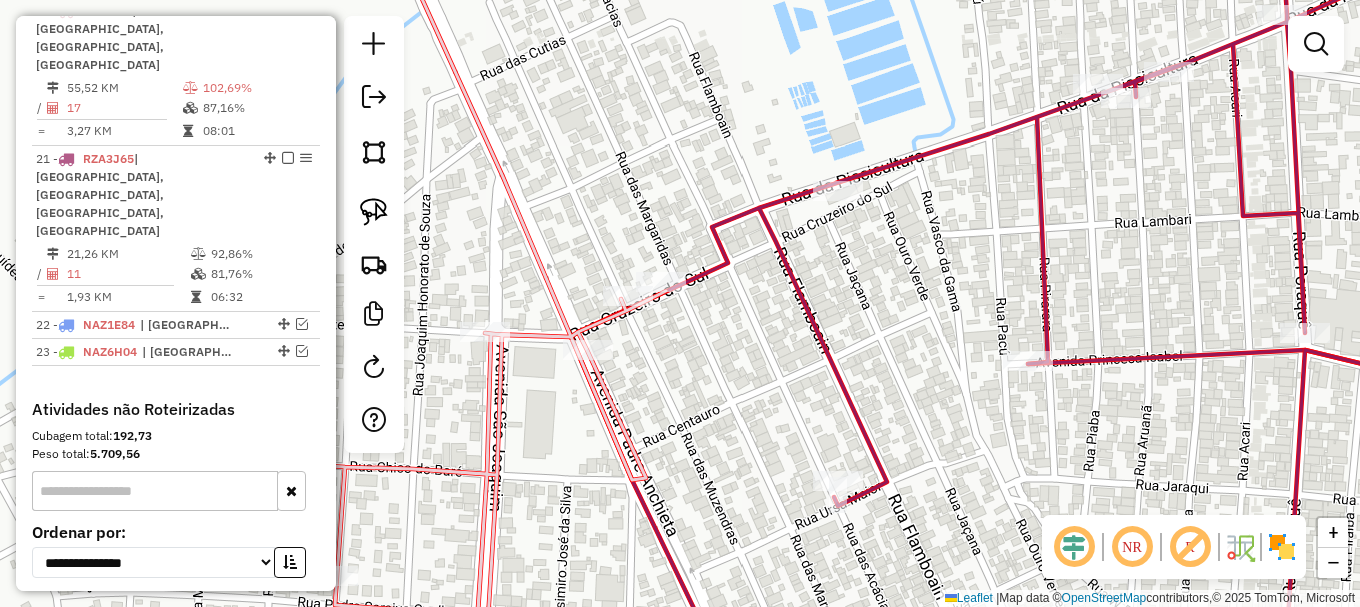 click 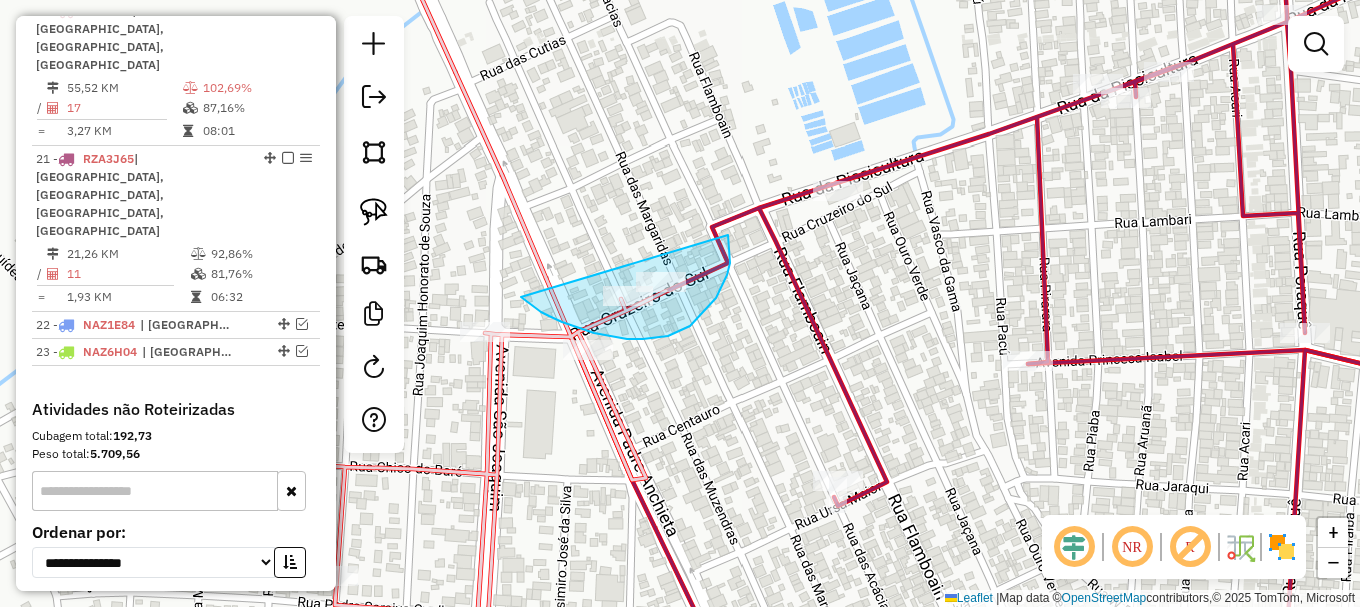 drag, startPoint x: 523, startPoint y: 298, endPoint x: 716, endPoint y: 210, distance: 212.11554 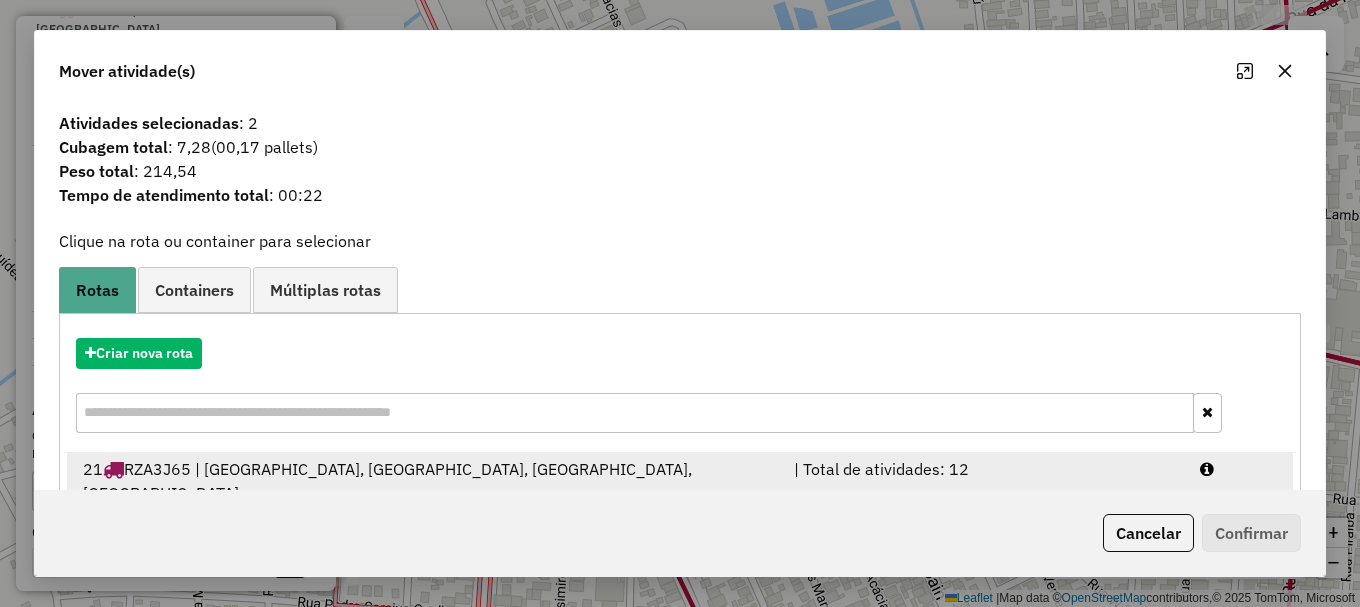 click at bounding box center (1239, 481) 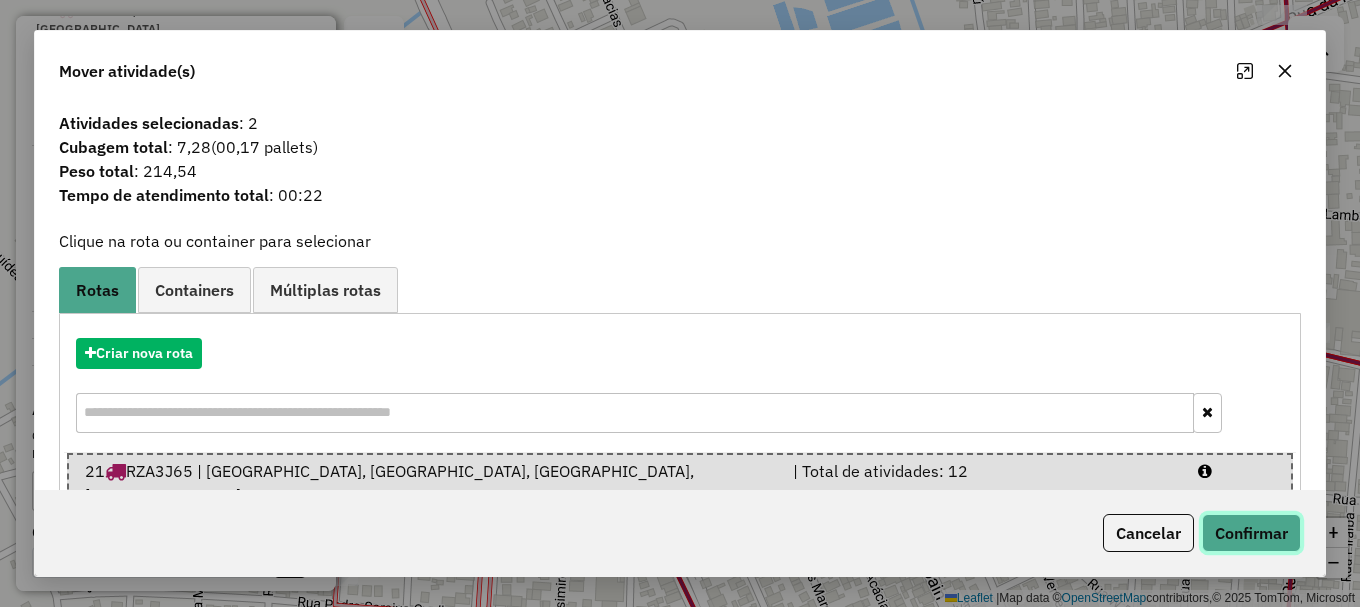 click on "Confirmar" 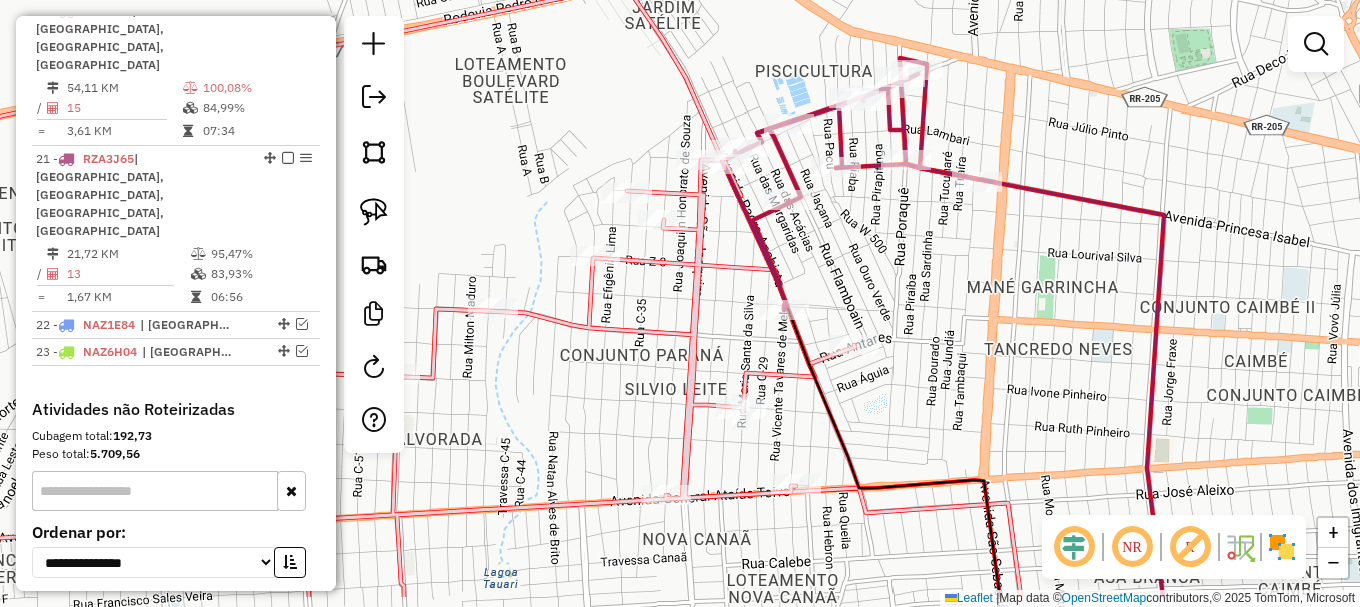 drag, startPoint x: 589, startPoint y: 135, endPoint x: 615, endPoint y: 112, distance: 34.713108 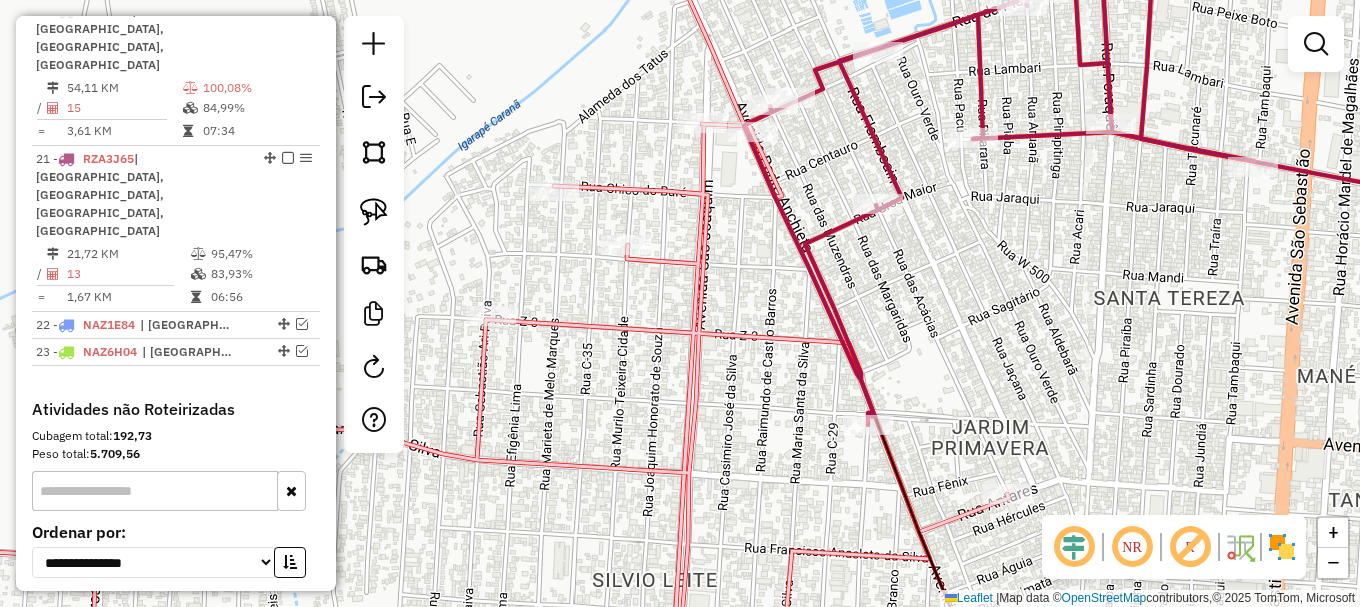 click 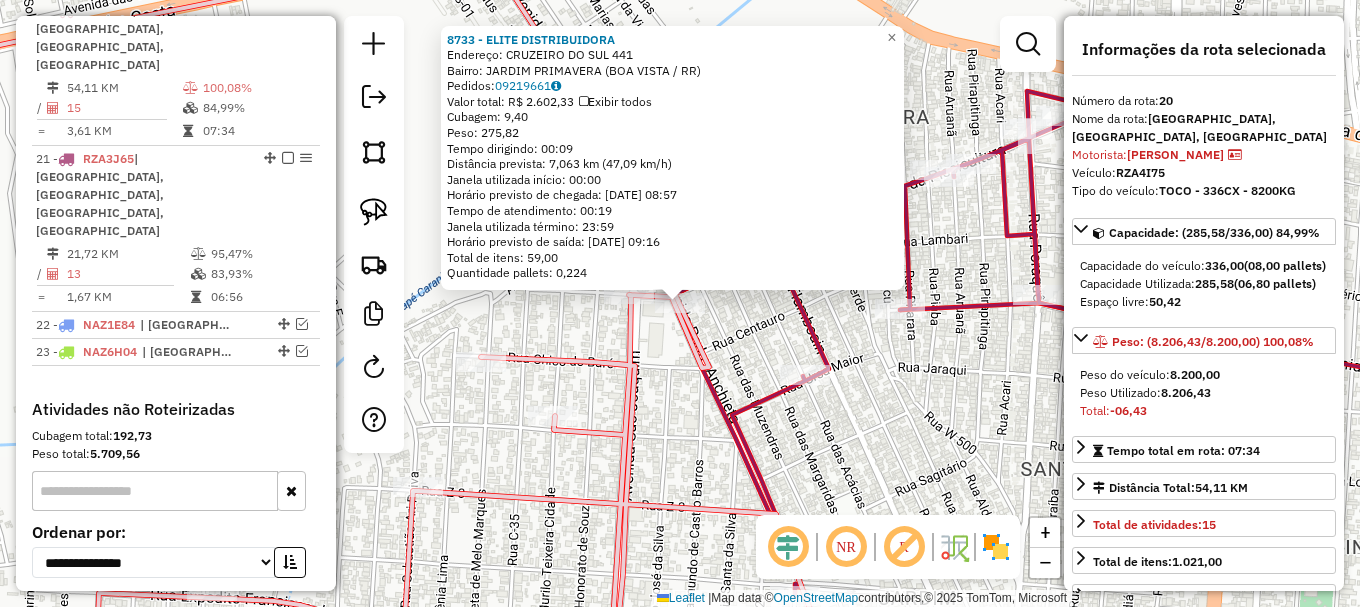 drag, startPoint x: 643, startPoint y: 346, endPoint x: 628, endPoint y: 325, distance: 25.806976 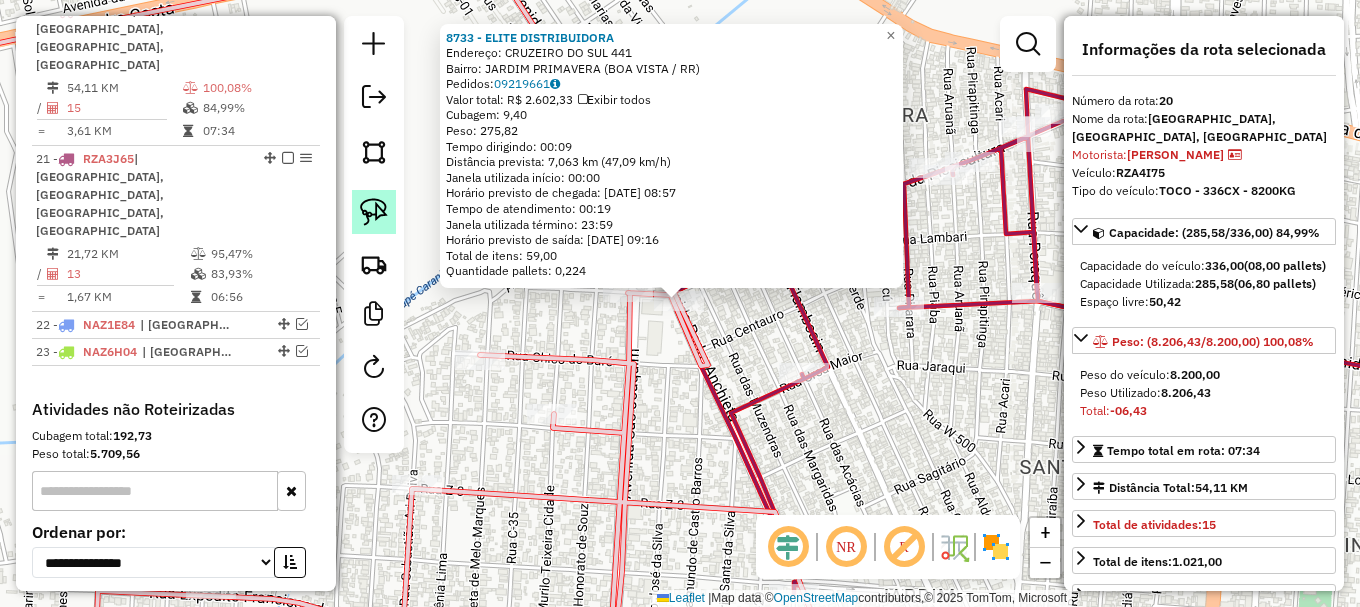 drag, startPoint x: 382, startPoint y: 209, endPoint x: 391, endPoint y: 220, distance: 14.21267 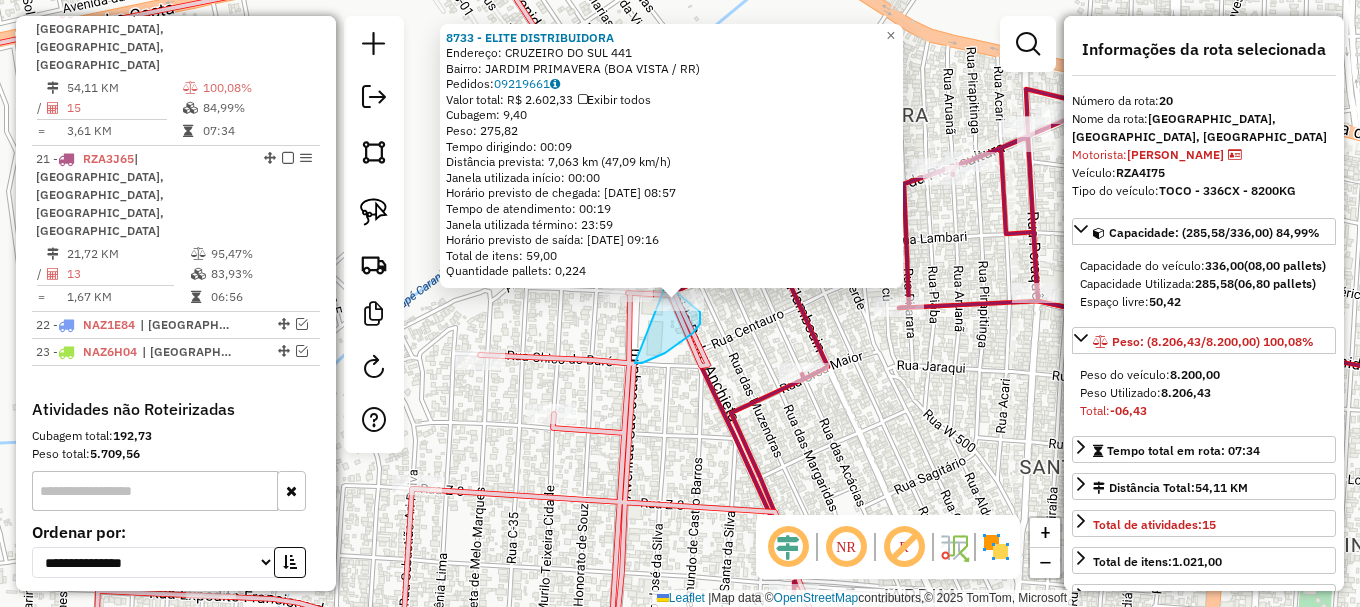 drag, startPoint x: 635, startPoint y: 363, endPoint x: 661, endPoint y: 279, distance: 87.93179 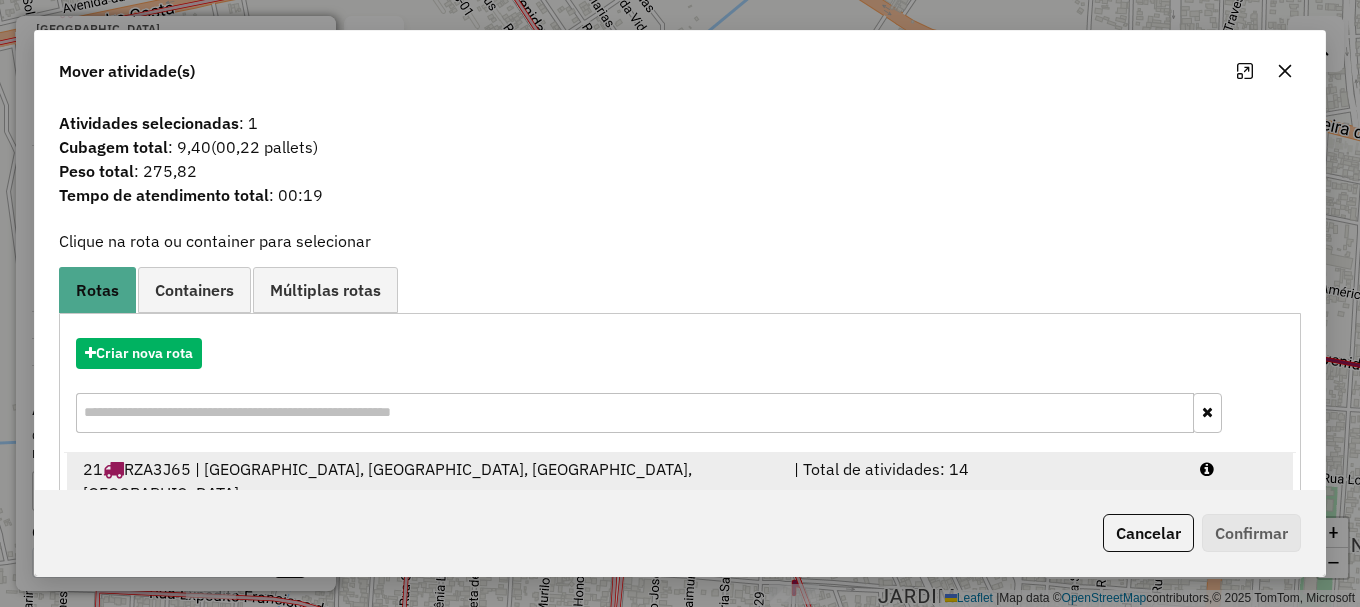 click at bounding box center (1239, 481) 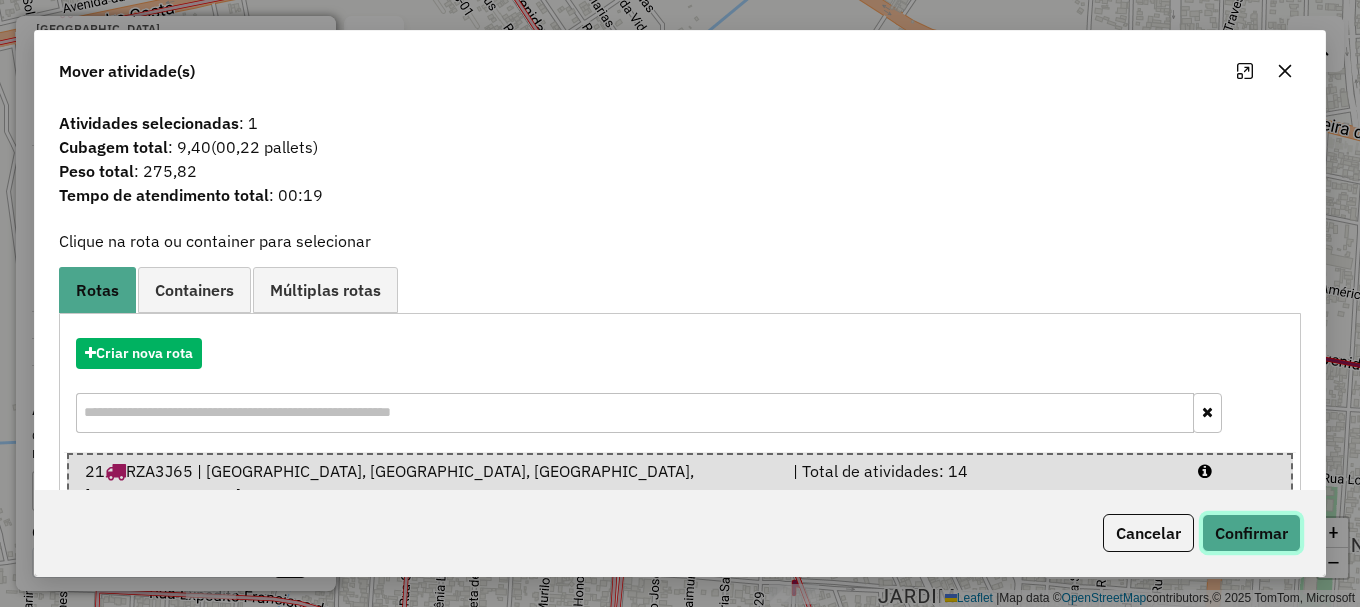 click on "Confirmar" 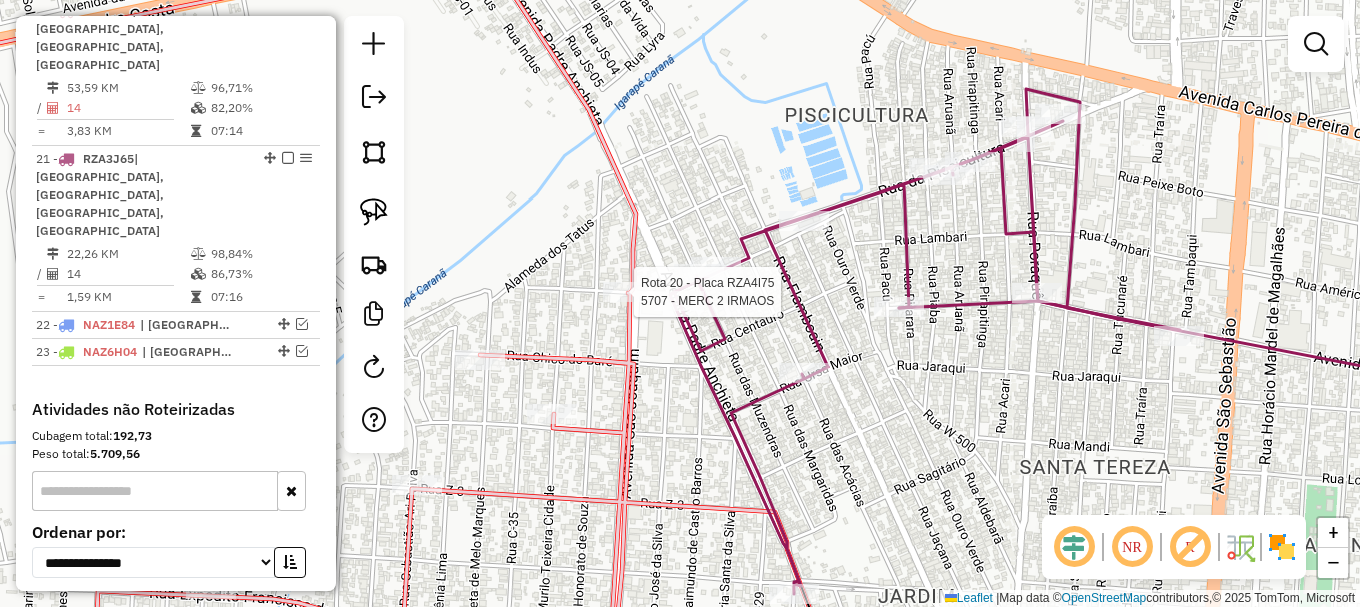 select on "**********" 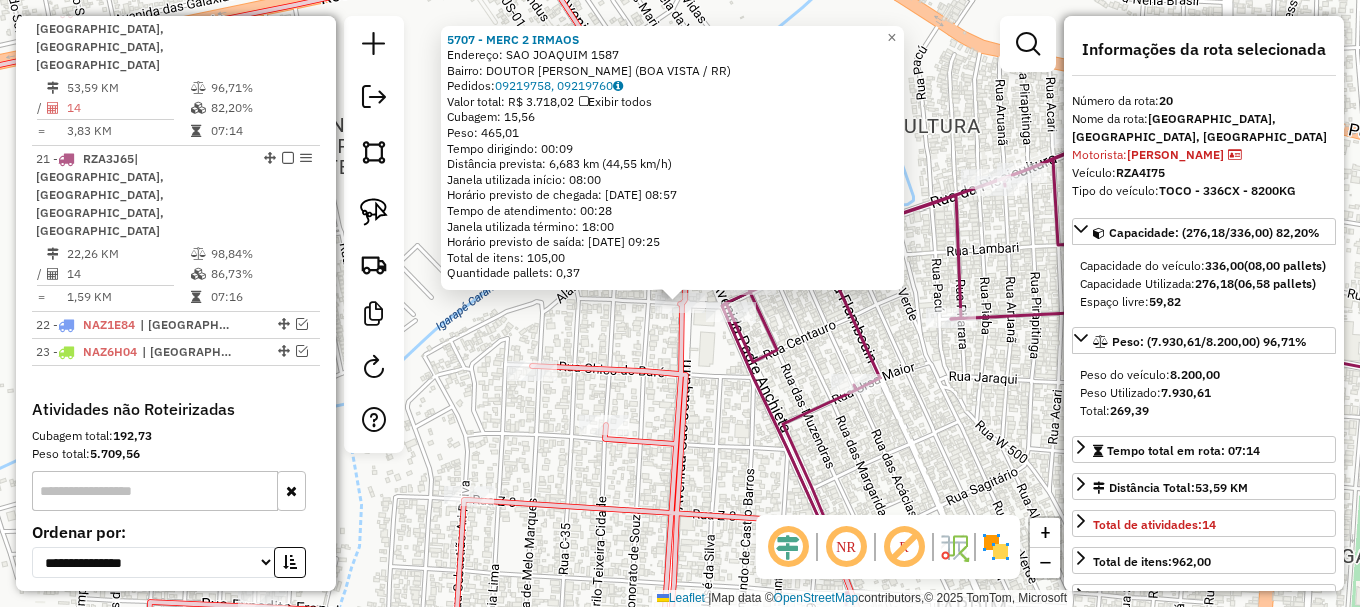 drag, startPoint x: 737, startPoint y: 418, endPoint x: 678, endPoint y: 238, distance: 189.4228 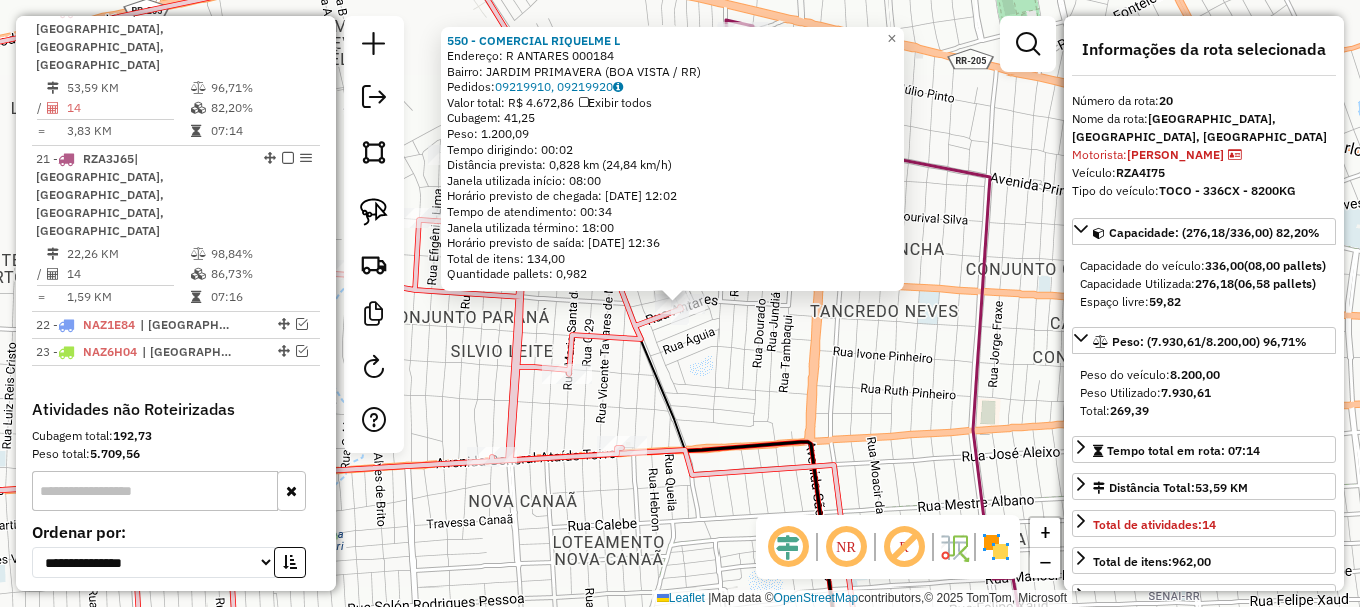 click on "550 - COMERCIAL RIQUELME L  Endereço: R     ANTARES                     000184   Bairro: [GEOGRAPHIC_DATA] (BOA VISTA / RR)   Pedidos:  09219910, 09219920   Valor total: R$ 4.672,86   Exibir todos   Cubagem: 41,25  Peso: 1.200,09  Tempo dirigindo: 00:02   Distância prevista: 0,828 km (24,84 km/h)   [GEOGRAPHIC_DATA] utilizada início: 08:00   Horário previsto de chegada: [DATE] 12:02   Tempo de atendimento: 00:34   Janela utilizada término: 18:00   Horário previsto de saída: [DATE] 12:36   Total de itens: 134,00   Quantidade pallets: 0,982  × Janela de atendimento Grade de atendimento Capacidade Transportadoras Veículos Cliente Pedidos  Rotas Selecione os dias de semana para filtrar as janelas de atendimento  Seg   Ter   Qua   Qui   Sex   Sáb   Dom  Informe o período da janela de atendimento: De: Até:  Filtrar exatamente a janela do cliente  Considerar janela de atendimento padrão  Selecione os dias de semana para filtrar as grades de atendimento  Seg   Ter   Qua   Qui   Sex   Sáb   Dom   De:   De:" 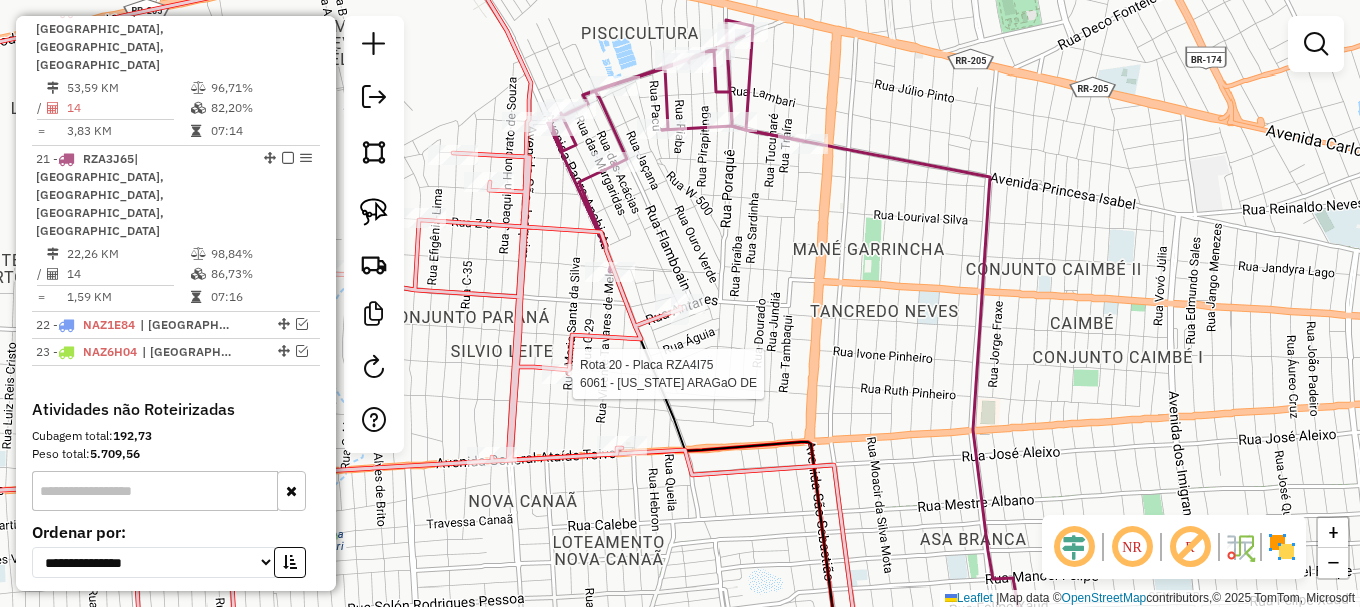 select on "**********" 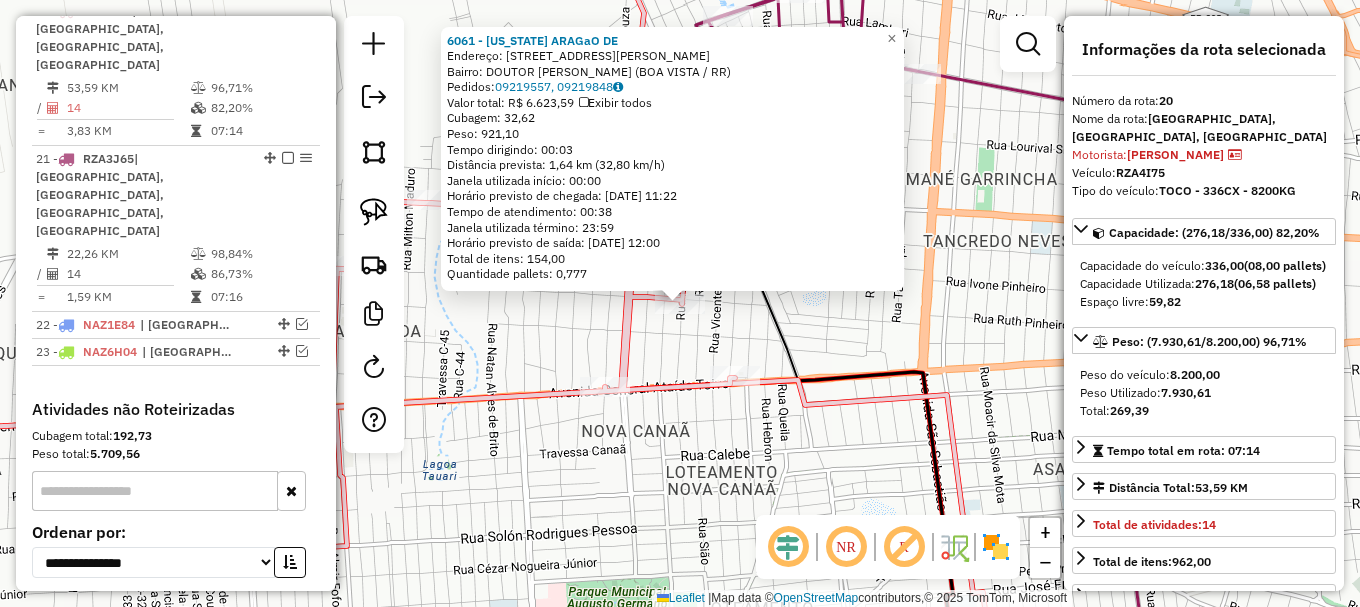 click on "6061 - [US_STATE] ARAGaO DE  Endereço: R   [PERSON_NAME]          395   Bairro: DOUTOR [PERSON_NAME] (BOA VISTA / RR)   Pedidos:  09219557, 09219848   Valor total: R$ 6.623,59   Exibir todos   Cubagem: 32,62  Peso: 921,10  Tempo dirigindo: 00:03   Distância prevista: 1,64 km (32,80 km/h)   [GEOGRAPHIC_DATA] utilizada início: 00:00   Horário previsto de chegada: [DATE] 11:22   Tempo de atendimento: 00:38   Janela utilizada término: 23:59   Horário previsto de saída: [DATE] 12:00   Total de itens: 154,00   Quantidade pallets: 0,777  × Janela de atendimento Grade de atendimento Capacidade Transportadoras Veículos Cliente Pedidos  Rotas Selecione os dias de semana para filtrar as janelas de atendimento  Seg   Ter   Qua   Qui   Sex   Sáb   Dom  Informe o período da janela de atendimento: De: Até:  Filtrar exatamente a janela do cliente  Considerar janela de atendimento padrão  Selecione os dias de semana para filtrar as grades de atendimento  Seg   Ter   Qua   Qui   Sex   Sáb   Dom   De:   Até:" 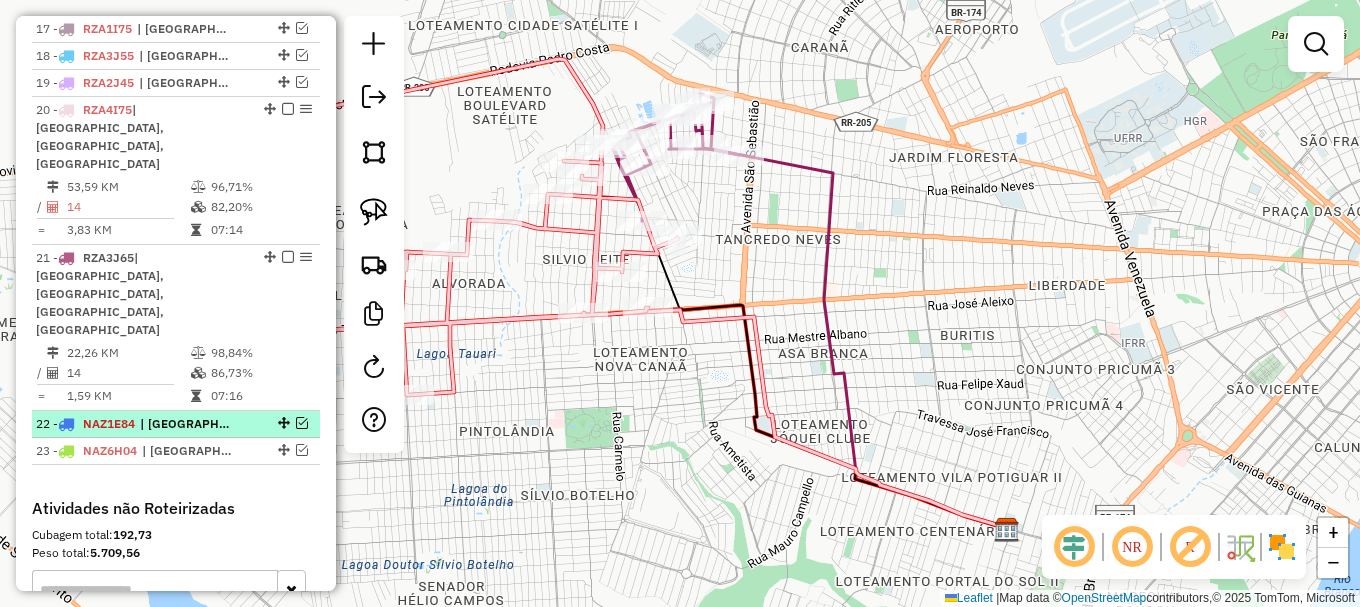 scroll, scrollTop: 1230, scrollLeft: 0, axis: vertical 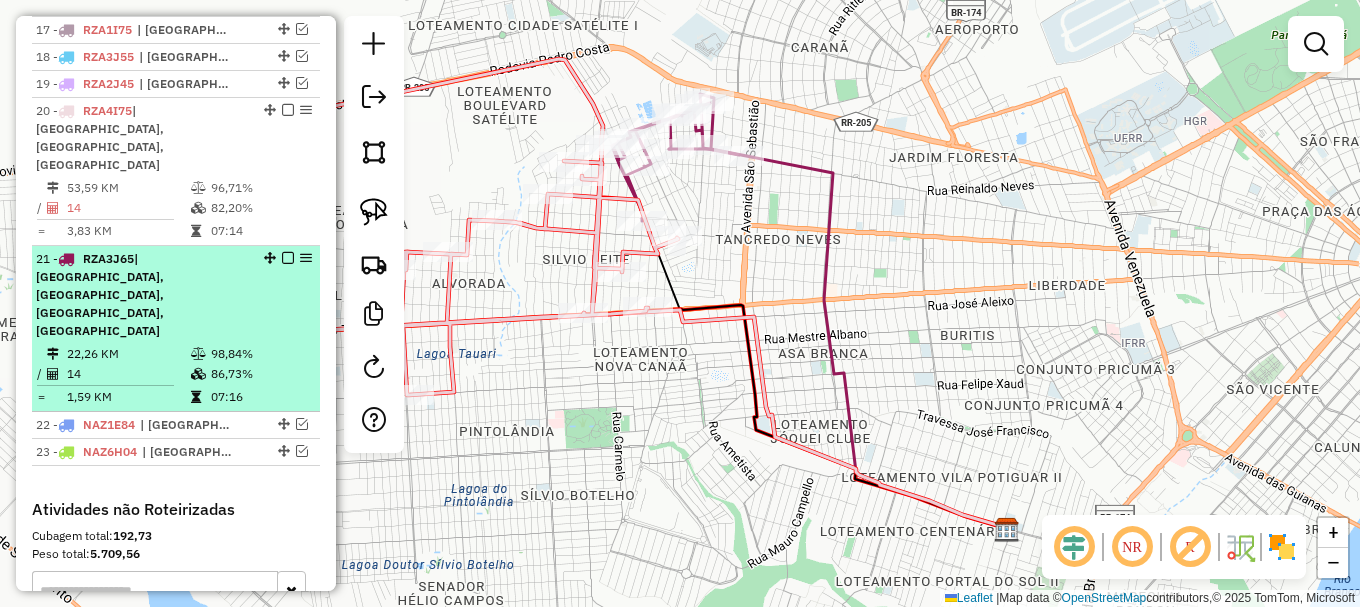 click at bounding box center (288, 258) 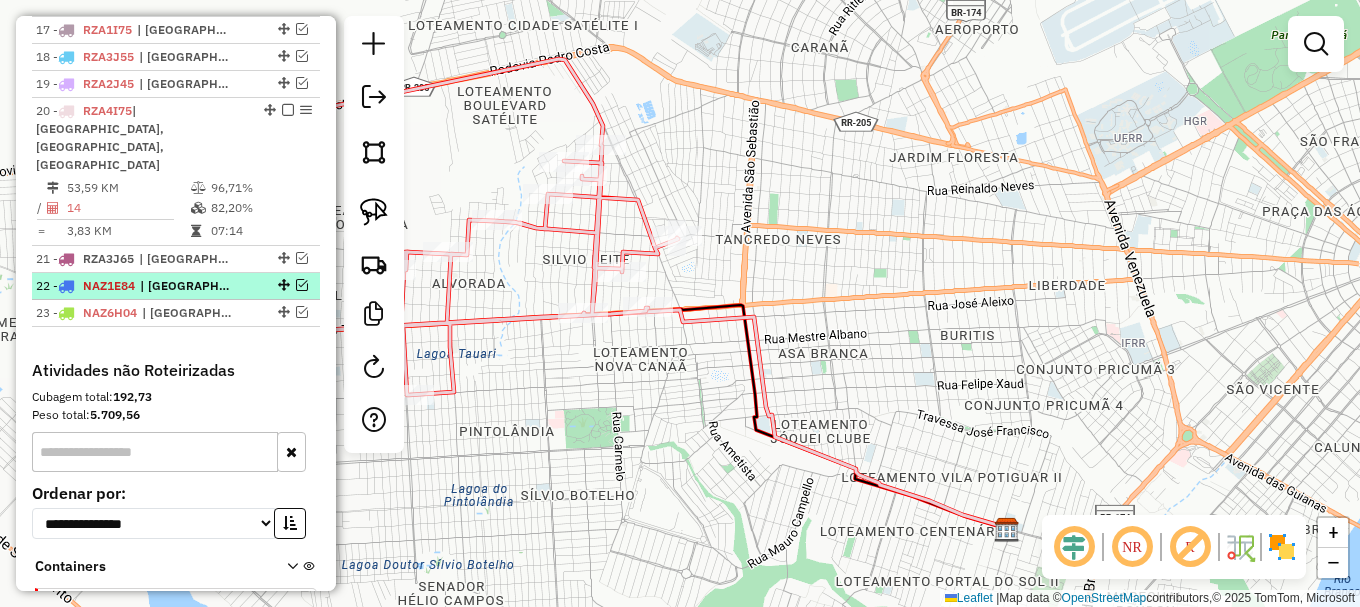 click at bounding box center [302, 285] 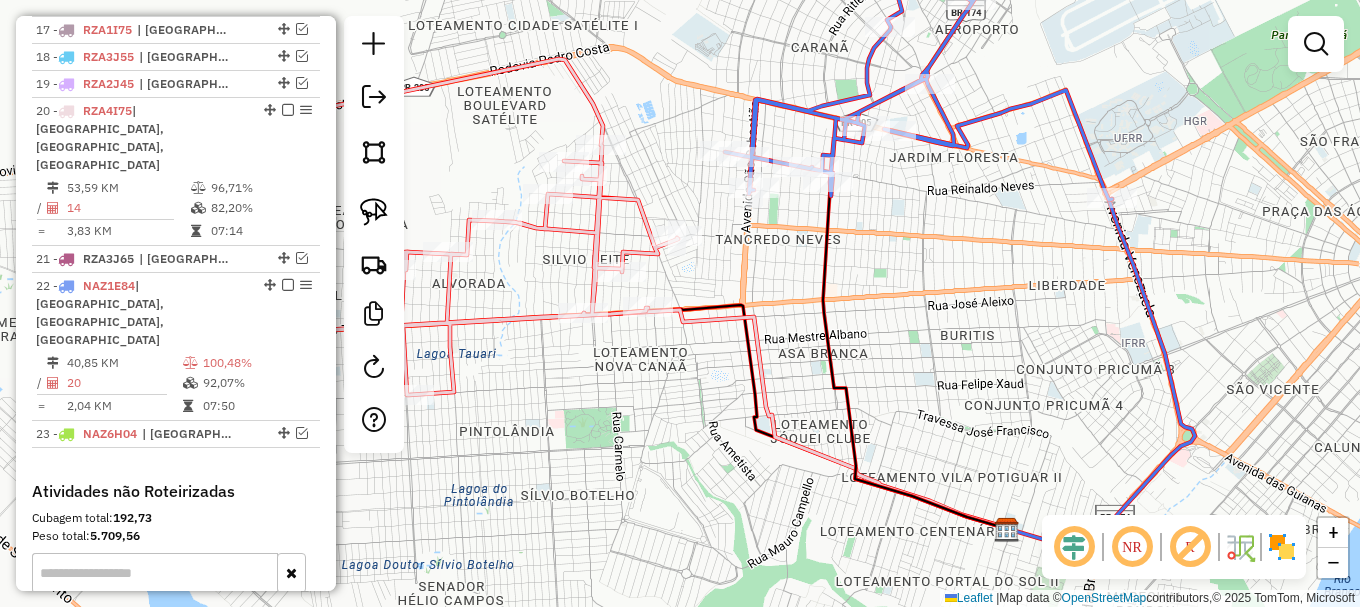drag, startPoint x: 512, startPoint y: 342, endPoint x: 684, endPoint y: 338, distance: 172.04651 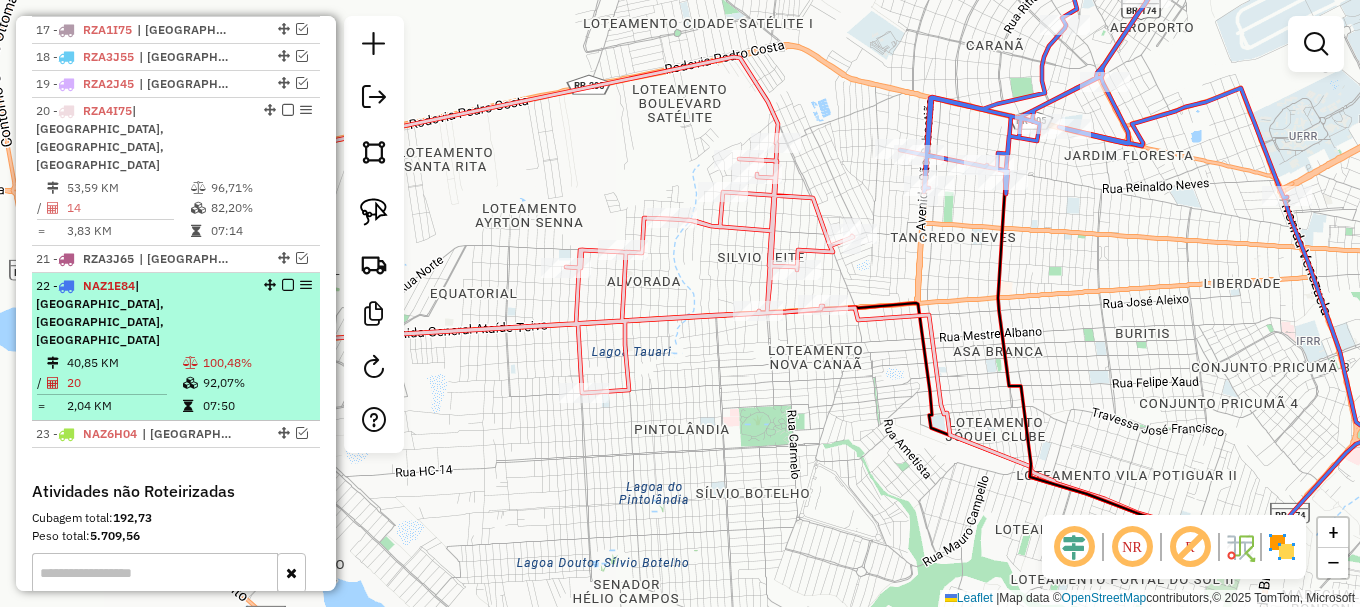 click at bounding box center (288, 285) 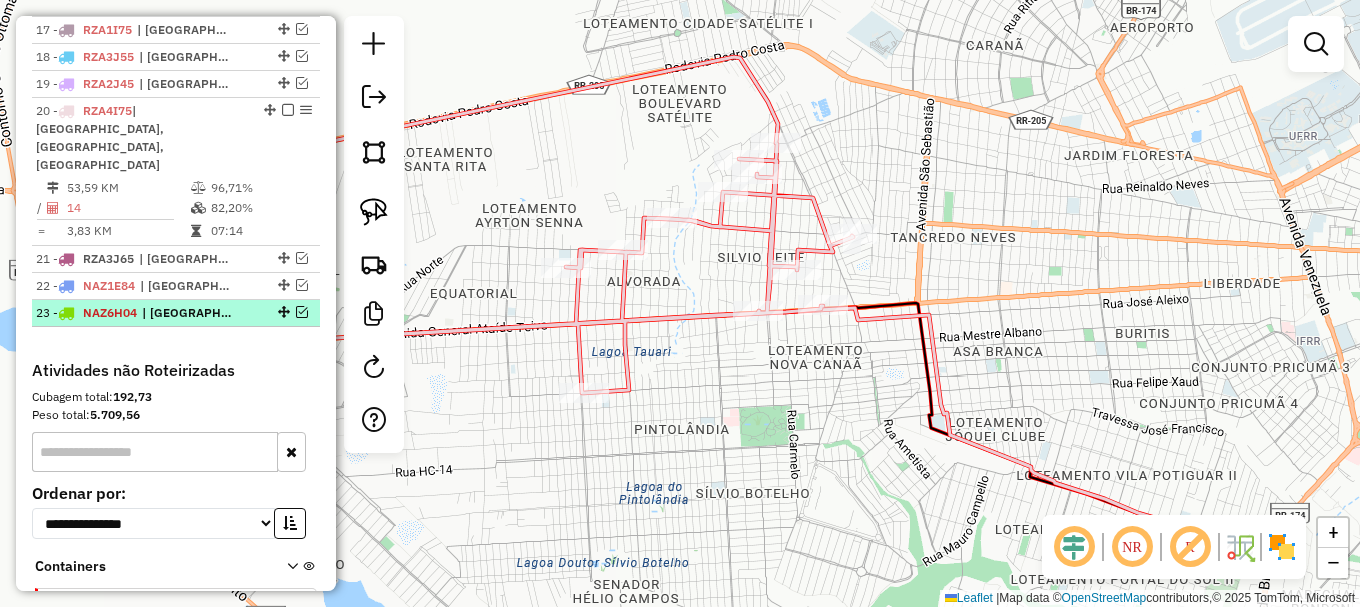 click at bounding box center (302, 312) 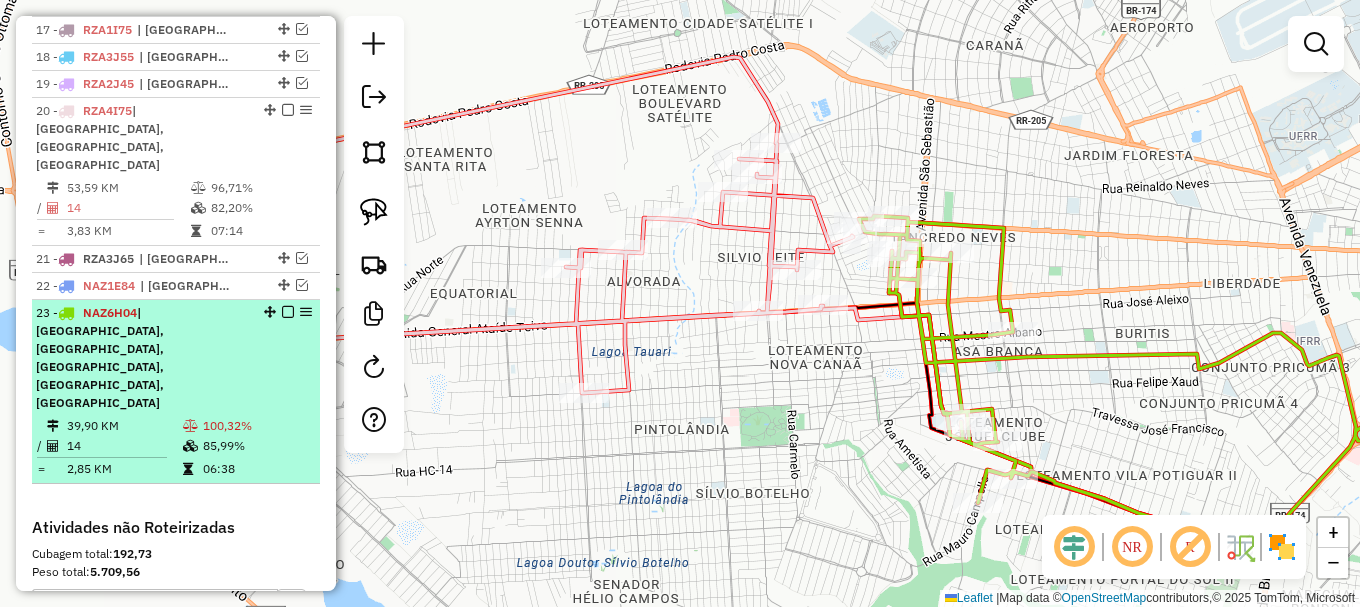 click at bounding box center (288, 312) 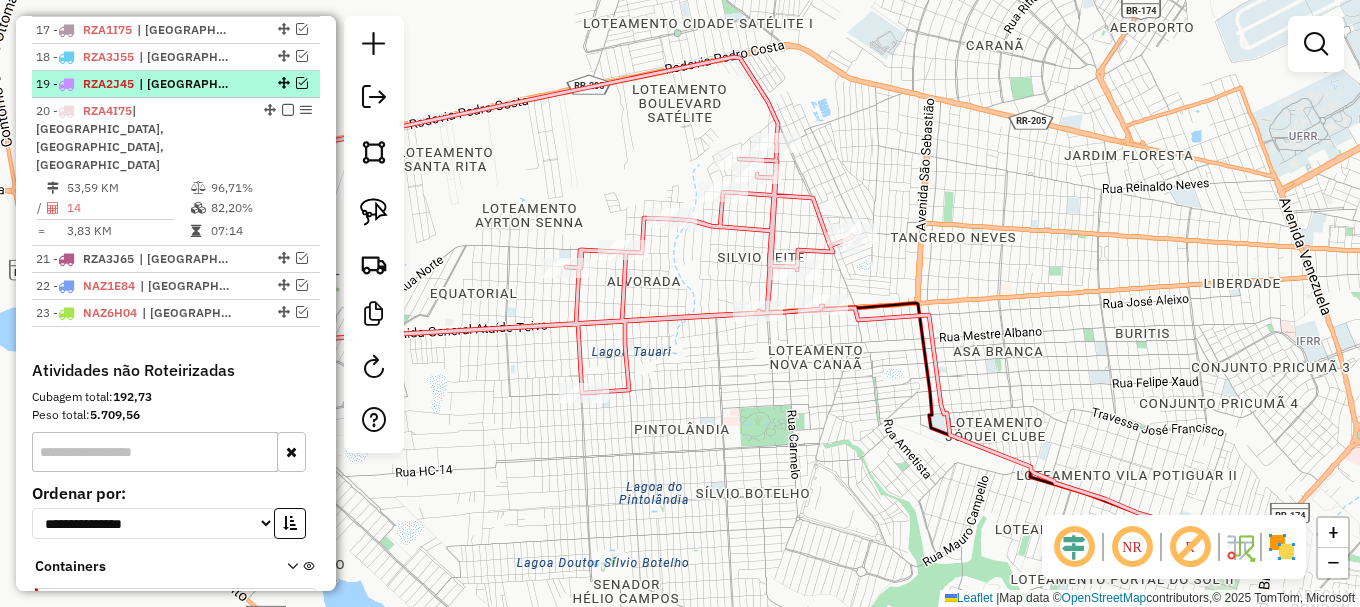 click at bounding box center [302, 83] 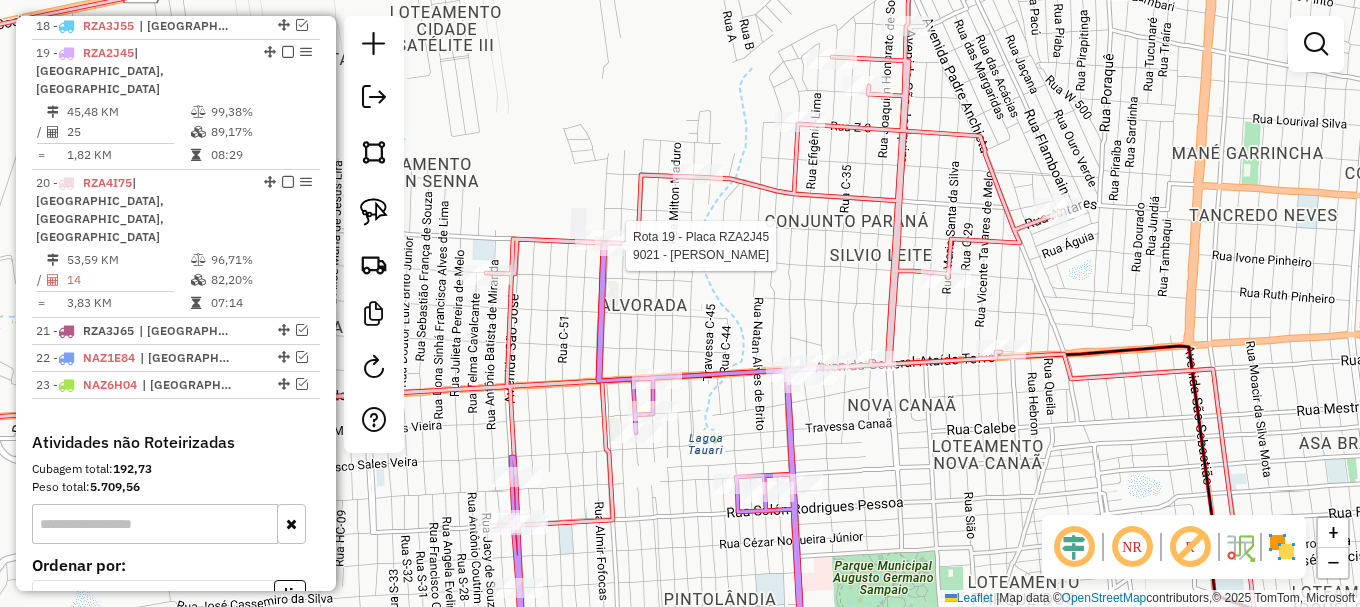 select on "**********" 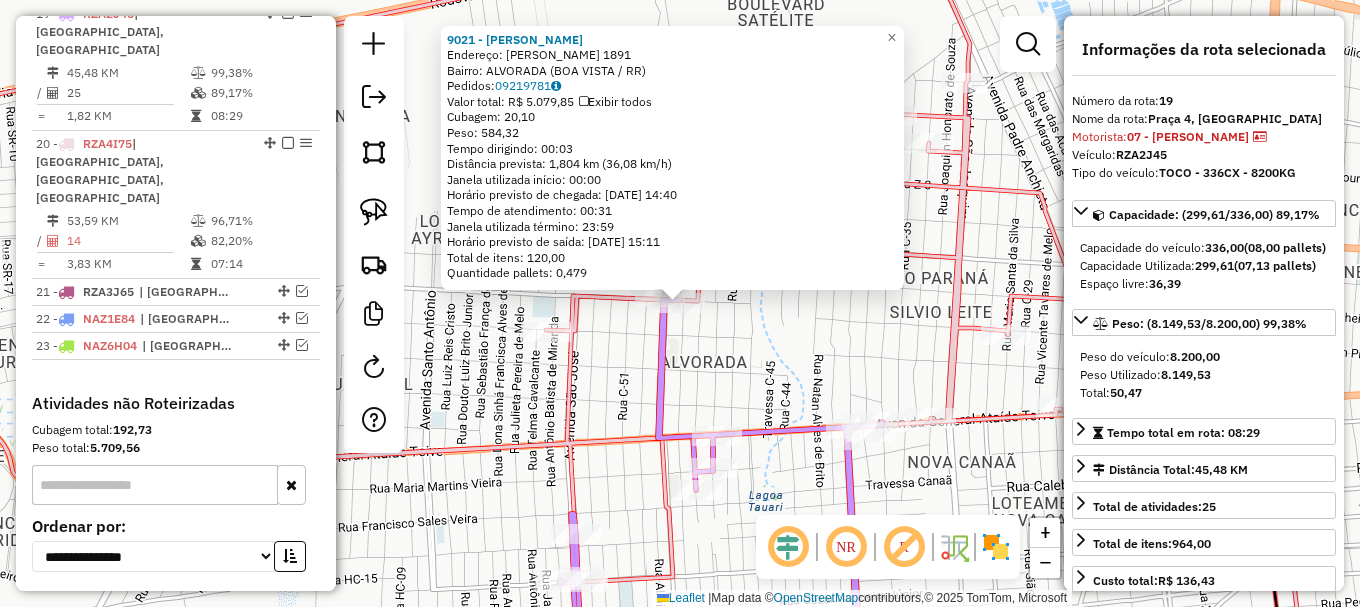scroll, scrollTop: 1303, scrollLeft: 0, axis: vertical 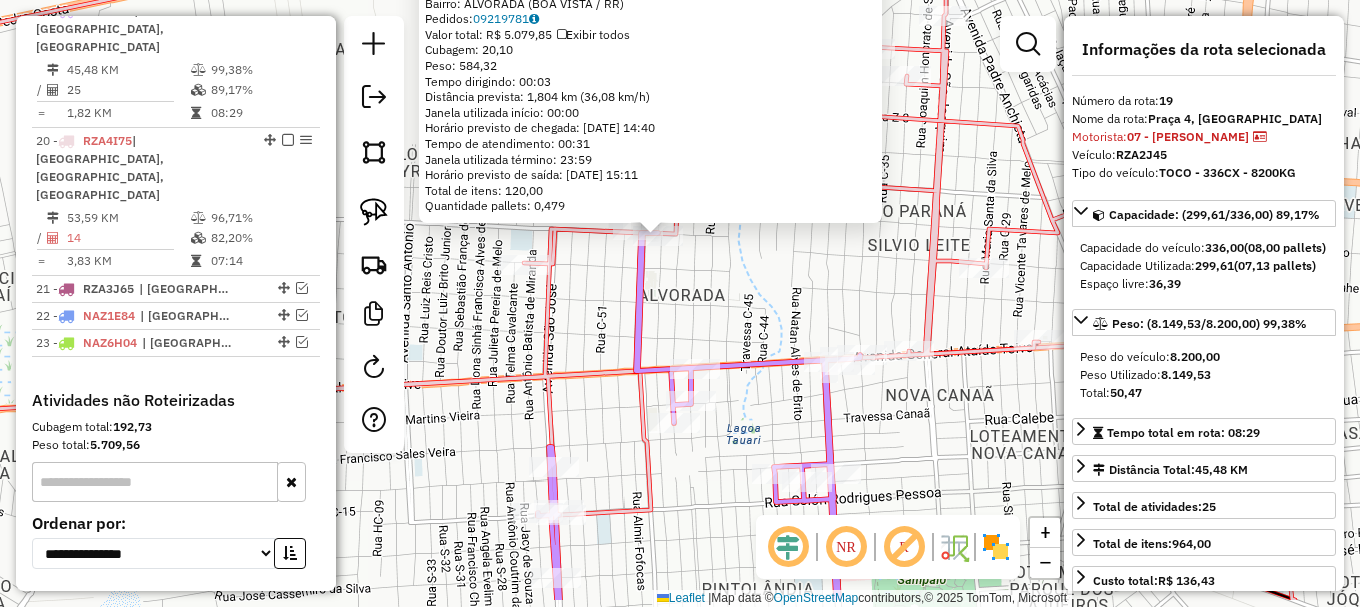 drag, startPoint x: 764, startPoint y: 369, endPoint x: 738, endPoint y: 298, distance: 75.61085 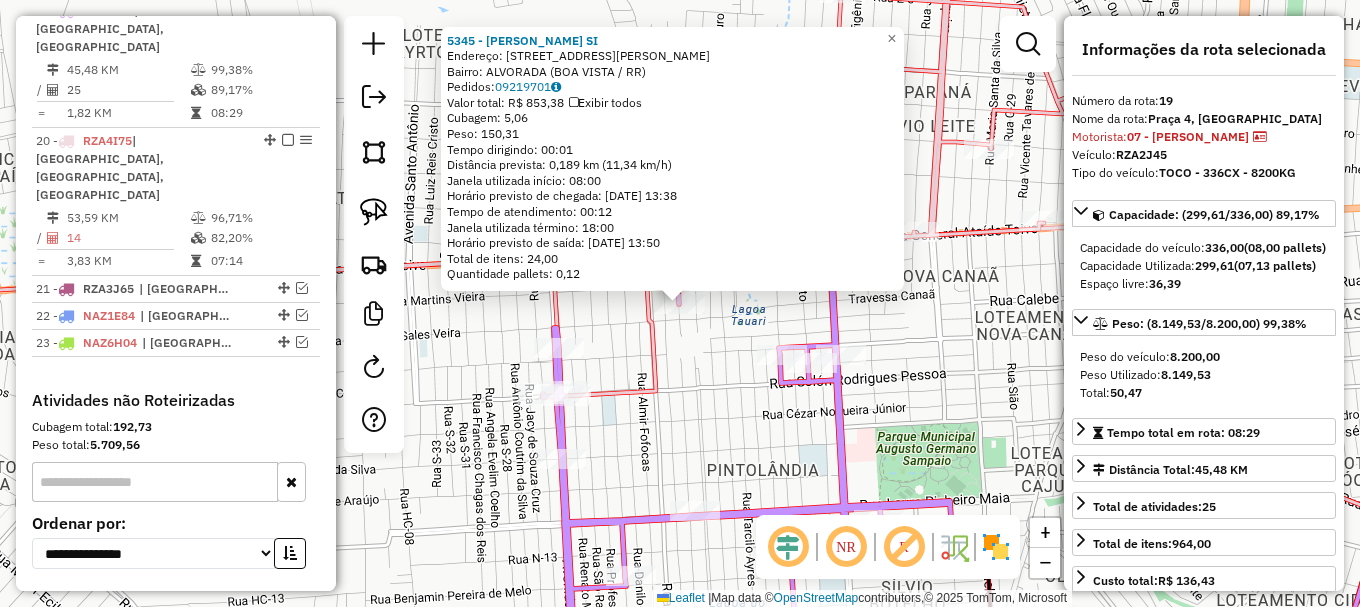 click on "5345 - [PERSON_NAME] SI  Endereço: R   [PERSON_NAME]           232   Bairro: ALVORADA (BOA VISTA / RR)   Pedidos:  09219701   Valor total: R$ 853,38   Exibir todos   Cubagem: 5,06  Peso: 150,31  Tempo dirigindo: 00:01   Distância prevista: 0,189 km (11,34 km/h)   [GEOGRAPHIC_DATA] utilizada início: 08:00   Horário previsto de chegada: [DATE] 13:38   Tempo de atendimento: 00:12   Janela utilizada término: 18:00   Horário previsto de saída: [DATE] 13:50   Total de itens: 24,00   Quantidade pallets: 0,12  × Janela de atendimento Grade de atendimento Capacidade Transportadoras Veículos Cliente Pedidos  Rotas Selecione os dias de semana para filtrar as janelas de atendimento  Seg   Ter   Qua   Qui   Sex   Sáb   Dom  Informe o período da janela de atendimento: De: Até:  Filtrar exatamente a janela do cliente  Considerar janela de atendimento padrão  Selecione os dias de semana para filtrar as grades de atendimento  Seg   Ter   Qua   Qui   Sex   Sáb   Dom   Peso mínimo:   Peso máximo:   De:  +" 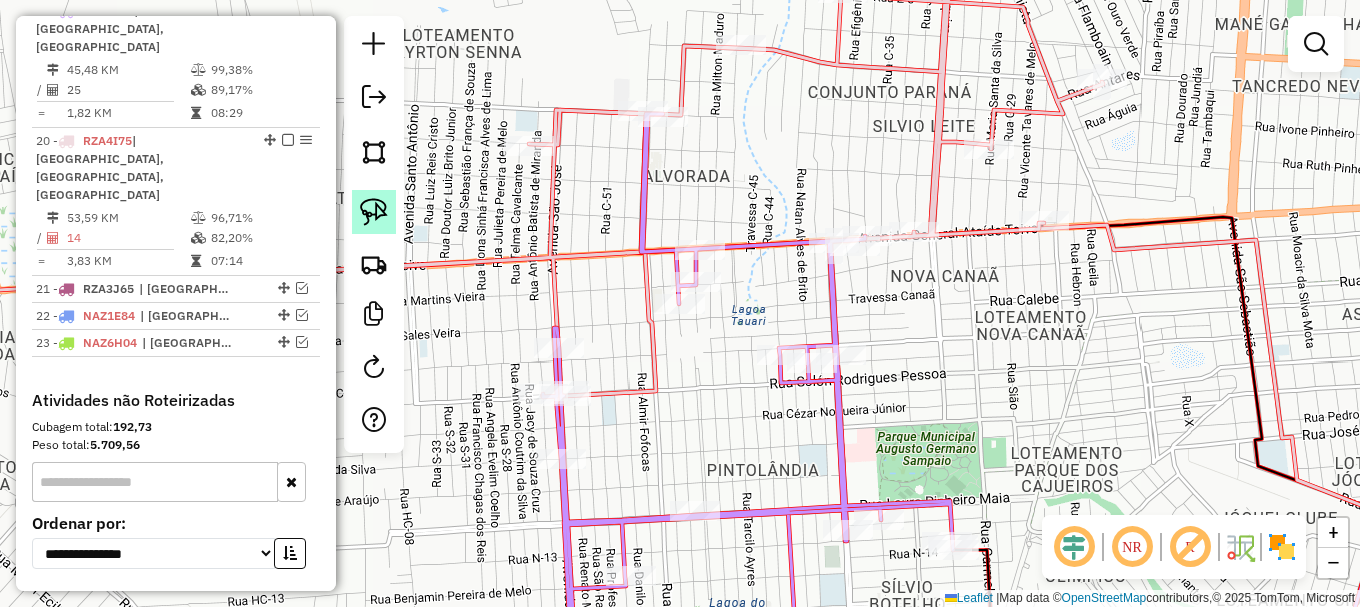 drag, startPoint x: 356, startPoint y: 191, endPoint x: 401, endPoint y: 230, distance: 59.548298 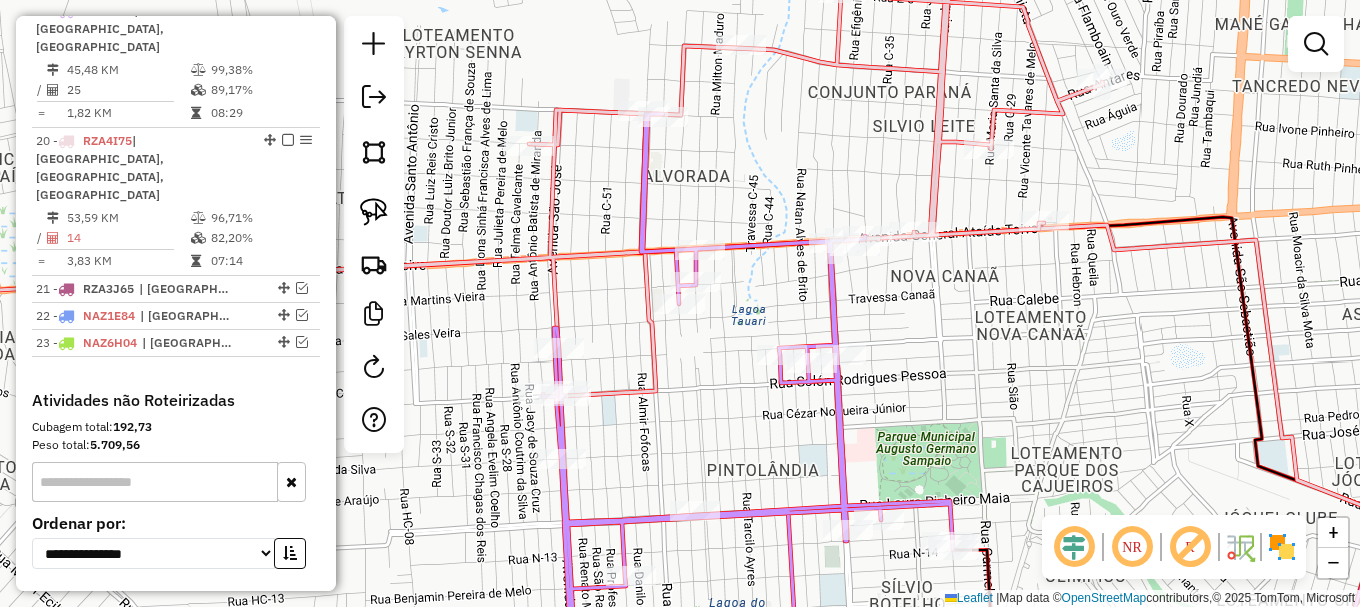 click 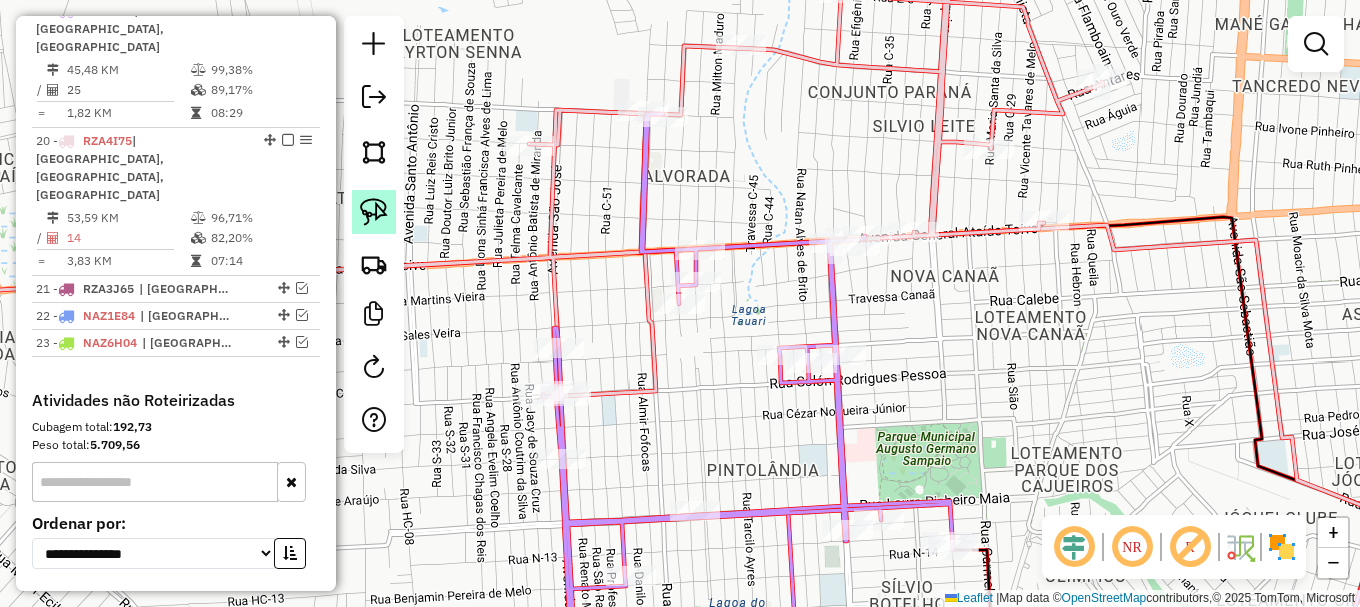 click 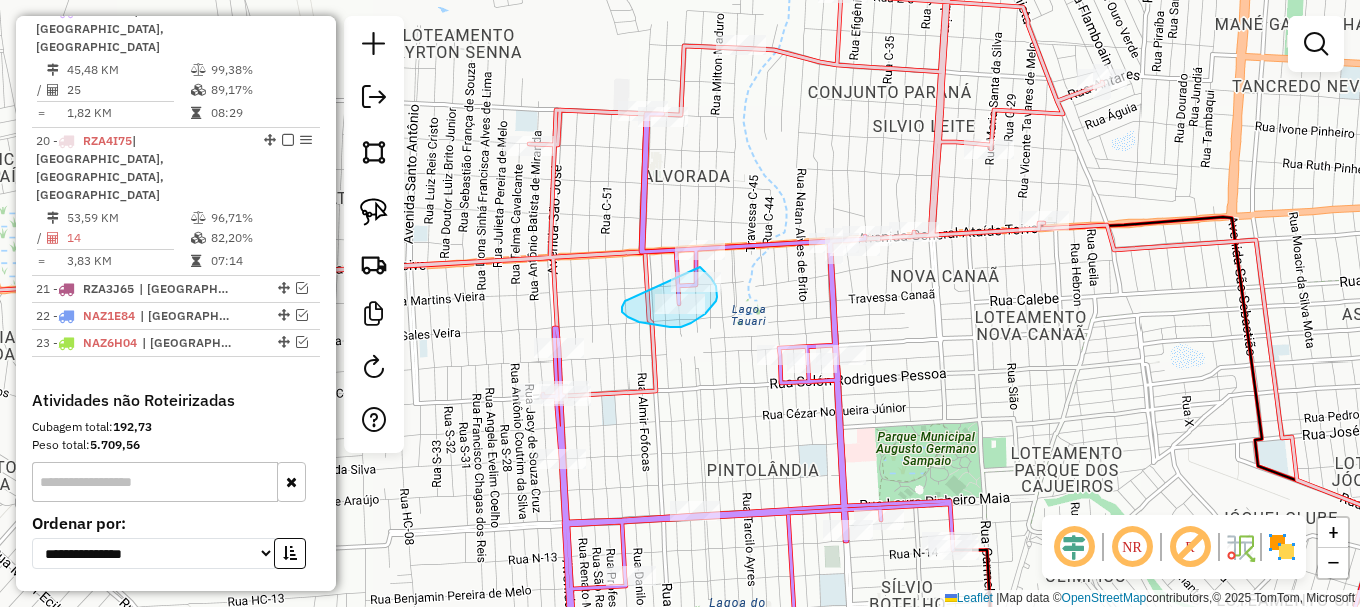 drag, startPoint x: 622, startPoint y: 312, endPoint x: 693, endPoint y: 262, distance: 86.83893 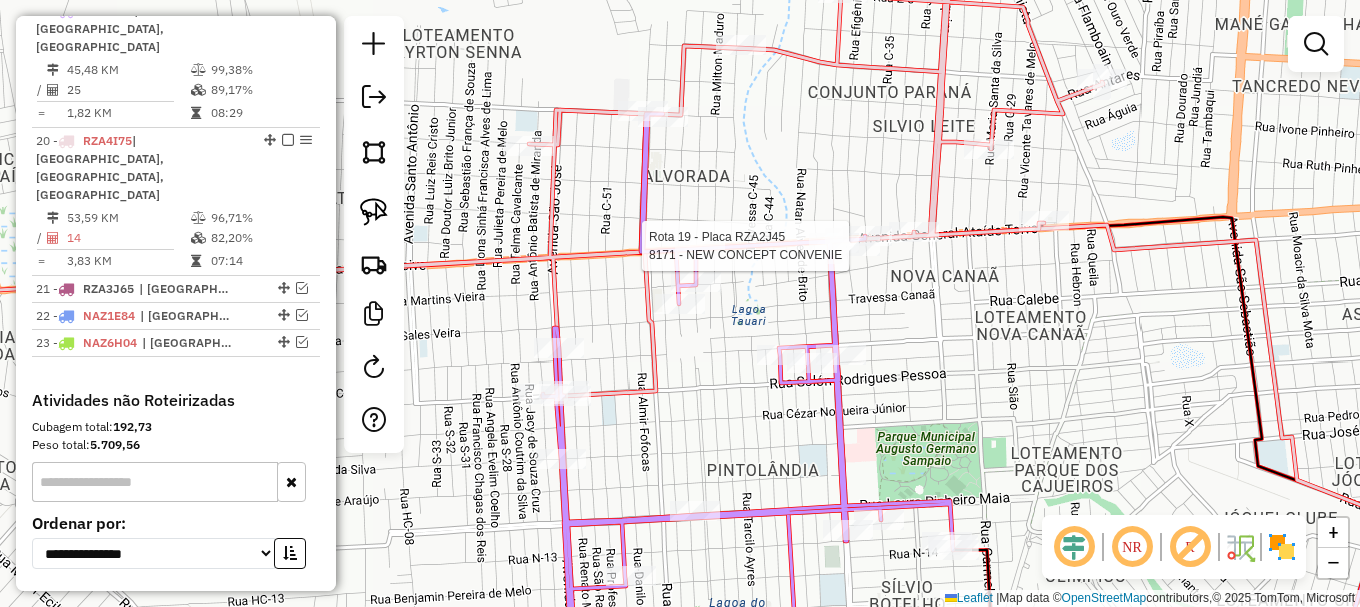 select on "**********" 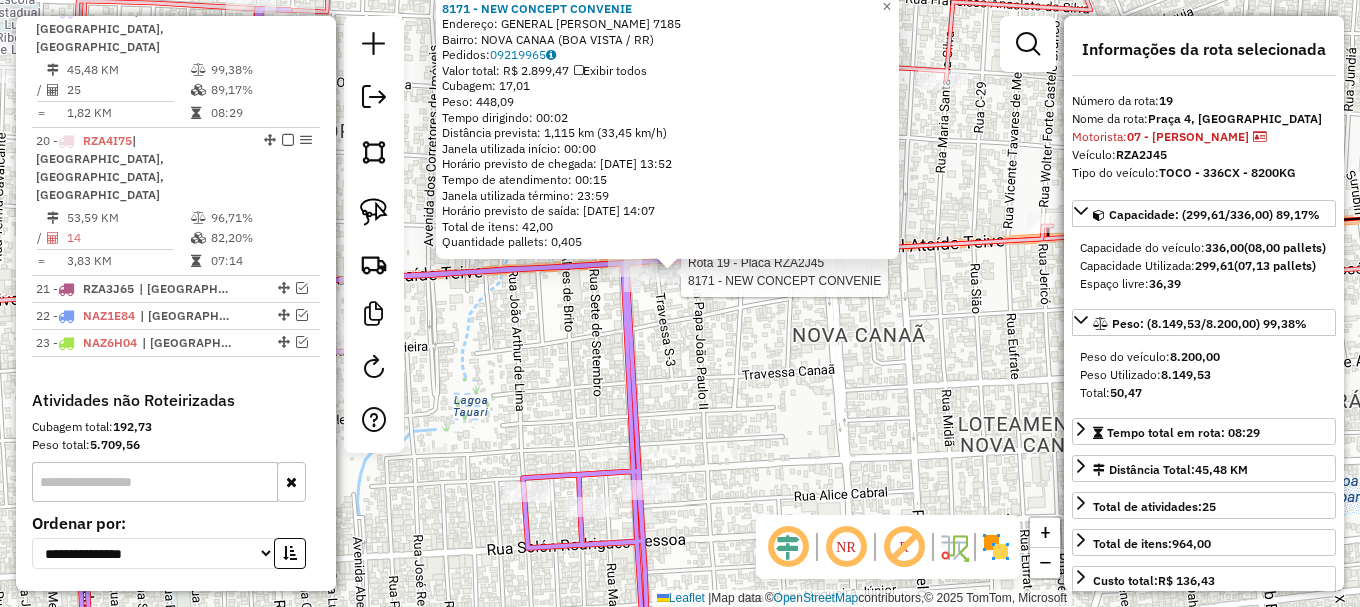 click on "Rota 19 - Placa RZA2J45  8171 - NEW CONCEPT CONVENIE 8171 - NEW CONCEPT CONVENIE  Endereço:  GENERAL ATAIDE TEIVE 7185   Bairro: NOVA CANAA (BOA VISTA / RR)   Pedidos:  09219965   Valor total: R$ 2.899,47   Exibir todos   Cubagem: 17,01  Peso: 448,09  Tempo dirigindo: 00:02   Distância prevista: 1,115 km (33,45 km/h)   [GEOGRAPHIC_DATA] utilizada início: 00:00   Horário previsto de chegada: [DATE] 13:52   Tempo de atendimento: 00:15   Janela utilizada término: 23:59   Horário previsto de saída: [DATE] 14:07   Total de itens: 42,00   Quantidade pallets: 0,405  × Janela de atendimento Grade de atendimento Capacidade Transportadoras Veículos Cliente Pedidos  Rotas Selecione os dias de semana para filtrar as janelas de atendimento  Seg   Ter   Qua   Qui   Sex   Sáb   Dom  Informe o período da janela de atendimento: De: Até:  Filtrar exatamente a janela do cliente  Considerar janela de atendimento padrão  Selecione os dias de semana para filtrar as grades de atendimento  Seg   Ter   Qua   Qui   Sex  De:" 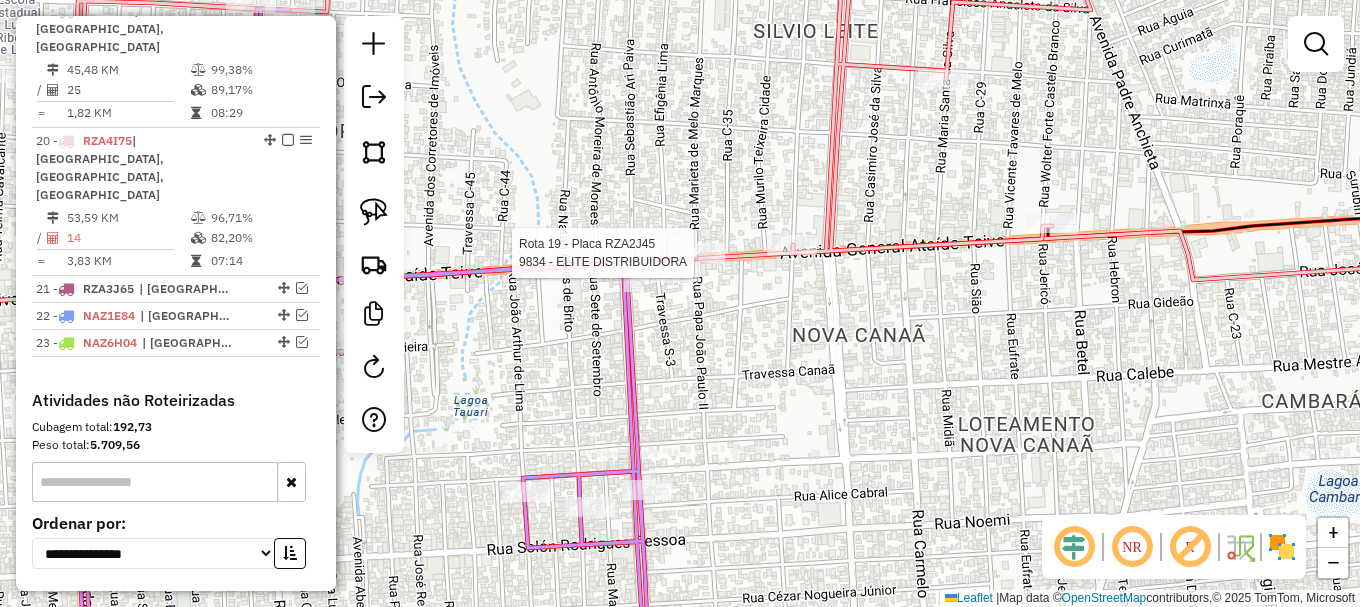 select on "**********" 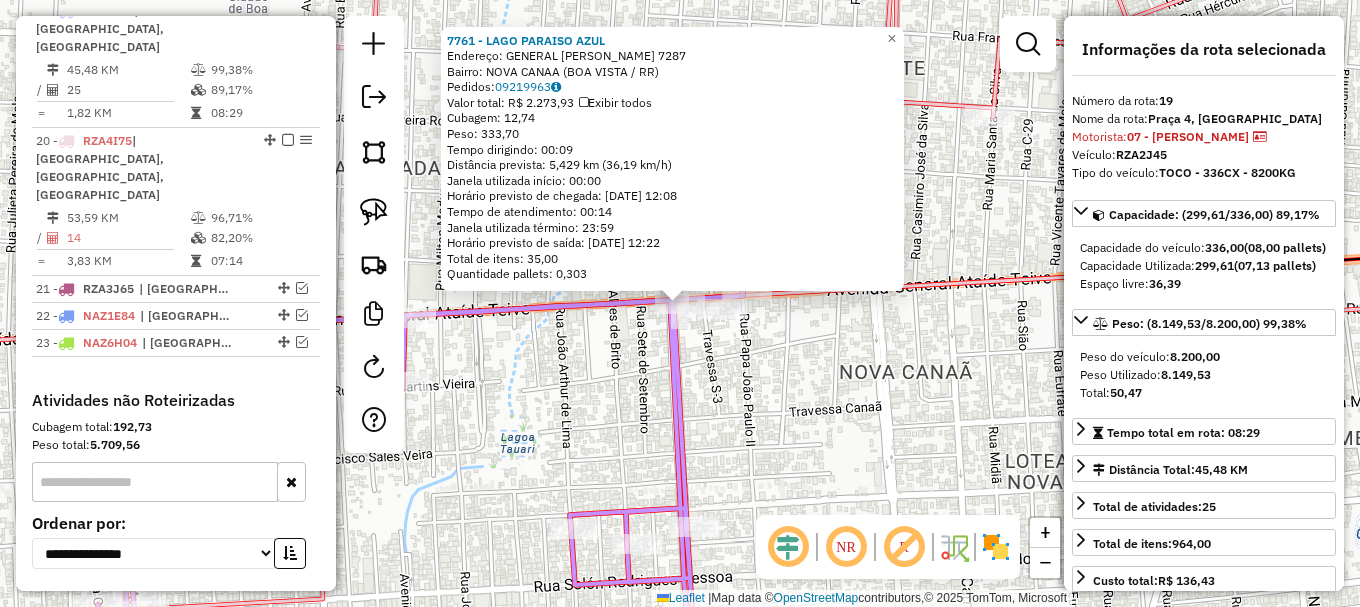 drag, startPoint x: 546, startPoint y: 377, endPoint x: 834, endPoint y: 210, distance: 332.9159 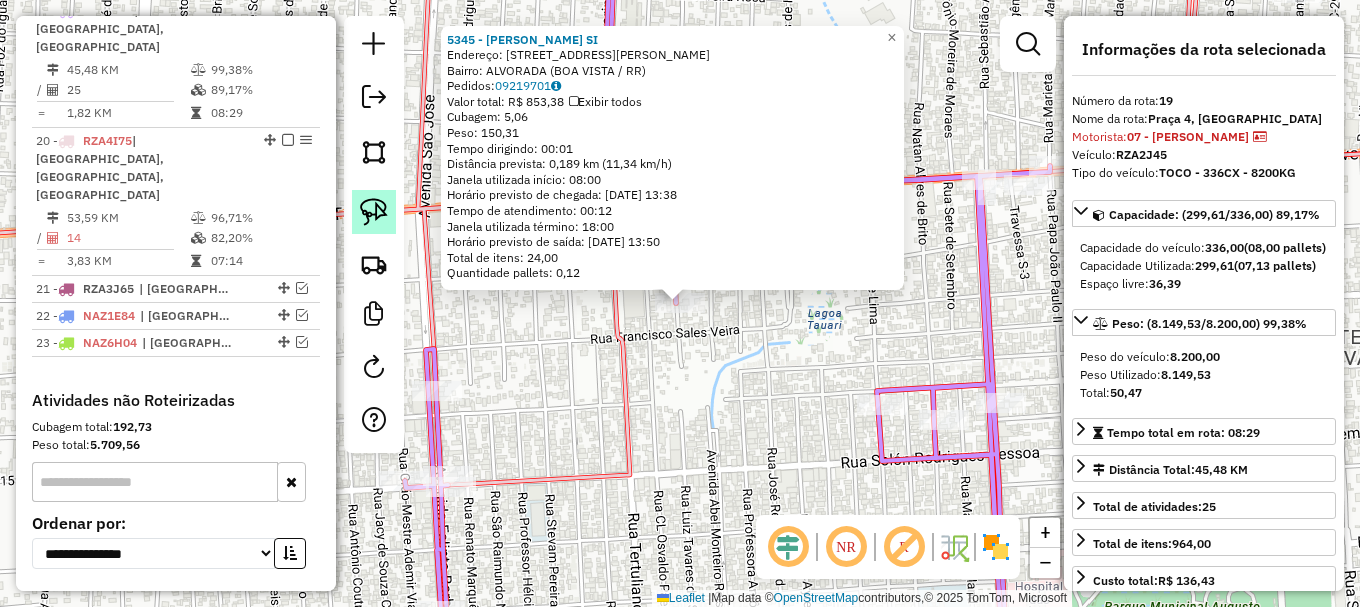click 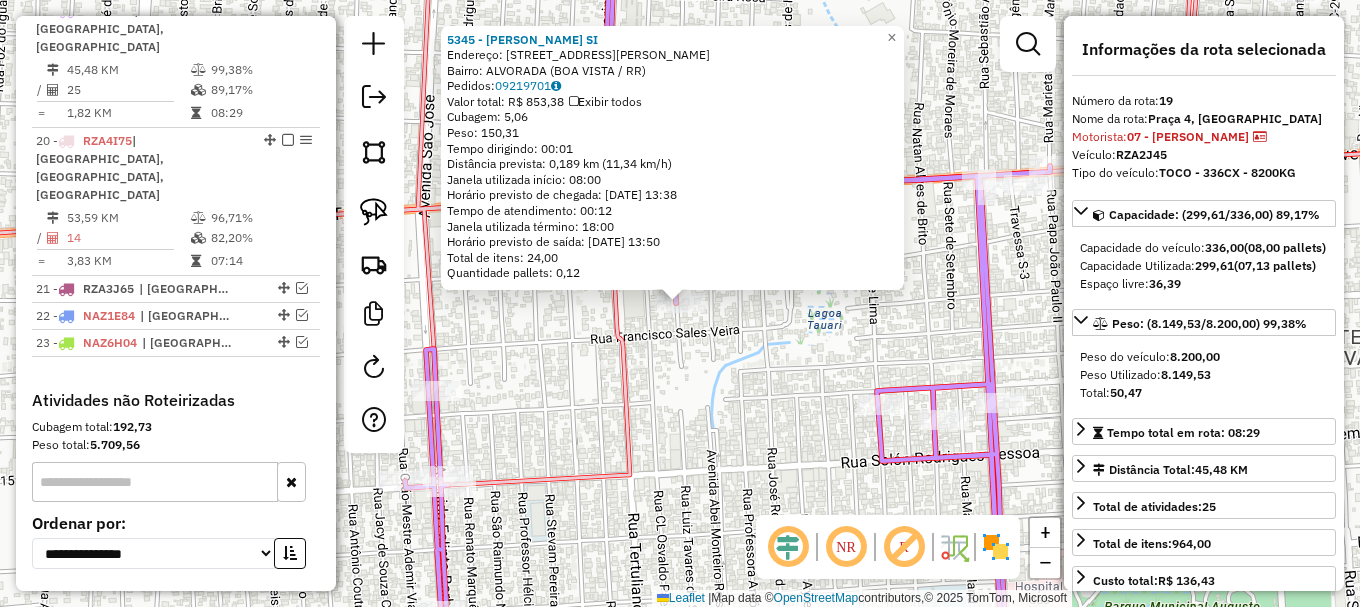 drag, startPoint x: 530, startPoint y: 339, endPoint x: 580, endPoint y: 321, distance: 53.14132 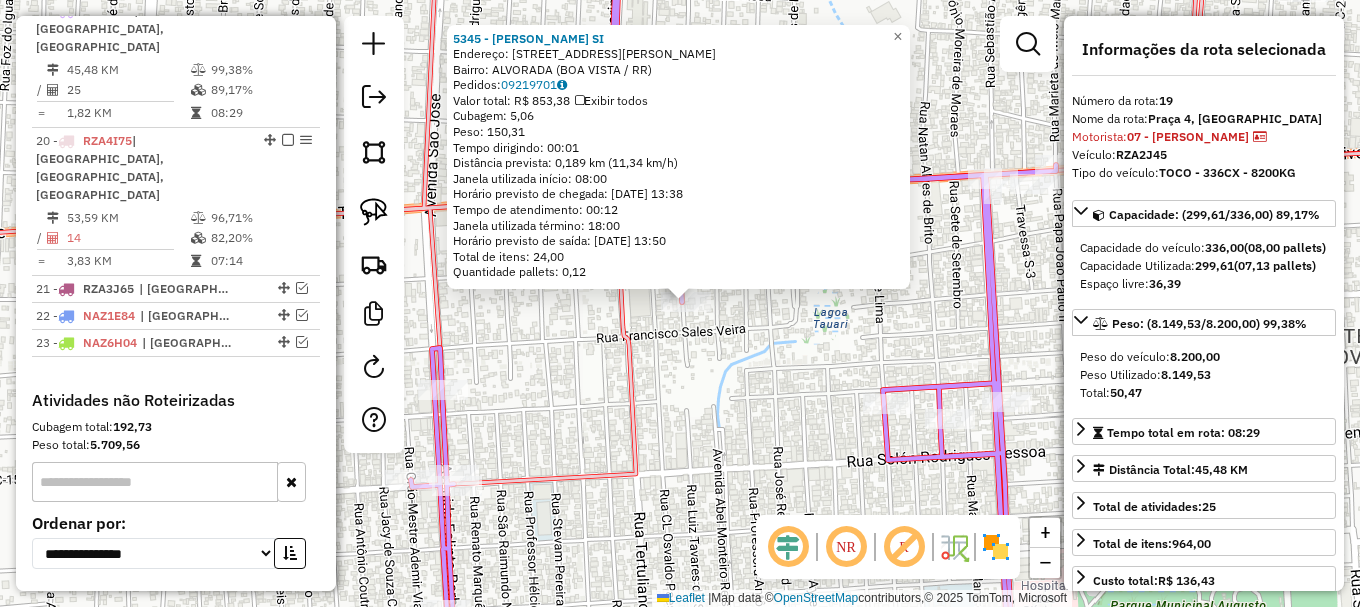 drag, startPoint x: 733, startPoint y: 332, endPoint x: 725, endPoint y: 324, distance: 11.313708 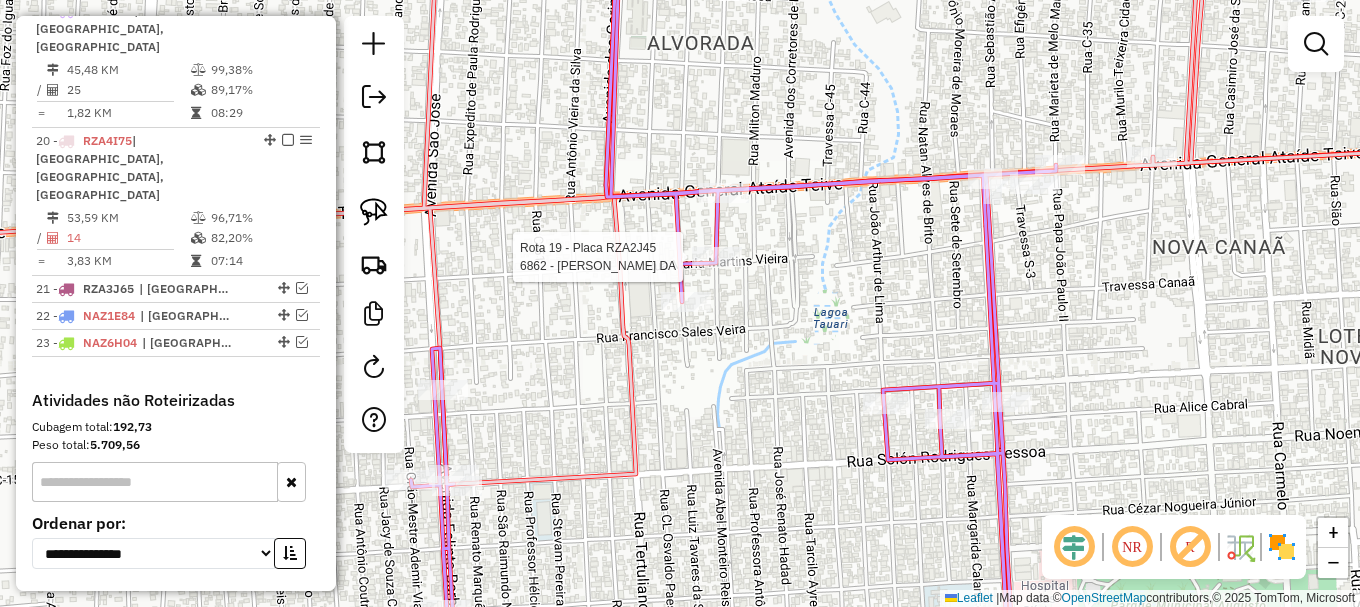 select on "**********" 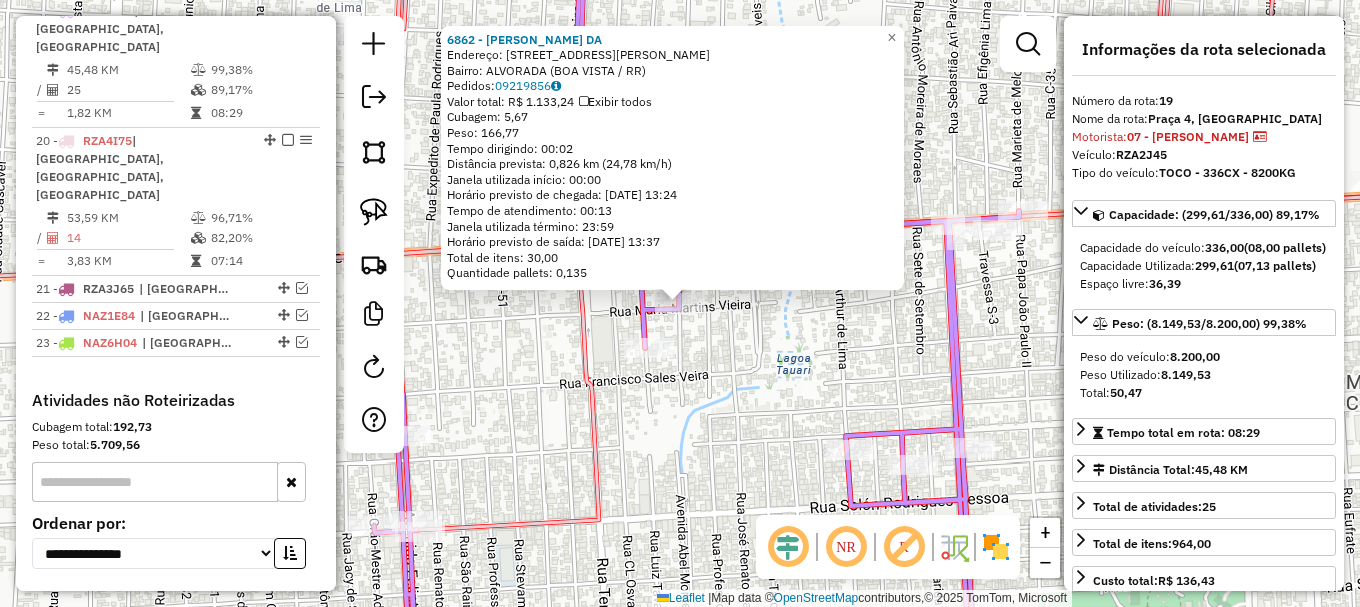 click on "6862 - [PERSON_NAME] DA  Endereço: [STREET_ADDRESS][PERSON_NAME]   Bairro: ALVORADA (BOA VISTA / RR)   Pedidos:  09219856   Valor total: R$ 1.133,24   Exibir todos   Cubagem: 5,67  Peso: 166,77  Tempo dirigindo: 00:02   Distância prevista: 0,826 km (24,78 km/h)   [GEOGRAPHIC_DATA] utilizada início: 00:00   Horário previsto de chegada: [DATE] 13:24   Tempo de atendimento: 00:13   Janela utilizada término: 23:59   Horário previsto de saída: [DATE] 13:37   Total de itens: 30,00   Quantidade pallets: 0,135  × Janela de atendimento Grade de atendimento Capacidade Transportadoras Veículos Cliente Pedidos  Rotas Selecione os dias de semana para filtrar as janelas de atendimento  Seg   Ter   Qua   Qui   Sex   Sáb   Dom  Informe o período da janela de atendimento: De: Até:  Filtrar exatamente a janela do cliente  Considerar janela de atendimento padrão  Selecione os dias de semana para filtrar as grades de atendimento  Seg   Ter   Qua   Qui   Sex   Sáb   Dom   Peso mínimo:   Peso máximo:   De:" 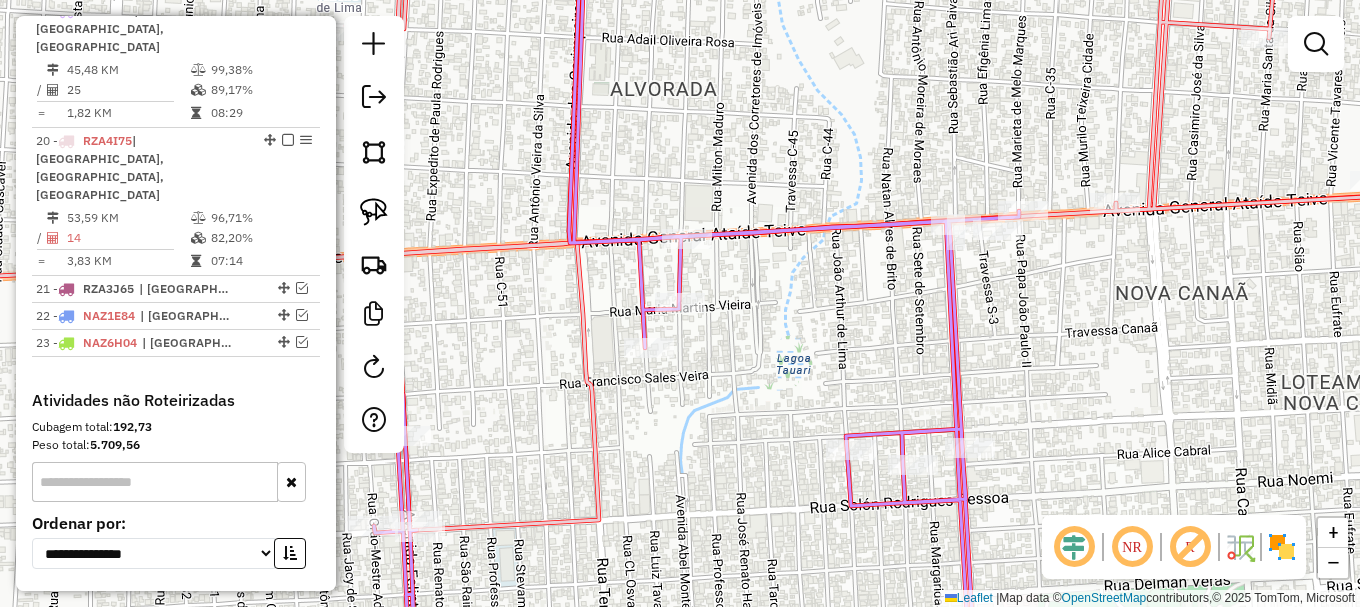 select on "**********" 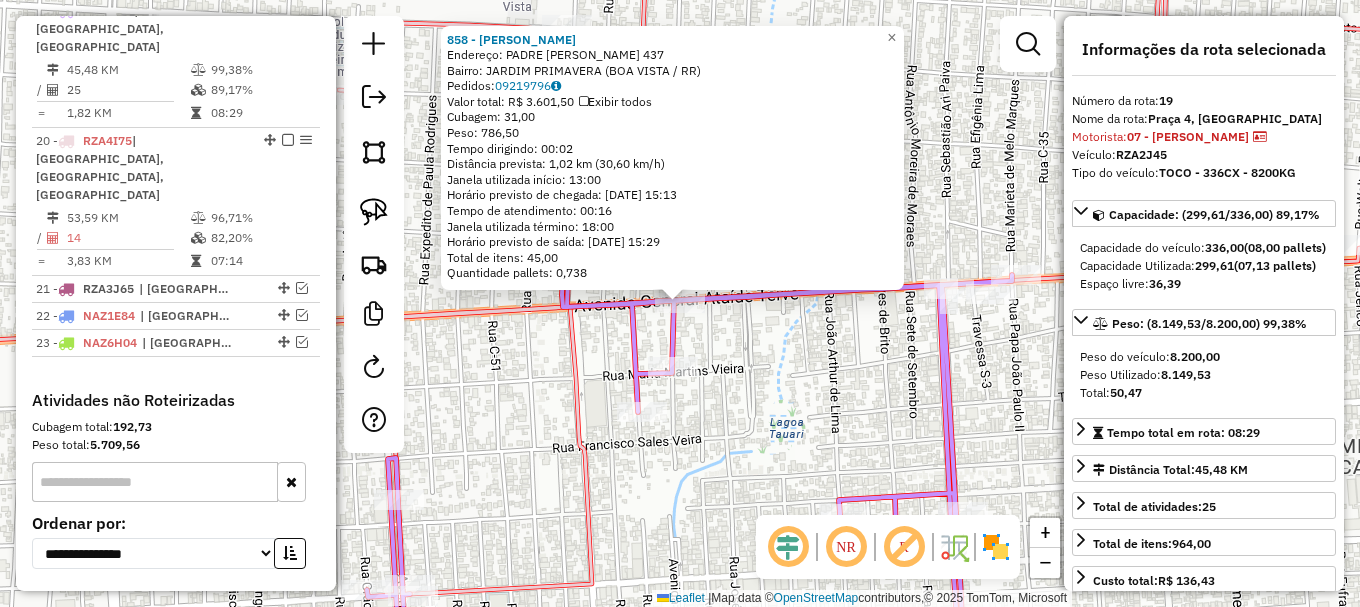 drag, startPoint x: 378, startPoint y: 218, endPoint x: 384, endPoint y: 234, distance: 17.088007 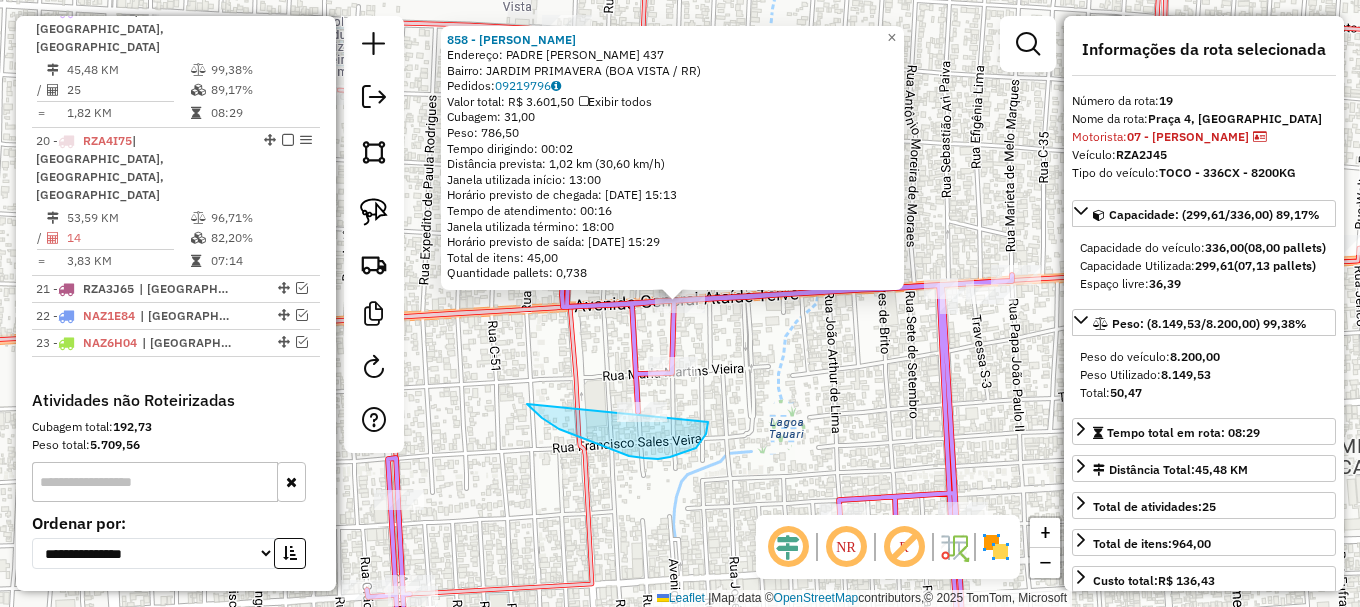 drag, startPoint x: 542, startPoint y: 418, endPoint x: 694, endPoint y: 393, distance: 154.0422 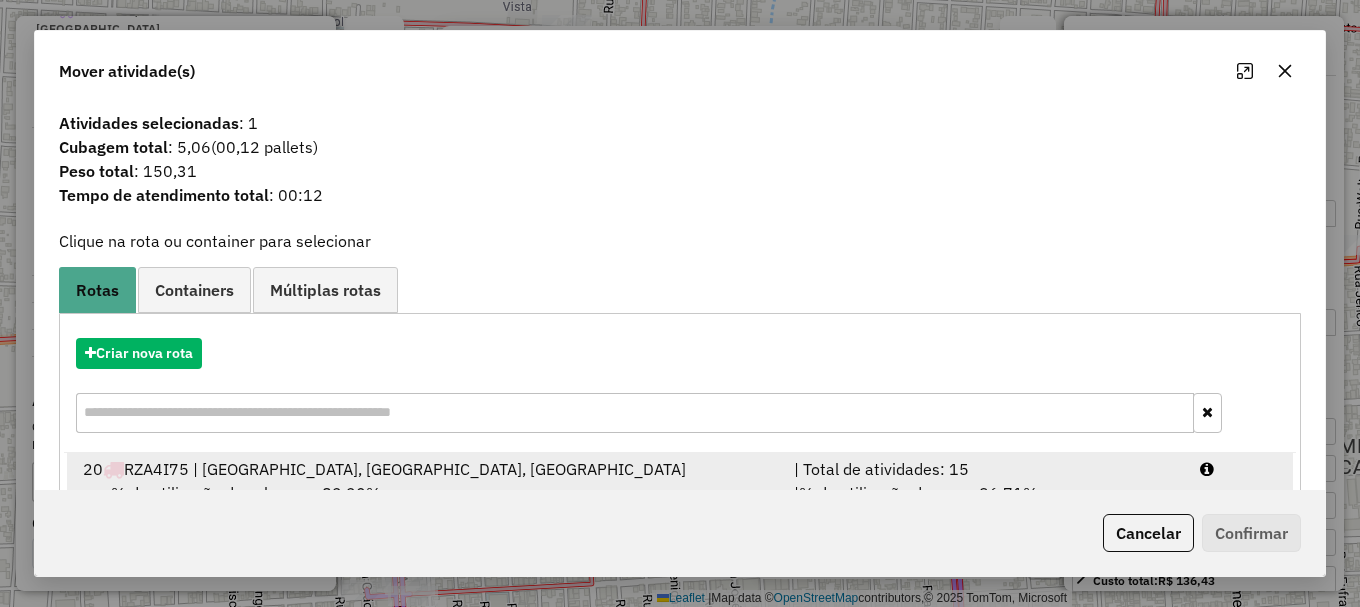 click at bounding box center (1239, 469) 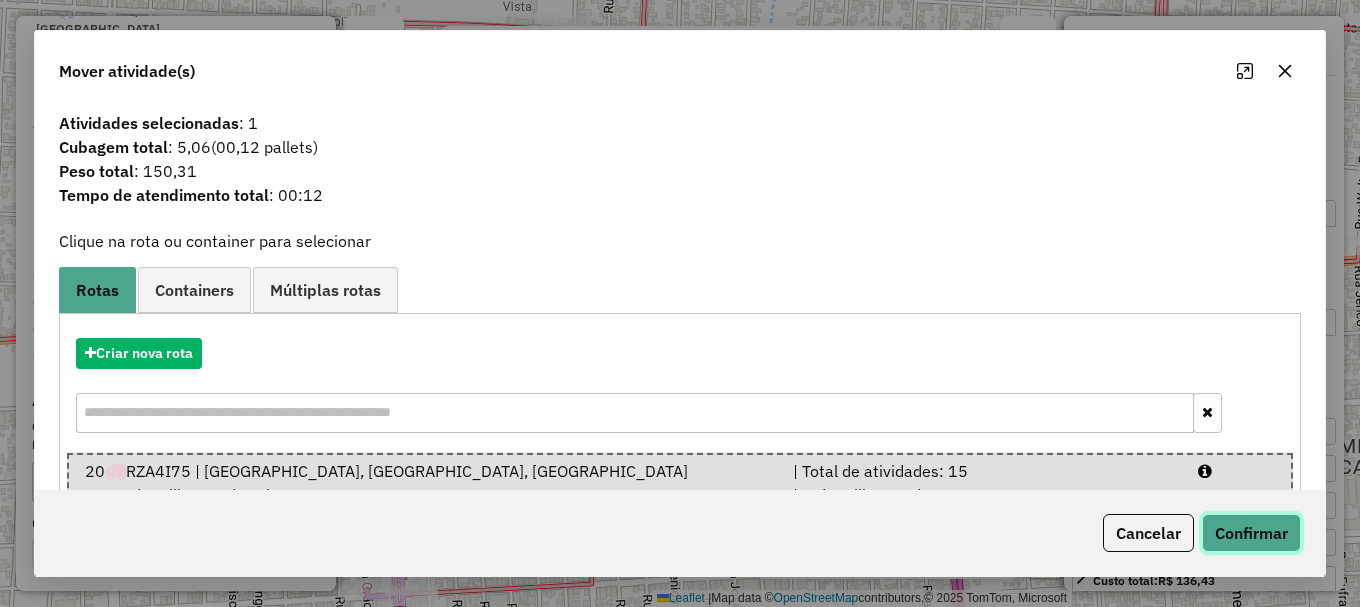 click on "Confirmar" 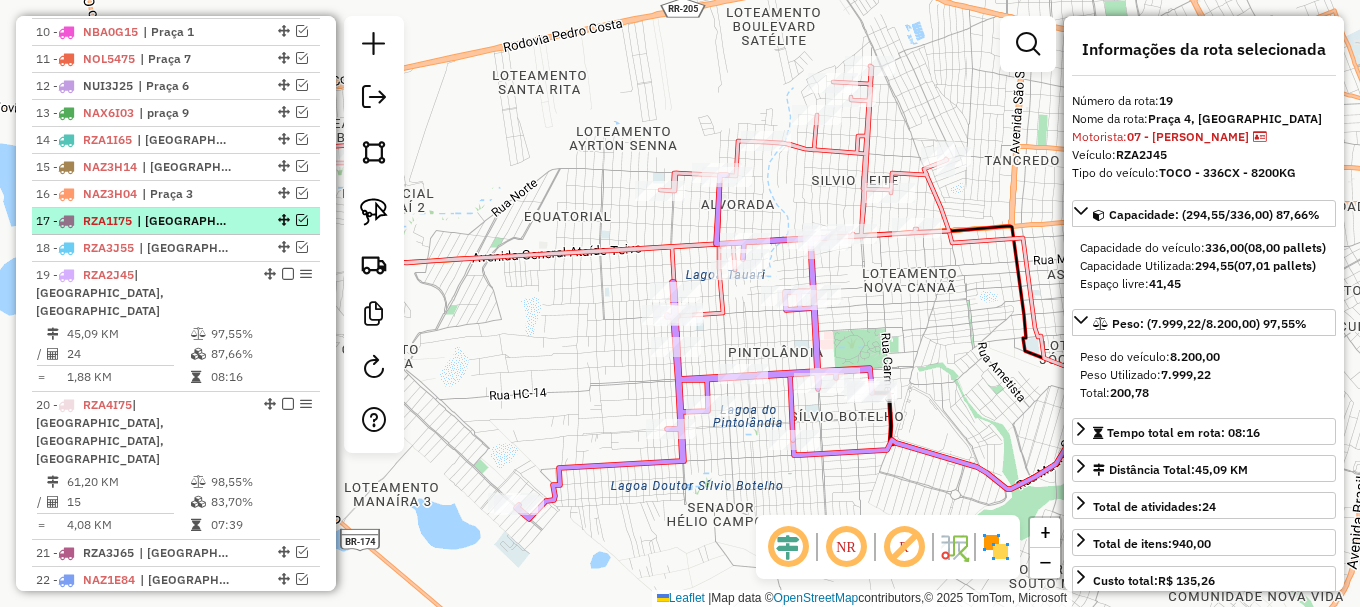 scroll, scrollTop: 1003, scrollLeft: 0, axis: vertical 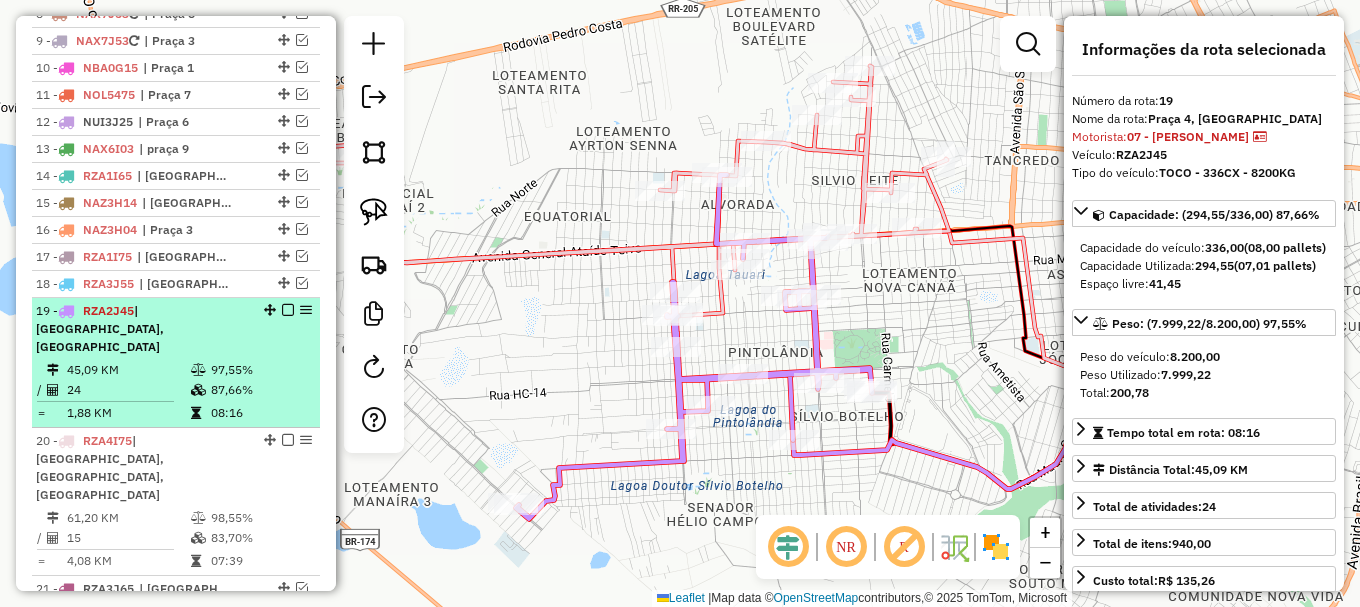 click at bounding box center [288, 310] 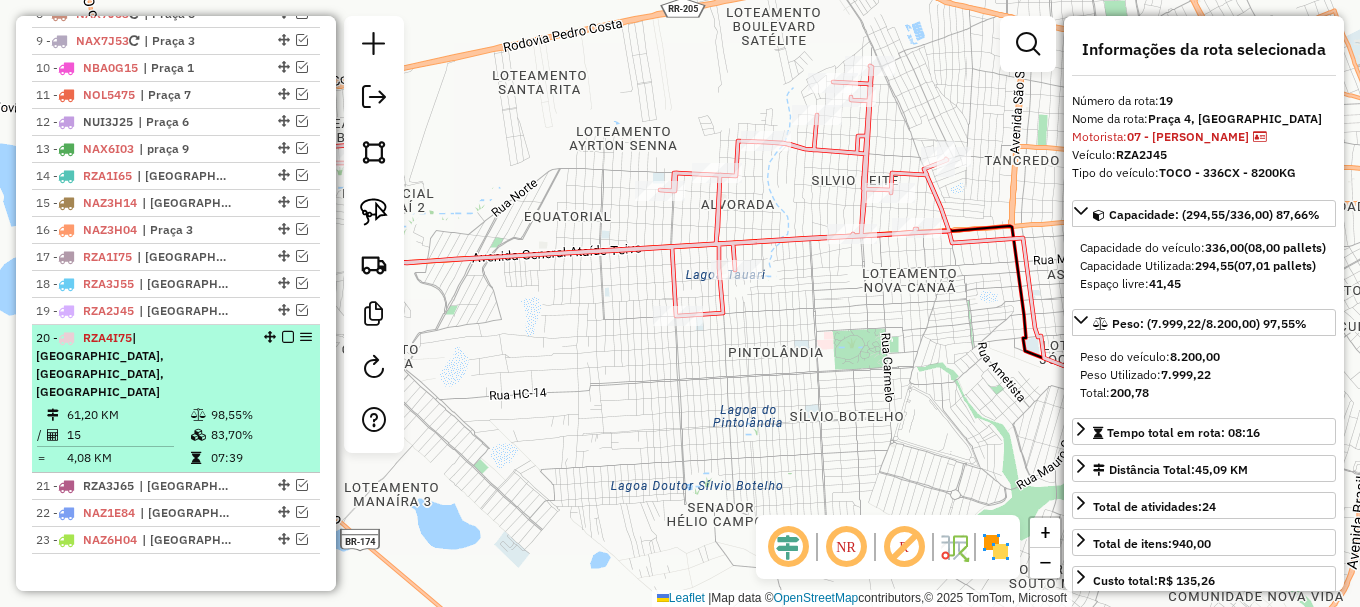 click at bounding box center (288, 337) 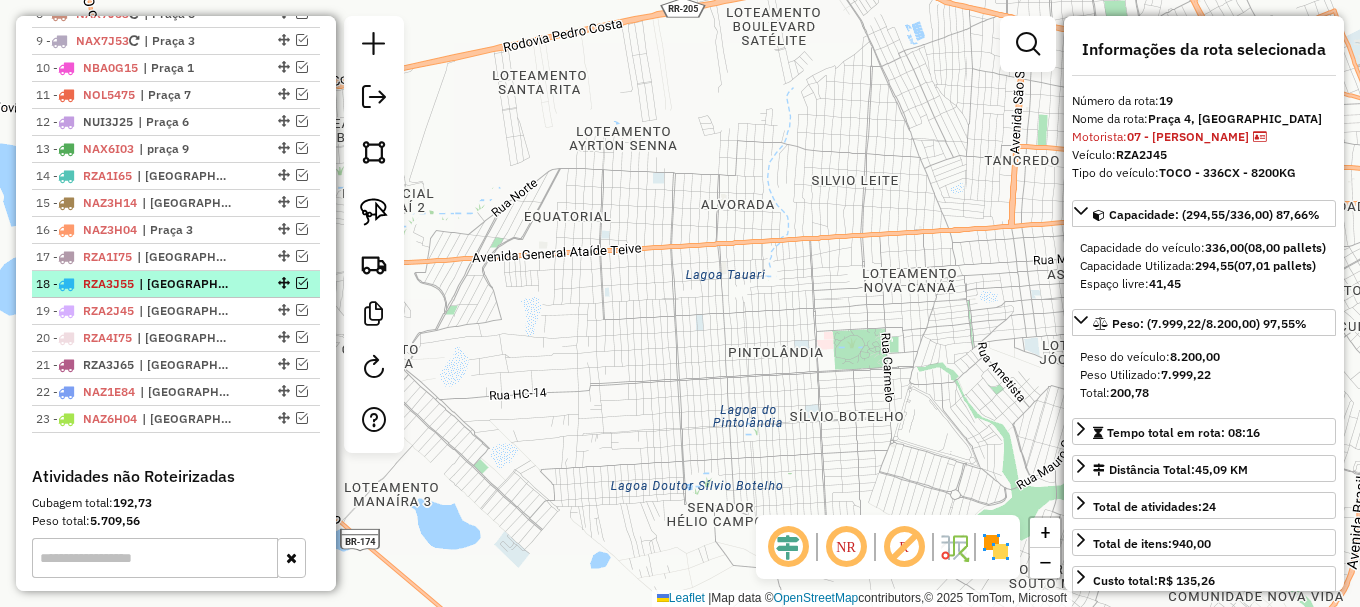 click at bounding box center [302, 283] 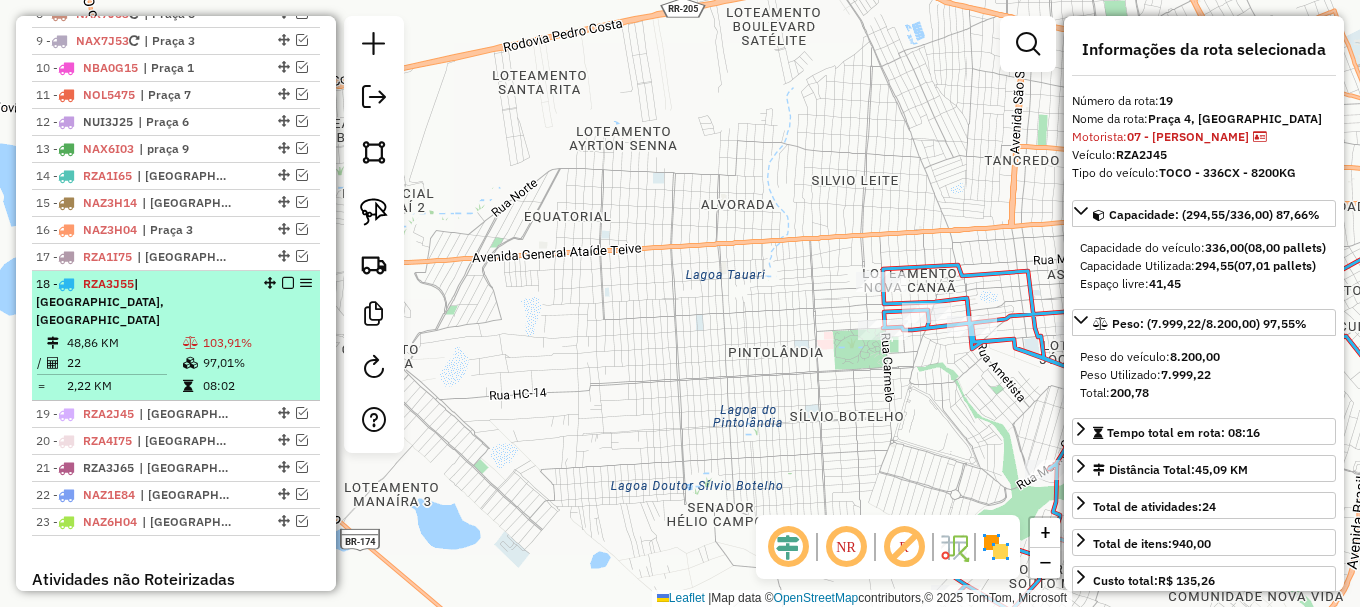 click at bounding box center [288, 283] 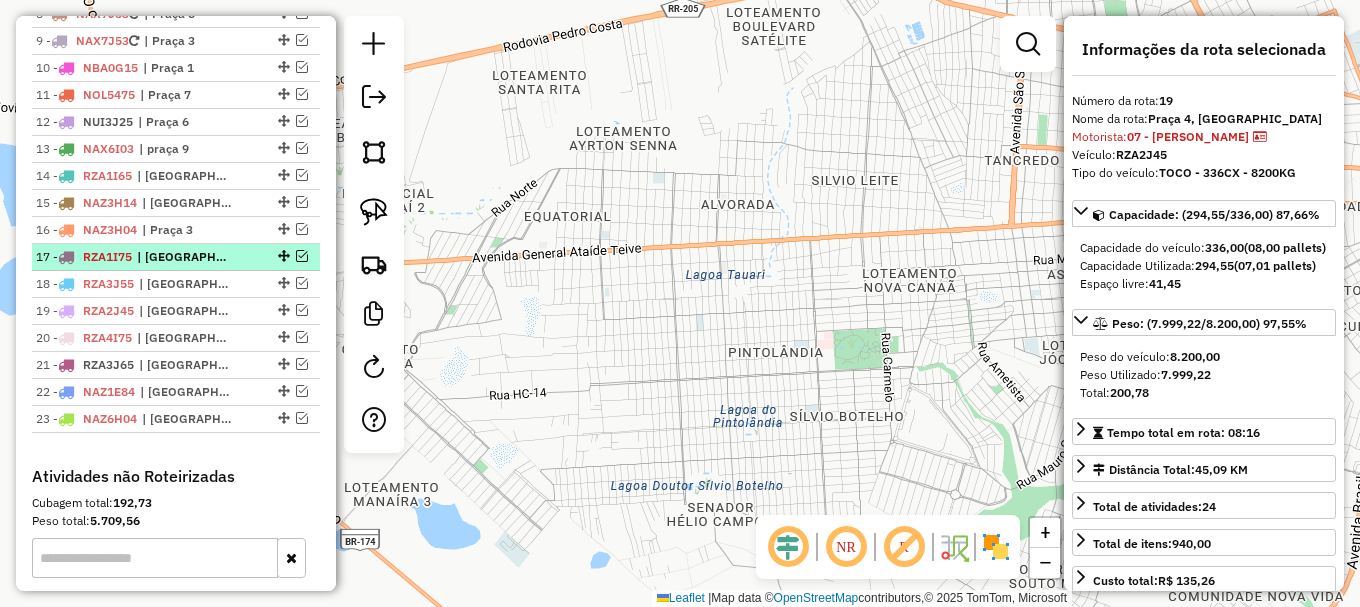 click at bounding box center [302, 256] 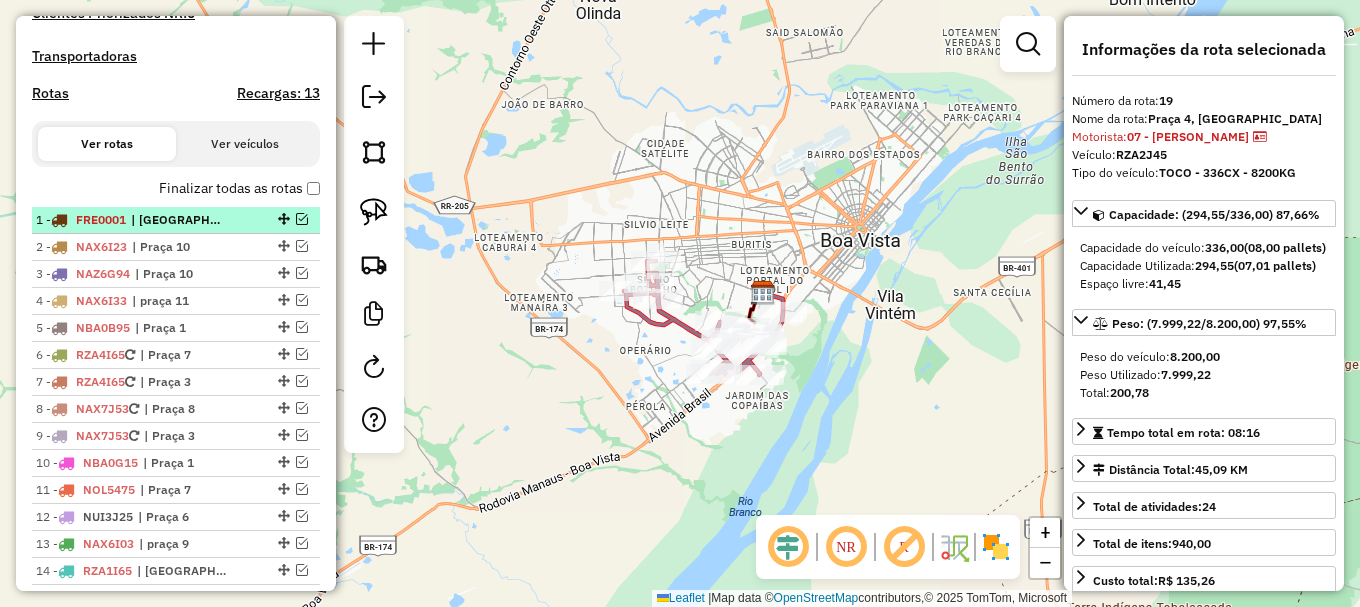 scroll, scrollTop: 603, scrollLeft: 0, axis: vertical 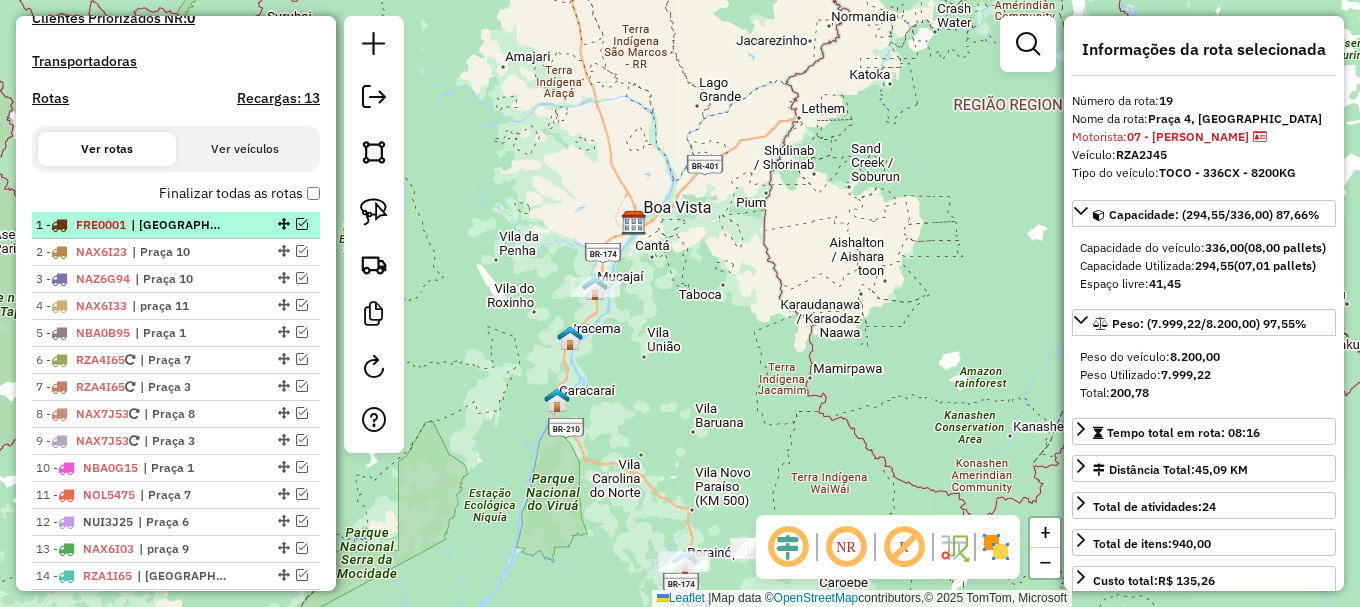click at bounding box center (302, 224) 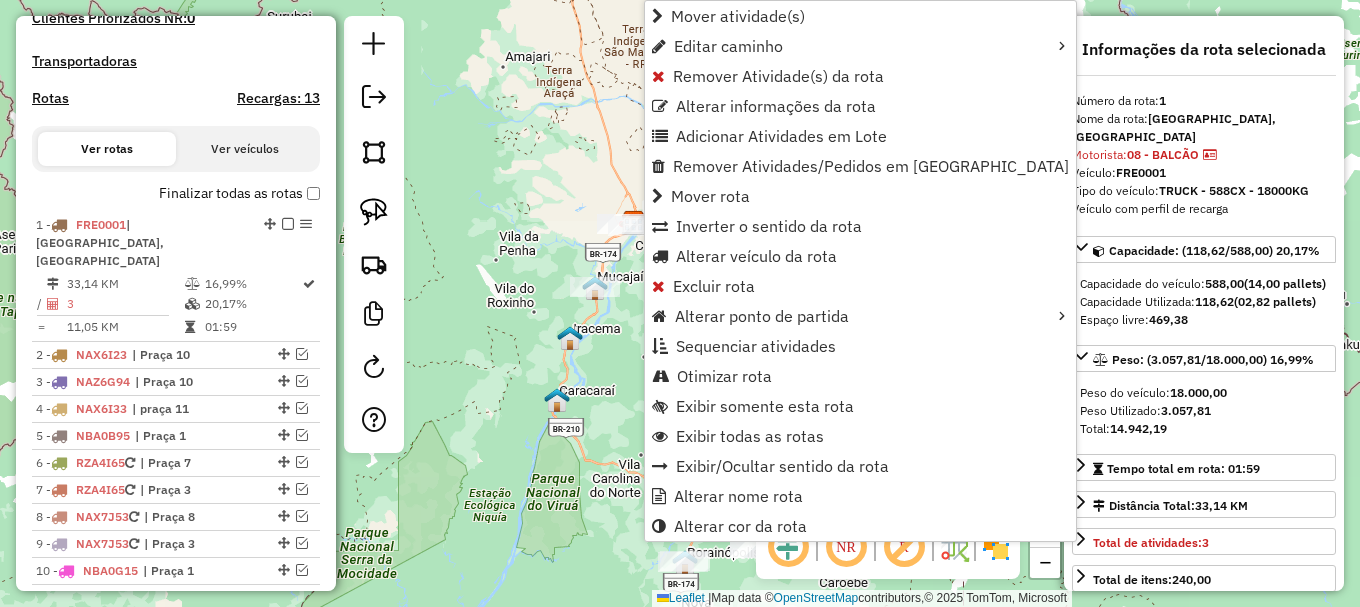 scroll, scrollTop: 817, scrollLeft: 0, axis: vertical 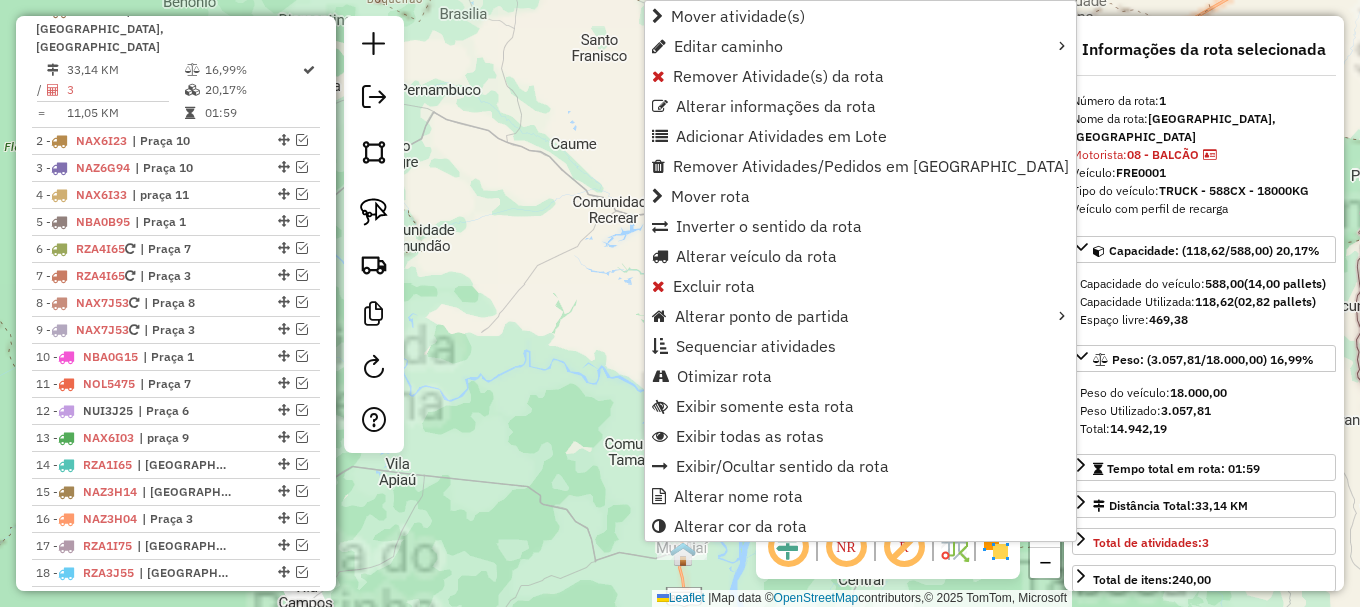 click on "Janela de atendimento Grade de atendimento Capacidade Transportadoras Veículos Cliente Pedidos  Rotas Selecione os dias de semana para filtrar as janelas de atendimento  Seg   Ter   Qua   Qui   Sex   Sáb   Dom  Informe o período da janela de atendimento: De: Até:  Filtrar exatamente a janela do cliente  Considerar janela de atendimento padrão  Selecione os dias de semana para filtrar as grades de atendimento  Seg   Ter   Qua   Qui   Sex   Sáb   Dom   Considerar clientes sem dia de atendimento cadastrado  Clientes fora do dia de atendimento selecionado Filtrar as atividades entre os valores definidos abaixo:  Peso mínimo:   Peso máximo:   Cubagem mínima:   Cubagem máxima:   De:   Até:  Filtrar as atividades entre o tempo de atendimento definido abaixo:  De:   Até:   Considerar capacidade total dos clientes não roteirizados Transportadora: Selecione um ou mais itens Tipo de veículo: Selecione um ou mais itens Veículo: Selecione um ou mais itens Motorista: Selecione um ou mais itens Nome: Rótulo:" 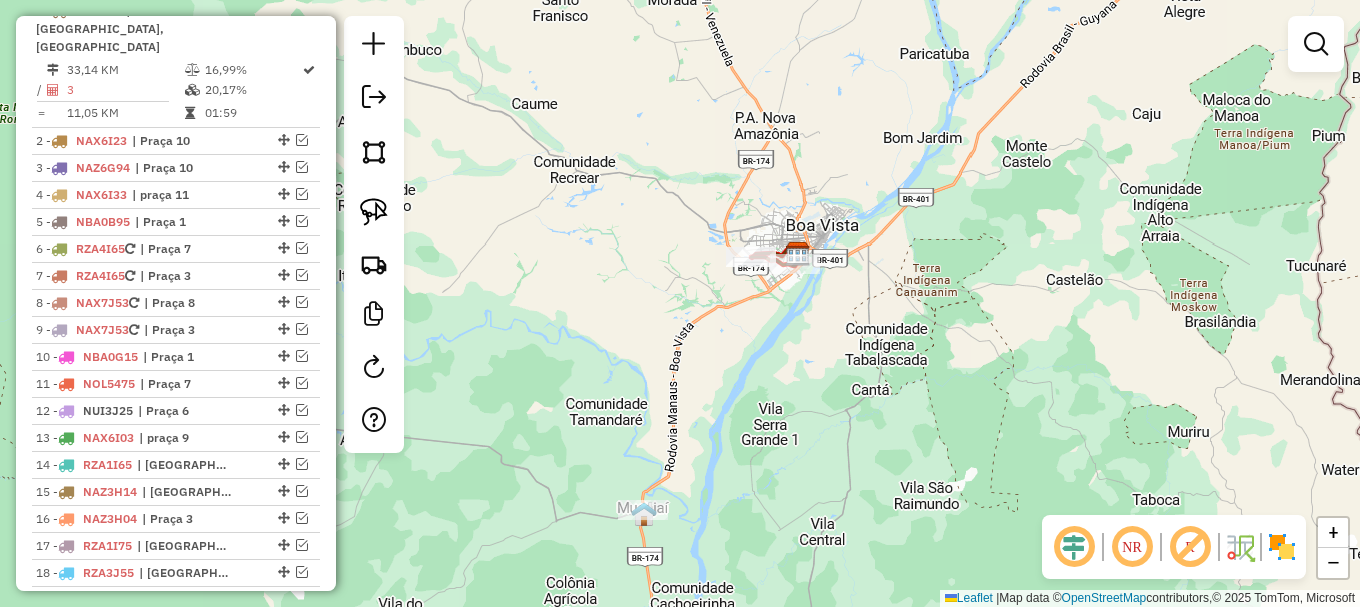 drag, startPoint x: 695, startPoint y: 230, endPoint x: 625, endPoint y: 195, distance: 78.26238 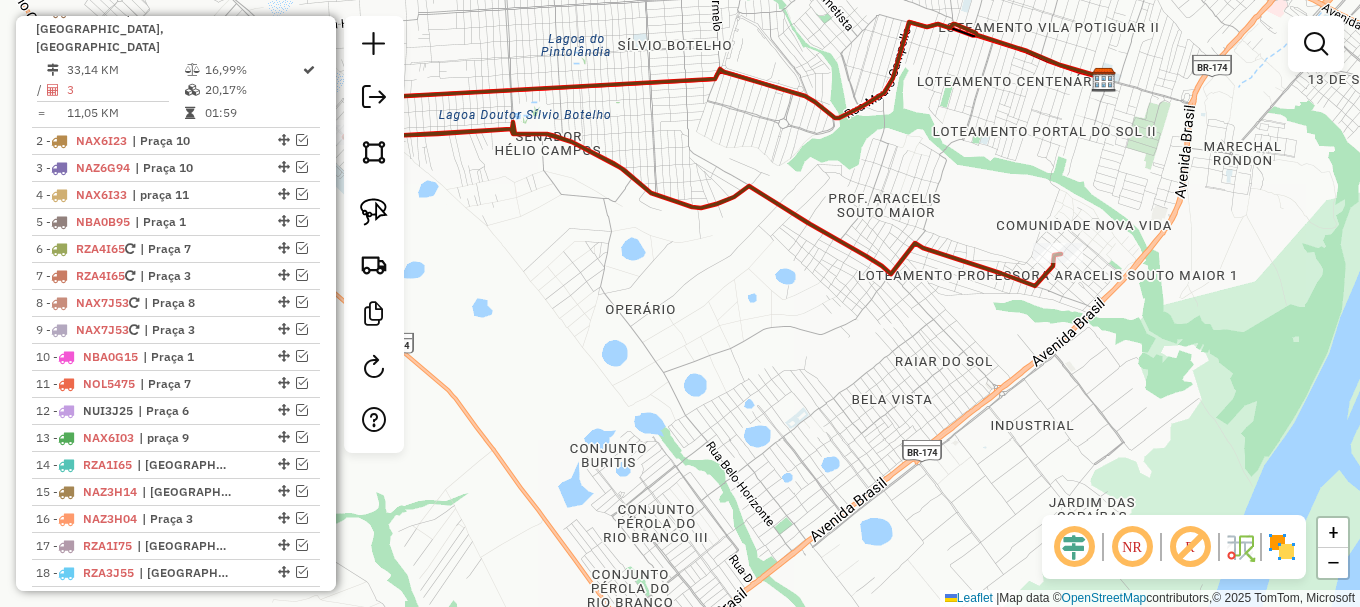 drag, startPoint x: 556, startPoint y: 171, endPoint x: 806, endPoint y: 235, distance: 258.062 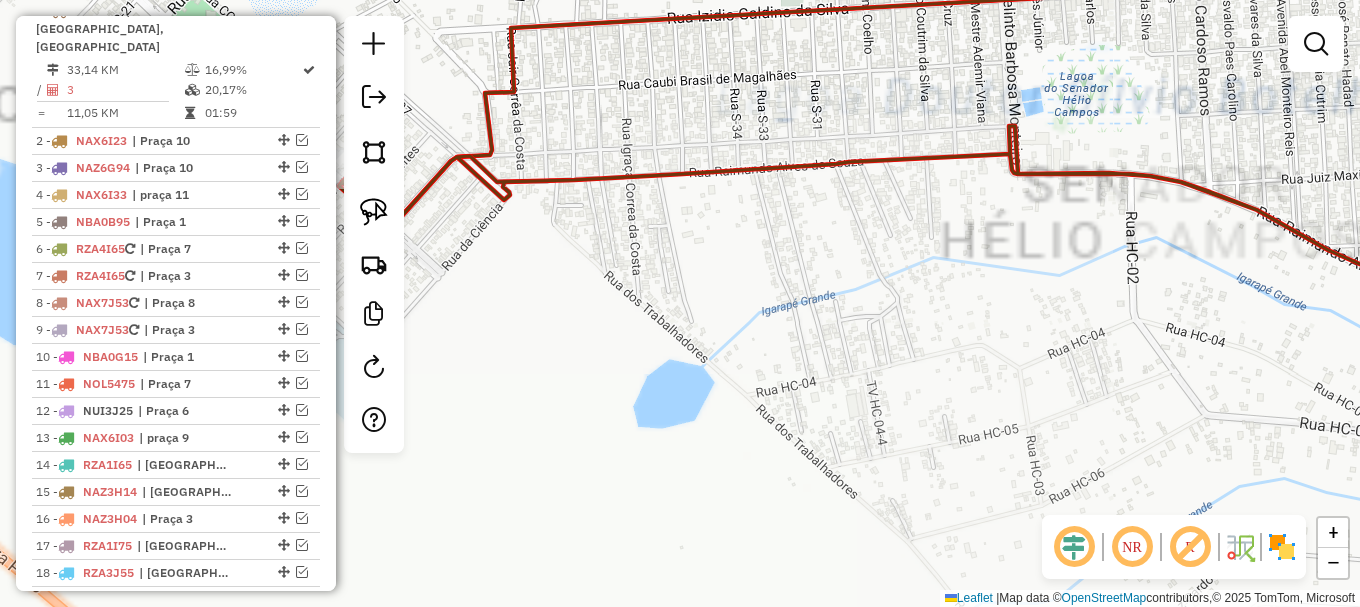 select on "**********" 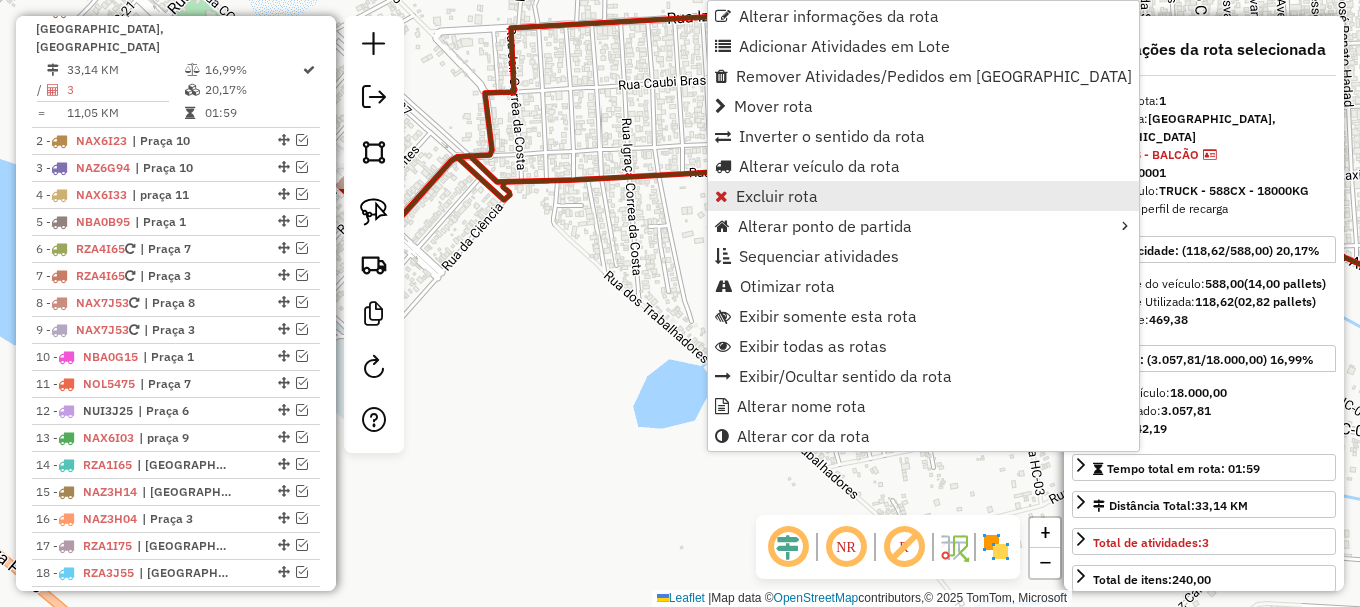 click on "Excluir rota" at bounding box center (777, 196) 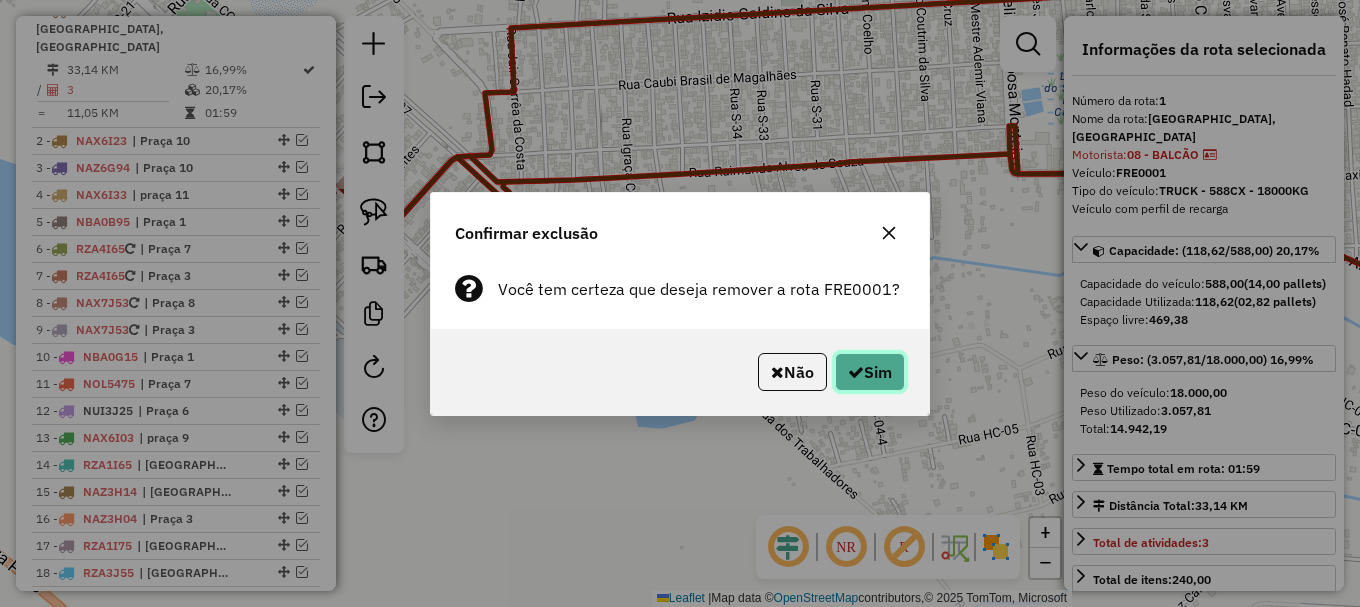 click on "Sim" 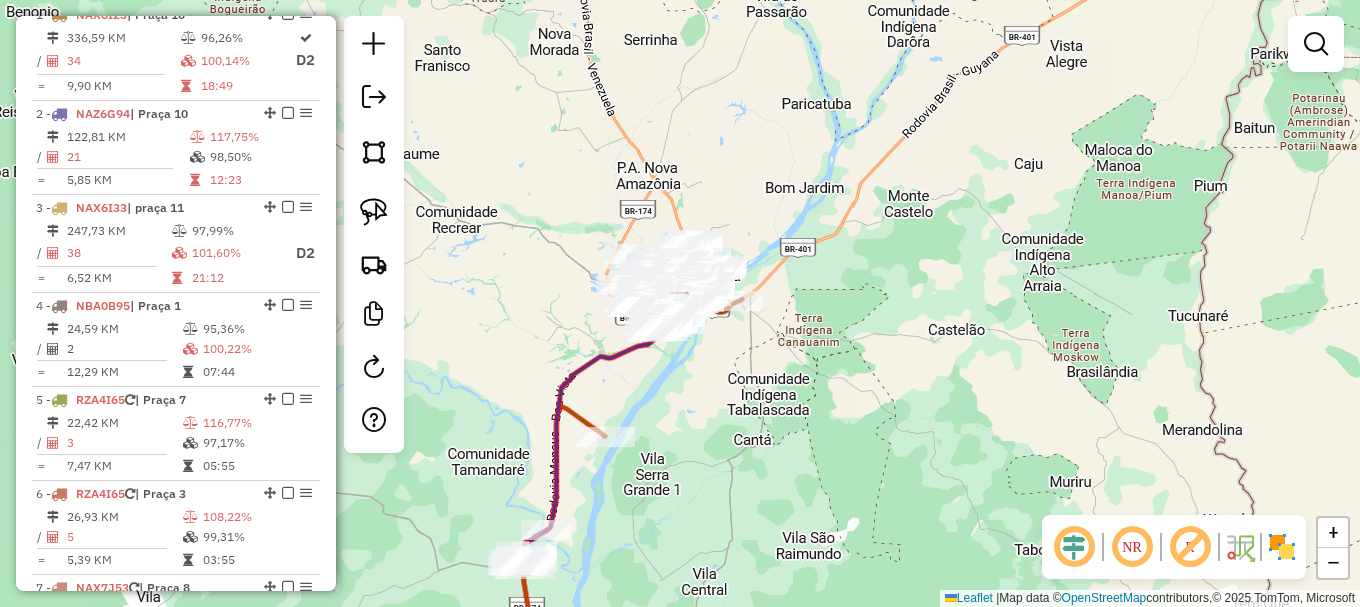 scroll, scrollTop: 799, scrollLeft: 0, axis: vertical 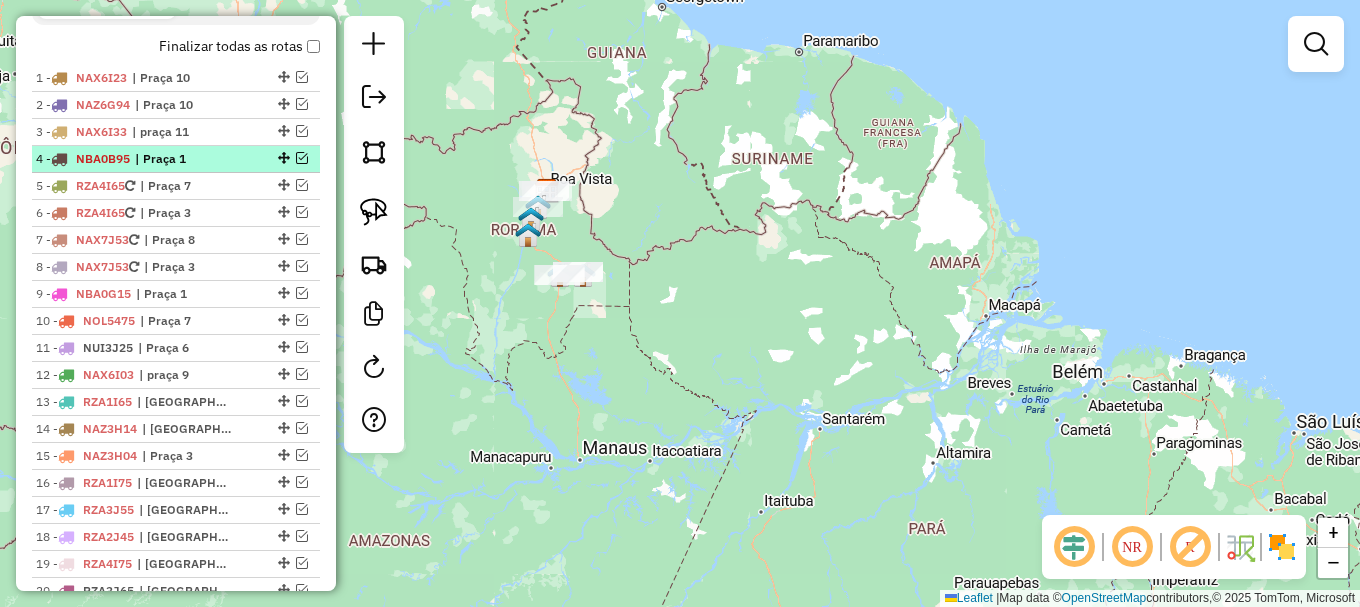click at bounding box center [302, 158] 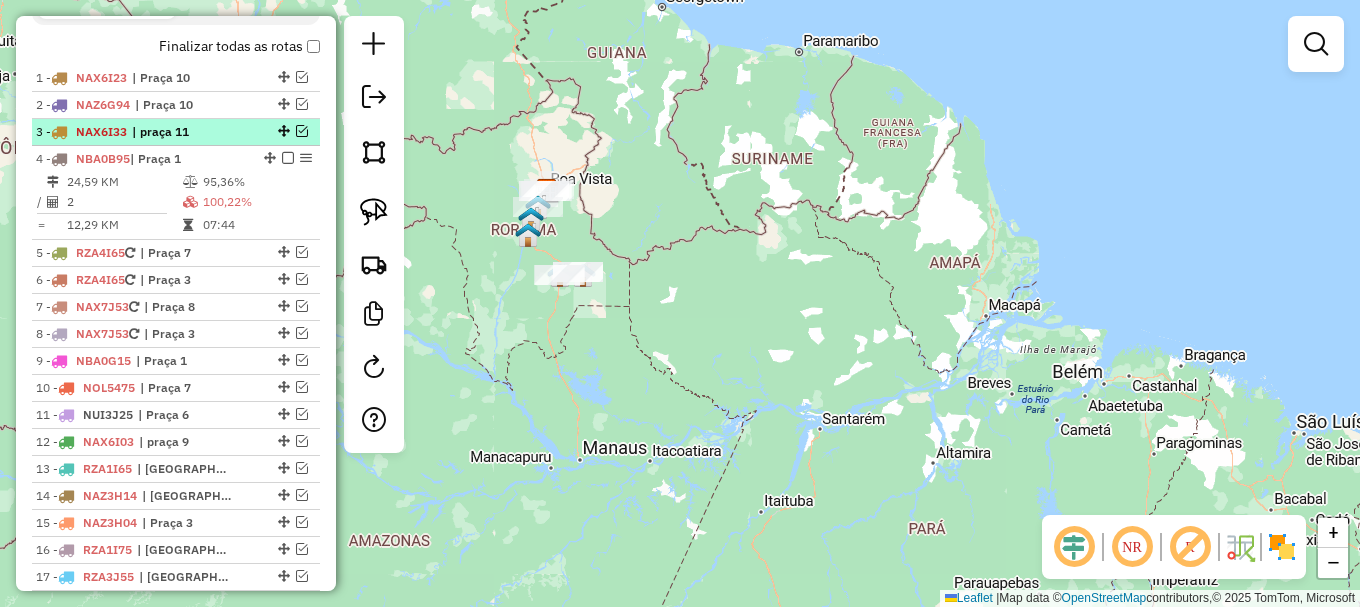 click at bounding box center (302, 131) 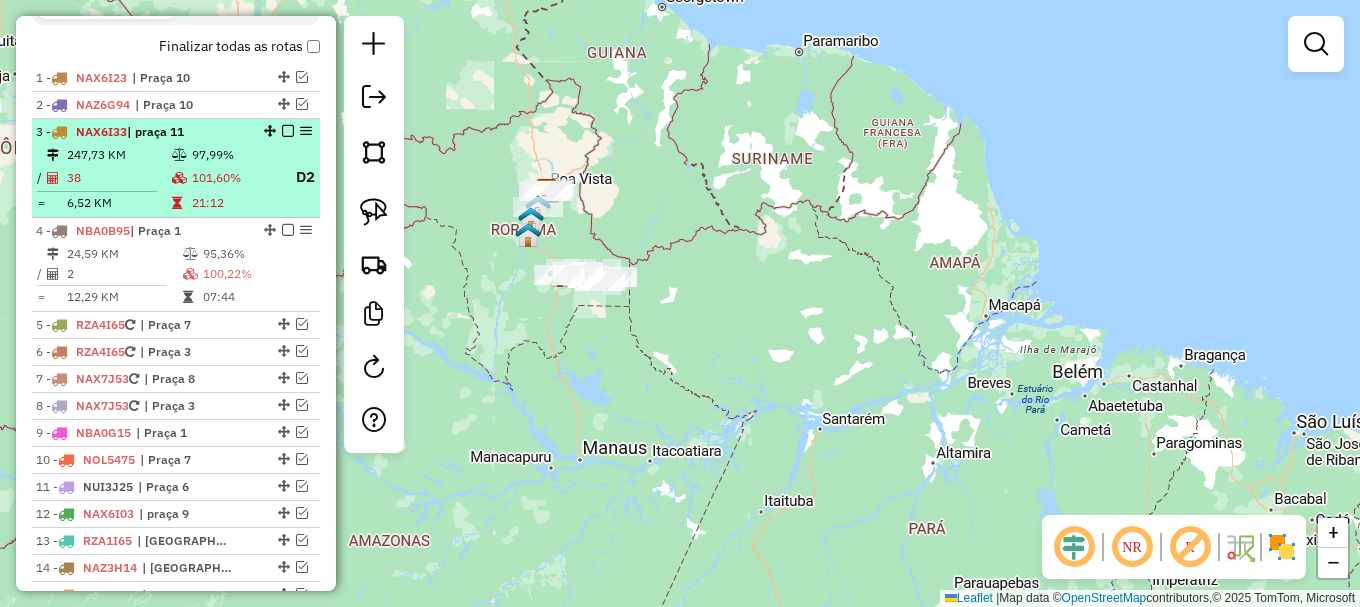 click on "101,60%" at bounding box center [235, 177] 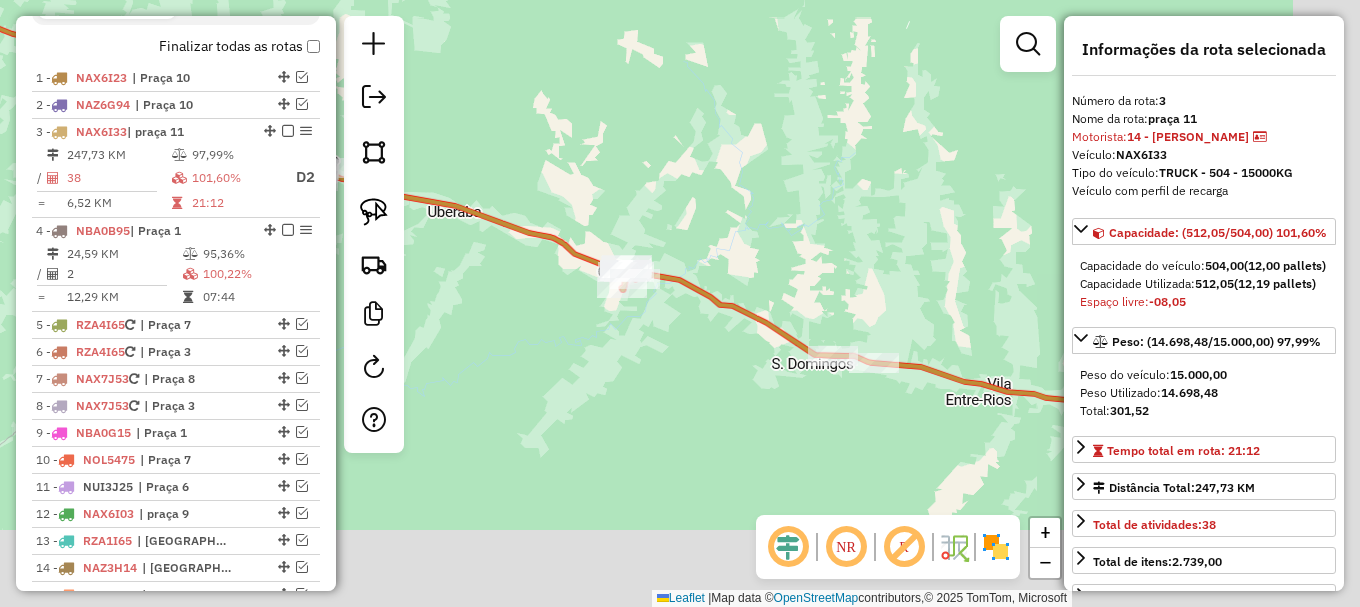 drag, startPoint x: 635, startPoint y: 343, endPoint x: 561, endPoint y: 248, distance: 120.4201 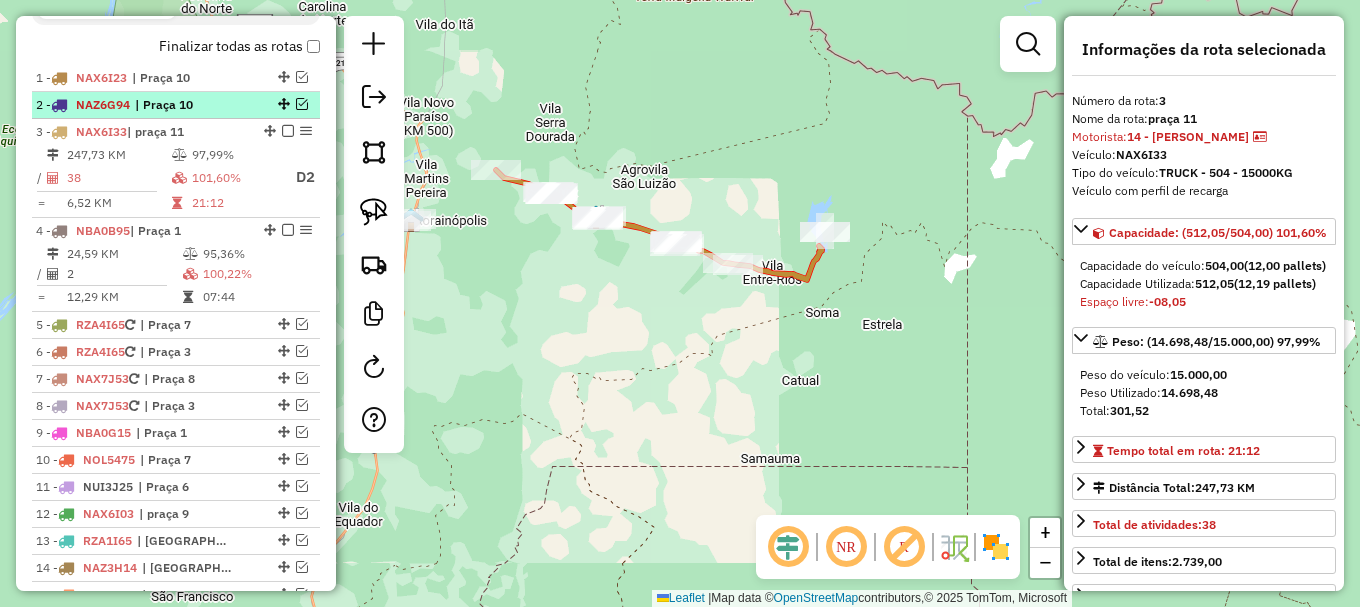 click at bounding box center [302, 104] 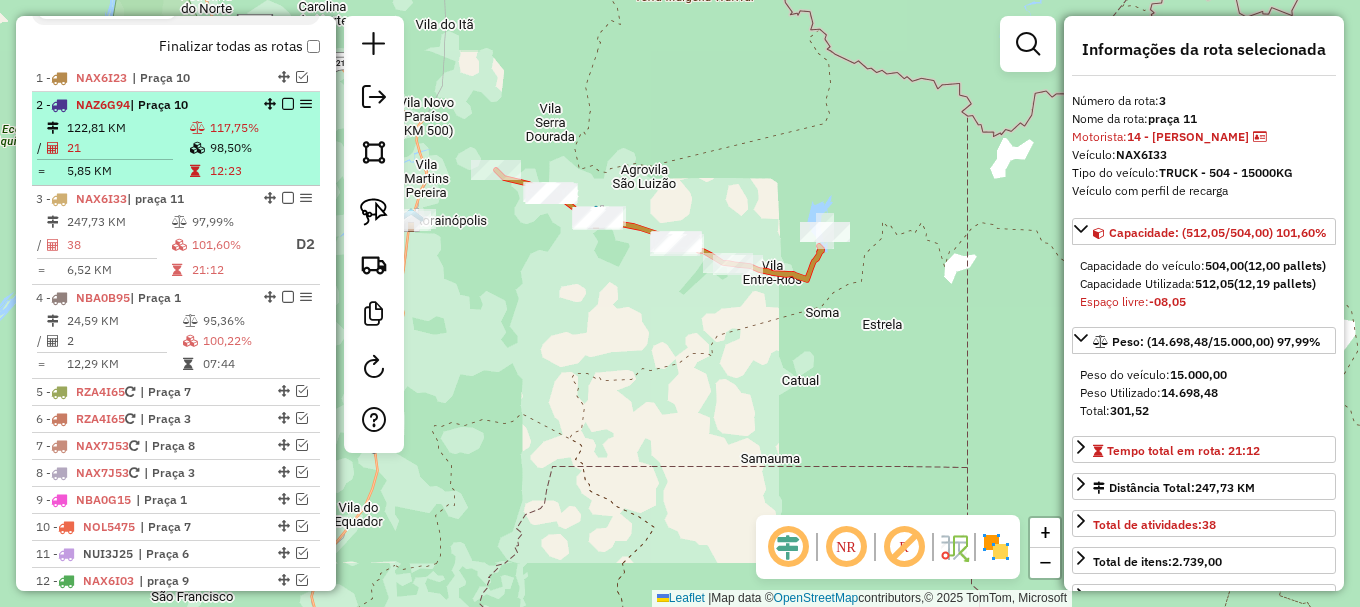click on "98,50%" at bounding box center (260, 148) 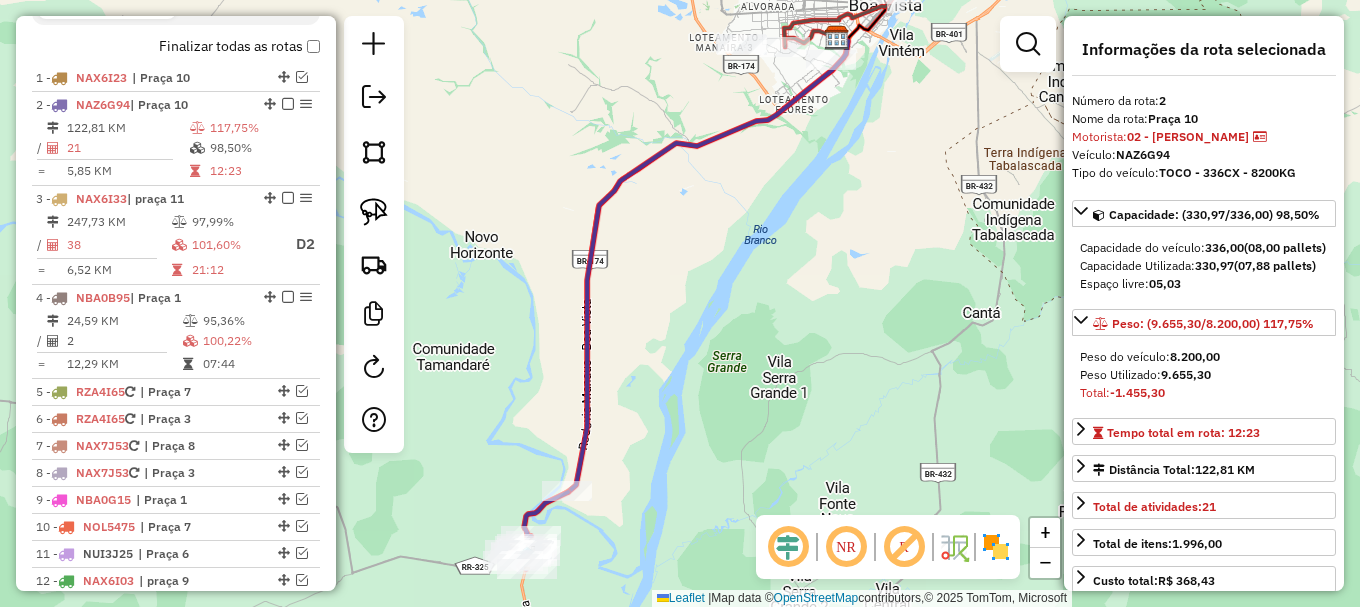 drag, startPoint x: 738, startPoint y: 317, endPoint x: 909, endPoint y: 90, distance: 284.20062 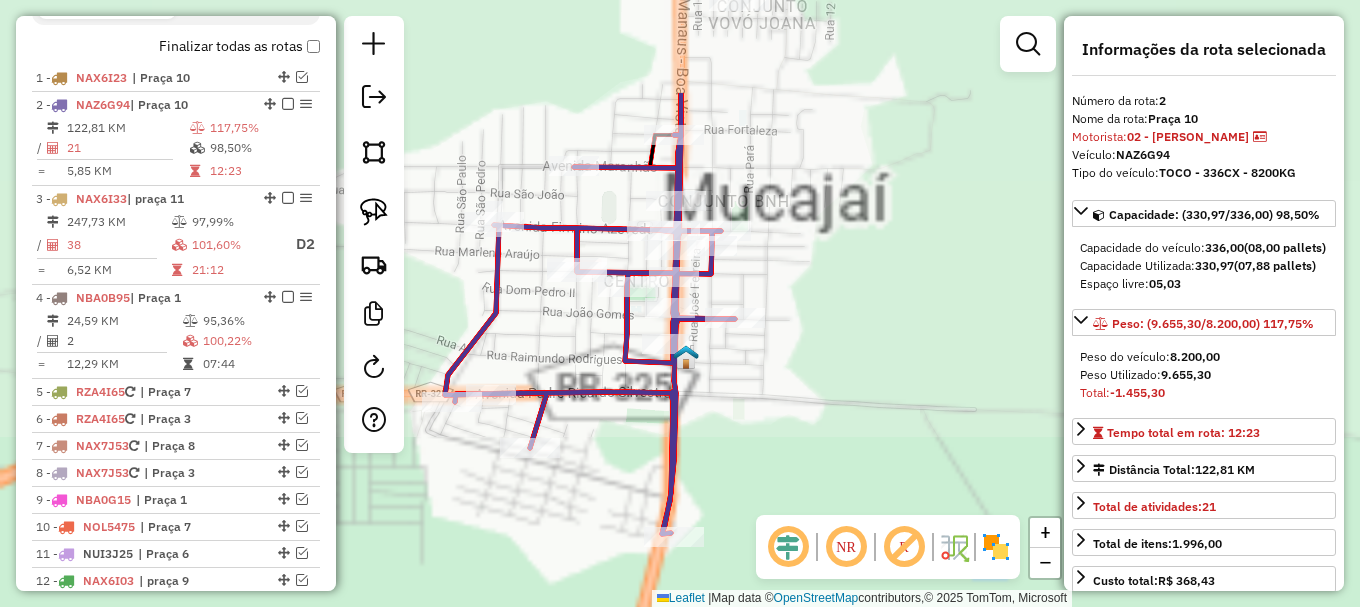 drag, startPoint x: 791, startPoint y: 160, endPoint x: 853, endPoint y: 347, distance: 197.01015 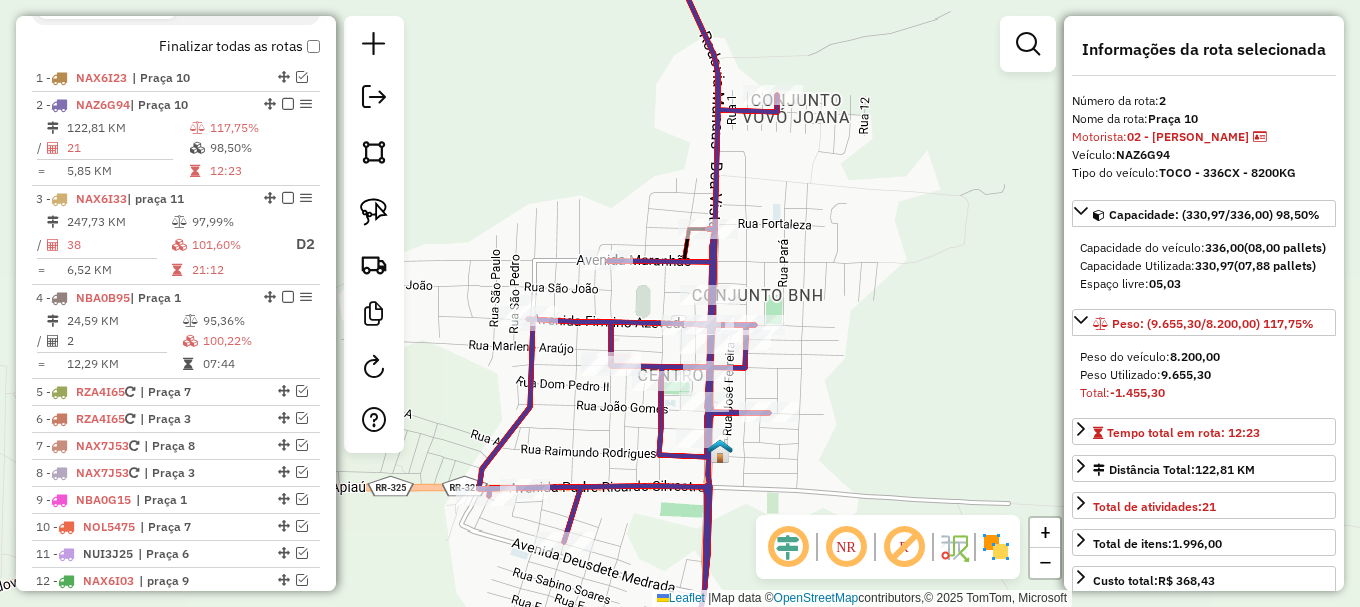 click 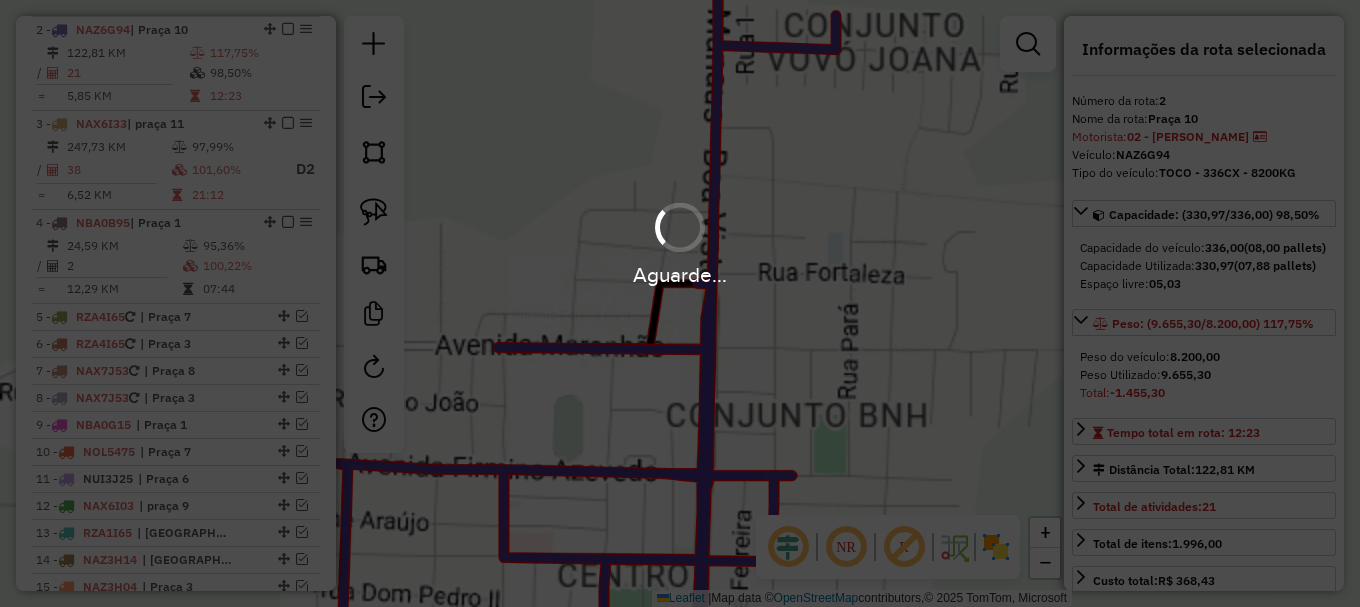 scroll, scrollTop: 819, scrollLeft: 0, axis: vertical 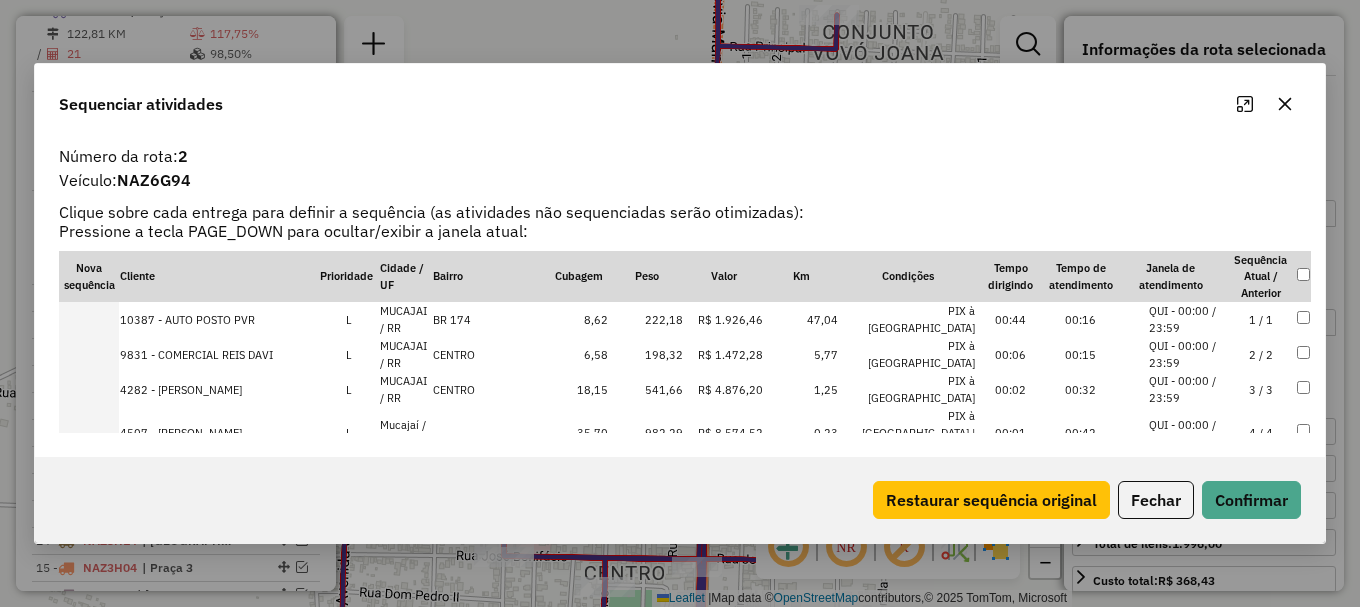 click on "QUI - 00:00 / 23:59" at bounding box center (1187, 354) 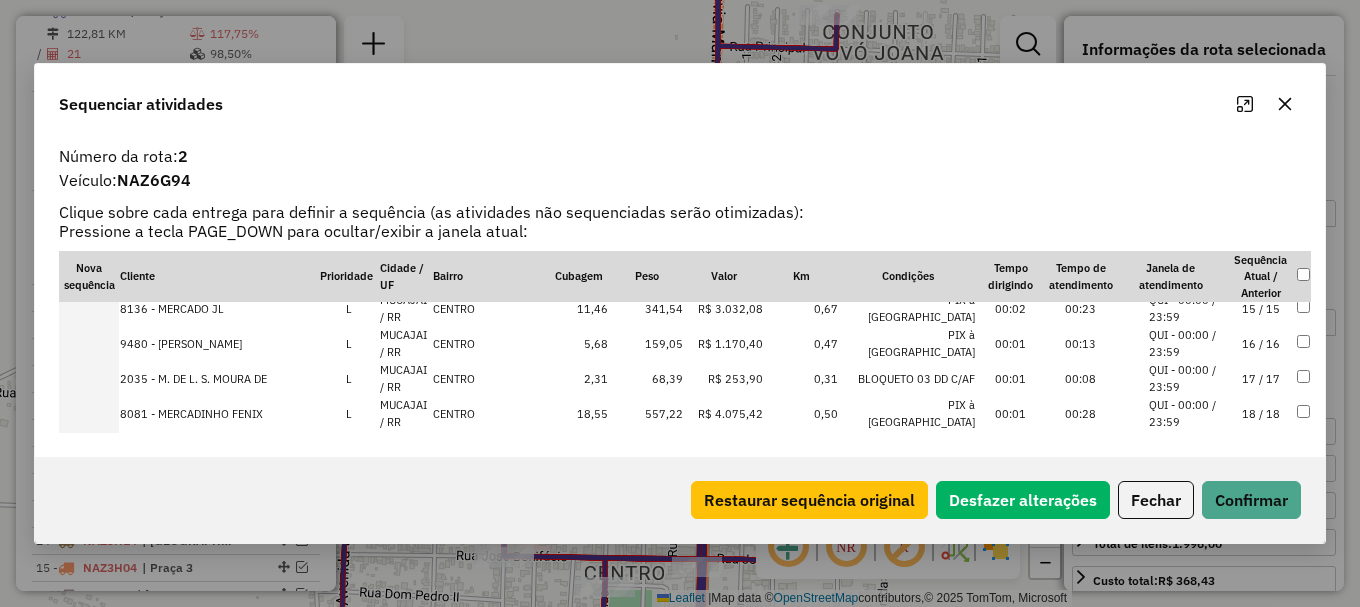 click on "20 / 20" at bounding box center [1261, 492] 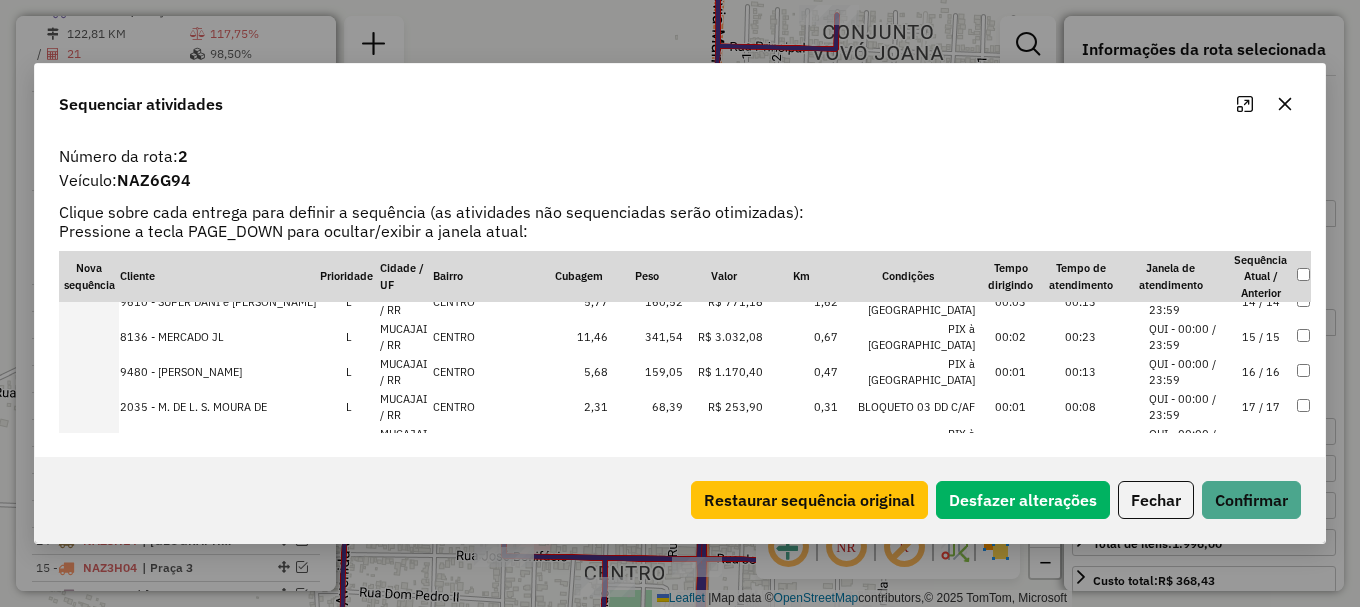 click on "QUI - 00:00 / 23:59" at bounding box center (1187, 512) 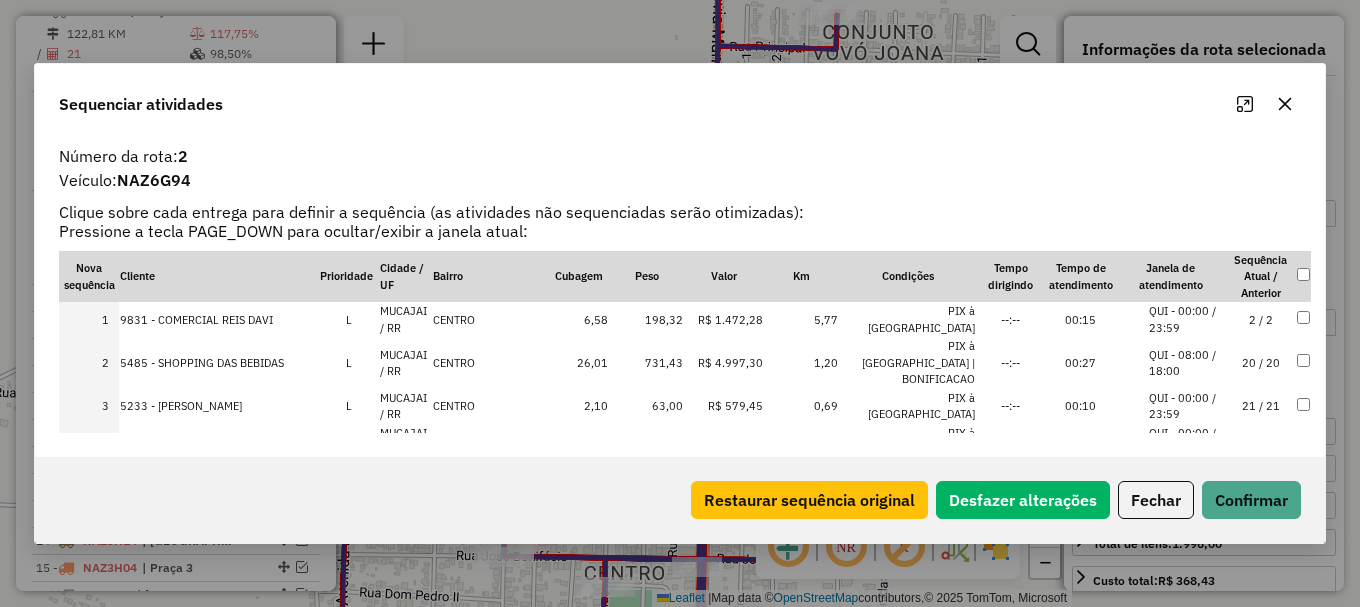 scroll, scrollTop: 100, scrollLeft: 0, axis: vertical 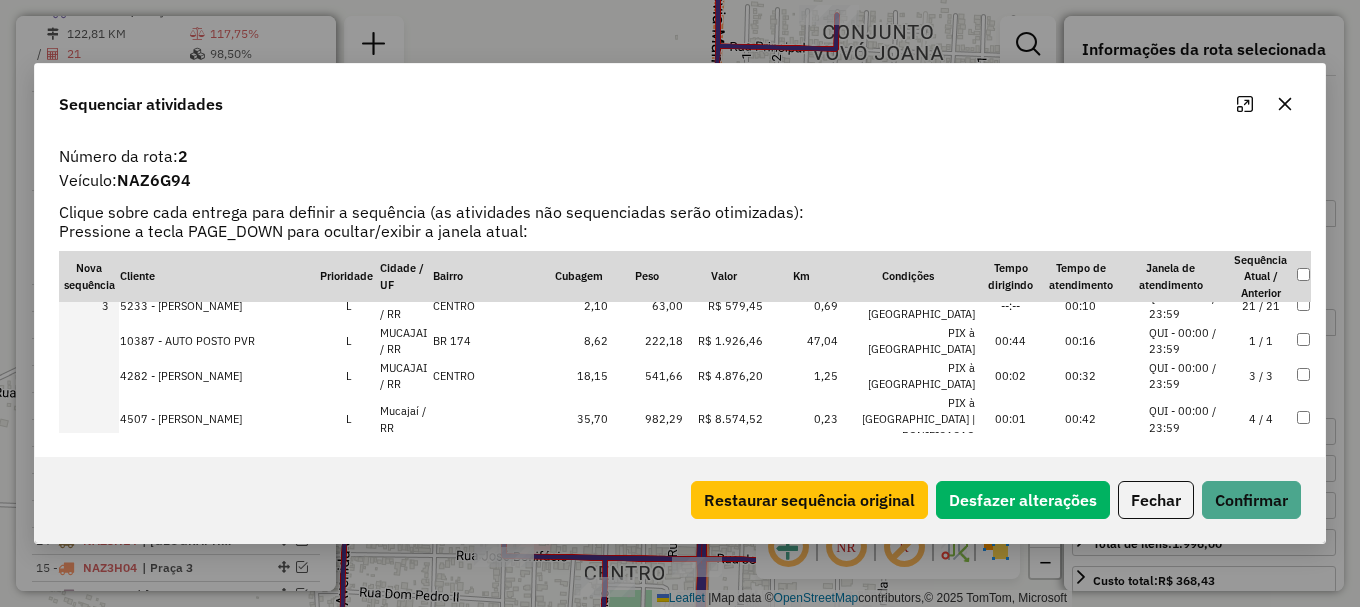 click on "QUI - 00:00 / 23:59" at bounding box center [1187, 376] 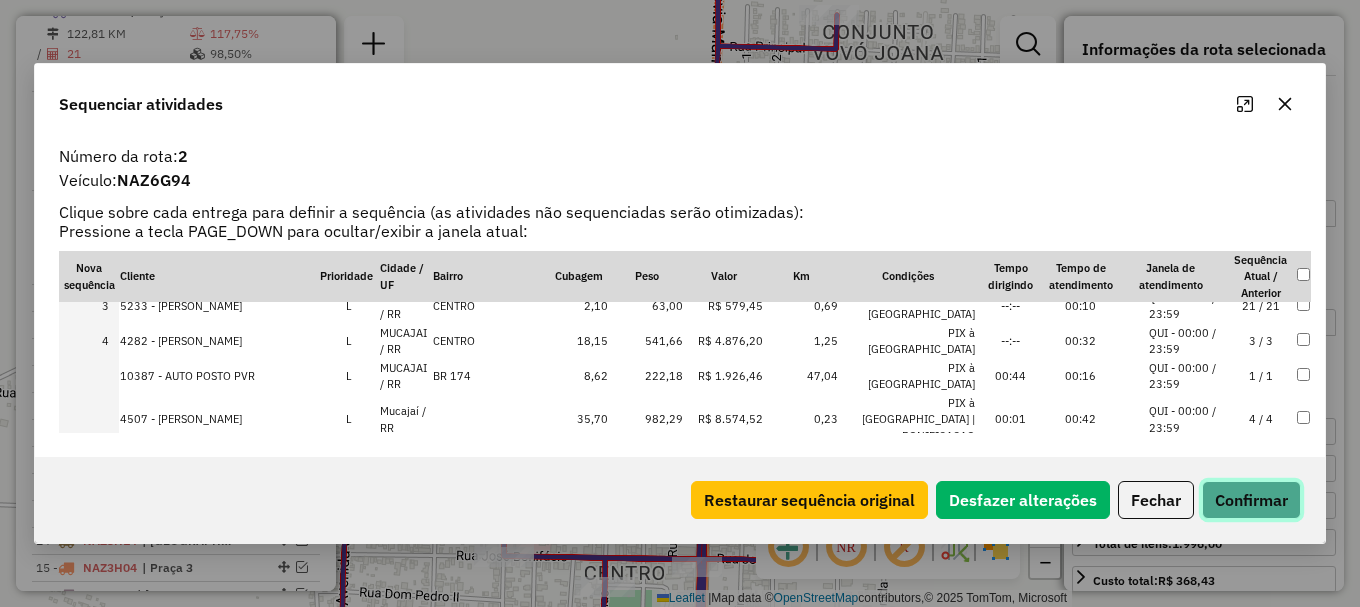 click on "Confirmar" 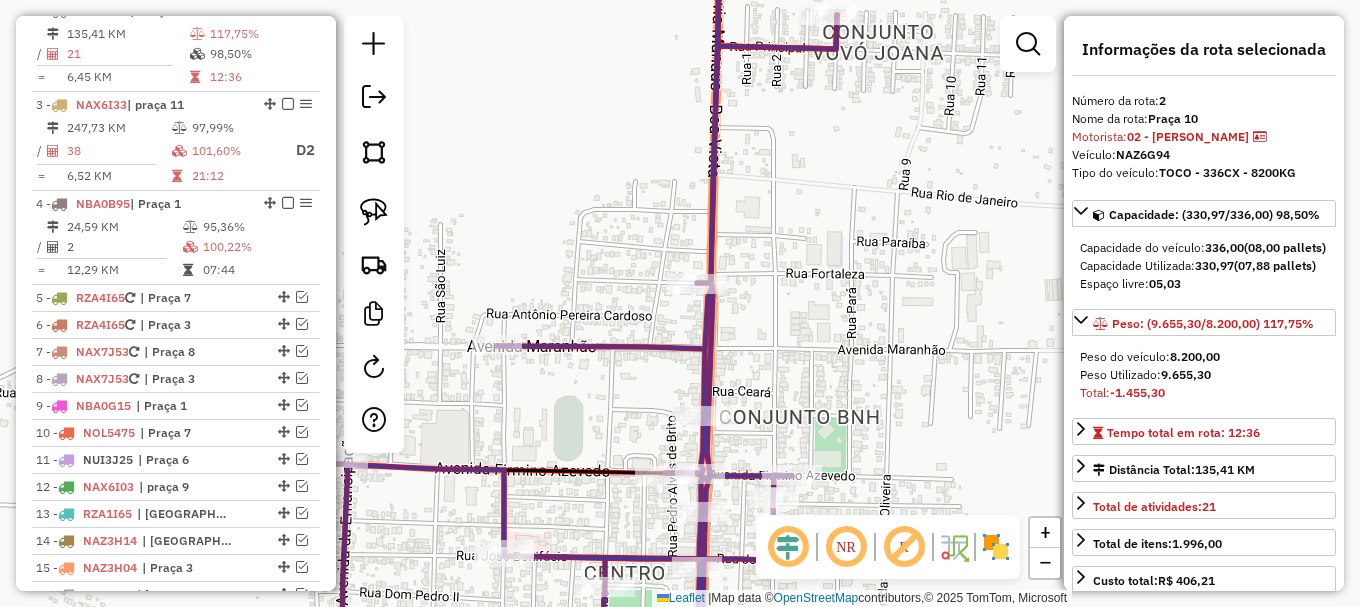 drag, startPoint x: 458, startPoint y: 143, endPoint x: 468, endPoint y: 164, distance: 23.259407 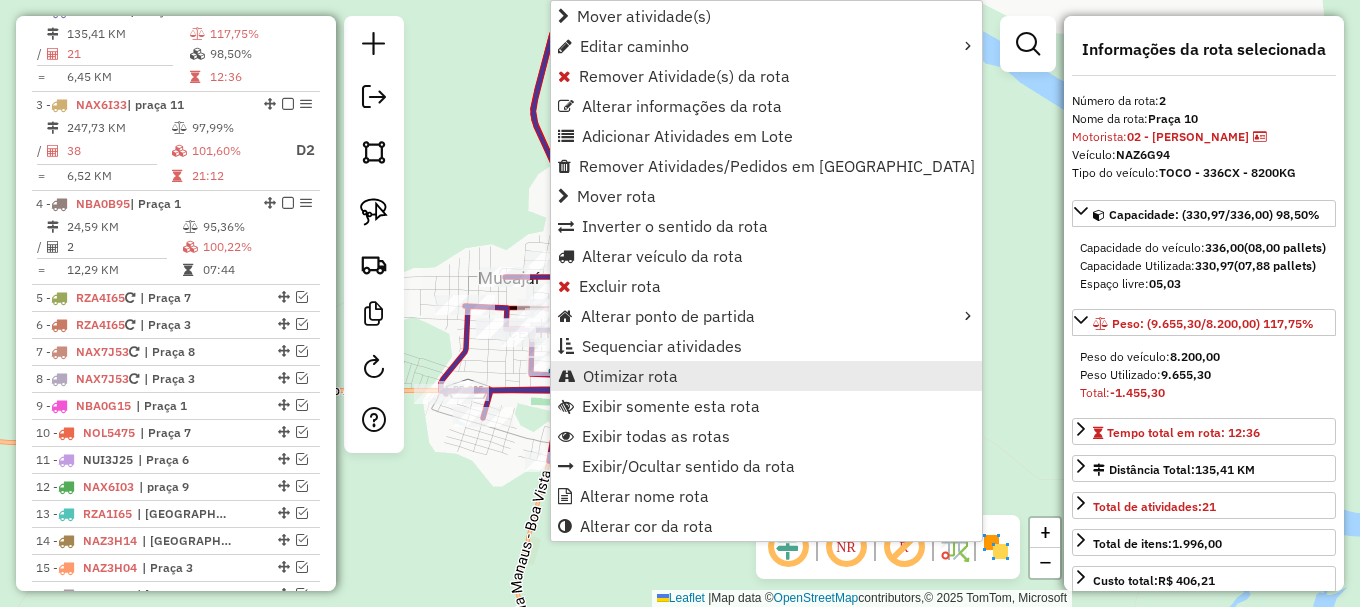 click on "Otimizar rota" at bounding box center [630, 376] 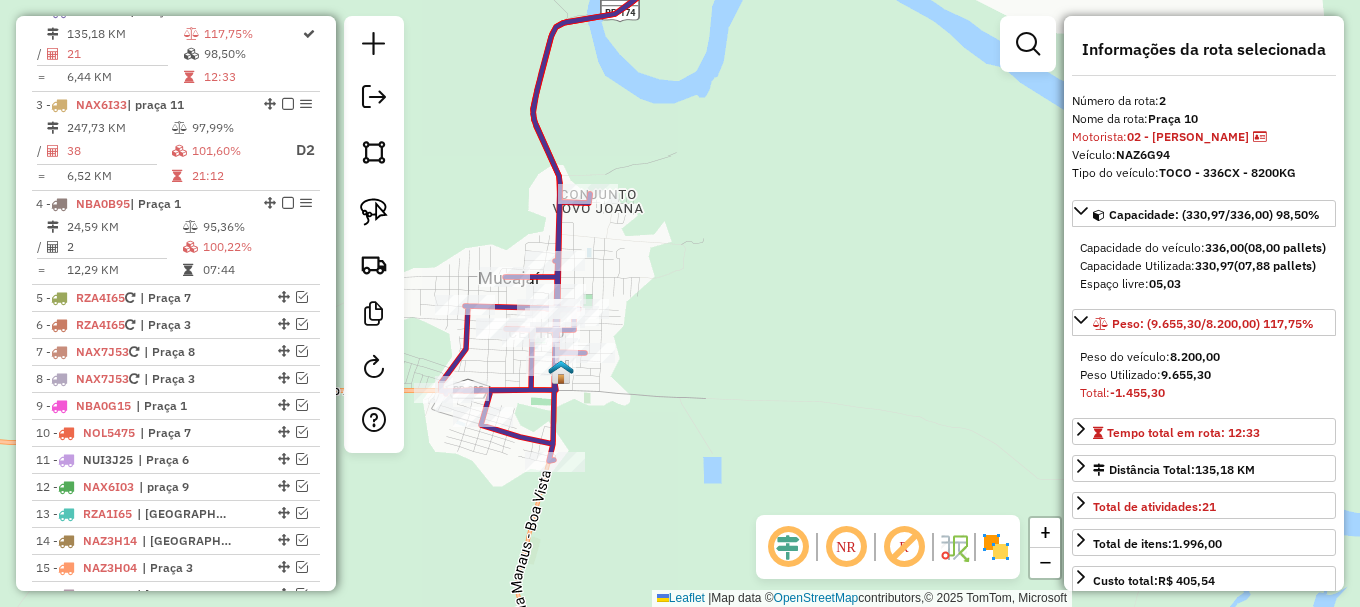 click 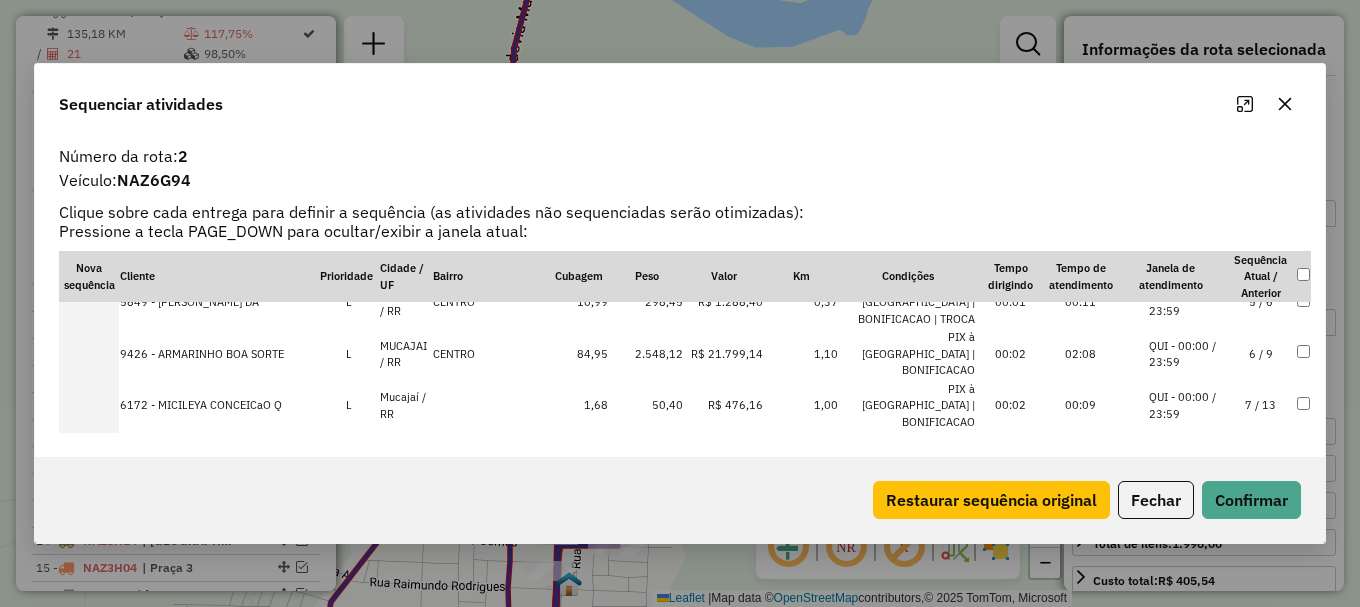 scroll, scrollTop: 123, scrollLeft: 0, axis: vertical 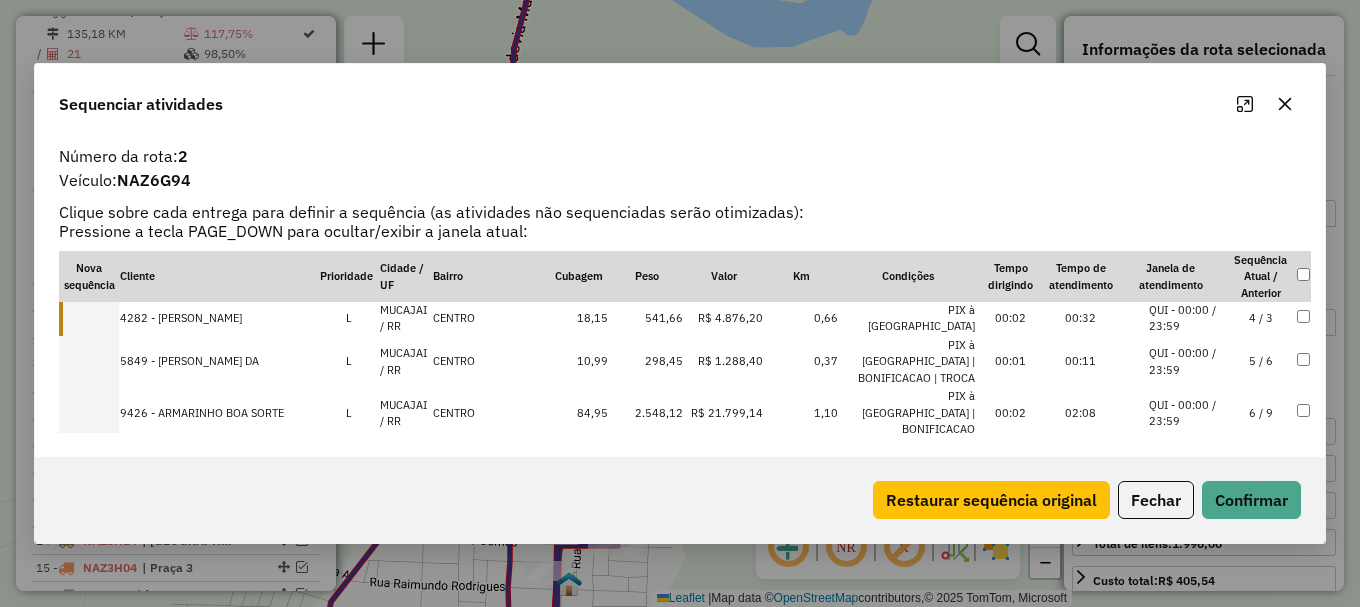click on "Sequenciar atividades" 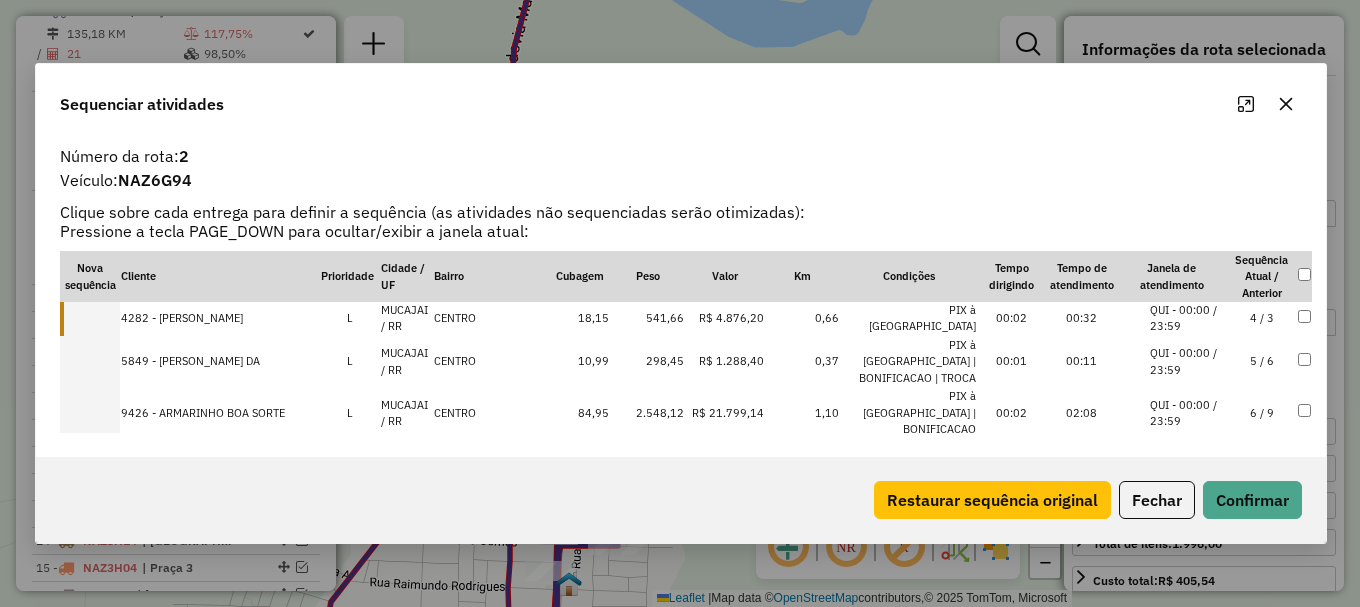 click 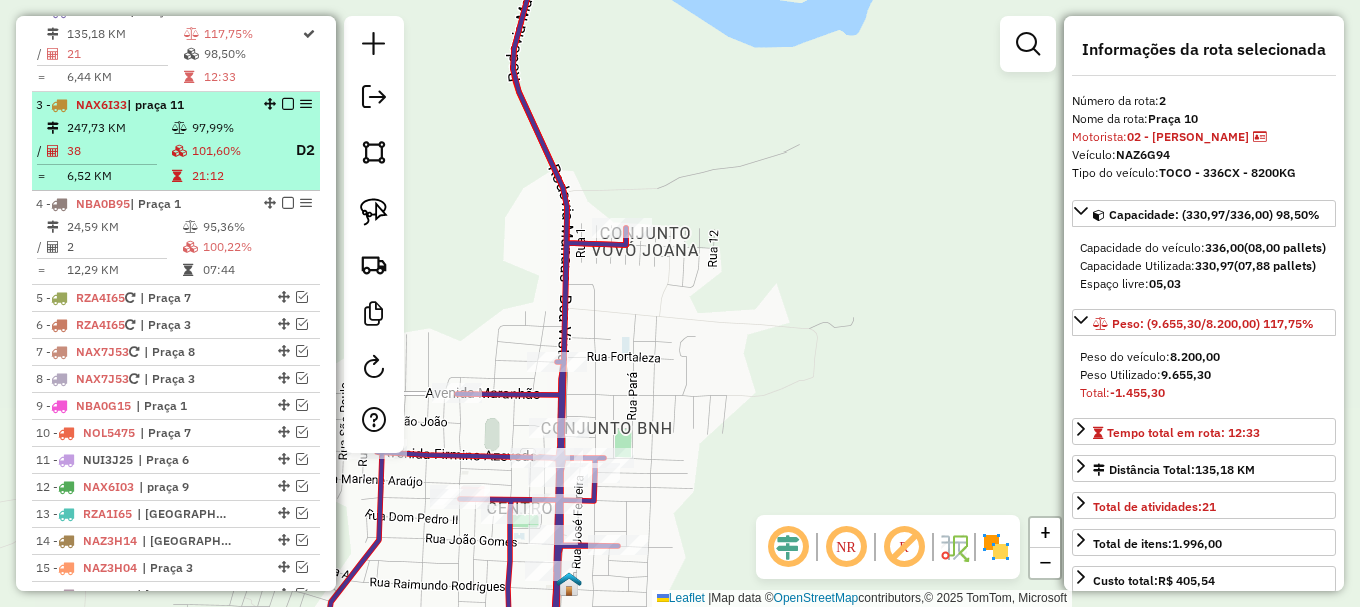 scroll, scrollTop: 719, scrollLeft: 0, axis: vertical 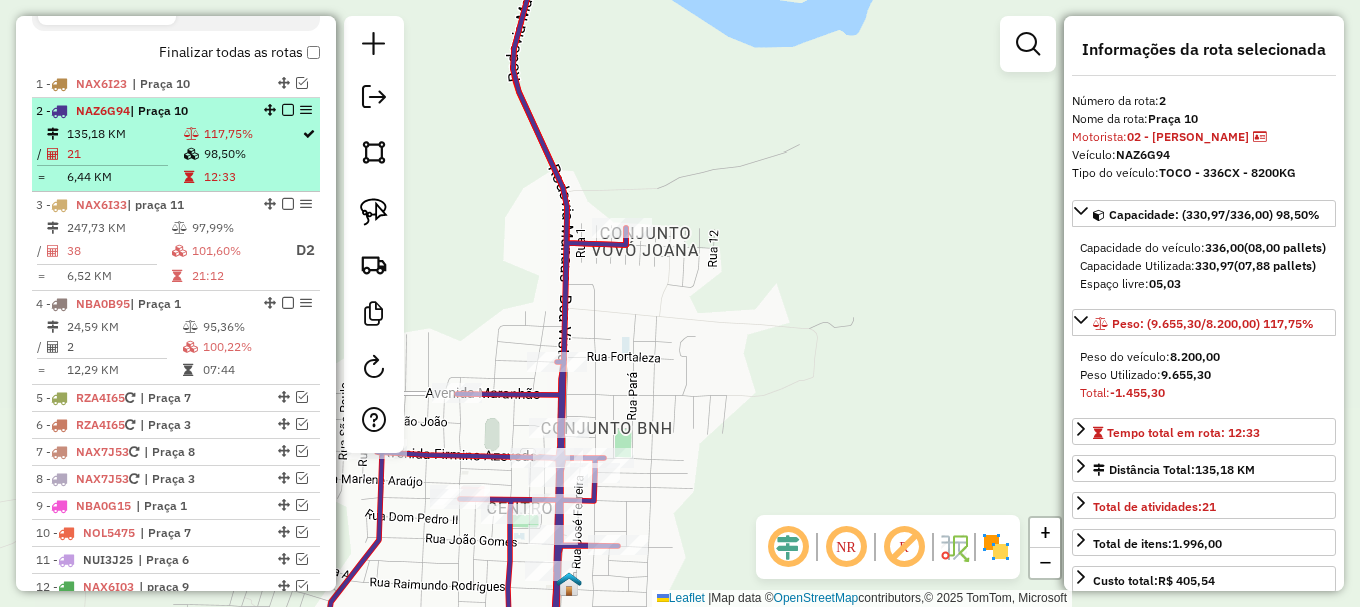 click at bounding box center [288, 110] 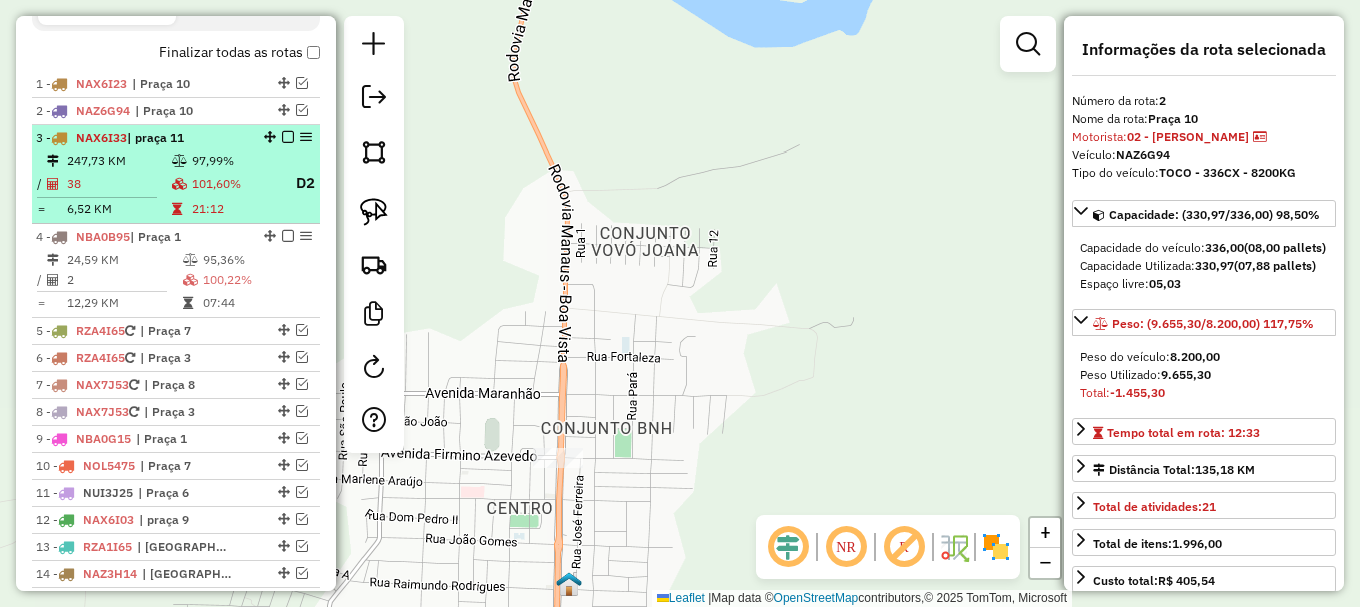 click on "101,60%" at bounding box center (235, 183) 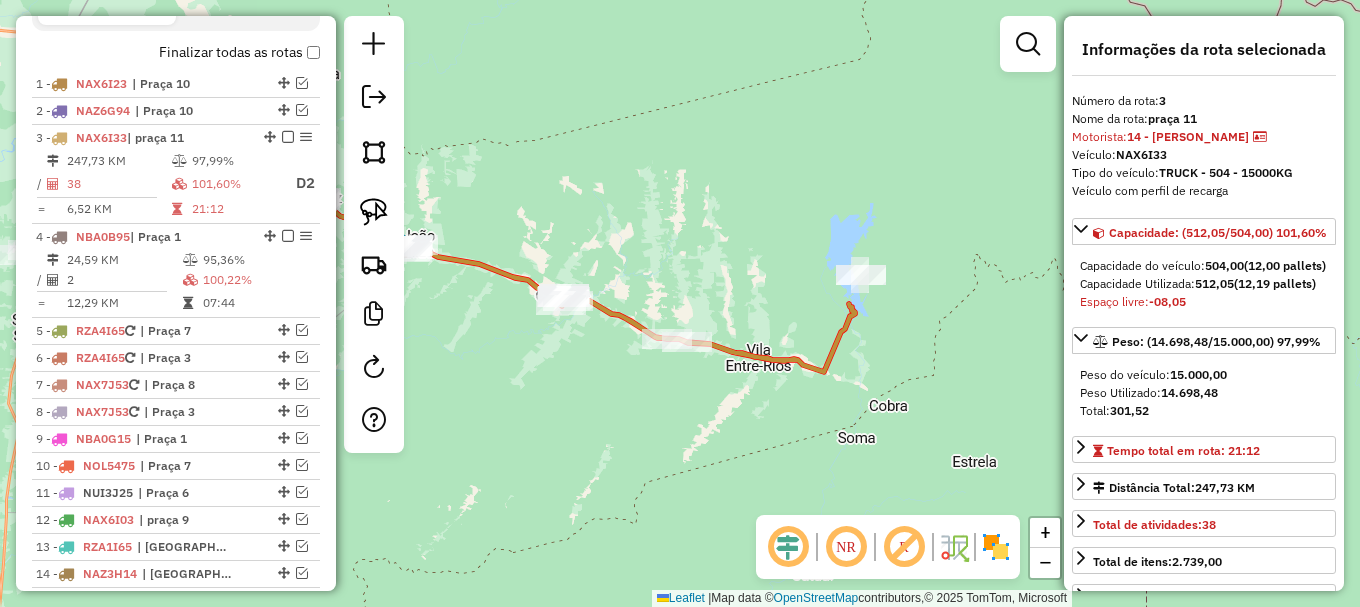 drag, startPoint x: 593, startPoint y: 371, endPoint x: 724, endPoint y: 382, distance: 131.46101 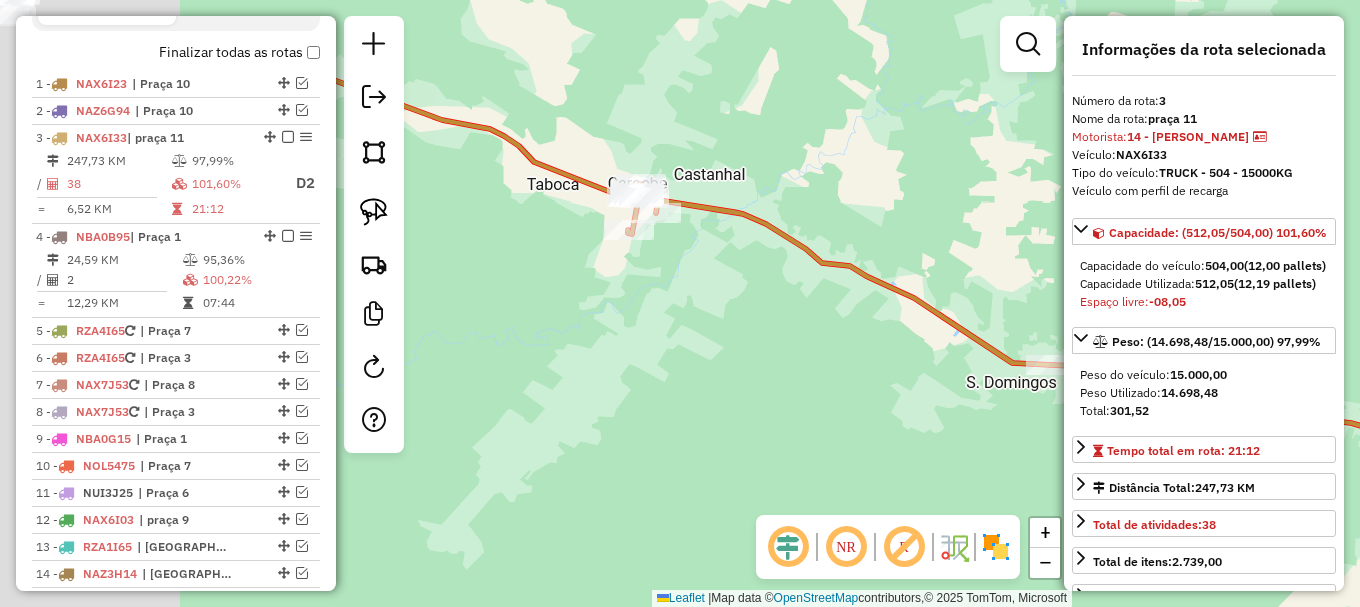 drag, startPoint x: 788, startPoint y: 364, endPoint x: 961, endPoint y: 388, distance: 174.6568 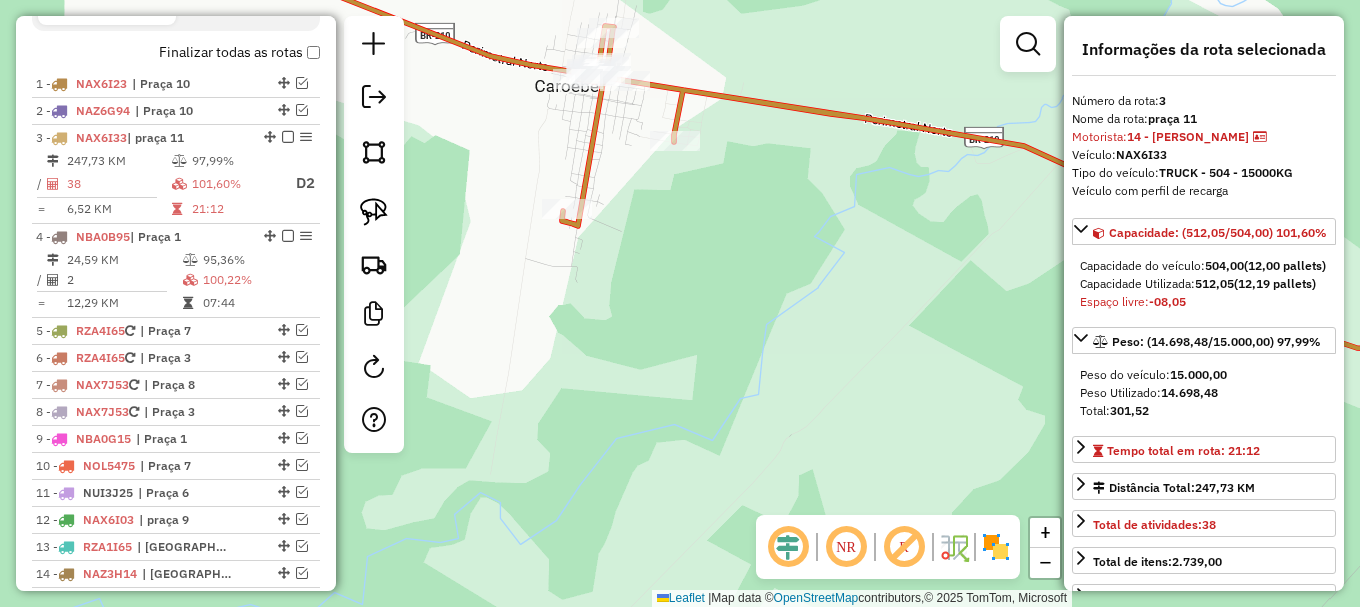 click 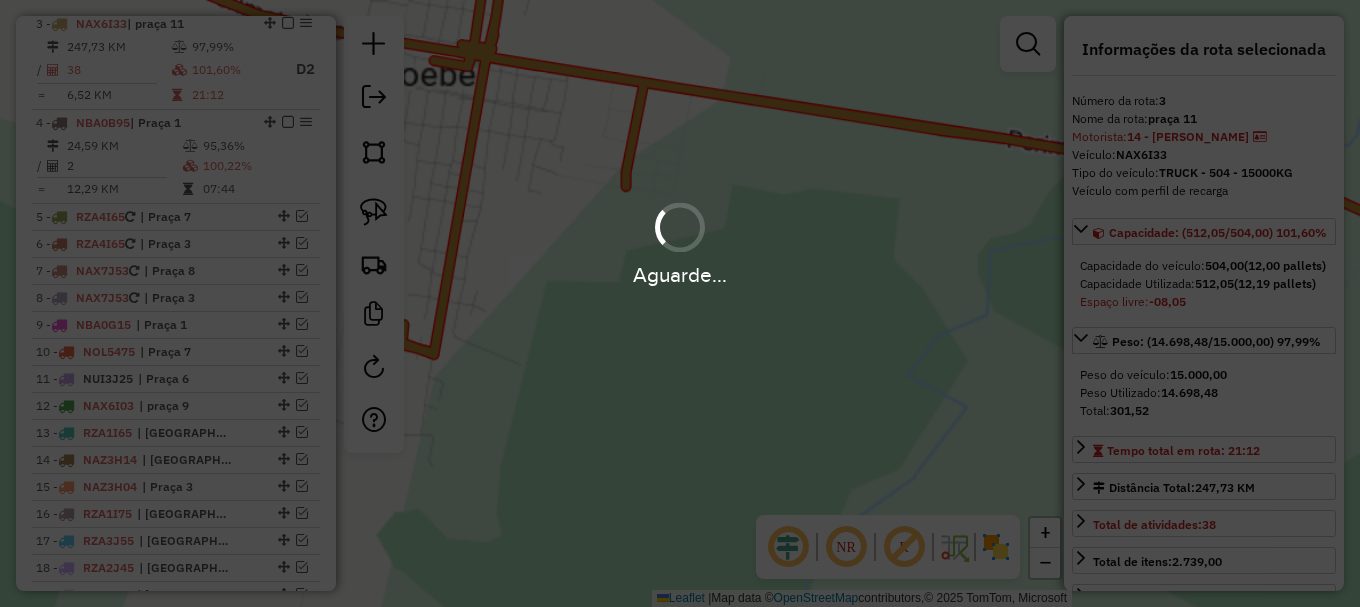 scroll, scrollTop: 846, scrollLeft: 0, axis: vertical 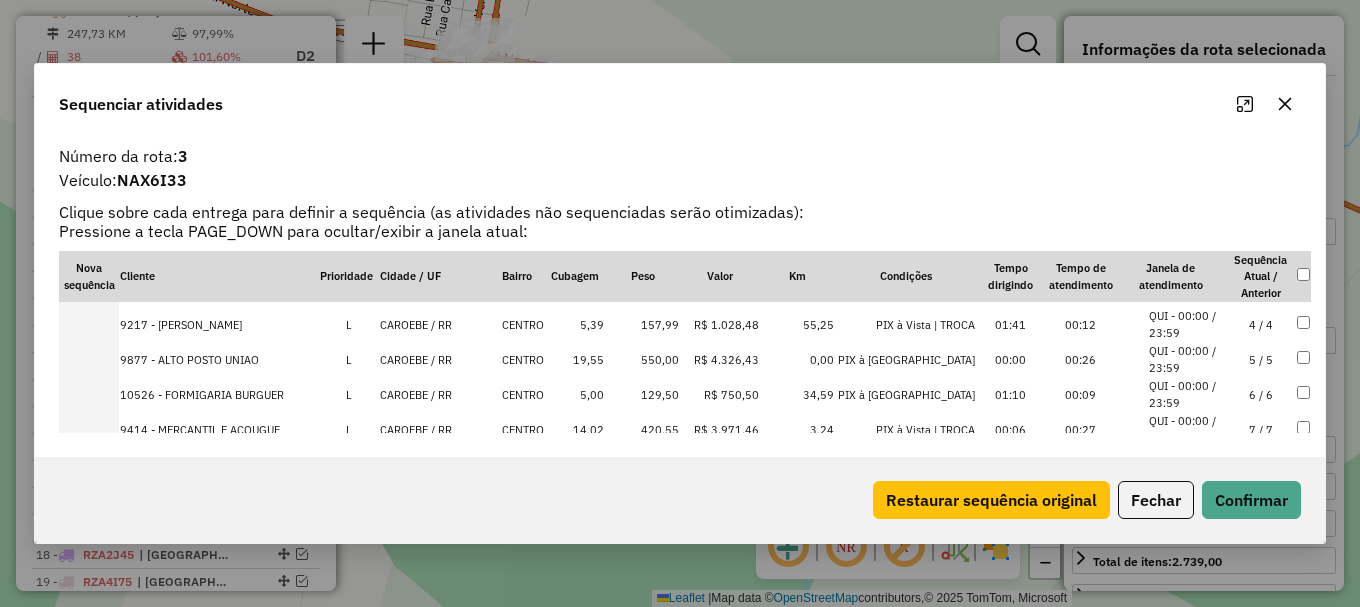 click on "QUI - 00:00 / 23:59" at bounding box center (1187, 359) 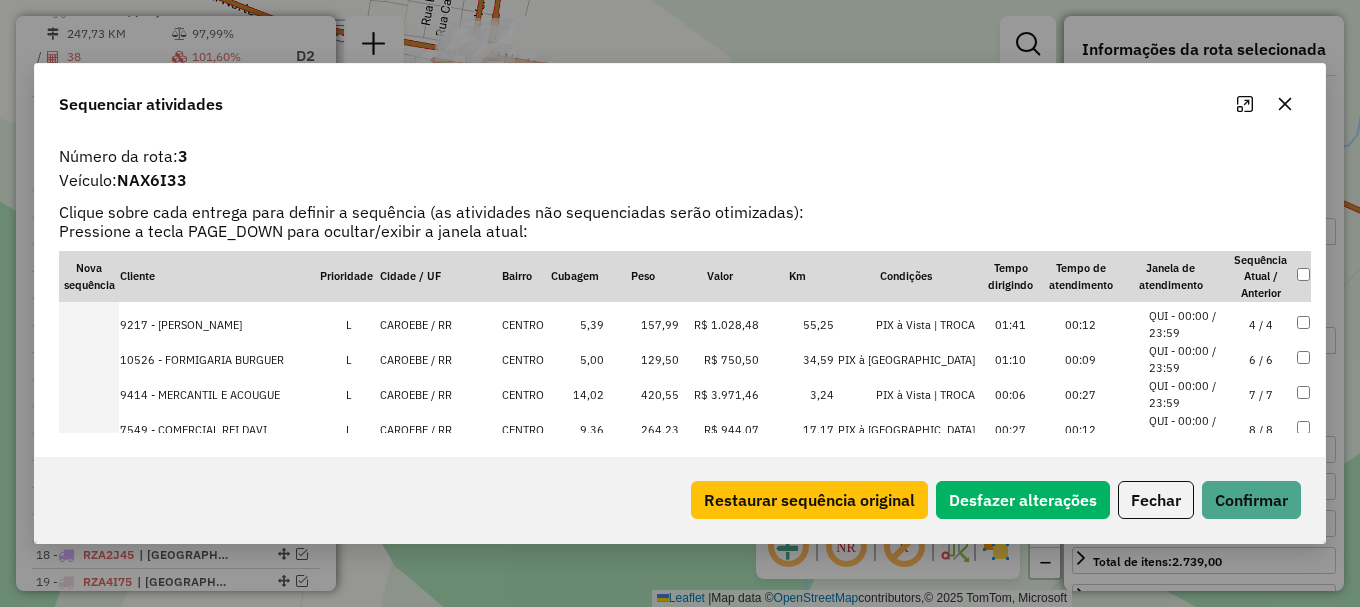 click on "QUI - 00:00 / 23:59" at bounding box center [1187, 359] 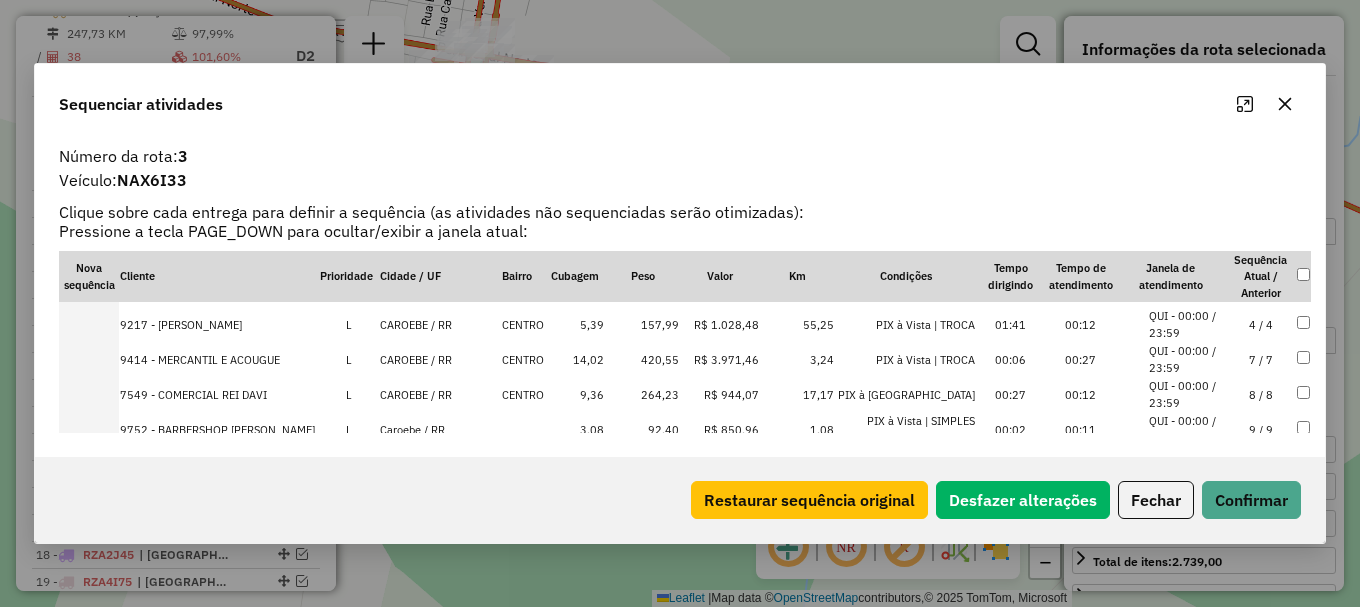 click on "QUI - 00:00 / 23:59" at bounding box center [1187, 359] 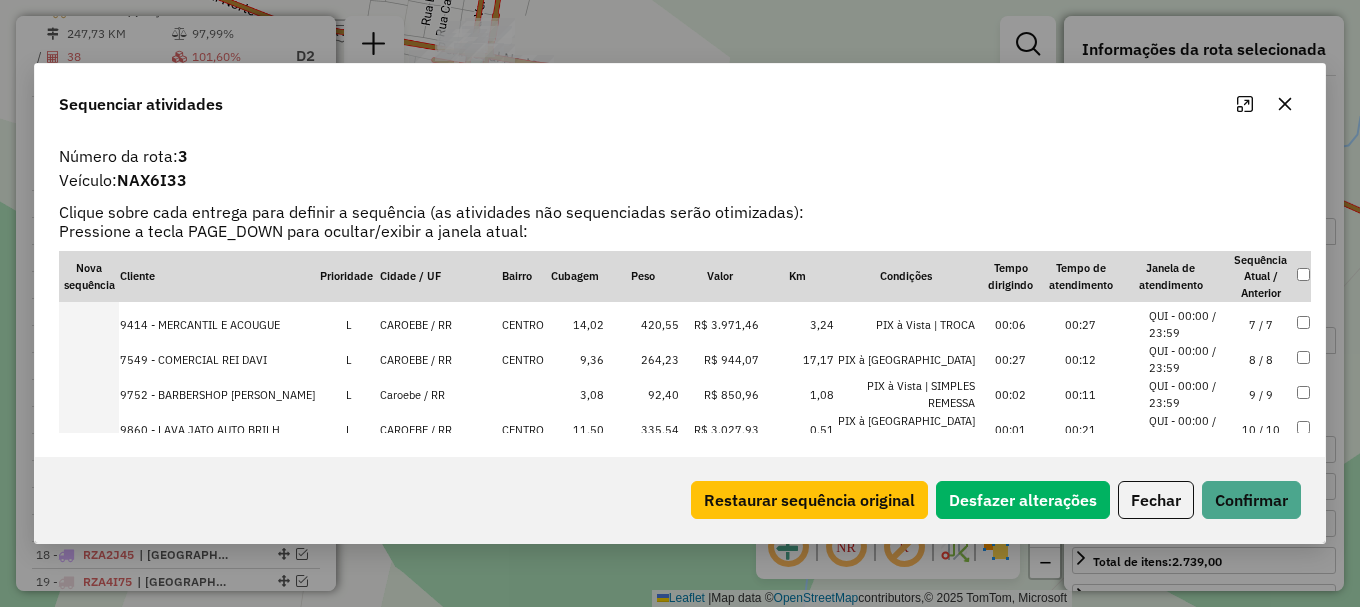 click on "QUI - 00:00 / 23:59" at bounding box center (1187, 359) 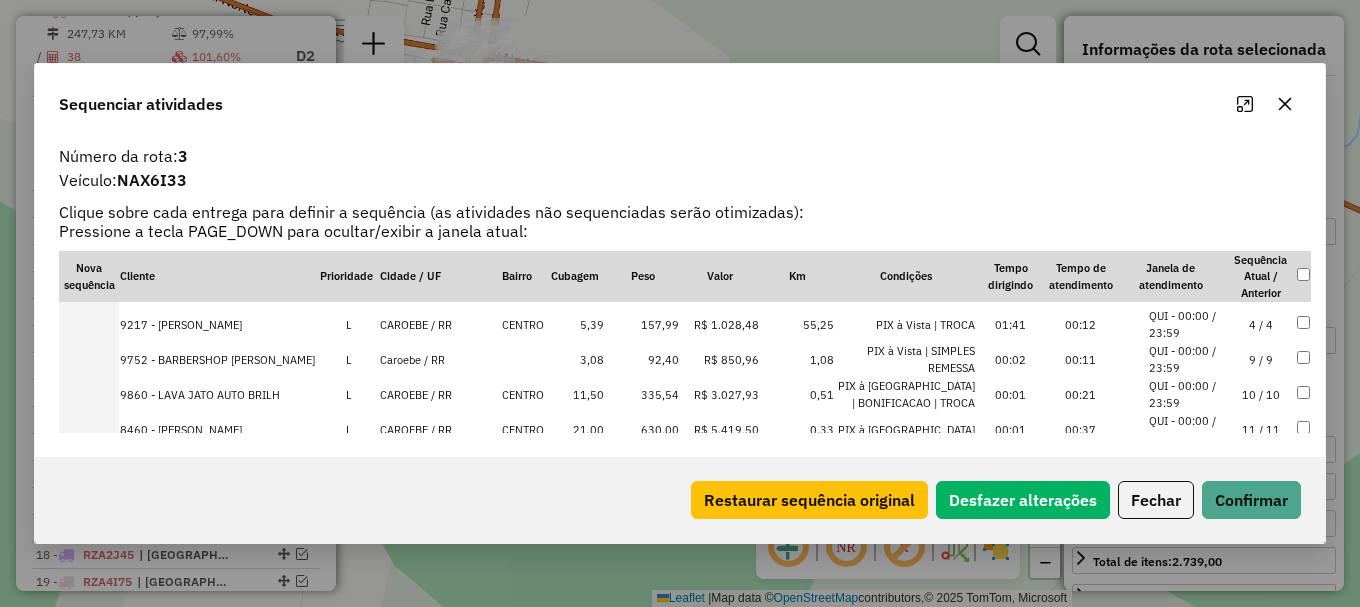 click on "QUI - 00:00 / 23:59" at bounding box center [1187, 359] 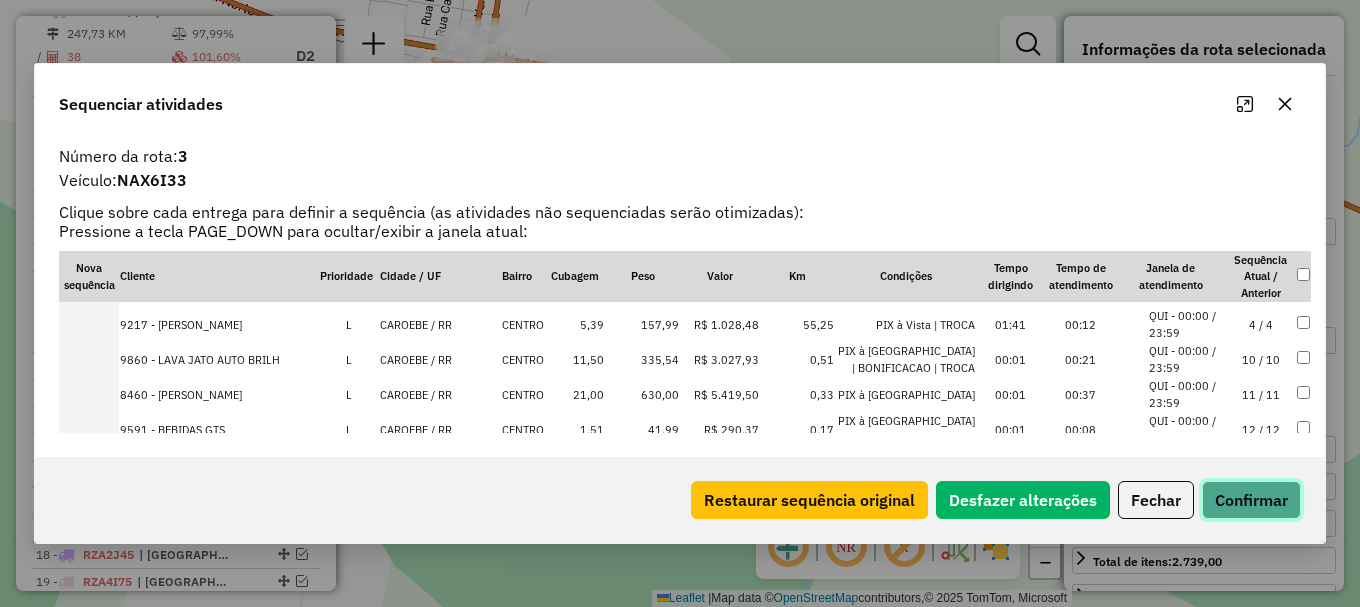 click on "Confirmar" 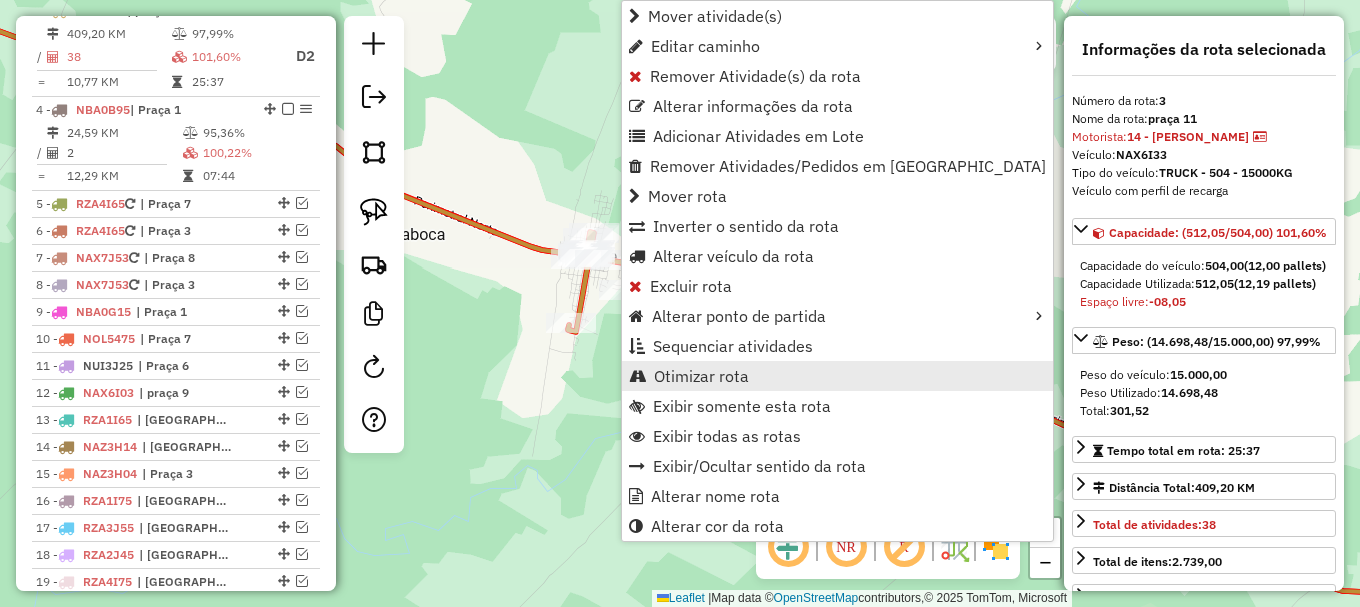 click on "Otimizar rota" at bounding box center (701, 376) 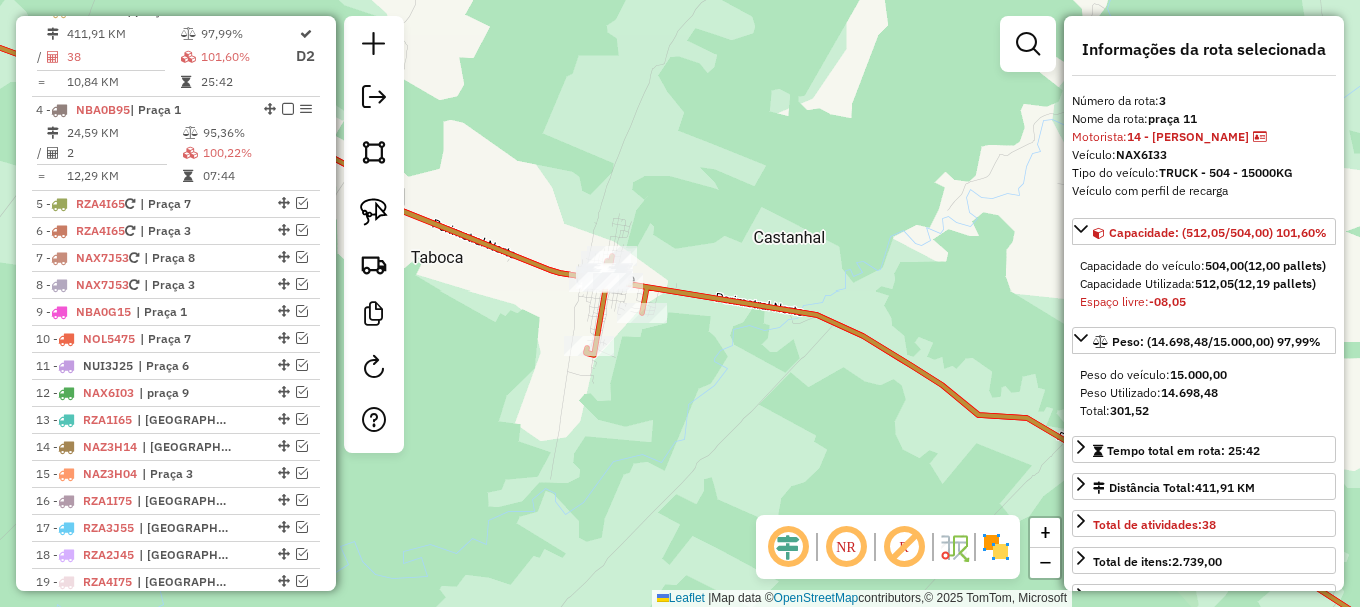 drag, startPoint x: 466, startPoint y: 161, endPoint x: 732, endPoint y: 261, distance: 284.176 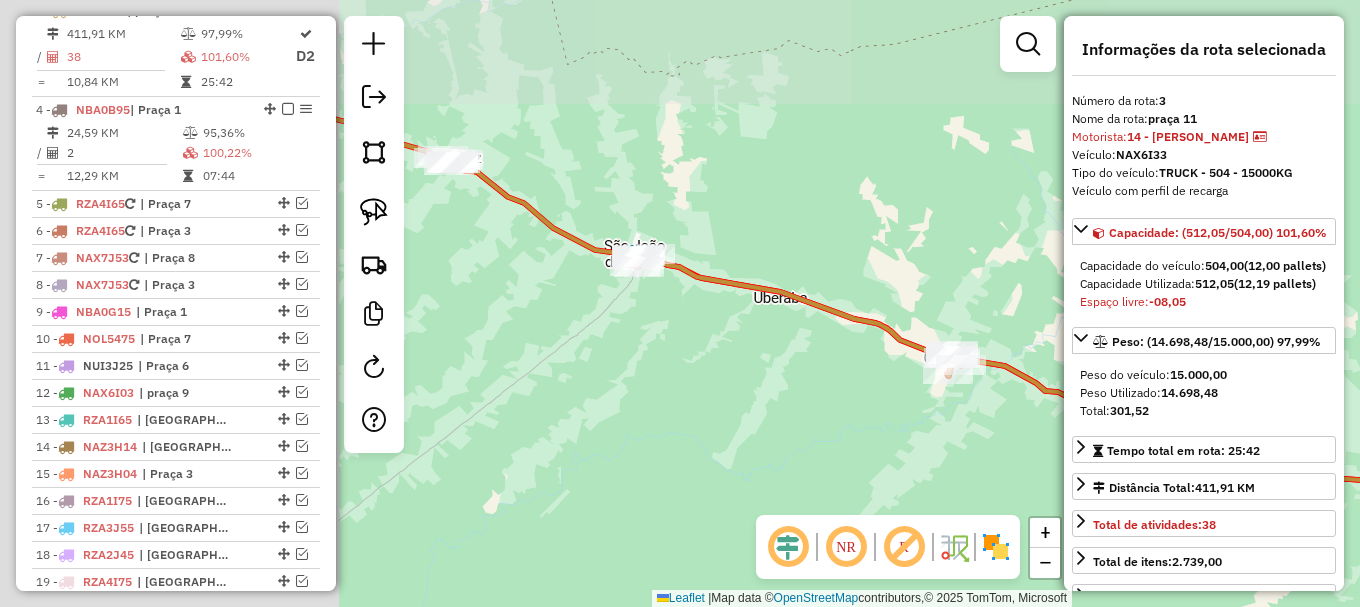 drag, startPoint x: 476, startPoint y: 244, endPoint x: 865, endPoint y: 367, distance: 407.98285 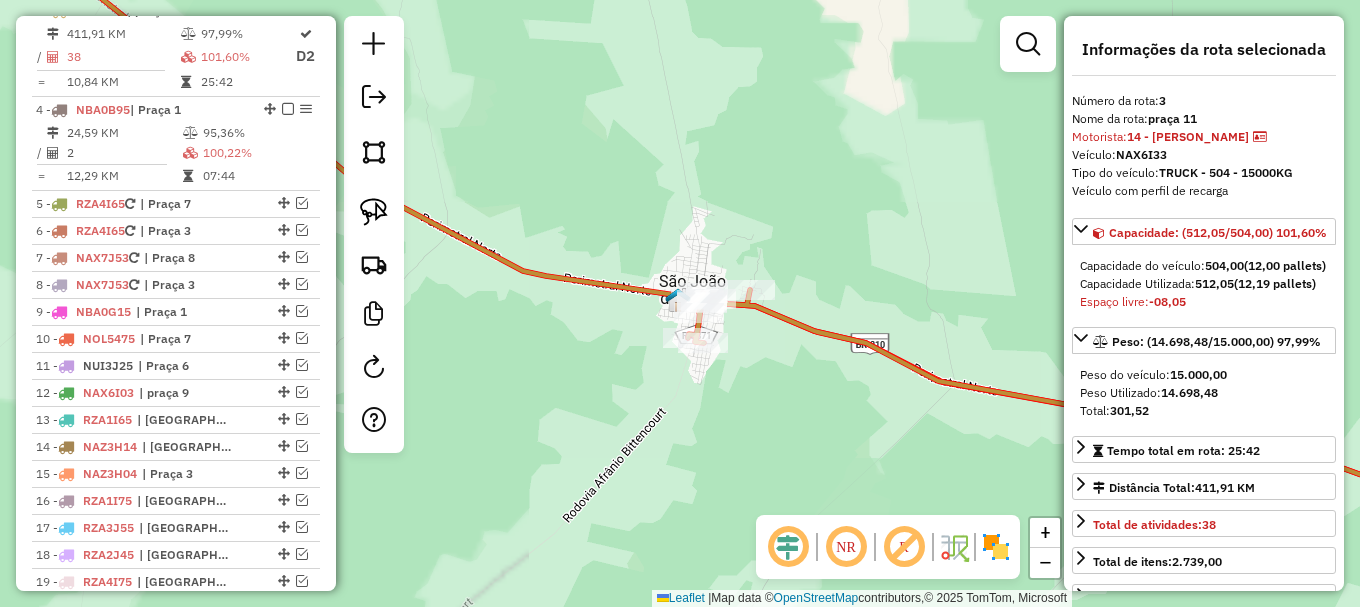 click 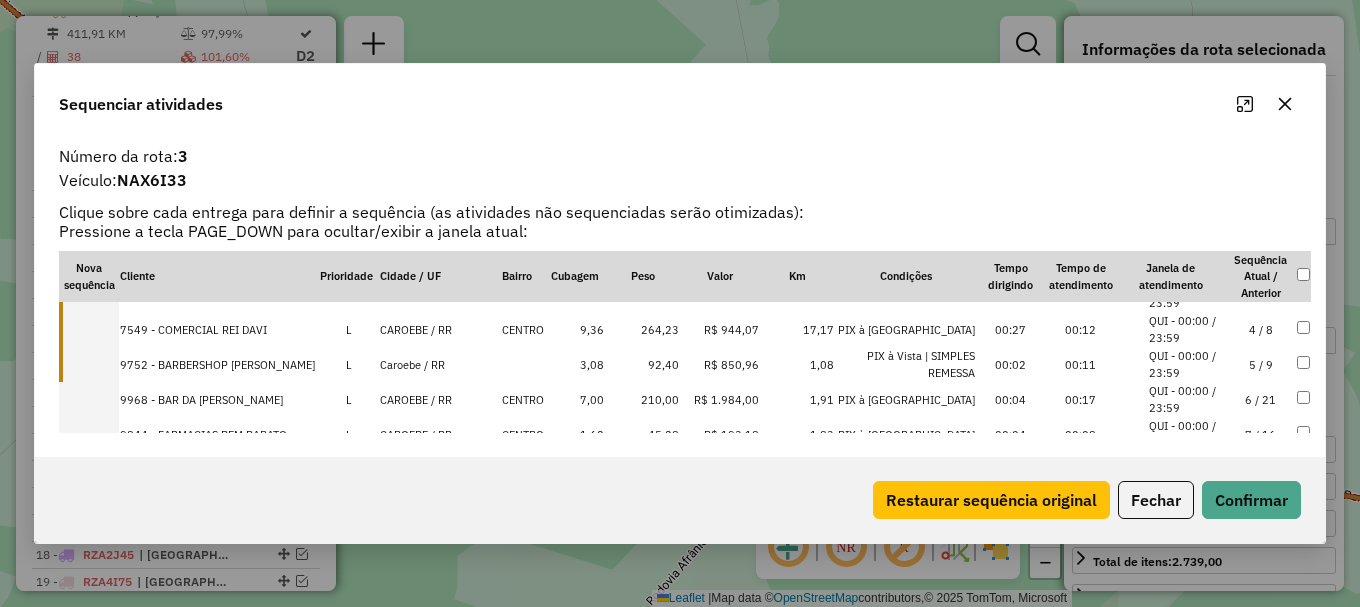 scroll, scrollTop: 0, scrollLeft: 0, axis: both 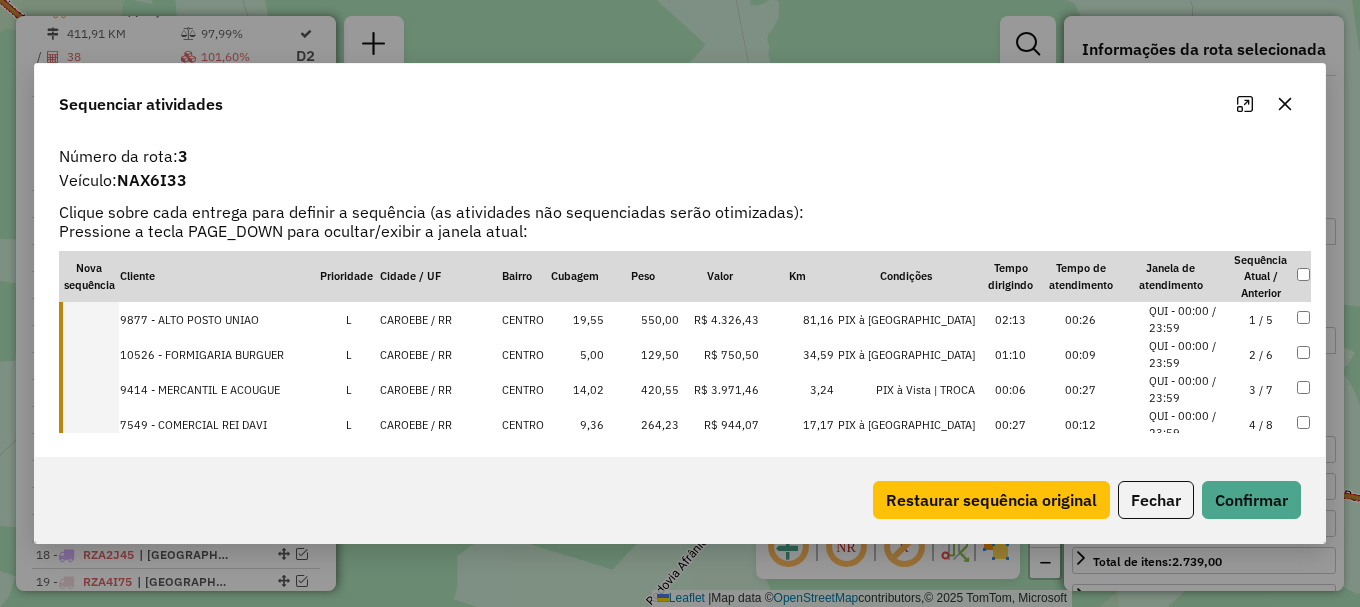 click on "CENTRO" at bounding box center [523, 319] 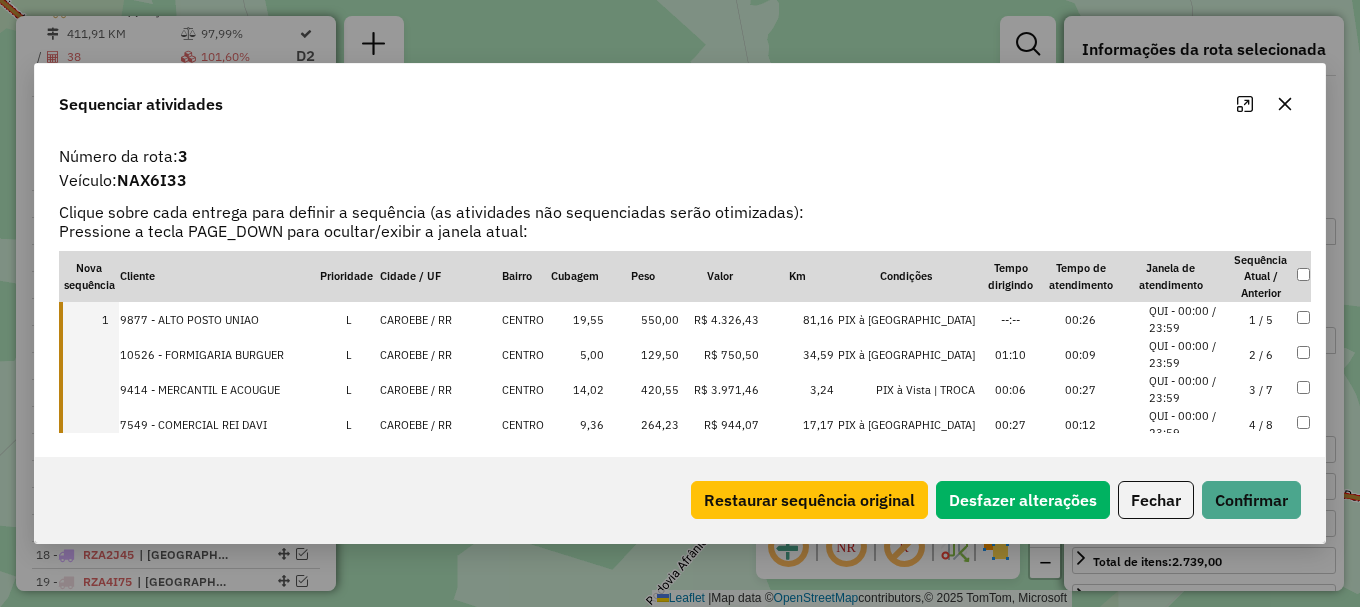 click on "CAROEBE / RR" at bounding box center [440, 354] 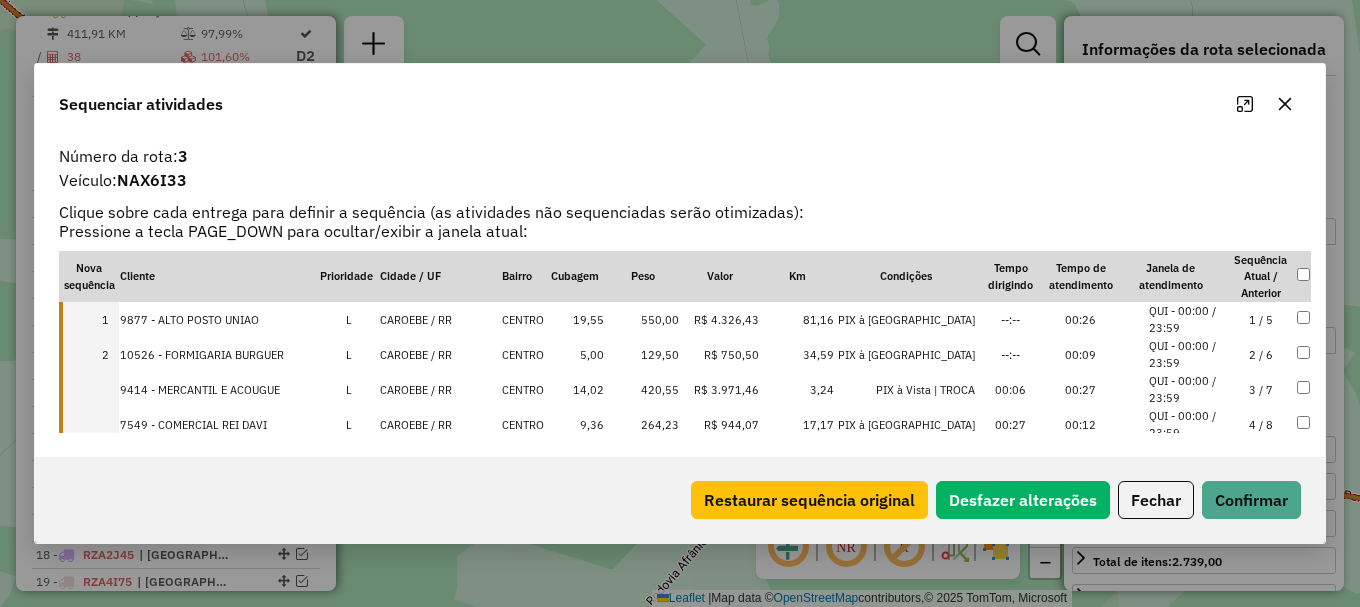 click on "CAROEBE / RR" at bounding box center [440, 389] 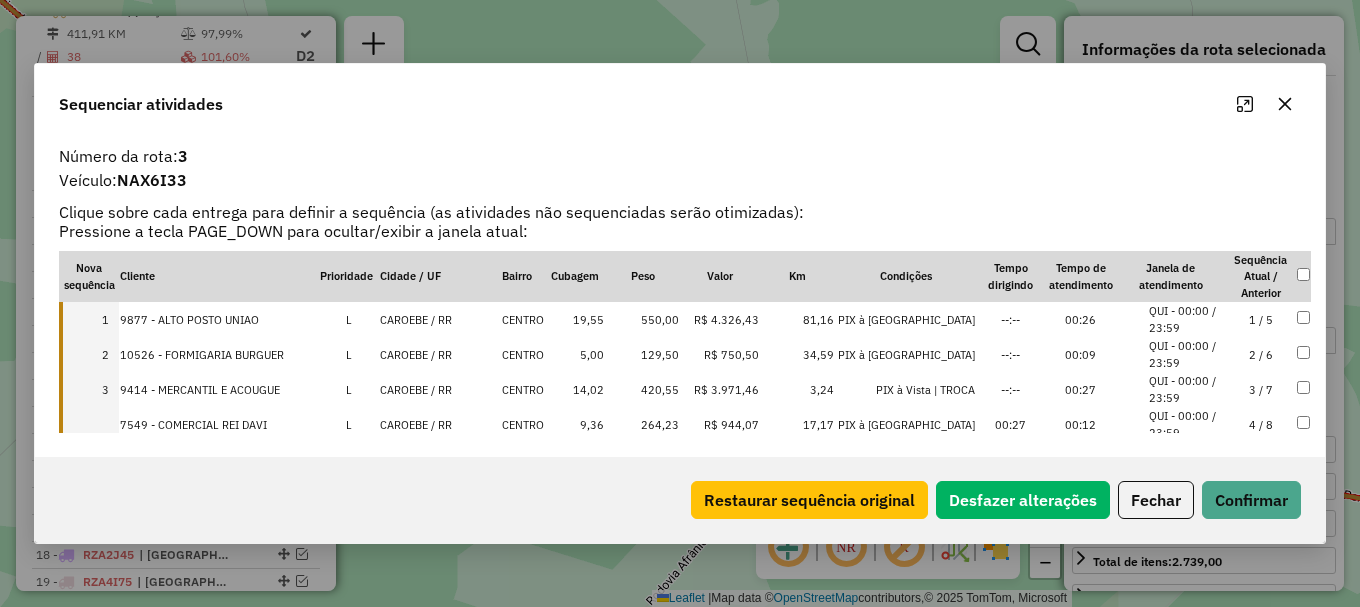 click on "CAROEBE / RR" at bounding box center [440, 424] 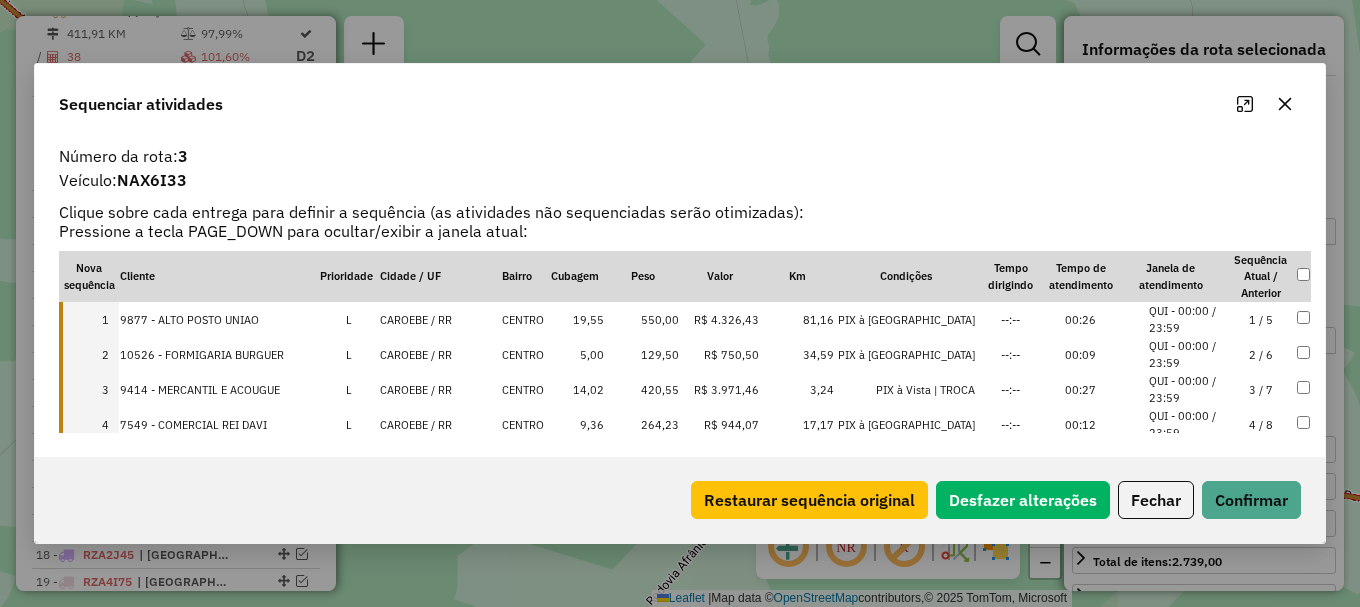 scroll, scrollTop: 100, scrollLeft: 0, axis: vertical 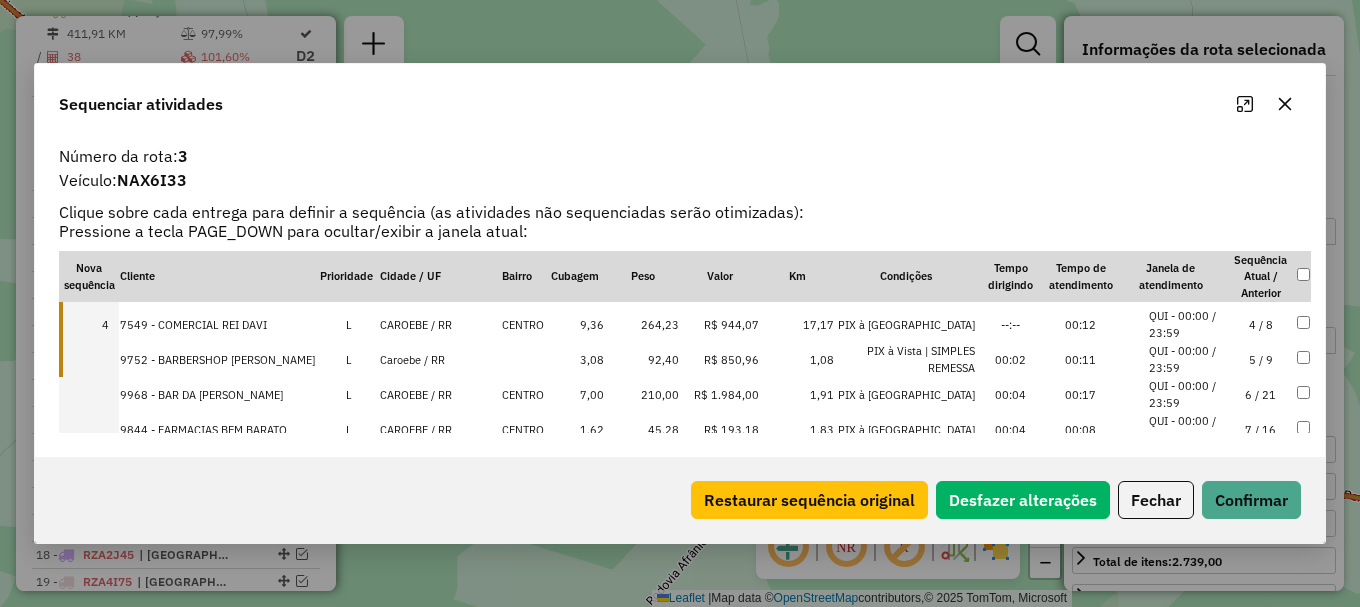 click on "Caroebe / RR" at bounding box center [440, 359] 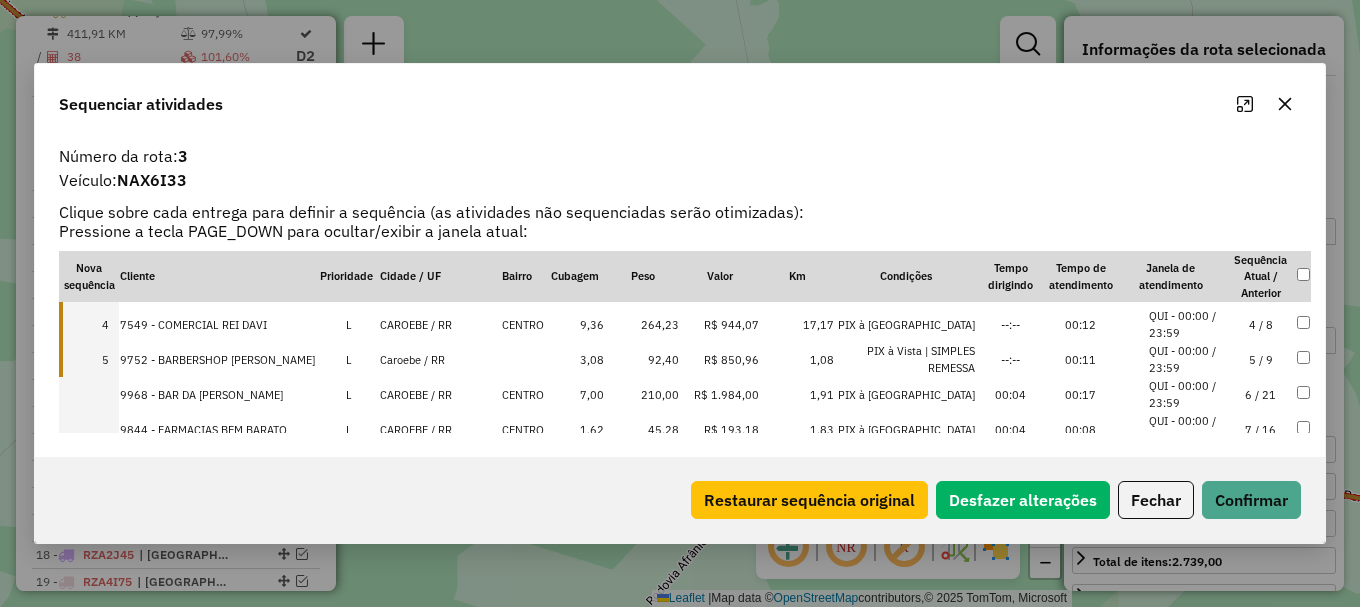 click on "CAROEBE / RR" at bounding box center [440, 394] 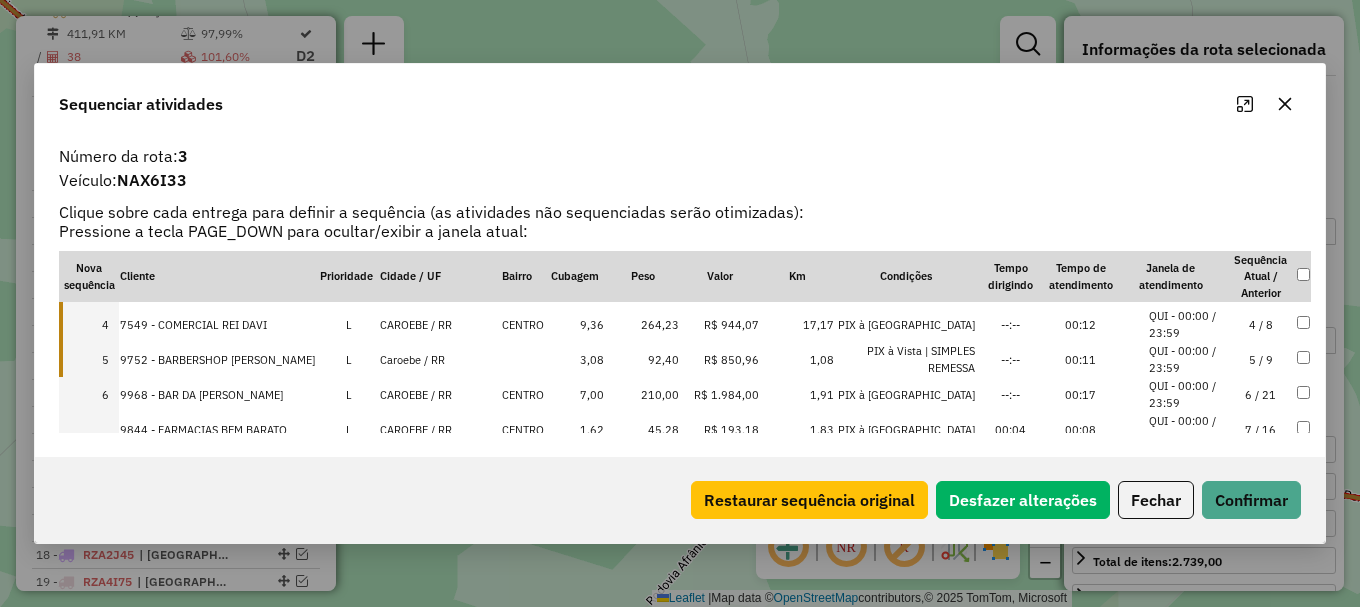 click on "CAROEBE / RR" at bounding box center [440, 429] 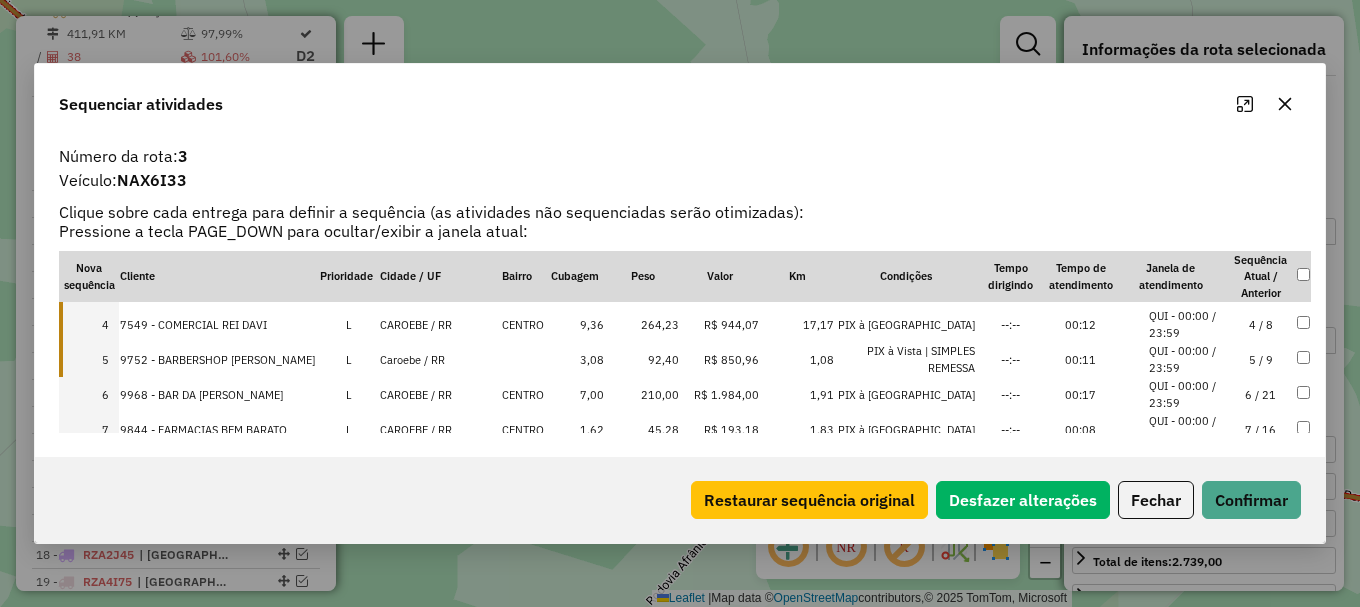 scroll, scrollTop: 200, scrollLeft: 0, axis: vertical 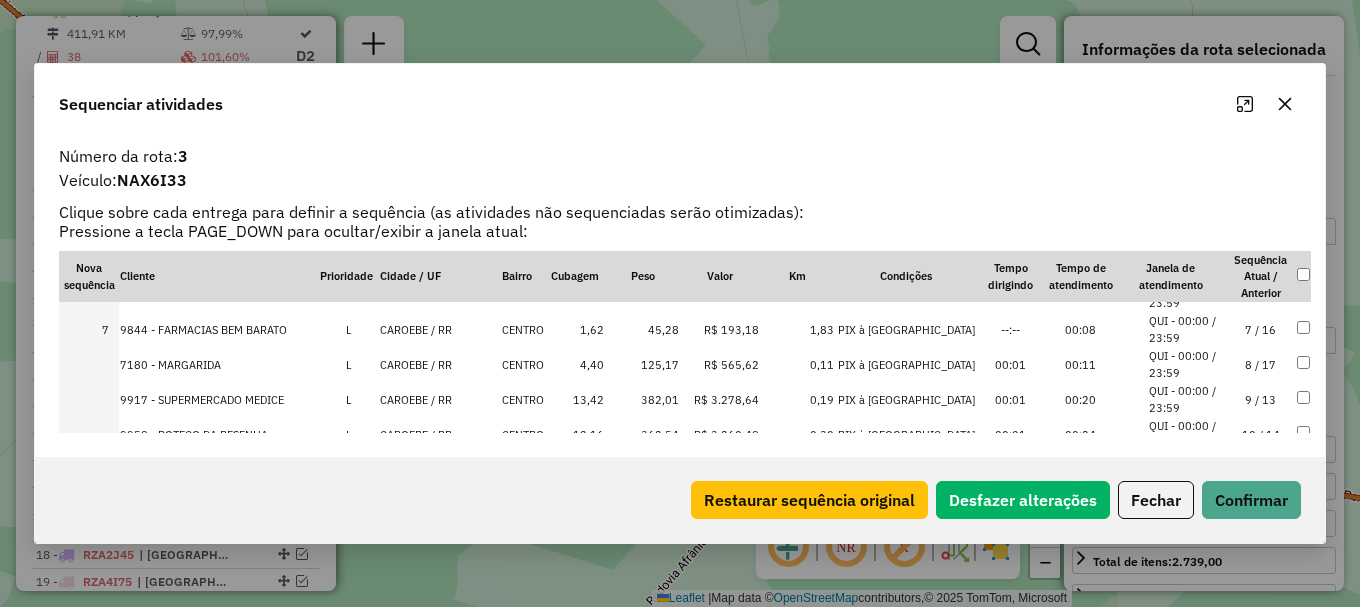 click on "CAROEBE / RR" at bounding box center (440, 364) 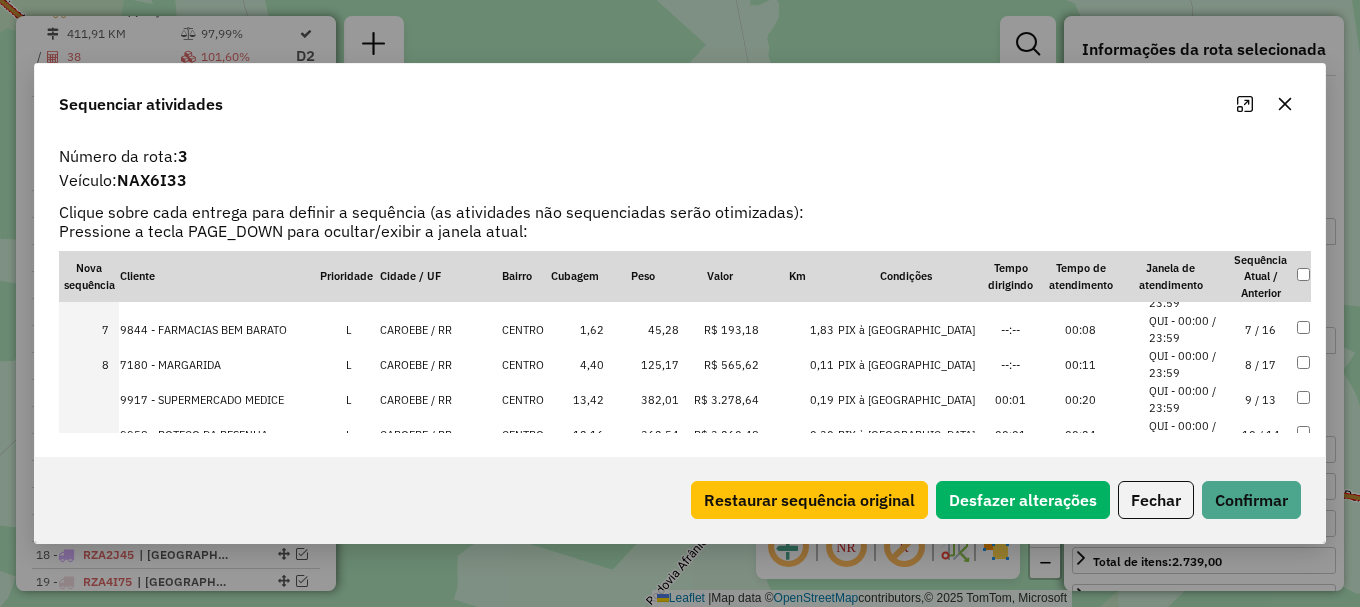 click on "CAROEBE / RR" at bounding box center [440, 399] 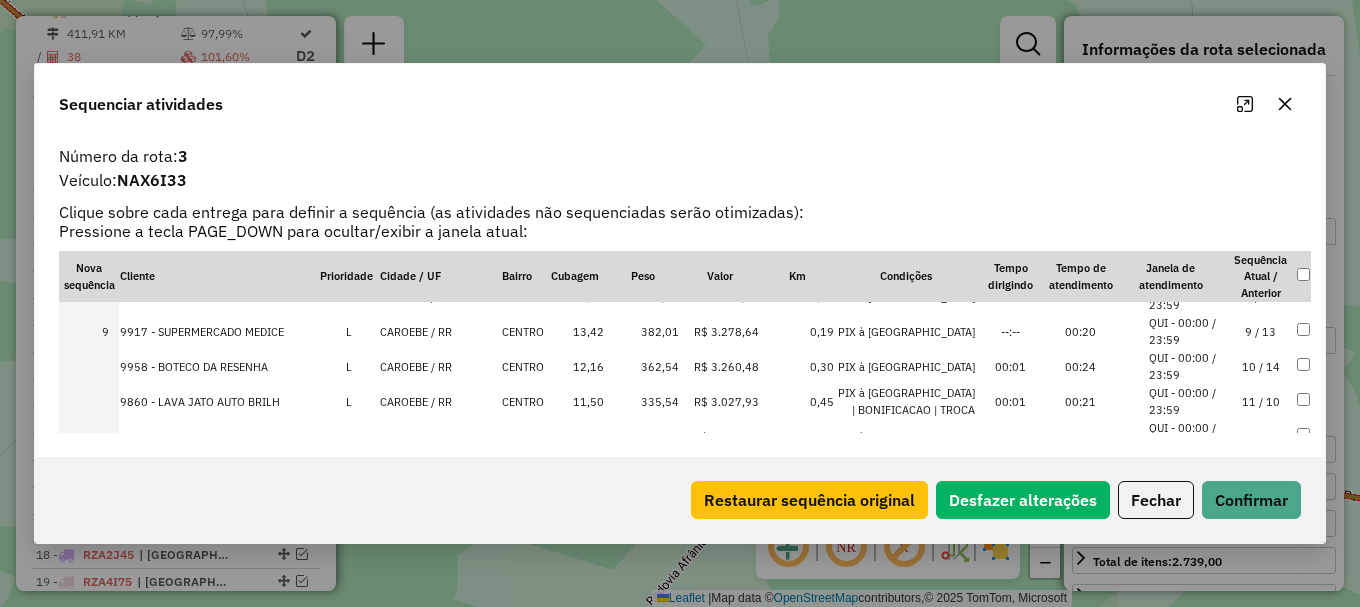 scroll, scrollTop: 300, scrollLeft: 0, axis: vertical 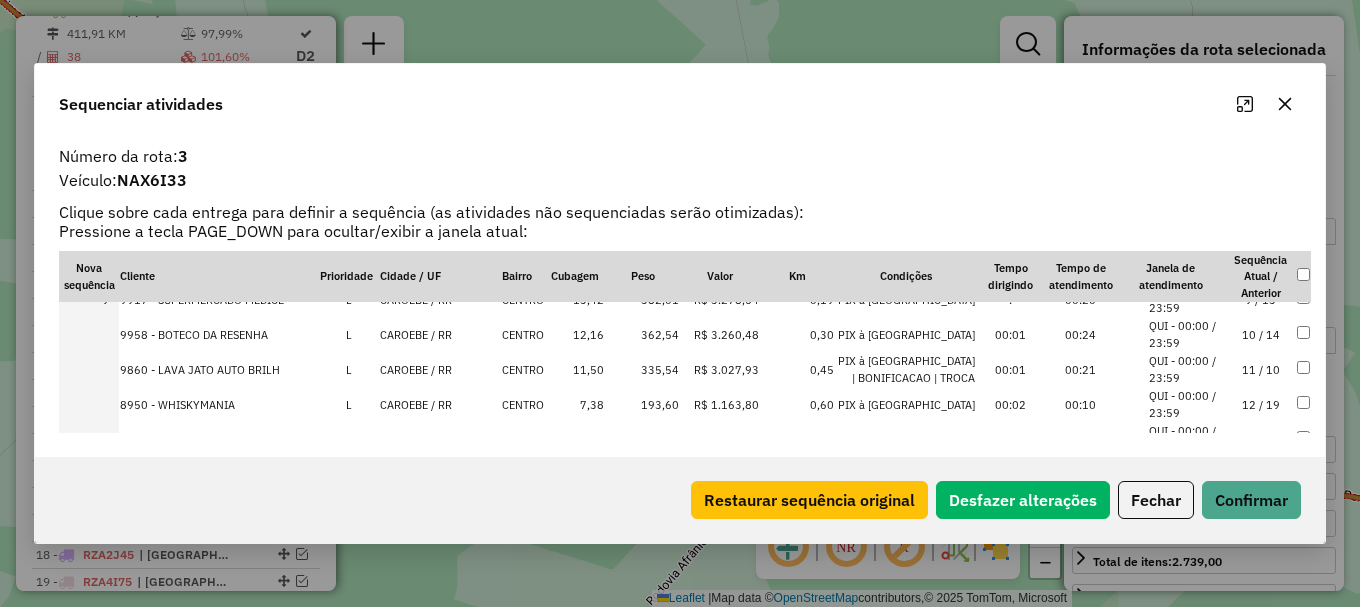 click on "CAROEBE / RR" at bounding box center [440, 334] 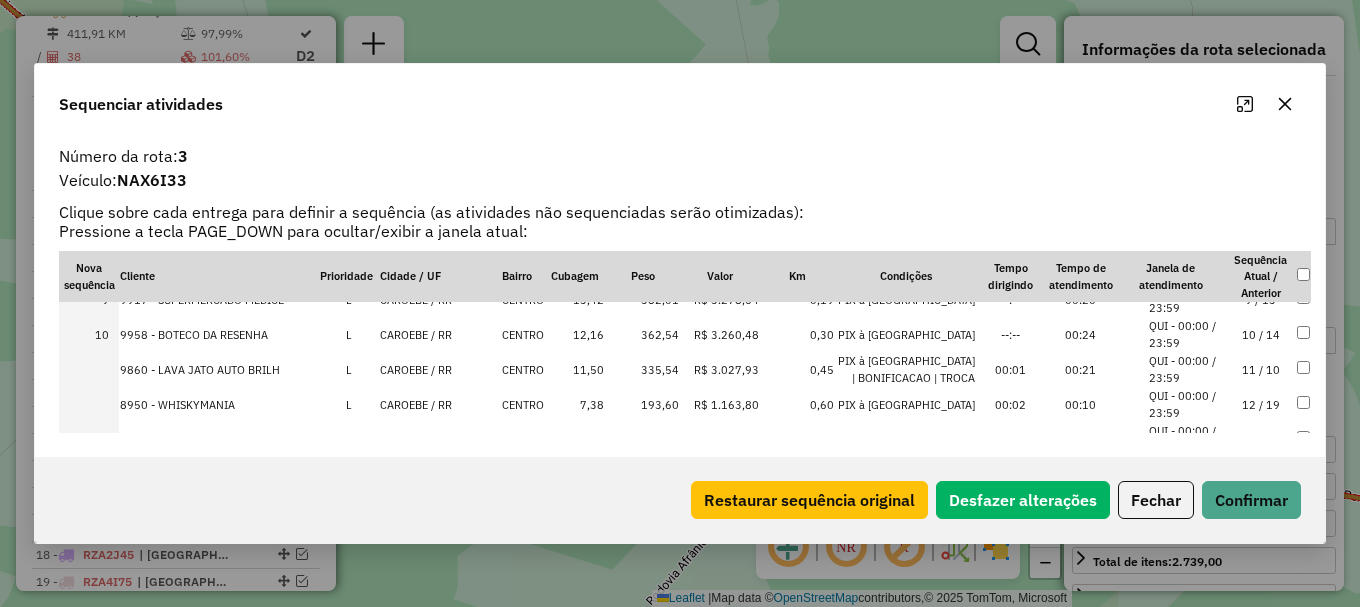 click on "CAROEBE / RR" at bounding box center [440, 369] 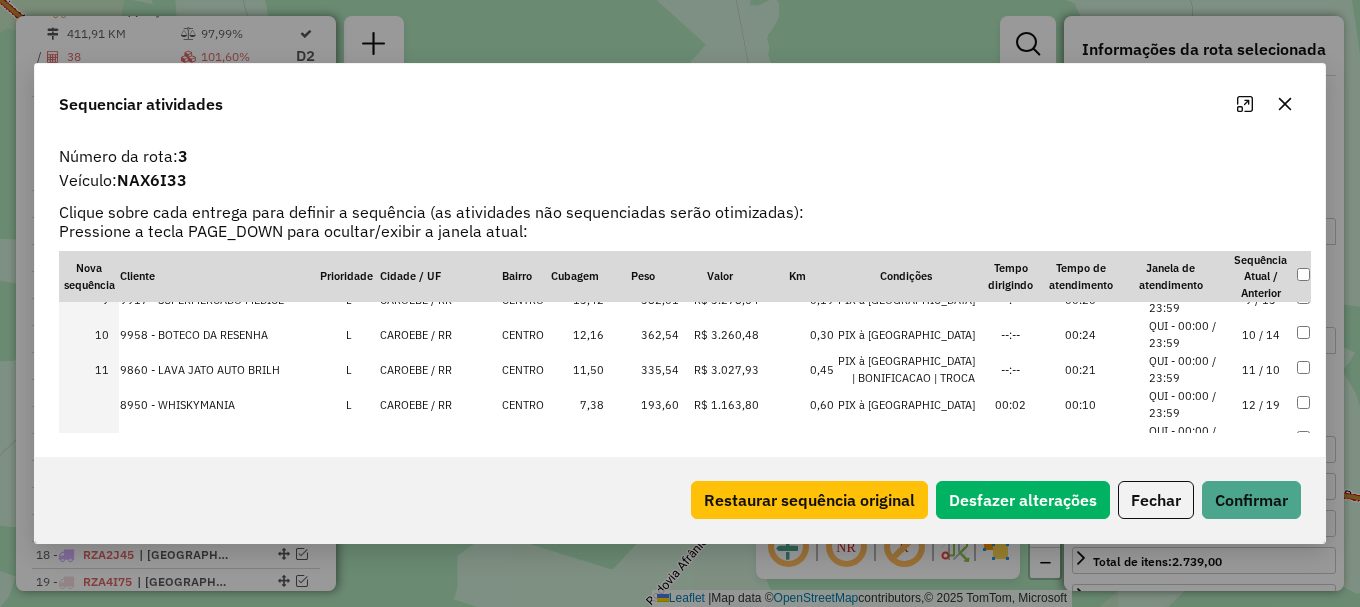 click on "CAROEBE / RR" at bounding box center (440, 404) 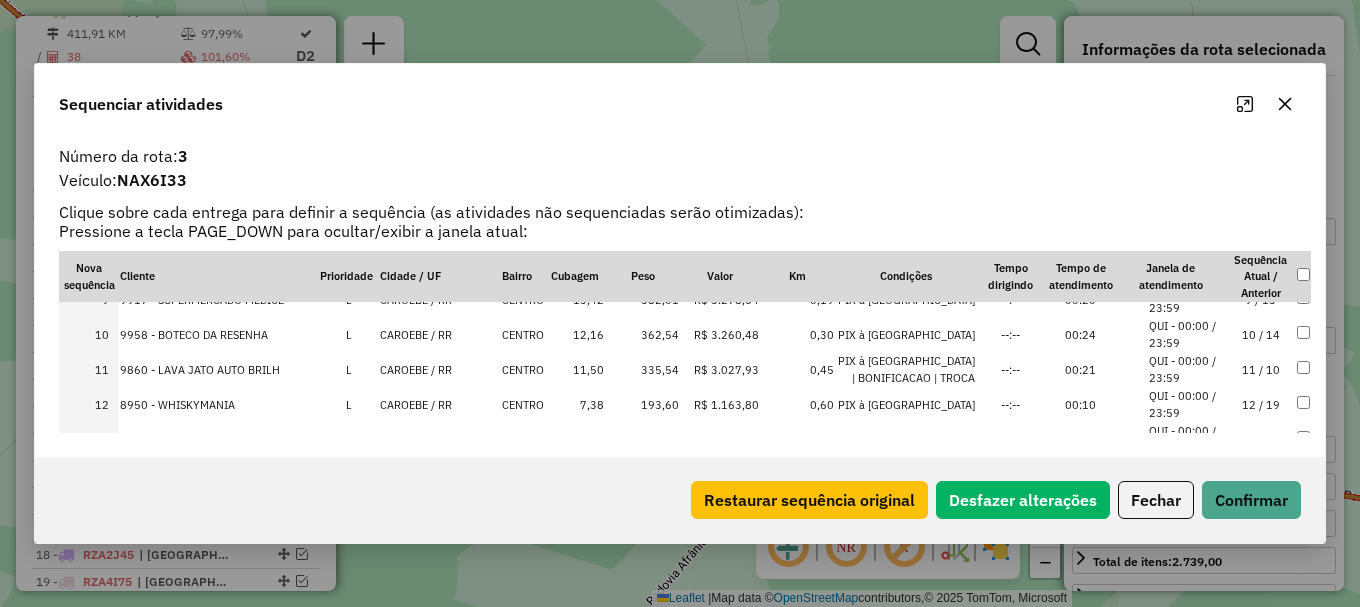 scroll, scrollTop: 400, scrollLeft: 0, axis: vertical 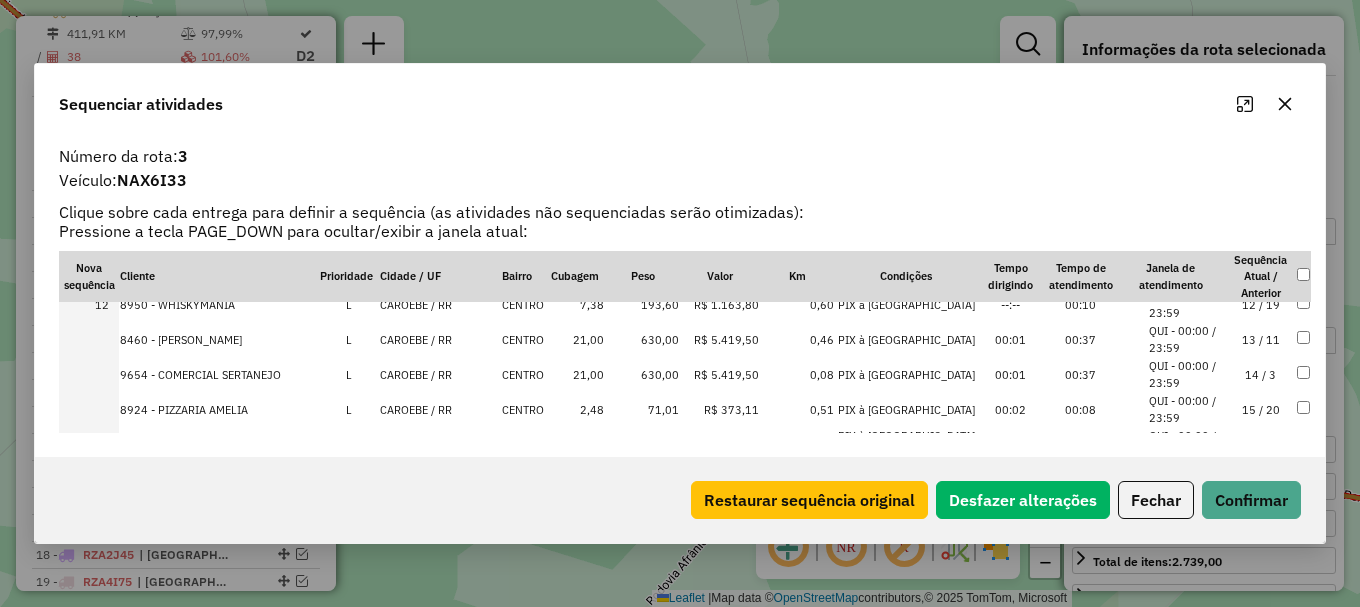 click on "CAROEBE / RR" at bounding box center [440, 339] 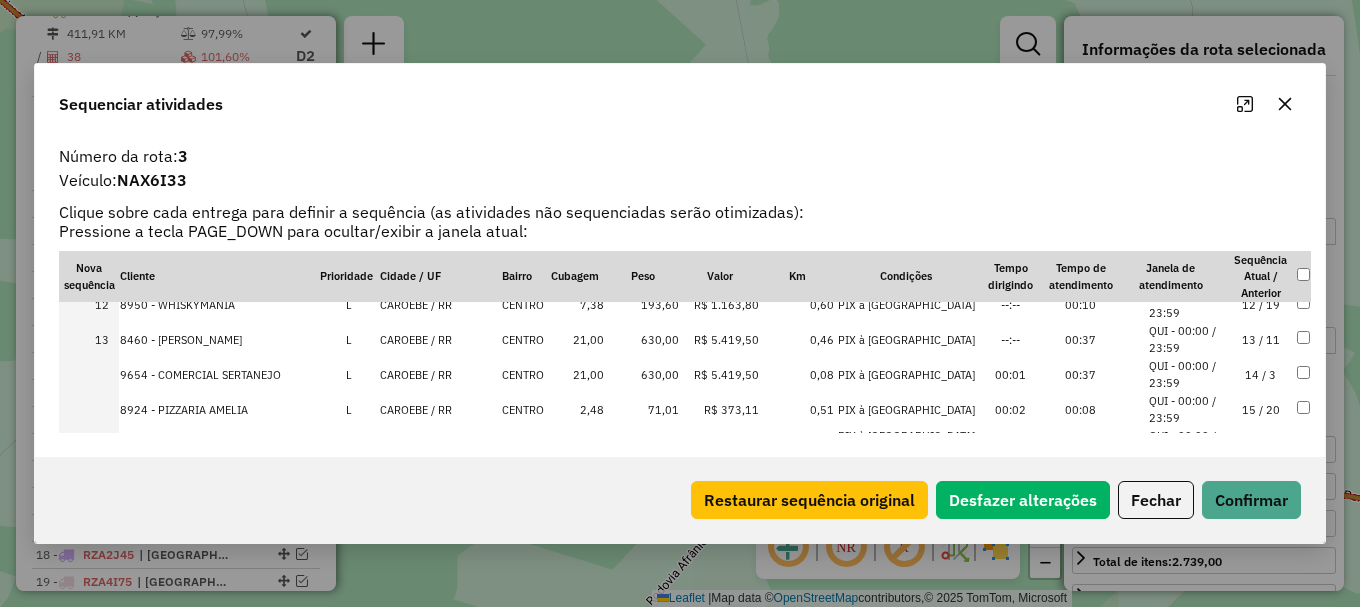 click on "CAROEBE / RR" at bounding box center [440, 374] 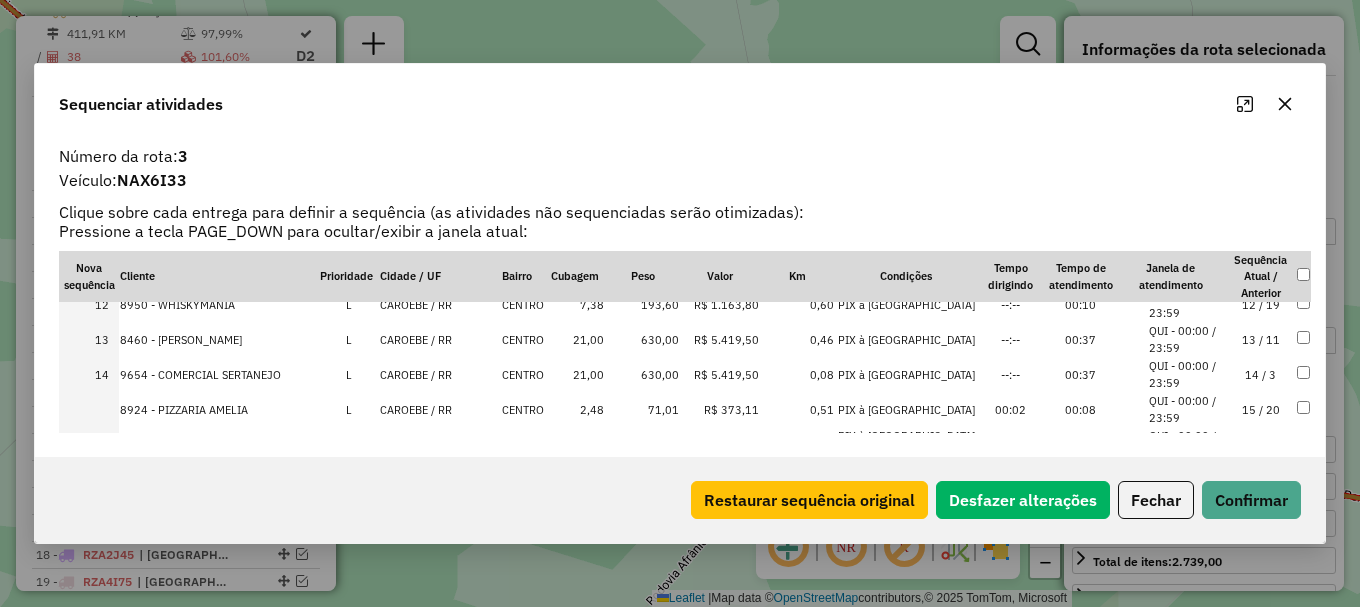 click on "CAROEBE / RR" at bounding box center (440, 409) 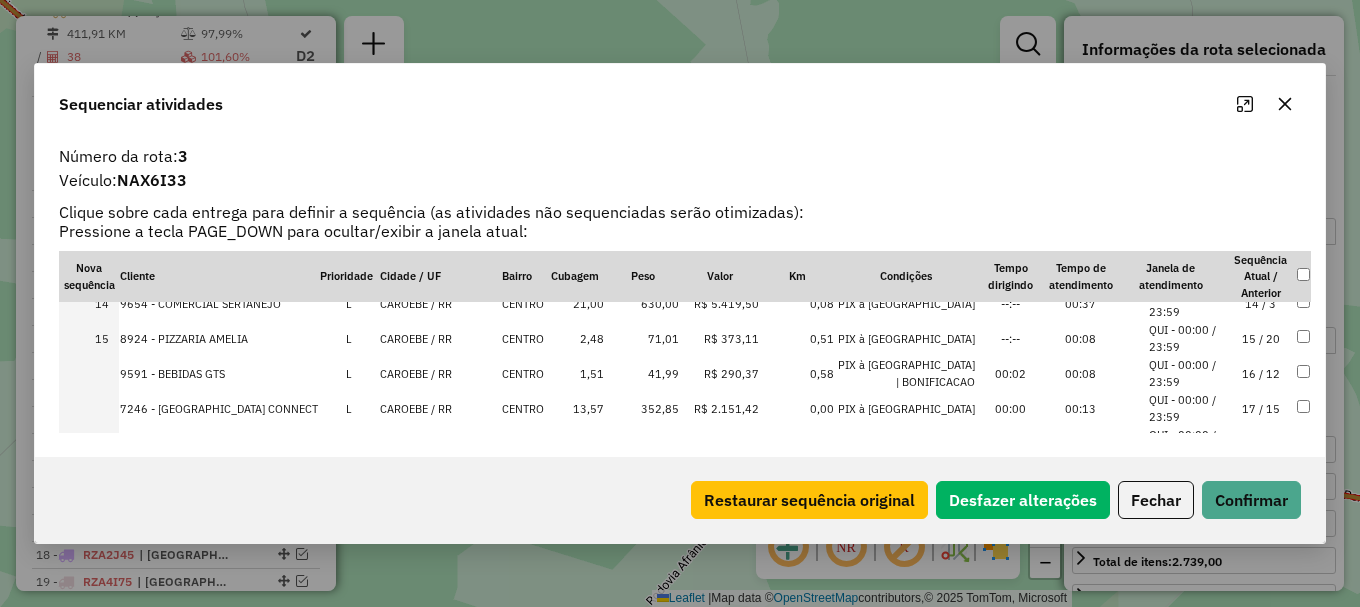 scroll, scrollTop: 500, scrollLeft: 0, axis: vertical 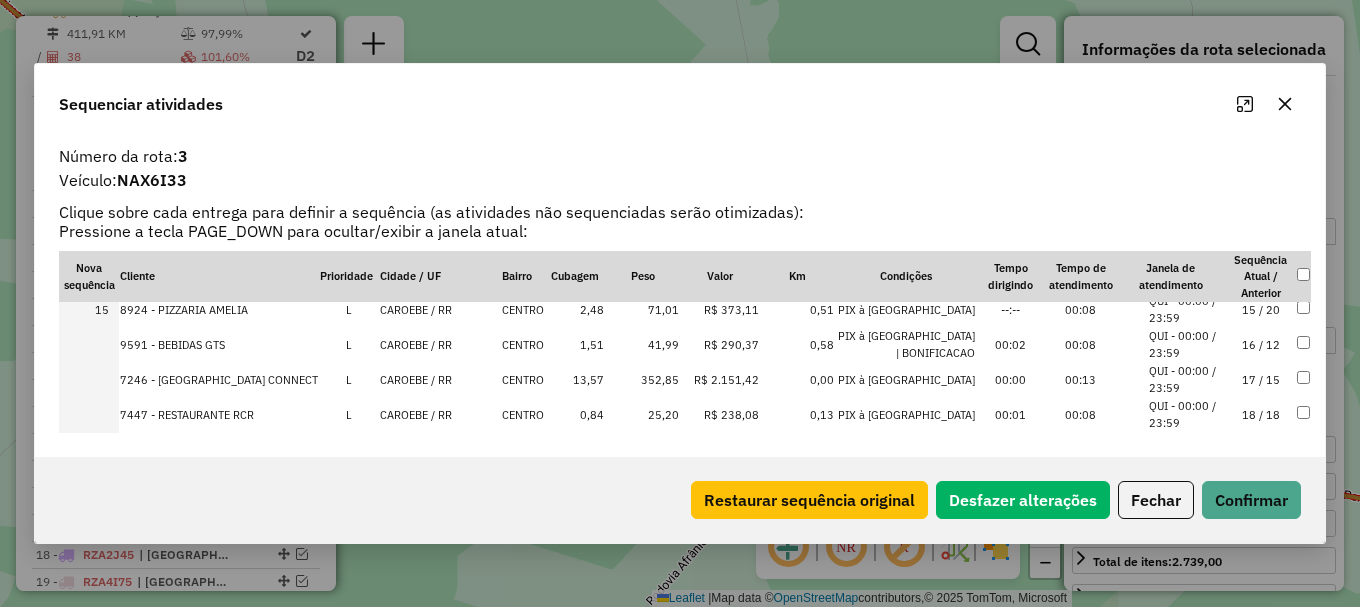 drag, startPoint x: 430, startPoint y: 347, endPoint x: 414, endPoint y: 375, distance: 32.24903 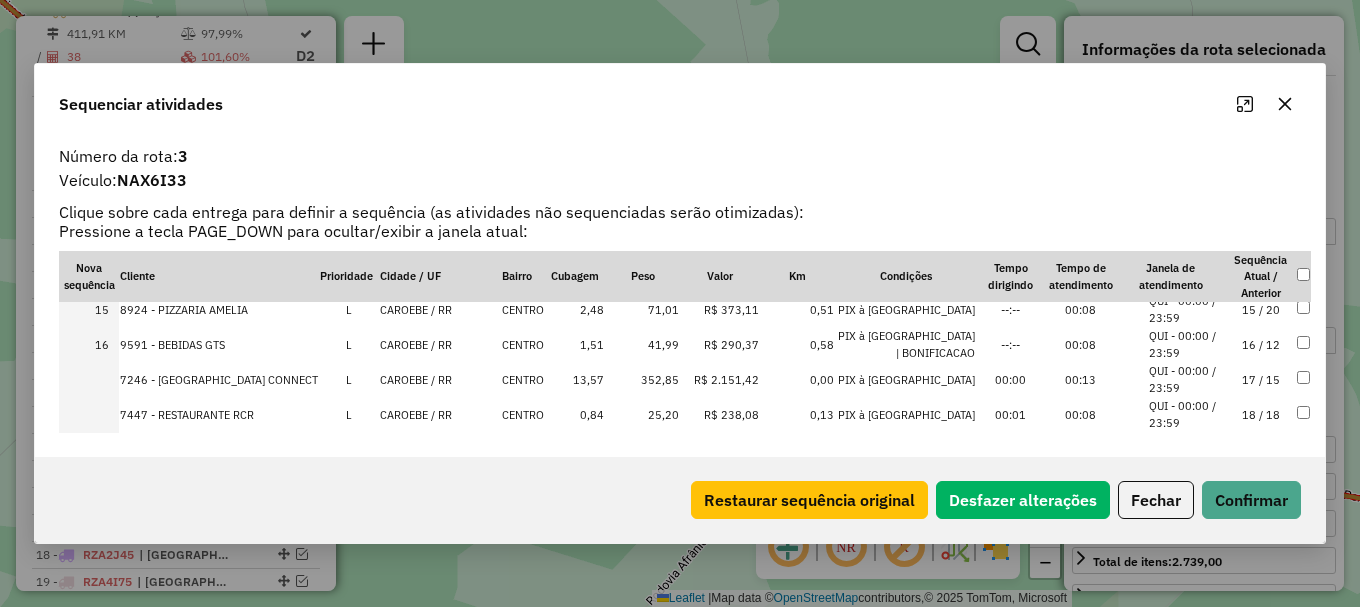 click on "CAROEBE / RR" at bounding box center [440, 379] 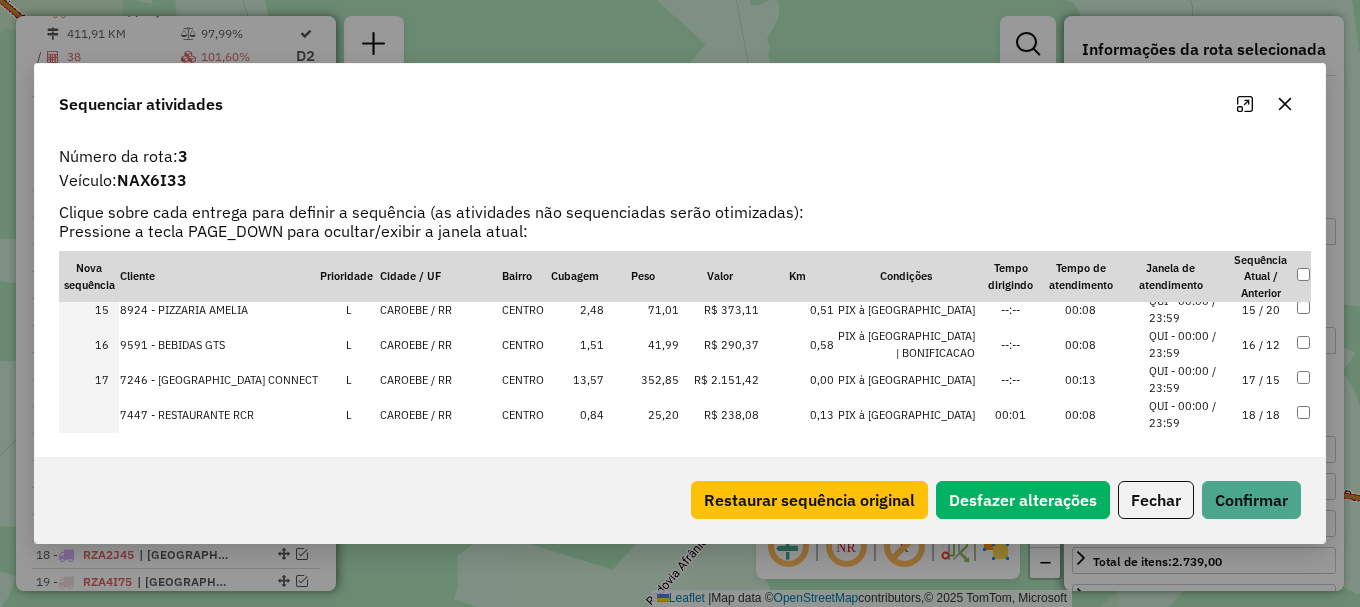 click on "CAROEBE / RR" at bounding box center (440, 414) 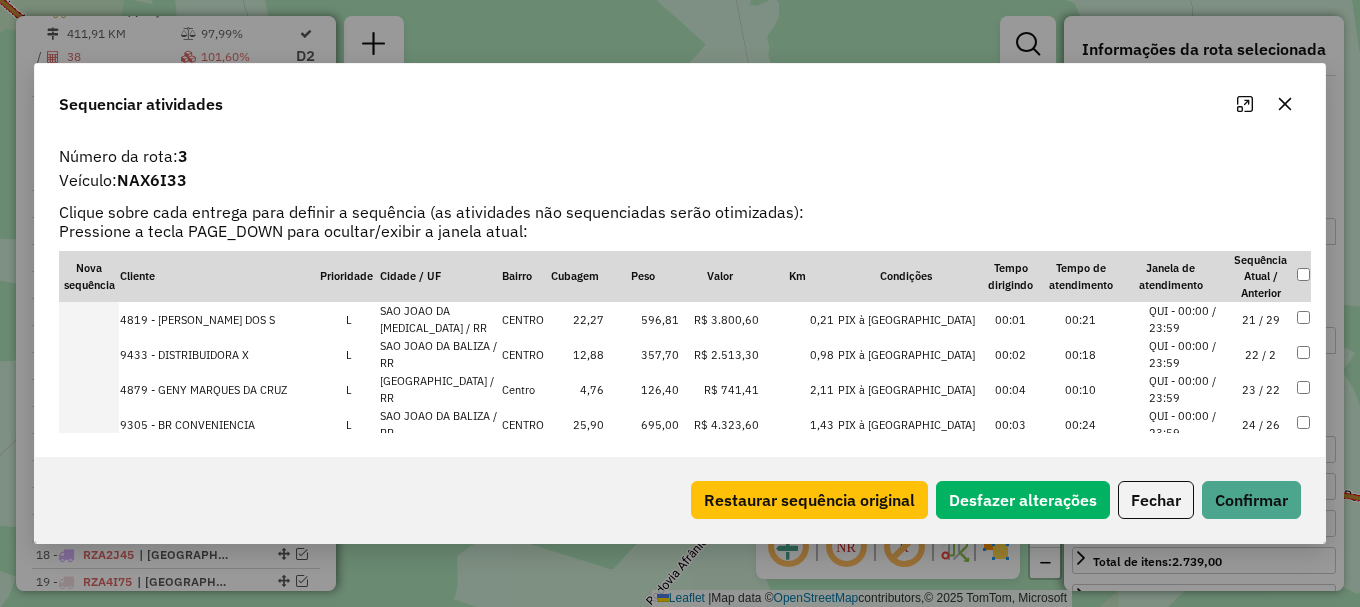 scroll, scrollTop: 800, scrollLeft: 0, axis: vertical 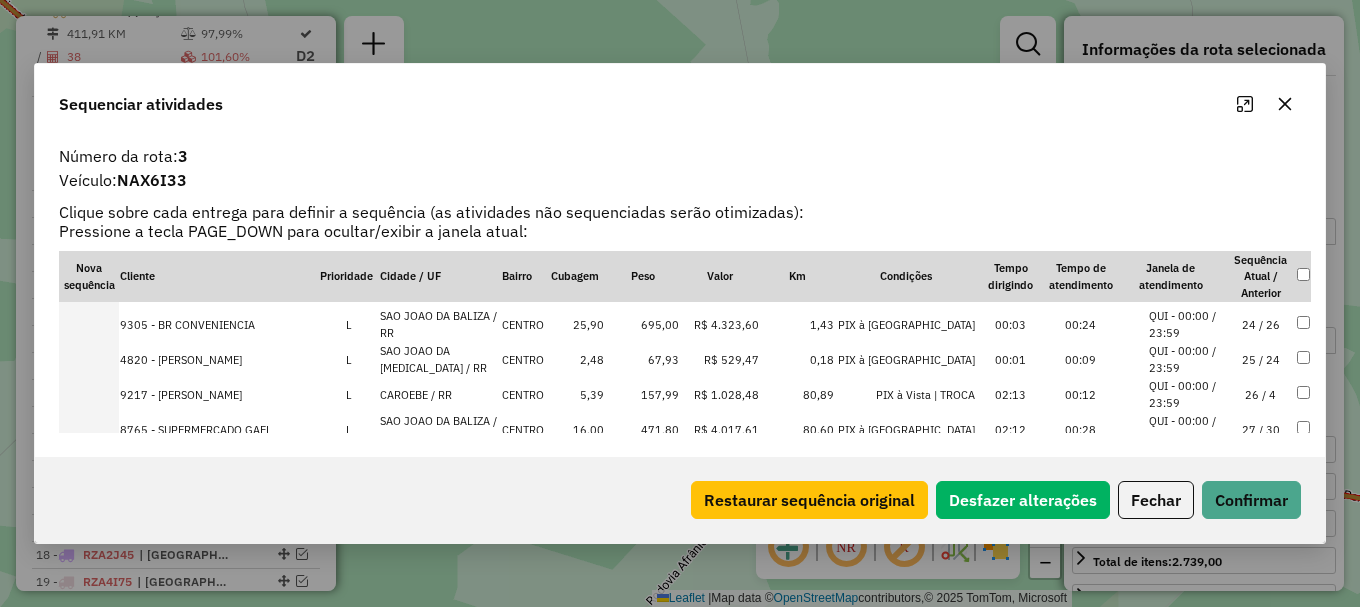 click on "CAROEBE / RR" at bounding box center (440, 394) 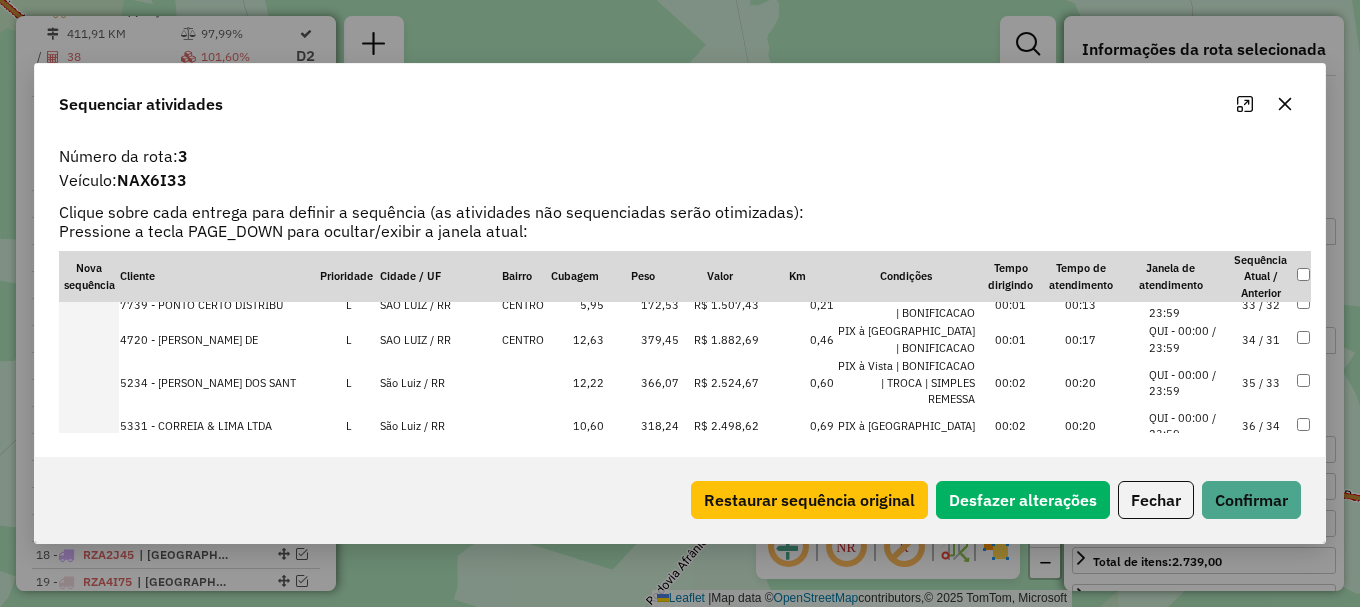 scroll, scrollTop: 1218, scrollLeft: 0, axis: vertical 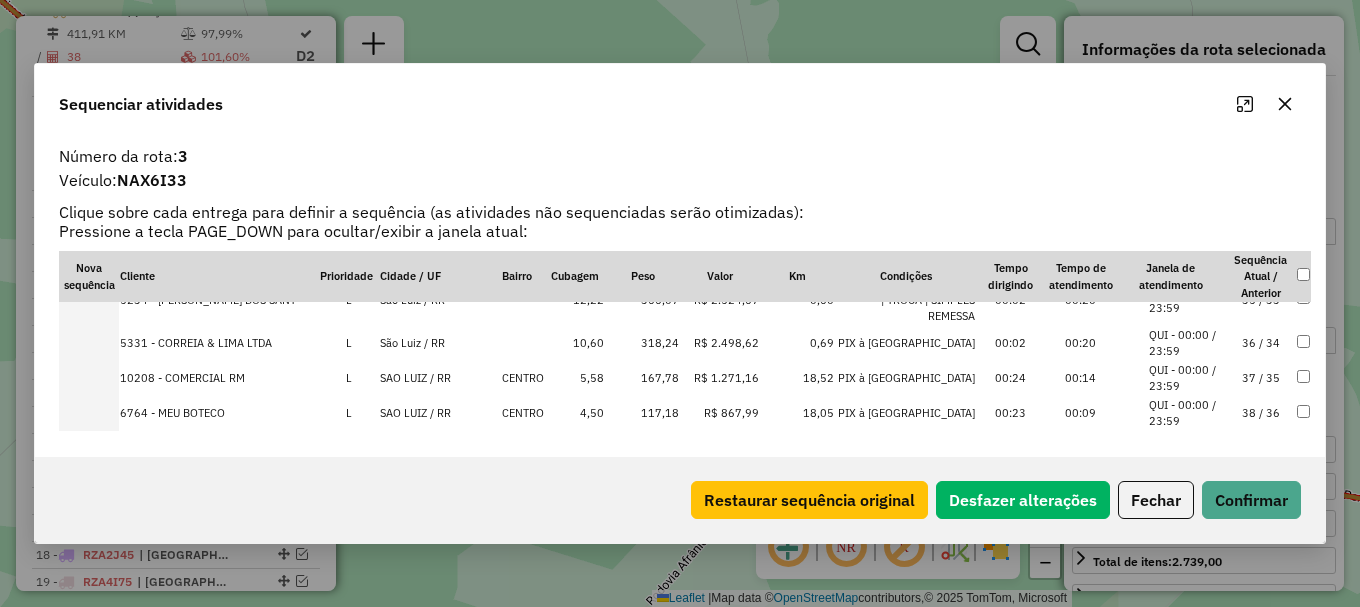 click on "Restaurar sequência original   Desfazer alterações   Fechar   Confirmar" 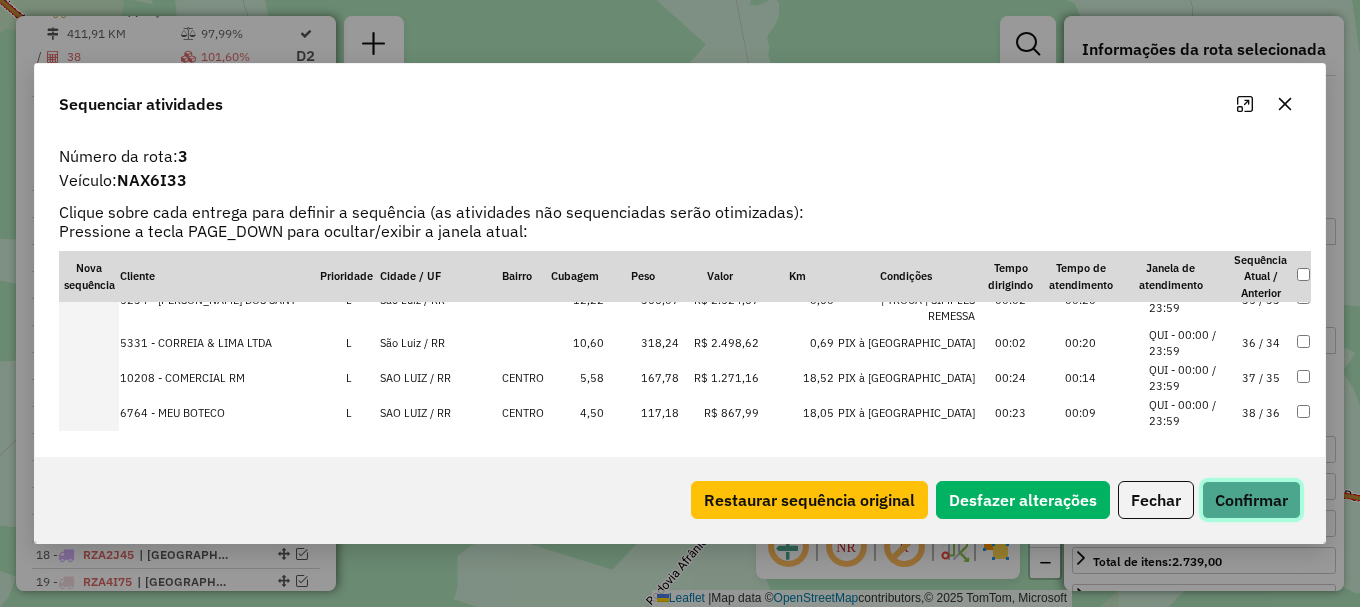 click on "Confirmar" 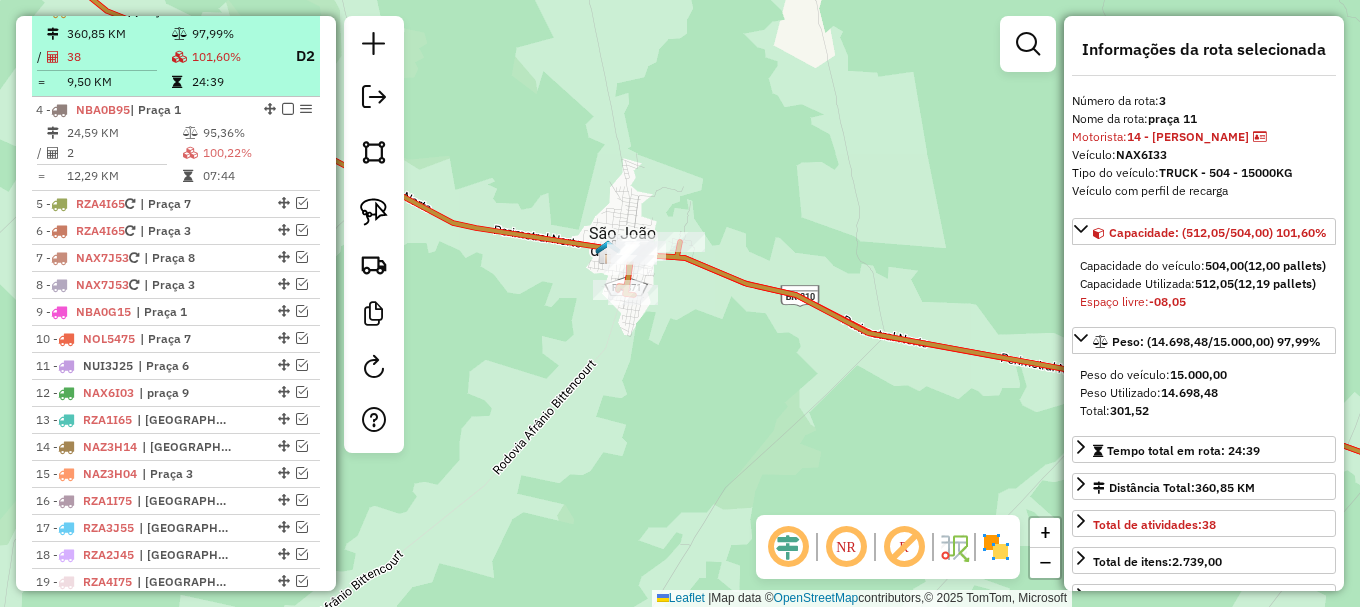 click at bounding box center [288, 10] 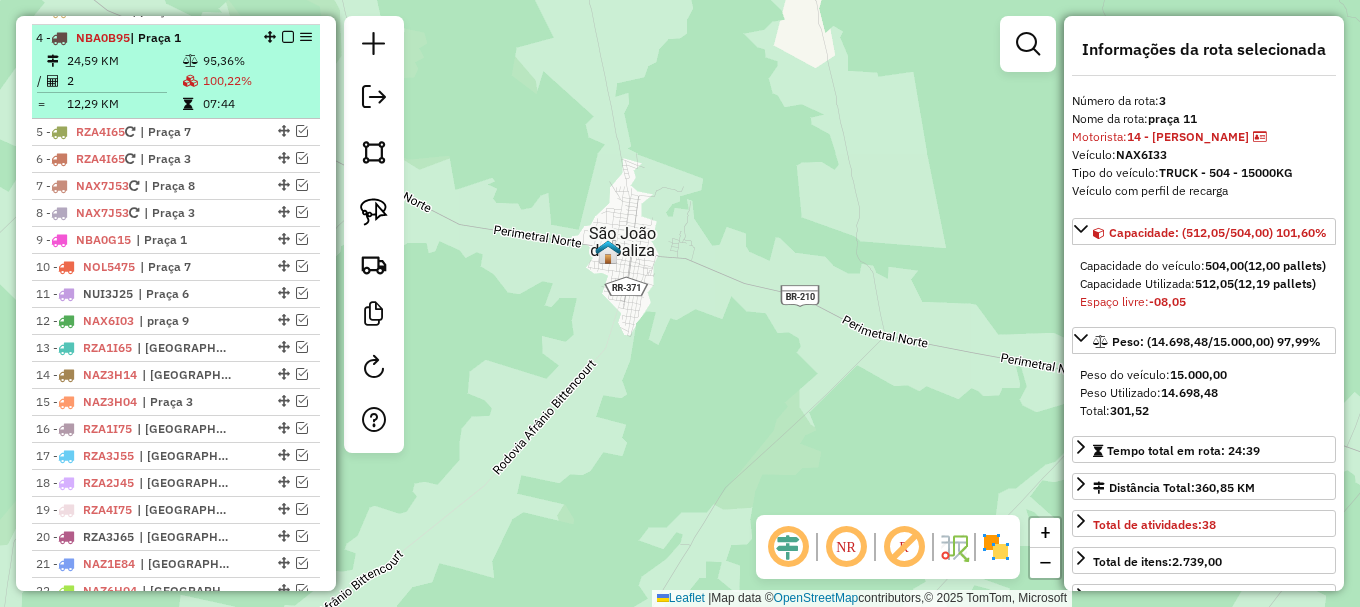 click on "100,22%" at bounding box center (257, 81) 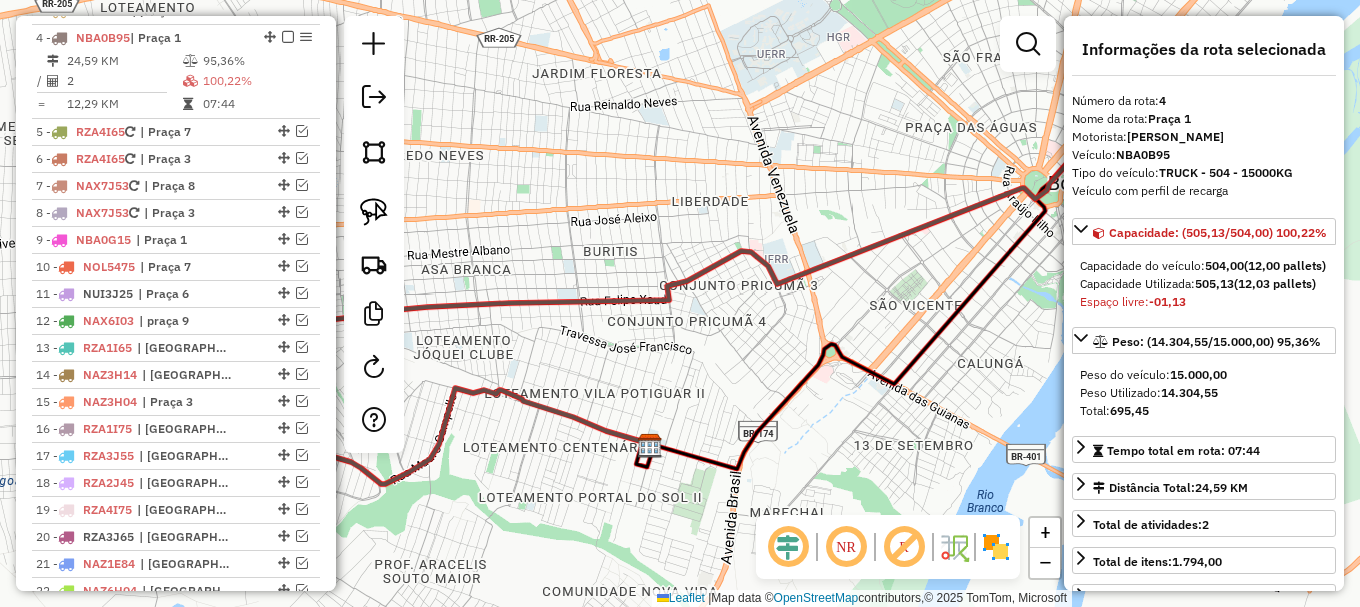 click 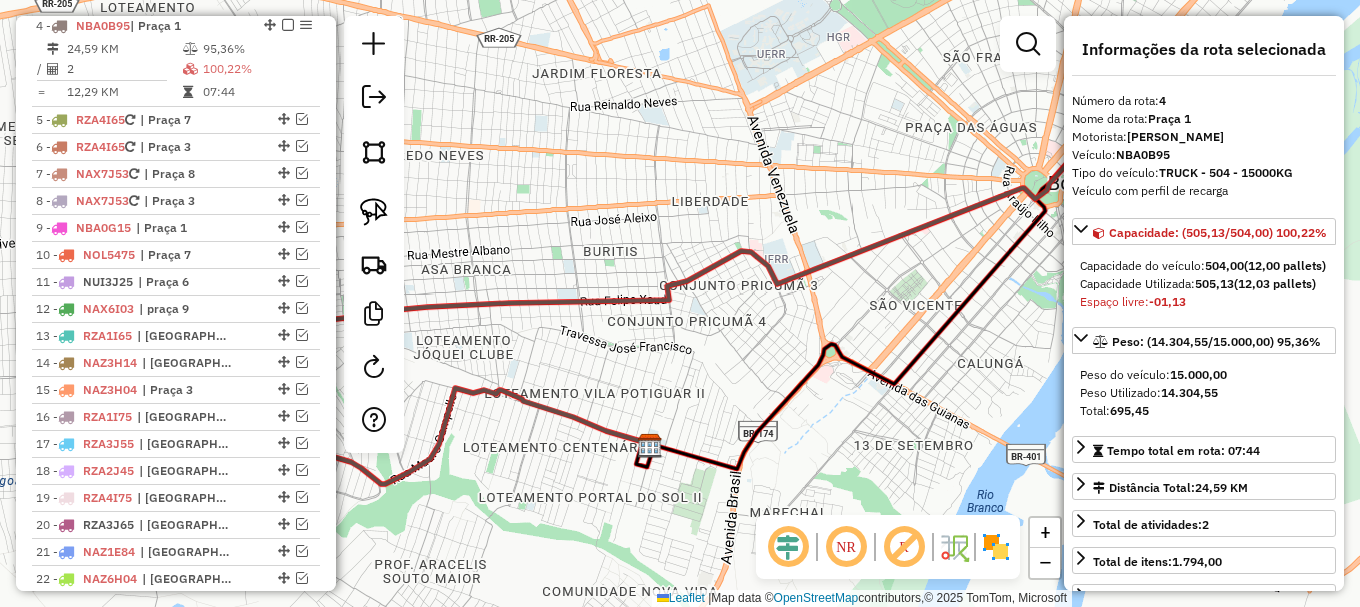click 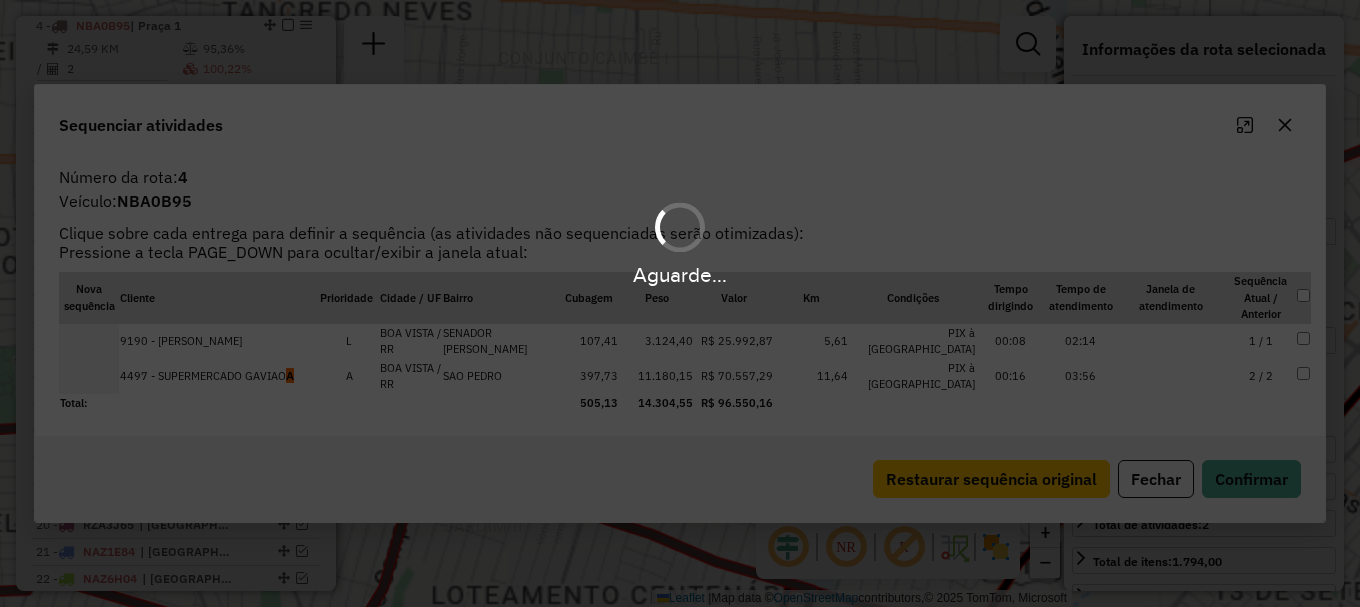 scroll, scrollTop: 873, scrollLeft: 0, axis: vertical 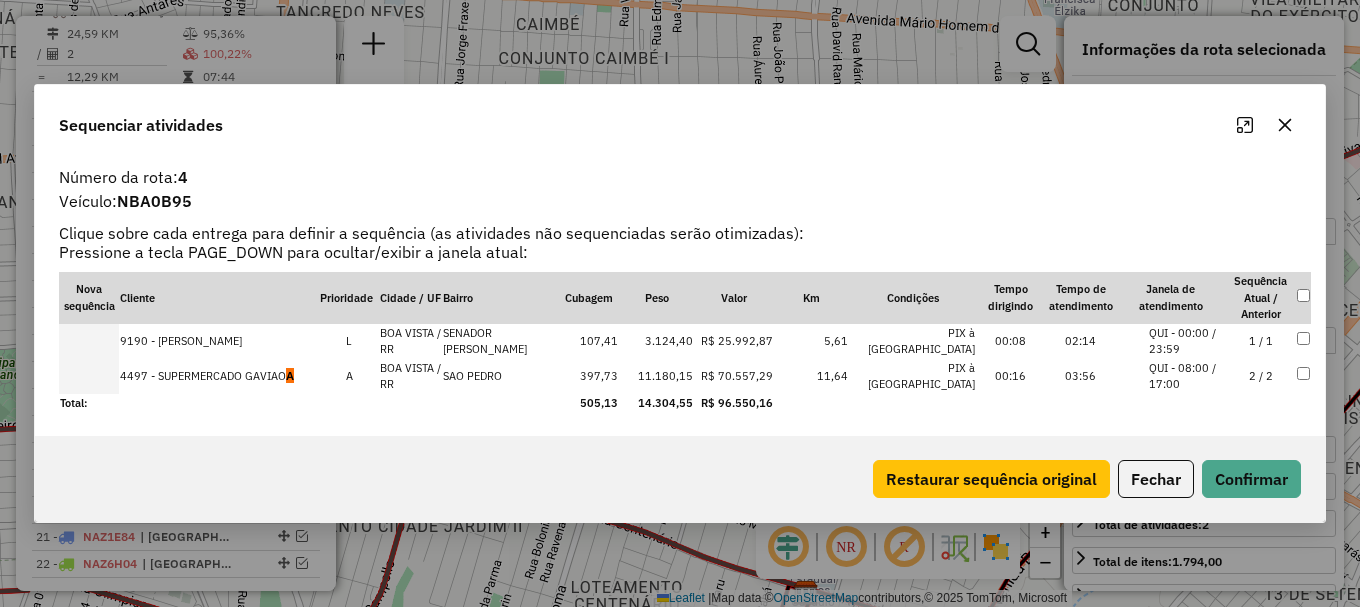 click on "Número da rota:  4" 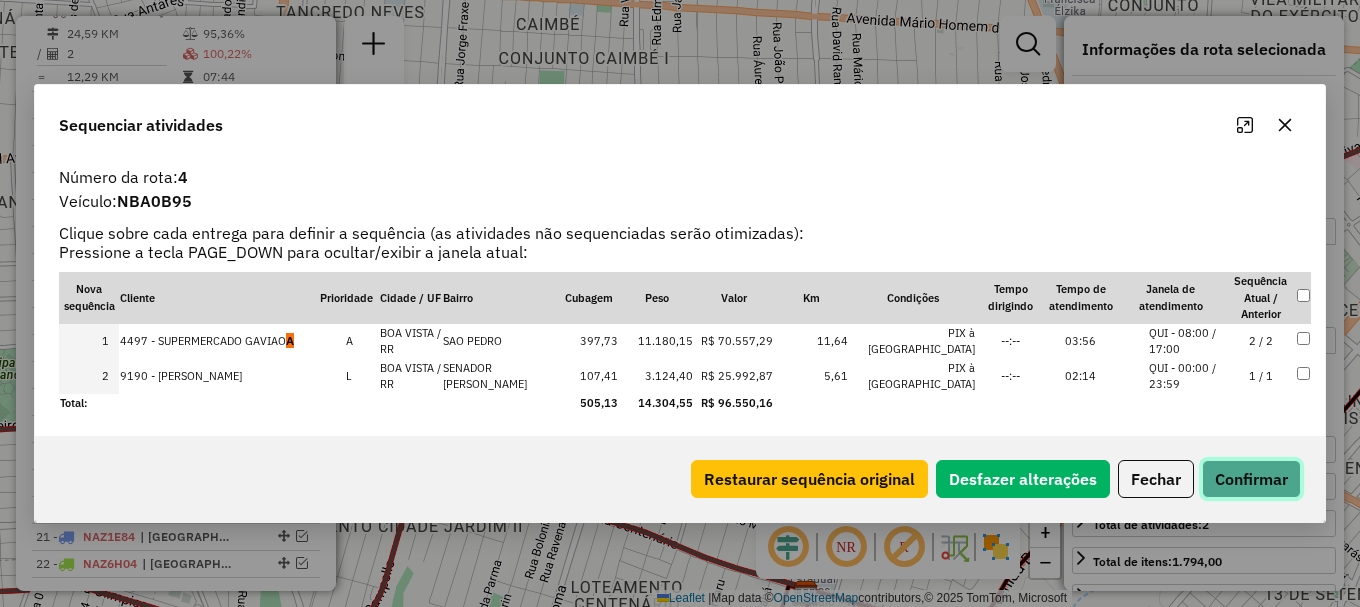 click on "Confirmar" 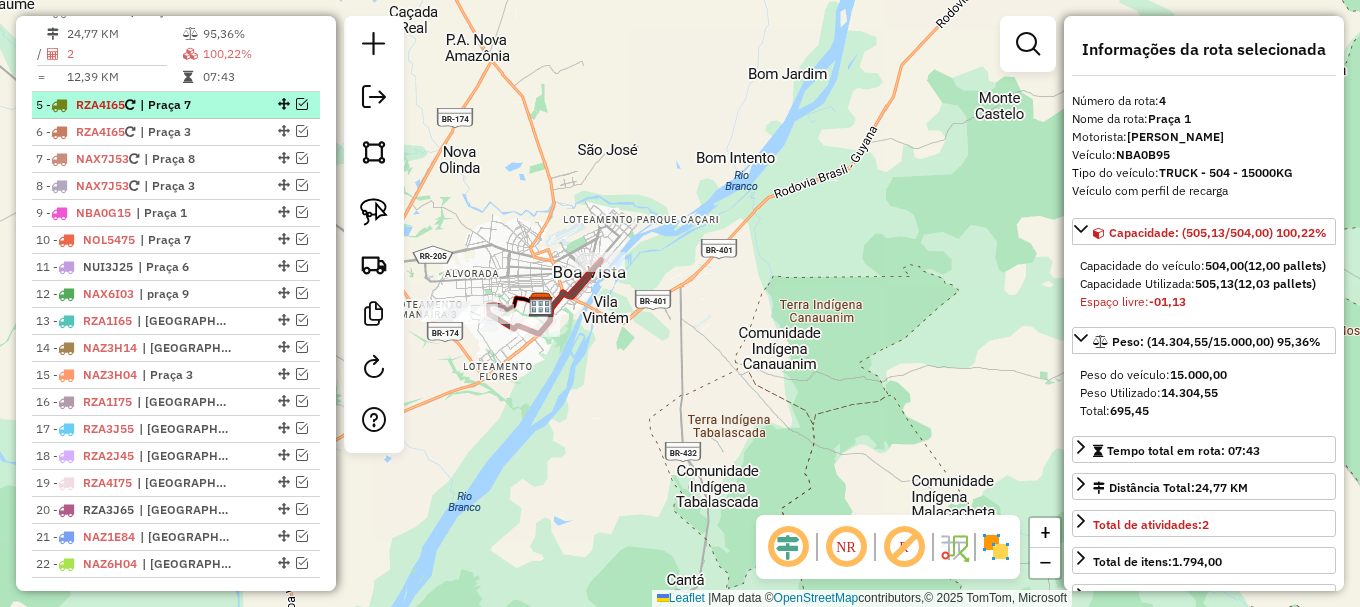 click at bounding box center [302, 104] 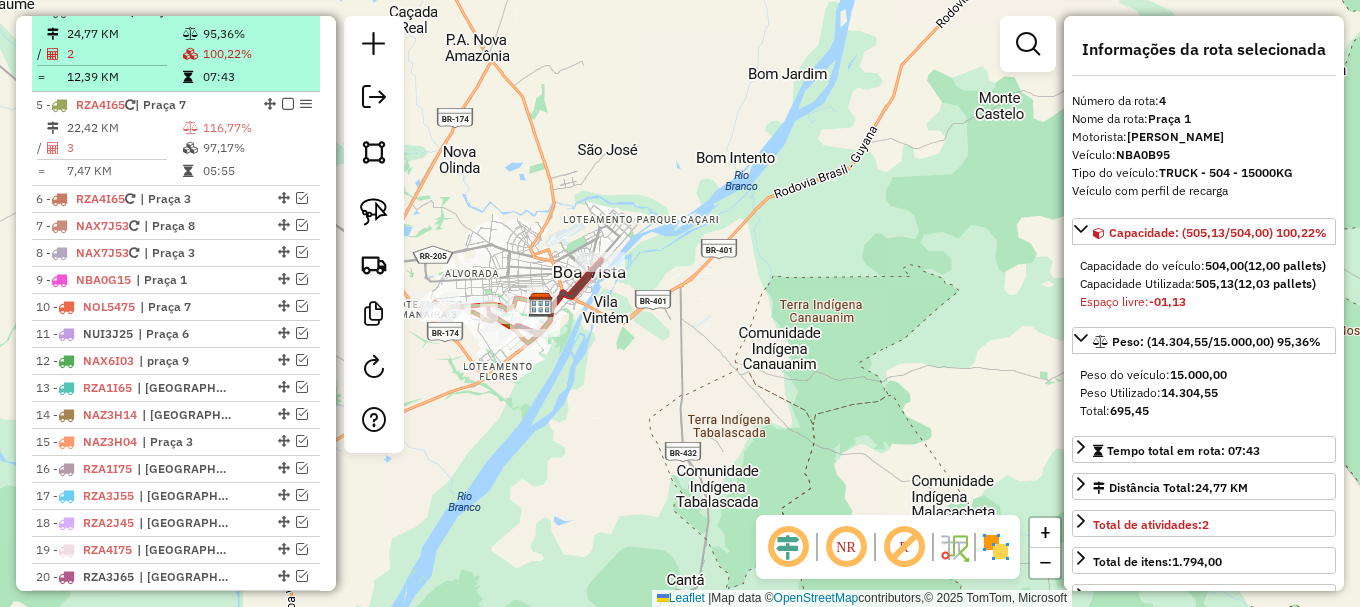 click on "4 -       NBA0B95   | Praça 1  24,77 KM   95,36%  /  2   100,22%     =  12,39 KM   07:43" at bounding box center (176, 45) 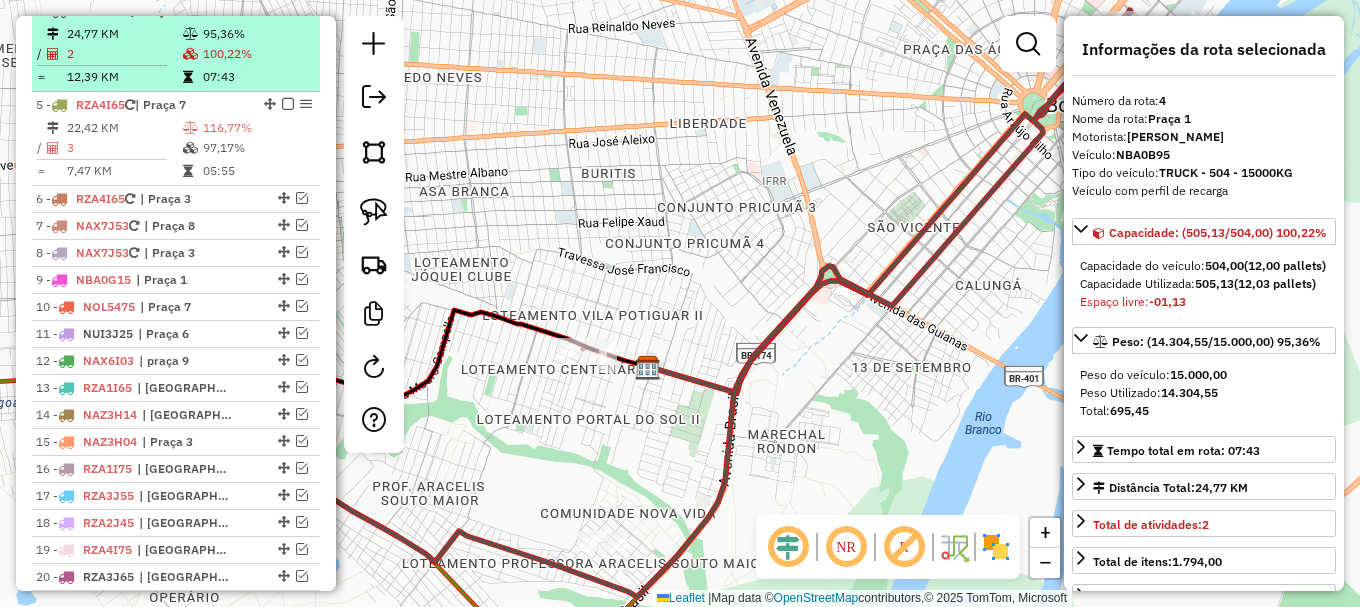 click at bounding box center (288, 10) 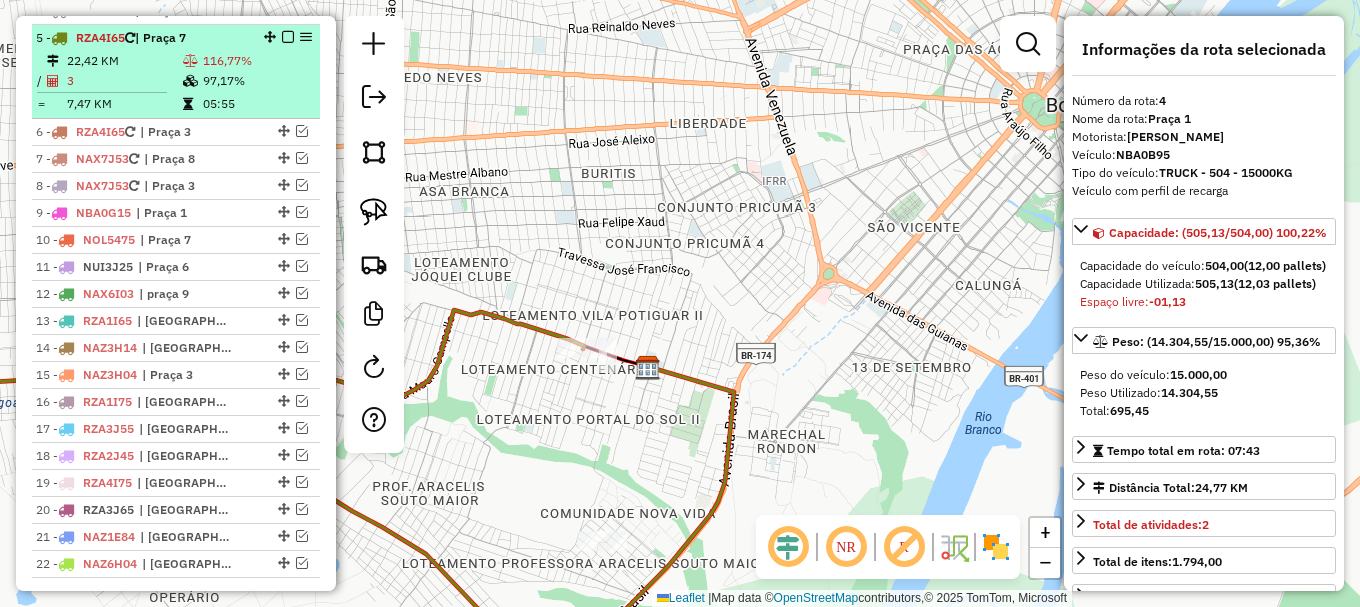 click on "97,17%" at bounding box center (257, 81) 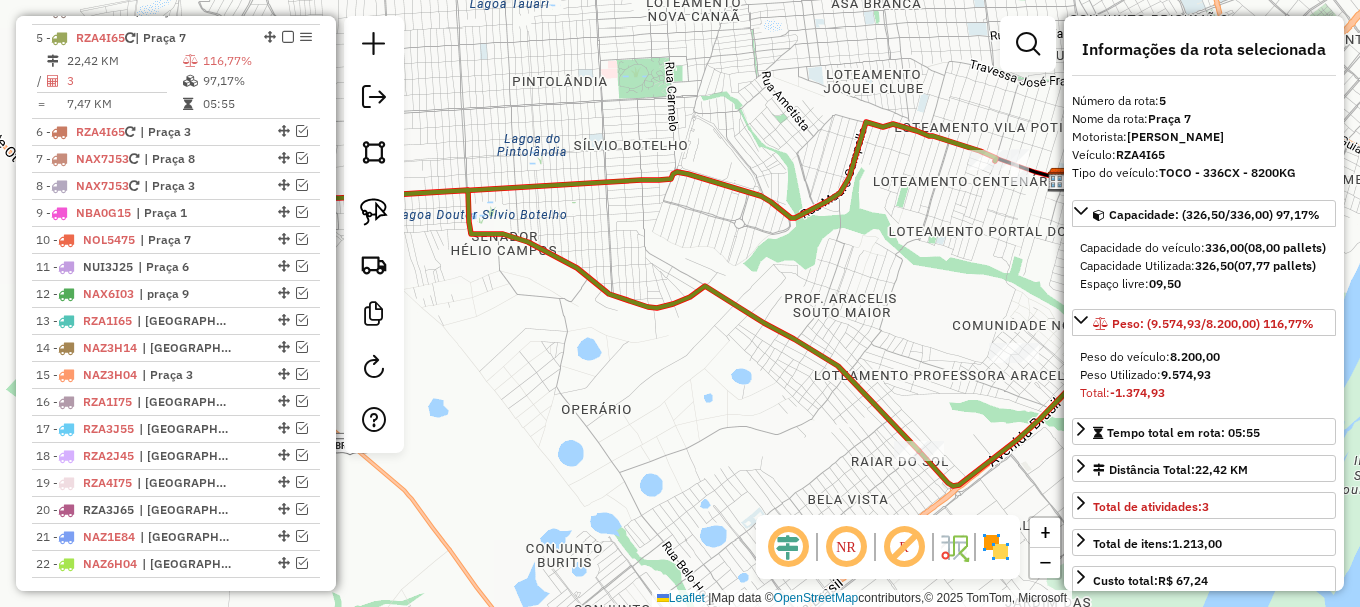 click 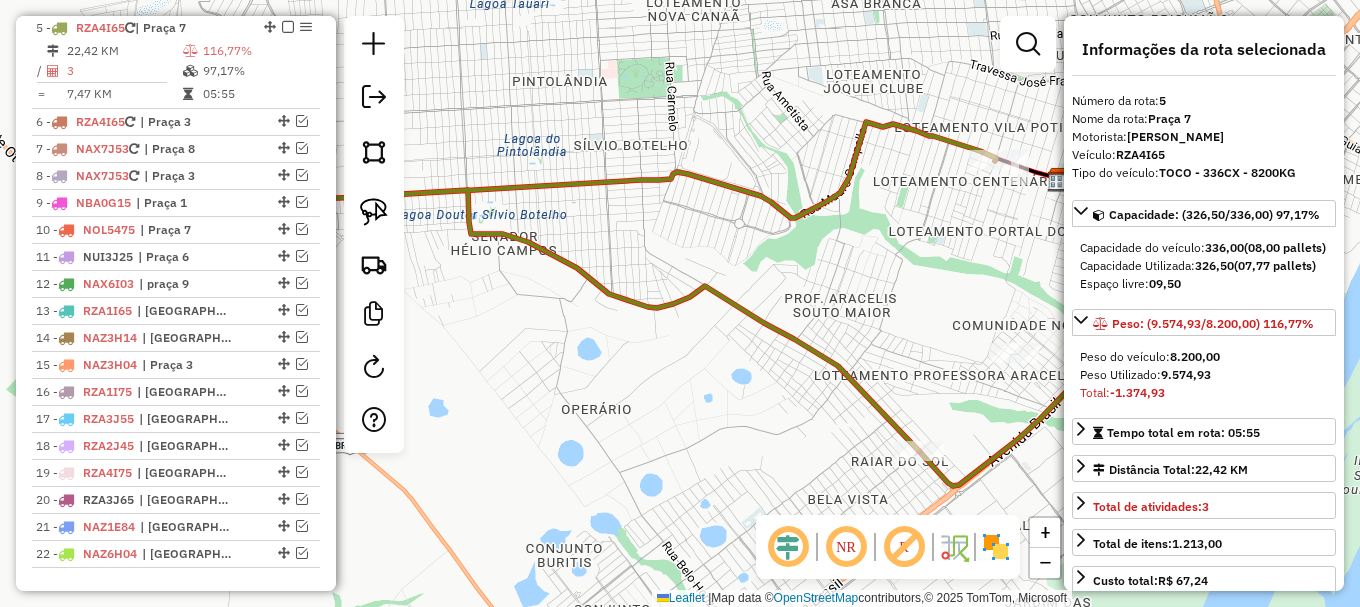 click 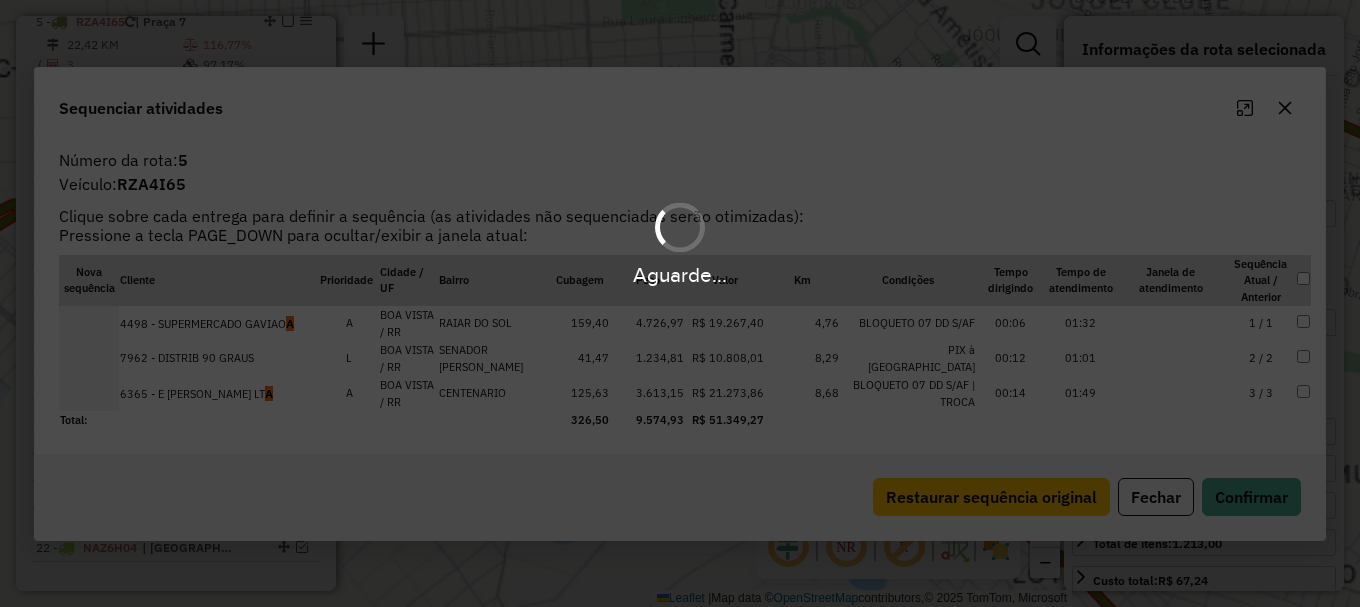 scroll, scrollTop: 900, scrollLeft: 0, axis: vertical 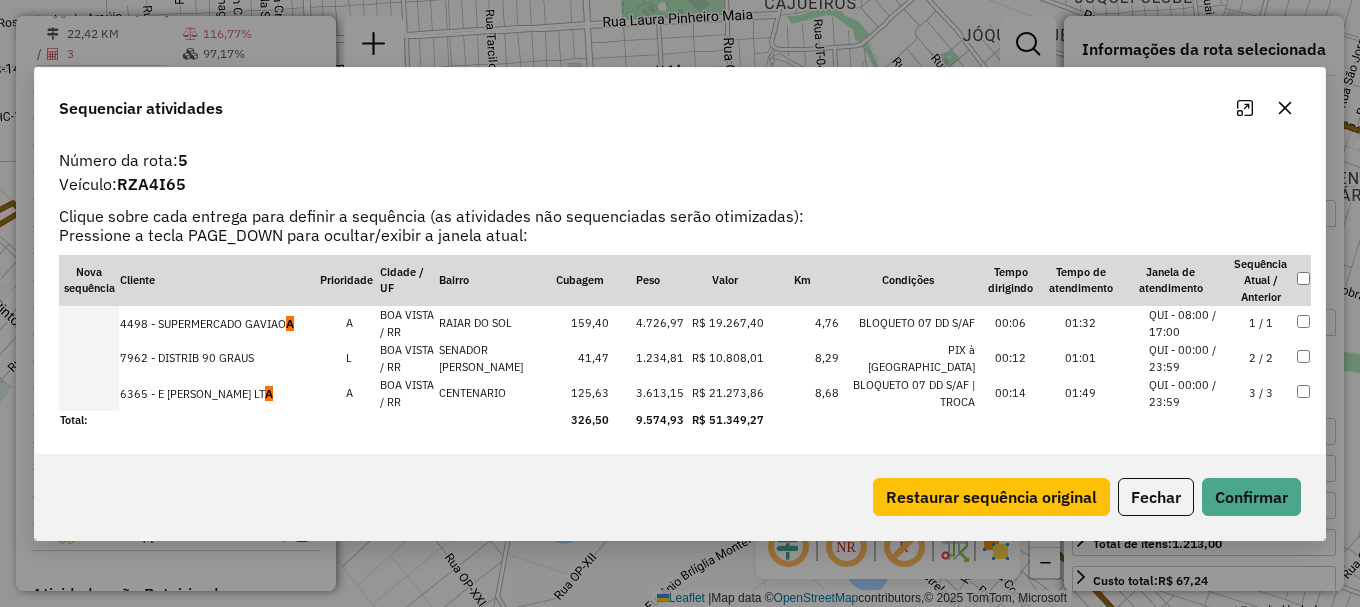 click at bounding box center (89, 393) 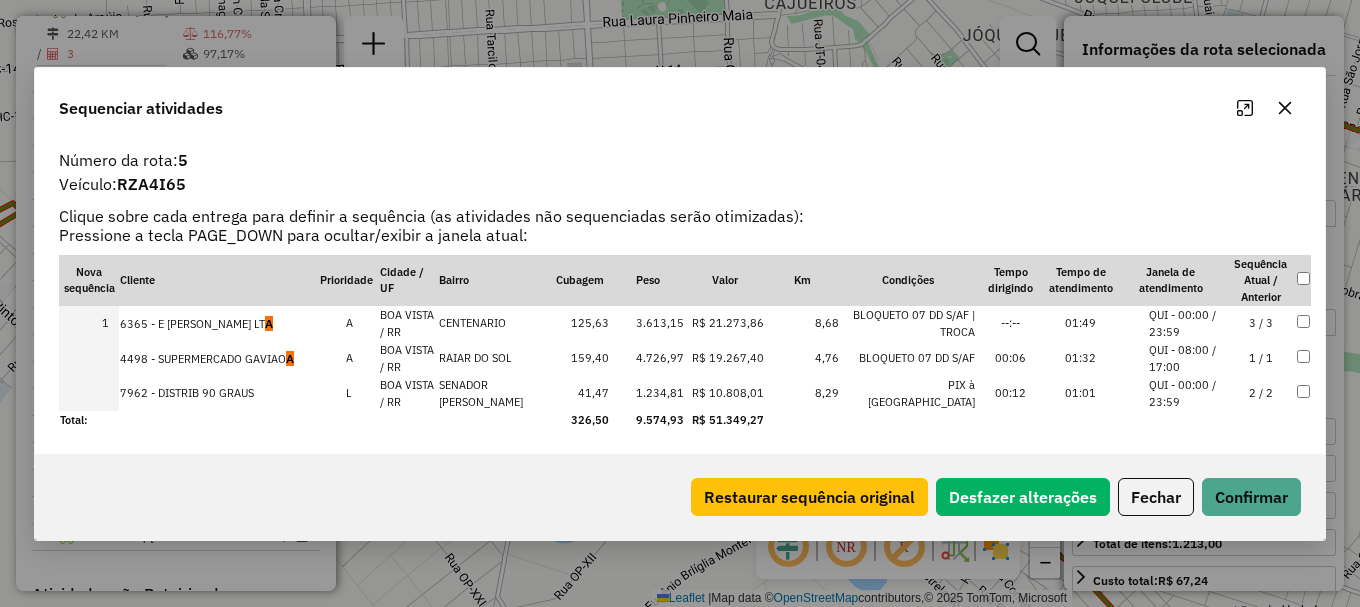 click at bounding box center (89, 393) 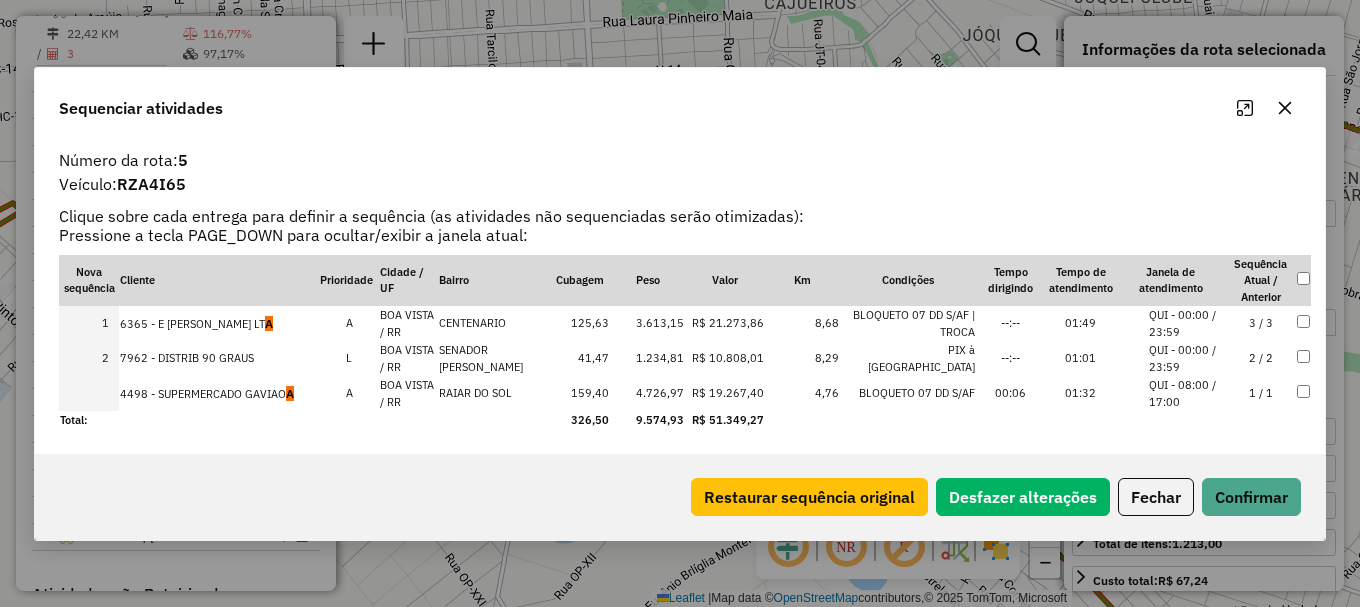 click at bounding box center [89, 393] 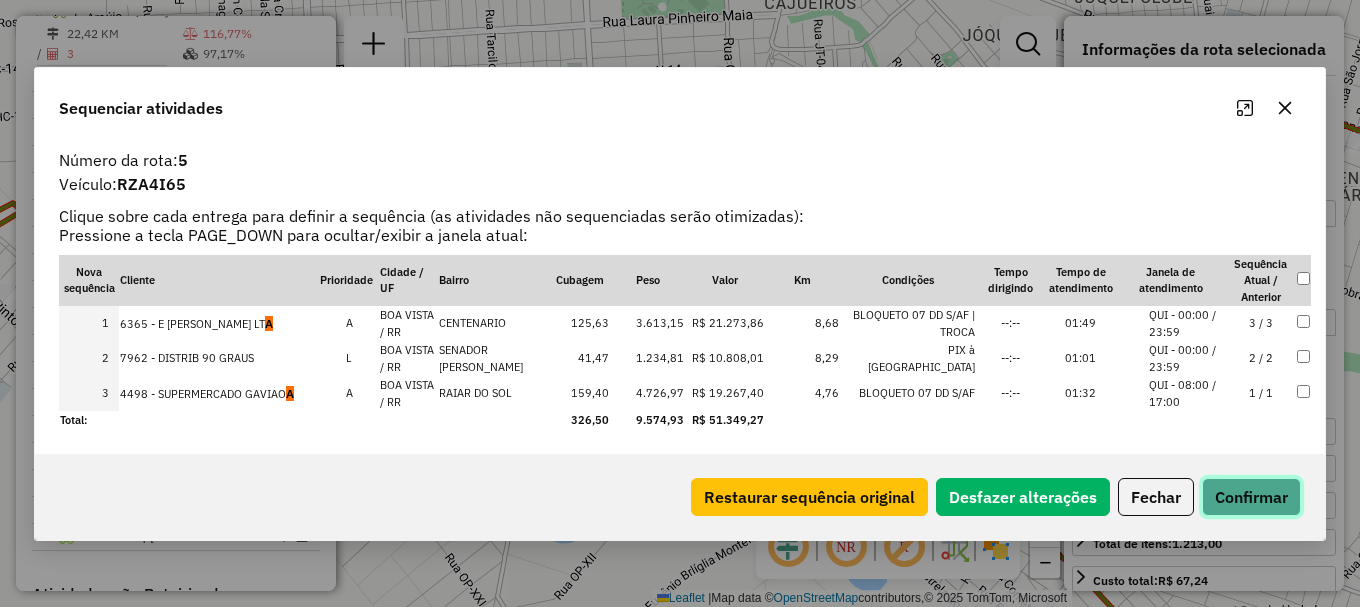 click on "Confirmar" 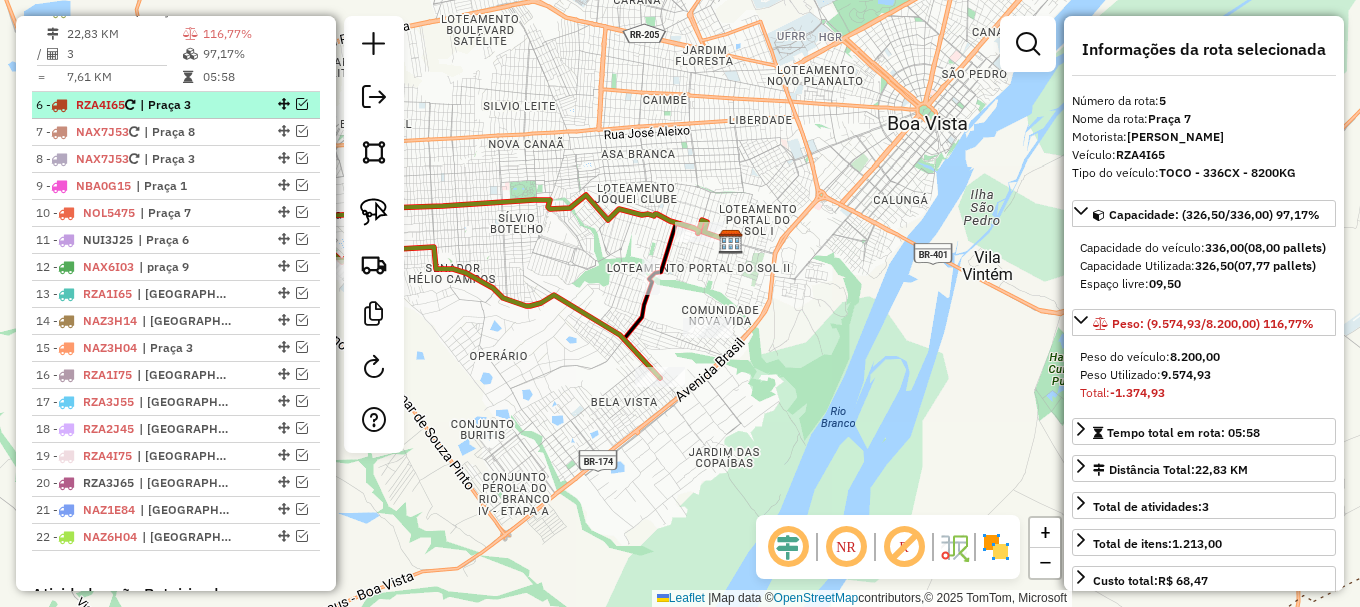 click at bounding box center [302, 104] 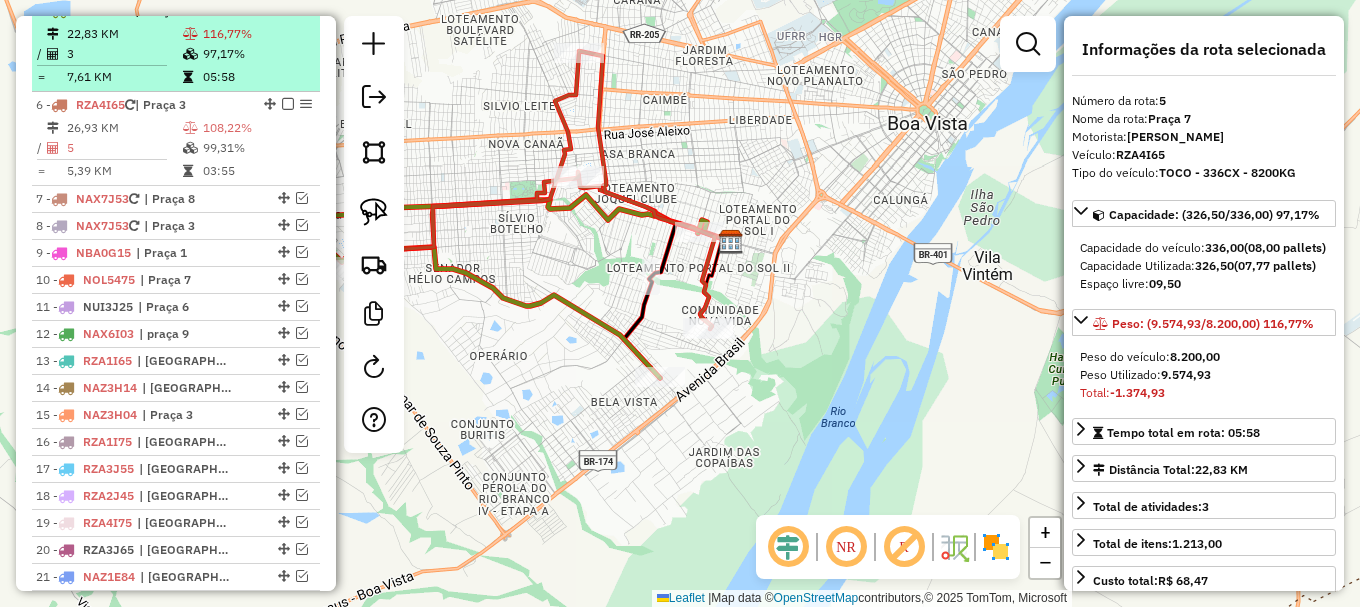 click at bounding box center [288, 10] 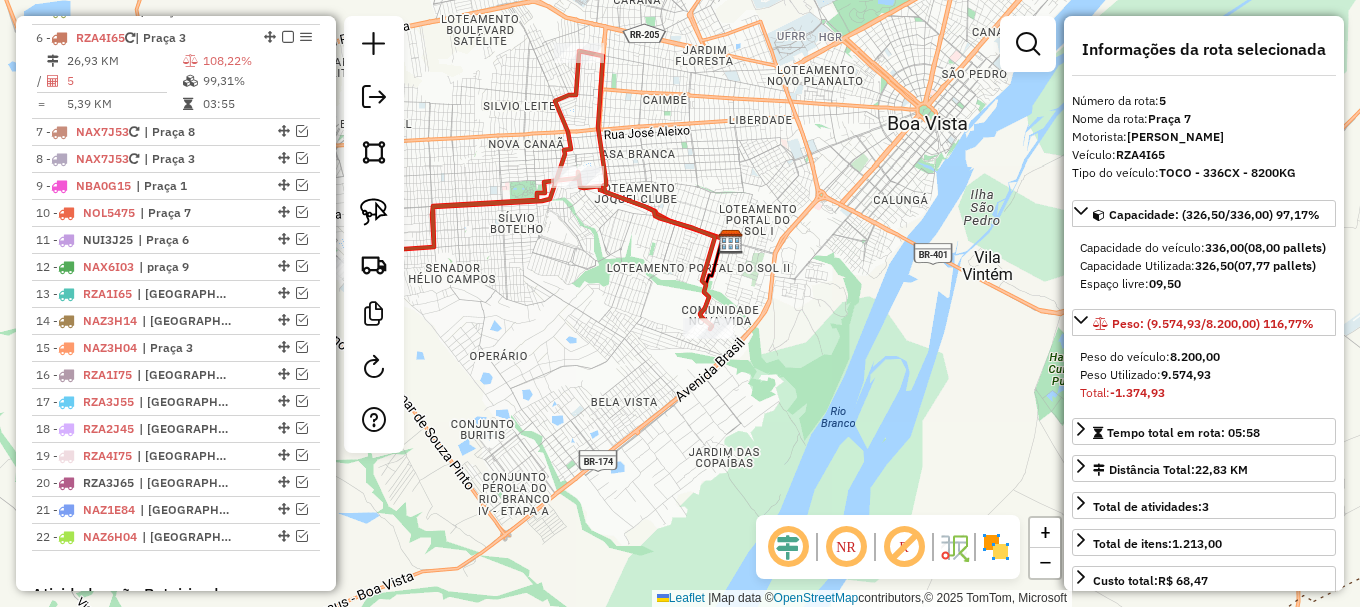 click 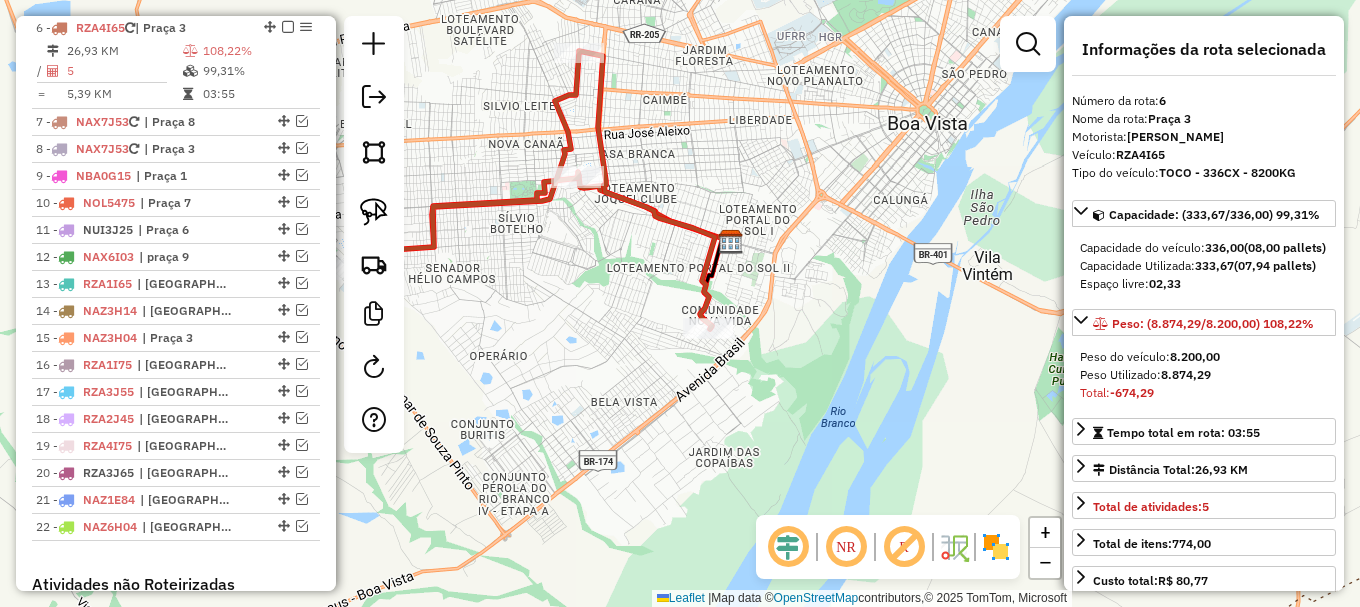 click 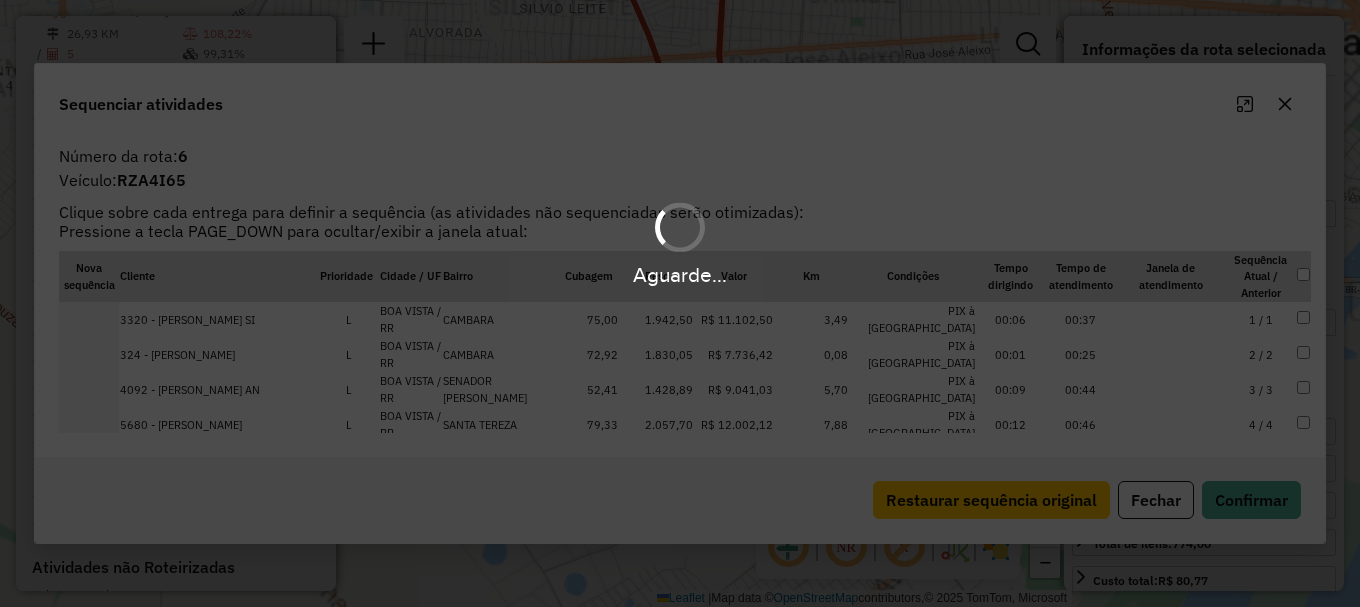 scroll, scrollTop: 927, scrollLeft: 0, axis: vertical 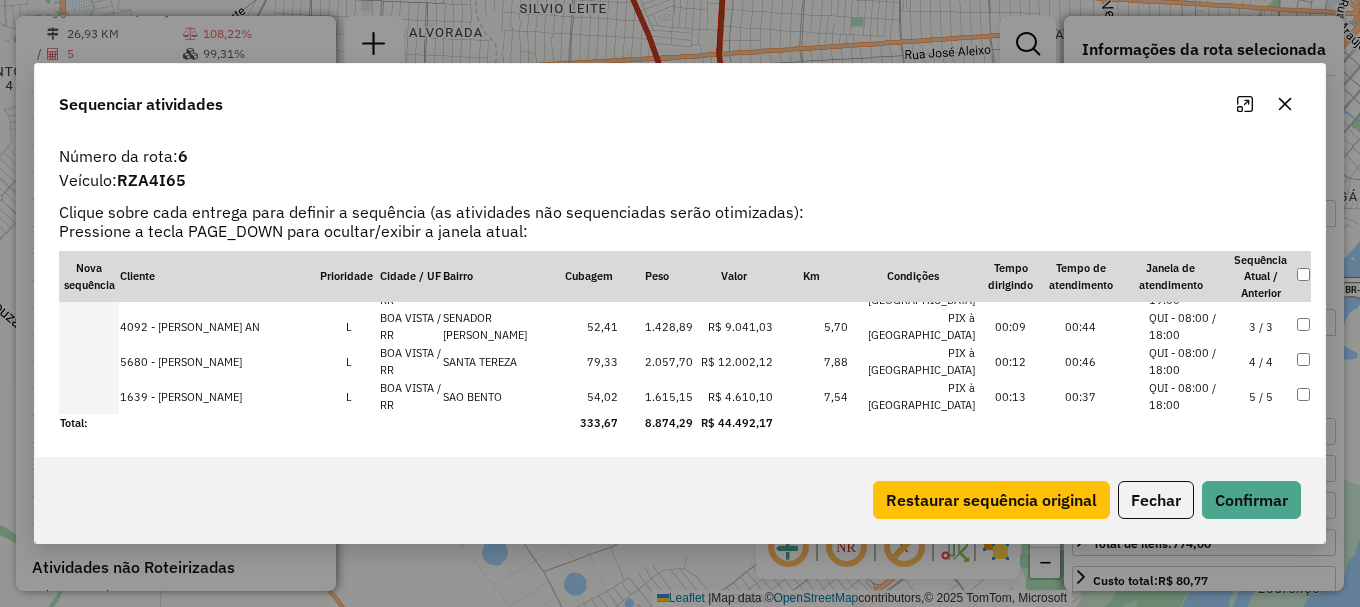 click at bounding box center [89, 396] 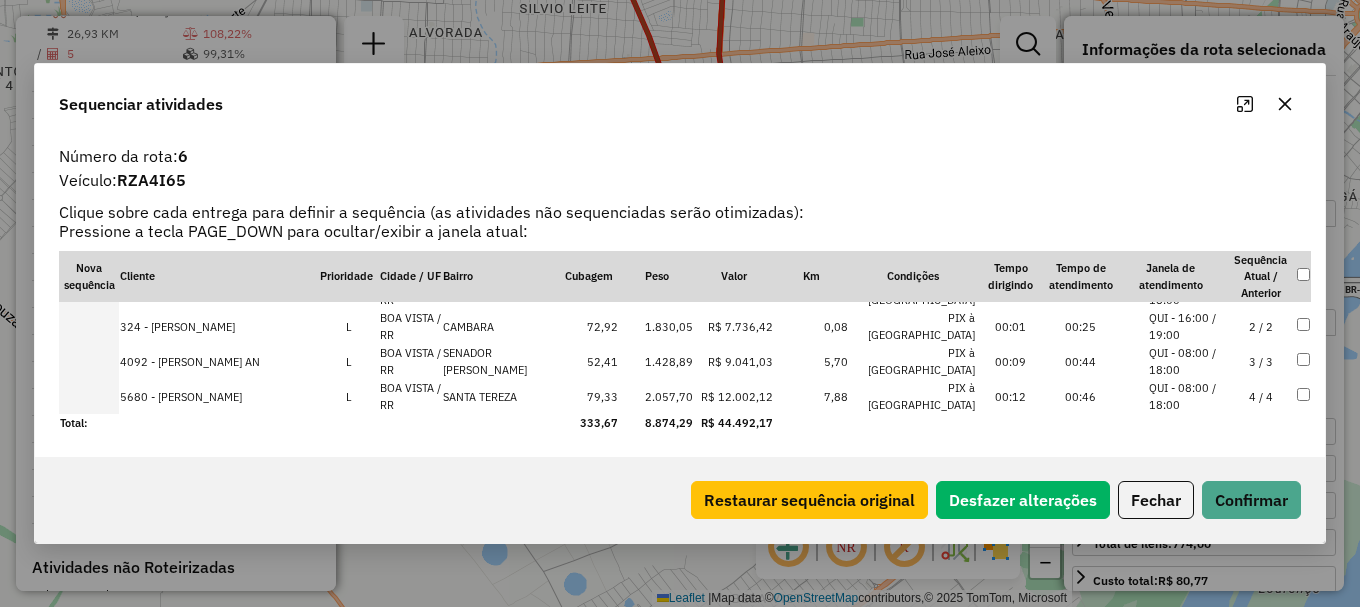 click at bounding box center (89, 396) 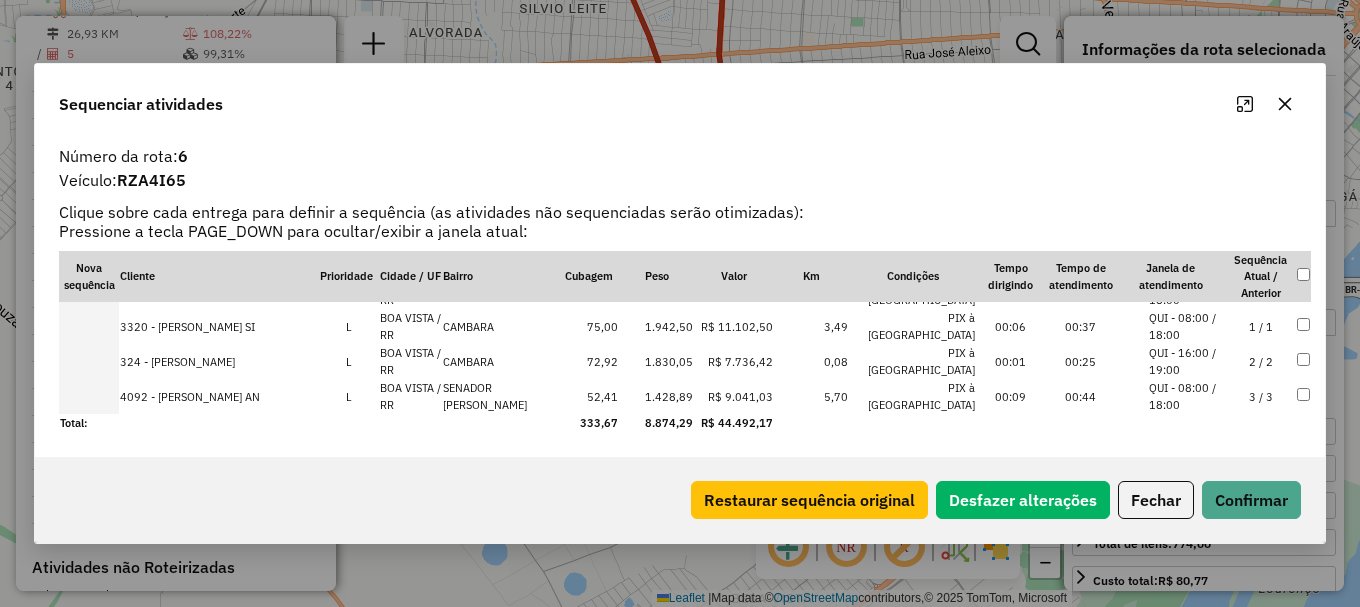 click at bounding box center [89, 326] 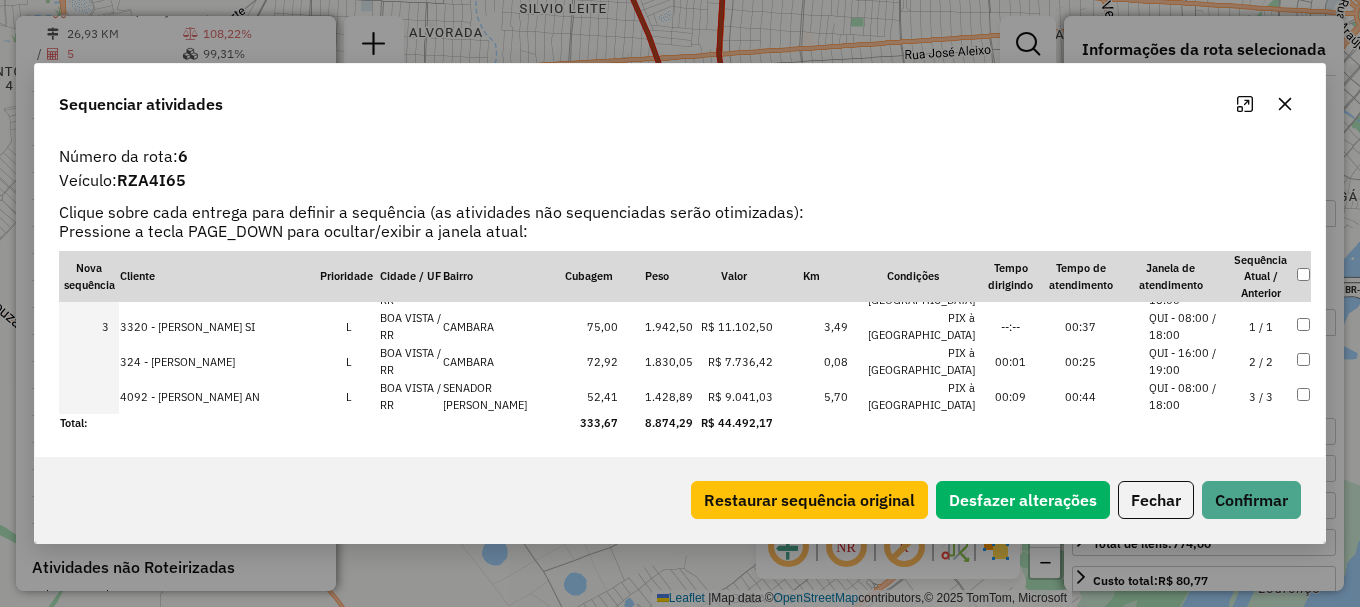 click at bounding box center [89, 361] 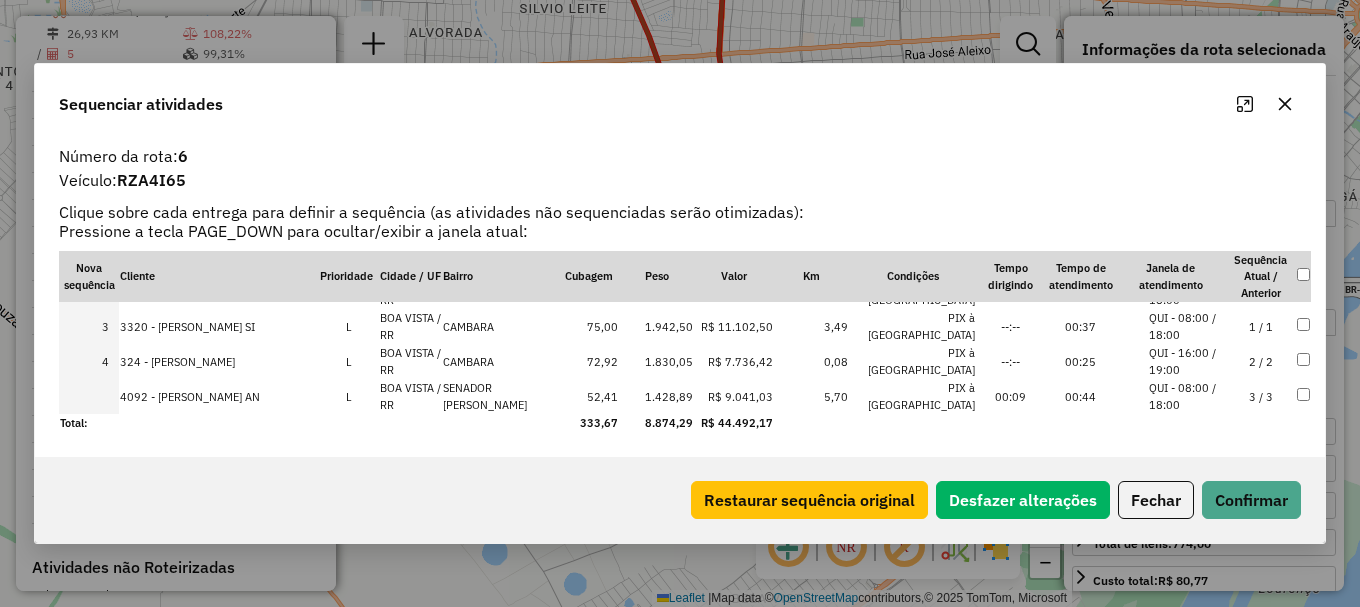 drag, startPoint x: 102, startPoint y: 393, endPoint x: 140, endPoint y: 417, distance: 44.94441 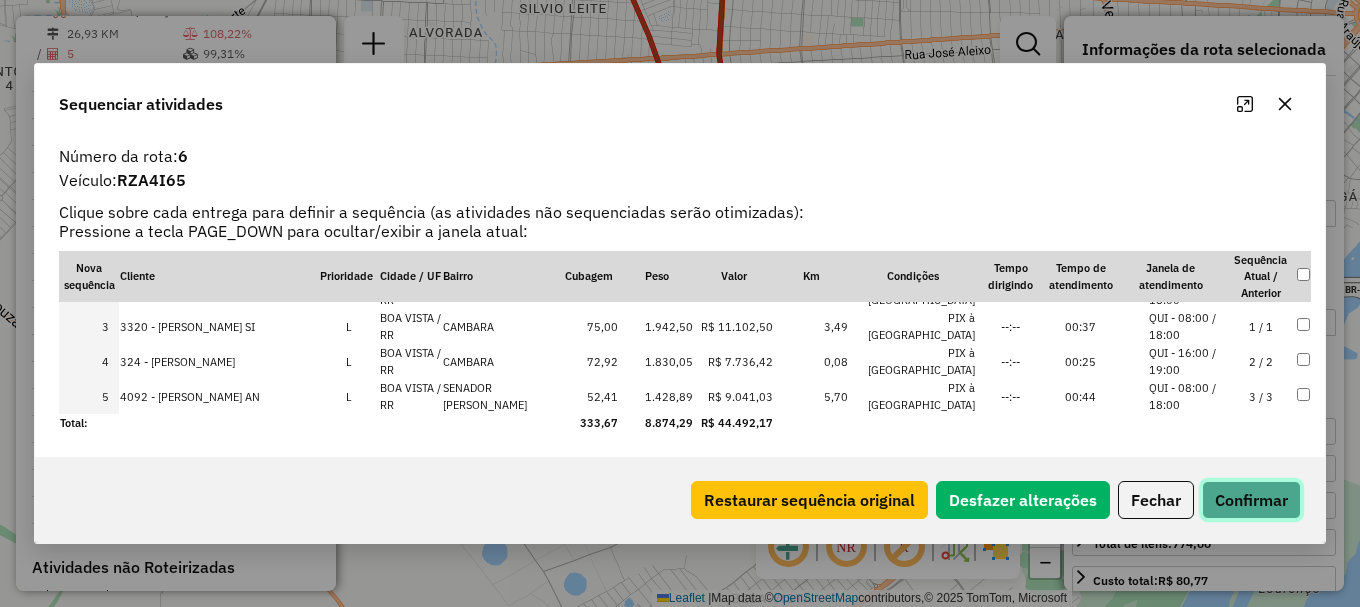 click on "Confirmar" 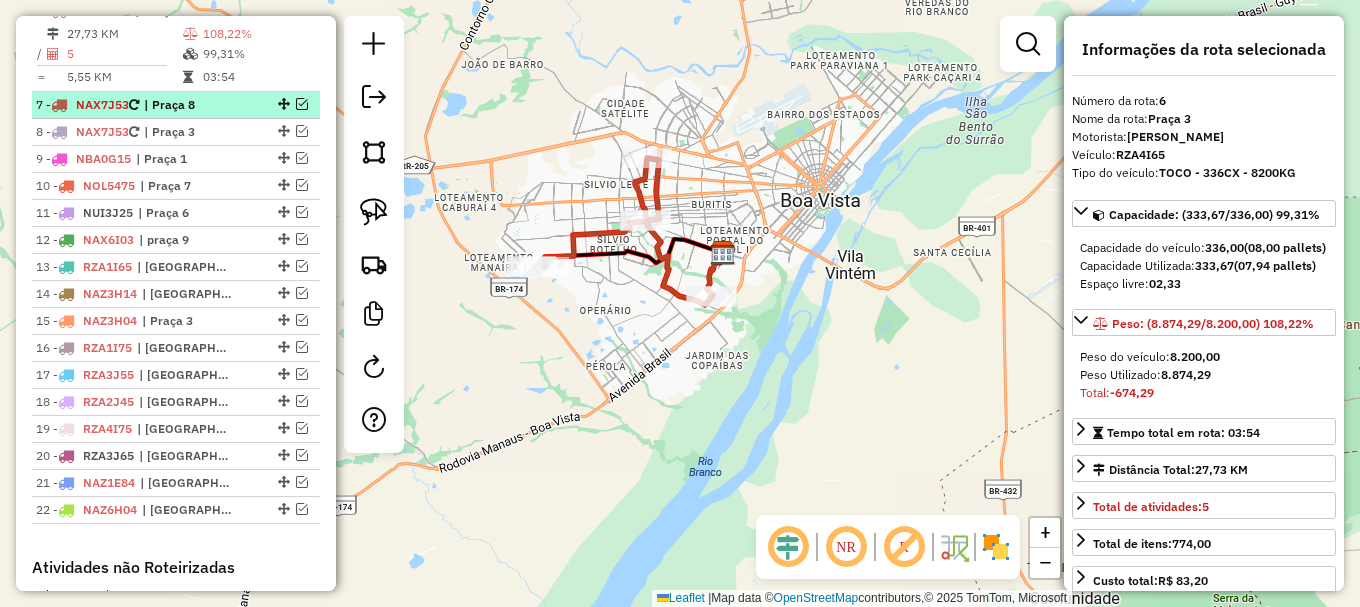 click at bounding box center (302, 104) 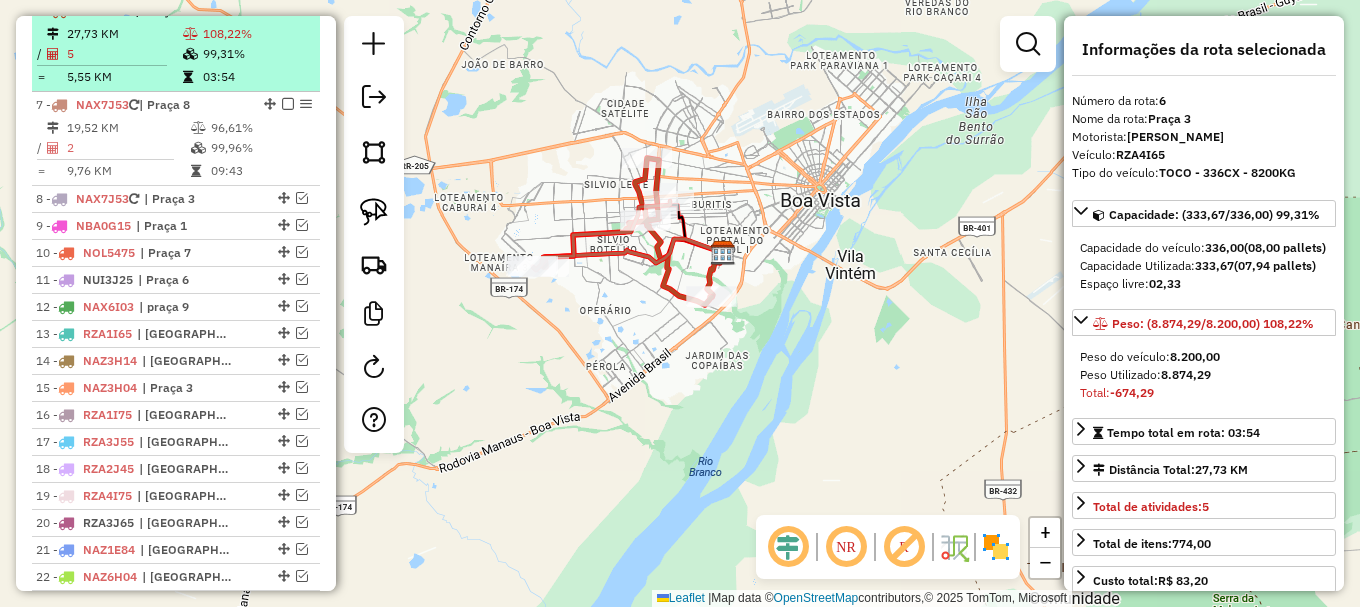 click at bounding box center [288, 10] 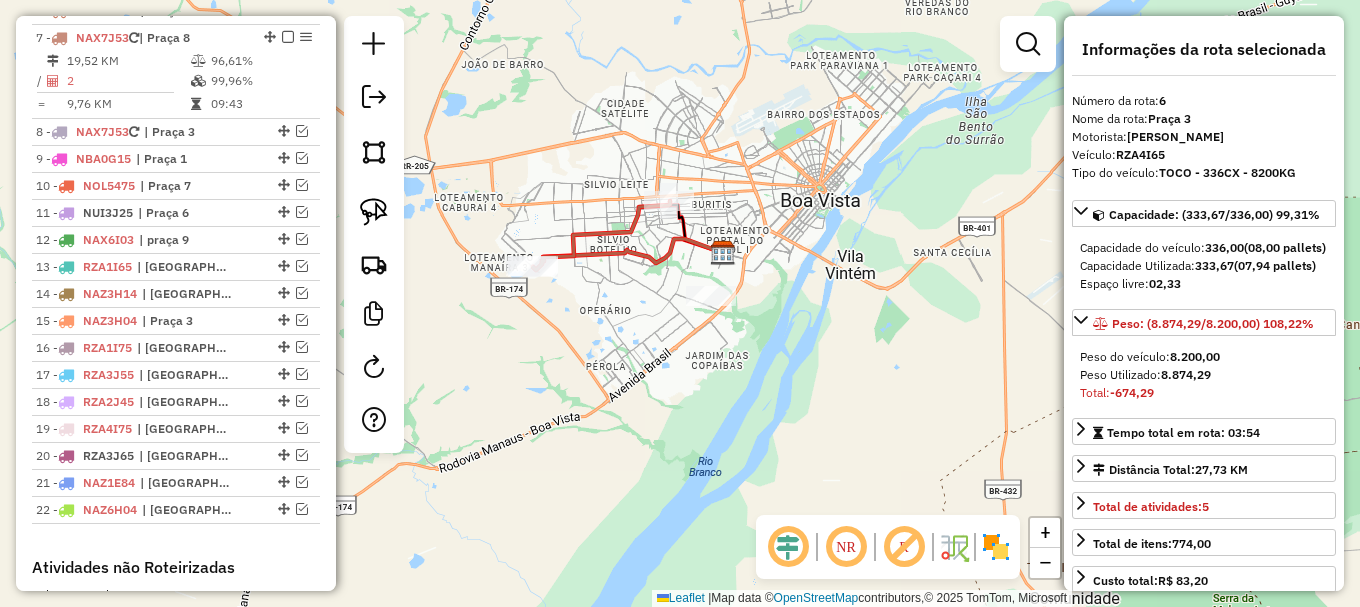 click 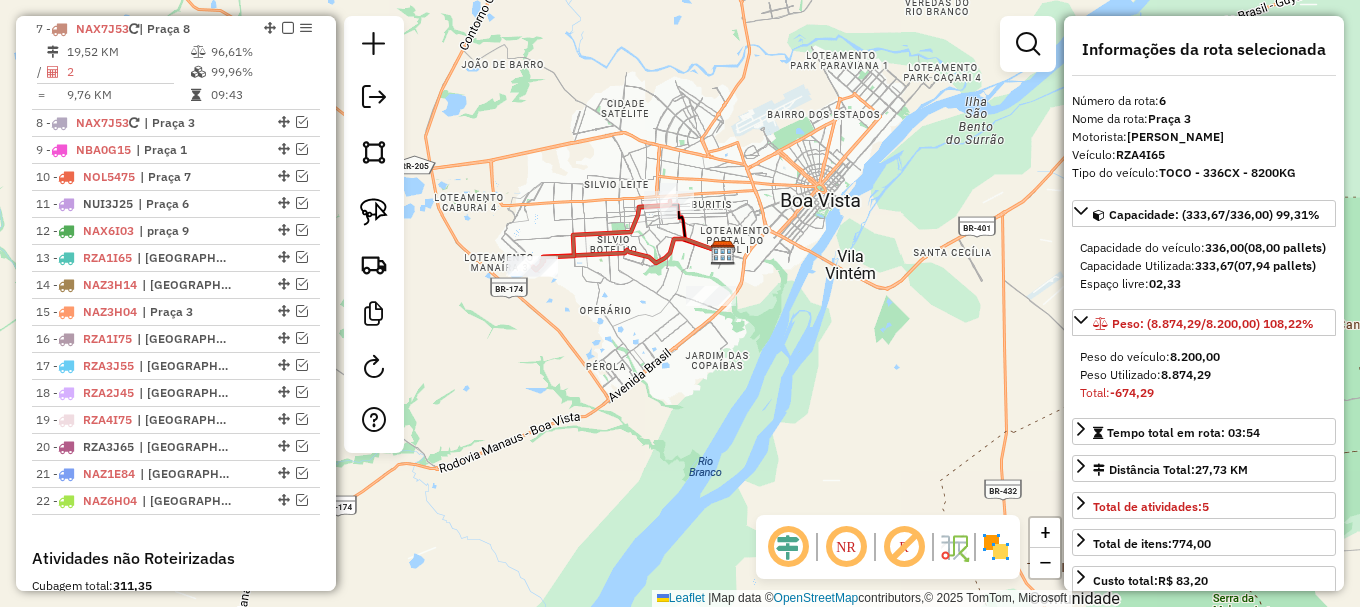 click 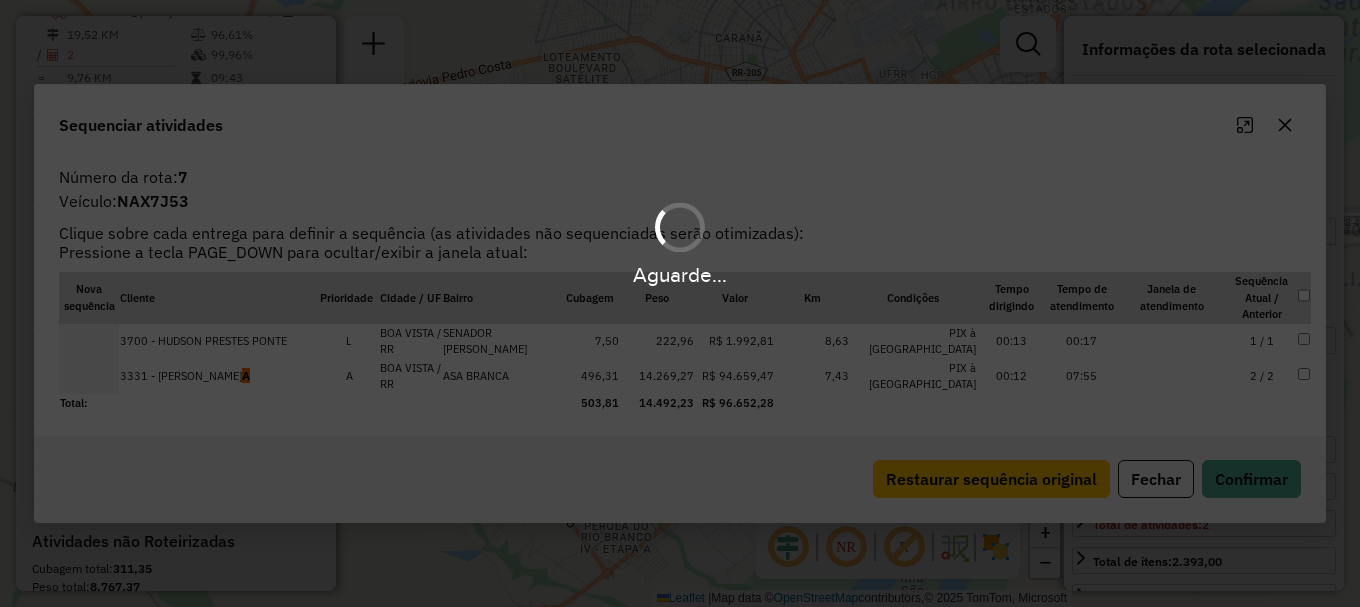 scroll, scrollTop: 954, scrollLeft: 0, axis: vertical 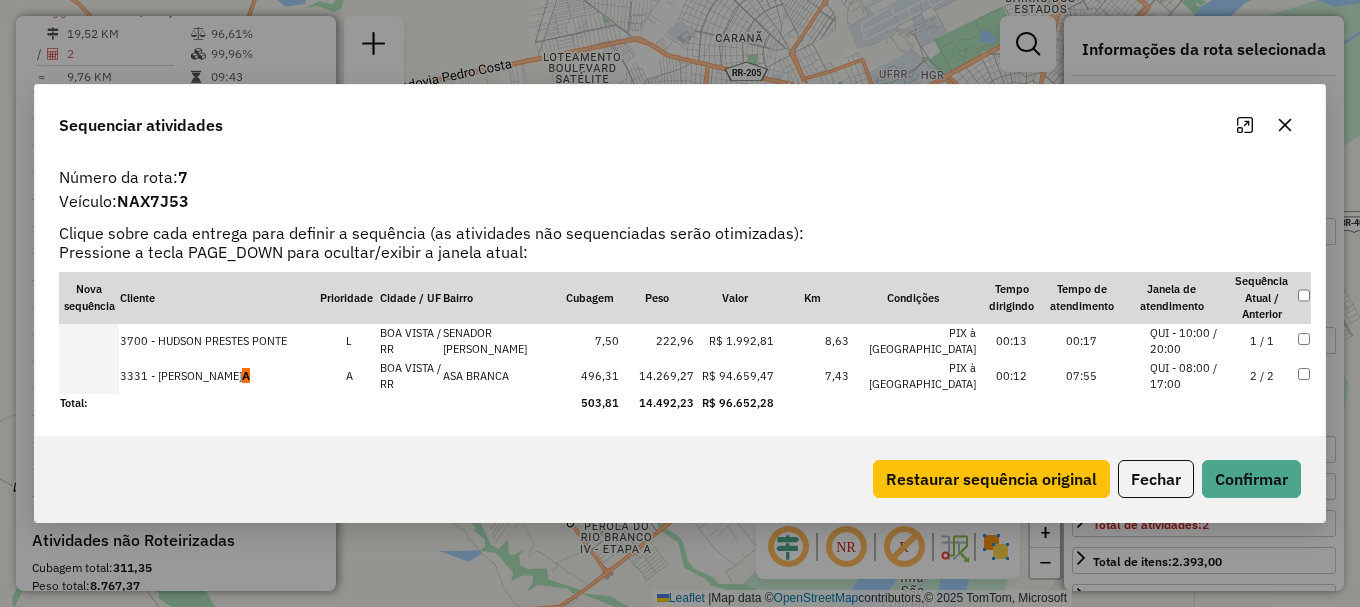 click at bounding box center [89, 376] 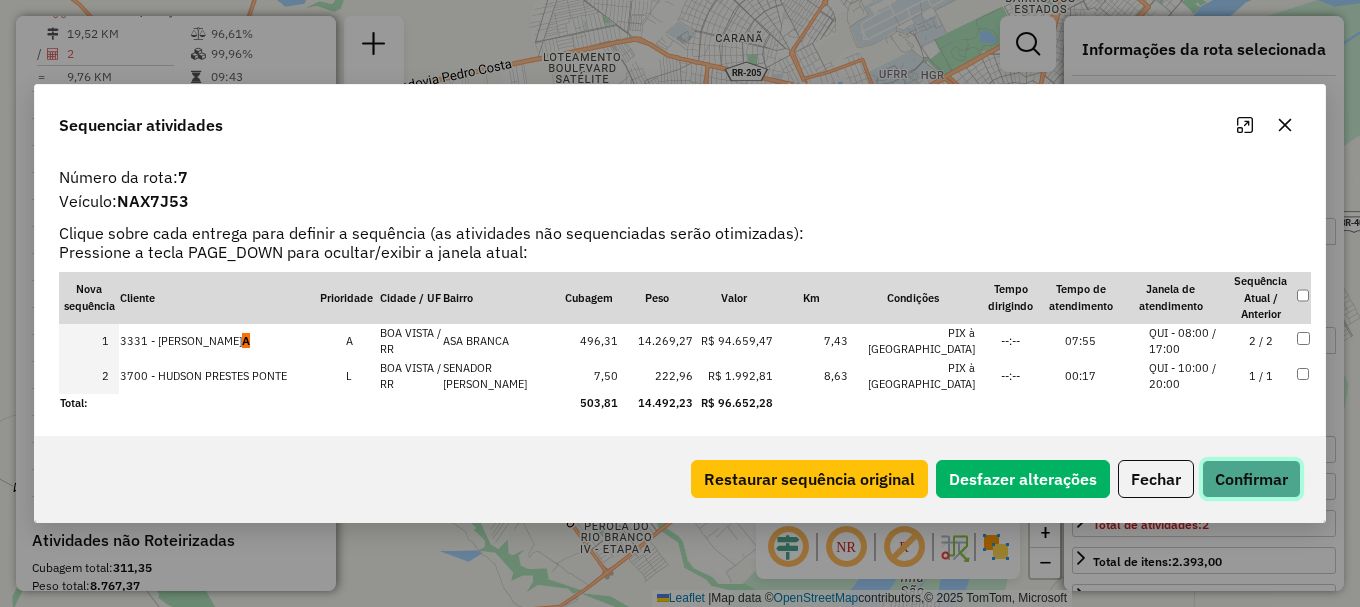 click on "Confirmar" 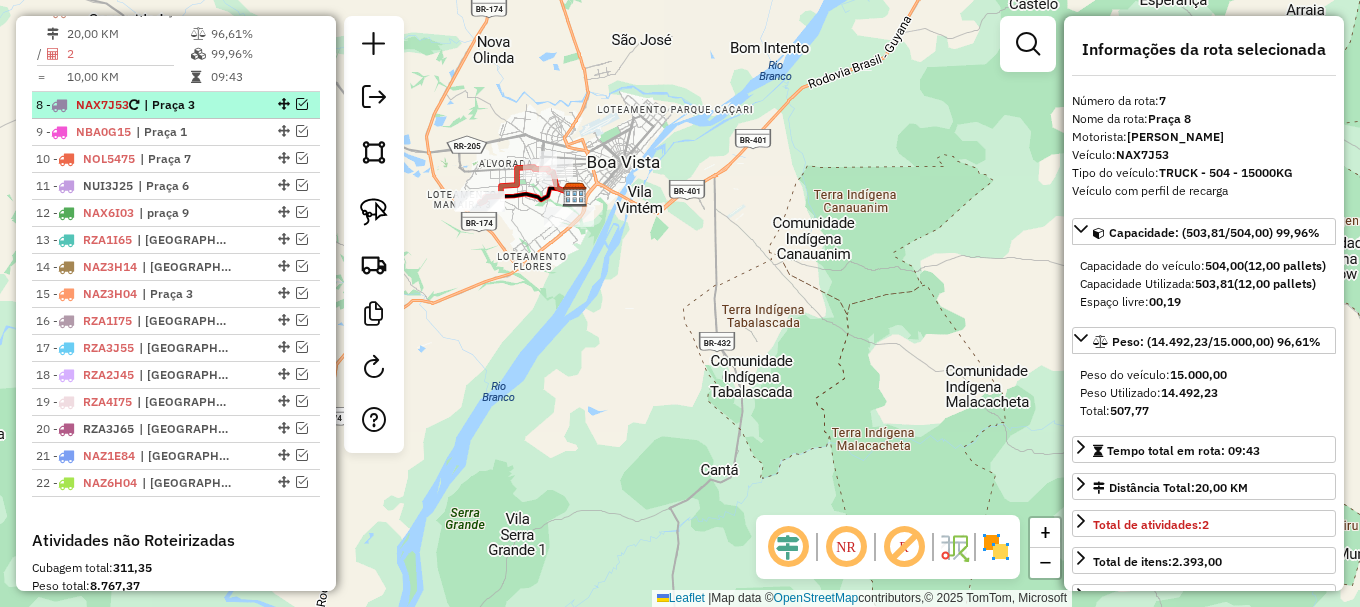 click at bounding box center [302, 104] 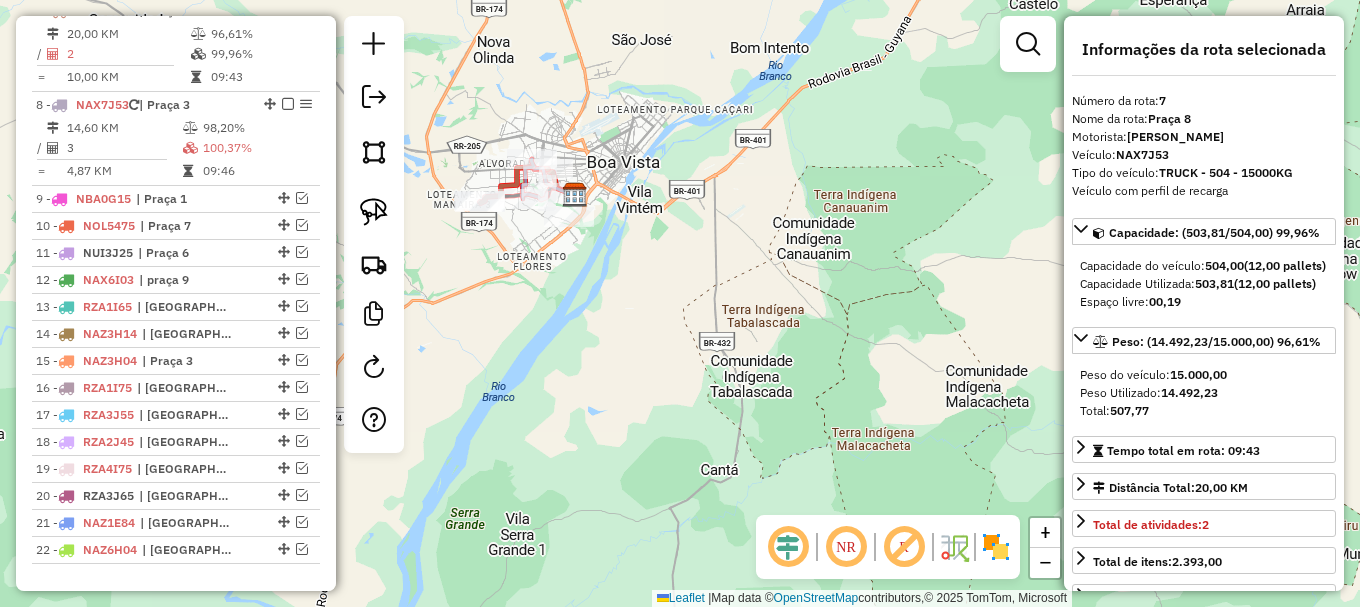 drag, startPoint x: 284, startPoint y: 26, endPoint x: 350, endPoint y: 99, distance: 98.4124 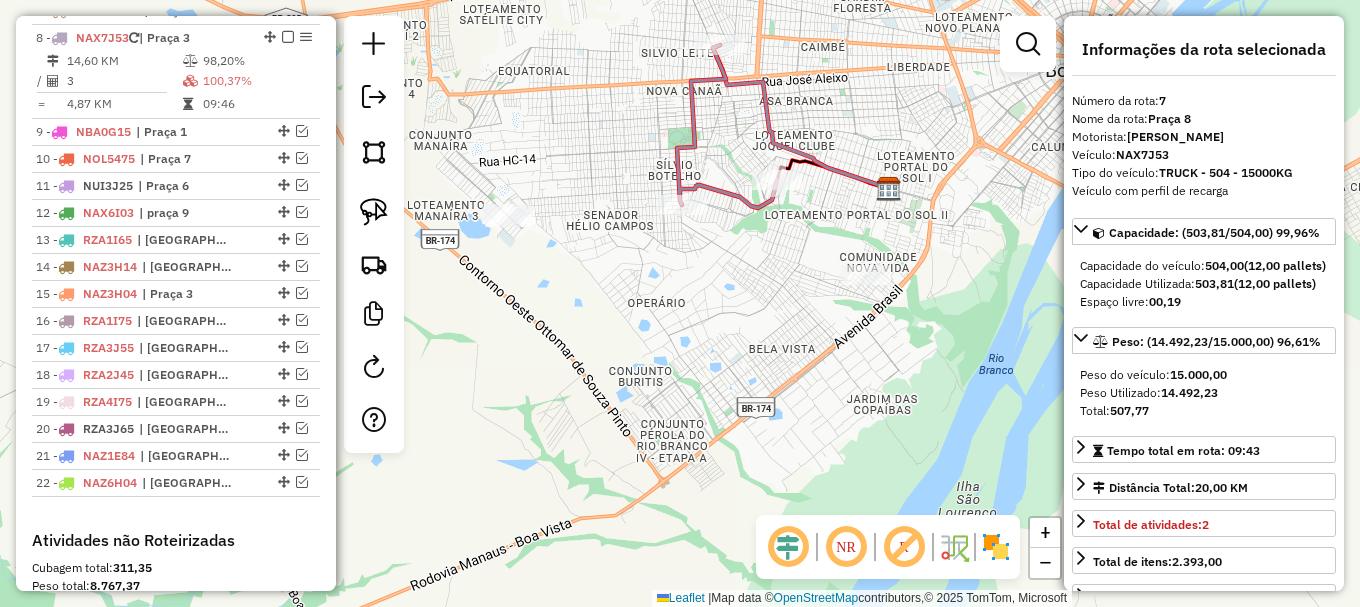click 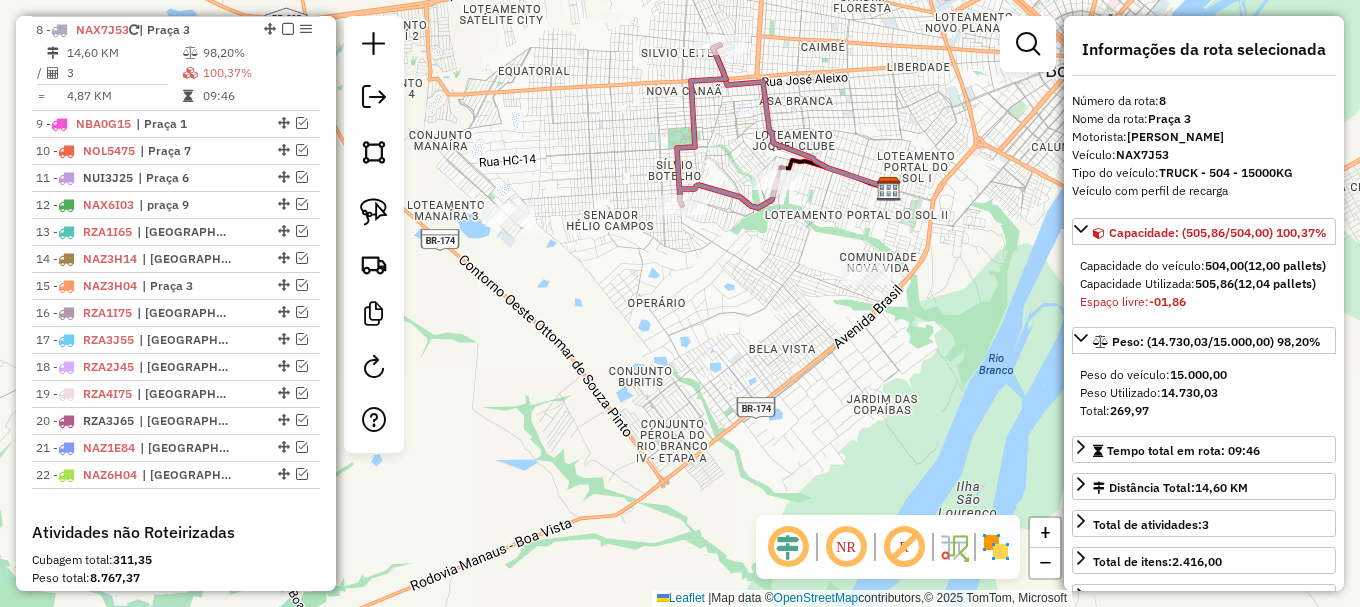 click 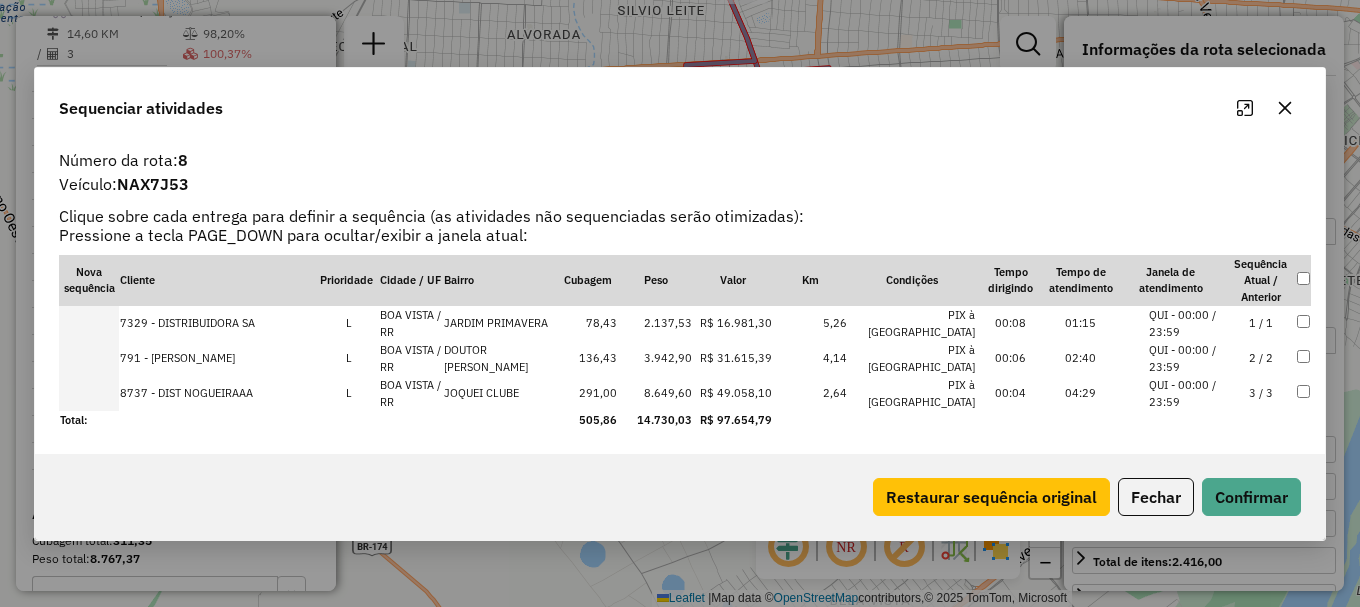click at bounding box center [89, 393] 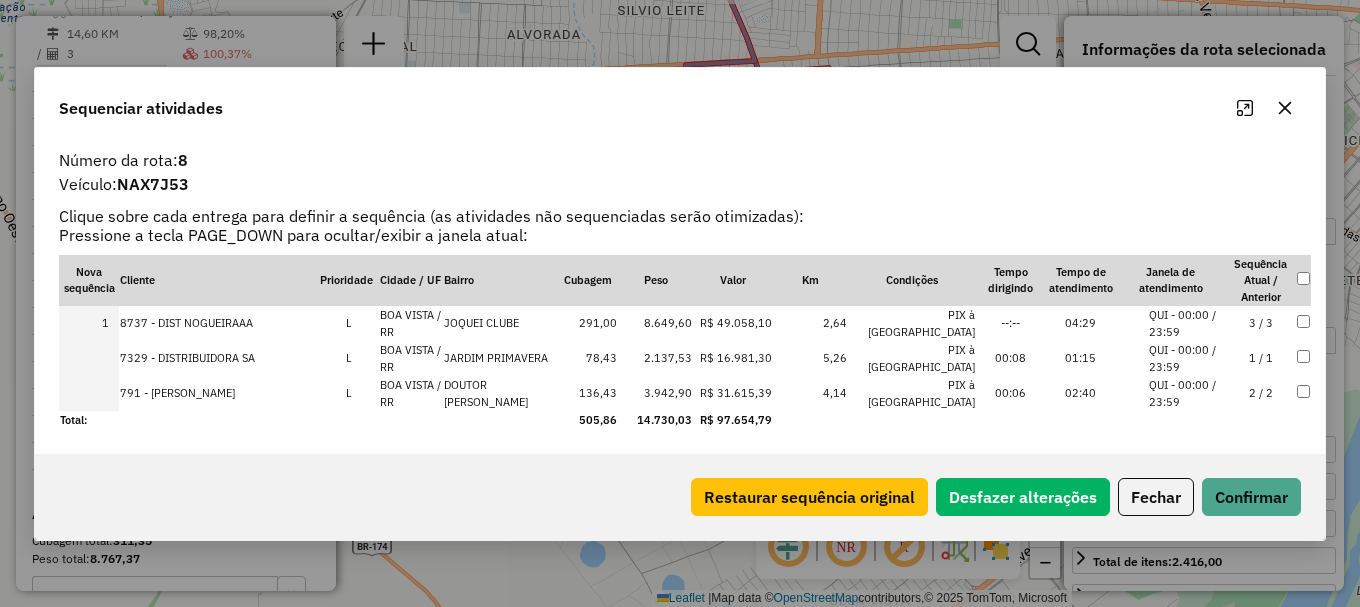 click at bounding box center (89, 393) 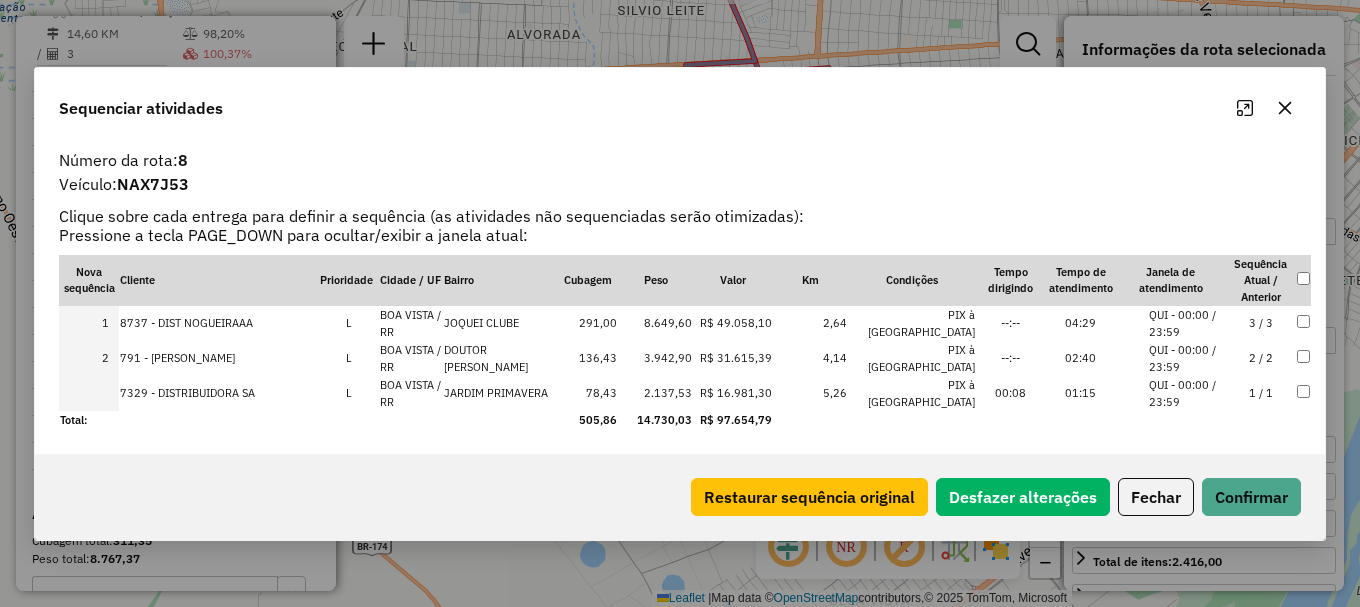 click at bounding box center (89, 393) 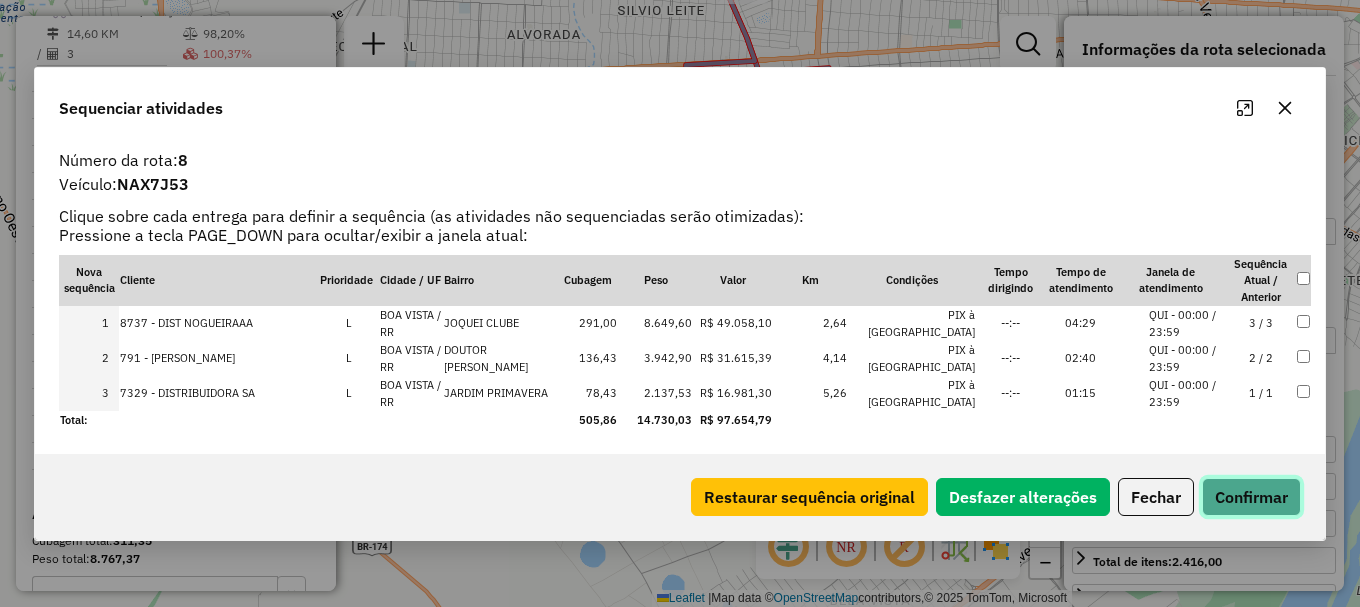 click on "Confirmar" 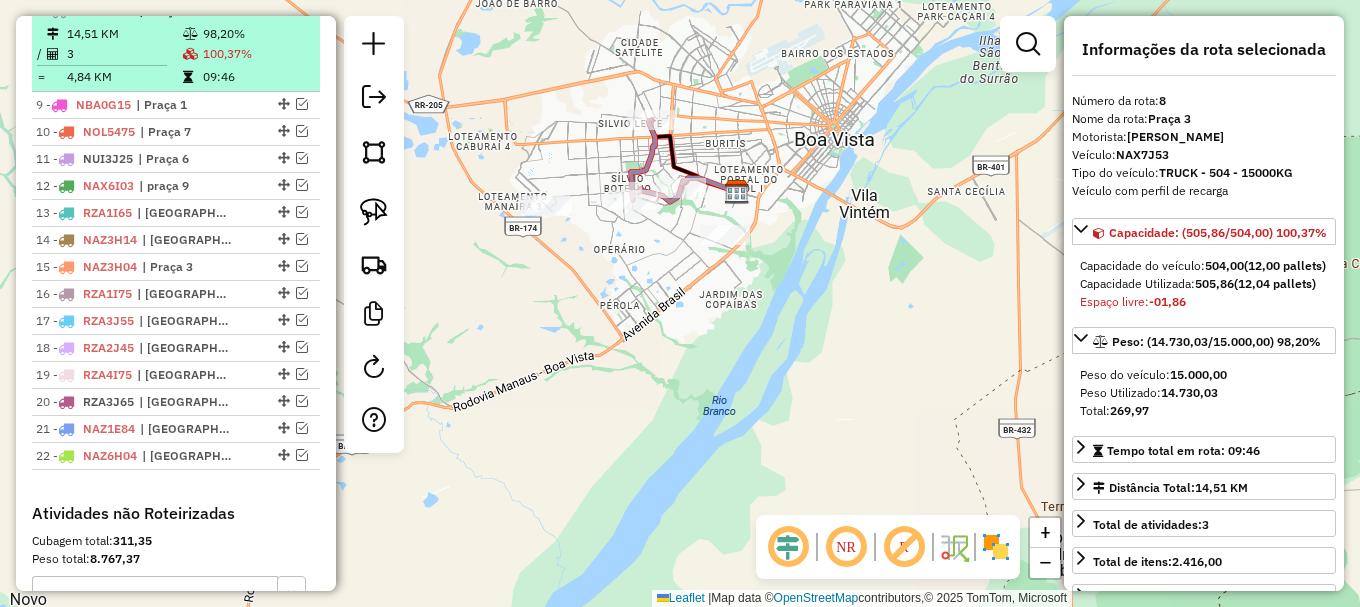 drag, startPoint x: 296, startPoint y: 118, endPoint x: 303, endPoint y: 102, distance: 17.464249 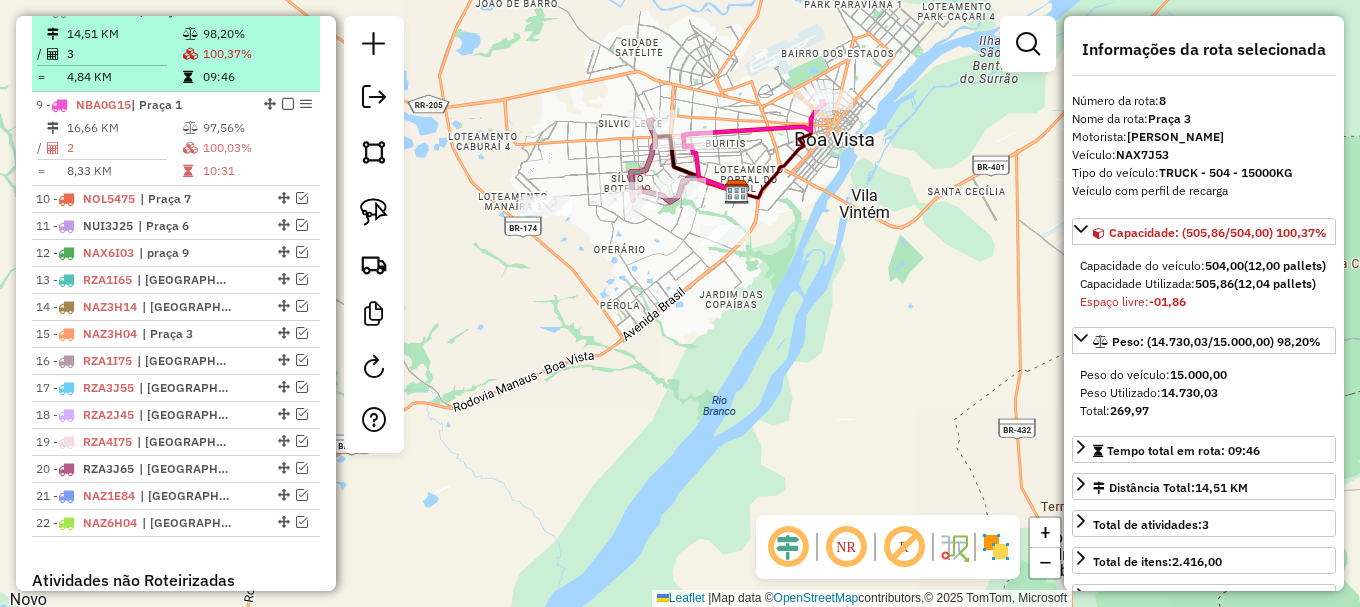 click at bounding box center [282, 10] 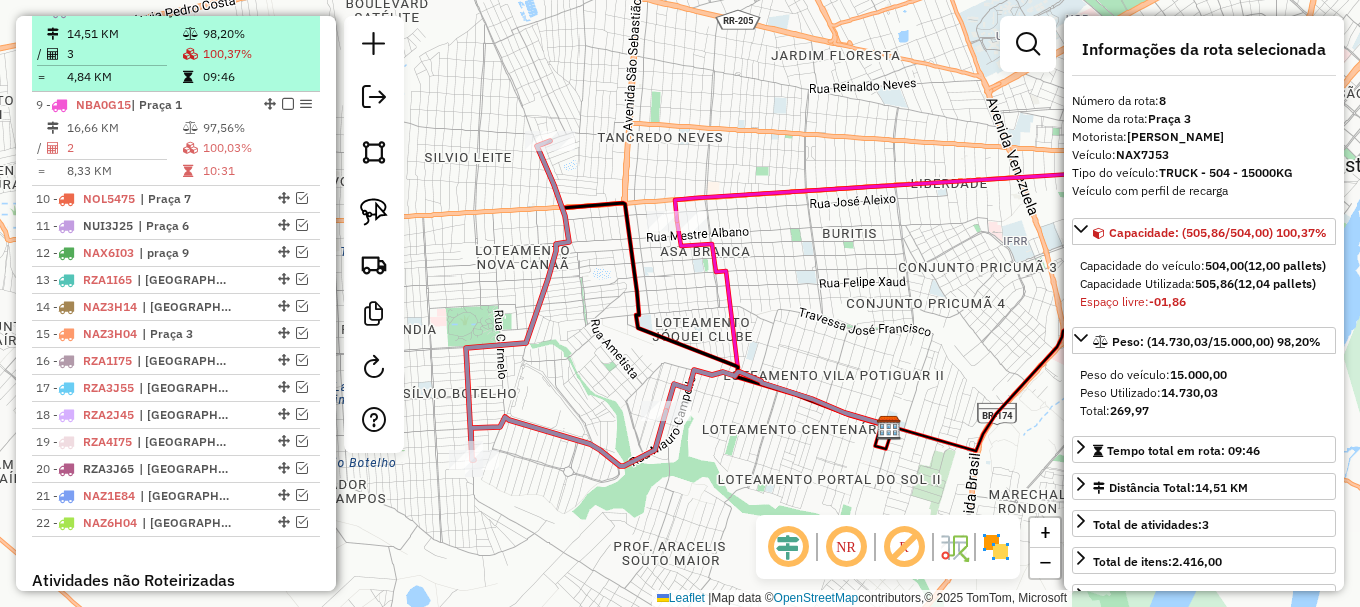 drag, startPoint x: 282, startPoint y: 30, endPoint x: 334, endPoint y: 99, distance: 86.40023 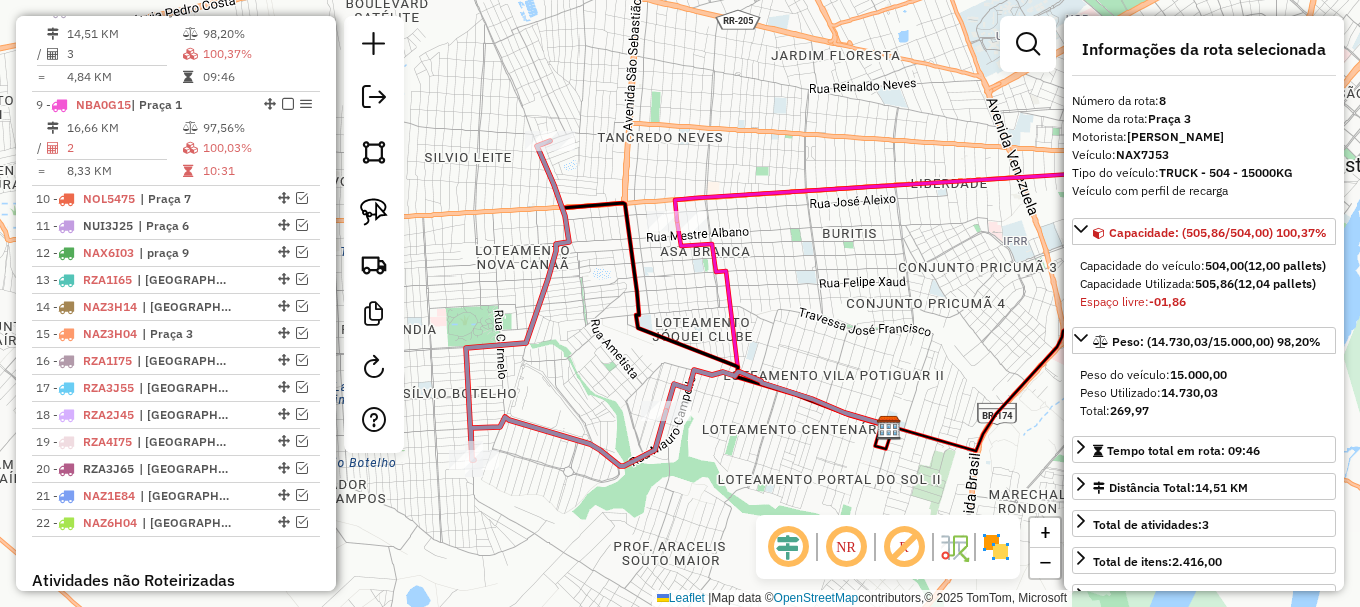 click at bounding box center [288, 10] 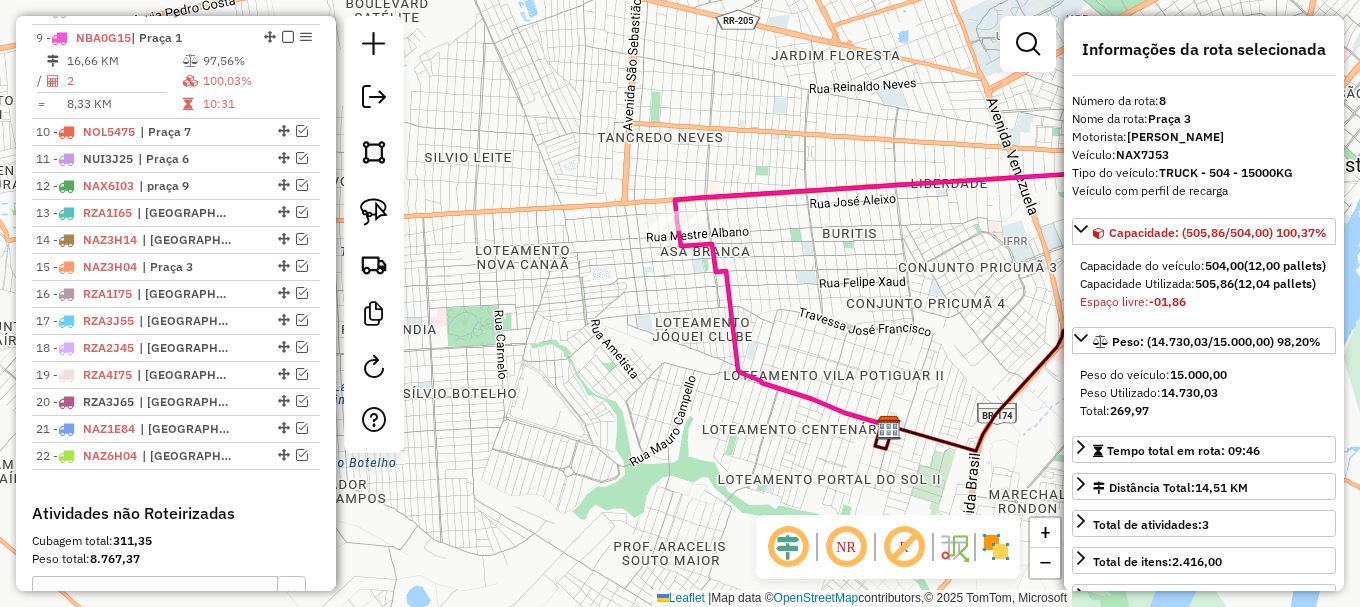 click 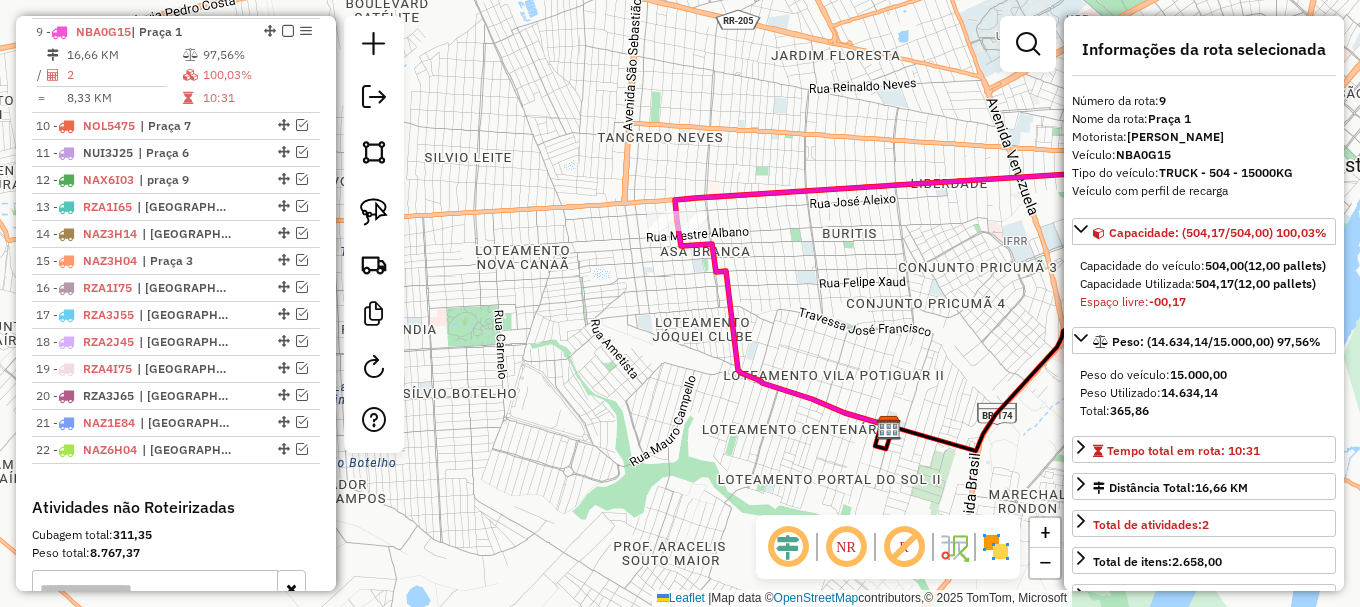 click 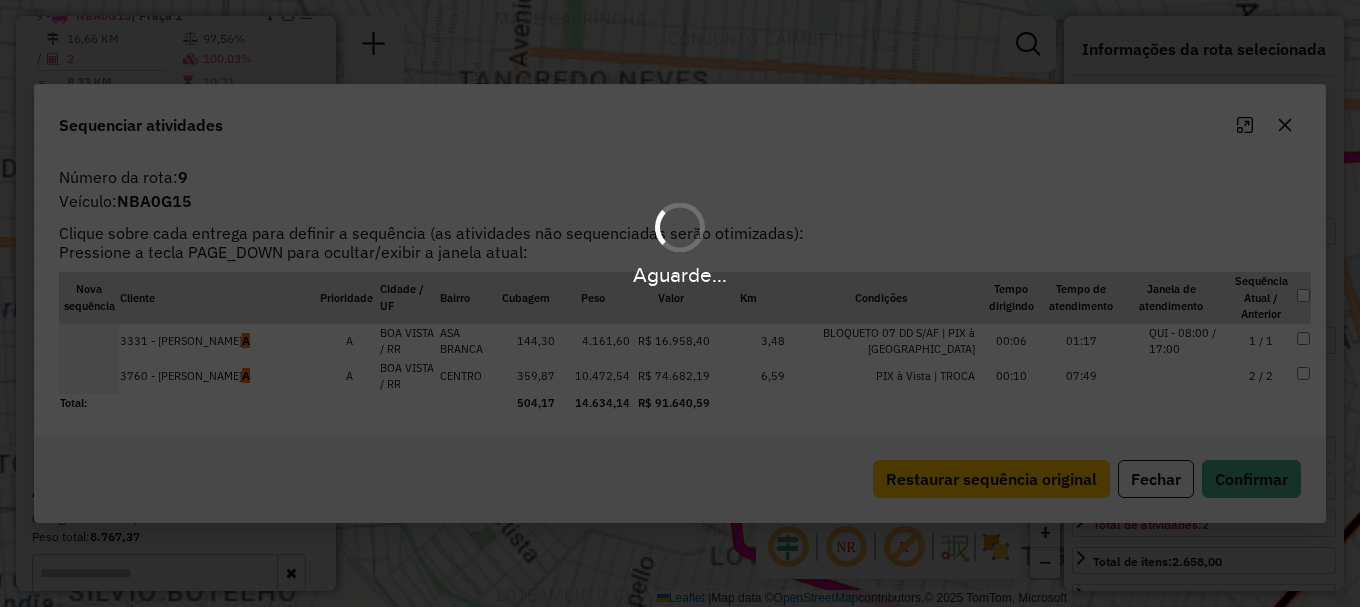 scroll, scrollTop: 1008, scrollLeft: 0, axis: vertical 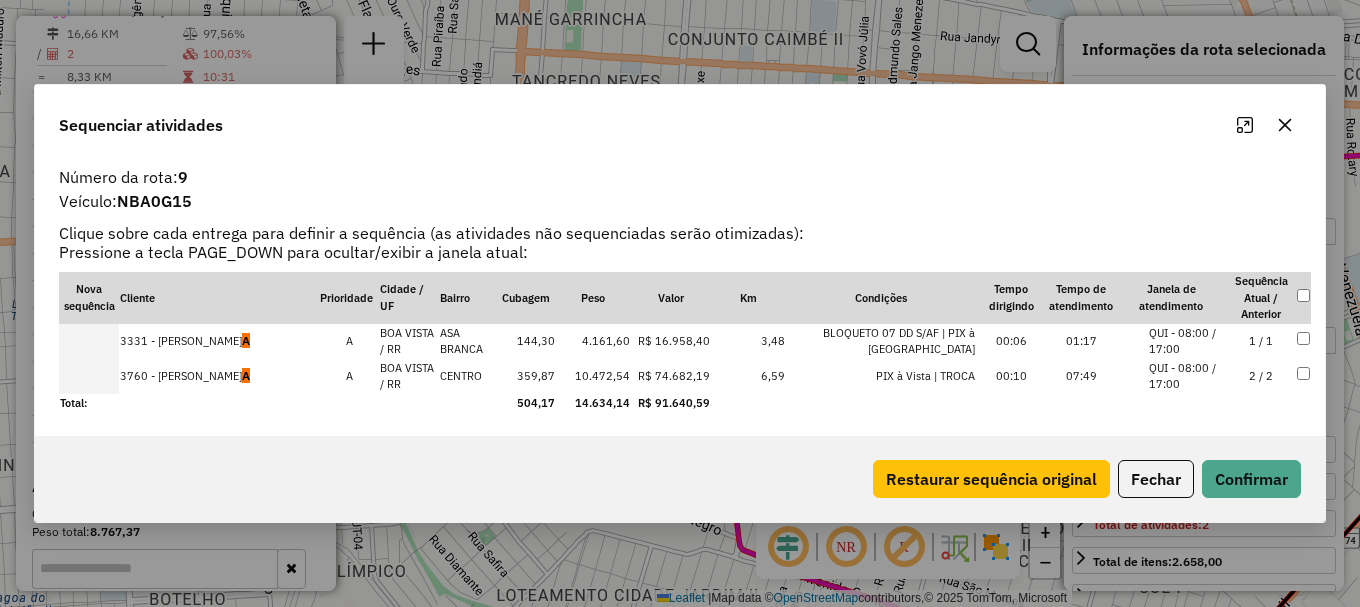 click at bounding box center (89, 376) 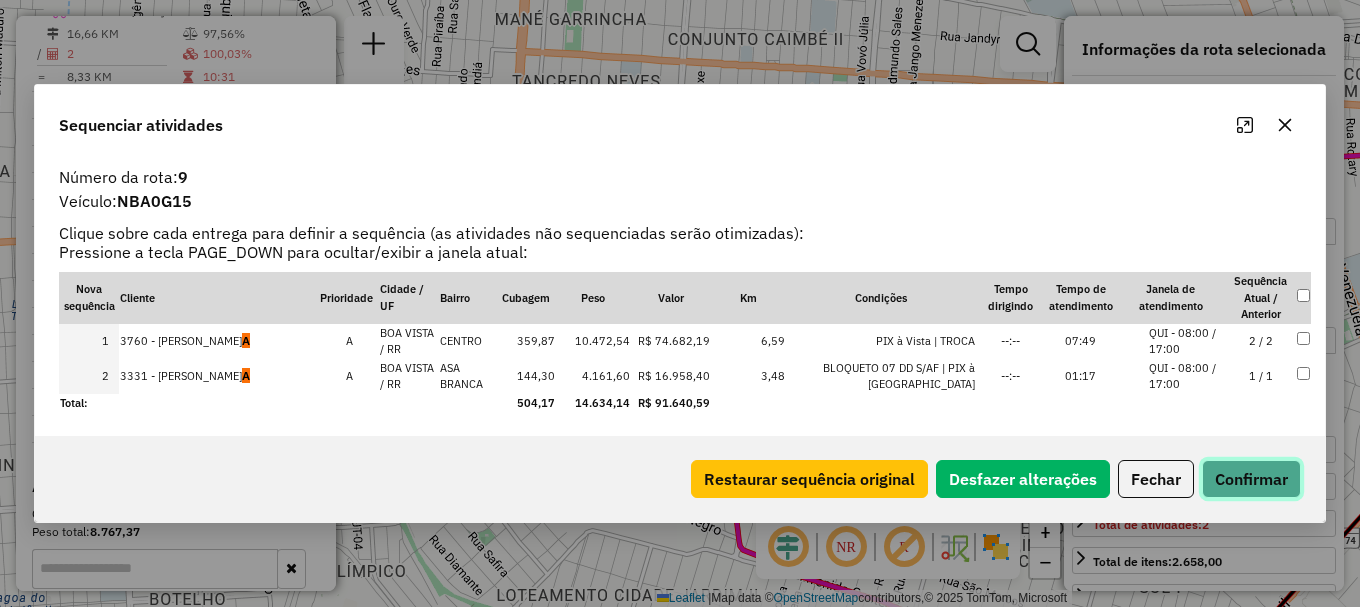 click on "Confirmar" 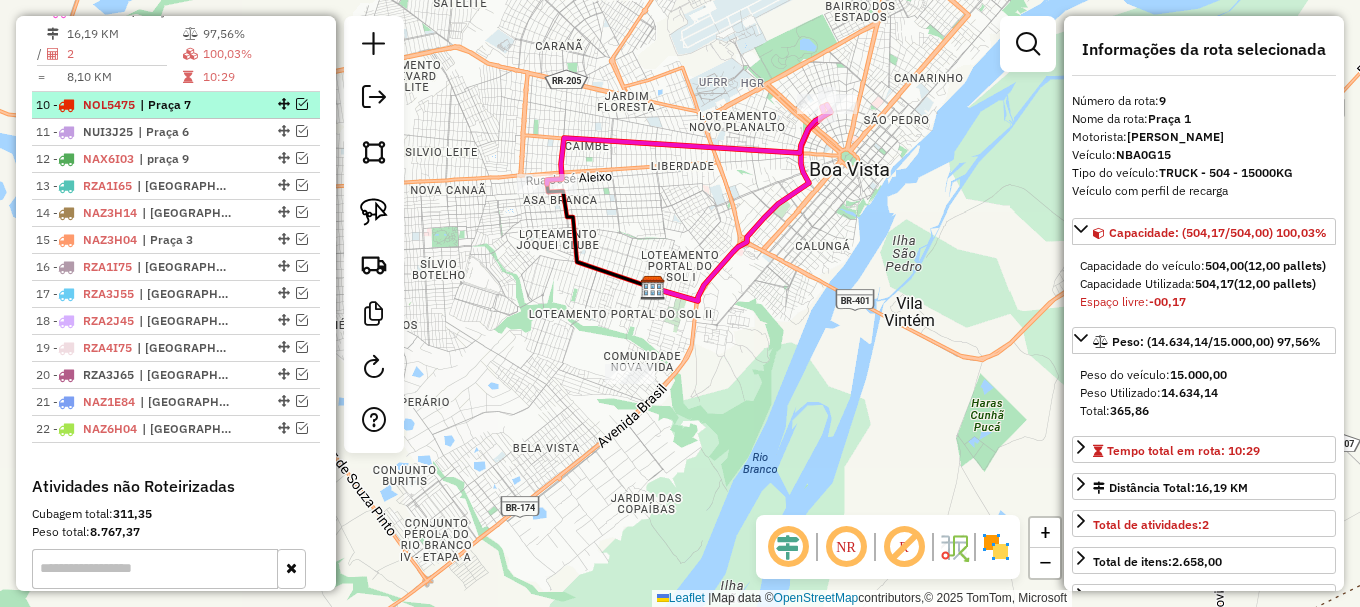 click at bounding box center [302, 104] 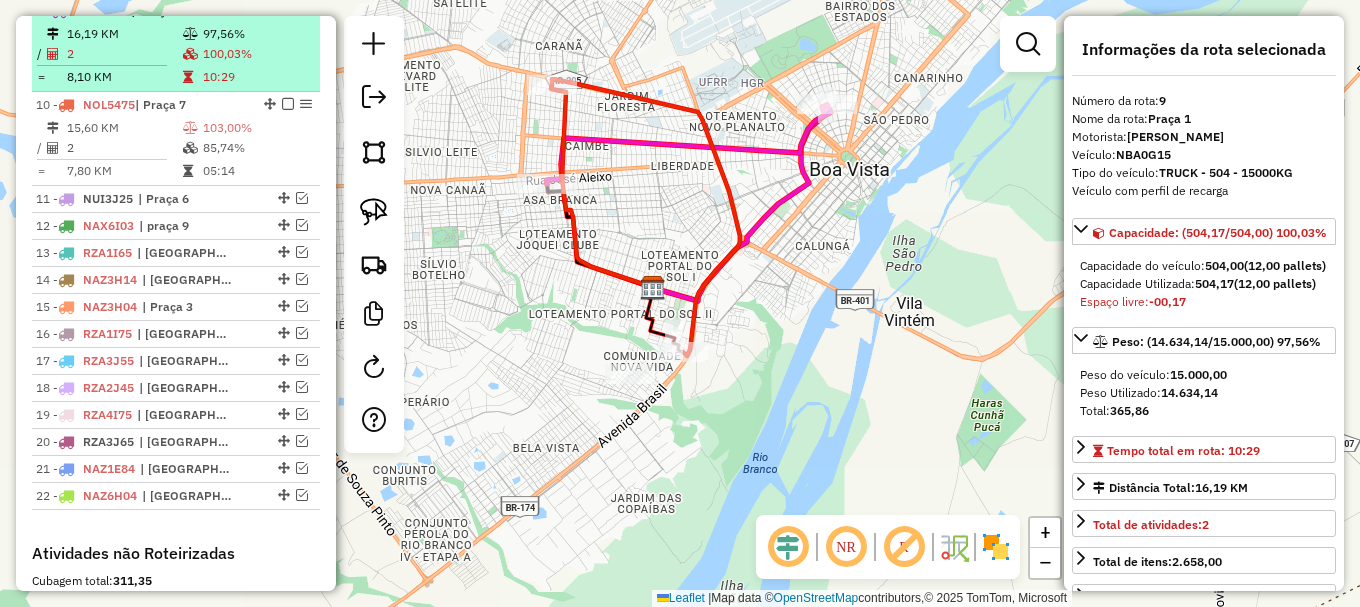 click at bounding box center [288, 10] 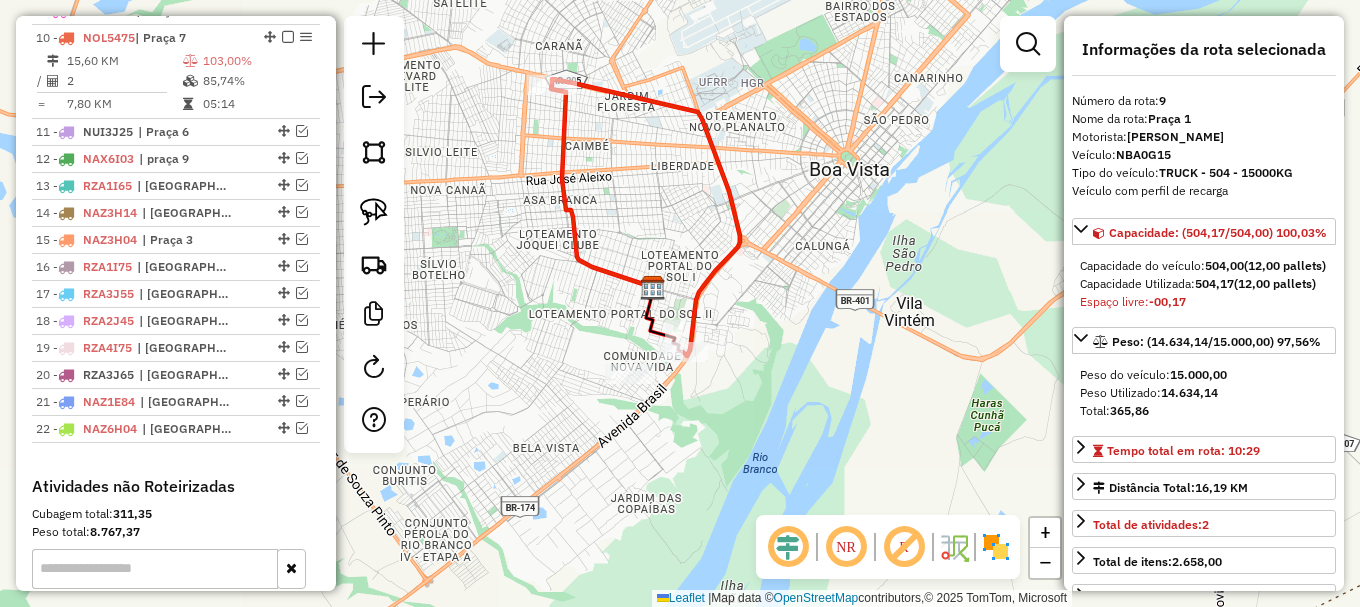 click 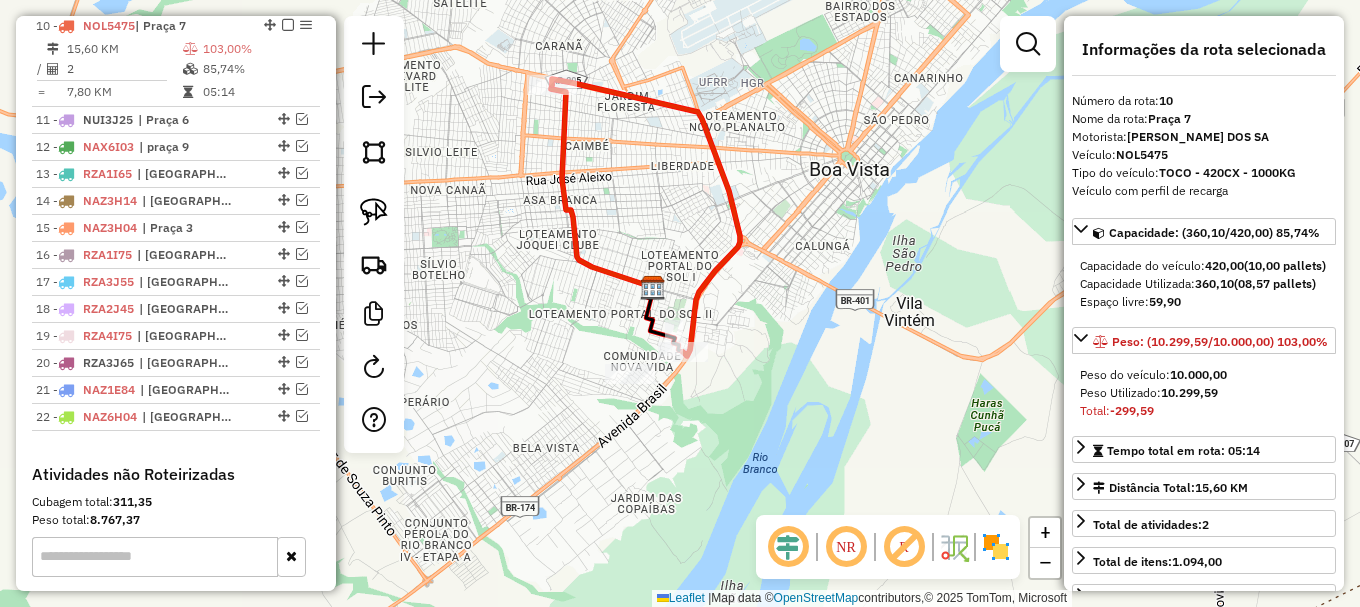 click 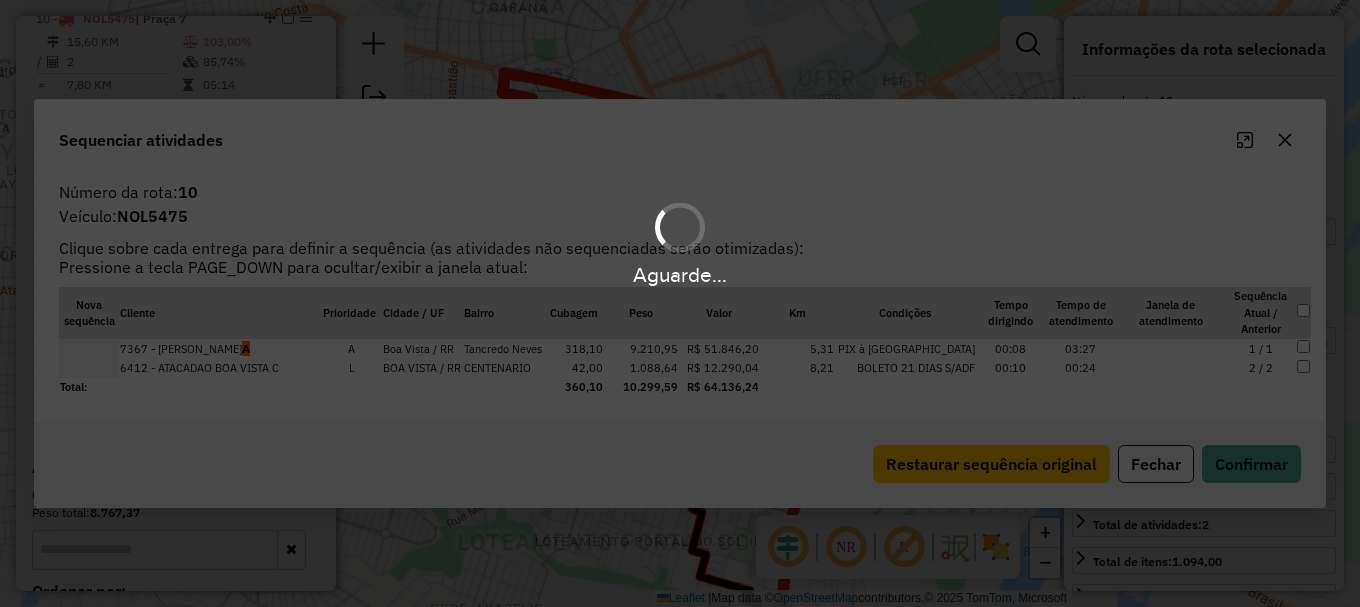 scroll, scrollTop: 1035, scrollLeft: 0, axis: vertical 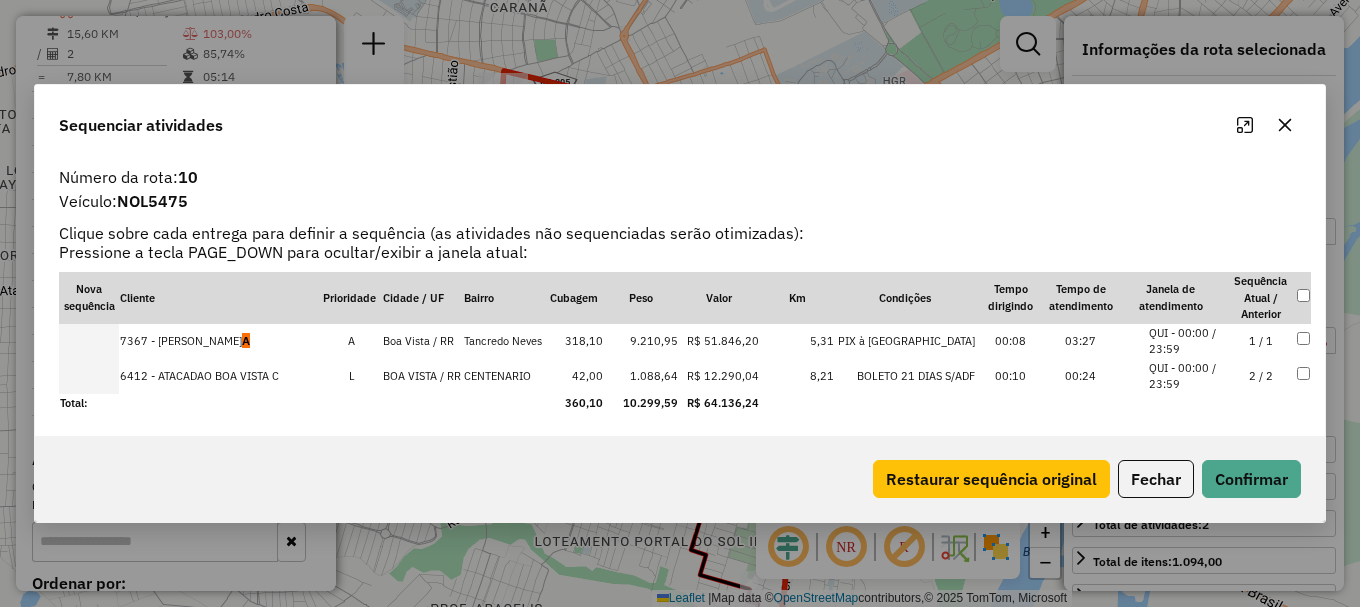 click at bounding box center (89, 376) 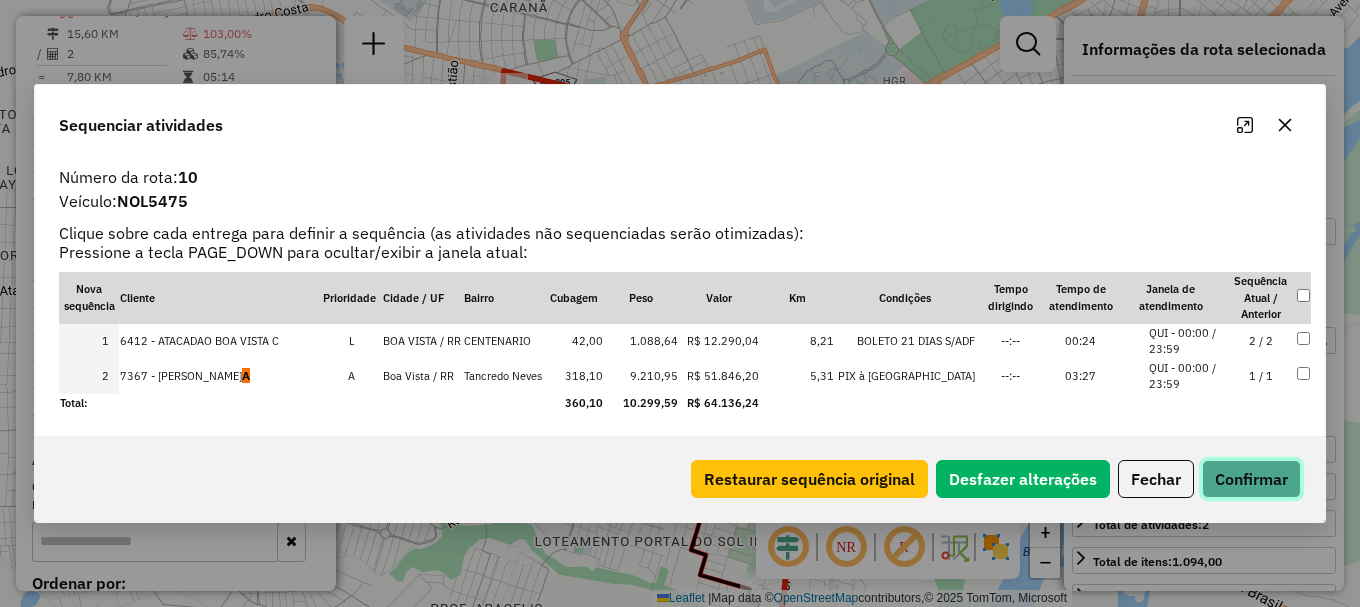click on "Confirmar" 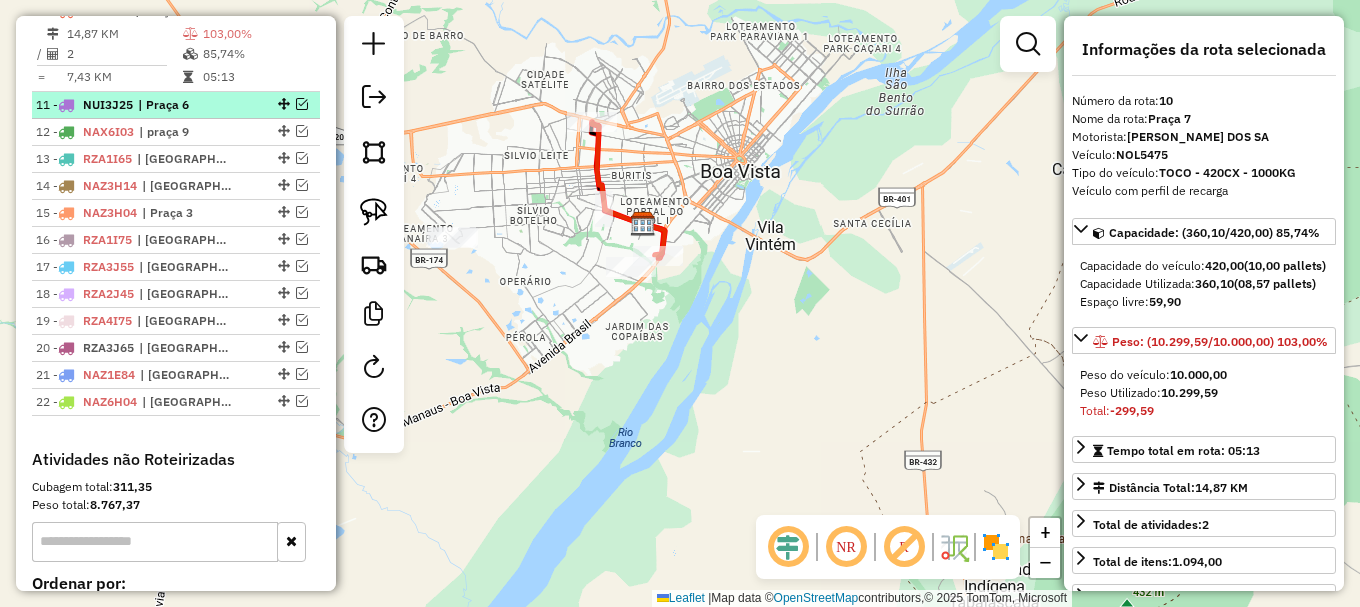click at bounding box center [302, 104] 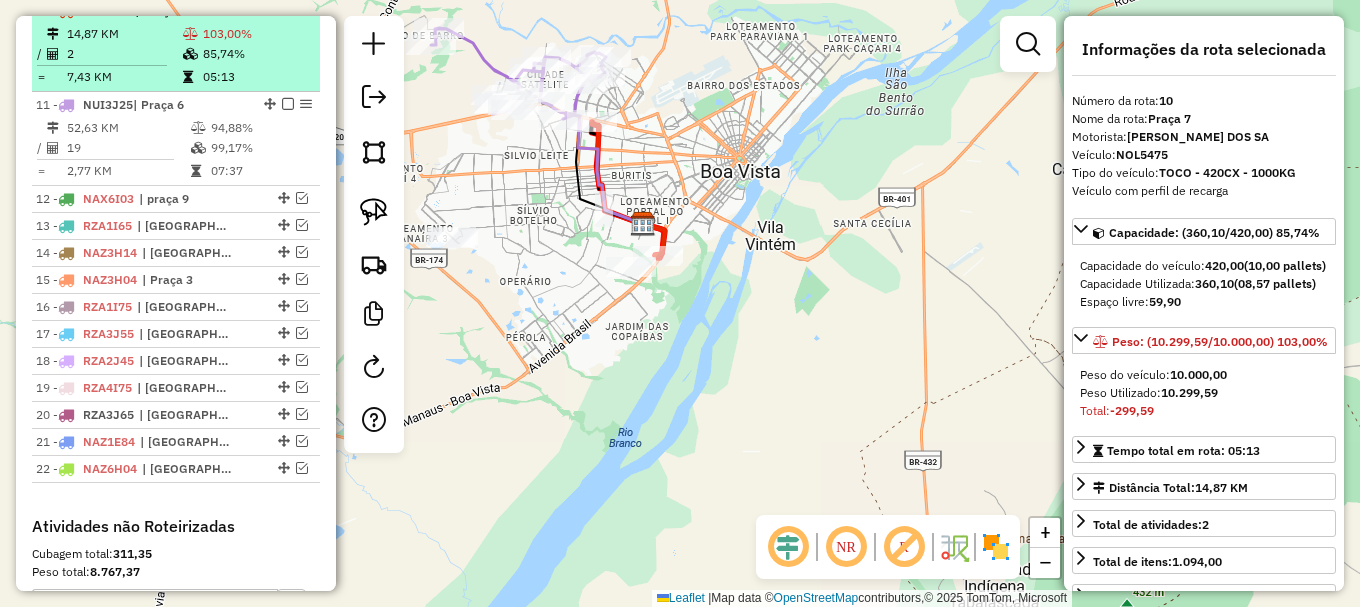 click at bounding box center (282, 10) 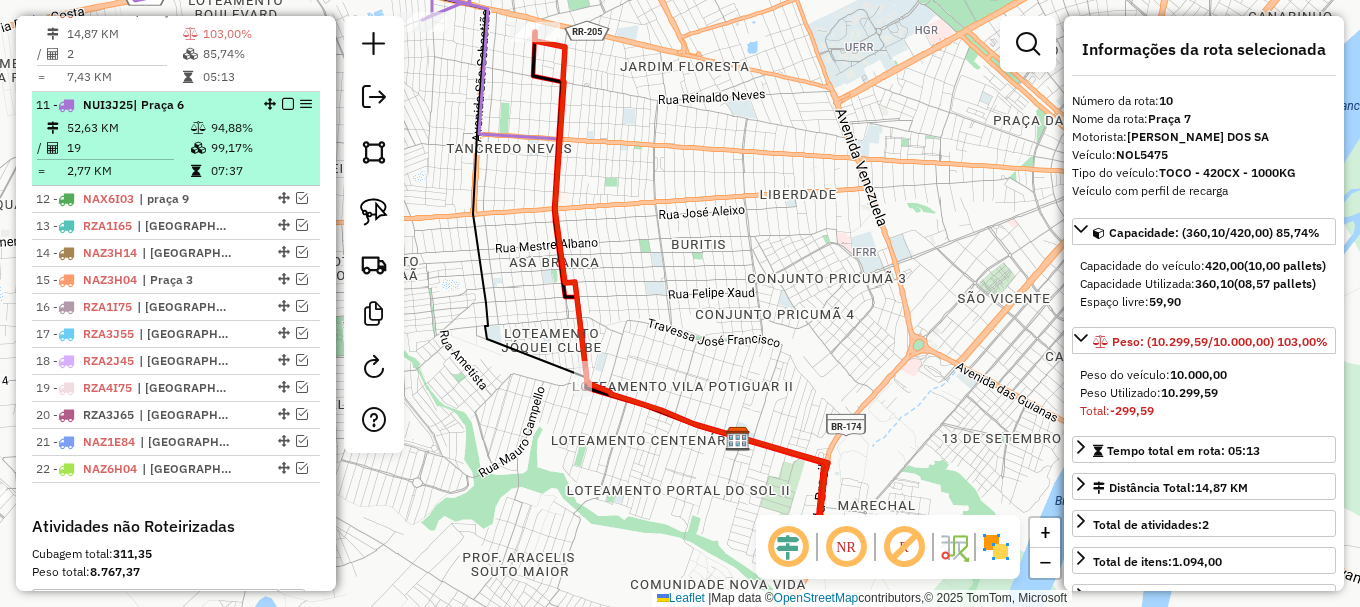 drag, startPoint x: 284, startPoint y: 26, endPoint x: 266, endPoint y: 94, distance: 70.34202 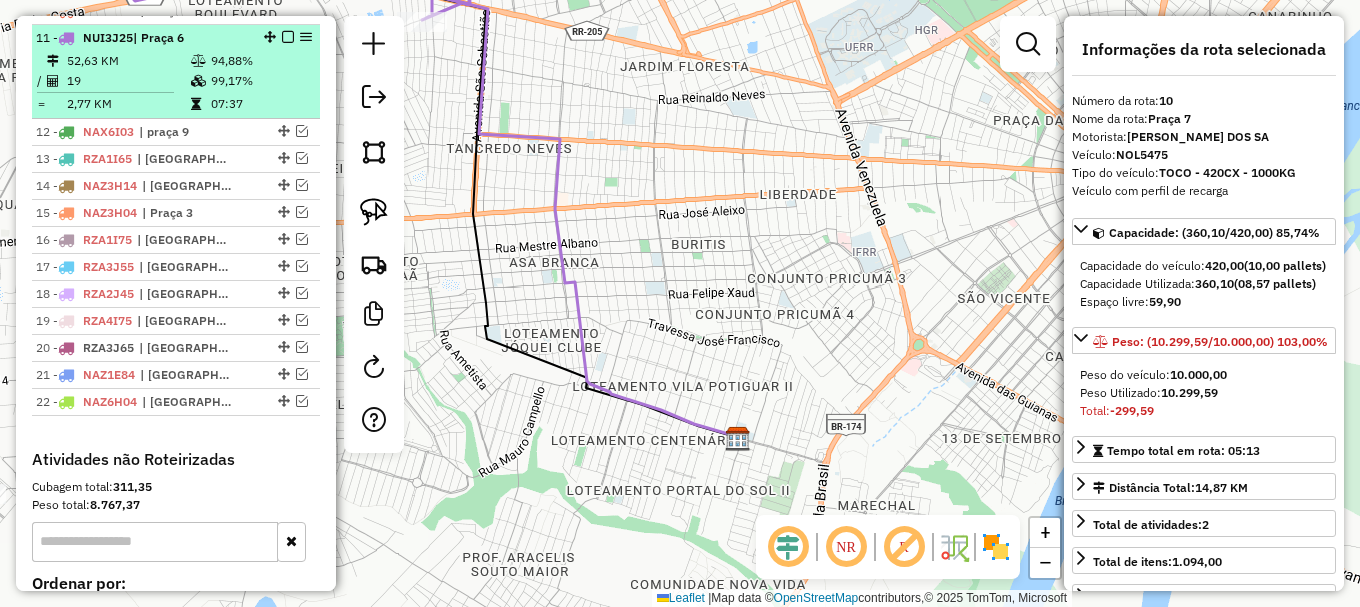 click on "07:37" at bounding box center (260, 104) 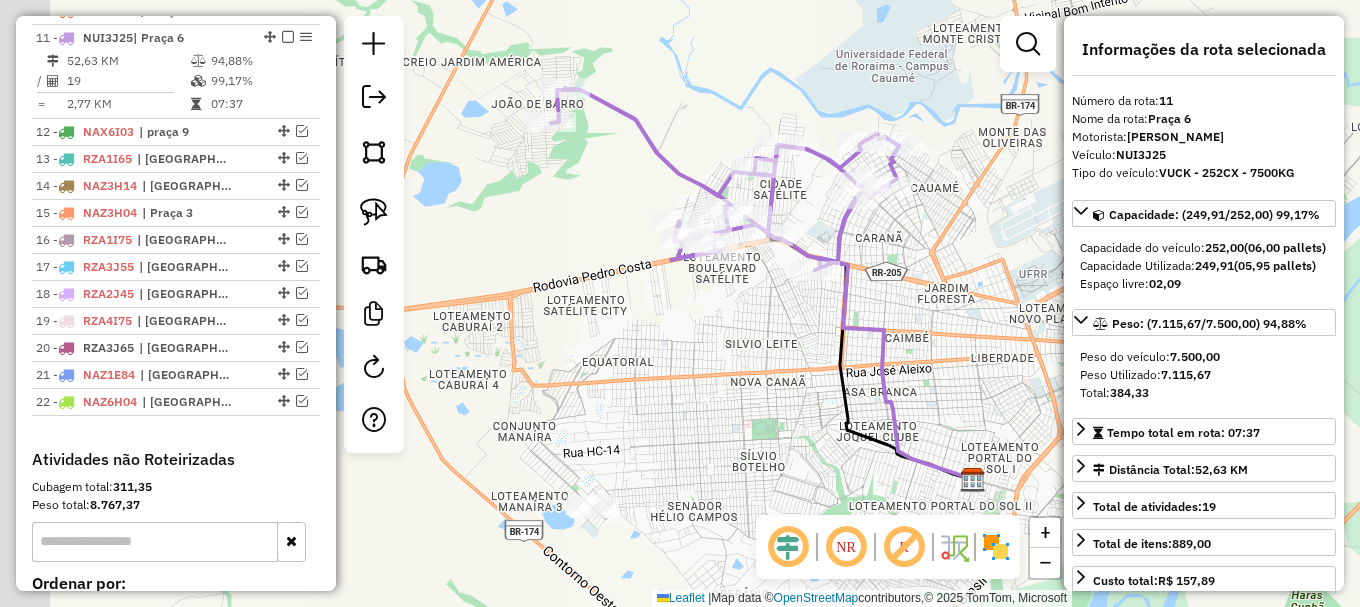 drag, startPoint x: 683, startPoint y: 89, endPoint x: 697, endPoint y: 84, distance: 14.866069 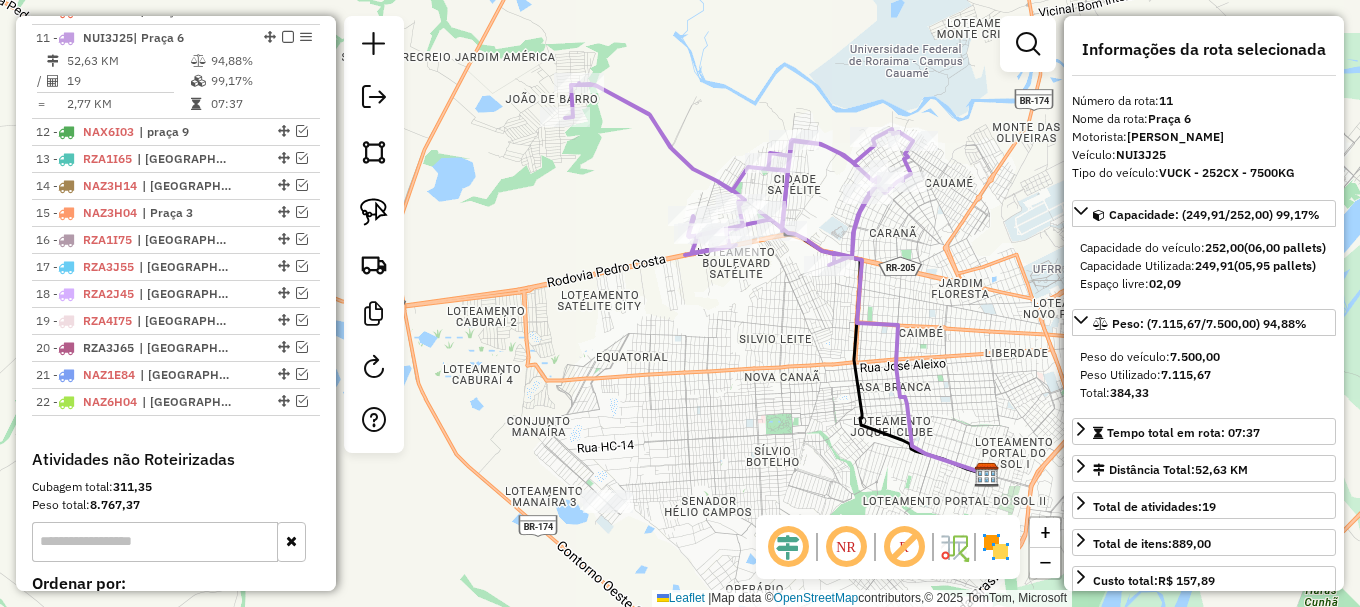 click 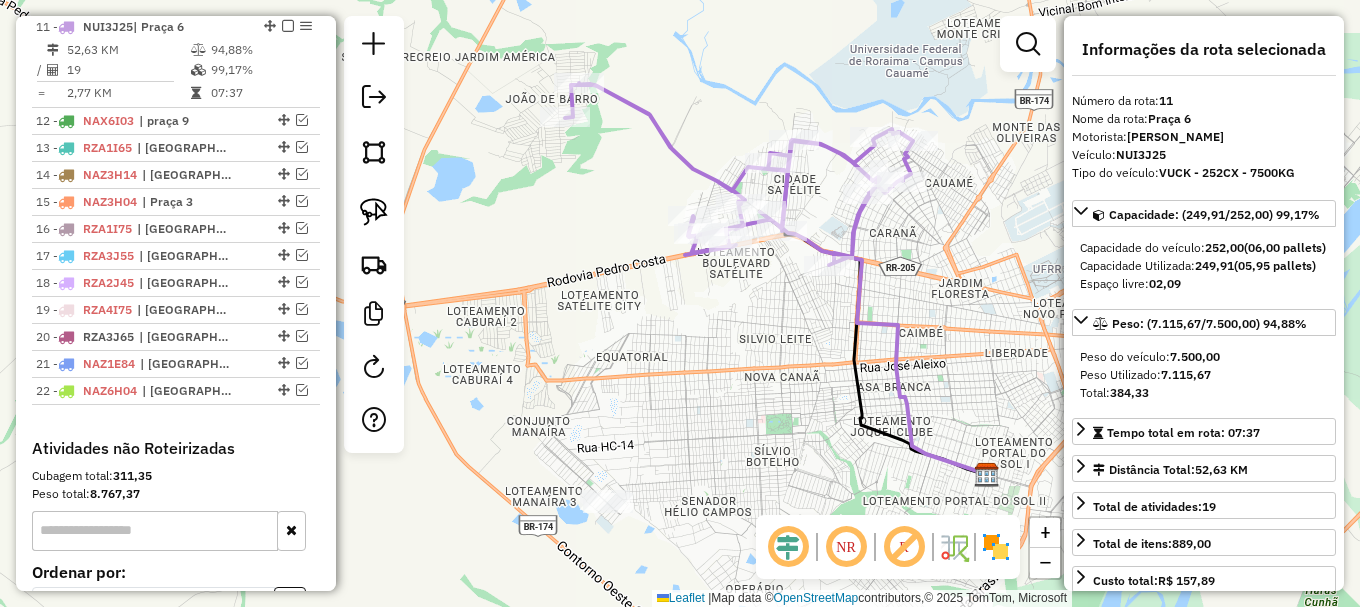 click 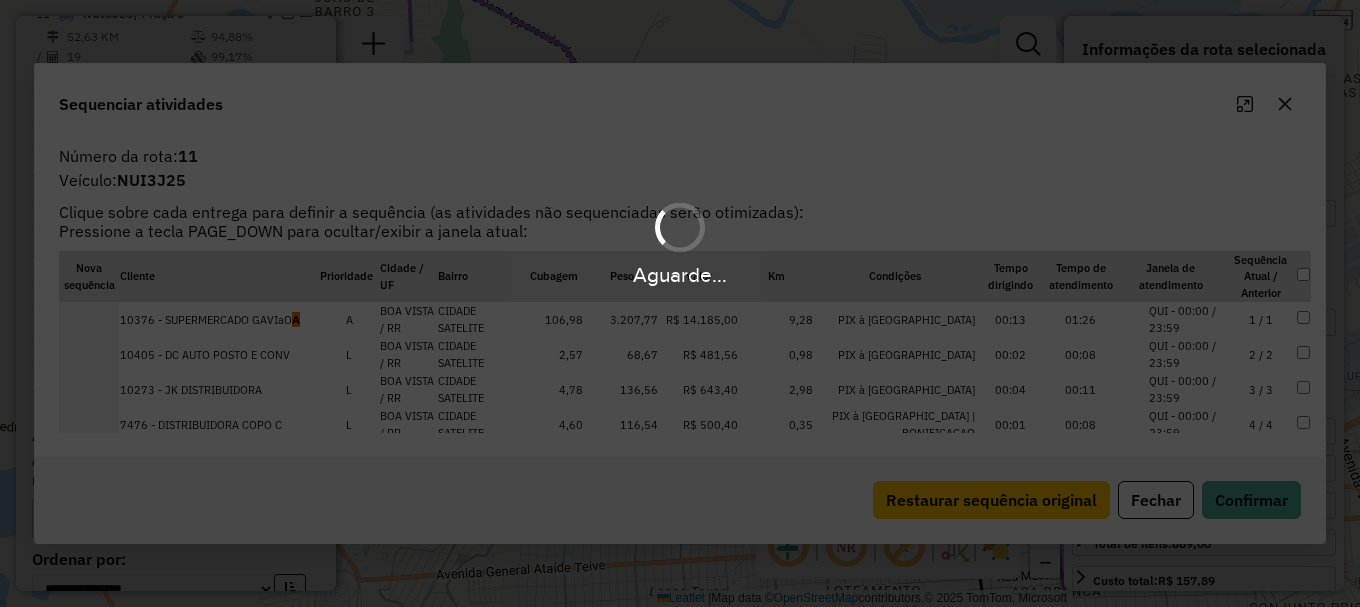 scroll, scrollTop: 1062, scrollLeft: 0, axis: vertical 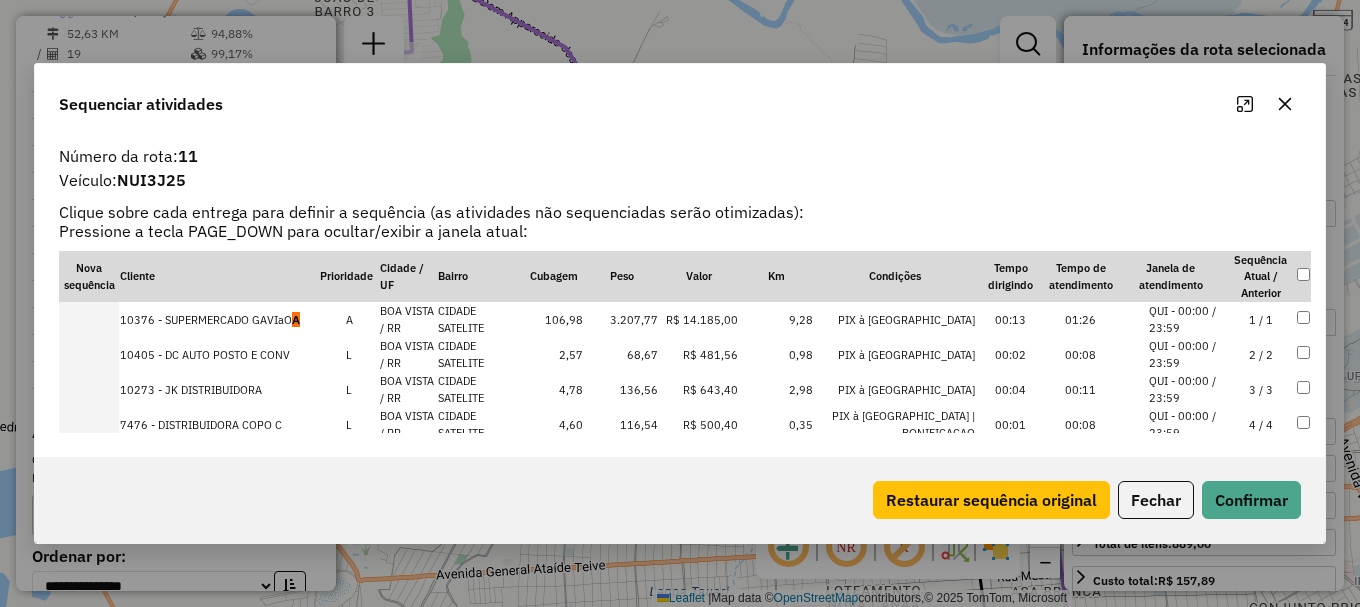 click on "QUI - 00:00 / 23:59" at bounding box center [1187, 319] 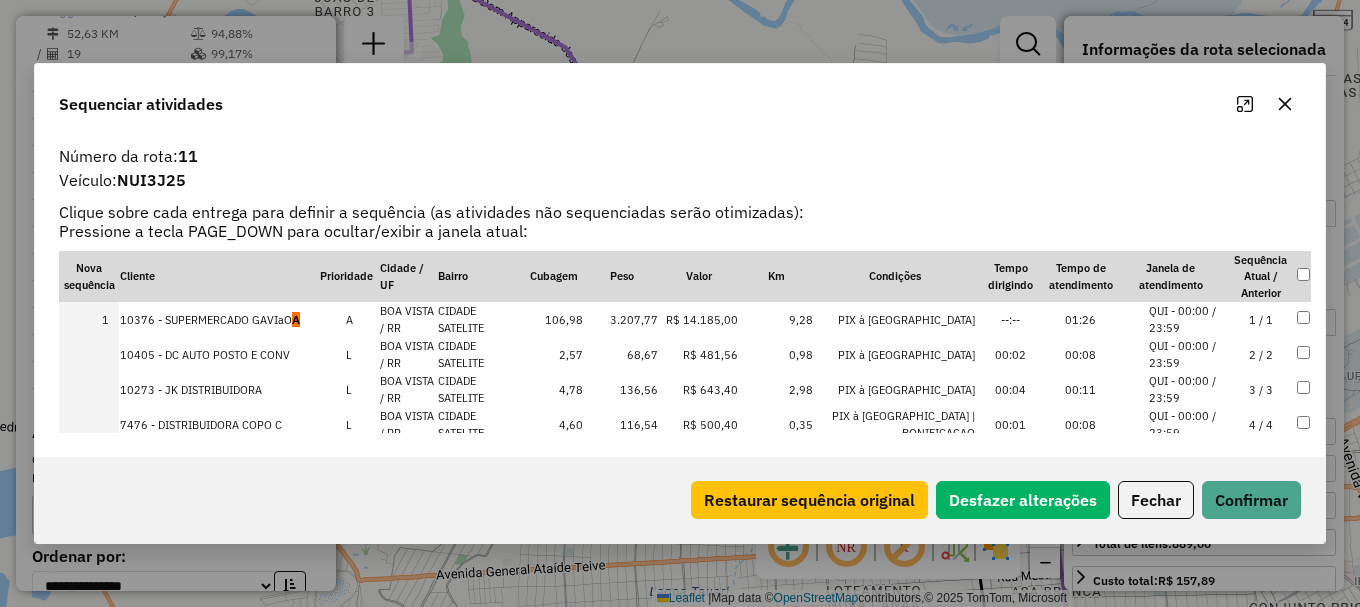 click on "QUI - 00:00 / 23:59" at bounding box center (1187, 354) 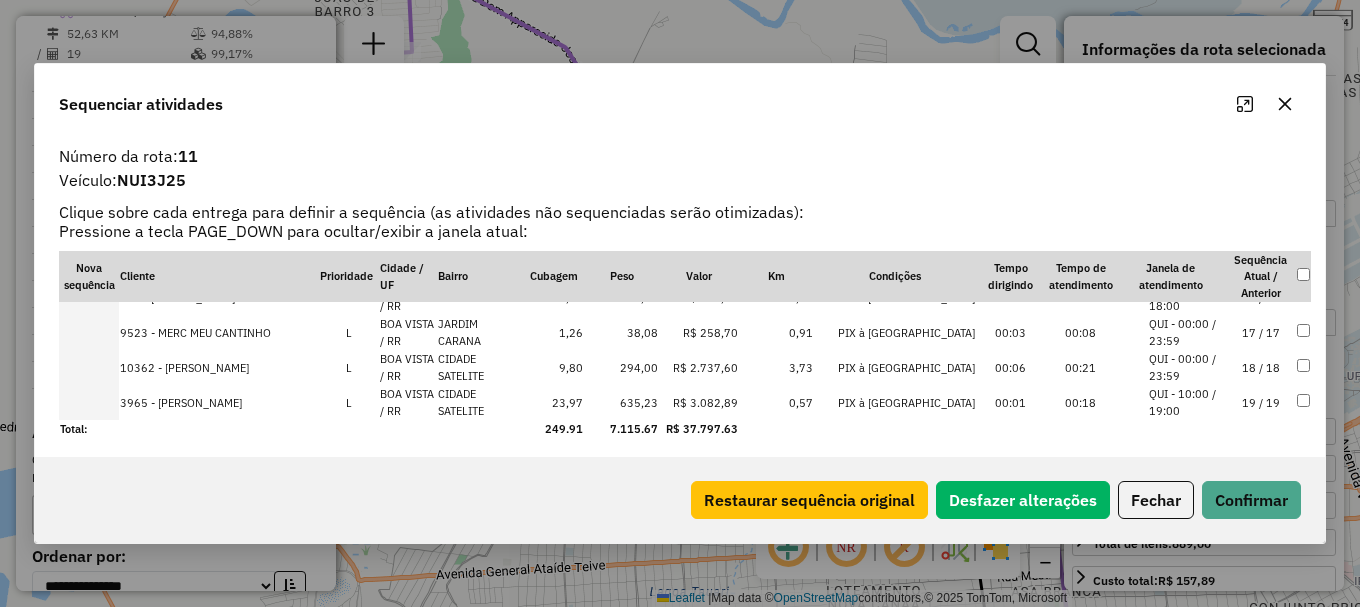 scroll, scrollTop: 553, scrollLeft: 0, axis: vertical 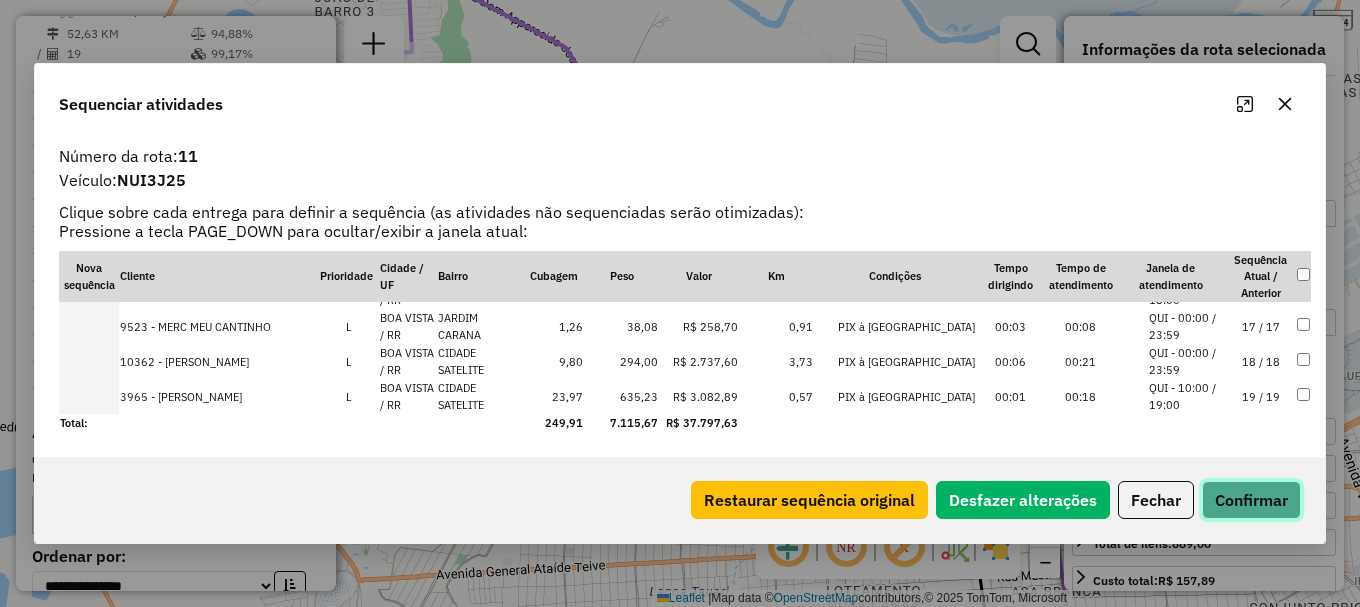 click on "Confirmar" 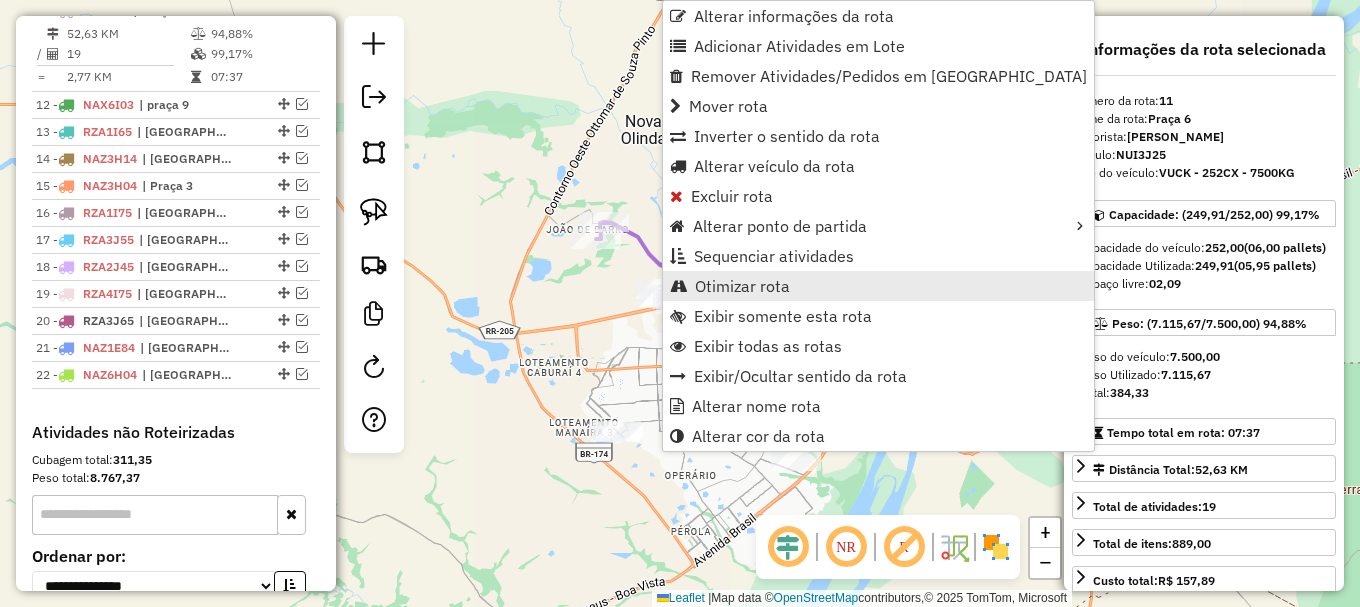 click on "Otimizar rota" at bounding box center (742, 286) 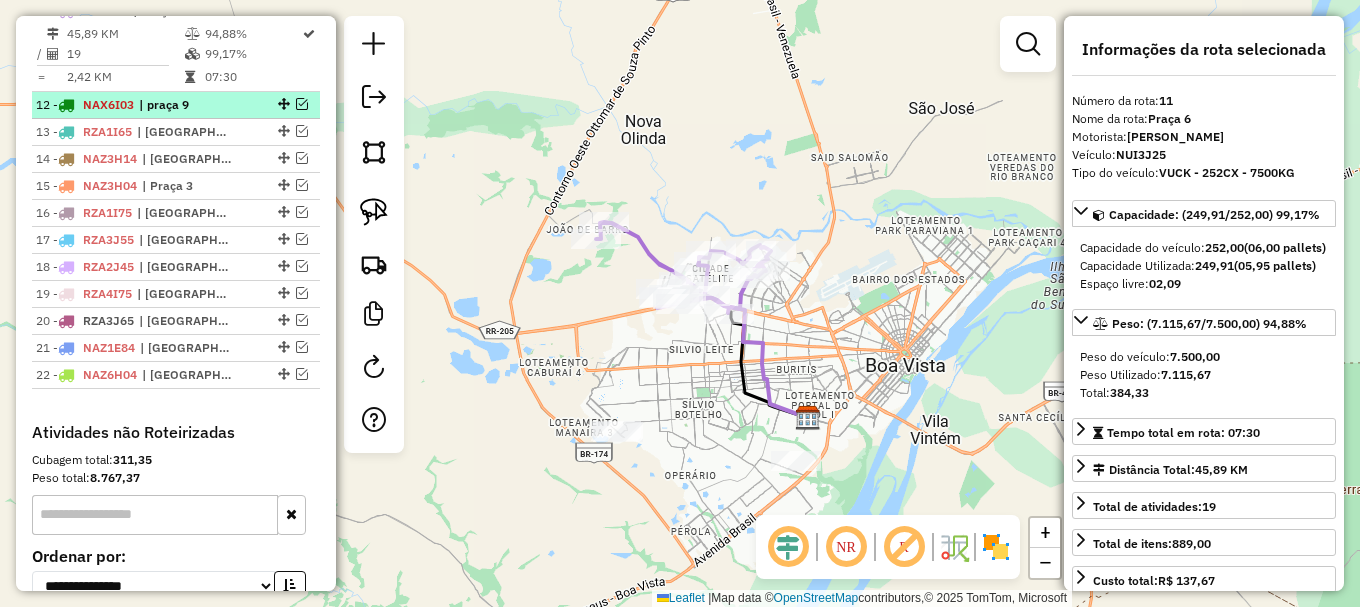 click at bounding box center [302, 104] 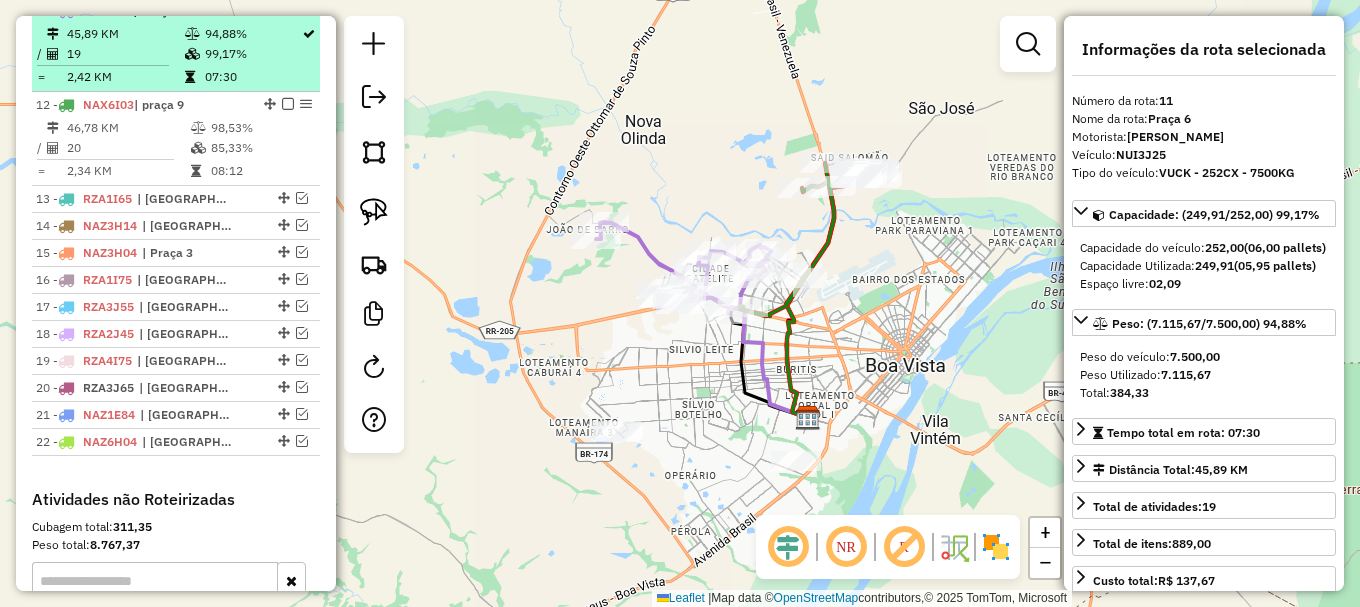 click at bounding box center [288, 10] 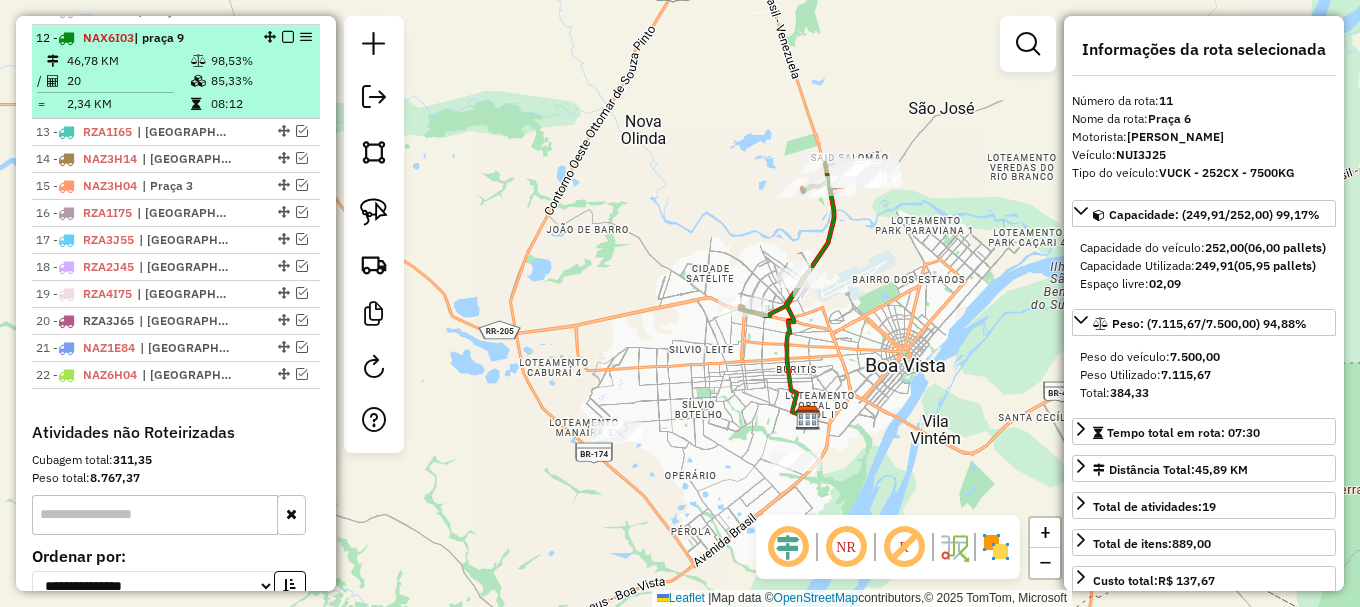 click on "08:12" at bounding box center (260, 104) 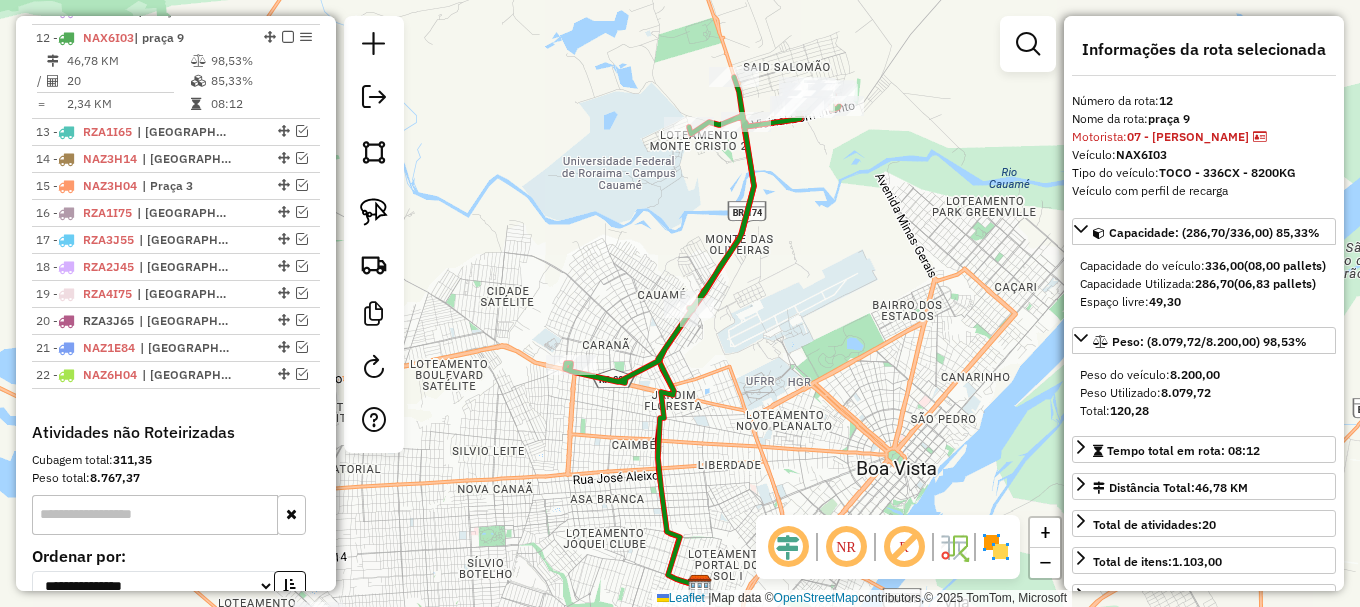 drag, startPoint x: 761, startPoint y: 167, endPoint x: 770, endPoint y: 180, distance: 15.811388 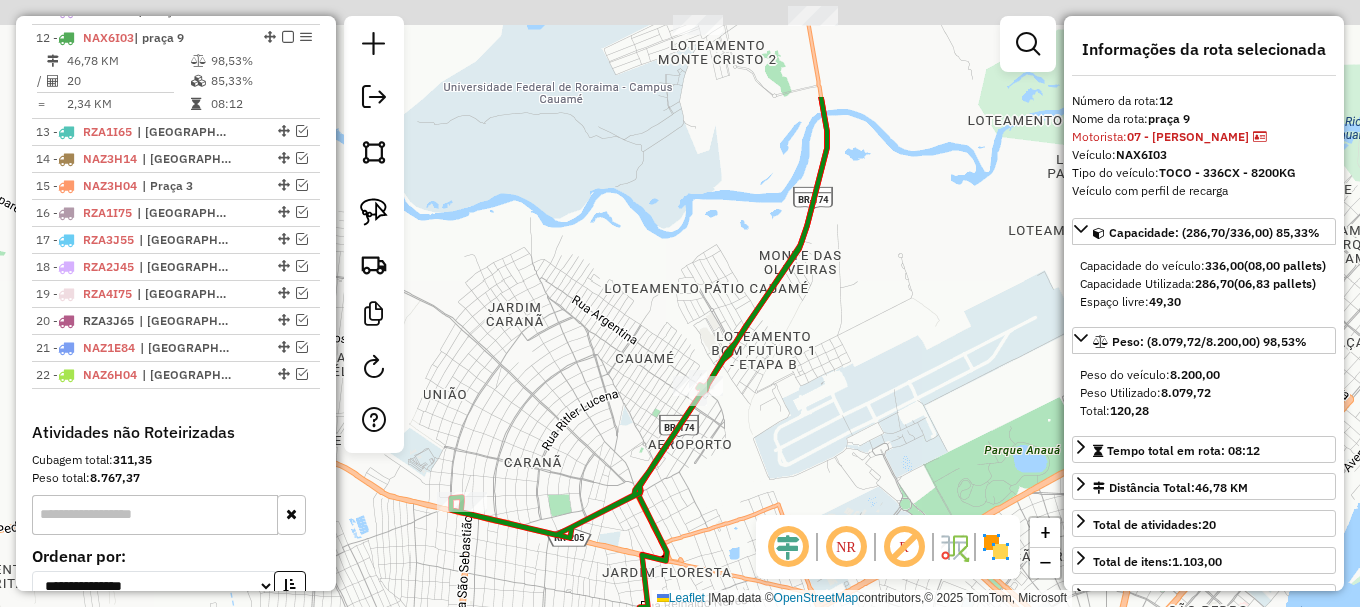 drag, startPoint x: 847, startPoint y: 207, endPoint x: 726, endPoint y: 395, distance: 223.57326 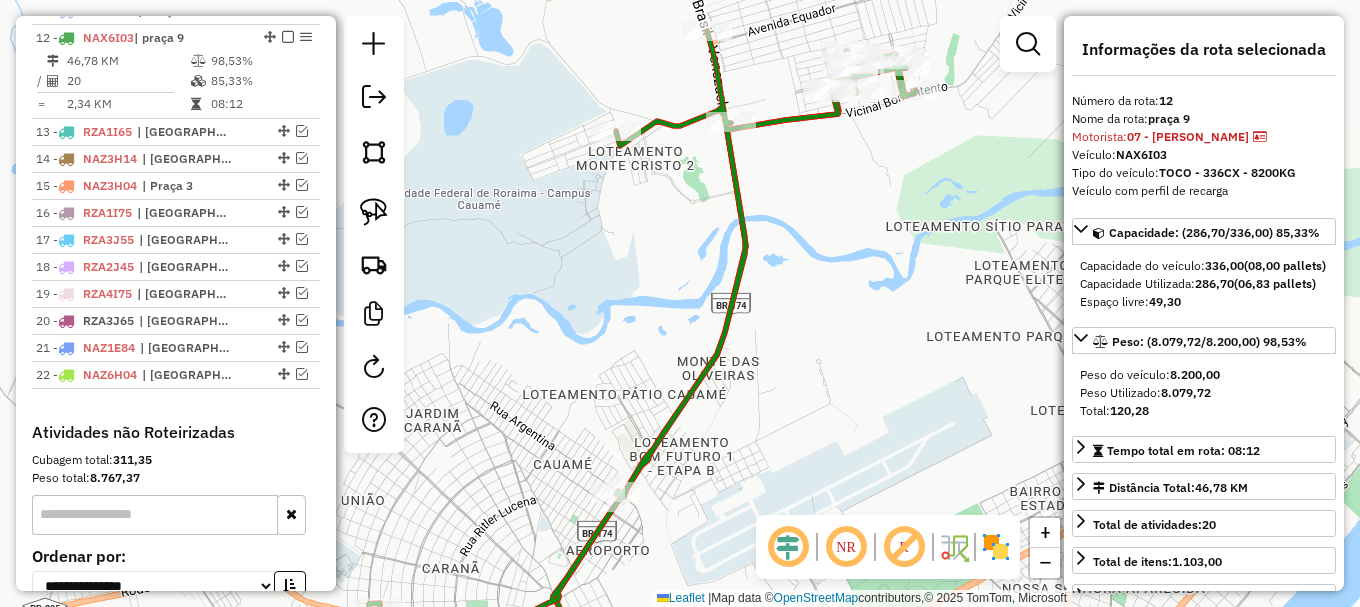 click 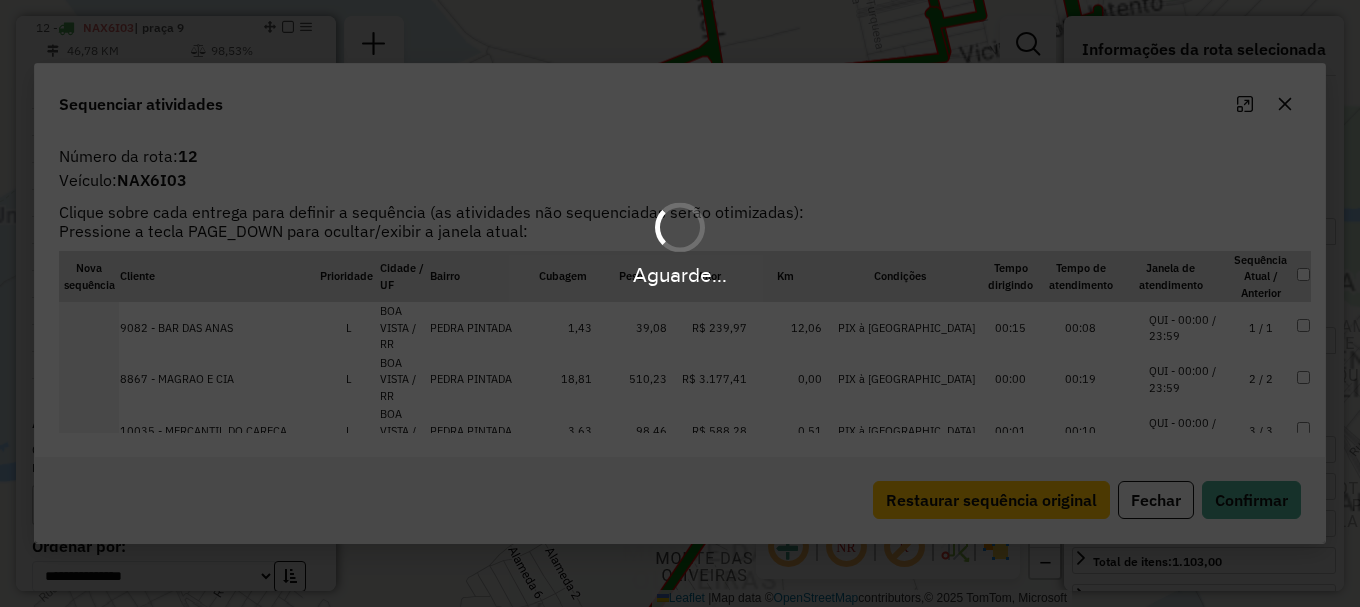 scroll, scrollTop: 1089, scrollLeft: 0, axis: vertical 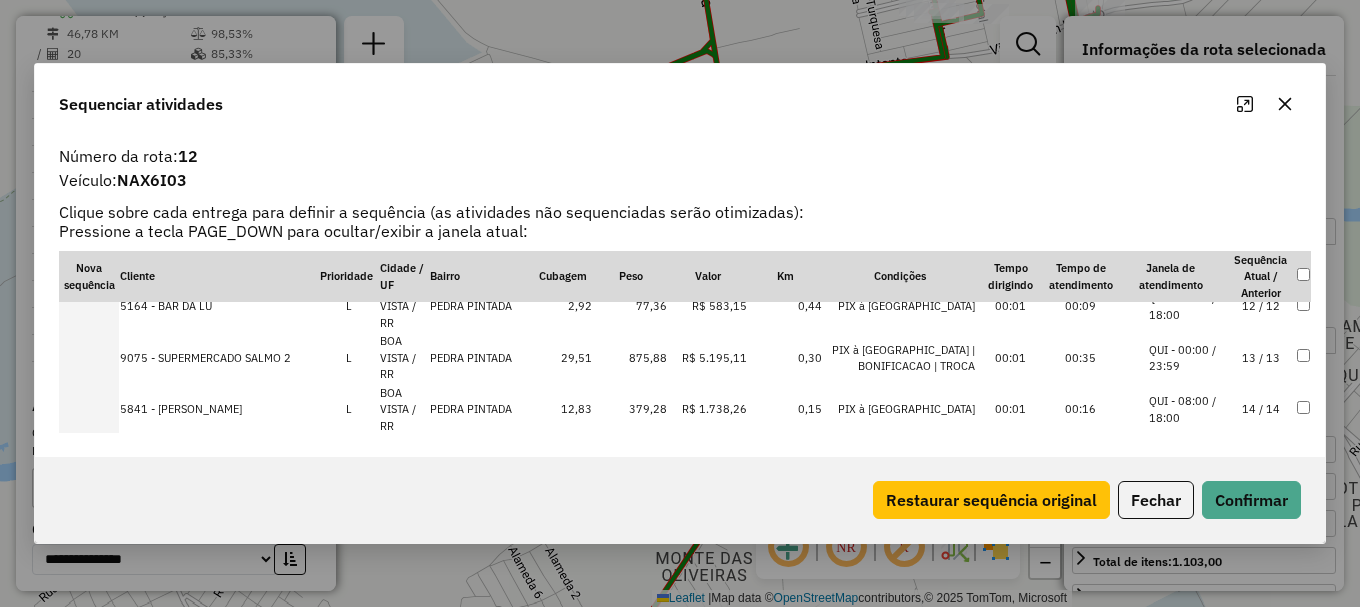 click on "QUI - 08:00 / 18:00" at bounding box center [1187, 615] 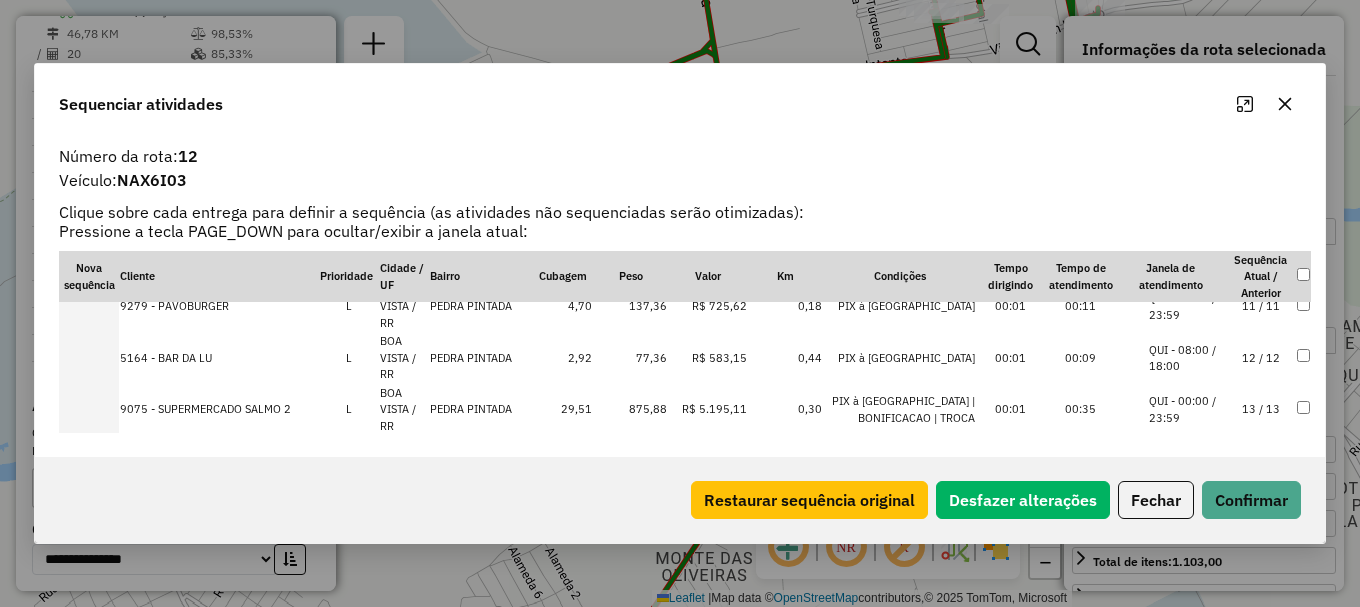 click on "QUI - 08:00 / 18:00" at bounding box center [1187, 615] 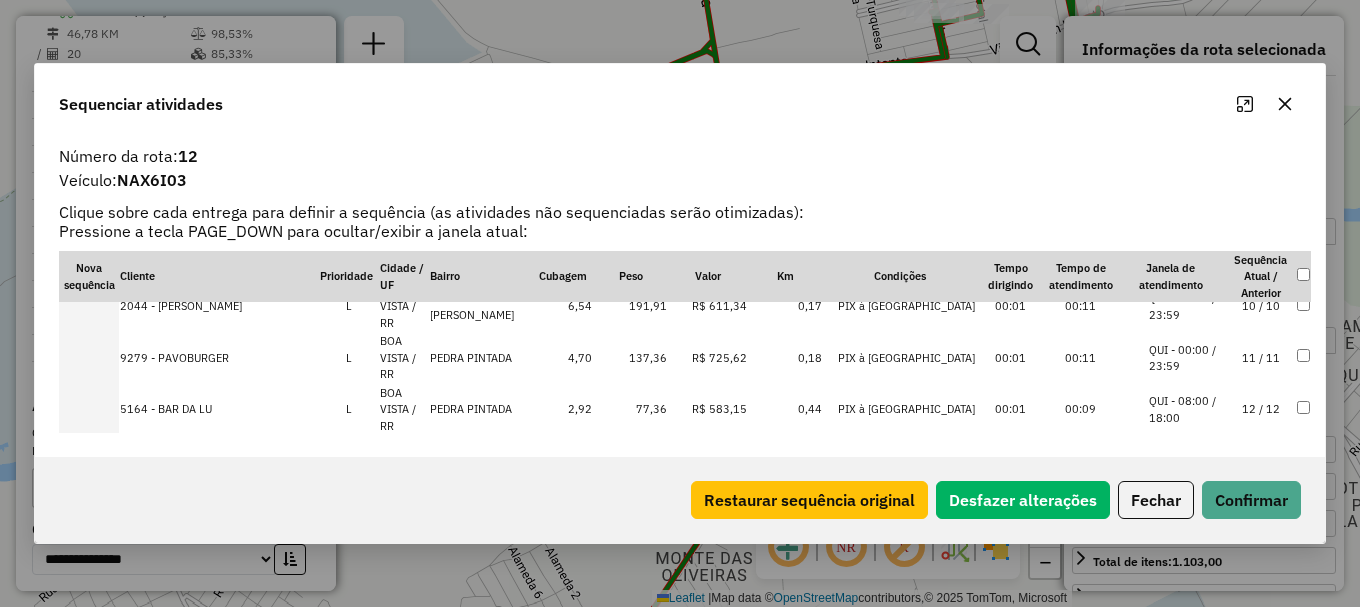 click on "QUI - 08:00 / 18:00" at bounding box center [1187, 718] 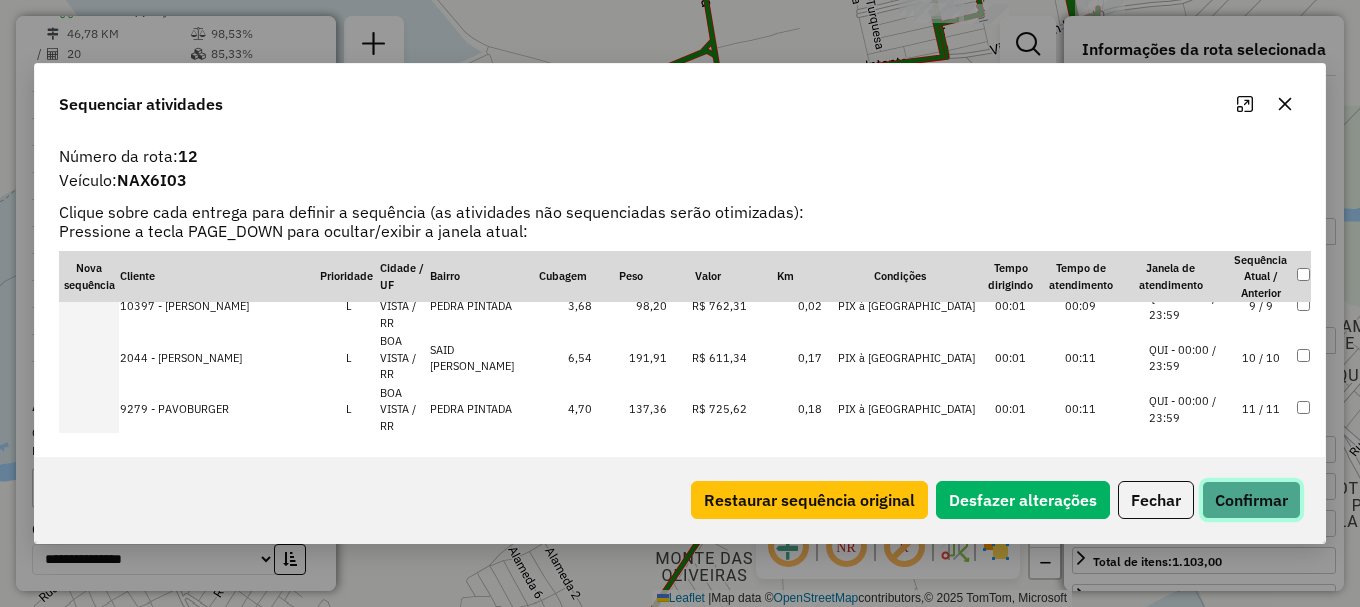 click on "Confirmar" 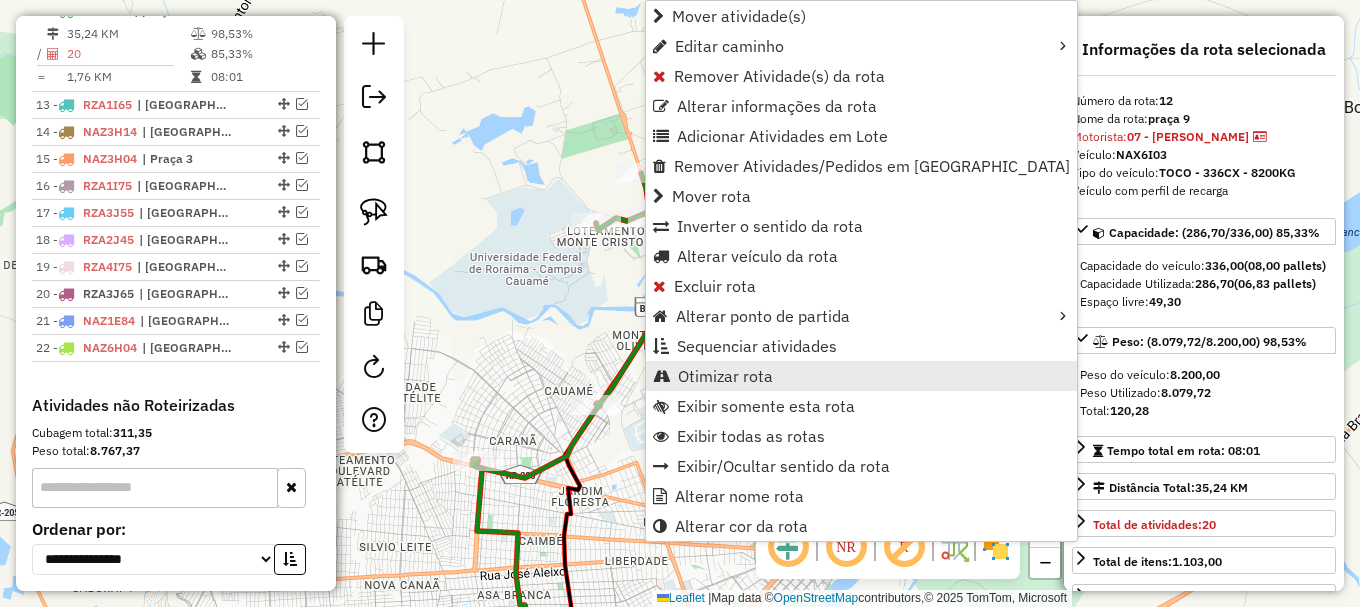 click on "Otimizar rota" at bounding box center (861, 376) 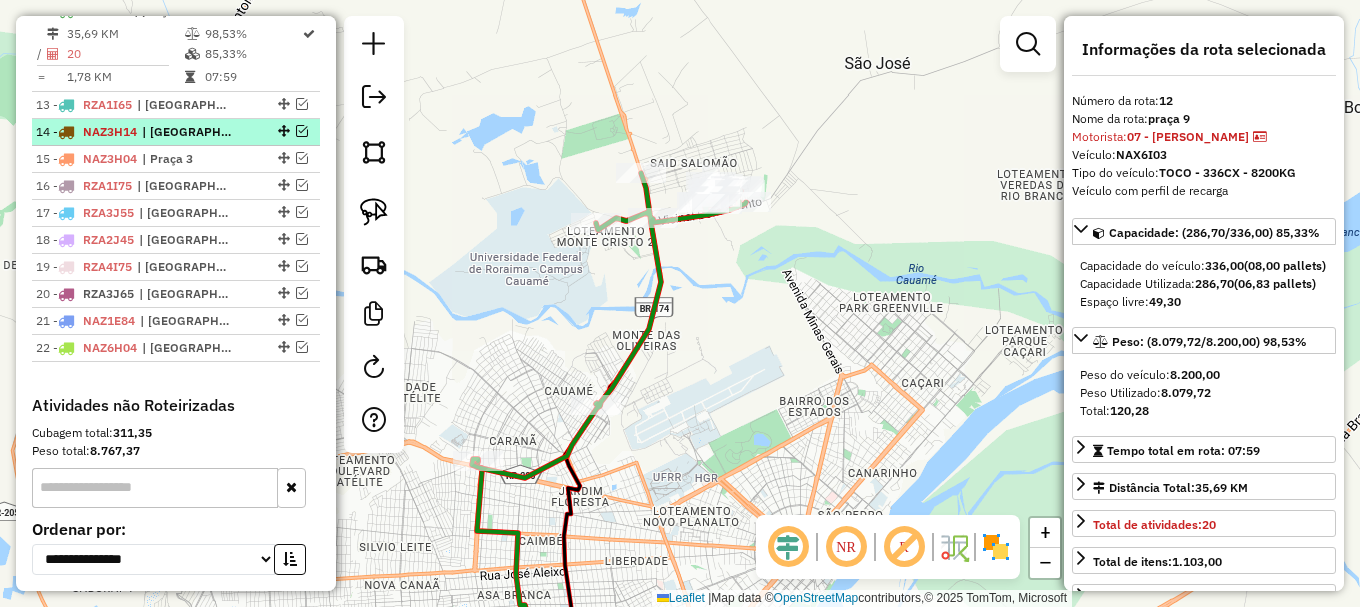 click at bounding box center [302, 131] 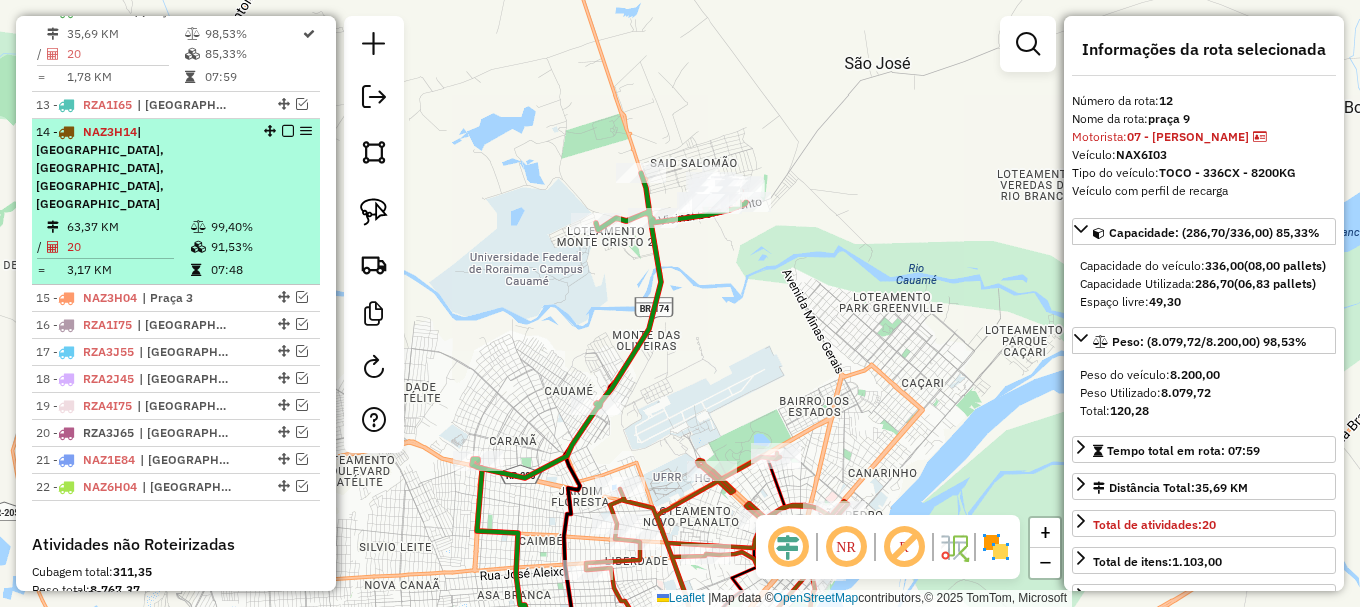 click at bounding box center (288, 131) 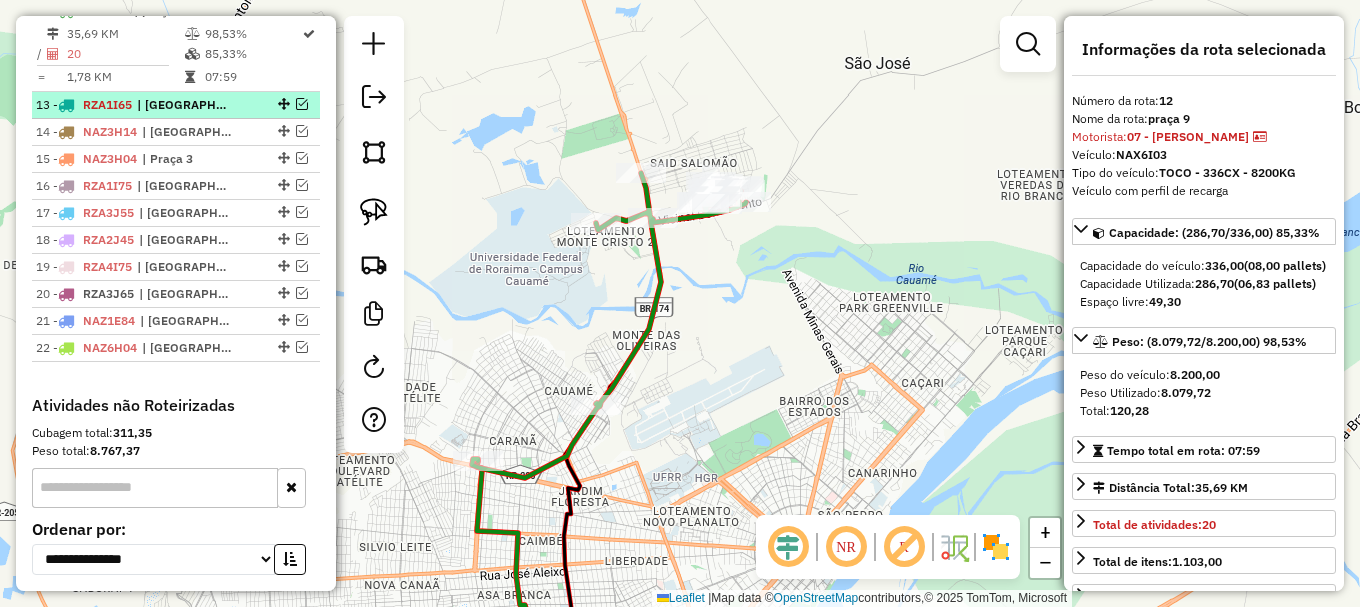 click at bounding box center (302, 104) 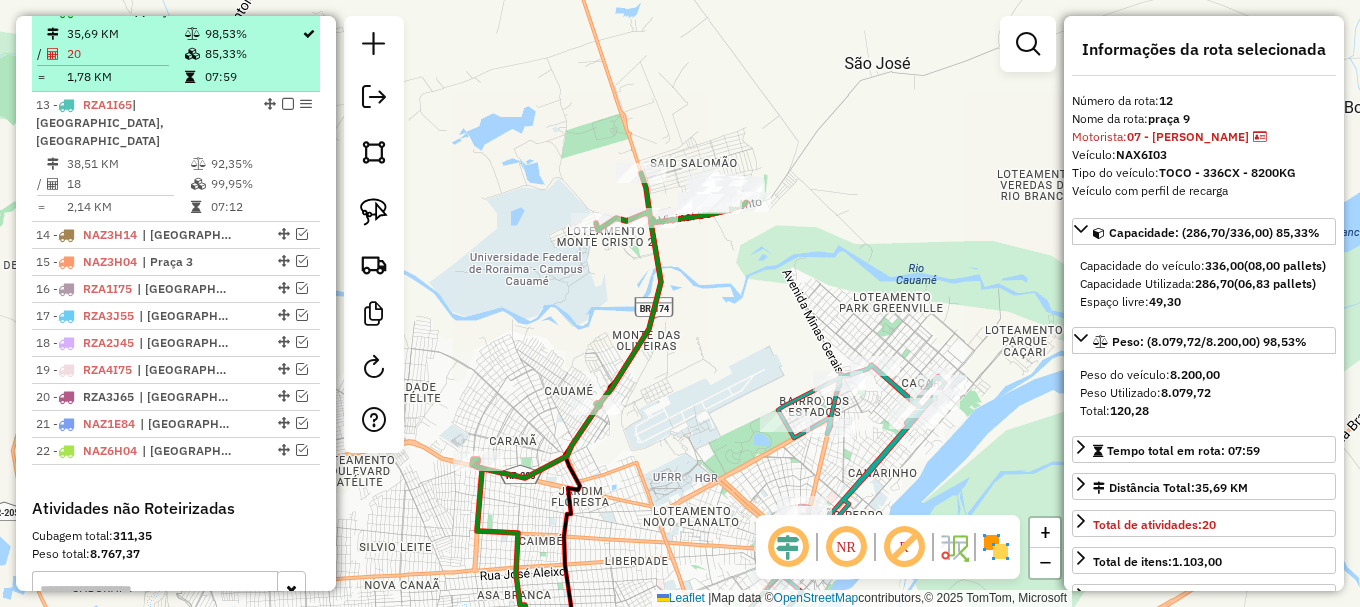 click at bounding box center [288, 10] 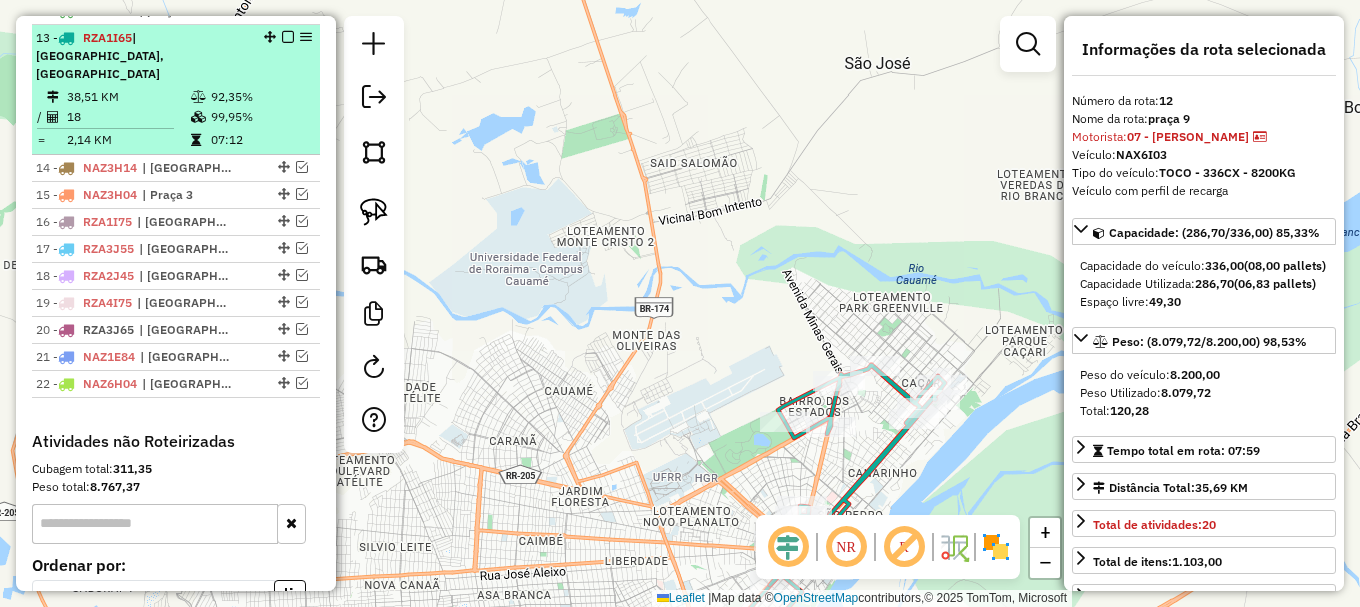 click on "99,95%" at bounding box center (260, 117) 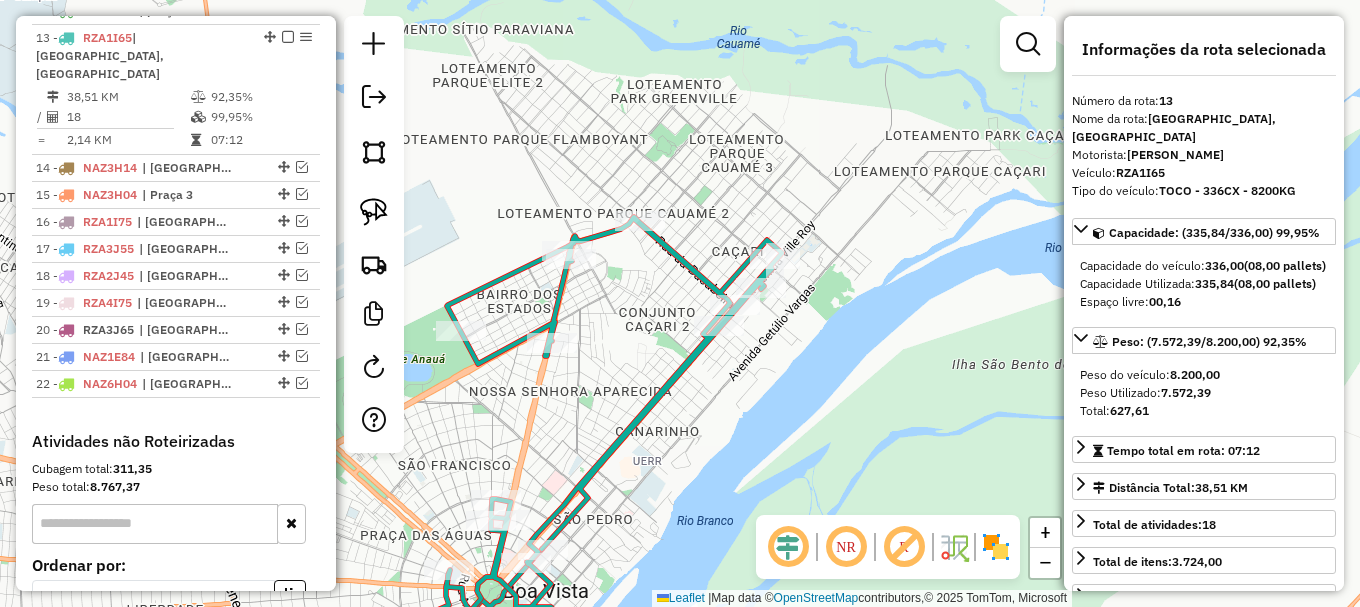 click 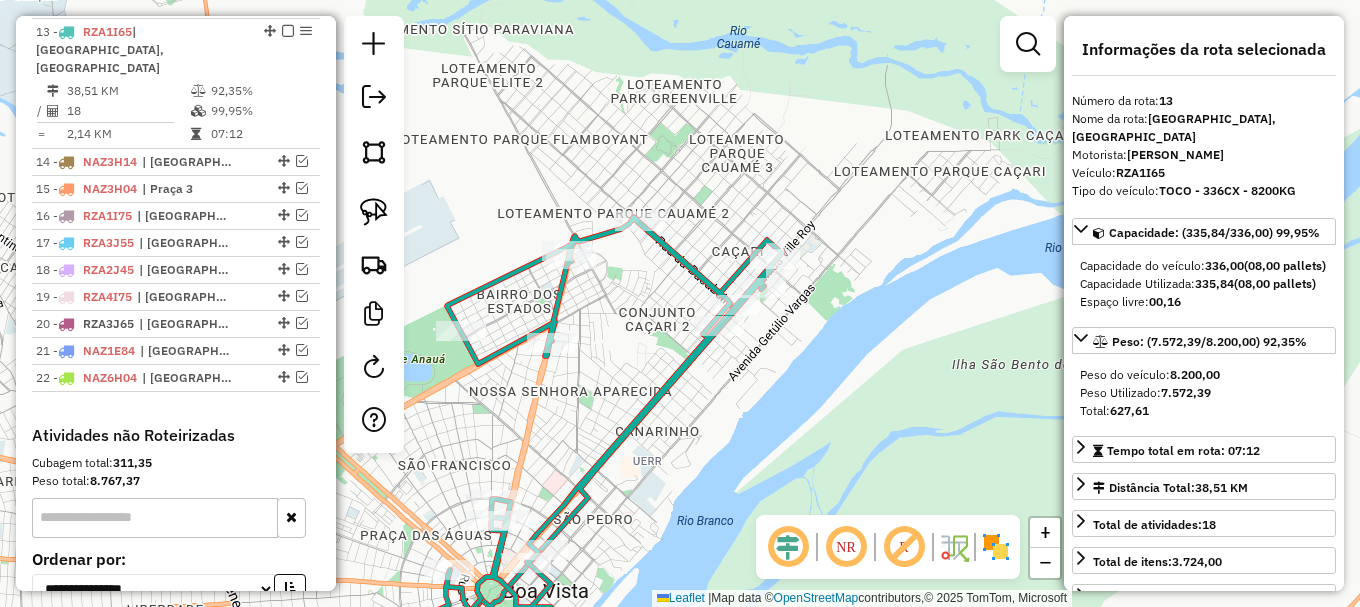 click 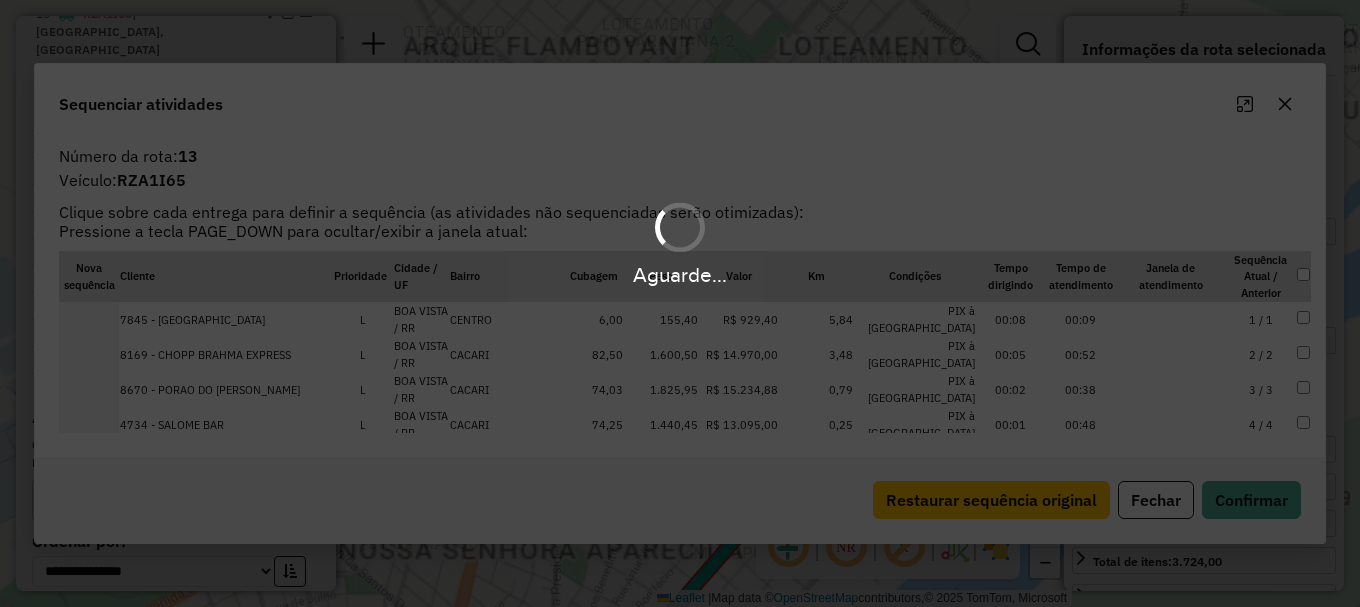 scroll, scrollTop: 1116, scrollLeft: 0, axis: vertical 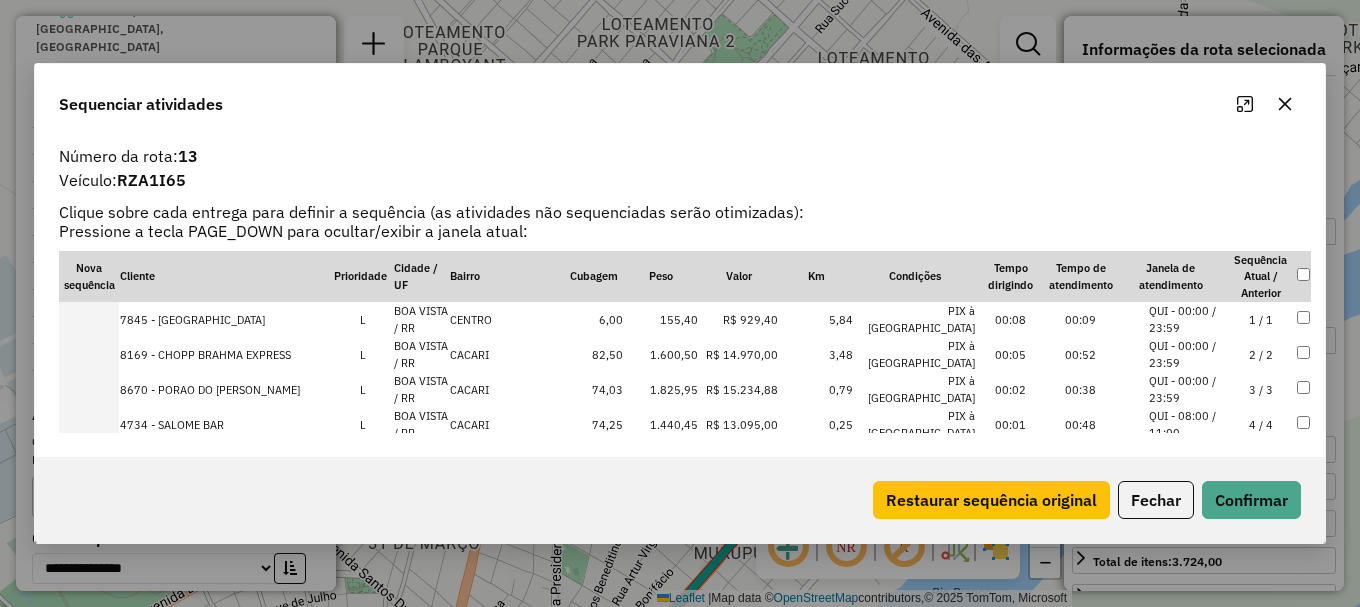 click on "QUI - 08:00 / 11:00" at bounding box center (1187, 424) 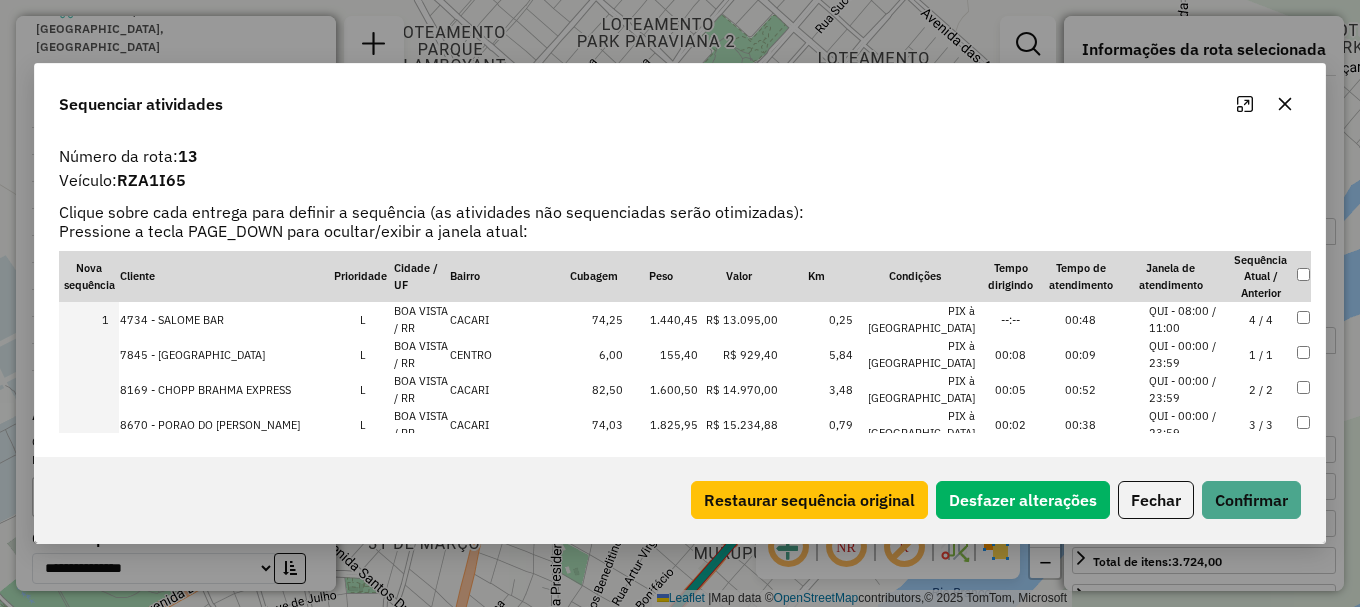 click on "QUI - 00:00 / 23:59" at bounding box center [1187, 424] 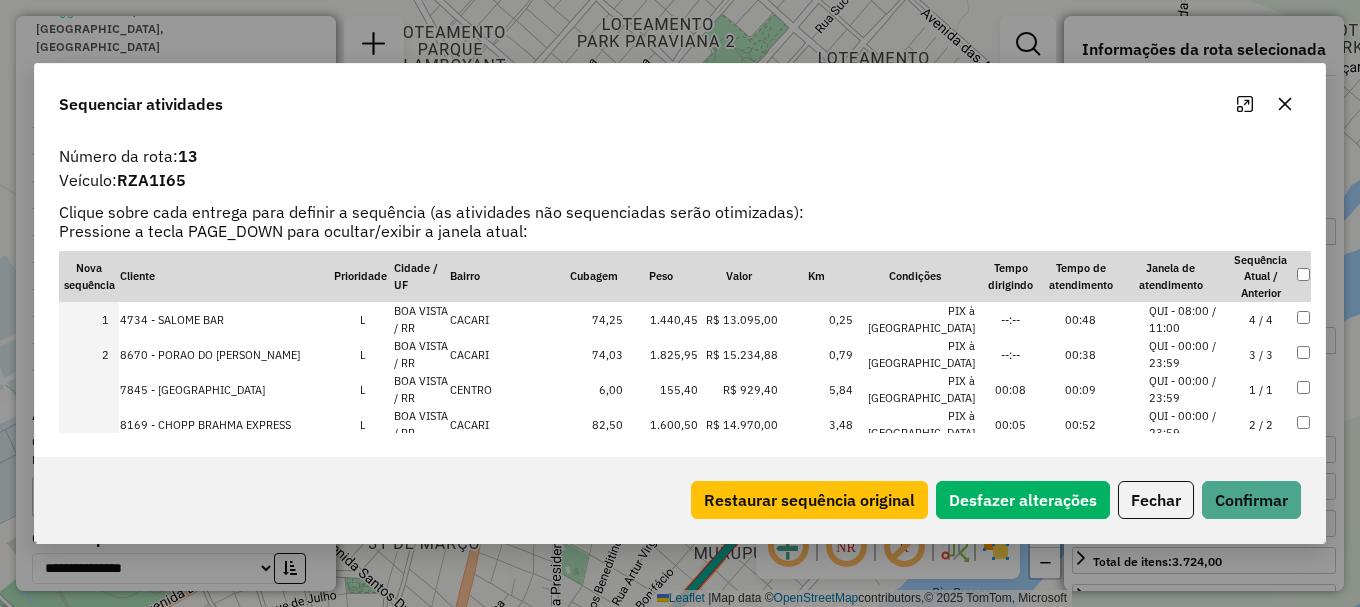 click on "QUI - 00:00 / 23:59" at bounding box center [1187, 424] 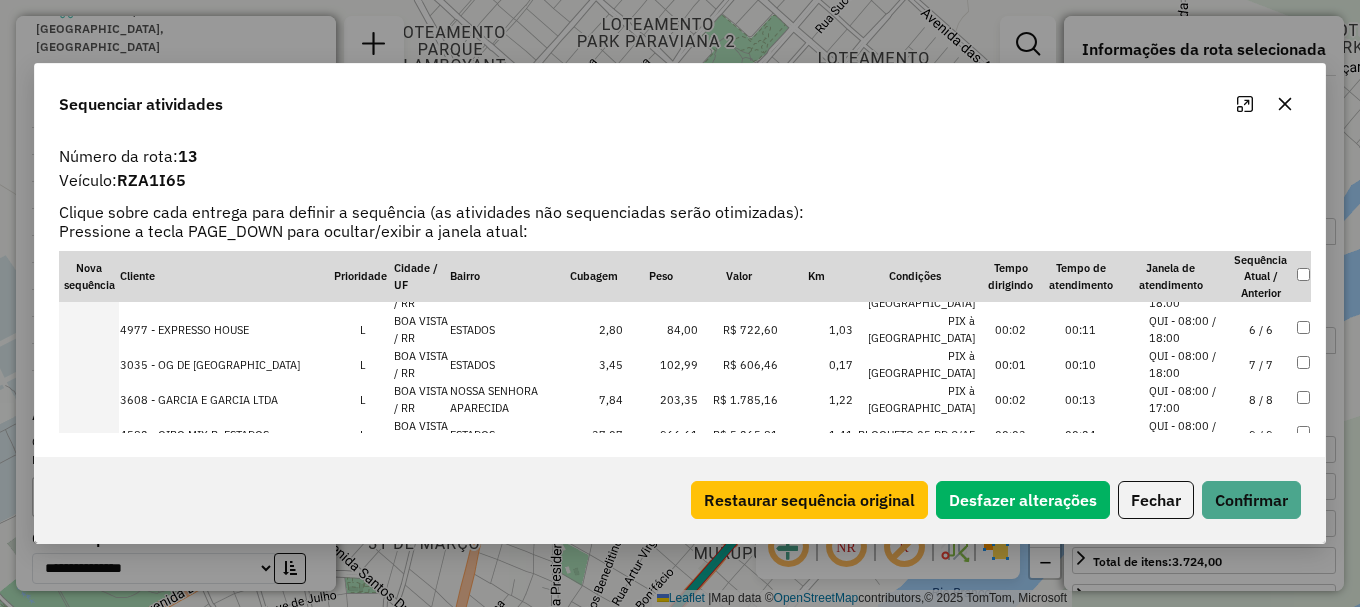 scroll, scrollTop: 200, scrollLeft: 0, axis: vertical 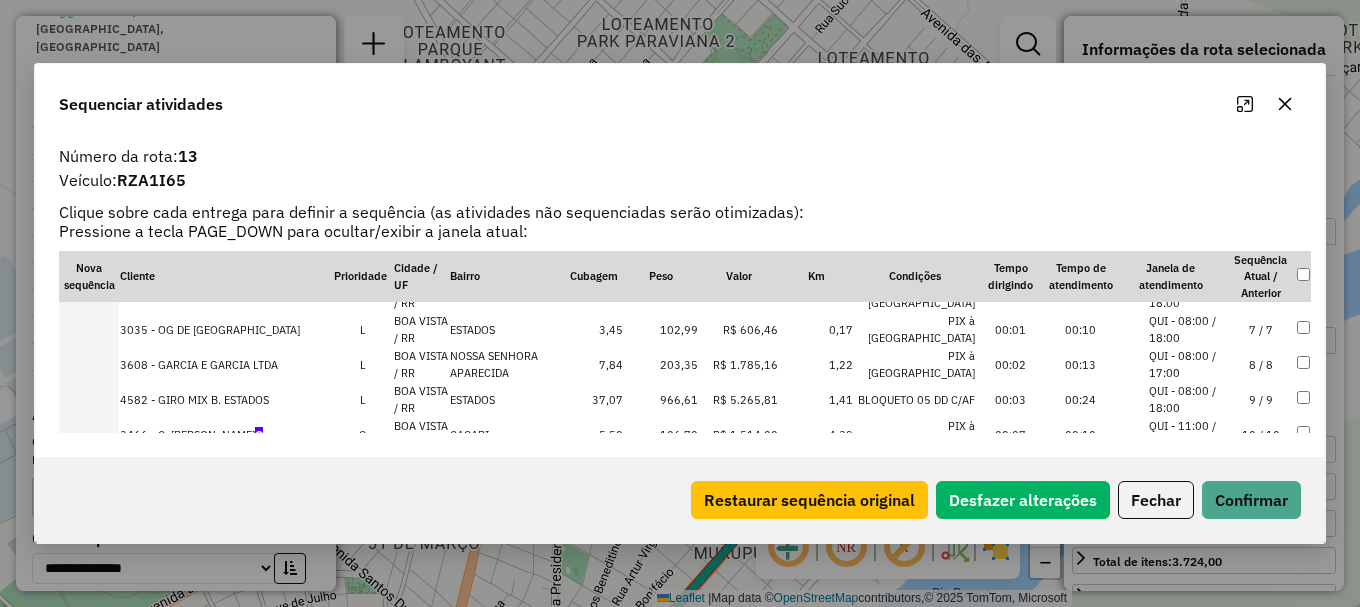 click on "QUI - 11:00 / 18:00" at bounding box center (1187, 434) 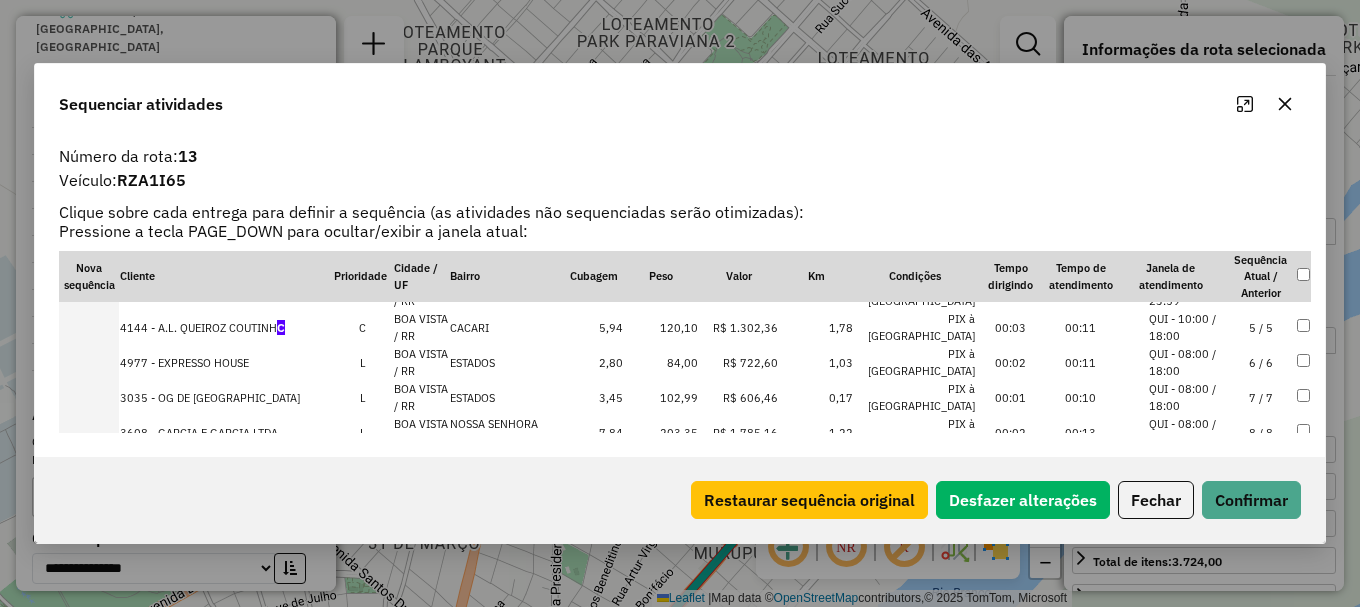 scroll, scrollTop: 135, scrollLeft: 0, axis: vertical 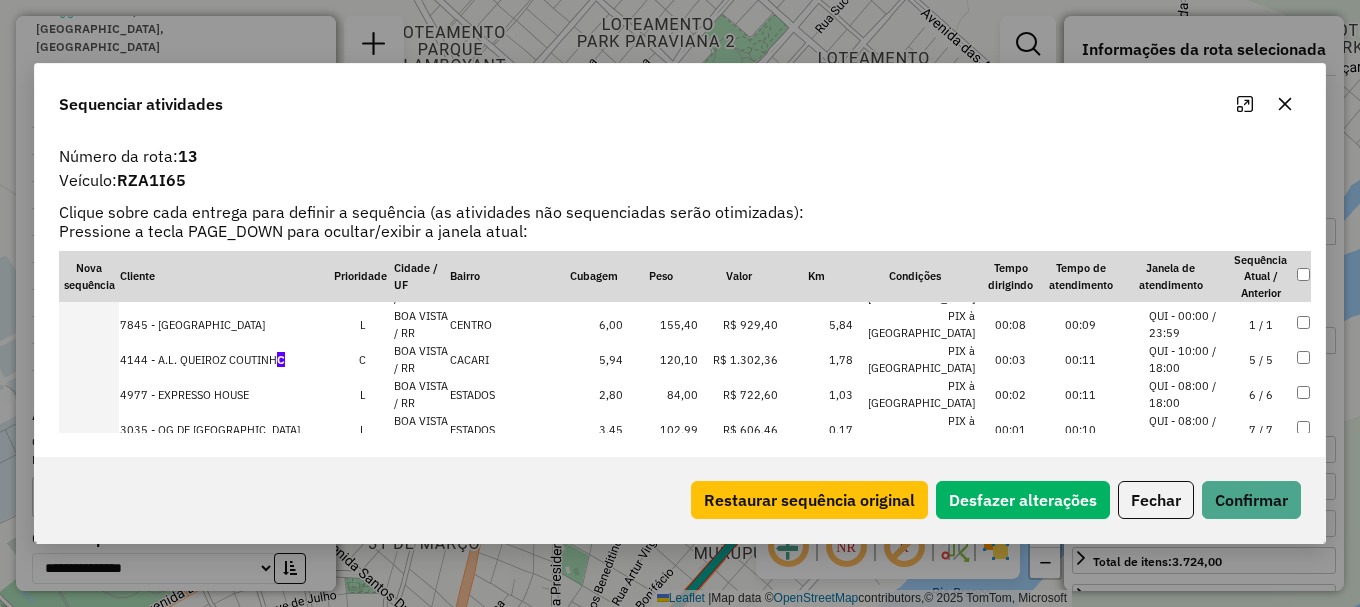 click on "QUI - 10:00 / 18:00" at bounding box center (1187, 359) 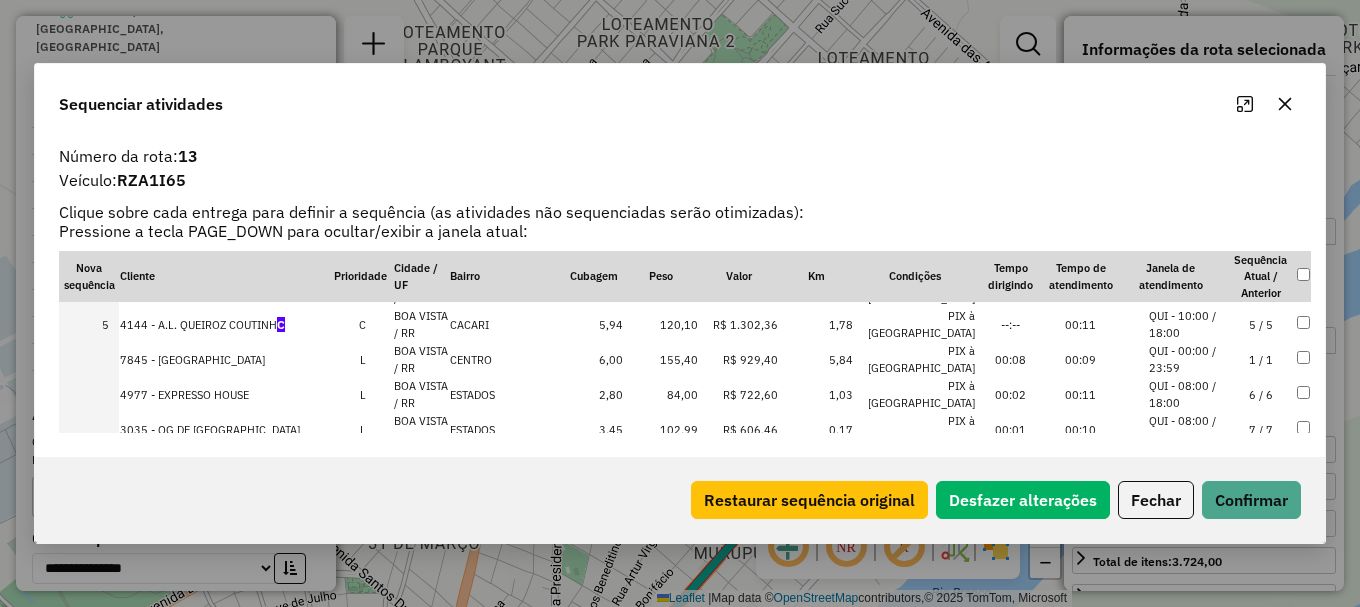 click on "QUI - 08:00 / 18:00" at bounding box center [1187, 394] 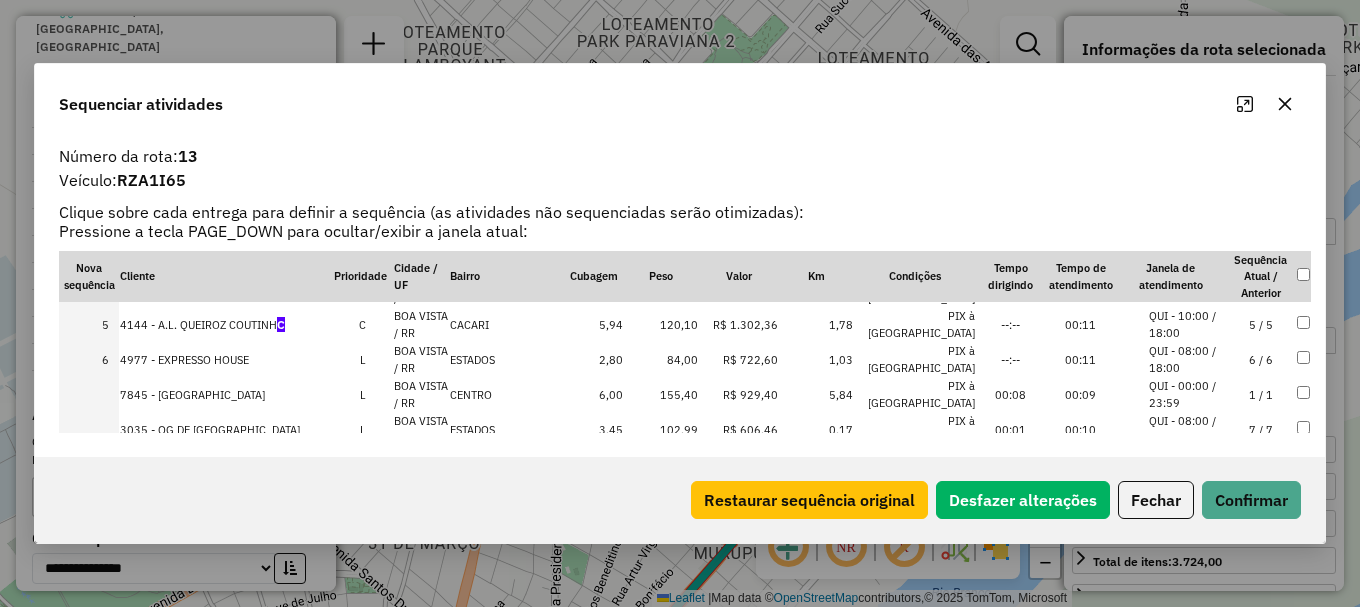 click on "QUI - 08:00 / 18:00" at bounding box center (1187, 429) 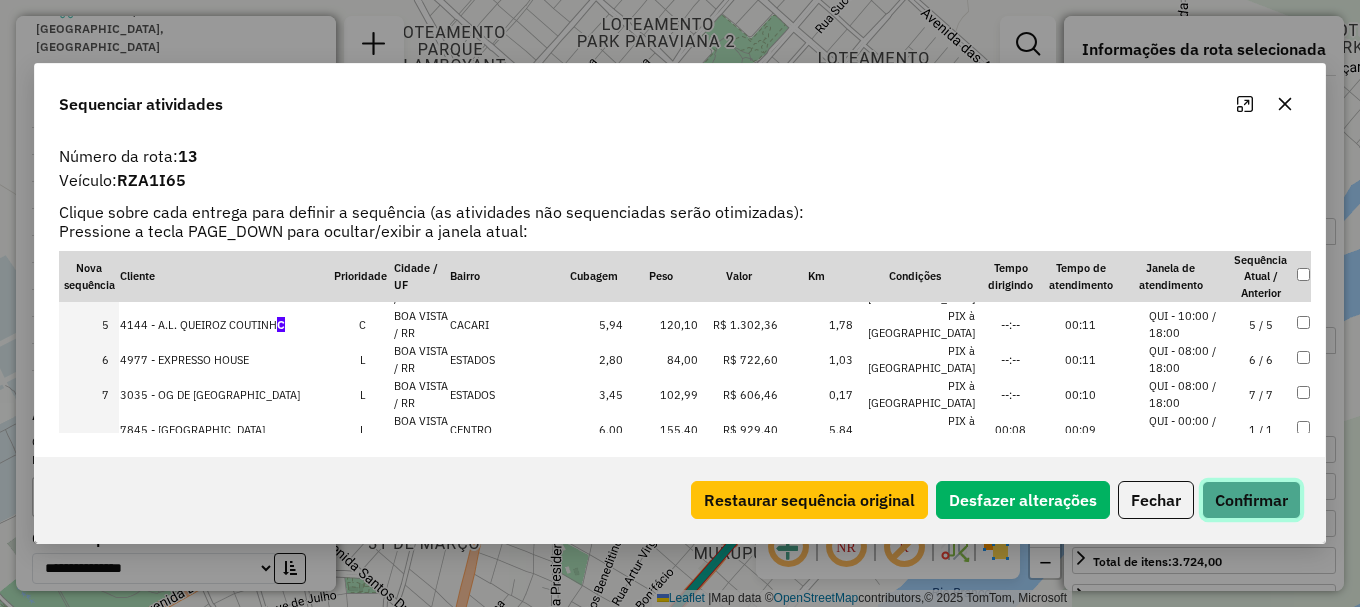 click on "Confirmar" 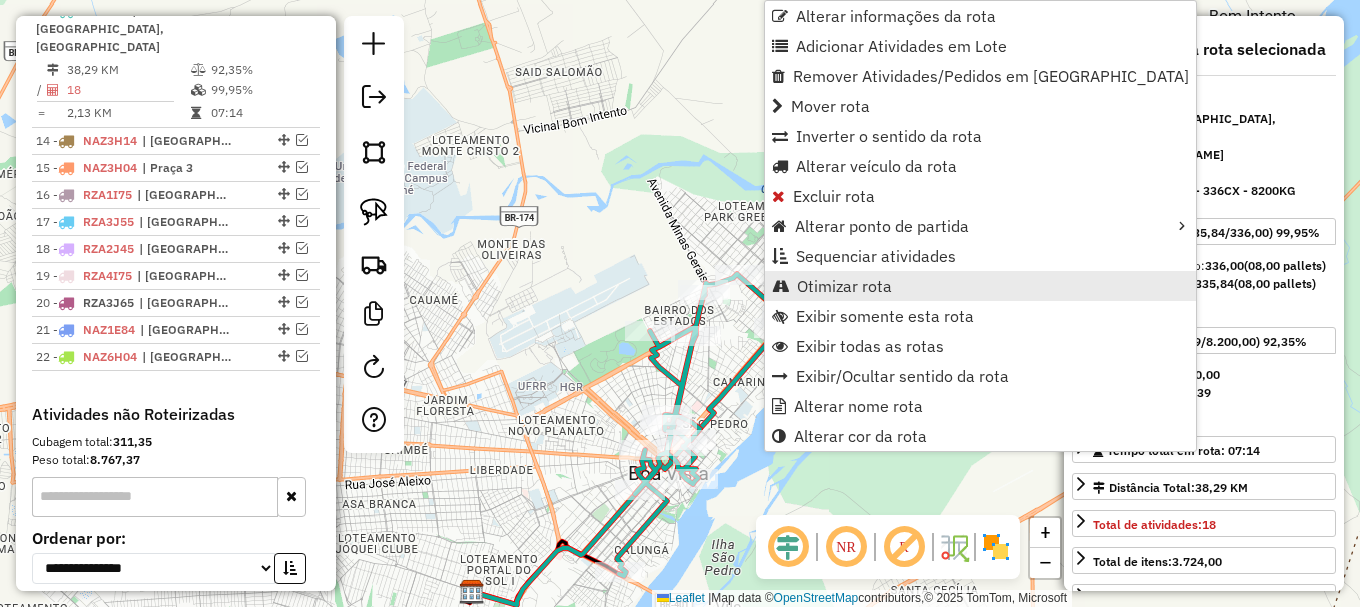 click on "Otimizar rota" at bounding box center (844, 286) 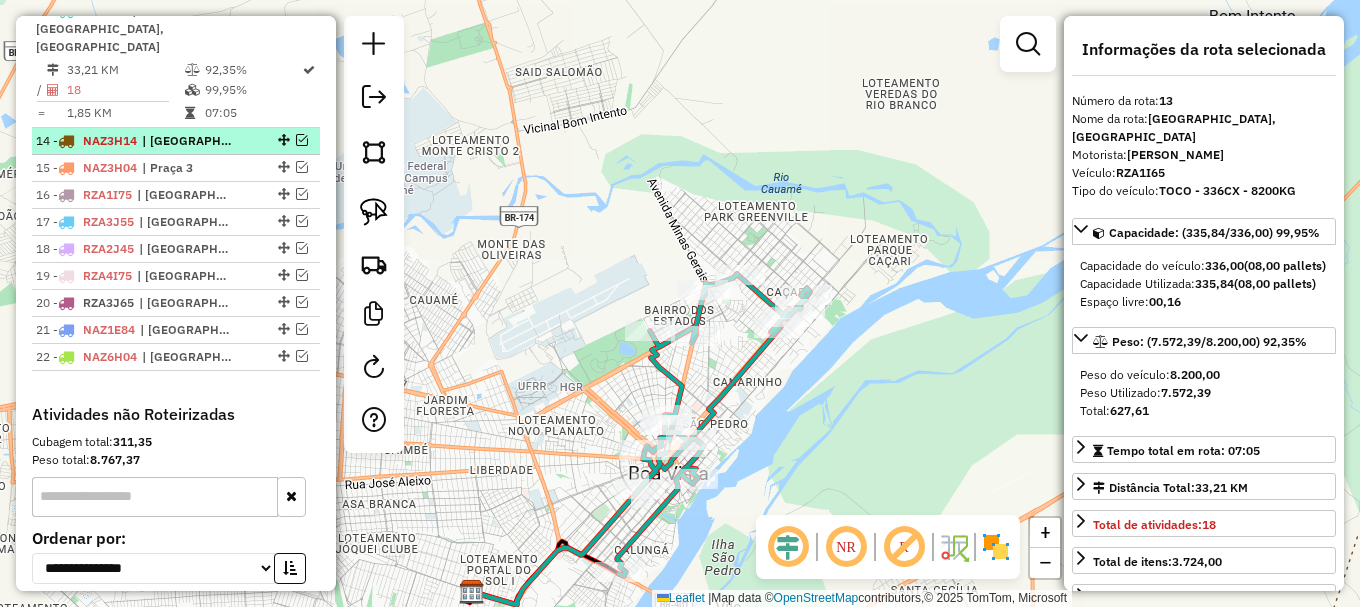 click at bounding box center (302, 140) 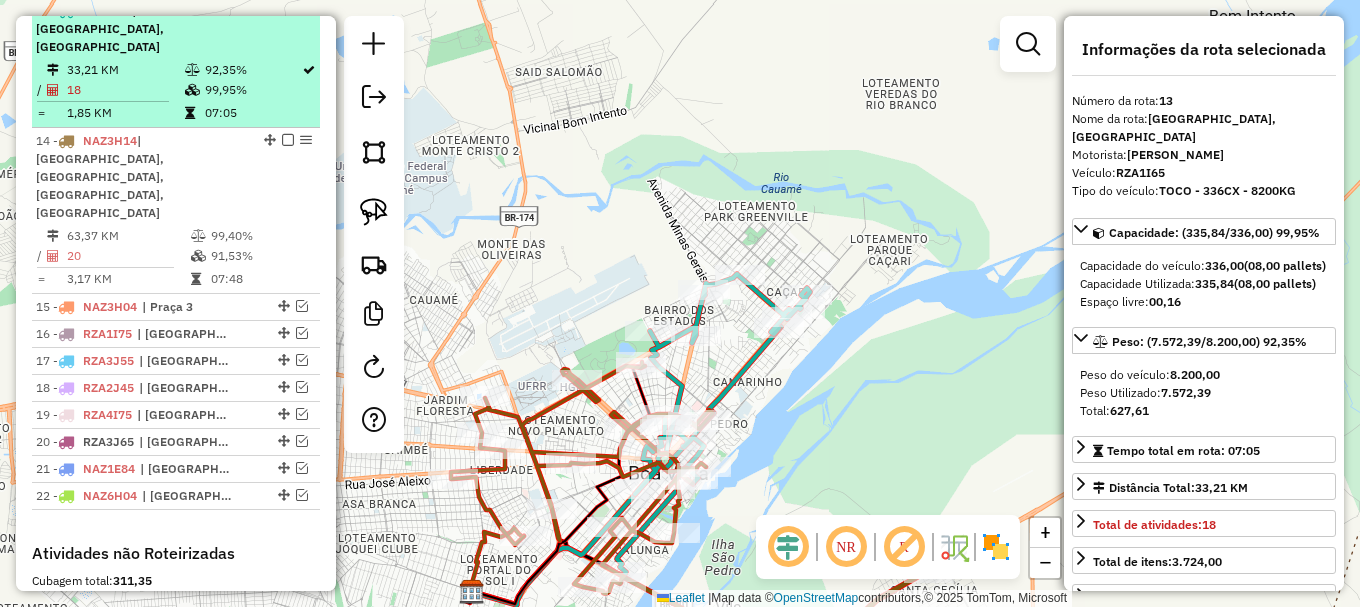 drag, startPoint x: 282, startPoint y: 26, endPoint x: 269, endPoint y: 49, distance: 26.41969 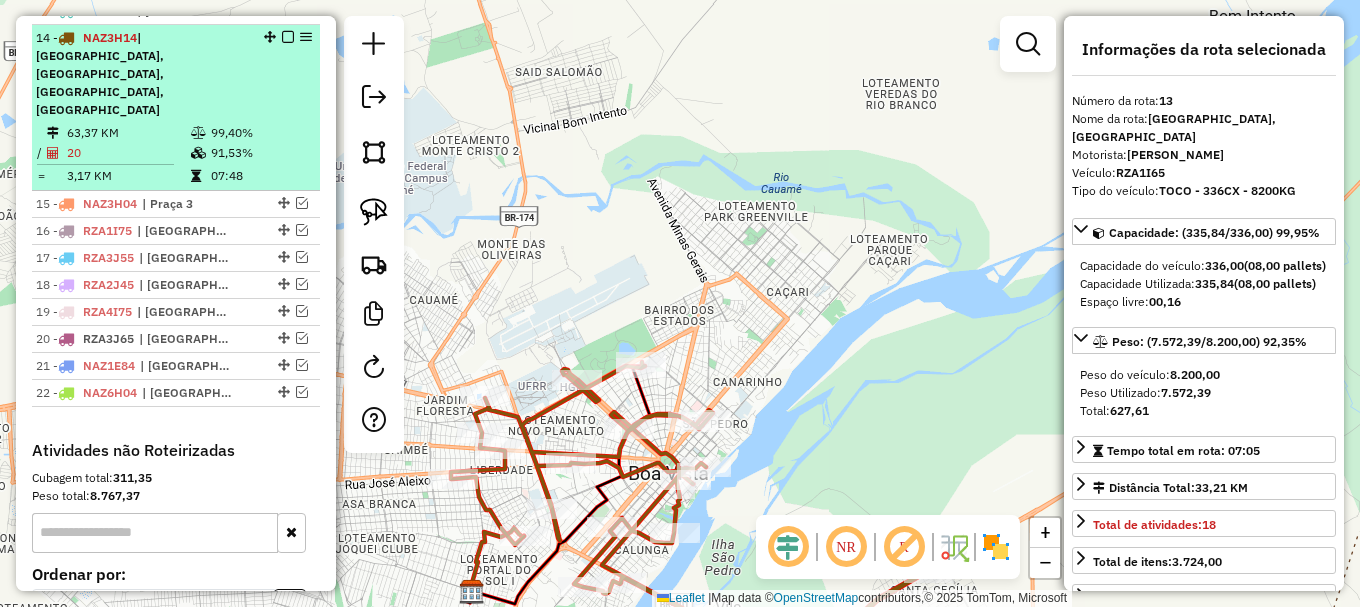 click on "99,40%" at bounding box center [260, 133] 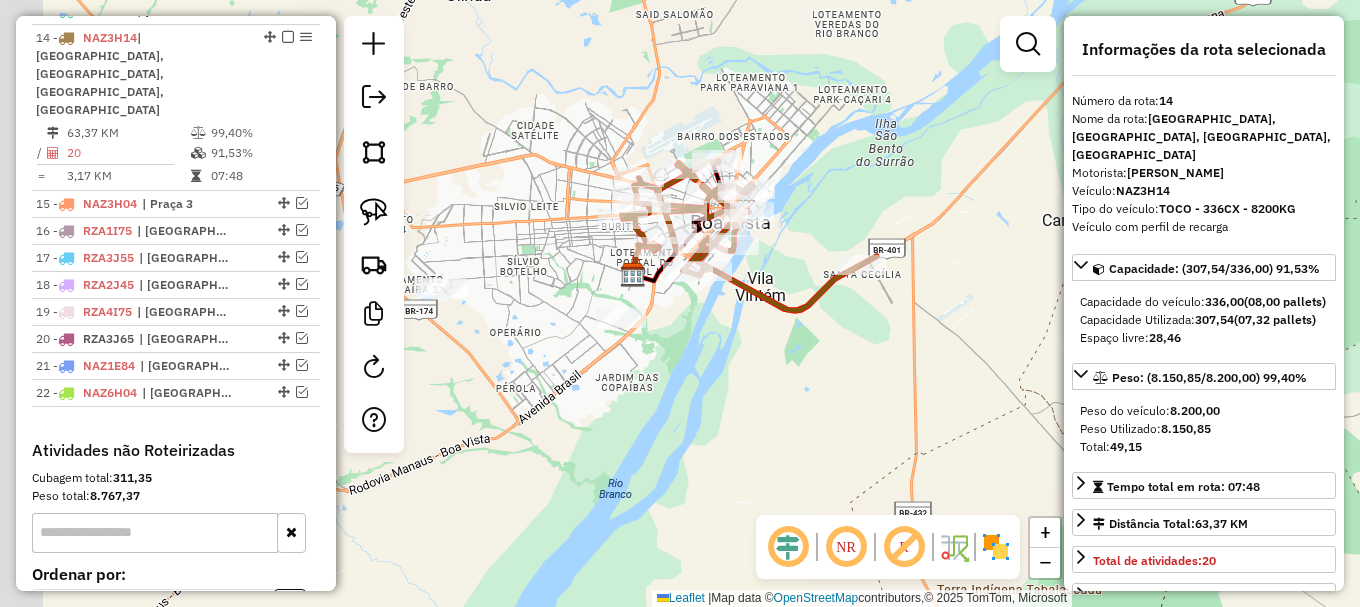drag, startPoint x: 725, startPoint y: 285, endPoint x: 787, endPoint y: 257, distance: 68.0294 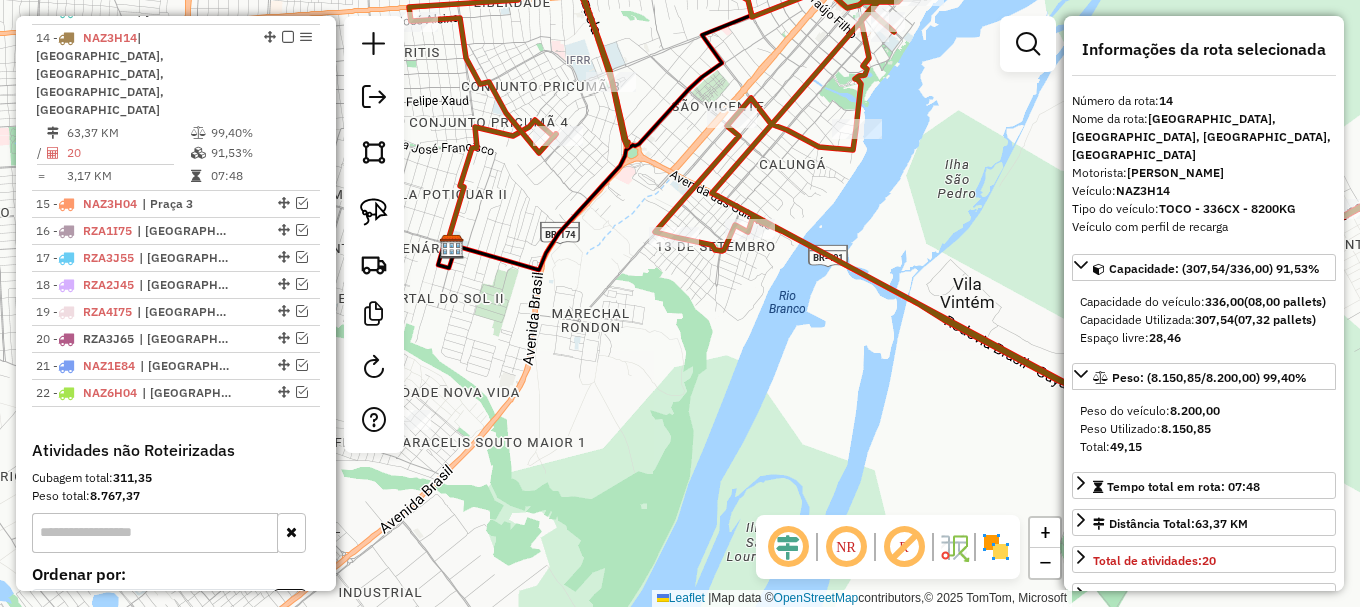 drag, startPoint x: 852, startPoint y: 333, endPoint x: 469, endPoint y: 274, distance: 387.51773 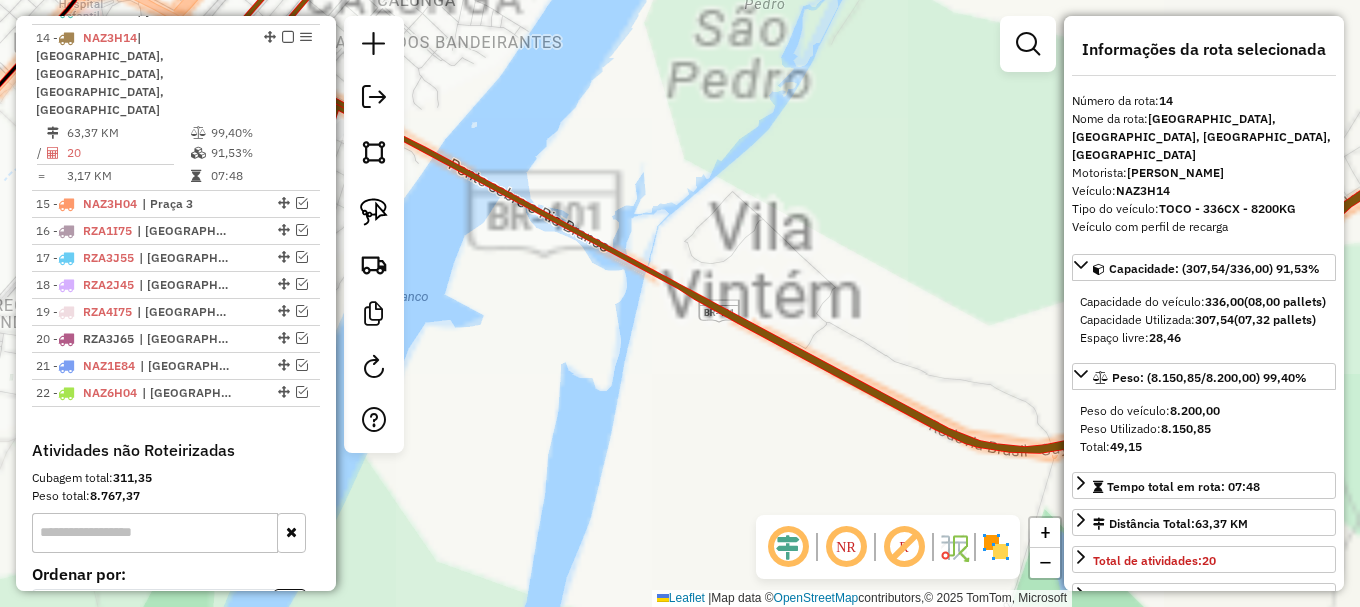 drag, startPoint x: 556, startPoint y: 185, endPoint x: 824, endPoint y: 406, distance: 347.36868 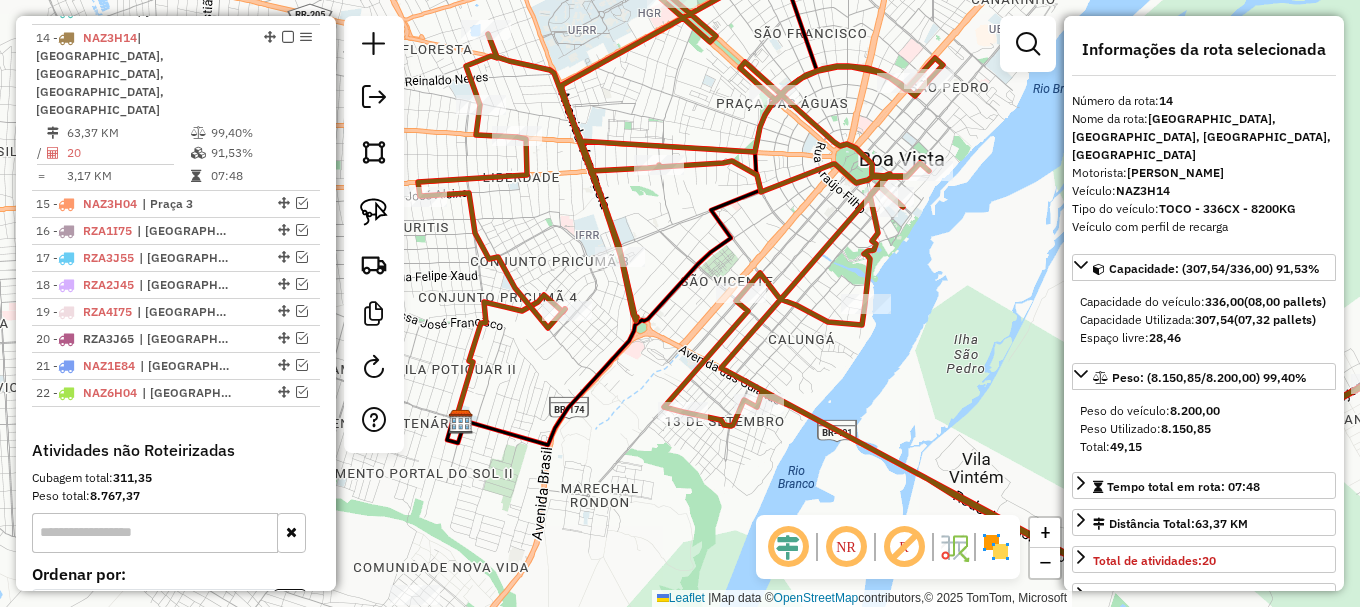 click 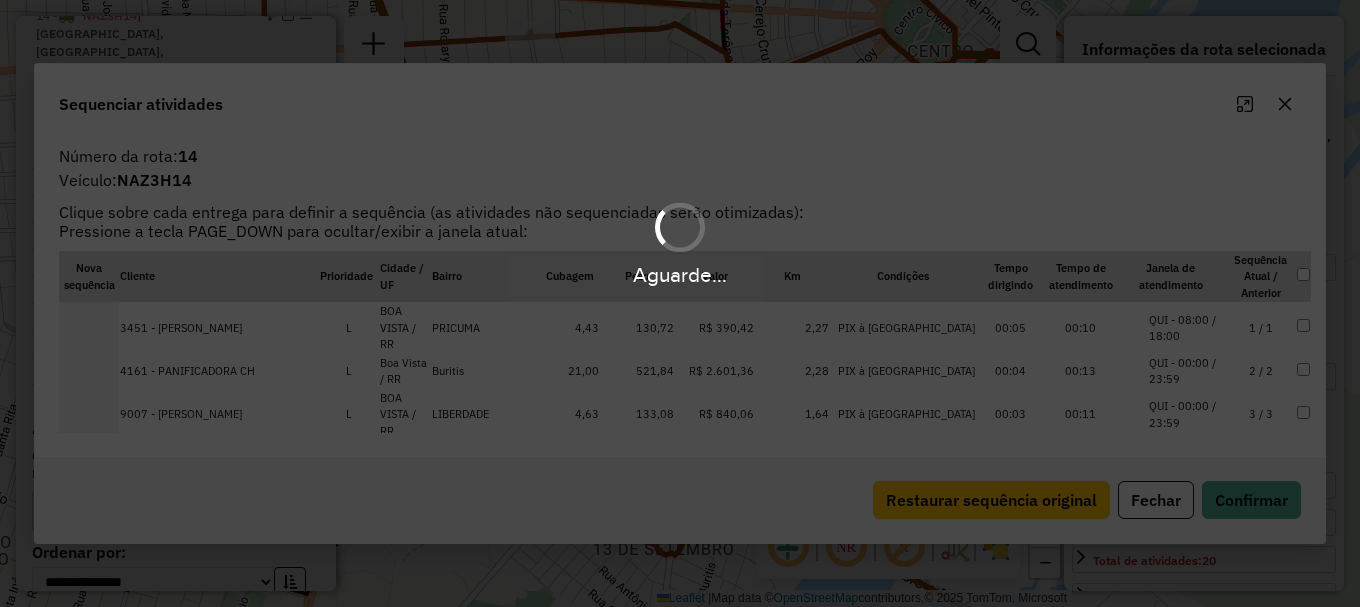scroll, scrollTop: 1143, scrollLeft: 0, axis: vertical 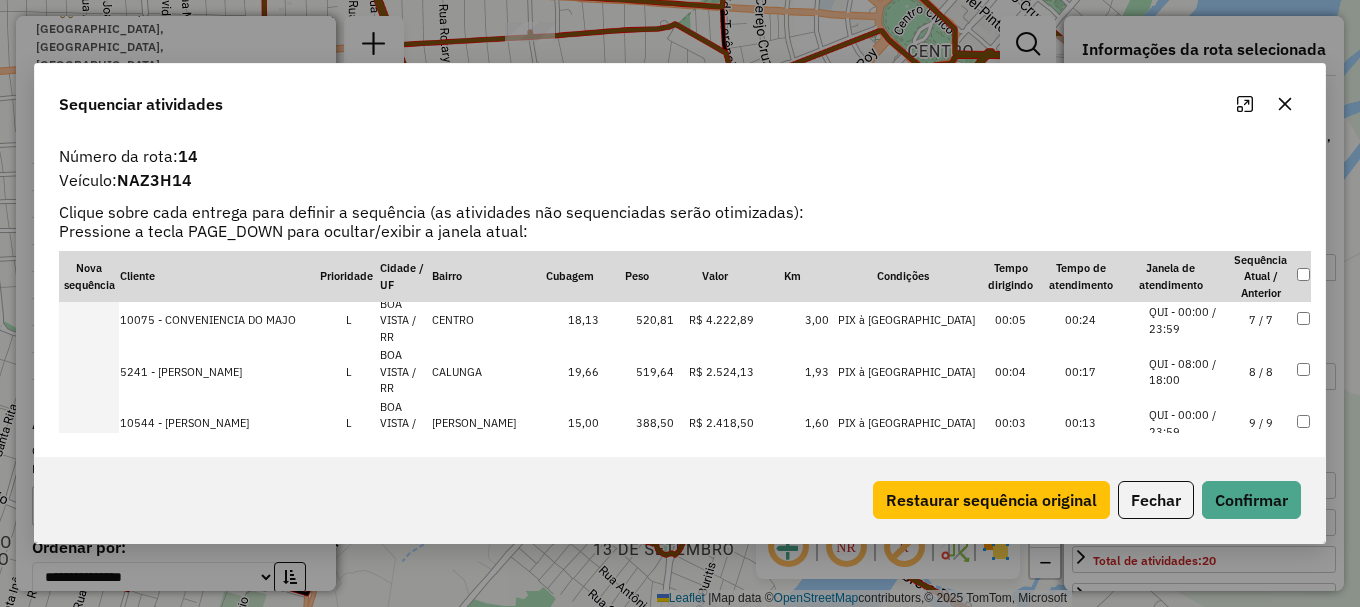 click on "QUI - 08:00 / 18:00" at bounding box center (1187, 475) 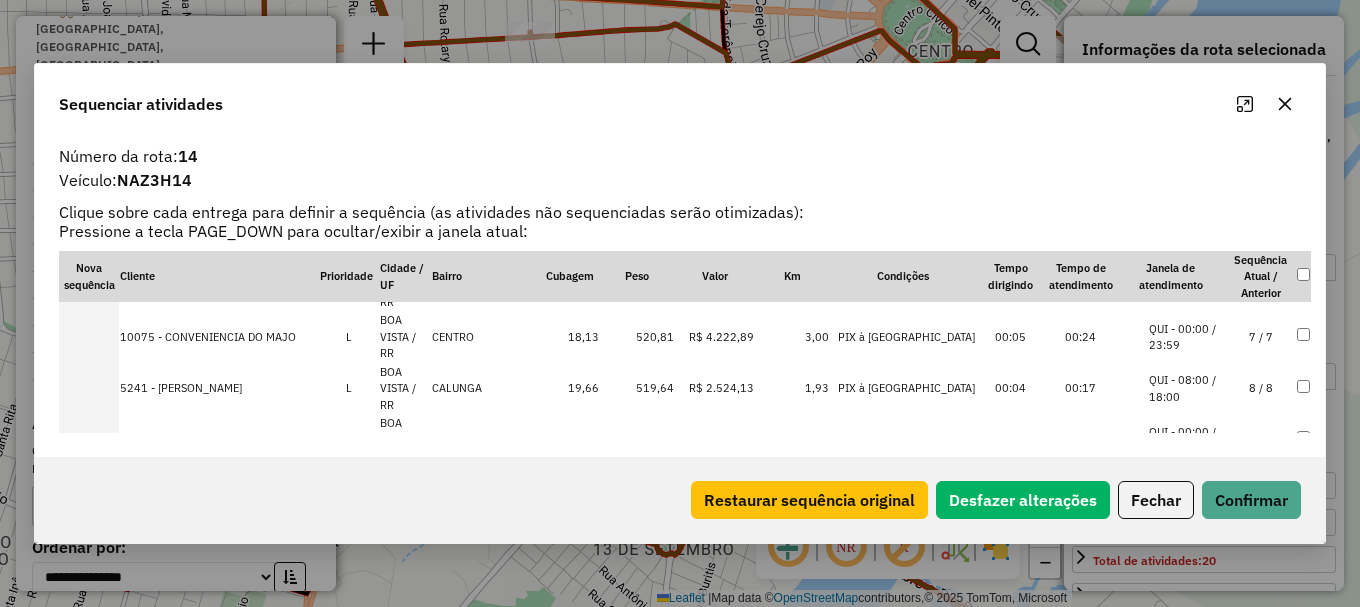 click on "QUI - 08:00 / 18:00" at bounding box center (1187, 491) 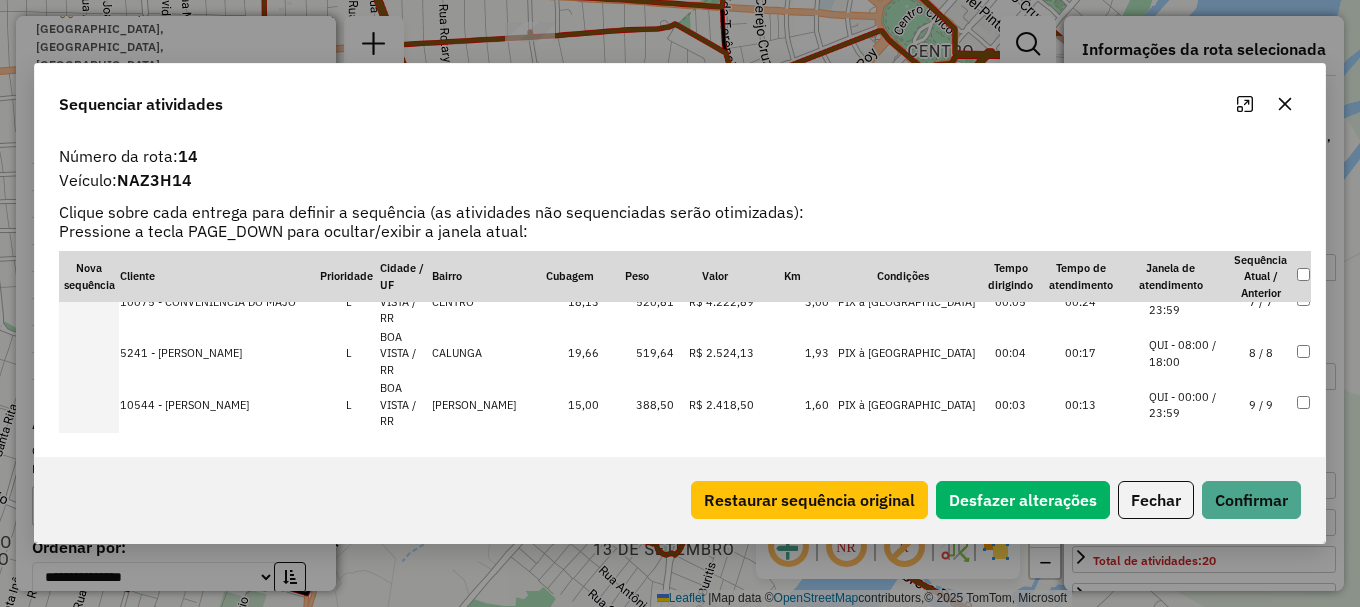 click on "QUI - 08:00 / 18:00" at bounding box center (1187, 508) 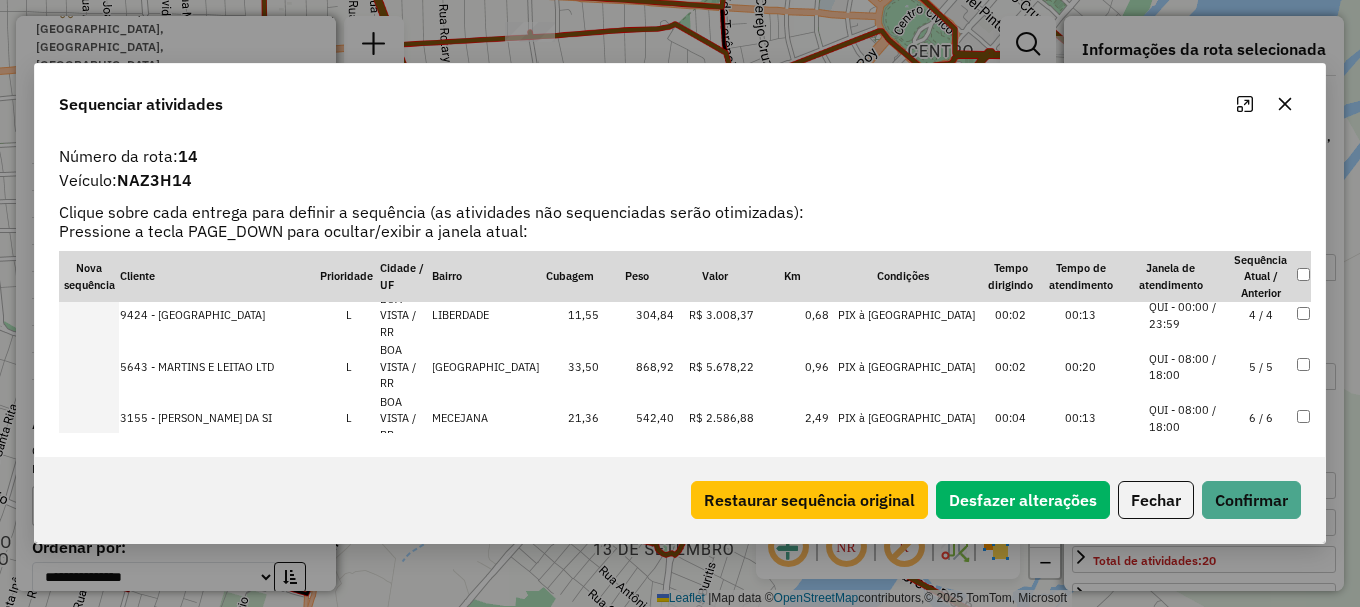 click on "QUI - 08:00 / 18:00" at bounding box center (1187, 521) 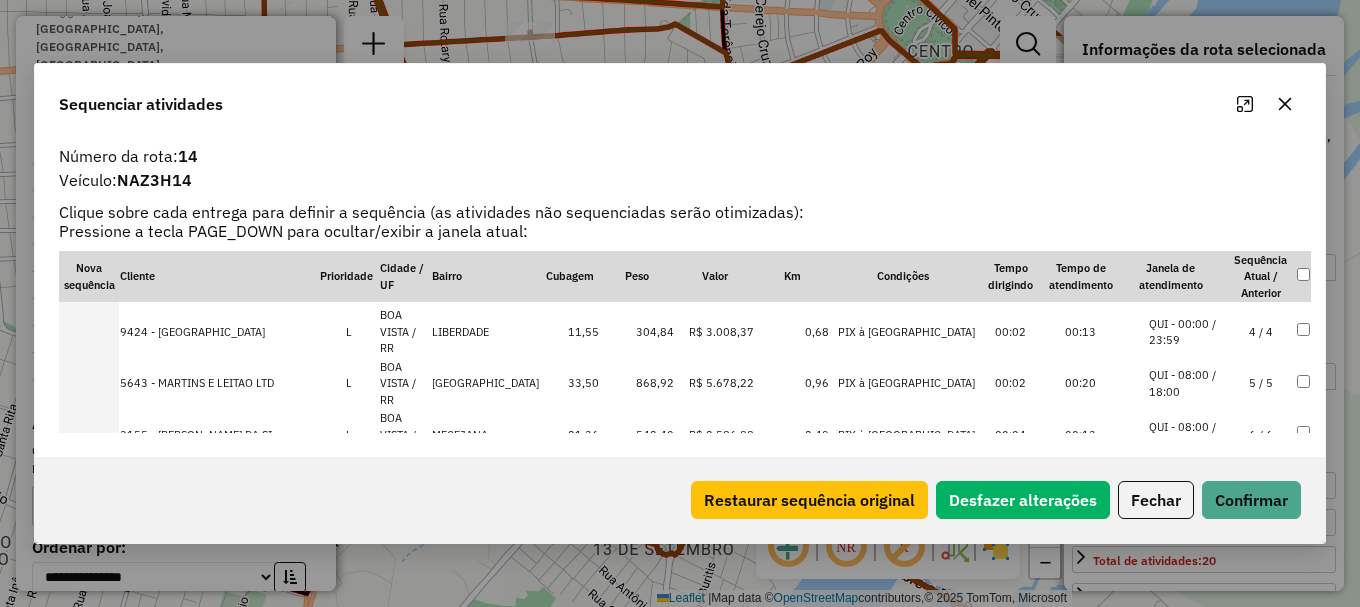 click on "QUI - 00:00 / 23:59" at bounding box center [1187, 538] 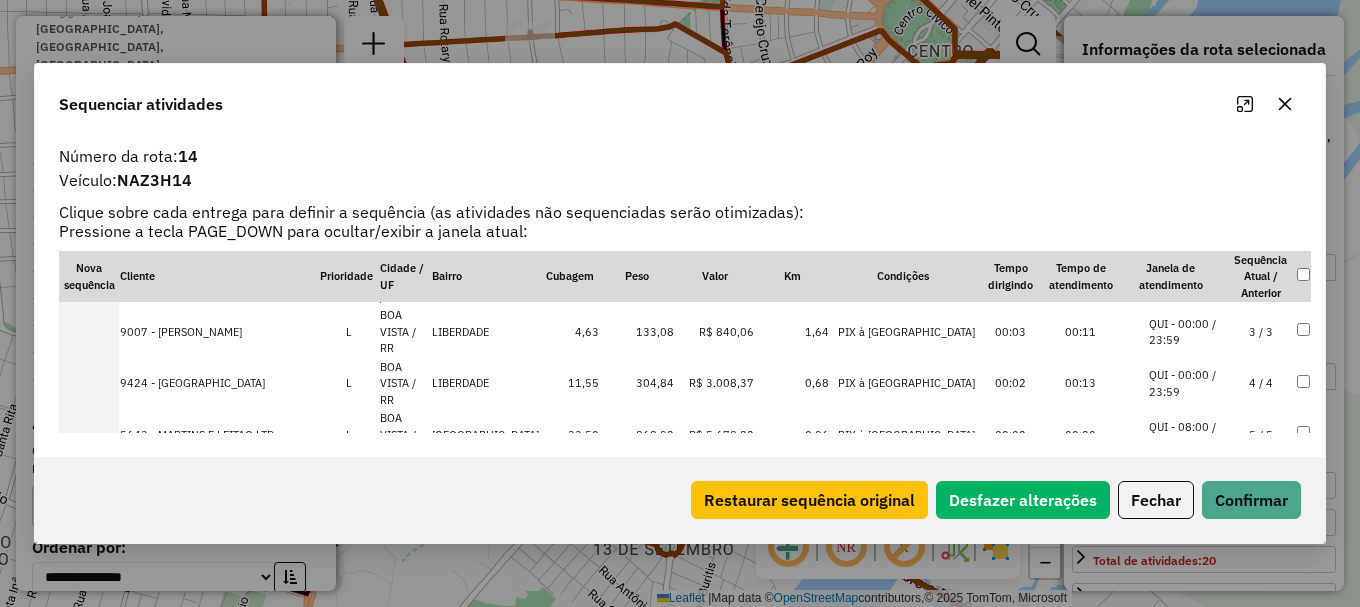 scroll, scrollTop: 375, scrollLeft: 0, axis: vertical 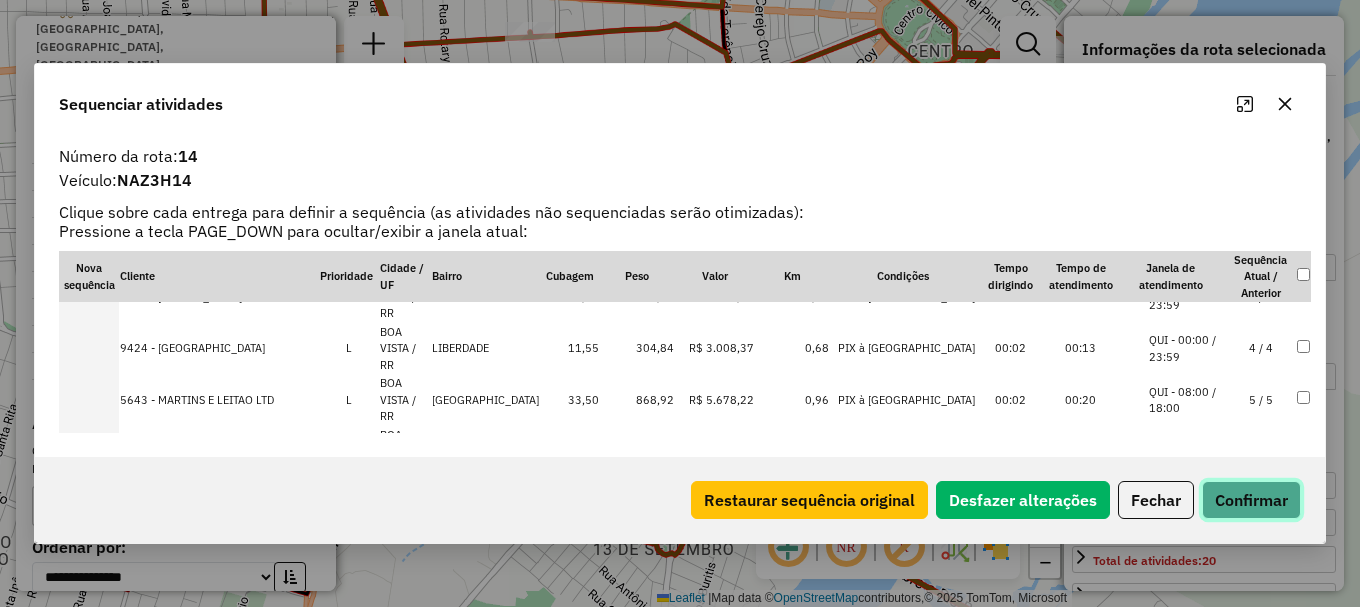 click on "Confirmar" 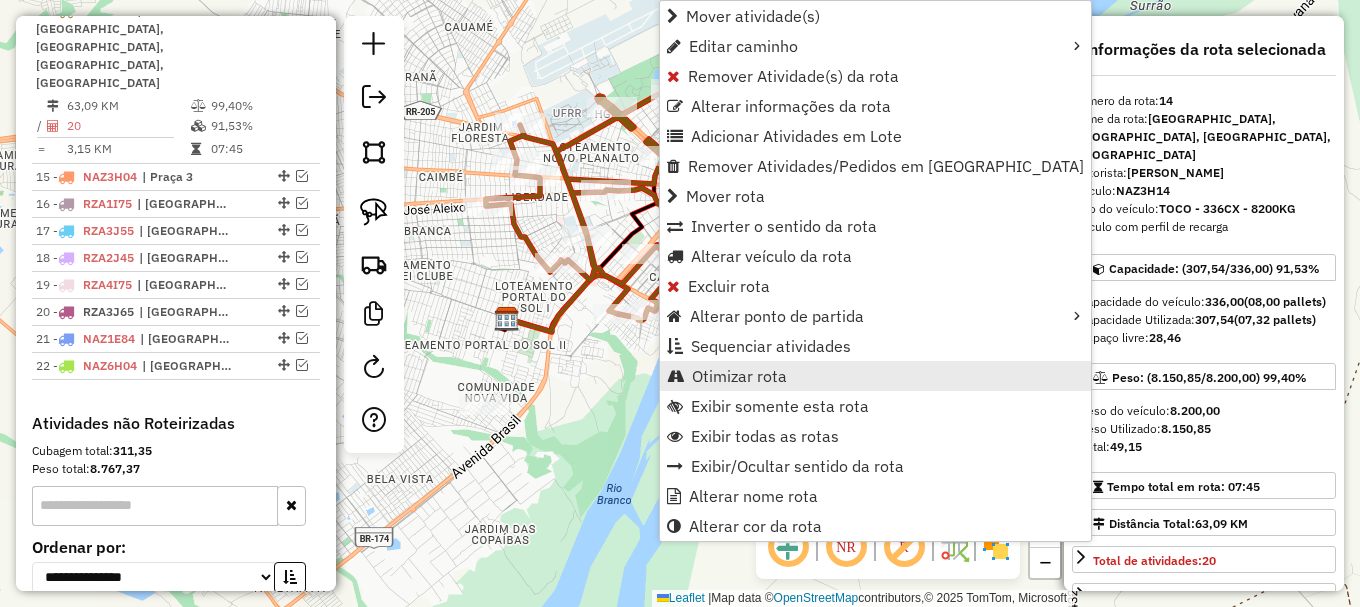 click on "Otimizar rota" at bounding box center [739, 376] 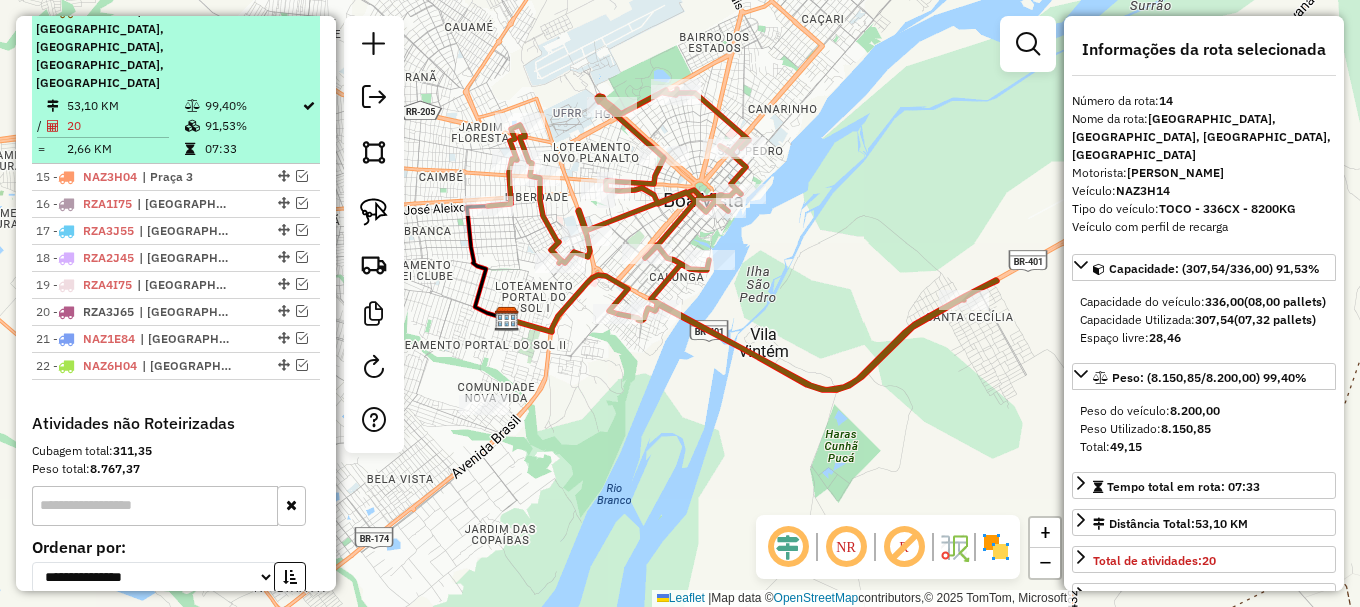 drag, startPoint x: 292, startPoint y: 138, endPoint x: 295, endPoint y: 88, distance: 50.08992 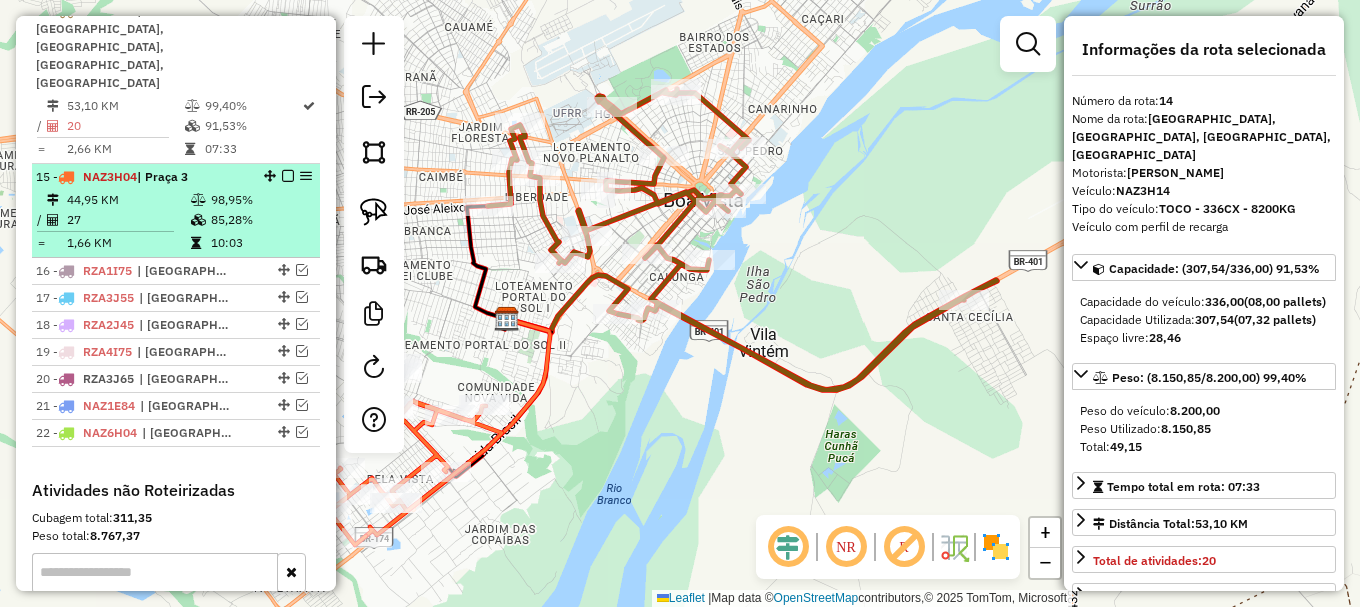drag, startPoint x: 281, startPoint y: 27, endPoint x: 282, endPoint y: 49, distance: 22.022715 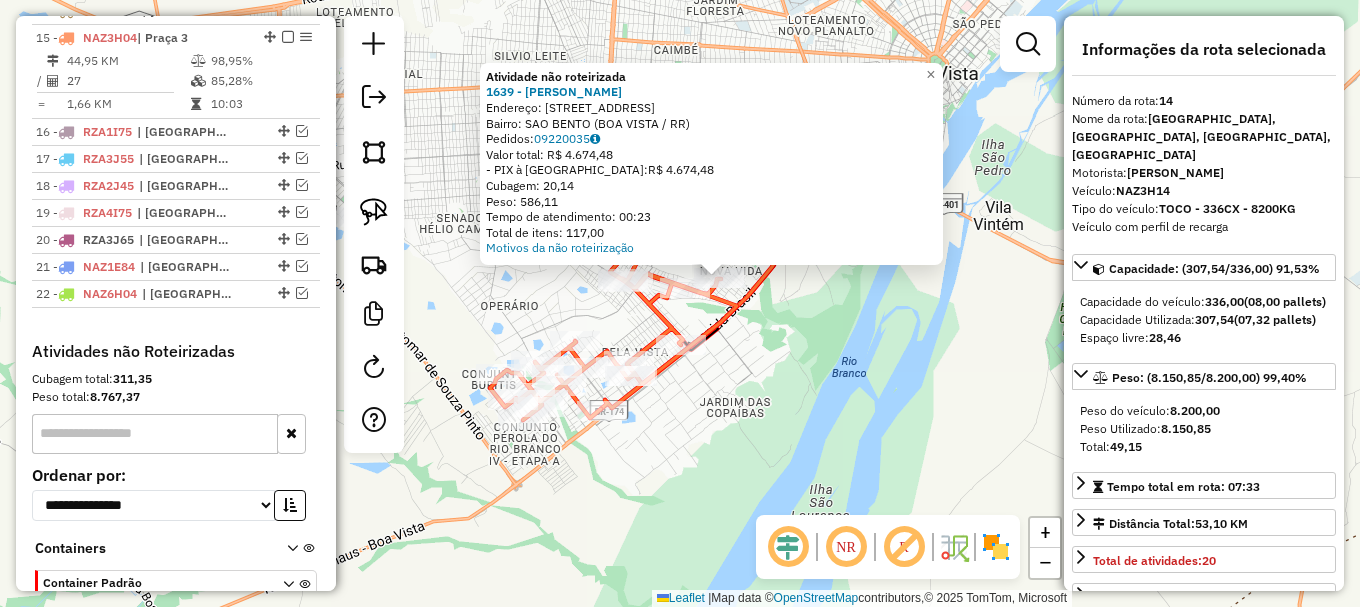 drag, startPoint x: 491, startPoint y: 351, endPoint x: 604, endPoint y: 284, distance: 131.3697 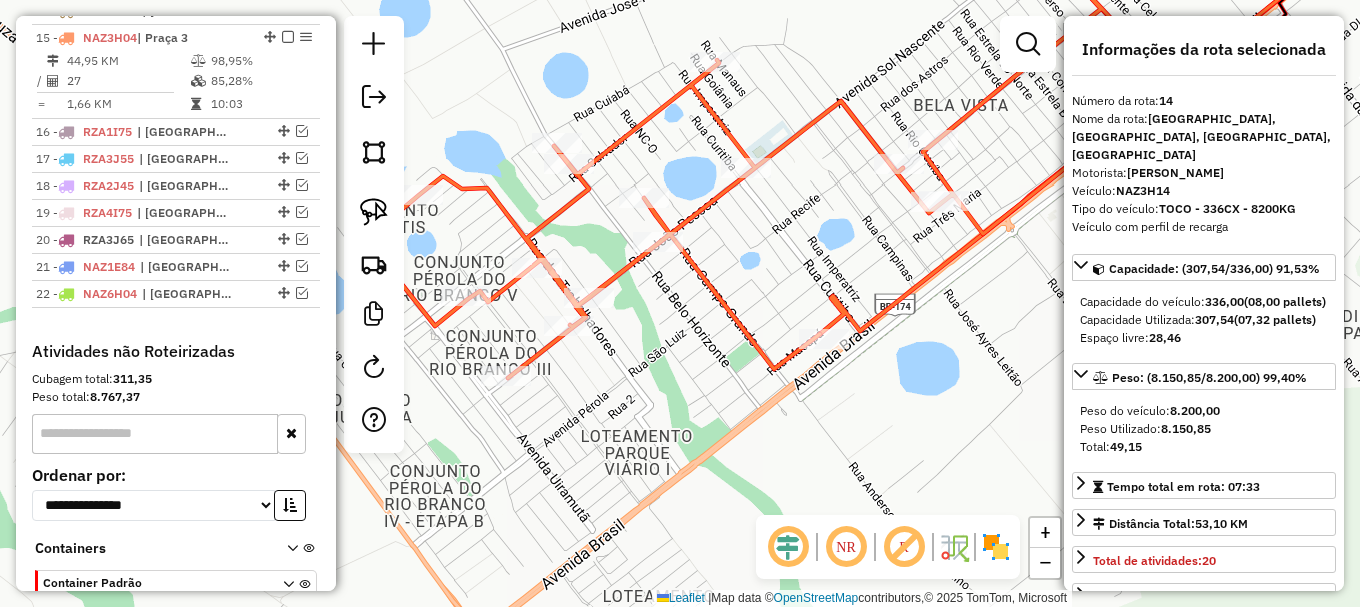 click 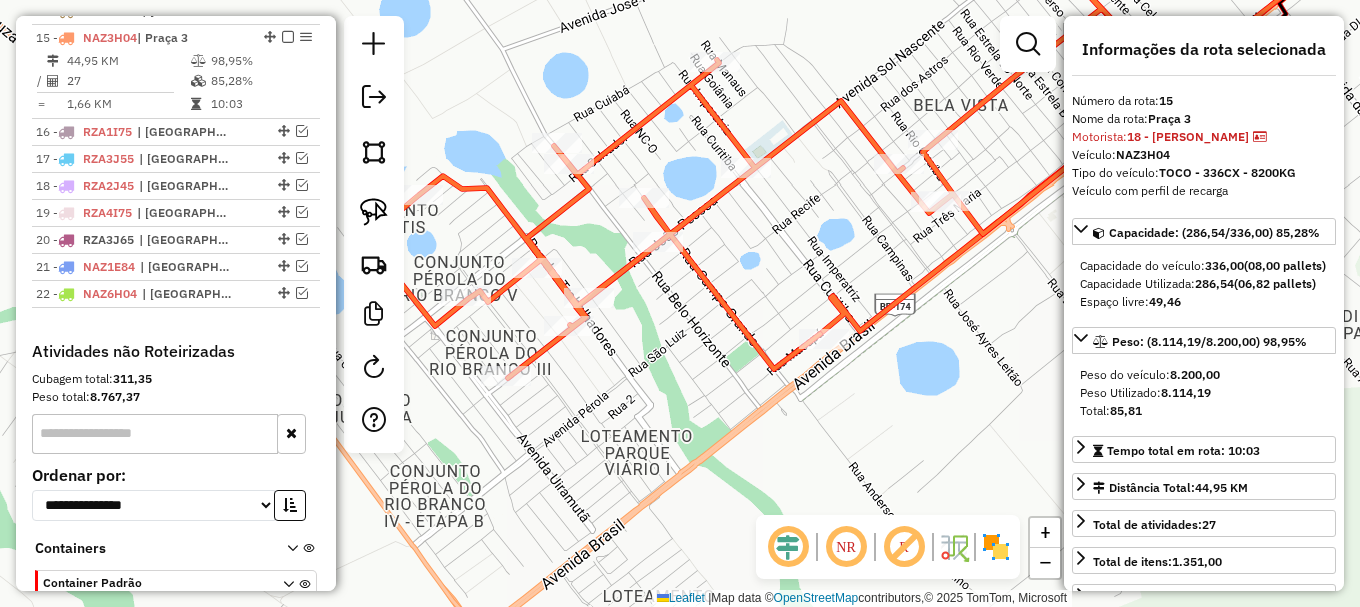 click 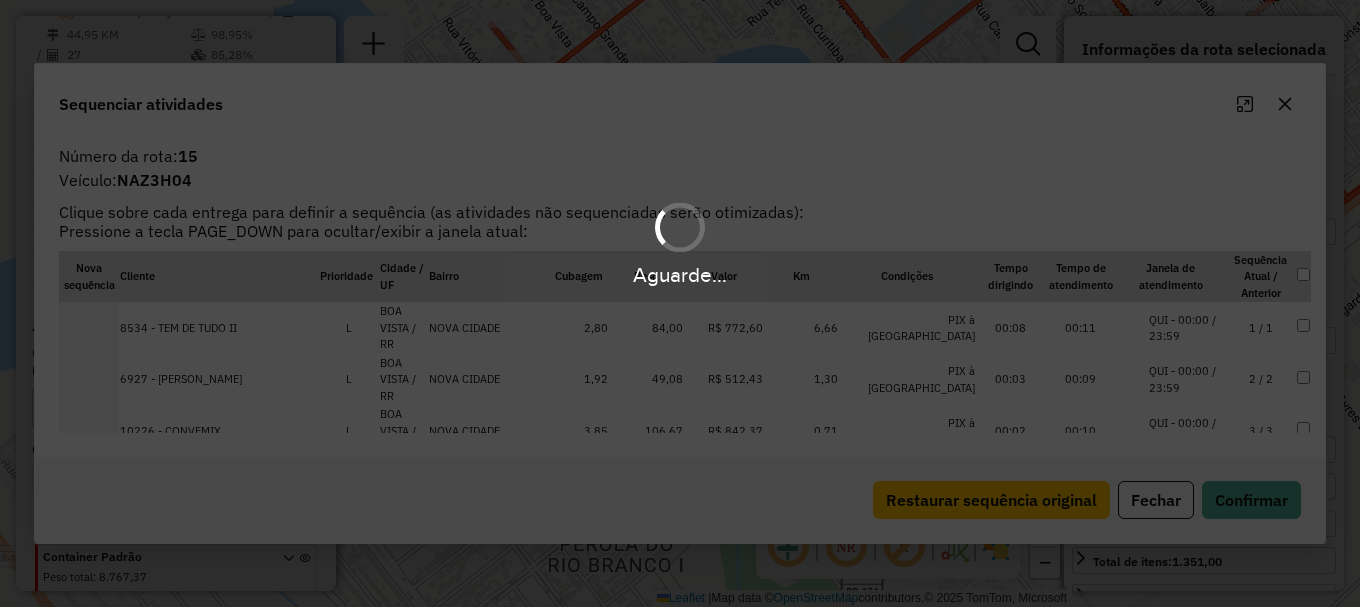 scroll, scrollTop: 1170, scrollLeft: 0, axis: vertical 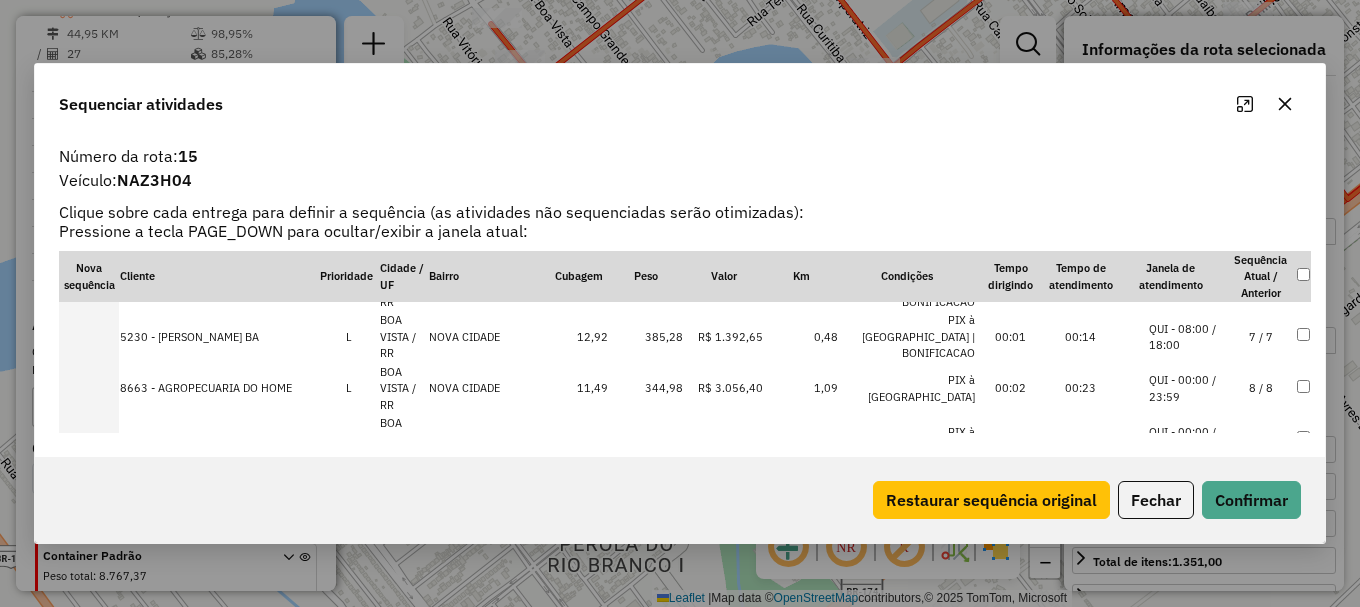 click on "QUI - 08:00 / 18:00" at bounding box center (1187, 594) 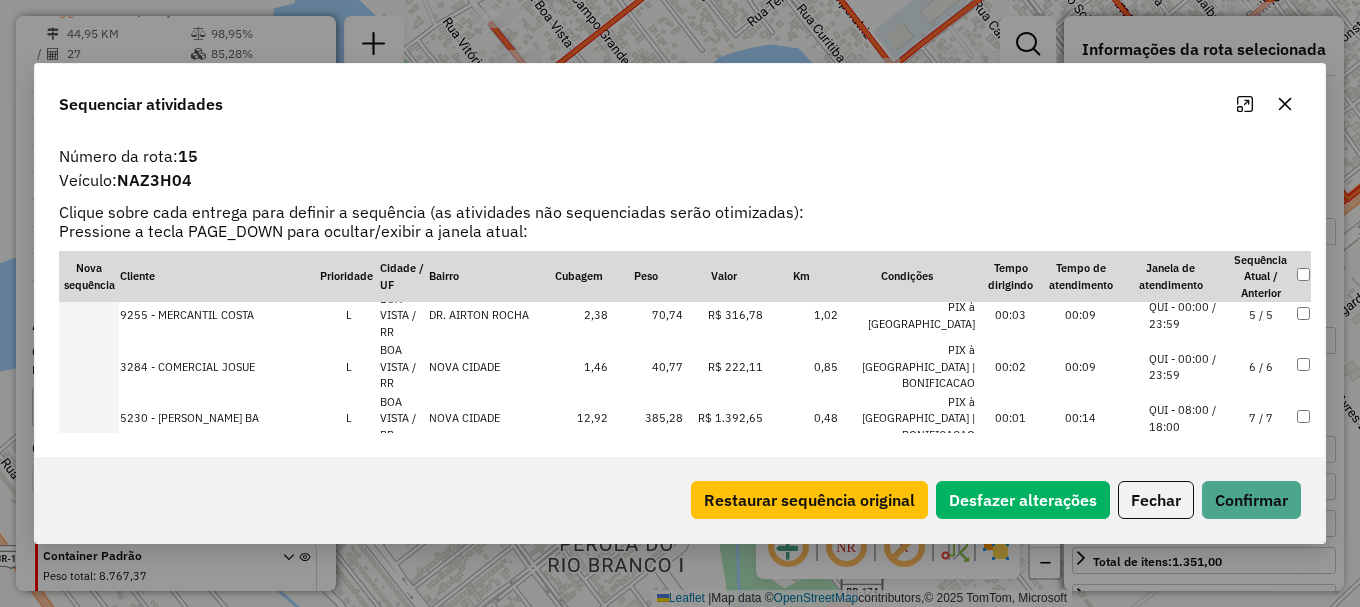 scroll, scrollTop: 235, scrollLeft: 0, axis: vertical 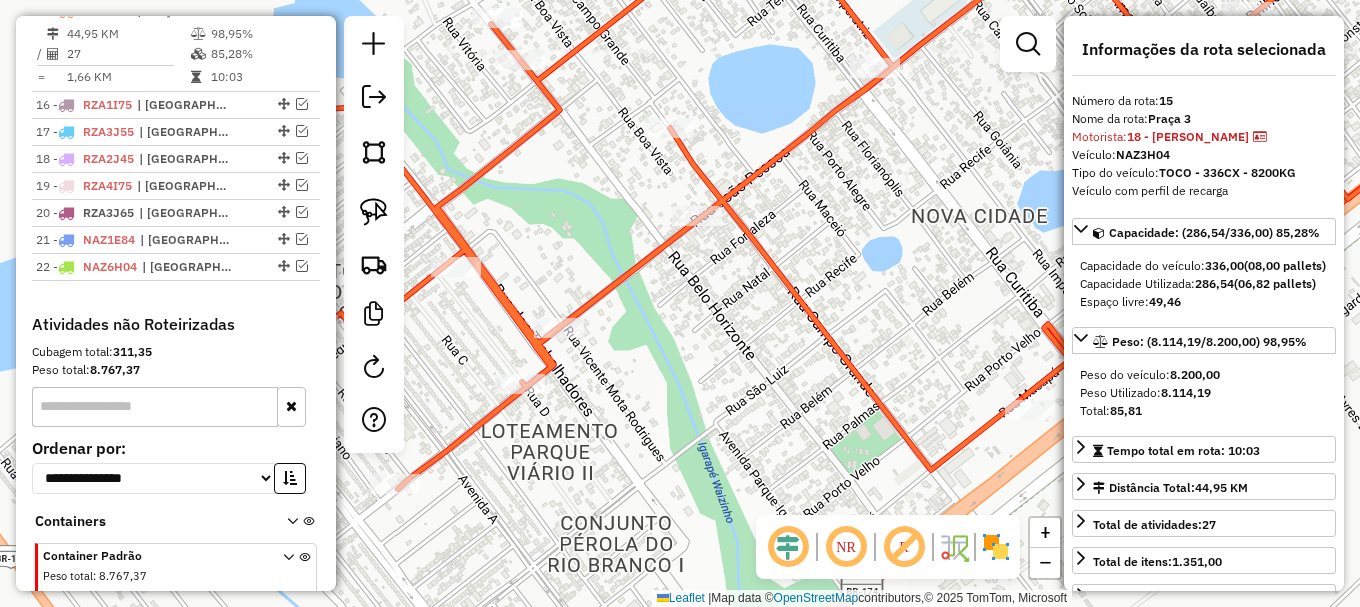 click 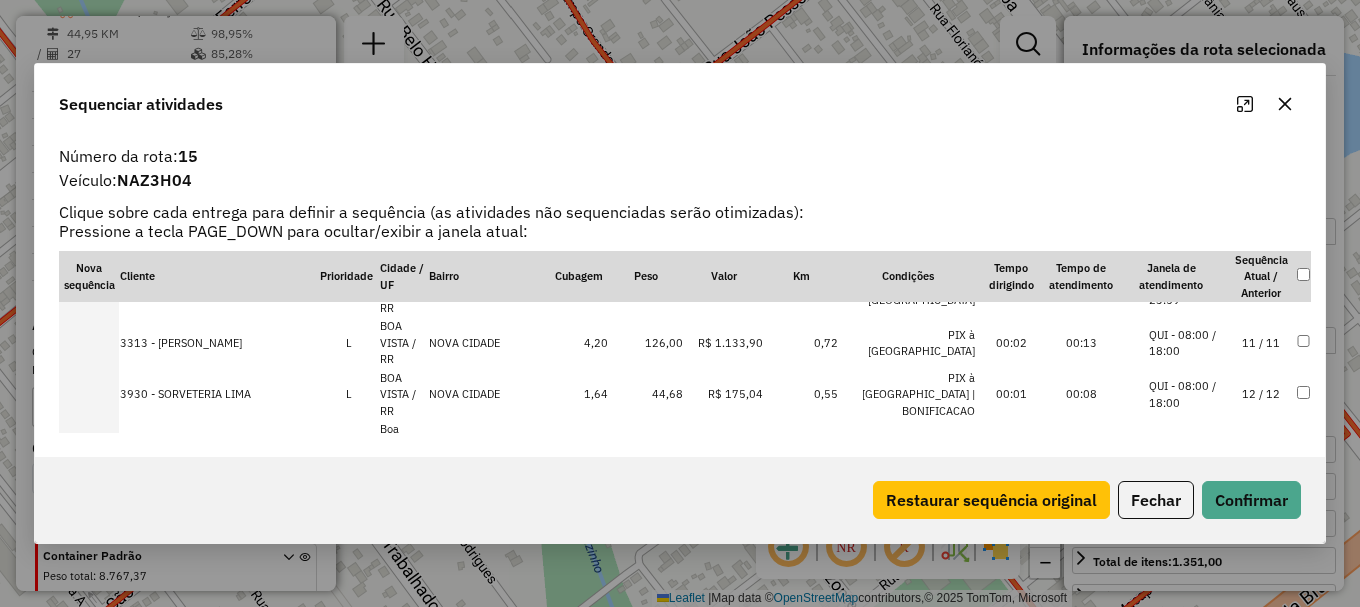 scroll, scrollTop: 400, scrollLeft: 0, axis: vertical 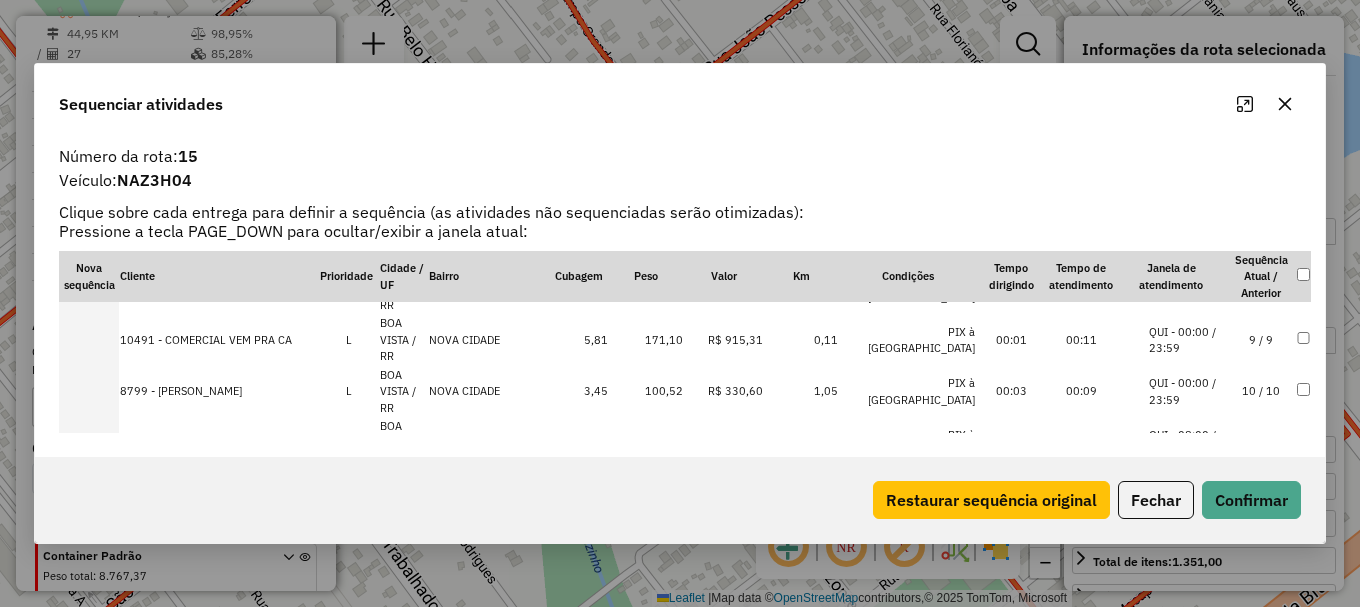 click on "QUI - 10:00 / 20:00" at bounding box center [1187, 546] 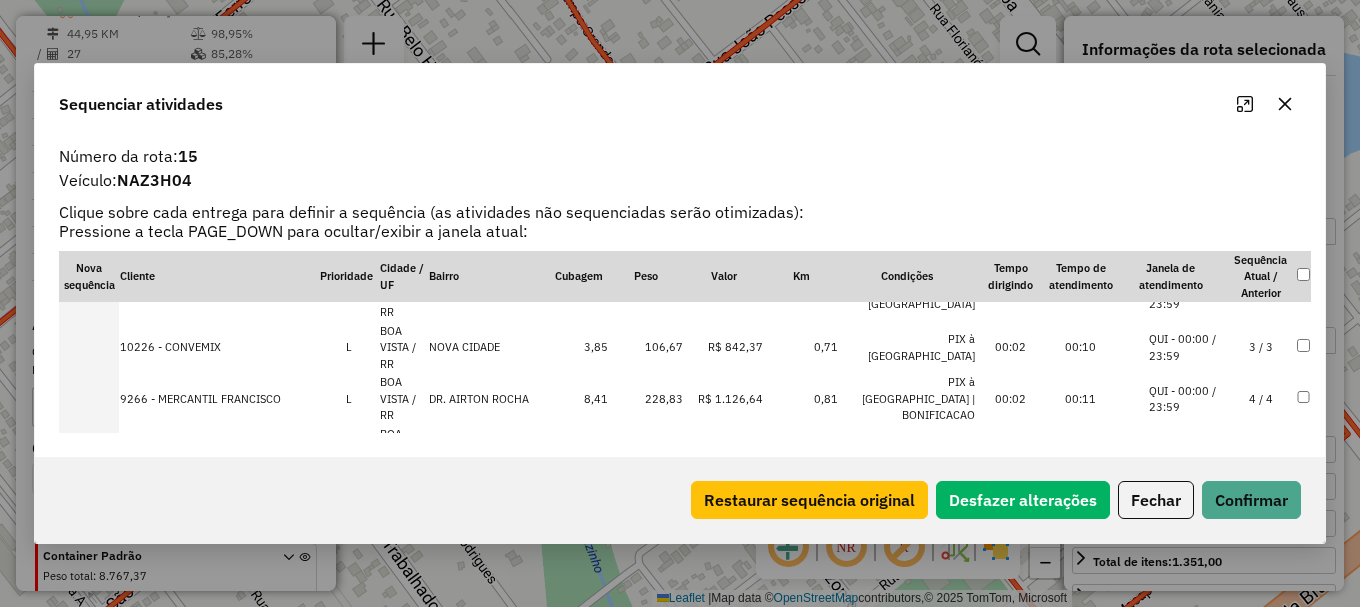 click on "QUI - 00:00 / 23:59" at bounding box center (1187, 399) 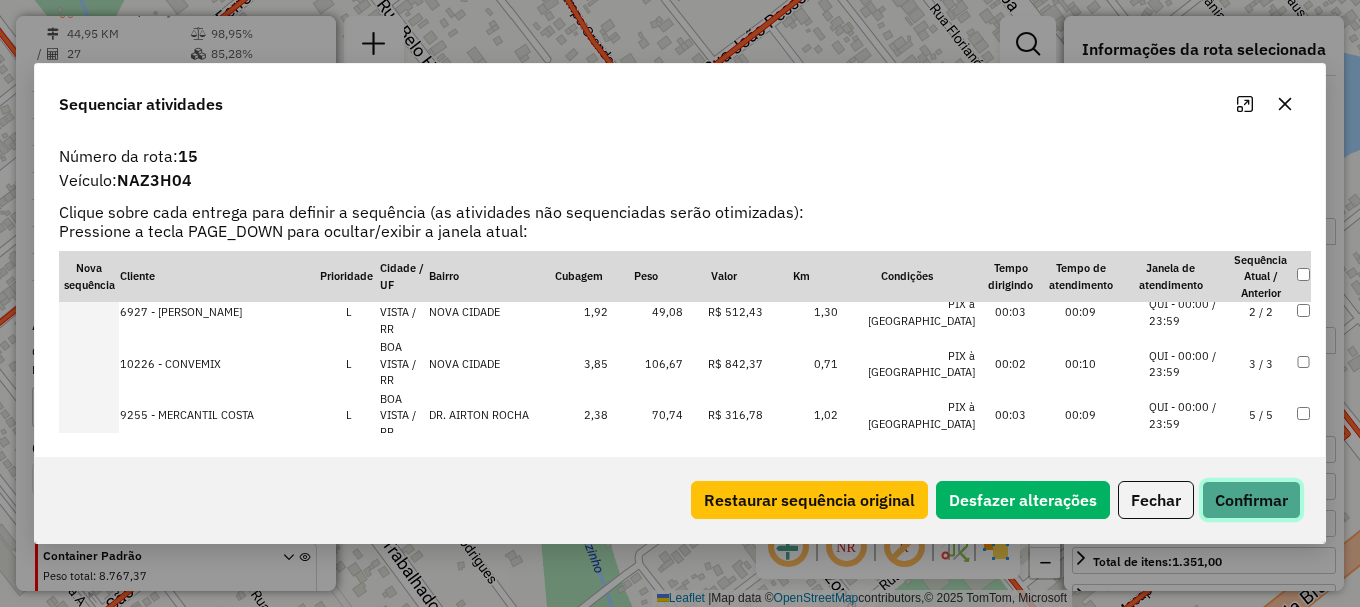 click on "Confirmar" 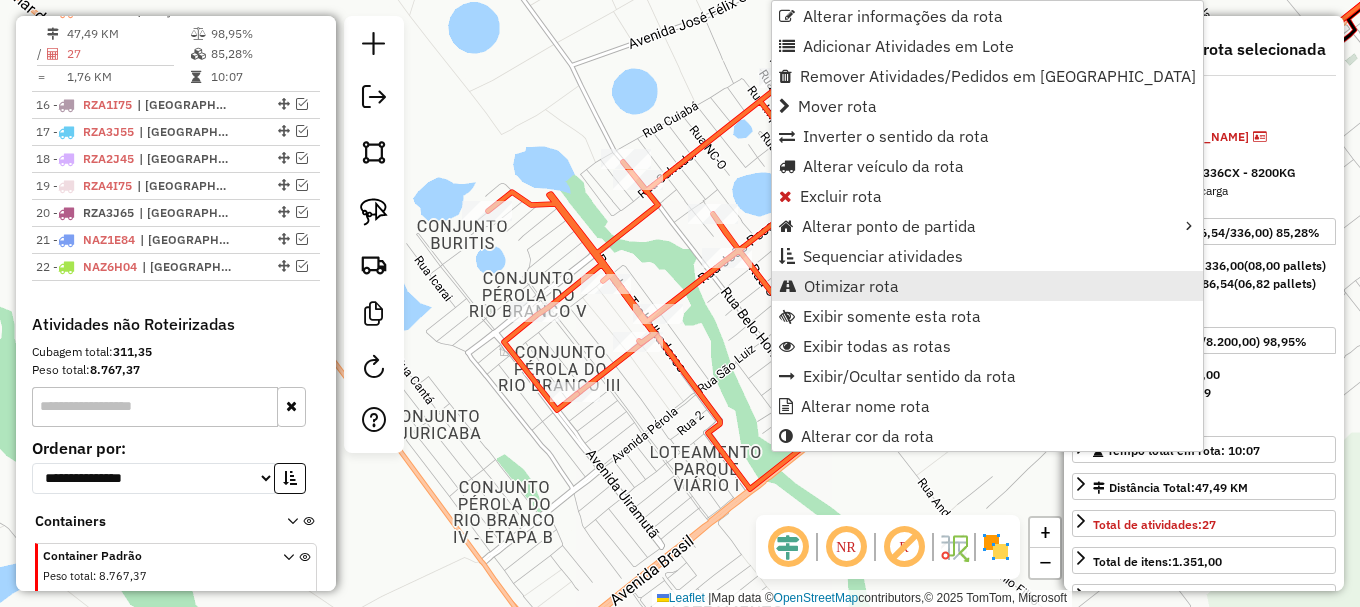 click on "Otimizar rota" at bounding box center (851, 286) 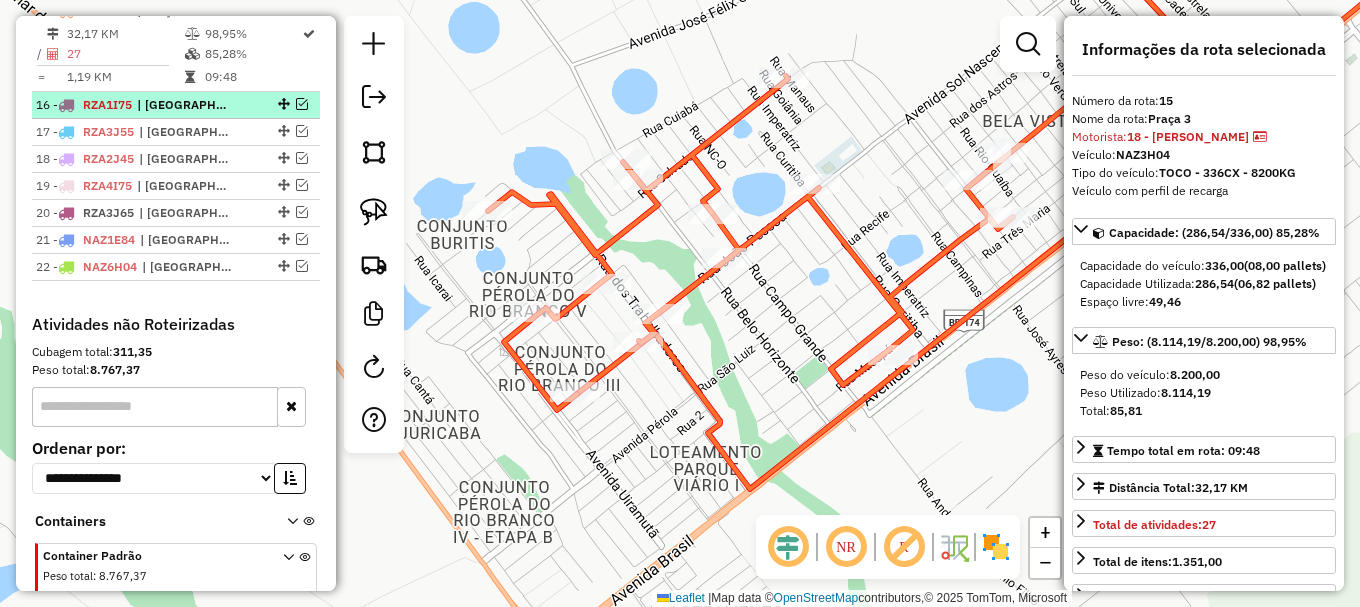 click at bounding box center (302, 104) 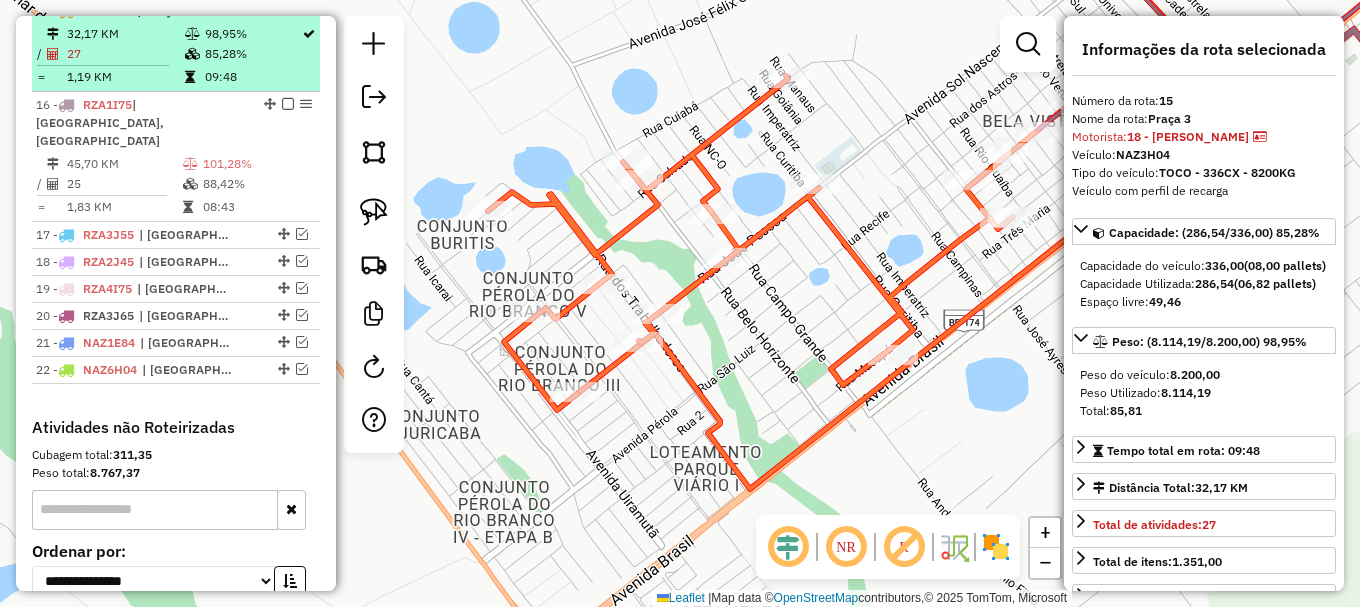 click at bounding box center (288, 10) 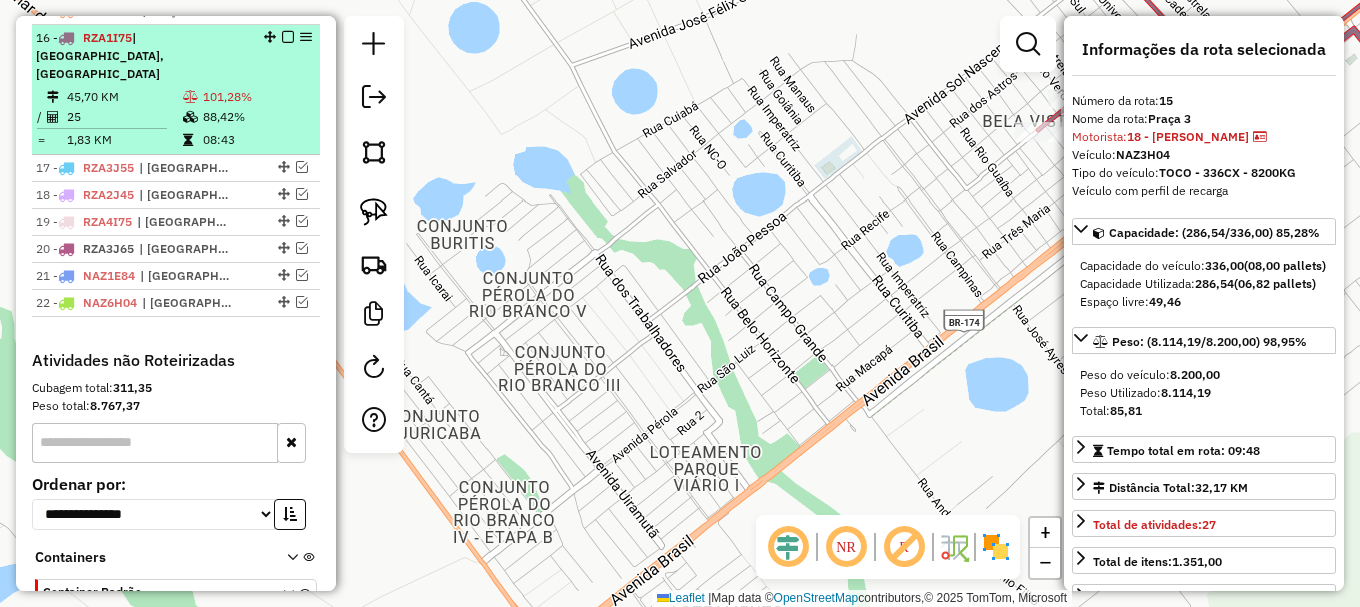 click on "88,42%" at bounding box center (257, 117) 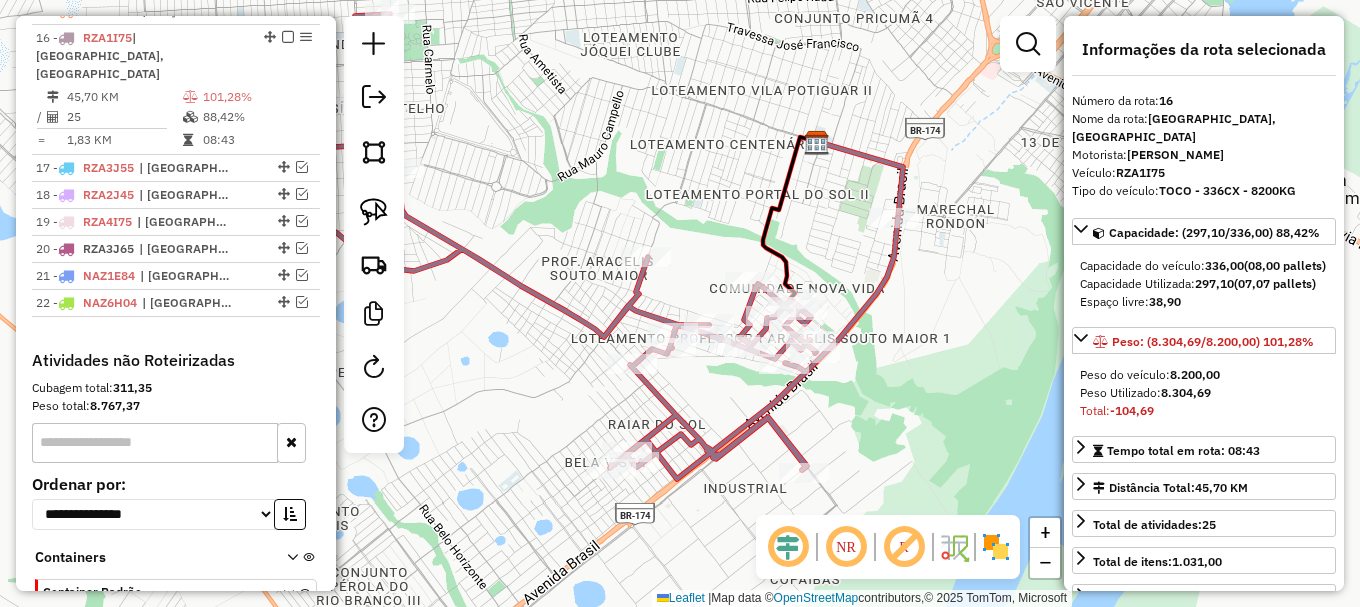 drag, startPoint x: 597, startPoint y: 191, endPoint x: 688, endPoint y: 111, distance: 121.16518 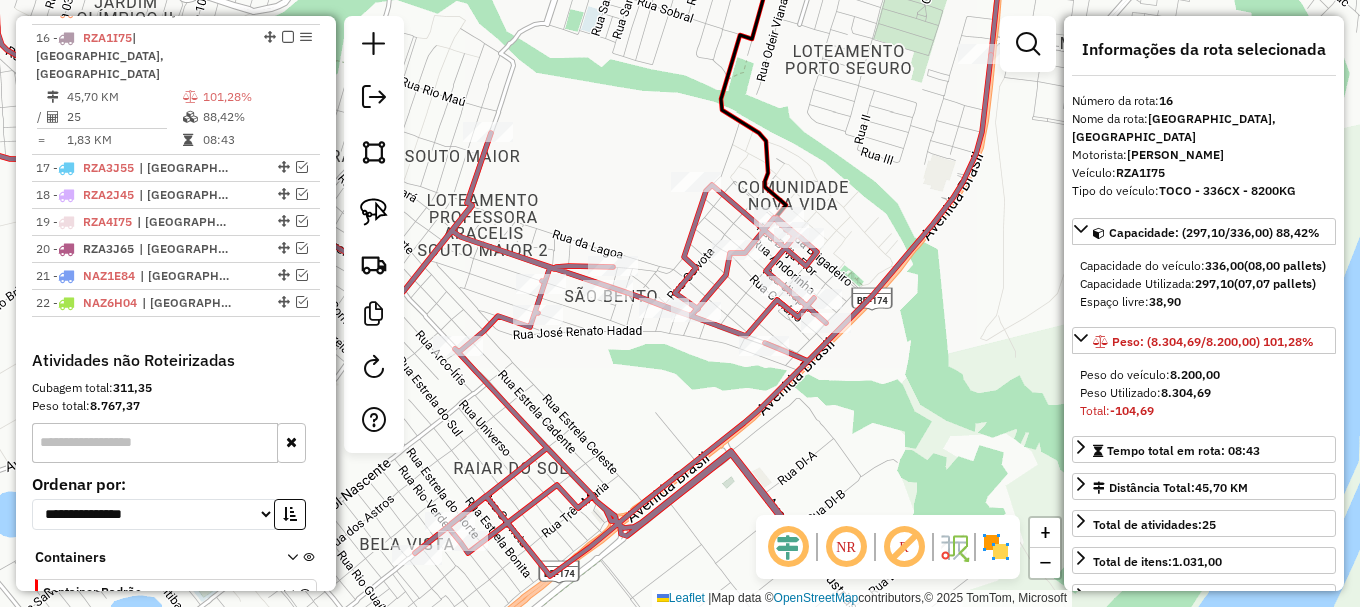 click 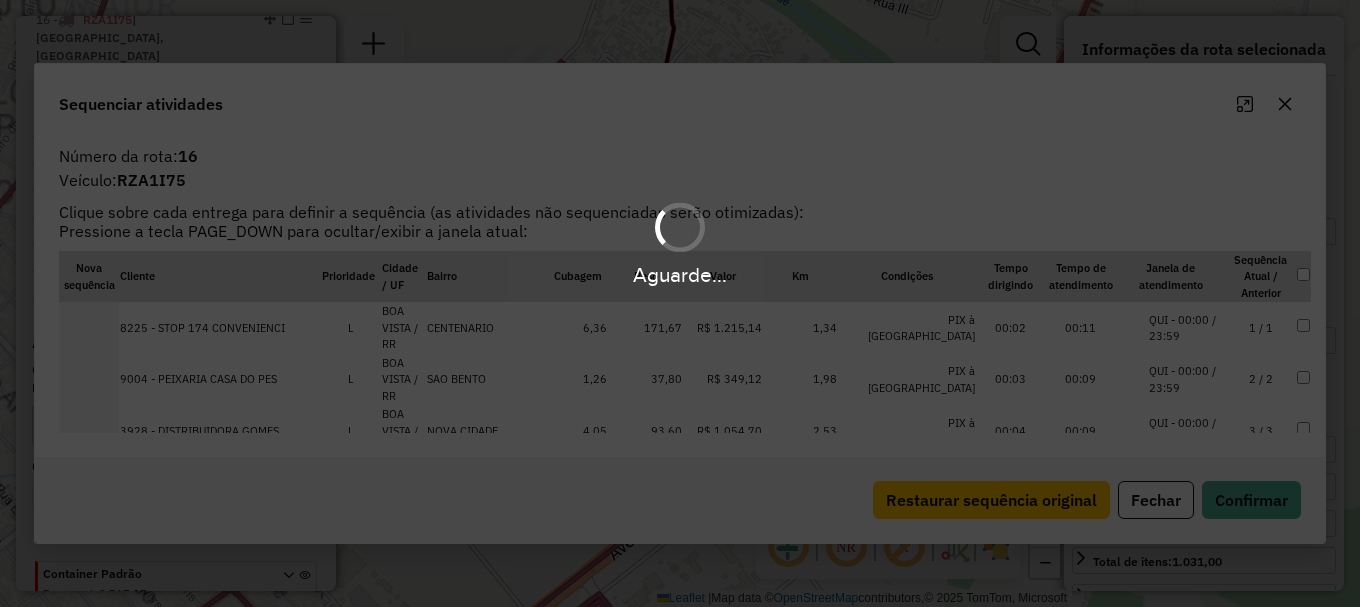 scroll, scrollTop: 1197, scrollLeft: 0, axis: vertical 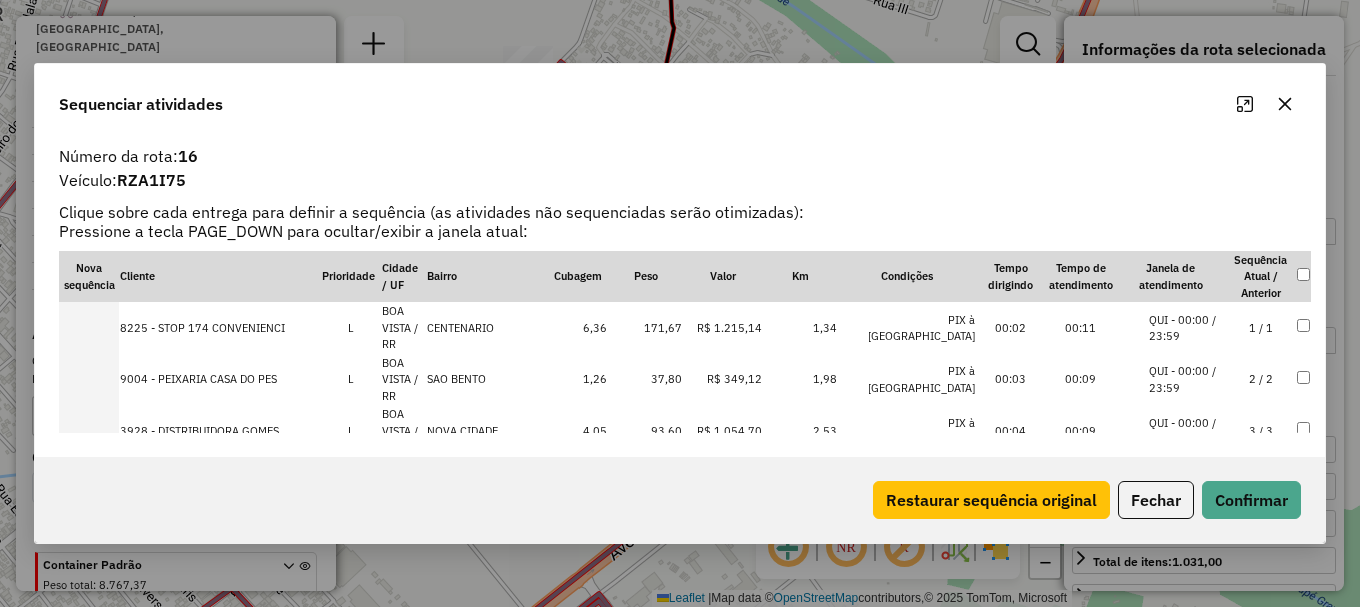 click on "1 / 1" at bounding box center [1261, 328] 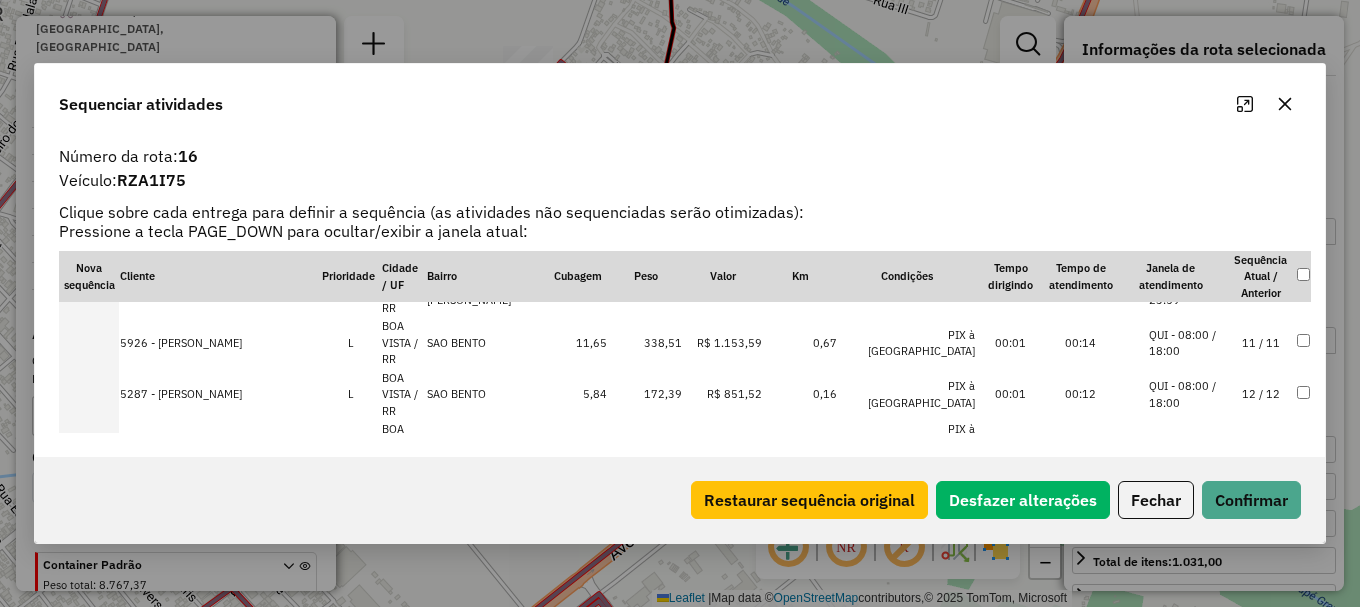 scroll, scrollTop: 559, scrollLeft: 0, axis: vertical 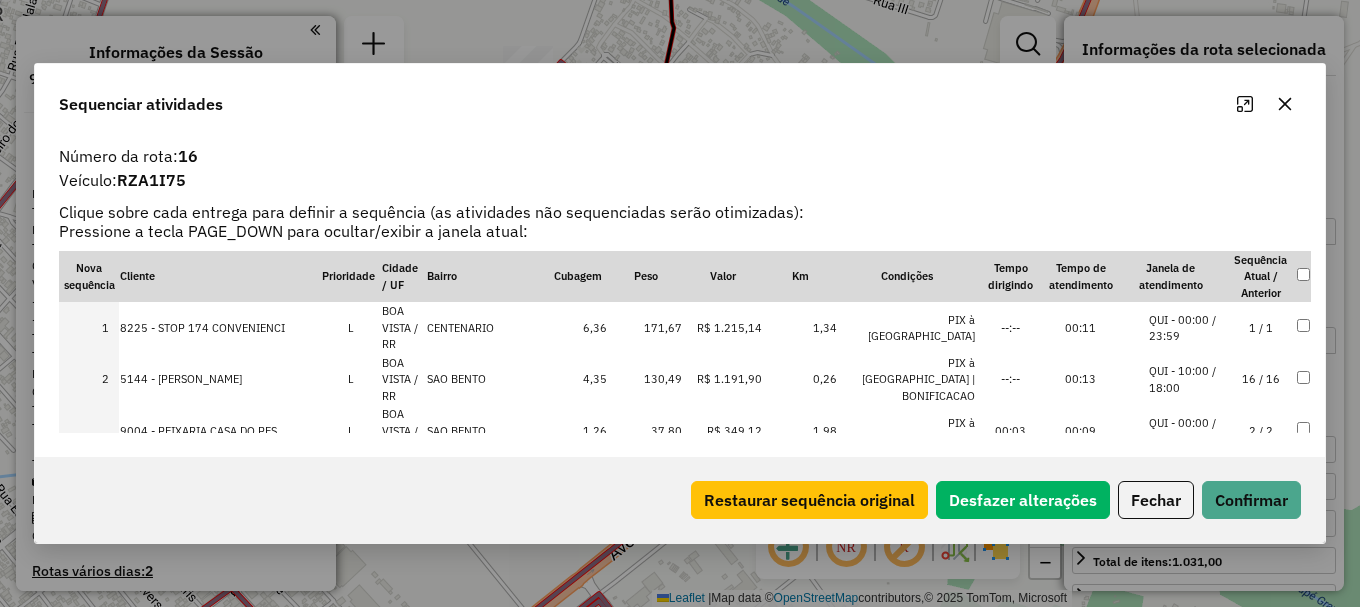 select on "**********" 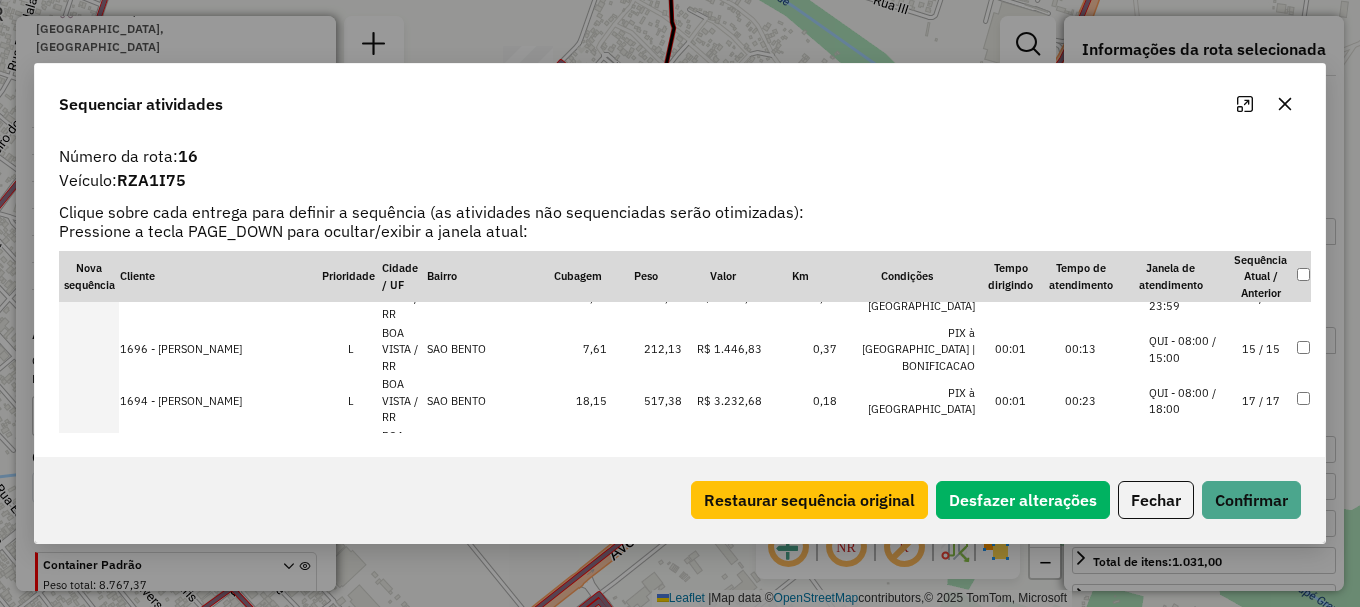 click on "QUI - 08:00 / 18:00" at bounding box center [1187, 401] 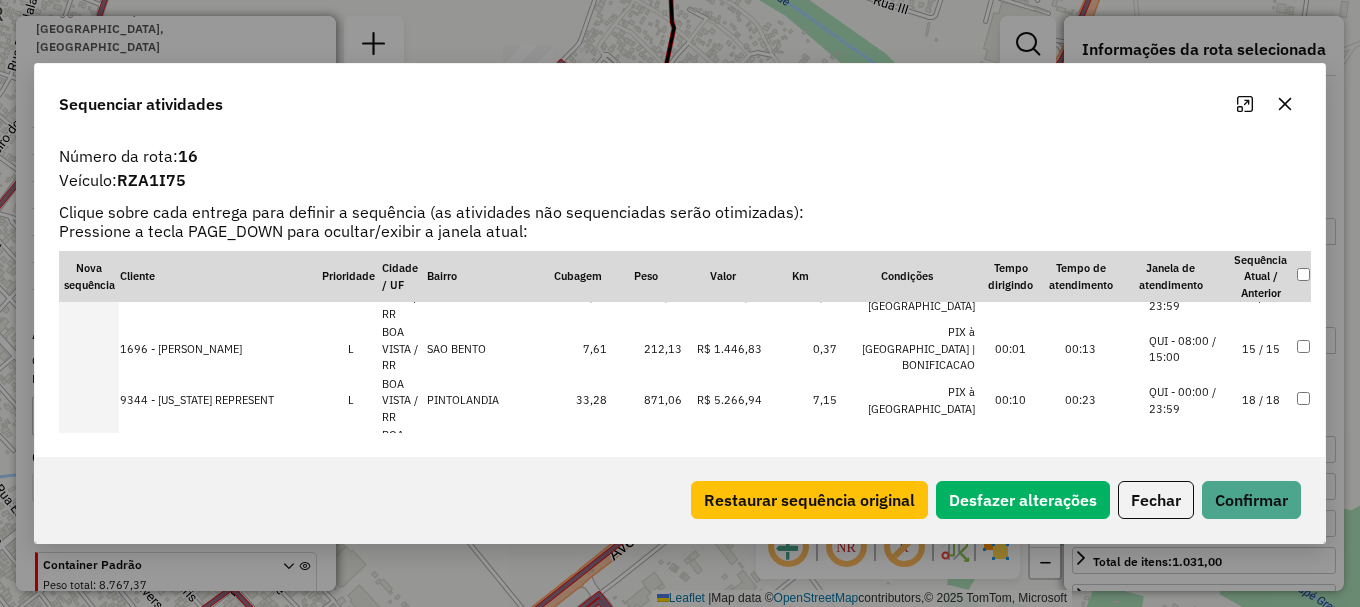 click on "QUI - 08:00 / 15:00" at bounding box center (1187, 349) 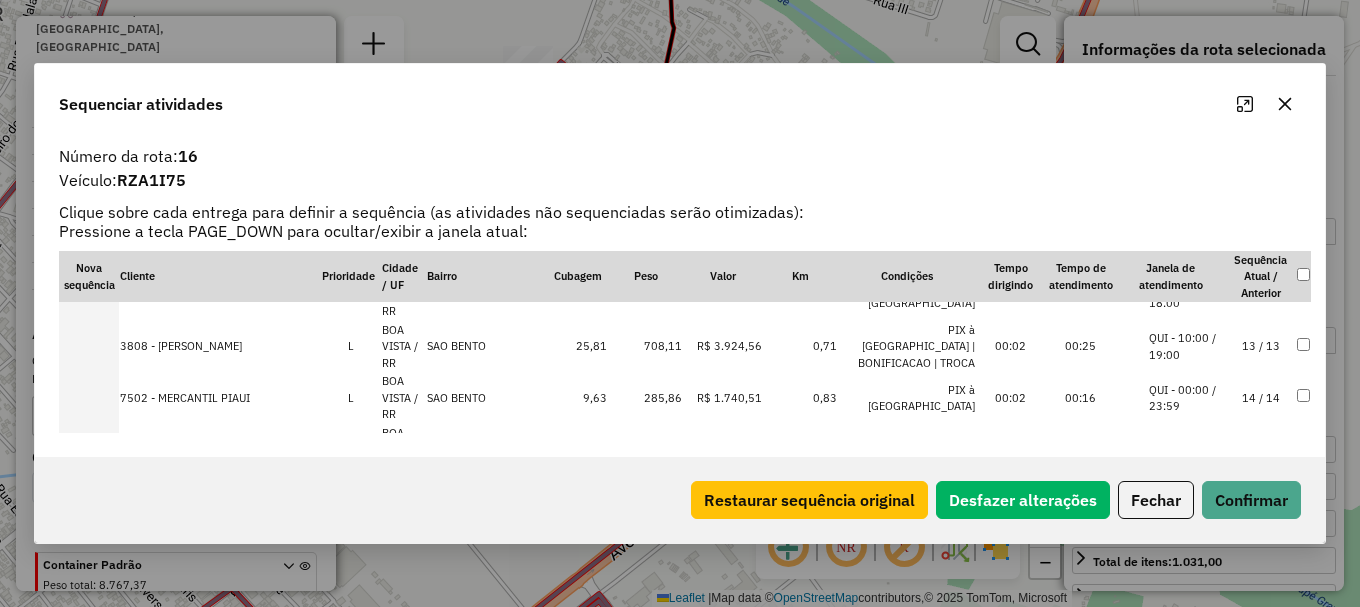 click on "QUI - 00:00 / 23:59" at bounding box center [1187, 398] 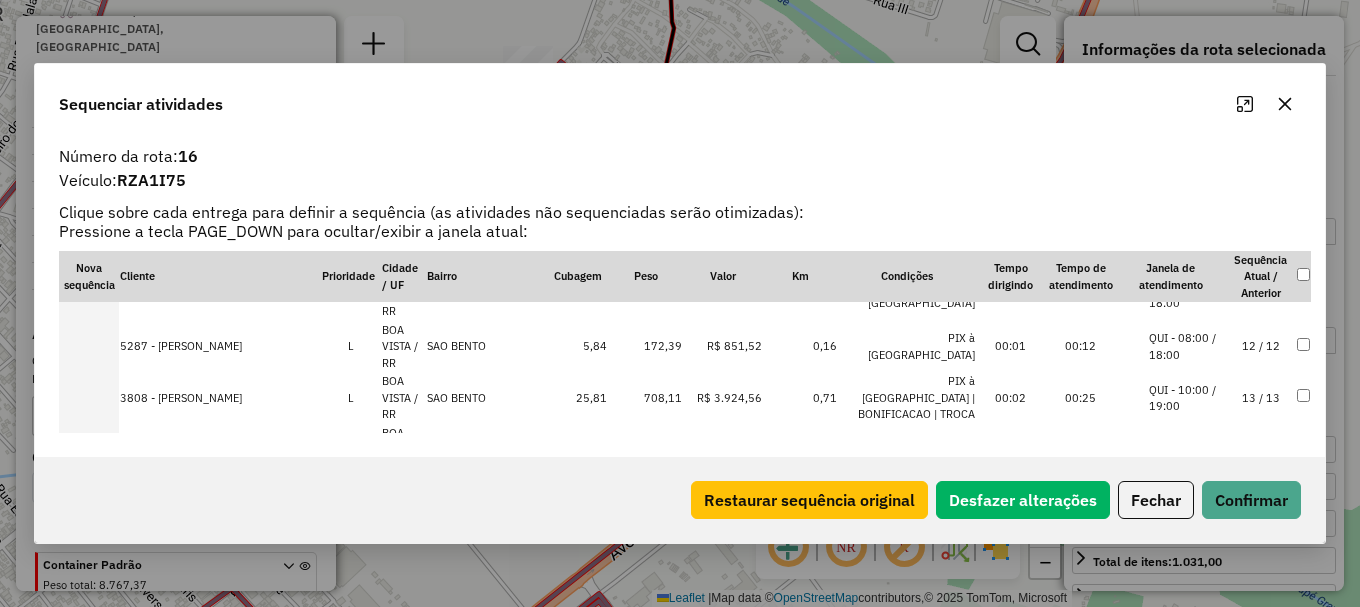 scroll, scrollTop: 806, scrollLeft: 0, axis: vertical 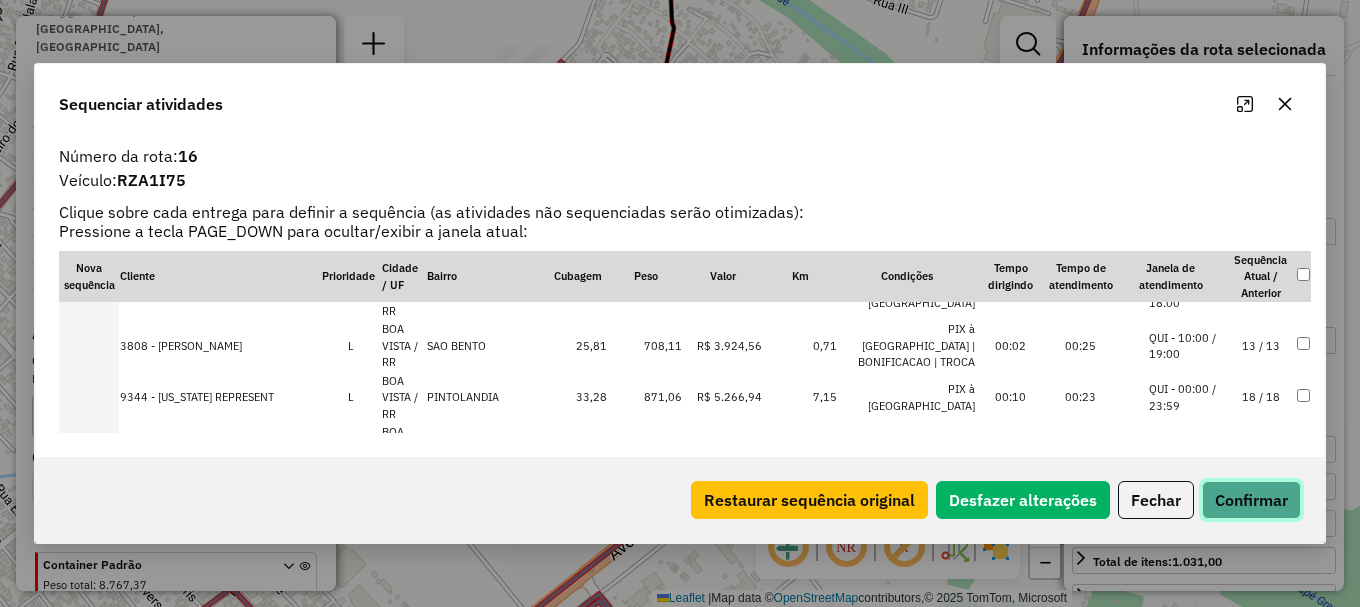 click on "Confirmar" 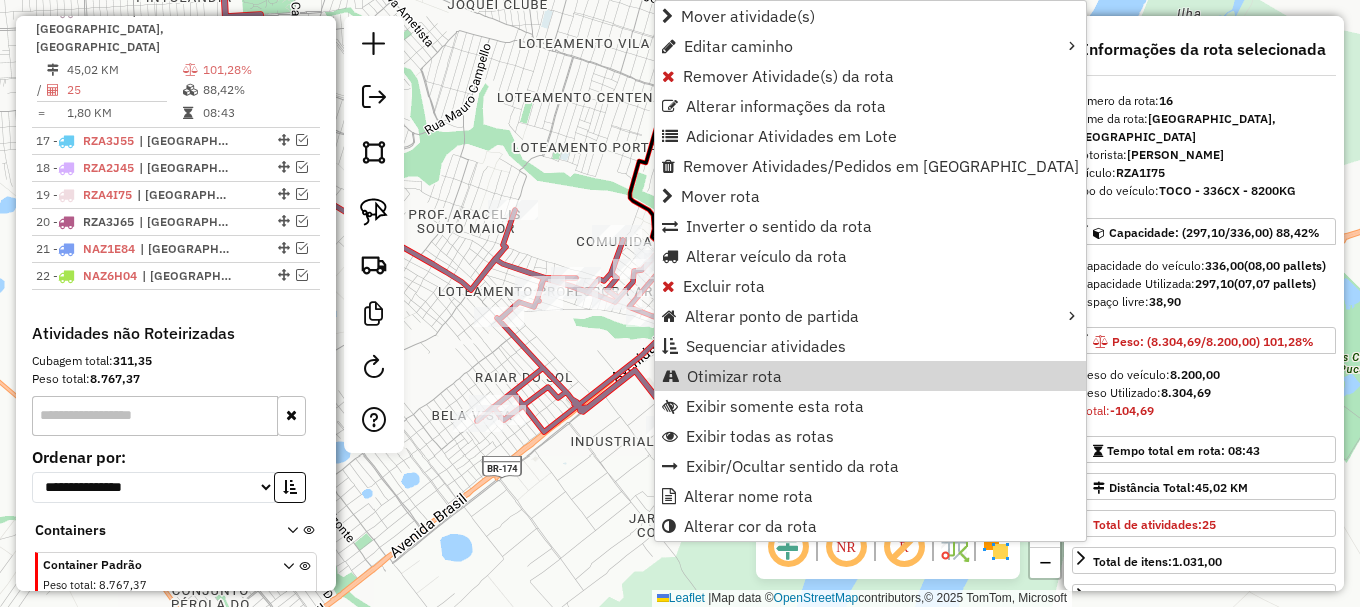 click on "Otimizar rota" at bounding box center (734, 376) 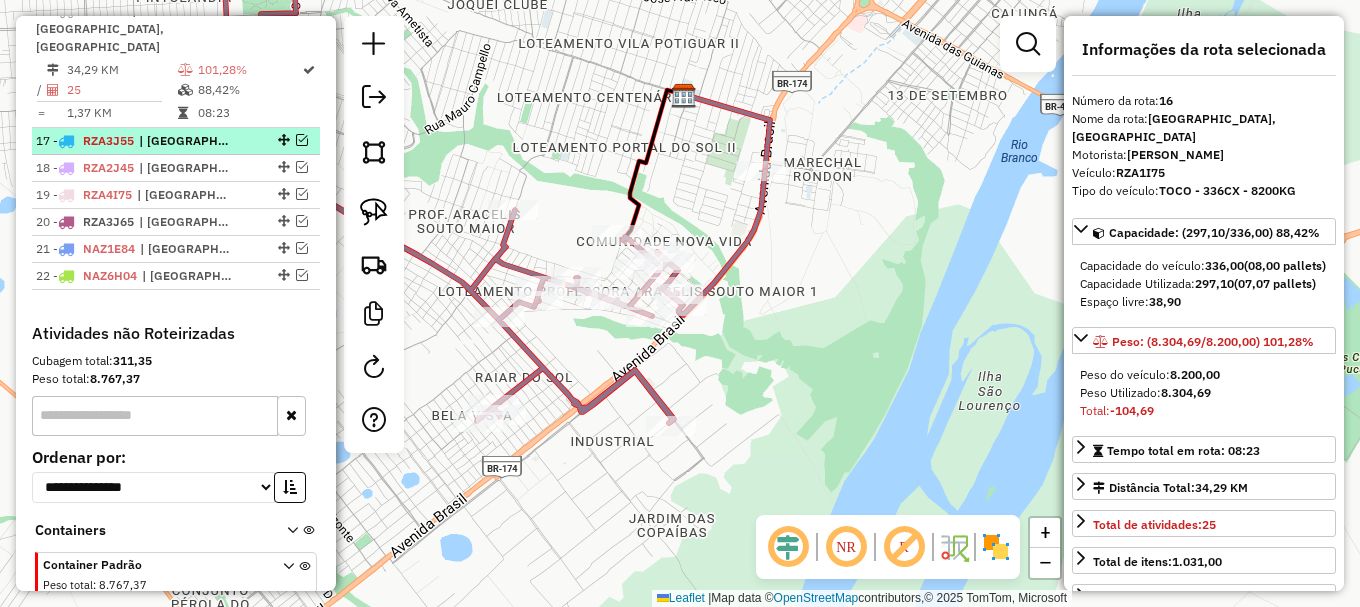 click at bounding box center [302, 140] 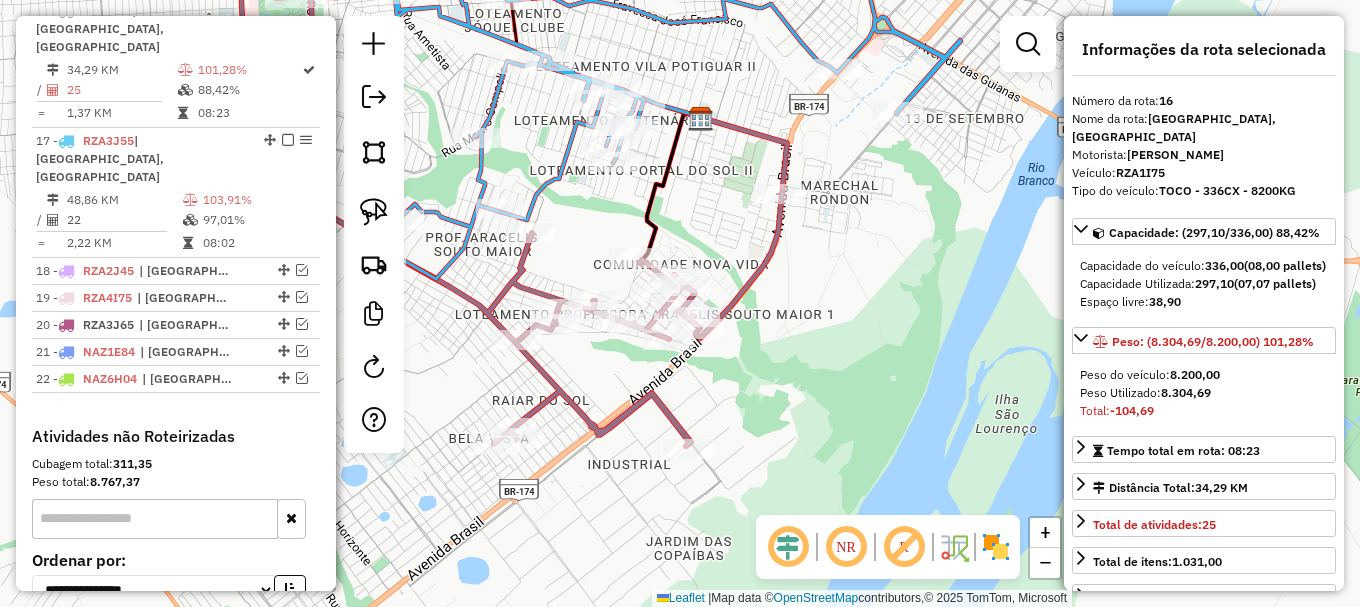 drag, startPoint x: 577, startPoint y: 202, endPoint x: 665, endPoint y: 255, distance: 102.7278 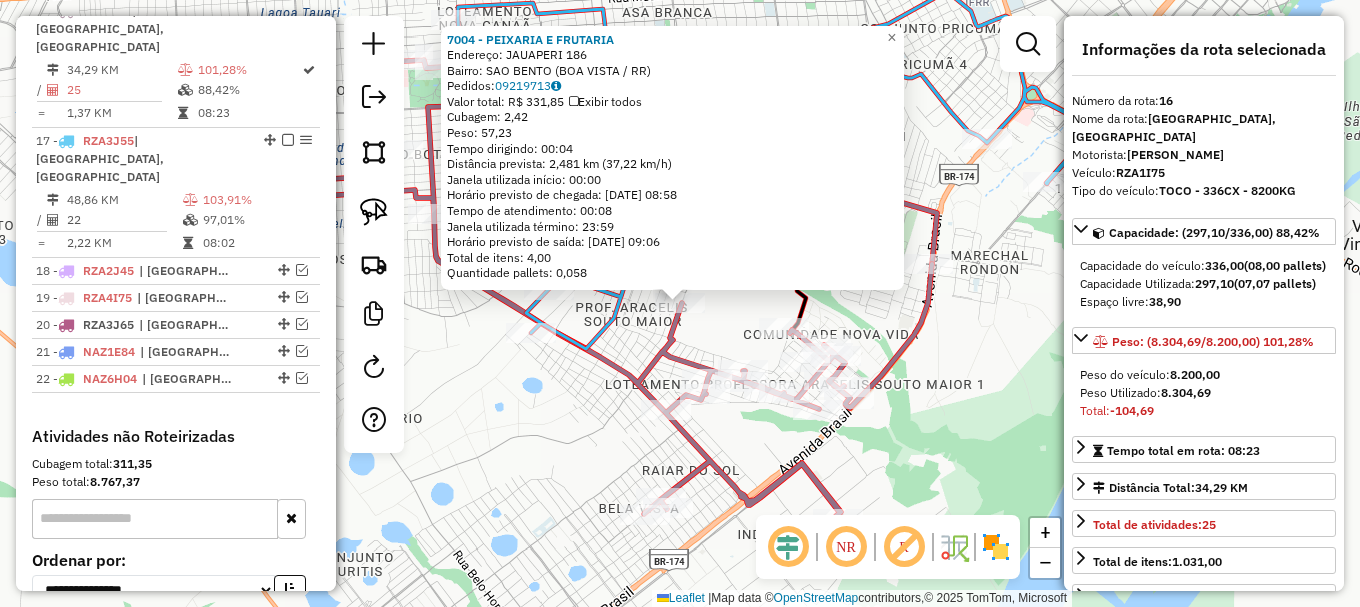 click on "7004 - PEIXARIA E FRUTARIA  Endereço:  JAUAPERI 186   Bairro: [GEOGRAPHIC_DATA] (BOA VISTA / RR)   Pedidos:  09219713   Valor total: R$ 331,85   Exibir todos   Cubagem: 2,42  Peso: 57,23  Tempo dirigindo: 00:04   Distância prevista: 2,481 km (37,22 km/h)   [GEOGRAPHIC_DATA] utilizada início: 00:00   Horário previsto de chegada: [DATE] 08:58   Tempo de atendimento: 00:08   Janela utilizada término: 23:59   Horário previsto de saída: [DATE] 09:06   Total de itens: 4,00   Quantidade pallets: 0,058  × Janela de atendimento Grade de atendimento Capacidade Transportadoras Veículos Cliente Pedidos  Rotas Selecione os dias de semana para filtrar as janelas de atendimento  Seg   Ter   Qua   Qui   Sex   Sáb   Dom  Informe o período da janela de atendimento: De: Até:  Filtrar exatamente a janela do cliente  Considerar janela de atendimento padrão  Selecione os dias de semana para filtrar as grades de atendimento  Seg   Ter   Qua   Qui   Sex   Sáb   Dom   Considerar clientes sem dia de atendimento cadastrado  De:  De:" 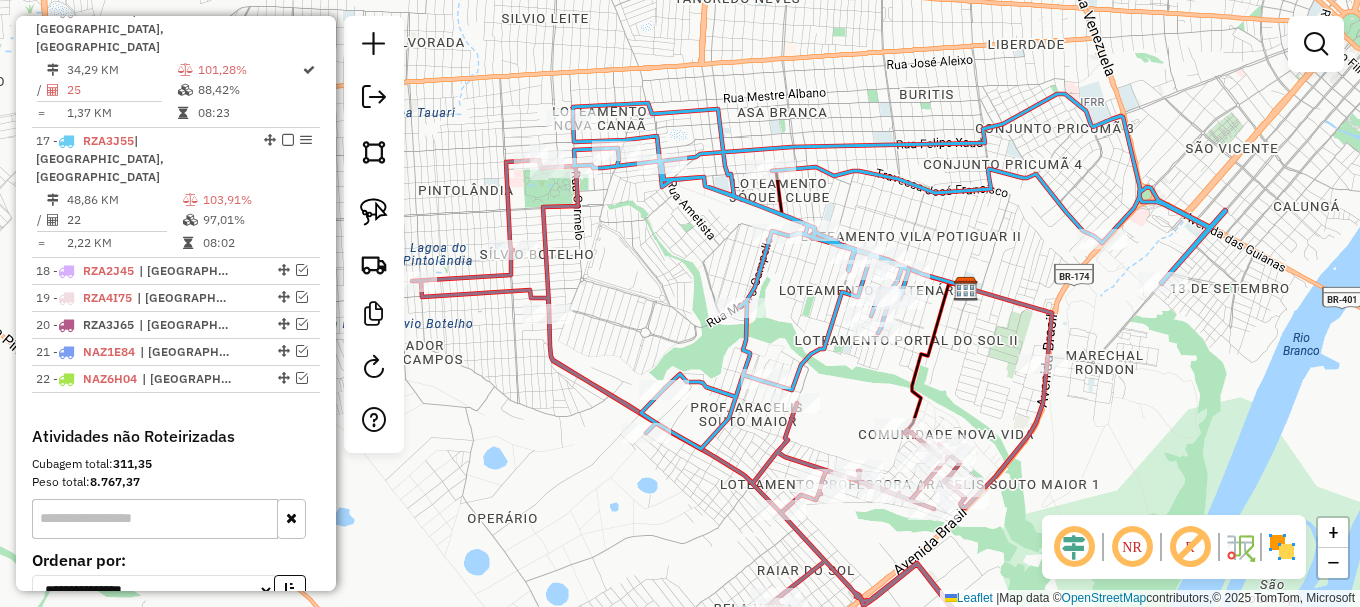 drag, startPoint x: 554, startPoint y: 163, endPoint x: 788, endPoint y: 293, distance: 267.68637 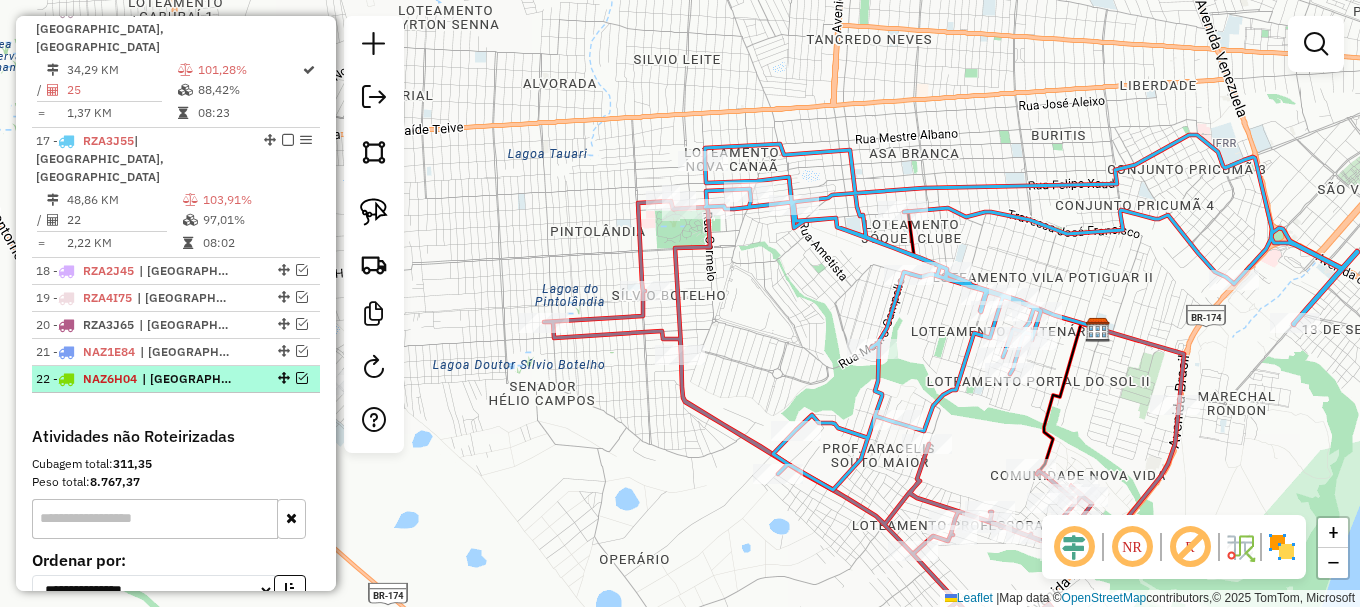 click at bounding box center (302, 378) 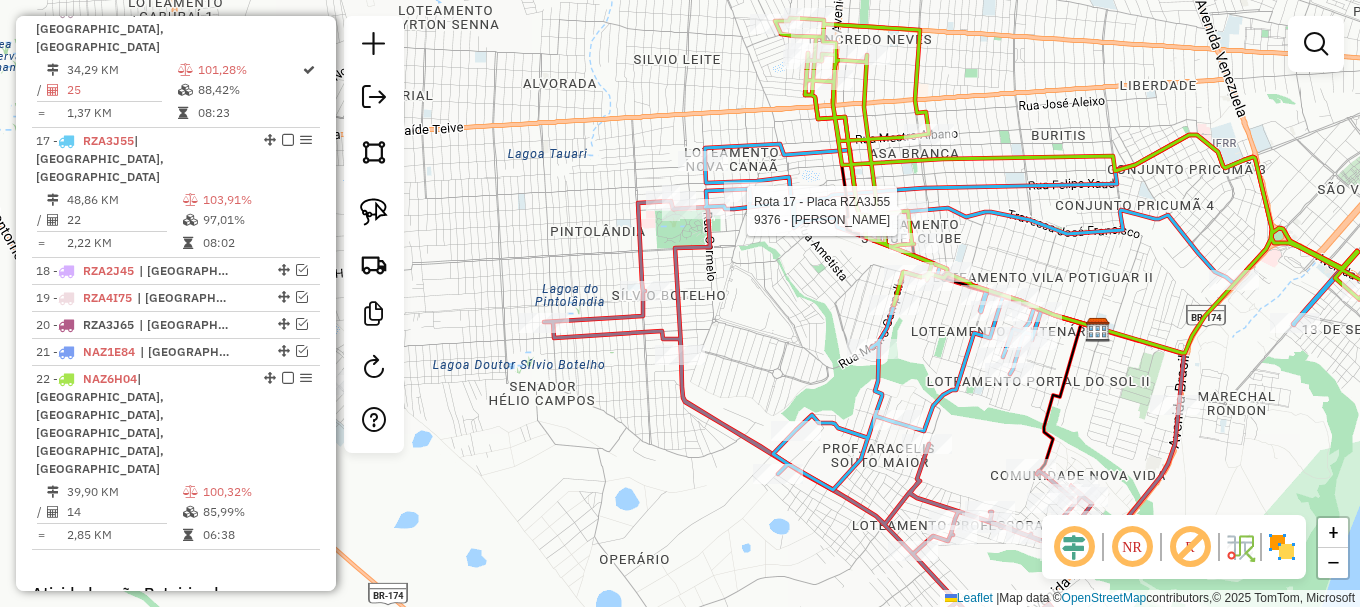 select on "**********" 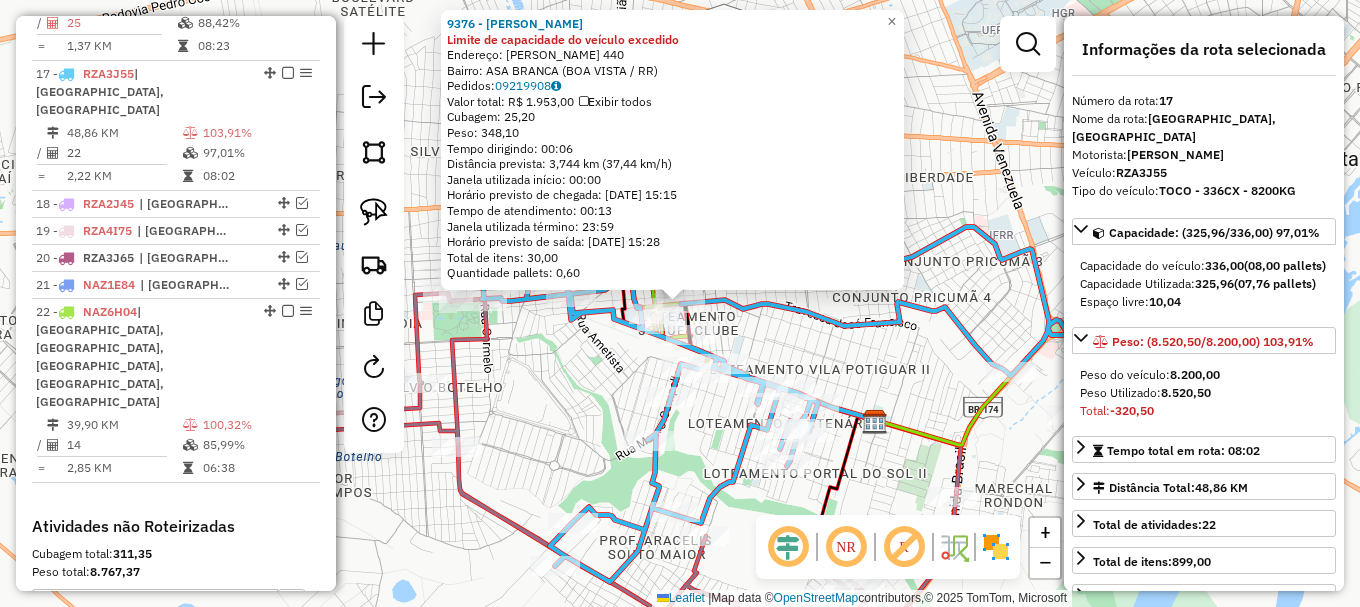 scroll, scrollTop: 1291, scrollLeft: 0, axis: vertical 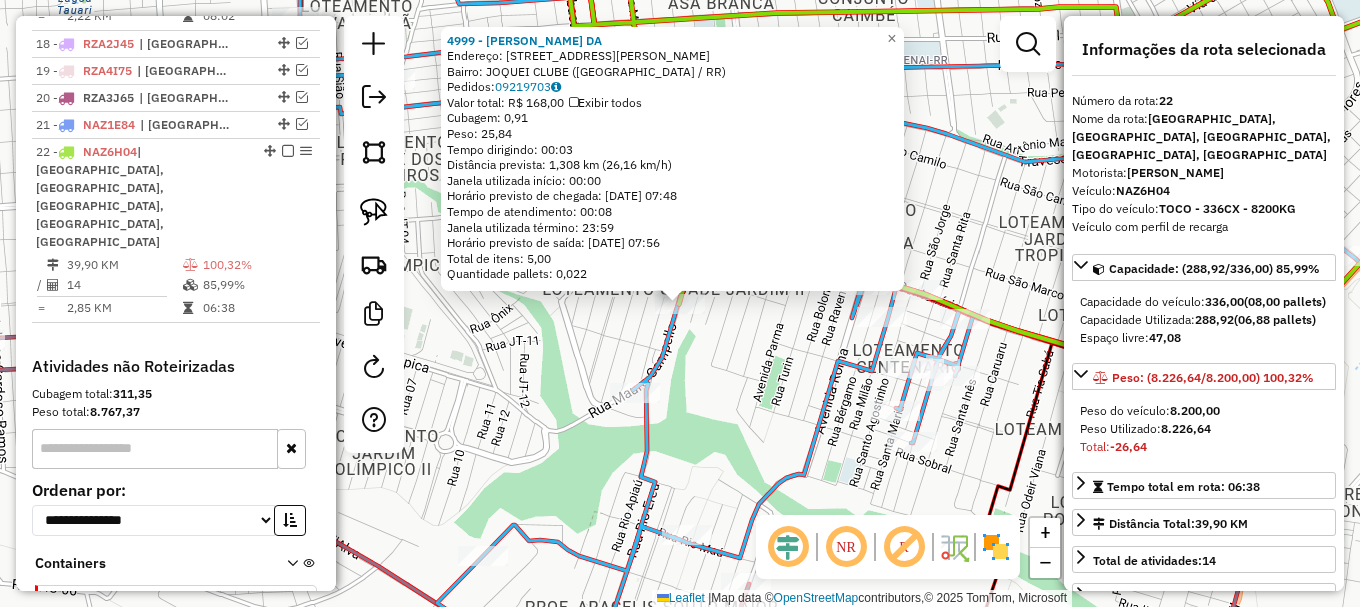 click on "4999 - DEIVID NASCIMENTO DA  Endereço: [STREET_ADDRESS][PERSON_NAME]   Bairro: JOQUEI CLUBE ([GEOGRAPHIC_DATA] / RR)   Pedidos:  09219703   Valor total: R$ 168,00   Exibir todos   Cubagem: 0,91  Peso: 25,84  Tempo dirigindo: 00:03   Distância prevista: 1,308 km (26,16 km/h)   [GEOGRAPHIC_DATA] utilizada início: 00:00   Horário previsto de chegada: [DATE] 07:48   Tempo de atendimento: 00:08   Janela utilizada término: 23:59   Horário previsto de saída: [DATE] 07:56   Total de itens: 5,00   Quantidade pallets: 0,022  × Janela de atendimento Grade de atendimento Capacidade Transportadoras Veículos Cliente Pedidos  Rotas Selecione os dias de semana para filtrar as janelas de atendimento  Seg   Ter   Qua   Qui   Sex   Sáb   Dom  Informe o período da janela de atendimento: De: Até:  Filtrar exatamente a janela do cliente  Considerar janela de atendimento padrão  Selecione os dias de semana para filtrar as grades de atendimento  Seg   Ter   Qua   Qui   Sex   Sáb   Dom   Peso mínimo:   Peso máximo:  De:" 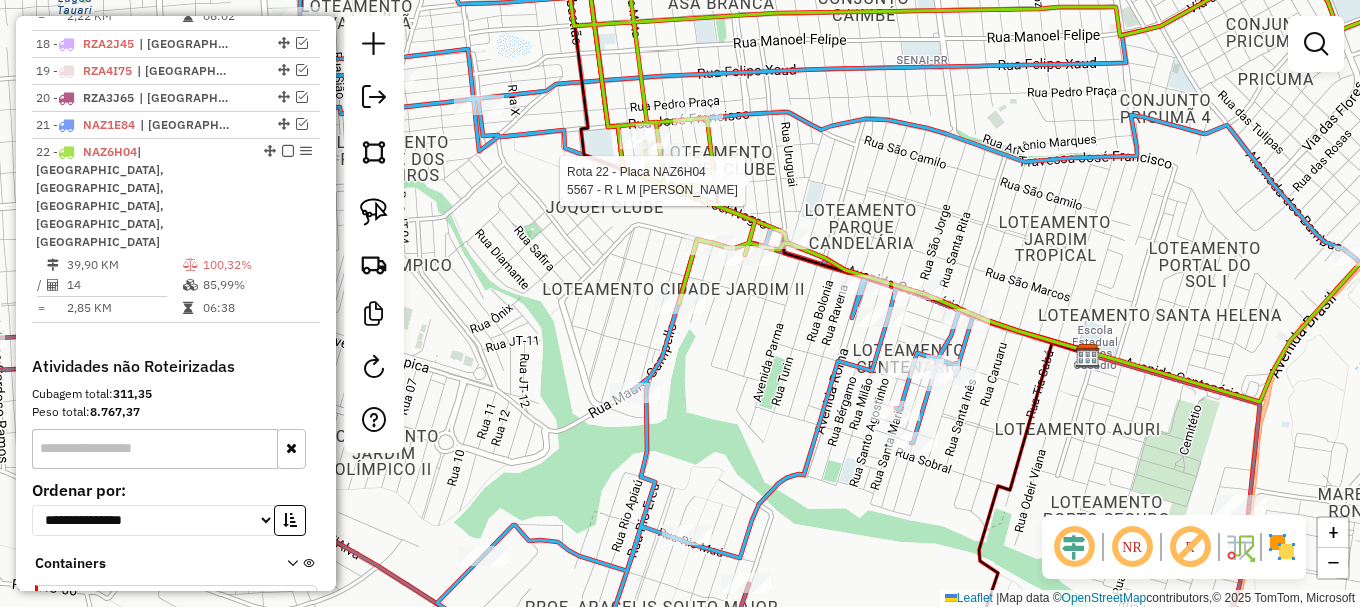 select on "**********" 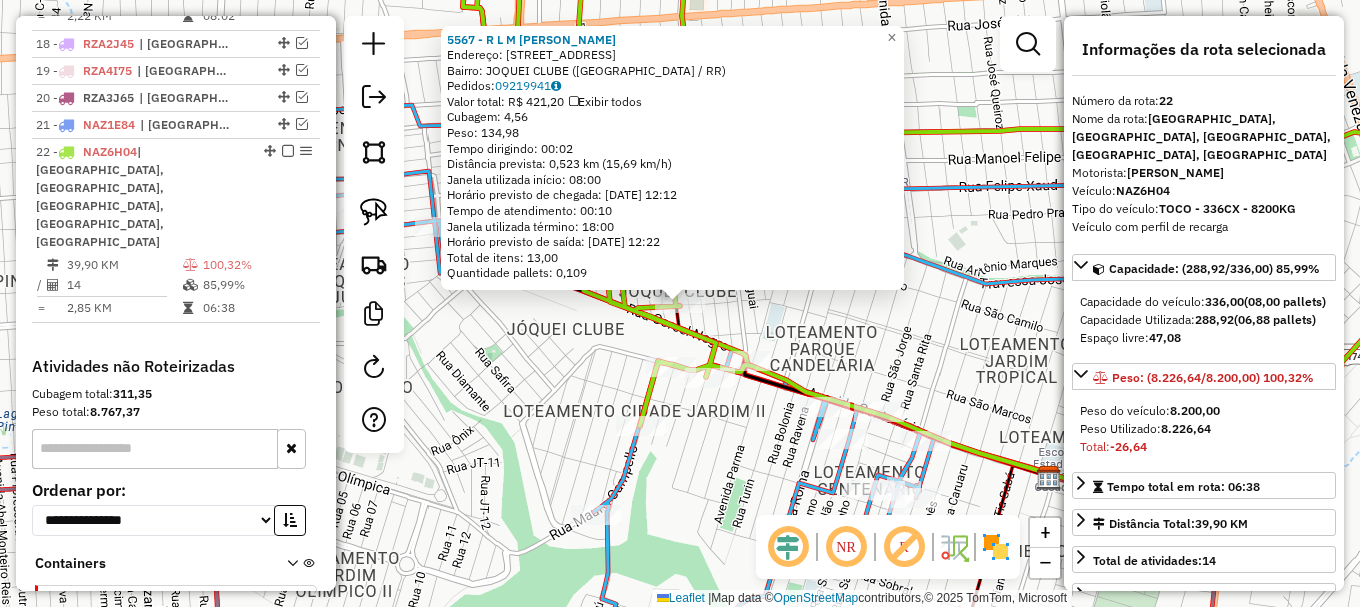 click on "Rota 22 - Placa NAZ6H04  5567 - R L M DE SOUZA 5567 - R L M [PERSON_NAME]: R   GUANABARA                     414   Bairro: JOQUEI CLUBE ([GEOGRAPHIC_DATA] / RR)   Pedidos:  09219941   Valor total: R$ 421,20   Exibir todos   Cubagem: 4,56  Peso: 134,98  Tempo dirigindo: 00:02   Distância prevista: 0,523 km (15,69 km/h)   Janela utilizada início: 08:00   Horário previsto de chegada: [DATE] 12:12   Tempo de atendimento: 00:10   Janela utilizada término: 18:00   Horário previsto de saída: [DATE] 12:22   Total de itens: 13,00   Quantidade pallets: 0,109  × Janela de atendimento Grade de atendimento Capacidade Transportadoras Veículos Cliente Pedidos  Rotas Selecione os dias de semana para filtrar as janelas de atendimento  Seg   Ter   Qua   Qui   Sex   Sáb   Dom  Informe o período da janela de atendimento: De: Até:  Filtrar exatamente a janela do cliente  Considerar janela de atendimento padrão  Selecione os dias de semana para filtrar as grades de atendimento  Seg   Ter   Qua   Qui   Sex   Sáb" 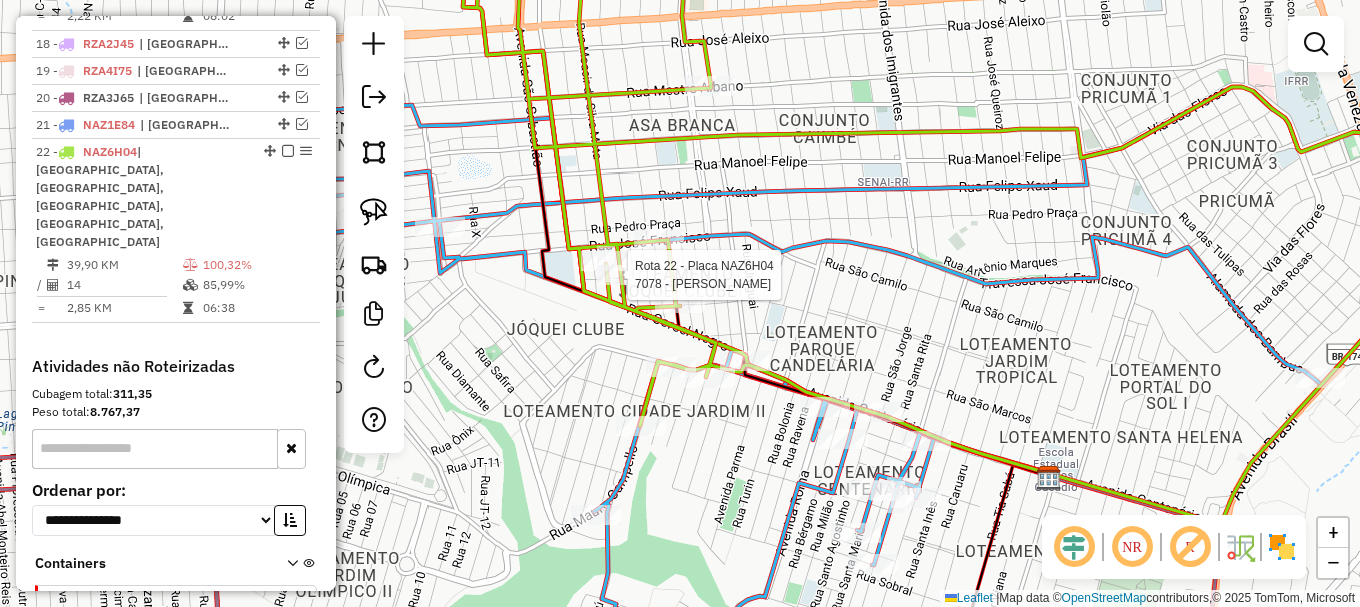 select on "**********" 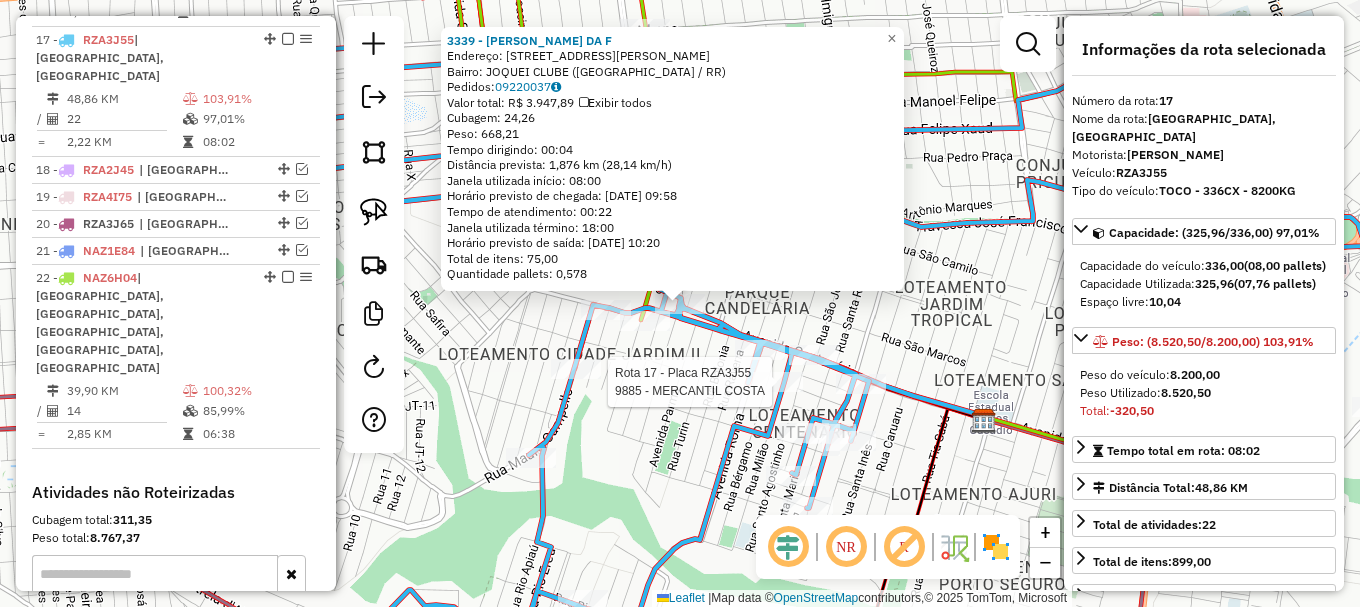 scroll, scrollTop: 1291, scrollLeft: 0, axis: vertical 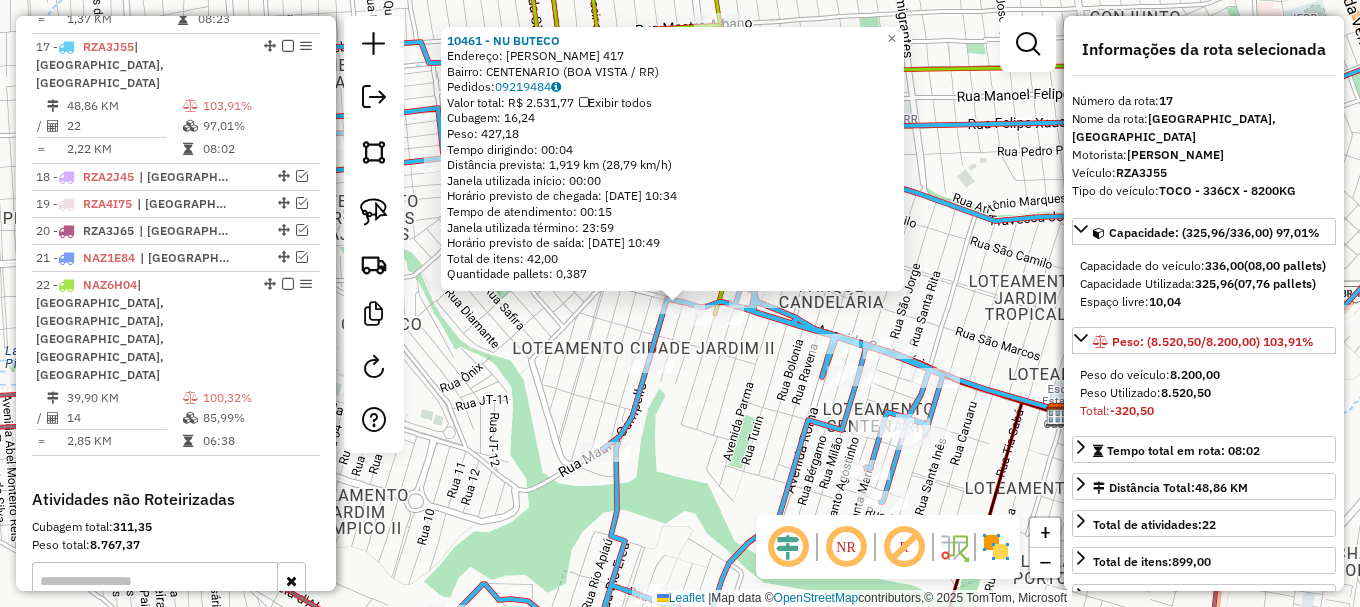 click on "10461 - NU BUTECO  Endereço:  [PERSON_NAME] 417   Bairro: CENTENARIO (BOA VISTA / RR)   Pedidos:  09219484   Valor total: R$ 2.531,77   Exibir todos   Cubagem: 16,24  Peso: 427,18  Tempo dirigindo: 00:04   Distância prevista: 1,919 km (28,79 km/h)   [GEOGRAPHIC_DATA] utilizada início: 00:00   Horário previsto de chegada: [DATE] 10:34   Tempo de atendimento: 00:15   Janela utilizada término: 23:59   Horário previsto de saída: [DATE] 10:49   Total de itens: 42,00   Quantidade pallets: 0,387  × Janela de atendimento Grade de atendimento Capacidade Transportadoras Veículos Cliente Pedidos  Rotas Selecione os dias de semana para filtrar as janelas de atendimento  Seg   Ter   Qua   Qui   Sex   Sáb   Dom  Informe o período da janela de atendimento: De: Até:  Filtrar exatamente a janela do cliente  Considerar janela de atendimento padrão  Selecione os dias de semana para filtrar as grades de atendimento  Seg   Ter   Qua   Qui   Sex   Sáb   Dom   Considerar clientes sem dia de atendimento cadastrado +" 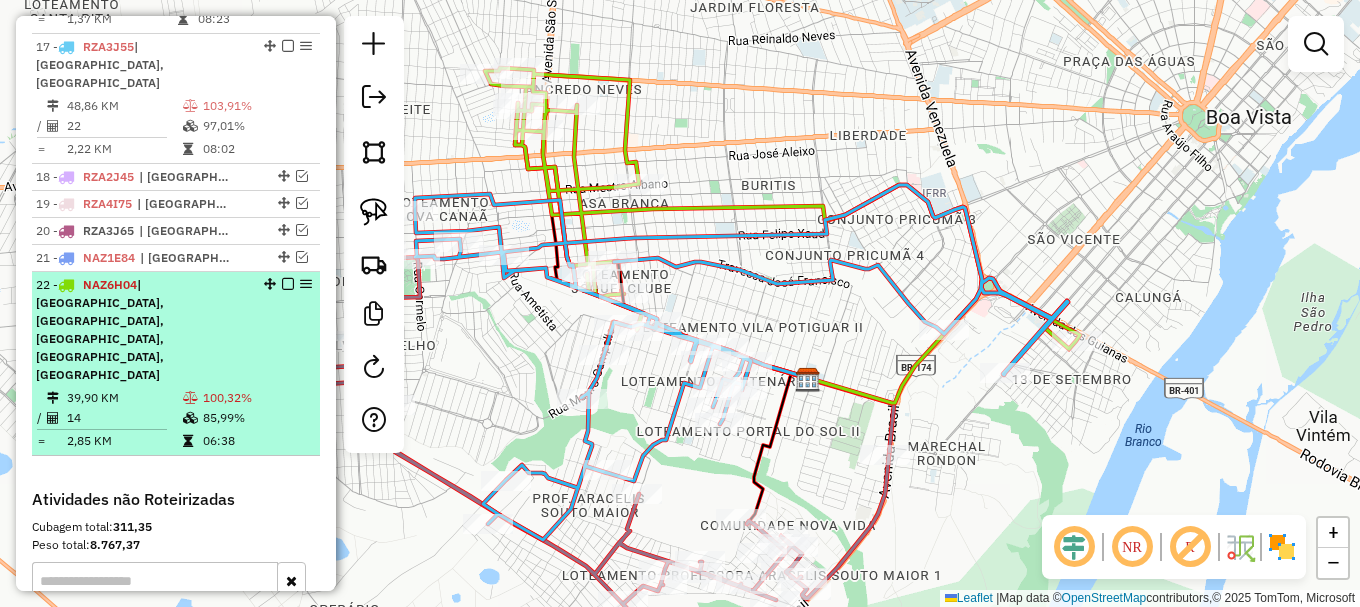 click at bounding box center (288, 284) 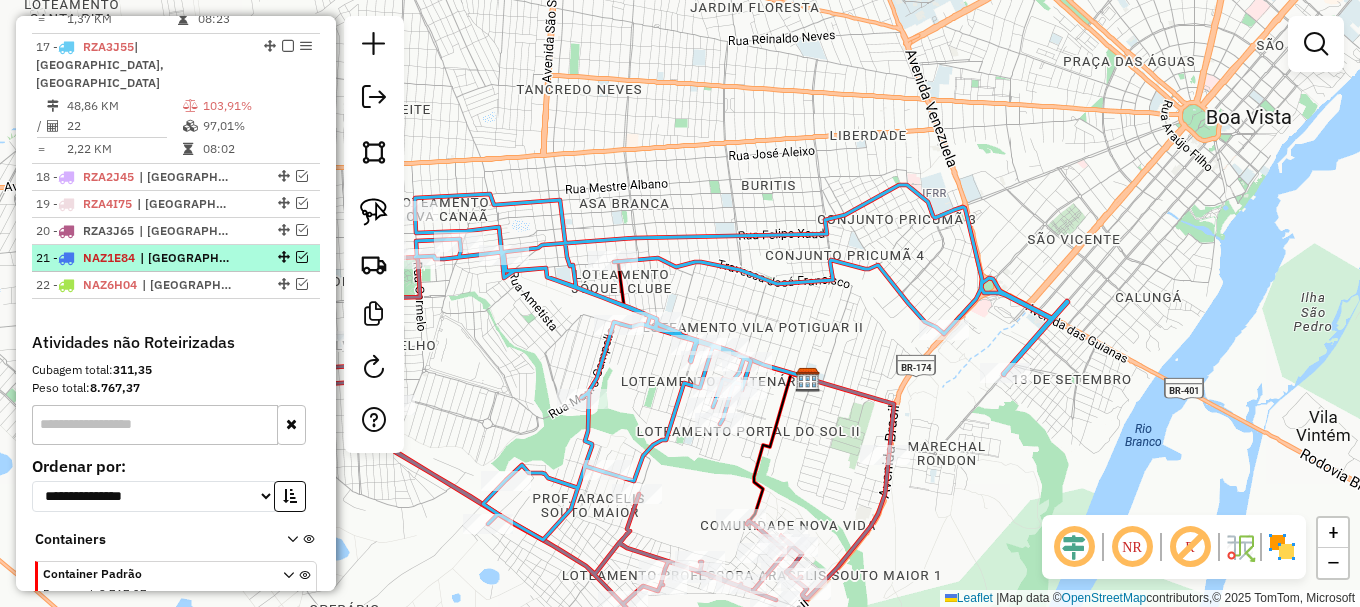click at bounding box center (302, 257) 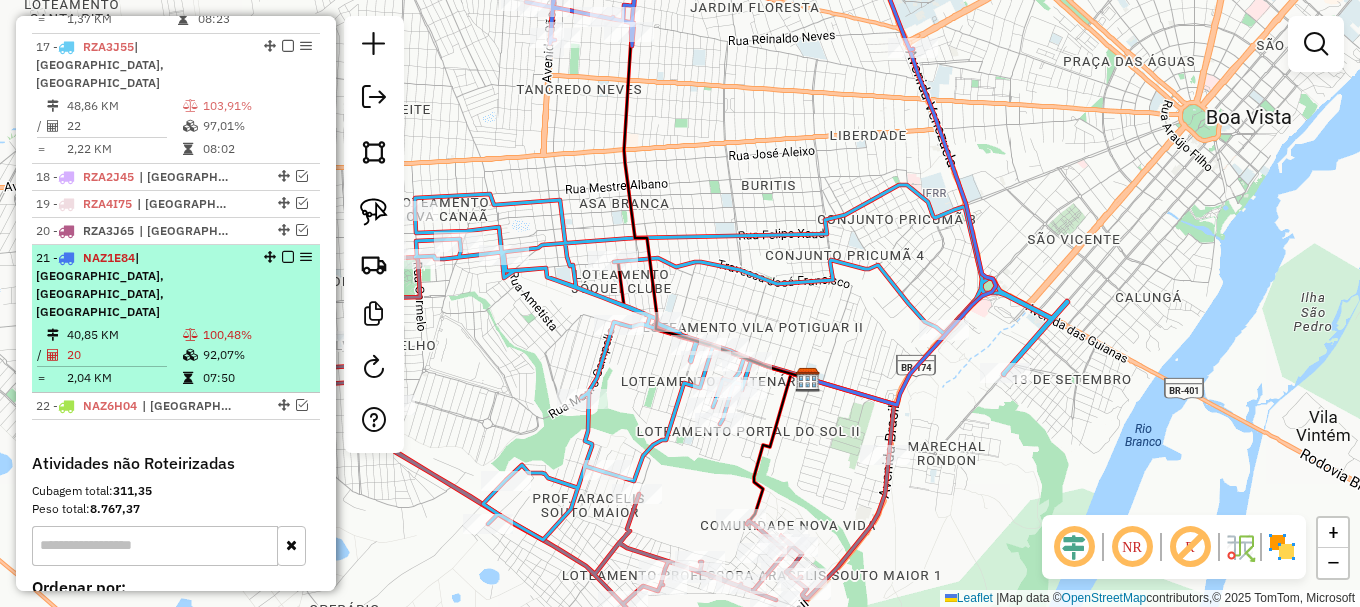 click at bounding box center (288, 257) 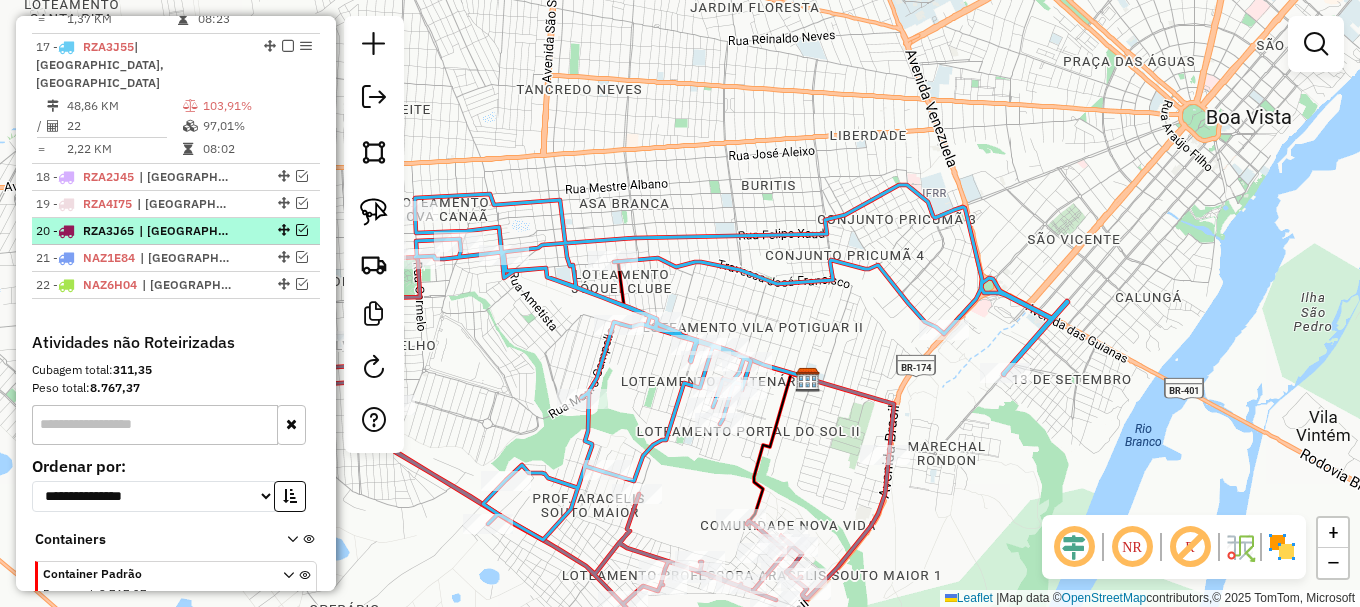 click at bounding box center (302, 230) 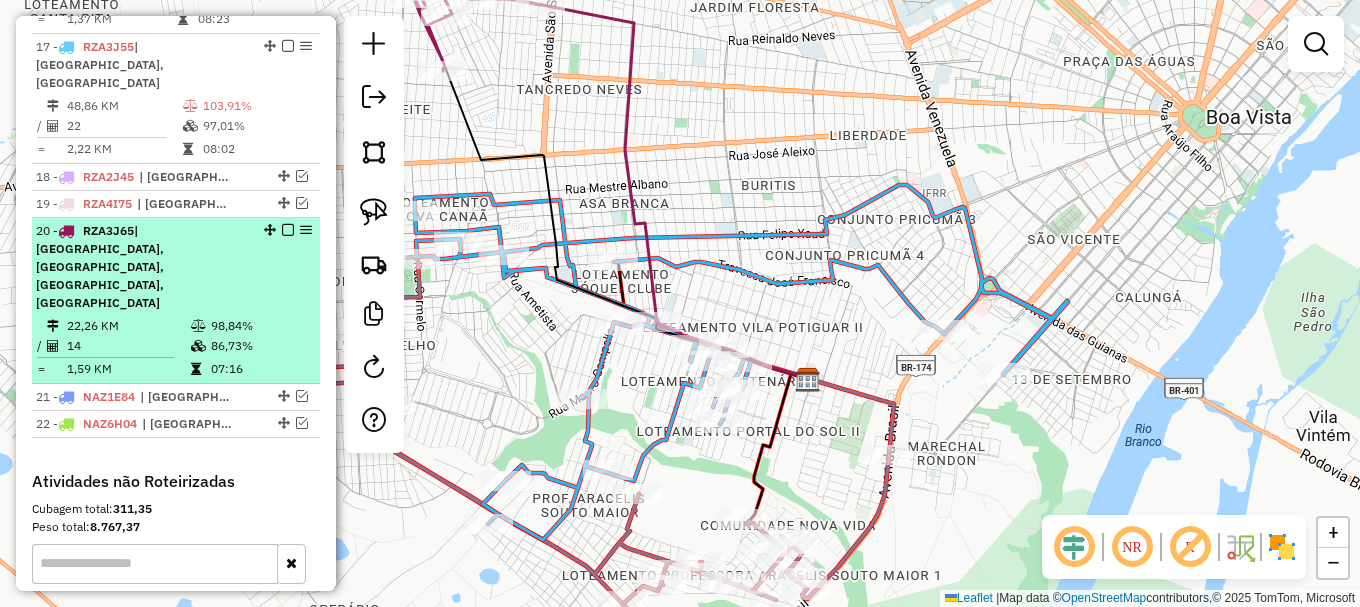 click at bounding box center (288, 230) 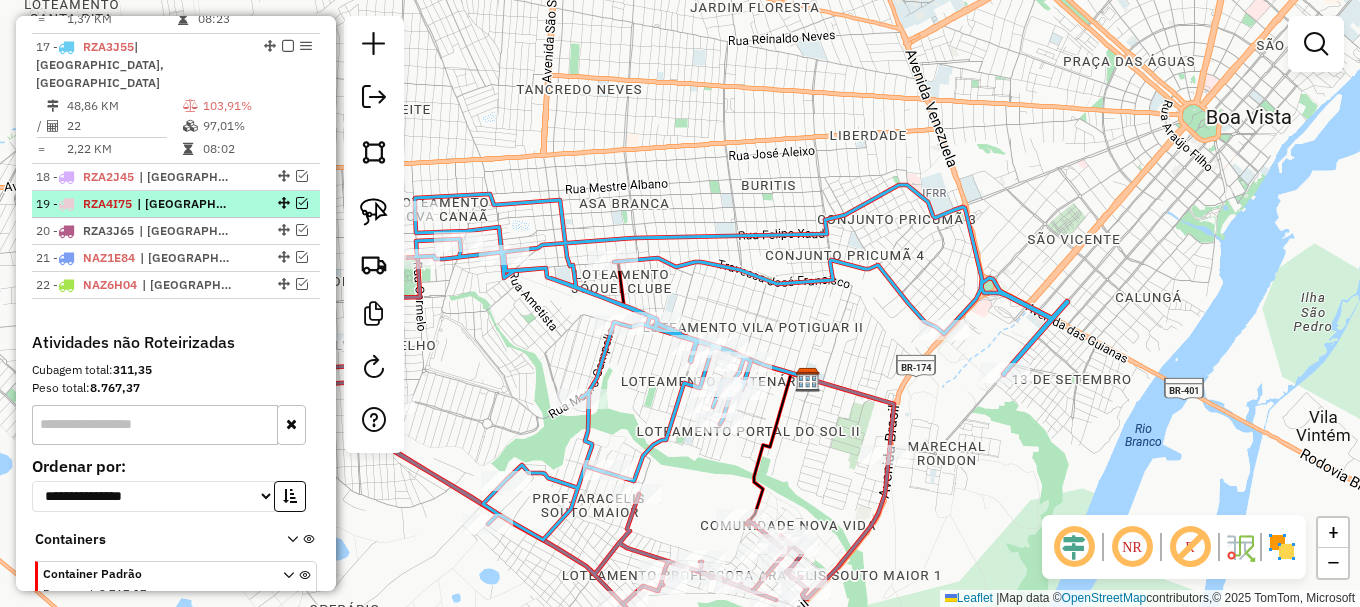 click at bounding box center [302, 203] 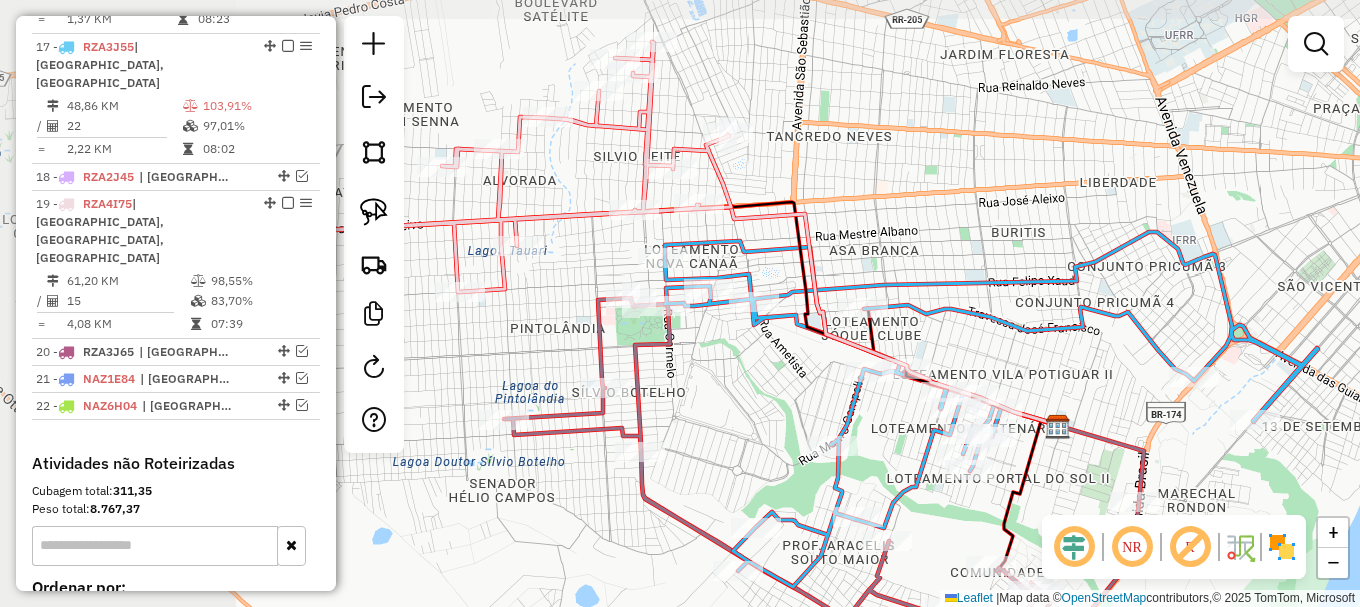 drag, startPoint x: 645, startPoint y: 147, endPoint x: 855, endPoint y: 178, distance: 212.27576 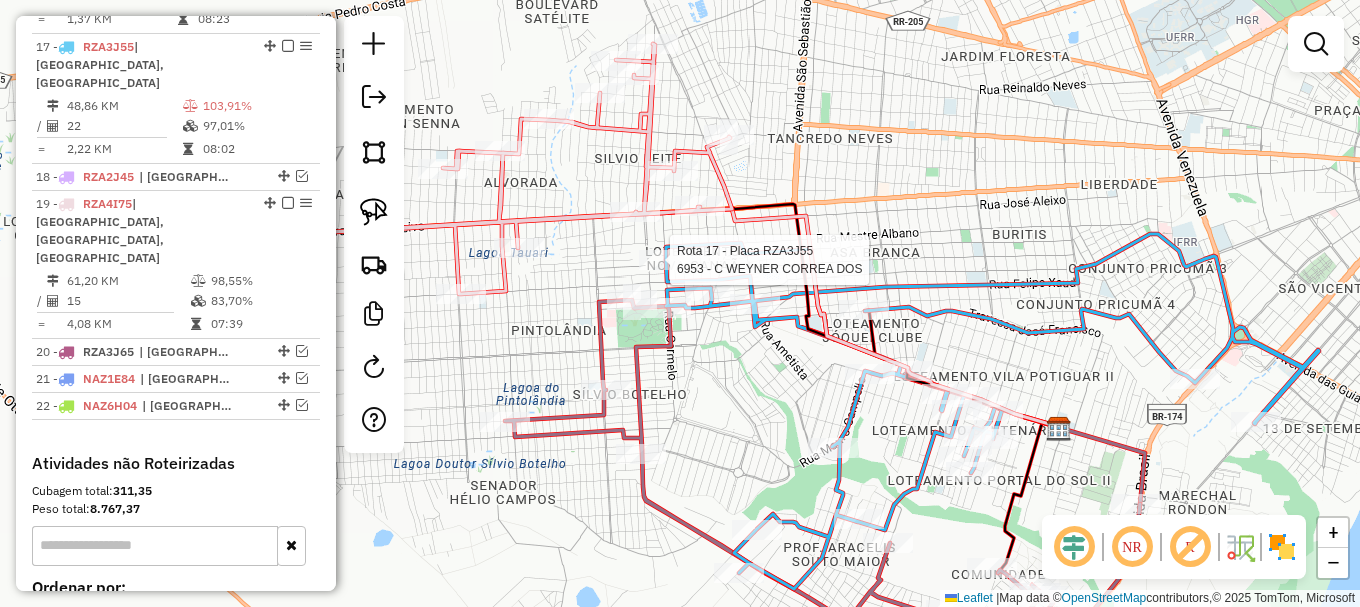 select on "**********" 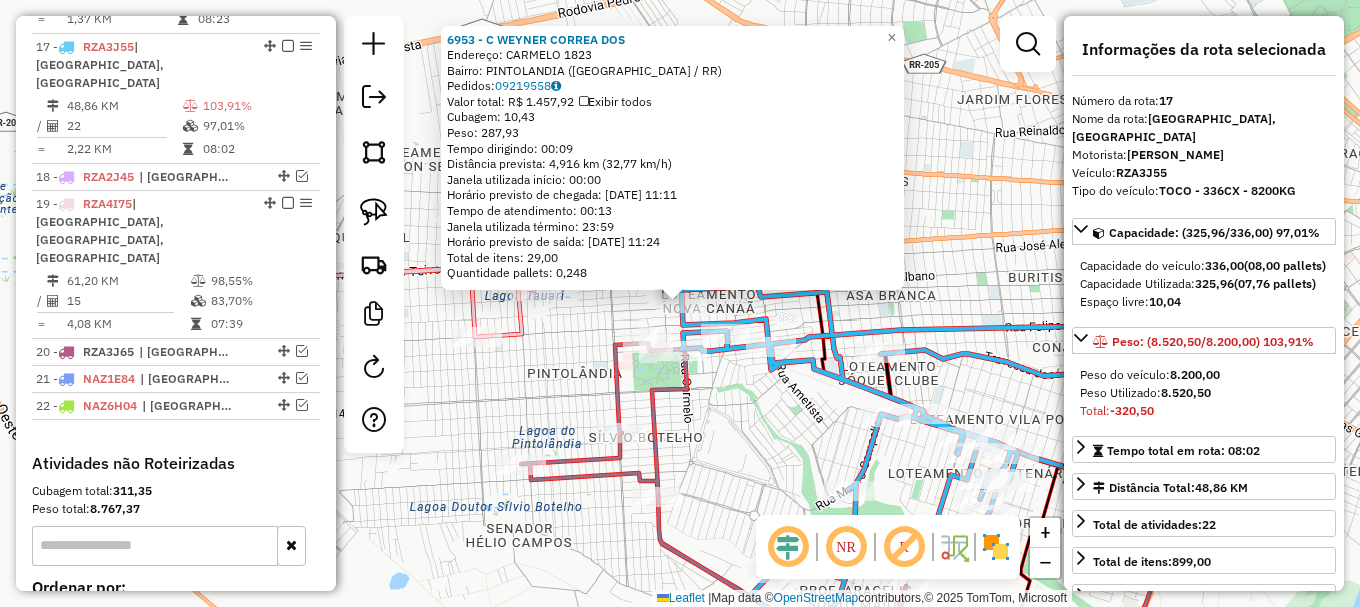 click on "6953 - C WEYNER CORREA DOS  Endereço: CARMELO                       1823   Bairro: [GEOGRAPHIC_DATA] ([GEOGRAPHIC_DATA] / RR)   Pedidos:  09219558   Valor total: R$ 1.457,92   Exibir todos   Cubagem: 10,43  Peso: 287,93  Tempo dirigindo: 00:09   Distância prevista: 4,916 km (32,77 km/h)   [GEOGRAPHIC_DATA] utilizada início: 00:00   Horário previsto de chegada: [DATE] 11:11   Tempo de atendimento: 00:13   Janela utilizada término: 23:59   Horário previsto de saída: [DATE] 11:24   Total de itens: 29,00   Quantidade pallets: 0,248  × Janela de atendimento Grade de atendimento Capacidade Transportadoras Veículos Cliente Pedidos  Rotas Selecione os dias de semana para filtrar as janelas de atendimento  Seg   Ter   Qua   Qui   Sex   Sáb   Dom  Informe o período da janela de atendimento: De: Até:  Filtrar exatamente a janela do cliente  Considerar janela de atendimento padrão  Selecione os dias de semana para filtrar as grades de atendimento  Seg   Ter   Qua   Qui   Sex   Sáb   Dom   Peso mínimo:   Peso máximo:  De:" 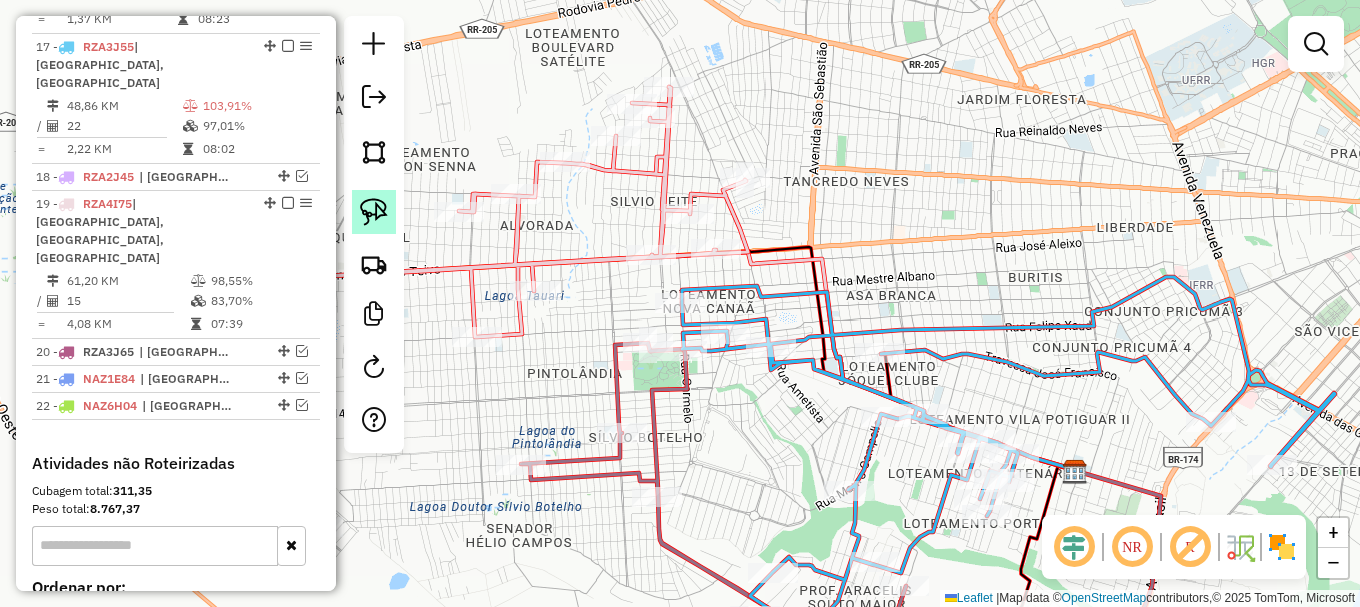 click 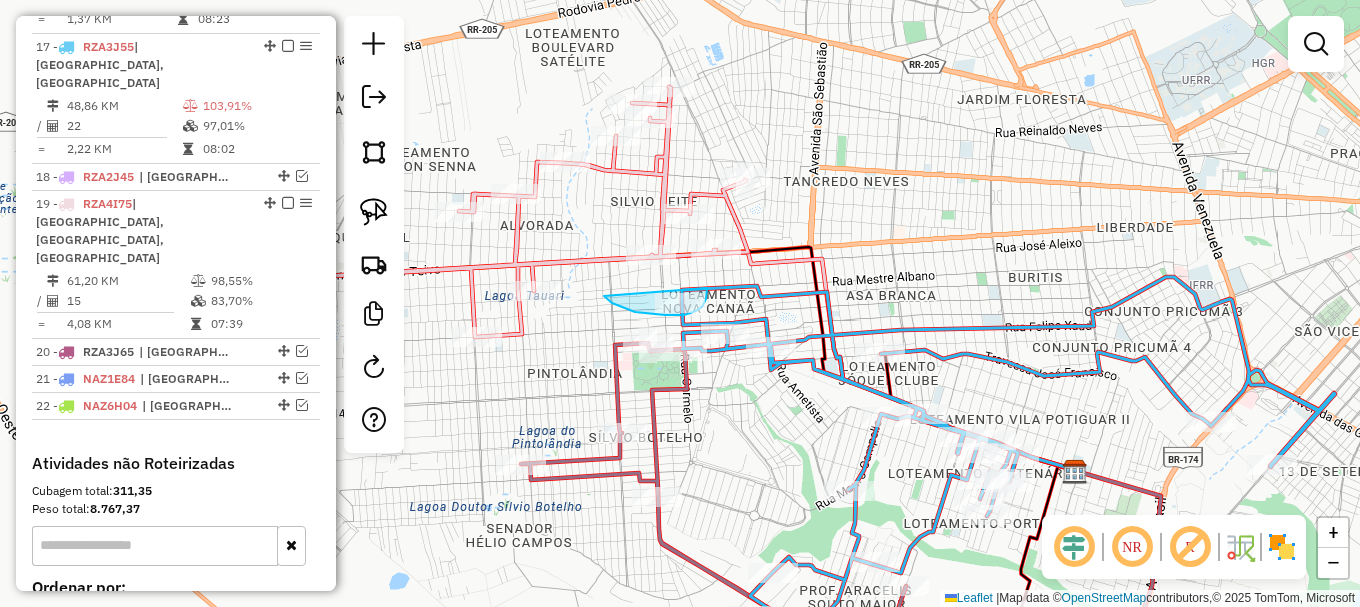 drag, startPoint x: 604, startPoint y: 296, endPoint x: 707, endPoint y: 283, distance: 103.81715 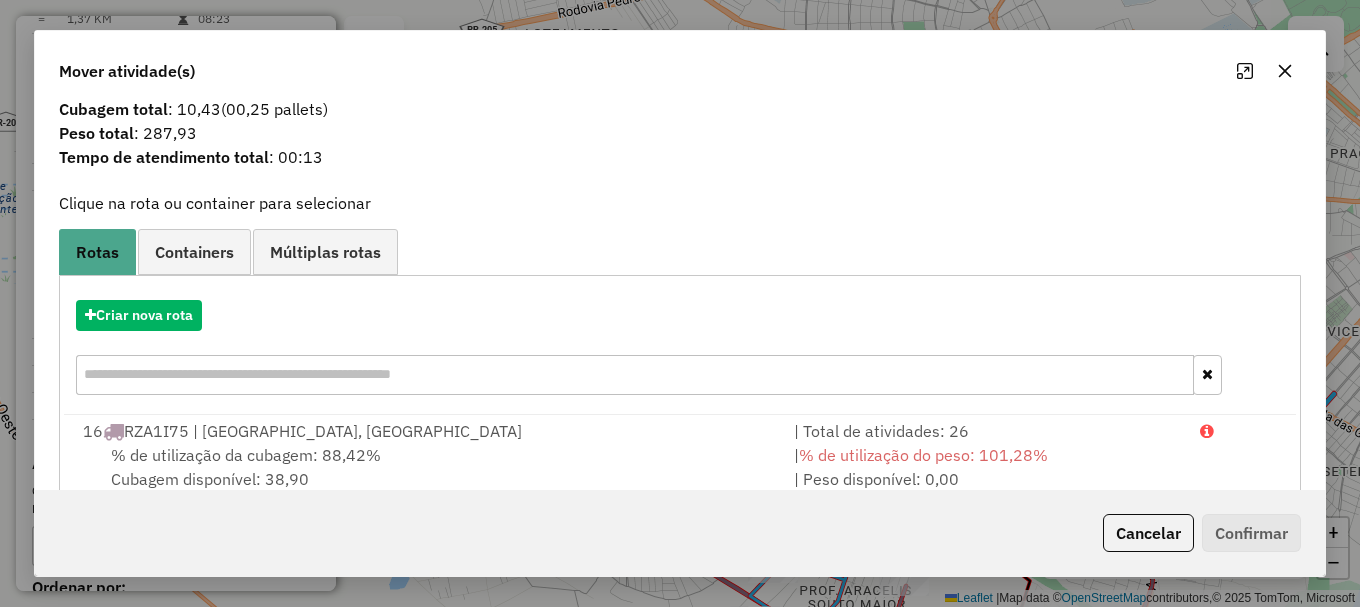 scroll, scrollTop: 100, scrollLeft: 0, axis: vertical 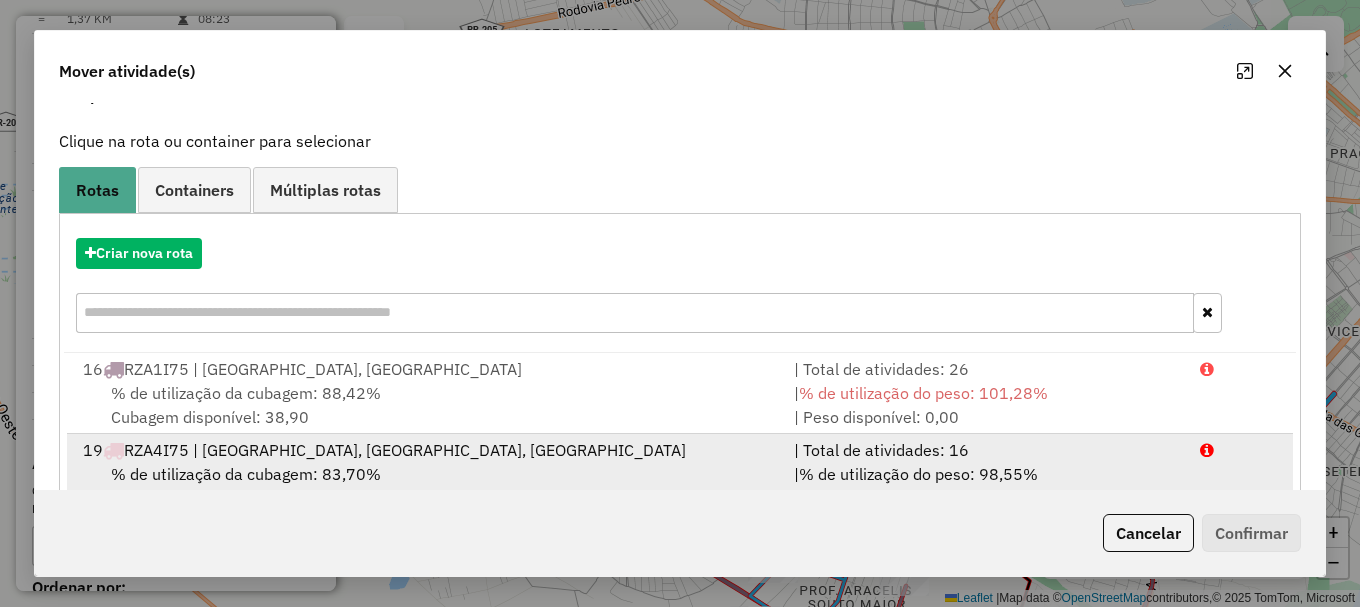 click at bounding box center [1207, 450] 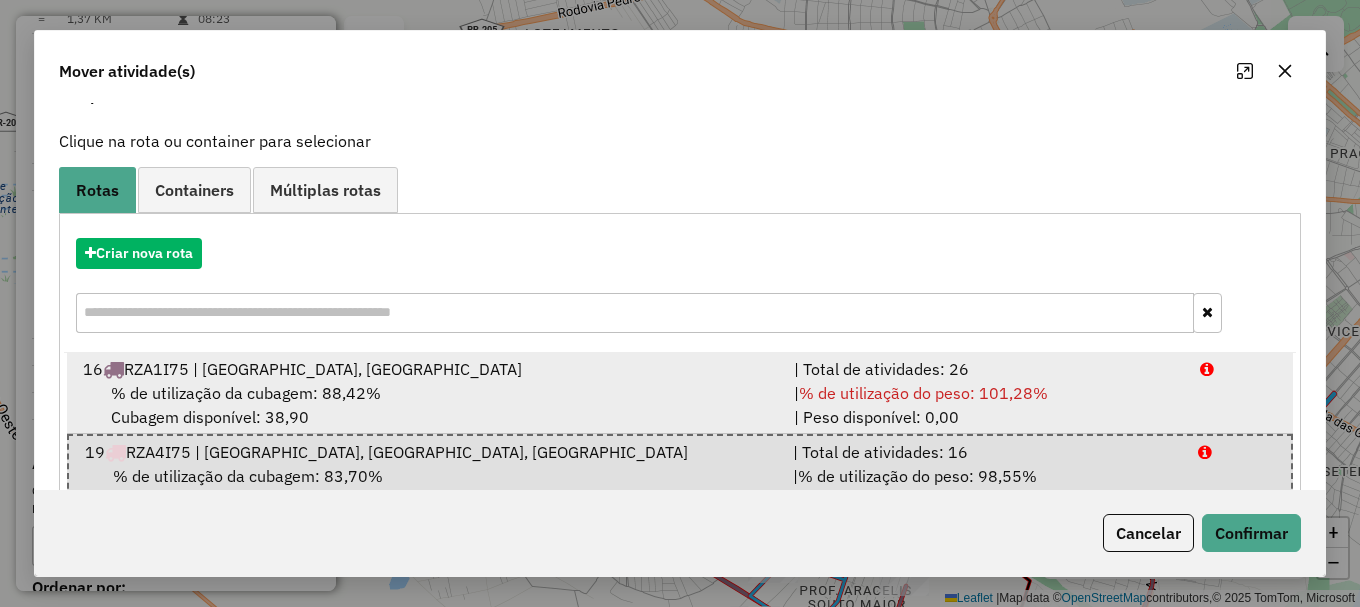 scroll, scrollTop: 162, scrollLeft: 0, axis: vertical 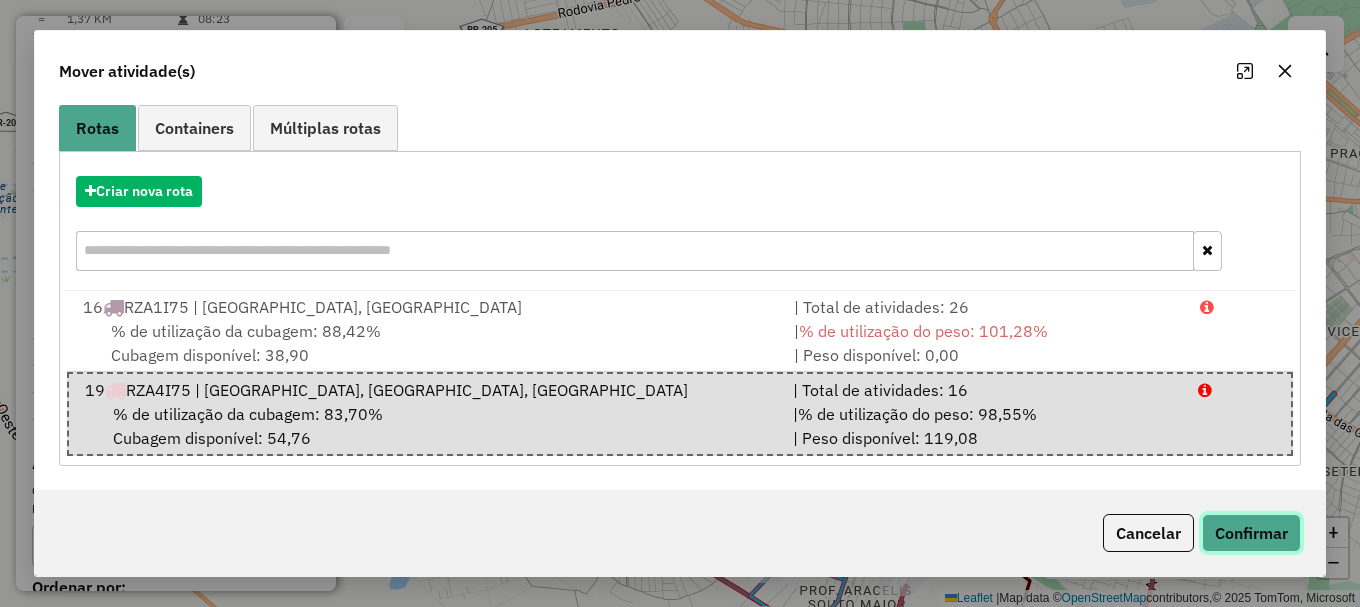 click on "Confirmar" 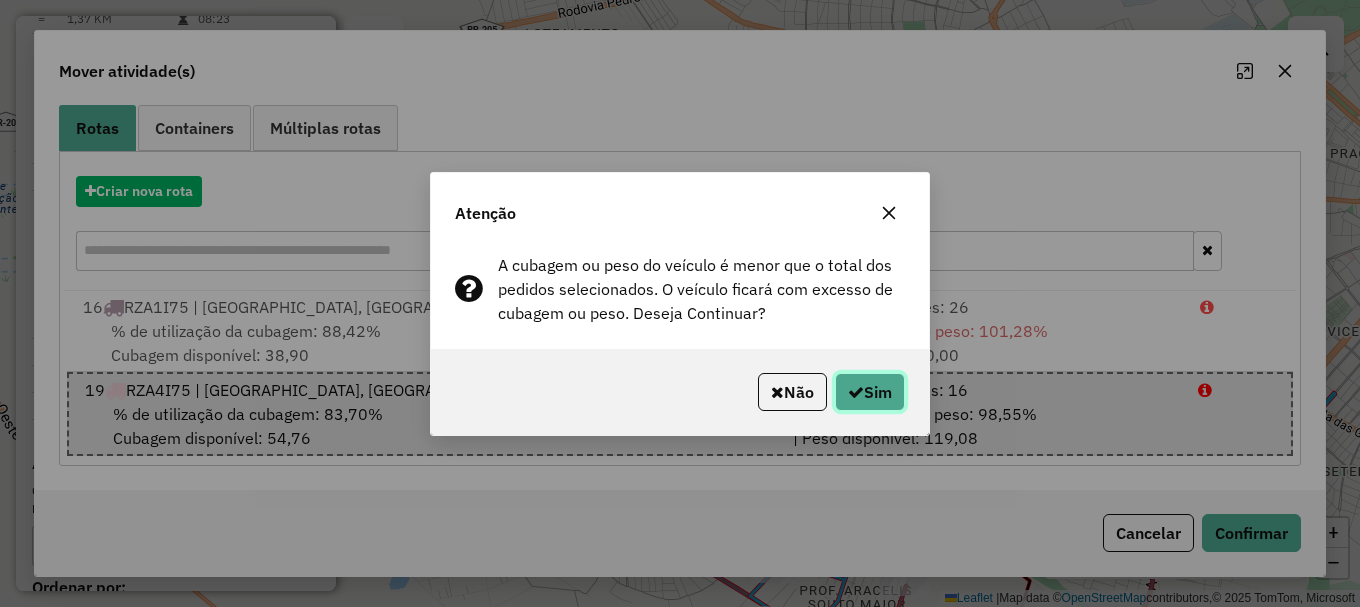 click 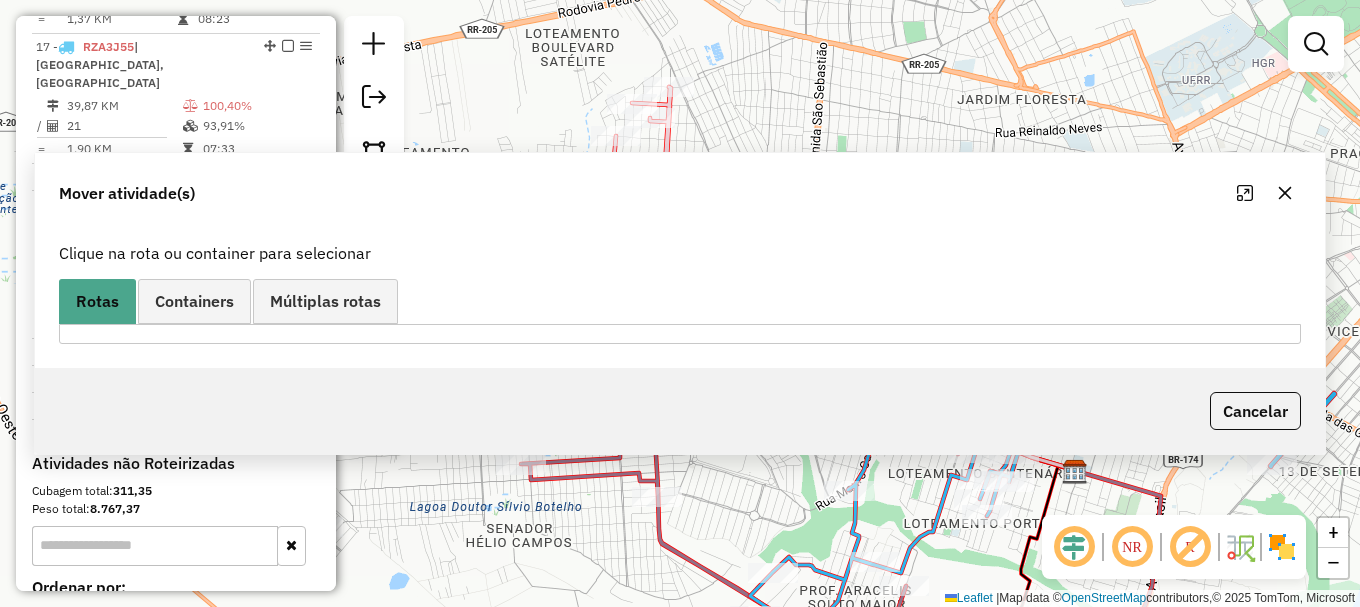 scroll, scrollTop: 0, scrollLeft: 0, axis: both 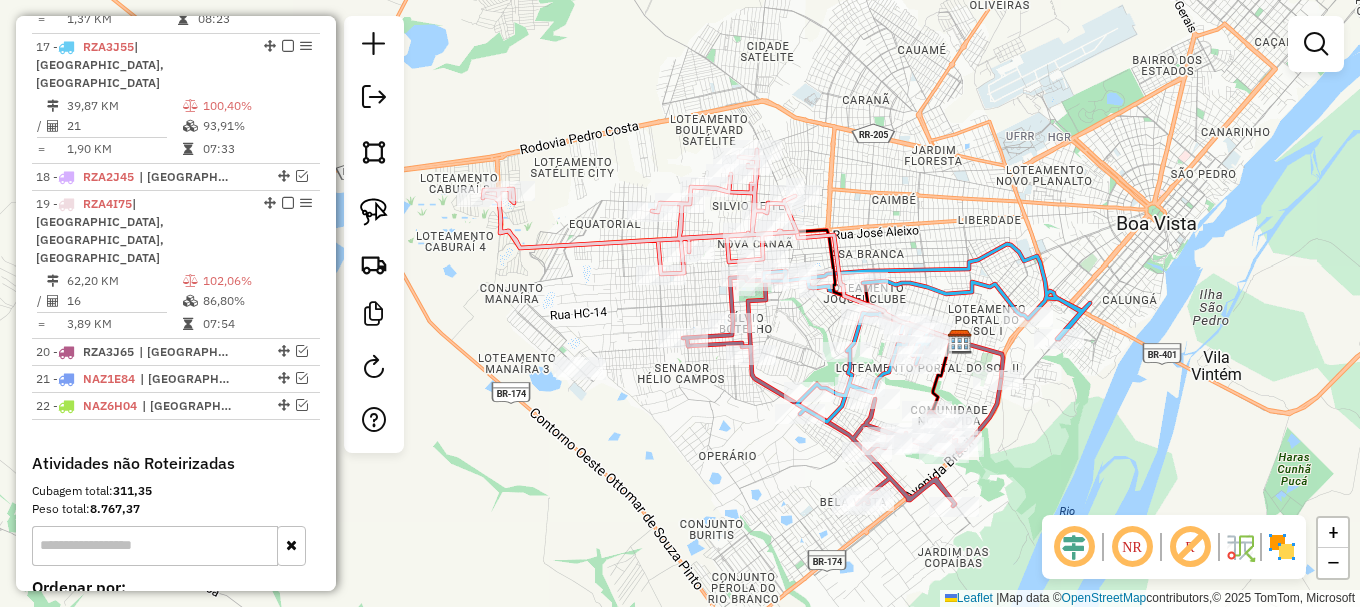 drag, startPoint x: 925, startPoint y: 241, endPoint x: 572, endPoint y: 246, distance: 353.0354 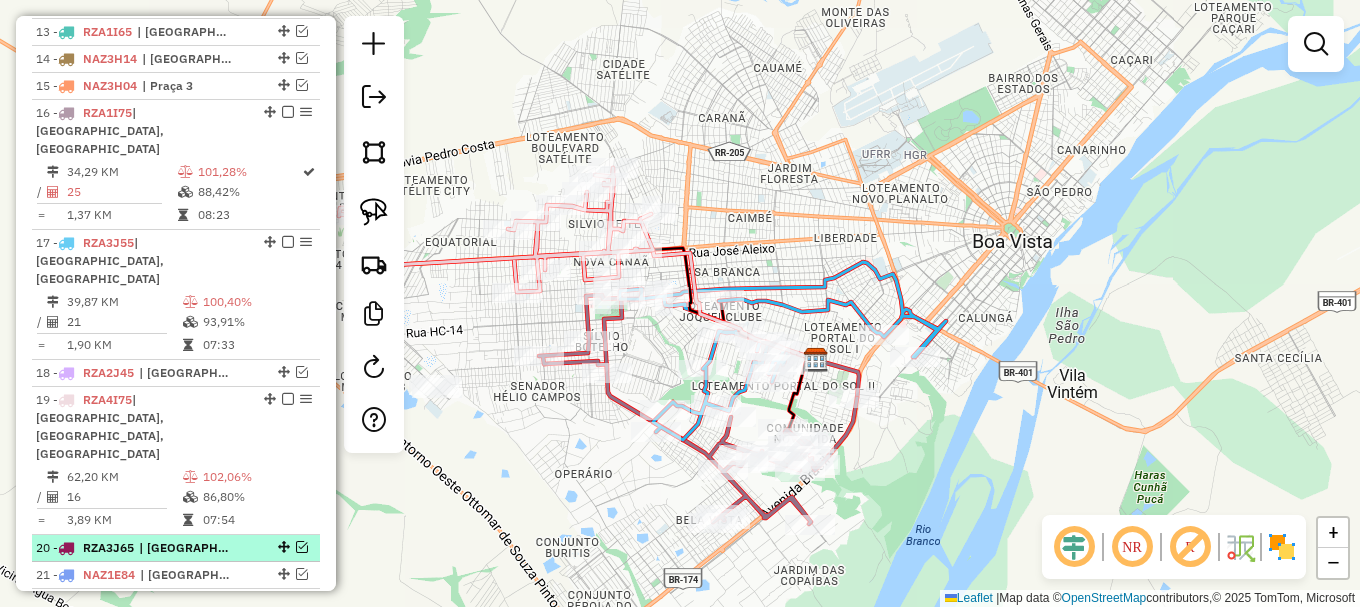 scroll, scrollTop: 1091, scrollLeft: 0, axis: vertical 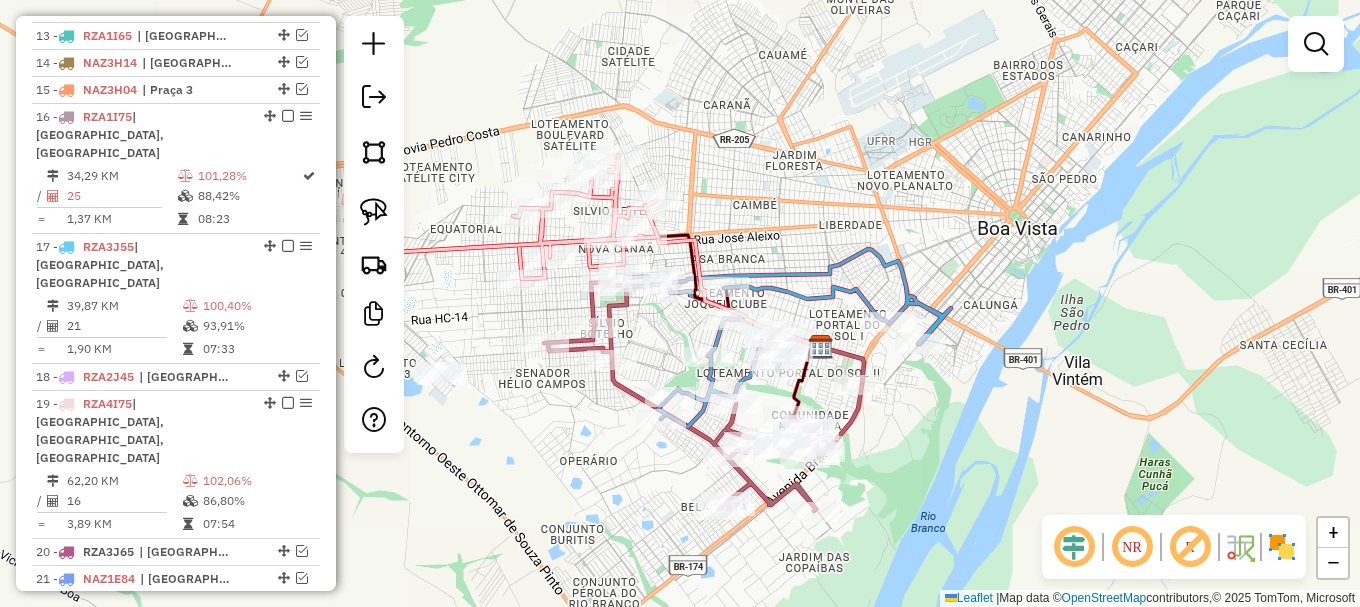 drag, startPoint x: 628, startPoint y: 498, endPoint x: 683, endPoint y: 335, distance: 172.02907 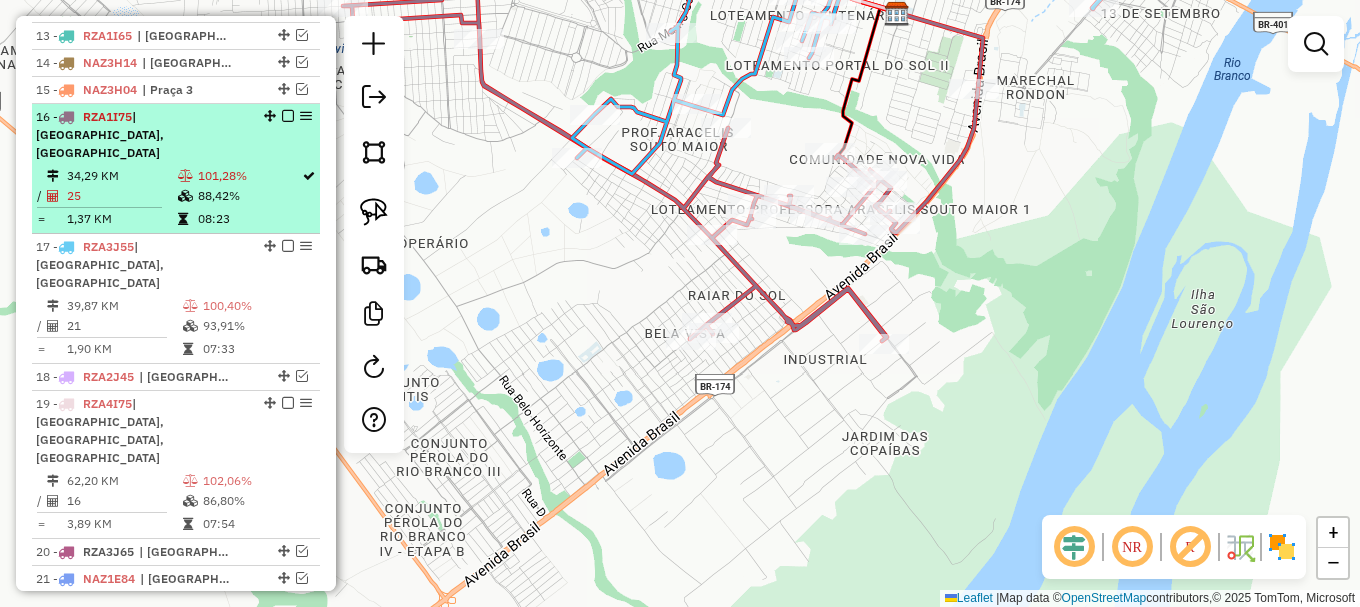 click at bounding box center [288, 116] 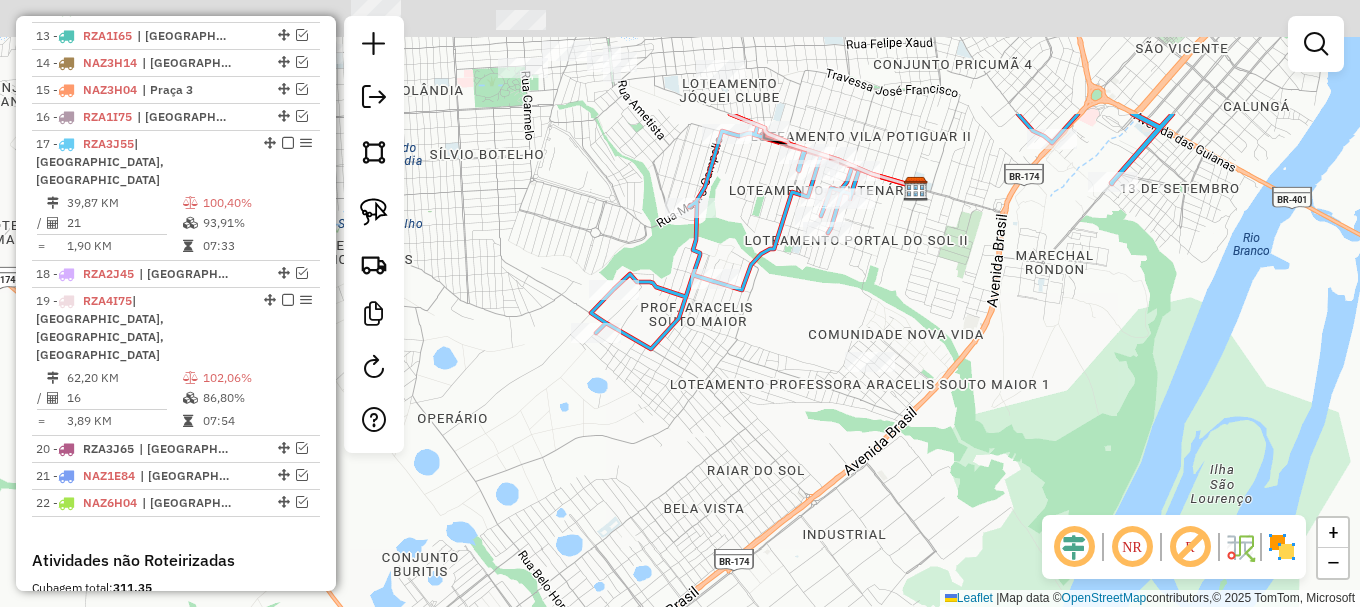 drag, startPoint x: 574, startPoint y: 279, endPoint x: 584, endPoint y: 457, distance: 178.28067 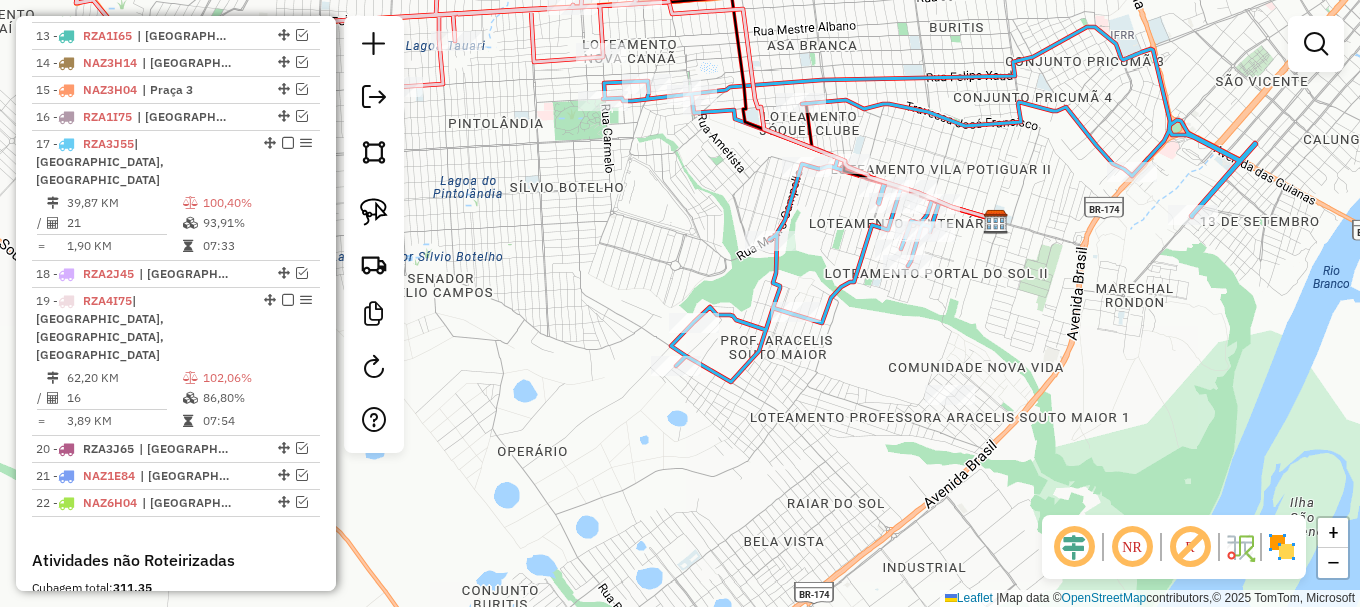 drag, startPoint x: 681, startPoint y: 158, endPoint x: 769, endPoint y: 185, distance: 92.0489 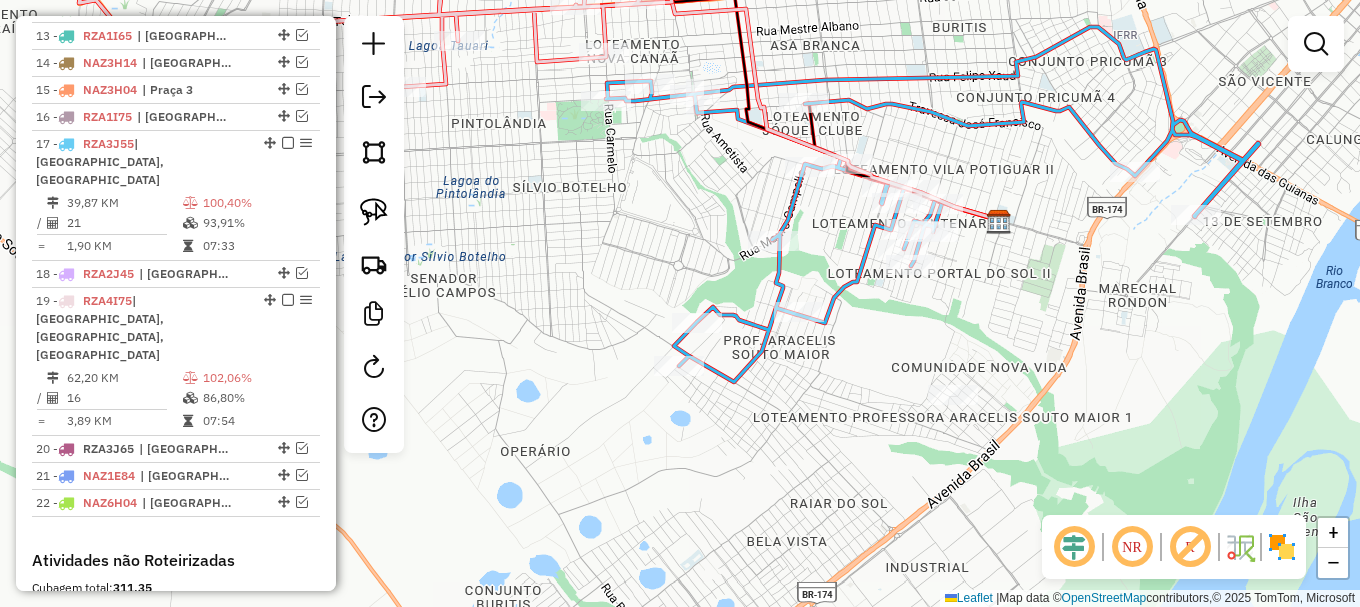 click 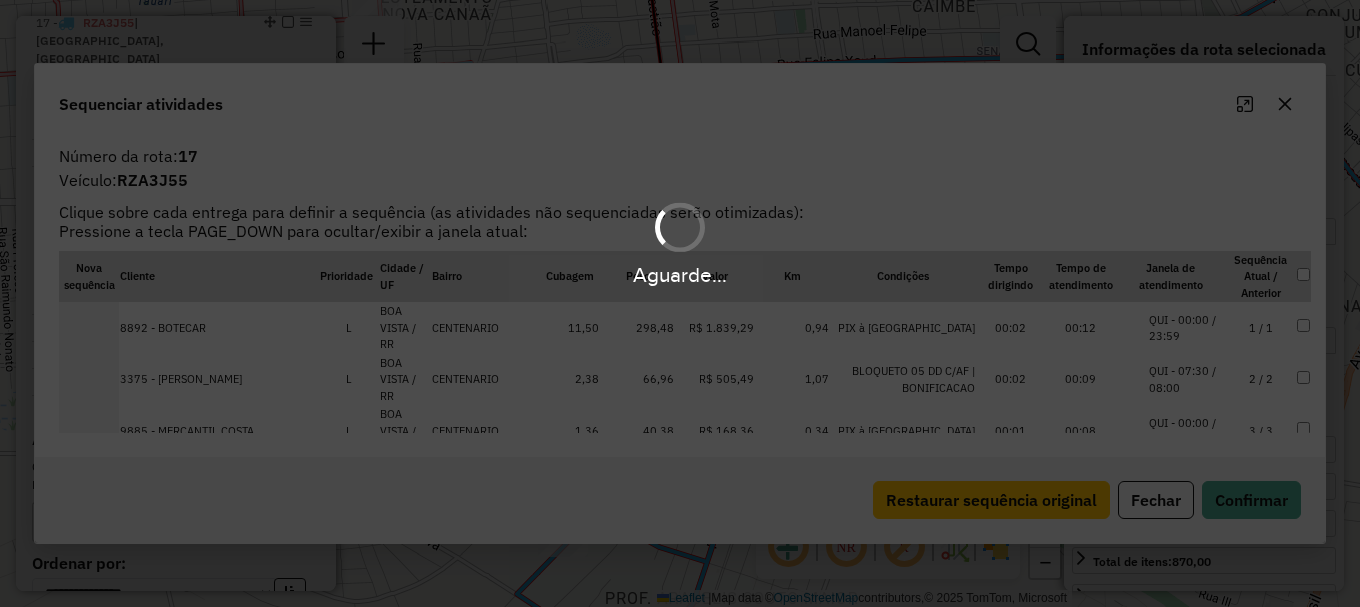scroll, scrollTop: 1224, scrollLeft: 0, axis: vertical 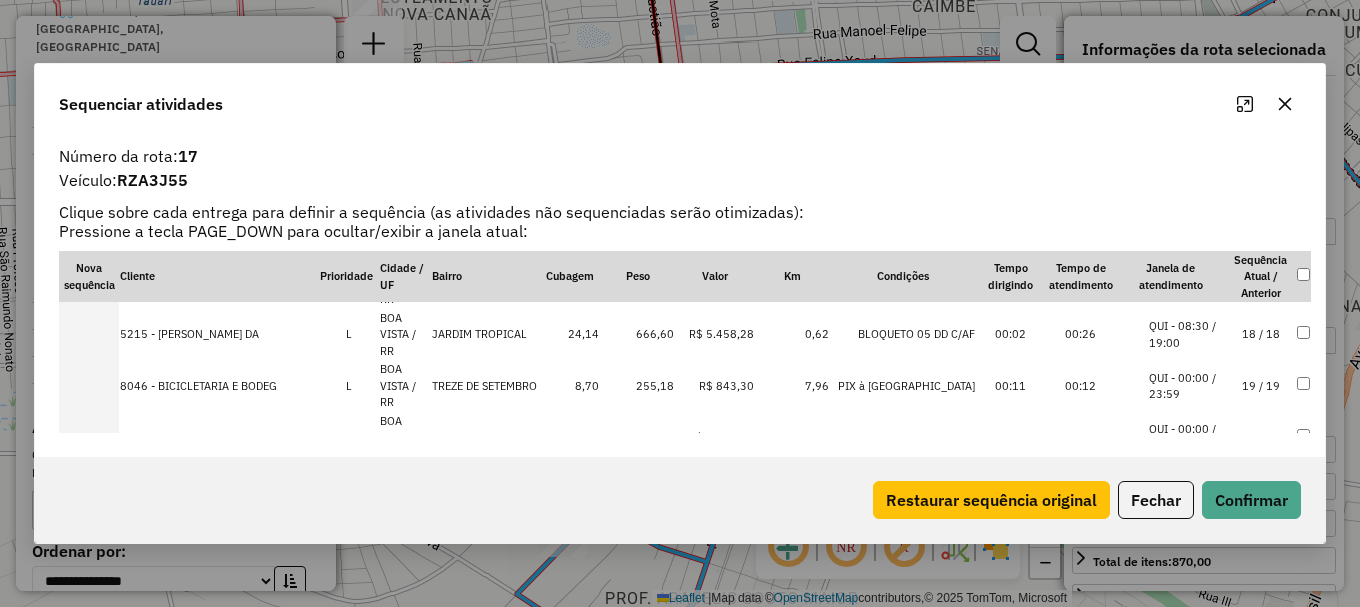 click on "QUI - 00:00 / 23:59" at bounding box center [1187, 386] 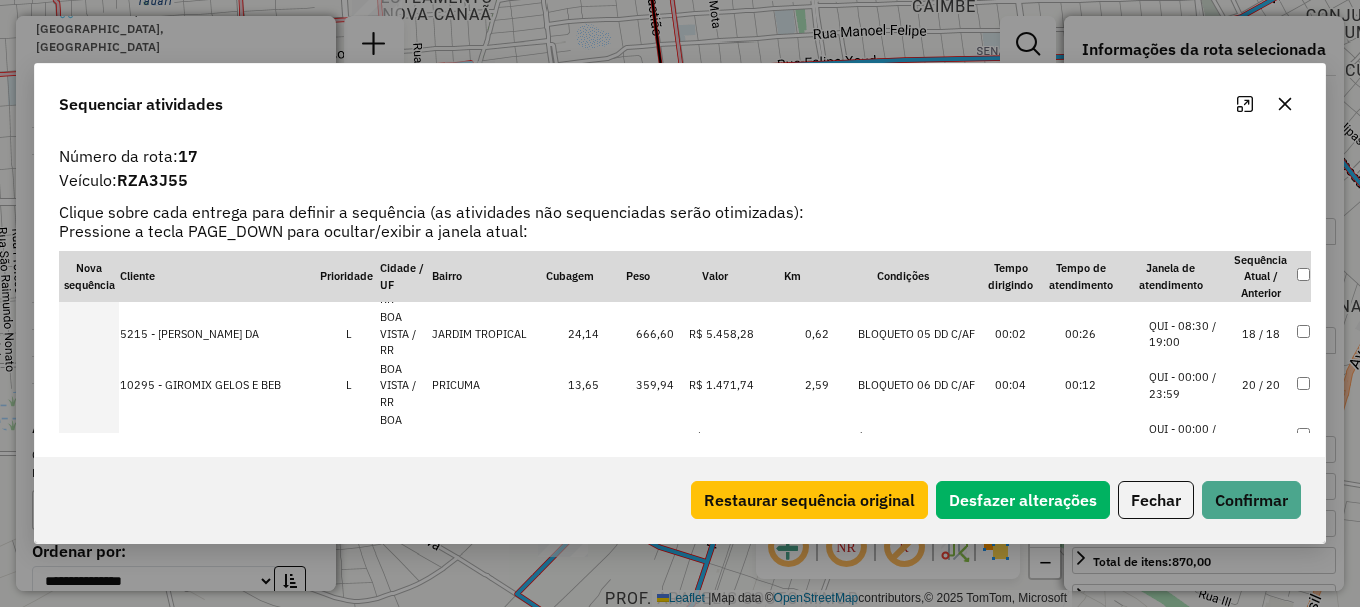 click on "QUI - 00:00 / 23:59" at bounding box center (1187, 385) 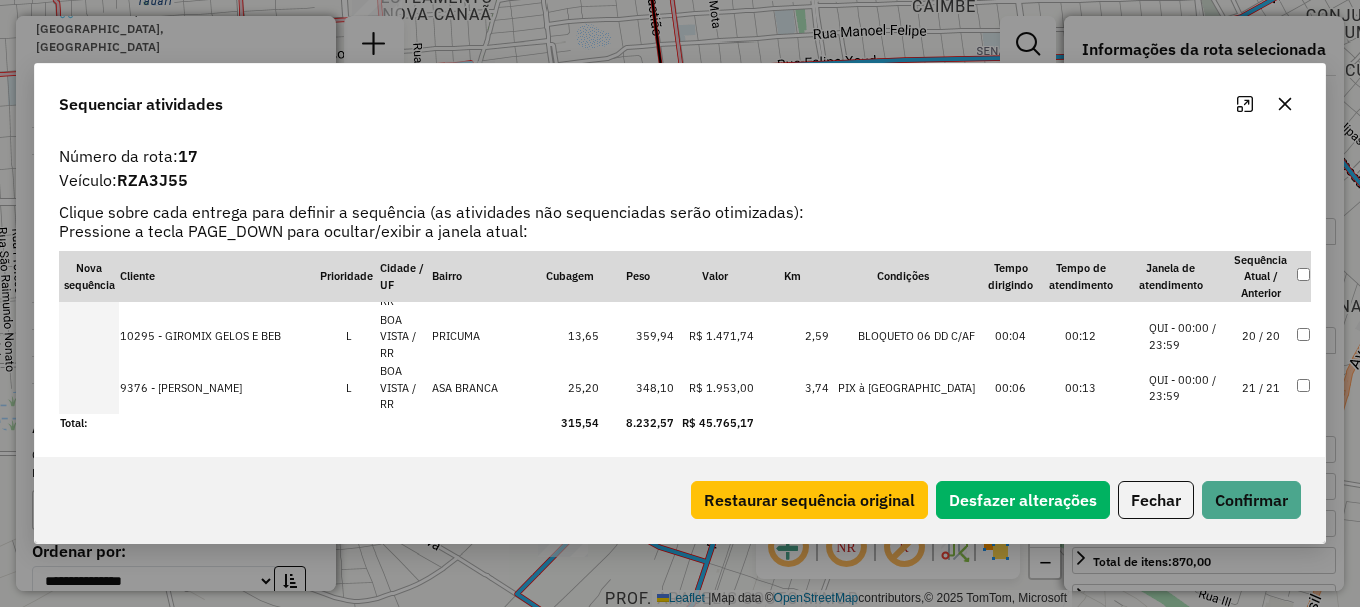 click on "QUI - 00:00 / 23:59" at bounding box center (1187, 388) 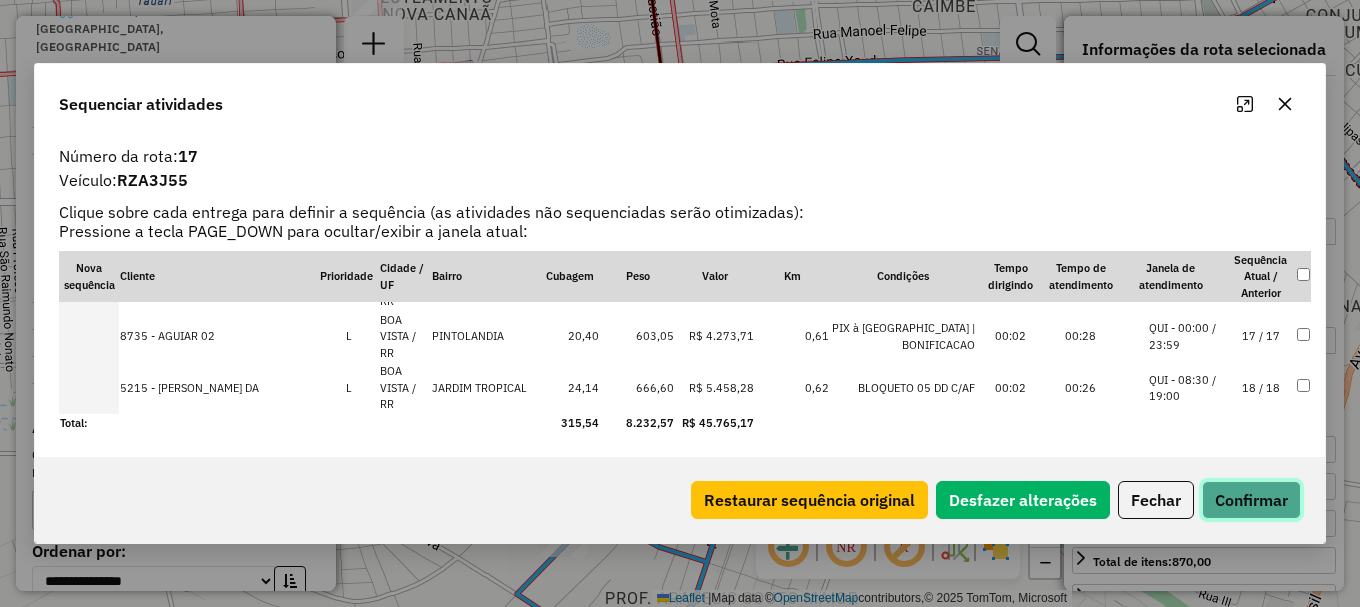click on "Confirmar" 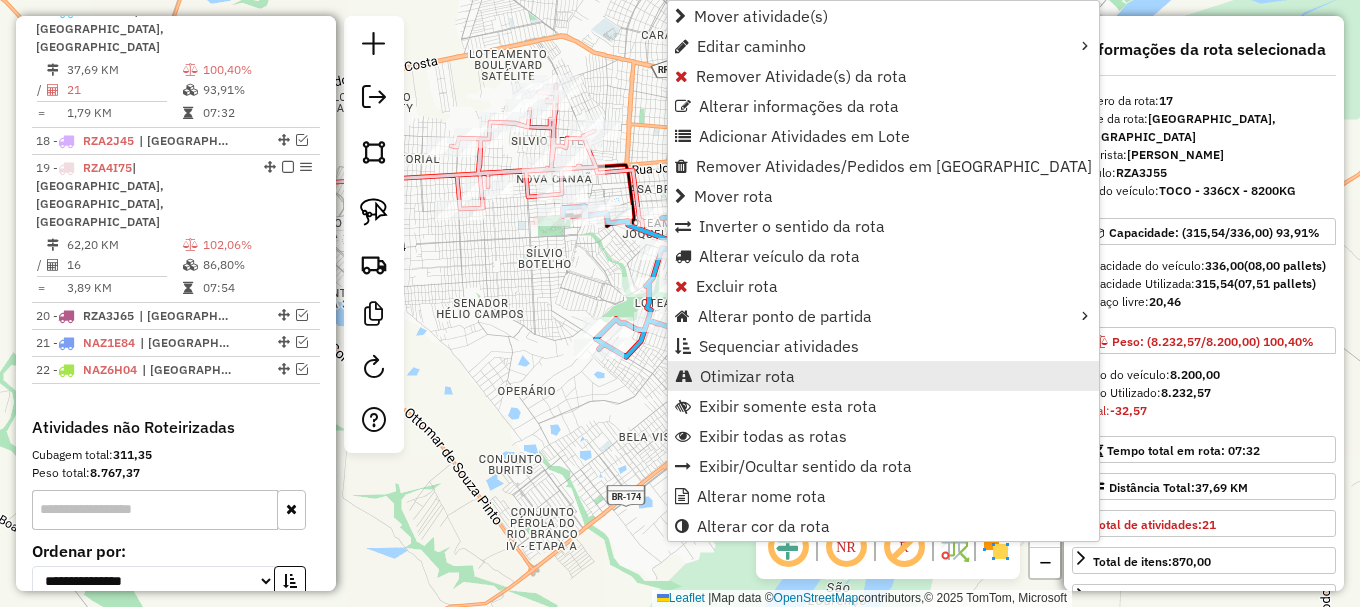 click on "Otimizar rota" at bounding box center [747, 376] 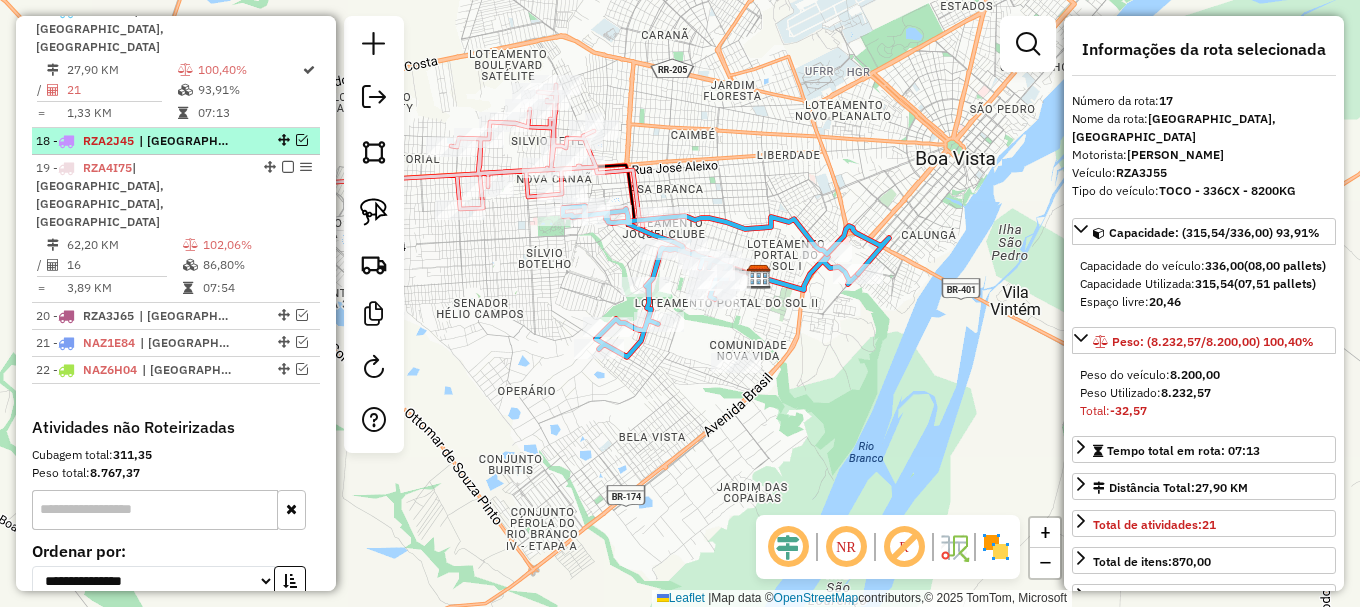 click at bounding box center [302, 140] 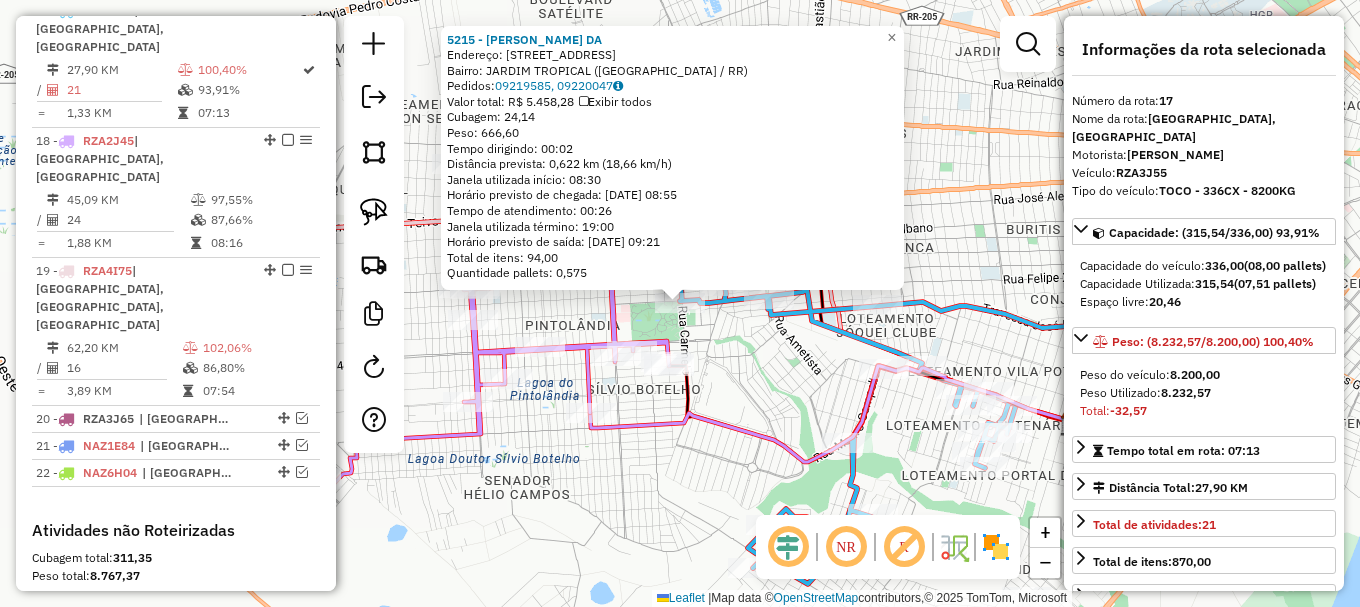 click on "5215 - [PERSON_NAME] DA  Endereço: R   CARMELO                       113   Bairro: JARDIM TROPICAL (BOA VISTA / RR)   Pedidos:  09219585, 09220047   Valor total: R$ 5.458,28   Exibir todos   Cubagem: 24,14  Peso: 666,60  Tempo dirigindo: 00:02   Distância prevista: 0,622 km (18,66 km/h)   [GEOGRAPHIC_DATA] utilizada início: 08:30   Horário previsto de chegada: [DATE] 08:55   Tempo de atendimento: 00:26   Janela utilizada término: 19:00   Horário previsto de saída: [DATE] 09:21   Total de itens: 94,00   Quantidade pallets: 0,575  × Janela de atendimento Grade de atendimento Capacidade Transportadoras Veículos Cliente Pedidos  Rotas Selecione os dias de semana para filtrar as janelas de atendimento  Seg   Ter   Qua   Qui   Sex   Sáb   Dom  Informe o período da janela de atendimento: De: Até:  Filtrar exatamente a janela do cliente  Considerar janela de atendimento padrão  Selecione os dias de semana para filtrar as grades de atendimento  Seg   Ter   Qua   Qui   Sex   Sáb   Dom   Peso mínimo:  De:" 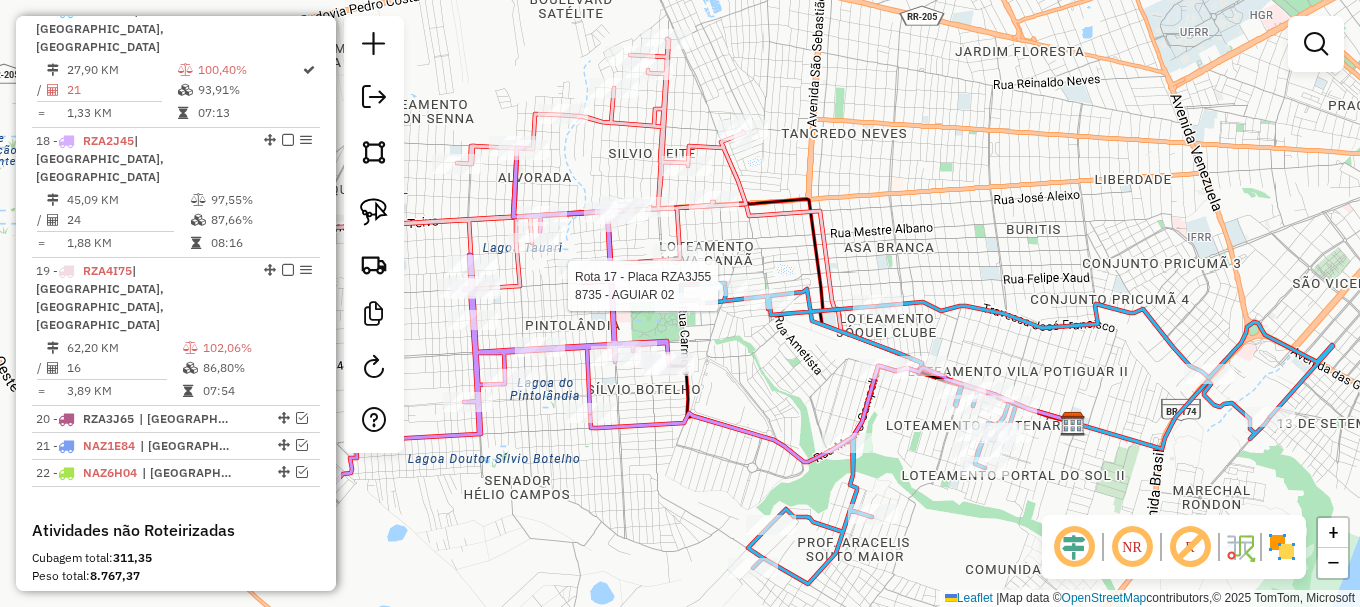 select on "**********" 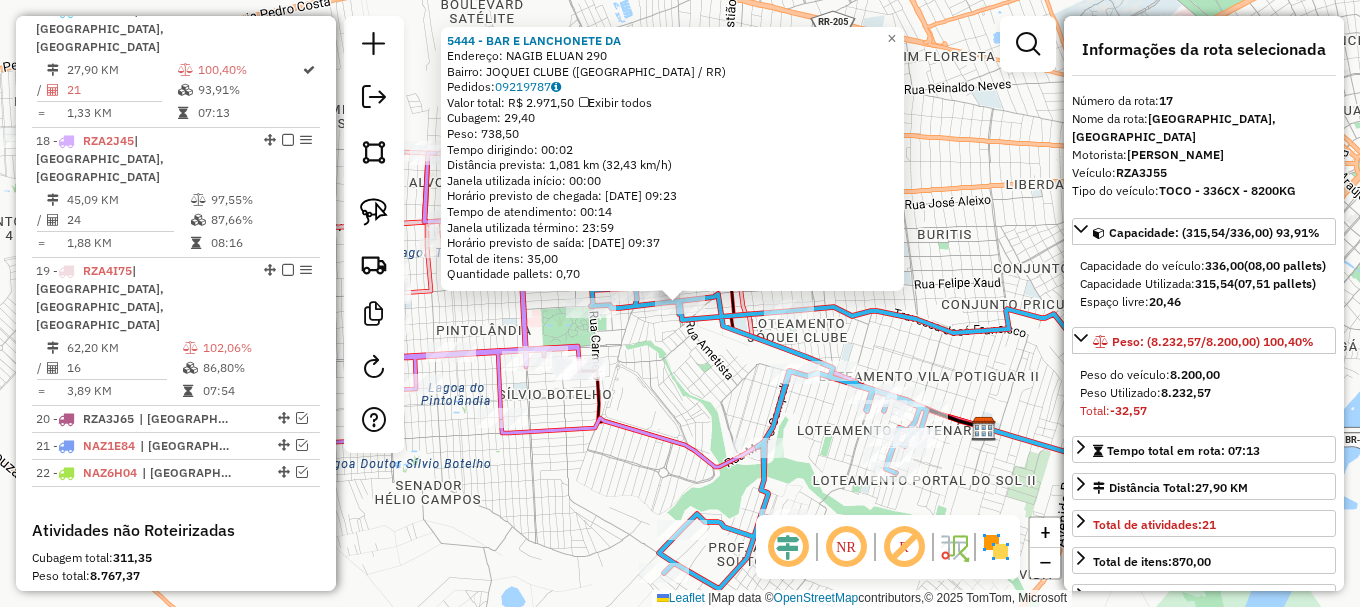 click on "Rota 17 - Placa RZA3J55  5444 - BAR E LANCHONETE DA 5444 - BAR E LANCHONETE DA  Endereço:  NAGIB ELUAN 290   Bairro: JOQUEI CLUBE ([GEOGRAPHIC_DATA] / RR)   Pedidos:  09219787   Valor total: R$ 2.971,50   Exibir todos   Cubagem: 29,40  Peso: 738,50  Tempo dirigindo: 00:02   Distância prevista: 1,081 km (32,43 km/h)   [GEOGRAPHIC_DATA] utilizada início: 00:00   Horário previsto de chegada: [DATE] 09:23   Tempo de atendimento: 00:14   Janela utilizada término: 23:59   Horário previsto de saída: [DATE] 09:37   Total de itens: 35,00   Quantidade pallets: 0,70  × Janela de atendimento Grade de atendimento Capacidade Transportadoras Veículos Cliente Pedidos  Rotas Selecione os dias de semana para filtrar as janelas de atendimento  Seg   Ter   Qua   Qui   Sex   Sáb   Dom  Informe o período da janela de atendimento: De: Até:  Filtrar exatamente a janela do cliente  Considerar janela de atendimento padrão  Selecione os dias de semana para filtrar as grades de atendimento  Seg   Ter   Qua   Qui   Sex   Sáb   Dom  +" 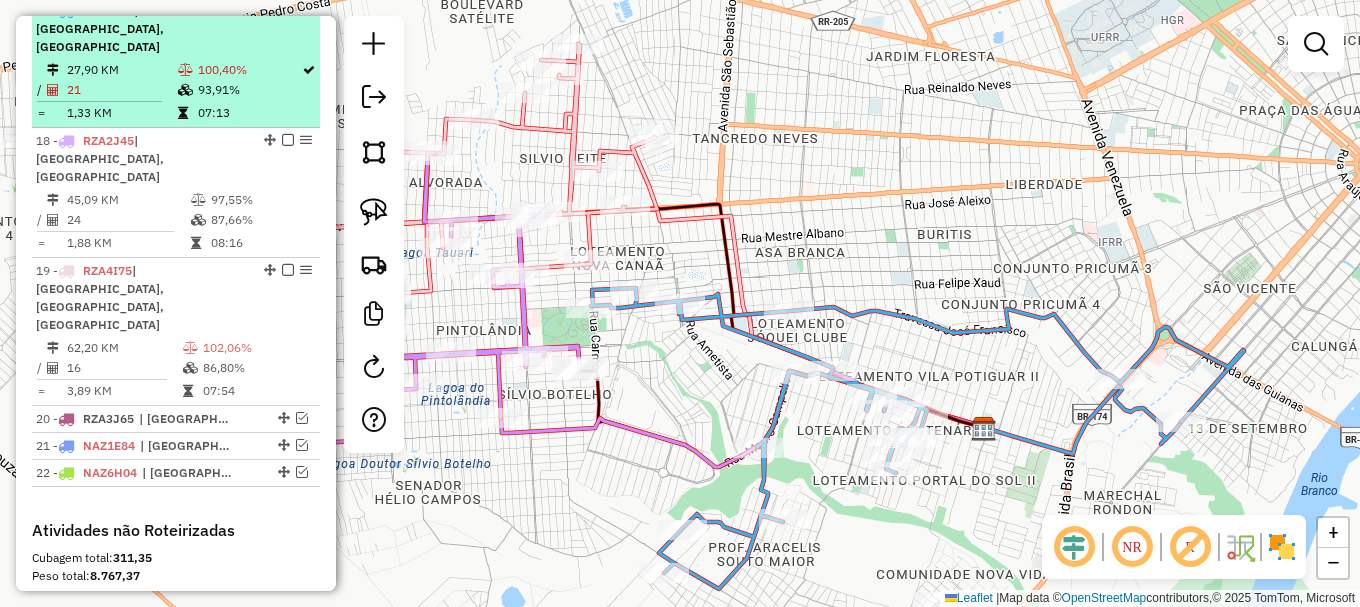 click at bounding box center (288, 10) 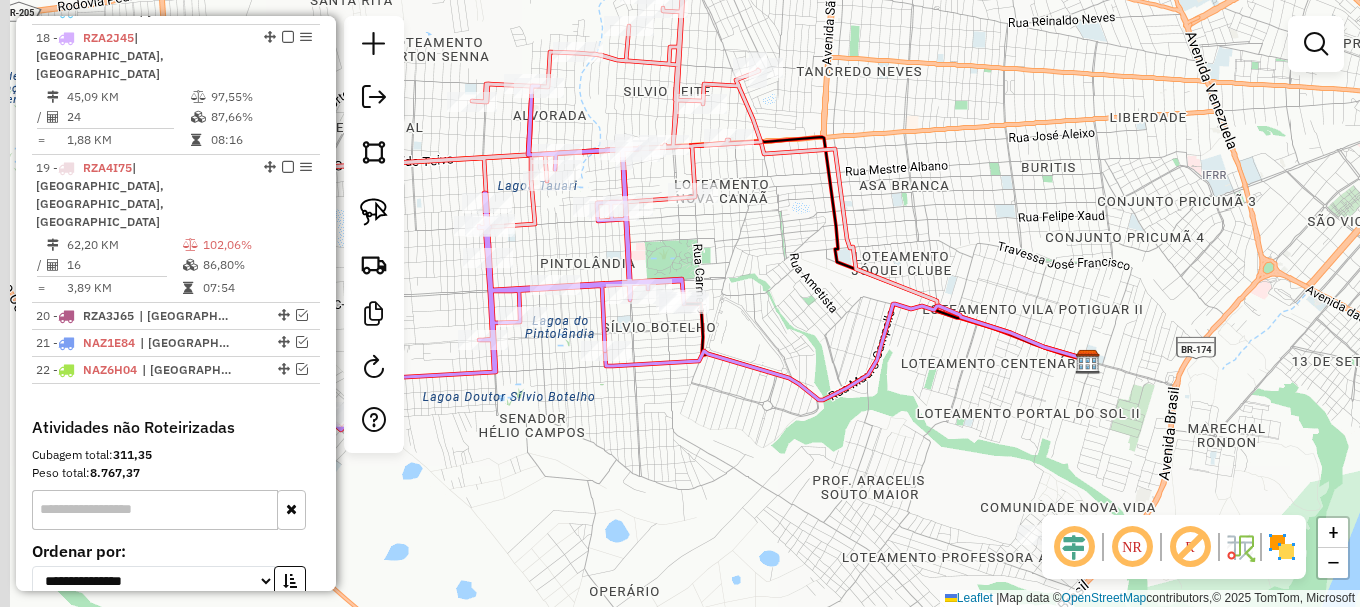 drag, startPoint x: 771, startPoint y: 347, endPoint x: 1033, endPoint y: 249, distance: 279.72845 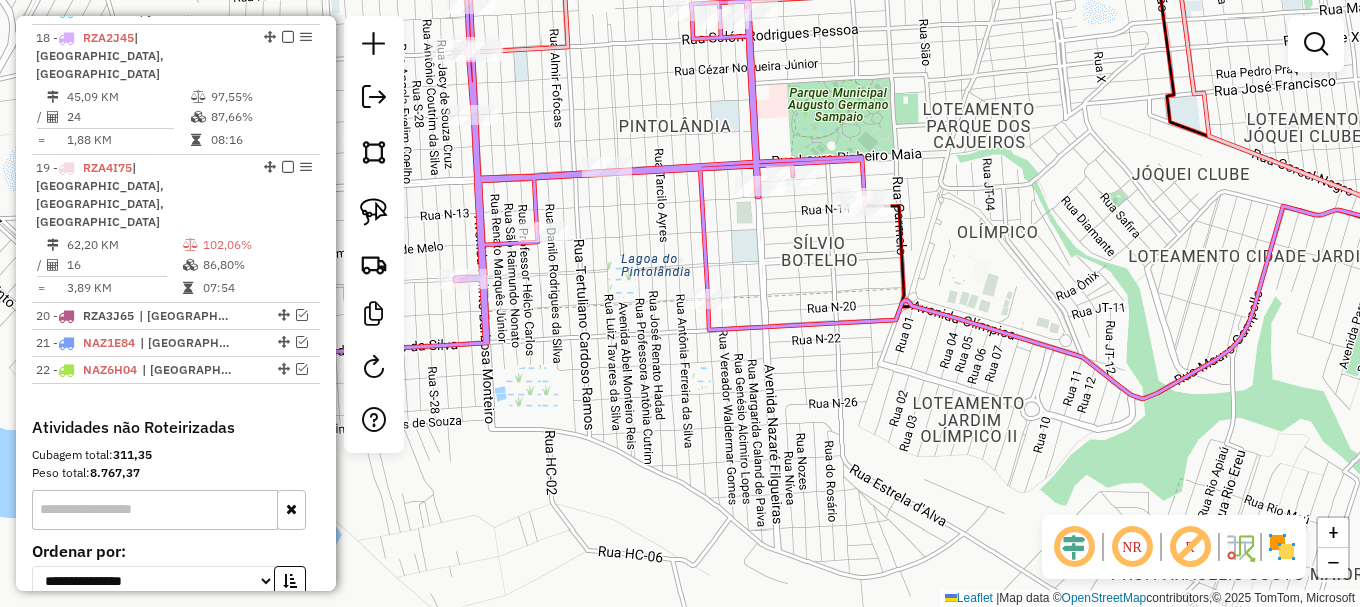 drag, startPoint x: 806, startPoint y: 256, endPoint x: 909, endPoint y: 378, distance: 159.66527 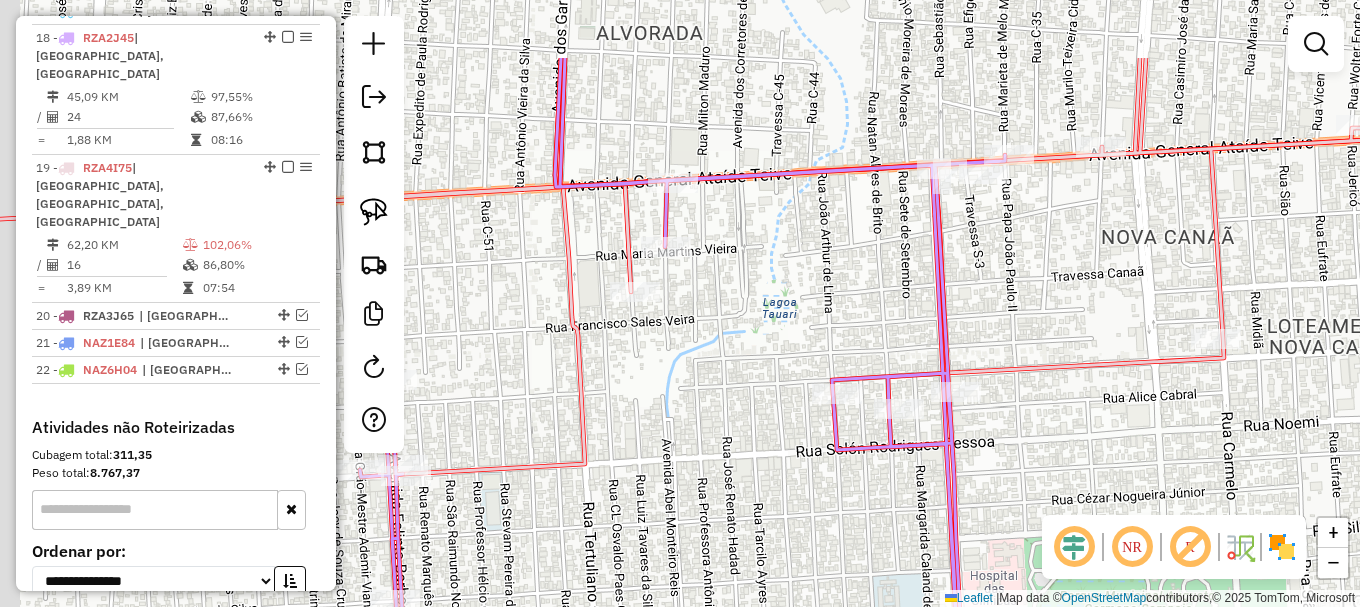 drag, startPoint x: 902, startPoint y: 123, endPoint x: 942, endPoint y: 269, distance: 151.38031 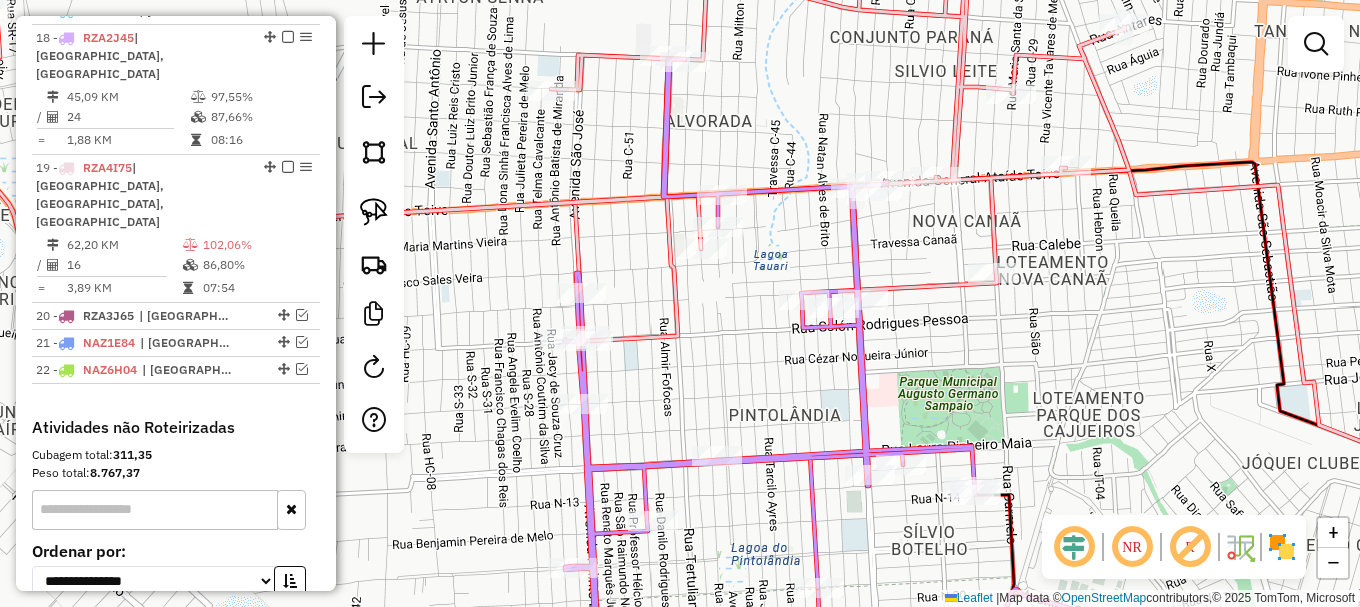 click 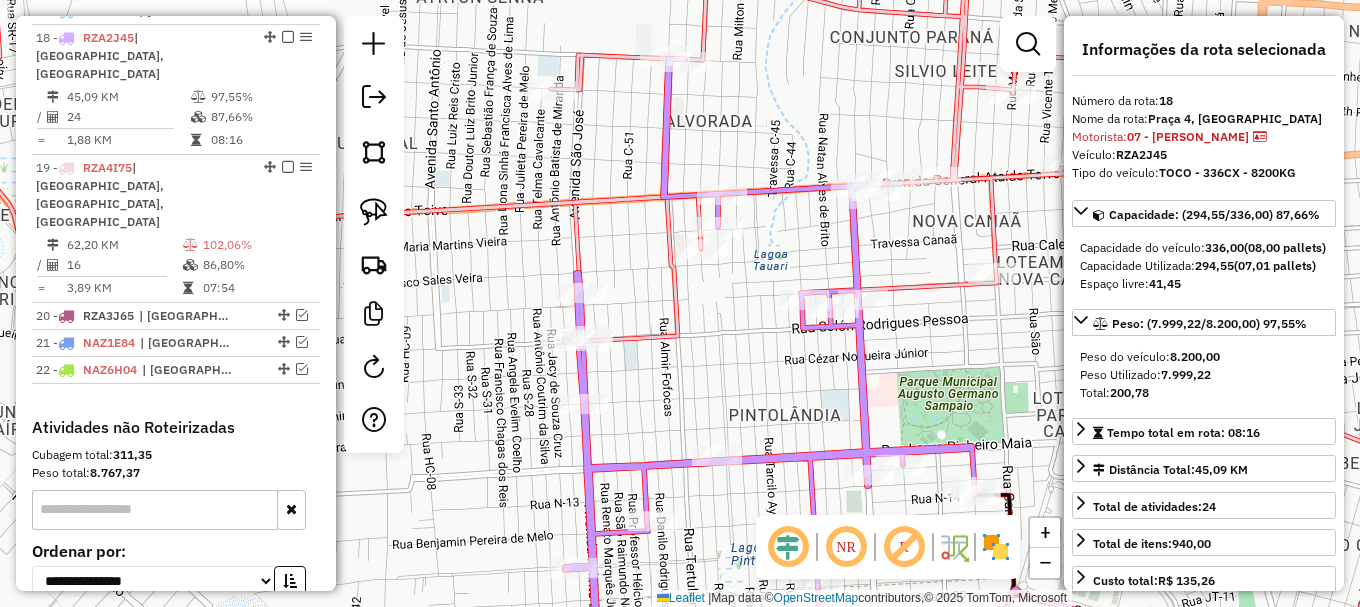 click 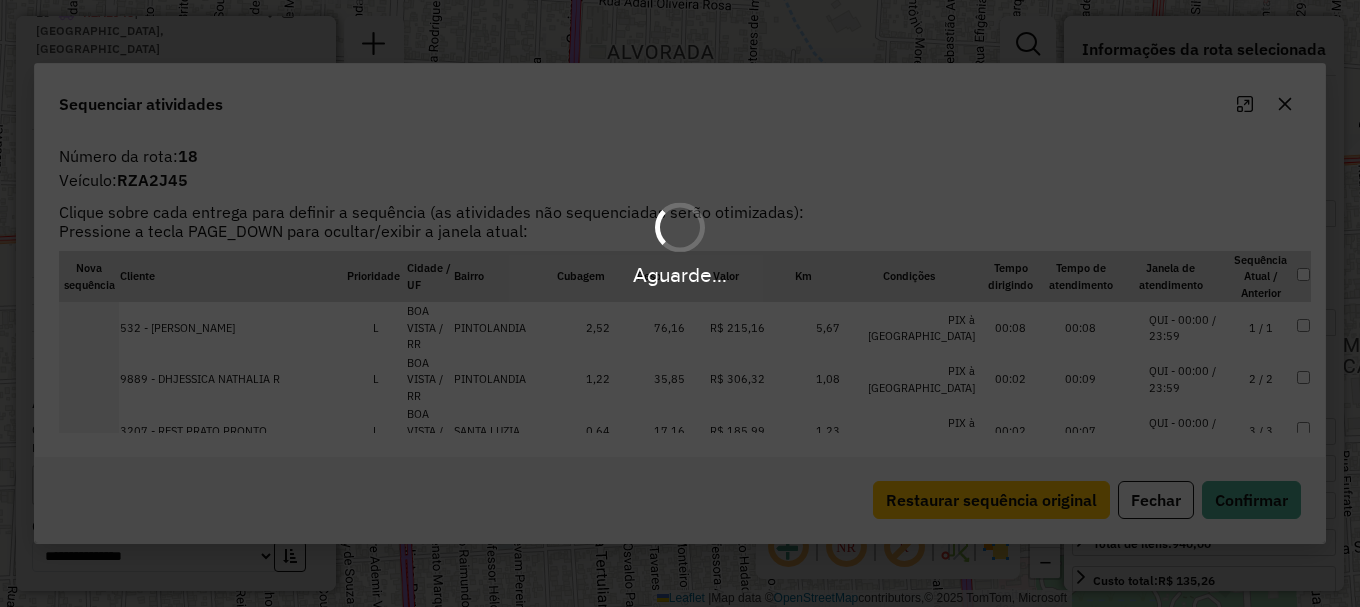 scroll, scrollTop: 1251, scrollLeft: 0, axis: vertical 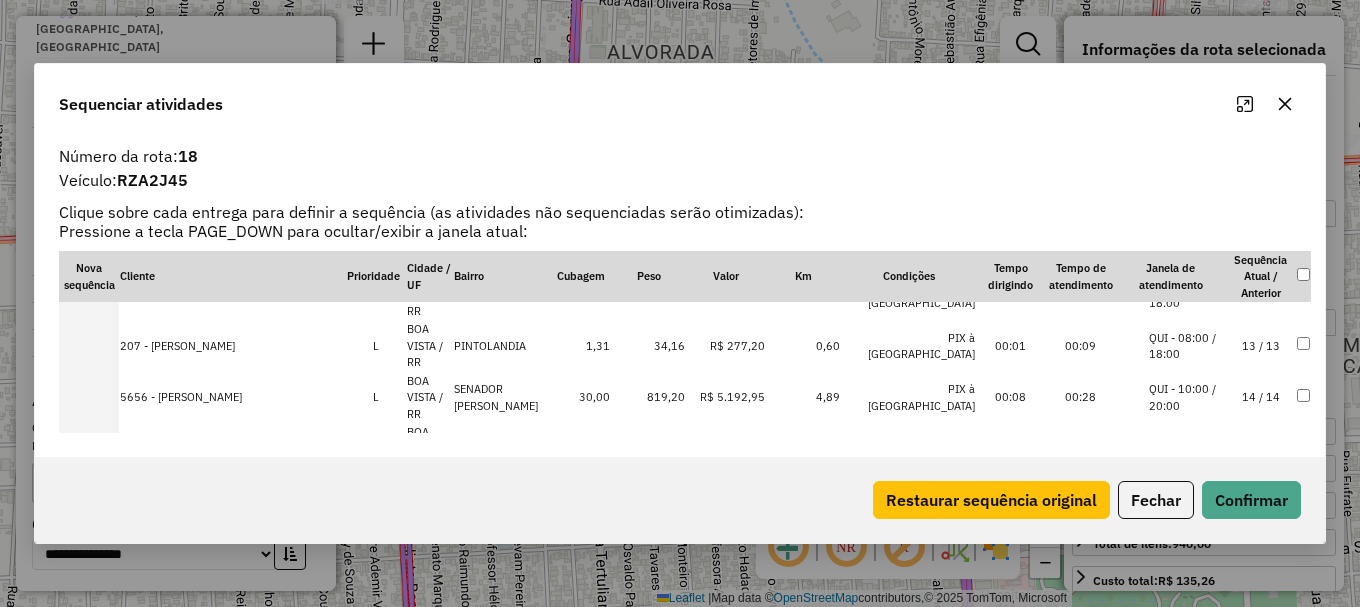 click on "20 / 20" at bounding box center [1261, 707] 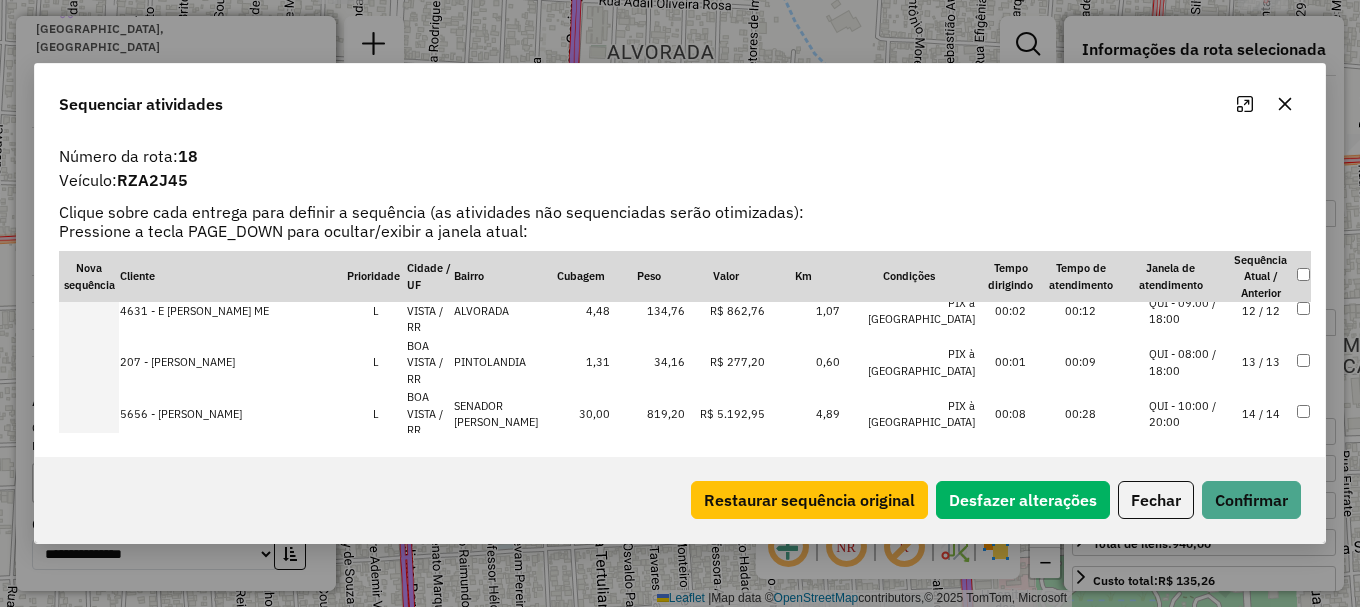 click on "21 / 21" at bounding box center [1261, 723] 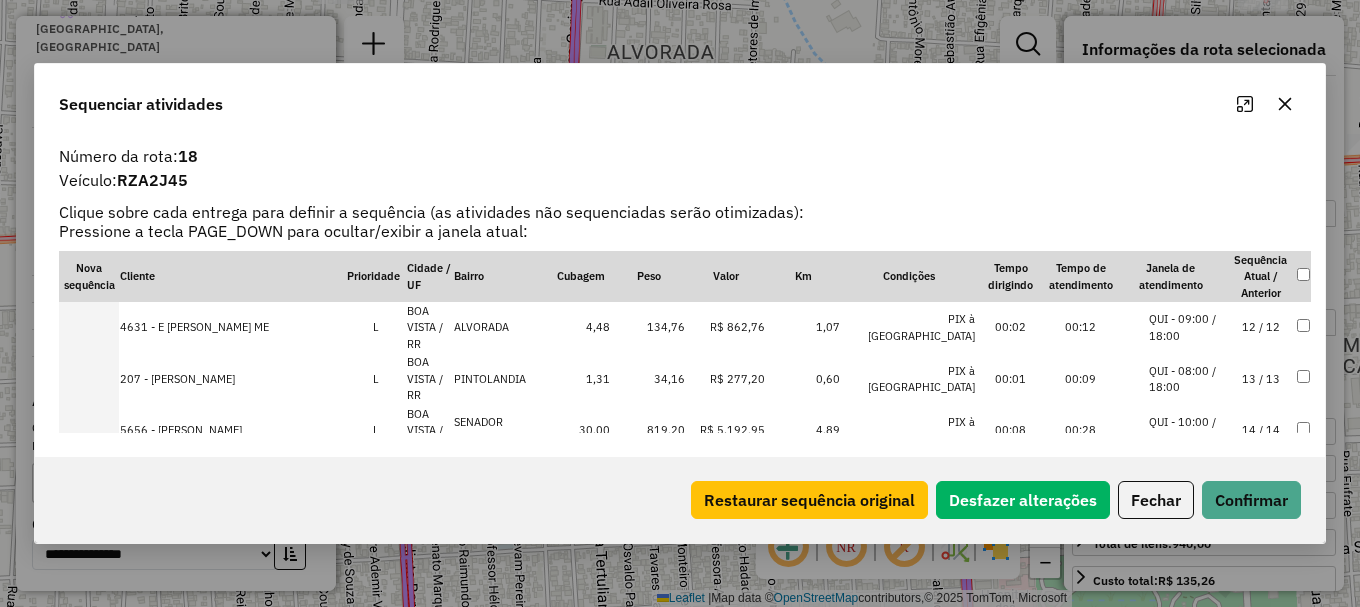 click on "22 / 22" at bounding box center [1261, 740] 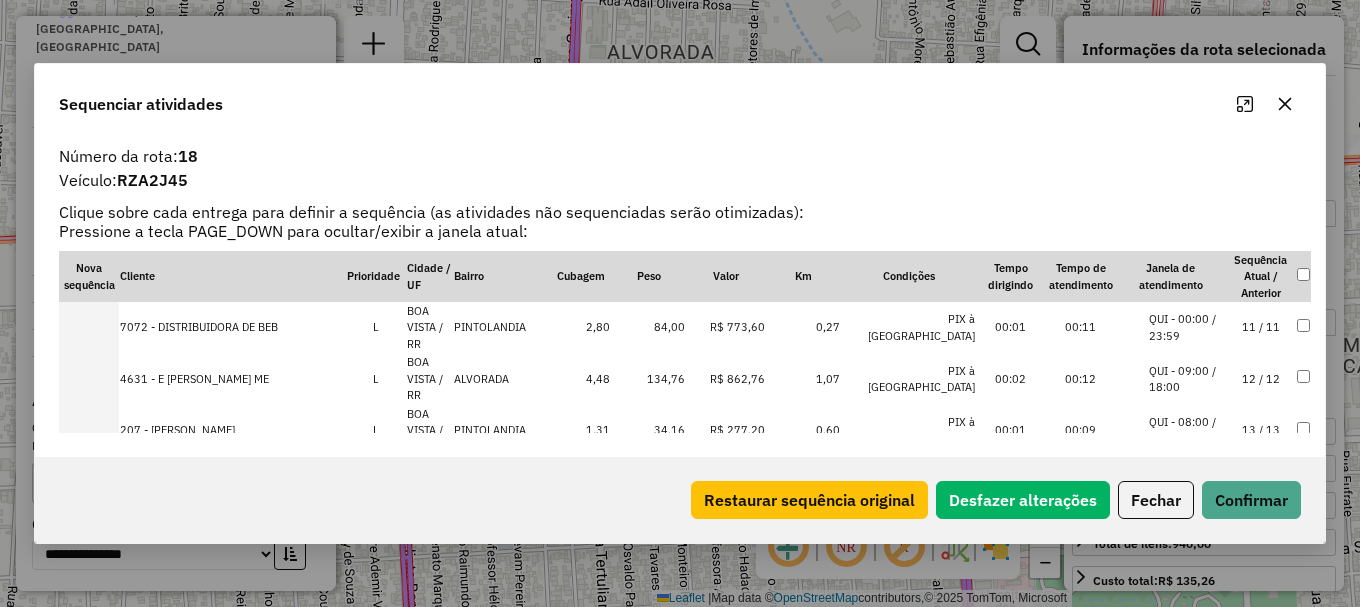 scroll, scrollTop: 705, scrollLeft: 0, axis: vertical 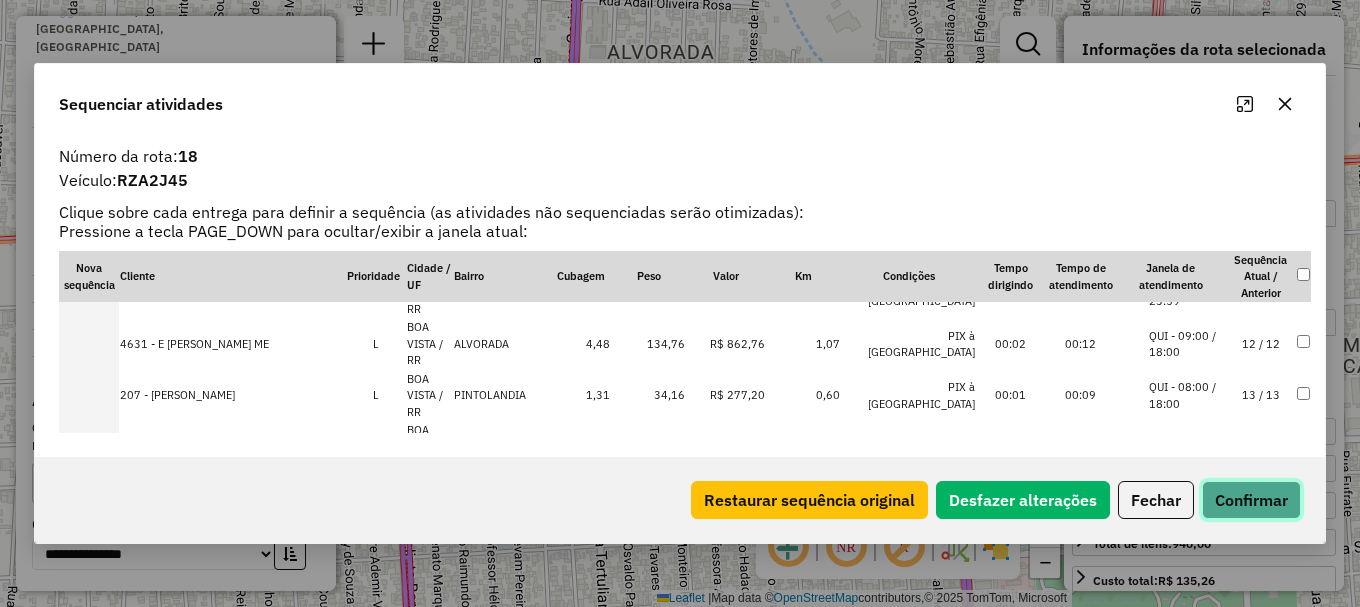 drag, startPoint x: 1234, startPoint y: 501, endPoint x: 1218, endPoint y: 500, distance: 16.03122 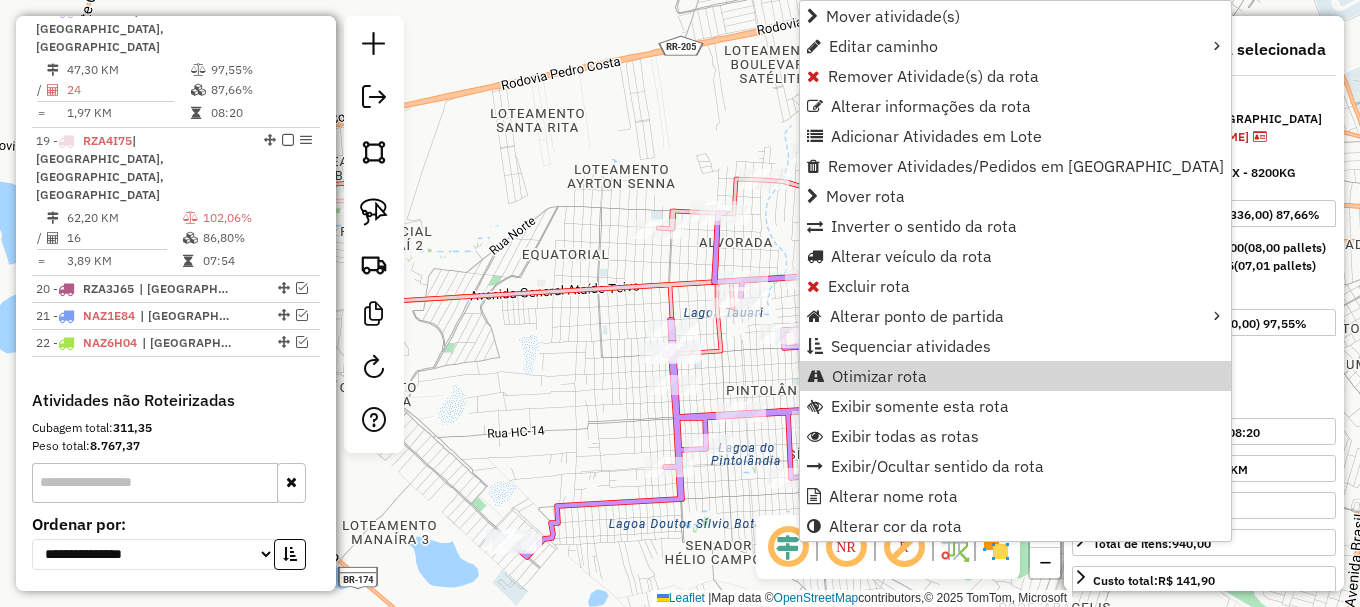 click on "Otimizar rota" at bounding box center [879, 376] 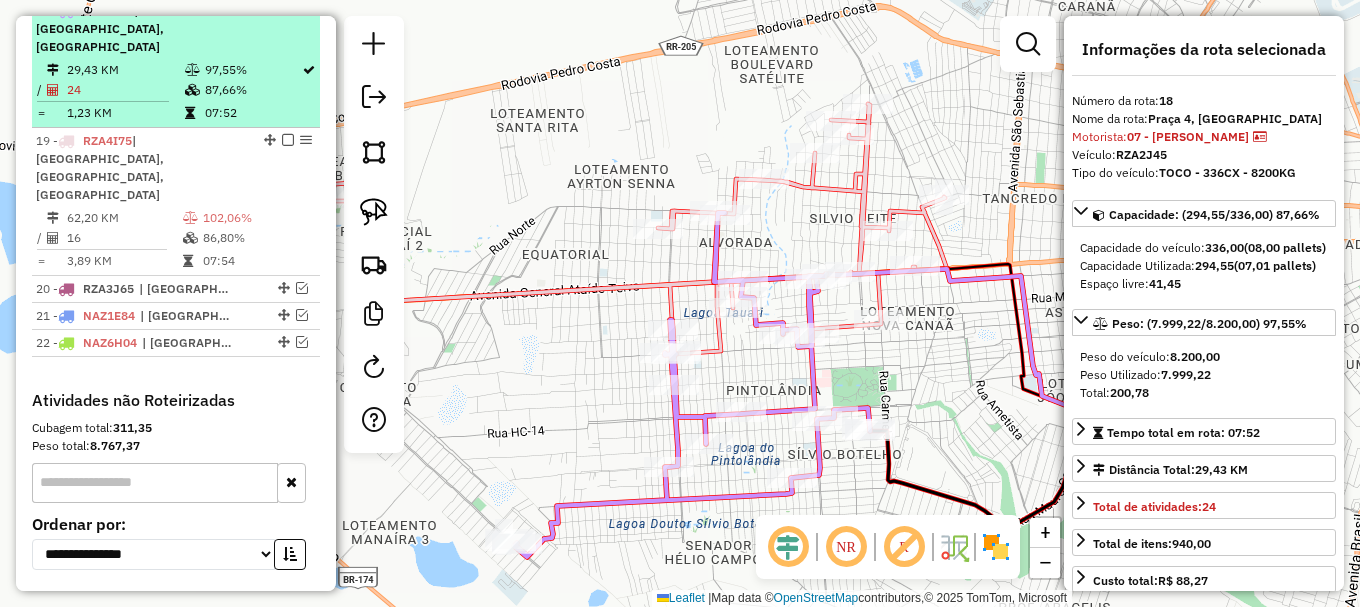 click at bounding box center [288, 10] 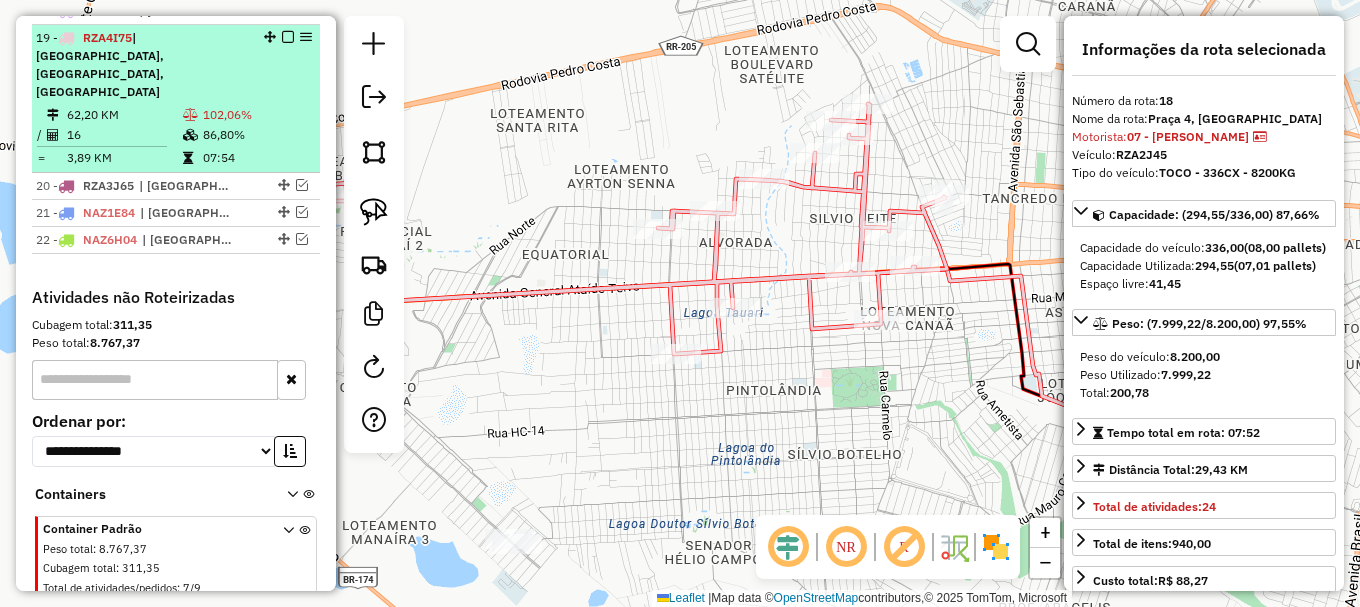 click on "86,80%" at bounding box center [257, 135] 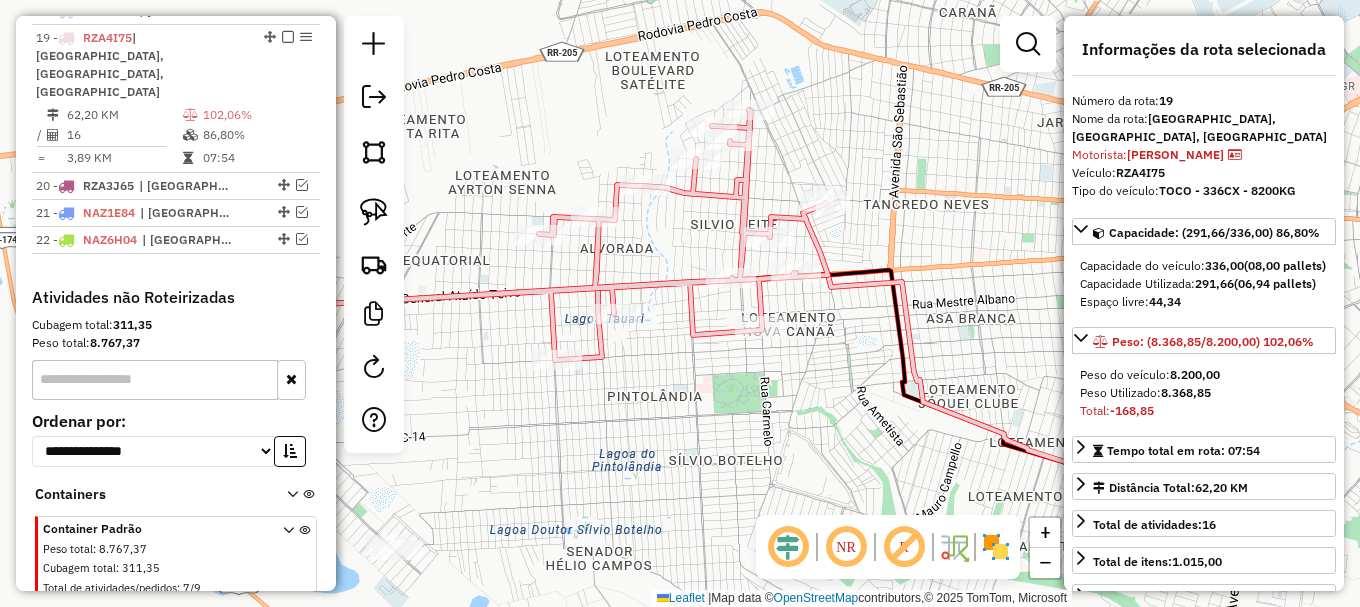 drag, startPoint x: 721, startPoint y: 374, endPoint x: 743, endPoint y: 370, distance: 22.36068 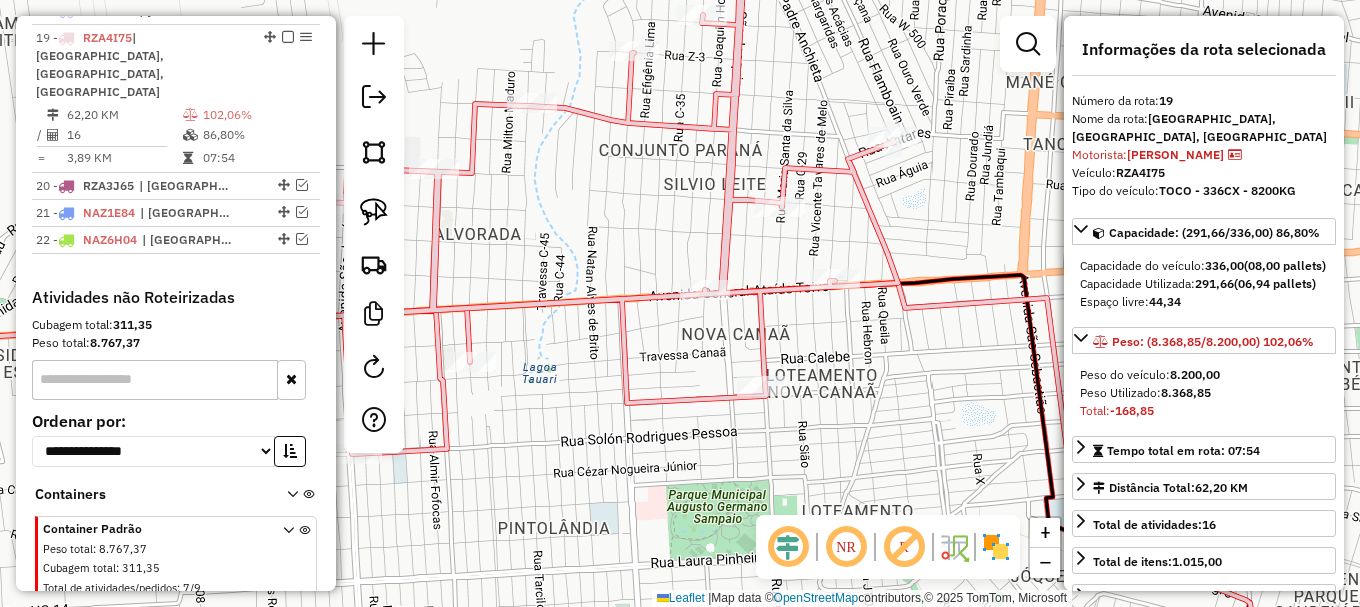 click 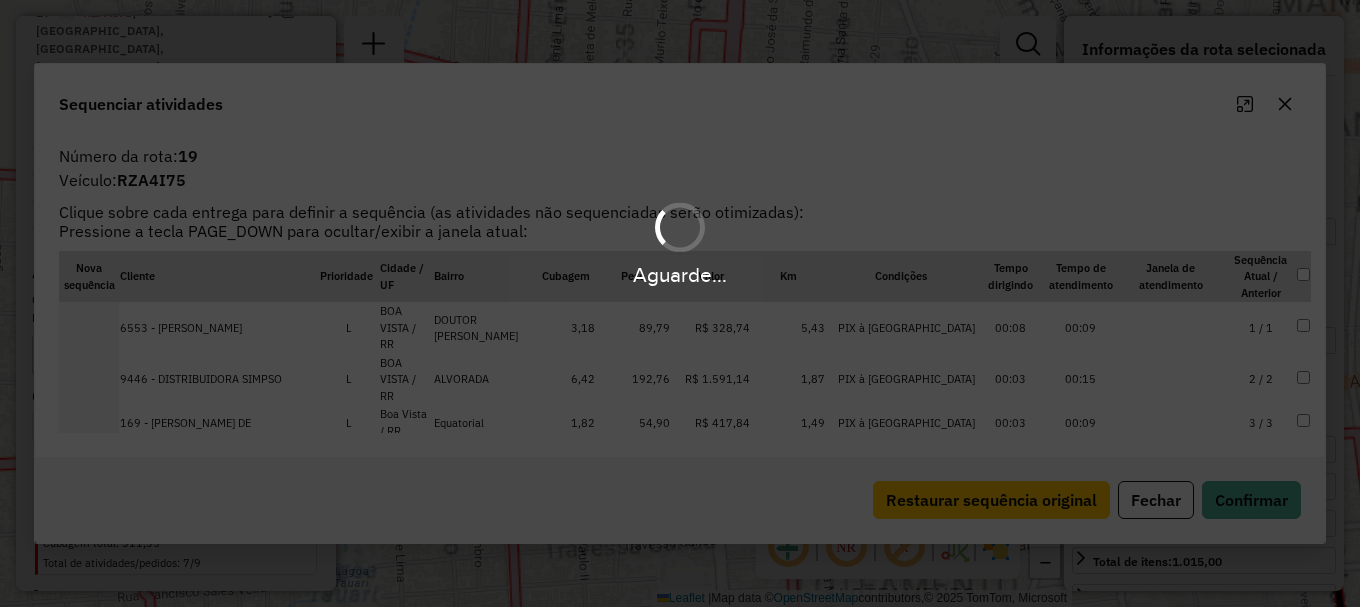 scroll, scrollTop: 1278, scrollLeft: 0, axis: vertical 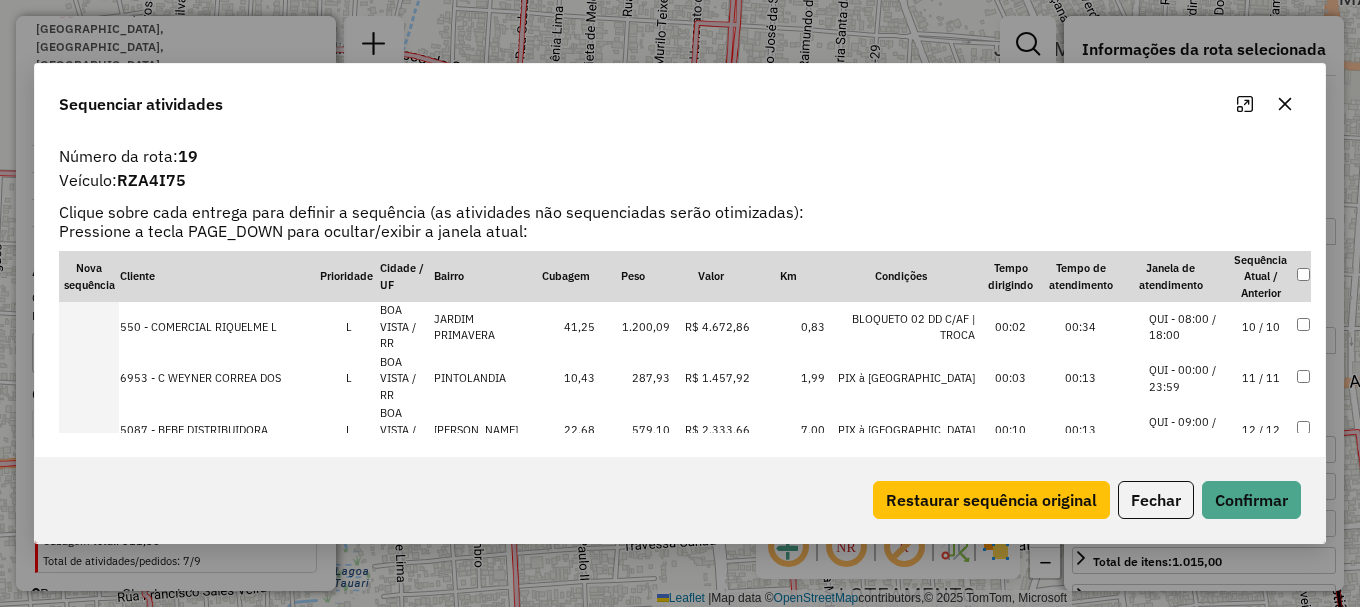 click on "15 / 15" at bounding box center (1261, 585) 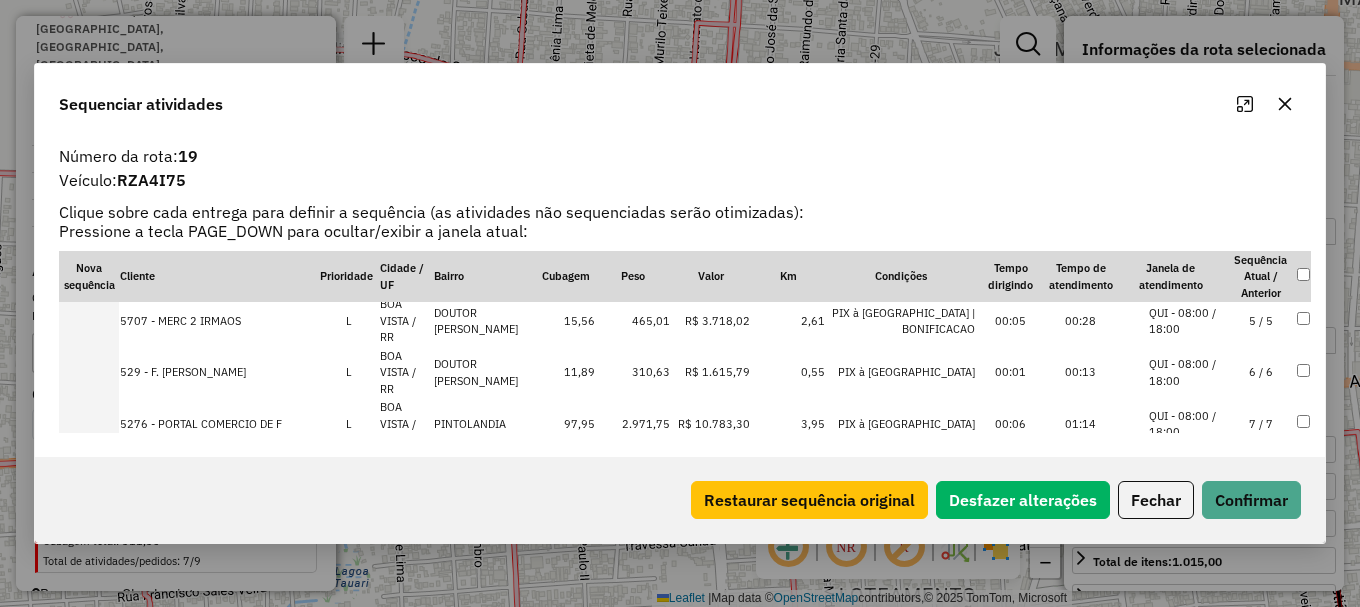 drag, startPoint x: 1213, startPoint y: 380, endPoint x: 1219, endPoint y: 394, distance: 15.231546 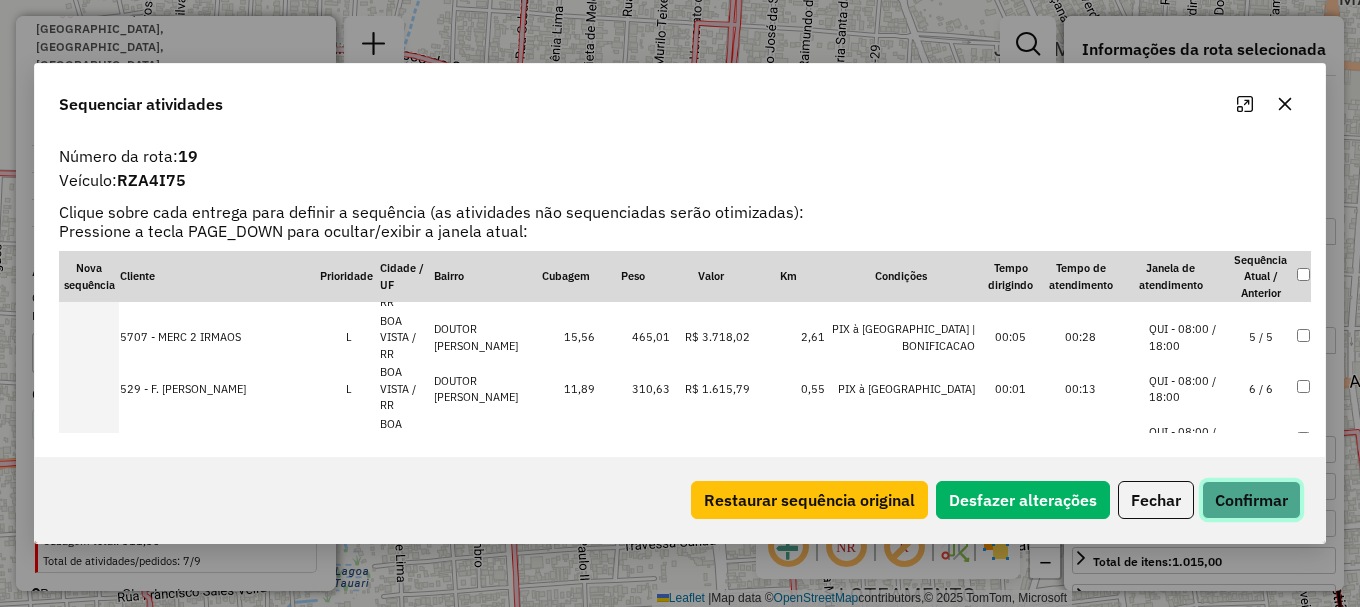 click on "Confirmar" 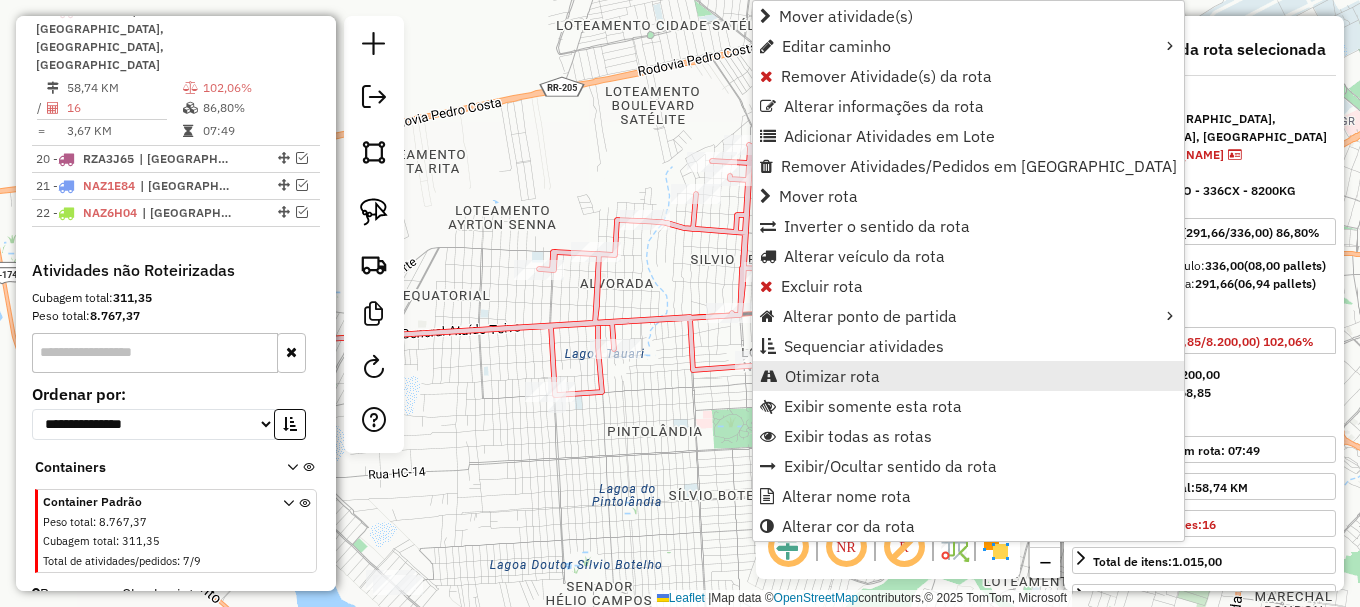 click on "Otimizar rota" at bounding box center (832, 376) 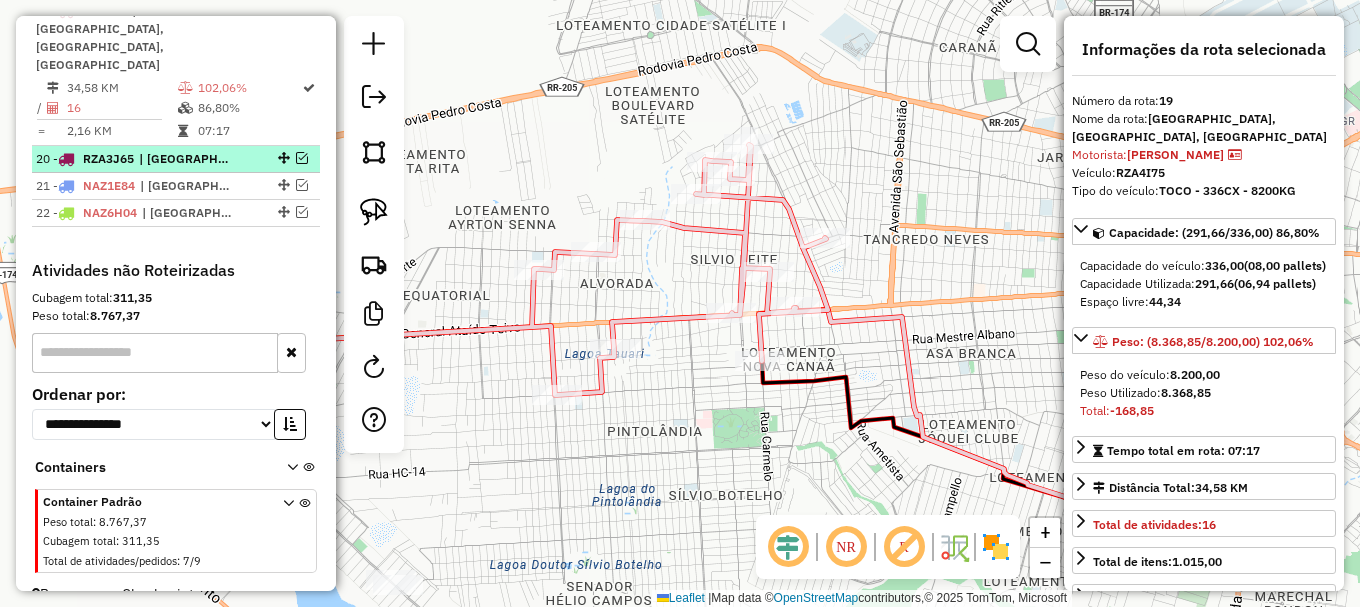 click at bounding box center [302, 158] 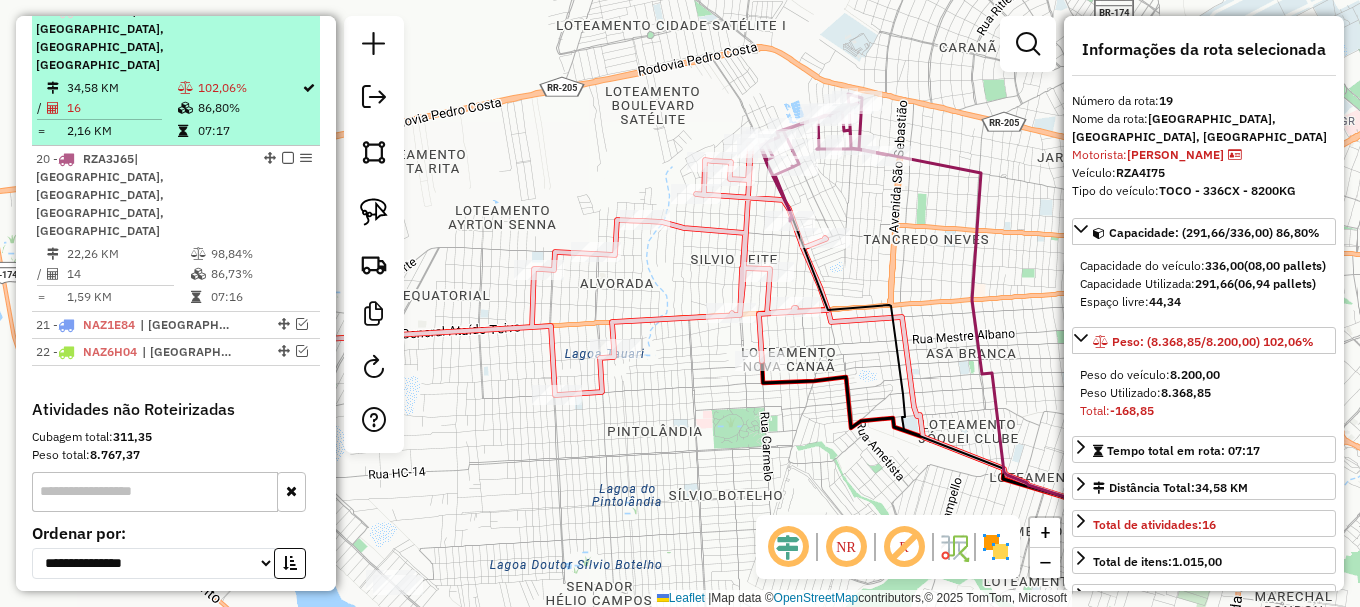 click at bounding box center [288, 10] 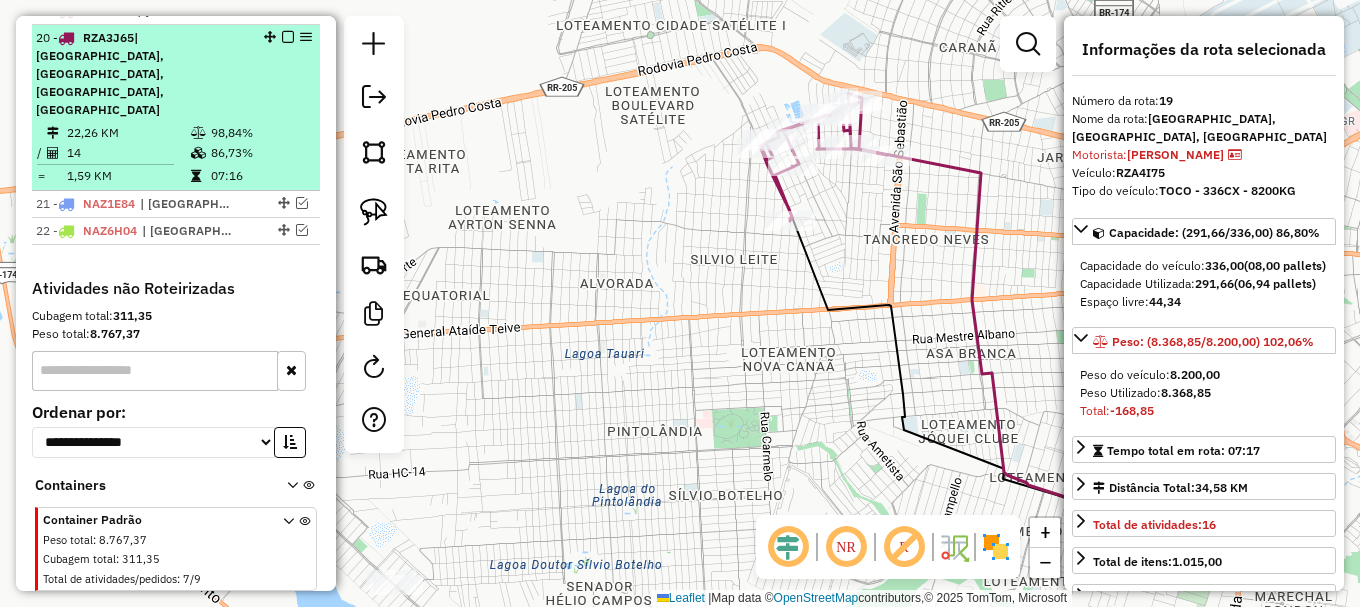 click on "86,73%" at bounding box center [260, 153] 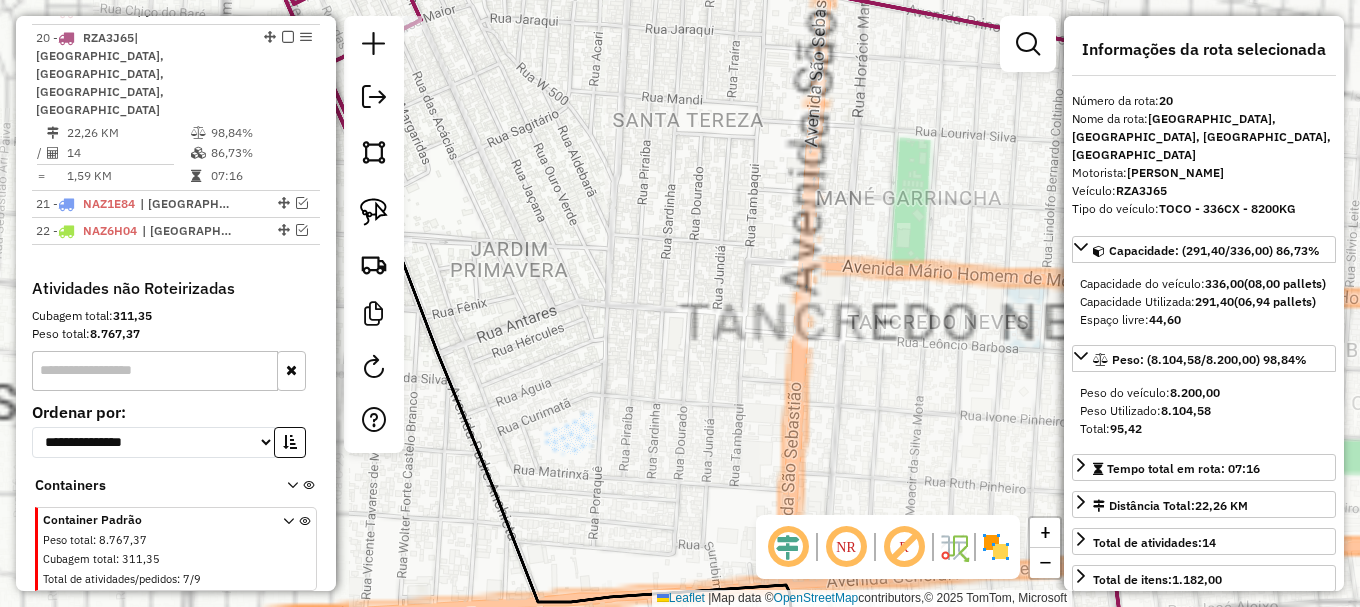 drag, startPoint x: 574, startPoint y: 184, endPoint x: 737, endPoint y: 450, distance: 311.96954 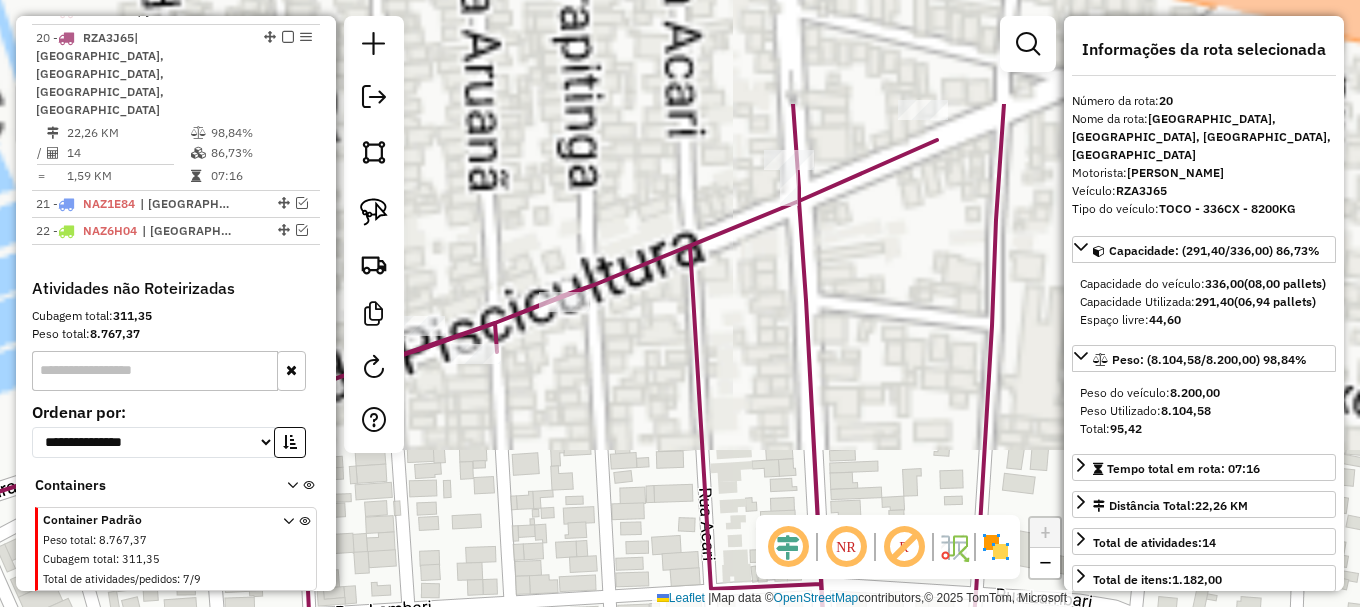 drag, startPoint x: 775, startPoint y: 129, endPoint x: 762, endPoint y: 259, distance: 130.64838 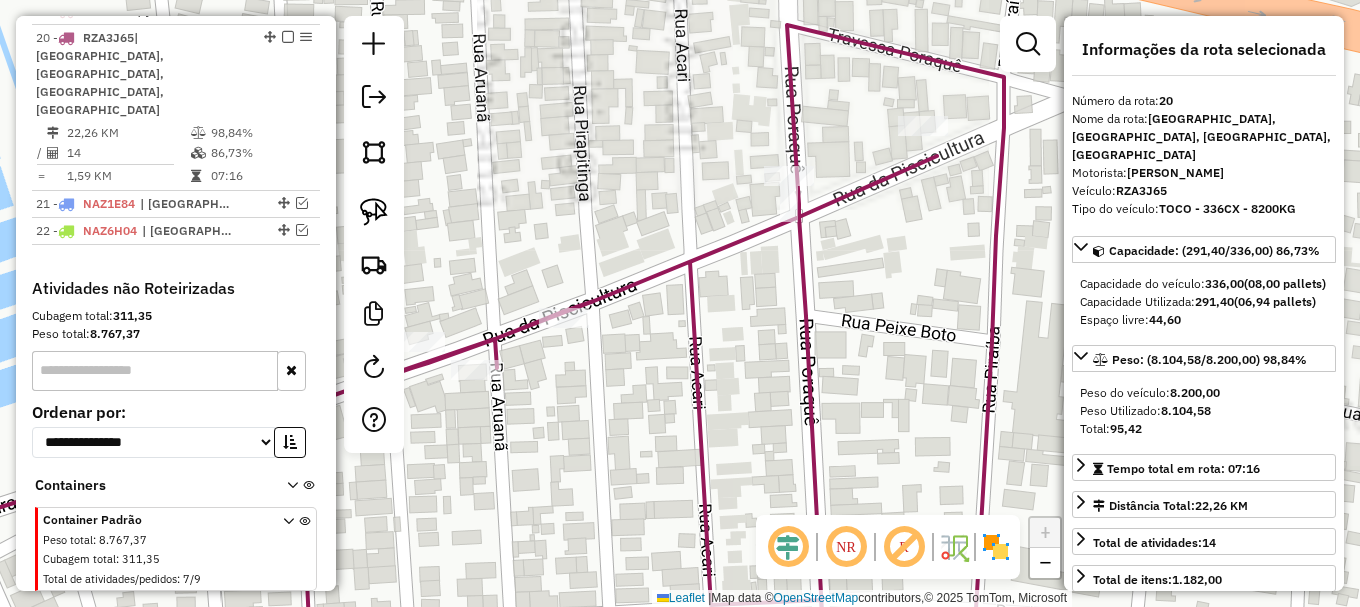 click 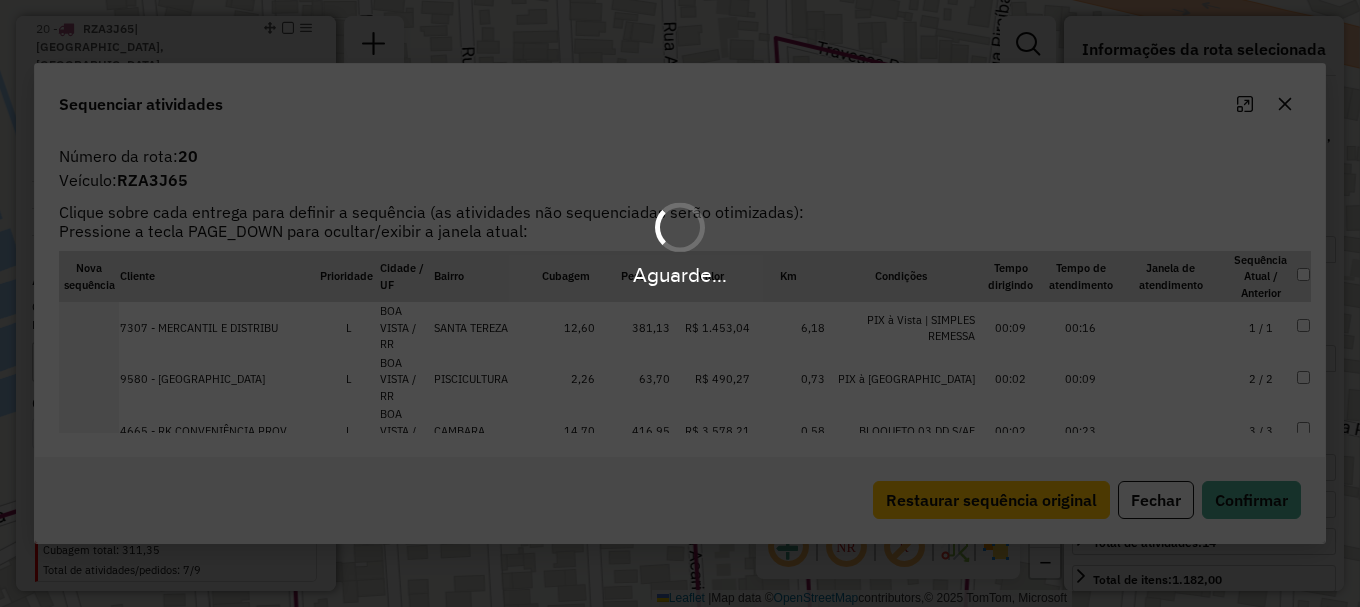 scroll, scrollTop: 1290, scrollLeft: 0, axis: vertical 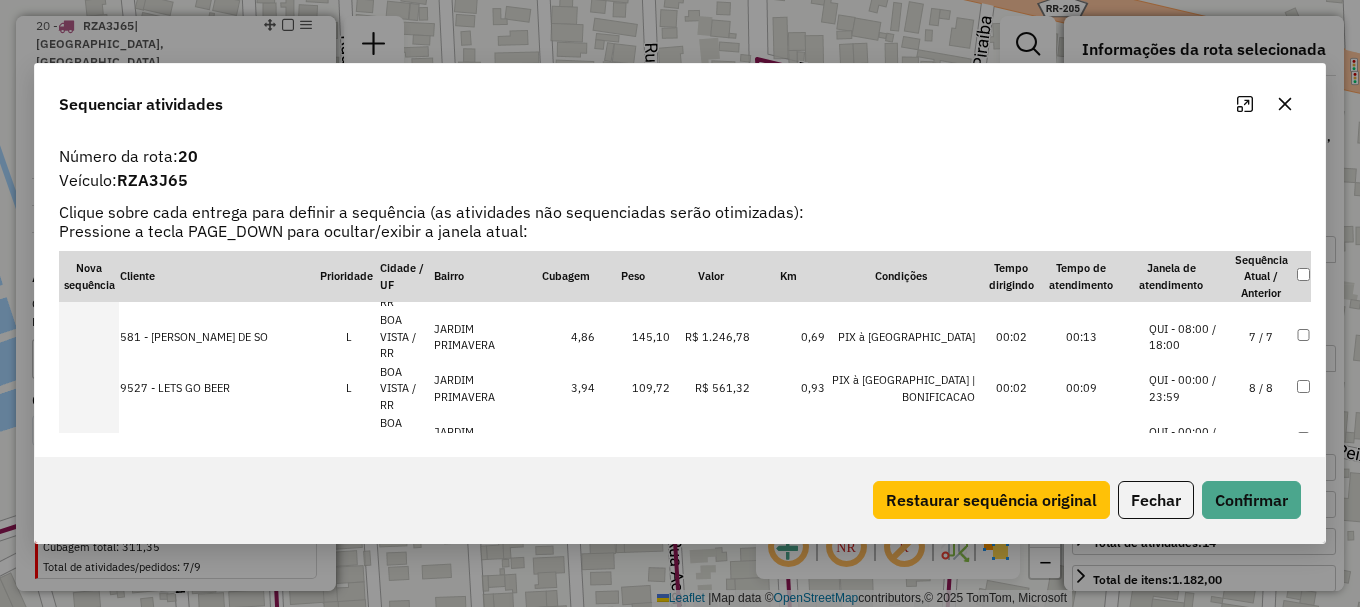 click on "QUI - 10:00 / 19:00" at bounding box center (1187, 543) 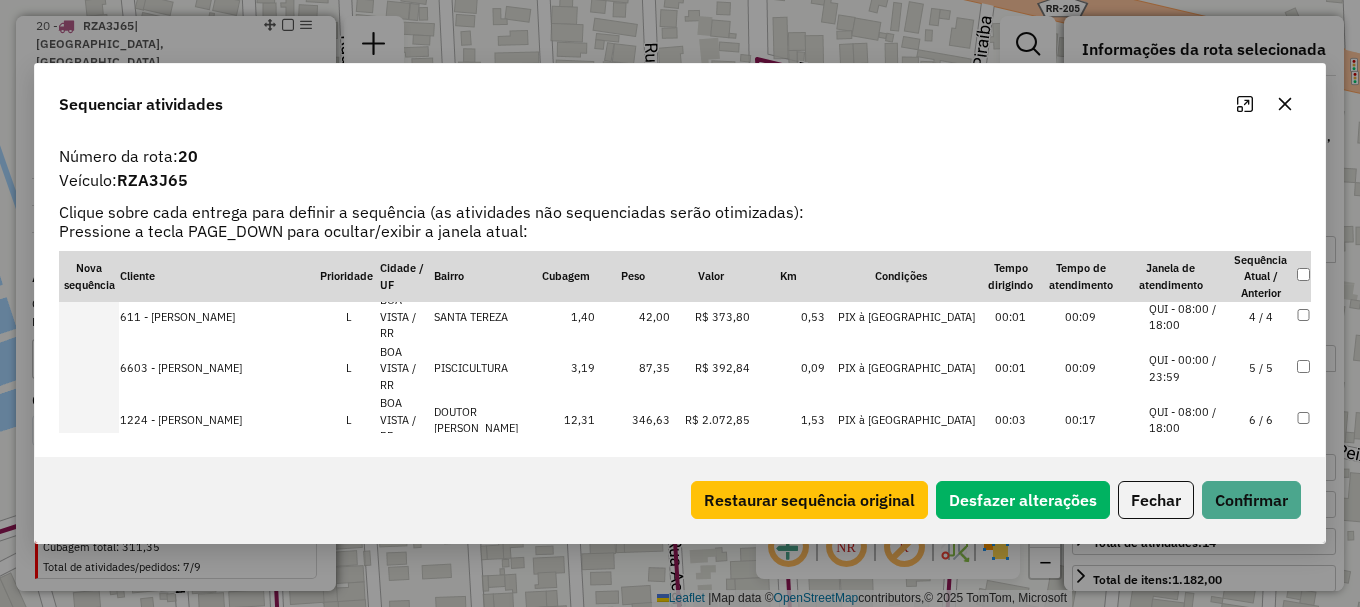 scroll, scrollTop: 35, scrollLeft: 0, axis: vertical 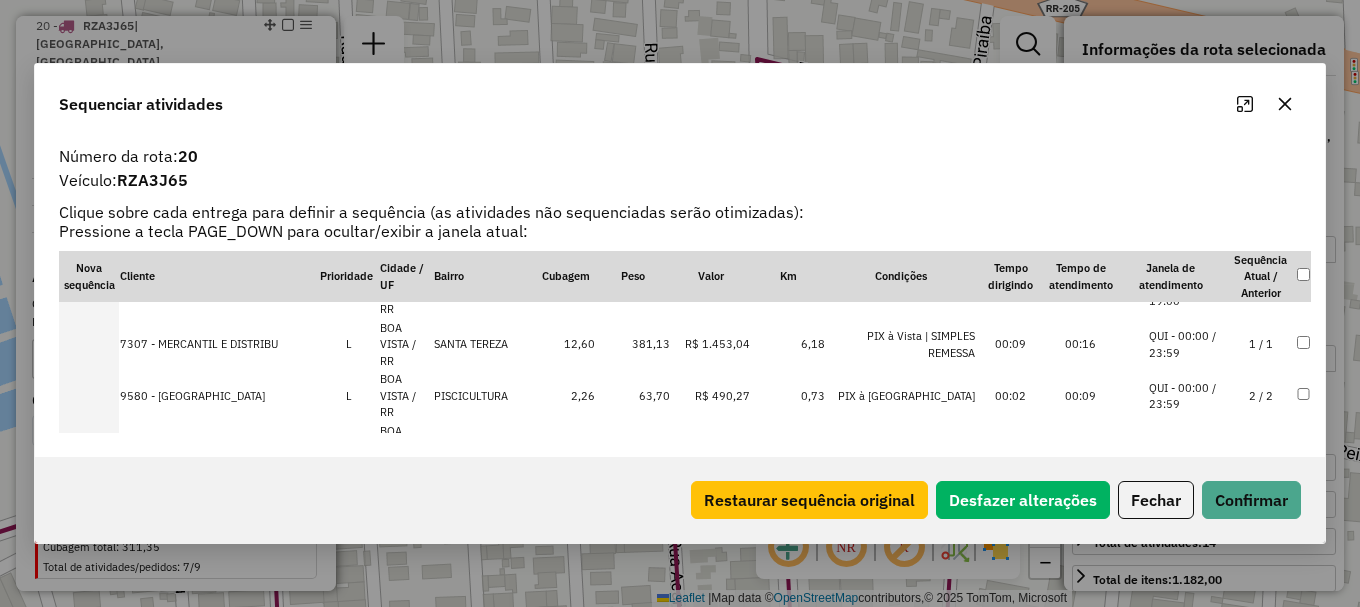 click on "QUI - 08:00 / 18:00" at bounding box center (1187, 447) 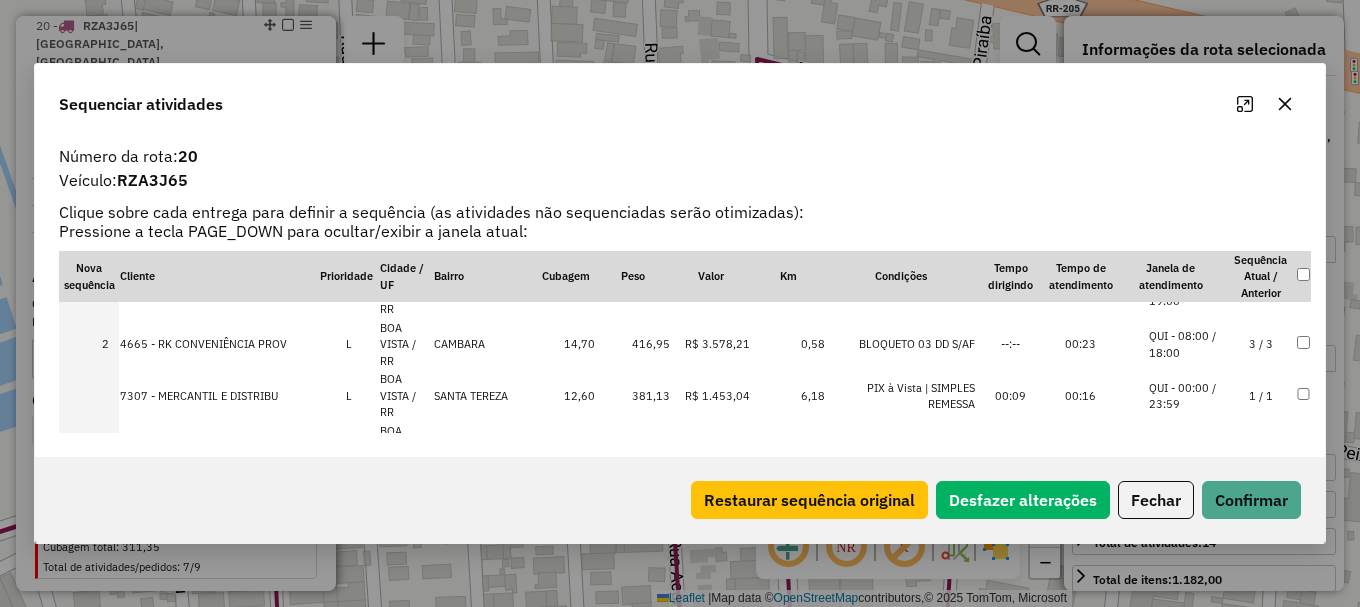 click on "QUI - 00:00 / 23:59" at bounding box center [1187, 447] 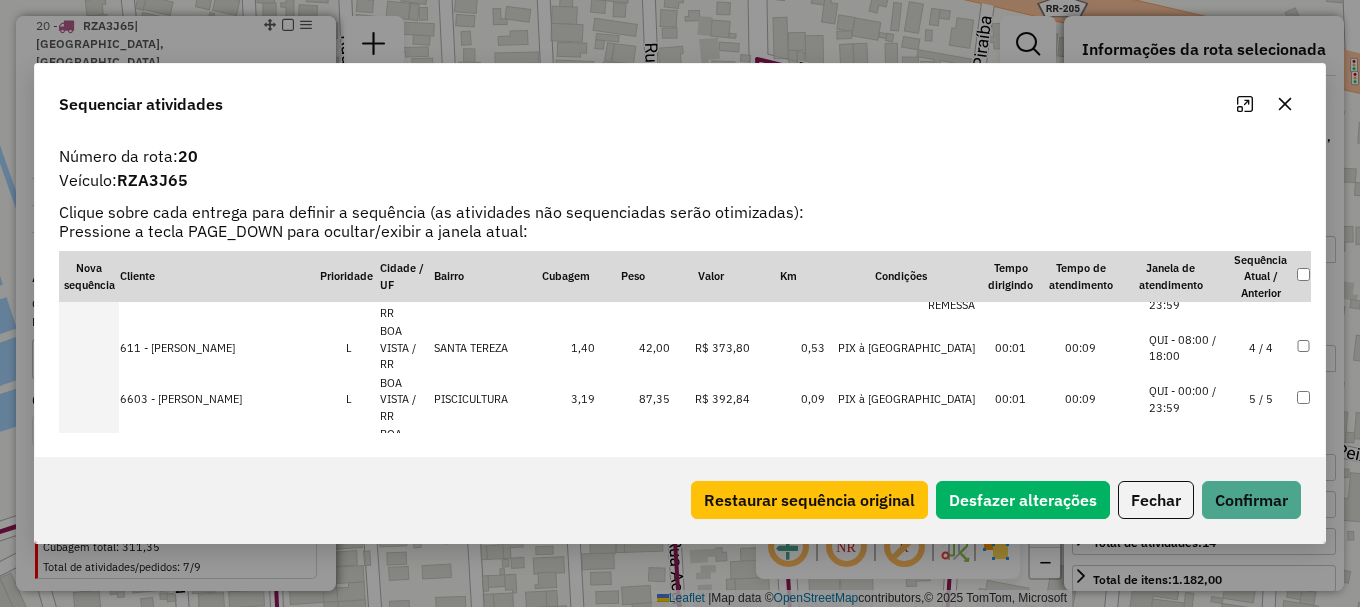 scroll, scrollTop: 335, scrollLeft: 0, axis: vertical 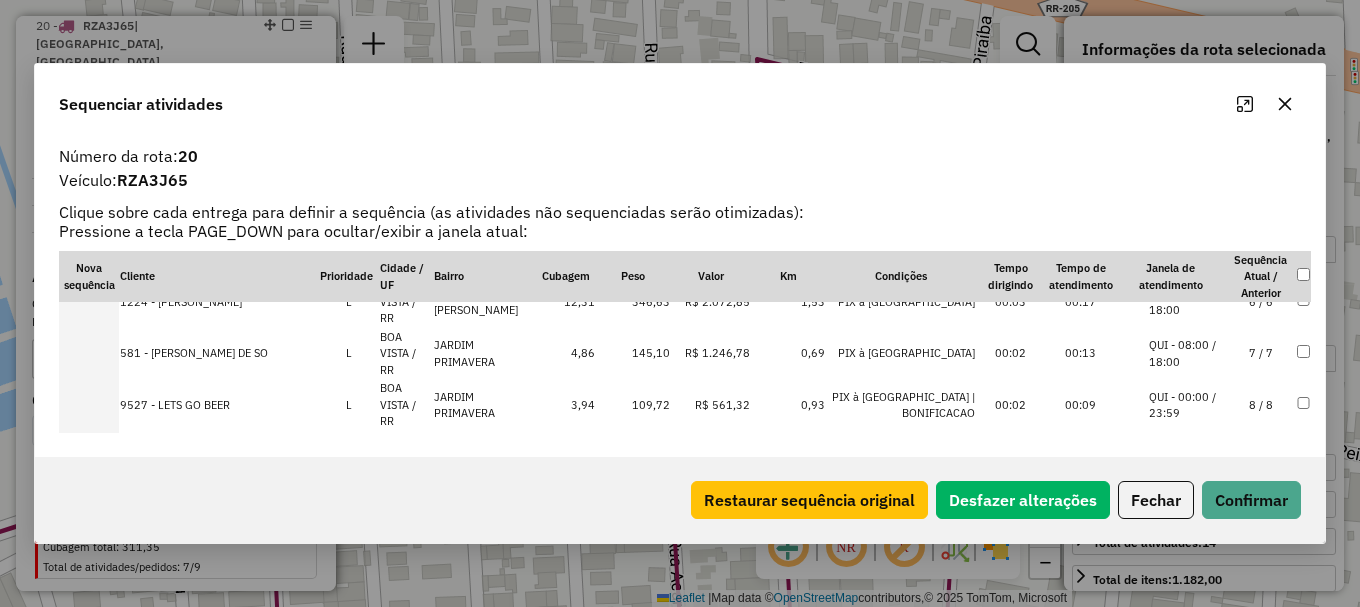 click on "QUI - 10:00 / 19:00" at bounding box center (1187, 551) 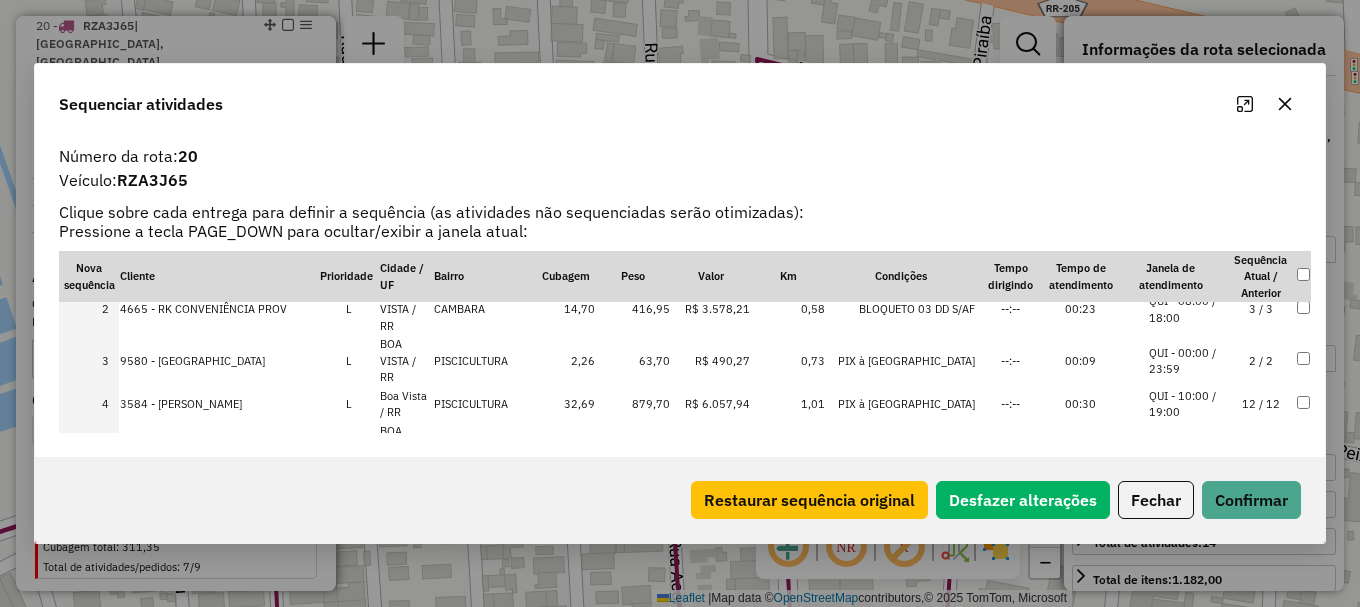 click on "QUI - 08:00 / 18:00" at bounding box center [1187, 499] 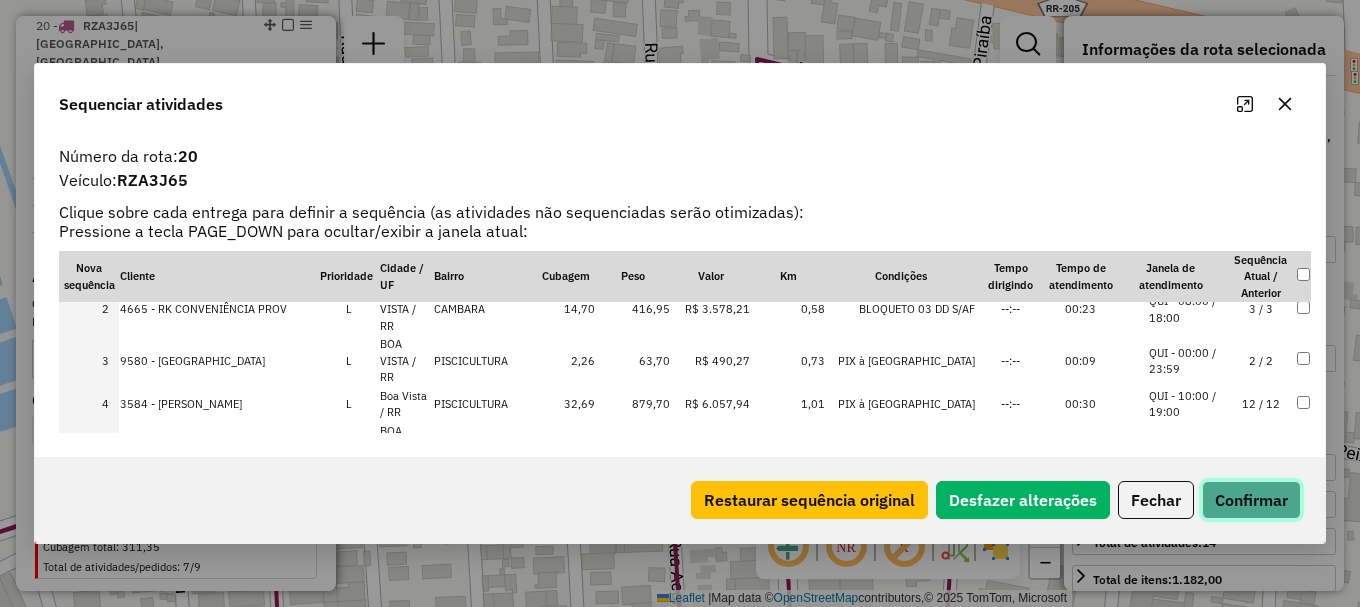 click on "Confirmar" 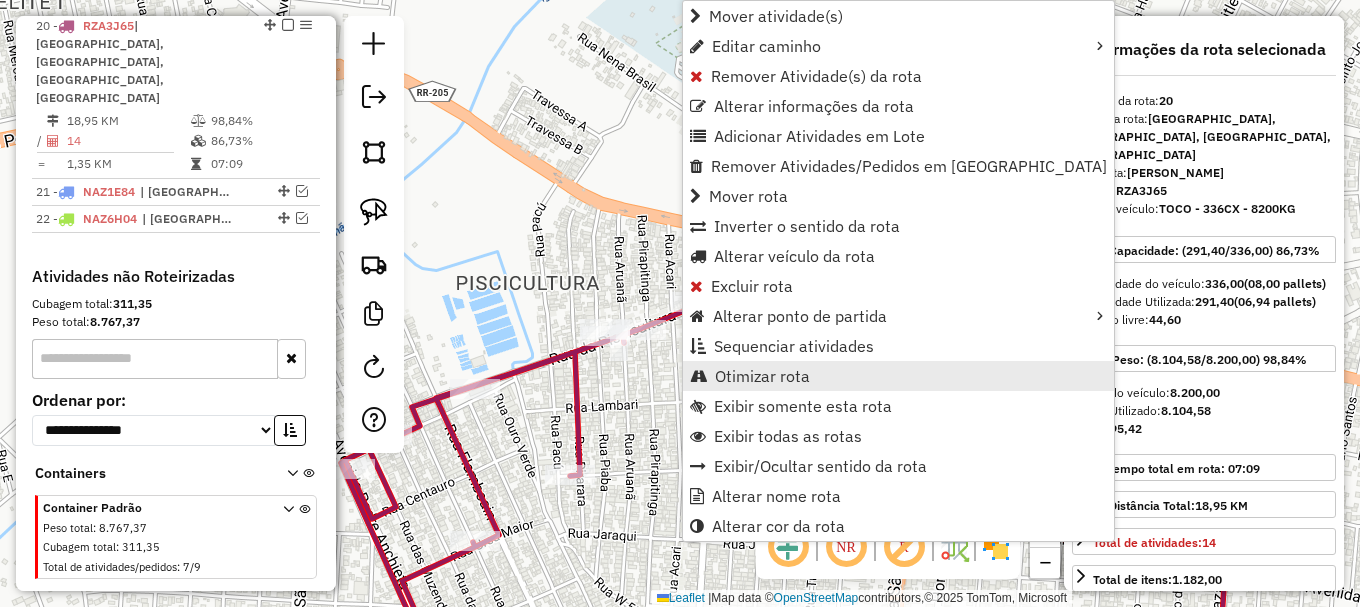 click on "Otimizar rota" at bounding box center (762, 376) 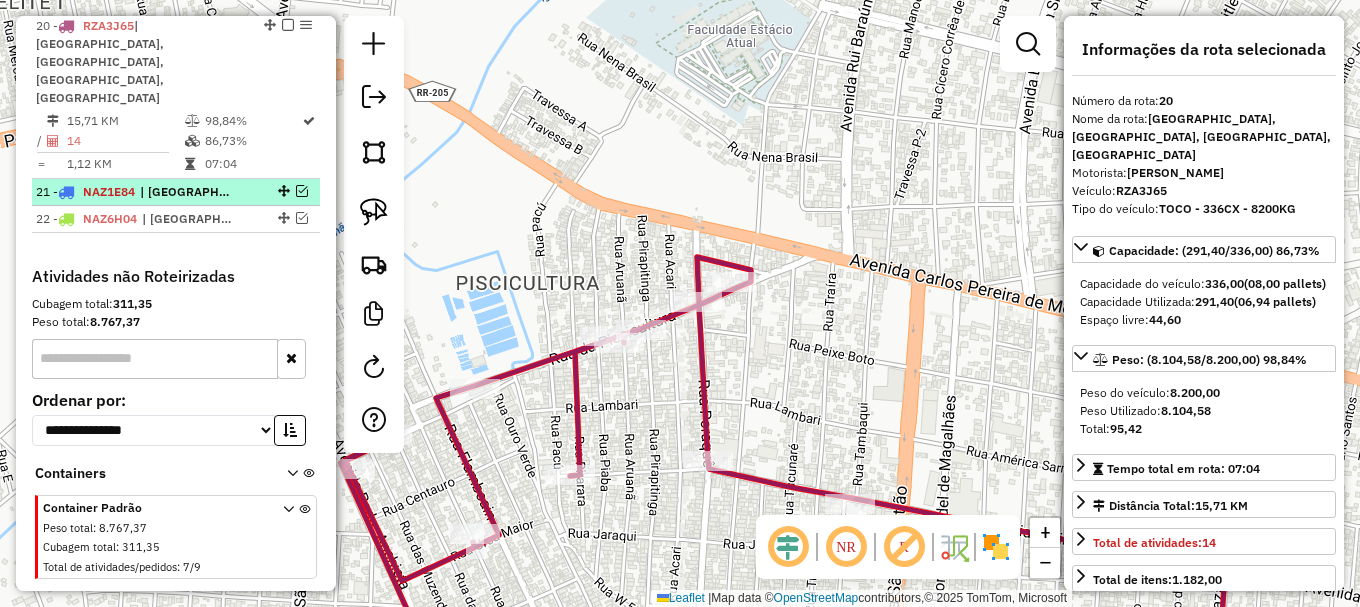 click at bounding box center (302, 191) 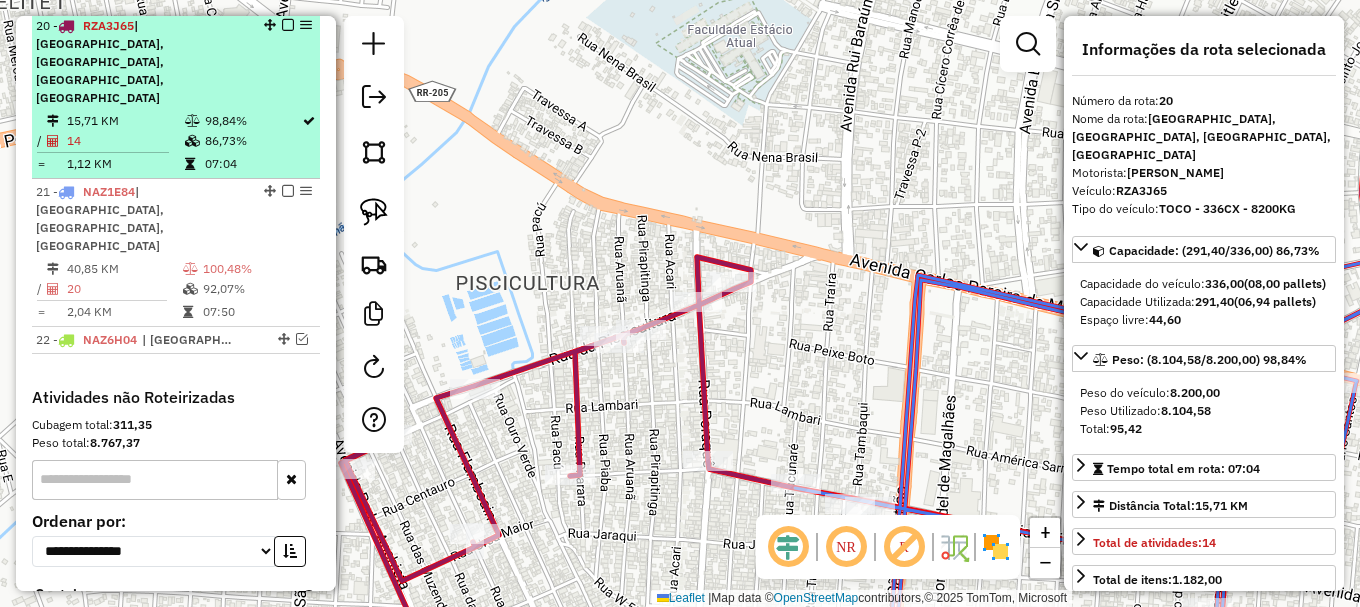 click at bounding box center (288, 25) 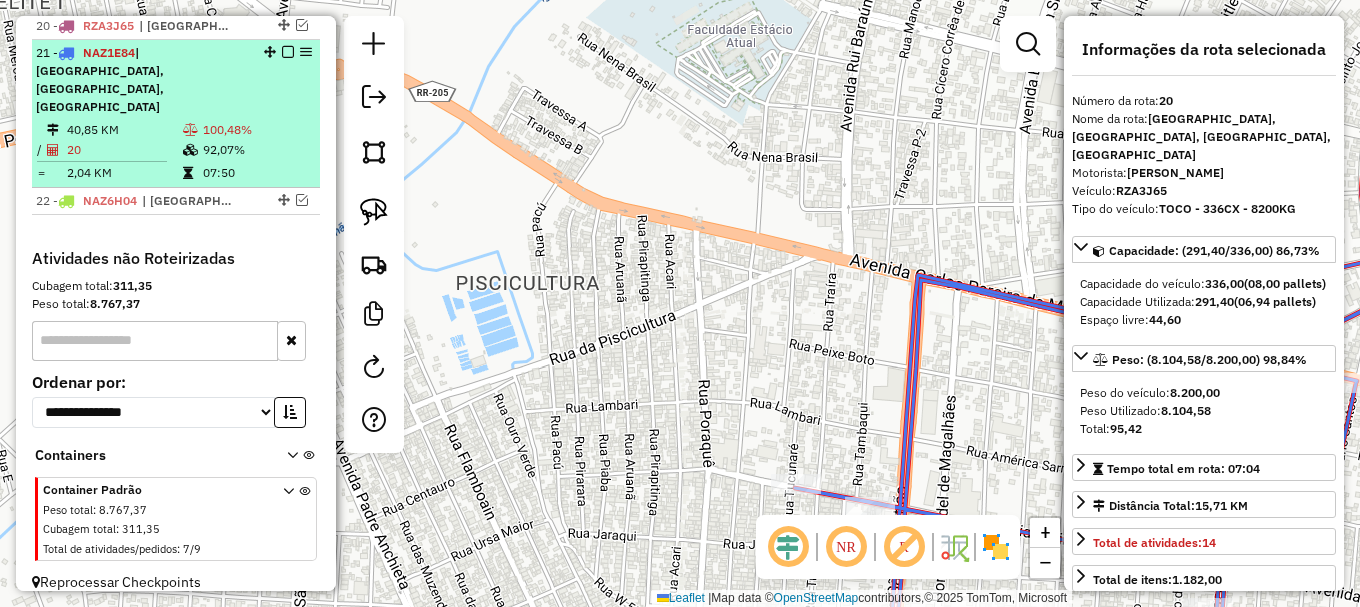 click on "92,07%" at bounding box center (257, 150) 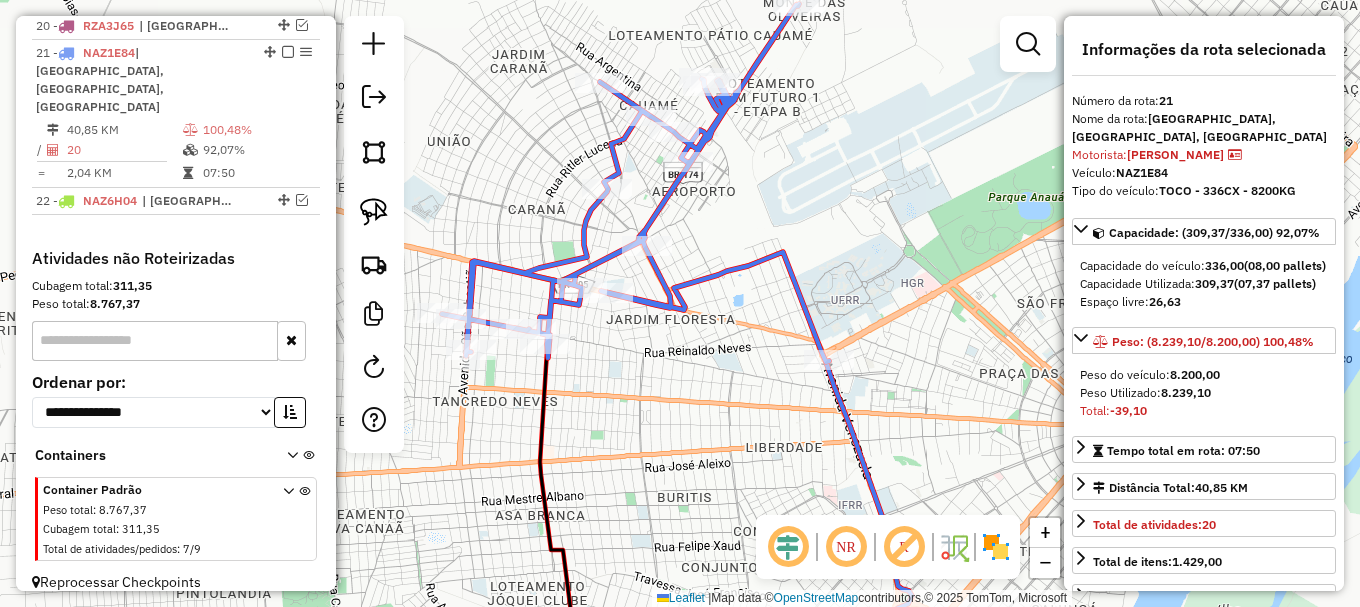 click 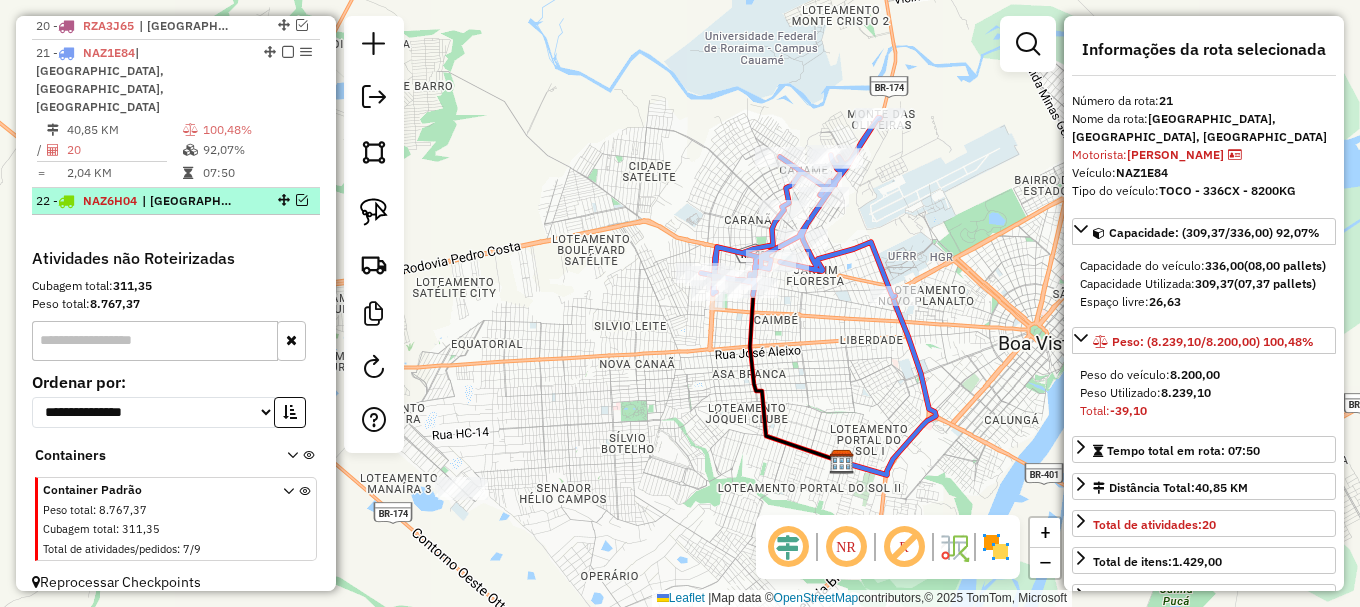 click at bounding box center (302, 200) 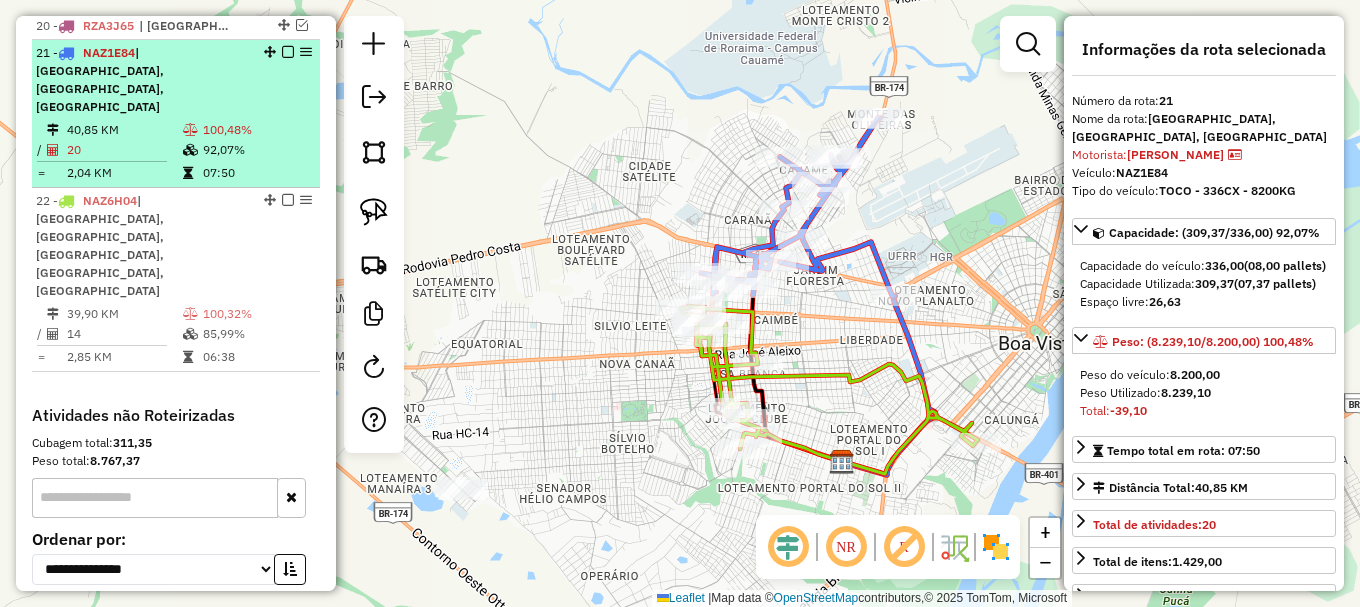 click at bounding box center (288, 52) 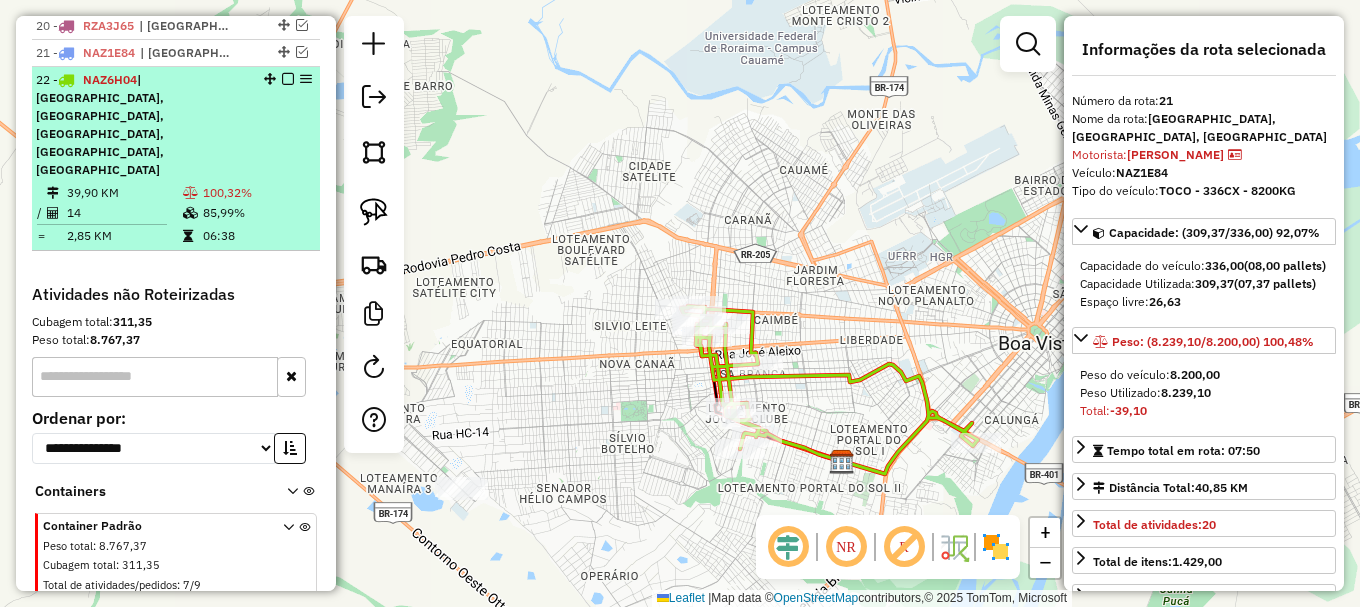 click on "100,32%" at bounding box center [257, 193] 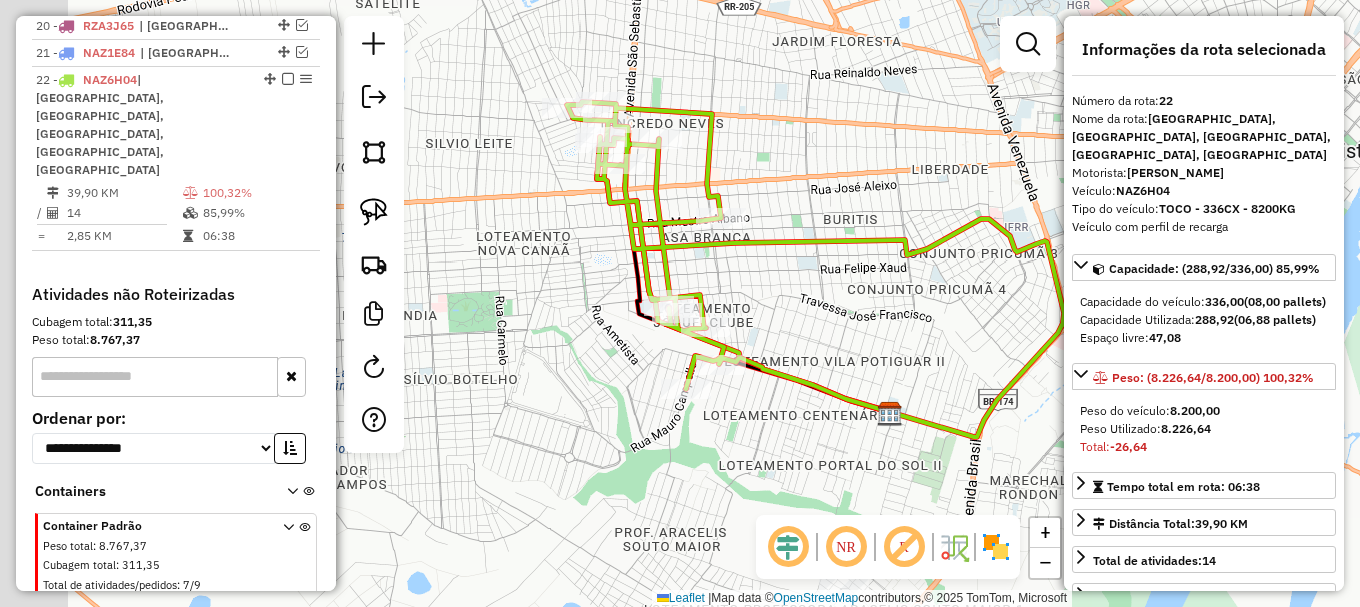 drag, startPoint x: 669, startPoint y: 179, endPoint x: 766, endPoint y: 153, distance: 100.4241 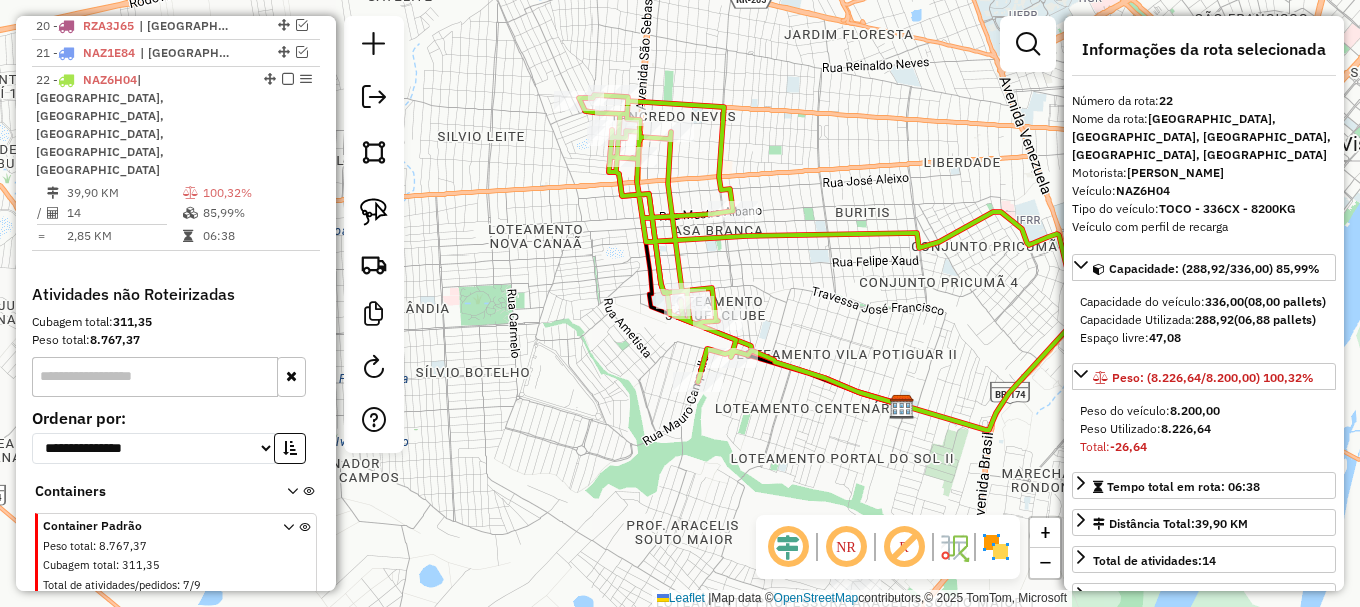 click 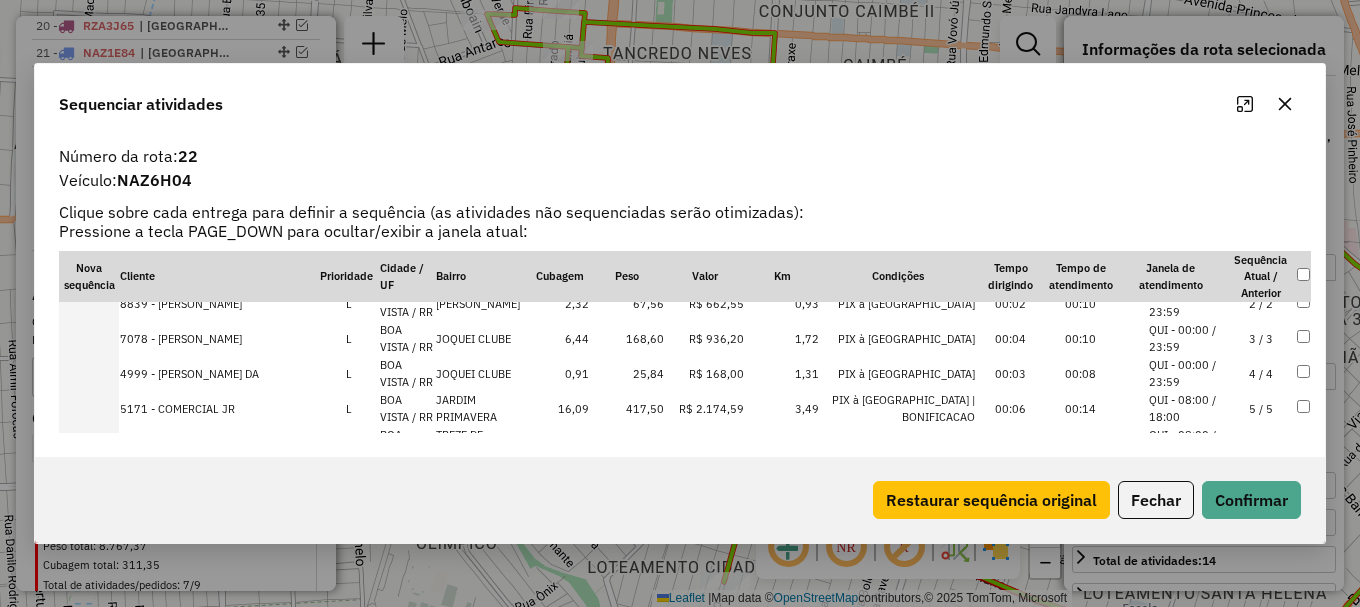 scroll, scrollTop: 100, scrollLeft: 0, axis: vertical 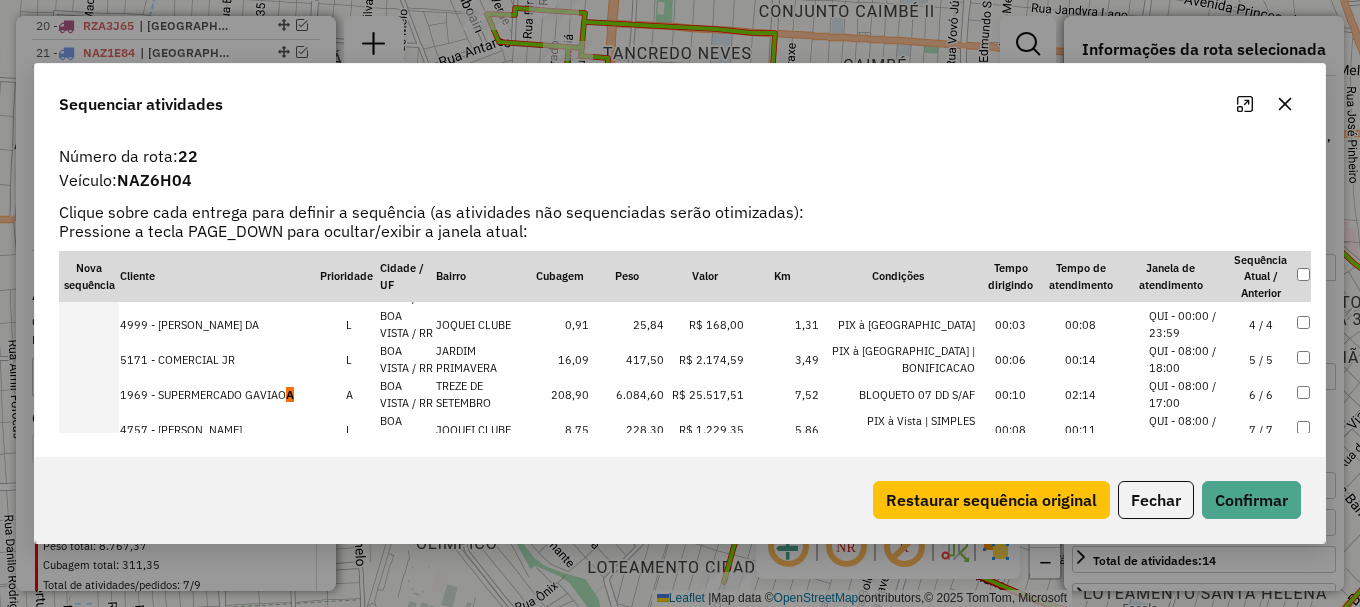 click on "QUI - 08:00 / 17:00" at bounding box center (1187, 394) 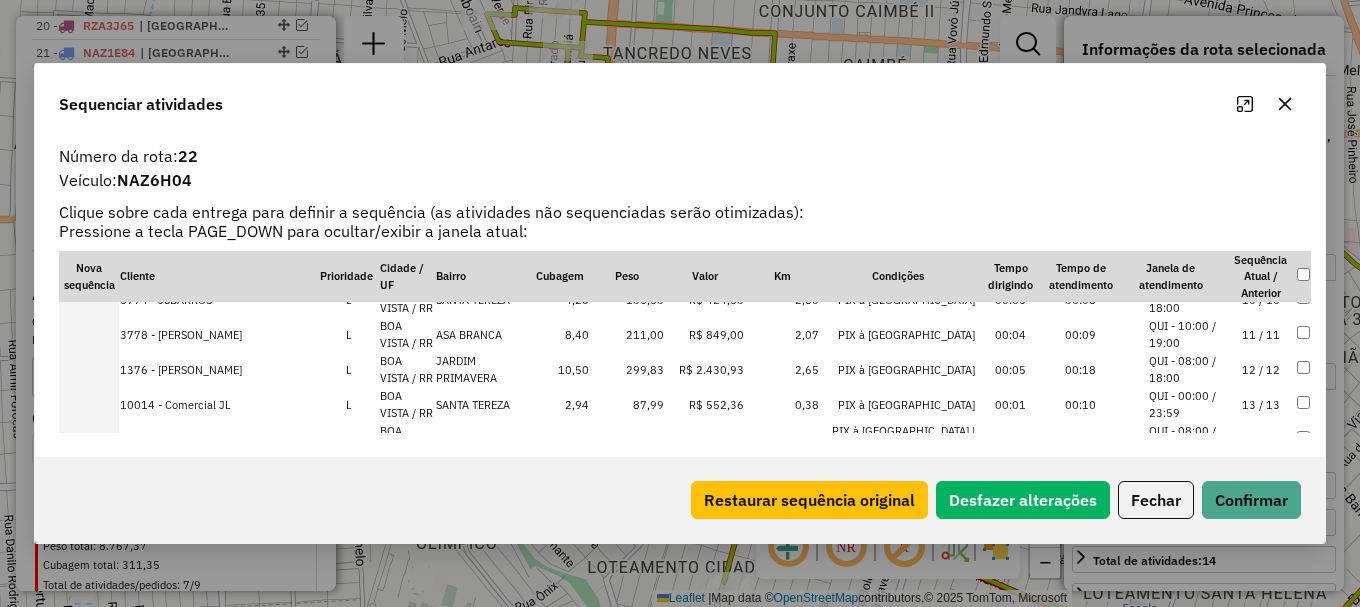 click on "QUI - 10:00 / 19:00" at bounding box center (1187, 334) 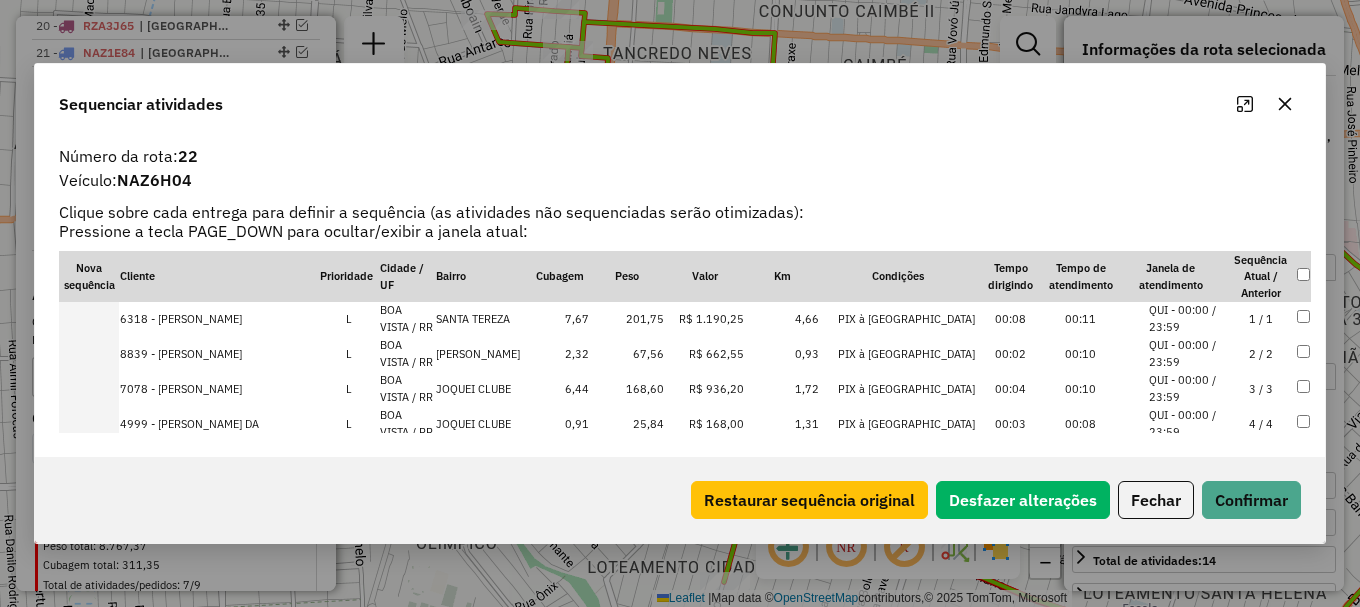 scroll, scrollTop: 70, scrollLeft: 0, axis: vertical 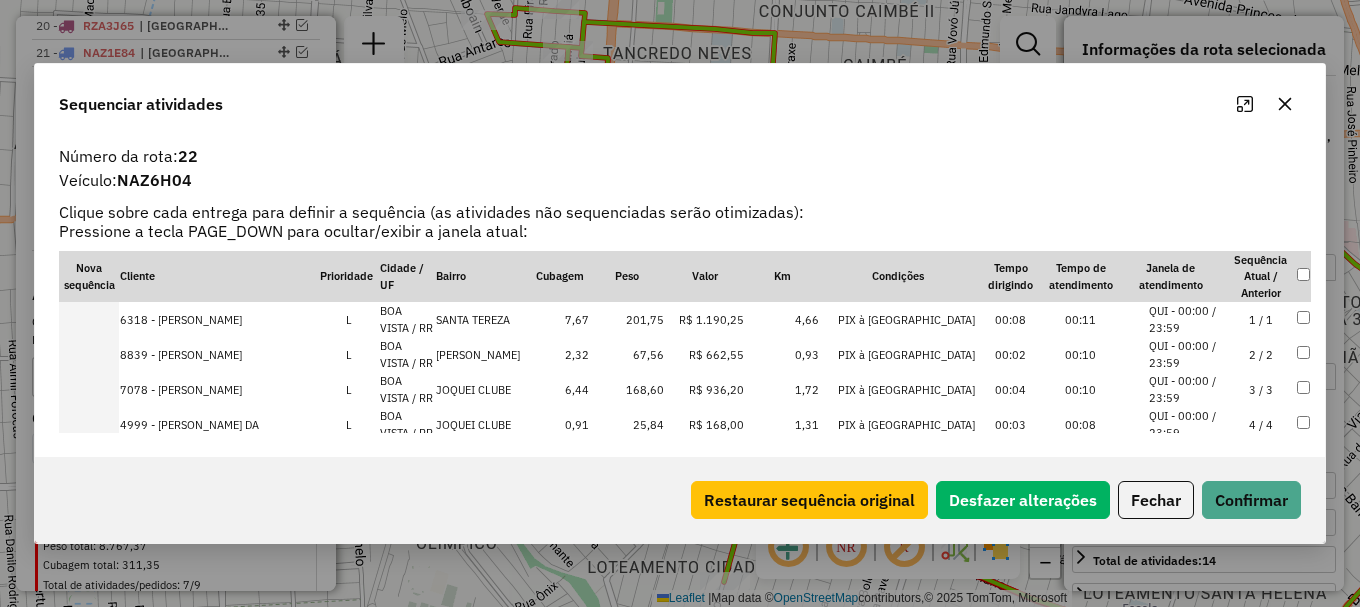 click on "QUI - 00:00 / 23:59" at bounding box center [1187, 354] 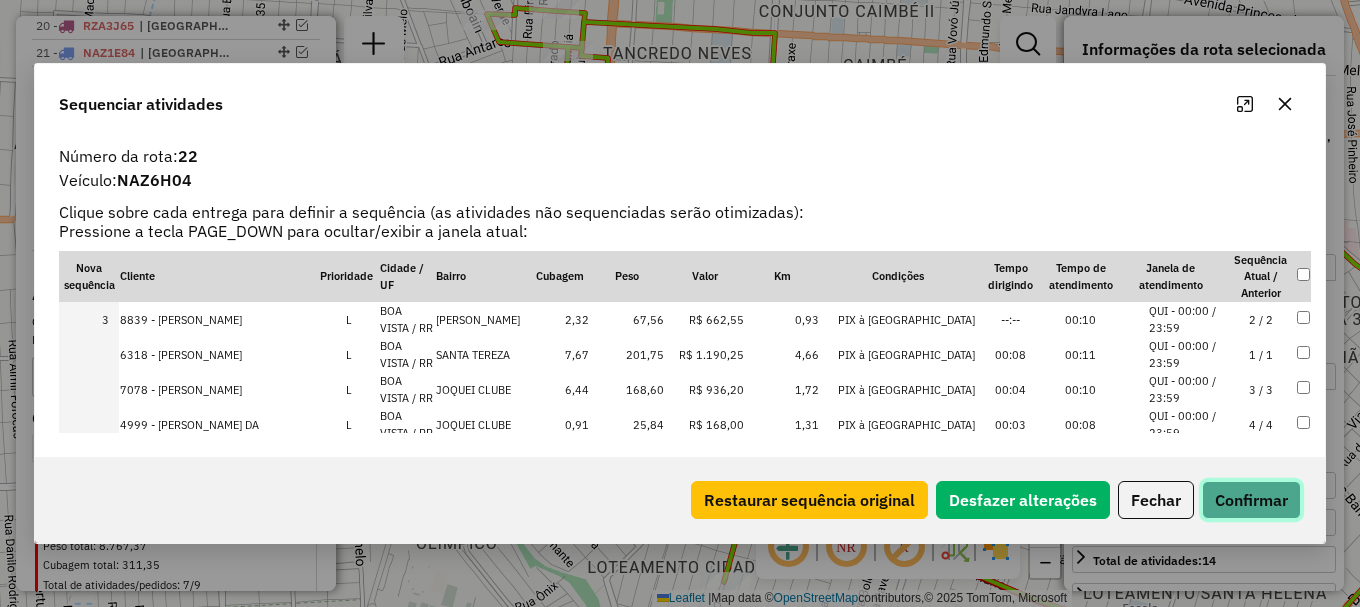 click on "Confirmar" 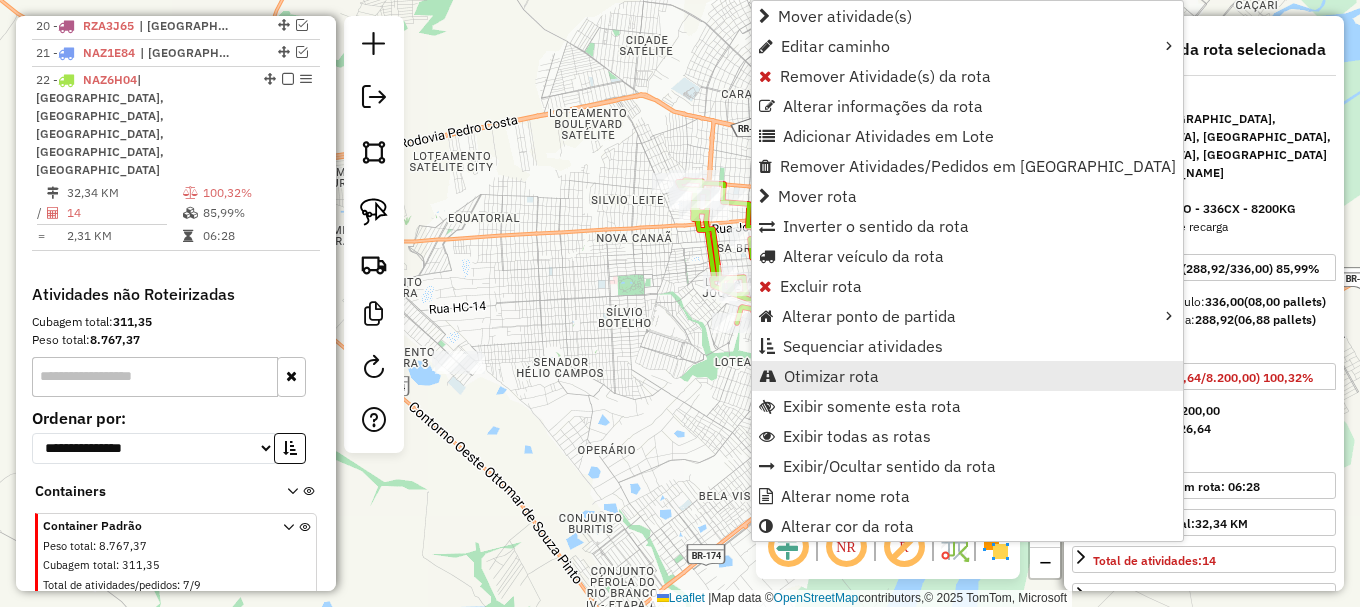 click on "Otimizar rota" at bounding box center [831, 376] 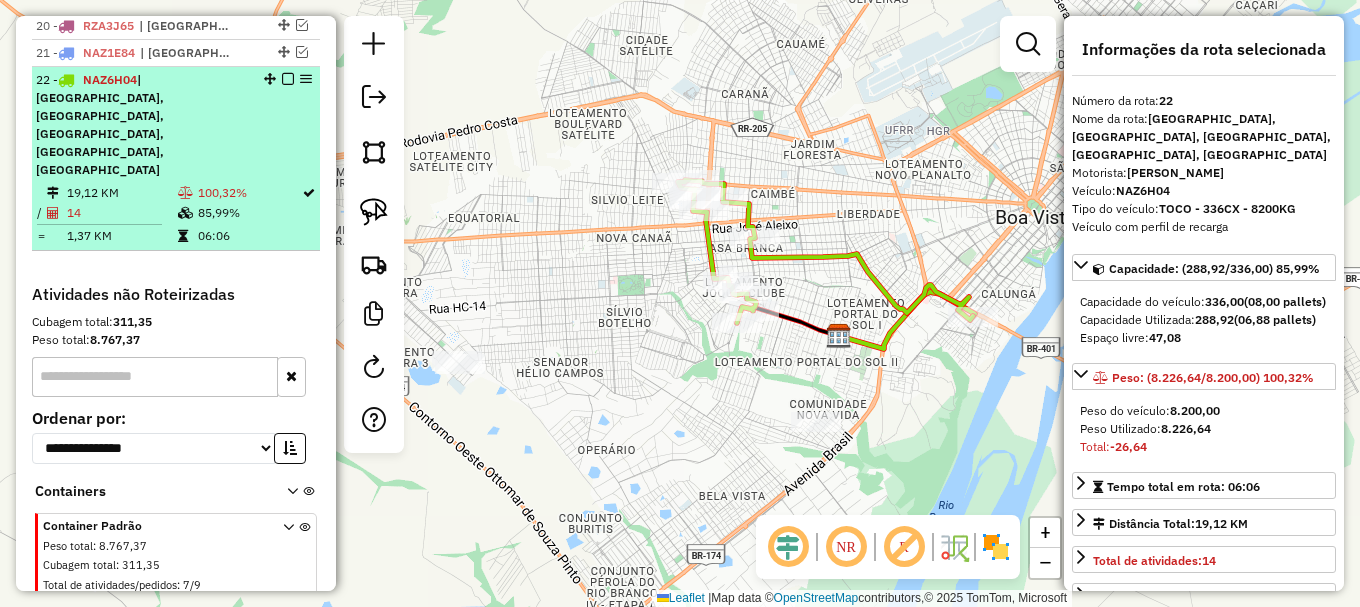 click at bounding box center (288, 79) 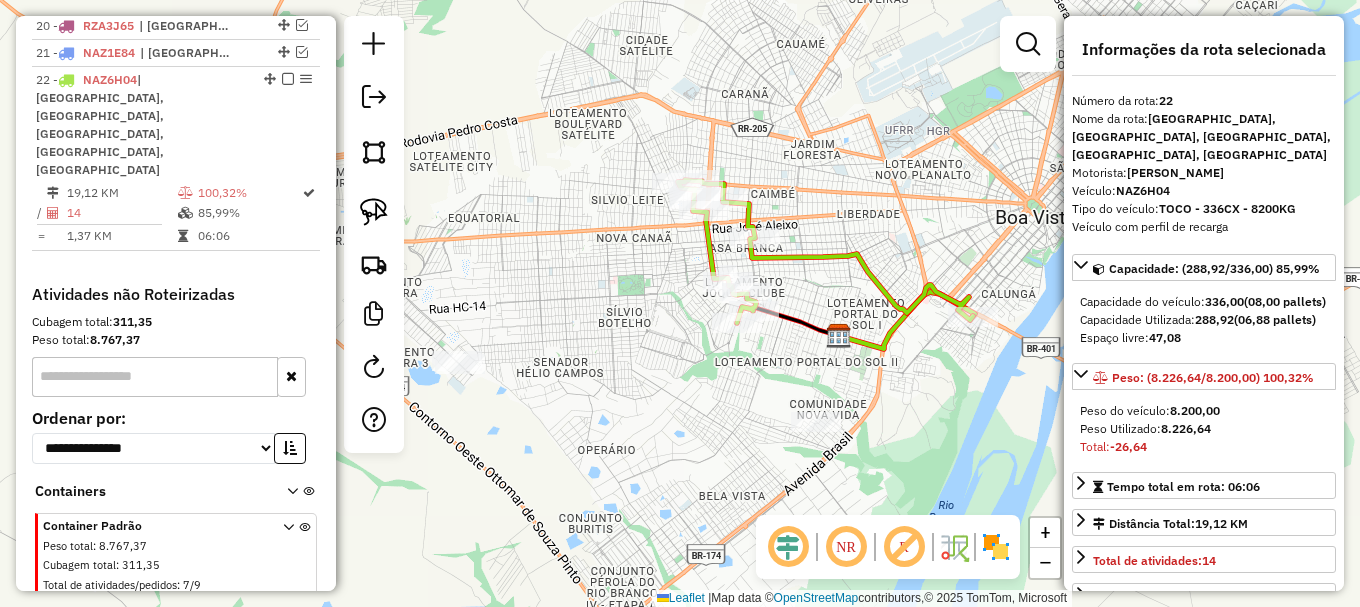 scroll, scrollTop: 1205, scrollLeft: 0, axis: vertical 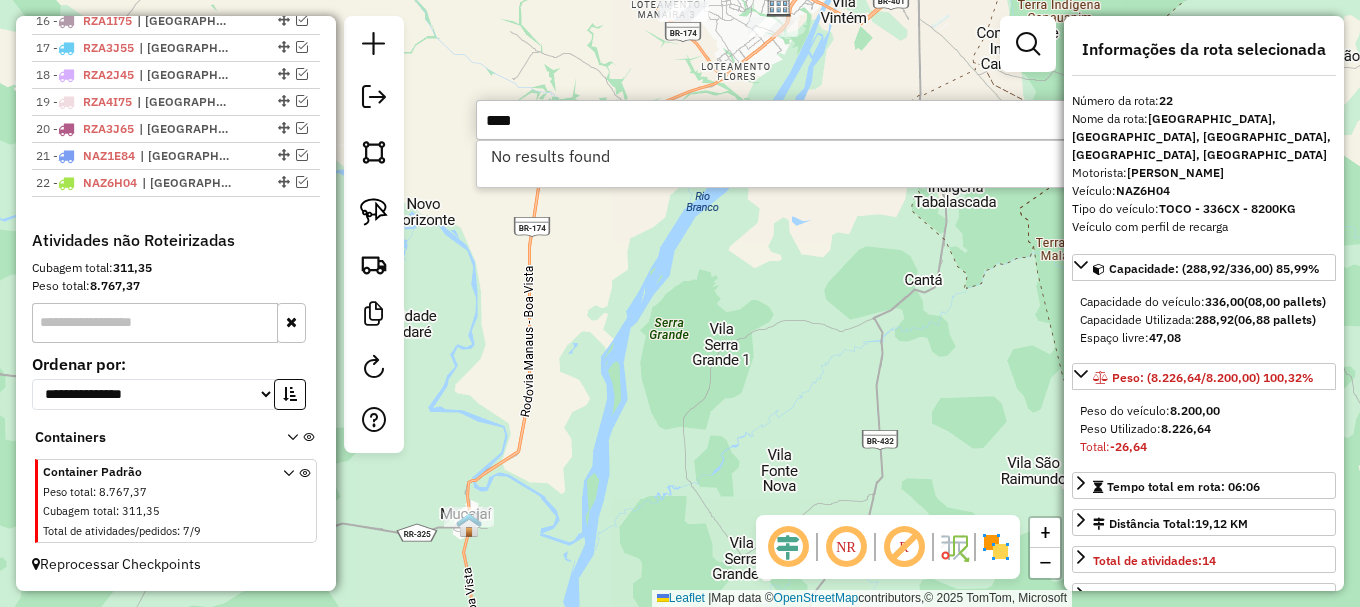 type on "****" 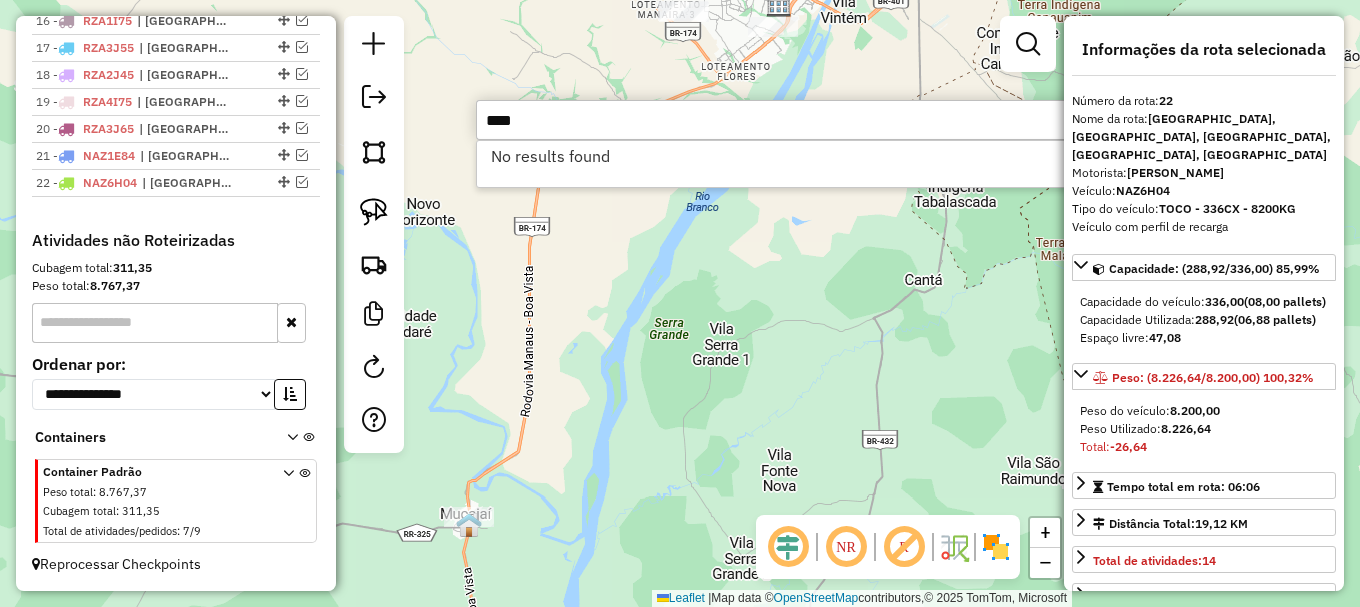 click on "Janela de atendimento Grade de atendimento Capacidade Transportadoras Veículos Cliente Pedidos  Rotas Selecione os dias de semana para filtrar as janelas de atendimento  Seg   Ter   Qua   Qui   Sex   Sáb   Dom  Informe o período da janela de atendimento: De: Até:  Filtrar exatamente a janela do cliente  Considerar janela de atendimento padrão  Selecione os dias de semana para filtrar as grades de atendimento  Seg   Ter   Qua   Qui   Sex   Sáb   Dom   Considerar clientes sem dia de atendimento cadastrado  Clientes fora do dia de atendimento selecionado Filtrar as atividades entre os valores definidos abaixo:  Peso mínimo:   Peso máximo:   Cubagem mínima:   Cubagem máxima:   De:   Até:  Filtrar as atividades entre o tempo de atendimento definido abaixo:  De:   Até:   Considerar capacidade total dos clientes não roteirizados Transportadora: Selecione um ou mais itens Tipo de veículo: Selecione um ou mais itens Veículo: Selecione um ou mais itens Motorista: Selecione um ou mais itens Nome: Rótulo:" 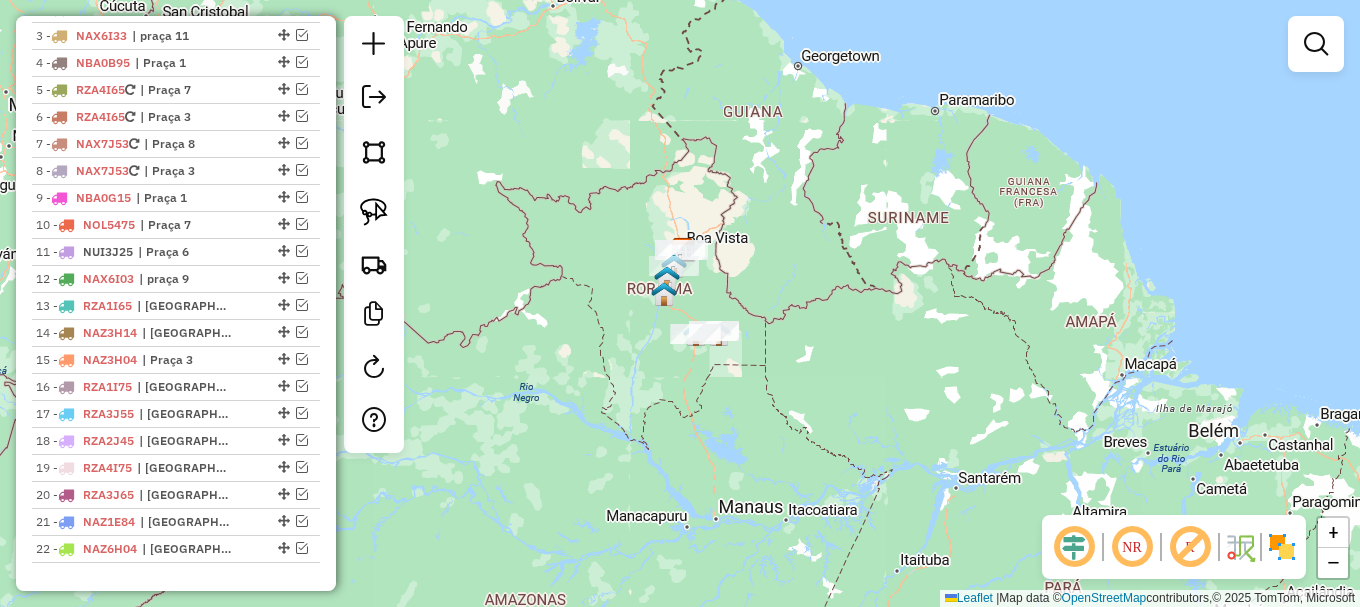 scroll, scrollTop: 805, scrollLeft: 0, axis: vertical 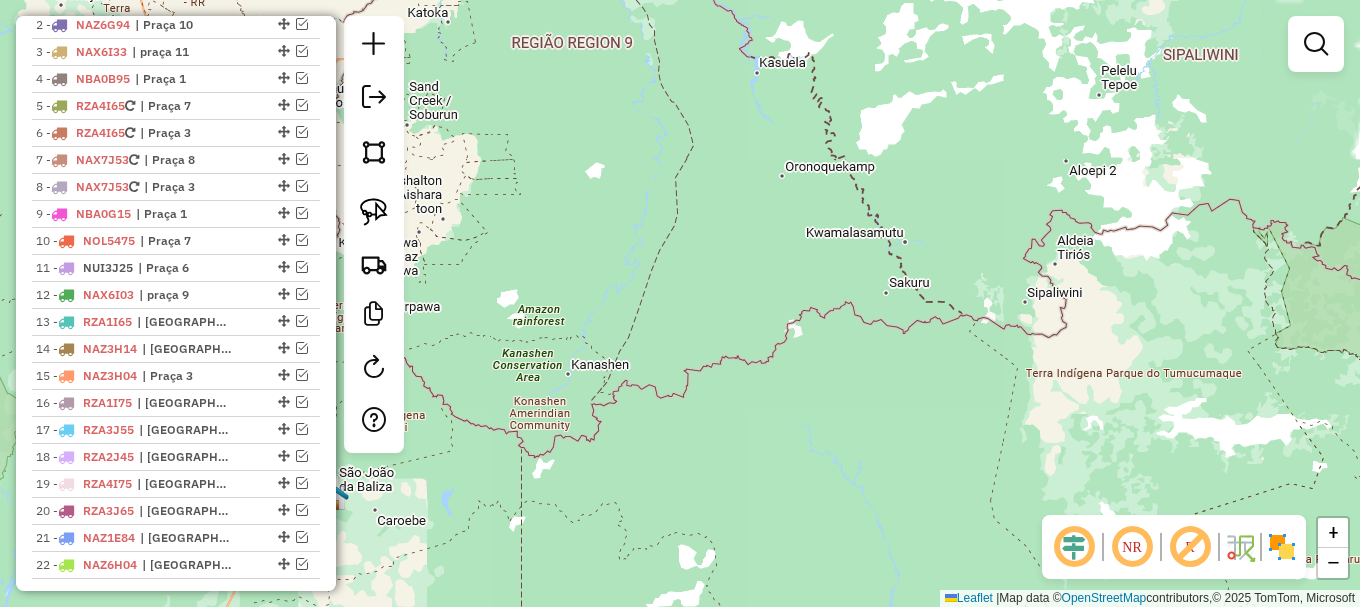 drag, startPoint x: 607, startPoint y: 290, endPoint x: 1003, endPoint y: 326, distance: 397.633 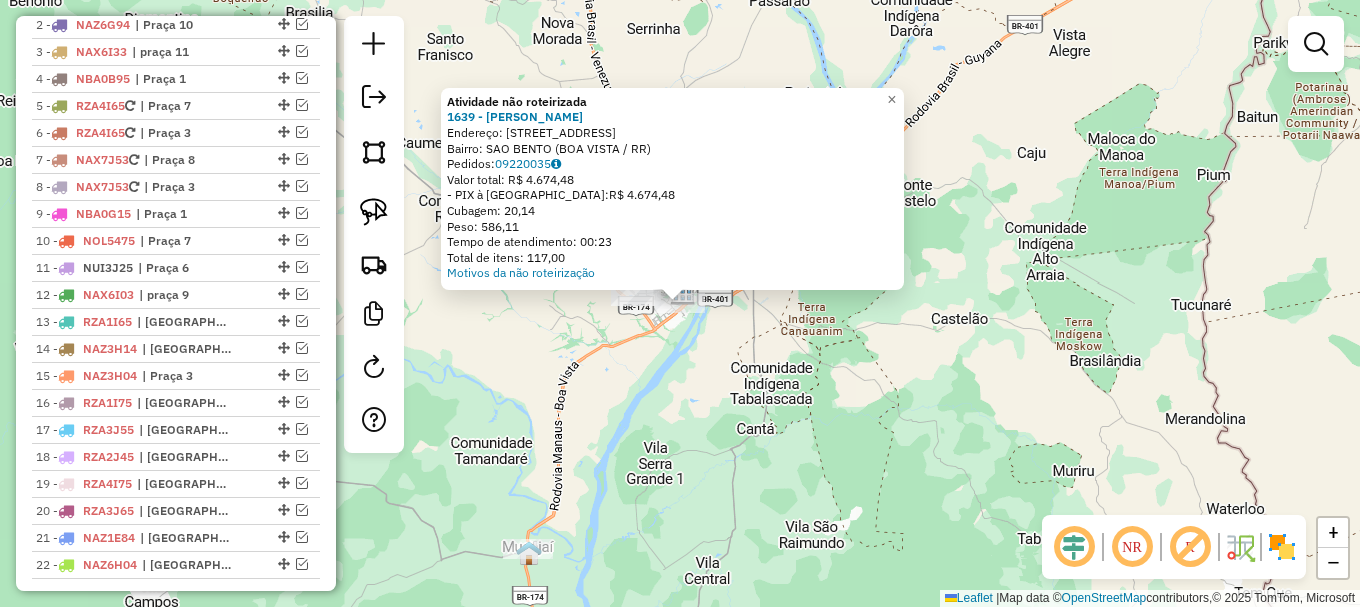 click 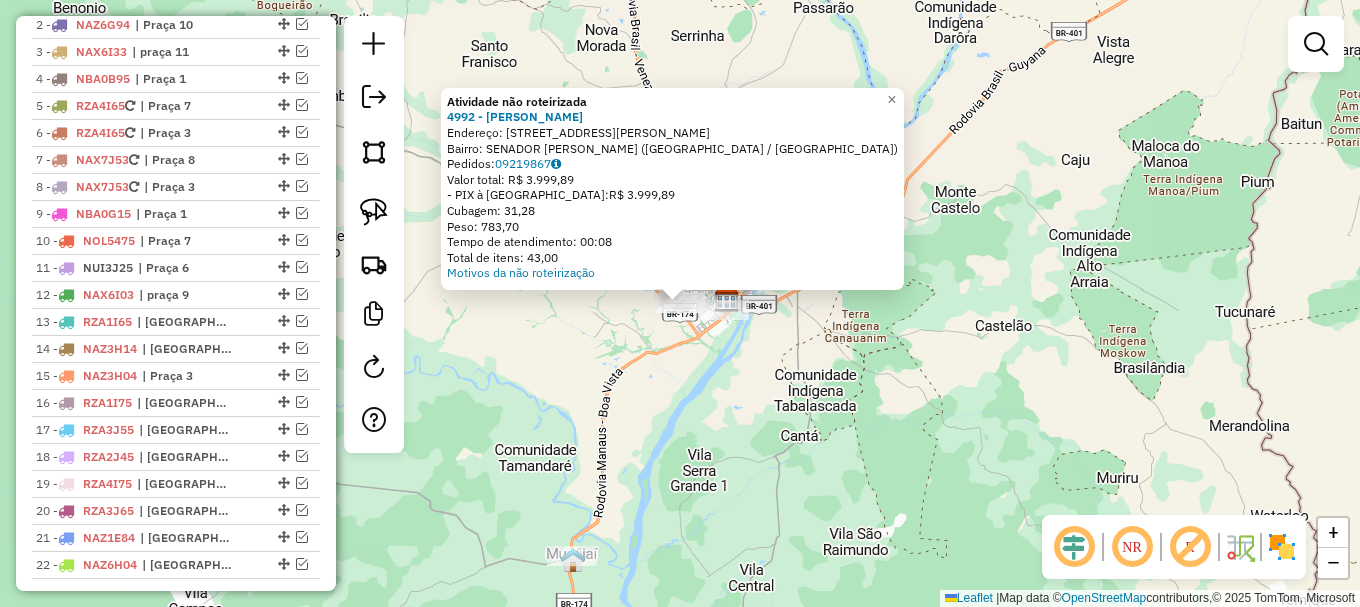 click on "Atividade não roteirizada 4992 - A DE [PERSON_NAME]: [STREET_ADDRESS][PERSON_NAME]   Bairro: SENADOR [PERSON_NAME] ([GEOGRAPHIC_DATA] / RR)   Pedidos:  09219867   Valor total: R$ 3.999,89   - PIX à Vista:  R$ 3.999,89   Cubagem: 31,28   Peso: 783,70   Tempo de atendimento: 00:08   Total de itens: 43,00  Motivos da não roteirização × Janela de atendimento Grade de atendimento Capacidade Transportadoras Veículos Cliente Pedidos  Rotas Selecione os dias de semana para filtrar as janelas de atendimento  Seg   Ter   Qua   Qui   Sex   Sáb   Dom  Informe o período da janela de atendimento: De: Até:  Filtrar exatamente a janela do cliente  Considerar janela de atendimento padrão  Selecione os dias de semana para filtrar as grades de atendimento  Seg   Ter   Qua   Qui   Sex   Sáb   Dom   Considerar clientes sem dia de atendimento cadastrado  Clientes fora do dia de atendimento selecionado Filtrar as atividades entre os valores definidos abaixo:  Peso mínimo:   Peso máximo:   De:   Até:  De:" 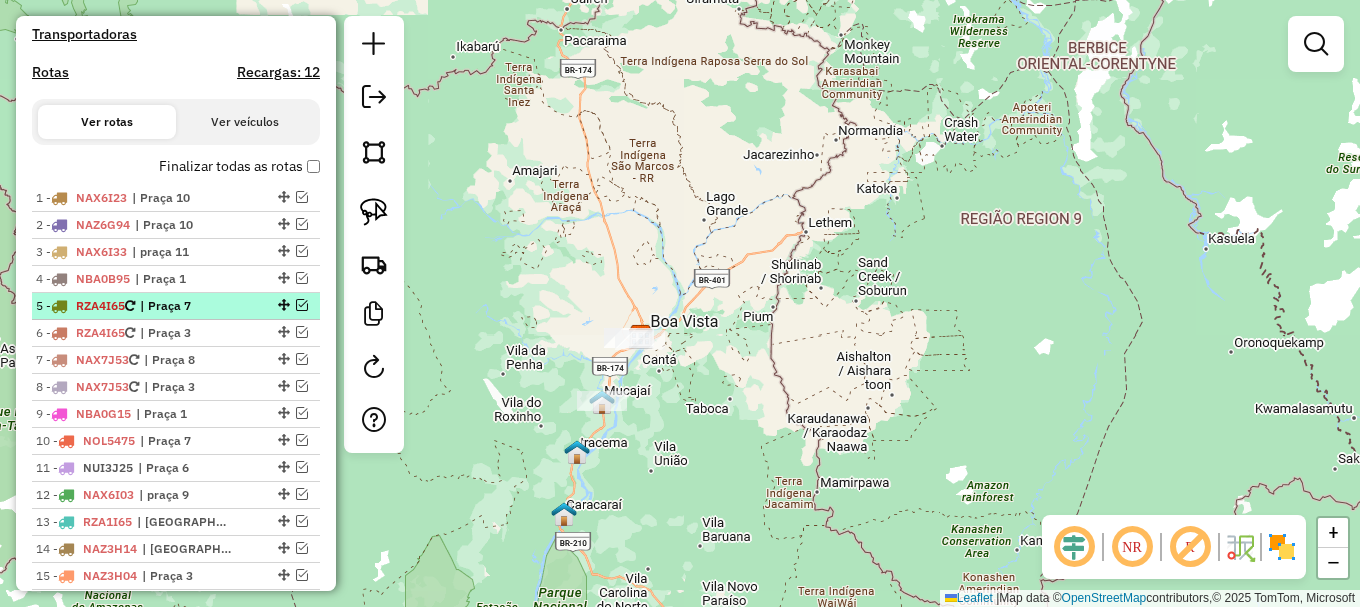 scroll, scrollTop: 705, scrollLeft: 0, axis: vertical 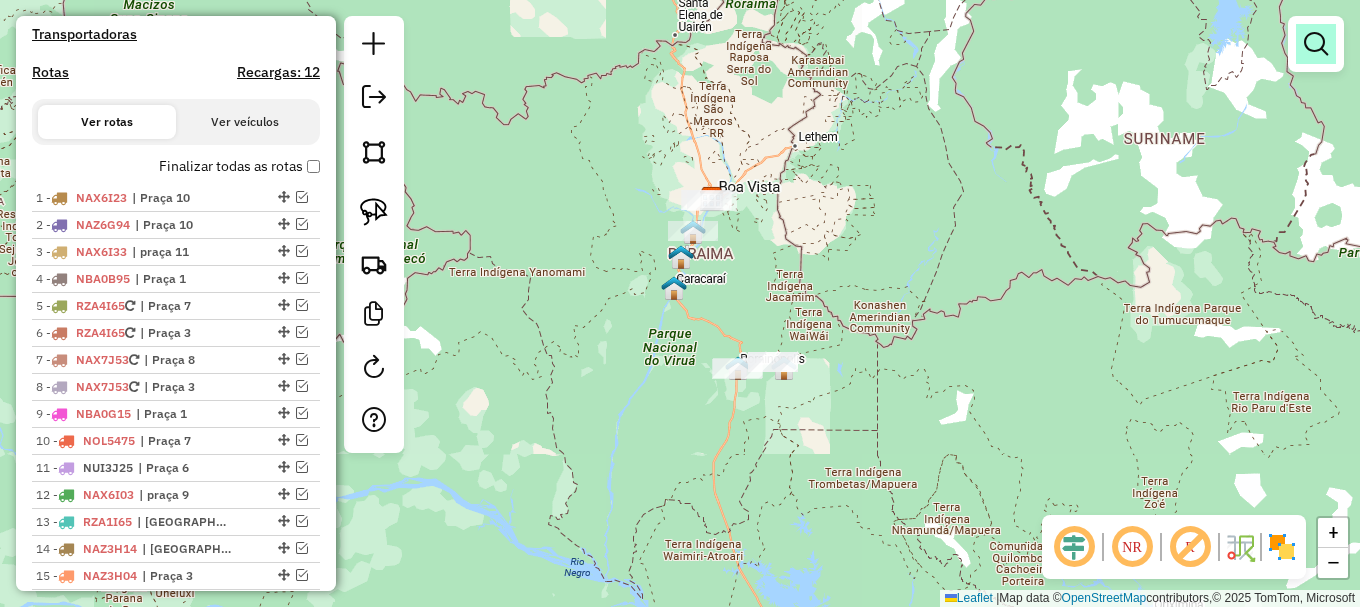 click at bounding box center [1316, 44] 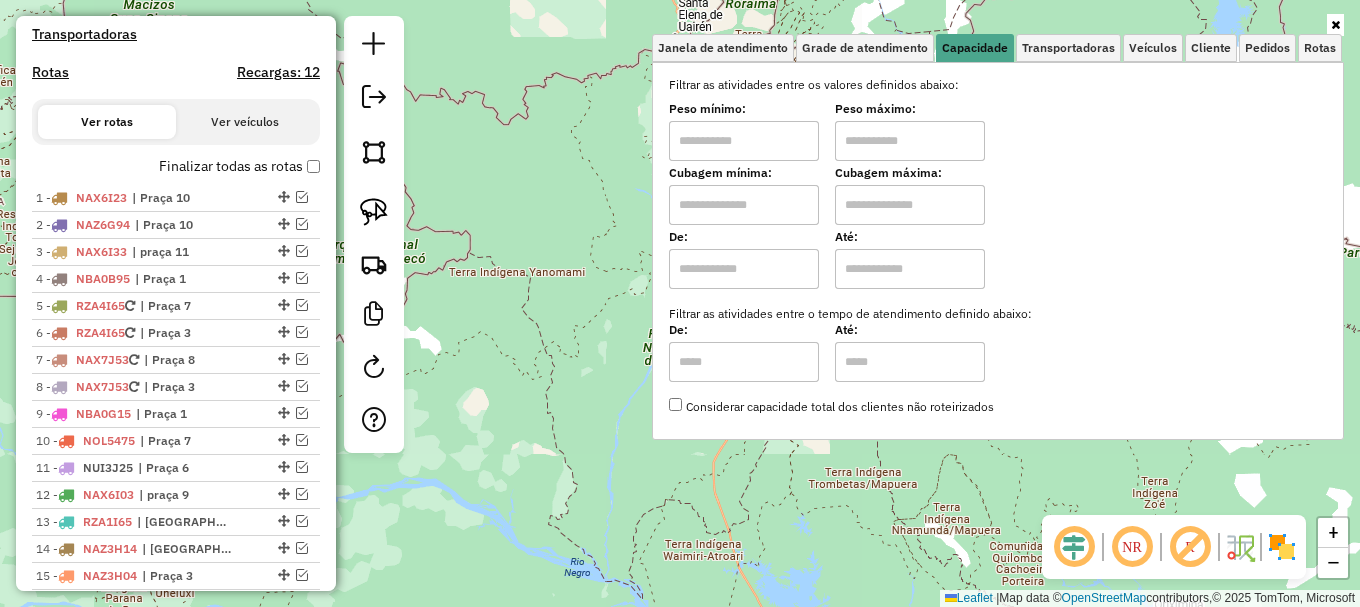 click on "Janela de atendimento Grade de atendimento Capacidade Transportadoras Veículos Cliente Pedidos  Rotas Selecione os dias de semana para filtrar as janelas de atendimento  Seg   Ter   Qua   Qui   Sex   Sáb   Dom  Informe o período da janela de atendimento: De: Até:  Filtrar exatamente a janela do cliente  Considerar janela de atendimento padrão  Selecione os dias de semana para filtrar as grades de atendimento  Seg   Ter   Qua   Qui   Sex   Sáb   Dom   Considerar clientes sem dia de atendimento cadastrado  Clientes fora do dia de atendimento selecionado Filtrar as atividades entre os valores definidos abaixo:  Peso mínimo:   Peso máximo:   Cubagem mínima:   Cubagem máxima:   De:   Até:  Filtrar as atividades entre o tempo de atendimento definido abaixo:  De:   Até:   Considerar capacidade total dos clientes não roteirizados Transportadora: Selecione um ou mais itens Tipo de veículo: Selecione um ou mais itens Veículo: Selecione um ou mais itens Motorista: Selecione um ou mais itens Nome: Rótulo:" 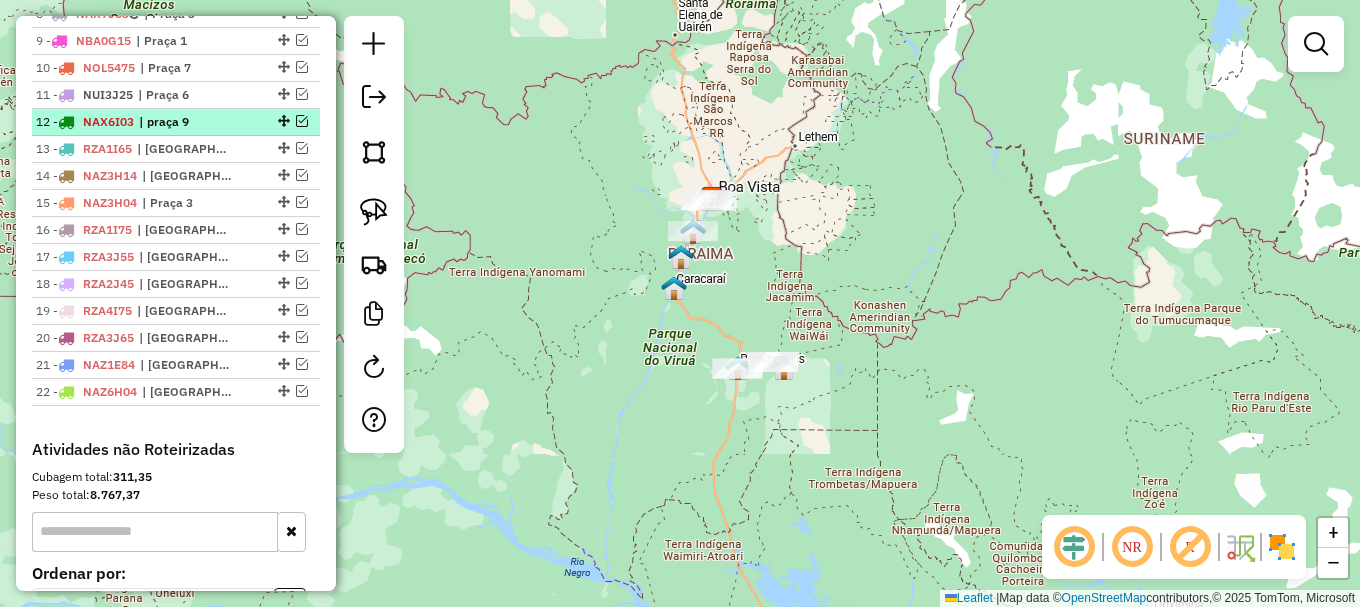 scroll, scrollTop: 1005, scrollLeft: 0, axis: vertical 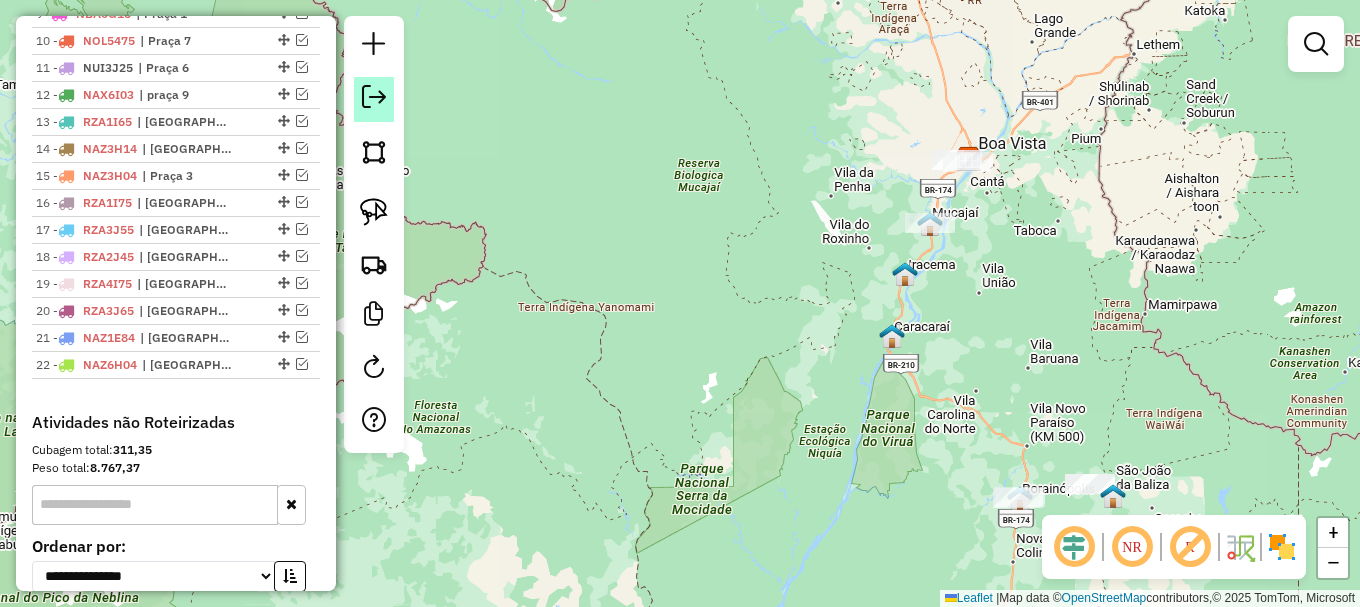 click 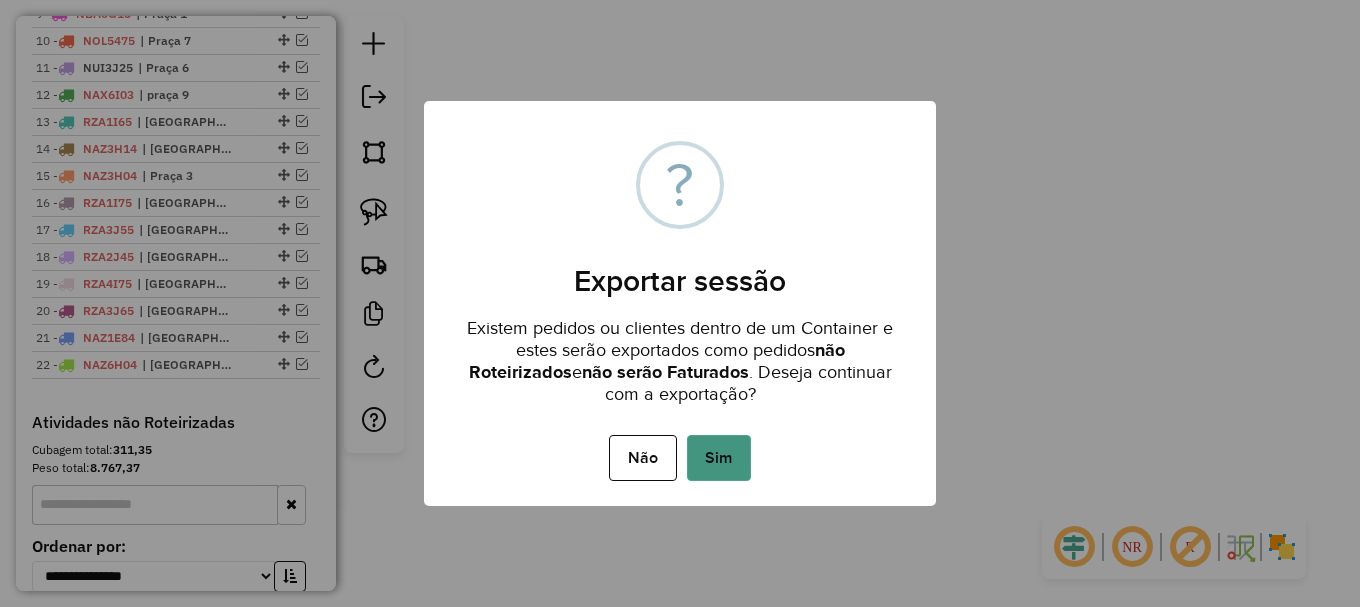 click on "Sim" at bounding box center (719, 458) 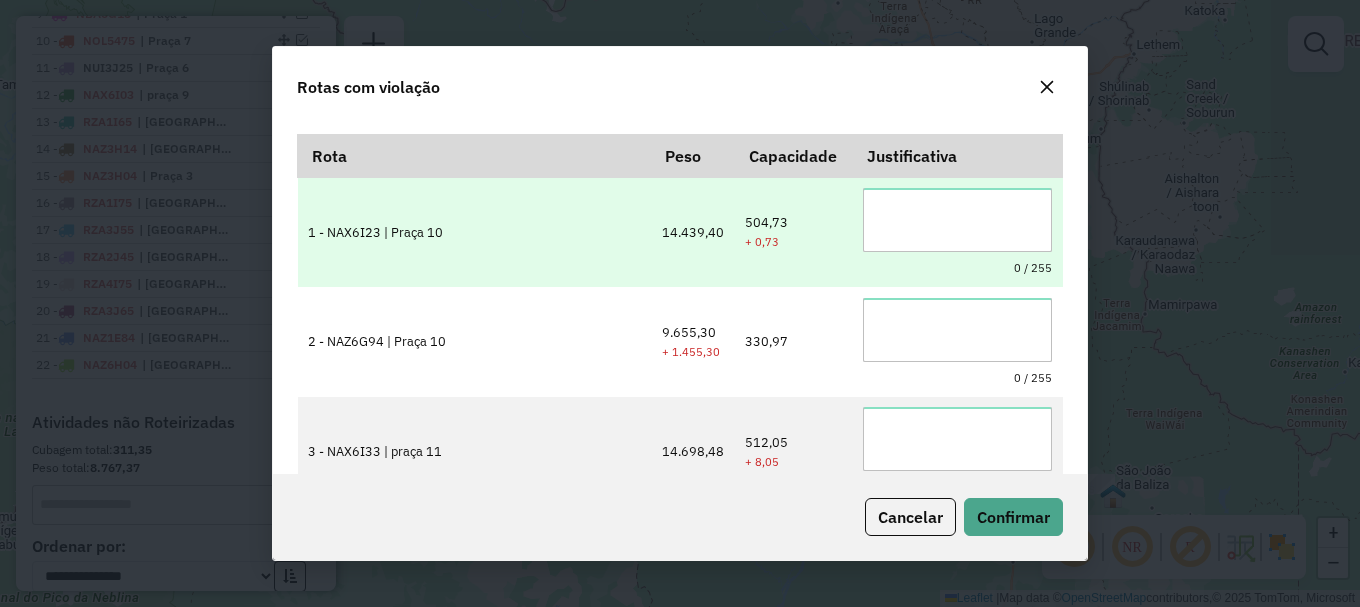 scroll, scrollTop: 0, scrollLeft: 0, axis: both 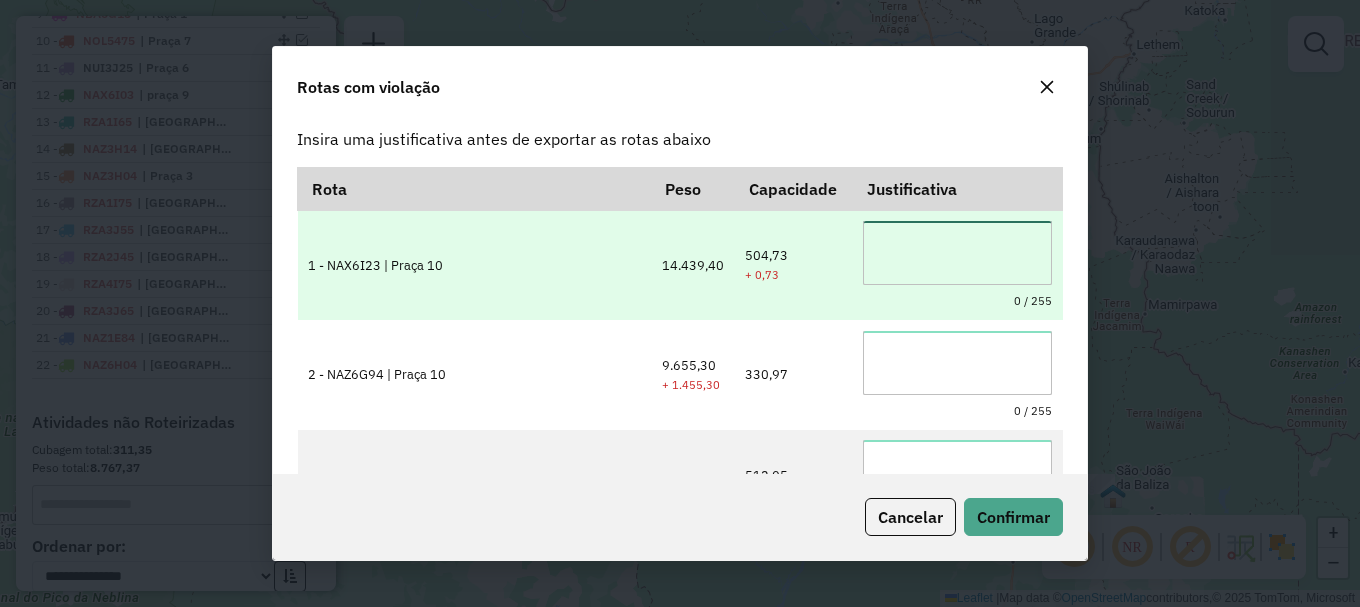 click at bounding box center (957, 253) 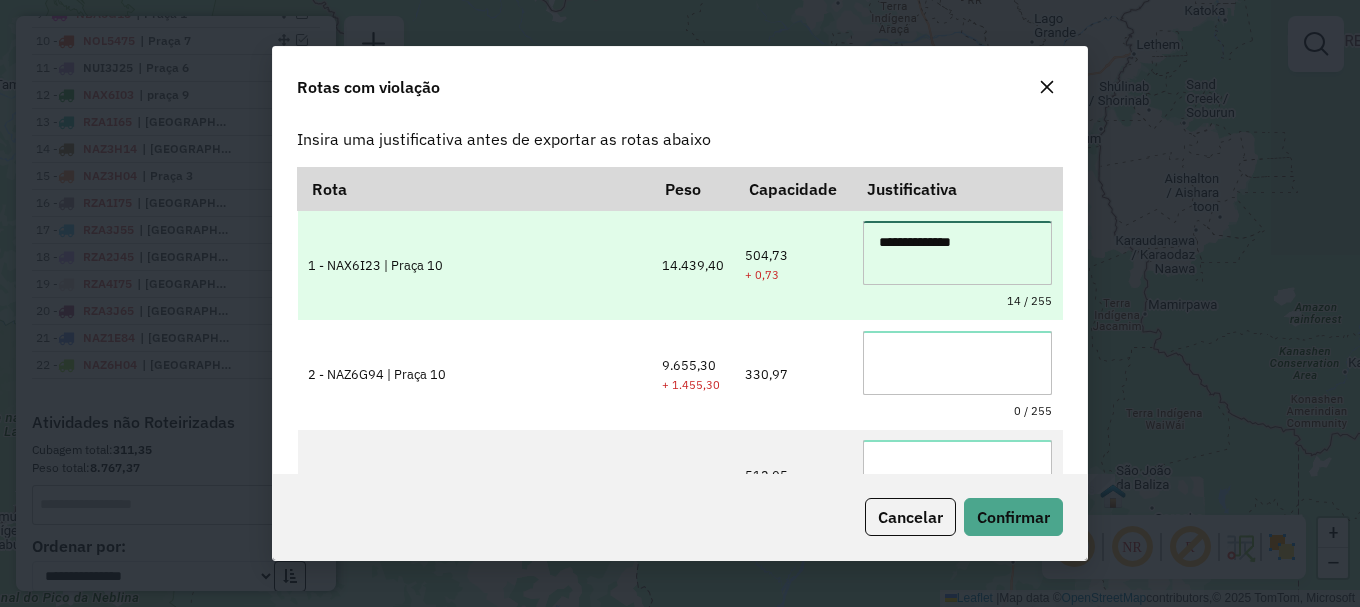 drag, startPoint x: 958, startPoint y: 245, endPoint x: 792, endPoint y: 264, distance: 167.08382 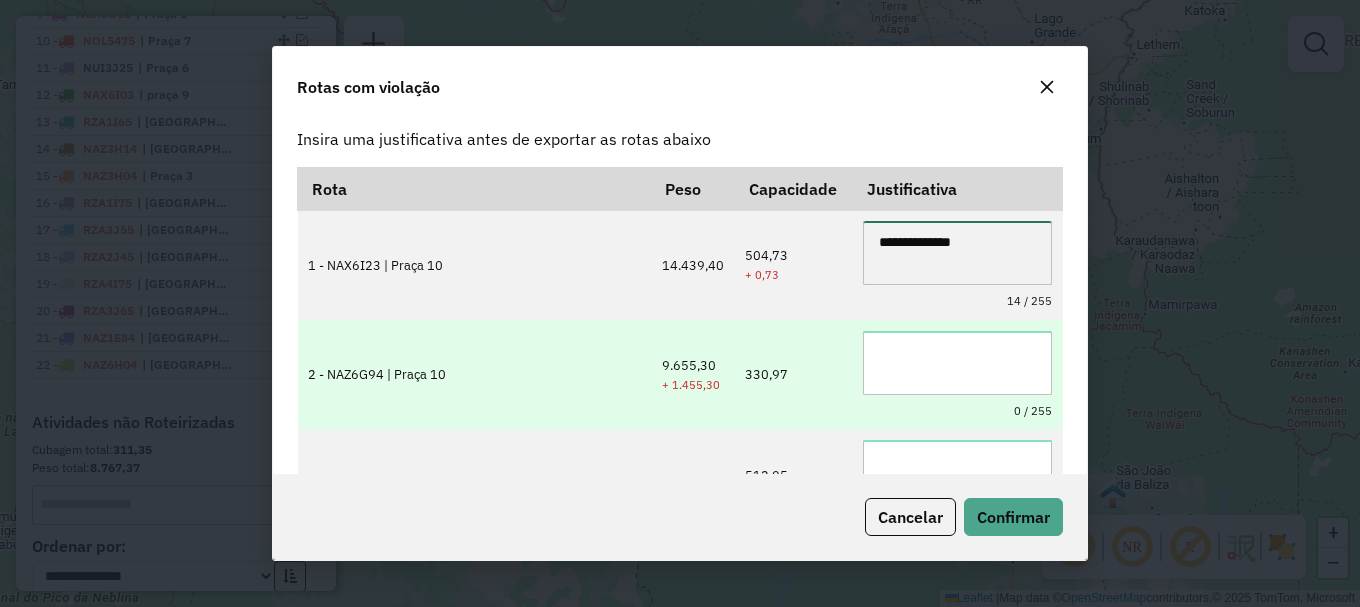 type on "**********" 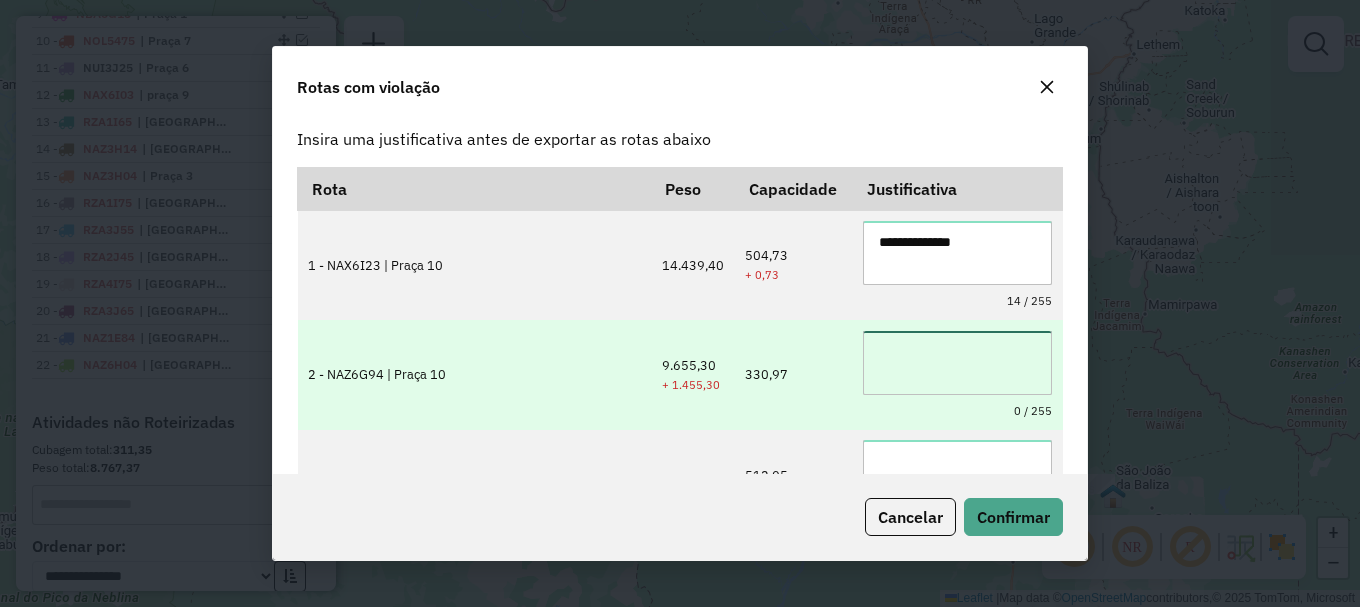 click at bounding box center (957, 363) 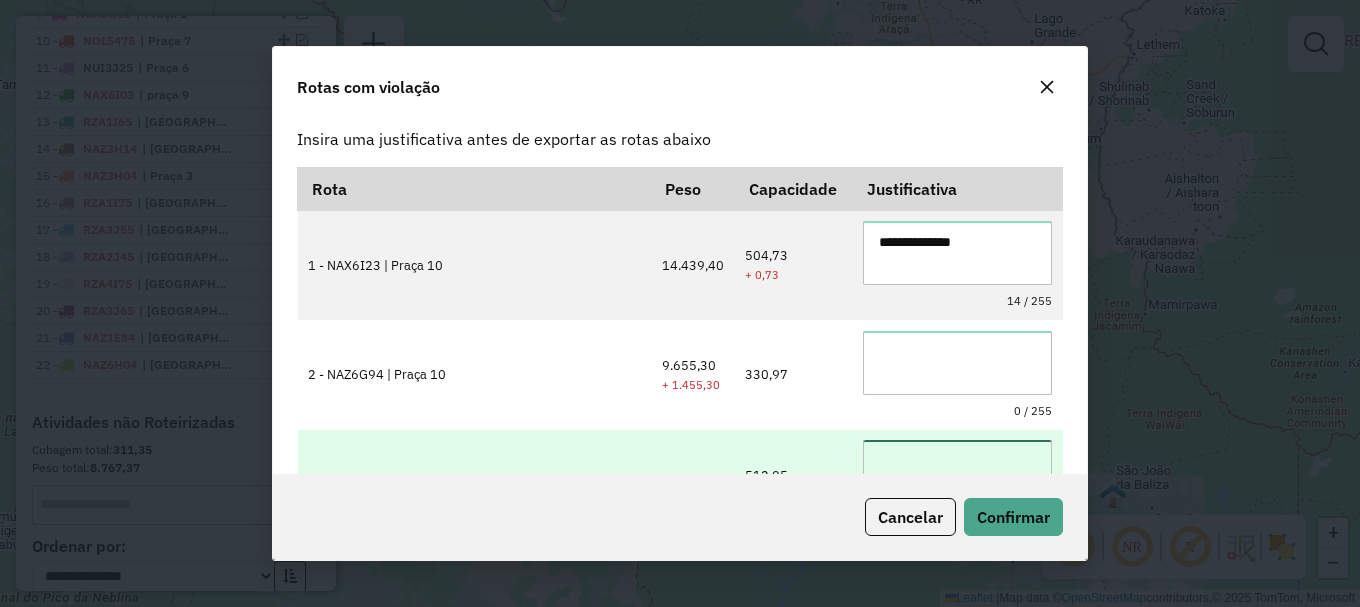 click at bounding box center (957, 472) 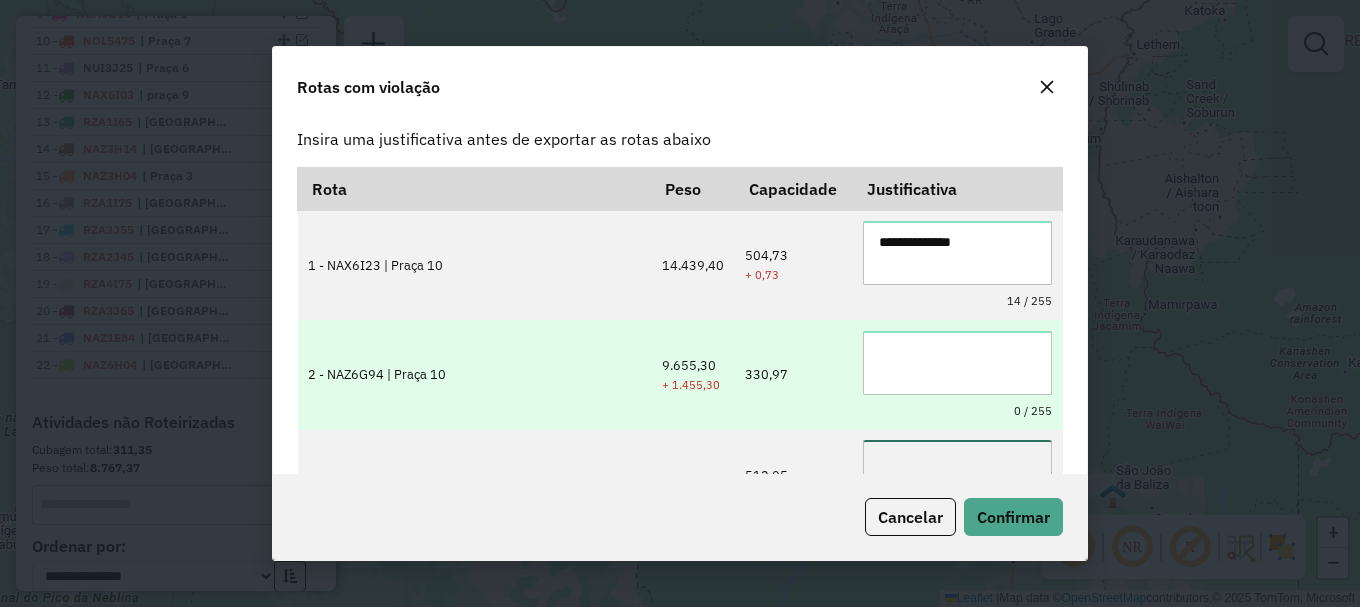 paste on "**********" 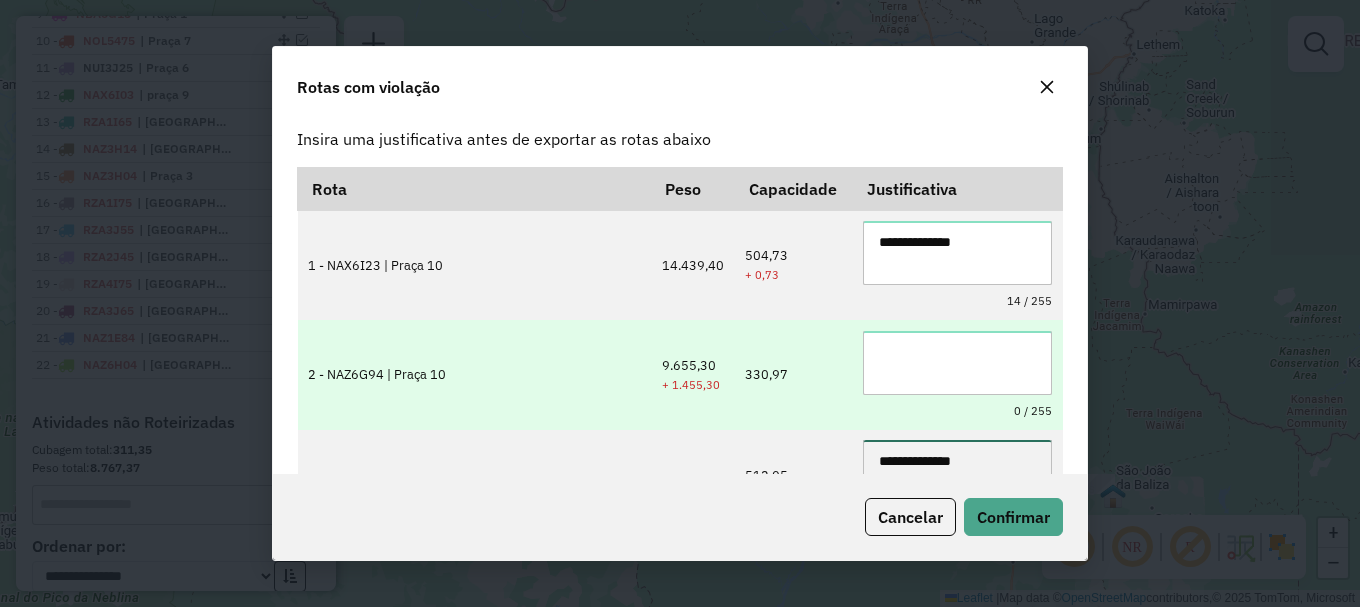 type on "**********" 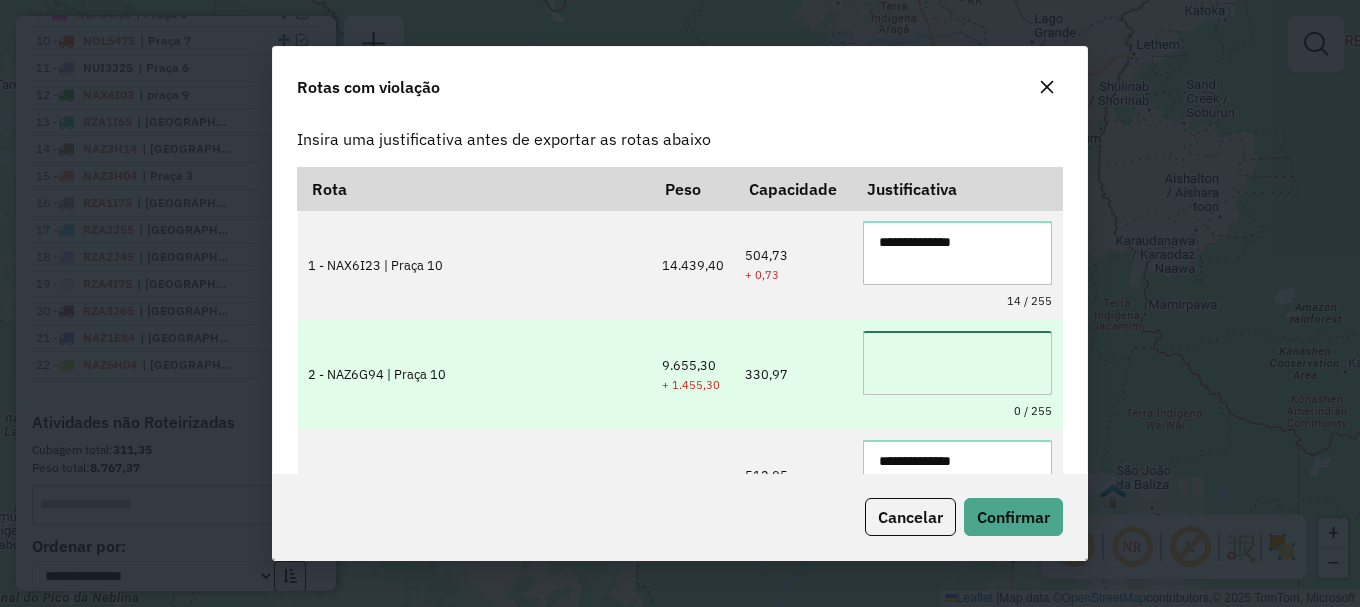 click at bounding box center (957, 363) 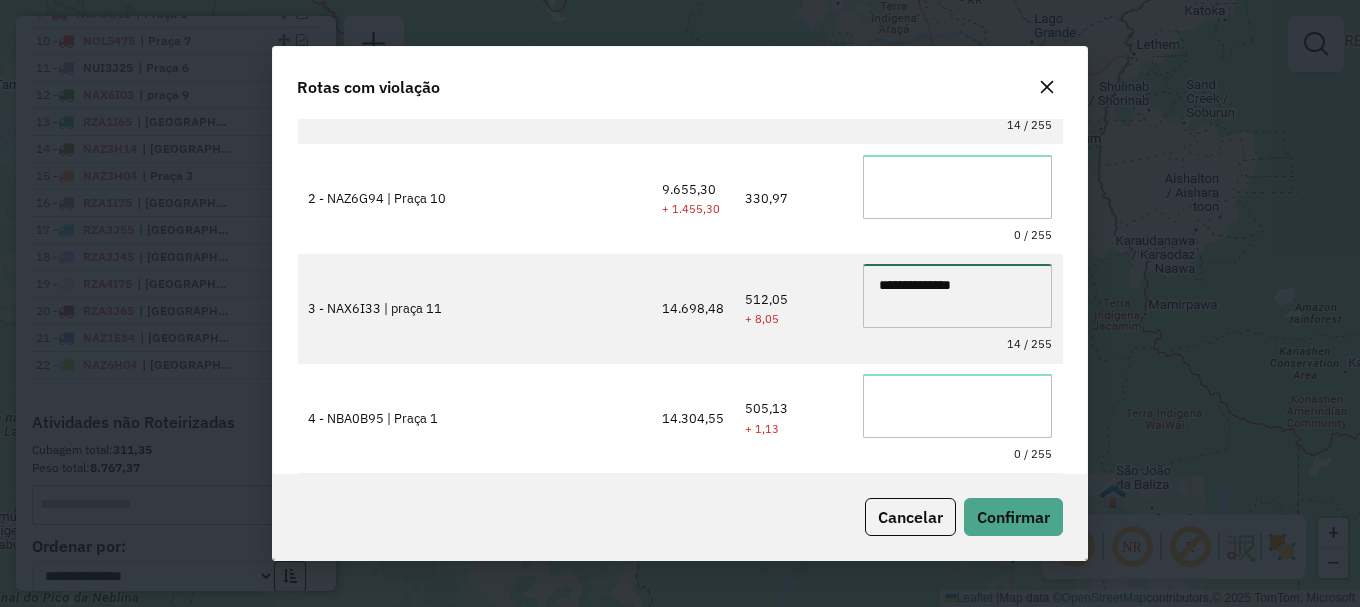 drag, startPoint x: 967, startPoint y: 462, endPoint x: 857, endPoint y: 468, distance: 110.16351 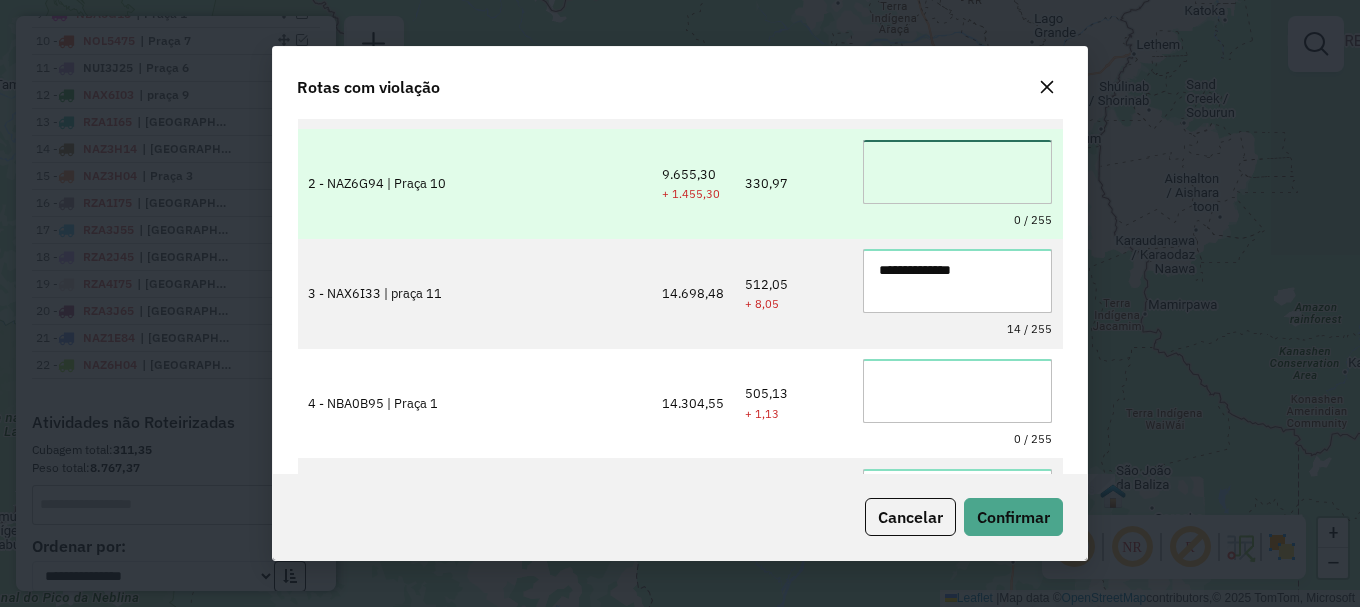 click at bounding box center [957, 172] 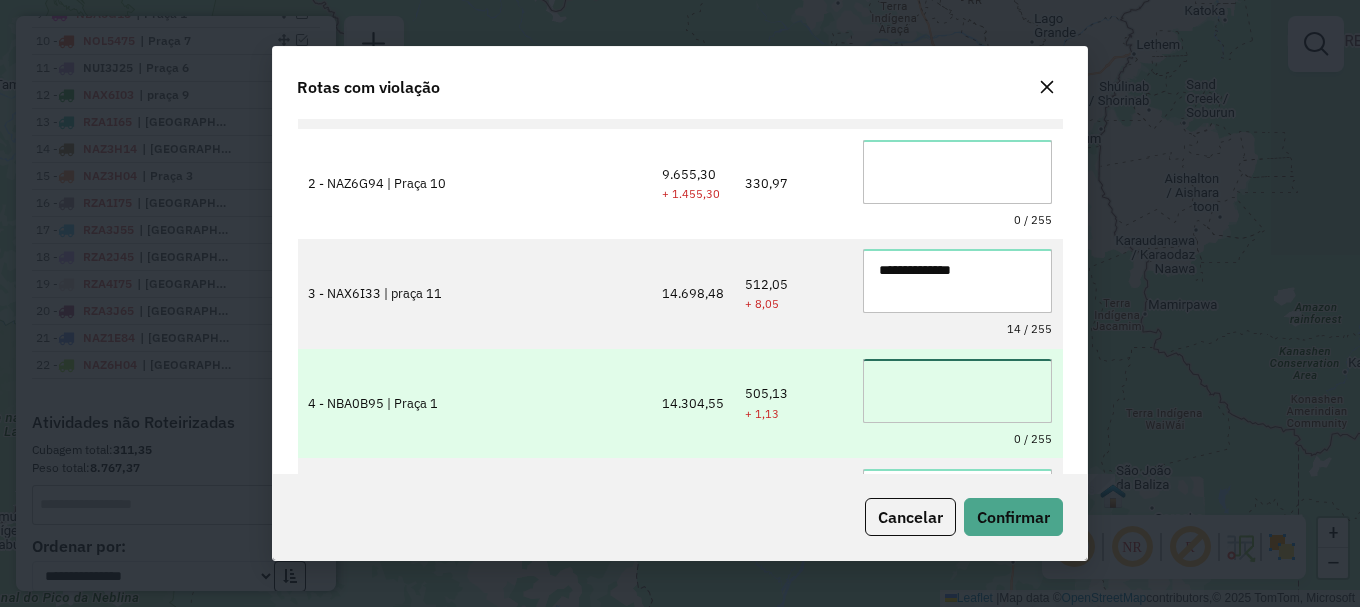 click at bounding box center [957, 391] 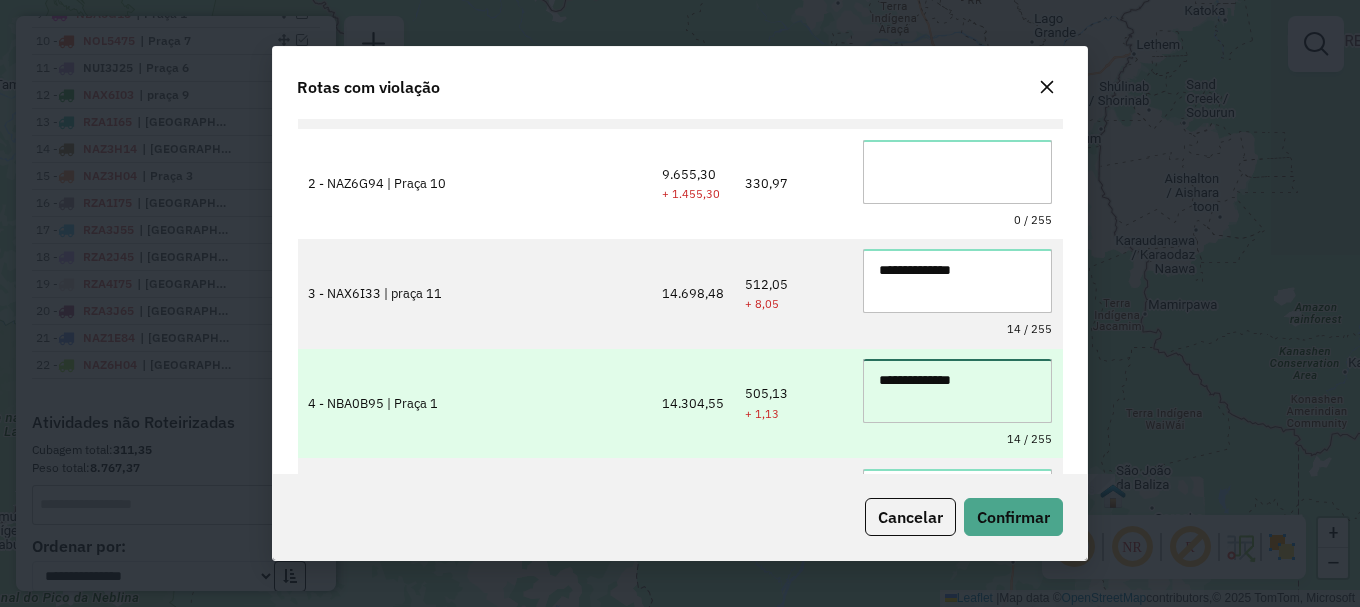 paste on "**********" 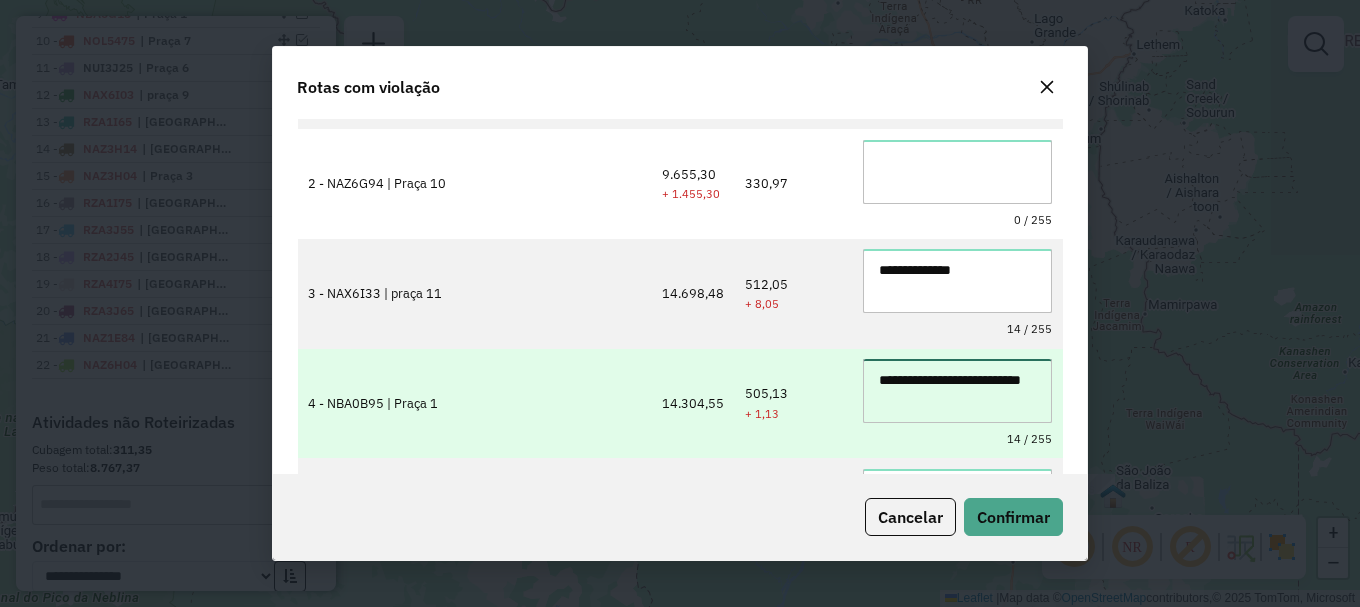 paste on "**********" 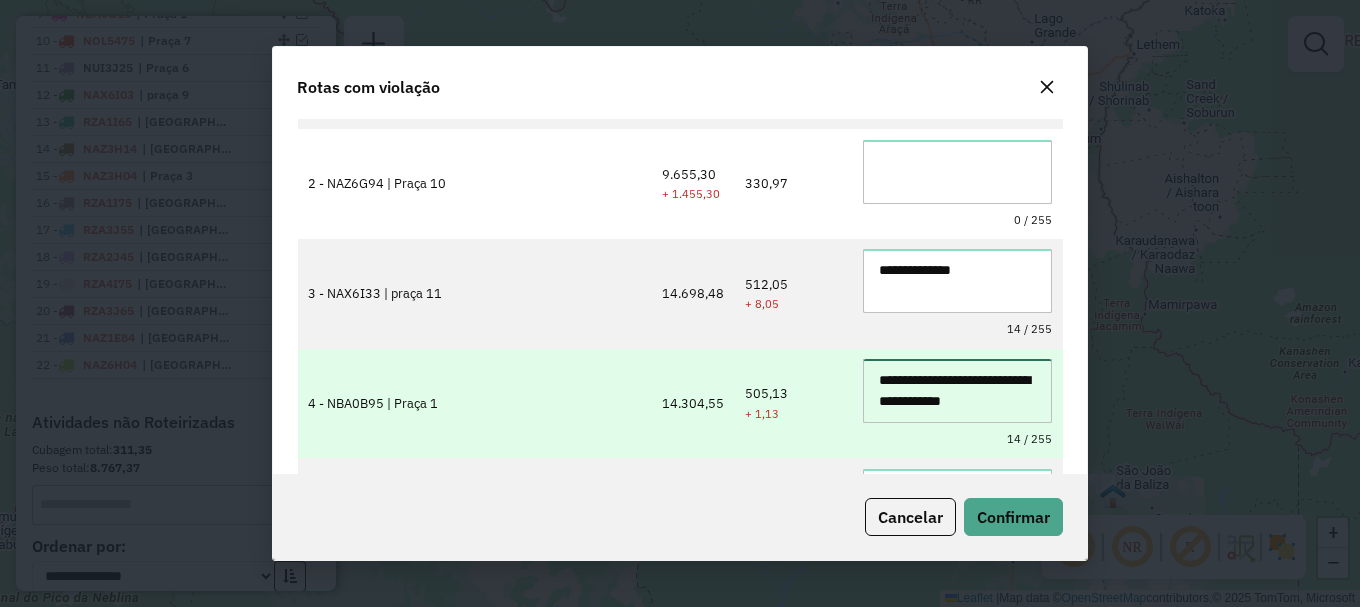 scroll, scrollTop: 9, scrollLeft: 0, axis: vertical 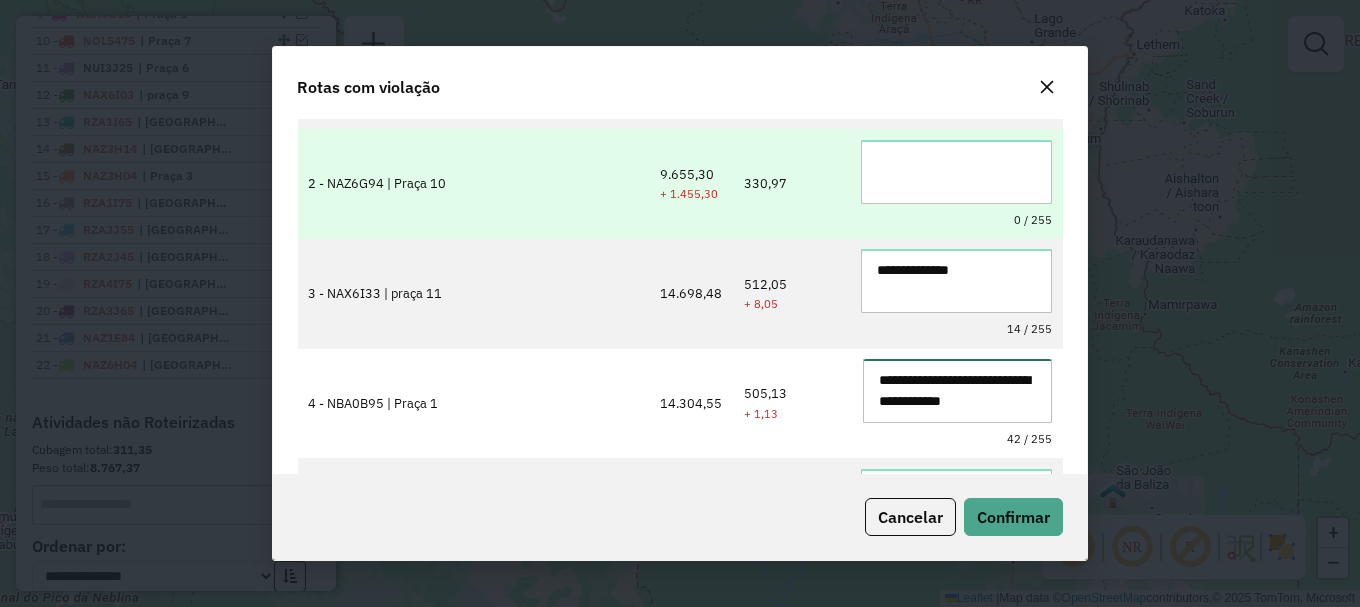 type on "**********" 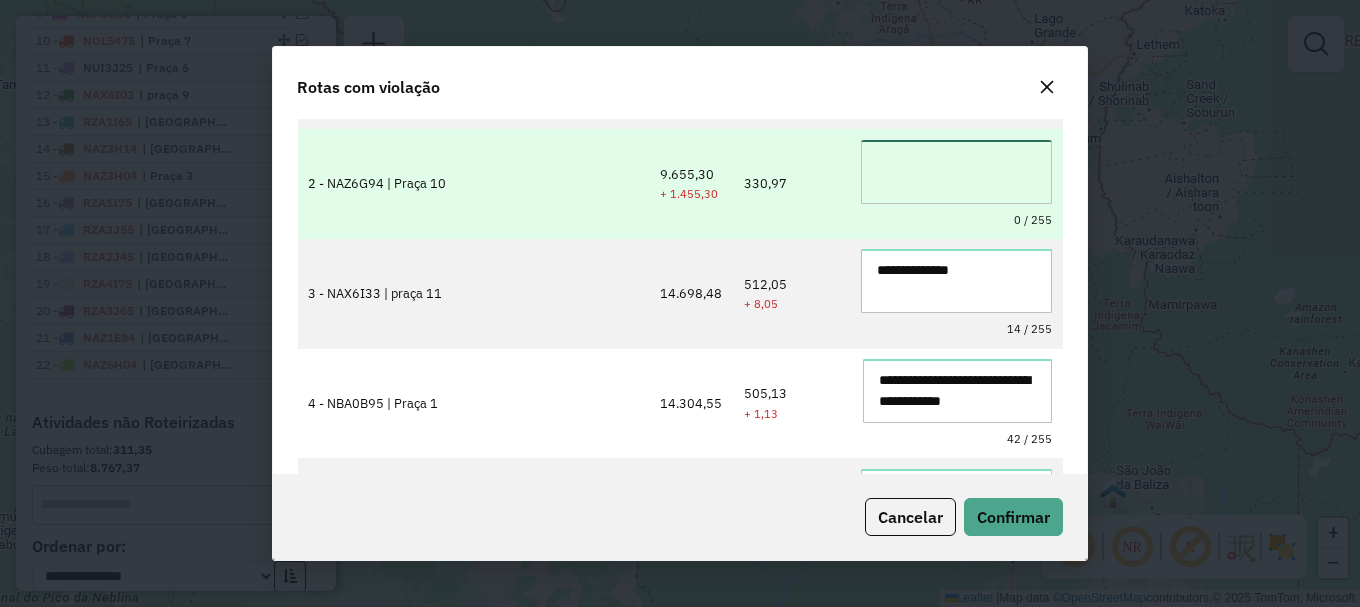 click at bounding box center [956, 172] 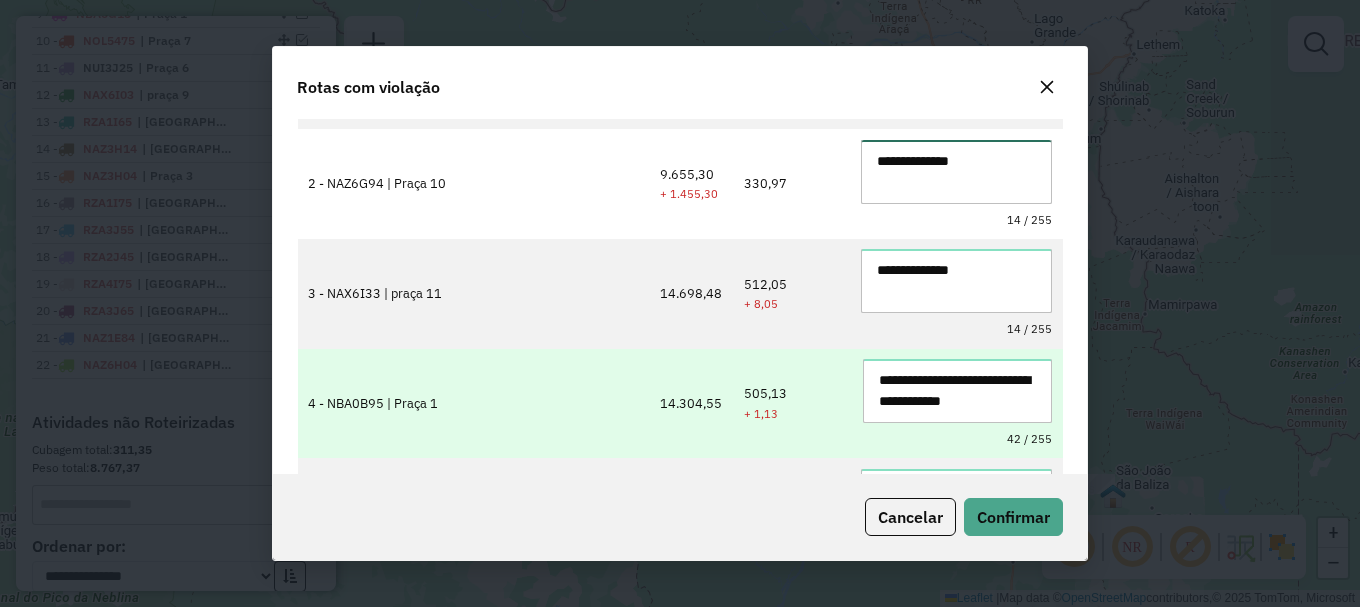 scroll, scrollTop: 21, scrollLeft: 0, axis: vertical 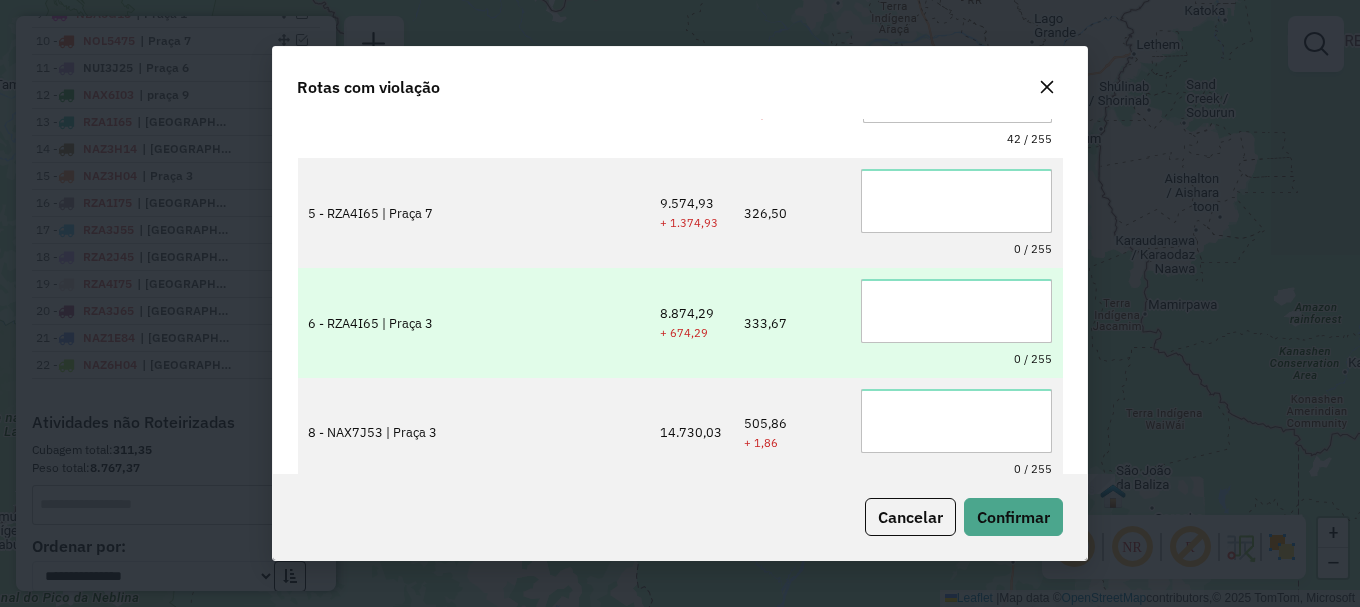 type on "**********" 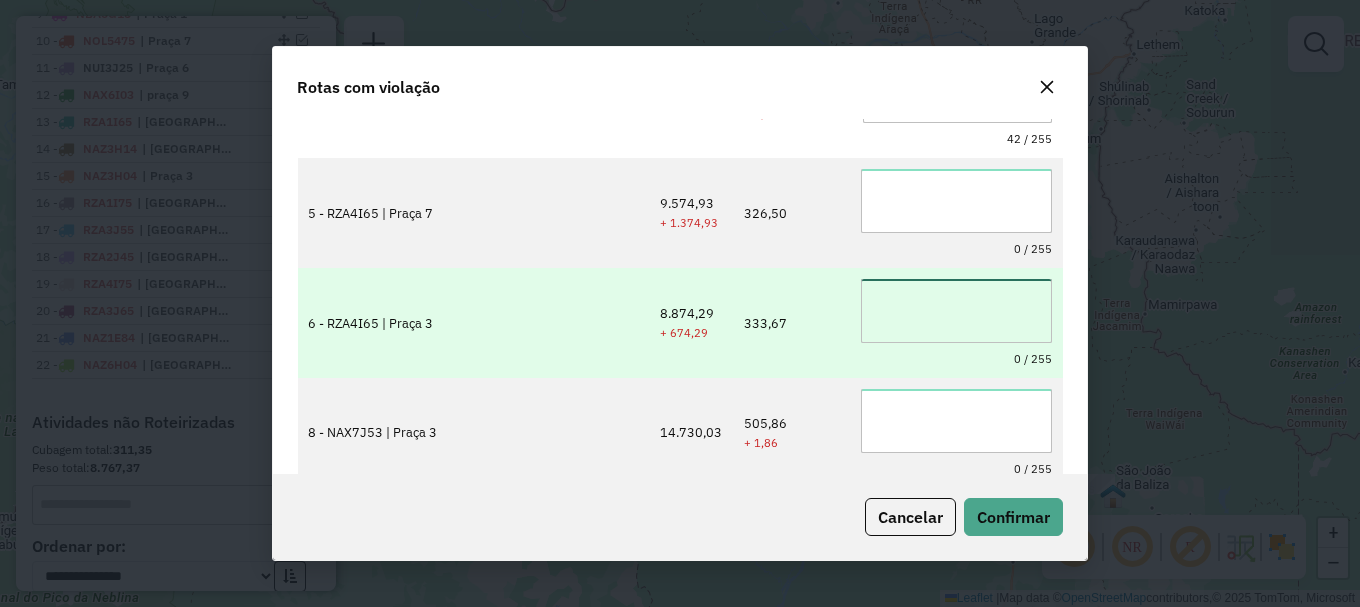 click at bounding box center [956, 311] 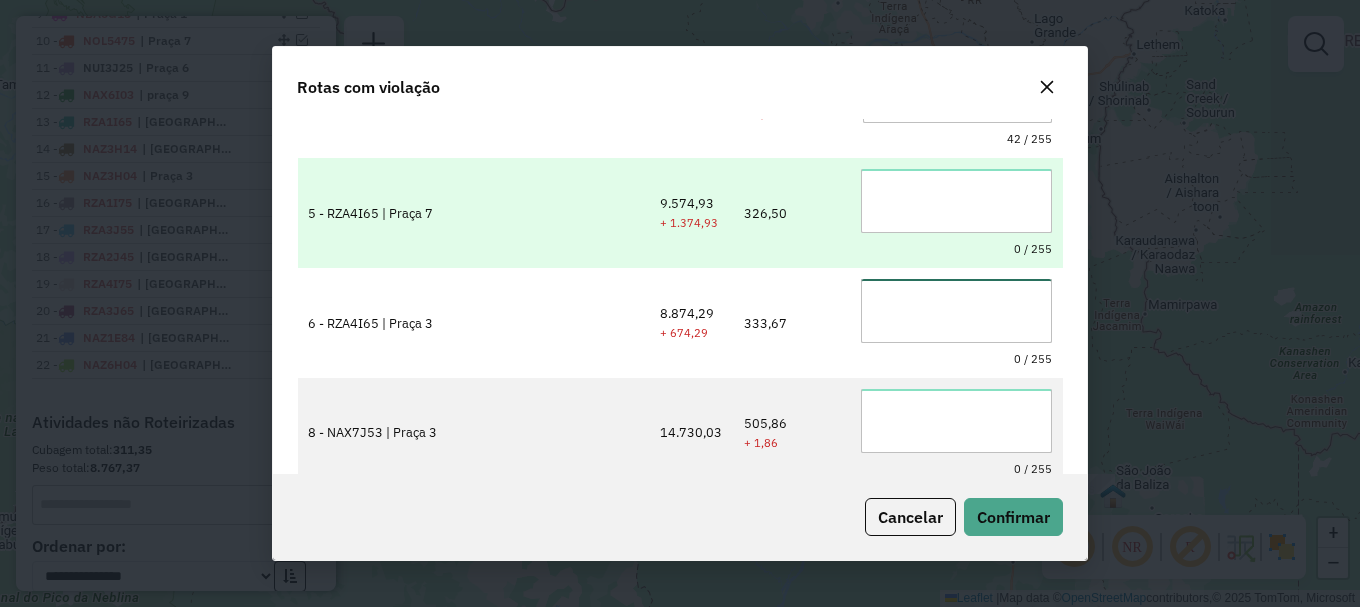 paste on "**********" 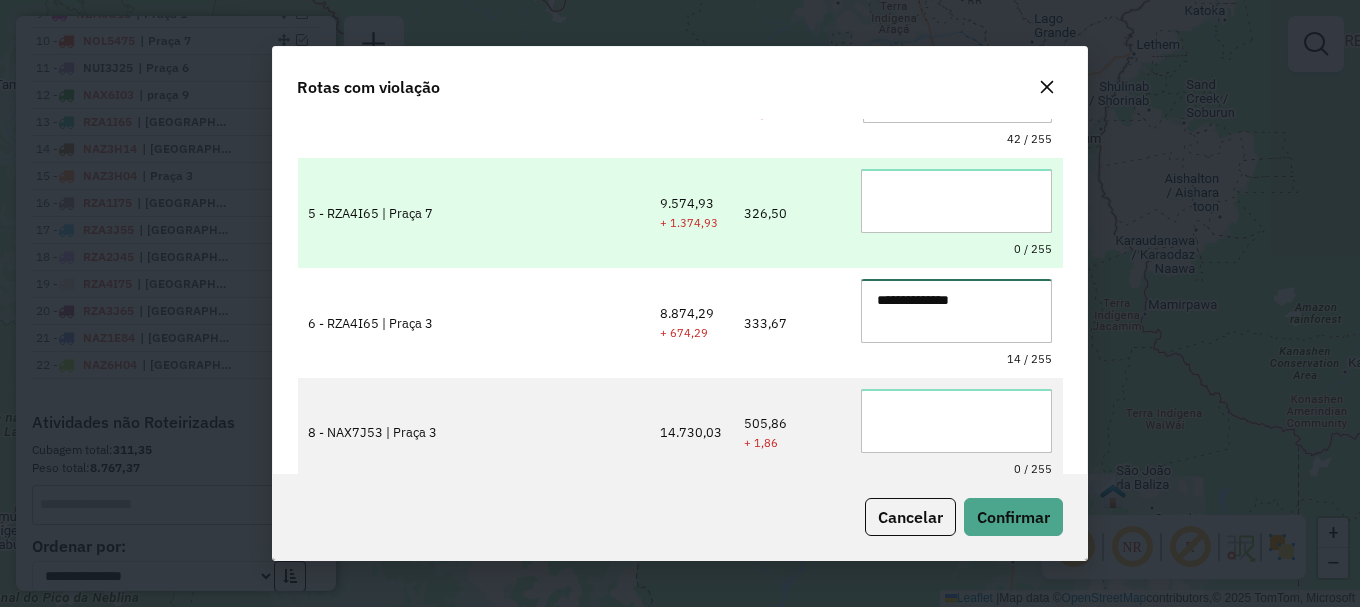 type on "**********" 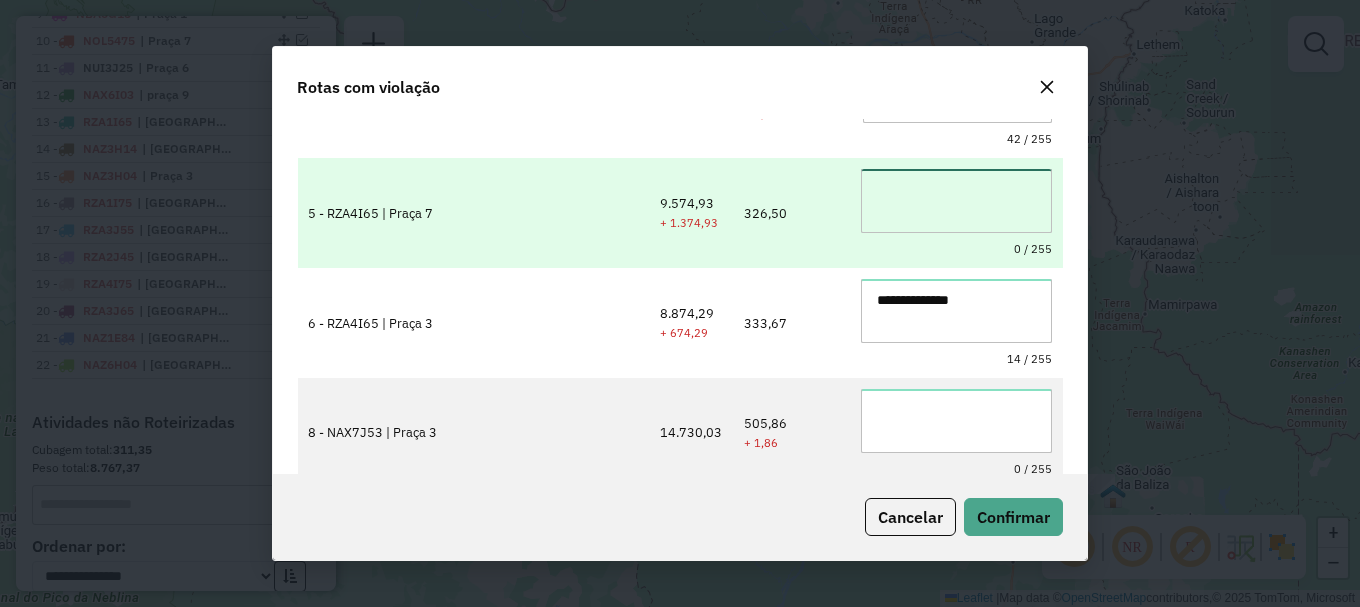 click at bounding box center [956, 201] 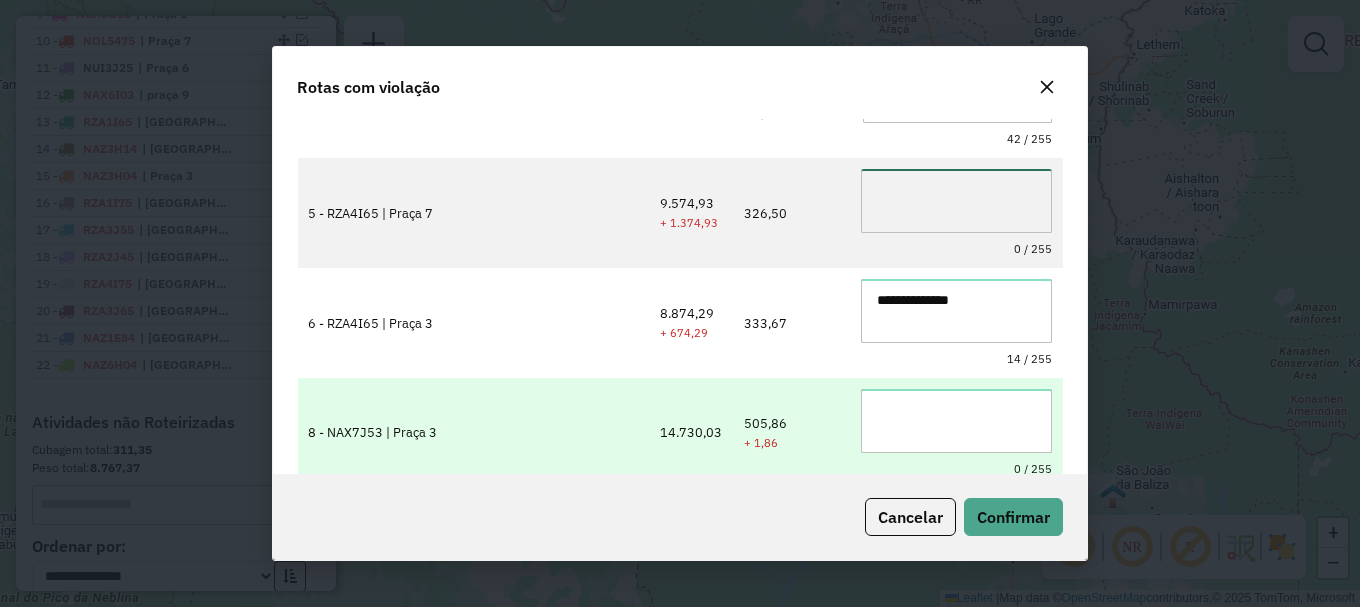 paste on "**********" 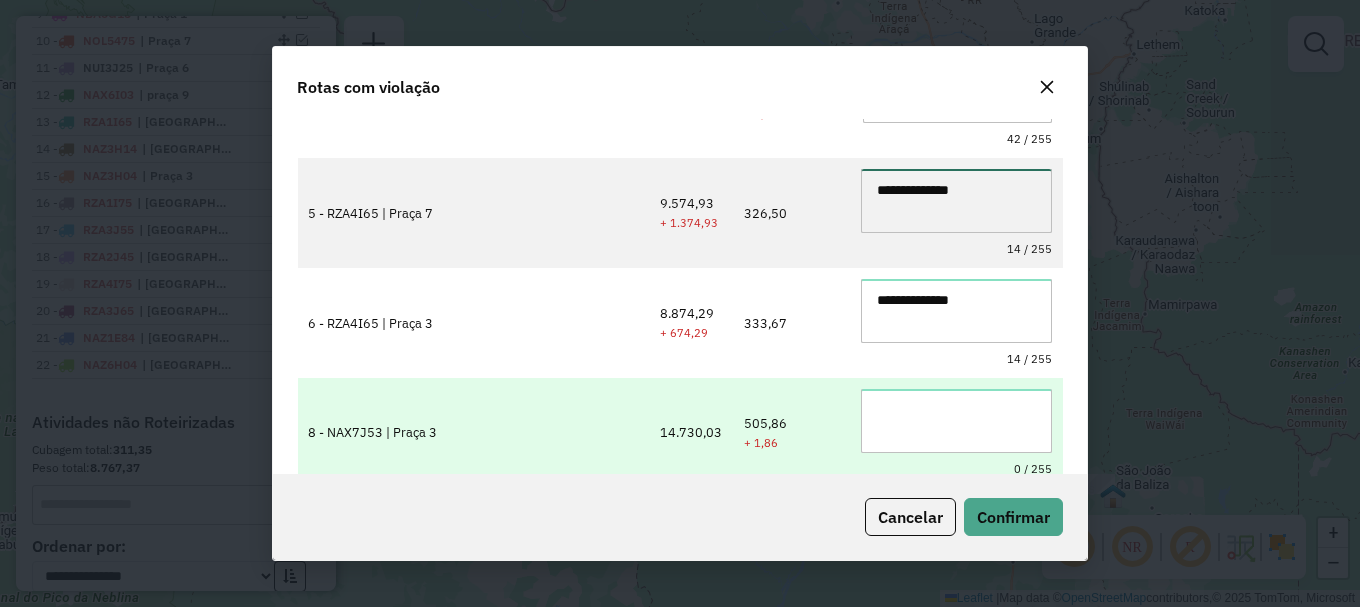 type on "**********" 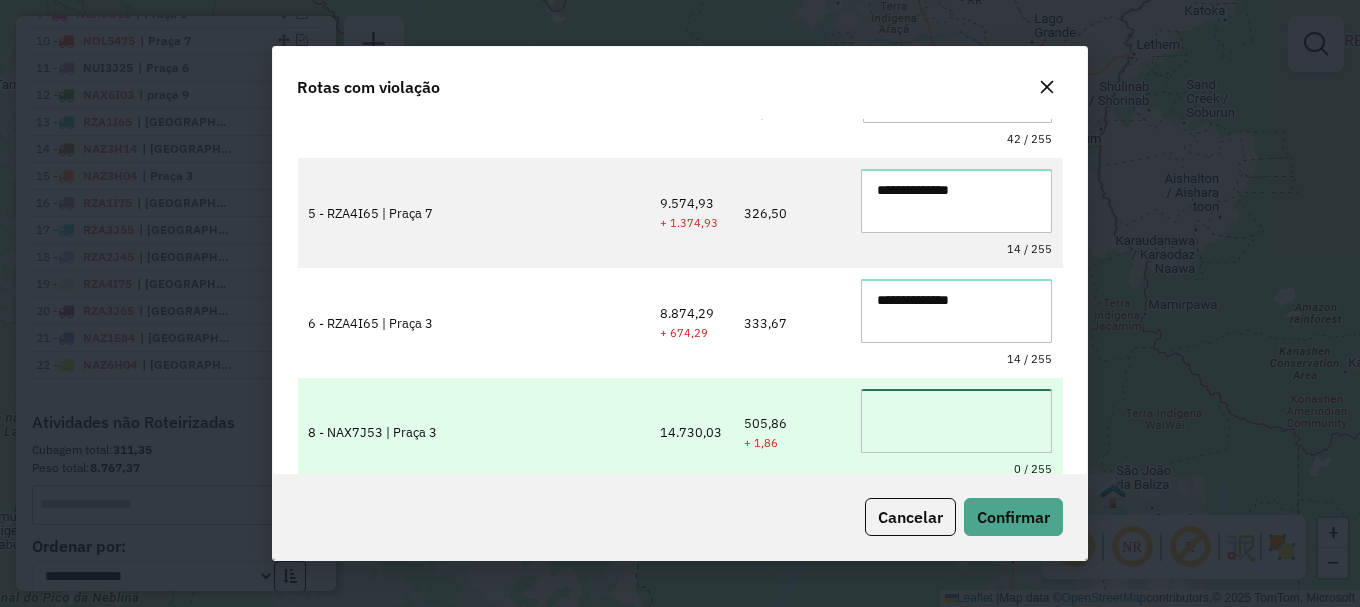 click at bounding box center (956, 421) 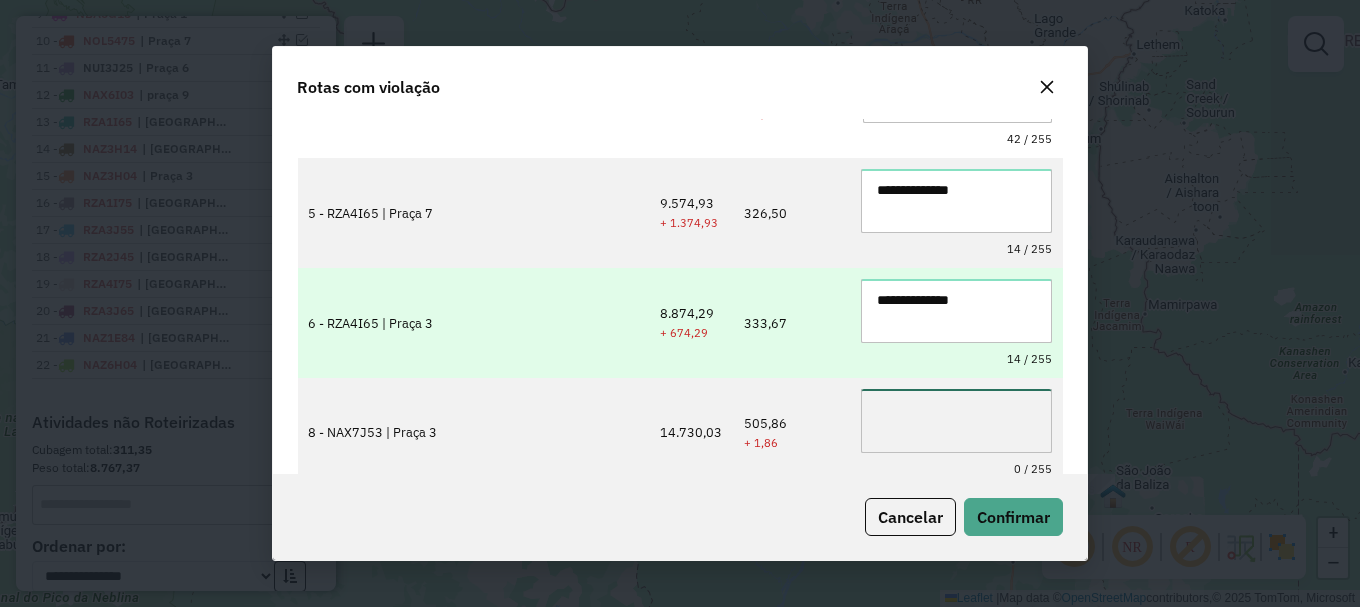 paste on "**********" 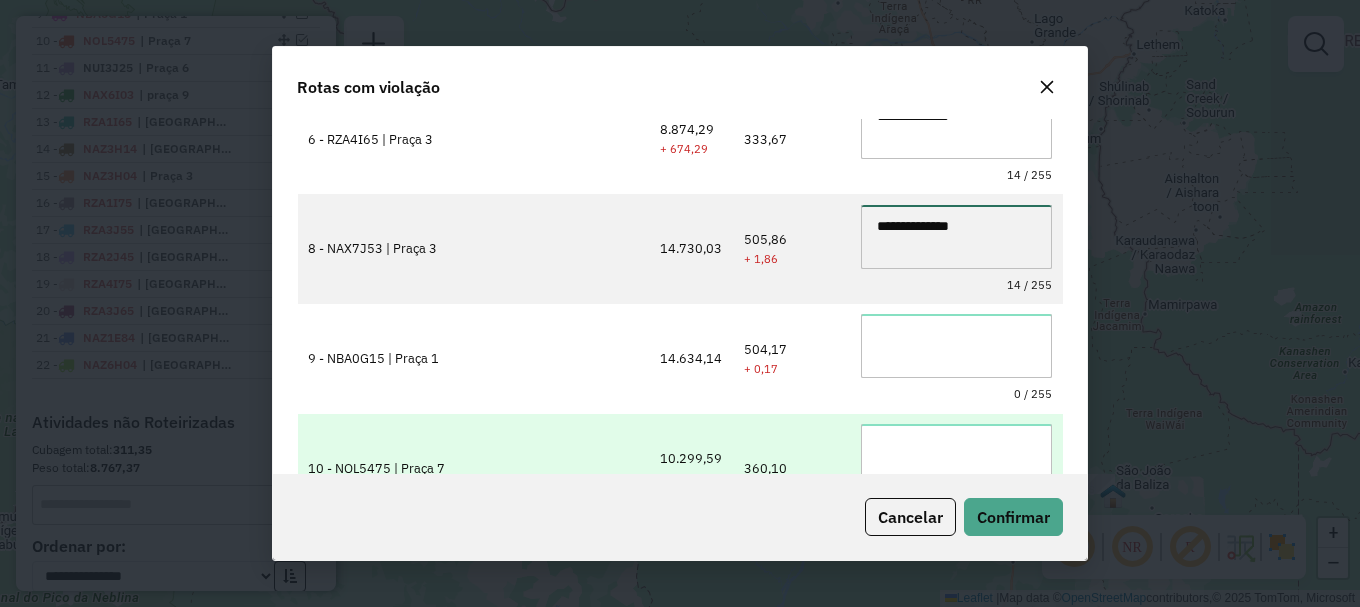 scroll, scrollTop: 691, scrollLeft: 0, axis: vertical 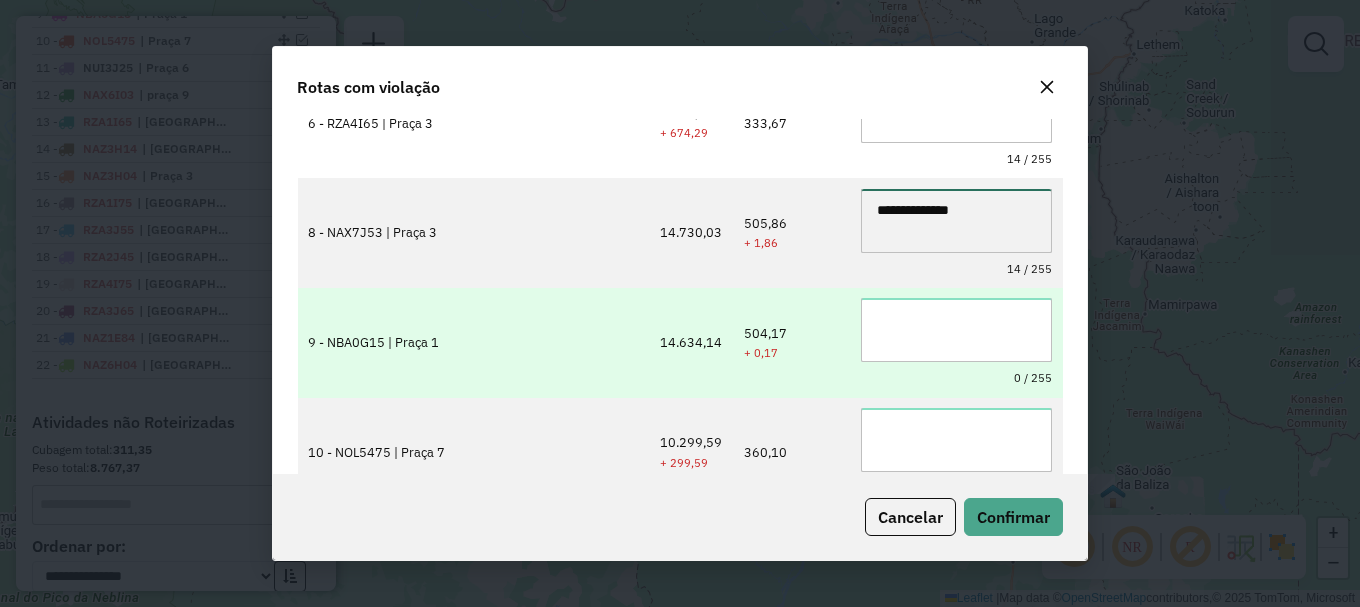 type on "**********" 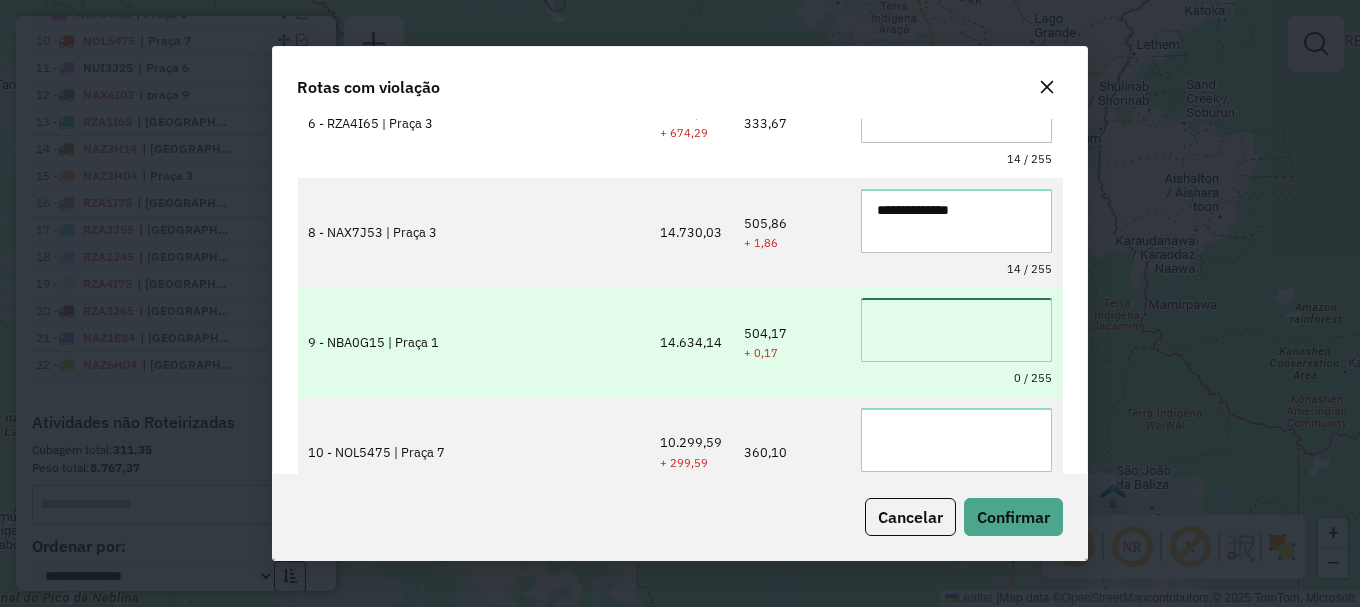 click at bounding box center (956, 330) 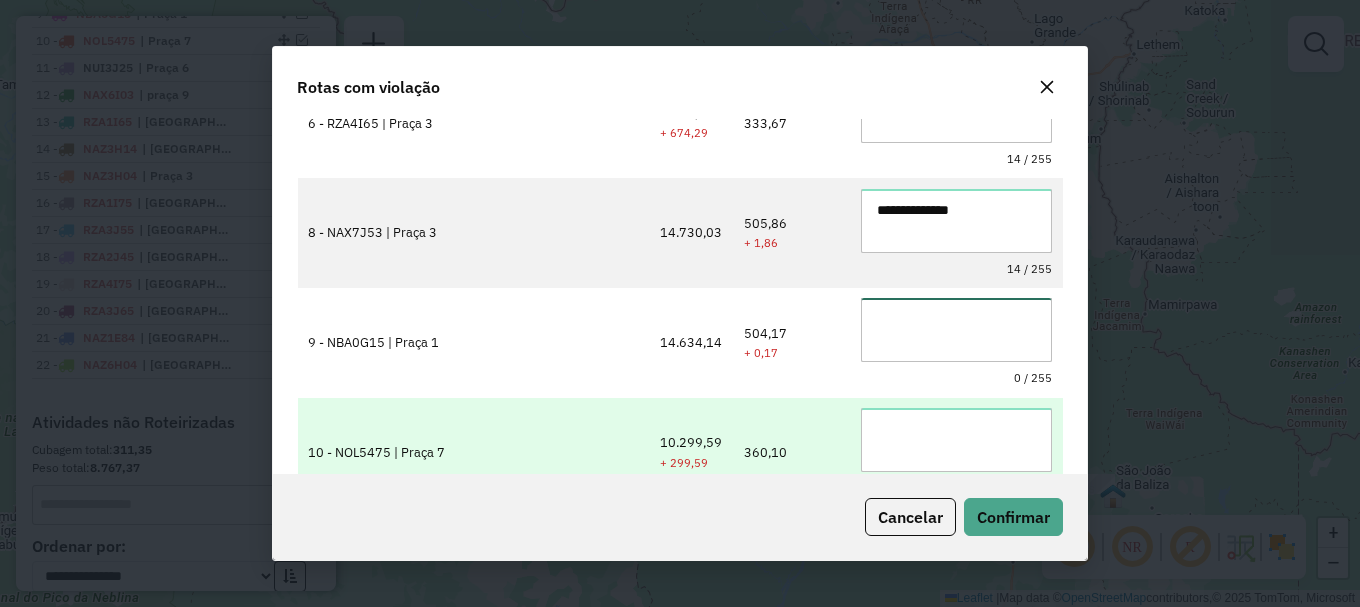 paste on "**********" 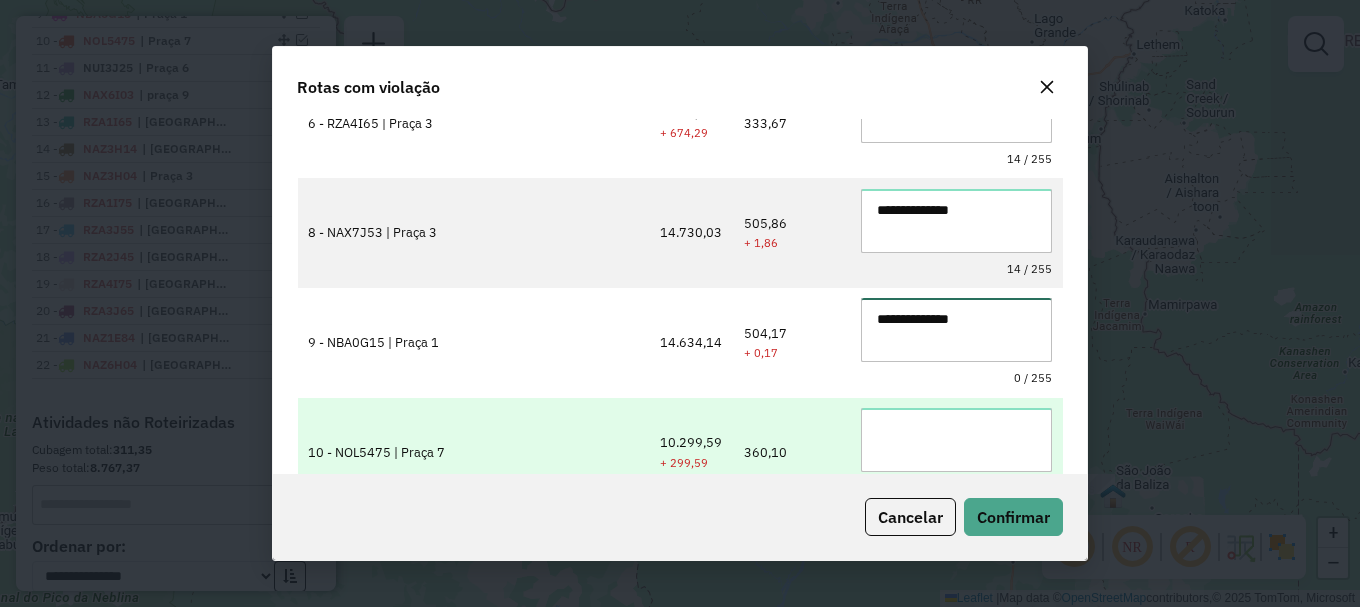 type on "**********" 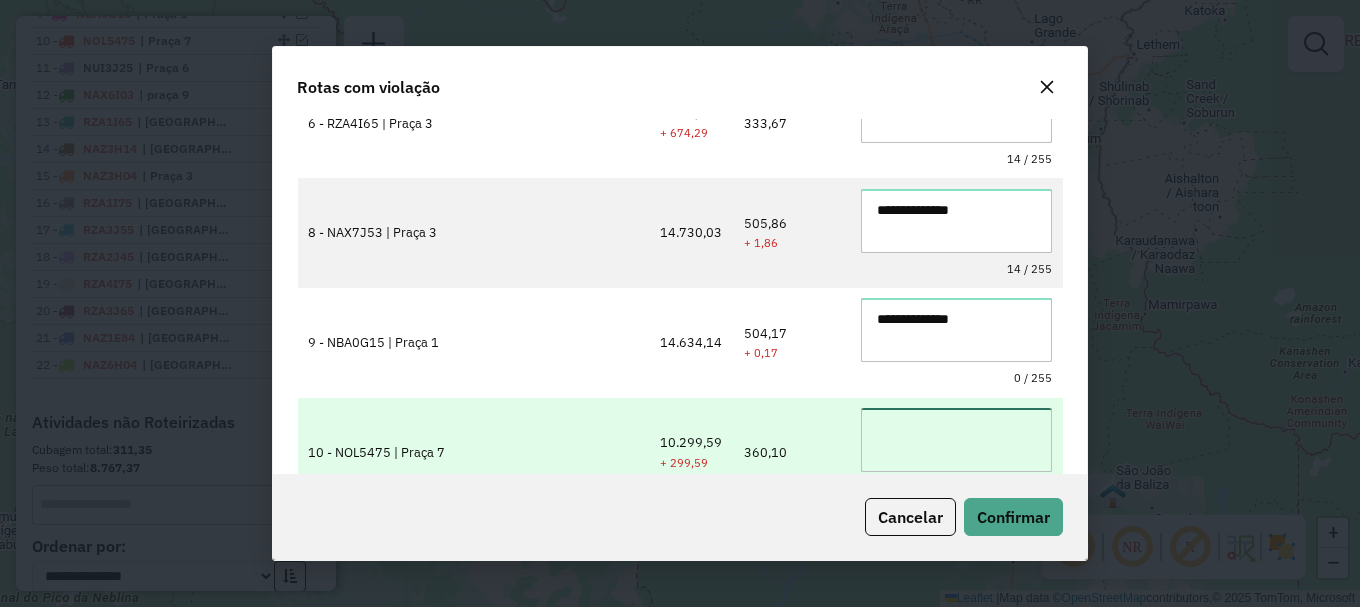 click at bounding box center (956, 440) 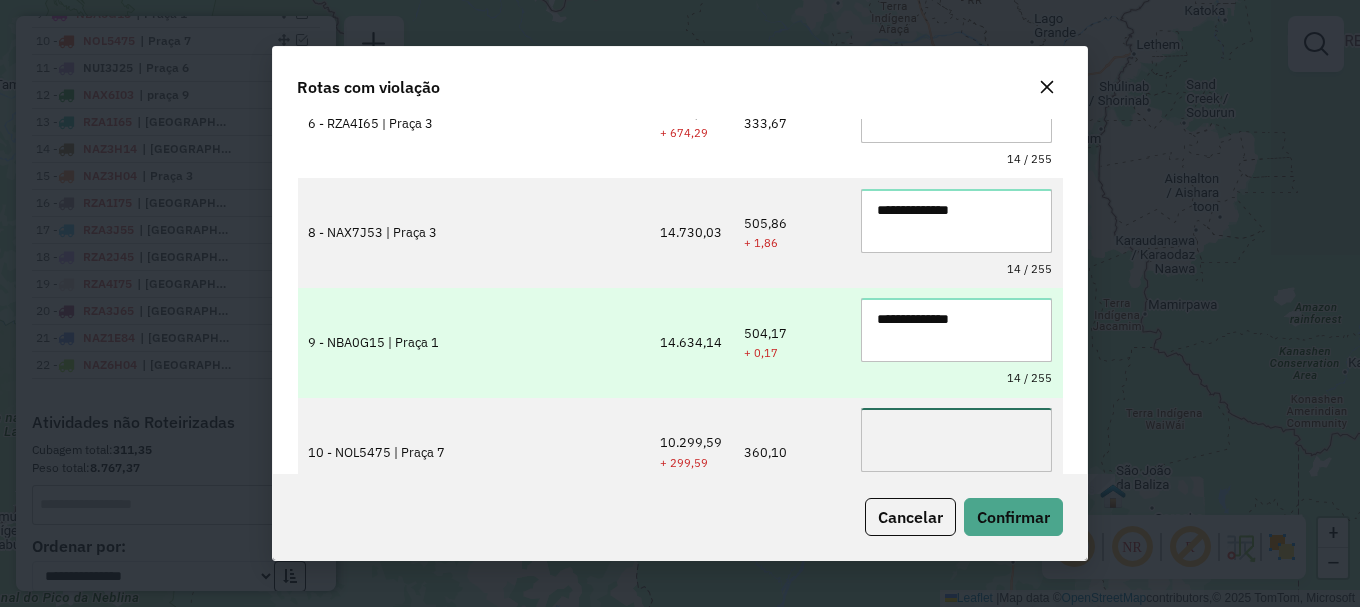 paste on "**********" 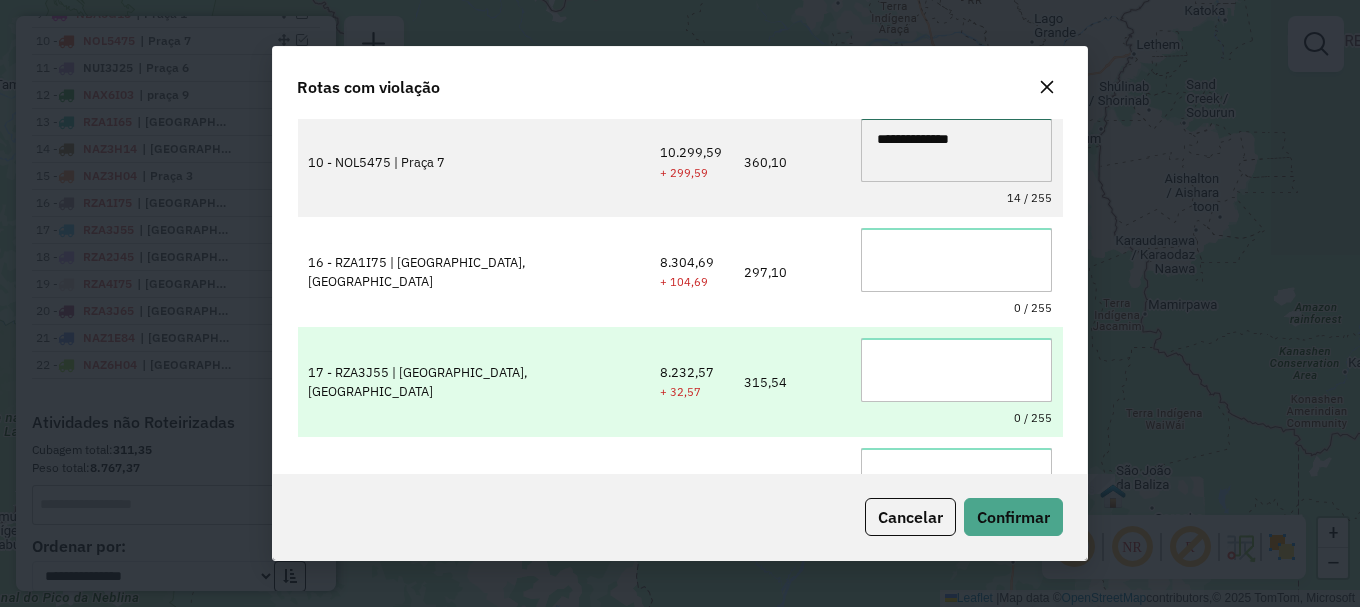 scroll, scrollTop: 991, scrollLeft: 0, axis: vertical 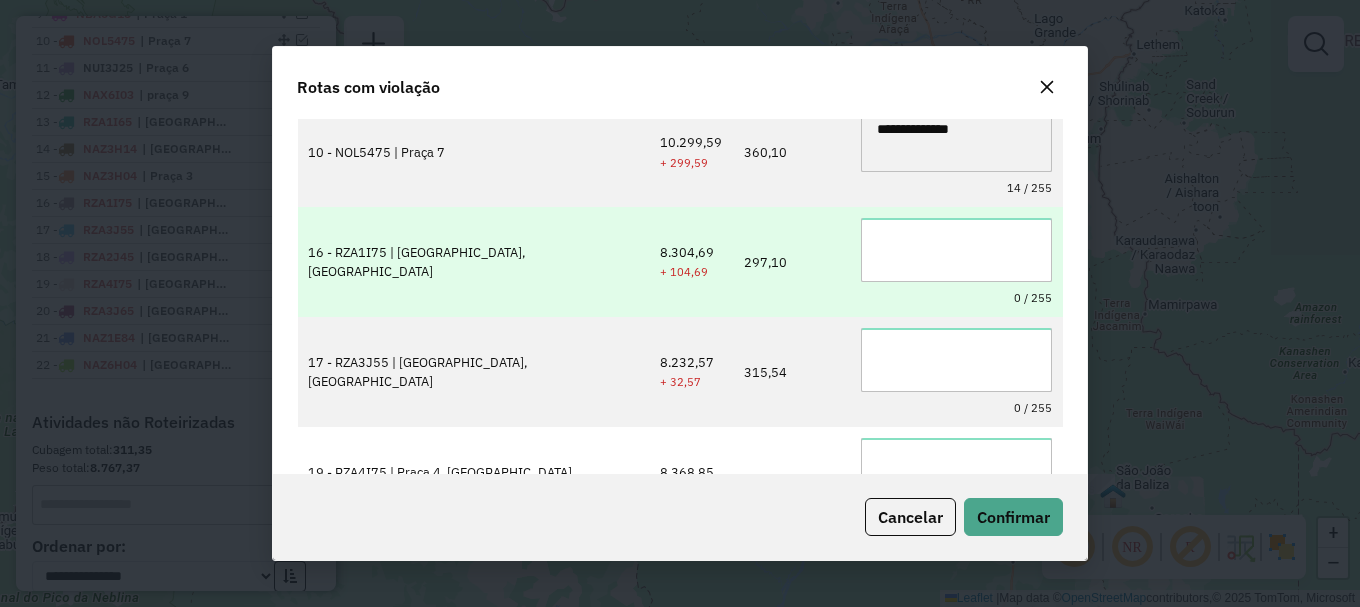 type on "**********" 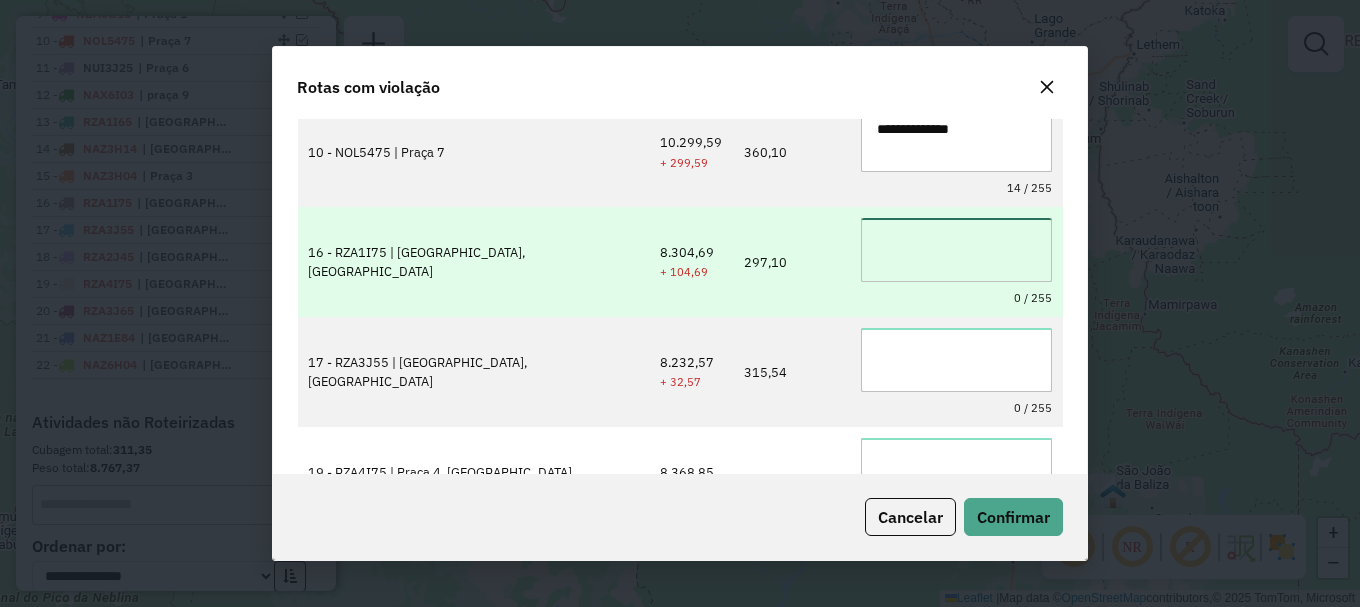 click at bounding box center (956, 250) 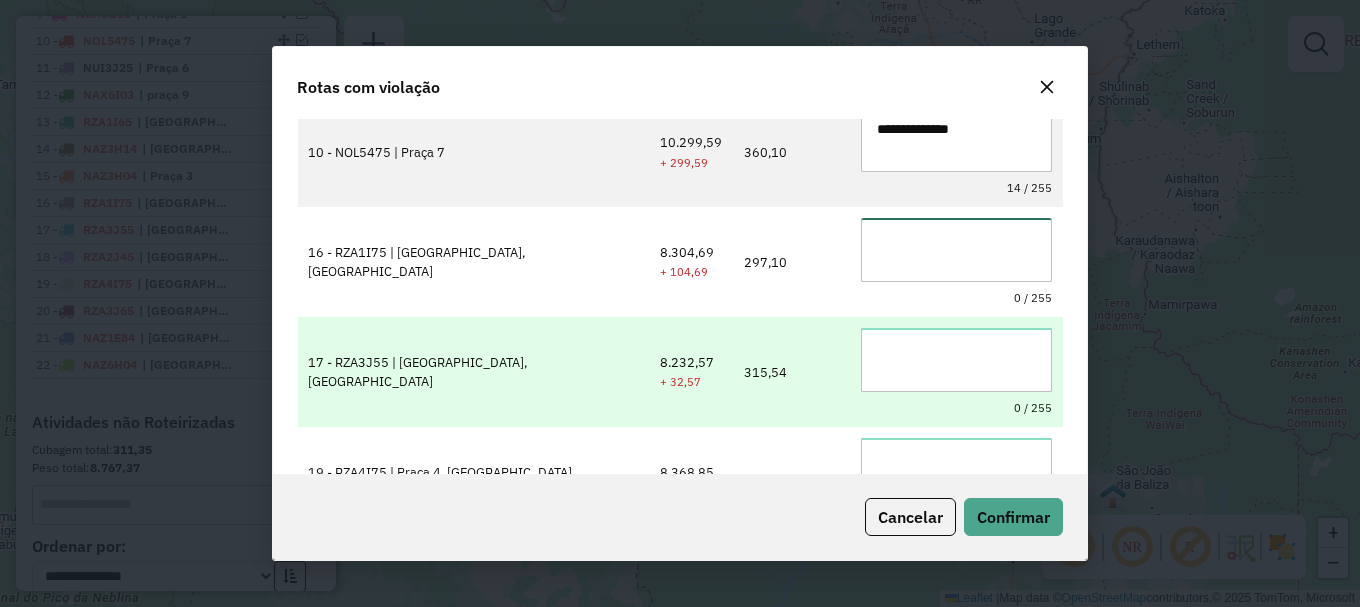 paste on "**********" 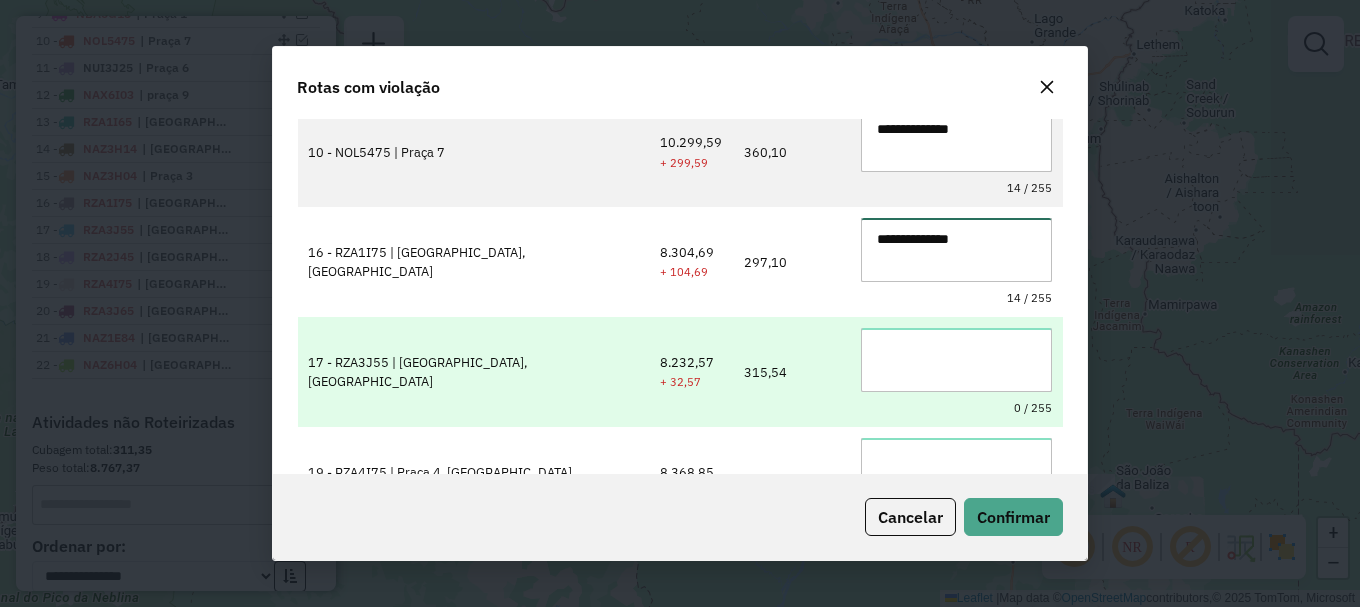 type on "**********" 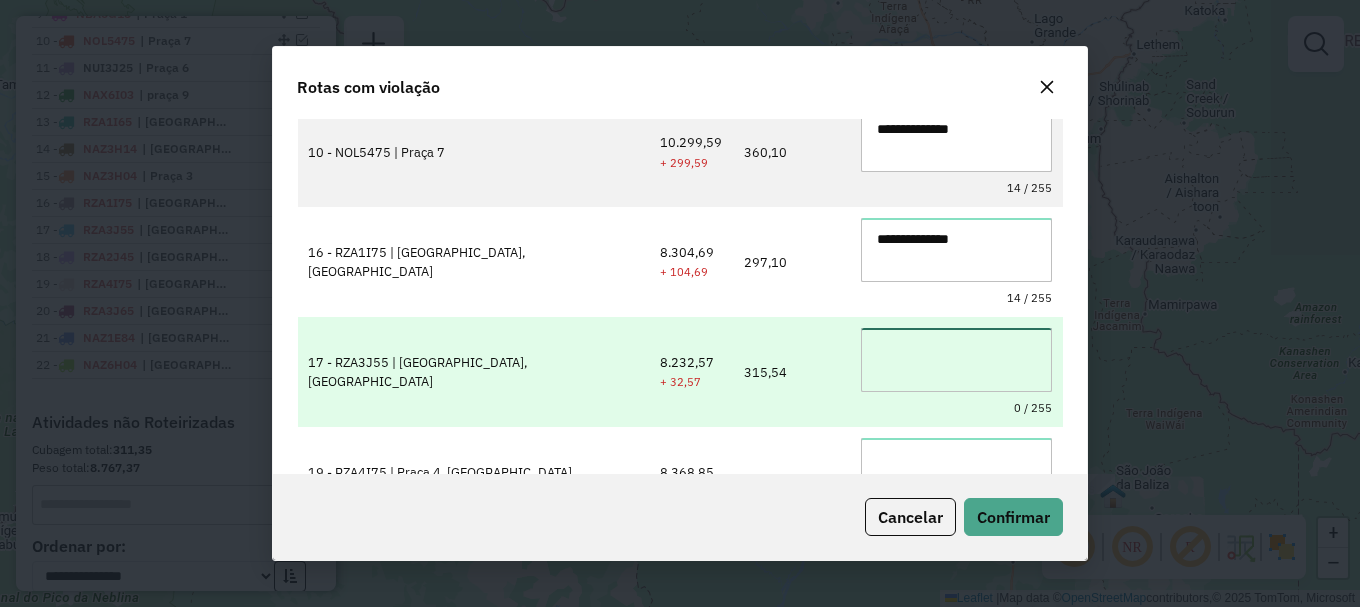 click at bounding box center [956, 360] 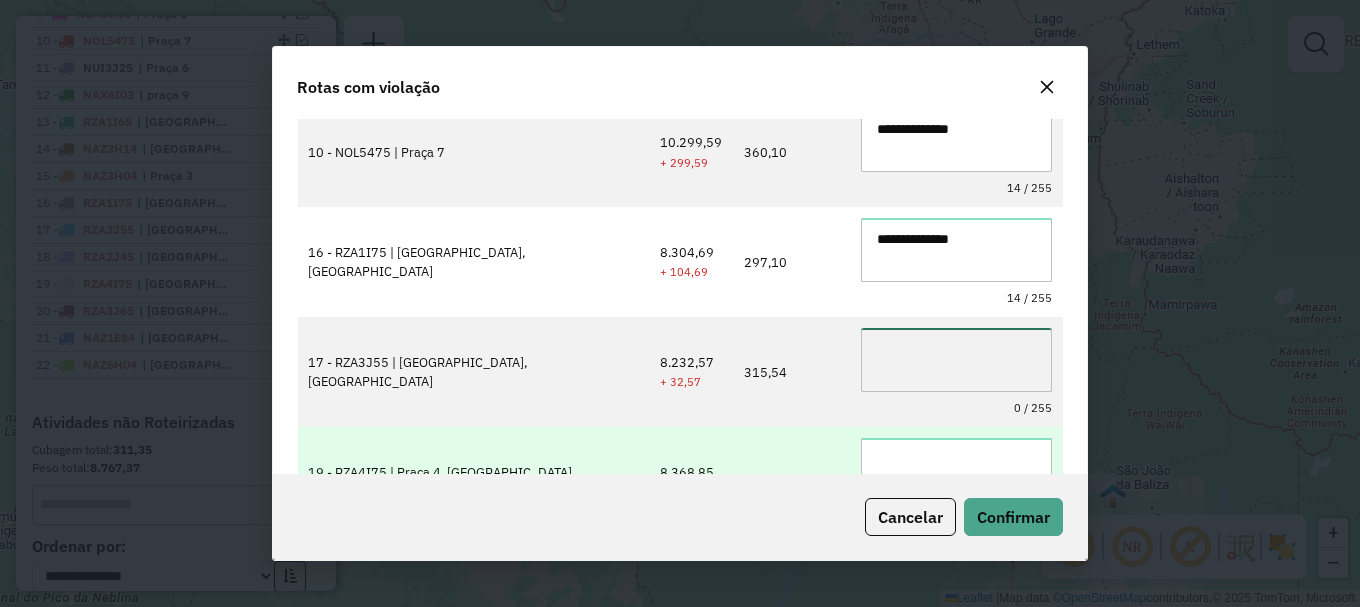 paste on "**********" 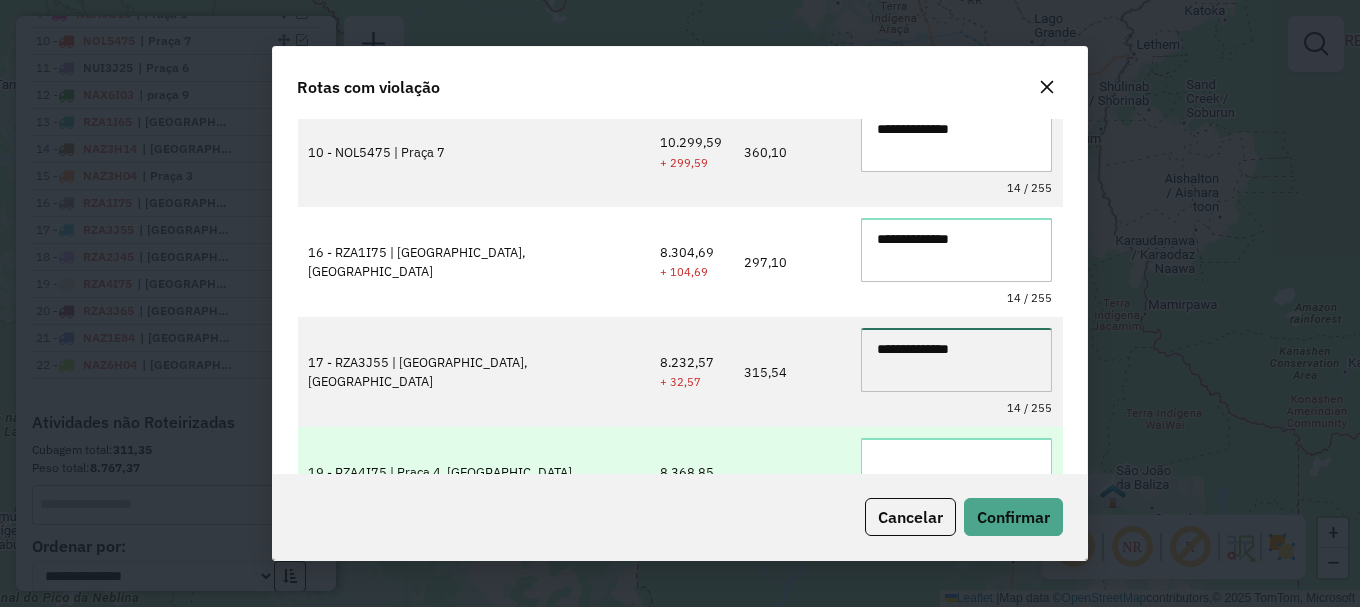 type on "**********" 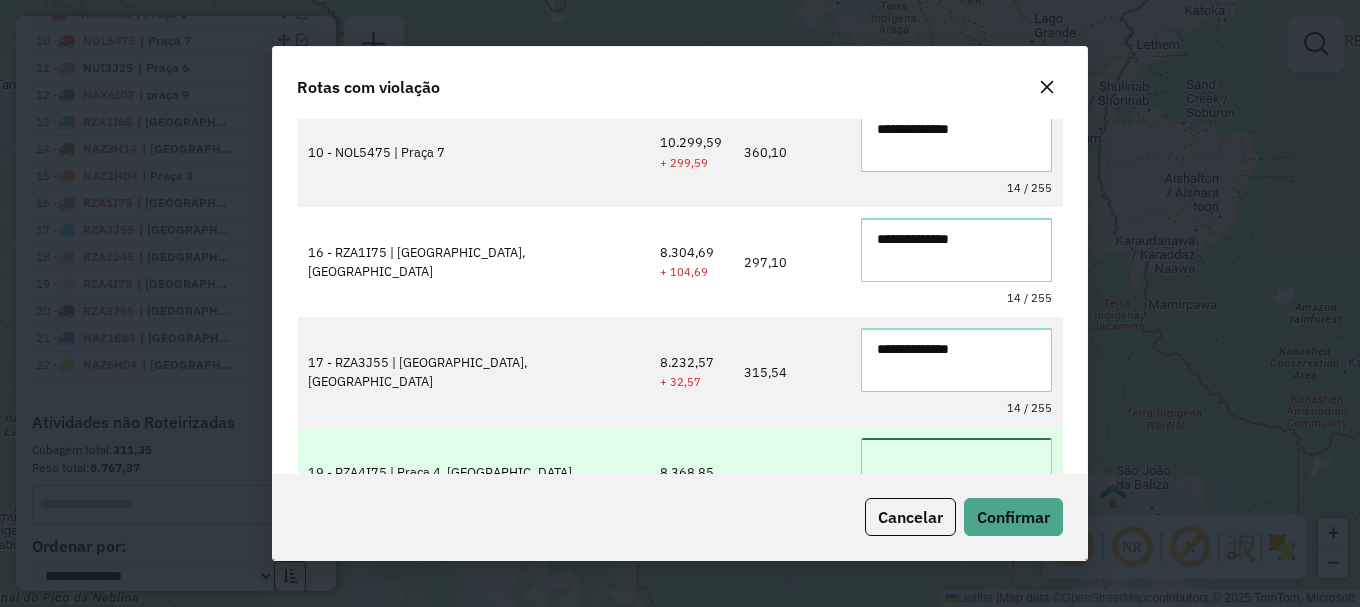 click at bounding box center (956, 470) 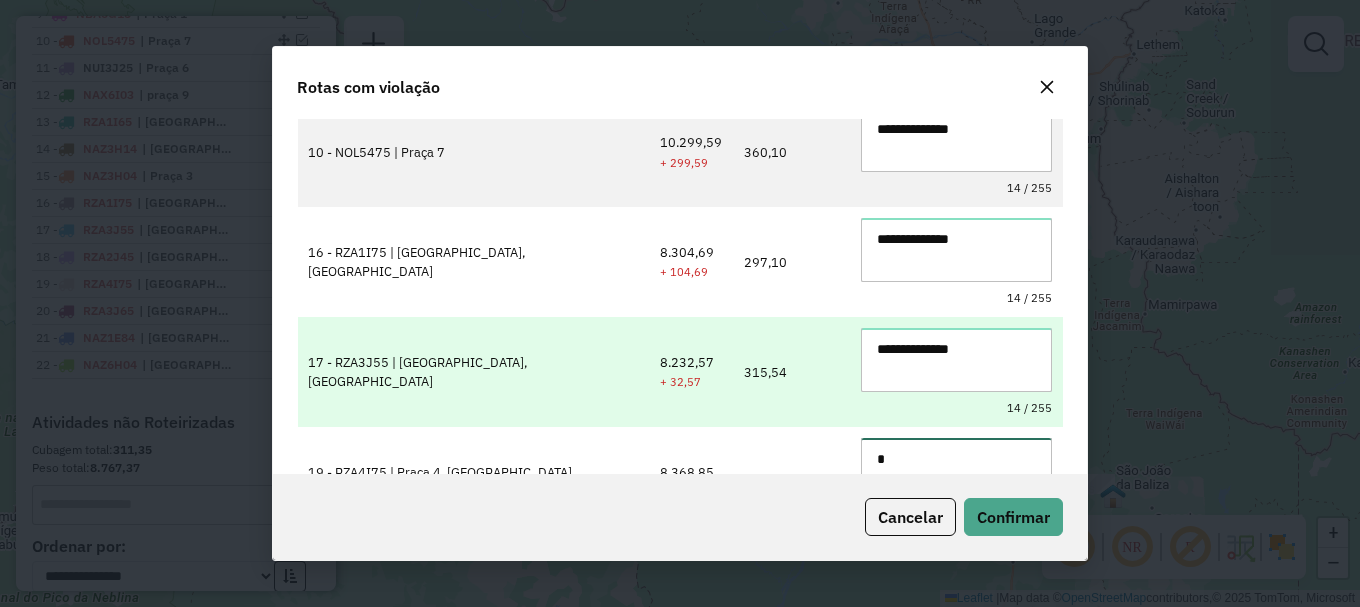 scroll, scrollTop: 1191, scrollLeft: 0, axis: vertical 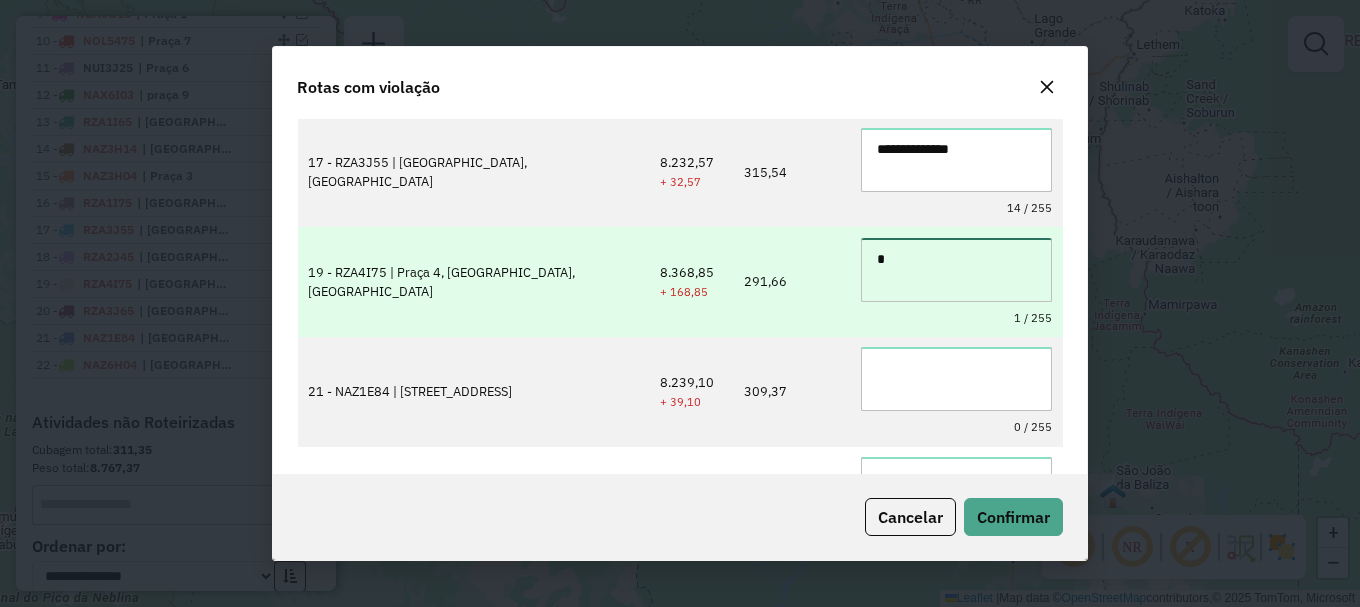 drag, startPoint x: 973, startPoint y: 281, endPoint x: 828, endPoint y: 295, distance: 145.6743 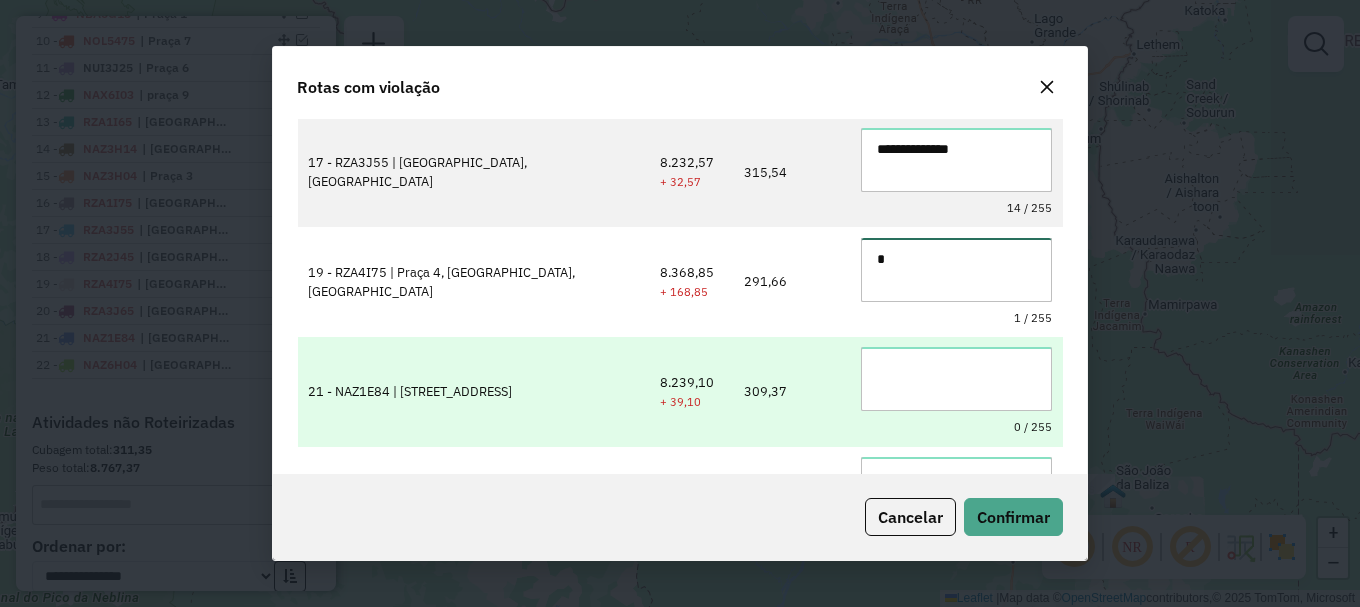 paste on "**********" 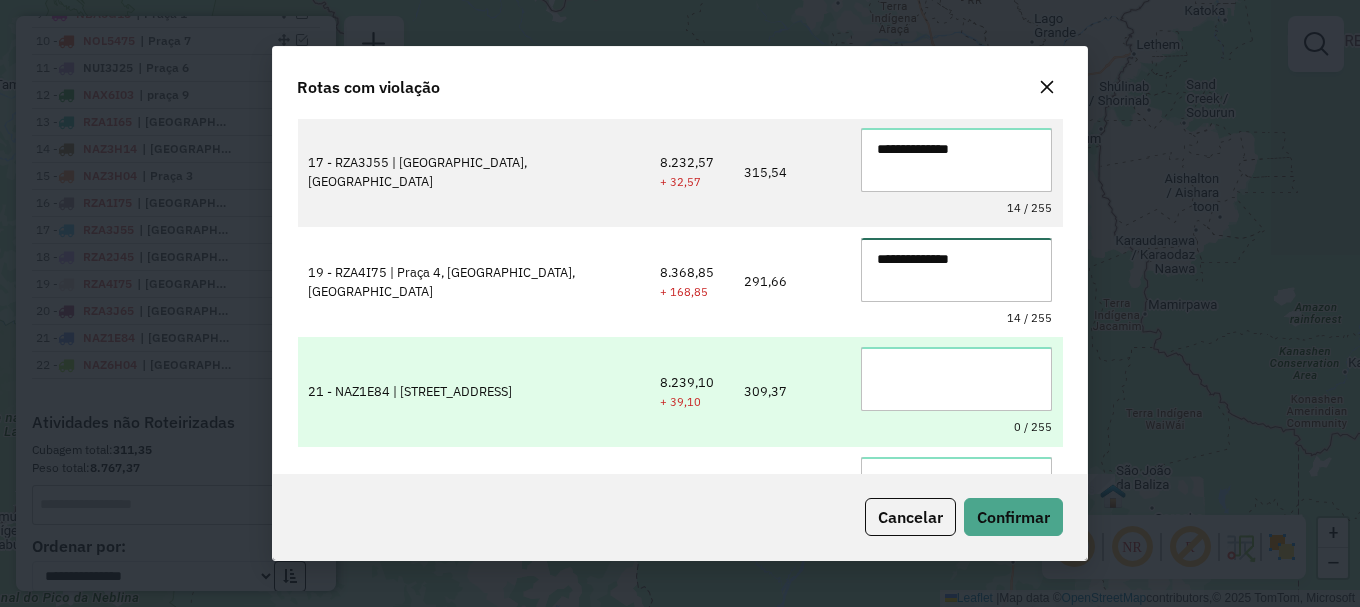type on "**********" 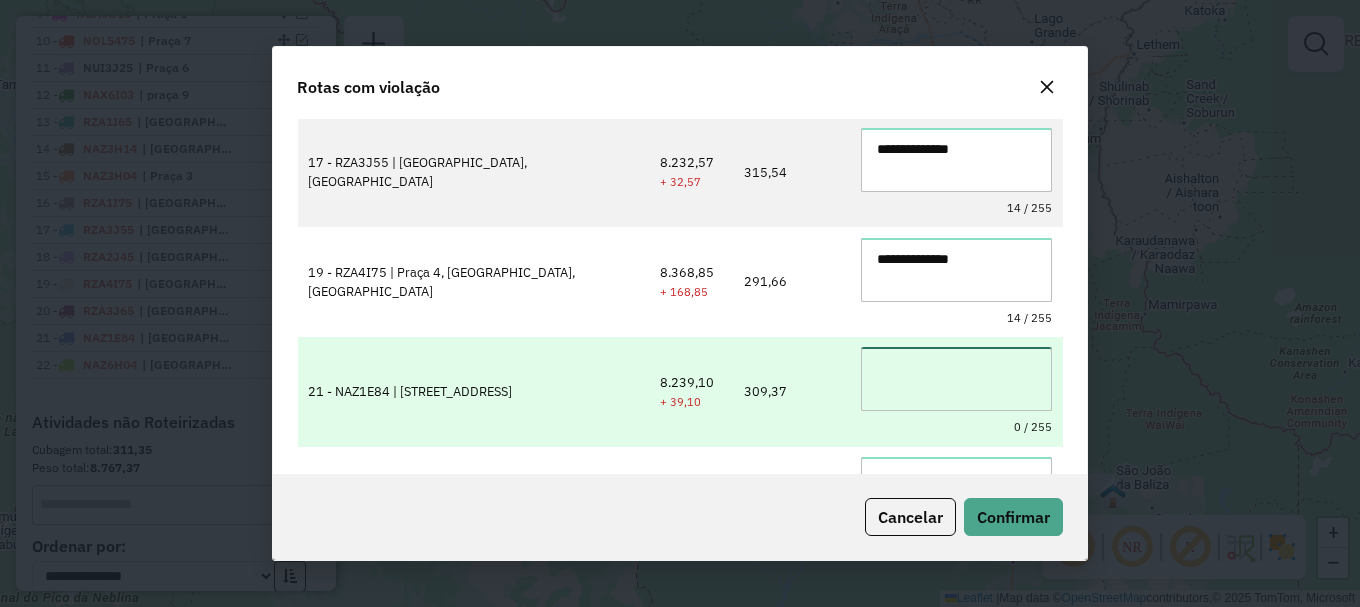 click at bounding box center [956, 379] 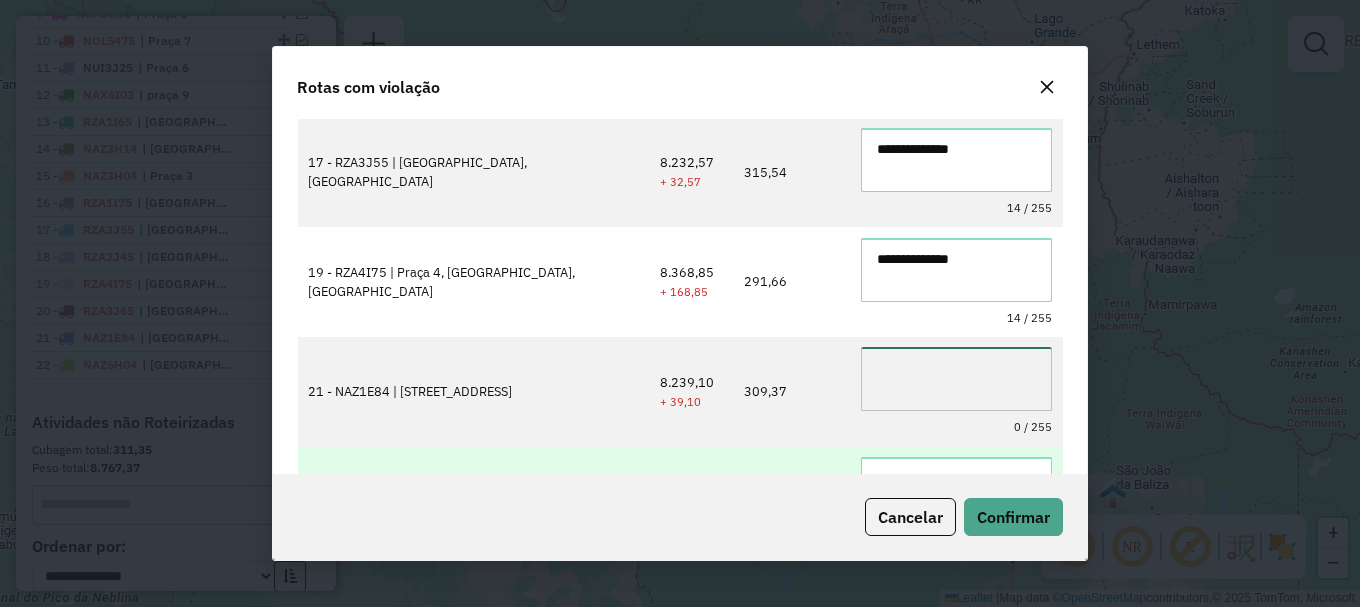 paste on "**********" 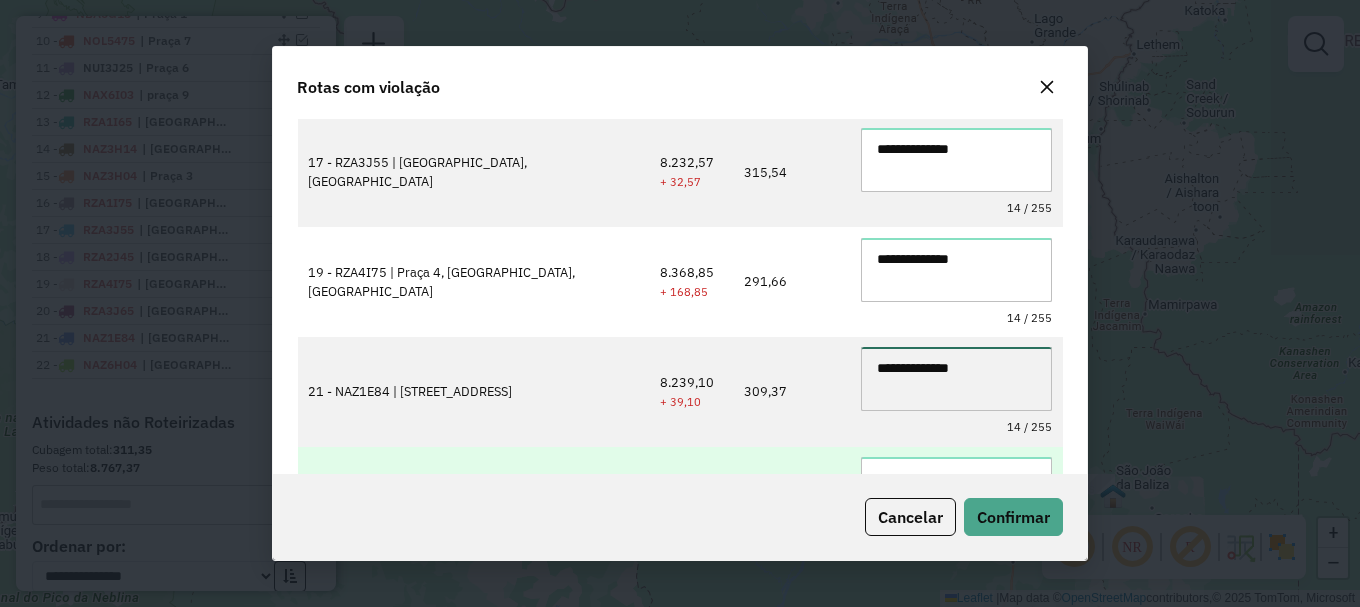 type on "**********" 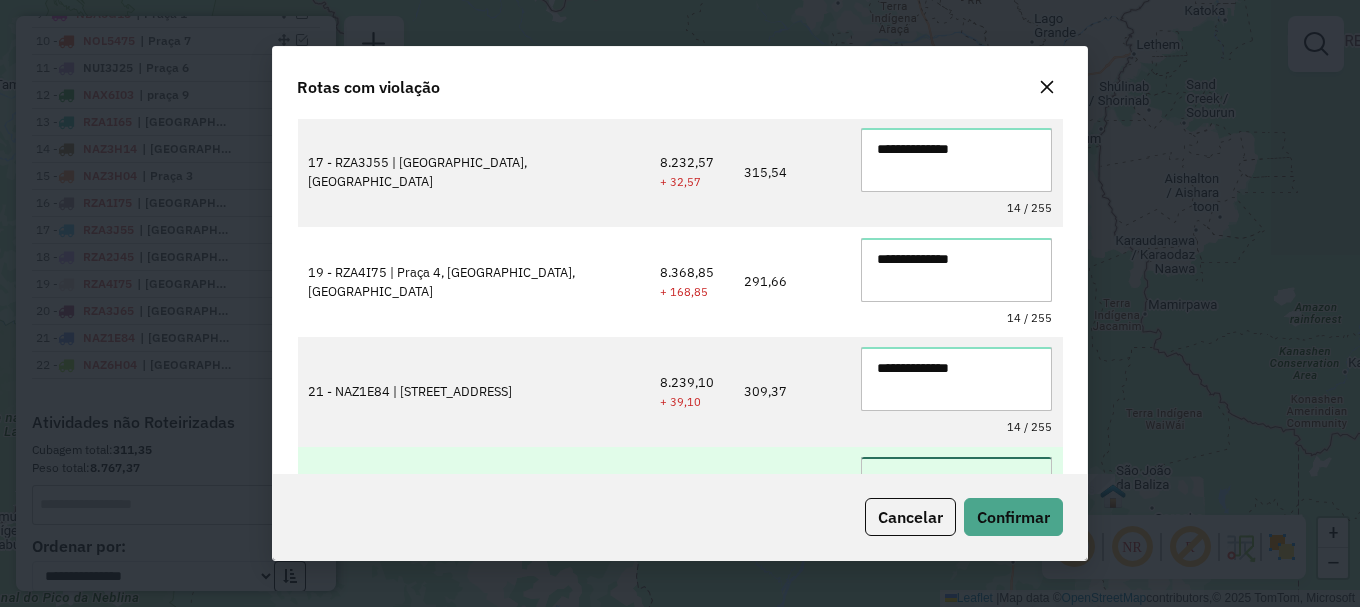 click at bounding box center [956, 489] 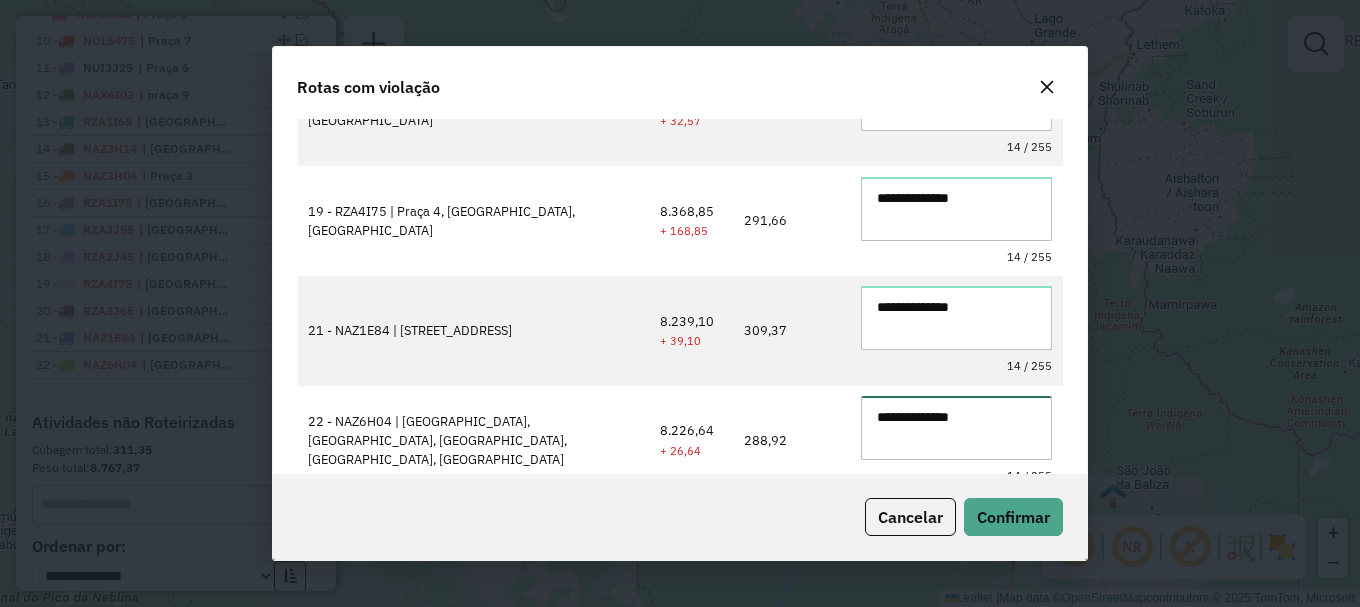 scroll, scrollTop: 1273, scrollLeft: 0, axis: vertical 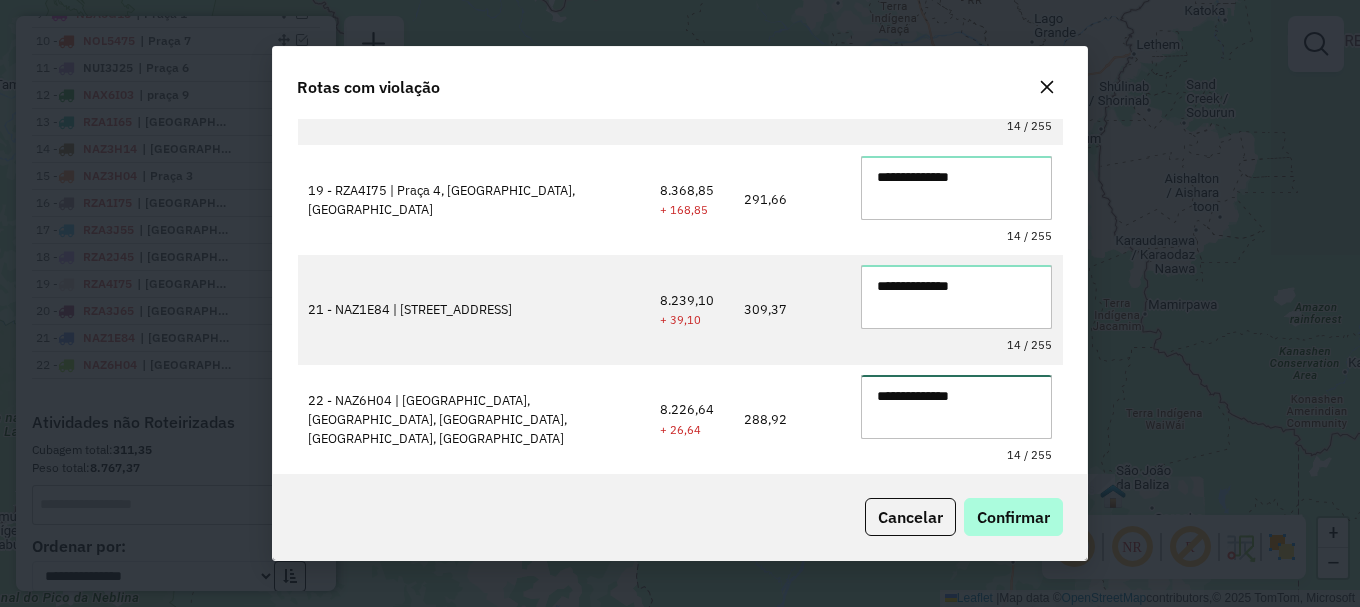 type on "**********" 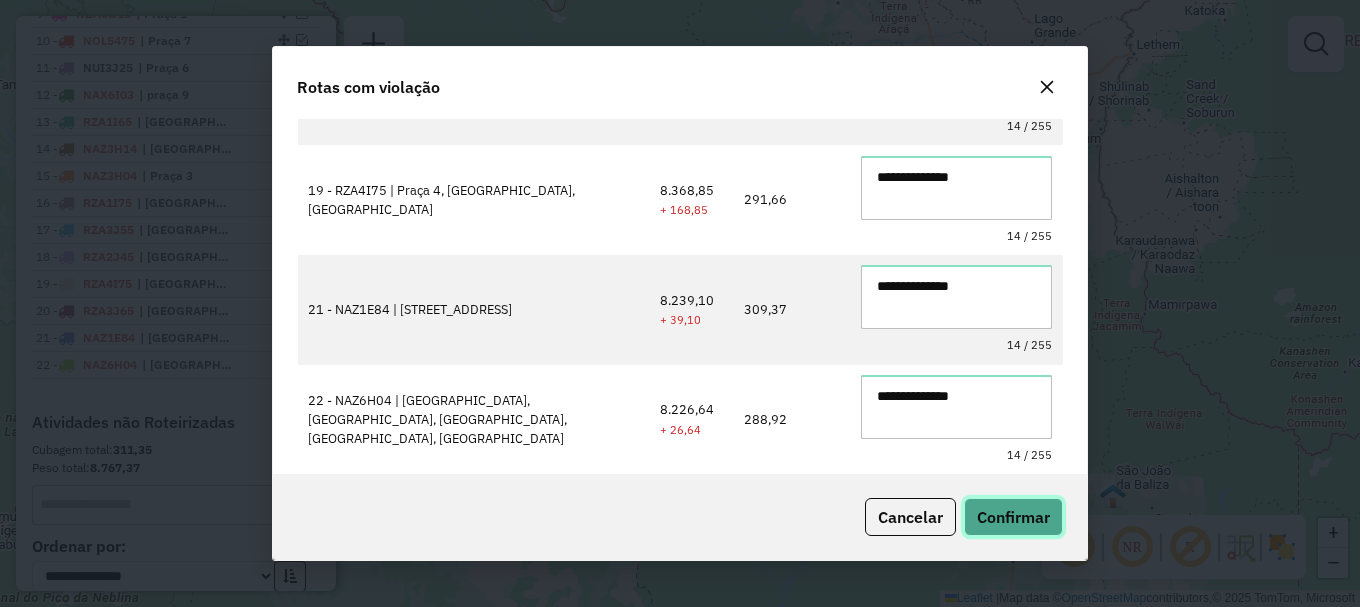 click on "Confirmar" 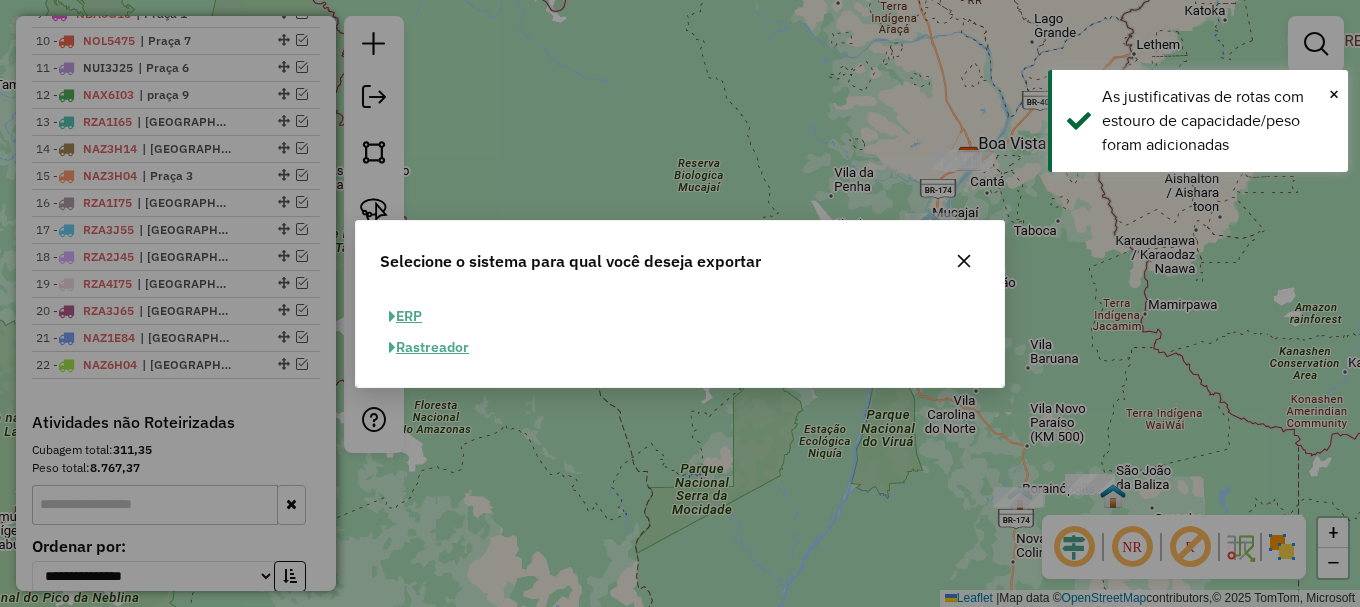 click on "ERP" 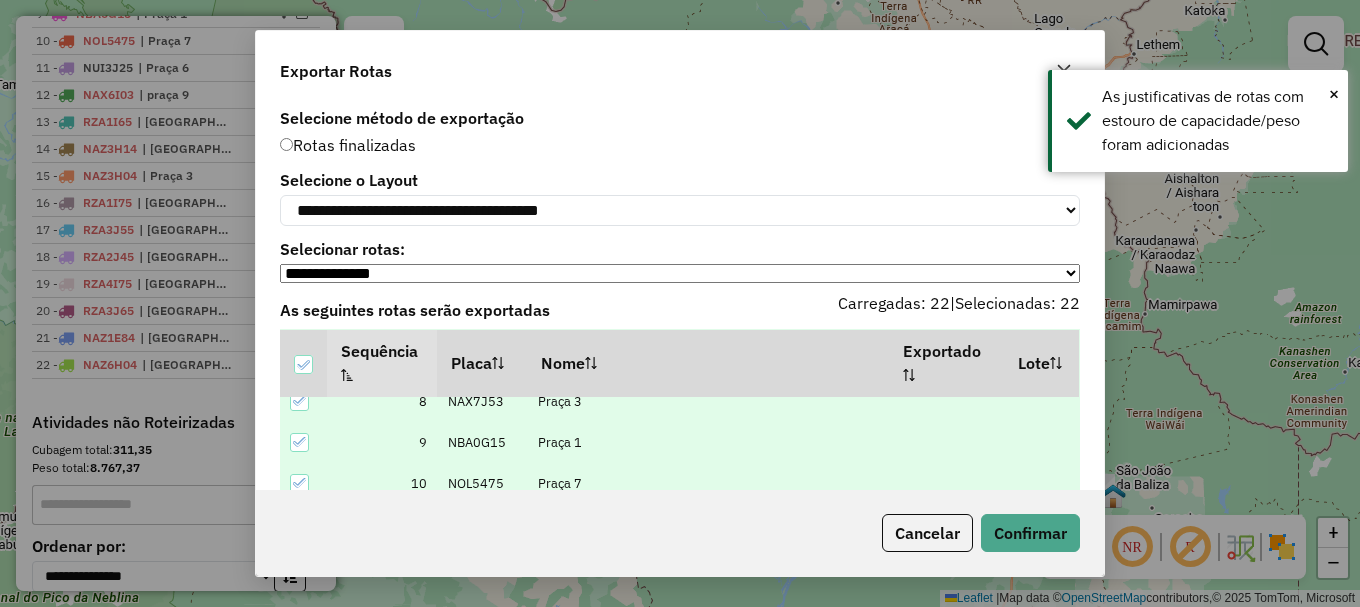 scroll, scrollTop: 800, scrollLeft: 0, axis: vertical 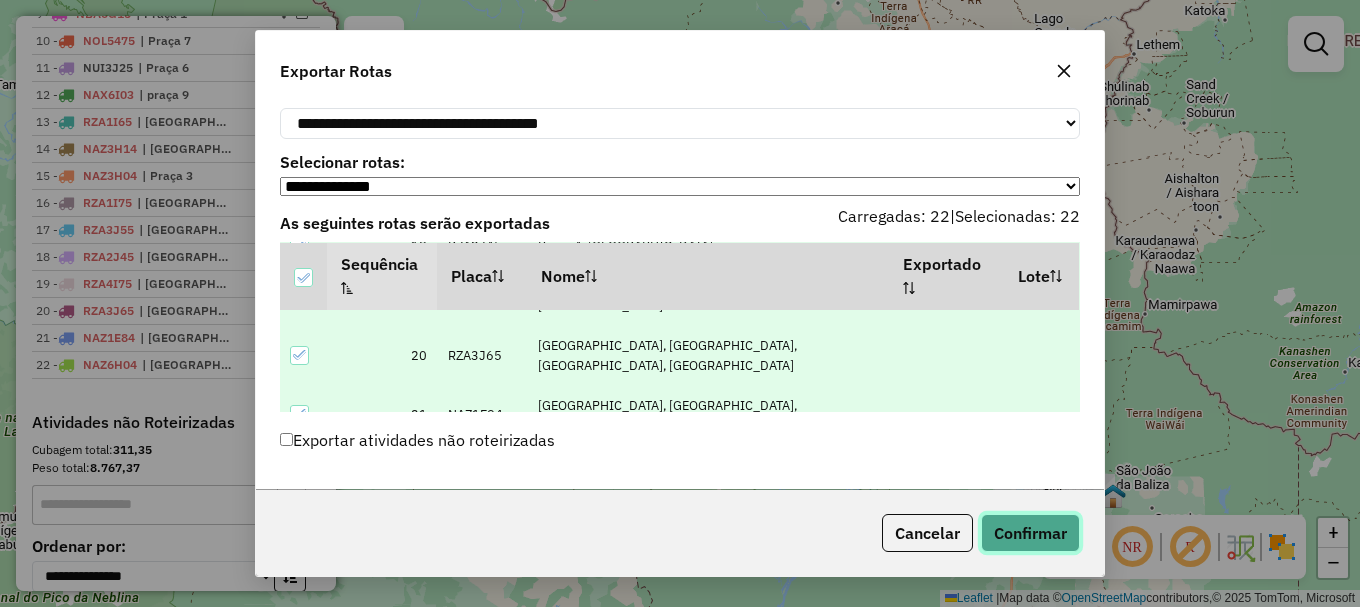 click on "Confirmar" 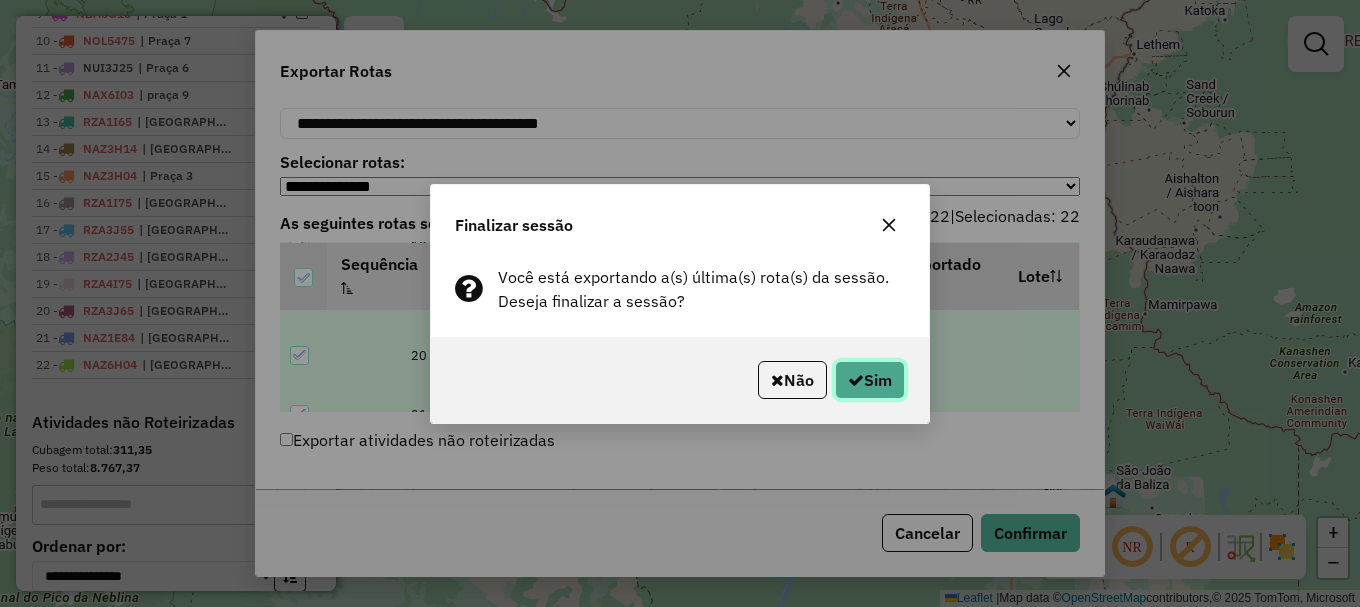click on "Sim" 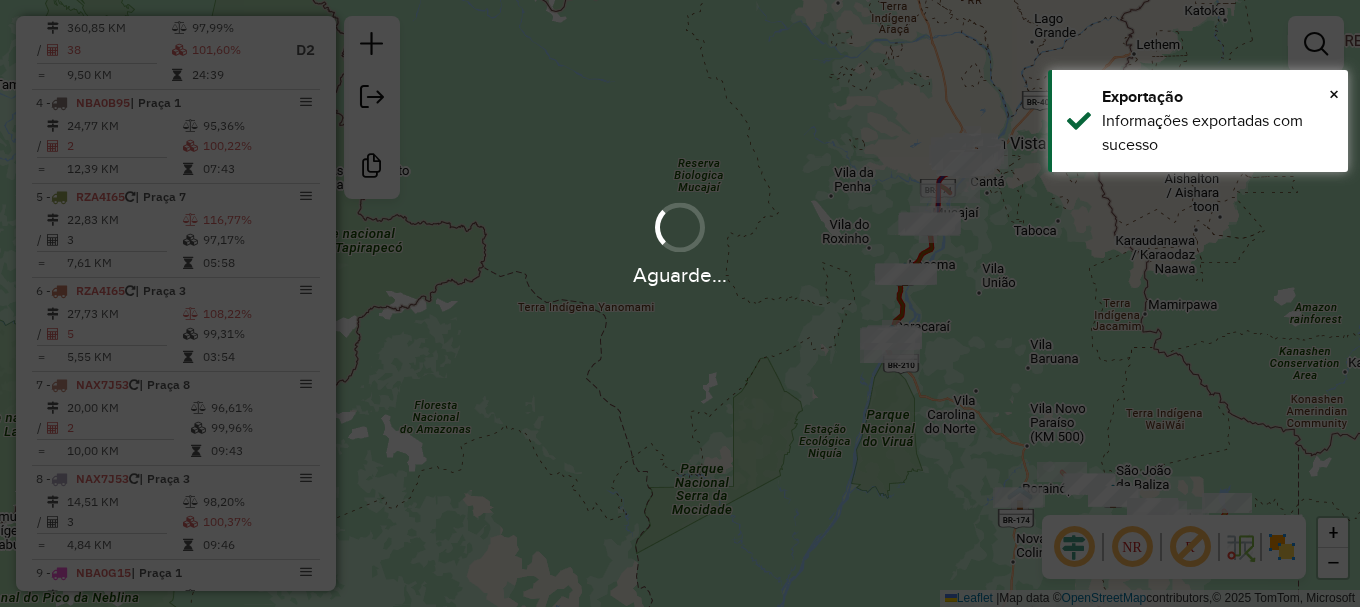 scroll, scrollTop: 1497, scrollLeft: 0, axis: vertical 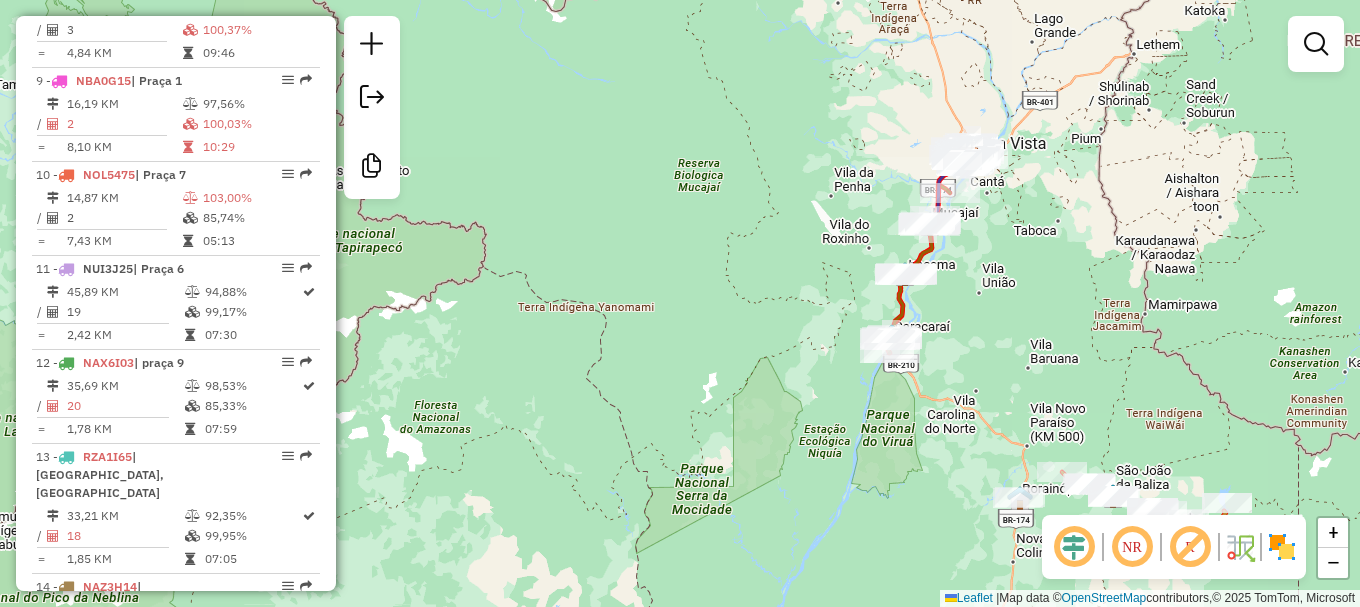 click on "Janela de atendimento Grade de atendimento Capacidade Transportadoras Veículos Cliente Pedidos  Rotas Selecione os dias de semana para filtrar as janelas de atendimento  Seg   Ter   Qua   Qui   Sex   Sáb   Dom  Informe o período da janela de atendimento: De: Até:  Filtrar exatamente a janela do cliente  Considerar janela de atendimento padrão  Selecione os dias de semana para filtrar as grades de atendimento  Seg   Ter   Qua   Qui   Sex   Sáb   Dom   Considerar clientes sem dia de atendimento cadastrado  Clientes fora do dia de atendimento selecionado Filtrar as atividades entre os valores definidos abaixo:  Peso mínimo:   Peso máximo:   Cubagem mínima:   Cubagem máxima:   De:   Até:  Filtrar as atividades entre o tempo de atendimento definido abaixo:  De:   Até:   Considerar capacidade total dos clientes não roteirizados Transportadora: Selecione um ou mais itens Tipo de veículo: Selecione um ou mais itens Veículo: Selecione um ou mais itens Motorista: Selecione um ou mais itens Nome: Rótulo:" 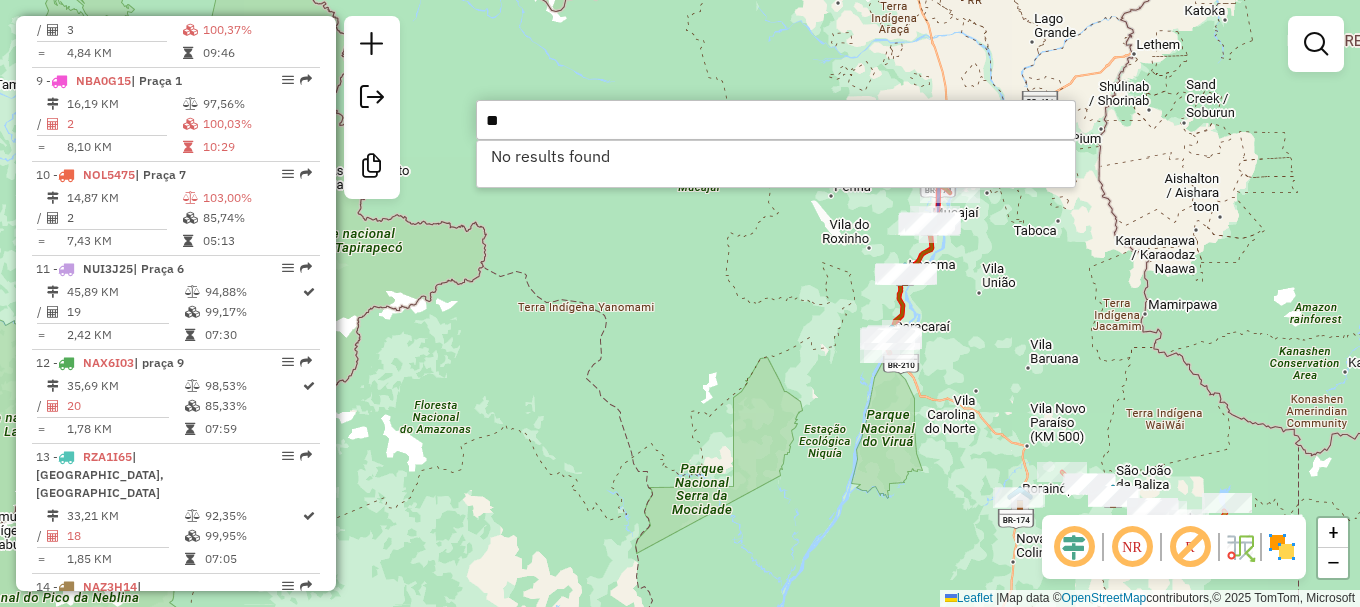 type on "*" 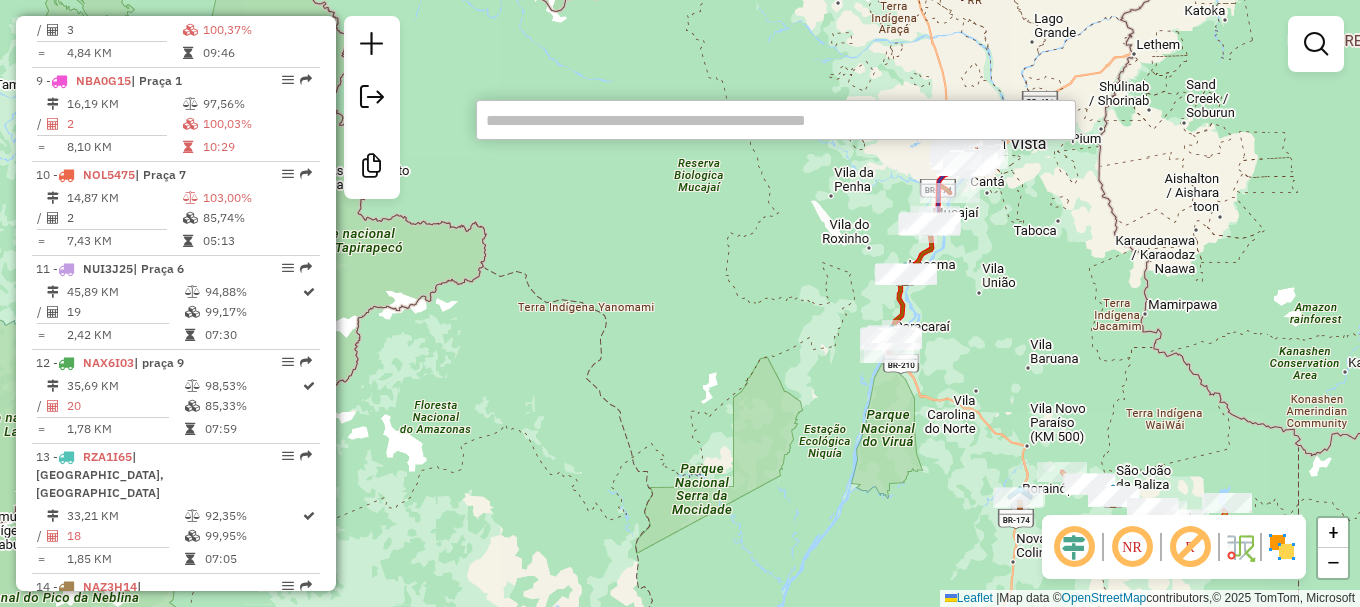 click at bounding box center [776, 120] 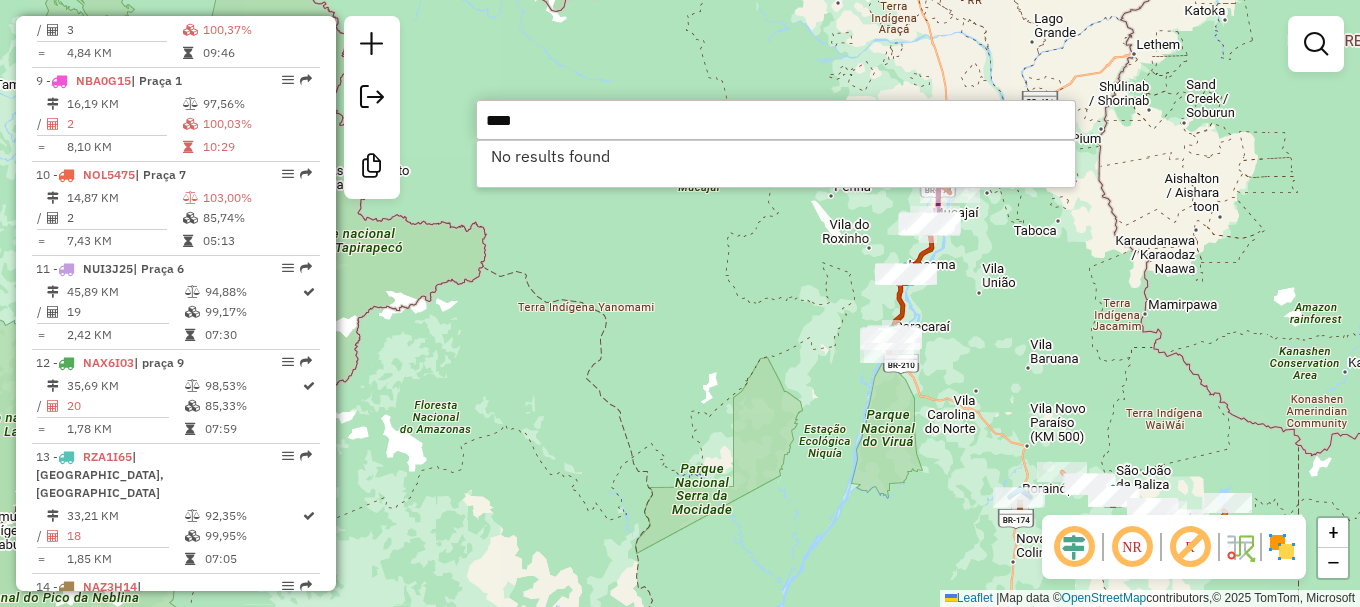 type on "****" 